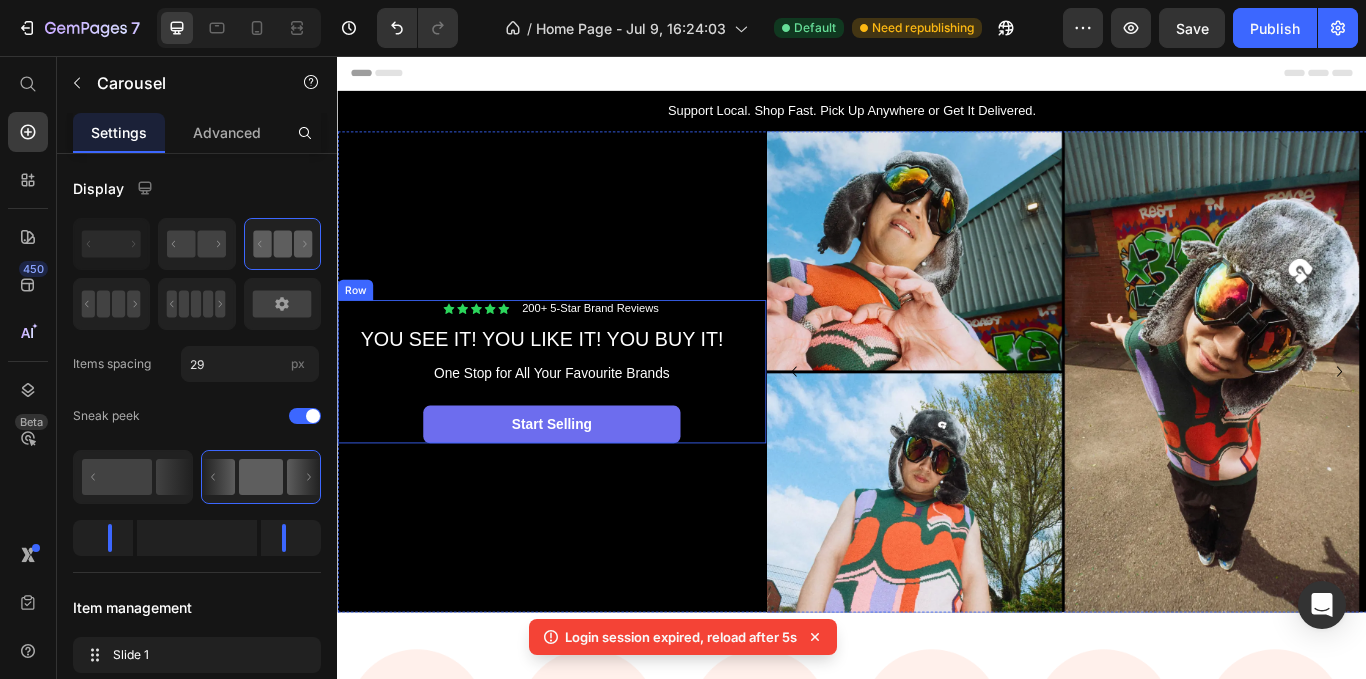 scroll, scrollTop: 0, scrollLeft: 0, axis: both 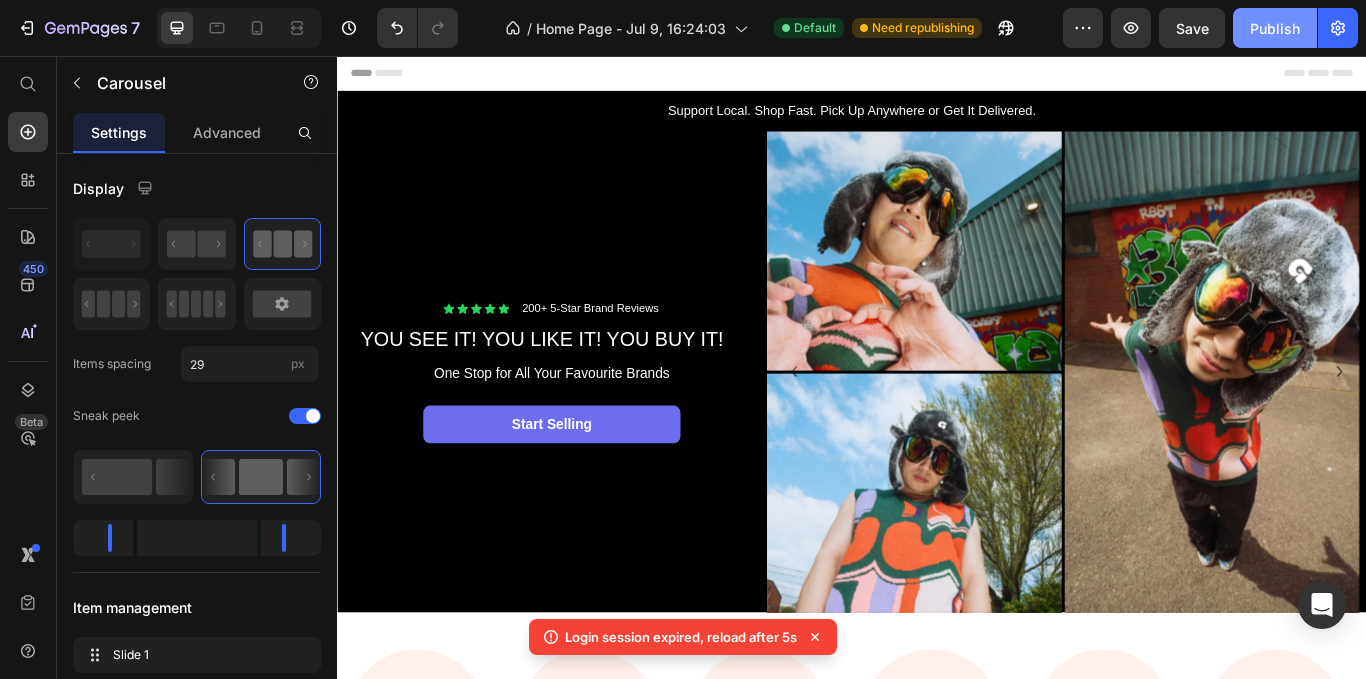 click on "Publish" at bounding box center [1275, 28] 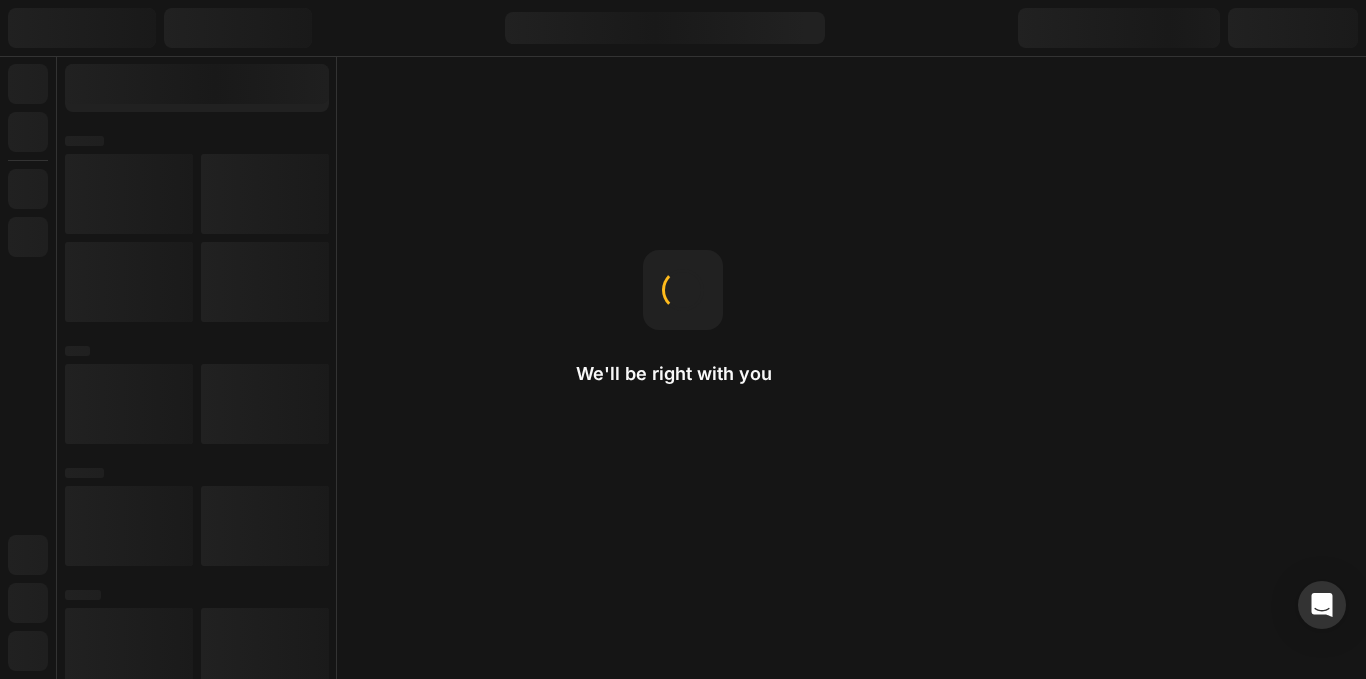 scroll, scrollTop: 0, scrollLeft: 0, axis: both 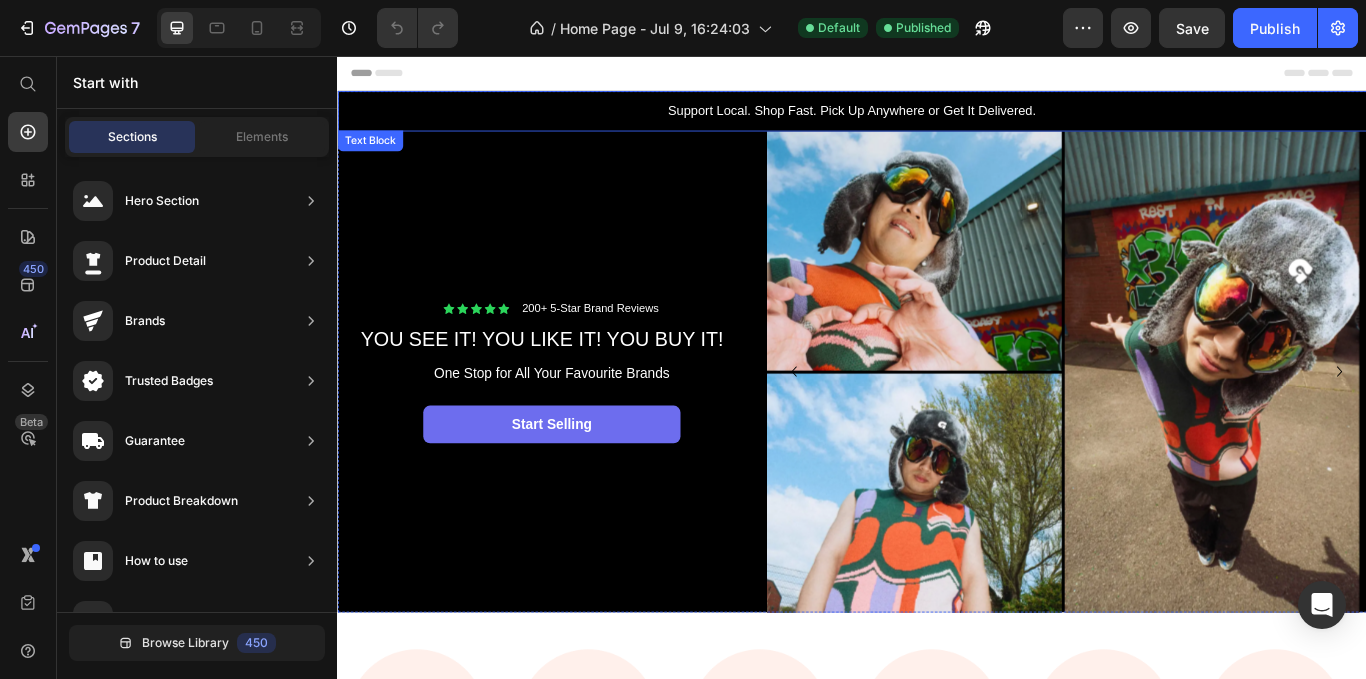 click on "Support Local. Shop Fast. Pick Up Anywhere or Get It Delivered." at bounding box center [937, 120] 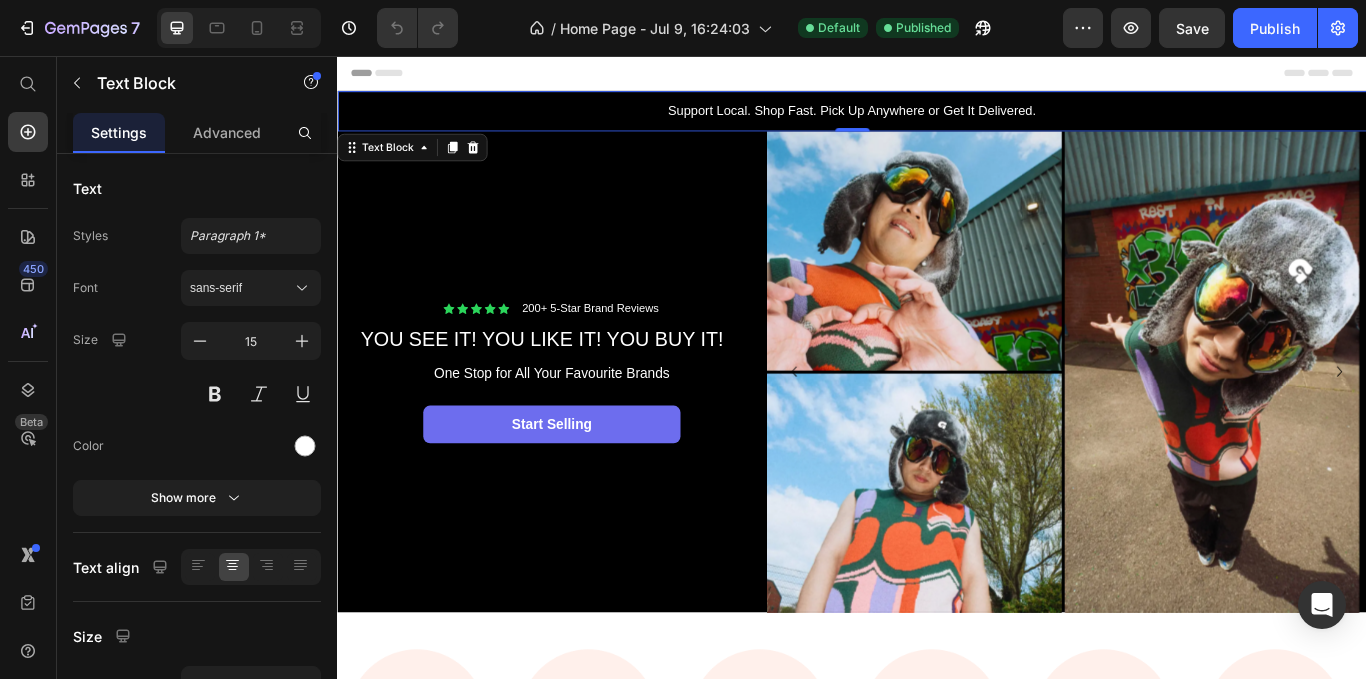 click on "Support Local. Shop Fast. Pick Up Anywhere or Get It Delivered." at bounding box center [937, 120] 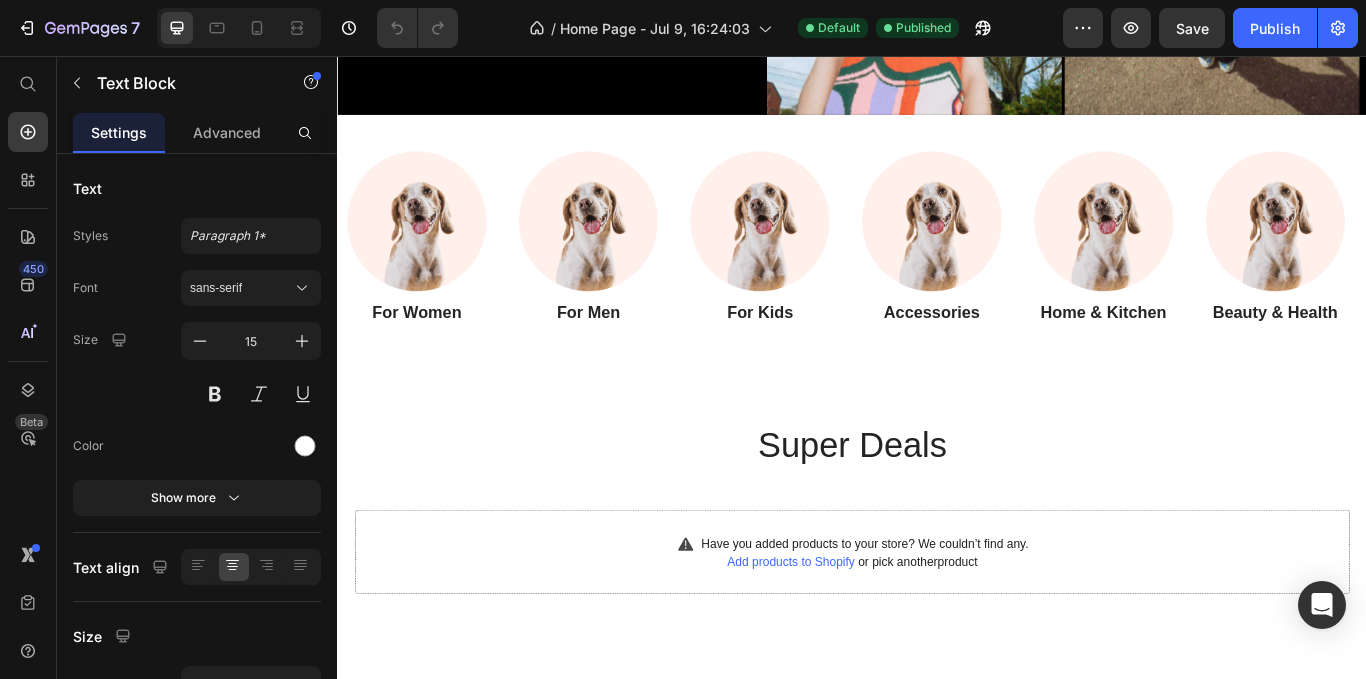 scroll, scrollTop: 600, scrollLeft: 0, axis: vertical 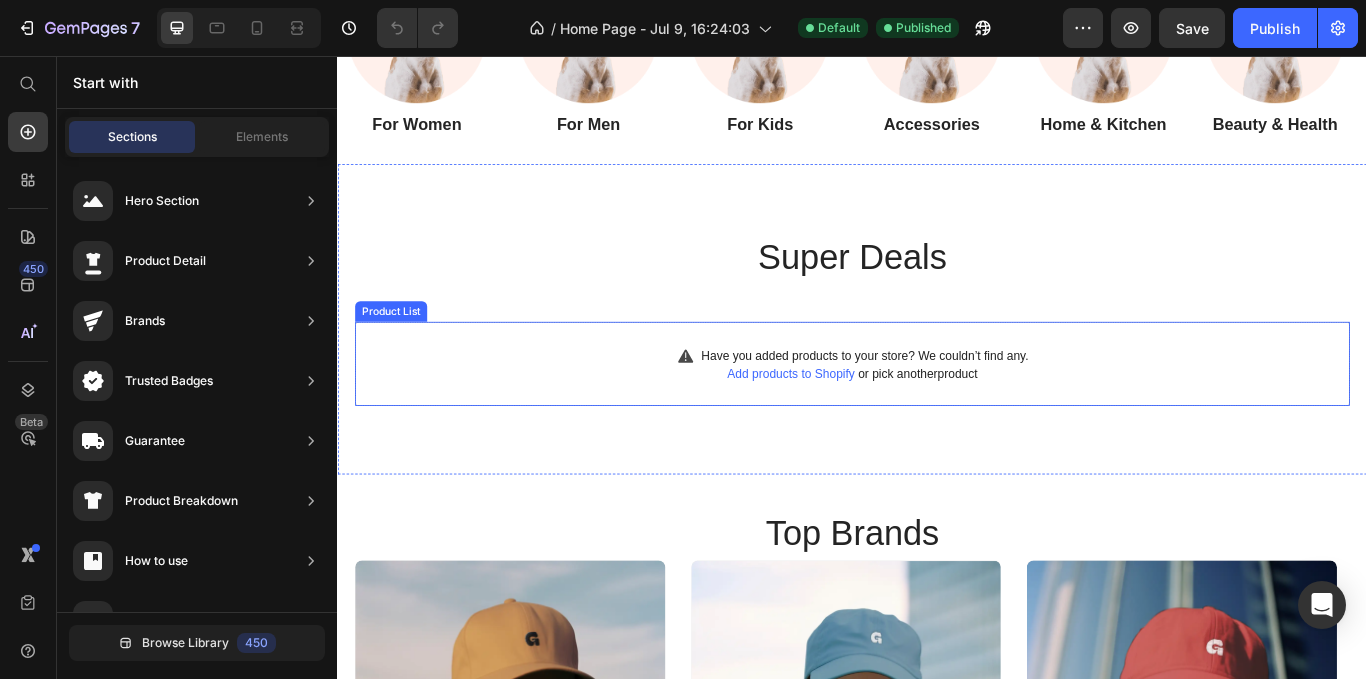 click on "Add products to Shopify" at bounding box center (865, 426) 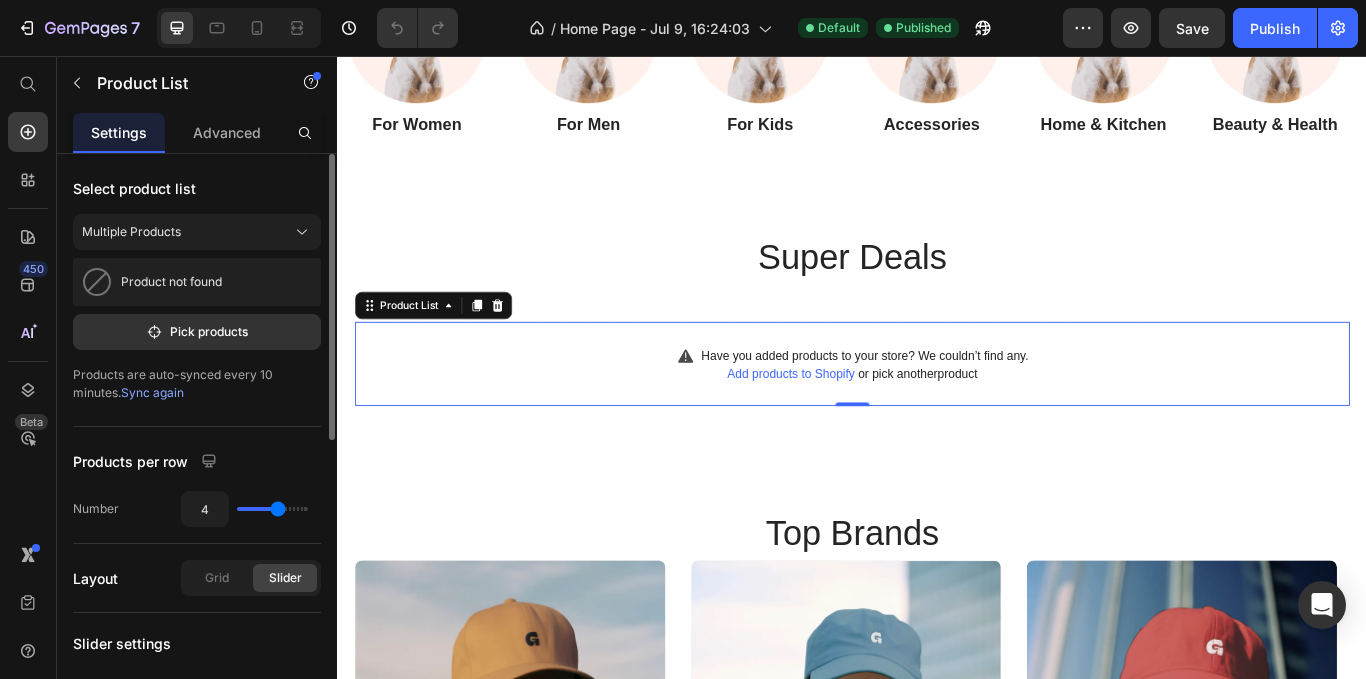 click on "Sync again" at bounding box center [152, 392] 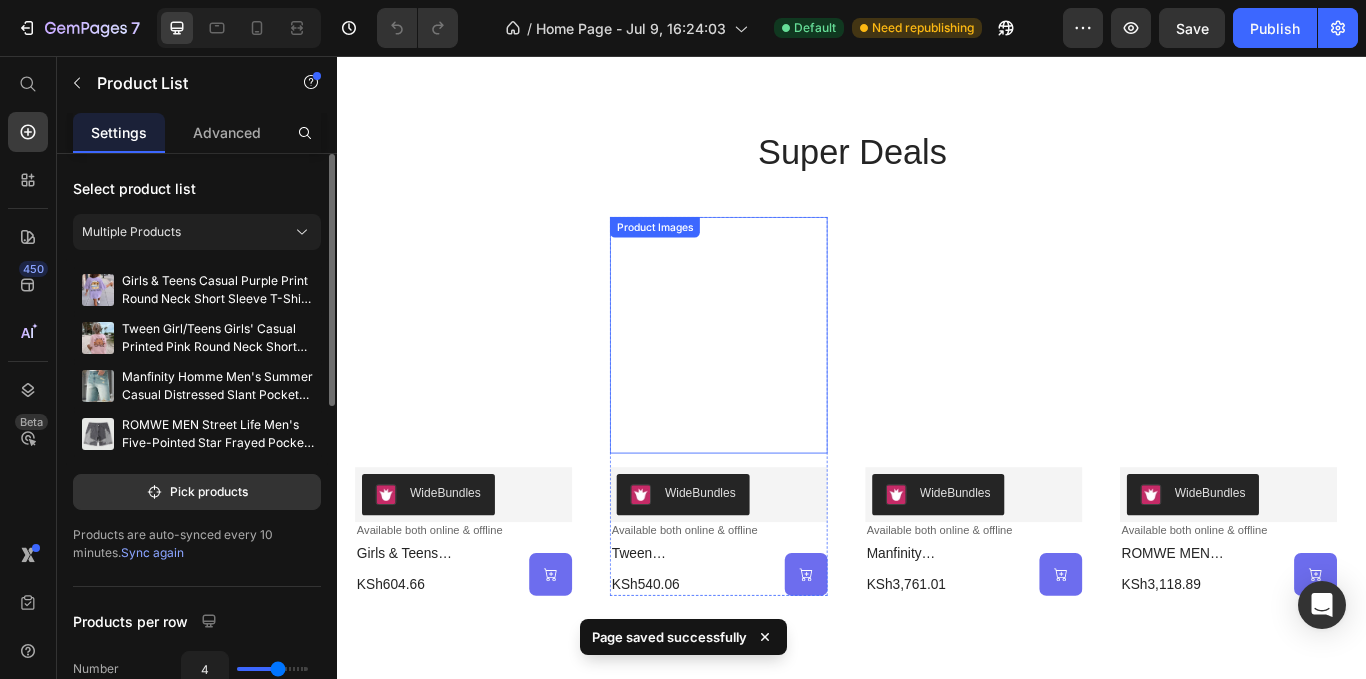 scroll, scrollTop: 1018, scrollLeft: 0, axis: vertical 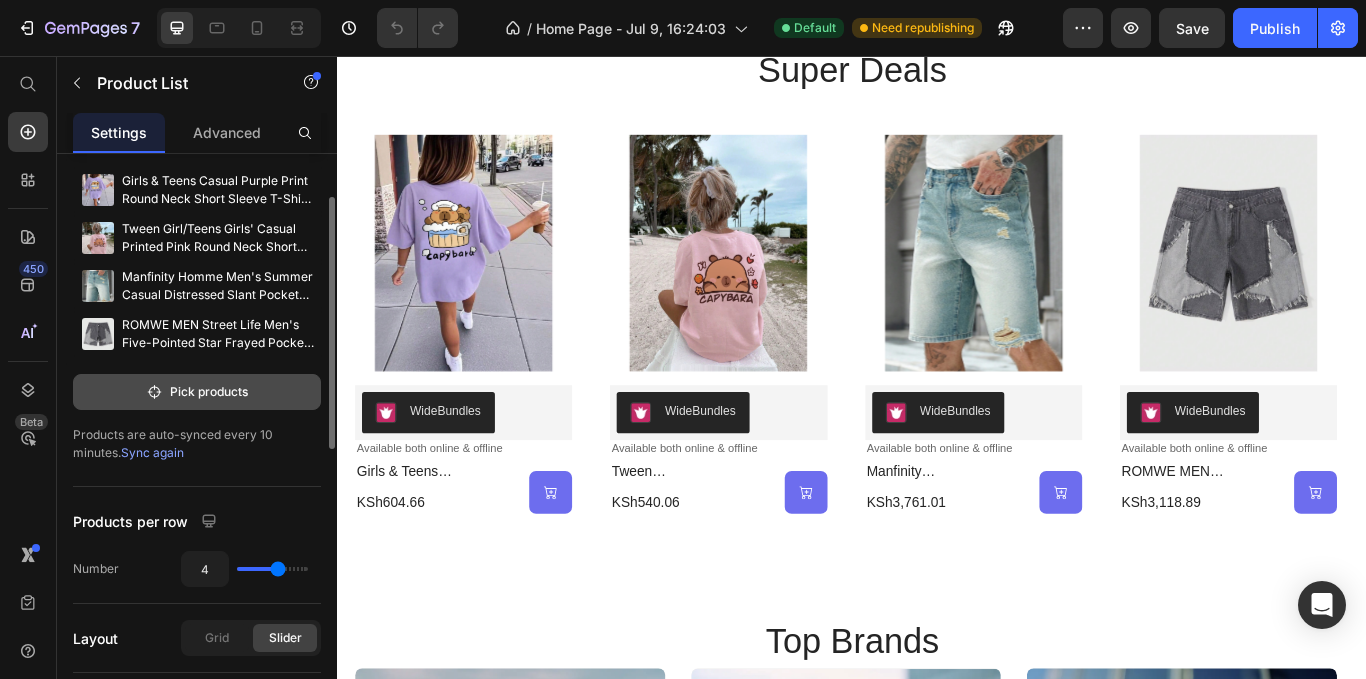 click on "Pick products" at bounding box center (197, 392) 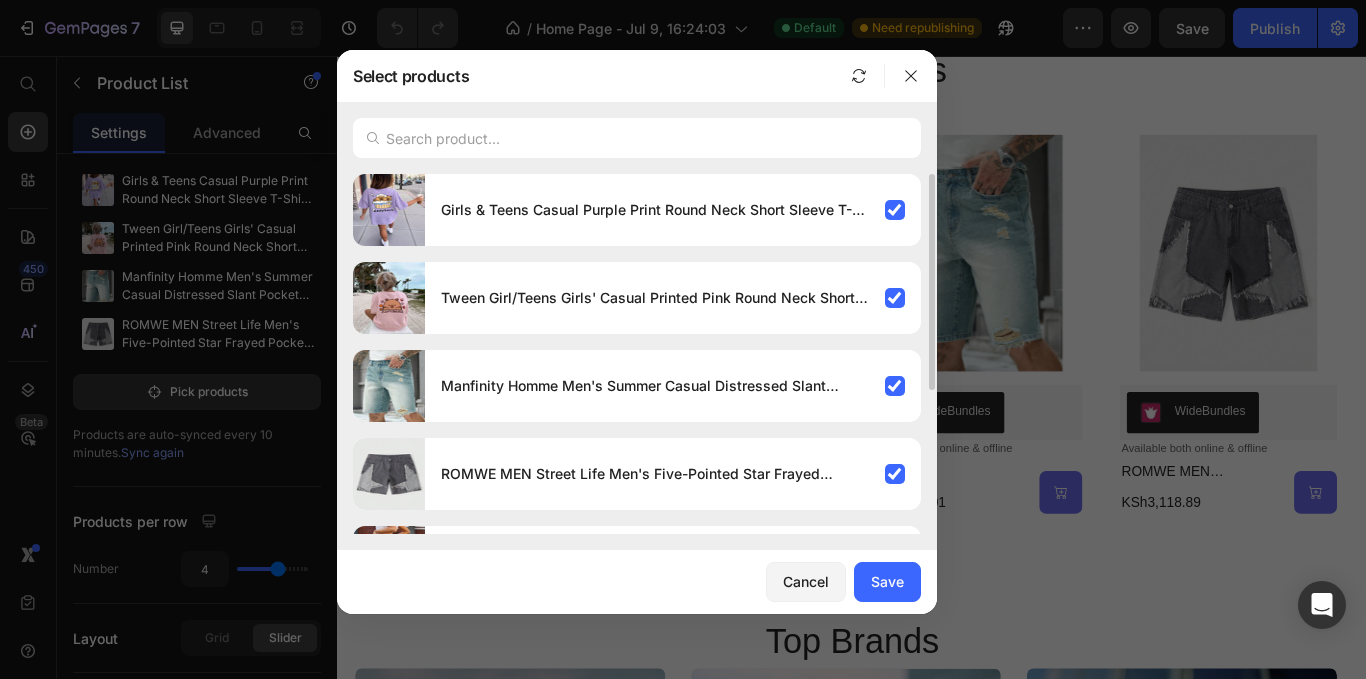 scroll, scrollTop: 240, scrollLeft: 0, axis: vertical 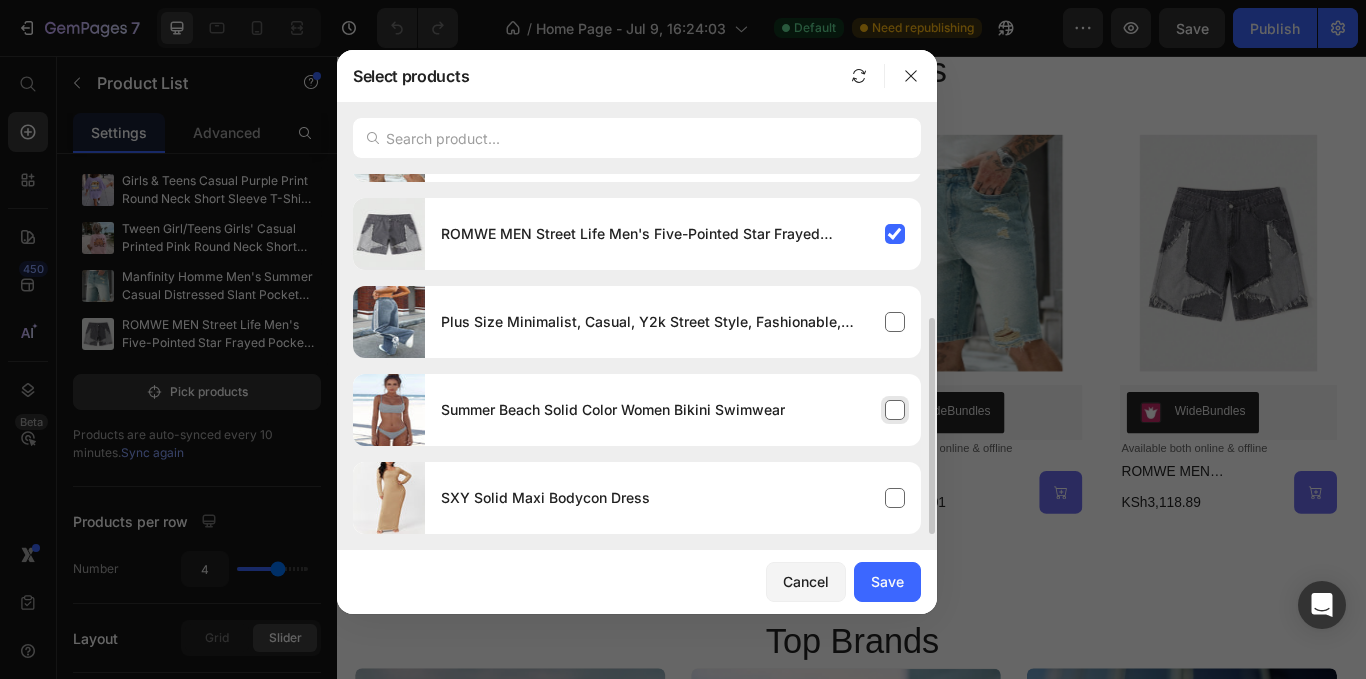 click on "Summer Beach Solid Color Women Bikini Swimwear" at bounding box center (673, 410) 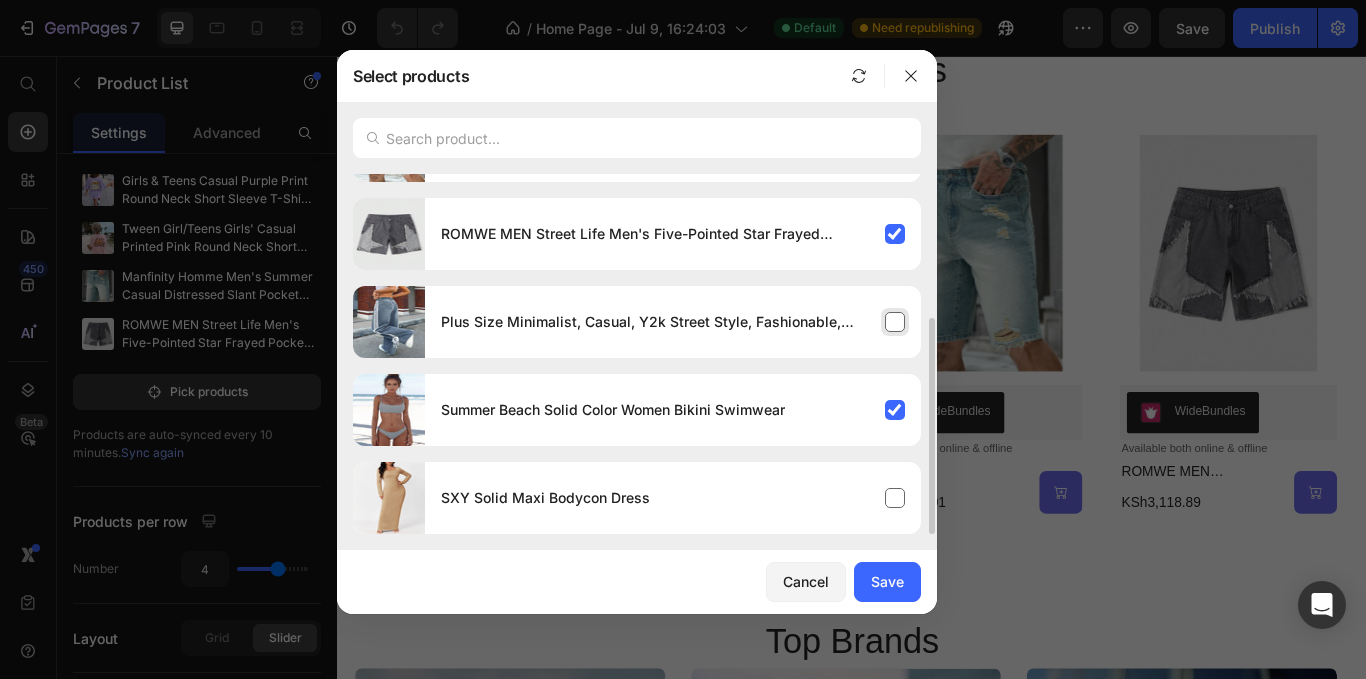 scroll, scrollTop: 0, scrollLeft: 0, axis: both 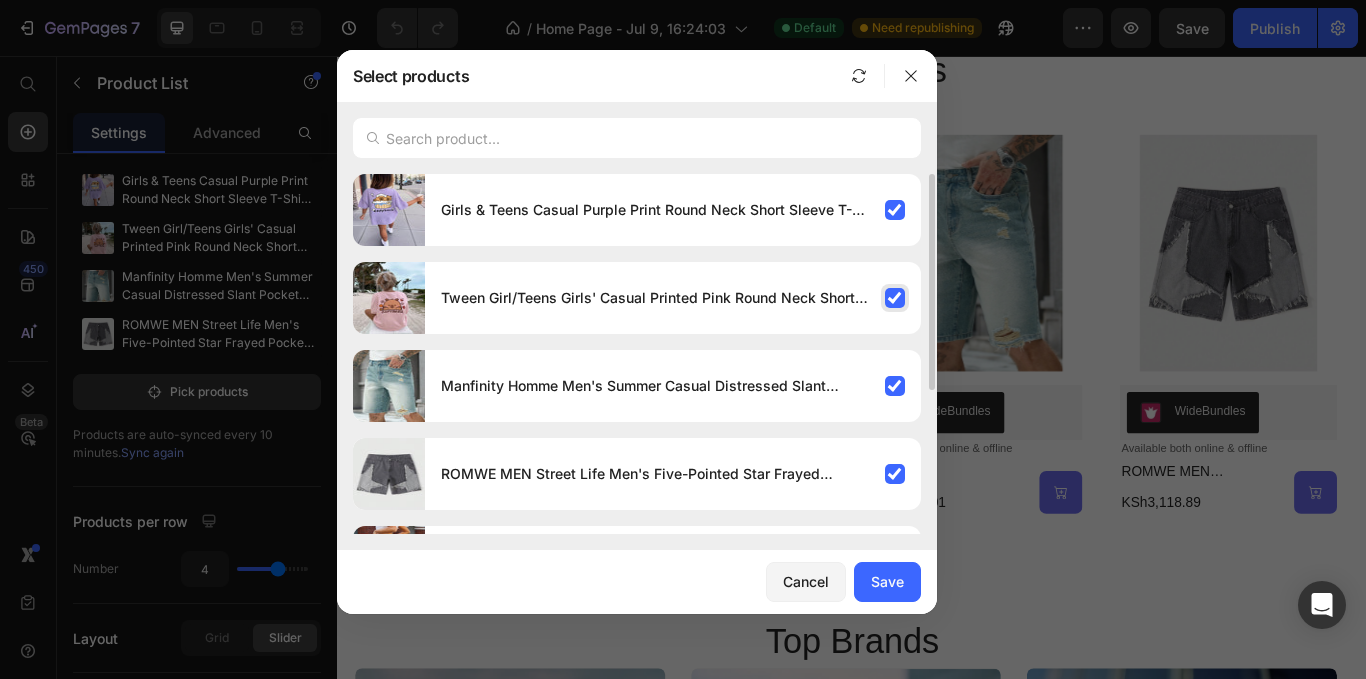 click on "Tween Girl/Teens Girls' Casual Printed Pink Round Neck Short Sleeve T-Shirt Tops For Summer" at bounding box center [673, 298] 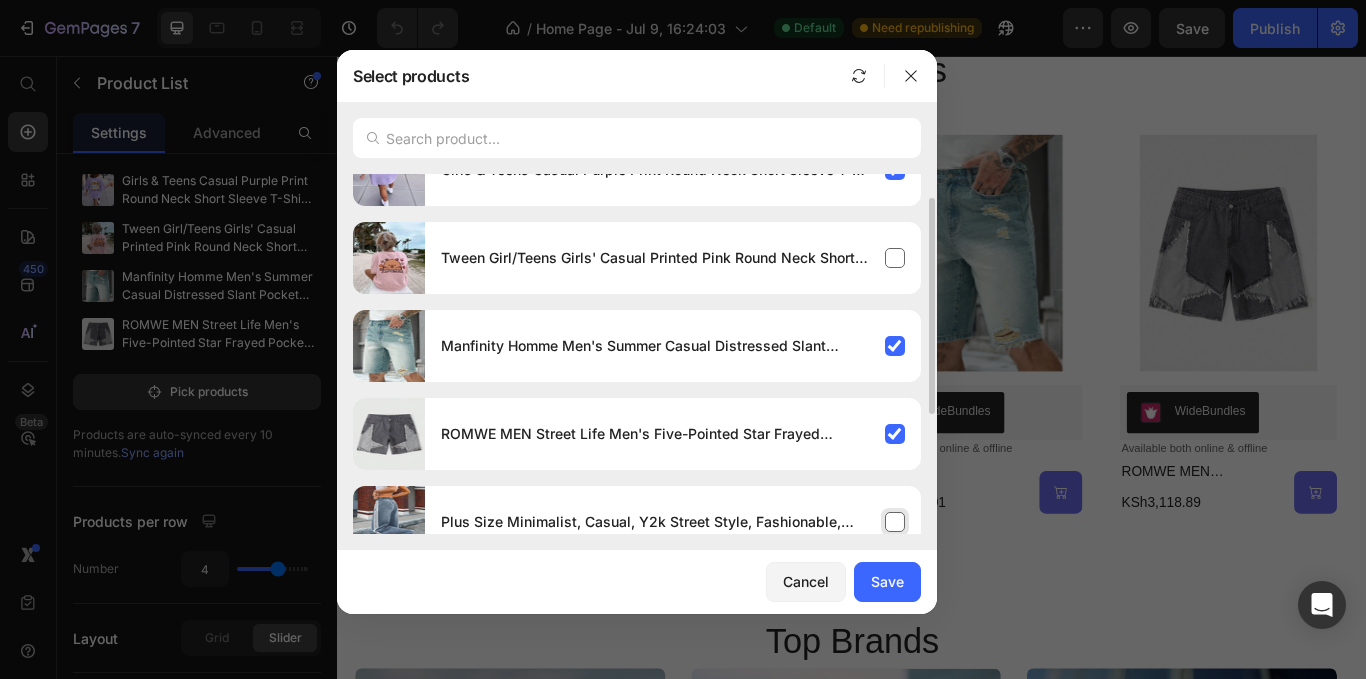 scroll, scrollTop: 140, scrollLeft: 0, axis: vertical 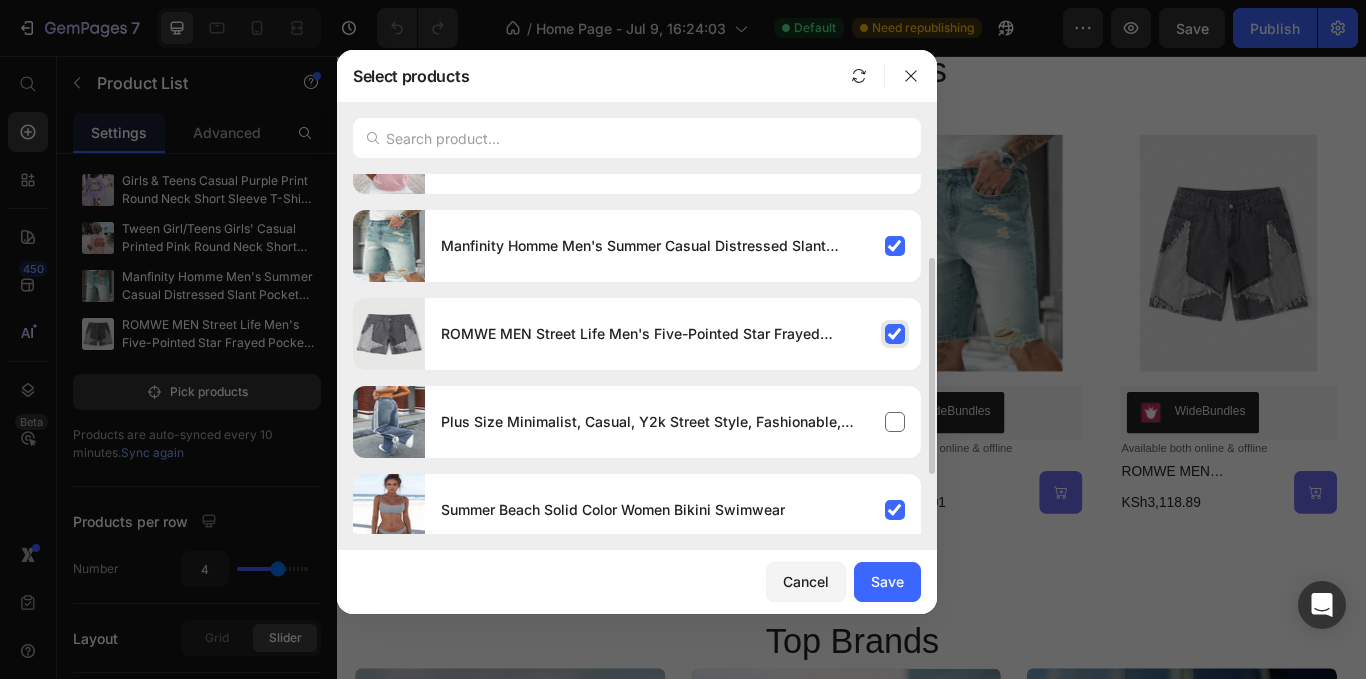 click on "ROMWE MEN Street Life Men's Five-Pointed Star Frayed Pocket Casual Loose Fit Denim Shorts Jorts" at bounding box center [673, 334] 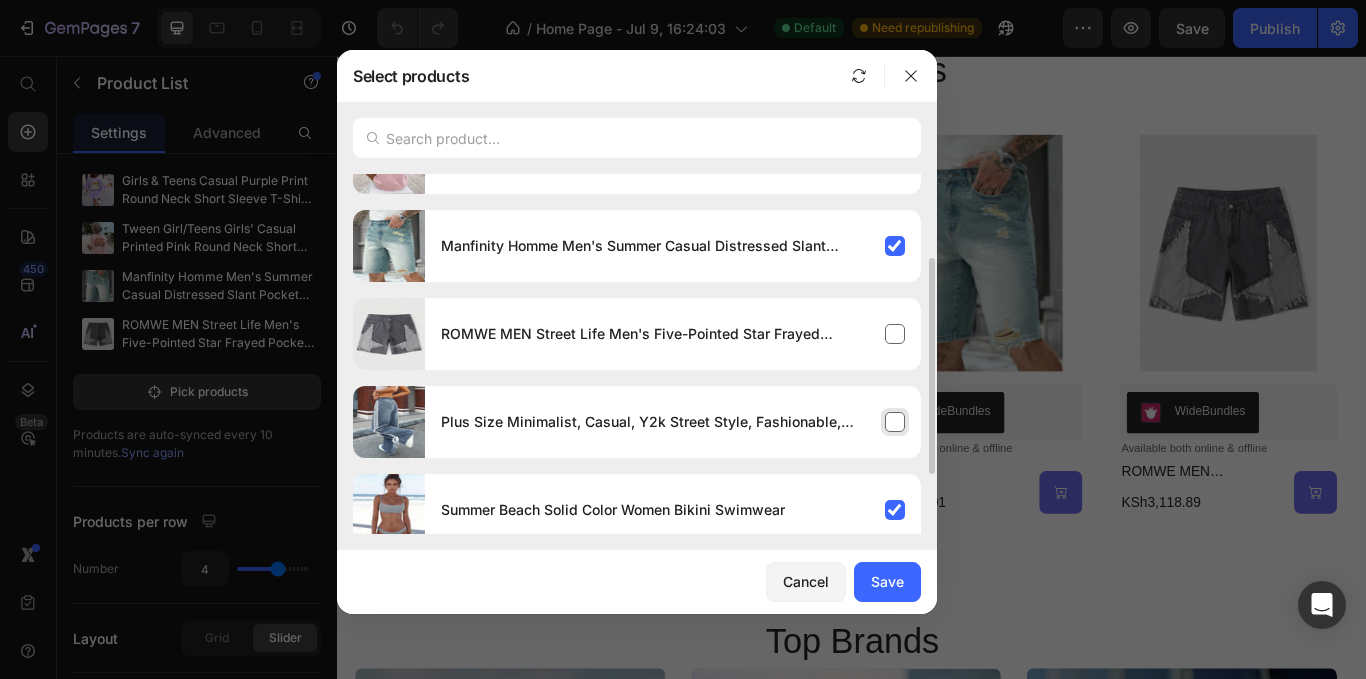 click on "Plus Size Minimalist, Casual, Y2k Street Style, Fashionable, Spicy Girl, Side Striped Bow Jeans" at bounding box center [673, 422] 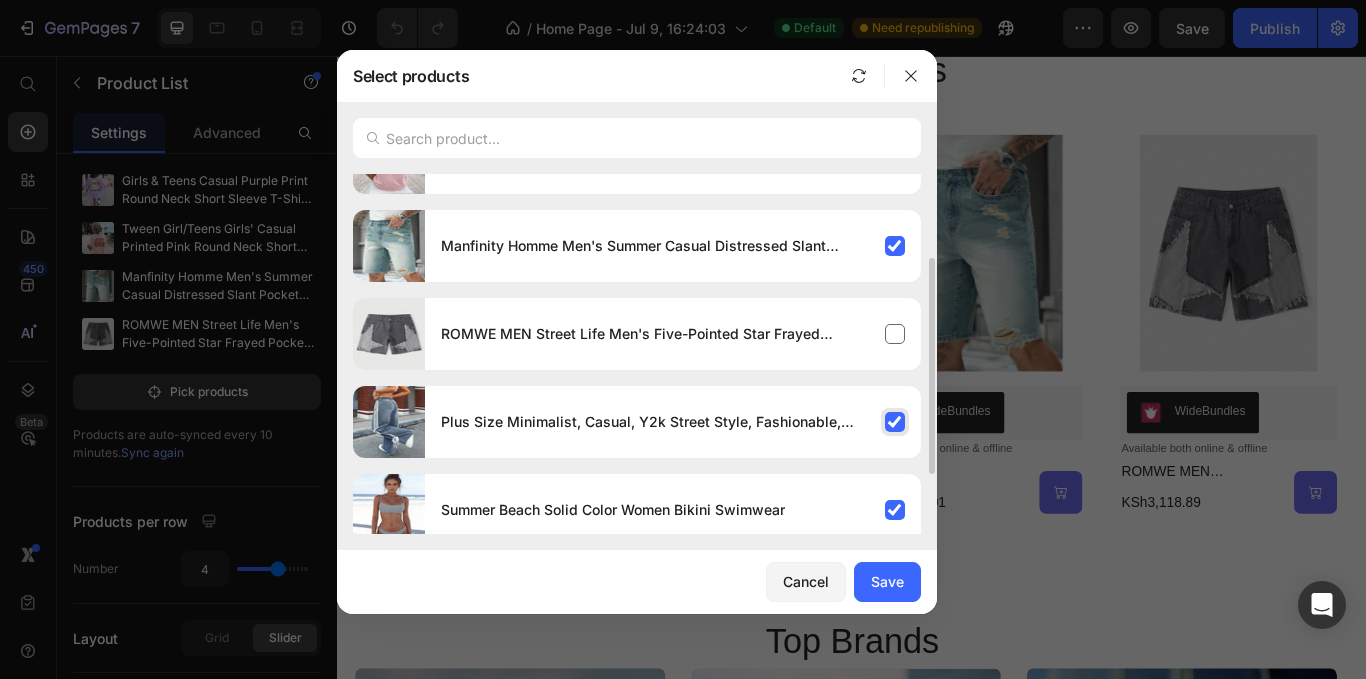 scroll, scrollTop: 0, scrollLeft: 0, axis: both 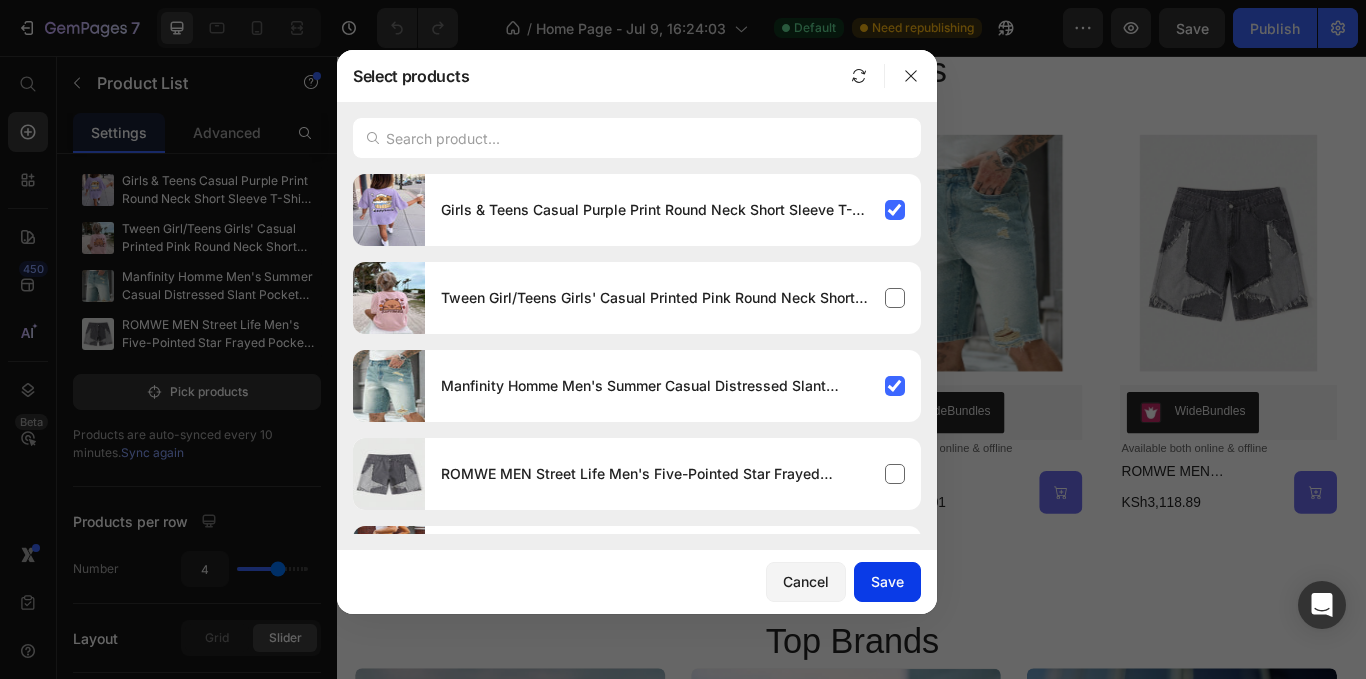 click on "Save" at bounding box center (887, 581) 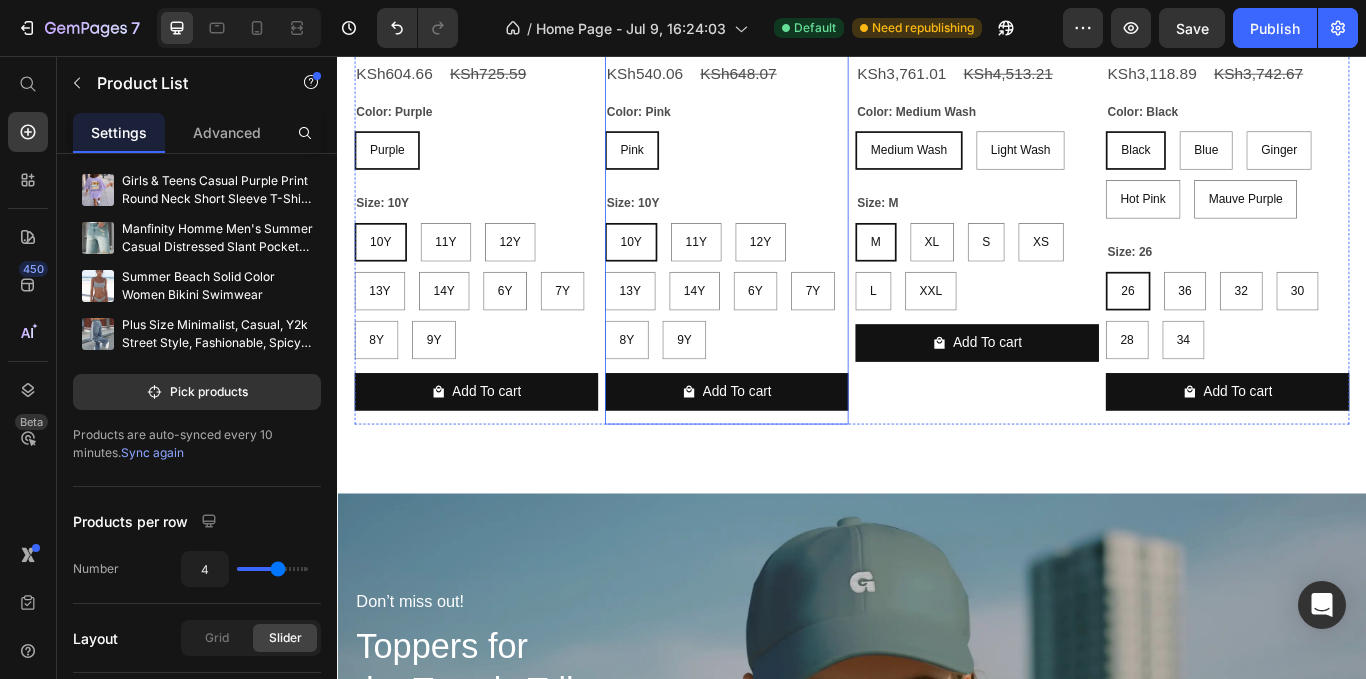 scroll, scrollTop: 3418, scrollLeft: 0, axis: vertical 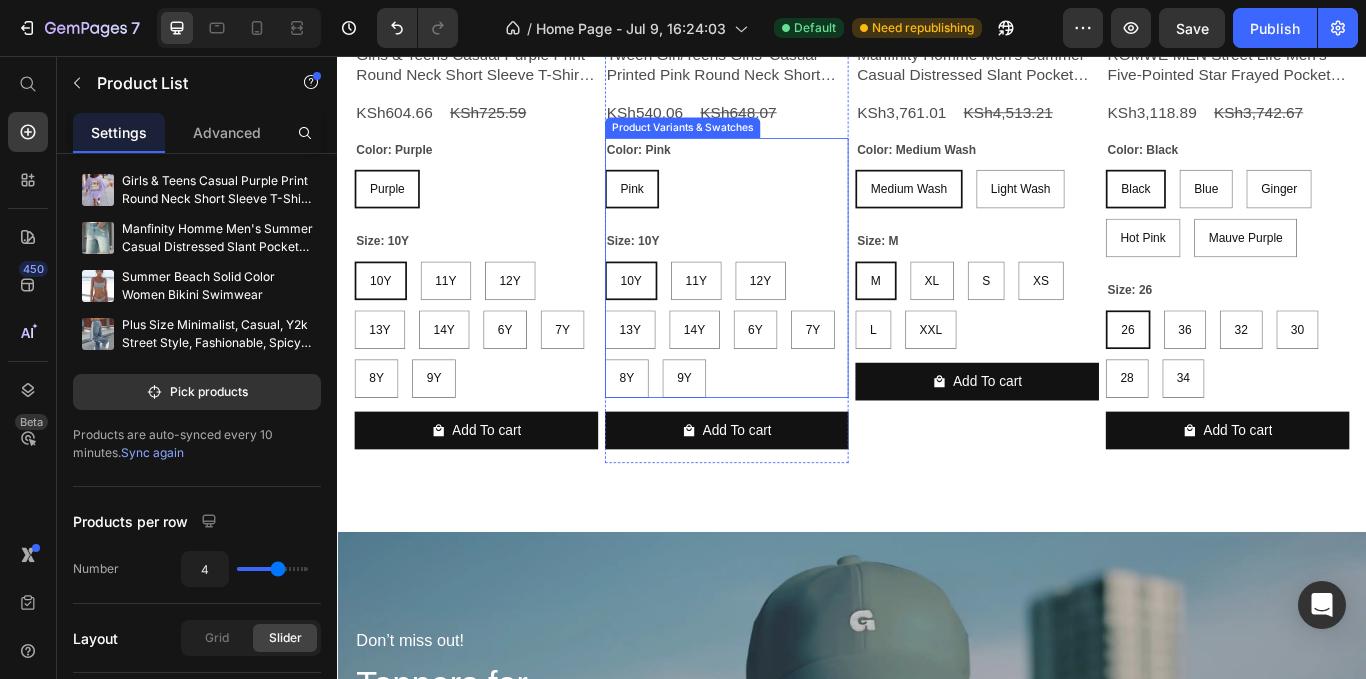 click on "10Y 10Y 10Y 11Y 11Y 11Y 12Y 12Y 12Y 13Y 13Y 13Y 14Y 14Y 14Y 6Y 6Y 6Y 7Y 7Y 7Y 8Y 8Y 8Y 9Y 9Y 9Y" at bounding box center (499, 375) 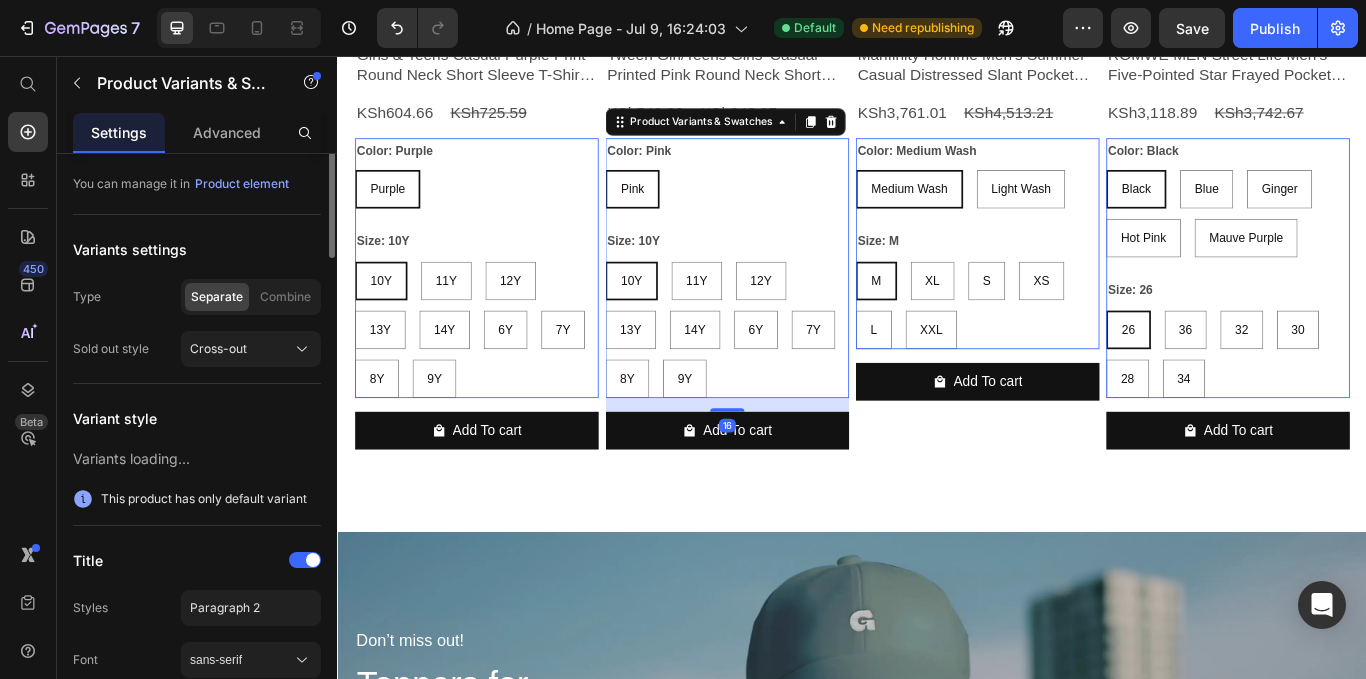 scroll, scrollTop: 0, scrollLeft: 0, axis: both 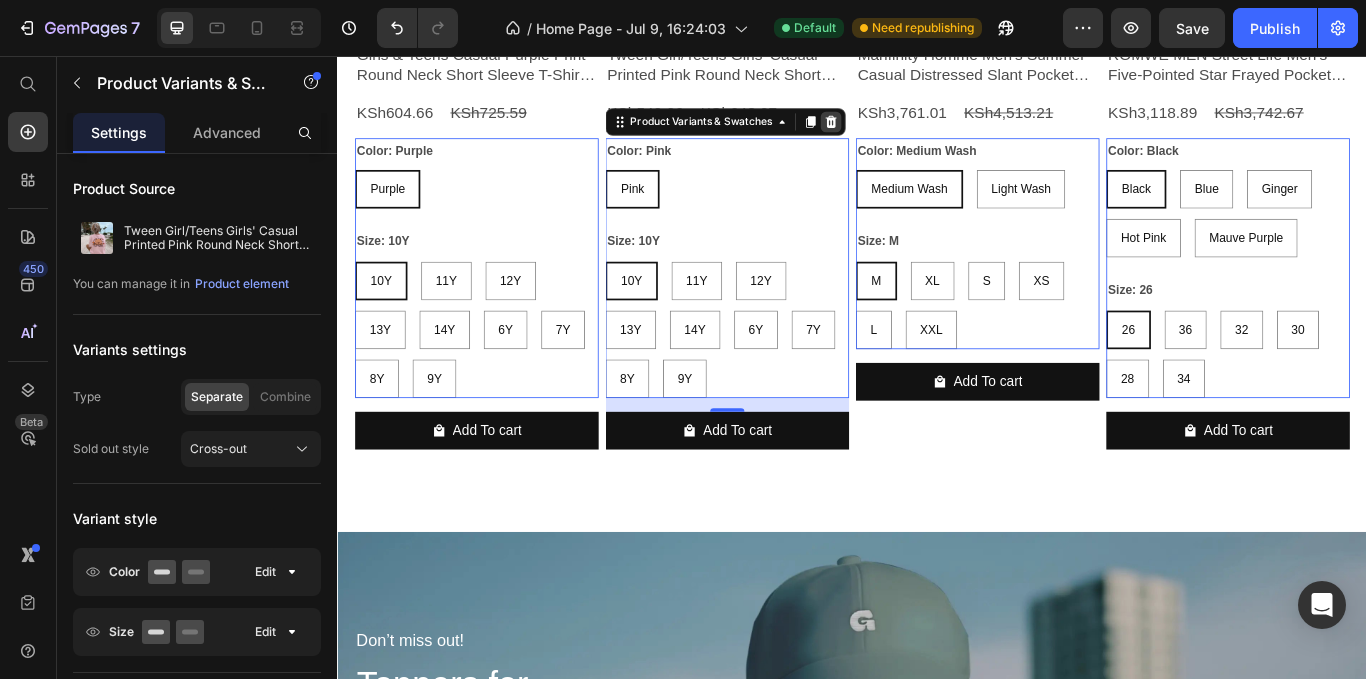click 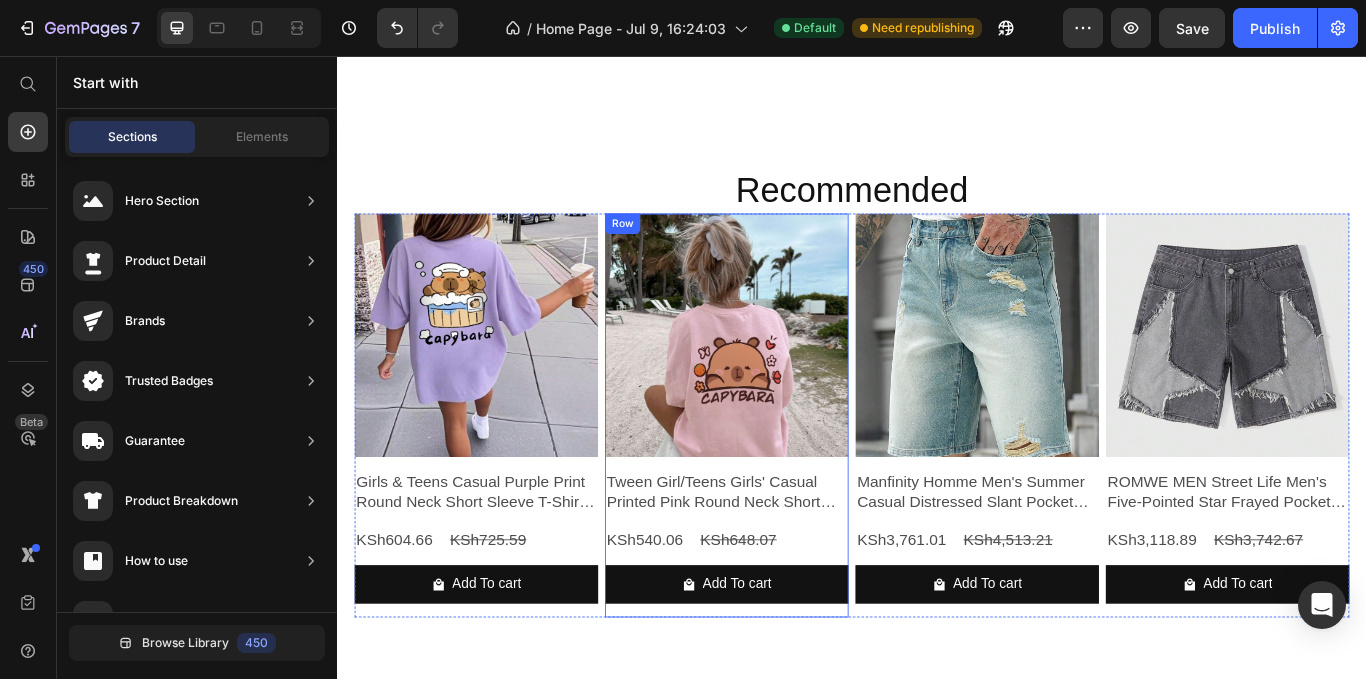 scroll, scrollTop: 2918, scrollLeft: 0, axis: vertical 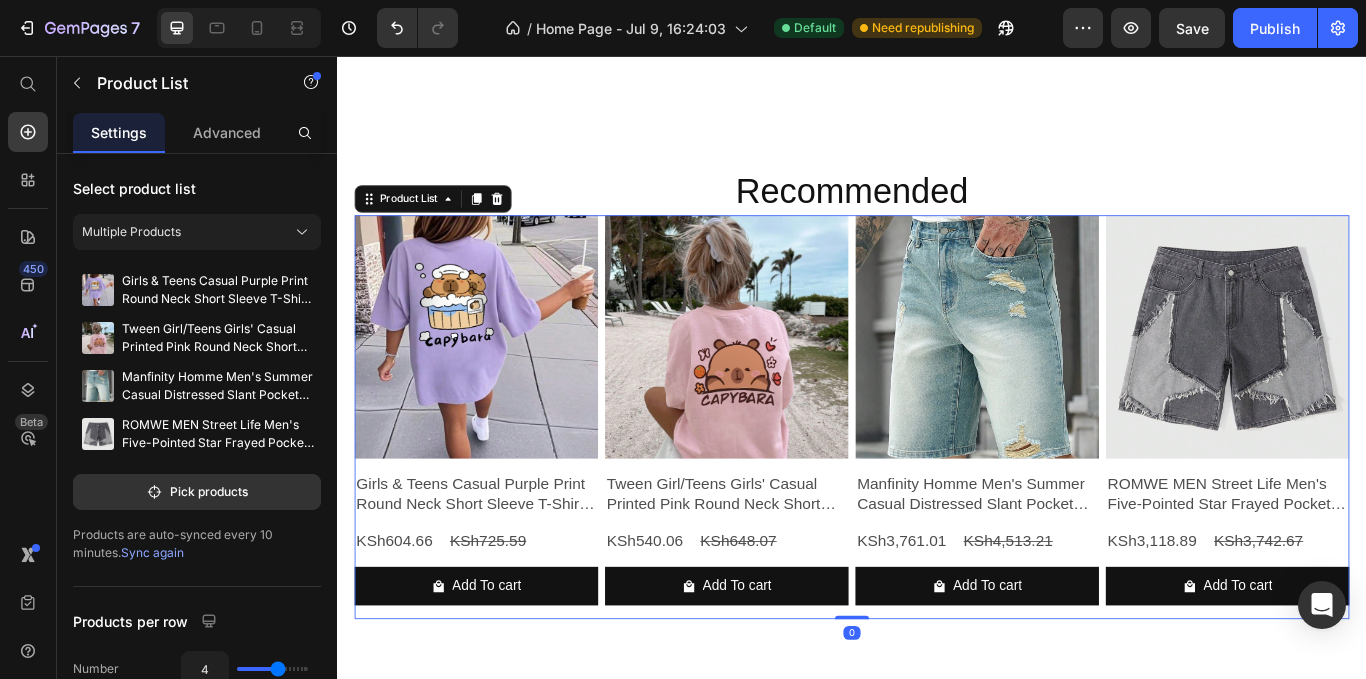 click on "Product Images Girls & Teens Casual Purple Print Round Neck Short Sleeve T-Shirt, Summer Top Product Title KSh604.66 Product Price KSh725.59 Product Price Row Add To cart Product Cart Button Row Product Images Tween Girl/Teens Girls' Casual Printed Pink Round Neck Short Sleeve T-Shirt Tops For Summer Product Title KSh540.06 Product Price KSh648.07 Product Price Row Add To cart Product Cart Button Row Product Images Manfinity Homme Men's Summer Casual Distressed Slant Pocket Denim Shorts Product Title KSh3,761.01 Product Price KSh4,513.21 Product Price Row Add To cart Product Cart Button Row Product Images ROMWE MEN Street Life Men's Five-Pointed Star Frayed Pocket Casual Loose Fit Denim Shorts Jorts Product Title KSh3,118.89 Product Price KSh3,742.67 Product Price Row Add To cart Product Cart Button Row" at bounding box center [937, 477] 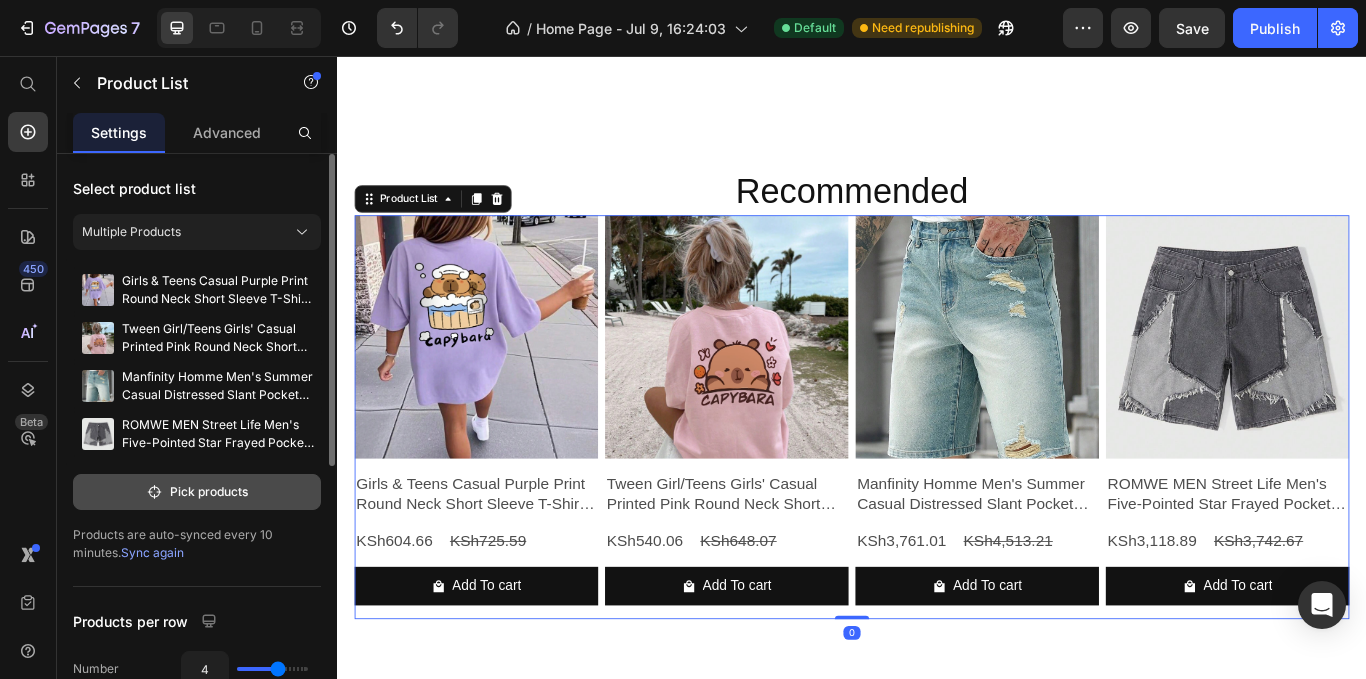click on "Pick products" at bounding box center [197, 492] 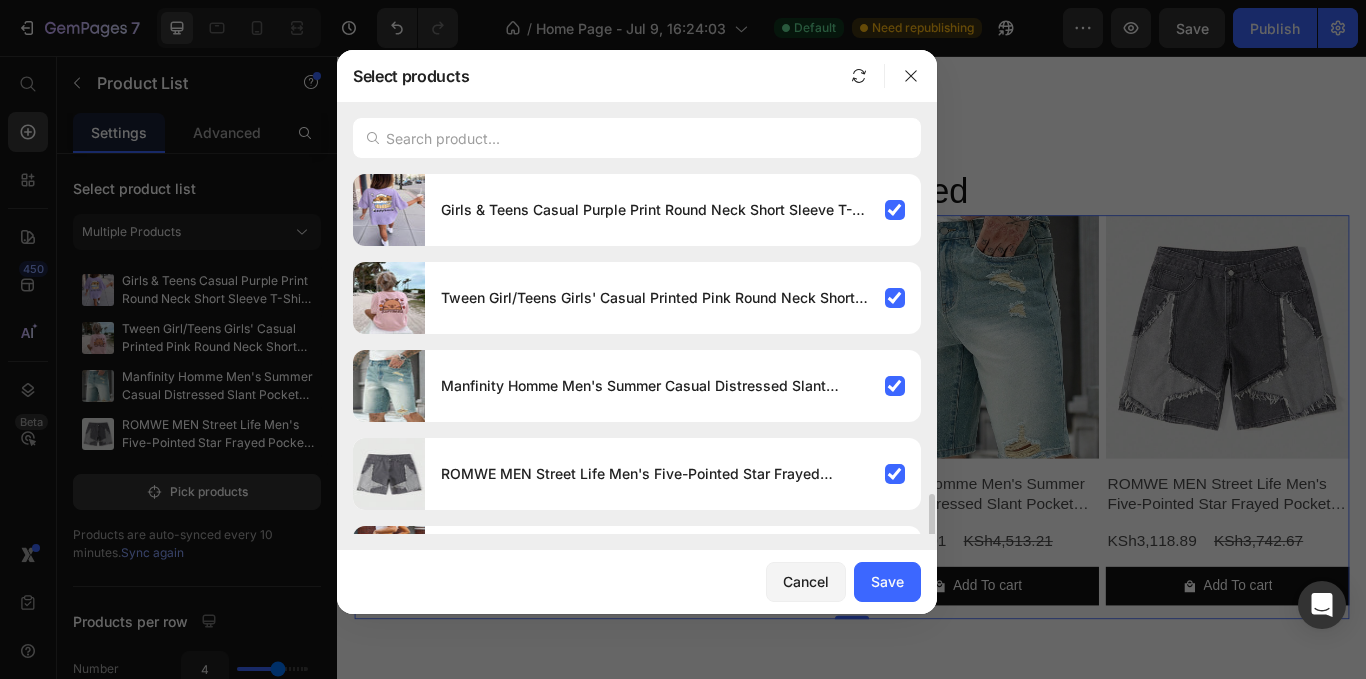 scroll, scrollTop: 240, scrollLeft: 0, axis: vertical 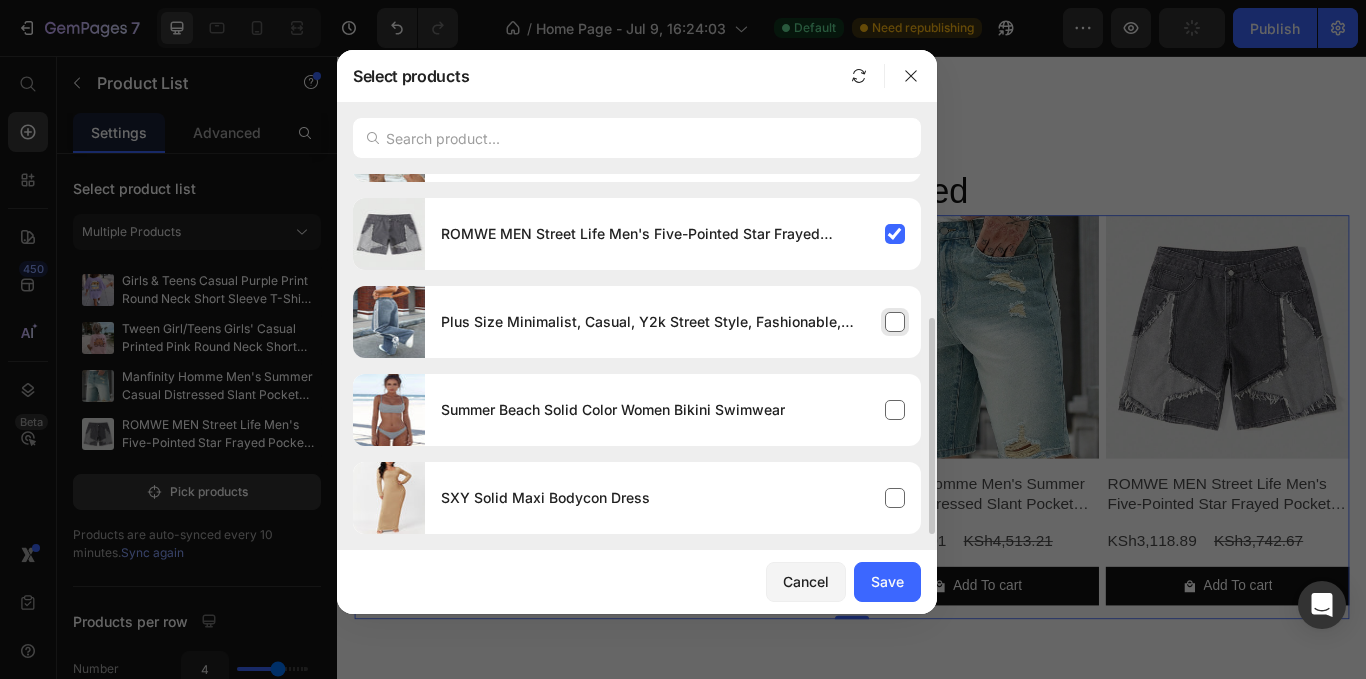 click on "Plus Size Minimalist, Casual, Y2k Street Style, Fashionable, Spicy Girl, Side Striped Bow Jeans" at bounding box center [673, 322] 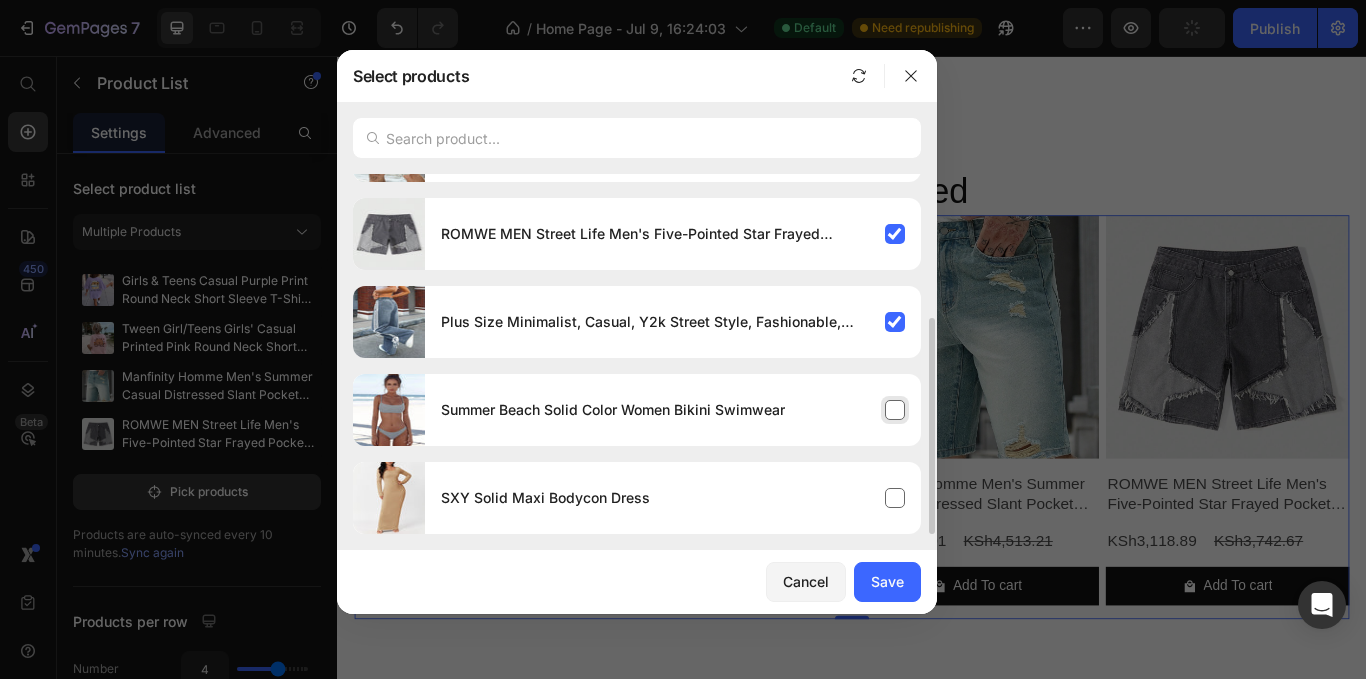 click on "Summer Beach Solid Color Women Bikini Swimwear" at bounding box center (673, 410) 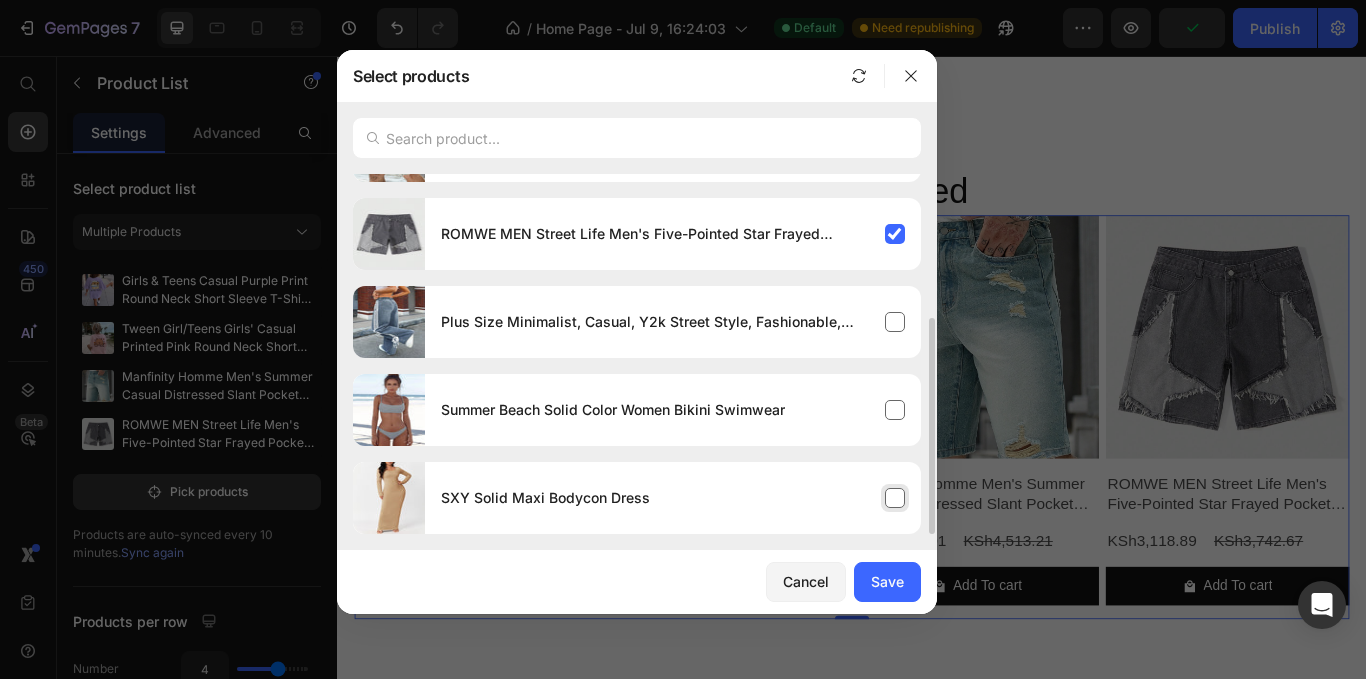 click on "SXY Solid Maxi Bodycon Dress" at bounding box center [673, 498] 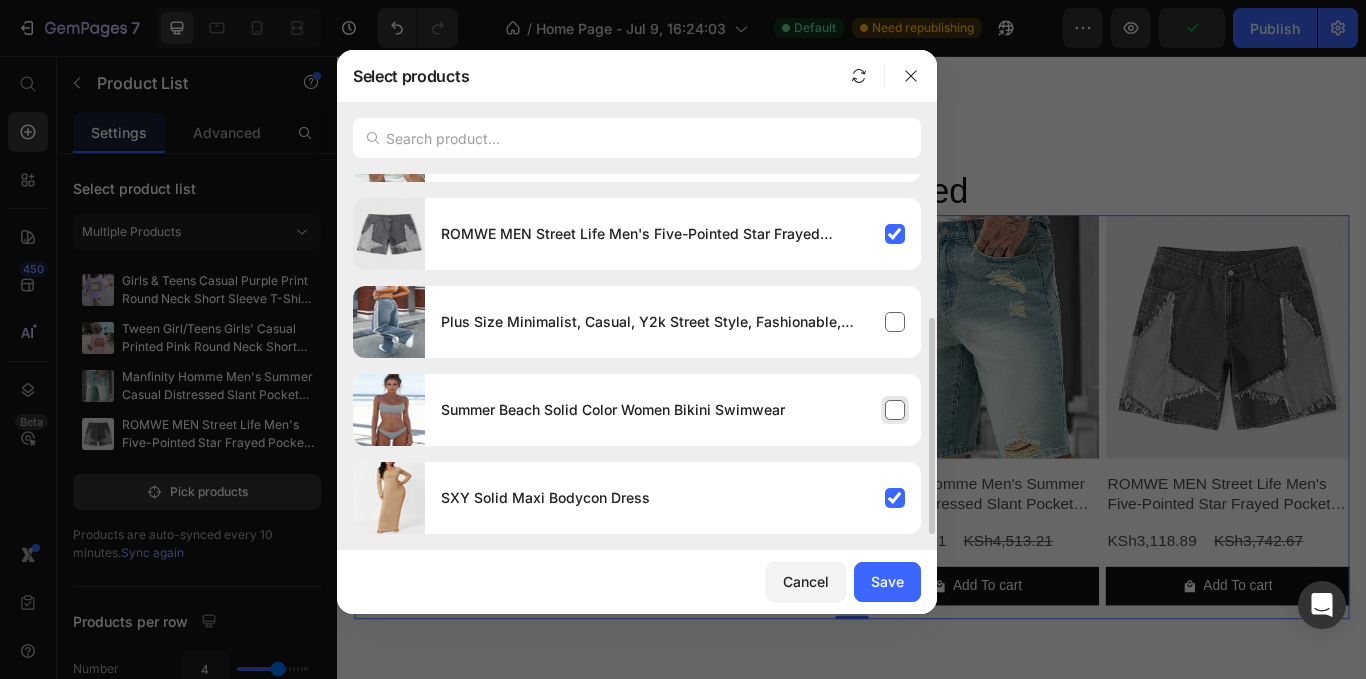 click on "Summer Beach Solid Color Women Bikini Swimwear" at bounding box center [673, 410] 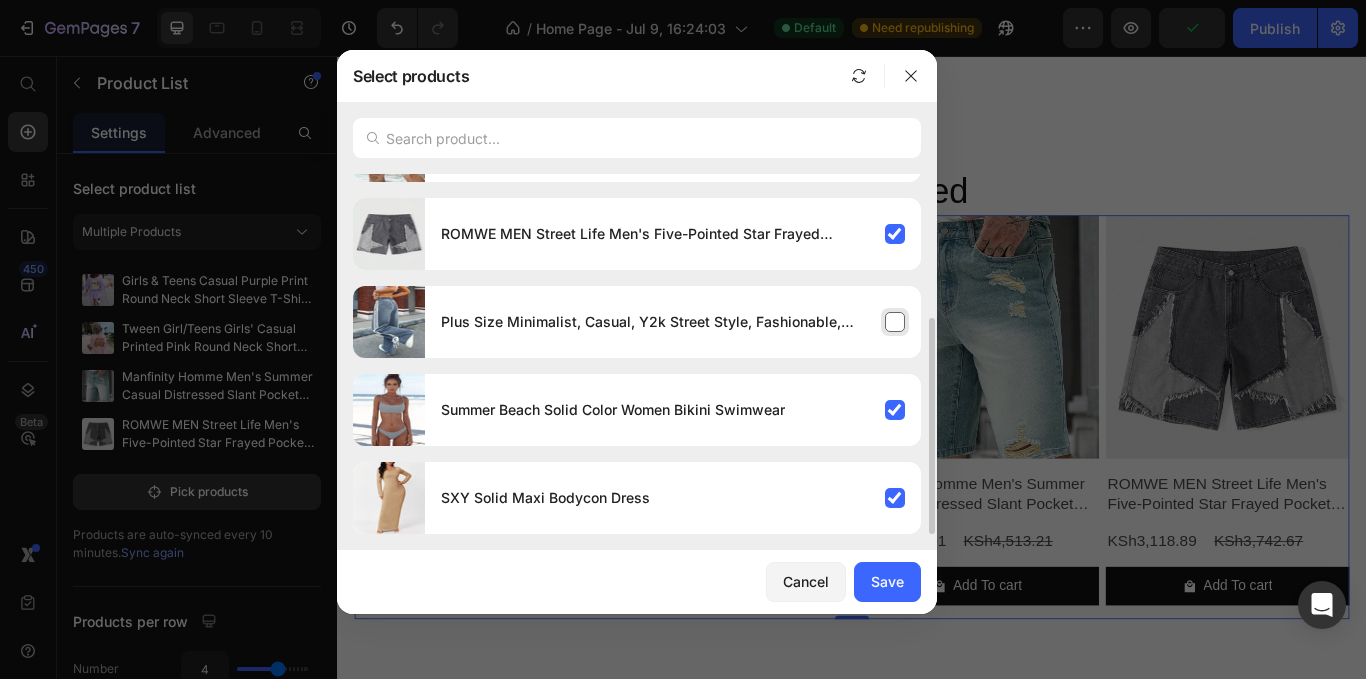 click on "Plus Size Minimalist, Casual, Y2k Street Style, Fashionable, Spicy Girl, Side Striped Bow Jeans" at bounding box center [673, 322] 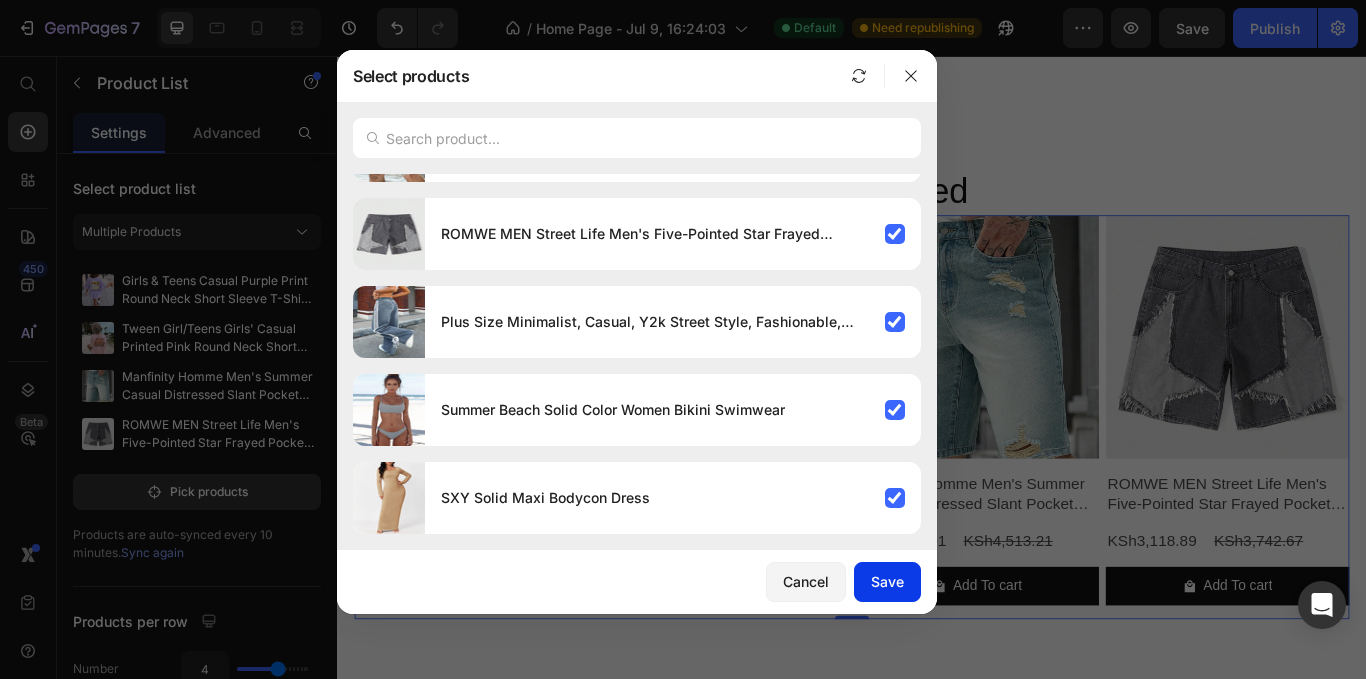 click on "Save" at bounding box center [887, 581] 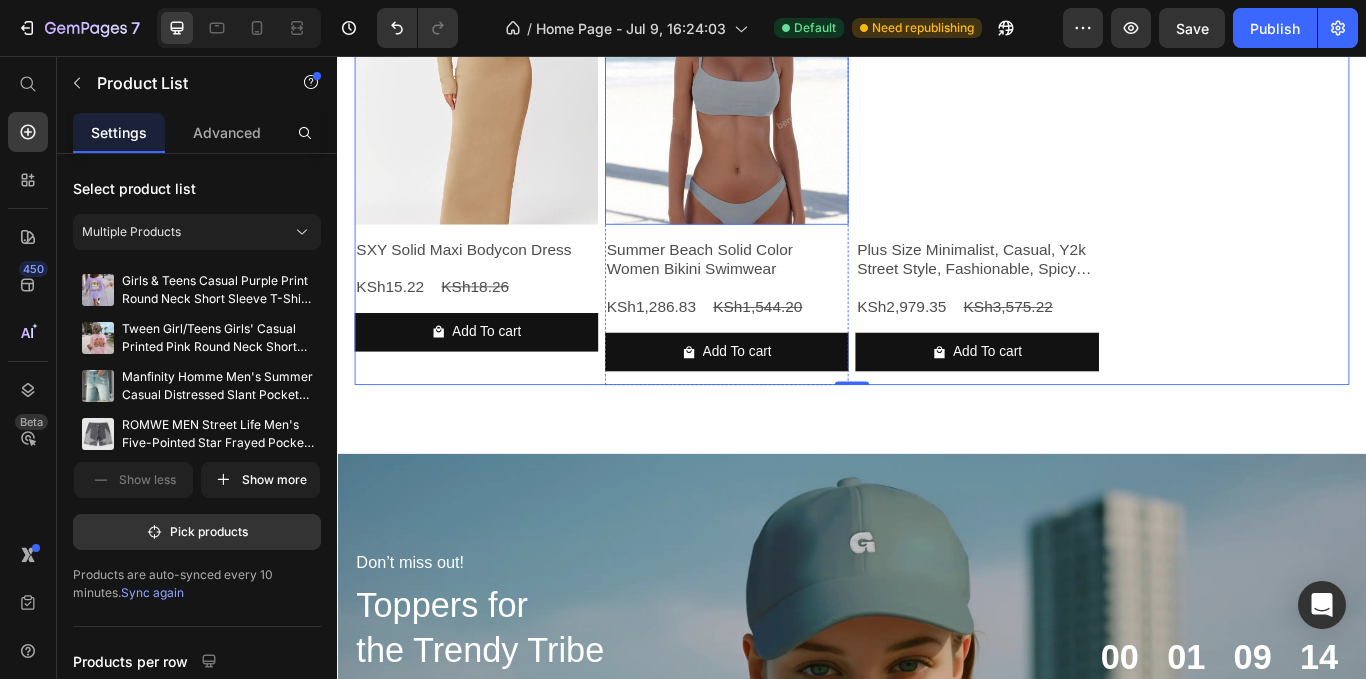 scroll, scrollTop: 3918, scrollLeft: 0, axis: vertical 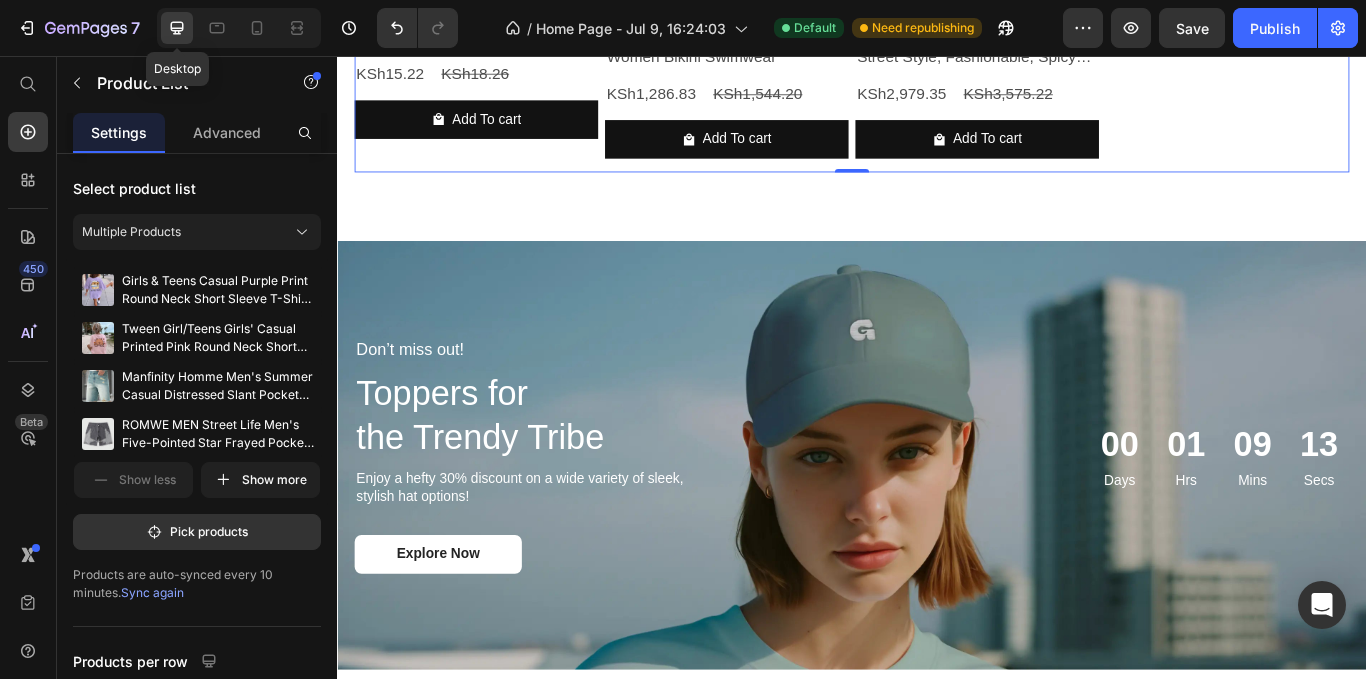 click 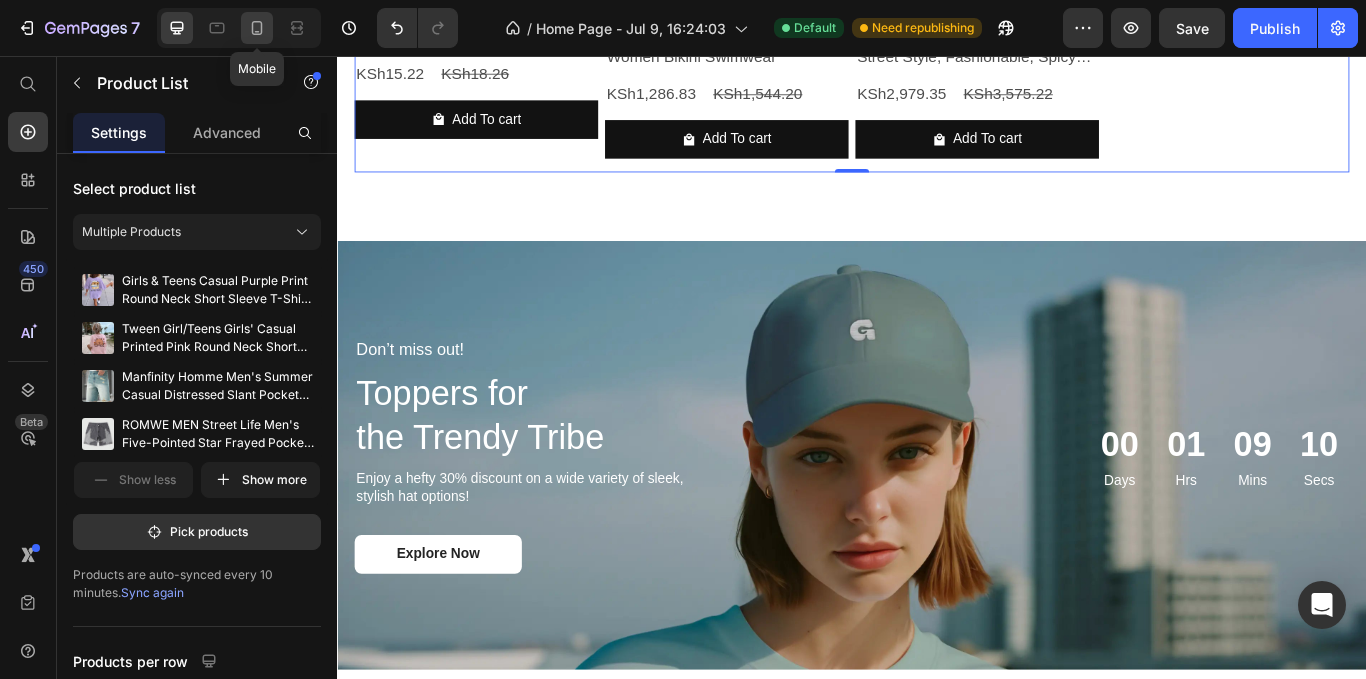click 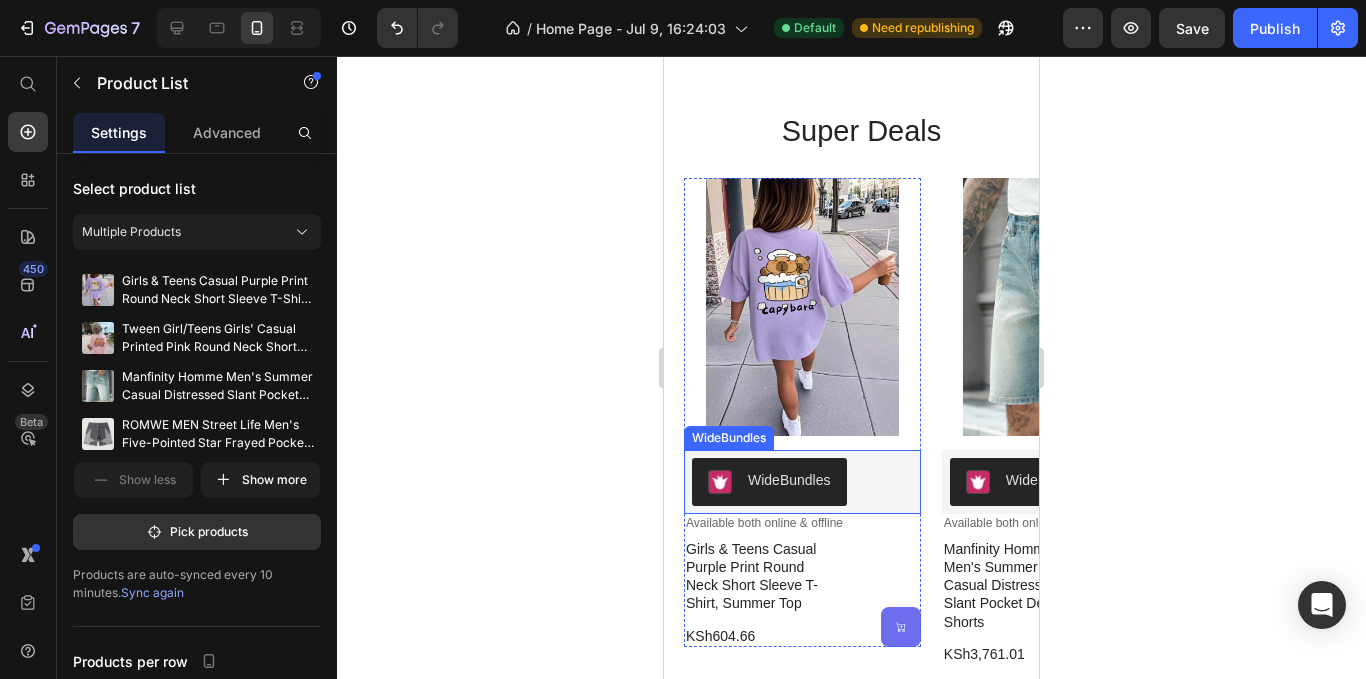 scroll, scrollTop: 700, scrollLeft: 0, axis: vertical 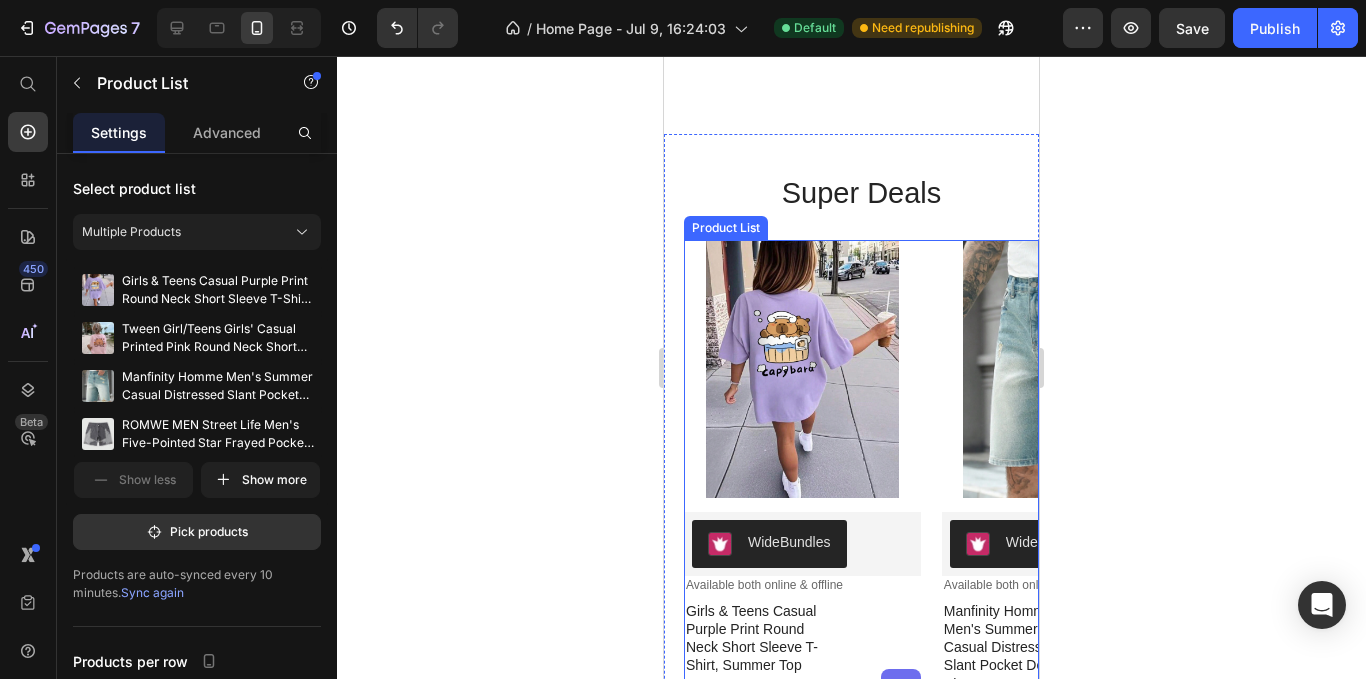 click on "Product Images WideBundles WideBundles Available both online & offline Text Block Girls & Teens Casual Purple Print Round Neck Short Sleeve T-Shirt, Summer Top Product Title KSh604.66 Product Price
(P) Cart Button Row Row Product Images WideBundles WideBundles Available both online & offline Text Block Manfinity Homme Men's Summer Casual Distressed Slant Pocket Denim Shorts Product Title KSh3,761.01 Product Price
(P) Cart Button Row Row Product Images WideBundles WideBundles Available both online & offline Text Block Summer Beach Solid Color Women Bikini Swimwear Product Title KSh1,286.83 Product Price
(P) Cart Button Row Row Product Images WideBundles WideBundles Available both online & offline Text Block Plus Size Minimalist, Casual, Y2k Street Style, Fashionable, Spicy Girl, Side Striped Bow Jeans Product Title KSh2,979.35 Product Price
(P) Cart Button Row Row" at bounding box center [861, 483] 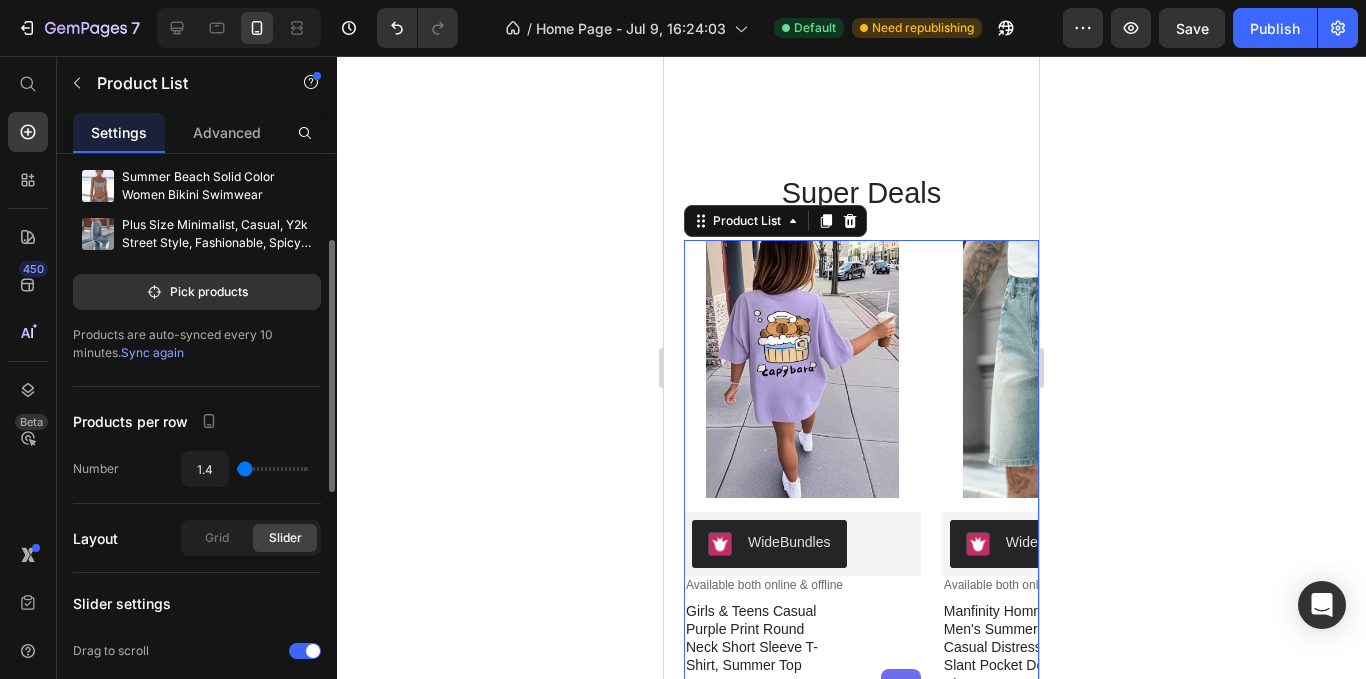 scroll, scrollTop: 300, scrollLeft: 0, axis: vertical 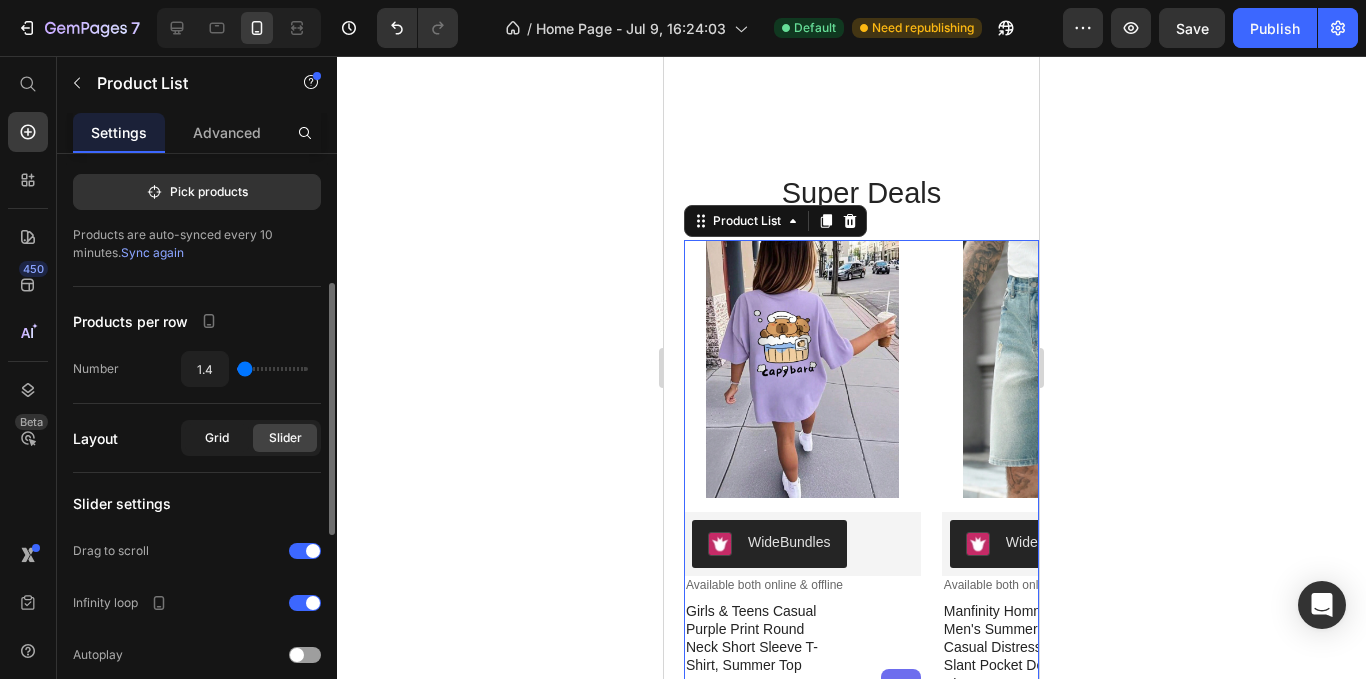 click on "Grid" 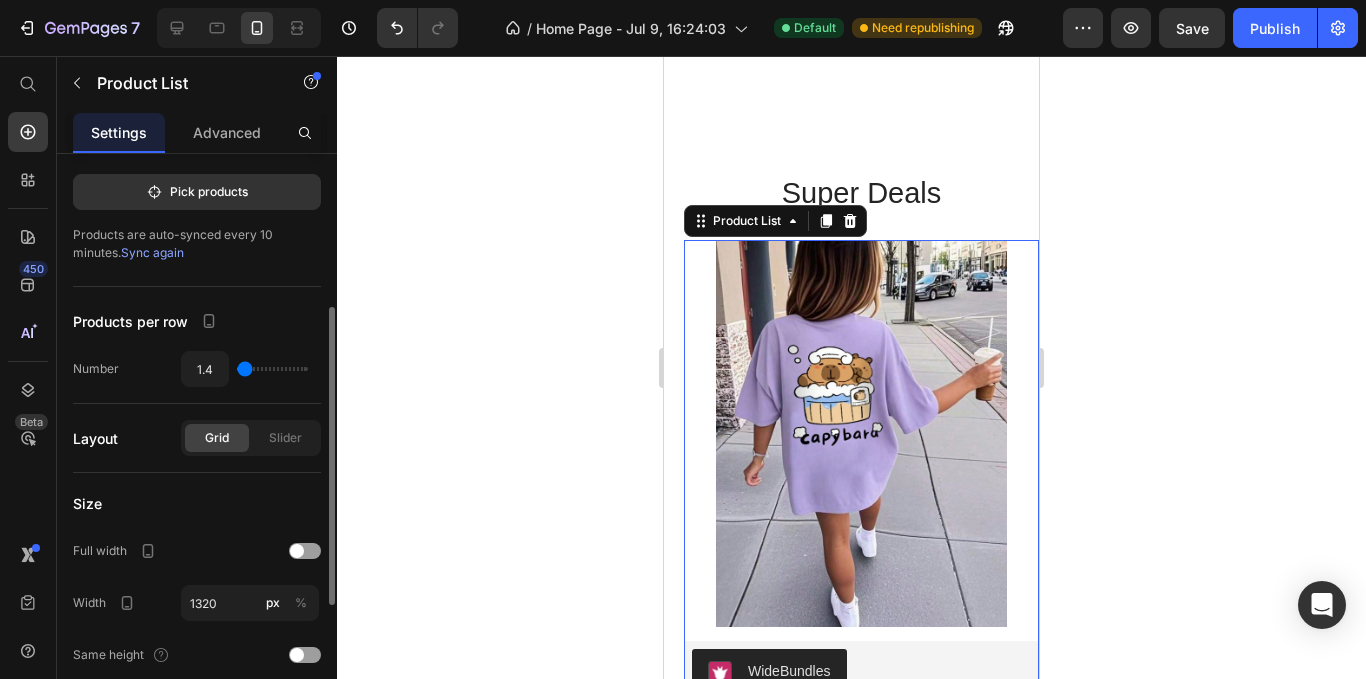 type on "2" 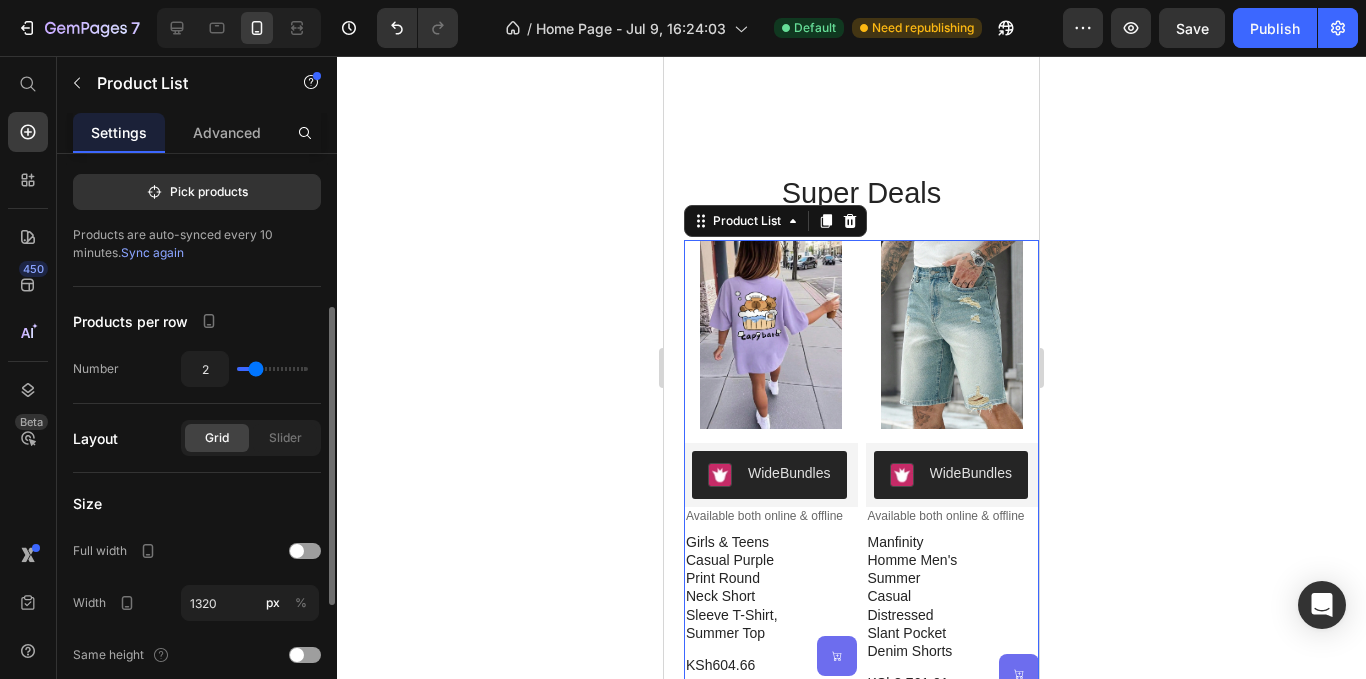 type on "3" 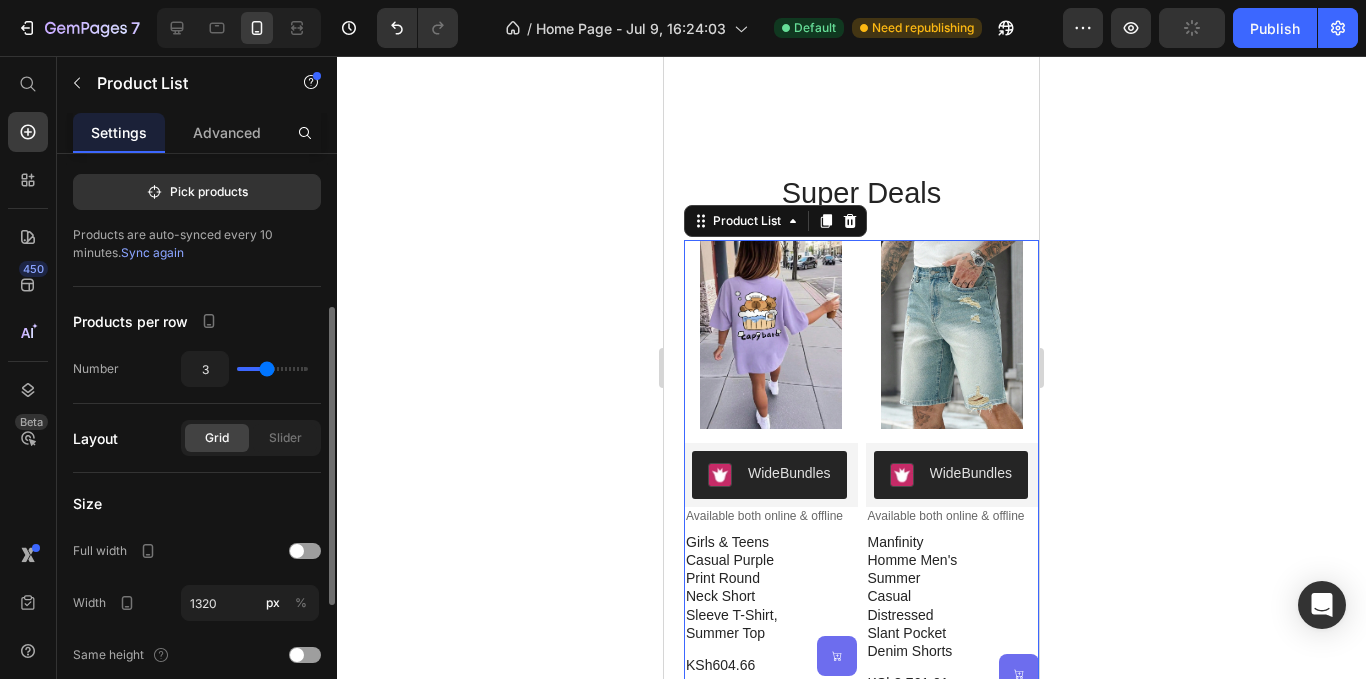 drag, startPoint x: 246, startPoint y: 372, endPoint x: 262, endPoint y: 372, distance: 16 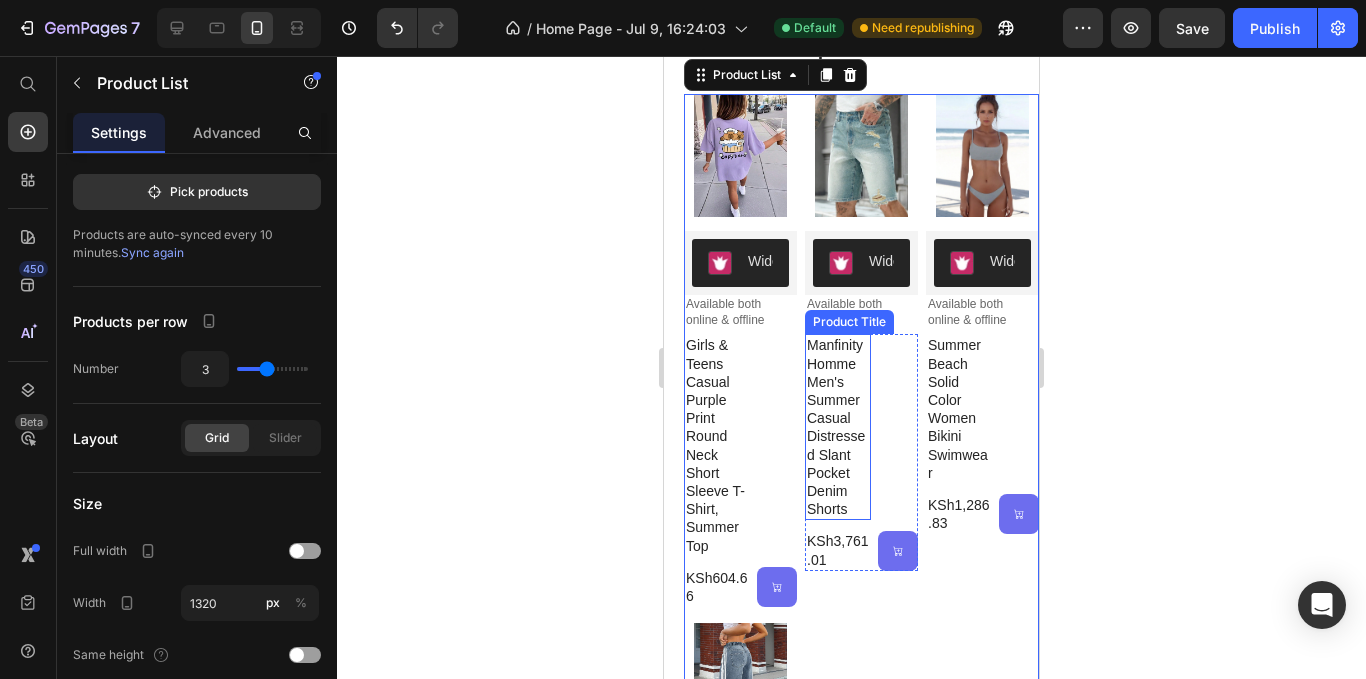 scroll, scrollTop: 900, scrollLeft: 0, axis: vertical 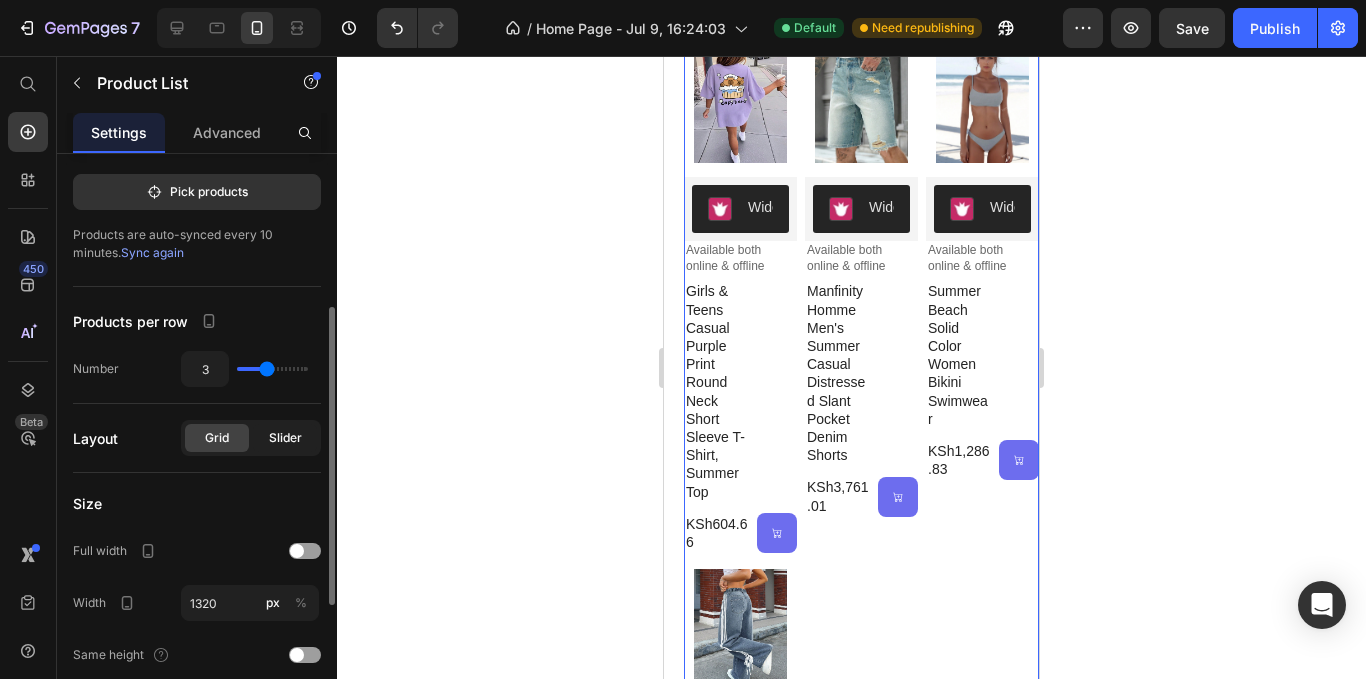 click on "Slider" 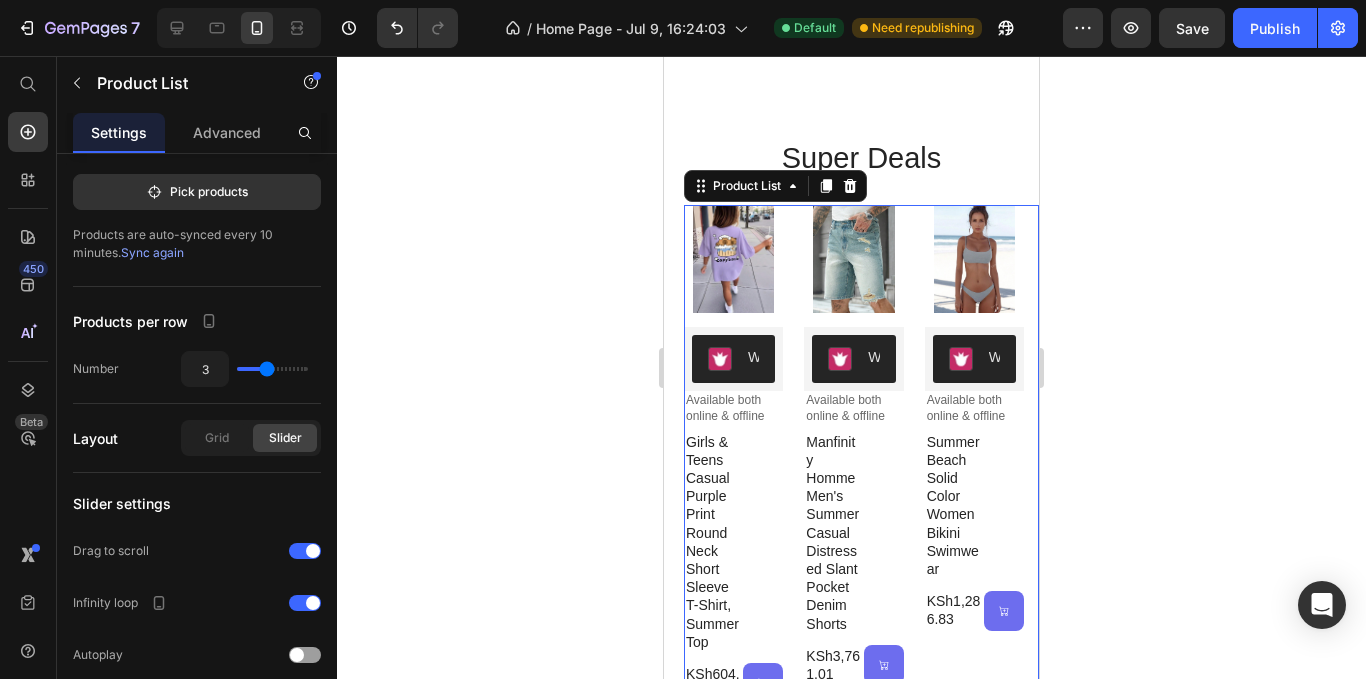 scroll, scrollTop: 700, scrollLeft: 0, axis: vertical 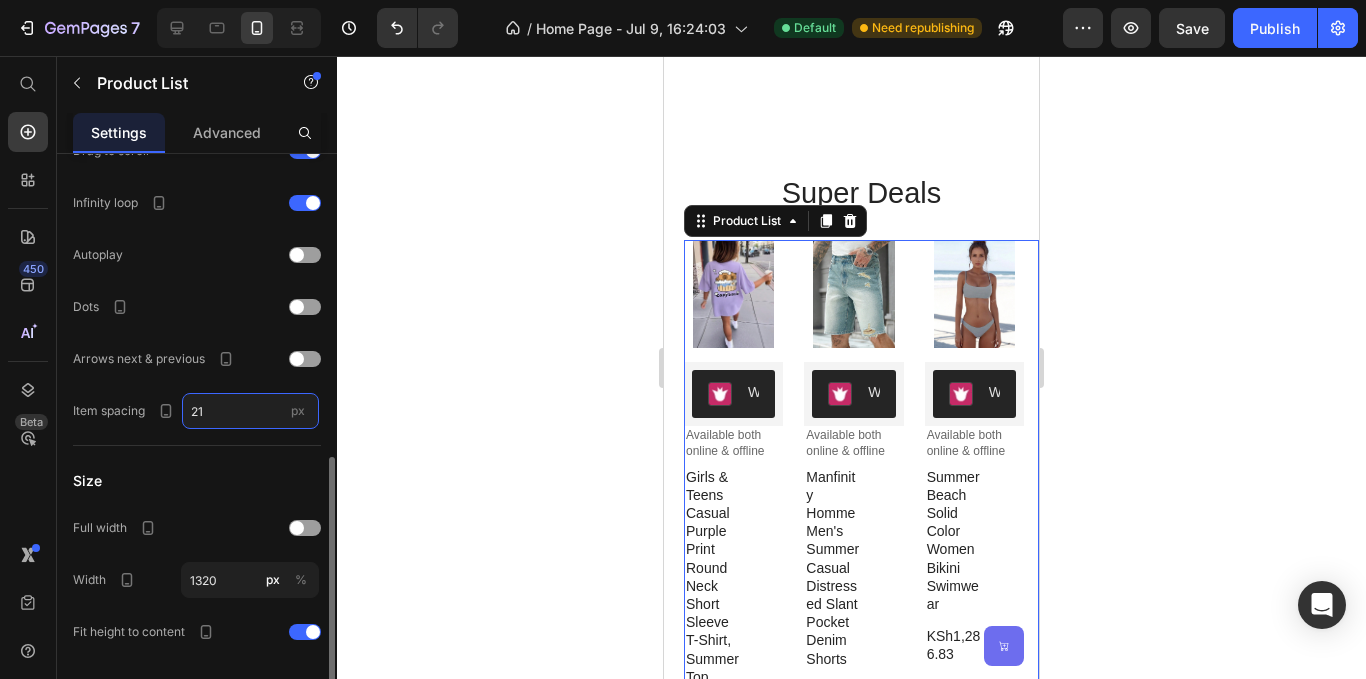 click on "21" at bounding box center [250, 411] 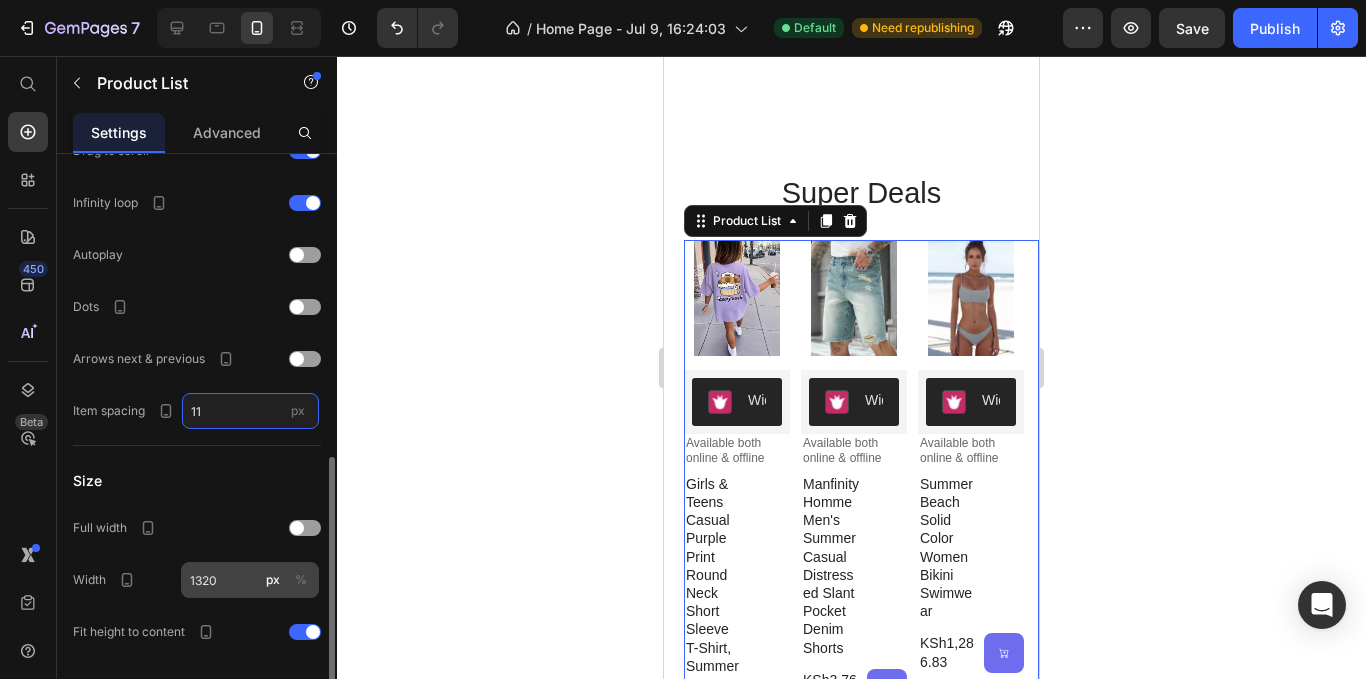 scroll, scrollTop: 762, scrollLeft: 0, axis: vertical 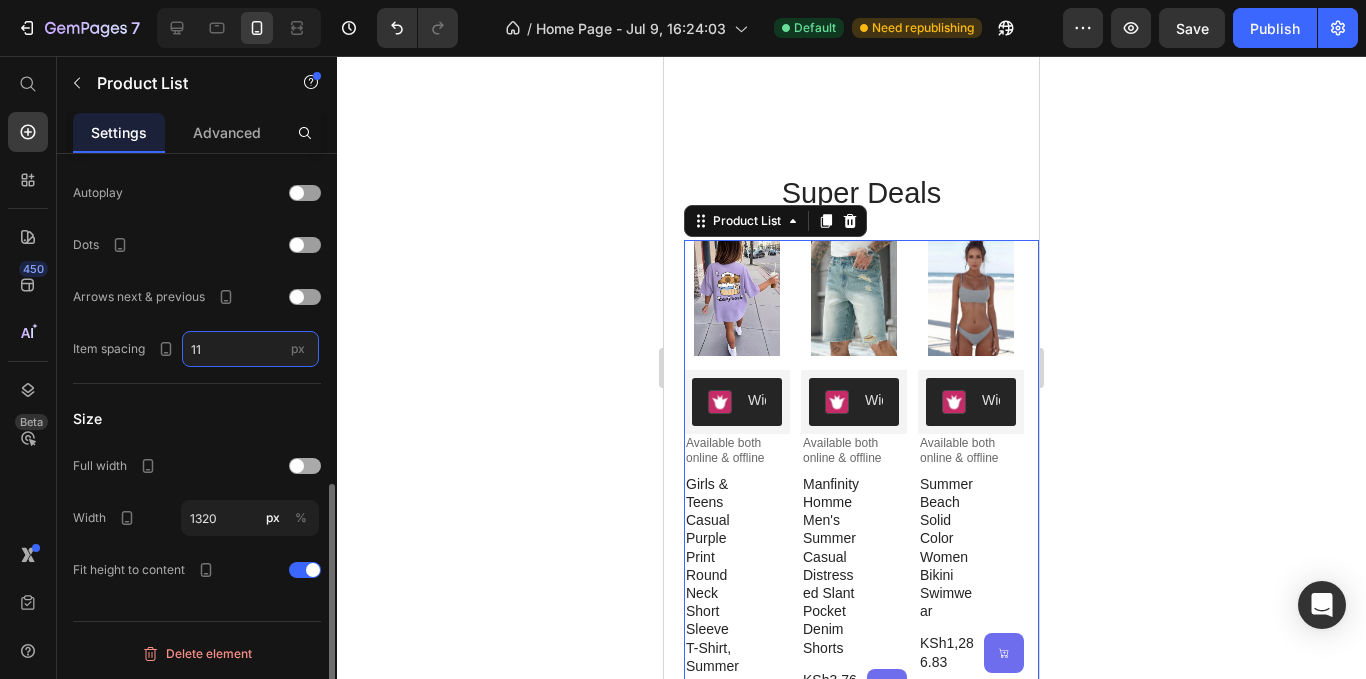 type on "11" 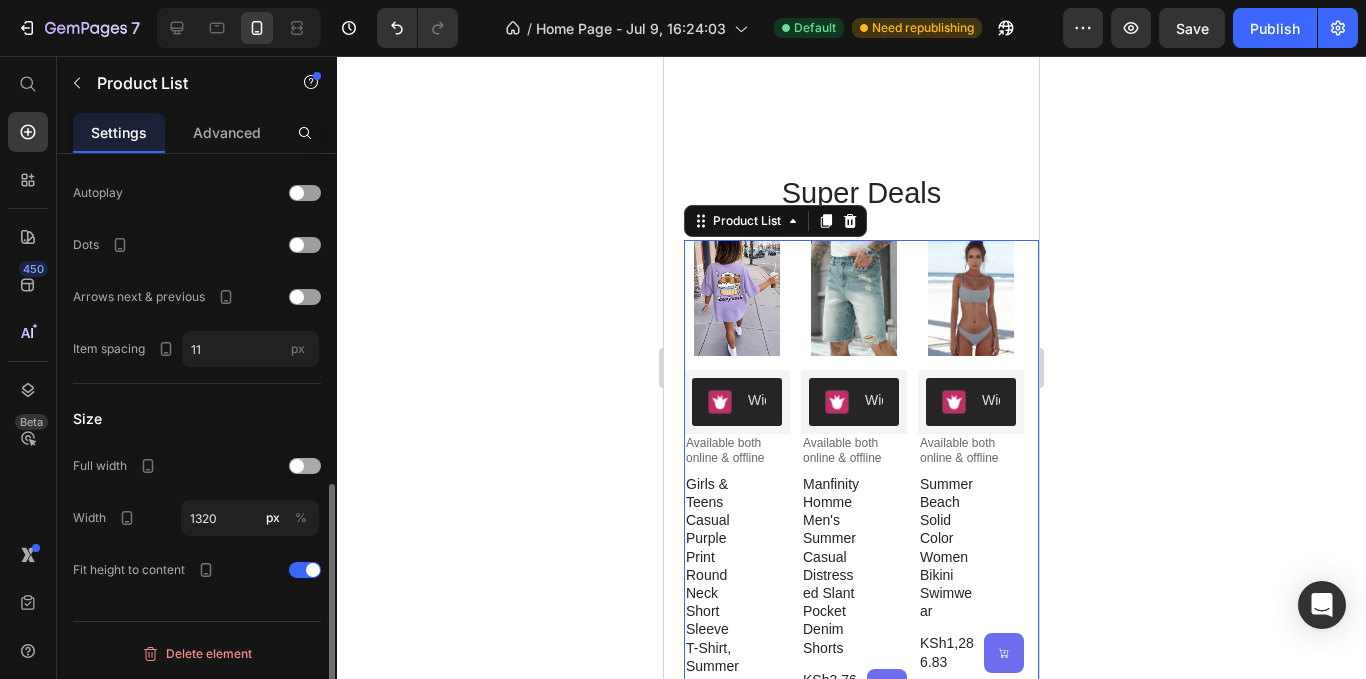 click at bounding box center (305, 466) 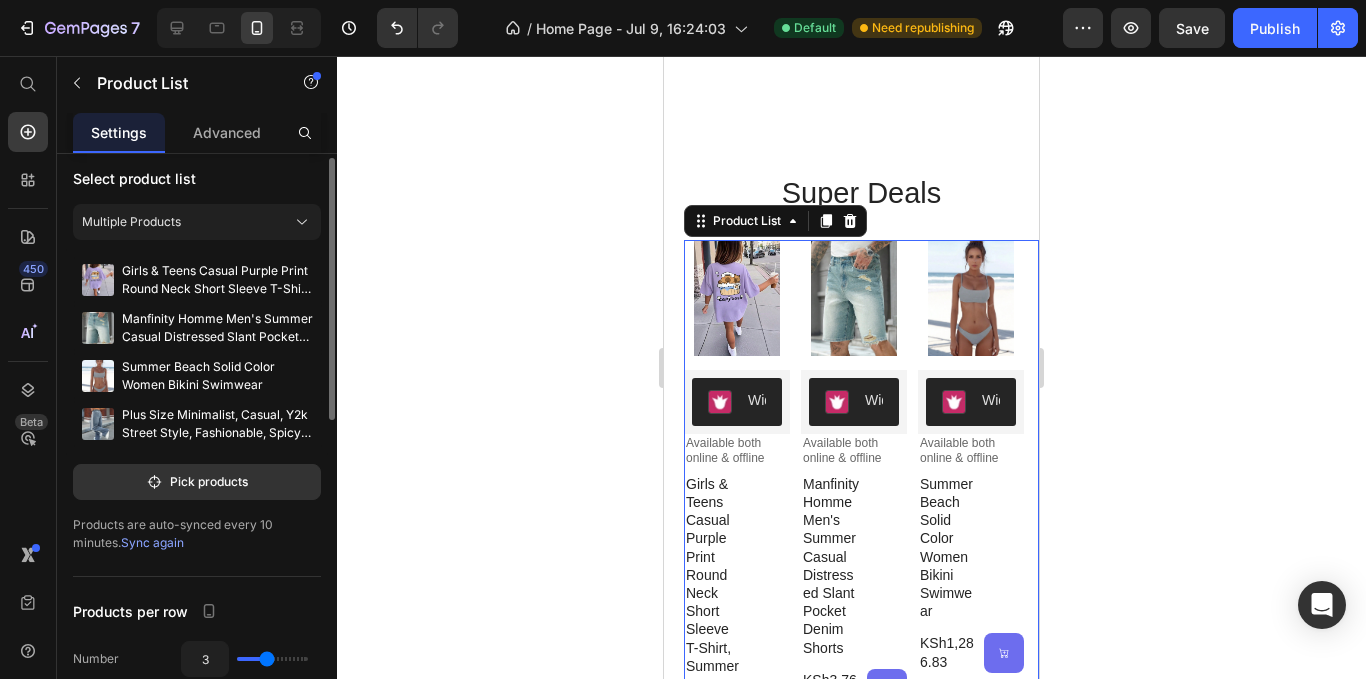 scroll, scrollTop: 0, scrollLeft: 0, axis: both 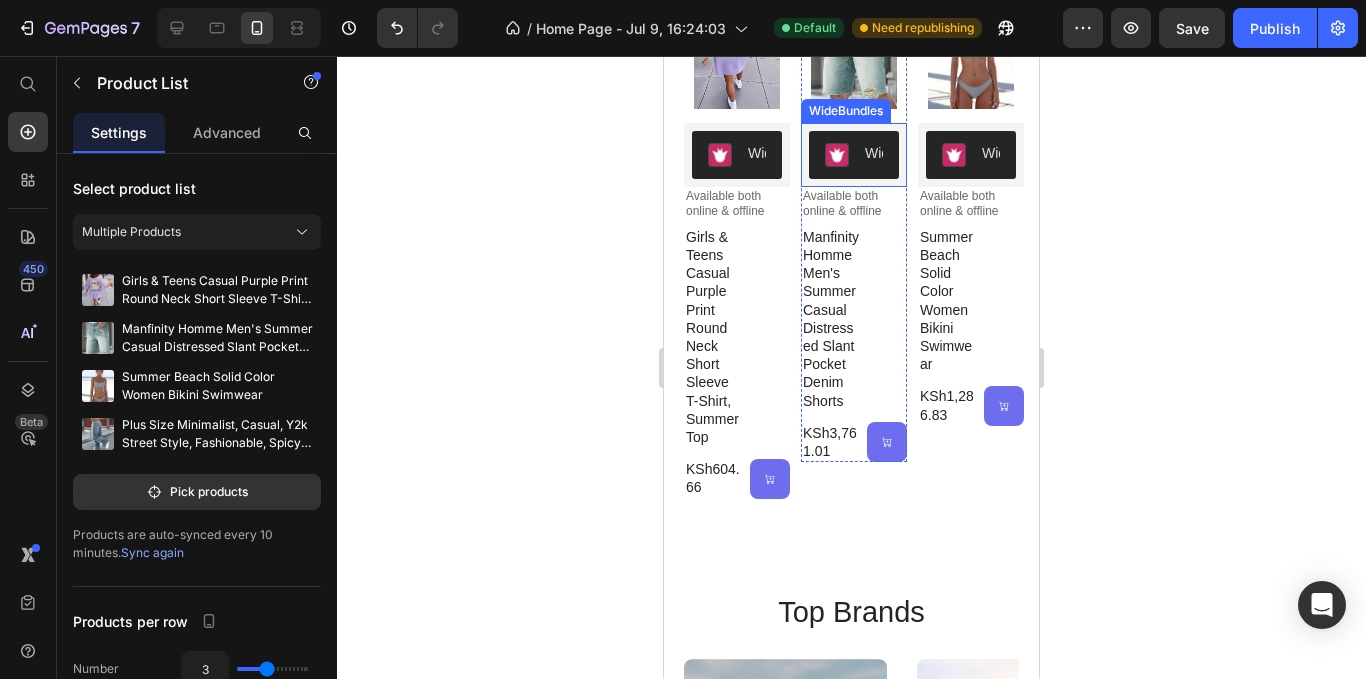 click on "WideBundles" at bounding box center [854, 155] 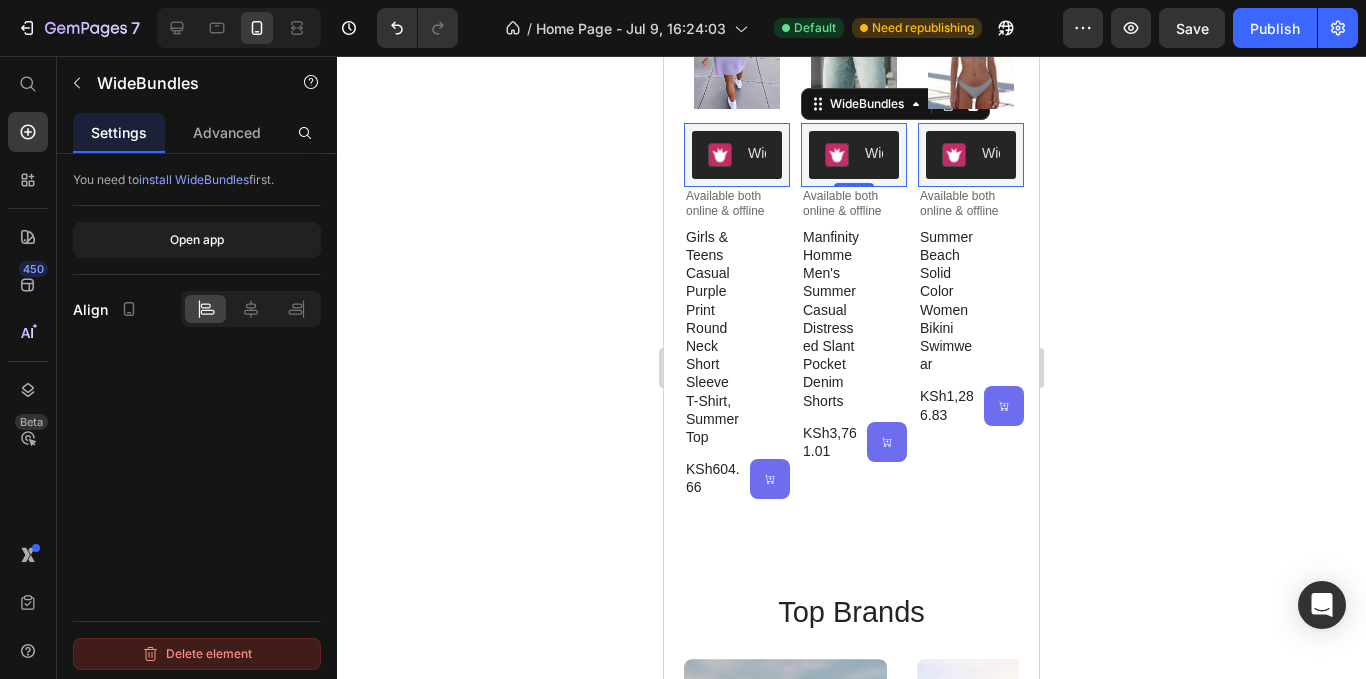 click on "Delete element" at bounding box center (197, 654) 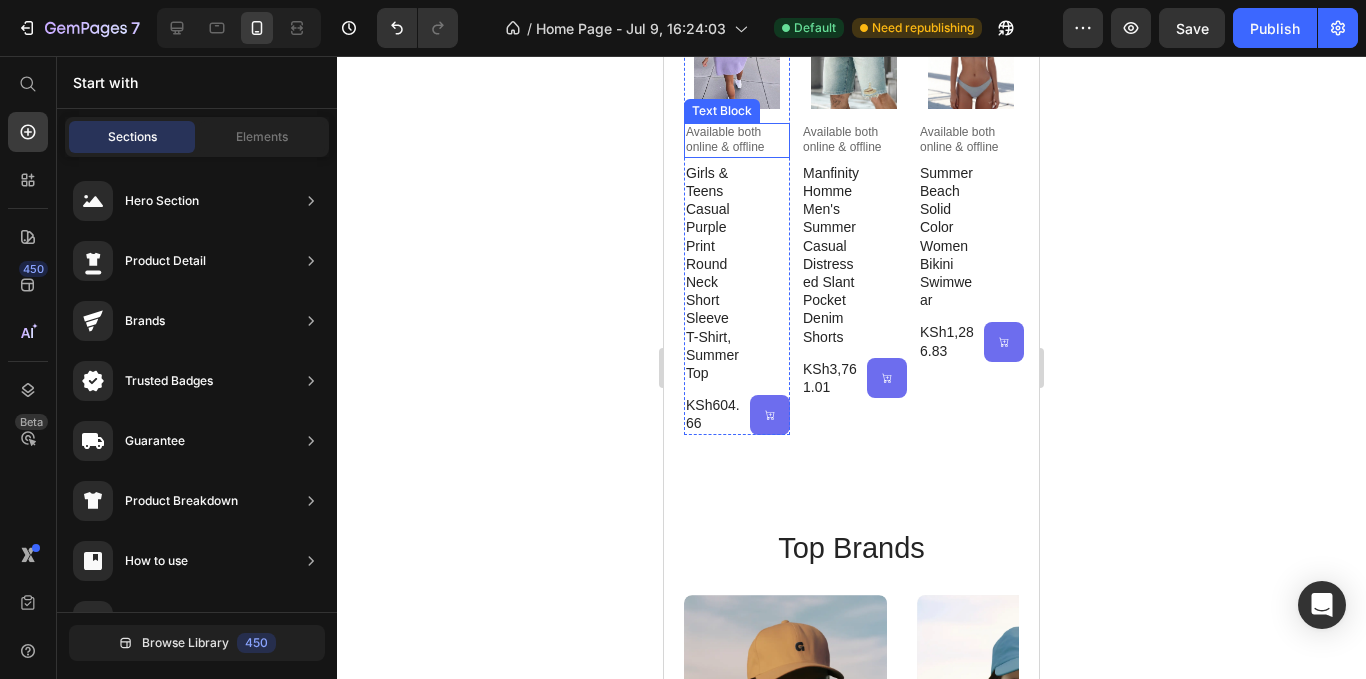 click on "Available both online & offline" at bounding box center [737, 140] 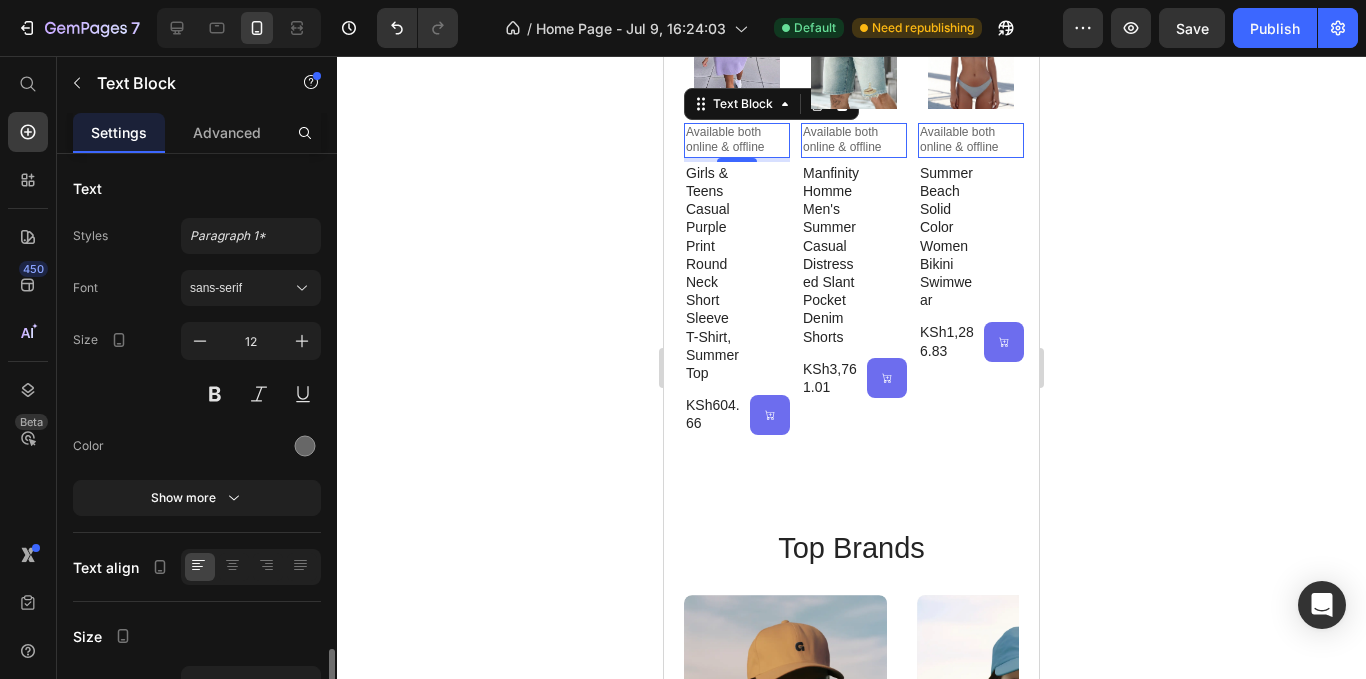 scroll, scrollTop: 313, scrollLeft: 0, axis: vertical 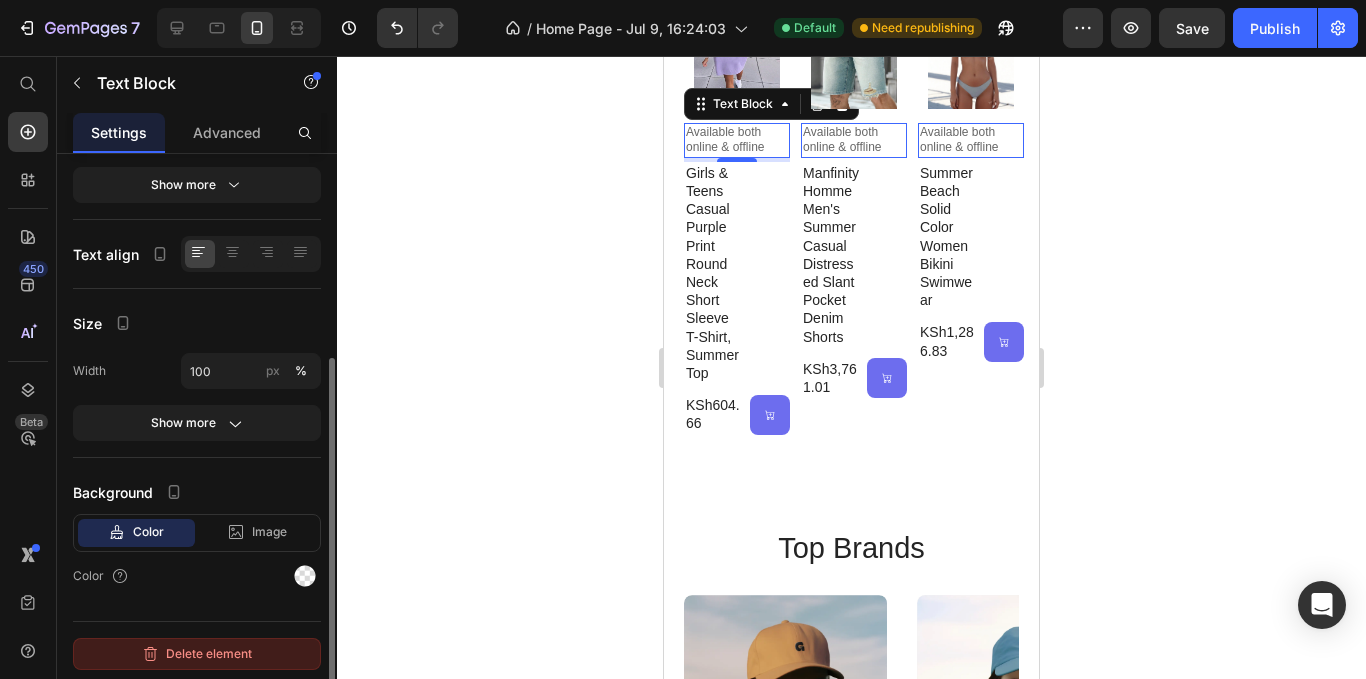 click on "Delete element" at bounding box center (197, 654) 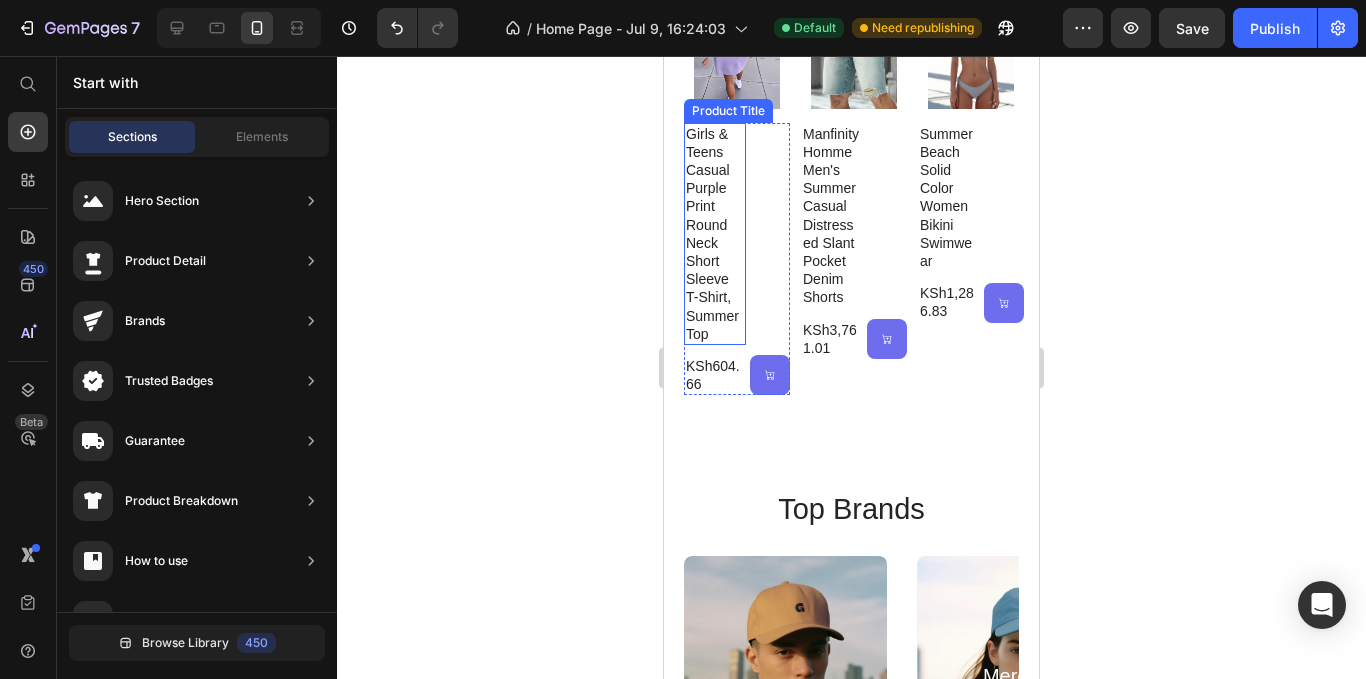 click on "Girls & Teens Casual Purple Print Round Neck Short Sleeve T-Shirt, Summer Top" at bounding box center (715, 234) 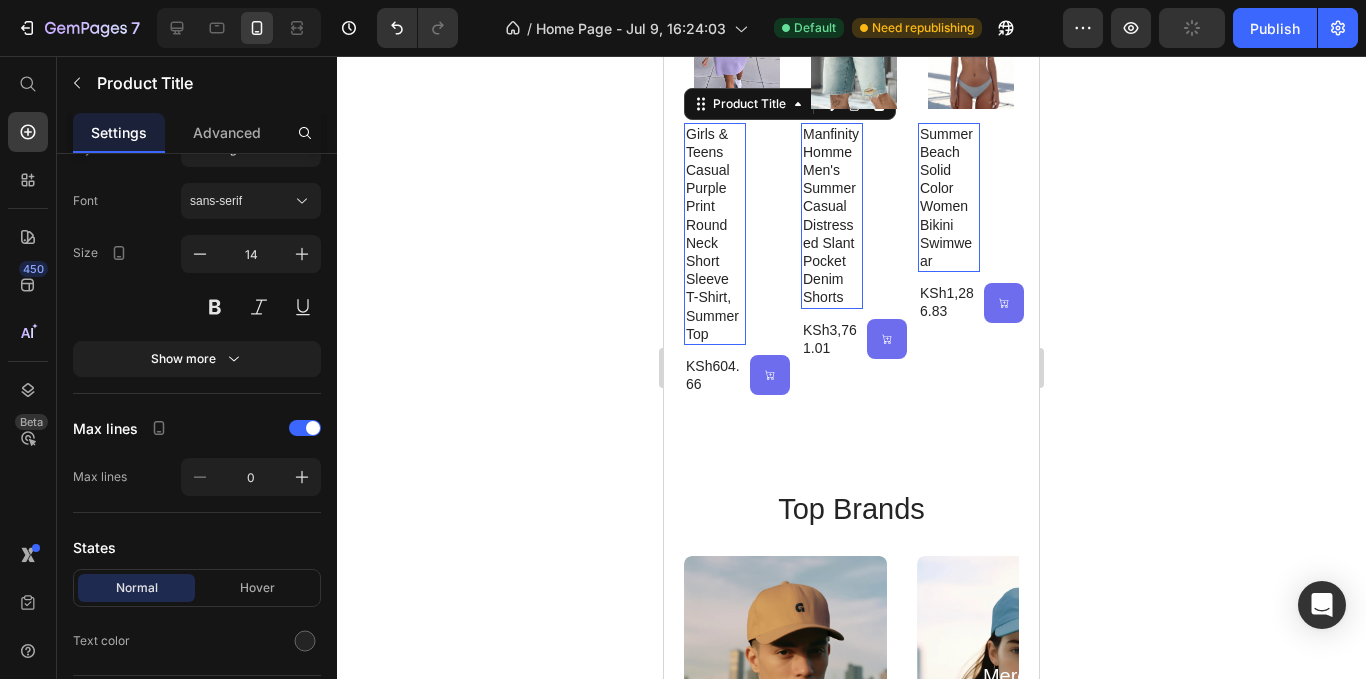 scroll, scrollTop: 0, scrollLeft: 0, axis: both 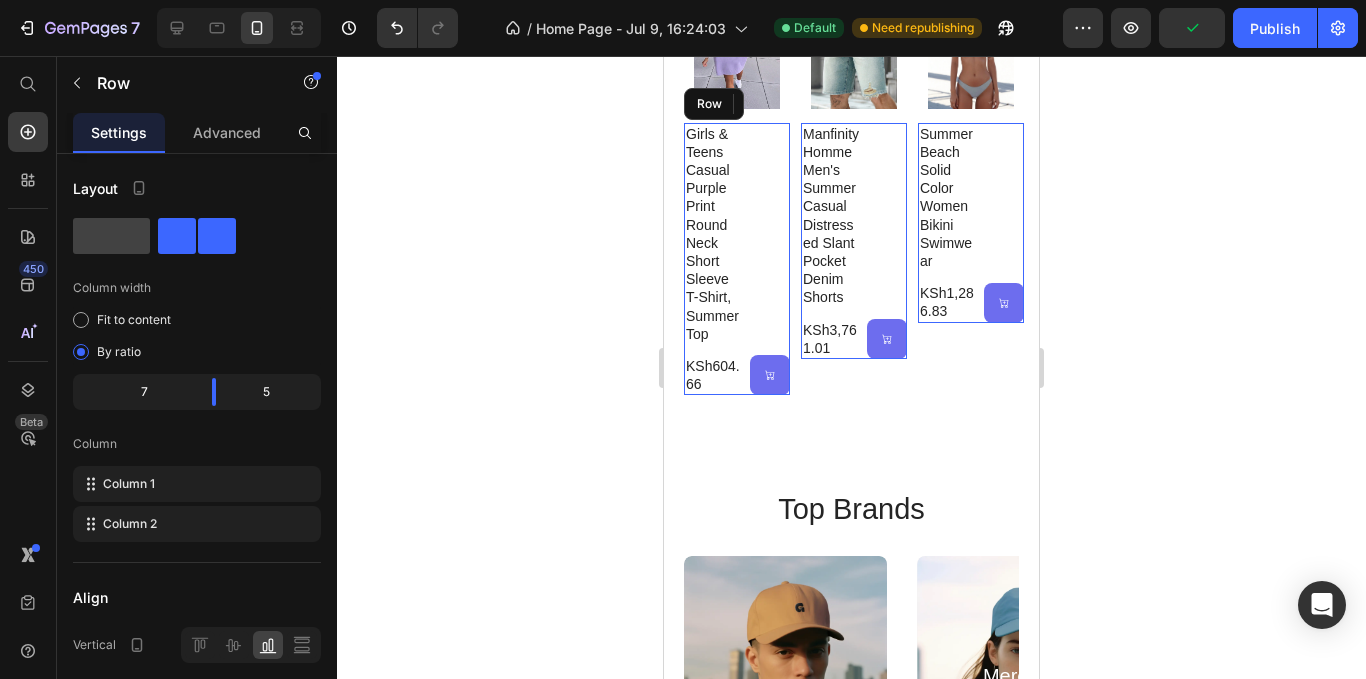 click on "(P) Cart Button" at bounding box center (768, 259) 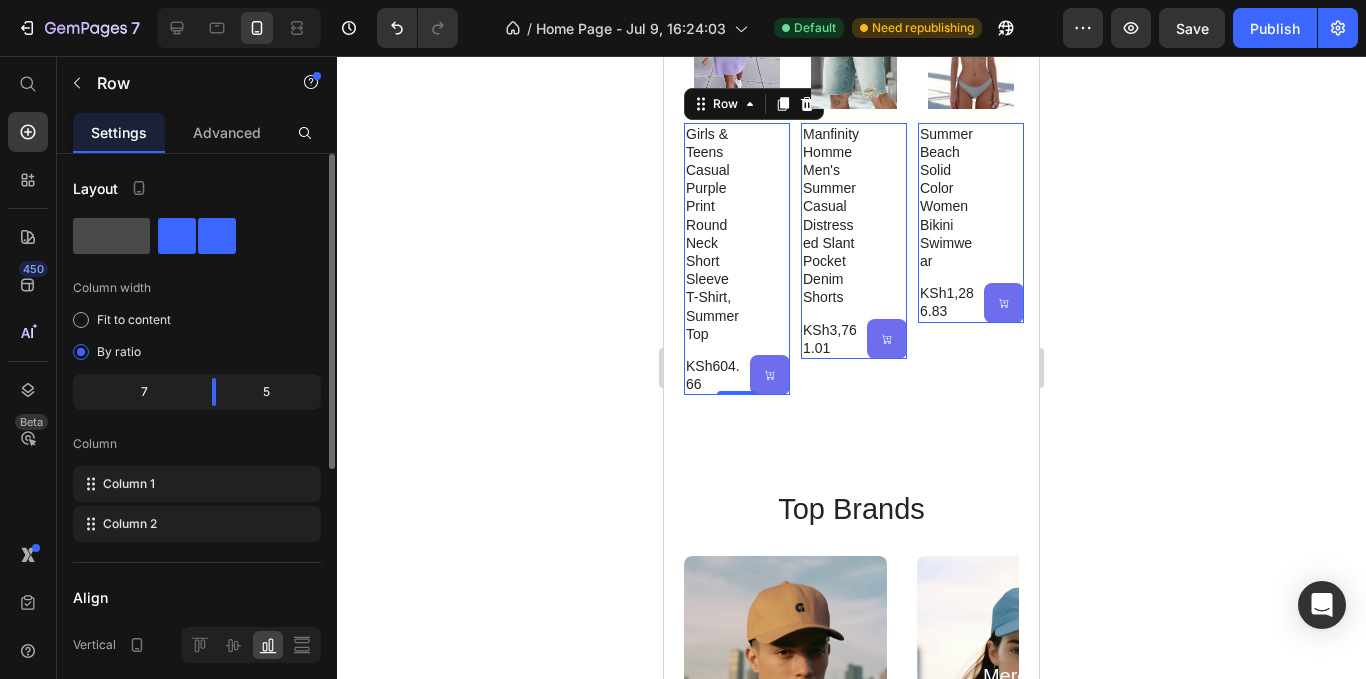 click 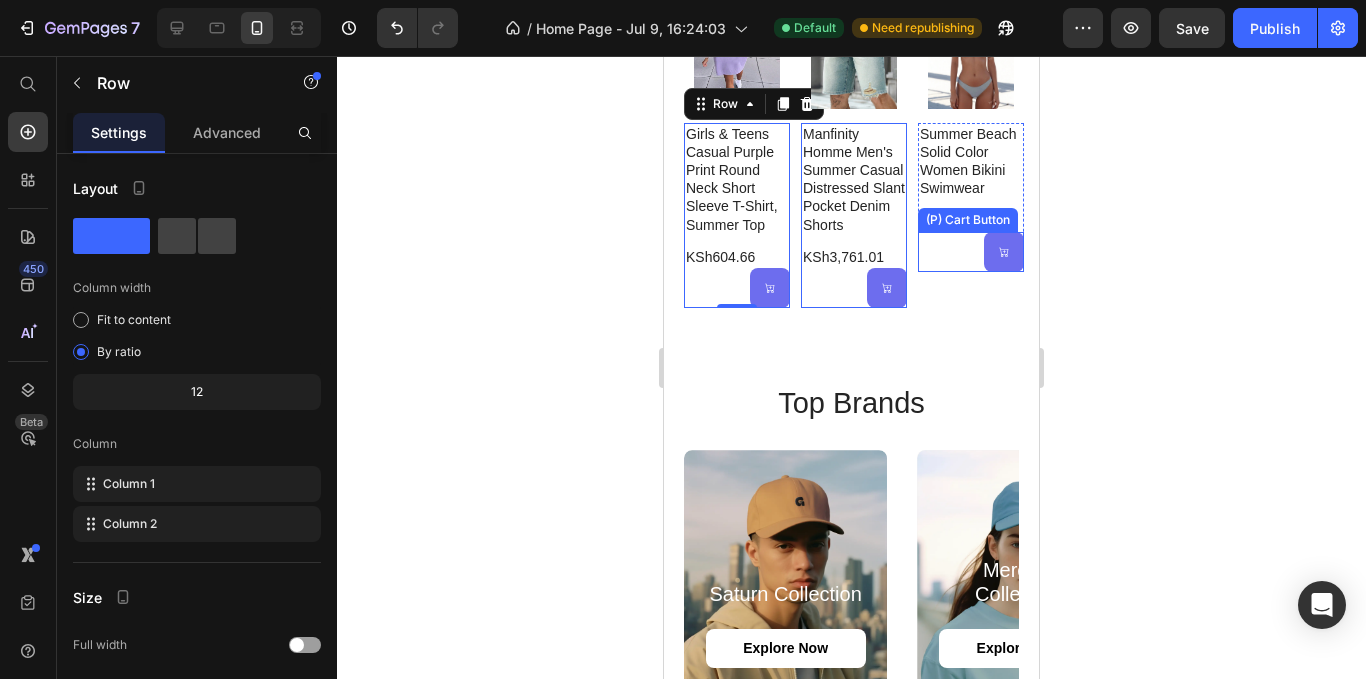 click on "(P) Cart Button" at bounding box center [971, 252] 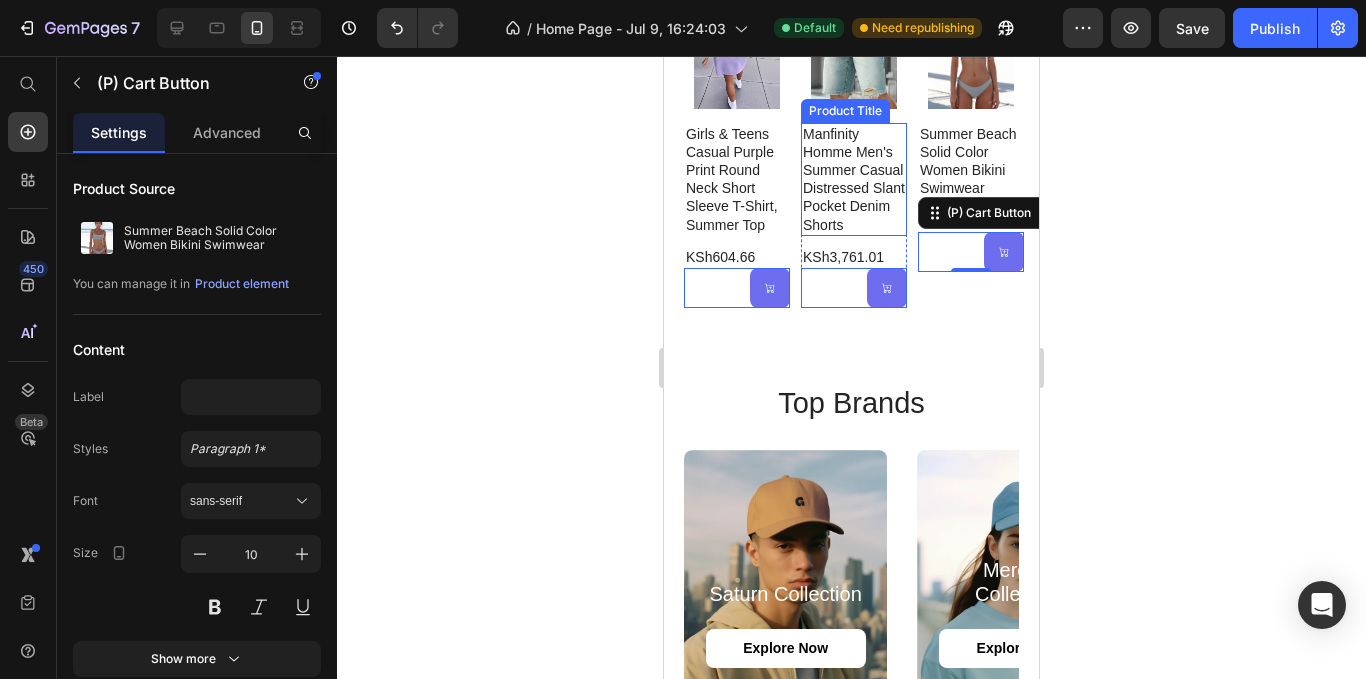 click on "Manfinity Homme Men's Summer Casual Distressed Slant Pocket Denim Shorts" at bounding box center (854, 179) 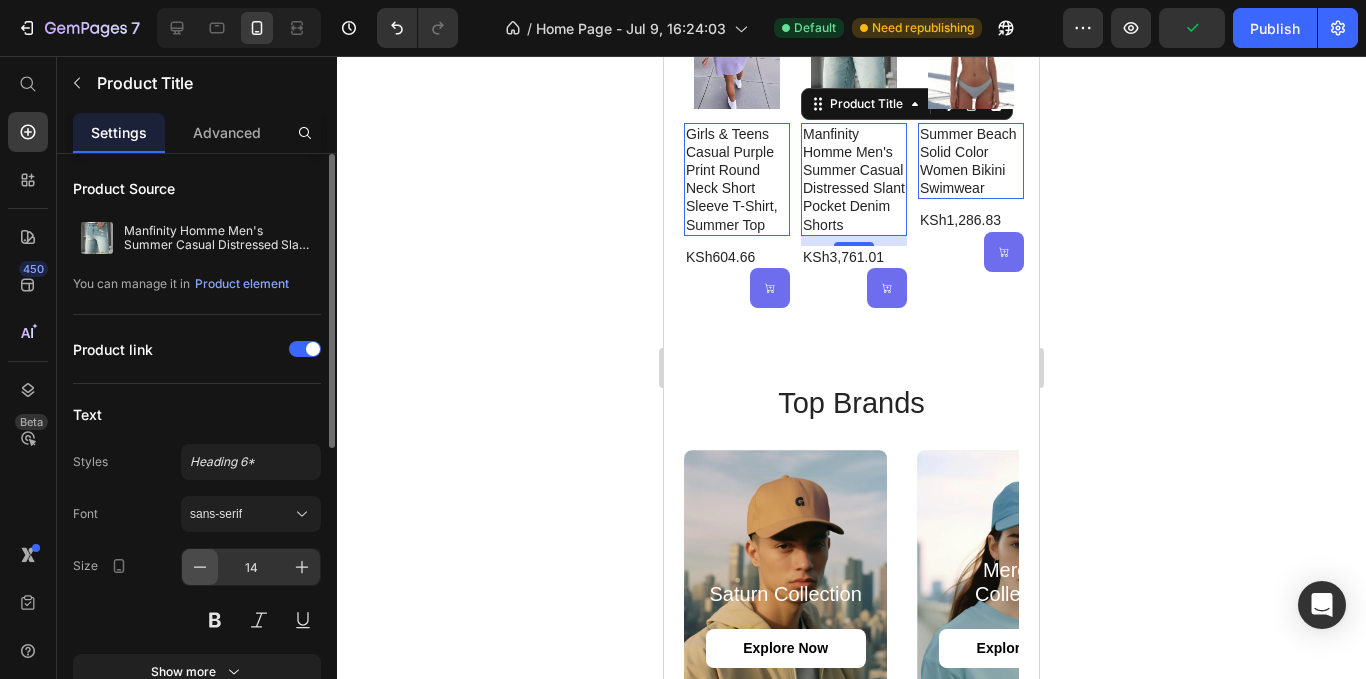 click 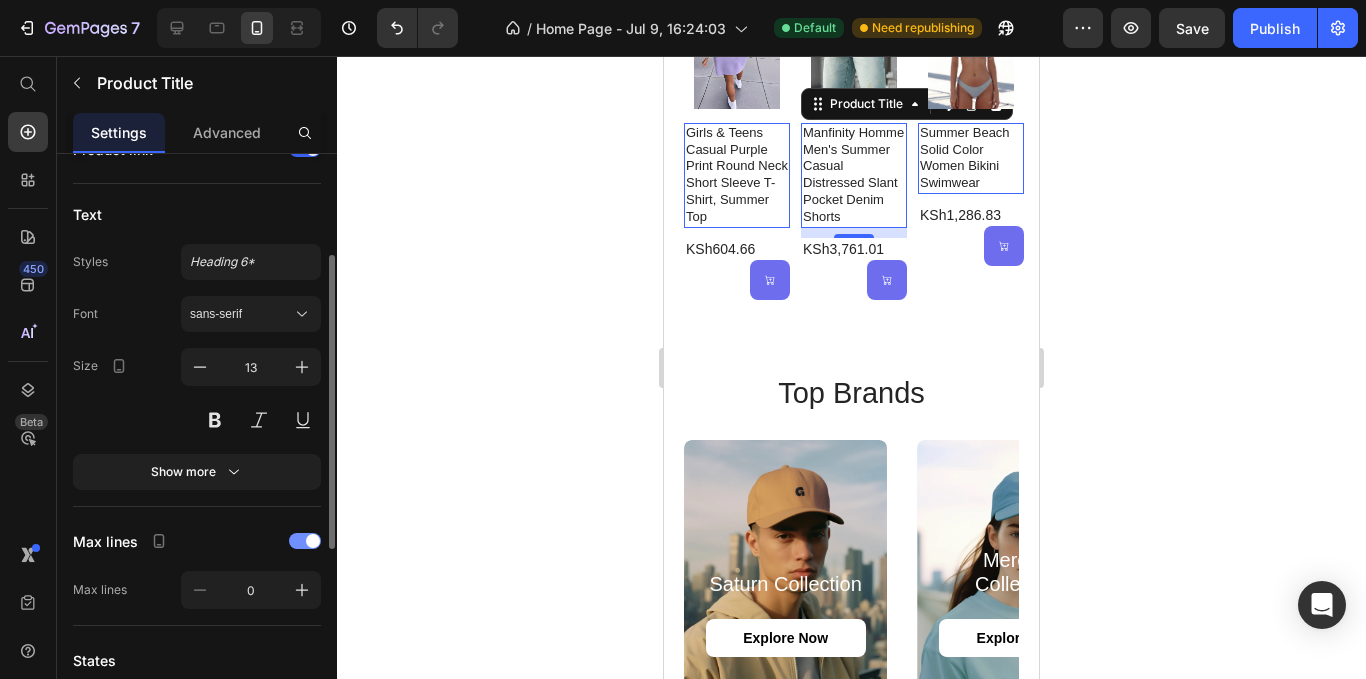scroll, scrollTop: 300, scrollLeft: 0, axis: vertical 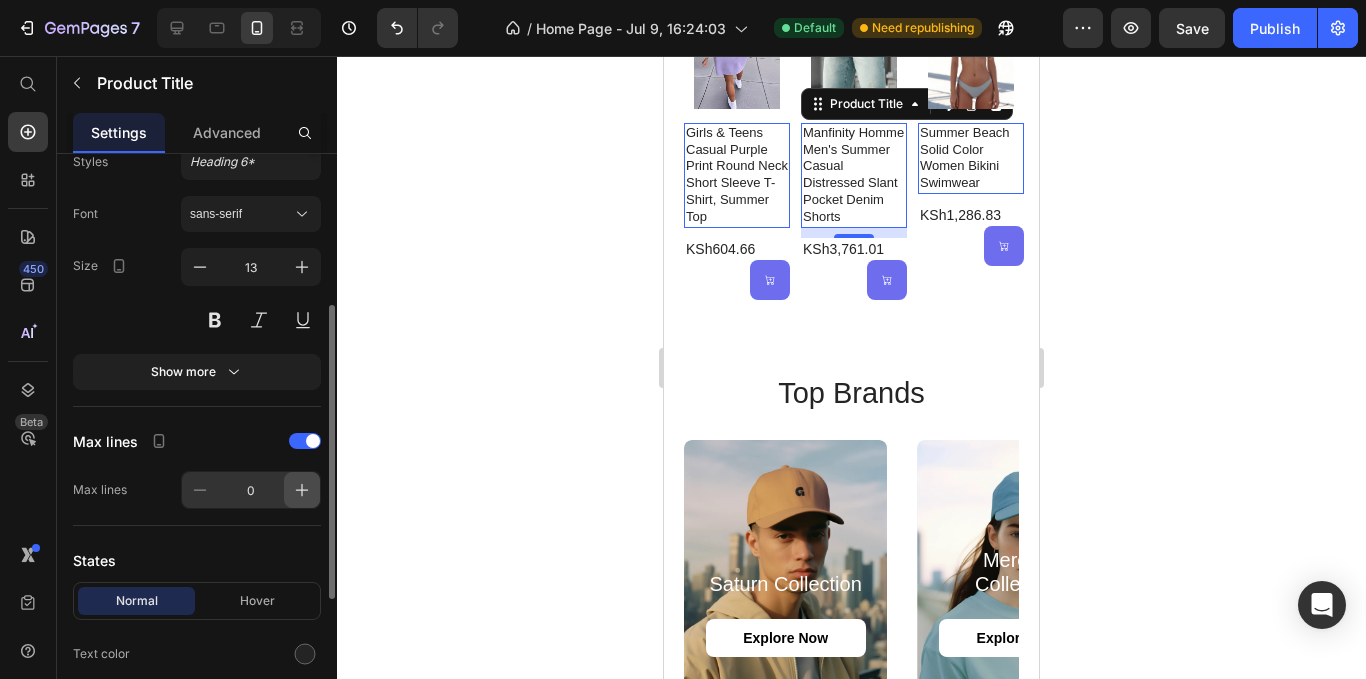 click 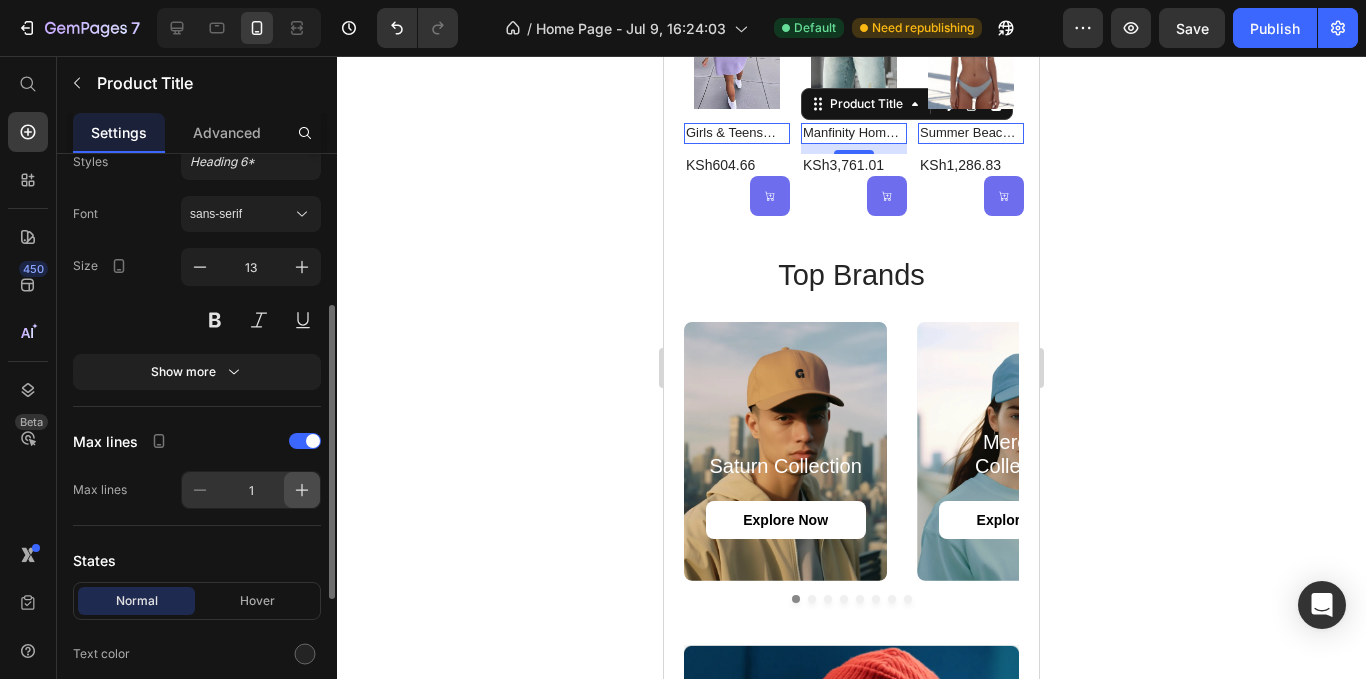 click 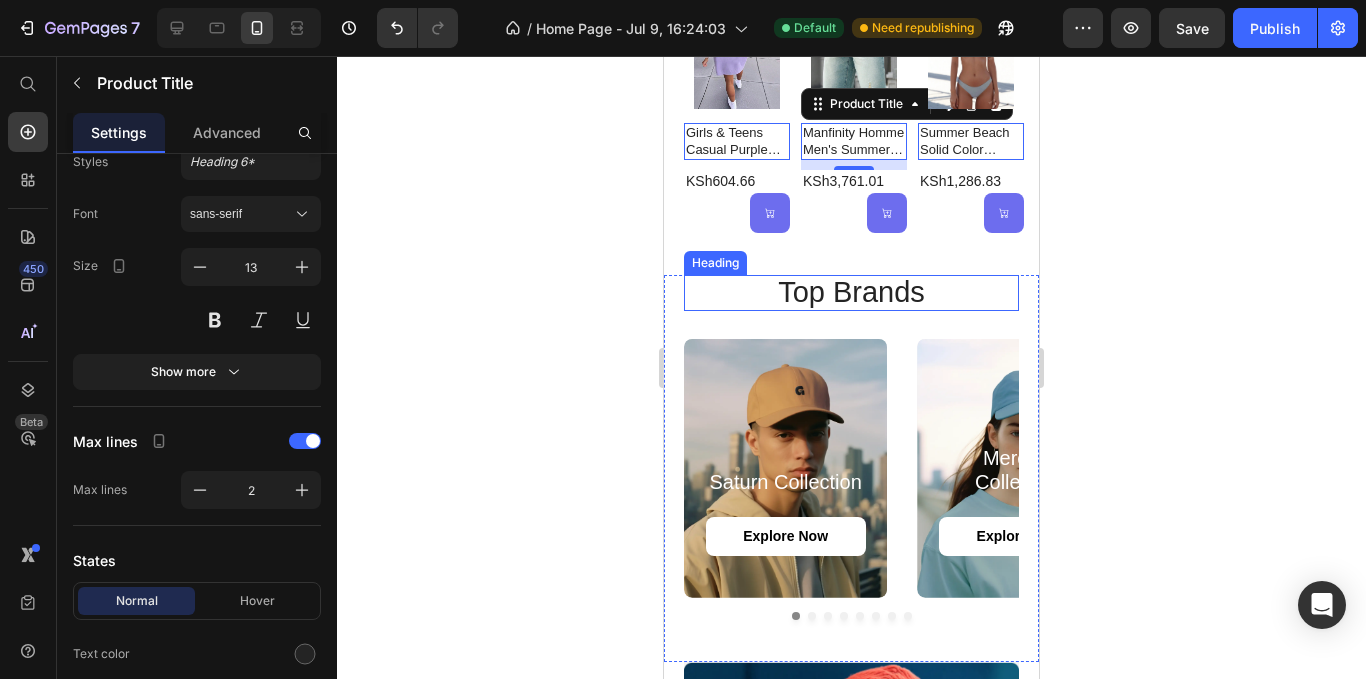 scroll, scrollTop: 647, scrollLeft: 0, axis: vertical 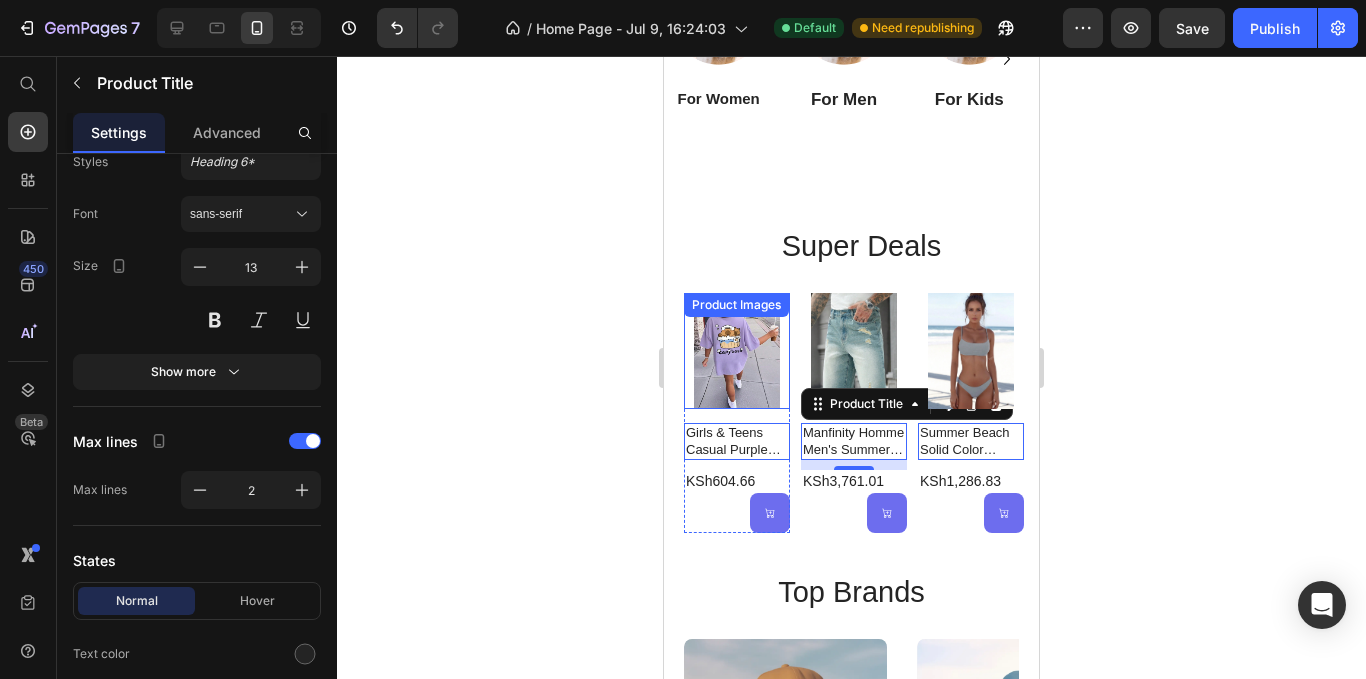click at bounding box center [737, 350] 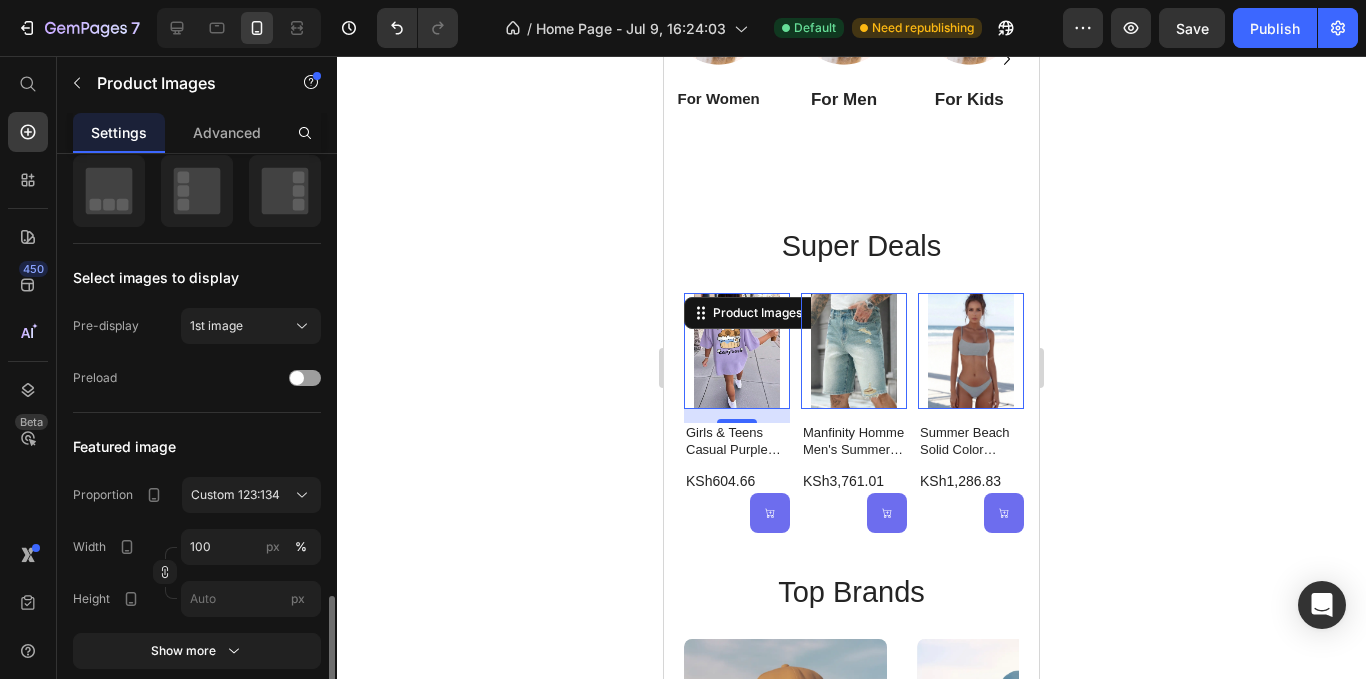 scroll, scrollTop: 600, scrollLeft: 0, axis: vertical 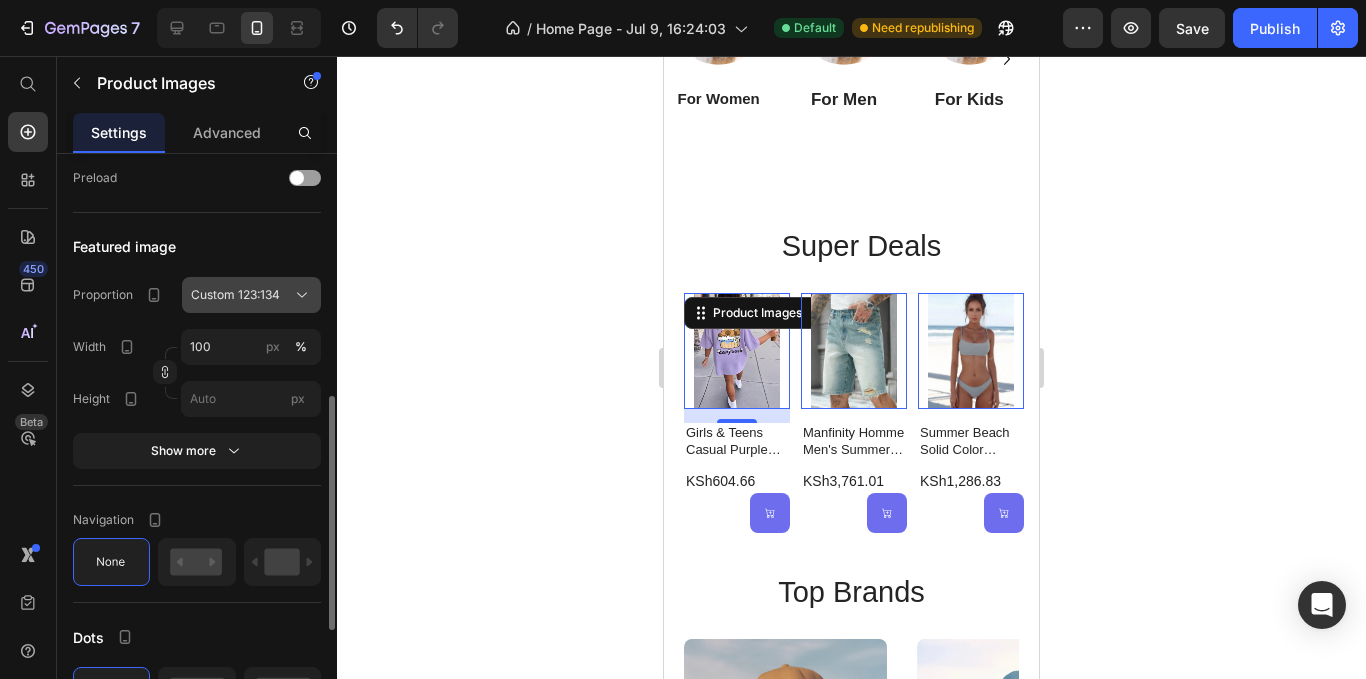 click on "Custom 123:134" at bounding box center (251, 295) 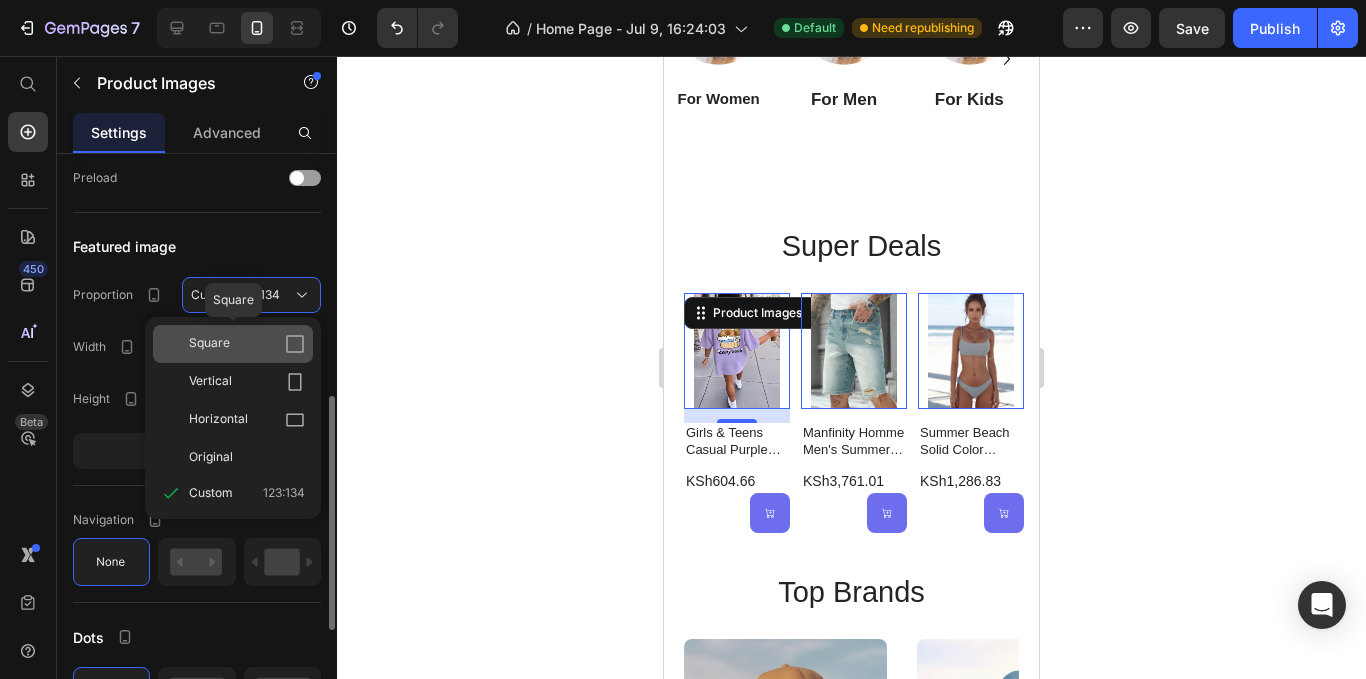 click 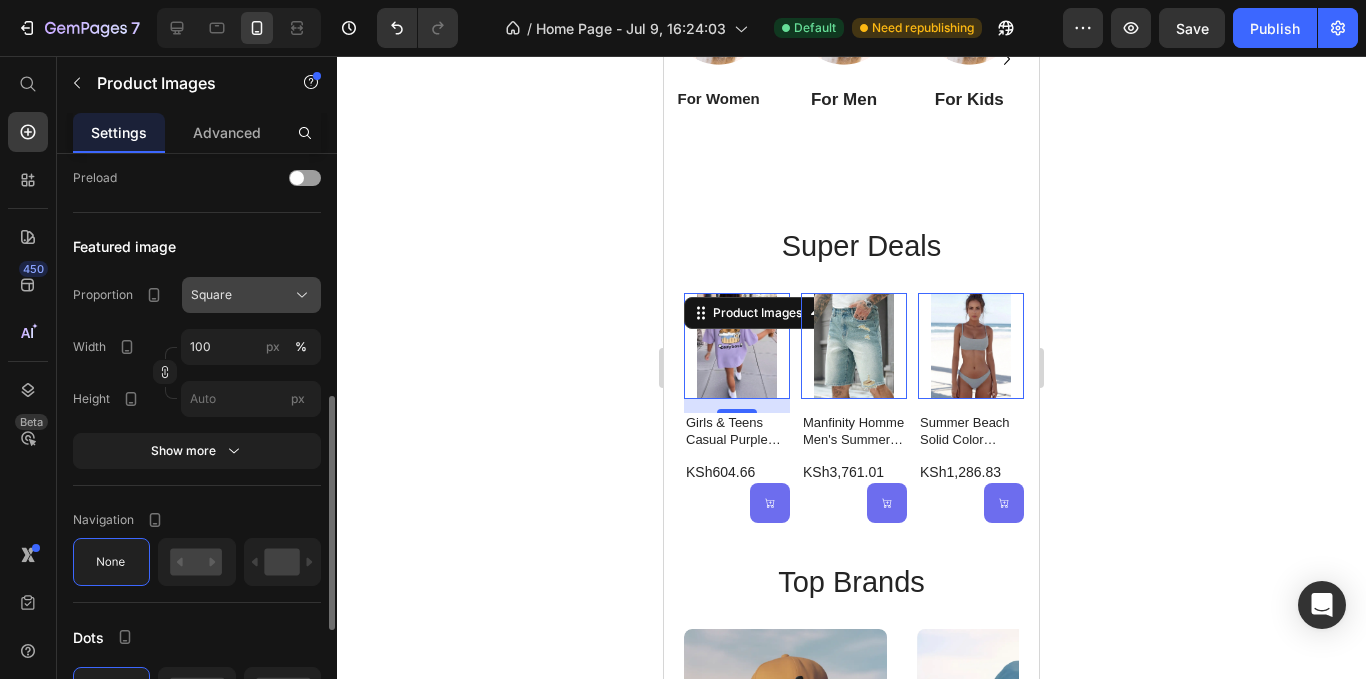 click on "Square" 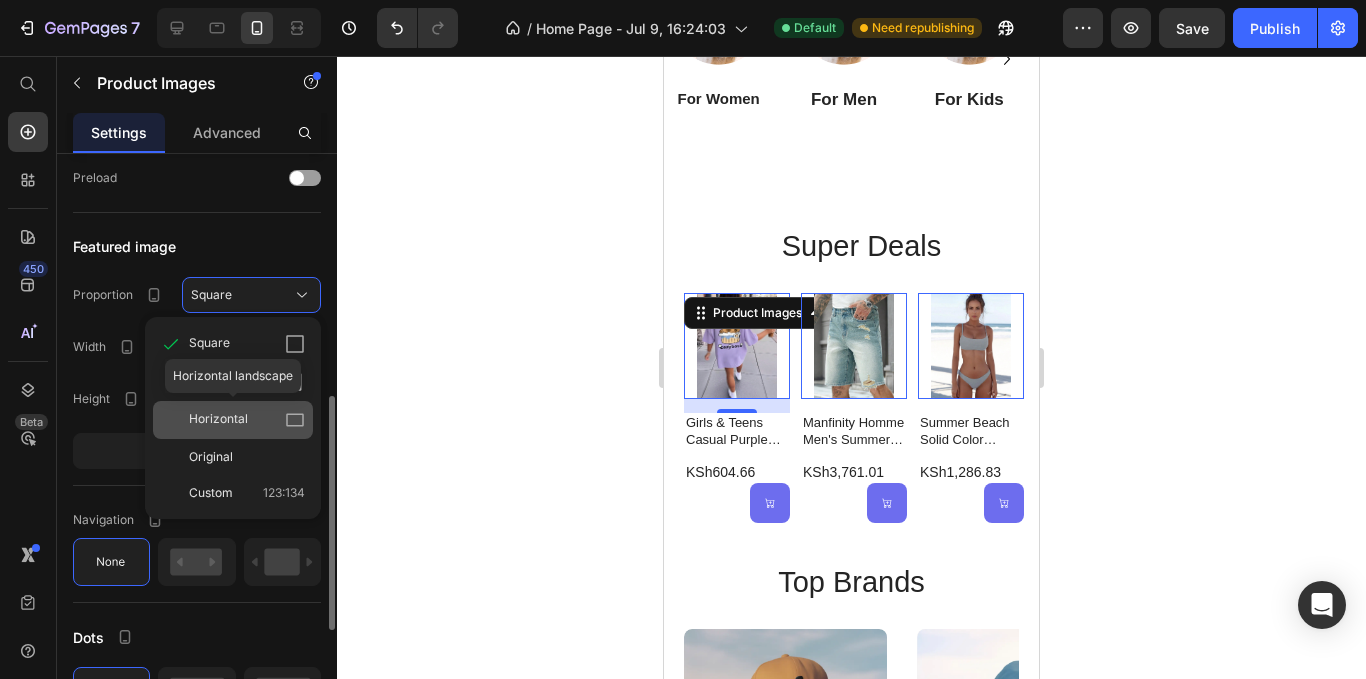 click on "Horizontal" 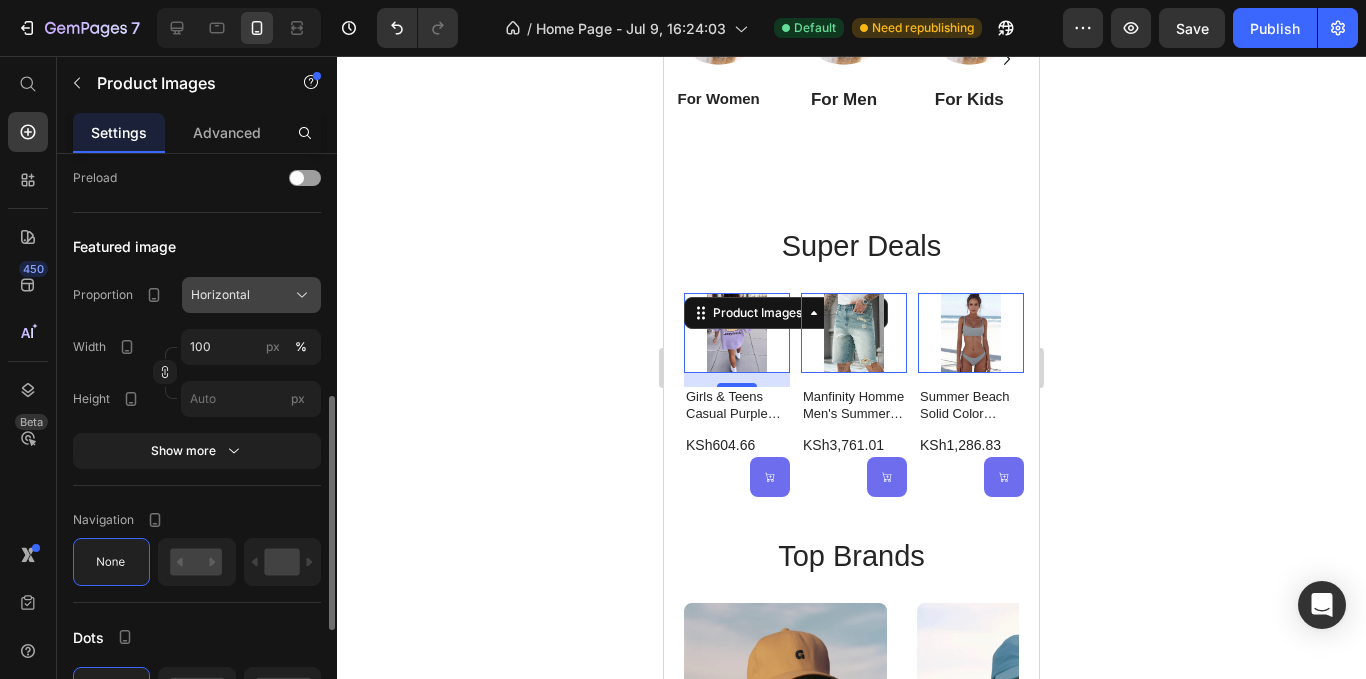 click on "Horizontal" at bounding box center (251, 295) 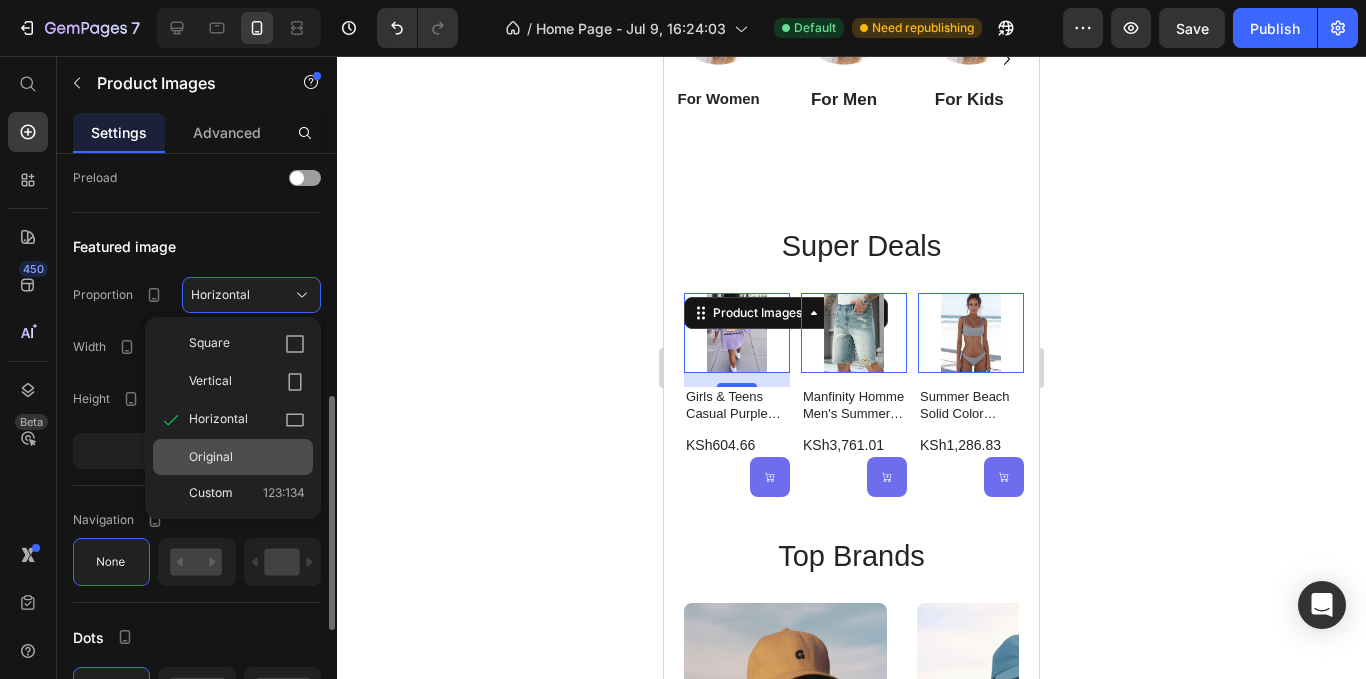 click on "Original" at bounding box center [247, 457] 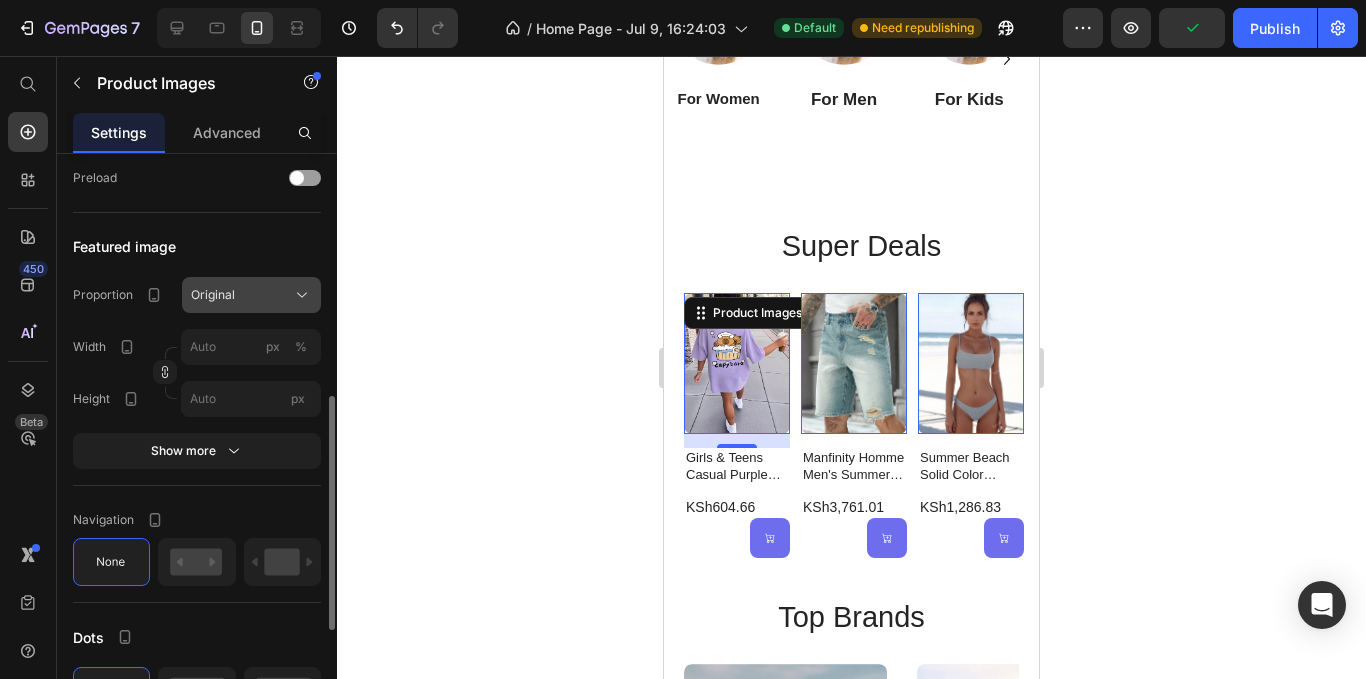 click on "Original" 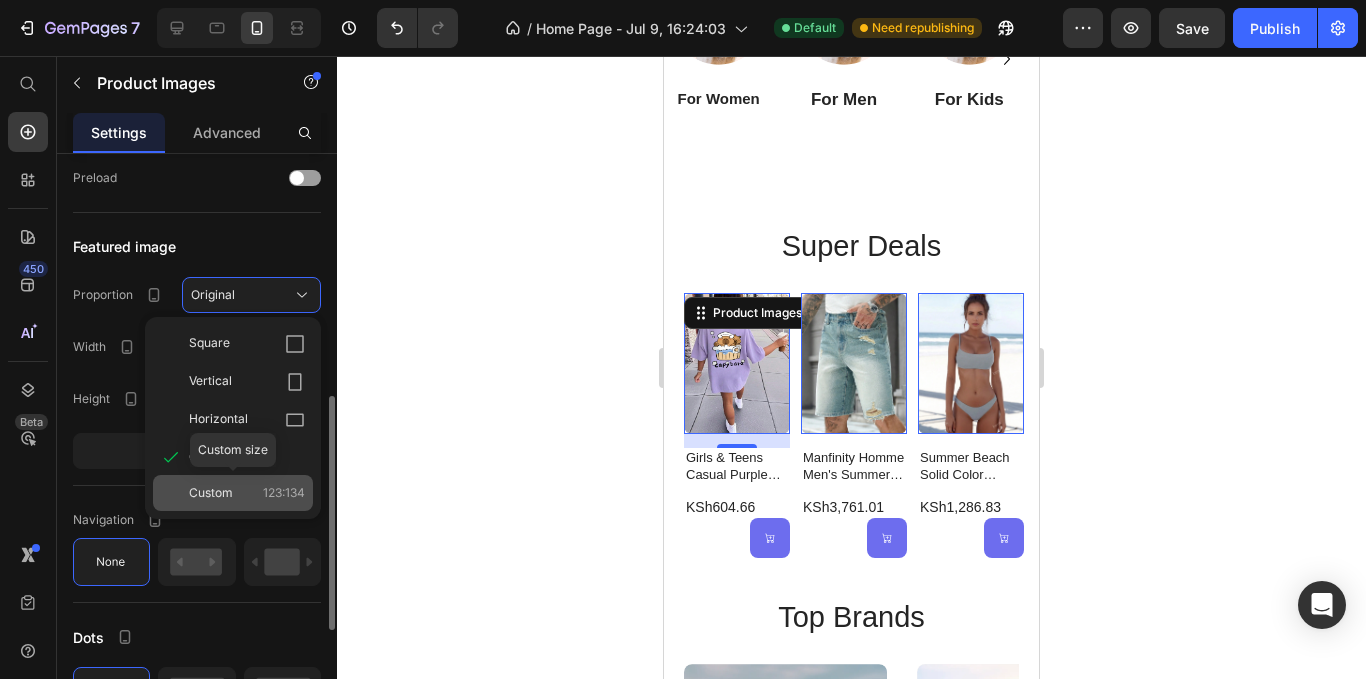 click on "Custom 123:134" 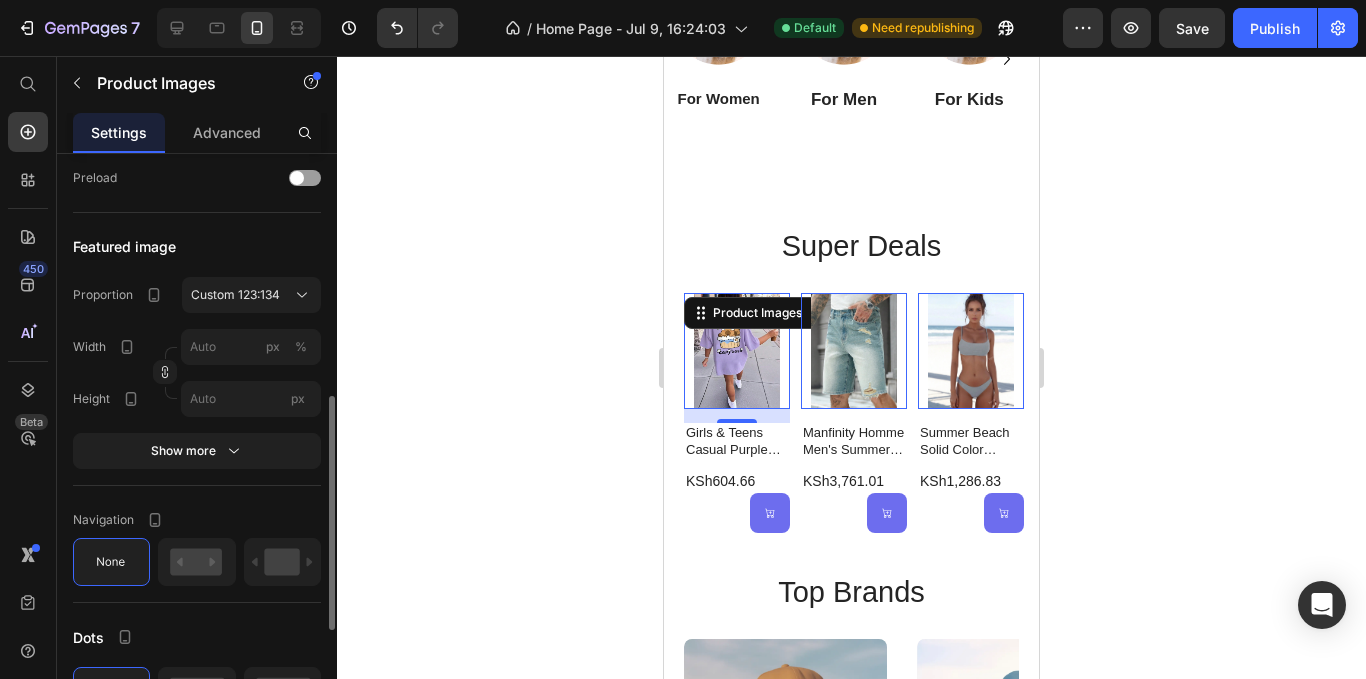 click on "Proportion Custom 123:134 Width px % Height px" at bounding box center (197, 347) 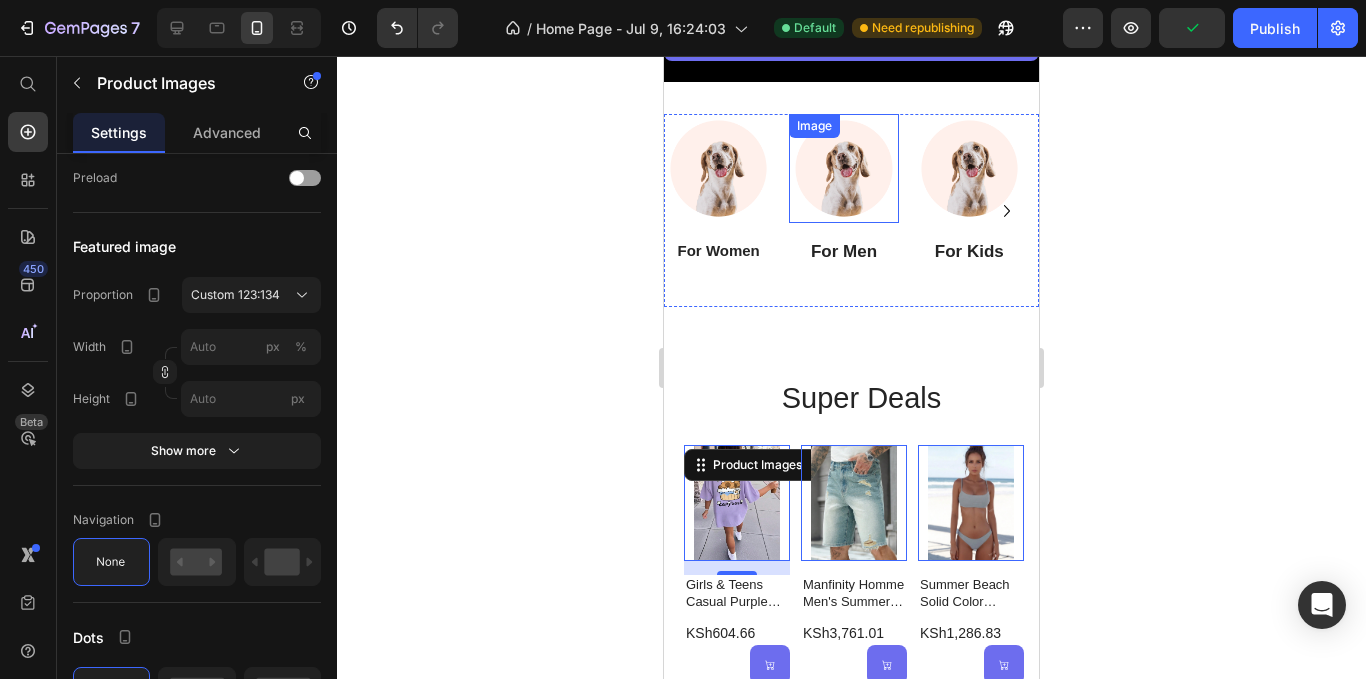 scroll, scrollTop: 347, scrollLeft: 0, axis: vertical 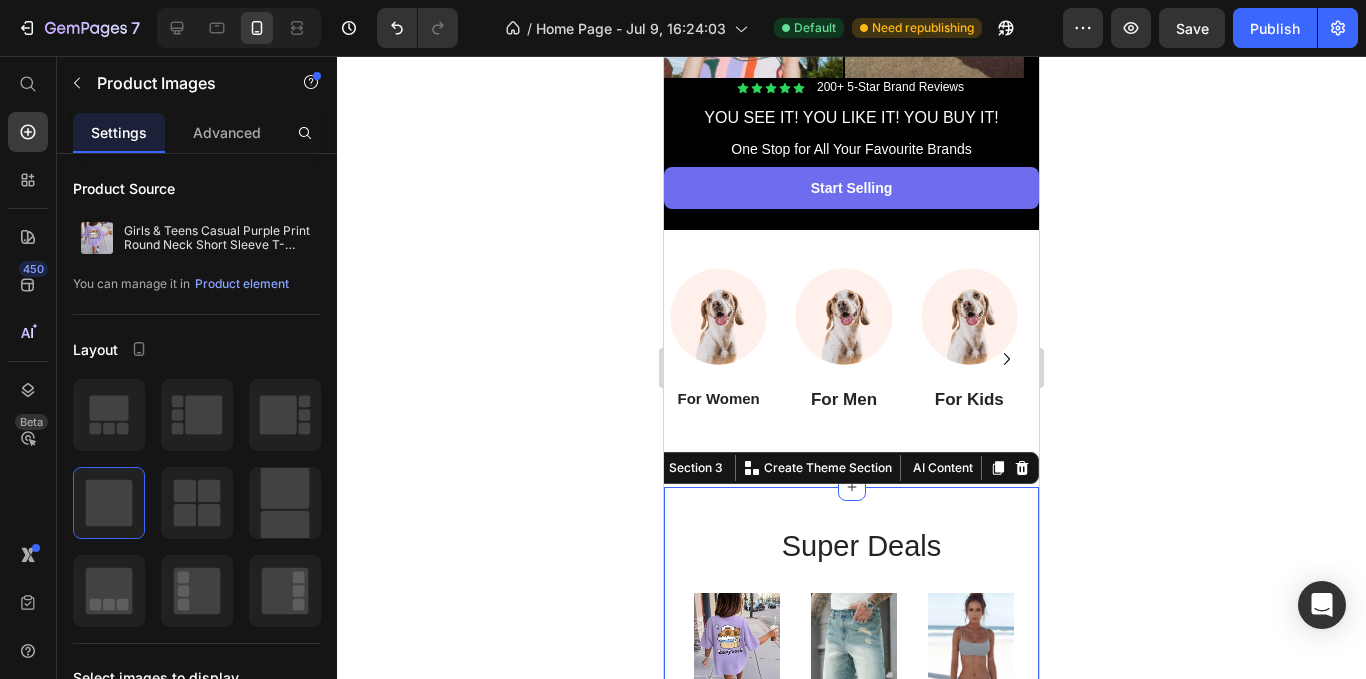 click on "super Deals Heading Product Images Girls & Teens Casual Purple Print Round Neck Short Sleeve T-Shirt, Summer Top Product Title KSh604.66 Product Price
(P) Cart Button Row Row Product Images Manfinity Homme Men's Summer Casual Distressed Slant Pocket Denim Shorts Product Title KSh3,761.01 Product Price
(P) Cart Button Row Row Product Images Summer Beach Solid Color Women Bikini Swimwear Product Title KSh1,286.83 Product Price
(P) Cart Button Row Row Product Images Plus Size Minimalist, Casual, Y2k Street Style, Fashionable, Spicy Girl, Side Striped Bow Jeans Product Title KSh2,979.35 Product Price
(P) Cart Button Row Row Product List Section 3   You can create reusable sections Create Theme Section AI Content Write with GemAI What would you like to describe here? Tone and Voice Persuasive Product Getting products... Show more Generate" at bounding box center [851, 680] 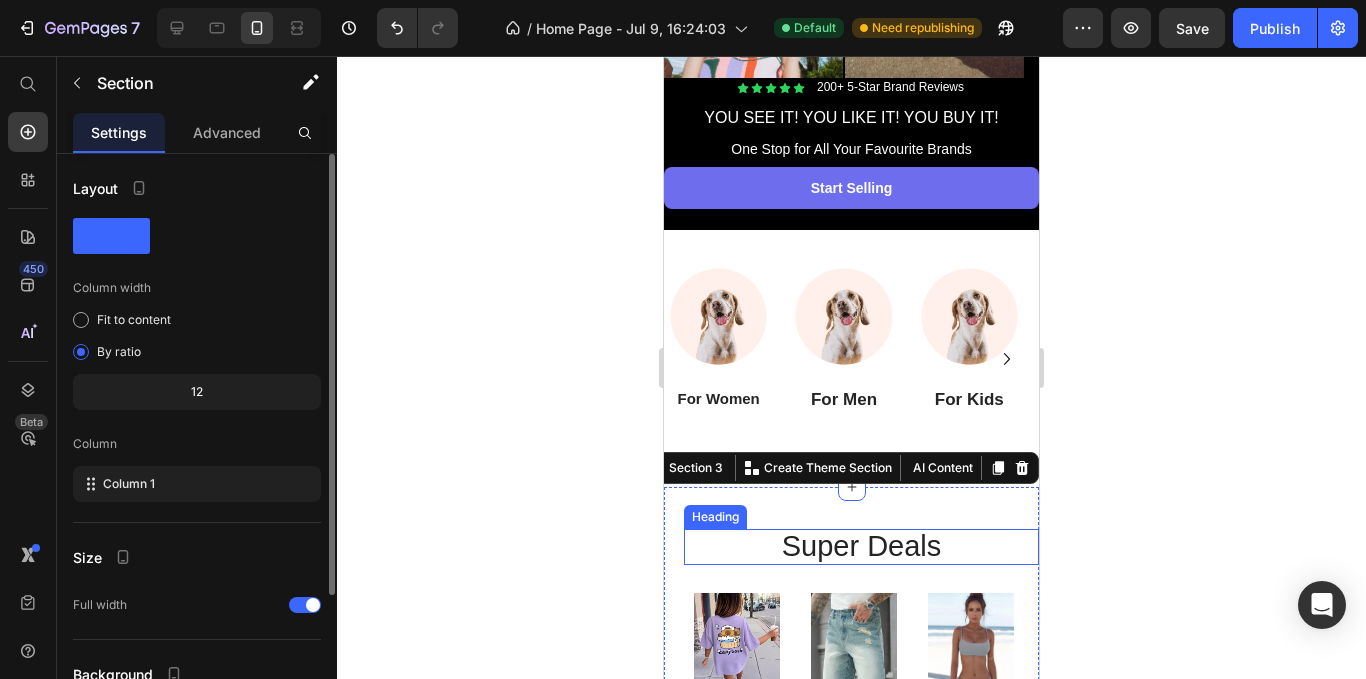 click on "super Deals" at bounding box center (861, 547) 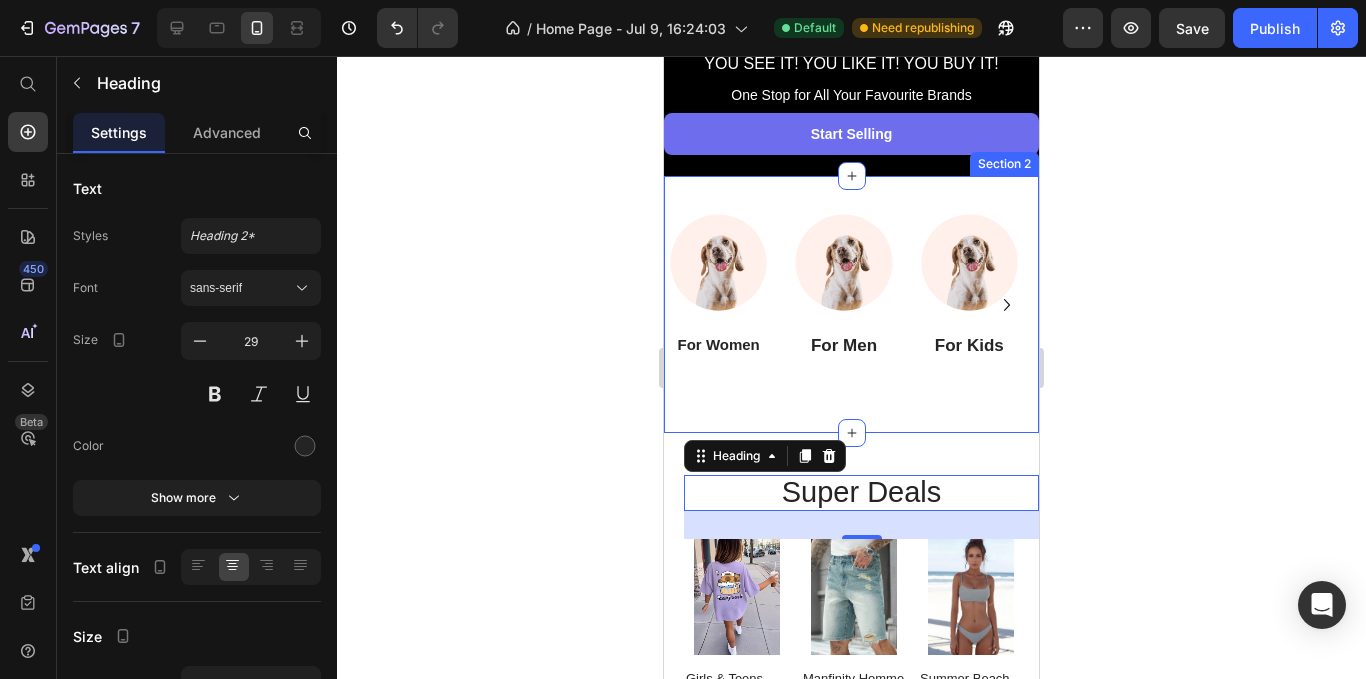 scroll, scrollTop: 447, scrollLeft: 0, axis: vertical 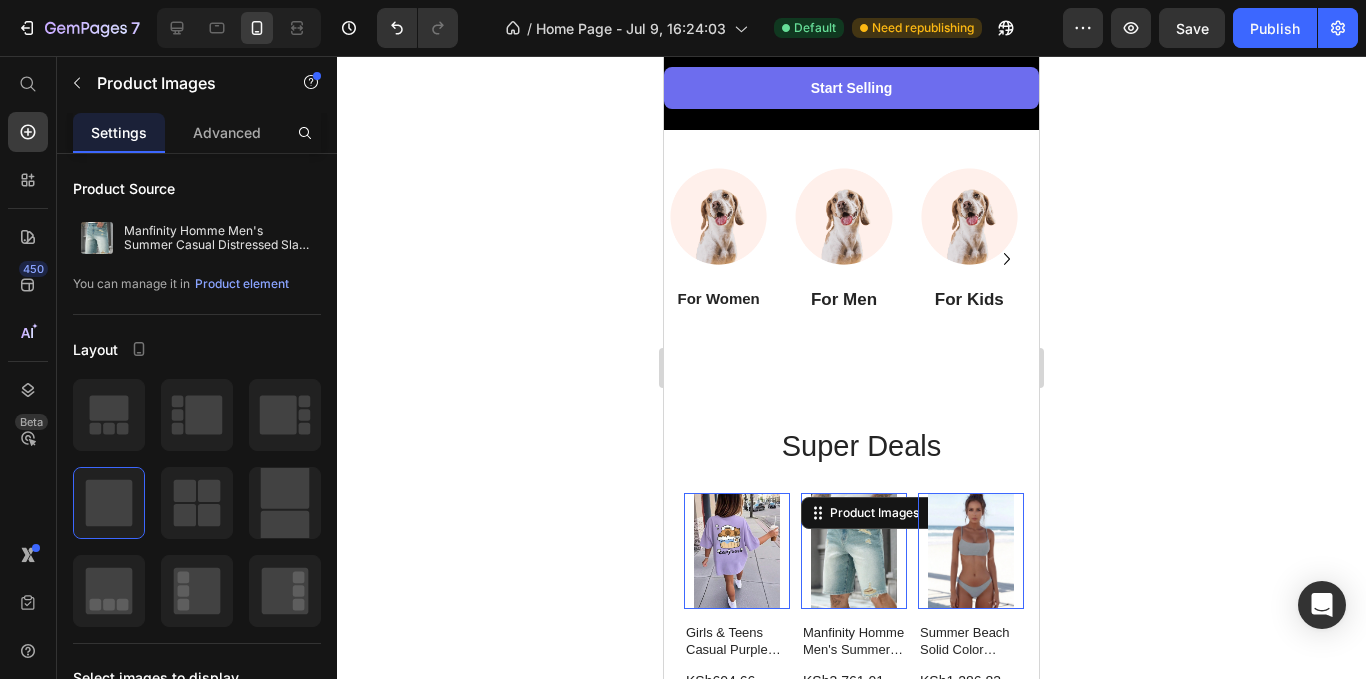 drag, startPoint x: 859, startPoint y: 510, endPoint x: 866, endPoint y: 467, distance: 43.56604 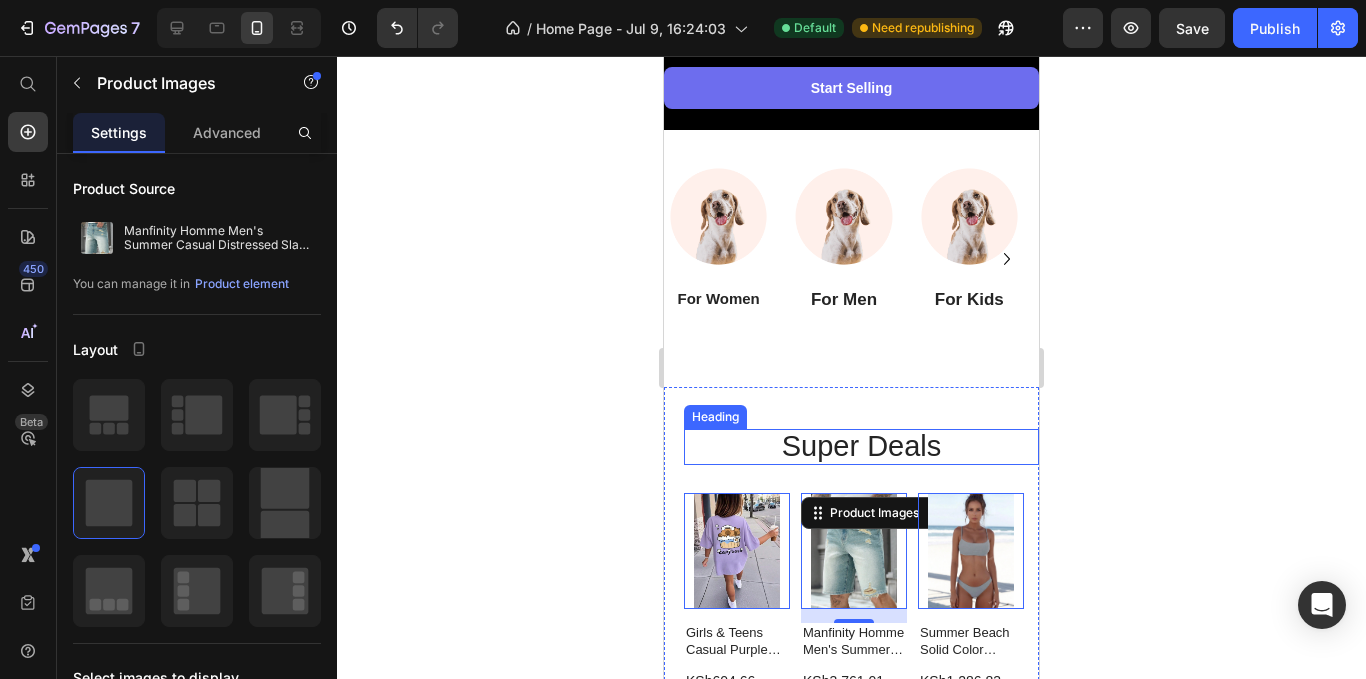 click on "super Deals" at bounding box center (861, 447) 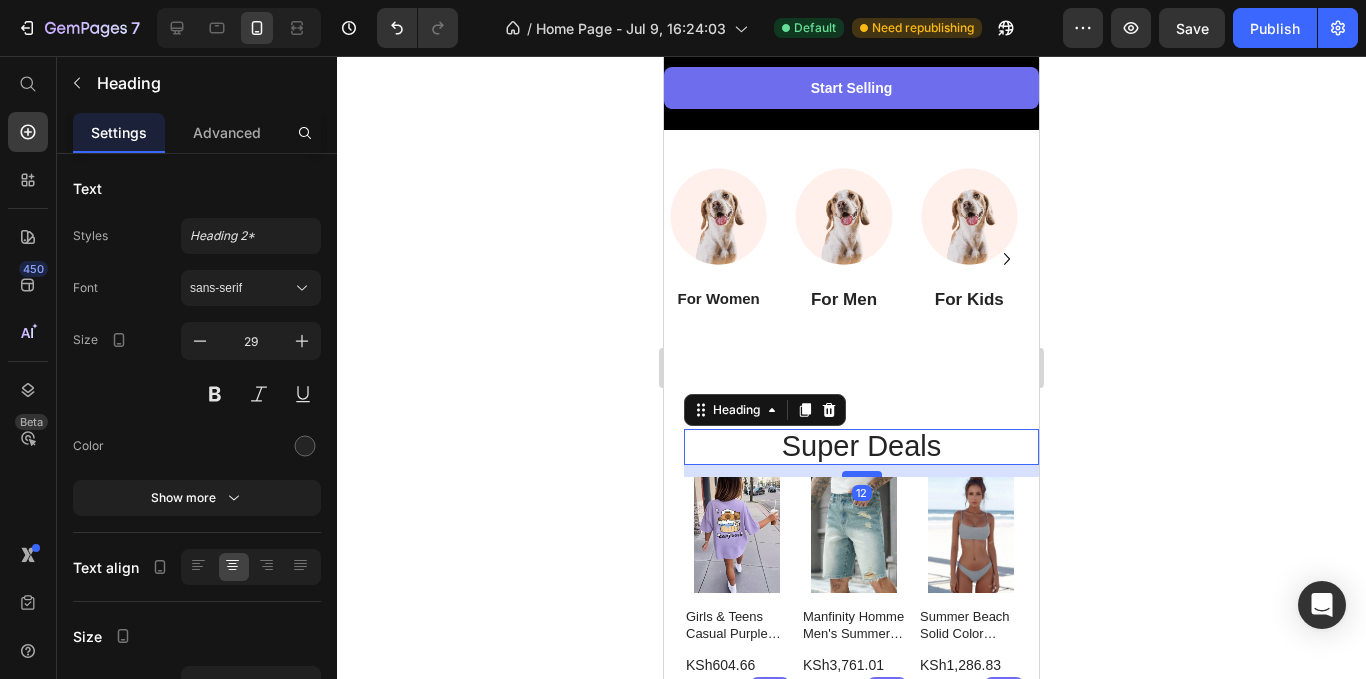 drag, startPoint x: 858, startPoint y: 506, endPoint x: 858, endPoint y: 490, distance: 16 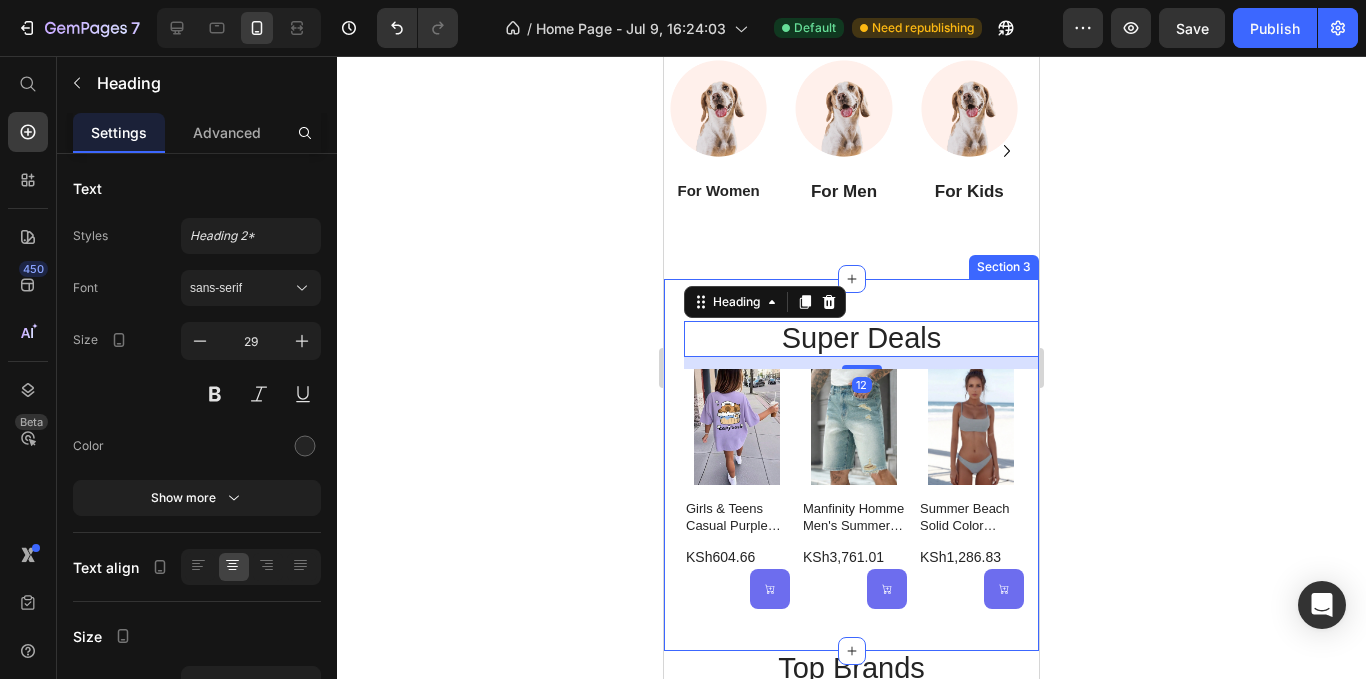 scroll, scrollTop: 547, scrollLeft: 0, axis: vertical 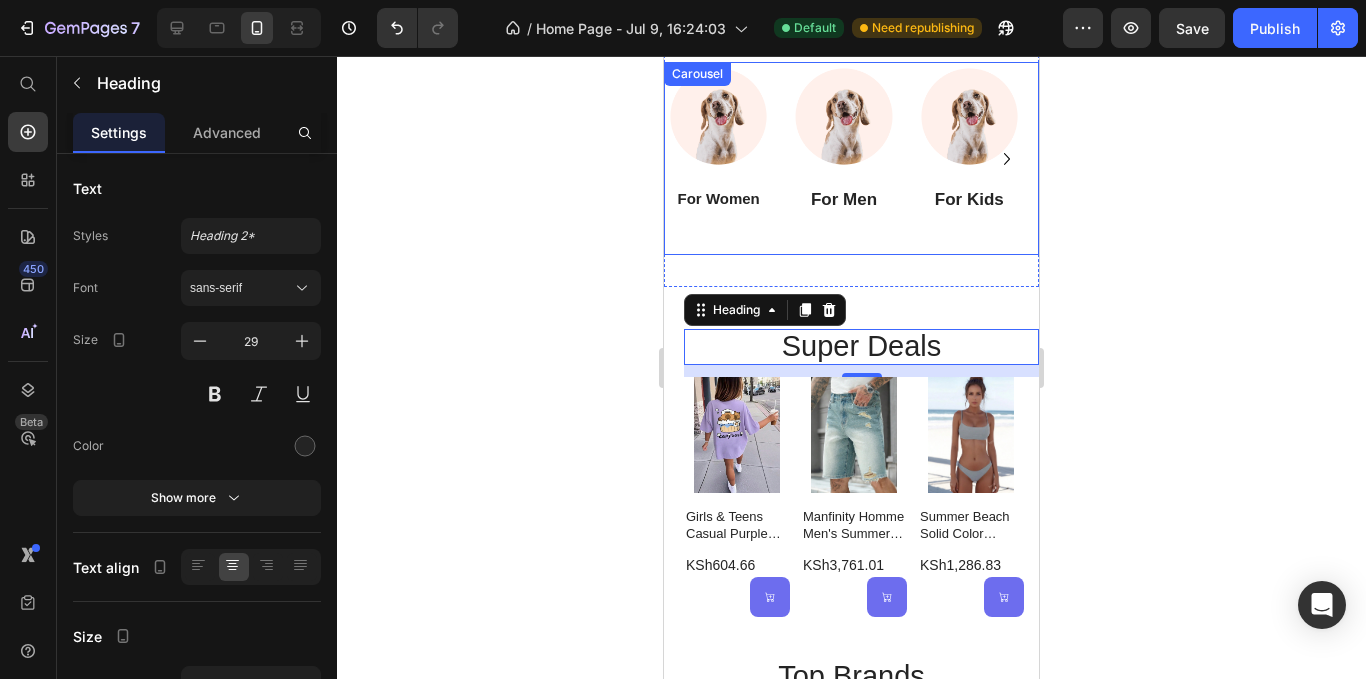 click on "Image For Men Heading" at bounding box center [843, 158] 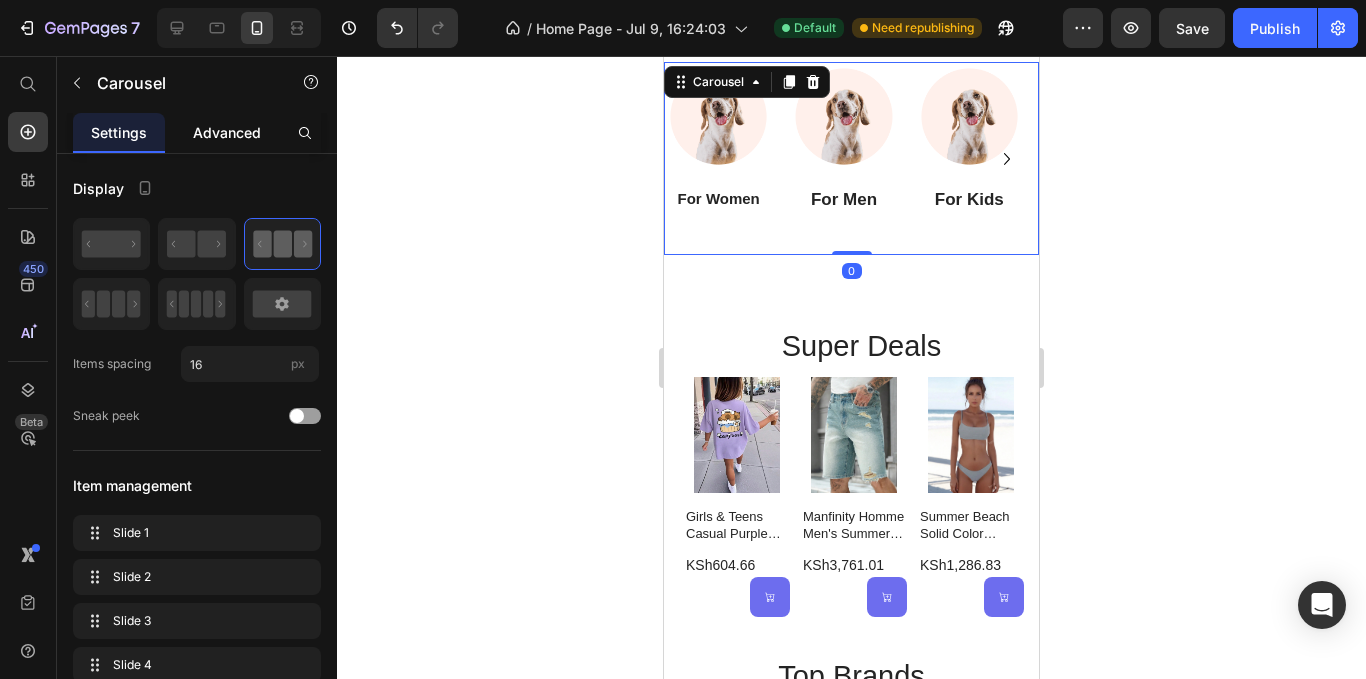 click on "Advanced" at bounding box center (227, 132) 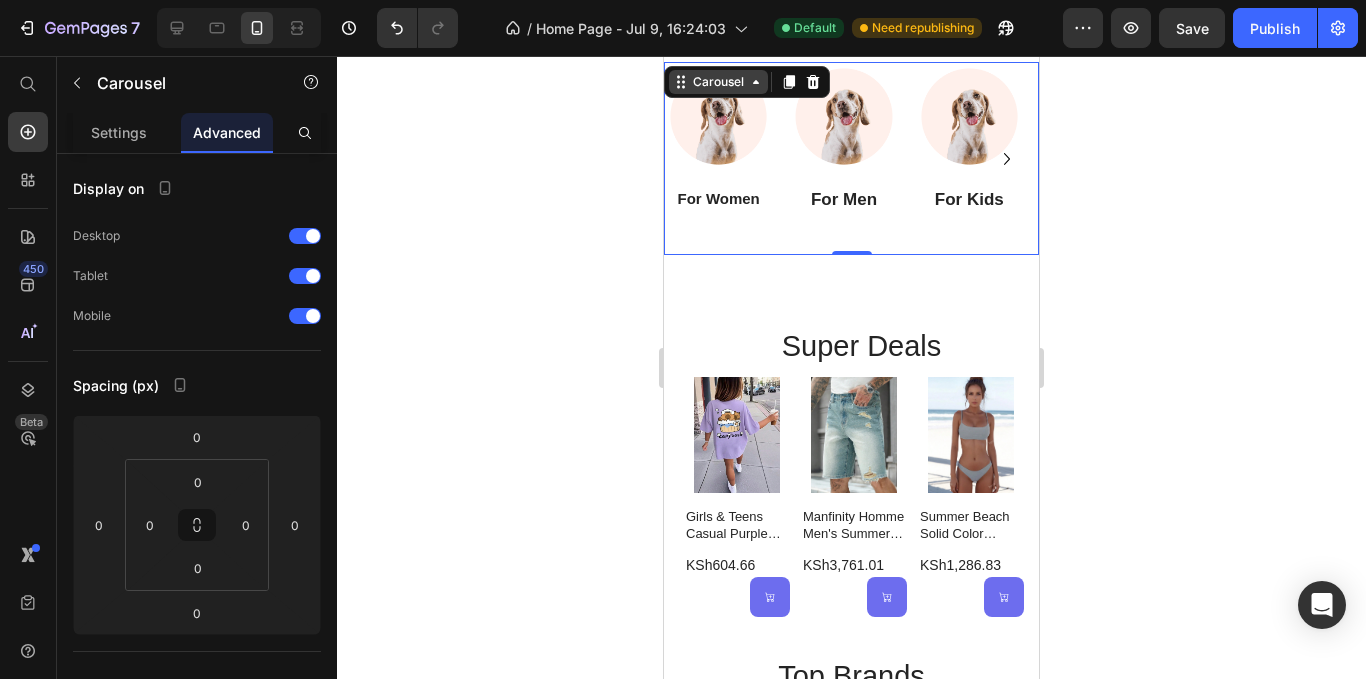 click on "Carousel" at bounding box center [718, 82] 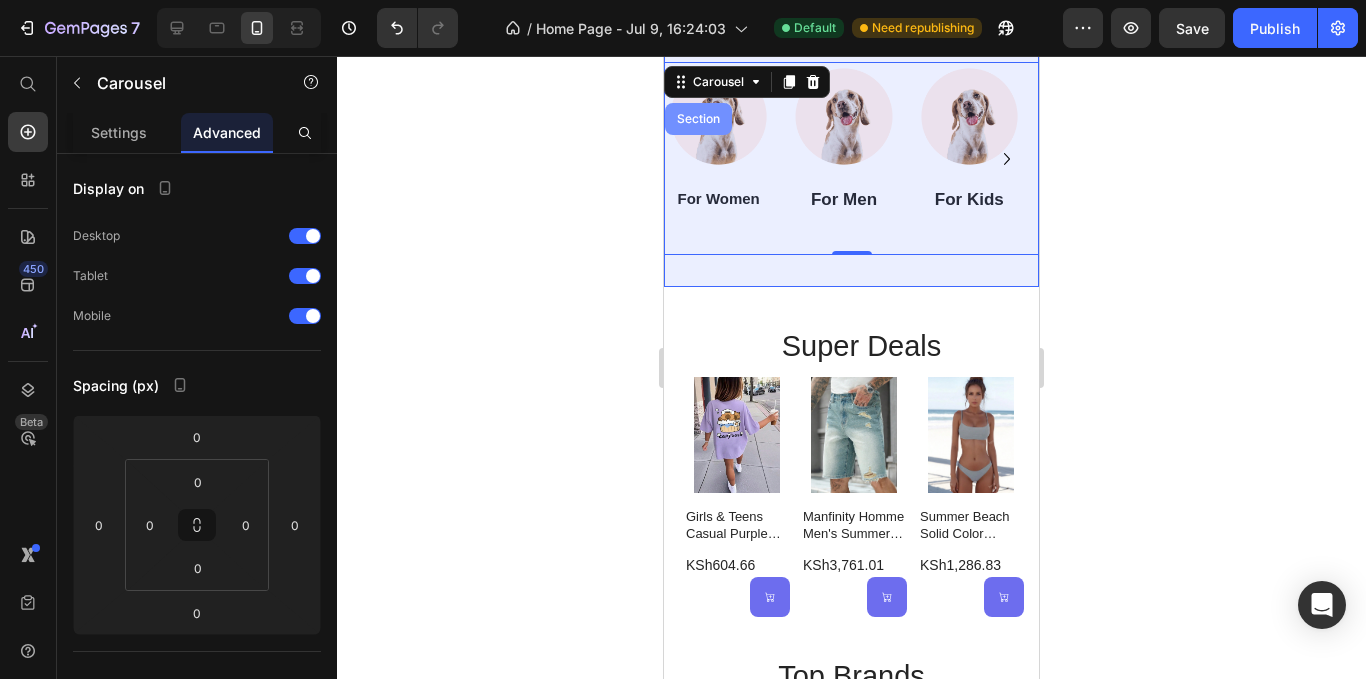 click on "Section" at bounding box center [698, 119] 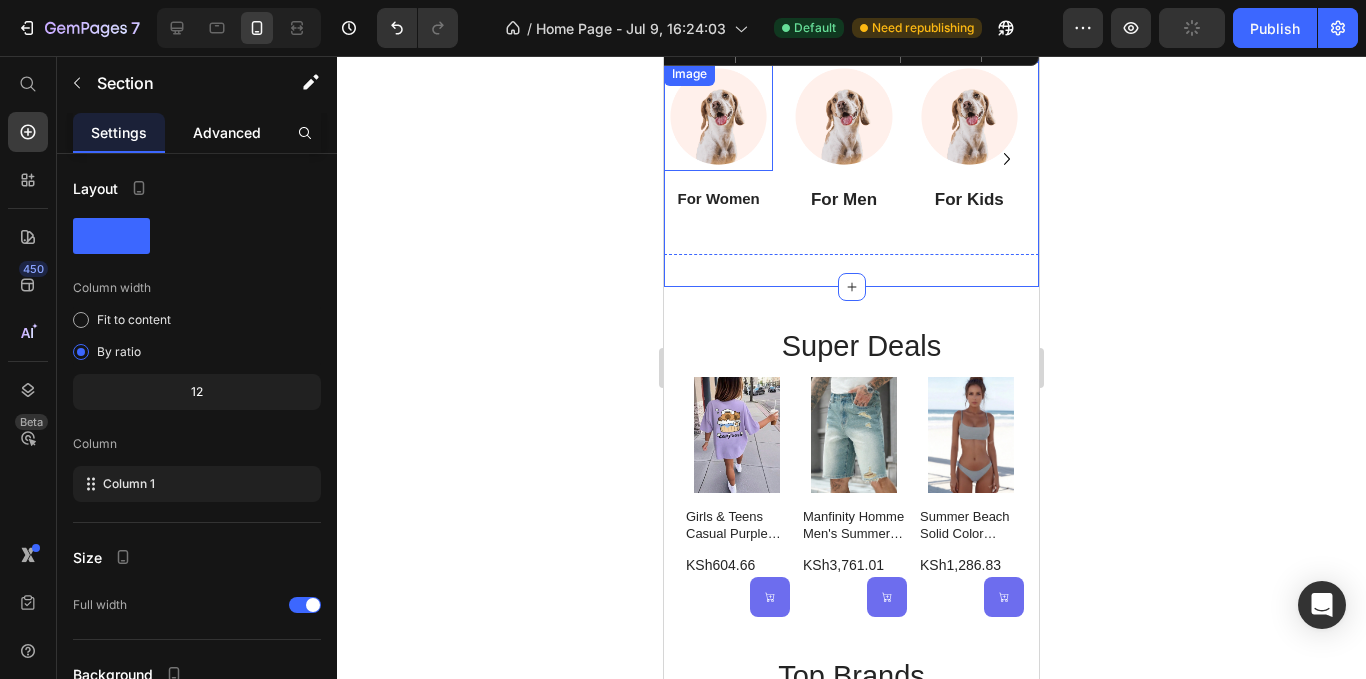 click on "Advanced" at bounding box center (227, 132) 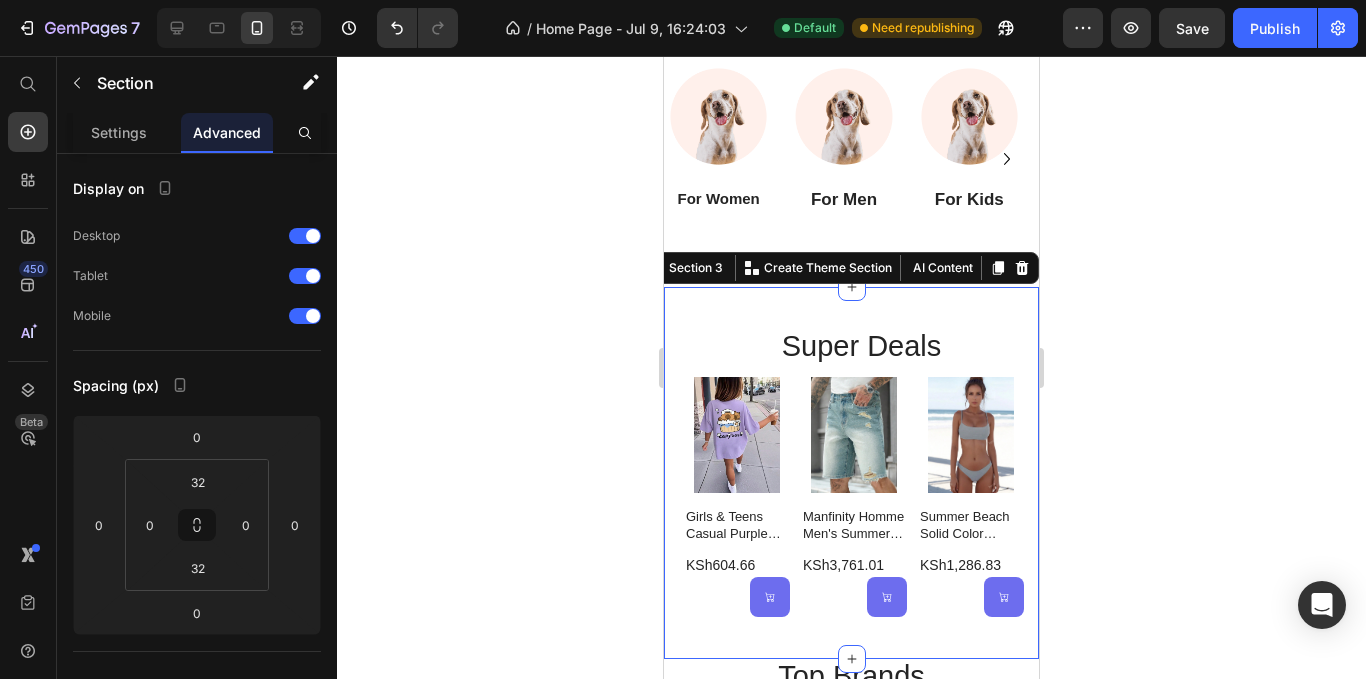 click on "super Deals Heading Product Images Girls & Teens Casual Purple Print Round Neck Short Sleeve T-Shirt, Summer Top Product Title KSh604.66 Product Price
(P) Cart Button Row Row Product Images Manfinity Homme Men's Summer Casual Distressed Slant Pocket Denim Shorts Product Title KSh3,761.01 Product Price
(P) Cart Button Row Row Product Images Summer Beach Solid Color Women Bikini Swimwear Product Title KSh1,286.83 Product Price
(P) Cart Button Row Row Product Images Plus Size Minimalist, Casual, Y2k Street Style, Fashionable, Spicy Girl, Side Striped Bow Jeans Product Title KSh2,979.35 Product Price
(P) Cart Button Row Row Product List Section 3   You can create reusable sections Create Theme Section AI Content Write with GemAI What would you like to describe here? Tone and Voice Persuasive Product Show more Generate" at bounding box center (851, 472) 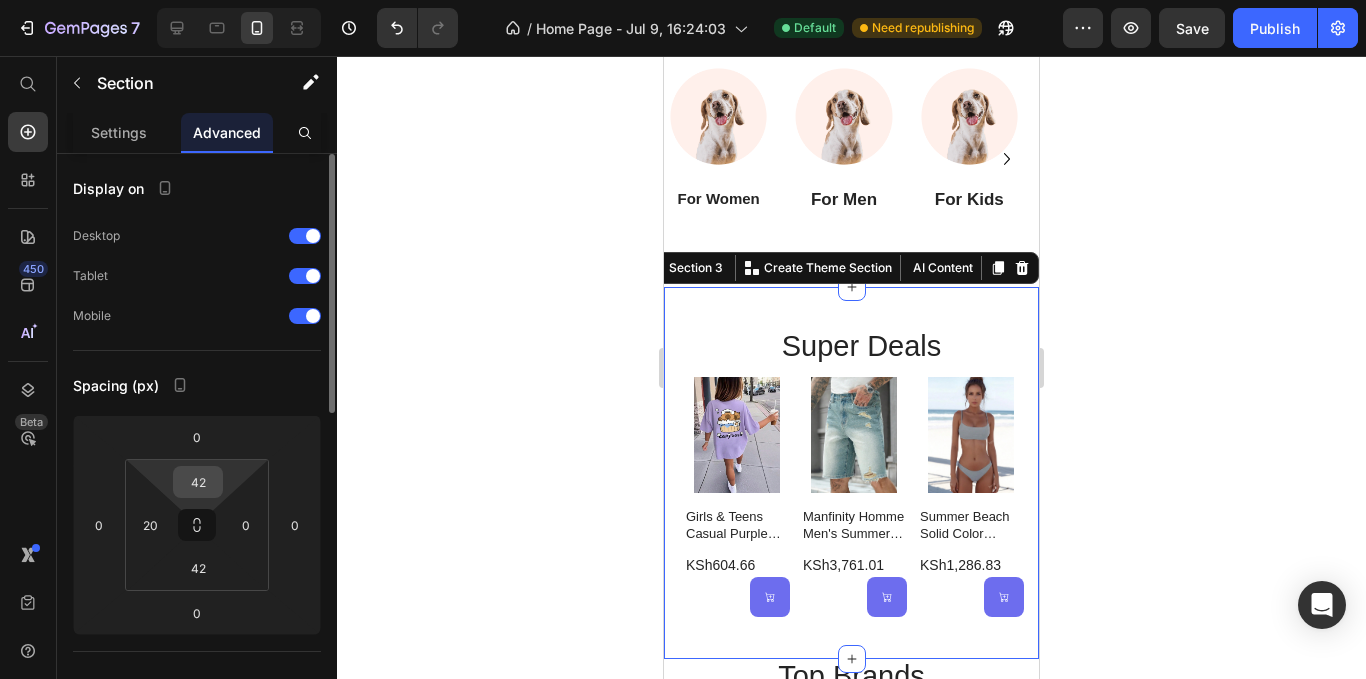 click on "42" at bounding box center [198, 482] 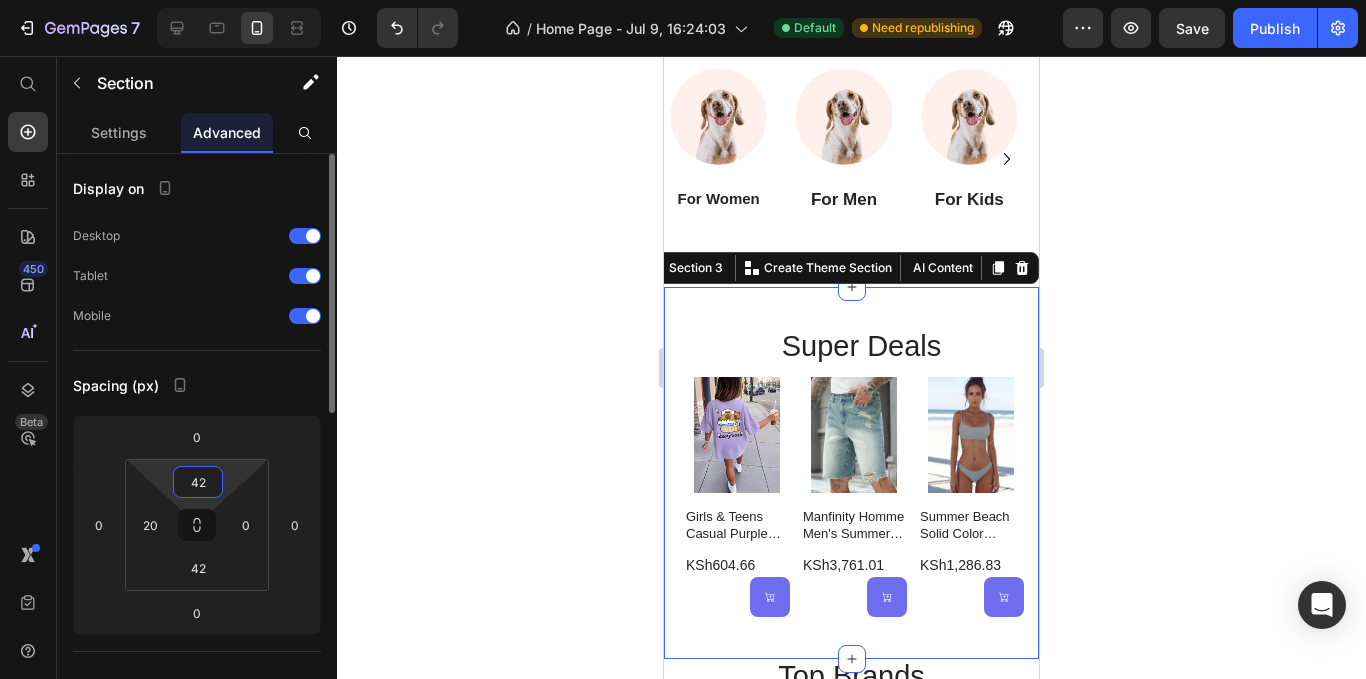 click on "42" at bounding box center (198, 482) 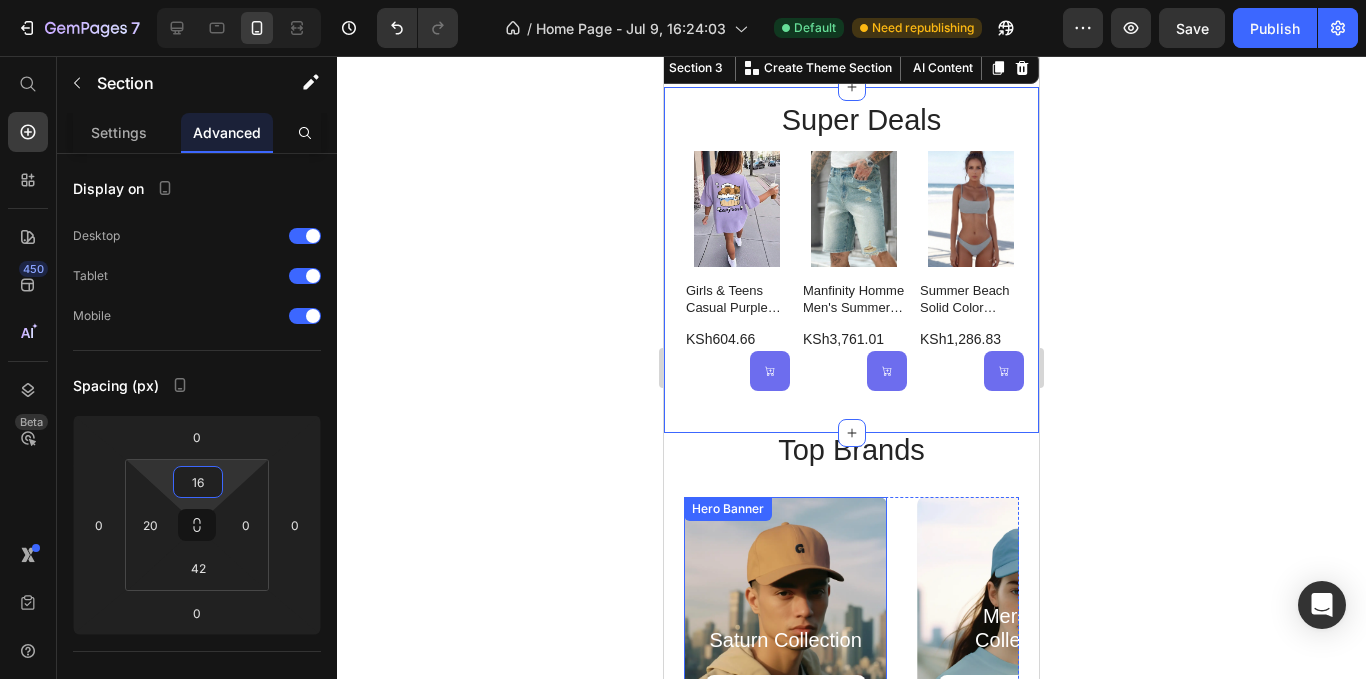 scroll, scrollTop: 947, scrollLeft: 0, axis: vertical 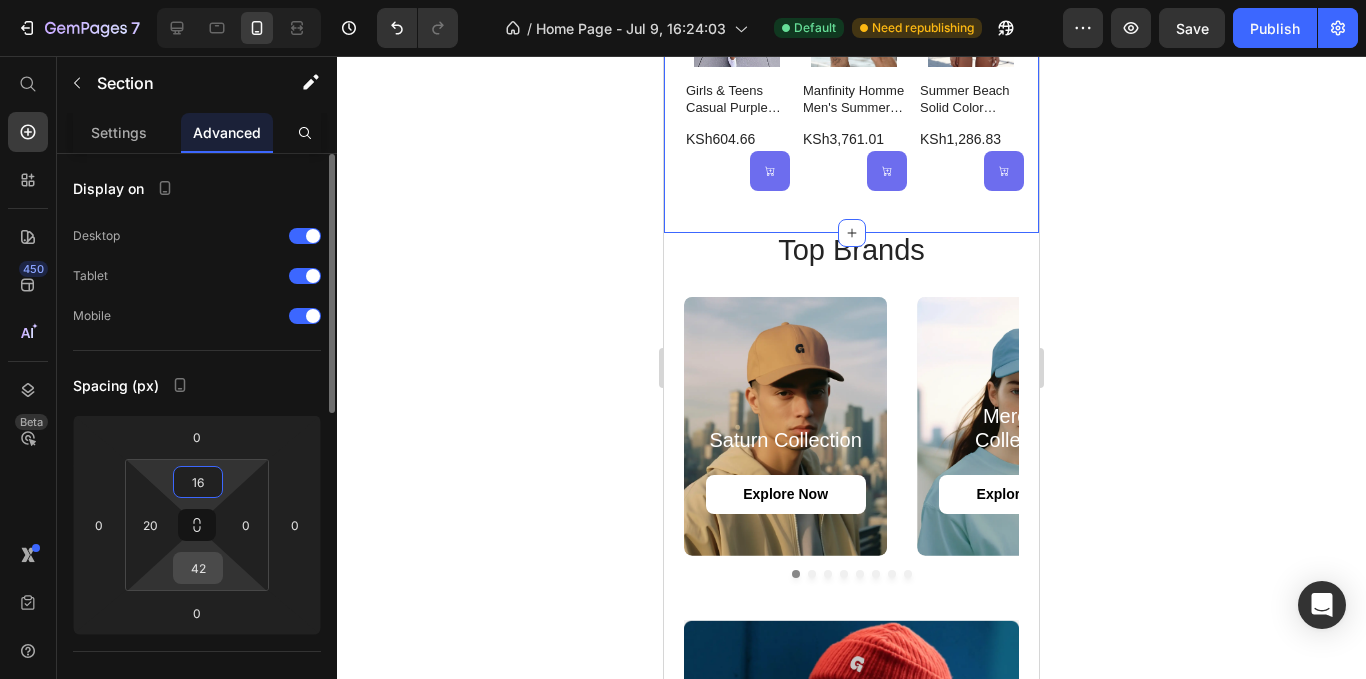 type on "16" 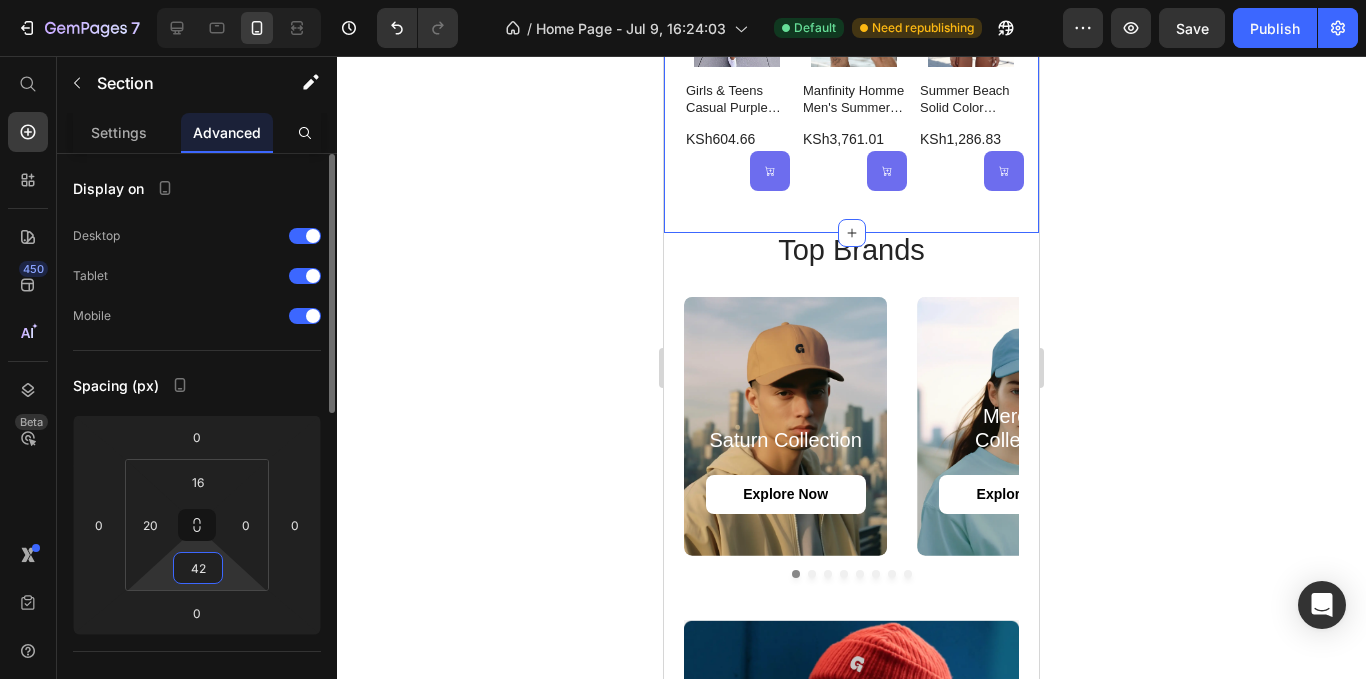 click on "42" at bounding box center [198, 568] 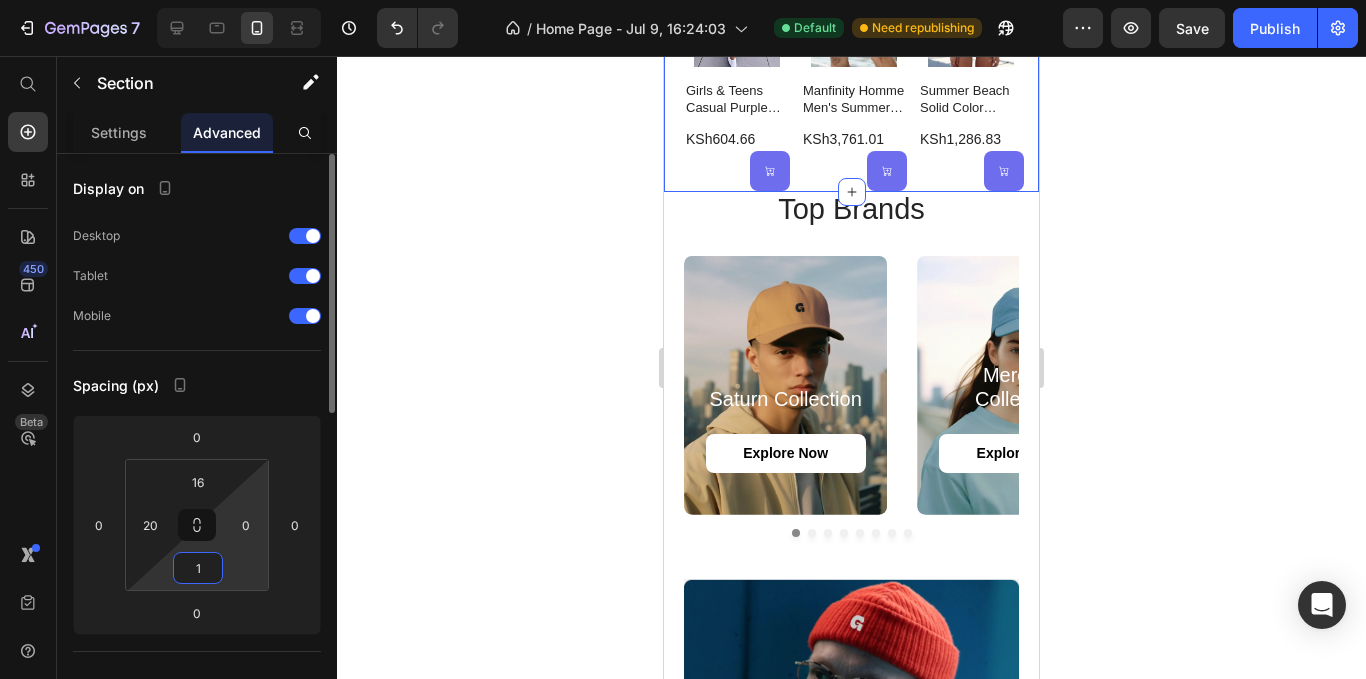 type on "16" 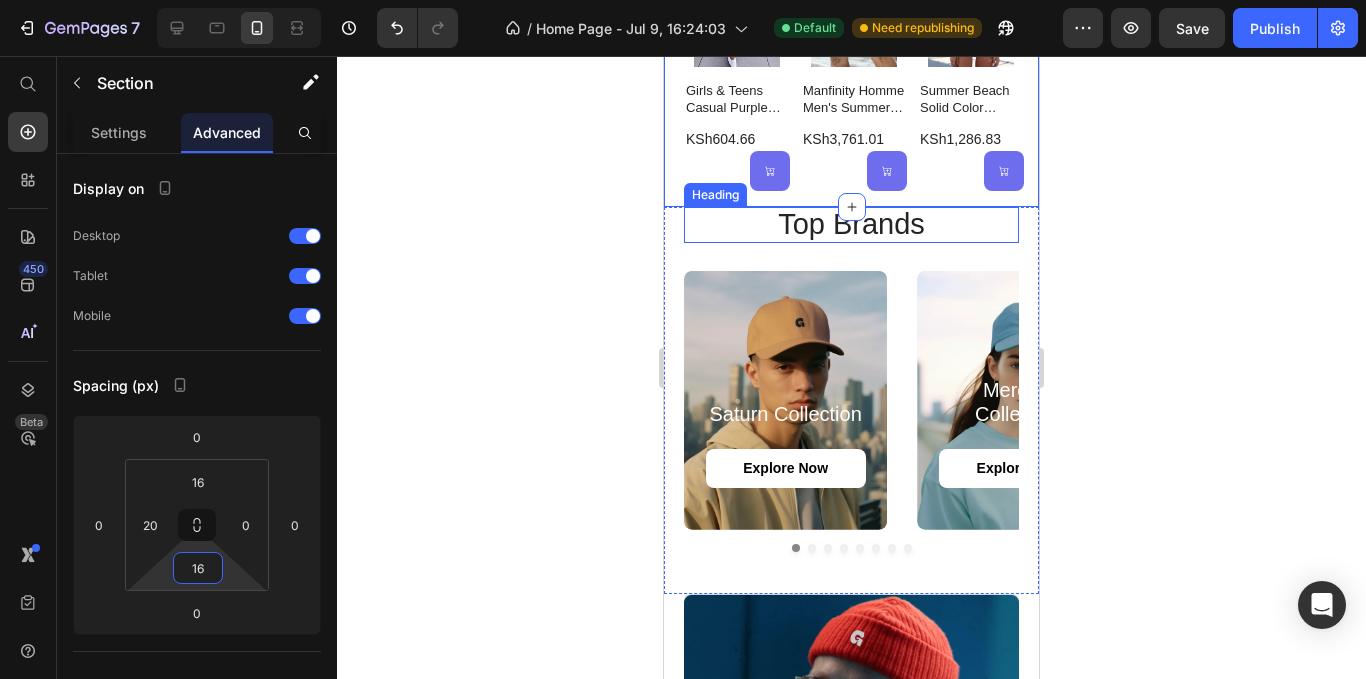 click on "top Brands" at bounding box center [851, 225] 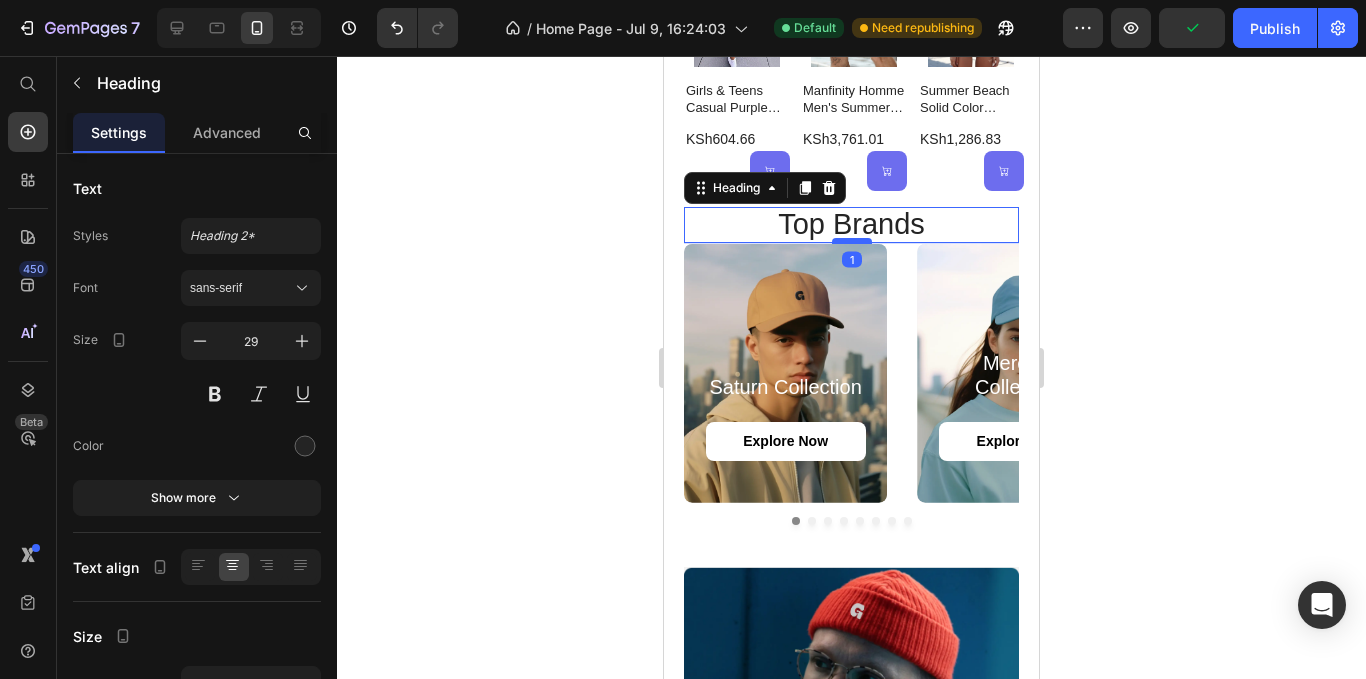 drag, startPoint x: 846, startPoint y: 283, endPoint x: 846, endPoint y: 256, distance: 27 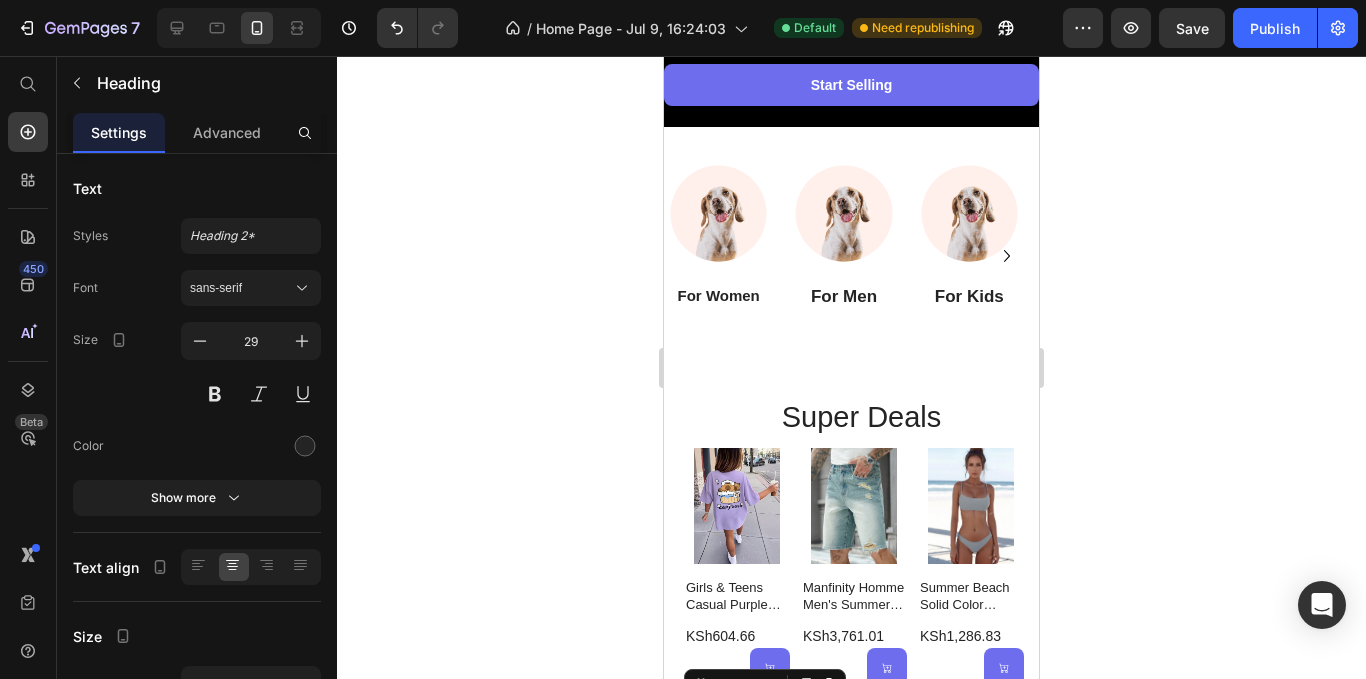scroll, scrollTop: 447, scrollLeft: 0, axis: vertical 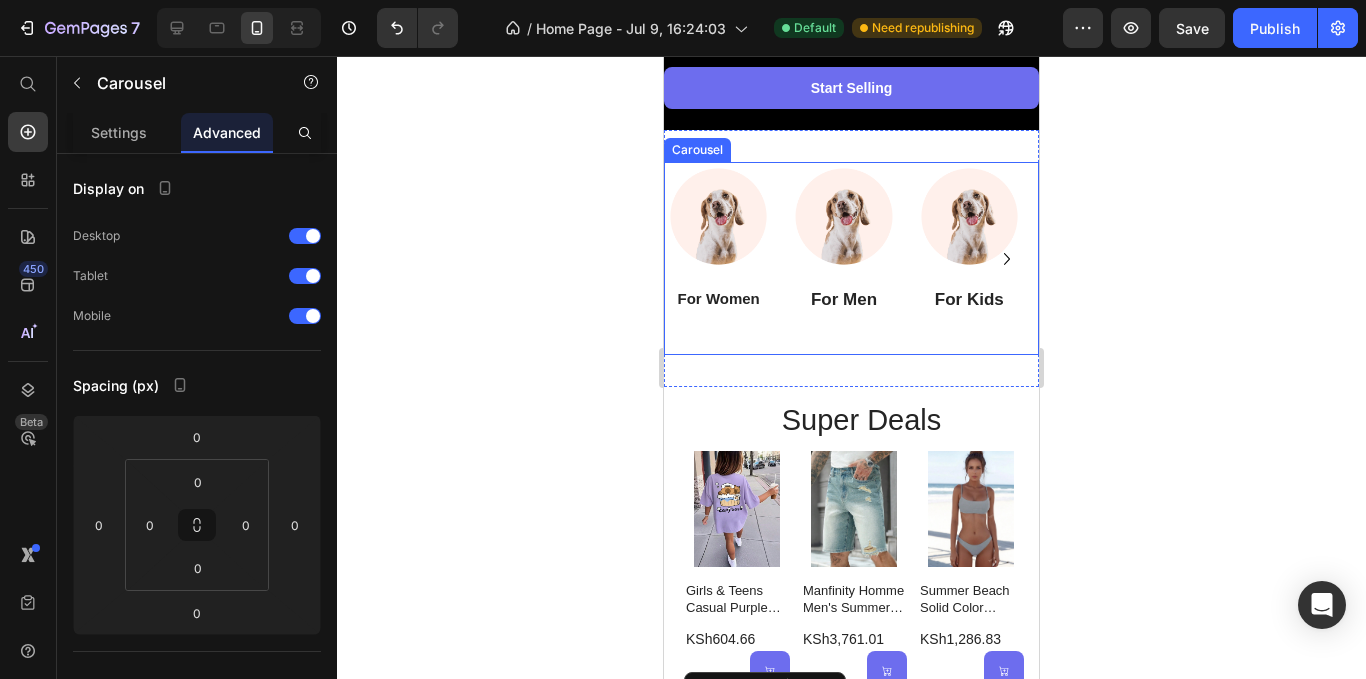 click on "Image For Women Heading Image For Men Heading Image For Kids Heading Image Accessories Heading Image Home & Kitchen Heading Image Beauty & Health Heading" at bounding box center [851, 258] 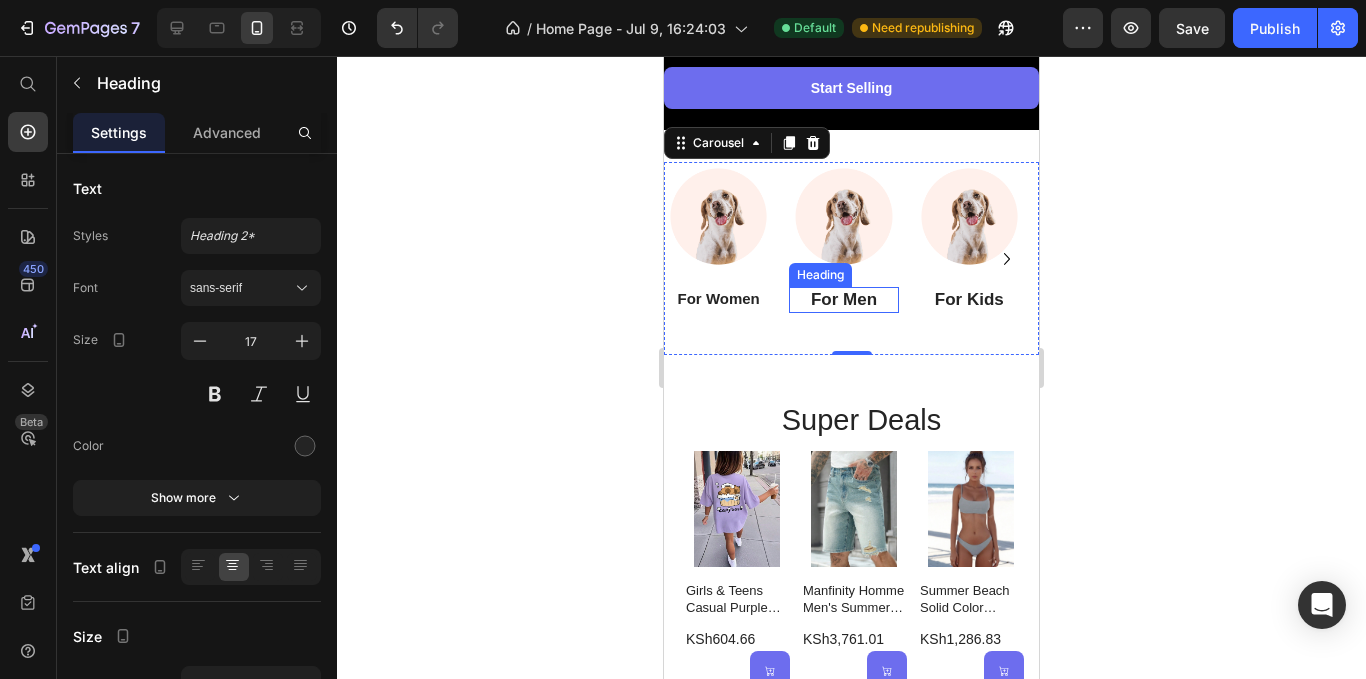 click on "For Men" at bounding box center (843, 300) 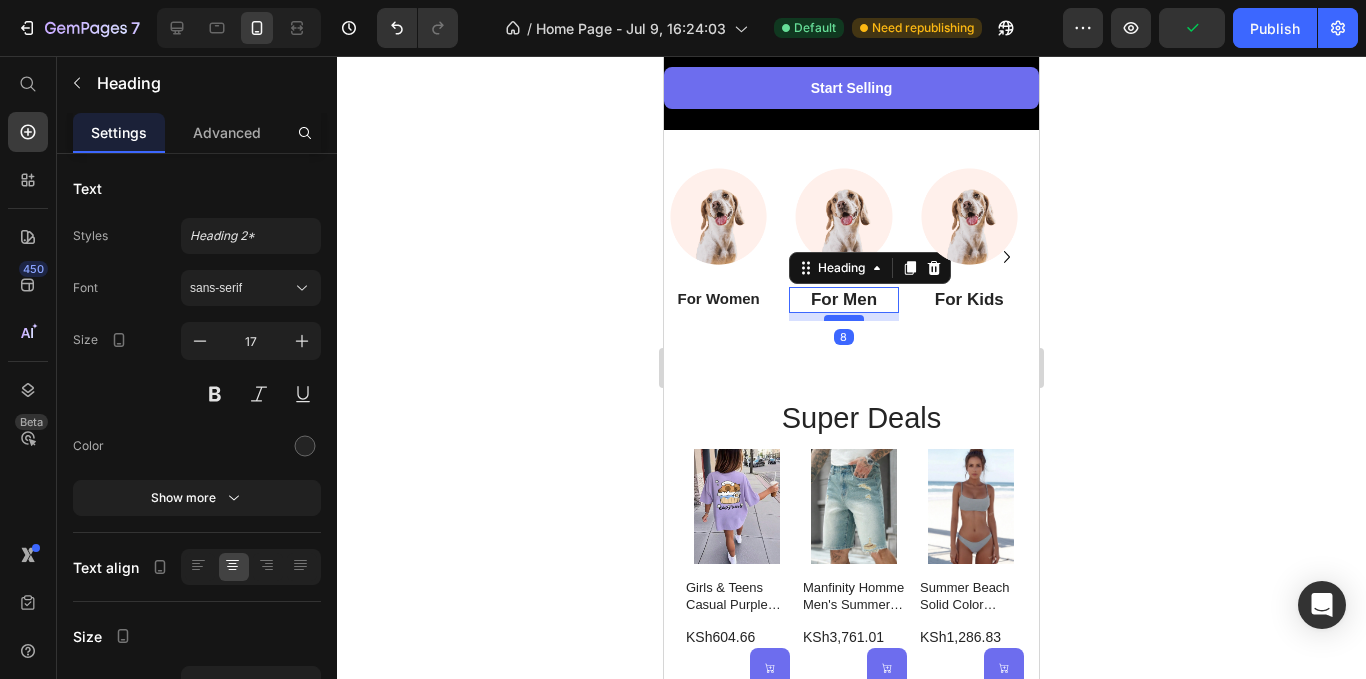 drag, startPoint x: 846, startPoint y: 366, endPoint x: 847, endPoint y: 332, distance: 34.0147 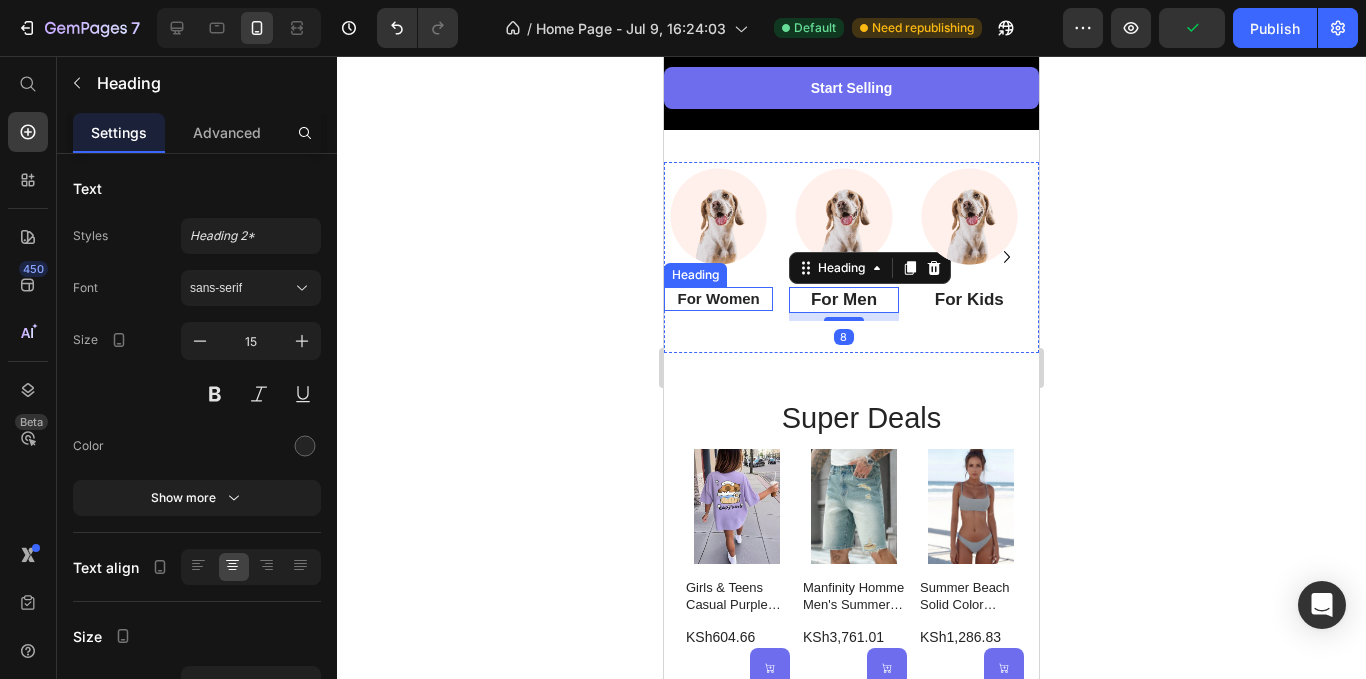click on "For Women" at bounding box center (718, 299) 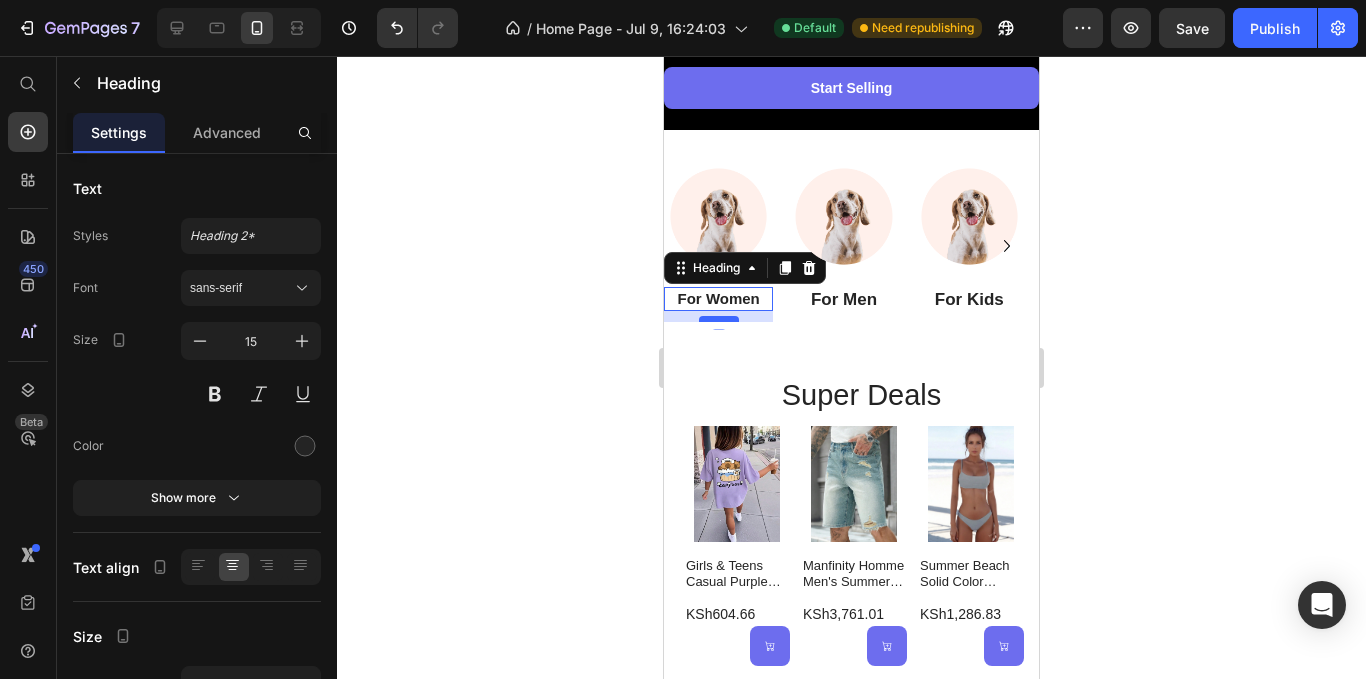 drag, startPoint x: 728, startPoint y: 366, endPoint x: 731, endPoint y: 335, distance: 31.144823 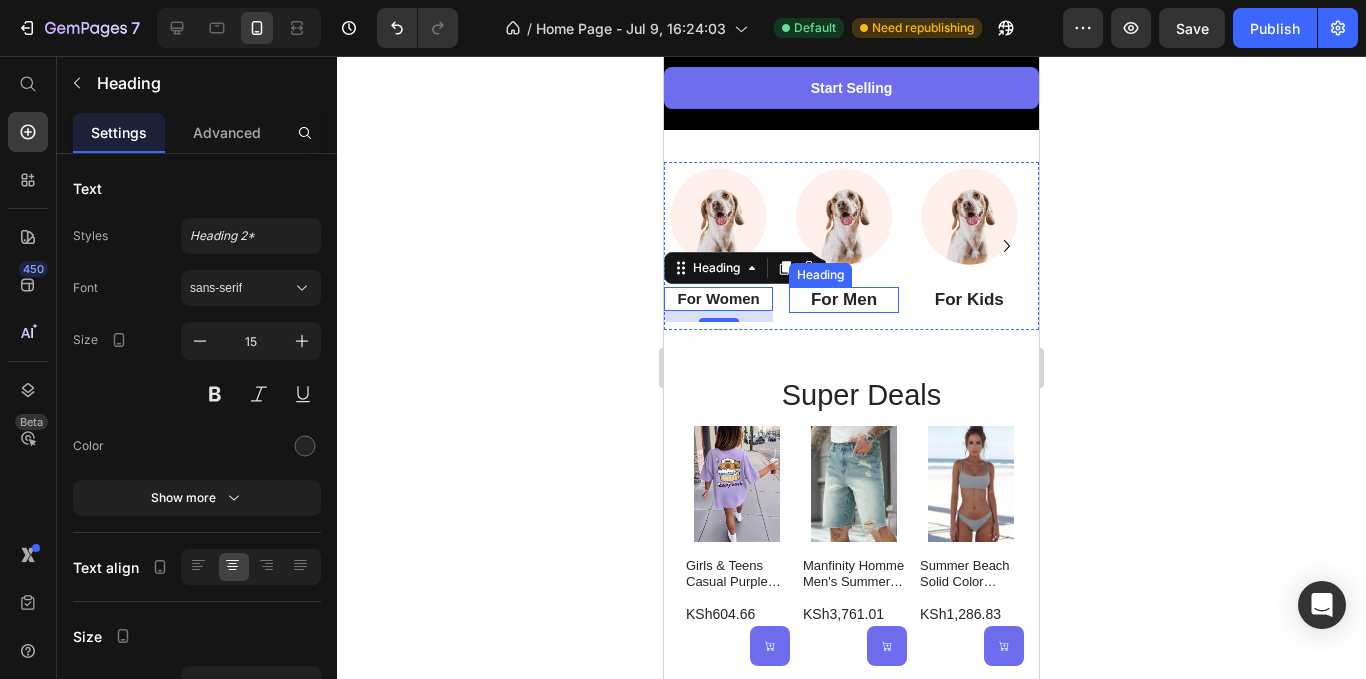 click on "For Men" at bounding box center (843, 300) 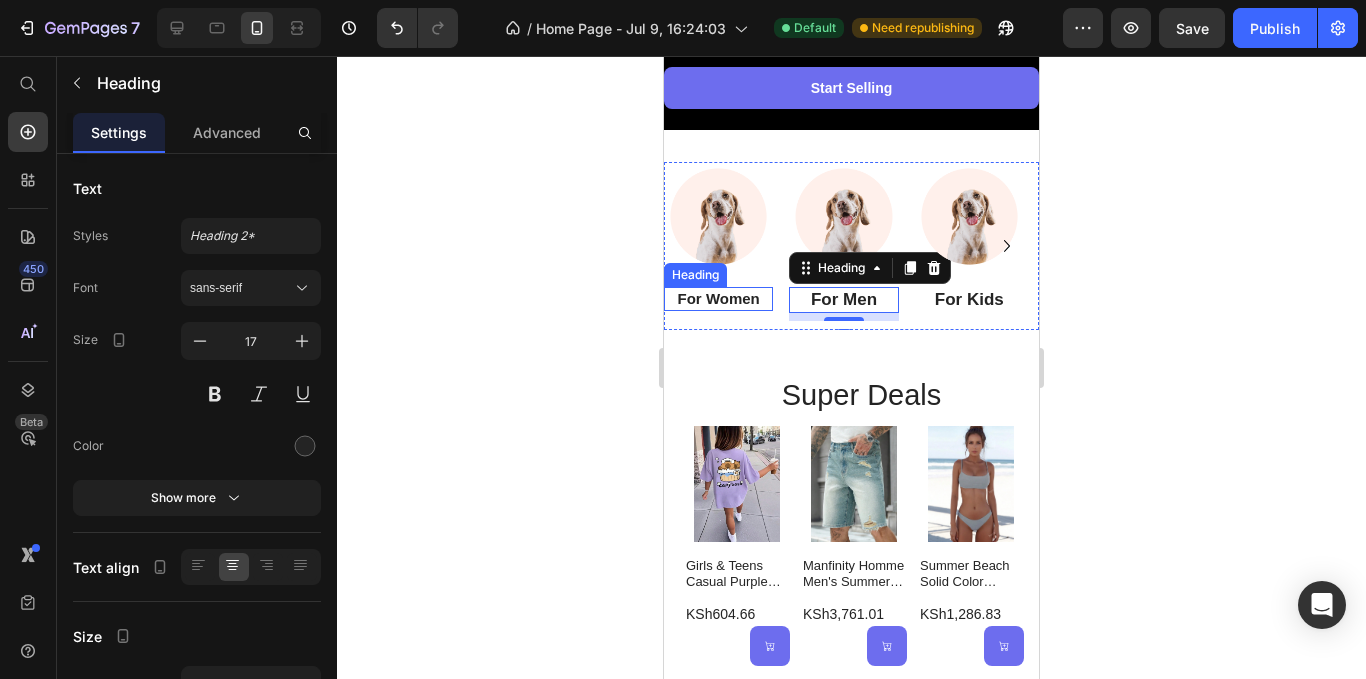 click on "For Women" at bounding box center [718, 299] 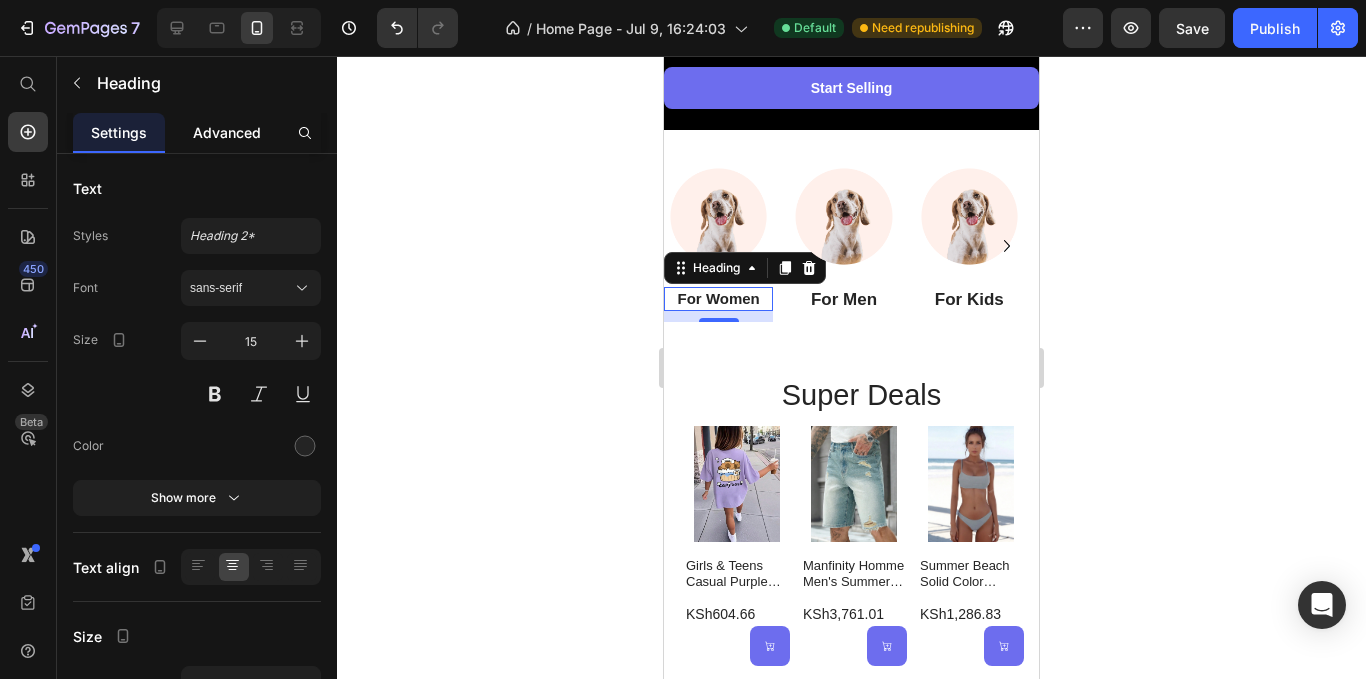 click on "Advanced" at bounding box center [227, 132] 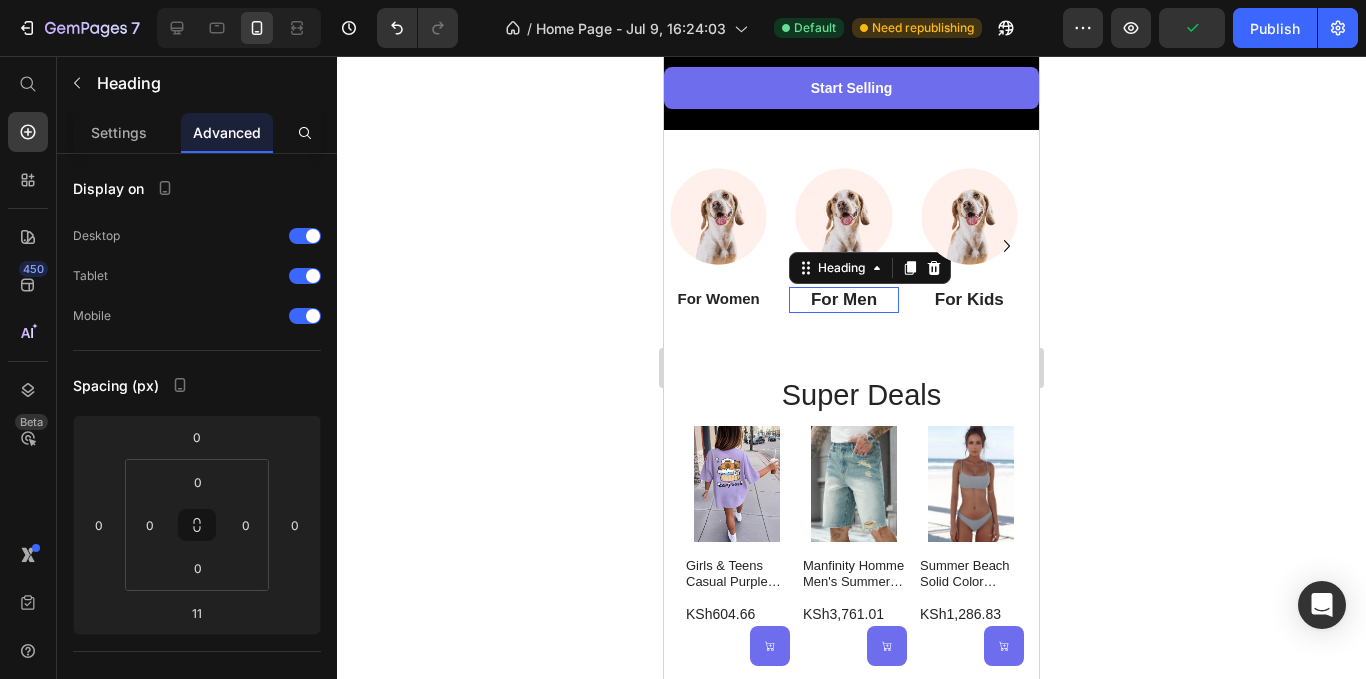 click on "For Men" at bounding box center (843, 300) 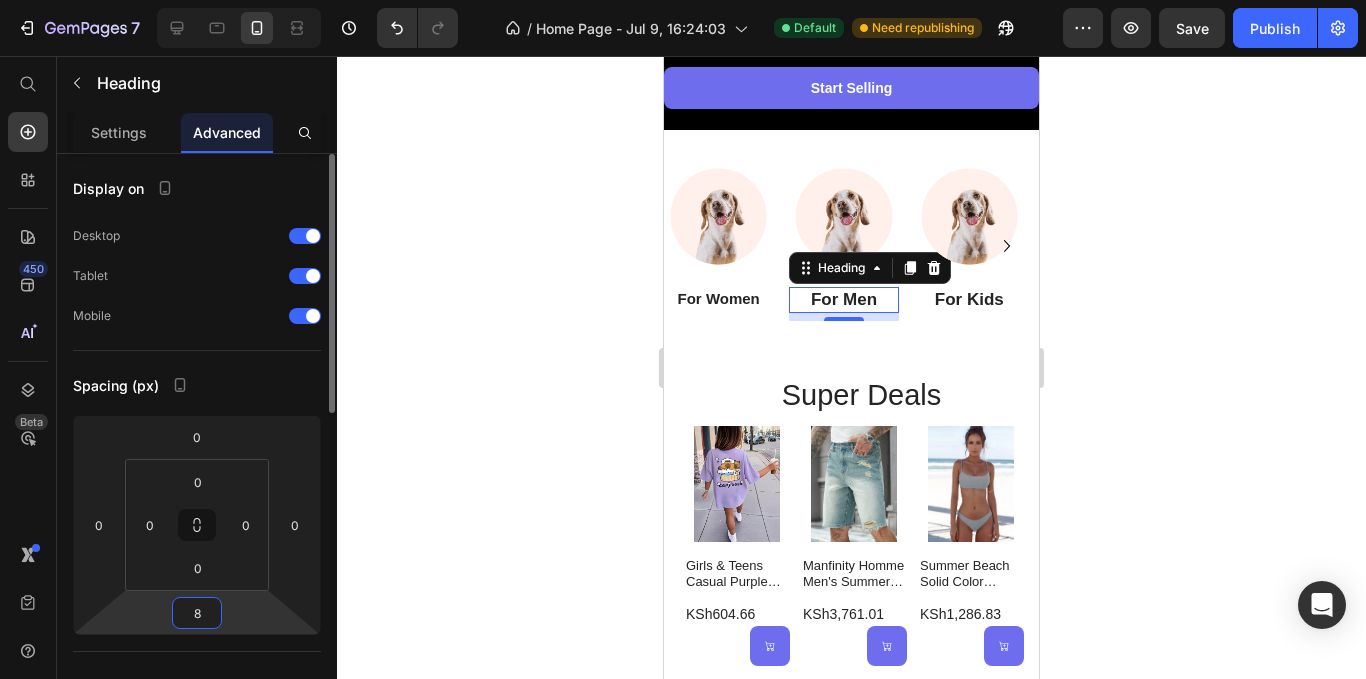 click on "8" at bounding box center [197, 613] 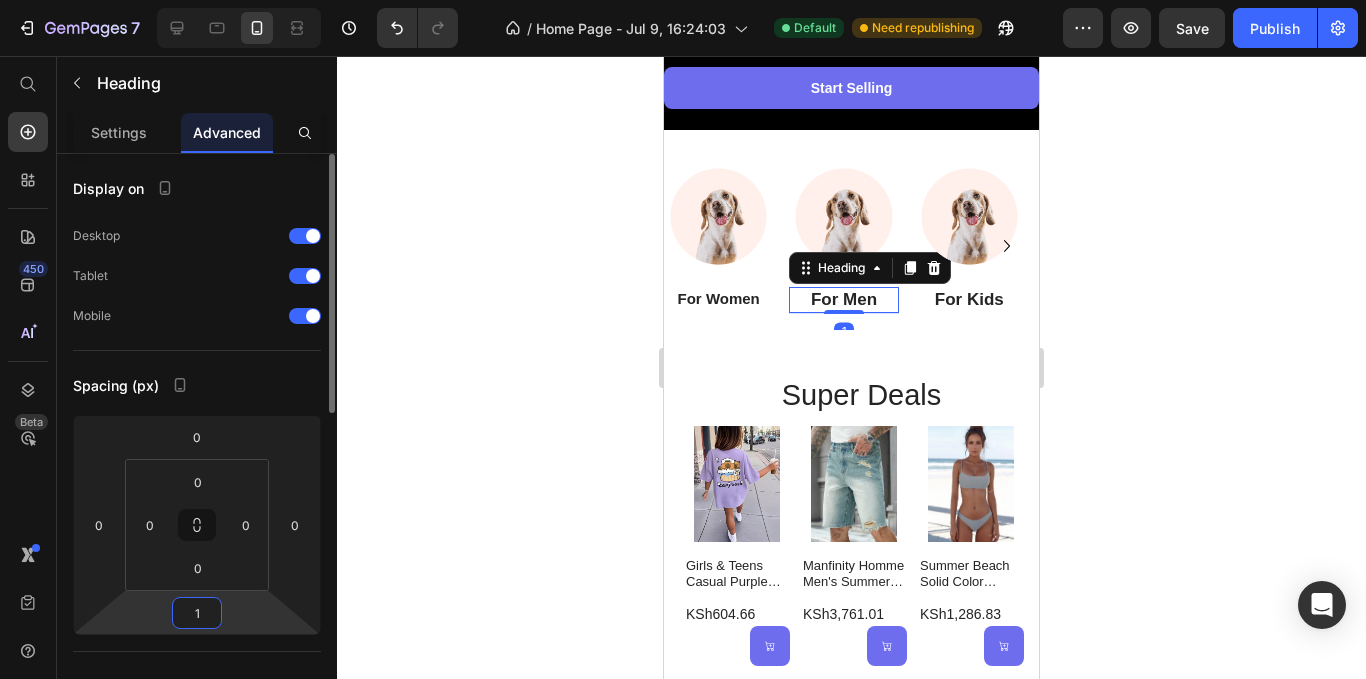 type on "11" 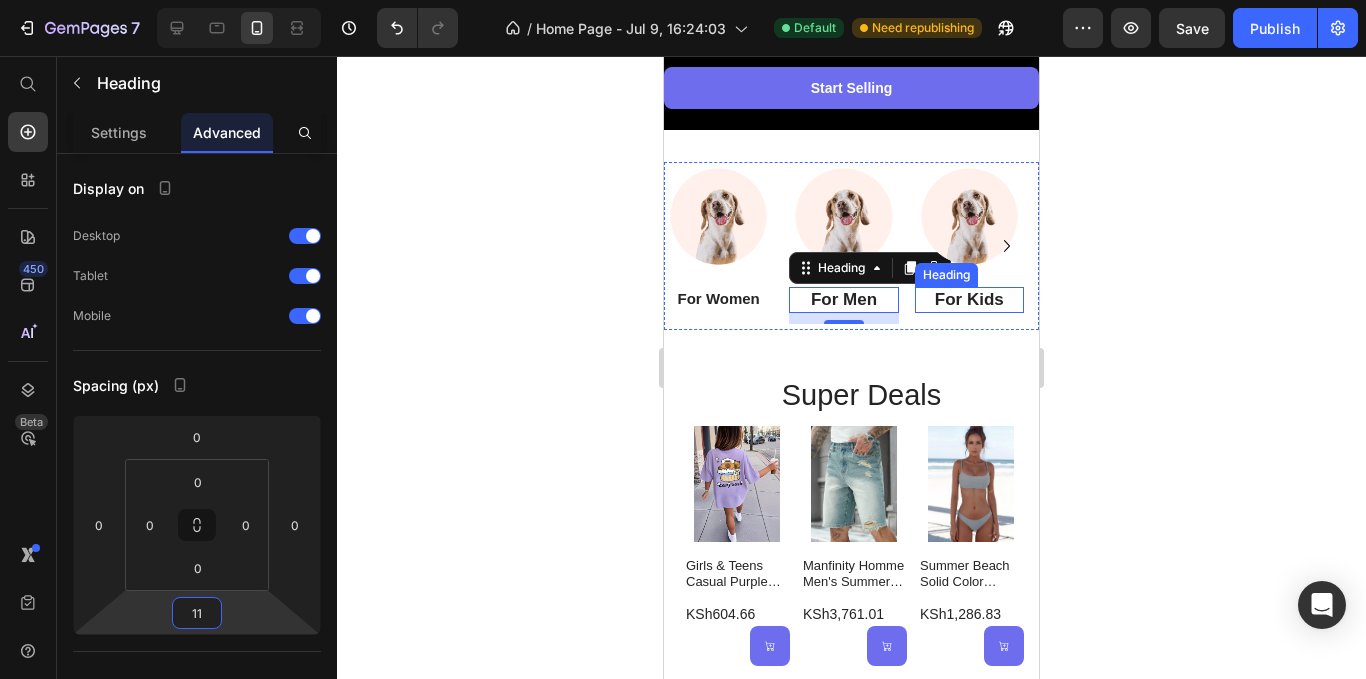 click on "For Kids" at bounding box center [969, 300] 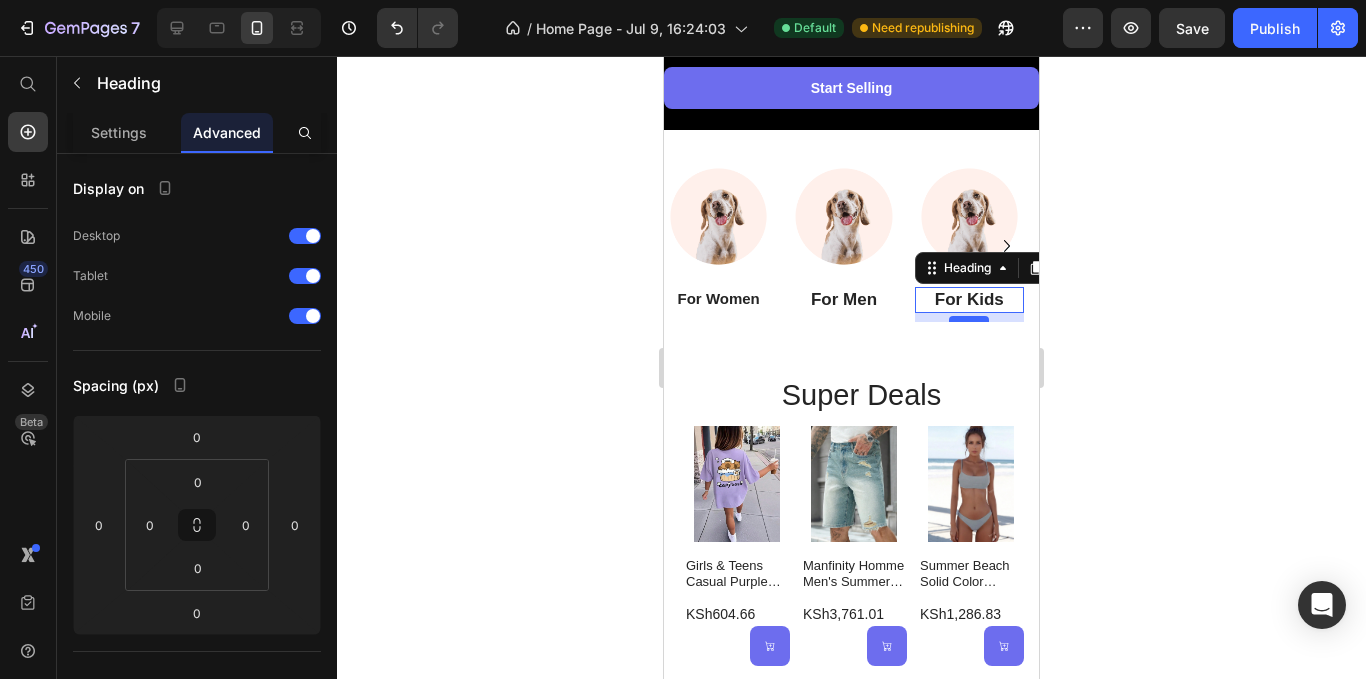 click at bounding box center (969, 319) 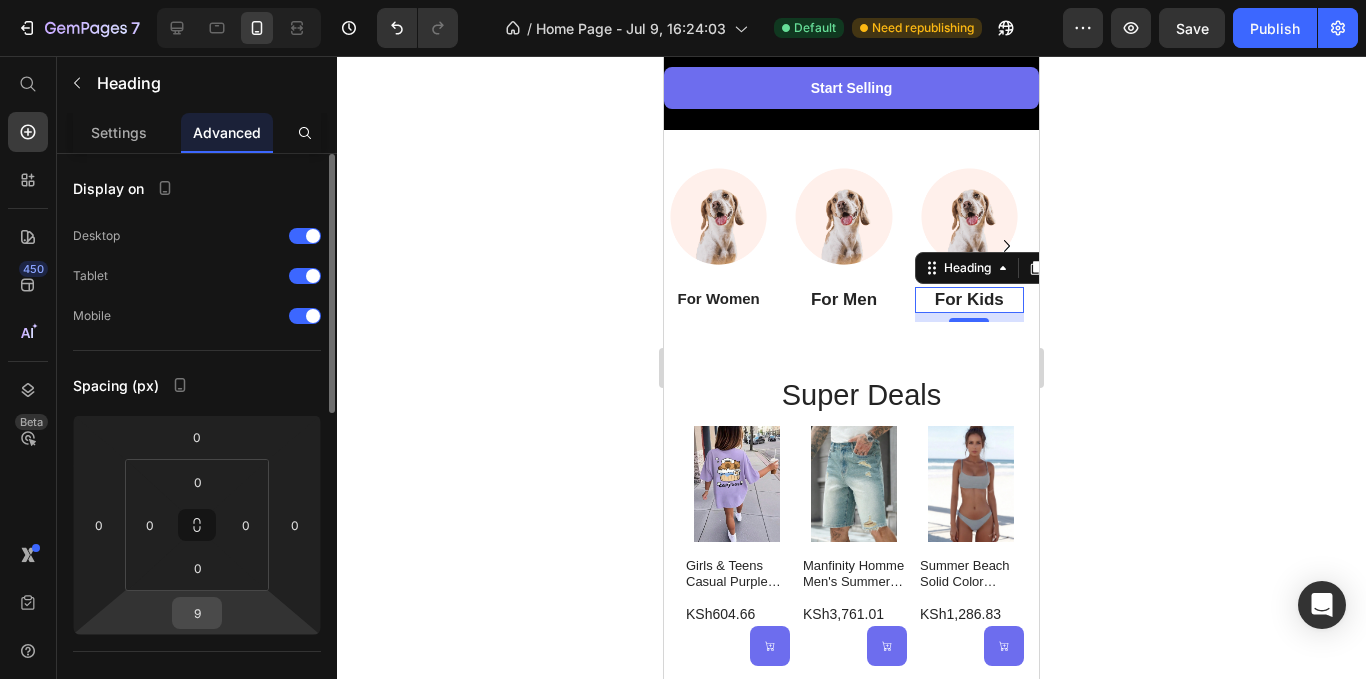 click on "9" at bounding box center (197, 613) 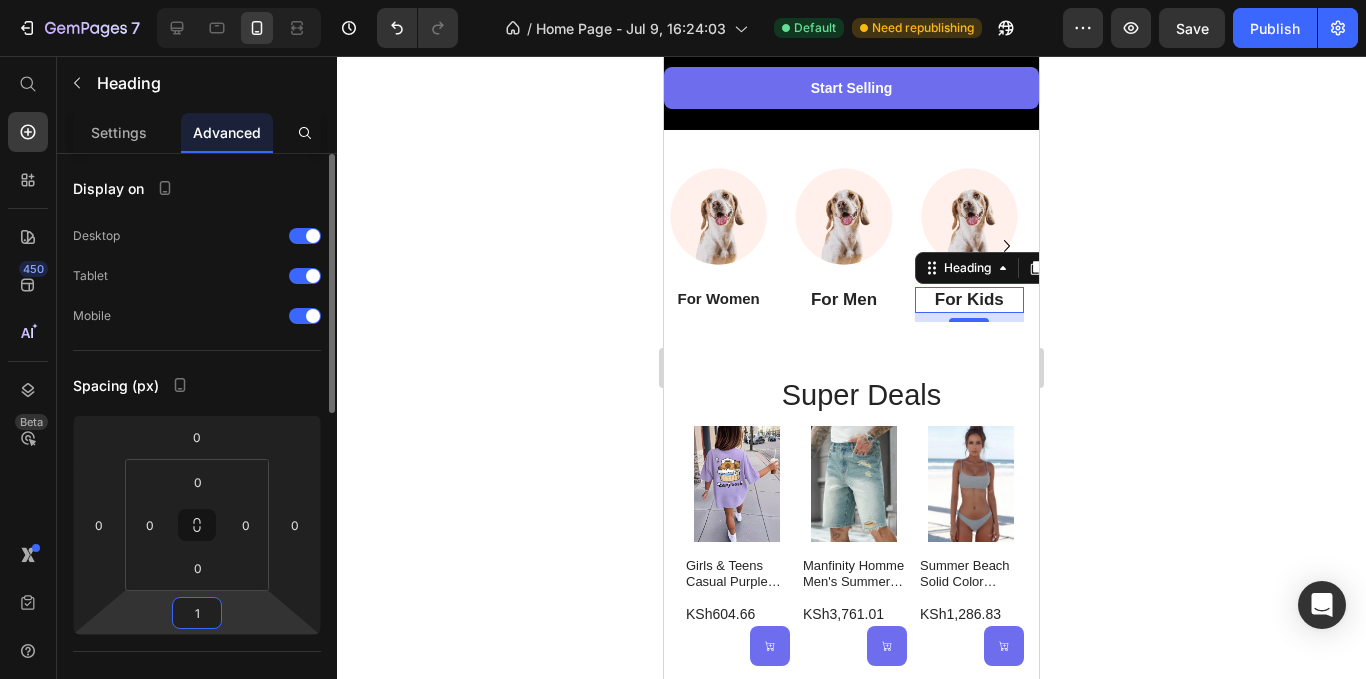 type on "11" 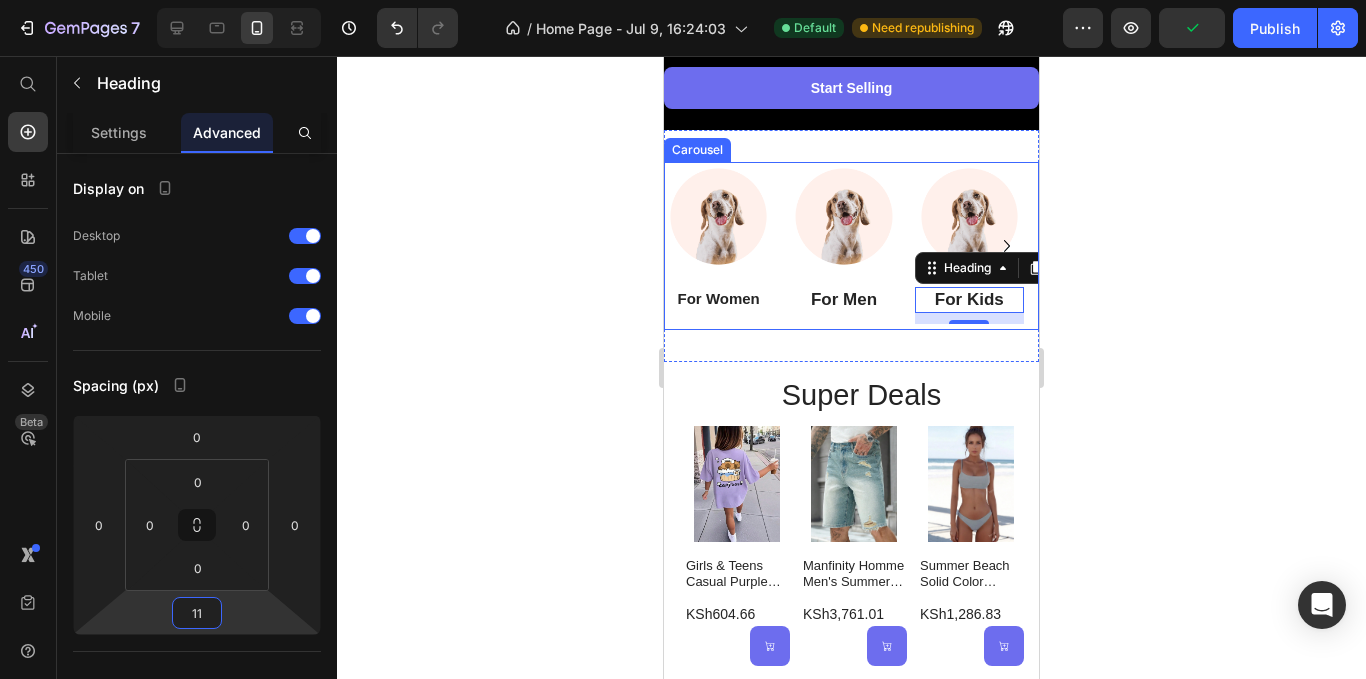 click 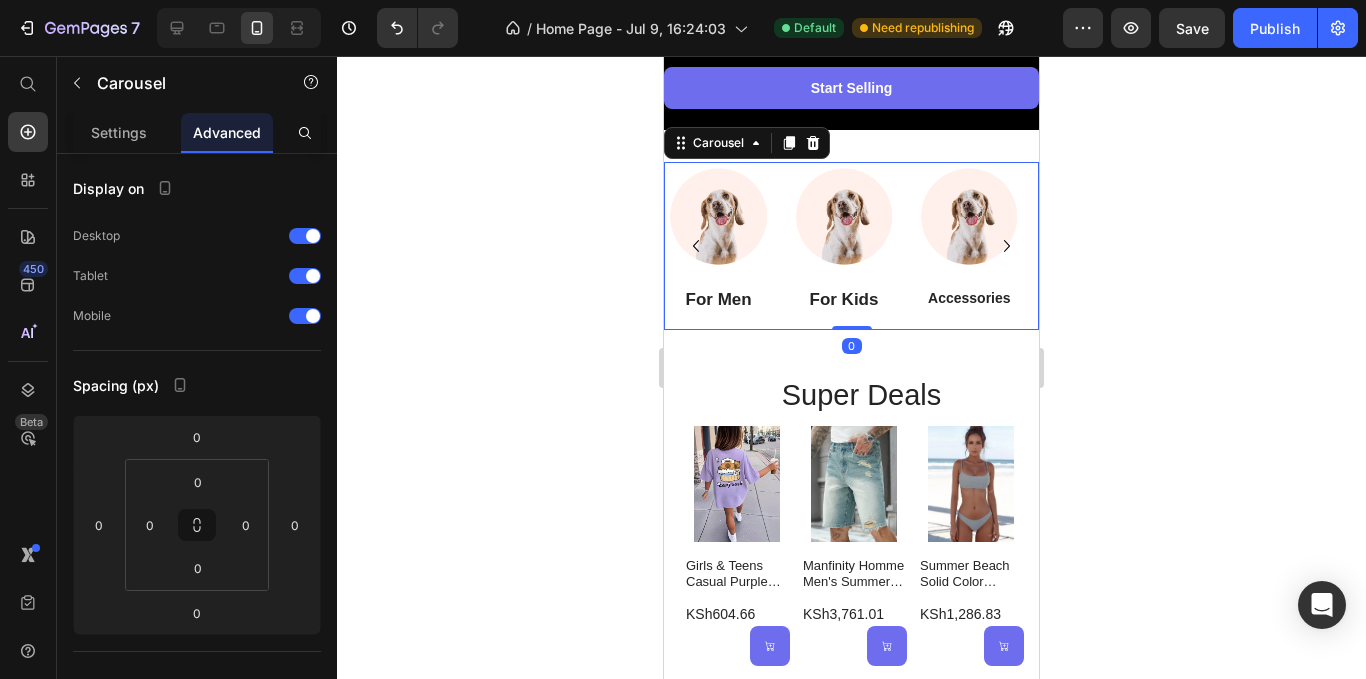 click 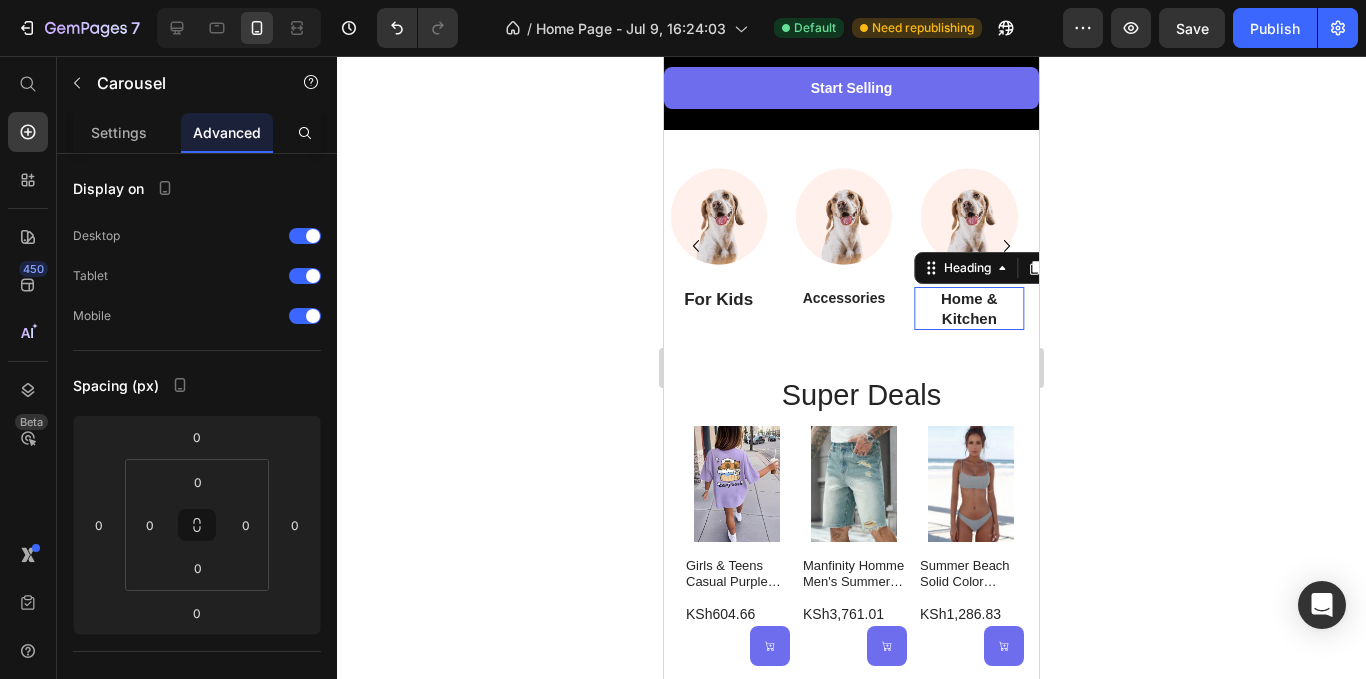 click on "Home & Kitchen" at bounding box center (969, 308) 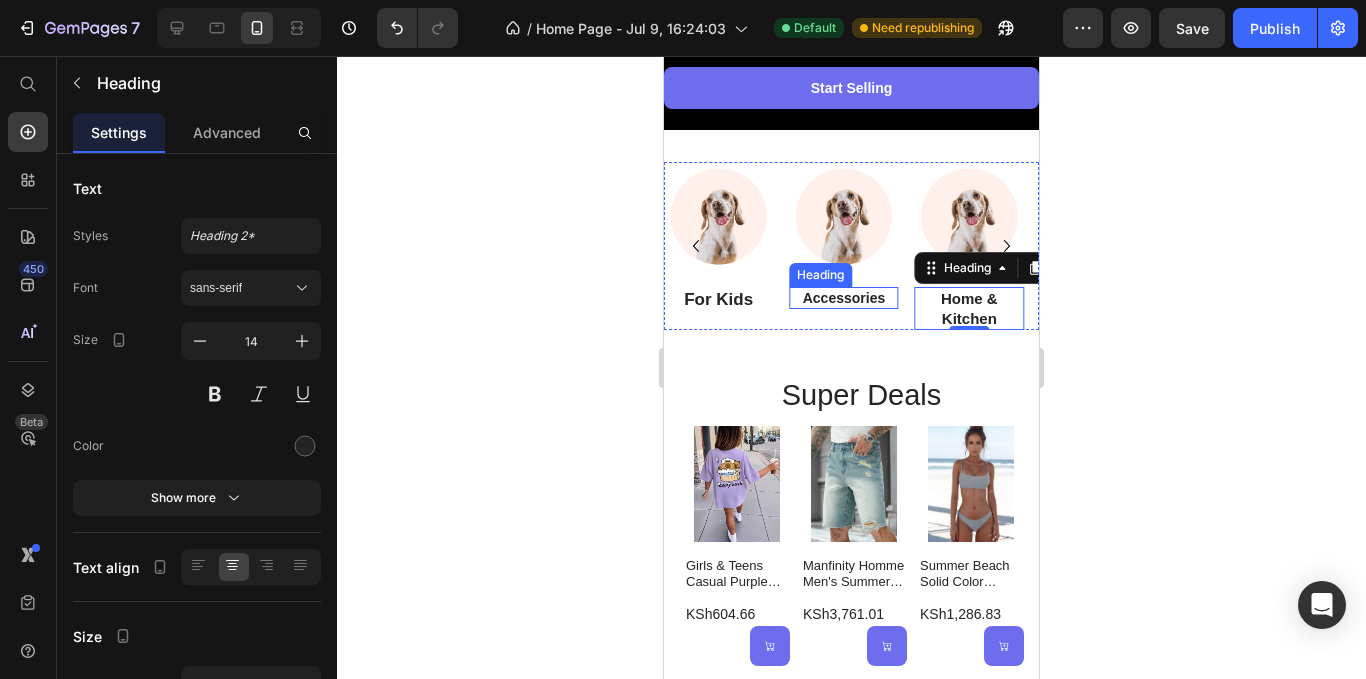 click on "Accessories" at bounding box center (843, 298) 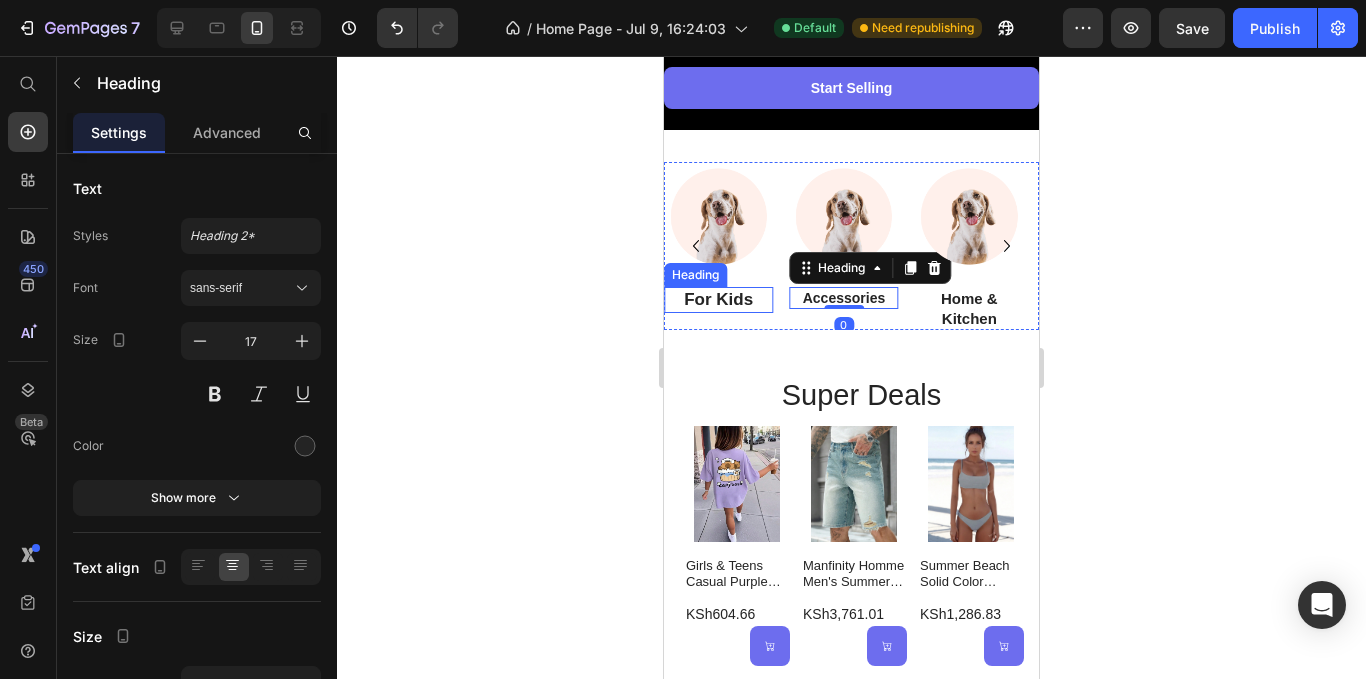 click on "For Kids" at bounding box center (718, 300) 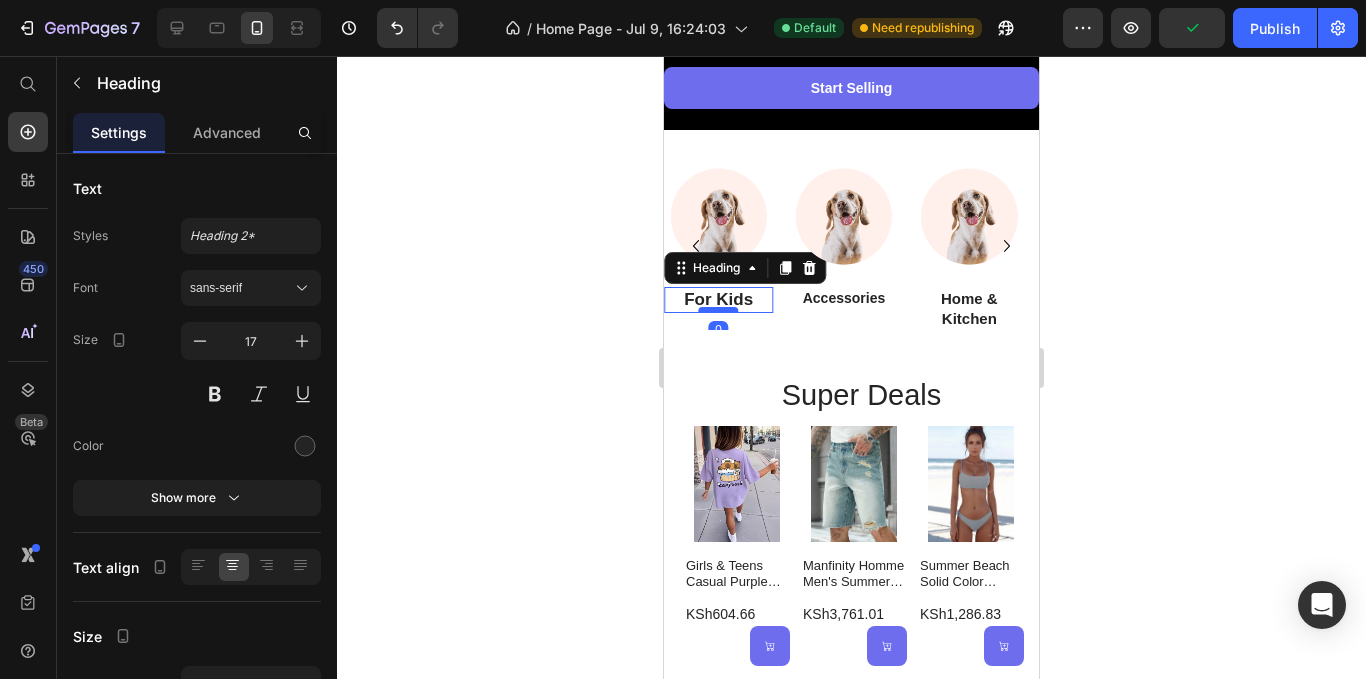 drag, startPoint x: 729, startPoint y: 339, endPoint x: 725, endPoint y: 323, distance: 16.492422 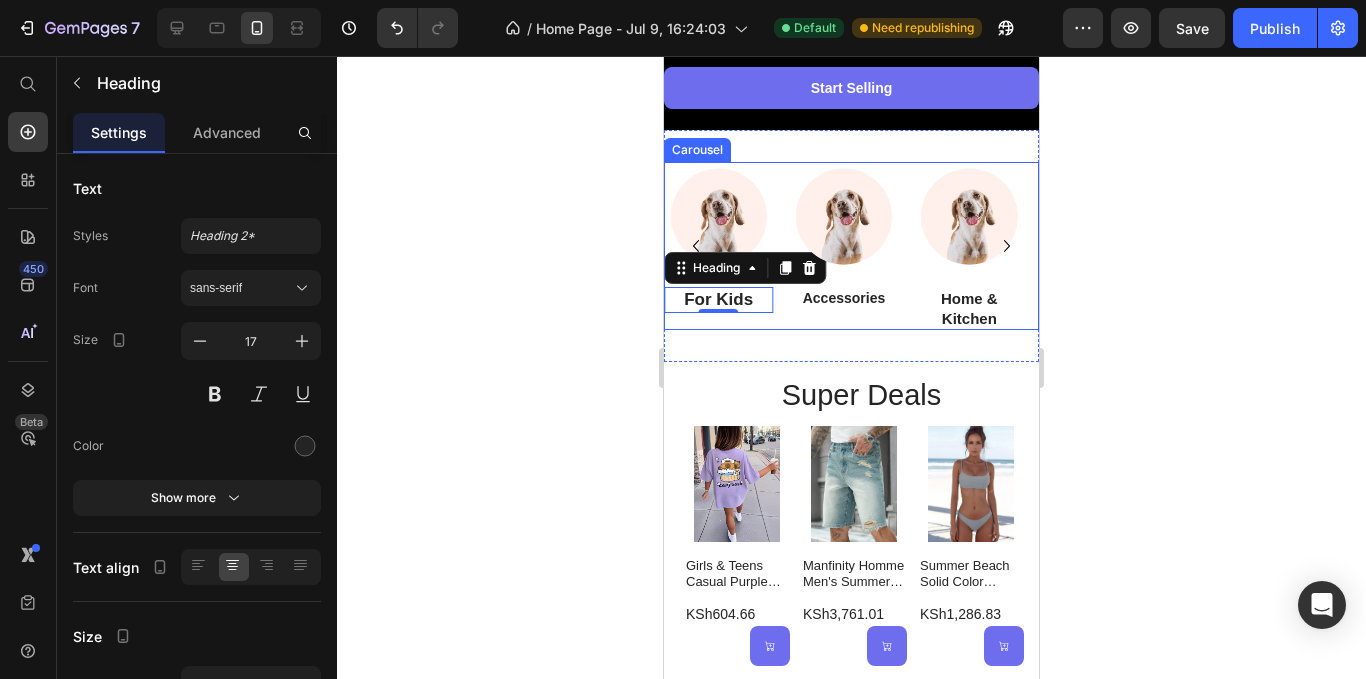 click 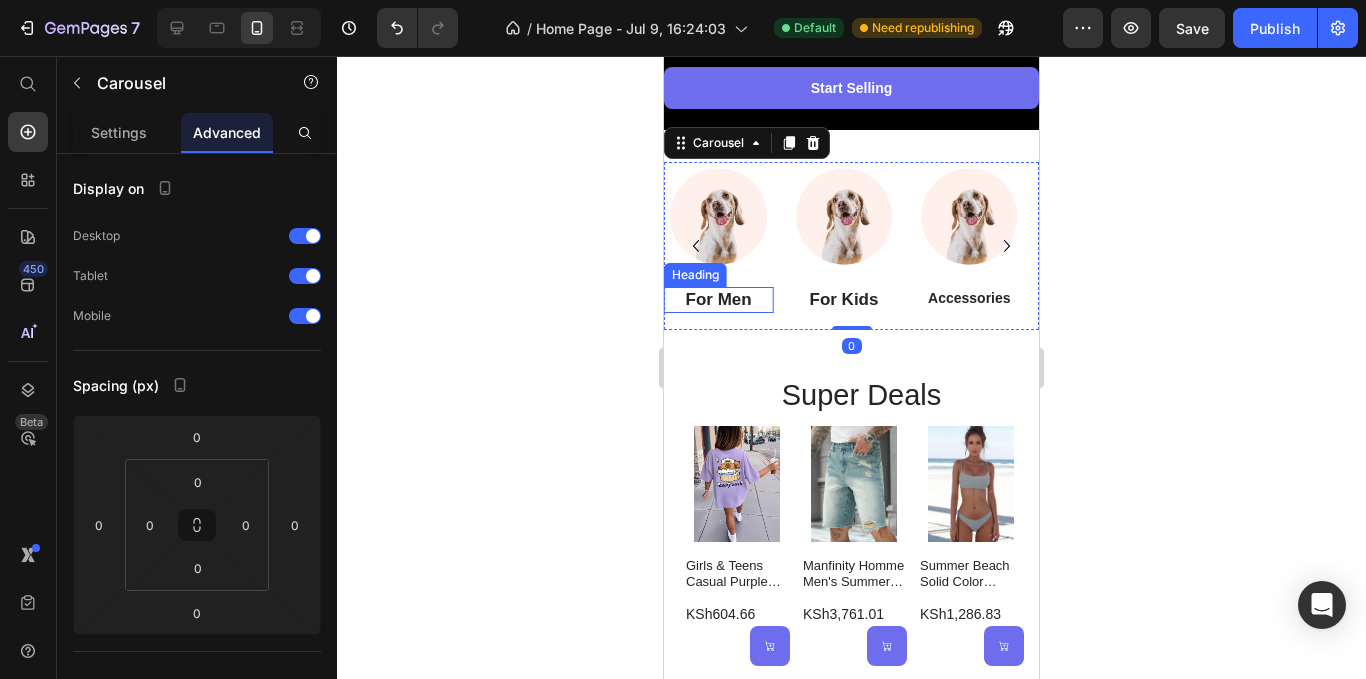 click on "For Men" at bounding box center (718, 300) 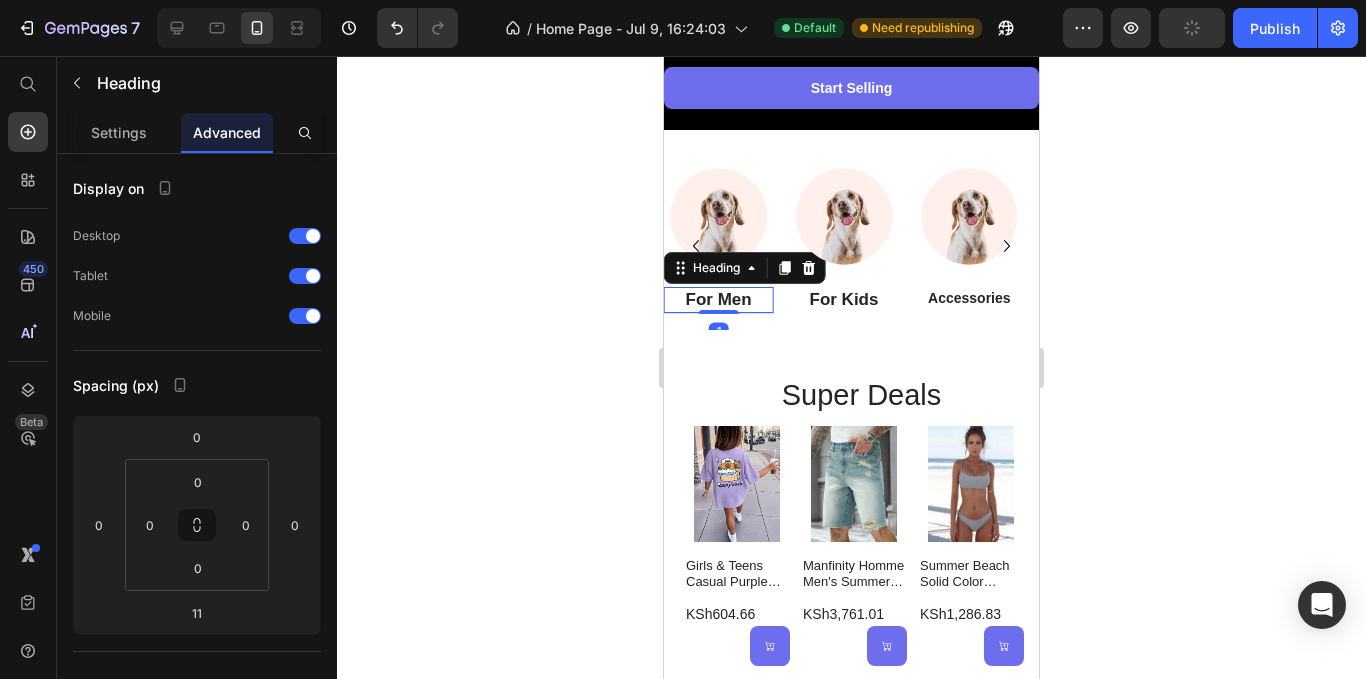 drag, startPoint x: 723, startPoint y: 338, endPoint x: 719, endPoint y: 320, distance: 18.439089 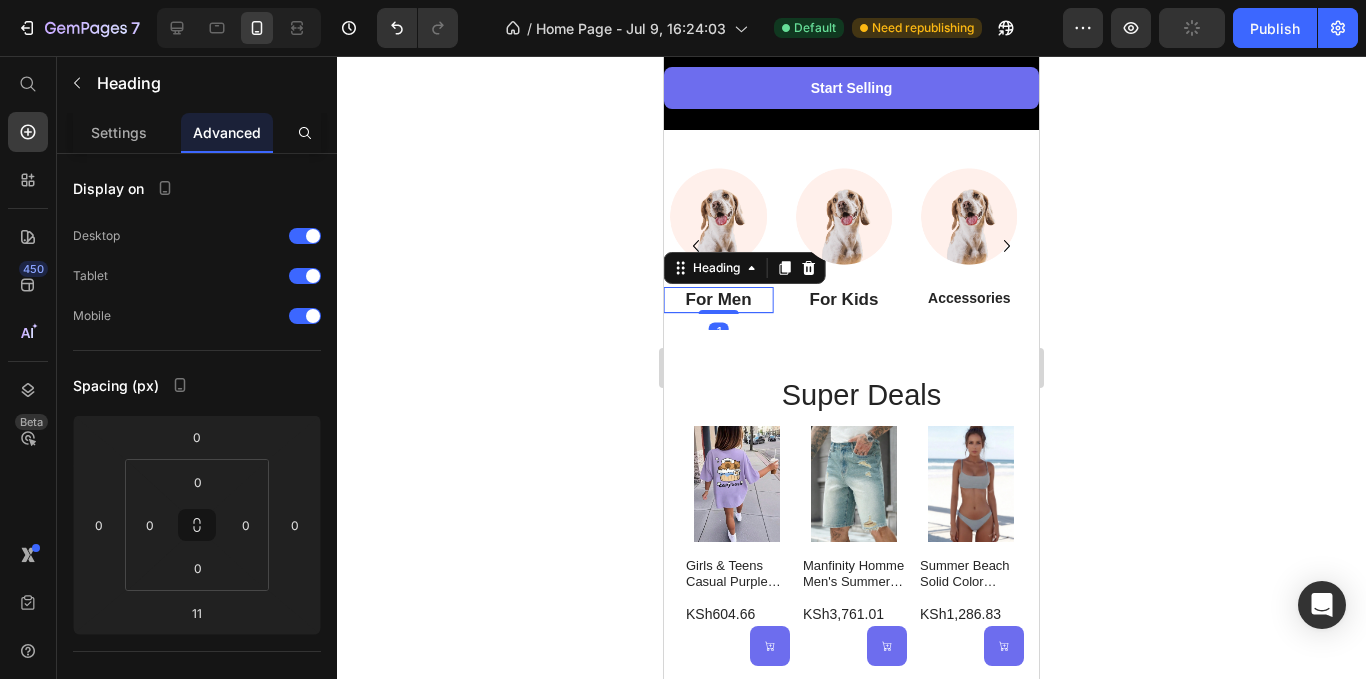 click on "For Men Heading   1" at bounding box center (718, 300) 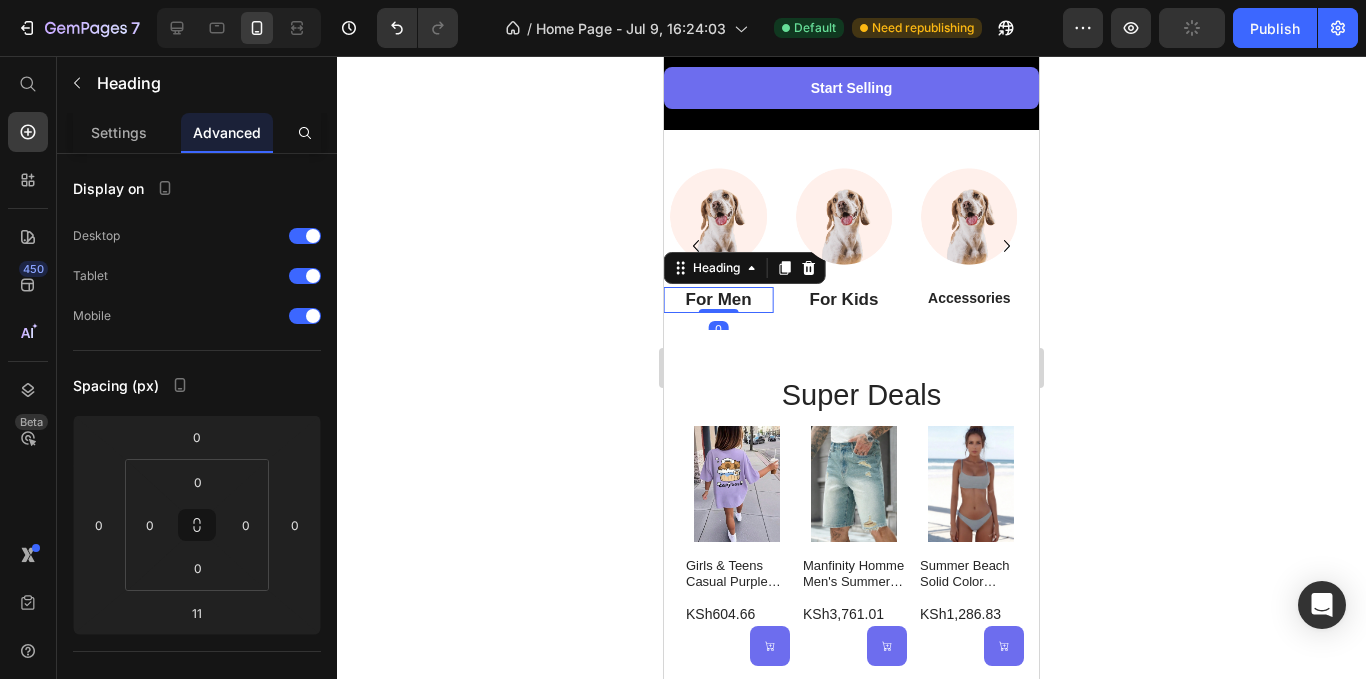 type on "0" 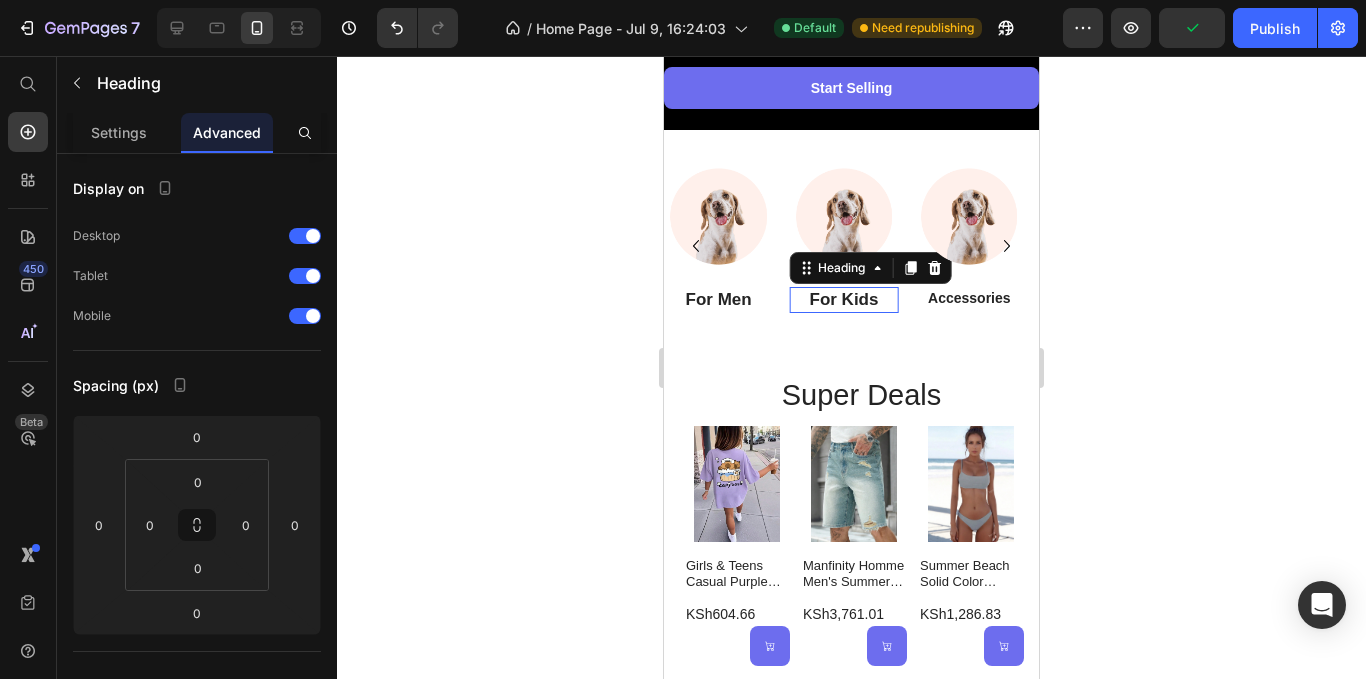 click on "For Kids" at bounding box center (843, 300) 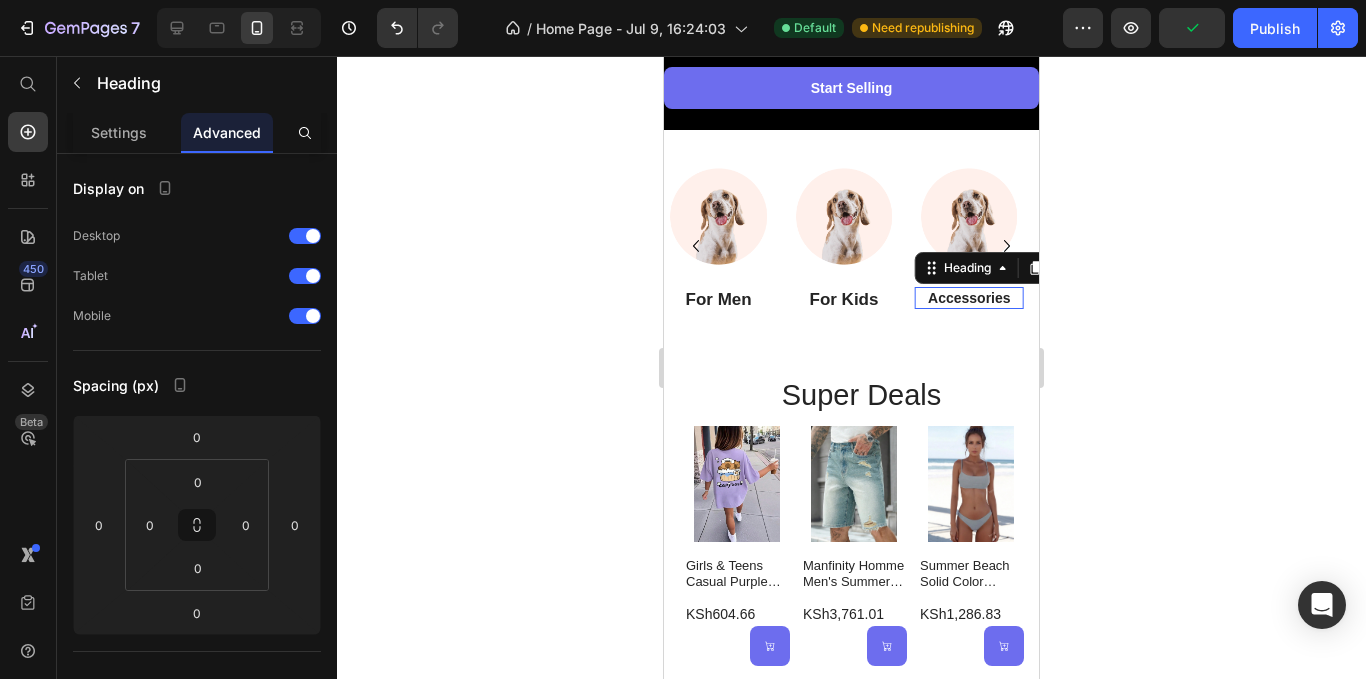 click on "Accessories" at bounding box center (969, 298) 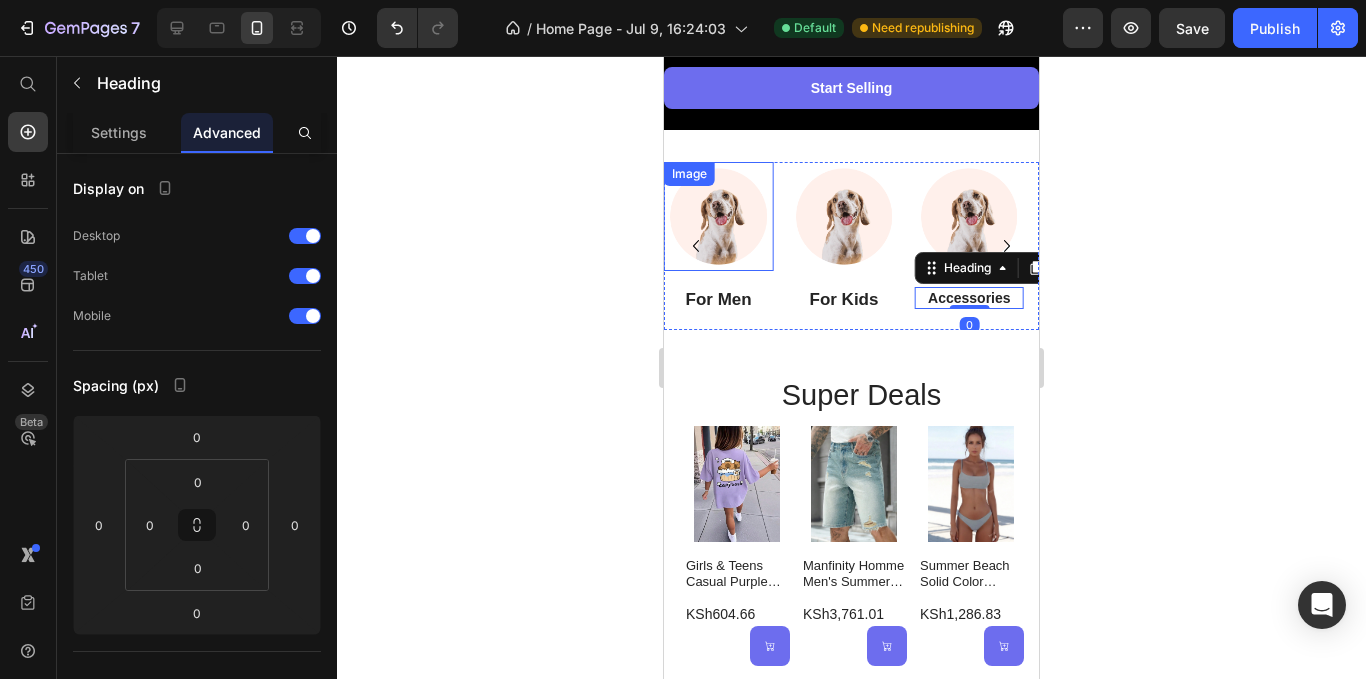 click at bounding box center [718, 216] 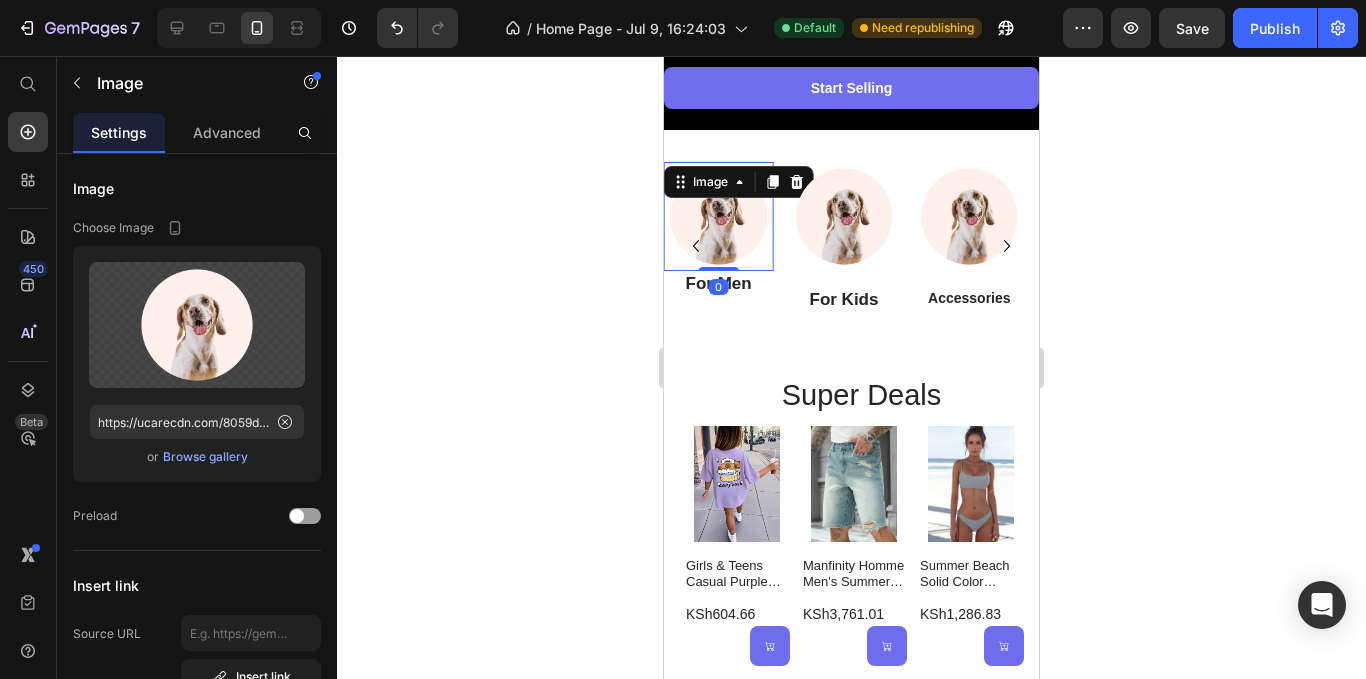 drag, startPoint x: 723, startPoint y: 300, endPoint x: 717, endPoint y: 279, distance: 21.84033 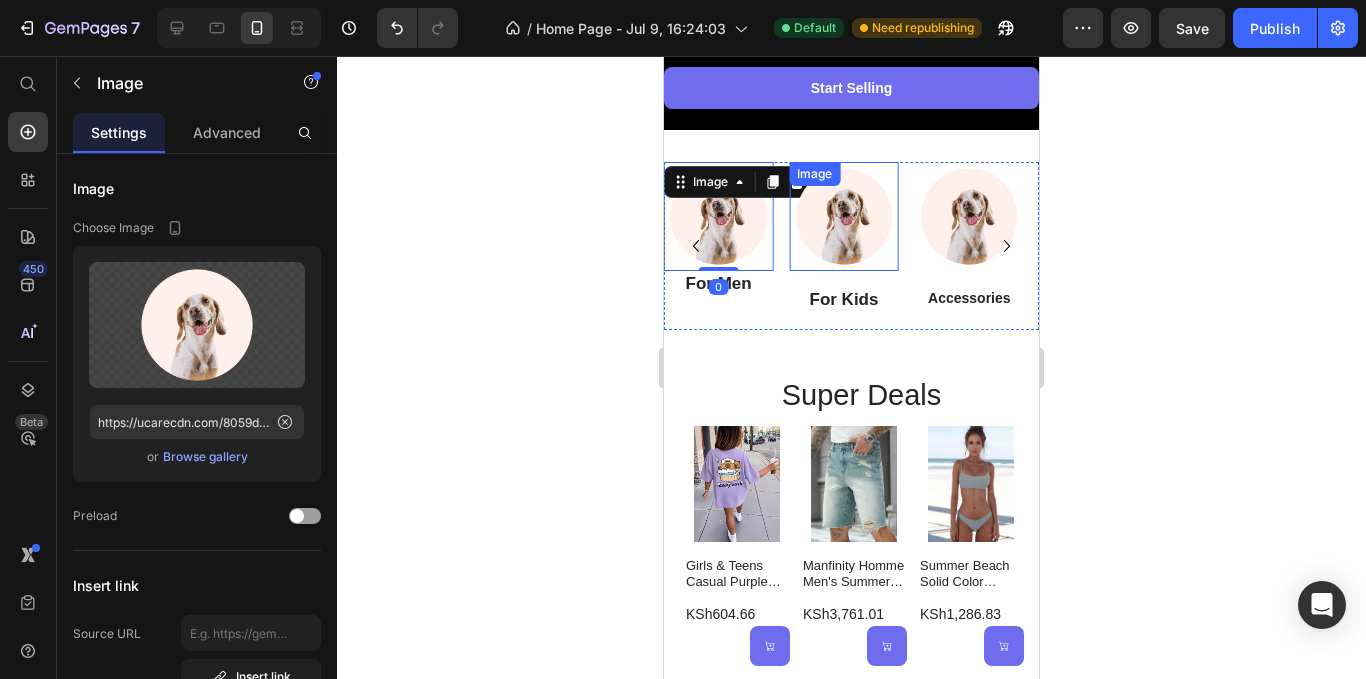 click at bounding box center [843, 216] 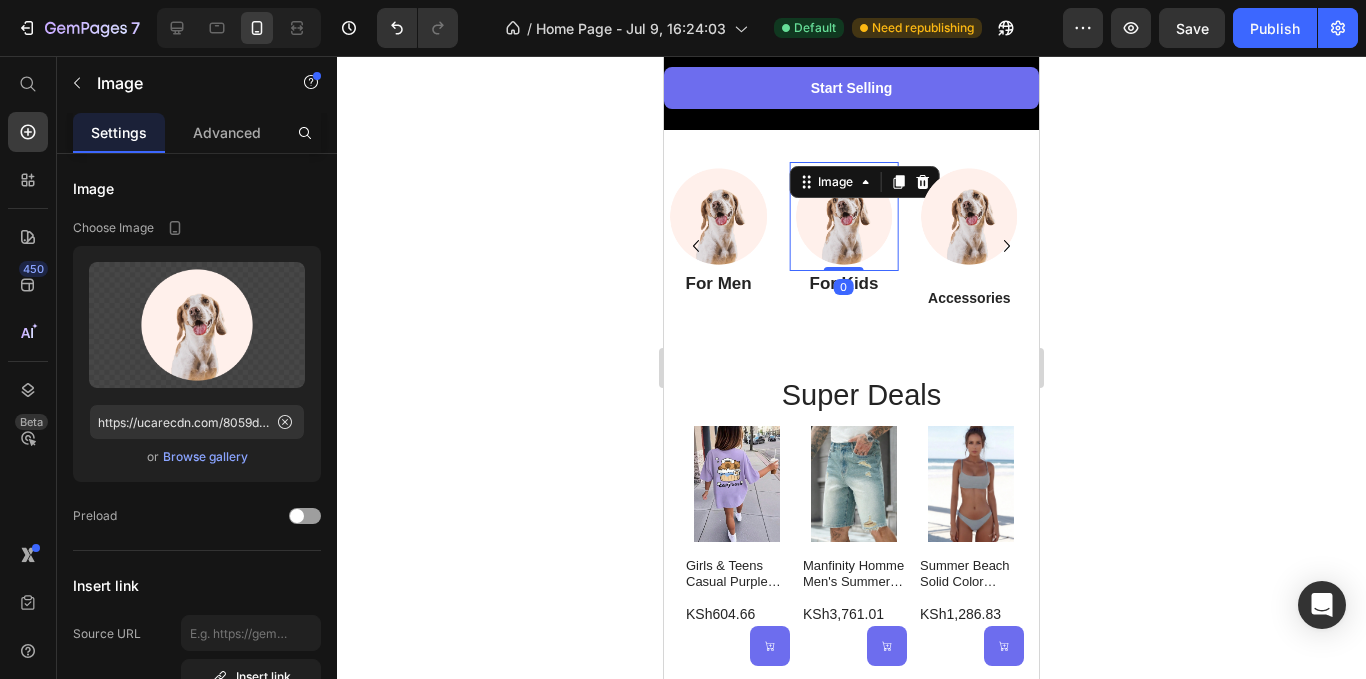 drag, startPoint x: 845, startPoint y: 298, endPoint x: 839, endPoint y: 279, distance: 19.924858 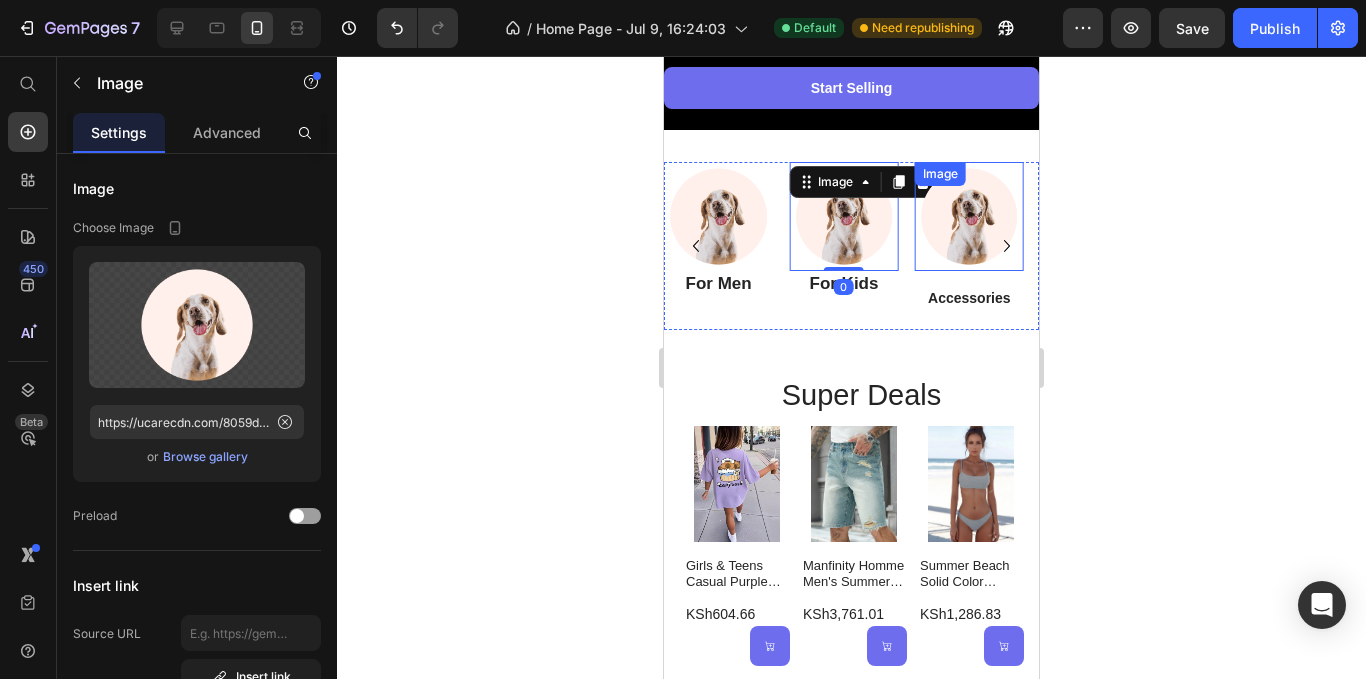 click at bounding box center [969, 216] 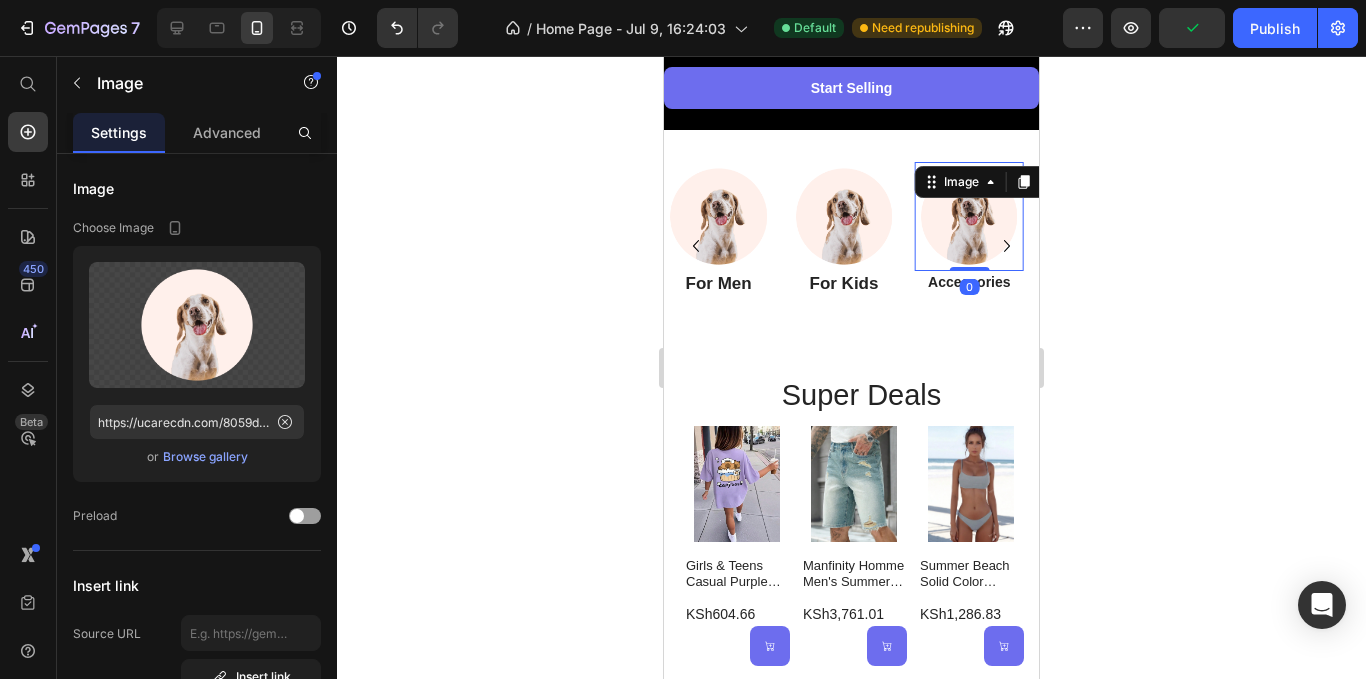 drag, startPoint x: 974, startPoint y: 298, endPoint x: 968, endPoint y: 278, distance: 20.880613 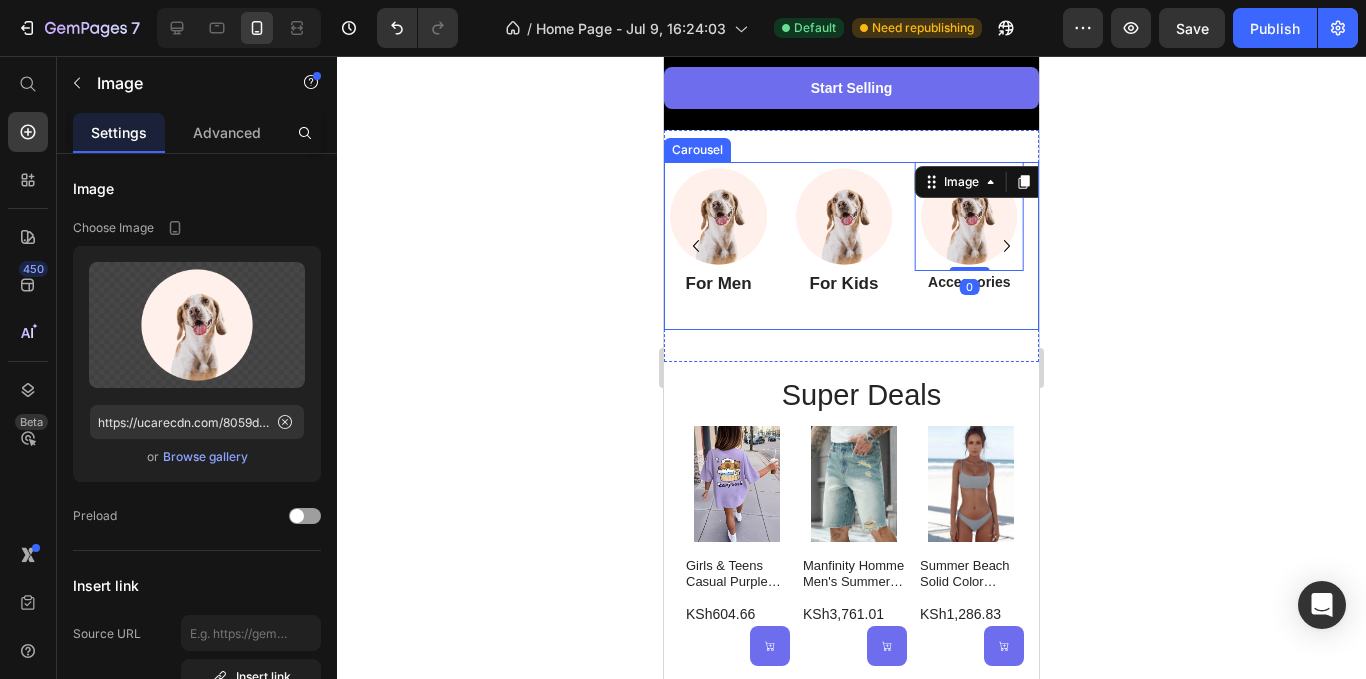 click 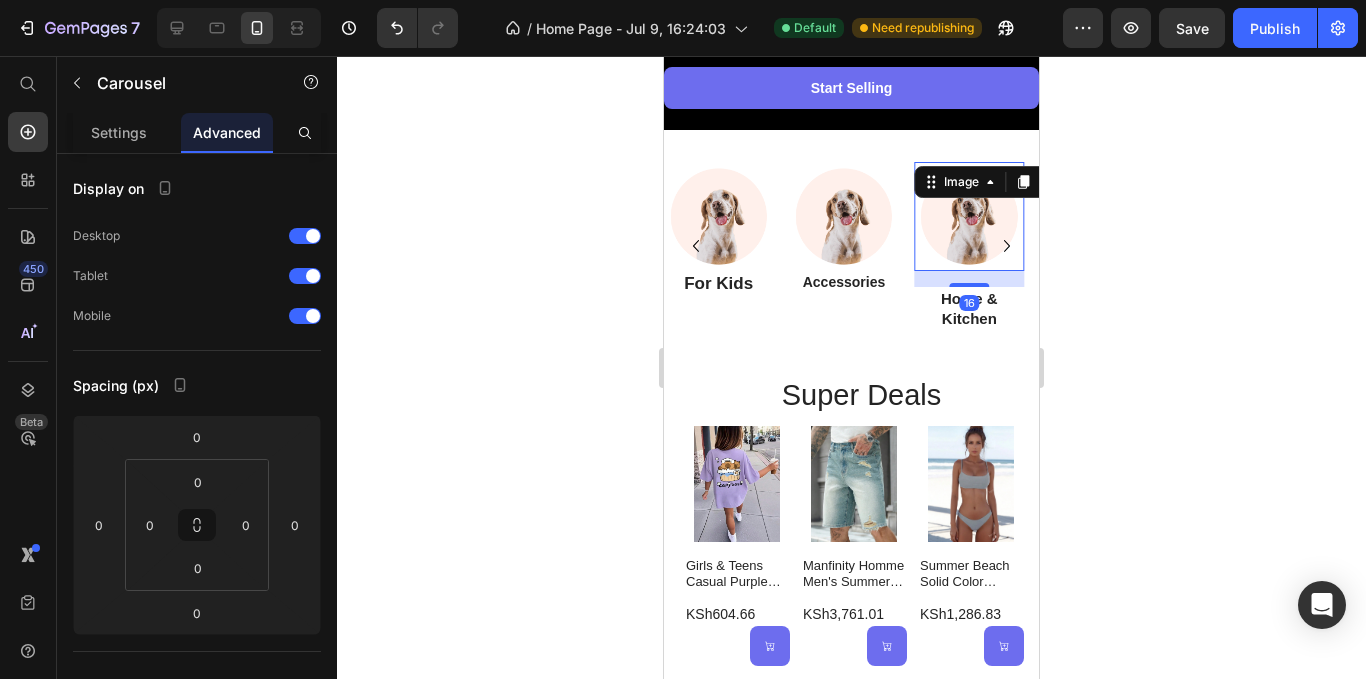 click at bounding box center [969, 216] 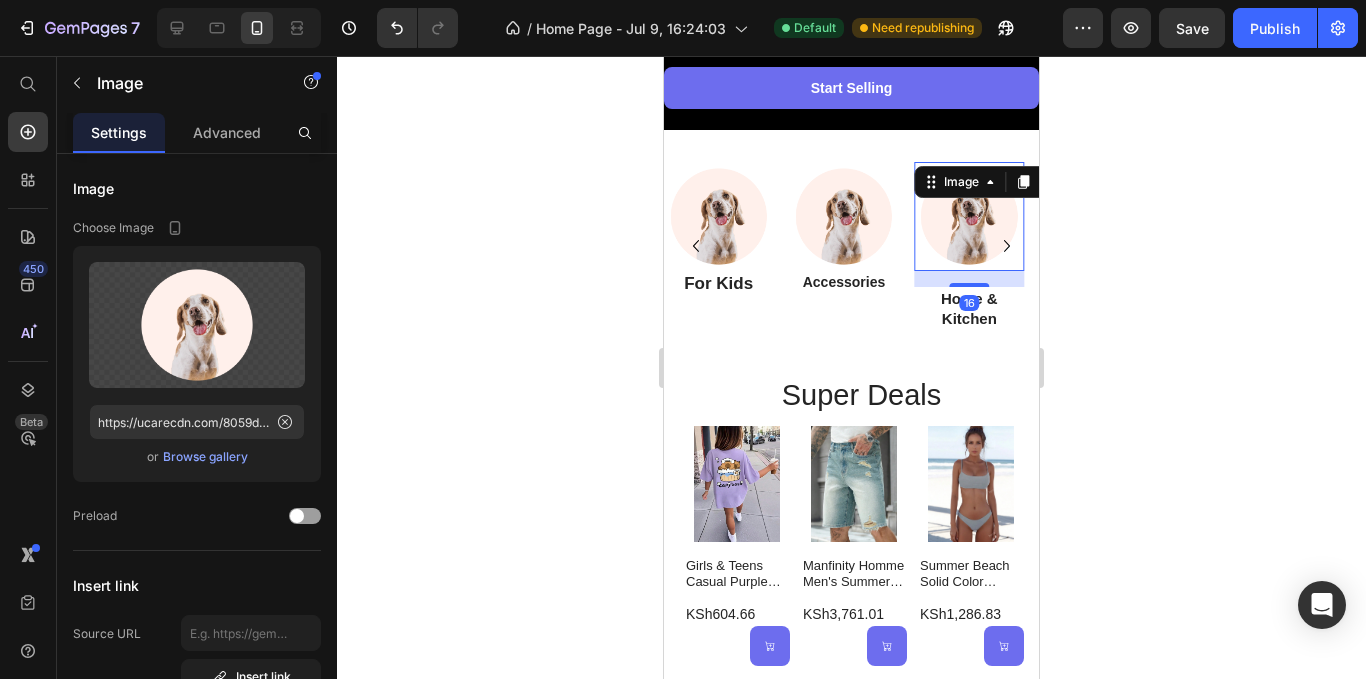 click on "Image   16" at bounding box center (969, 216) 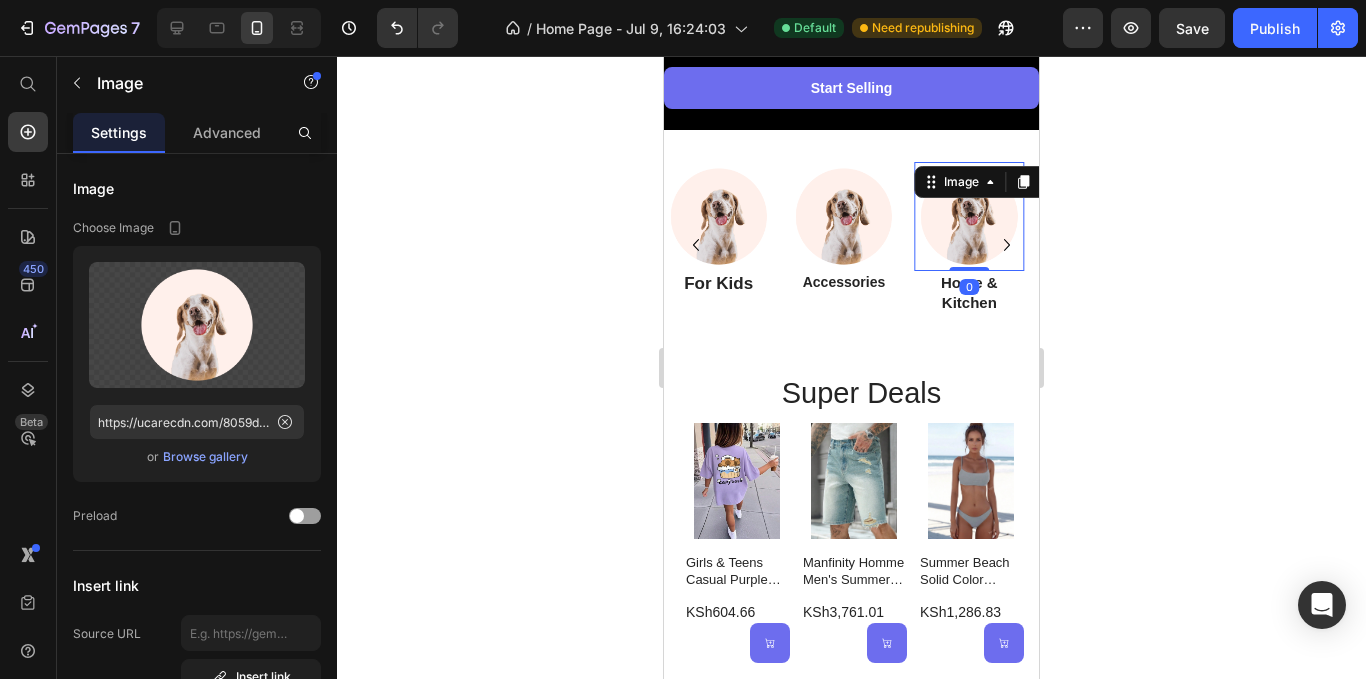 drag, startPoint x: 984, startPoint y: 300, endPoint x: 980, endPoint y: 281, distance: 19.416489 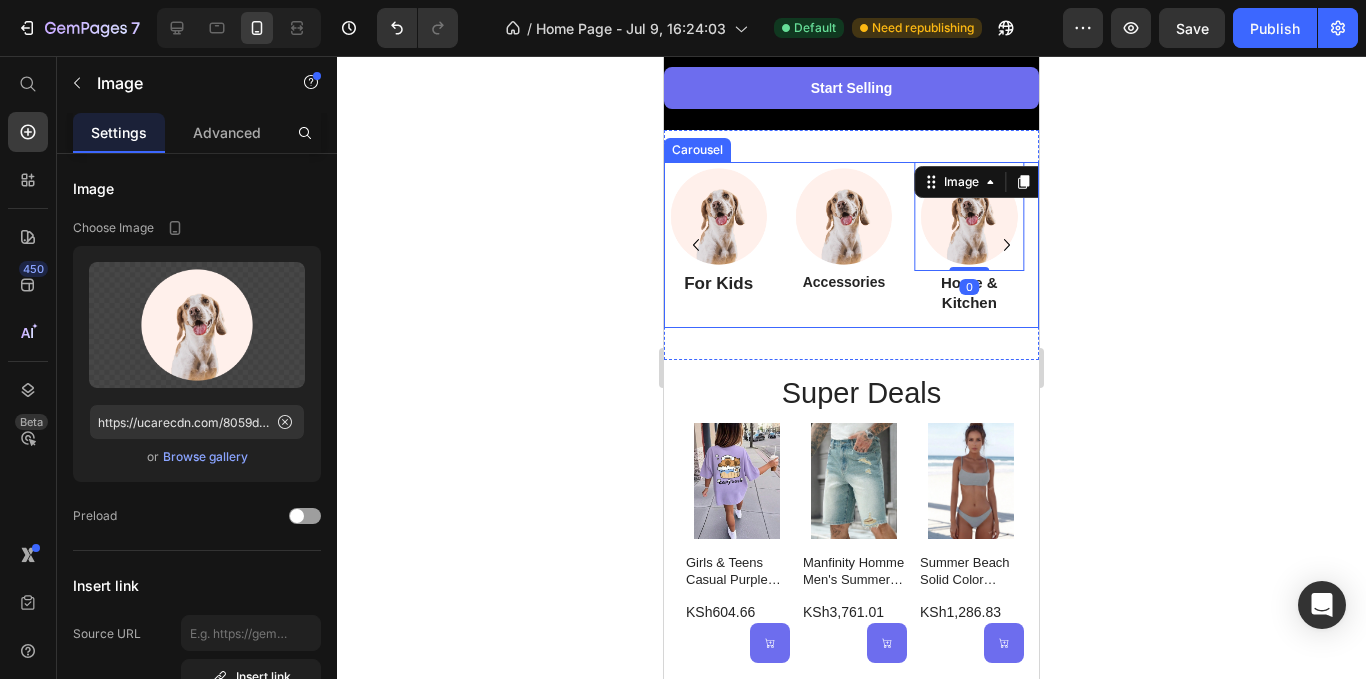 click 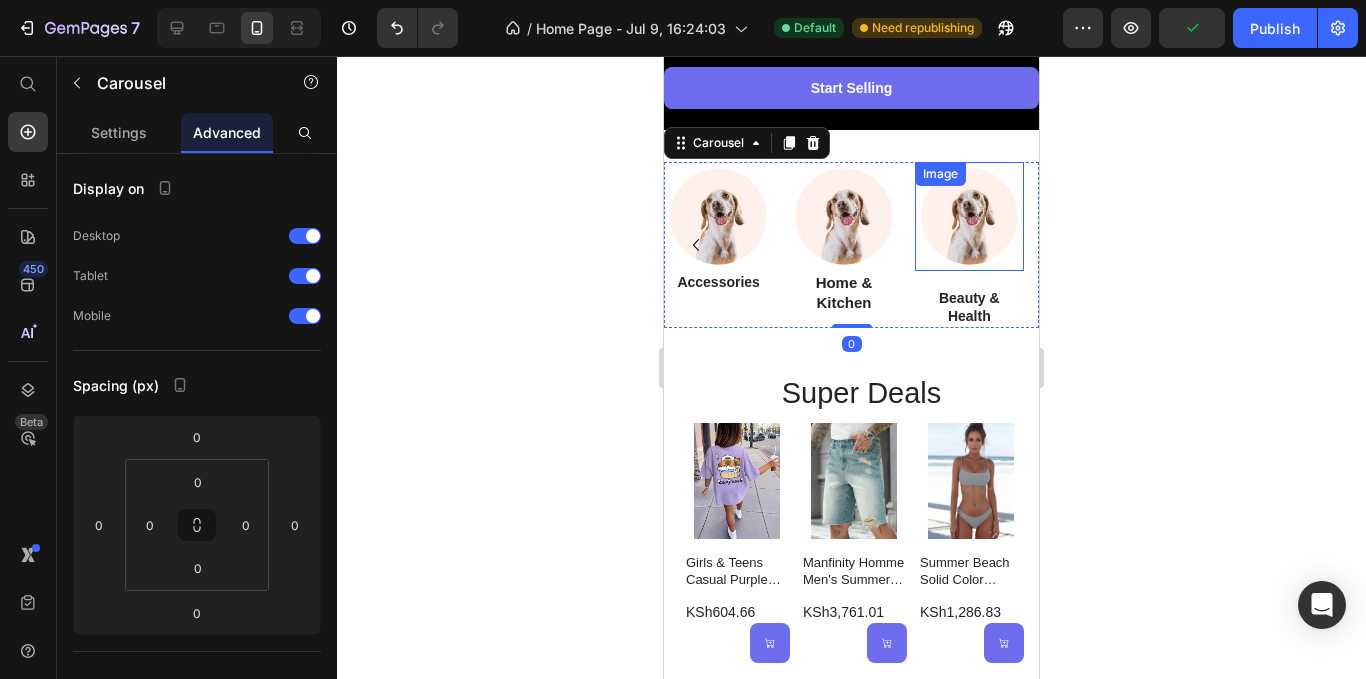 click at bounding box center [969, 216] 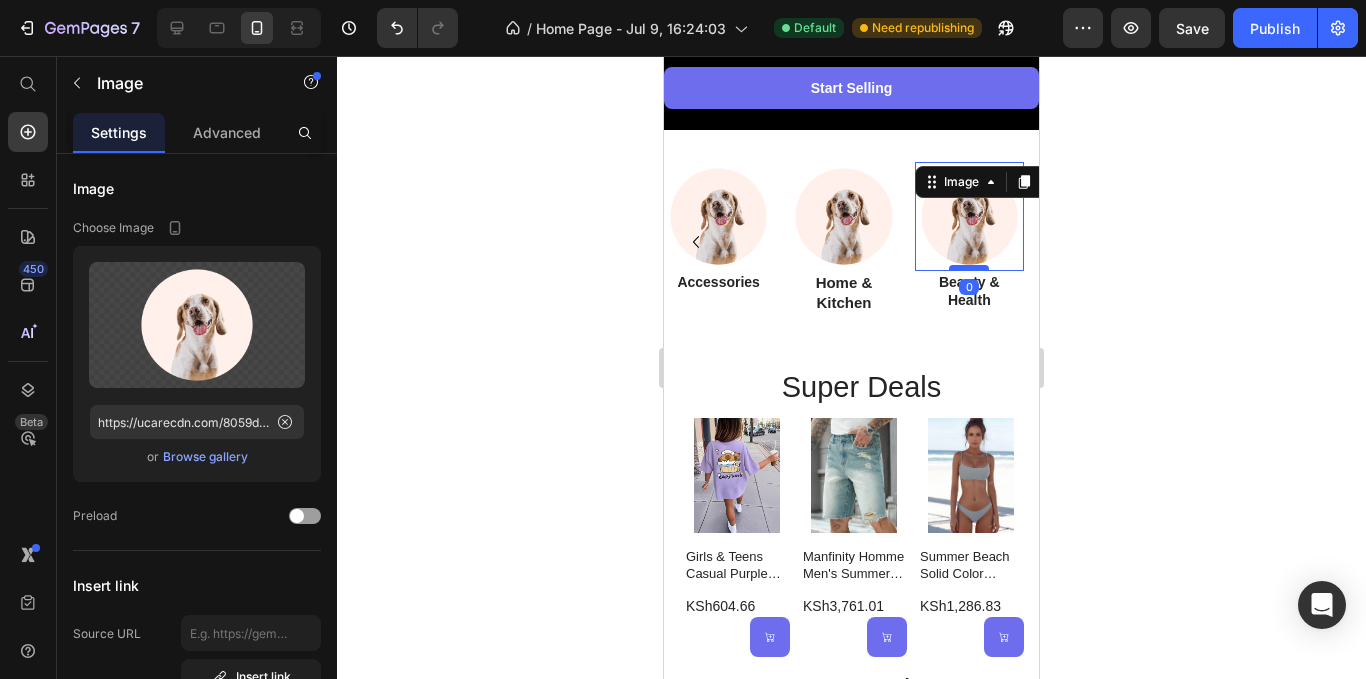 drag, startPoint x: 976, startPoint y: 302, endPoint x: 976, endPoint y: 281, distance: 21 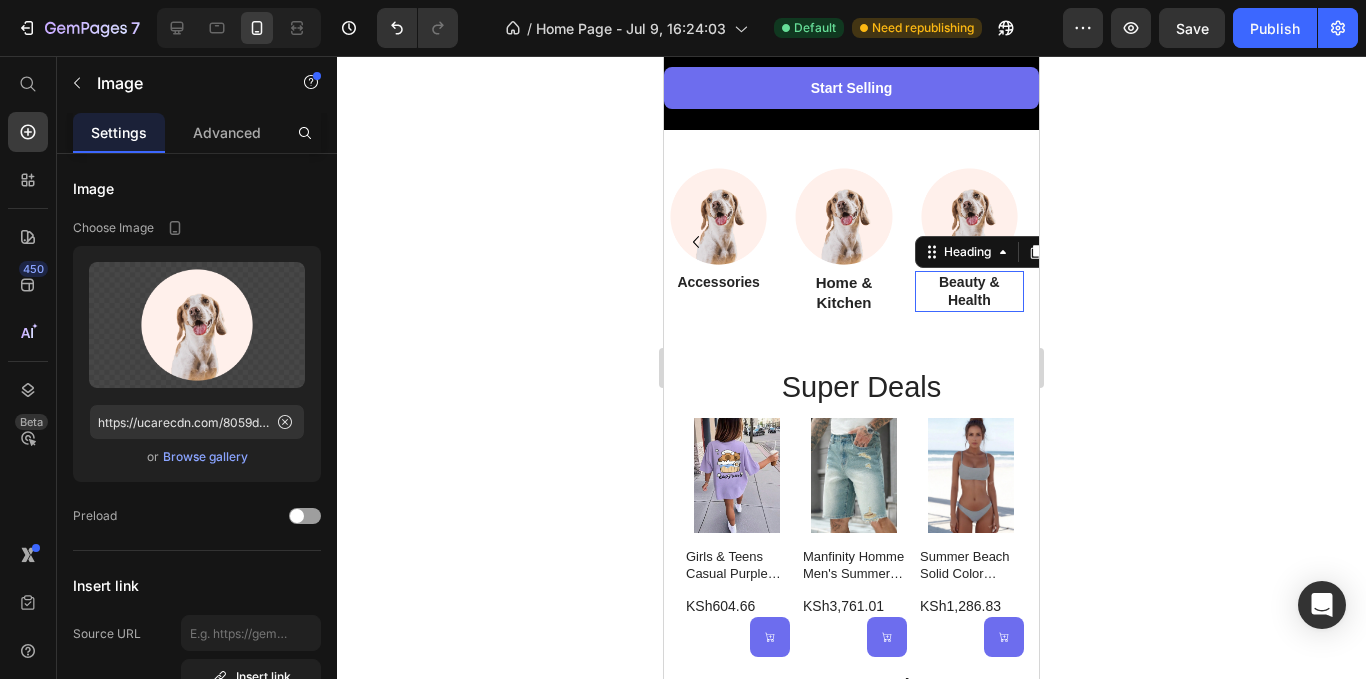 click on "Beauty & Health" at bounding box center (969, 291) 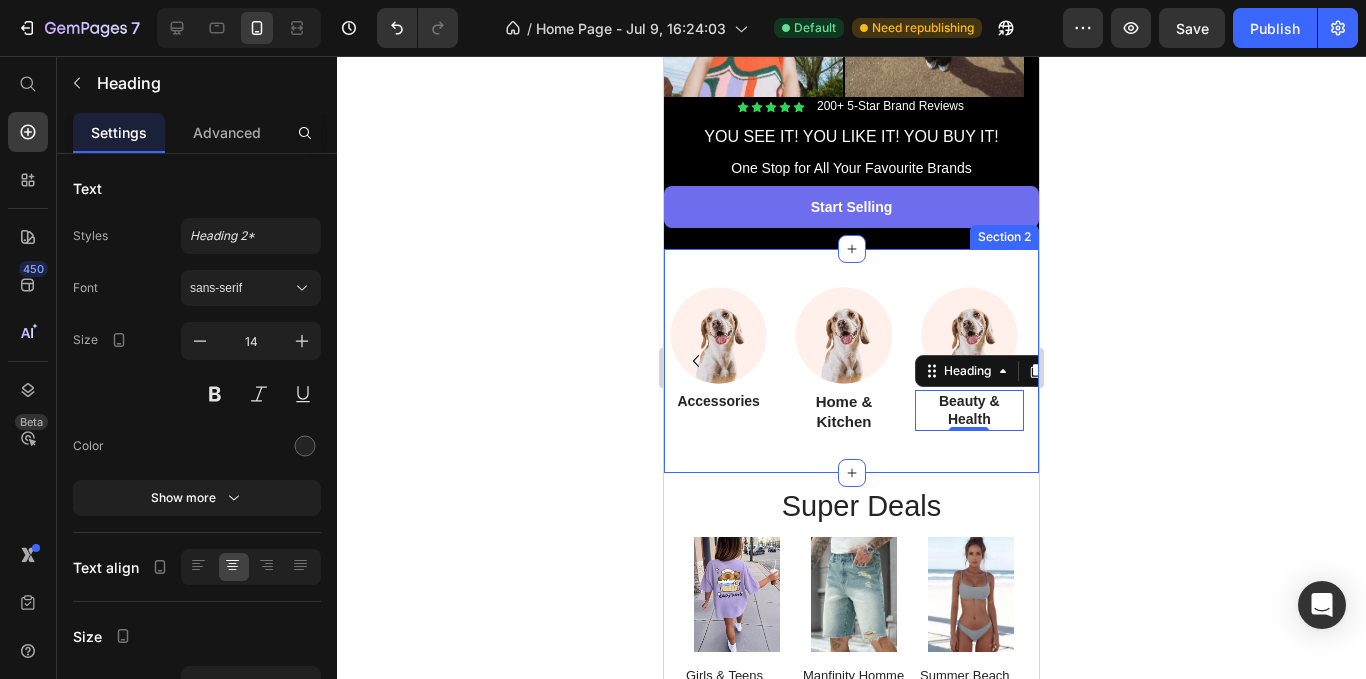 scroll, scrollTop: 347, scrollLeft: 0, axis: vertical 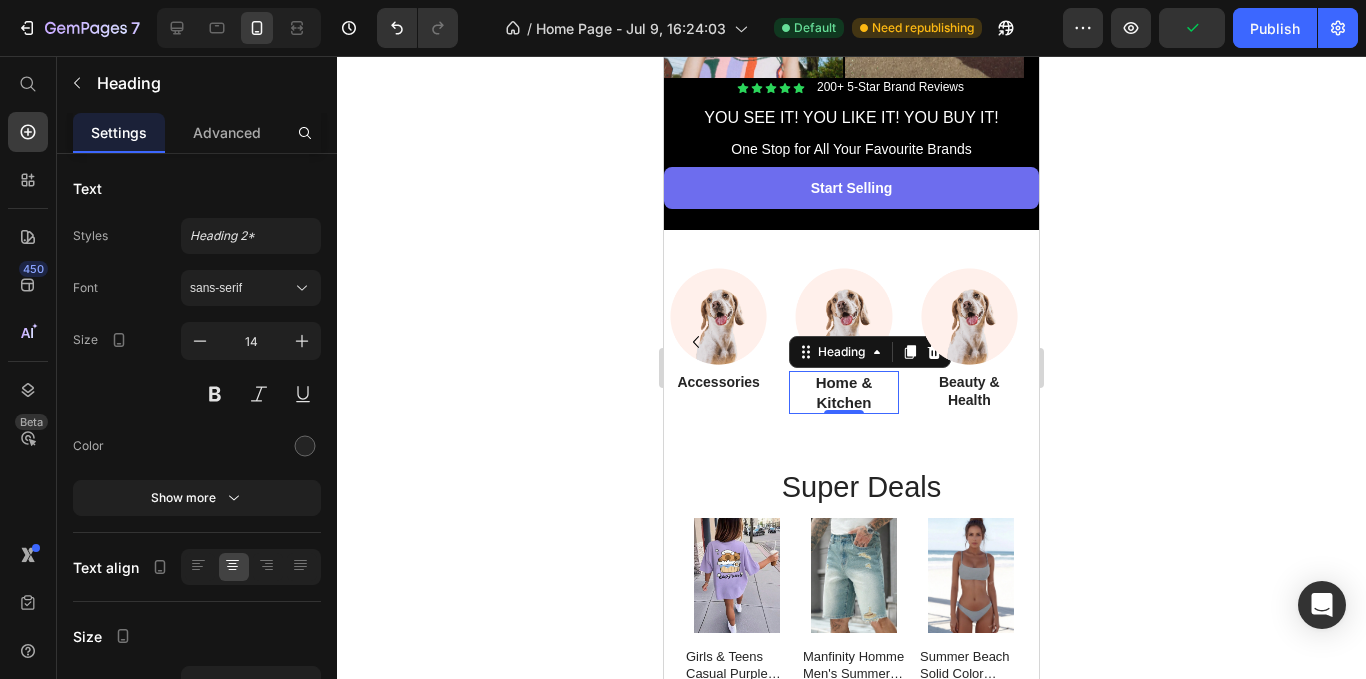 click on "Home & Kitchen" at bounding box center [843, 392] 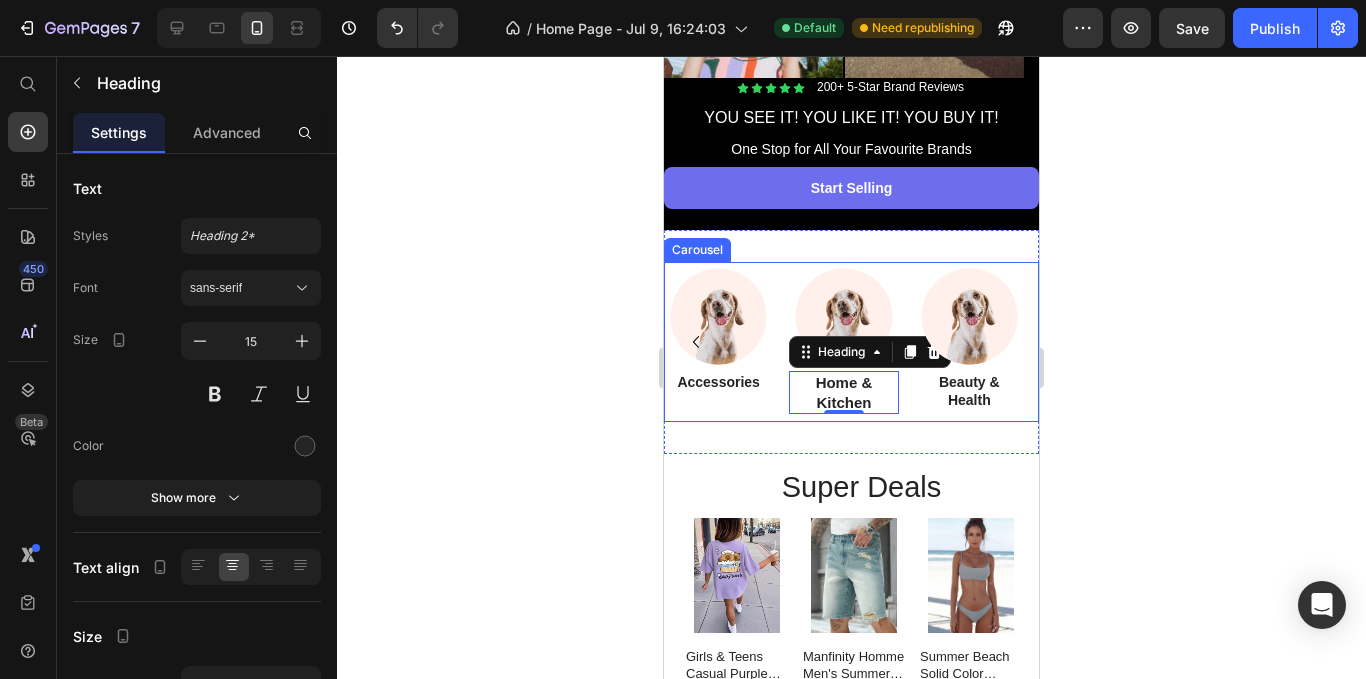 click on "Image Accessories Heading" at bounding box center [718, 342] 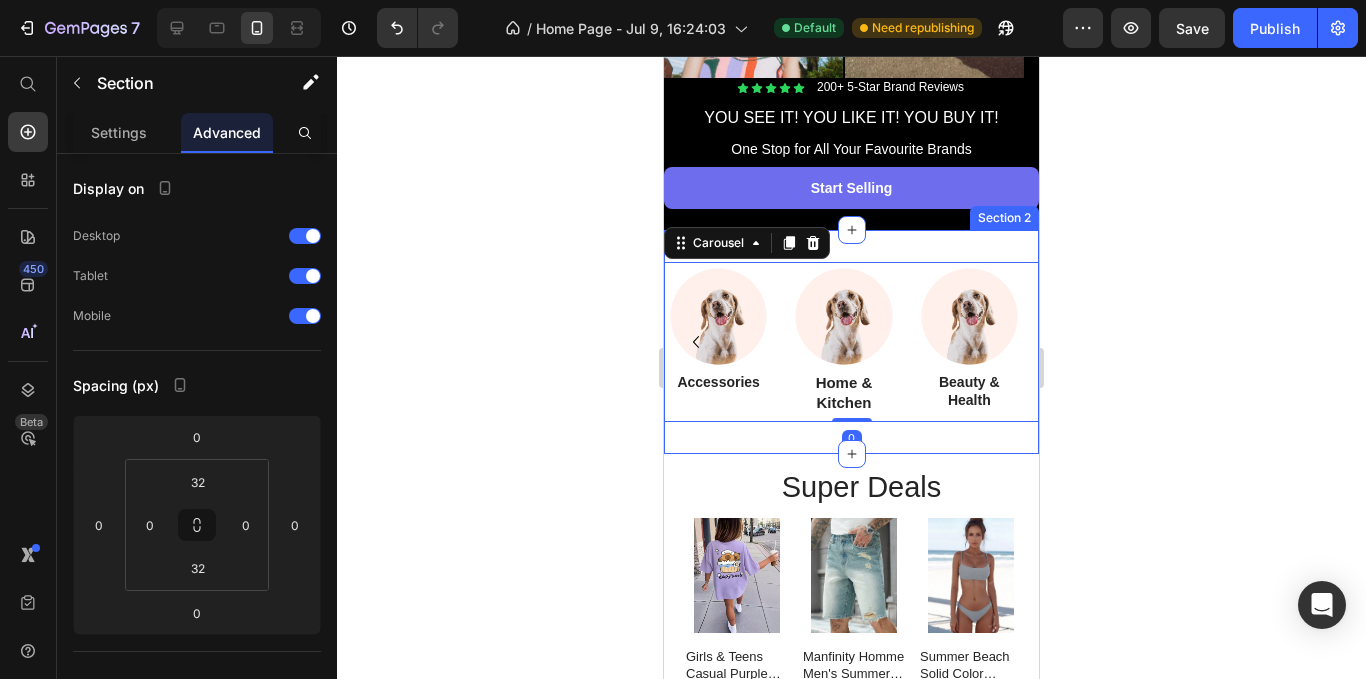 click on "Image For Women Heading Image For Men Heading Image For Kids Heading Image Accessories Heading Image Home & Kitchen Heading Image Beauty & Health Heading
Carousel   0 Section 2" at bounding box center (851, 342) 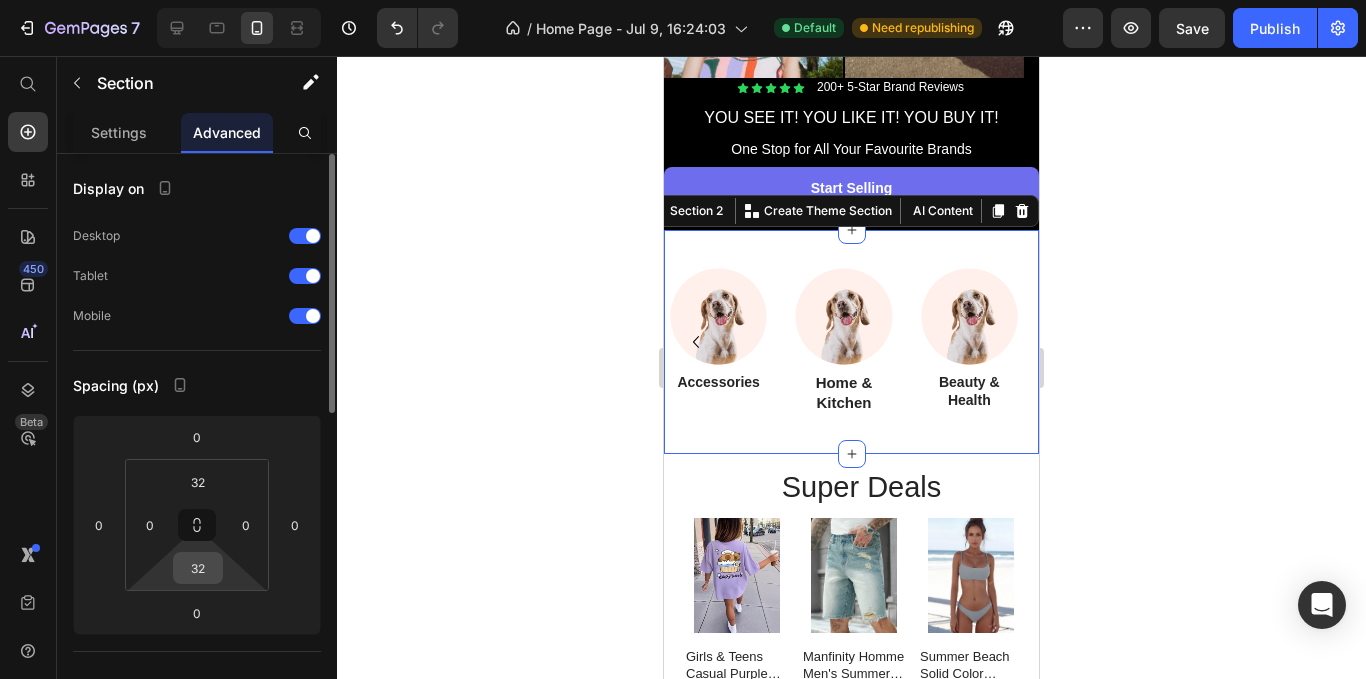 click on "32" at bounding box center (198, 568) 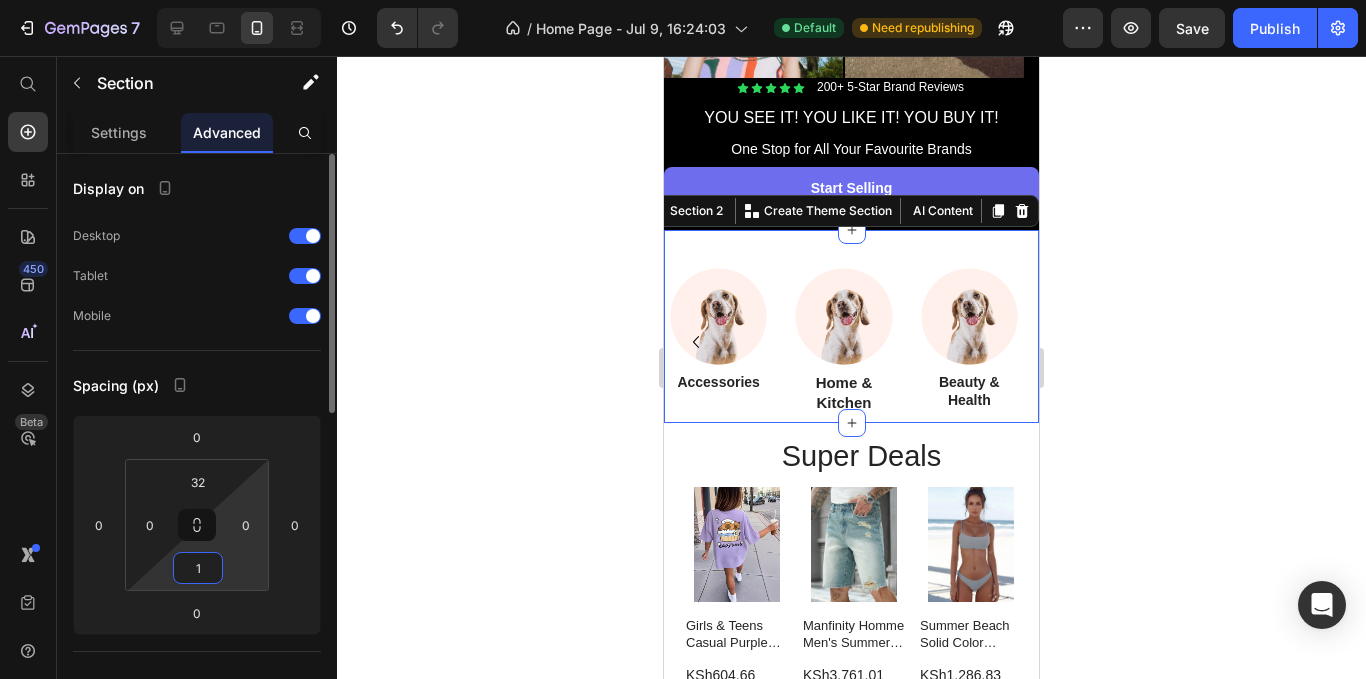 type on "16" 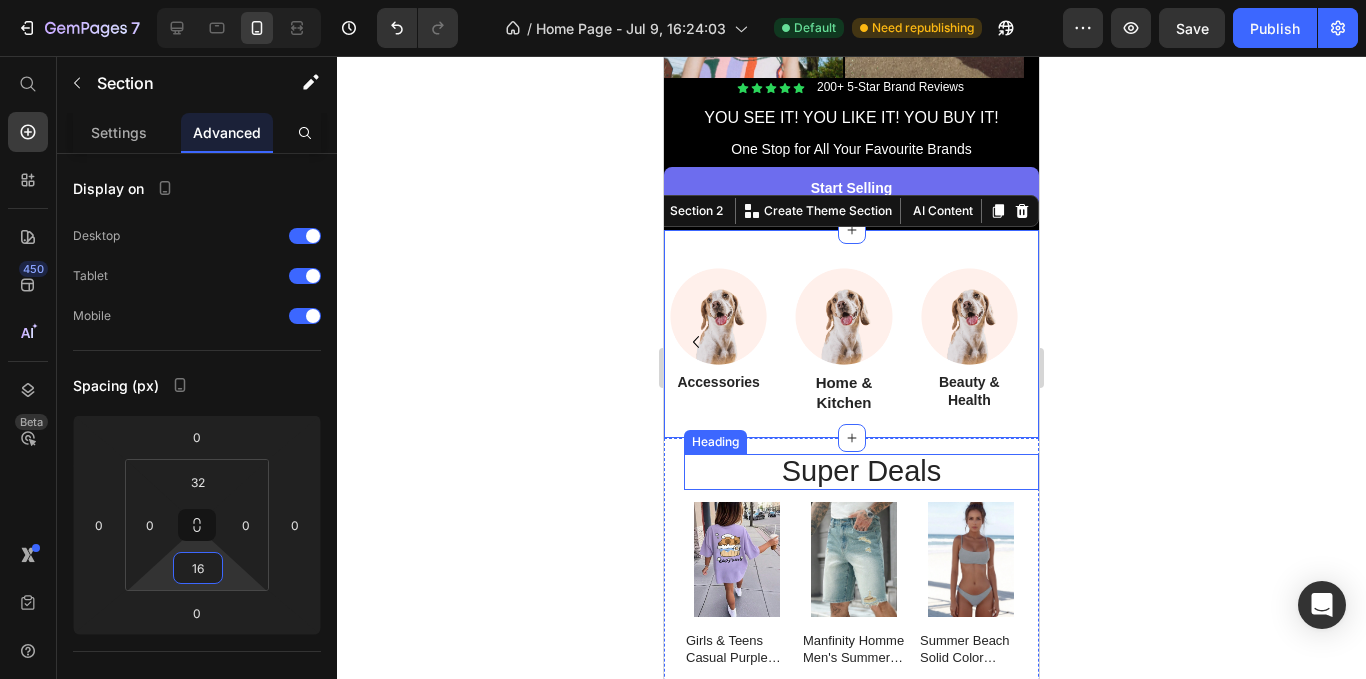 click on "super Deals" at bounding box center [861, 472] 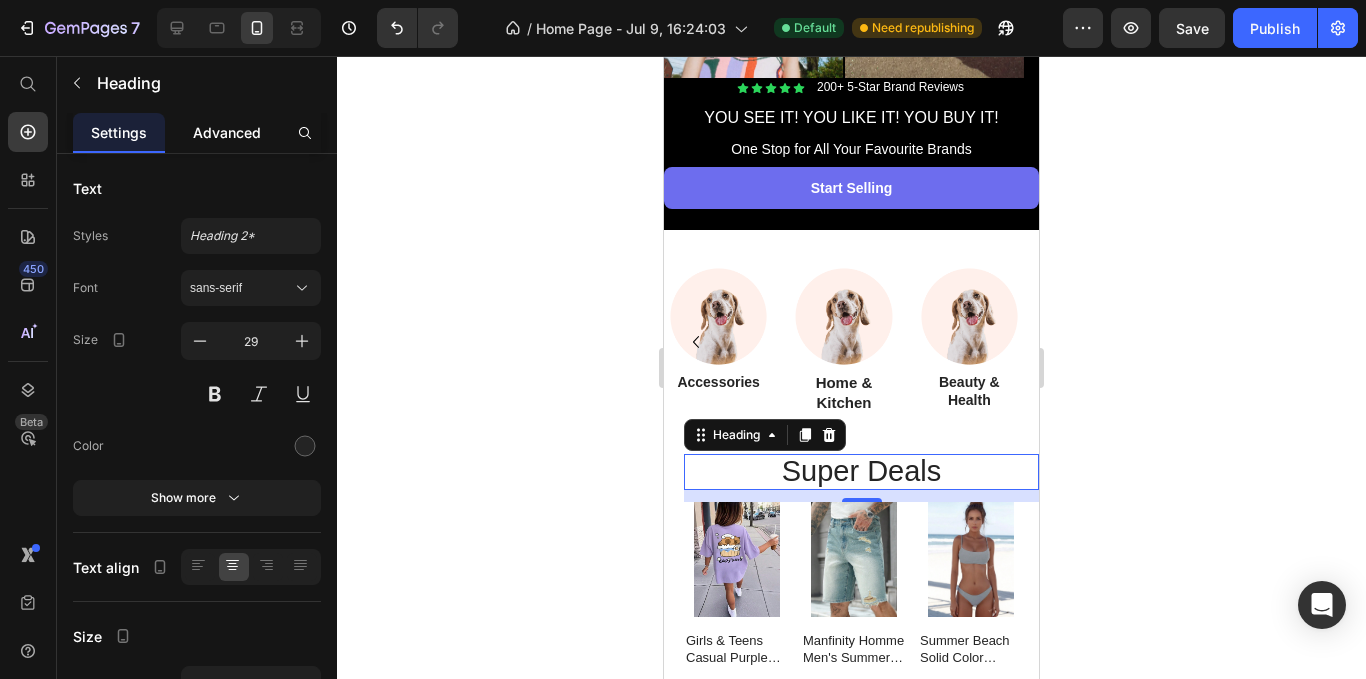 click on "Advanced" at bounding box center [227, 132] 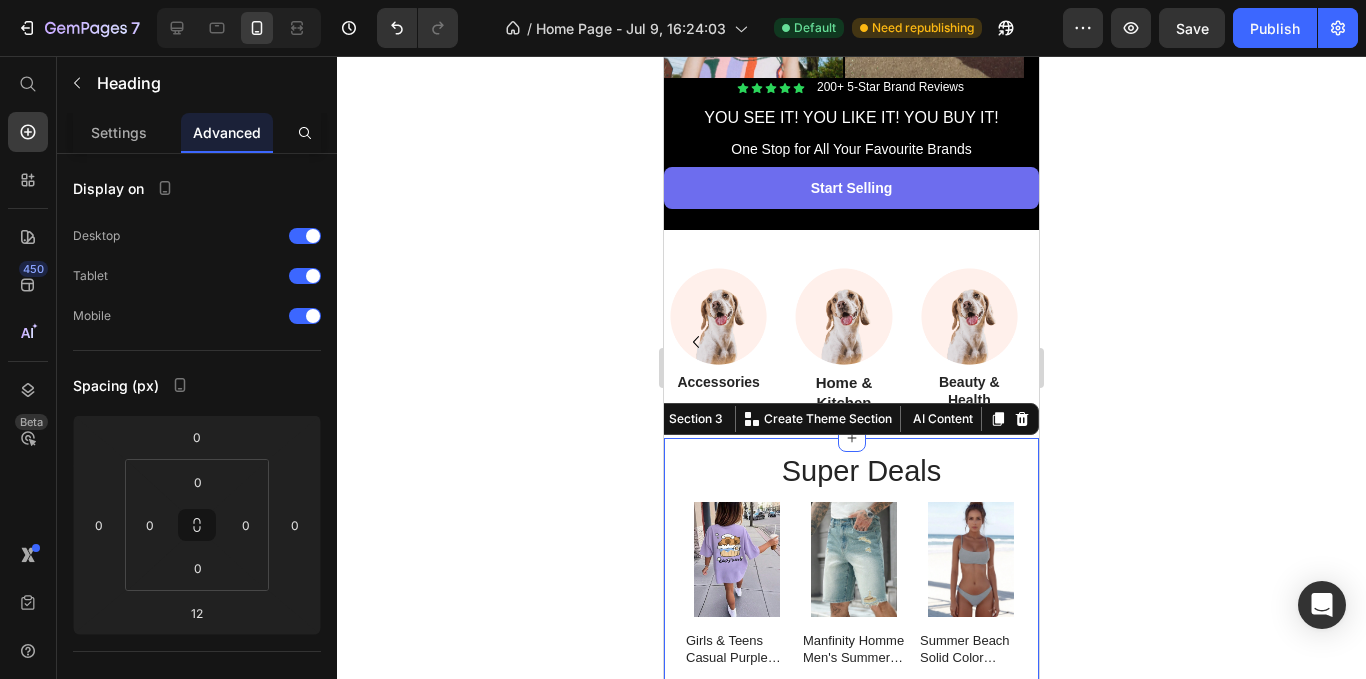 click on "super Deals Heading Product Images Girls & Teens Casual Purple Print Round Neck Short Sleeve T-Shirt, Summer Top Product Title KSh604.66 Product Price
(P) Cart Button Row Row Product Images Manfinity Homme Men's Summer Casual Distressed Slant Pocket Denim Shorts Product Title KSh3,761.01 Product Price
(P) Cart Button Row Row Product Images Summer Beach Solid Color Women Bikini Swimwear Product Title KSh1,286.83 Product Price
(P) Cart Button Row Row Product Images Plus Size Minimalist, Casual, Y2k Street Style, Fashionable, Spicy Girl, Side Striped Bow Jeans Product Title KSh2,979.35 Product Price
(P) Cart Button Row Row Product List Section 3   You can create reusable sections Create Theme Section AI Content Write with GemAI What would you like to describe here? Tone and Voice Persuasive Product Show more Generate" at bounding box center (851, 597) 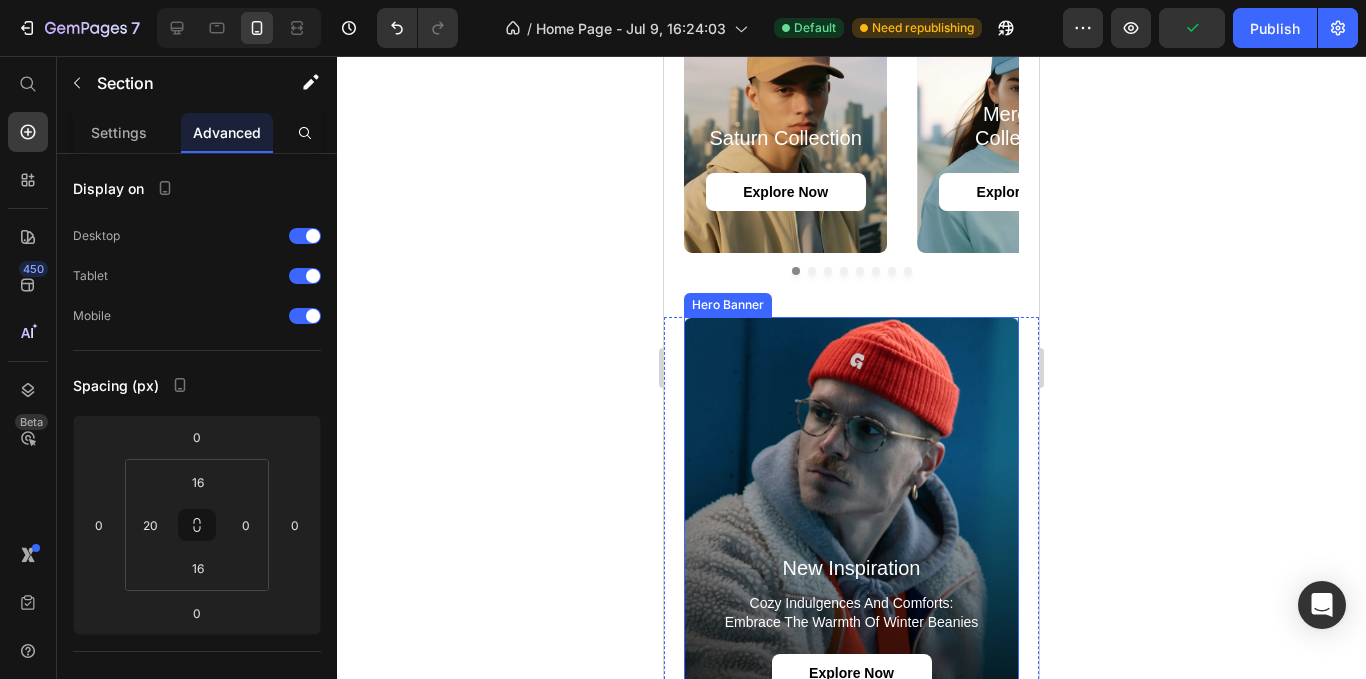 scroll, scrollTop: 847, scrollLeft: 0, axis: vertical 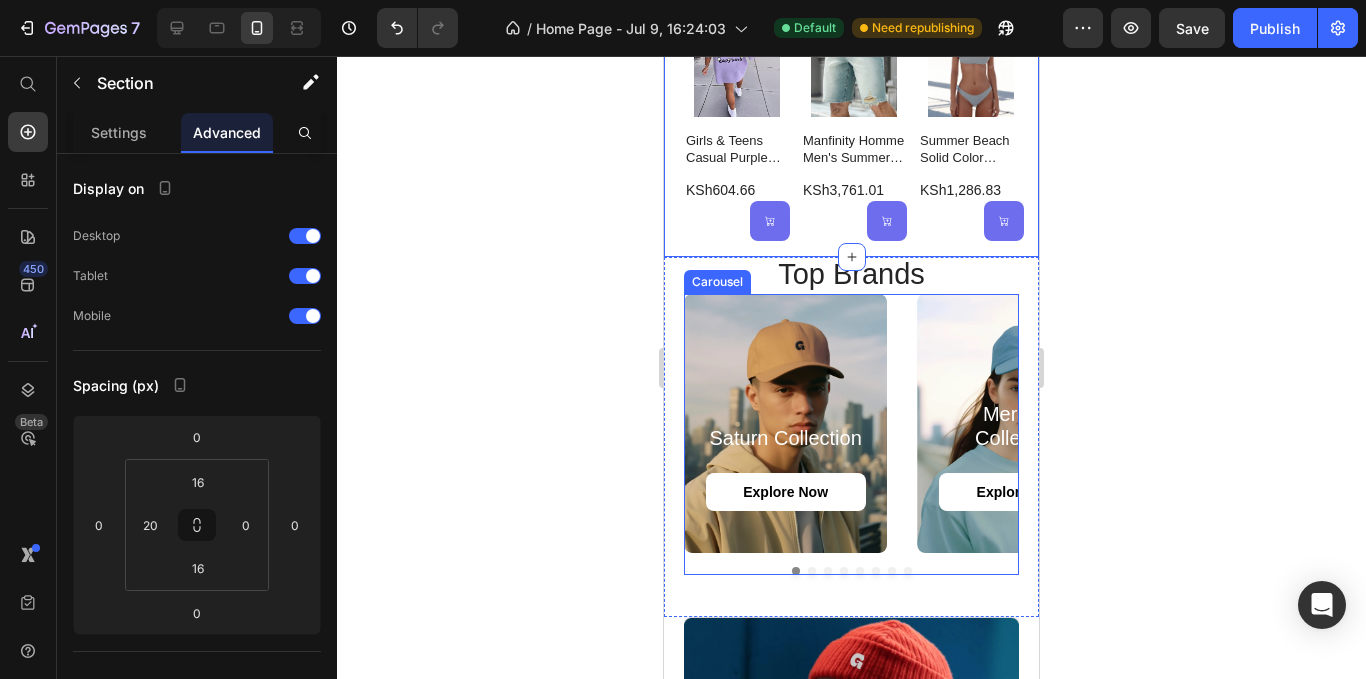 click on "Saturn Collection Heading explore now Button Hero Banner Mercury Collection Heading explore now Button Hero Banner Mars Collection Heading explore now Button Hero Banner Mars Collection Heading explore now Button Hero Banner Mars Collection Heading explore now Button Hero Banner Mars Collection Heading explore now Button Hero Banner Saturn Collection Heading explore now Button Hero Banner Mars Collection Heading explore now Button Hero Banner" at bounding box center [851, 423] 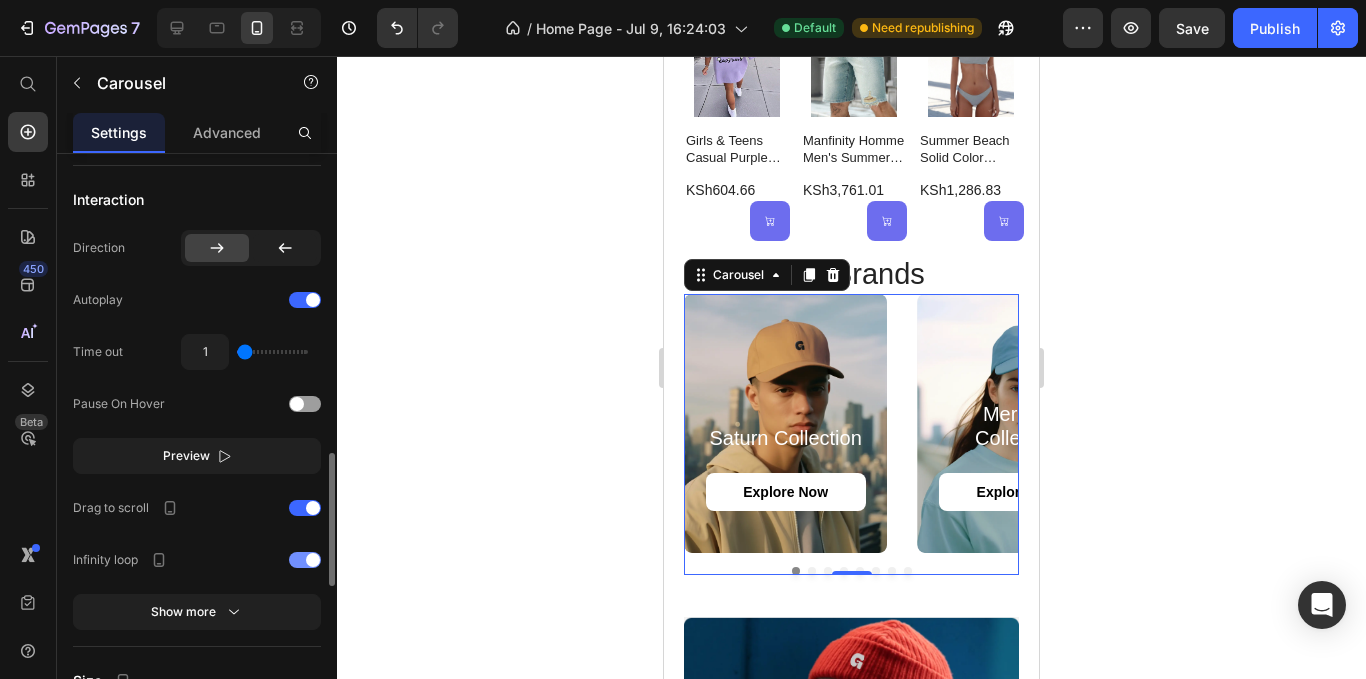 scroll, scrollTop: 1400, scrollLeft: 0, axis: vertical 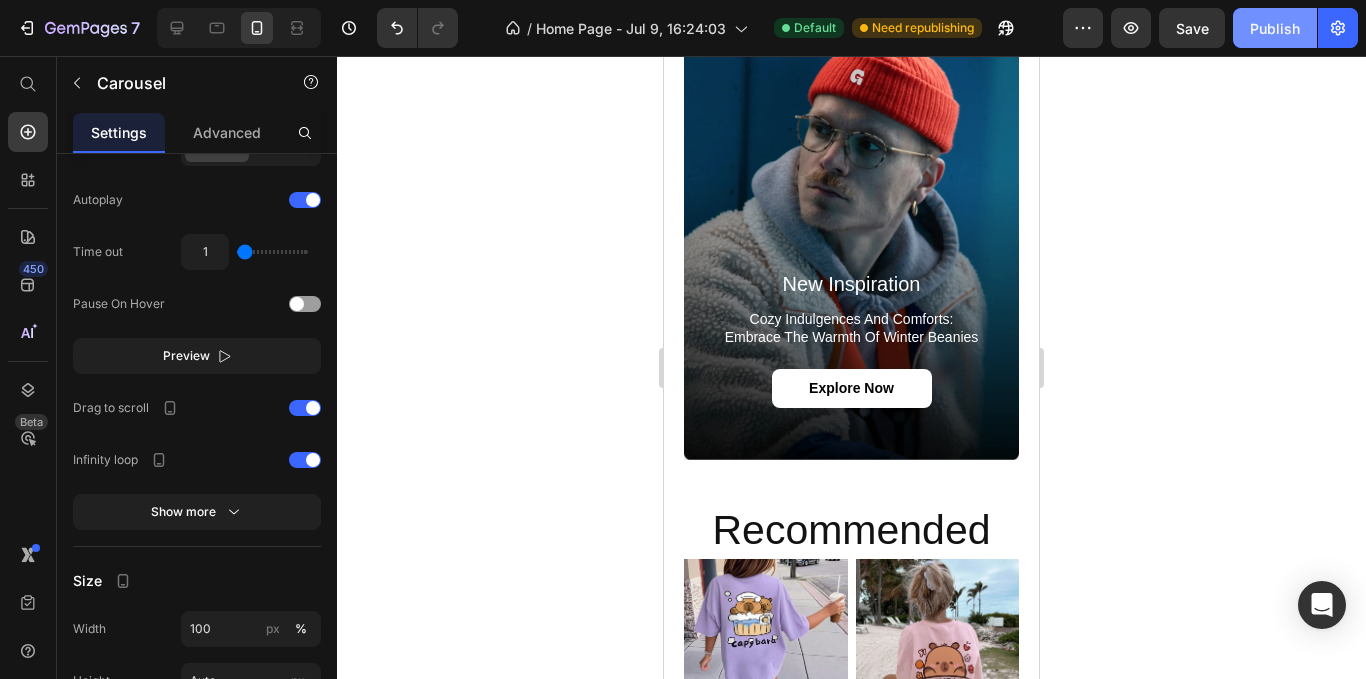 click on "Publish" 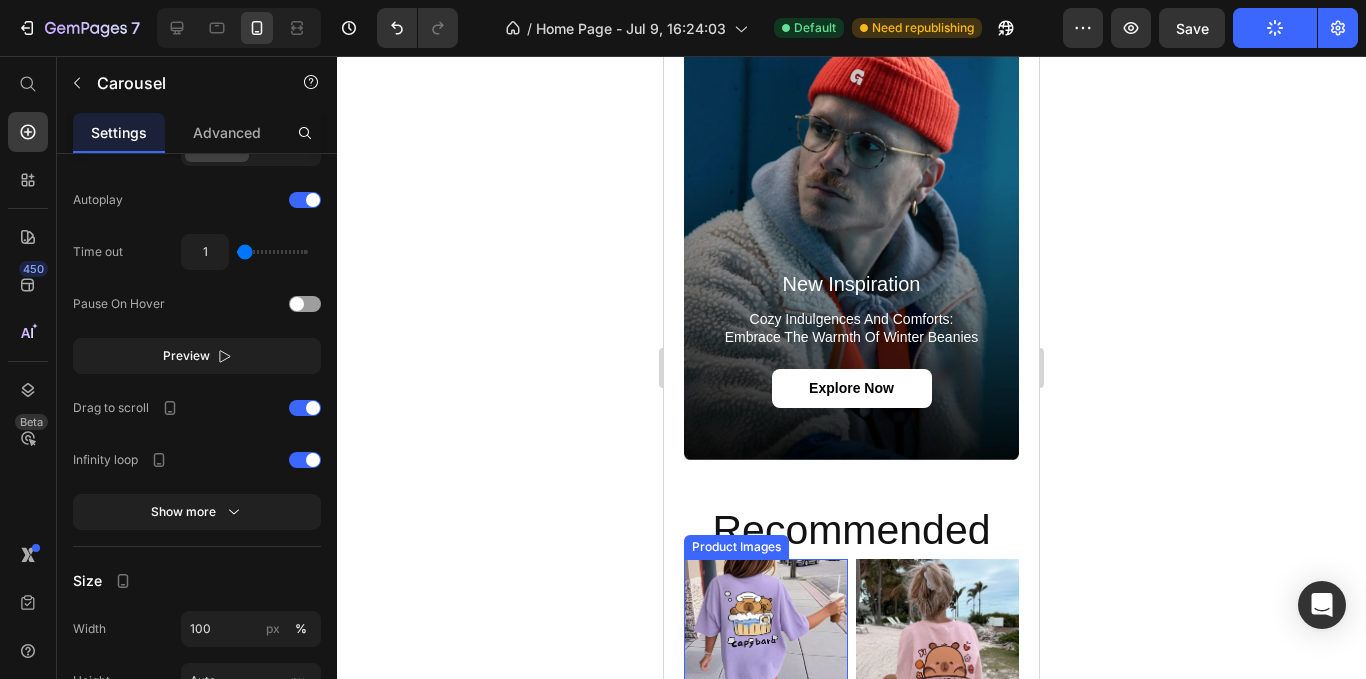 scroll, scrollTop: 1847, scrollLeft: 0, axis: vertical 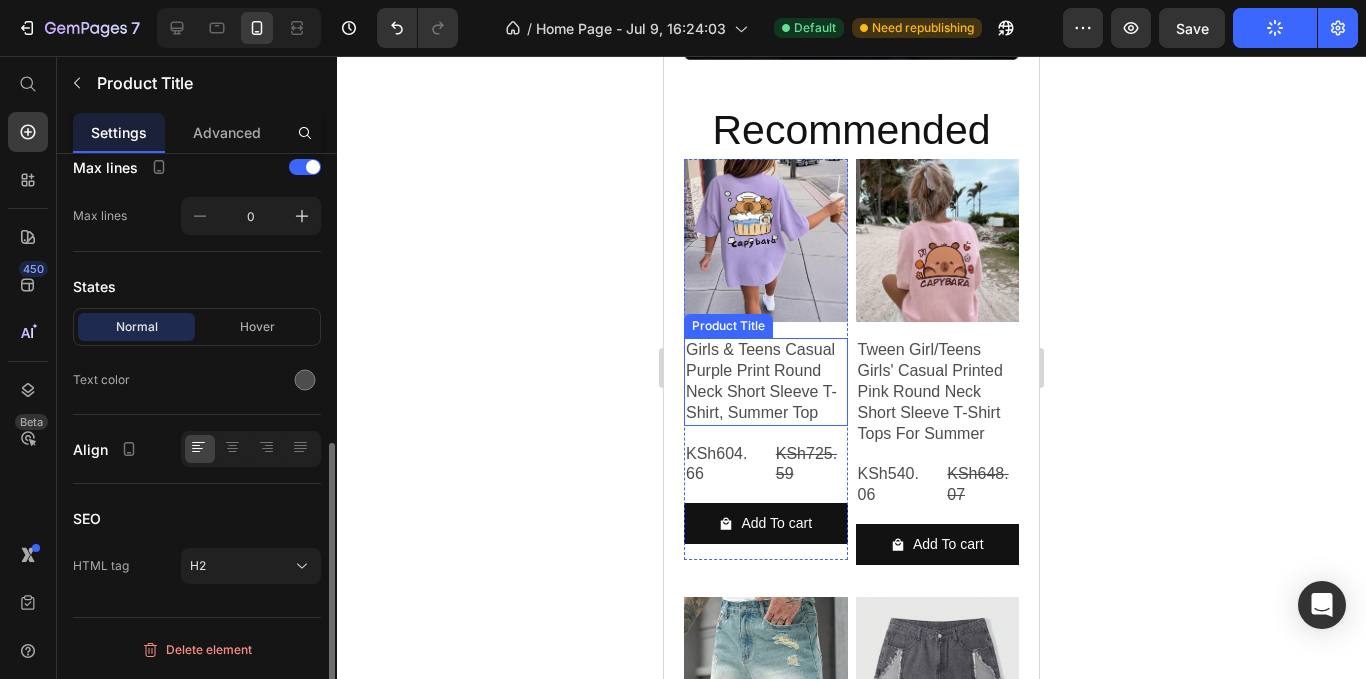 click on "Girls & Teens Casual Purple Print Round Neck Short Sleeve T-Shirt, Summer Top" at bounding box center [766, 381] 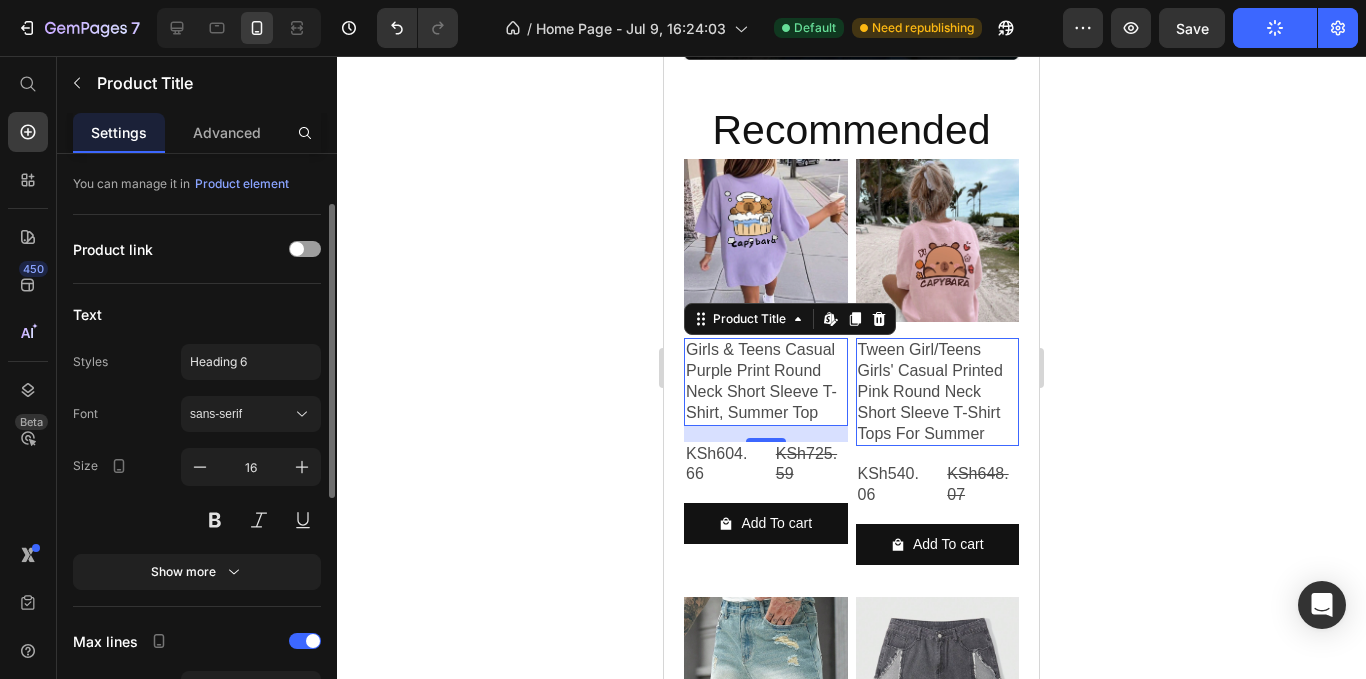 scroll, scrollTop: 200, scrollLeft: 0, axis: vertical 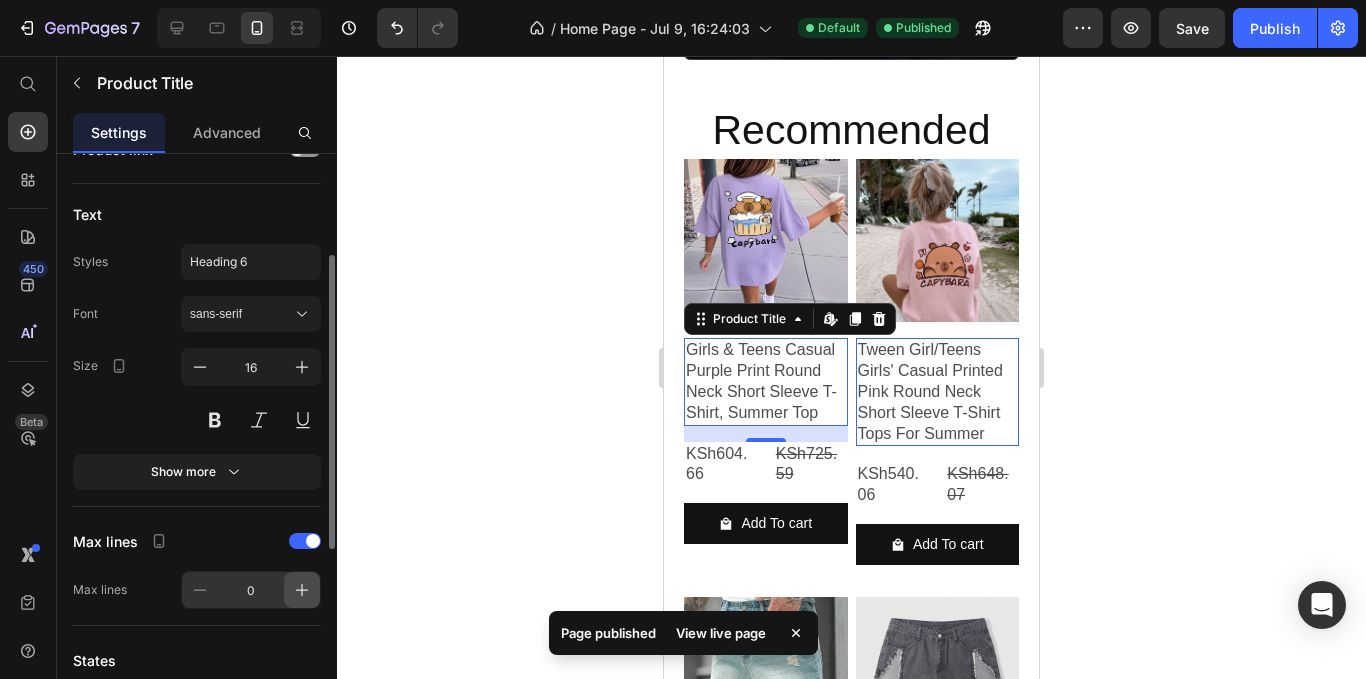 click 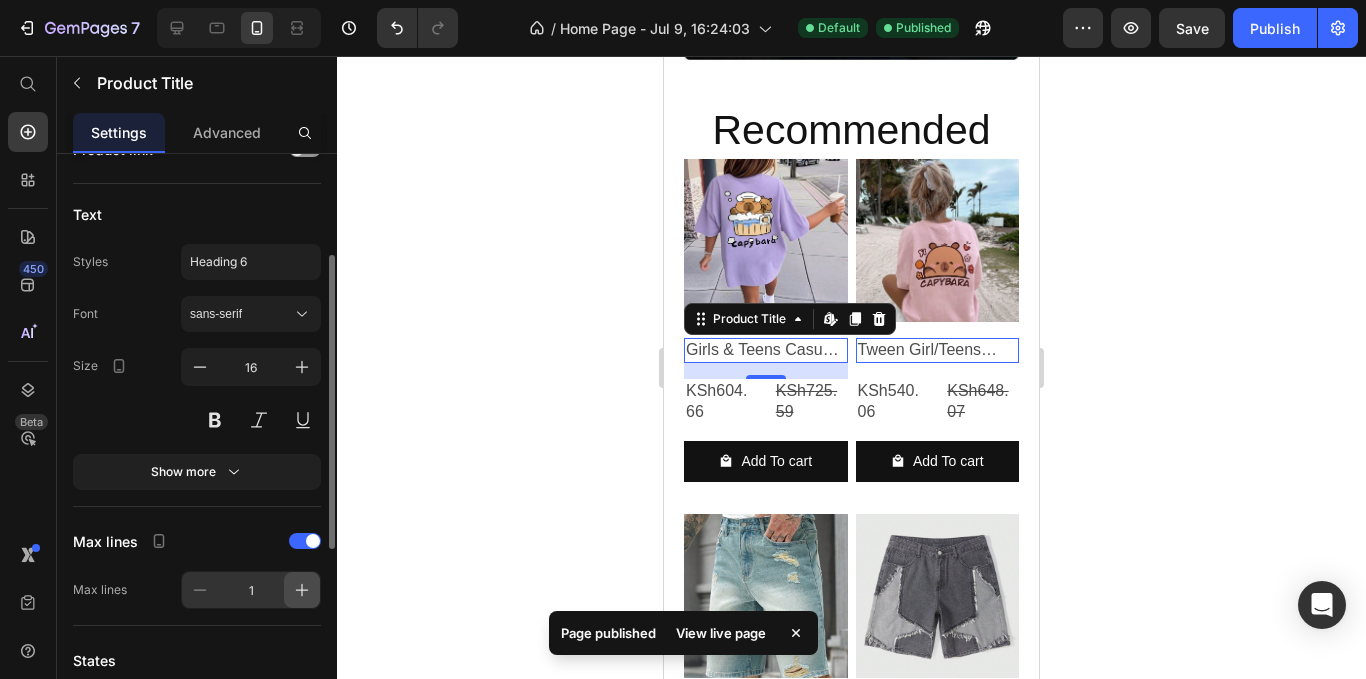 click 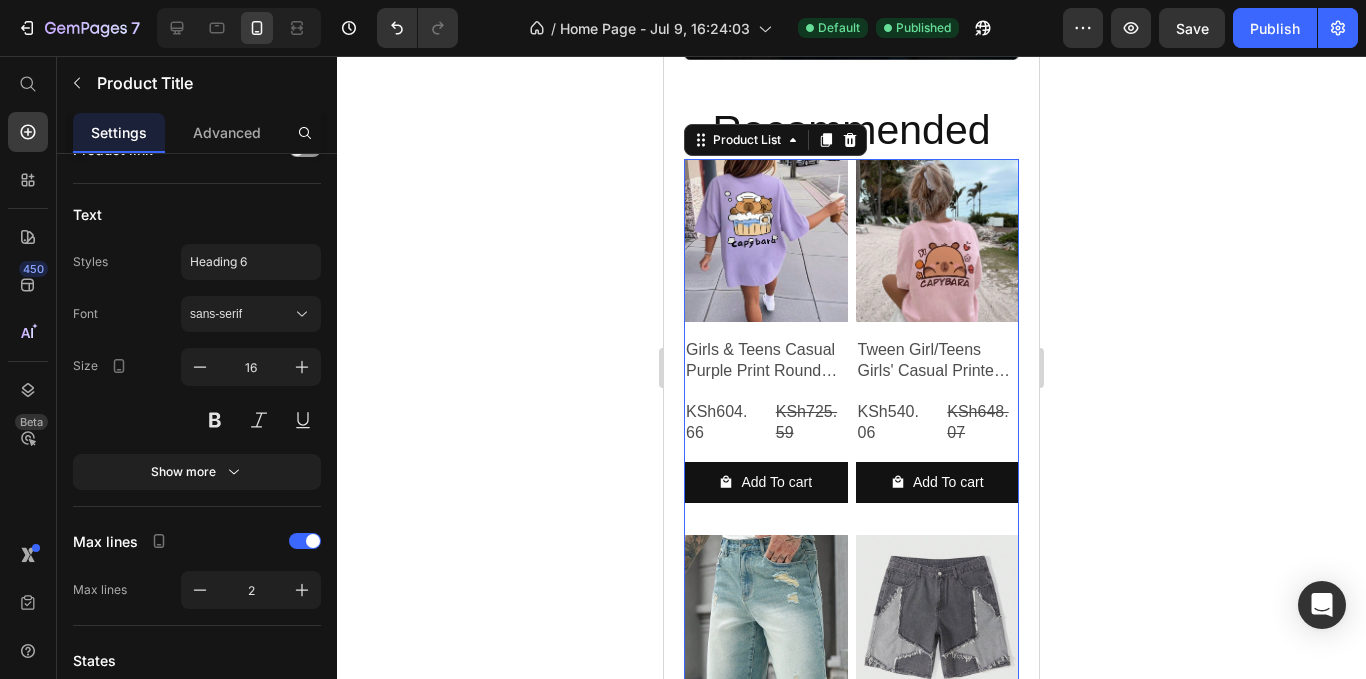 click on "Product Images Girls & Teens Casual Purple Print Round Neck Short Sleeve T-Shirt, Summer Top Product Title KSh604.66 Product Price KSh725.59 Product Price Row Add To cart Product Cart Button Row Product Images Tween Girl/Teens Girls' Casual Printed Pink Round Neck Short Sleeve T-Shirt Tops For Summer Product Title KSh540.06 Product Price KSh648.07 Product Price Row Add To cart Product Cart Button Row Product Images Manfinity Homme Men's Summer Casual Distressed Slant Pocket Denim Shorts Product Title KSh3,761.01 Product Price KSh4,513.21 Product Price Row Add To cart Product Cart Button Row Product Images ROMWE MEN Street Life Men's Five-Pointed Star Frayed Pocket Casual Loose Fit Denim Shorts Jorts Product Title KSh3,118.89 Product Price KSh3,742.67 Product Price Row Add To cart Product Cart Button Row Product Images SXY Solid Maxi Bodycon Dress Product Title KSh15.22 Product Price KSh18.26 Product Price Row Add To cart Product Cart Button Row Product Images Summer Beach Solid Color Women Bikini Swimwear Row" at bounding box center (851, 903) 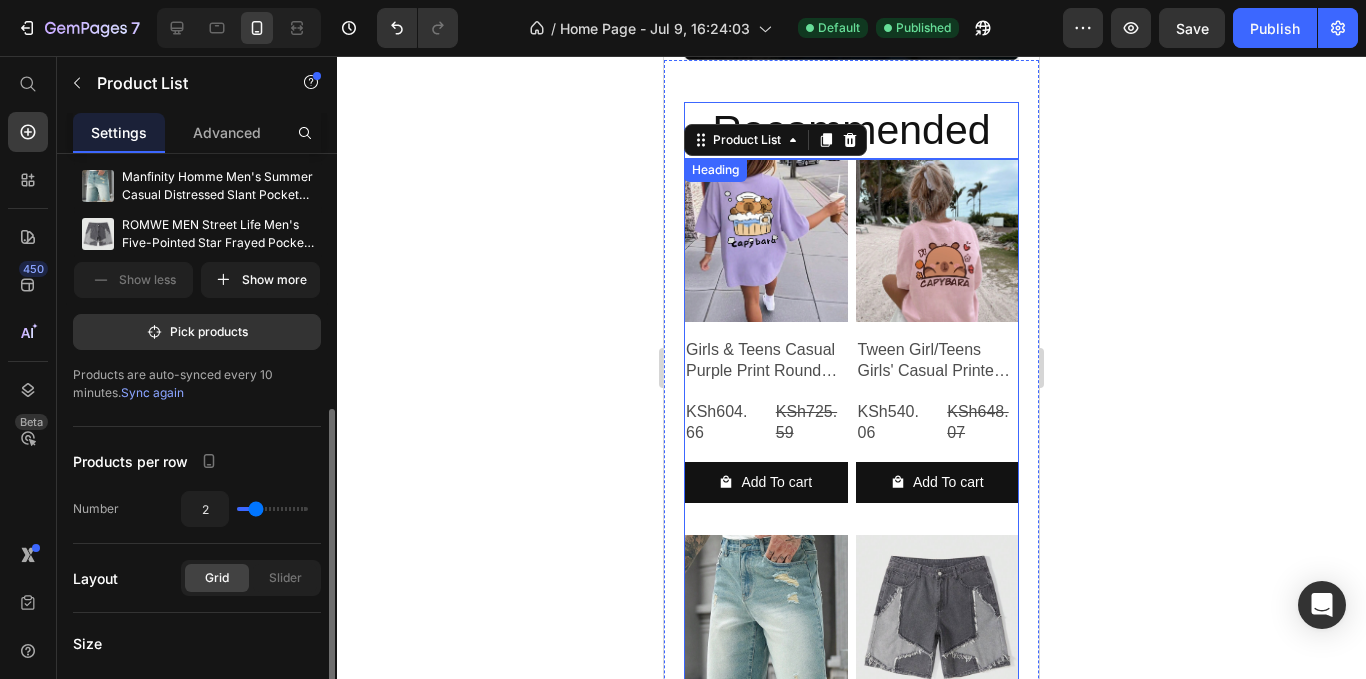 scroll, scrollTop: 300, scrollLeft: 0, axis: vertical 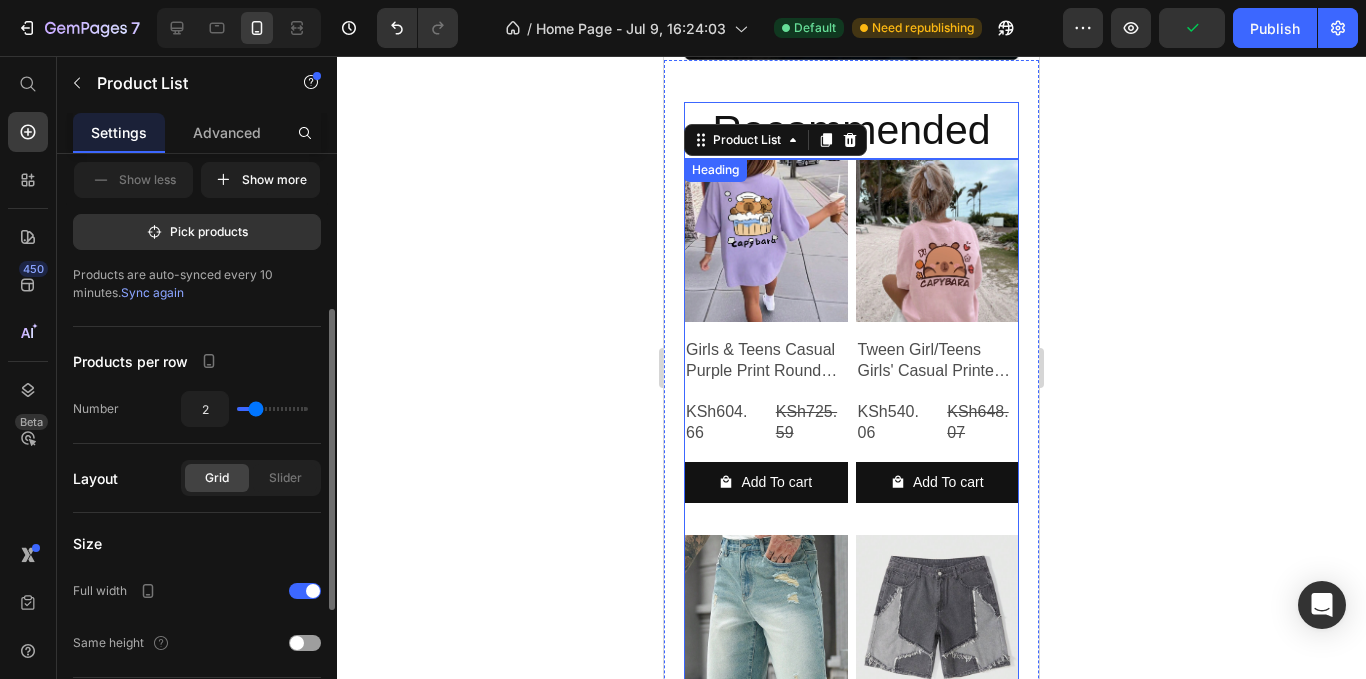 type on "3" 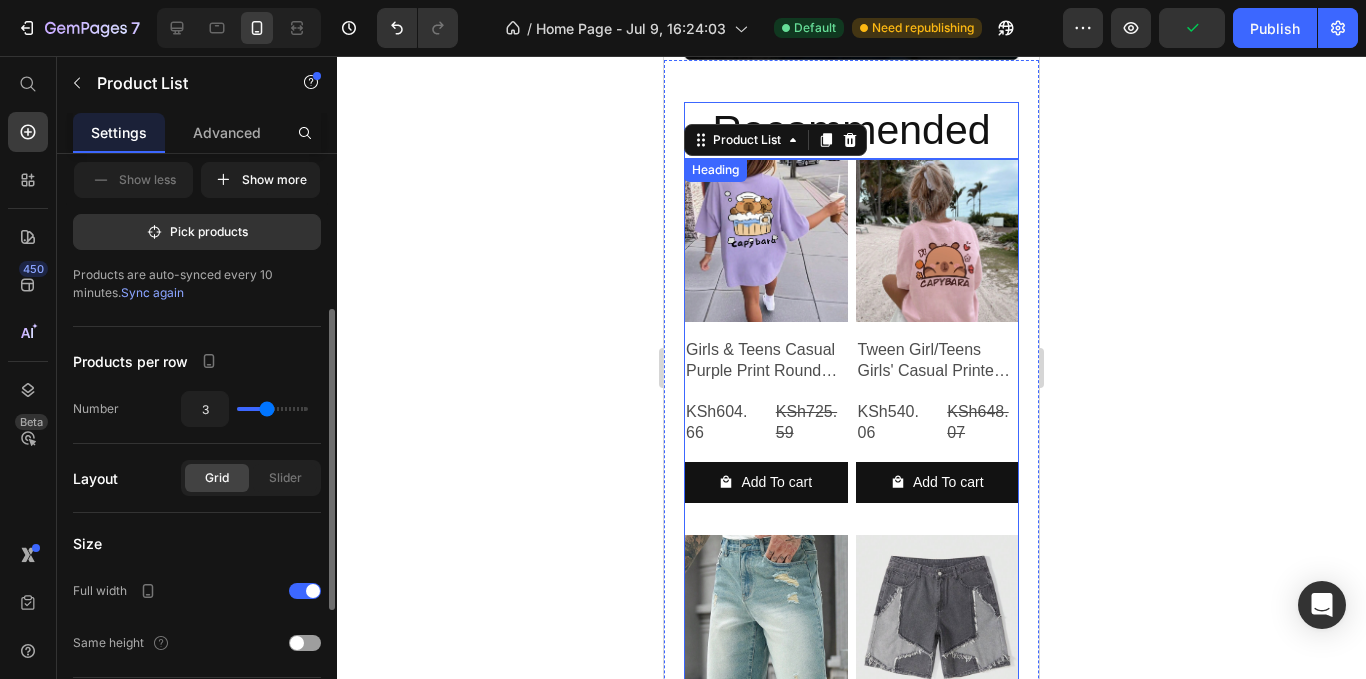 type on "3" 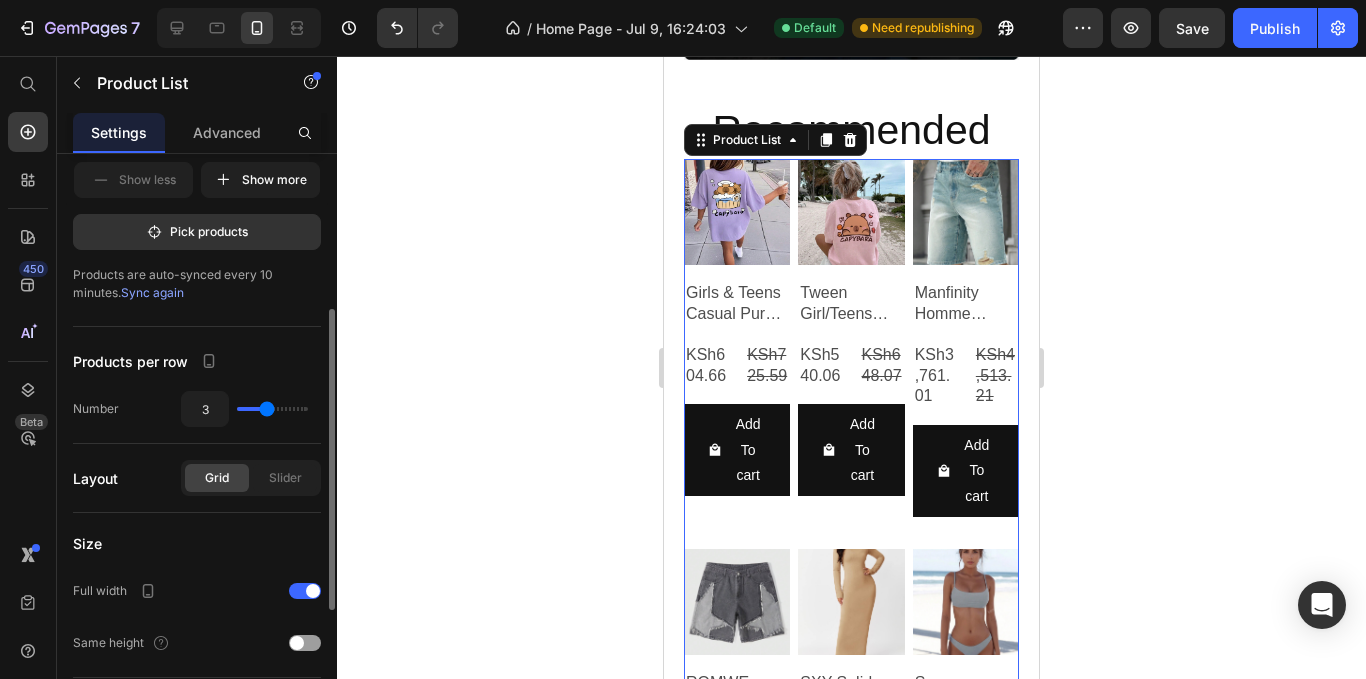 type on "2" 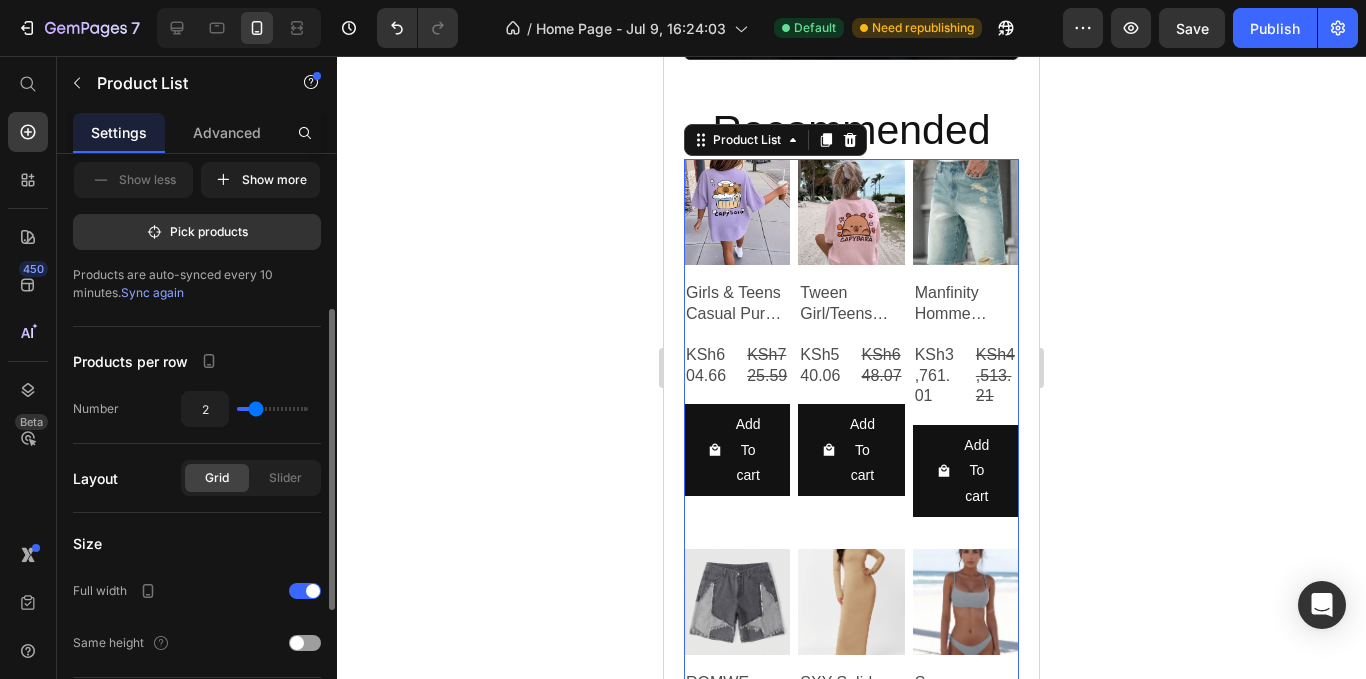 type on "2" 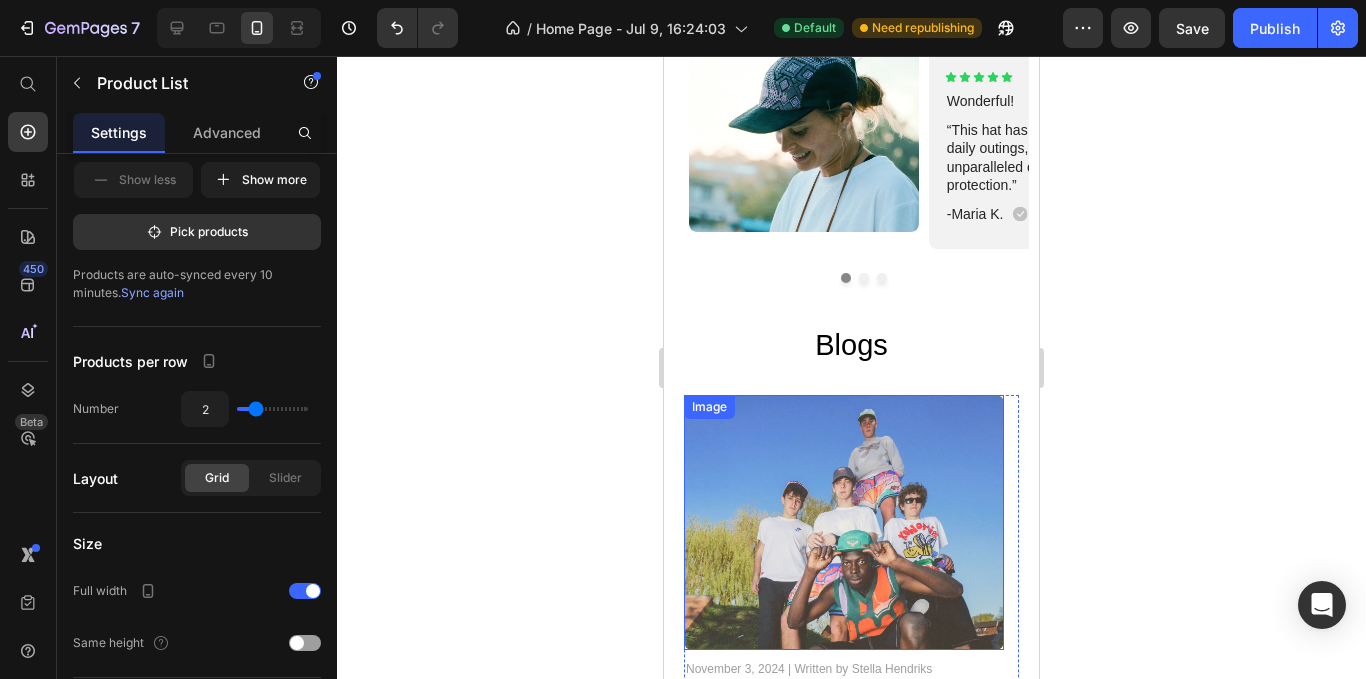 scroll, scrollTop: 4047, scrollLeft: 0, axis: vertical 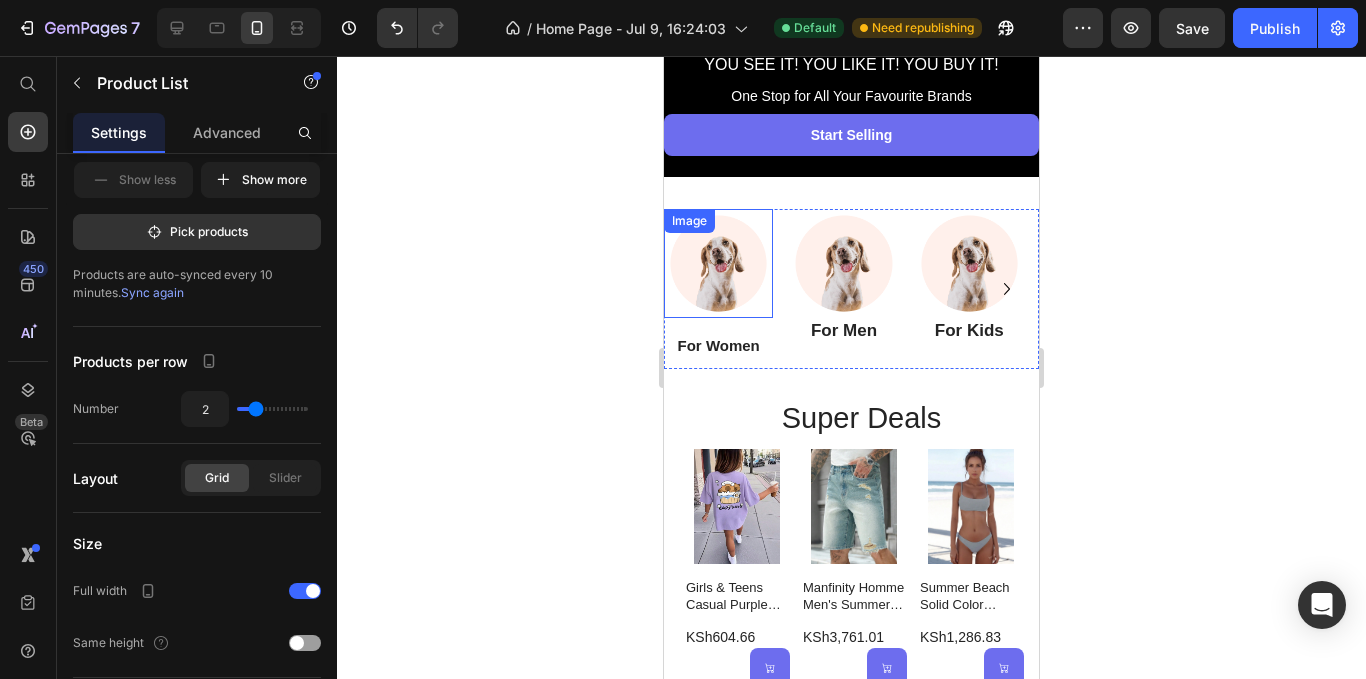click at bounding box center (718, 263) 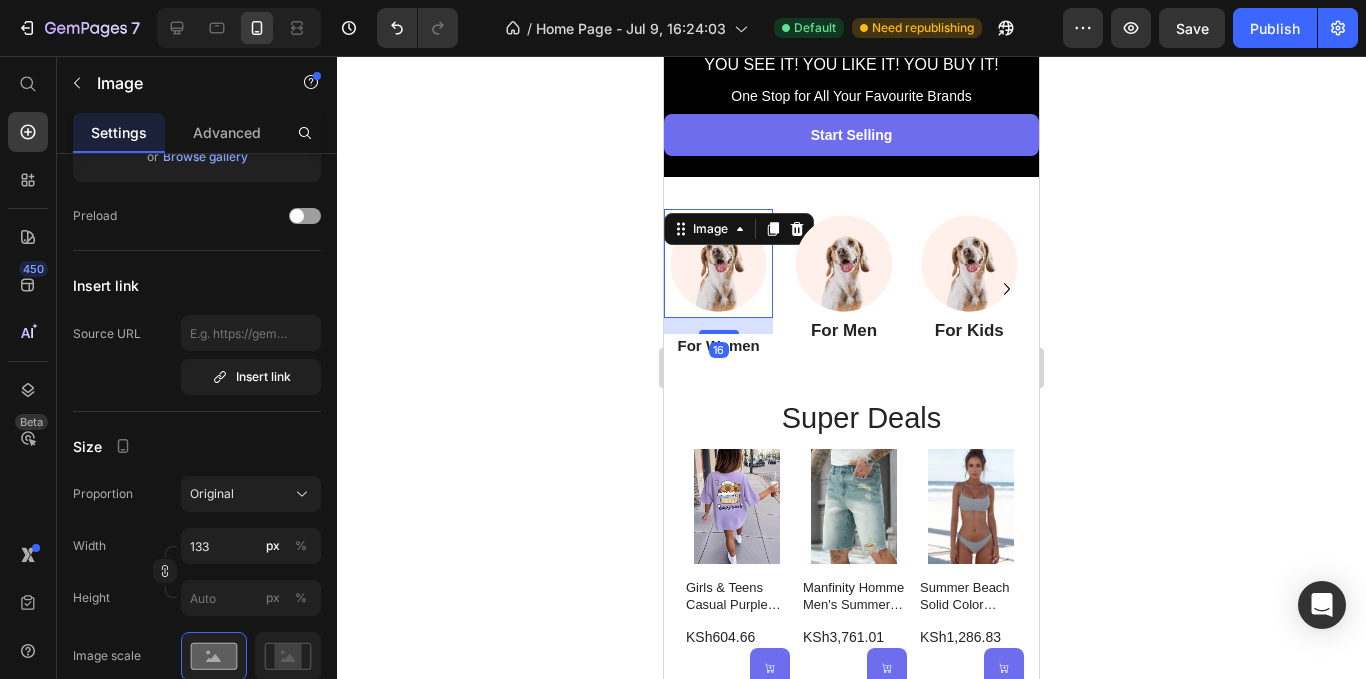 scroll, scrollTop: 0, scrollLeft: 0, axis: both 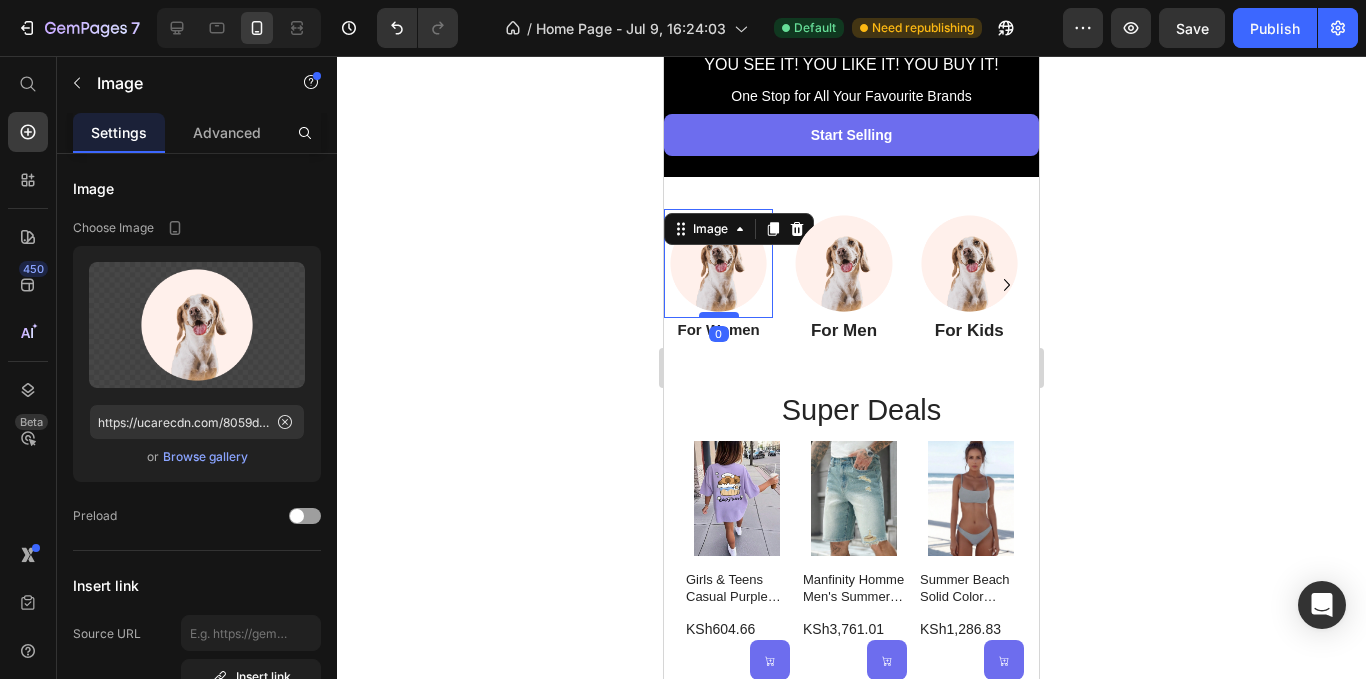 drag, startPoint x: 710, startPoint y: 349, endPoint x: 713, endPoint y: 332, distance: 17.262676 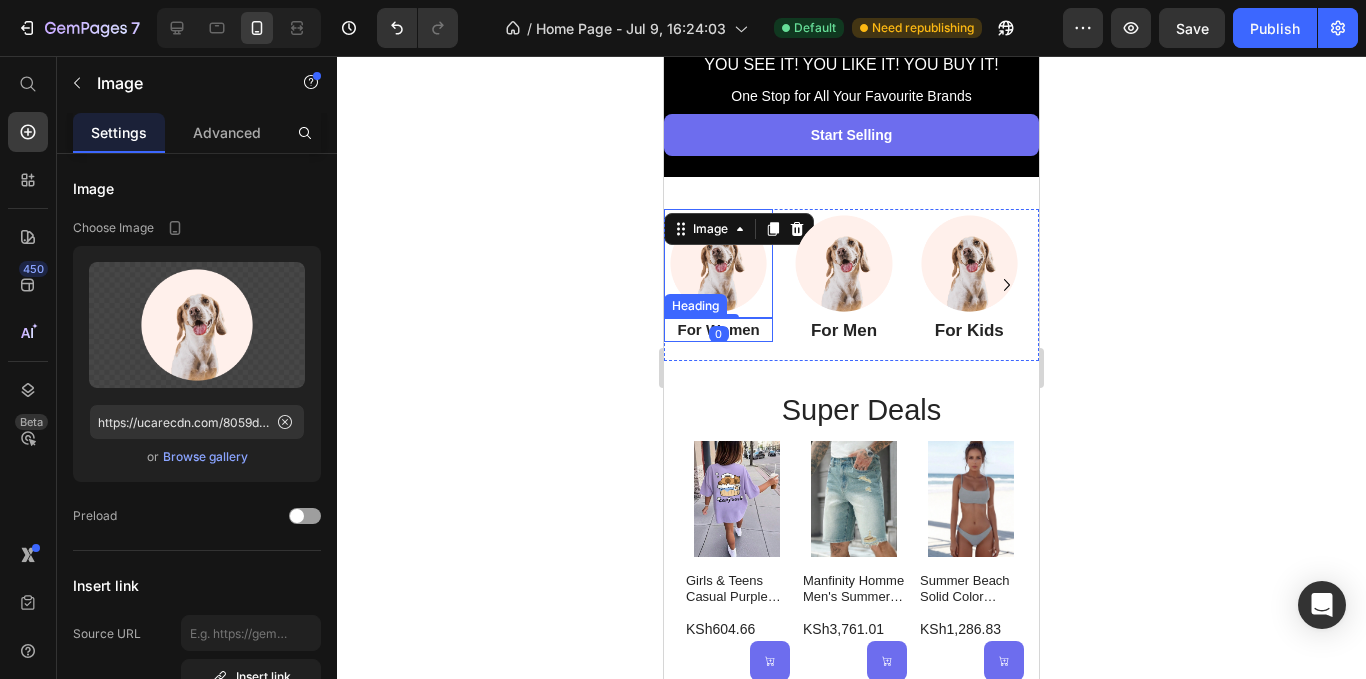 click on "For Women" at bounding box center (718, 330) 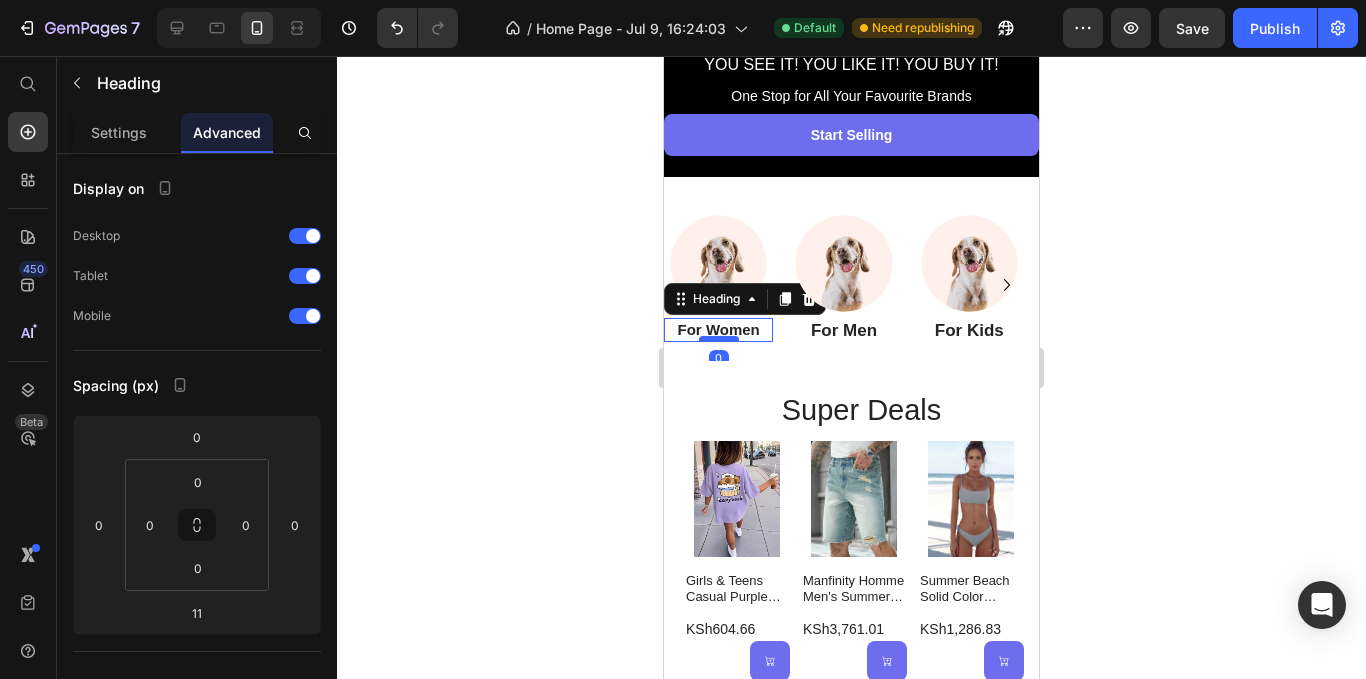 drag, startPoint x: 726, startPoint y: 365, endPoint x: 725, endPoint y: 353, distance: 12.0415945 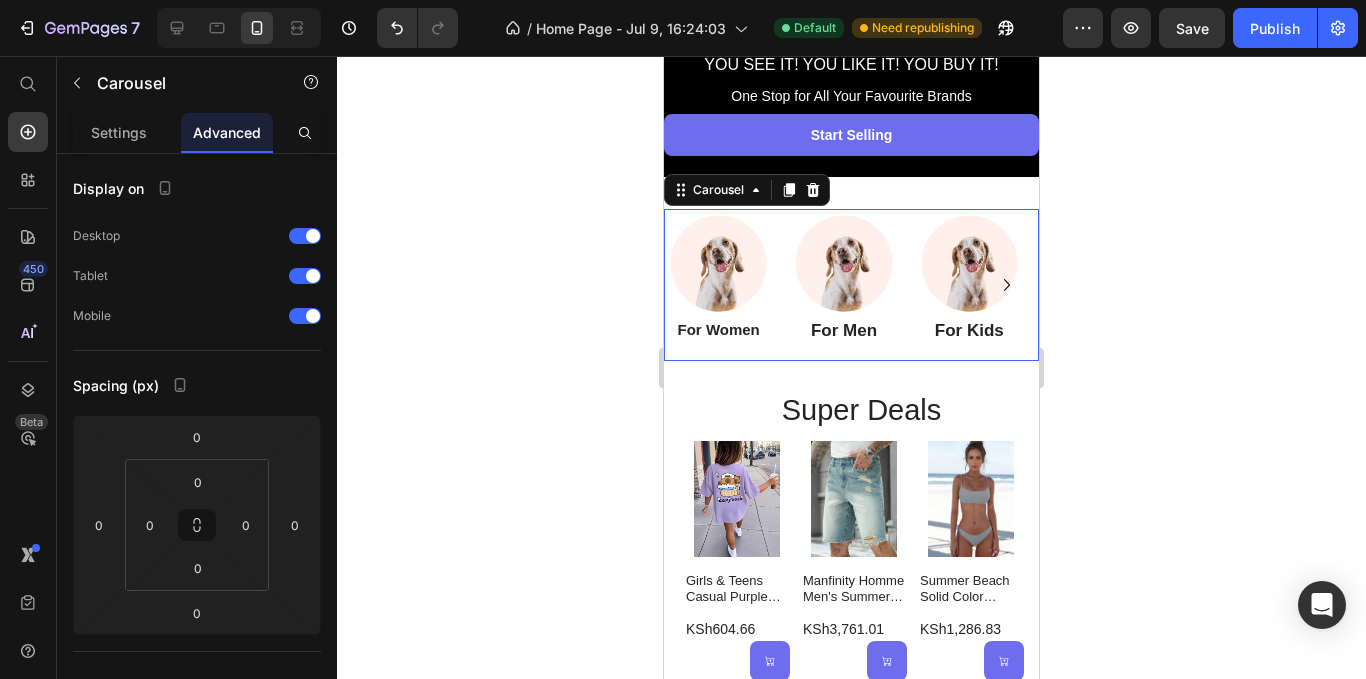 click on "Image For Men Heading" at bounding box center (843, 285) 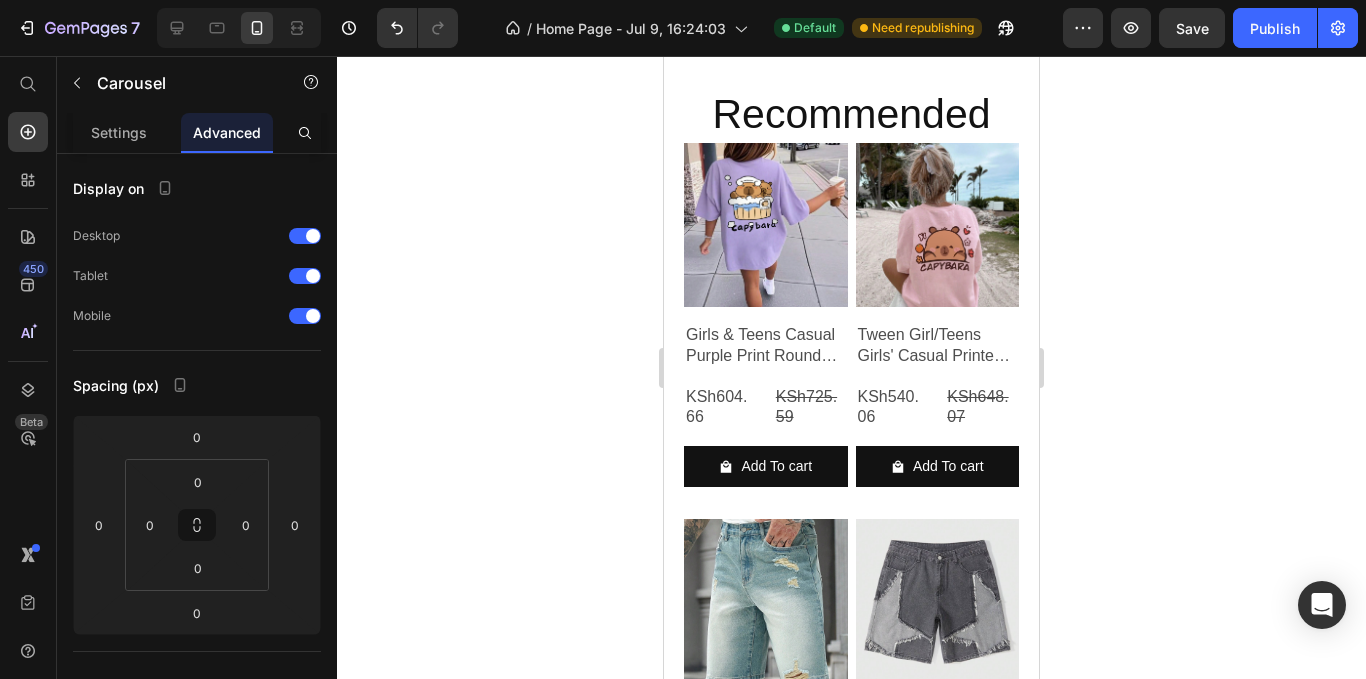 scroll, scrollTop: 1900, scrollLeft: 0, axis: vertical 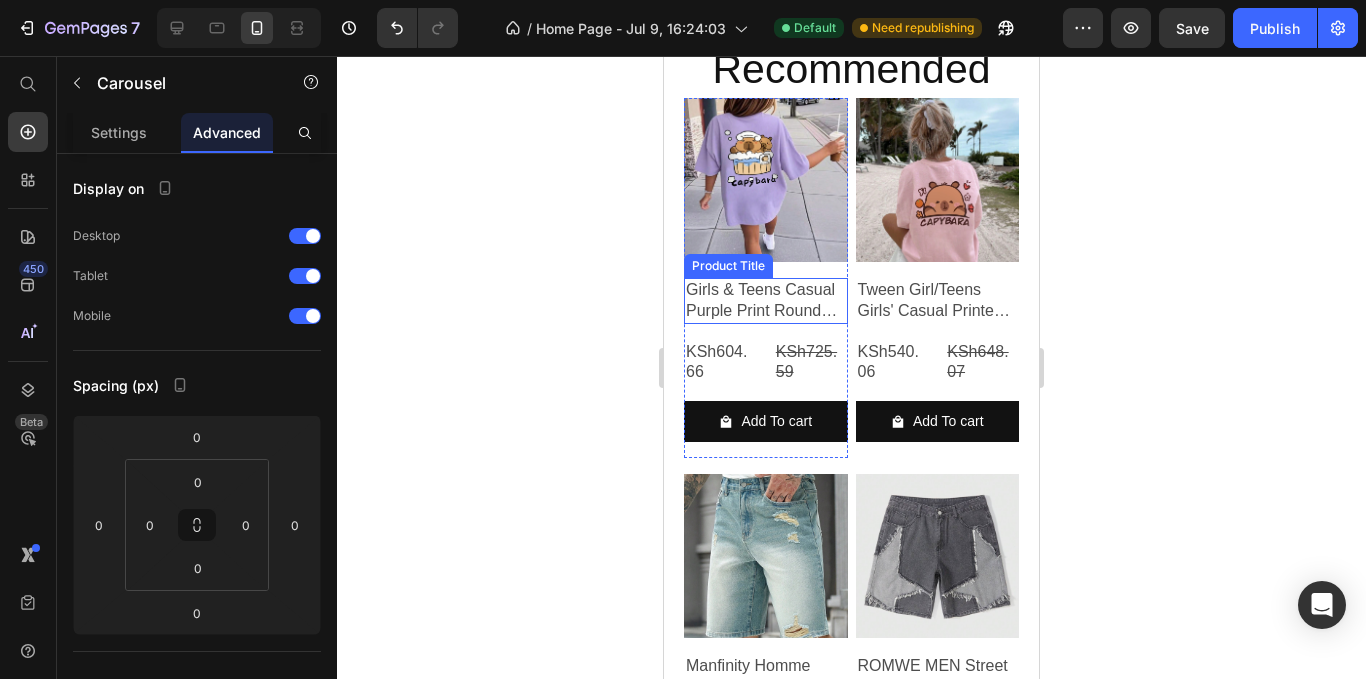 click on "Girls & Teens Casual Purple Print Round Neck Short Sleeve T-Shirt, Summer Top" at bounding box center (766, 301) 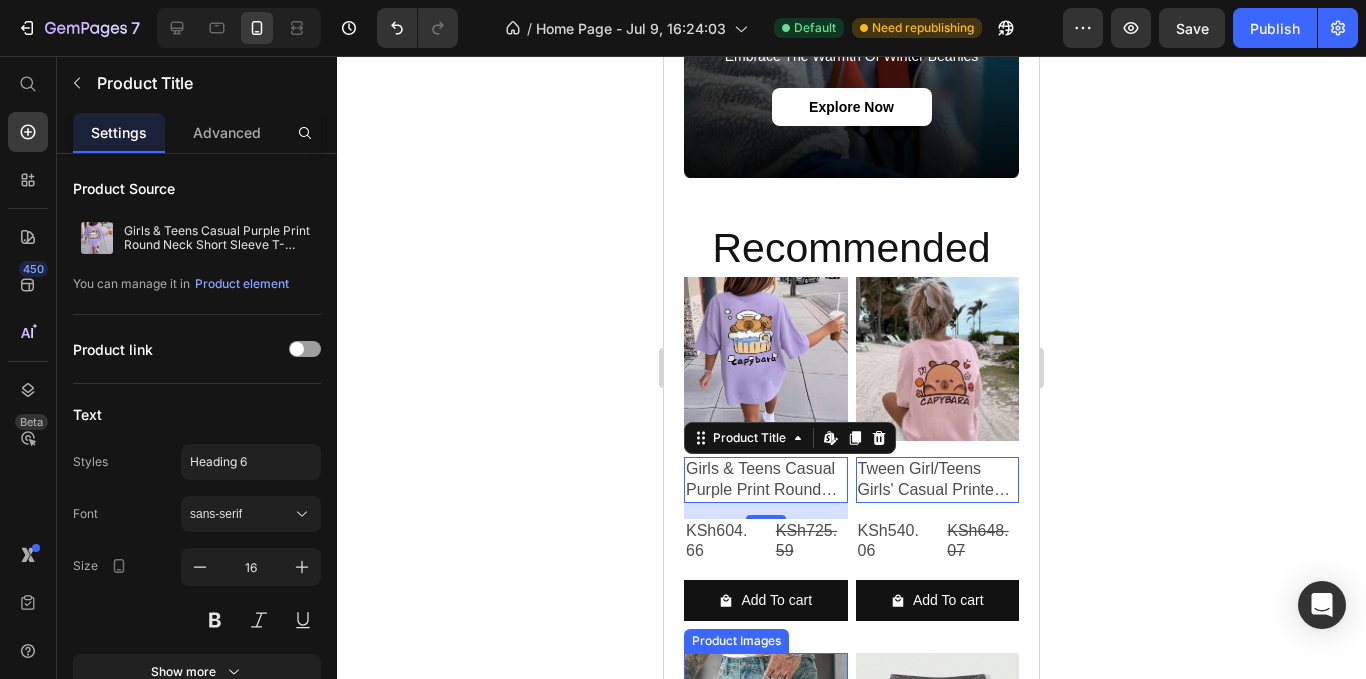 scroll, scrollTop: 1700, scrollLeft: 0, axis: vertical 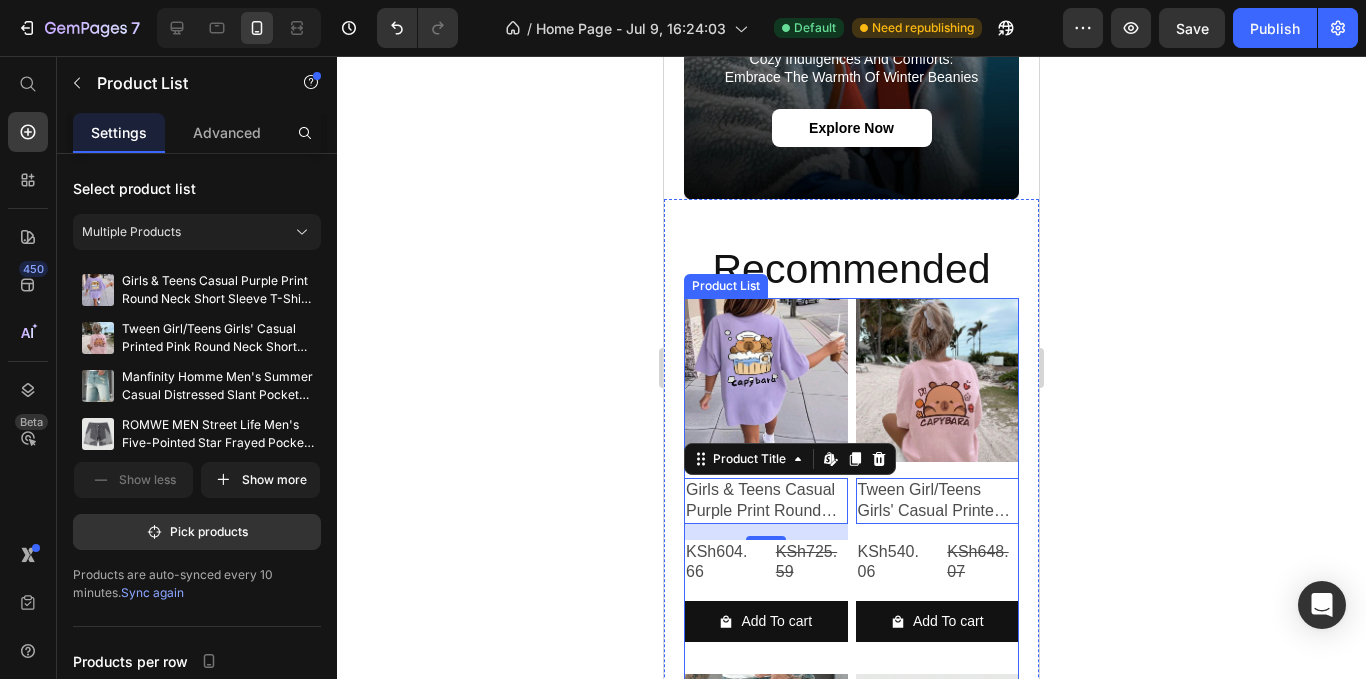 click on "Product Images Girls & Teens Casual Purple Print Round Neck Short Sleeve T-Shirt, Summer Top Product Title   Edit content in Shopify 16 KSh604.66 Product Price KSh725.59 Product Price Row Add To cart Product Cart Button Row Product Images Tween Girl/Teens Girls' Casual Printed Pink Round Neck Short Sleeve T-Shirt Tops For Summer Product Title   Edit content in Shopify 0 KSh540.06 Product Price KSh648.07 Product Price Row Add To cart Product Cart Button Row Product Images Manfinity Homme Men's Summer Casual Distressed Slant Pocket Denim Shorts Product Title   Edit content in Shopify 0 KSh3,761.01 Product Price KSh4,513.21 Product Price Row Add To cart Product Cart Button Row Product Images ROMWE MEN Street Life Men's Five-Pointed Star Frayed Pocket Casual Loose Fit Denim Shorts Jorts Product Title   Edit content in Shopify 0 KSh3,118.89 Product Price KSh3,742.67 Product Price Row Add To cart Product Cart Button Row Product Images SXY Solid Maxi Bodycon Dress Product Title   Edit content in Shopify 0 KSh15.22" at bounding box center (851, 1042) 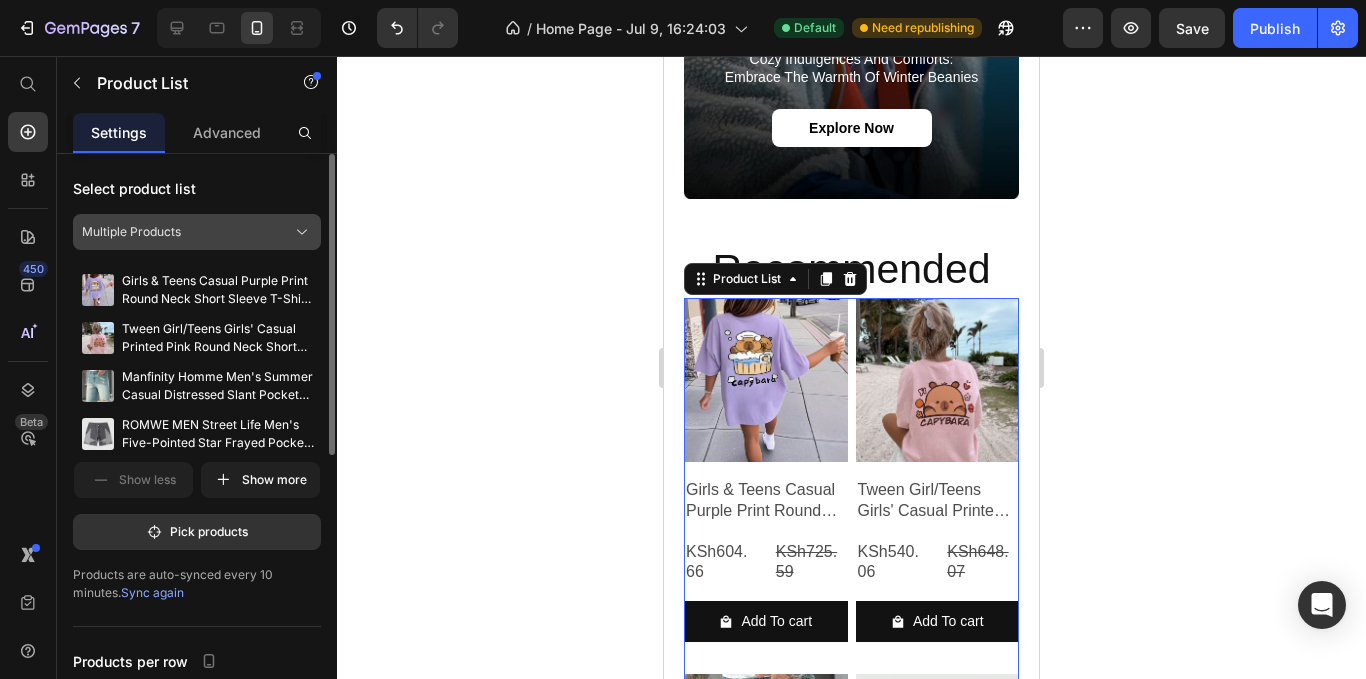 click on "Multiple Products" 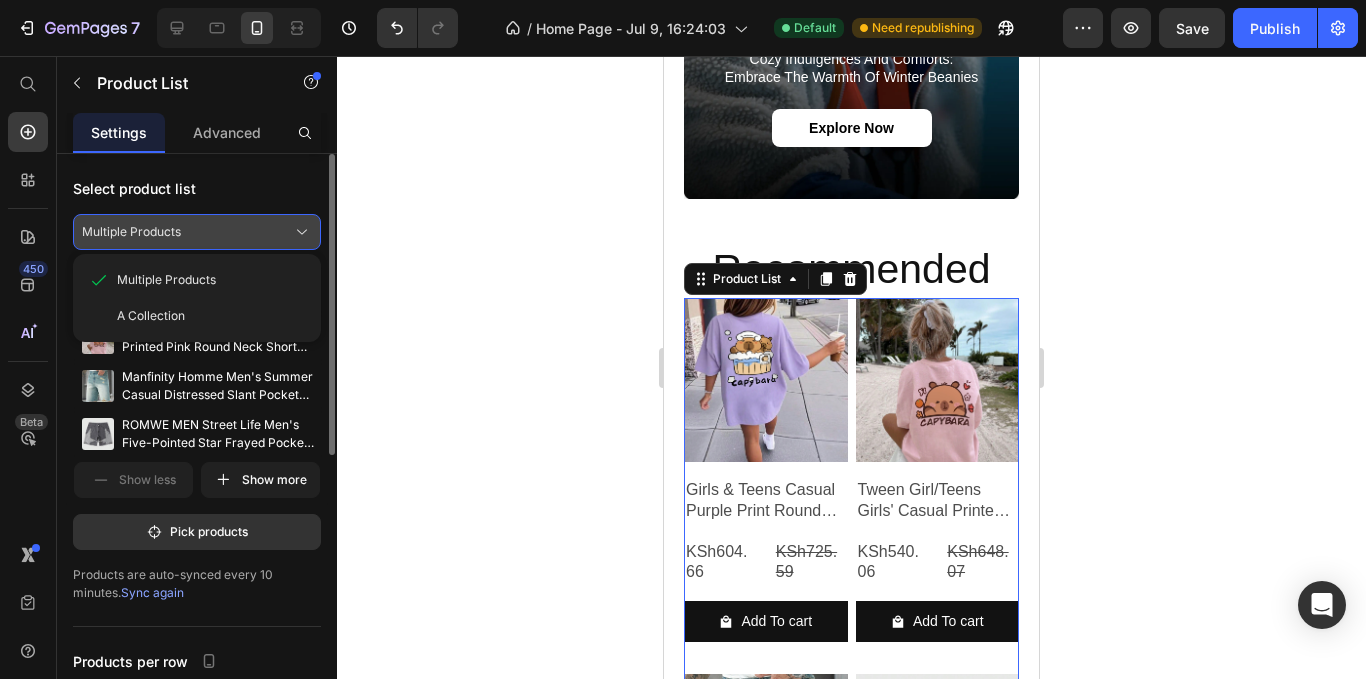 click on "Multiple Products" 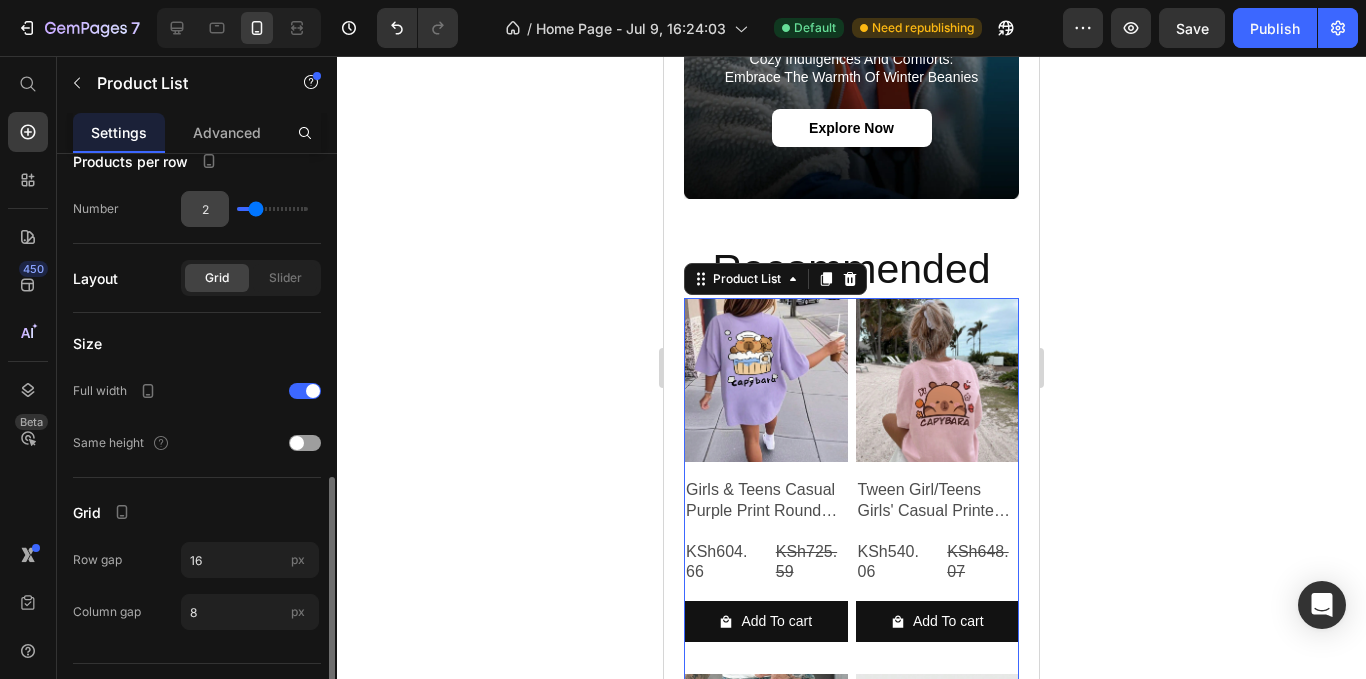 scroll, scrollTop: 542, scrollLeft: 0, axis: vertical 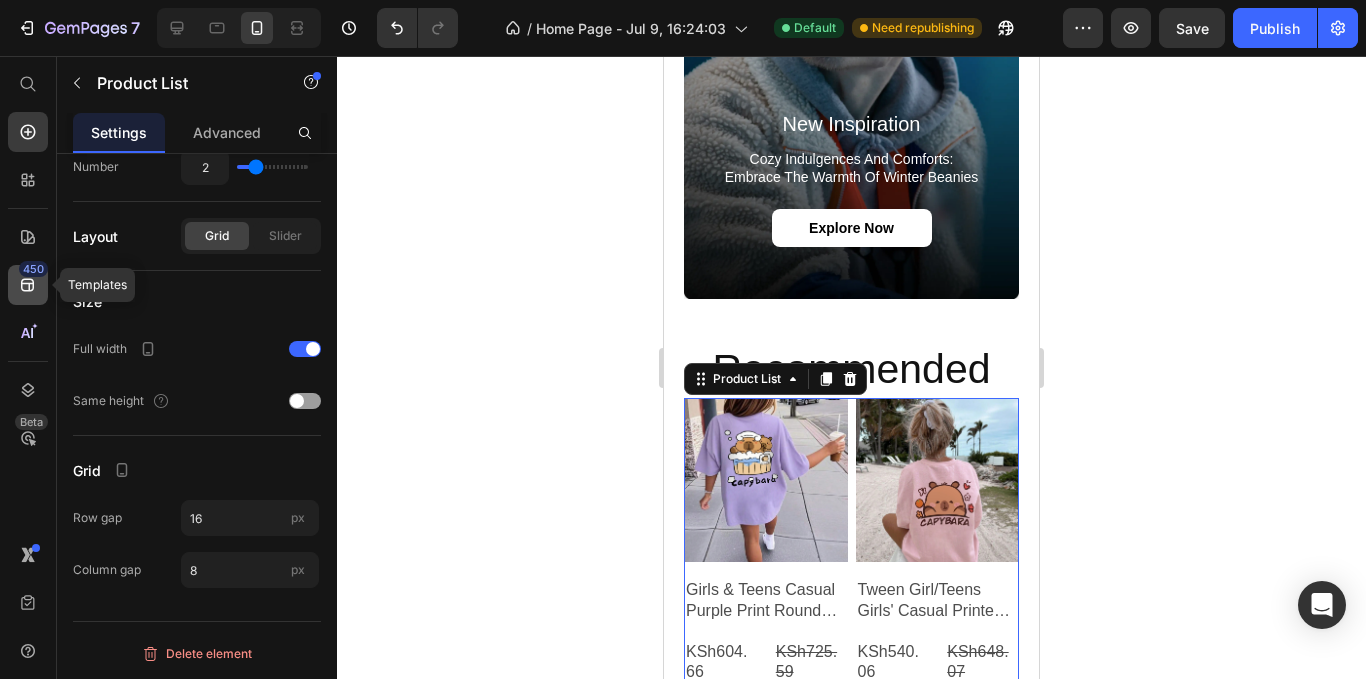 click on "450" at bounding box center [33, 269] 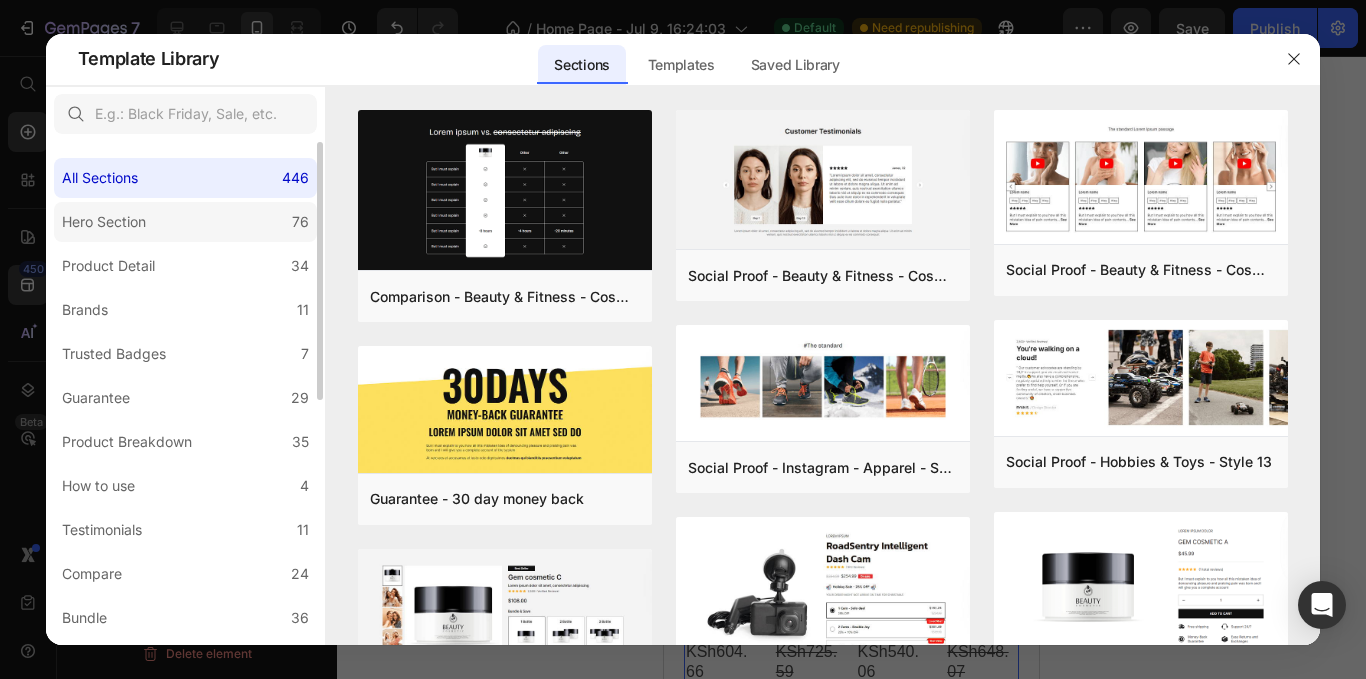 click on "Hero Section 76" 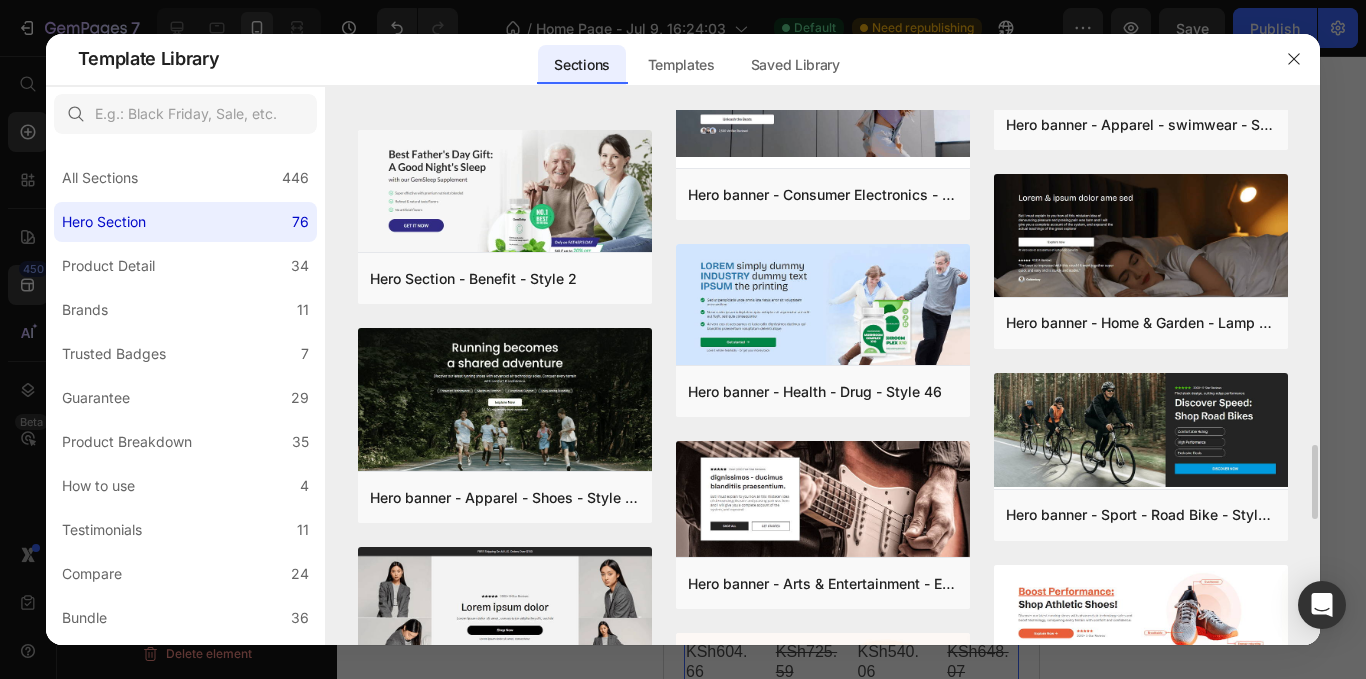 scroll, scrollTop: 1776, scrollLeft: 0, axis: vertical 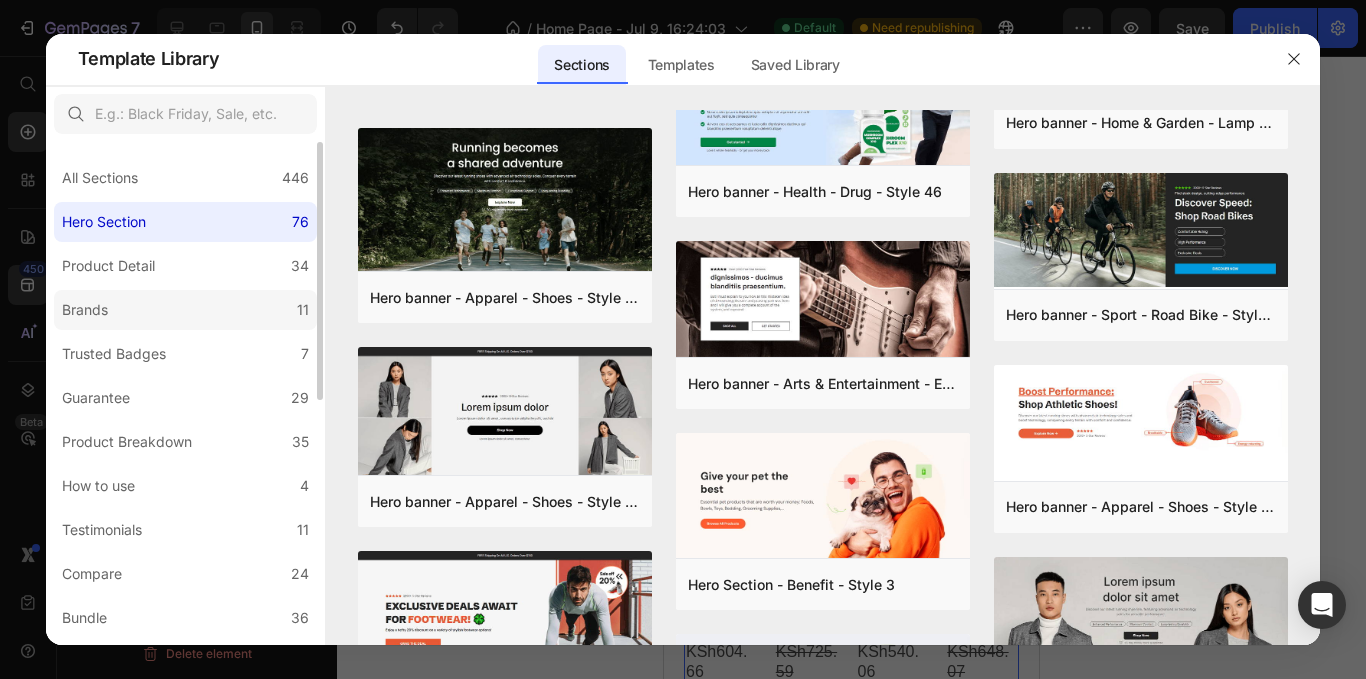 click on "Brands 11" 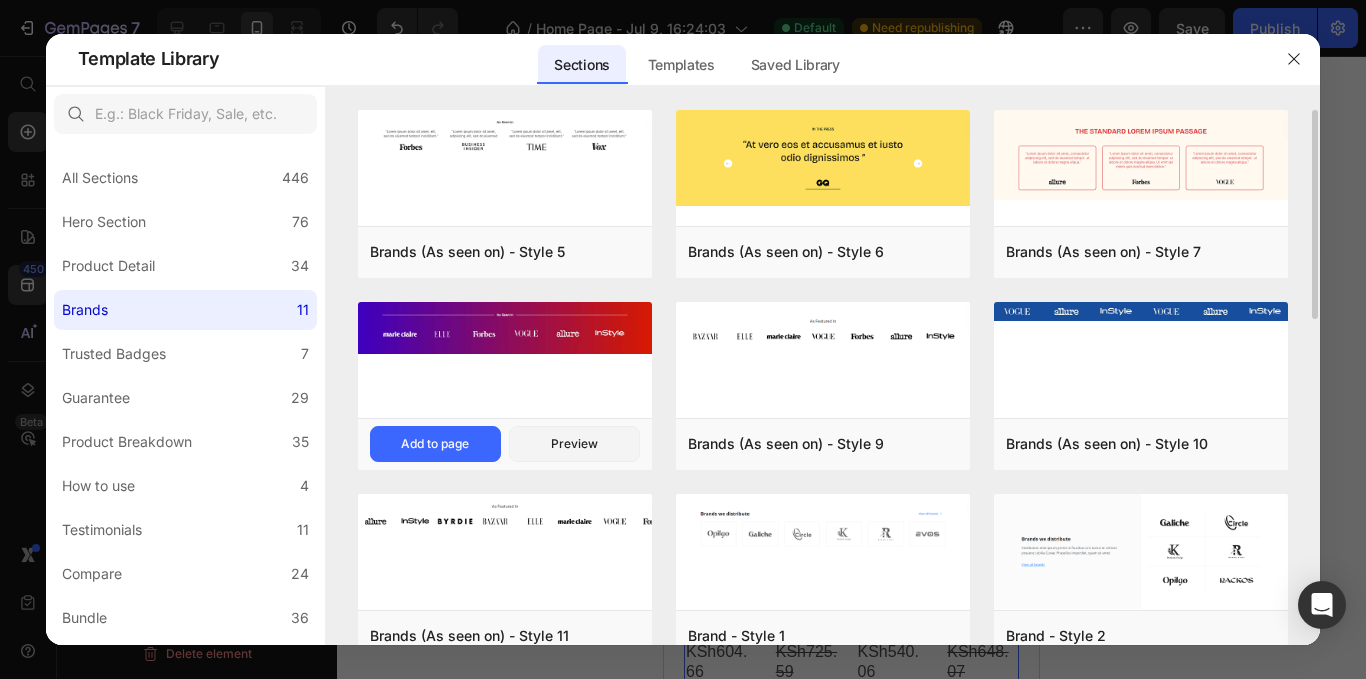scroll, scrollTop: 233, scrollLeft: 0, axis: vertical 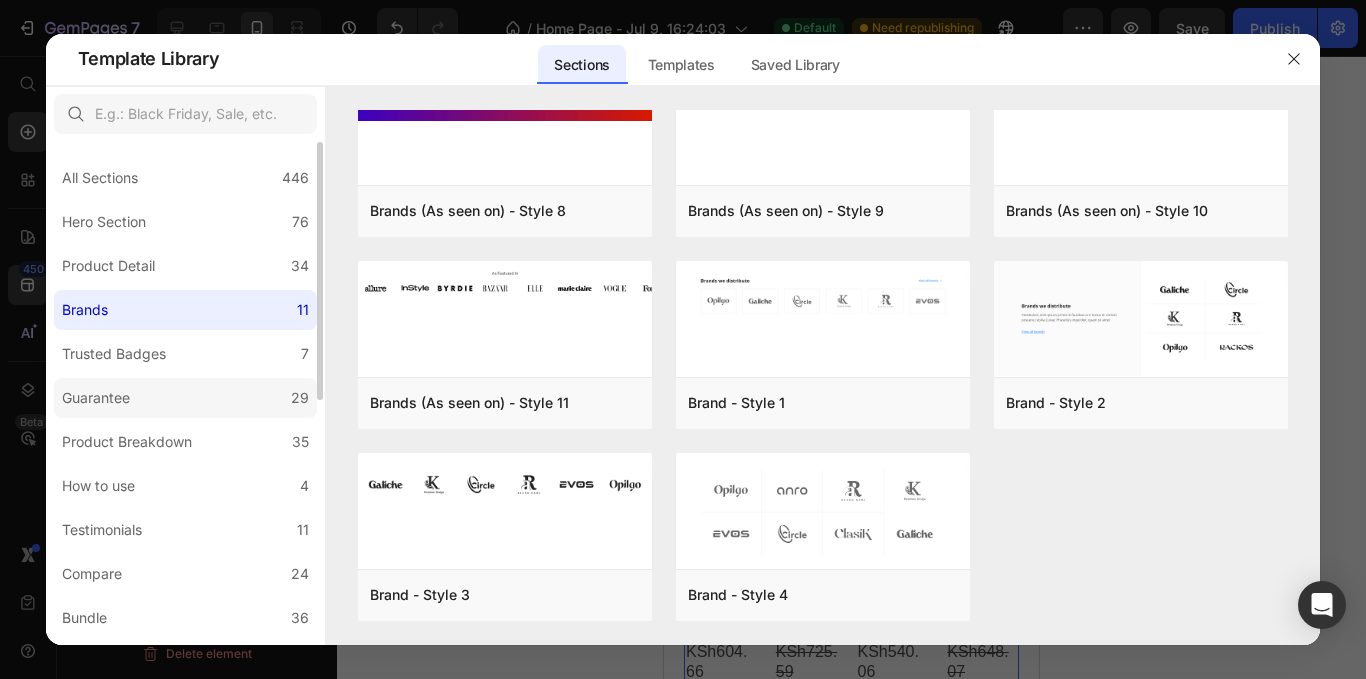 click on "Guarantee 29" 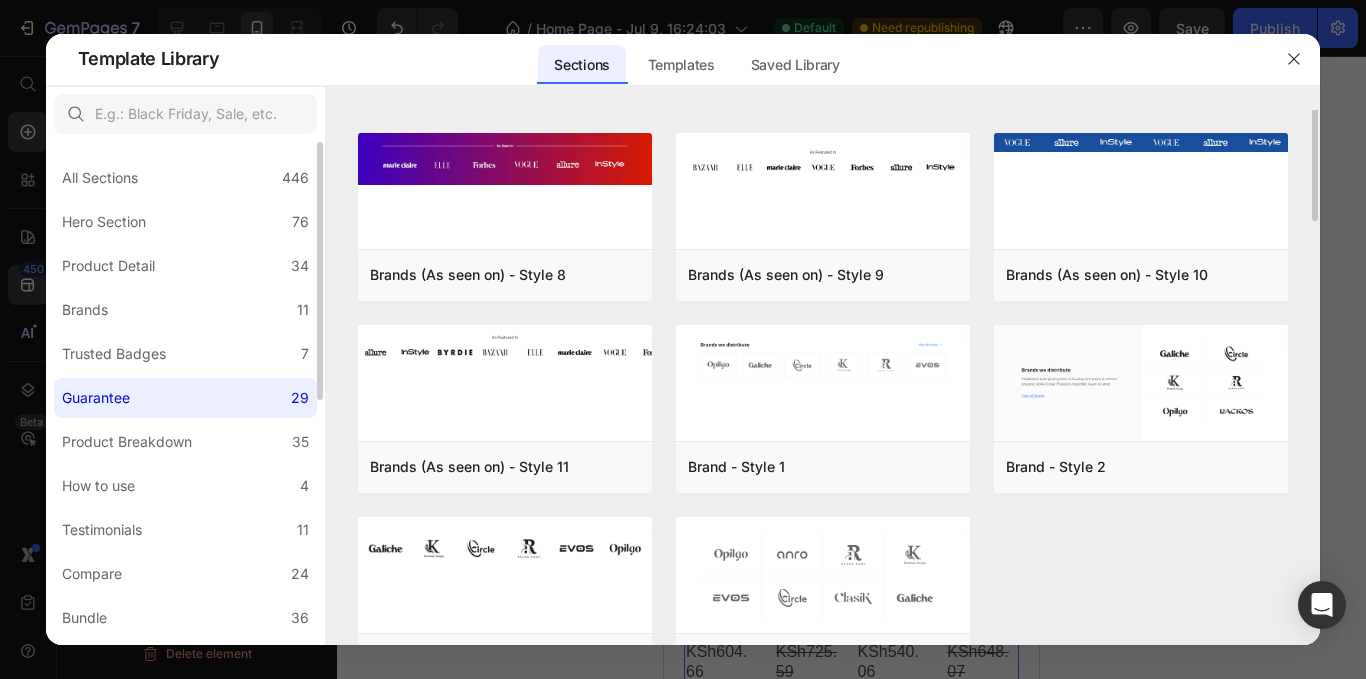 scroll, scrollTop: 0, scrollLeft: 0, axis: both 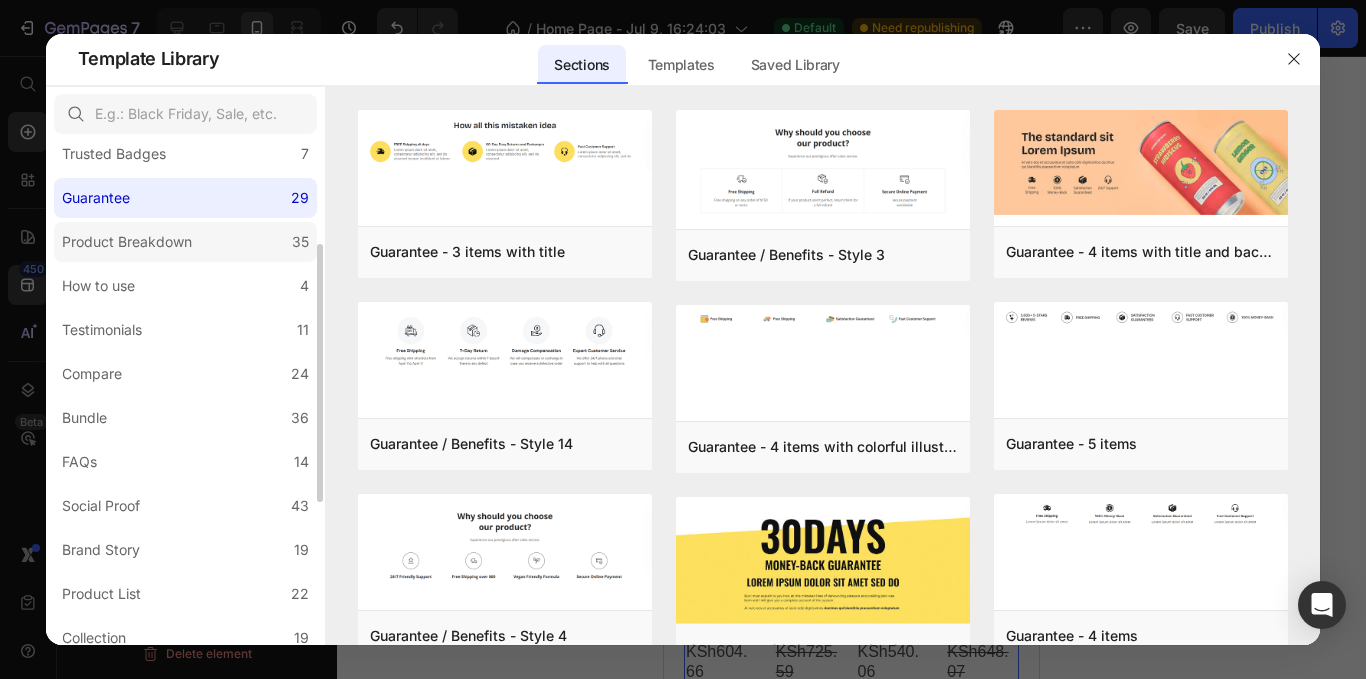 click on "Product Breakdown" at bounding box center (127, 242) 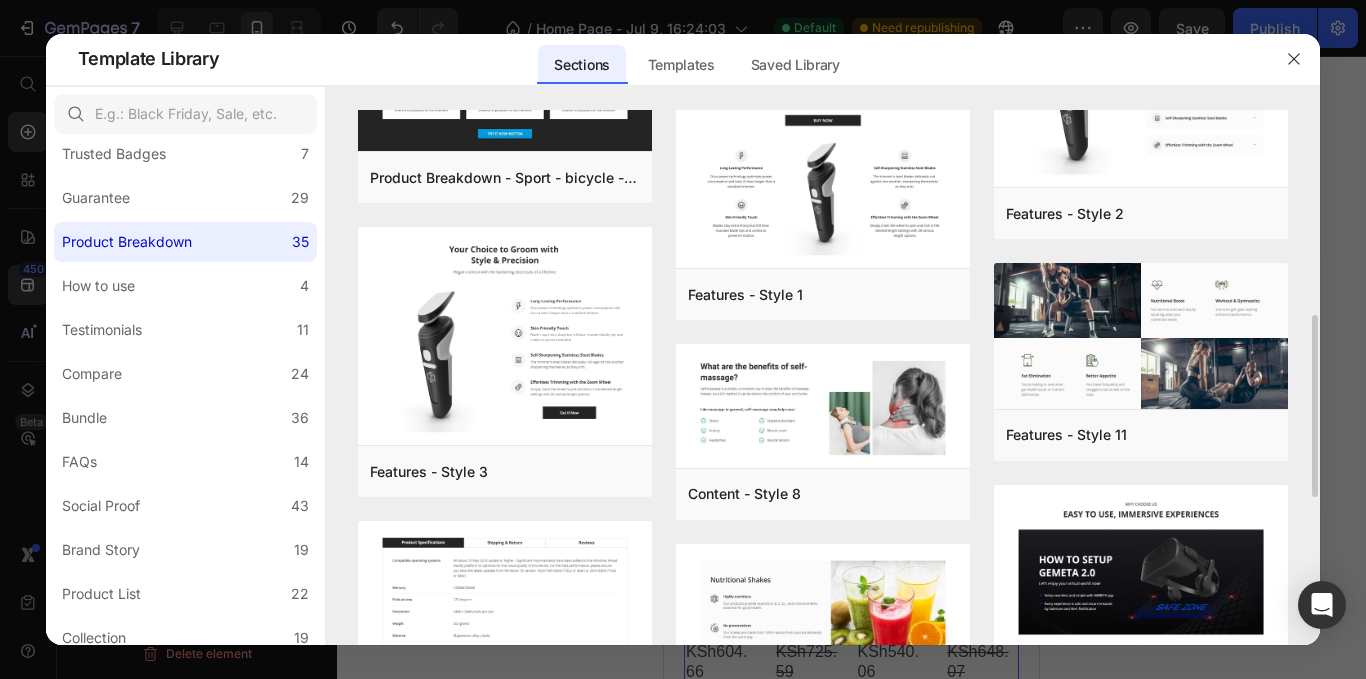 scroll, scrollTop: 900, scrollLeft: 0, axis: vertical 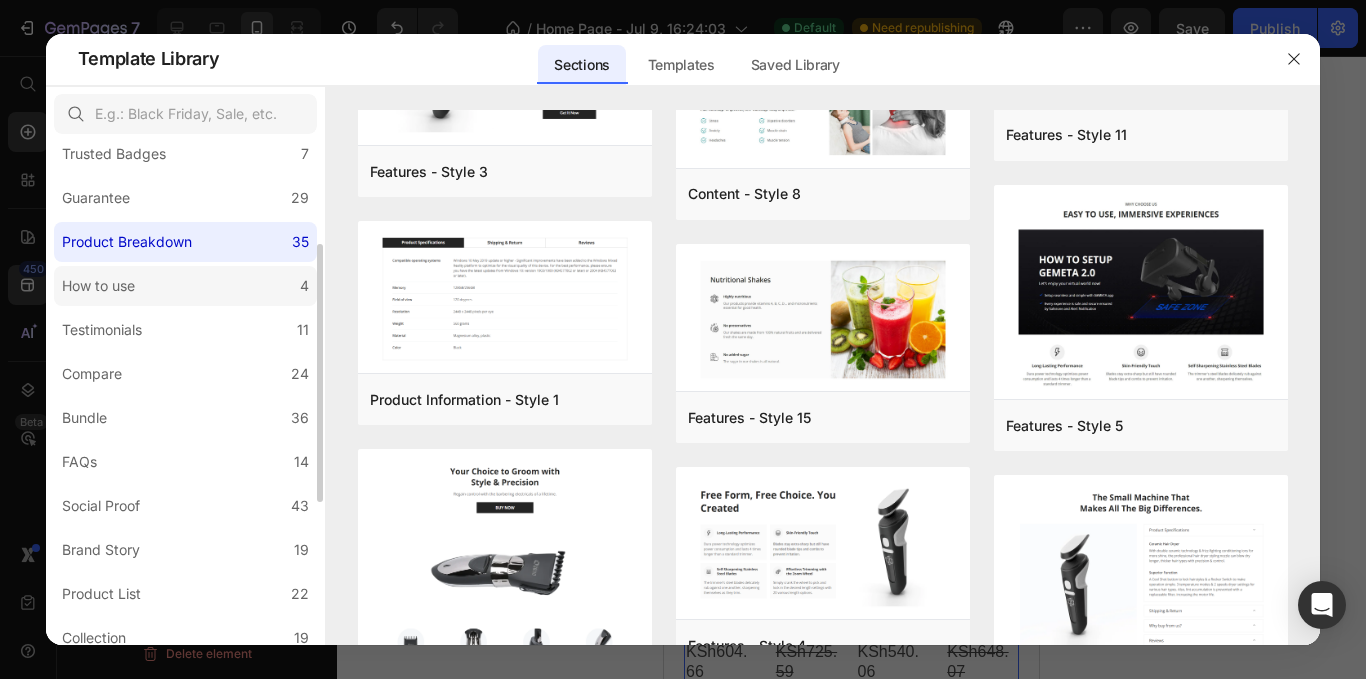 click on "How to use 4" 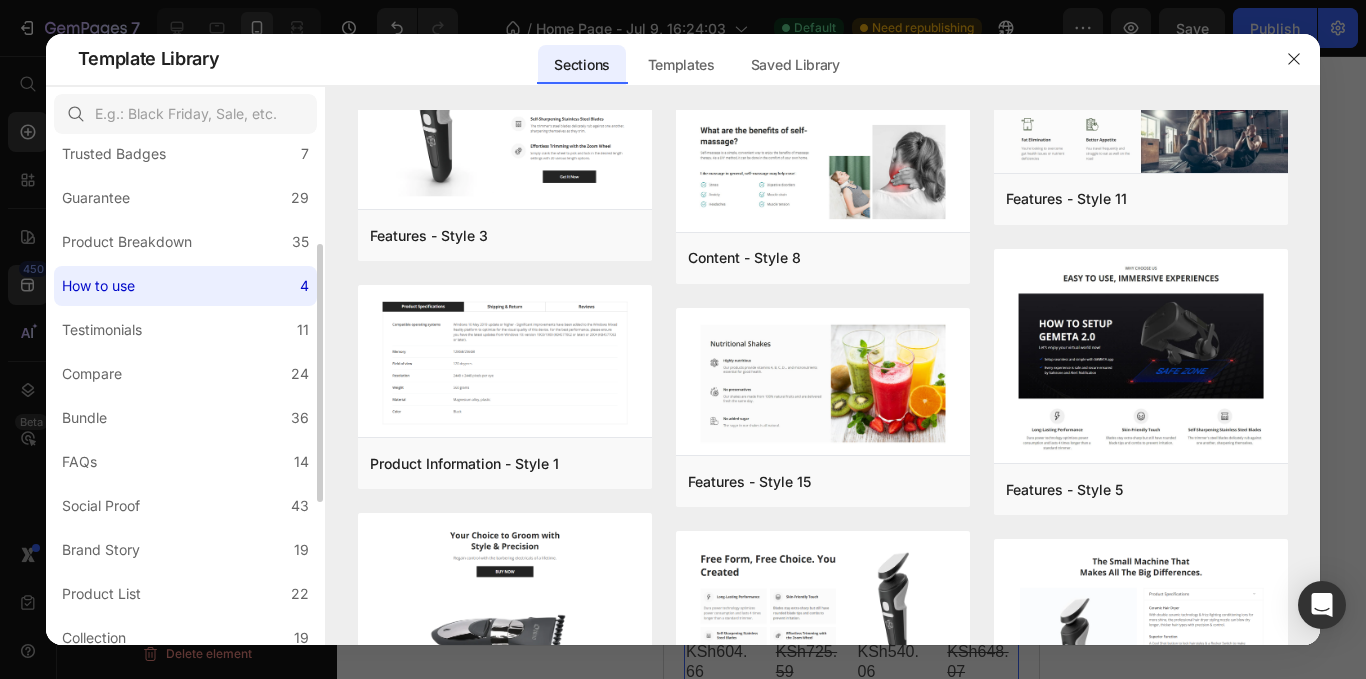 scroll, scrollTop: 0, scrollLeft: 0, axis: both 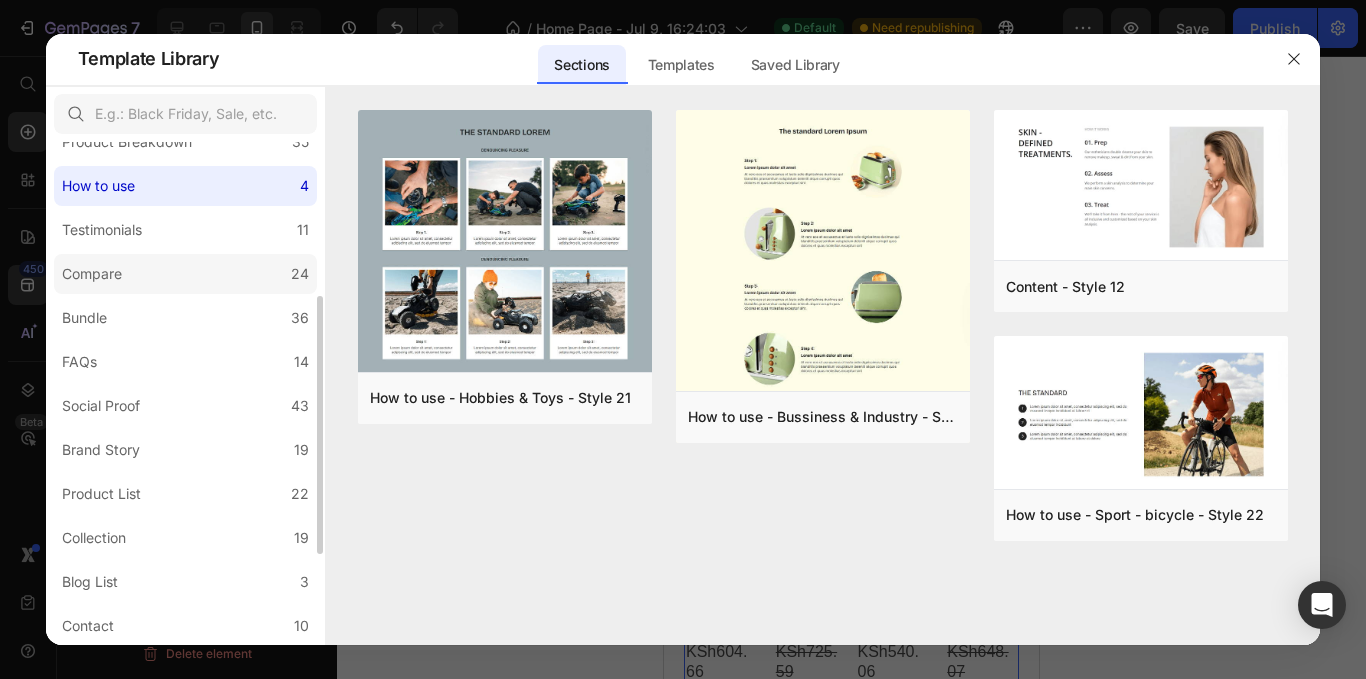 click on "Compare 24" 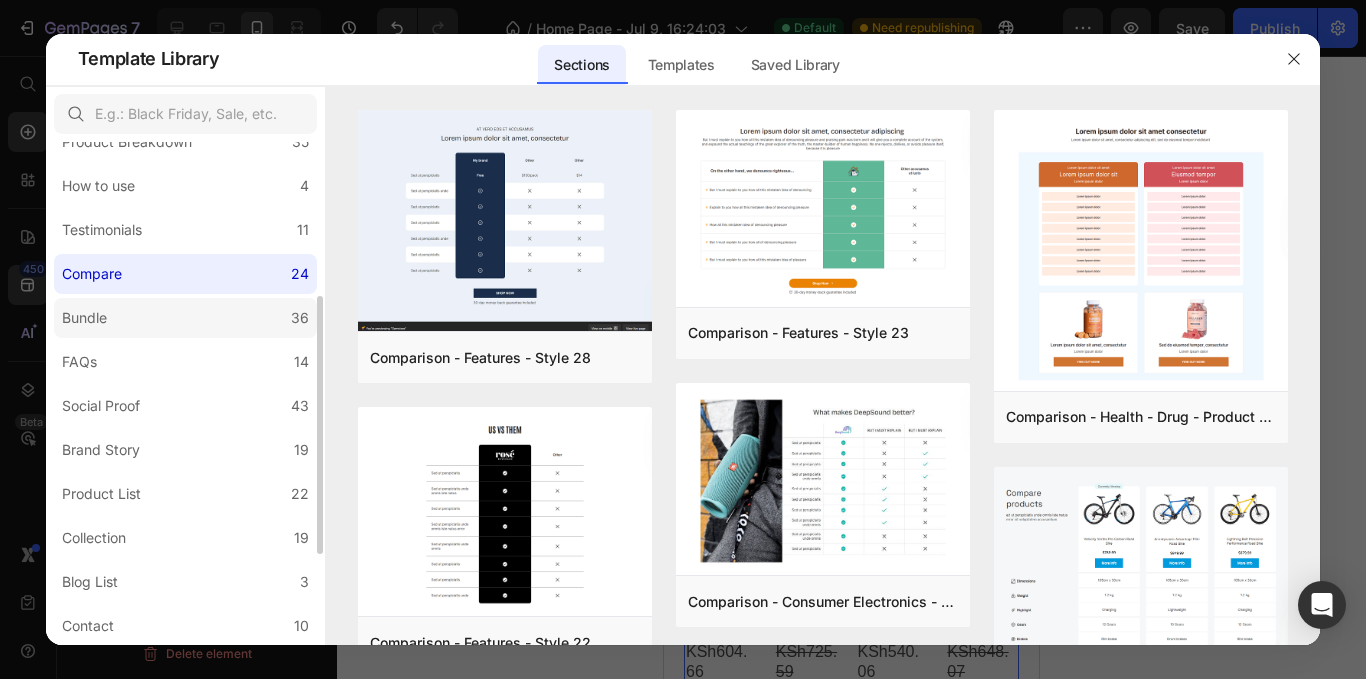 click on "Bundle 36" 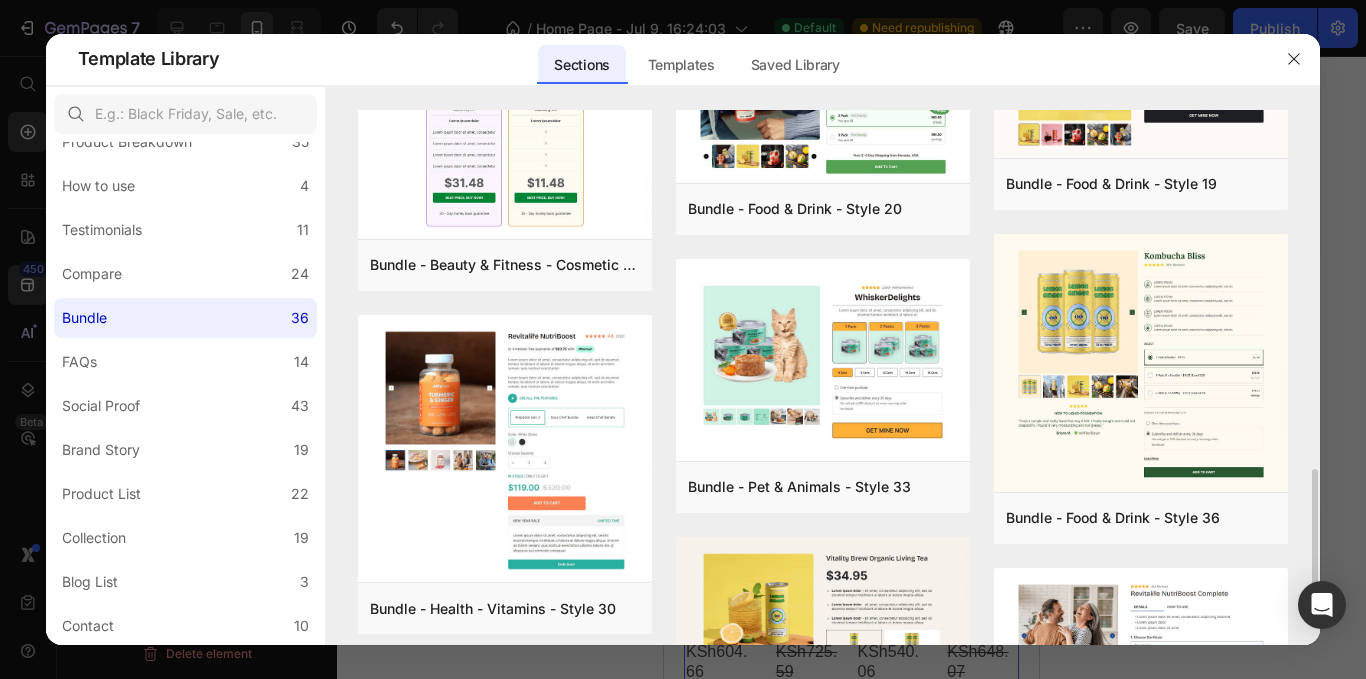 scroll, scrollTop: 700, scrollLeft: 0, axis: vertical 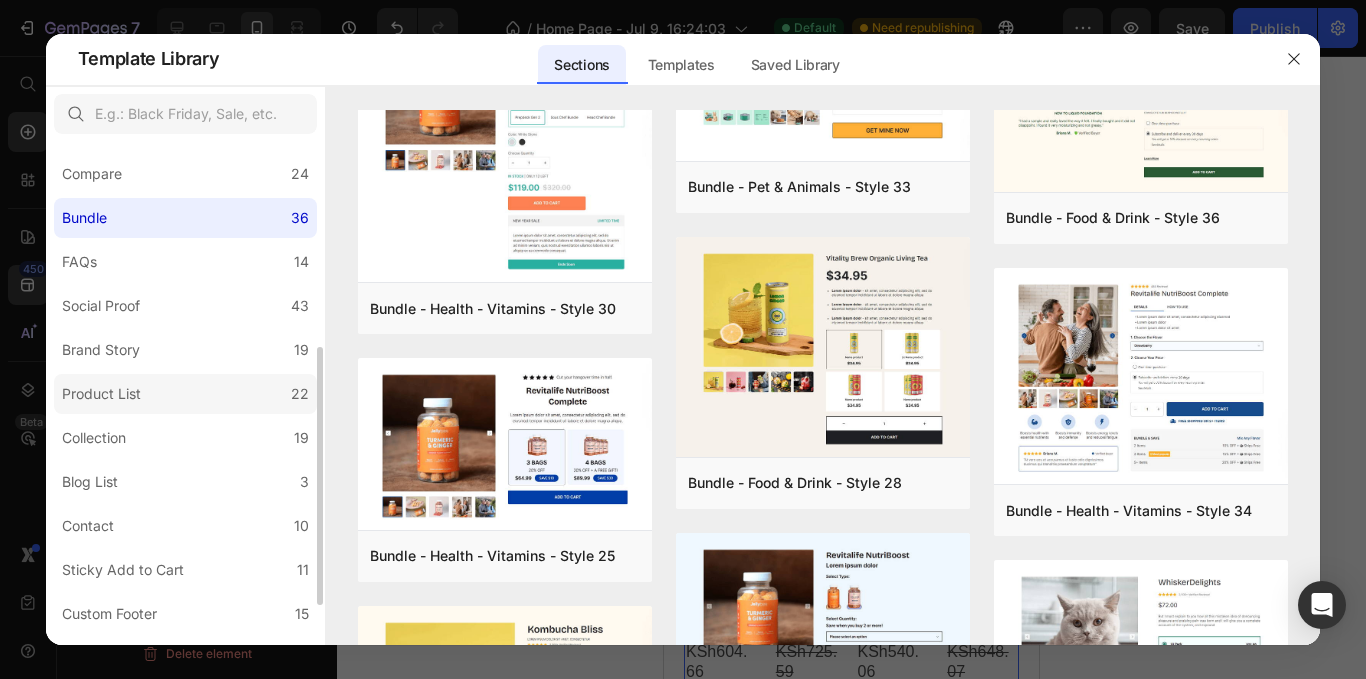 click on "Product List 22" 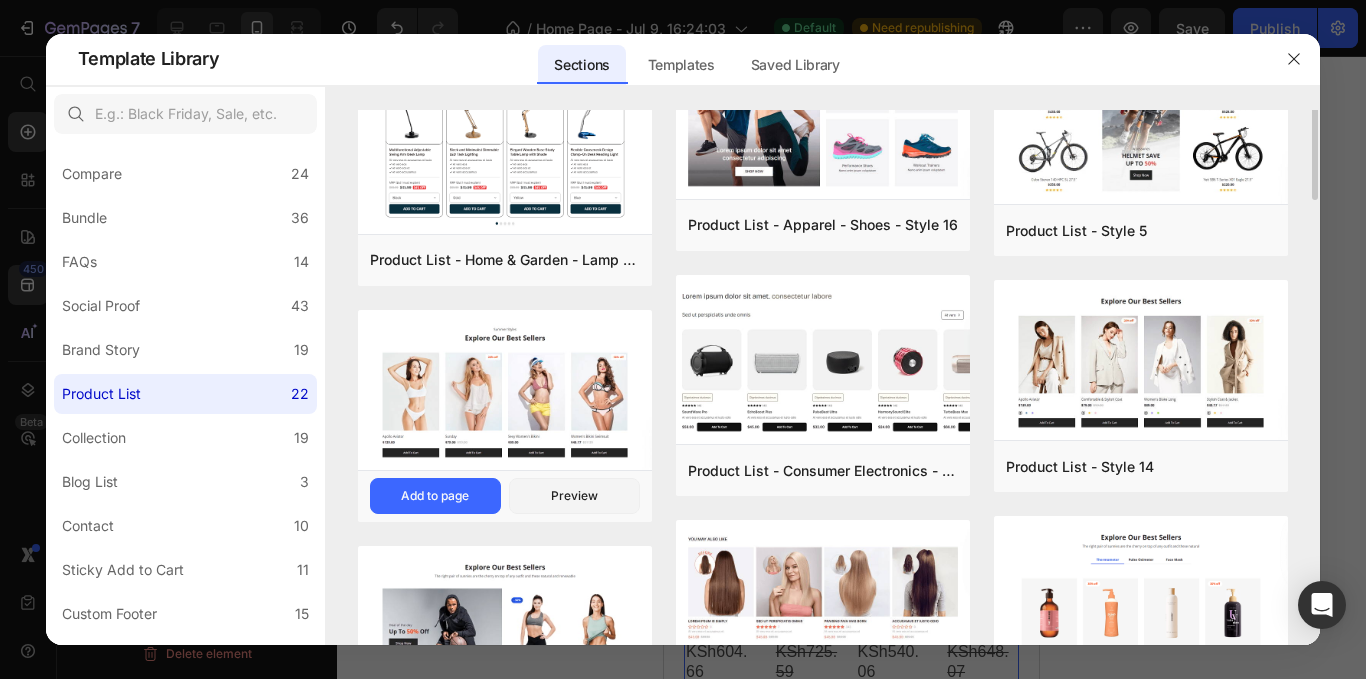 scroll, scrollTop: 0, scrollLeft: 0, axis: both 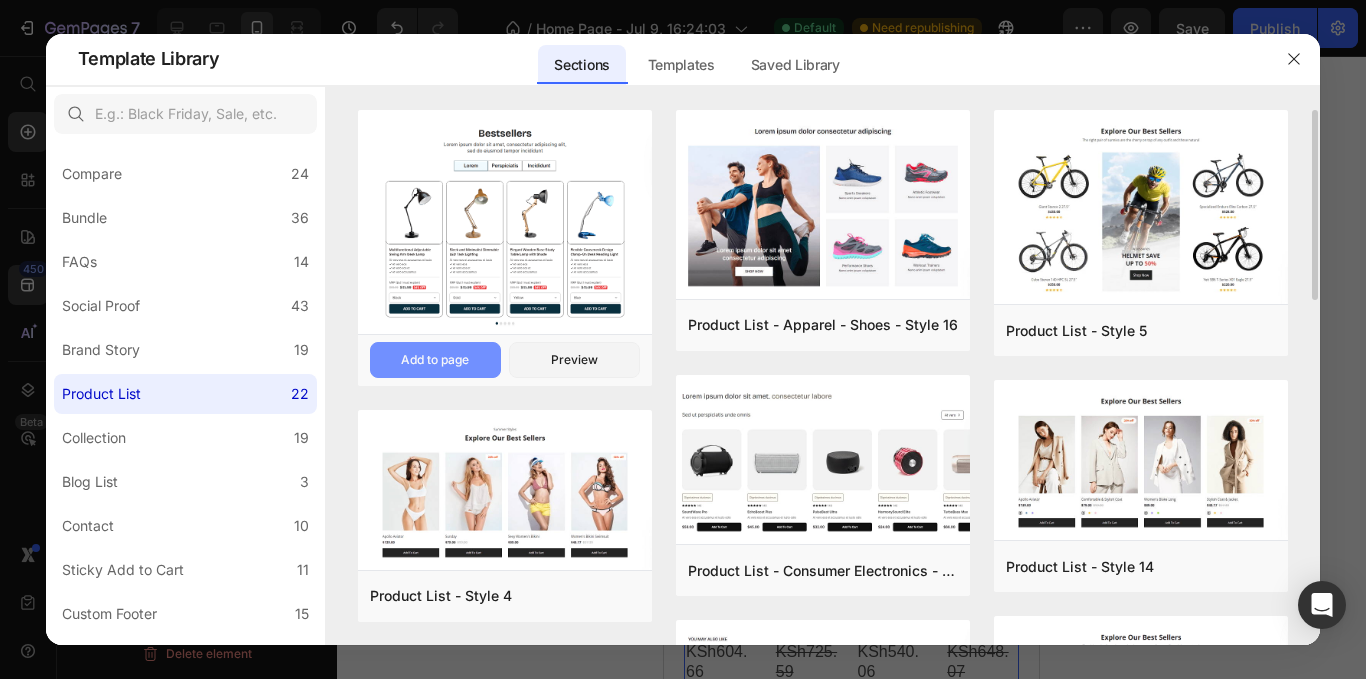 click on "Add to page" at bounding box center [435, 360] 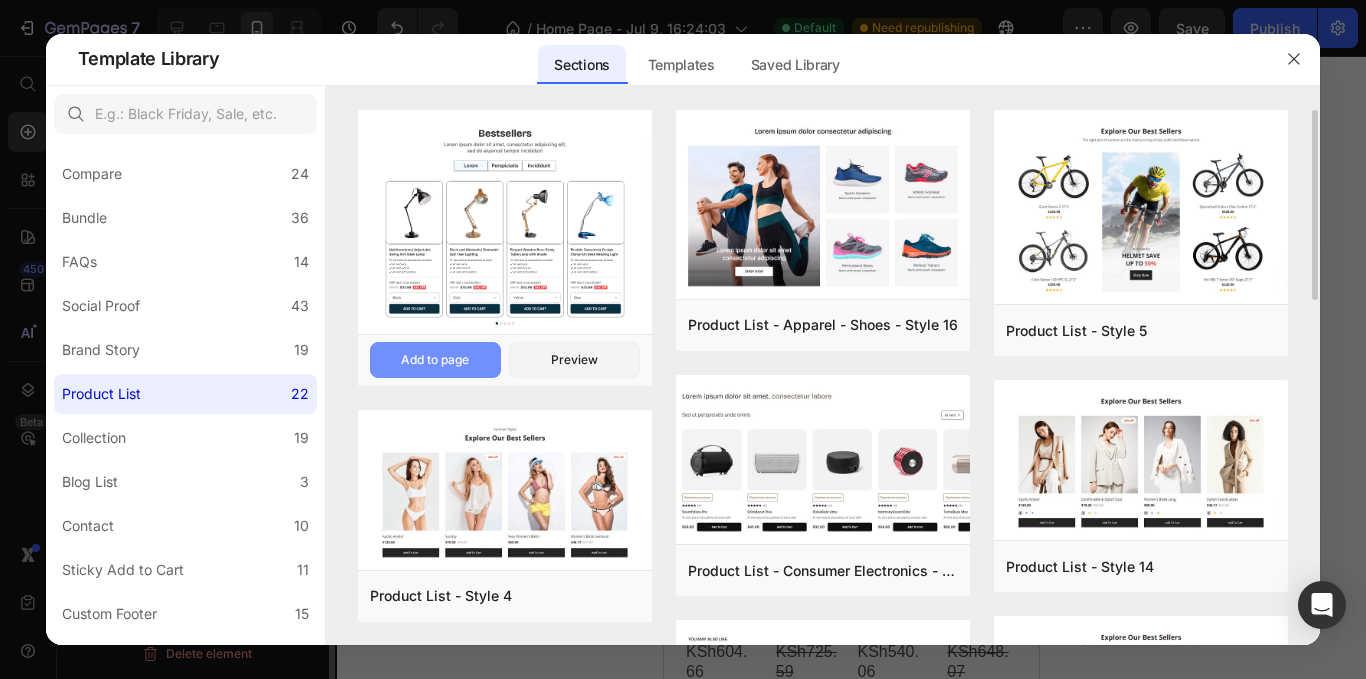 scroll, scrollTop: 0, scrollLeft: 0, axis: both 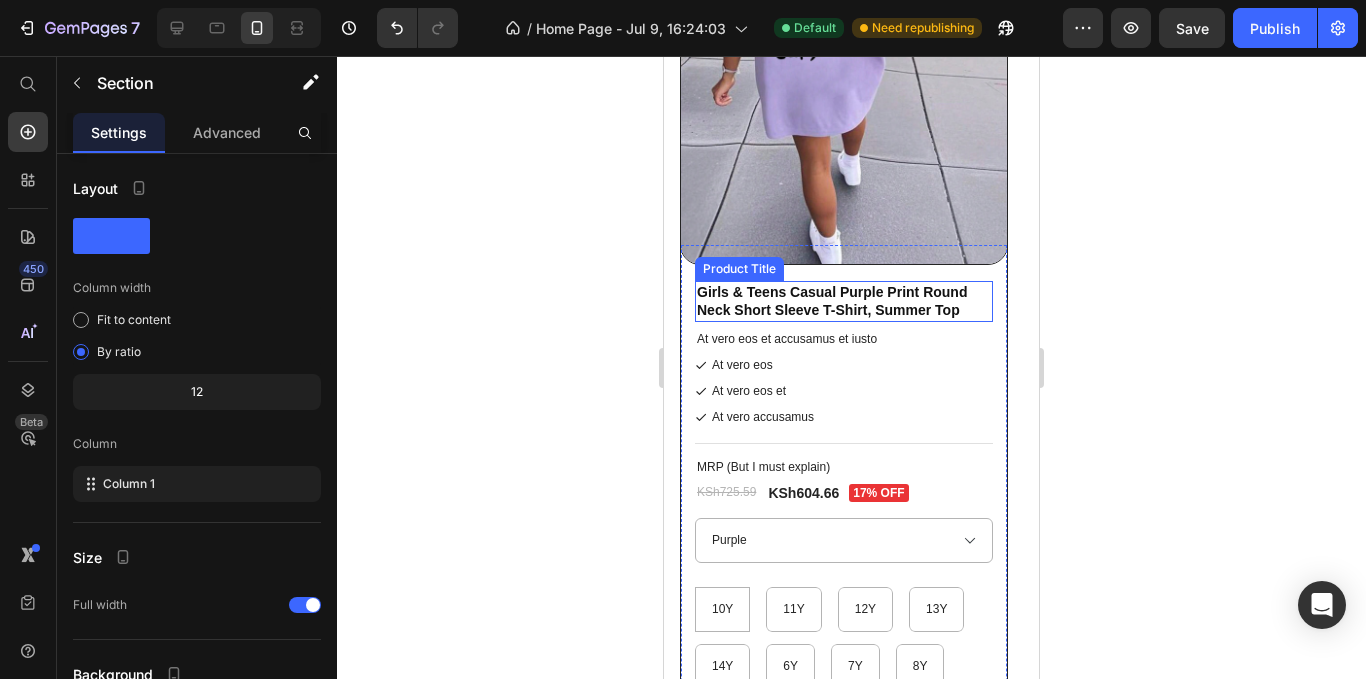 click on "Girls & Teens Casual Purple Print Round Neck Short Sleeve T-Shirt, Summer Top" at bounding box center (844, 301) 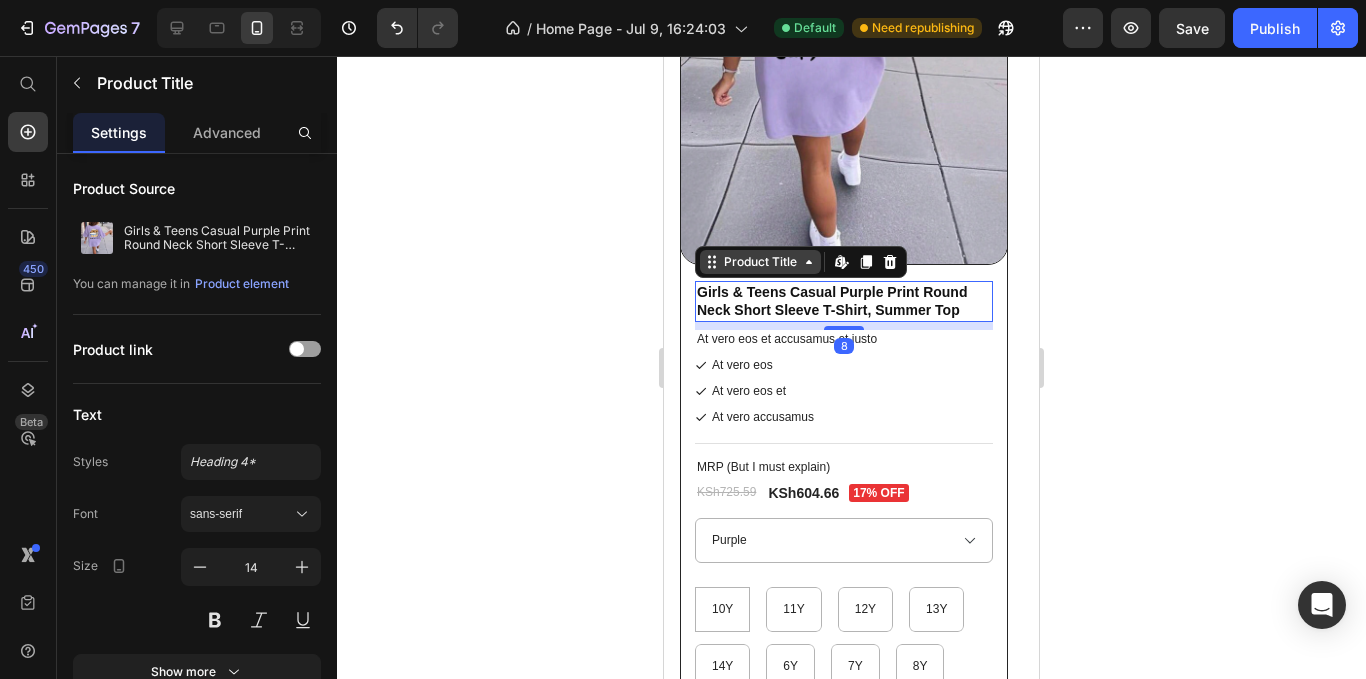 click on "Product Title" at bounding box center [760, 262] 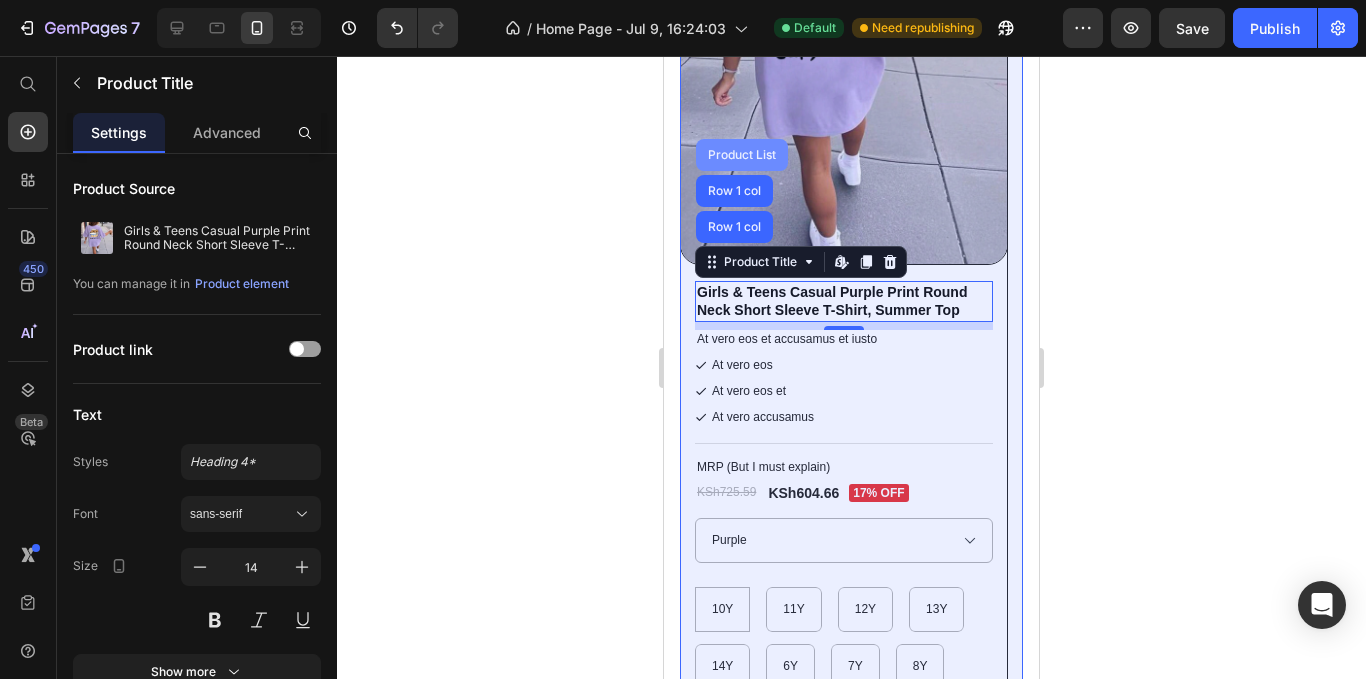 click on "Product List" at bounding box center (742, 155) 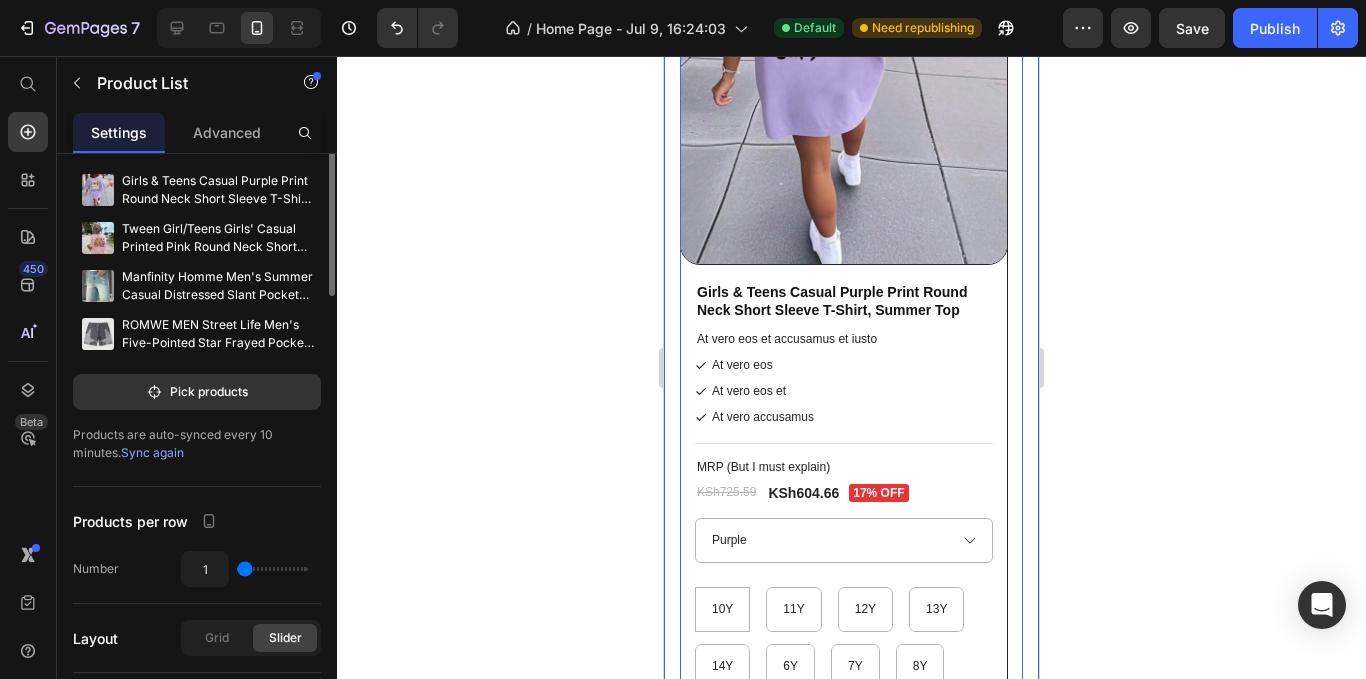 scroll, scrollTop: 0, scrollLeft: 0, axis: both 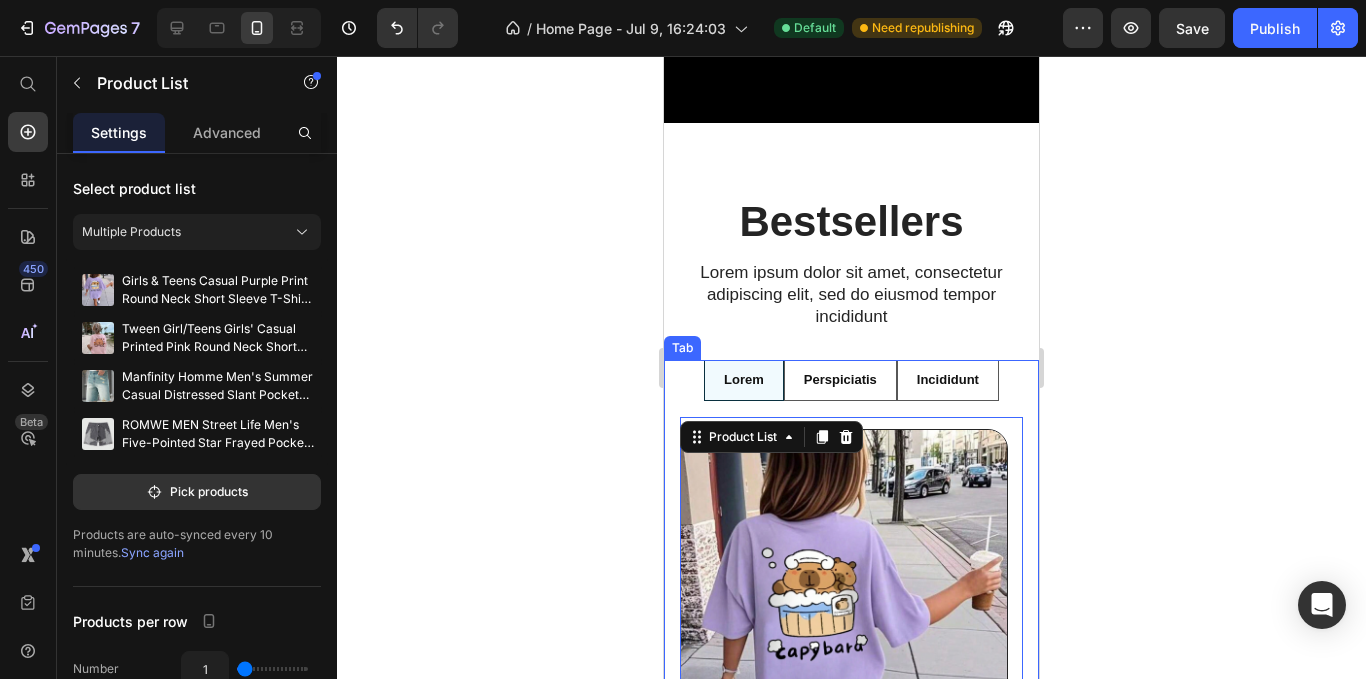 click on "Perspiciatis" at bounding box center (840, 380) 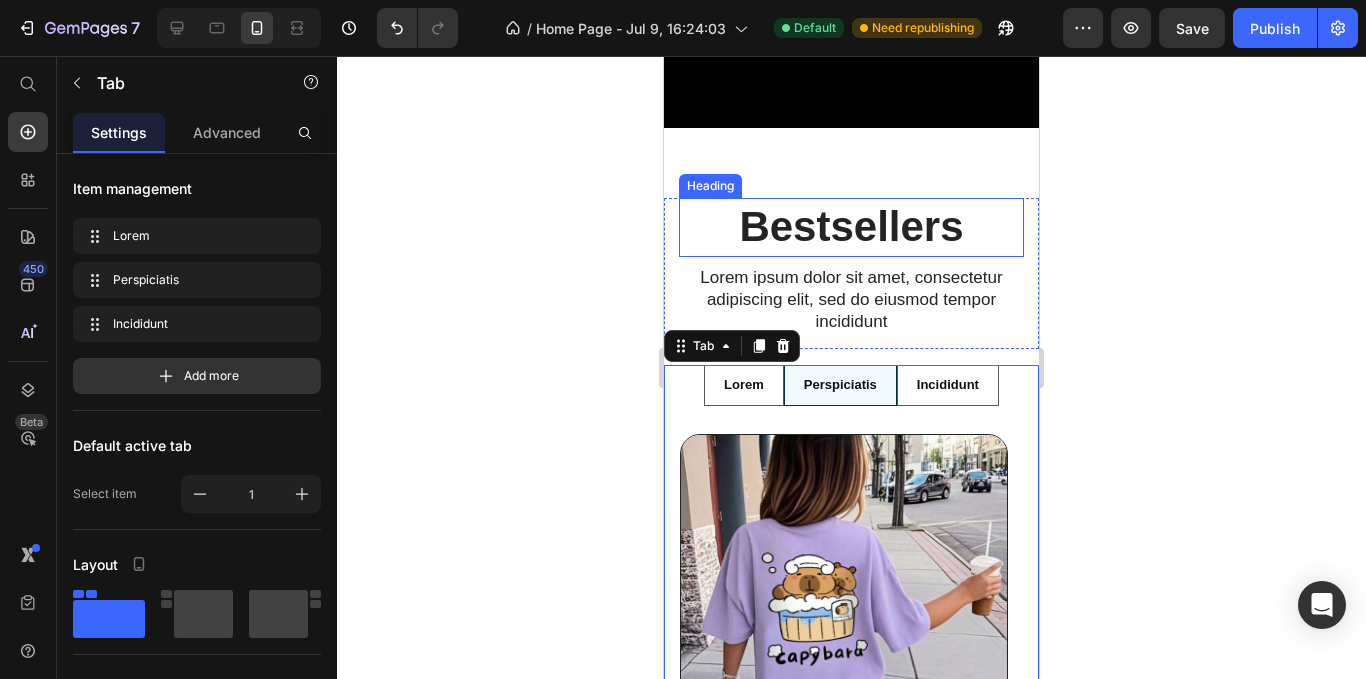 scroll, scrollTop: 5669, scrollLeft: 0, axis: vertical 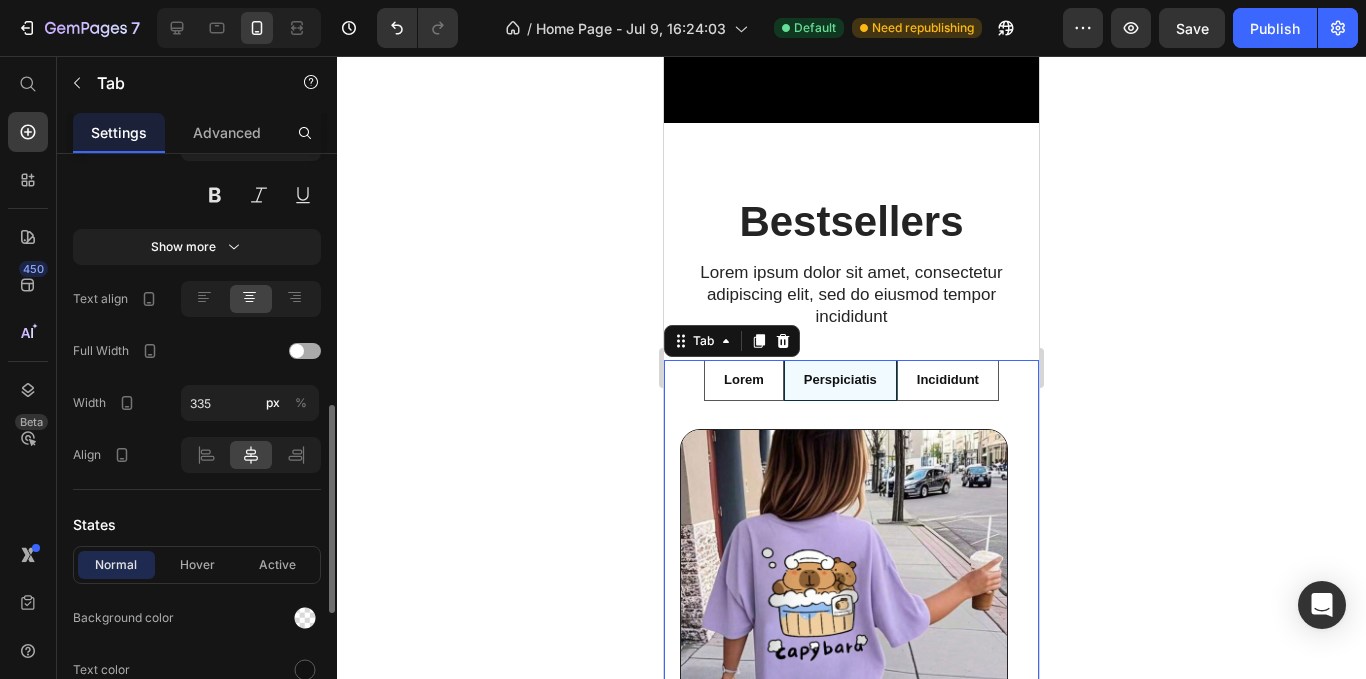 click at bounding box center [305, 351] 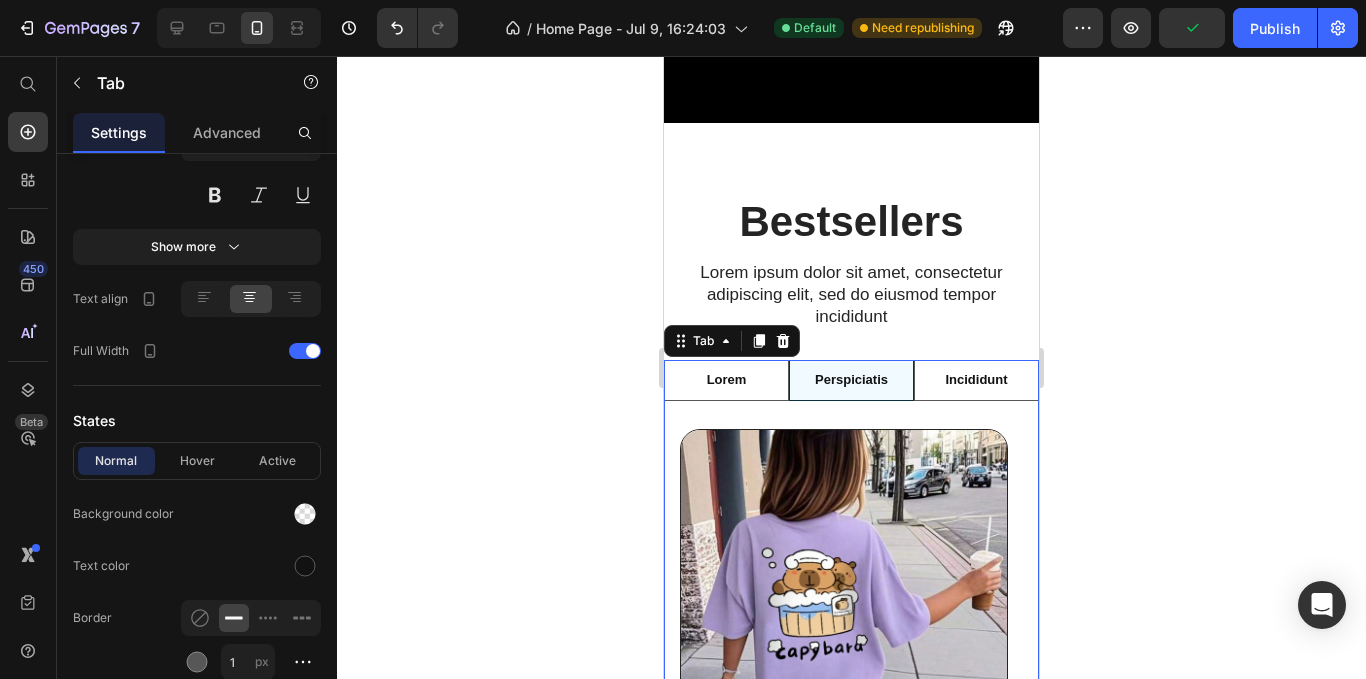 scroll, scrollTop: 900, scrollLeft: 0, axis: vertical 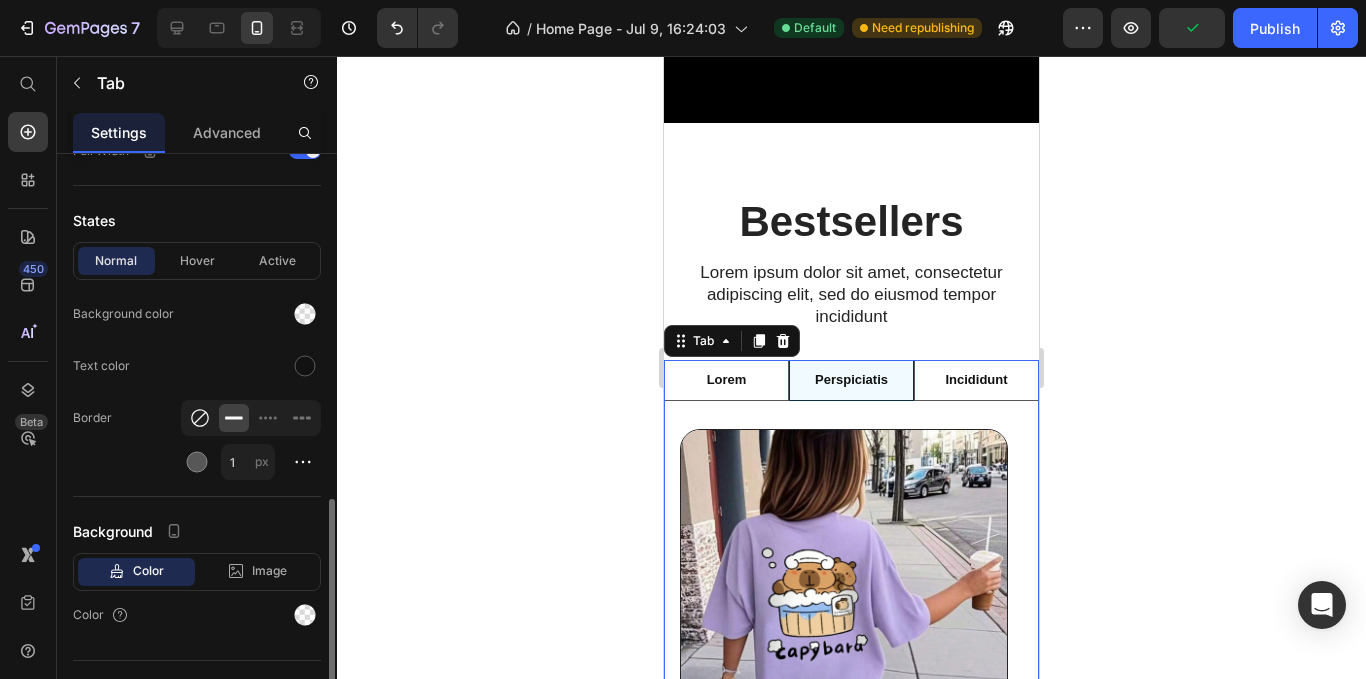 click 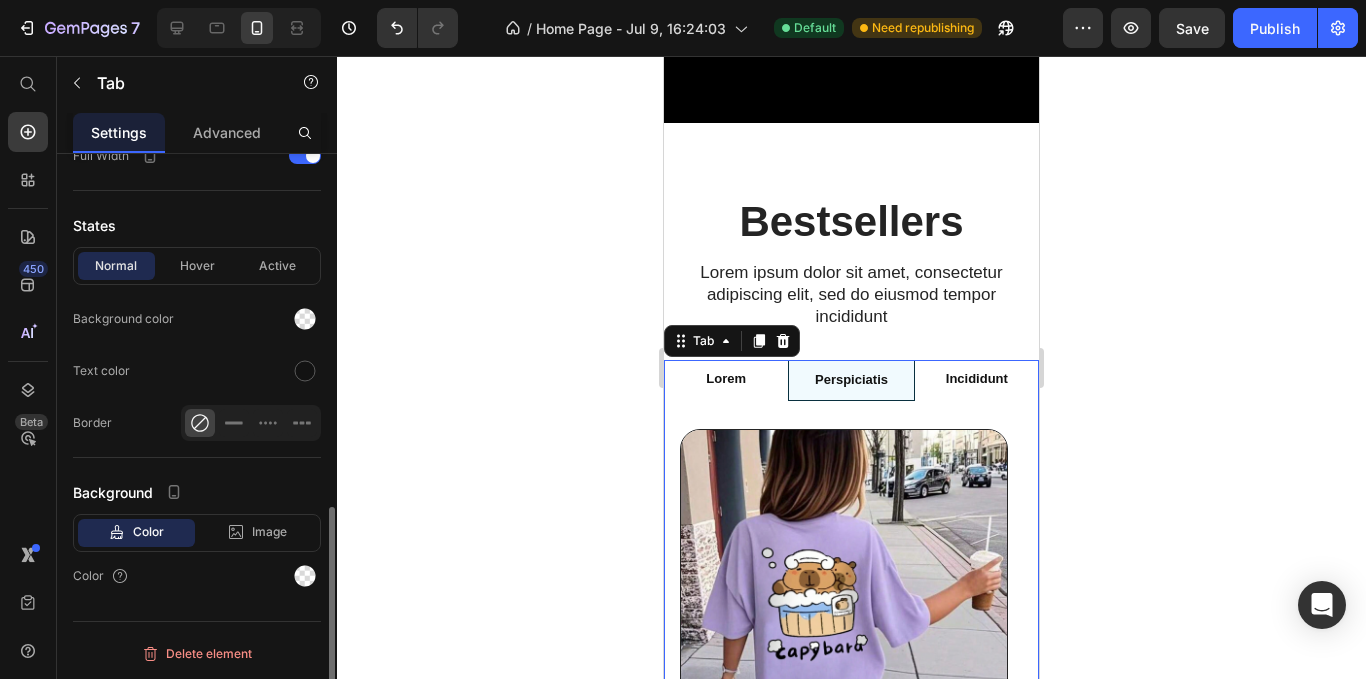 scroll, scrollTop: 795, scrollLeft: 0, axis: vertical 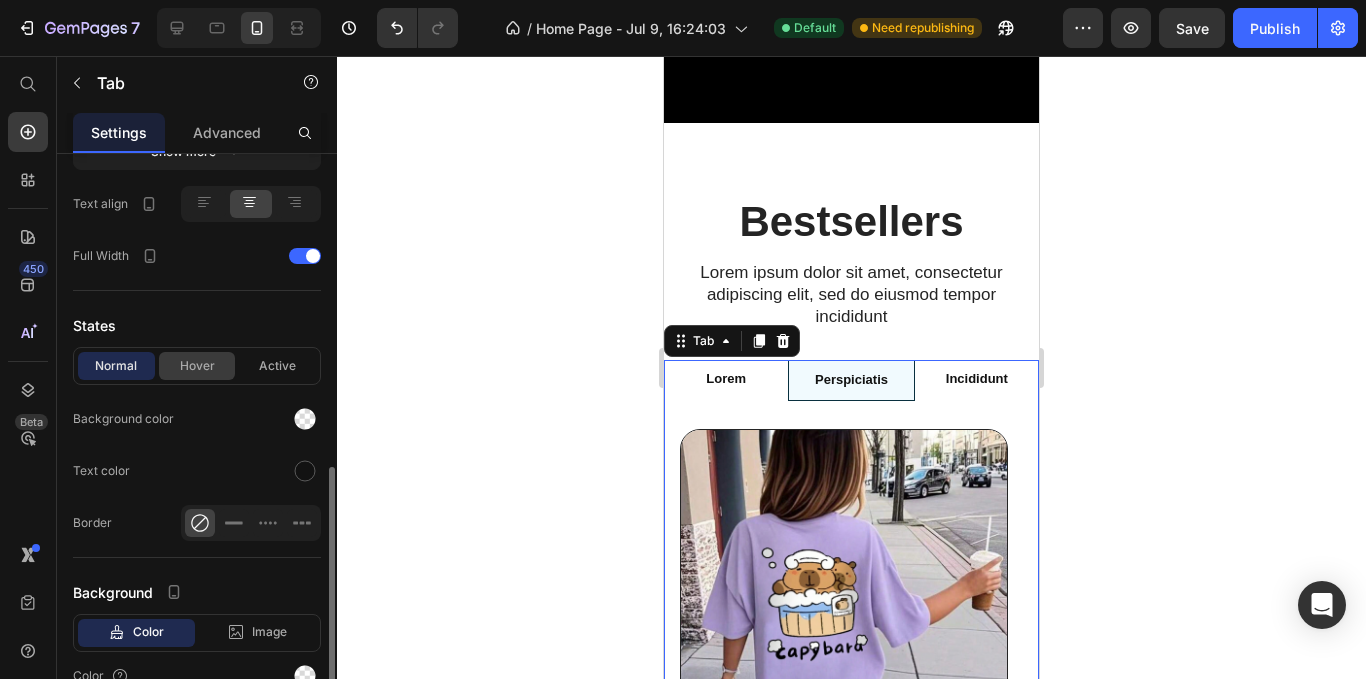 click on "Hover" at bounding box center [197, 366] 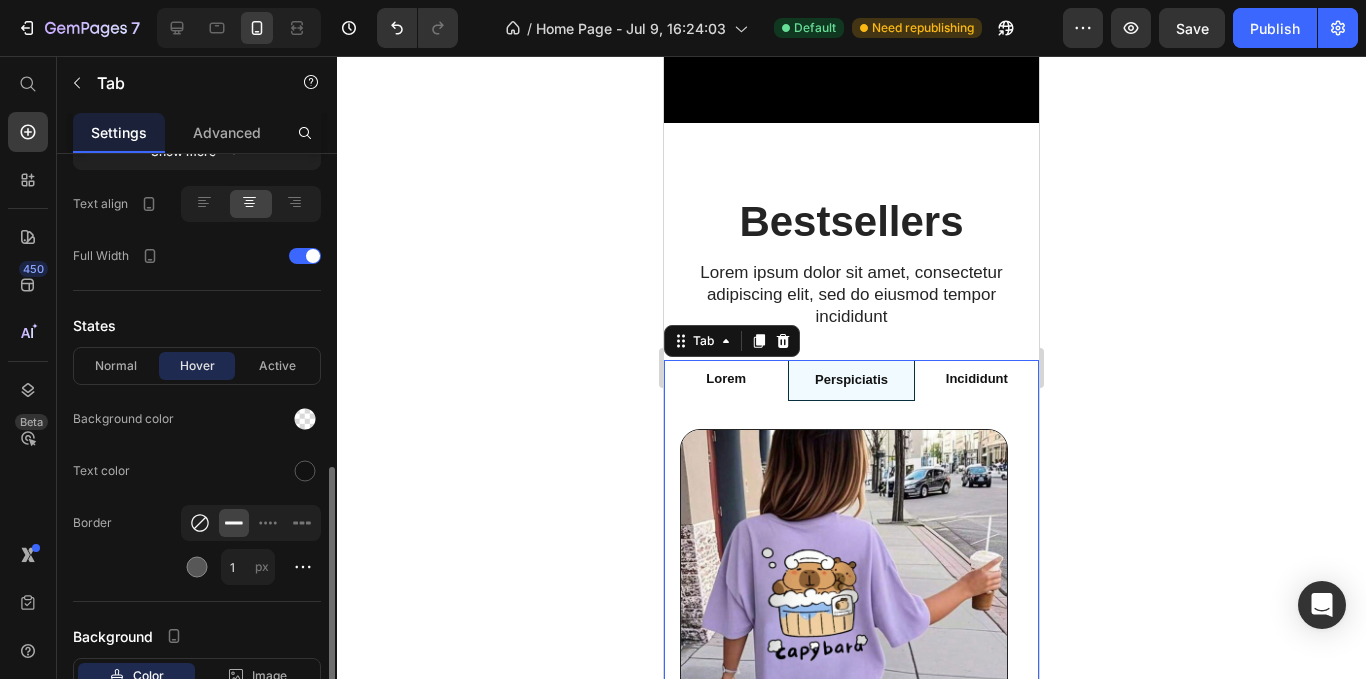 click 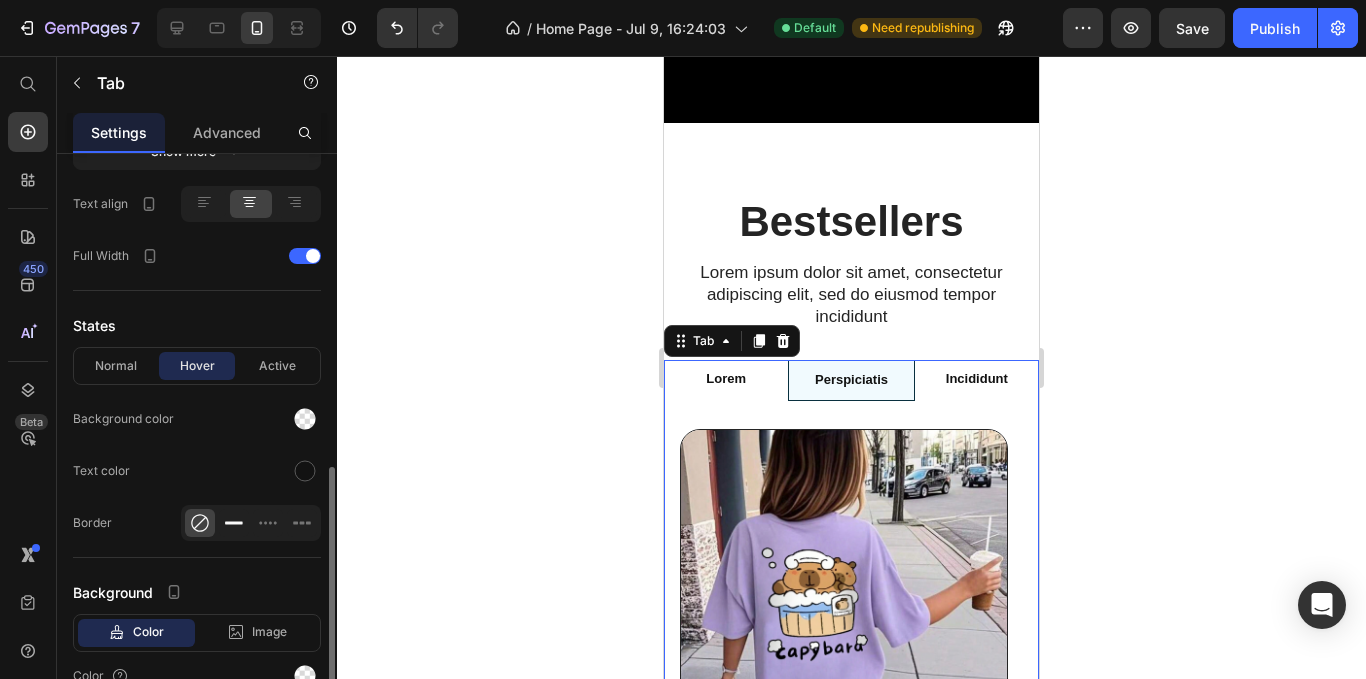 click 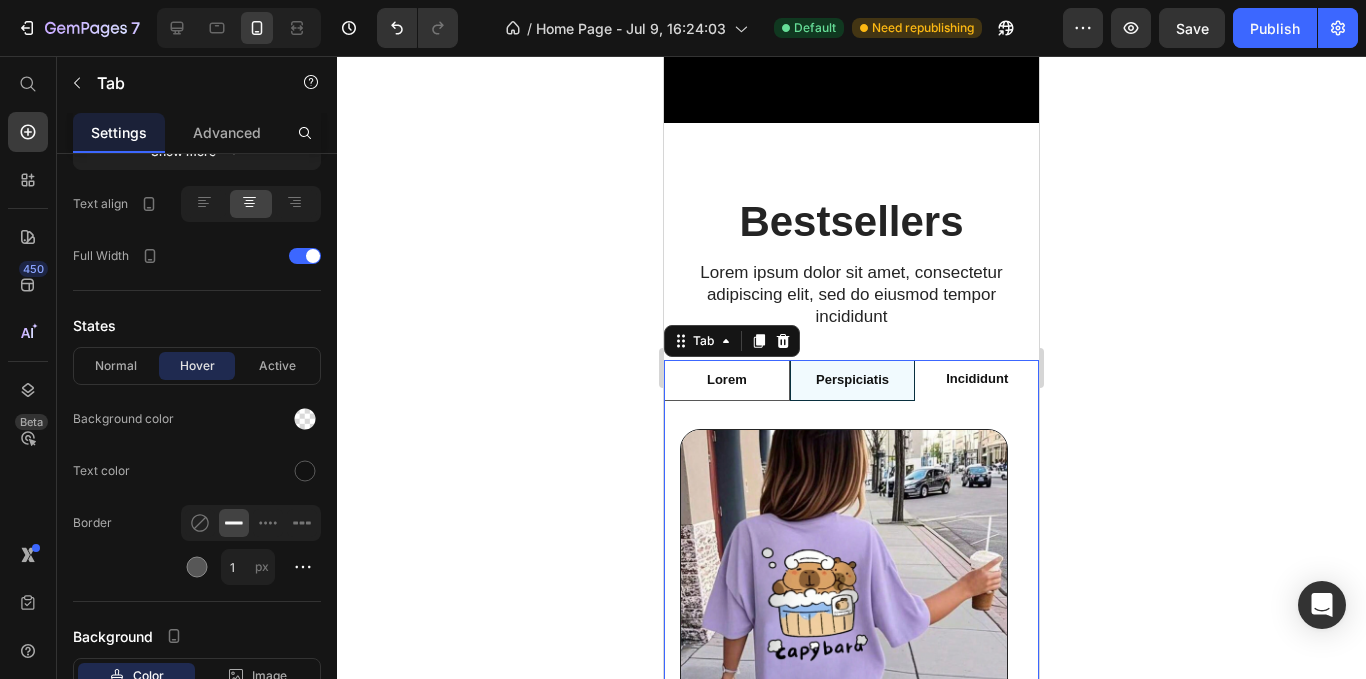 click on "Lorem" at bounding box center [727, 380] 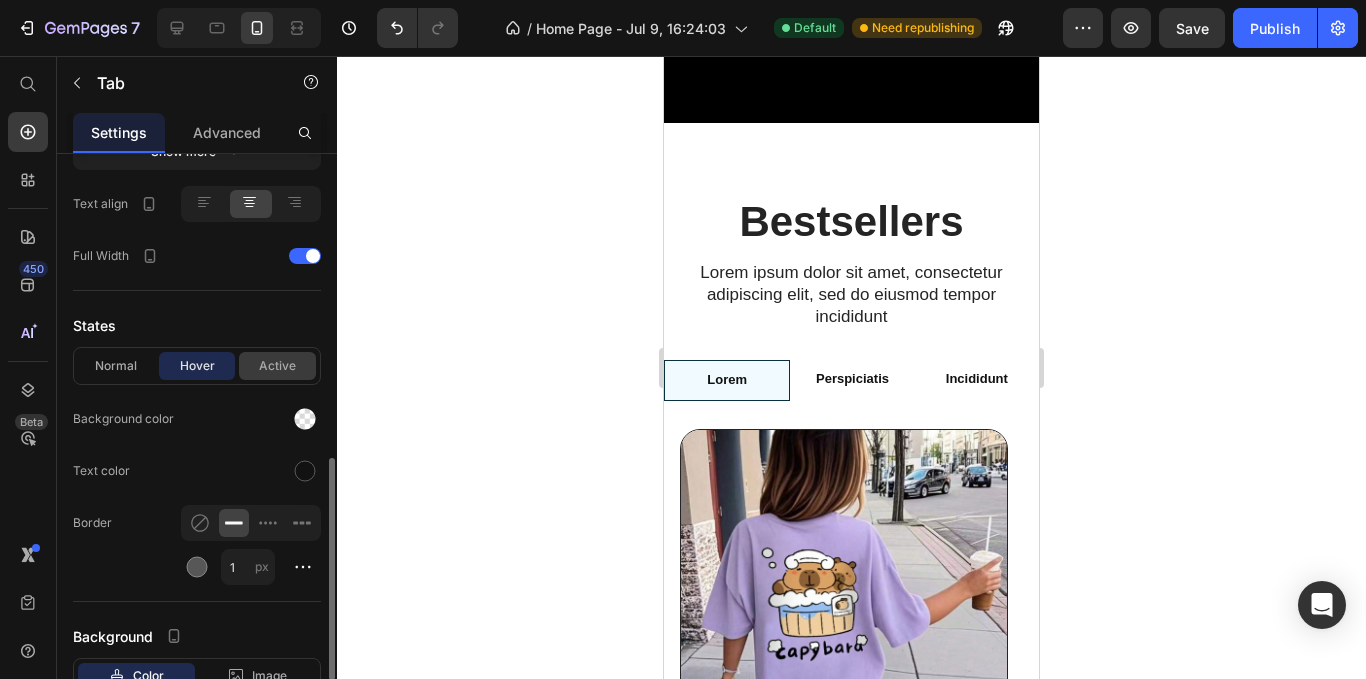 click on "Active" at bounding box center [277, 366] 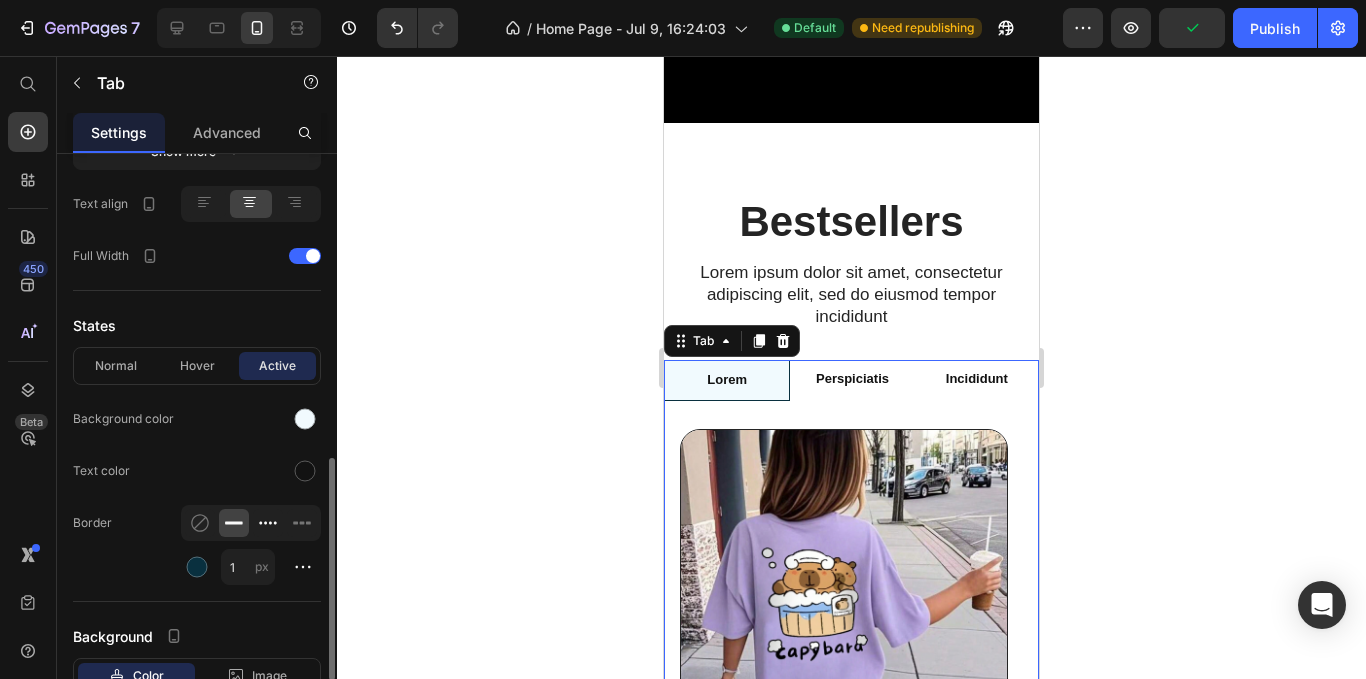click 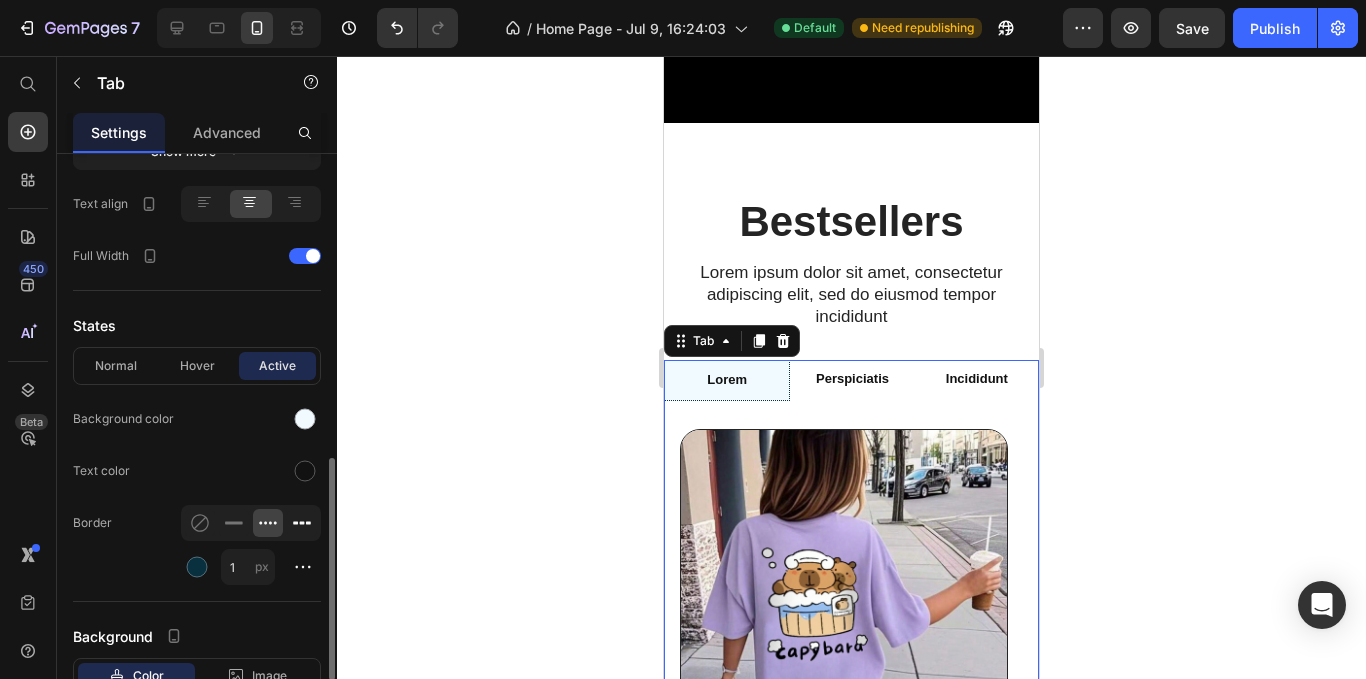 click 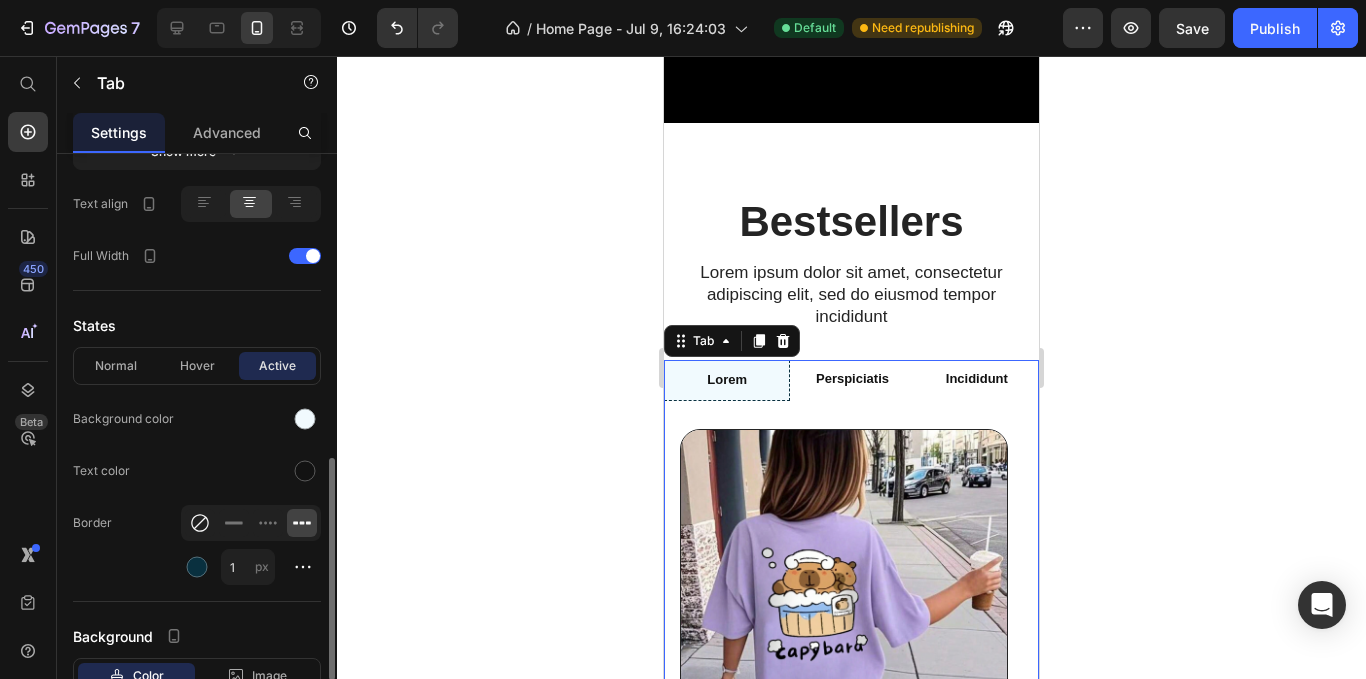 click 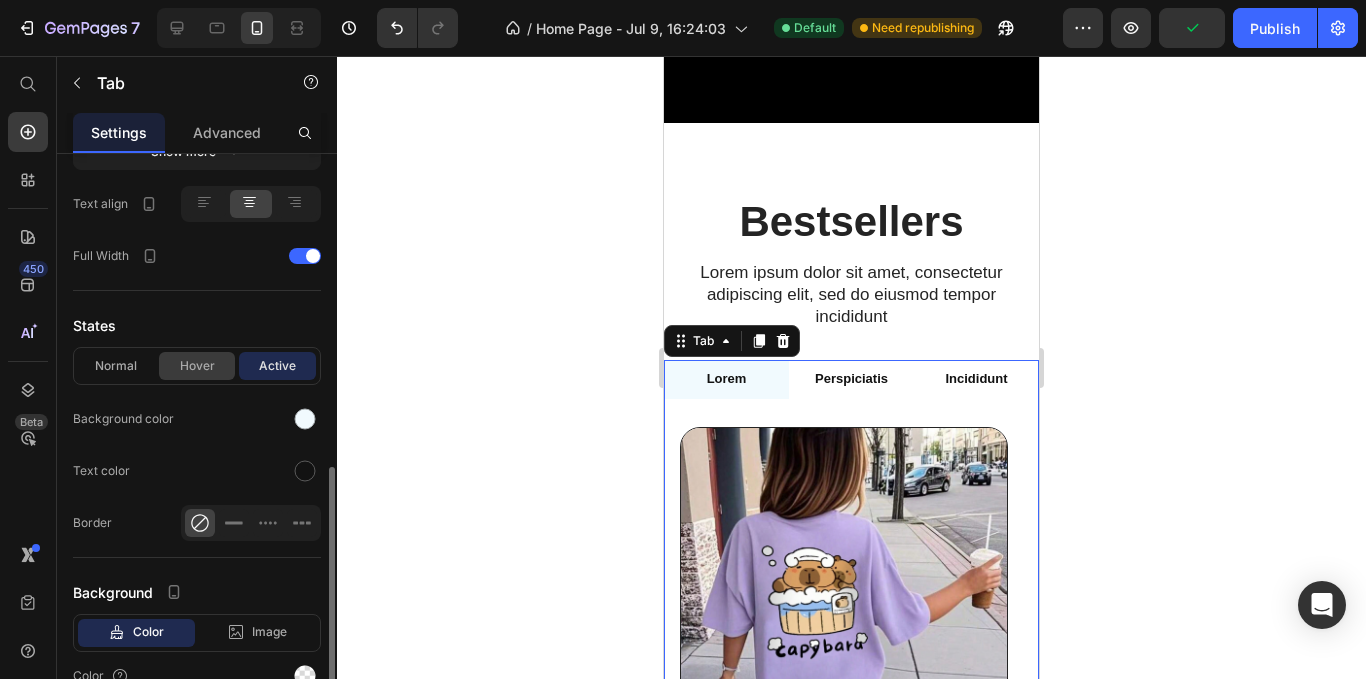 click on "Hover" at bounding box center [197, 366] 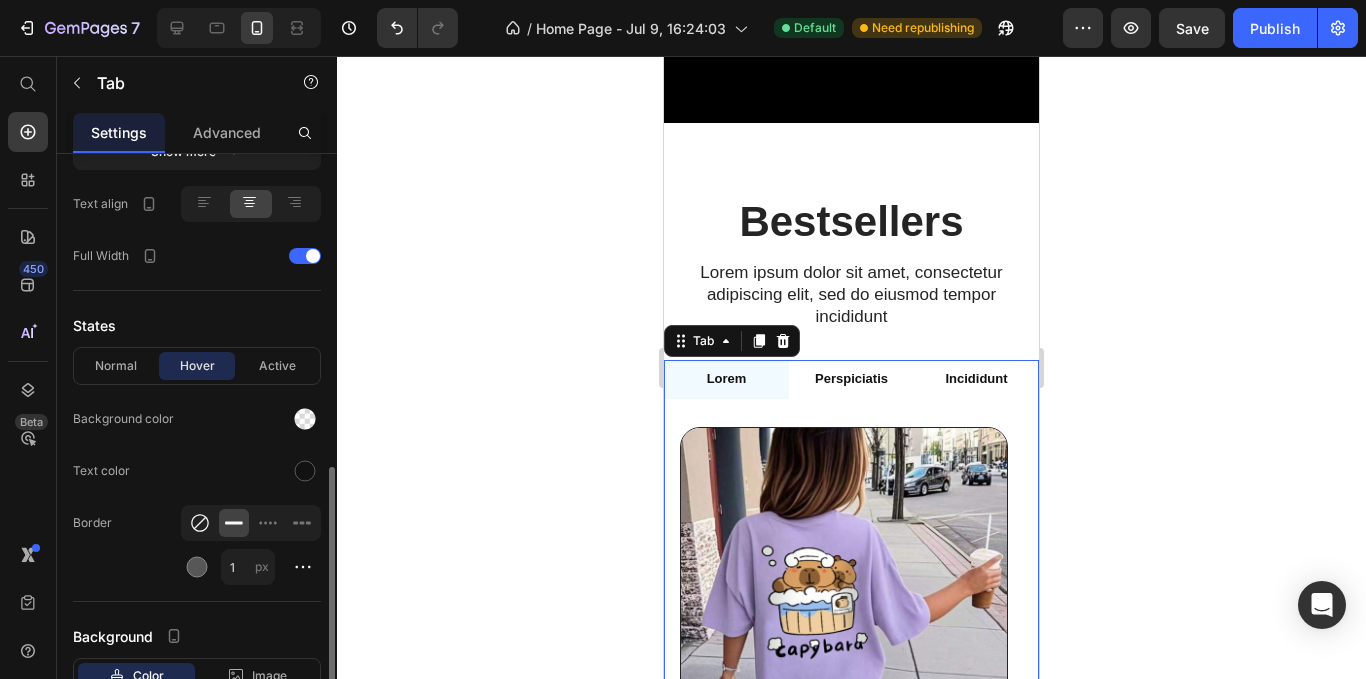 click 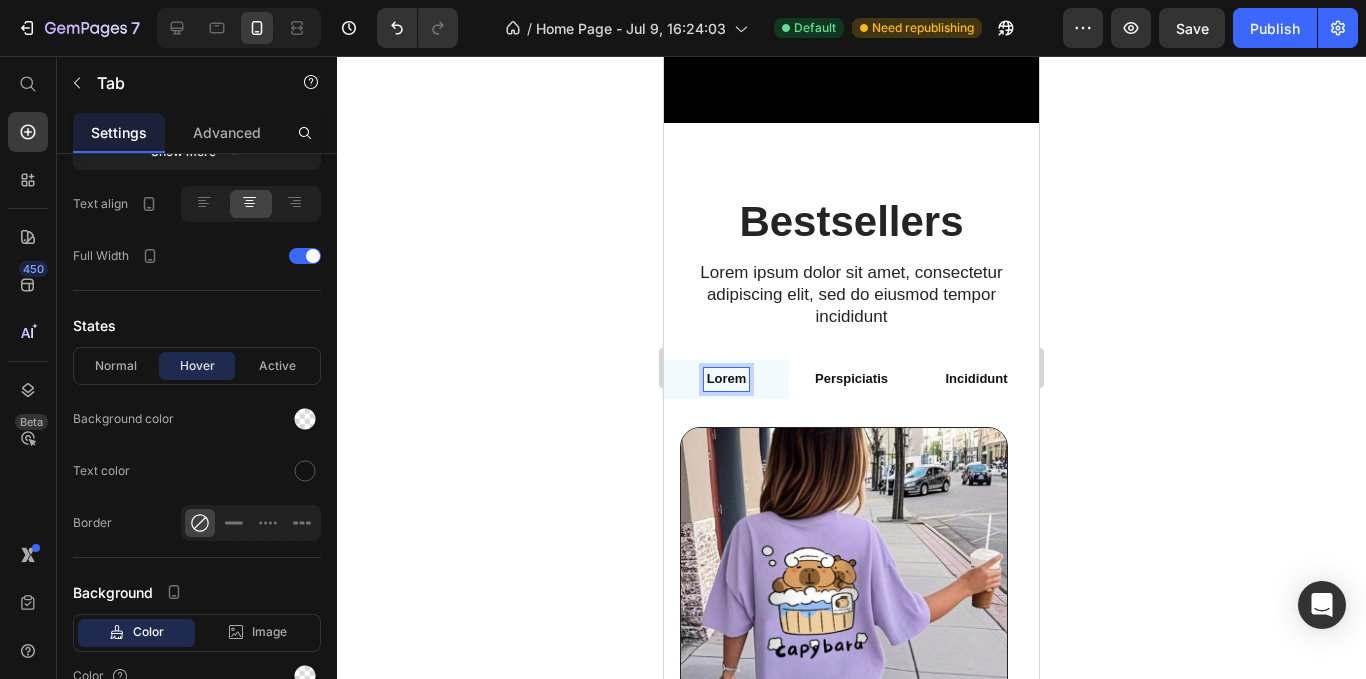 click on "Lorem" at bounding box center [727, 379] 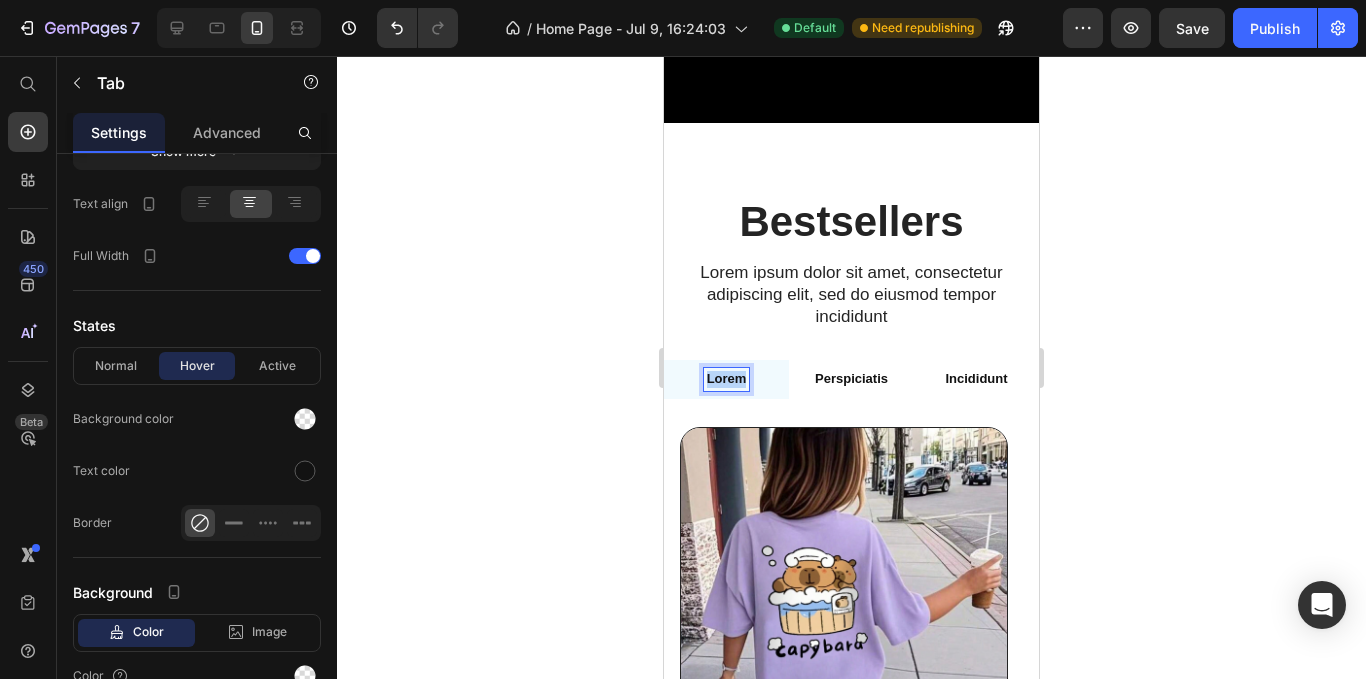 drag, startPoint x: 741, startPoint y: 378, endPoint x: 689, endPoint y: 380, distance: 52.03845 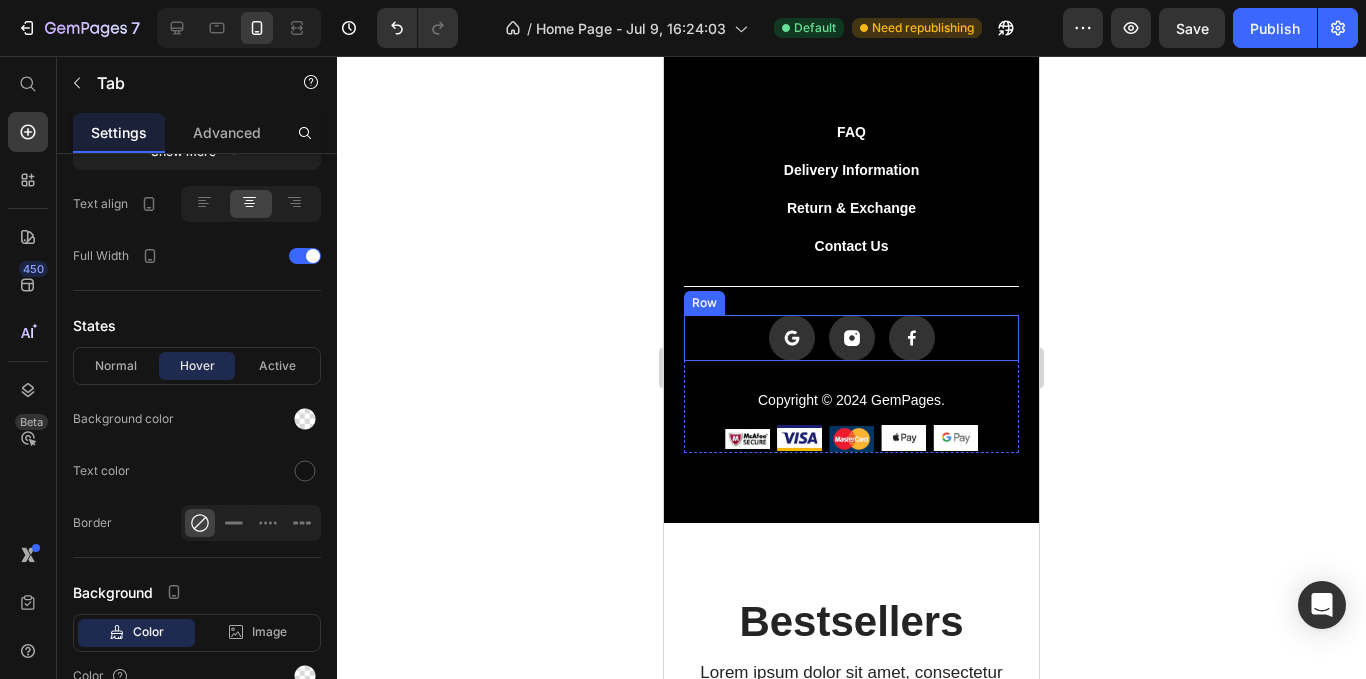 scroll, scrollTop: 5068, scrollLeft: 0, axis: vertical 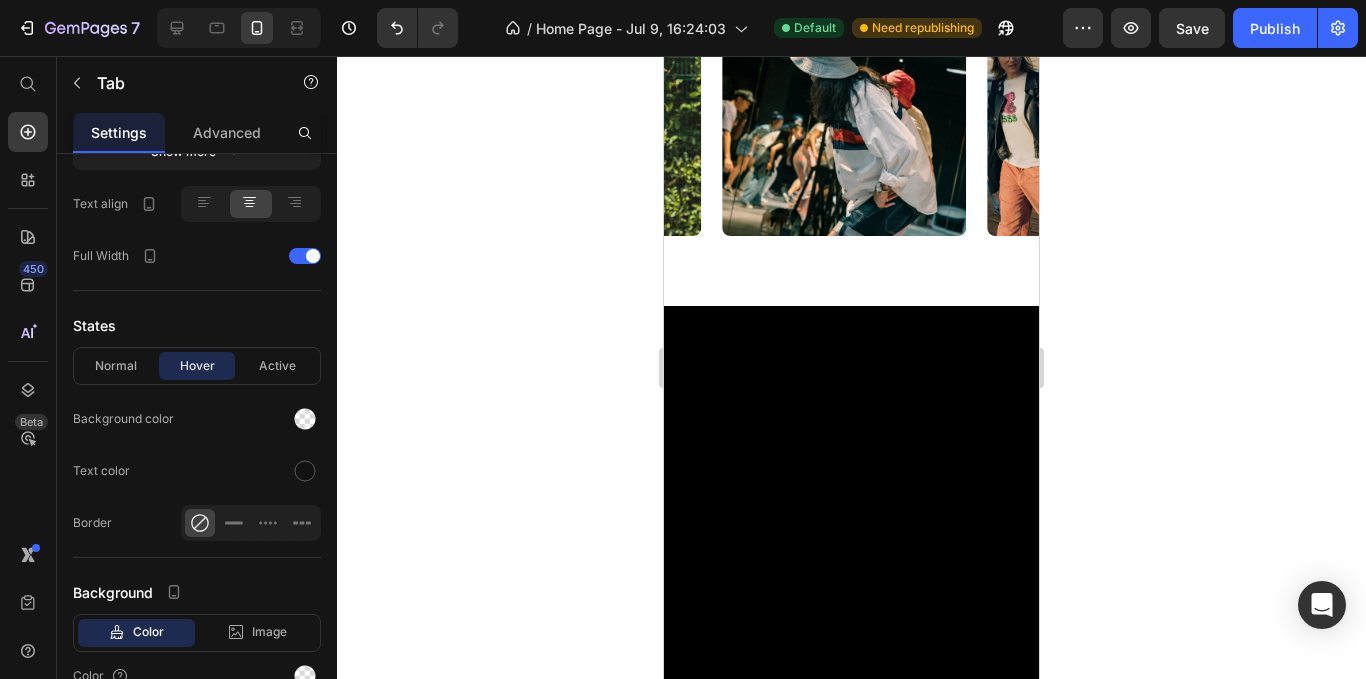 type on "16" 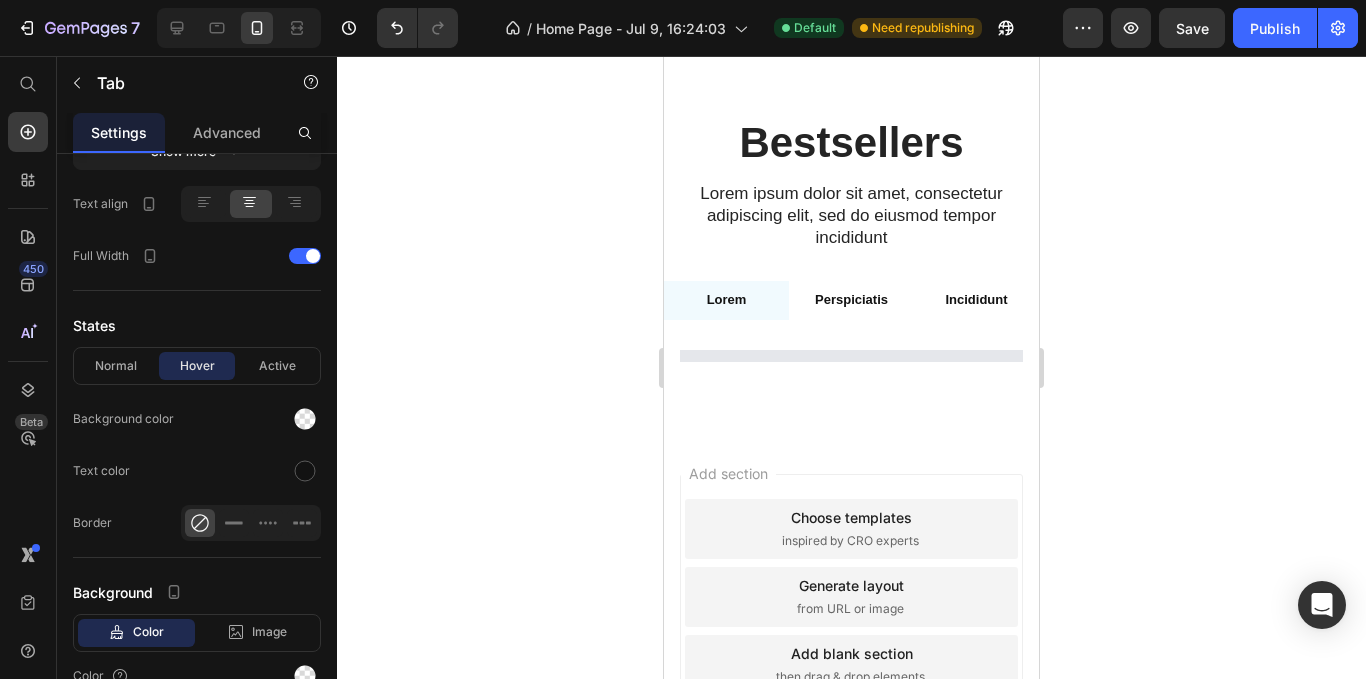 scroll, scrollTop: 5963, scrollLeft: 0, axis: vertical 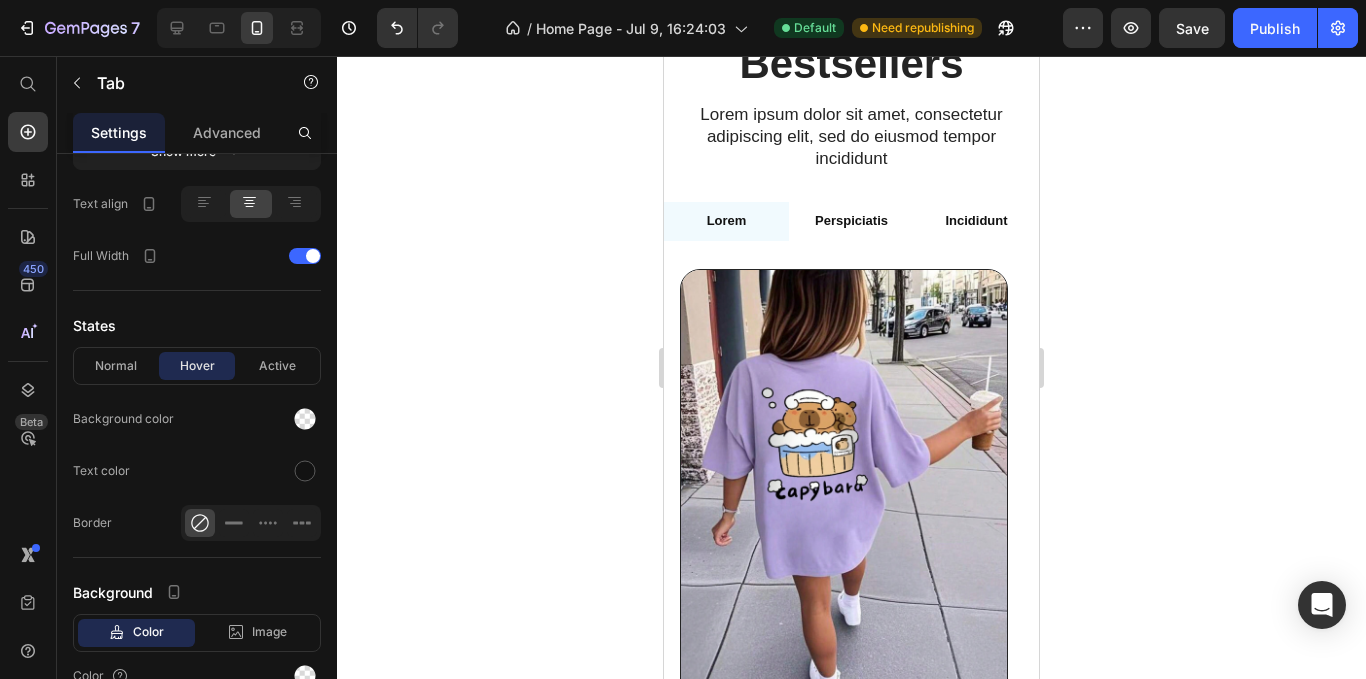 click on "Lorem" at bounding box center [727, 221] 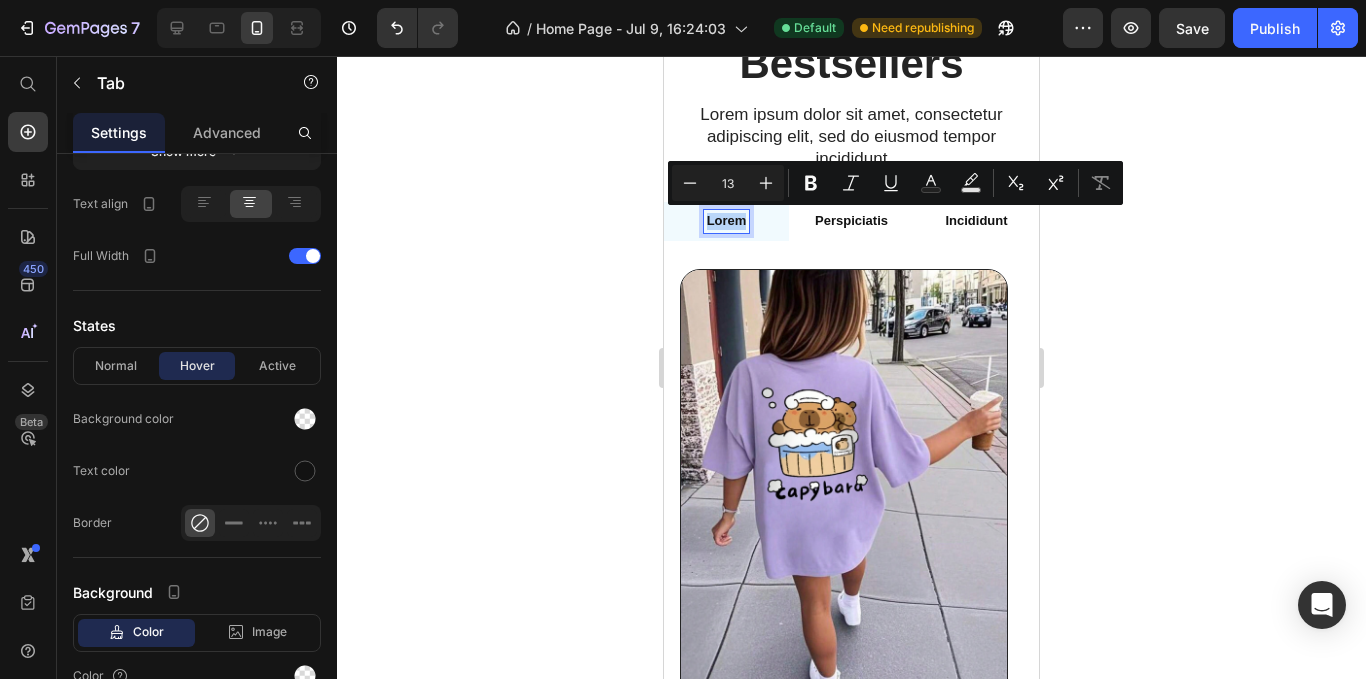 drag, startPoint x: 743, startPoint y: 226, endPoint x: 702, endPoint y: 224, distance: 41.04875 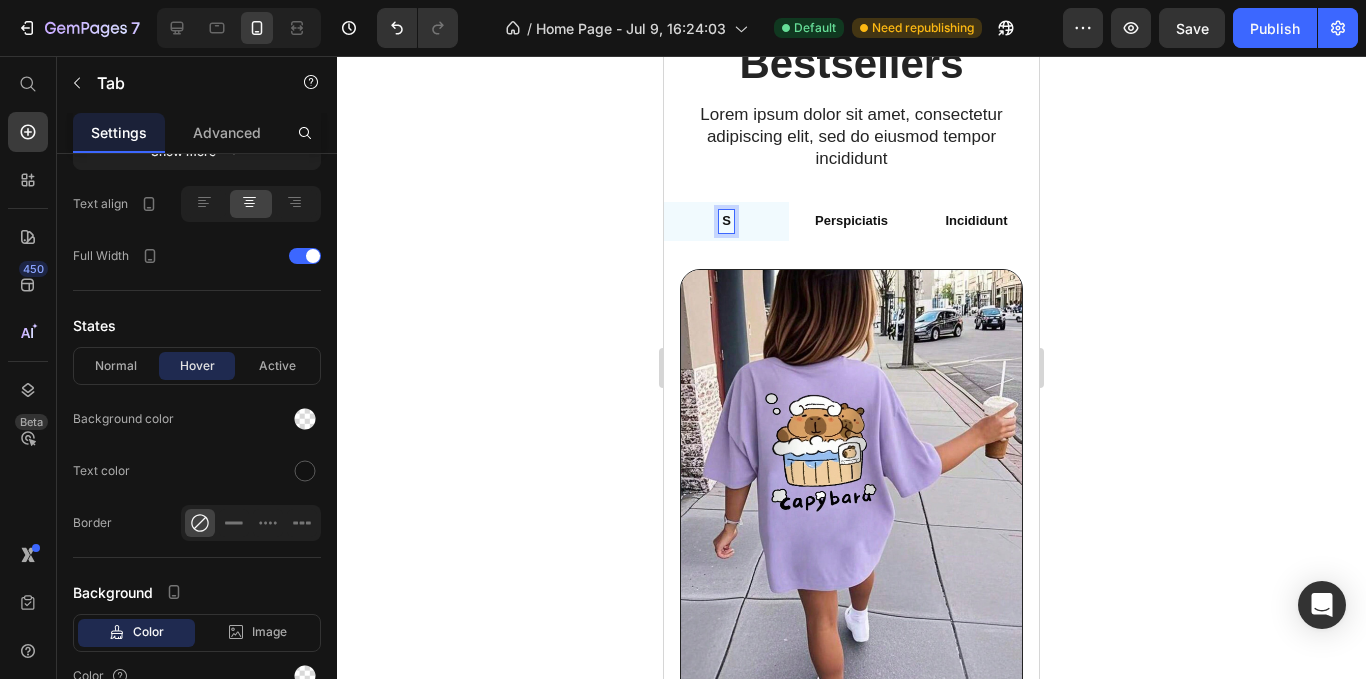 radio on "false" 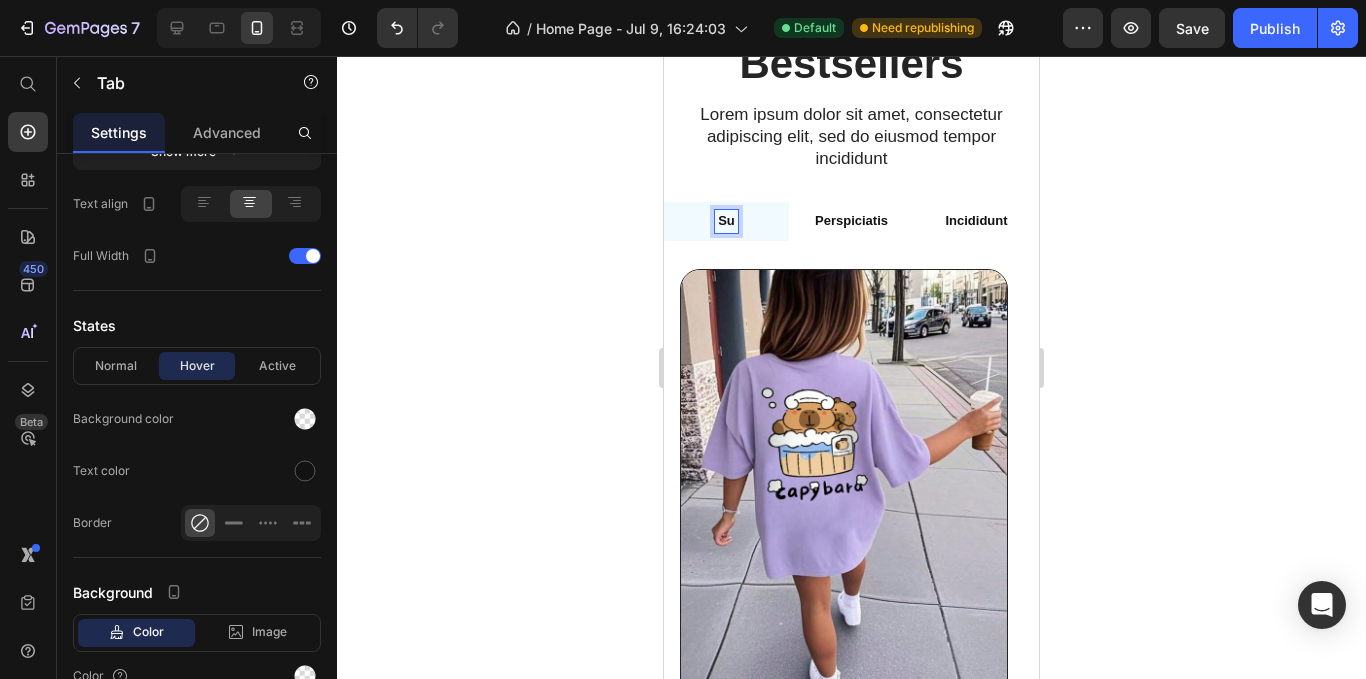 radio on "false" 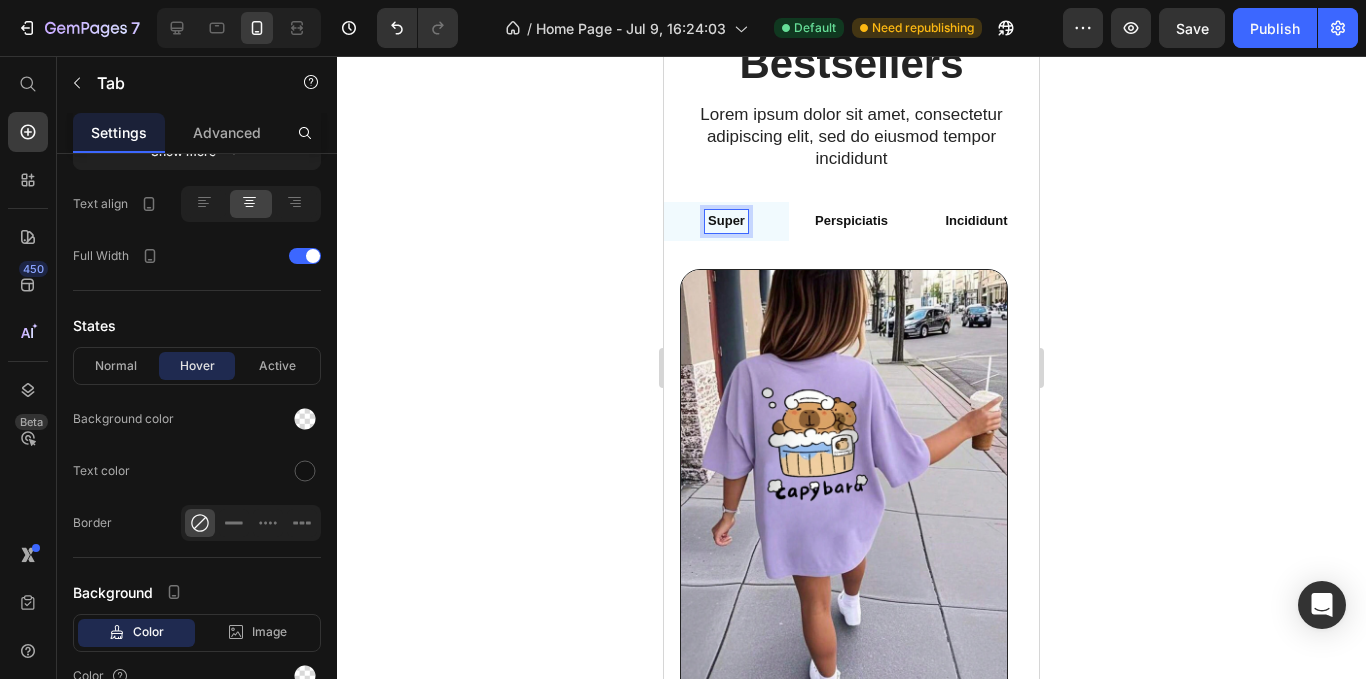 radio on "false" 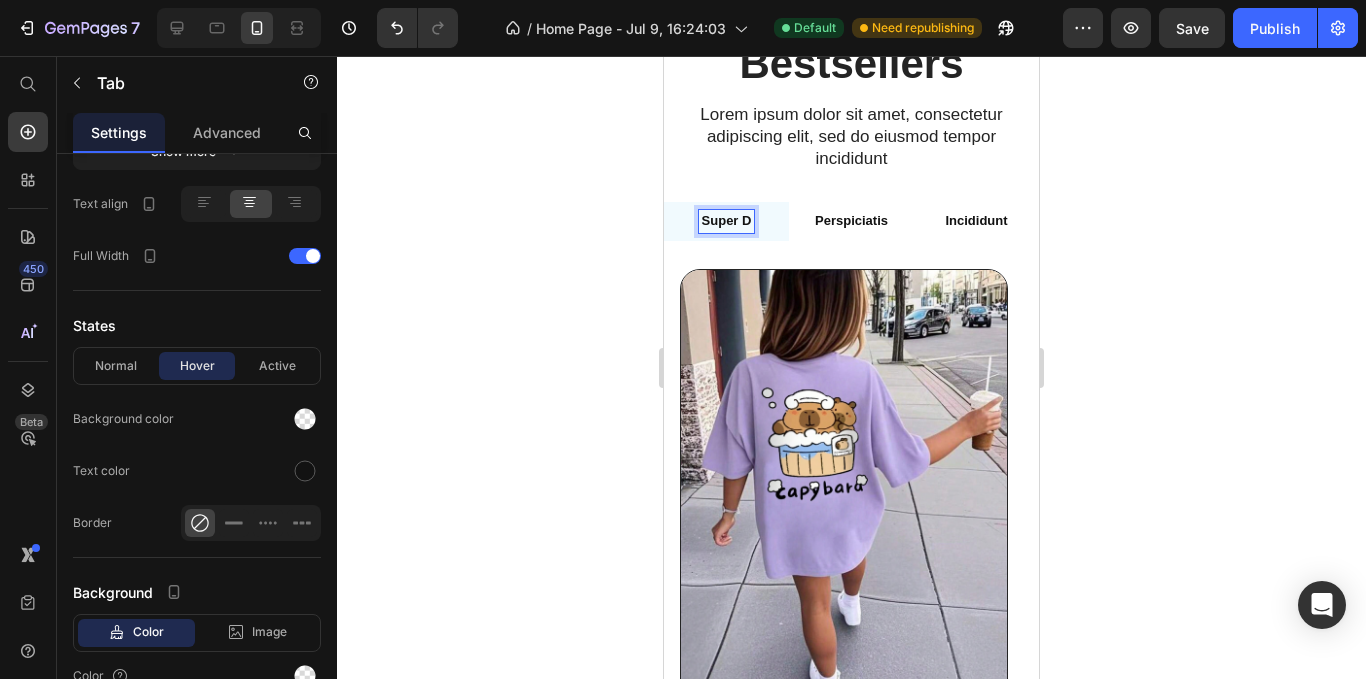 radio on "false" 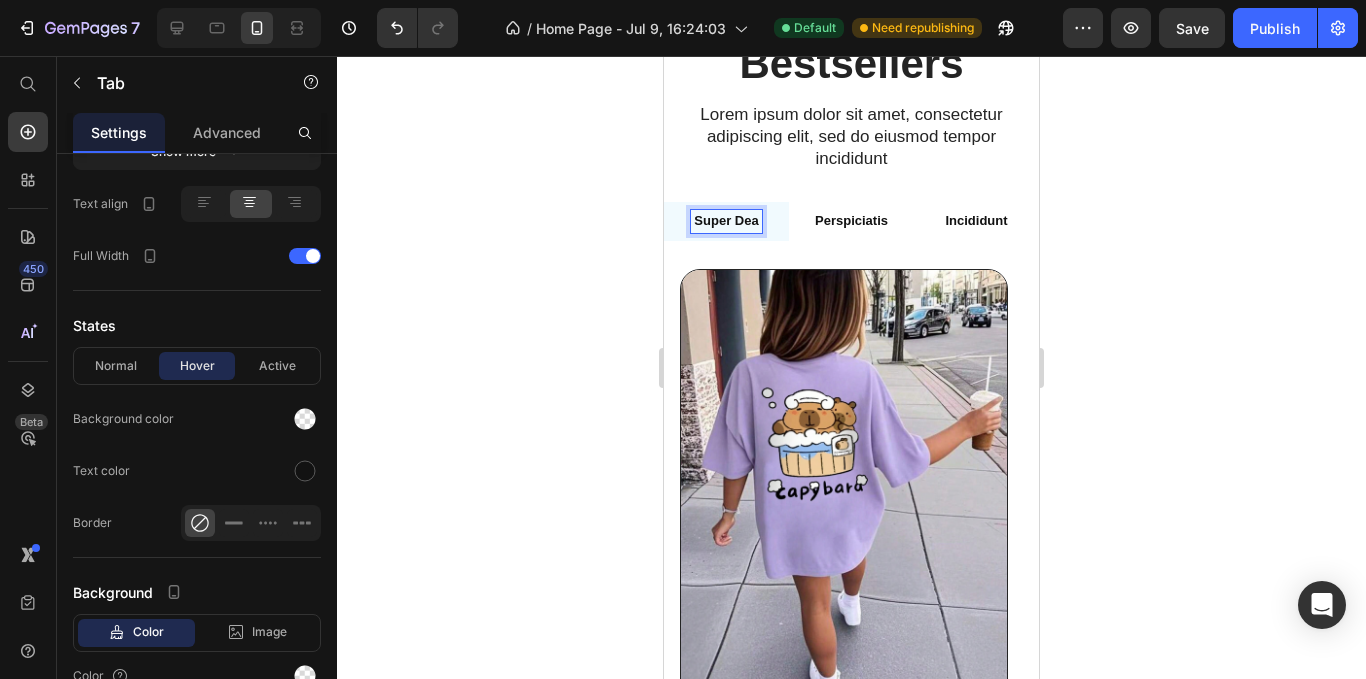 radio on "false" 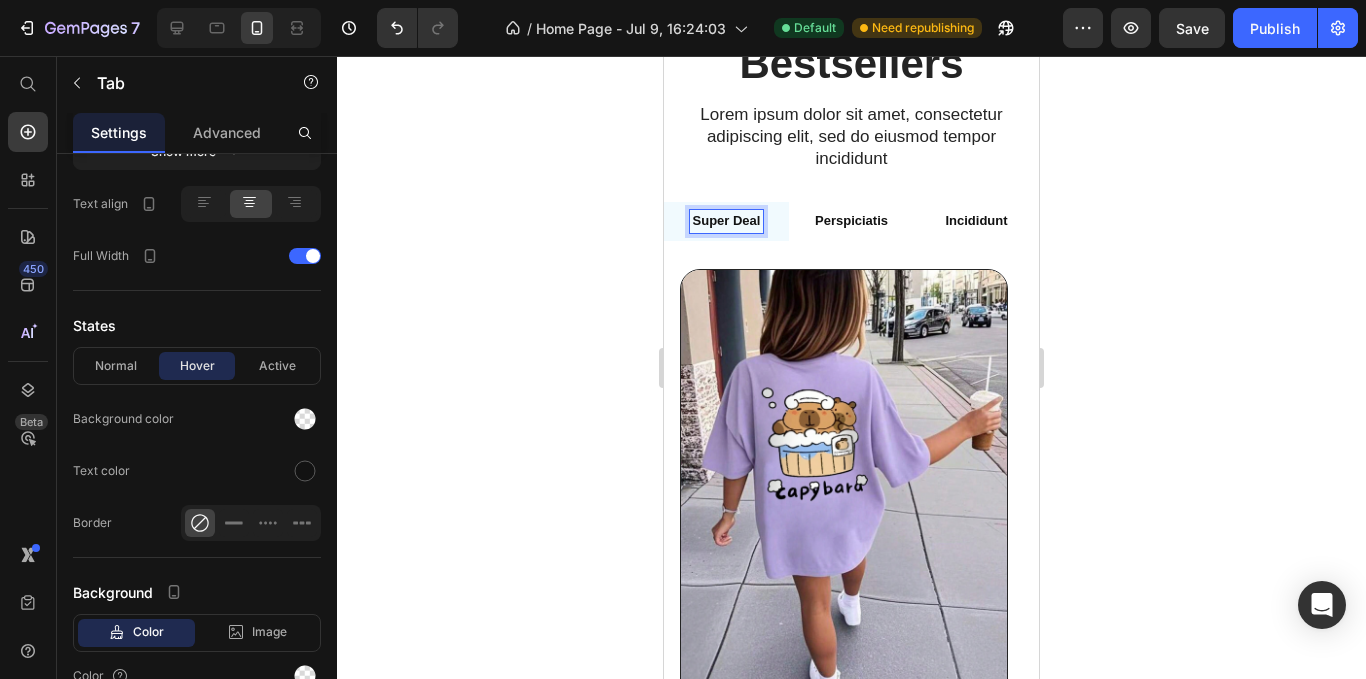 radio on "false" 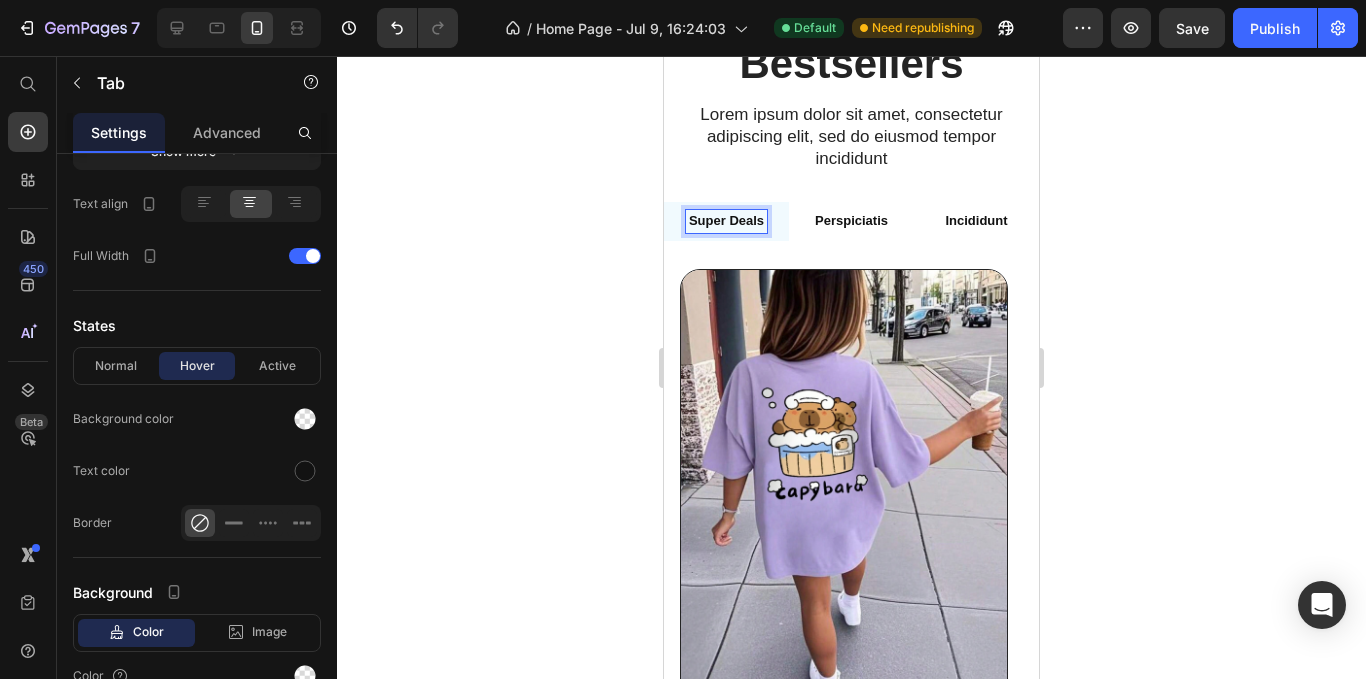 radio on "false" 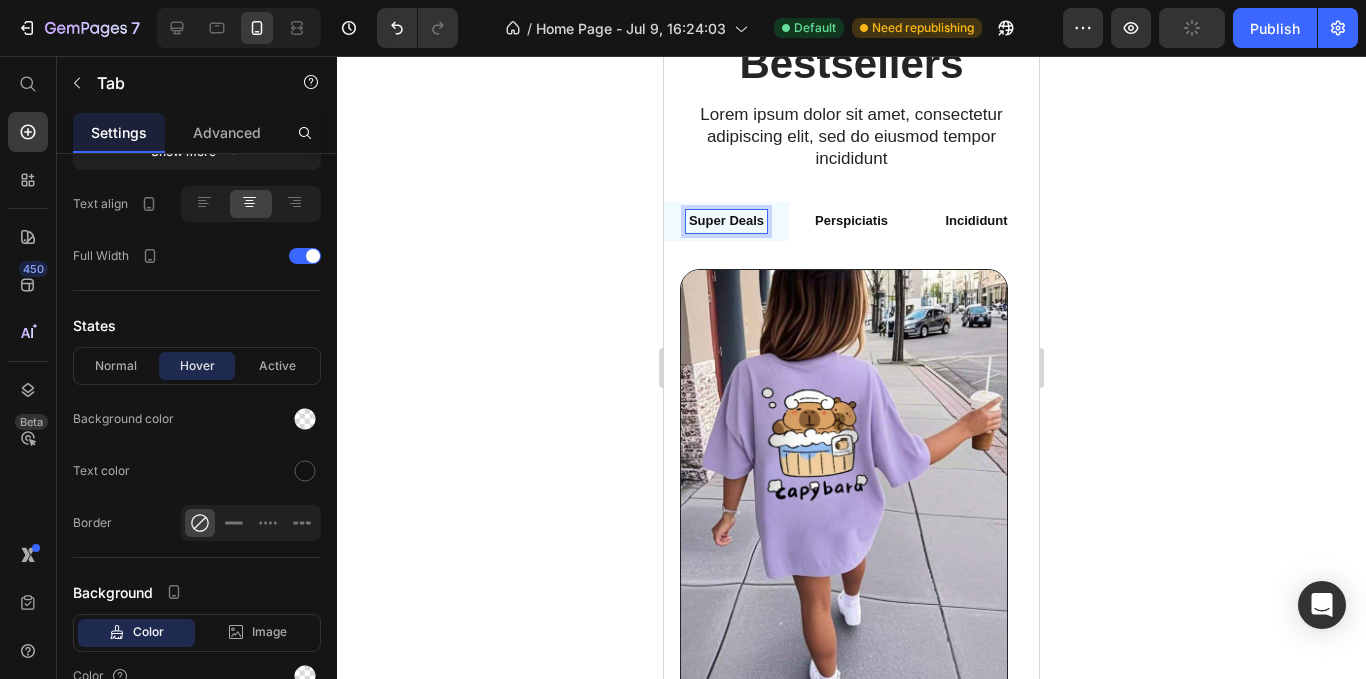 click on "Perspiciatis" at bounding box center (851, 221) 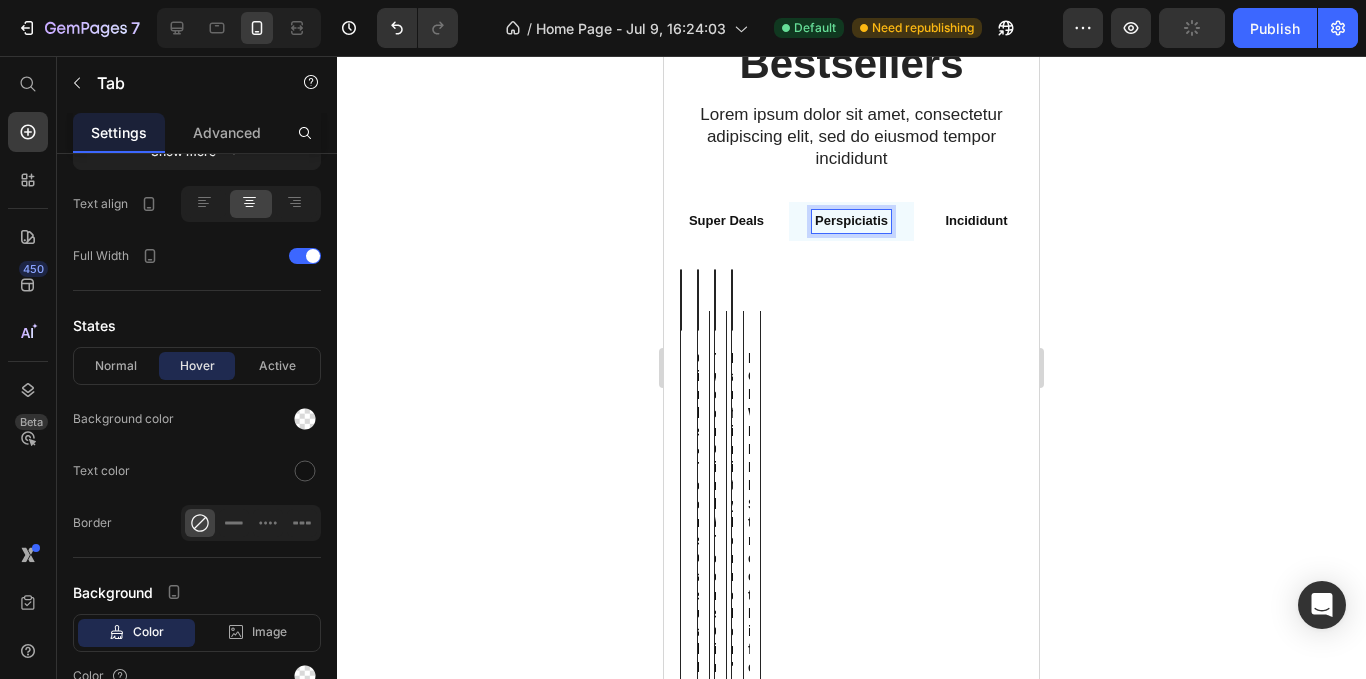 click on "Perspiciatis" at bounding box center [851, 221] 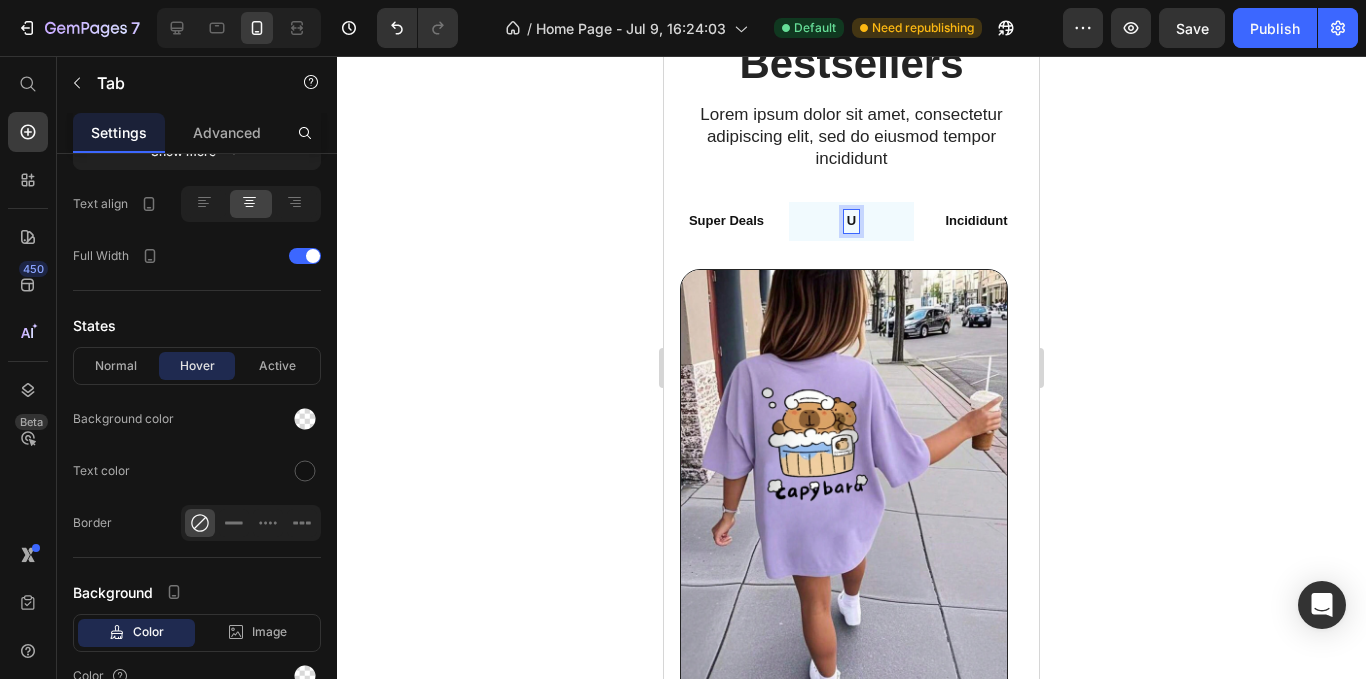 radio on "false" 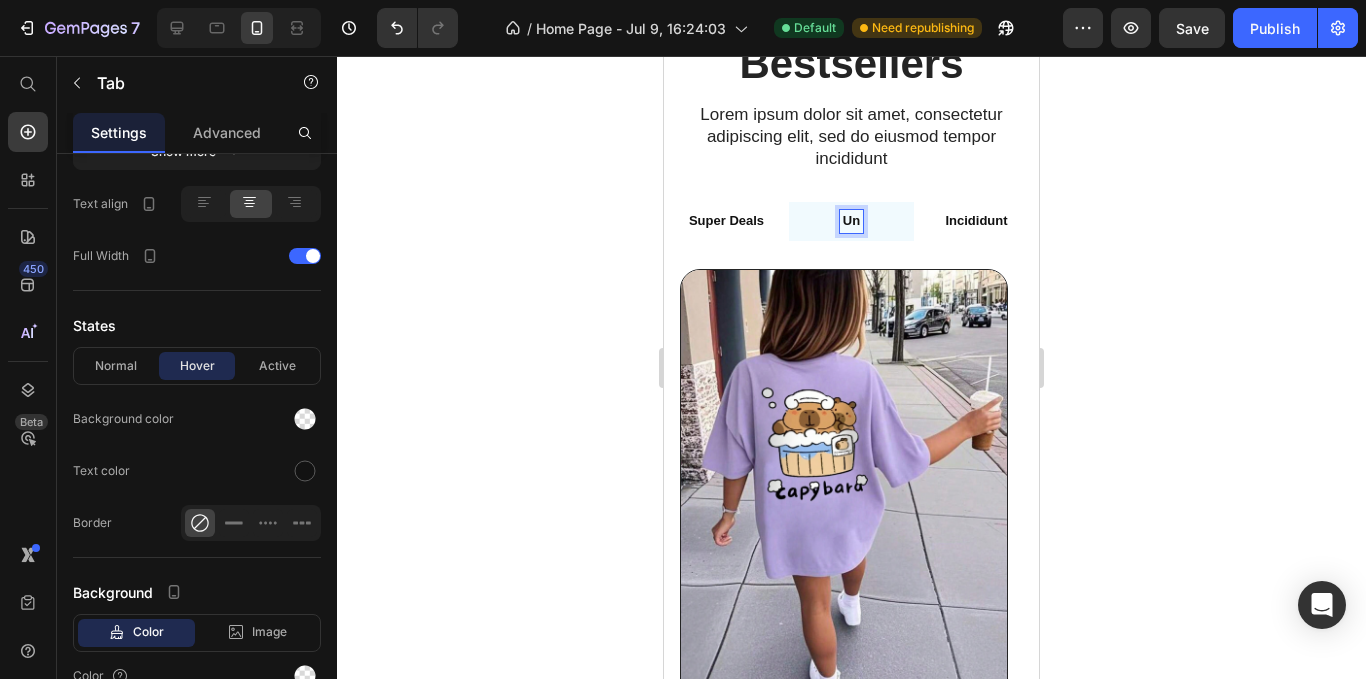 radio on "false" 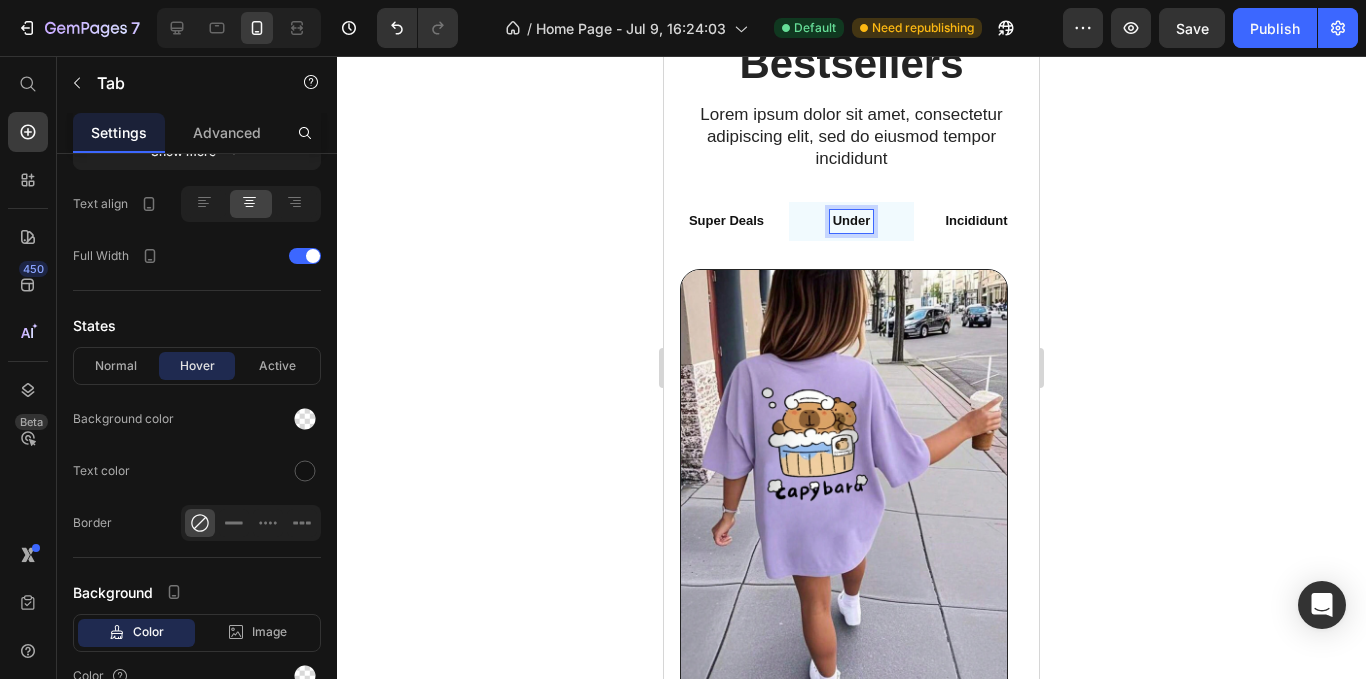 radio on "false" 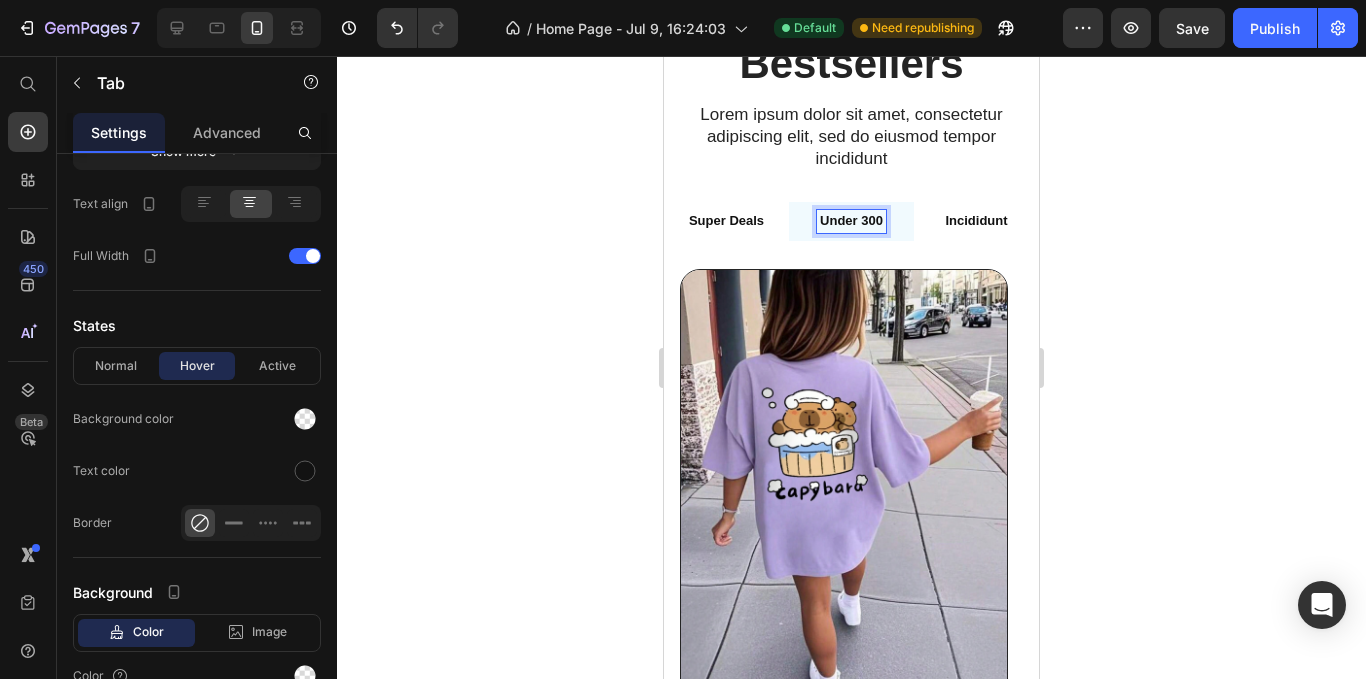 radio on "false" 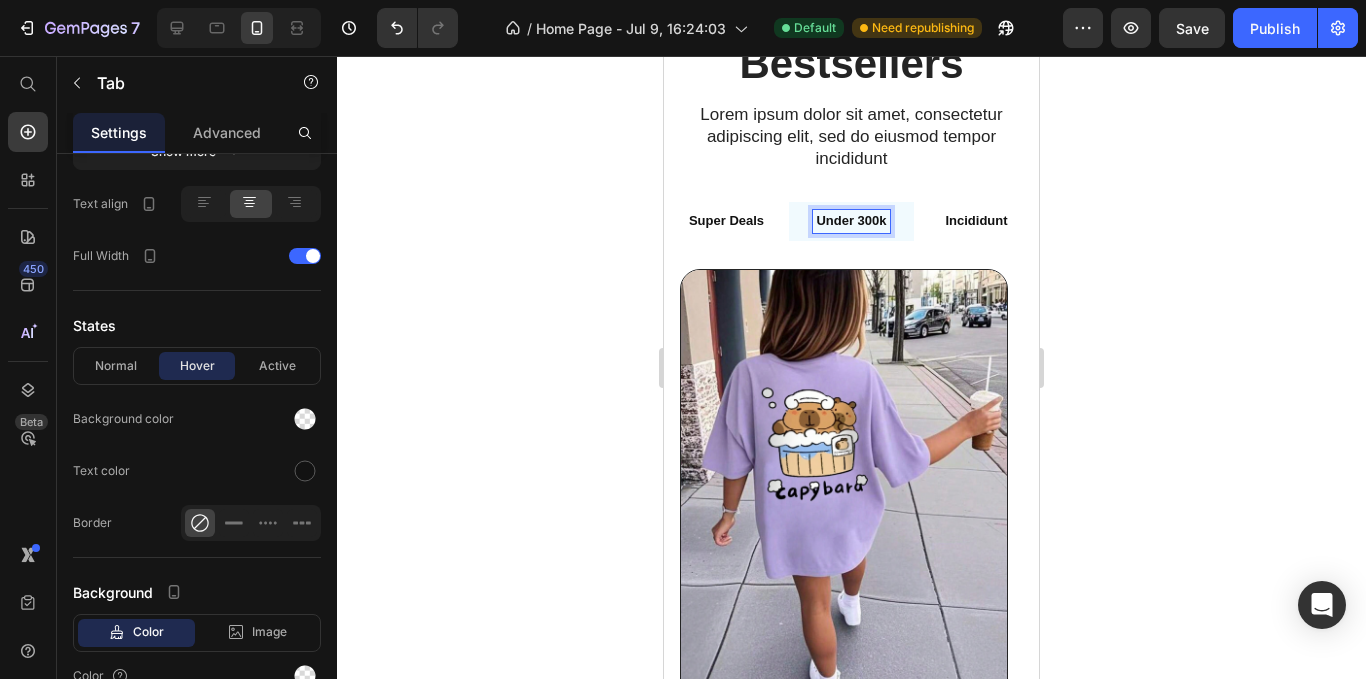 radio on "false" 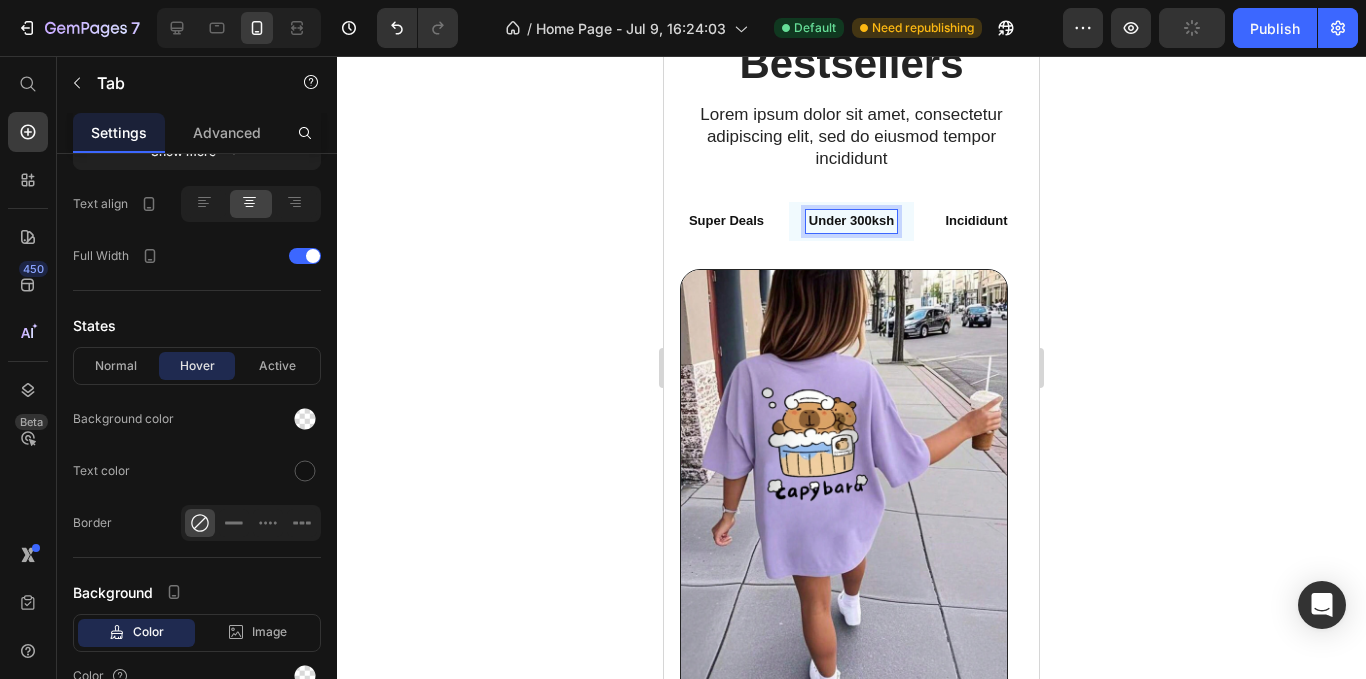 radio on "false" 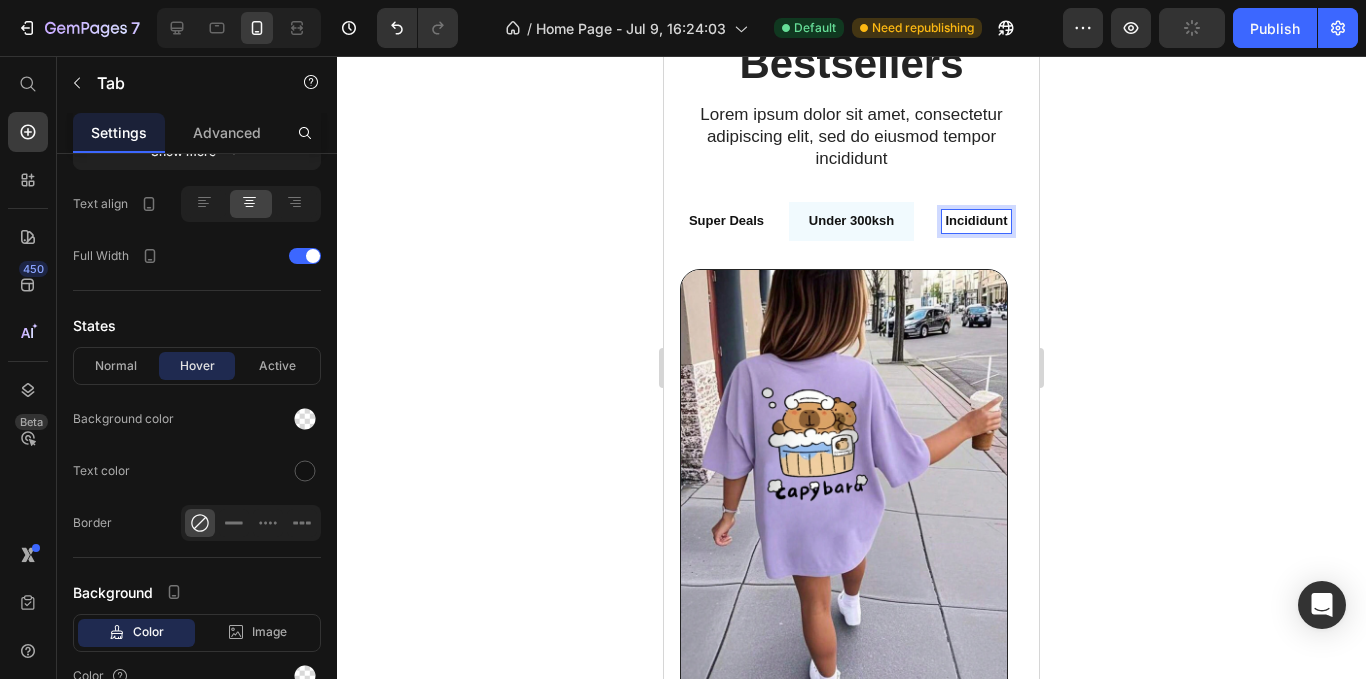 click on "Incididunt" at bounding box center (976, 221) 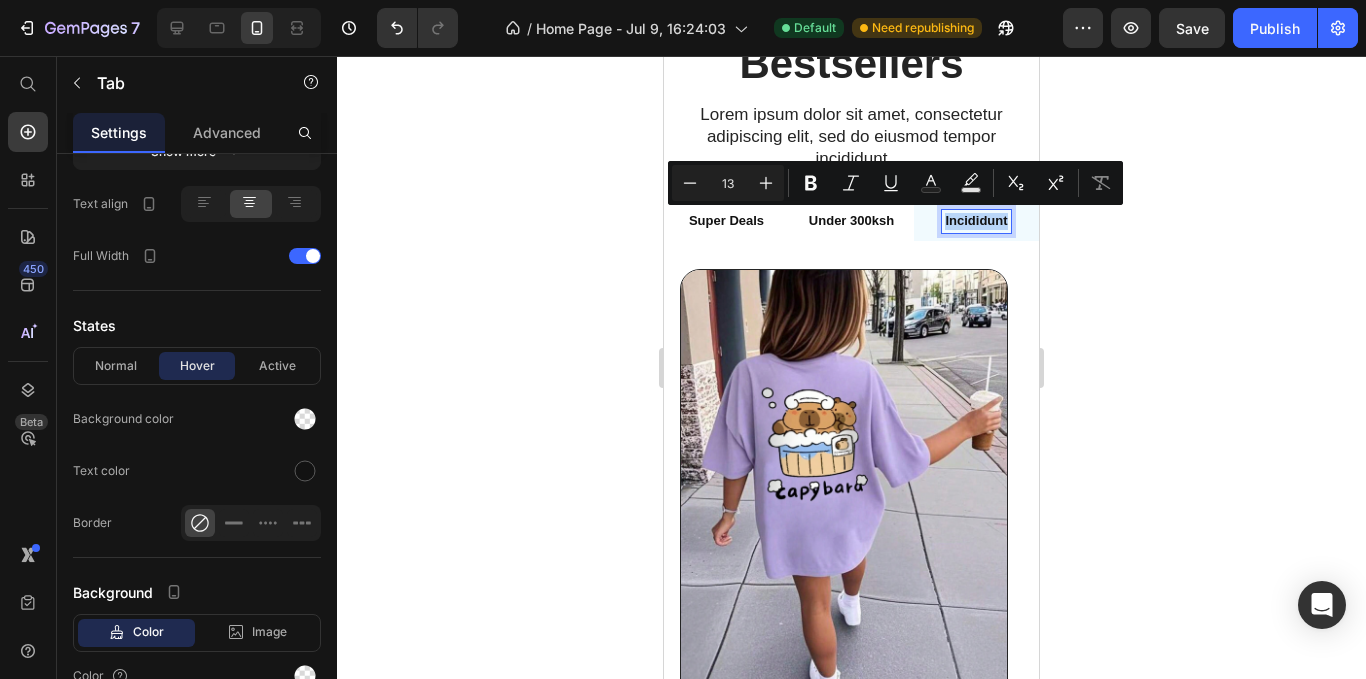 drag, startPoint x: 934, startPoint y: 221, endPoint x: 996, endPoint y: 224, distance: 62.072536 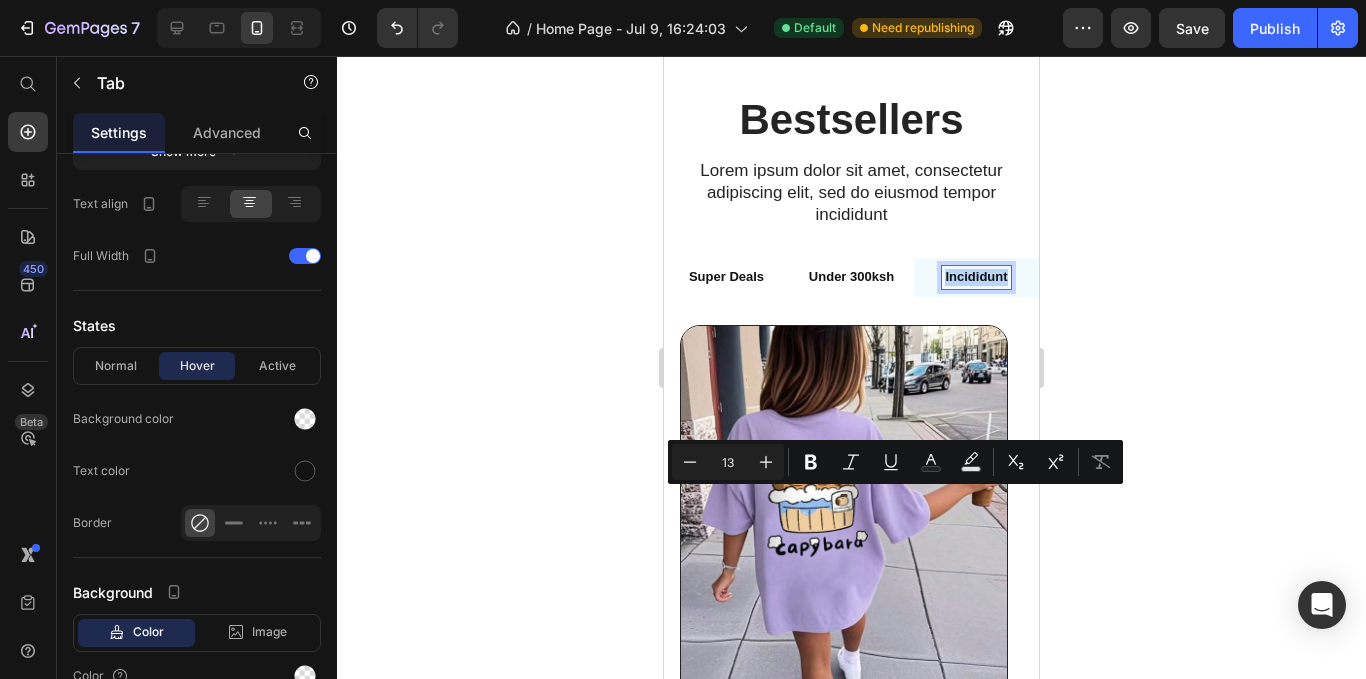 scroll, scrollTop: 5565, scrollLeft: 0, axis: vertical 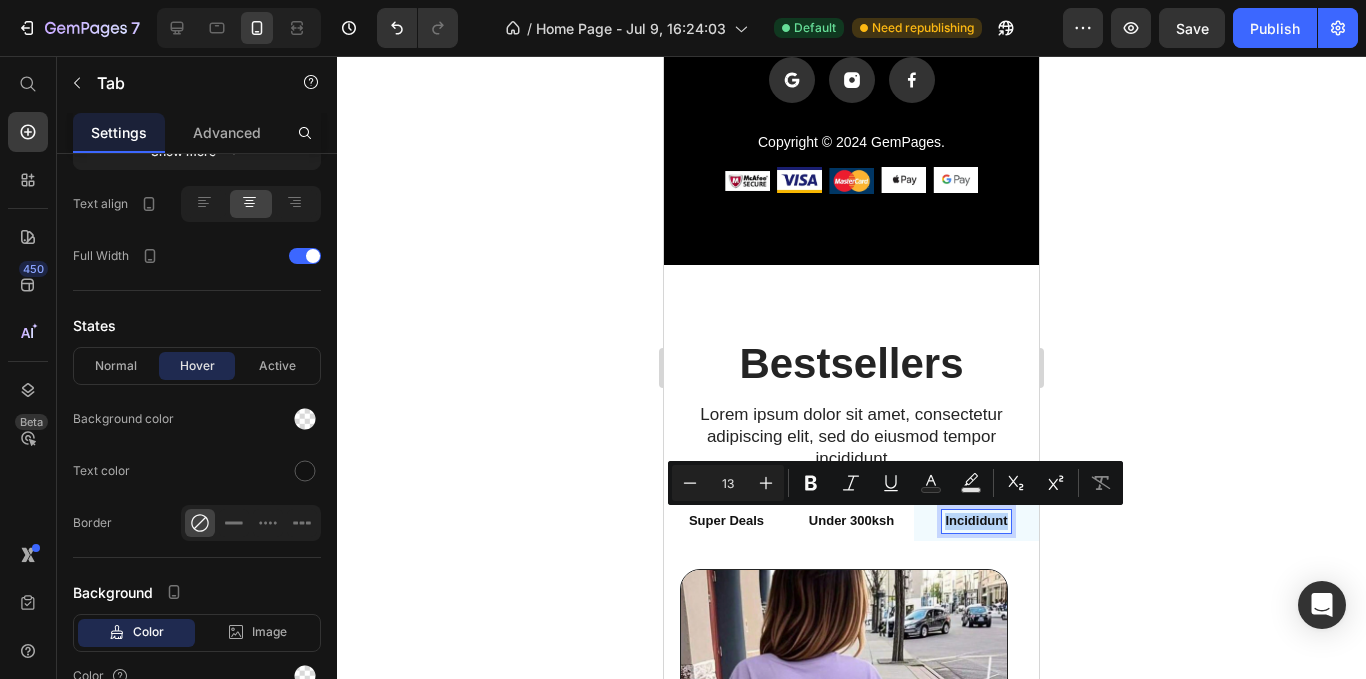 click on "Incididunt" at bounding box center (976, 521) 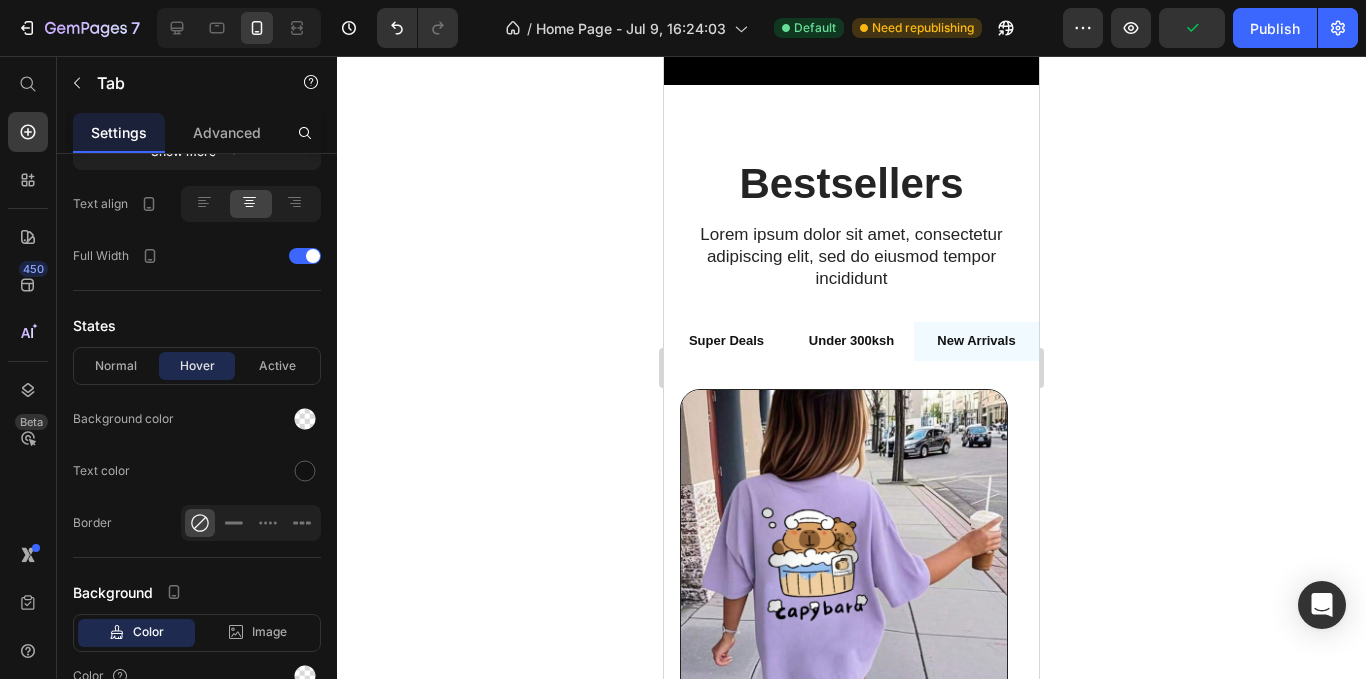 scroll, scrollTop: 5865, scrollLeft: 0, axis: vertical 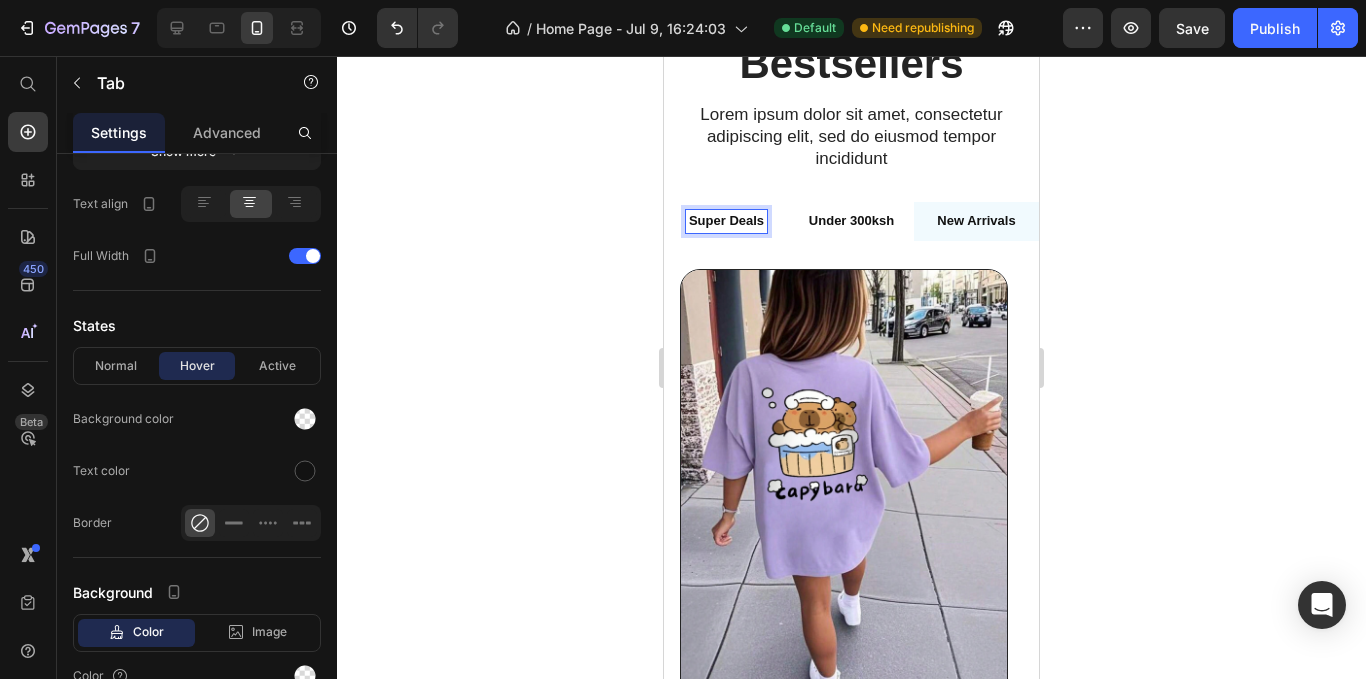 click on "Super Deals" at bounding box center [726, 221] 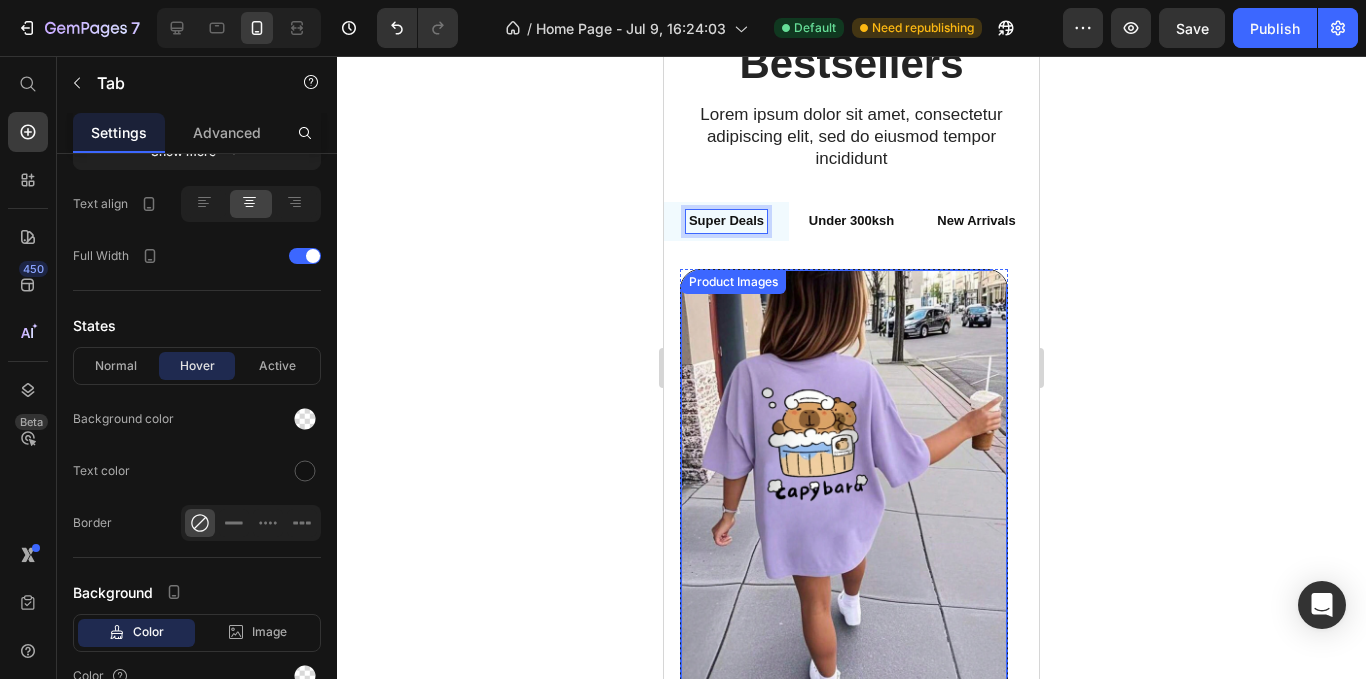 click at bounding box center (844, 487) 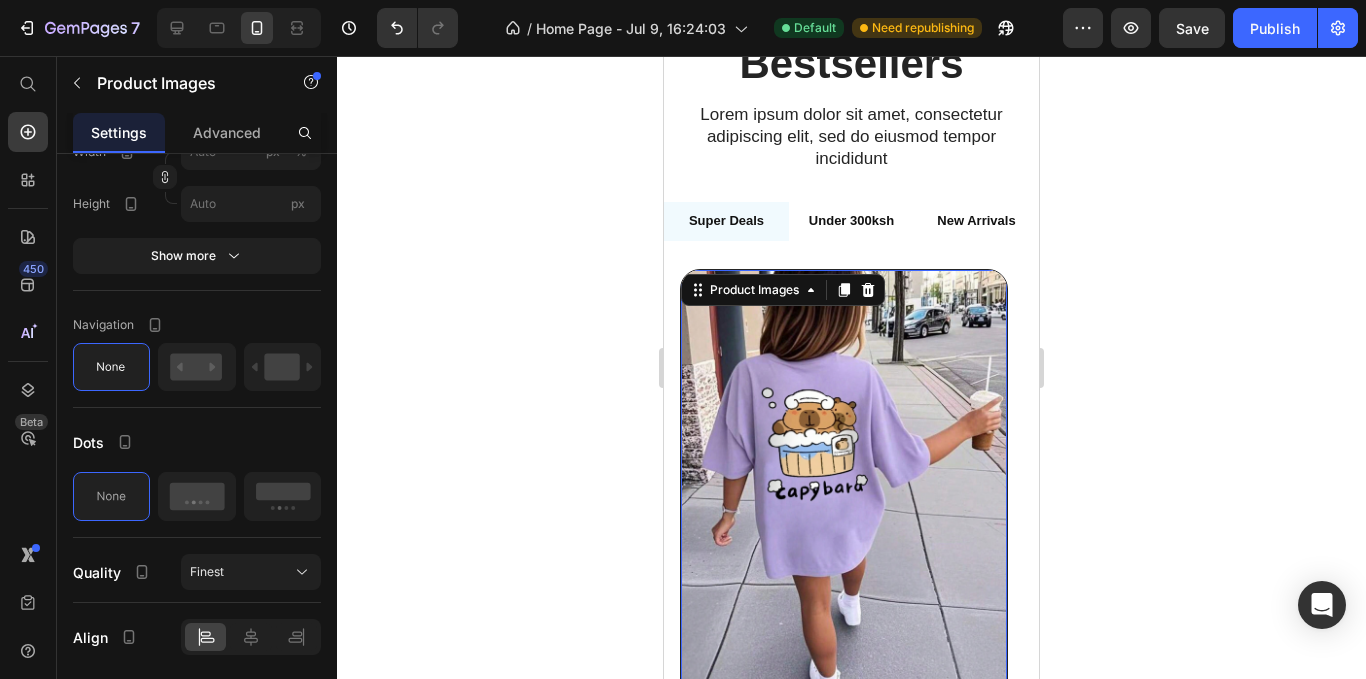 scroll, scrollTop: 0, scrollLeft: 0, axis: both 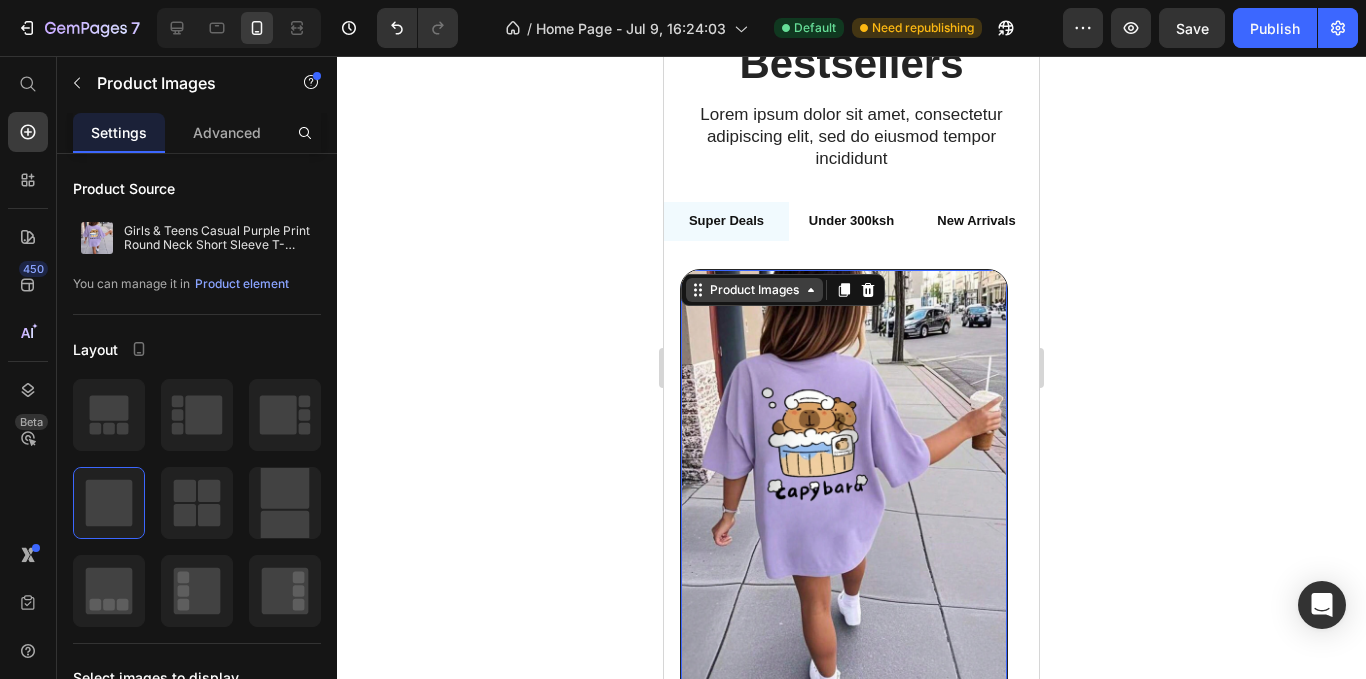 click on "Product Images" at bounding box center (754, 290) 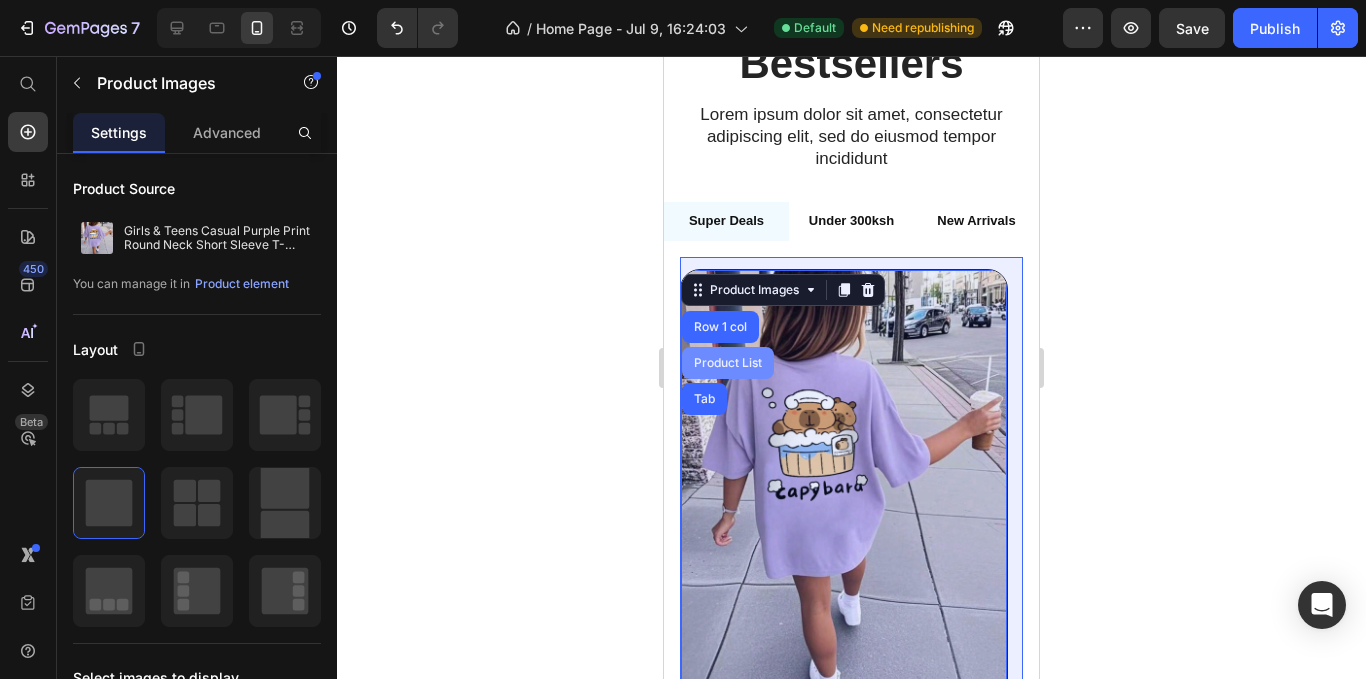 click on "Product List" at bounding box center [728, 363] 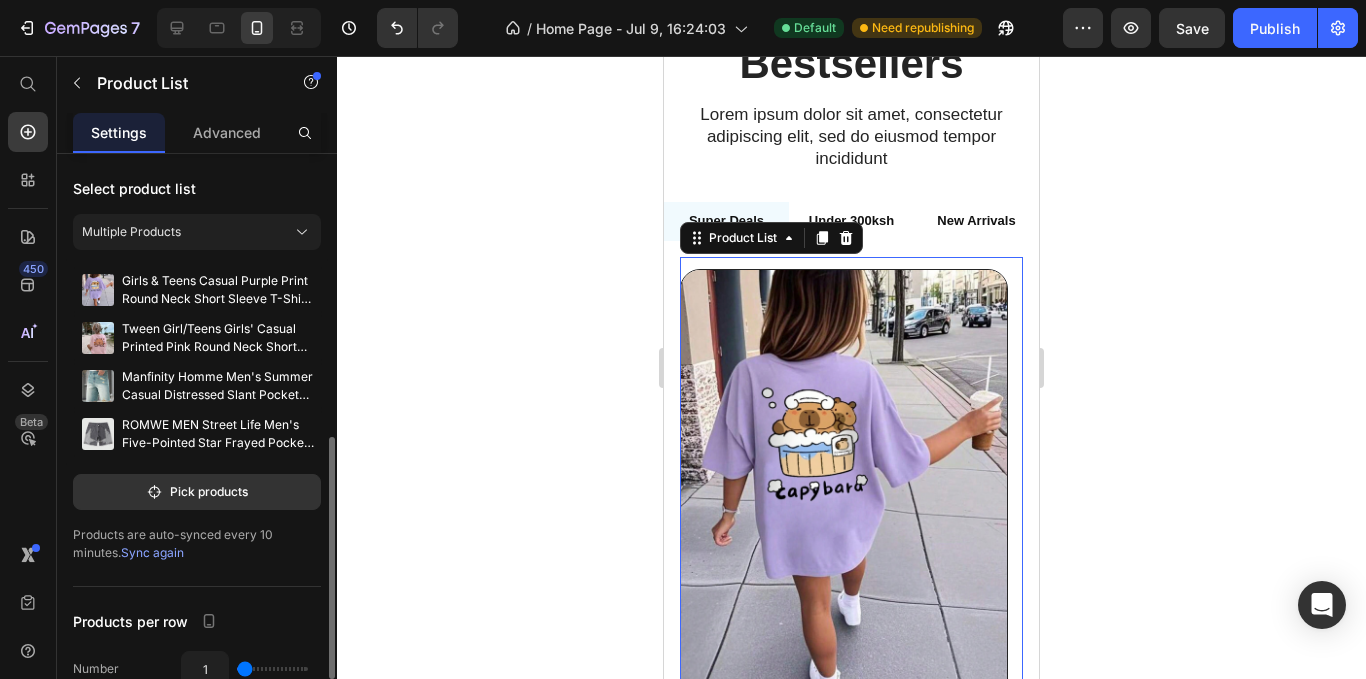 scroll, scrollTop: 200, scrollLeft: 0, axis: vertical 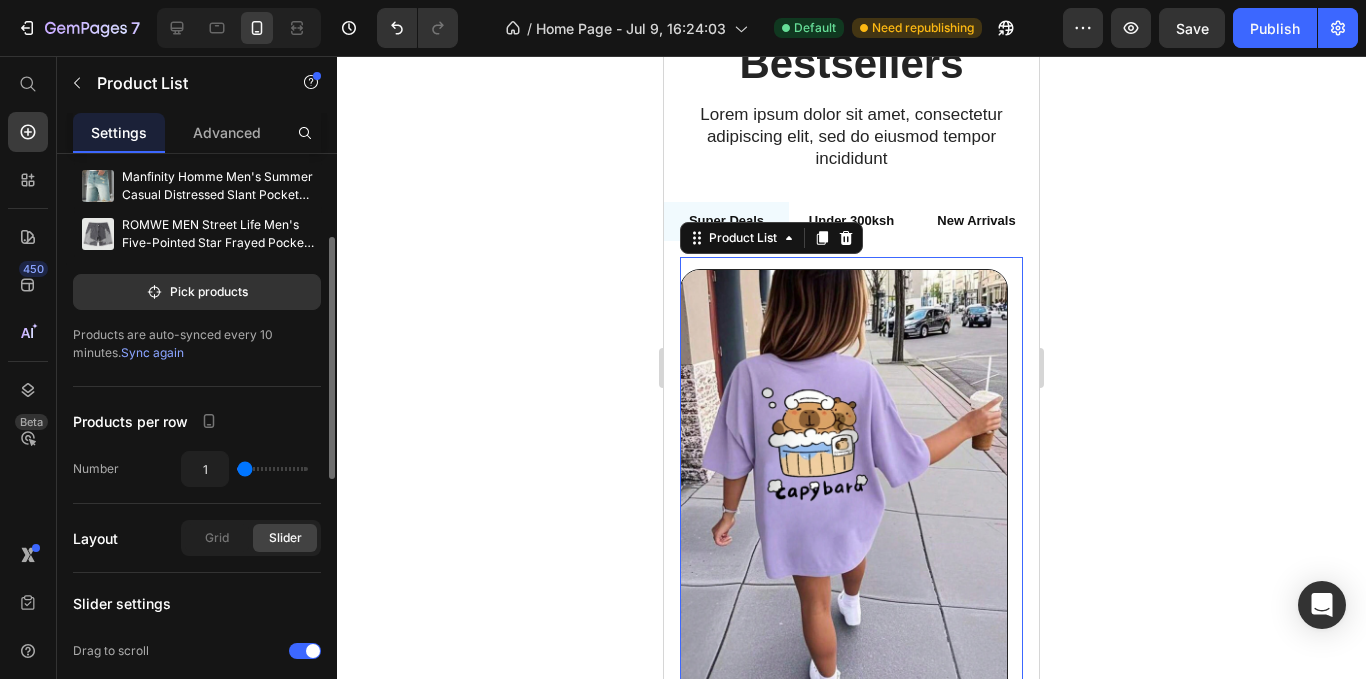 type on "2" 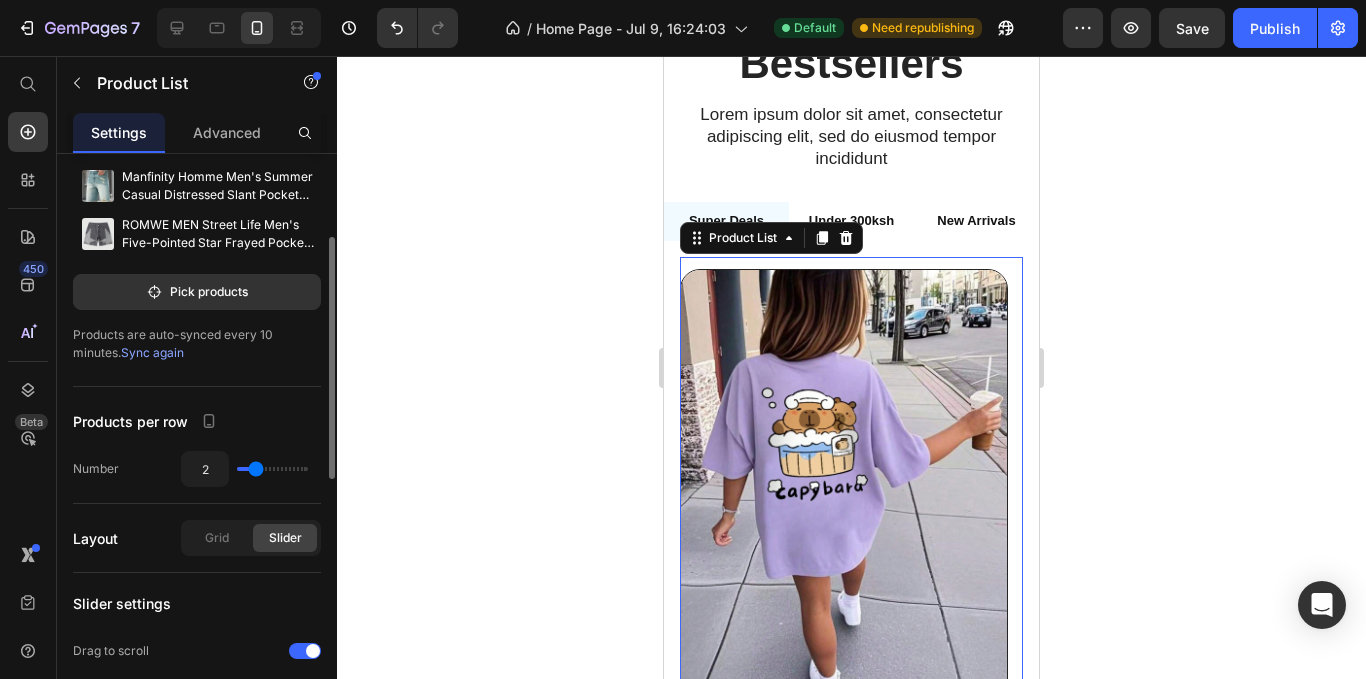 type on "2" 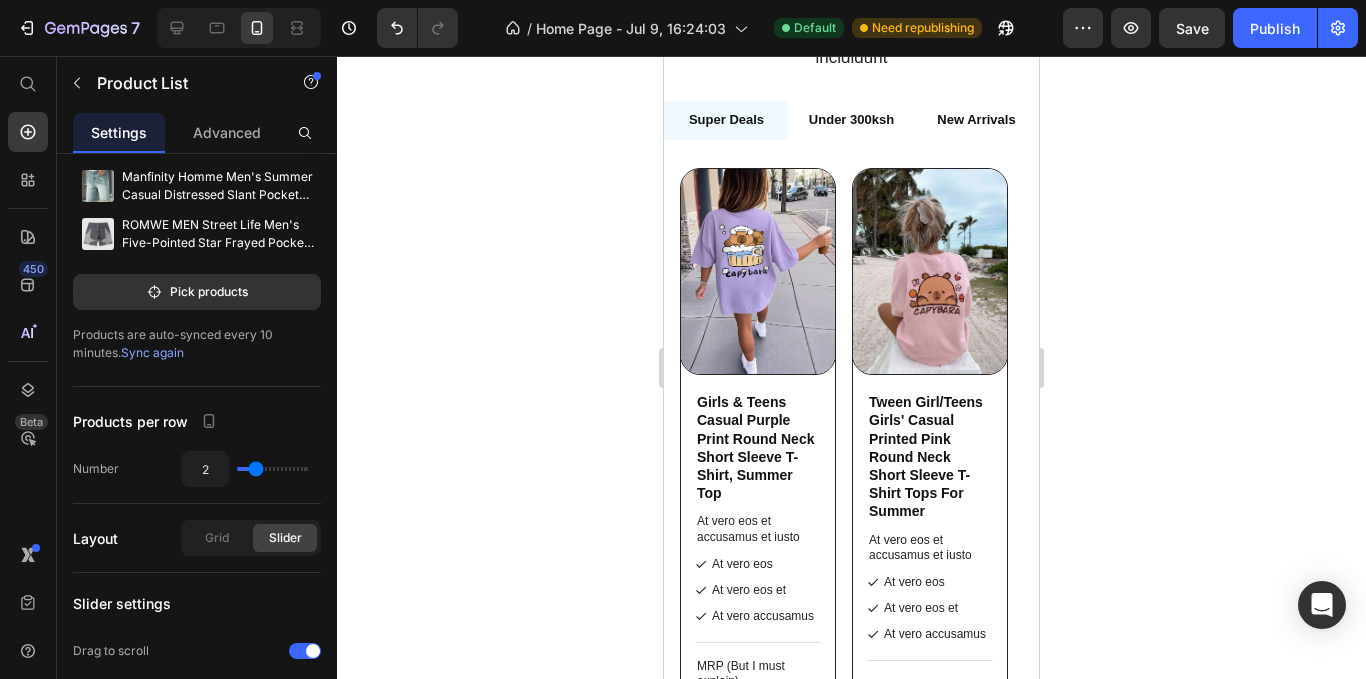 scroll, scrollTop: 5965, scrollLeft: 0, axis: vertical 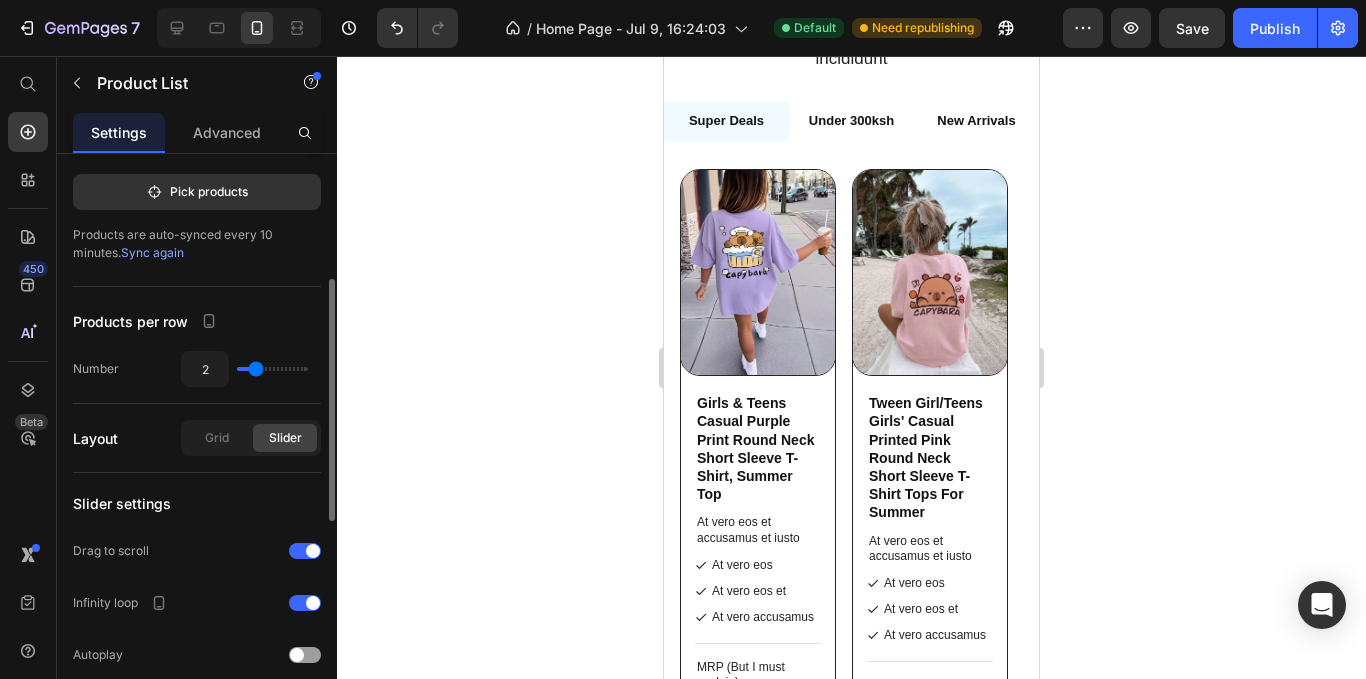 type on "3" 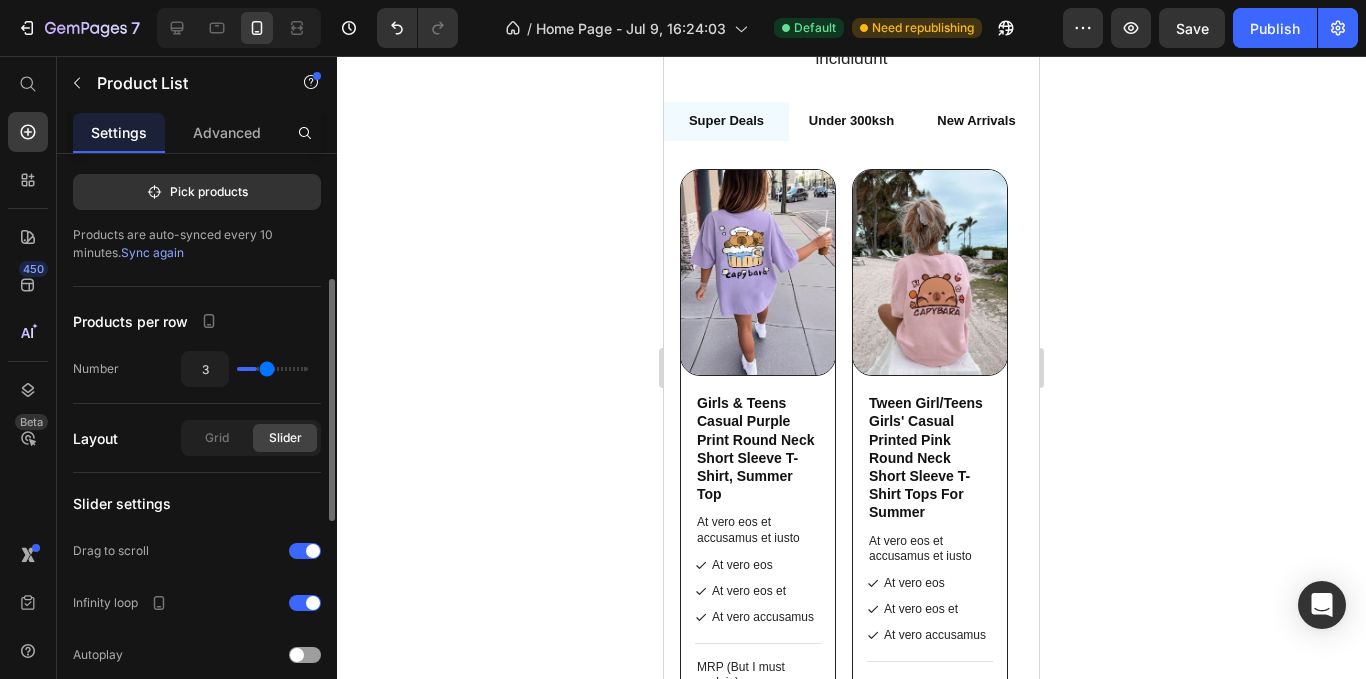 type on "2" 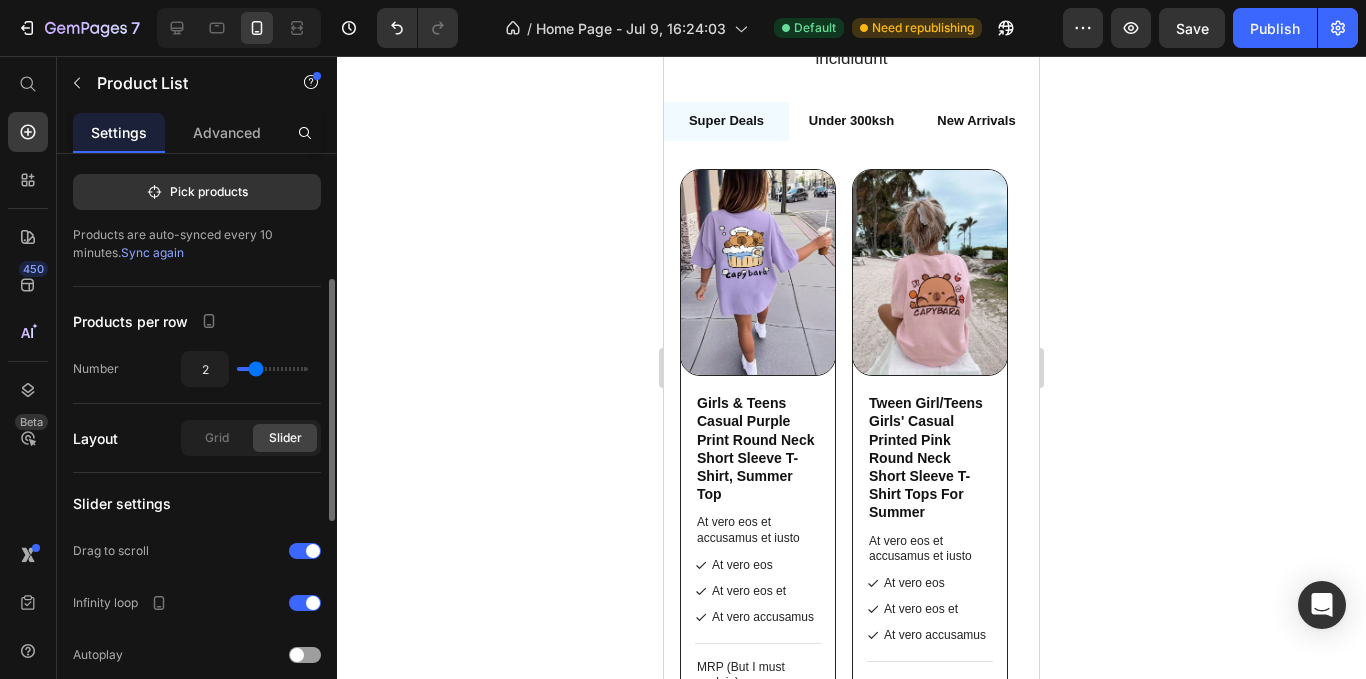 type on "3" 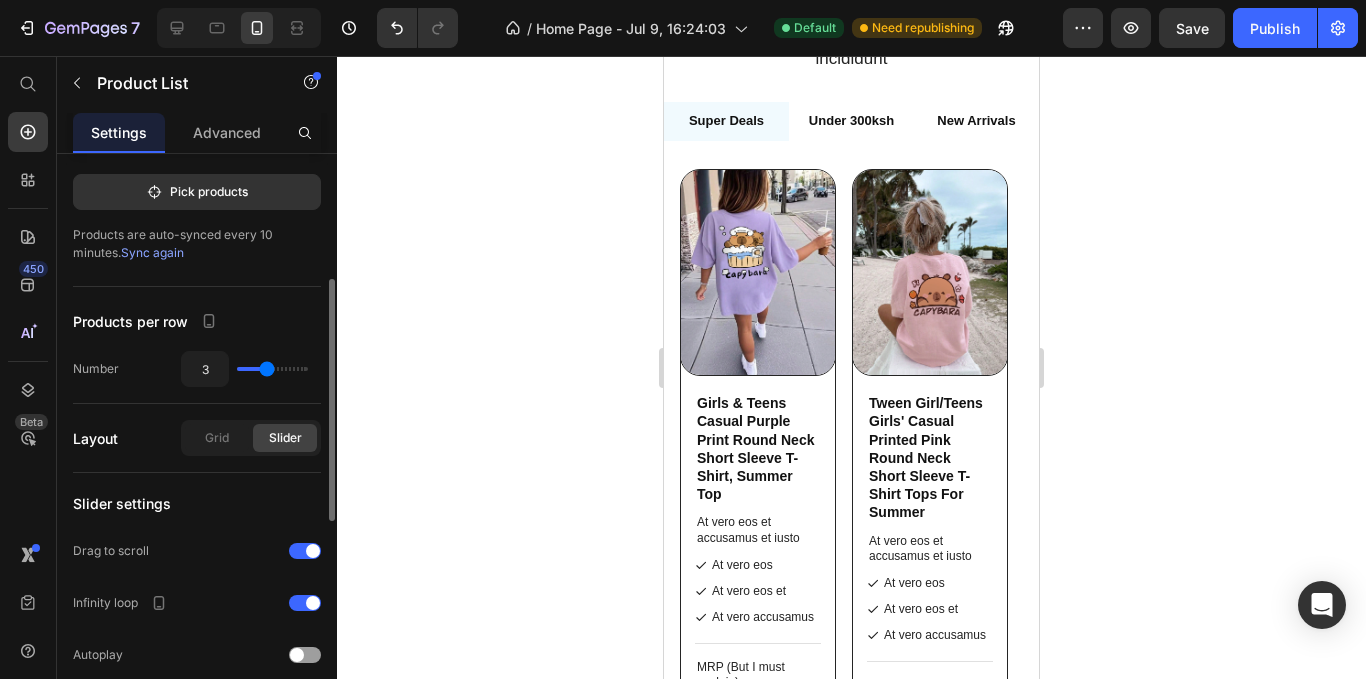type on "3" 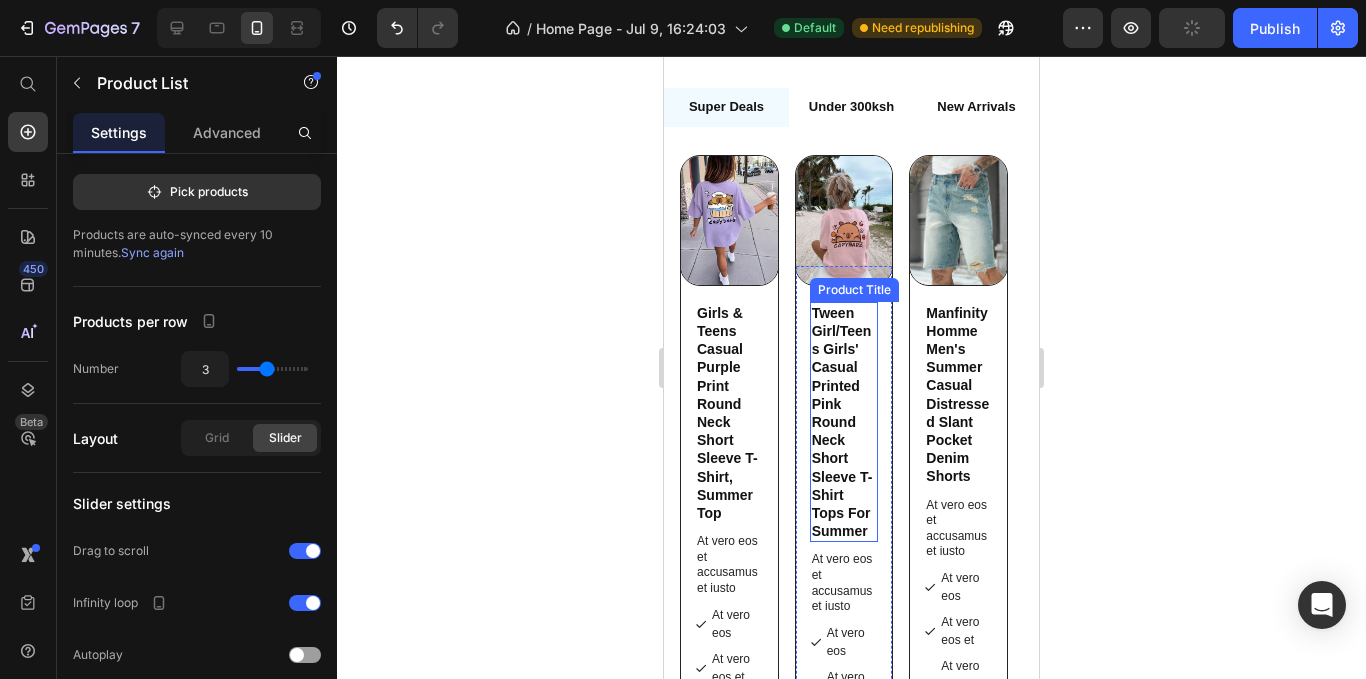 scroll, scrollTop: 5865, scrollLeft: 0, axis: vertical 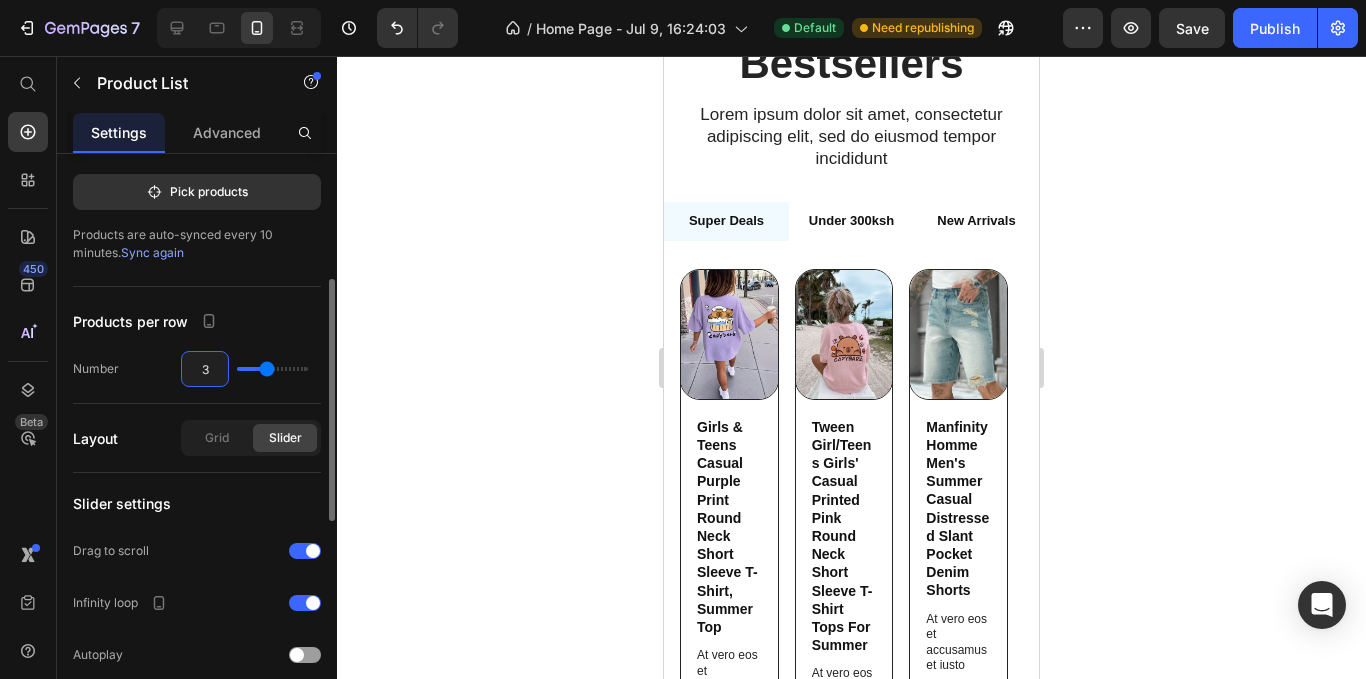 click on "3" at bounding box center (205, 369) 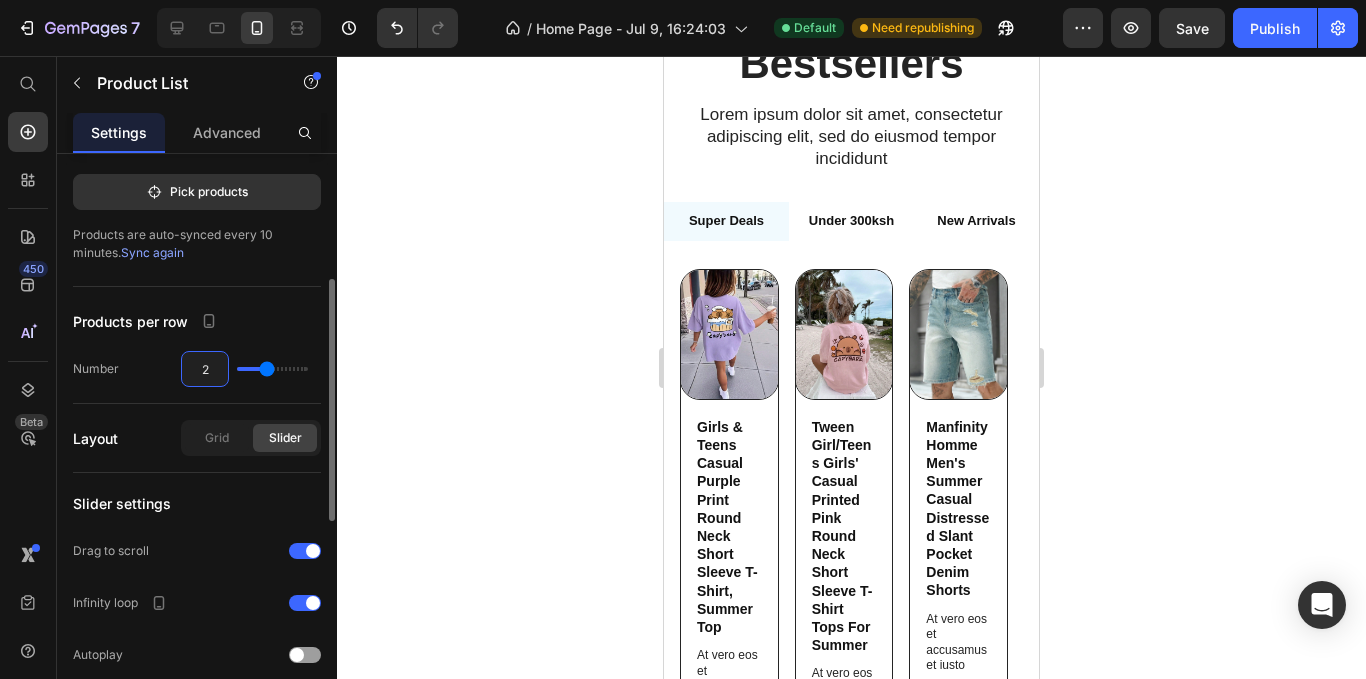 type on "2" 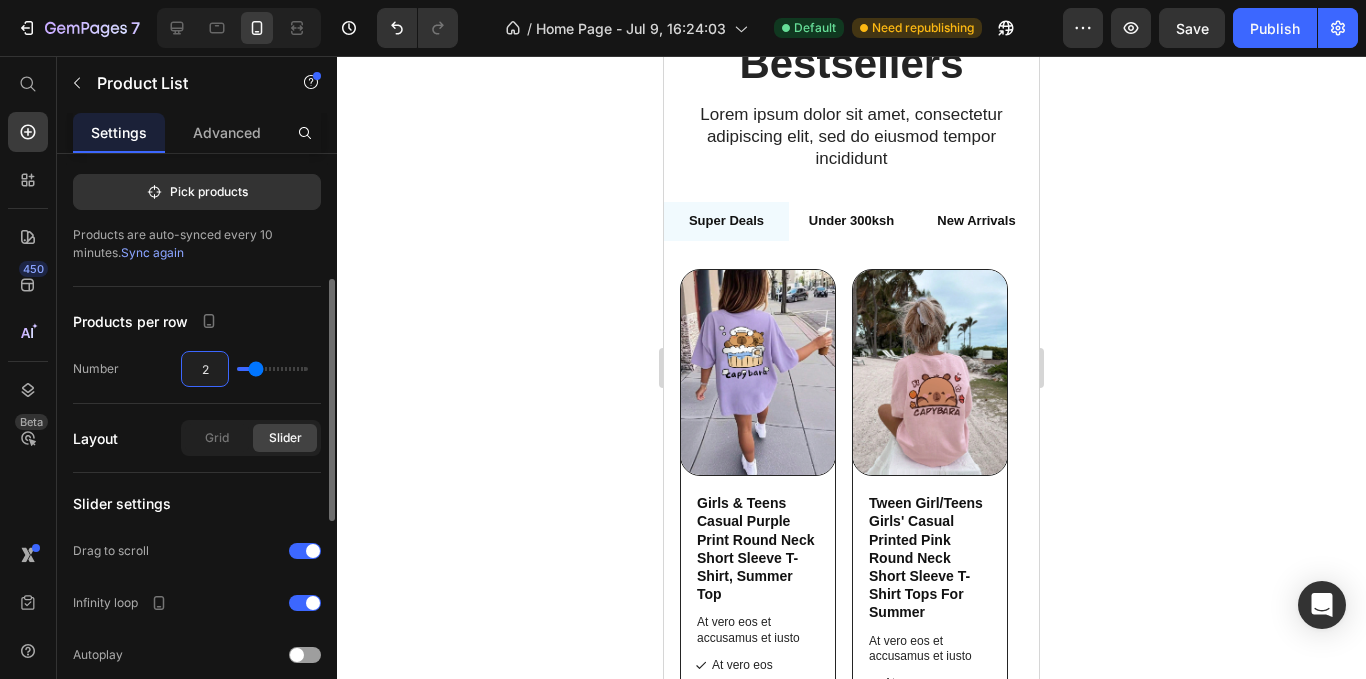 type on "22" 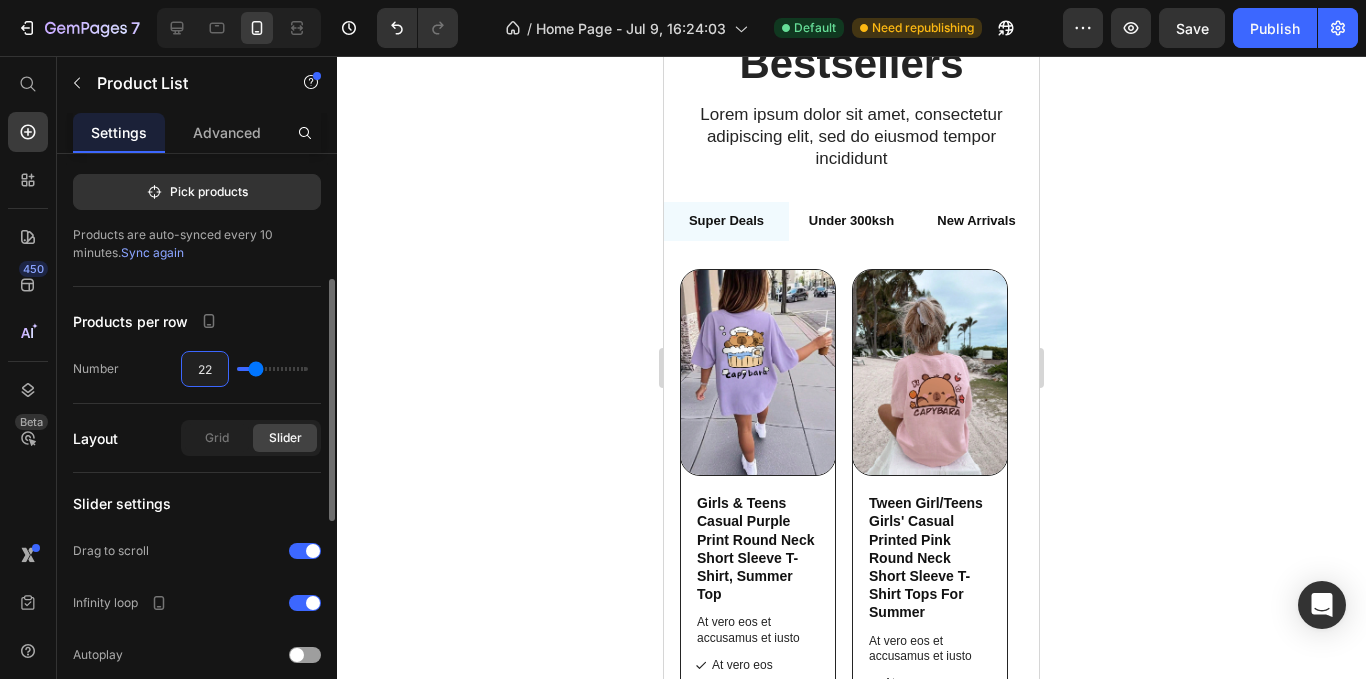 type on "6" 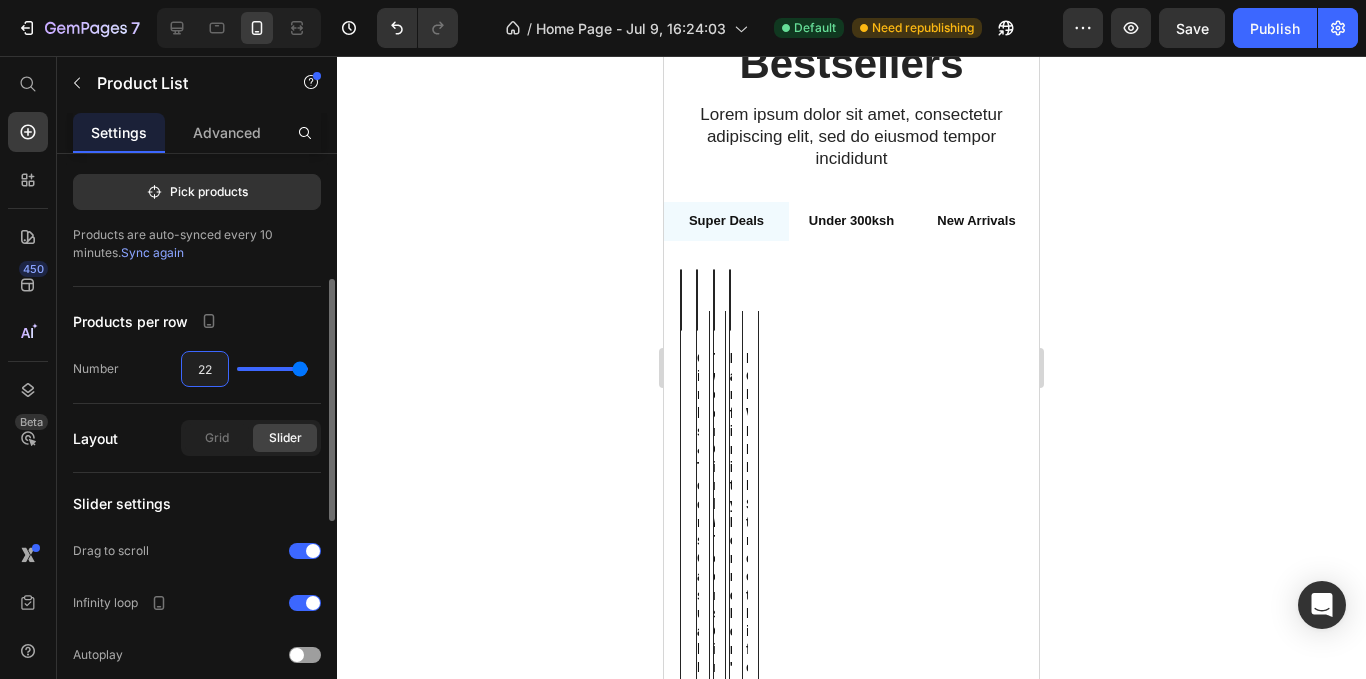 type on "2" 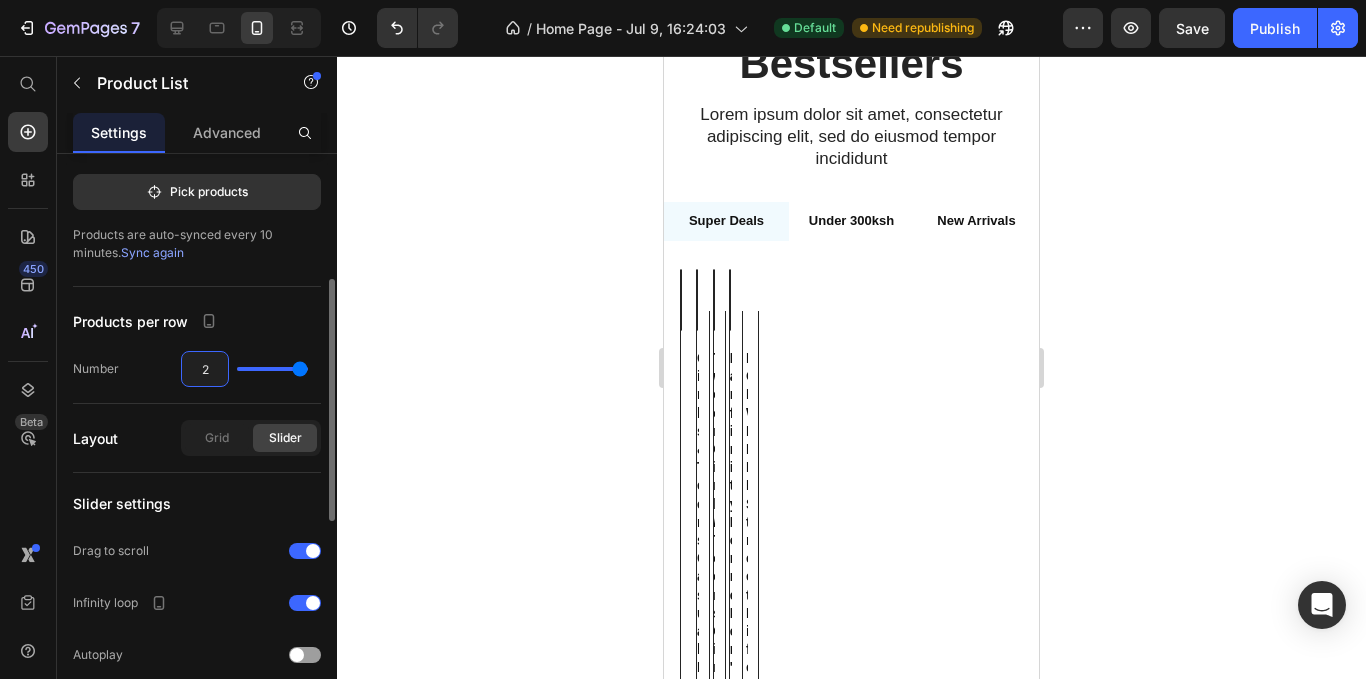 type on "2" 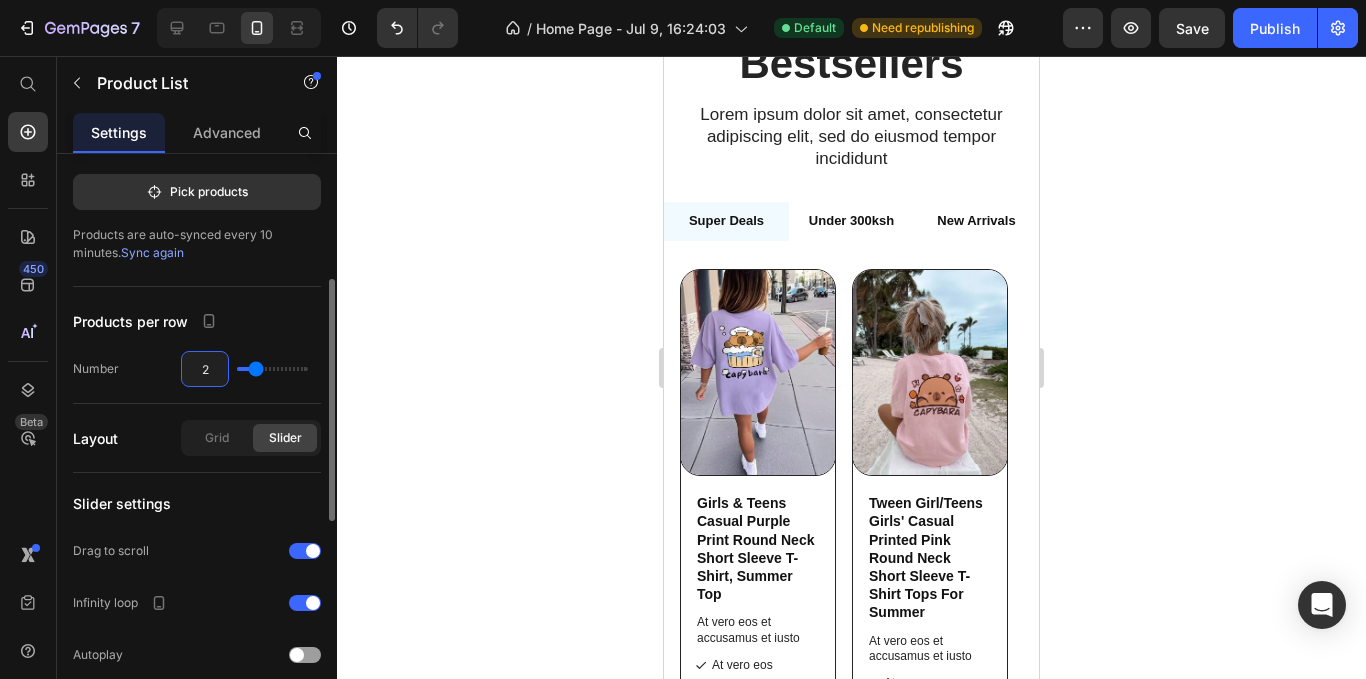 type on "2.4" 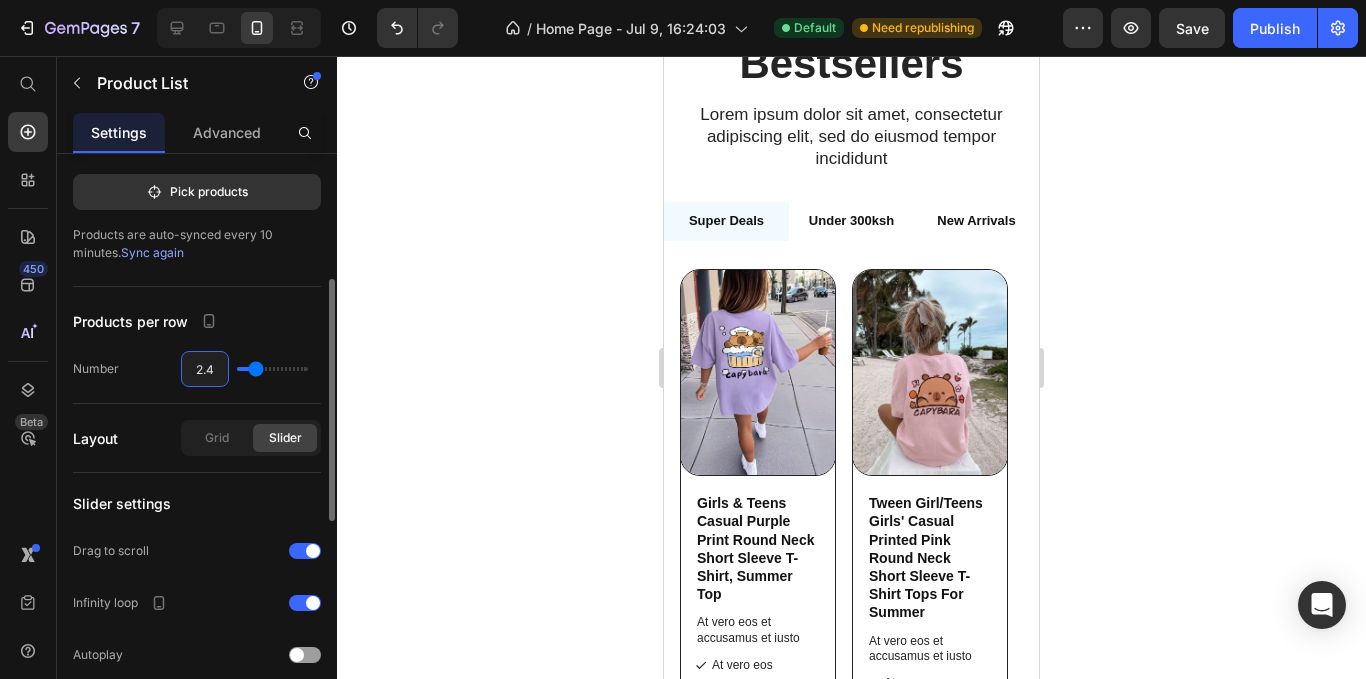 type on "2" 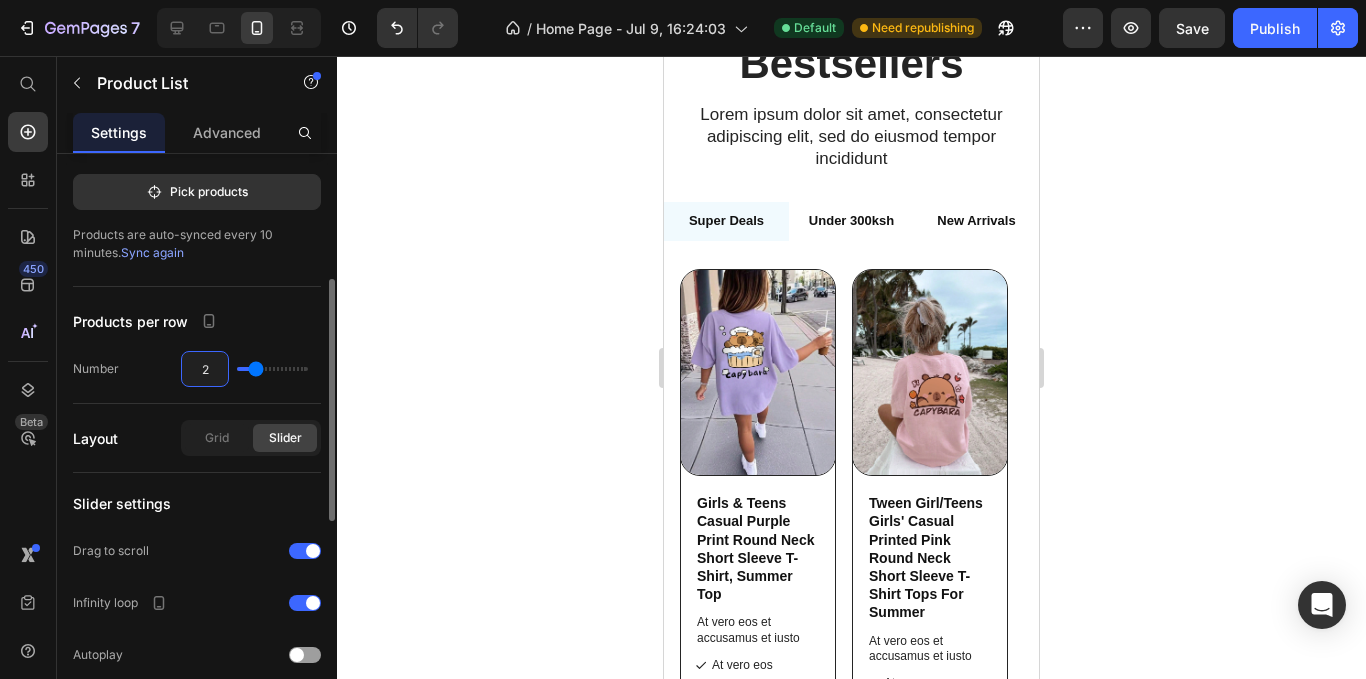 type on "52" 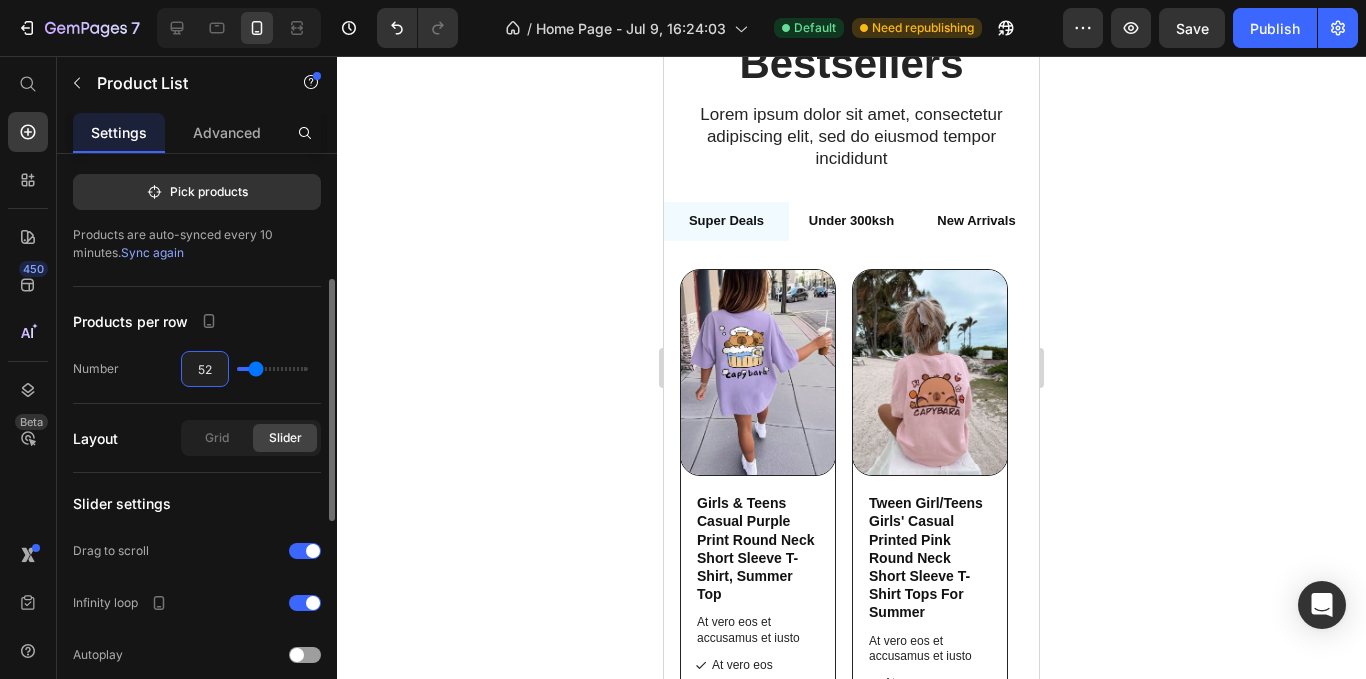 type on "6" 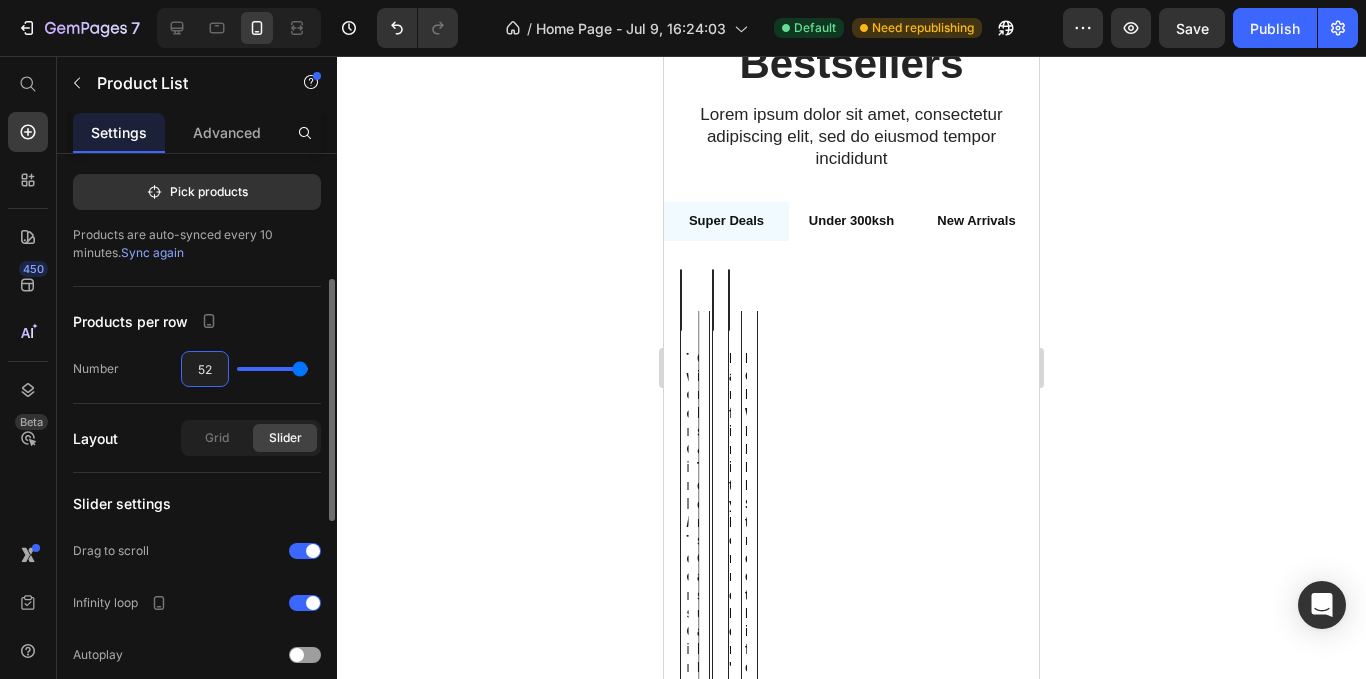 type on "2" 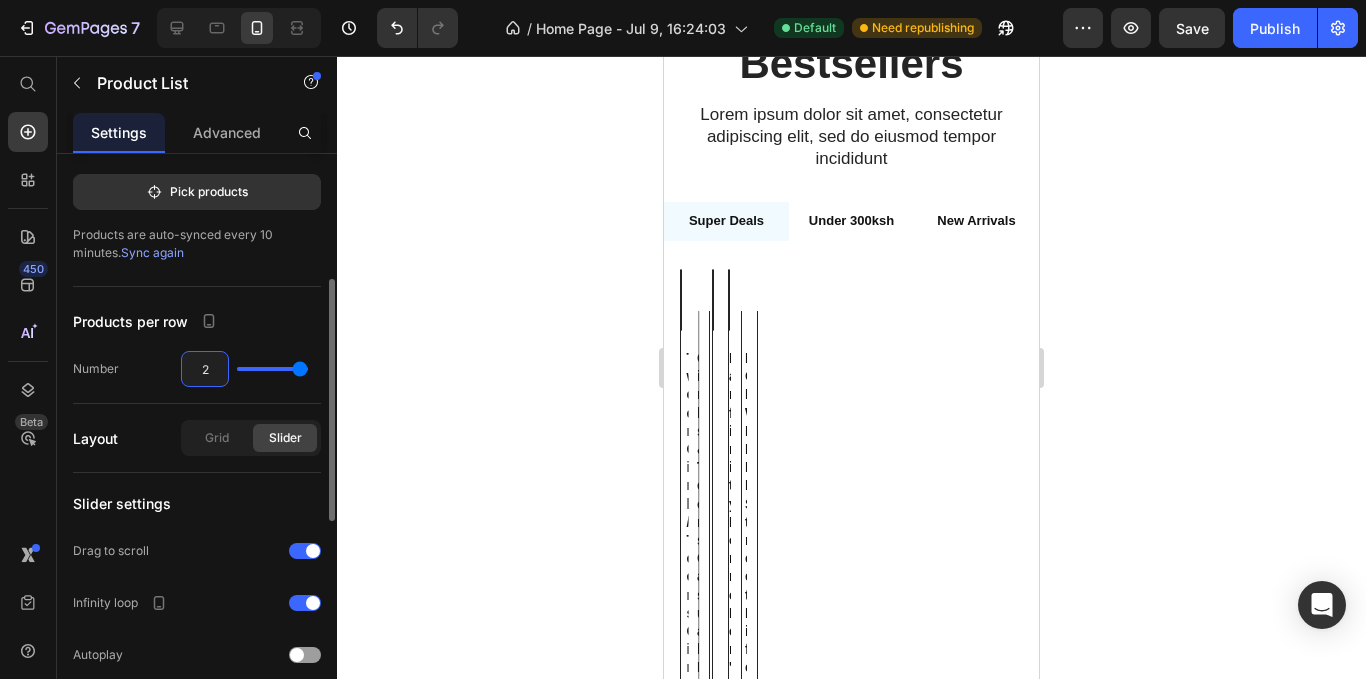type on "2" 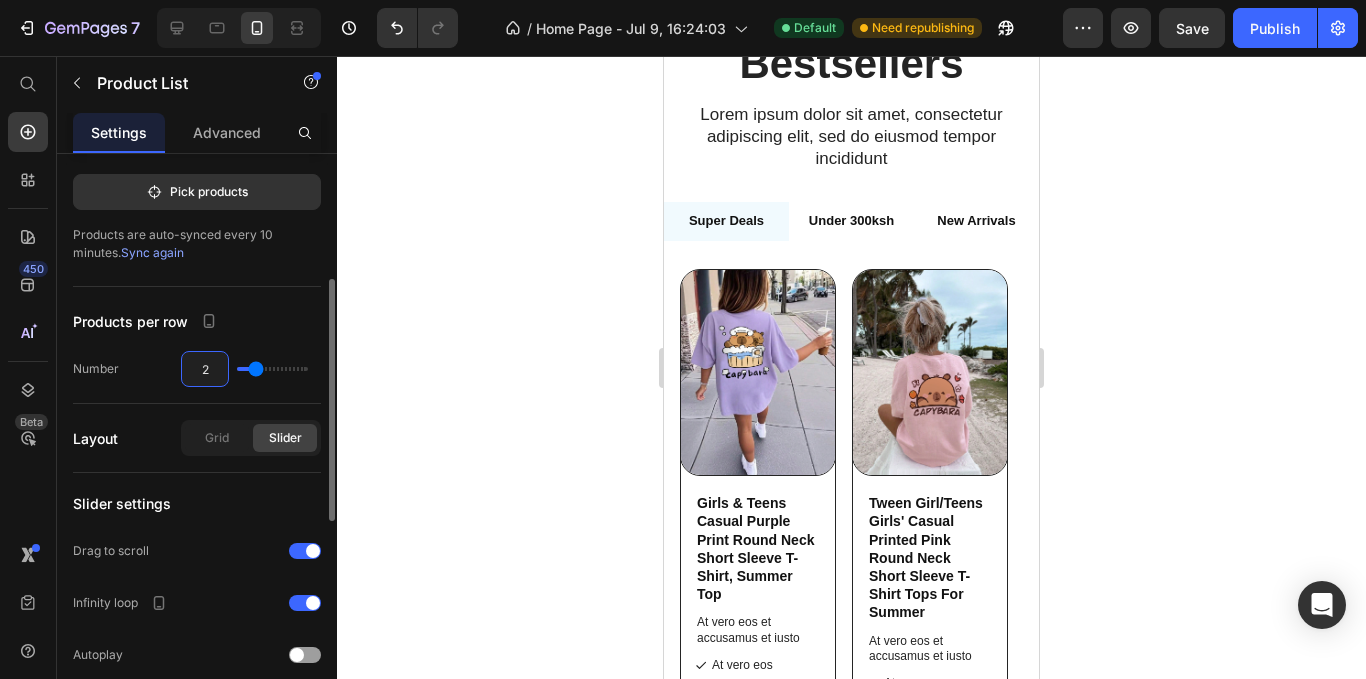 type on "2.5" 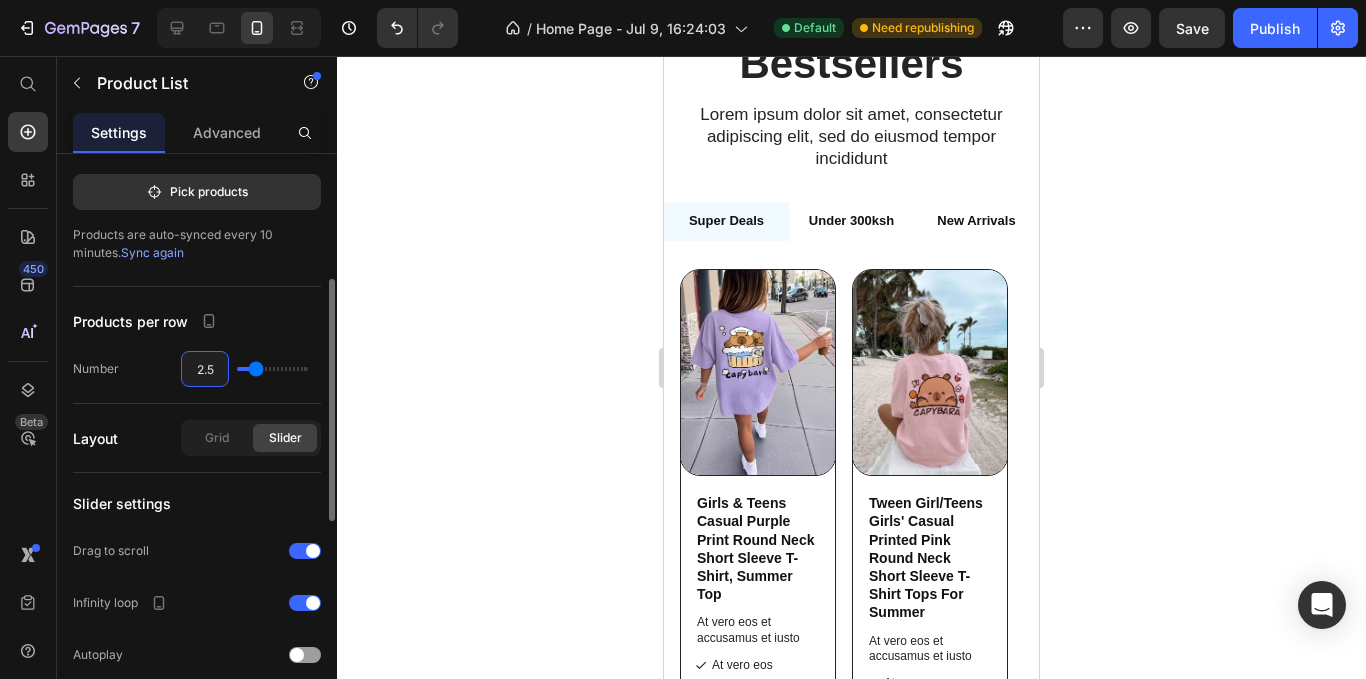type on "3" 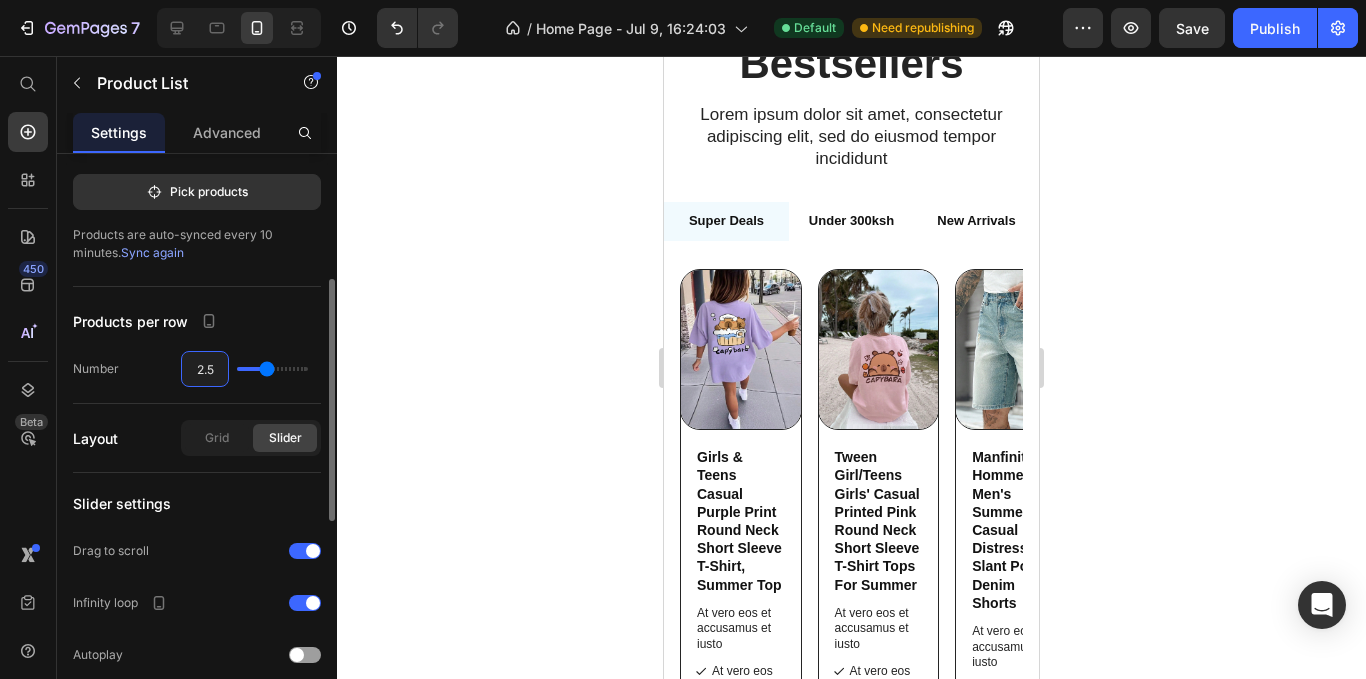 type on "2" 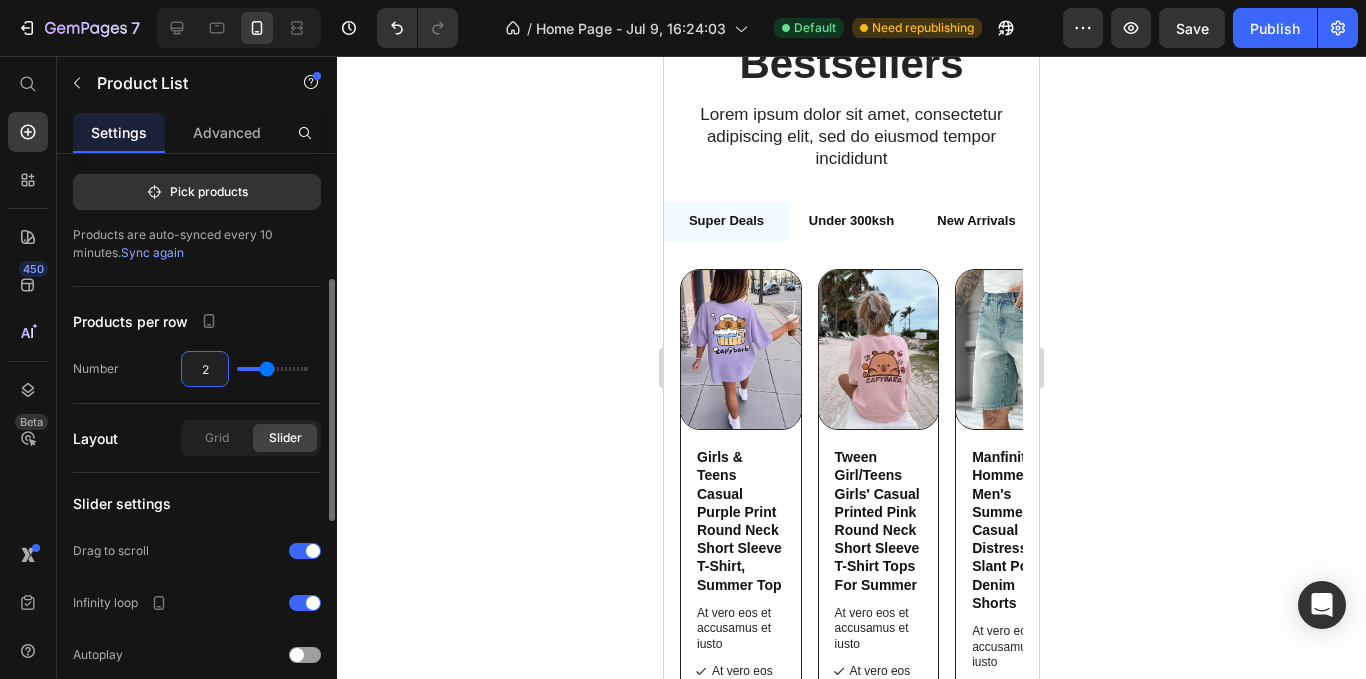 type on "2" 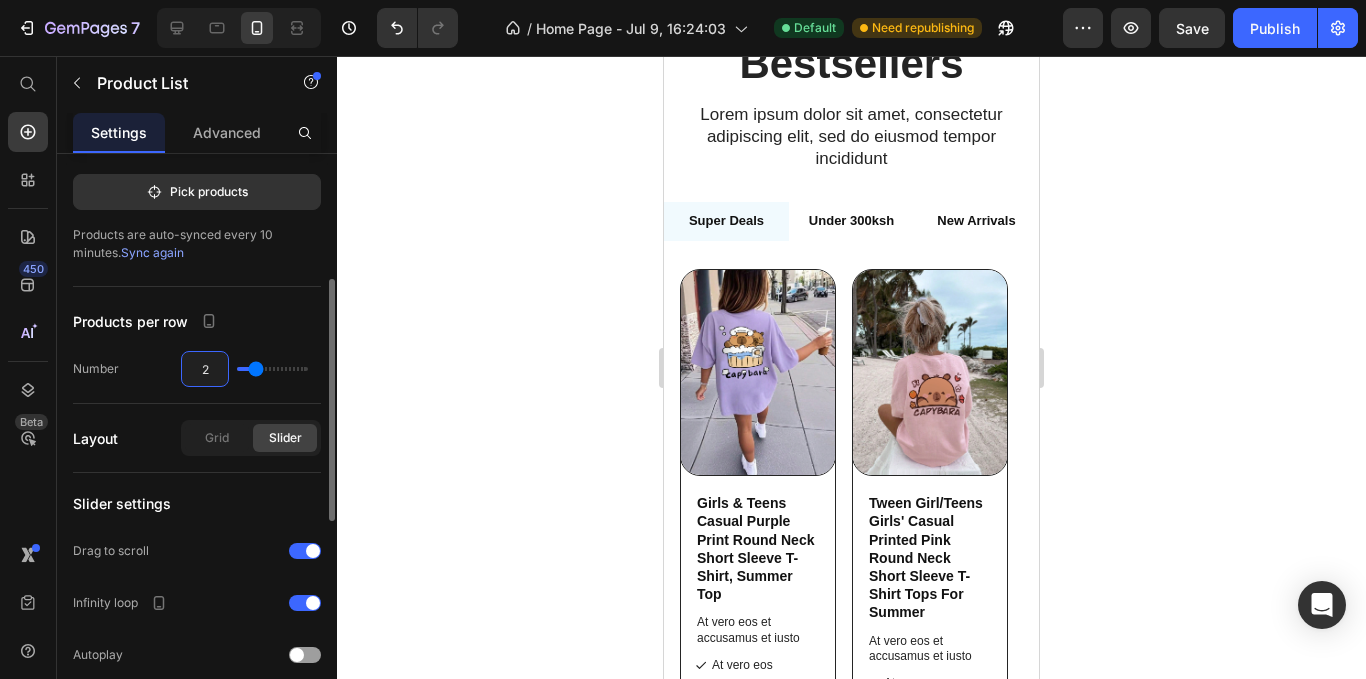 type on "2.7" 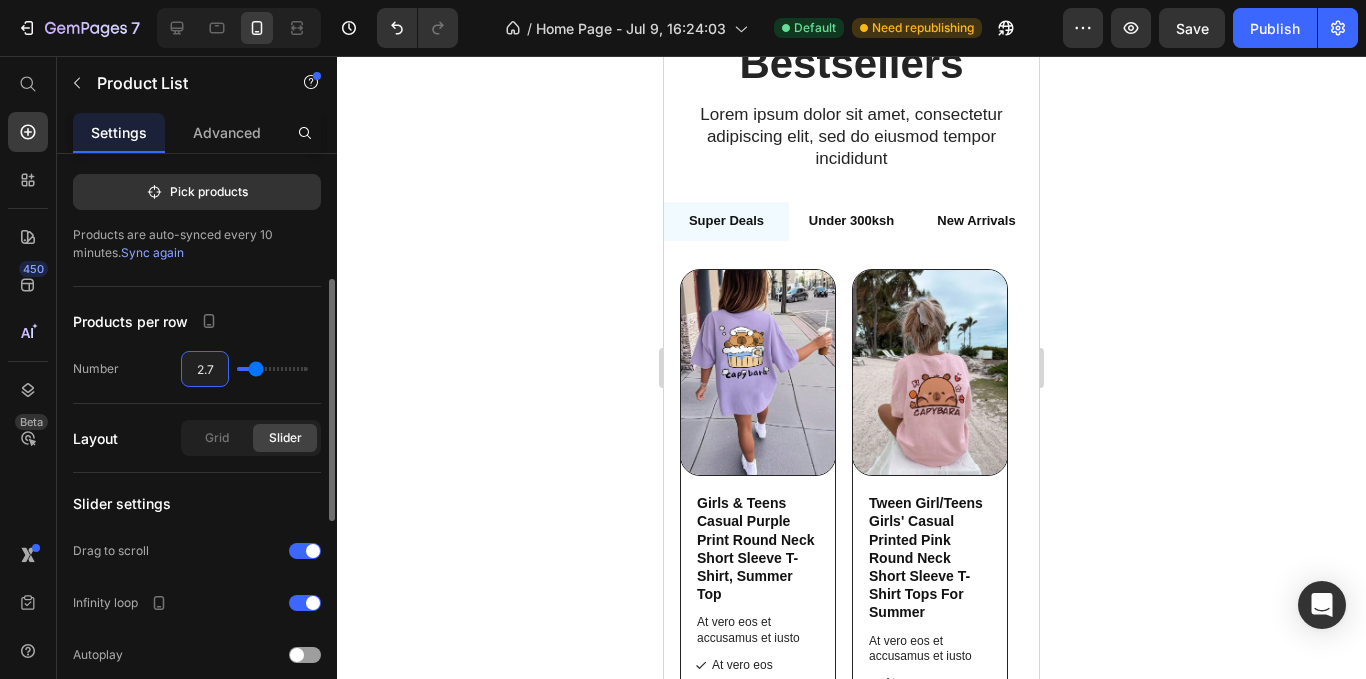 type on "3" 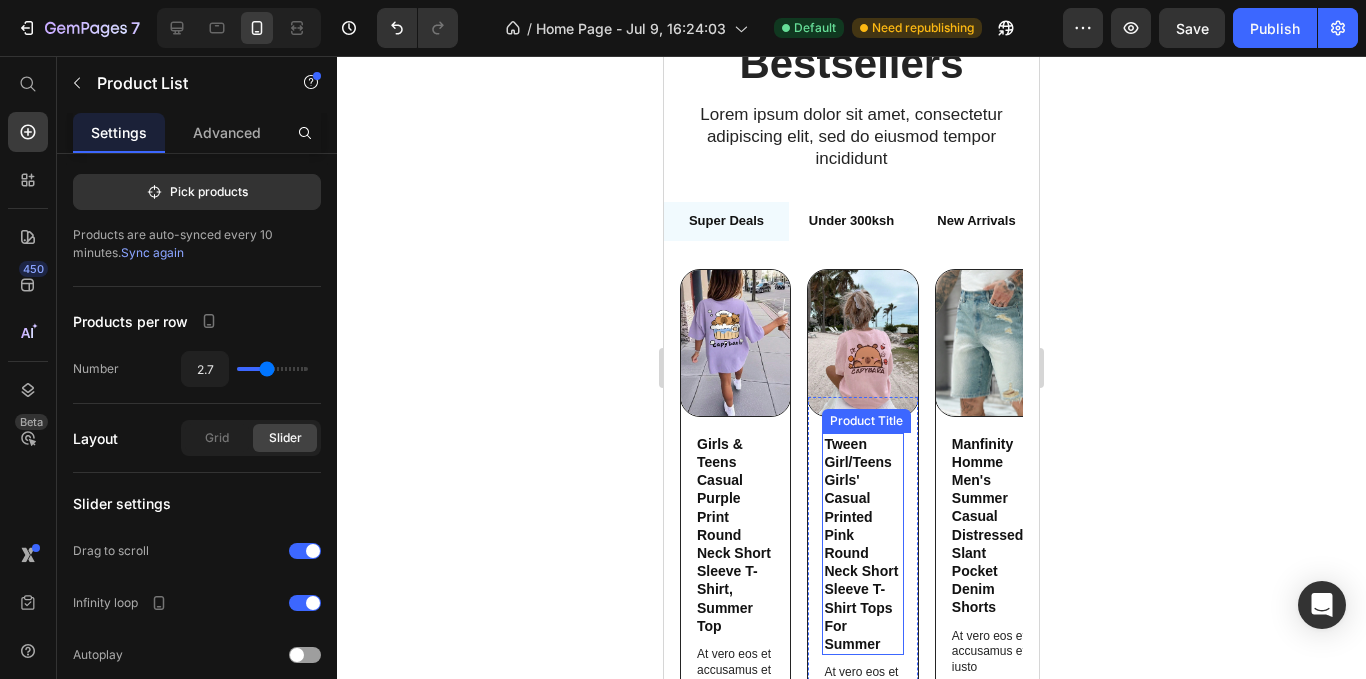 click on "Tween Girl/Teens Girls' Casual Printed Pink Round Neck Short Sleeve T-Shirt Tops For Summer" at bounding box center (862, 544) 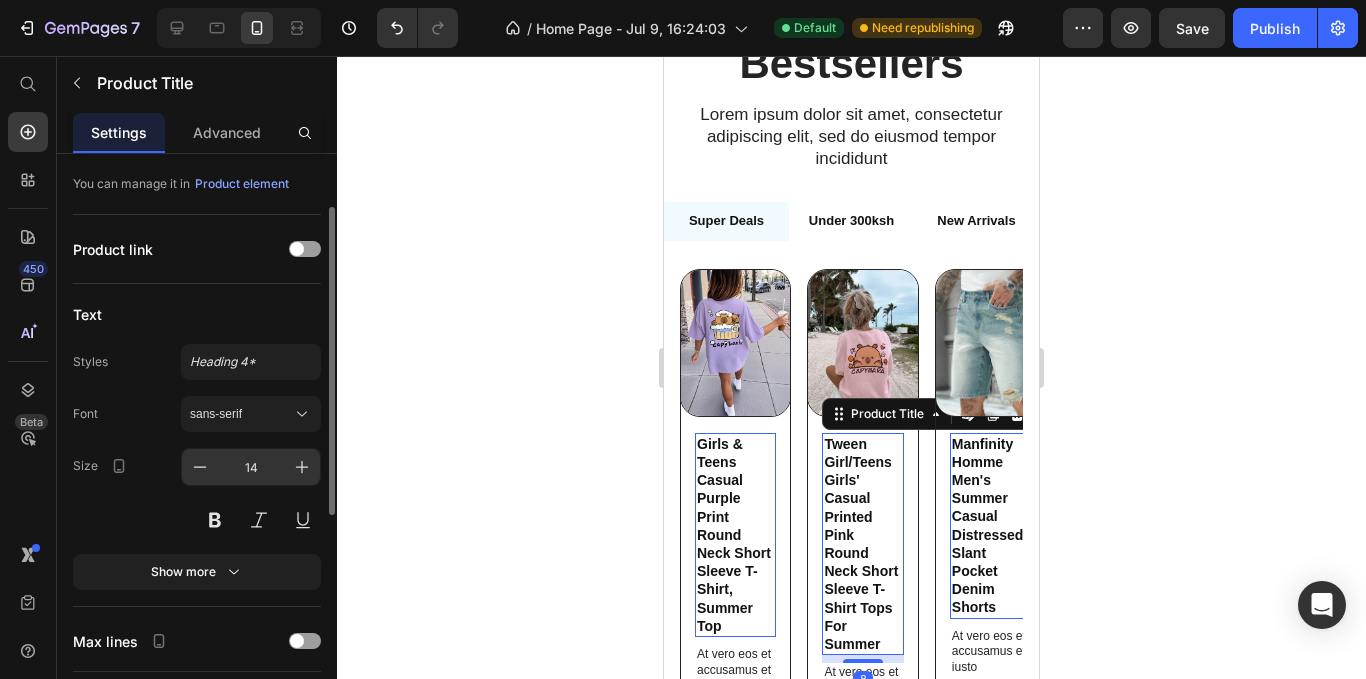 scroll, scrollTop: 200, scrollLeft: 0, axis: vertical 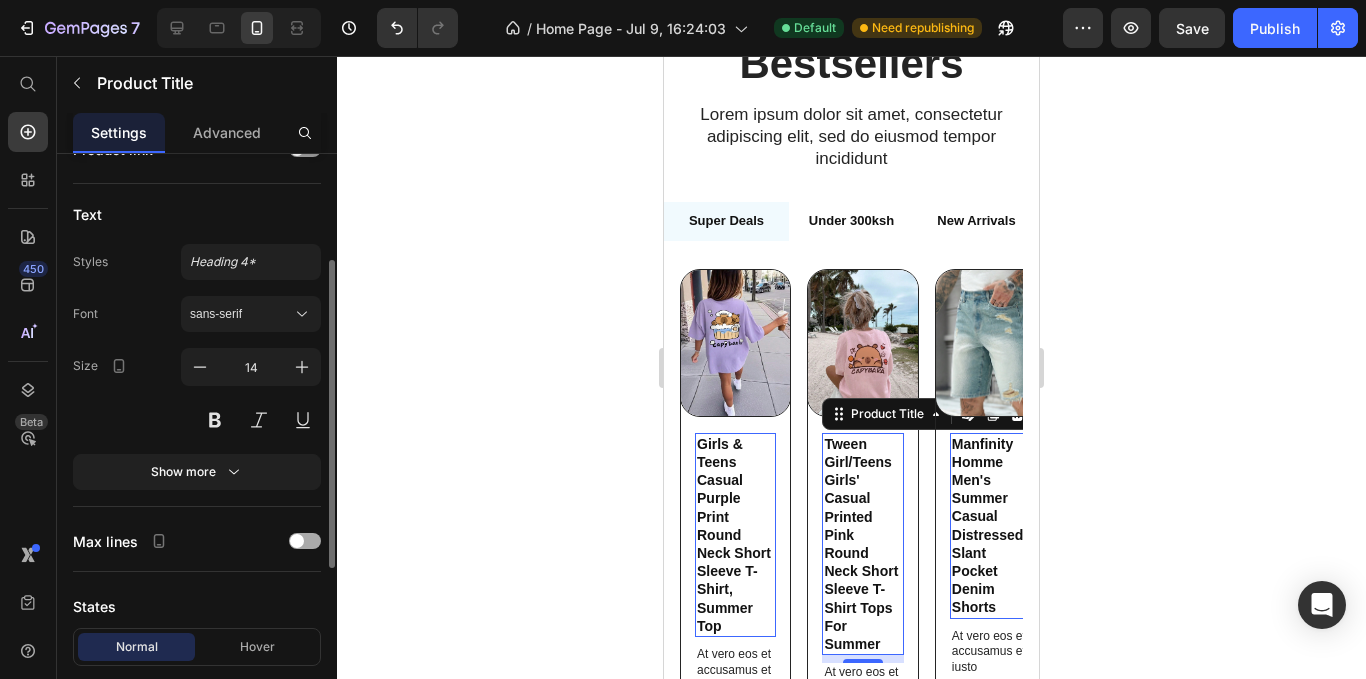 click at bounding box center (305, 541) 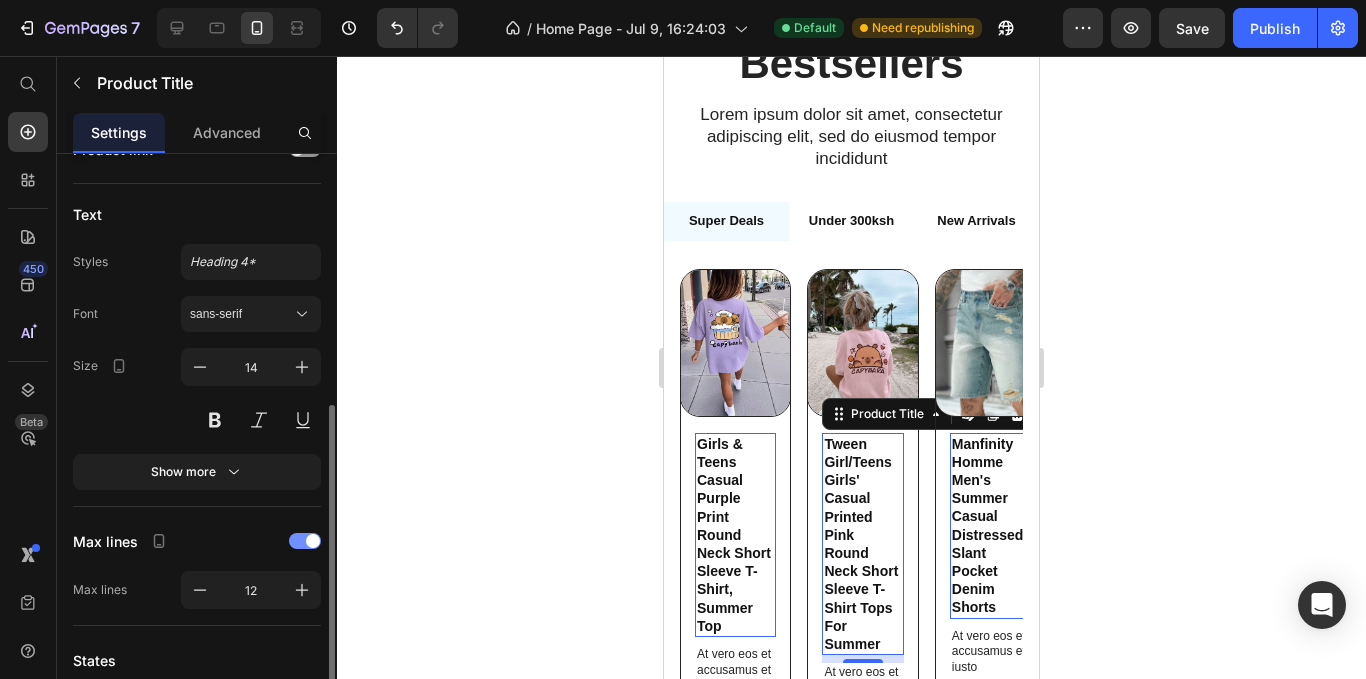 scroll, scrollTop: 300, scrollLeft: 0, axis: vertical 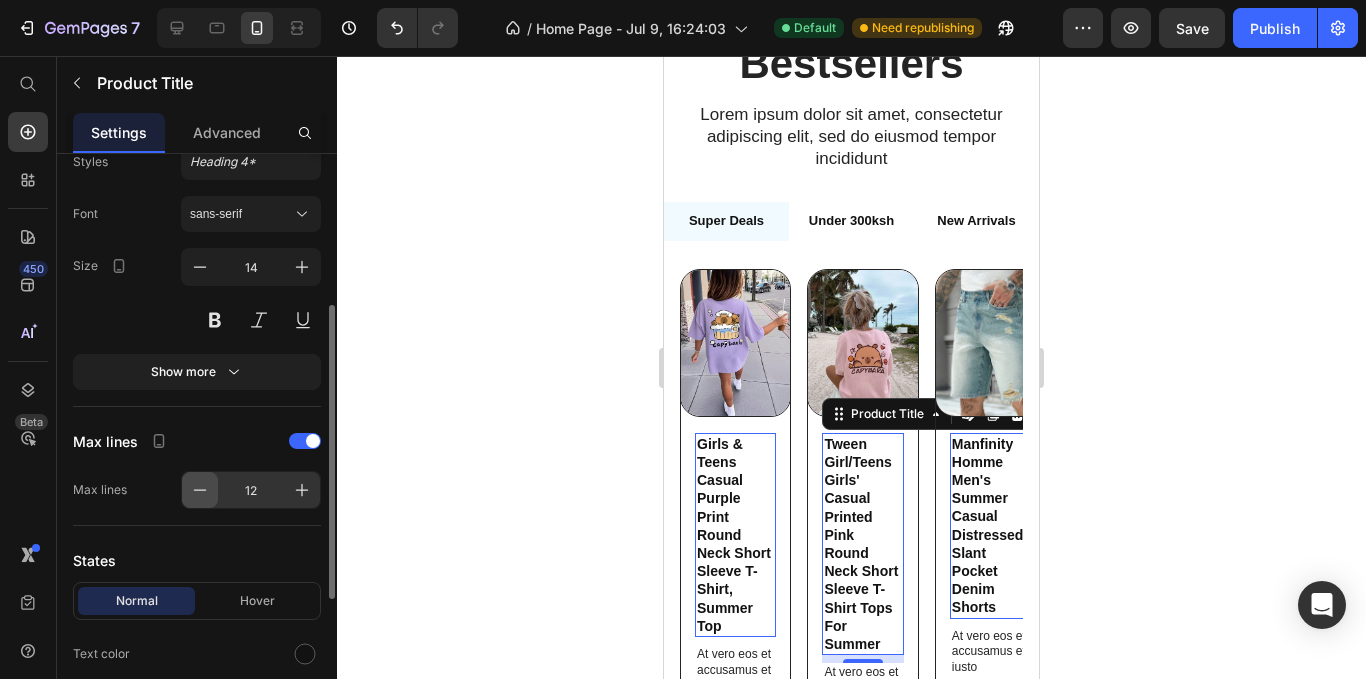 click 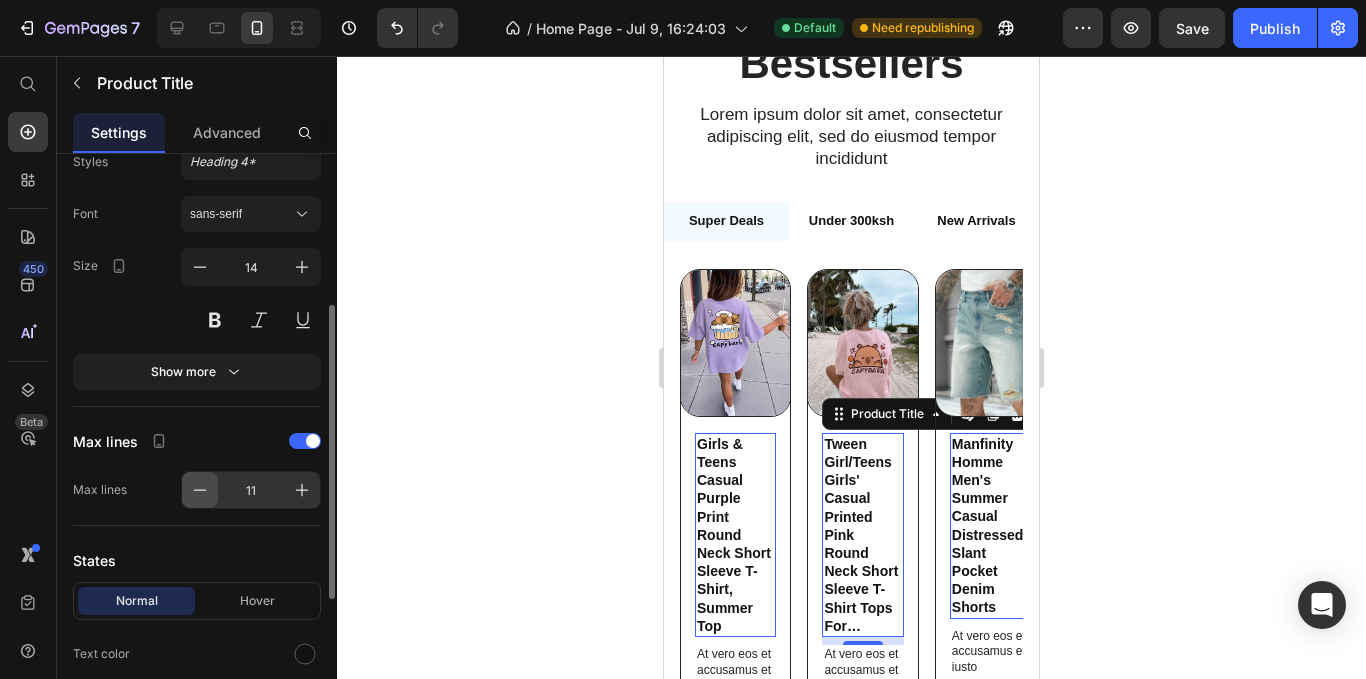 click 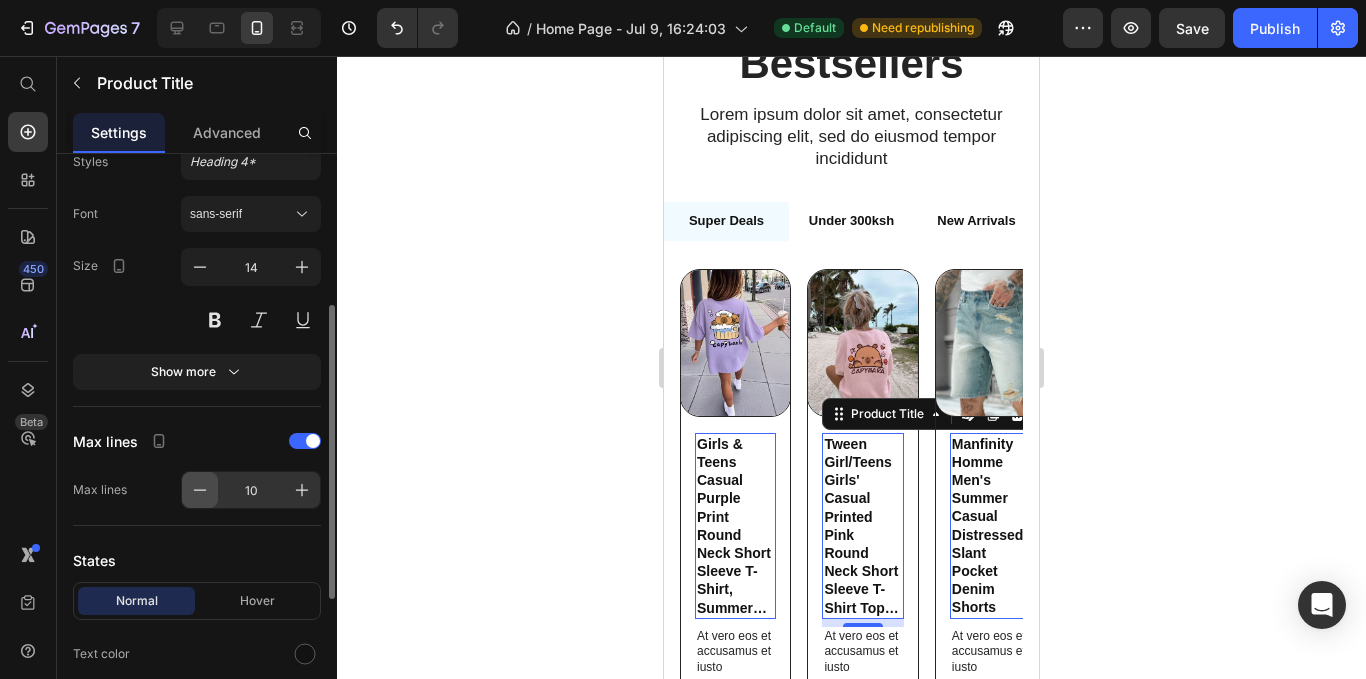 click 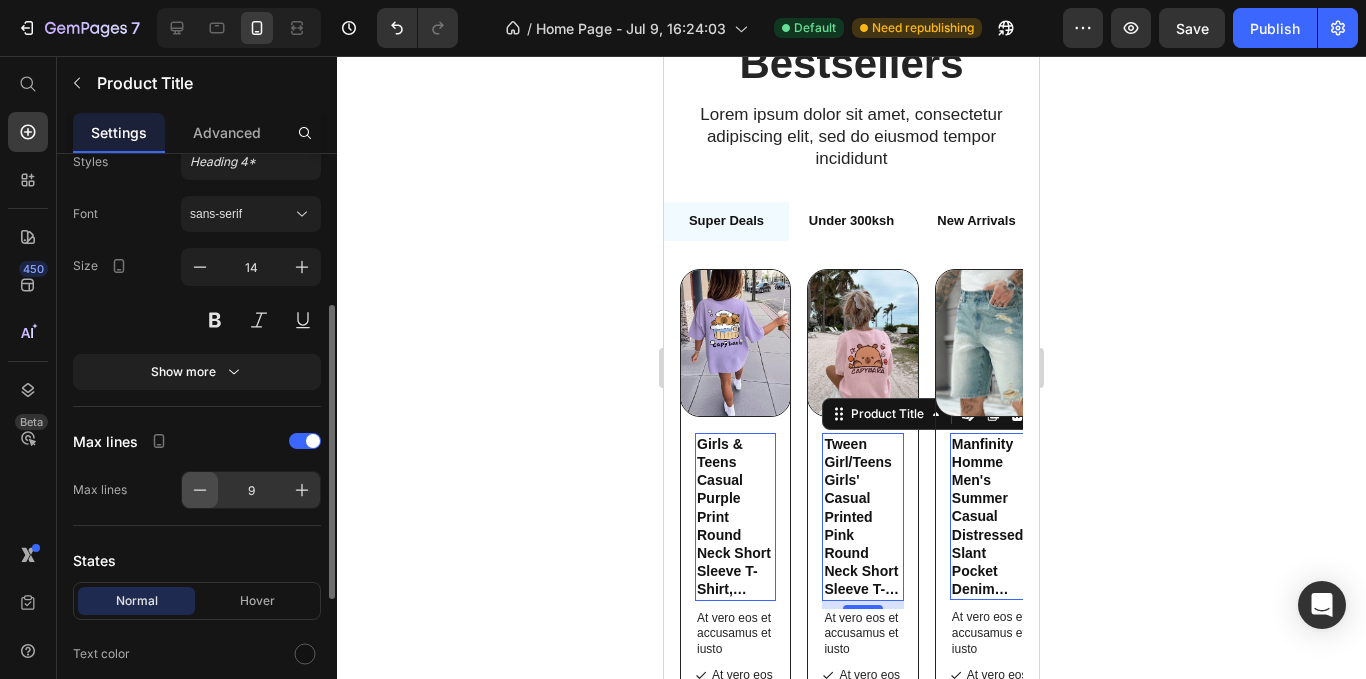 click 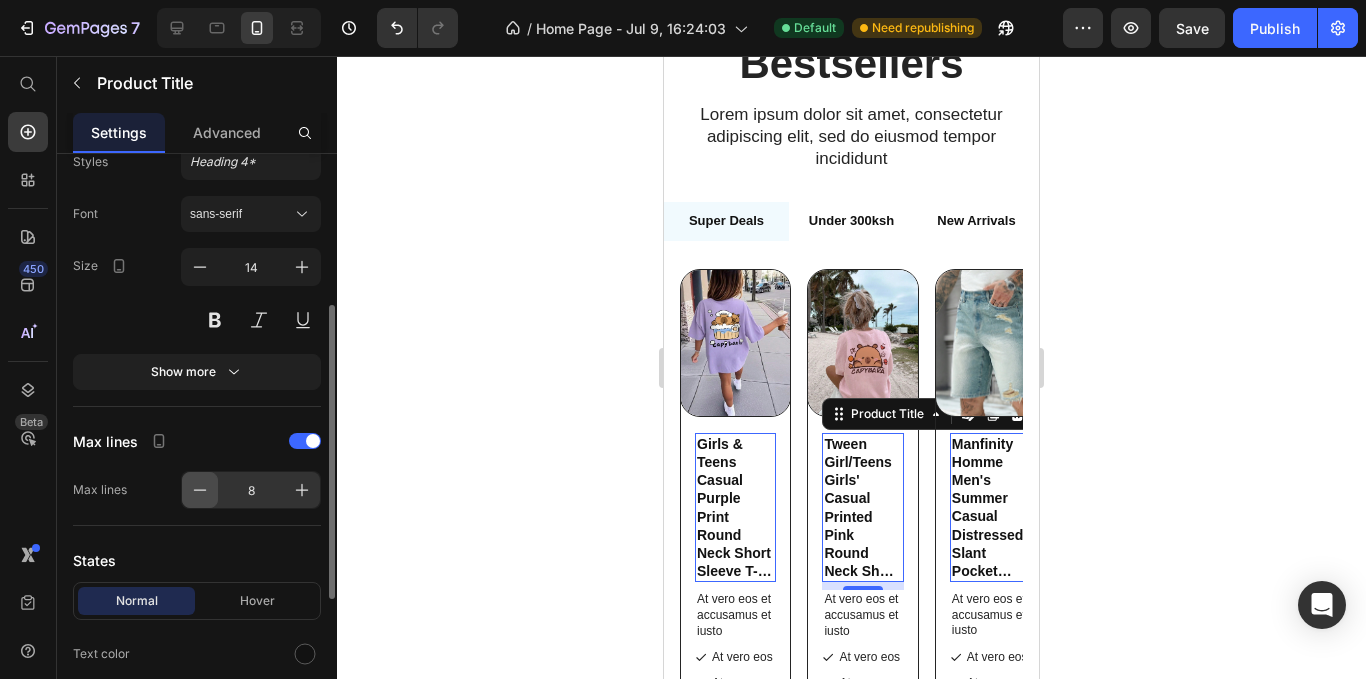 click 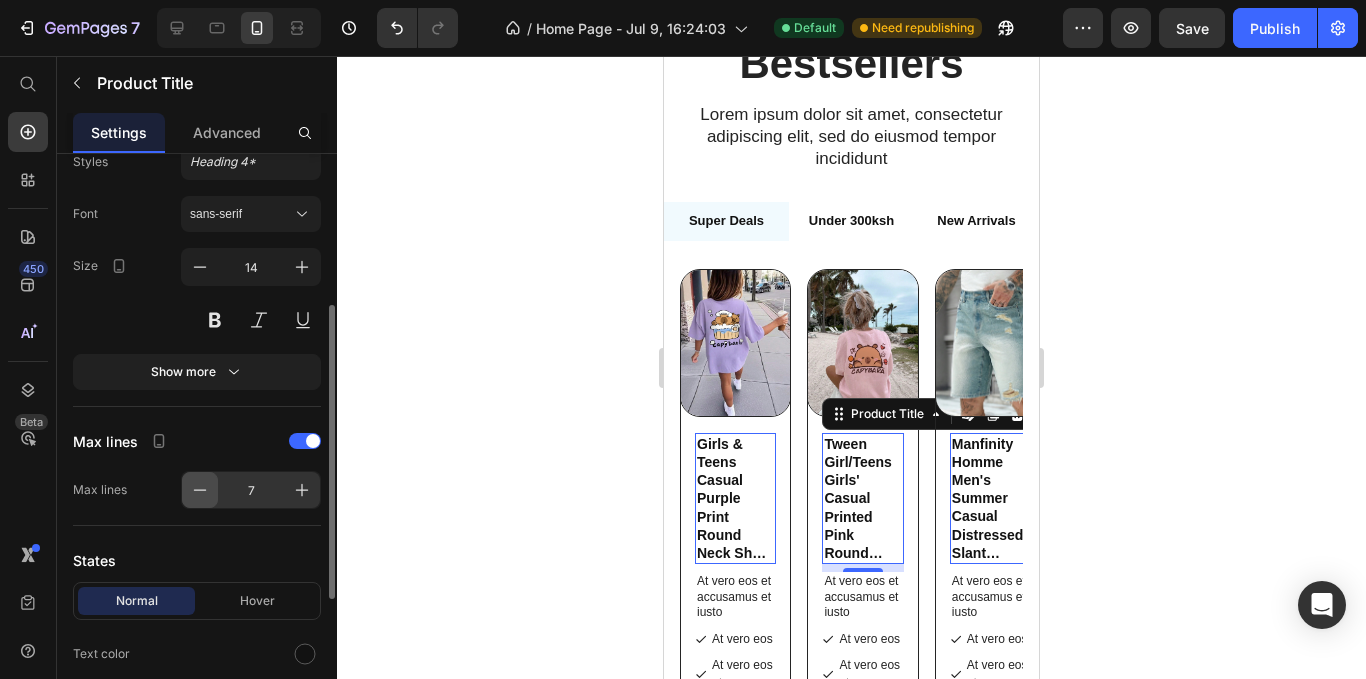 click 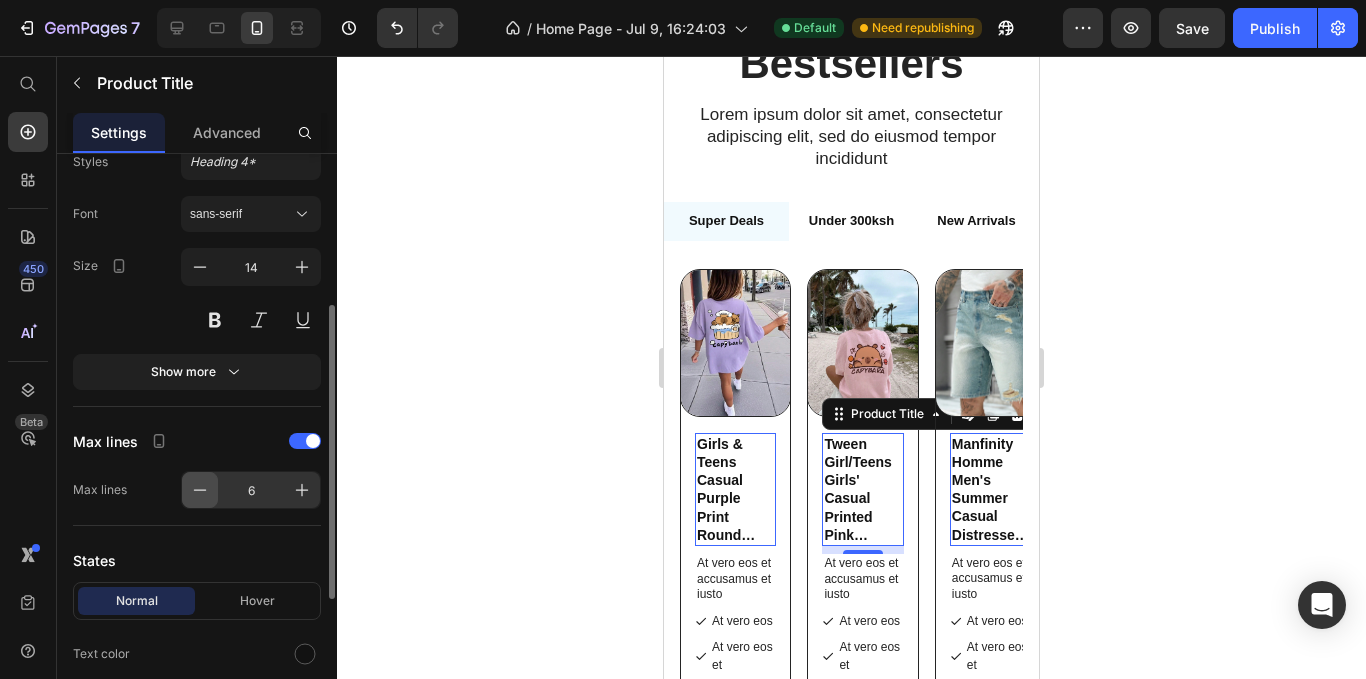 click 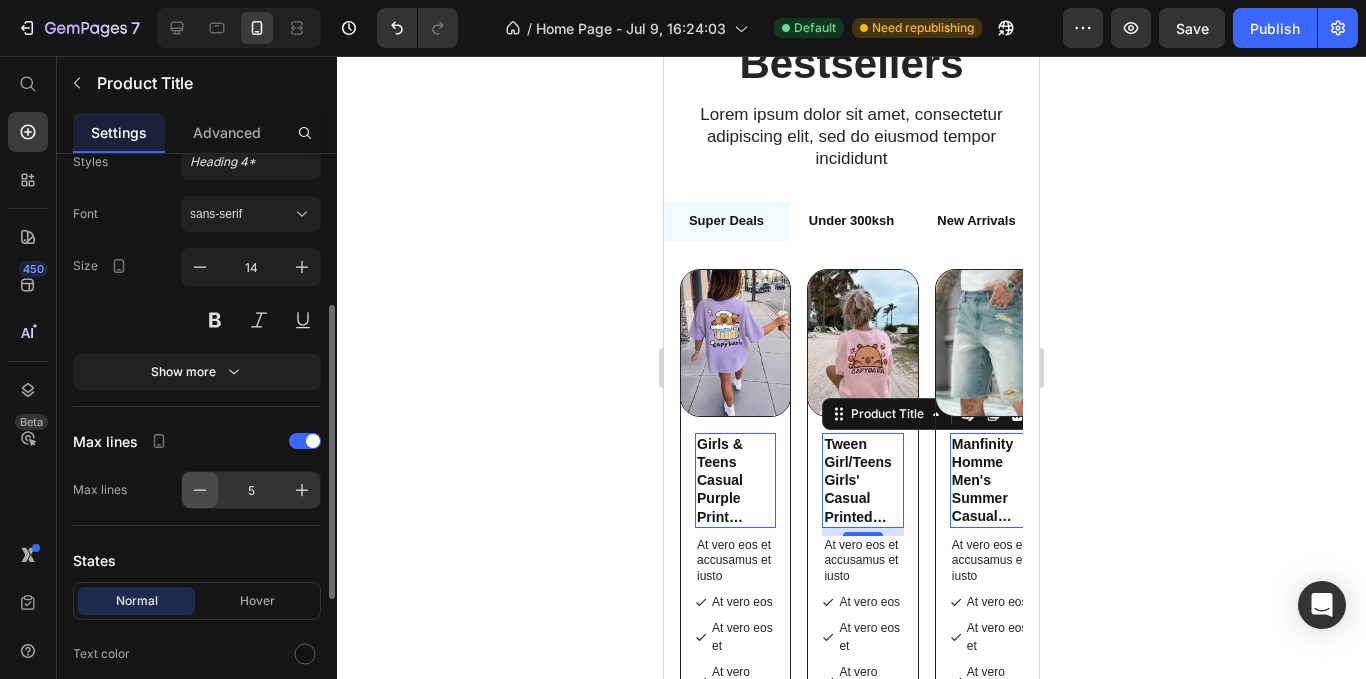 click 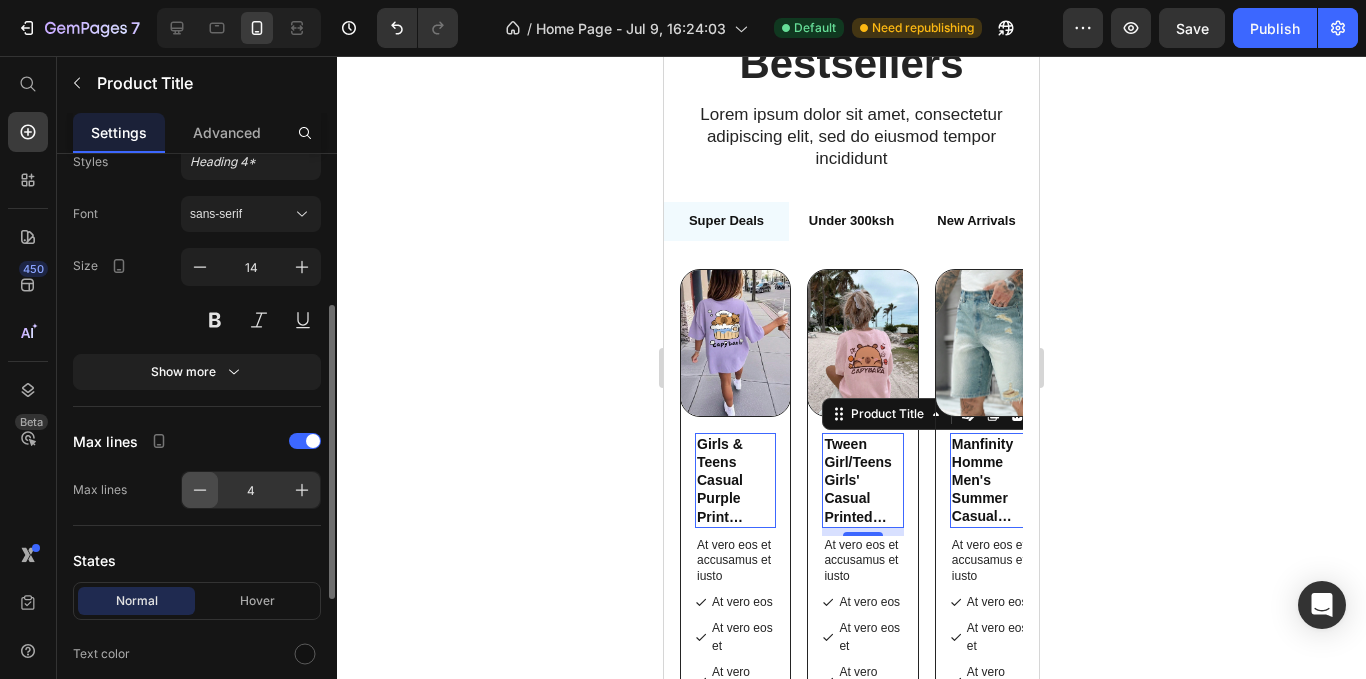 click 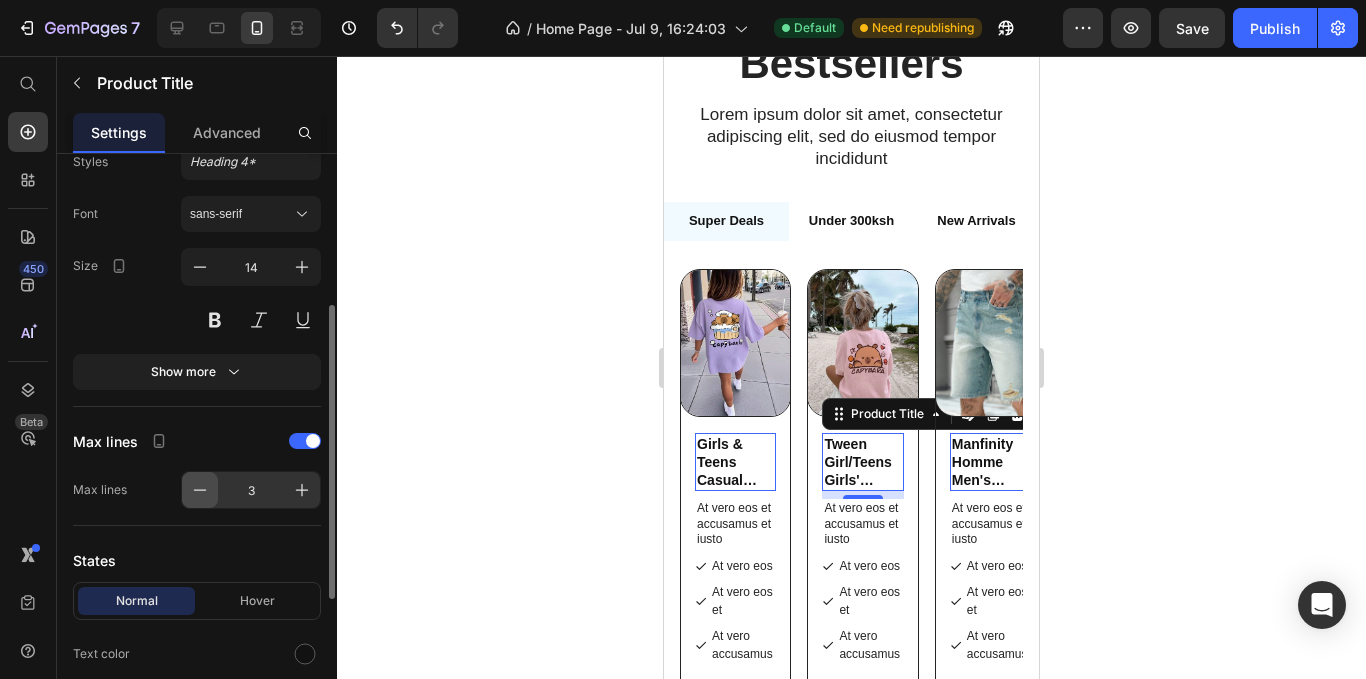 click 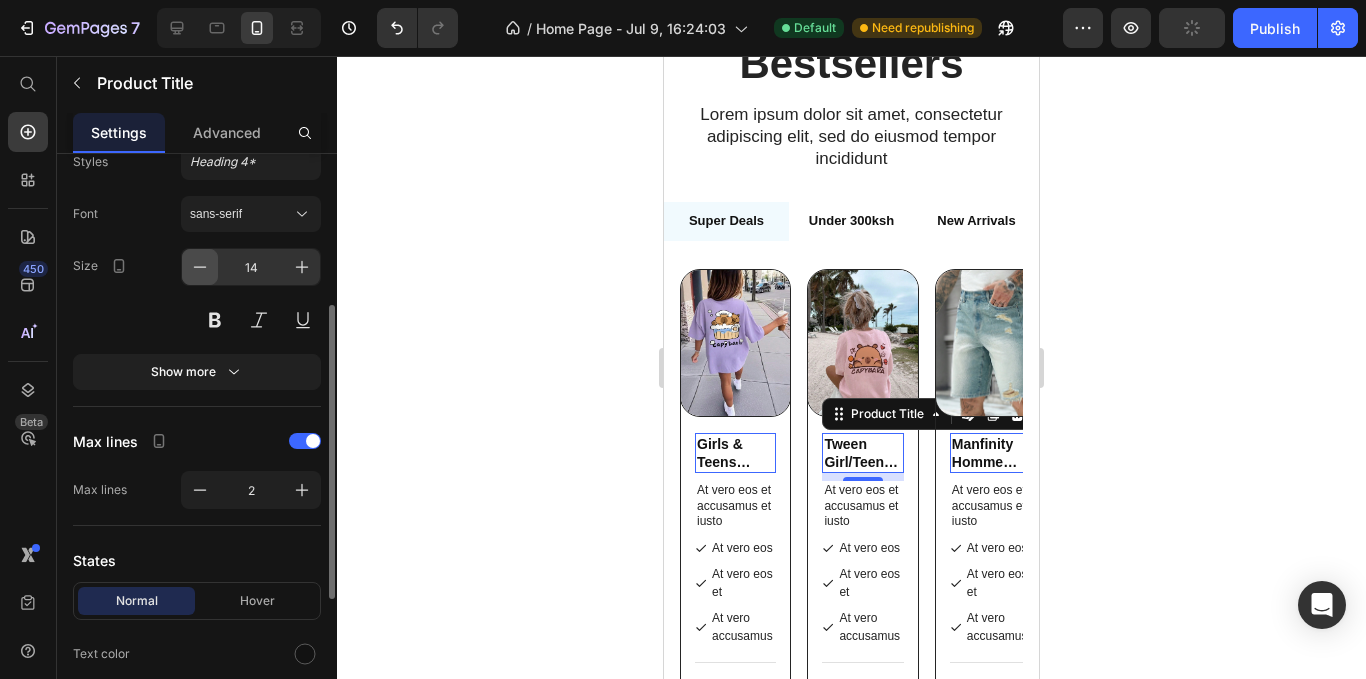 click 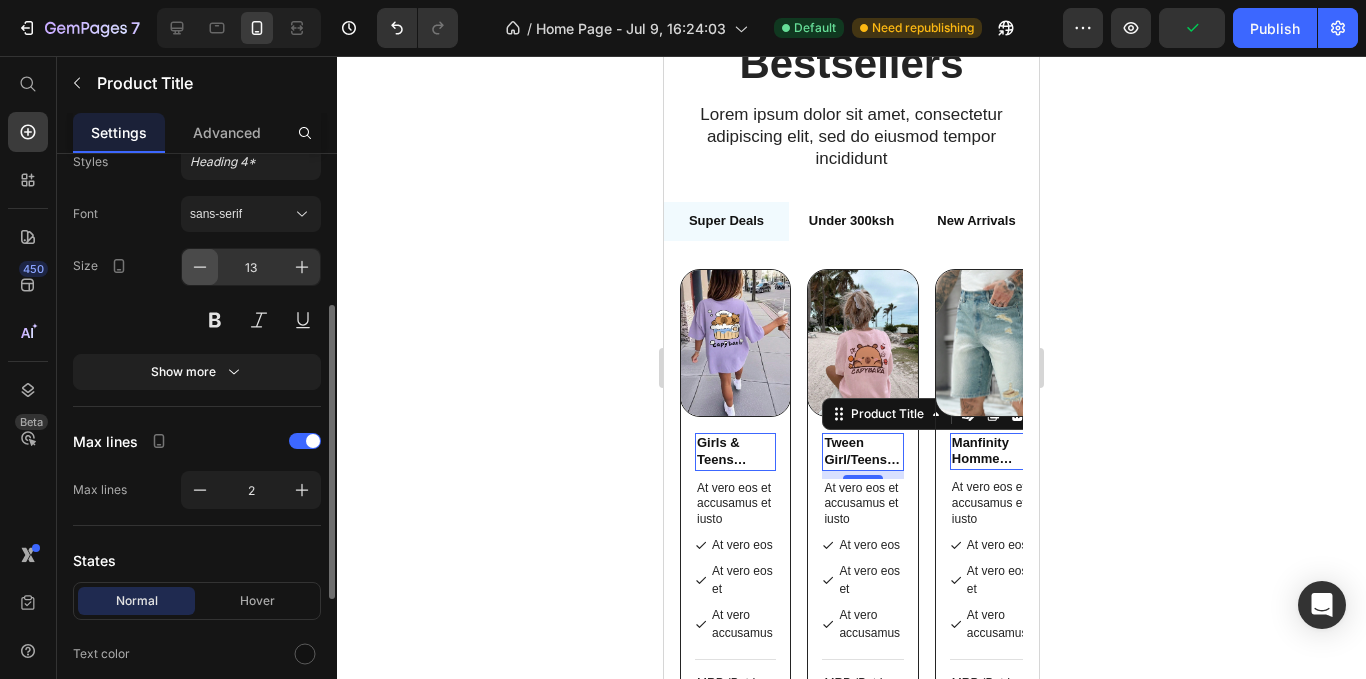 click 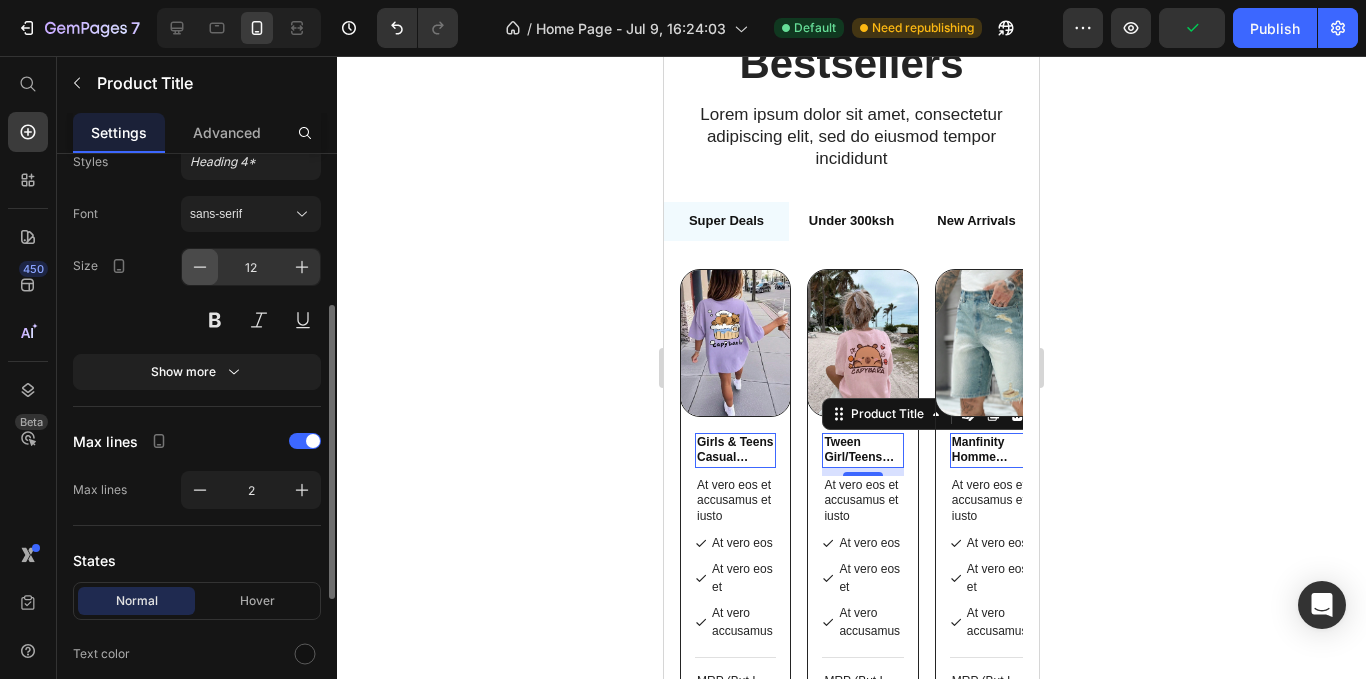 click 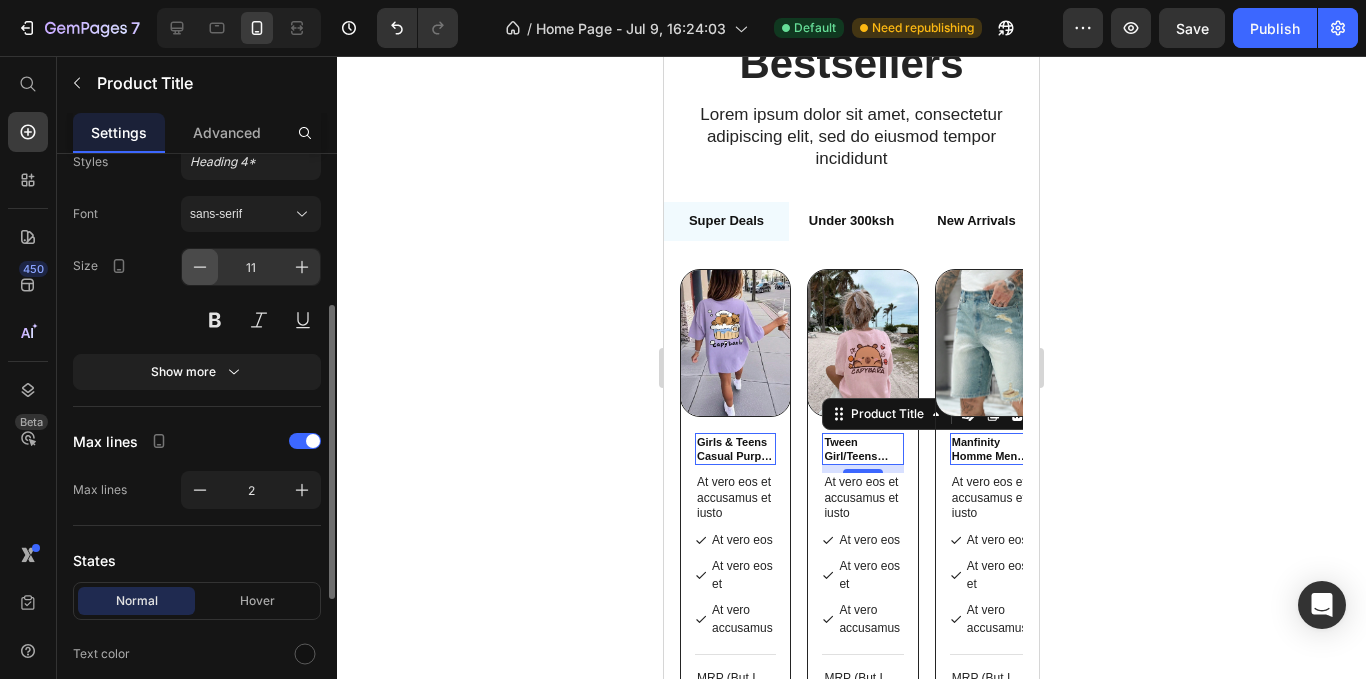 click 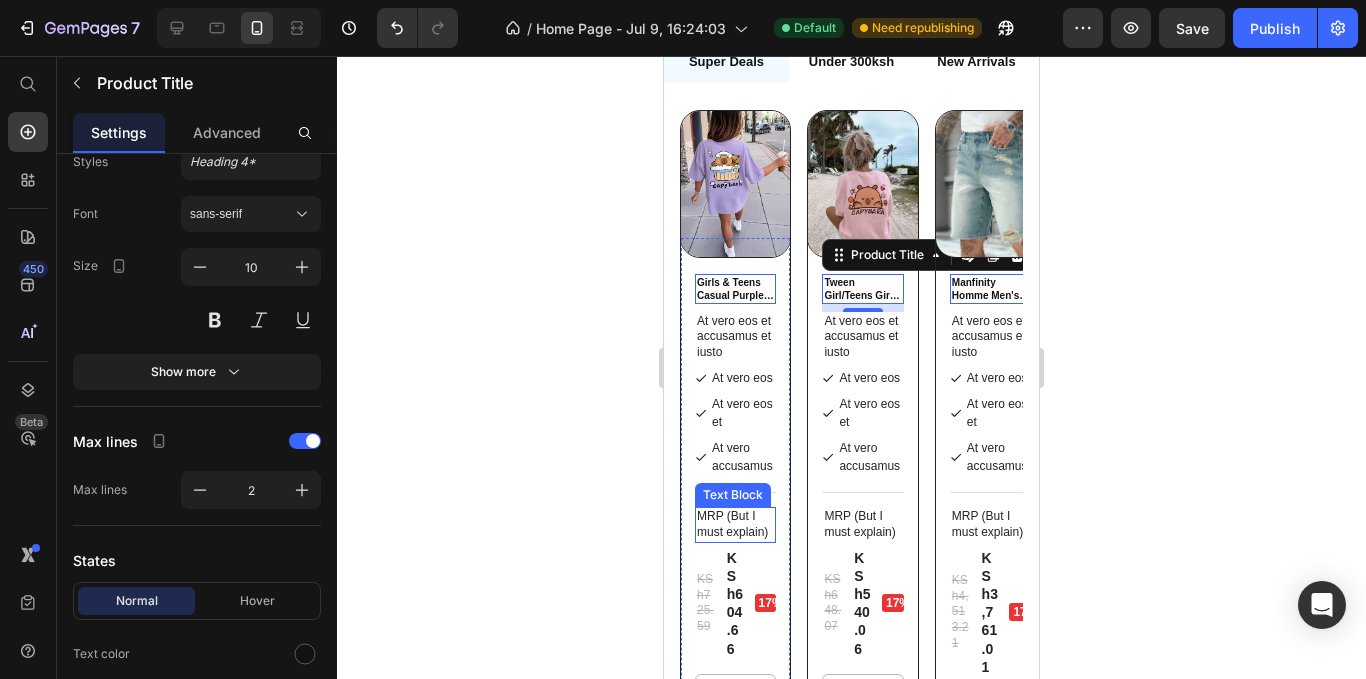 scroll, scrollTop: 6065, scrollLeft: 0, axis: vertical 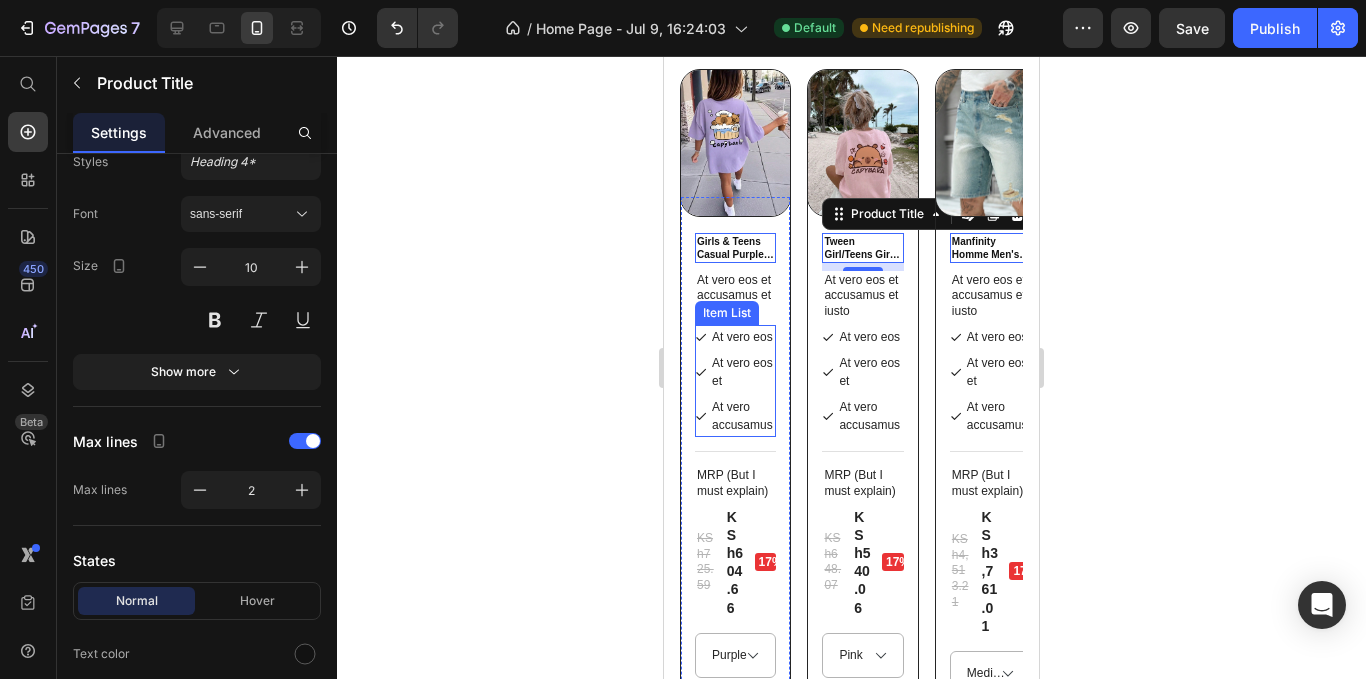 click on "At vero eos et" at bounding box center [742, 372] 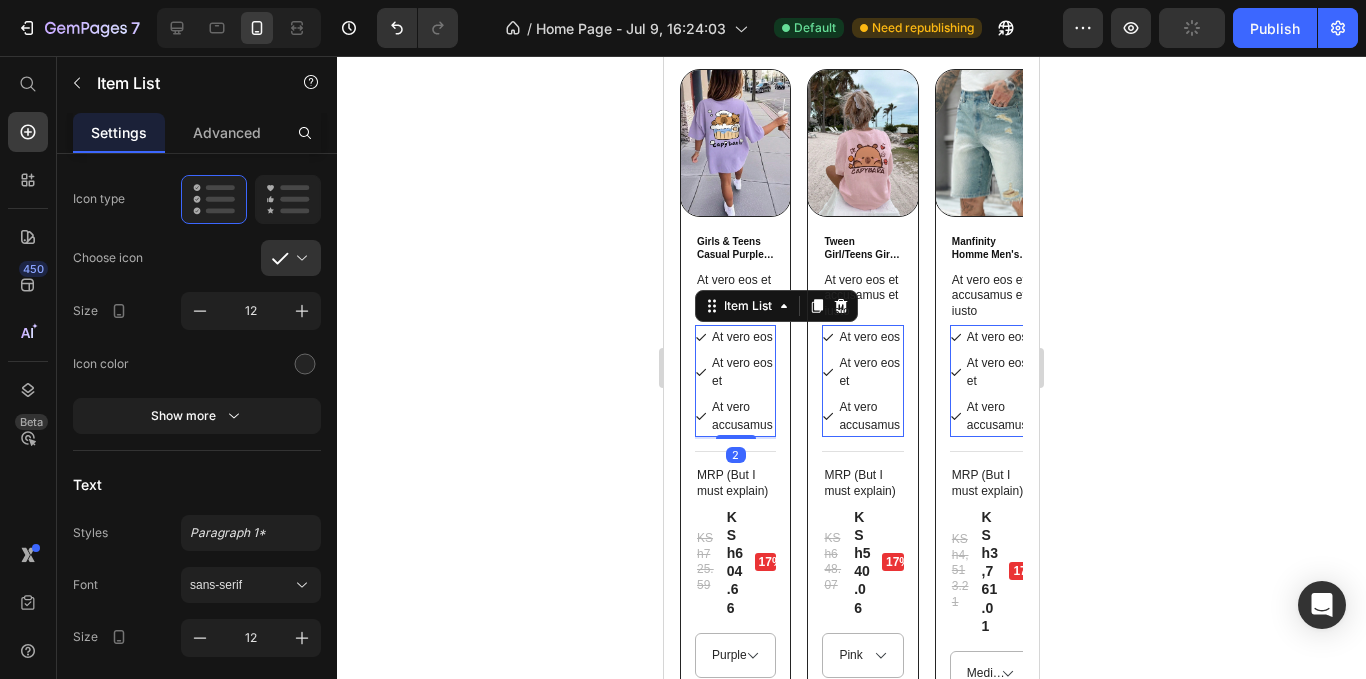 scroll, scrollTop: 0, scrollLeft: 0, axis: both 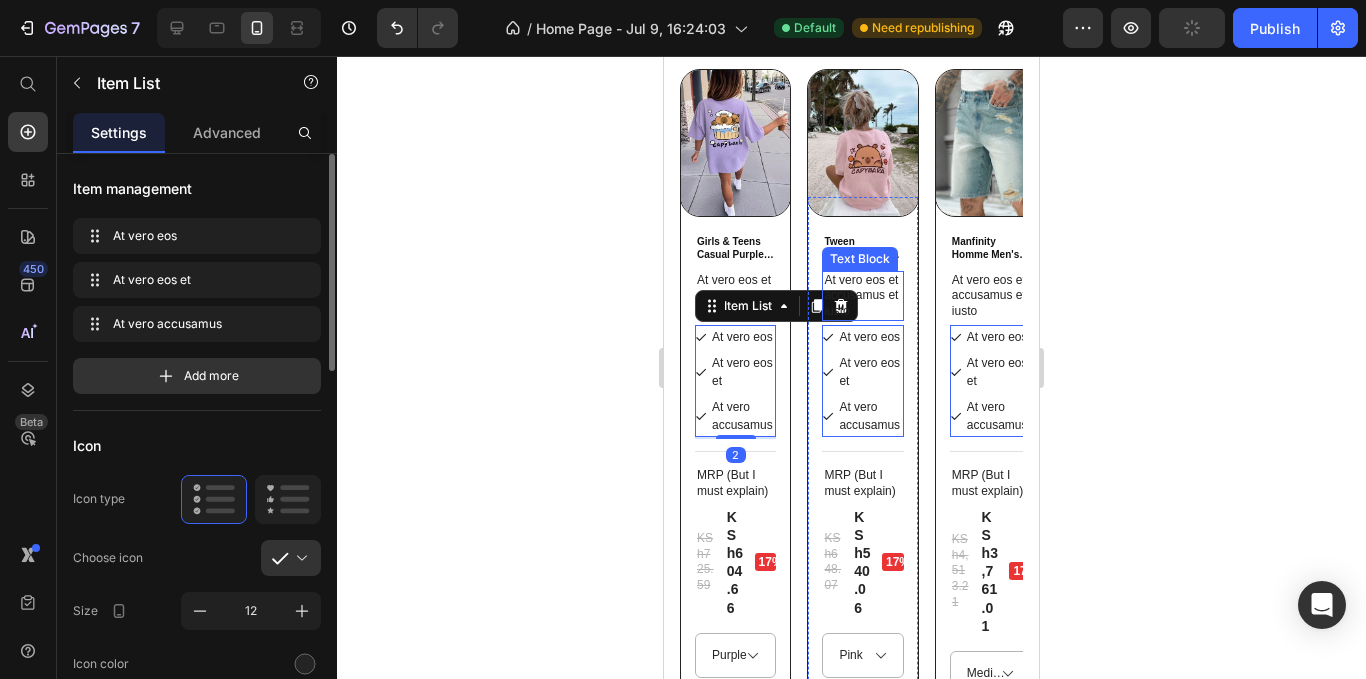 click on "At vero eos et accusamus et iusto" at bounding box center [862, 296] 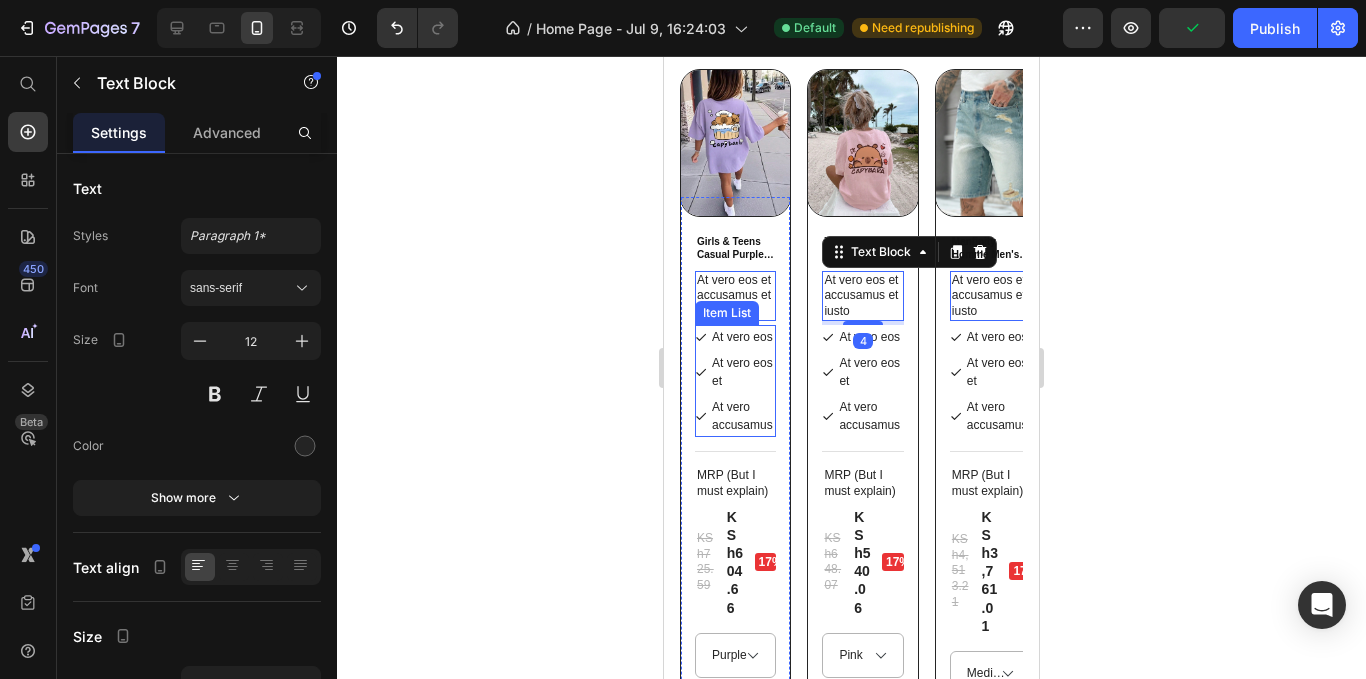 click on "At vero eos" at bounding box center [742, 337] 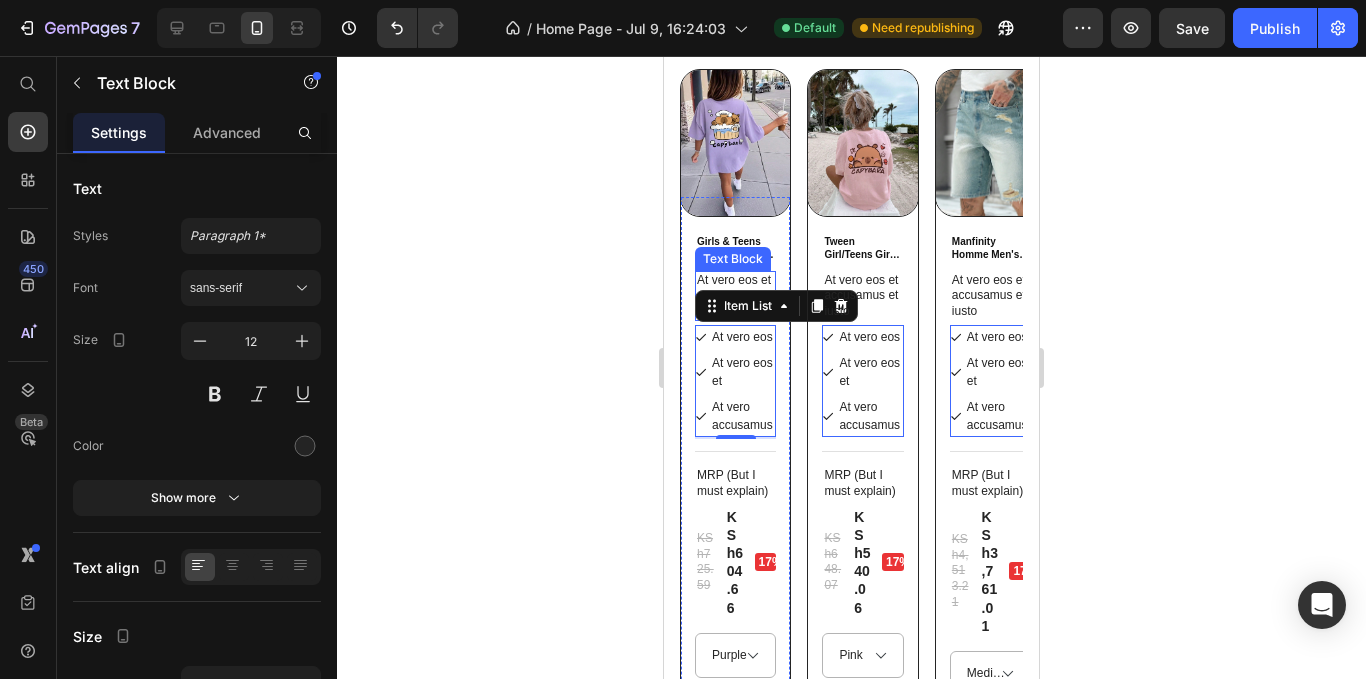click on "At vero eos et accusamus et iusto" at bounding box center (735, 296) 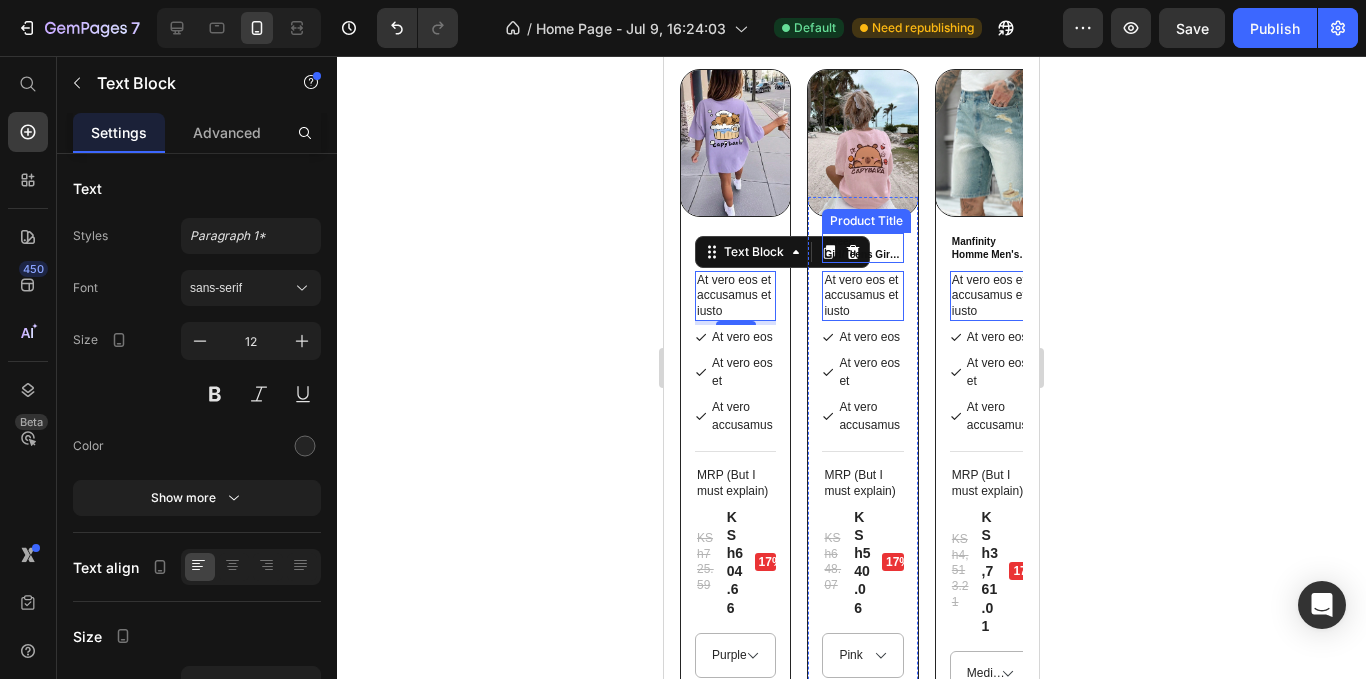 click on "Tween Girl/Teens Girls' Casual Printed Pink Round Neck Short Sleeve T-Shirt Tops For Summer" at bounding box center [862, 248] 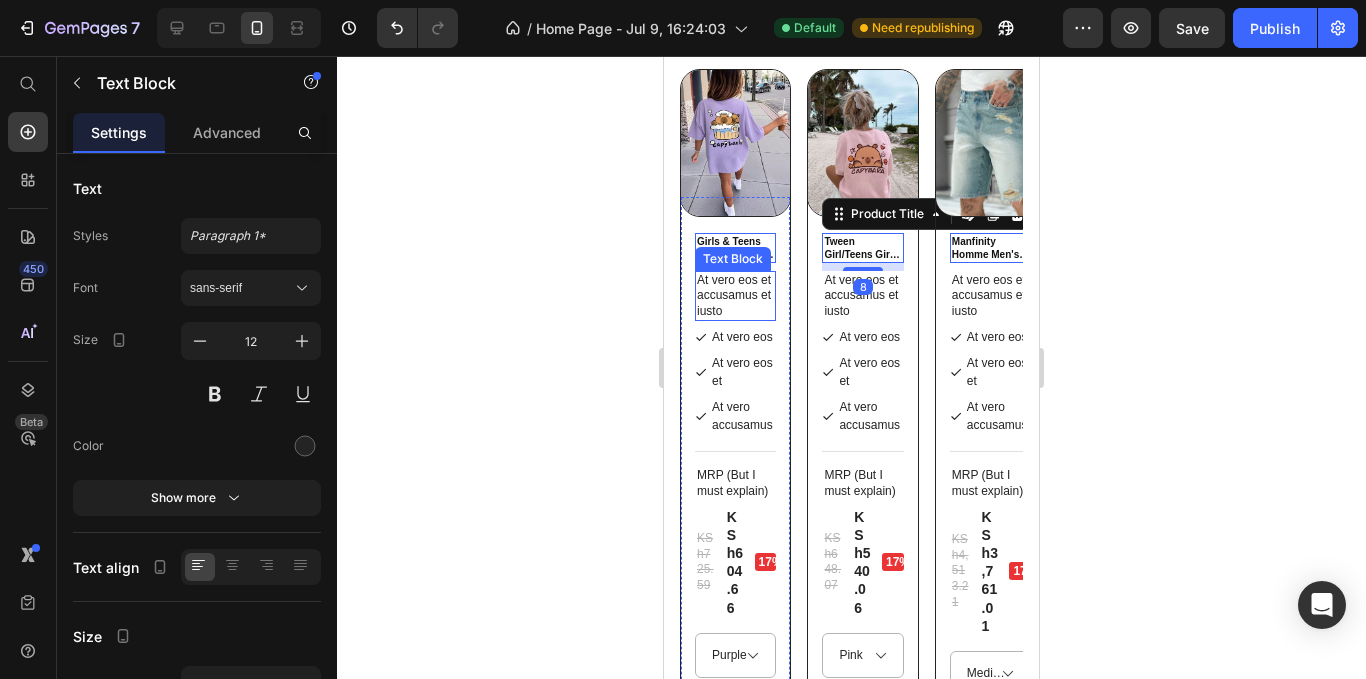 click on "At vero eos et accusamus et iusto" at bounding box center (735, 296) 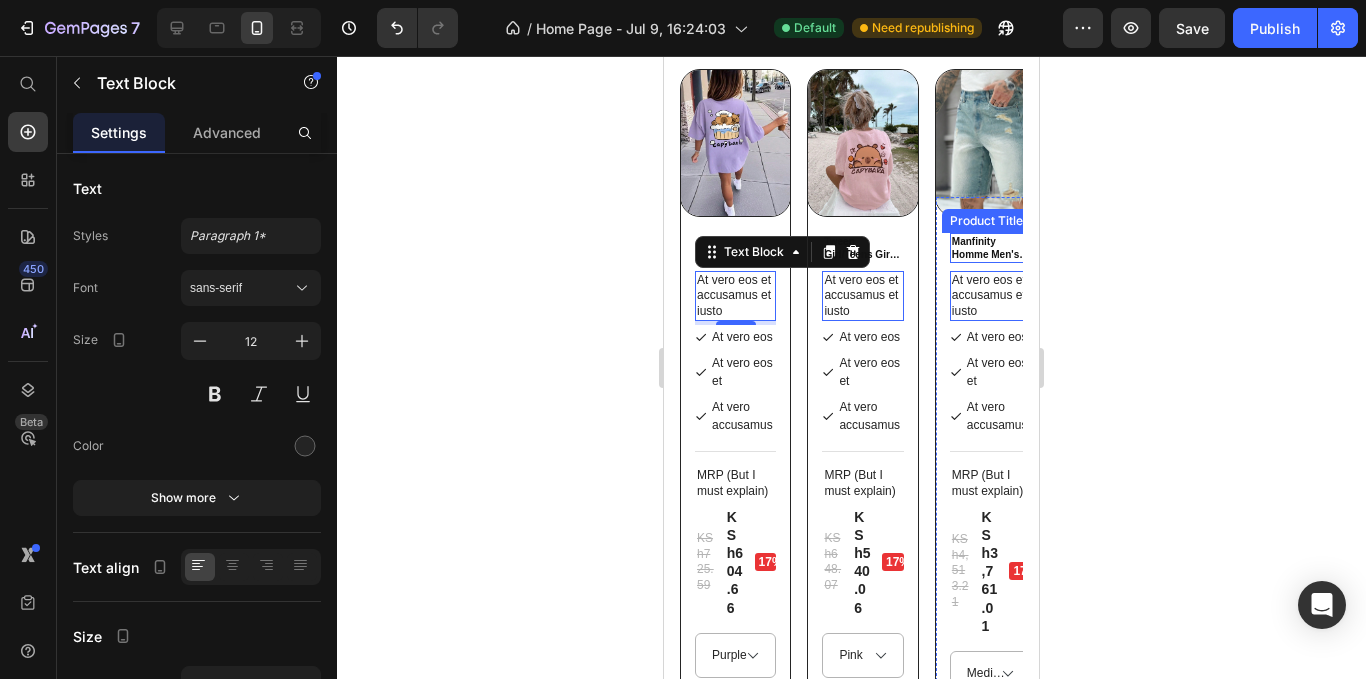 click on "Manfinity Homme Men's Summer Casual Distressed Slant Pocket Denim Shorts" at bounding box center (990, 248) 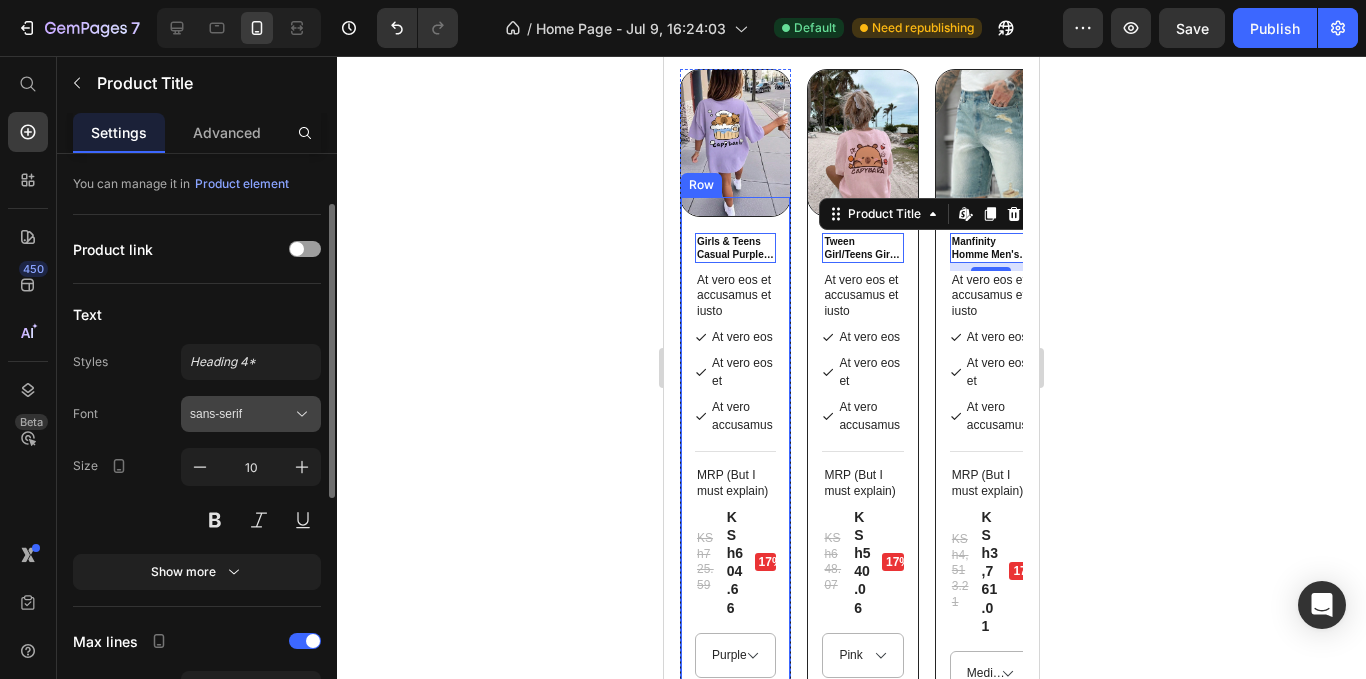 scroll, scrollTop: 200, scrollLeft: 0, axis: vertical 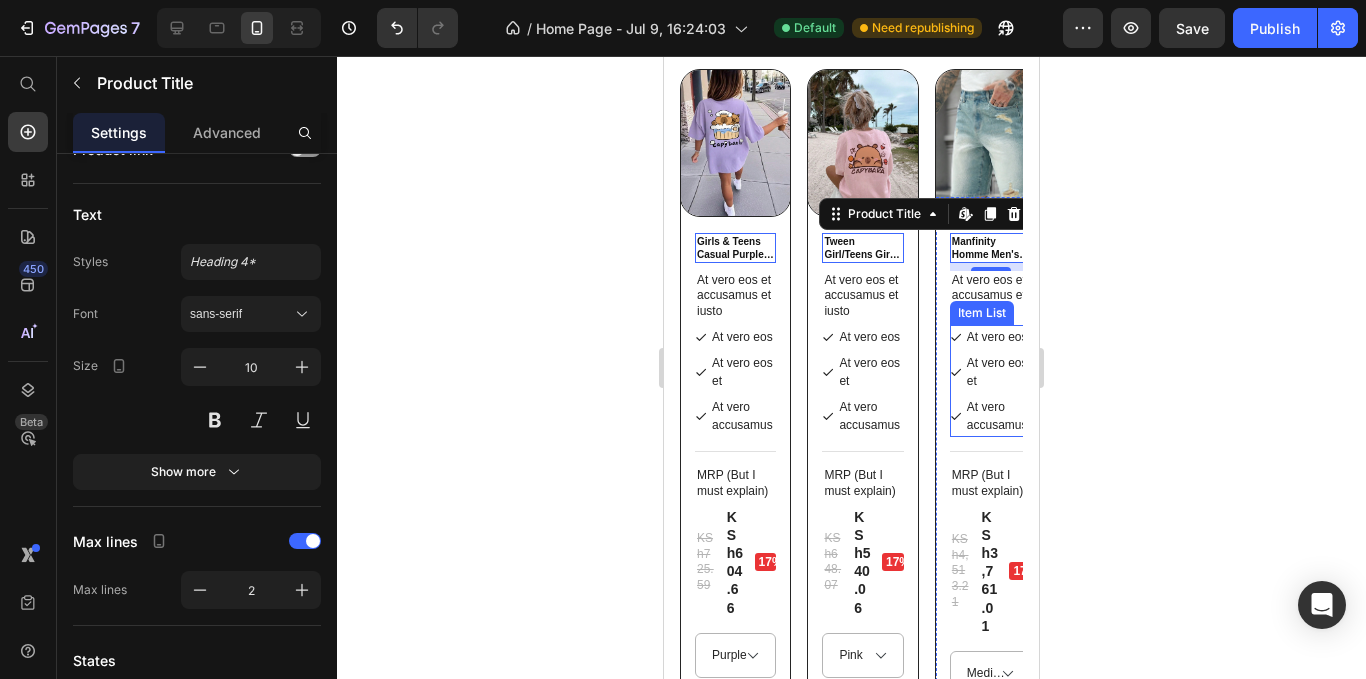 click 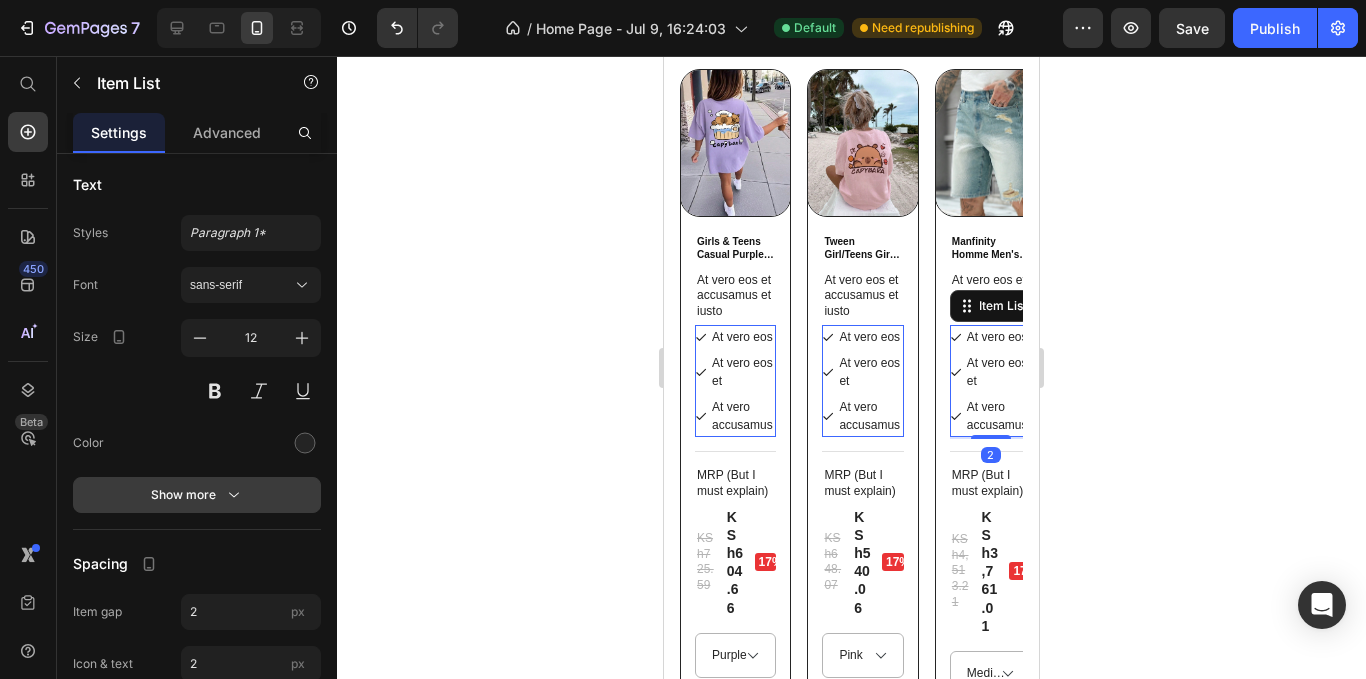 scroll, scrollTop: 974, scrollLeft: 0, axis: vertical 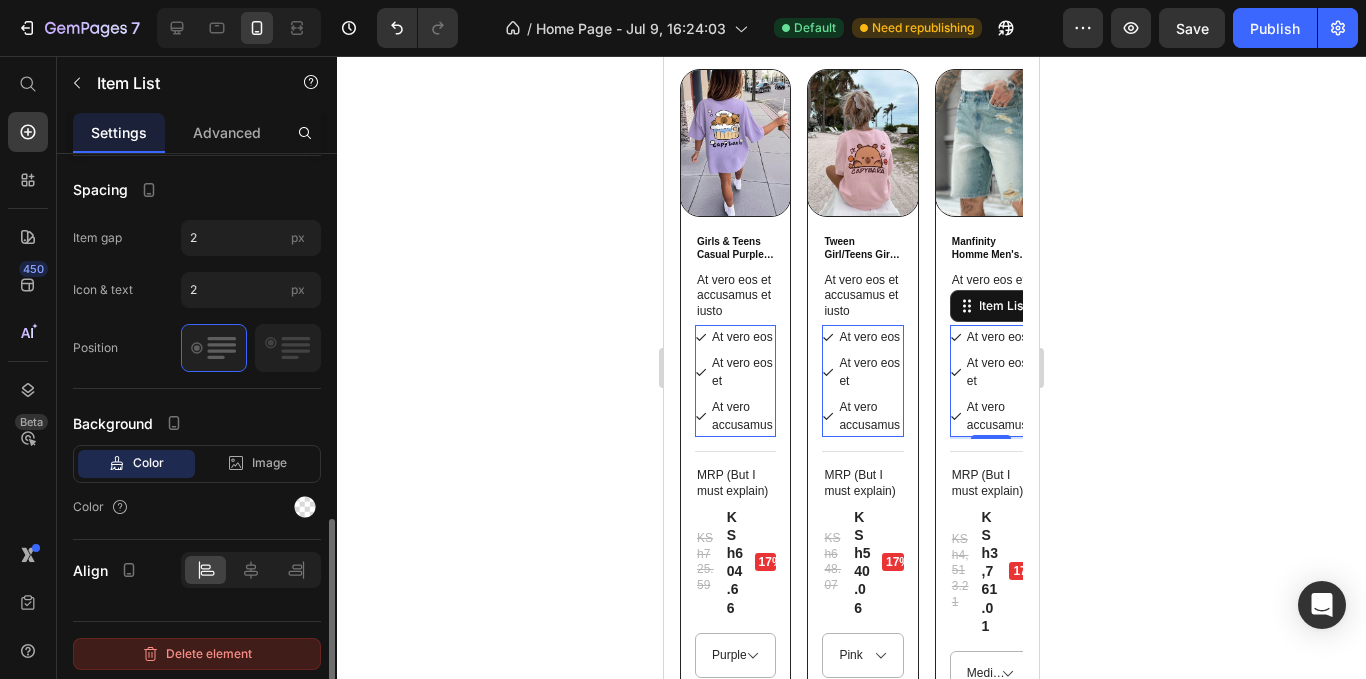click on "Delete element" 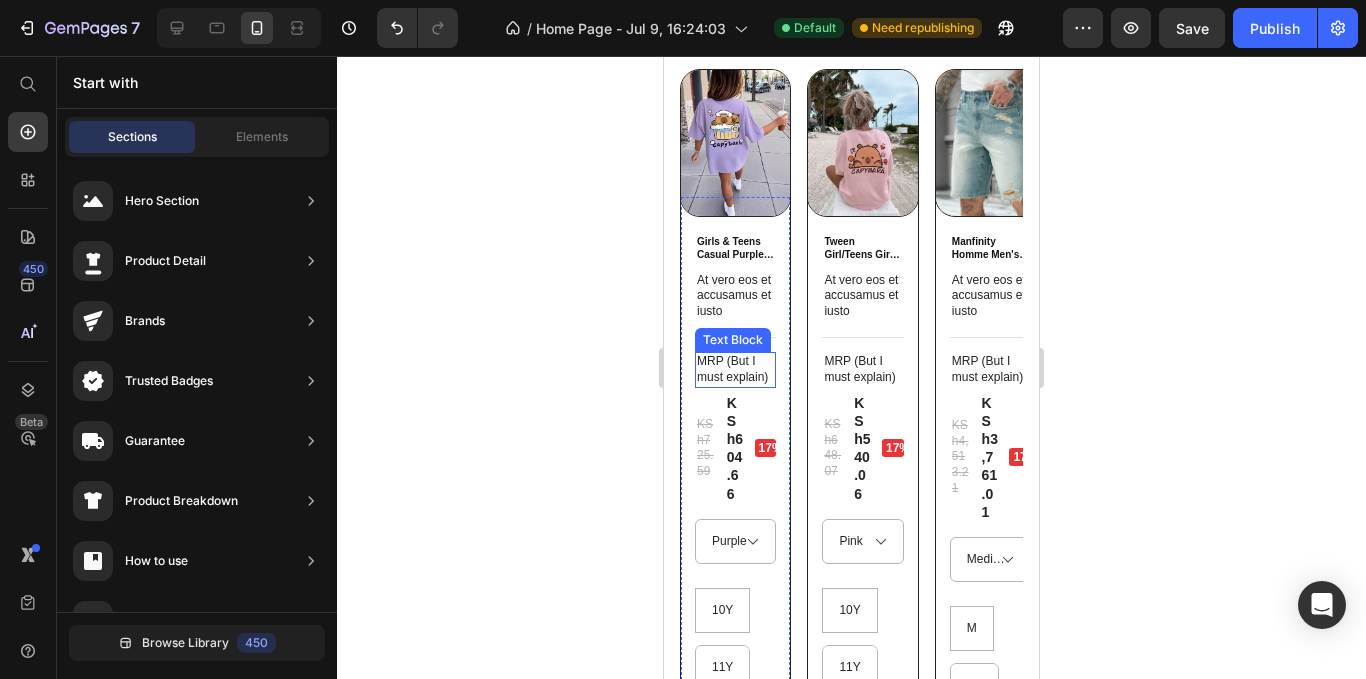 click on "MRP (But I must explain)" 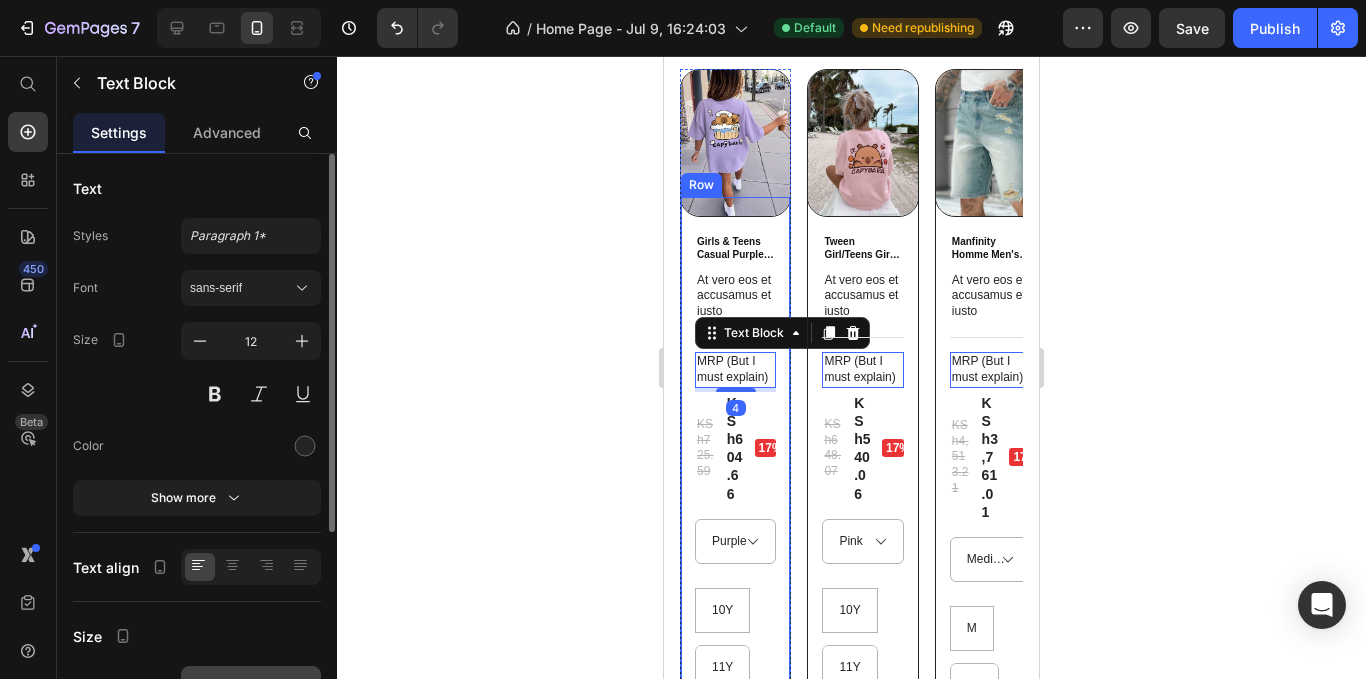 scroll, scrollTop: 313, scrollLeft: 0, axis: vertical 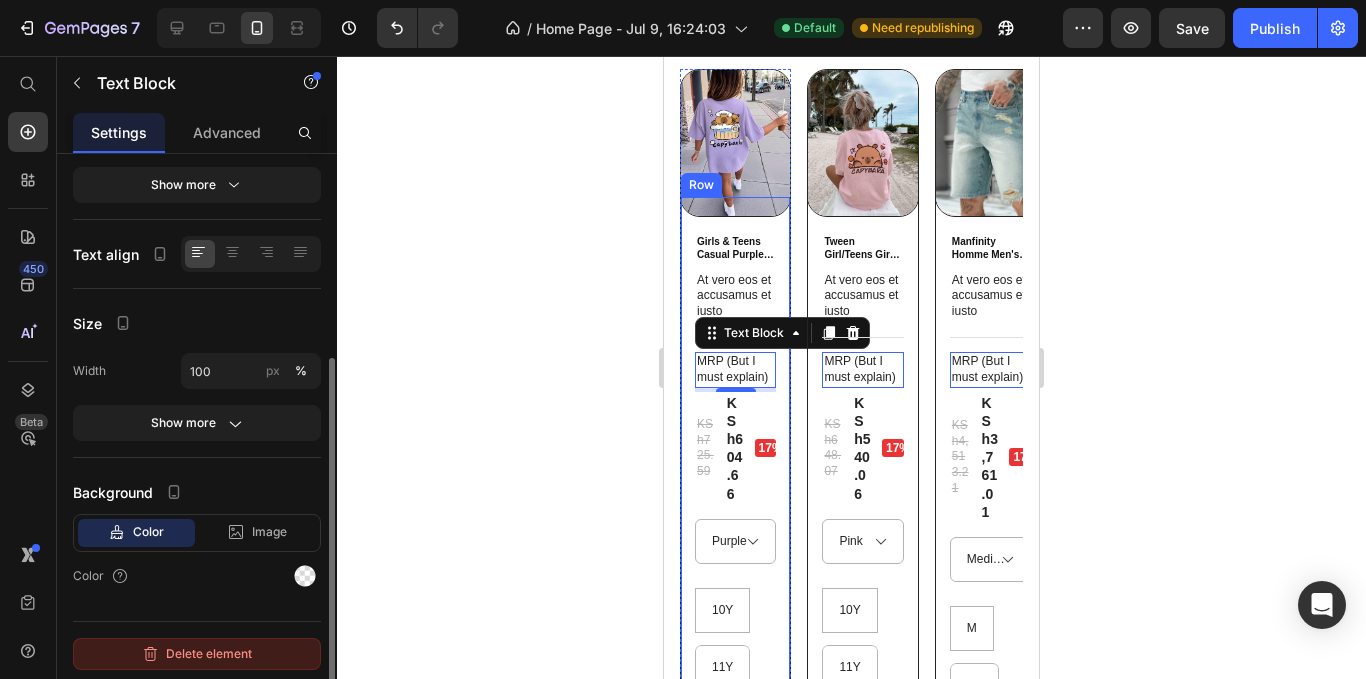 click on "Delete element" 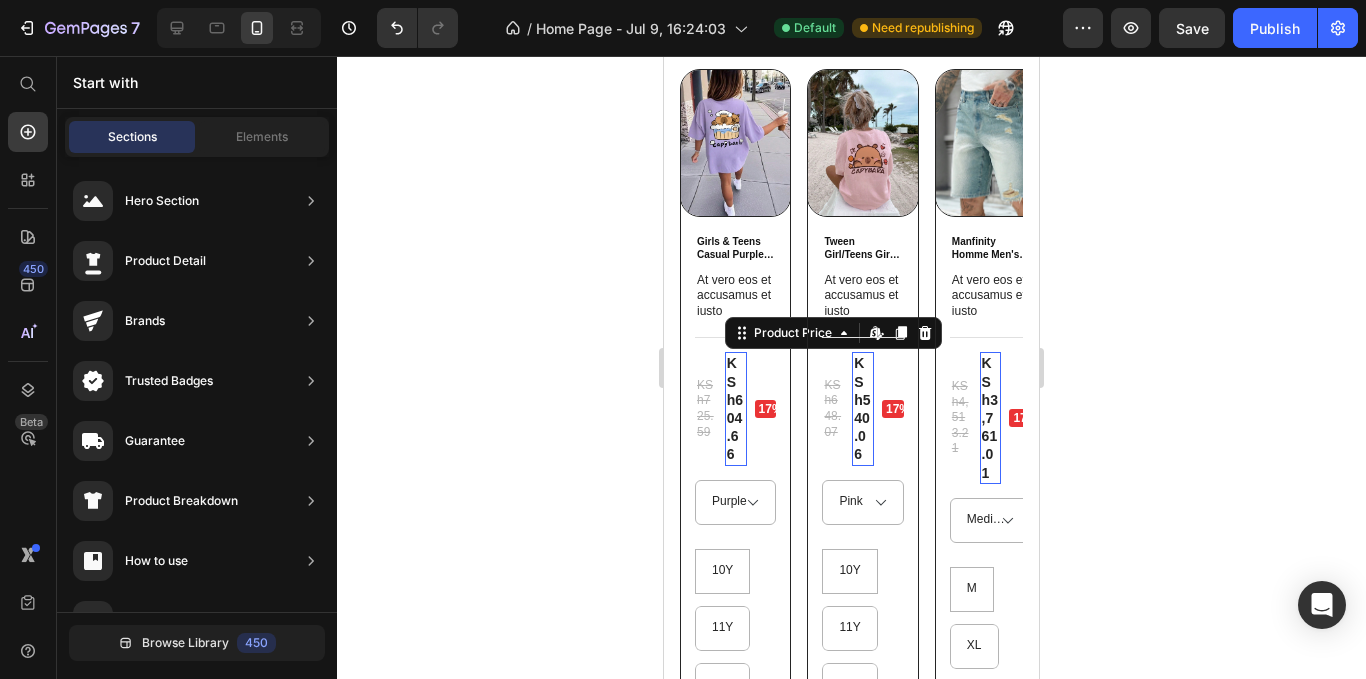 click on "KSh604.66" 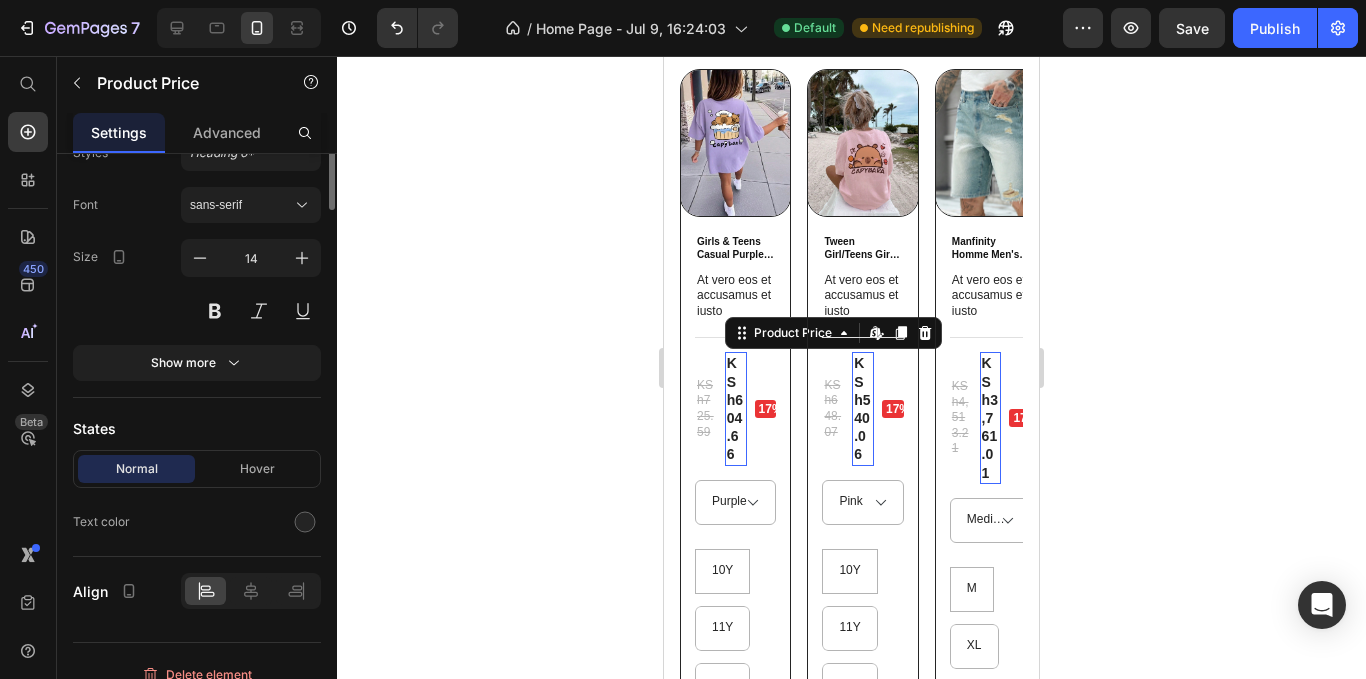 scroll, scrollTop: 0, scrollLeft: 0, axis: both 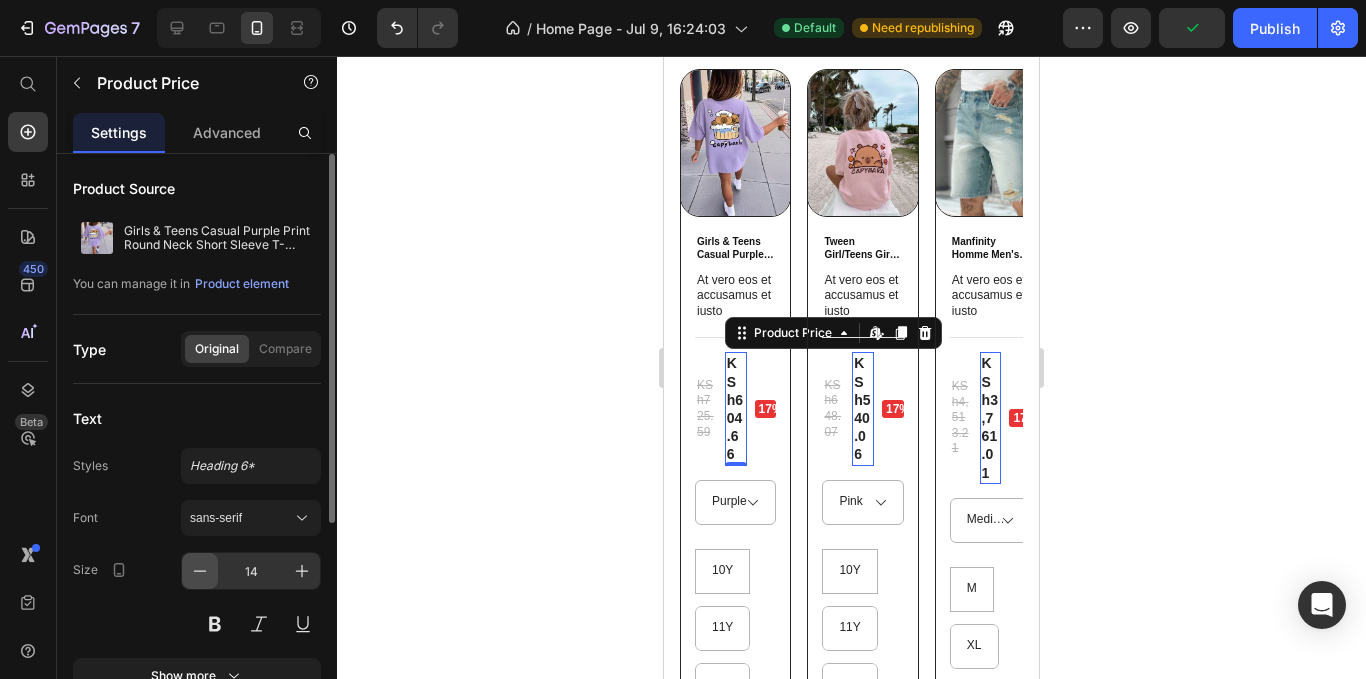 click 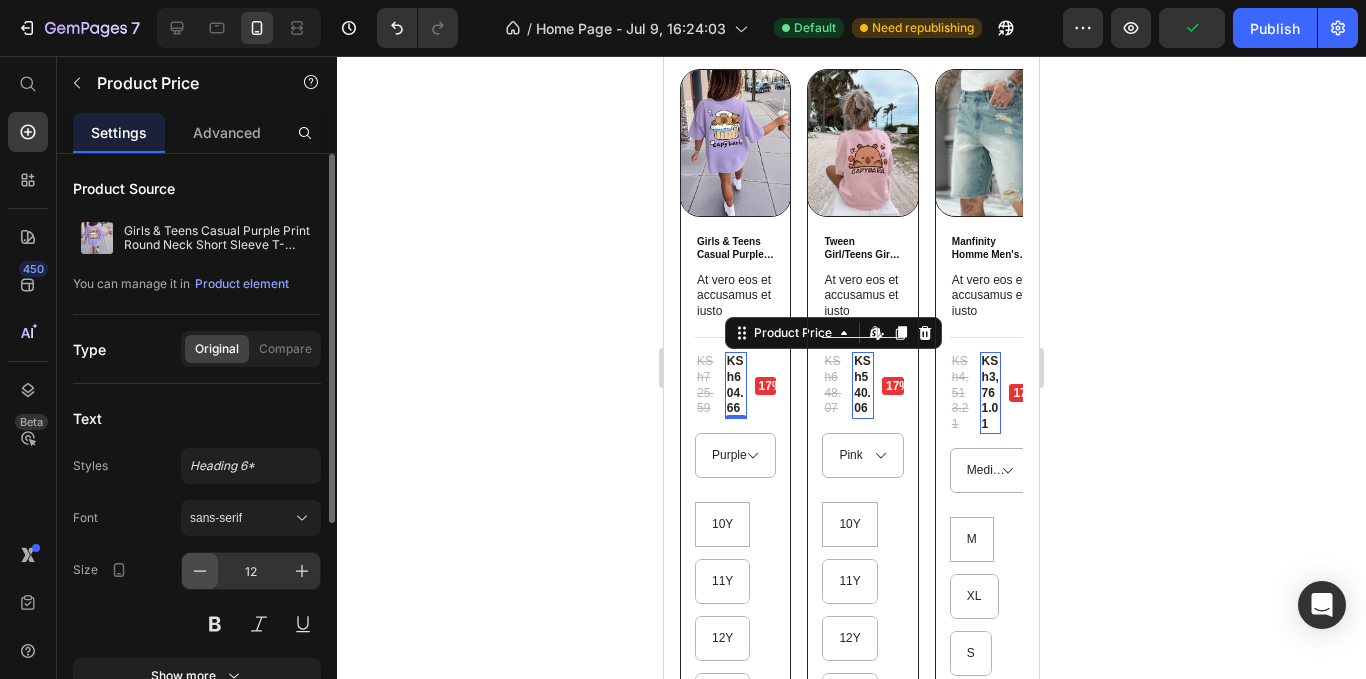 click 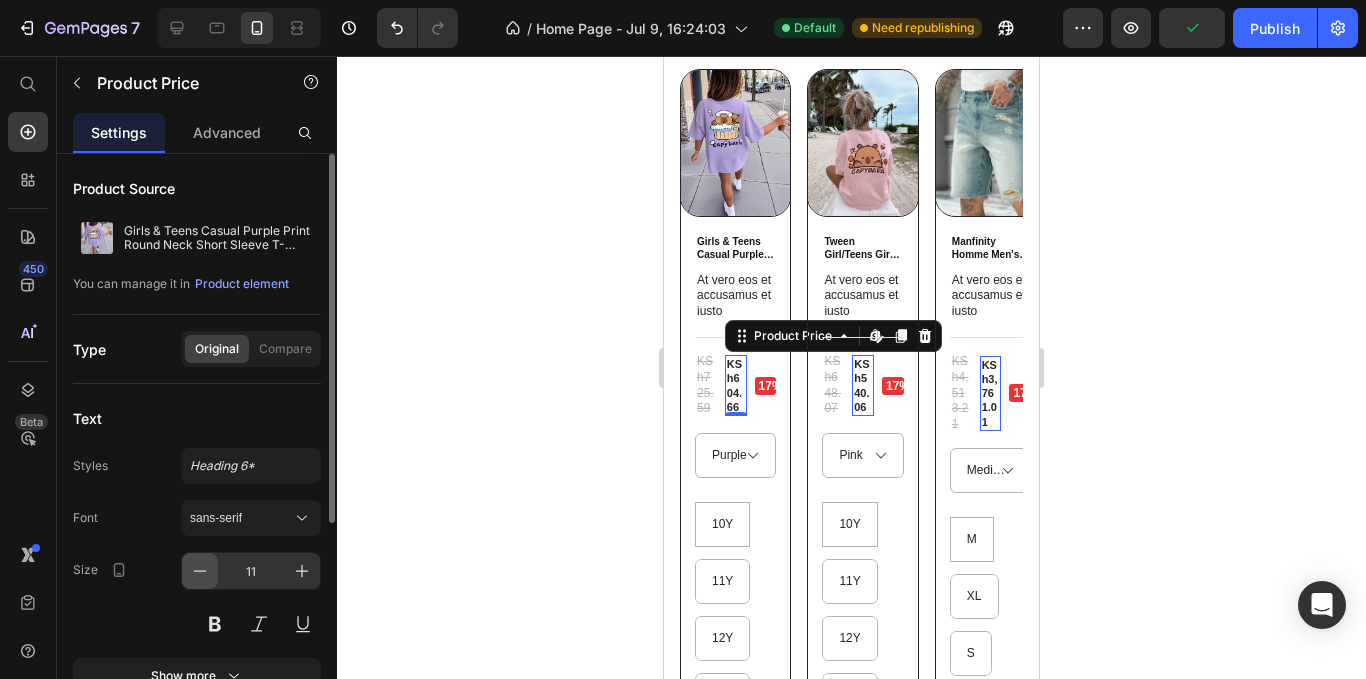 click 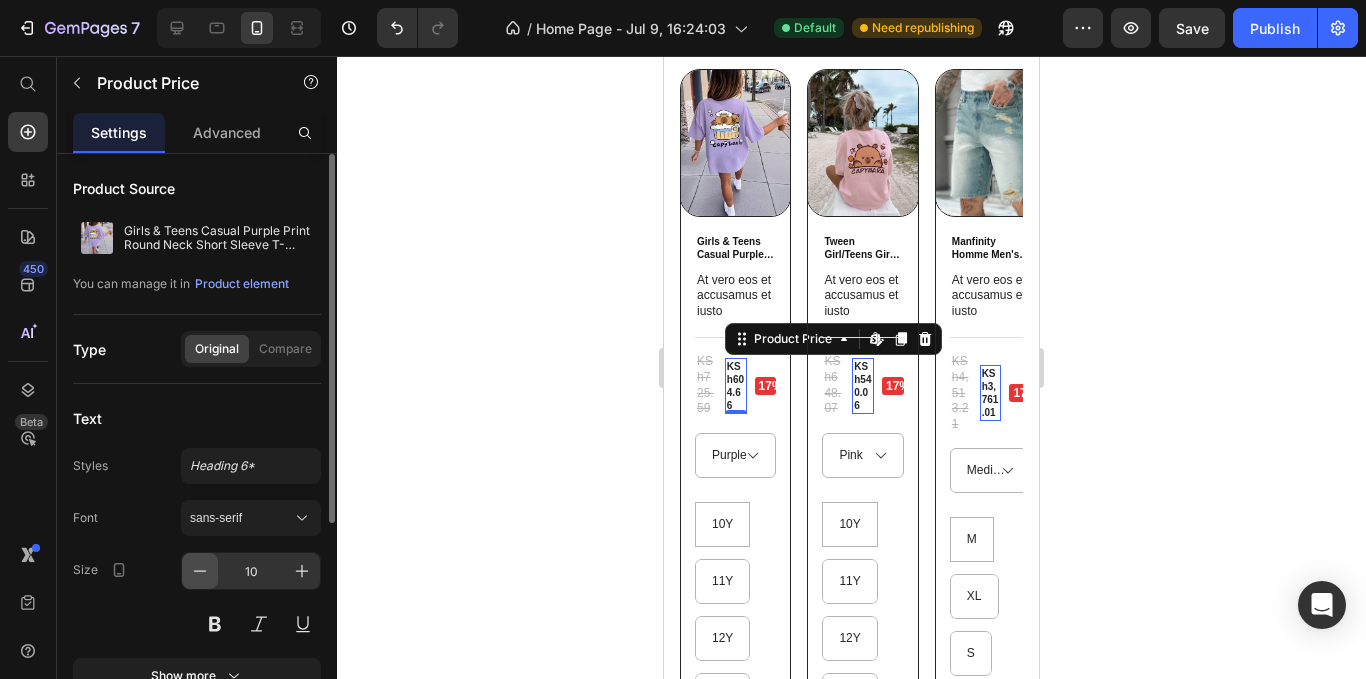 click 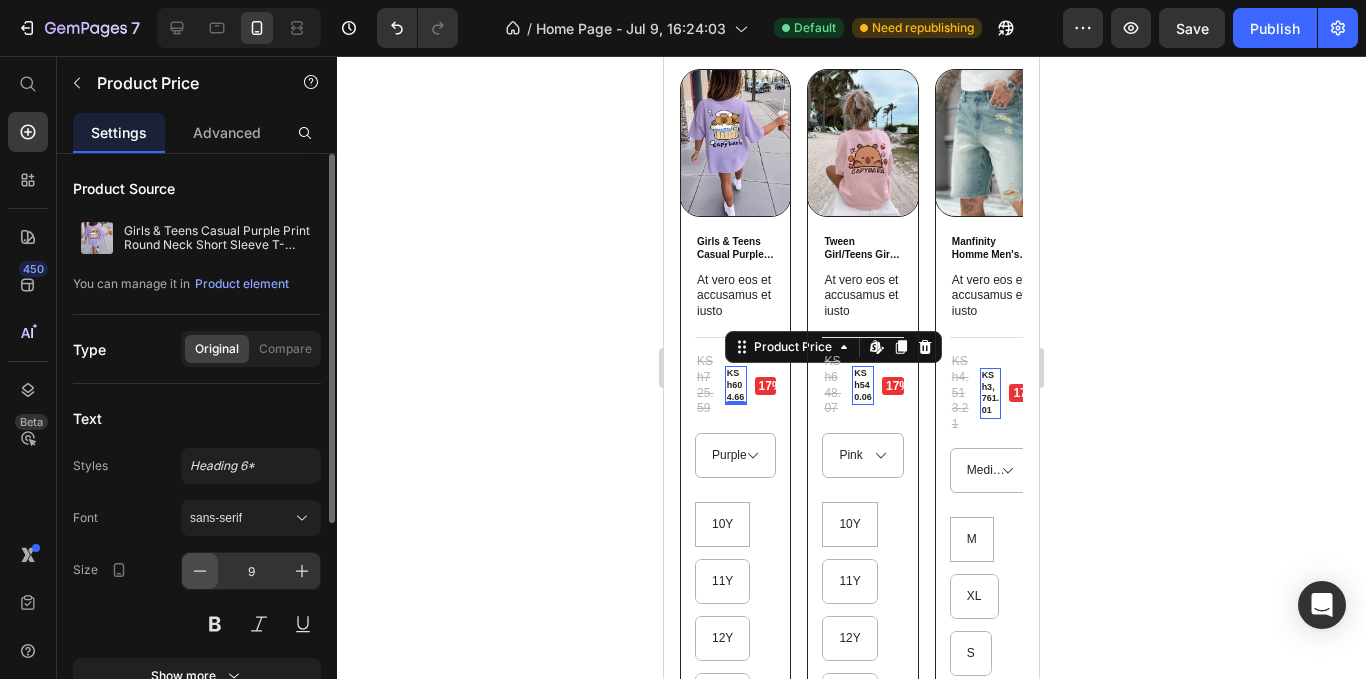 click 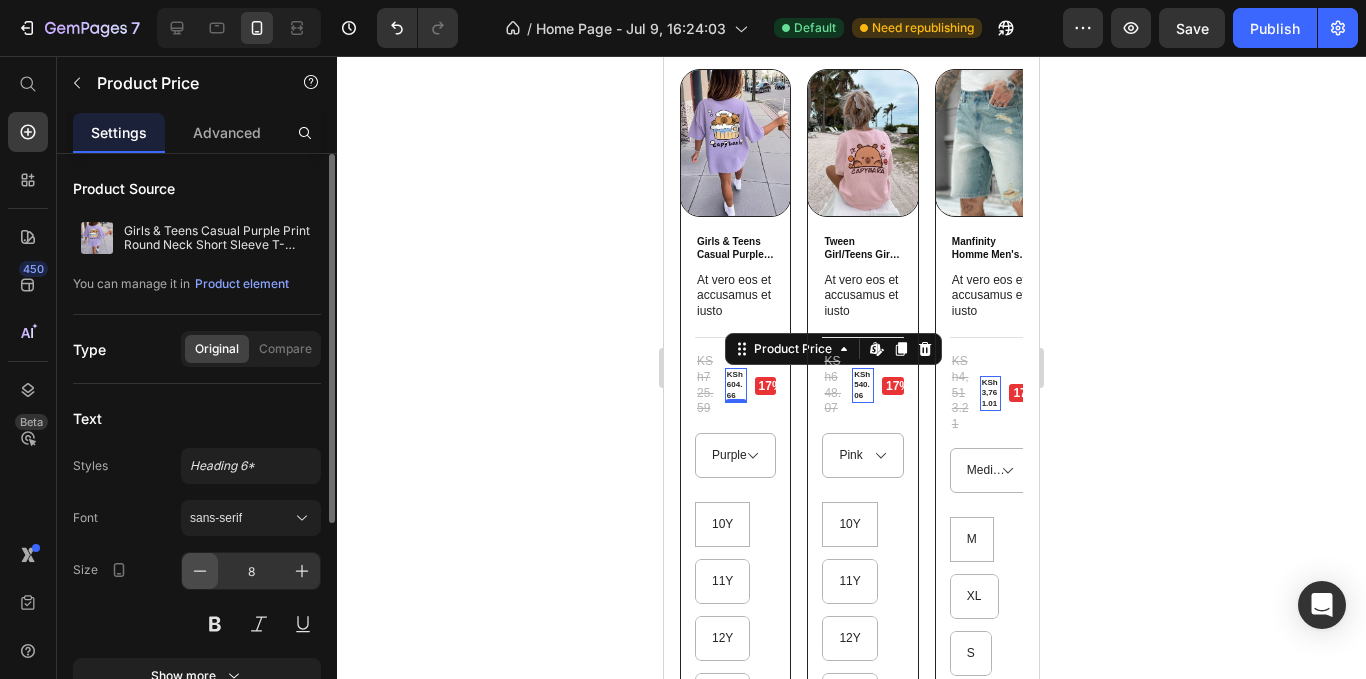 click 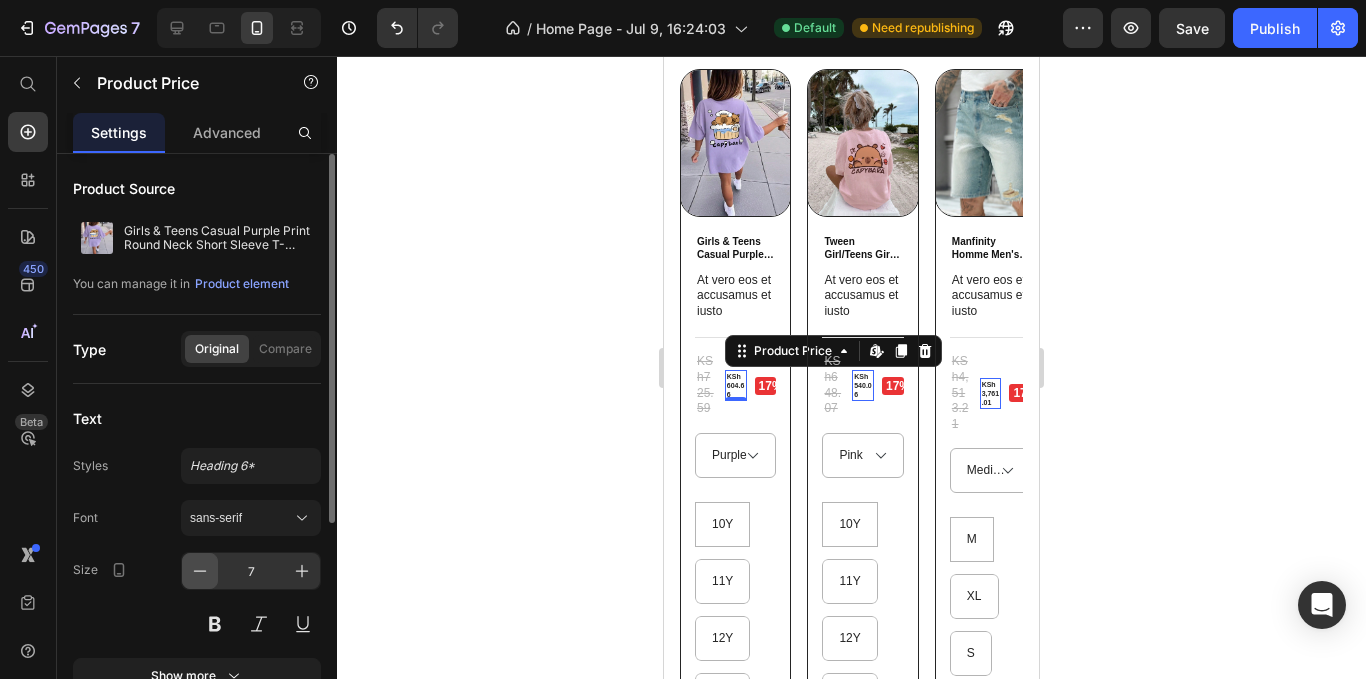 click 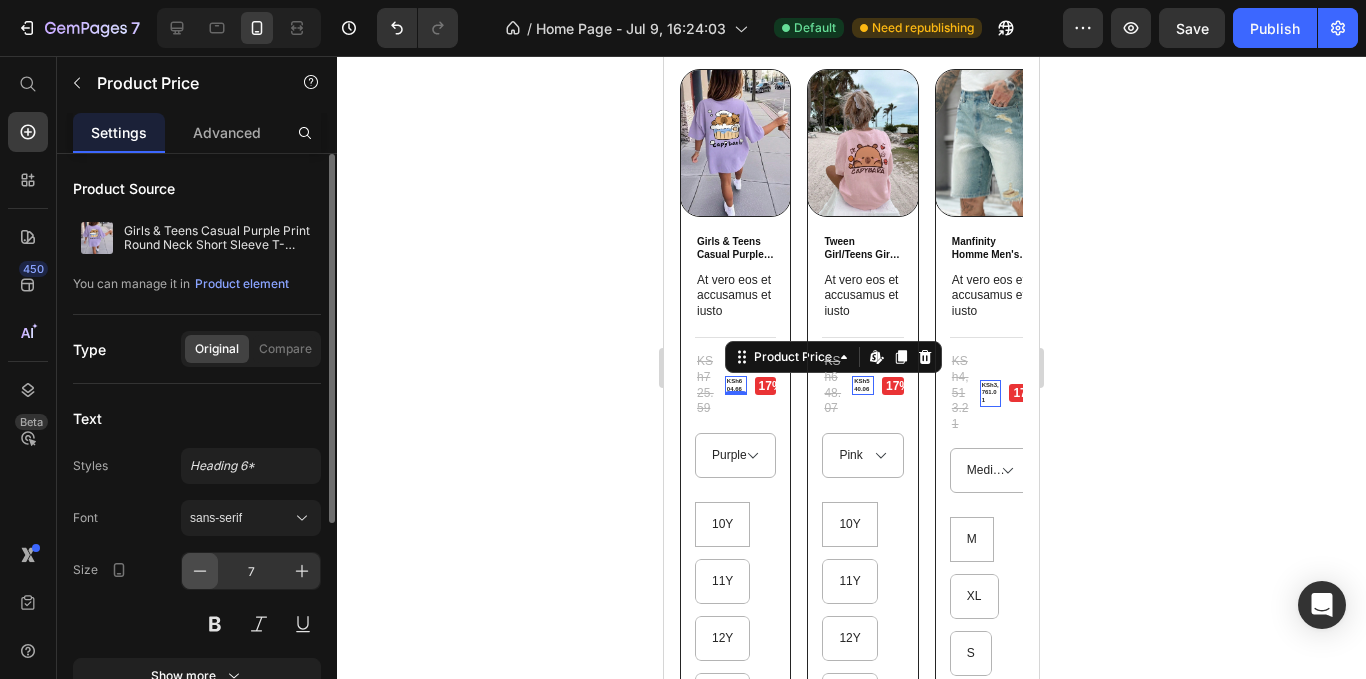 type on "6" 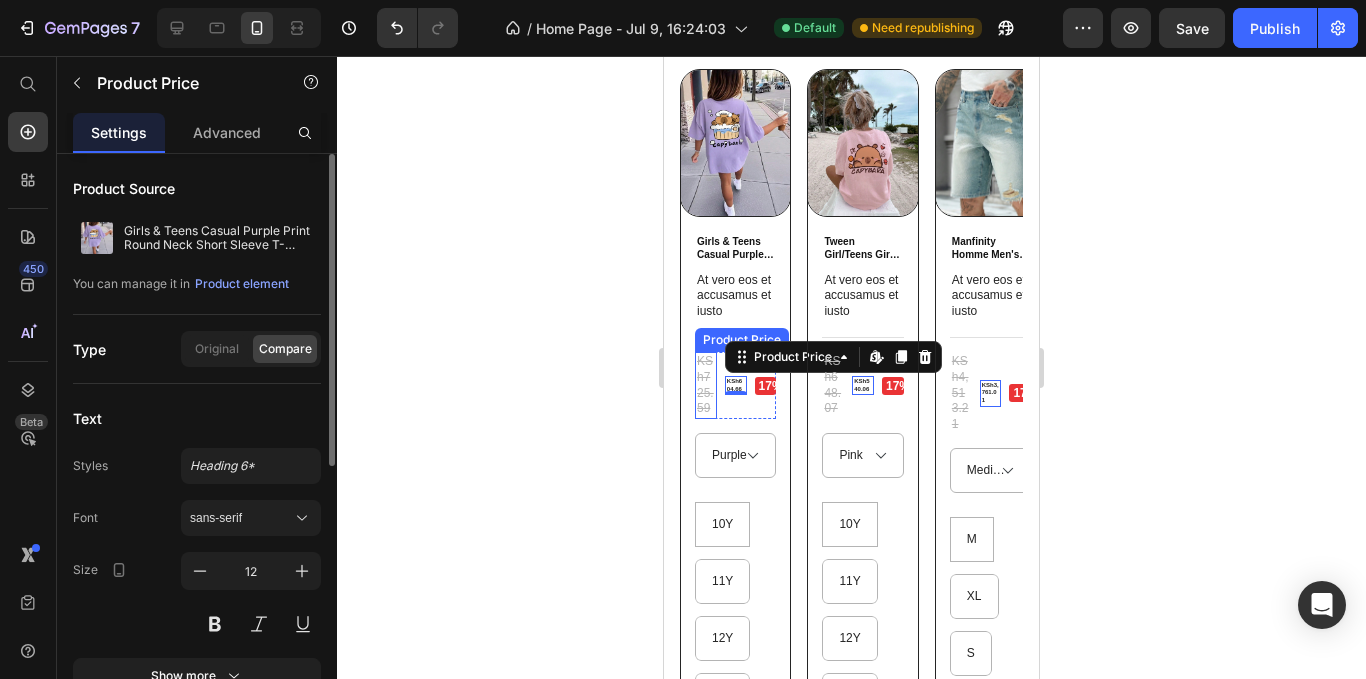 click on "KSh725.59" 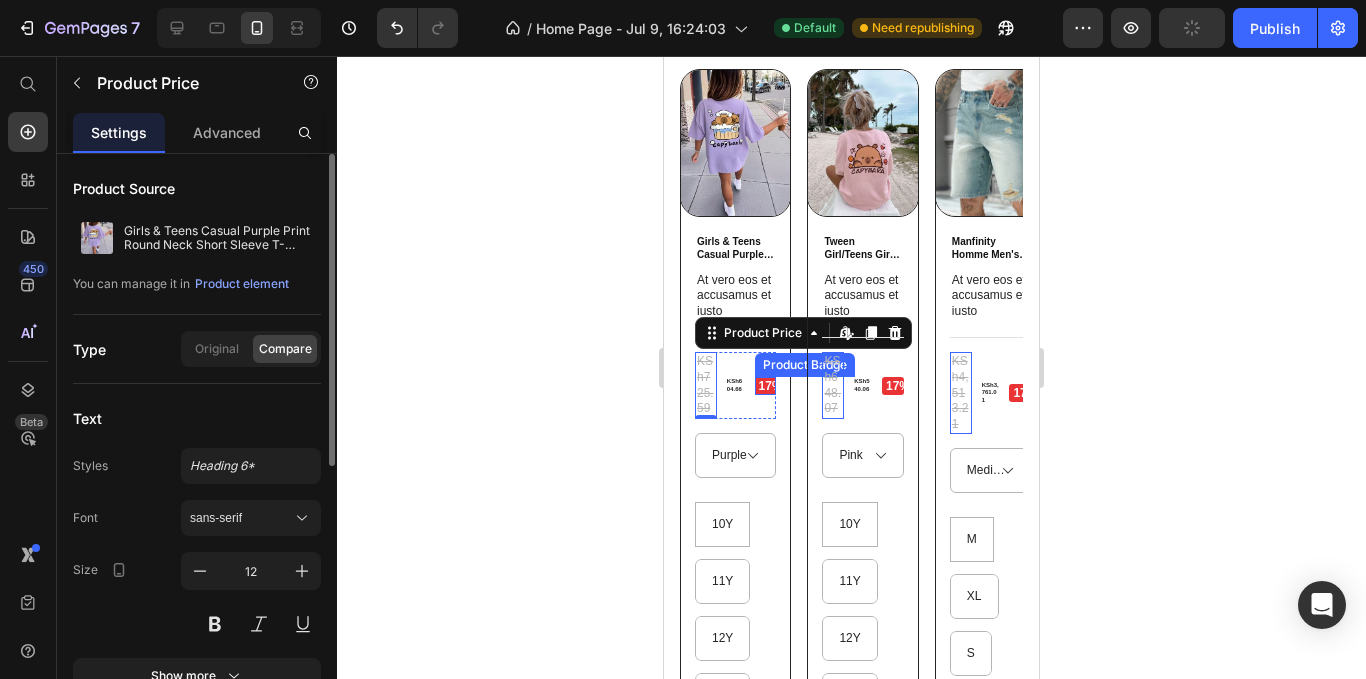 click on "17% off" 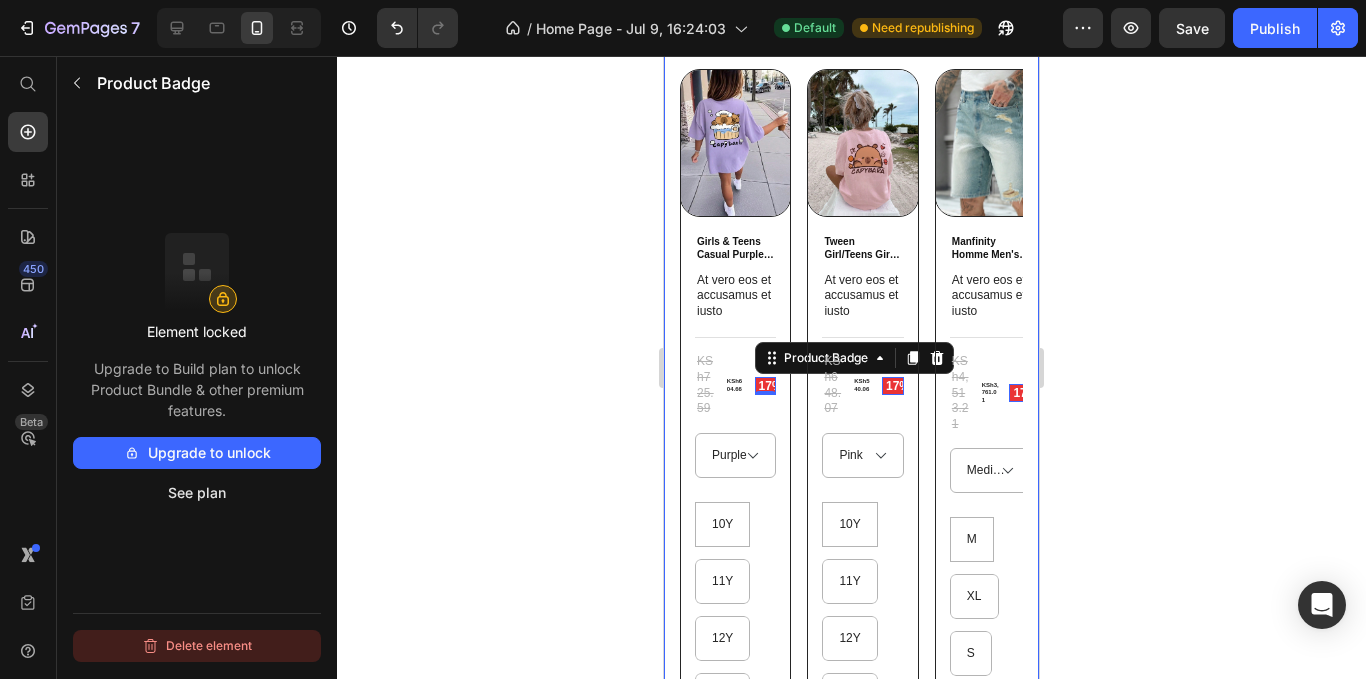 click on "Delete element" 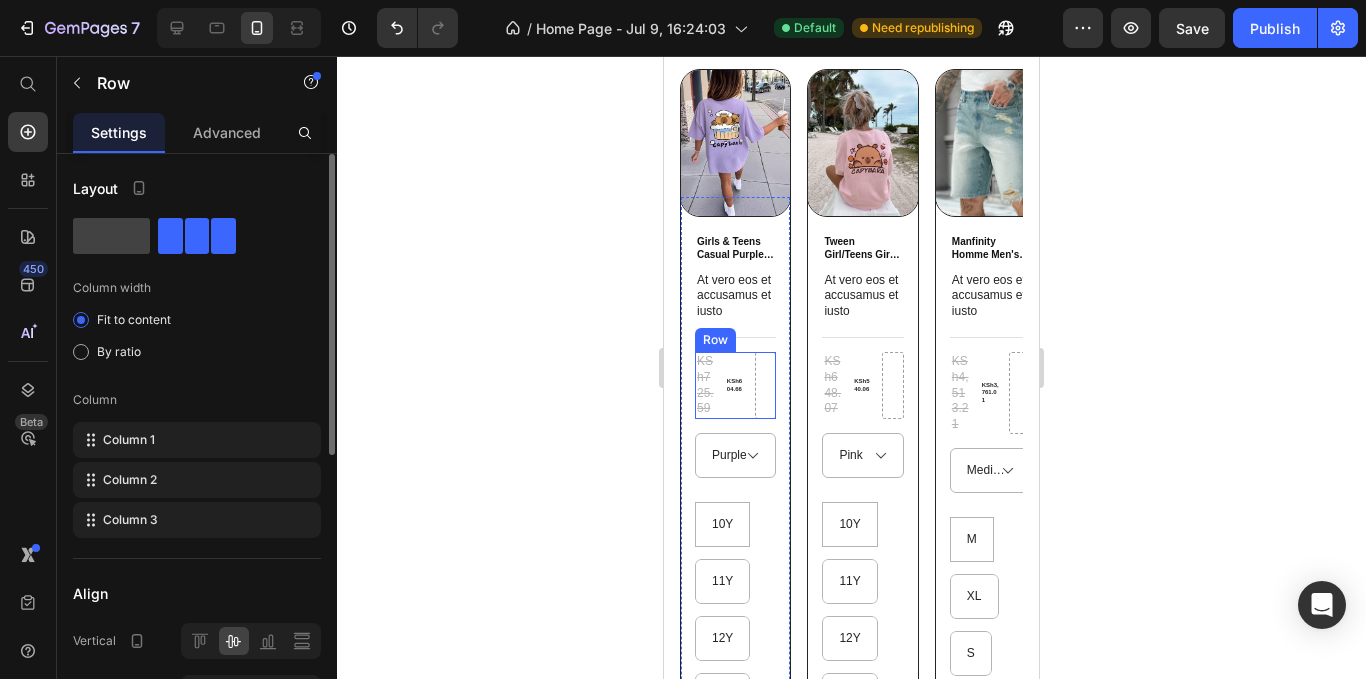 click on "KSh604.66 Product Price" 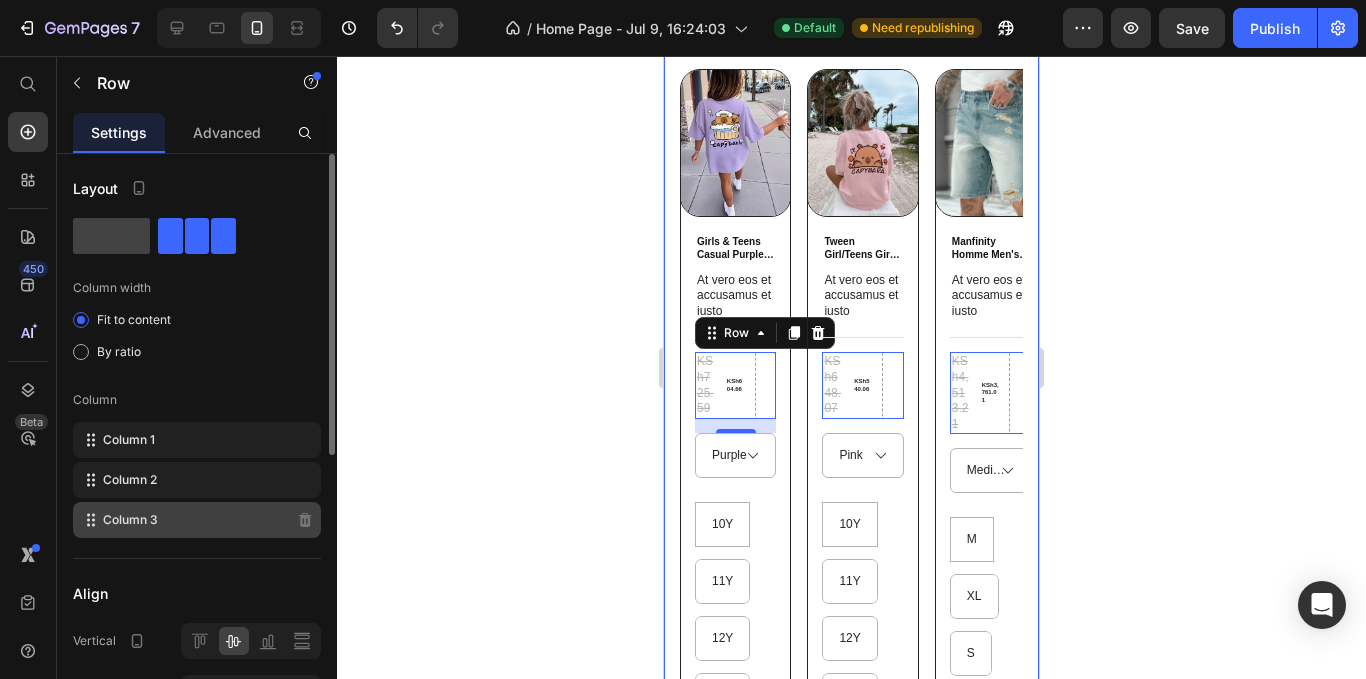 click on "Column 3" 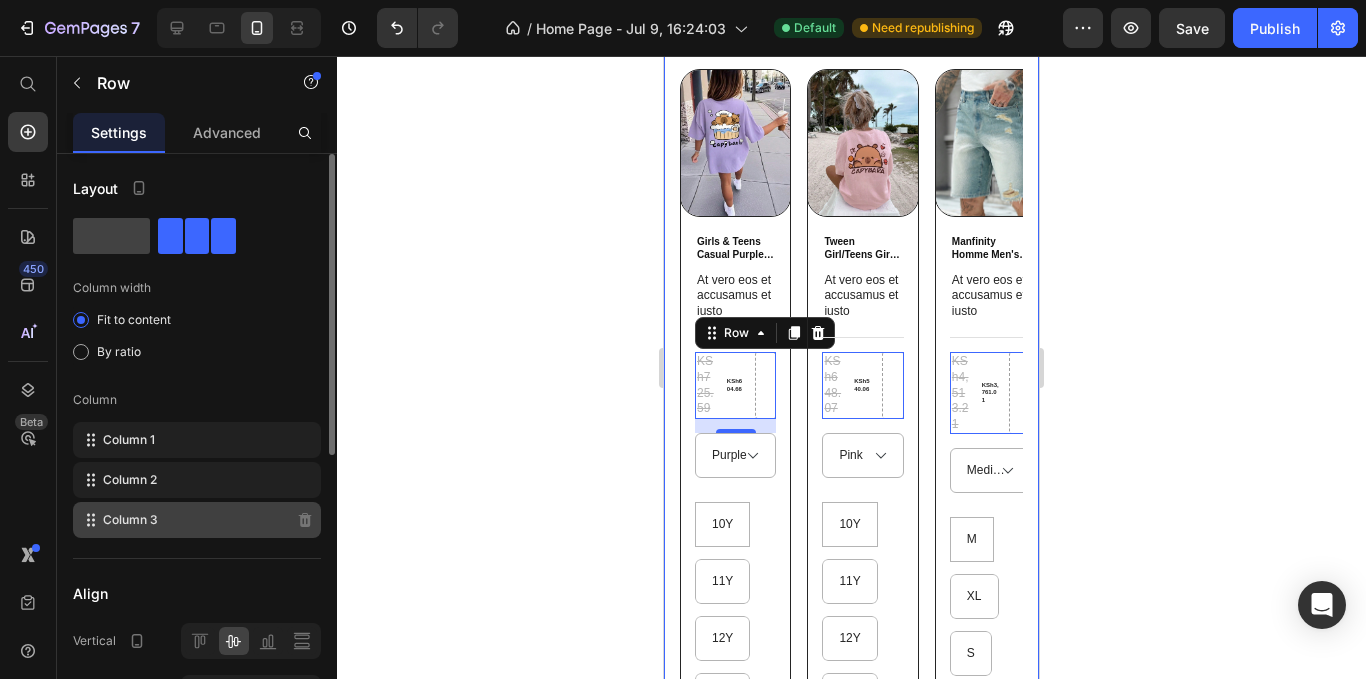 click on "Column 3" 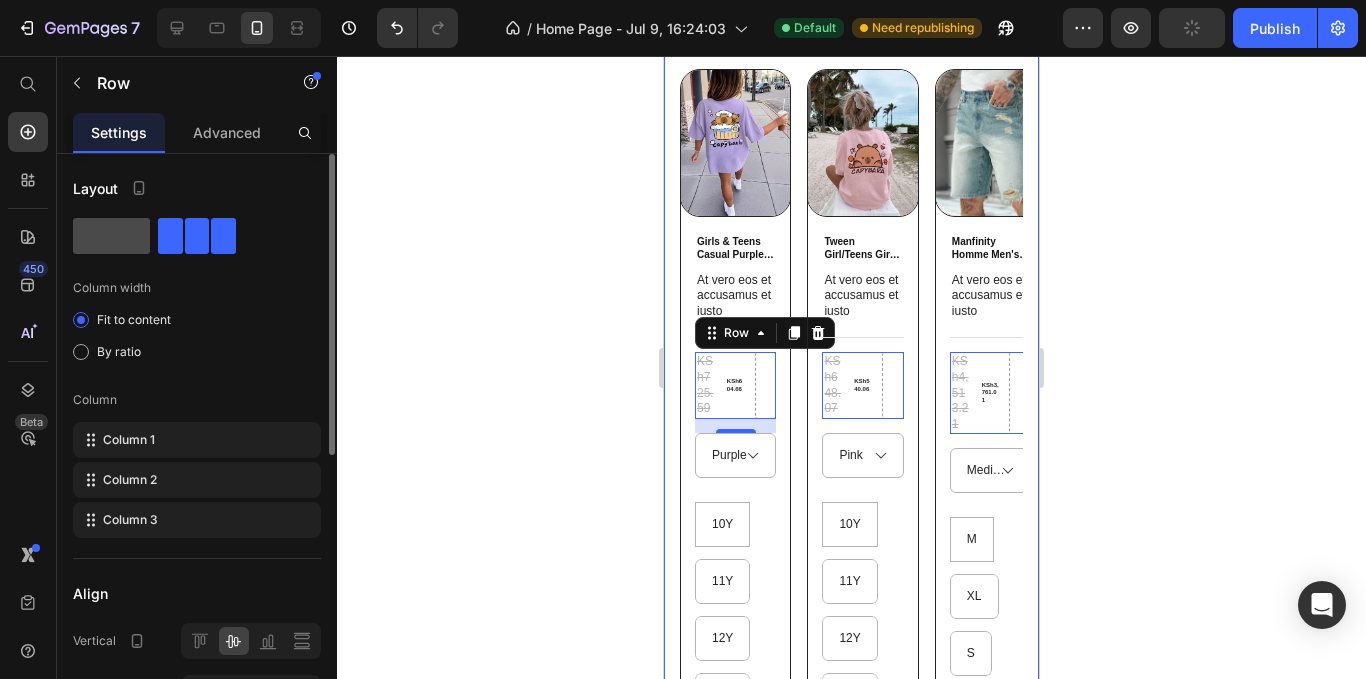 click 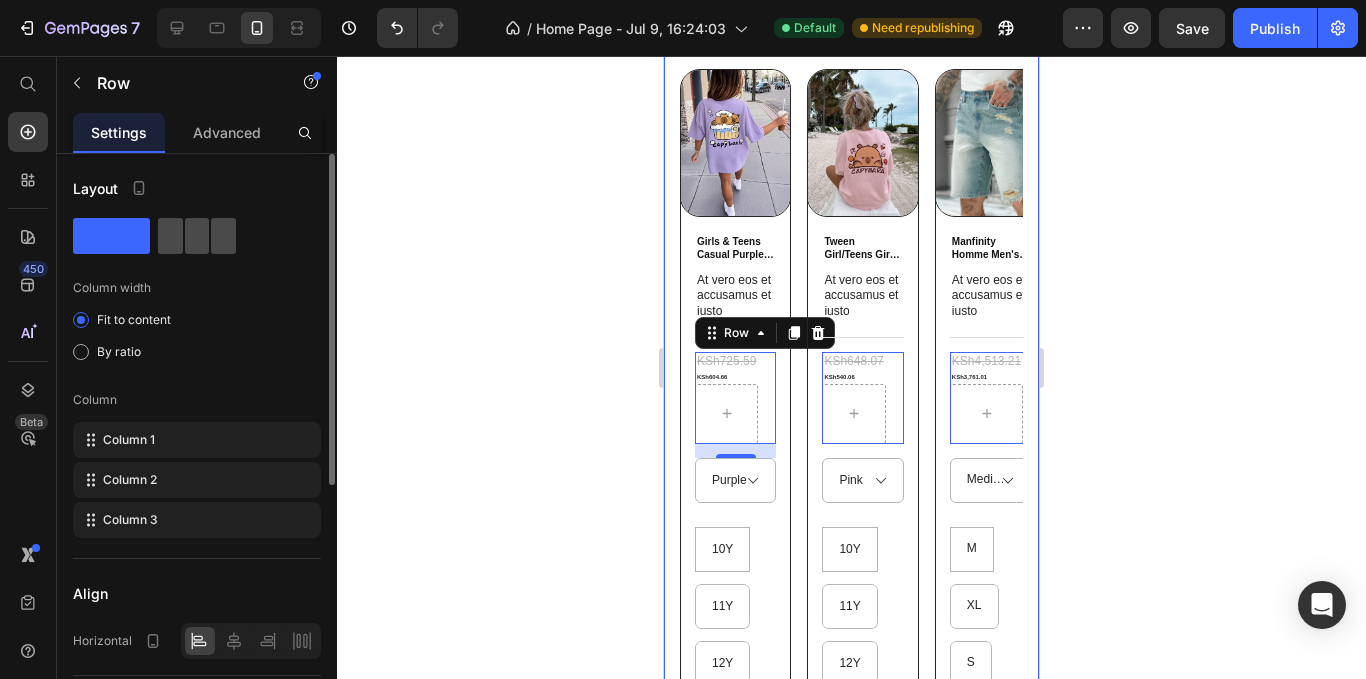 click 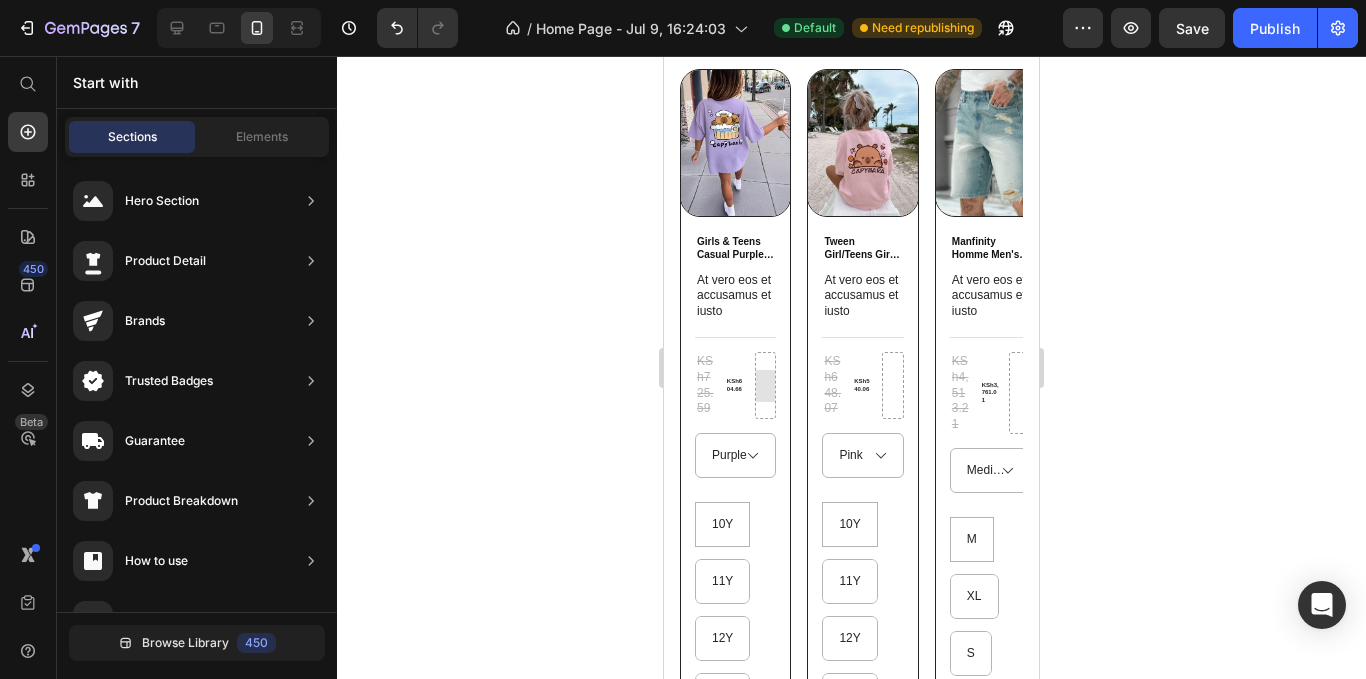 click 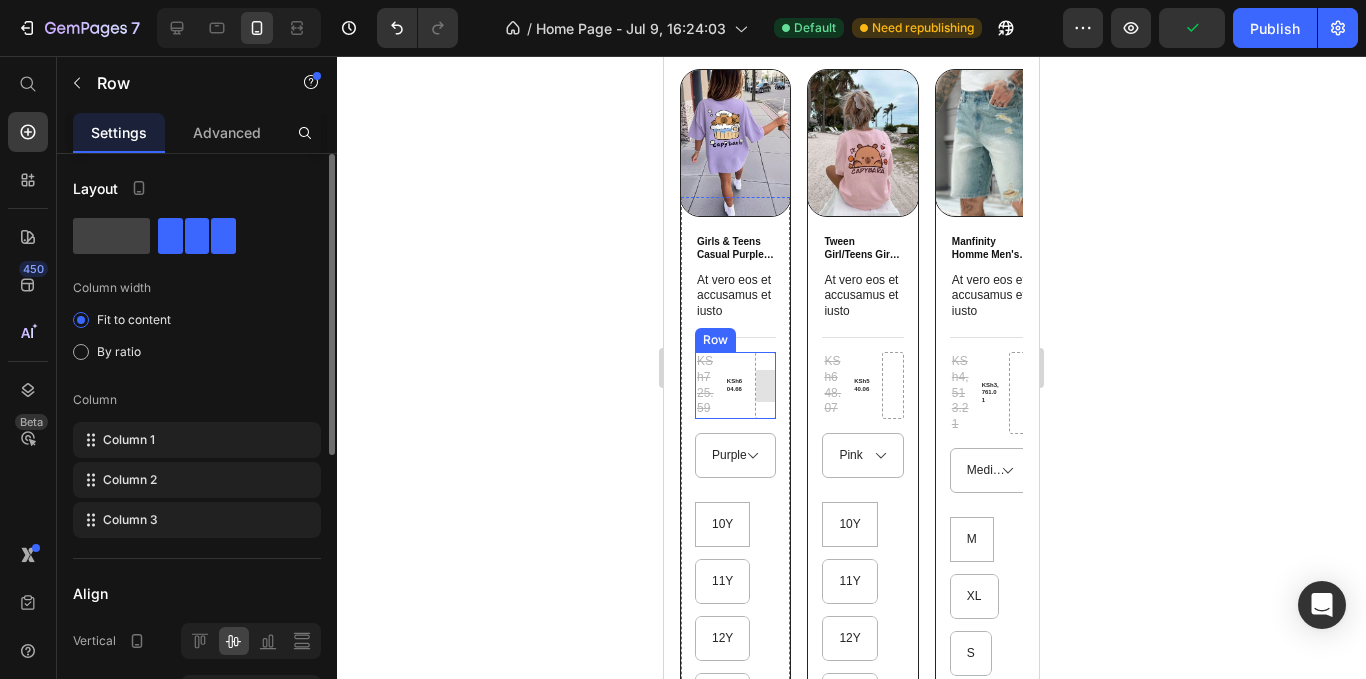 click 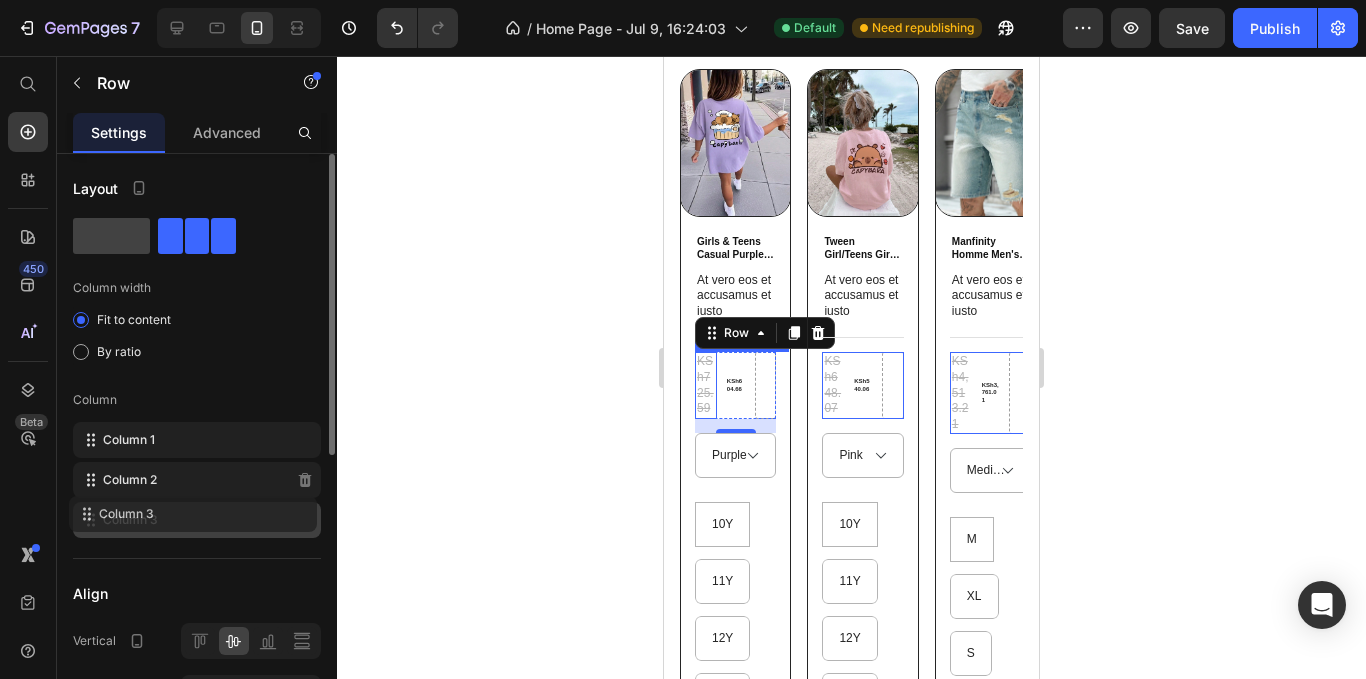type 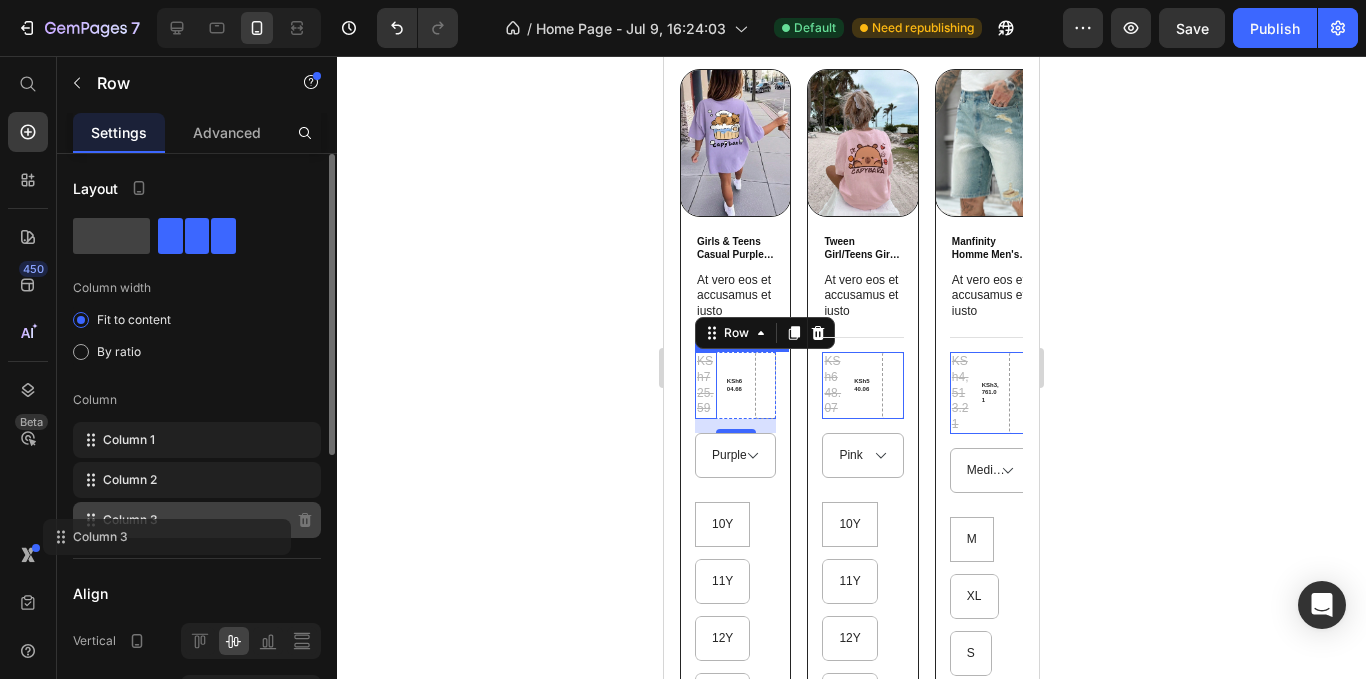 click on "Column 3" 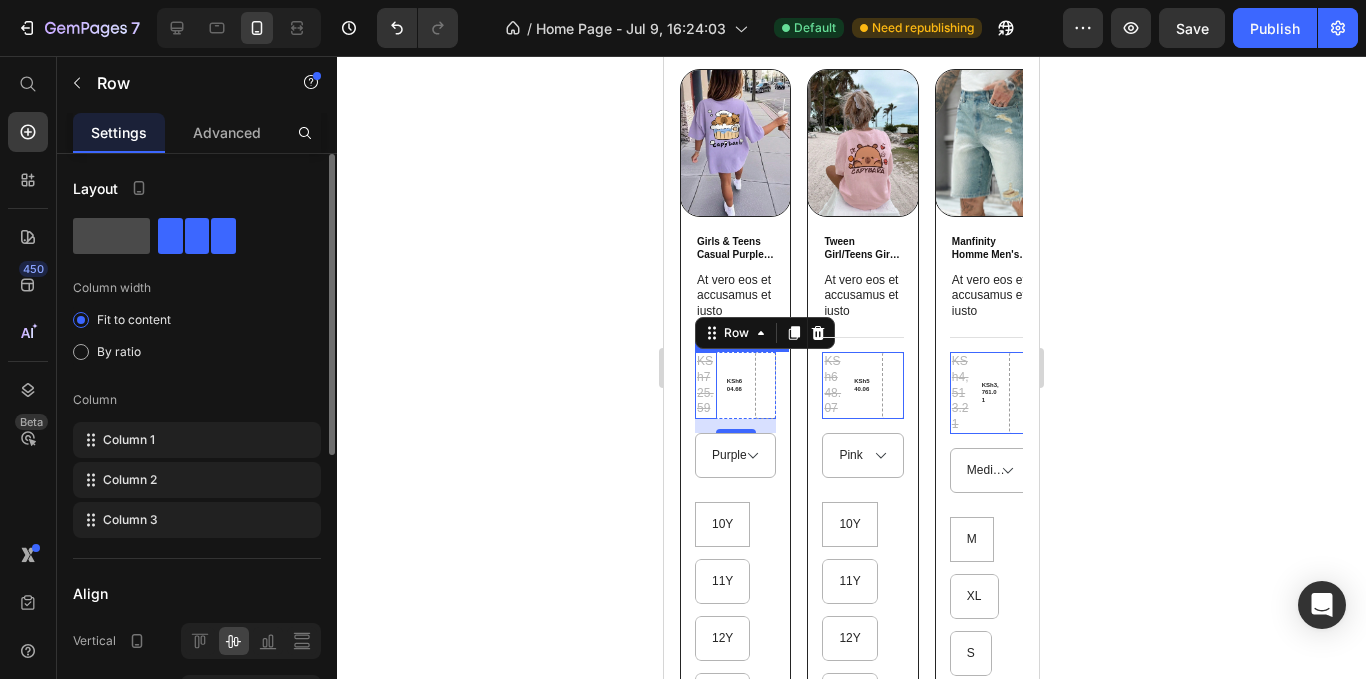 click 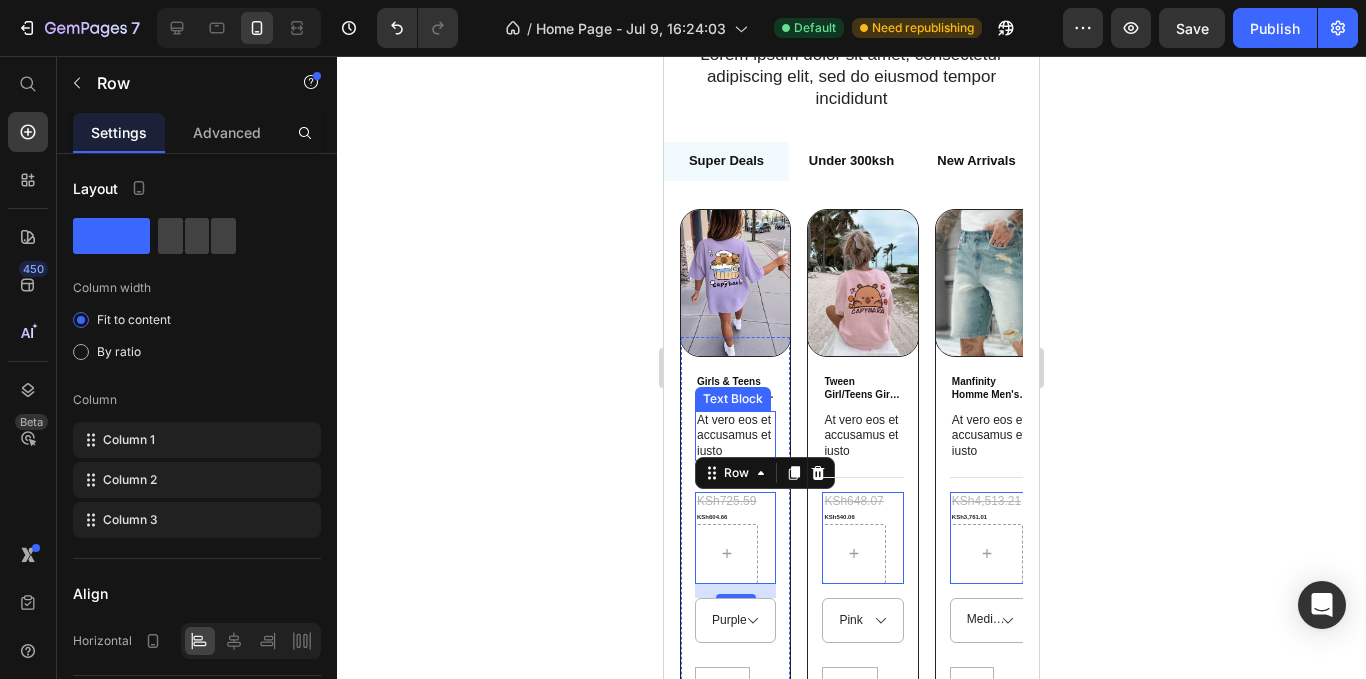 scroll, scrollTop: 5865, scrollLeft: 0, axis: vertical 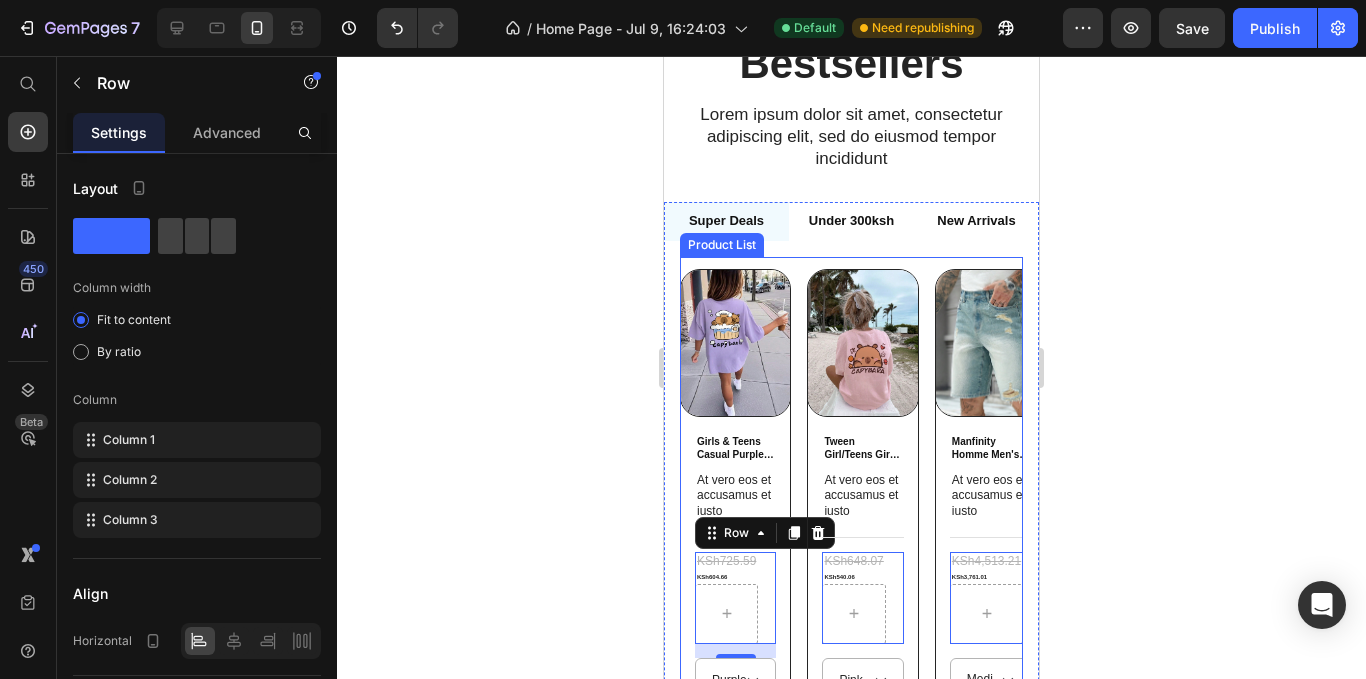 click on "Product List" 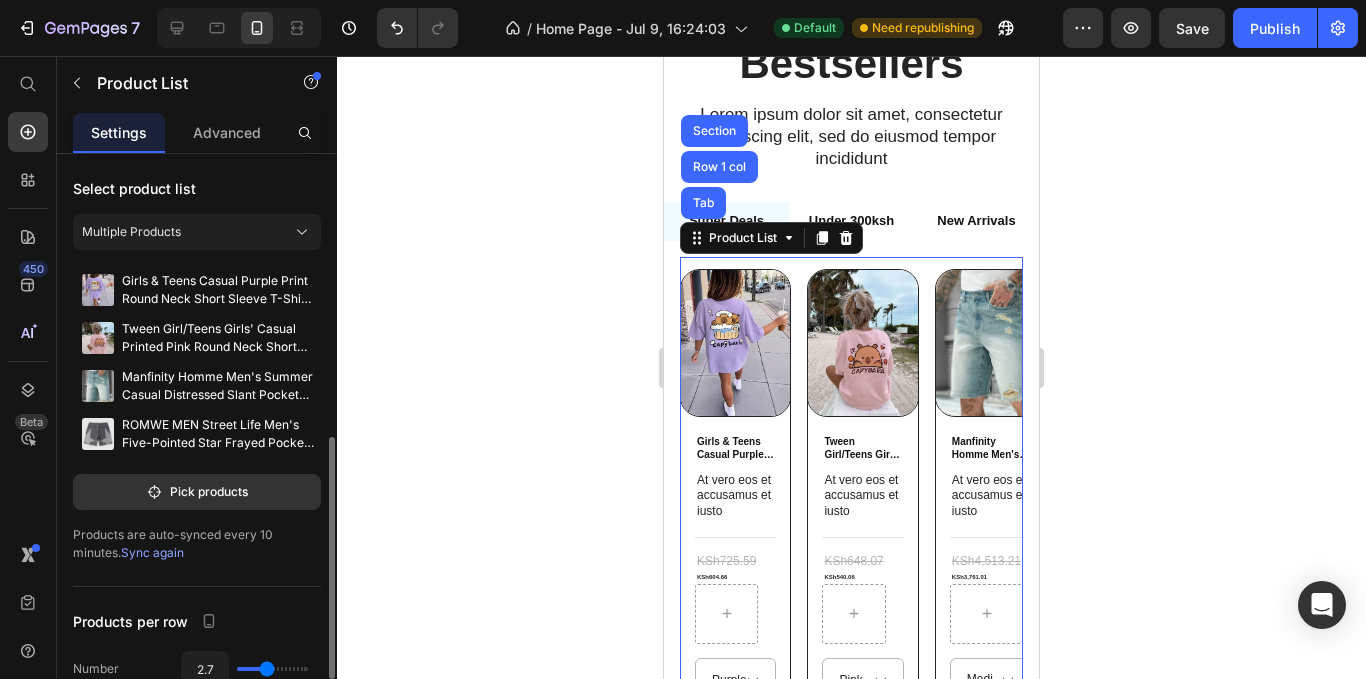 scroll, scrollTop: 300, scrollLeft: 0, axis: vertical 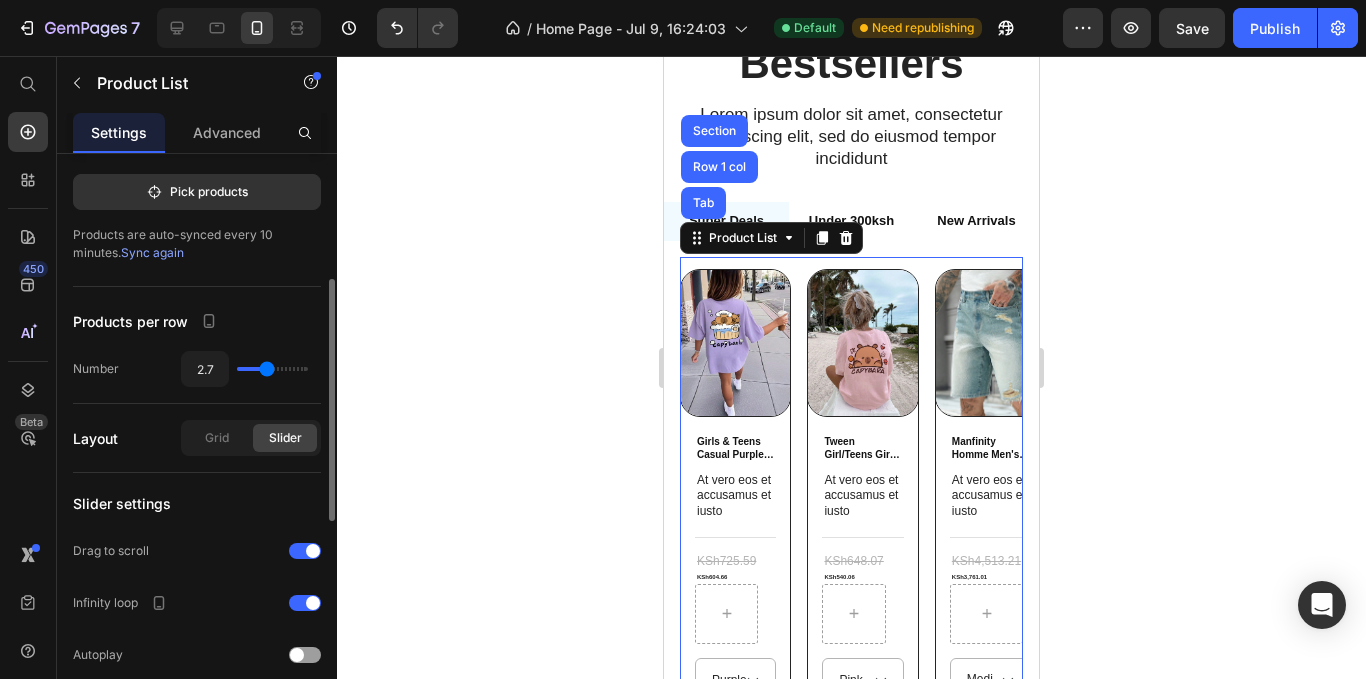 type on "2" 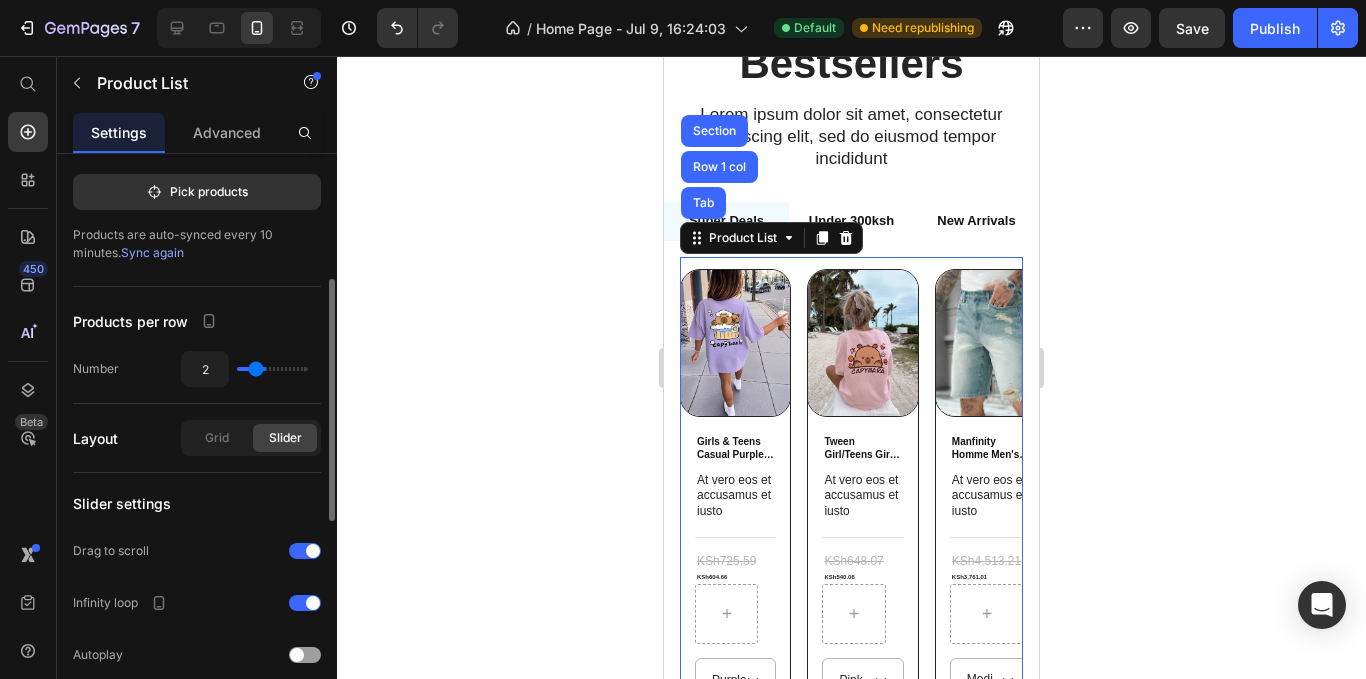 type on "1" 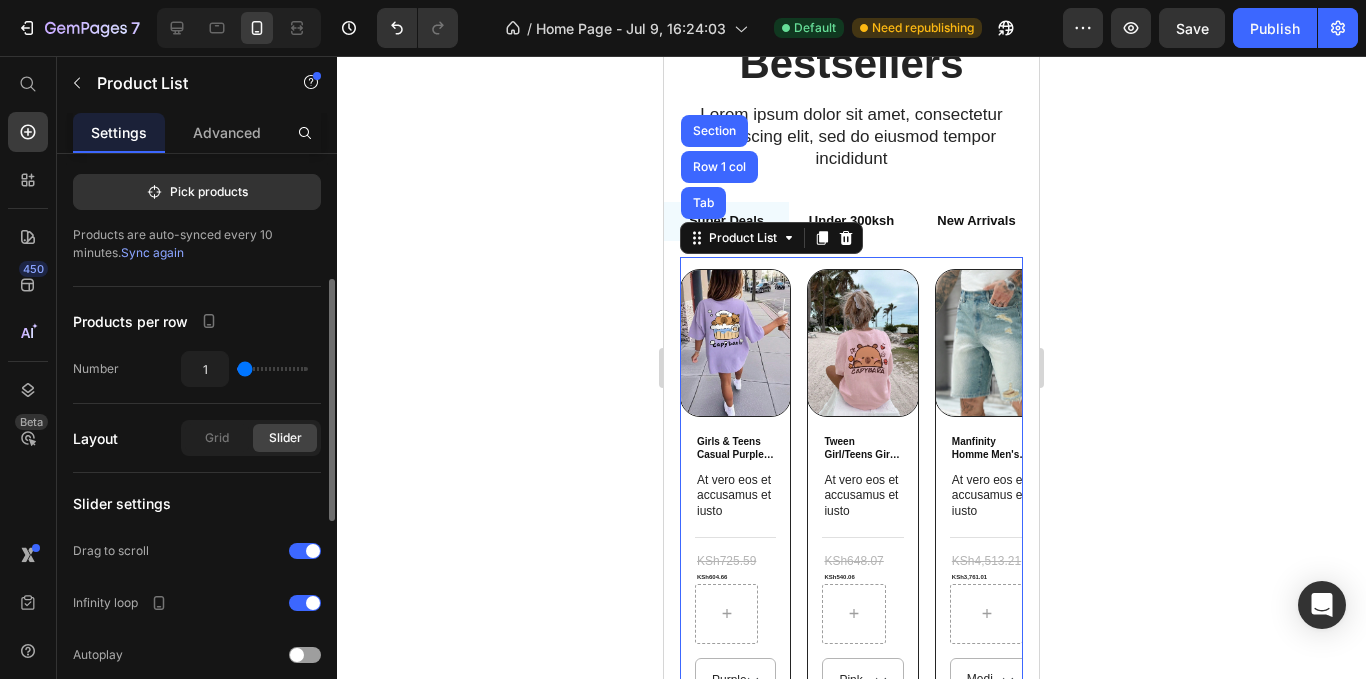 drag, startPoint x: 264, startPoint y: 369, endPoint x: 162, endPoint y: 366, distance: 102.044106 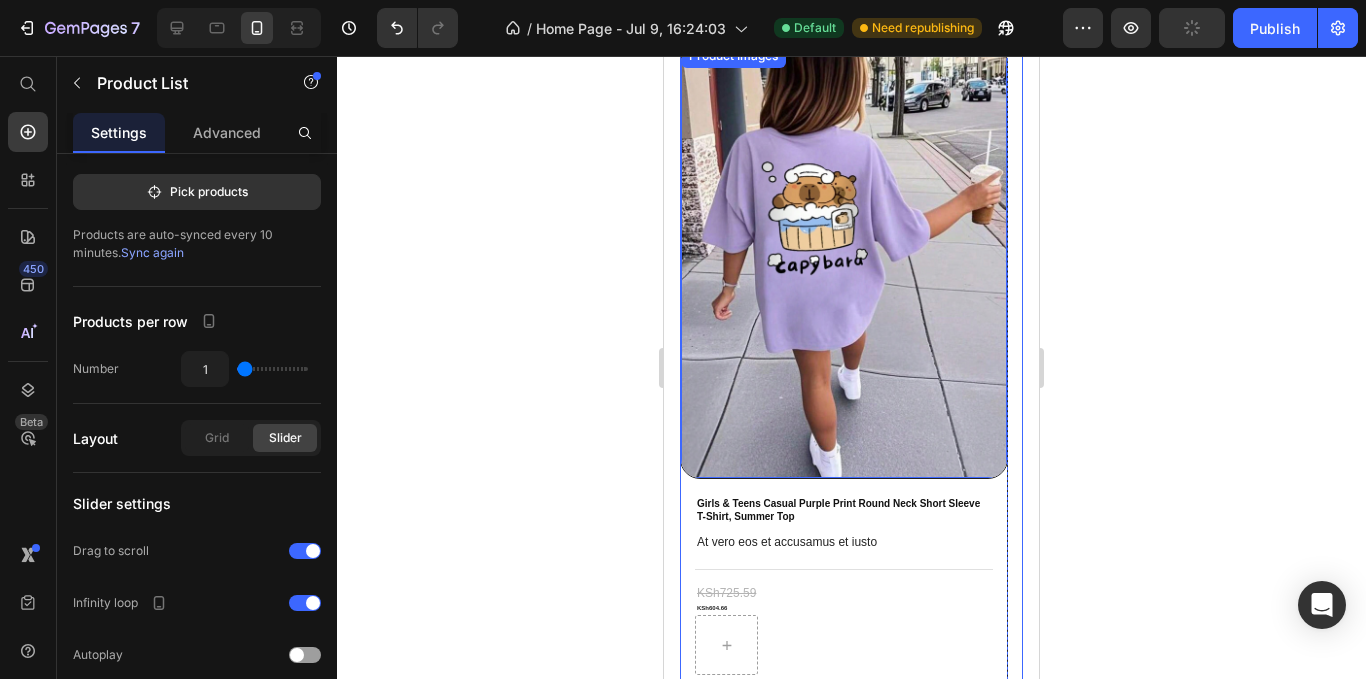 scroll, scrollTop: 6365, scrollLeft: 0, axis: vertical 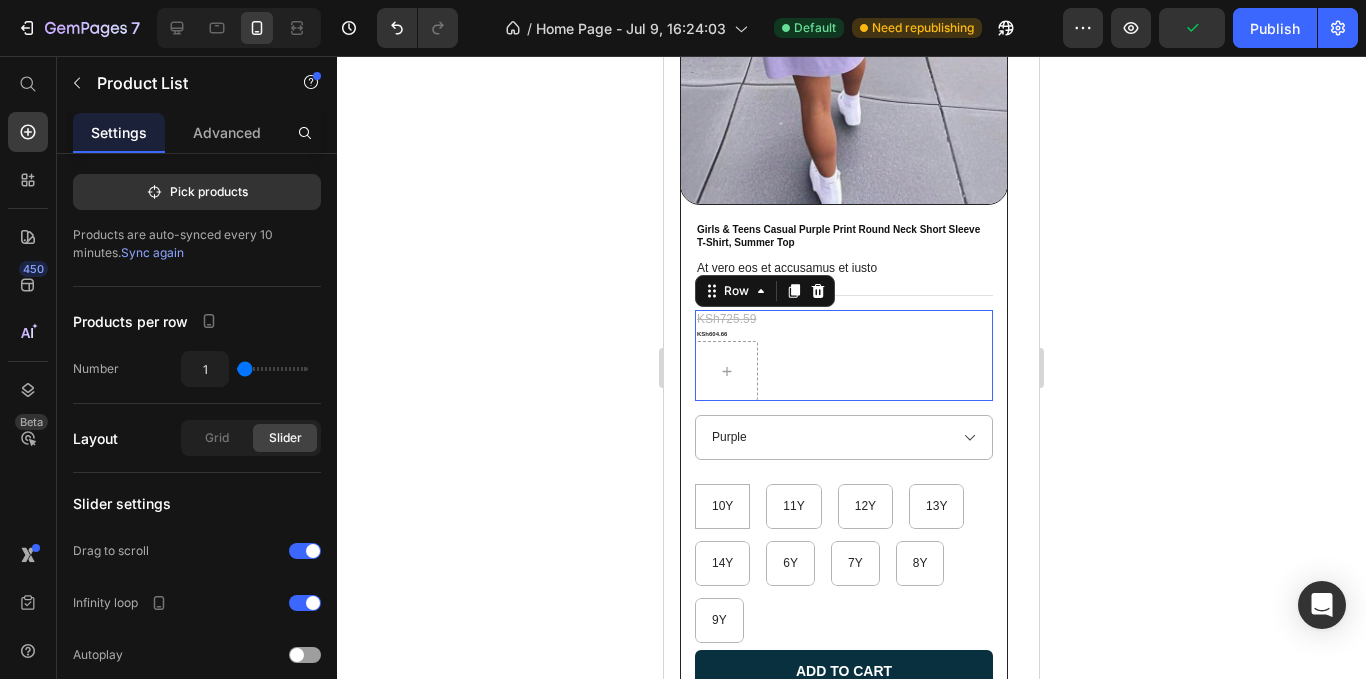 click on "KSh725.59 Product Price KSh604.66 Product Price
Row   0" 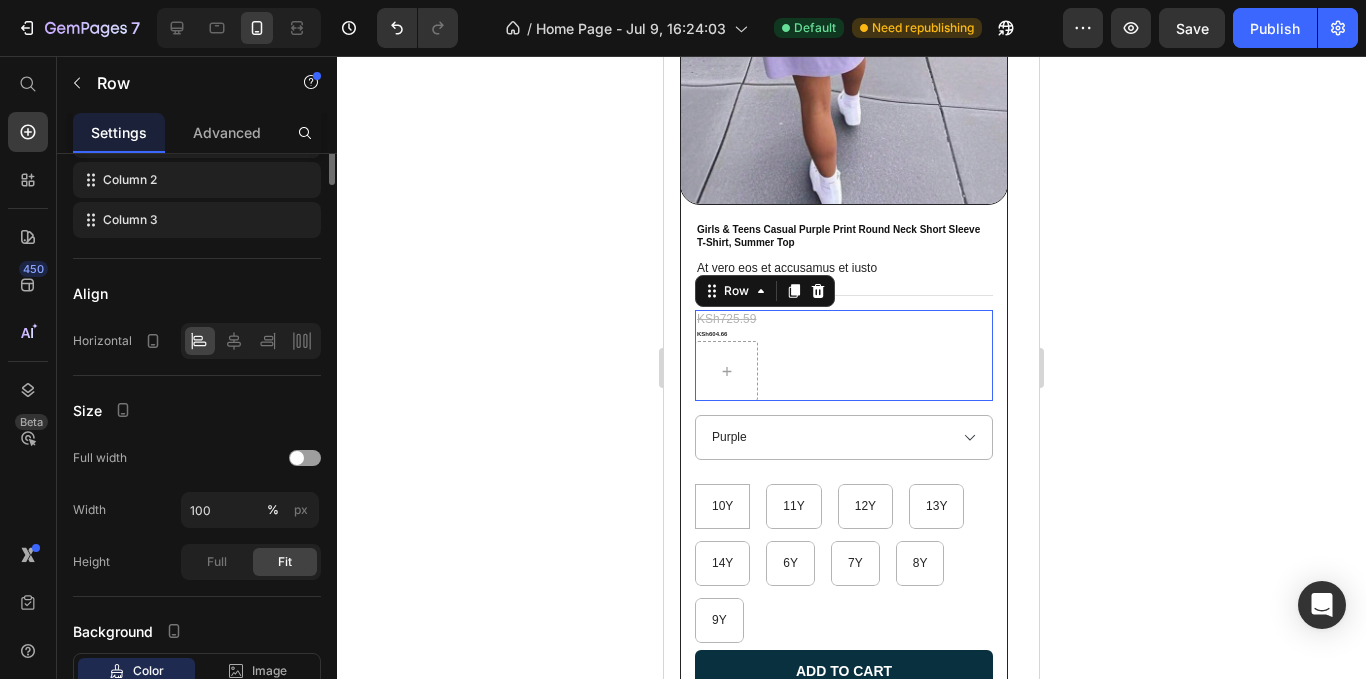 scroll, scrollTop: 0, scrollLeft: 0, axis: both 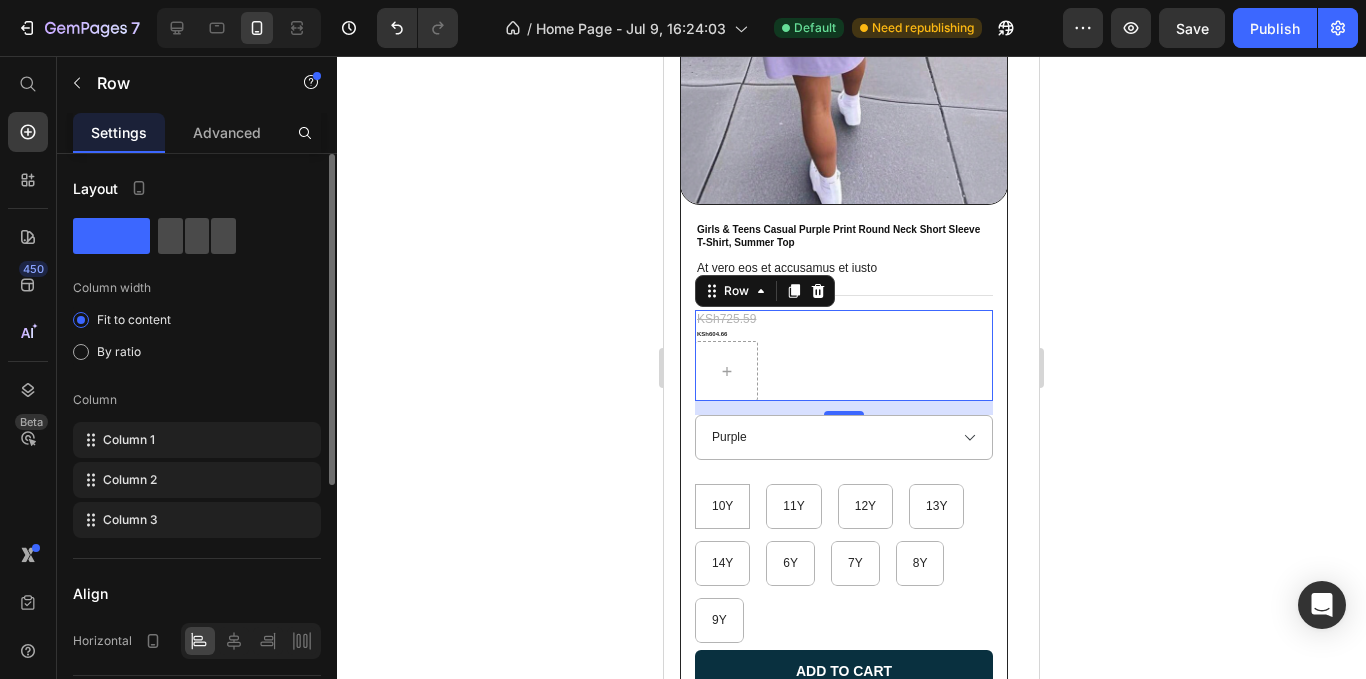 click 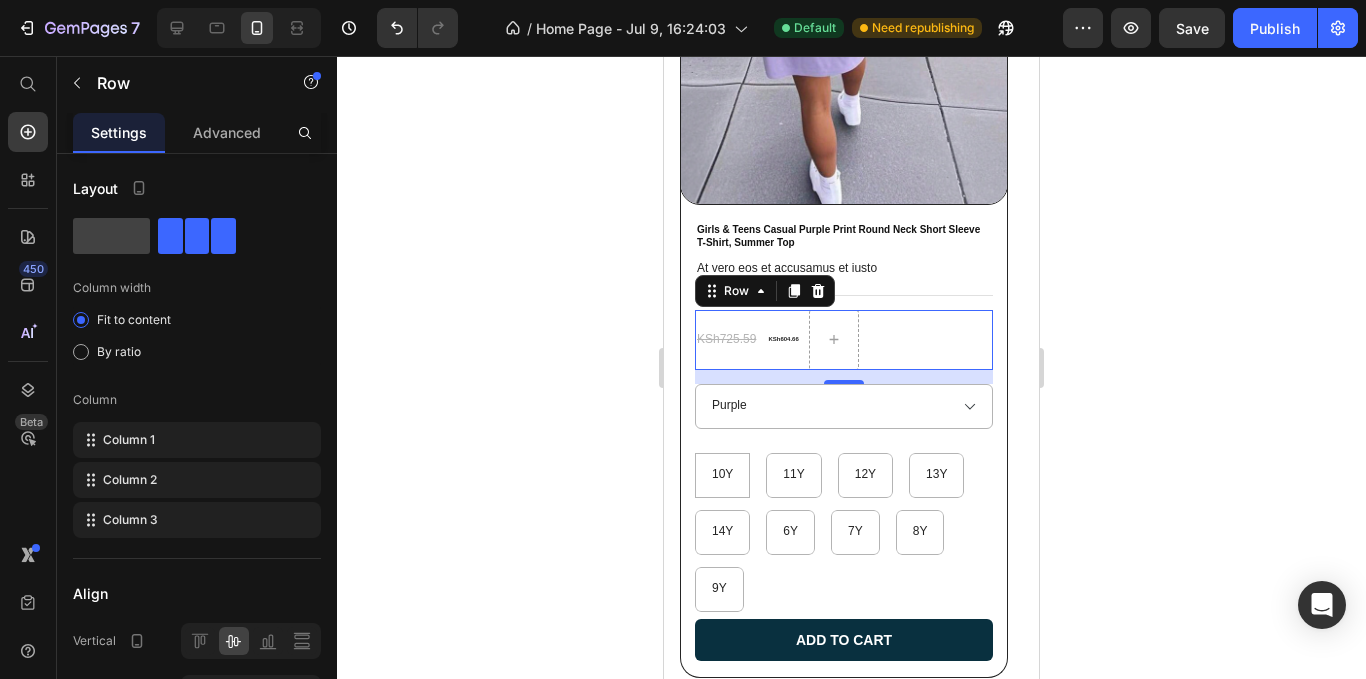 click on "KSh725.59 Product Price KSh604.66 Product Price
Row   14" 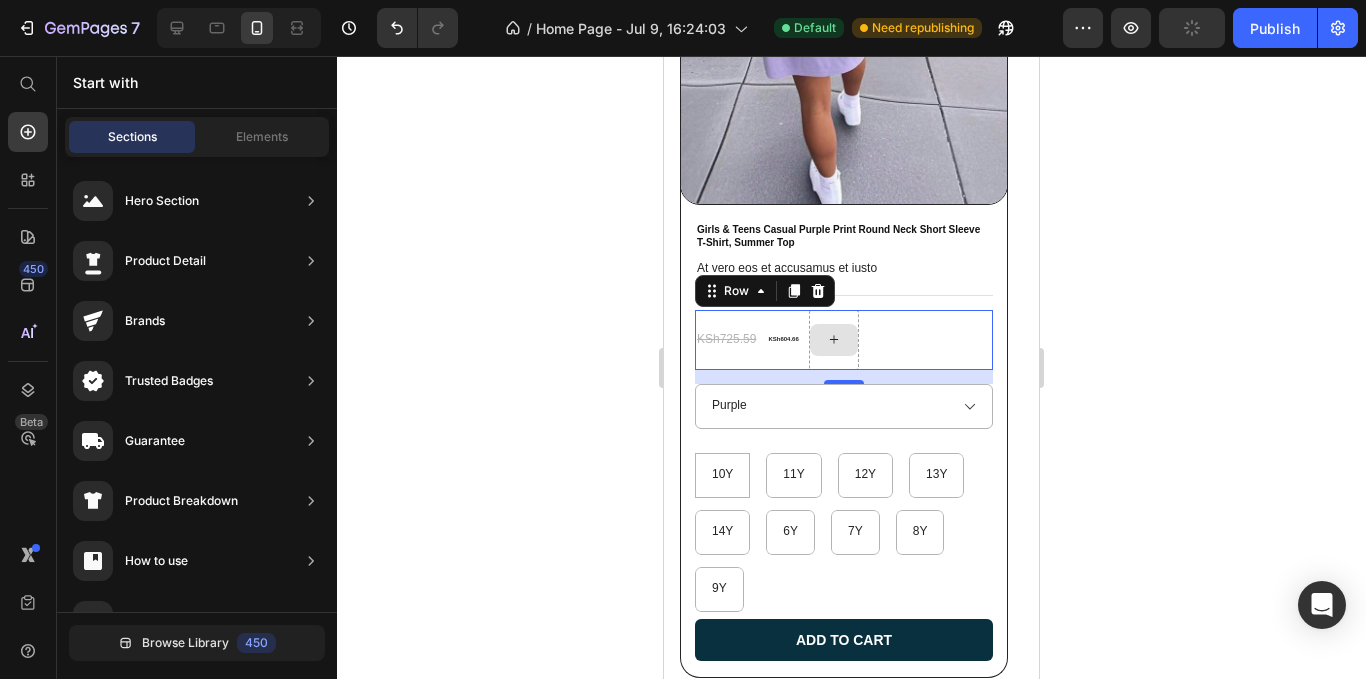 click 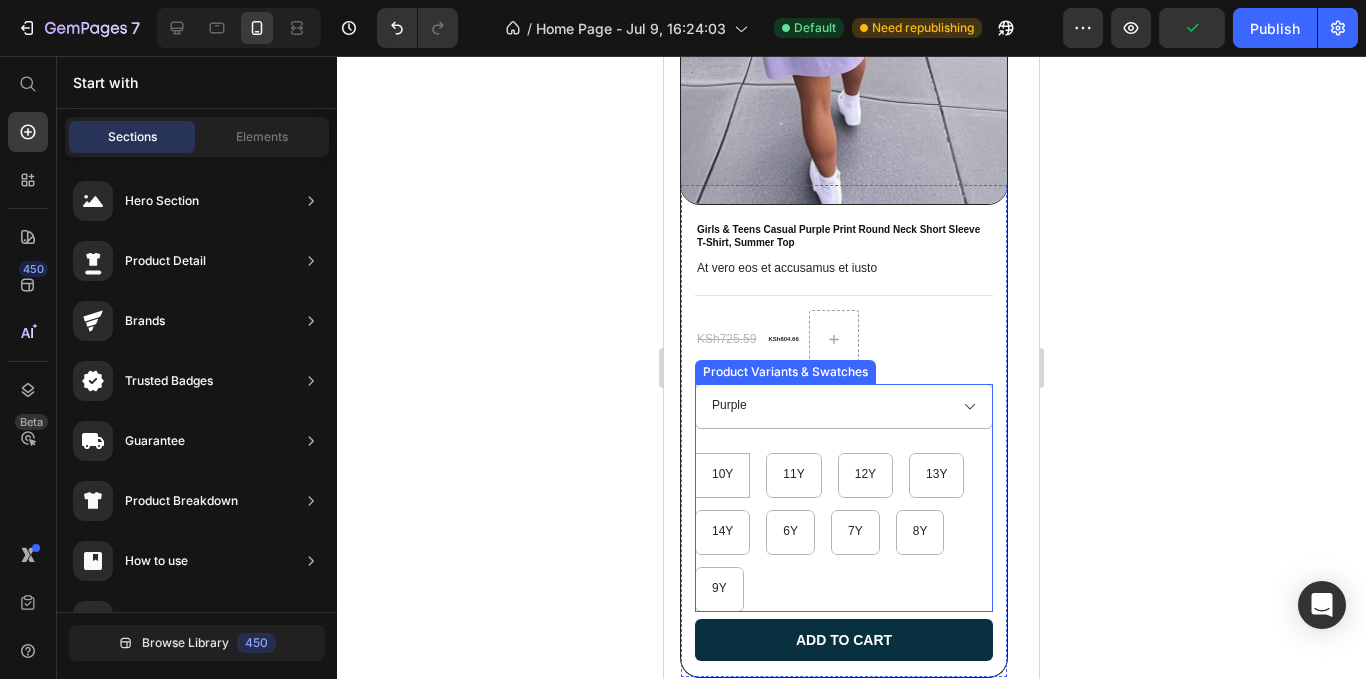 click on "Purple" 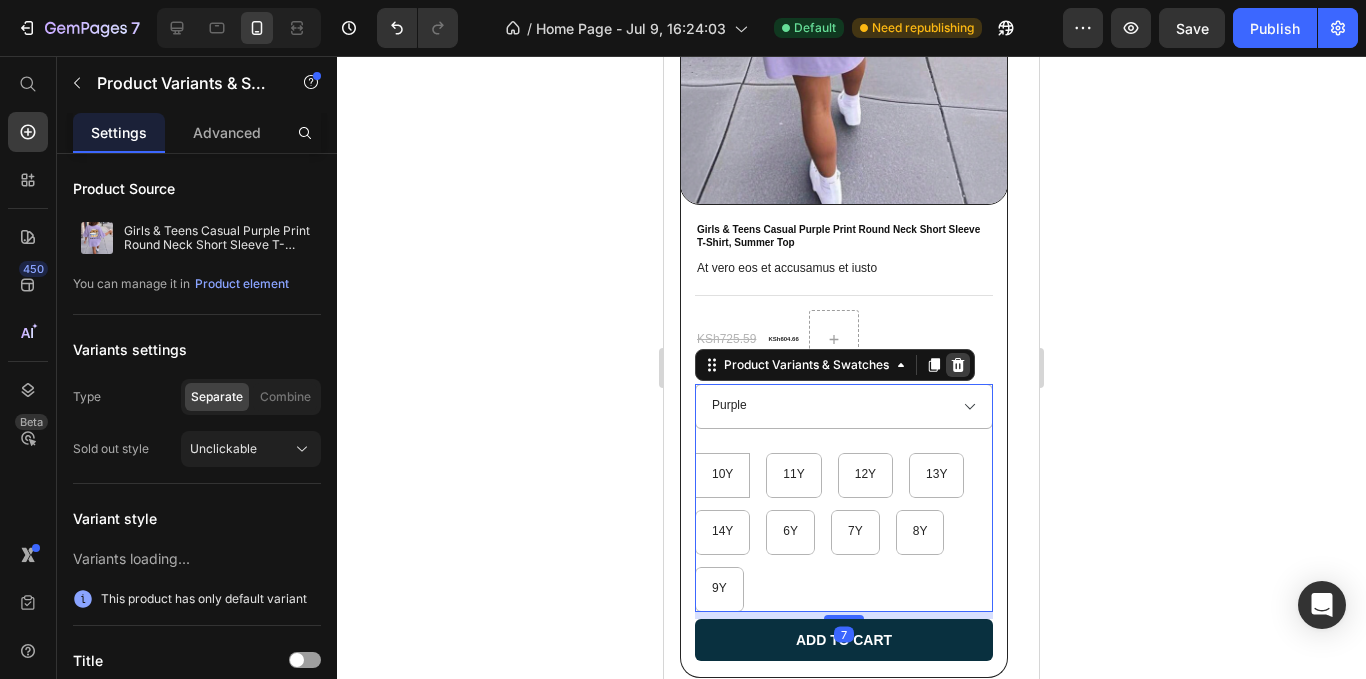 click 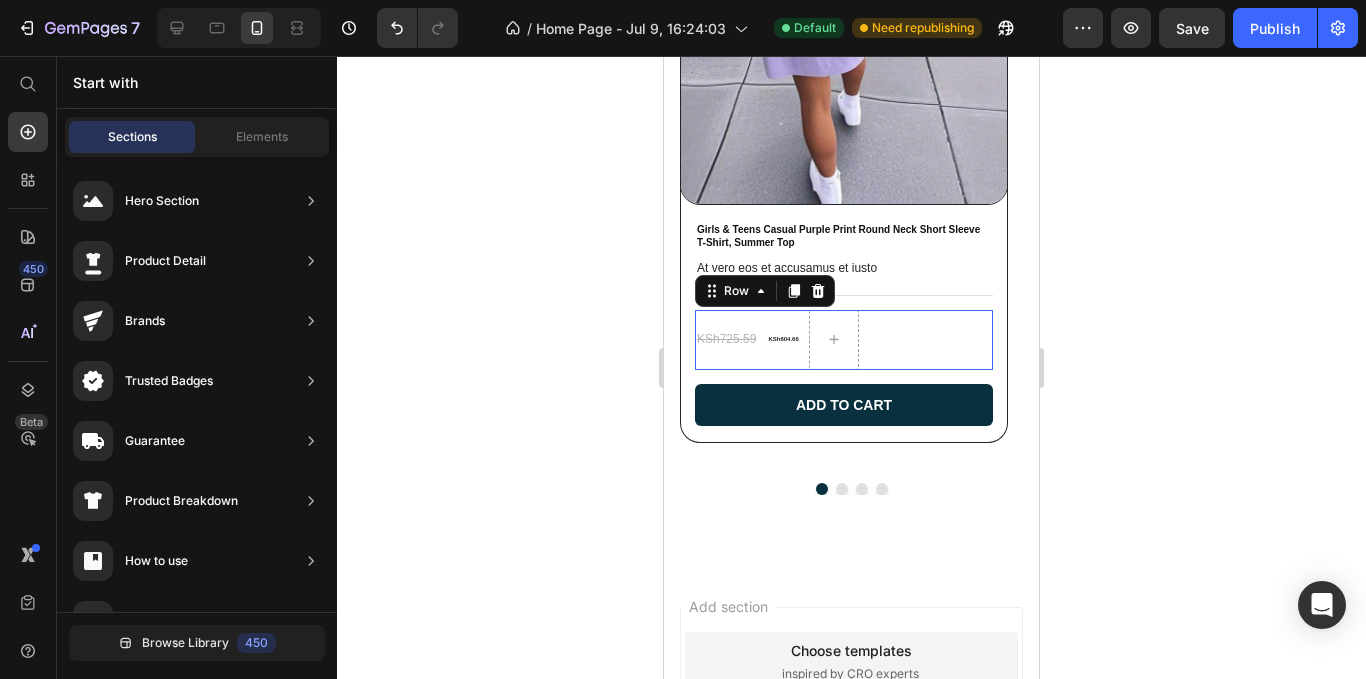 click on "KSh725.59 Product Price KSh604.66 Product Price
Row   0" 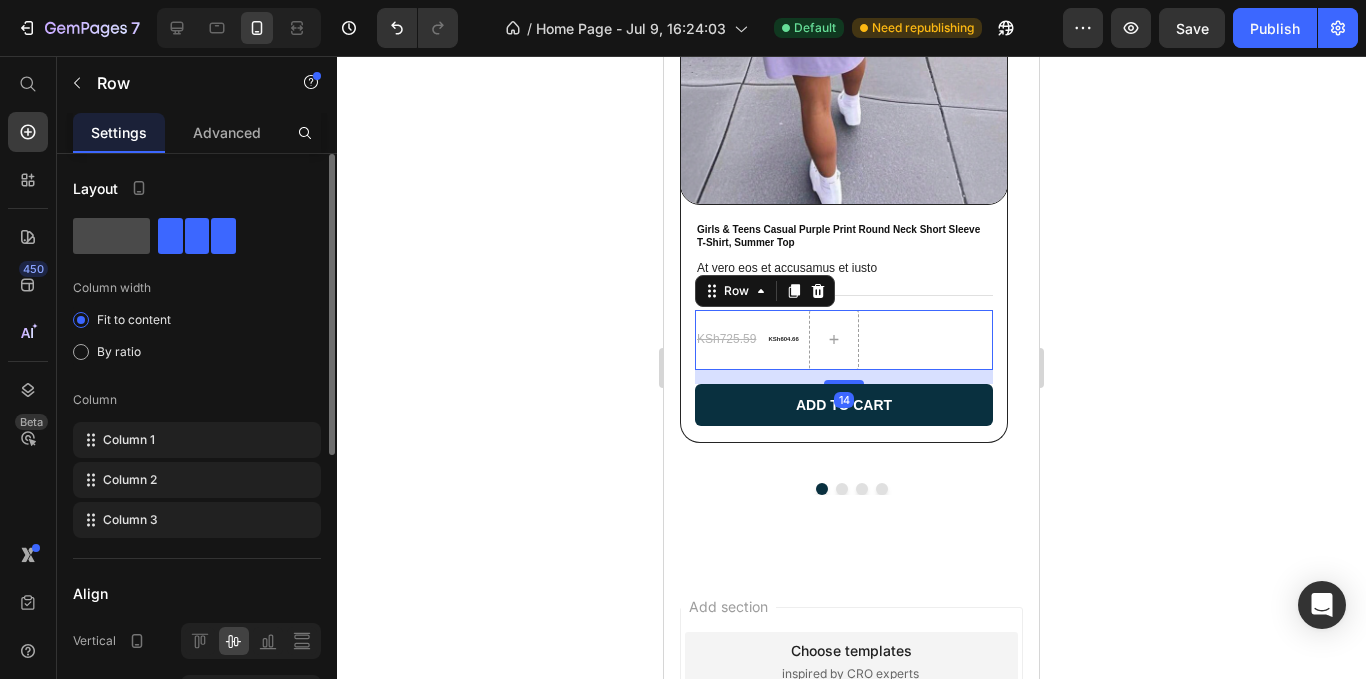 click 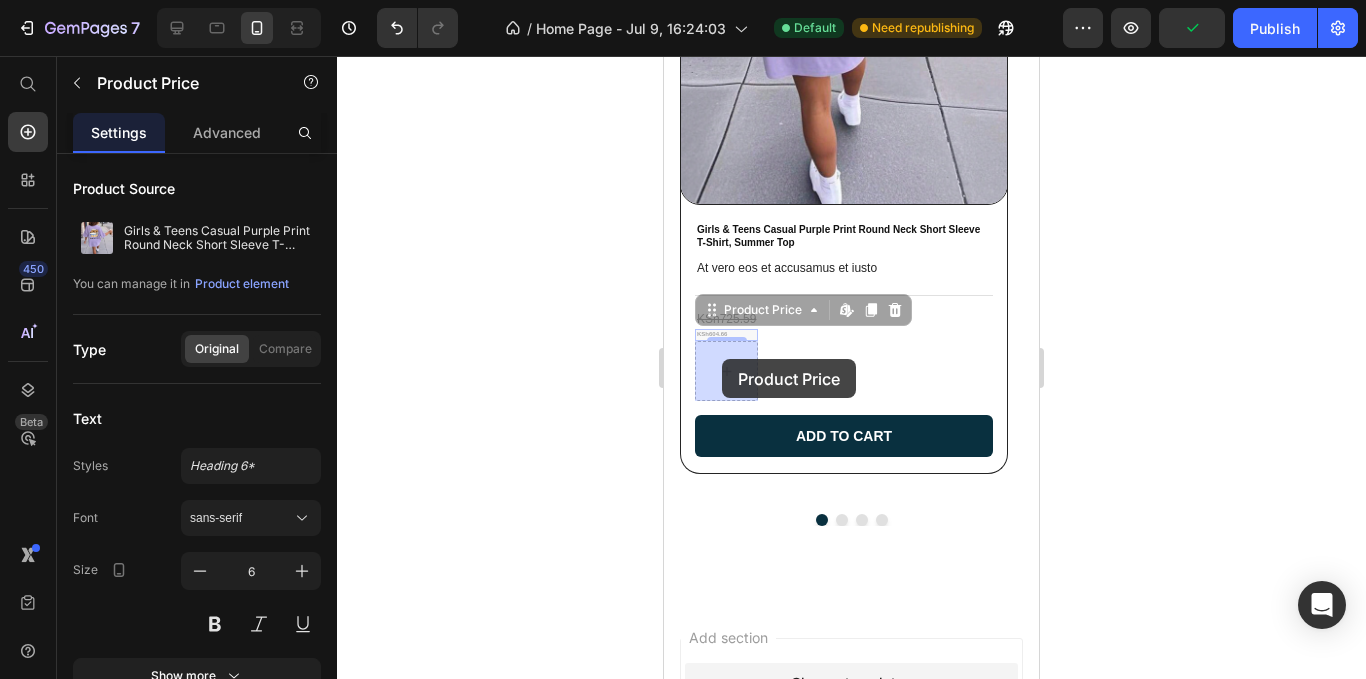 drag, startPoint x: 57, startPoint y: 264, endPoint x: 58, endPoint y: 301, distance: 37.01351 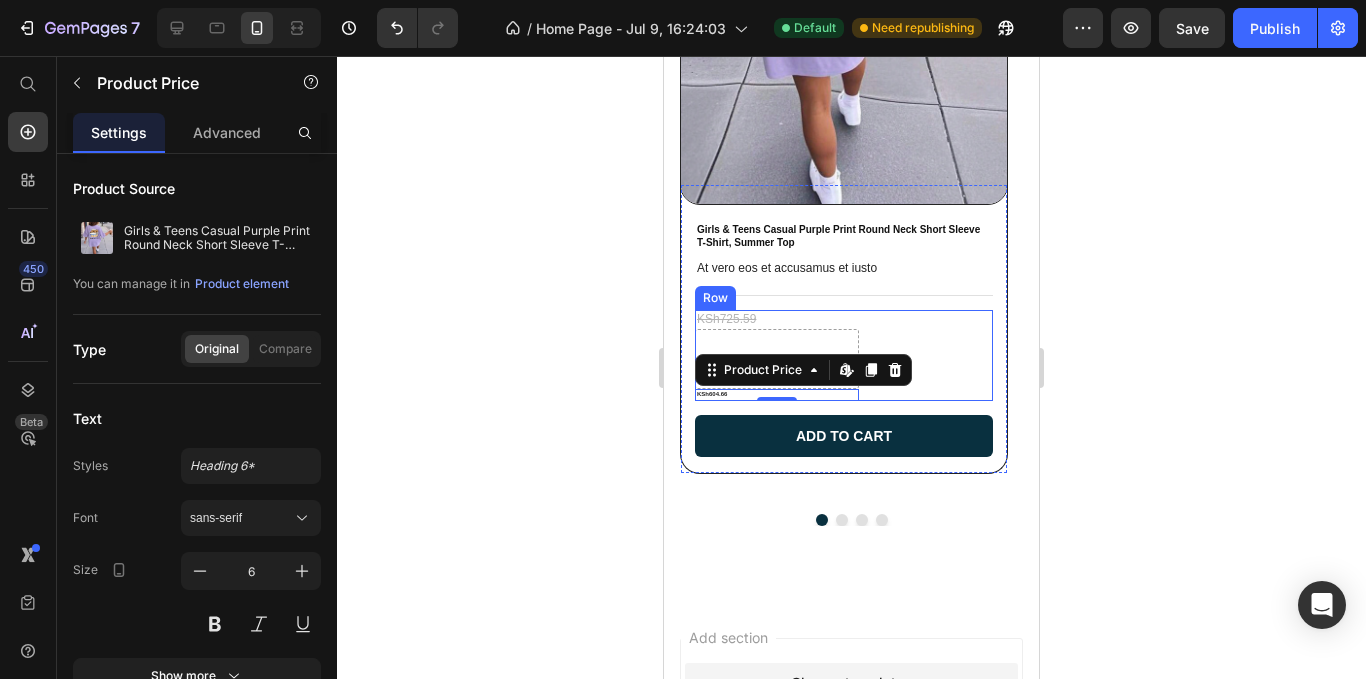 click on "KSh725.59 Product Price
Drop element here KSh604.66 Product Price   Edit content in Shopify 0 Row" 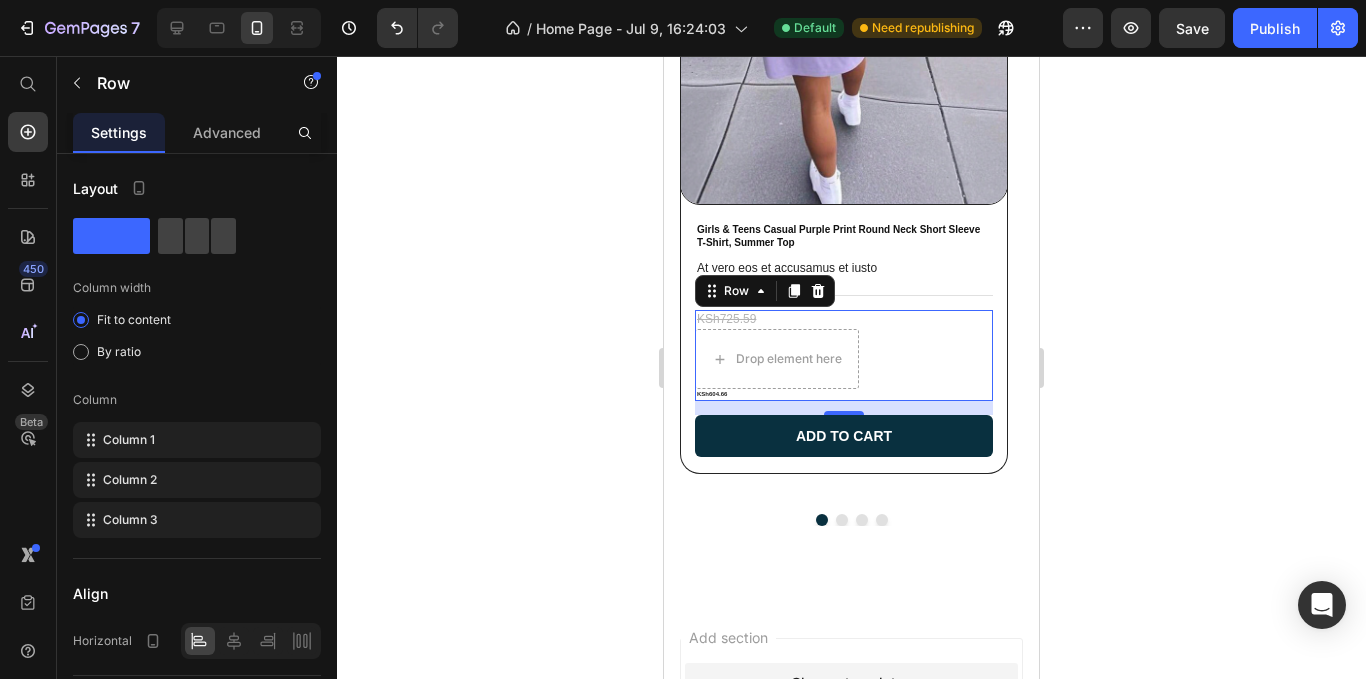 click on "KSh725.59 Product Price
Drop element here KSh604.66 Product Price Row   14" 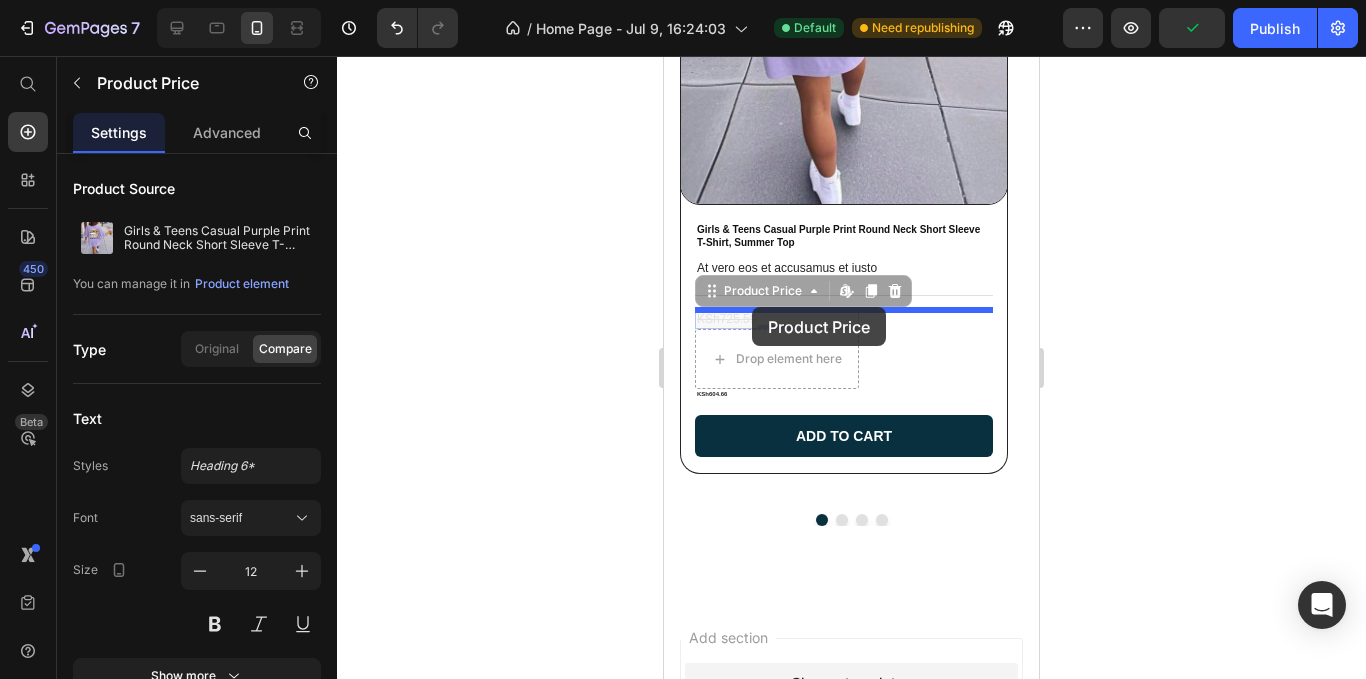 drag, startPoint x: 89, startPoint y: 263, endPoint x: 88, endPoint y: 251, distance: 12.0415945 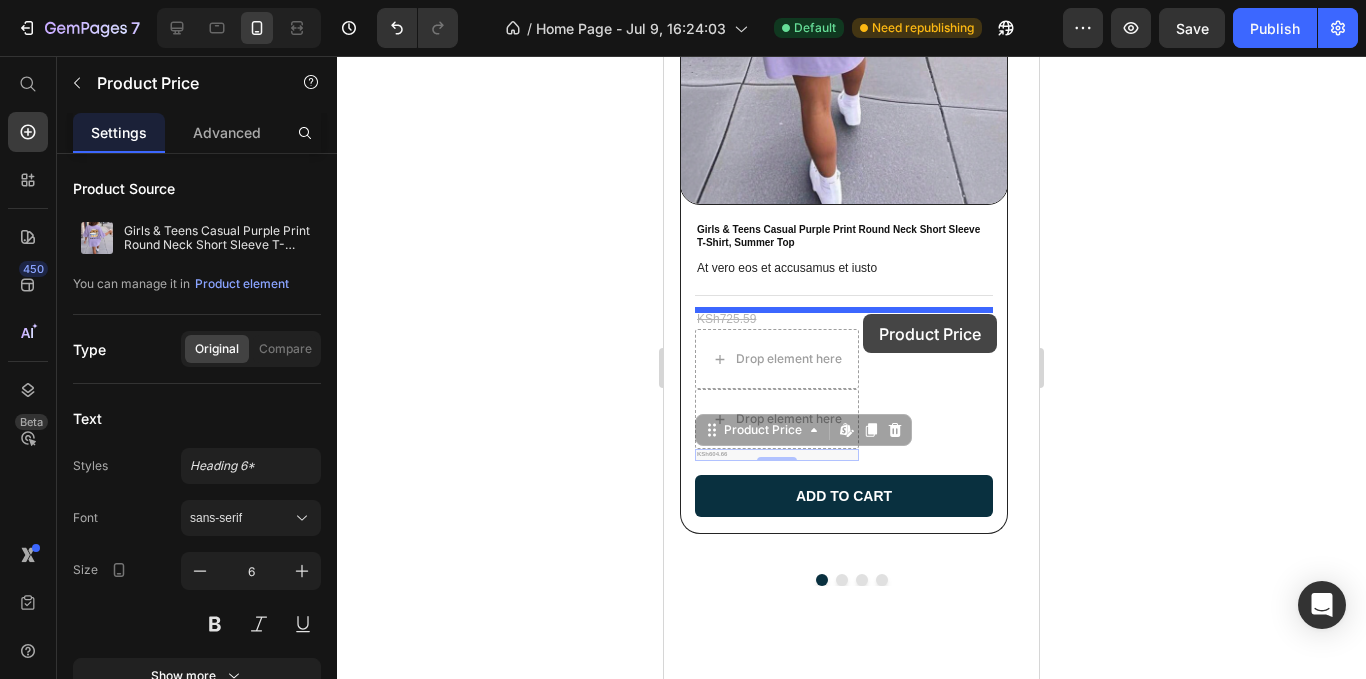 drag, startPoint x: 52, startPoint y: 394, endPoint x: 199, endPoint y: 258, distance: 200.26233 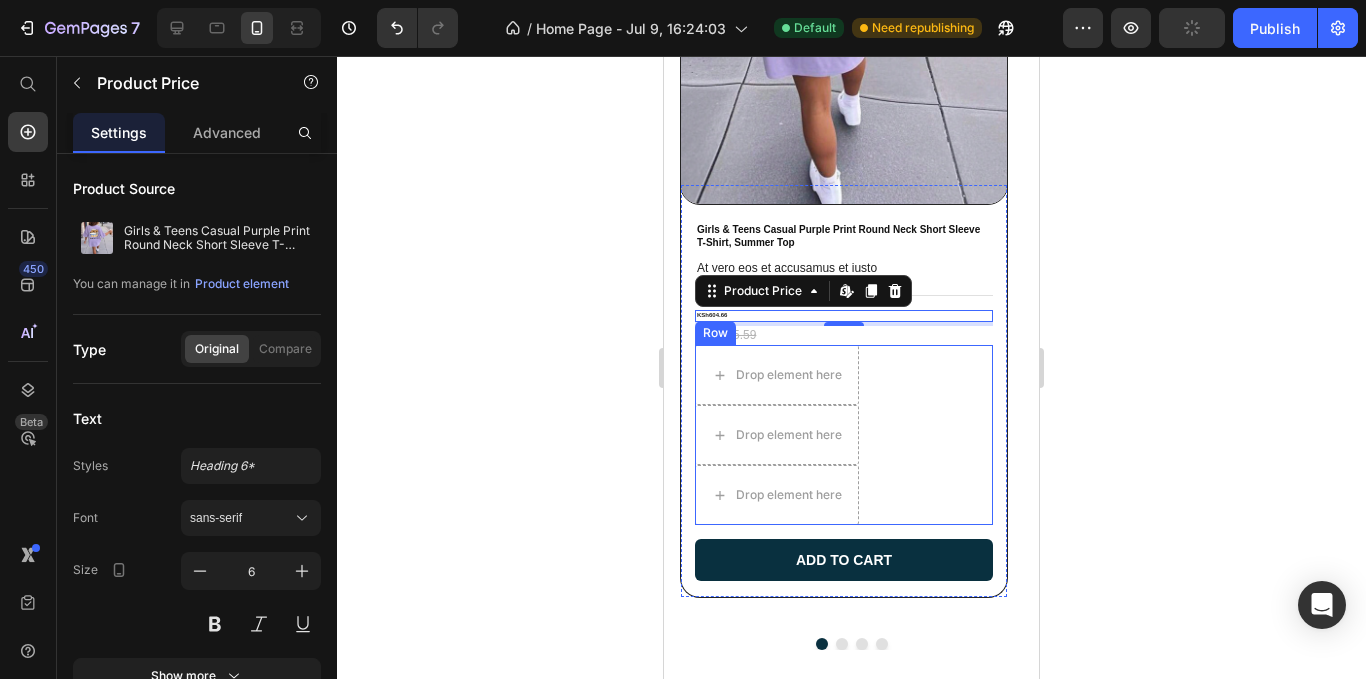 click on "Drop element here
Drop element here
Drop element here Row" 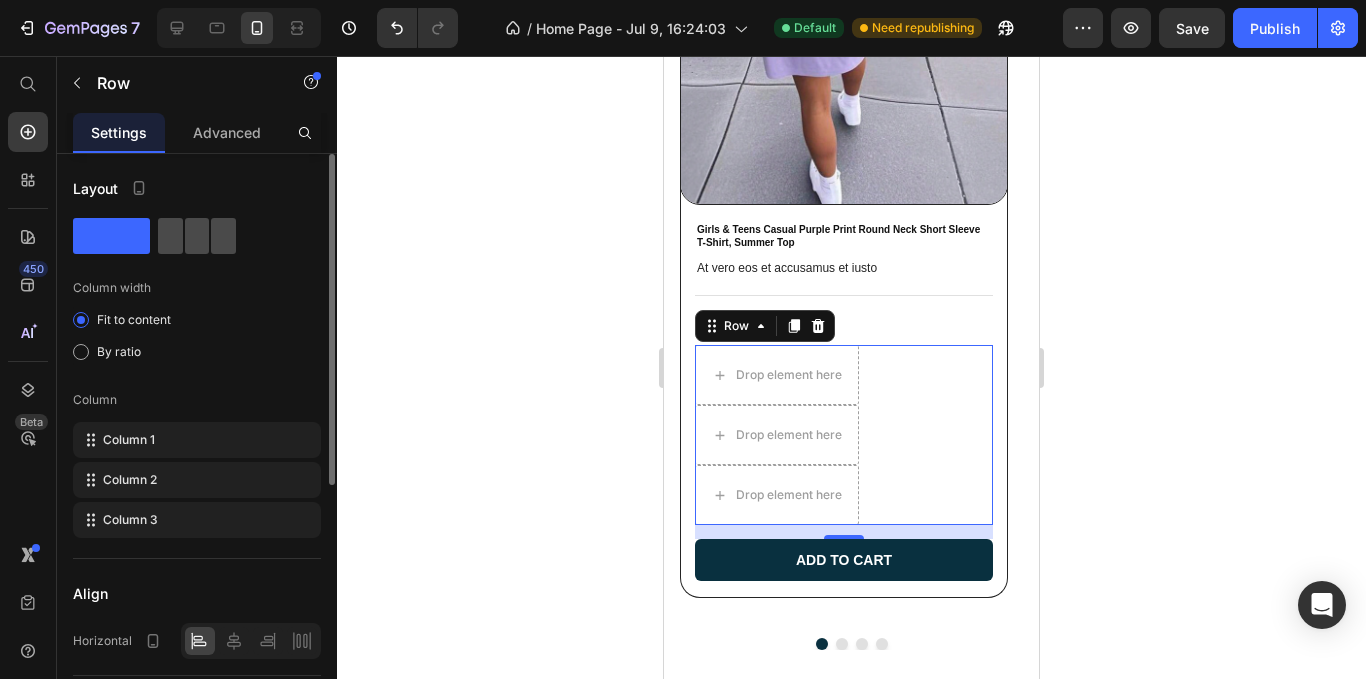 click 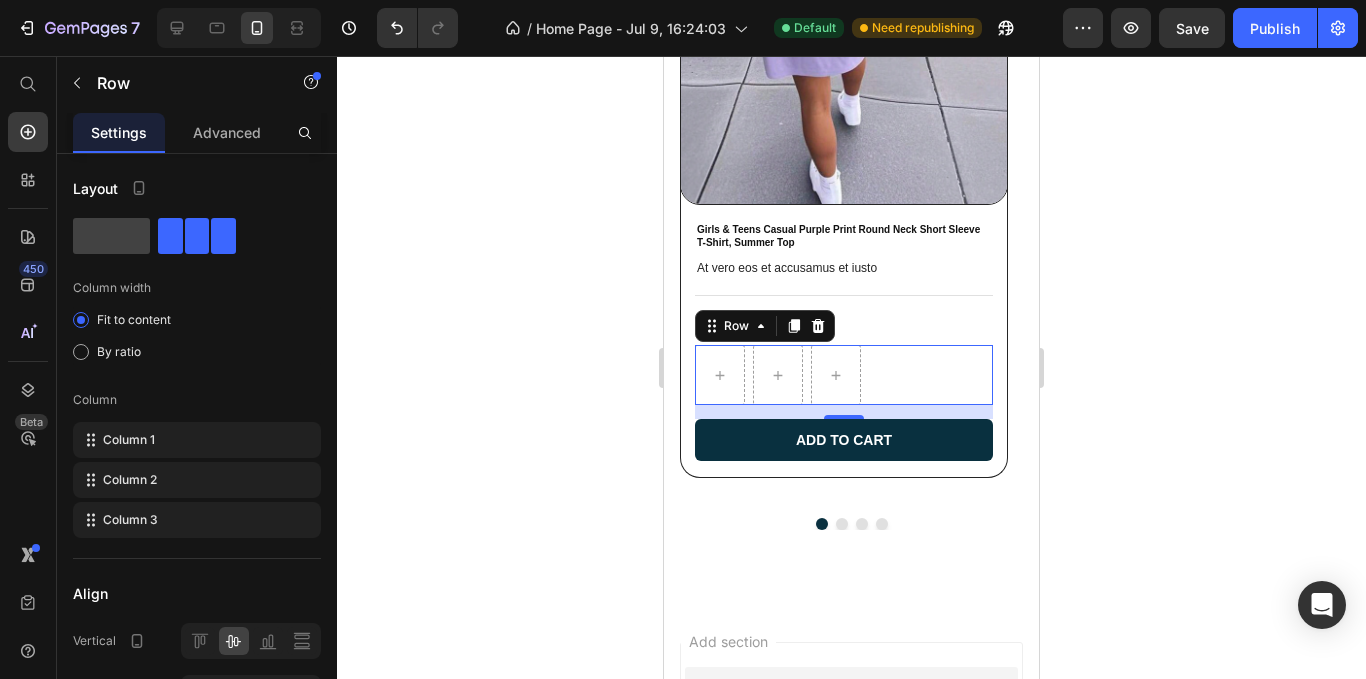 click on "Row   14" 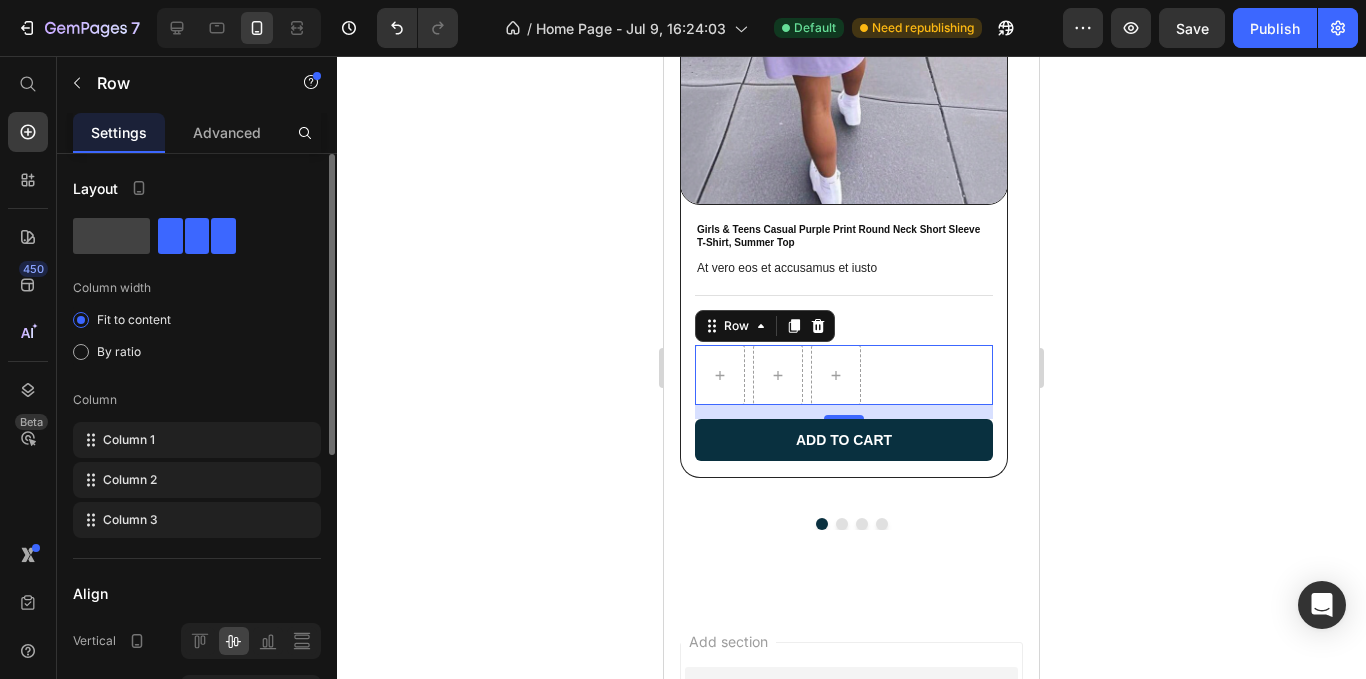 scroll, scrollTop: 100, scrollLeft: 0, axis: vertical 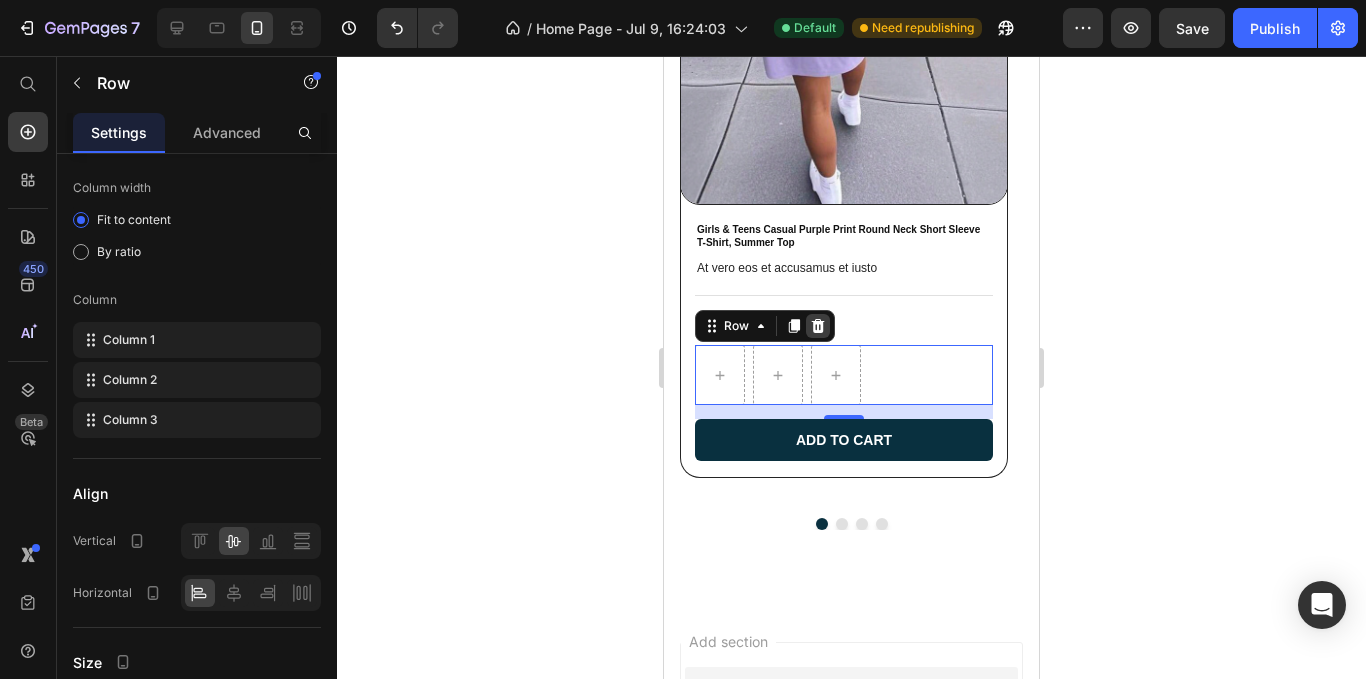 click 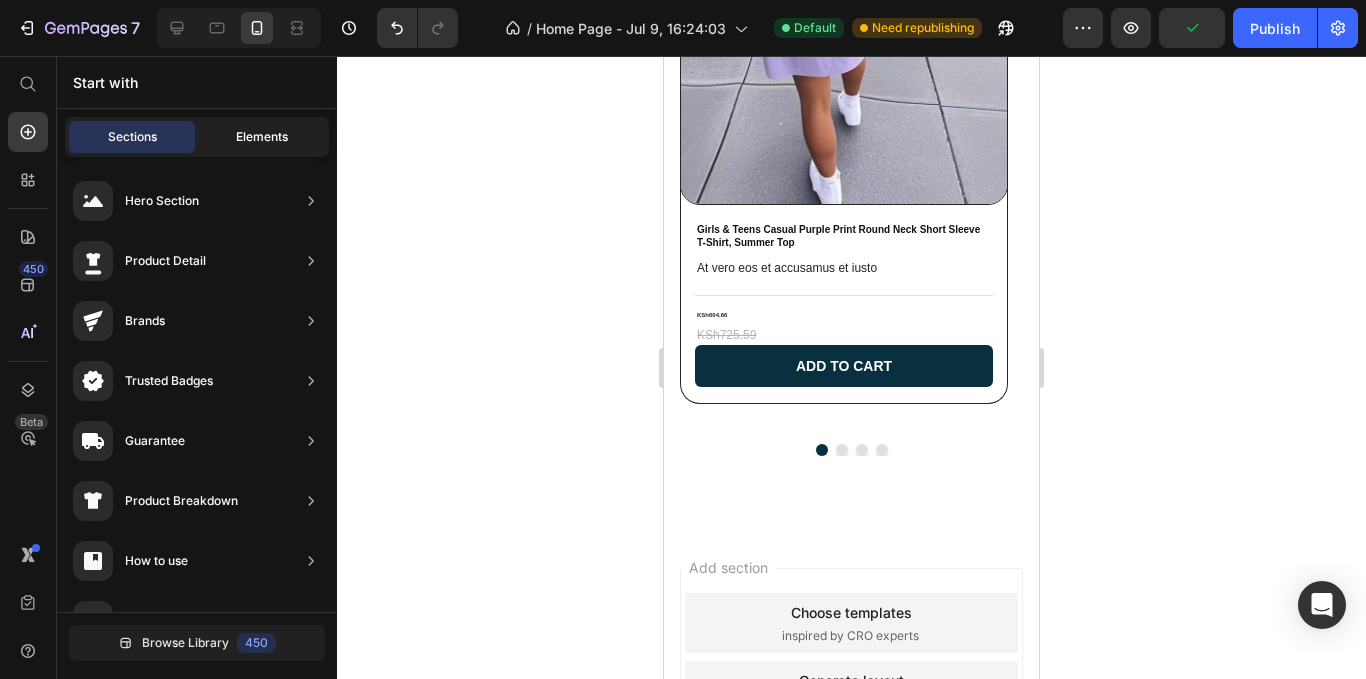 click on "Elements" 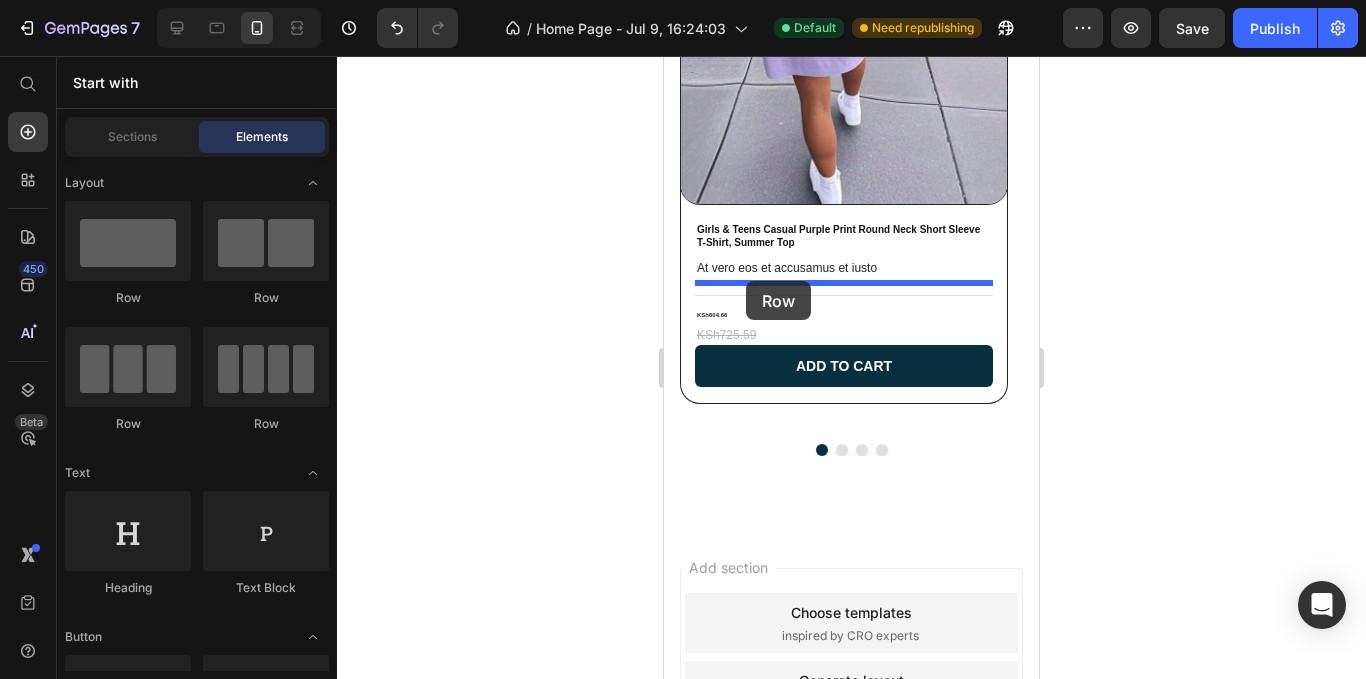 drag, startPoint x: 245, startPoint y: 264, endPoint x: 83, endPoint y: 225, distance: 166.62833 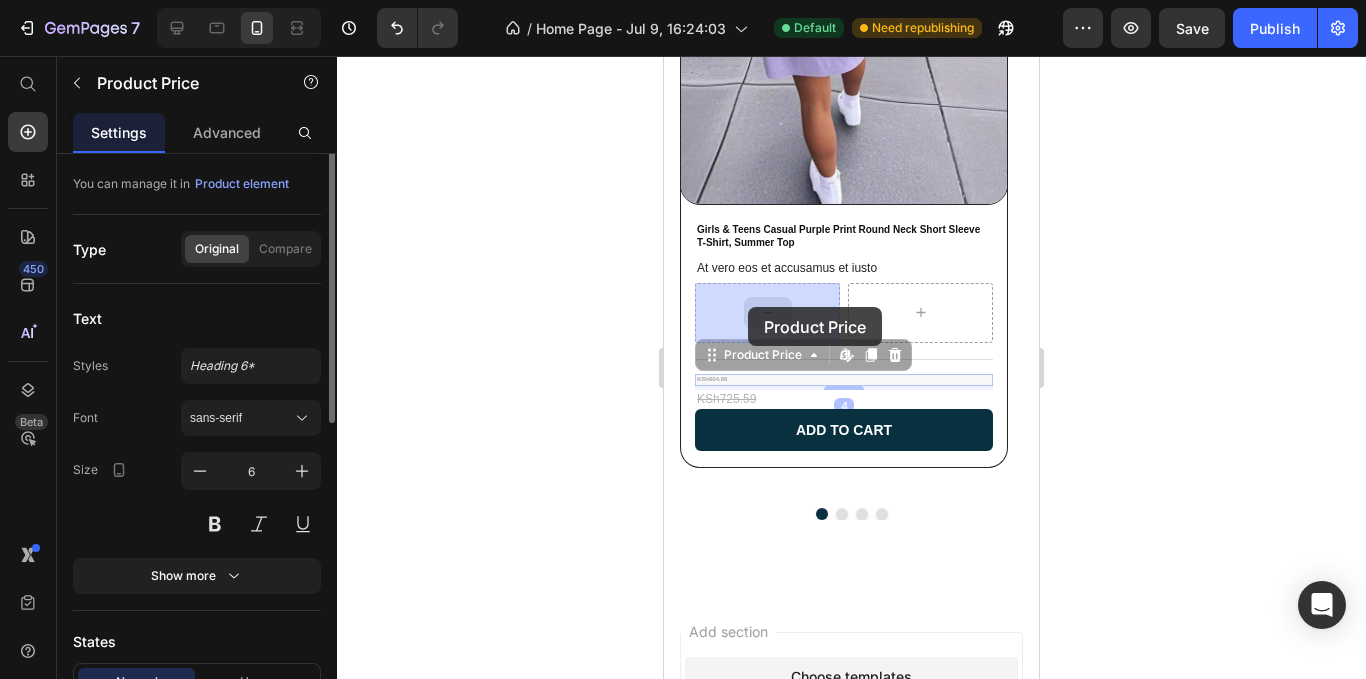 scroll, scrollTop: 0, scrollLeft: 0, axis: both 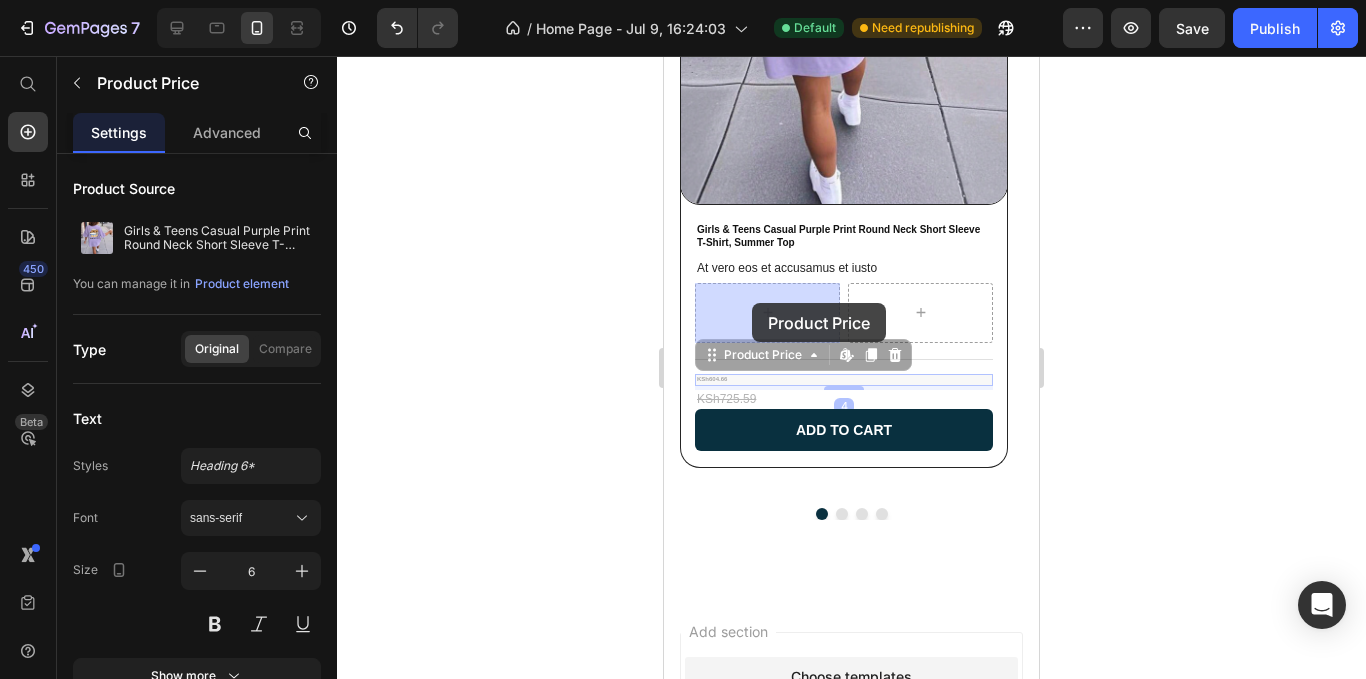 drag, startPoint x: 66, startPoint y: 317, endPoint x: 87, endPoint y: 247, distance: 73.082146 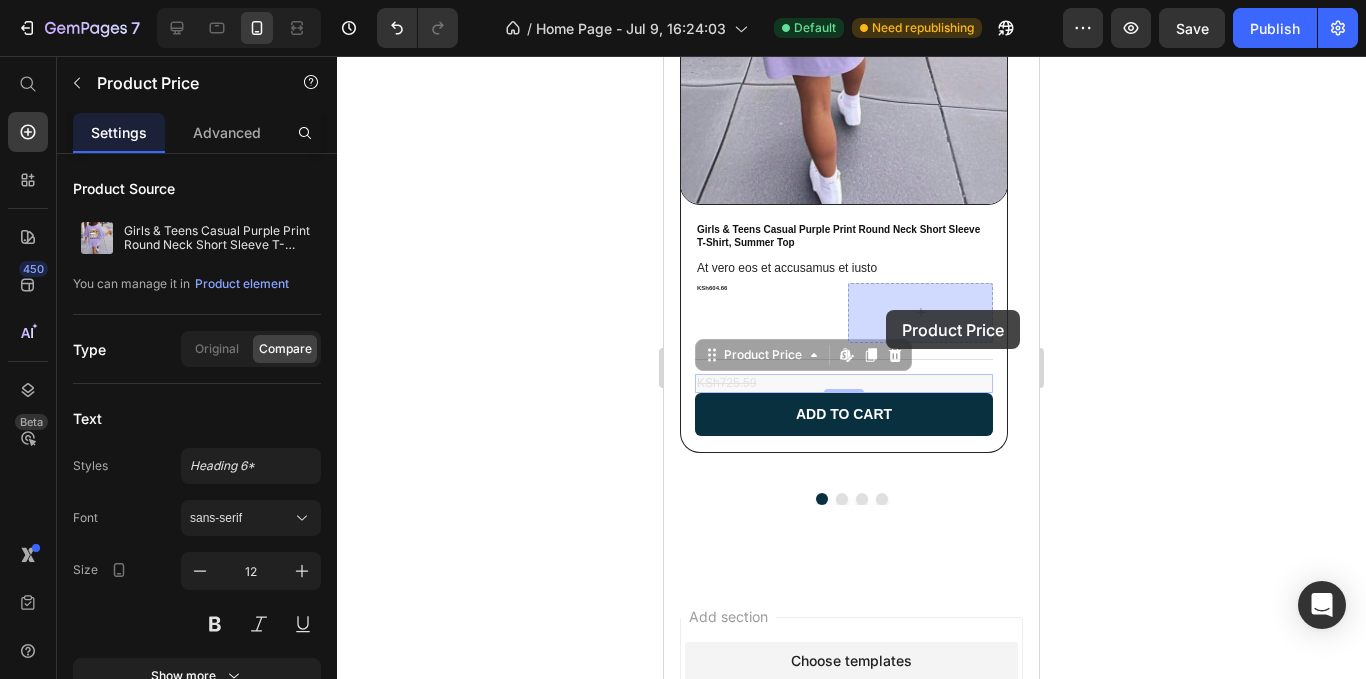drag, startPoint x: 78, startPoint y: 319, endPoint x: 223, endPoint y: 252, distance: 159.73102 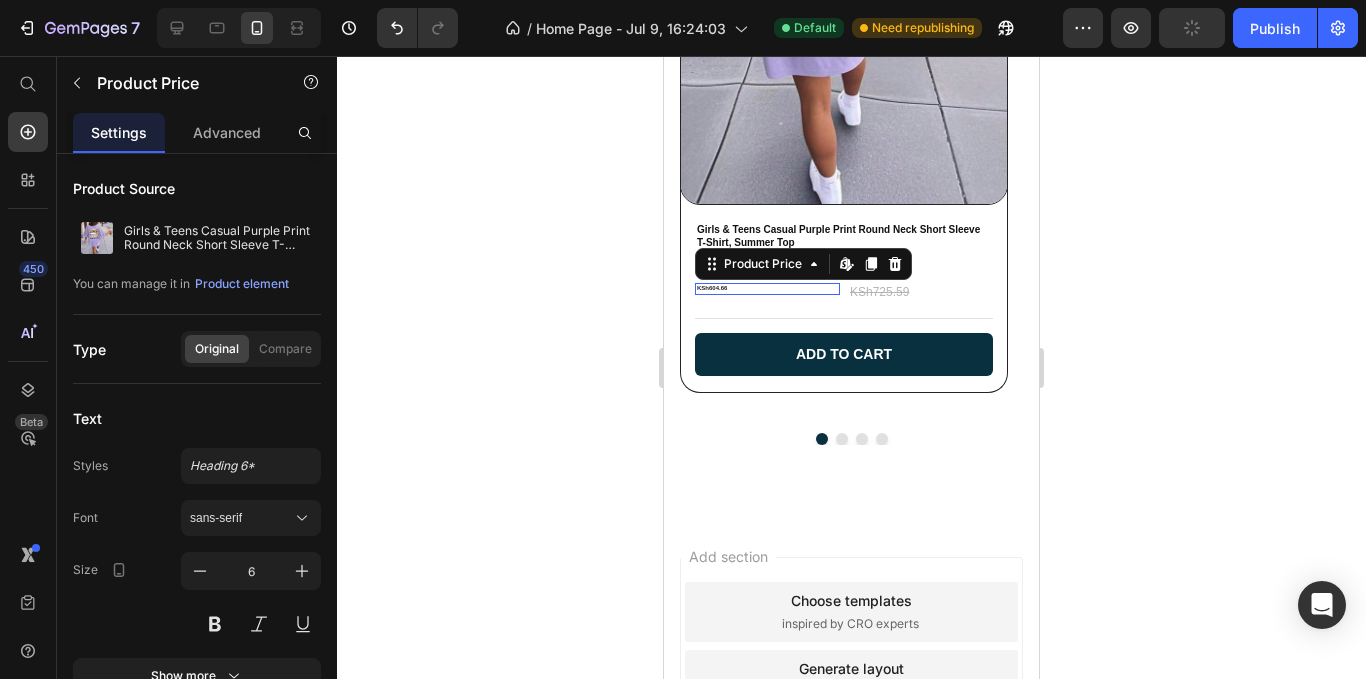 click on "KSh604.66" 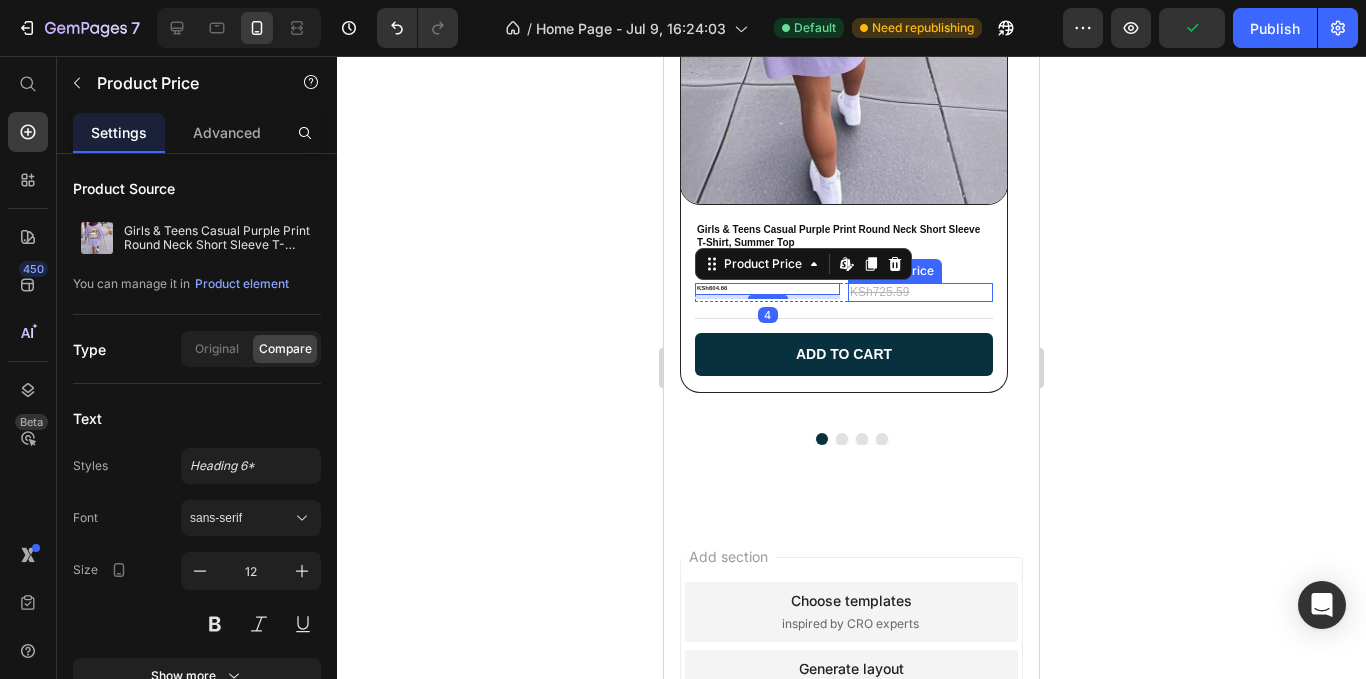 click on "KSh725.59" 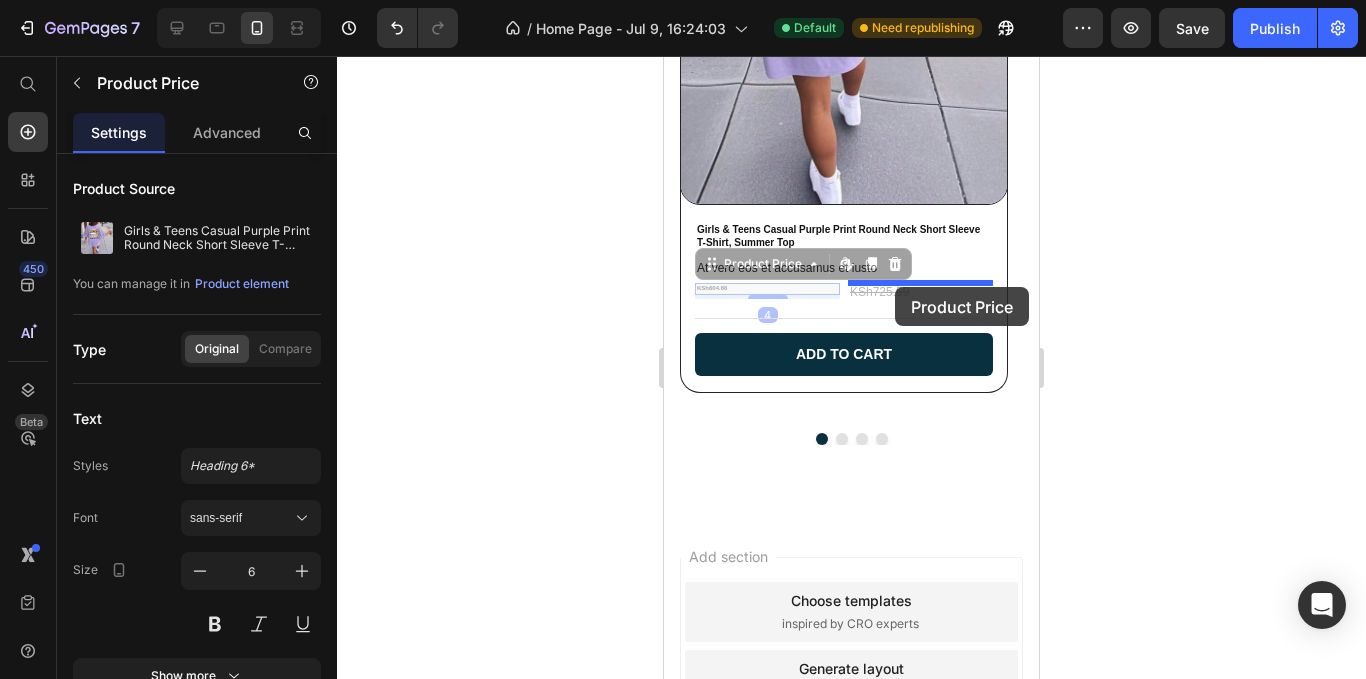 drag, startPoint x: 89, startPoint y: 230, endPoint x: 233, endPoint y: 230, distance: 144 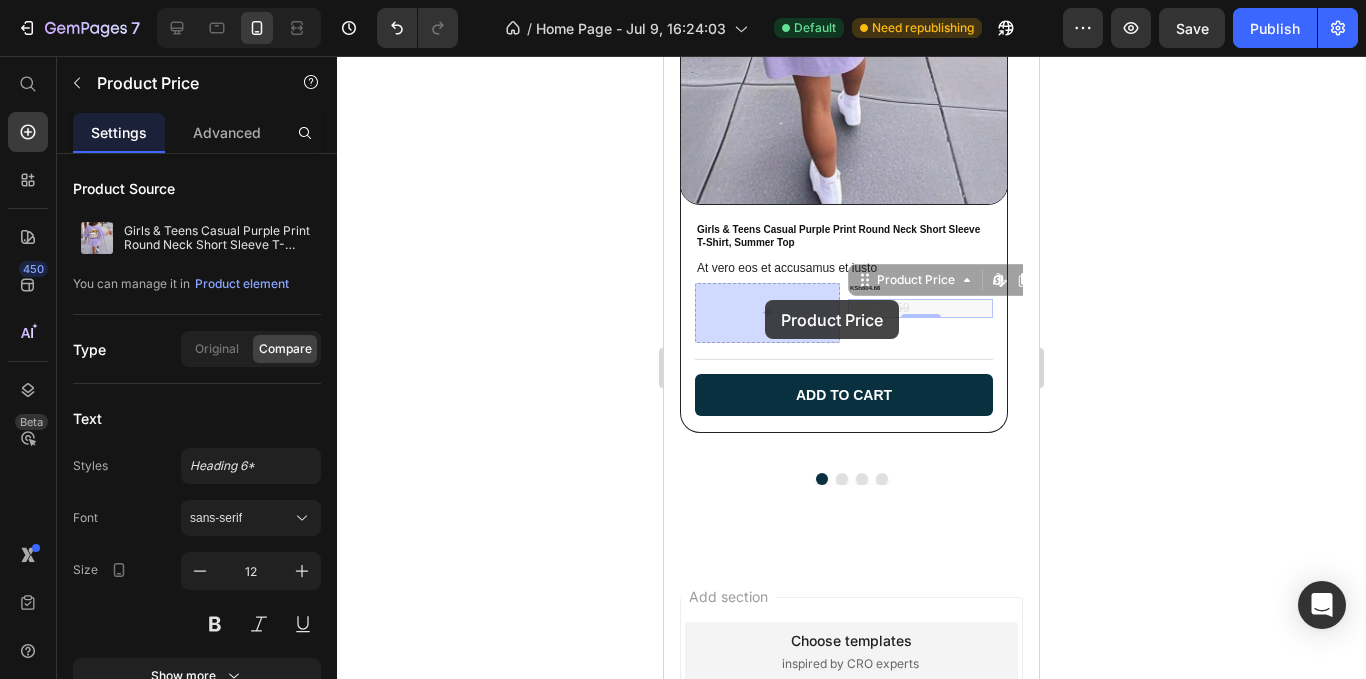 drag, startPoint x: 220, startPoint y: 254, endPoint x: 104, endPoint y: 245, distance: 116.34862 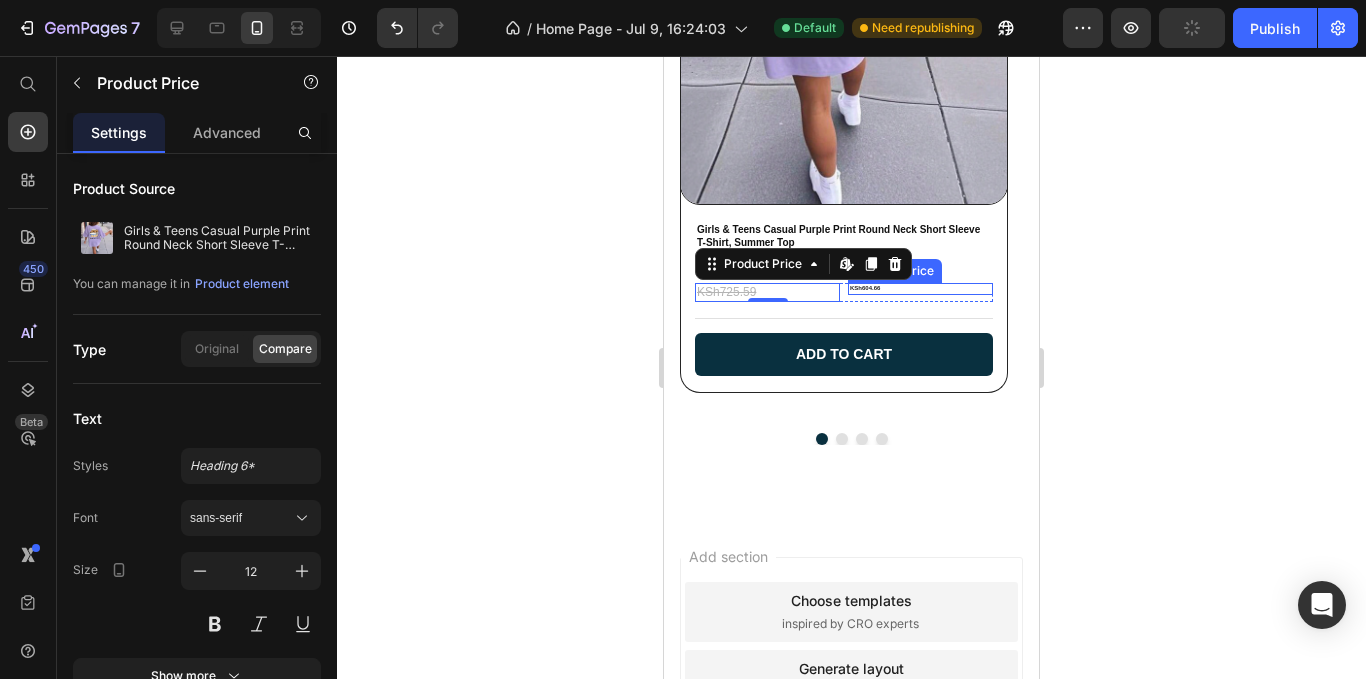 click on "KSh604.66" 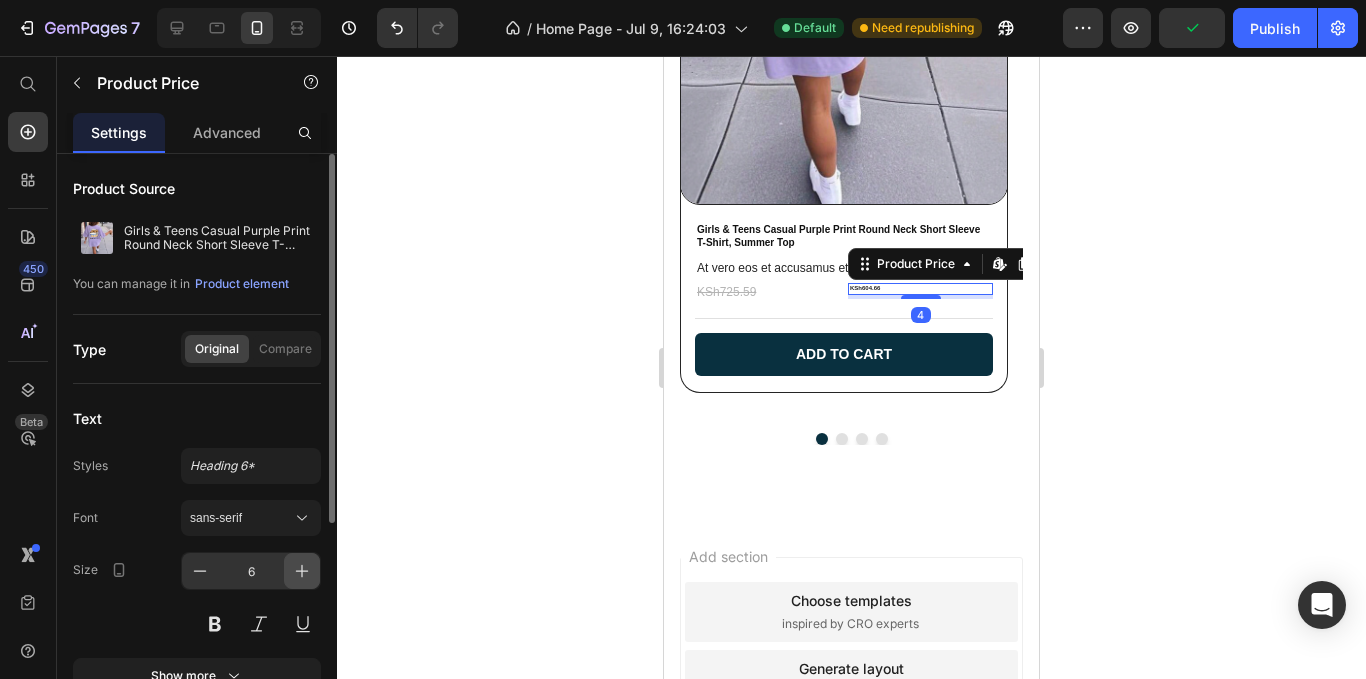 click 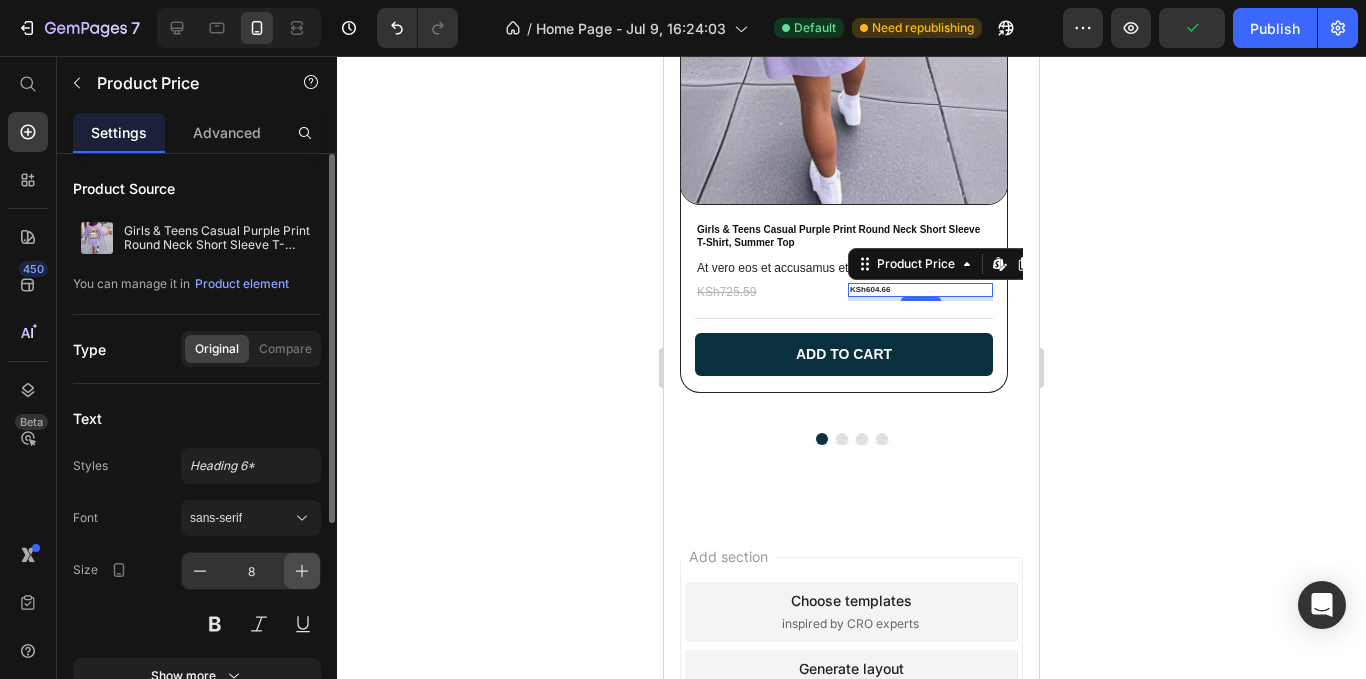 click 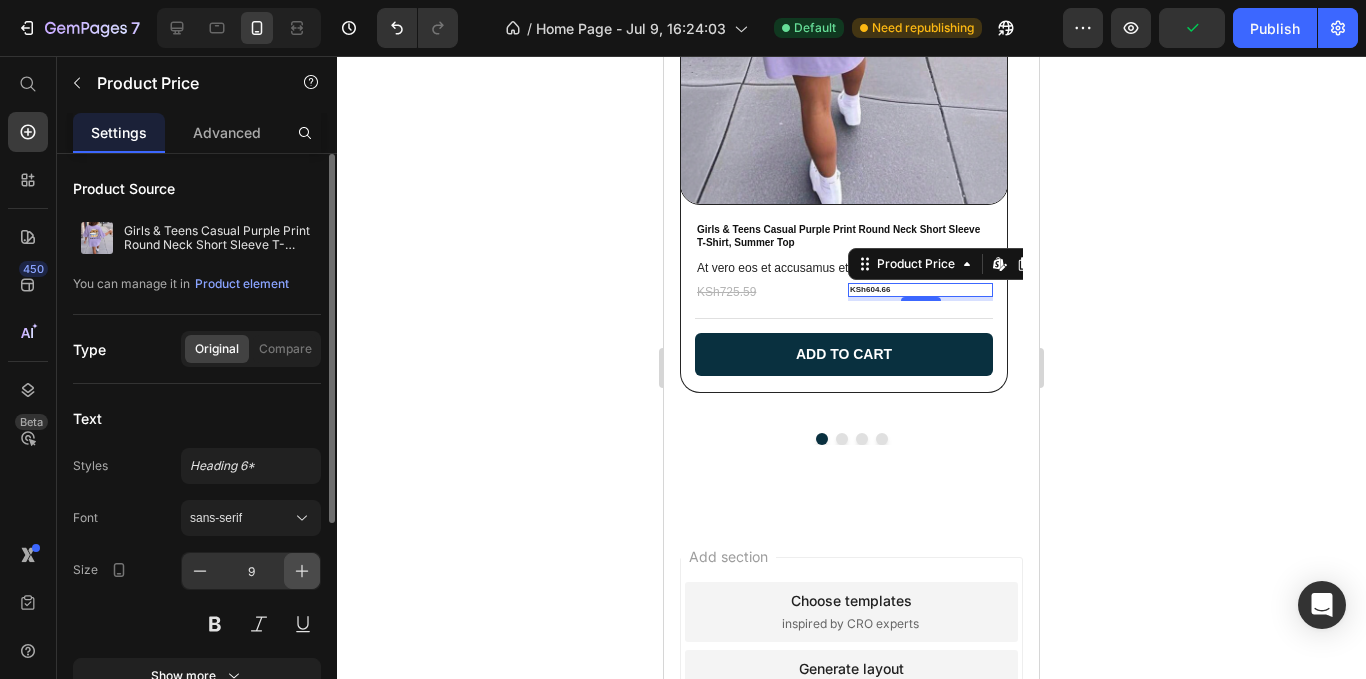 click 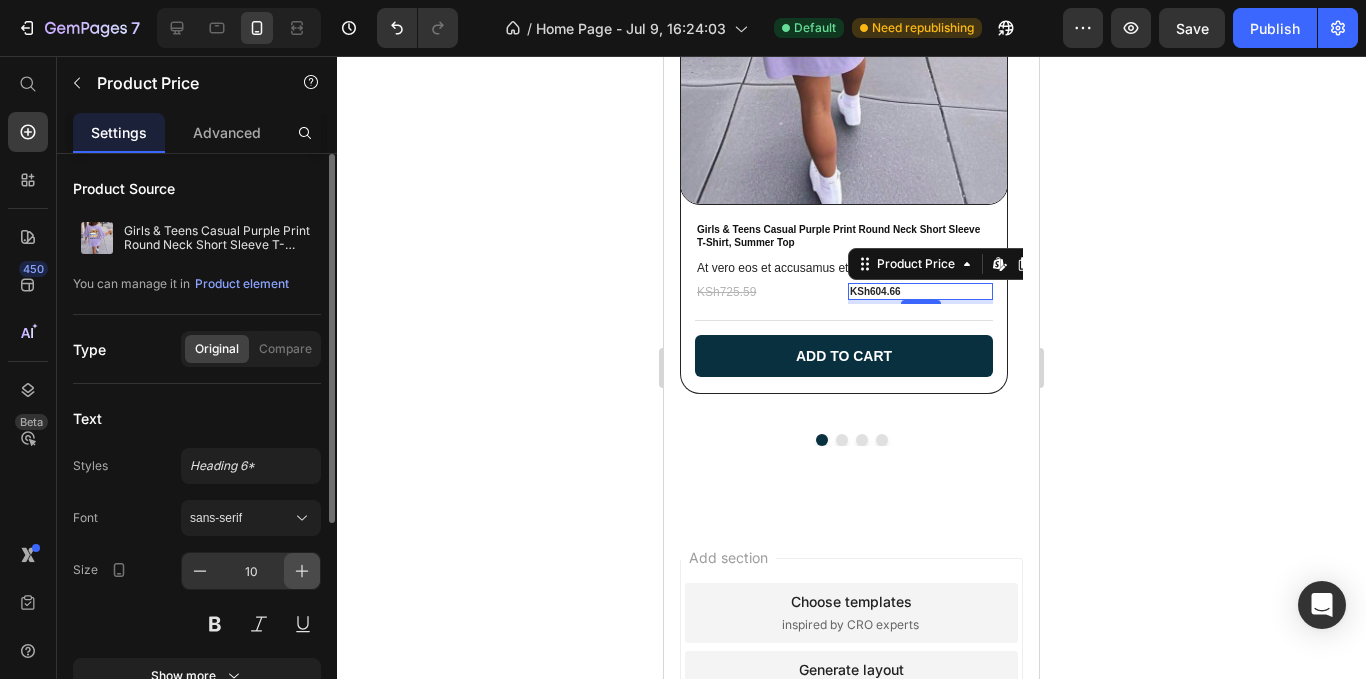 click 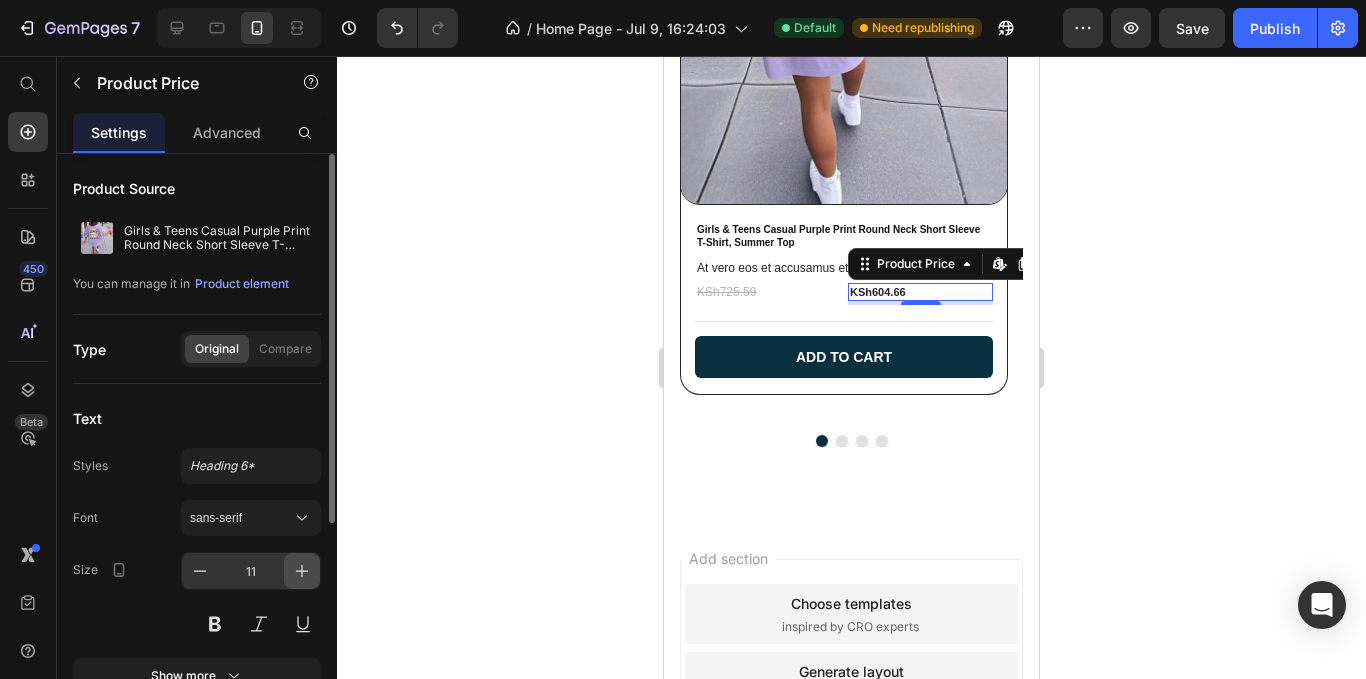 click 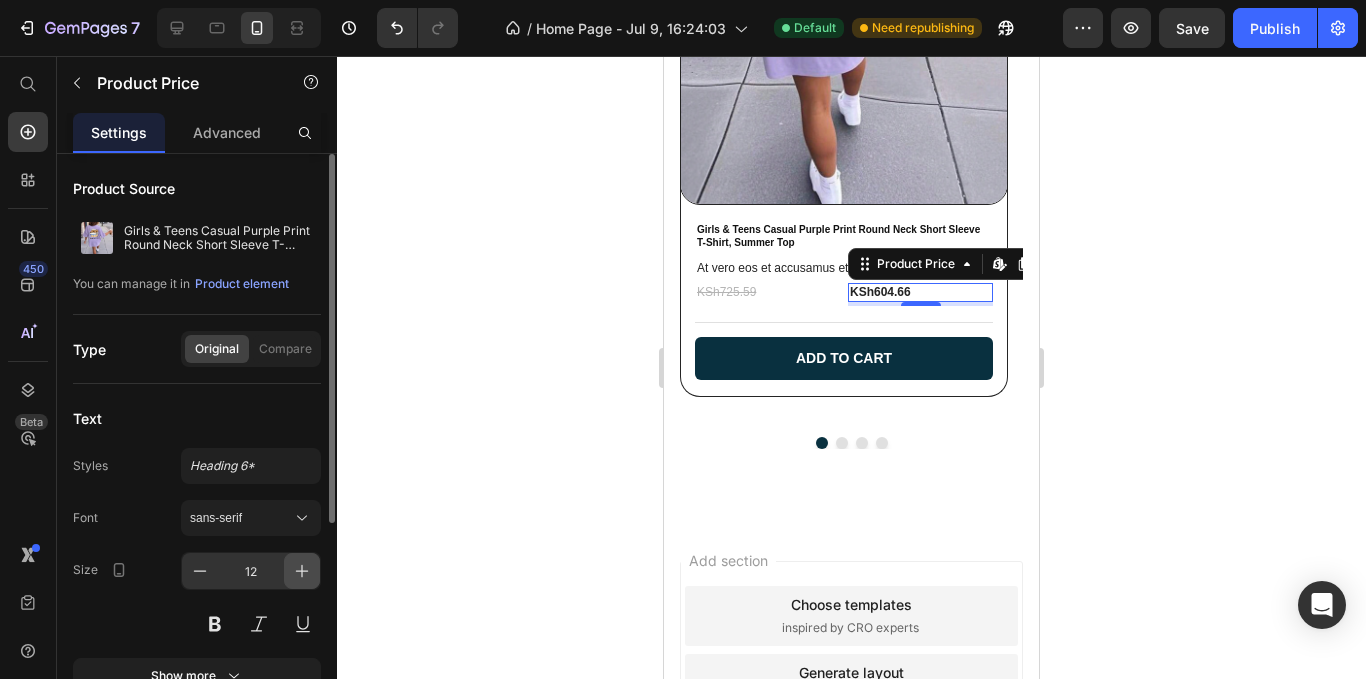 click 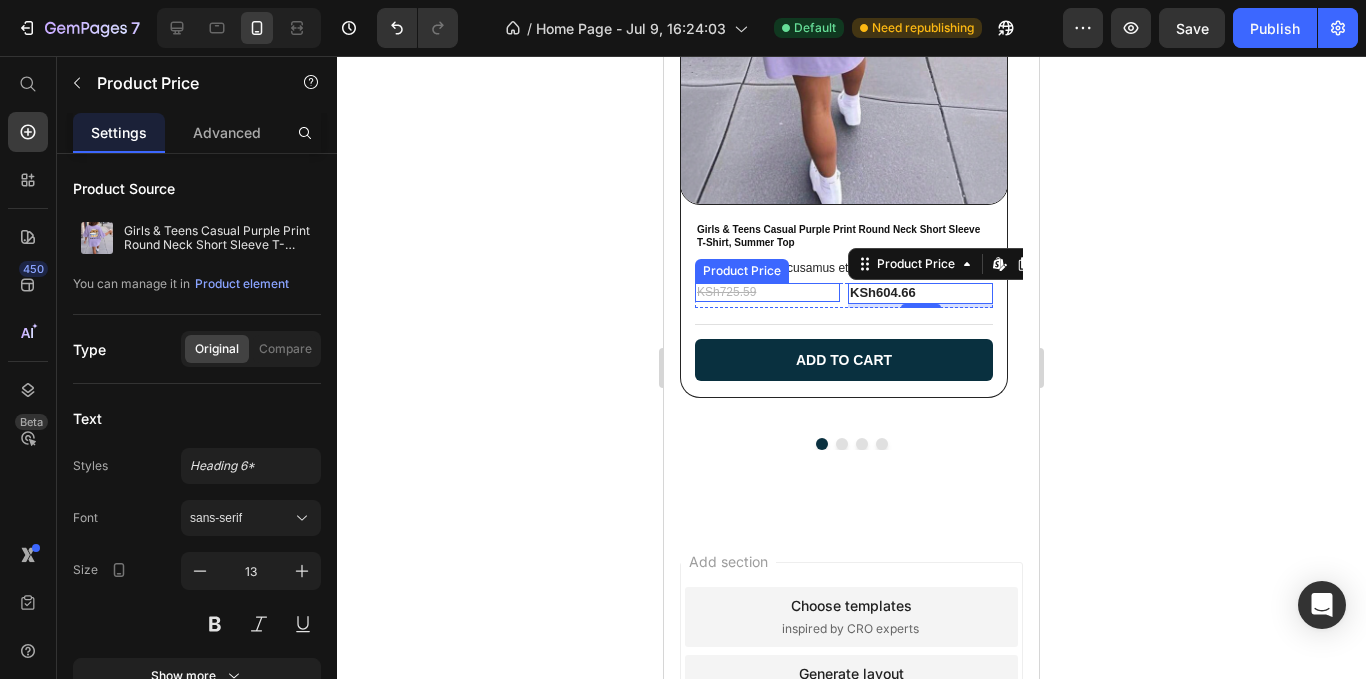 click on "KSh725.59" 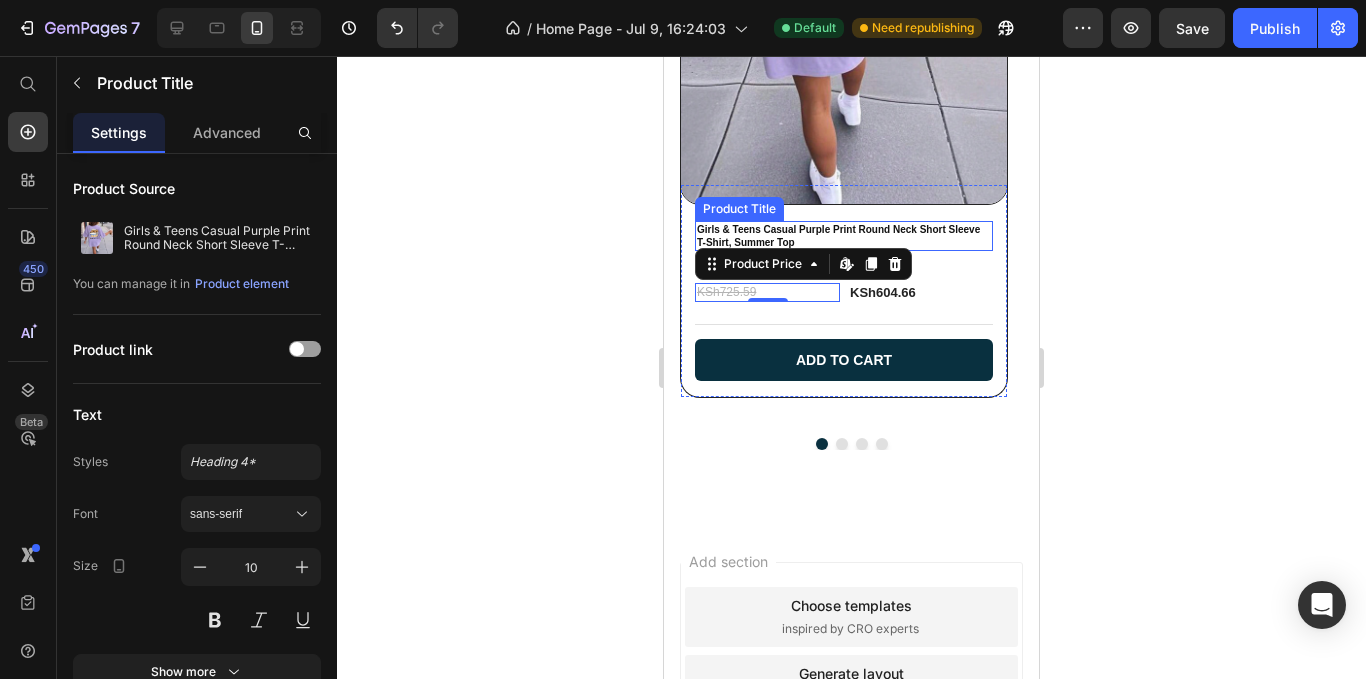 click on "Girls & Teens Casual Purple Print Round Neck Short Sleeve T-Shirt, Summer Top" 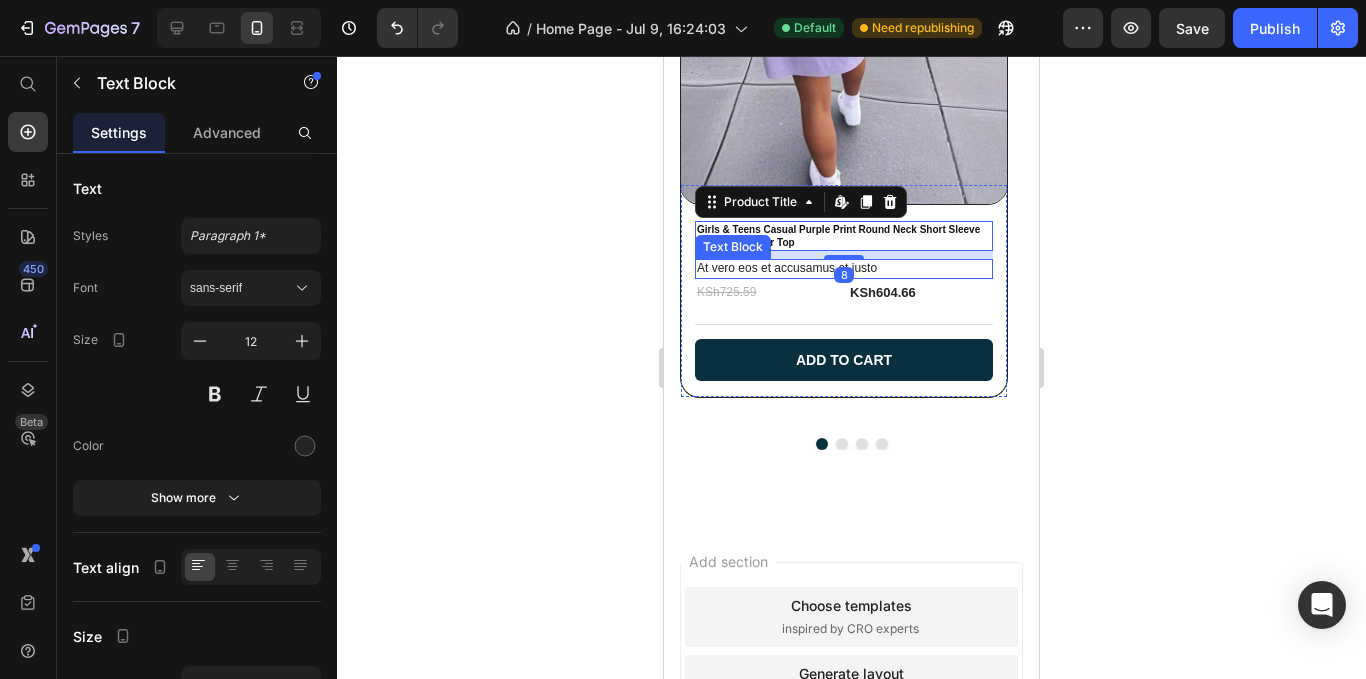 click on "At vero eos et accusamus et iusto" 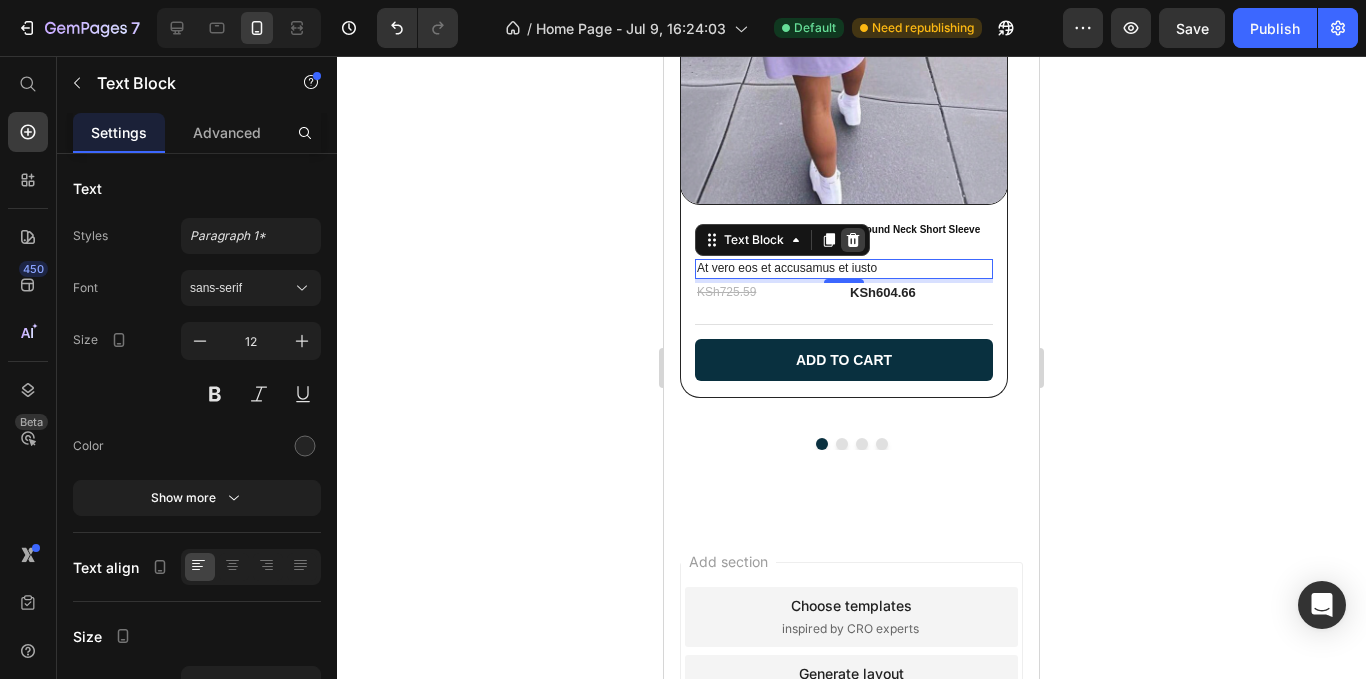 click 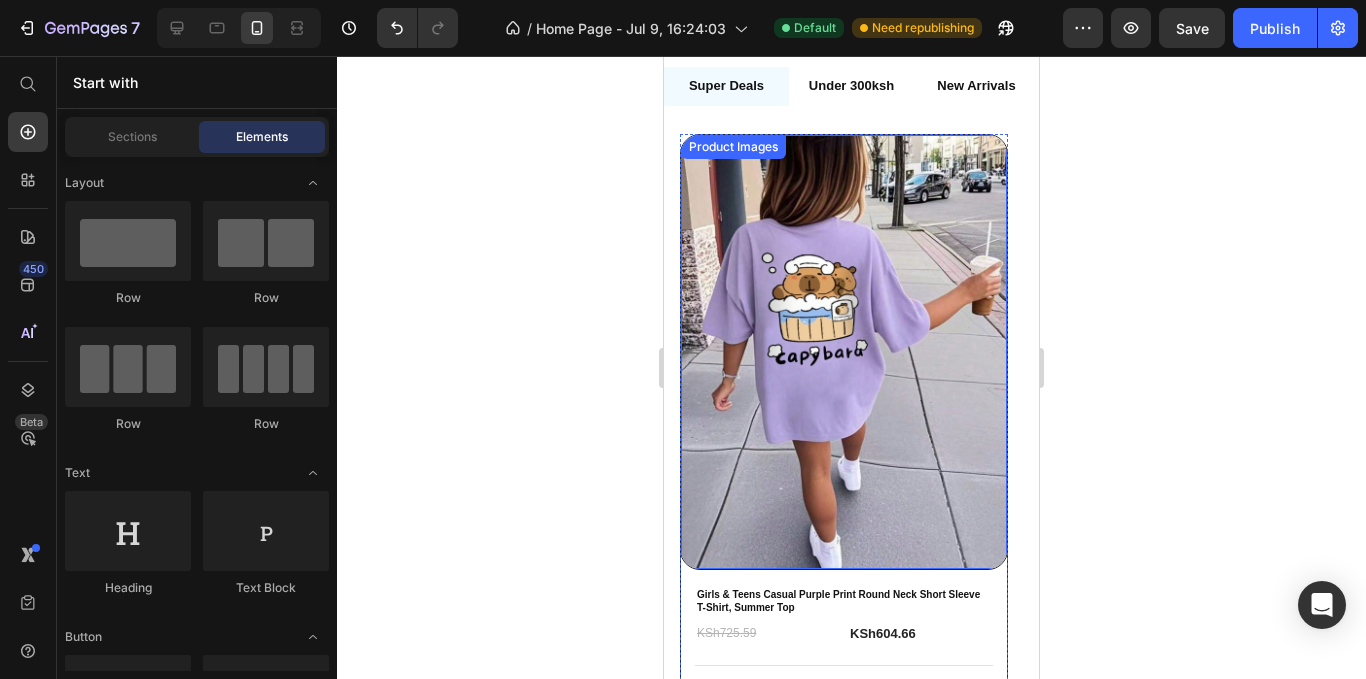 scroll, scrollTop: 5965, scrollLeft: 0, axis: vertical 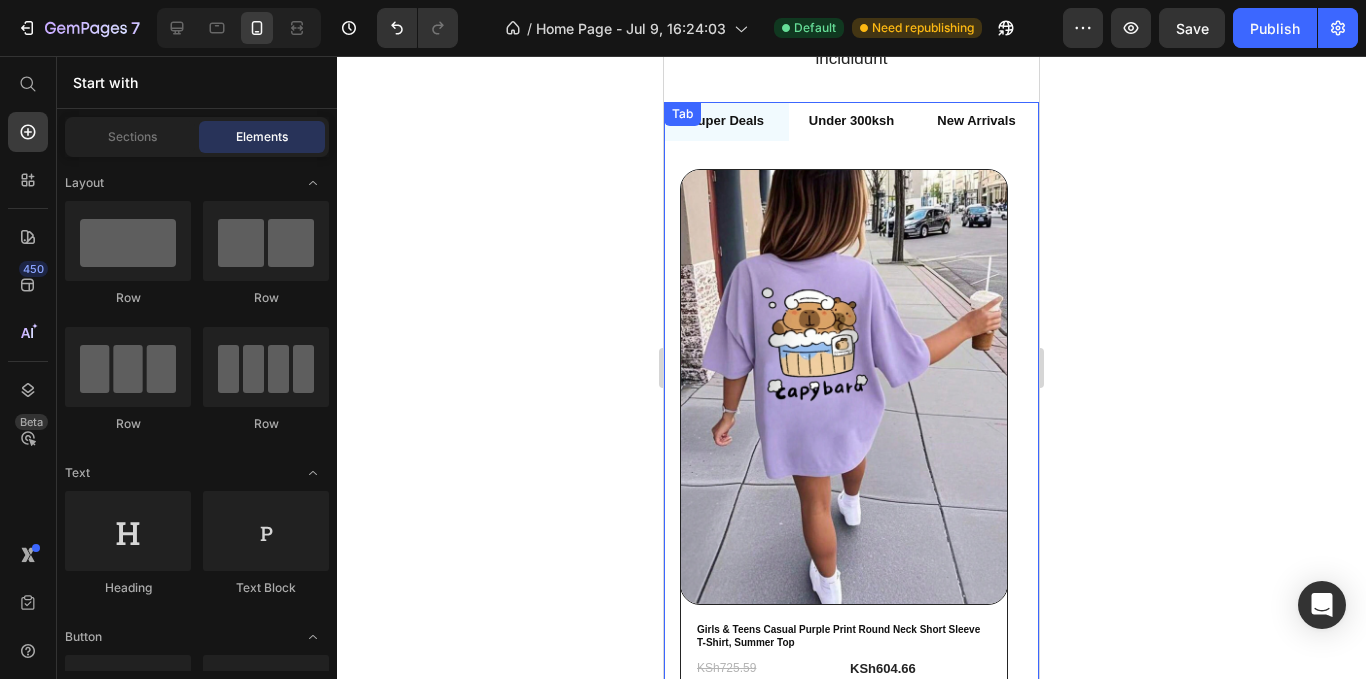 click on "Under 300ksh" 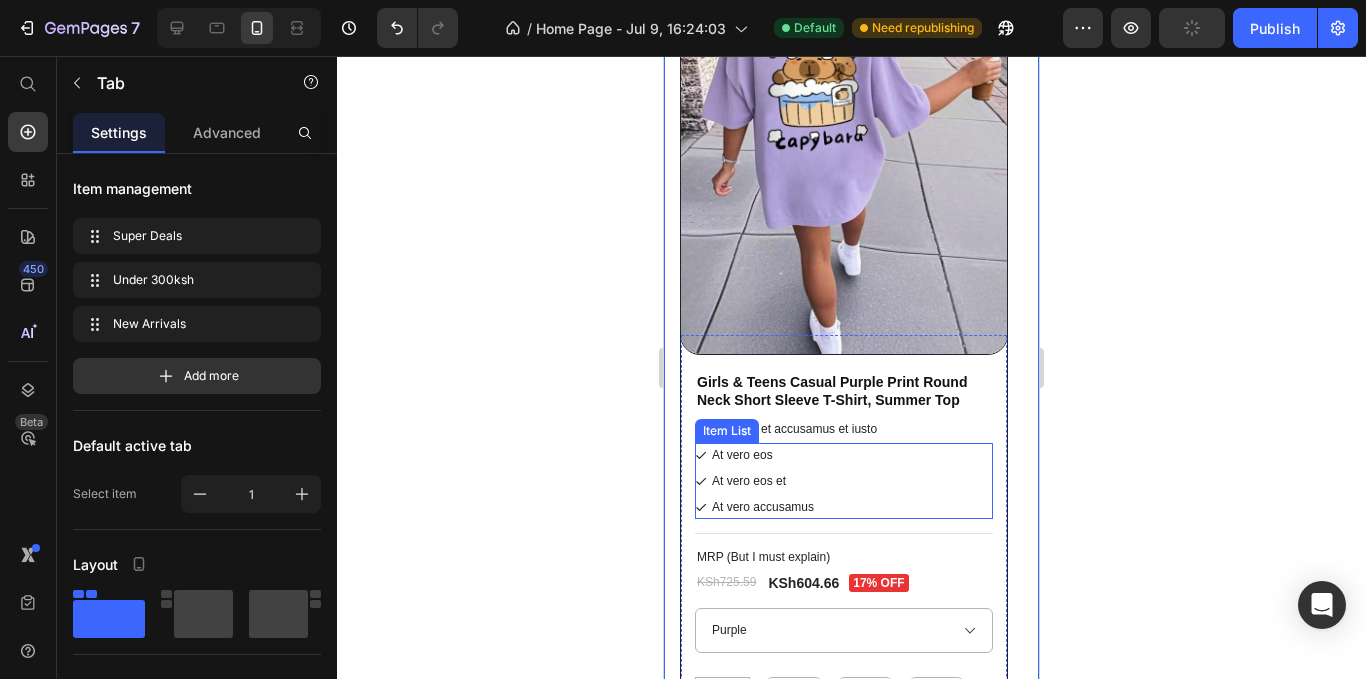 scroll, scrollTop: 6265, scrollLeft: 0, axis: vertical 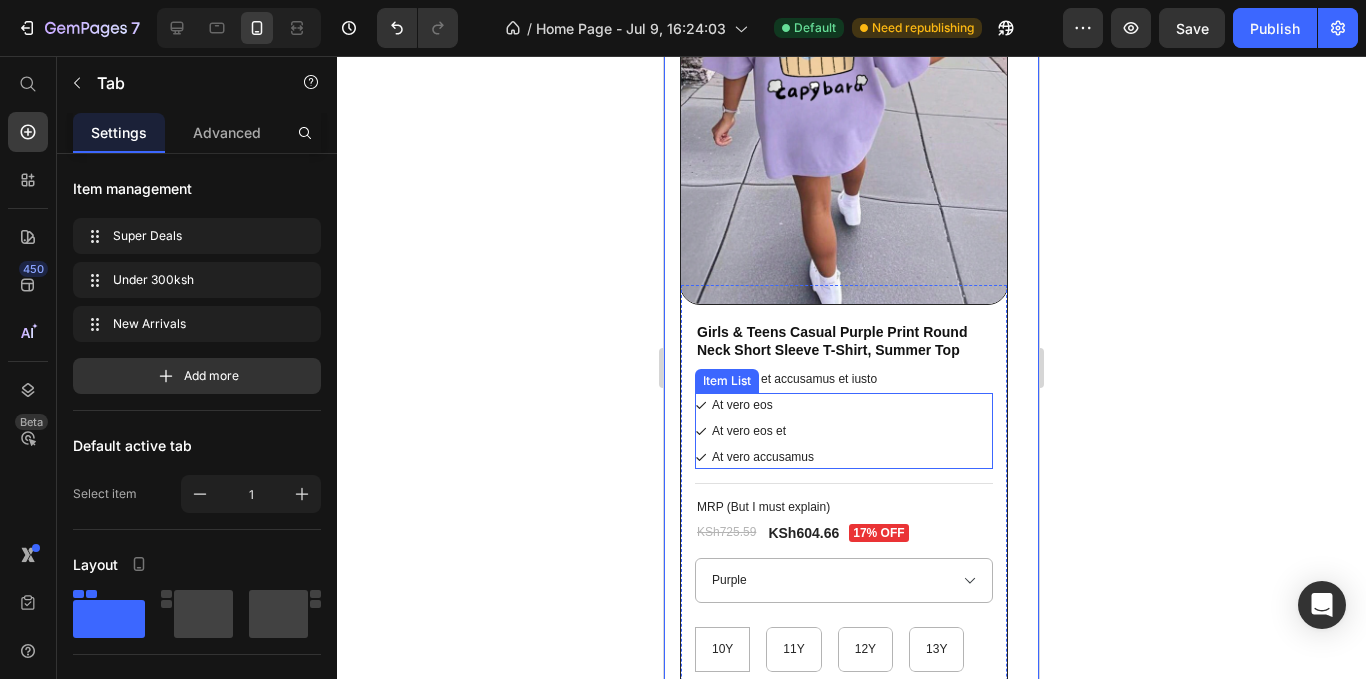 click on "At vero eos
At vero eos et
At vero accusamus" 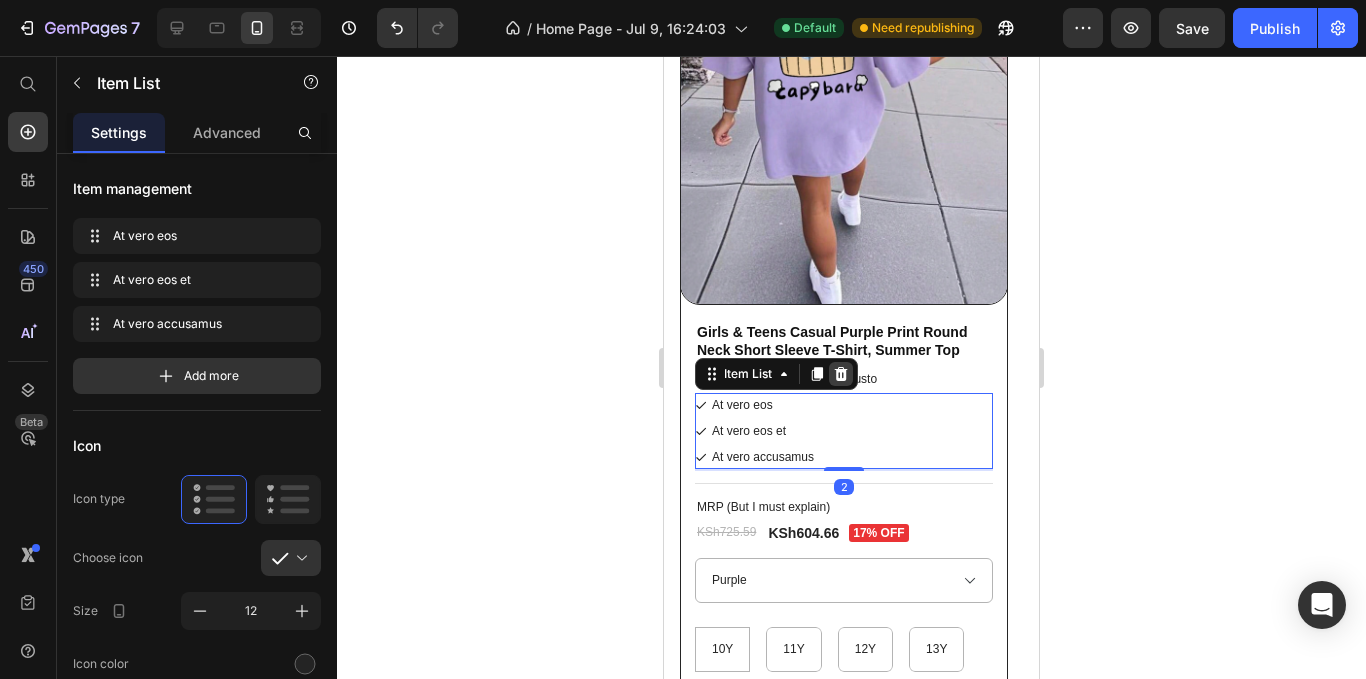 click 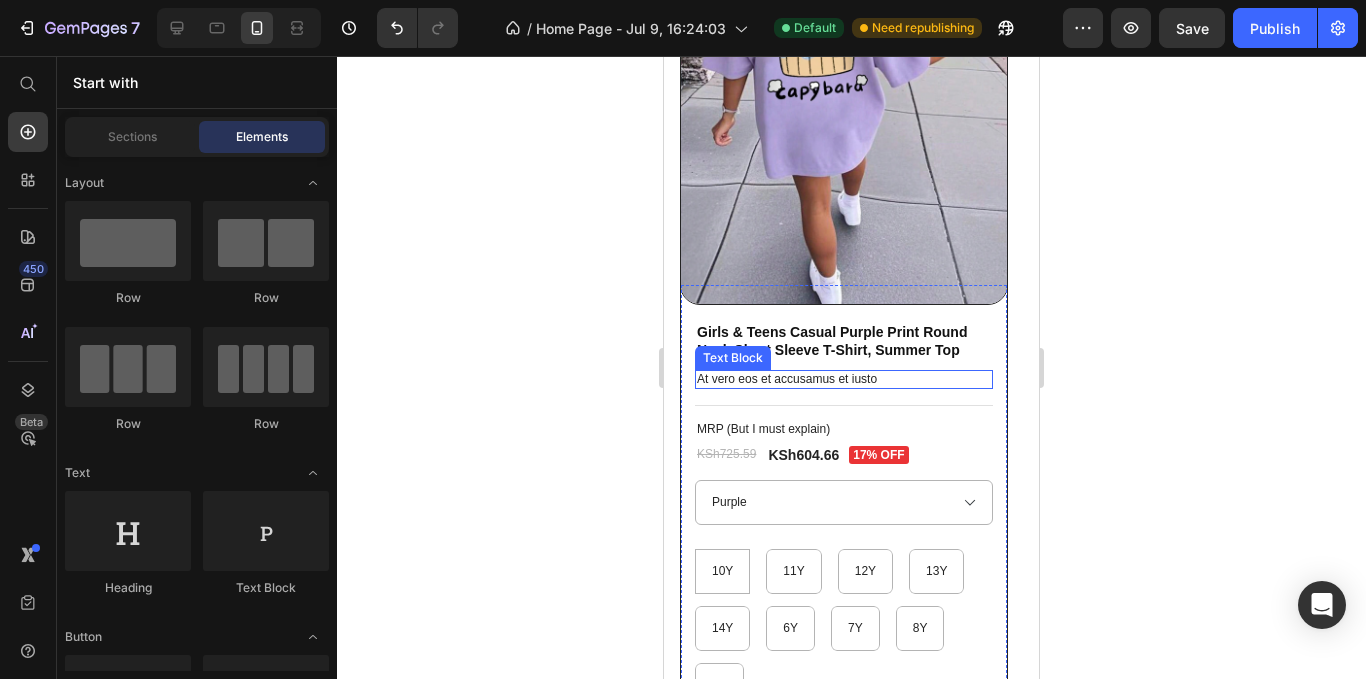 click on "At vero eos et accusamus et iusto" 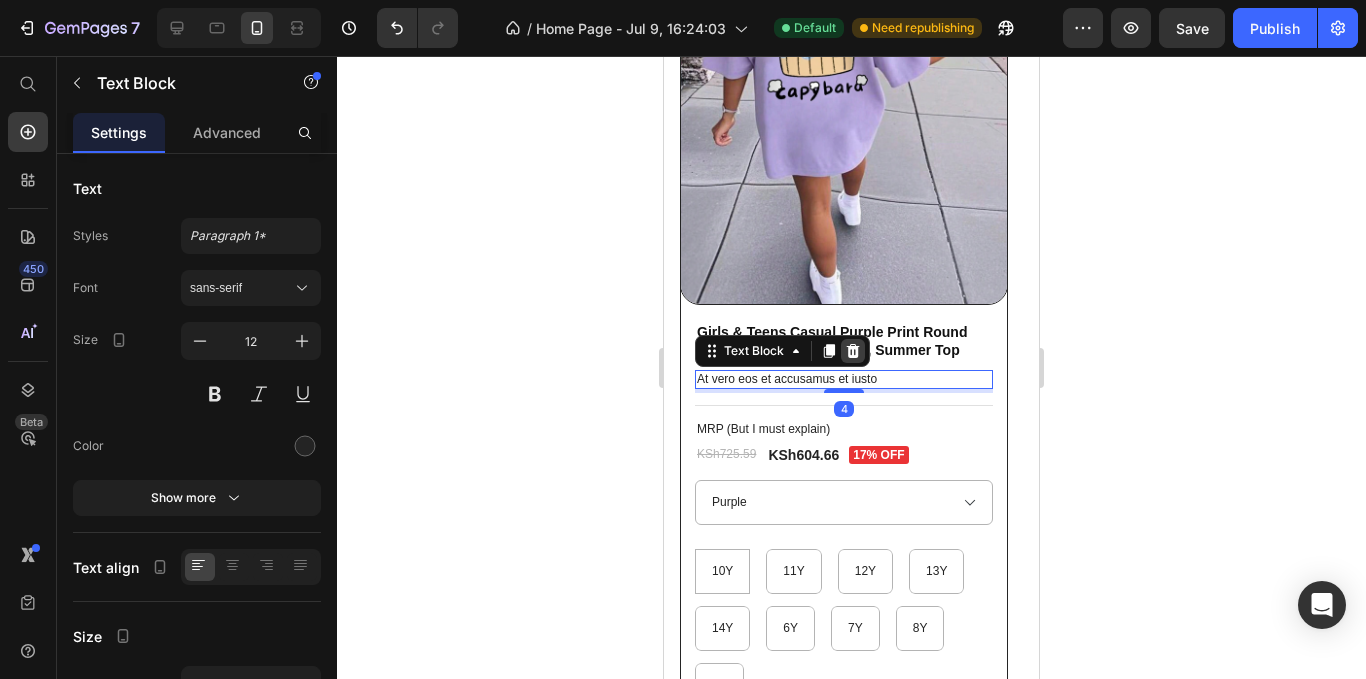 click 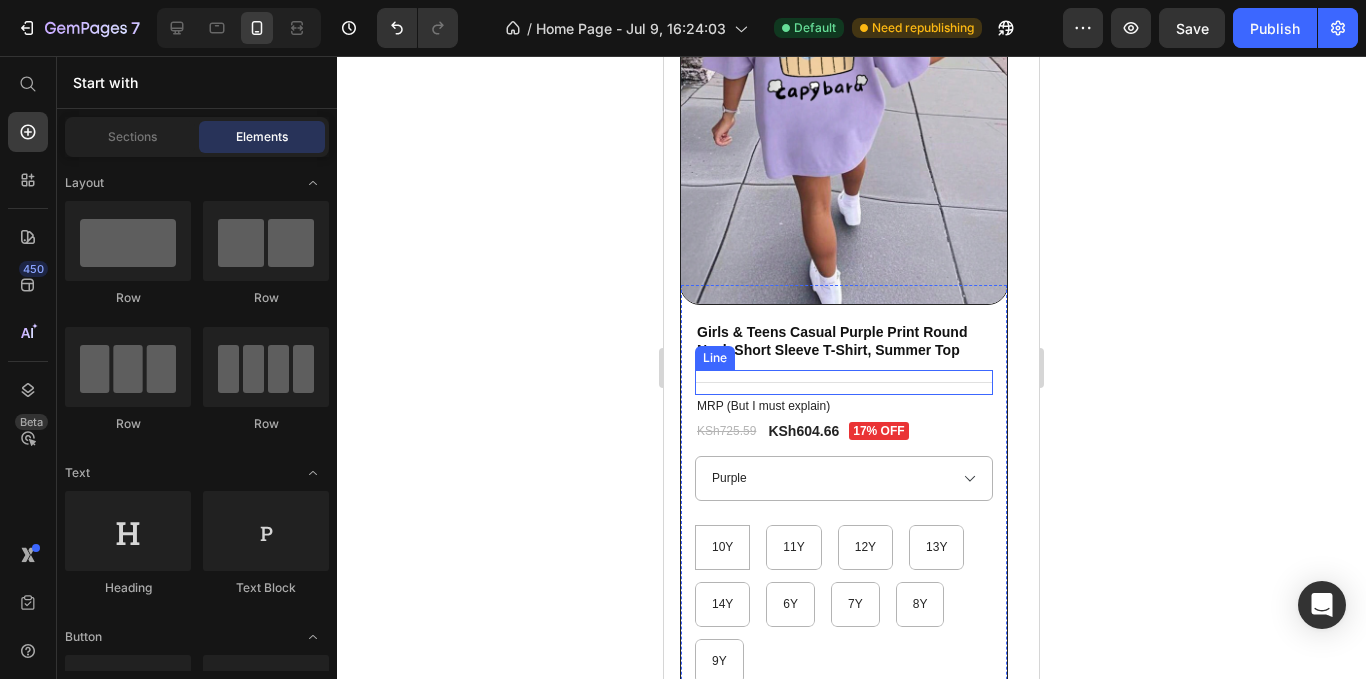 click on "Title Line" 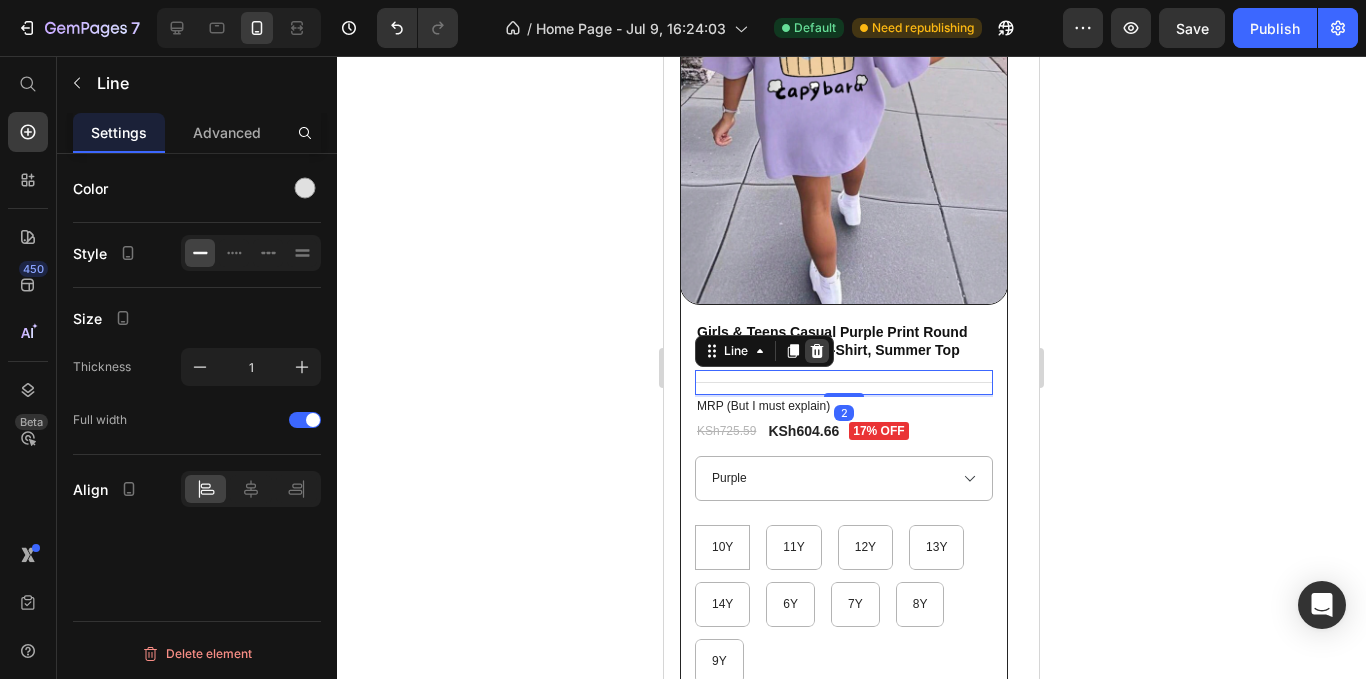 click 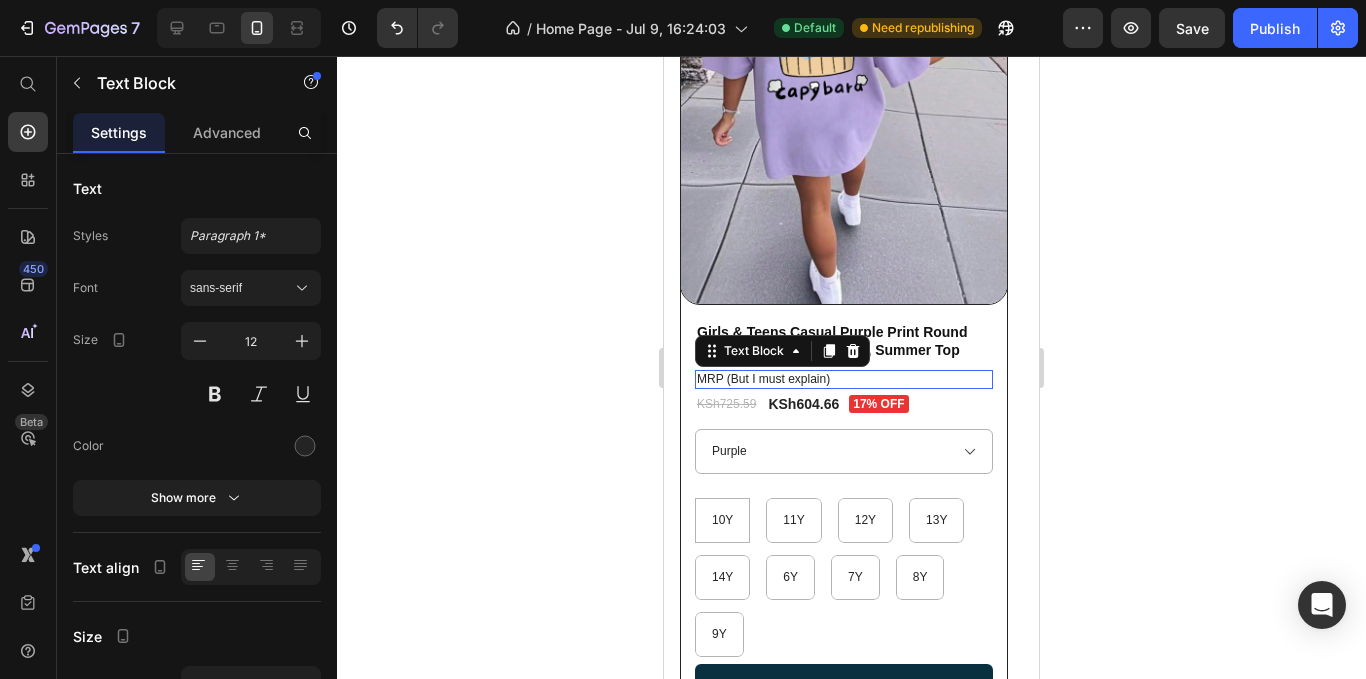 click on "MRP (But I must explain)" 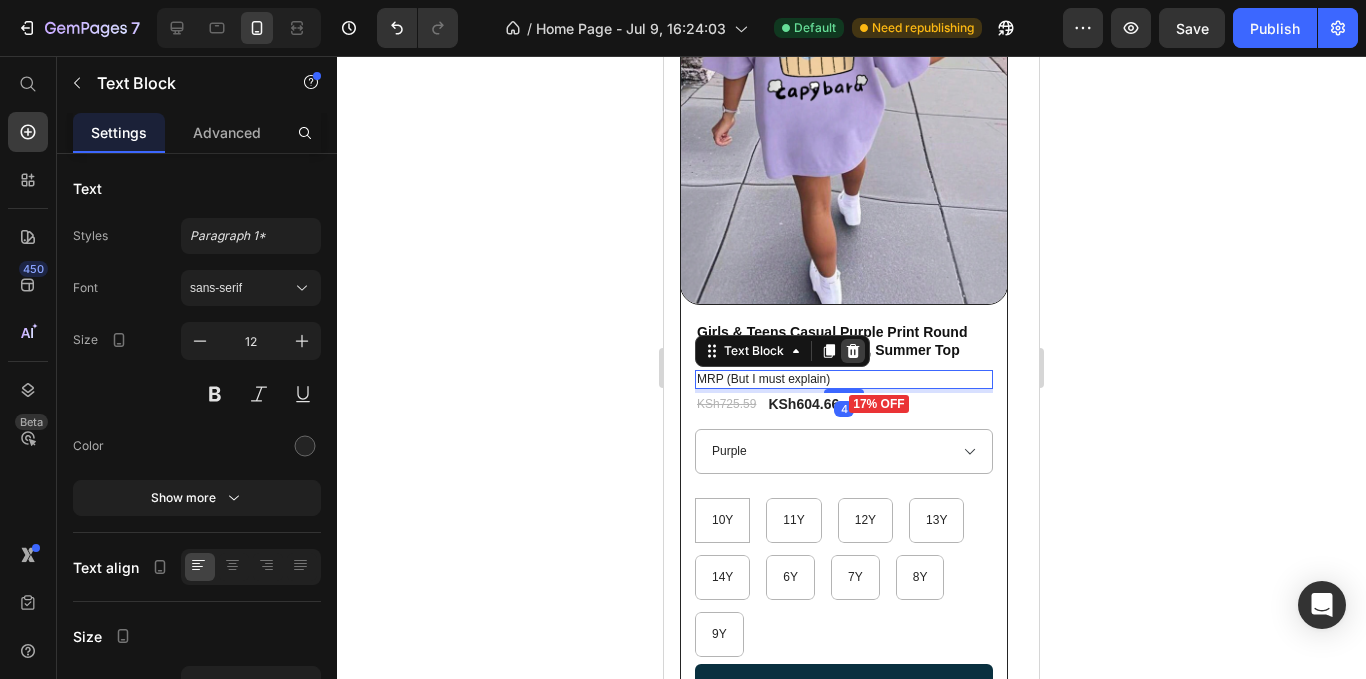 click 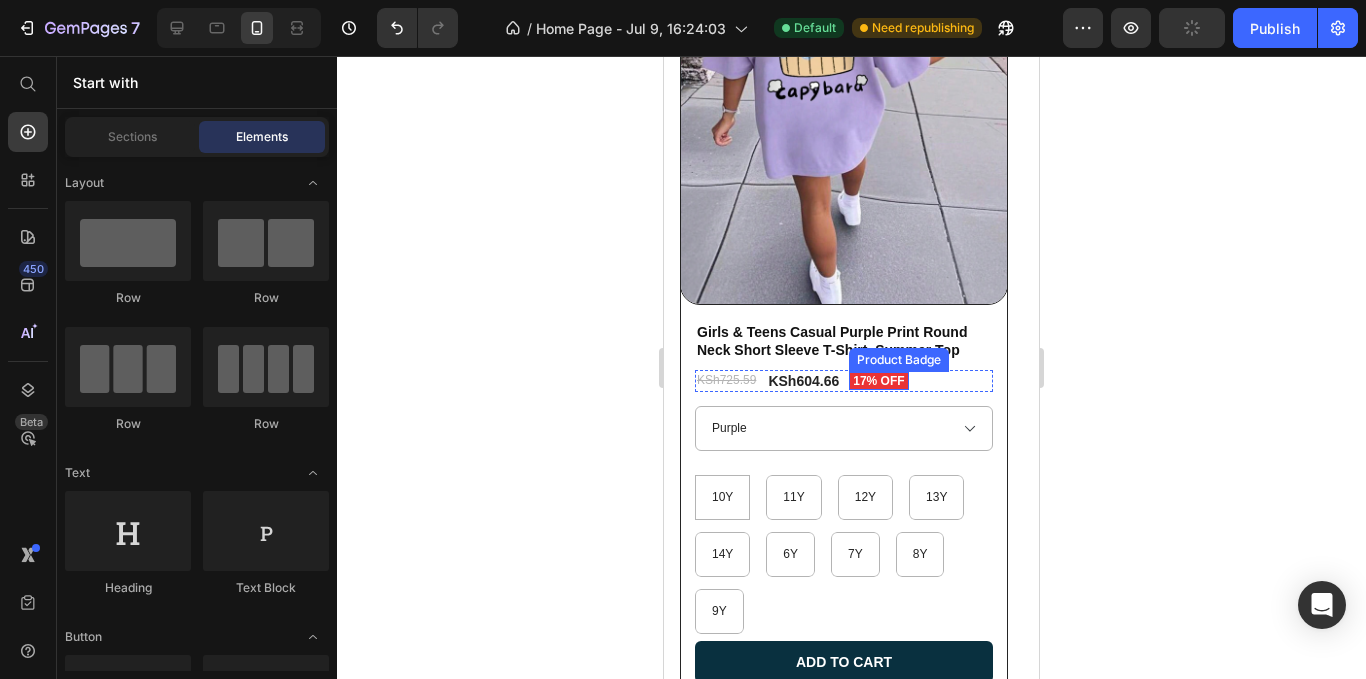 click on "17% off" 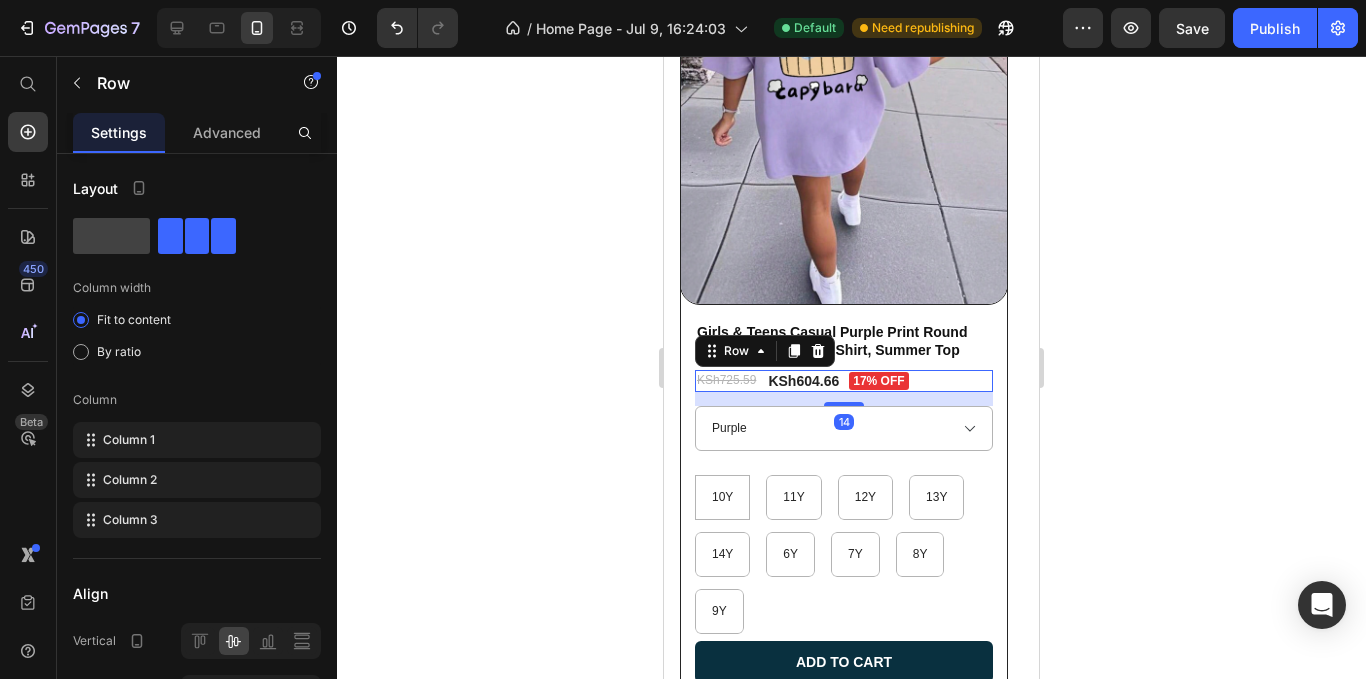 click on "KSh725.59 Product Price KSh604.66 Product Price 17% off Product Badge Row   14" 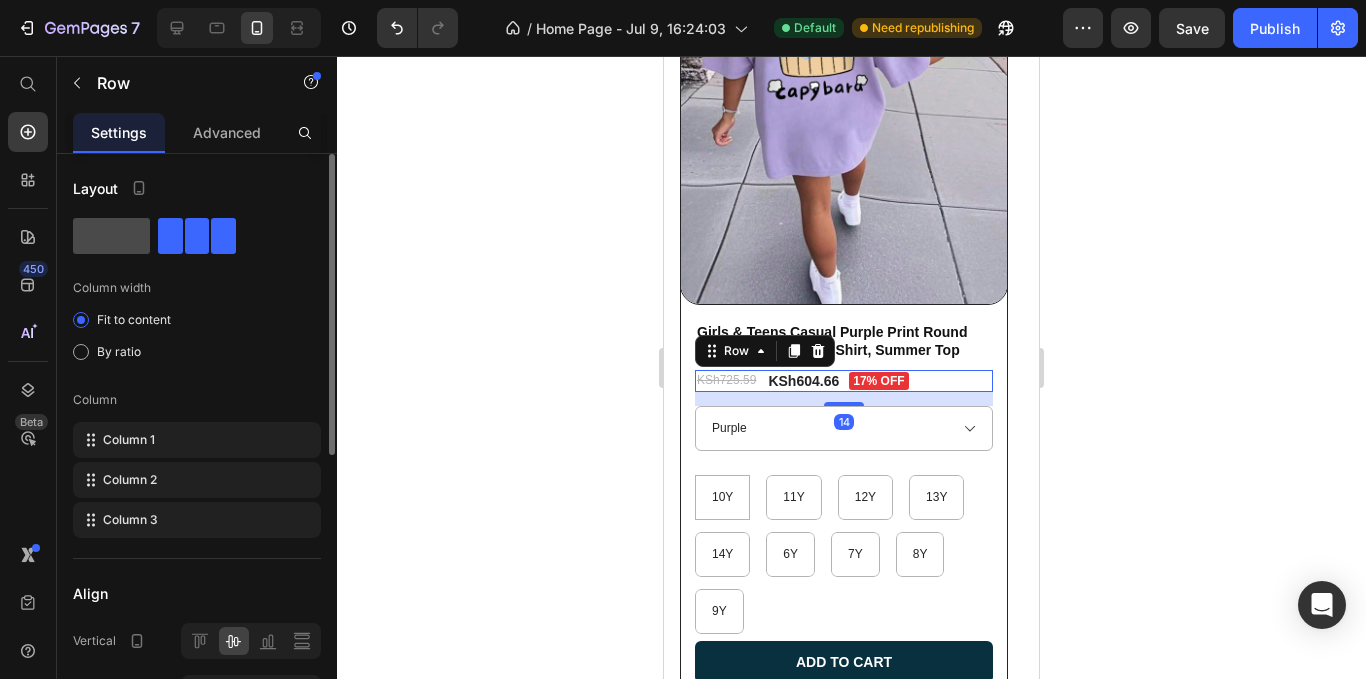 click 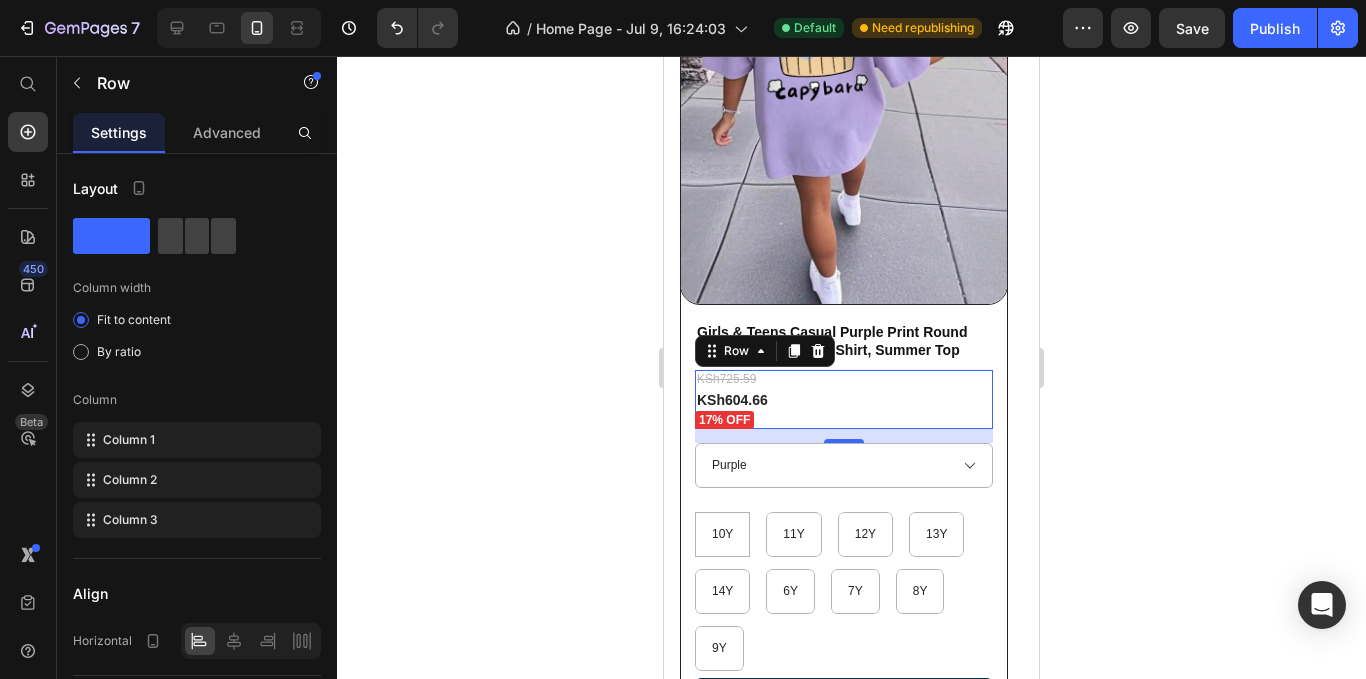 click on "KSh725.59 Product Price KSh604.66 Product Price 17% off Product Badge Row   14" 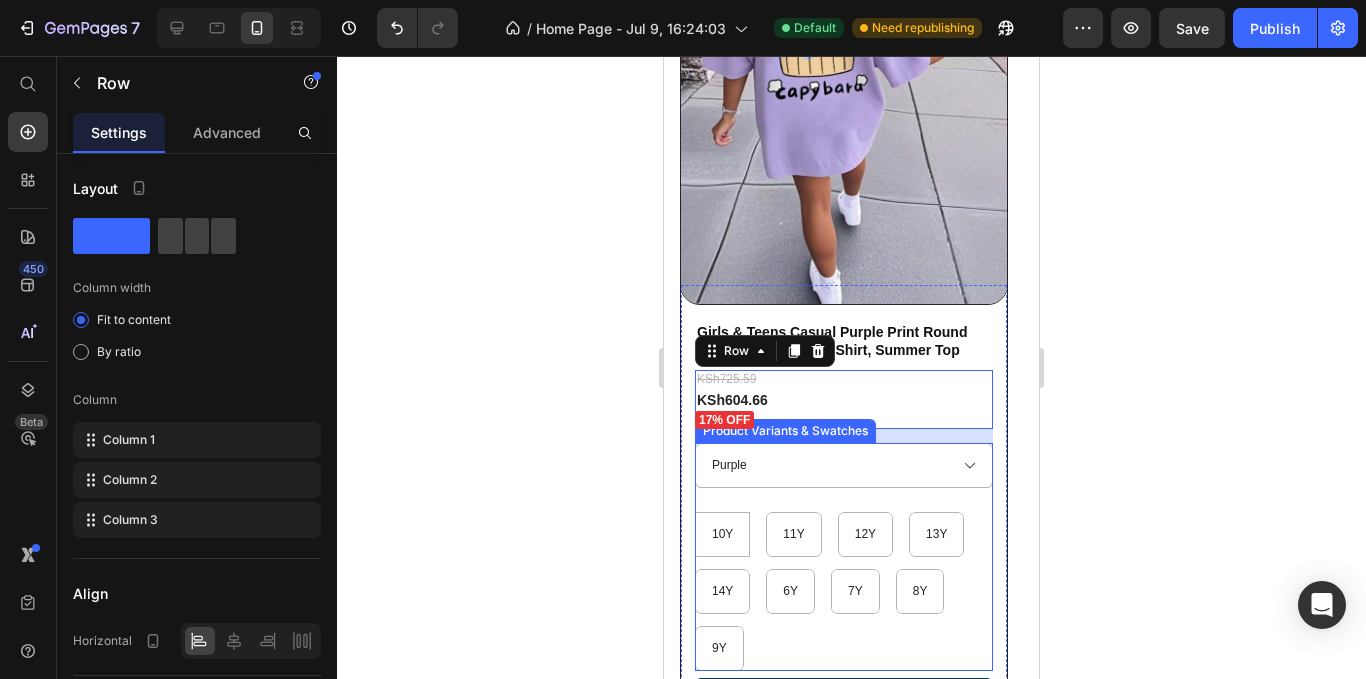 click on "Purple" 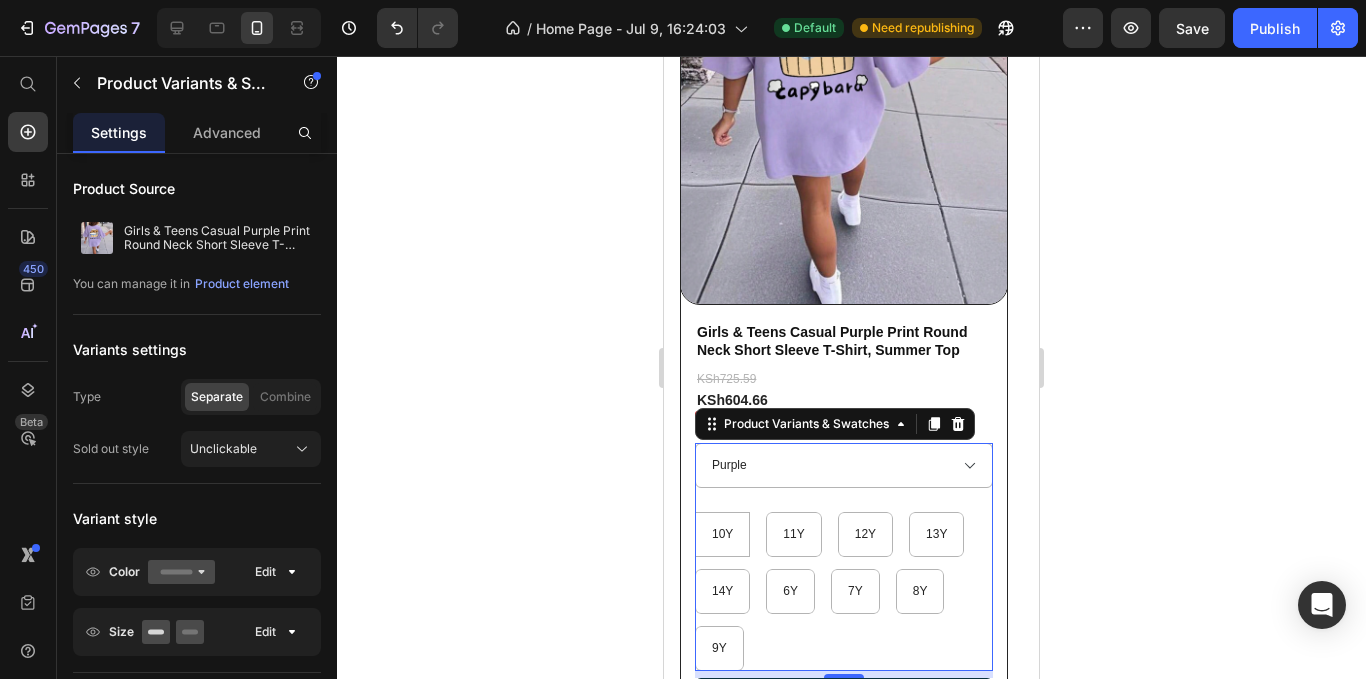click 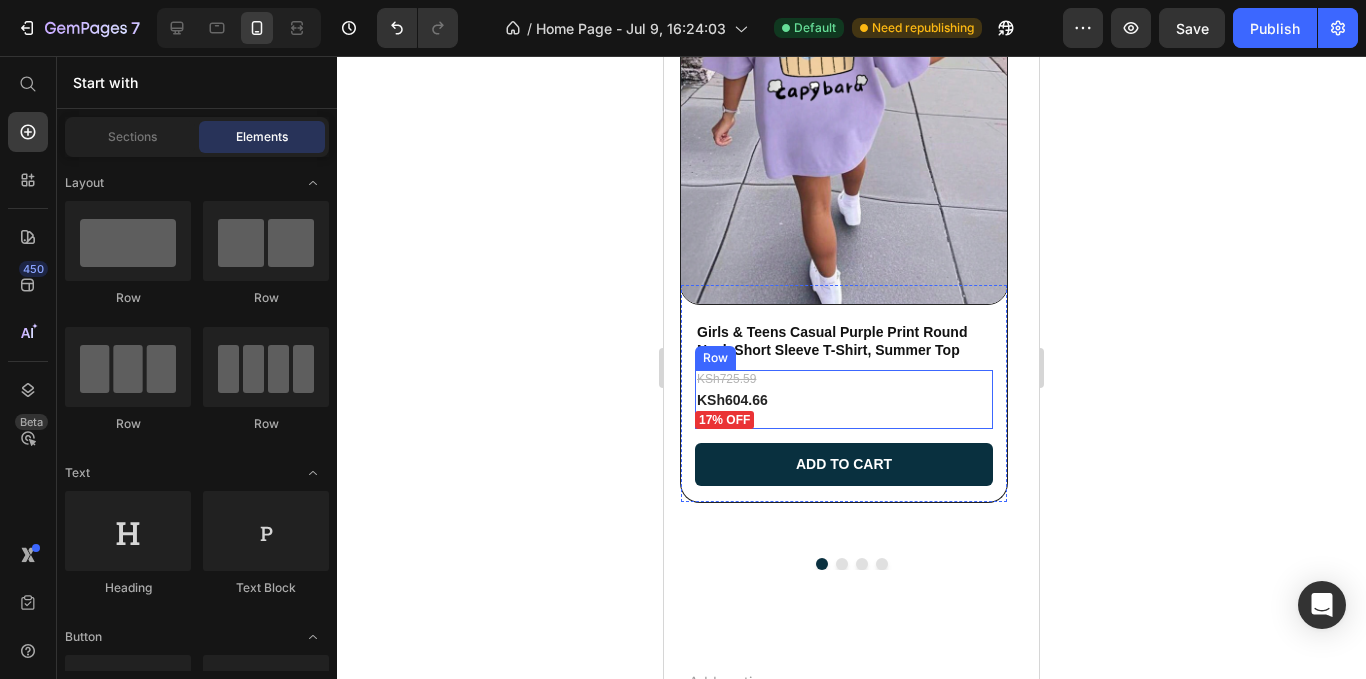 click on "KSh725.59 Product Price KSh604.66 Product Price 17% off Product Badge Row" 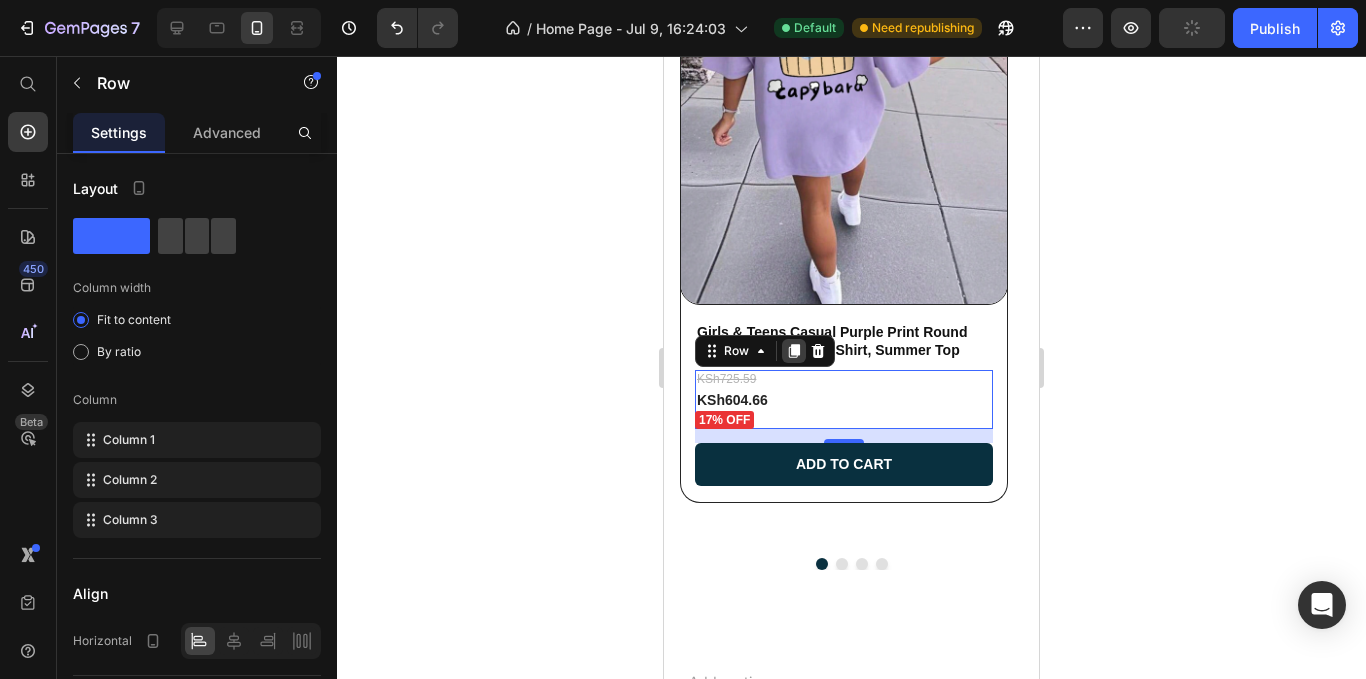 click 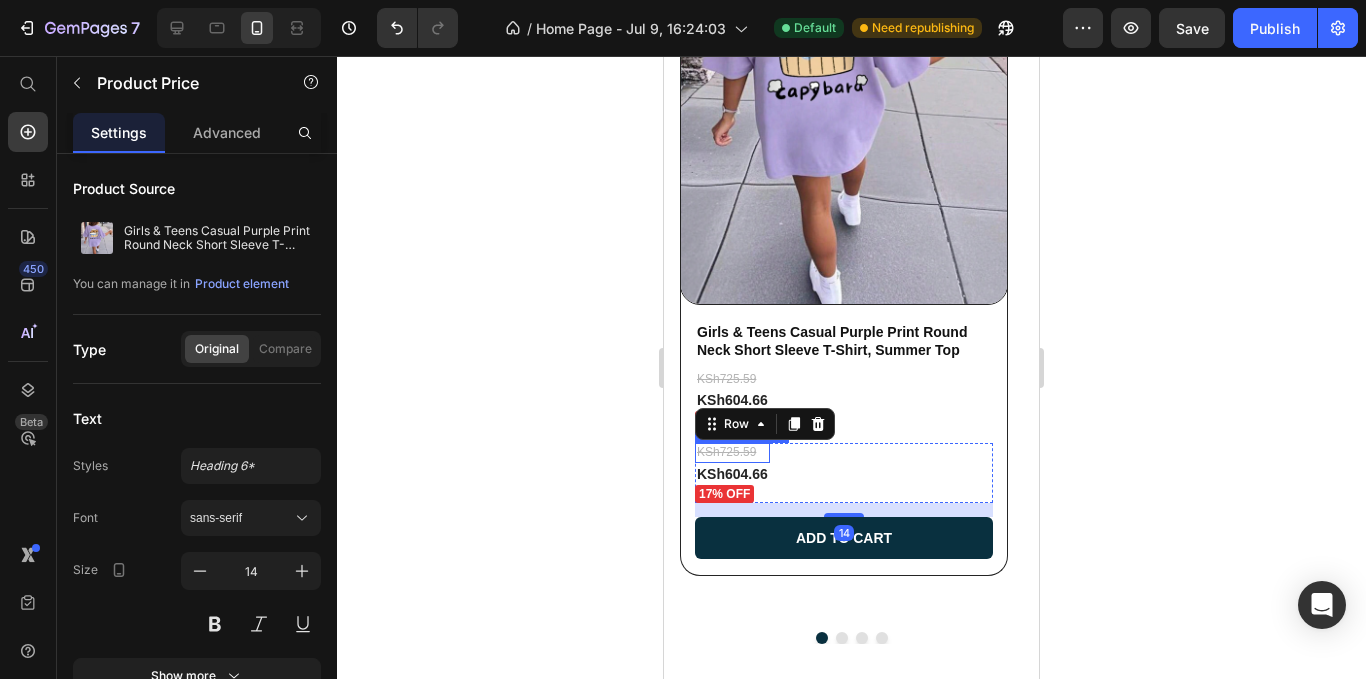 click on "KSh604.66" 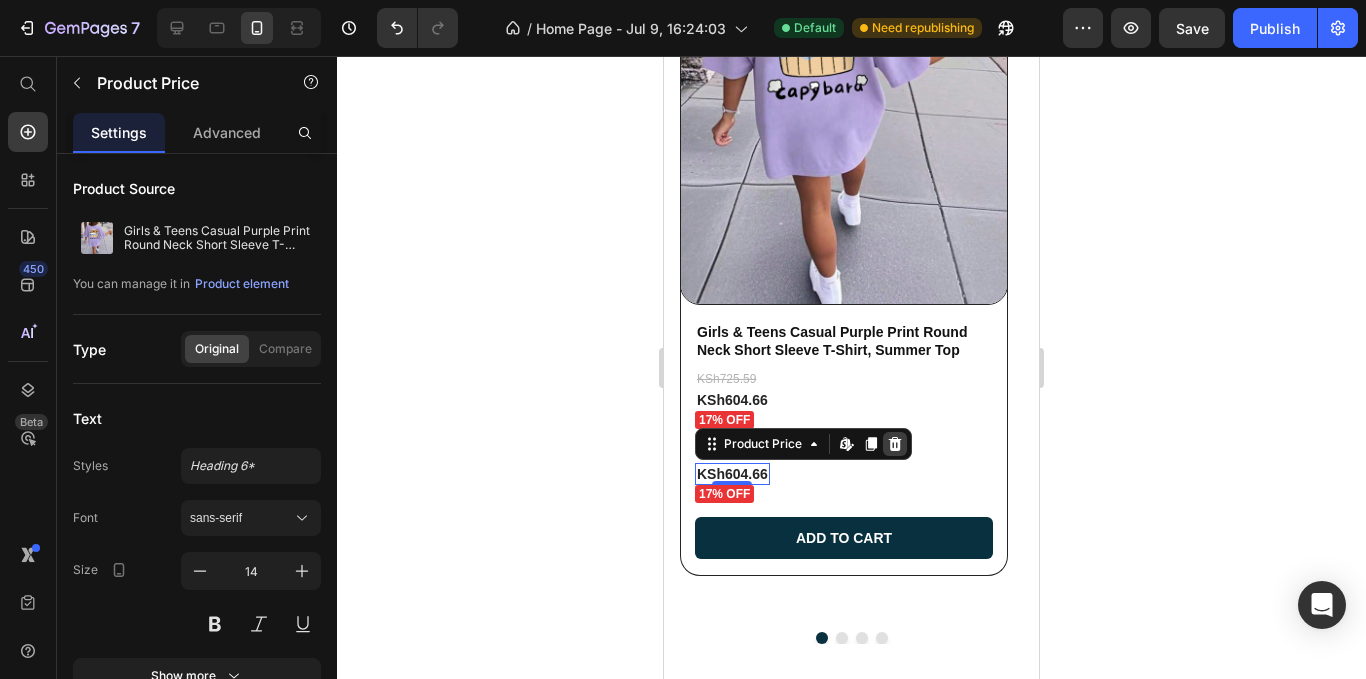 click 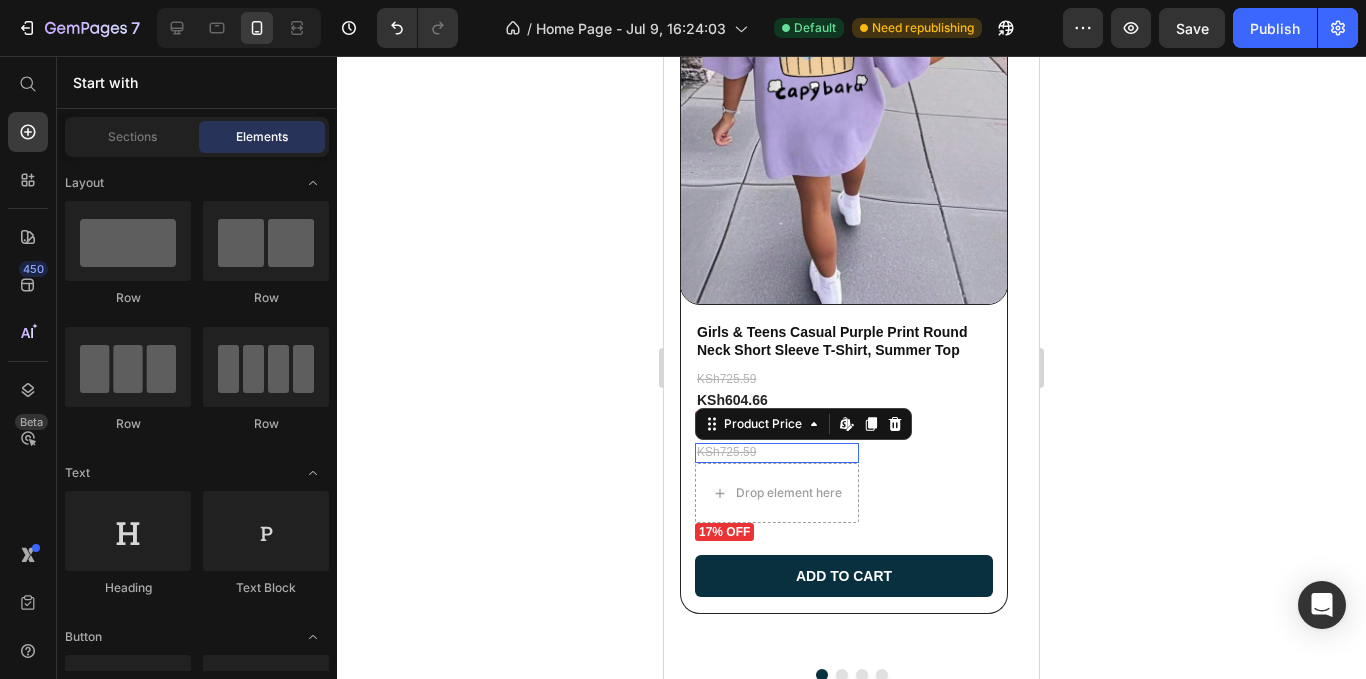 click on "KSh725.59" 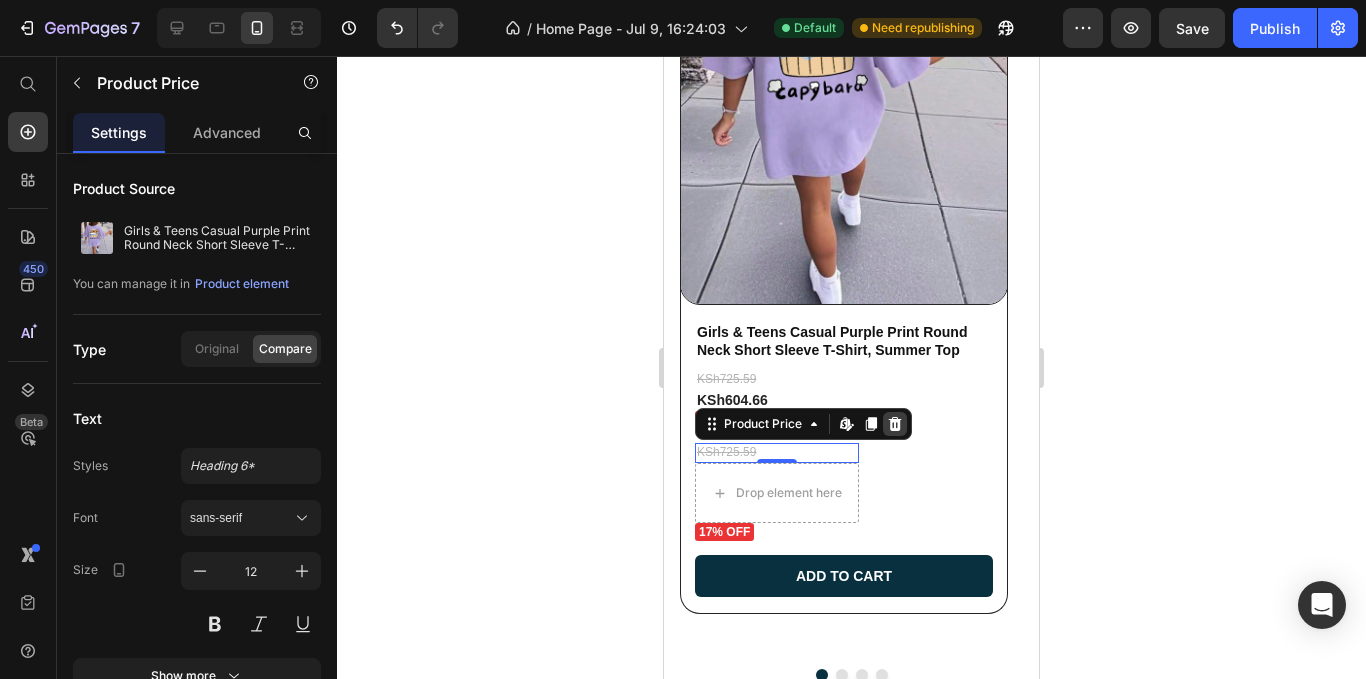 click 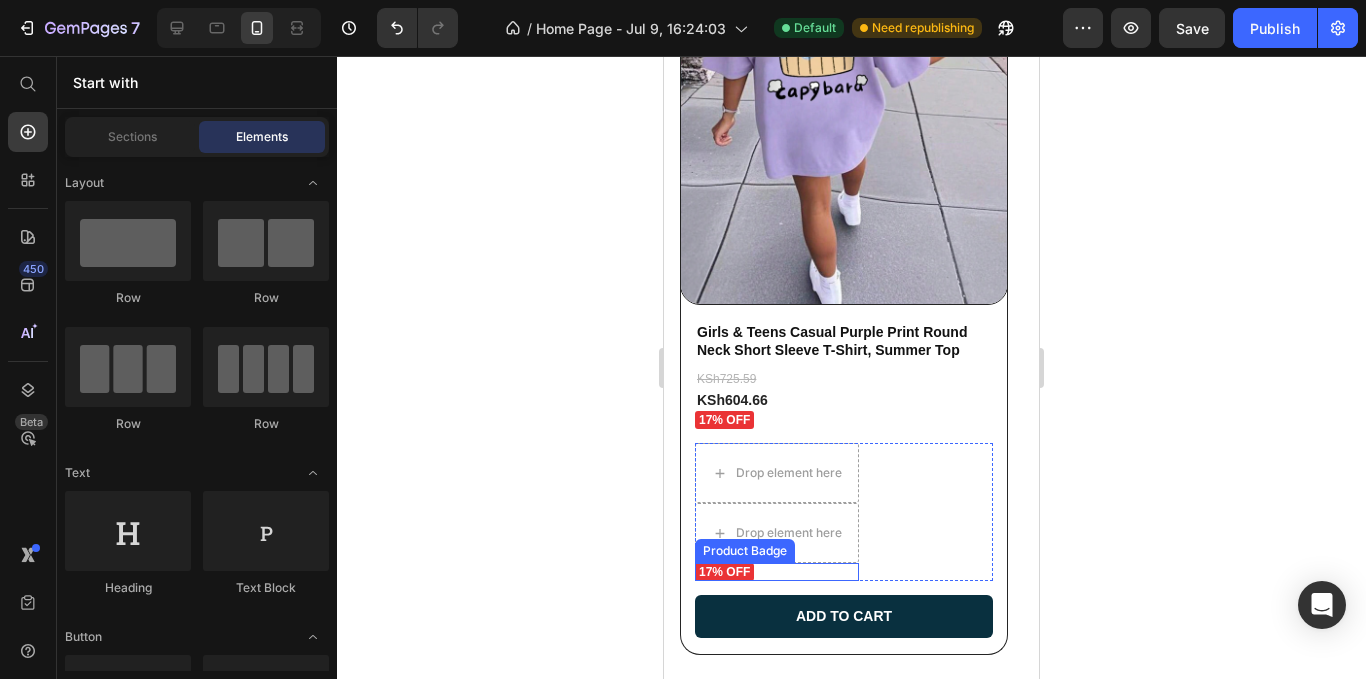 click on "17% off" 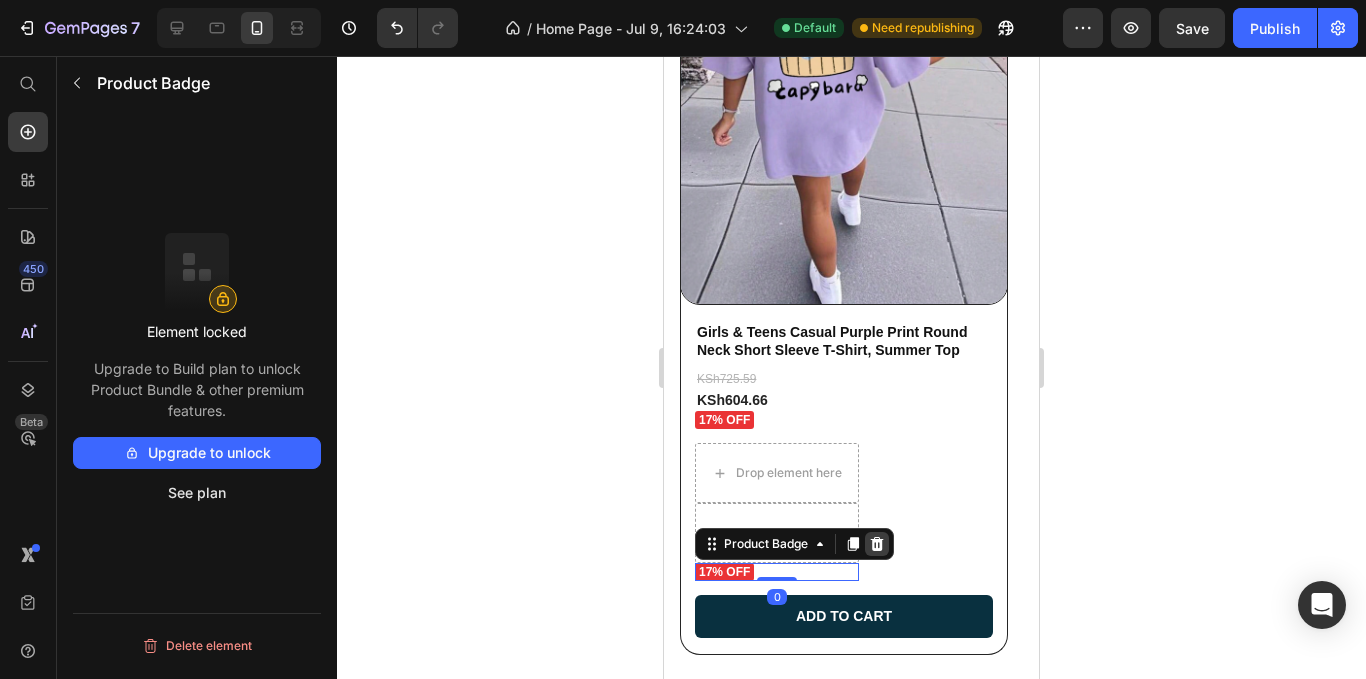 click 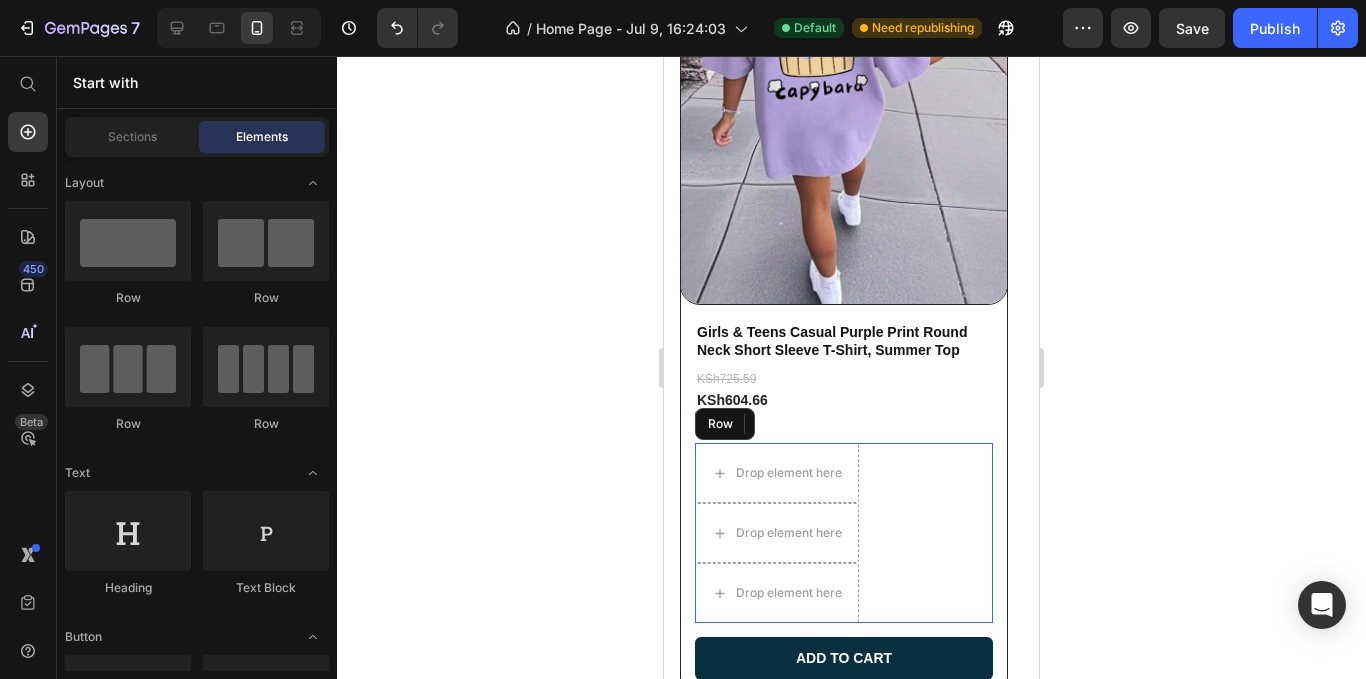 click on "Drop element here
Drop element here
Drop element here Row" 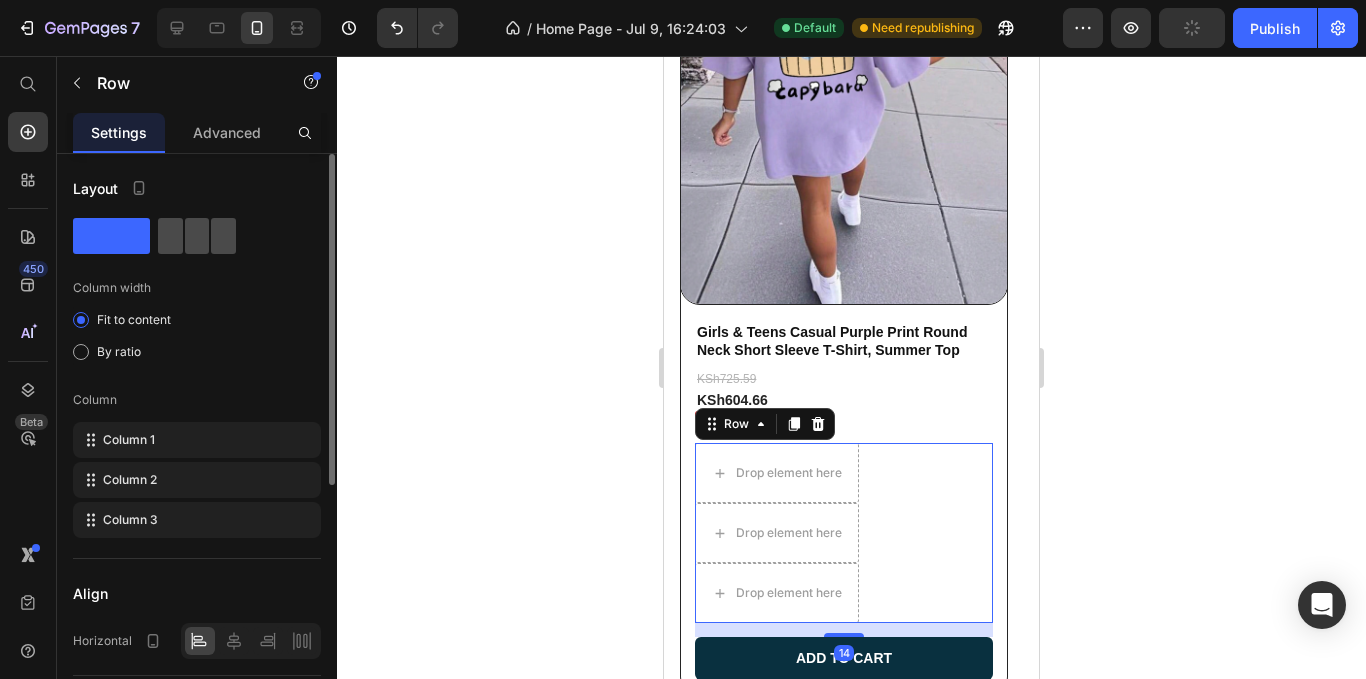 click 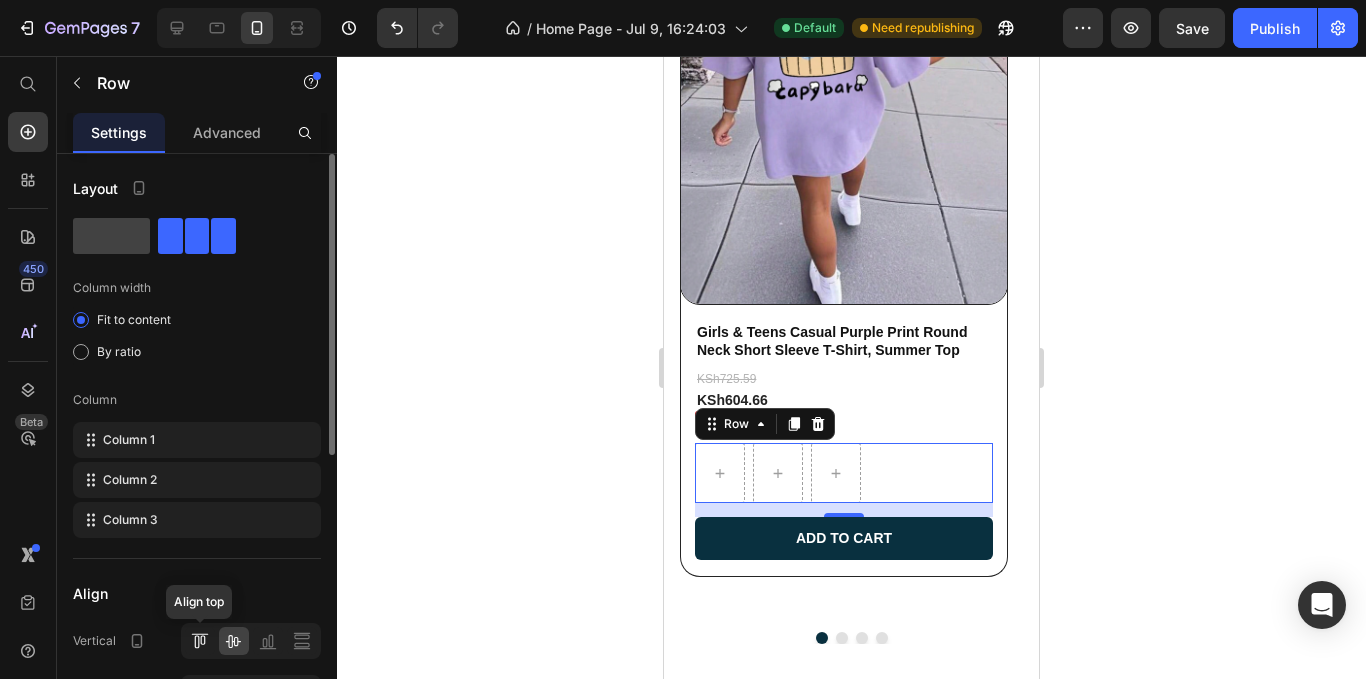 click 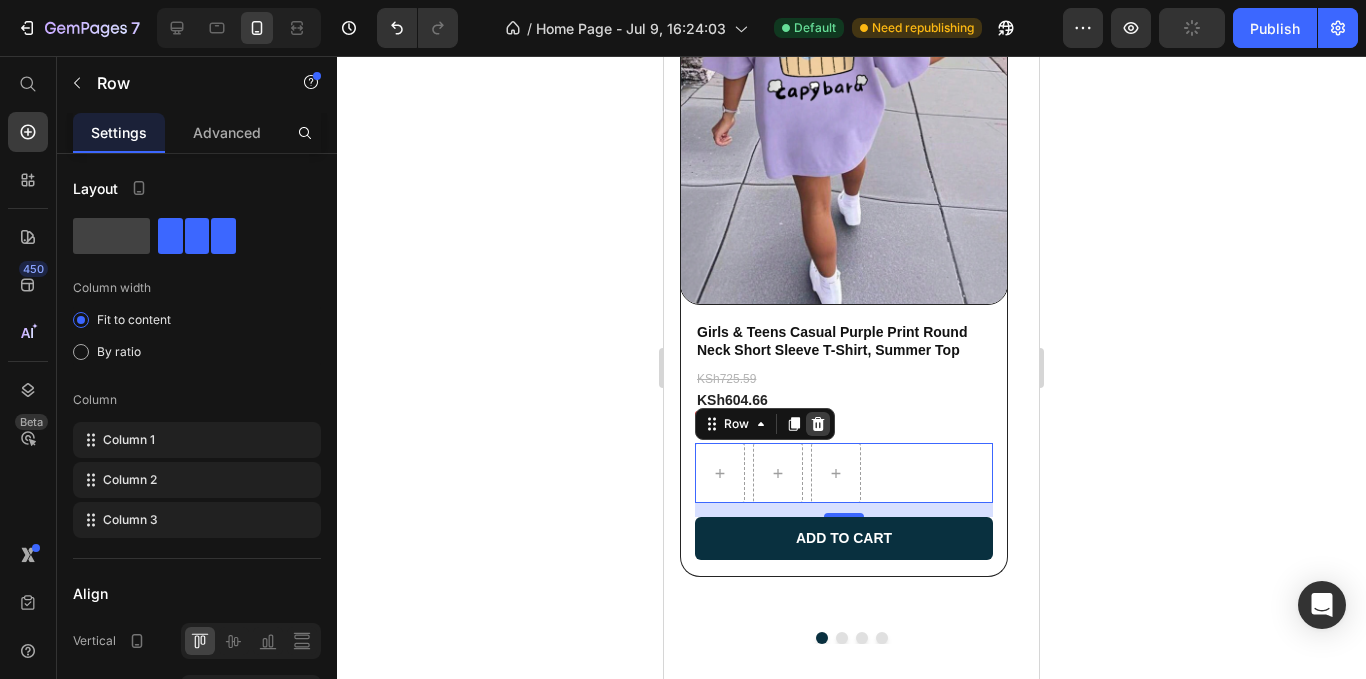 click 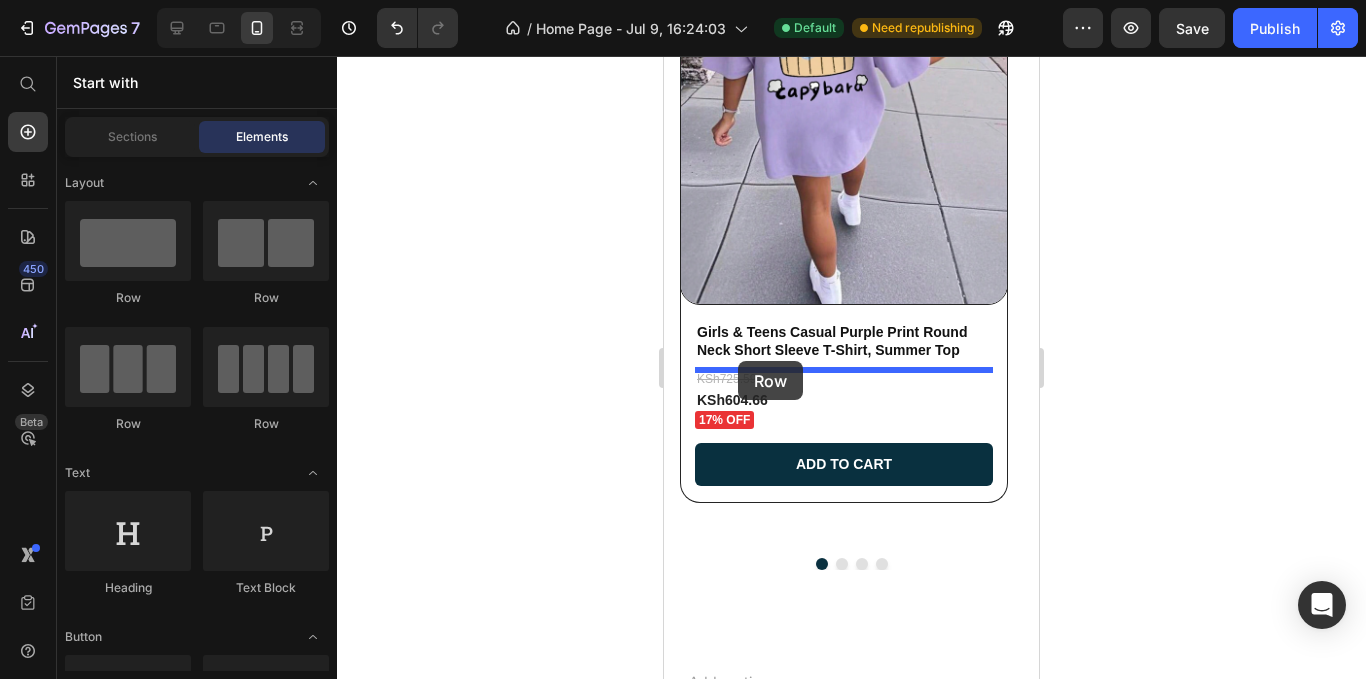 drag, startPoint x: 232, startPoint y: 263, endPoint x: 74, endPoint y: 304, distance: 163.23296 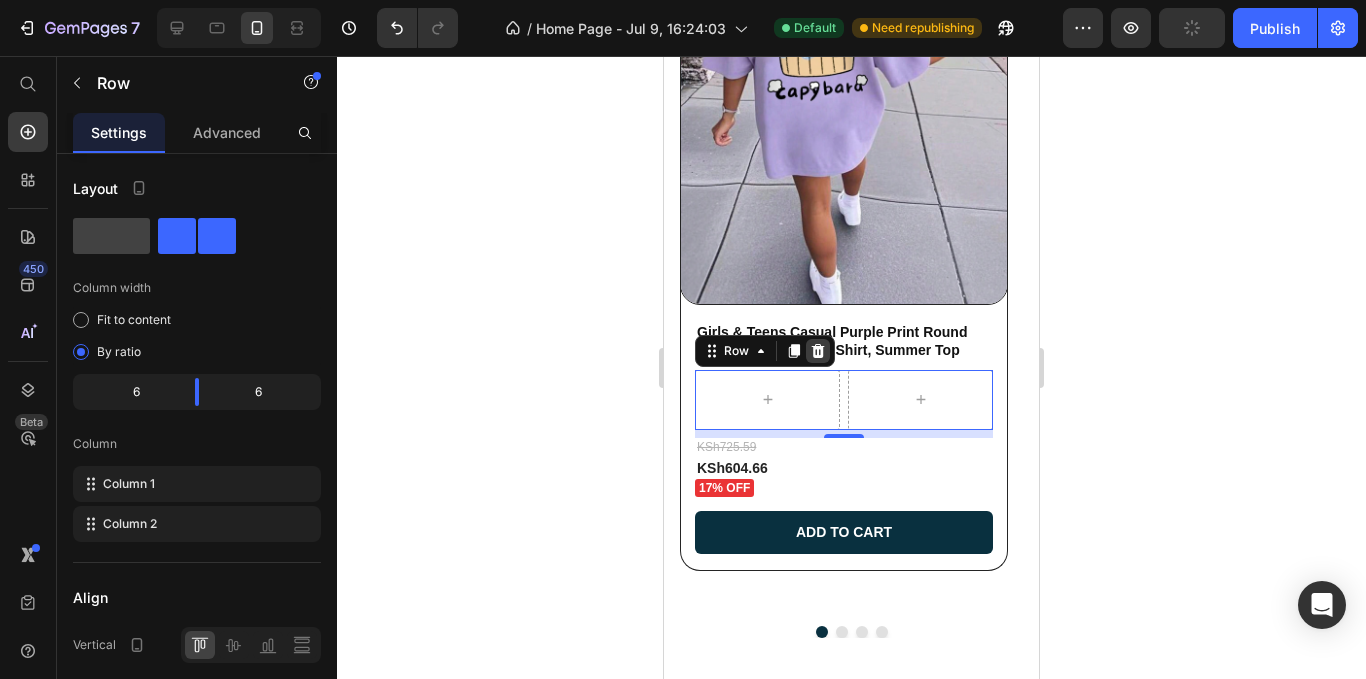 click 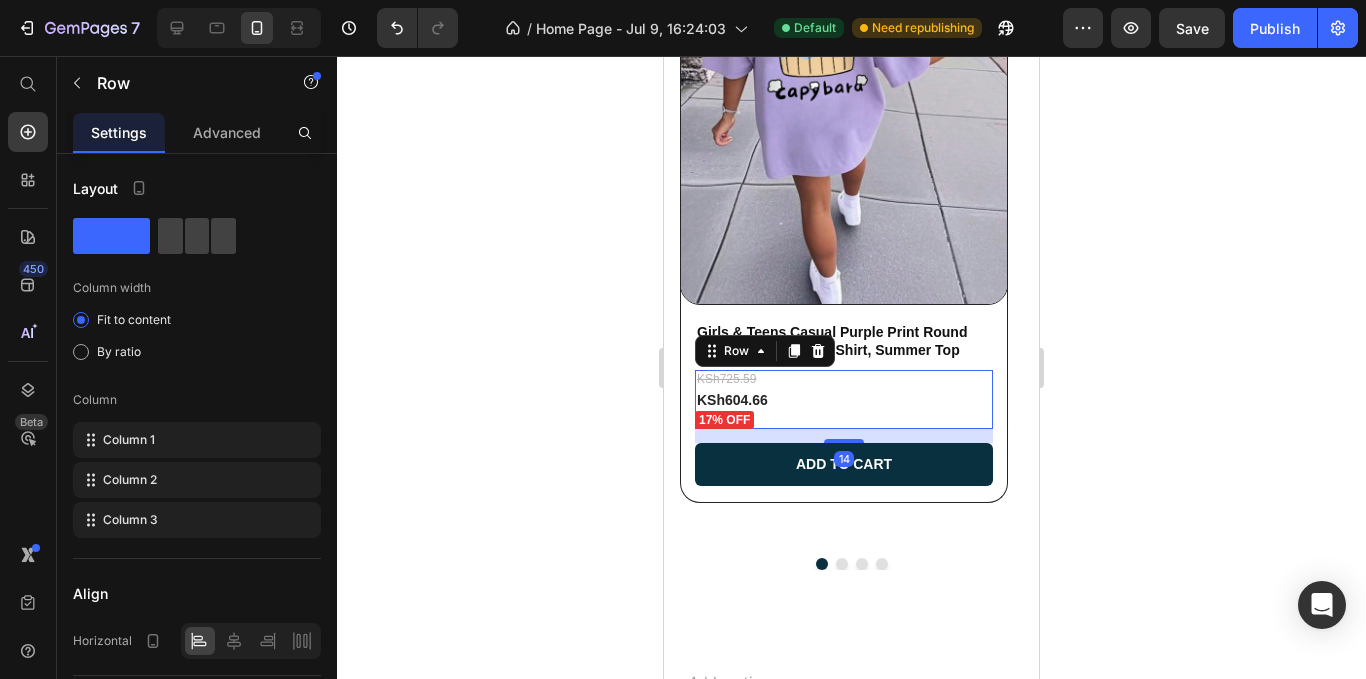 click on "KSh725.59 Product Price KSh604.66 Product Price 17% off Product Badge Row   14" 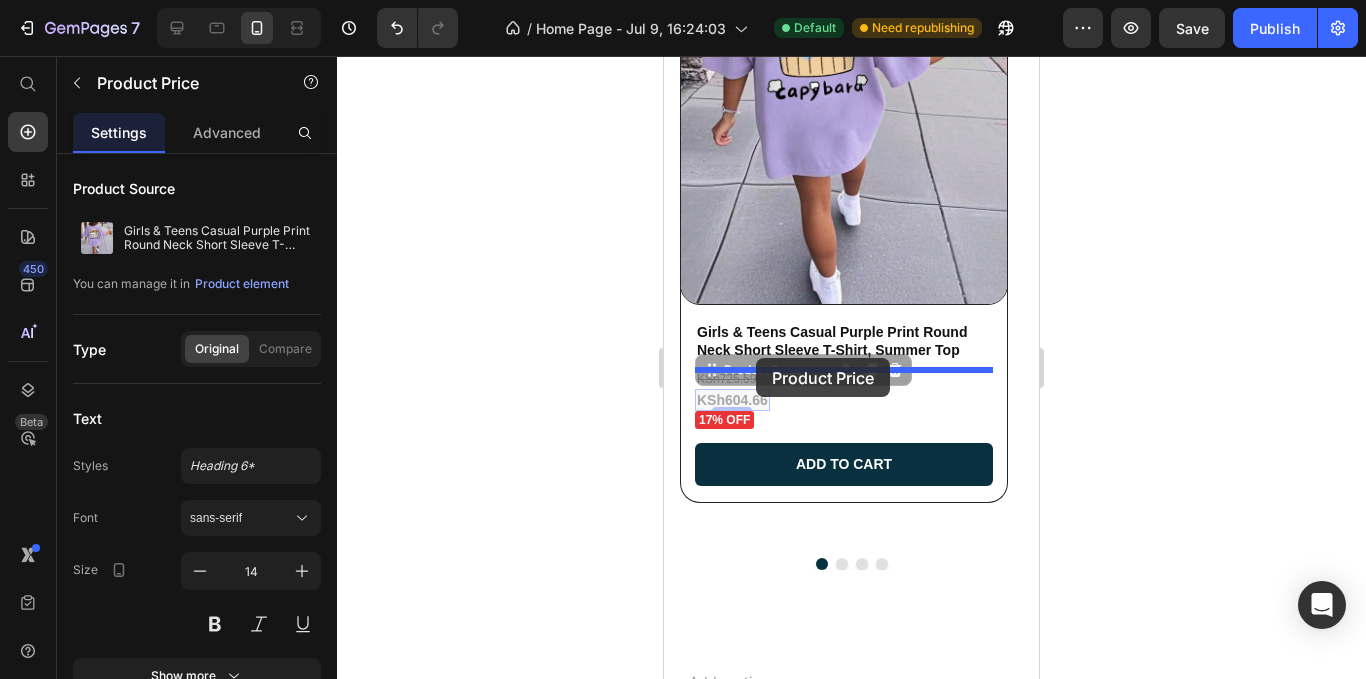 drag, startPoint x: 79, startPoint y: 345, endPoint x: 92, endPoint y: 302, distance: 44.922153 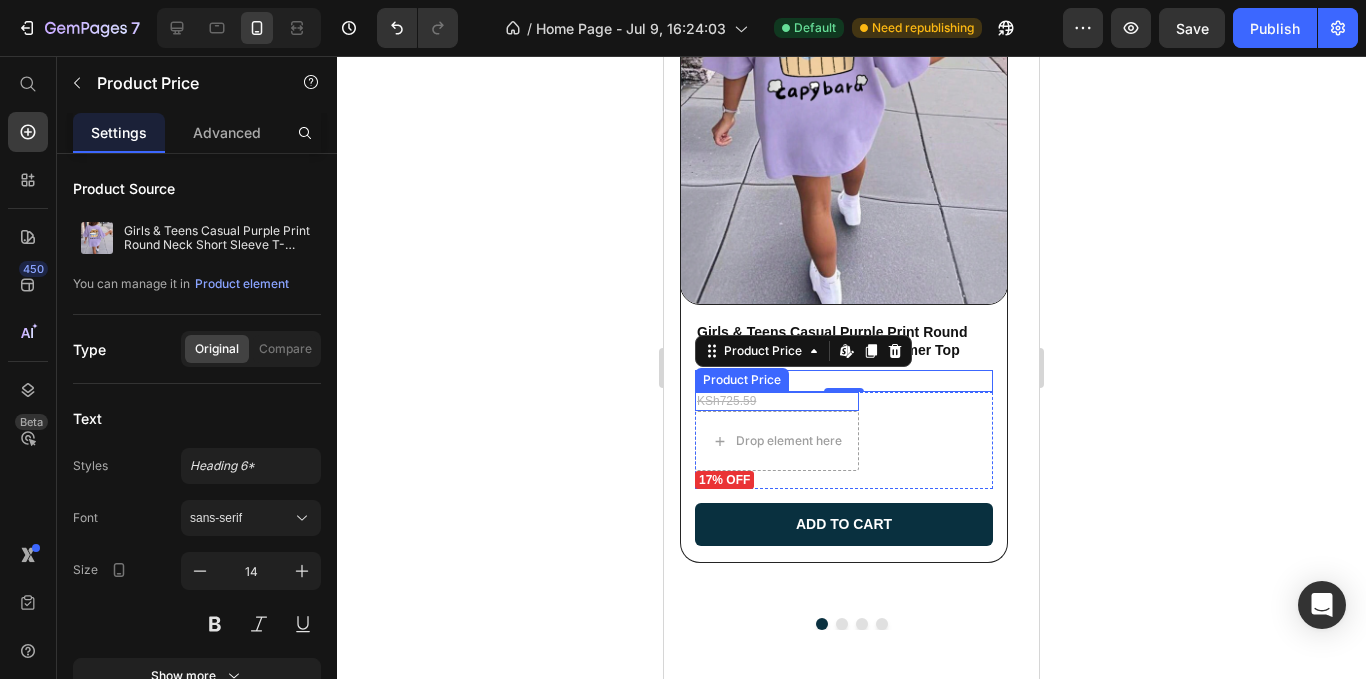 click on "KSh725.59" 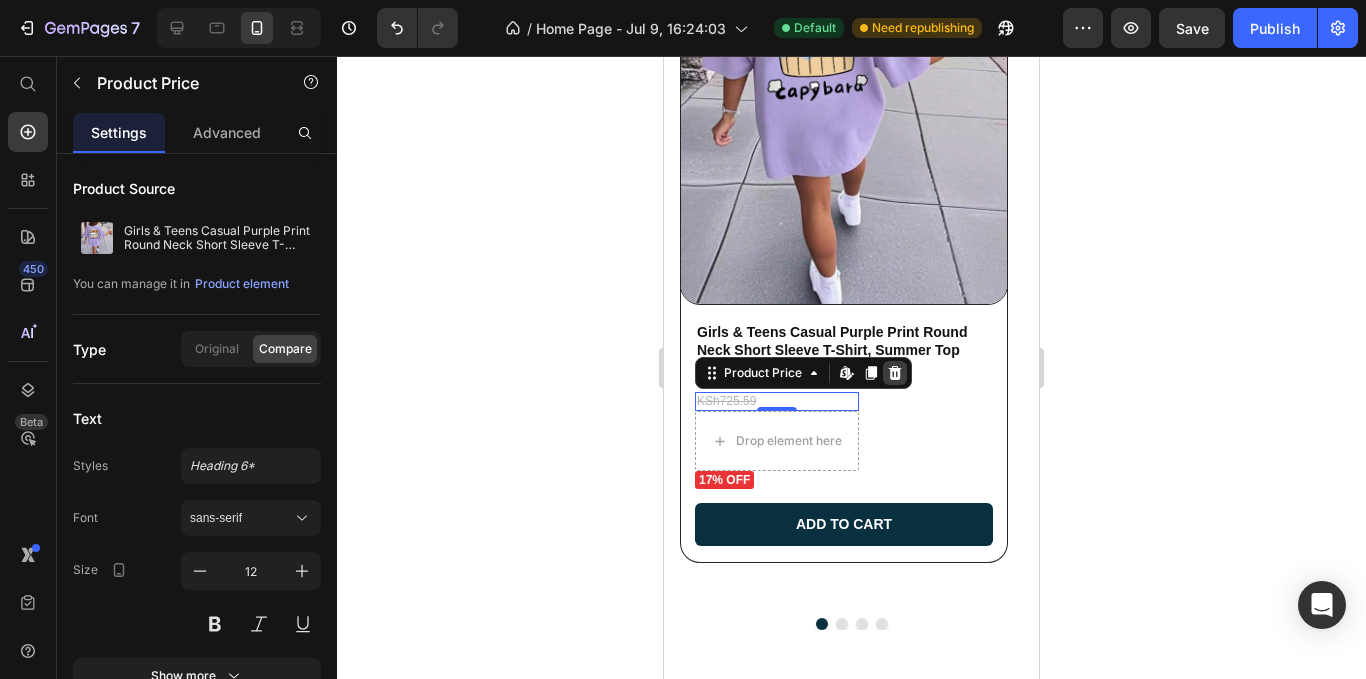click 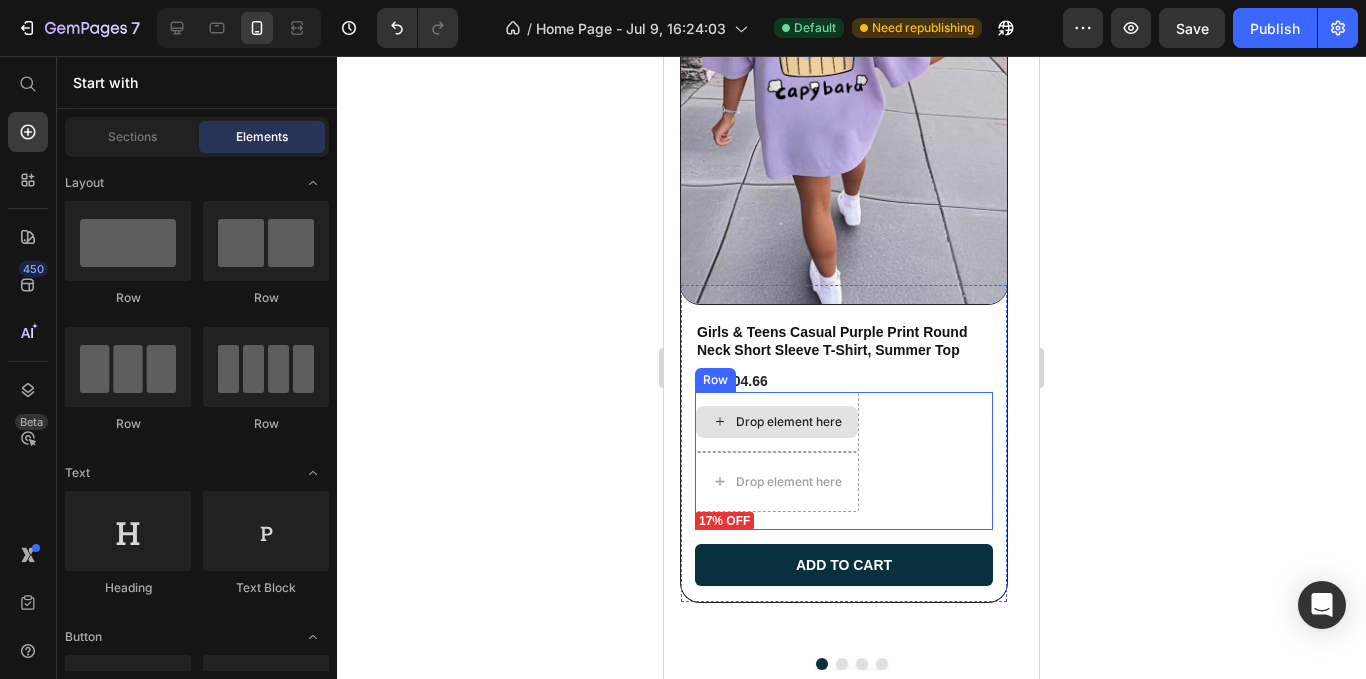 click on "Drop element here" 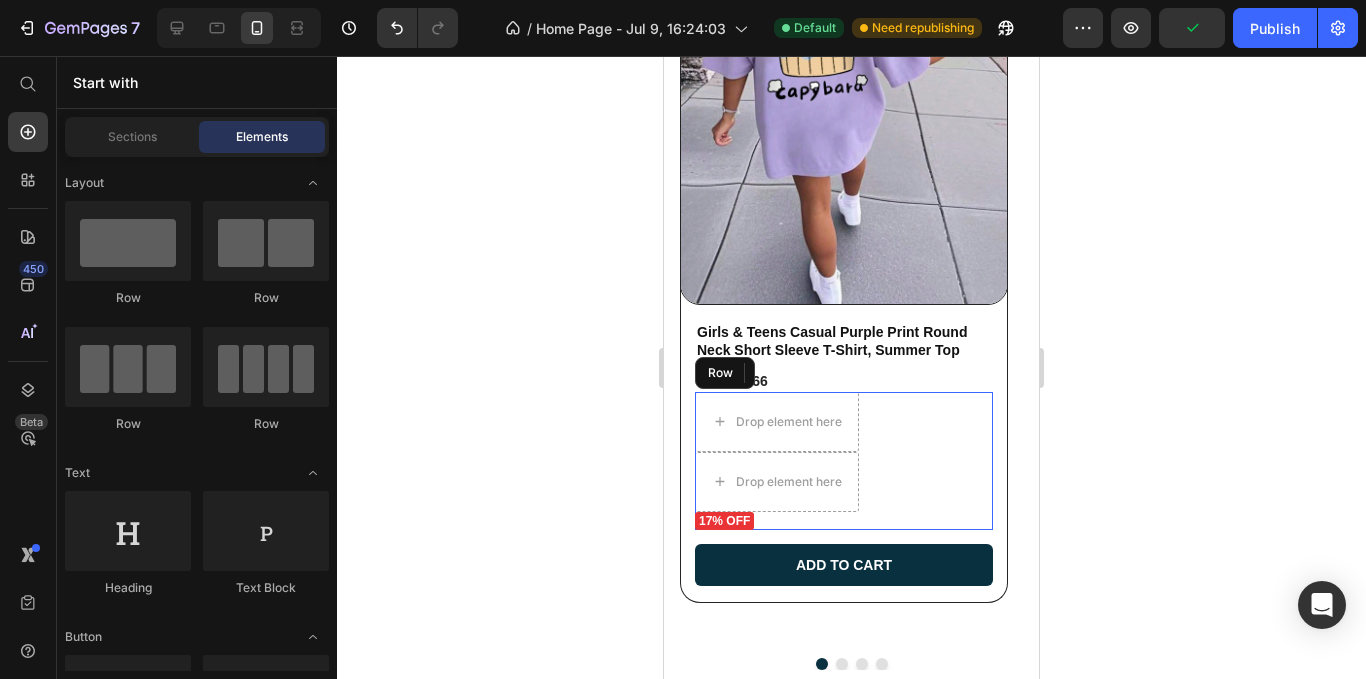 click on "Drop element here
Drop element here 17% off Product Badge Row" 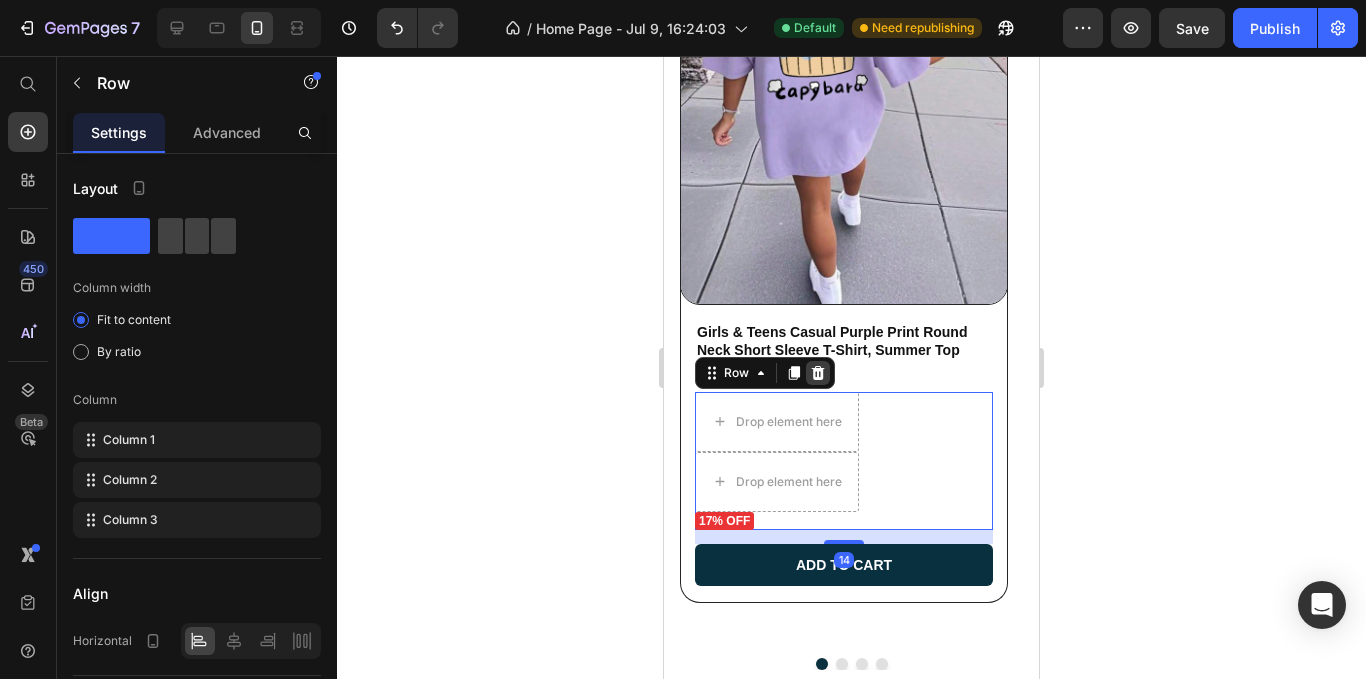 click 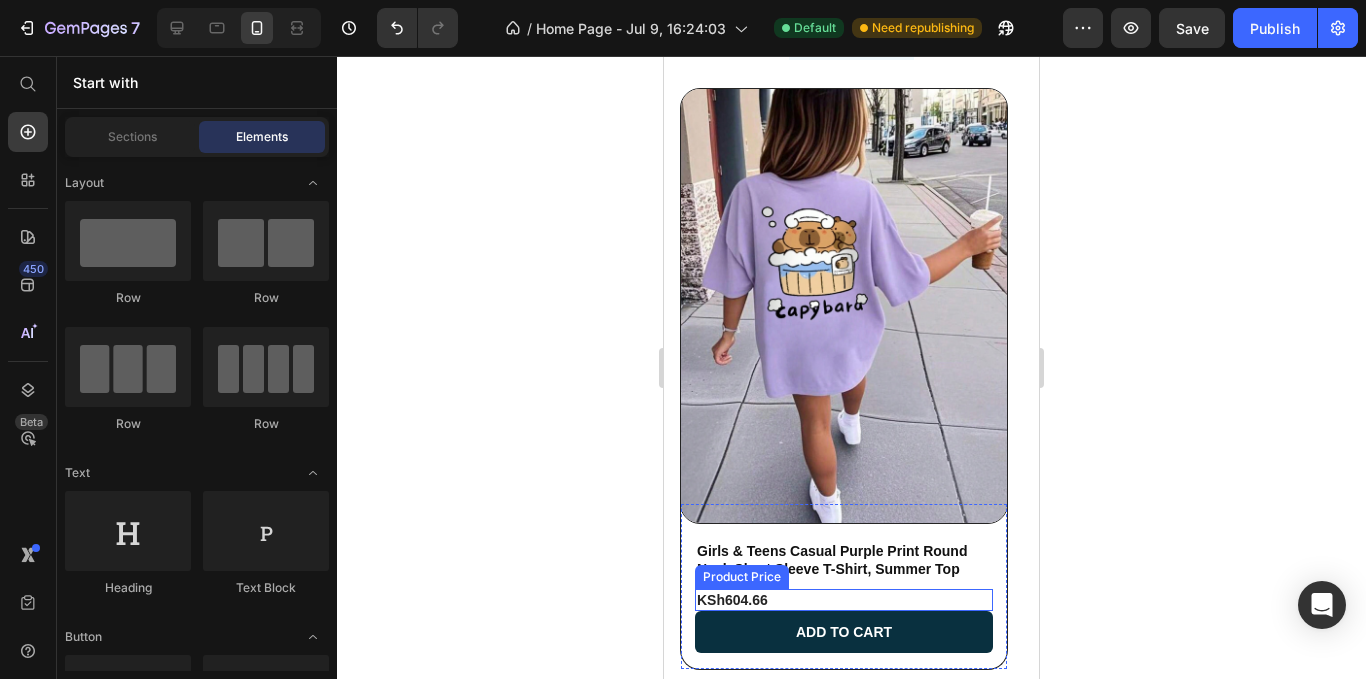 scroll, scrollTop: 5865, scrollLeft: 0, axis: vertical 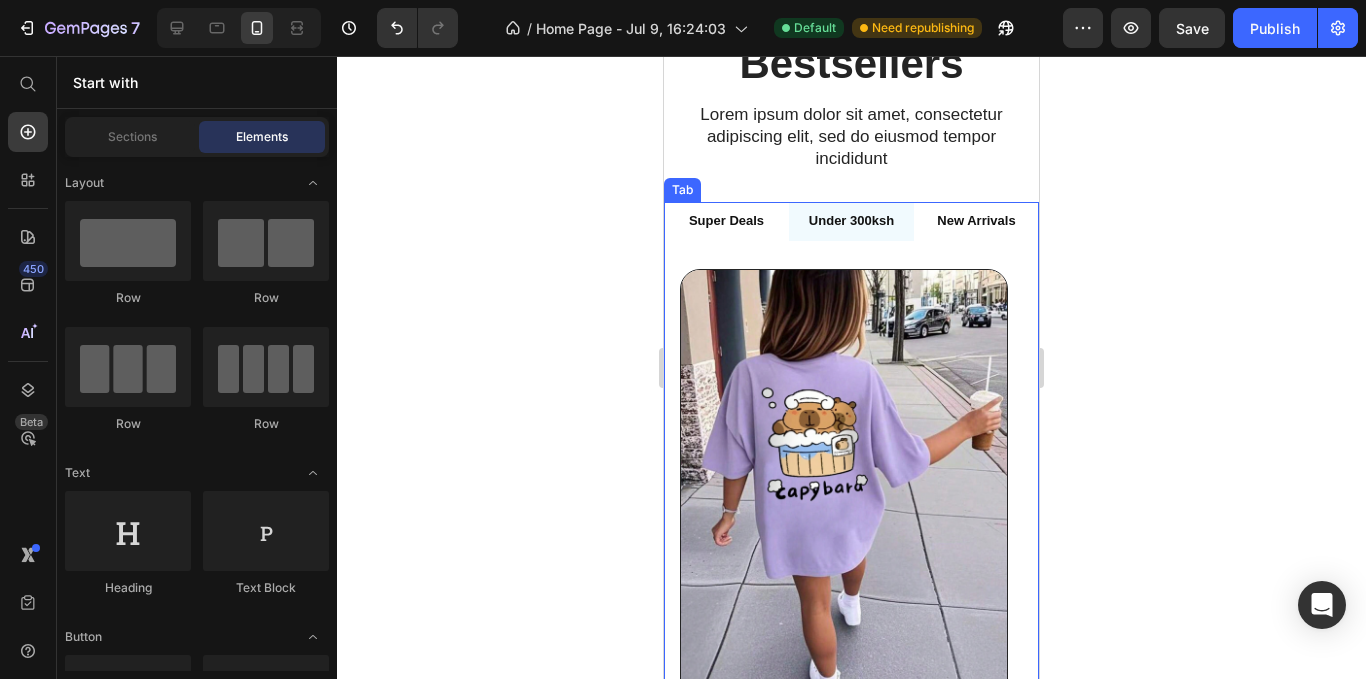 click on "New Arrivals" 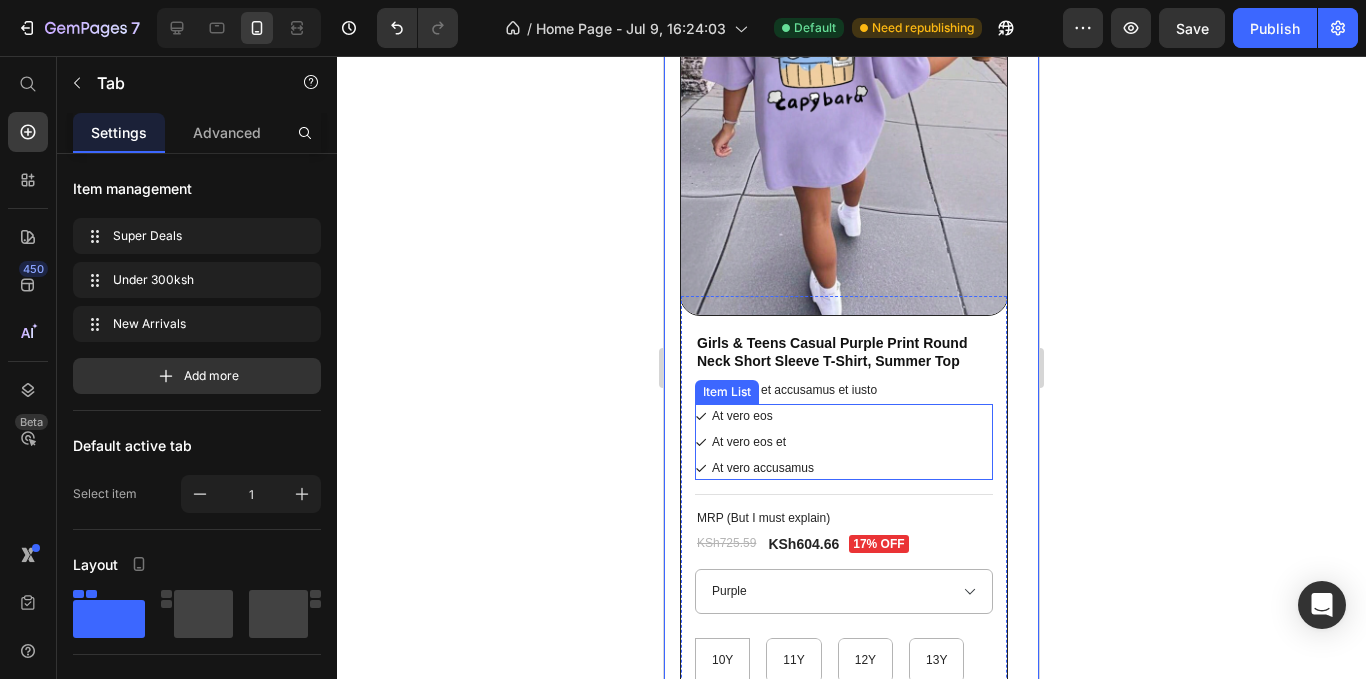 scroll, scrollTop: 6265, scrollLeft: 0, axis: vertical 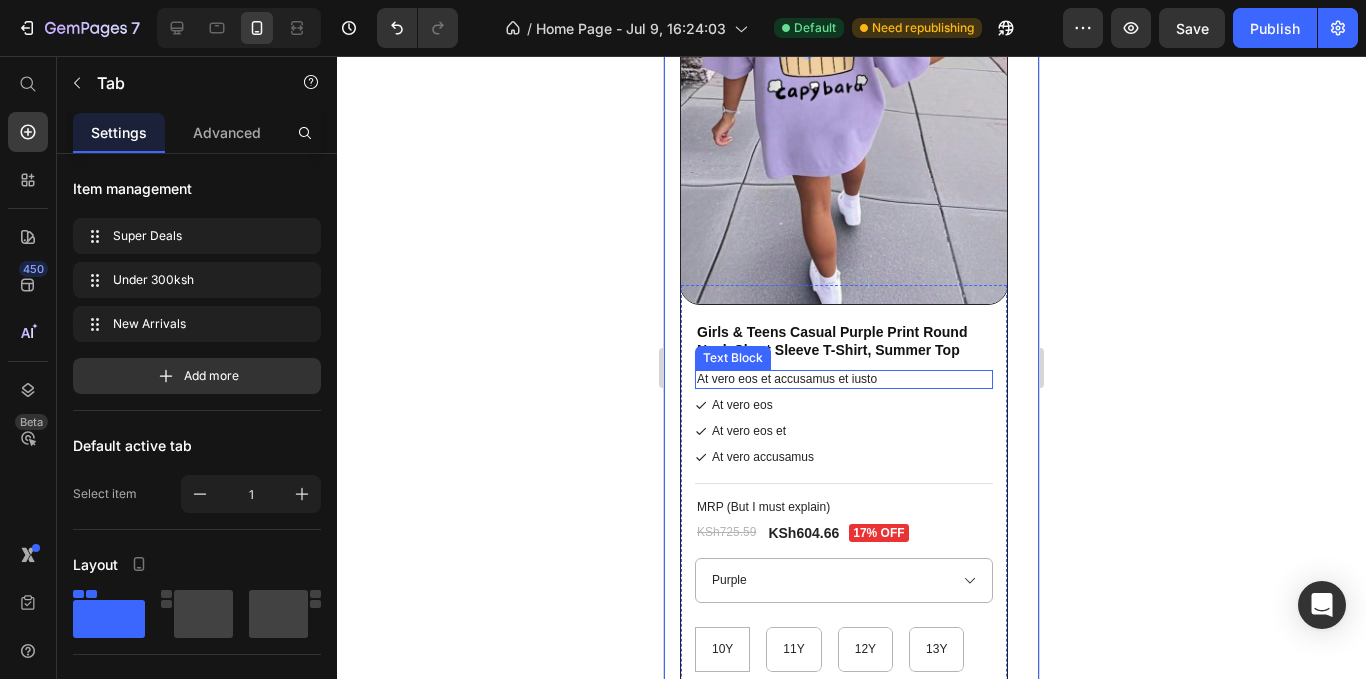 click on "At vero eos et accusamus et iusto" 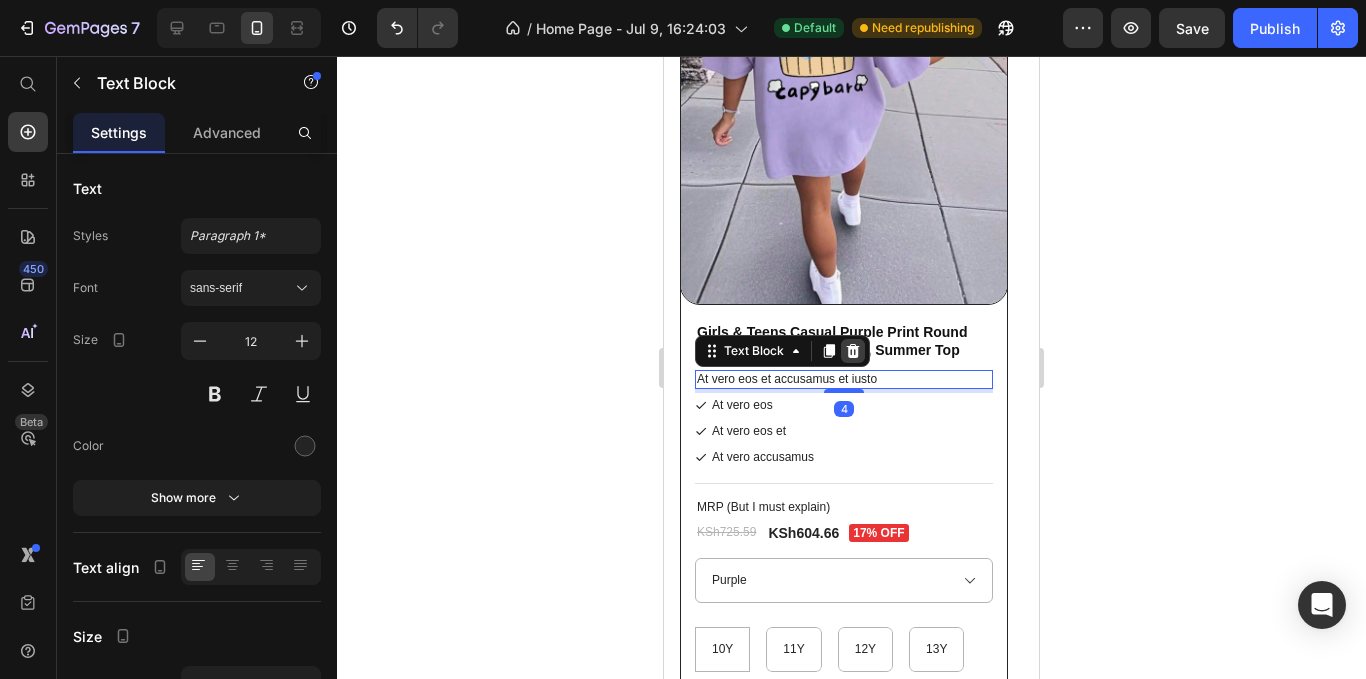 click 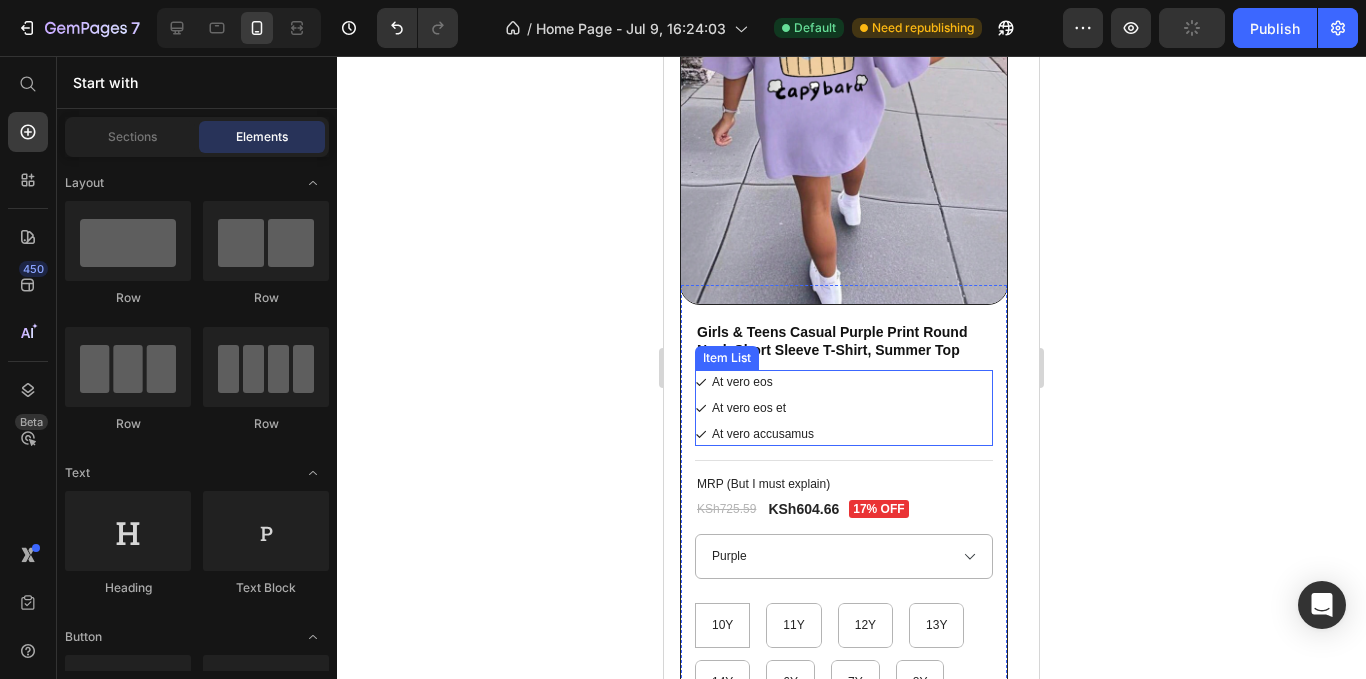 click on "At vero eos
At vero eos et
At vero accusamus" 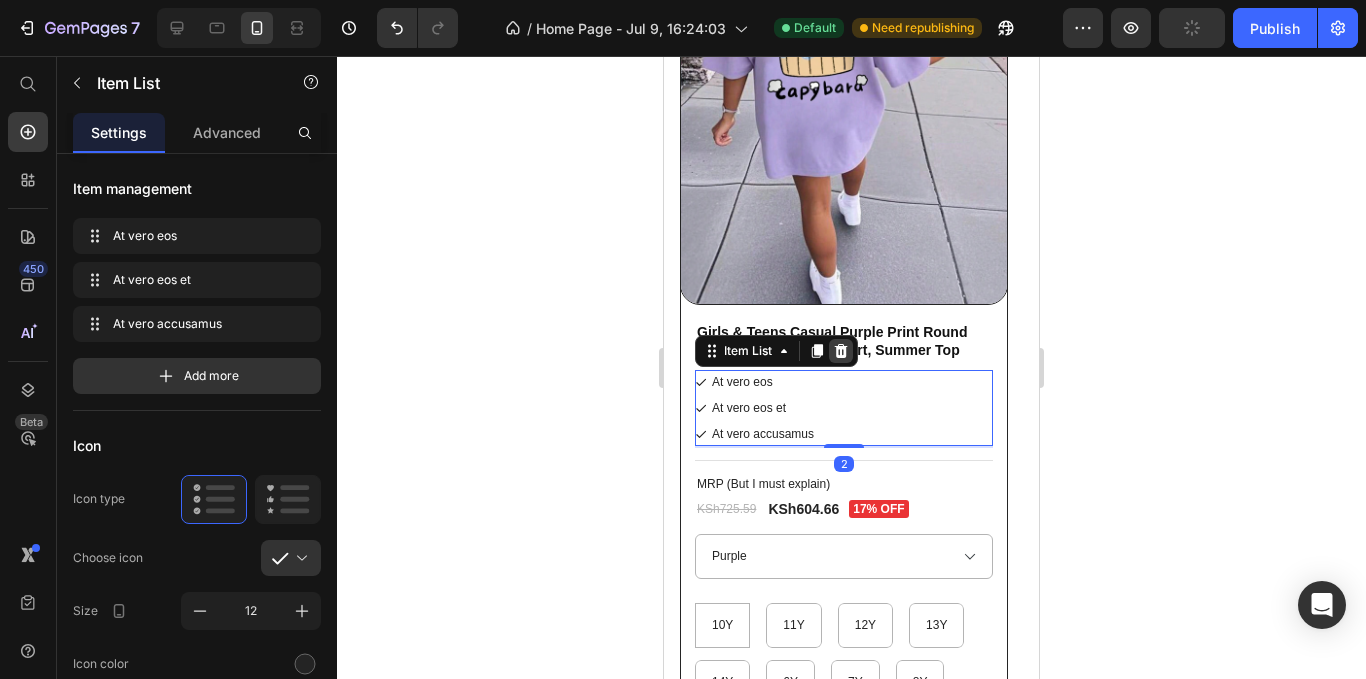 click 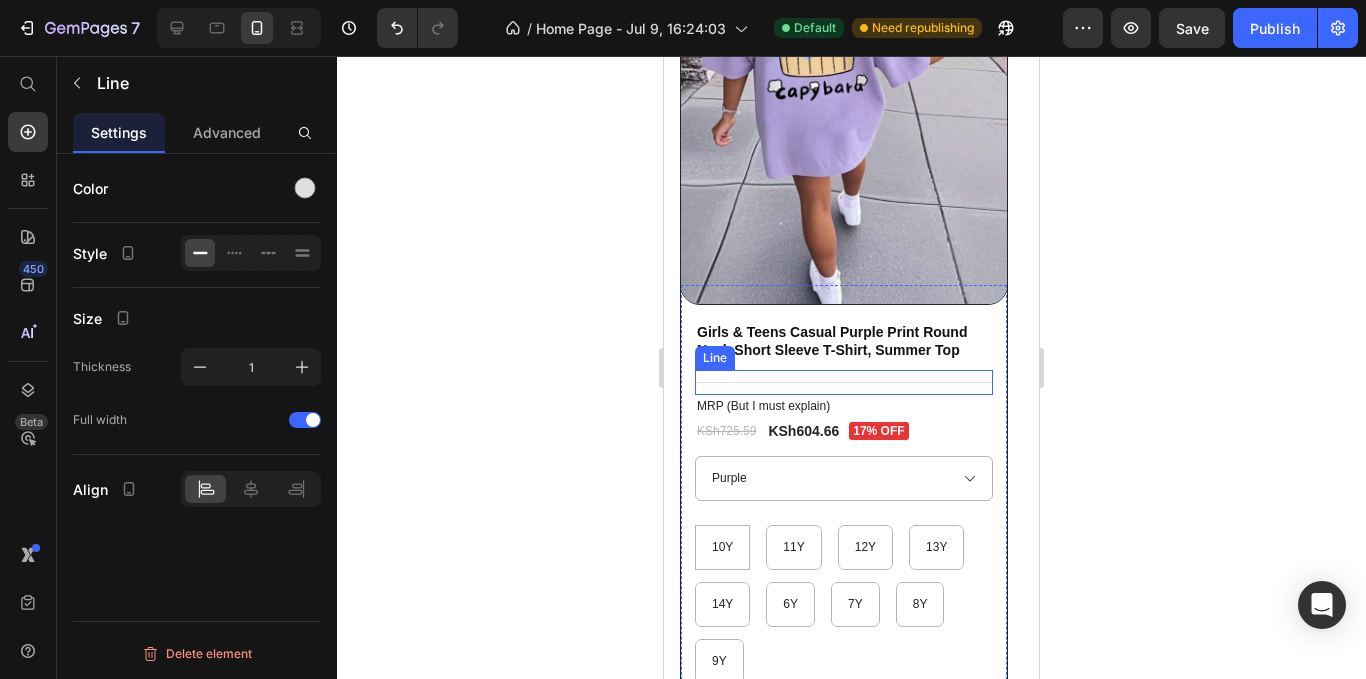 click on "Title Line" 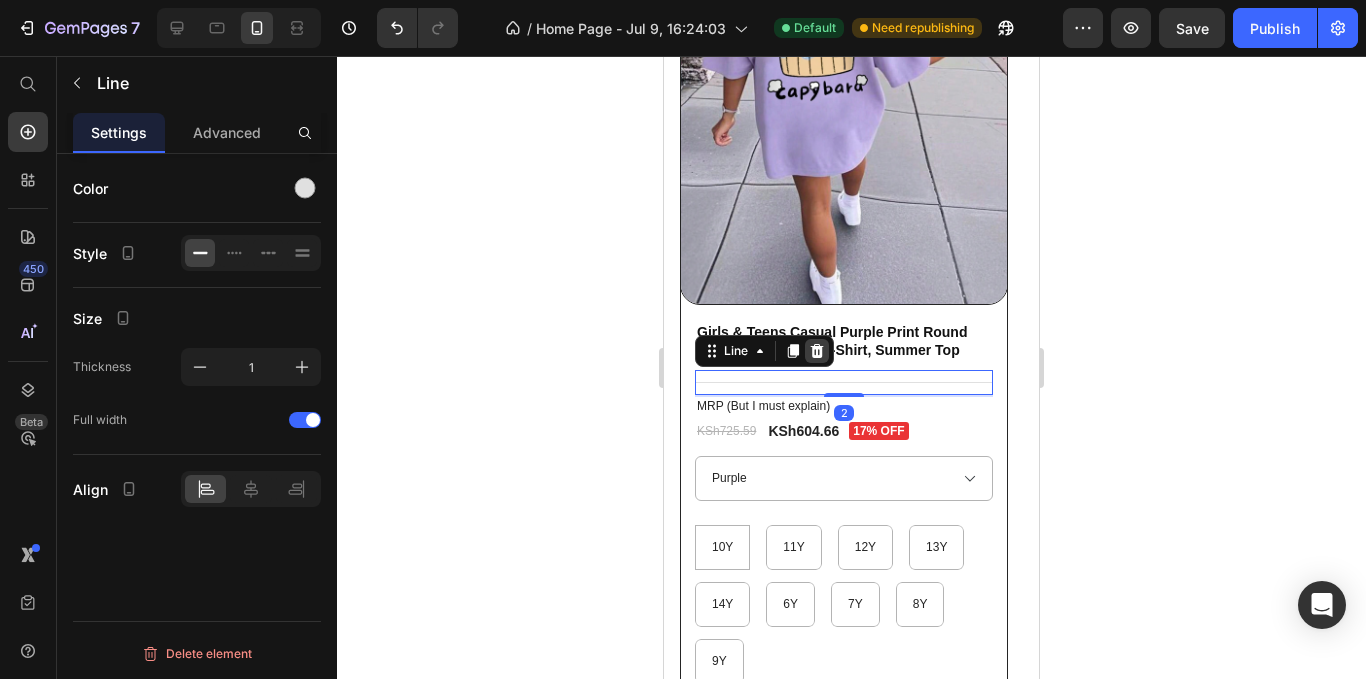 click 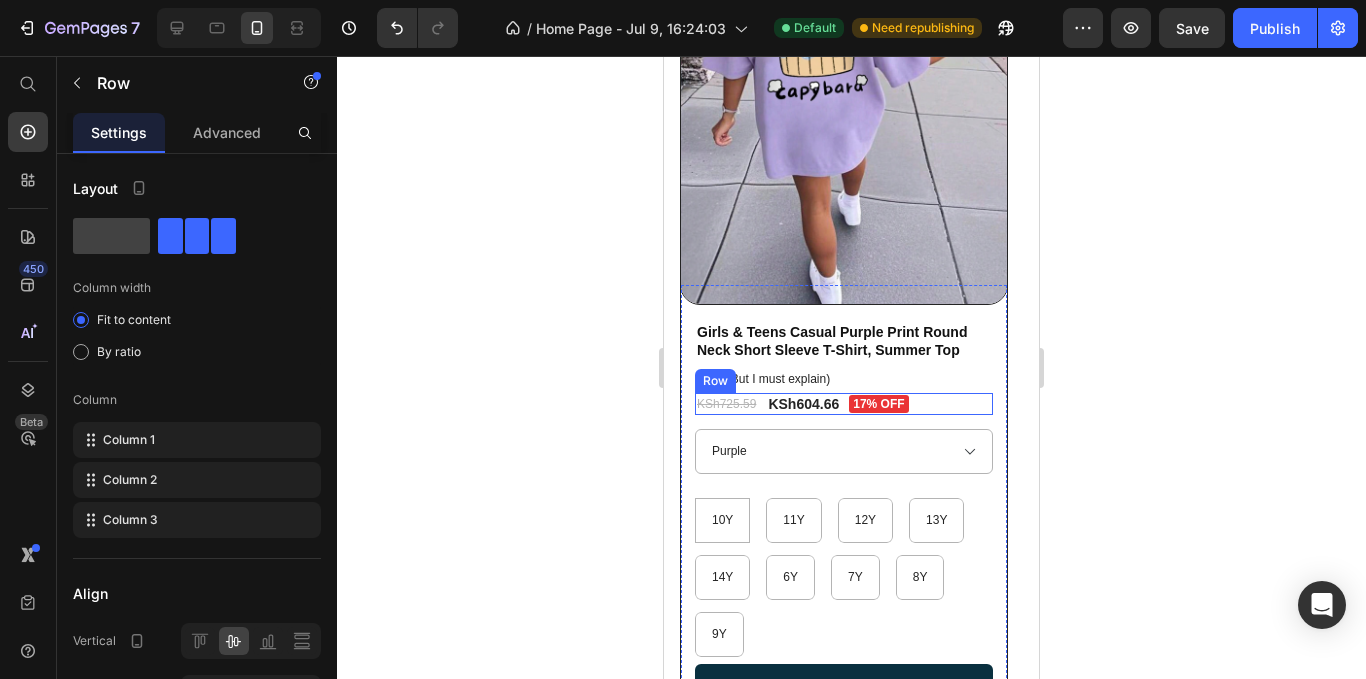 click on "KSh725.59 Product Price KSh604.66 Product Price 17% off Product Badge Row" 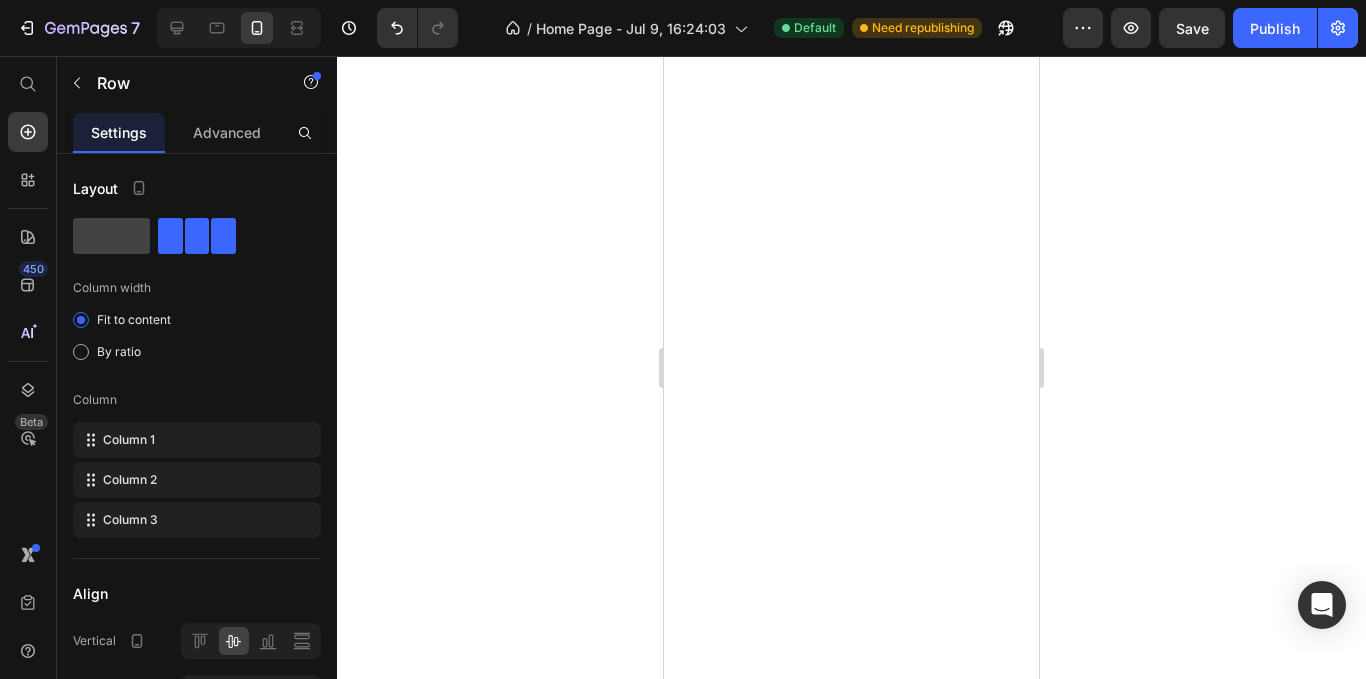 scroll, scrollTop: 0, scrollLeft: 0, axis: both 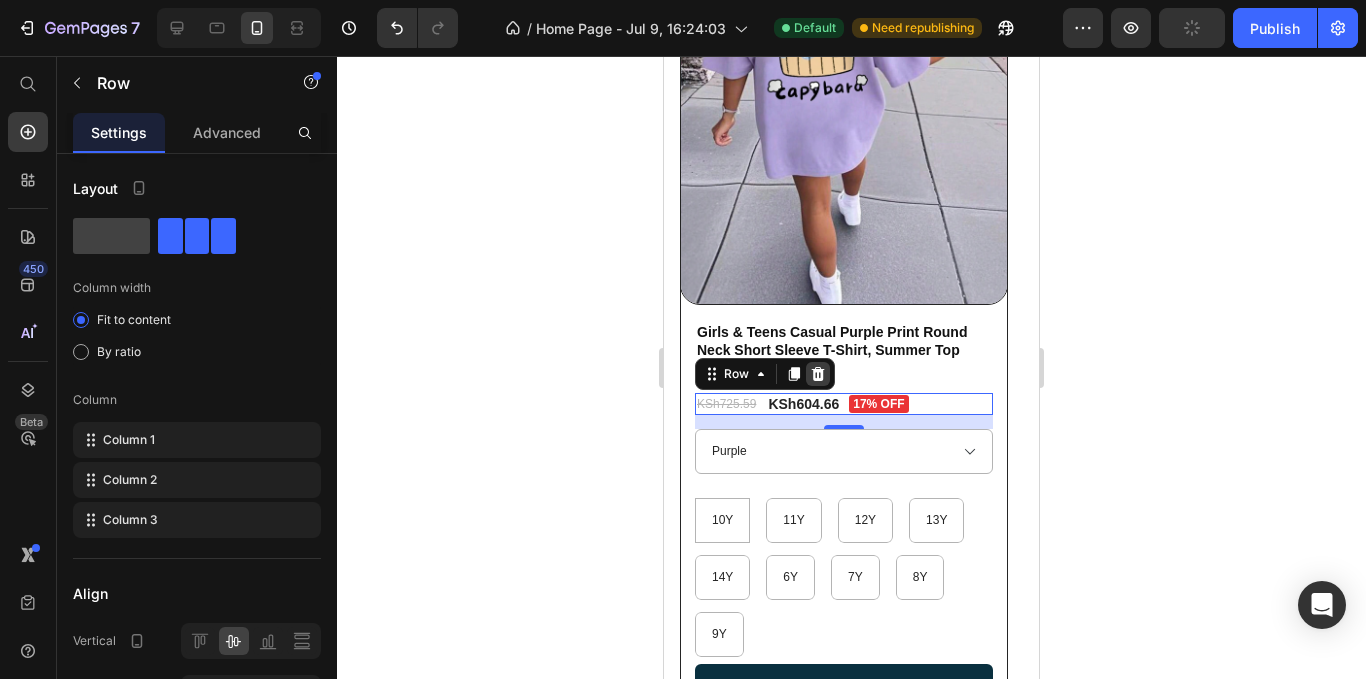 click 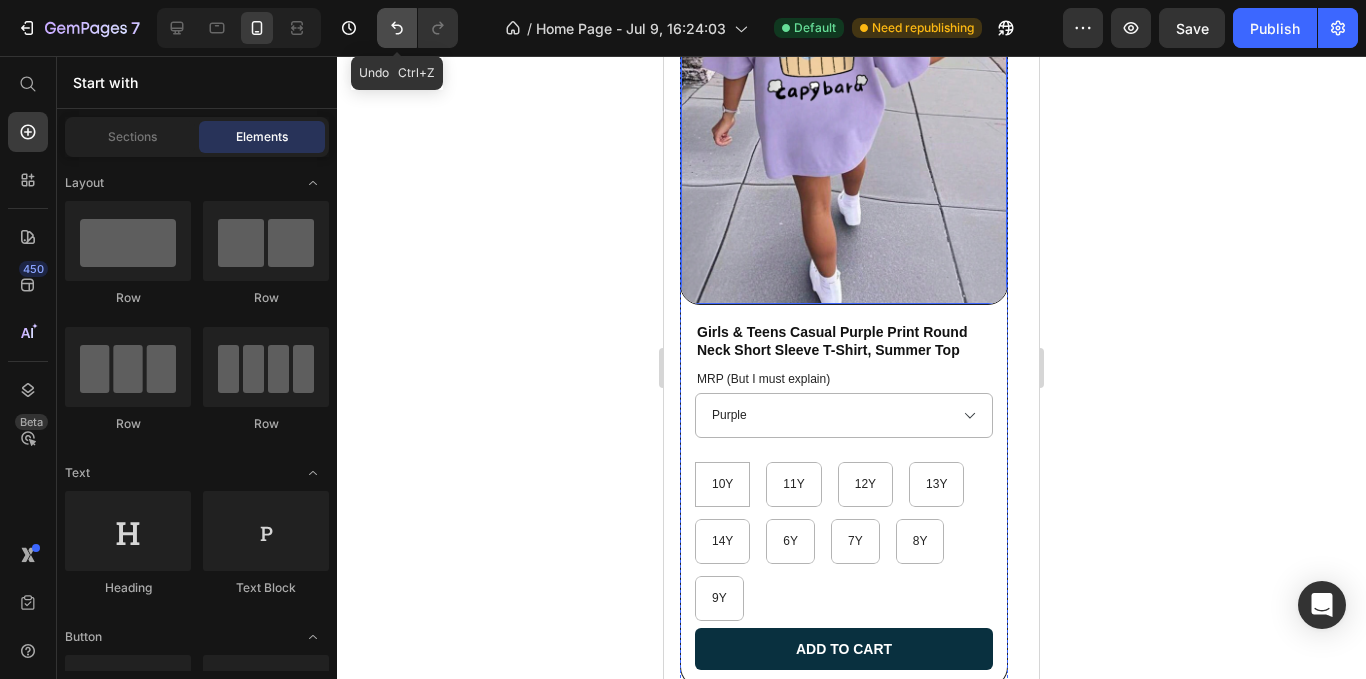 click 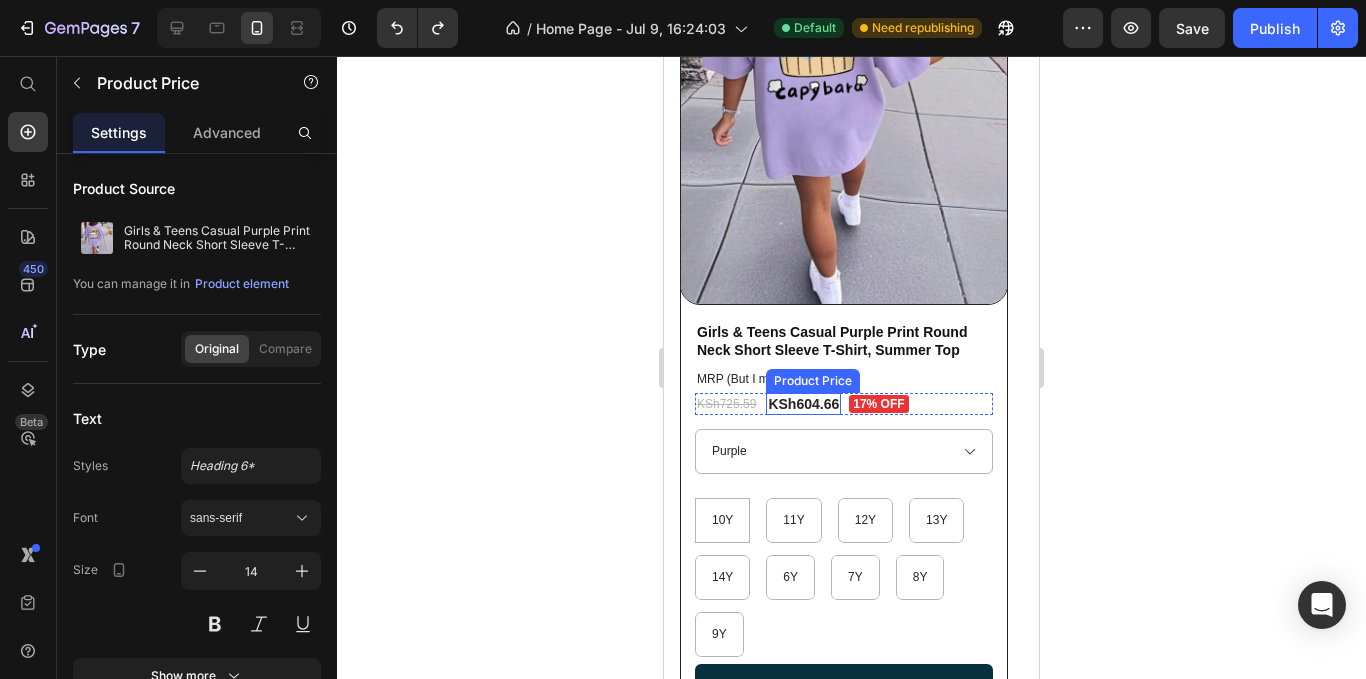click on "KSh604.66" at bounding box center (803, 404) 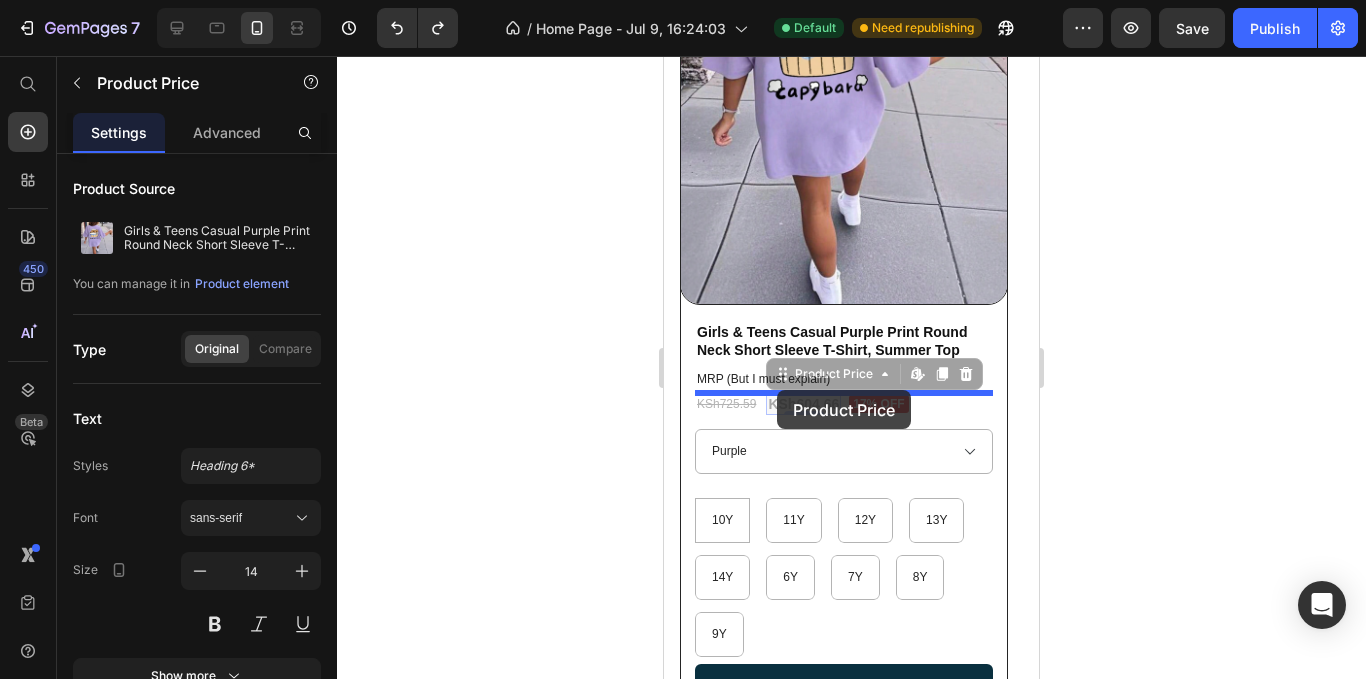 drag, startPoint x: 823, startPoint y: 402, endPoint x: 777, endPoint y: 390, distance: 47.539455 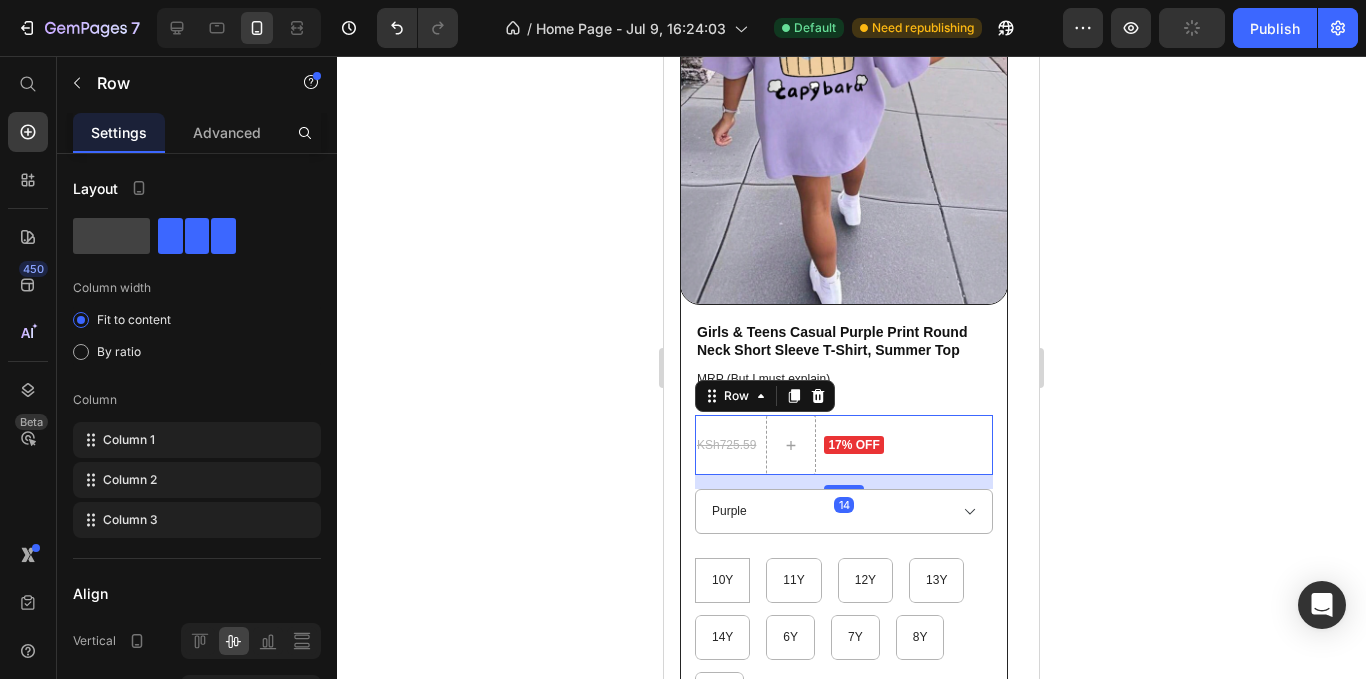 click on "KSh725.59 Product Price
17% off Product Badge Row   14" at bounding box center [844, 445] 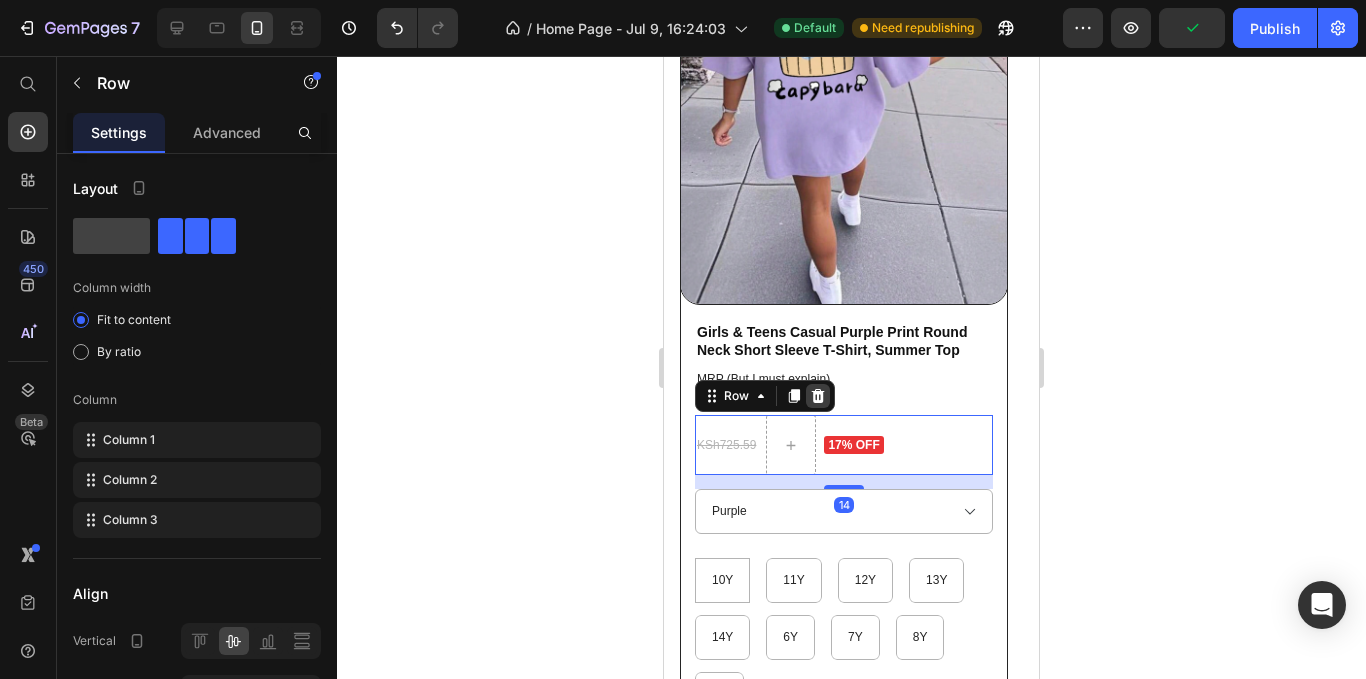 click 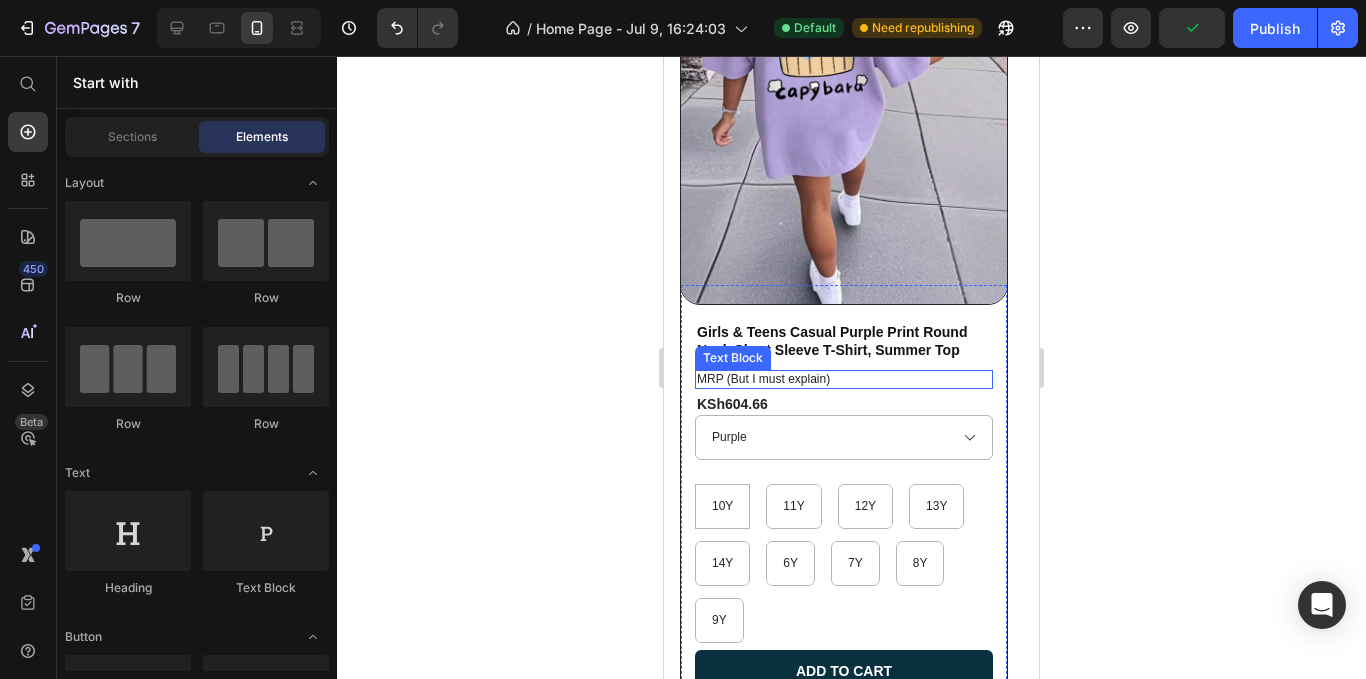 click on "MRP (But I must explain)" at bounding box center [844, 380] 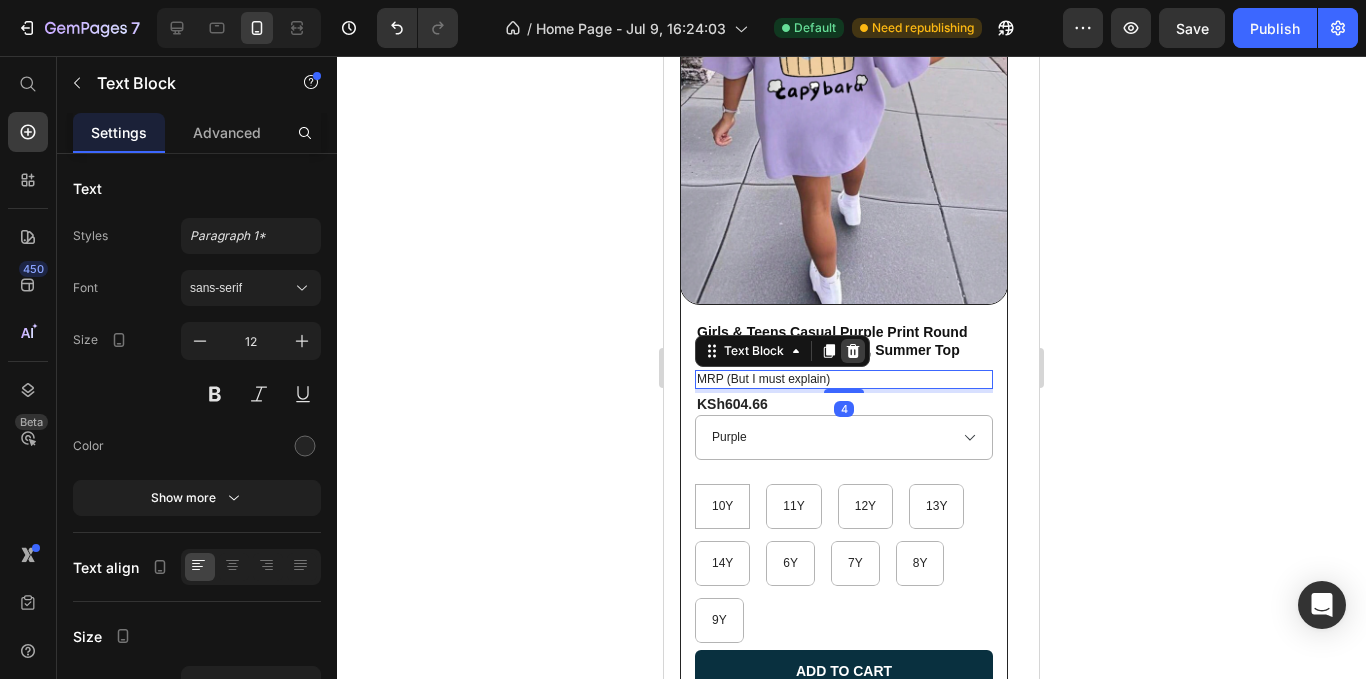 click 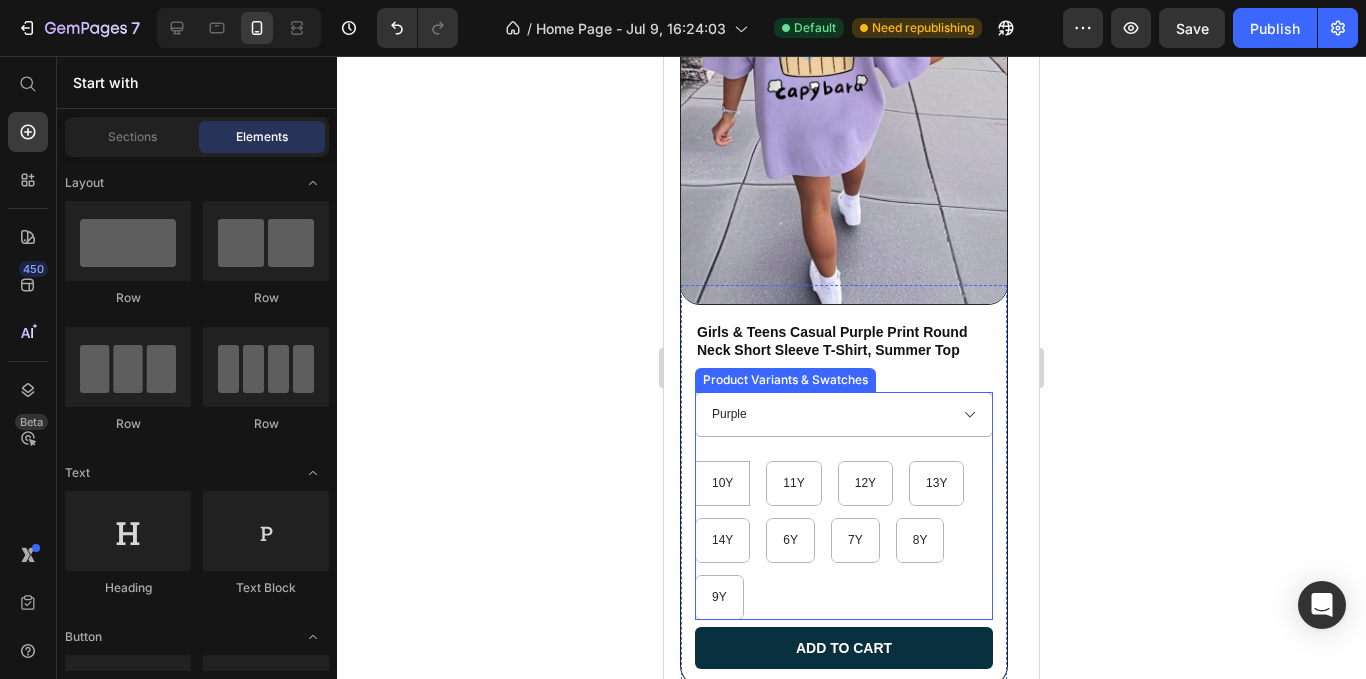 click on "Purple 10Y 10Y 10Y 11Y 11Y 11Y 12Y 12Y 12Y 13Y 13Y 13Y 14Y 14Y 14Y 6Y 6Y 6Y 7Y 7Y 7Y 8Y 8Y 8Y 9Y 9Y 9Y" at bounding box center [844, 506] 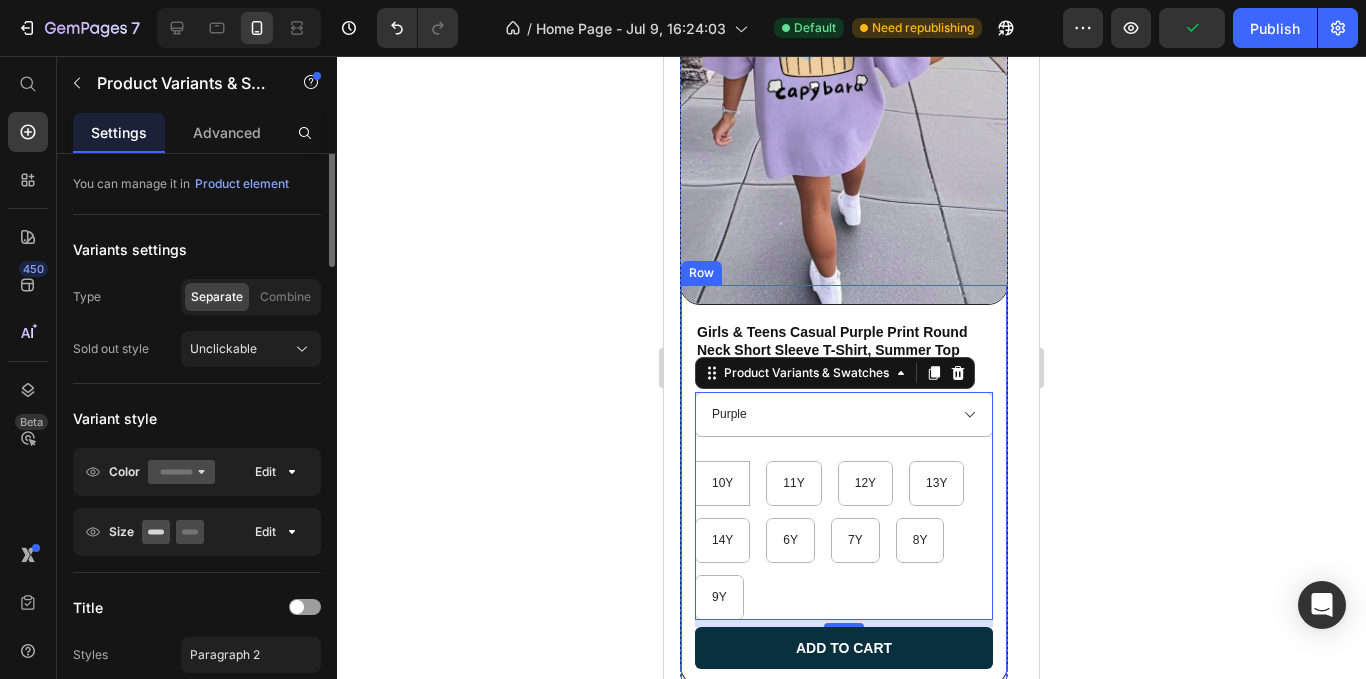scroll, scrollTop: 0, scrollLeft: 0, axis: both 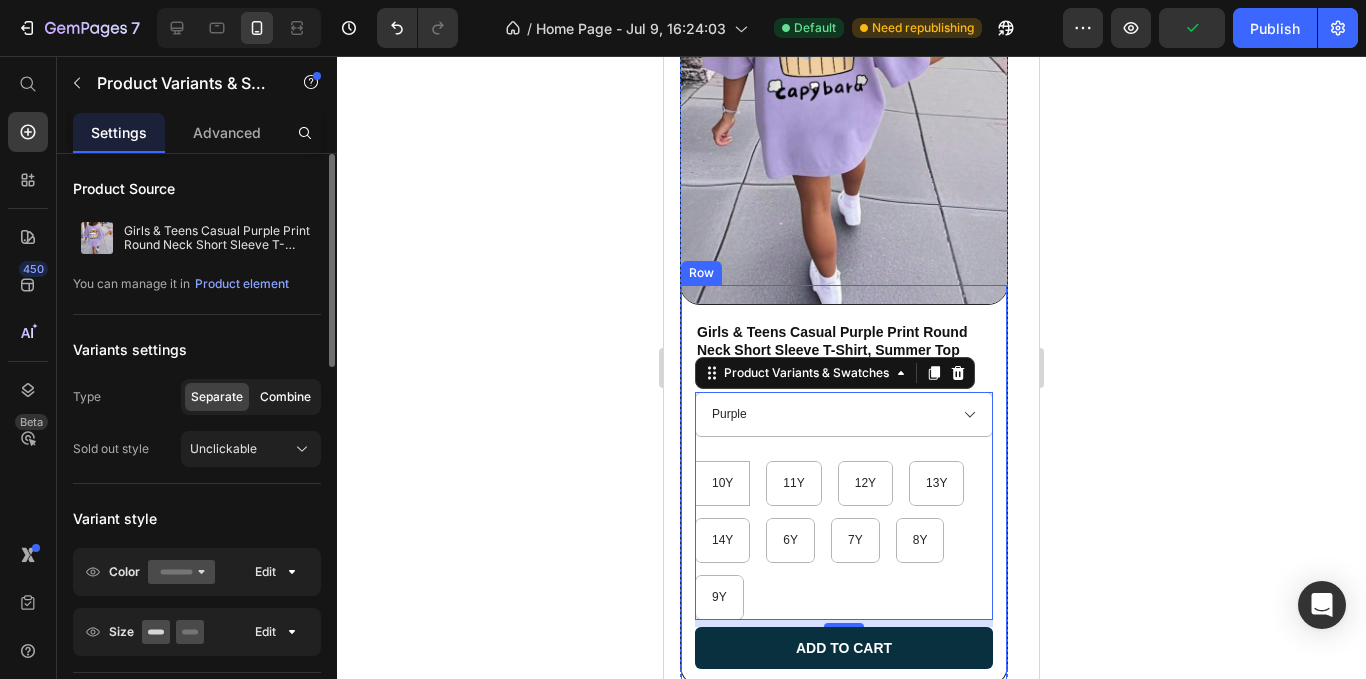 click on "Combine" 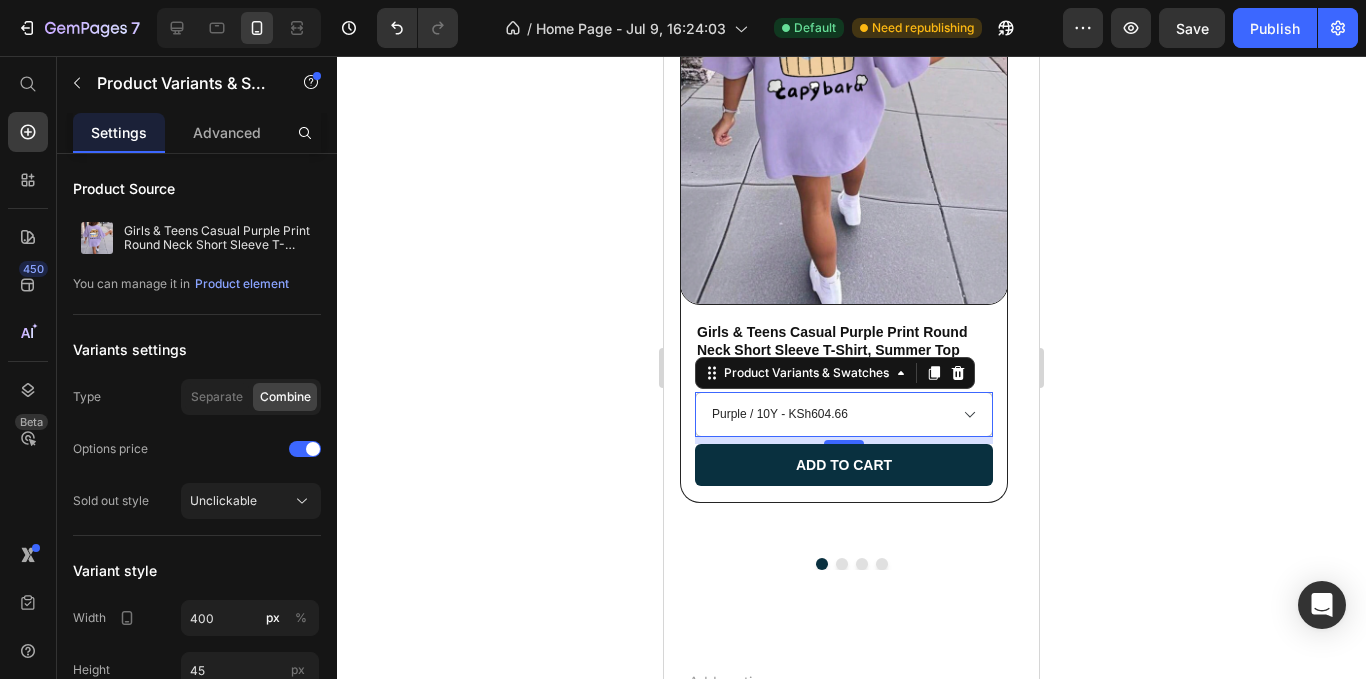 click on "Purple / 10Y - KSh604.66  Purple / 11Y - KSh604.66  Purple / 12Y - KSh604.66  Purple / 13Y - KSh604.66  Purple / 14Y - KSh604.66  Purple / 6Y - KSh604.66  Purple / 7Y - KSh604.66  Purple / 8Y - KSh604.66  Purple / 9Y - KSh604.66" at bounding box center (844, 414) 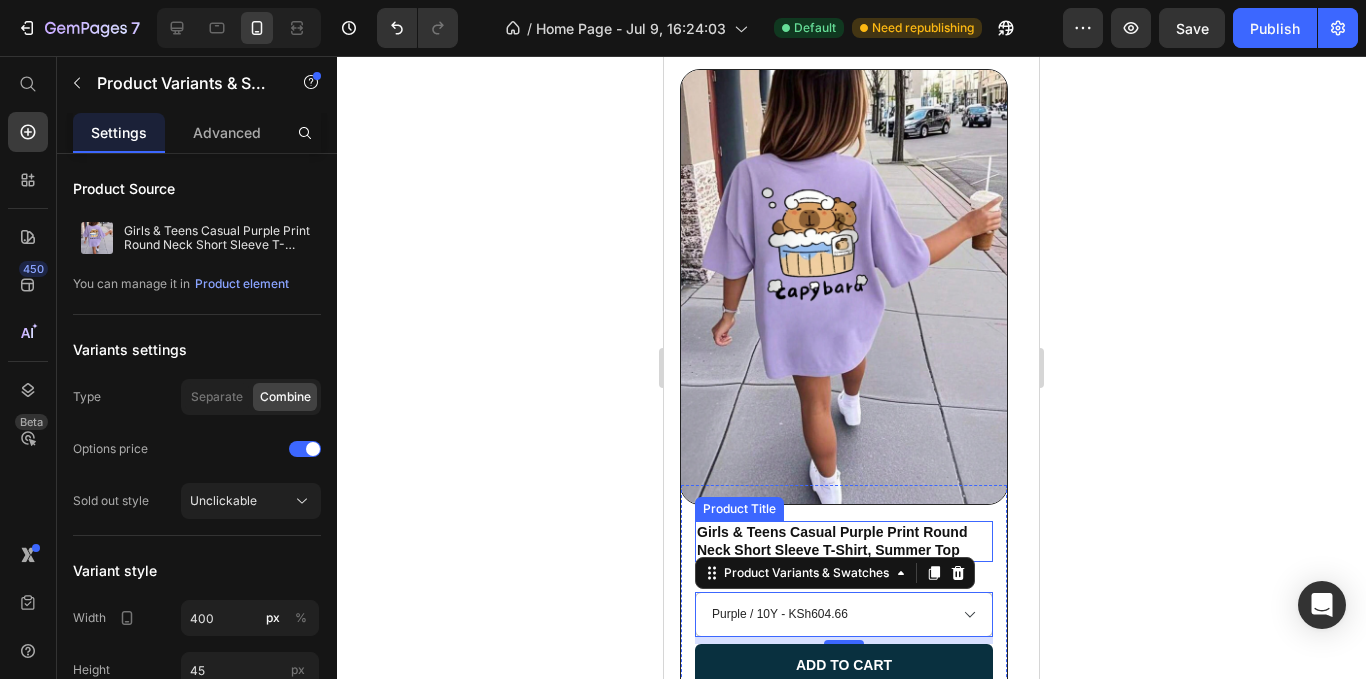 scroll, scrollTop: 6165, scrollLeft: 0, axis: vertical 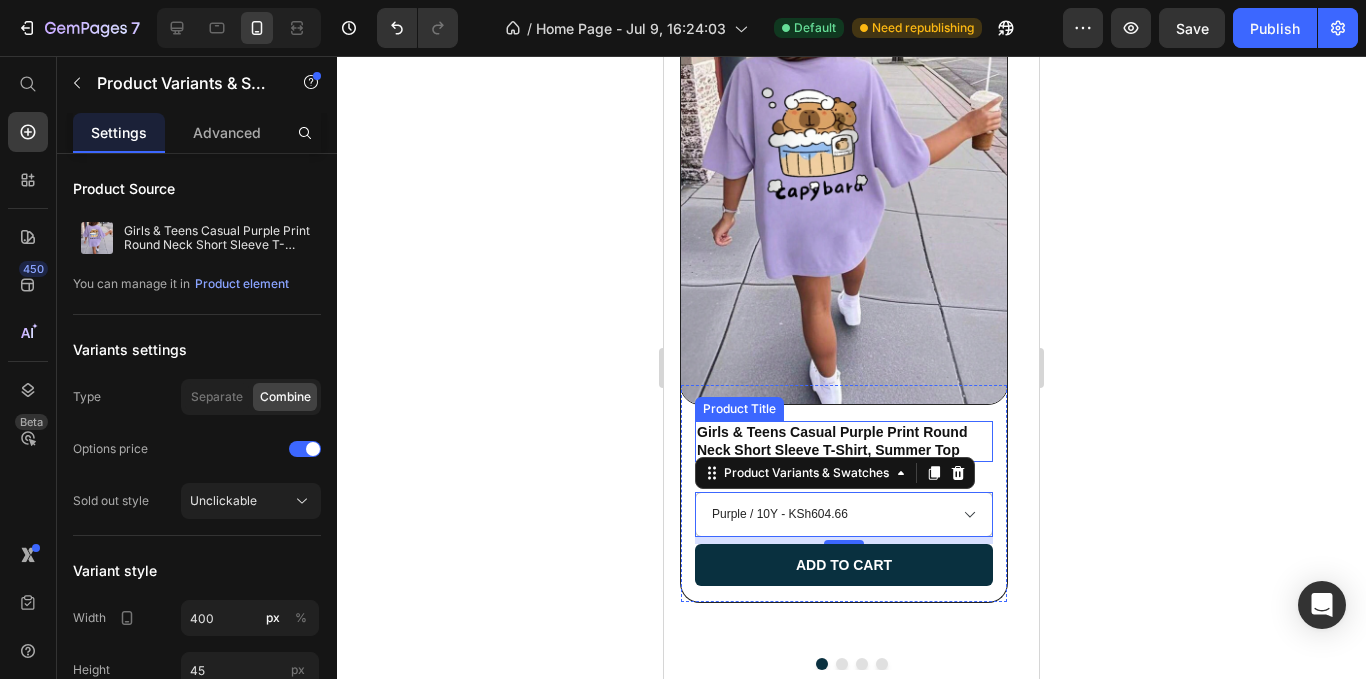 click on "Girls & Teens Casual Purple Print Round Neck Short Sleeve T-Shirt, Summer Top" at bounding box center (844, 441) 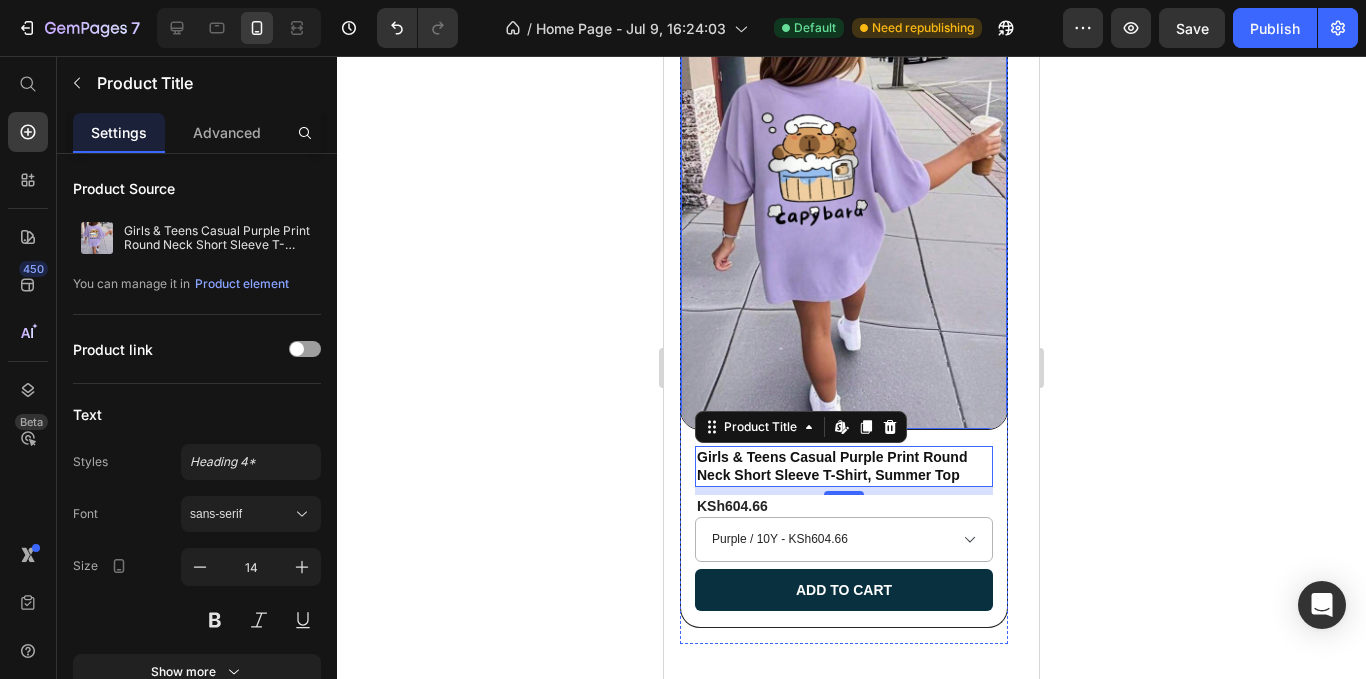 scroll, scrollTop: 6165, scrollLeft: 0, axis: vertical 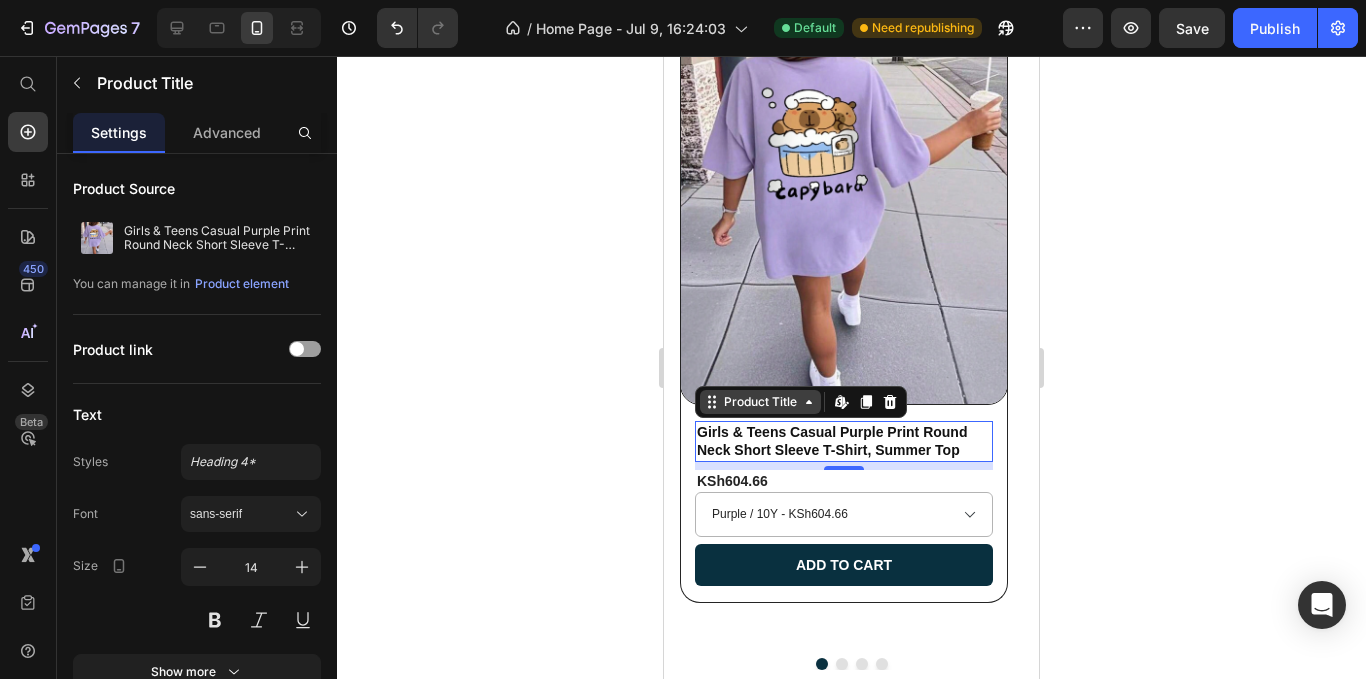 click on "Product Title" at bounding box center [760, 402] 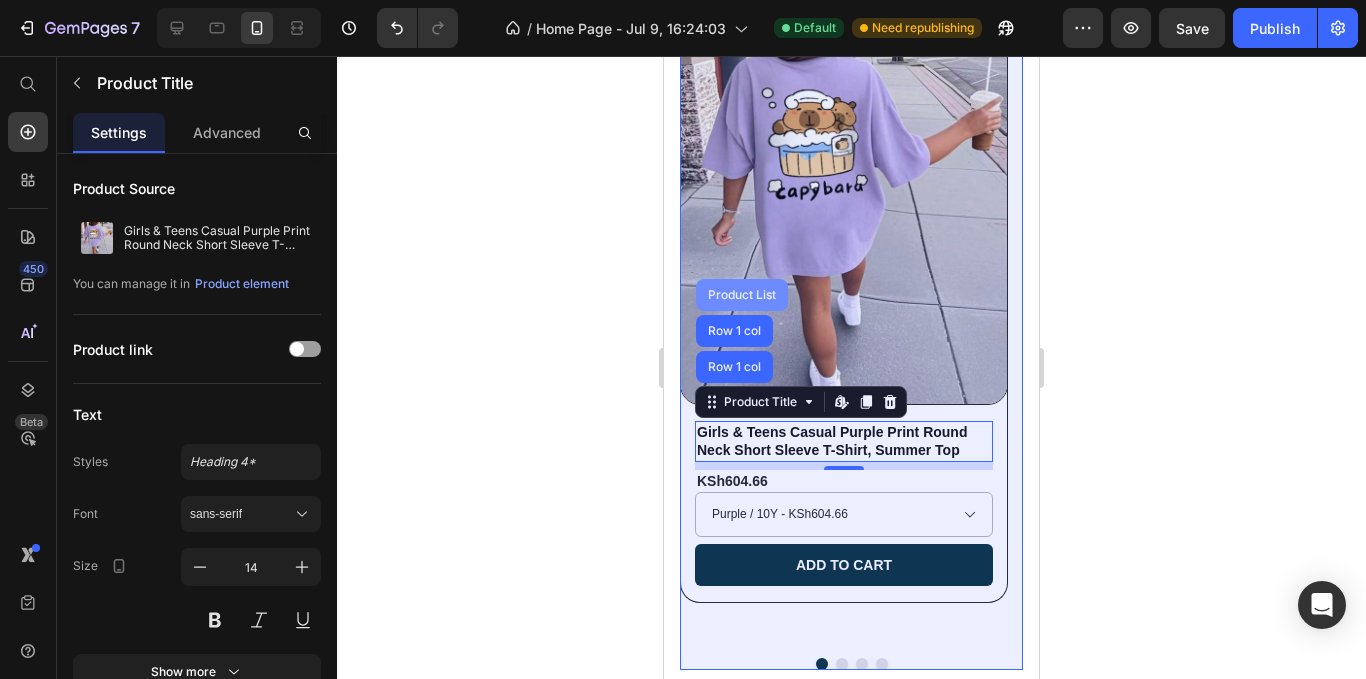 click on "Product List" at bounding box center (742, 295) 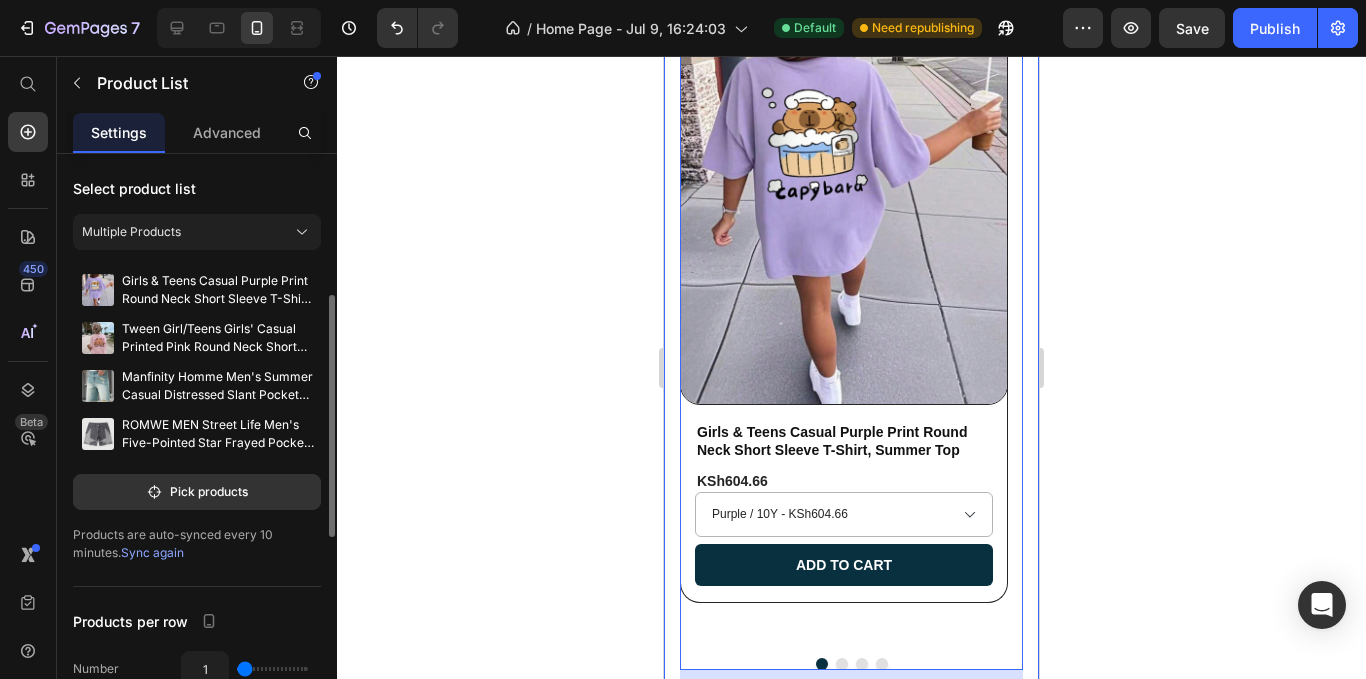 scroll, scrollTop: 200, scrollLeft: 0, axis: vertical 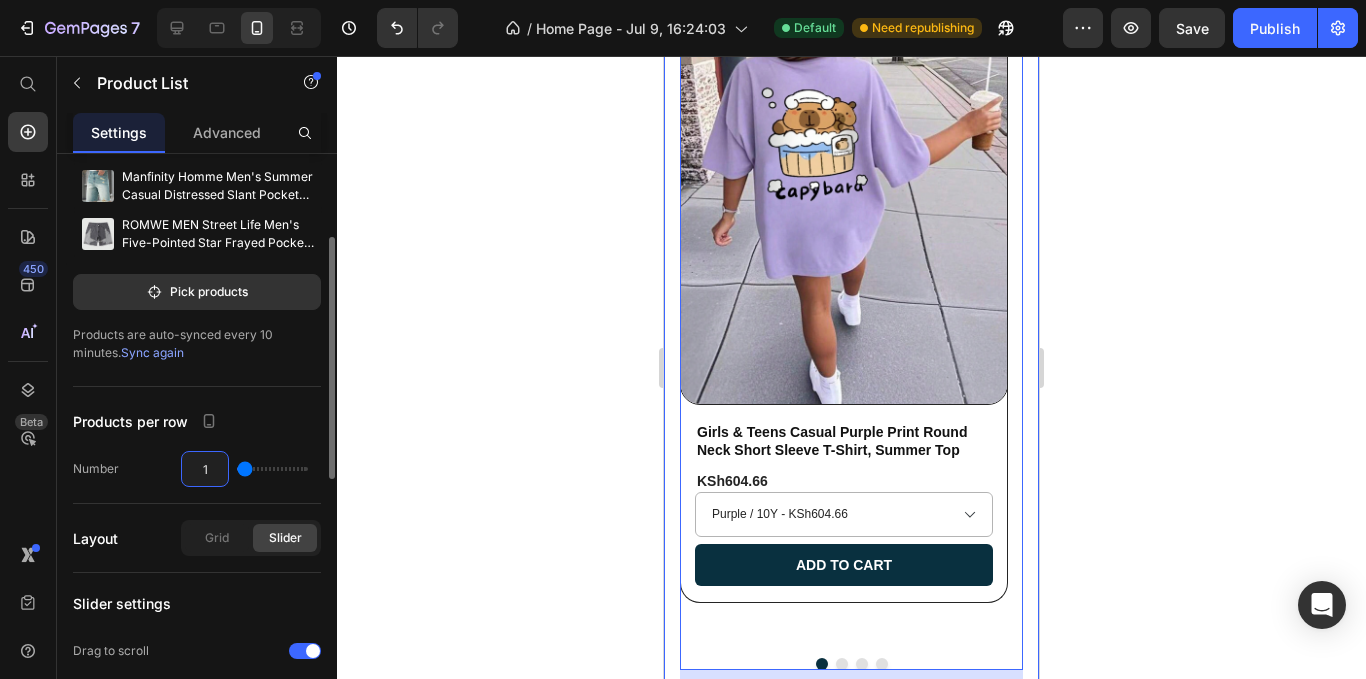 click on "1" at bounding box center (205, 469) 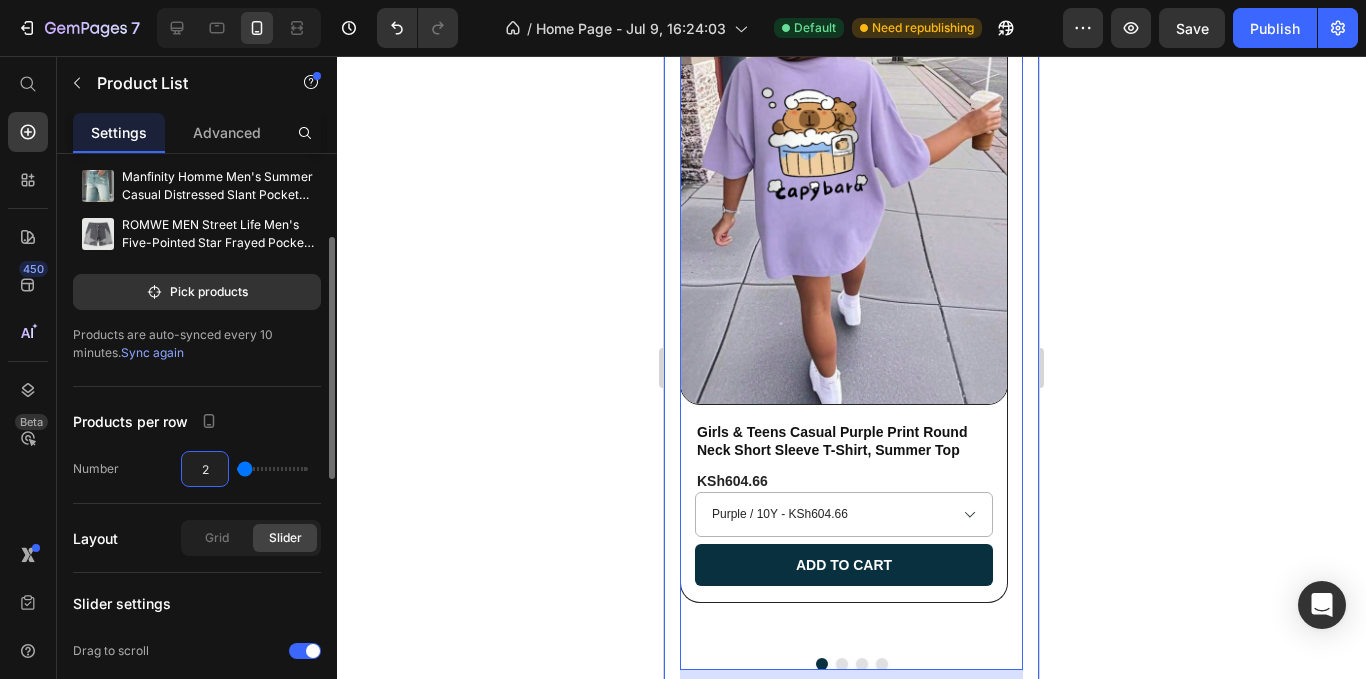 type on "2" 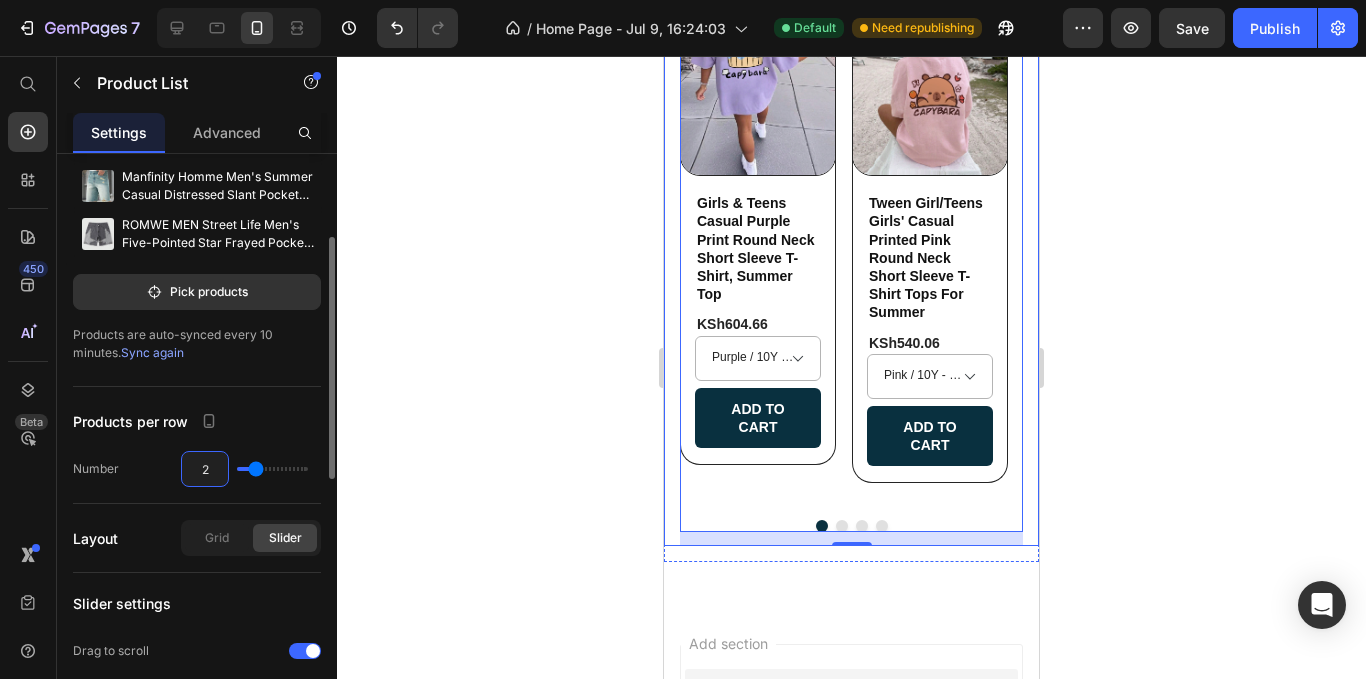 type on "2.7" 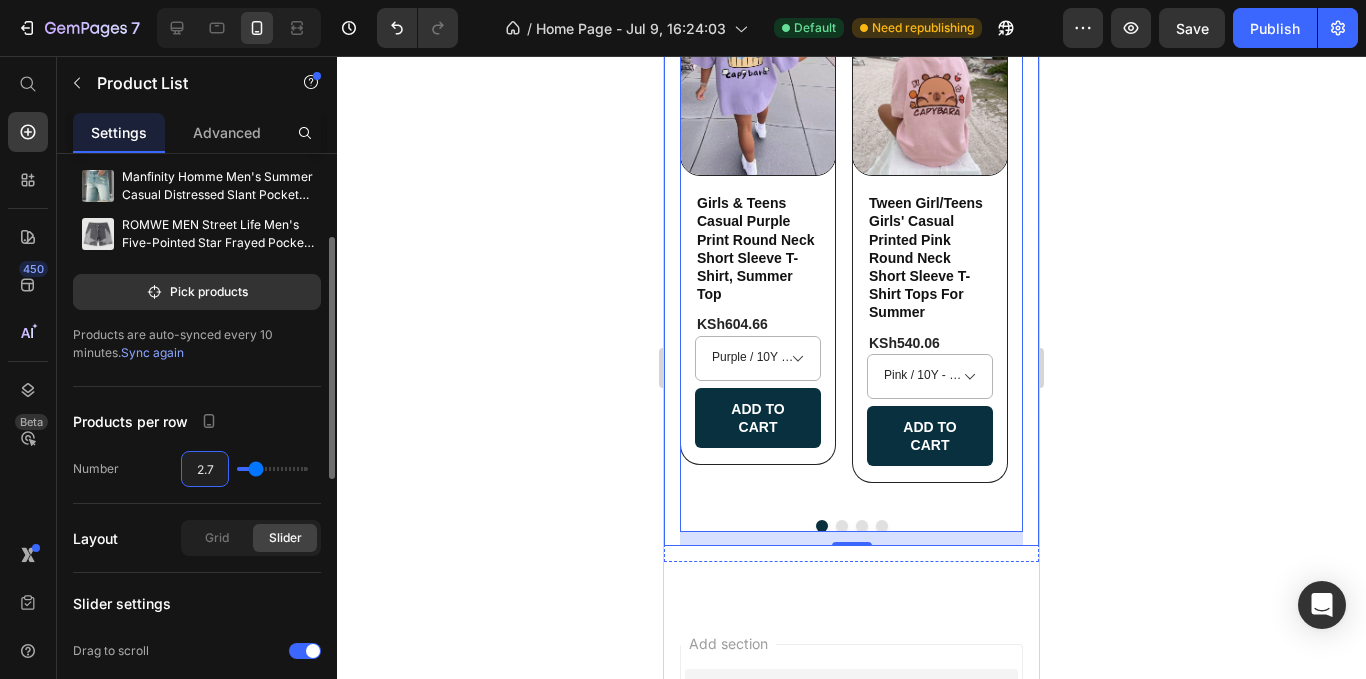 type on "3" 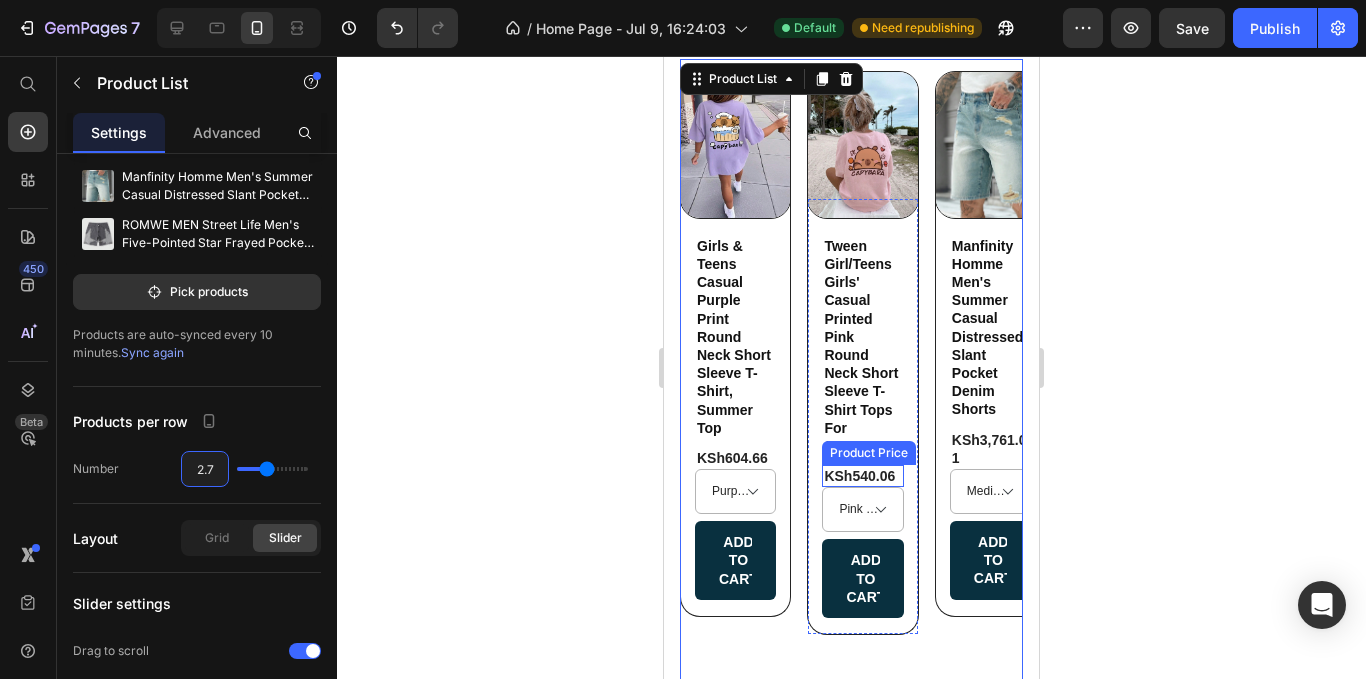 scroll, scrollTop: 5965, scrollLeft: 0, axis: vertical 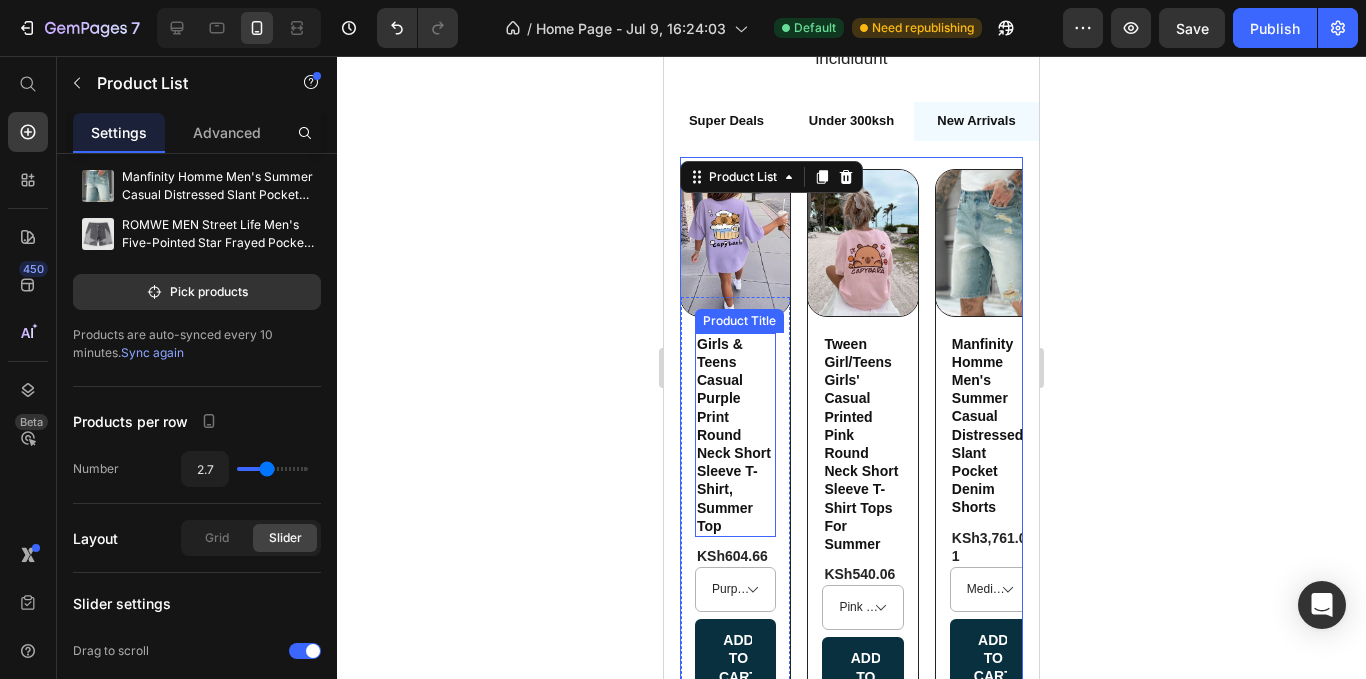 click on "Girls & Teens Casual Purple Print Round Neck Short Sleeve T-Shirt, Summer Top" at bounding box center [735, 435] 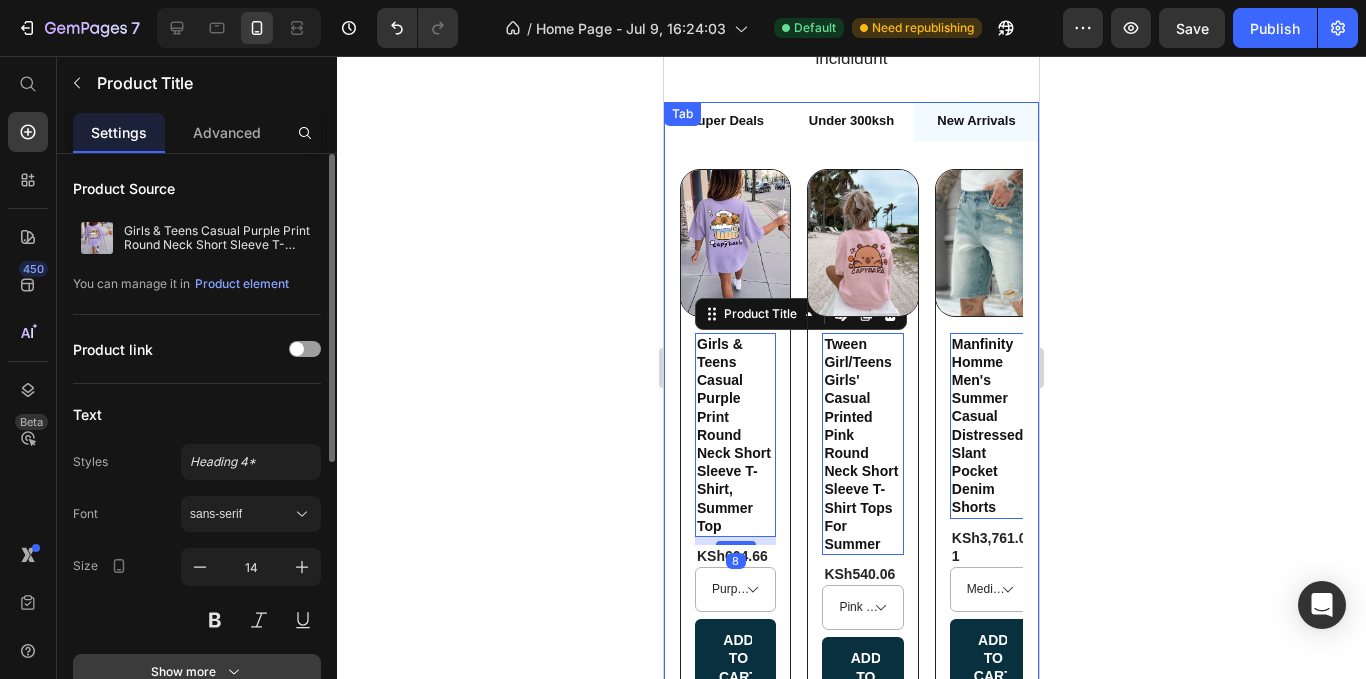 scroll, scrollTop: 300, scrollLeft: 0, axis: vertical 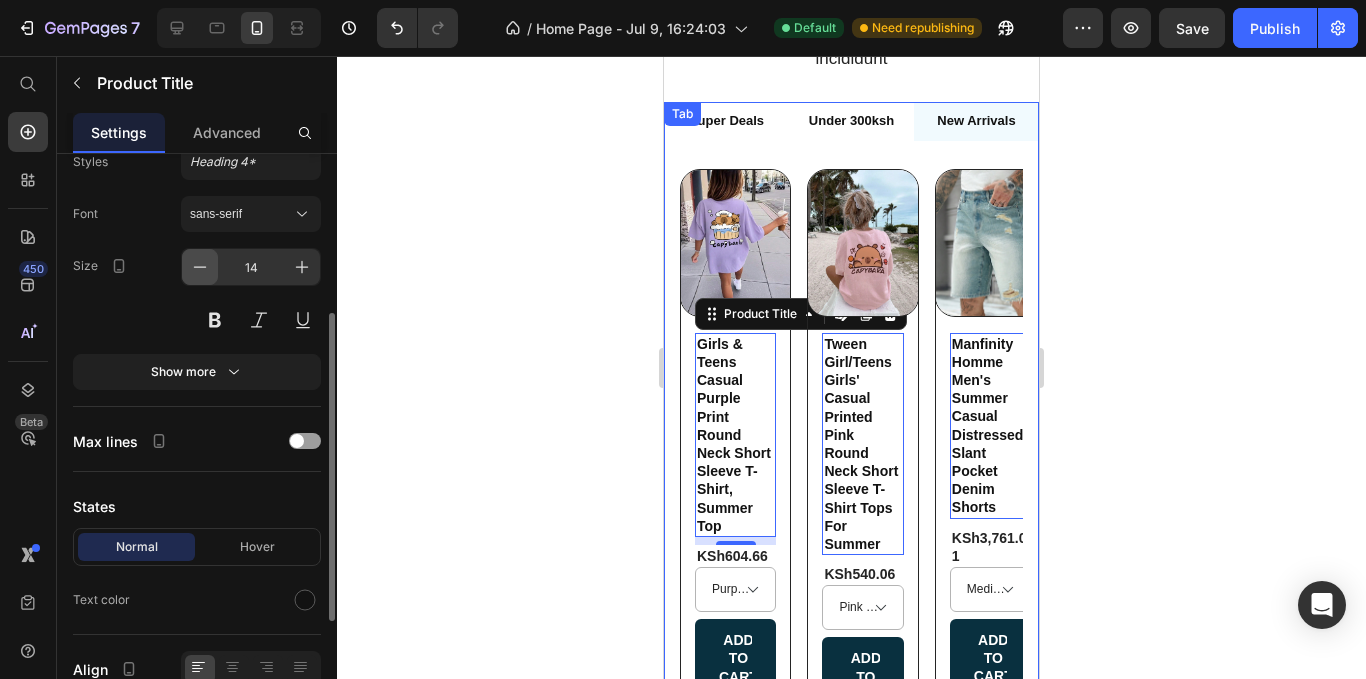 click 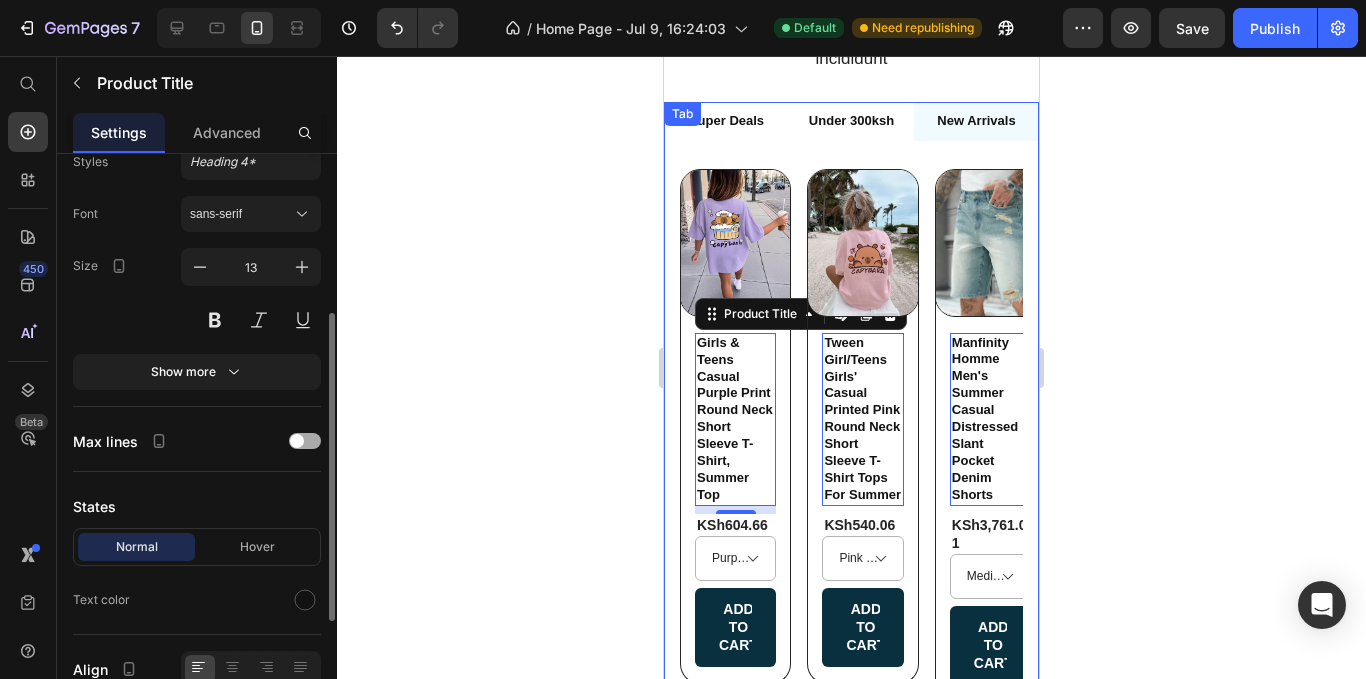 click at bounding box center (305, 441) 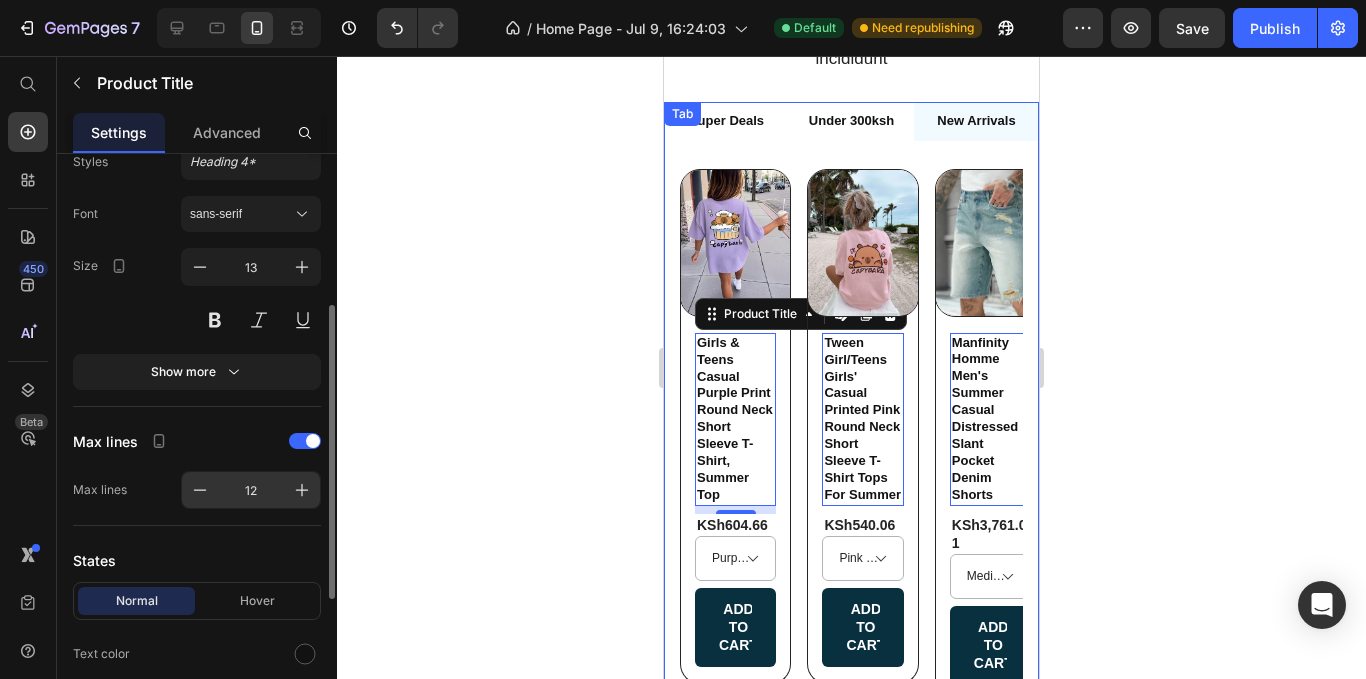 click on "12" at bounding box center (251, 490) 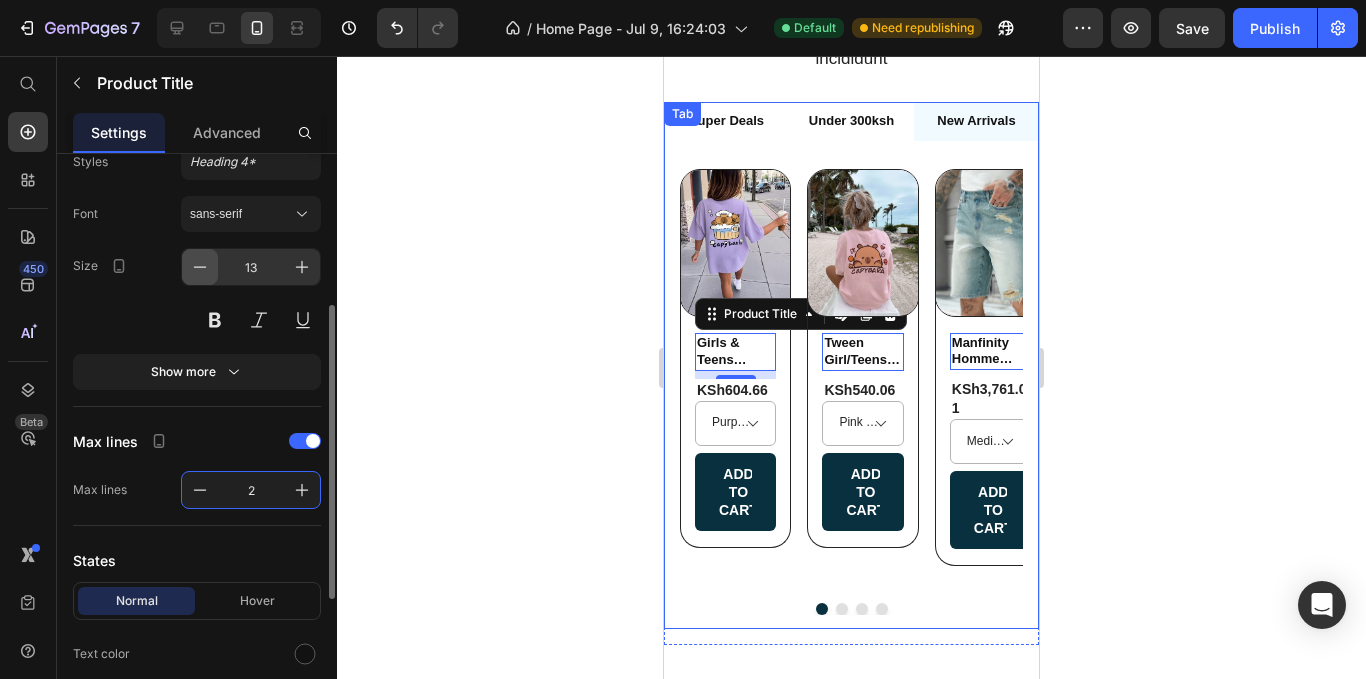 type on "2" 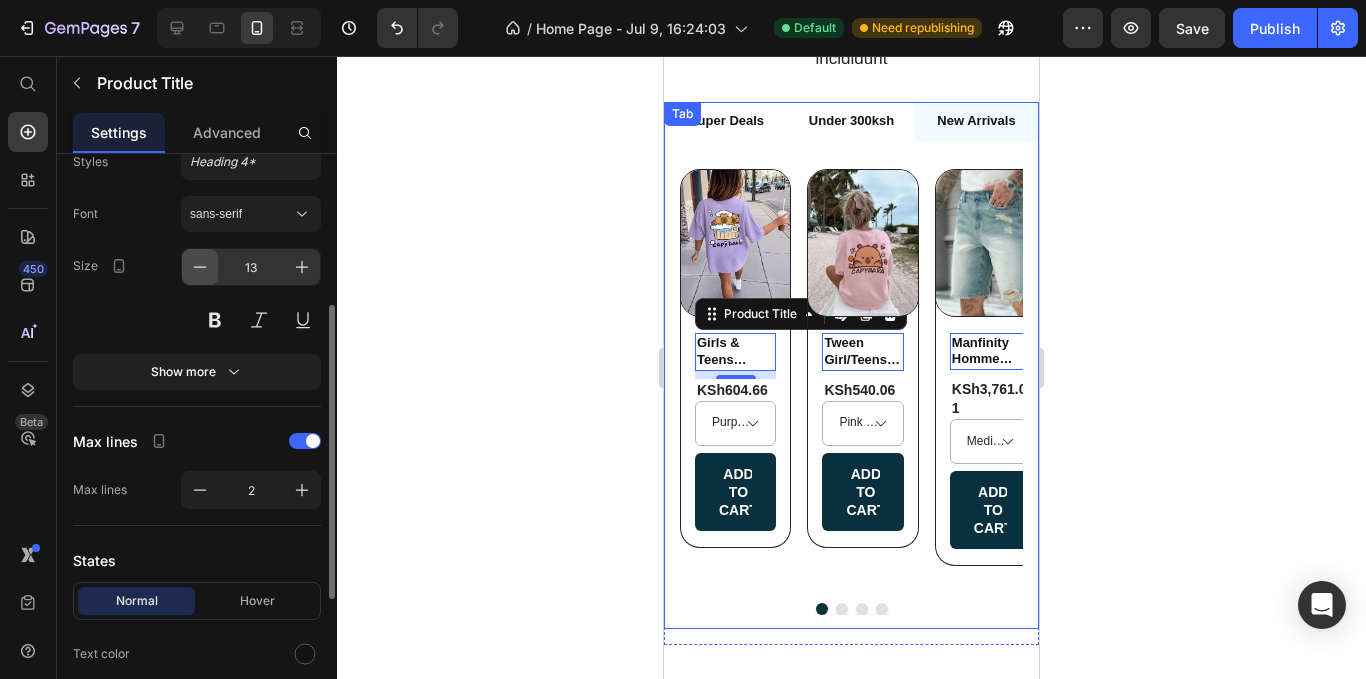 click 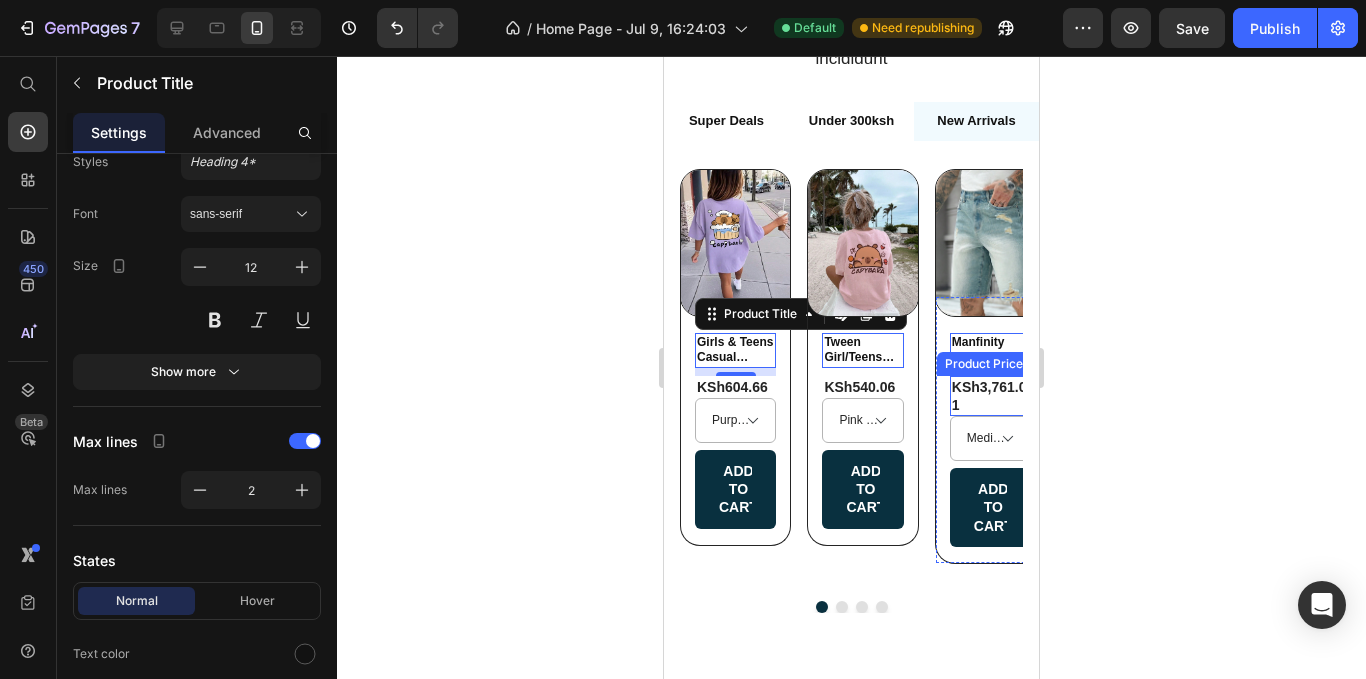 click on "KSh3,761.01" at bounding box center [990, 396] 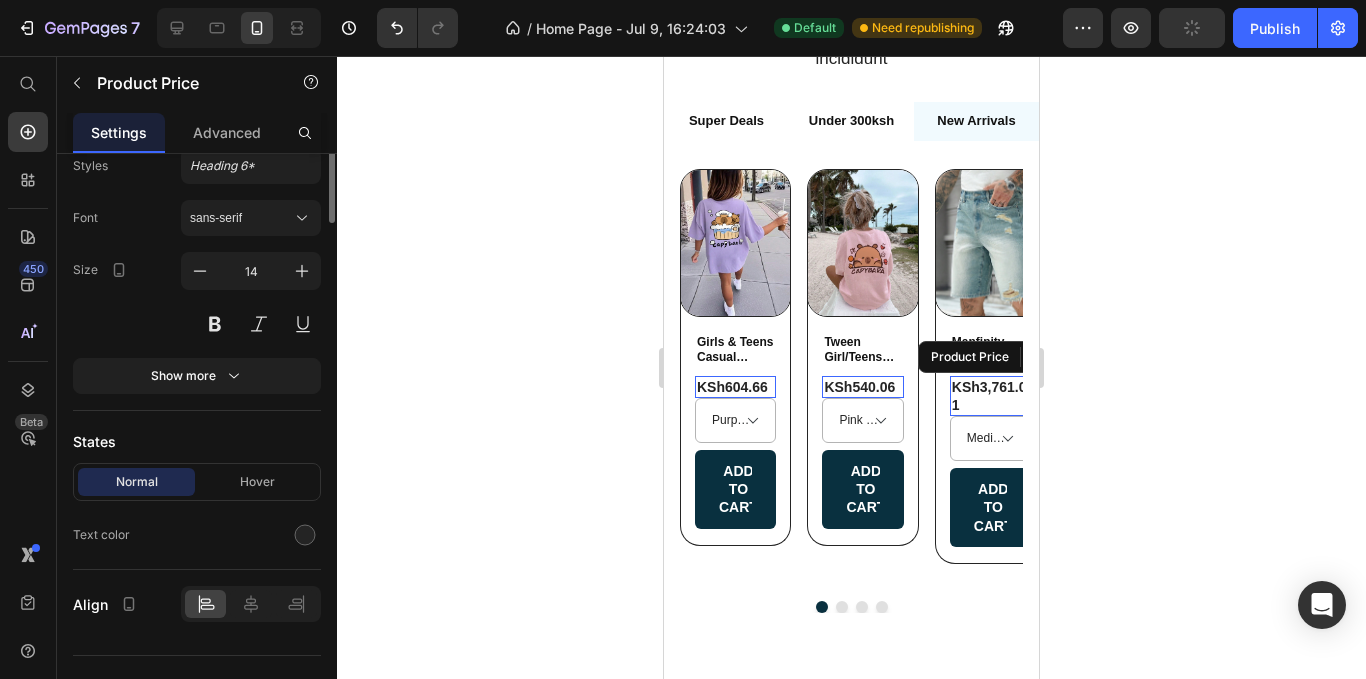 scroll, scrollTop: 0, scrollLeft: 0, axis: both 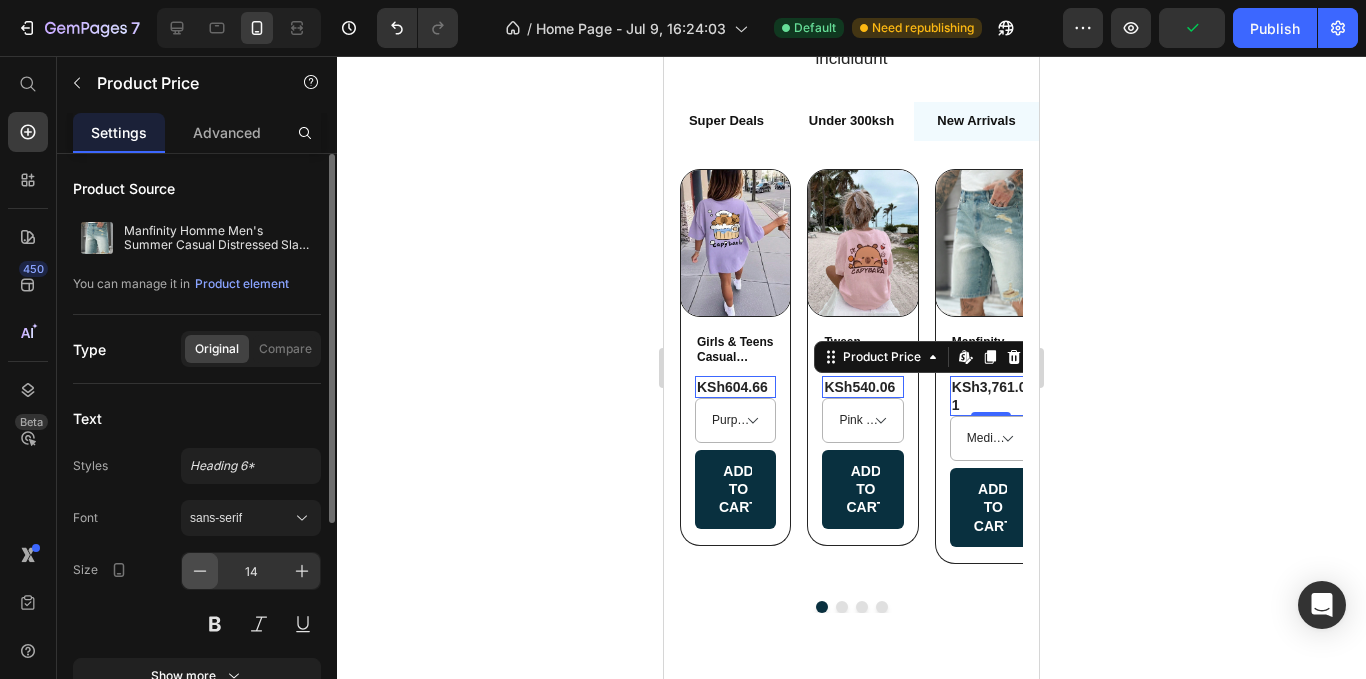 click 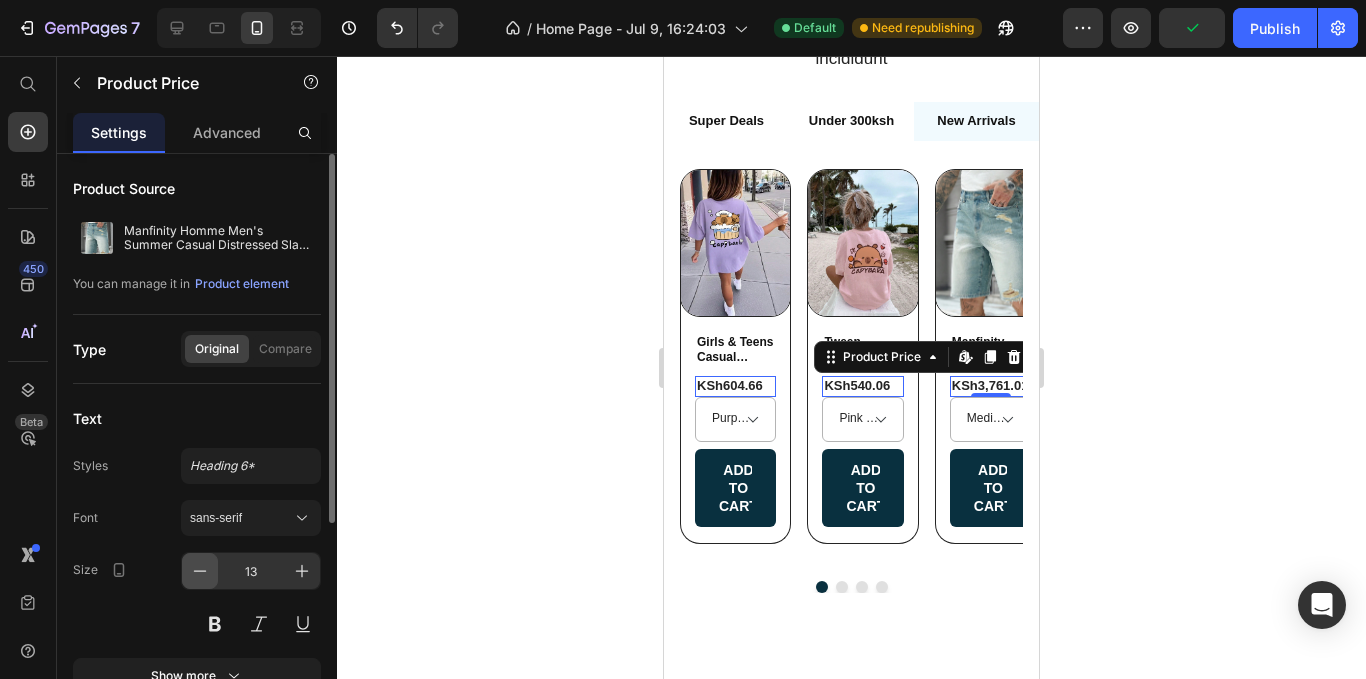 click 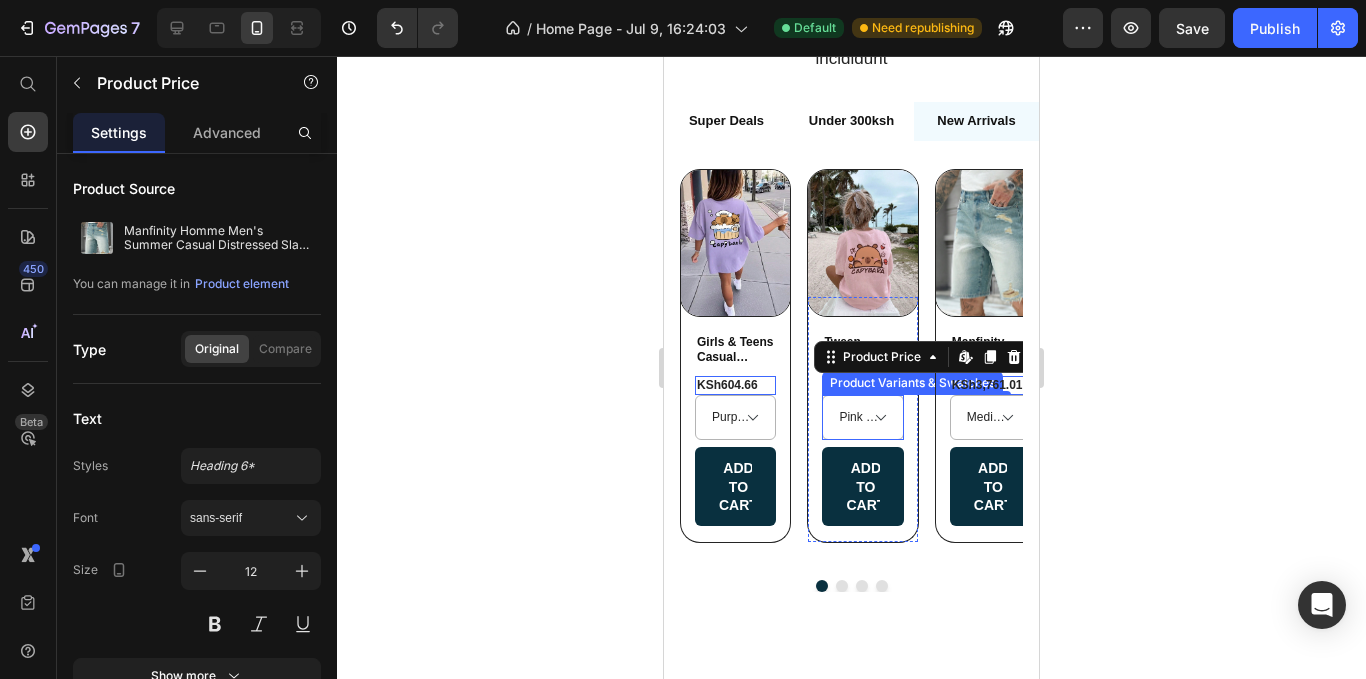 click on "Pink / 10Y - KSh540.06  Pink / 11Y - KSh540.06  Pink / 12Y - KSh540.06  Pink / 13Y - KSh540.06  Pink / 14Y - KSh540.06  Pink / 6Y - KSh540.06  Pink / 7Y - KSh540.06  Pink / 8Y - KSh540.06  Pink / 9Y - KSh540.06" at bounding box center [862, 417] 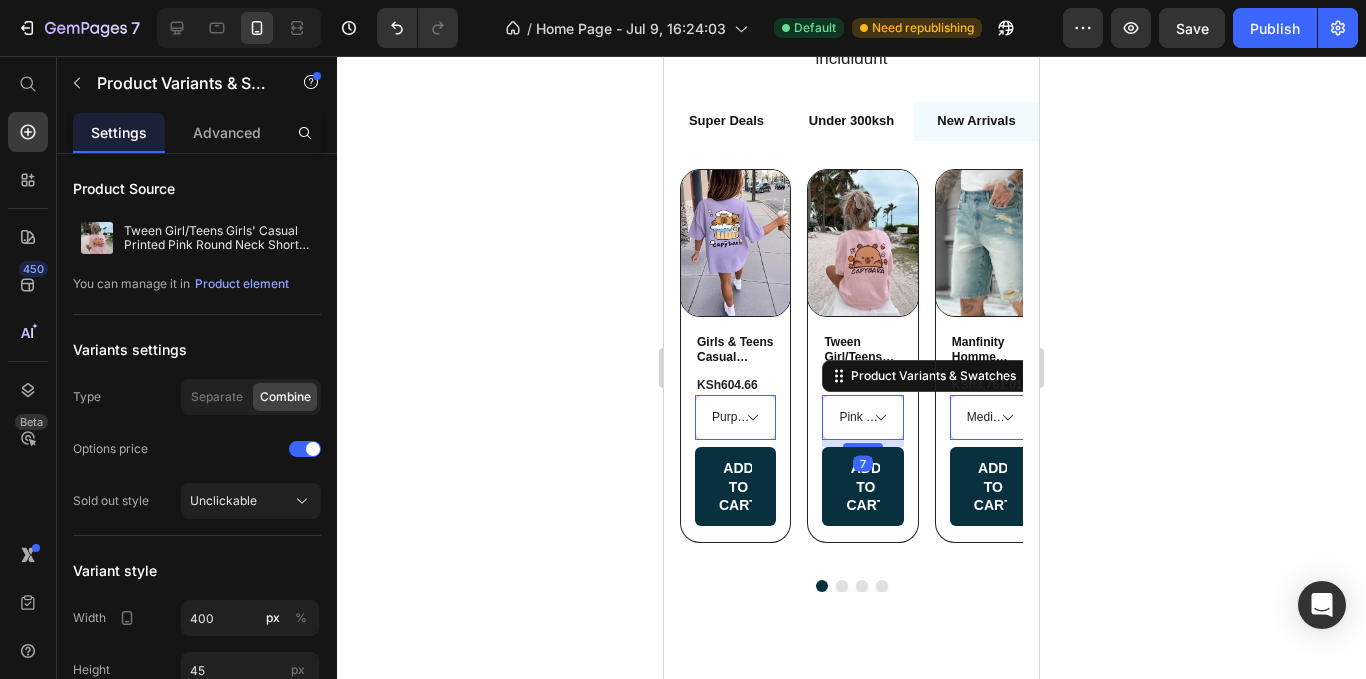 click on "Pink / 10Y - KSh540.06  Pink / 11Y - KSh540.06  Pink / 12Y - KSh540.06  Pink / 13Y - KSh540.06  Pink / 14Y - KSh540.06  Pink / 6Y - KSh540.06  Pink / 7Y - KSh540.06  Pink / 8Y - KSh540.06  Pink / 9Y - KSh540.06" at bounding box center (862, 417) 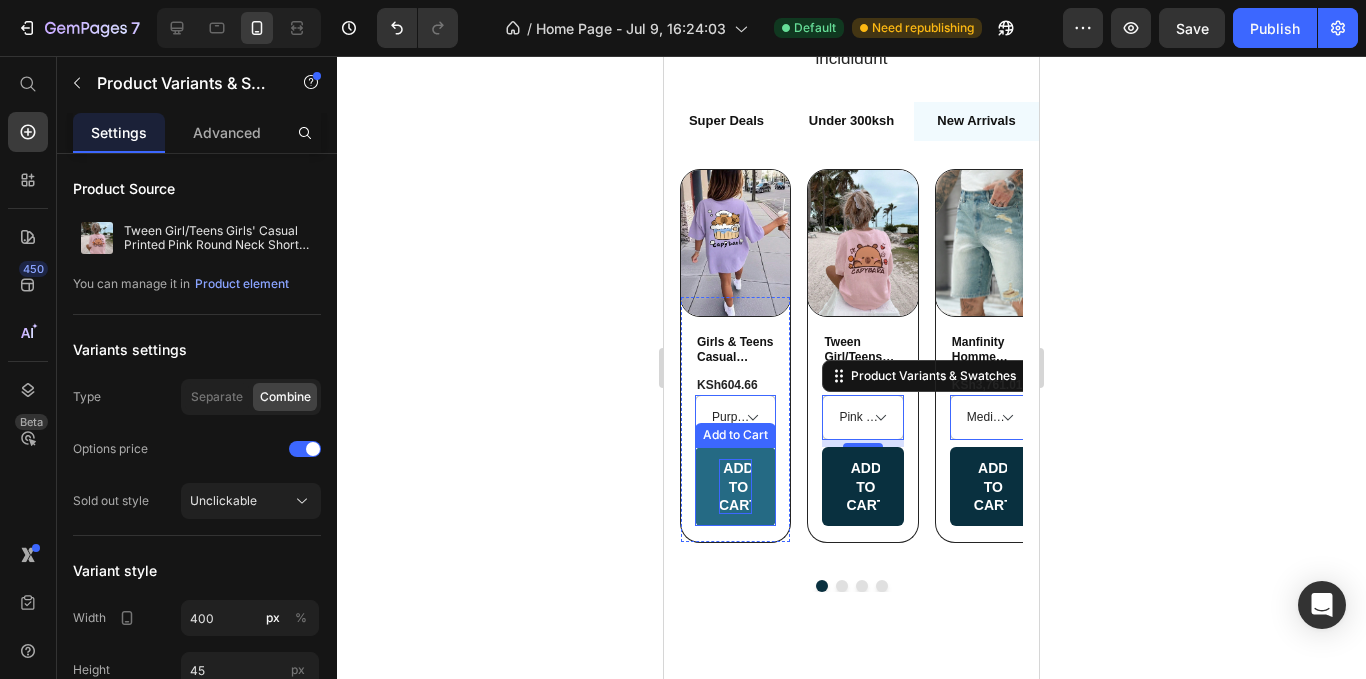 click on "Add to cart" at bounding box center [735, 486] 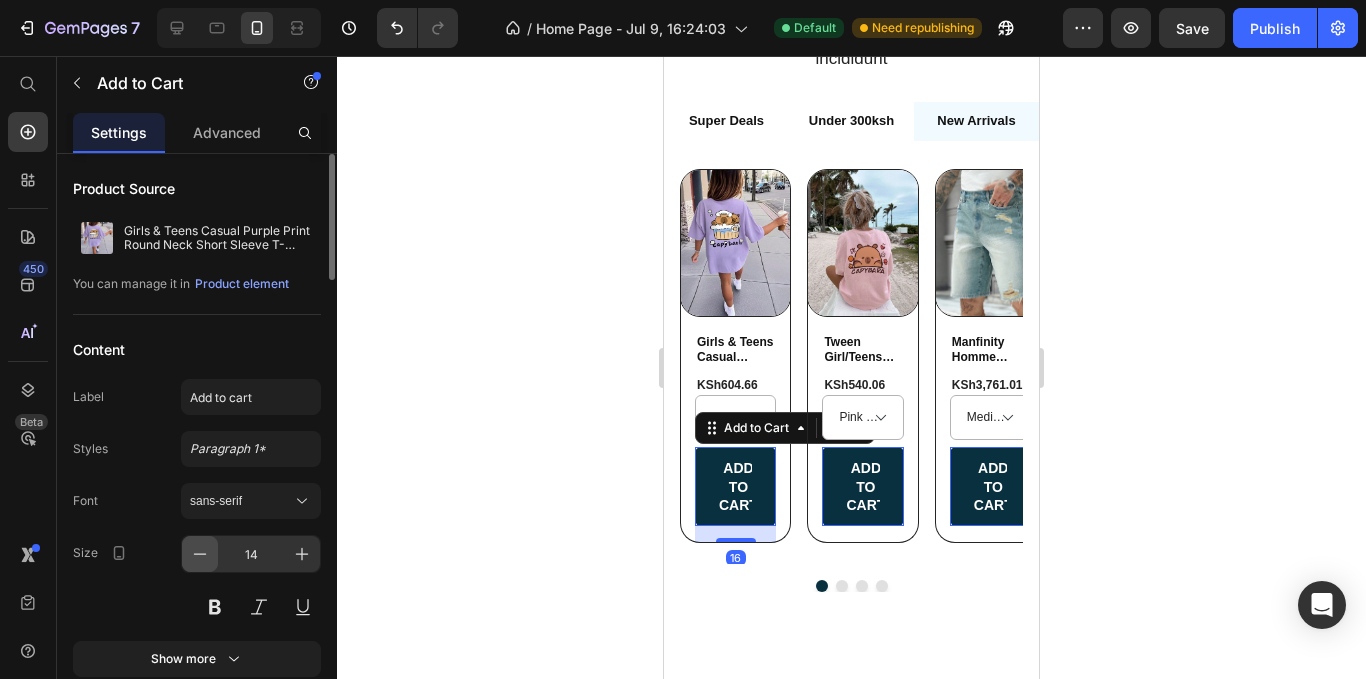 click 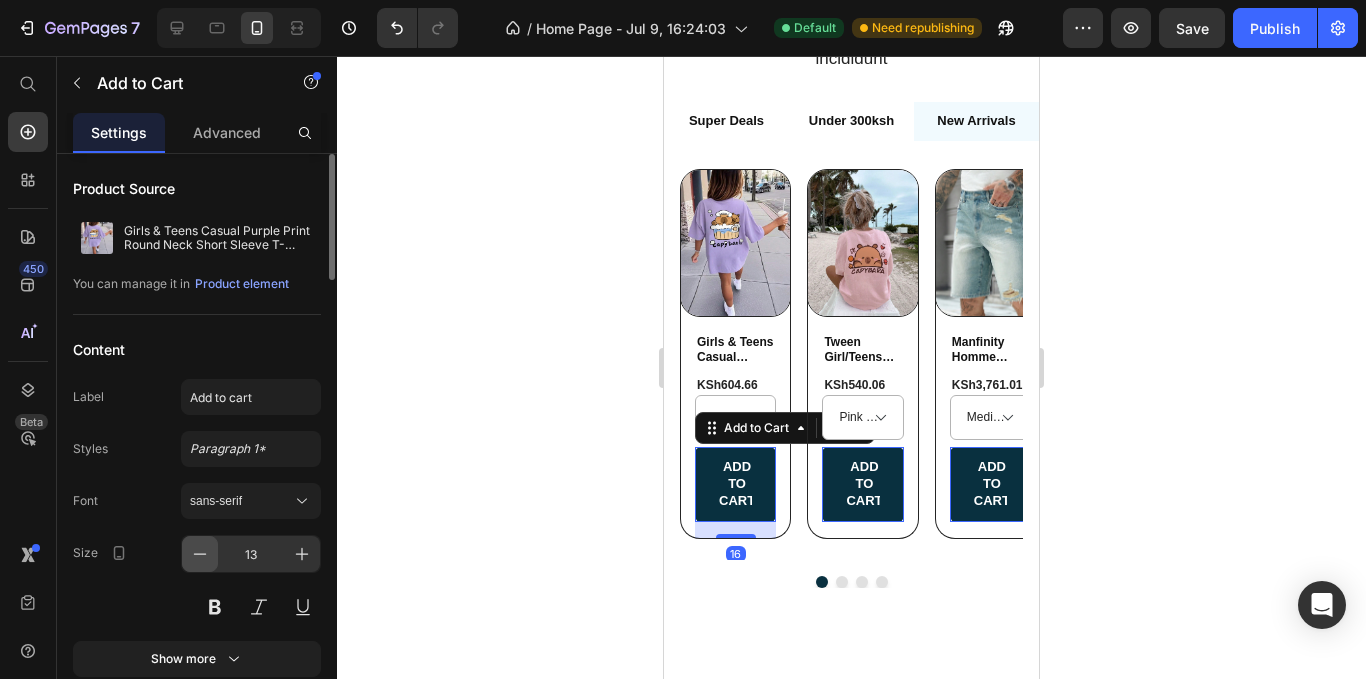 click 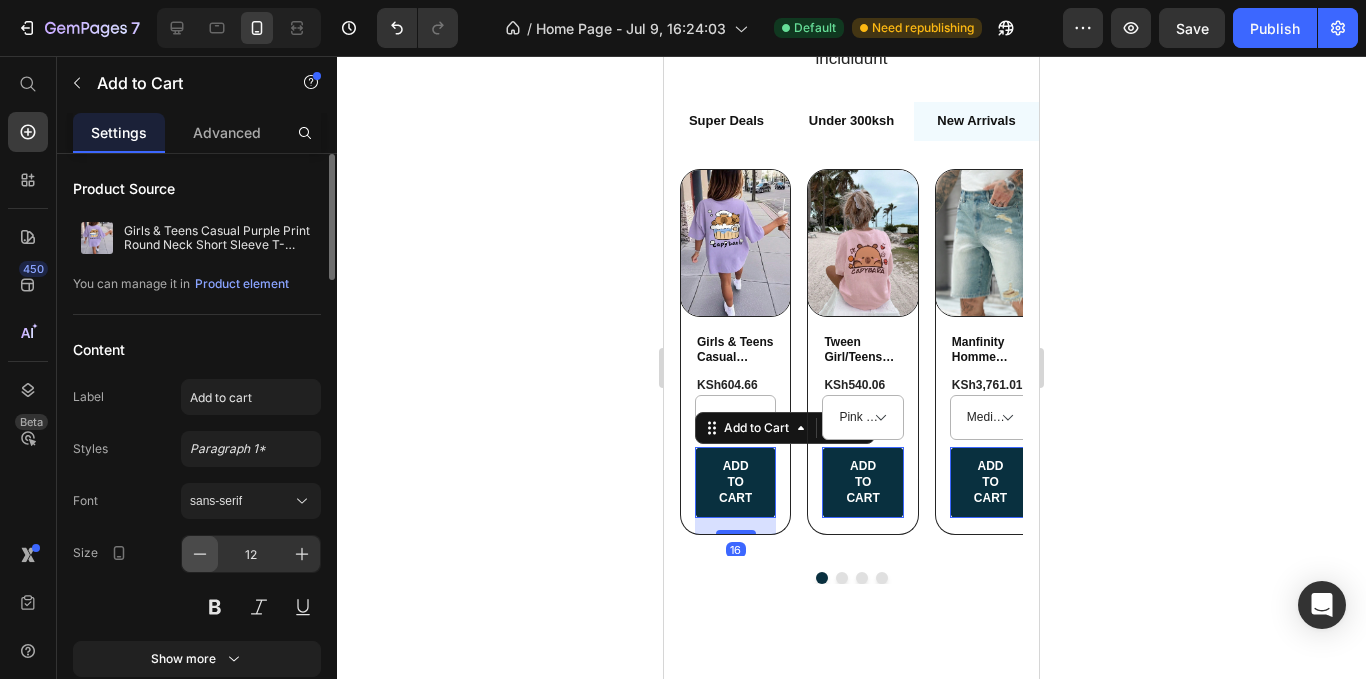 click 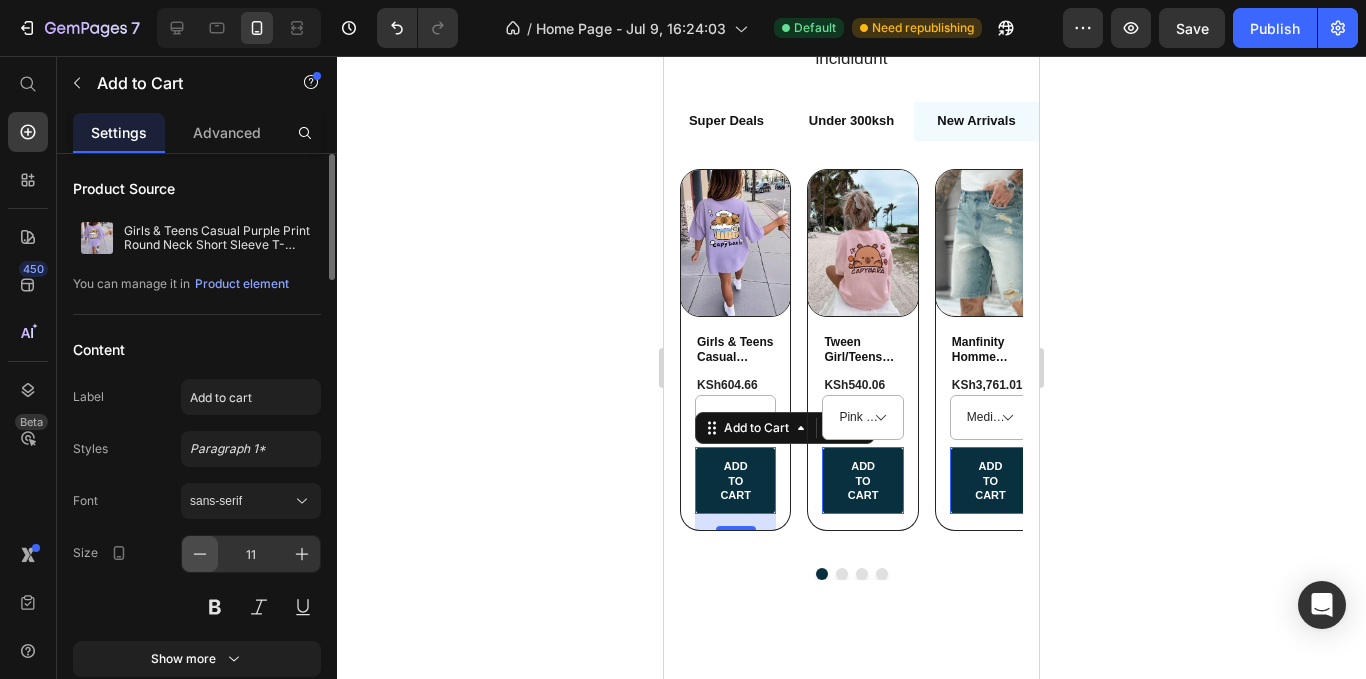 click 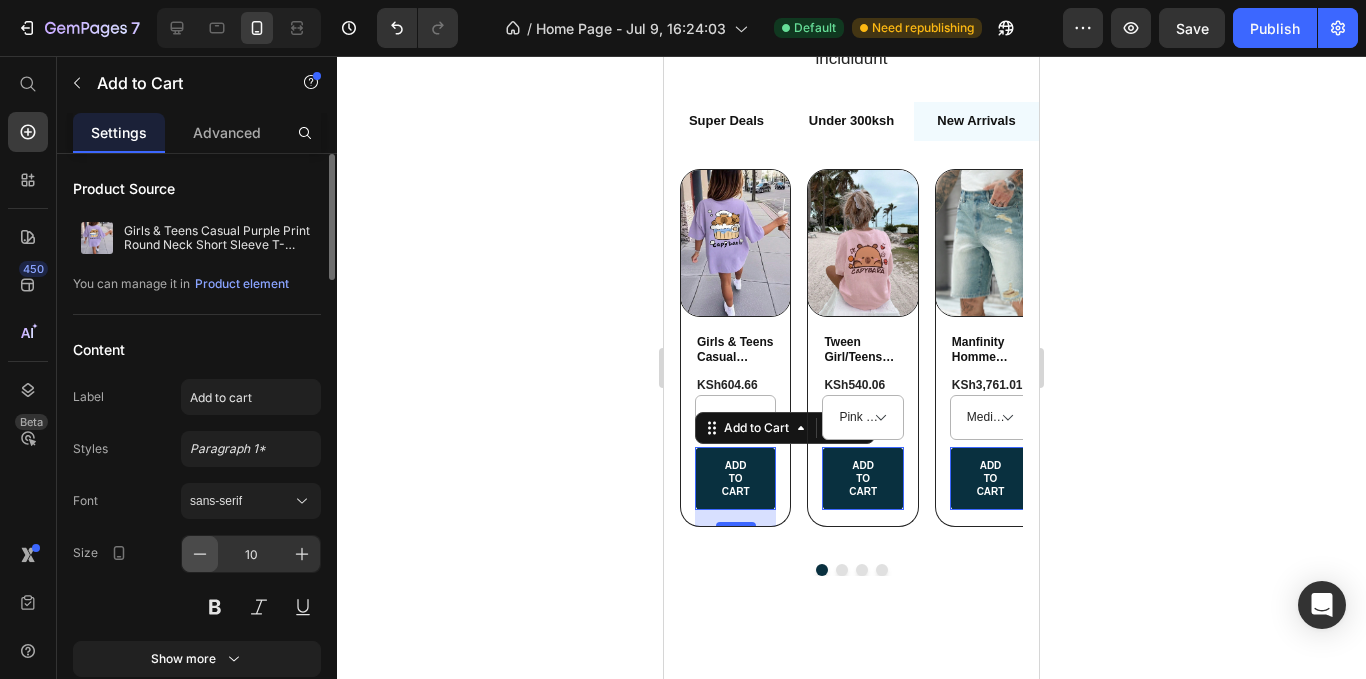 click 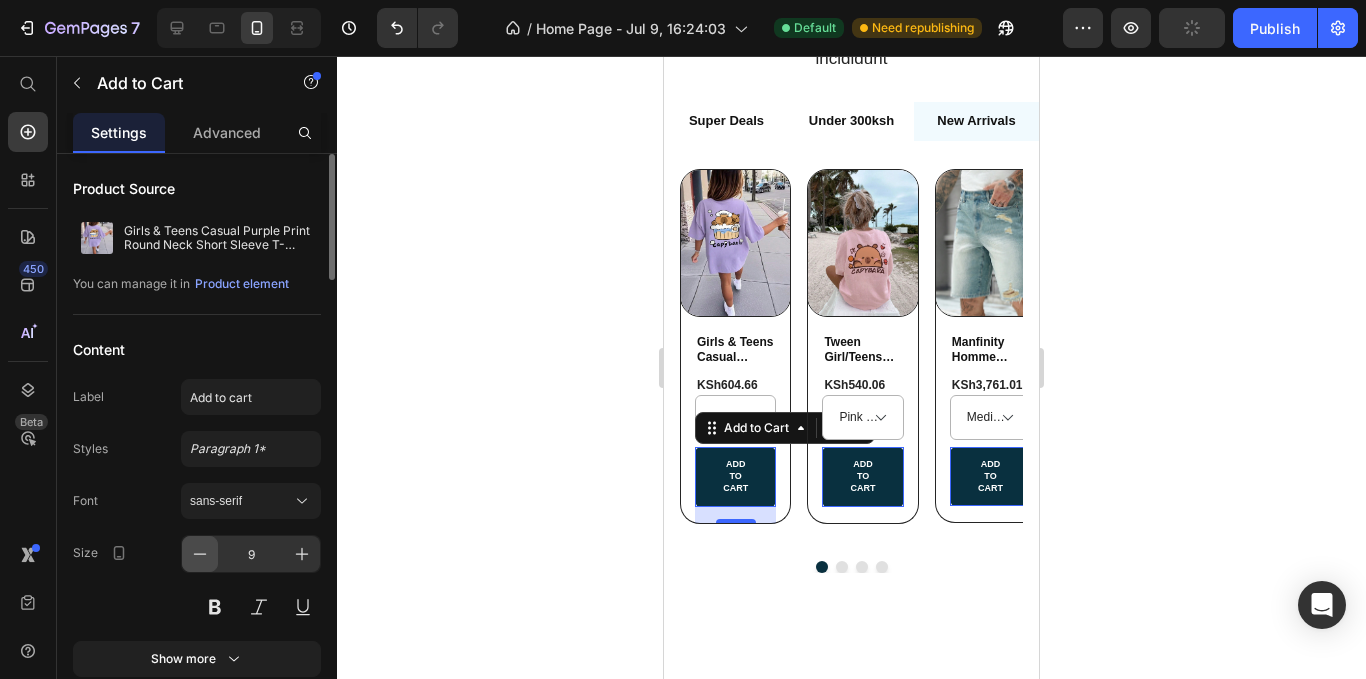 click 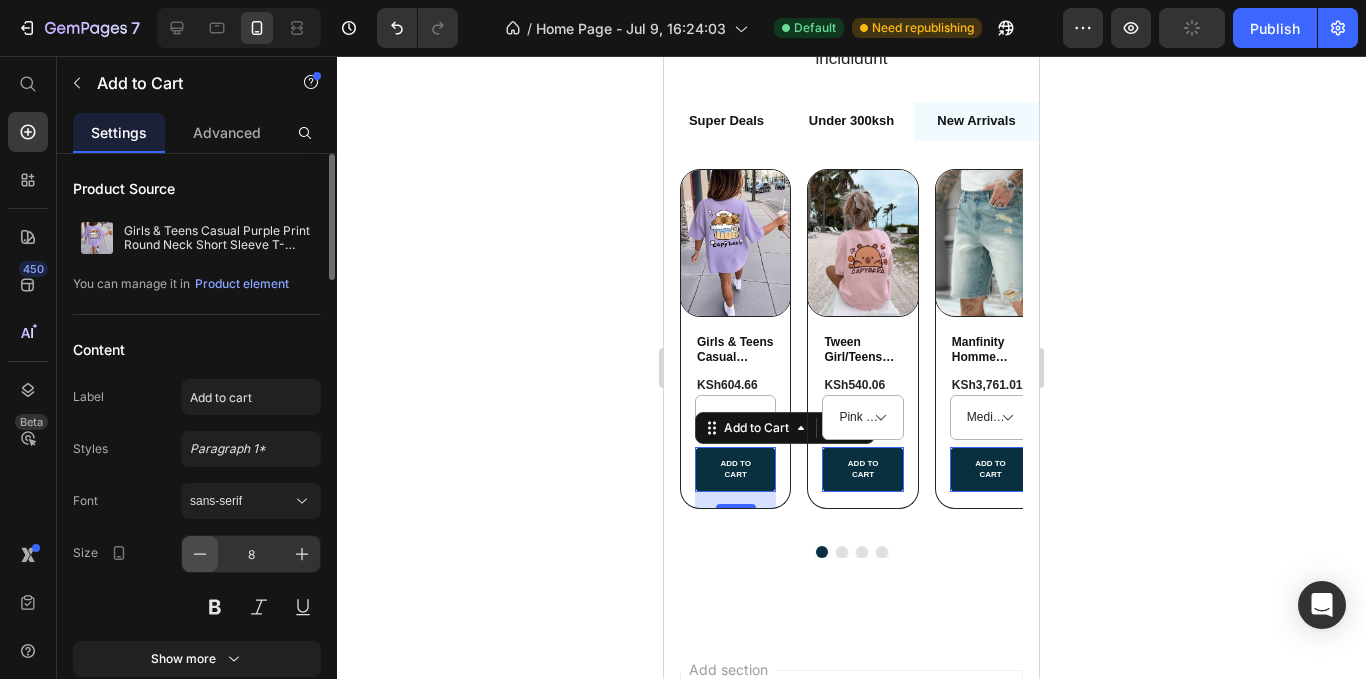click 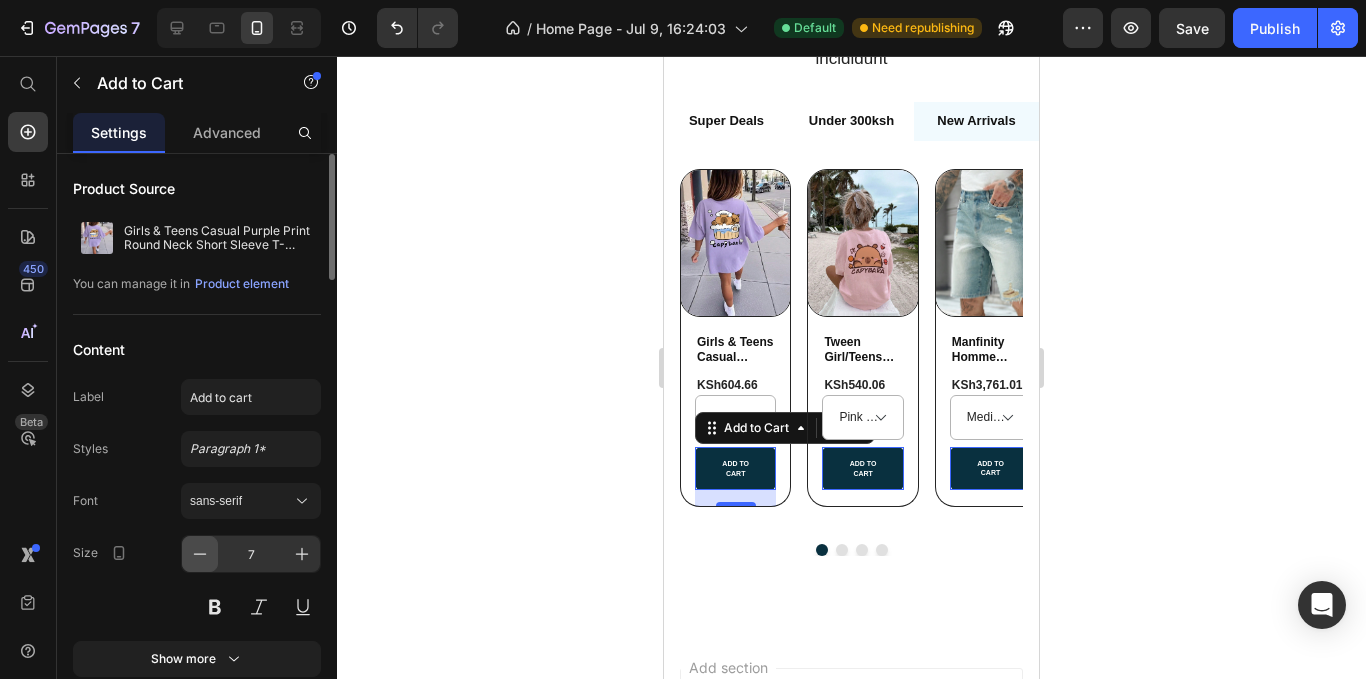 click 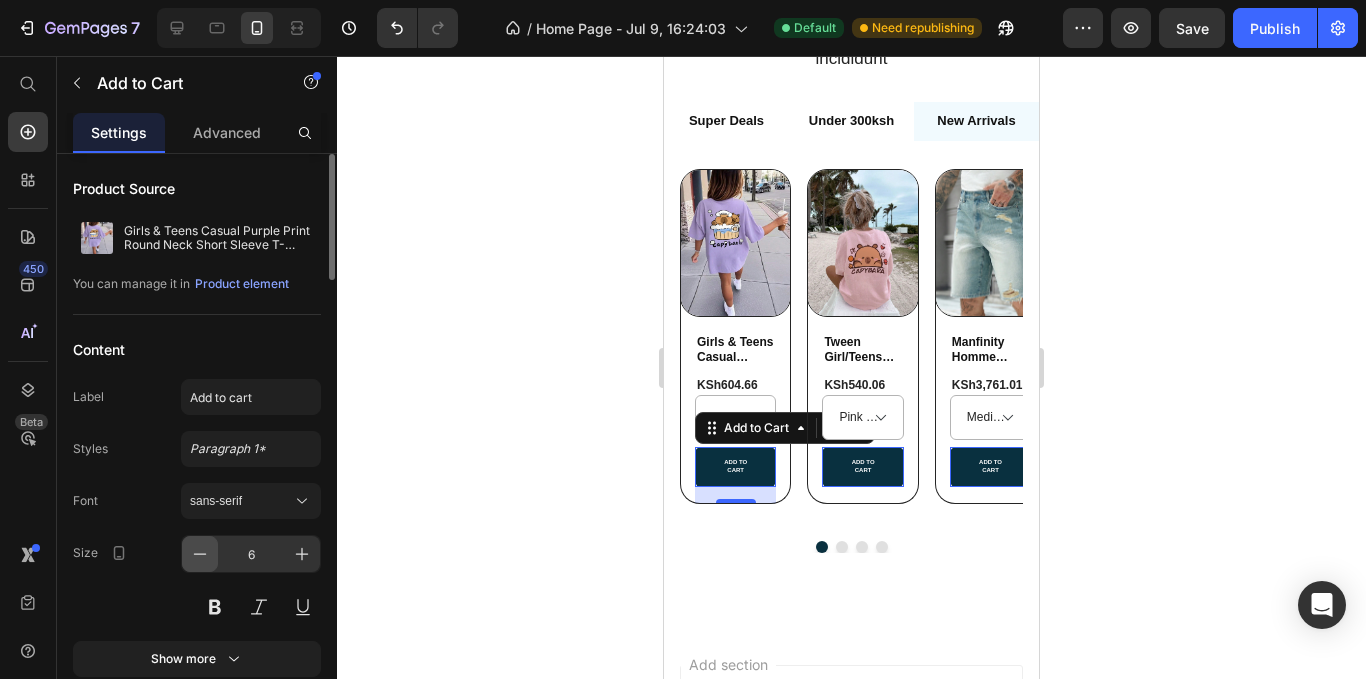 click 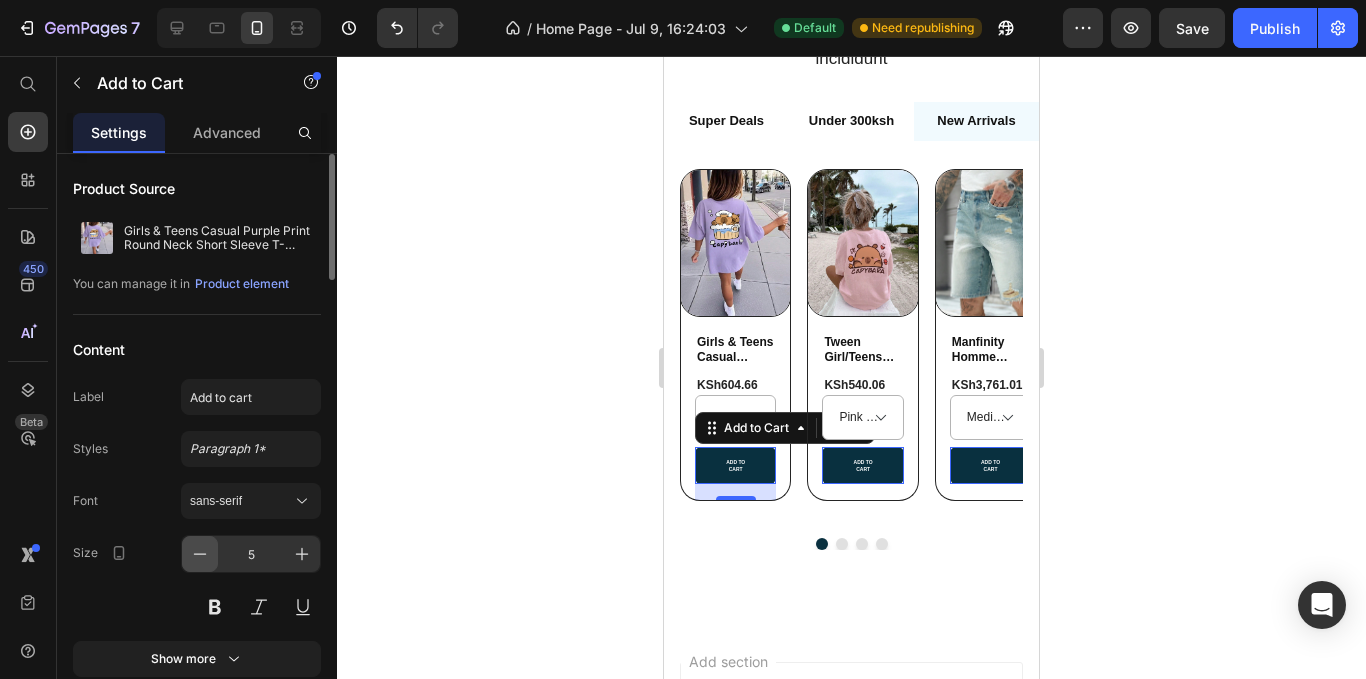 click 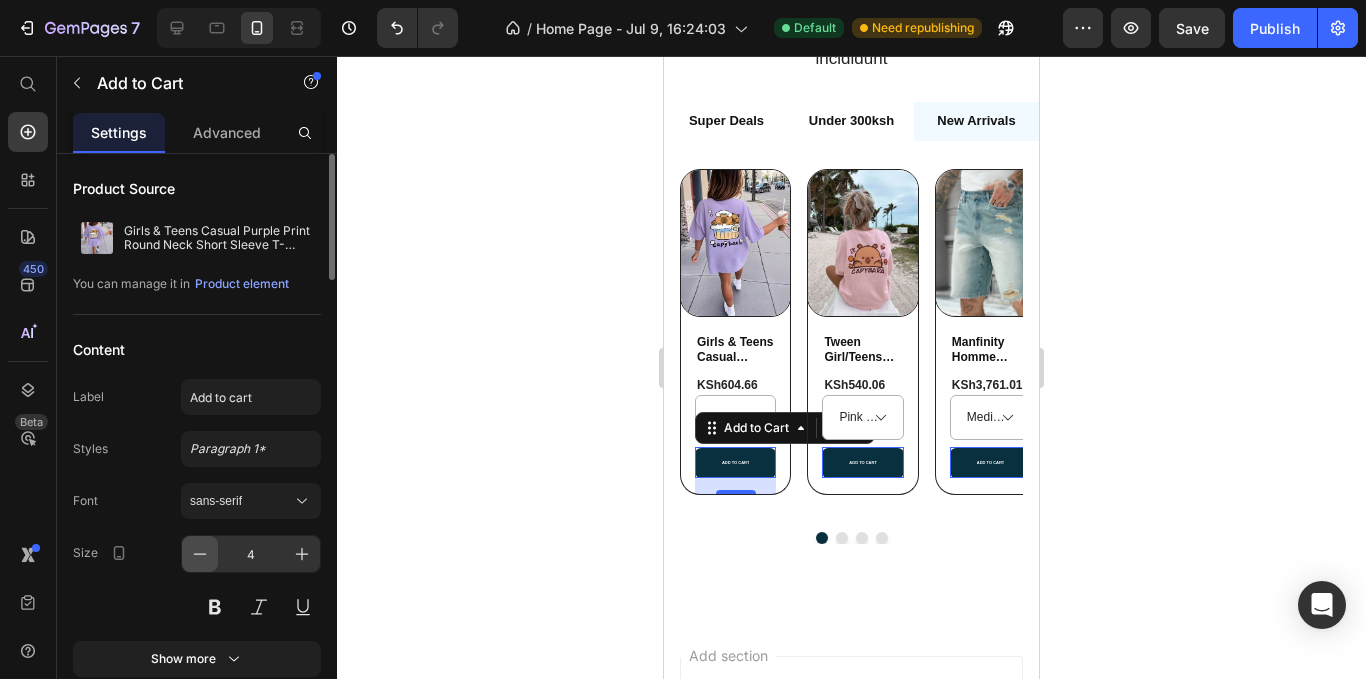 click 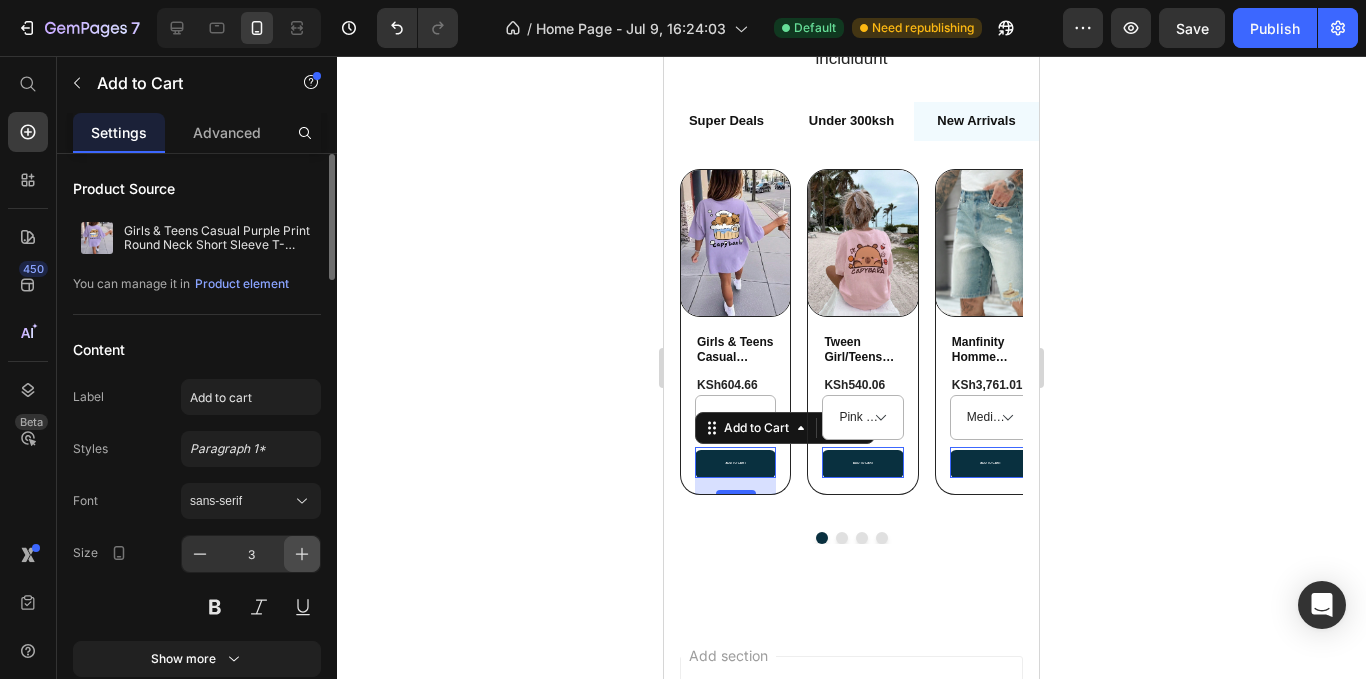 click 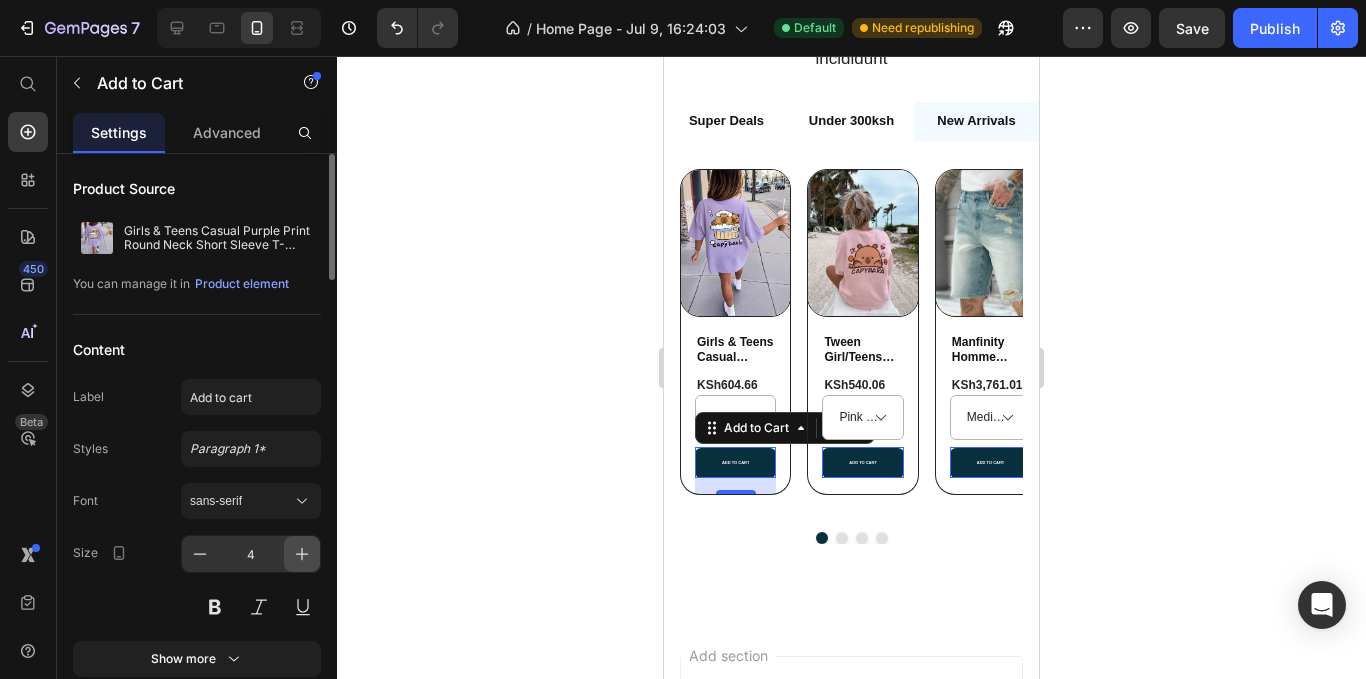 click 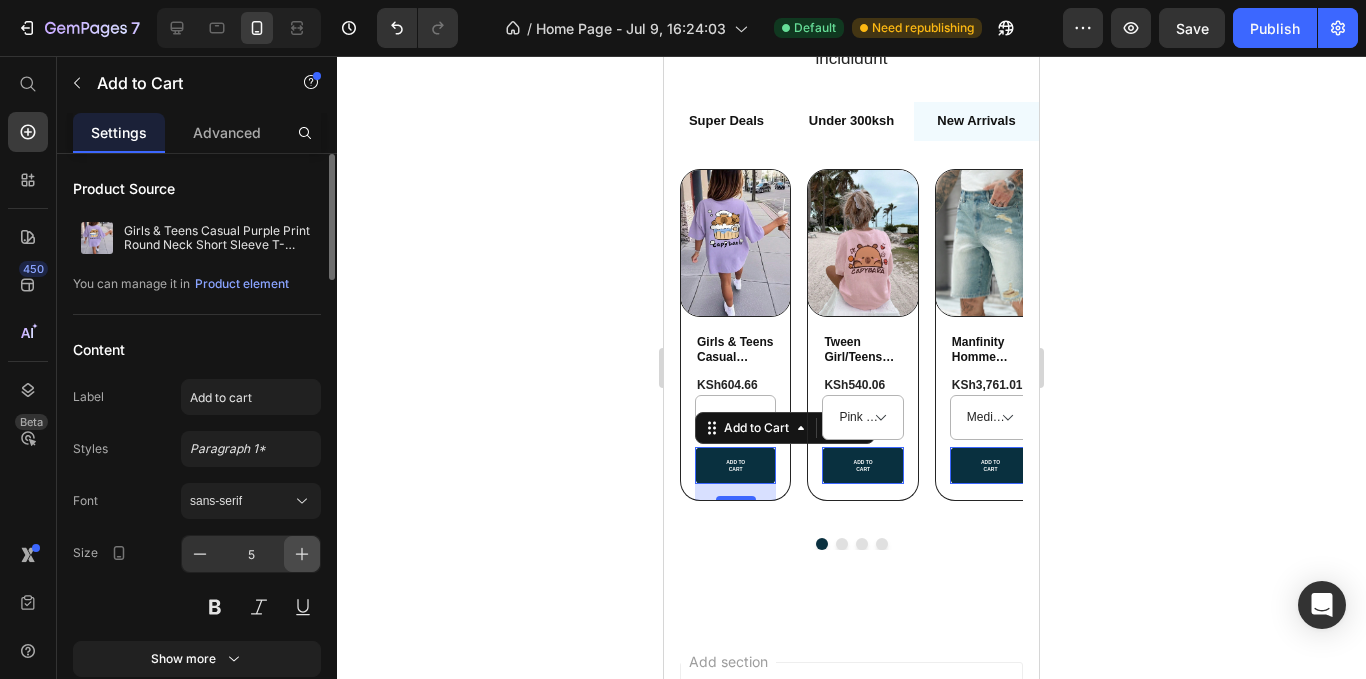 click 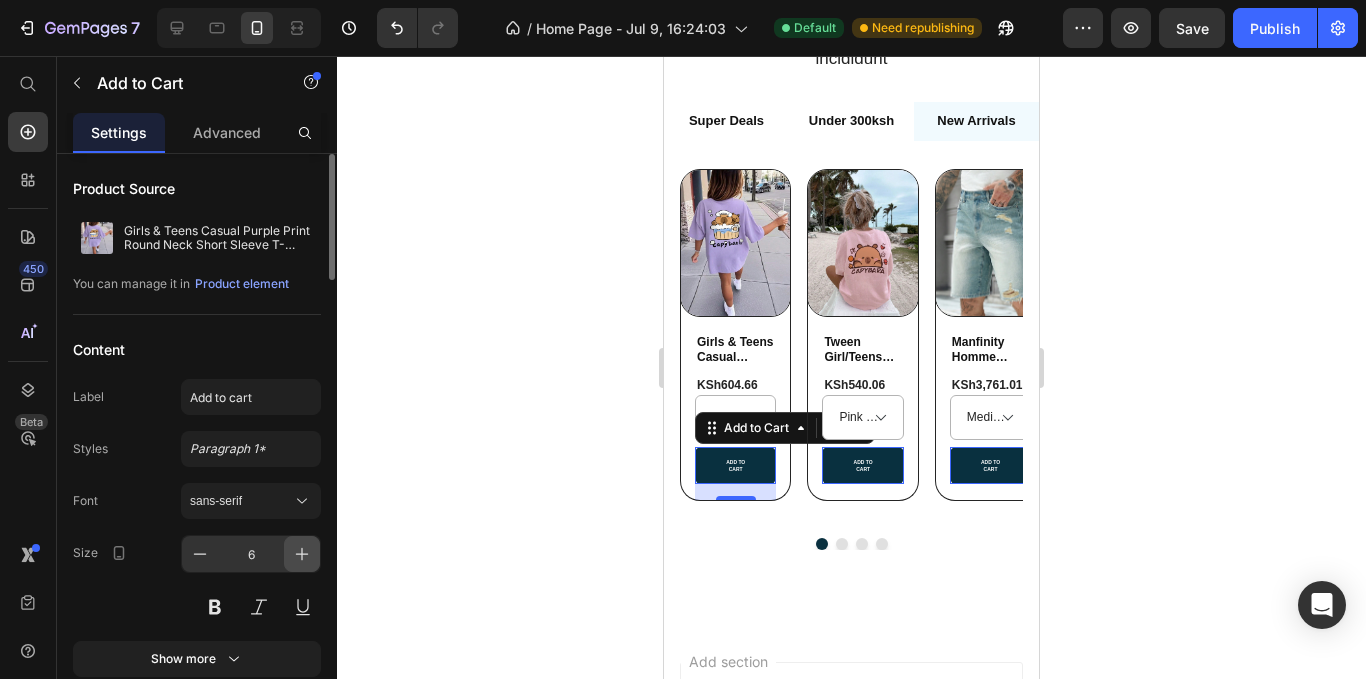 click 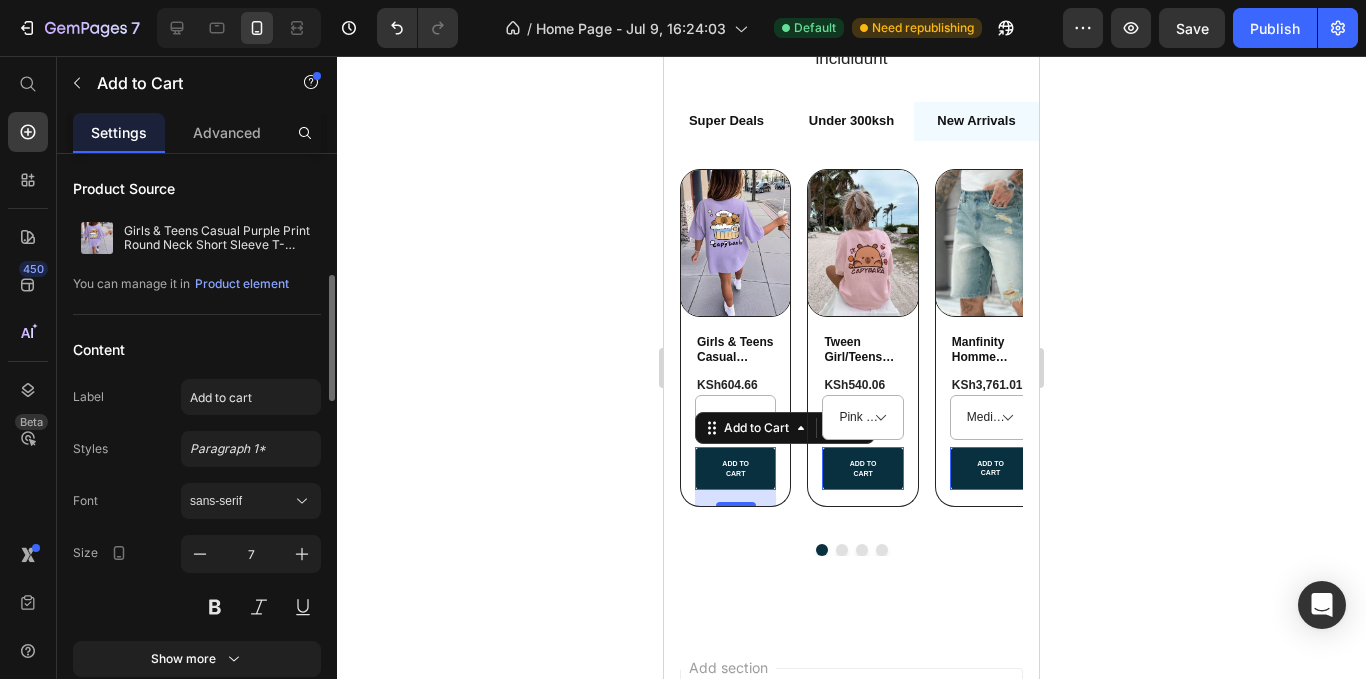 scroll, scrollTop: 100, scrollLeft: 0, axis: vertical 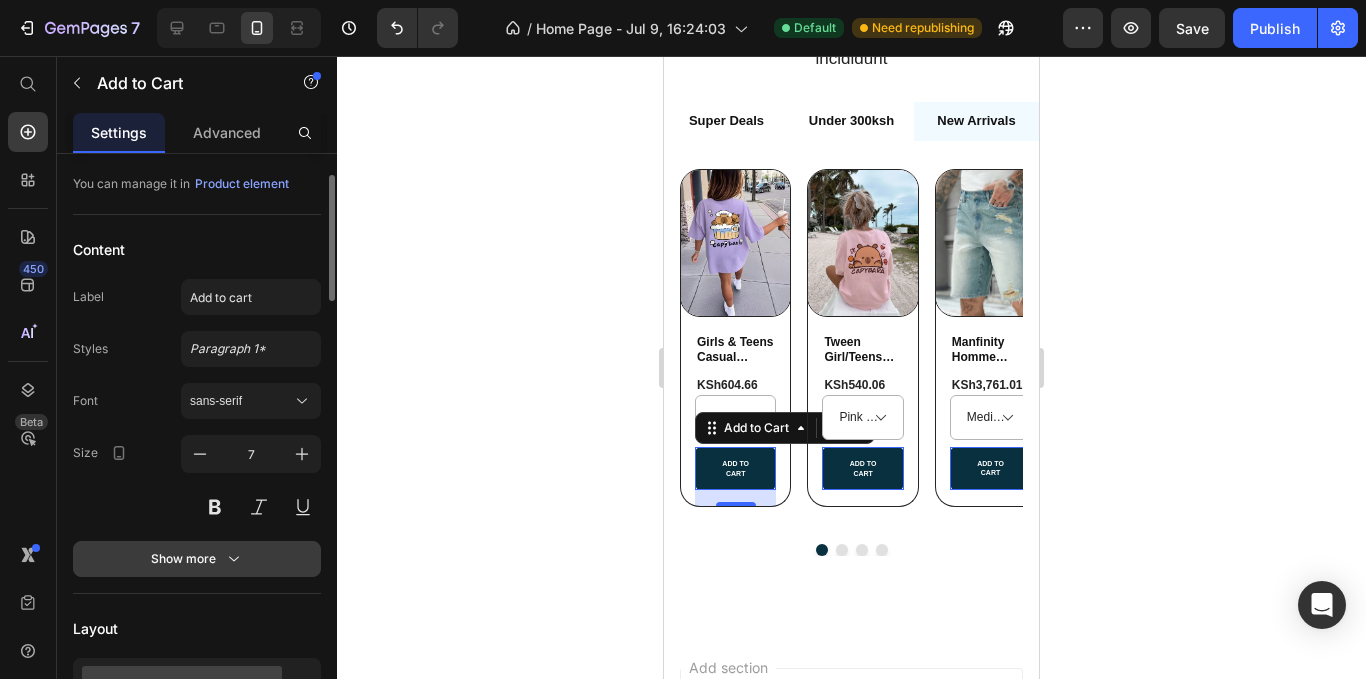 click on "Show more" at bounding box center [197, 559] 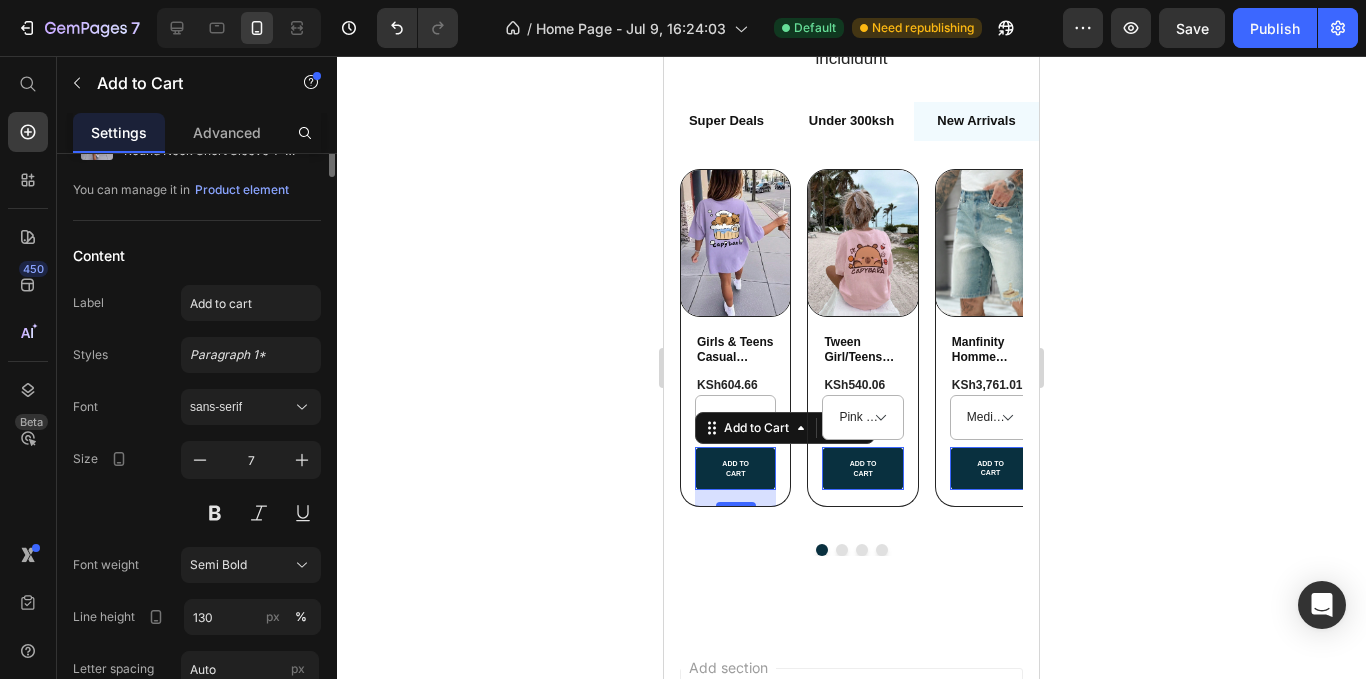 scroll, scrollTop: 0, scrollLeft: 0, axis: both 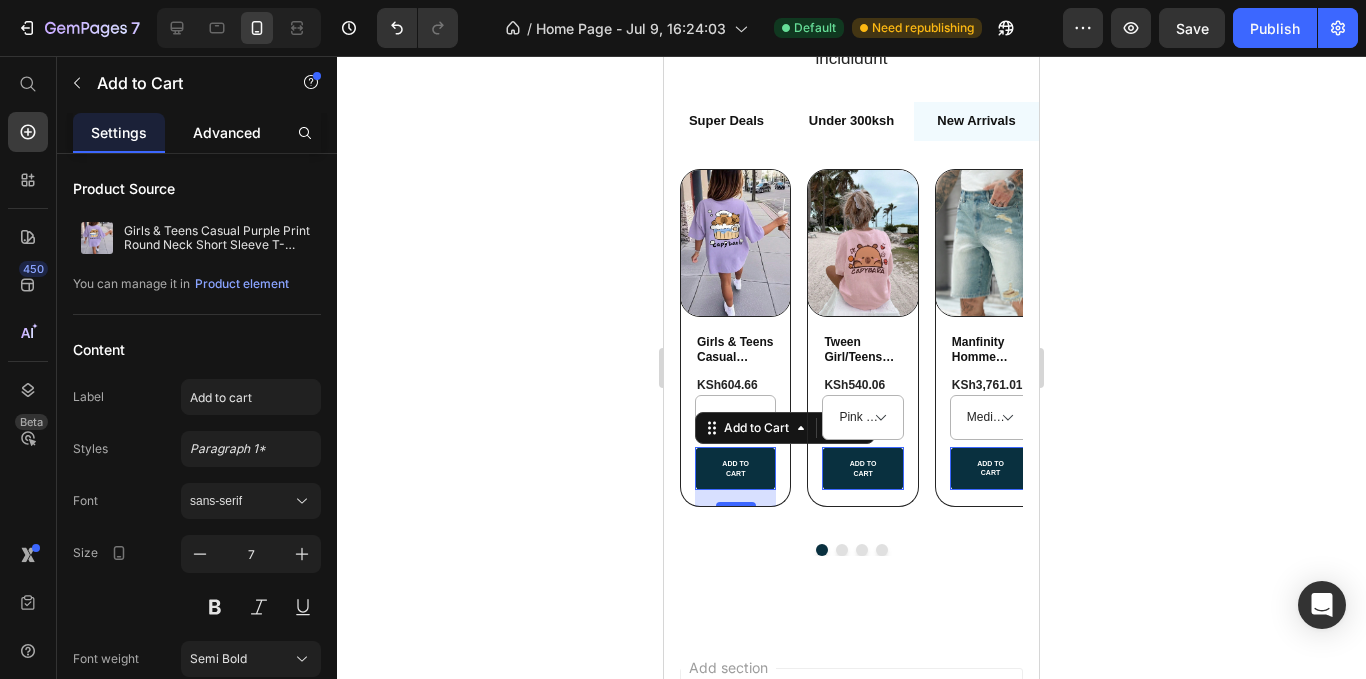 click on "Advanced" at bounding box center [227, 132] 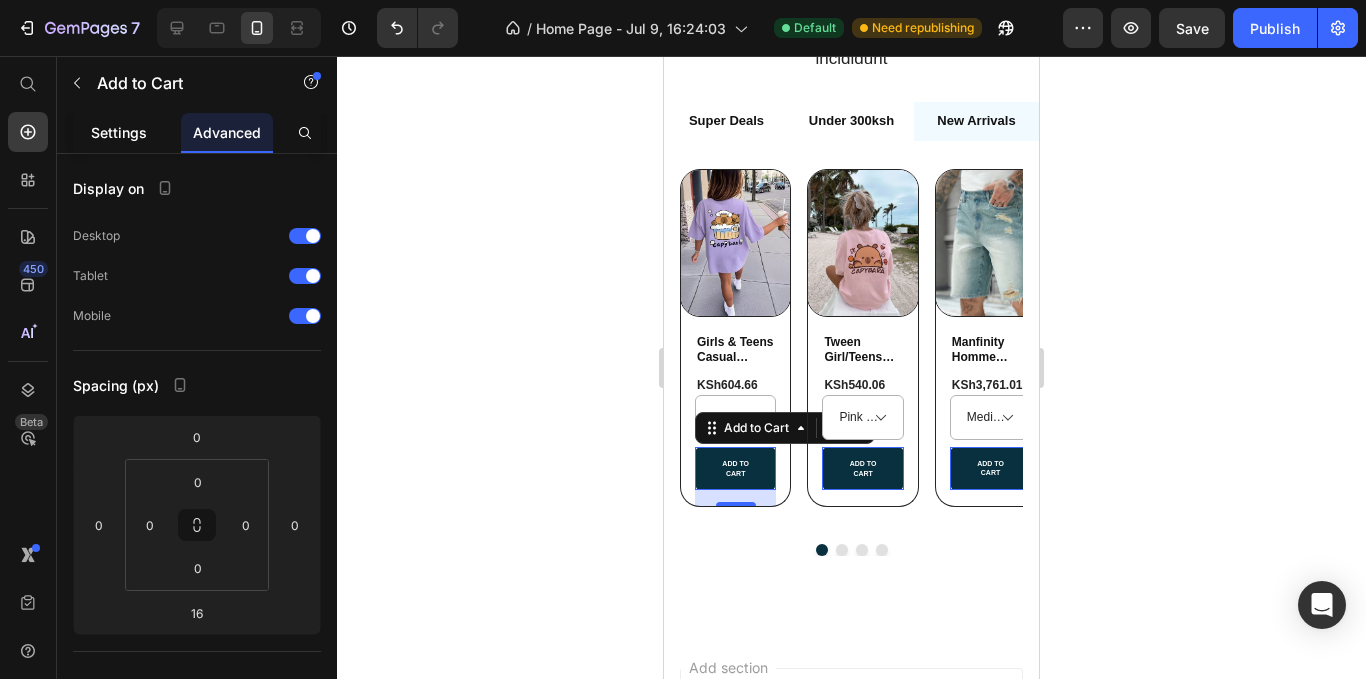 click on "Settings" at bounding box center (119, 132) 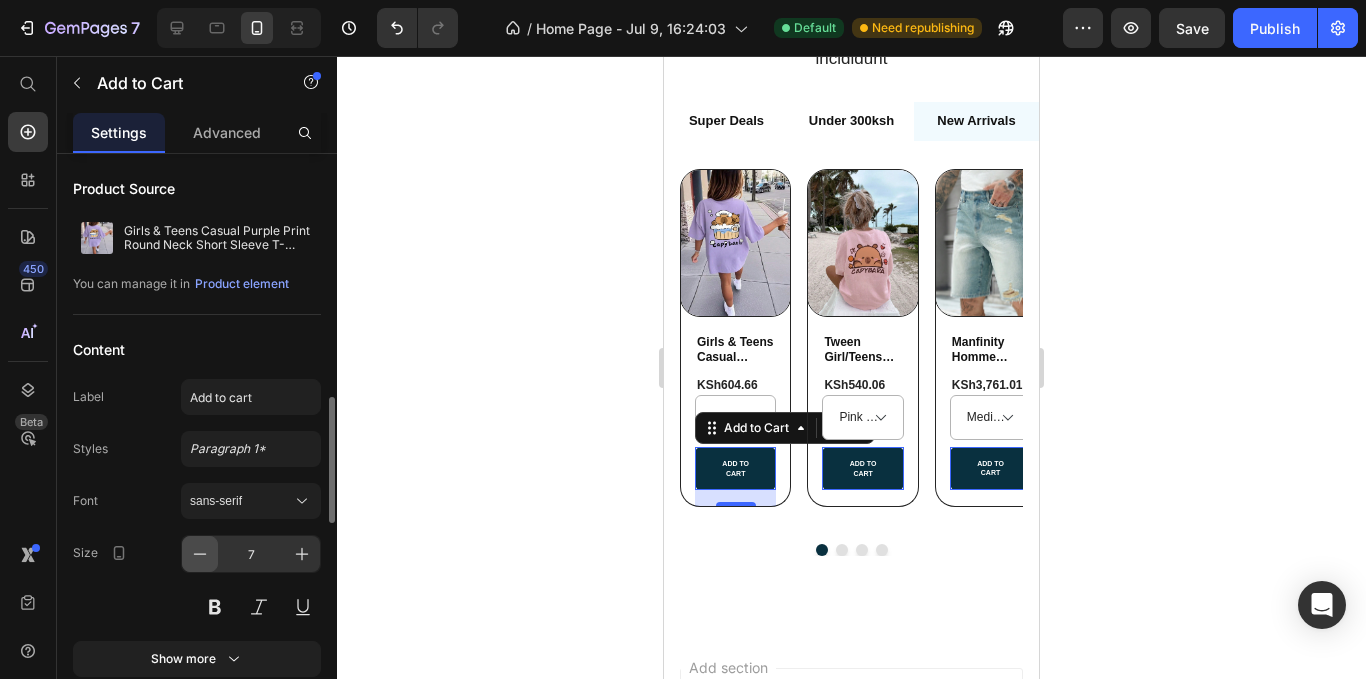 scroll, scrollTop: 200, scrollLeft: 0, axis: vertical 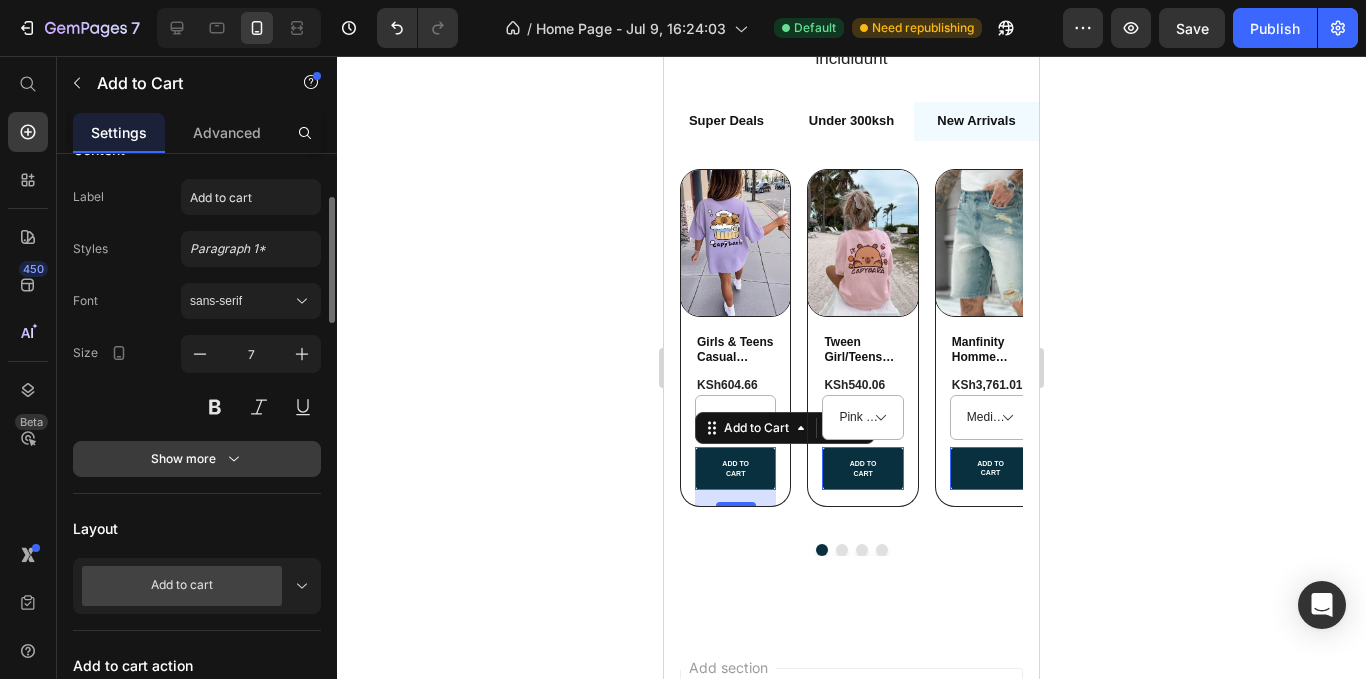 click on "Show more" at bounding box center [197, 459] 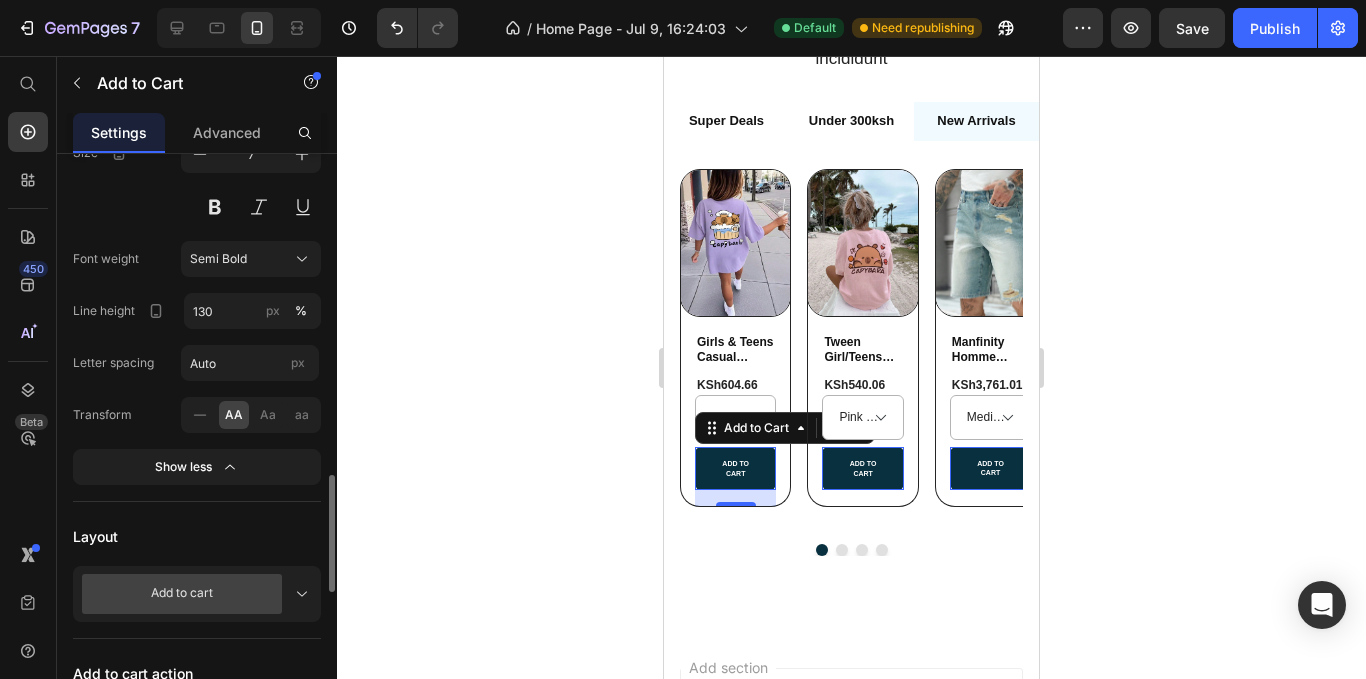 scroll, scrollTop: 700, scrollLeft: 0, axis: vertical 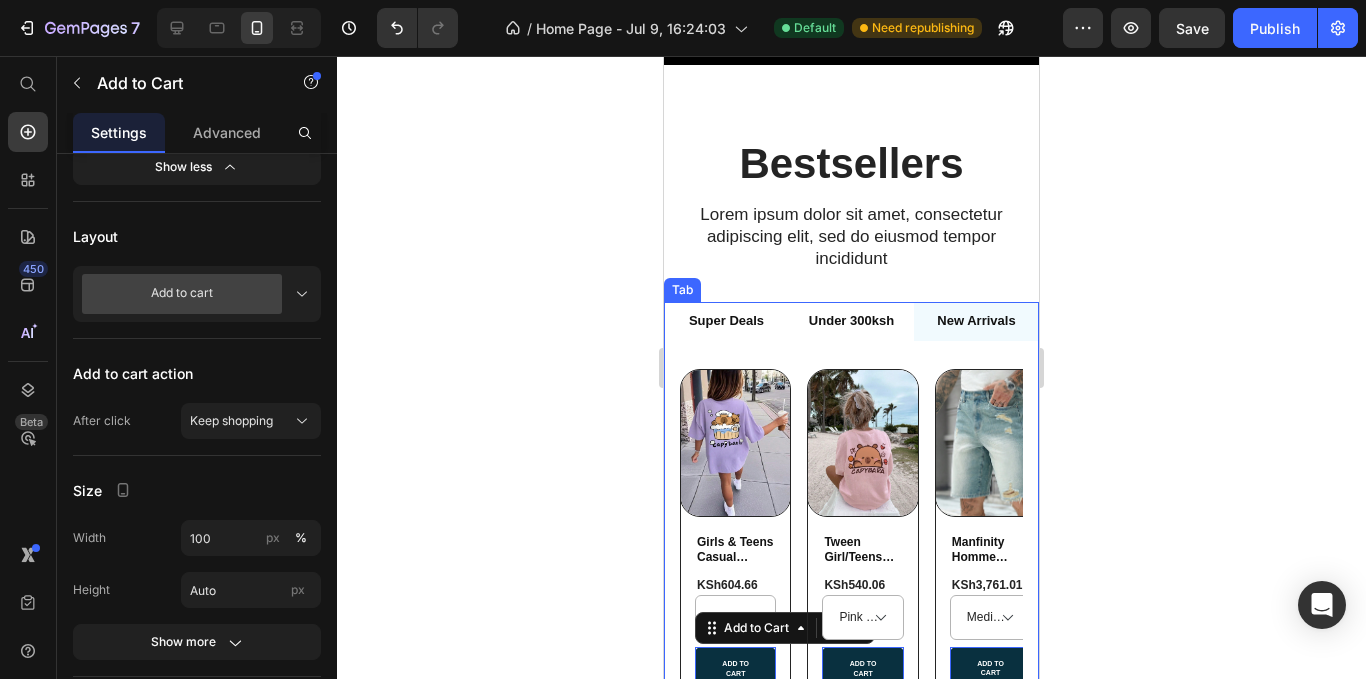 click on "Under 300ksh" at bounding box center [851, 321] 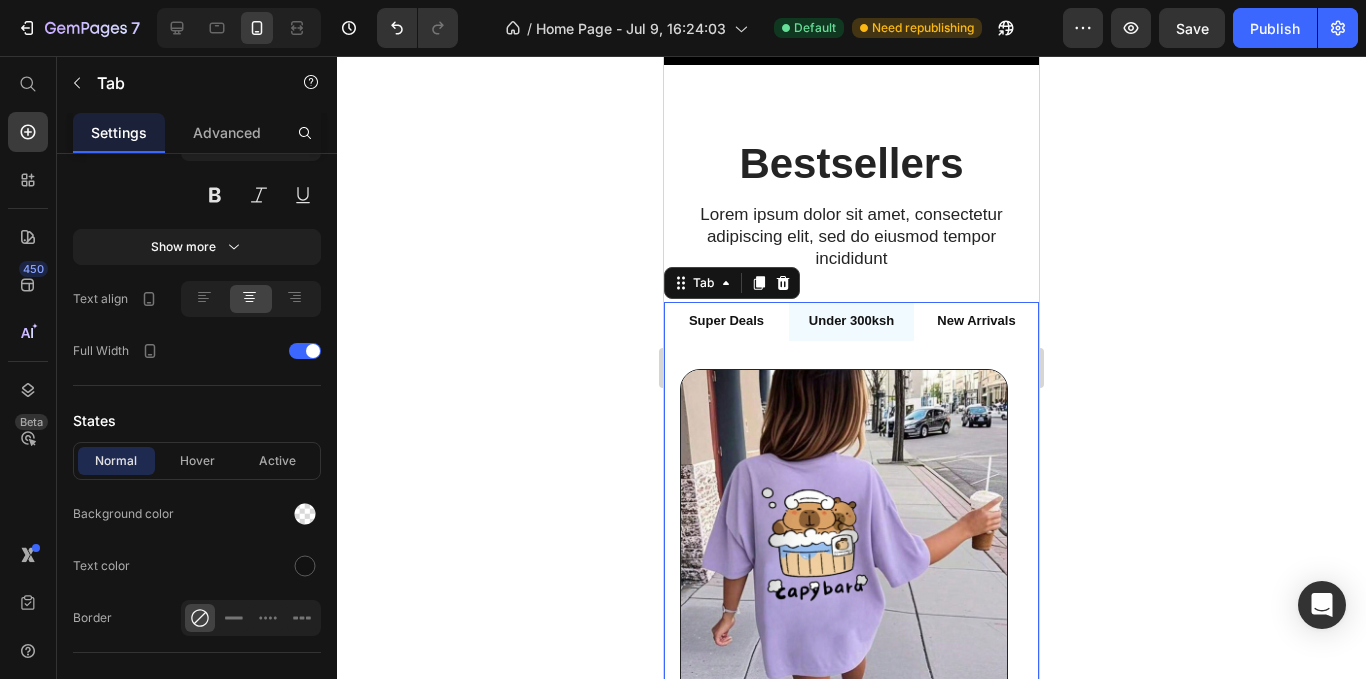 scroll, scrollTop: 0, scrollLeft: 0, axis: both 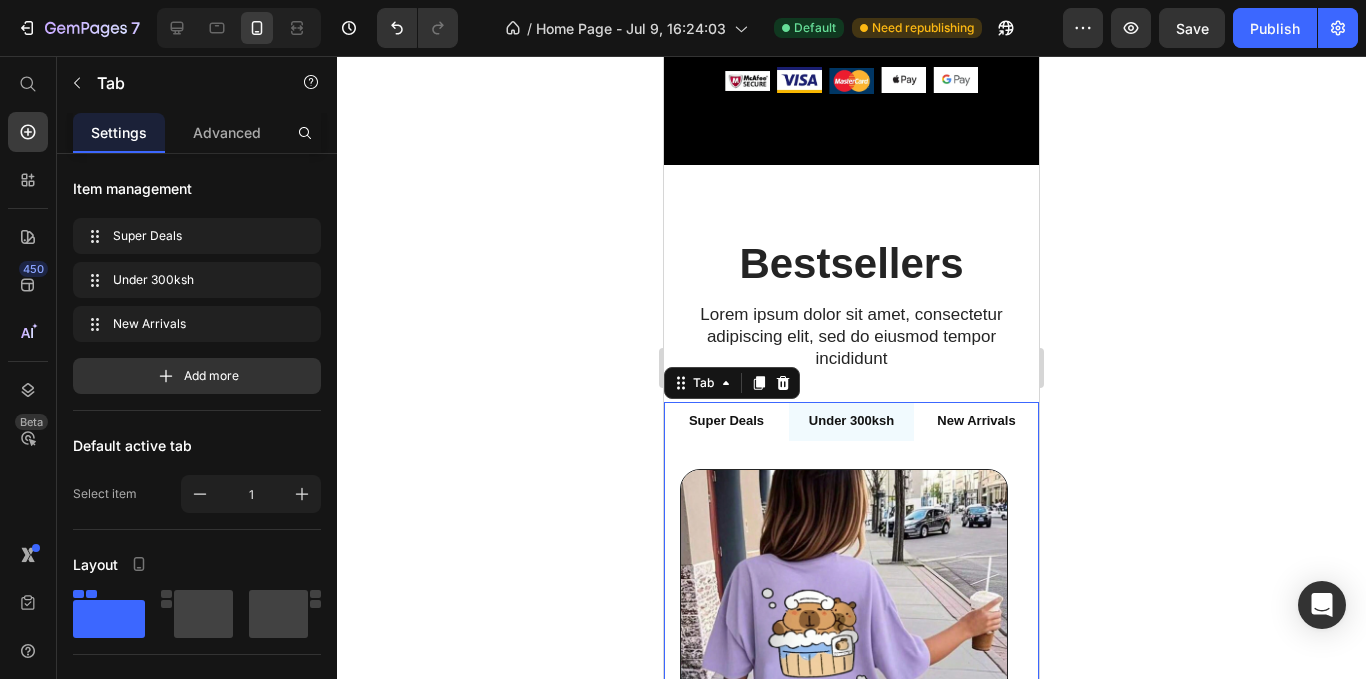 click on "Super Deals" at bounding box center (726, 421) 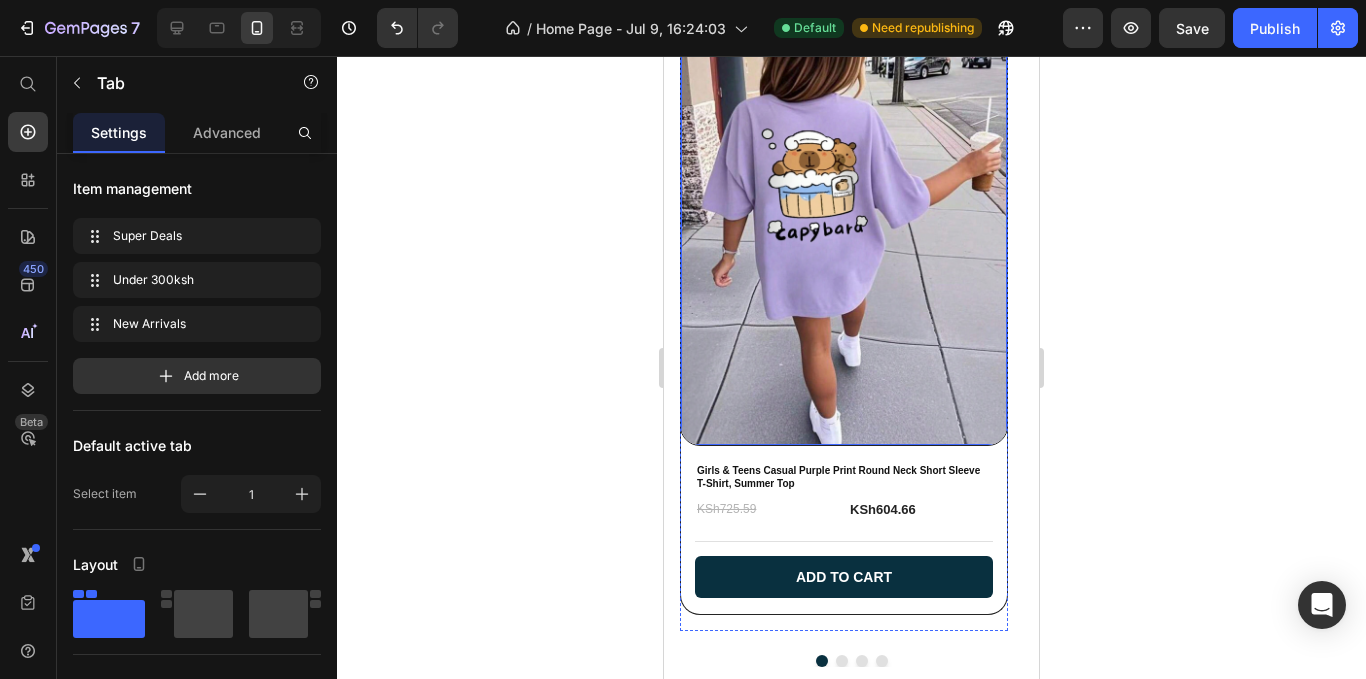 scroll, scrollTop: 6165, scrollLeft: 0, axis: vertical 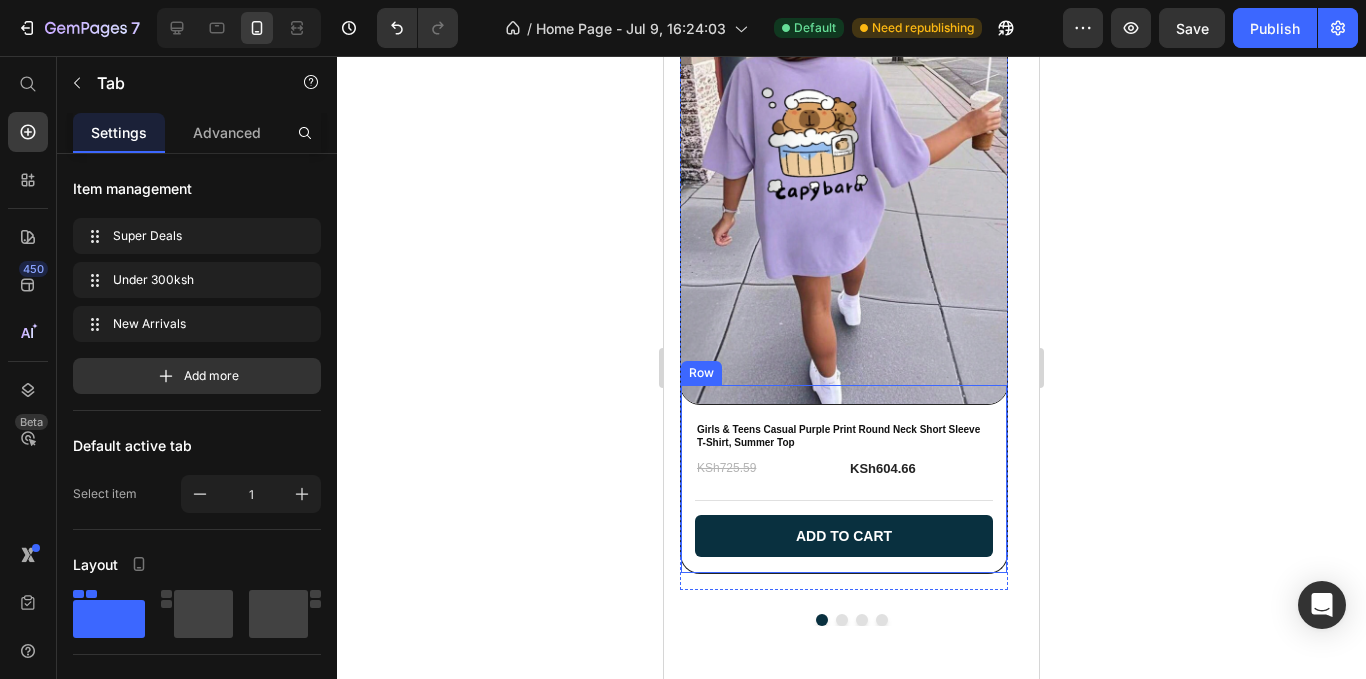 click on "Girls & Teens Casual Purple Print Round Neck Short Sleeve T-Shirt, Summer Top Product Title KSh725.59 Product Price KSh604.66 Product Price Row                Title Line Add to cart Add to Cart Row" at bounding box center [844, 479] 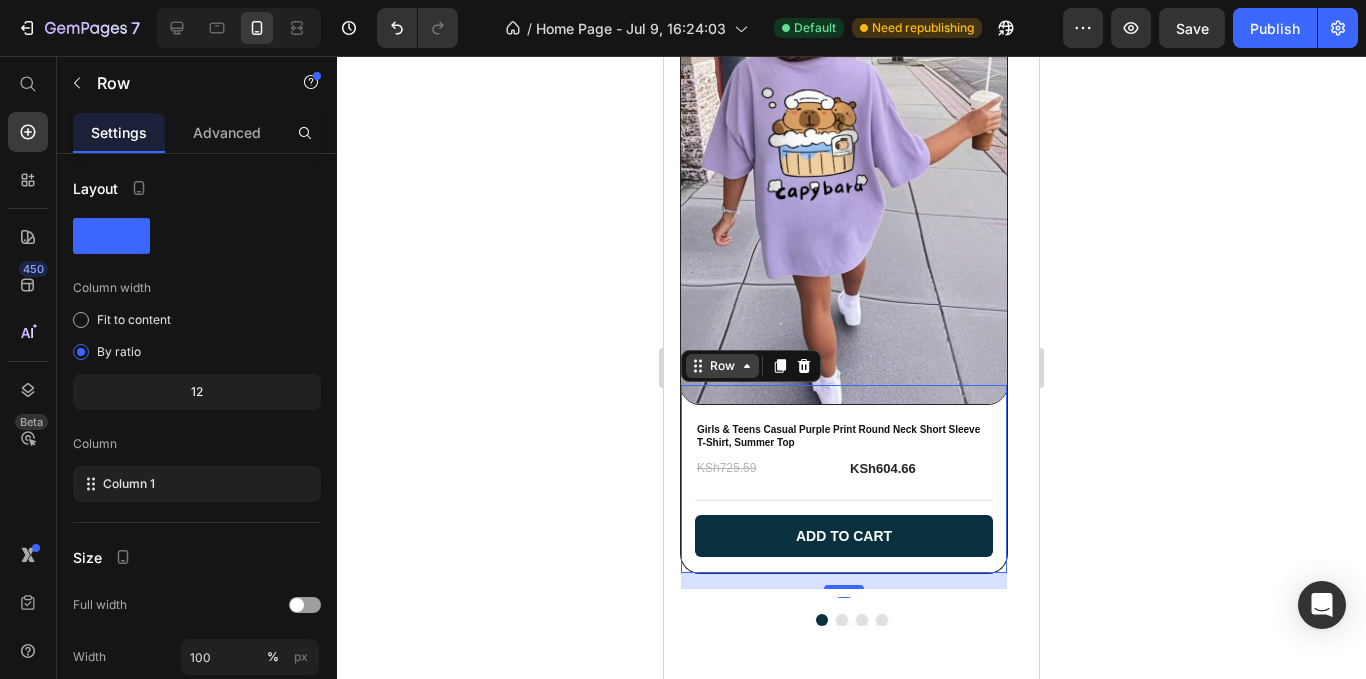 click on "Row" at bounding box center [722, 366] 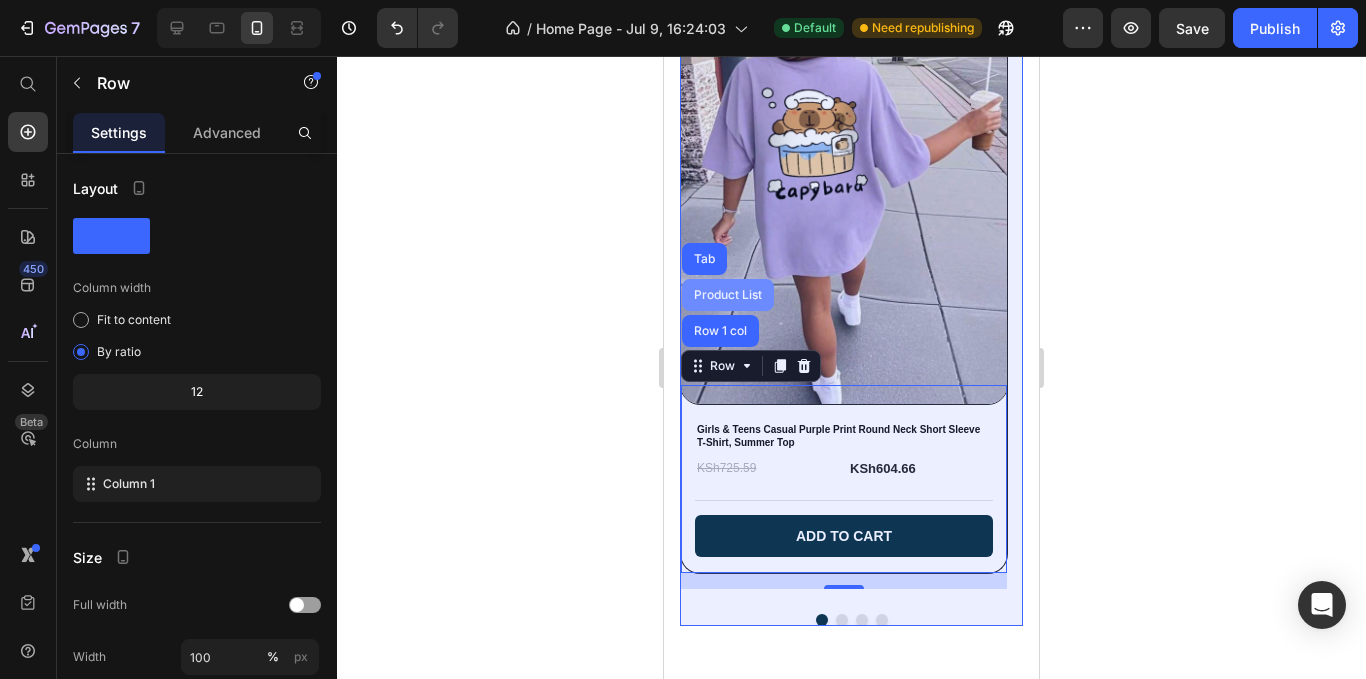 click on "Product List" at bounding box center [728, 295] 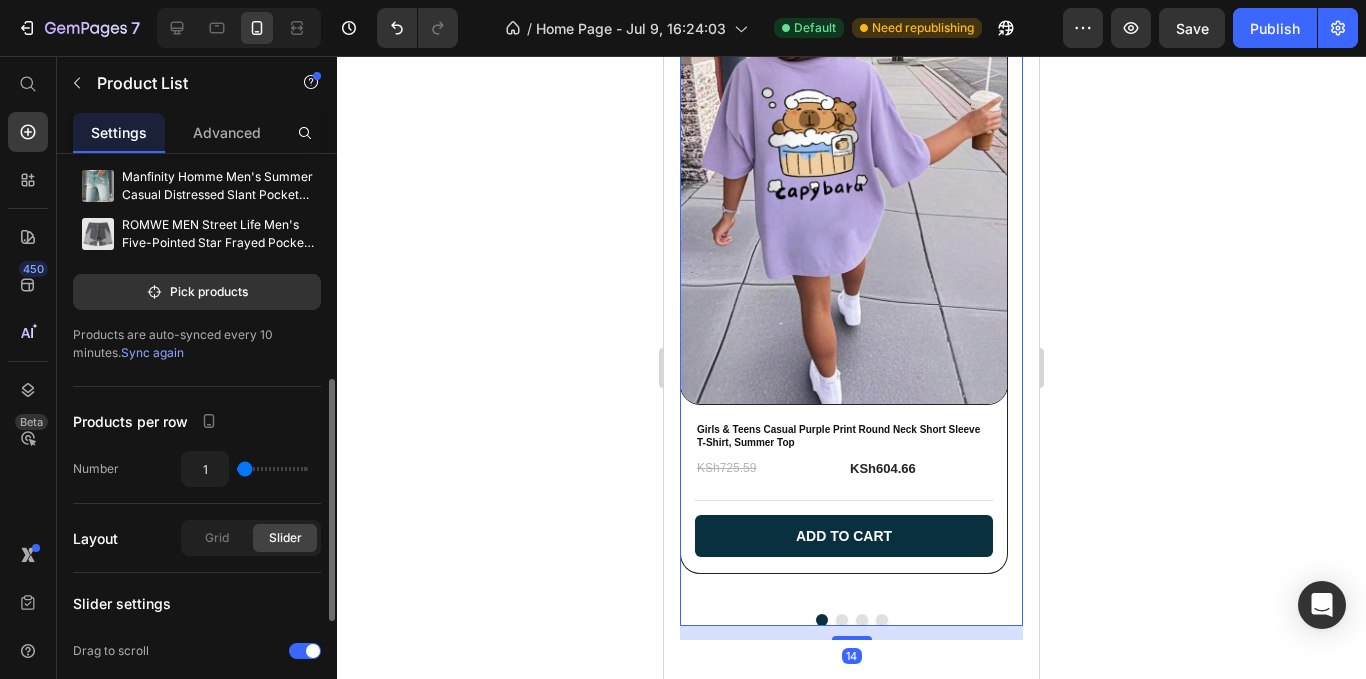 scroll, scrollTop: 300, scrollLeft: 0, axis: vertical 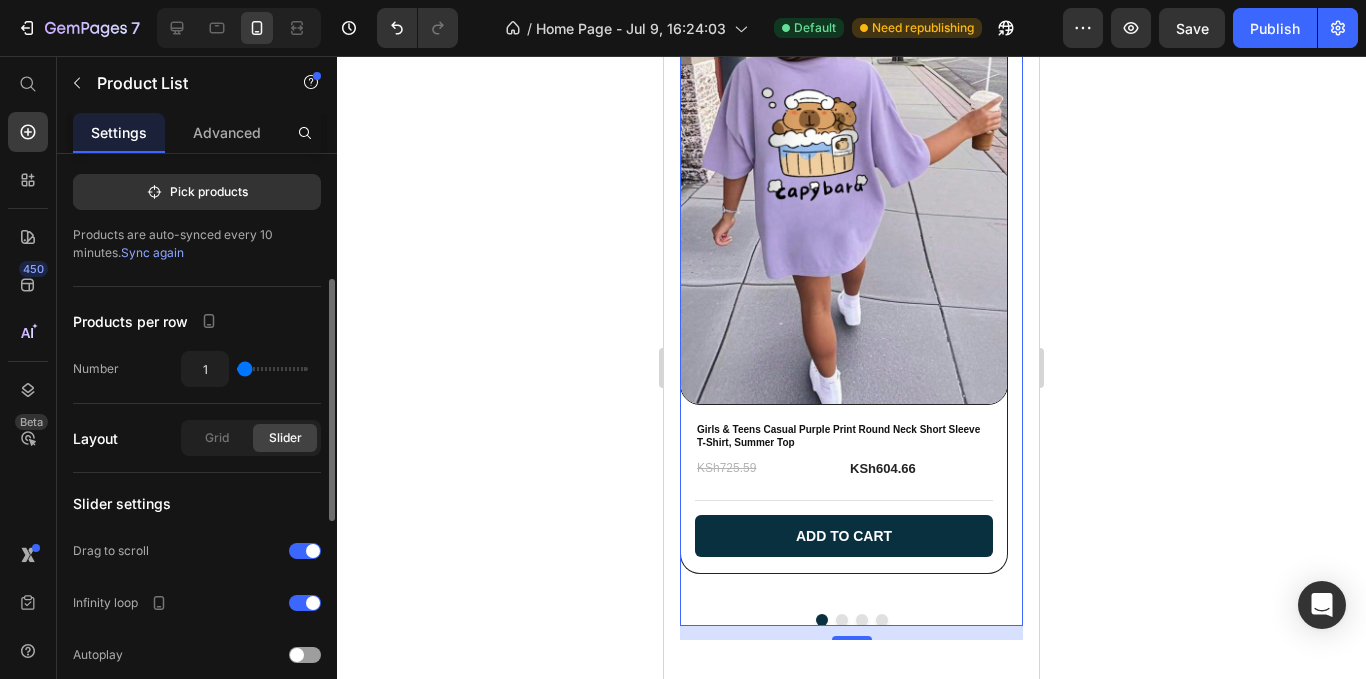 click at bounding box center [272, 369] 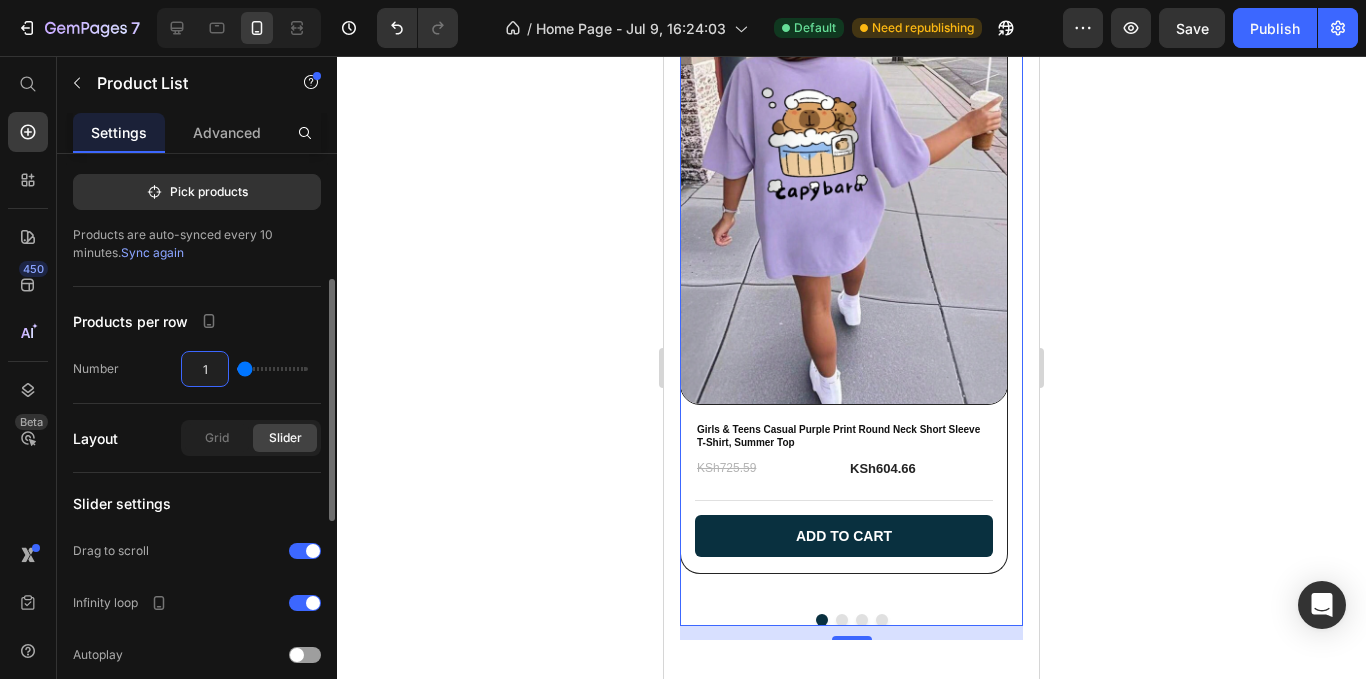 click on "1" at bounding box center [205, 369] 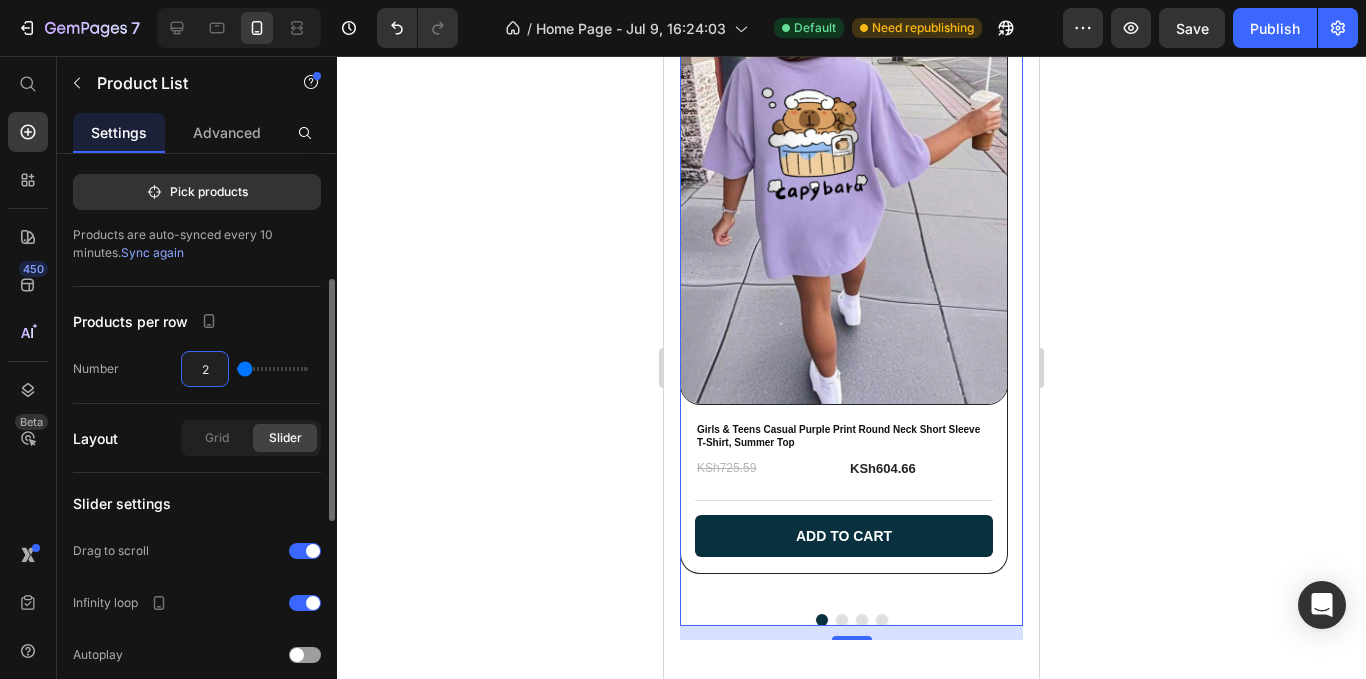 type on "2" 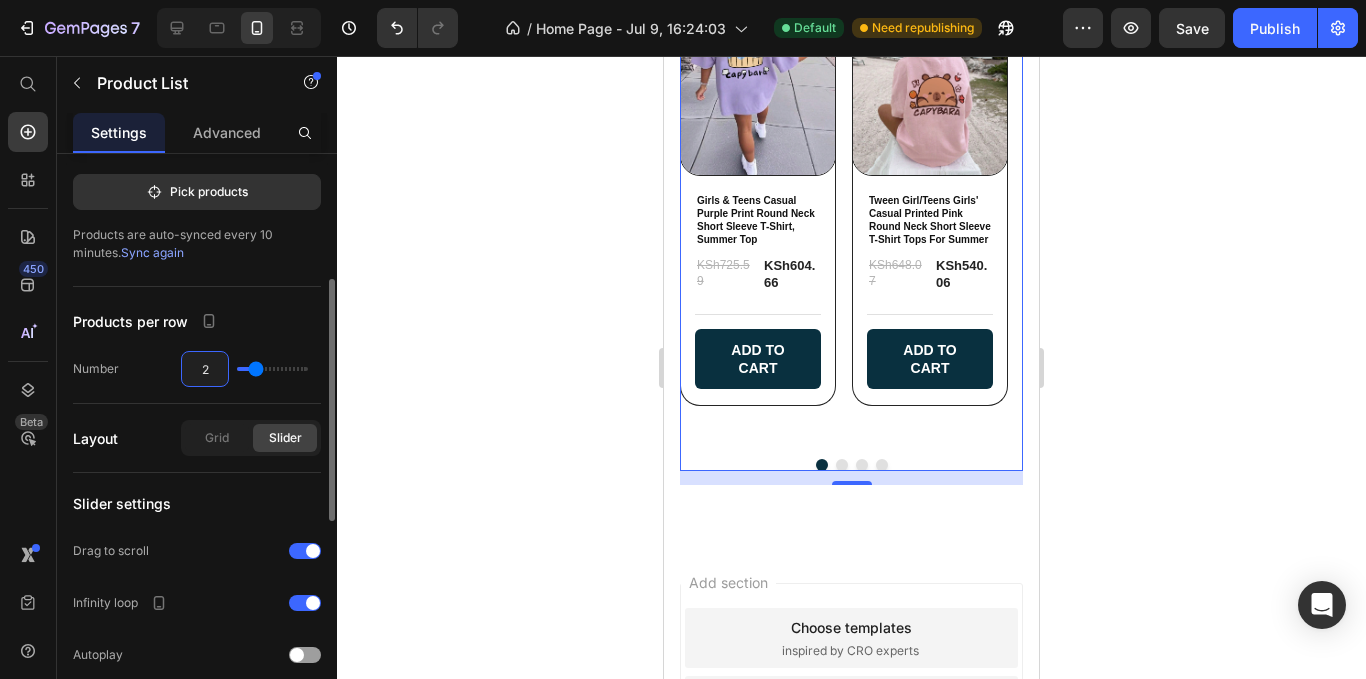 type on "2.7" 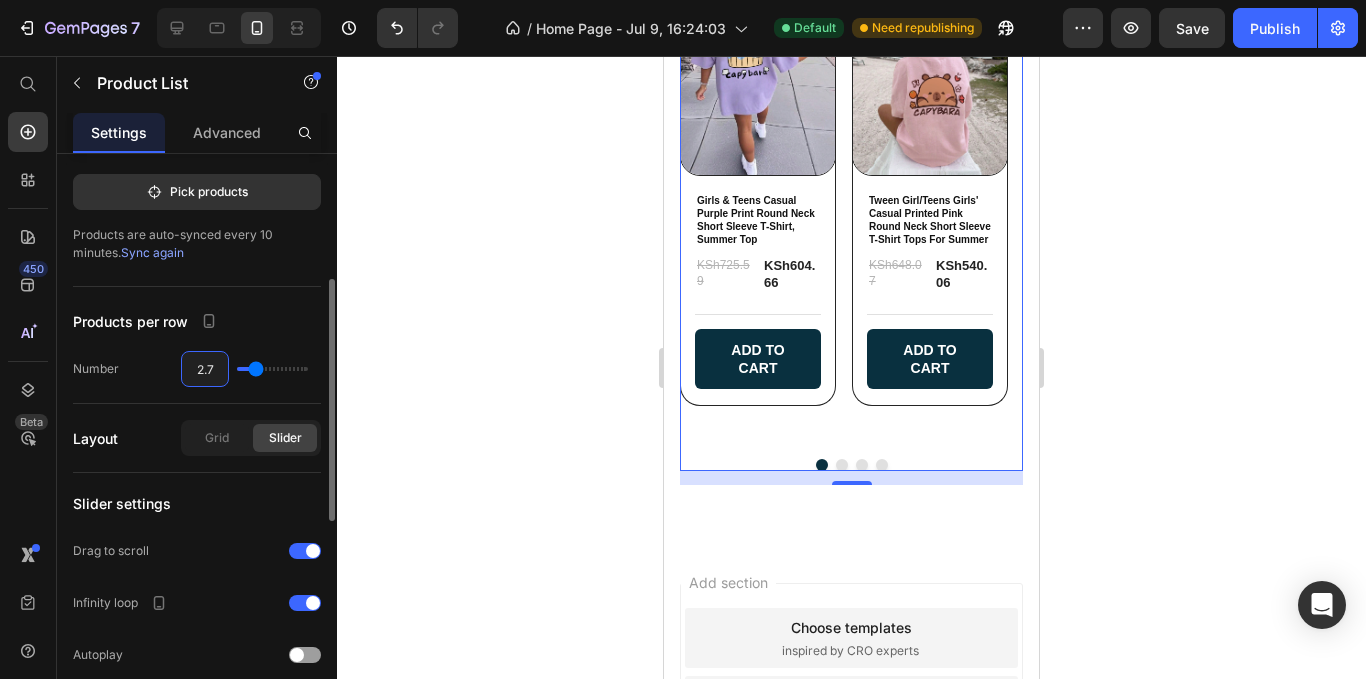 type on "3" 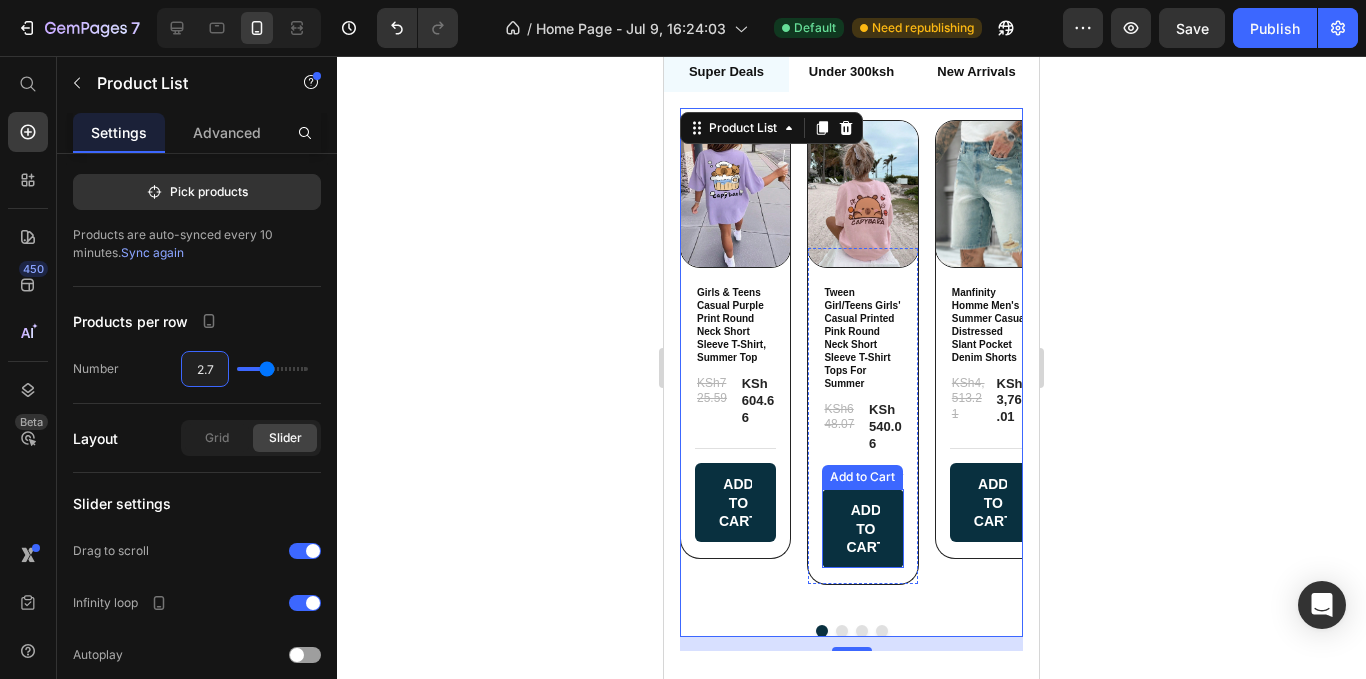 scroll, scrollTop: 5965, scrollLeft: 0, axis: vertical 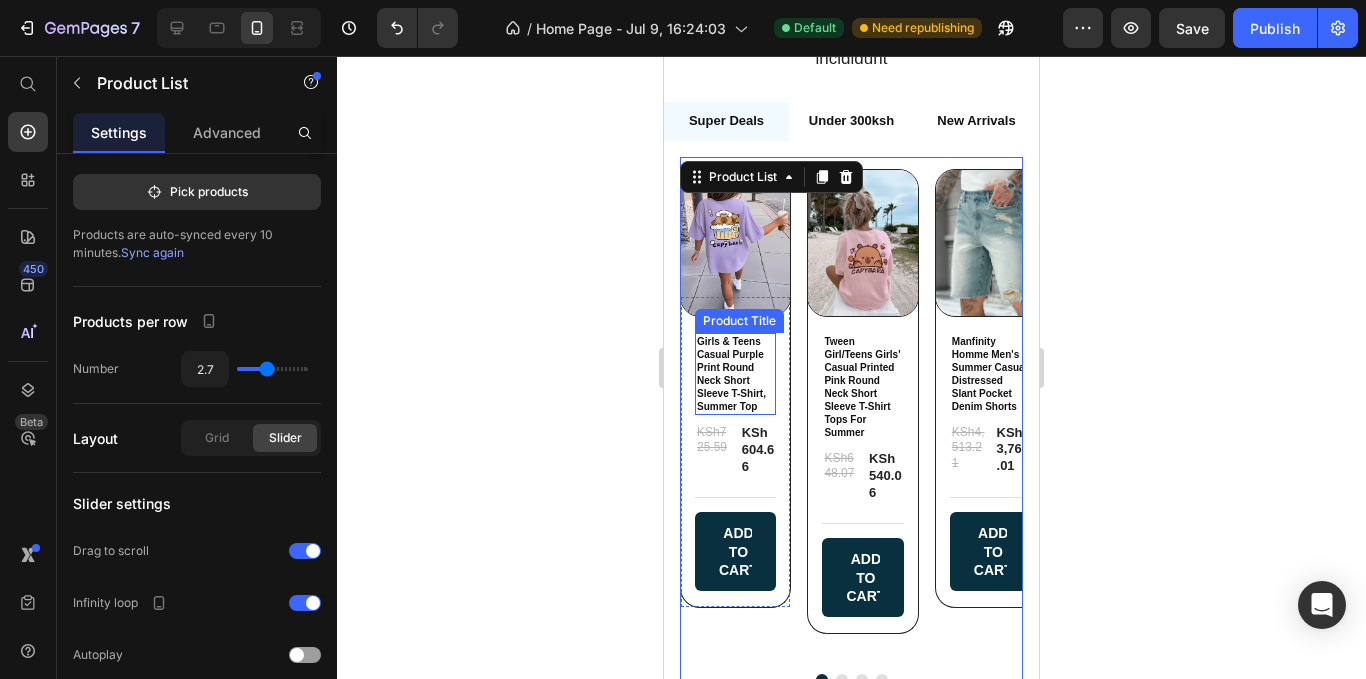 click on "Girls & Teens Casual Purple Print Round Neck Short Sleeve T-Shirt, Summer Top" at bounding box center (735, 374) 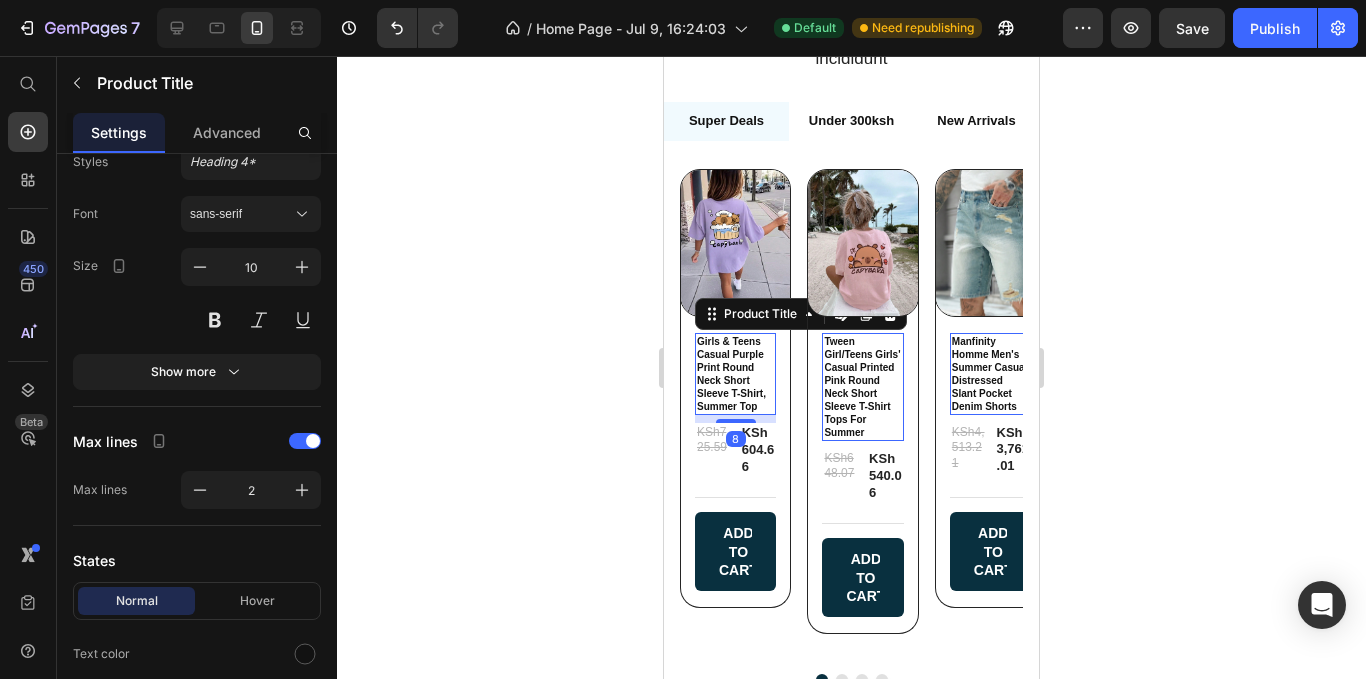scroll, scrollTop: 0, scrollLeft: 0, axis: both 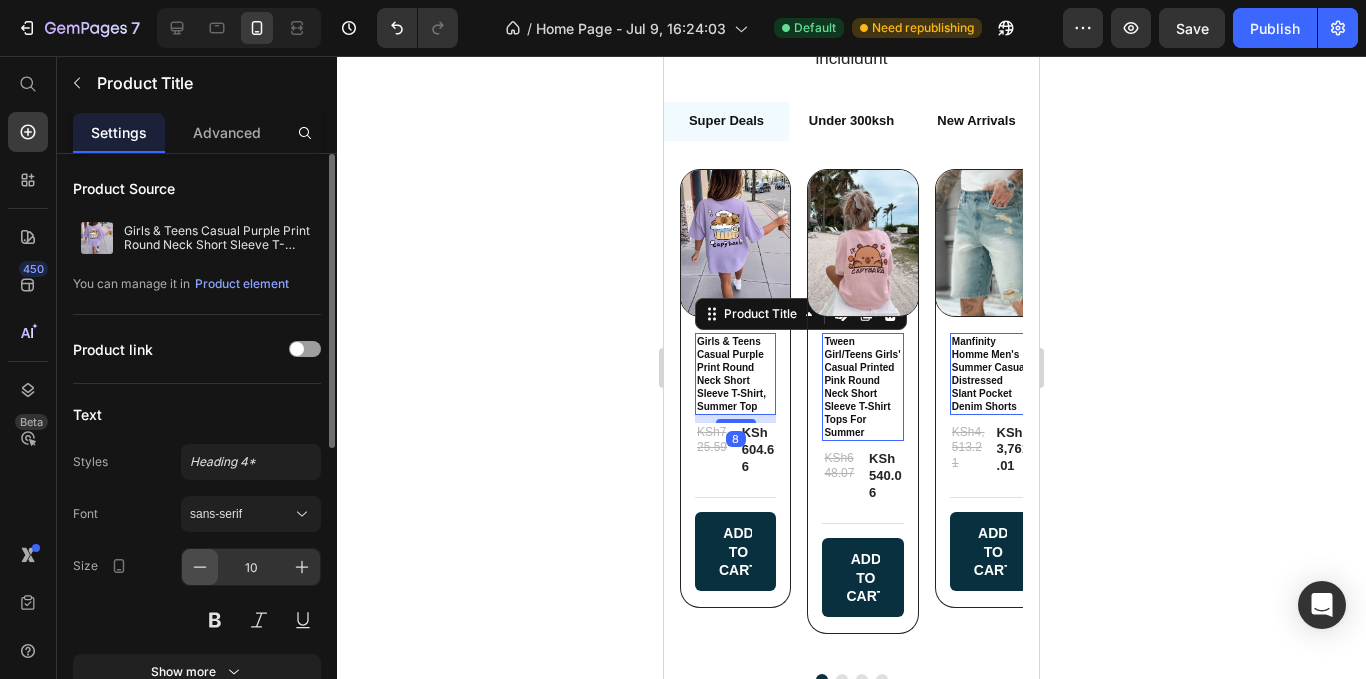 click at bounding box center [200, 567] 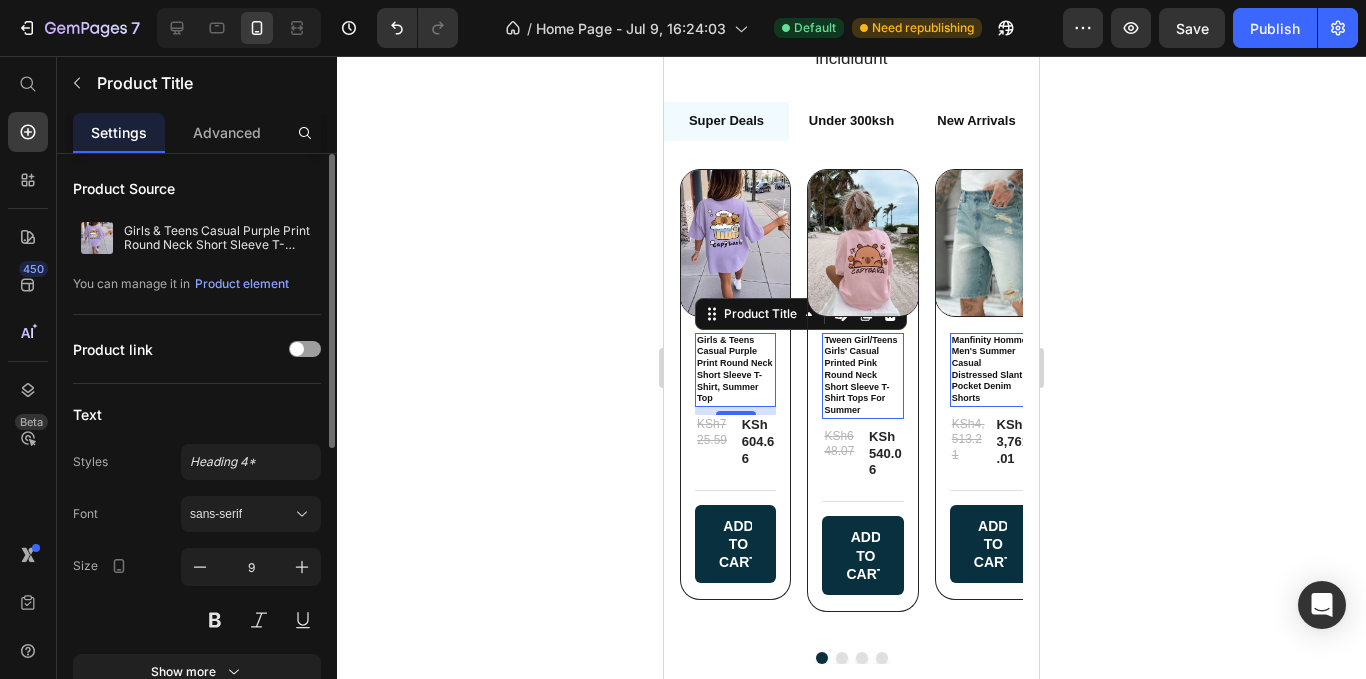 scroll, scrollTop: 300, scrollLeft: 0, axis: vertical 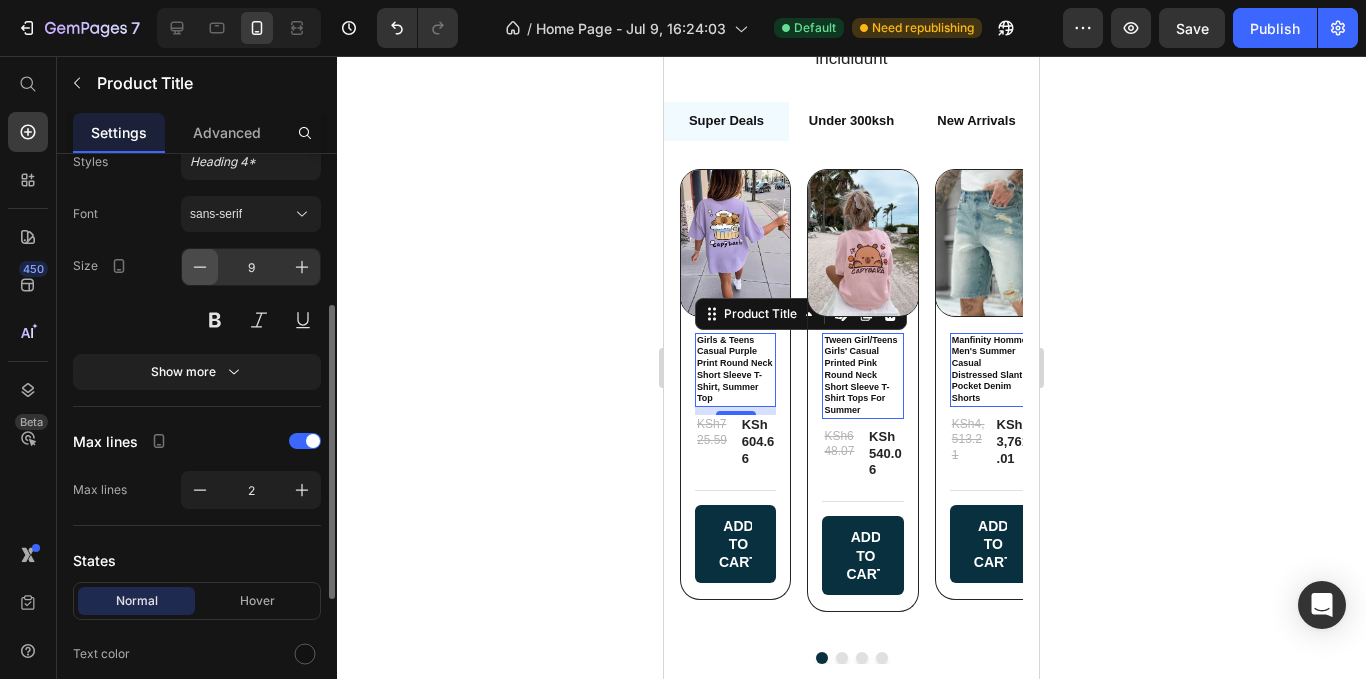 click 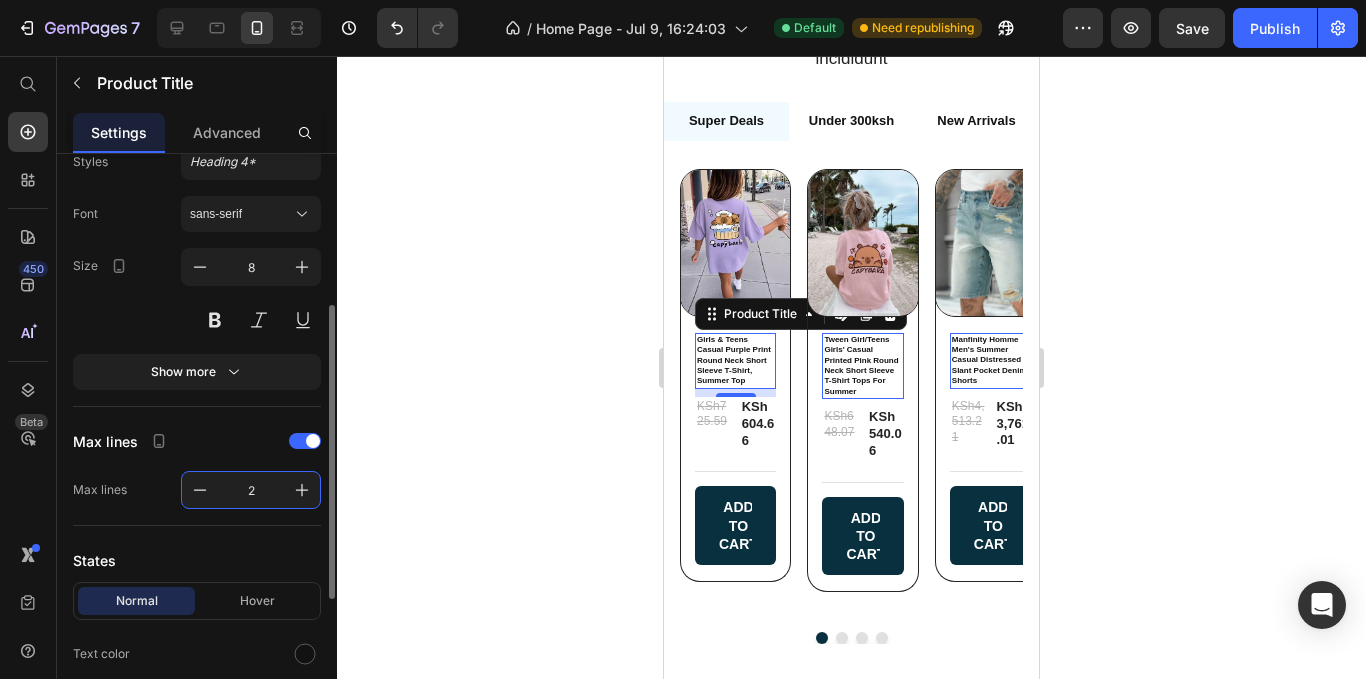 click on "2" at bounding box center [251, 490] 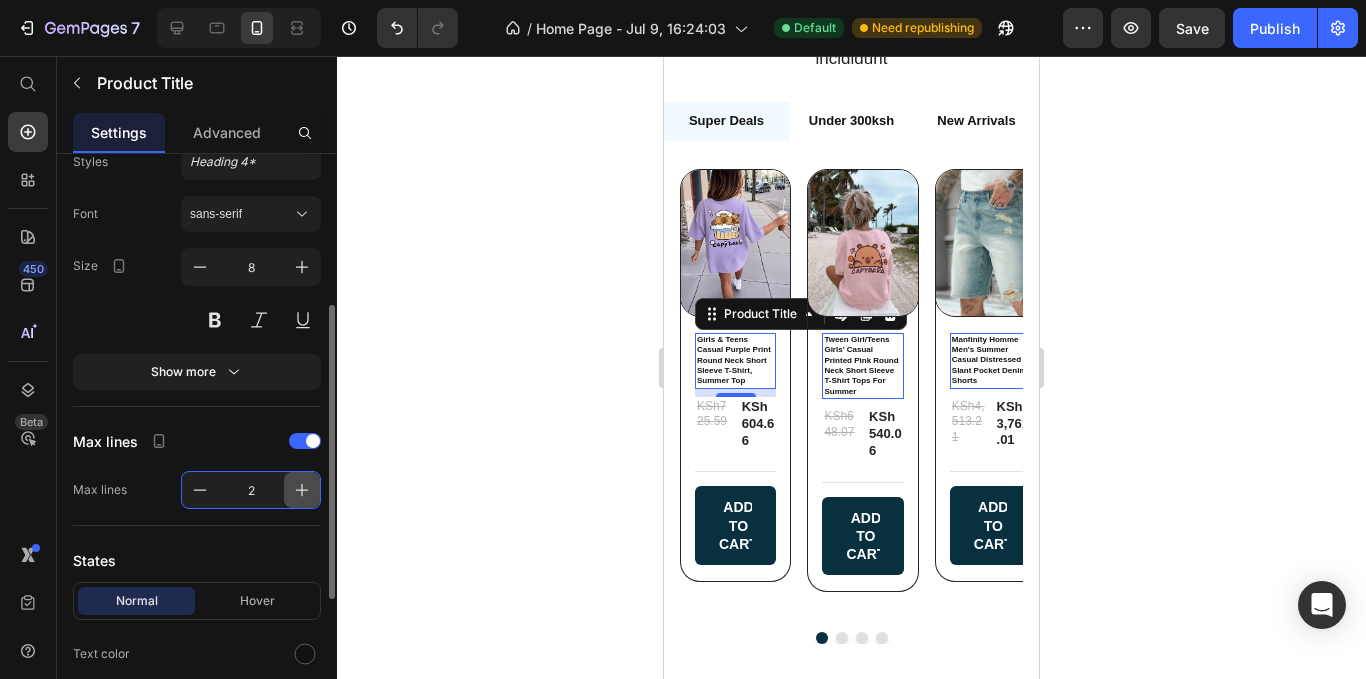click 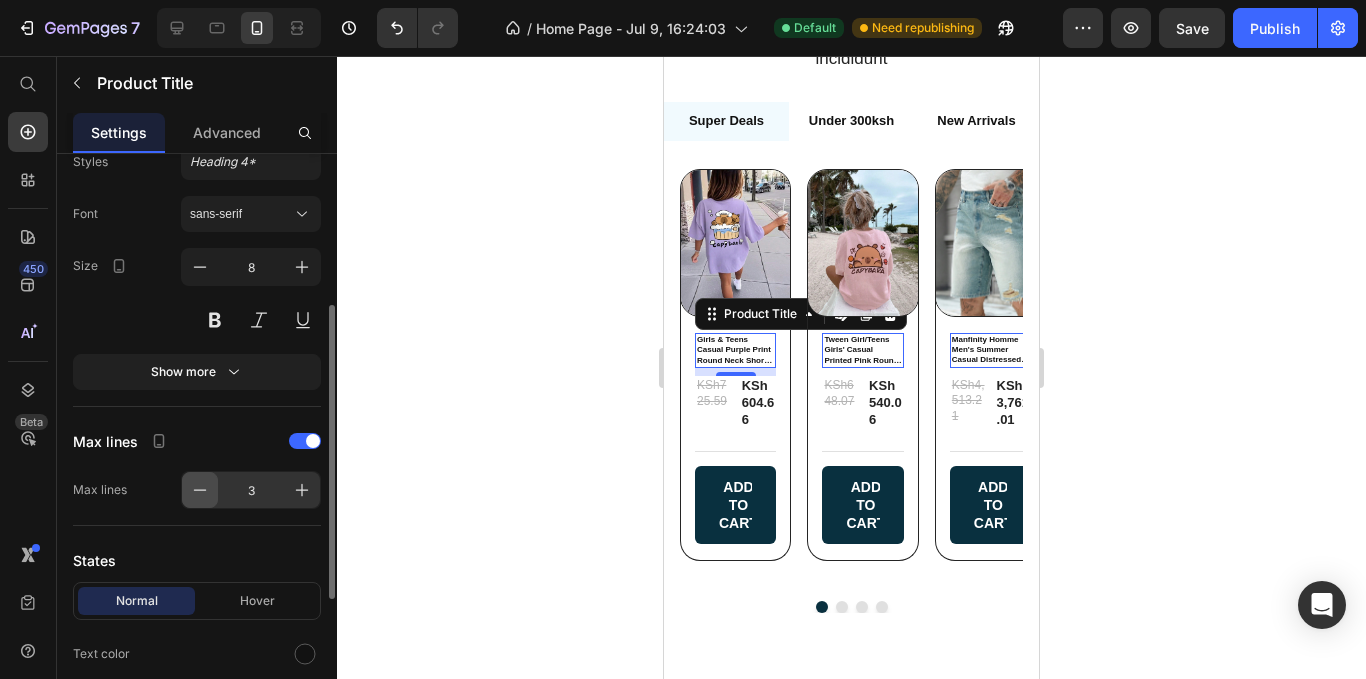 click 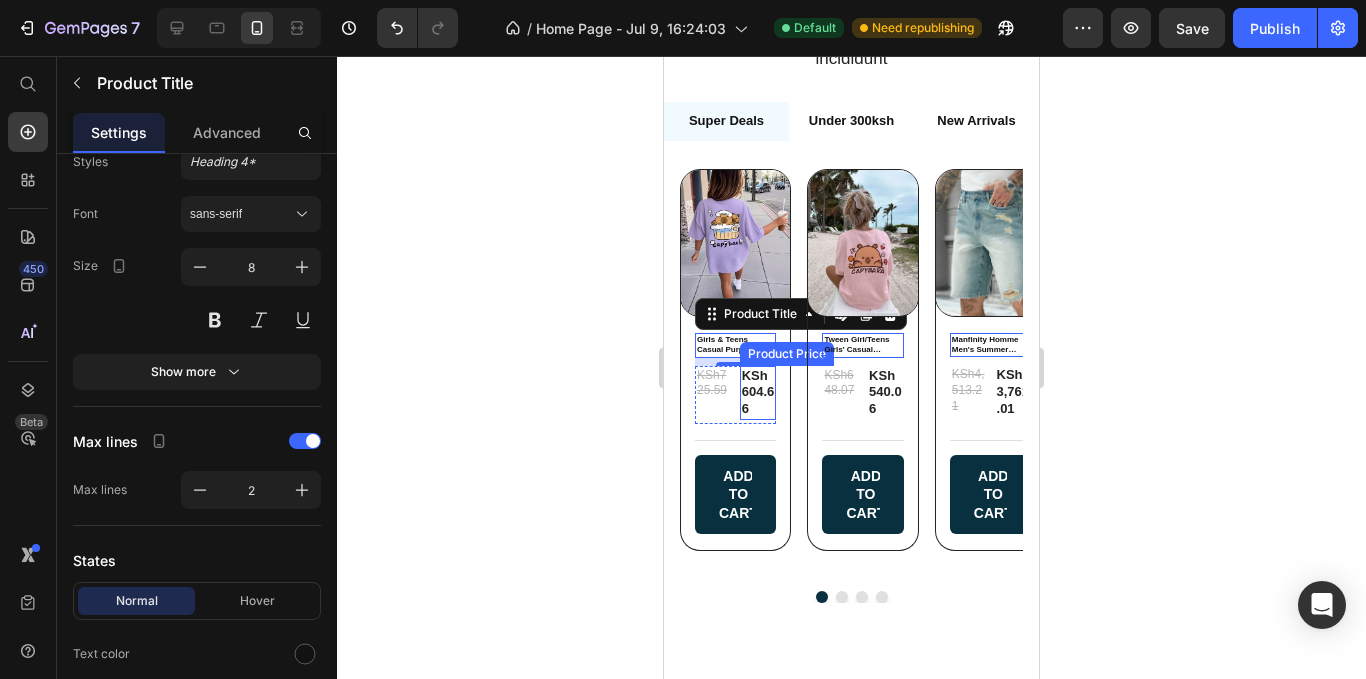 click on "KSh604.66" at bounding box center (758, 393) 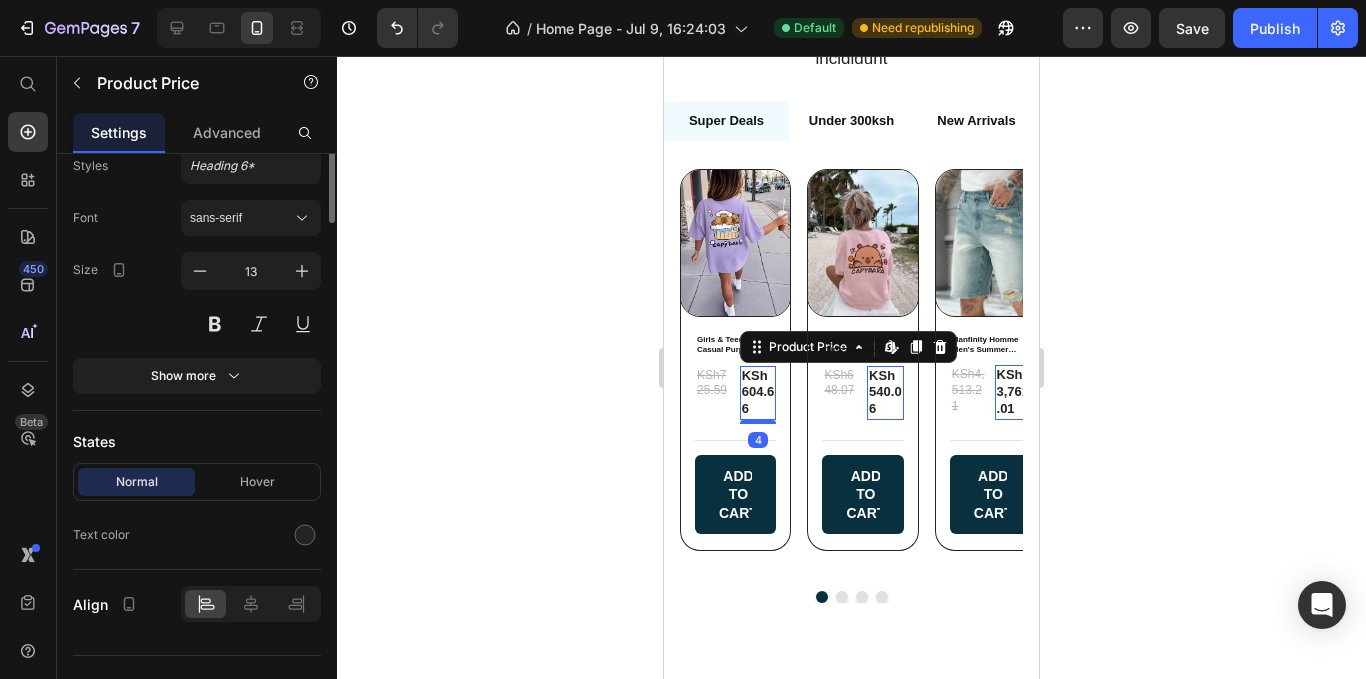 scroll, scrollTop: 0, scrollLeft: 0, axis: both 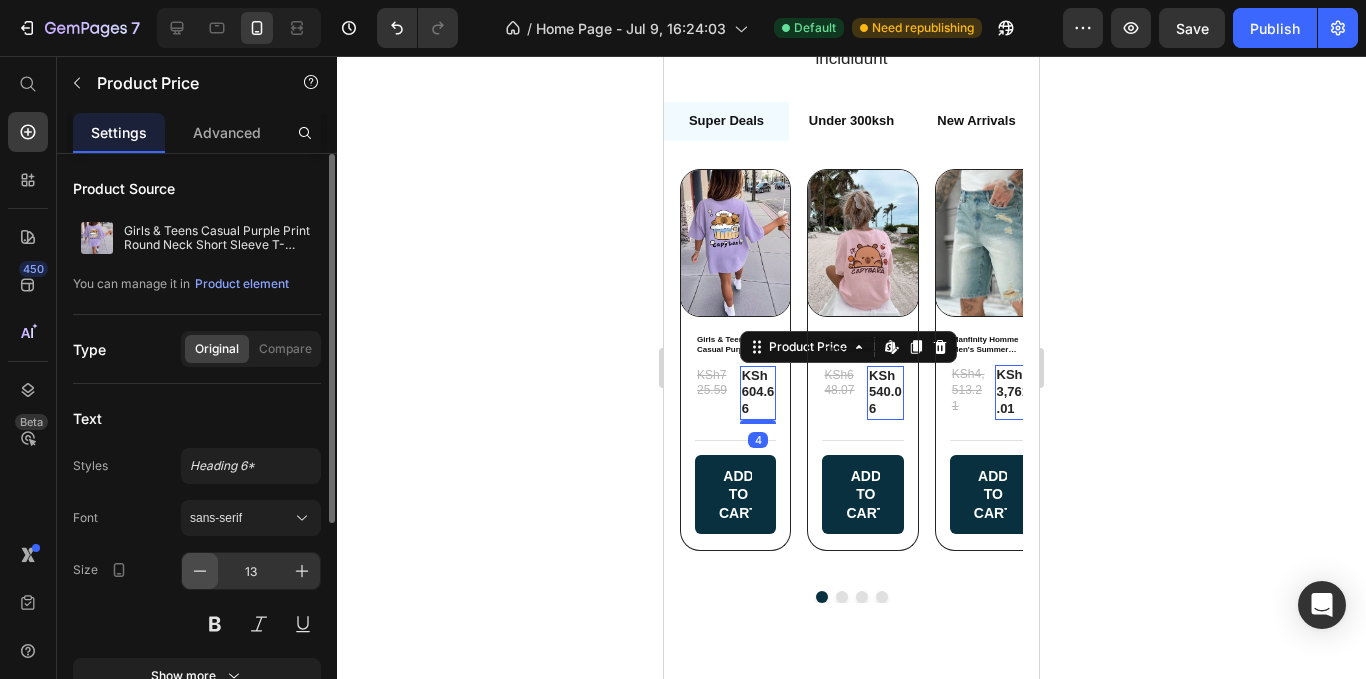 click 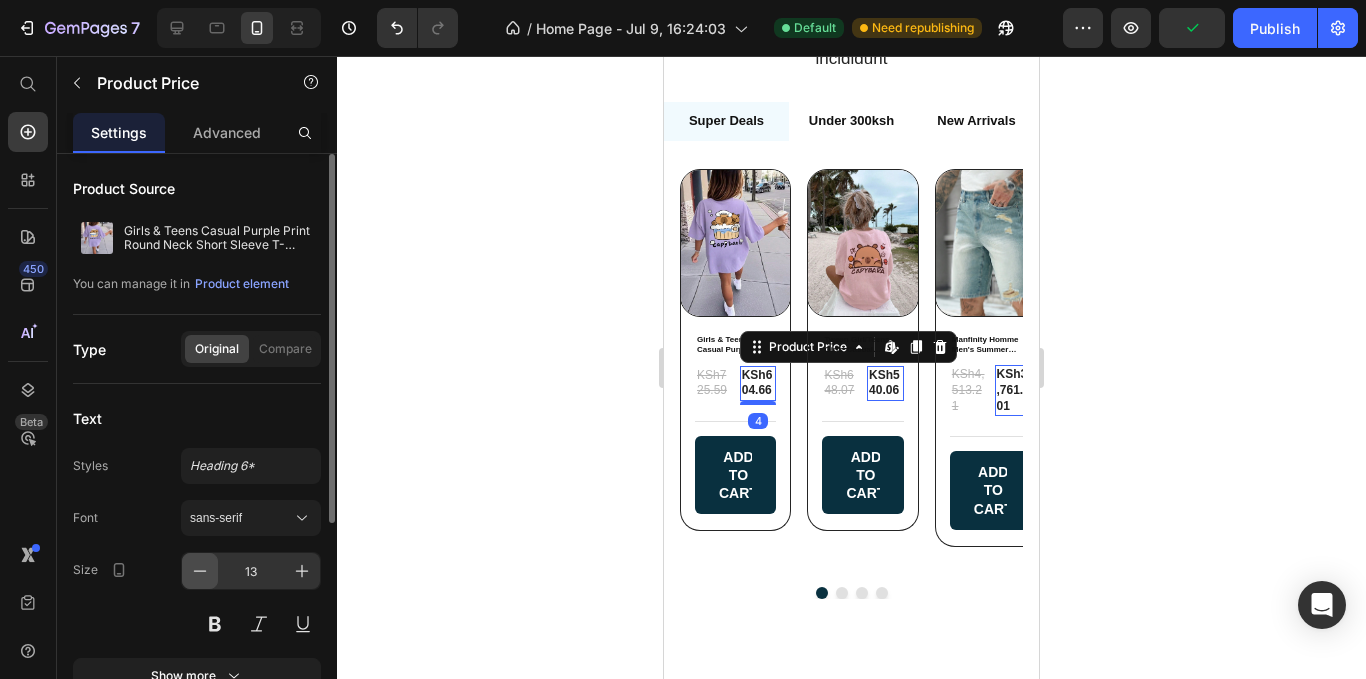 click 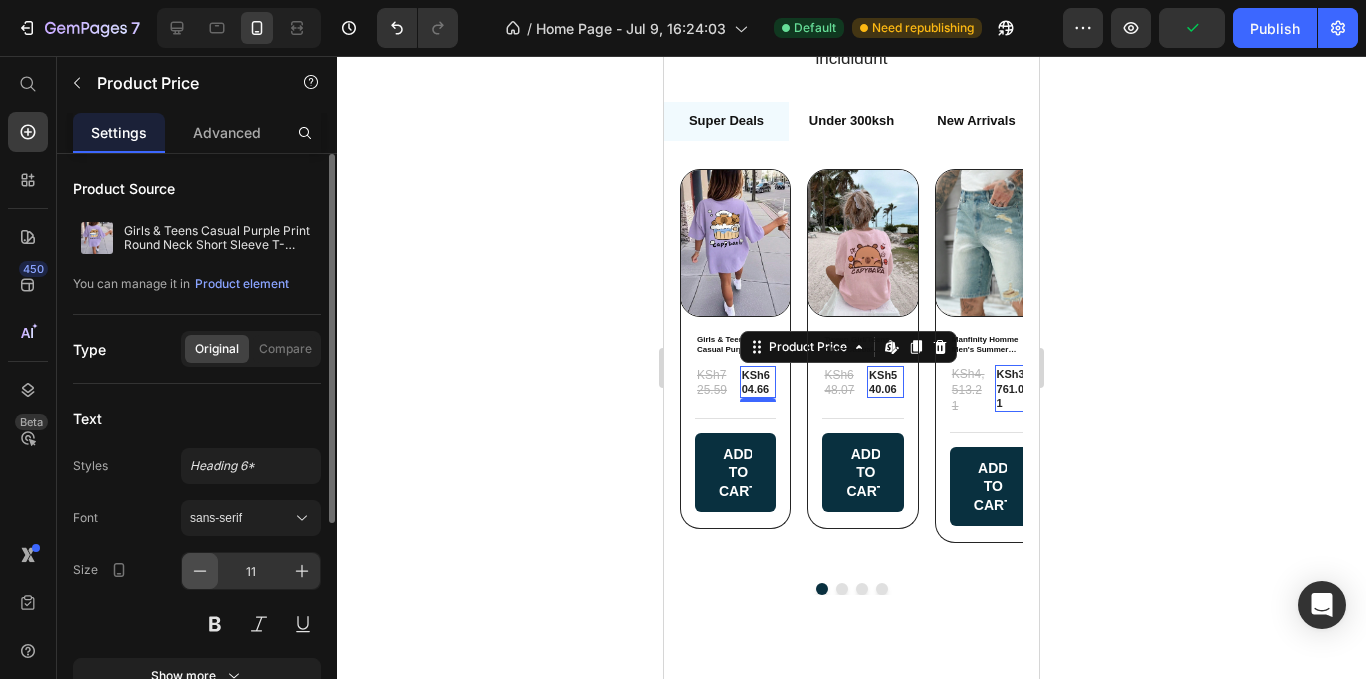 click 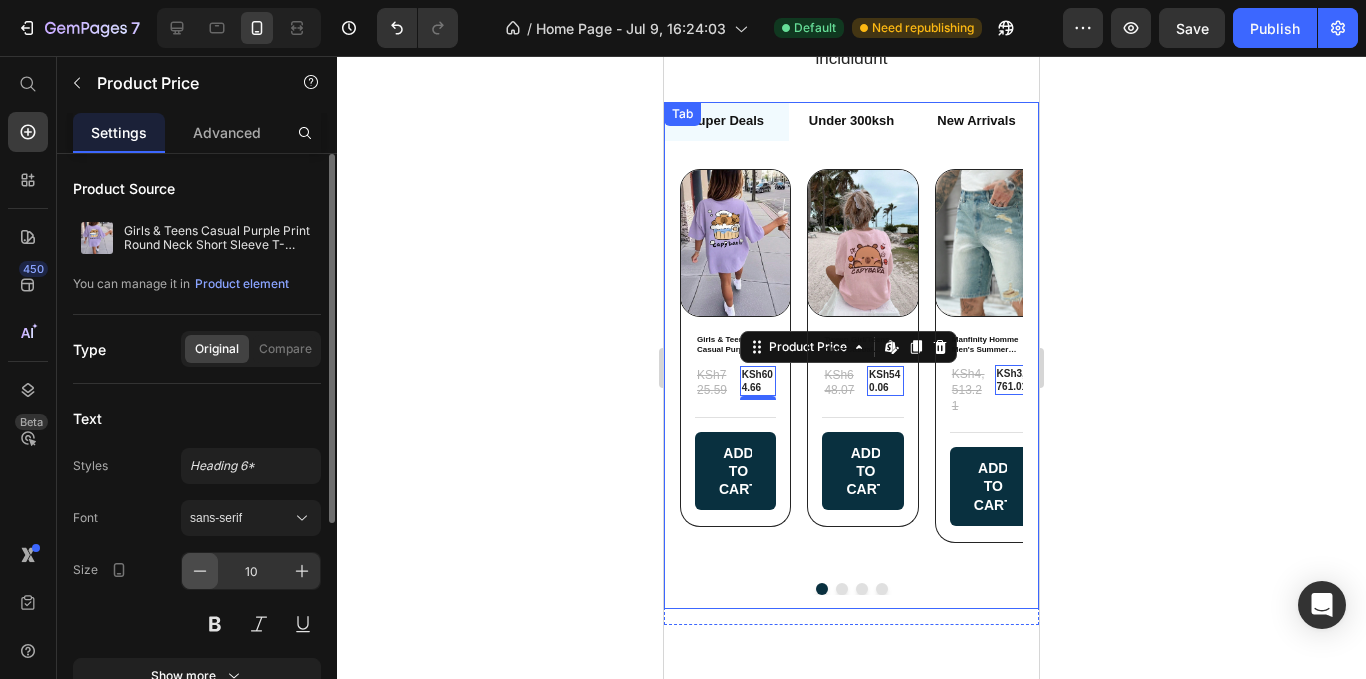 click 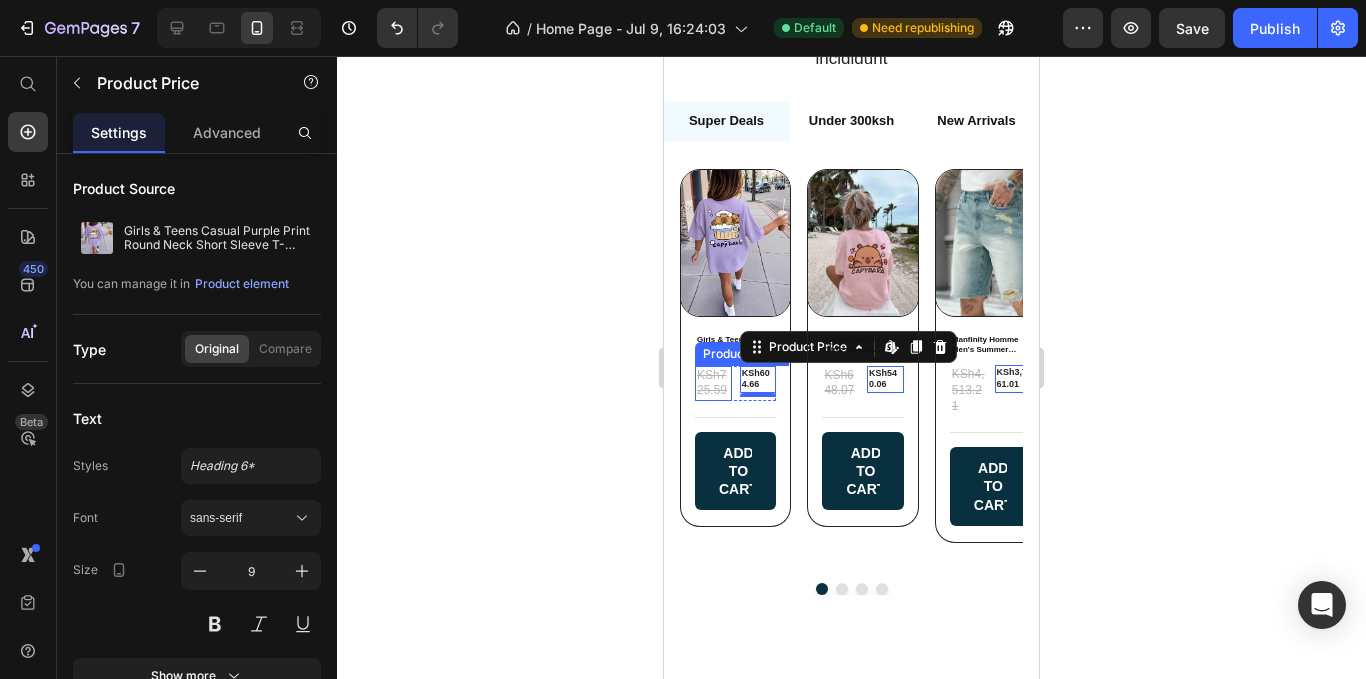 click on "KSh725.59" at bounding box center [713, 383] 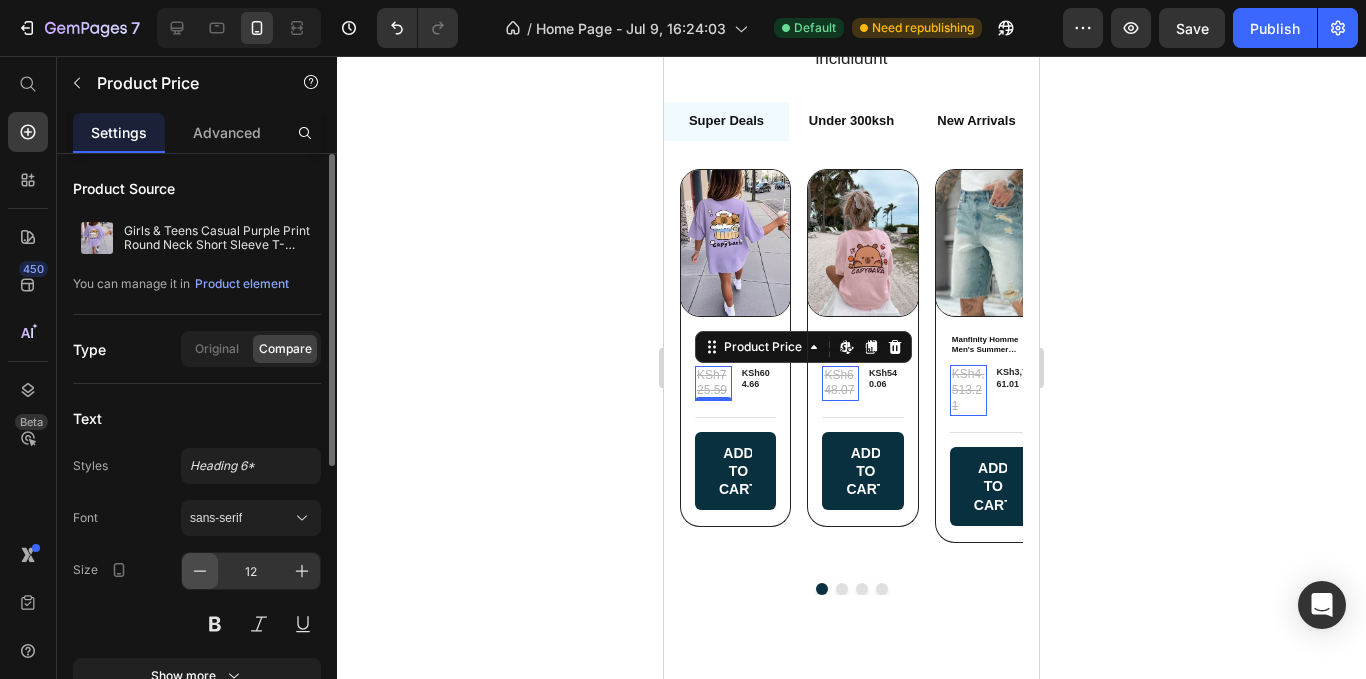 click 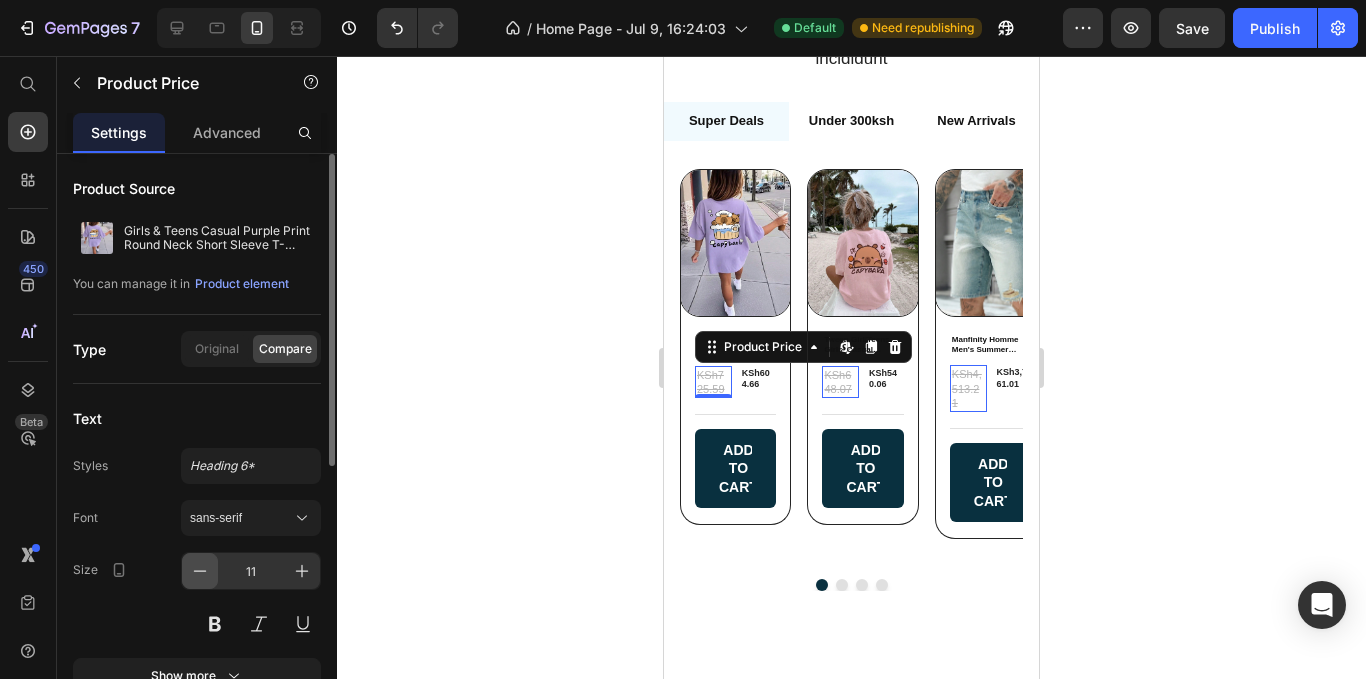 click 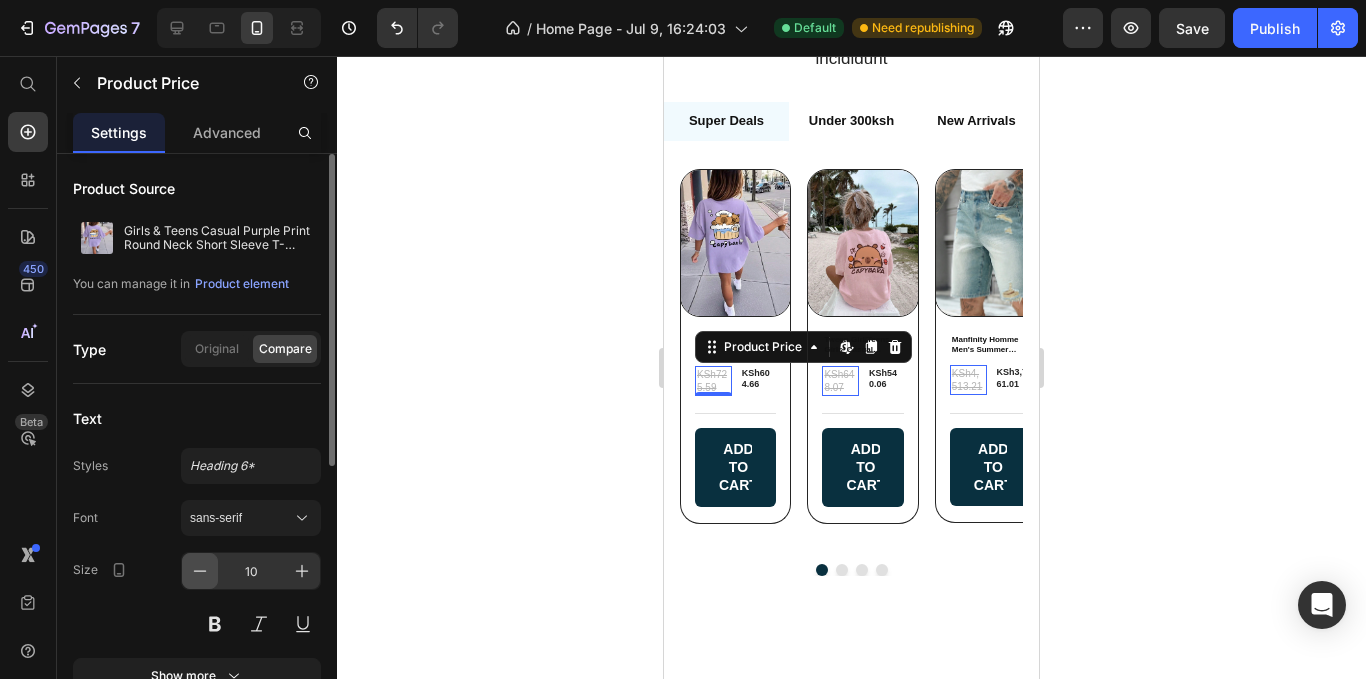 click 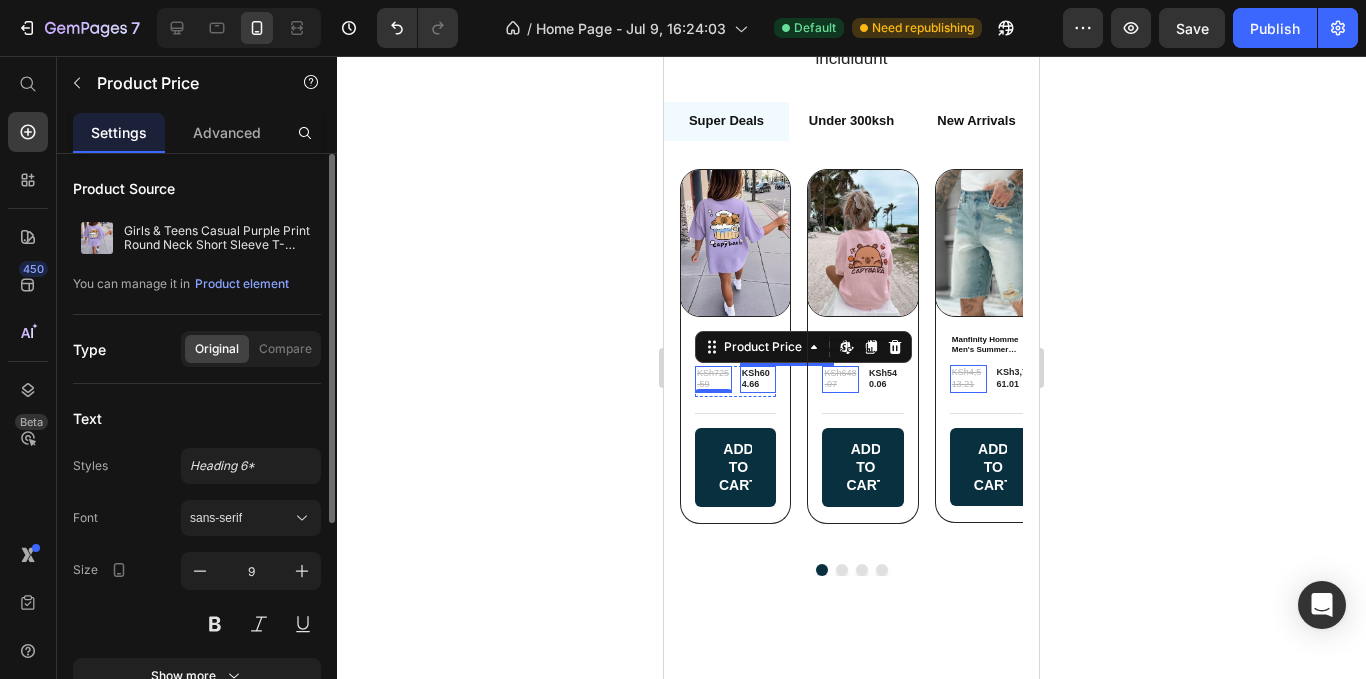 click on "KSh604.66" at bounding box center (758, 379) 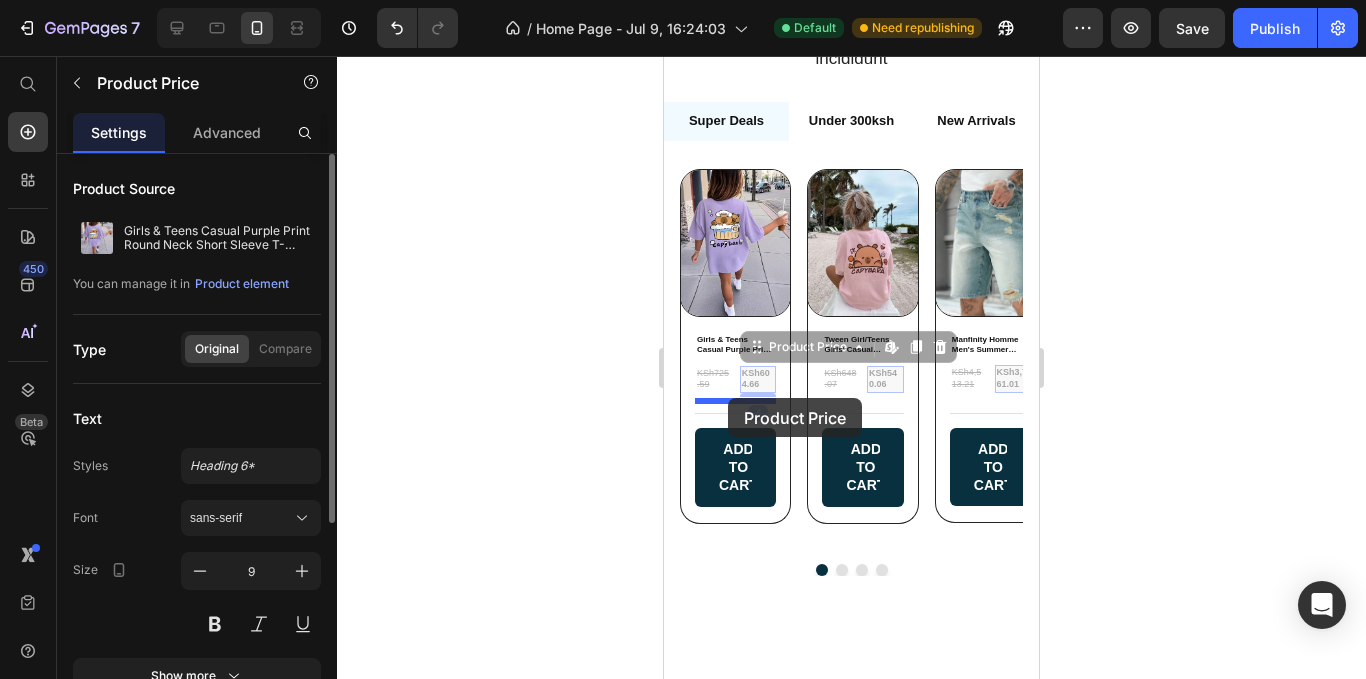 drag, startPoint x: 758, startPoint y: 380, endPoint x: 728, endPoint y: 398, distance: 34.98571 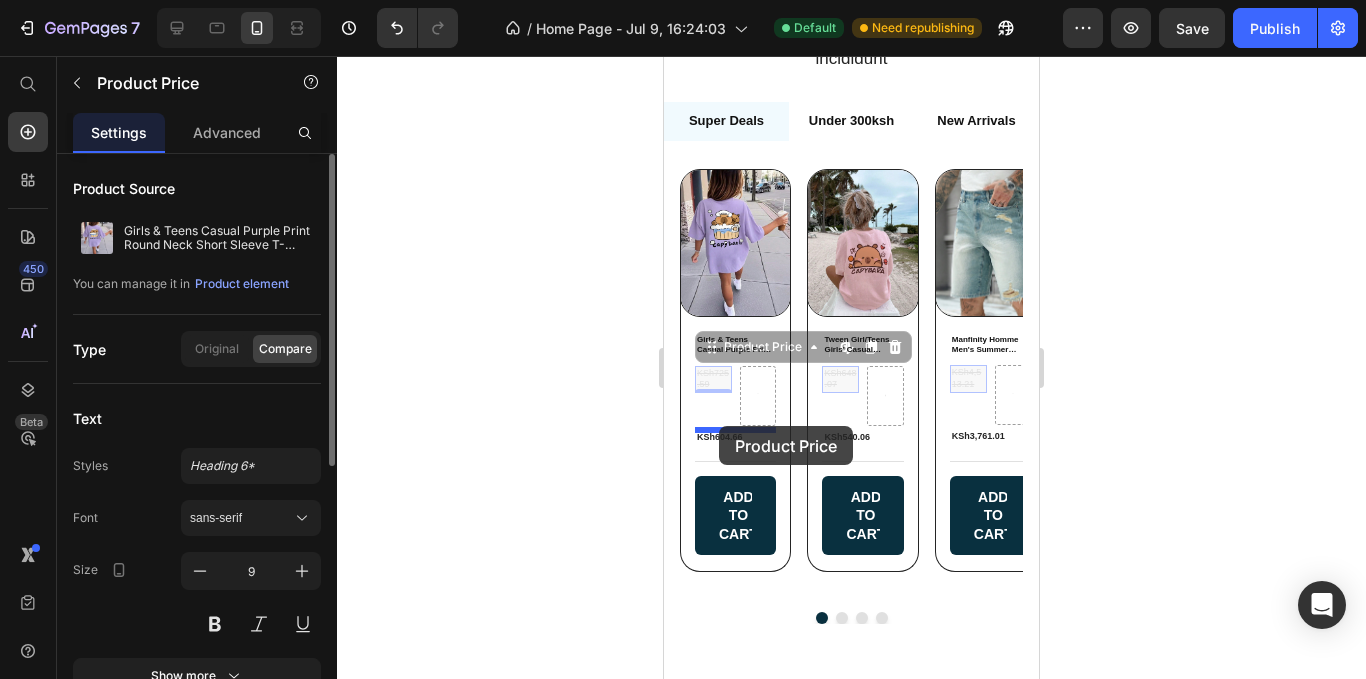drag, startPoint x: 713, startPoint y: 380, endPoint x: 719, endPoint y: 426, distance: 46.389652 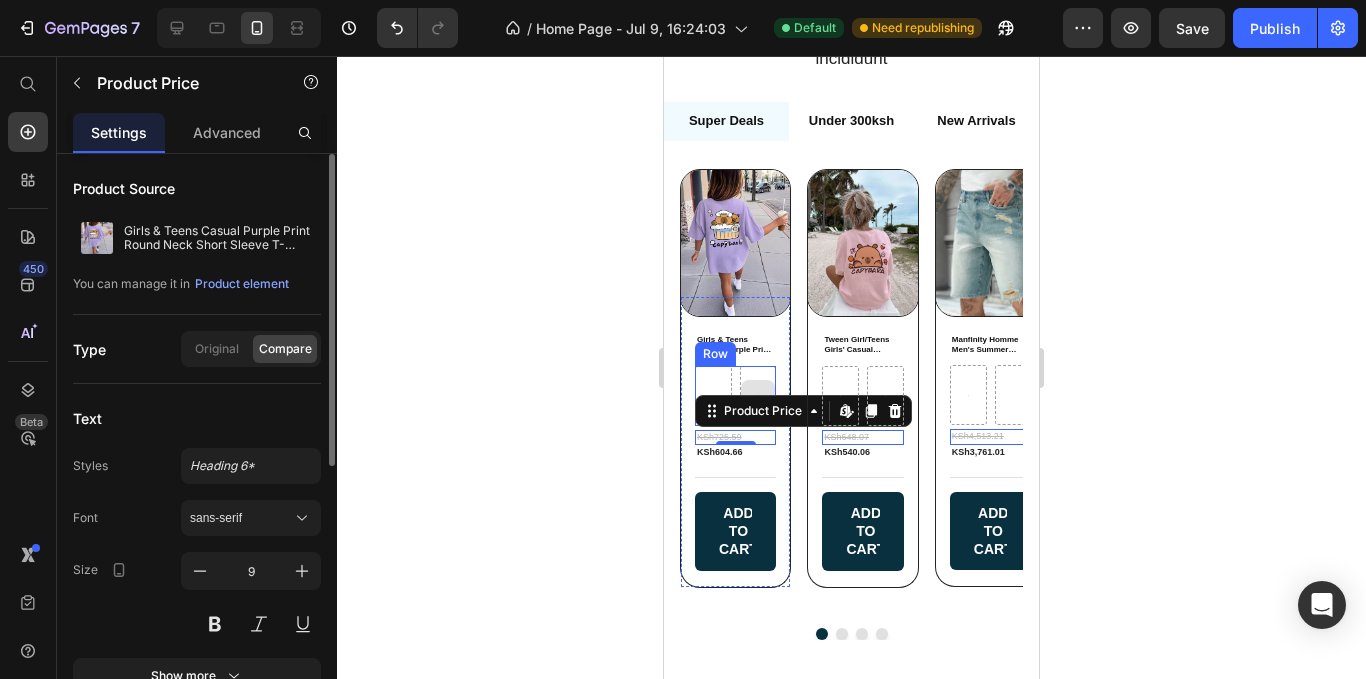 click at bounding box center [758, 396] 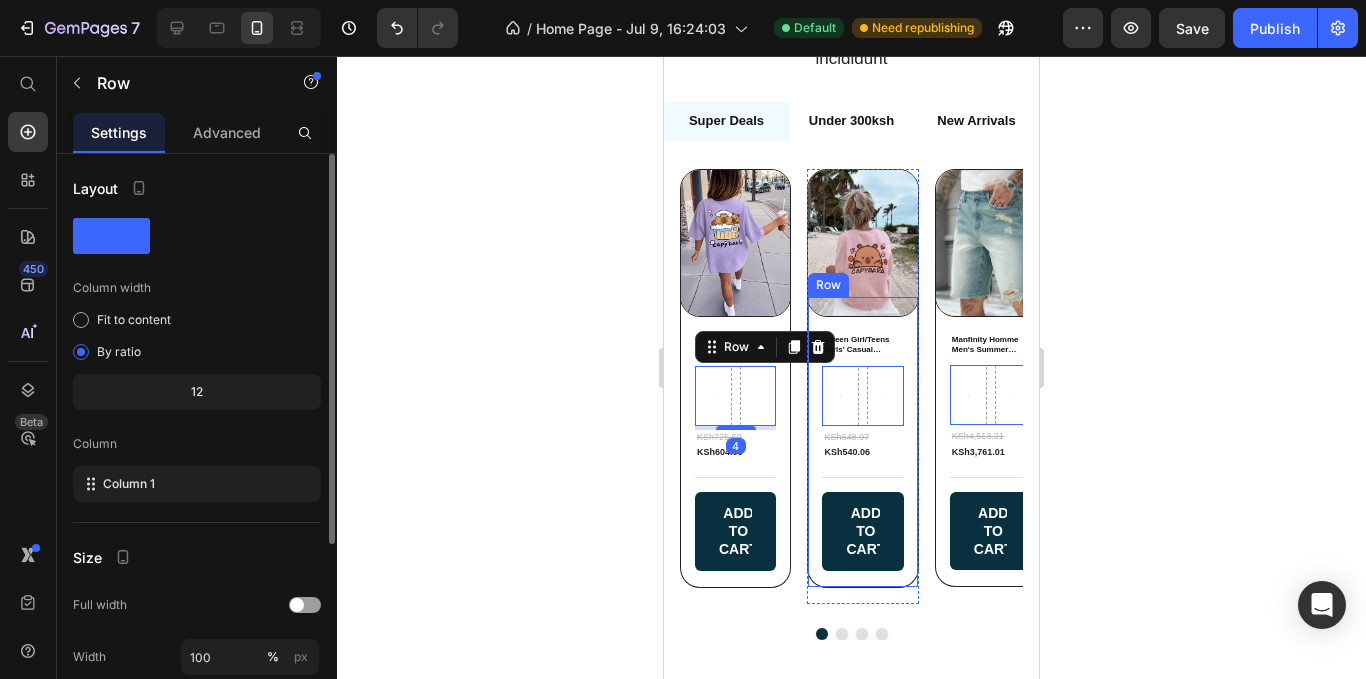click on "Tween Girl/Teens Girls' Casual Printed Pink Round Neck Short Sleeve T-Shirt Tops For Summer Product Title
Row   0 KSh648.07 Product Price KSh540.06 Product Price                Title Line Add to cart Add to Cart Row" at bounding box center (862, 442) 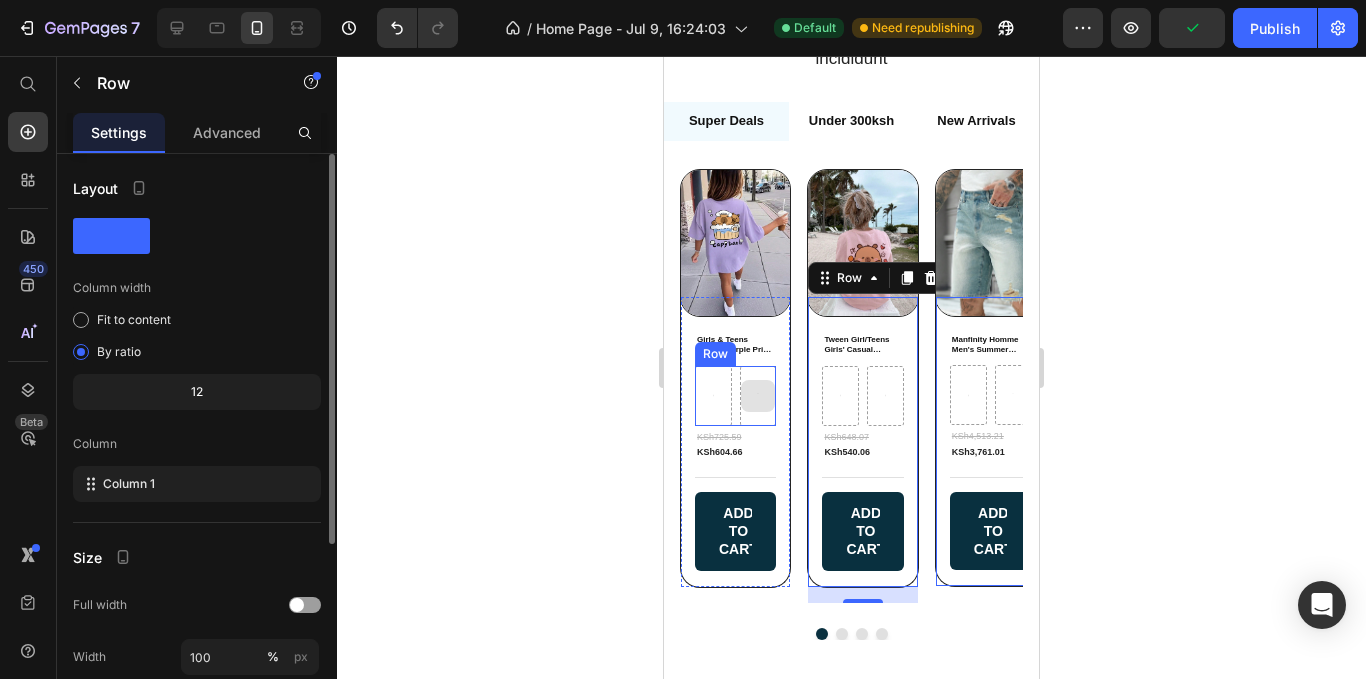 click at bounding box center [758, 396] 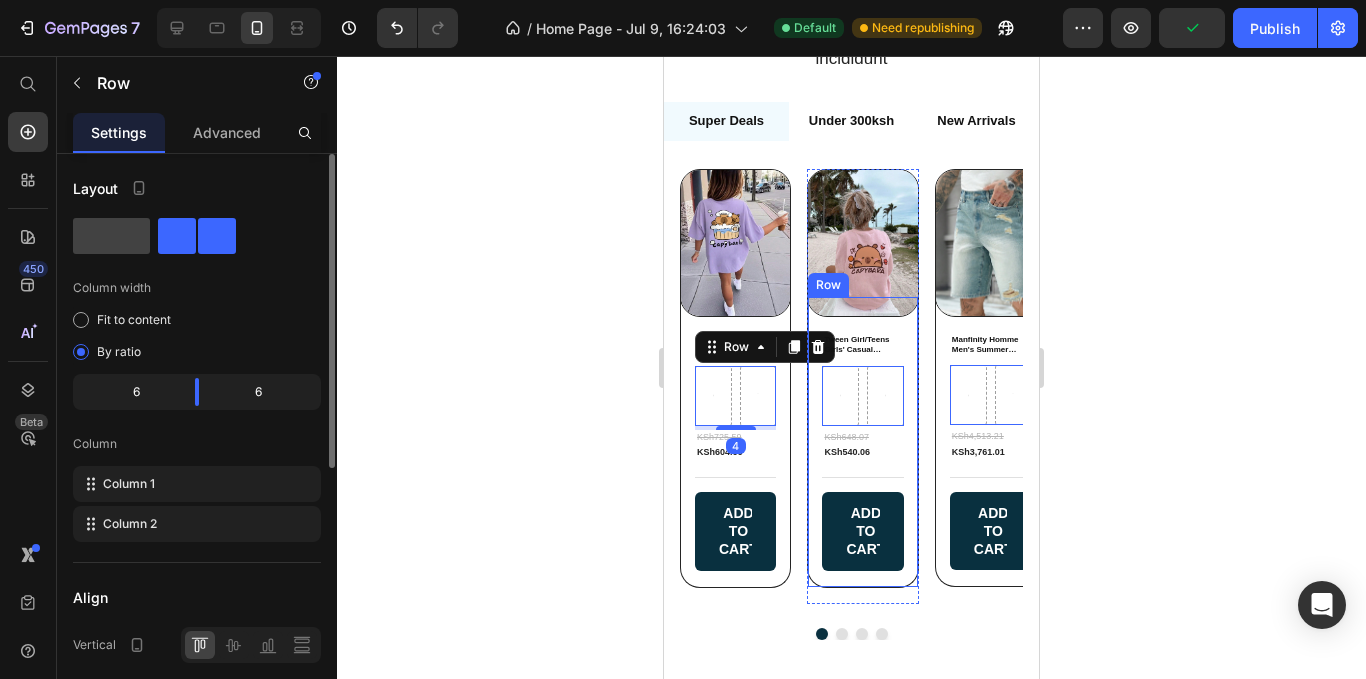 click on "Tween Girl/Teens Girls' Casual Printed Pink Round Neck Short Sleeve T-Shirt Tops For Summer Product Title
Row   0 KSh648.07 Product Price KSh540.06 Product Price                Title Line Add to cart Add to Cart Row" at bounding box center [862, 442] 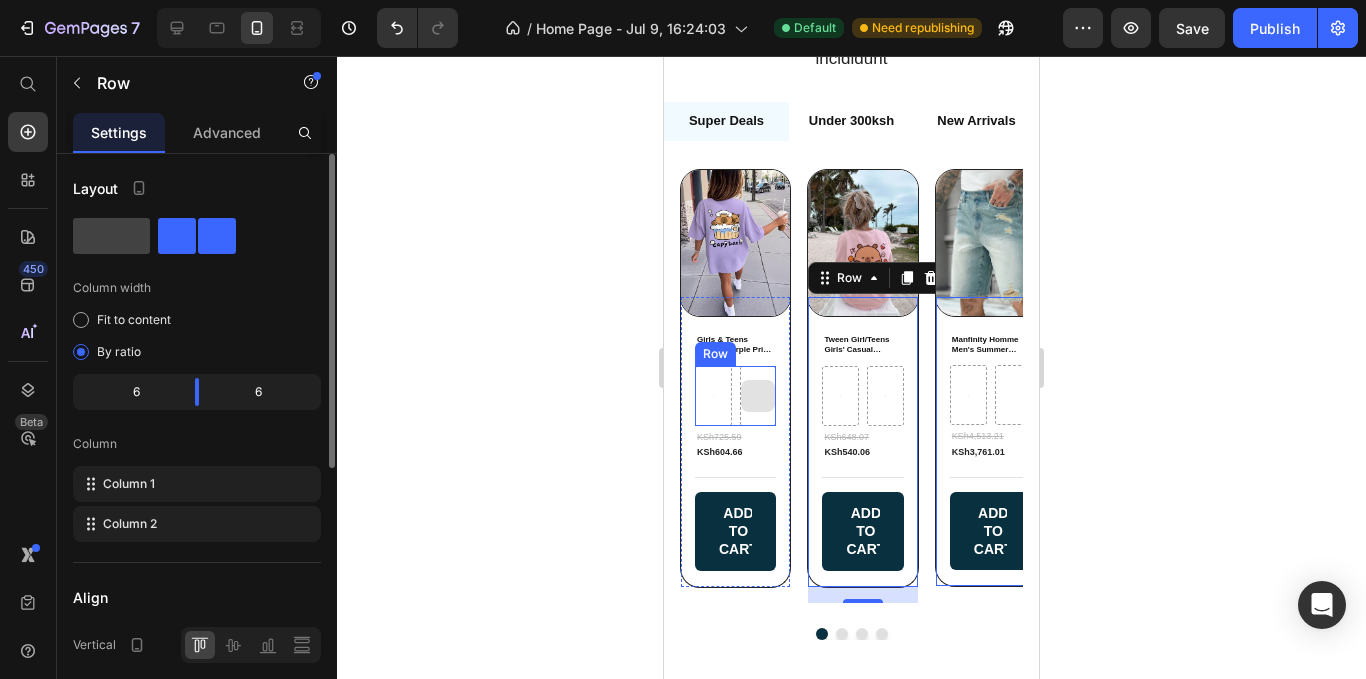 click at bounding box center [758, 396] 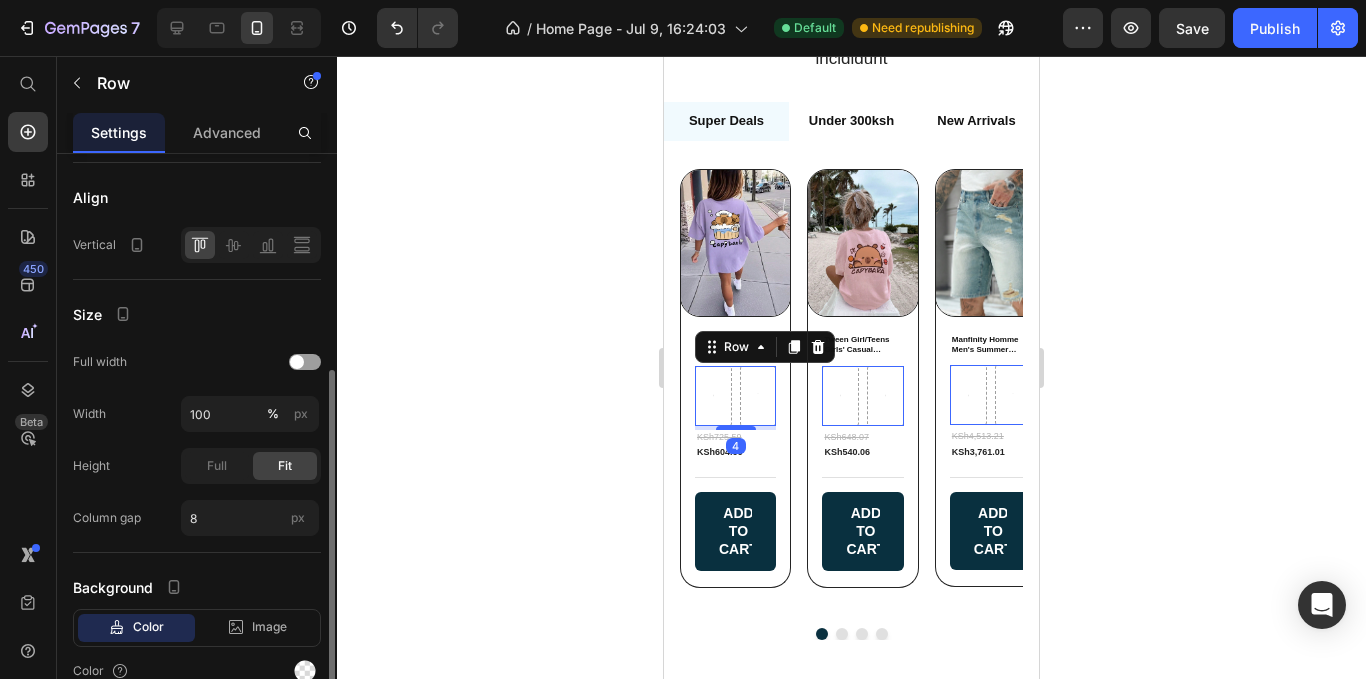 scroll, scrollTop: 495, scrollLeft: 0, axis: vertical 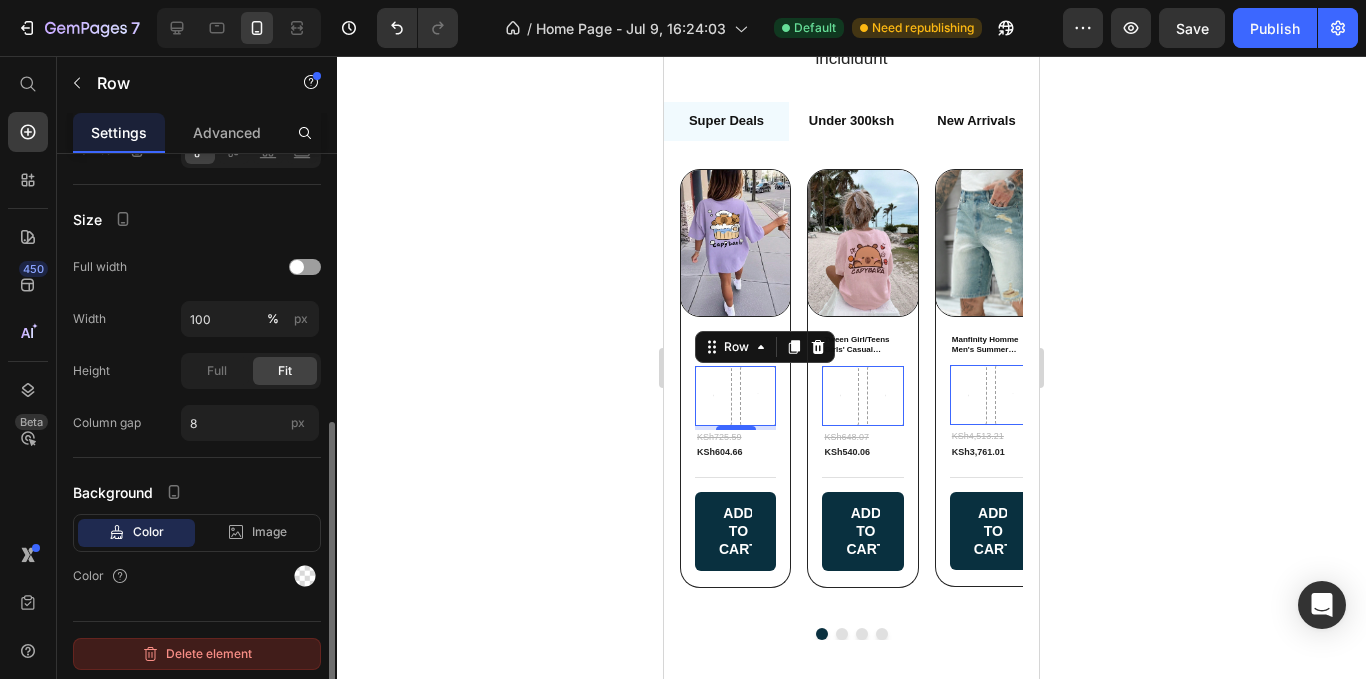 click on "Delete element" at bounding box center [197, 654] 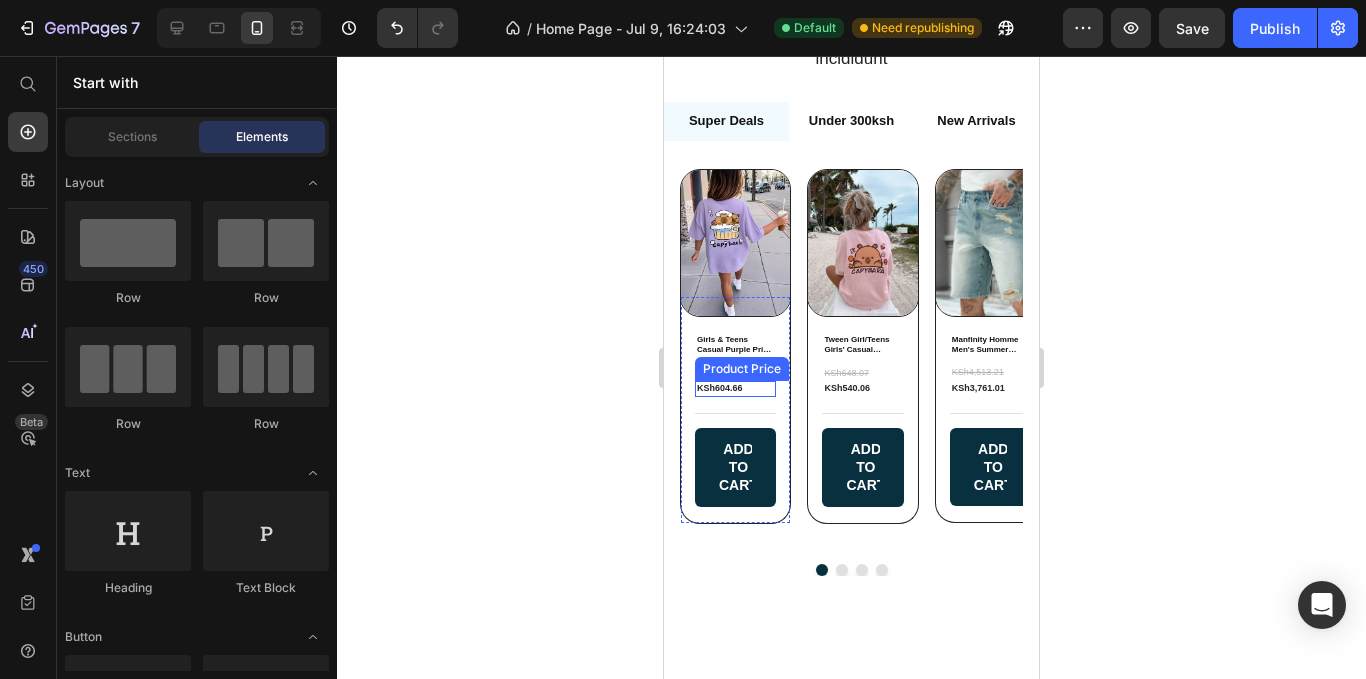 click on "KSh604.66" at bounding box center [735, 389] 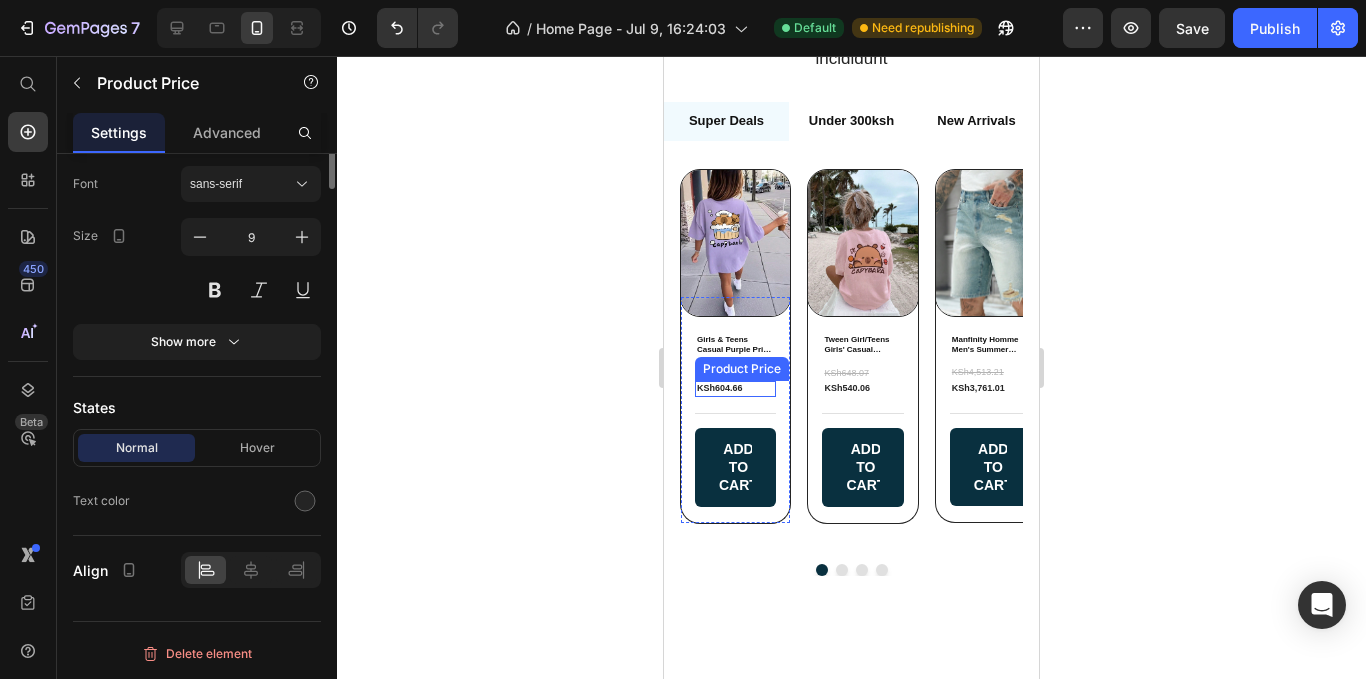 scroll, scrollTop: 0, scrollLeft: 0, axis: both 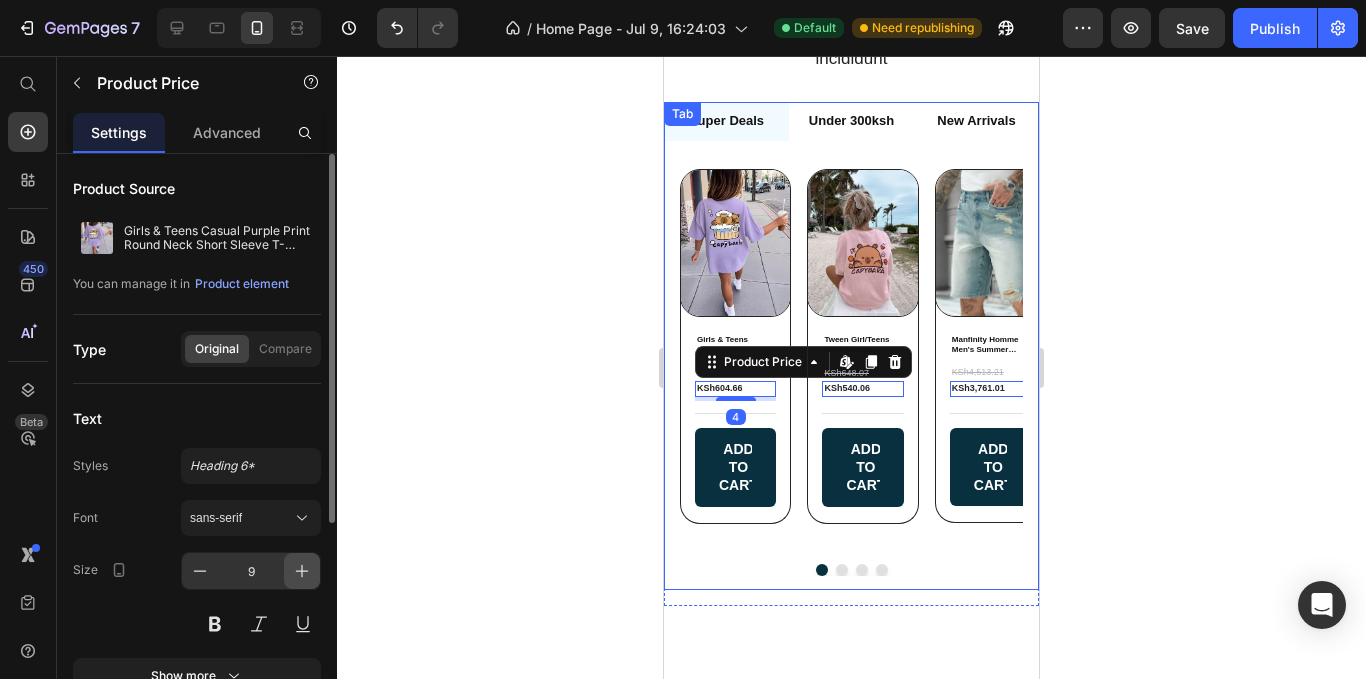 click 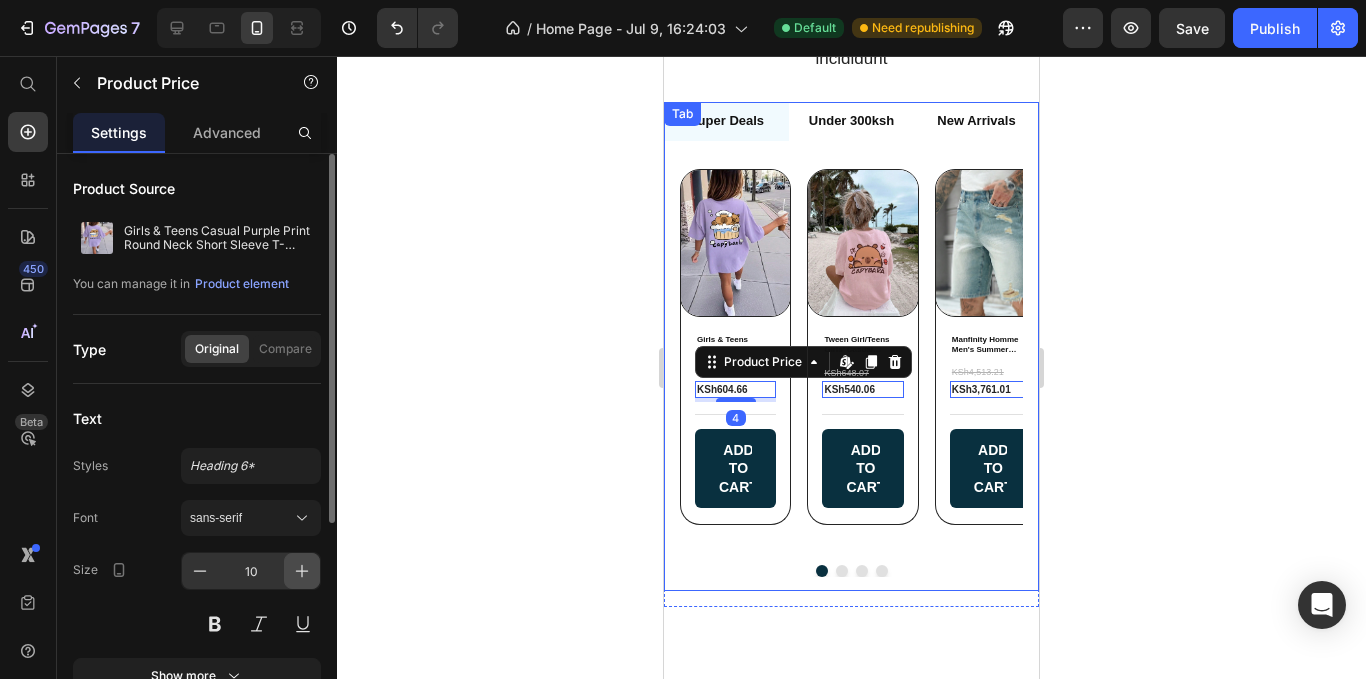 click 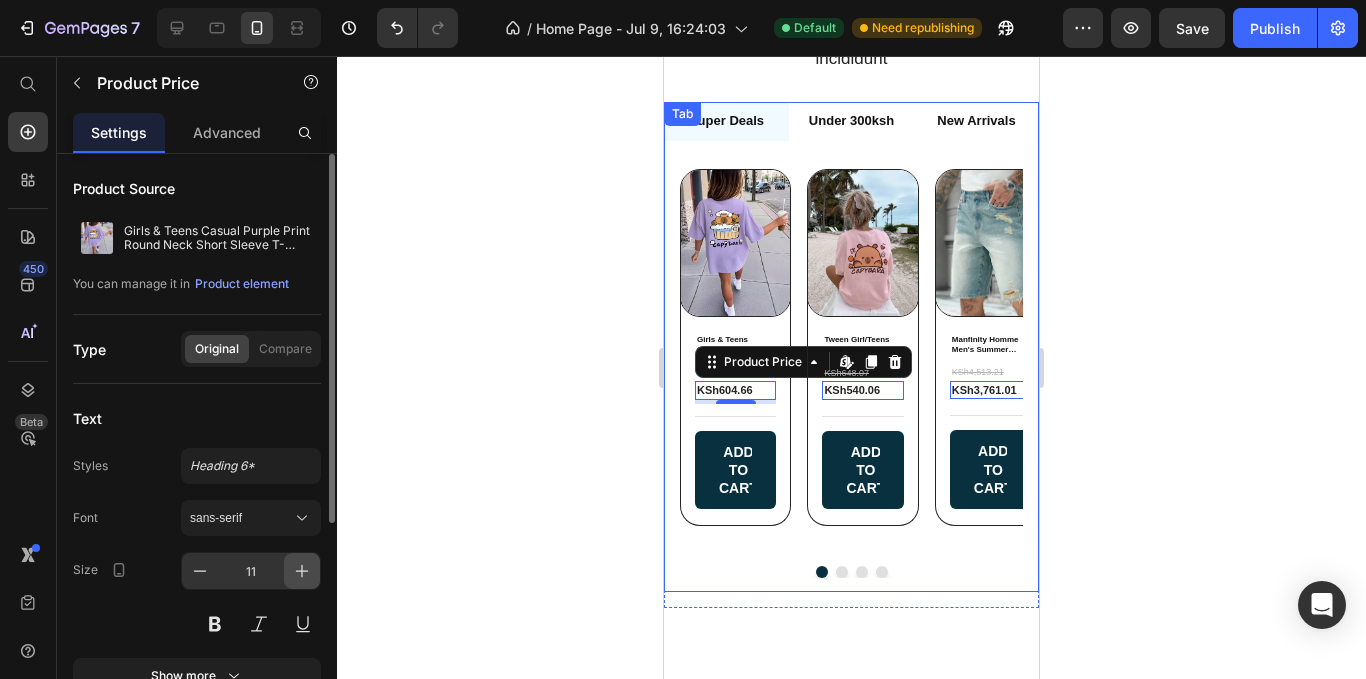 click 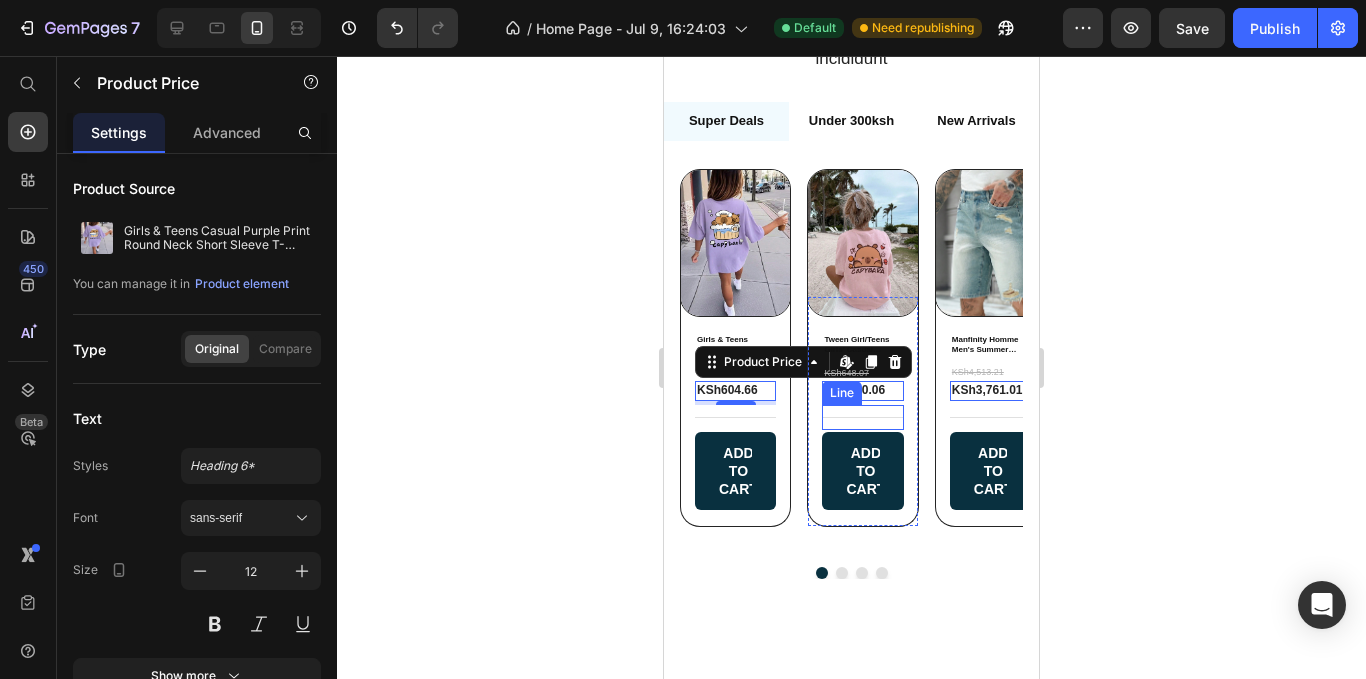 click on "Title Line" at bounding box center [862, 417] 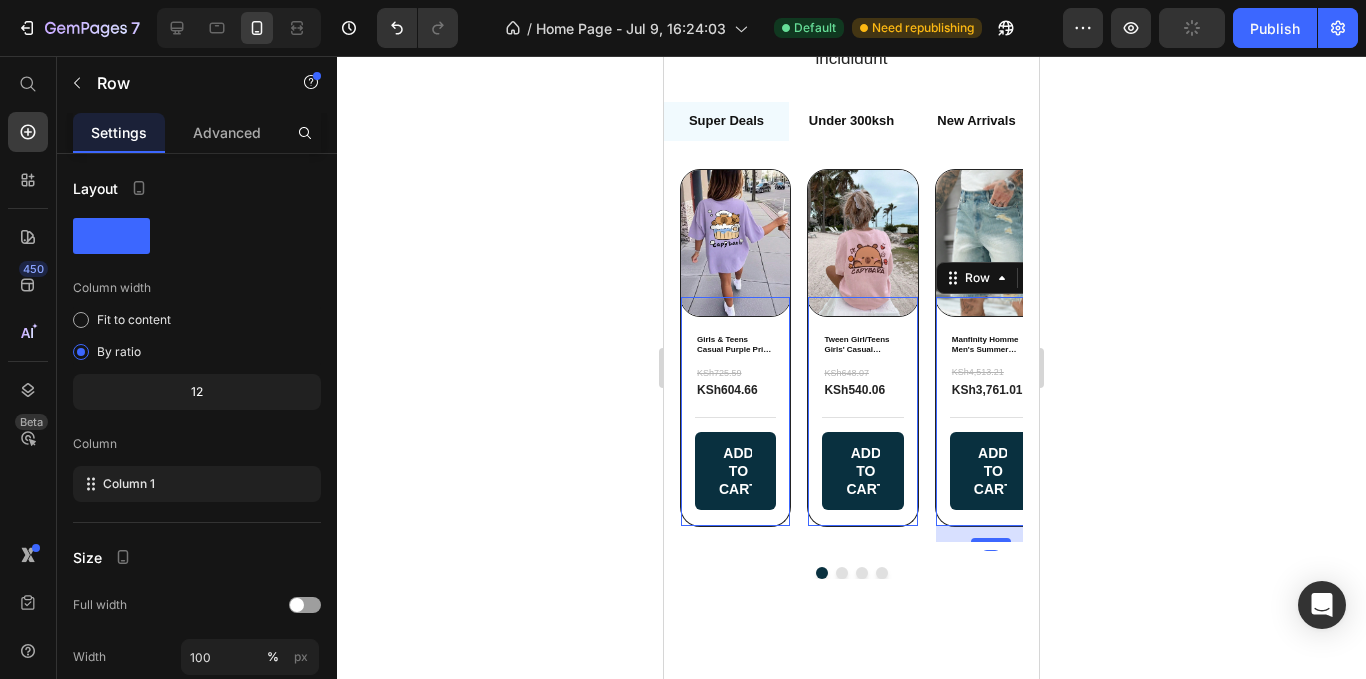 click on "Manfinity Homme Men's Summer Casual Distressed Slant Pocket Denim Shorts Product Title KSh4,513.21 Product Price KSh3,761.01 Product Price                Title Line Add to cart Add to Cart Row   16" at bounding box center [990, 412] 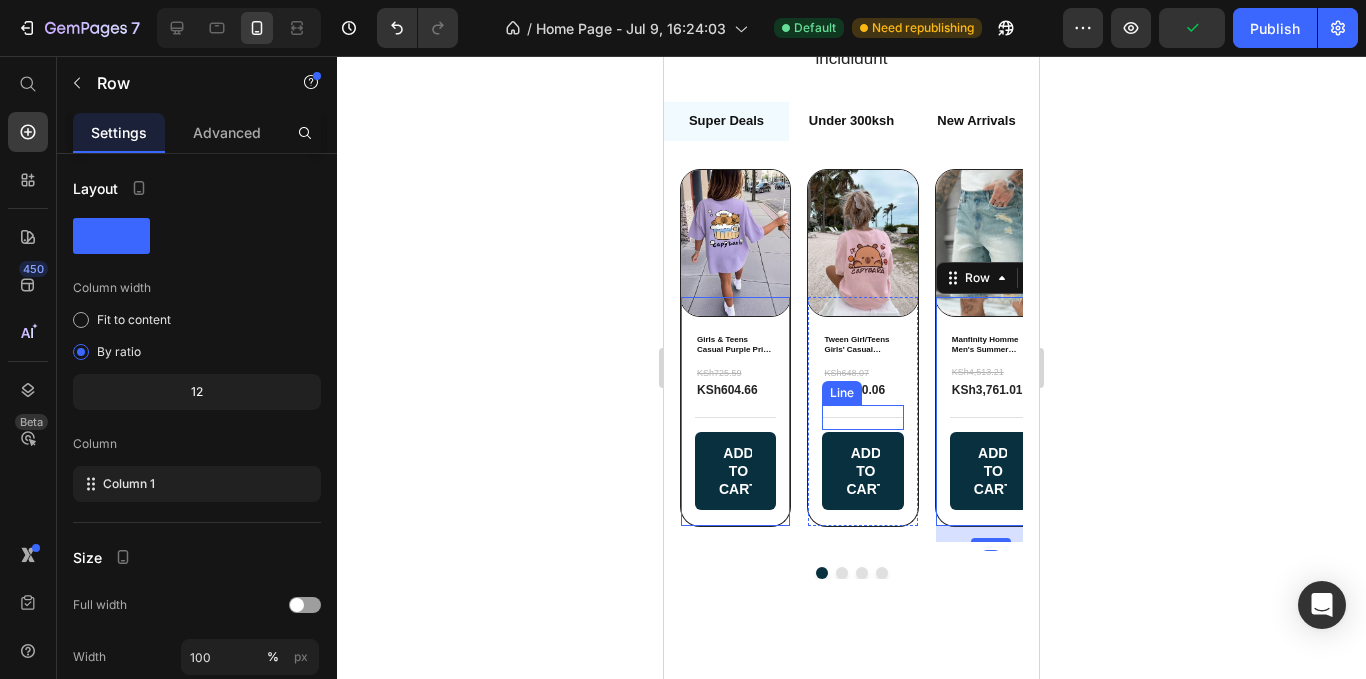 click on "Title Line" at bounding box center [862, 417] 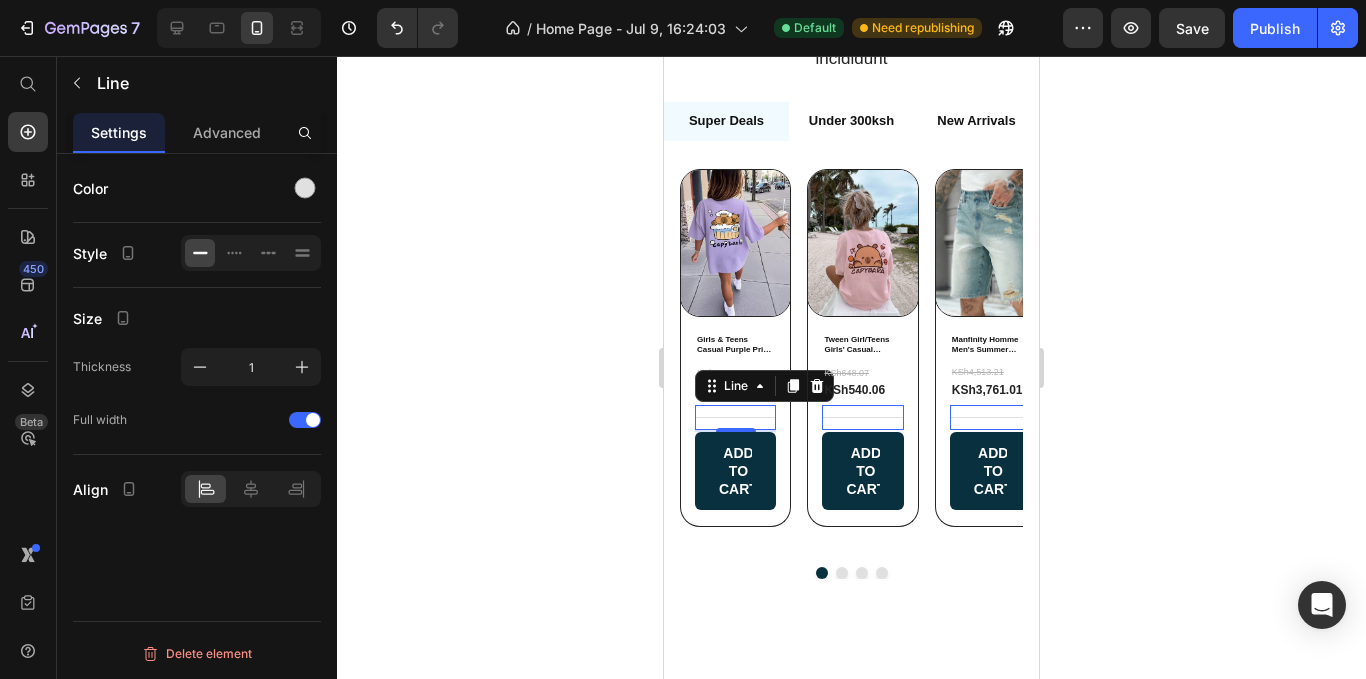 click on "Title Line   0" at bounding box center (735, 417) 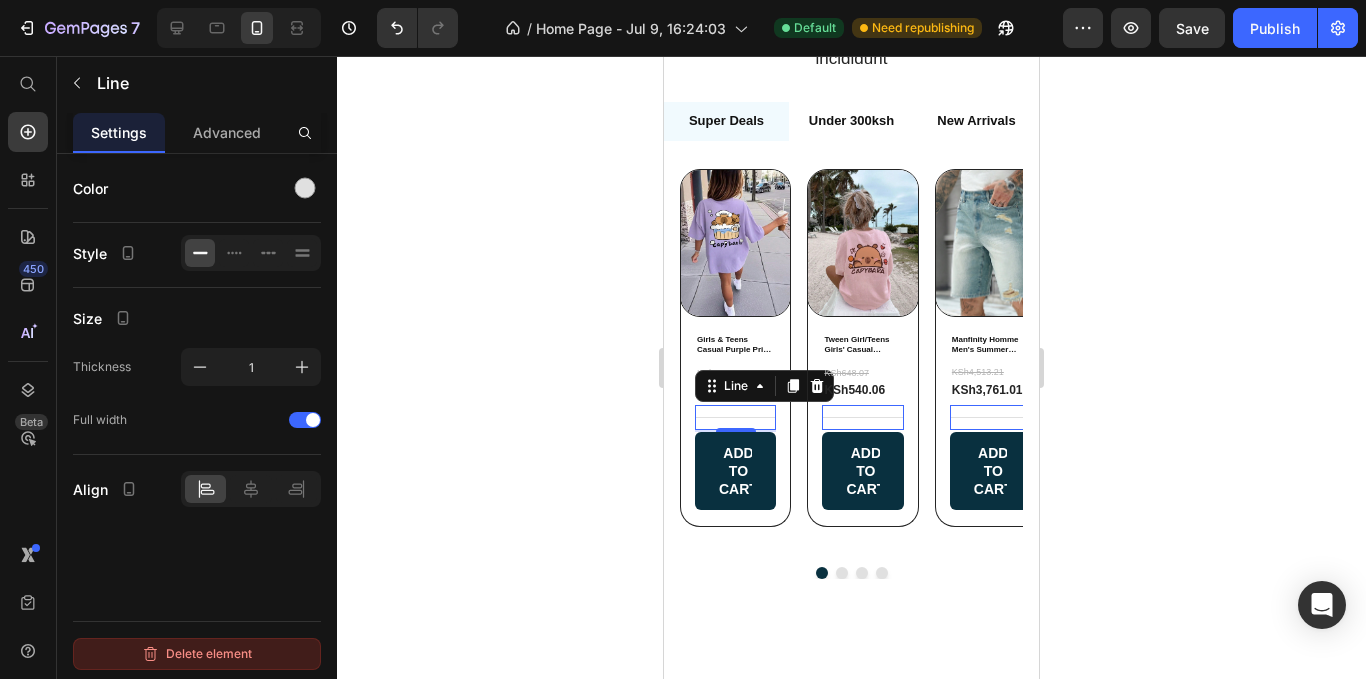 click on "Delete element" at bounding box center (197, 654) 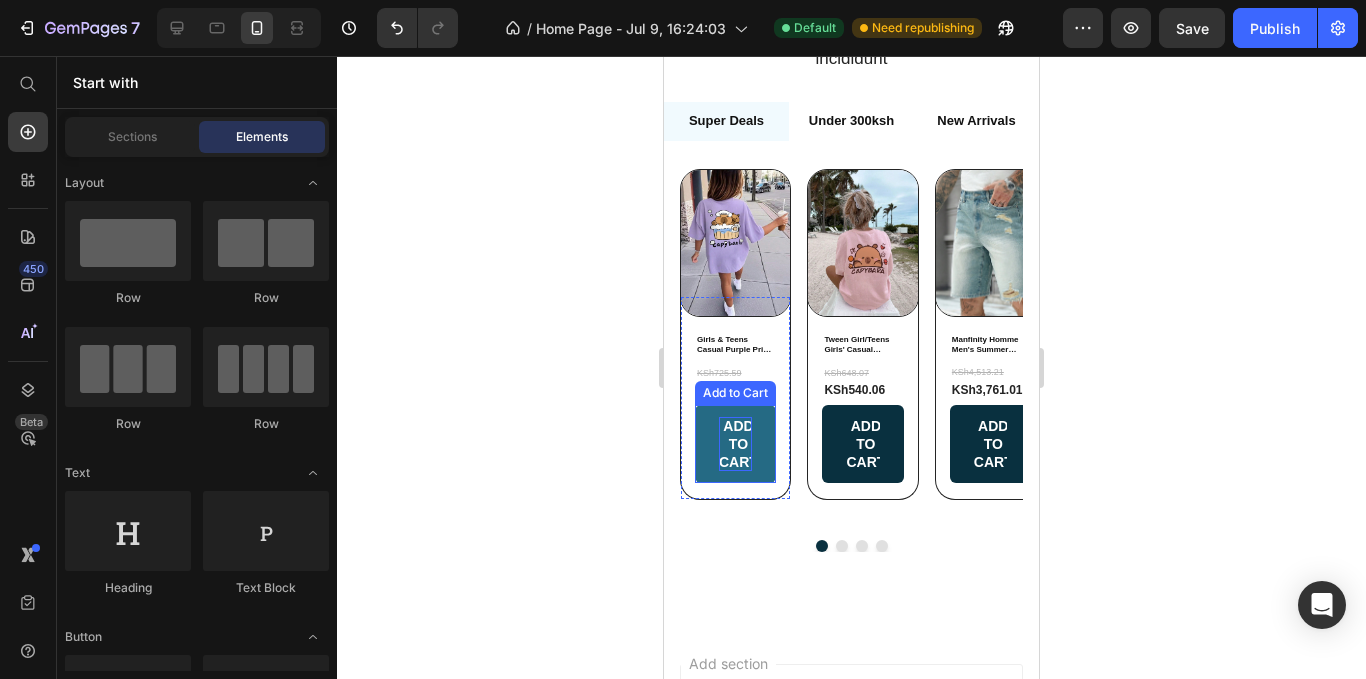 click on "Add to cart" at bounding box center (735, 444) 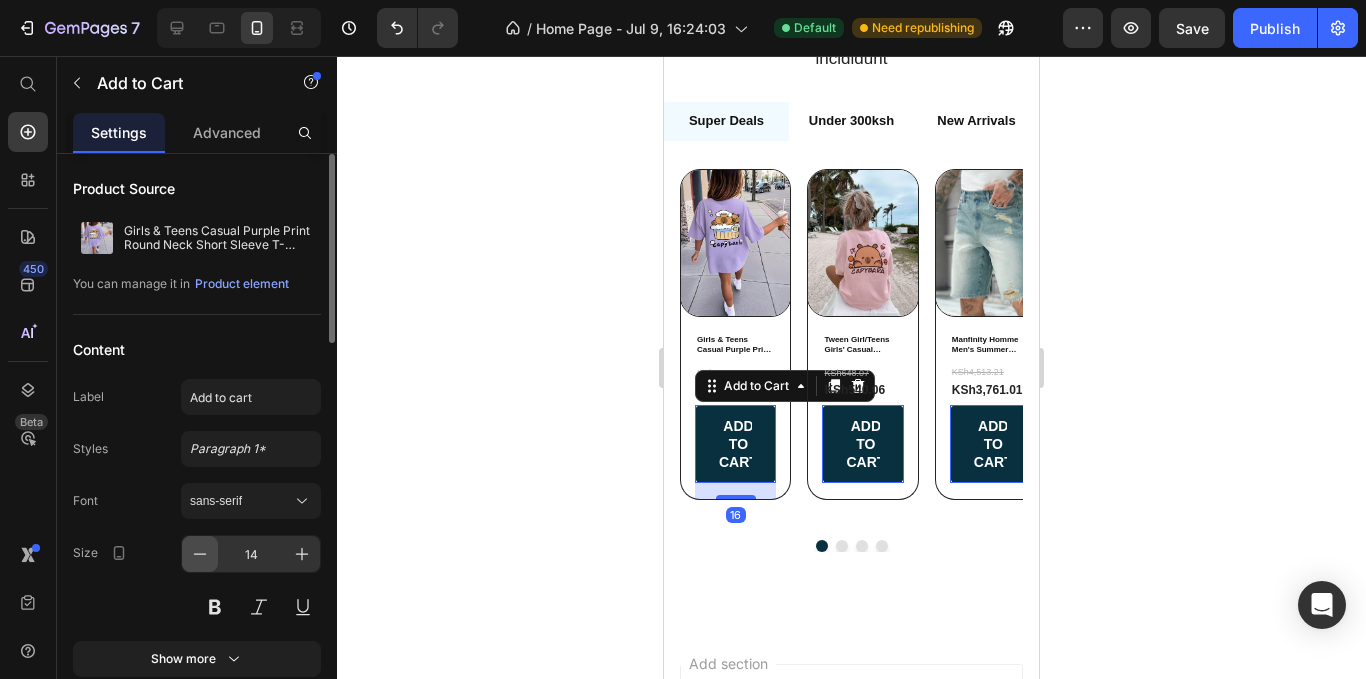 click 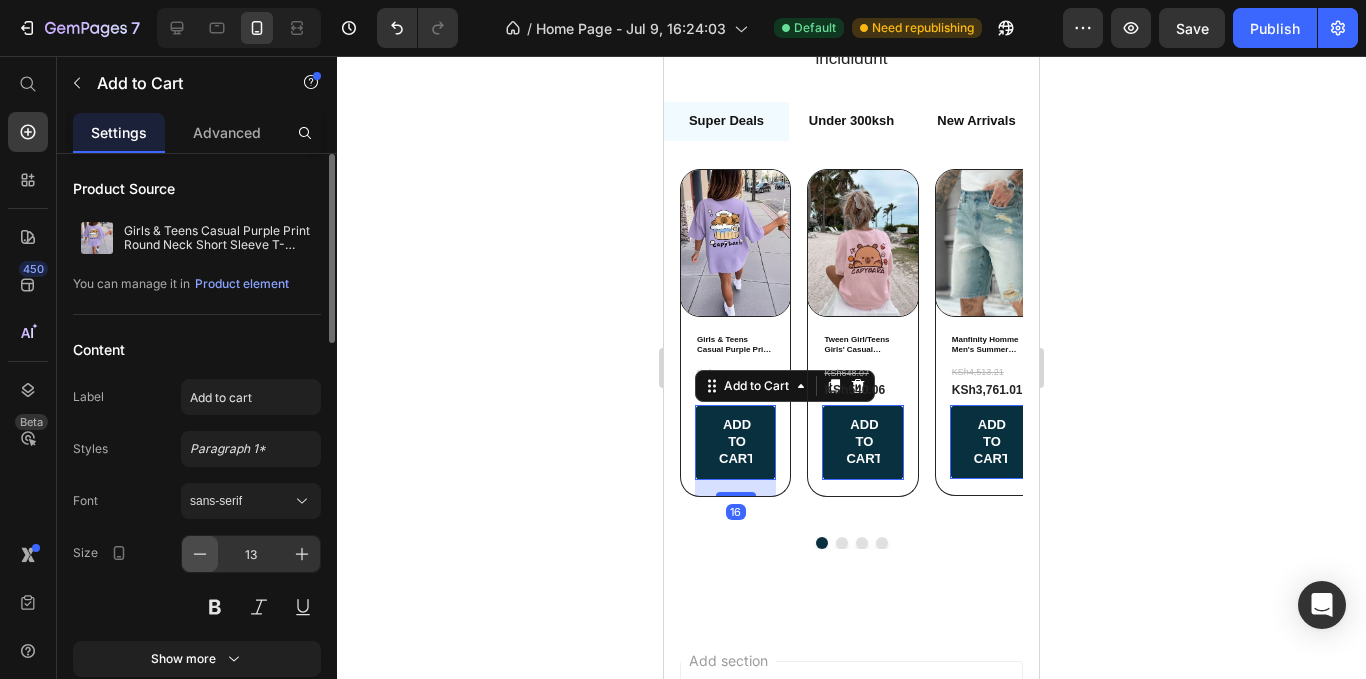 click 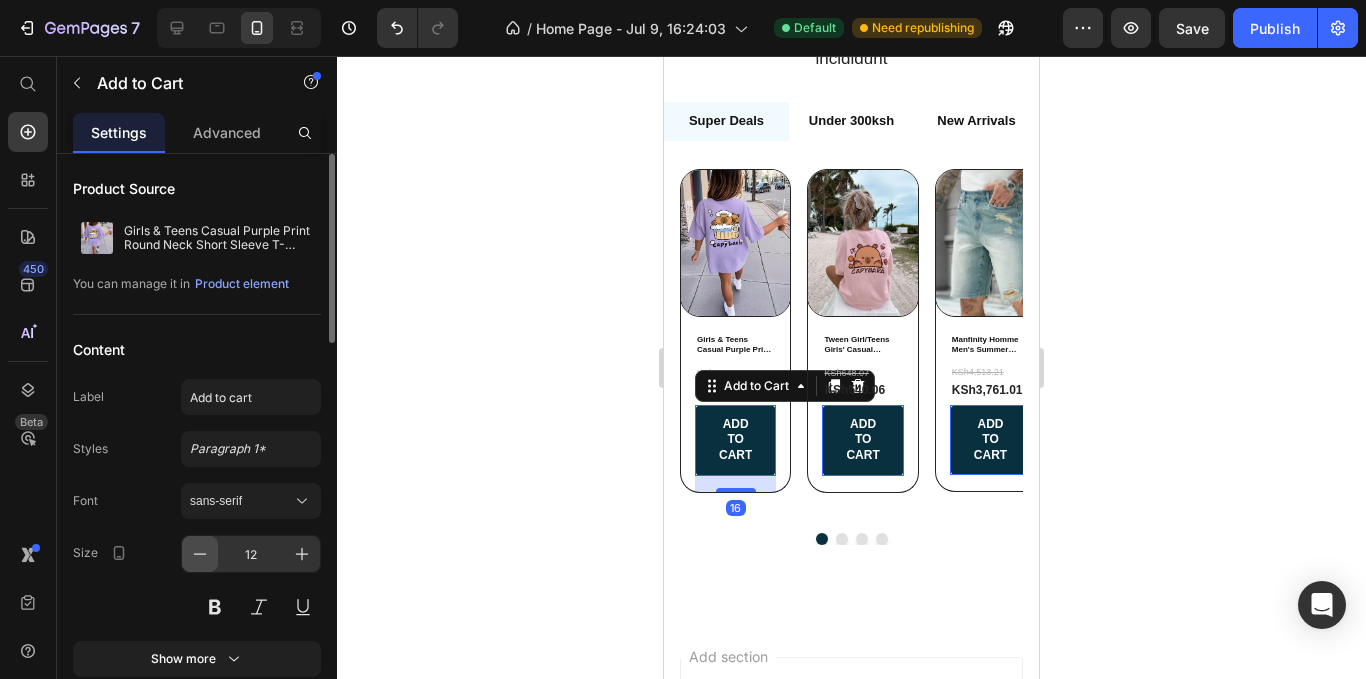 click 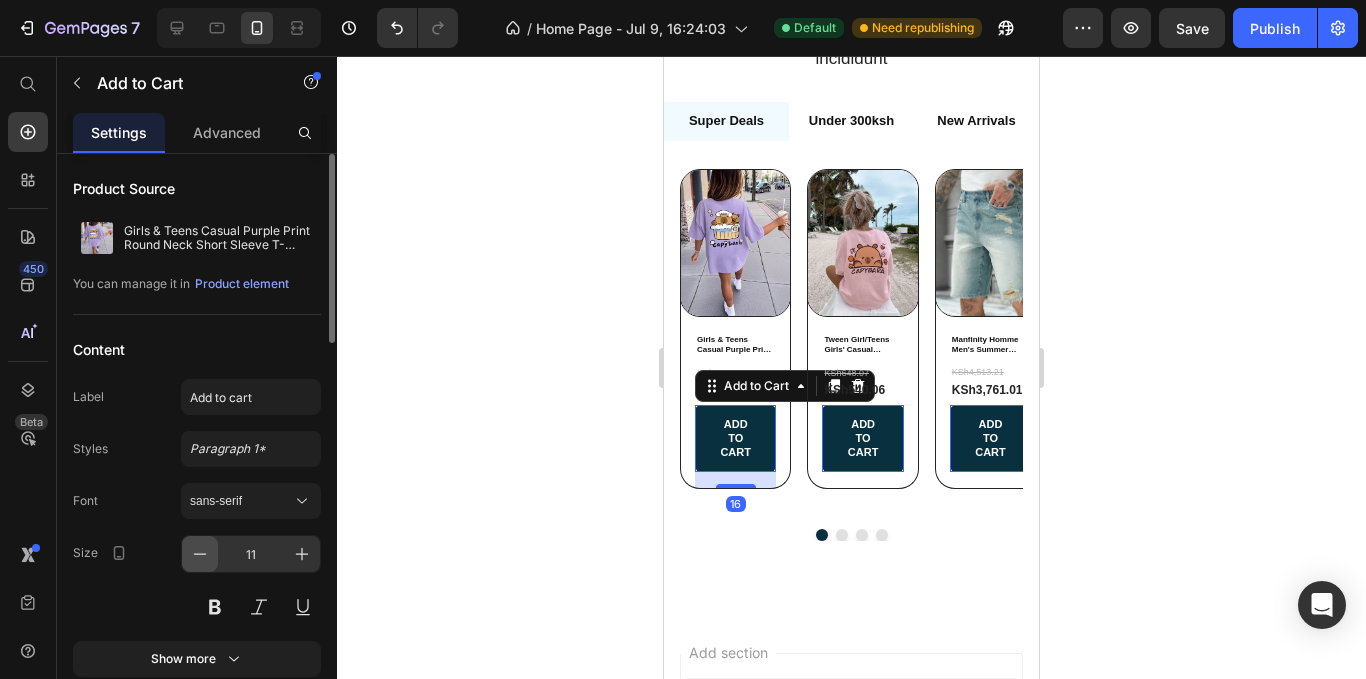 click 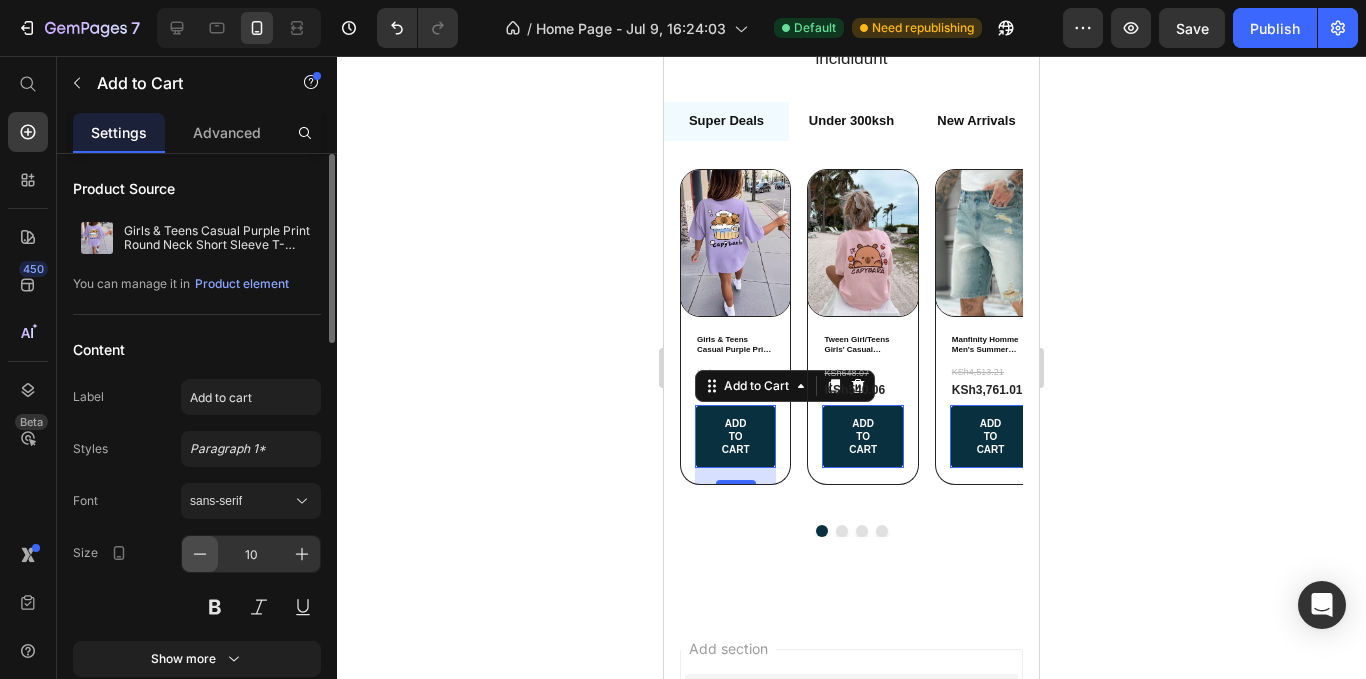 click 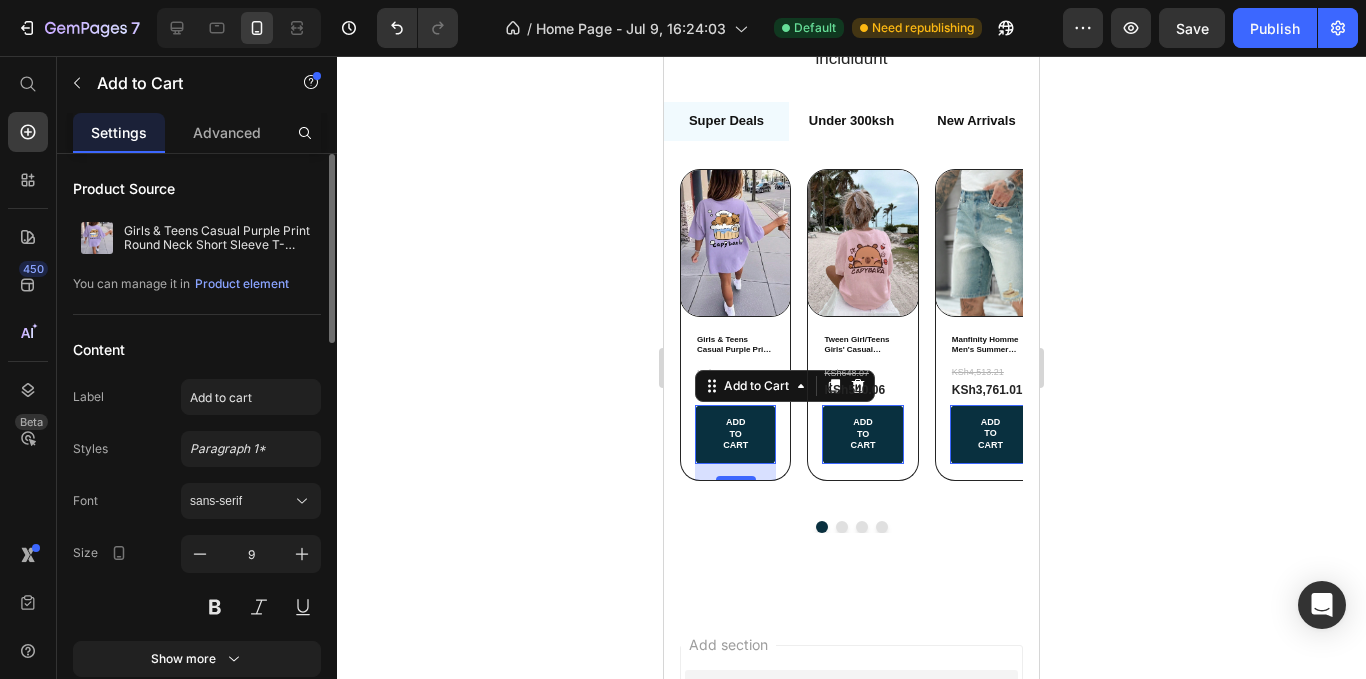 scroll, scrollTop: 300, scrollLeft: 0, axis: vertical 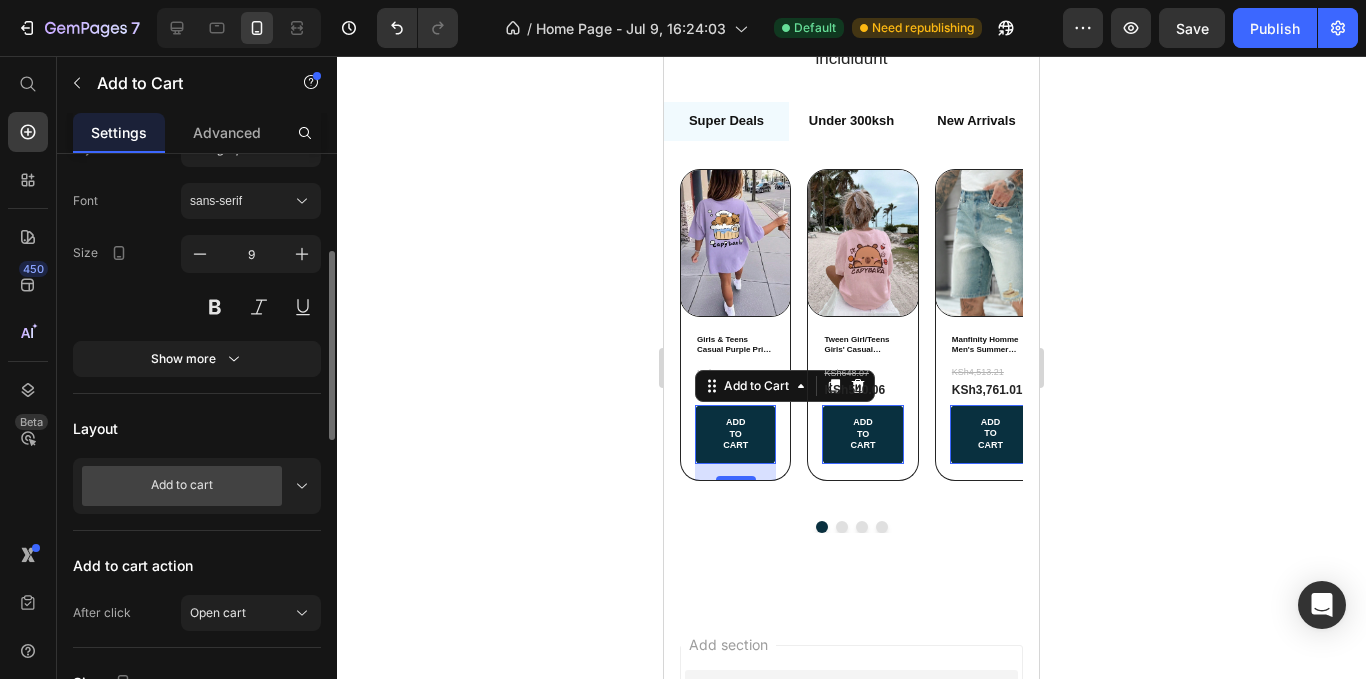 click 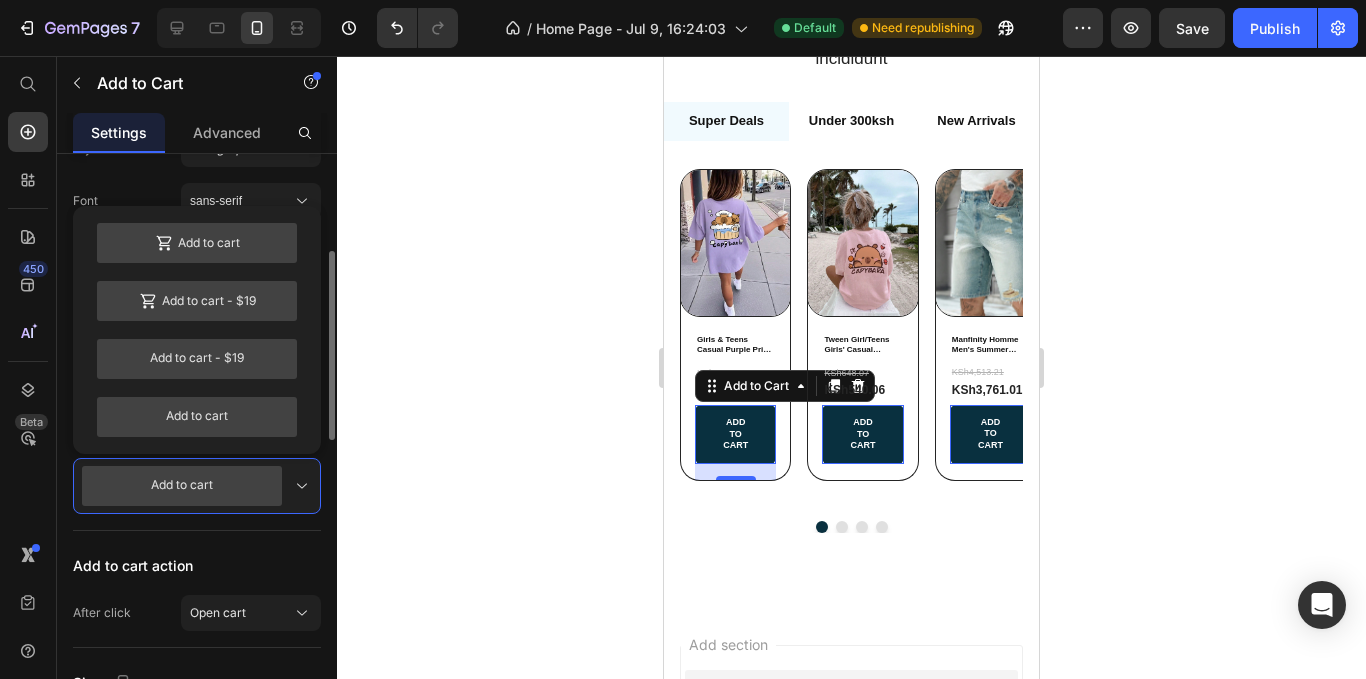 click on "Add to cart" at bounding box center [182, 486] 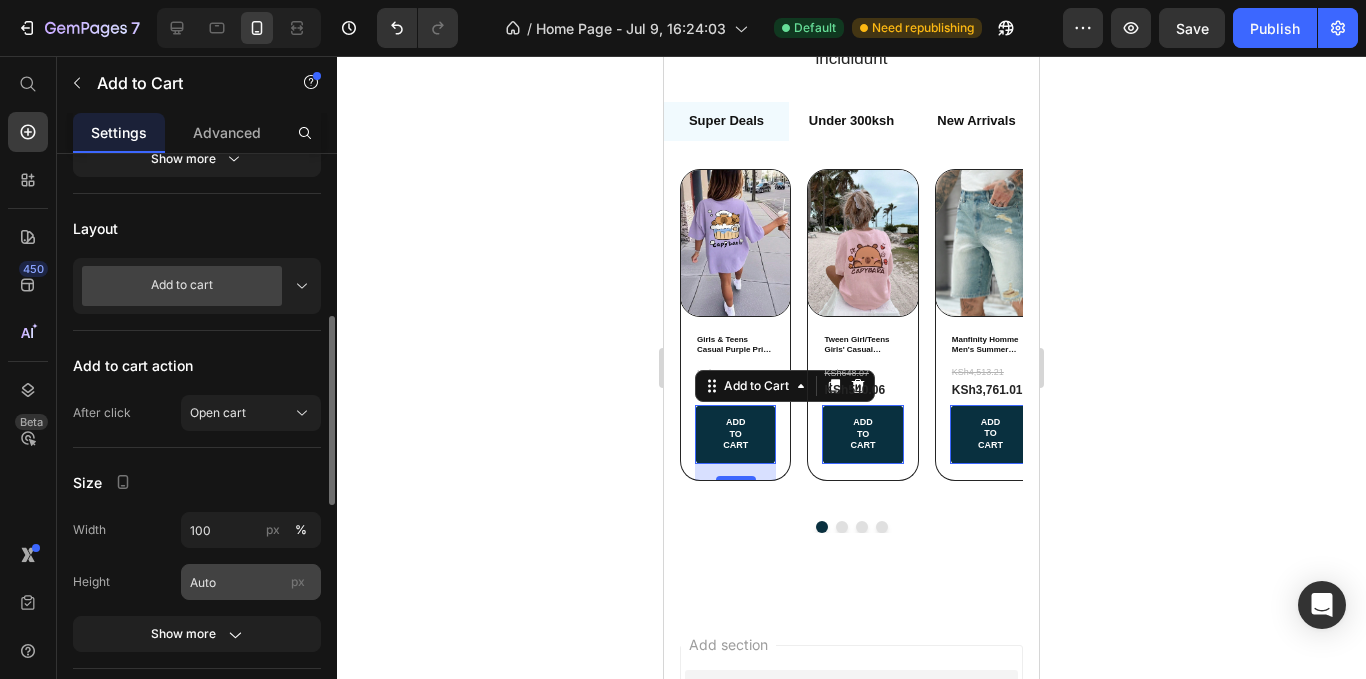 scroll, scrollTop: 700, scrollLeft: 0, axis: vertical 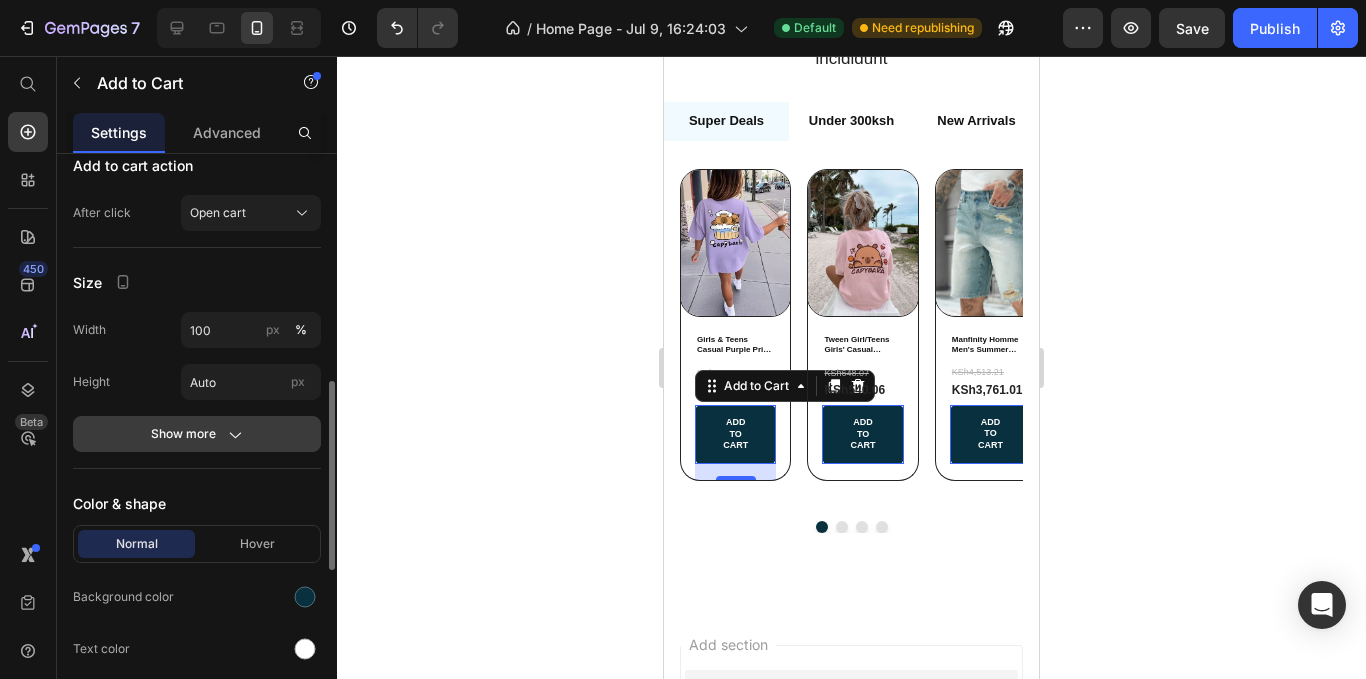 click on "Show more" at bounding box center [197, 434] 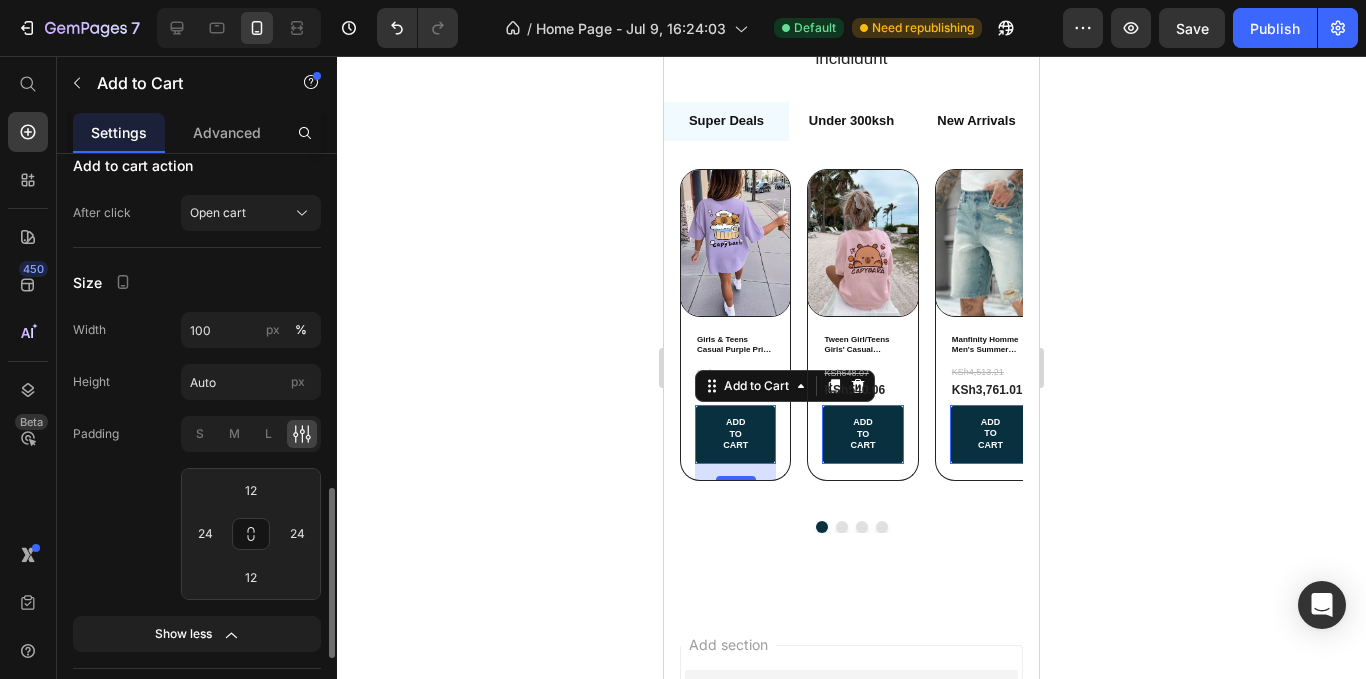 scroll, scrollTop: 800, scrollLeft: 0, axis: vertical 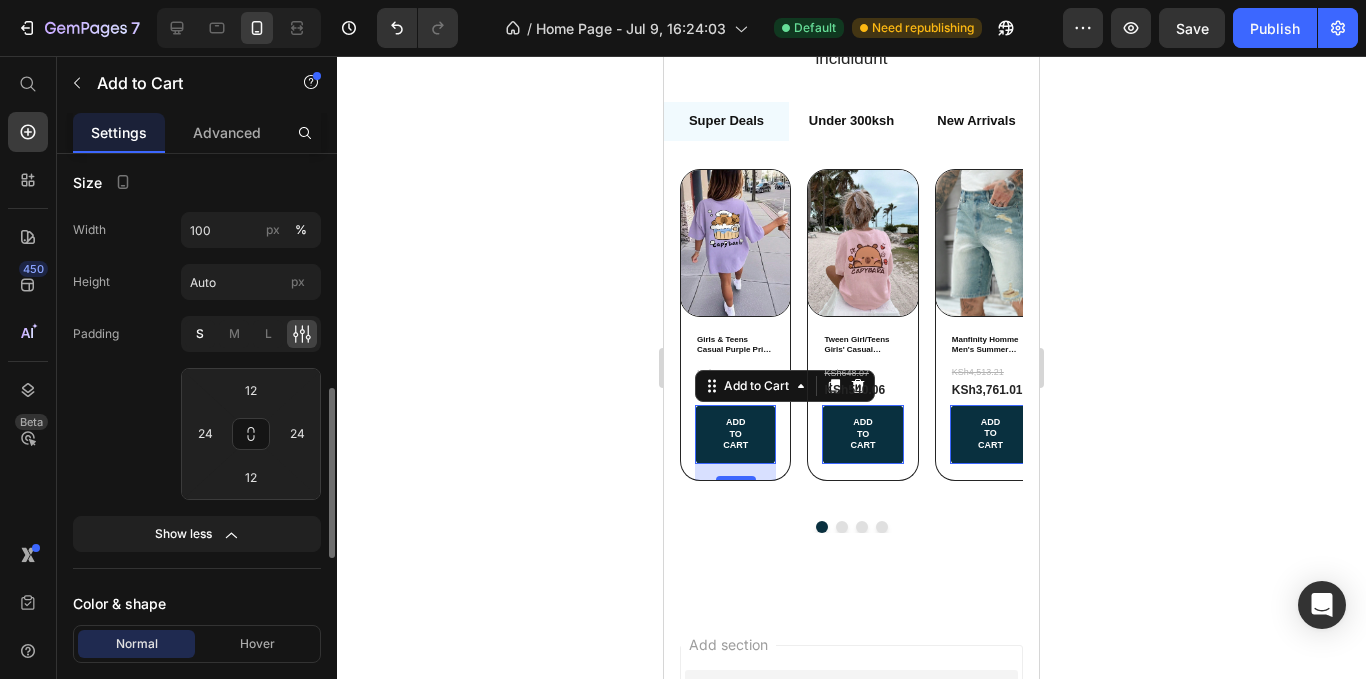 click on "S" 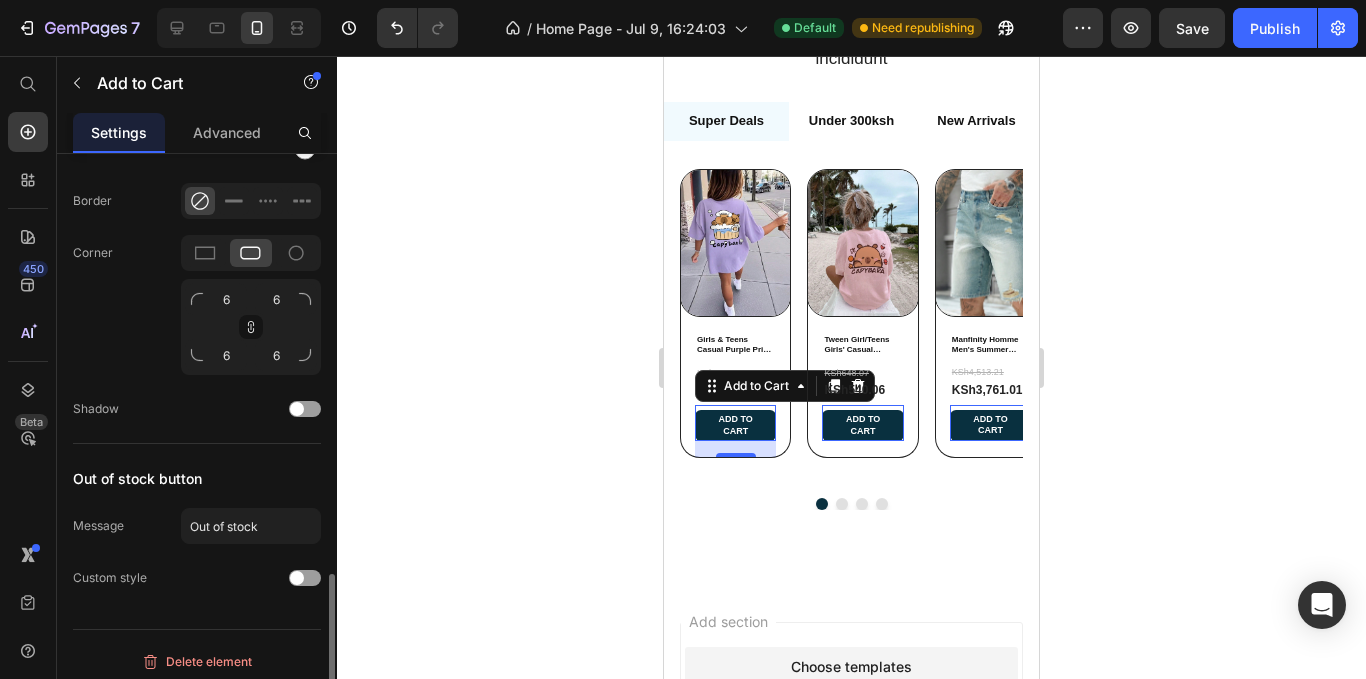 scroll, scrollTop: 1408, scrollLeft: 0, axis: vertical 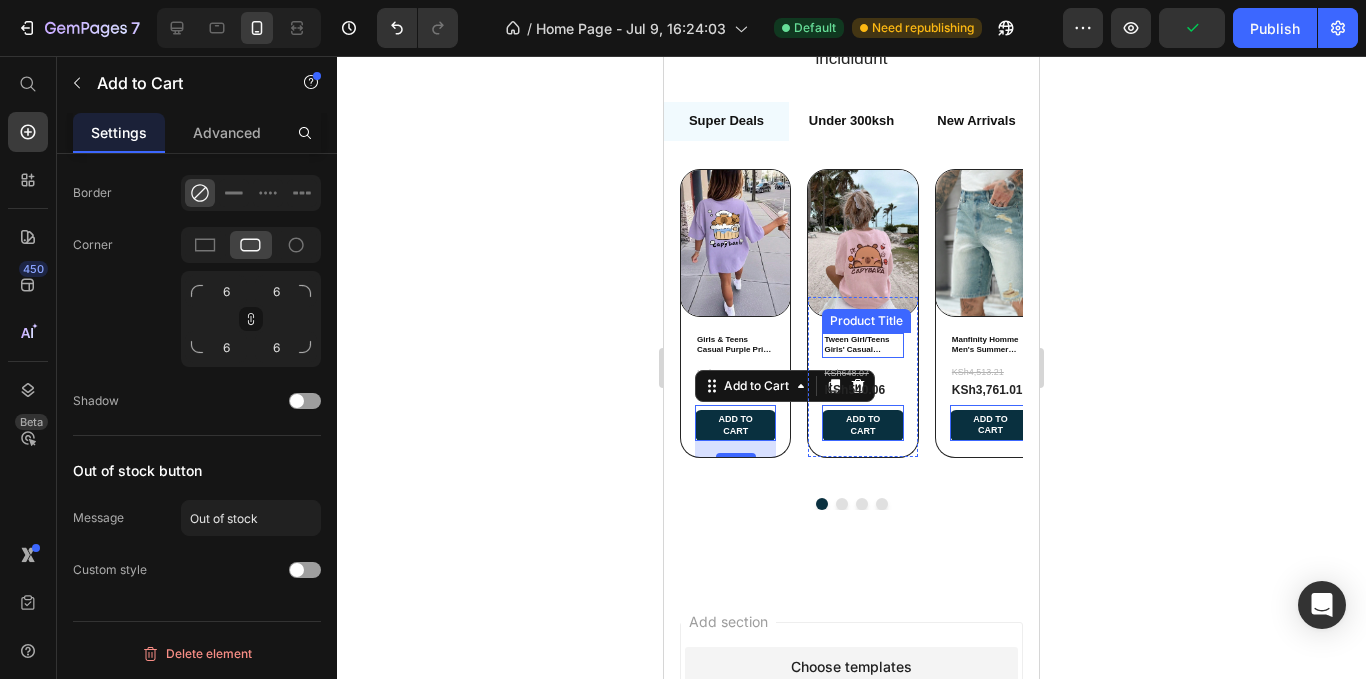 click on "Tween Girl/Teens Girls' Casual Printed Pink Round Neck Short Sleeve T-Shirt Tops For Summer" at bounding box center [862, 345] 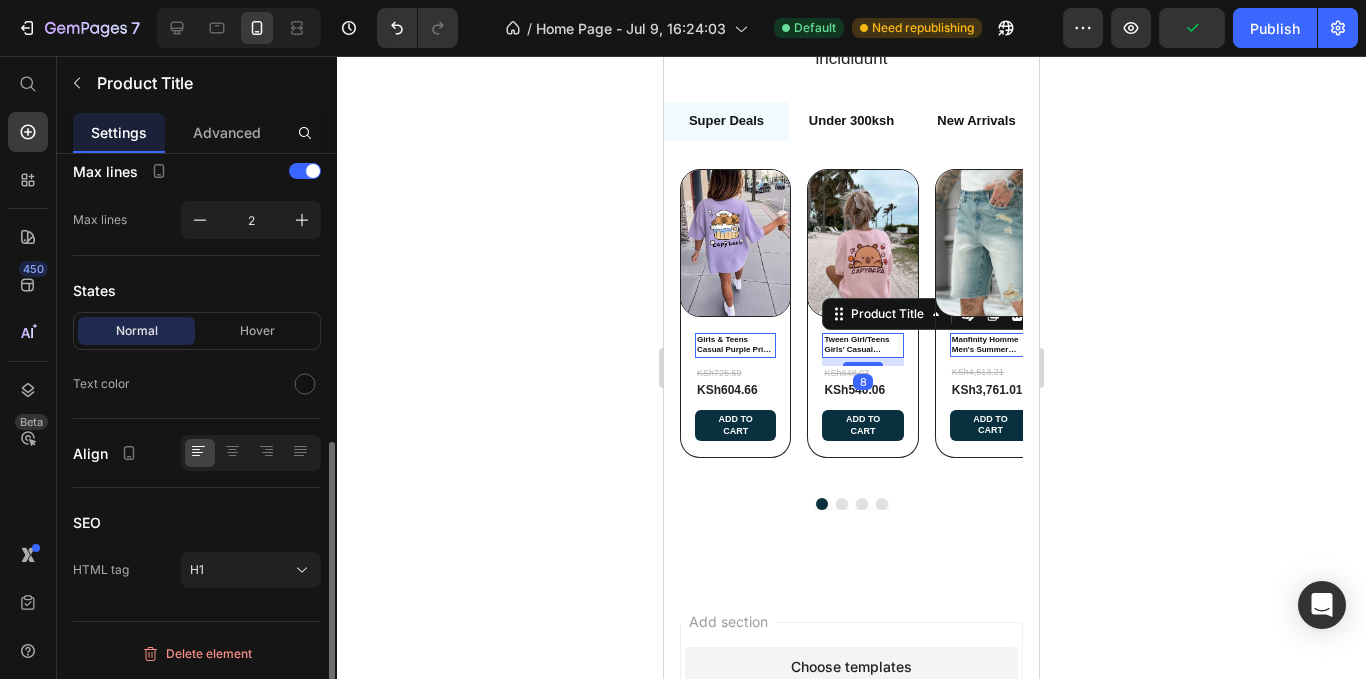 scroll, scrollTop: 0, scrollLeft: 0, axis: both 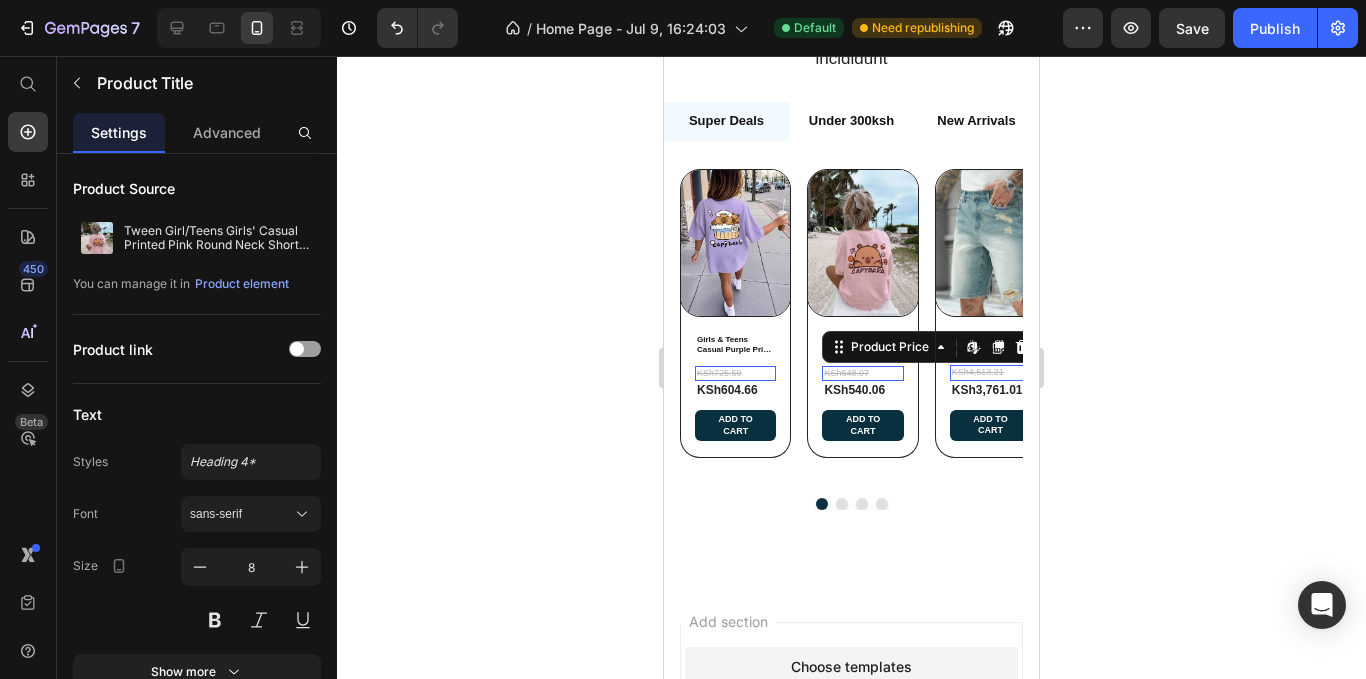 click on "KSh648.07" at bounding box center (862, 374) 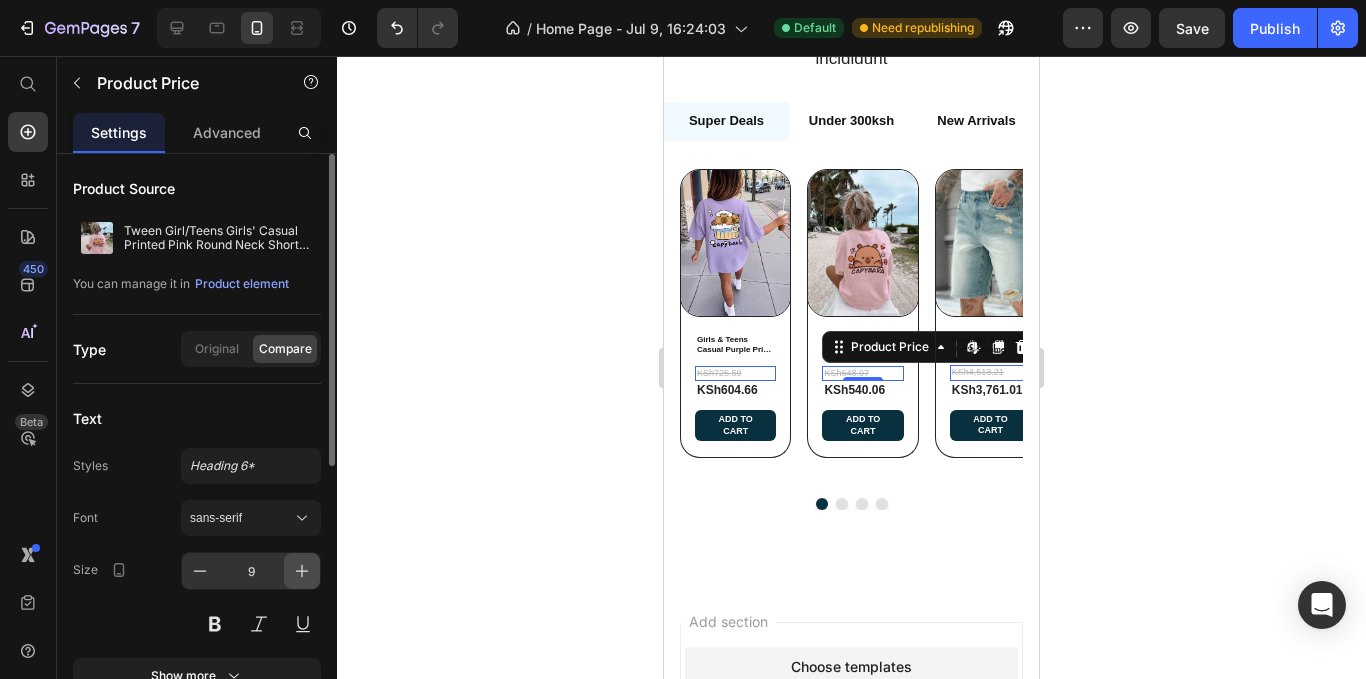 click 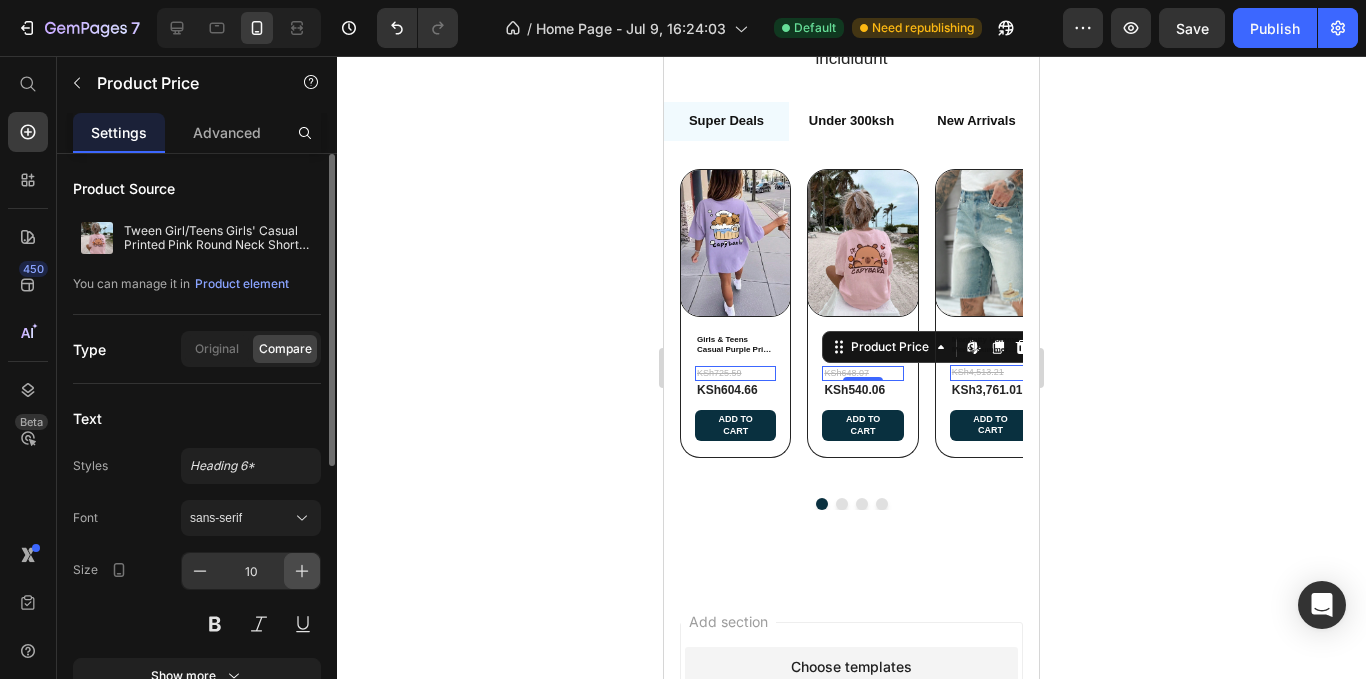 click 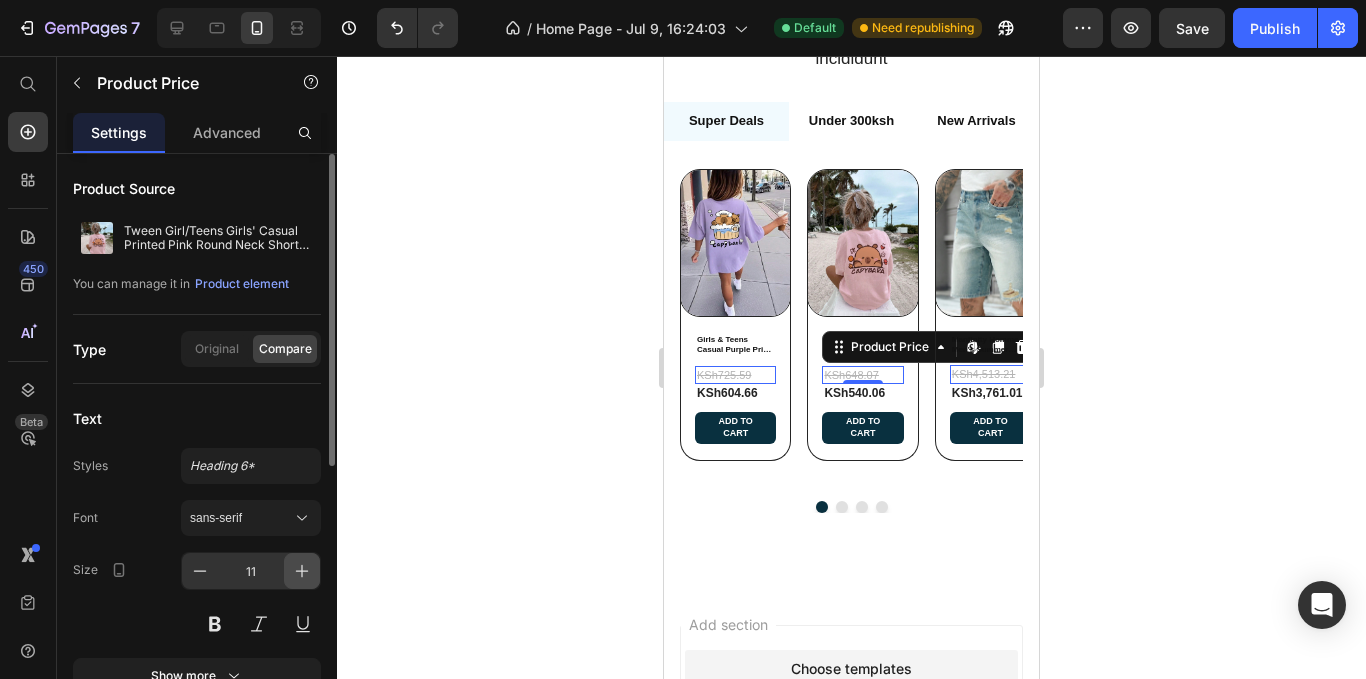 click 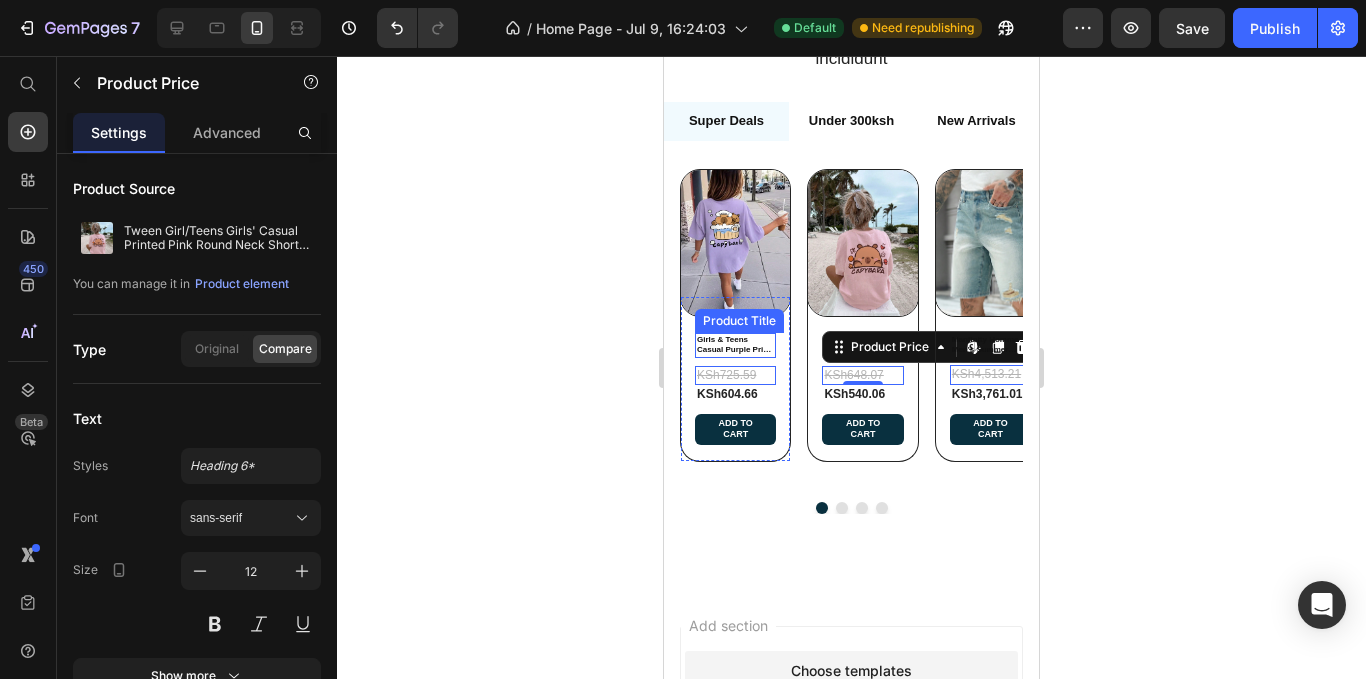 click on "Girls & Teens Casual Purple Print Round Neck Short Sleeve T-Shirt, Summer Top" at bounding box center [735, 345] 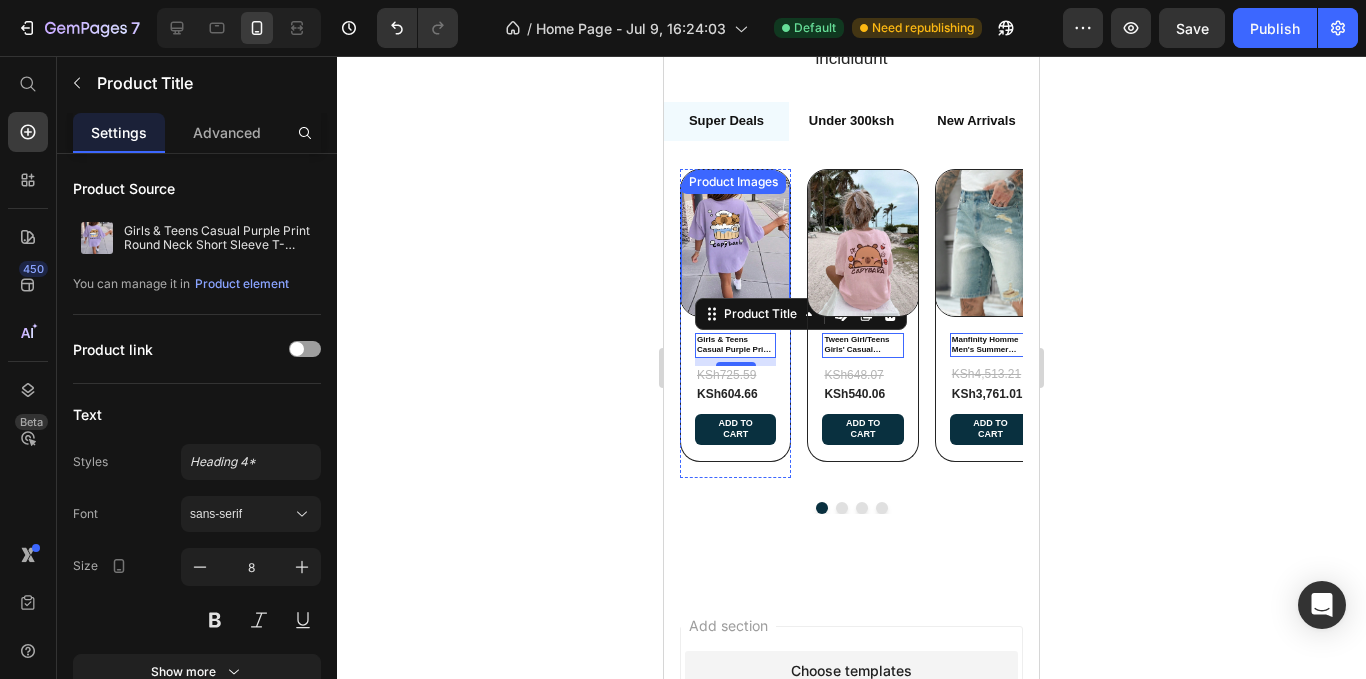 click at bounding box center [735, 243] 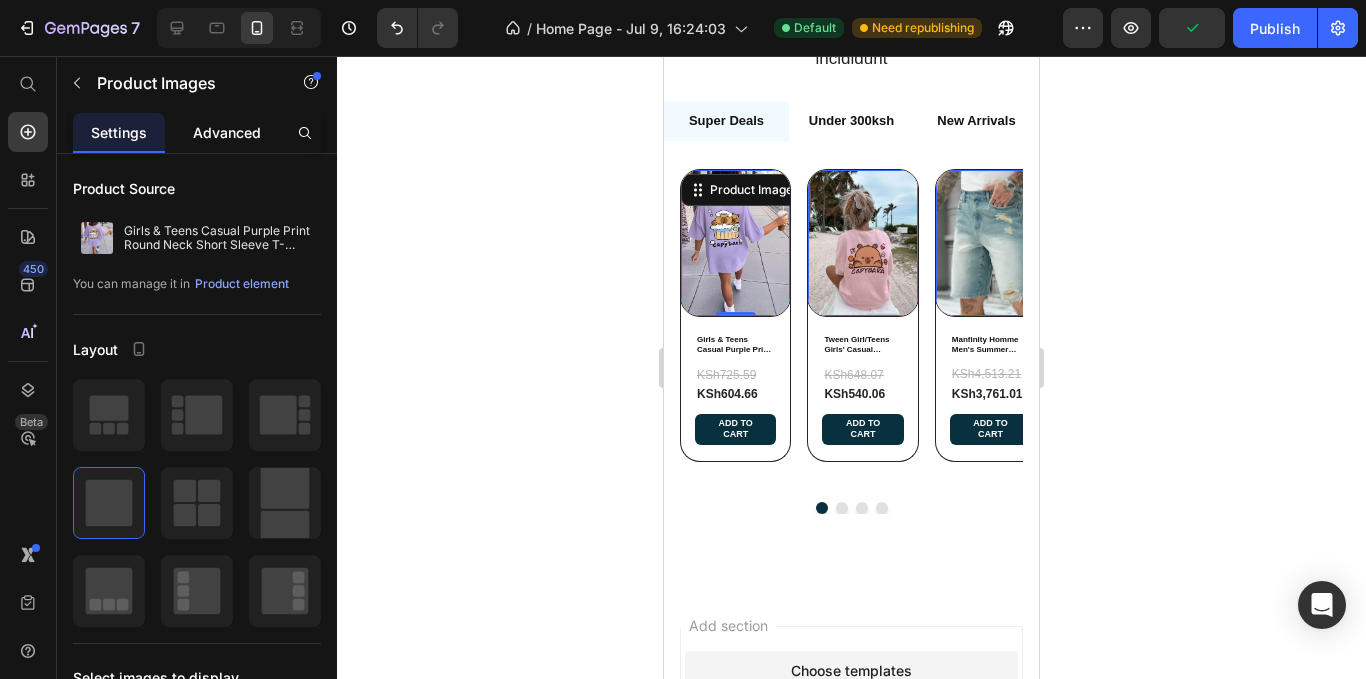 click on "Advanced" 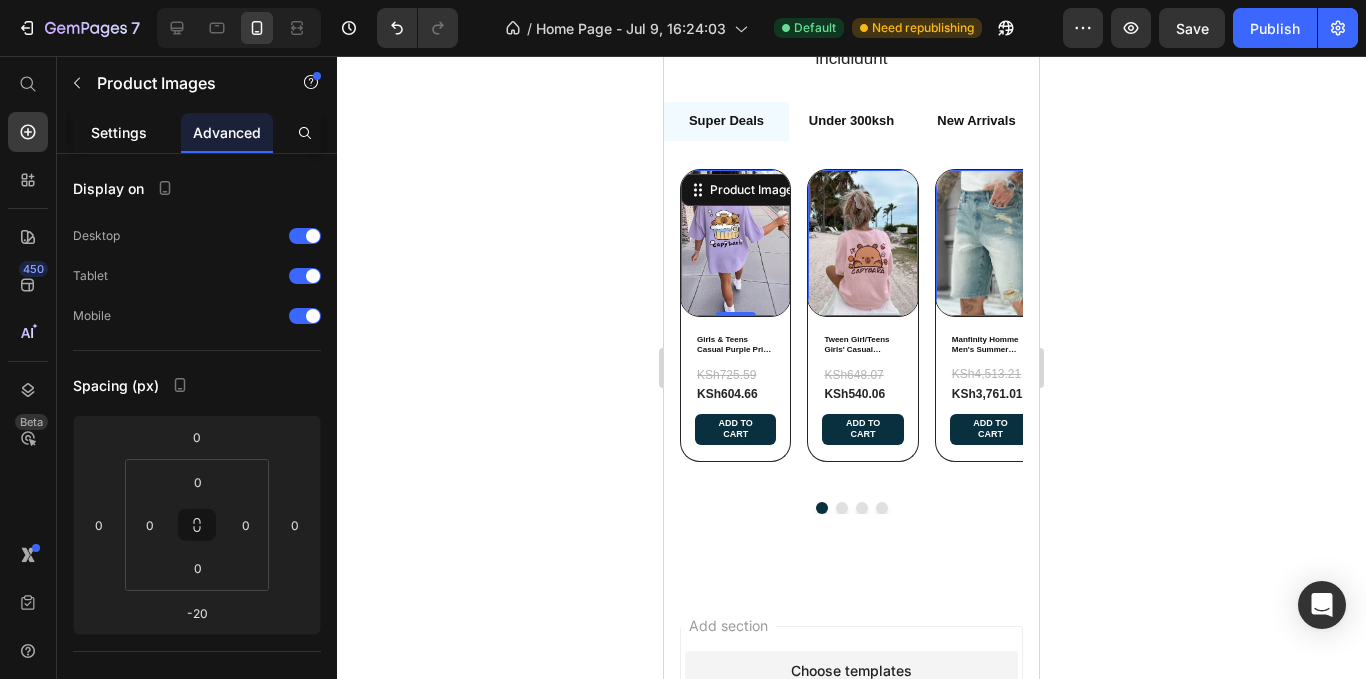 click on "Settings" at bounding box center [119, 132] 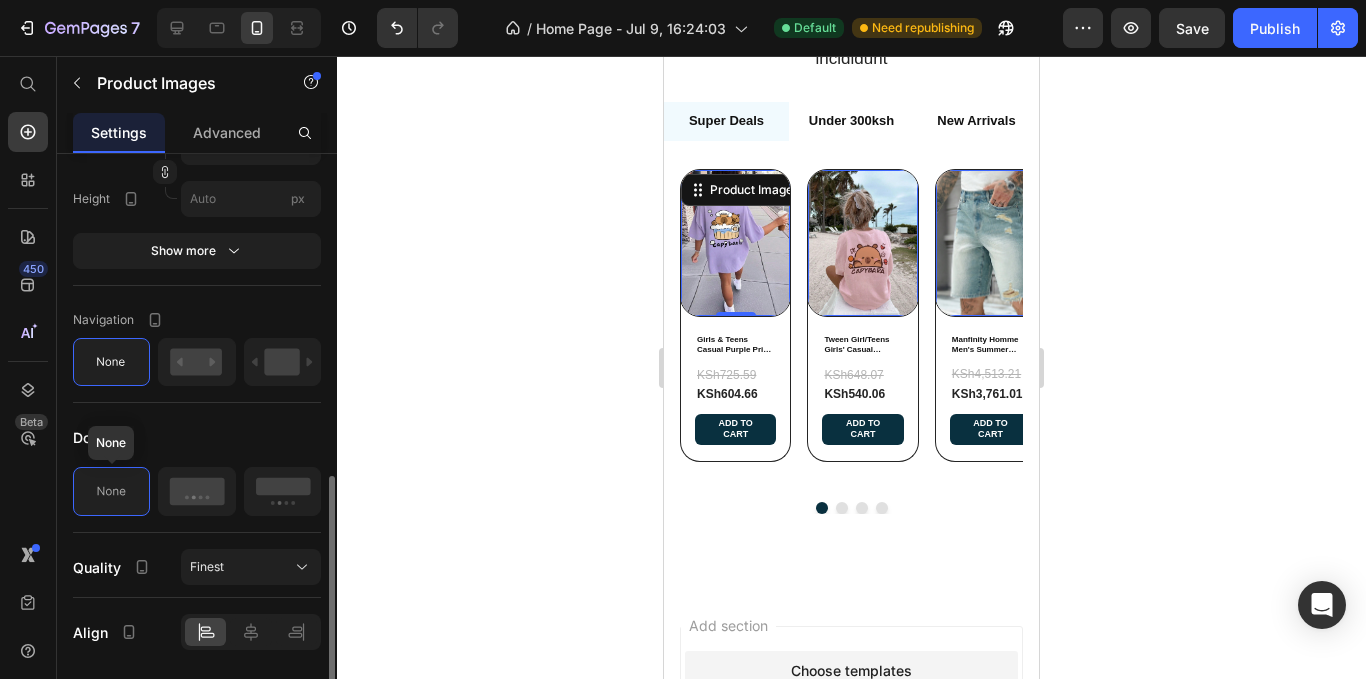 scroll, scrollTop: 862, scrollLeft: 0, axis: vertical 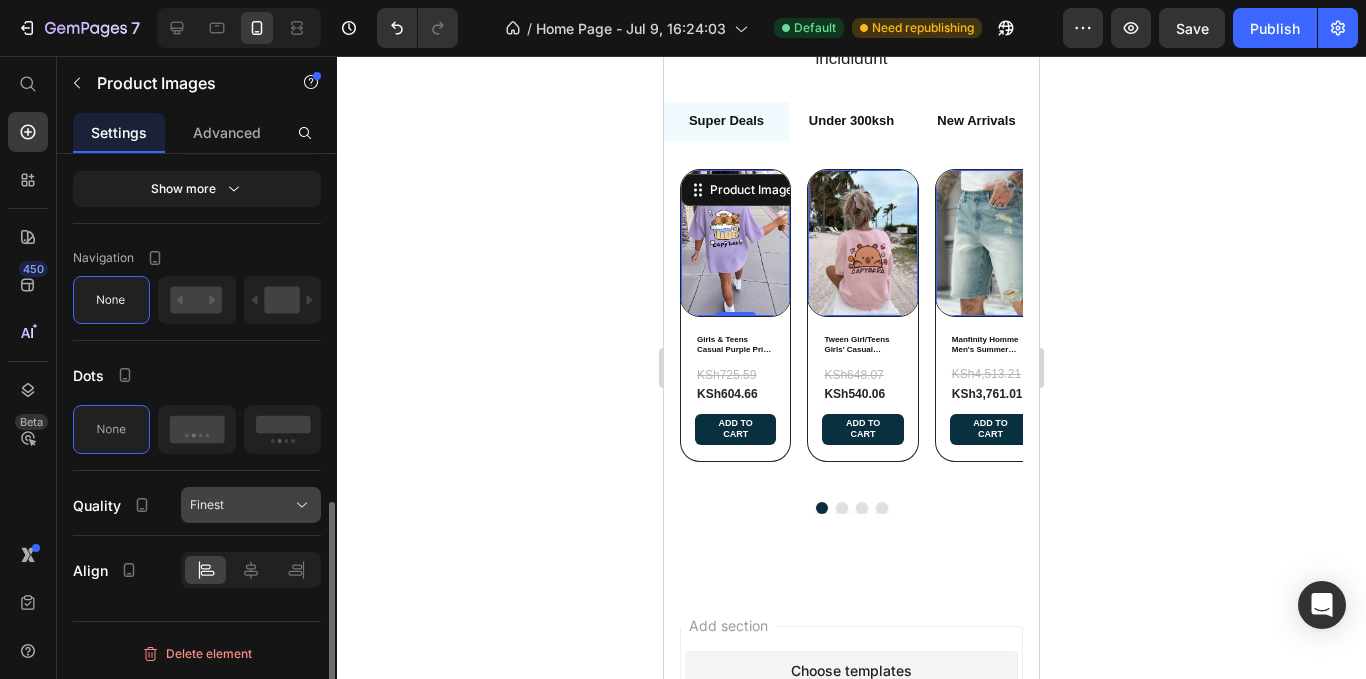 click on "Finest" 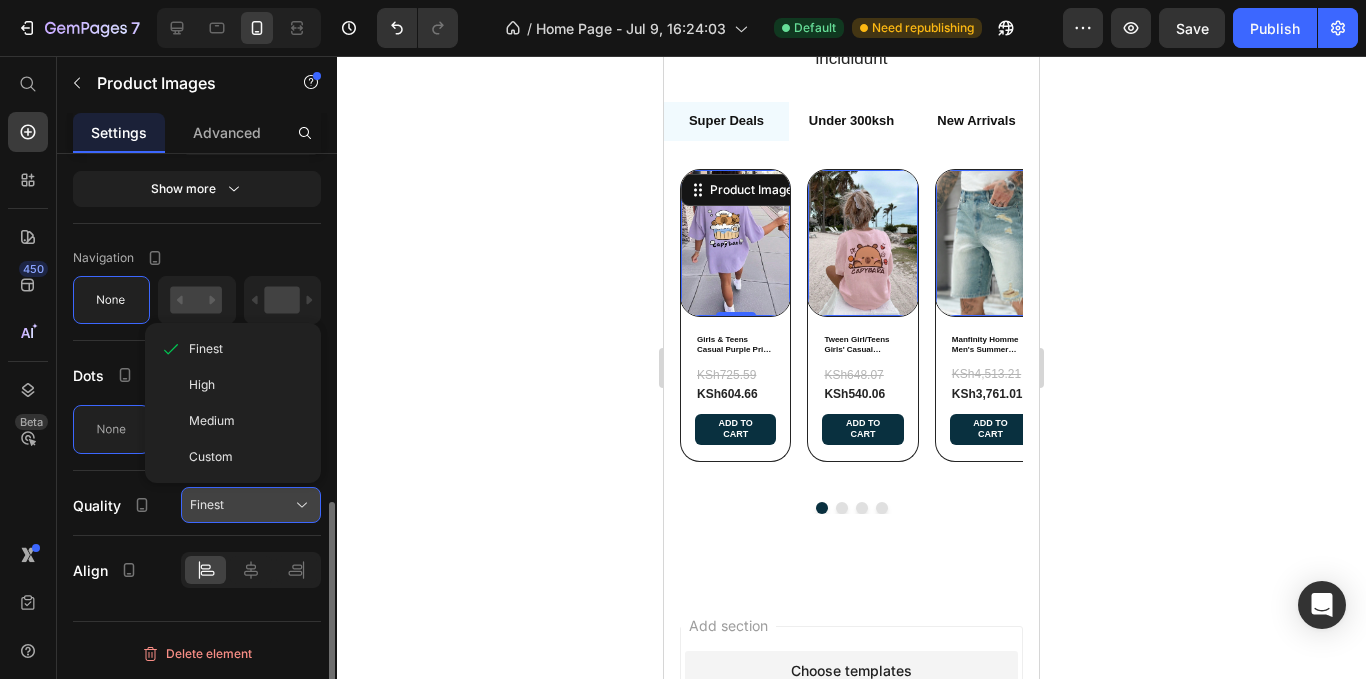 click on "Finest" 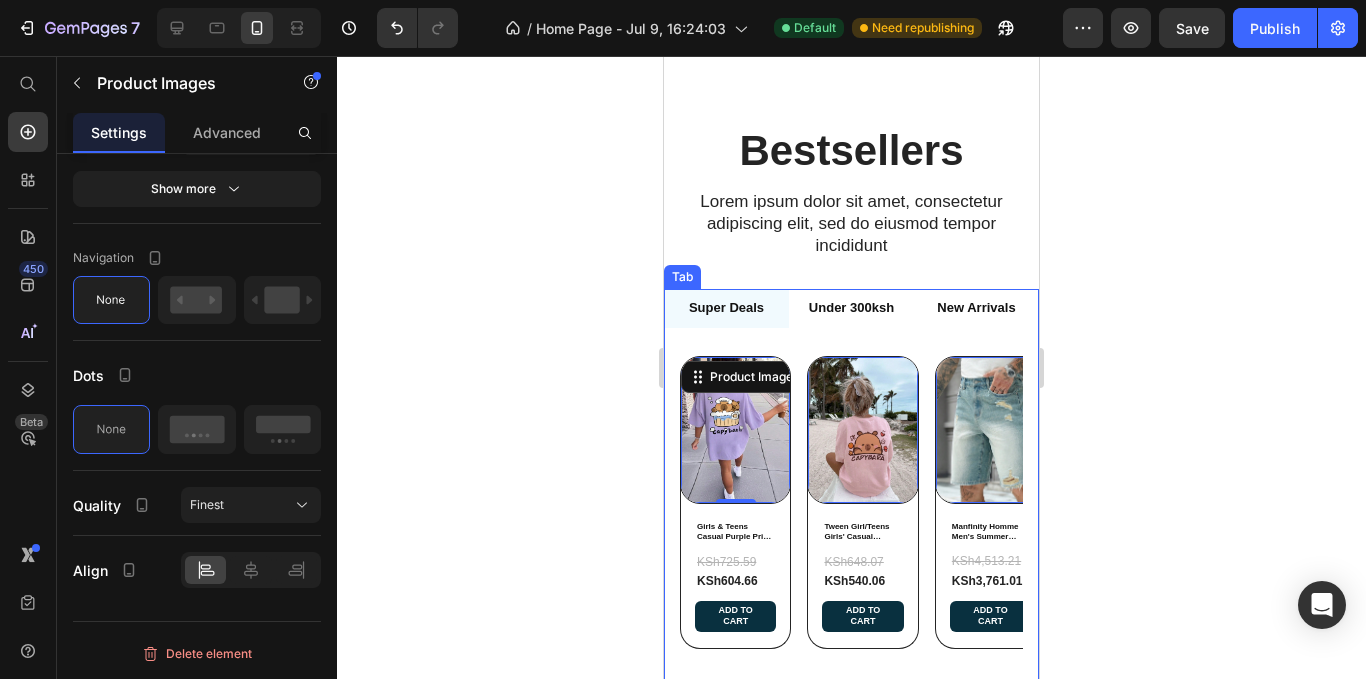 scroll, scrollTop: 5765, scrollLeft: 0, axis: vertical 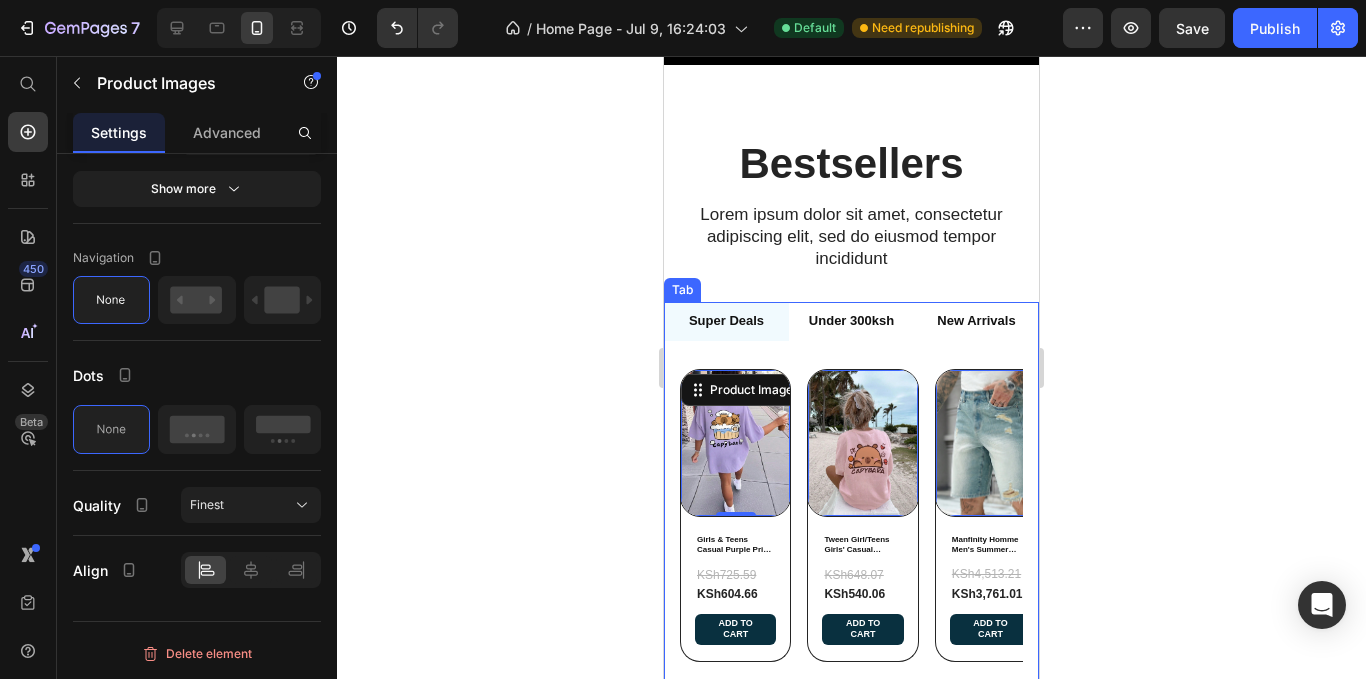 click on "Under 300ksh" at bounding box center [851, 321] 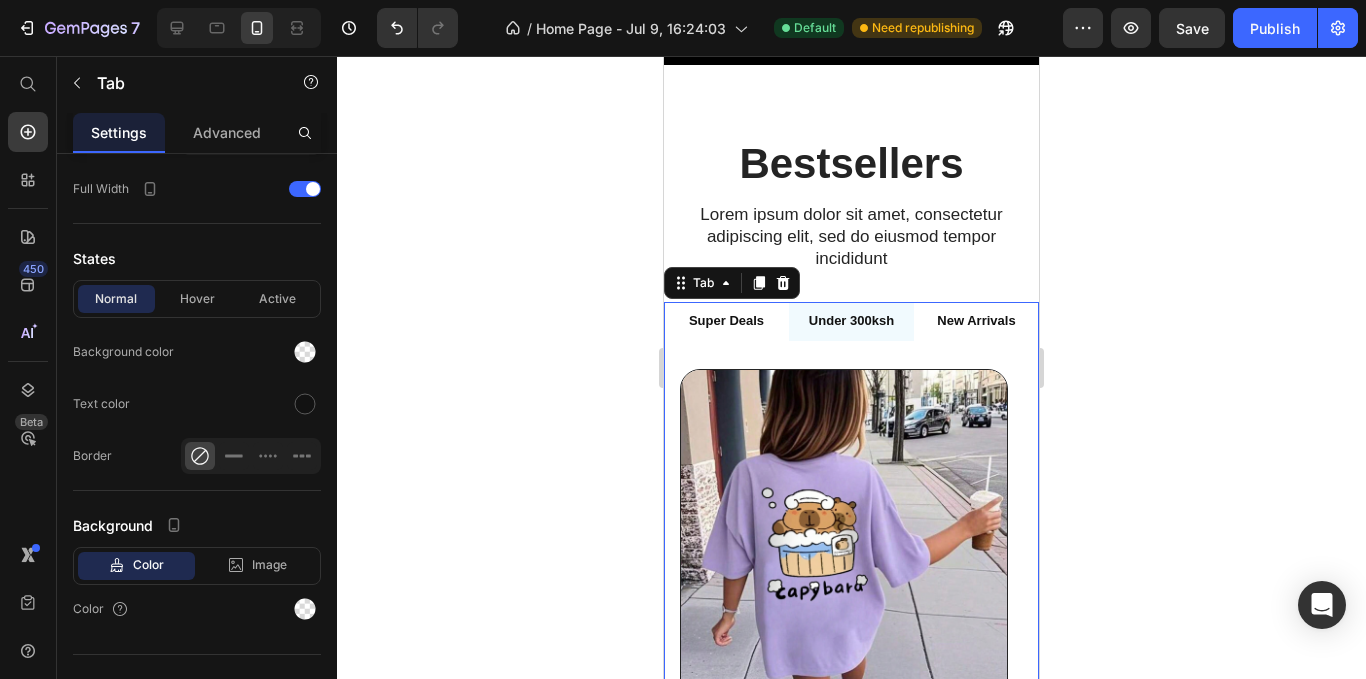 scroll, scrollTop: 0, scrollLeft: 0, axis: both 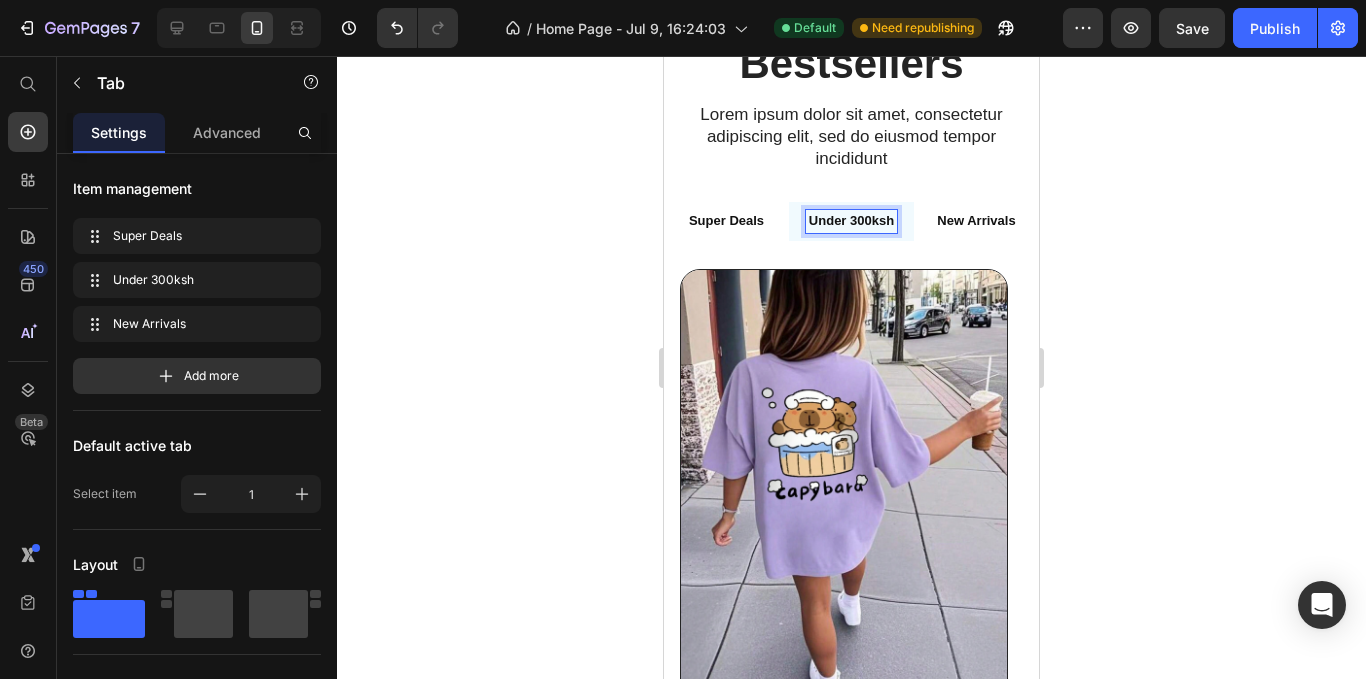 click on "Under 300ksh" at bounding box center [851, 221] 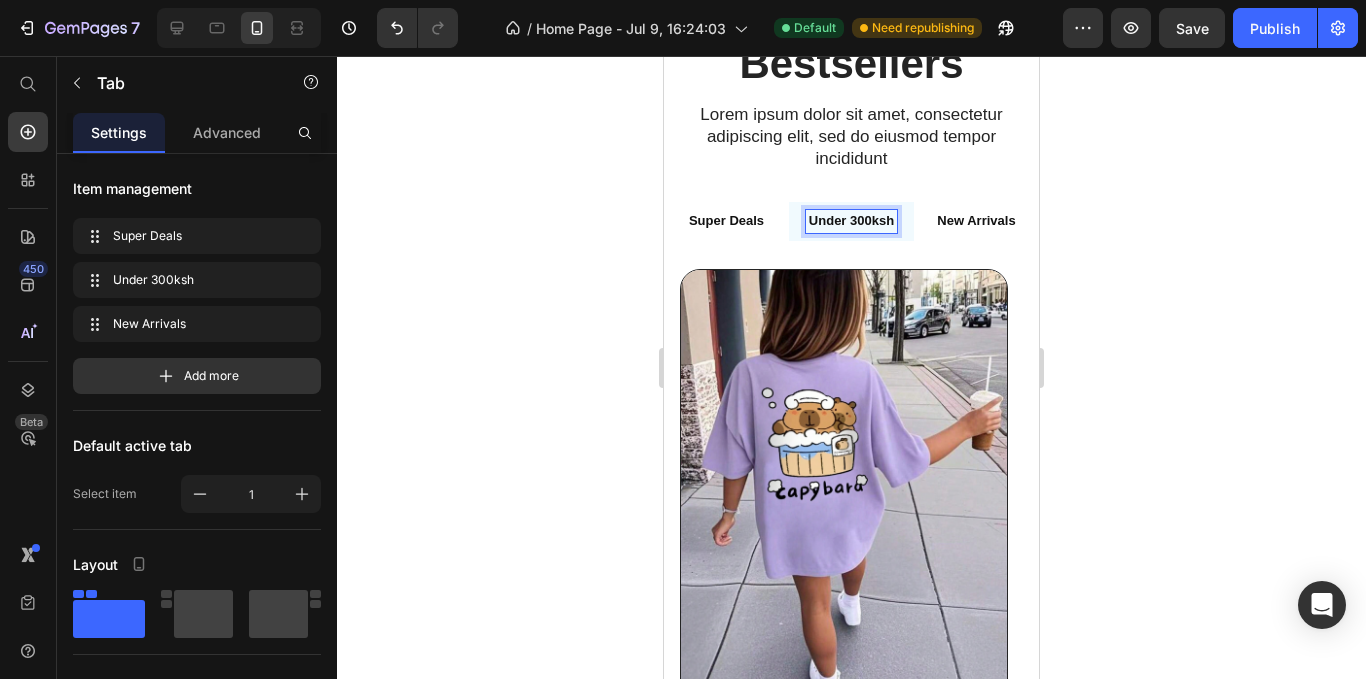 click on "New Arrivals" at bounding box center [976, 221] 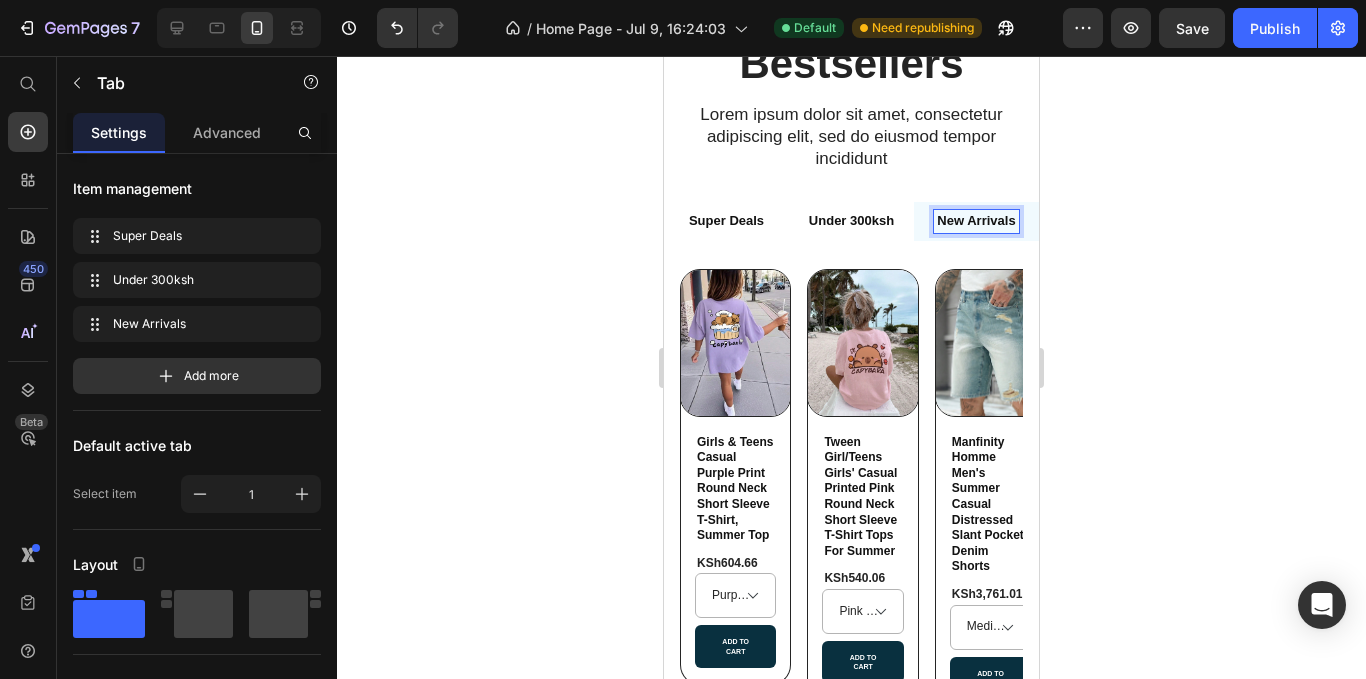 click on "Under 300ksh" at bounding box center (851, 221) 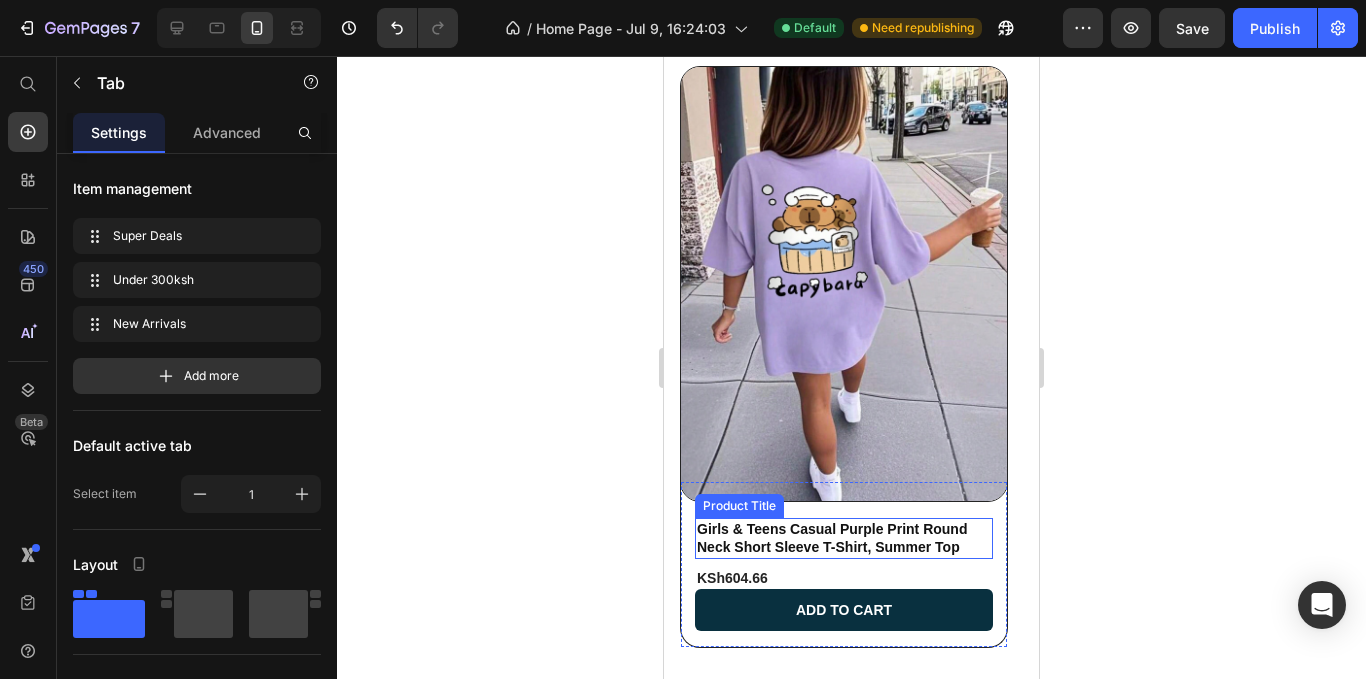 scroll, scrollTop: 6065, scrollLeft: 0, axis: vertical 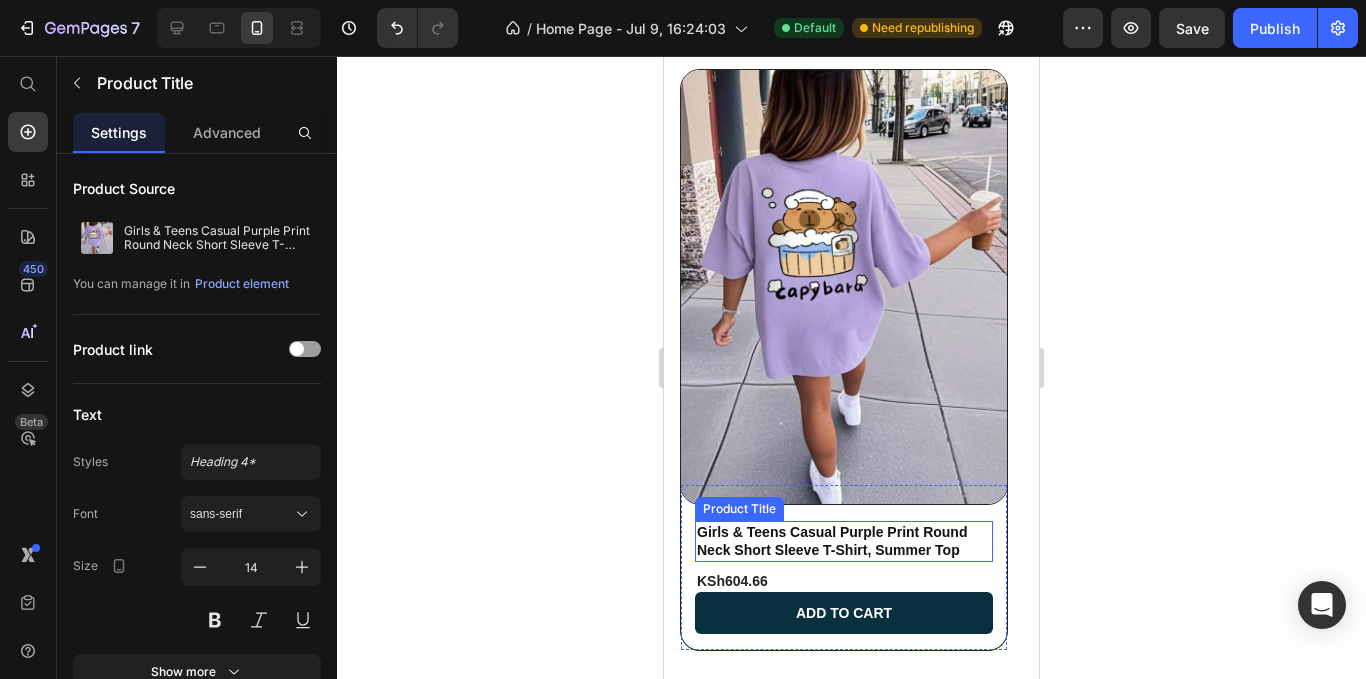 click on "Product Title" at bounding box center (739, 509) 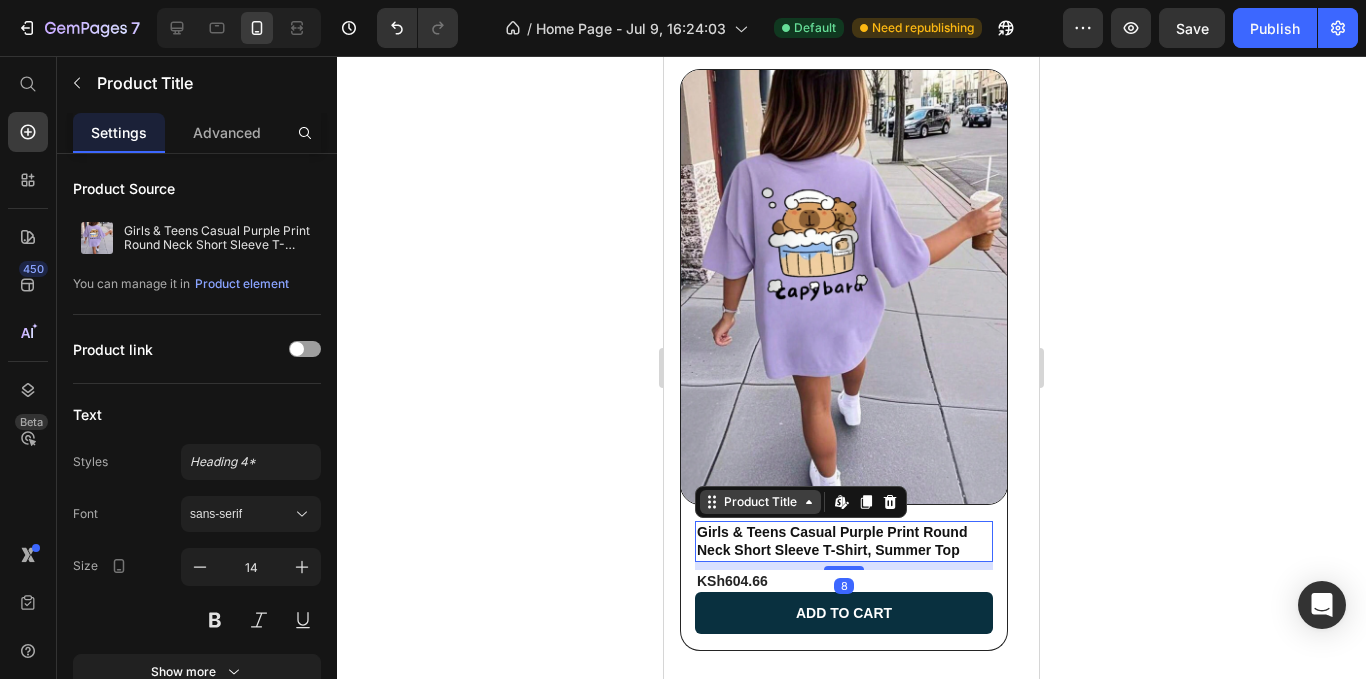 click on "Product Title" at bounding box center [760, 502] 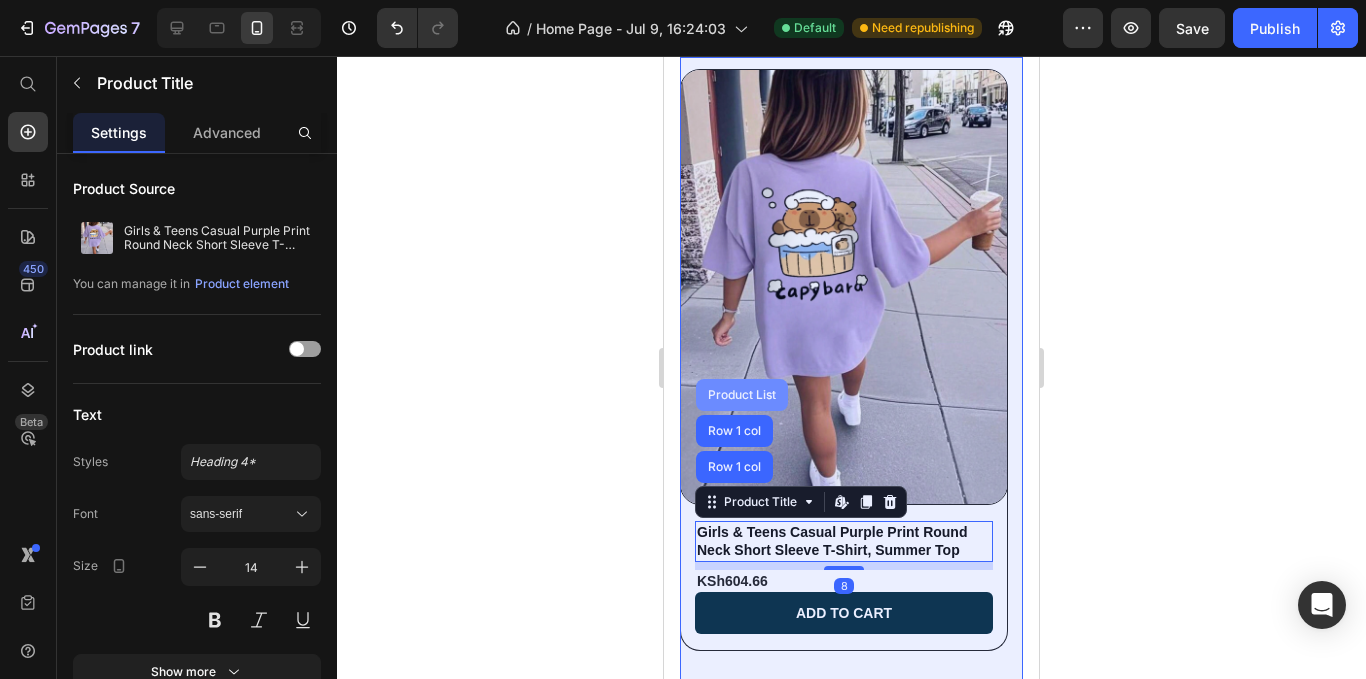 click on "Product List" at bounding box center [742, 395] 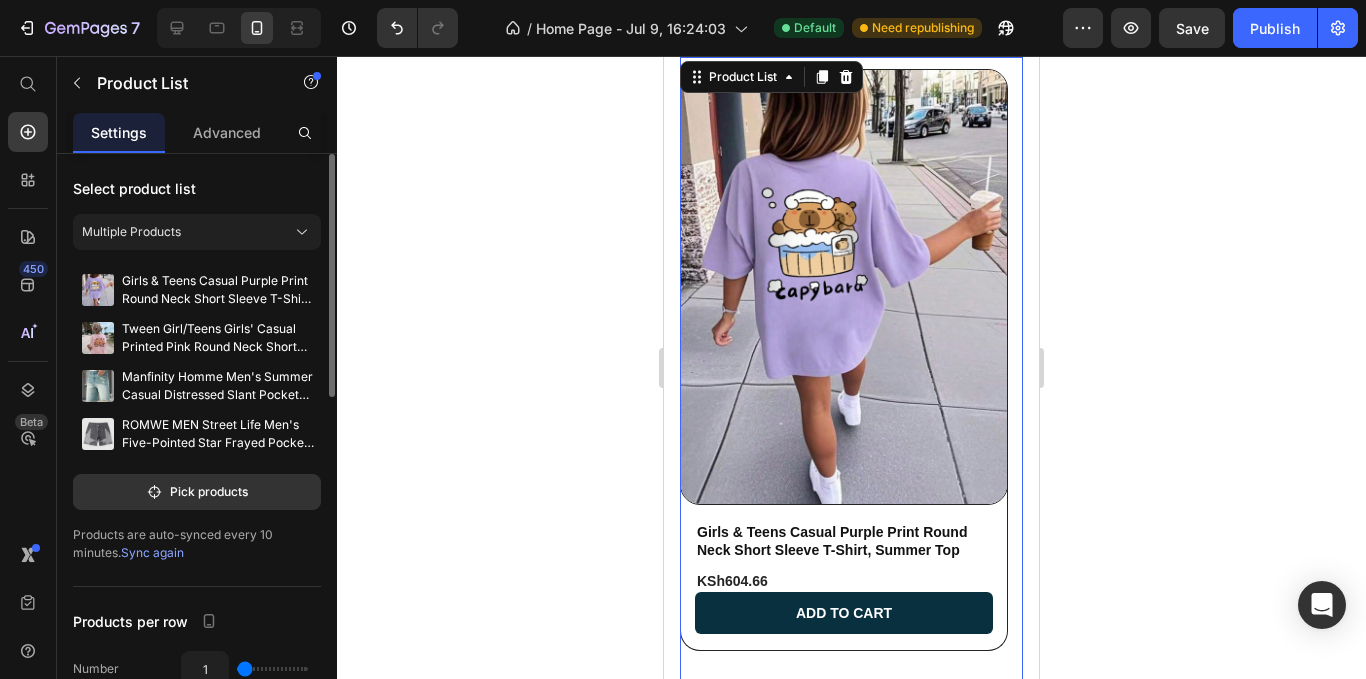 scroll, scrollTop: 100, scrollLeft: 0, axis: vertical 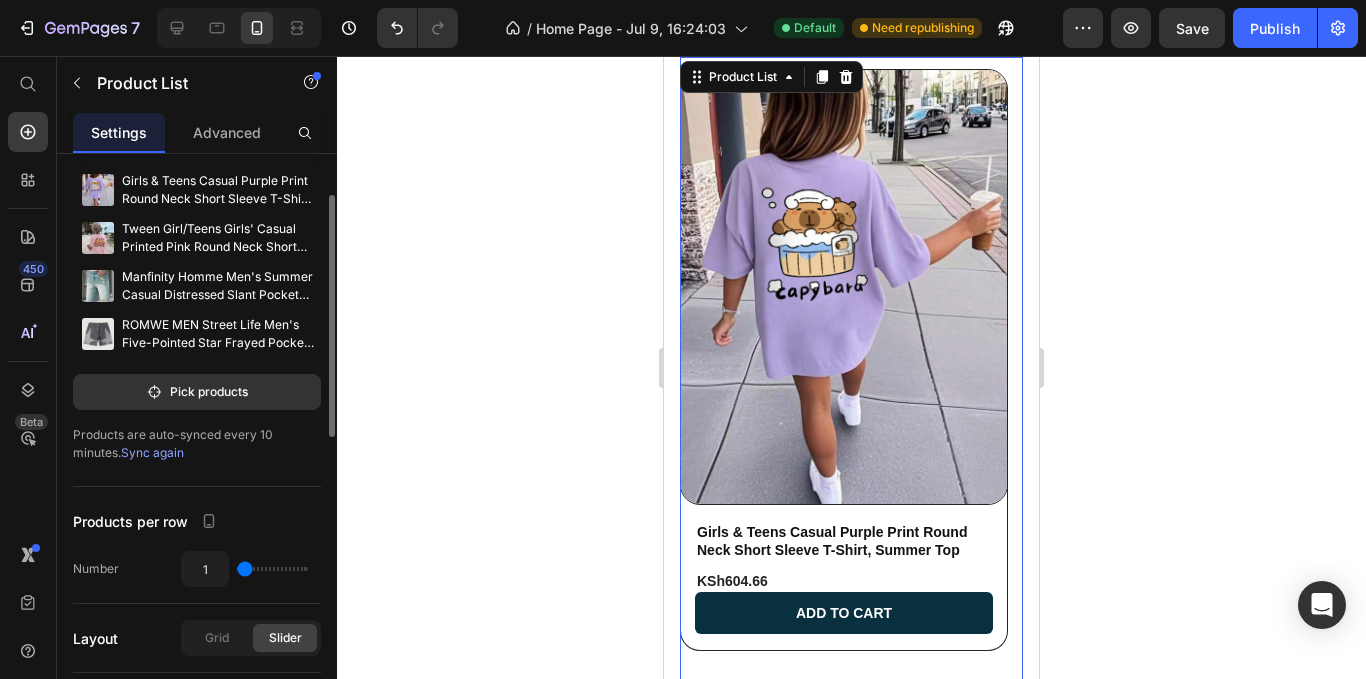 type on "2" 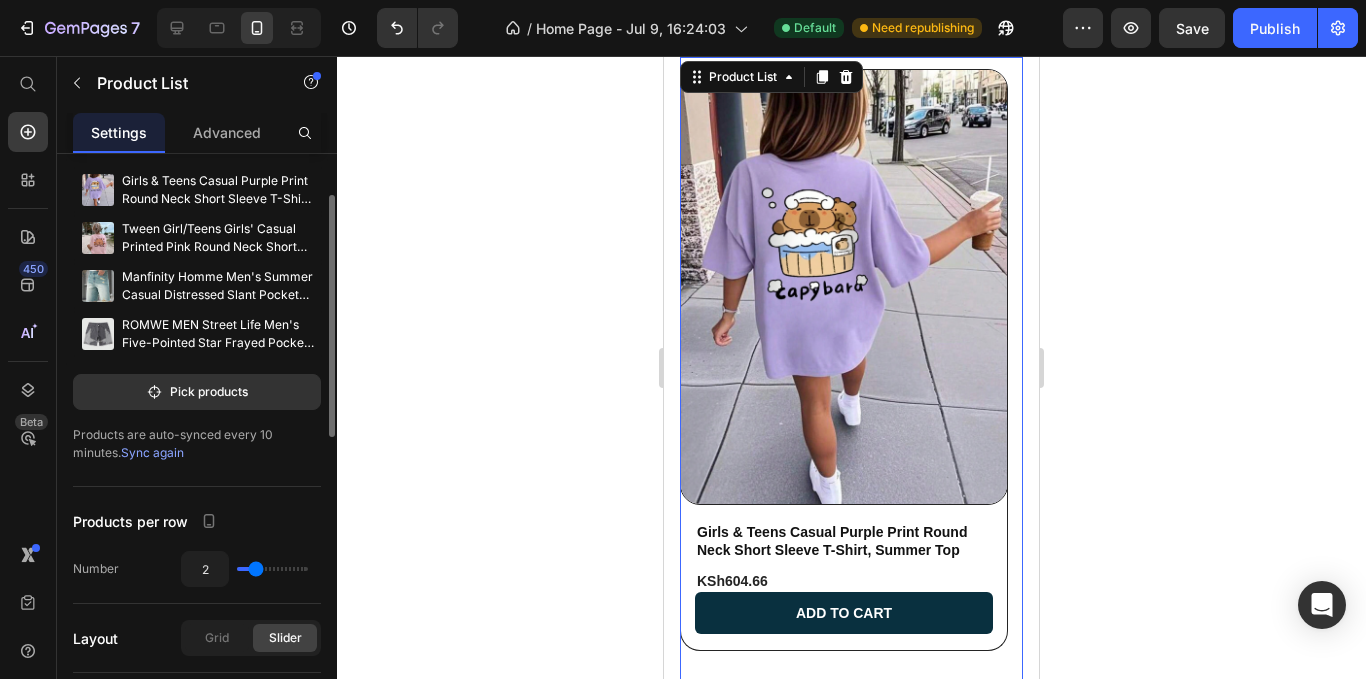 drag, startPoint x: 239, startPoint y: 567, endPoint x: 253, endPoint y: 567, distance: 14 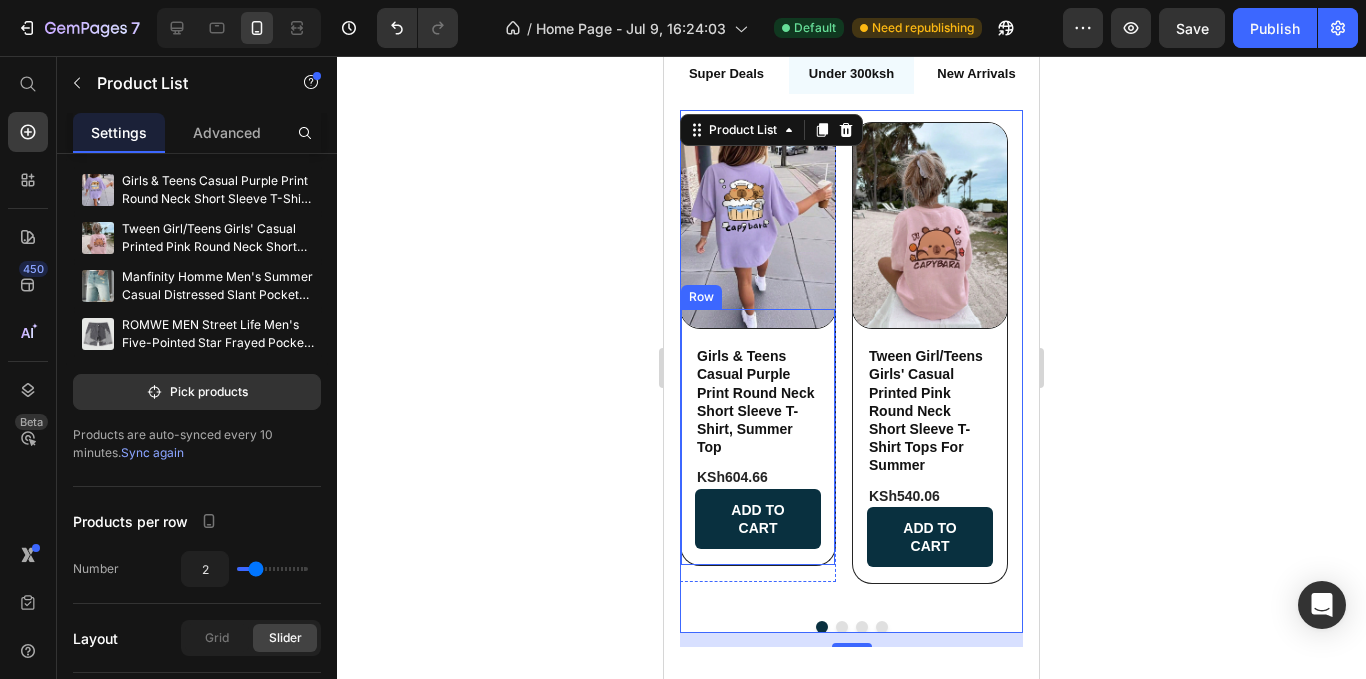 scroll, scrollTop: 5962, scrollLeft: 0, axis: vertical 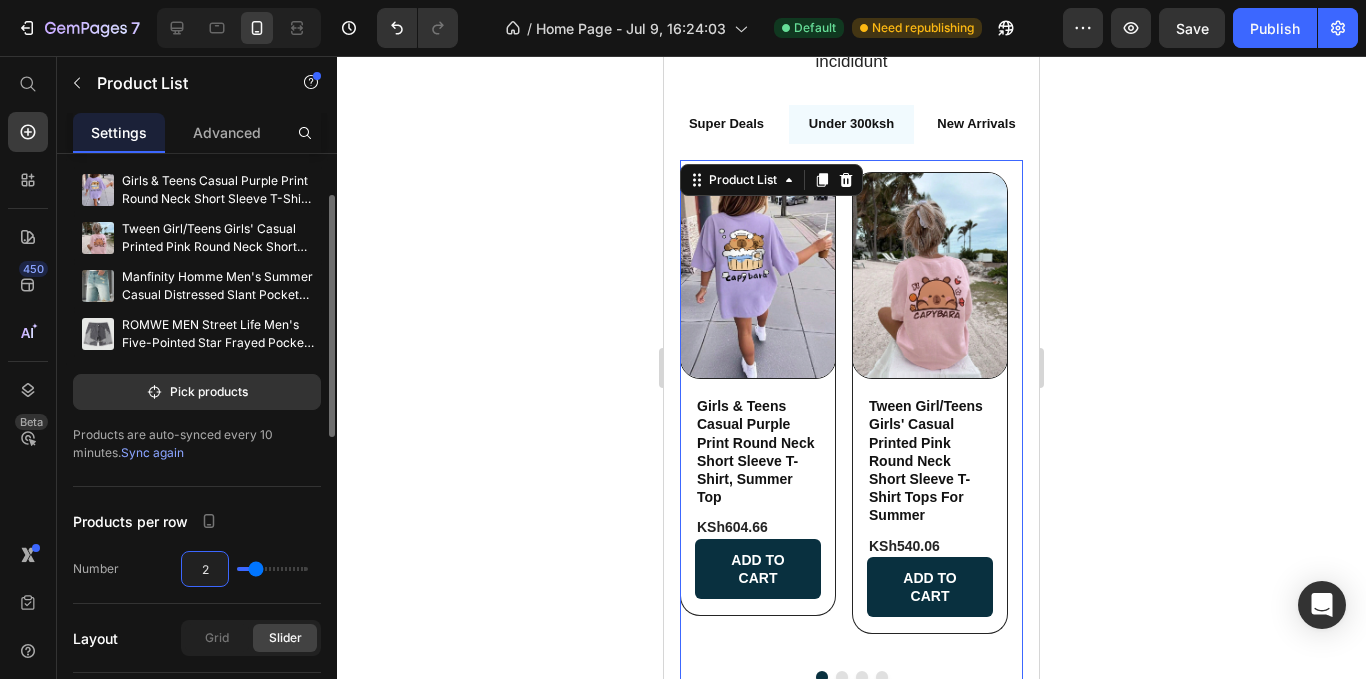 click on "2" at bounding box center [205, 569] 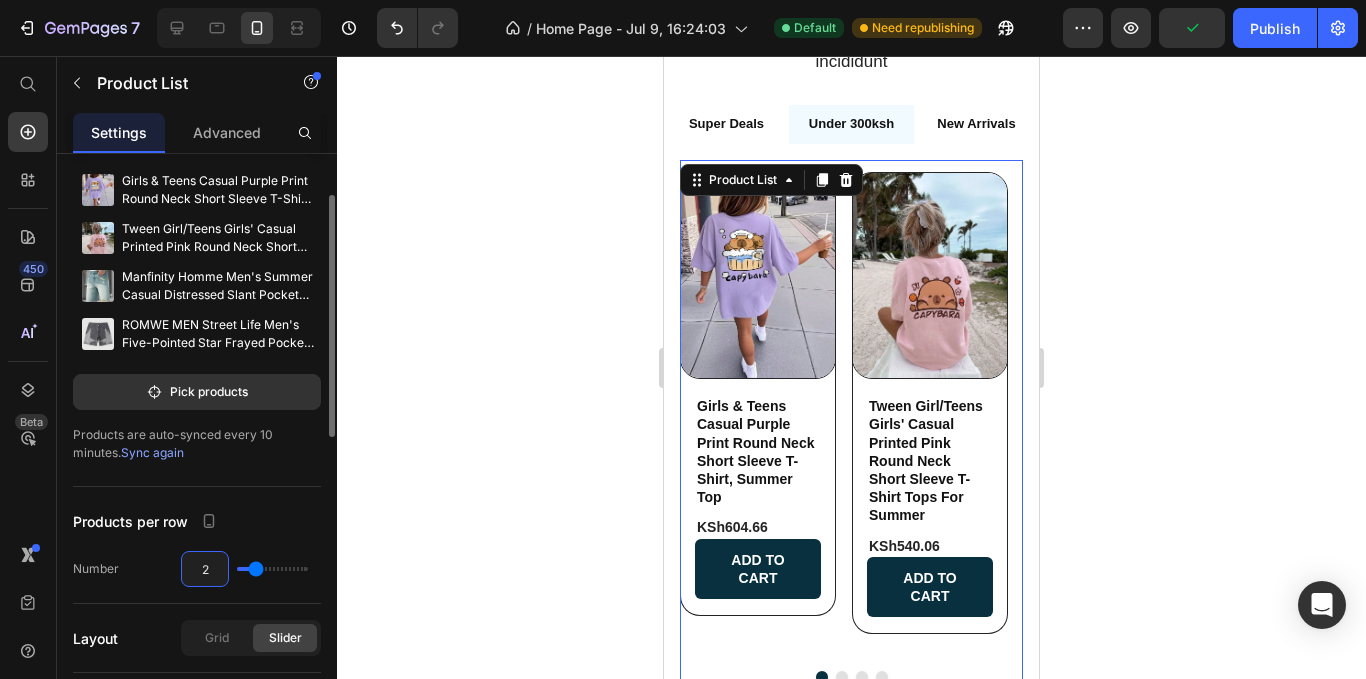 type on "2.7" 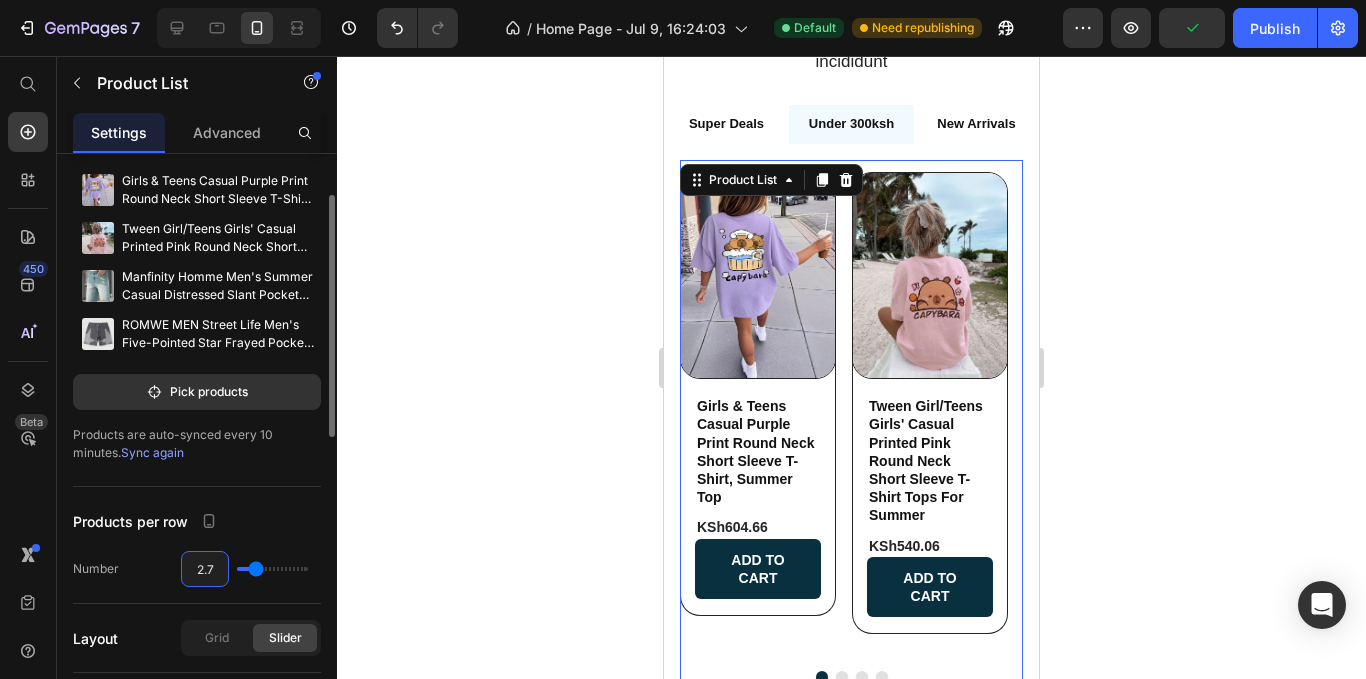 type on "3" 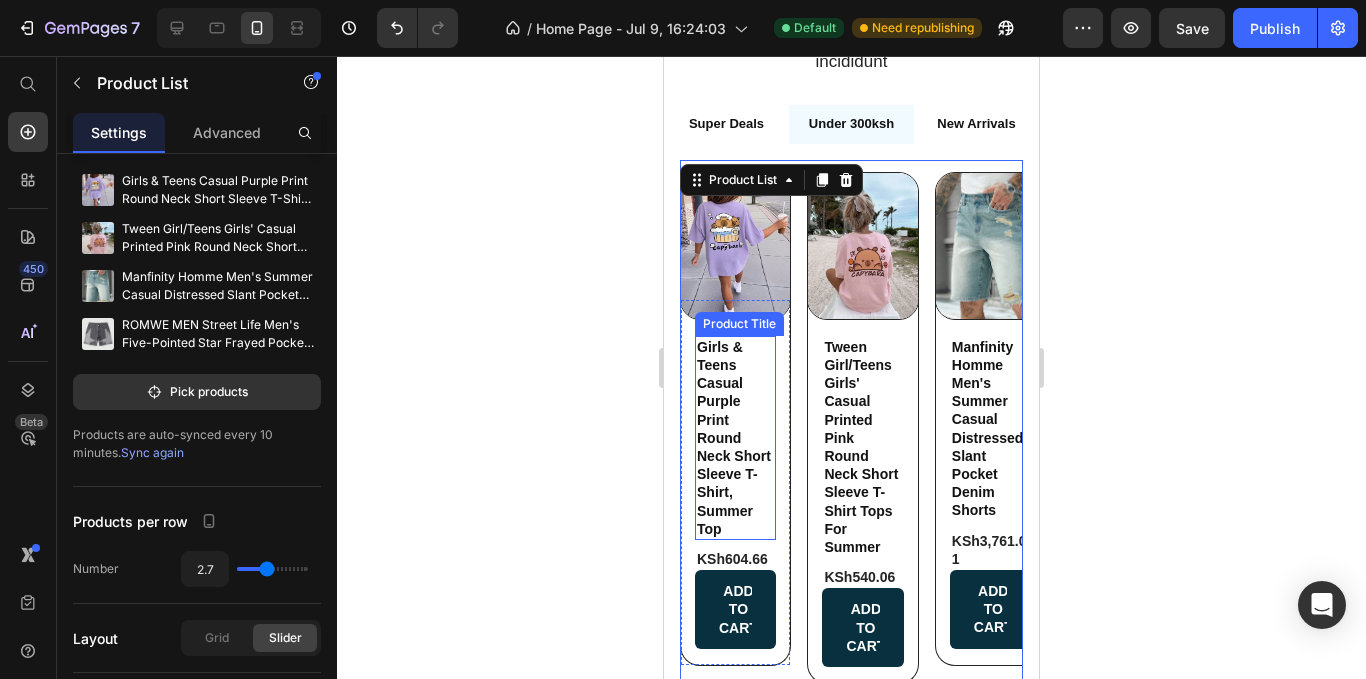 click on "Girls & Teens Casual Purple Print Round Neck Short Sleeve T-Shirt, Summer Top" at bounding box center [735, 438] 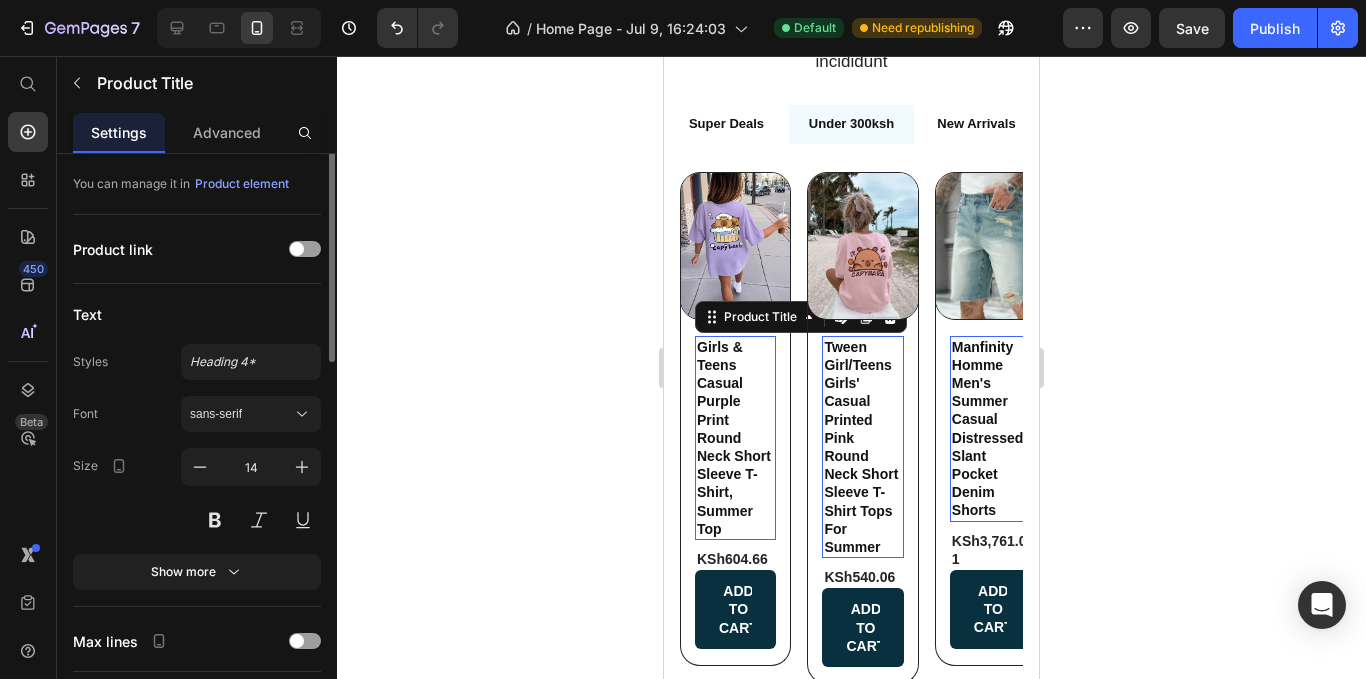 scroll, scrollTop: 0, scrollLeft: 0, axis: both 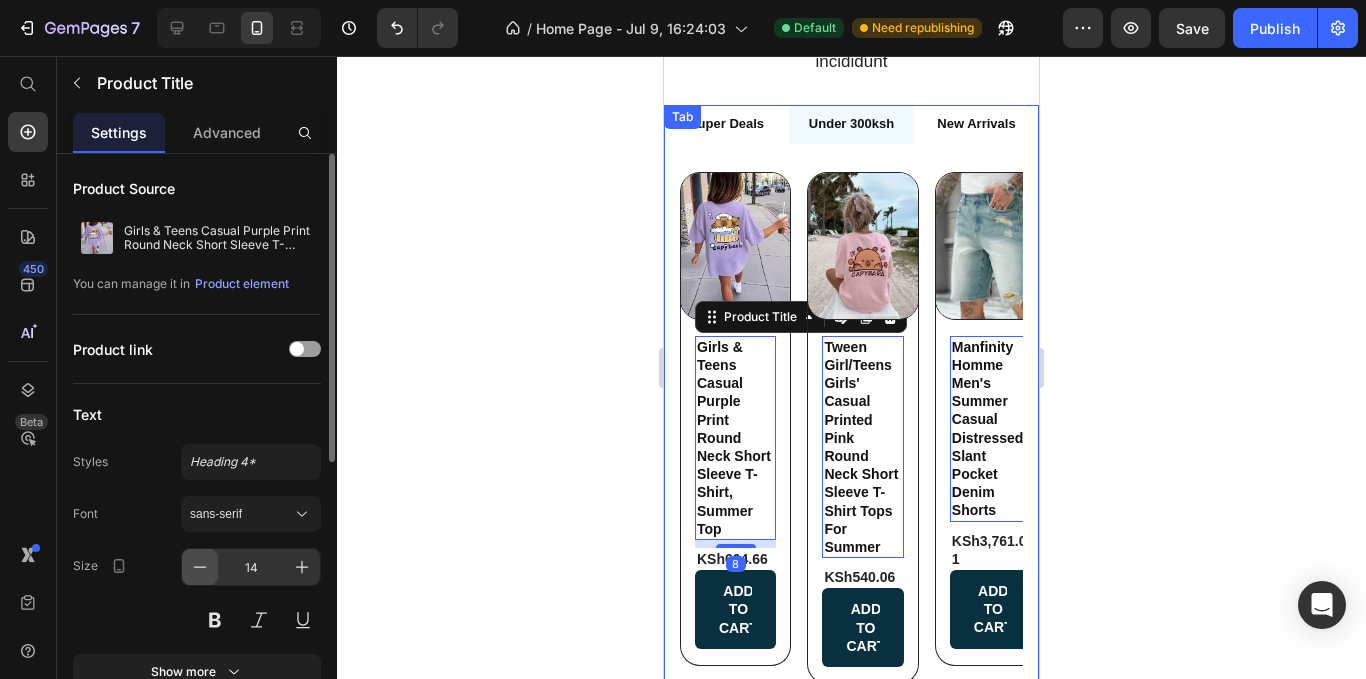click 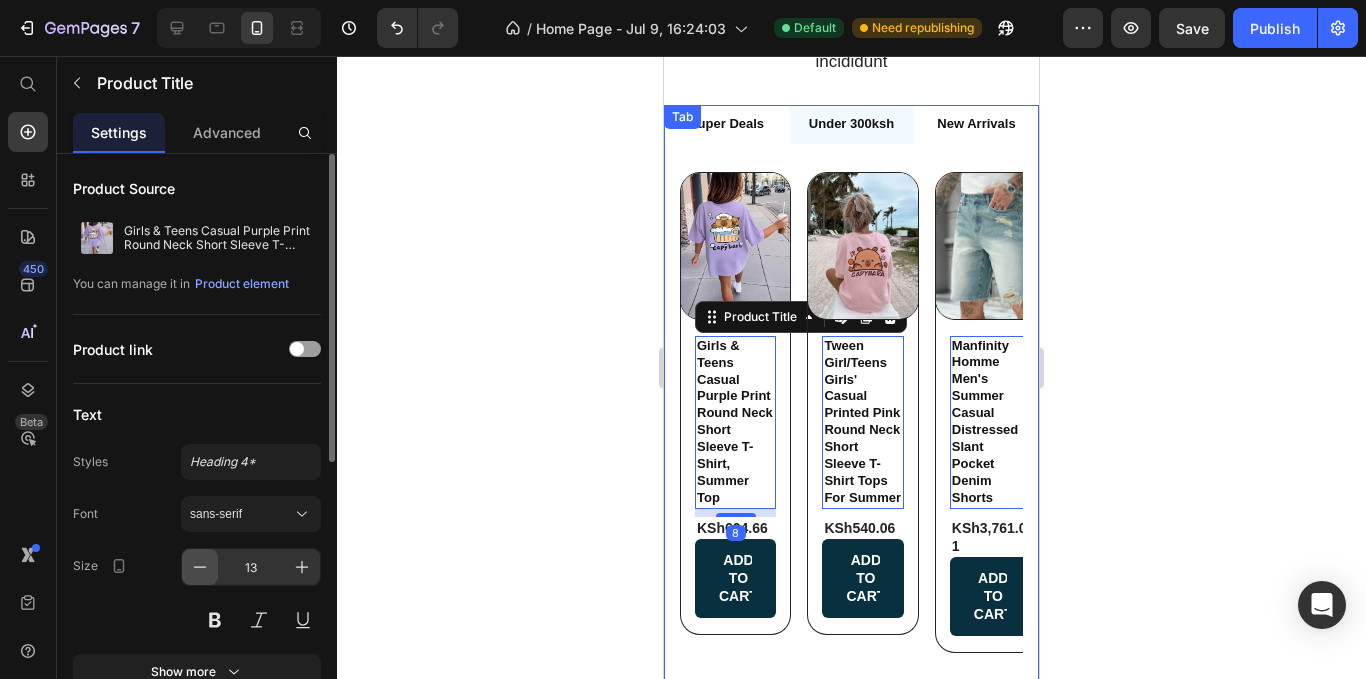 click 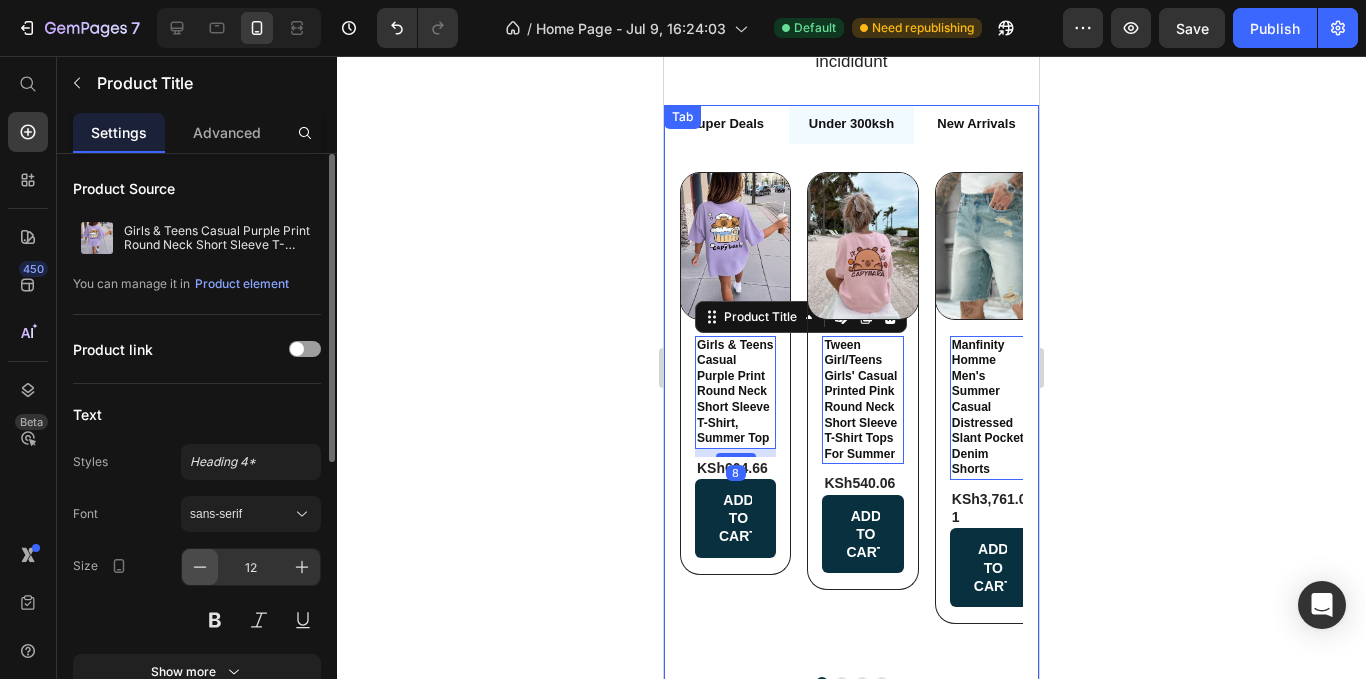 click 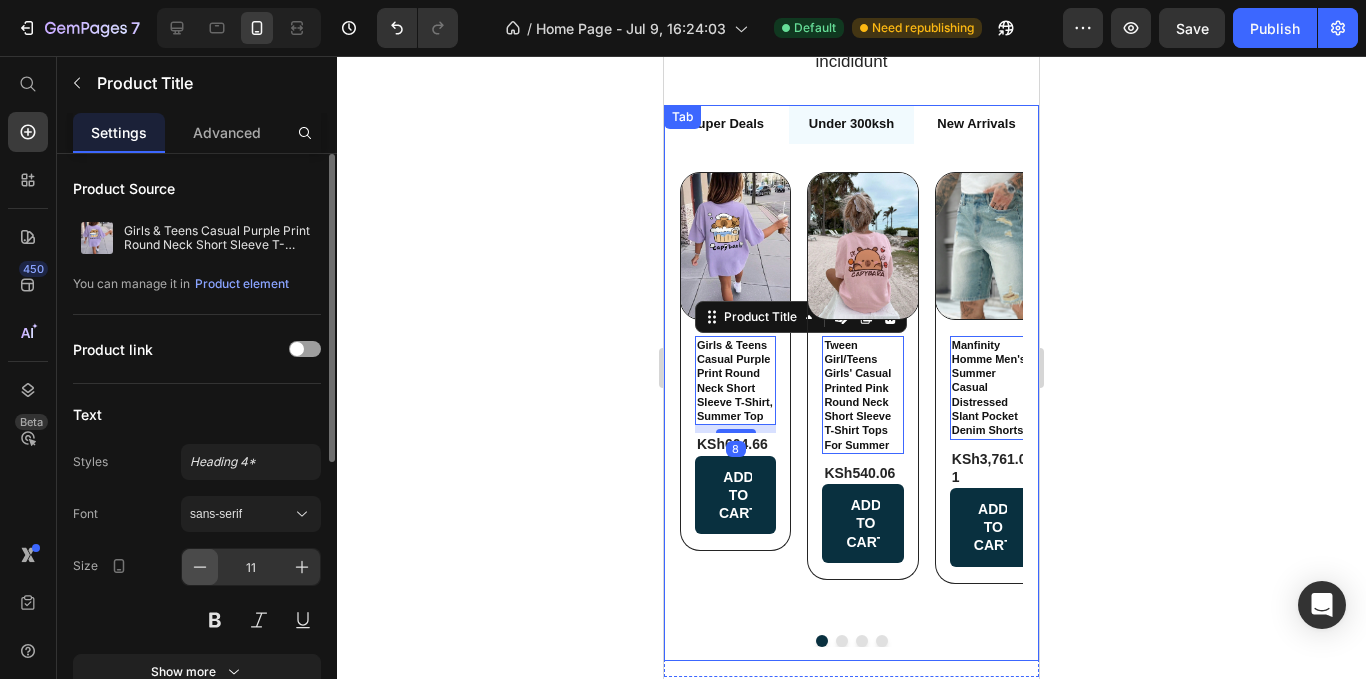 click 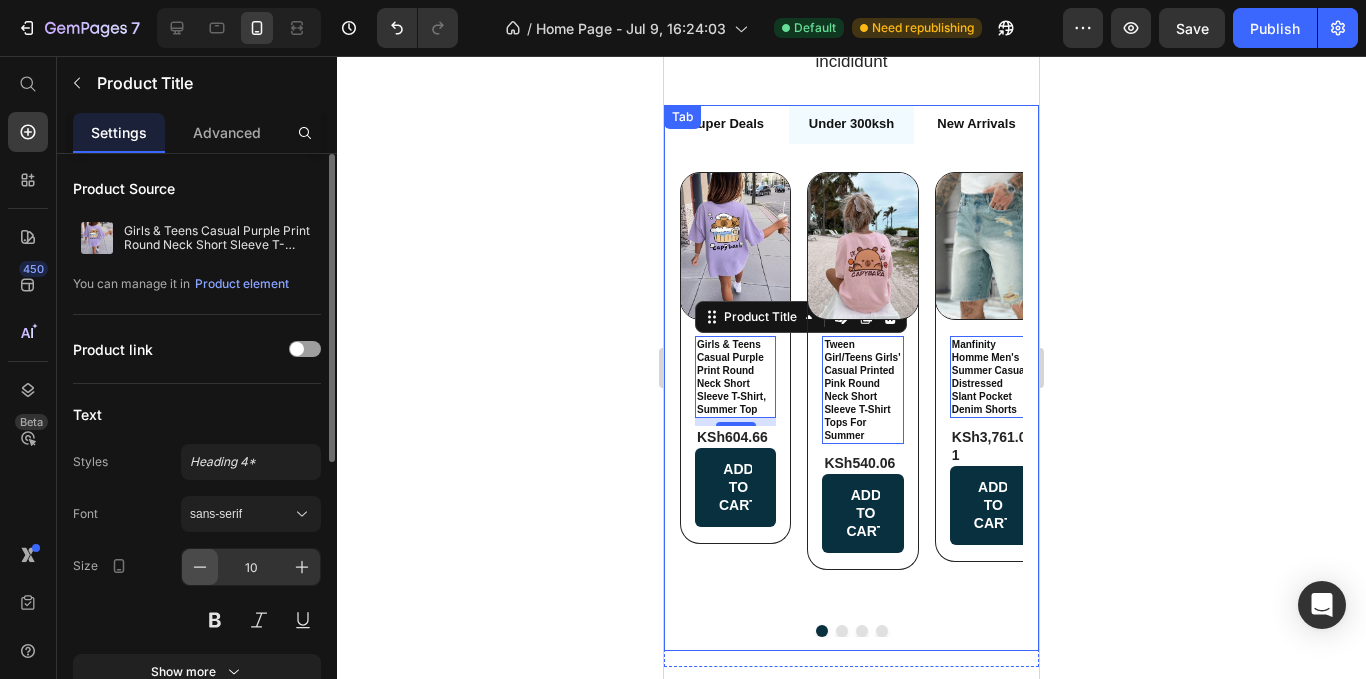 click 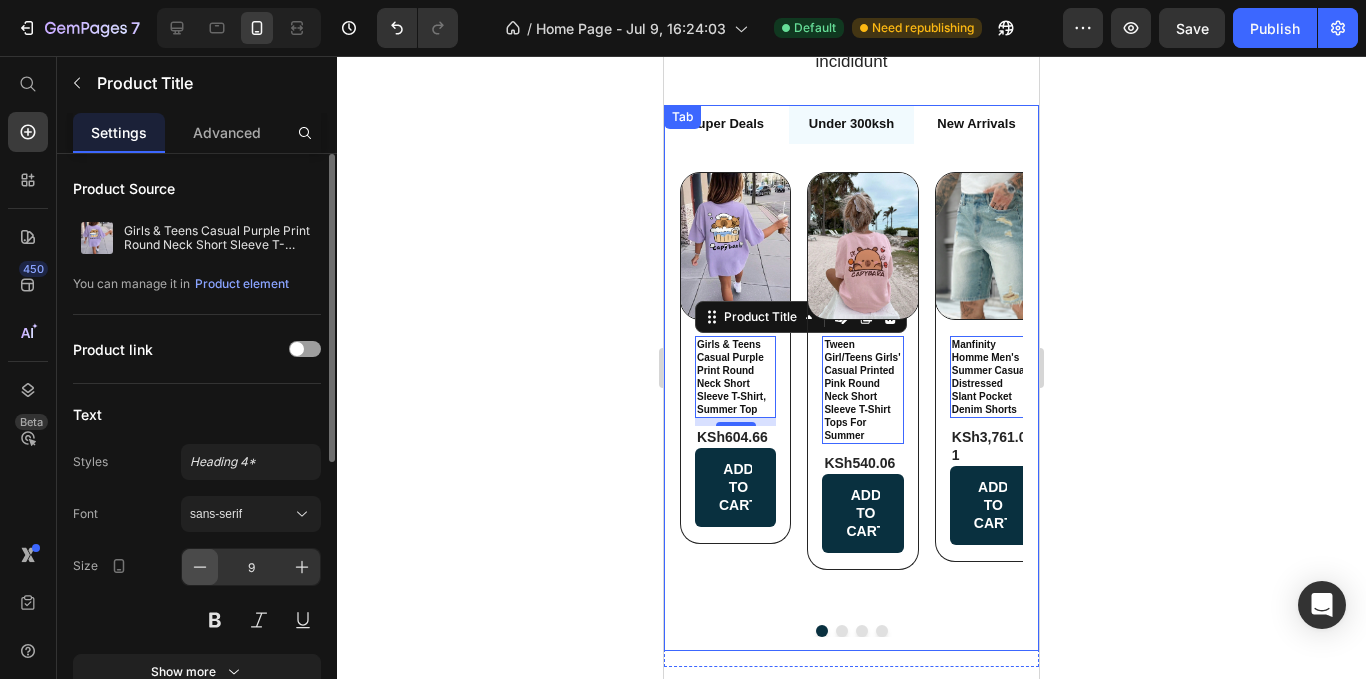 click 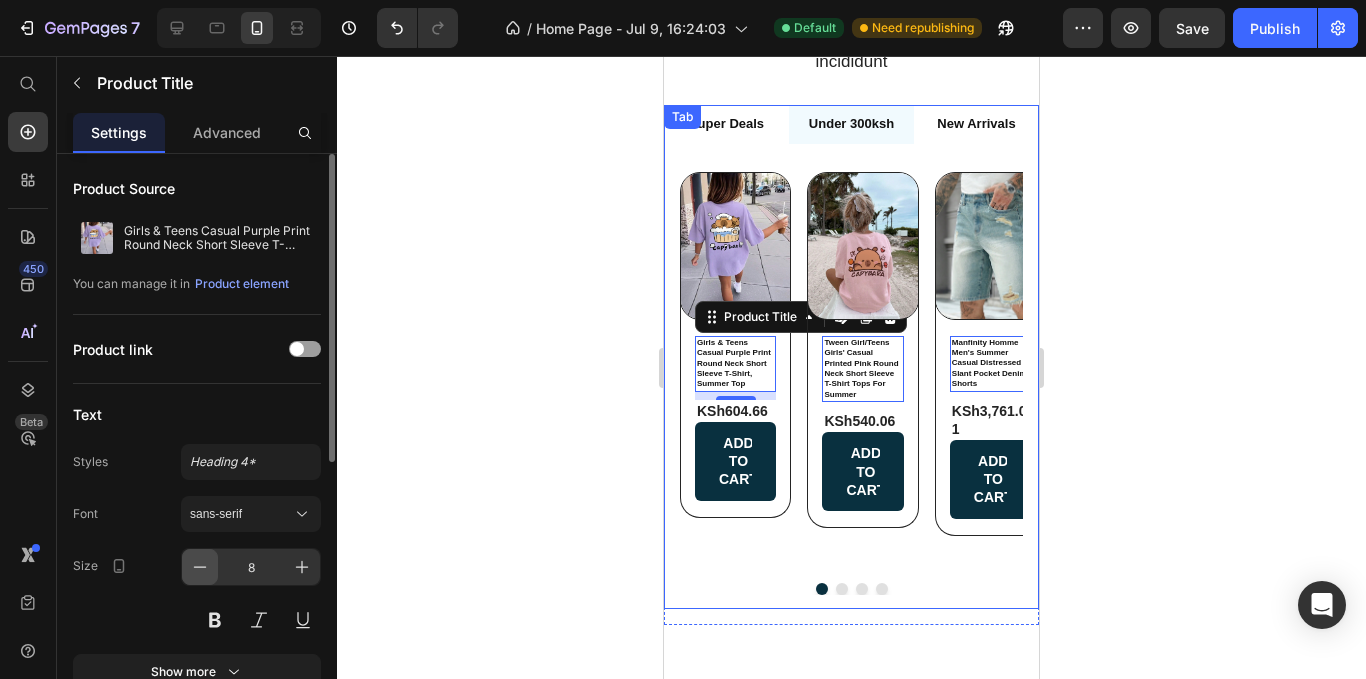 click 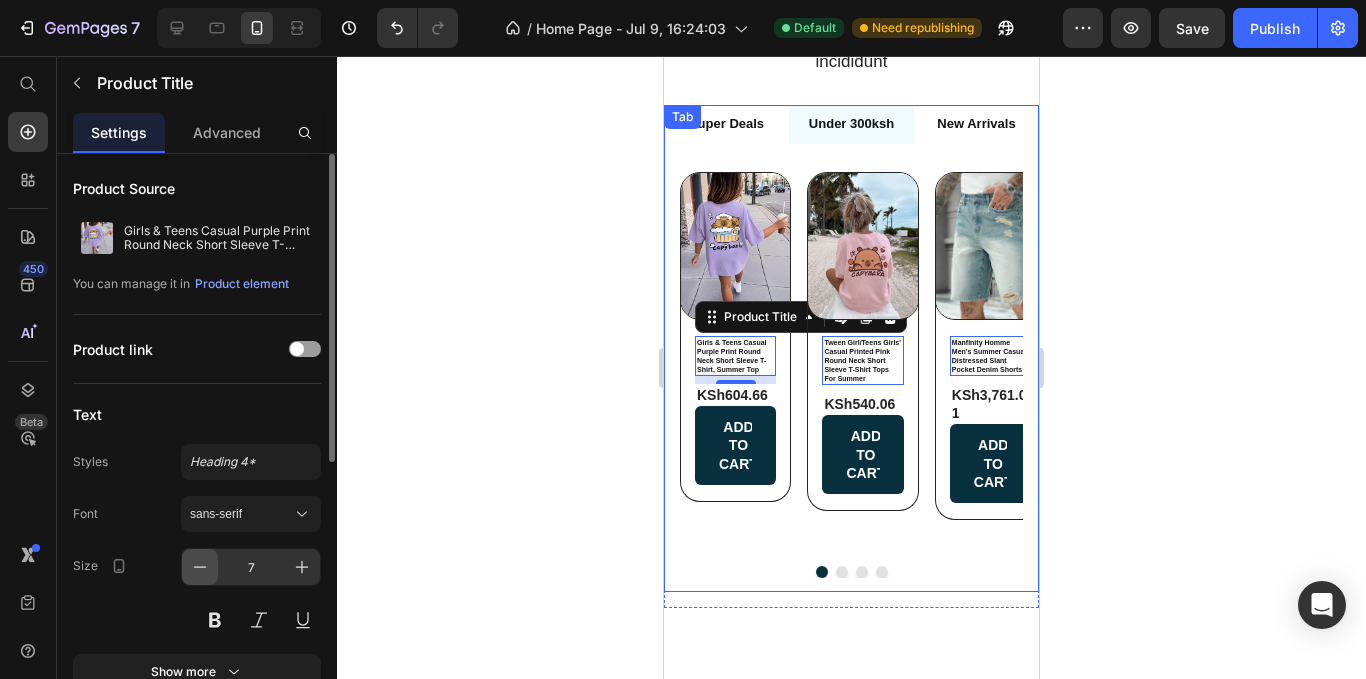 click 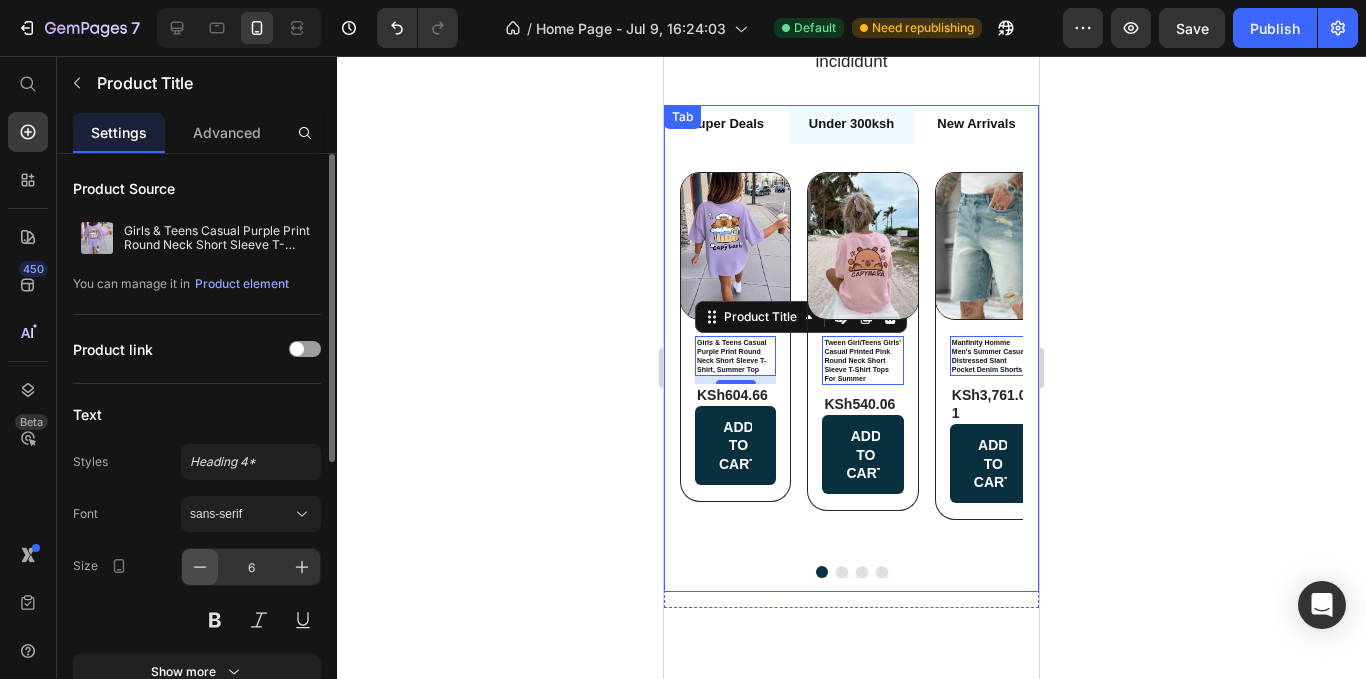 click 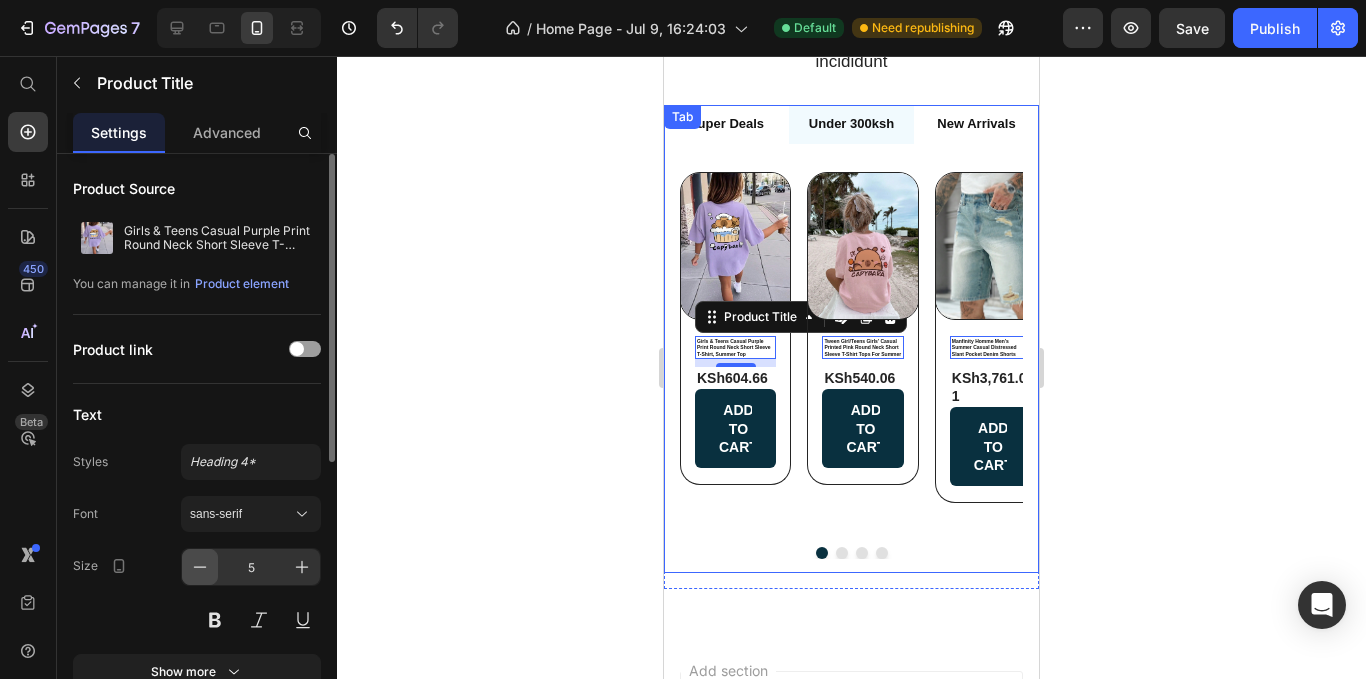 click 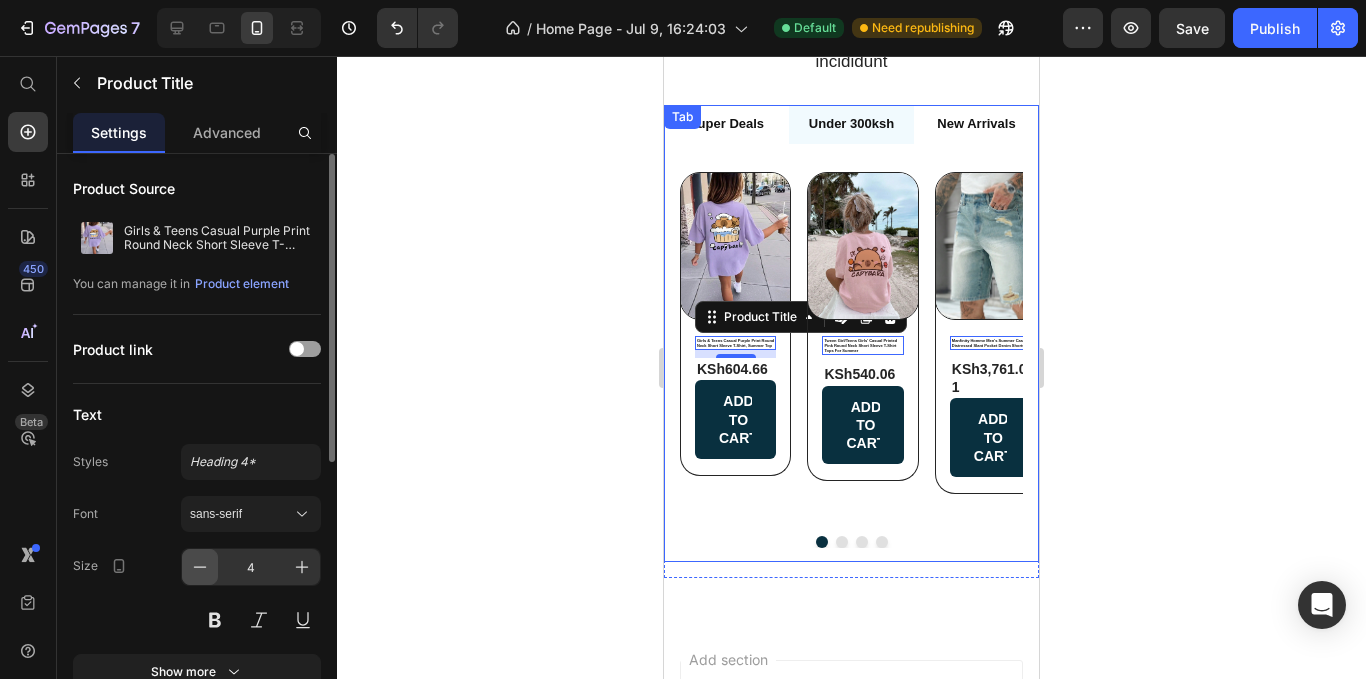 click 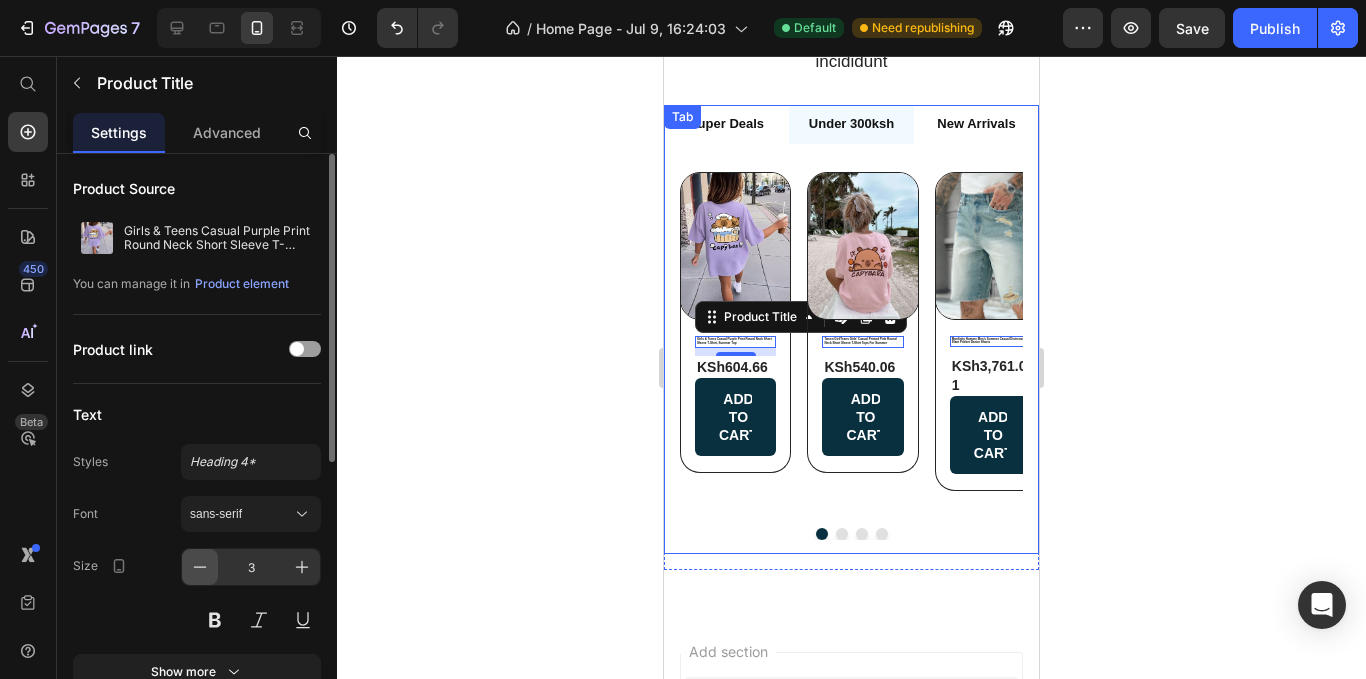 click 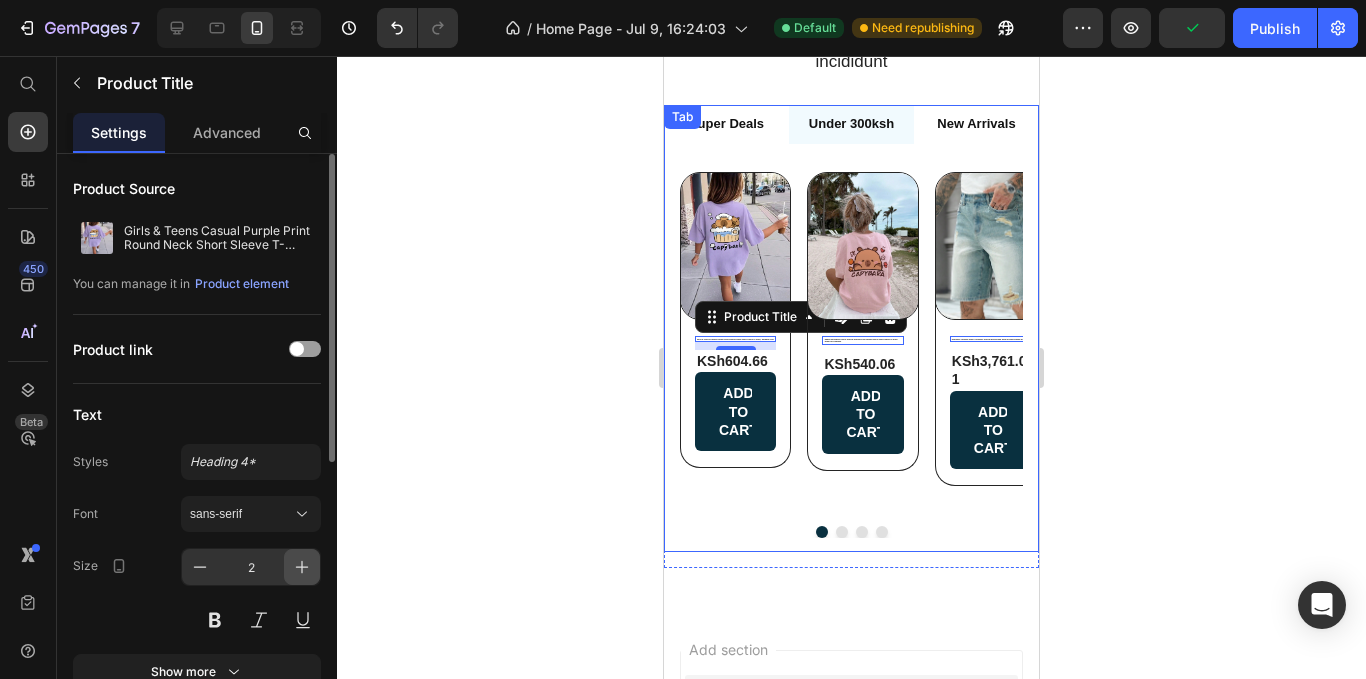 click 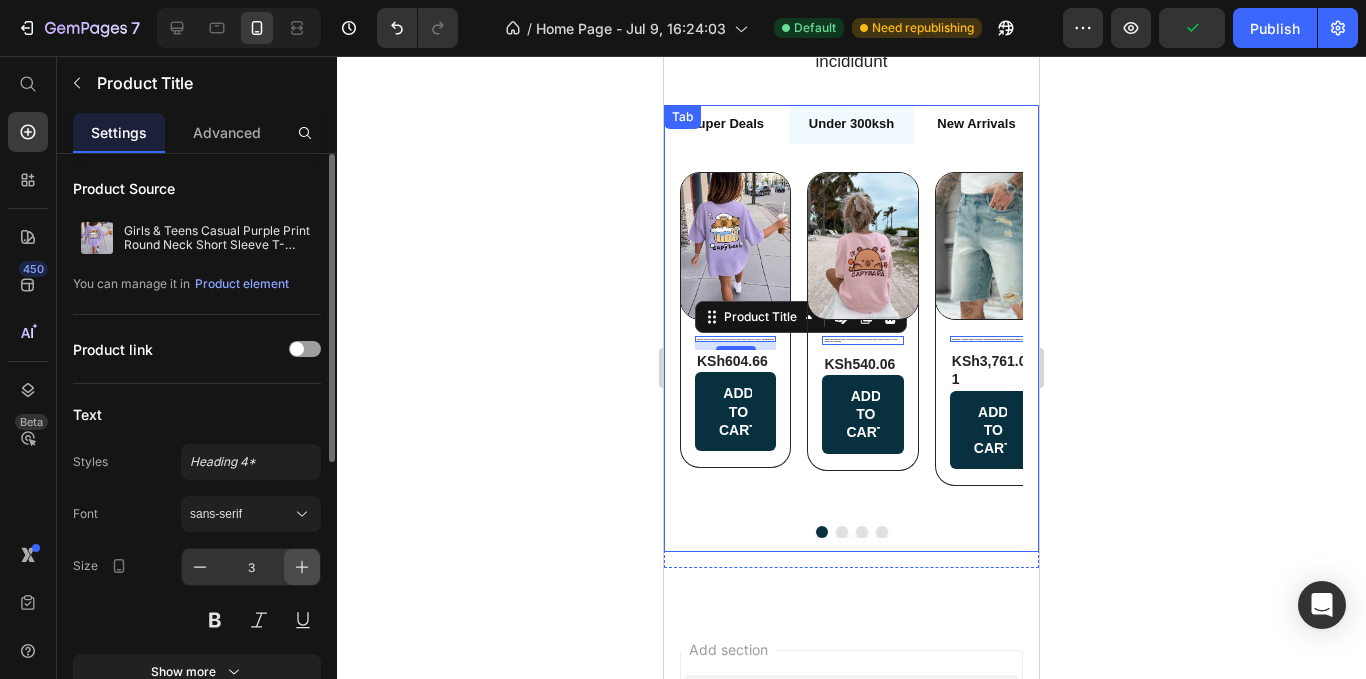 click 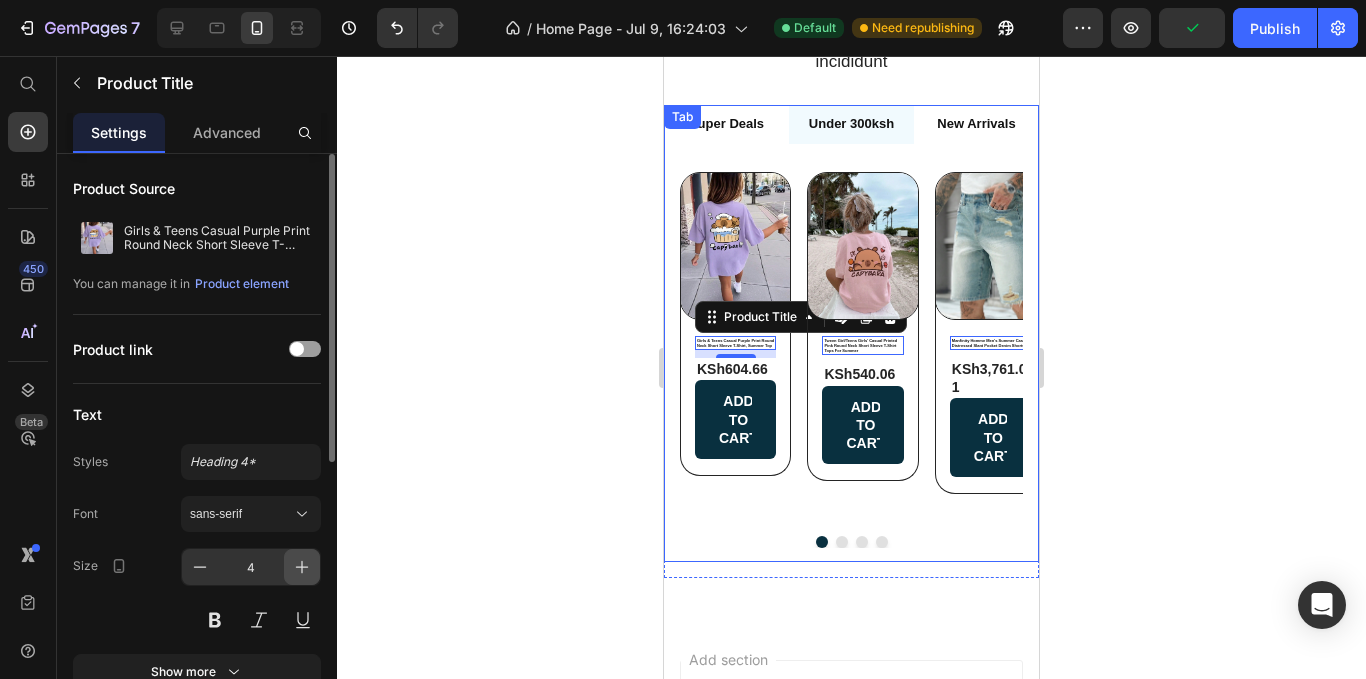 click 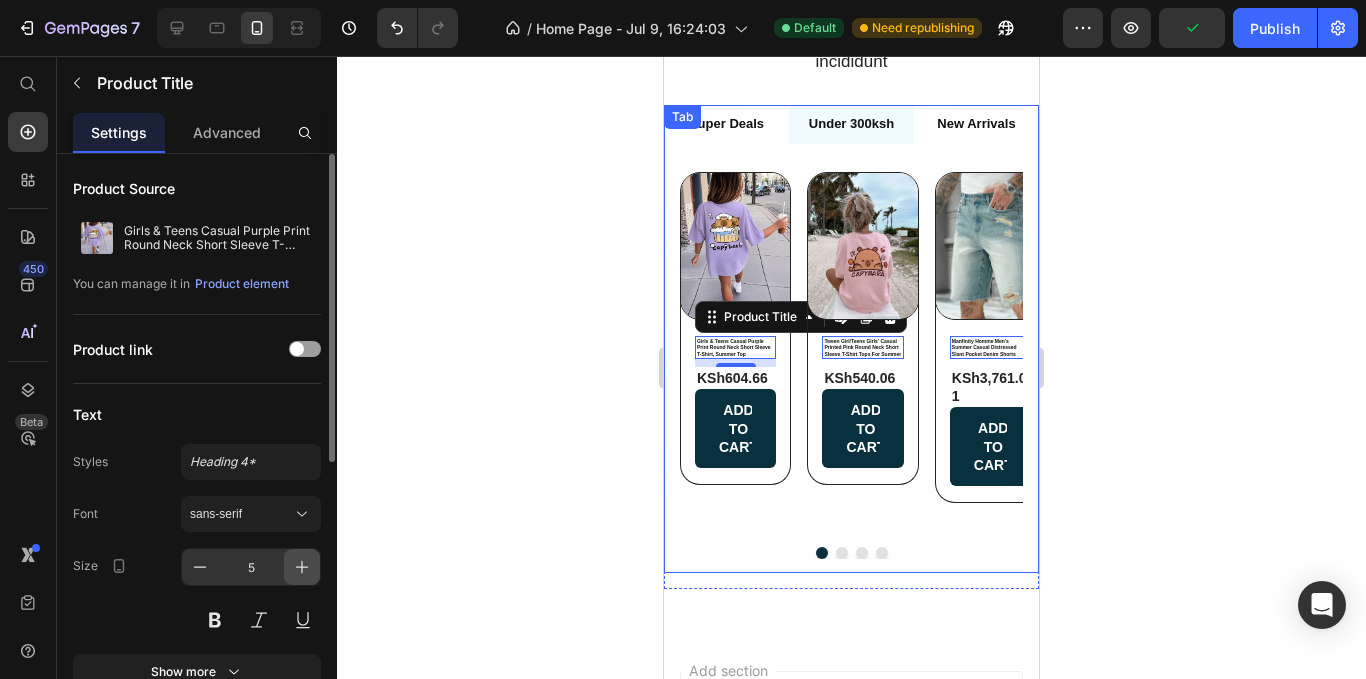 click 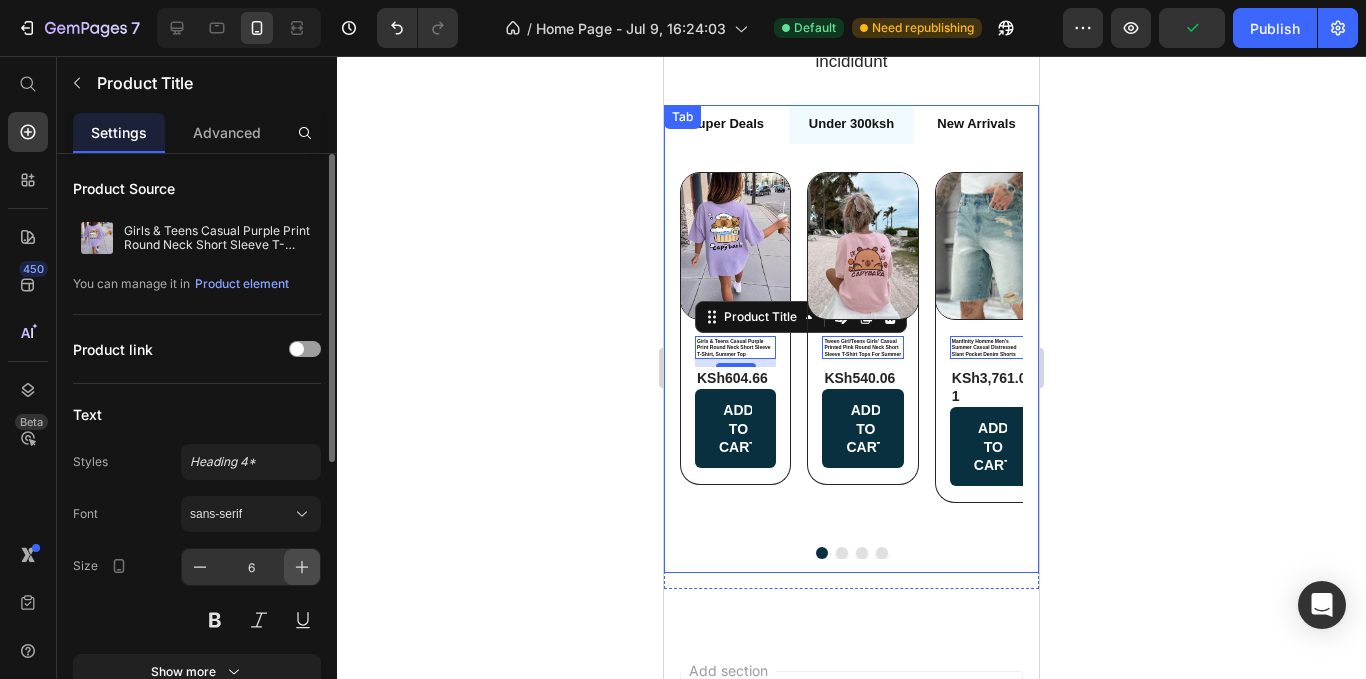 click 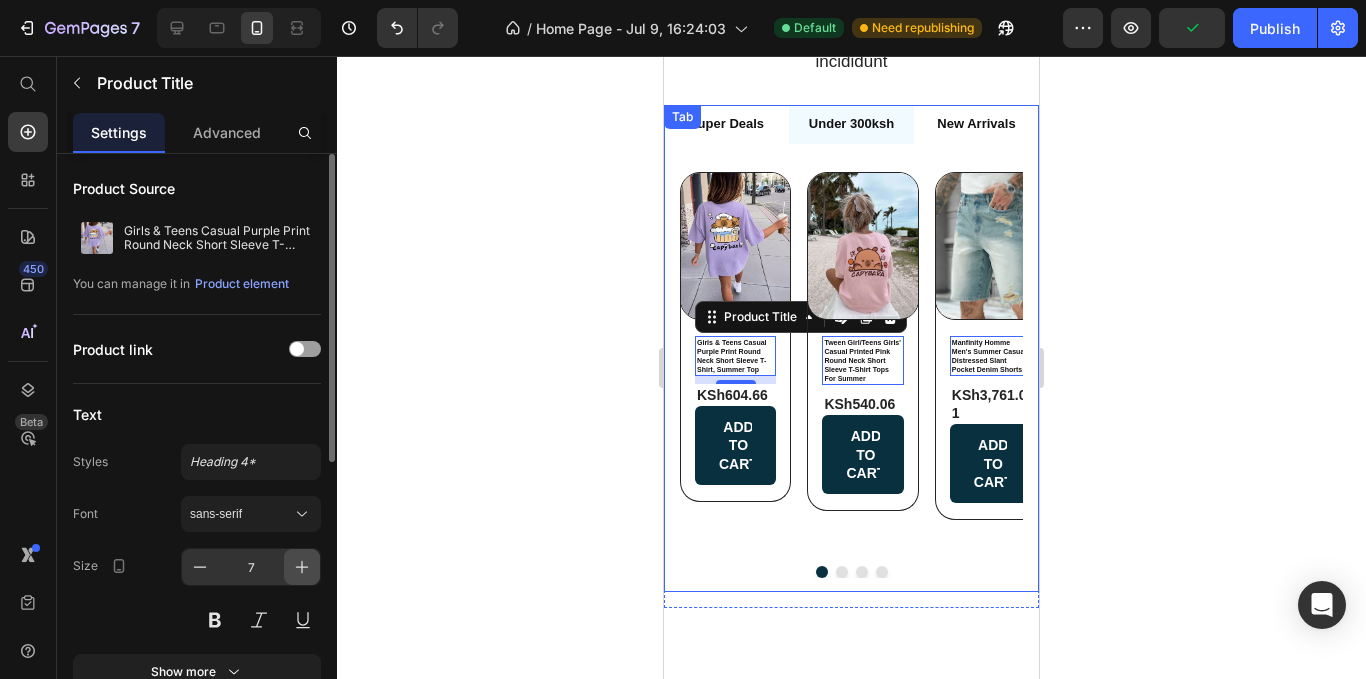 click 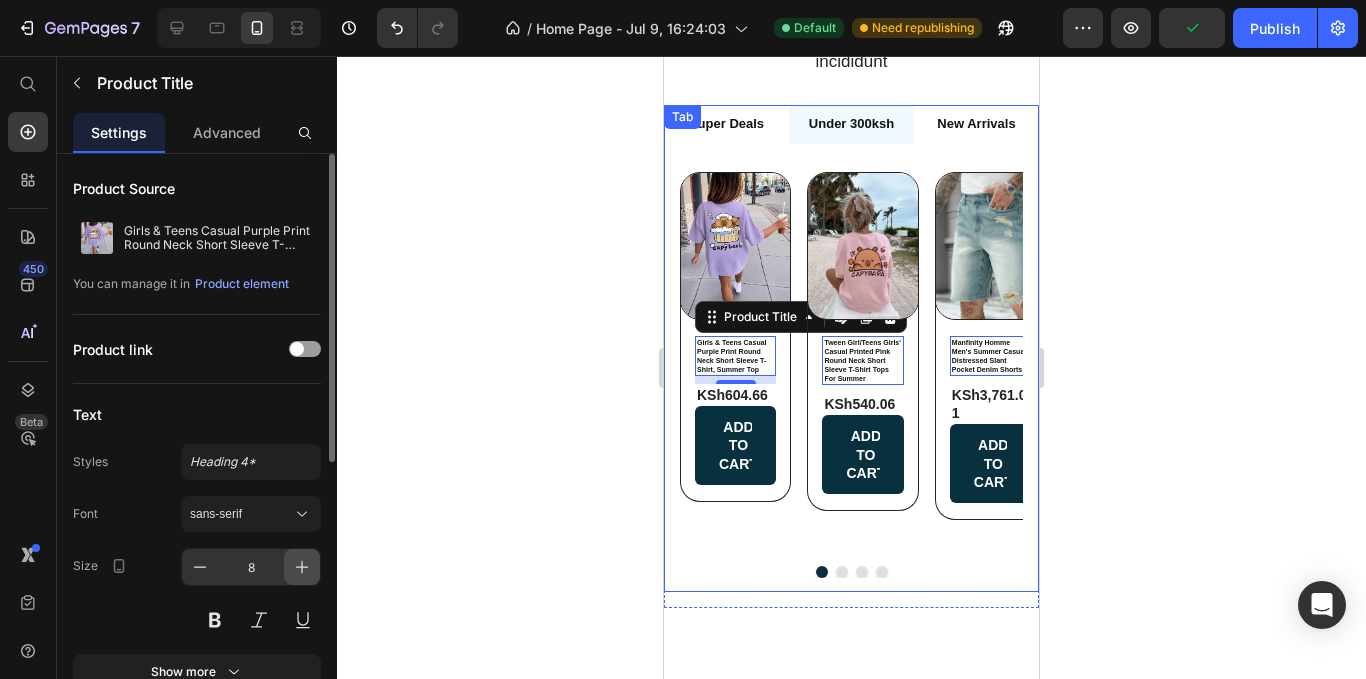 click 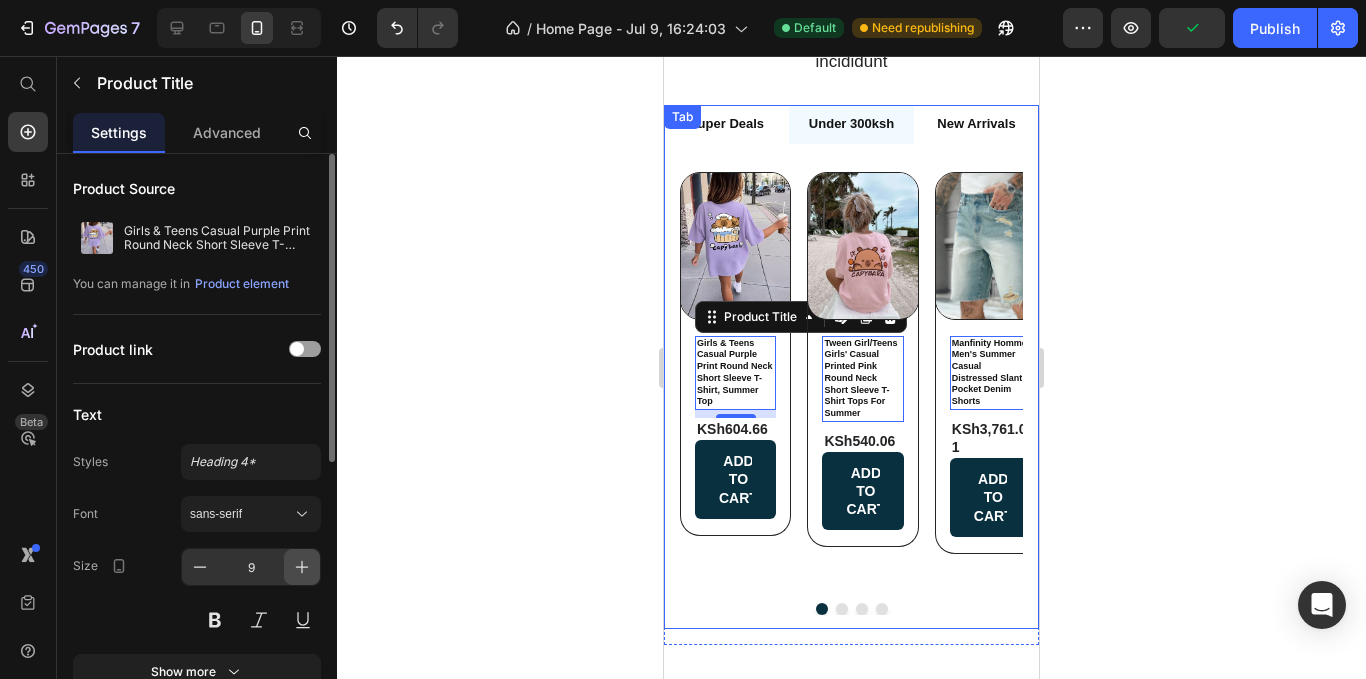 click 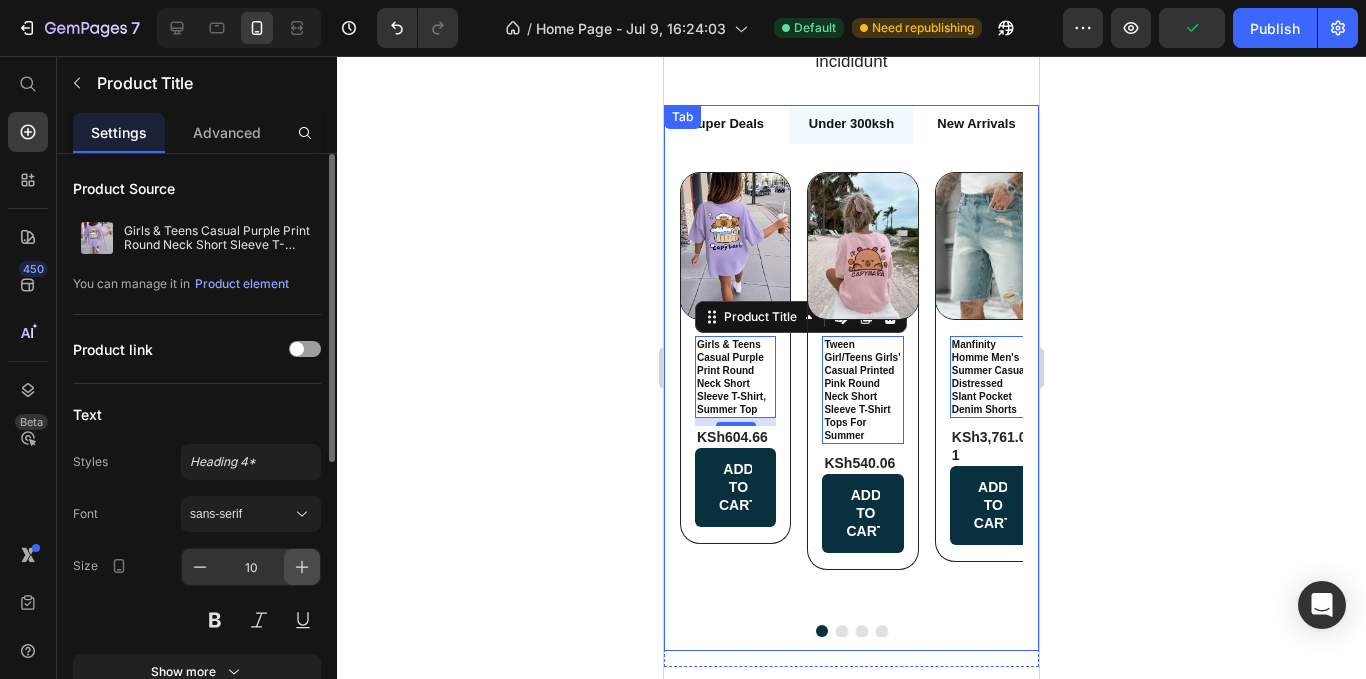 click 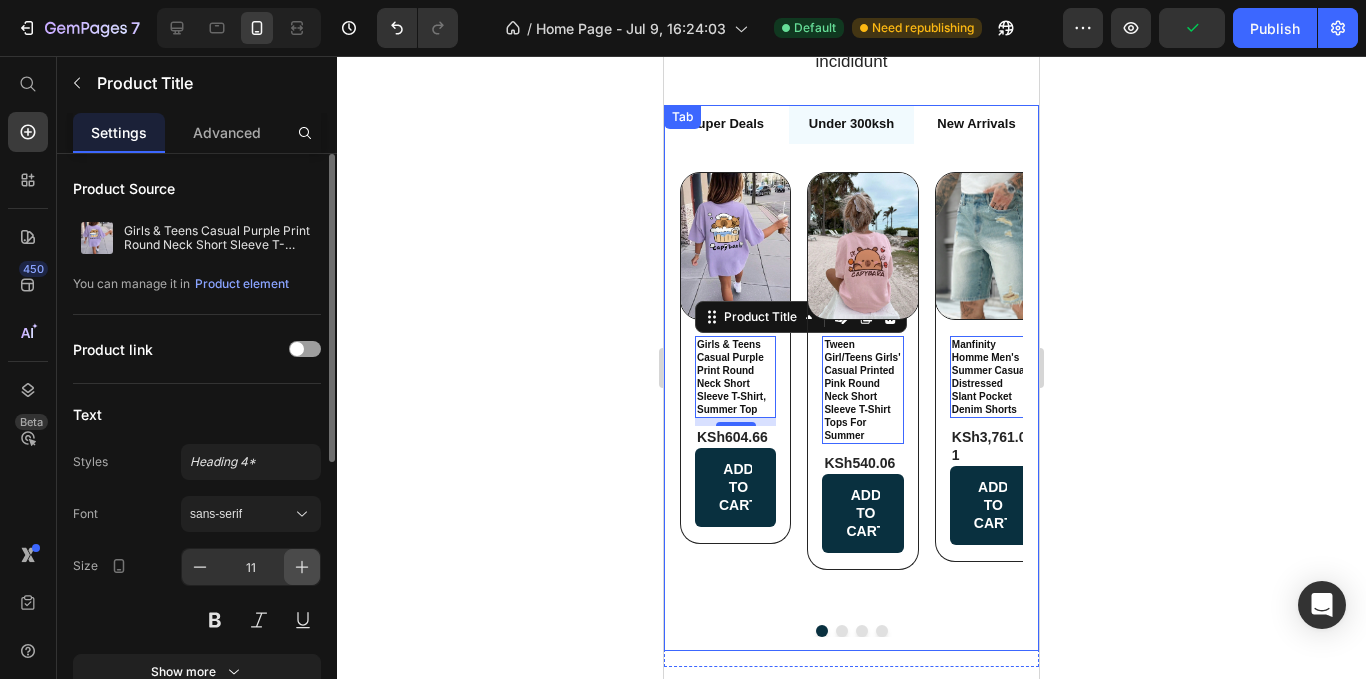 click 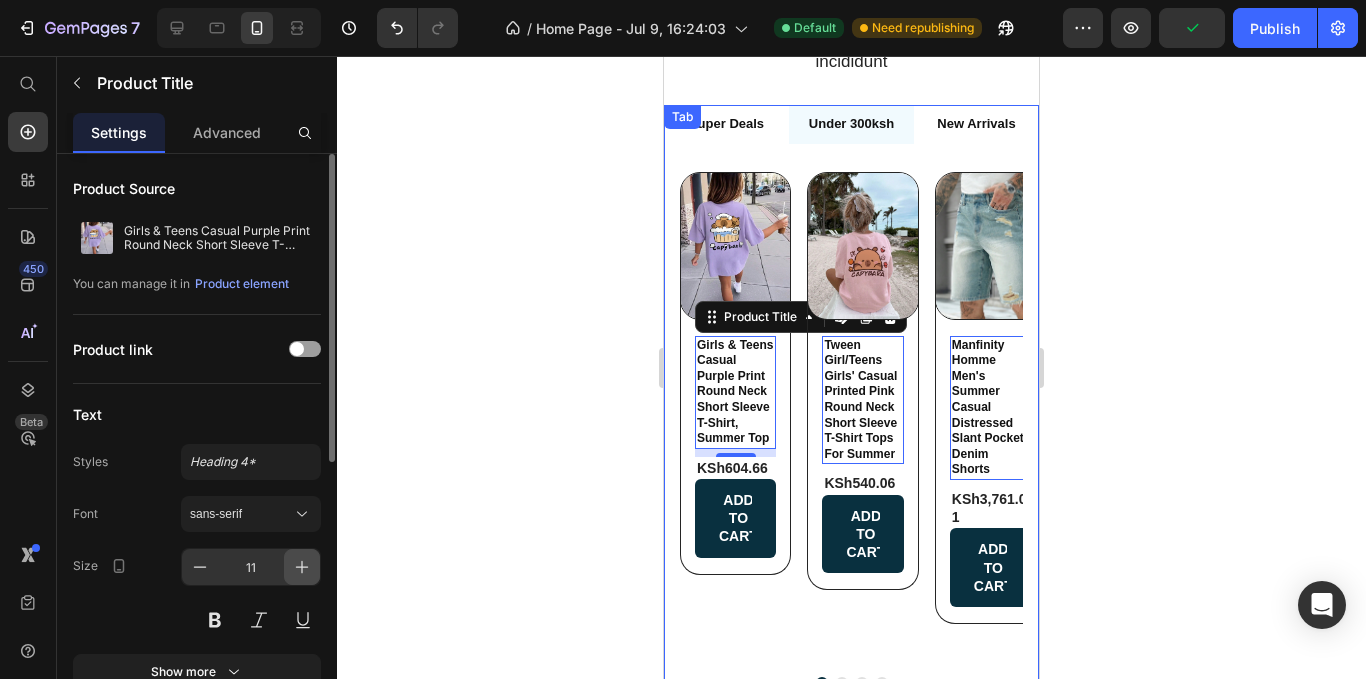 type on "12" 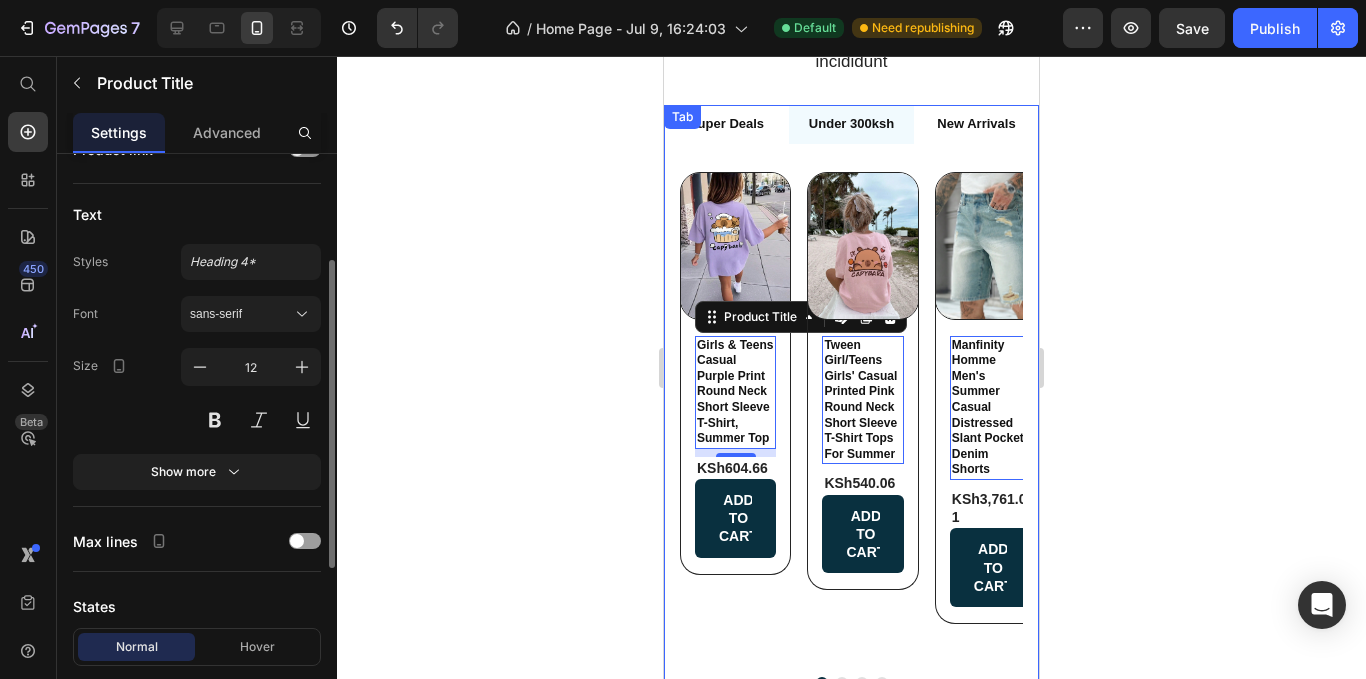 scroll, scrollTop: 300, scrollLeft: 0, axis: vertical 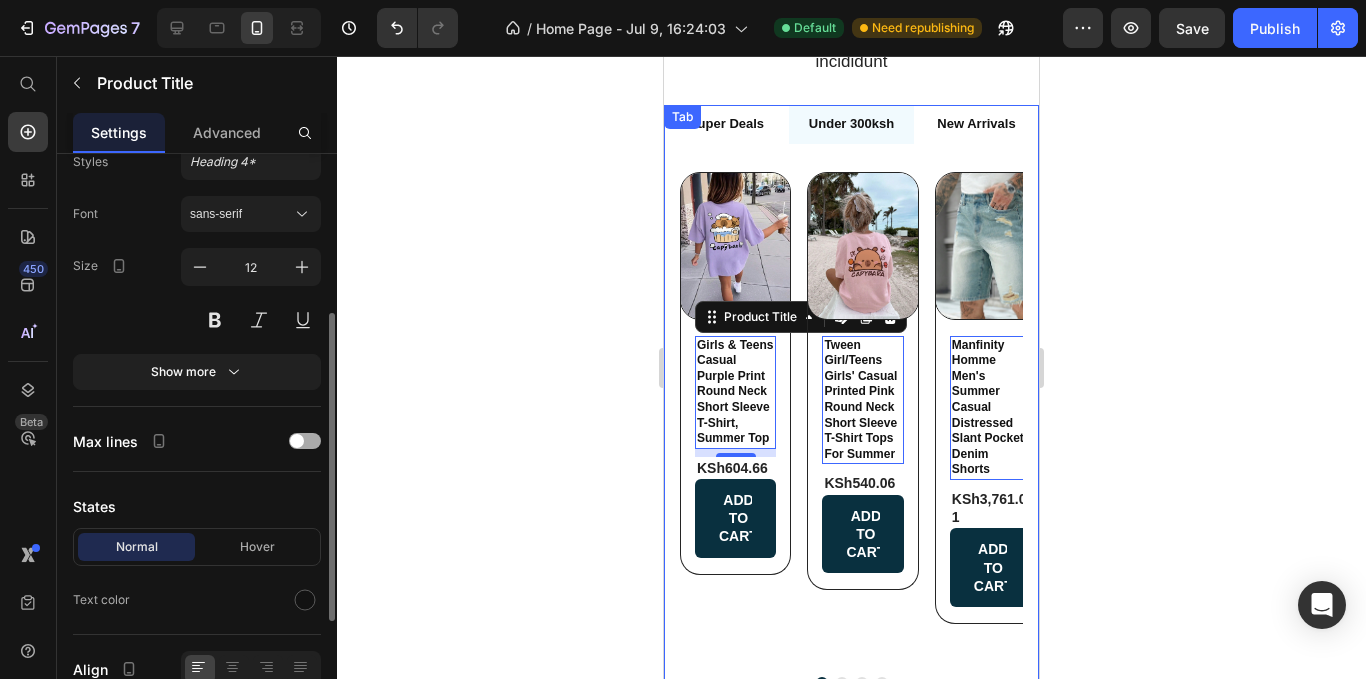 click at bounding box center (305, 441) 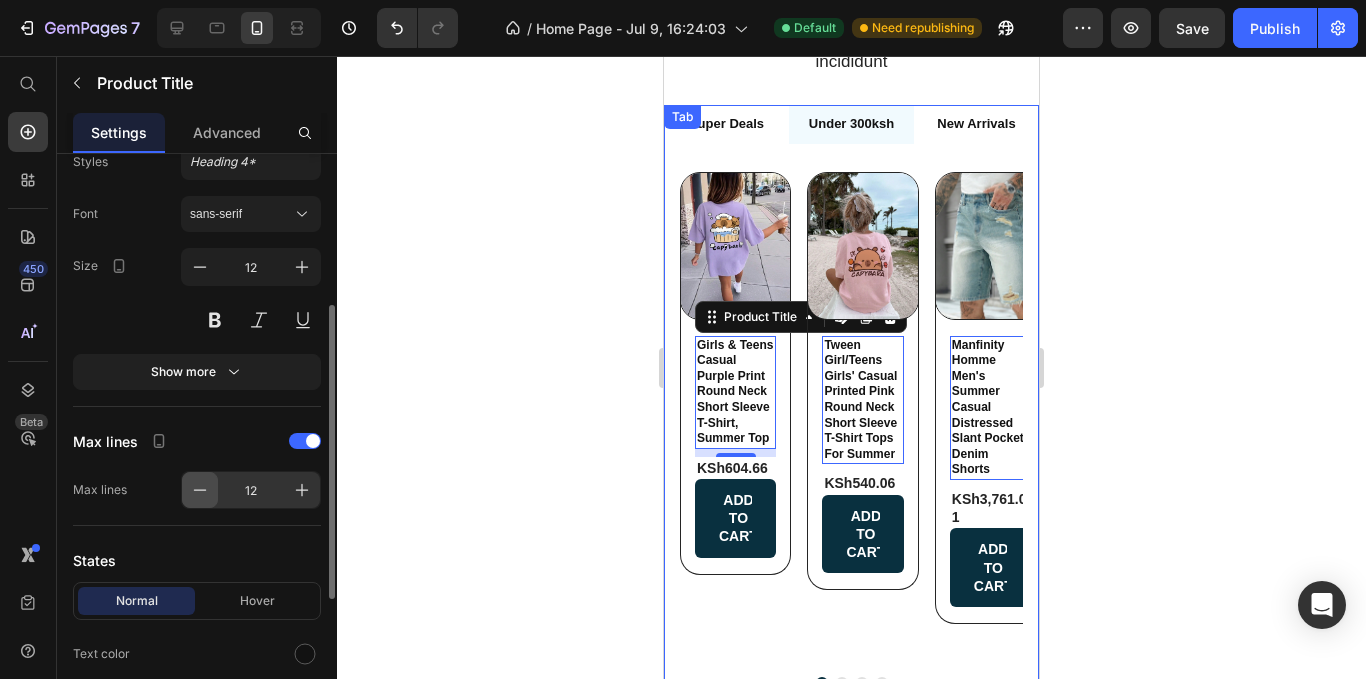 click 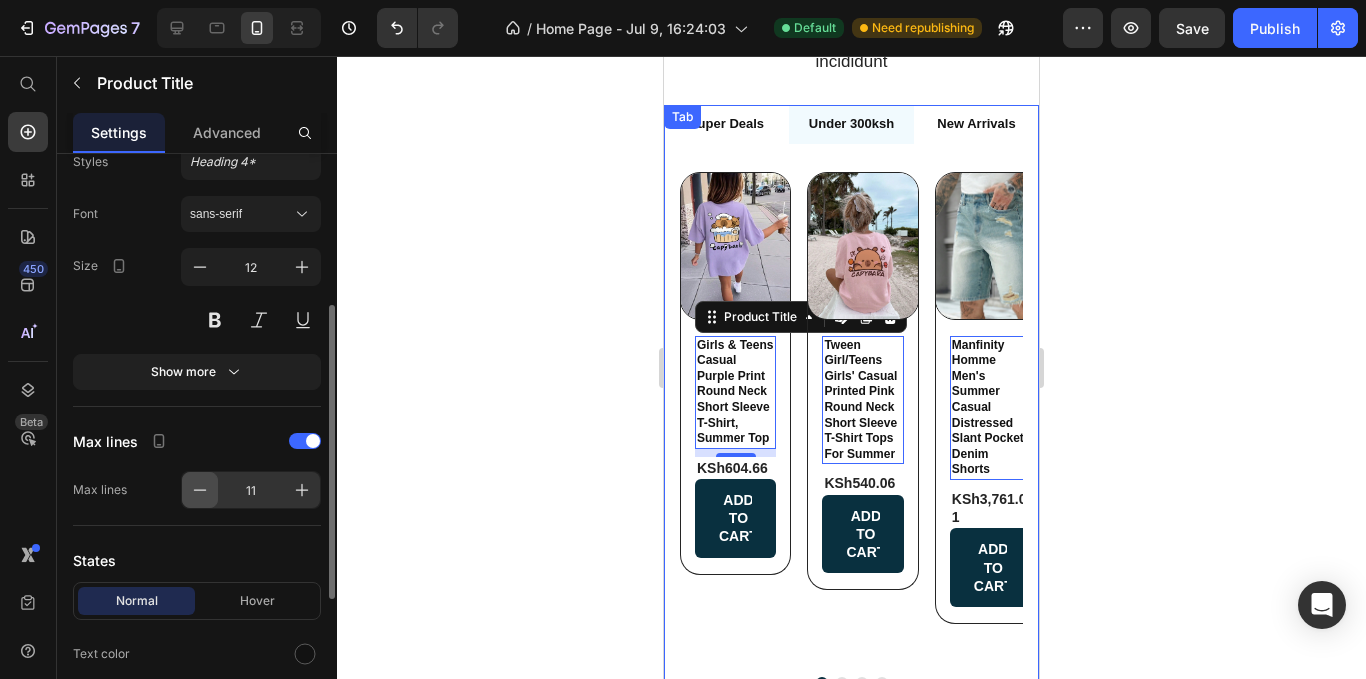 click 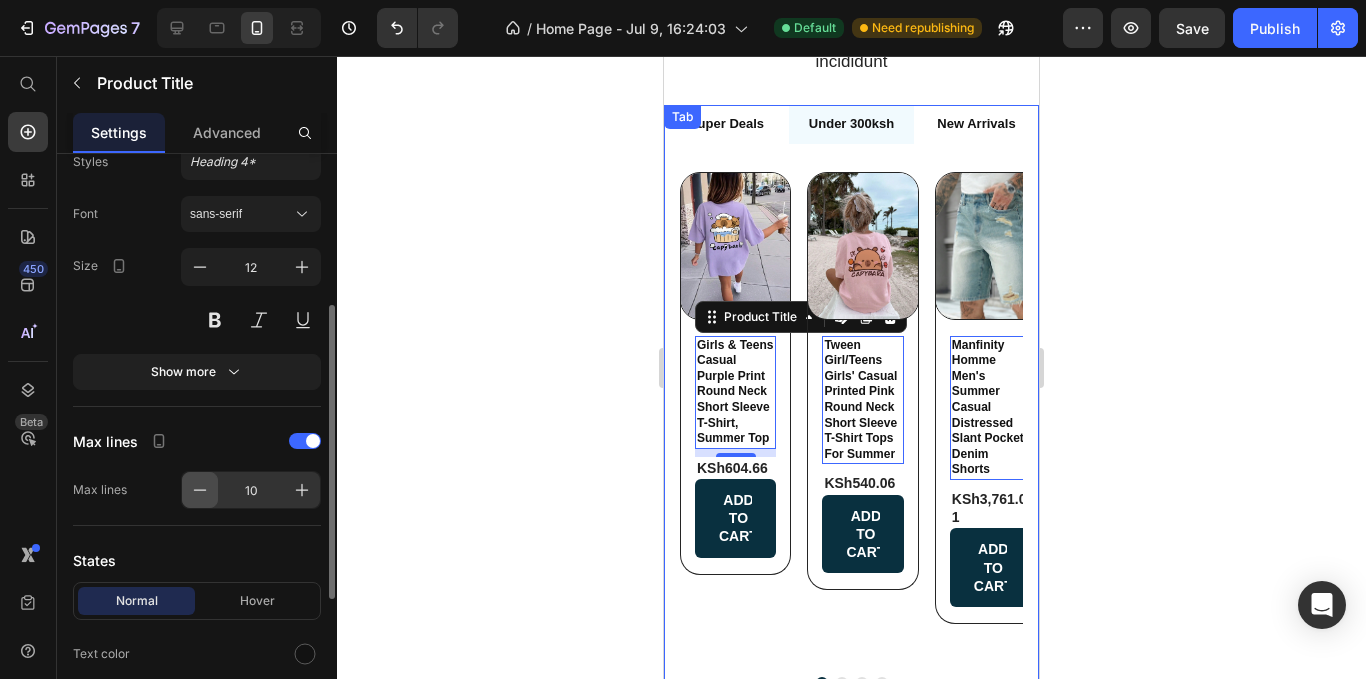 click 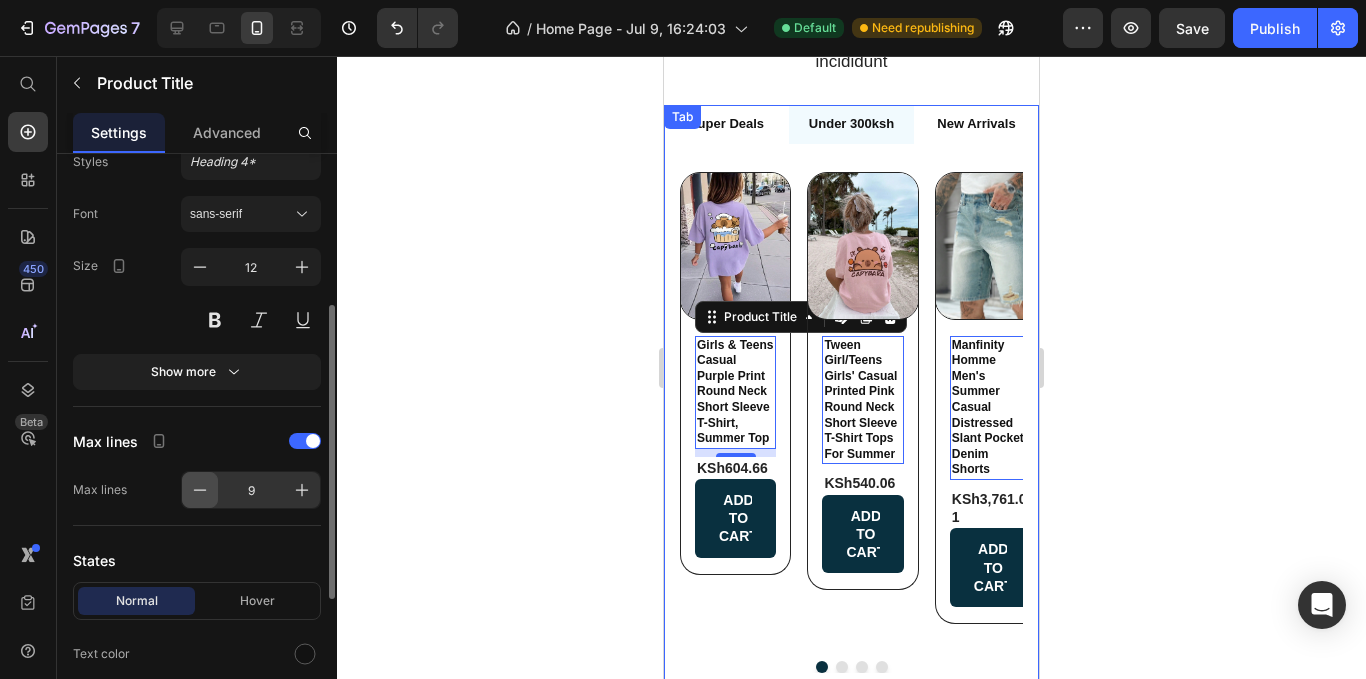 click 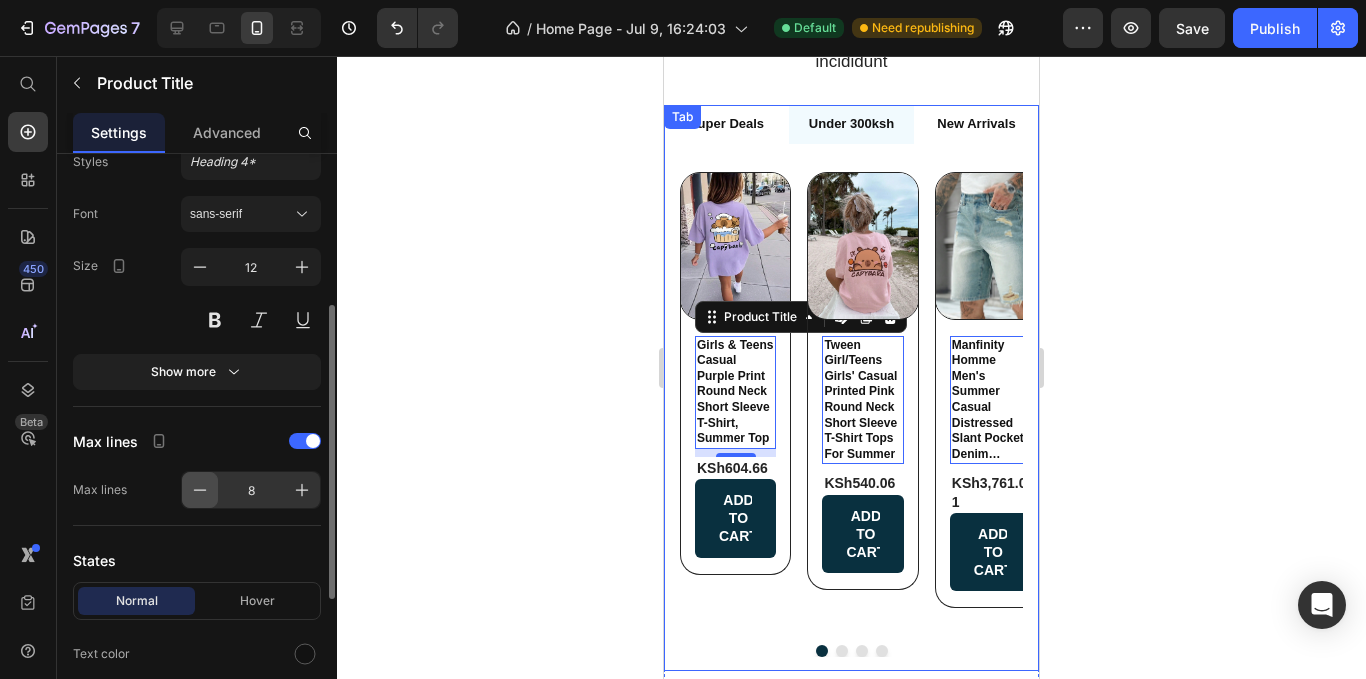 click 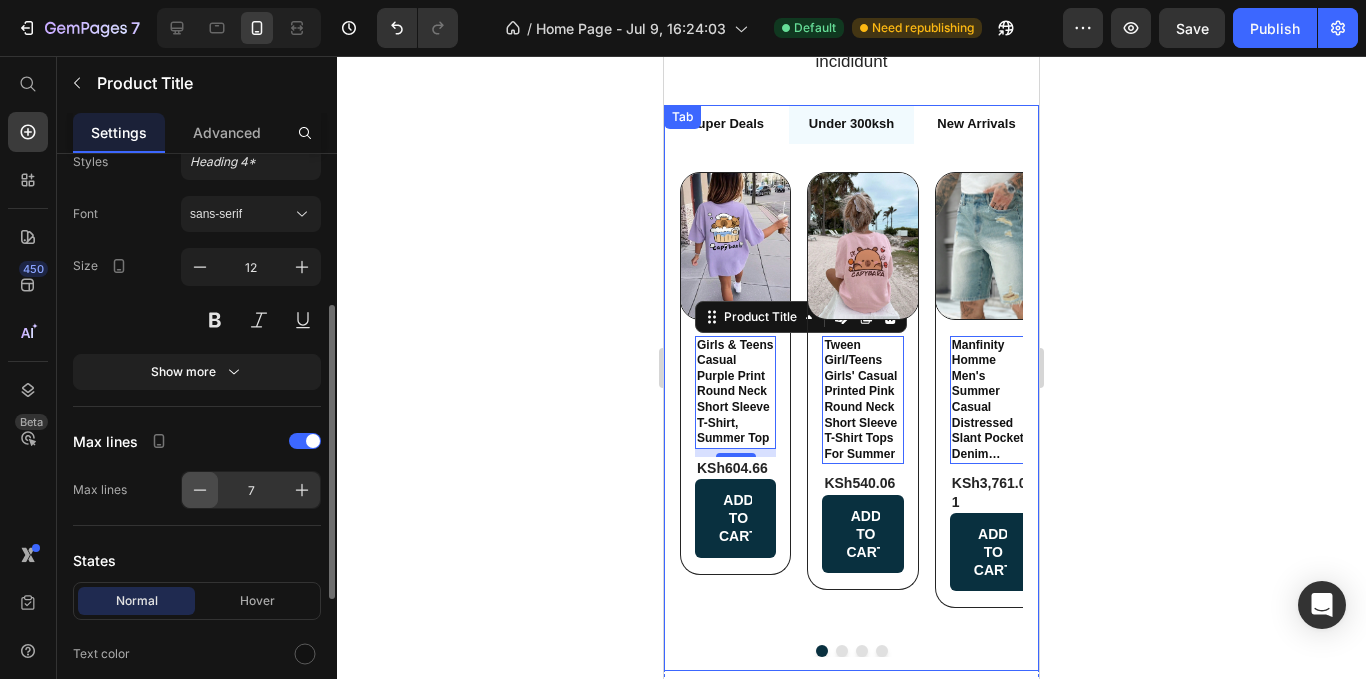 click 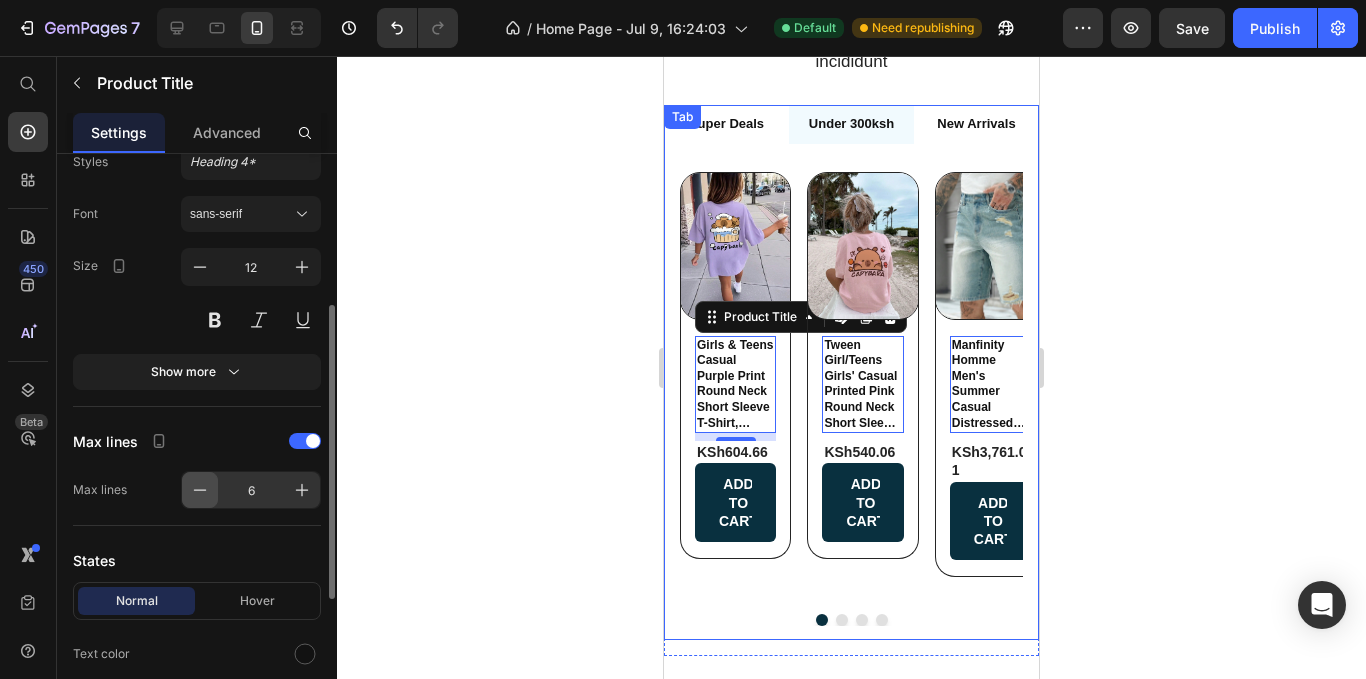 click 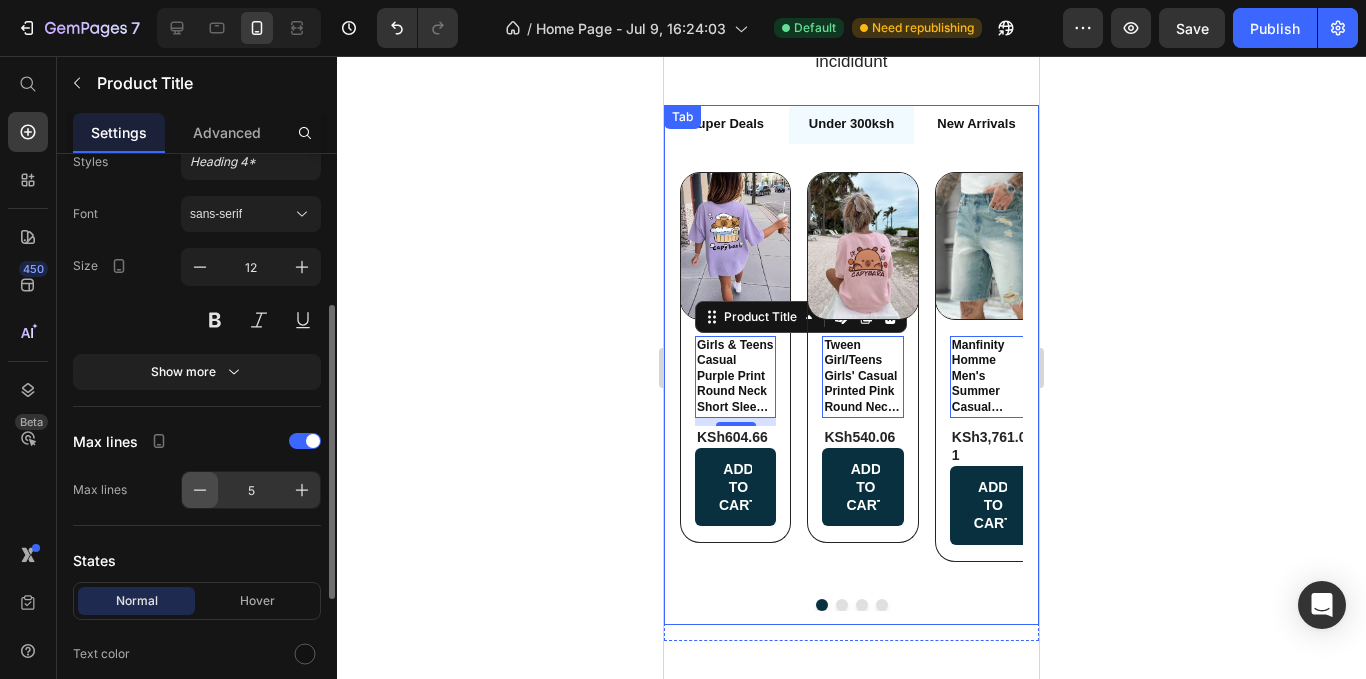 click 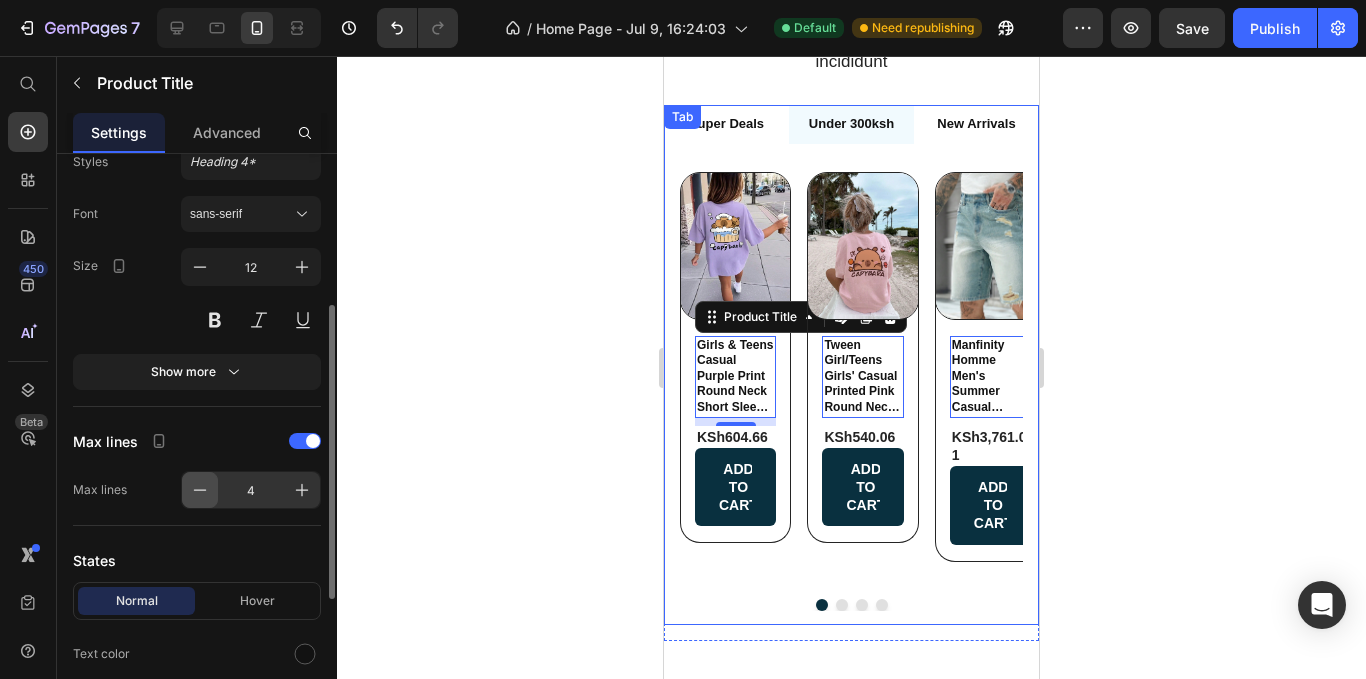 click 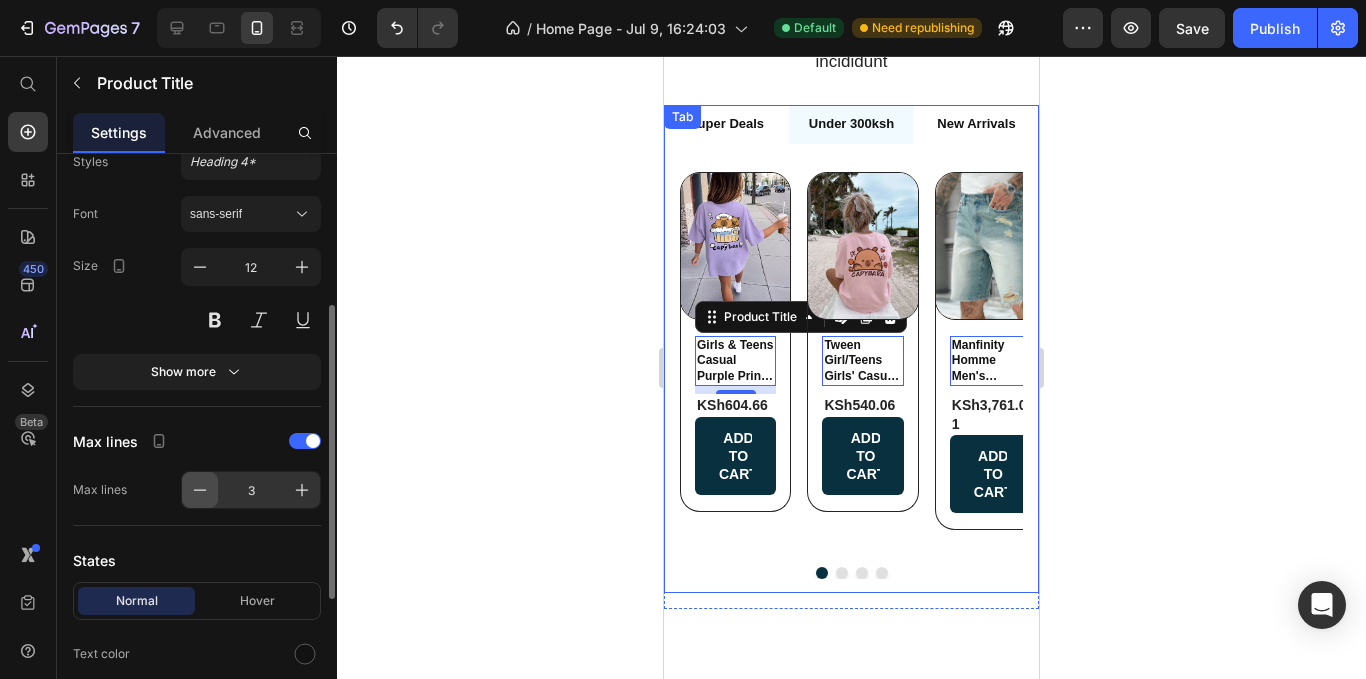 click 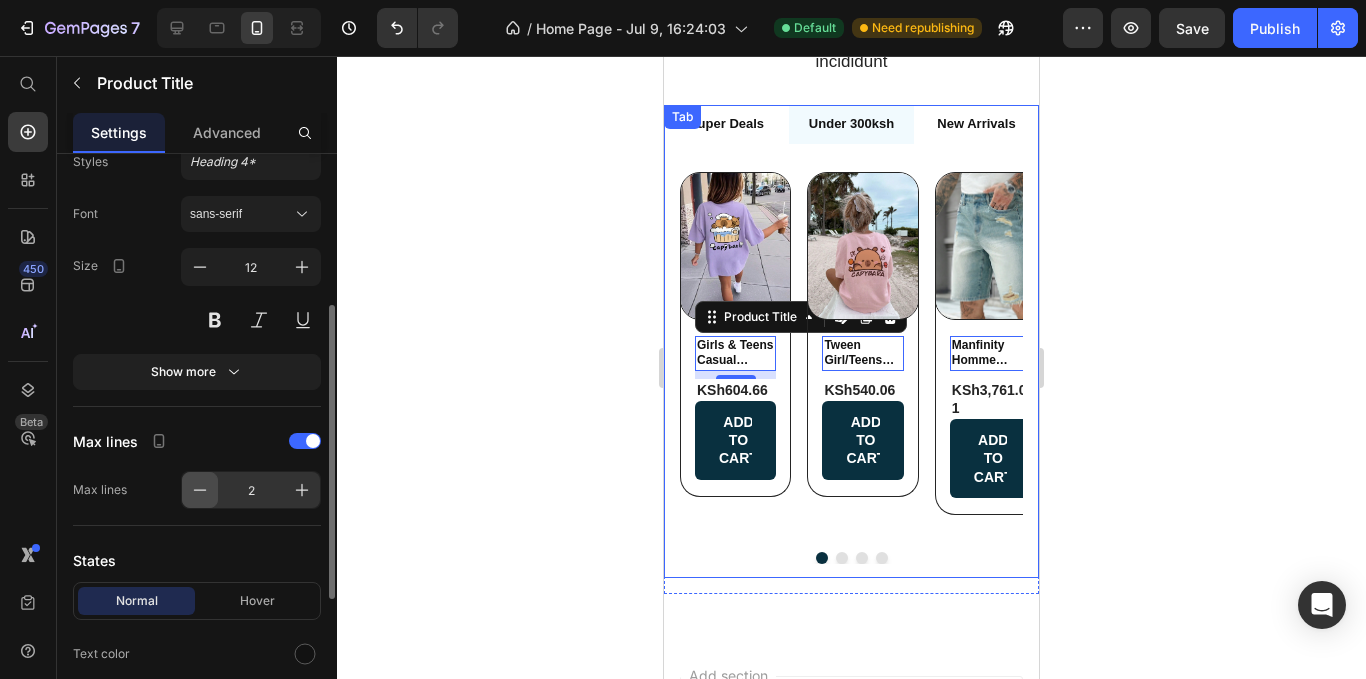 click 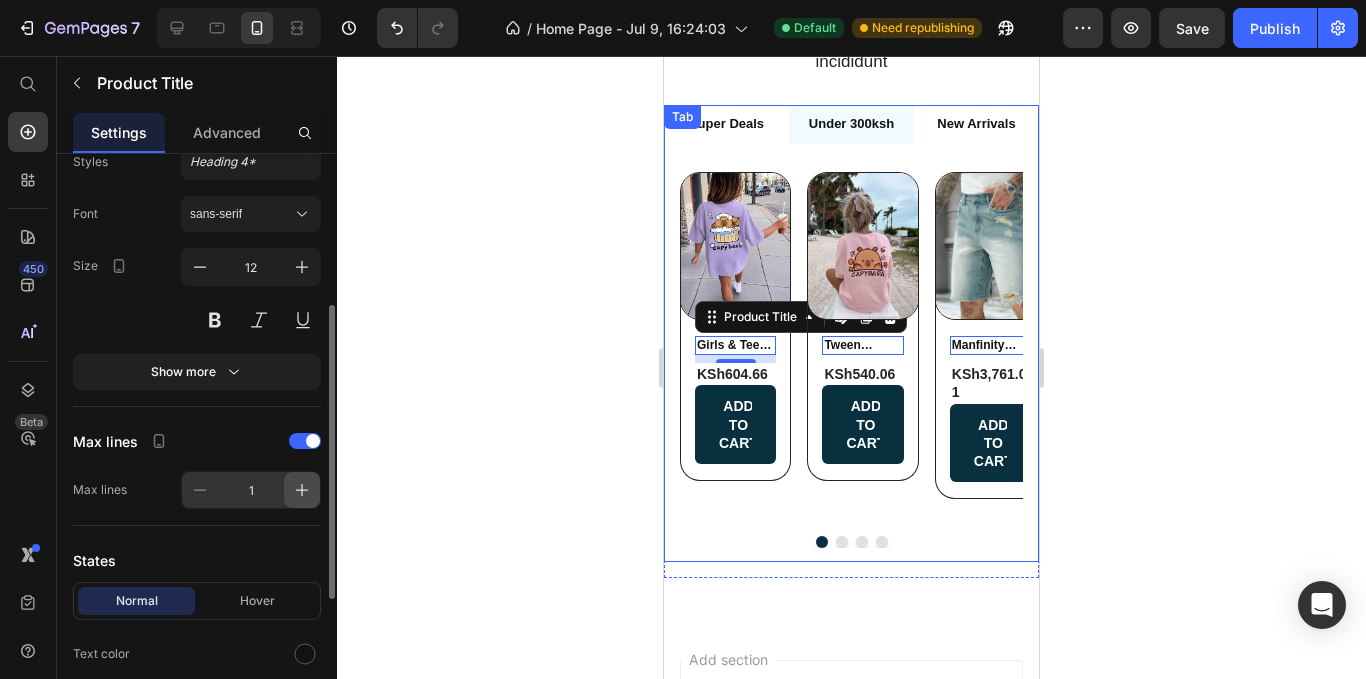 click 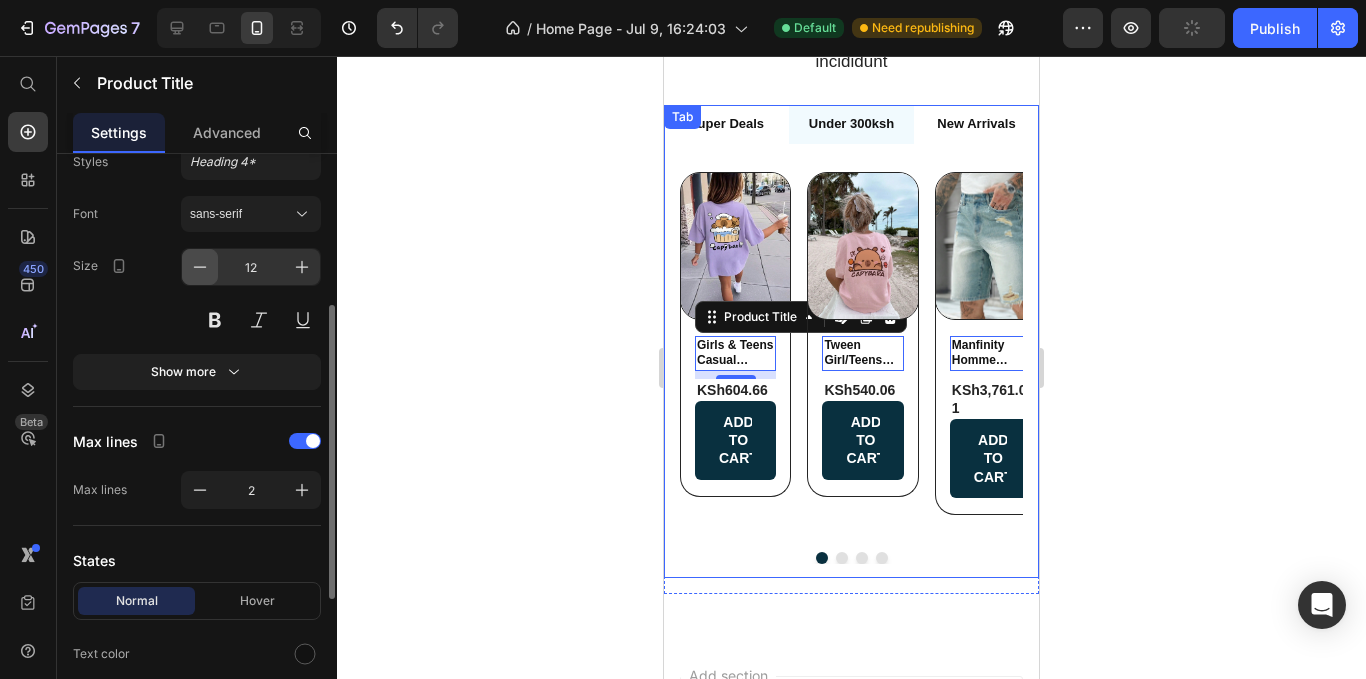click 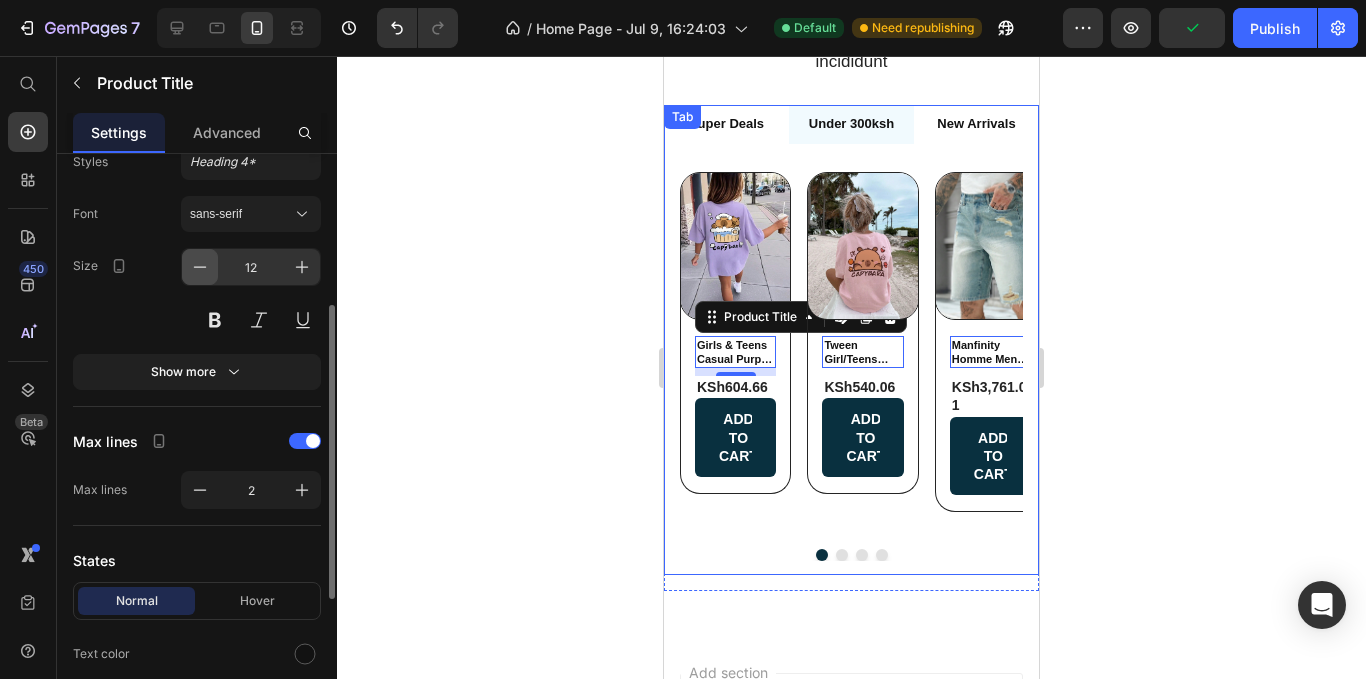 type on "11" 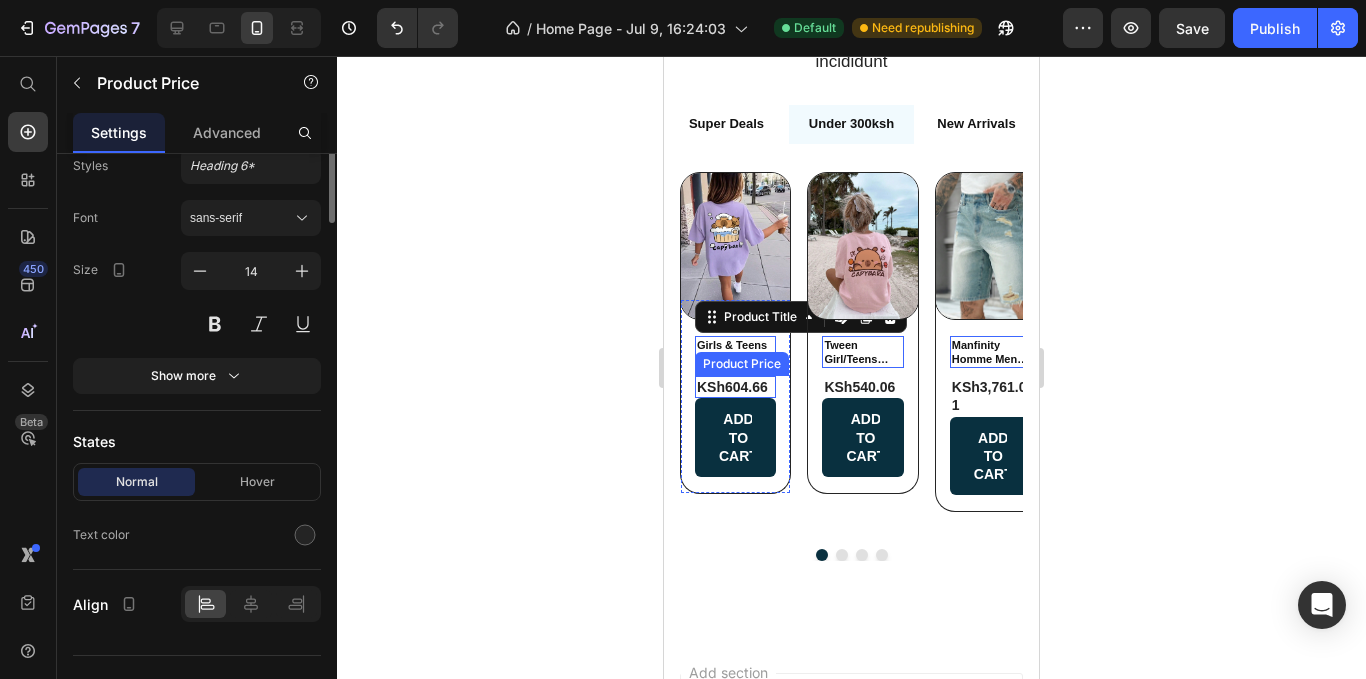 click on "KSh604.66" at bounding box center [735, 387] 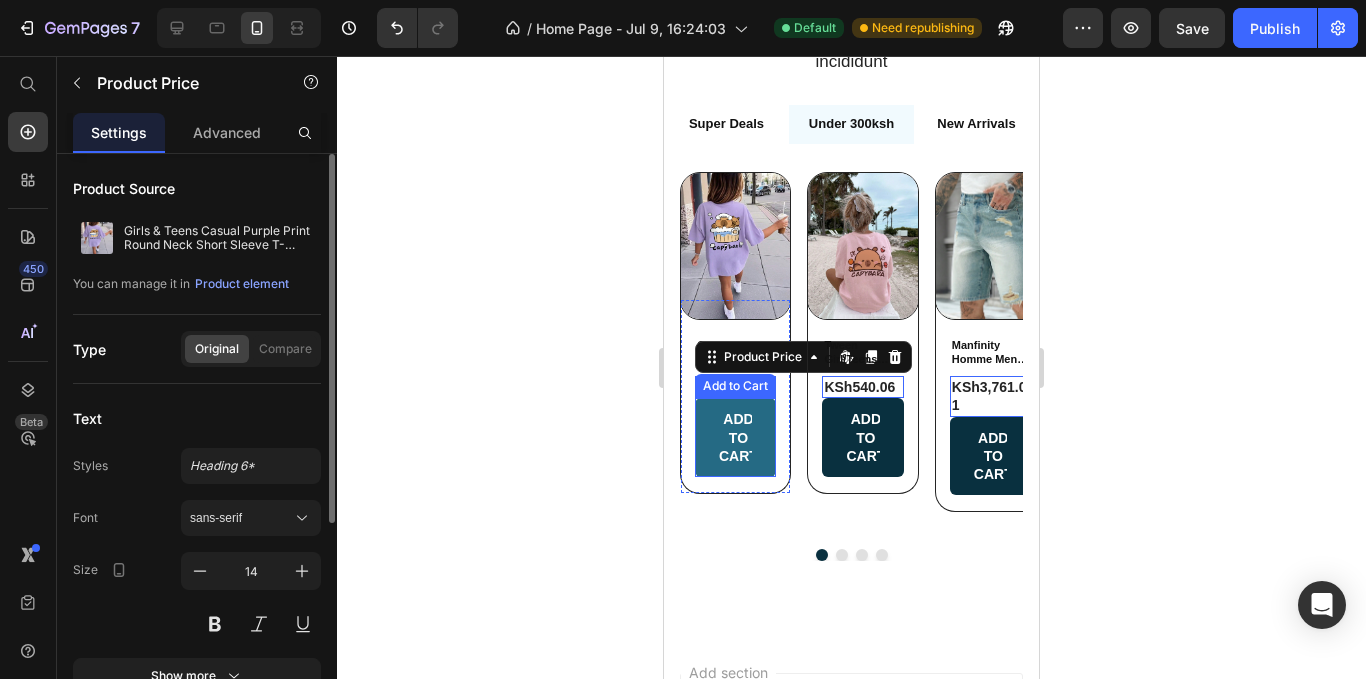 click on "Add to cart" at bounding box center [735, 437] 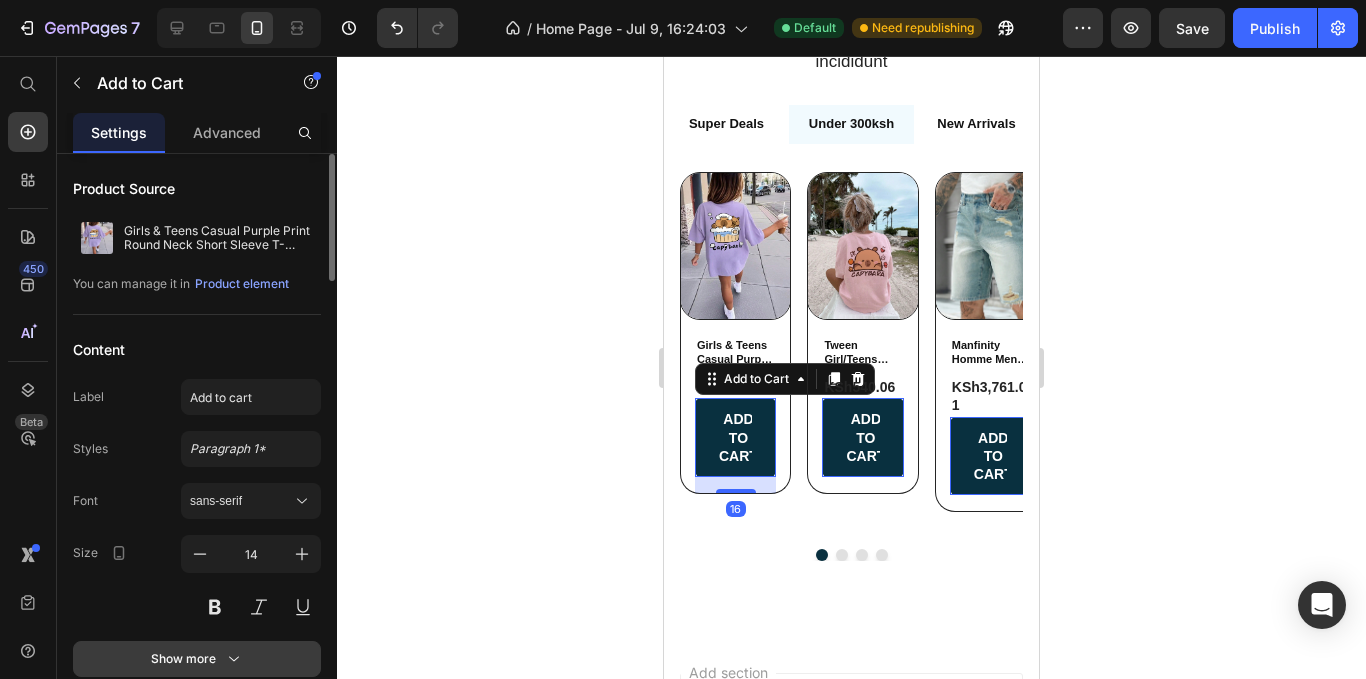 scroll, scrollTop: 200, scrollLeft: 0, axis: vertical 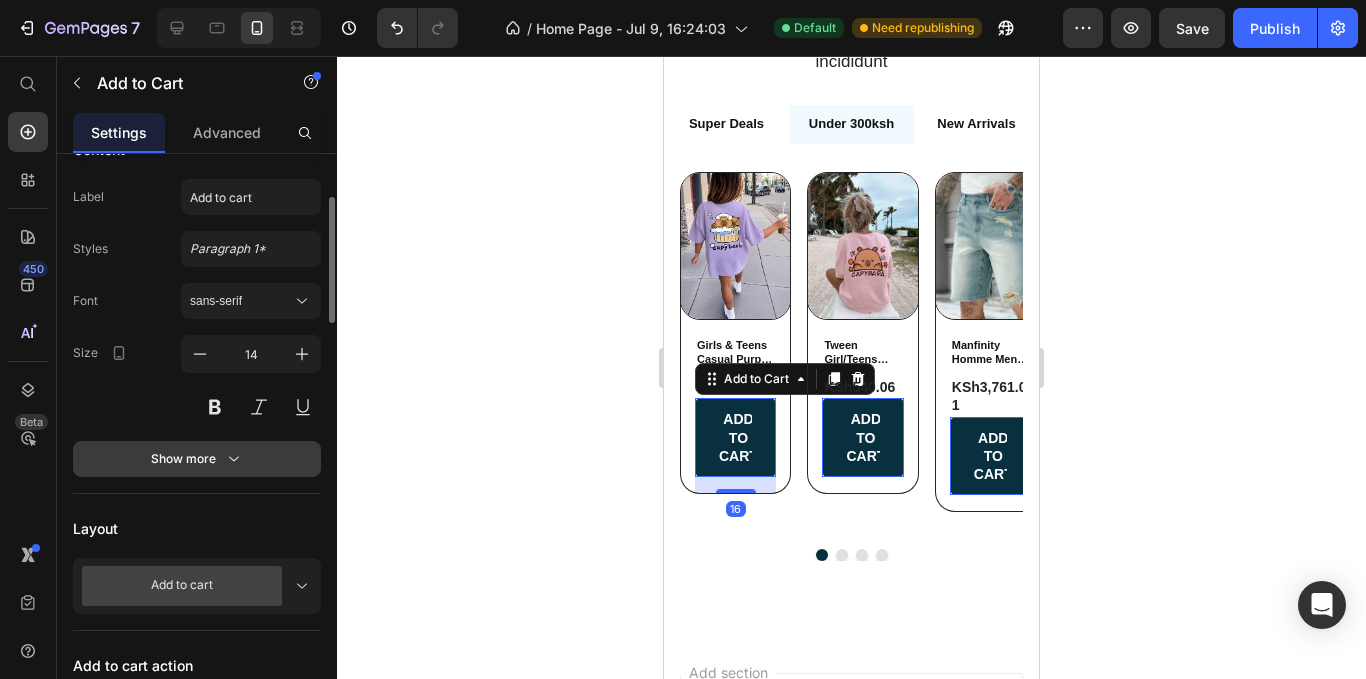 click on "Show more" at bounding box center (197, 459) 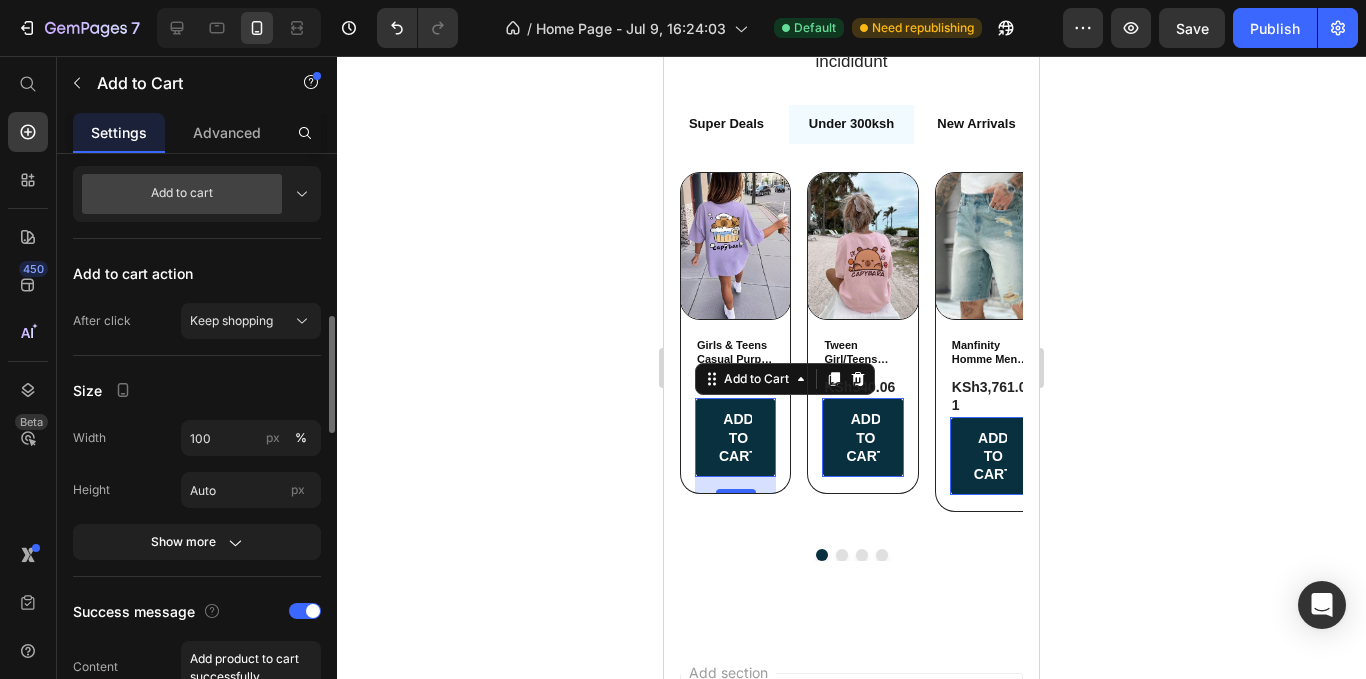 scroll, scrollTop: 900, scrollLeft: 0, axis: vertical 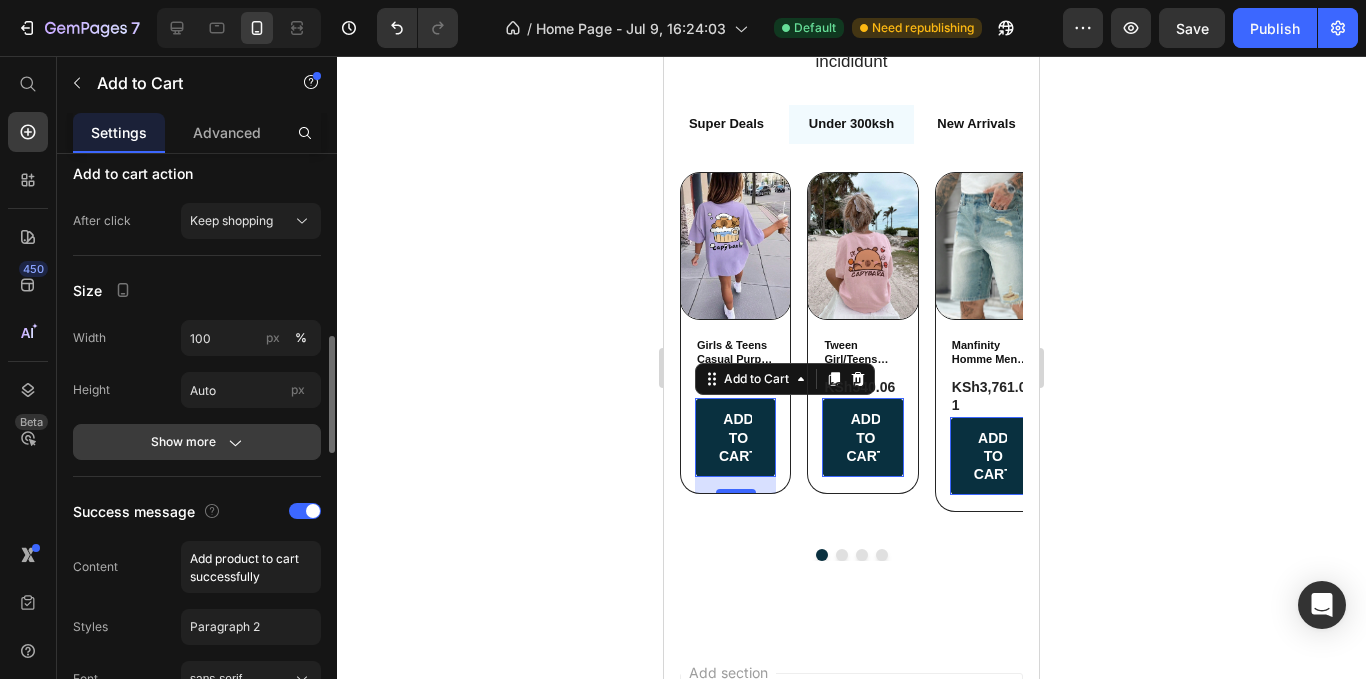 click on "Show more" at bounding box center (197, 442) 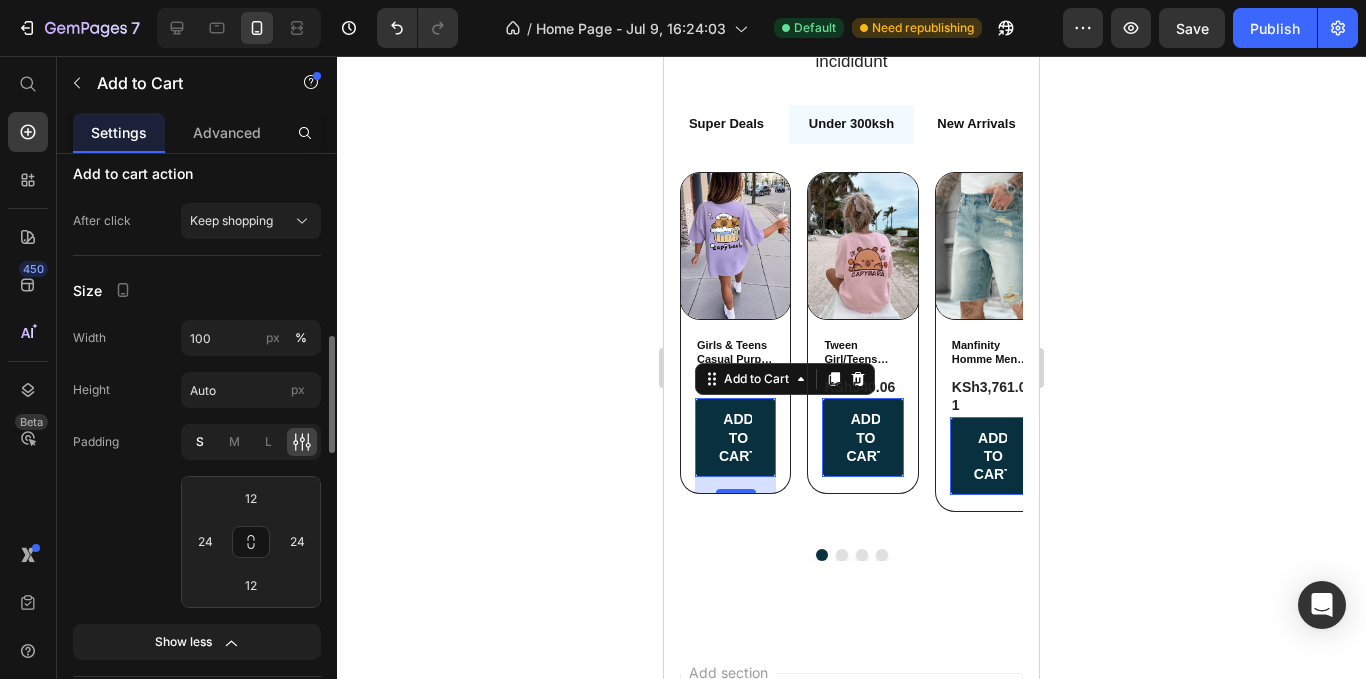 click on "S" 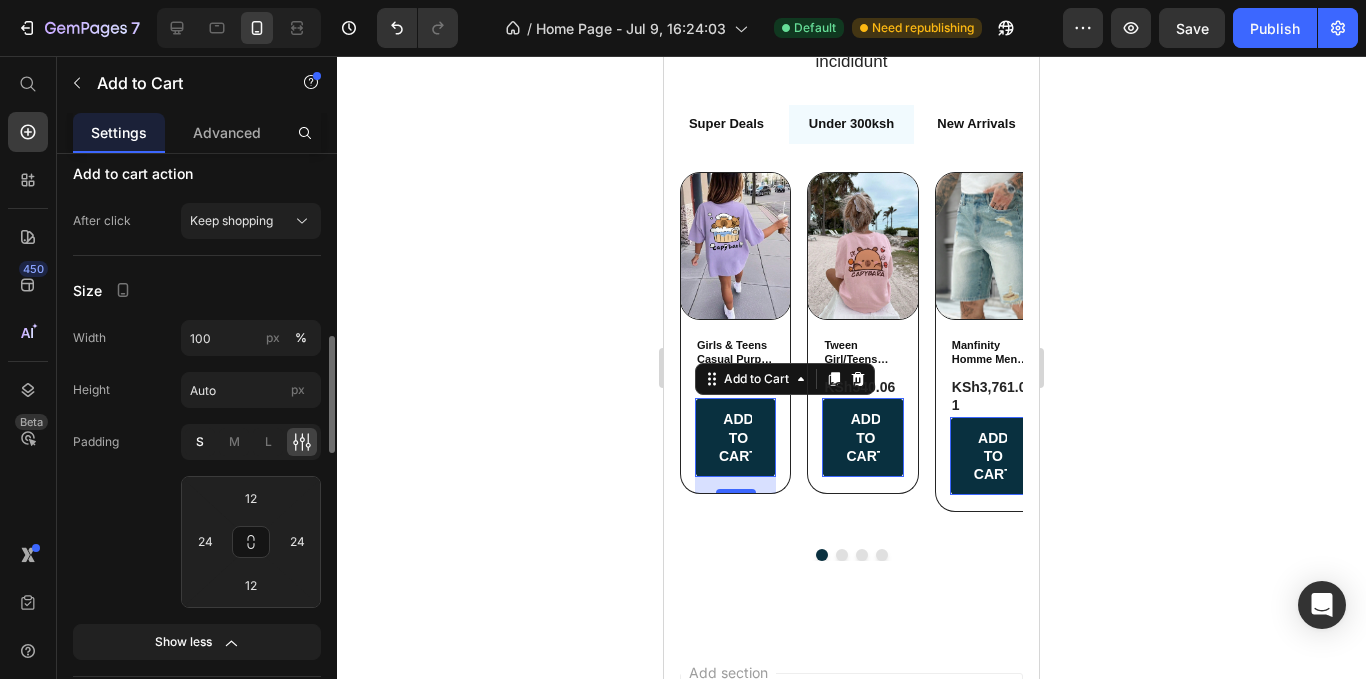 type on "4" 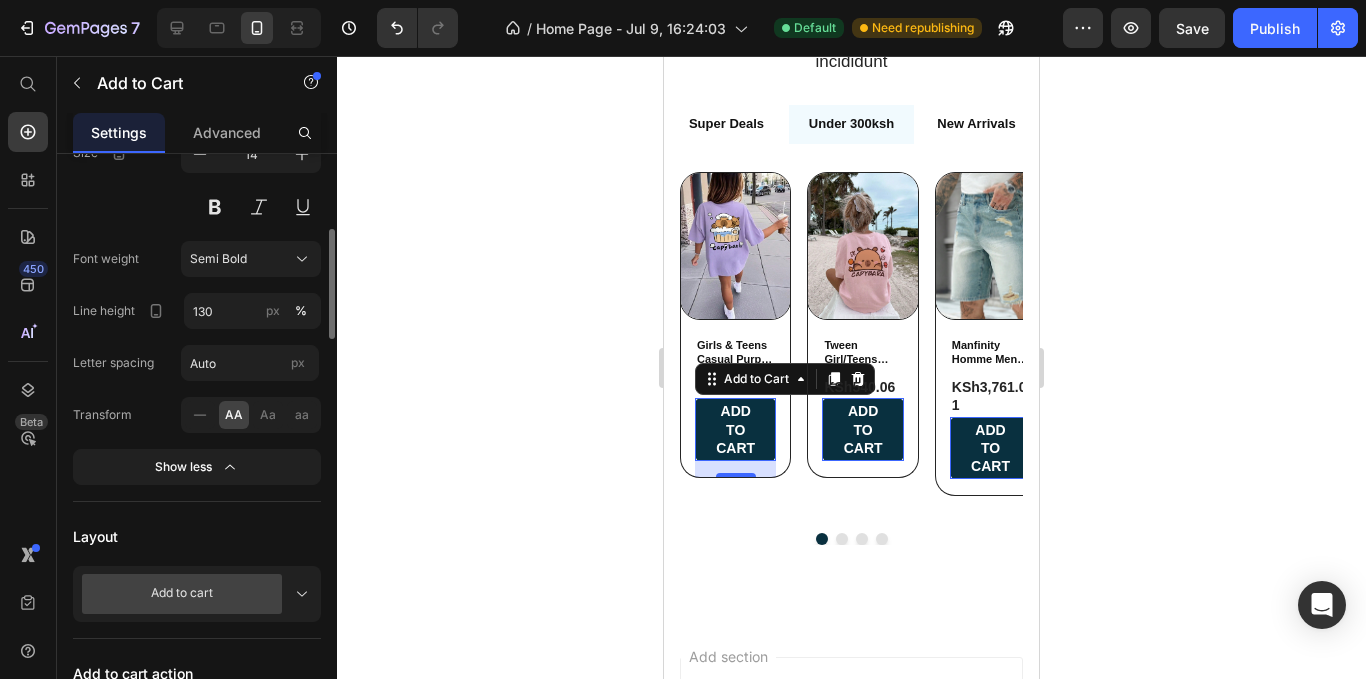 scroll, scrollTop: 200, scrollLeft: 0, axis: vertical 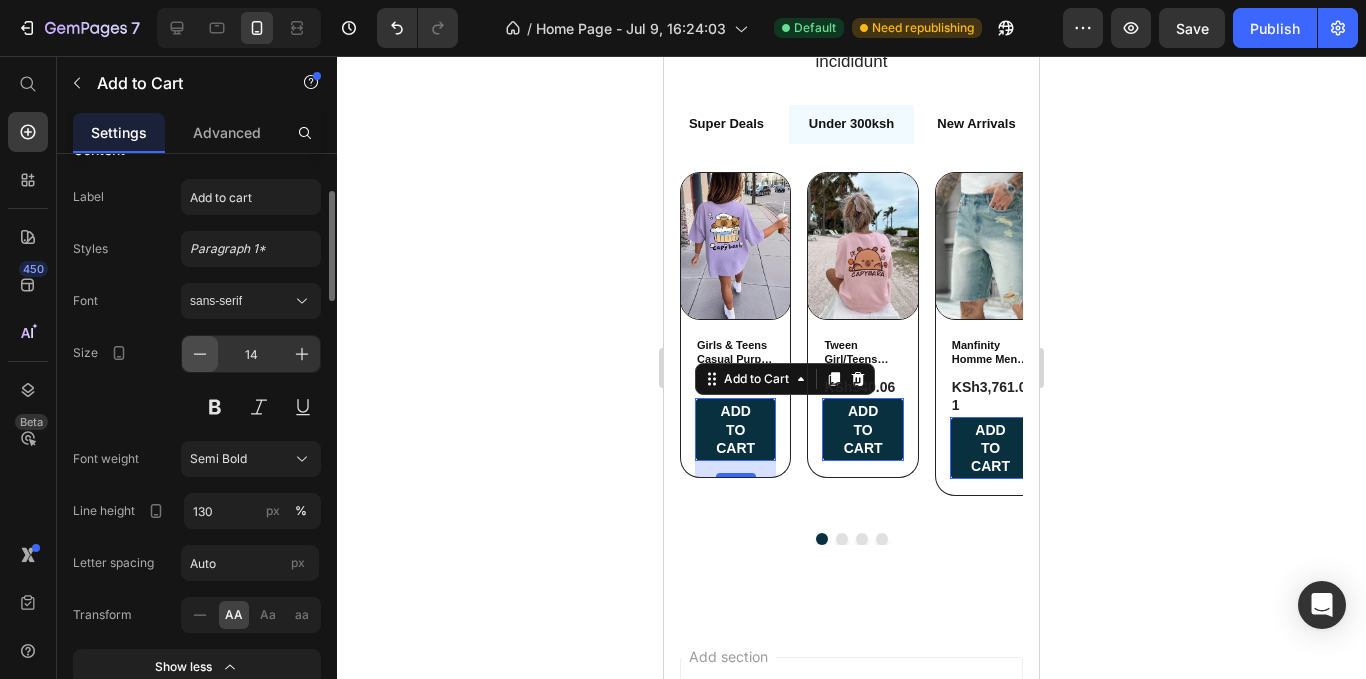 click 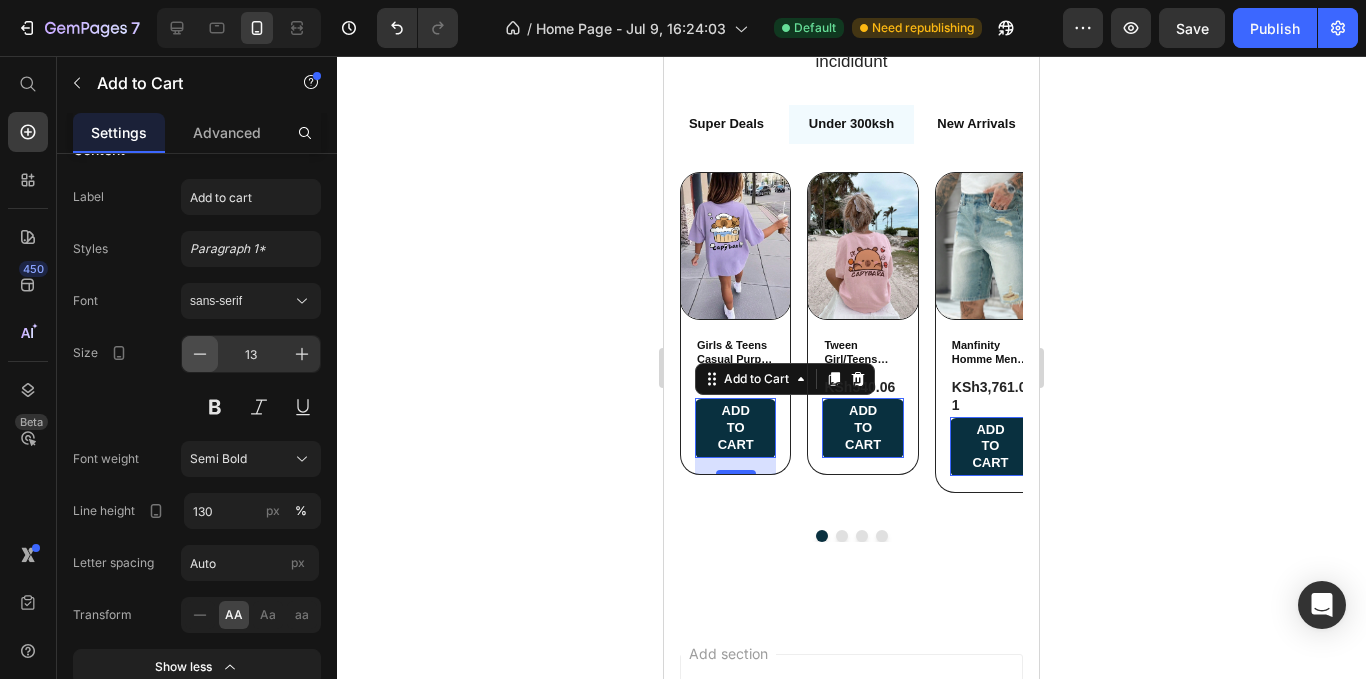 click 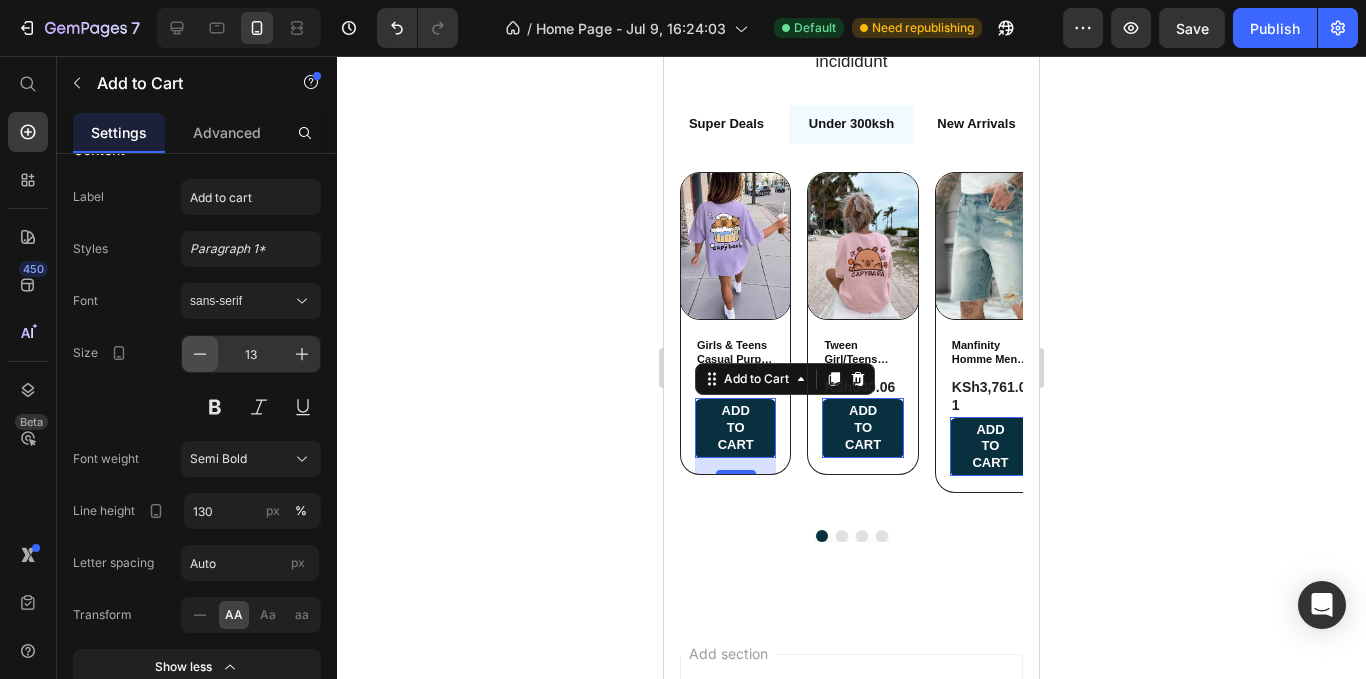 type on "12" 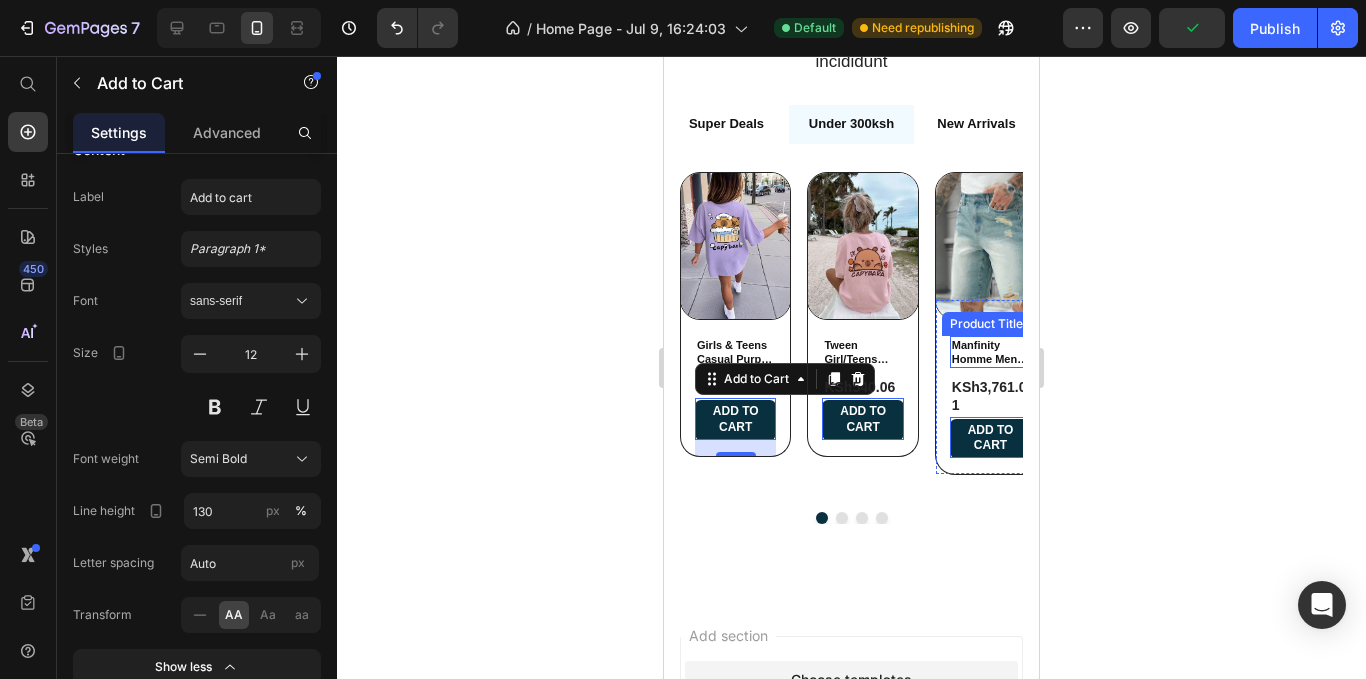 click on "Manfinity Homme Men's Summer Casual Distressed Slant Pocket Denim Shorts" at bounding box center [990, 352] 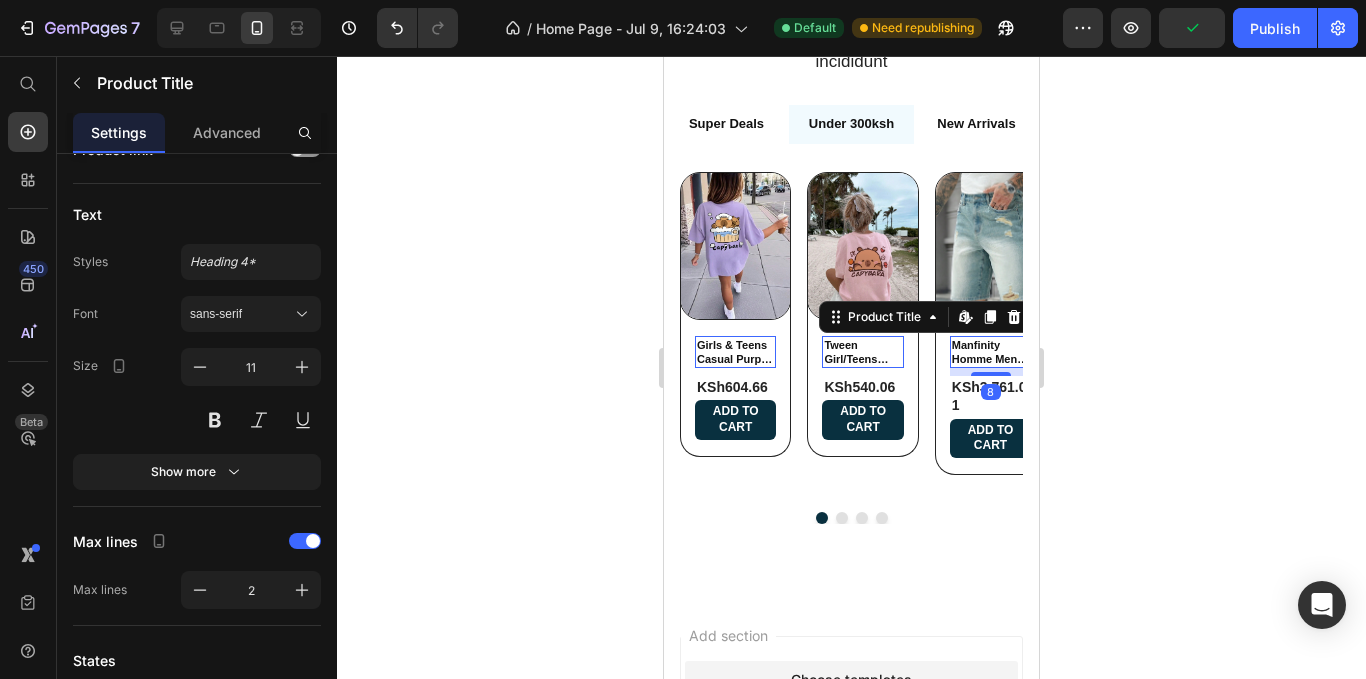 scroll, scrollTop: 0, scrollLeft: 0, axis: both 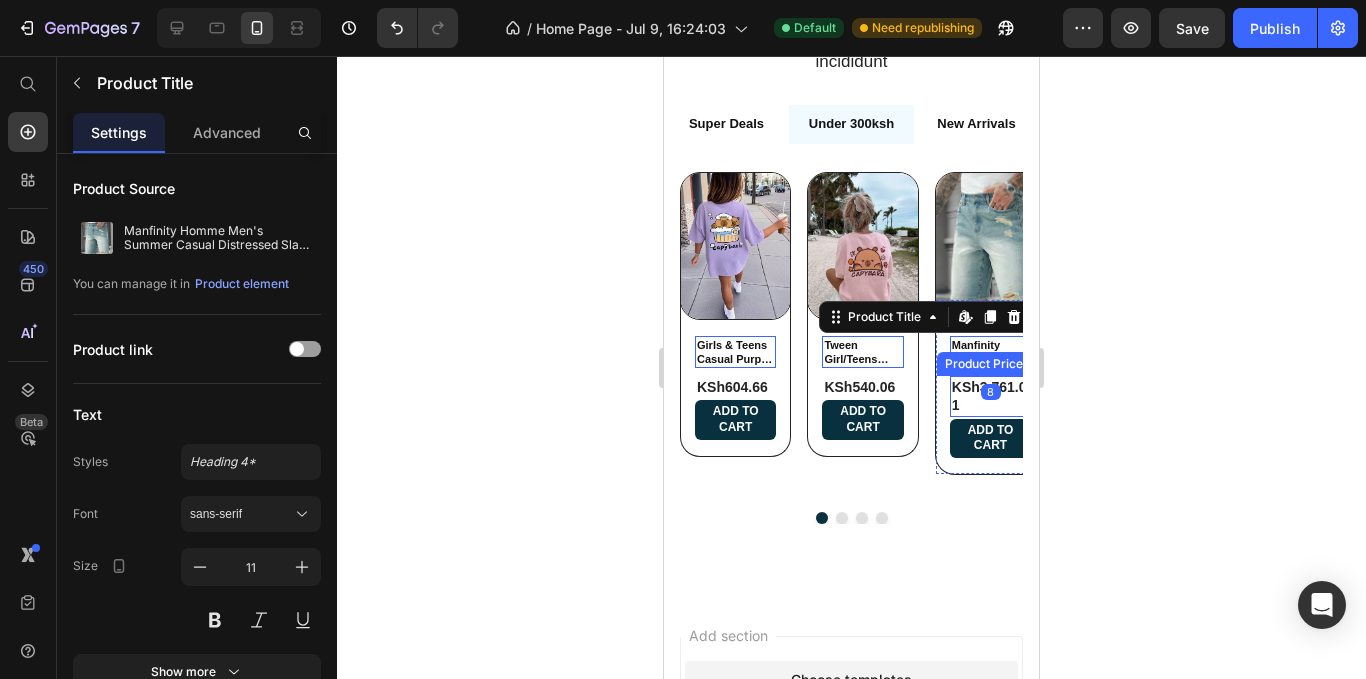 click on "KSh3,761.01" at bounding box center [990, 396] 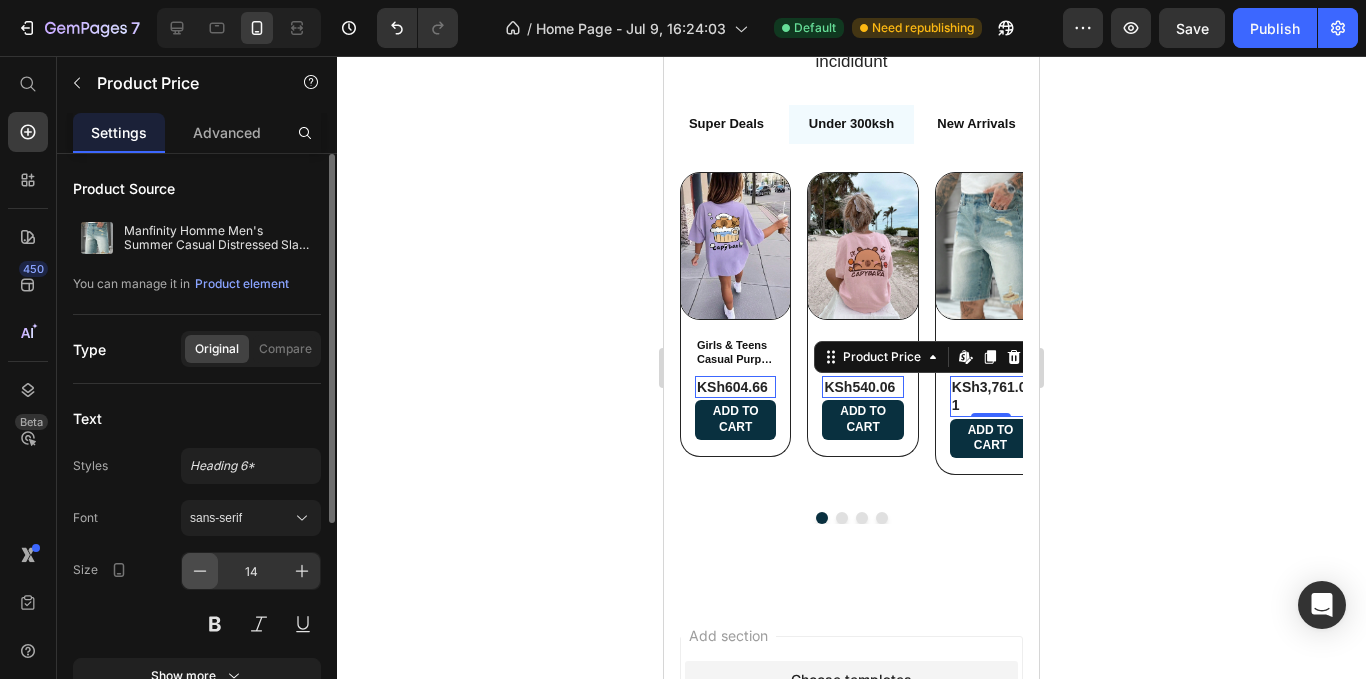 click 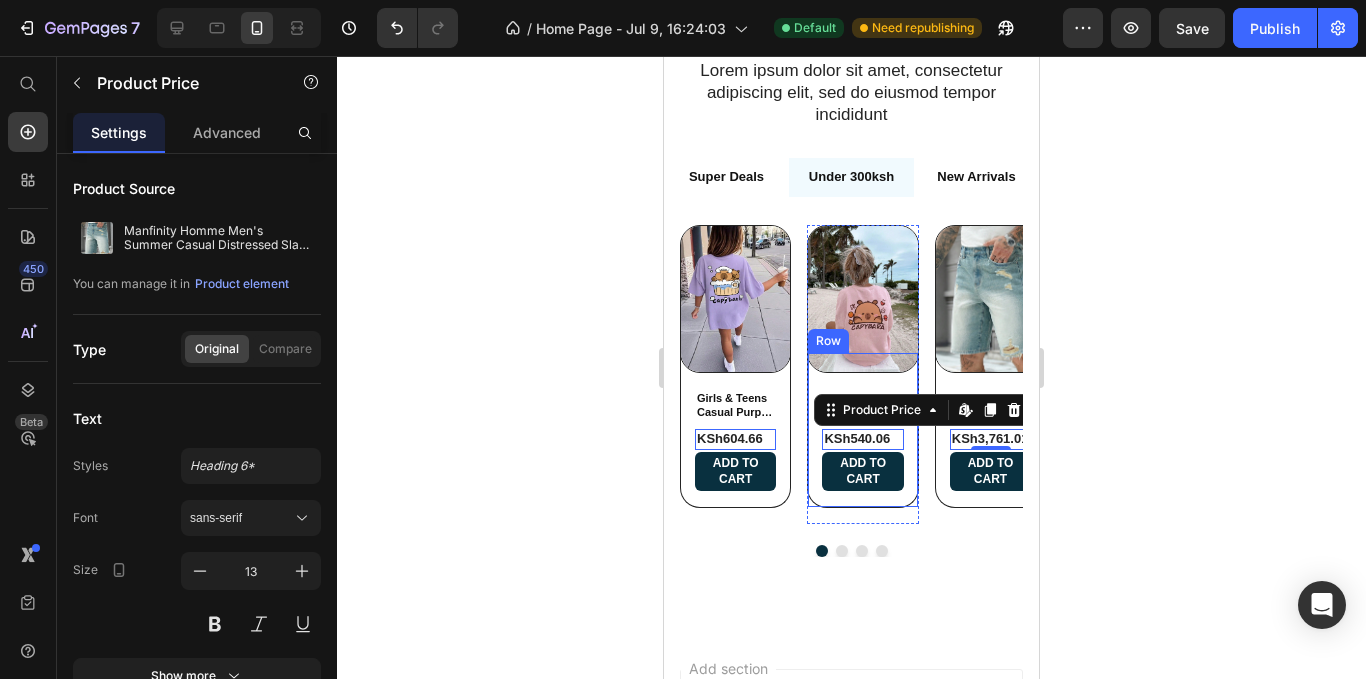 scroll, scrollTop: 5862, scrollLeft: 0, axis: vertical 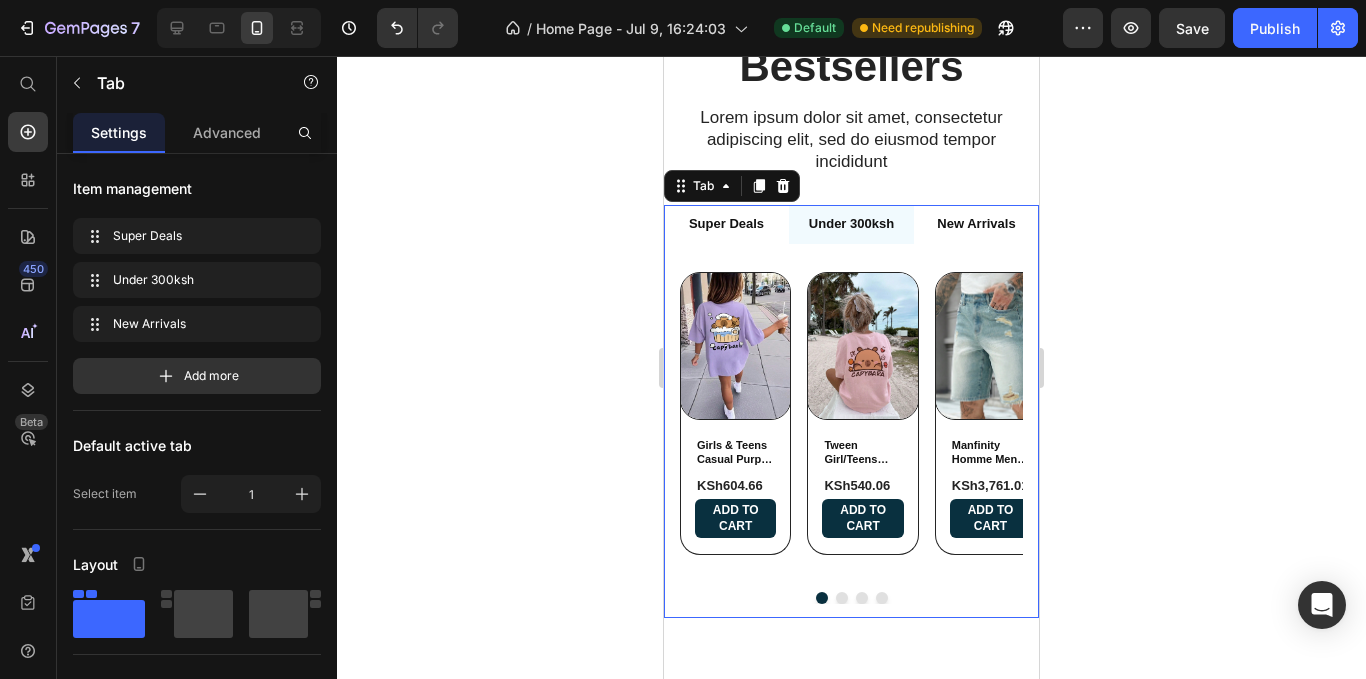 click on "New Arrivals" at bounding box center [976, 224] 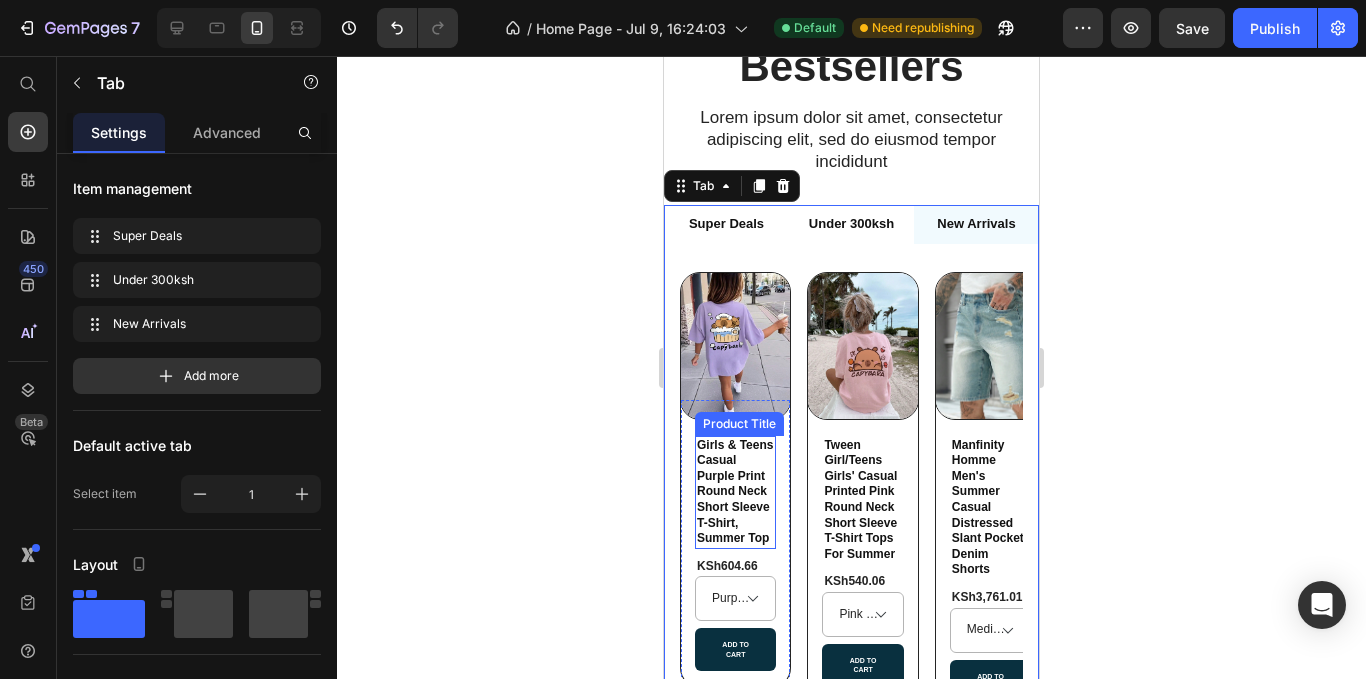click on "Girls & Teens Casual Purple Print Round Neck Short Sleeve T-Shirt, Summer Top" at bounding box center [735, 492] 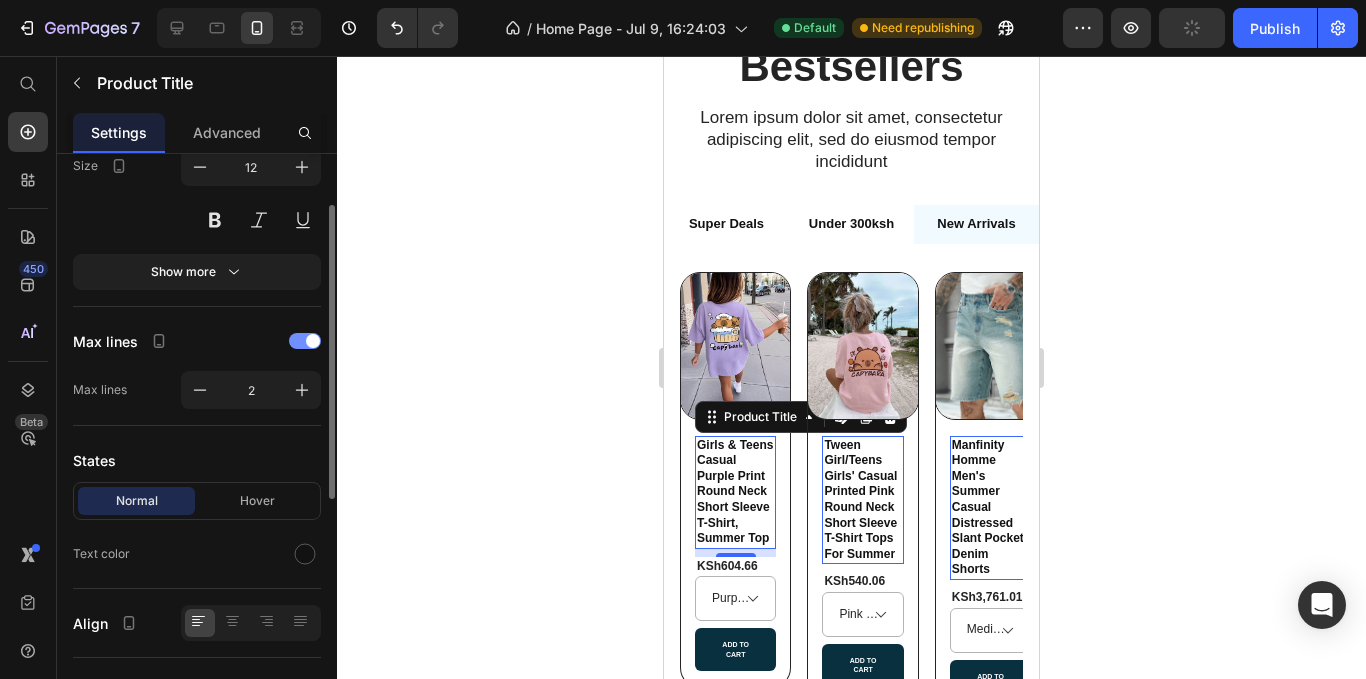 scroll, scrollTop: 300, scrollLeft: 0, axis: vertical 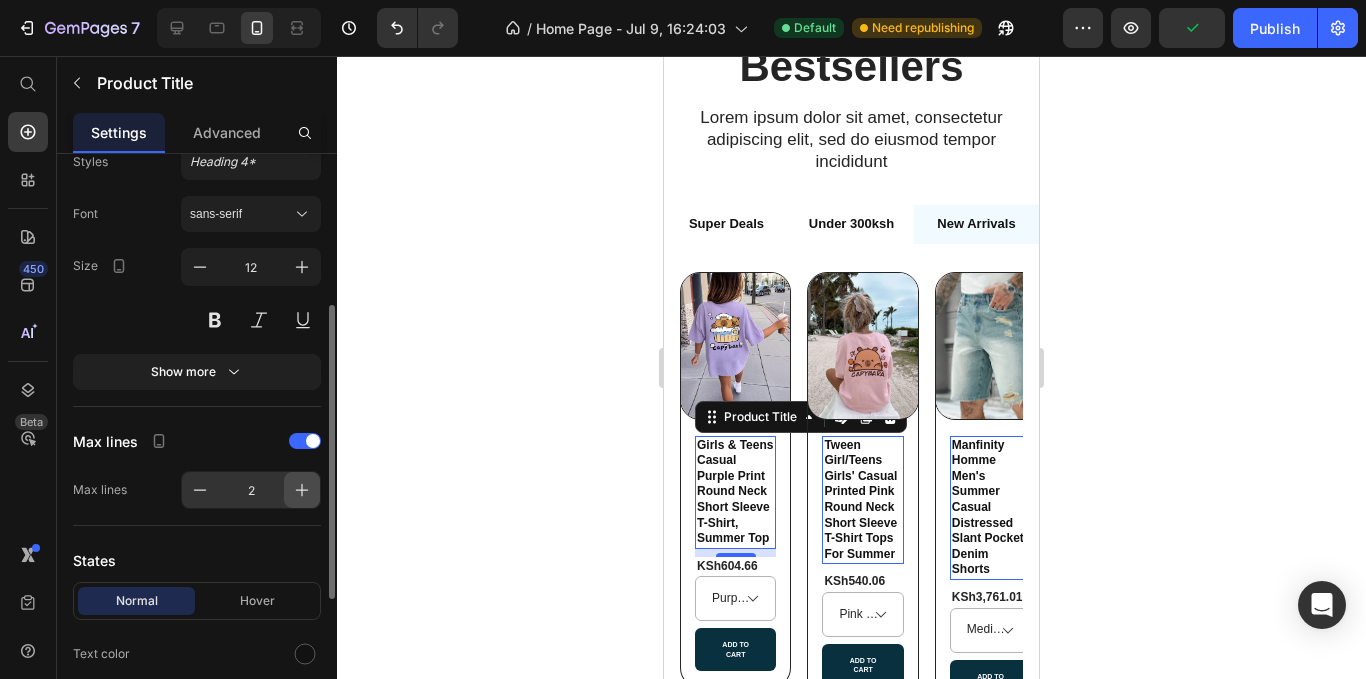 click 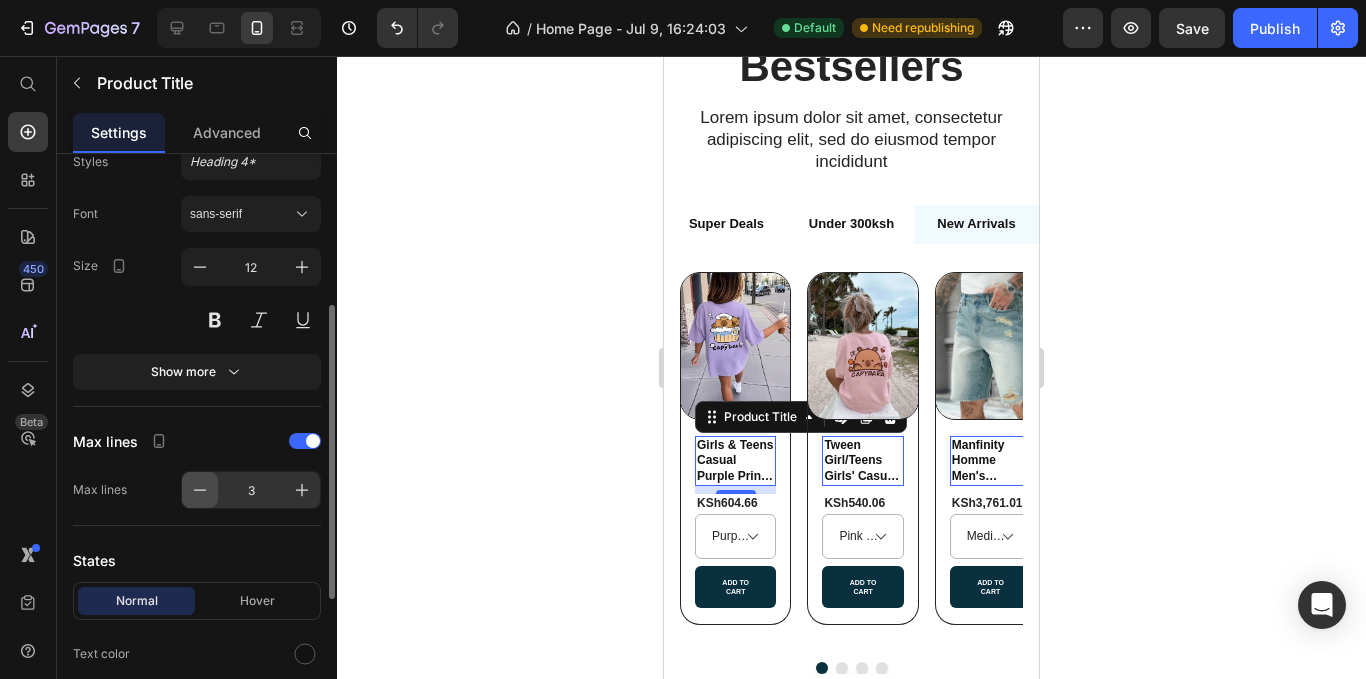 click 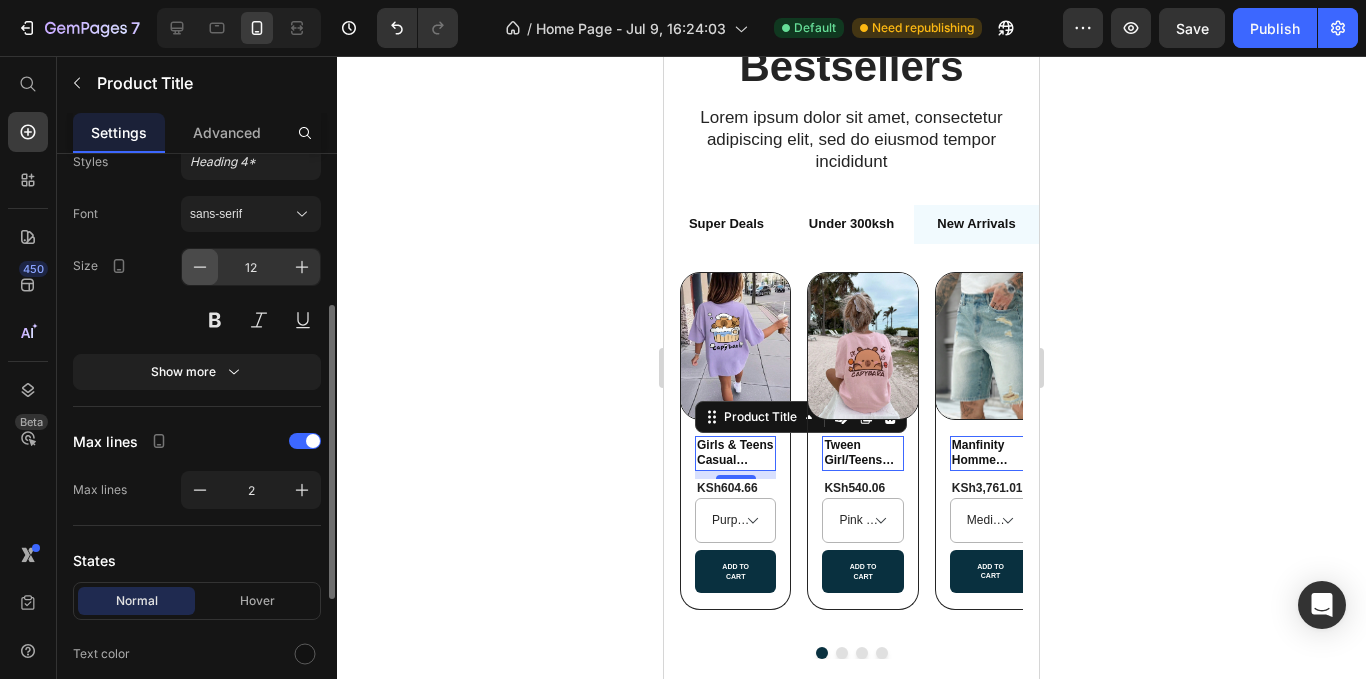 click at bounding box center (200, 267) 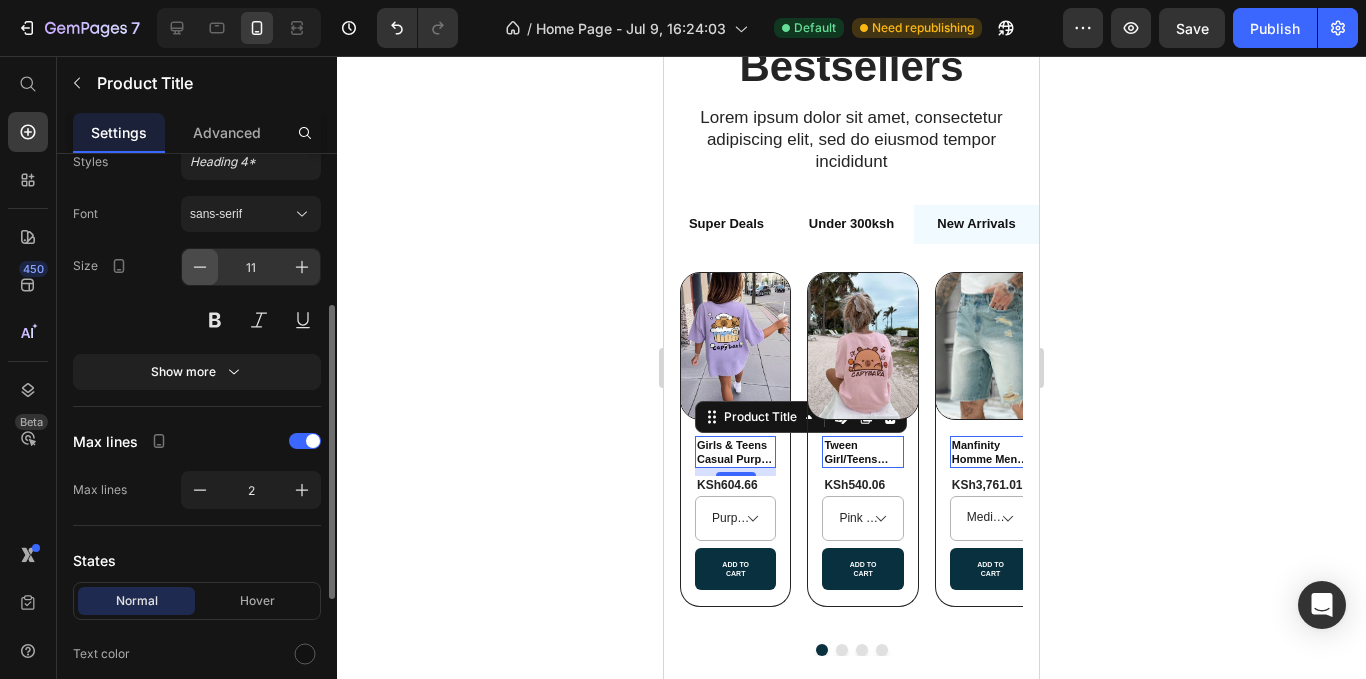 click at bounding box center [200, 267] 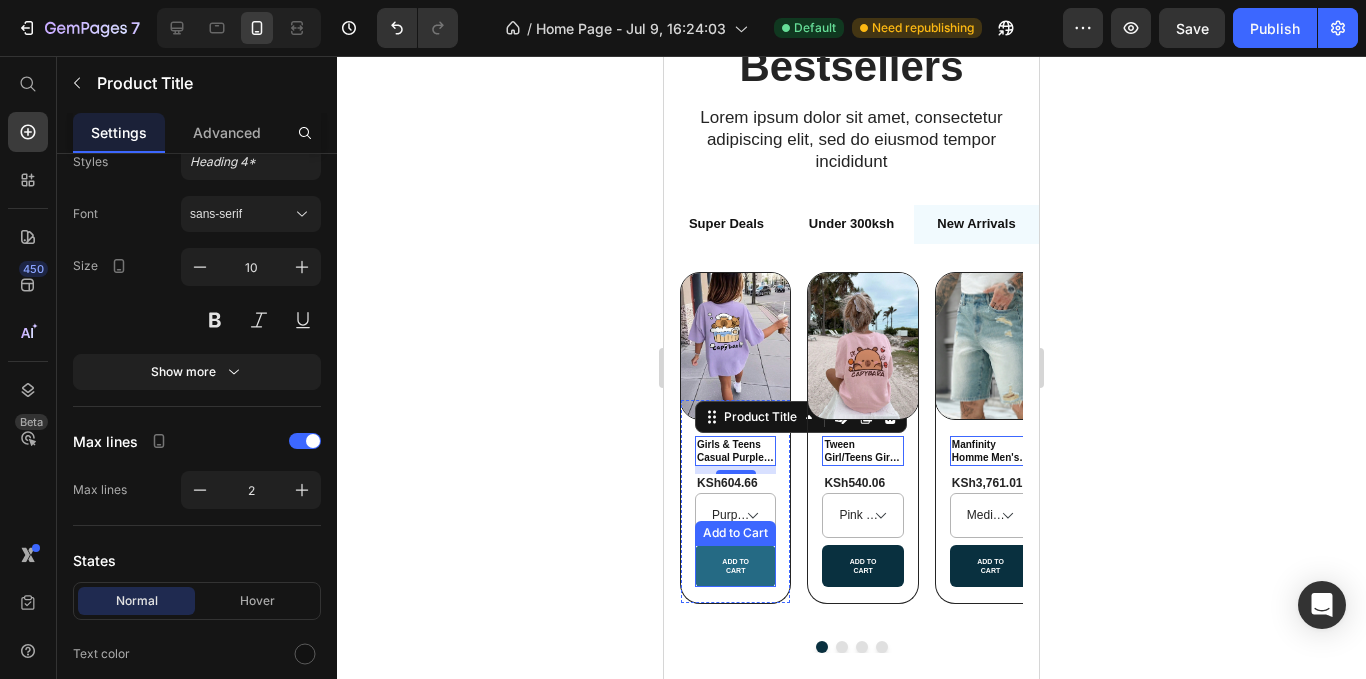click on "Add to cart" at bounding box center (735, 566) 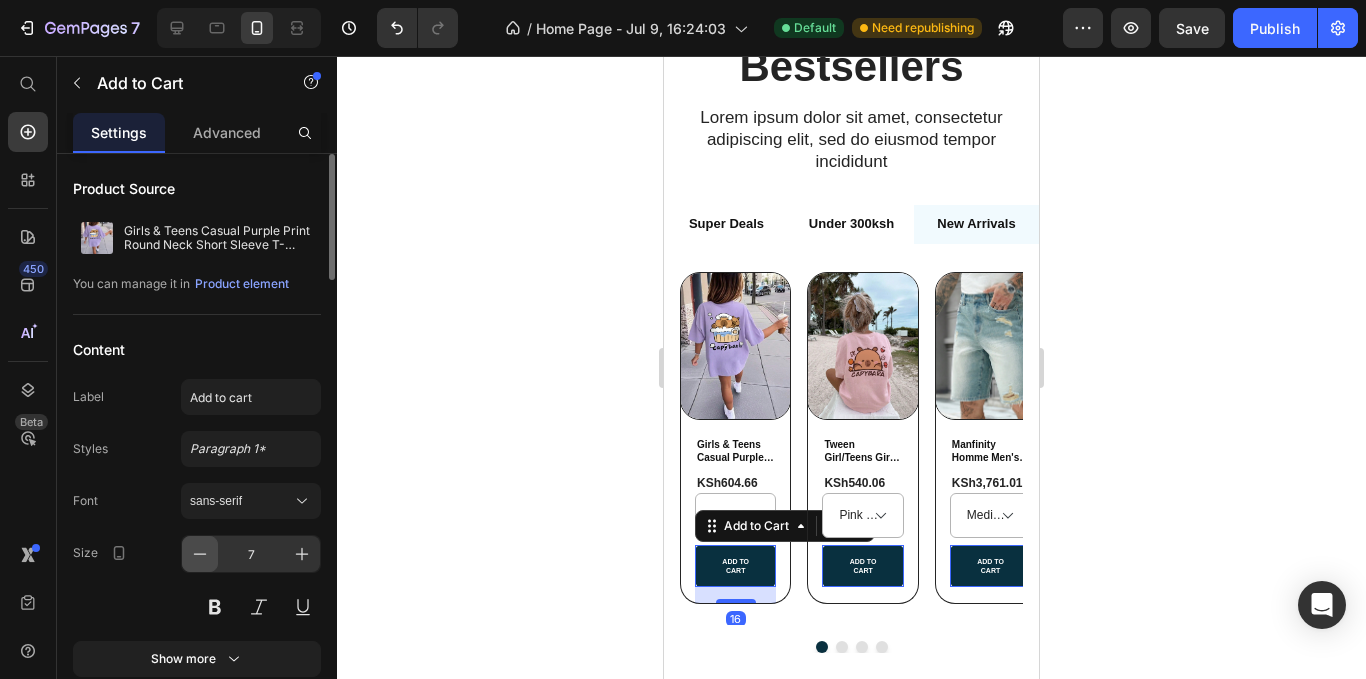 scroll, scrollTop: 100, scrollLeft: 0, axis: vertical 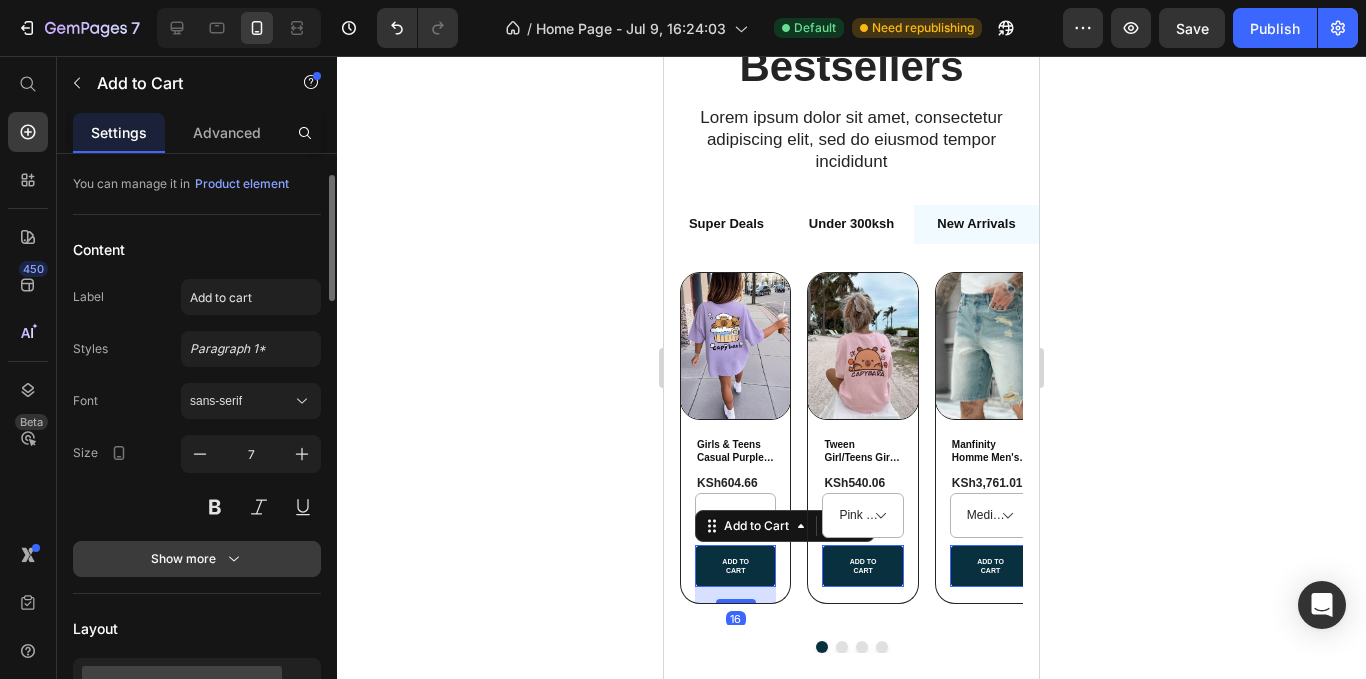 click 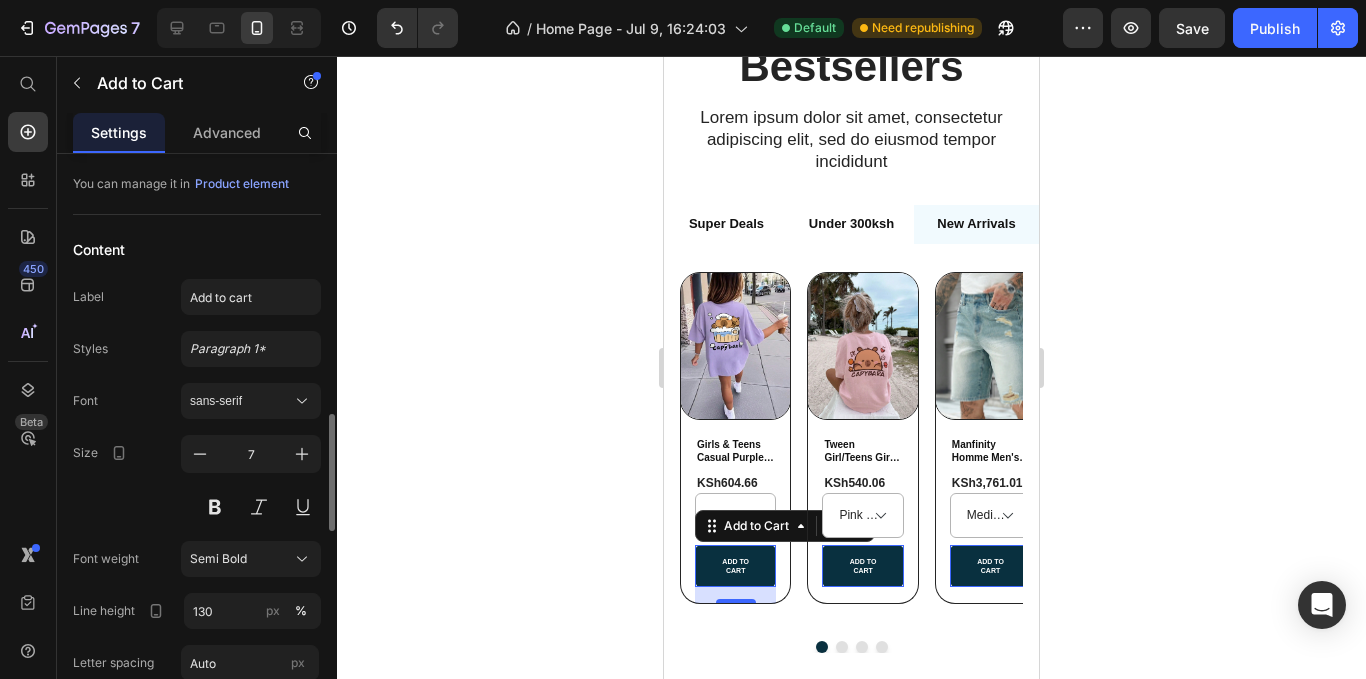 scroll, scrollTop: 300, scrollLeft: 0, axis: vertical 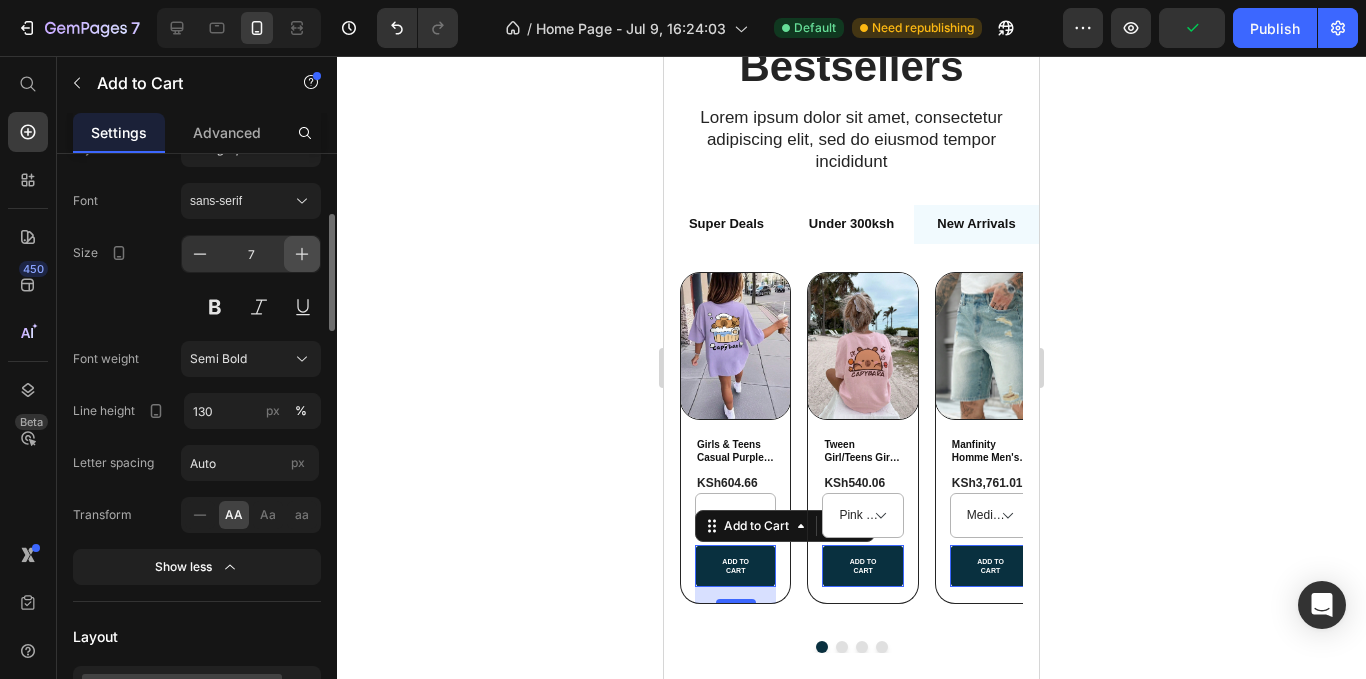 click 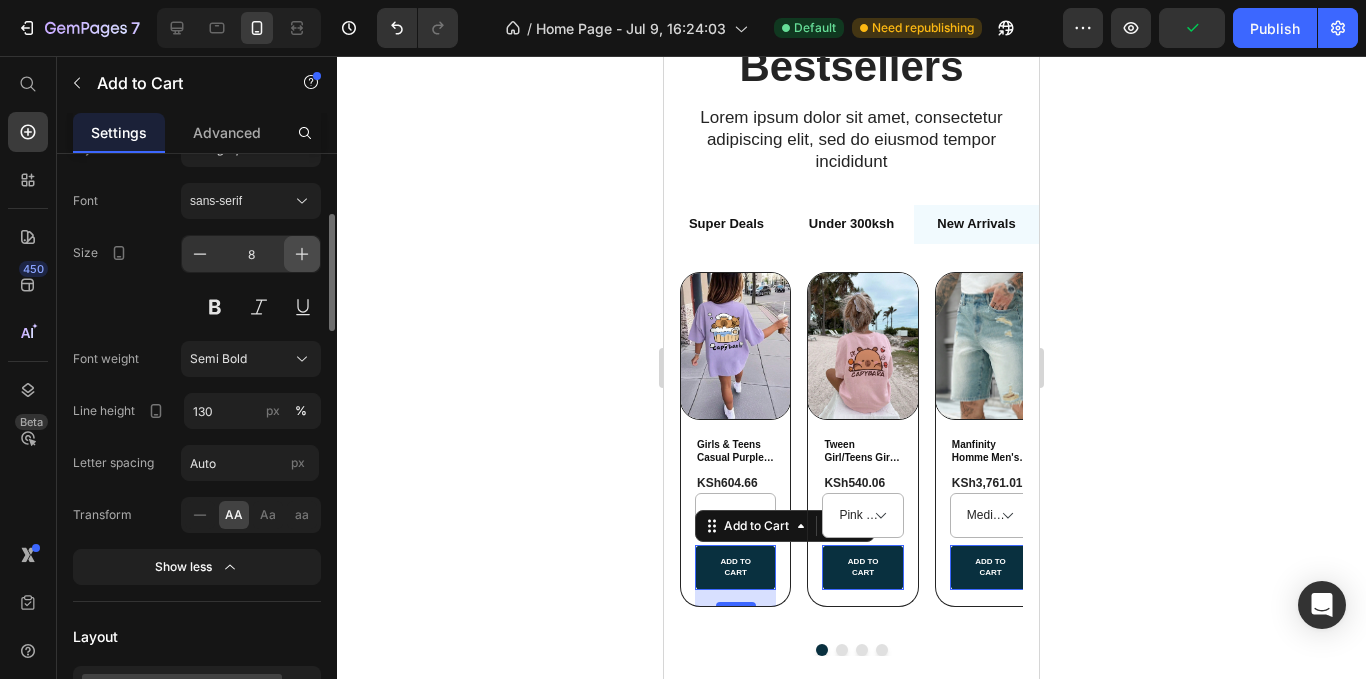click 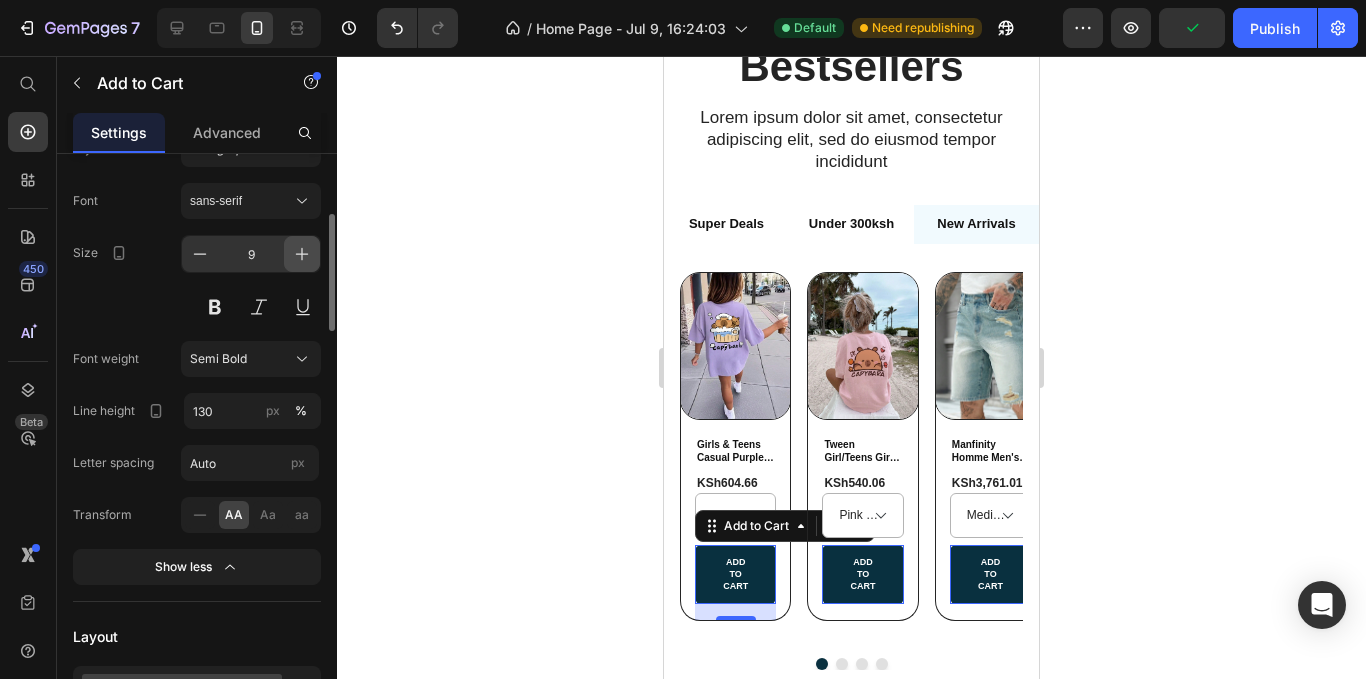 click 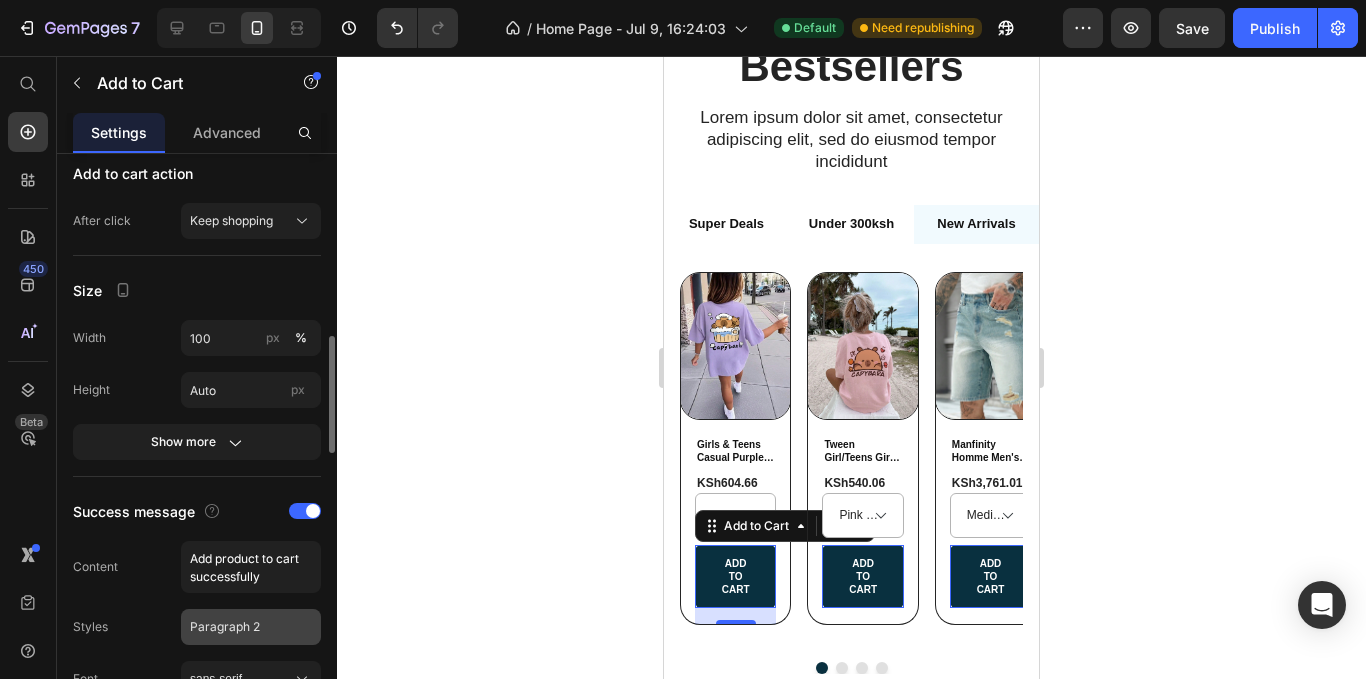 scroll, scrollTop: 1000, scrollLeft: 0, axis: vertical 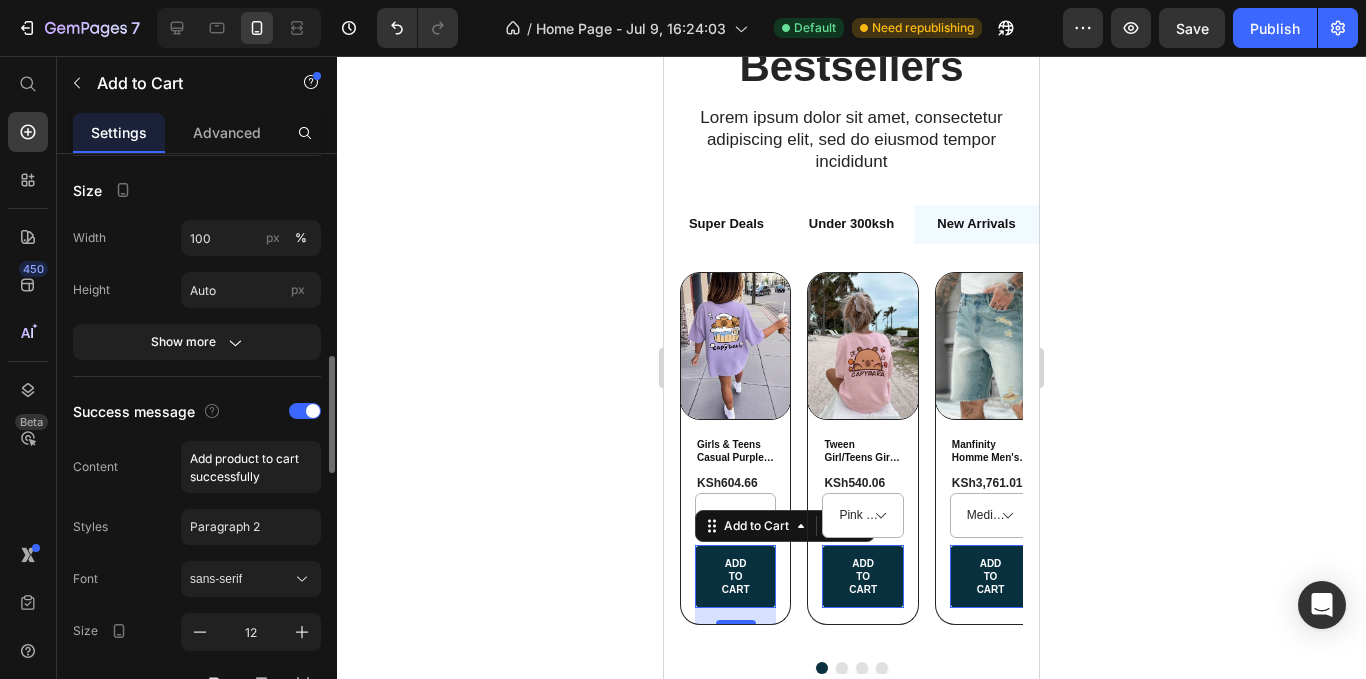 click on "Width 100 px % Height Auto px Show more" at bounding box center [197, 290] 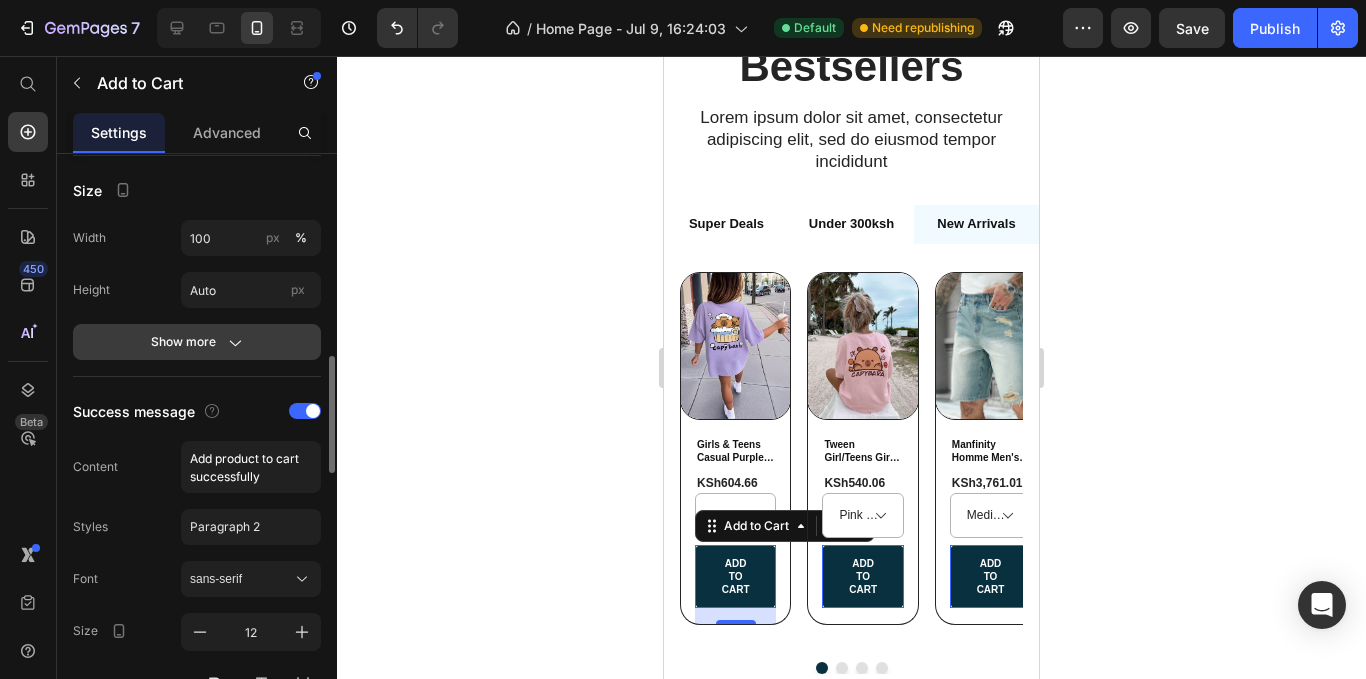 click on "Show more" at bounding box center (197, 342) 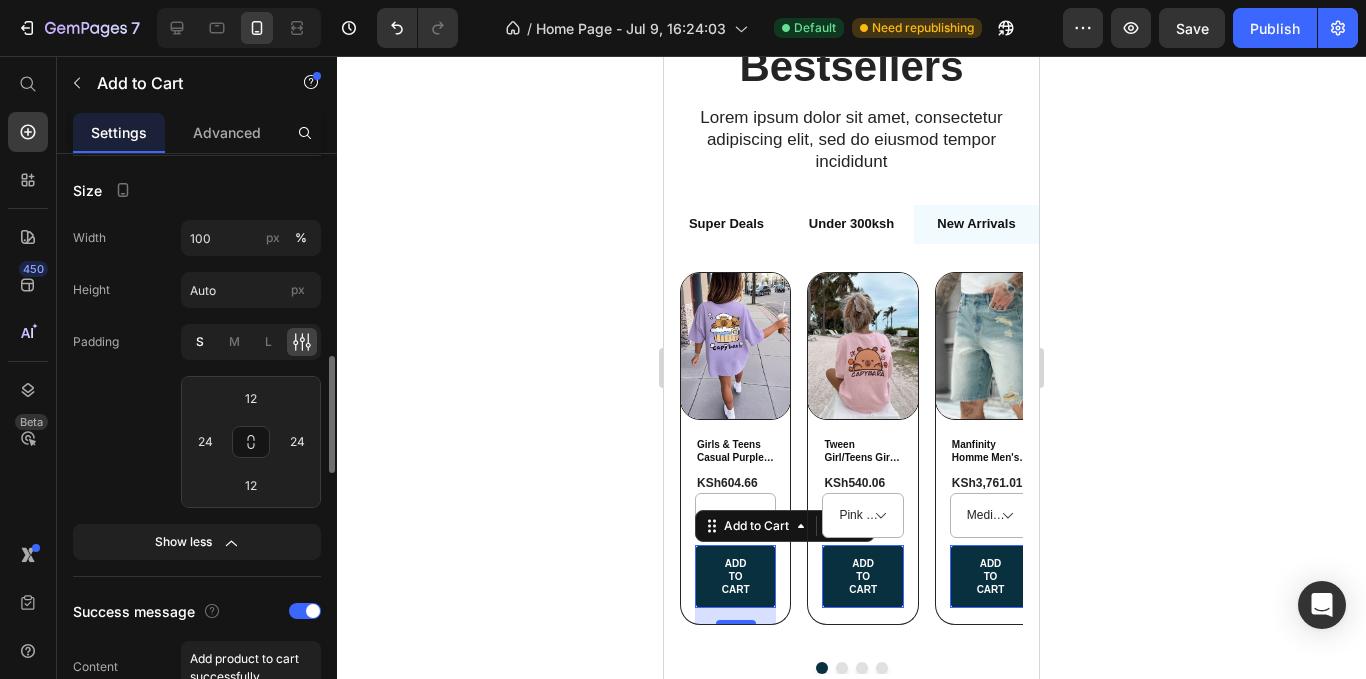 click on "S" 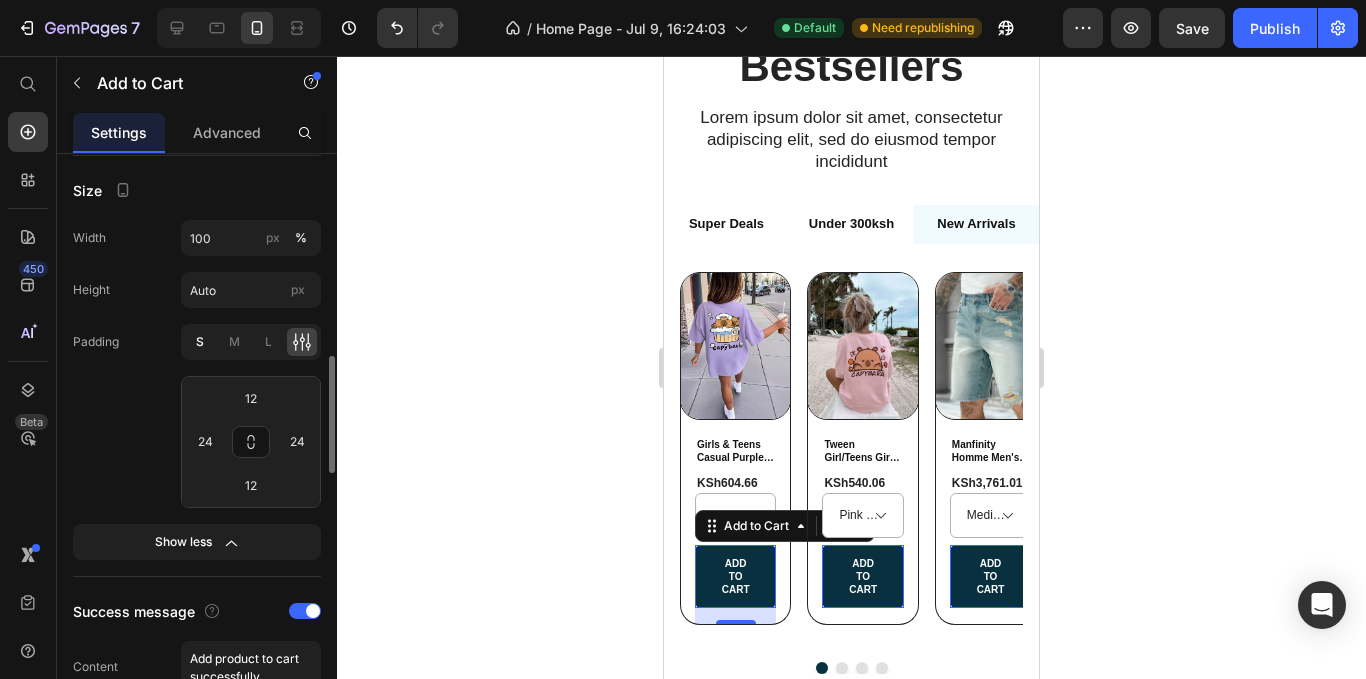 type on "4" 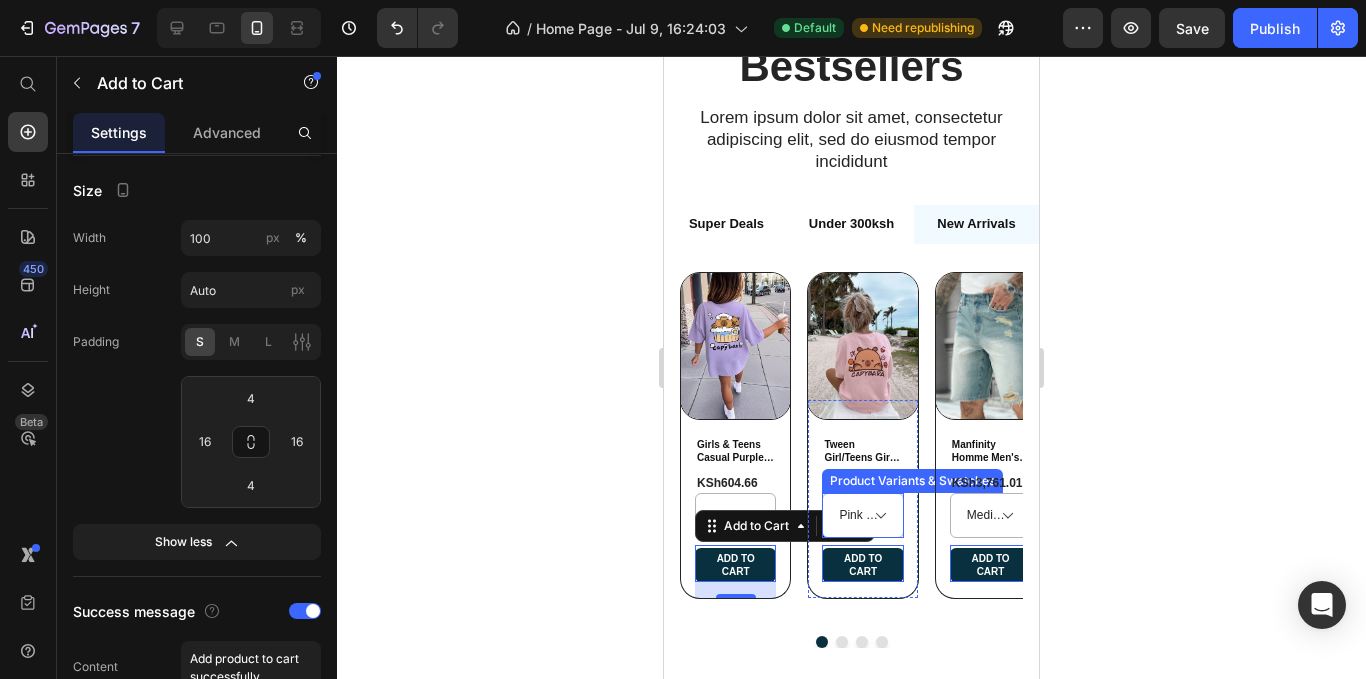 click on "Pink / 10Y - KSh540.06  Pink / 11Y - KSh540.06  Pink / 12Y - KSh540.06  Pink / 13Y - KSh540.06  Pink / 14Y - KSh540.06  Pink / 6Y - KSh540.06  Pink / 7Y - KSh540.06  Pink / 8Y - KSh540.06  Pink / 9Y - KSh540.06" at bounding box center [862, 515] 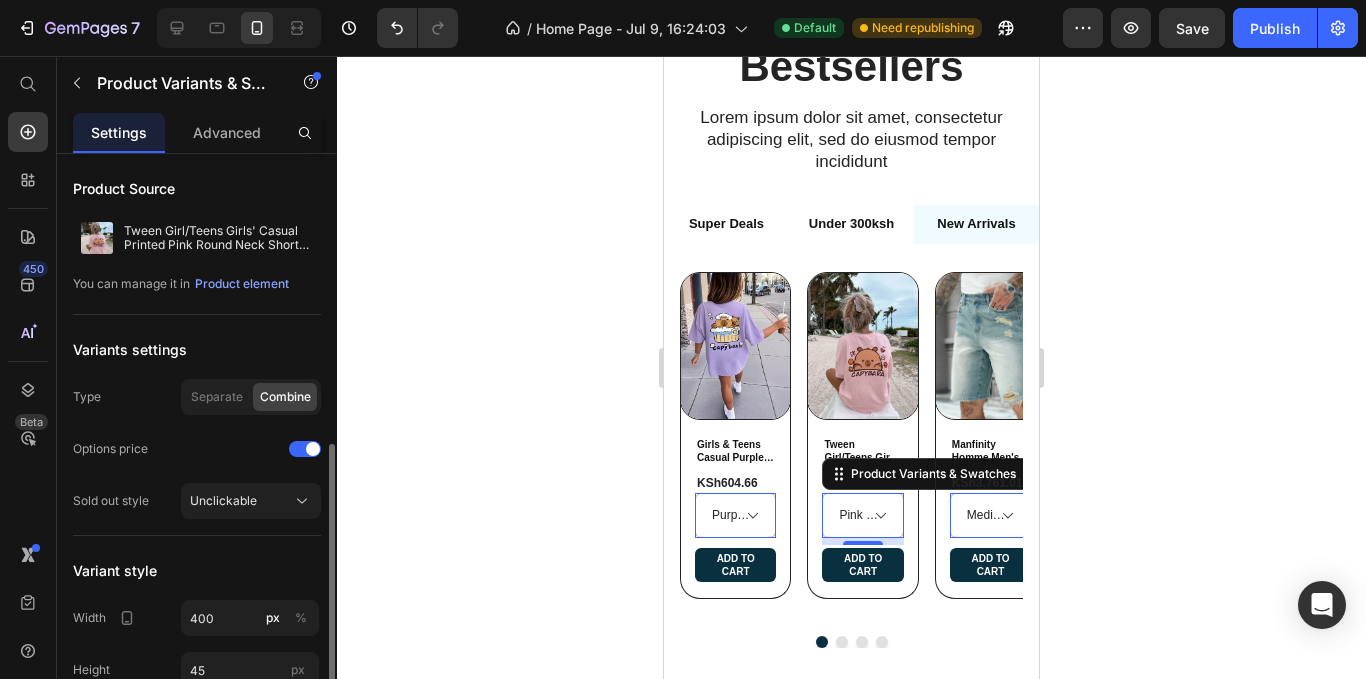 scroll, scrollTop: 200, scrollLeft: 0, axis: vertical 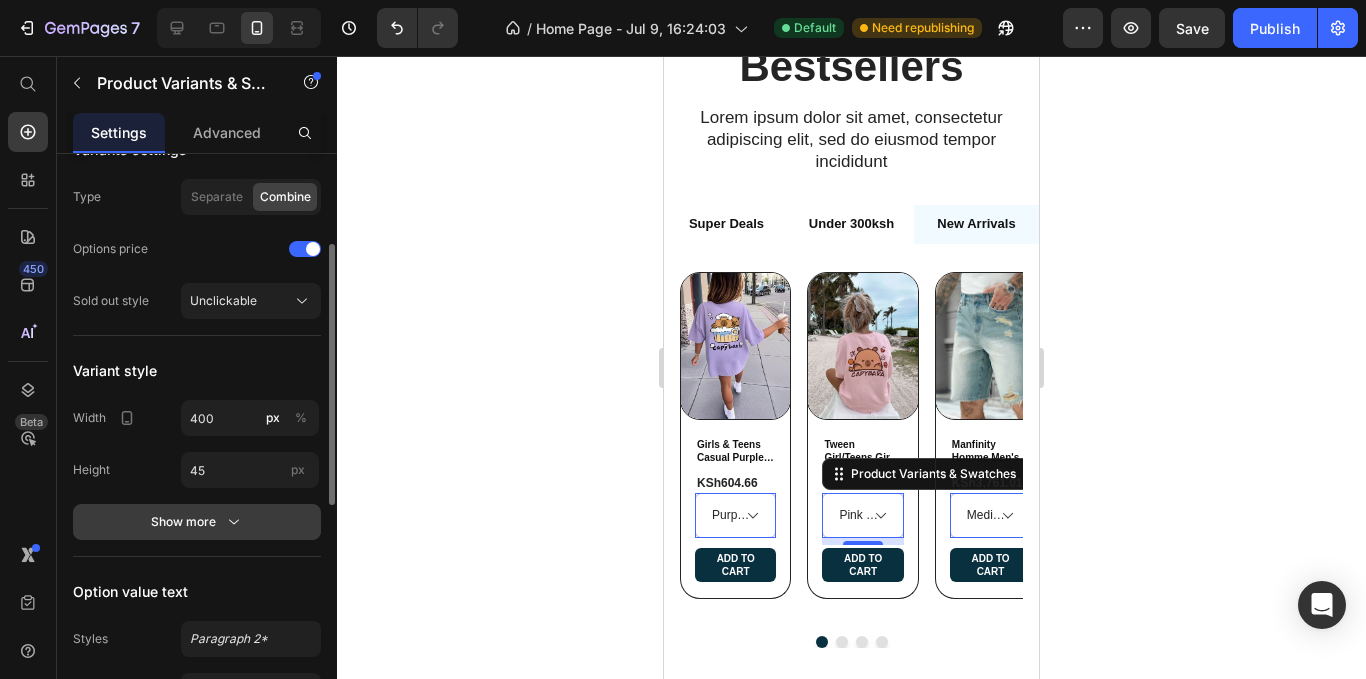 click on "Show more" at bounding box center [197, 522] 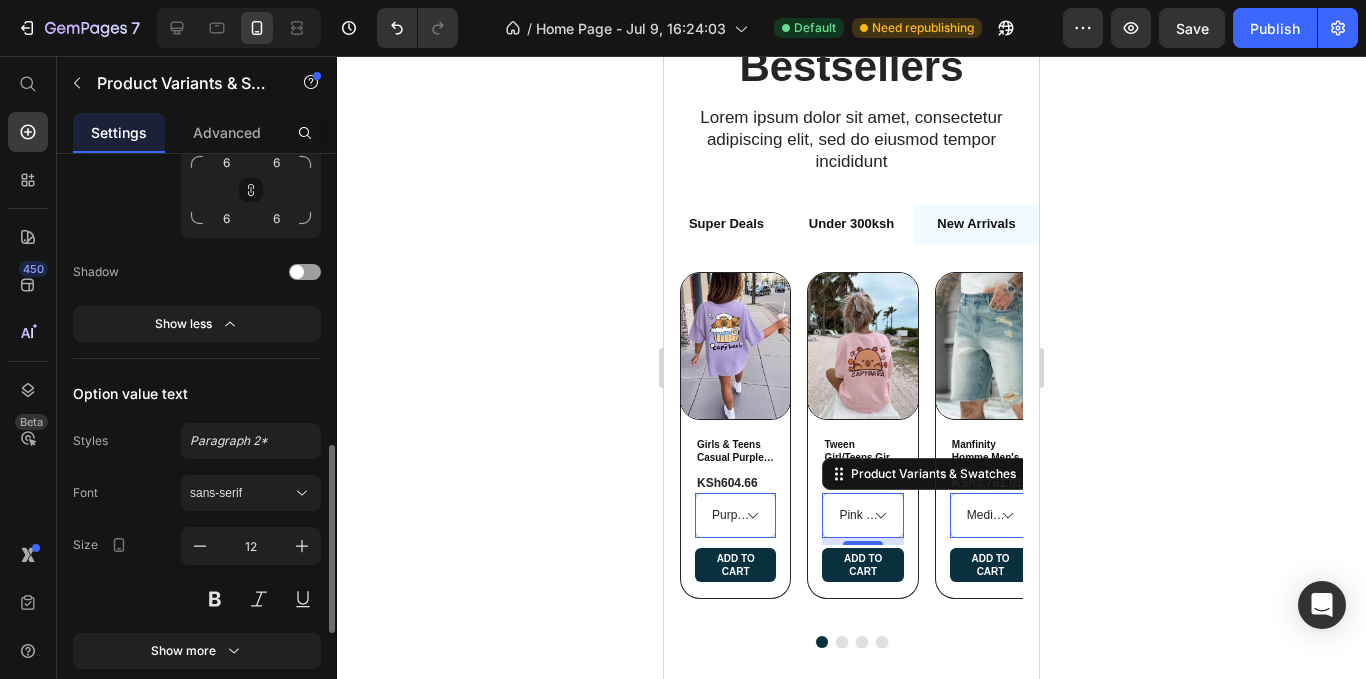 scroll, scrollTop: 1000, scrollLeft: 0, axis: vertical 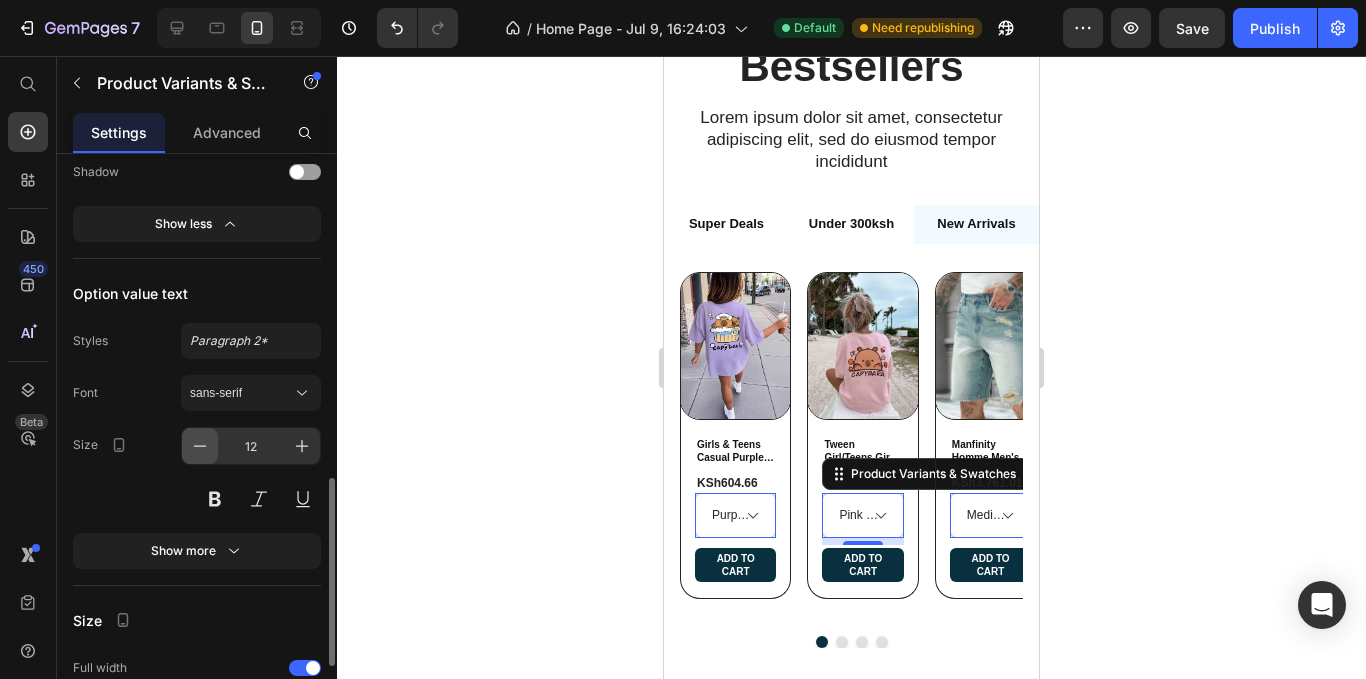 click 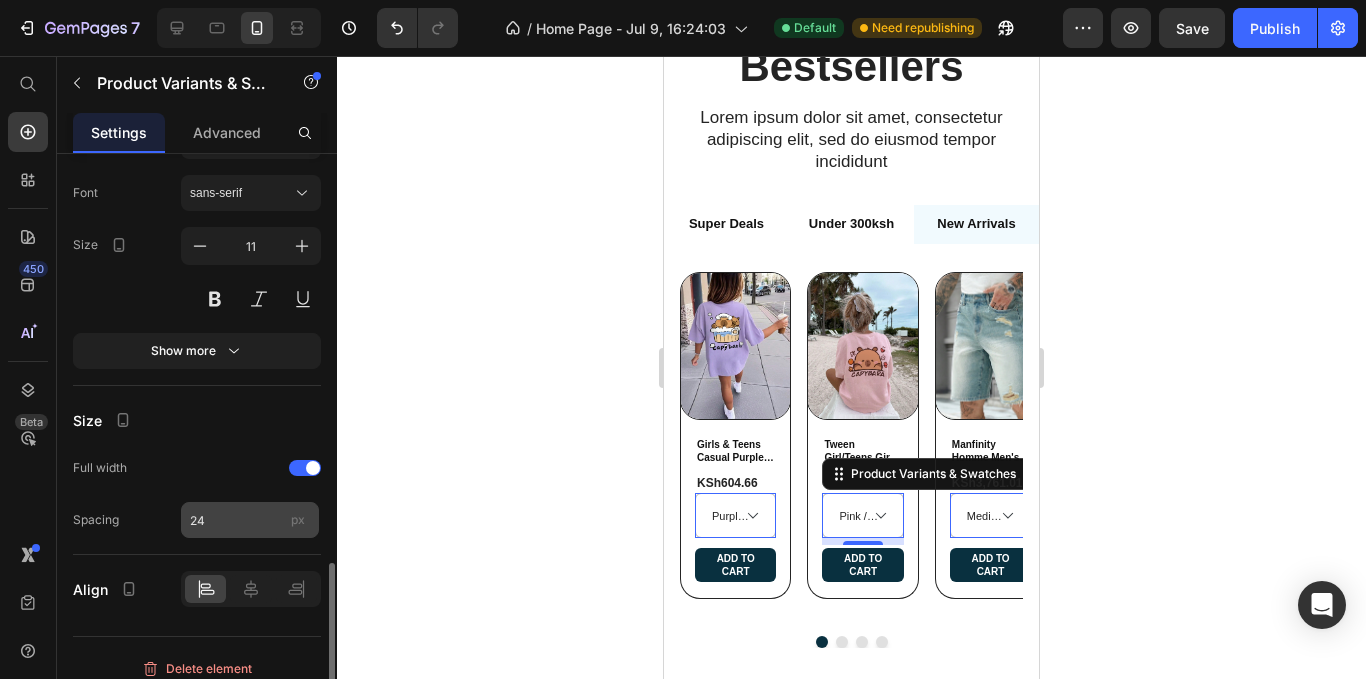 scroll, scrollTop: 1215, scrollLeft: 0, axis: vertical 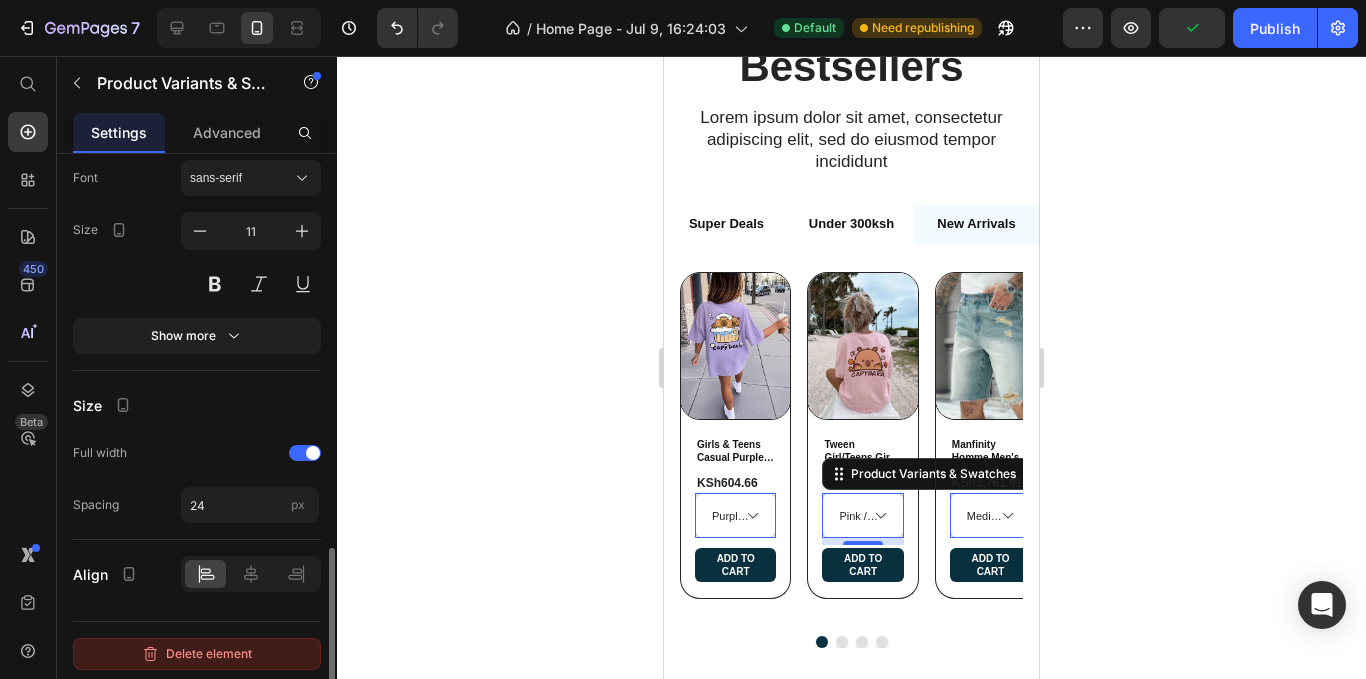 click on "Delete element" at bounding box center [197, 654] 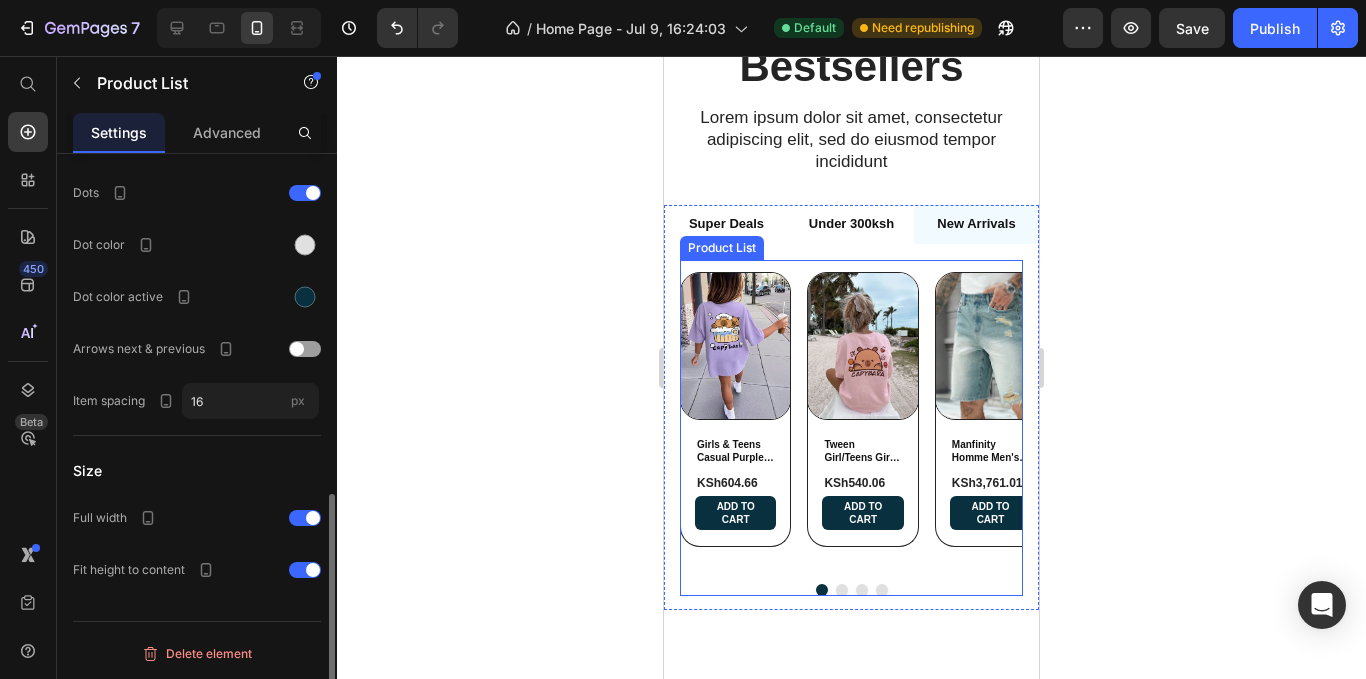 scroll, scrollTop: 0, scrollLeft: 0, axis: both 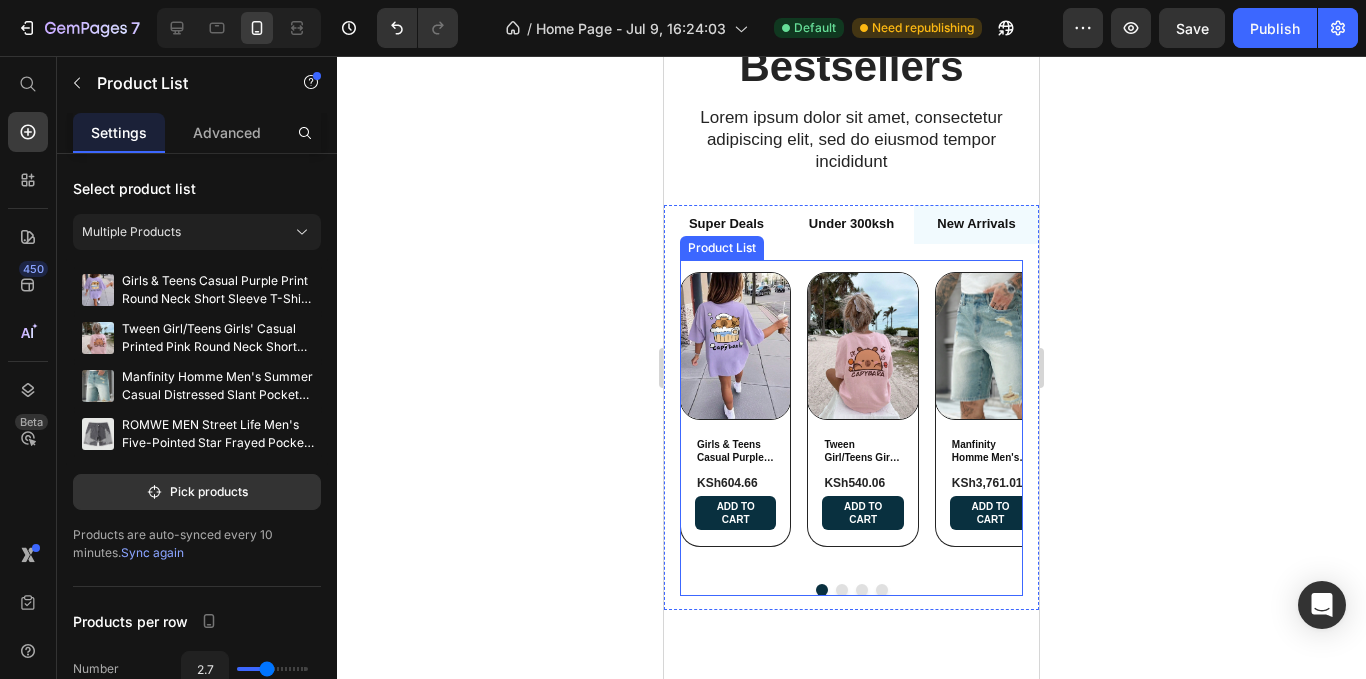 click on "Product Images Girls & Teens Casual Purple Print Round Neck Short Sleeve T-Shirt, Summer Top Product Title KSh604.66 Product Price Add to cart Add to Cart Row Row Product Images Tween Girl/Teens Girls' Casual Printed Pink Round Neck Short Sleeve T-Shirt Tops For Summer Product Title KSh540.06 Product Price Add to cart Add to Cart Row Row Product Images Manfinity Homme Men's Summer Casual Distressed Slant Pocket Denim Shorts Product Title KSh3,761.01 Product Price Add to cart Add to Cart Row Row Product Images ROMWE MEN Street Life Men's Five-Pointed Star Frayed Pocket Casual Loose Fit Denim Shorts Jorts Product Title KSh3,118.89 Product Price Add to cart Add to Cart Row Row" at bounding box center [851, 420] 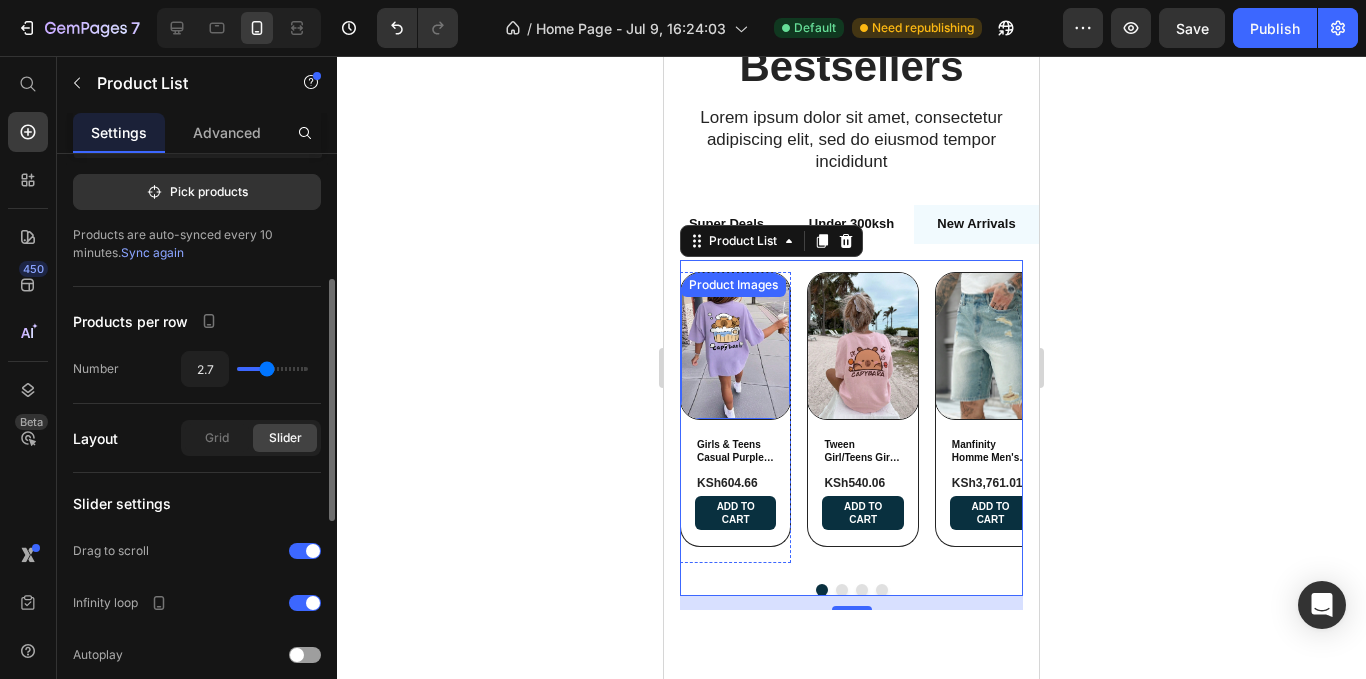 scroll, scrollTop: 100, scrollLeft: 0, axis: vertical 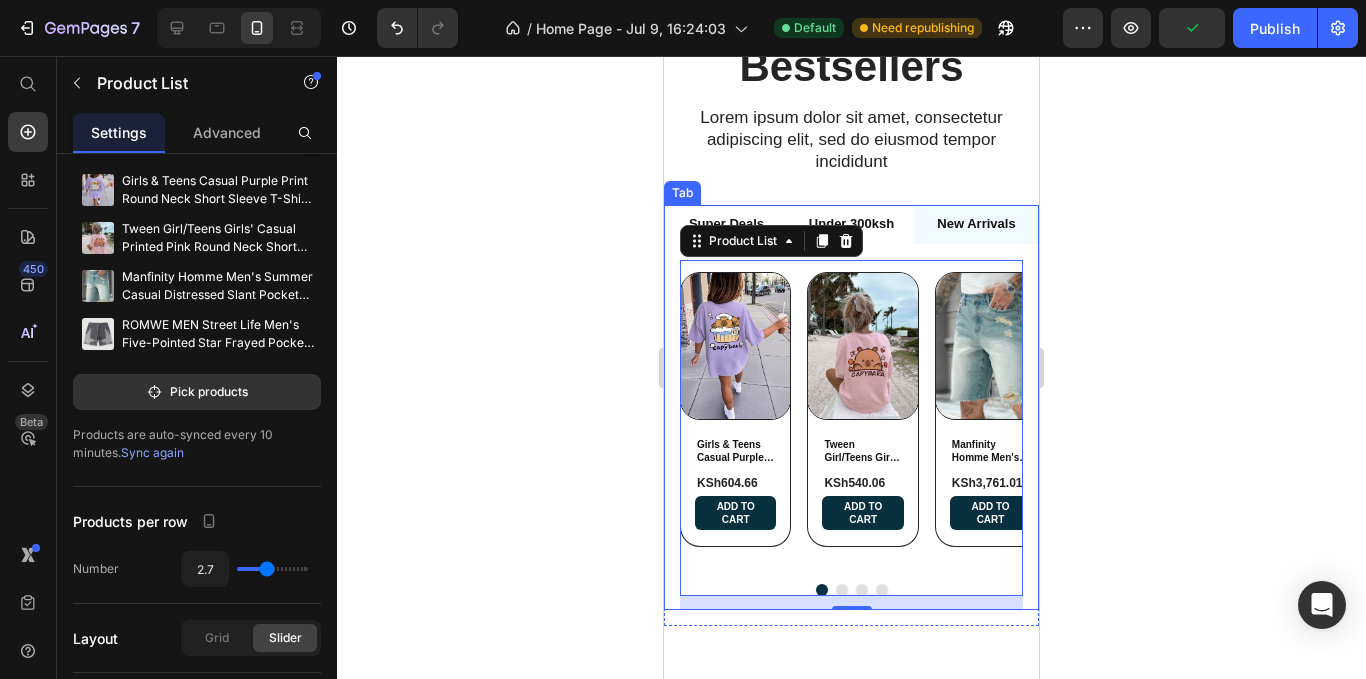 click on "Under 300ksh" at bounding box center (851, 224) 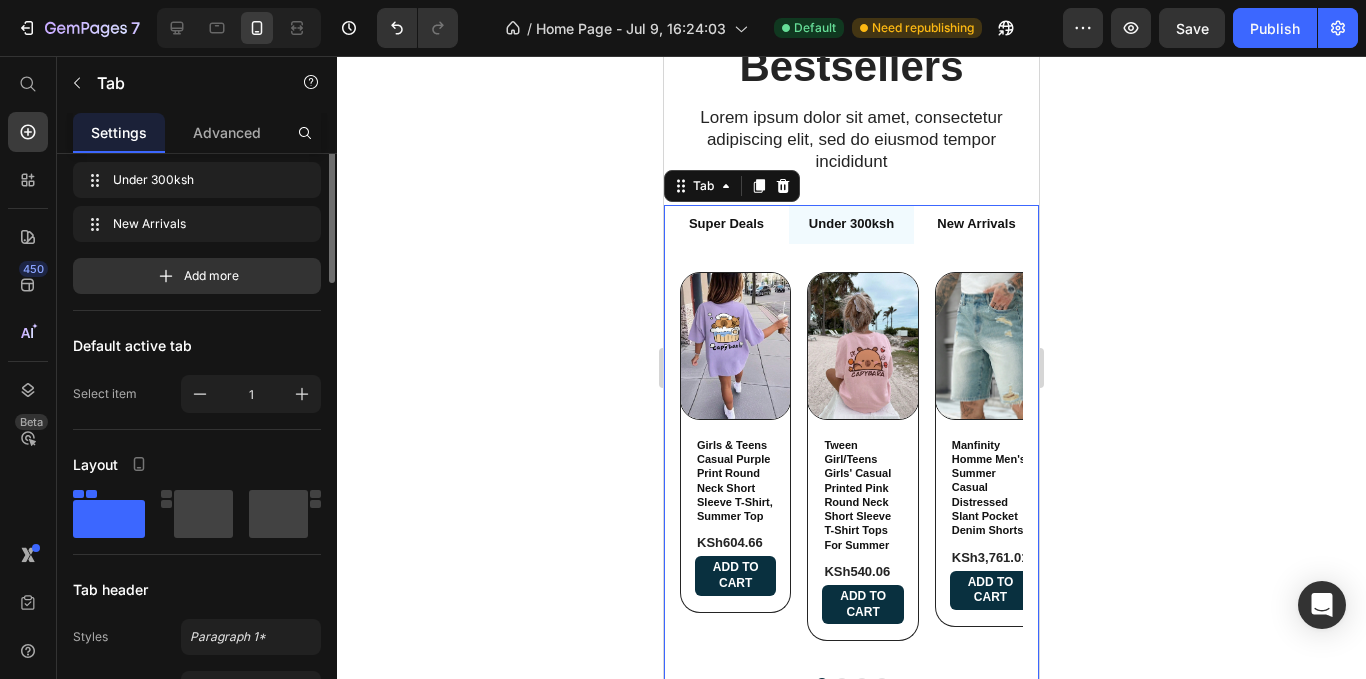 scroll, scrollTop: 0, scrollLeft: 0, axis: both 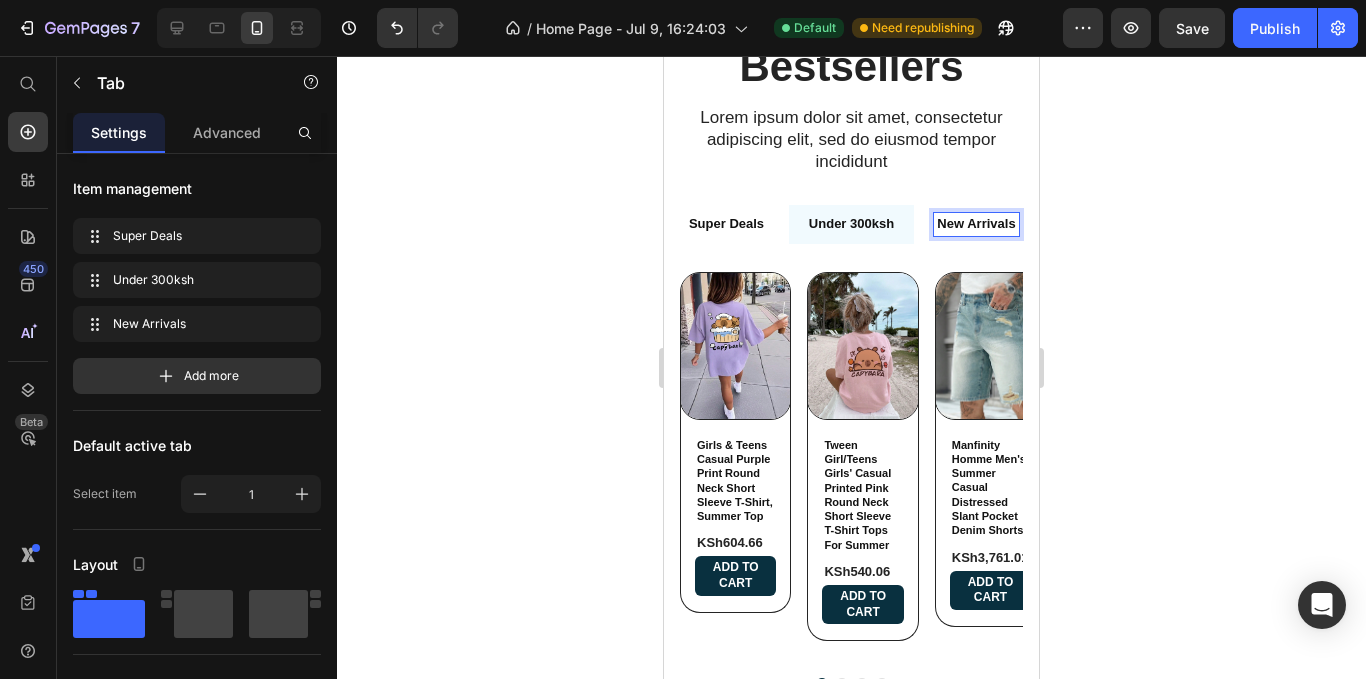 click on "New Arrivals" at bounding box center [976, 224] 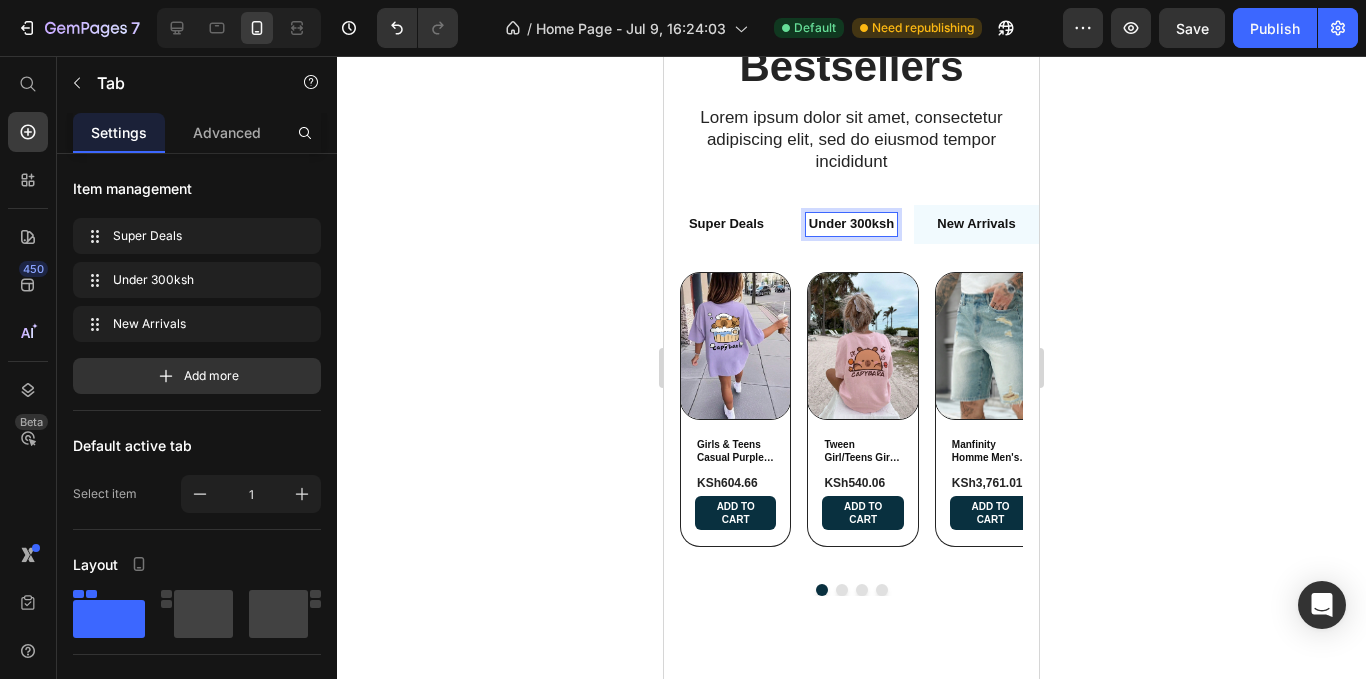 click on "Under 300ksh" at bounding box center (851, 224) 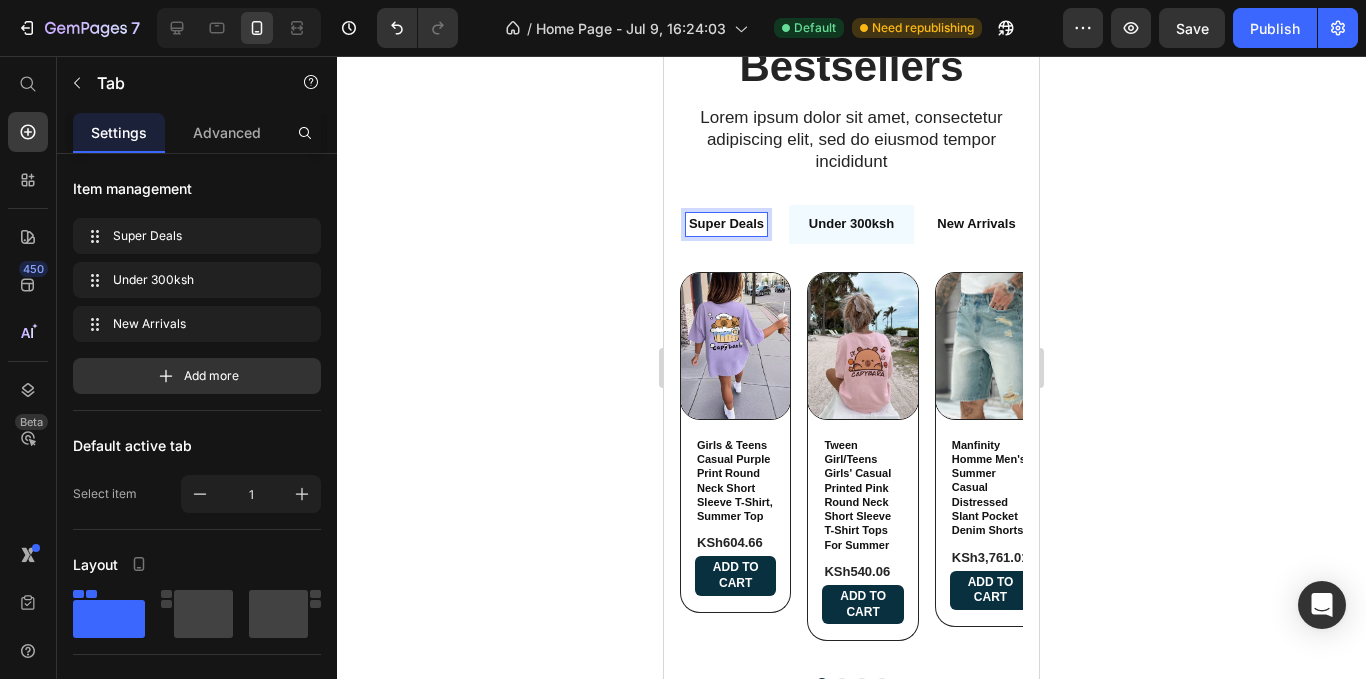 click on "Super Deals" at bounding box center (726, 224) 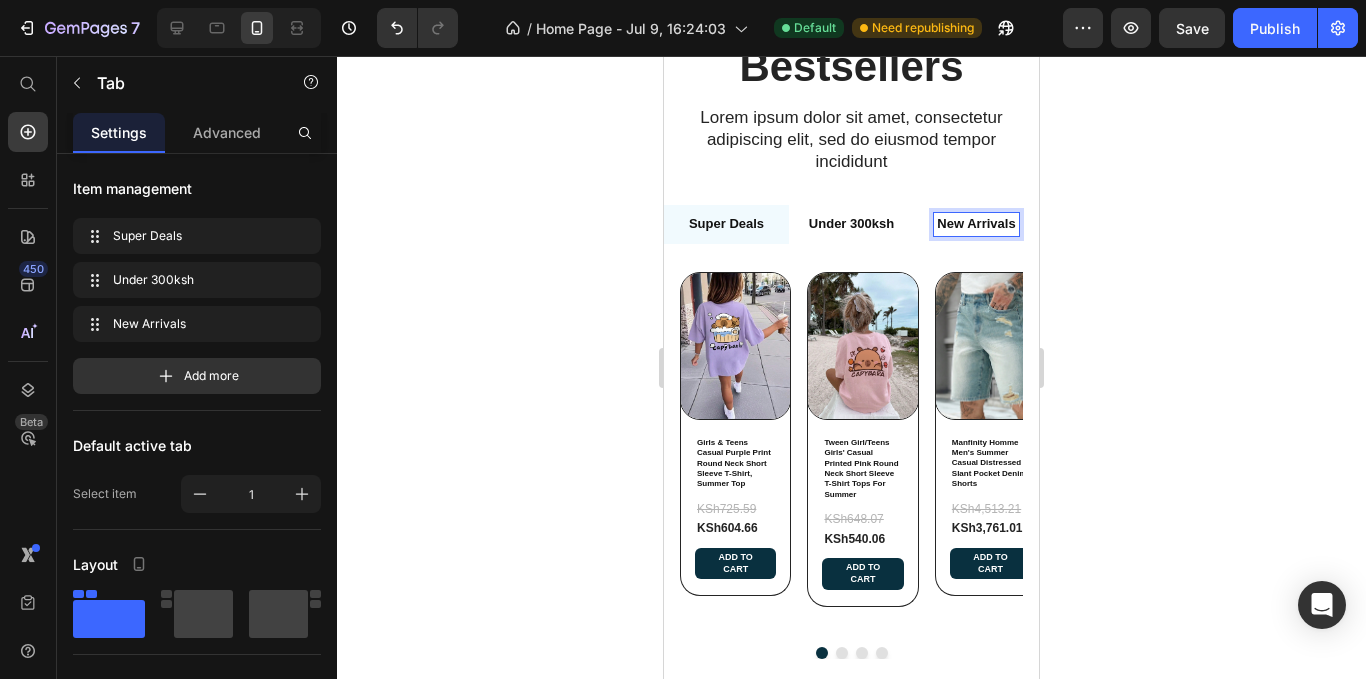 click on "New Arrivals" at bounding box center [976, 224] 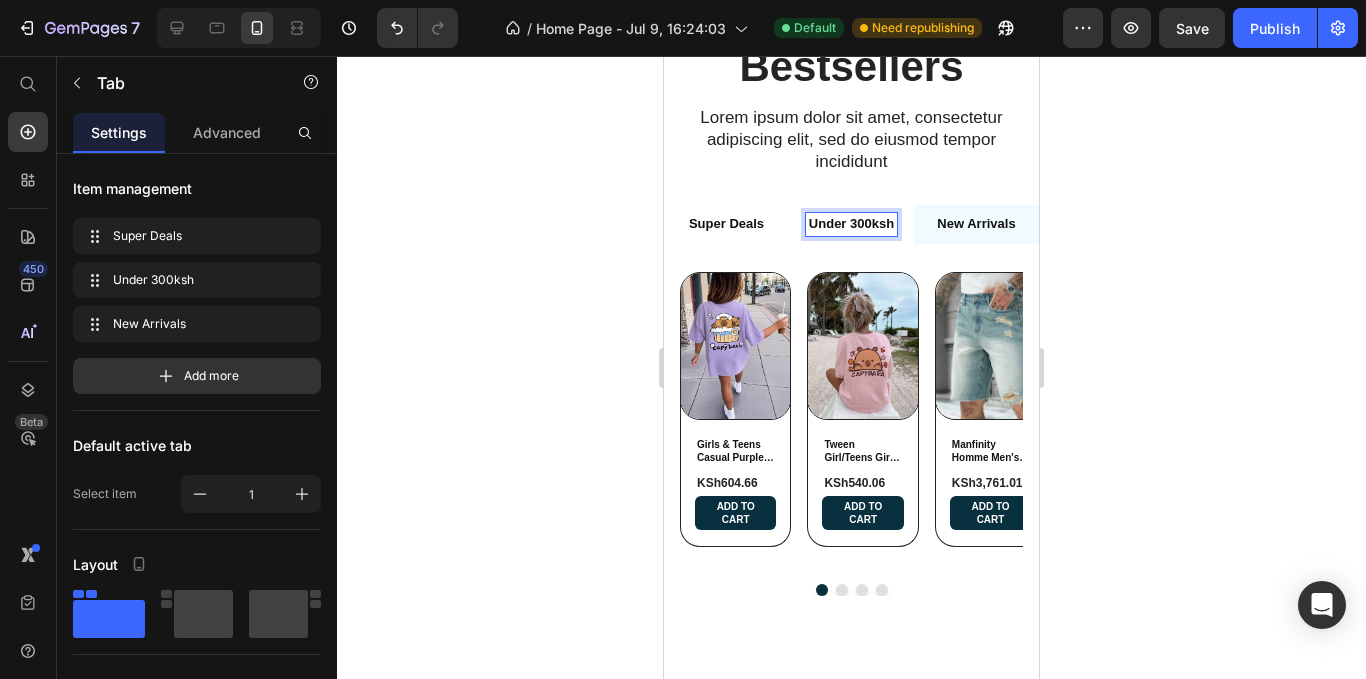click on "Under 300ksh" at bounding box center (851, 224) 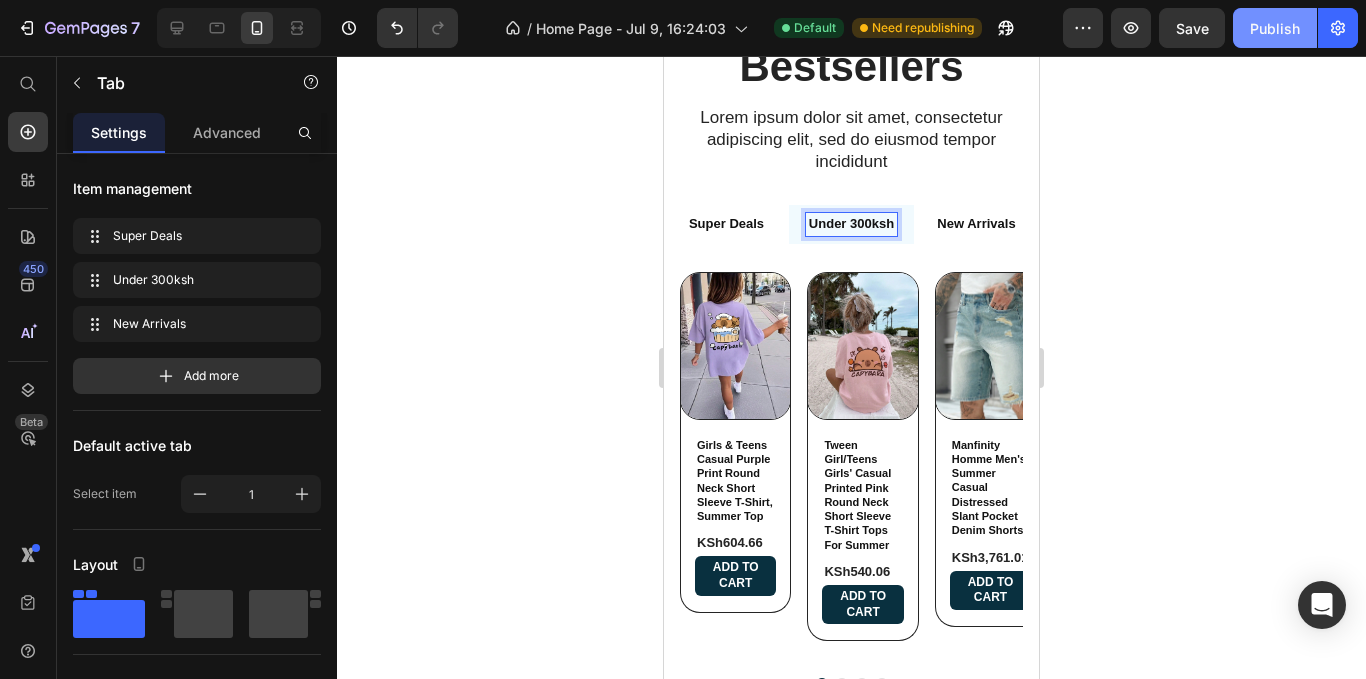 click on "Publish" 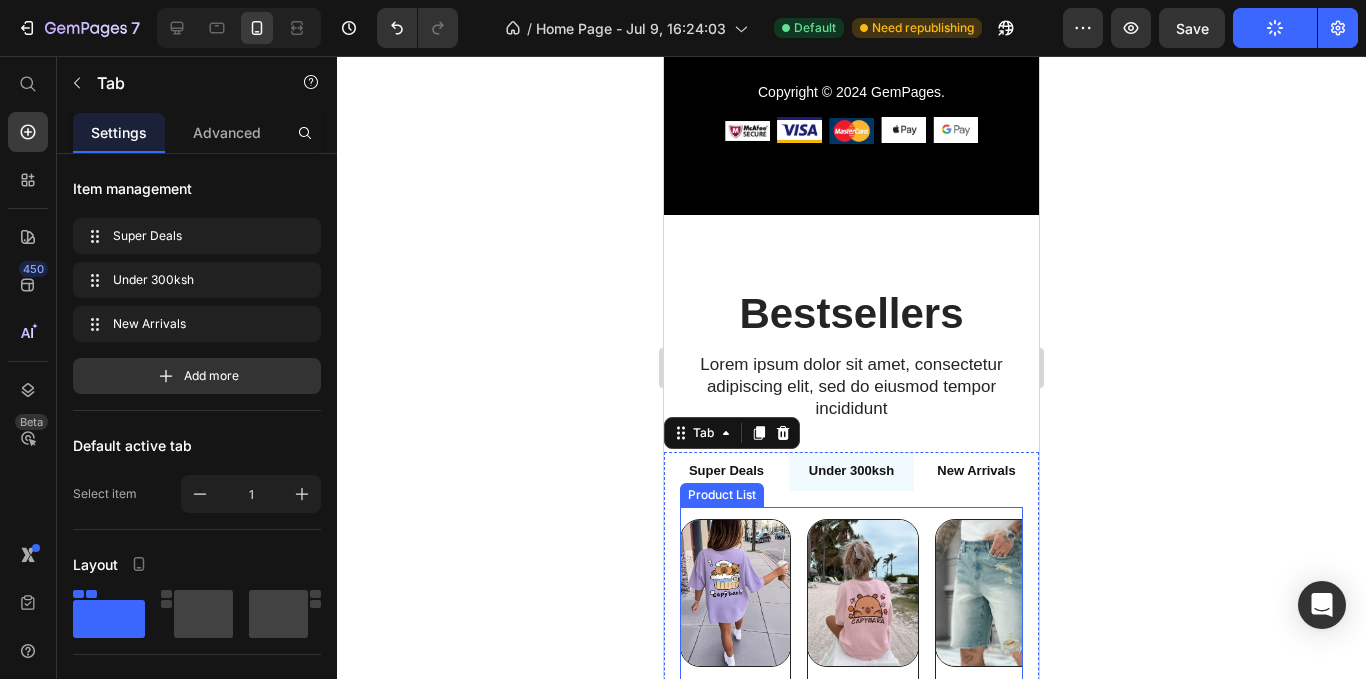 scroll, scrollTop: 5662, scrollLeft: 0, axis: vertical 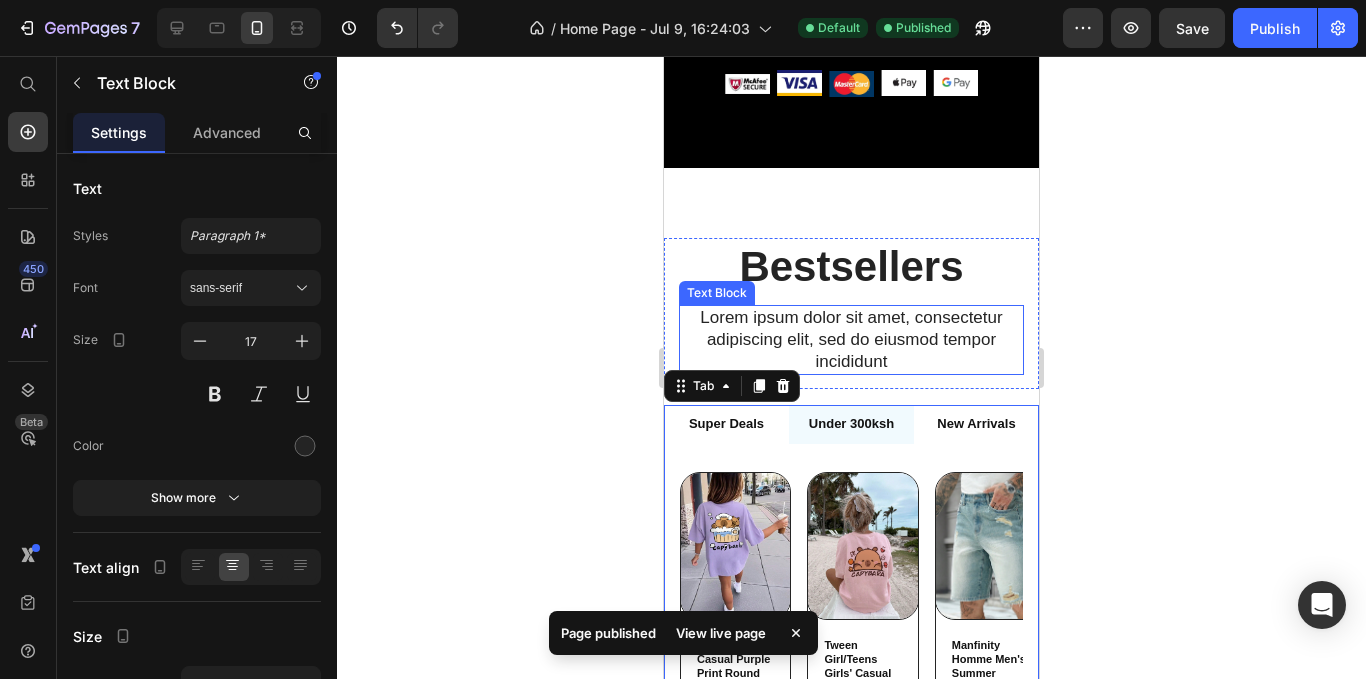 click on "Lorem ipsum dolor sit amet, consectetur adipiscing elit, sed do eiusmod tempor incididunt" at bounding box center [851, 340] 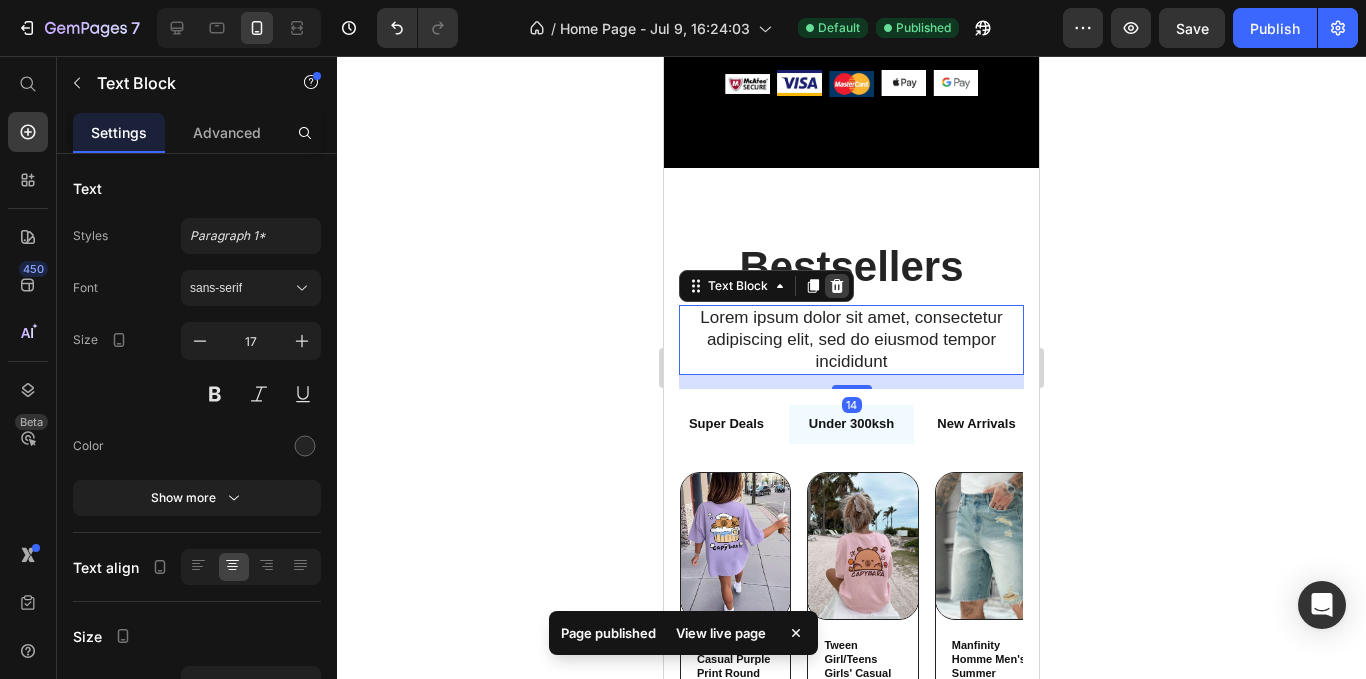 click 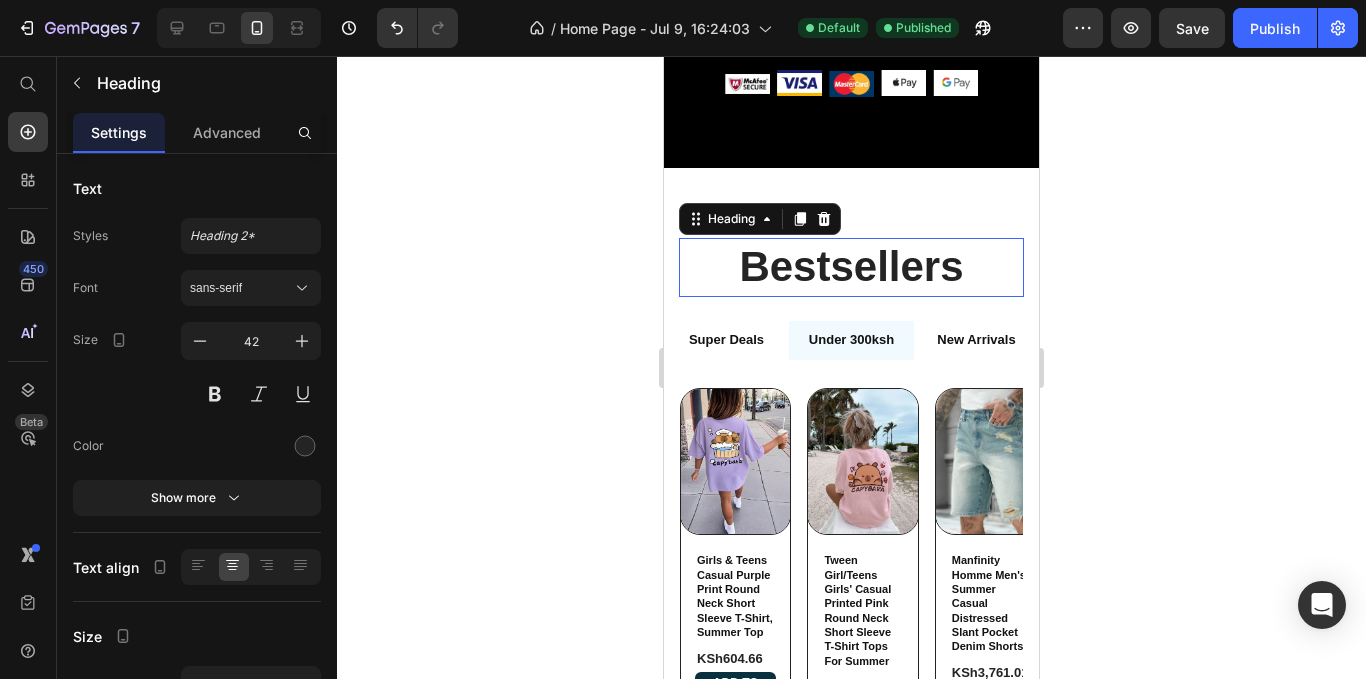 click on "Bestsellers" at bounding box center [851, 267] 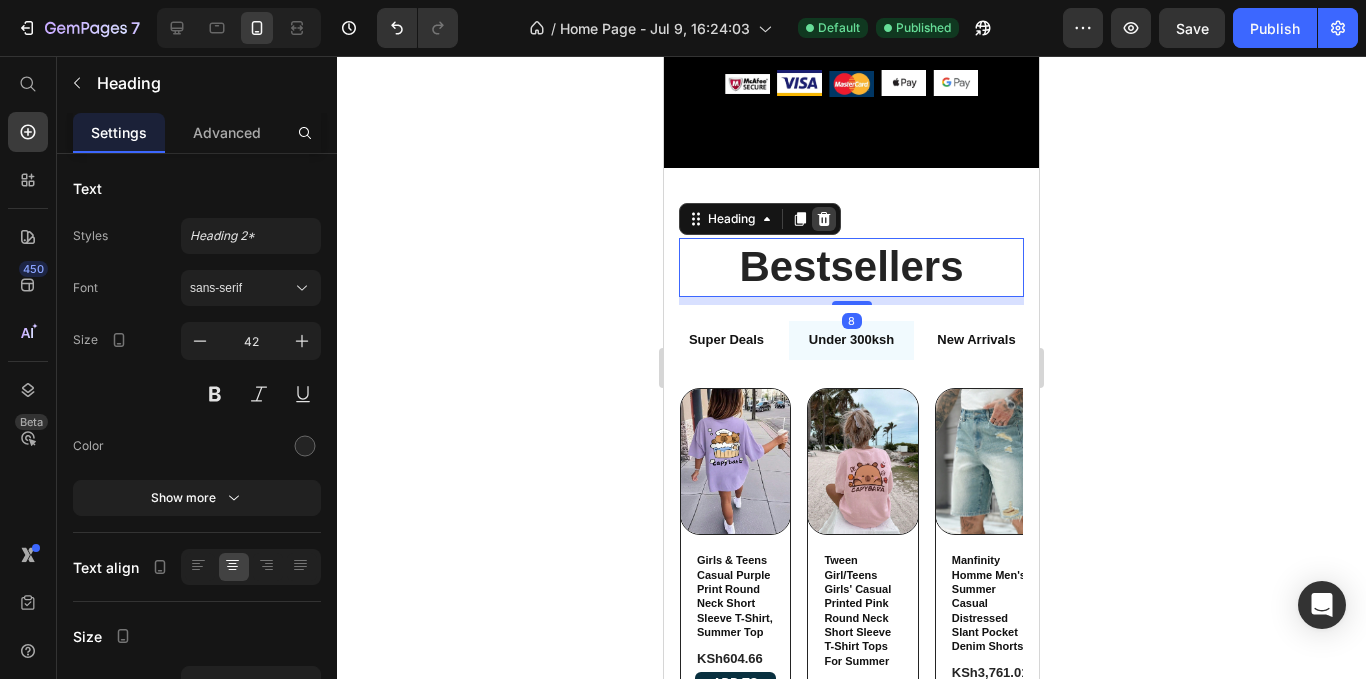 click 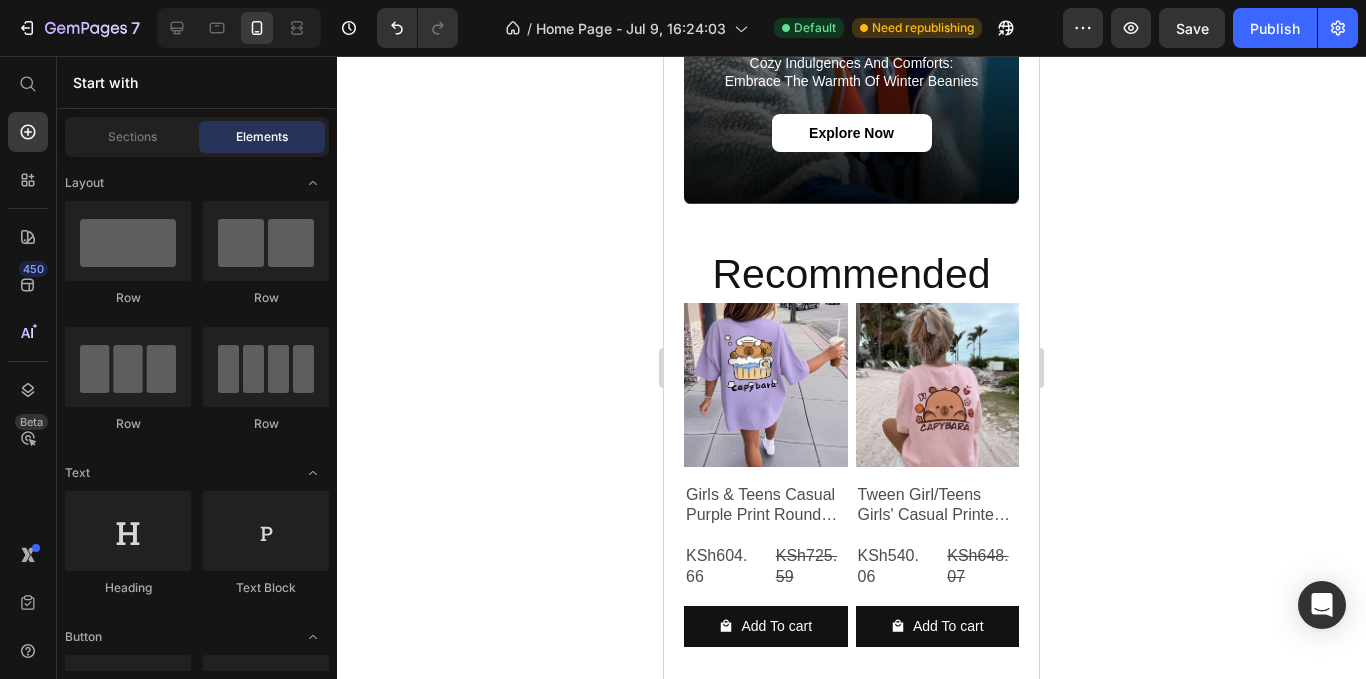 scroll, scrollTop: 1286, scrollLeft: 0, axis: vertical 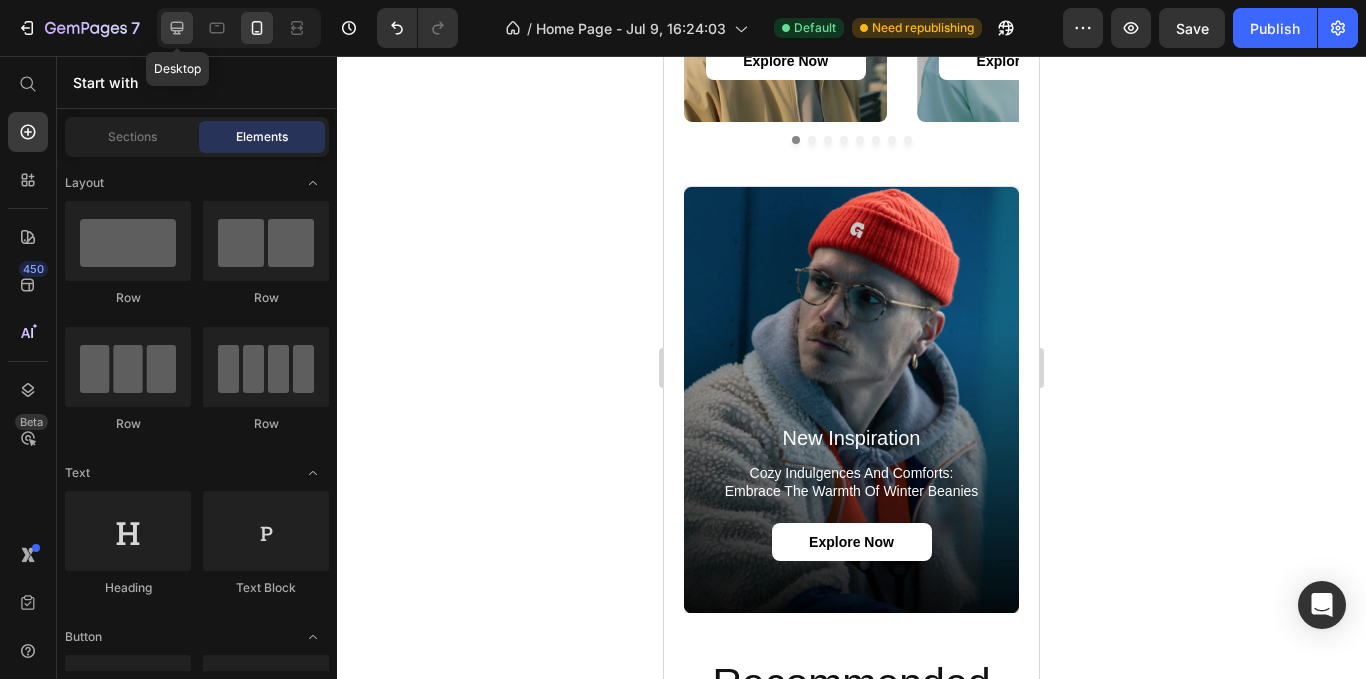 click 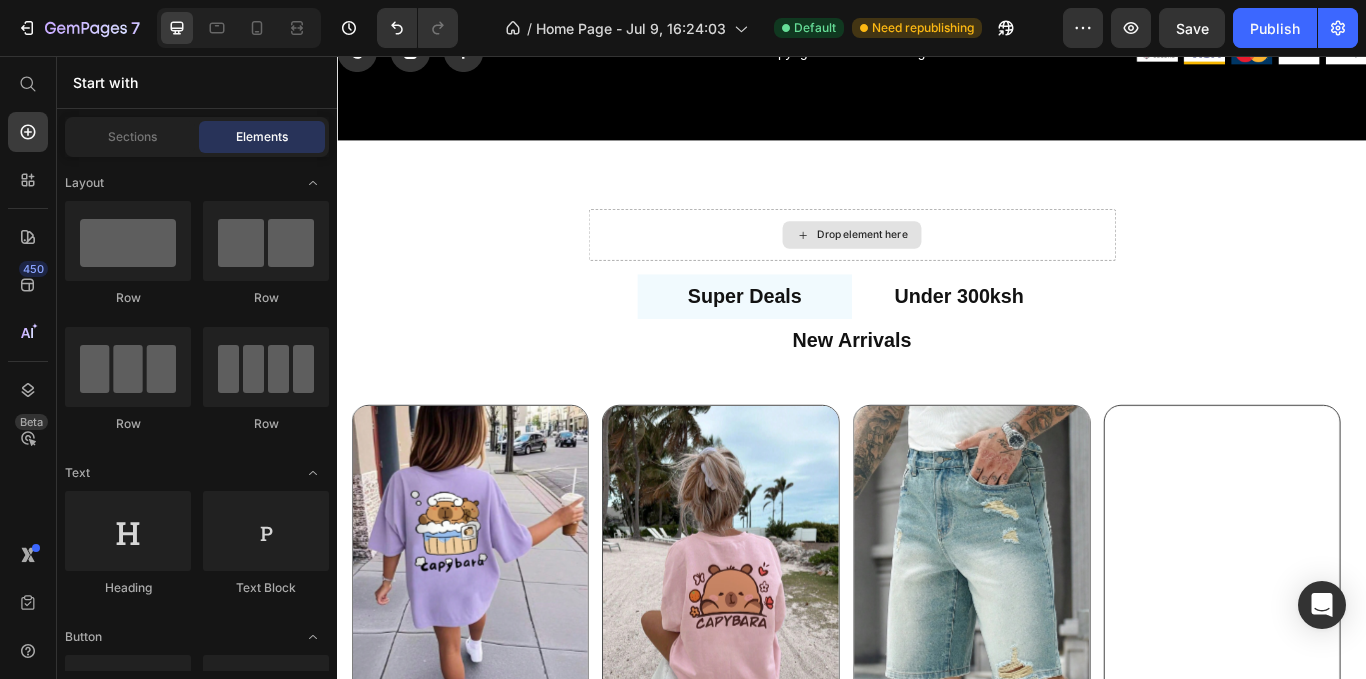 scroll, scrollTop: 5552, scrollLeft: 0, axis: vertical 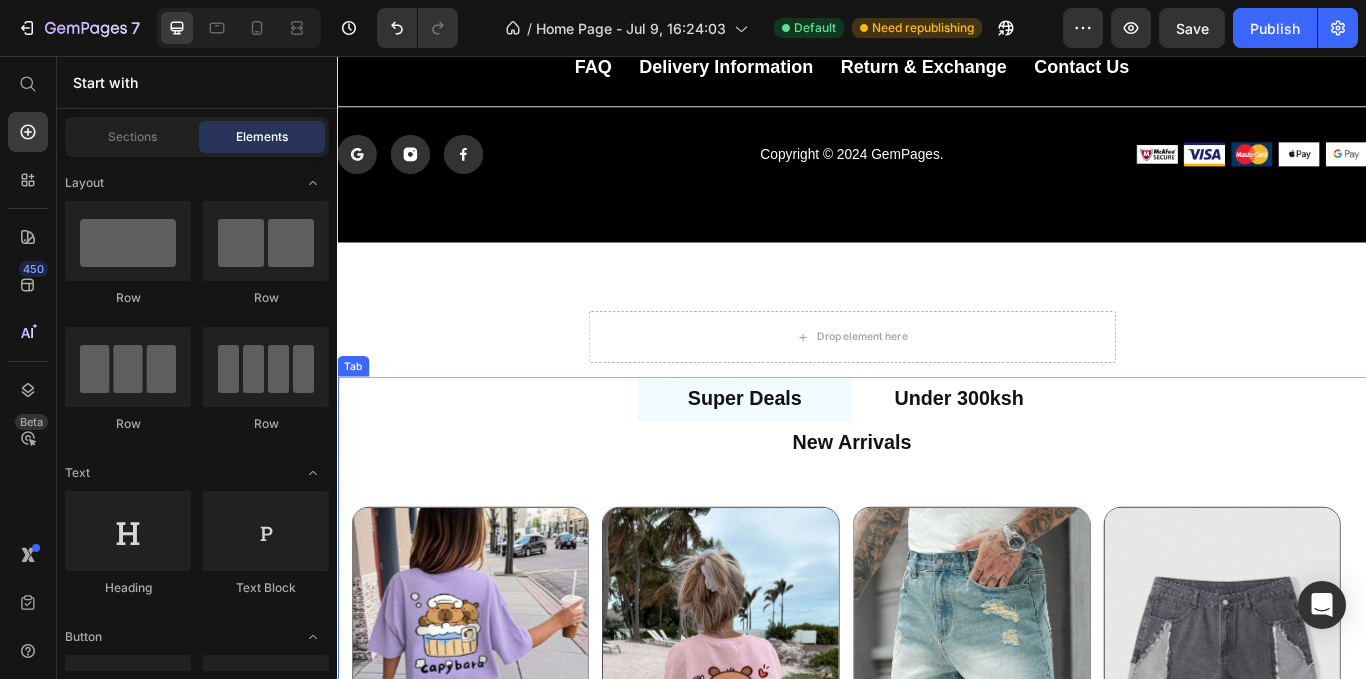 click on "New Arrivals" at bounding box center [937, 508] 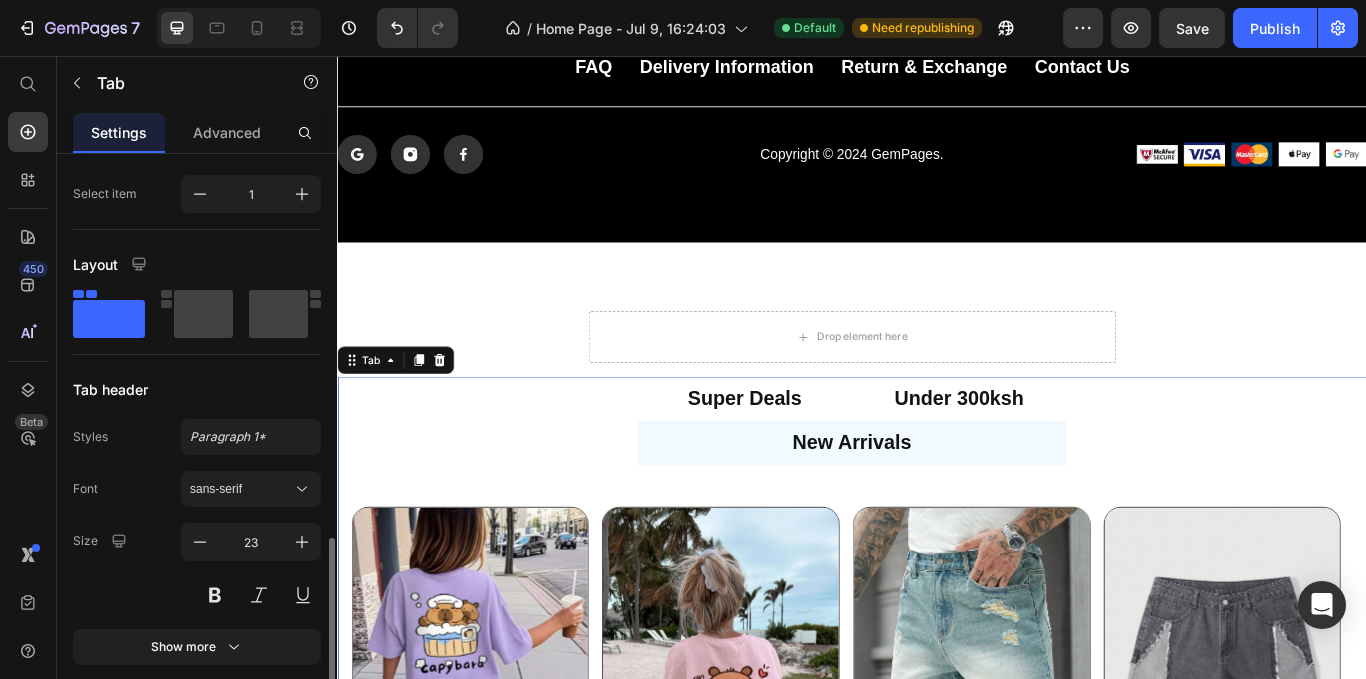 scroll, scrollTop: 500, scrollLeft: 0, axis: vertical 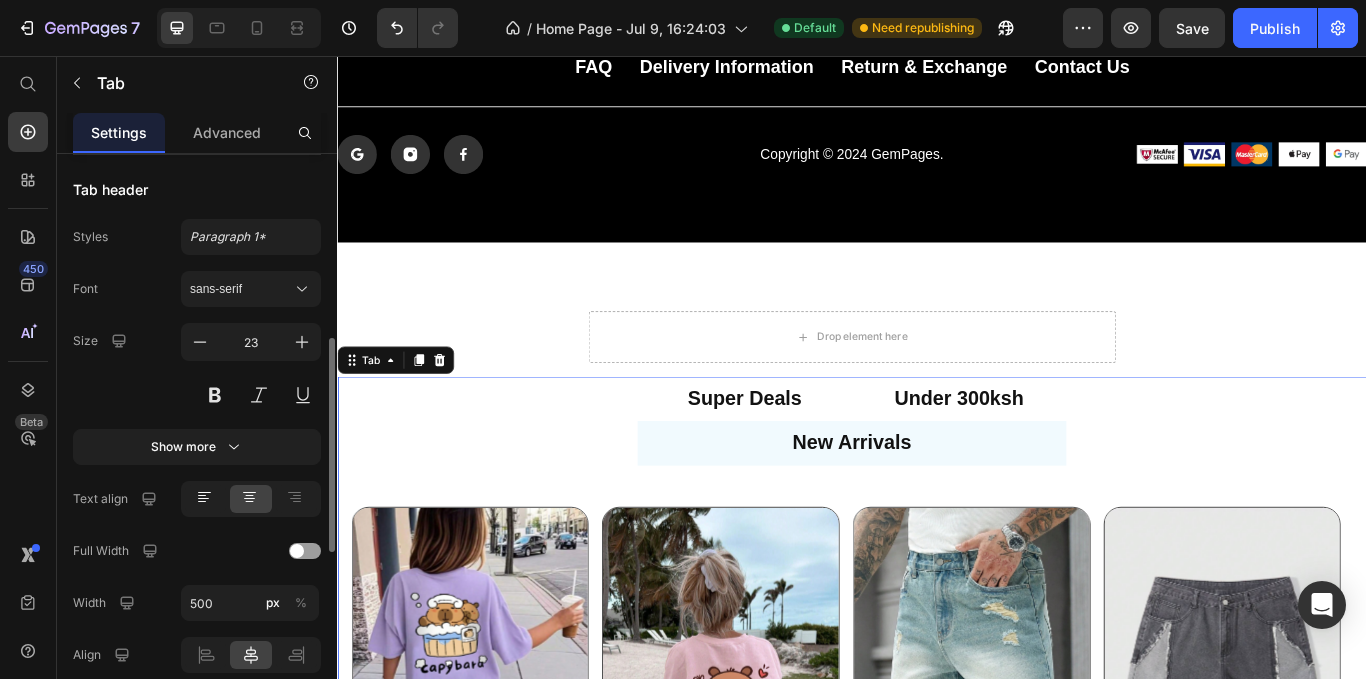 click 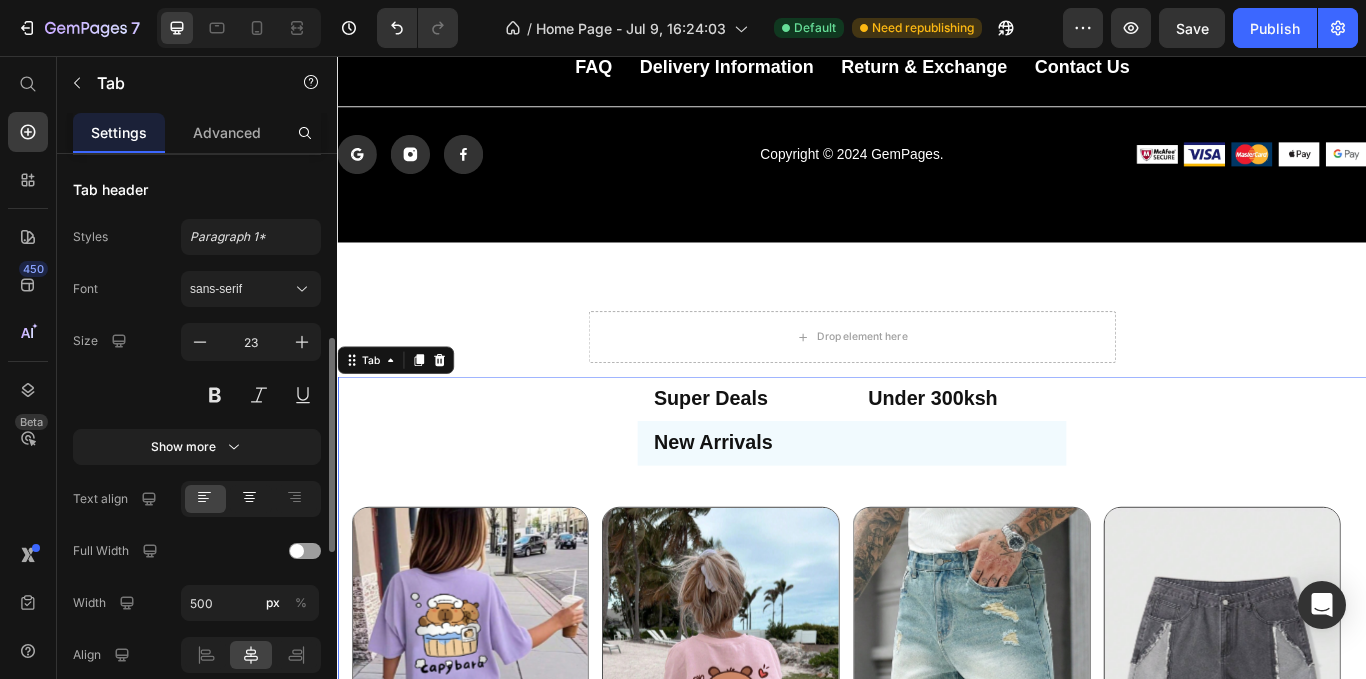 click 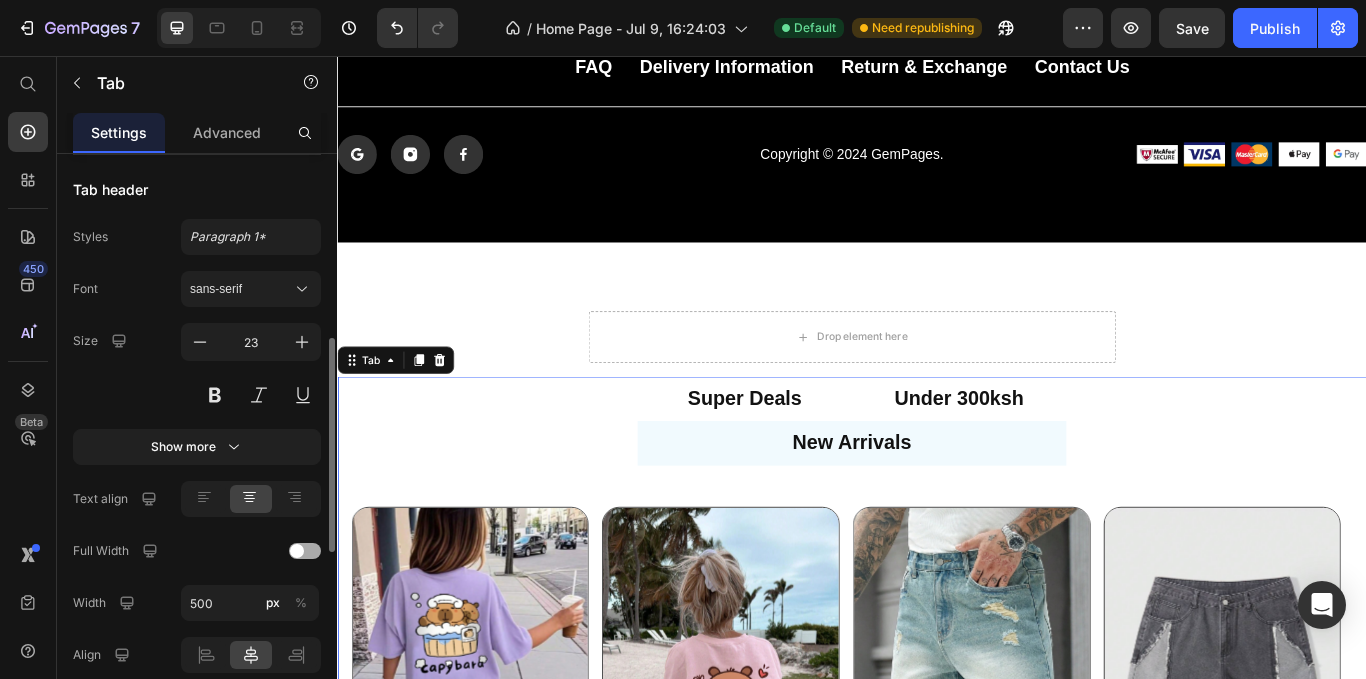 click at bounding box center [305, 551] 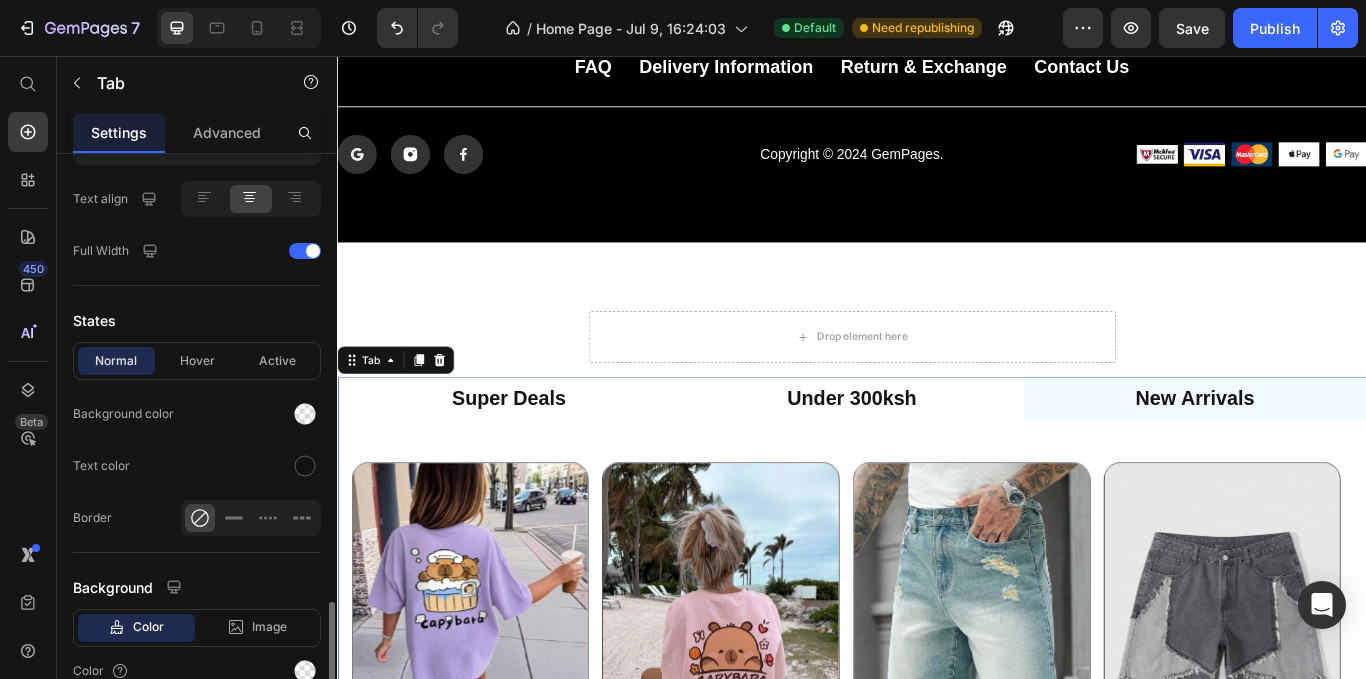 scroll, scrollTop: 895, scrollLeft: 0, axis: vertical 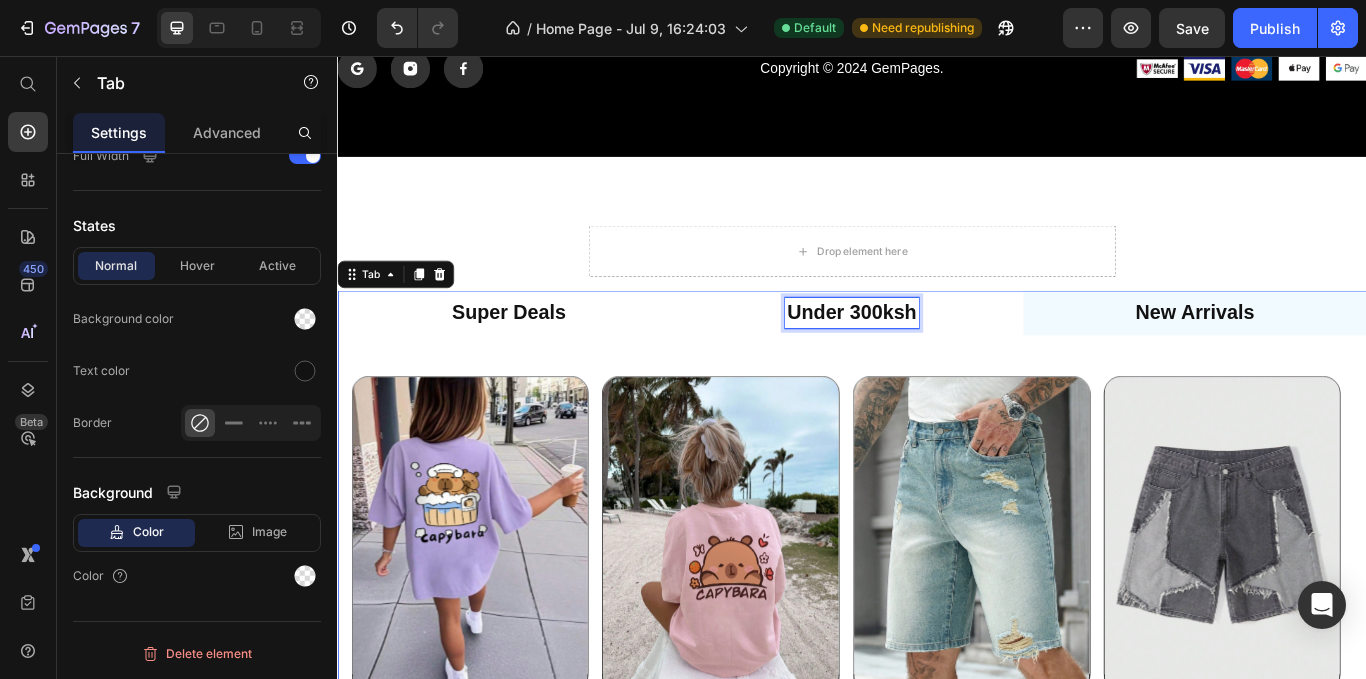click on "Under 300ksh" at bounding box center (937, 356) 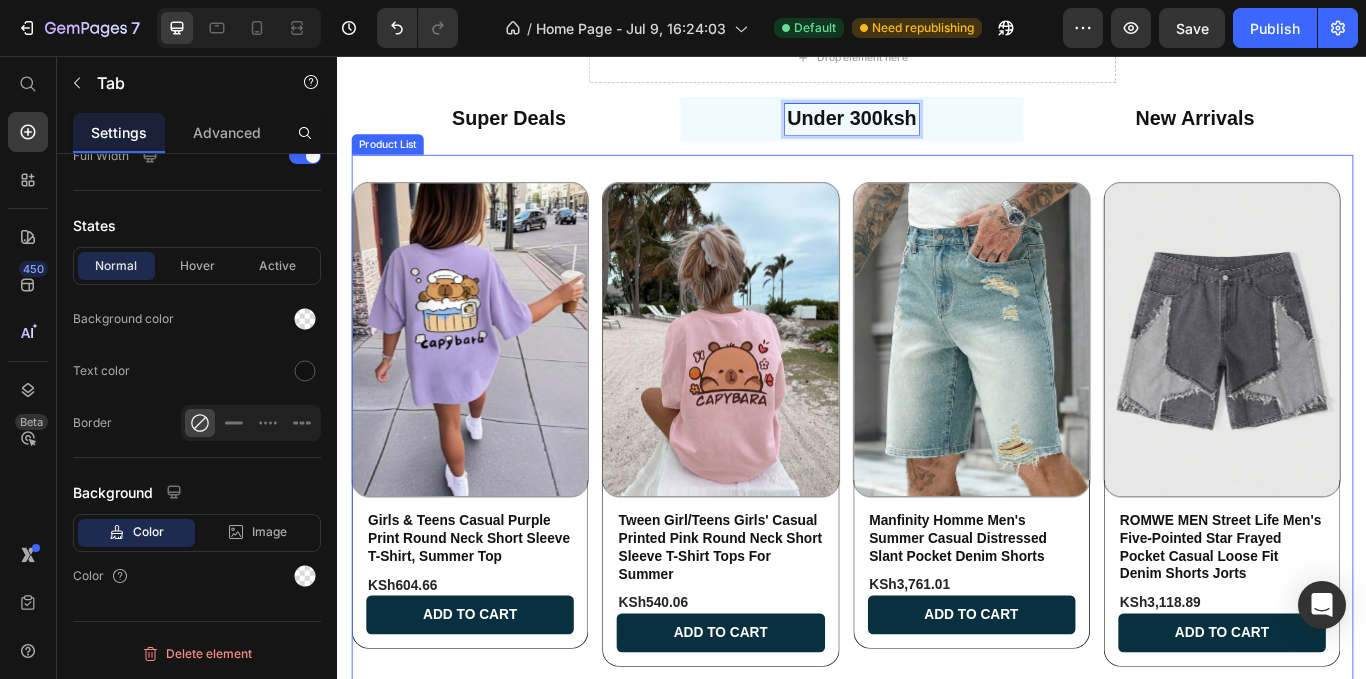 scroll, scrollTop: 5752, scrollLeft: 0, axis: vertical 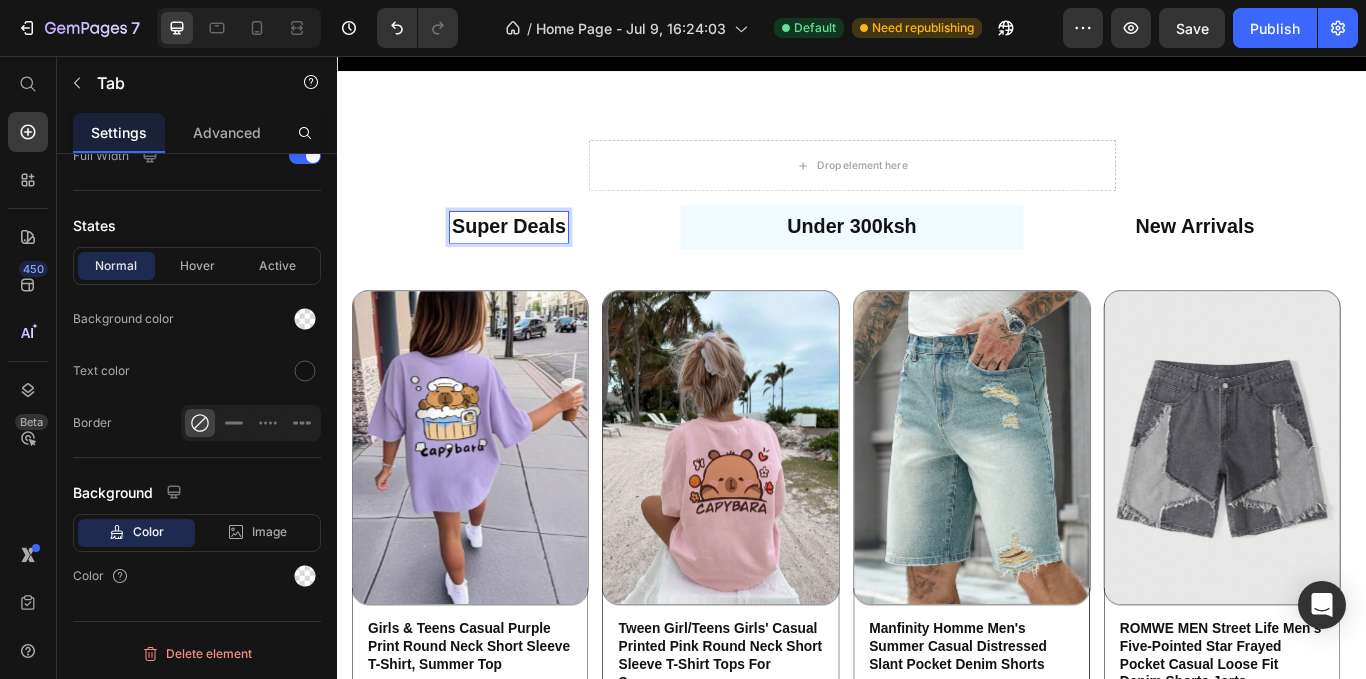 click on "Super Deals" at bounding box center [537, 256] 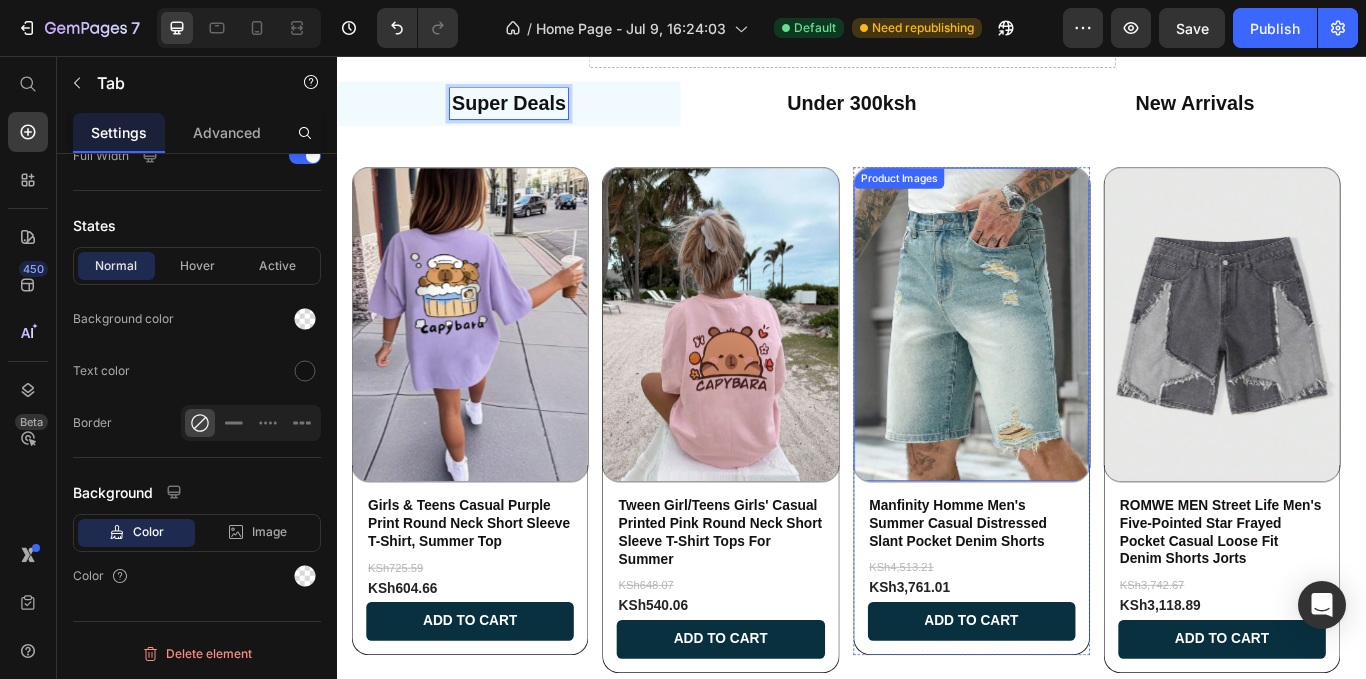 scroll, scrollTop: 5752, scrollLeft: 0, axis: vertical 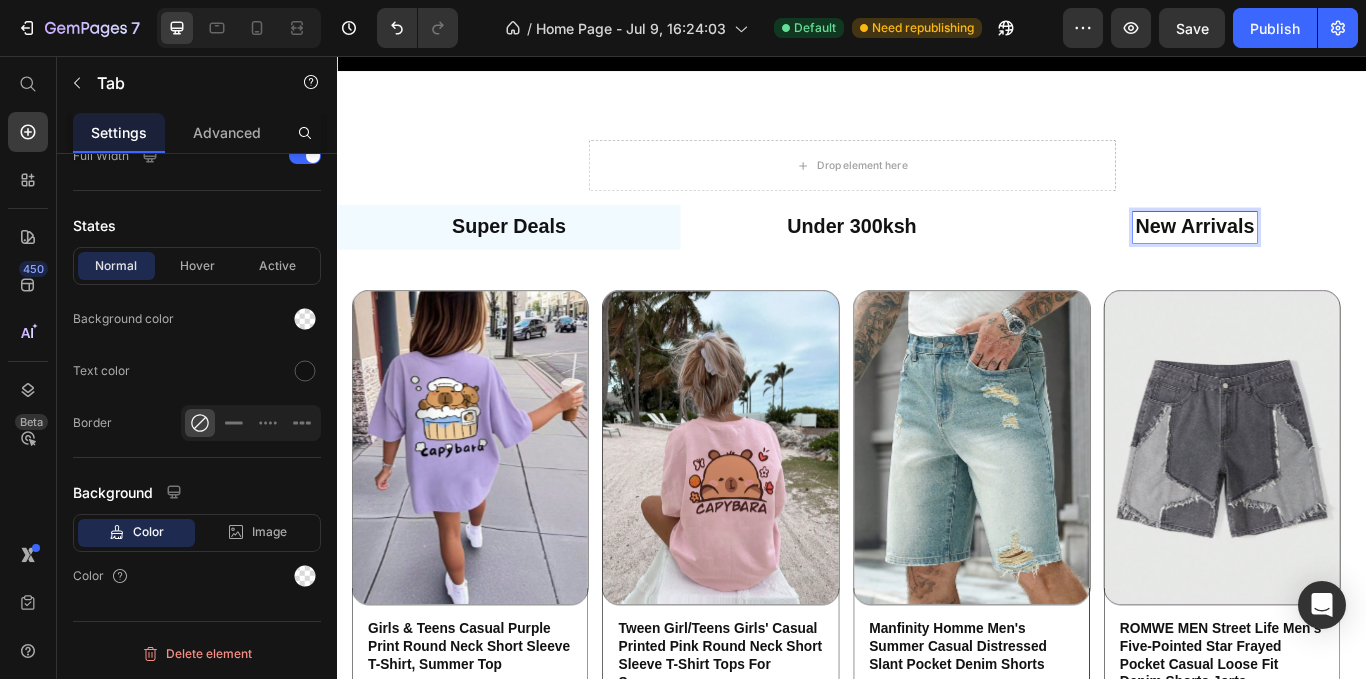 click on "New Arrivals" at bounding box center (1337, 256) 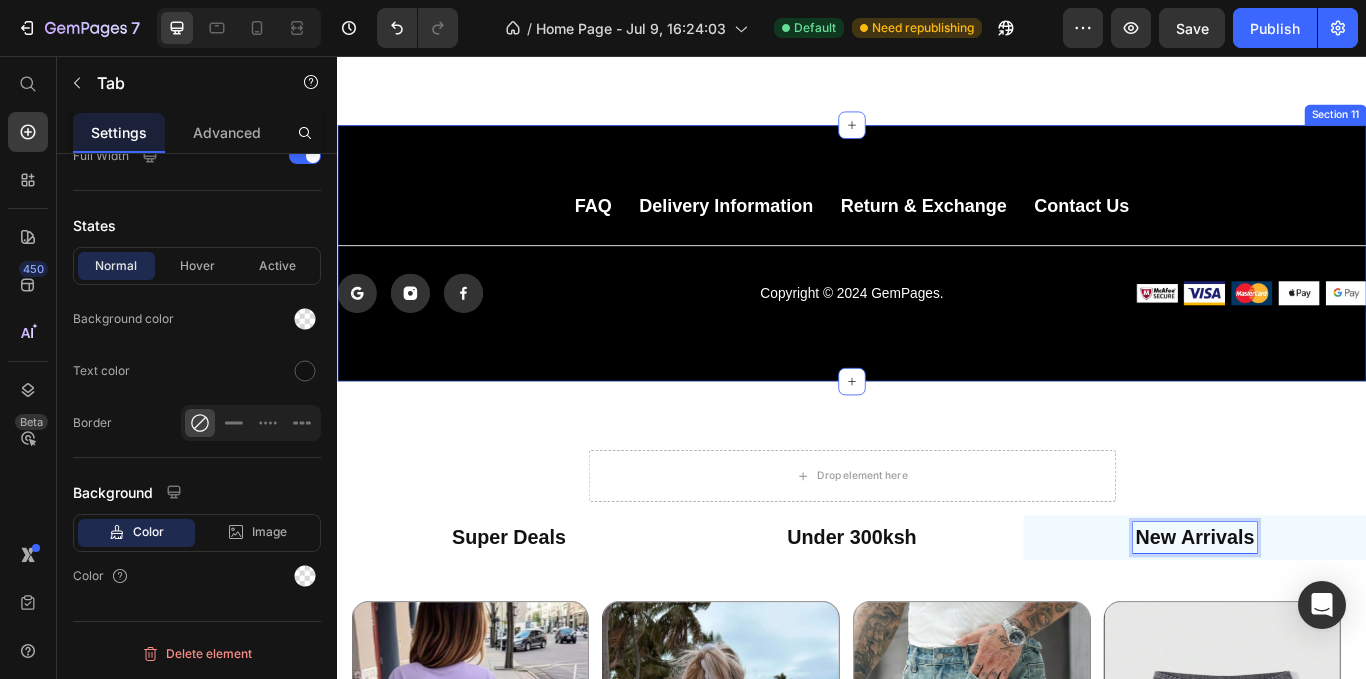 scroll, scrollTop: 5552, scrollLeft: 0, axis: vertical 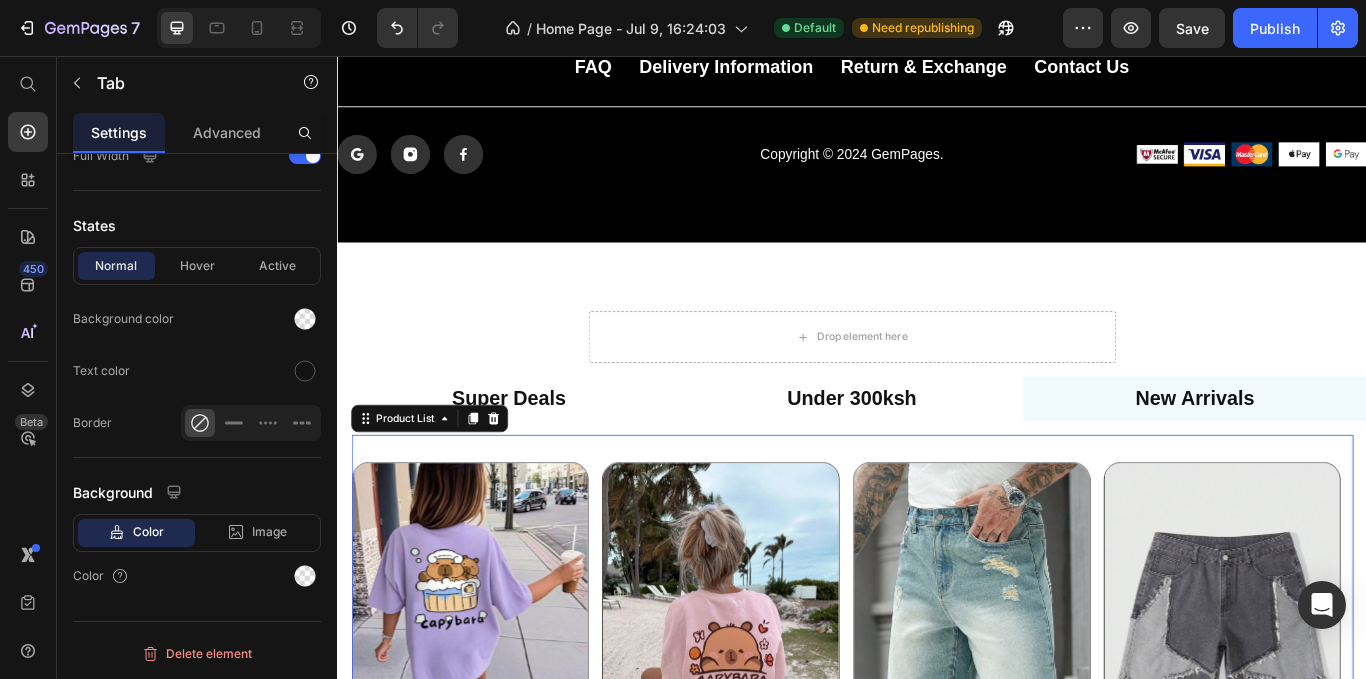 click on "Product Images Girls & Teens Casual Purple Print Round Neck Short Sleeve T-Shirt, Summer Top Product Title KSh604.66 Product Price Add to cart Add to Cart Row Row Product Images Tween Girl/Teens Girls' Casual Printed Pink Round Neck Short Sleeve T-Shirt Tops For Summer Product Title KSh540.06 Product Price Add to cart Add to Cart Row Row Product Images Manfinity Homme Men's Summer Casual Distressed Slant Pocket Denim Shorts Product Title KSh3,761.01 Product Price Add to cart Add to Cart Row Row Product Images ROMWE MEN Street Life Men's Five-Pointed Star Frayed Pocket Casual Loose Fit Denim Shorts Jorts Product Title KSh3,118.89 Product Price Add to cart Add to Cart Row Row Product List   0" at bounding box center [937, 814] 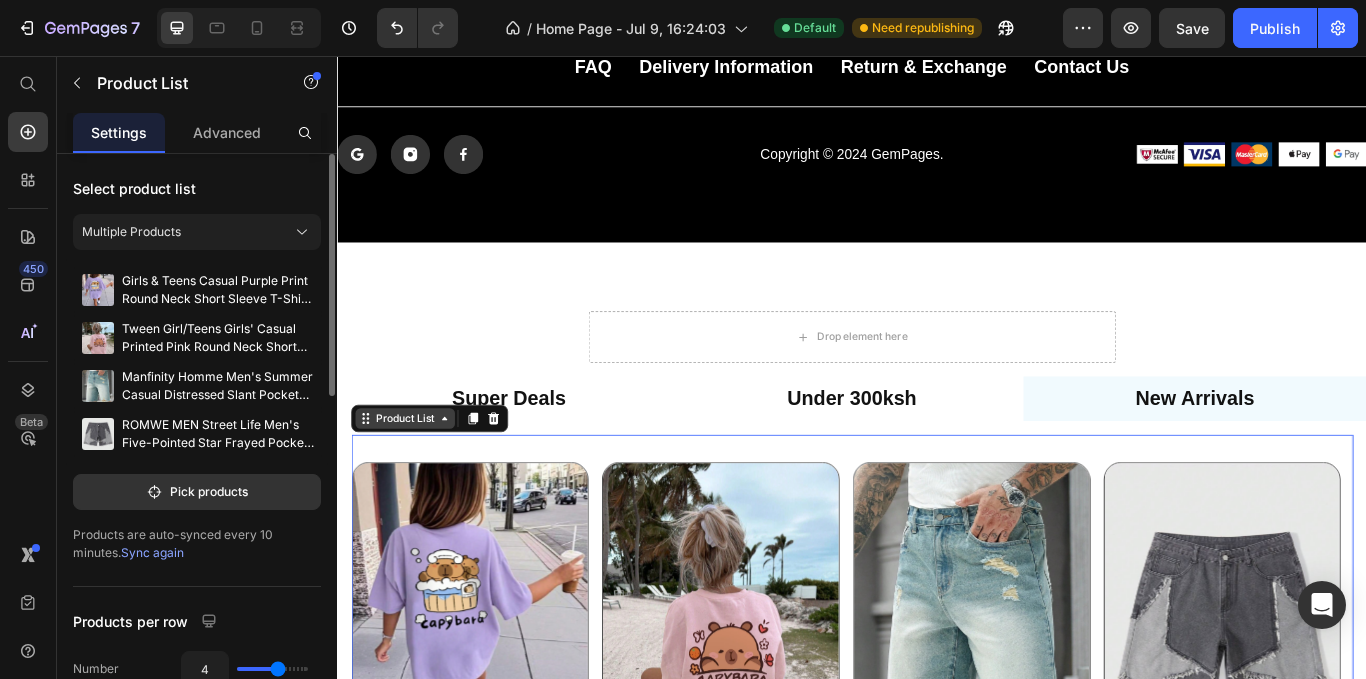 click on "Product List" at bounding box center [416, 479] 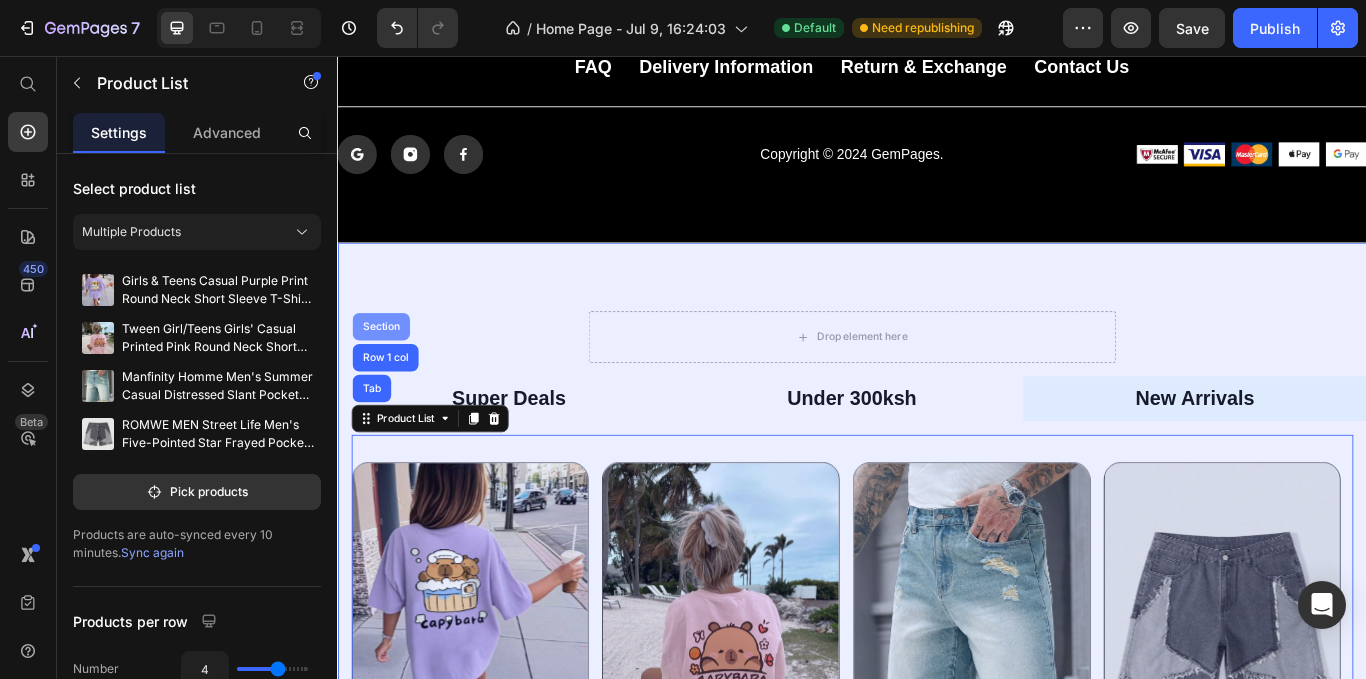 click on "Section" at bounding box center [387, 372] 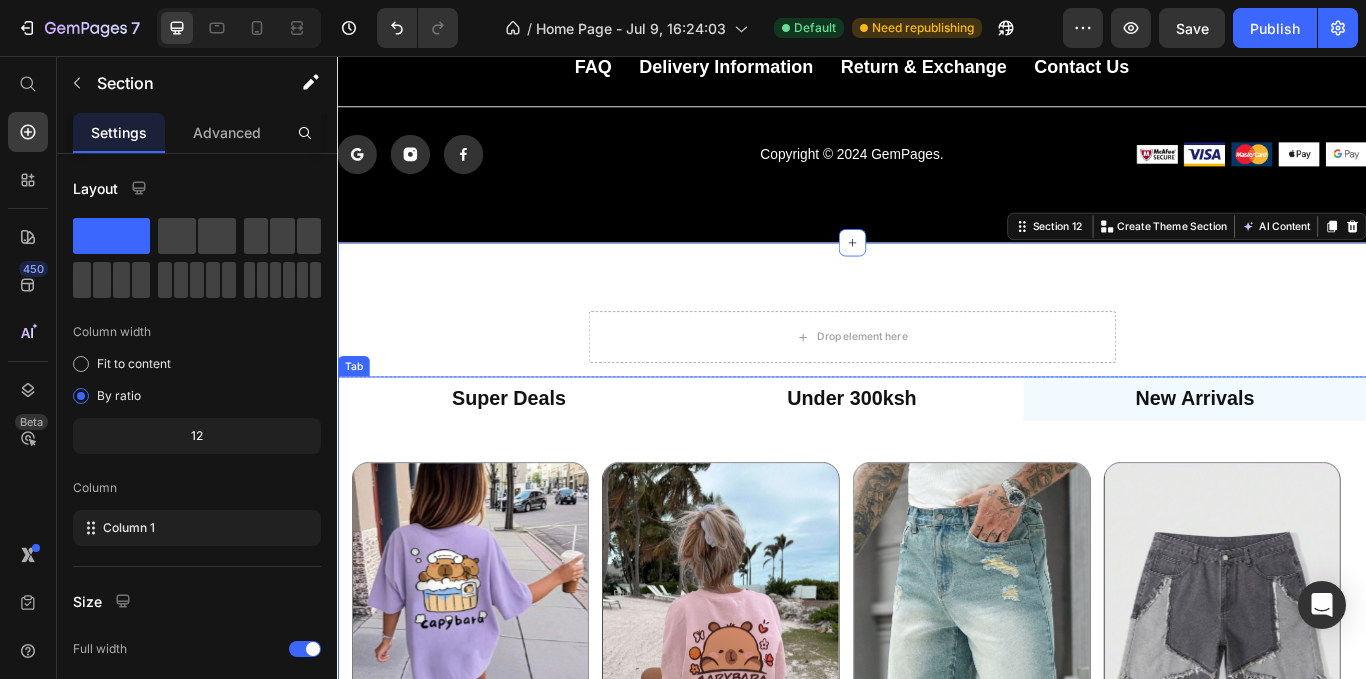 click on "Super Deals" at bounding box center [537, 456] 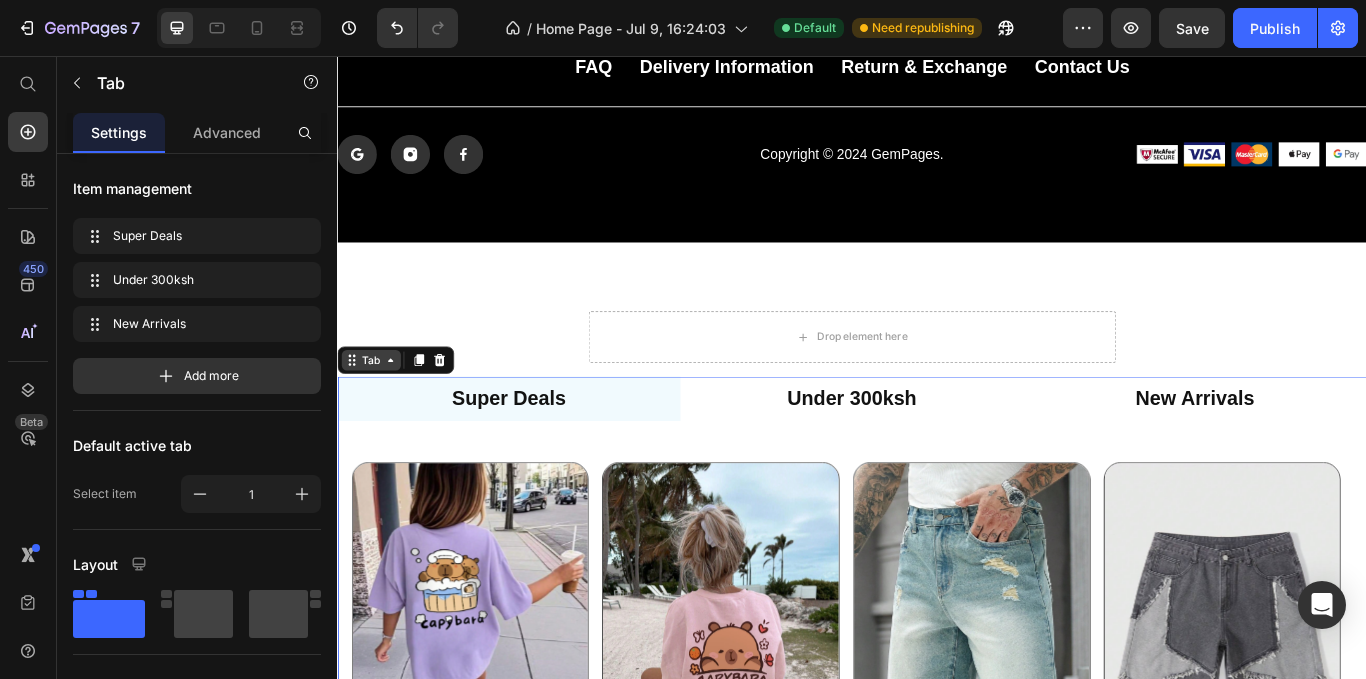 click 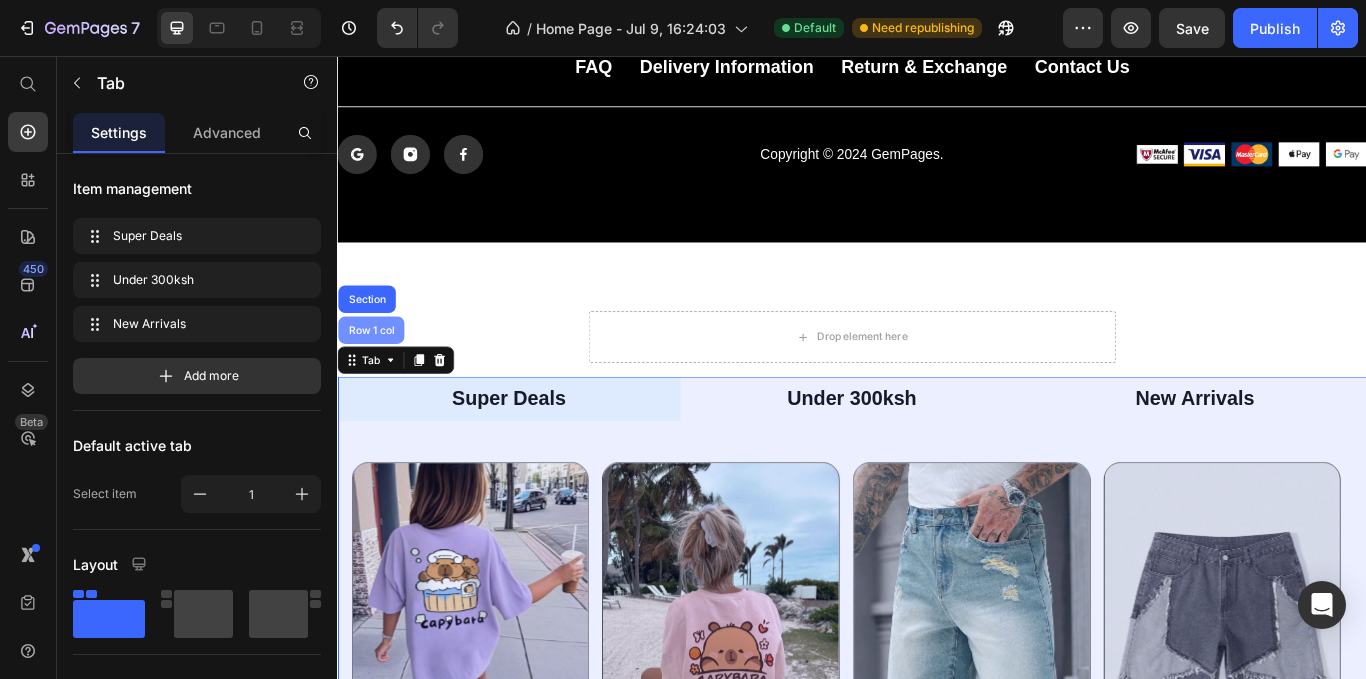 click on "Row 1 col" at bounding box center [376, 376] 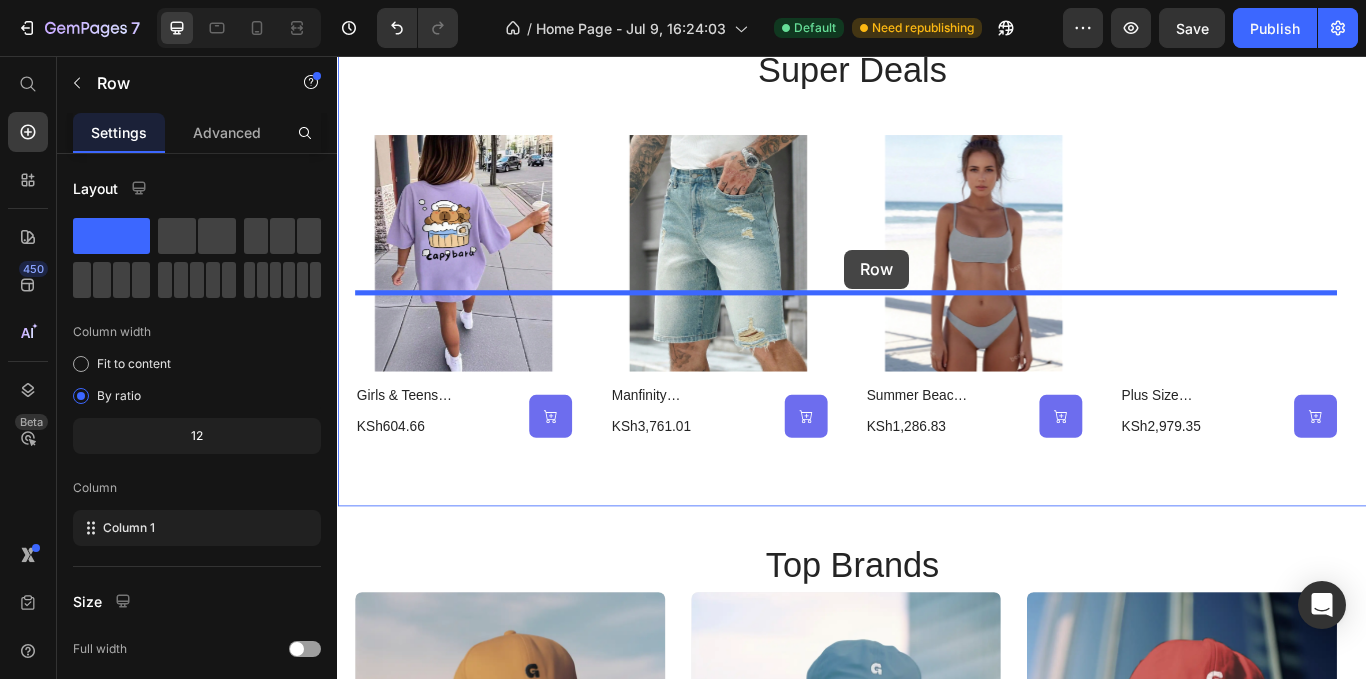 scroll, scrollTop: 790, scrollLeft: 0, axis: vertical 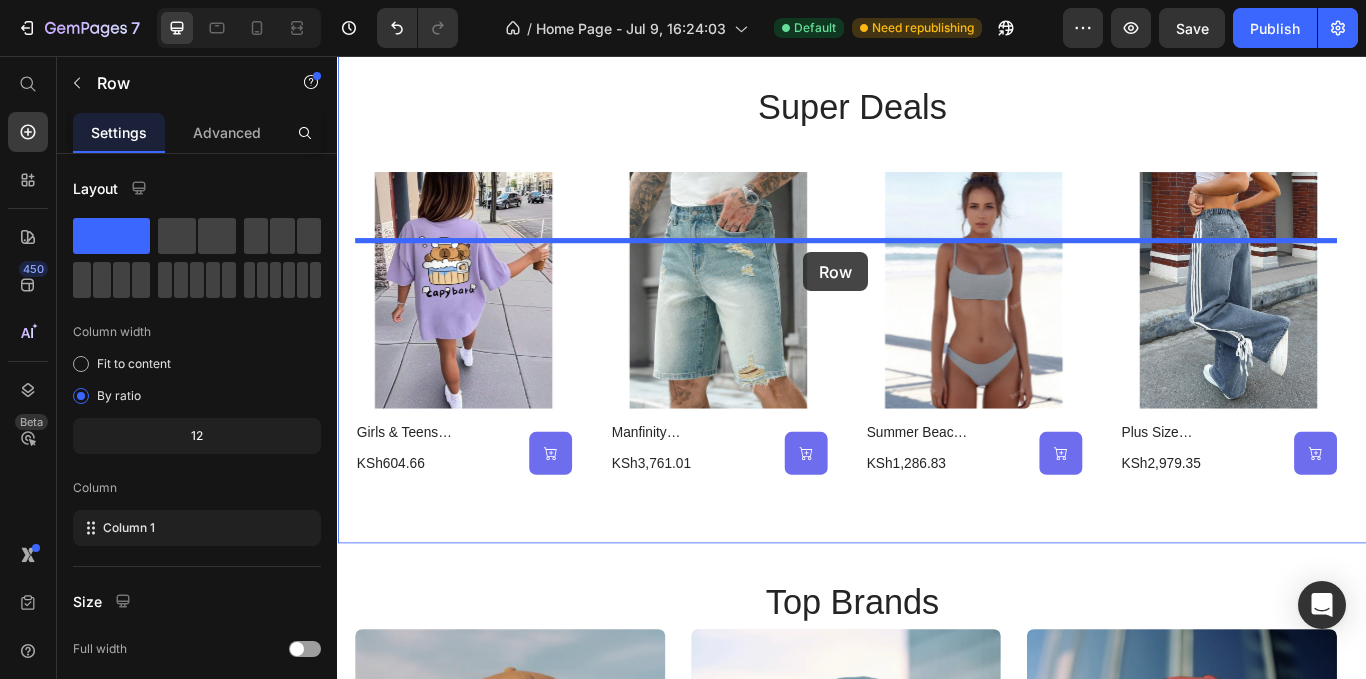 drag, startPoint x: 387, startPoint y: 415, endPoint x: 880, endPoint y: 285, distance: 509.85193 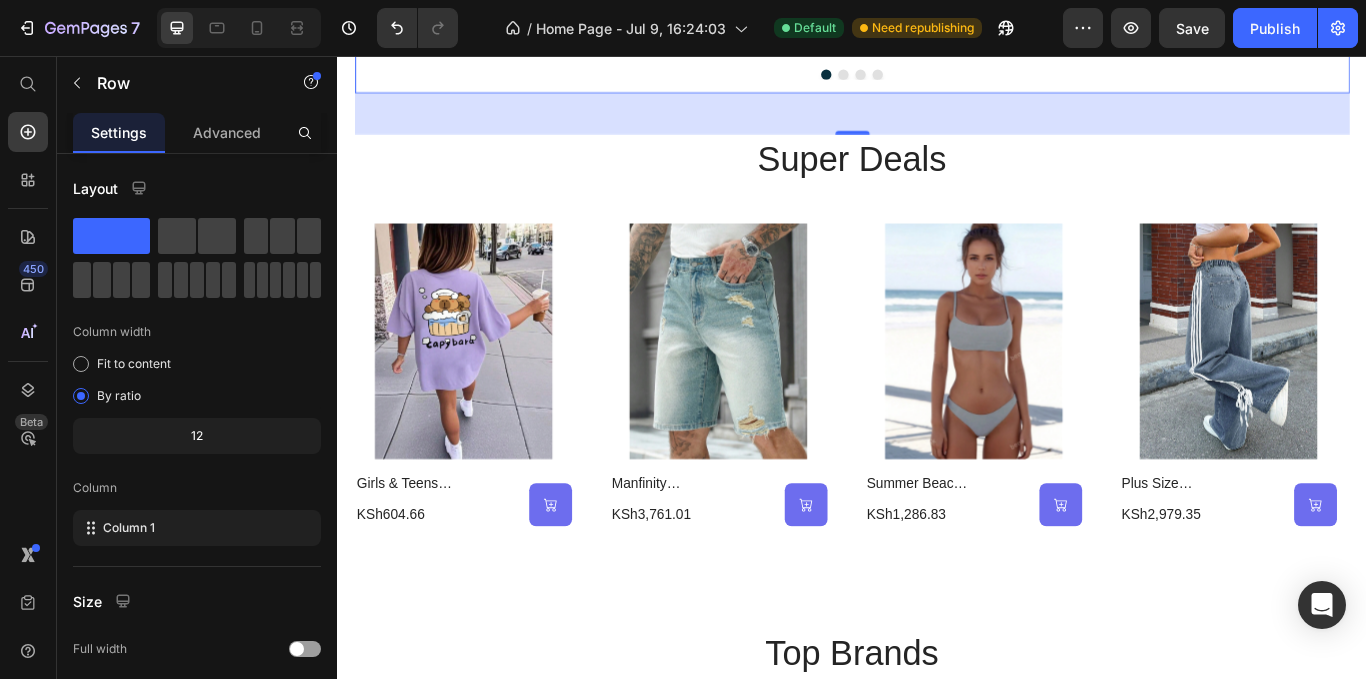 scroll, scrollTop: 1700, scrollLeft: 0, axis: vertical 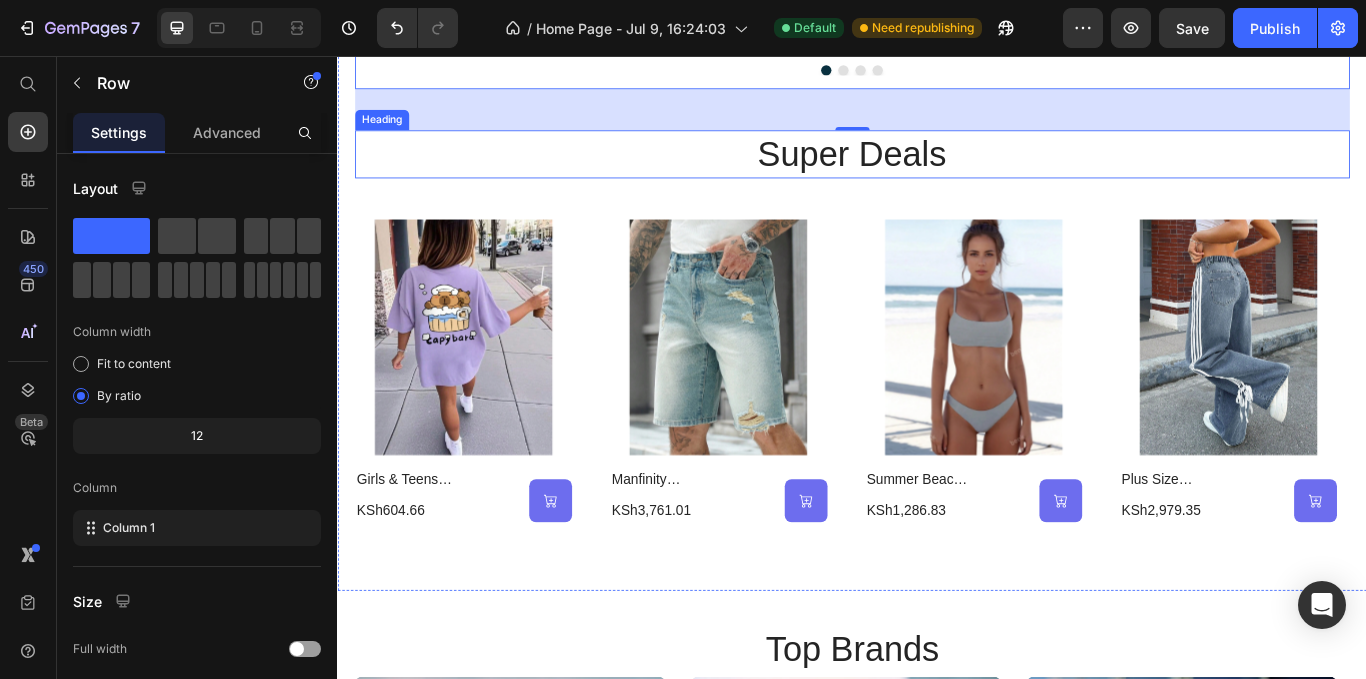 click on "super Deals" at bounding box center (937, 171) 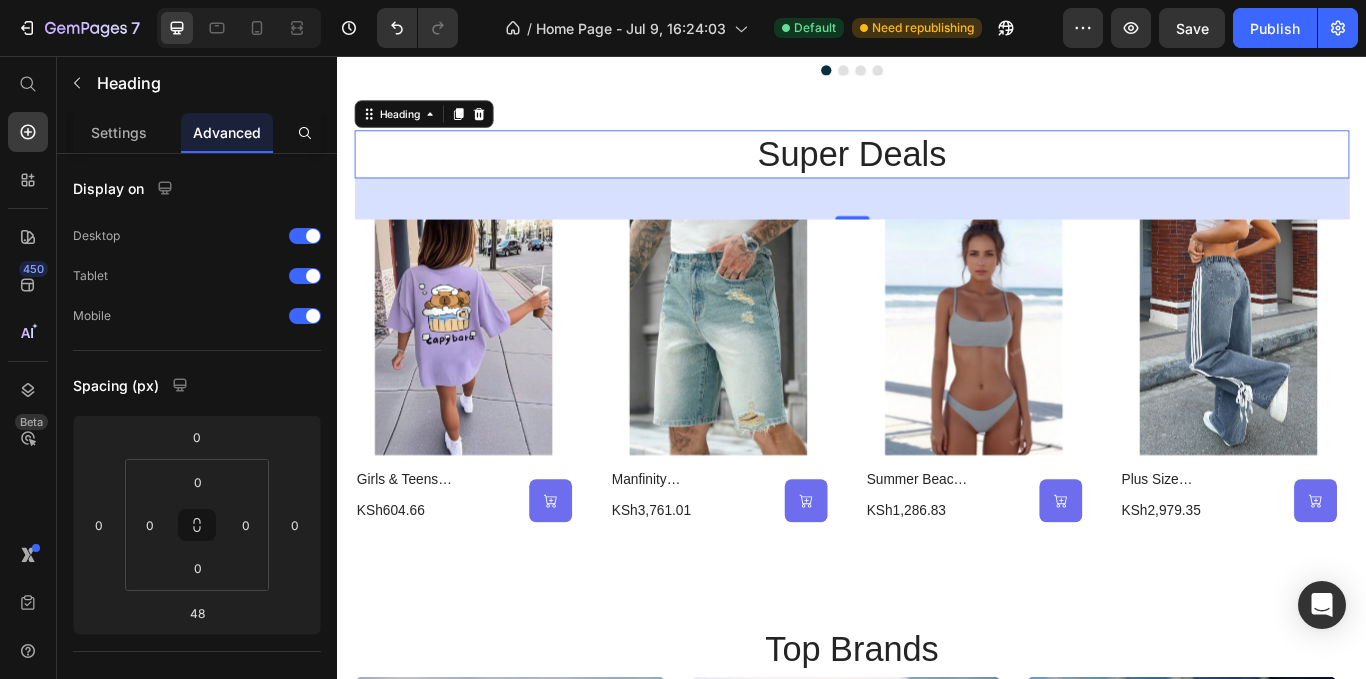 click on "Heading" at bounding box center [438, 124] 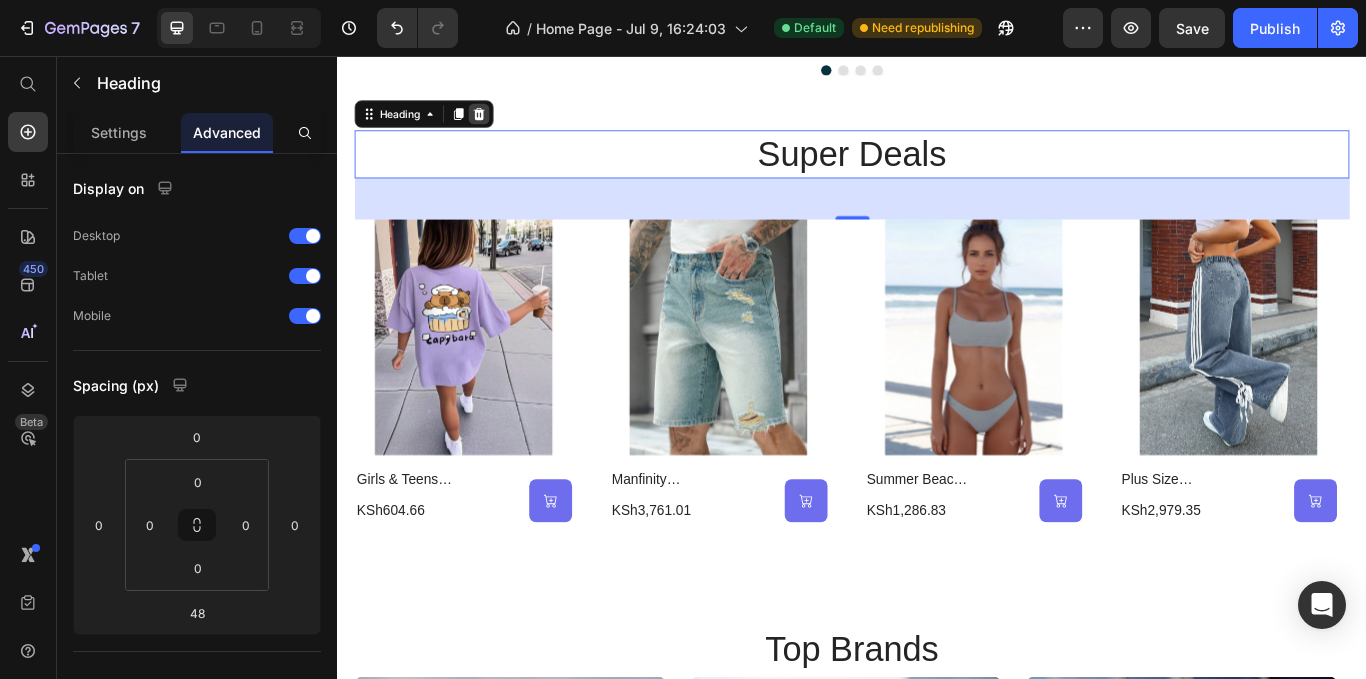 click 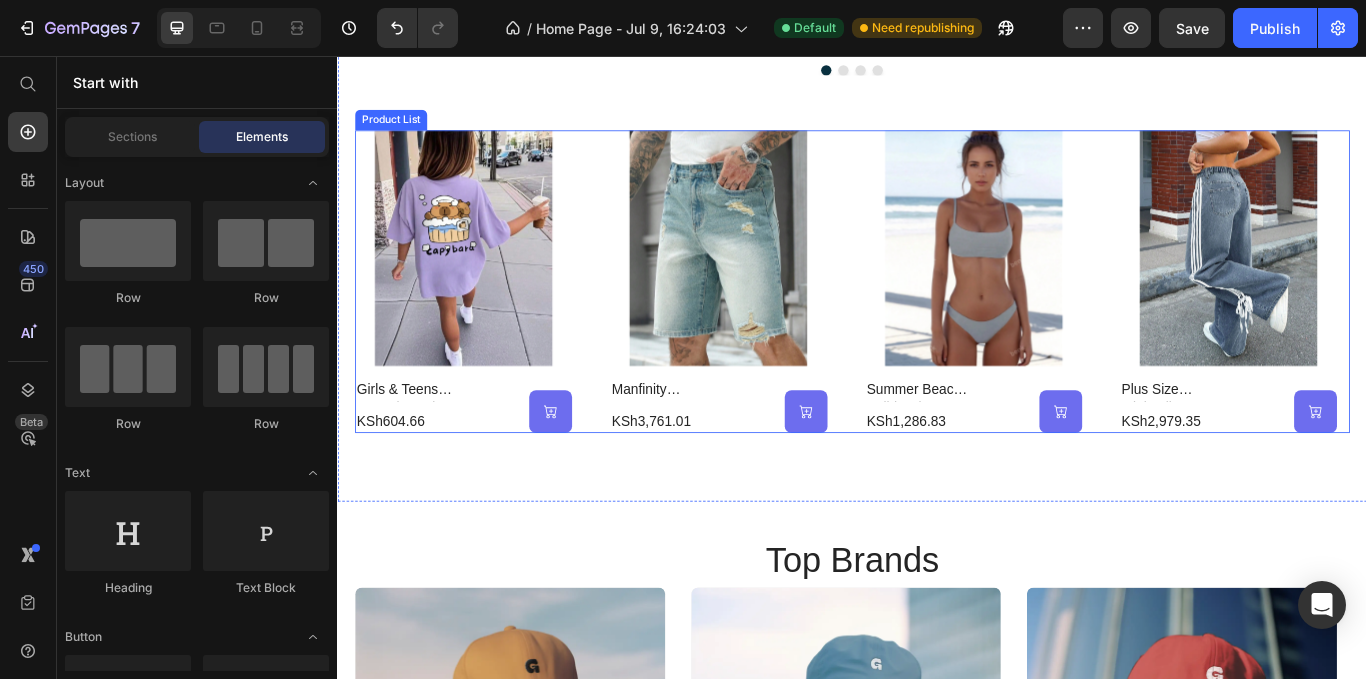 click on "Product Images Girls & Teens Casual Purple Print Round Neck Short Sleeve T-Shirt, Summer Top Product Title KSh604.66 Product Price
(P) Cart Button Row Row Product Images Manfinity Homme Men's Summer Casual Distressed Slant Pocket Denim Shorts Product Title KSh3,761.01 Product Price
(P) Cart Button Row Row Product Images Summer Beach Solid Color Women Bikini Swimwear Product Title KSh1,286.83 Product Price
(P) Cart Button Row Row Product Images Plus Size Minimalist, Casual, Y2k Street Style, Fashionable, Spicy Girl, Side Striped Bow Jeans Product Title KSh2,979.35 Product Price
(P) Cart Button Row Row" at bounding box center [937, 319] 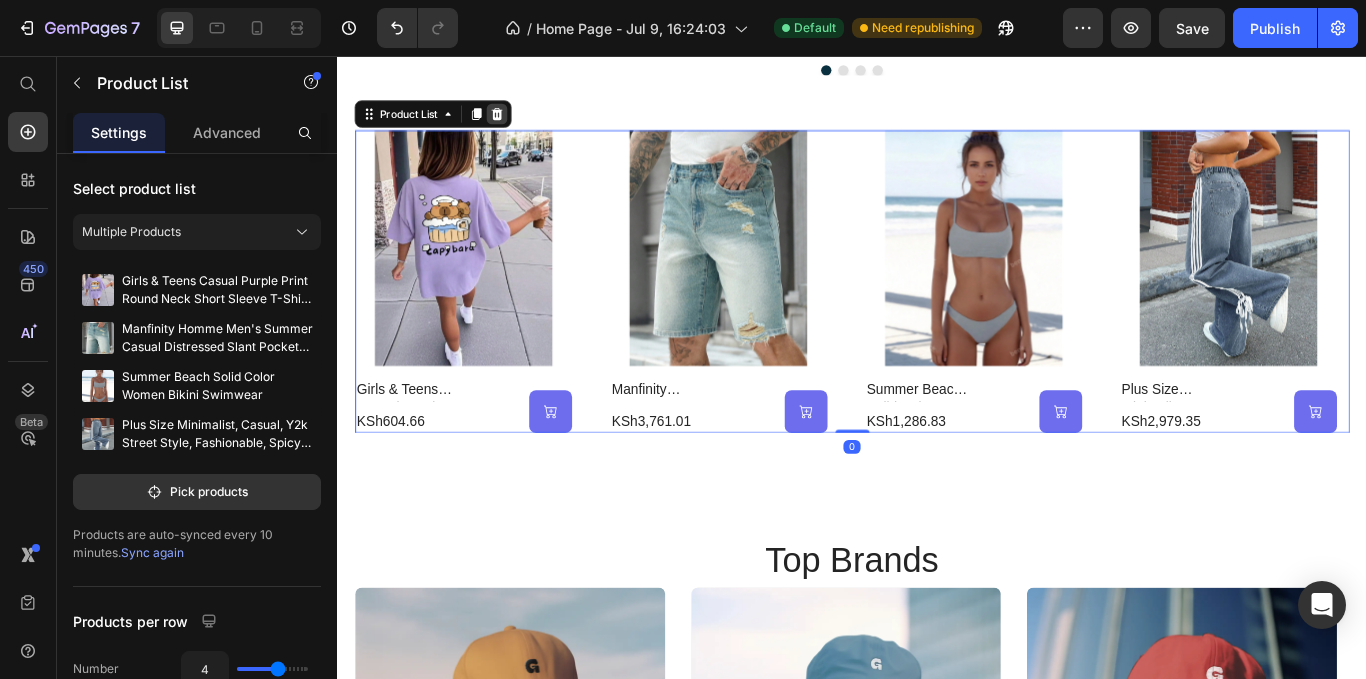 click 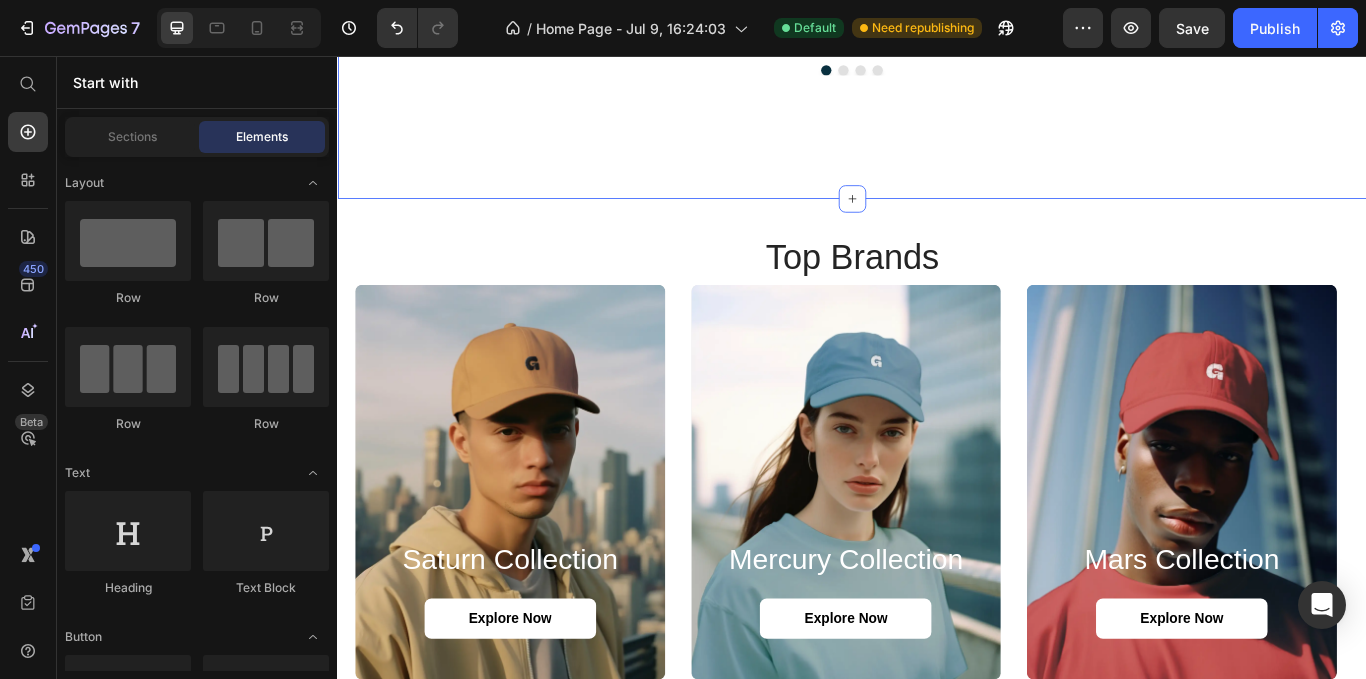 scroll, scrollTop: 1500, scrollLeft: 0, axis: vertical 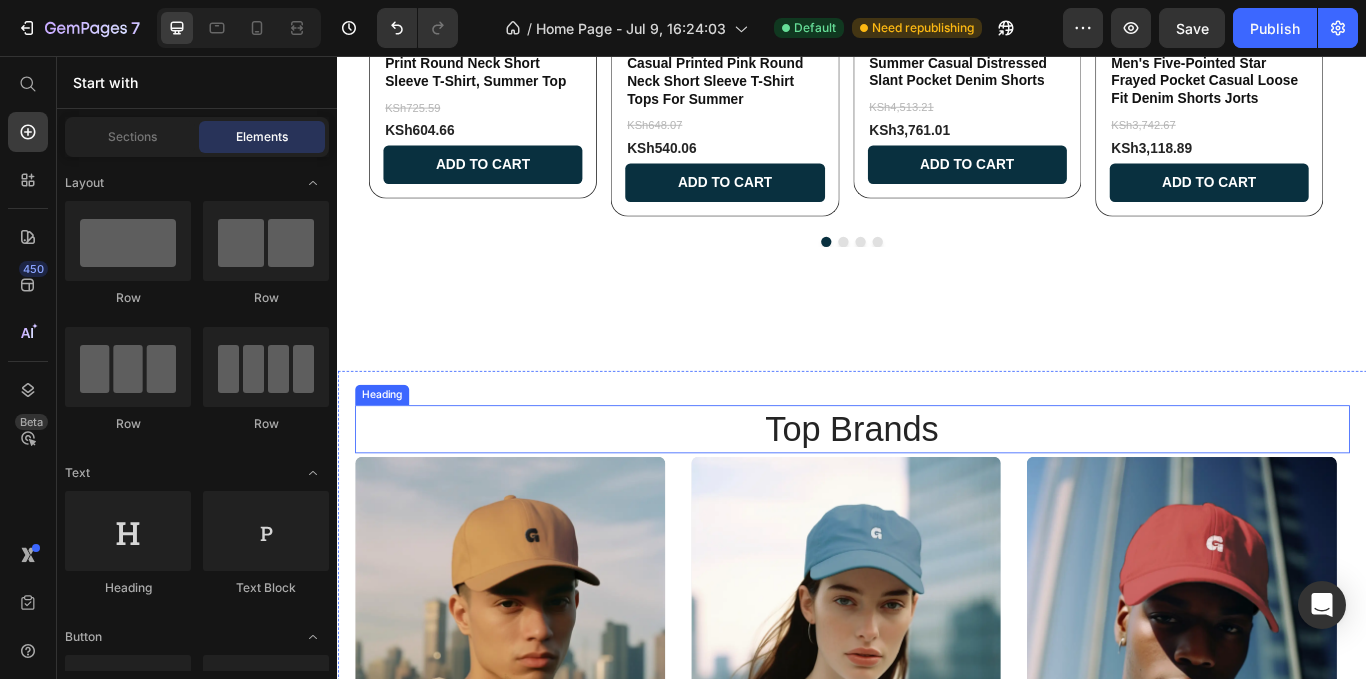 click on "top Brands" at bounding box center [937, 491] 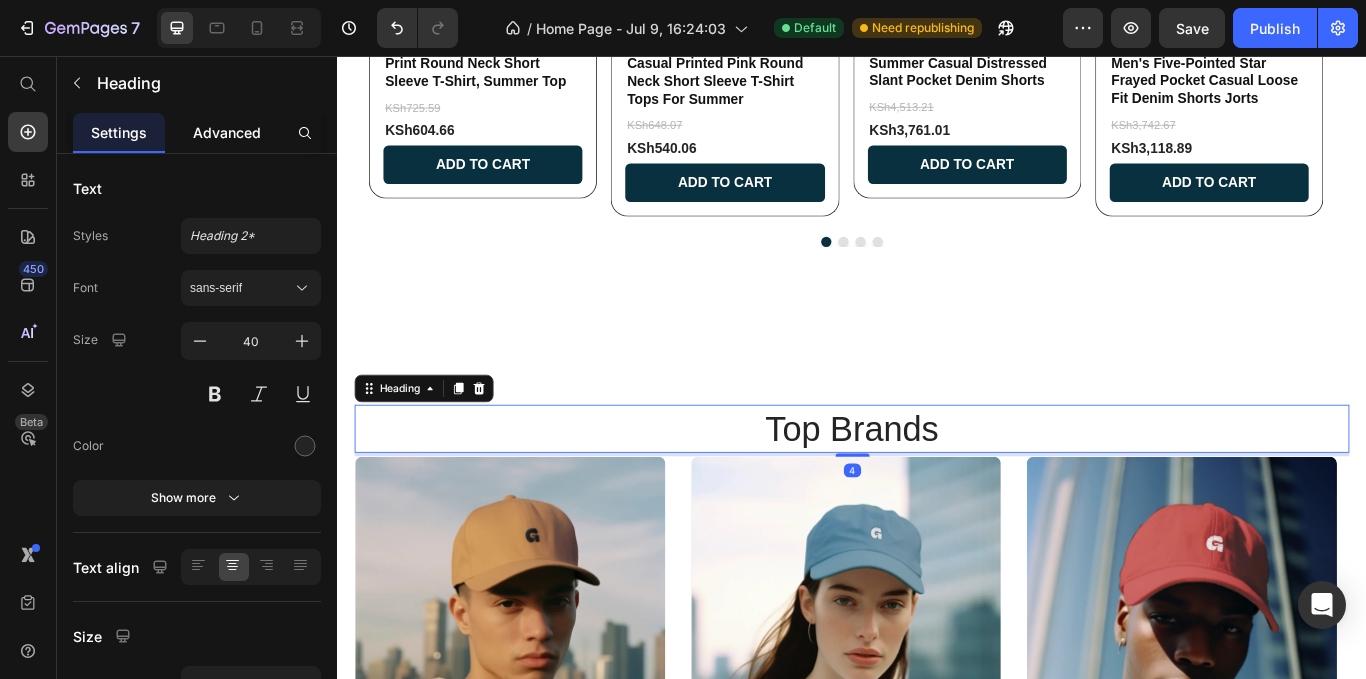 click on "Advanced" at bounding box center (227, 132) 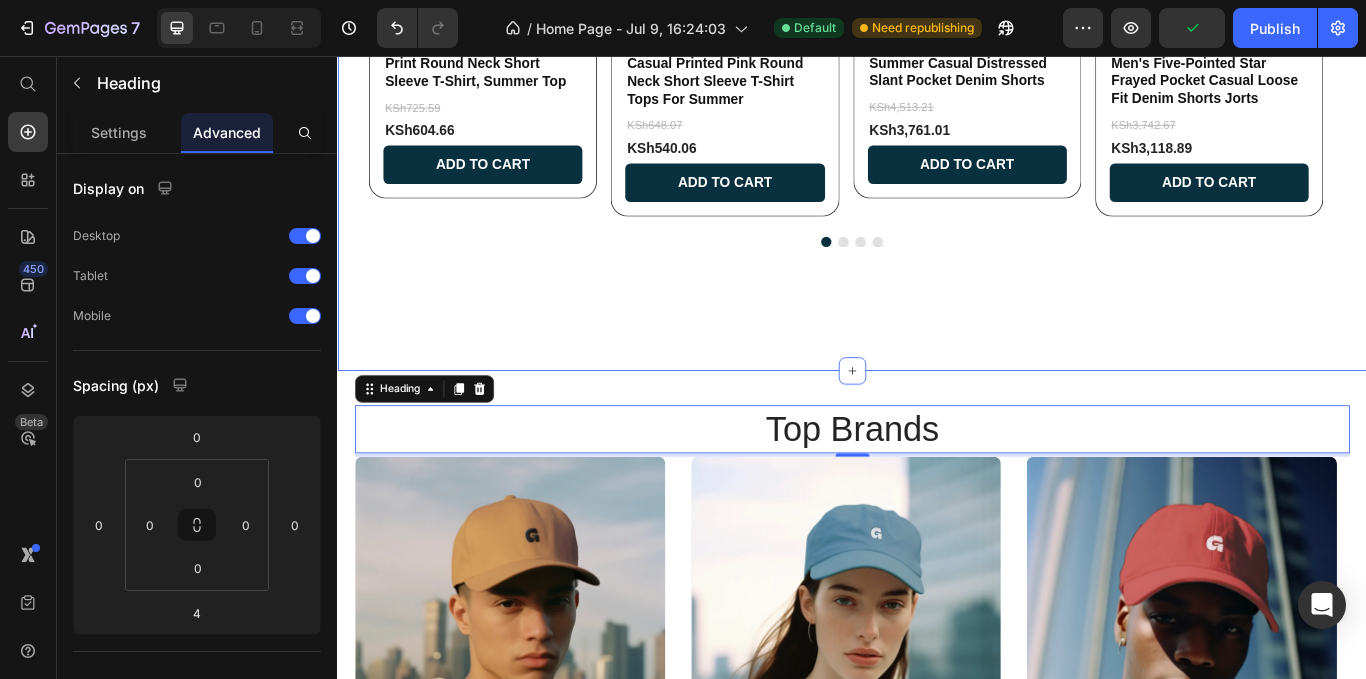 click on "Super Deals Under 300ksh New Arrivals Product Images Girls & Teens Casual Purple Print Round Neck Short Sleeve T-Shirt, Summer Top Product Title KSh725.59 Product Price KSh604.66 Product Price Add to cart Add to Cart Row Row Product Images Tween Girl/Teens Girls' Casual Printed Pink Round Neck Short Sleeve T-Shirt Tops For Summer Product Title KSh648.07 Product Price KSh540.06 Product Price Add to cart Add to Cart Row Row Product Images Manfinity Homme Men's Summer Casual Distressed Slant Pocket Denim Shorts Product Title KSh4,513.21 Product Price KSh3,761.01 Product Price Add to cart Add to Cart Row Row Product Images ROMWE MEN Street Life Men's Five-Pointed Star Frayed Pocket Casual Loose Fit Denim Shorts Jorts Product Title KSh3,742.67 Product Price KSh3,118.89 Product Price Add to cart Add to Cart Row Row Product List Product Images Girls & Teens Casual Purple Print Round Neck Short Sleeve T-Shirt, Summer Top Product Title KSh604.66 Product Price Add to cart Add to Cart Row Row Product Images KSh540.06" at bounding box center [937, -48] 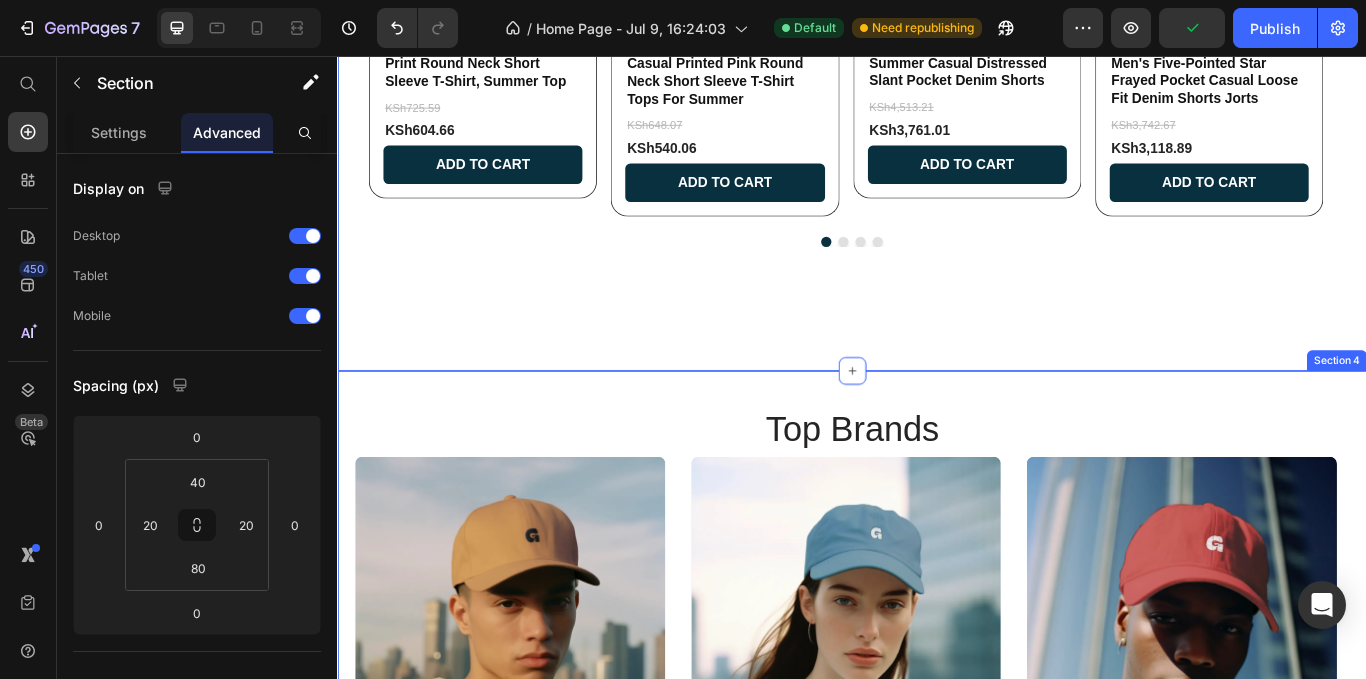 click on "top Brands Heading Saturn Collection Heading explore now Button Hero Banner Mercury Collection Heading explore now Button Hero Banner Mars Collection Heading explore now Button Hero Banner Mars Collection Heading explore now Button Hero Banner Mars Collection Heading explore now Button Hero Banner Mars Collection Heading explore now Button Hero Banner Saturn Collection Heading explore now Button Hero Banner Mars Collection Heading explore now Button Hero Banner Carousel Section 4" at bounding box center (937, 743) 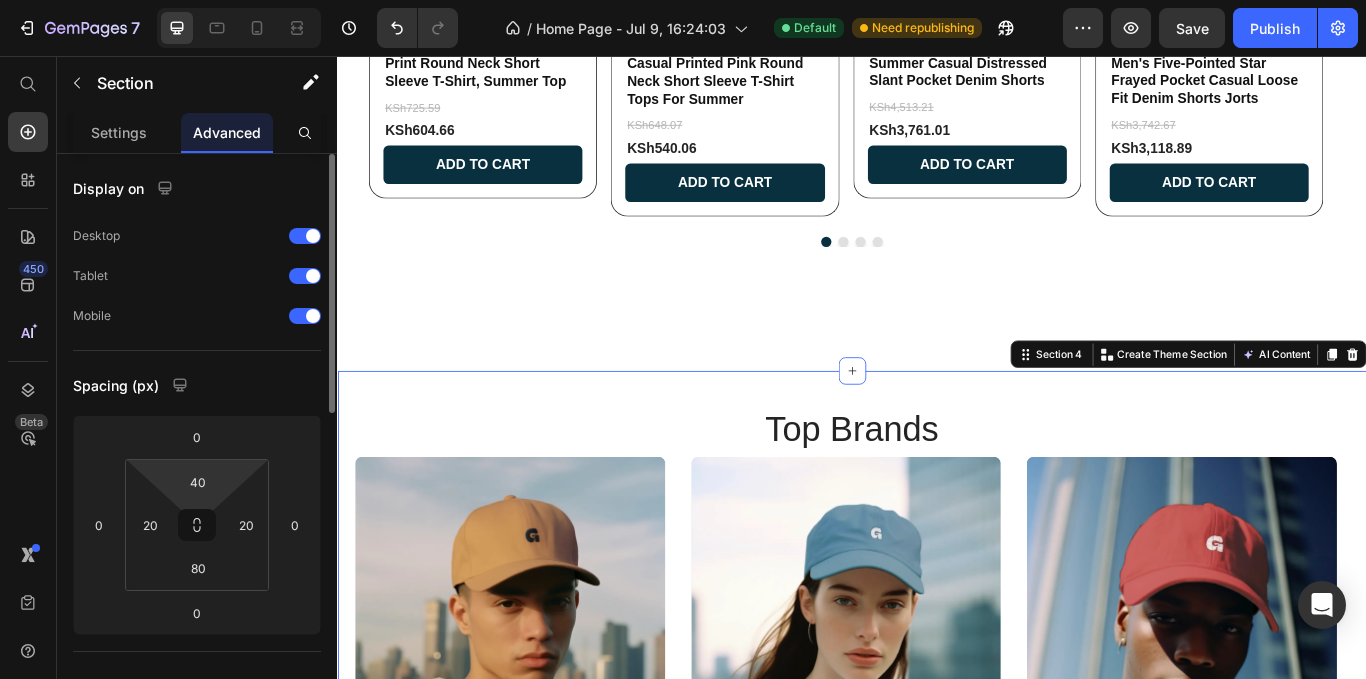 click on "7   /  Home Page - Jul 9, 16:24:03 Default Need republishing Preview  Save   Publish  450 Beta Start with Sections Elements Hero Section Product Detail Brands Trusted Badges Guarantee Product Breakdown How to use Testimonials Compare Bundle FAQs Social Proof Brand Story Product List Collection Blog List Contact Sticky Add to Cart Custom Footer Browse Library 450 Layout
Row
Row
Row
Row Text
Heading
Text Block Button
Button
Button
Sticky Back to top Media
Image Image" at bounding box center (683, 0) 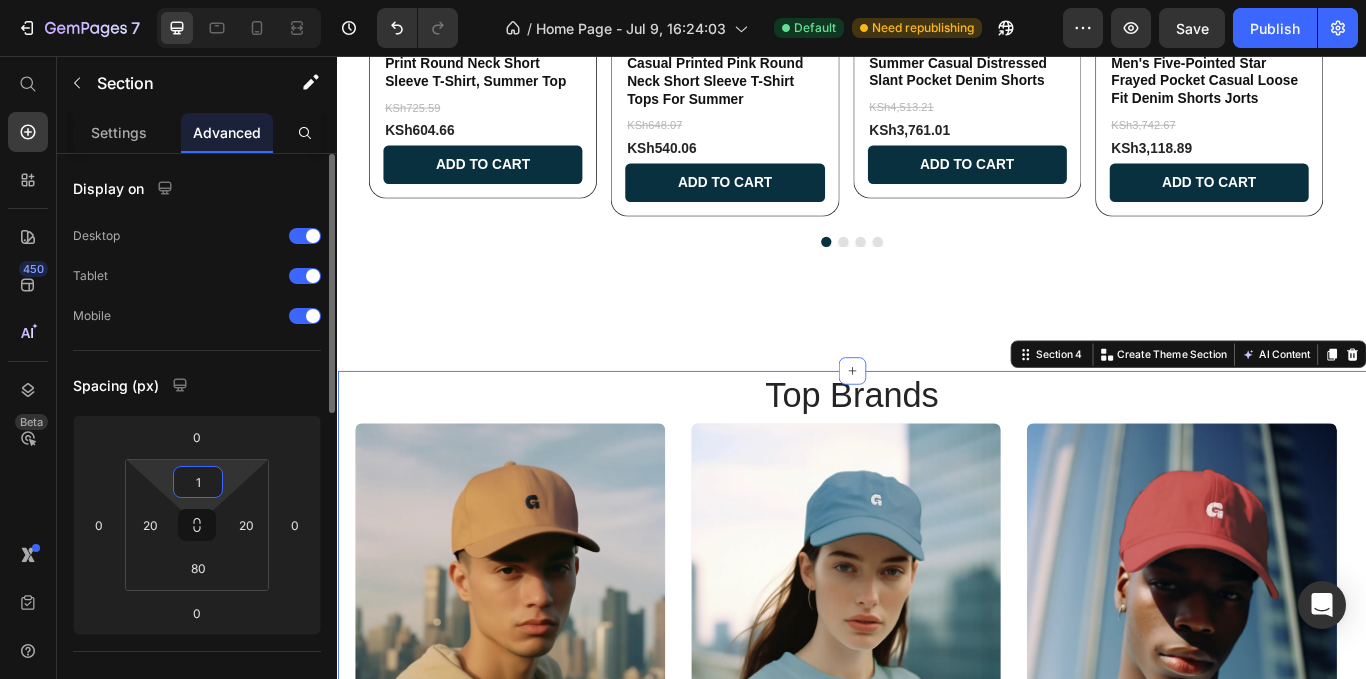 type on "16" 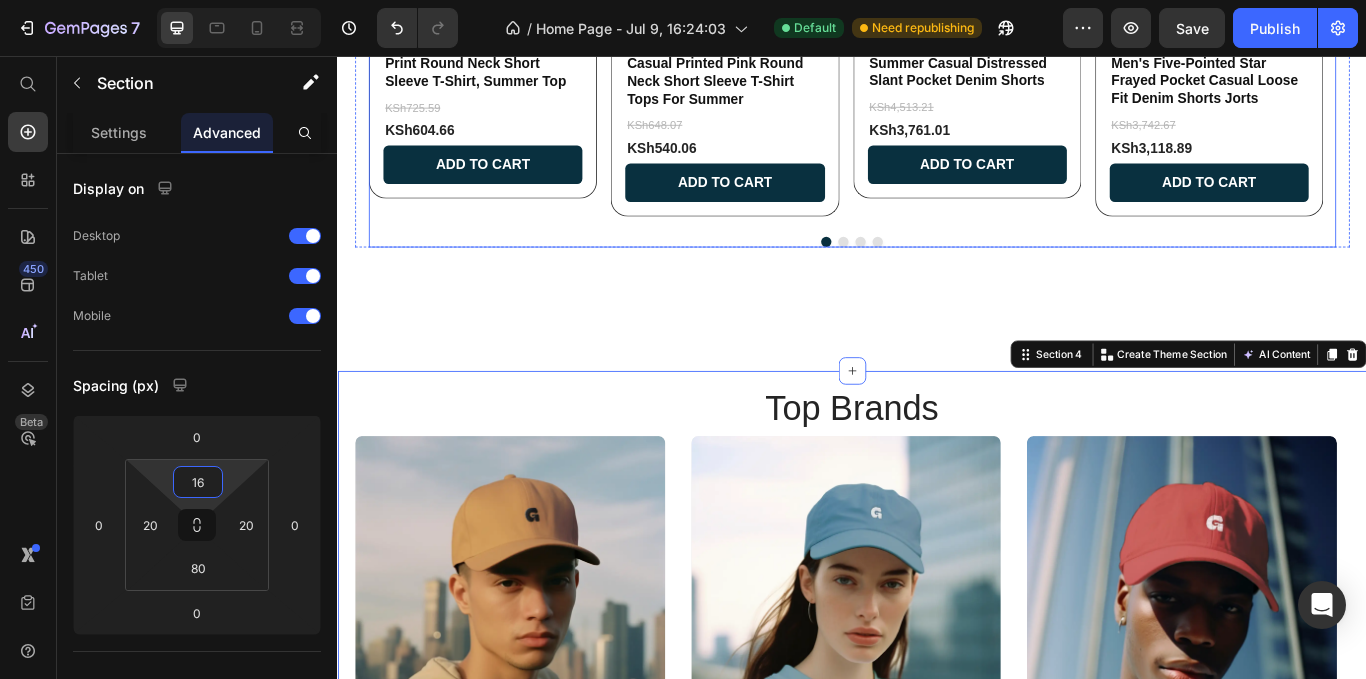 click on "Product Images Girls & Teens Casual Purple Print Round Neck Short Sleeve T-Shirt, Summer Top Product Title KSh725.59 Product Price KSh604.66 Product Price Add to cart Add to Cart Row Row Product Images Tween Girl/Teens Girls' Casual Printed Pink Round Neck Short Sleeve T-Shirt Tops For Summer Product Title KSh648.07 Product Price KSh540.06 Product Price Add to cart Add to Cart Row Row Product Images Manfinity Homme Men's Summer Casual Distressed Slant Pocket Denim Shorts Product Title KSh4,513.21 Product Price KSh3,761.01 Product Price Add to cart Add to Cart Row Row Product Images ROMWE MEN Street Life Men's Five-Pointed Star Frayed Pocket Casual Loose Fit Denim Shorts Jorts Product Title KSh3,742.67 Product Price KSh3,118.89 Product Price Add to cart Add to Cart Row Row" at bounding box center [937, -30] 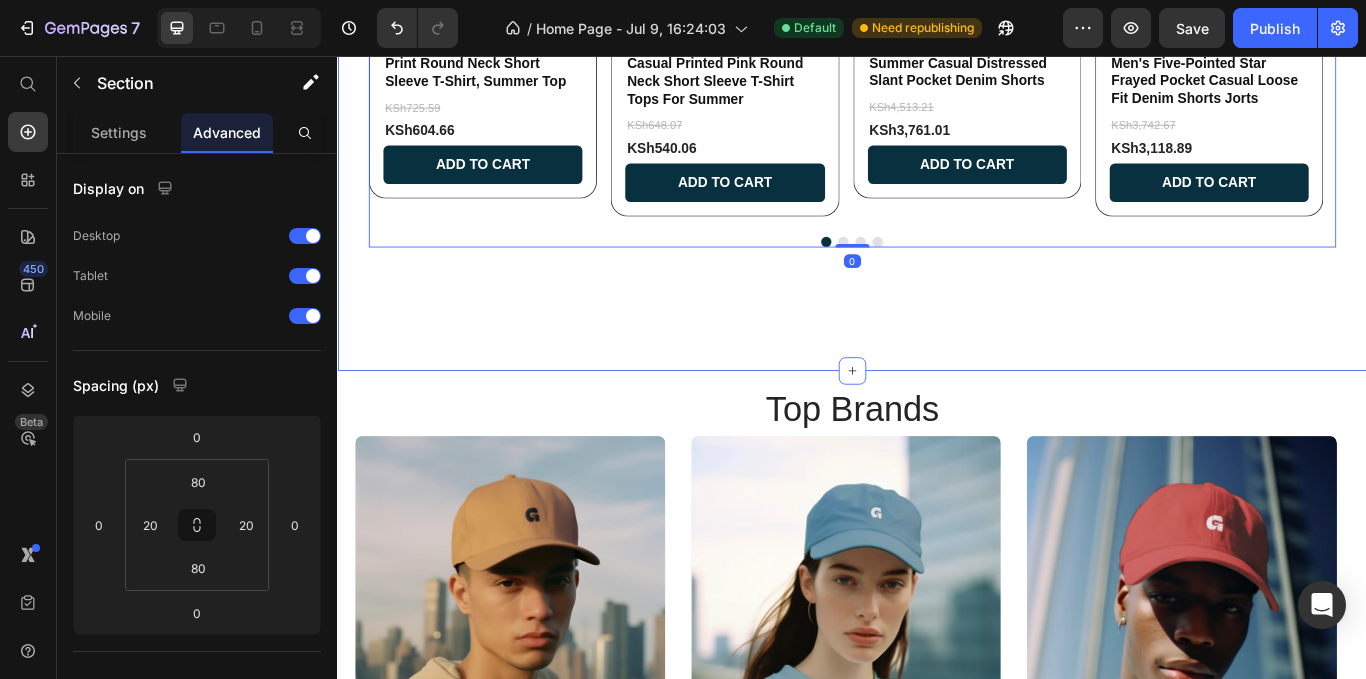 click on "Super Deals Under 300ksh New Arrivals Product Images Girls & Teens Casual Purple Print Round Neck Short Sleeve T-Shirt, Summer Top Product Title KSh725.59 Product Price KSh604.66 Product Price Add to cart Add to Cart Row Row Product Images Tween Girl/Teens Girls' Casual Printed Pink Round Neck Short Sleeve T-Shirt Tops For Summer Product Title KSh648.07 Product Price KSh540.06 Product Price Add to cart Add to Cart Row Row Product Images Manfinity Homme Men's Summer Casual Distressed Slant Pocket Denim Shorts Product Title KSh4,513.21 Product Price KSh3,761.01 Product Price Add to cart Add to Cart Row Row Product Images ROMWE MEN Street Life Men's Five-Pointed Star Frayed Pocket Casual Loose Fit Denim Shorts Jorts Product Title KSh3,742.67 Product Price KSh3,118.89 Product Price Add to cart Add to Cart Row Row Product List   0 Product Images Girls & Teens Casual Purple Print Round Neck Short Sleeve T-Shirt, Summer Top Product Title KSh604.66 Product Price Add to cart Add to Cart Row Row Product Images Row Row" at bounding box center [937, -48] 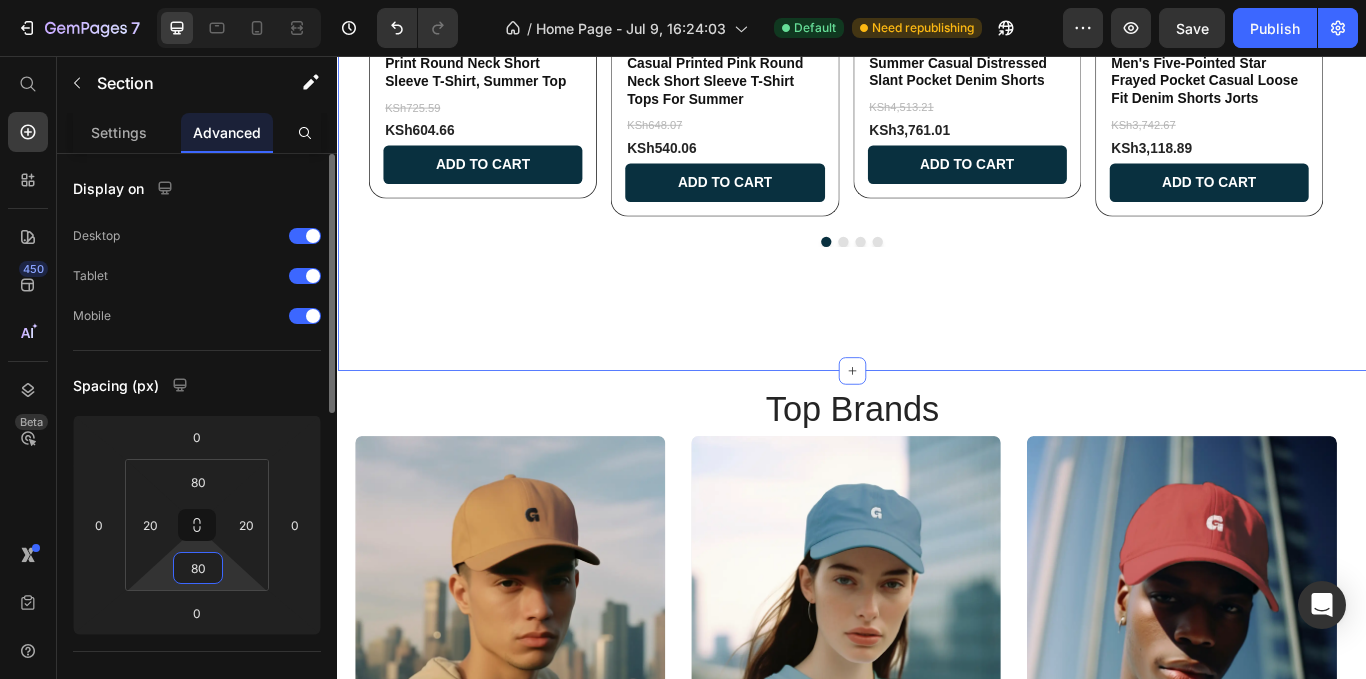 click on "80" at bounding box center (198, 568) 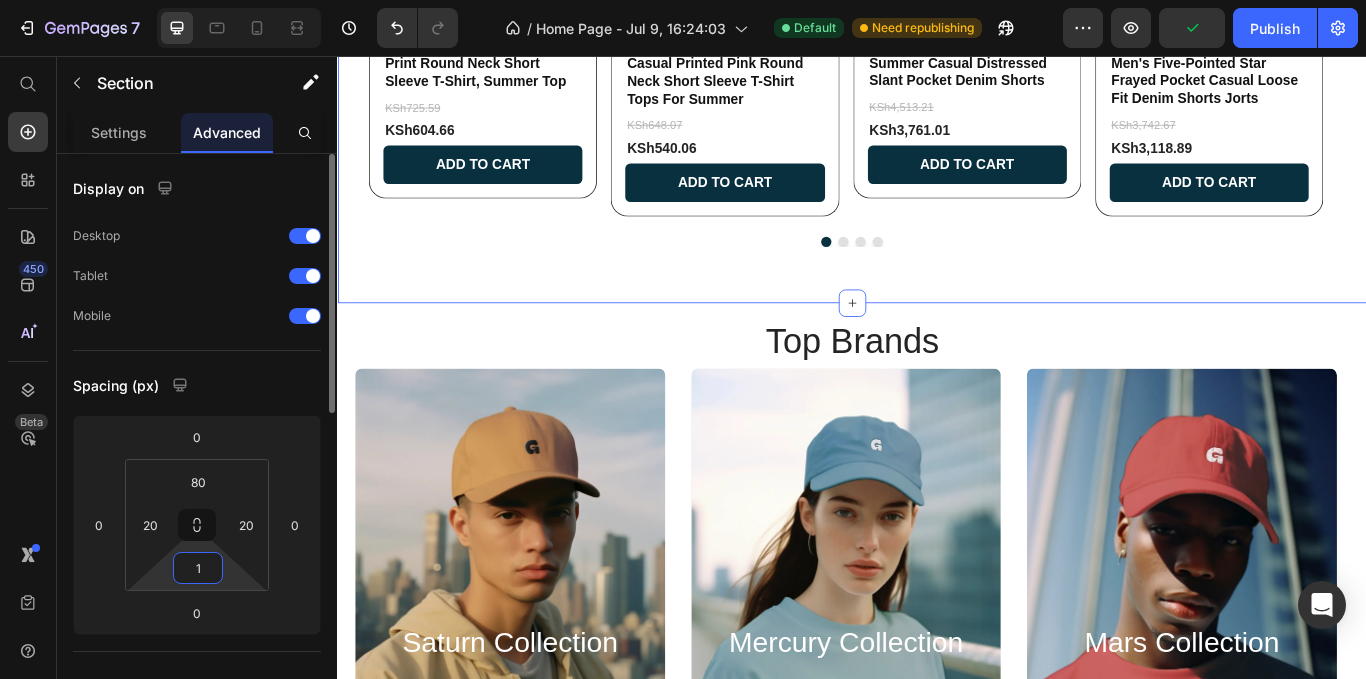 type on "16" 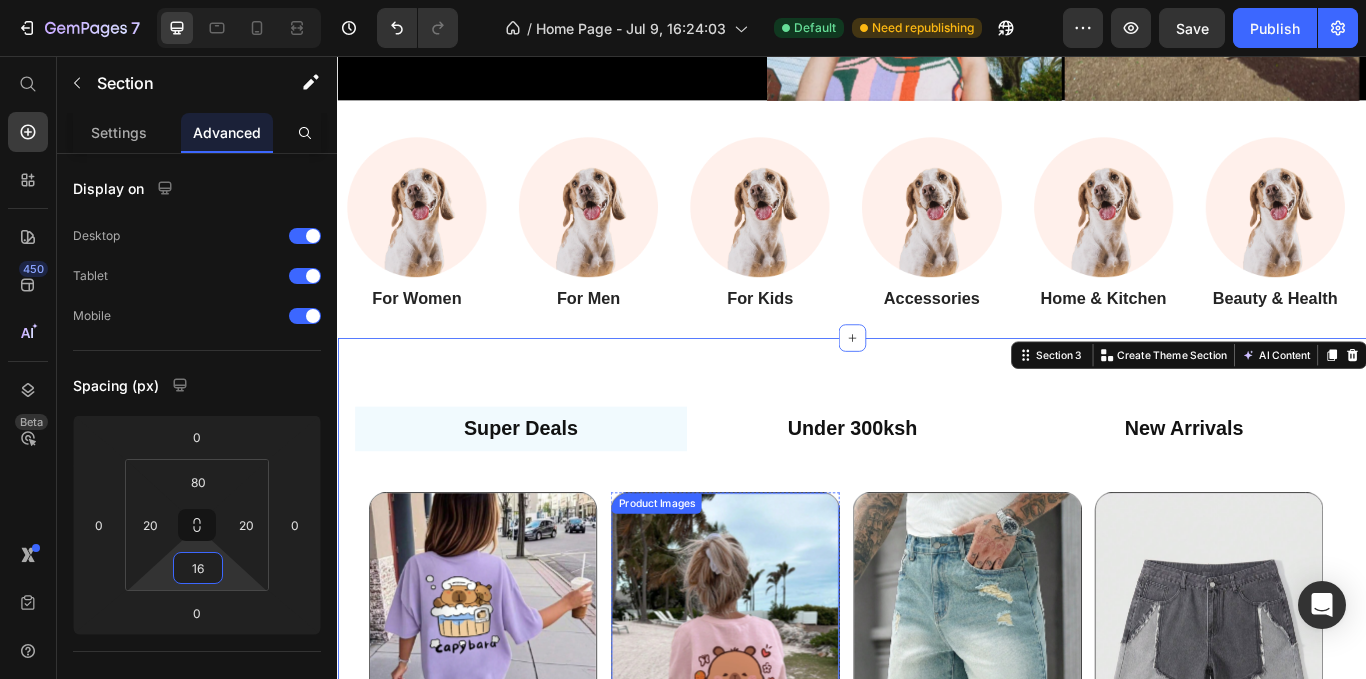 scroll, scrollTop: 700, scrollLeft: 0, axis: vertical 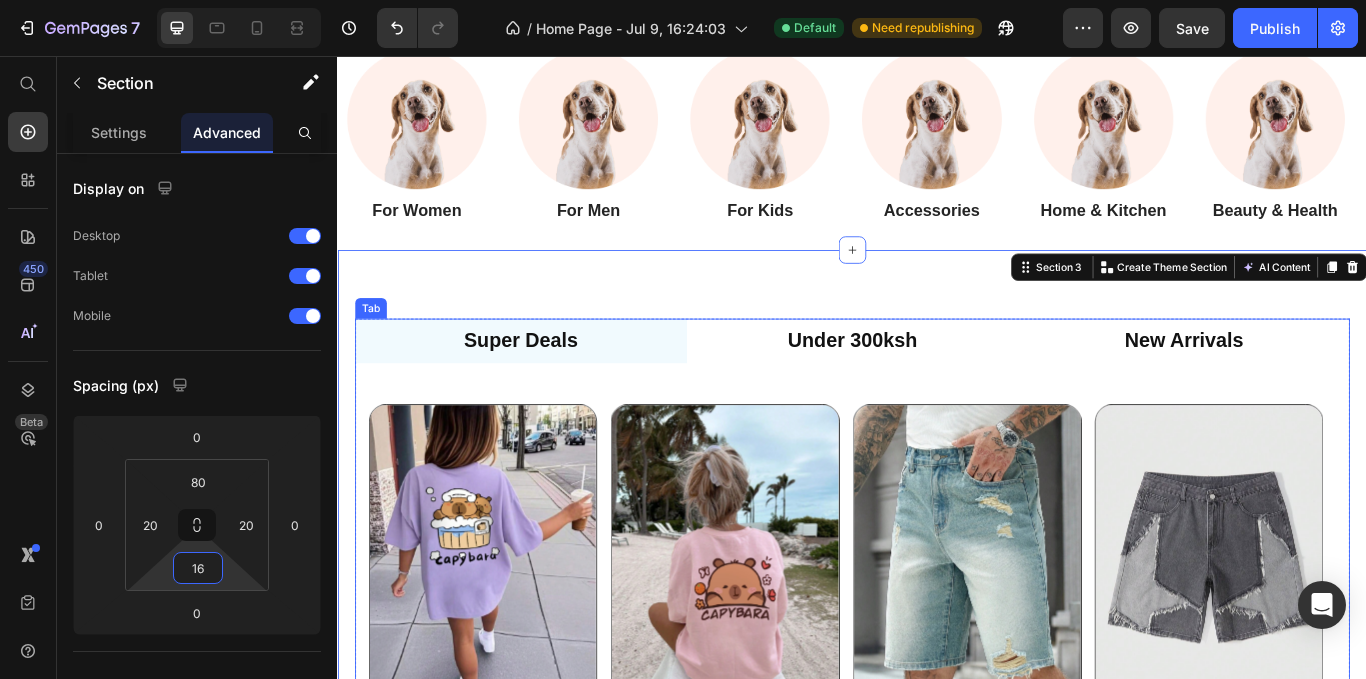 click on "Under 300ksh" at bounding box center (937, 388) 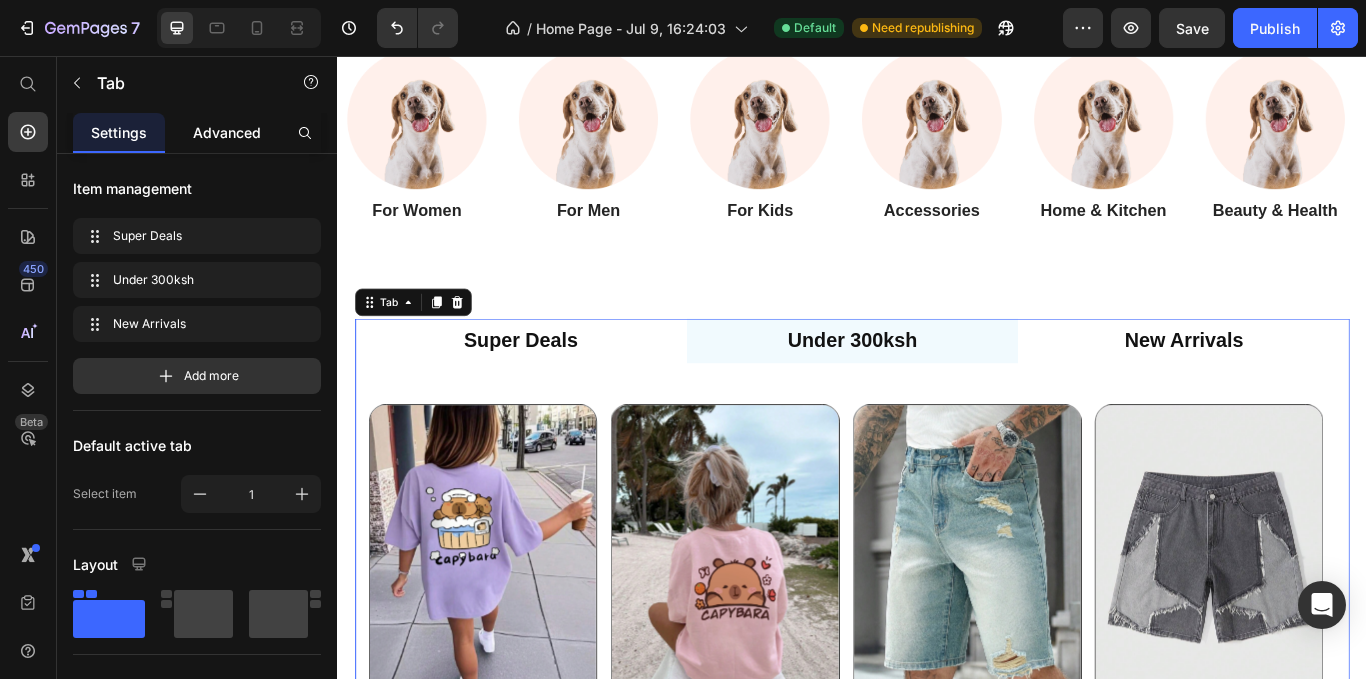 click on "Advanced" at bounding box center (227, 132) 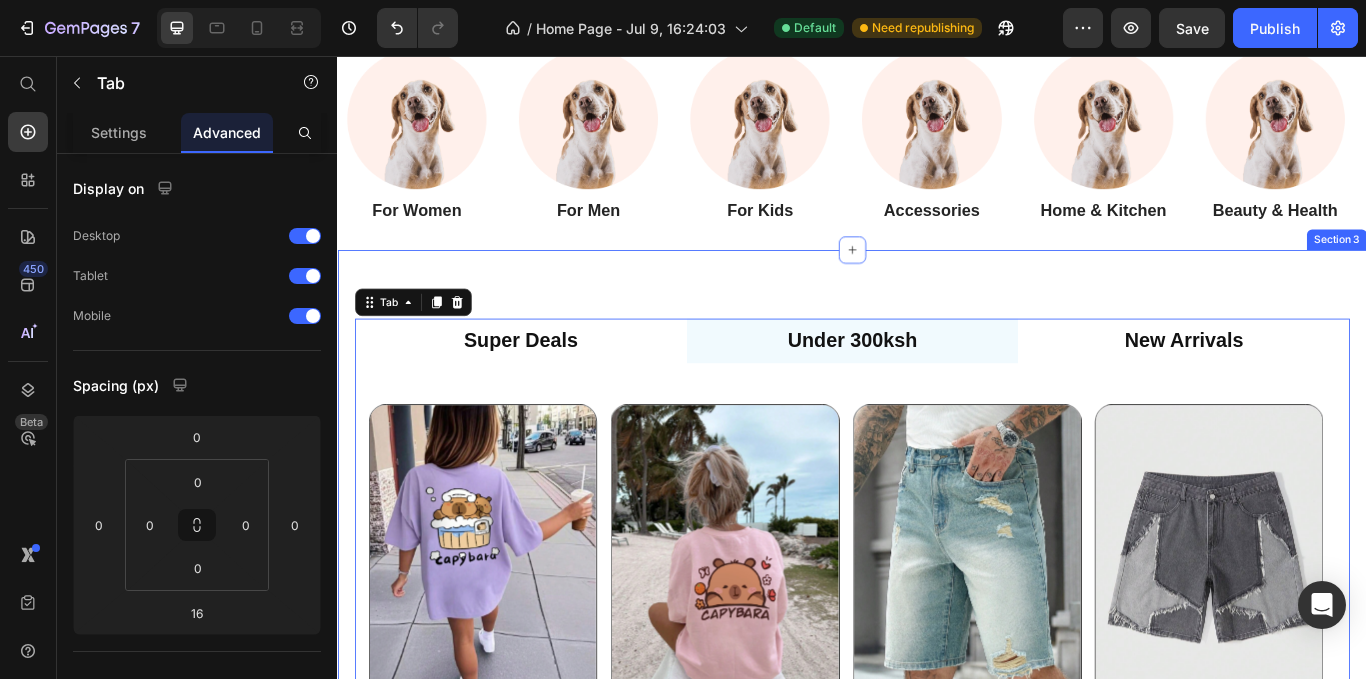click on "Super Deals Under 300ksh New Arrivals Product Images Girls & Teens Casual Purple Print Round Neck Short Sleeve T-Shirt, Summer Top Product Title KSh725.59 Product Price KSh604.66 Product Price Add to cart Add to Cart Row Row Product Images Tween Girl/Teens Girls' Casual Printed Pink Round Neck Short Sleeve T-Shirt Tops For Summer Product Title KSh648.07 Product Price KSh540.06 Product Price Add to cart Add to Cart Row Row Product Images Manfinity Homme Men's Summer Casual Distressed Slant Pocket Denim Shorts Product Title KSh4,513.21 Product Price KSh3,761.01 Product Price Add to cart Add to Cart Row Row Product Images ROMWE MEN Street Life Men's Five-Pointed Star Frayed Pocket Casual Loose Fit Denim Shorts Jorts Product Title KSh3,742.67 Product Price KSh3,118.89 Product Price Add to cart Add to Cart Row Row Product List Product Images Girls & Teens Casual Purple Print Round Neck Short Sleeve T-Shirt, Summer Top Product Title KSh604.66 Product Price Add to cart Add to Cart Row Row Product Images KSh540.06" at bounding box center (937, 710) 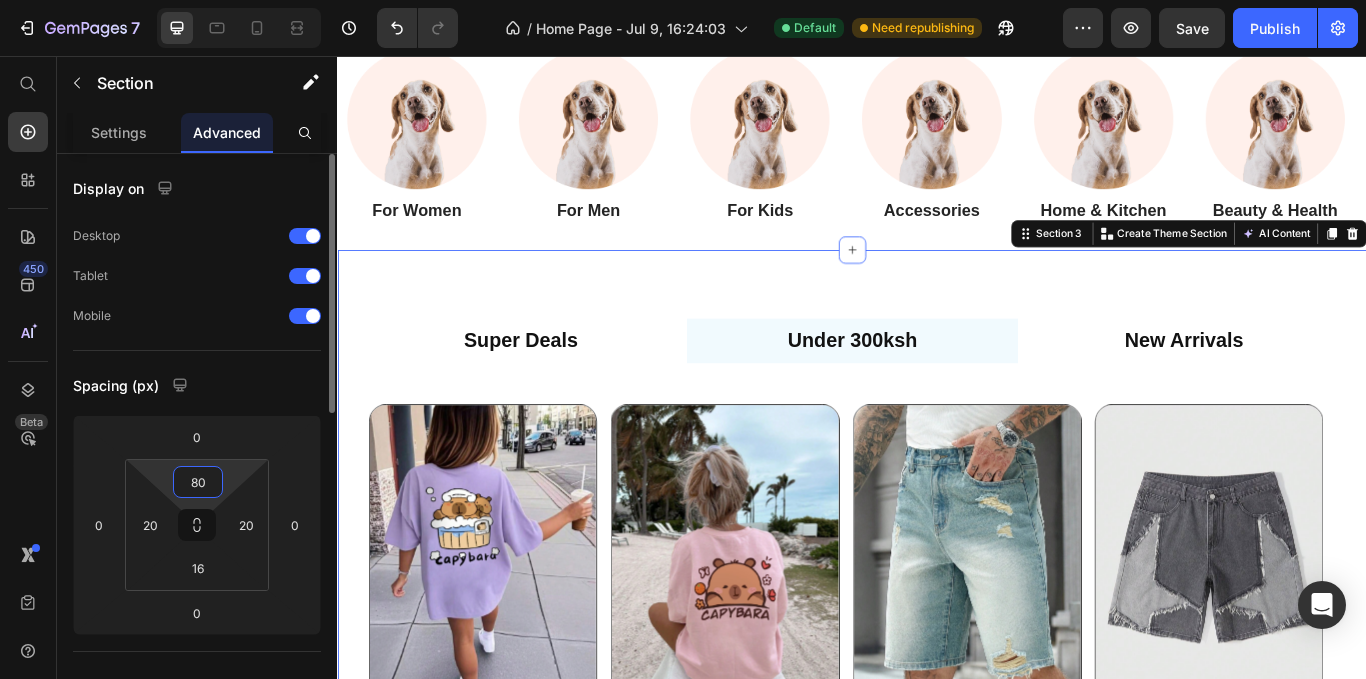 click on "80" at bounding box center (198, 482) 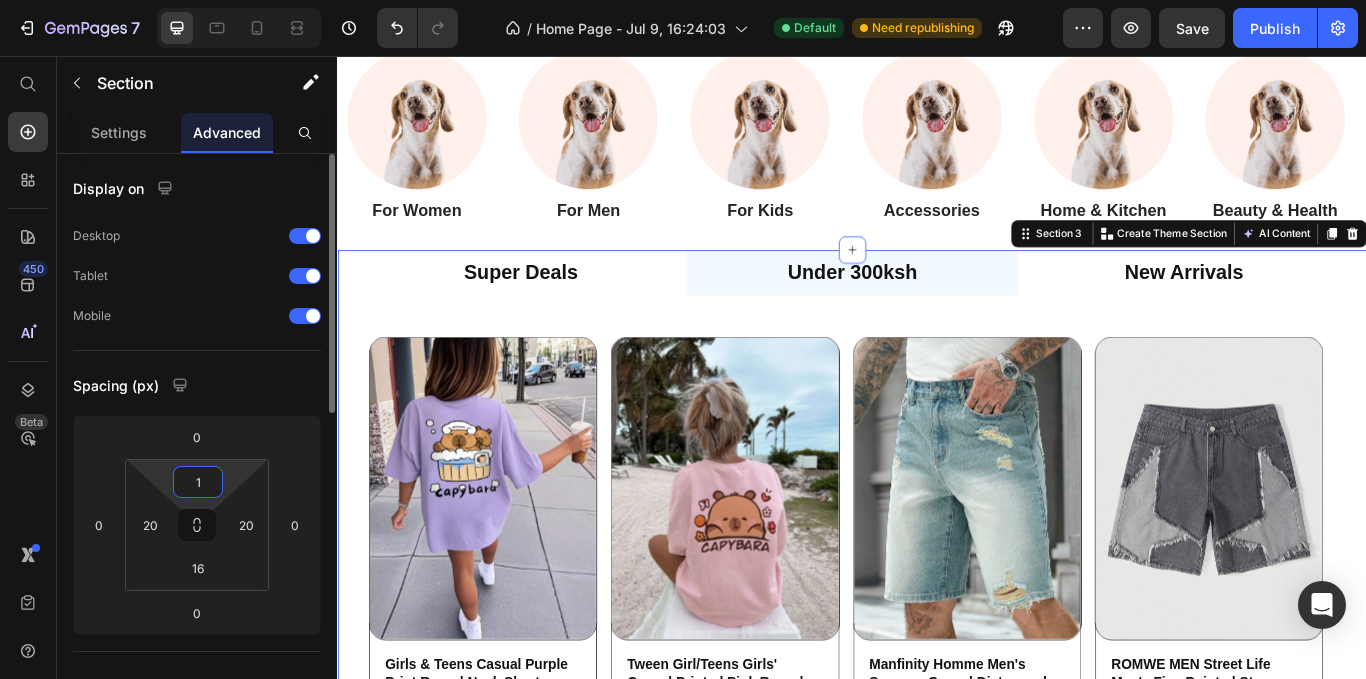 type on "16" 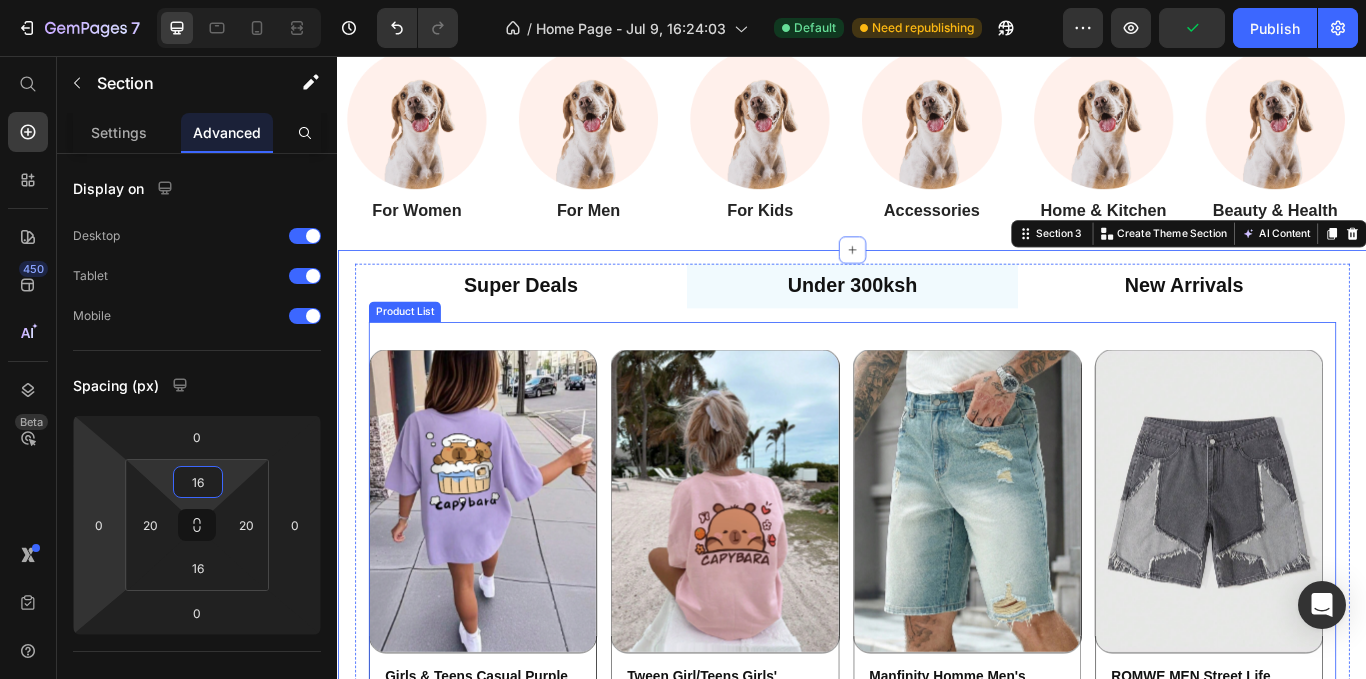 click on "Product Images Girls & Teens Casual Purple Print Round Neck Short Sleeve T-Shirt, Summer Top Product Title KSh604.66 Product Price Add to cart Add to Cart Row Row Product Images Tween Girl/Teens Girls' Casual Printed Pink Round Neck Short Sleeve T-Shirt Tops For Summer Product Title KSh540.06 Product Price Add to cart Add to Cart Row Row Product Images Manfinity Homme Men's Summer Casual Distressed Slant Pocket Denim Shorts Product Title KSh3,761.01 Product Price Add to cart Add to Cart Row Row Product Images ROMWE MEN Street Life Men's Five-Pointed Star Frayed Pocket Casual Loose Fit Denim Shorts Jorts Product Title KSh3,118.89 Product Price Add to cart Add to Cart Row Row Product List" at bounding box center [937, 680] 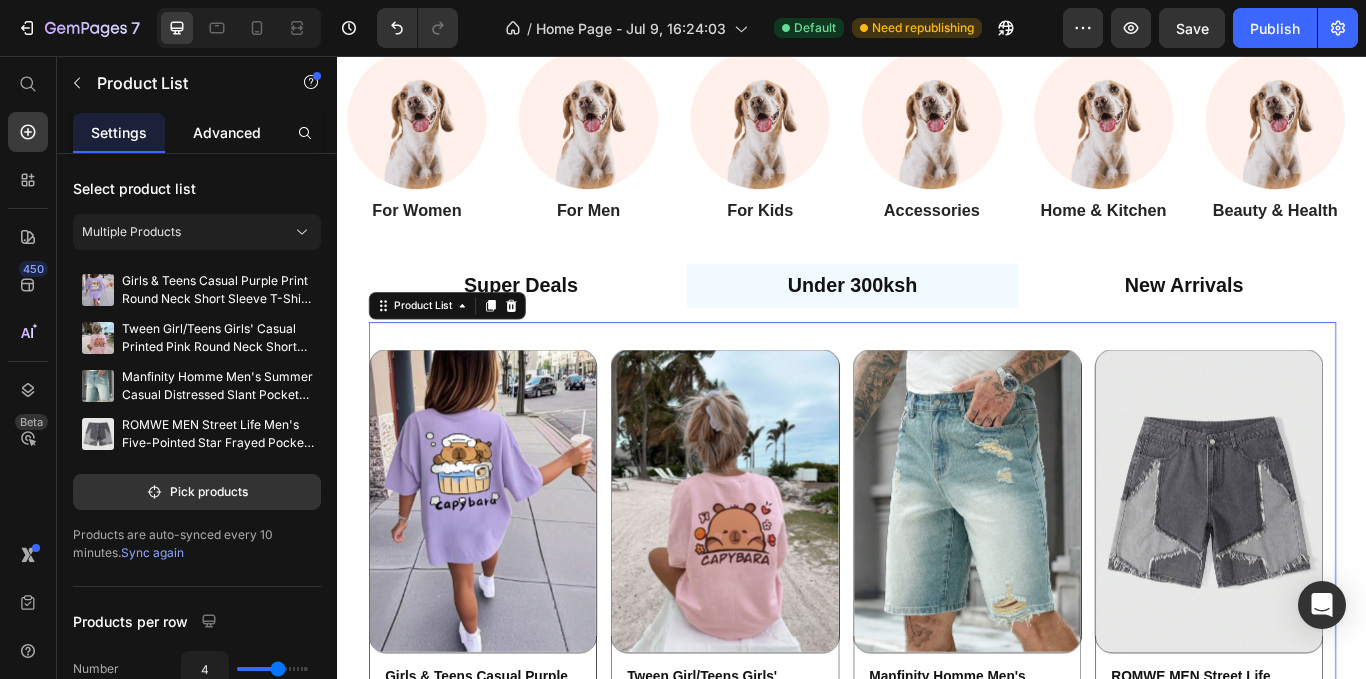 click on "Advanced" at bounding box center [227, 132] 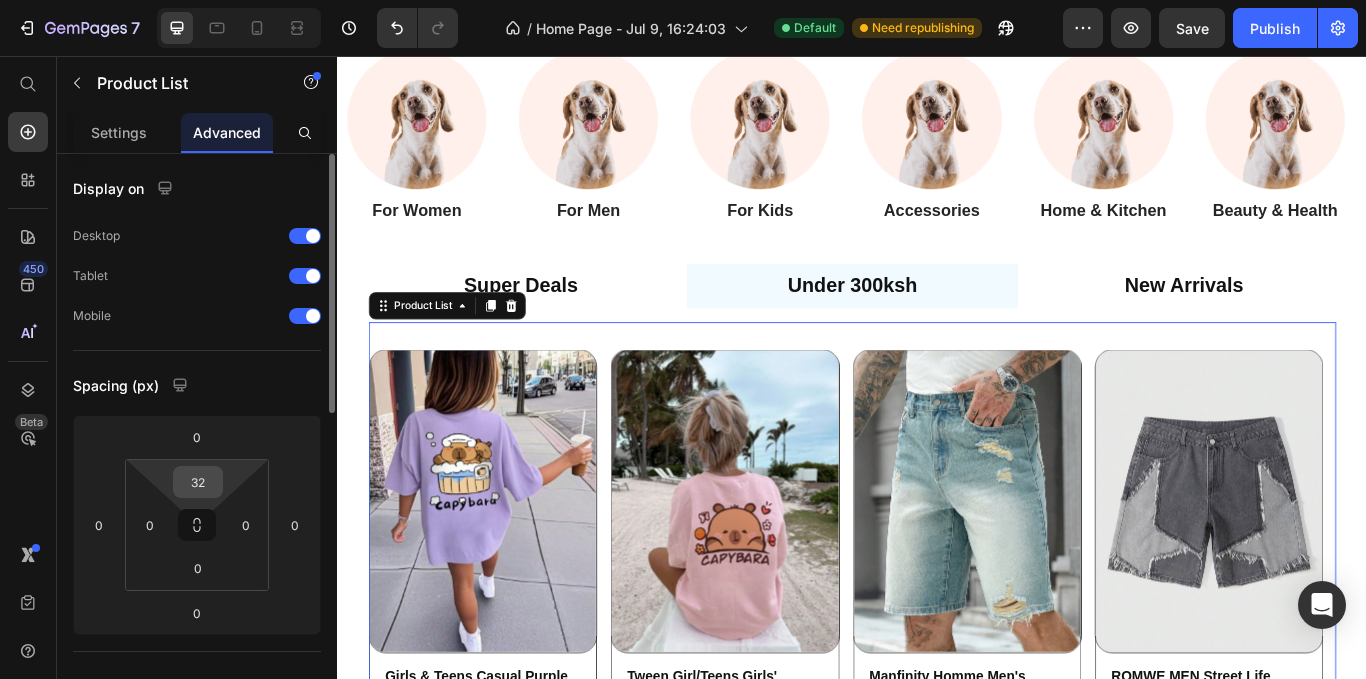 click on "32" at bounding box center [198, 482] 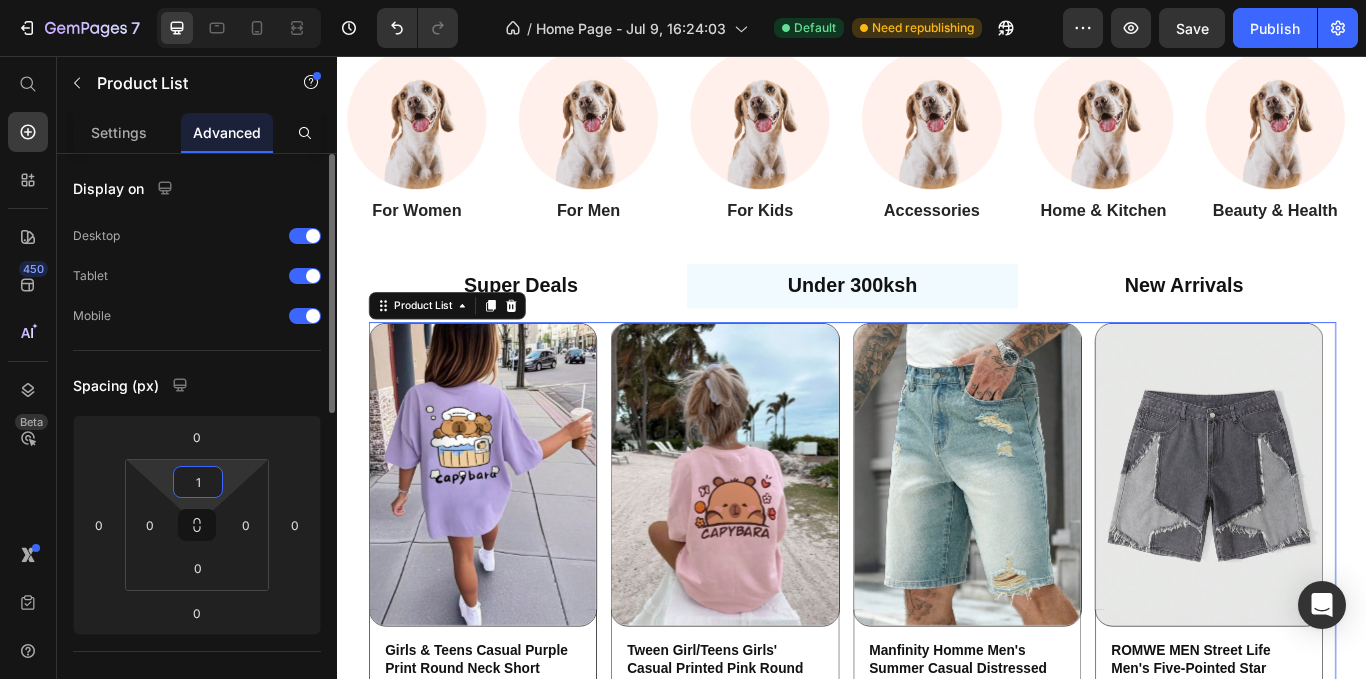 type on "16" 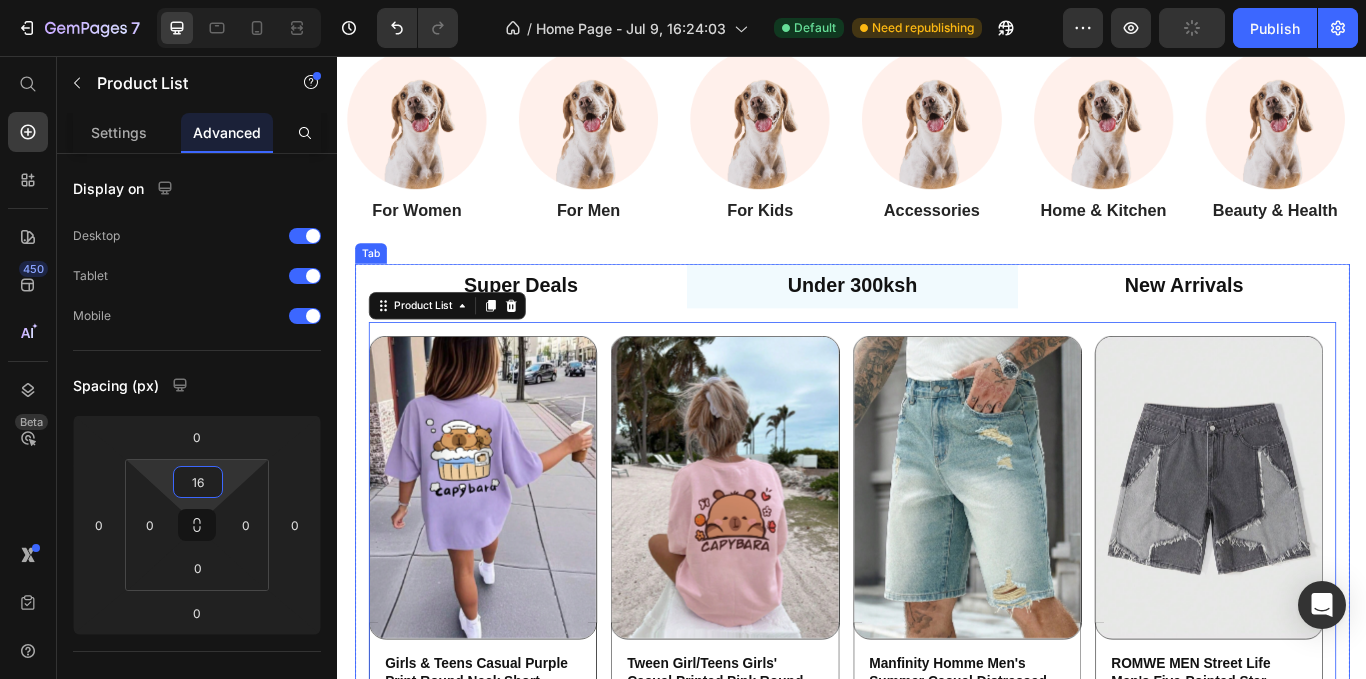 click on "New Arrivals" at bounding box center [1323, 324] 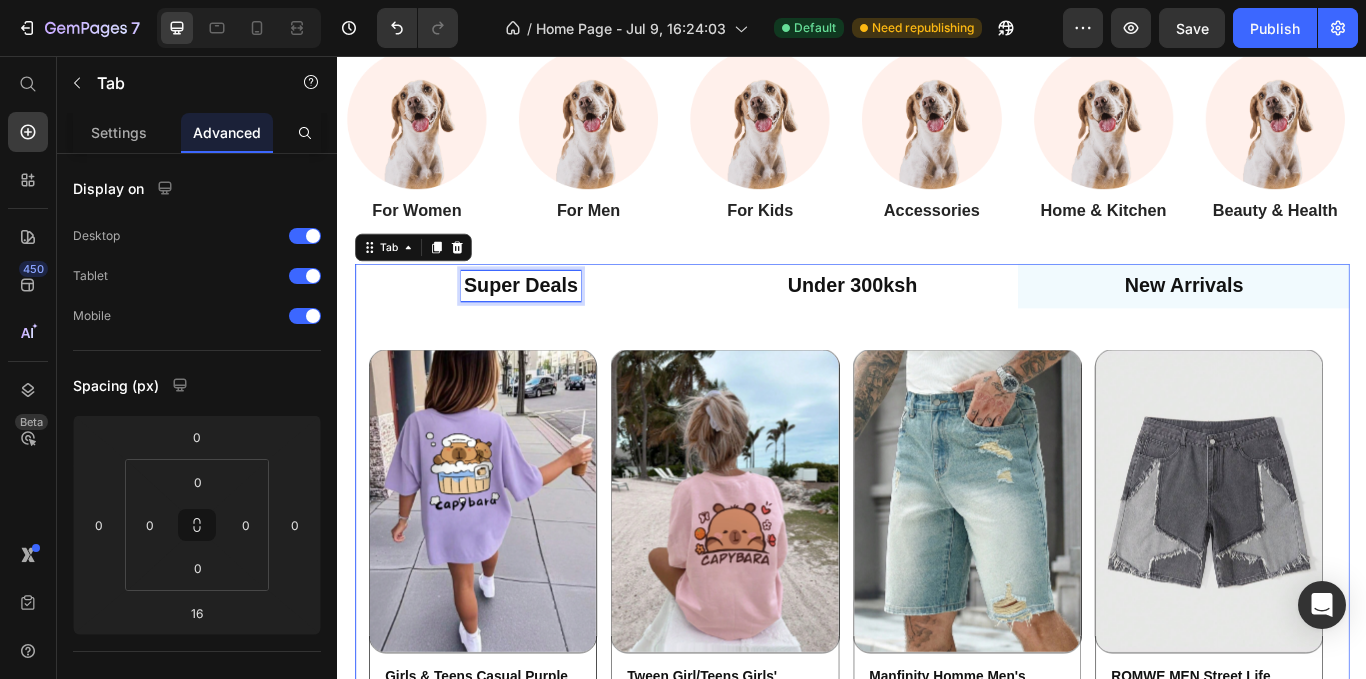 click on "Super Deals" at bounding box center (550, 324) 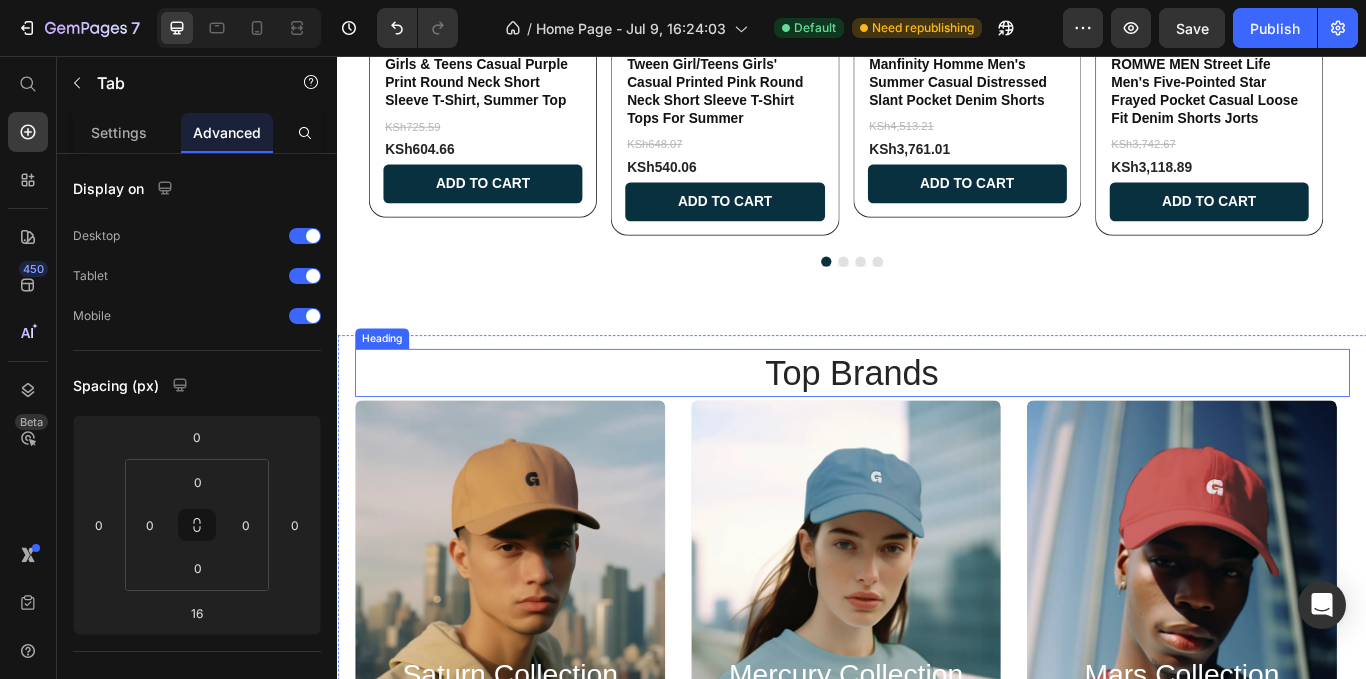 scroll, scrollTop: 1400, scrollLeft: 0, axis: vertical 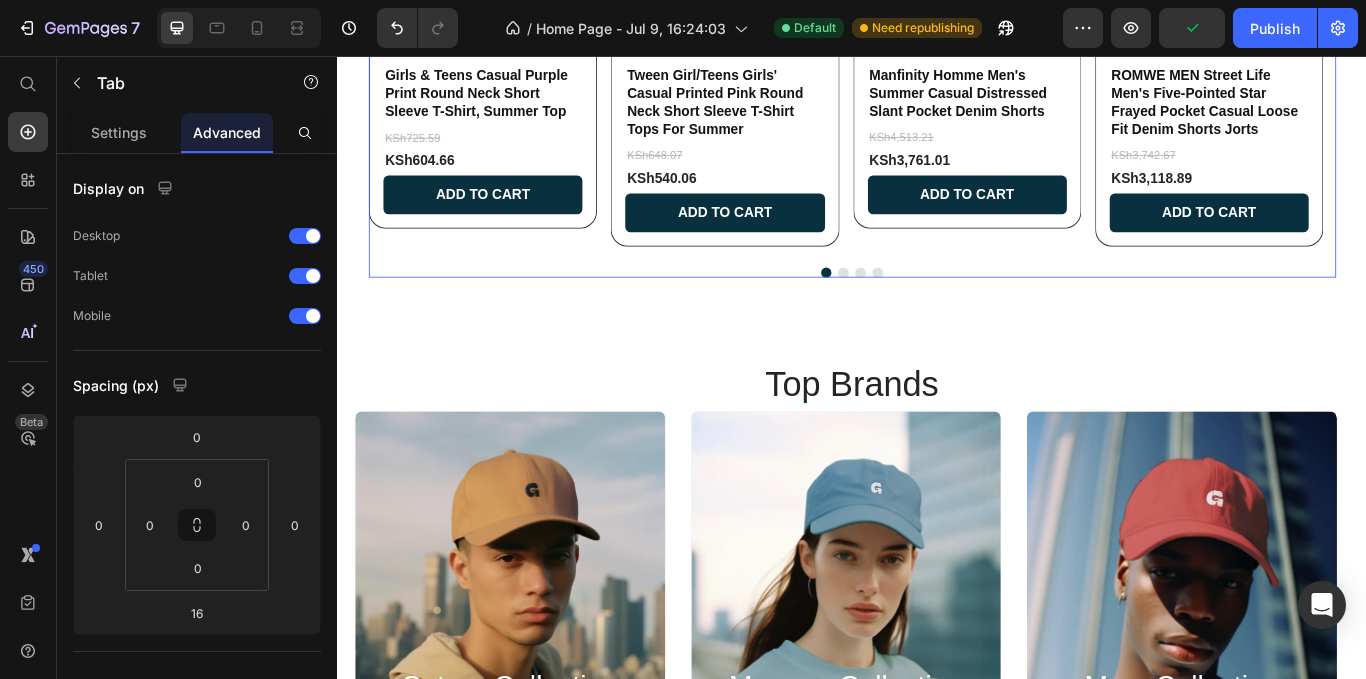 click at bounding box center [937, 309] 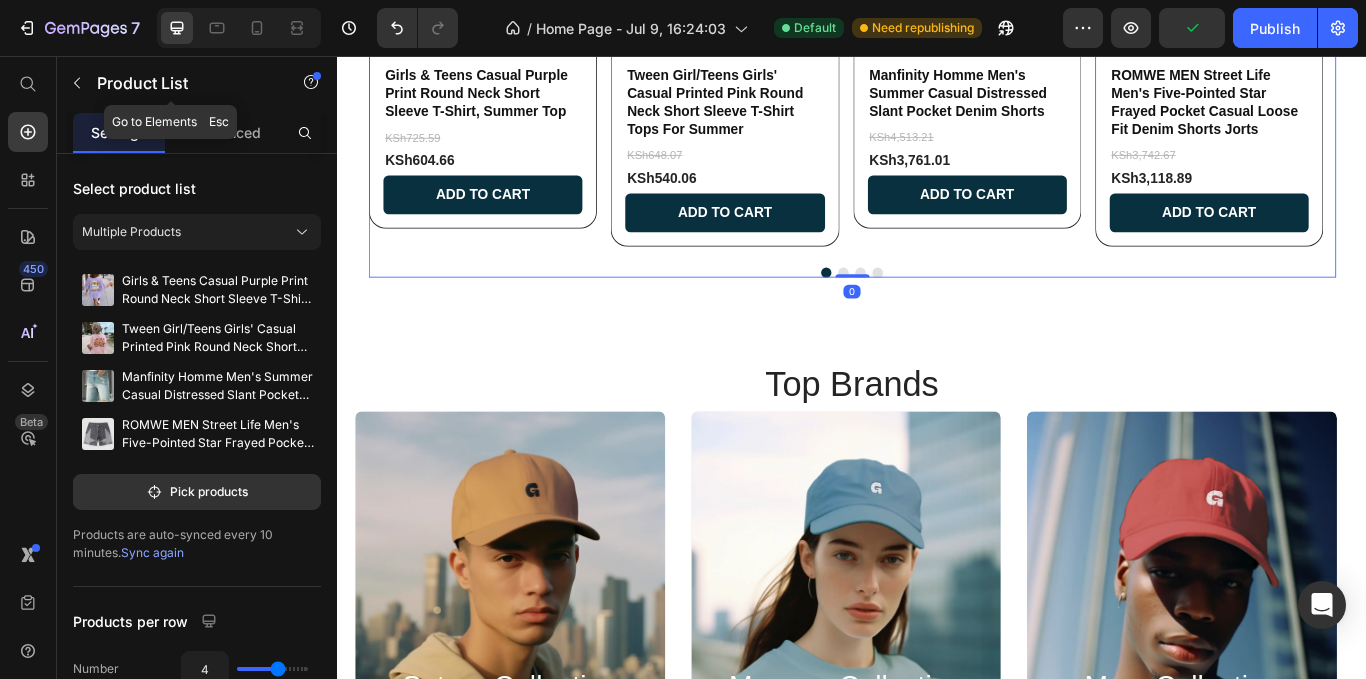 click on "Product List" 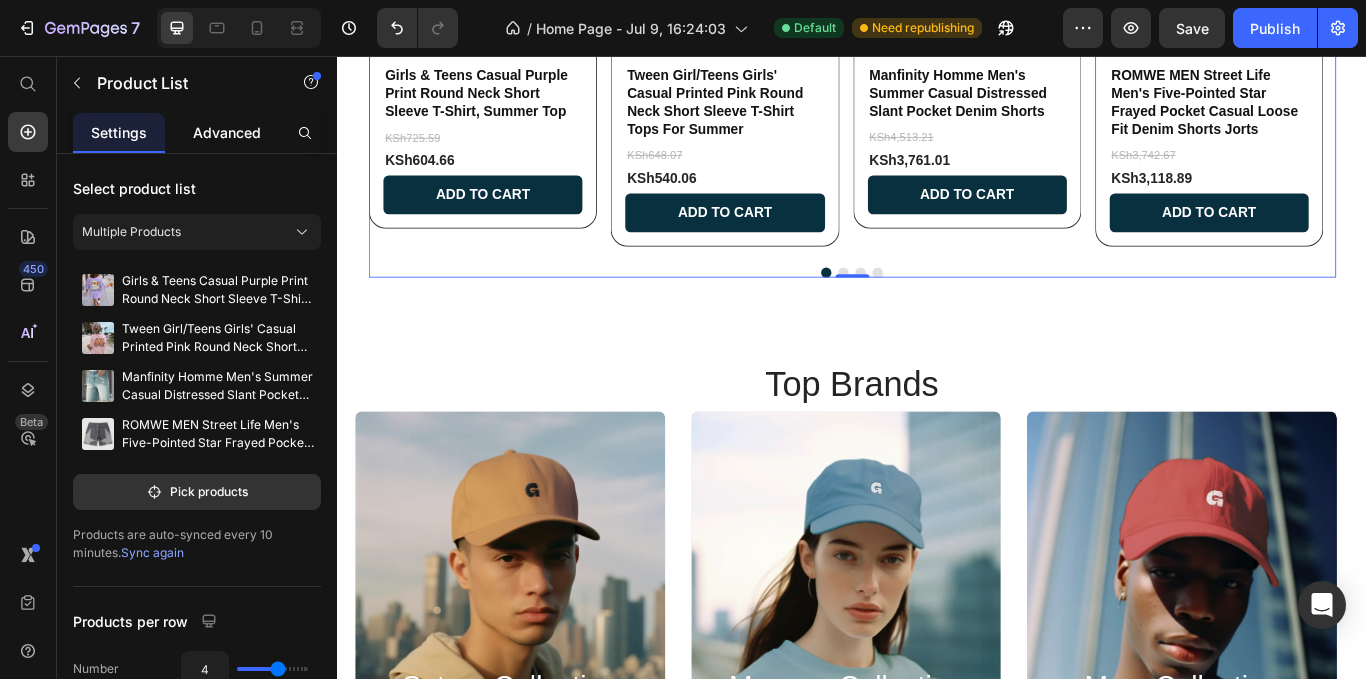 click on "Advanced" at bounding box center [227, 132] 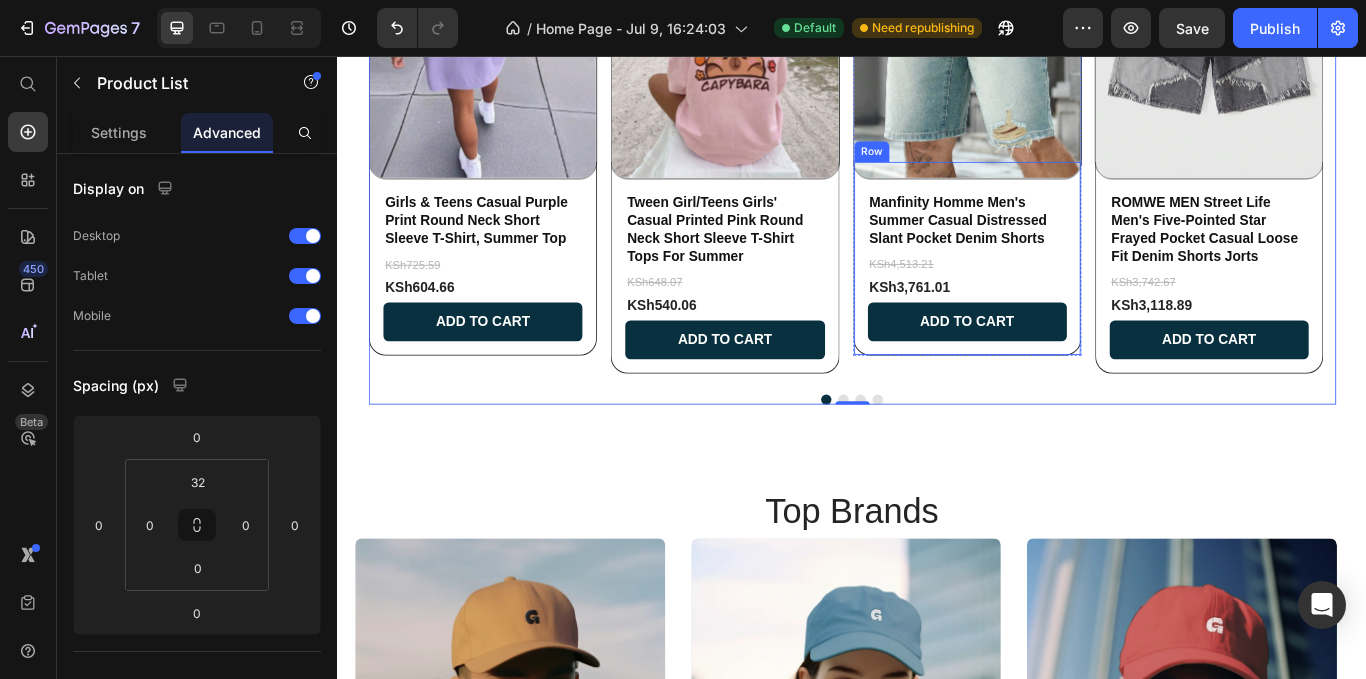 scroll, scrollTop: 1300, scrollLeft: 0, axis: vertical 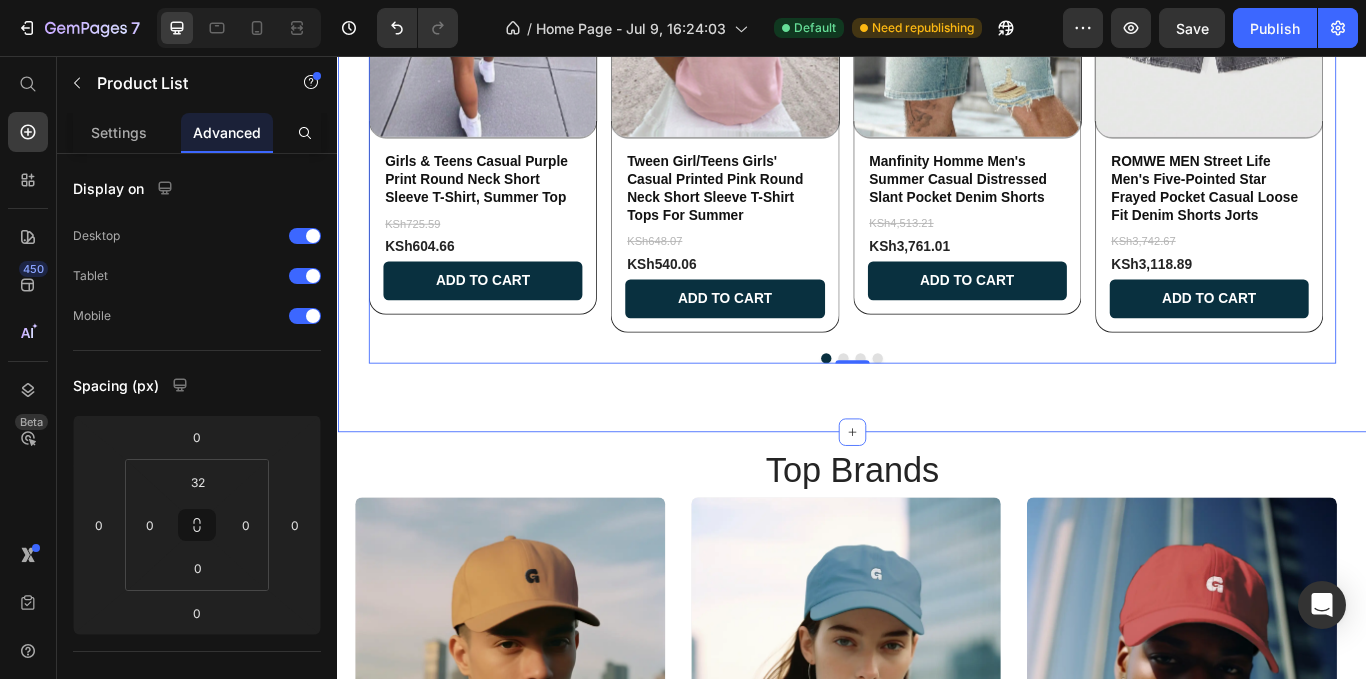 click on "Super Deals Under 300ksh New Arrivals Product Images Girls & Teens Casual Purple Print Round Neck Short Sleeve T-Shirt, Summer Top Product Title KSh725.59 Product Price KSh604.66 Product Price Add to cart Add to Cart Row Row Product Images Tween Girl/Teens Girls' Casual Printed Pink Round Neck Short Sleeve T-Shirt Tops For Summer Product Title KSh648.07 Product Price KSh540.06 Product Price Add to cart Add to Cart Row Row Product Images Manfinity Homme Men's Summer Casual Distressed Slant Pocket Denim Shorts Product Title KSh4,513.21 Product Price KSh3,761.01 Product Price Add to cart Add to Cart Row Row Product Images ROMWE MEN Street Life Men's Five-Pointed Star Frayed Pocket Casual Loose Fit Denim Shorts Jorts Product Title KSh3,742.67 Product Price KSh3,118.89 Product Price Add to cart Add to Cart Row Row Product List   0 Product Images Girls & Teens Casual Purple Print Round Neck Short Sleeve T-Shirt, Summer Top Product Title KSh604.66 Product Price Add to cart Add to Cart Row Row Product Images Row Row" at bounding box center [937, 88] 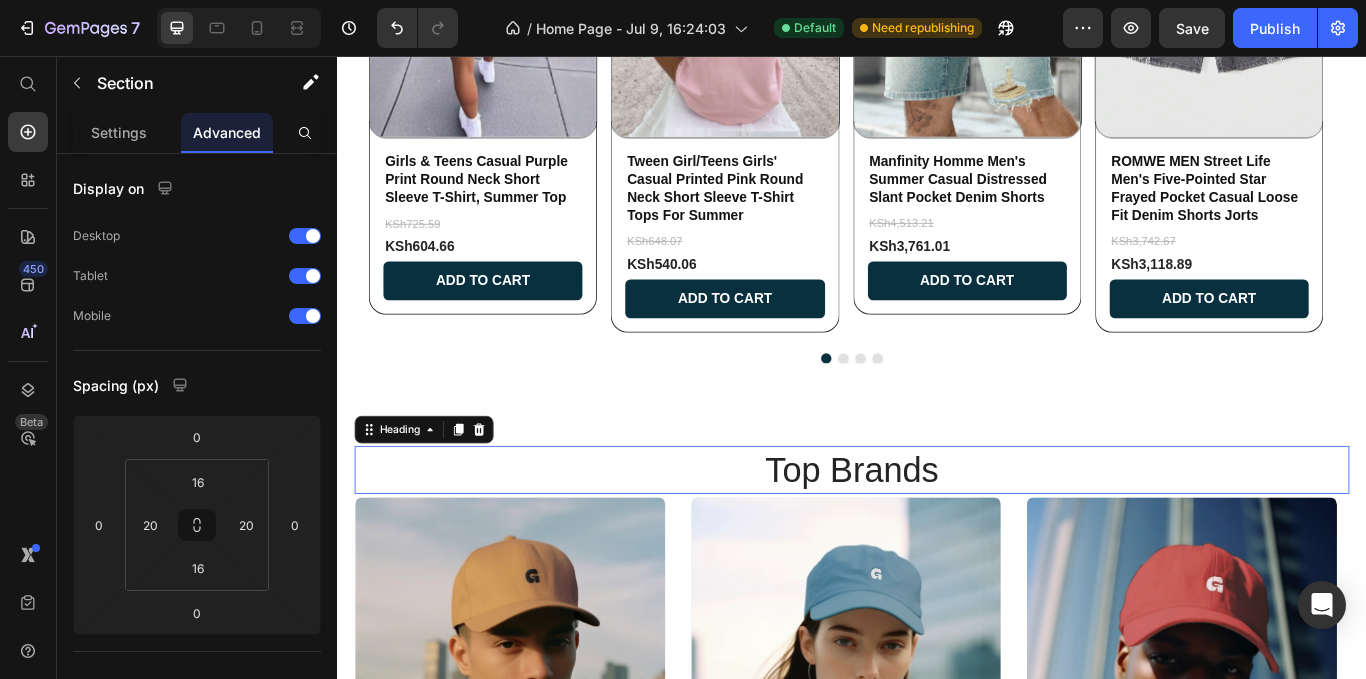 click on "top Brands" at bounding box center [937, 539] 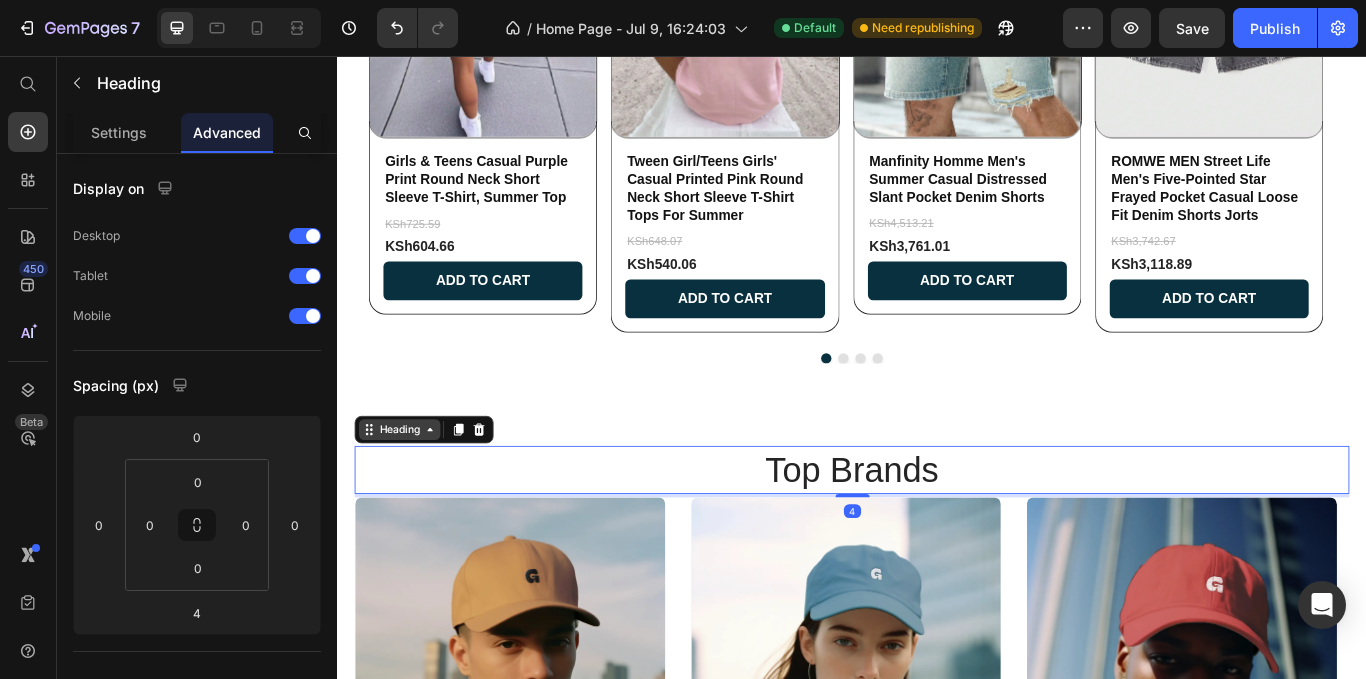 click on "Heading" at bounding box center [409, 492] 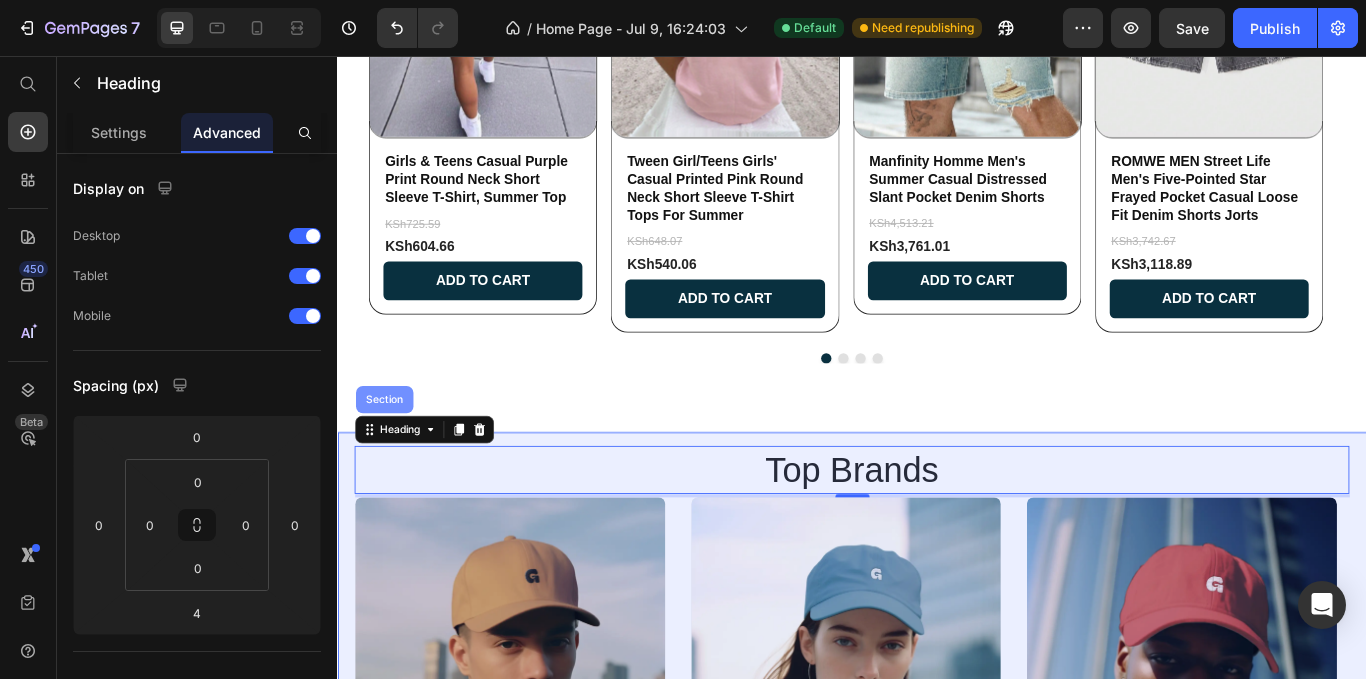 click on "Section" at bounding box center (391, 457) 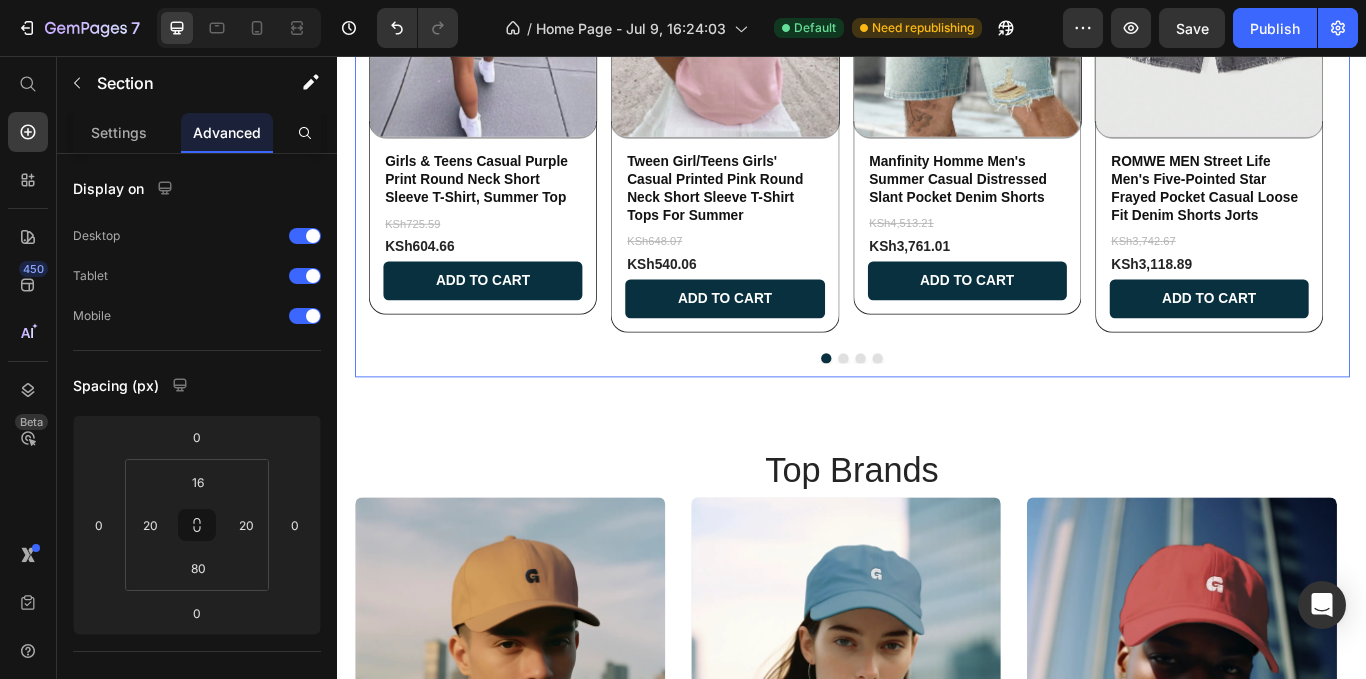 click on "Super Deals Under 300ksh New Arrivals Product Images Girls & Teens Casual Purple Print Round Neck Short Sleeve T-Shirt, Summer Top Product Title KSh725.59 Product Price KSh604.66 Product Price Add to cart Add to Cart Row Row Product Images Tween Girl/Teens Girls' Casual Printed Pink Round Neck Short Sleeve T-Shirt Tops For Summer Product Title KSh648.07 Product Price KSh540.06 Product Price Add to cart Add to Cart Row Row Product Images Manfinity Homme Men's Summer Casual Distressed Slant Pocket Denim Shorts Product Title KSh4,513.21 Product Price KSh3,761.01 Product Price Add to cart Add to Cart Row Row Product Images ROMWE MEN Street Life Men's Five-Pointed Star Frayed Pocket Casual Loose Fit Denim Shorts Jorts Product Title KSh3,742.67 Product Price KSh3,118.89 Product Price Add to cart Add to Cart Row Row Product List Product Images Girls & Teens Casual Purple Print Round Neck Short Sleeve T-Shirt, Summer Top Product Title KSh604.66 Product Price Add to cart Add to Cart Row Row Product Images KSh540.06" at bounding box center (937, 64) 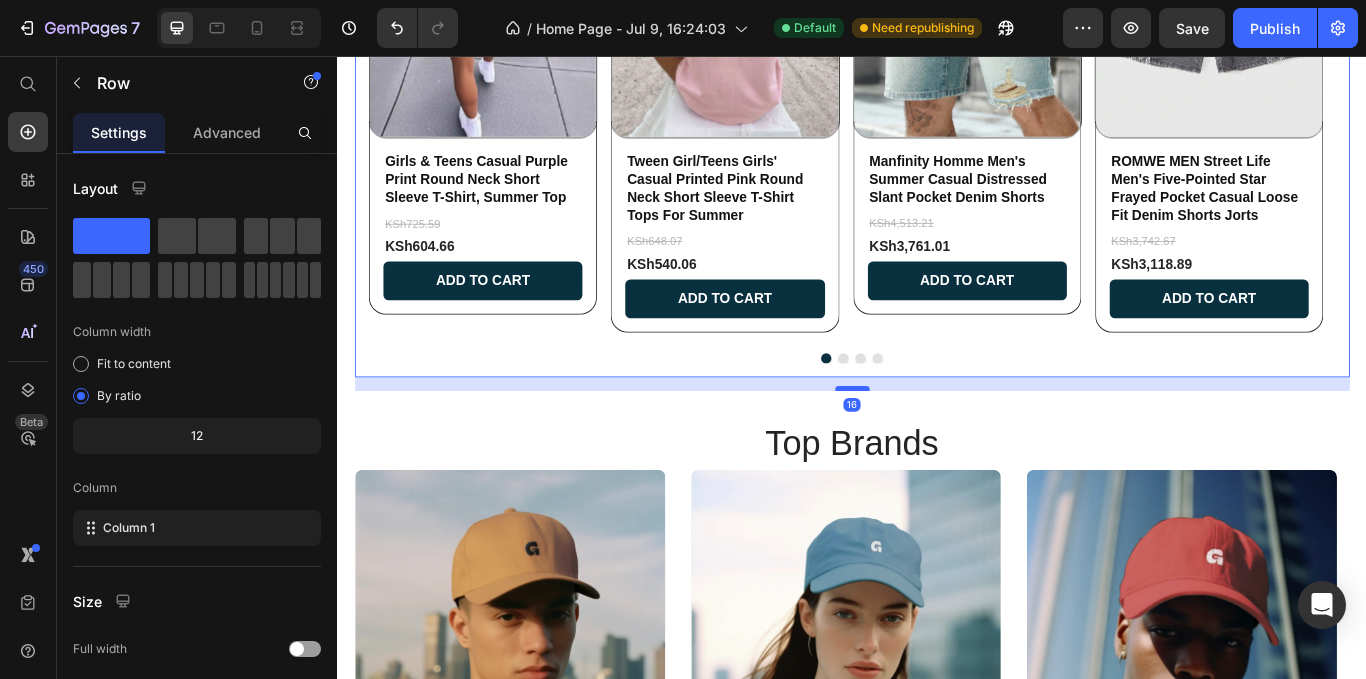 drag, startPoint x: 928, startPoint y: 476, endPoint x: 927, endPoint y: 444, distance: 32.01562 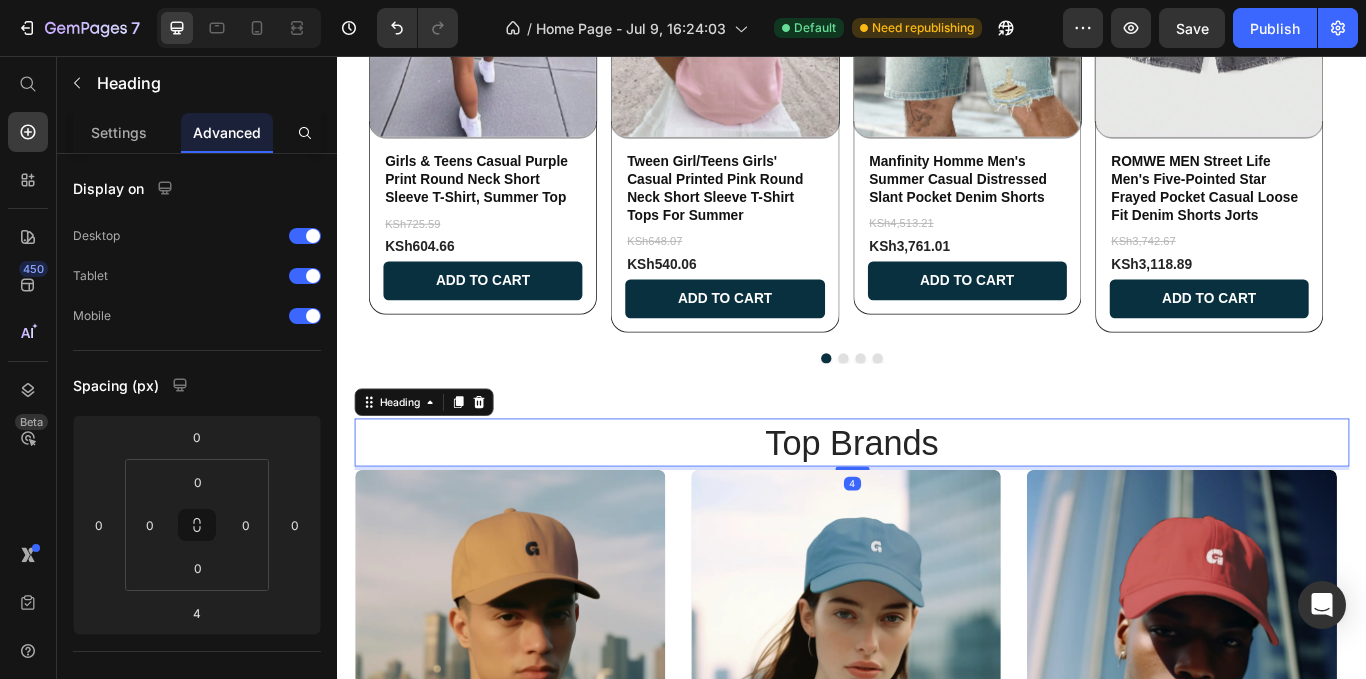 click on "top Brands" at bounding box center (937, 507) 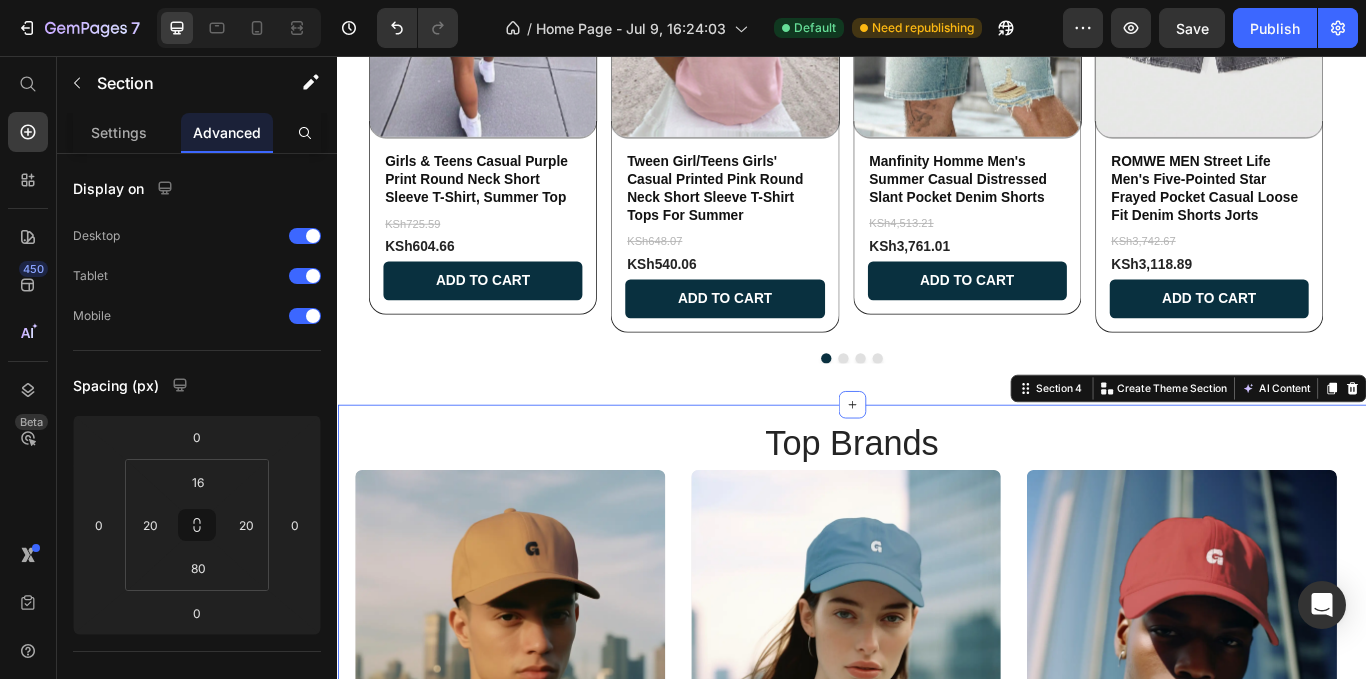 click on "top Brands Heading Saturn Collection Heading explore now Button Hero Banner Mercury Collection Heading explore now Button Hero Banner Mars Collection Heading explore now Button Hero Banner Mars Collection Heading explore now Button Hero Banner Mars Collection Heading explore now Button Hero Banner Mars Collection Heading explore now Button Hero Banner Saturn Collection Heading explore now Button Hero Banner Mars Collection Heading explore now Button Hero Banner Carousel Section 4   You can create reusable sections Create Theme Section AI Content Write with GemAI What would you like to describe here? Tone and Voice Persuasive Product Show more Generate" at bounding box center [937, 771] 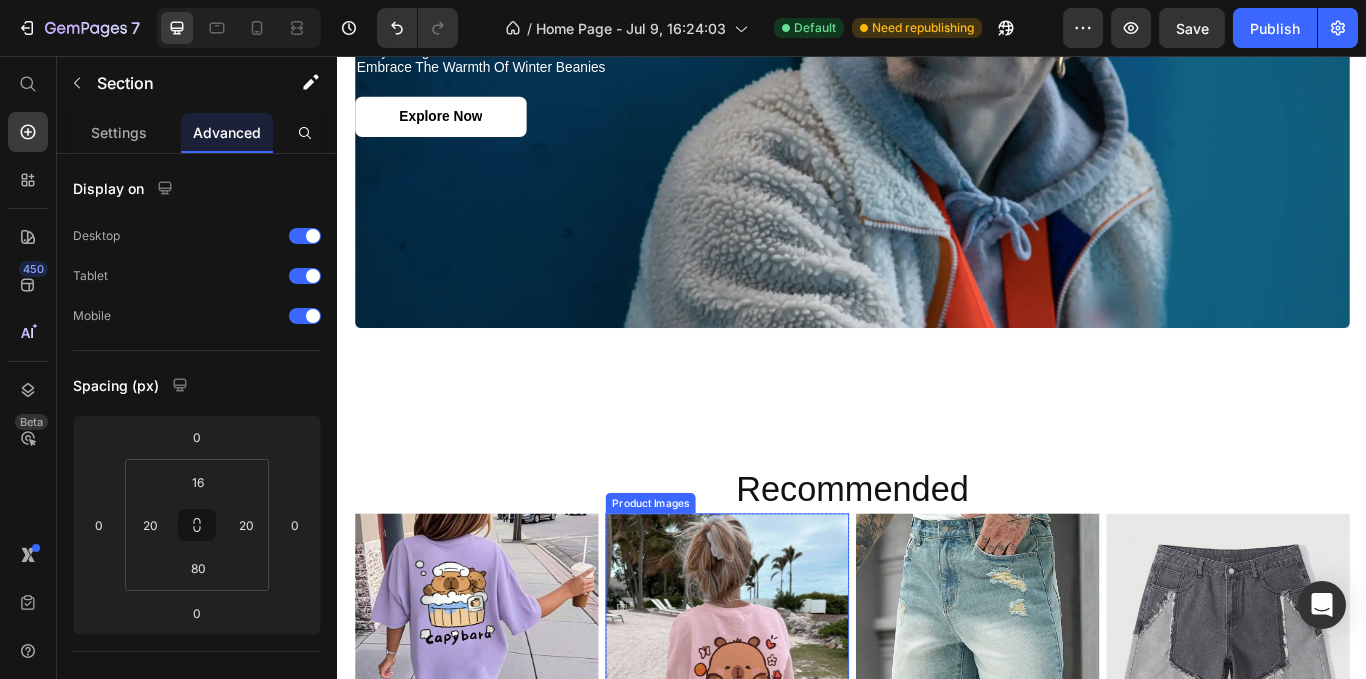 scroll, scrollTop: 2600, scrollLeft: 0, axis: vertical 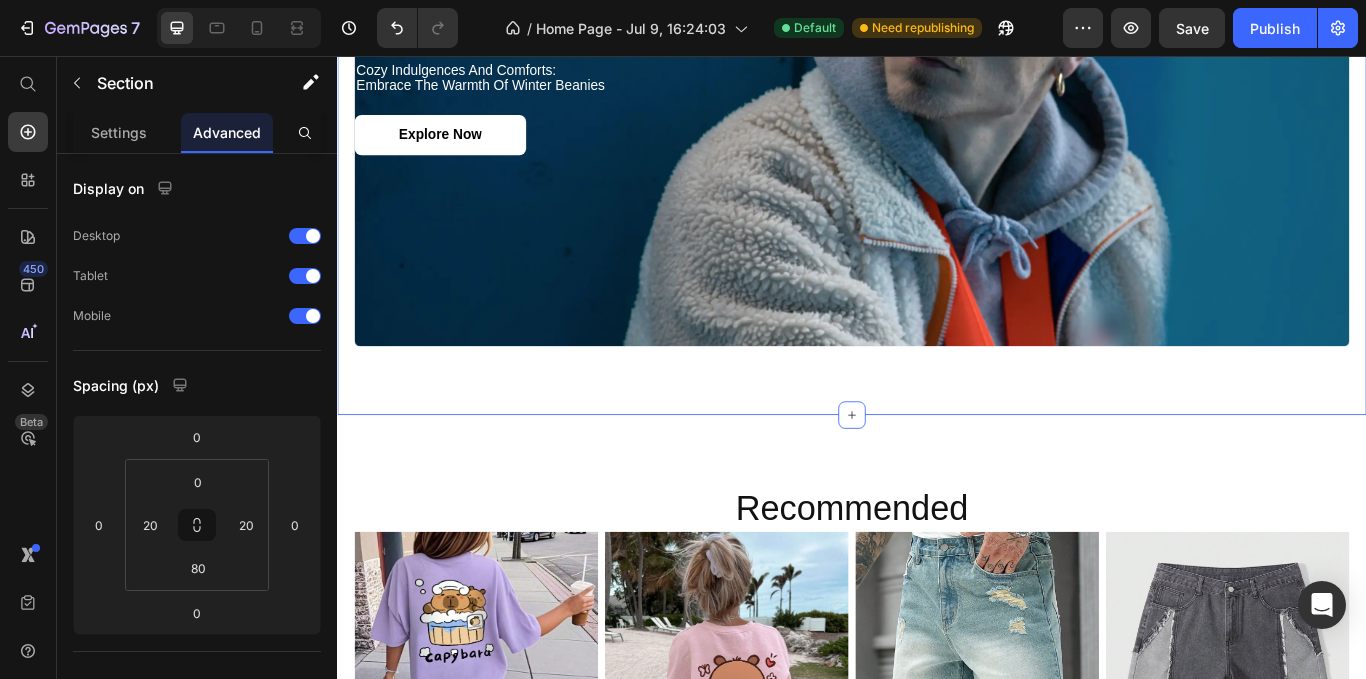 click on "New Inspiration Heading Cozy Indulgences and Comforts: Embrace the Warmth of Winter Beanies Text Block explore now Button Hero Banner Section 5   You can create reusable sections Create Theme Section AI Content Write with GemAI What would you like to describe here? Tone and Voice Persuasive Product Girls & Teens Casual Purple Print Round Neck Short Sleeve T-Shirt, Summer Top Show more Generate" at bounding box center [937, 127] 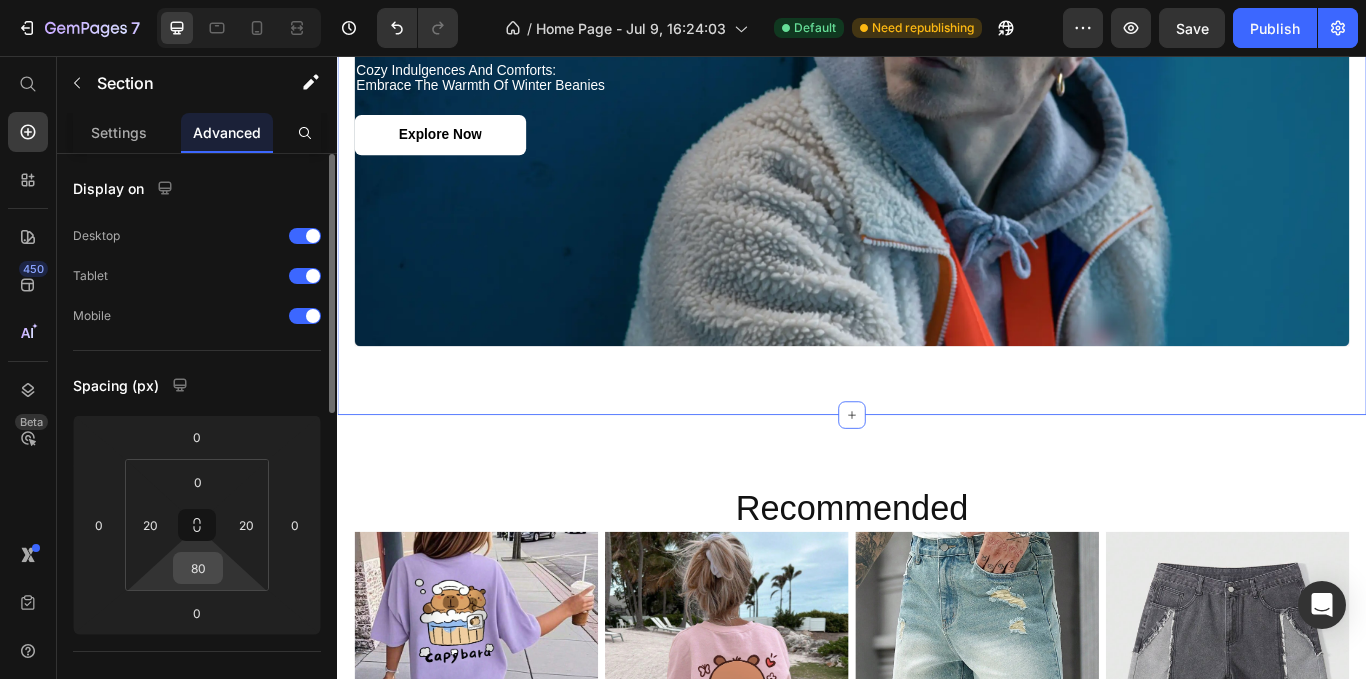 click on "80" at bounding box center [198, 568] 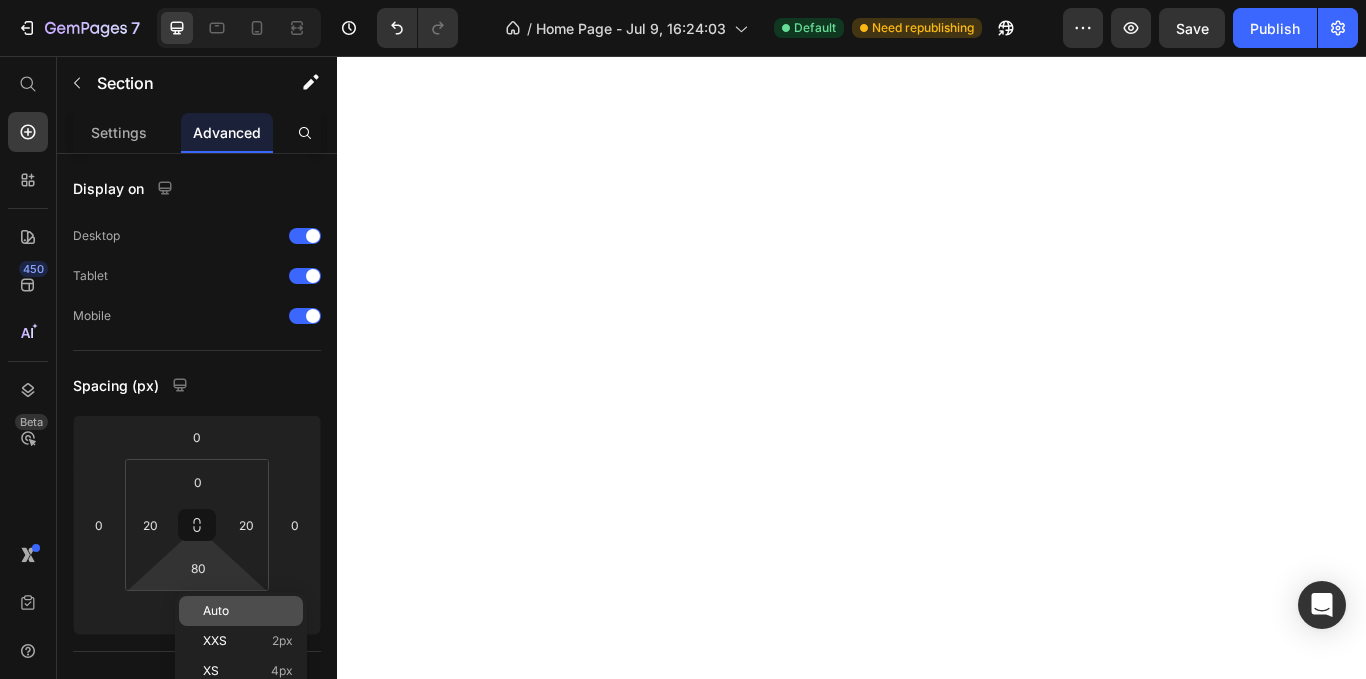 scroll, scrollTop: 0, scrollLeft: 0, axis: both 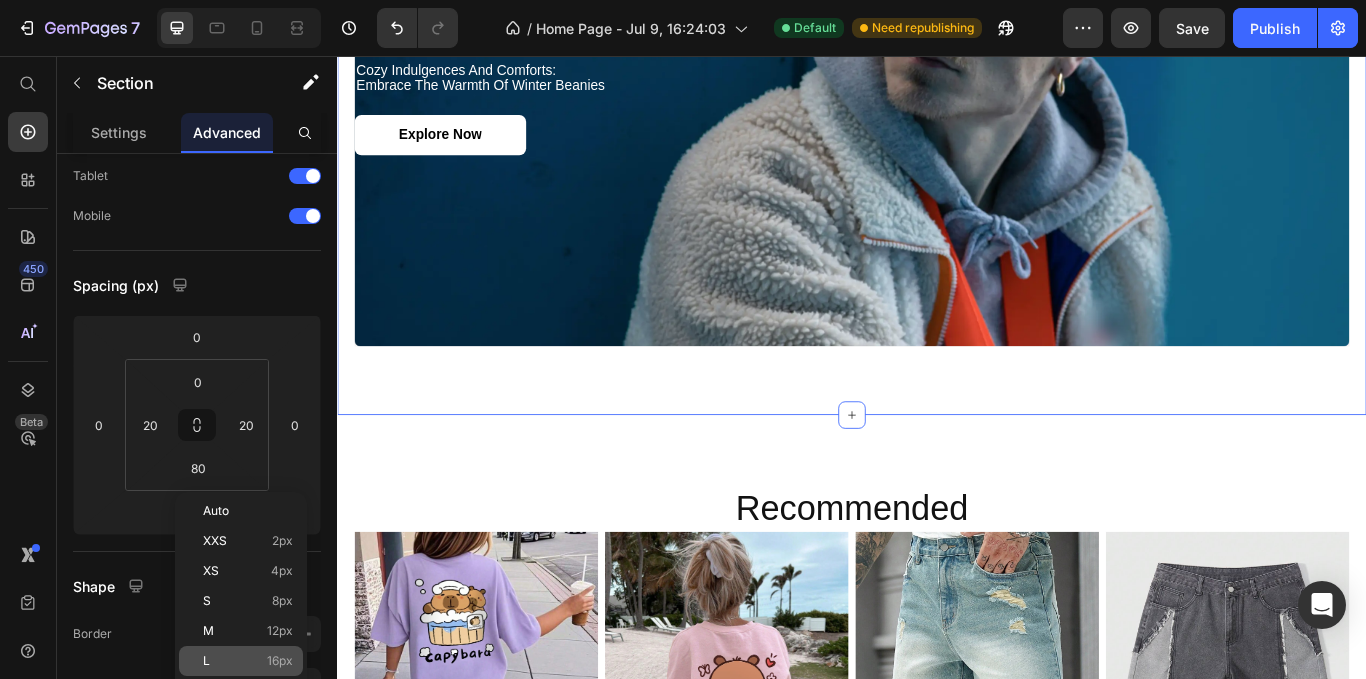 click on "16px" at bounding box center (280, 661) 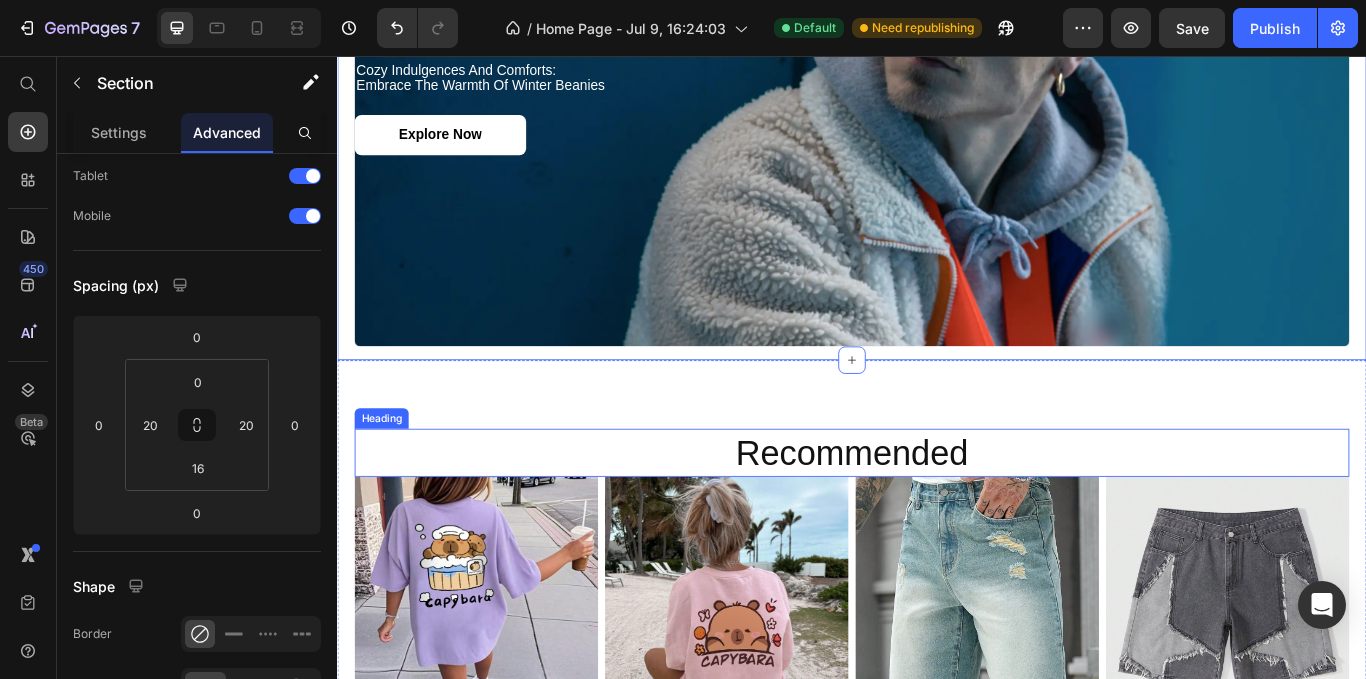 click on "Recommended" at bounding box center (937, 519) 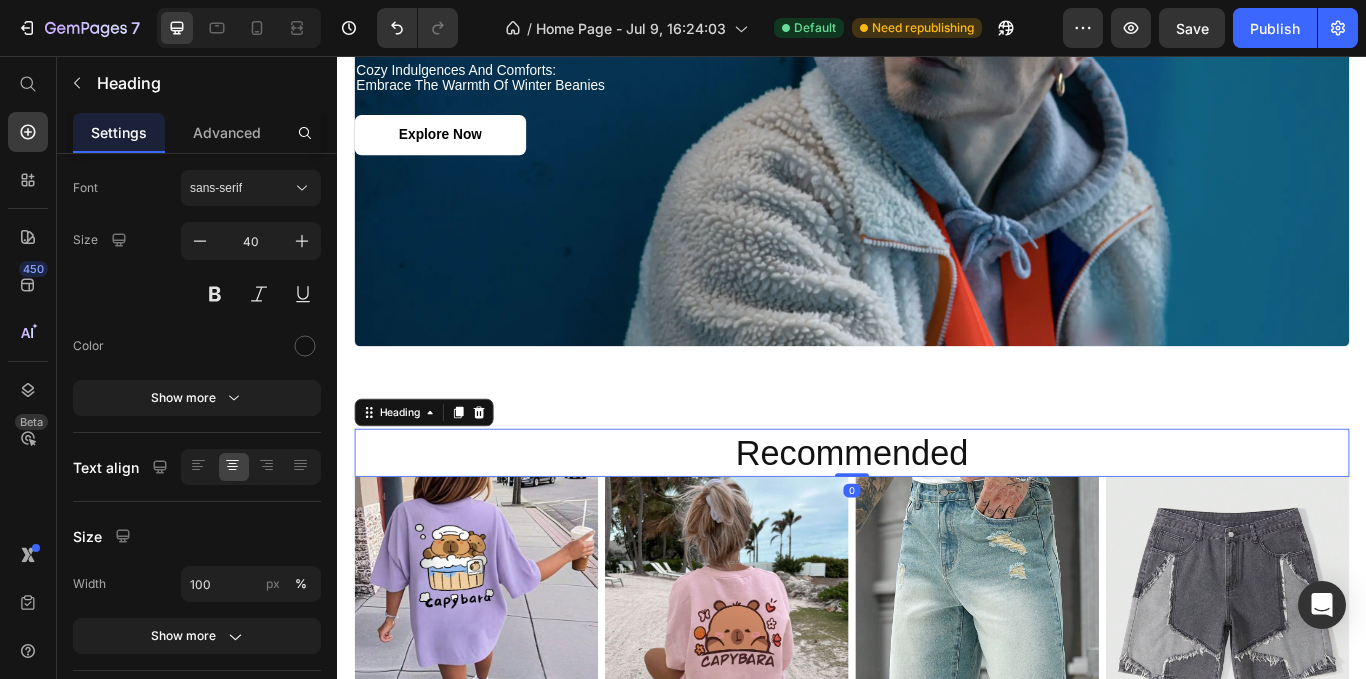 scroll, scrollTop: 0, scrollLeft: 0, axis: both 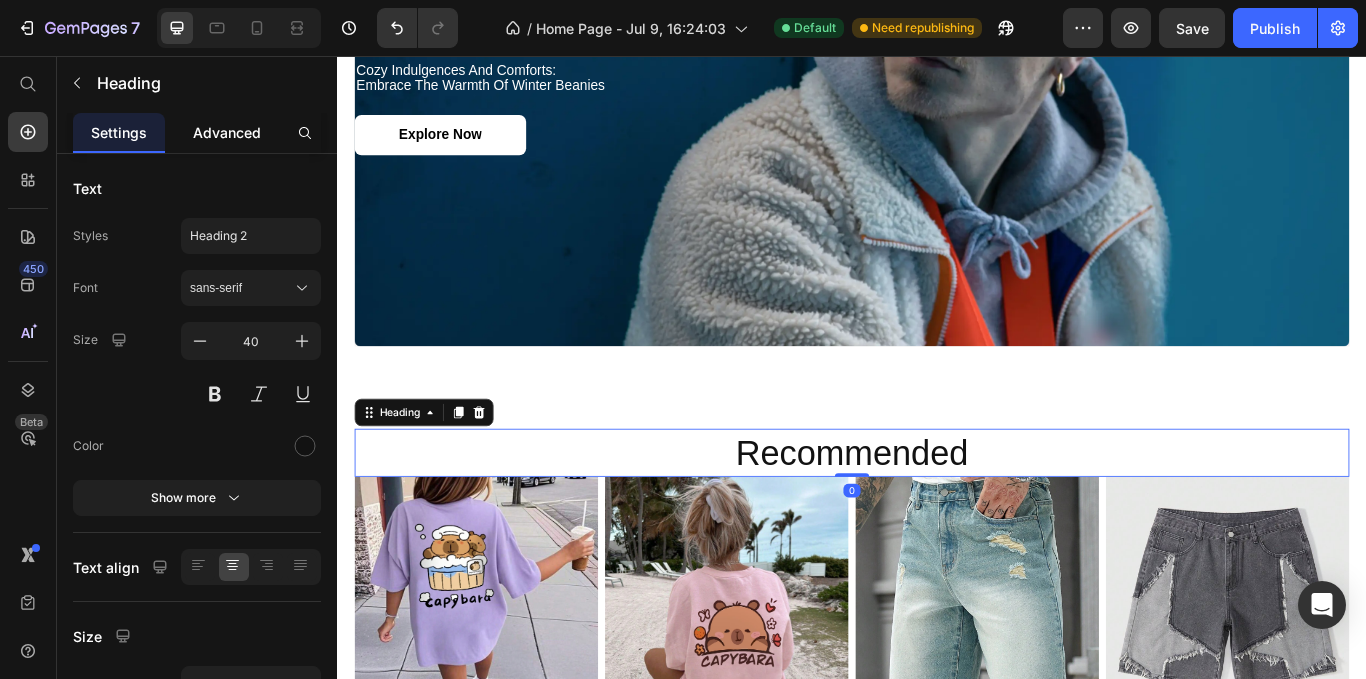 click on "Advanced" 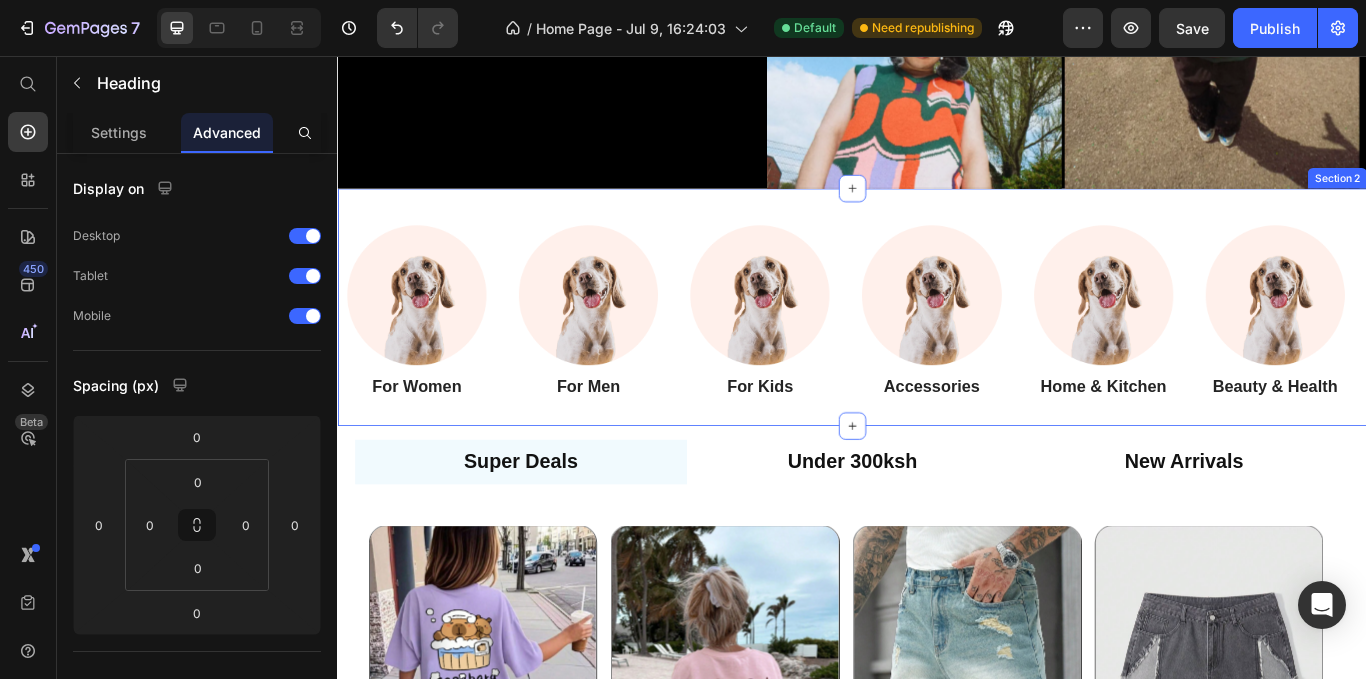 scroll, scrollTop: 500, scrollLeft: 0, axis: vertical 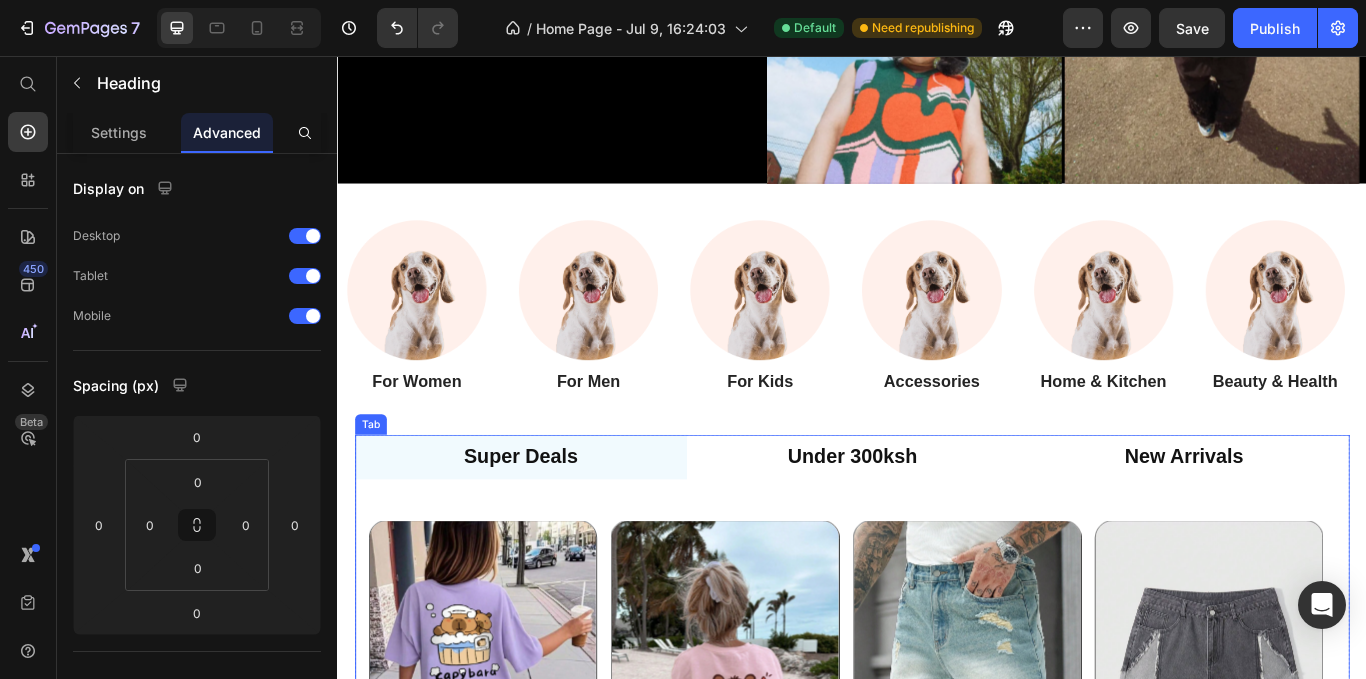 click on "Under 300ksh" at bounding box center (937, 524) 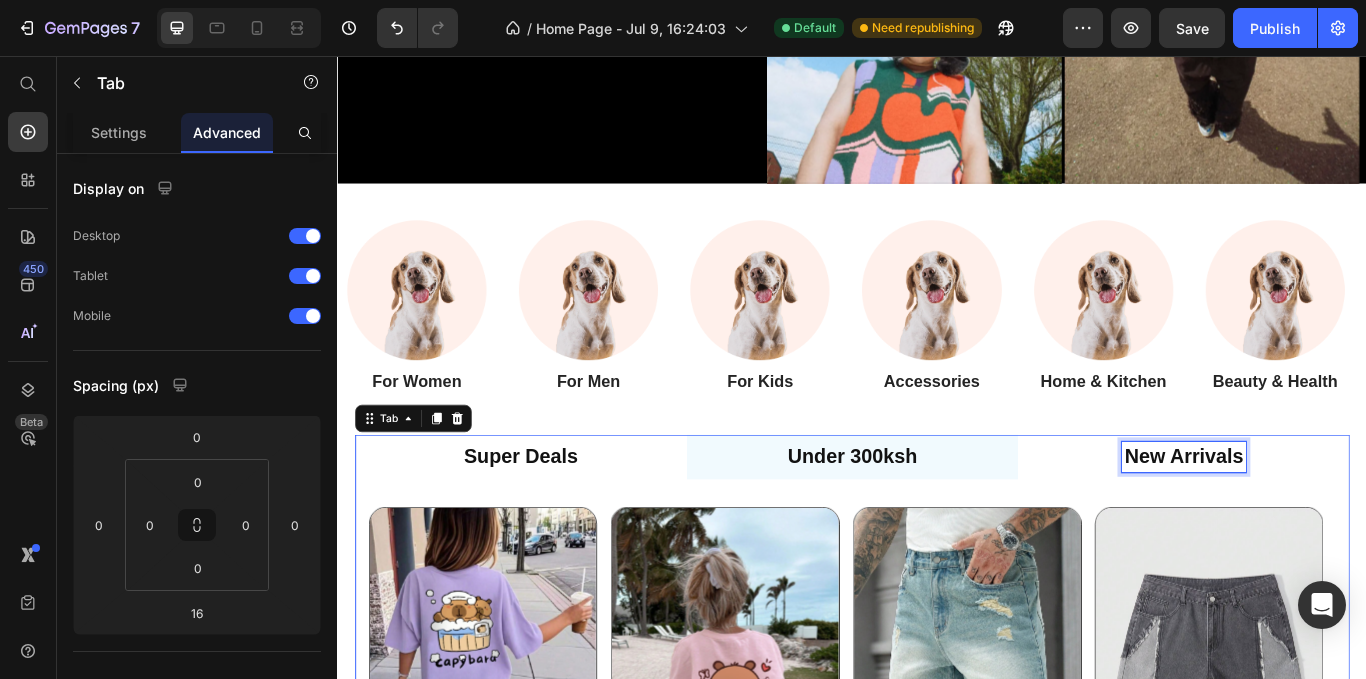 click on "New Arrivals" at bounding box center (1323, 524) 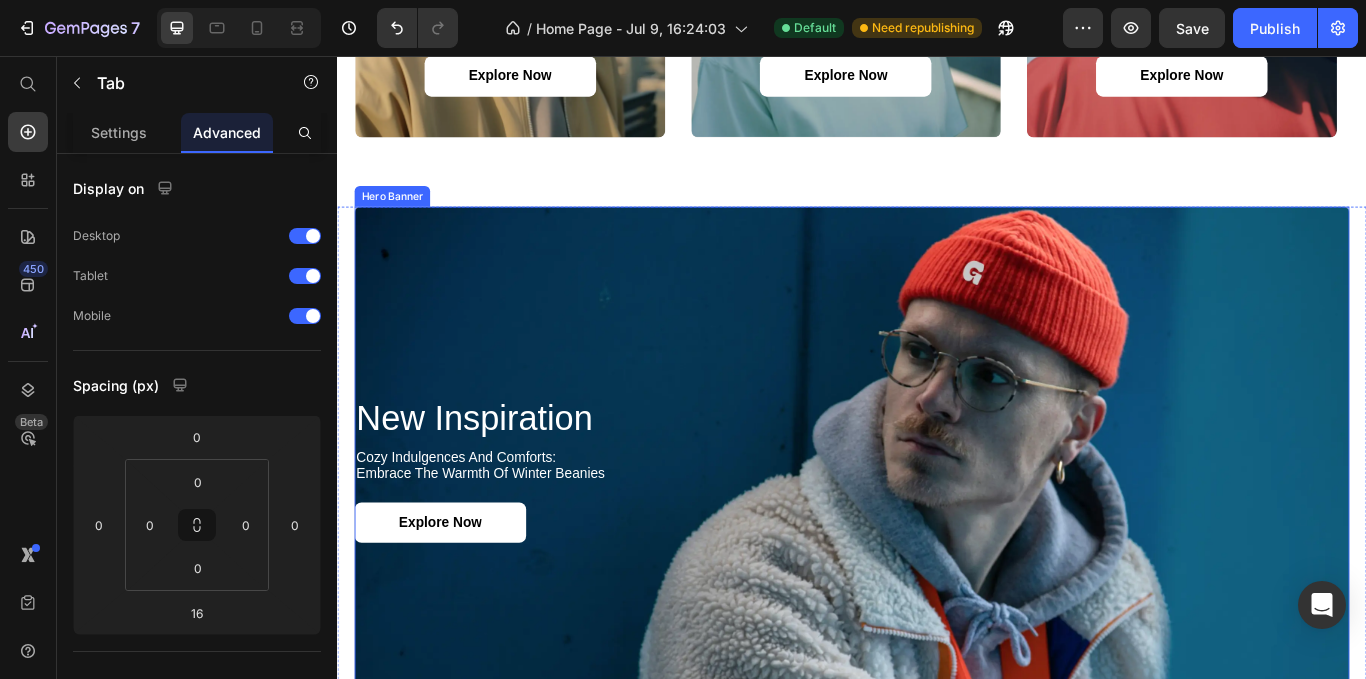 scroll, scrollTop: 2200, scrollLeft: 0, axis: vertical 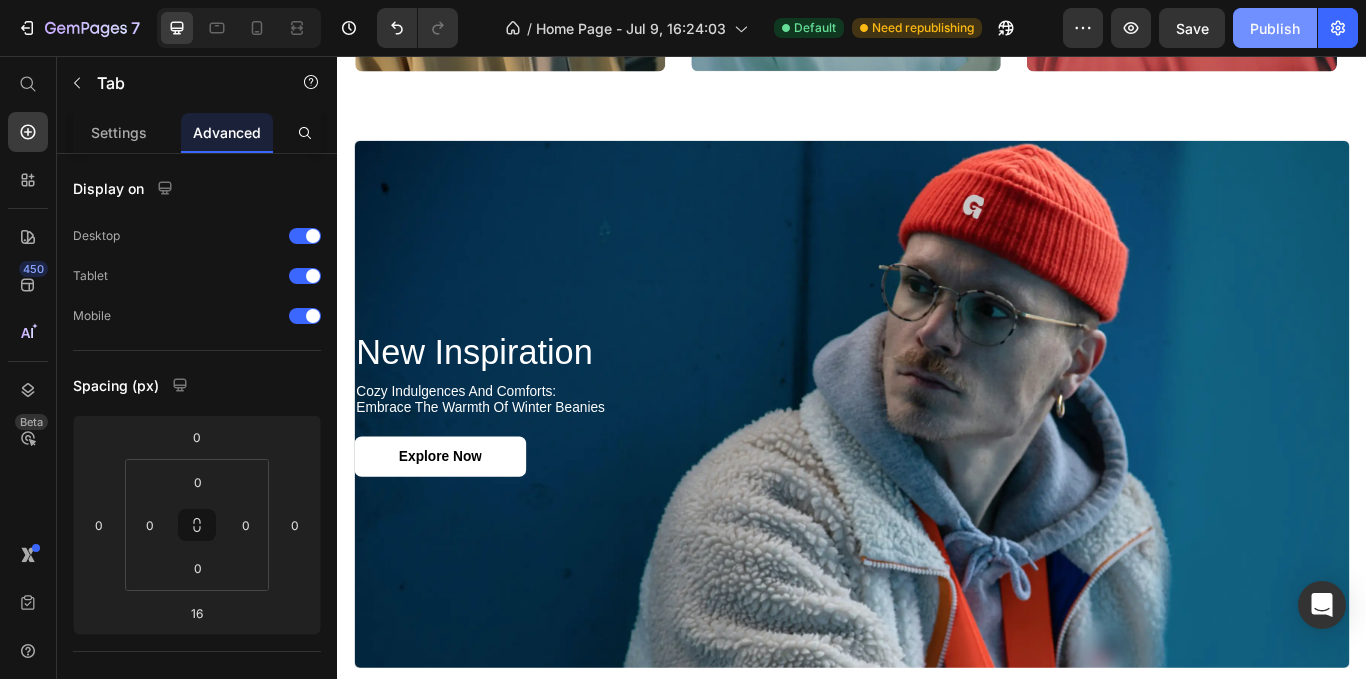 click on "Publish" at bounding box center (1275, 28) 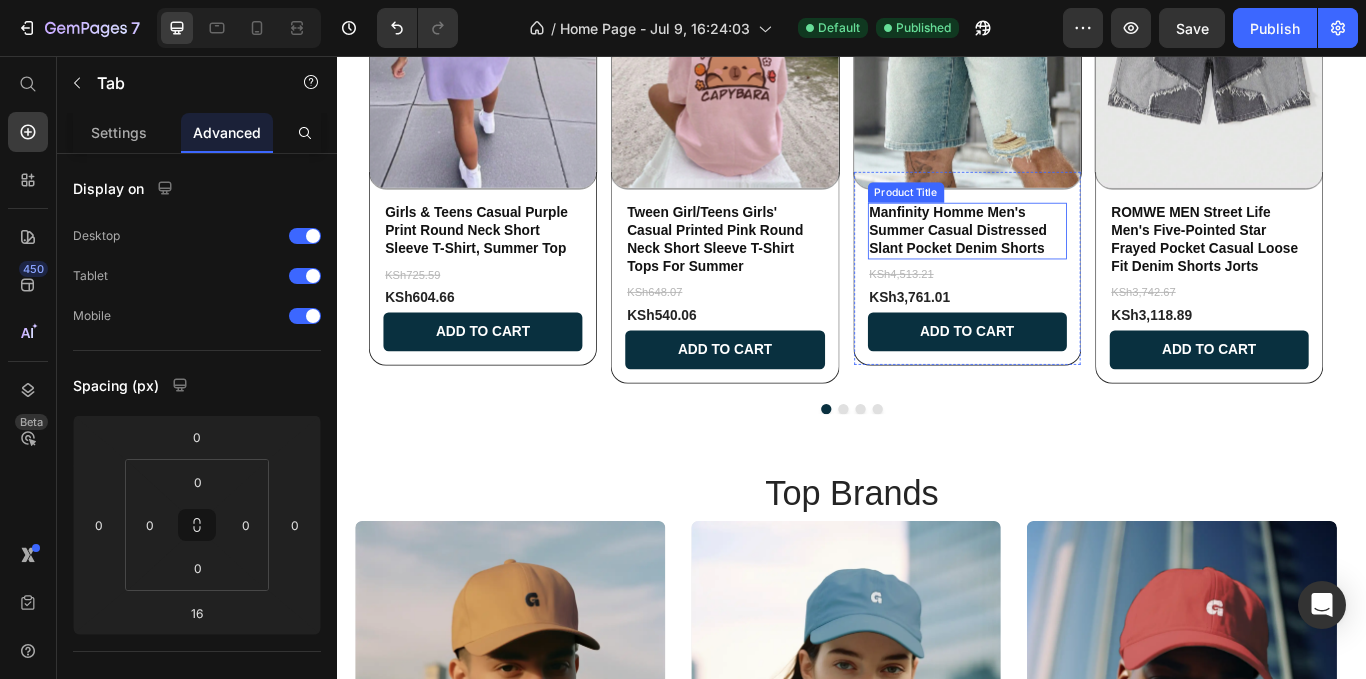 scroll, scrollTop: 1224, scrollLeft: 0, axis: vertical 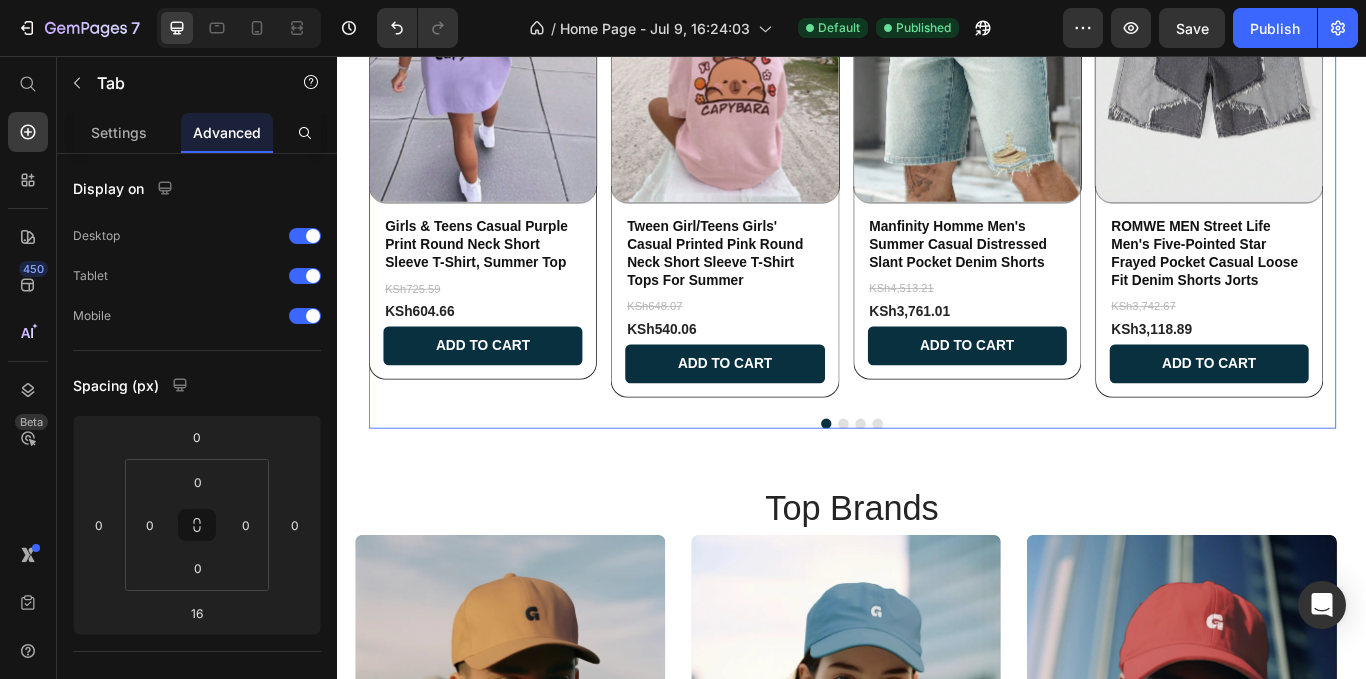 click on "Product Images Girls & Teens Casual Purple Print Round Neck Short Sleeve T-Shirt, Summer Top Product Title KSh725.59 Product Price KSh604.66 Product Price Add to cart Add to Cart Row Row Product Images Tween Girl/Teens Girls' Casual Printed Pink Round Neck Short Sleeve T-Shirt Tops For Summer Product Title KSh648.07 Product Price KSh540.06 Product Price Add to cart Add to Cart Row Row Product Images Manfinity Homme Men's Summer Casual Distressed Slant Pocket Denim Shorts Product Title KSh4,513.21 Product Price KSh3,761.01 Product Price Add to cart Add to Cart Row Row Product Images ROMWE MEN Street Life Men's Five-Pointed Star Frayed Pocket Casual Loose Fit Denim Shorts Jorts Product Title KSh3,742.67 Product Price KSh3,118.89 Product Price Add to cart Add to Cart Row Row Product List   0" at bounding box center (937, 166) 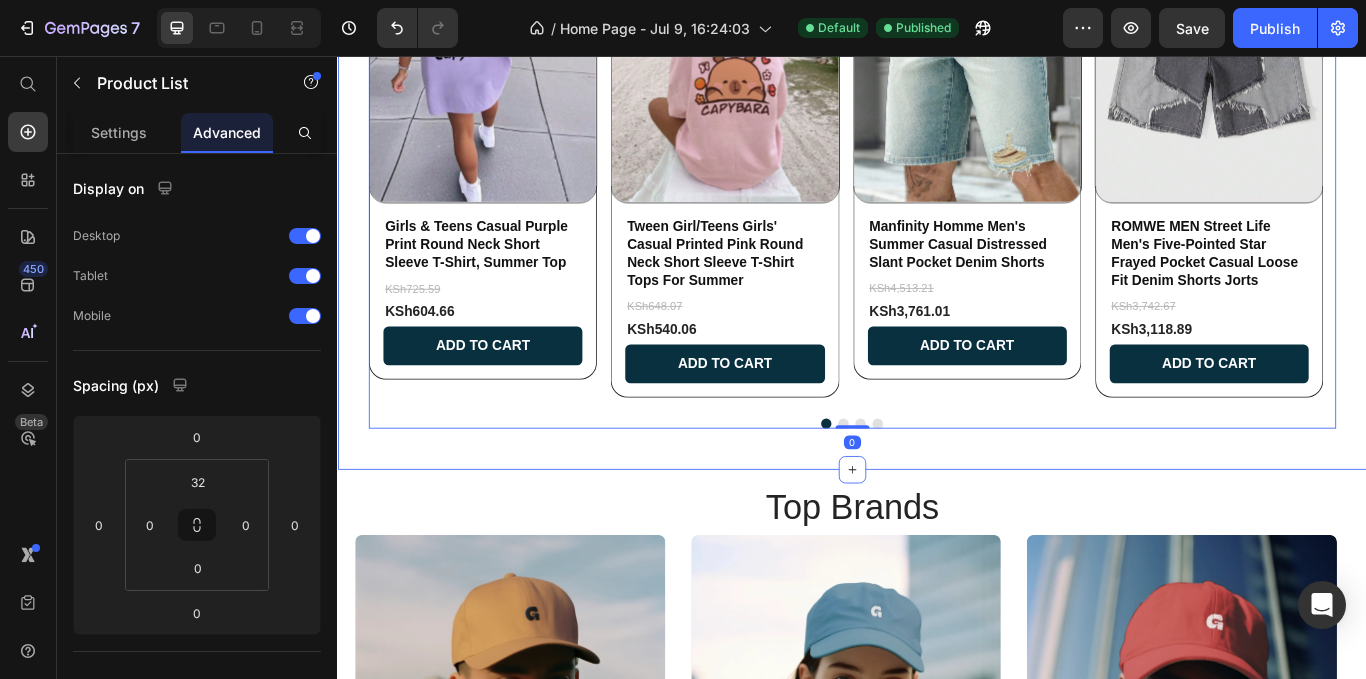 click on "Super Deals Under 300ksh New Arrivals Product Images Girls & Teens Casual Purple Print Round Neck Short Sleeve T-Shirt, Summer Top Product Title KSh725.59 Product Price KSh604.66 Product Price Add to cart Add to Cart Row Row Product Images Tween Girl/Teens Girls' Casual Printed Pink Round Neck Short Sleeve T-Shirt Tops For Summer Product Title KSh648.07 Product Price KSh540.06 Product Price Add to cart Add to Cart Row Row Product Images Manfinity Homme Men's Summer Casual Distressed Slant Pocket Denim Shorts Product Title KSh4,513.21 Product Price KSh3,761.01 Product Price Add to cart Add to Cart Row Row Product Images ROMWE MEN Street Life Men's Five-Pointed Star Frayed Pocket Casual Loose Fit Denim Shorts Jorts Product Title KSh3,742.67 Product Price KSh3,118.89 Product Price Add to cart Add to Cart Row Row Product List   0 Product Images Girls & Teens Casual Purple Print Round Neck Short Sleeve T-Shirt, Summer Top Product Title KSh604.66 Product Price Add to cart Add to Cart Row Row Product Images Row Row" at bounding box center (937, 148) 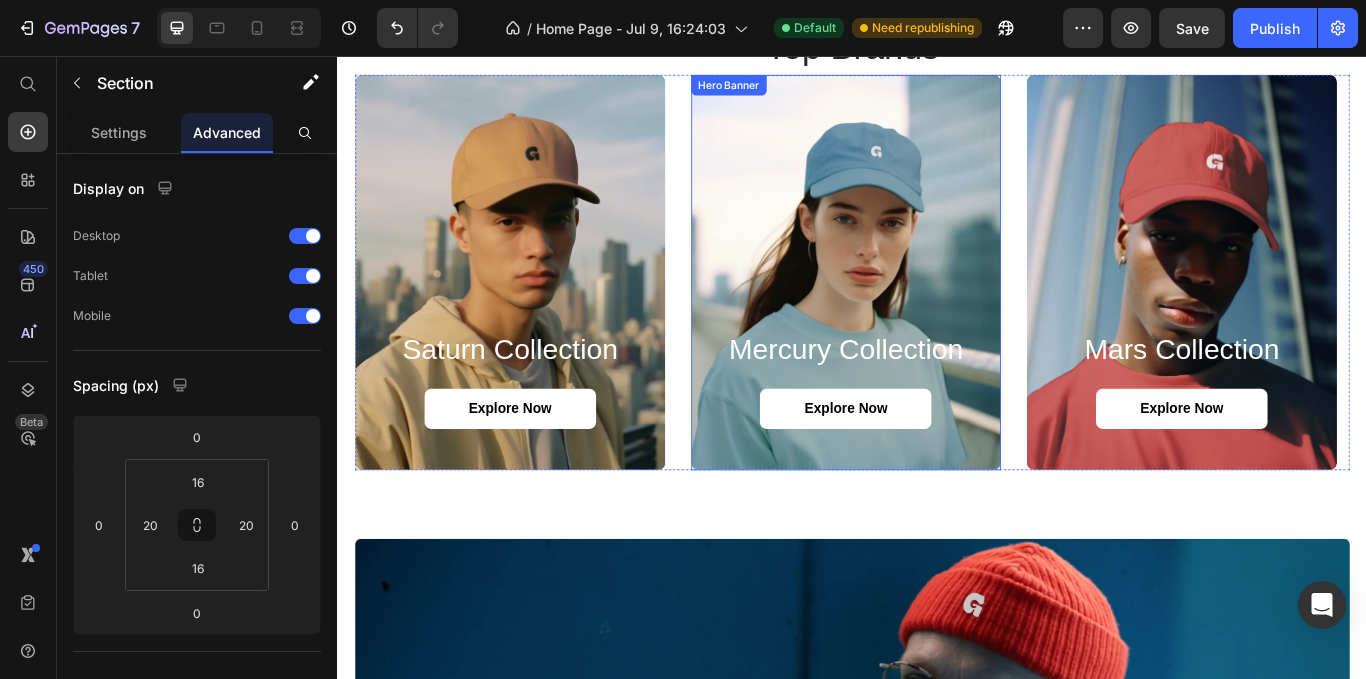 scroll, scrollTop: 1700, scrollLeft: 0, axis: vertical 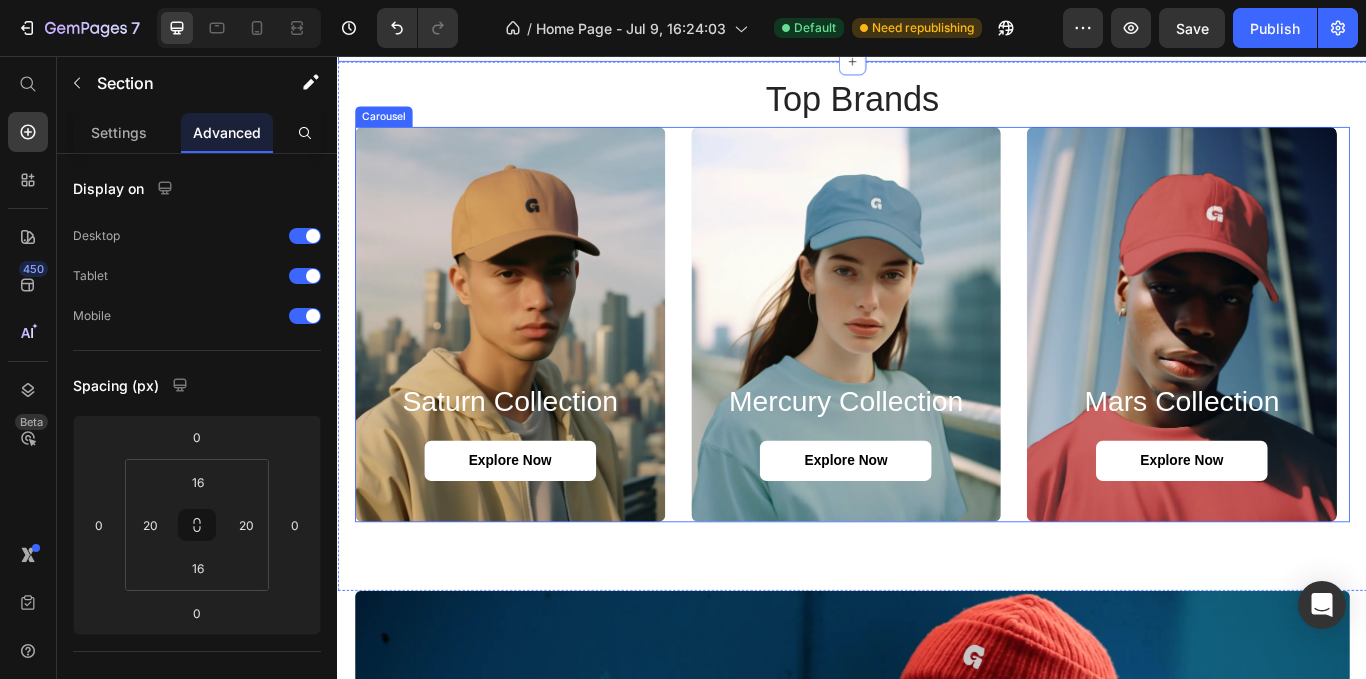 click on "Saturn Collection Heading explore now Button Hero Banner Mercury Collection Heading explore now Button Hero Banner Mars Collection Heading explore now Button Hero Banner Mars Collection Heading explore now Button Hero Banner Mars Collection Heading explore now Button Hero Banner Mars Collection Heading explore now Button Hero Banner Saturn Collection Heading explore now Button Hero Banner Mars Collection Heading explore now Button Hero Banner" at bounding box center (937, 369) 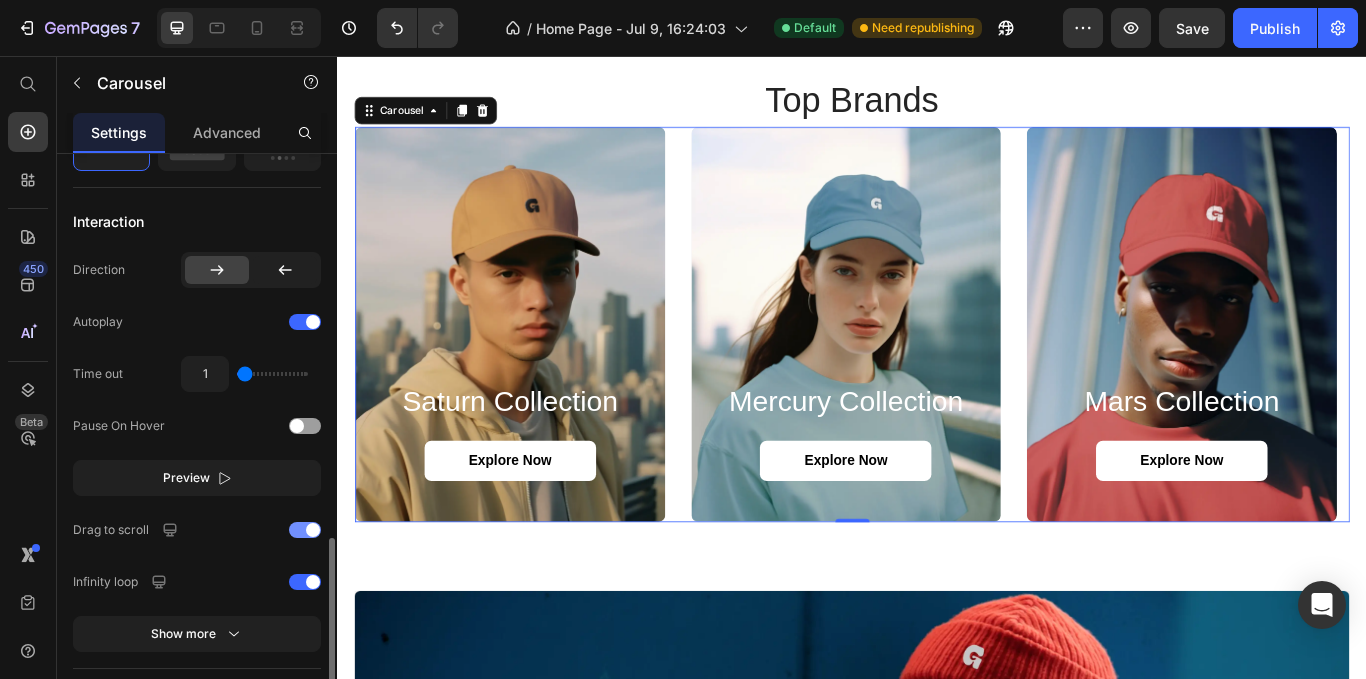 scroll, scrollTop: 1100, scrollLeft: 0, axis: vertical 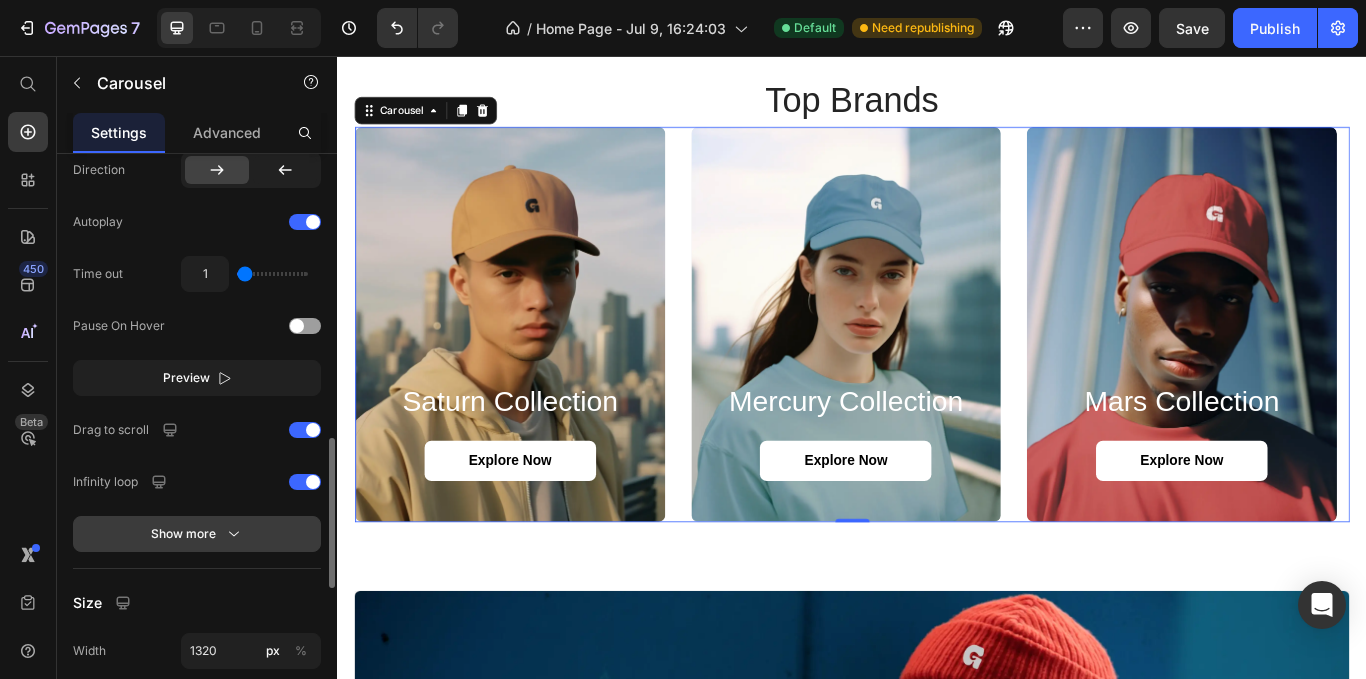 click on "Show more" at bounding box center [197, 534] 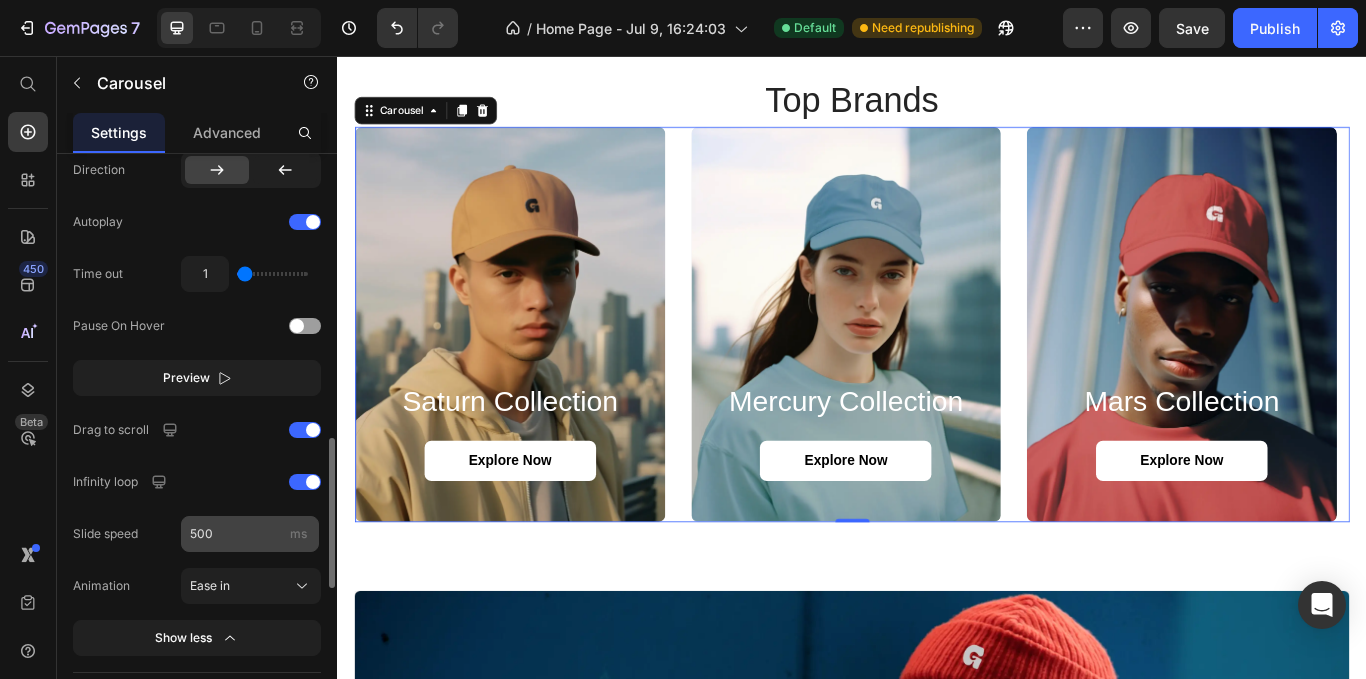 scroll, scrollTop: 1300, scrollLeft: 0, axis: vertical 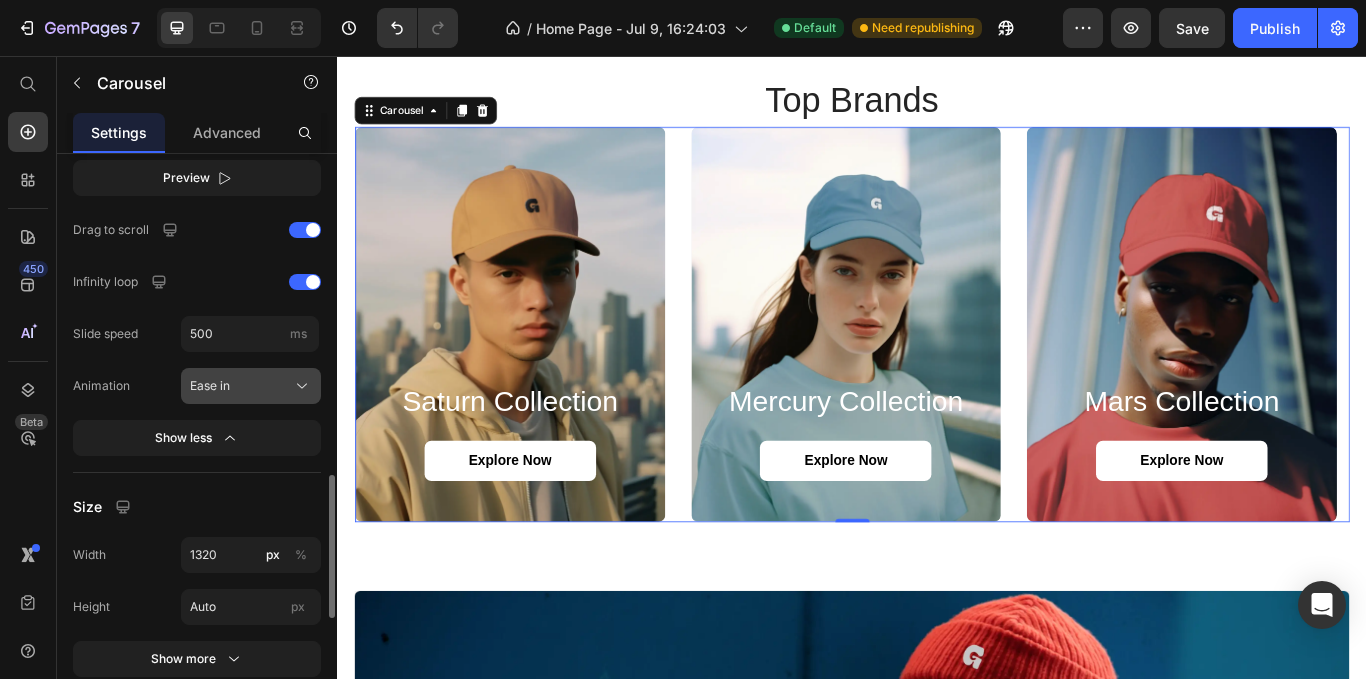 click on "Ease in" at bounding box center [251, 386] 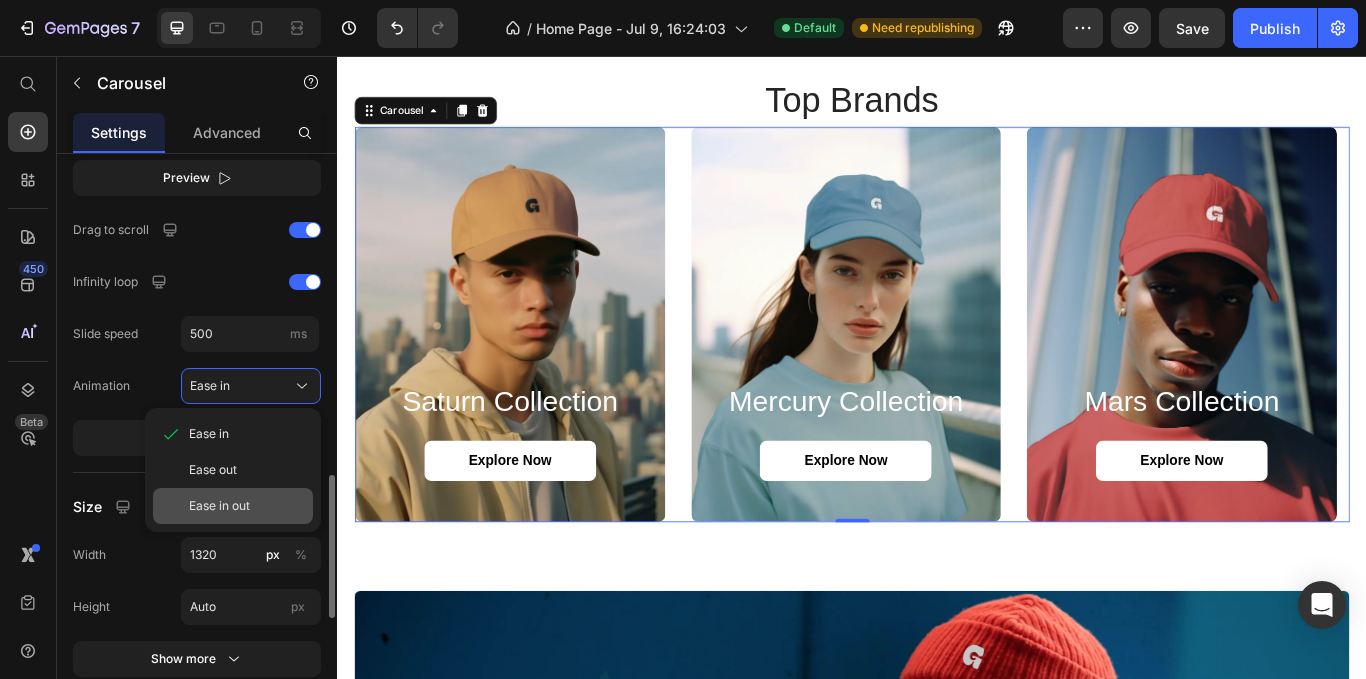 click on "Ease in out" 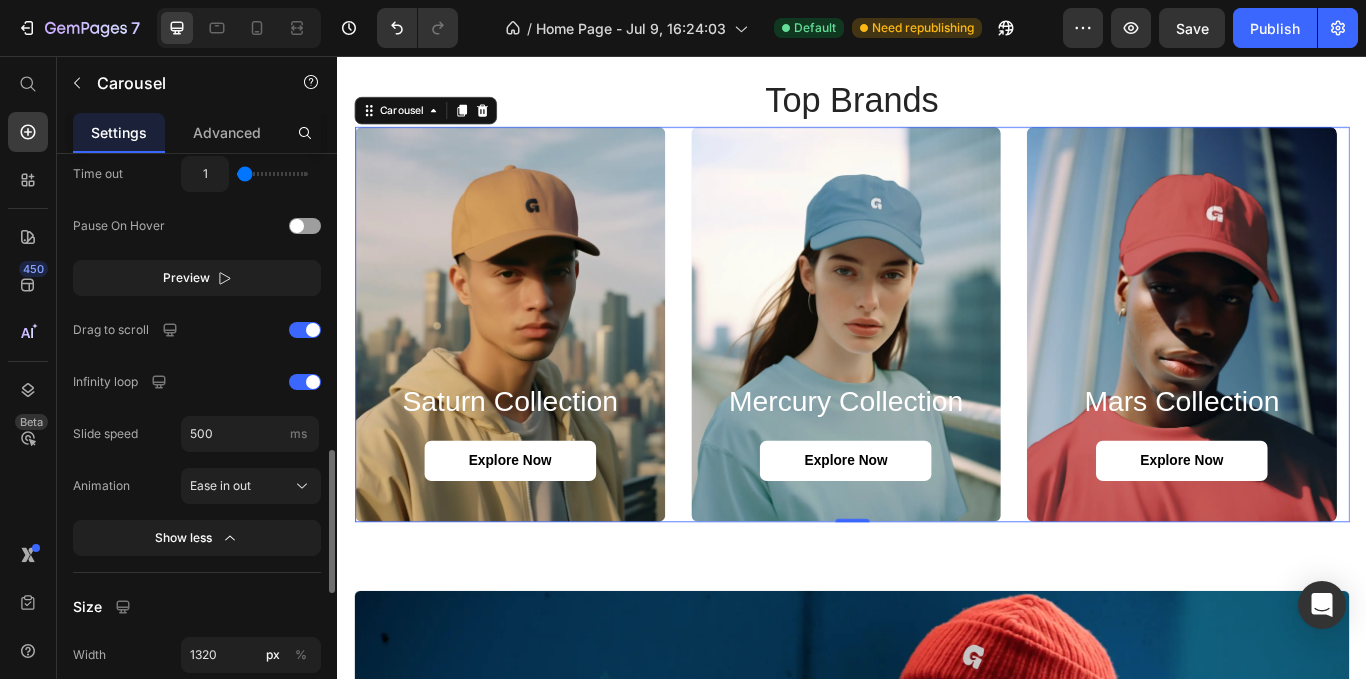 scroll, scrollTop: 1100, scrollLeft: 0, axis: vertical 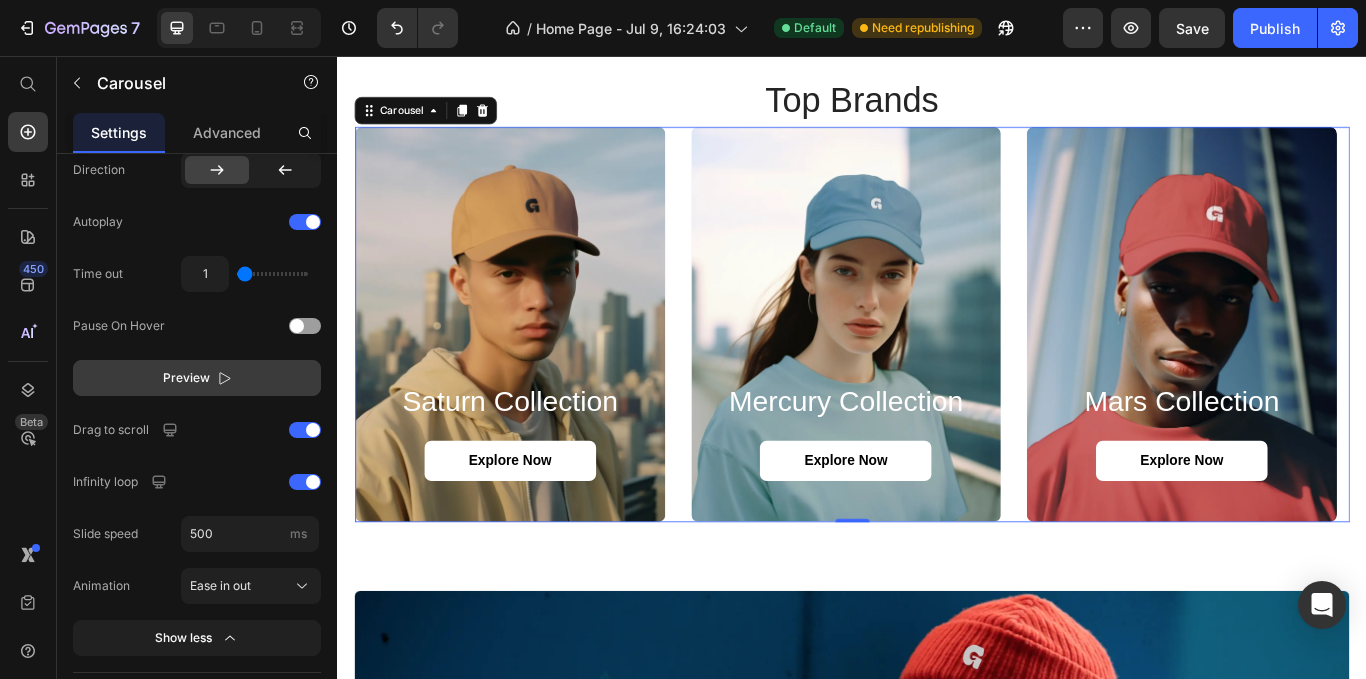 click on "Preview" at bounding box center [197, 378] 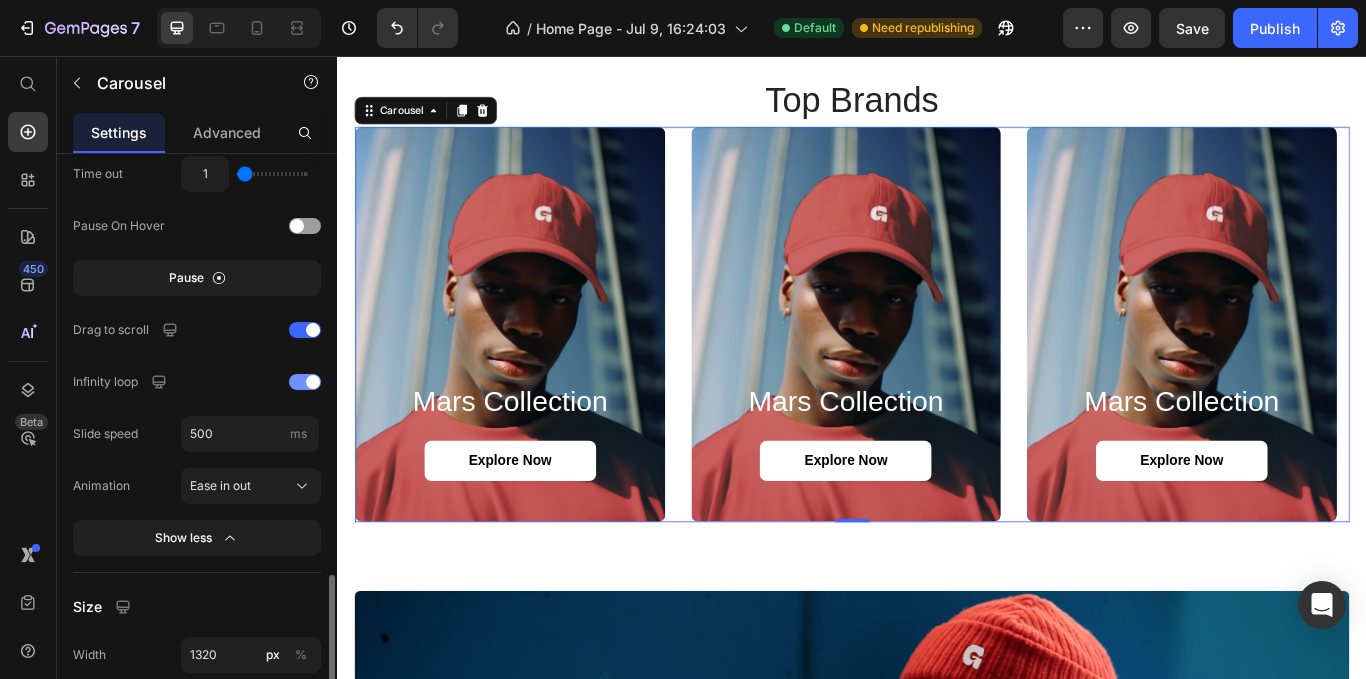scroll, scrollTop: 1300, scrollLeft: 0, axis: vertical 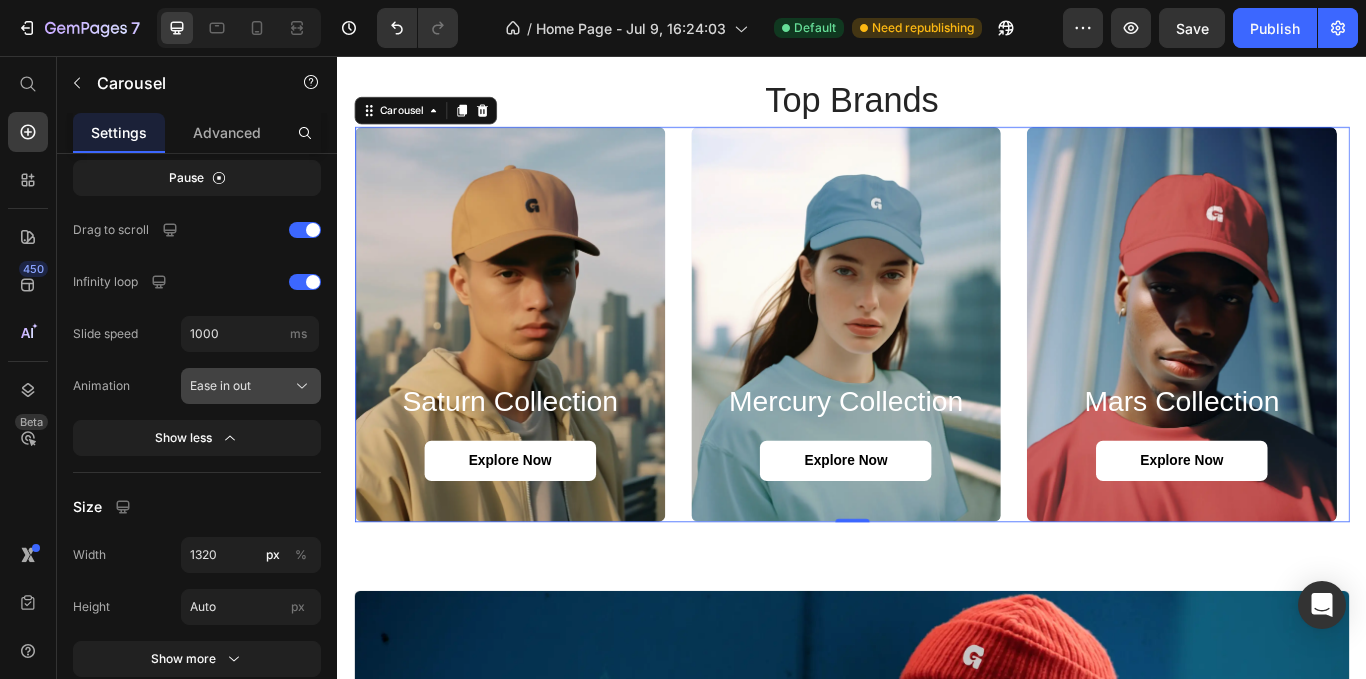 click on "Ease in out" 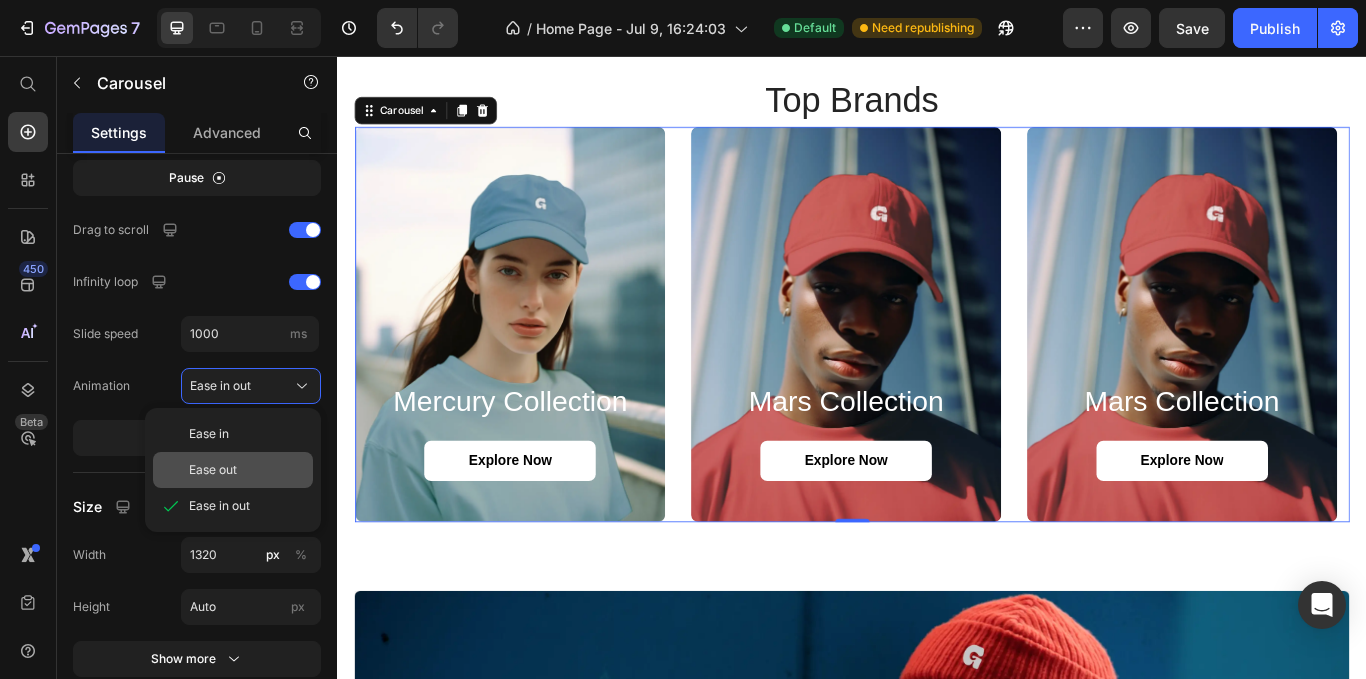 click on "Ease out" 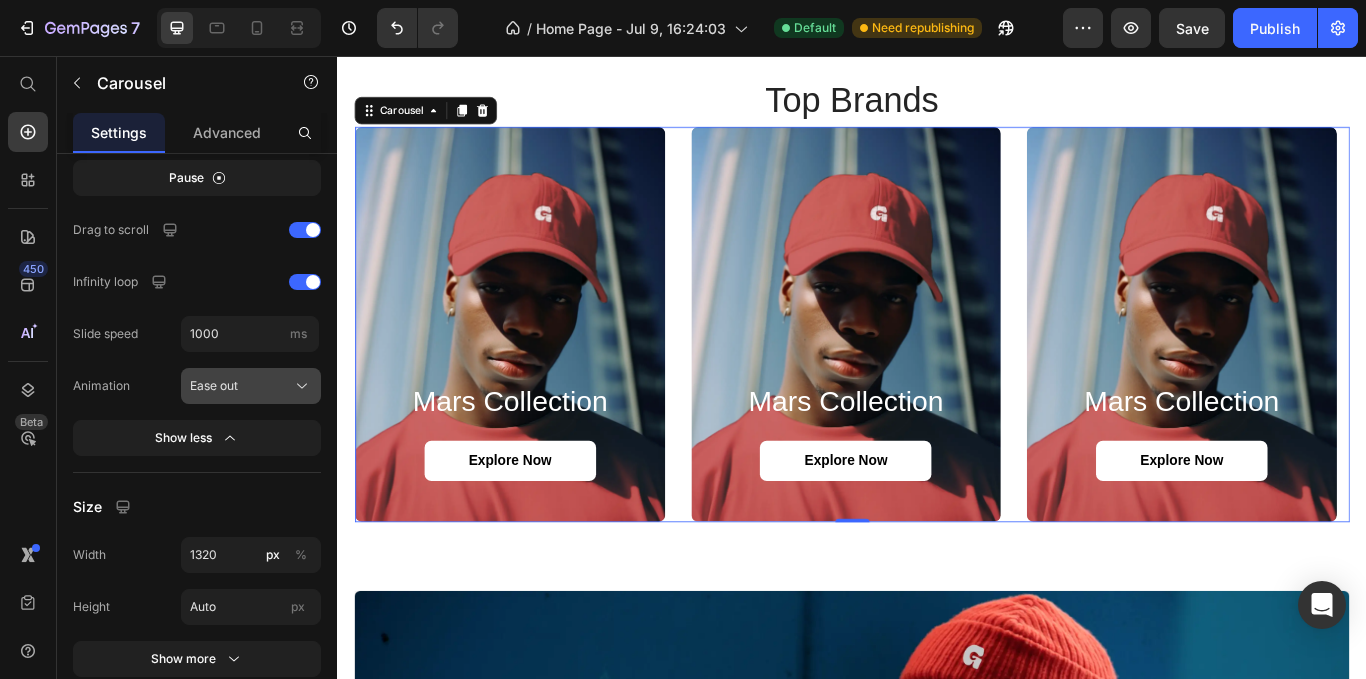 click on "Ease out" 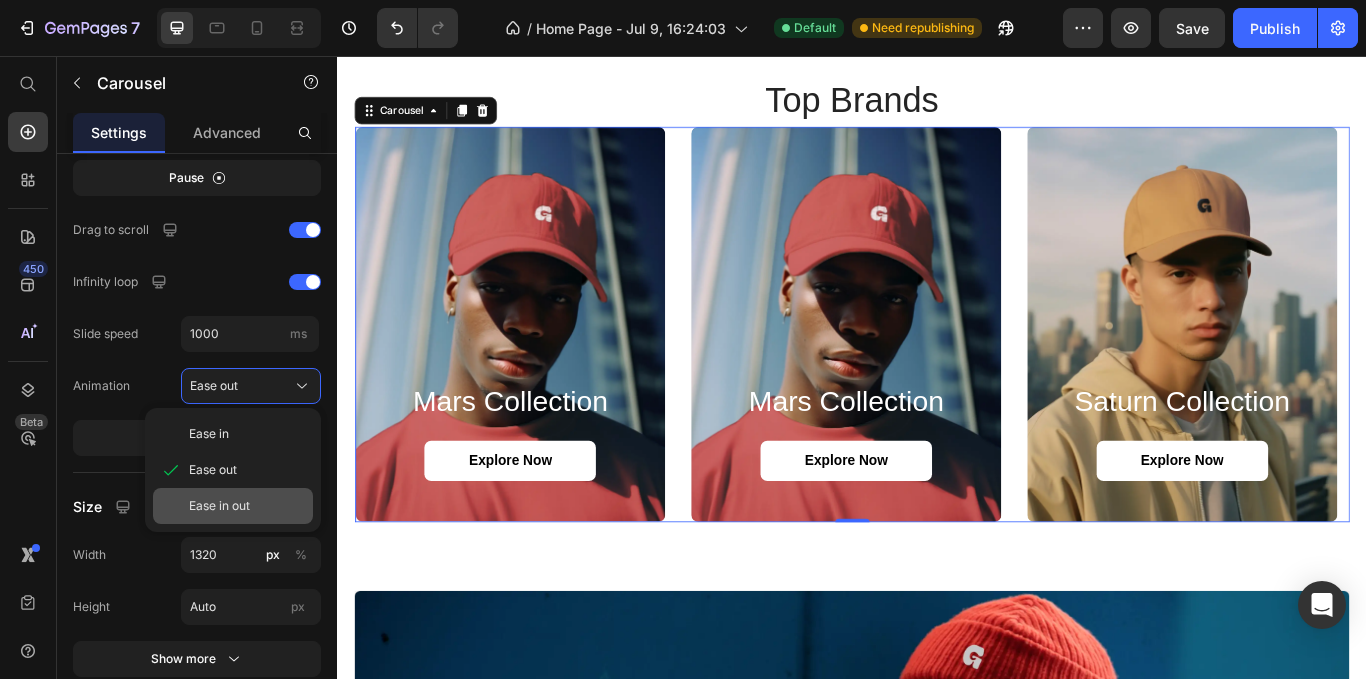 click on "Ease in out" 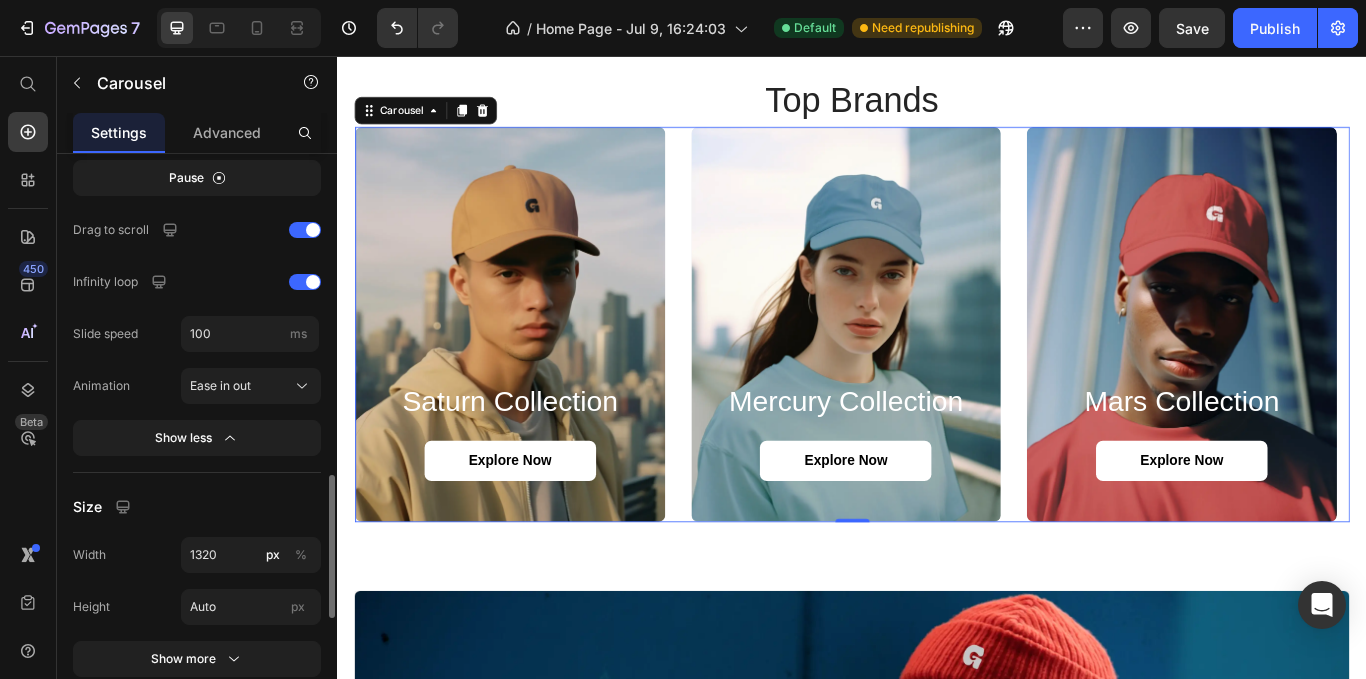 click on "Slide speed" at bounding box center (105, 334) 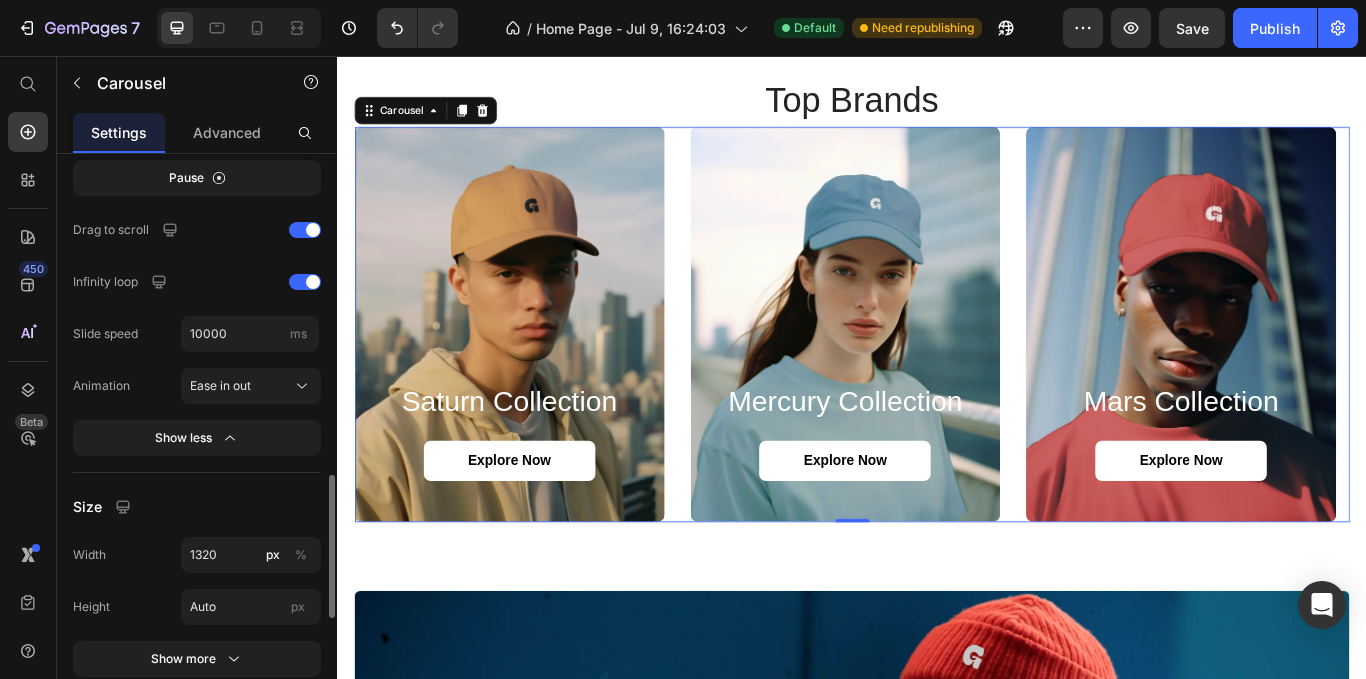 click on "Slide speed 10000 ms" 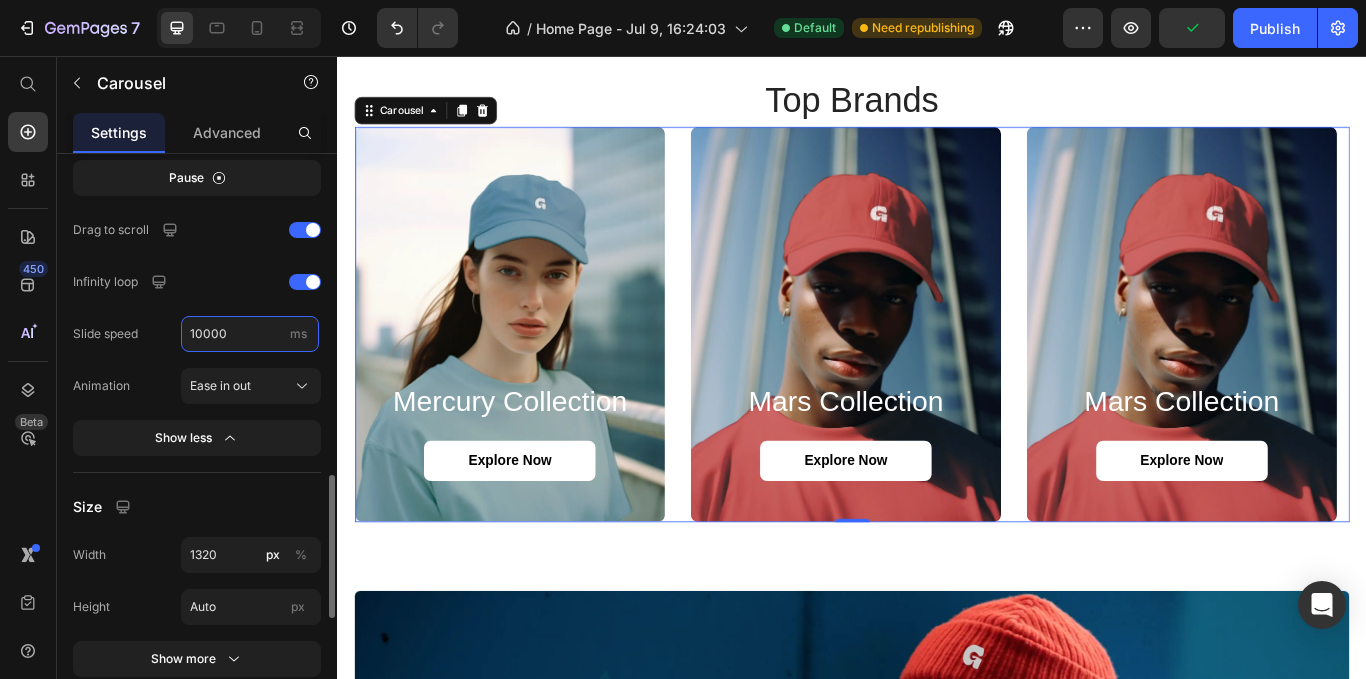 click on "10000" at bounding box center [250, 334] 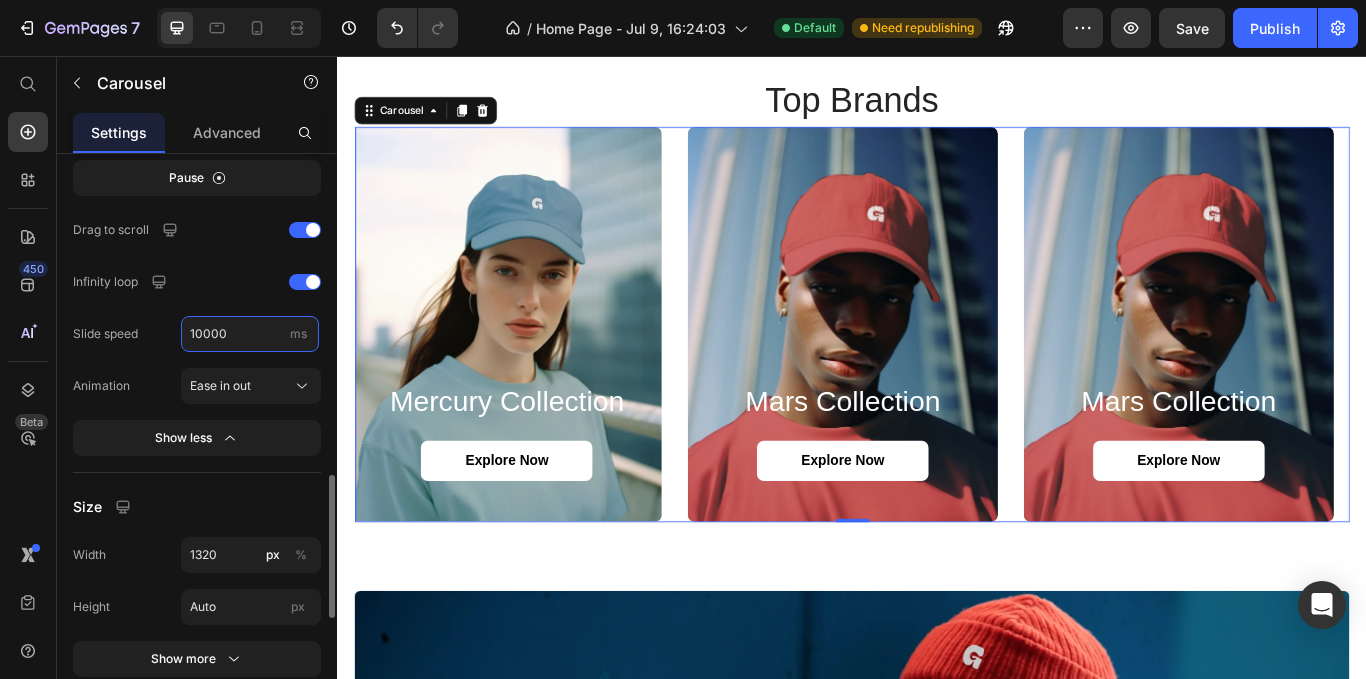 click on "10000" at bounding box center (250, 334) 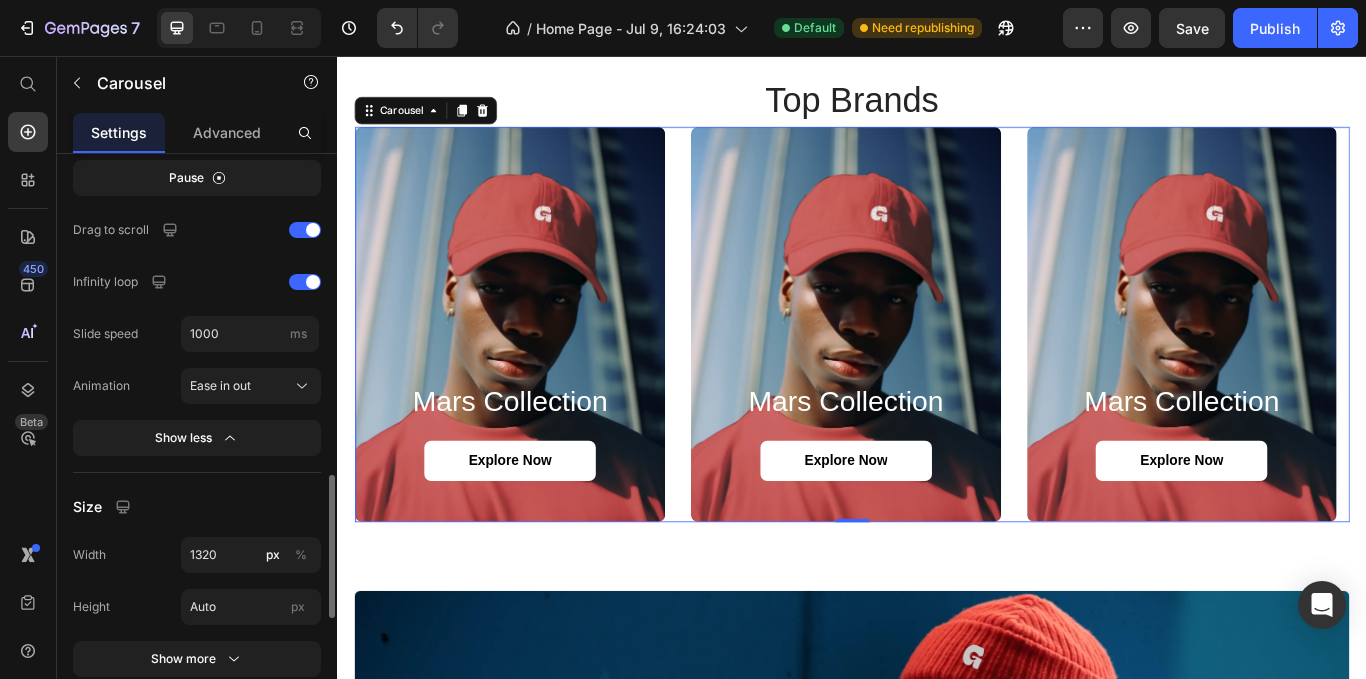 type on "1000" 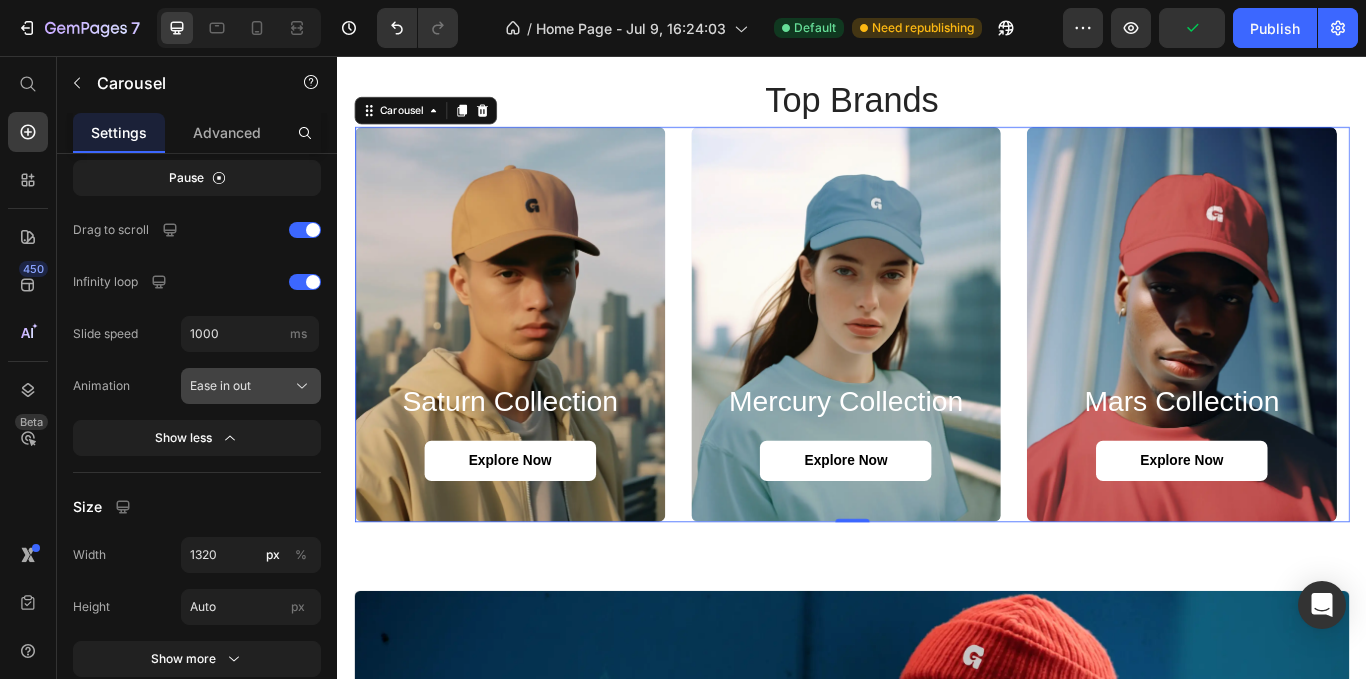 click on "Ease in out" at bounding box center (251, 386) 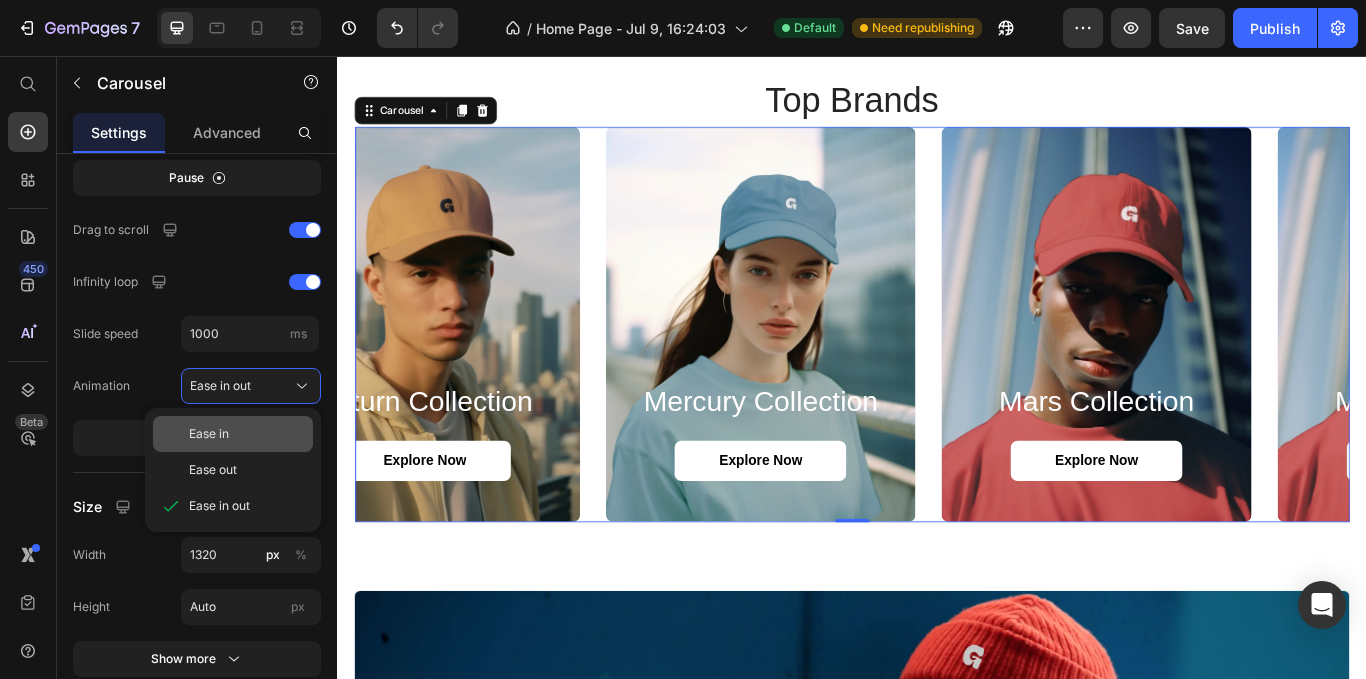 click on "Ease in" at bounding box center (209, 434) 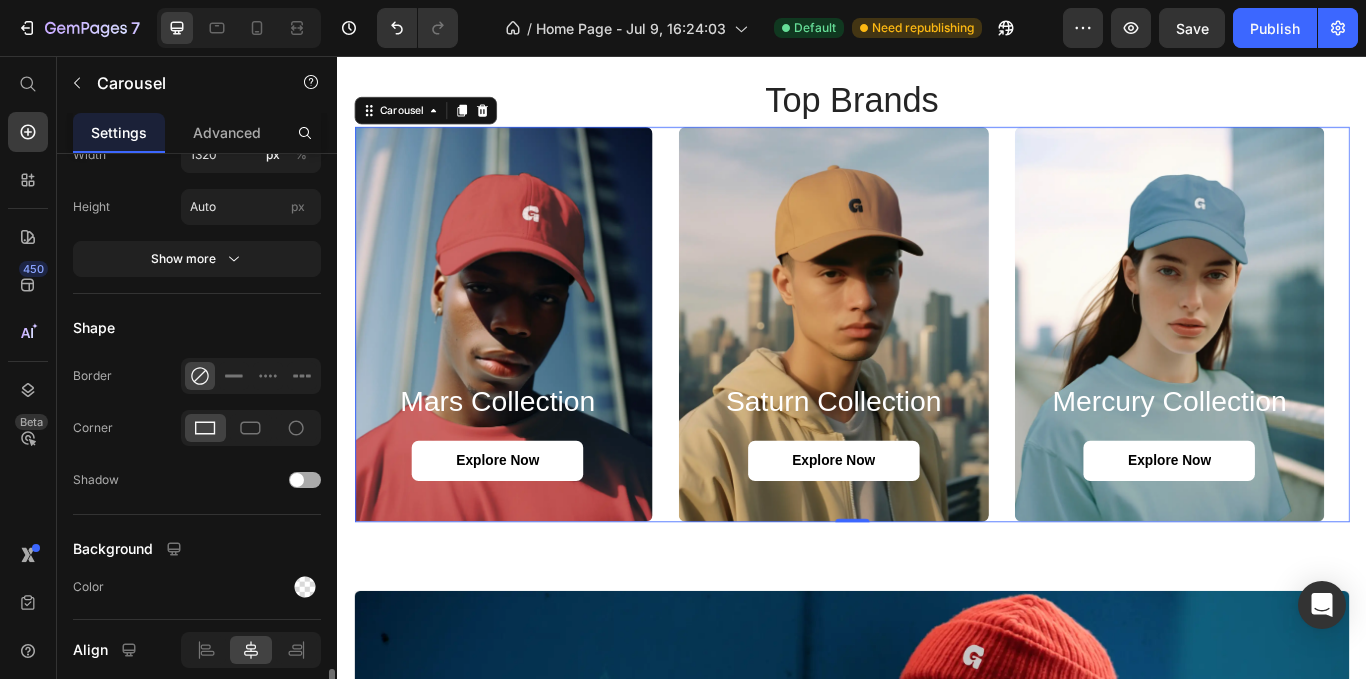 scroll, scrollTop: 1776, scrollLeft: 0, axis: vertical 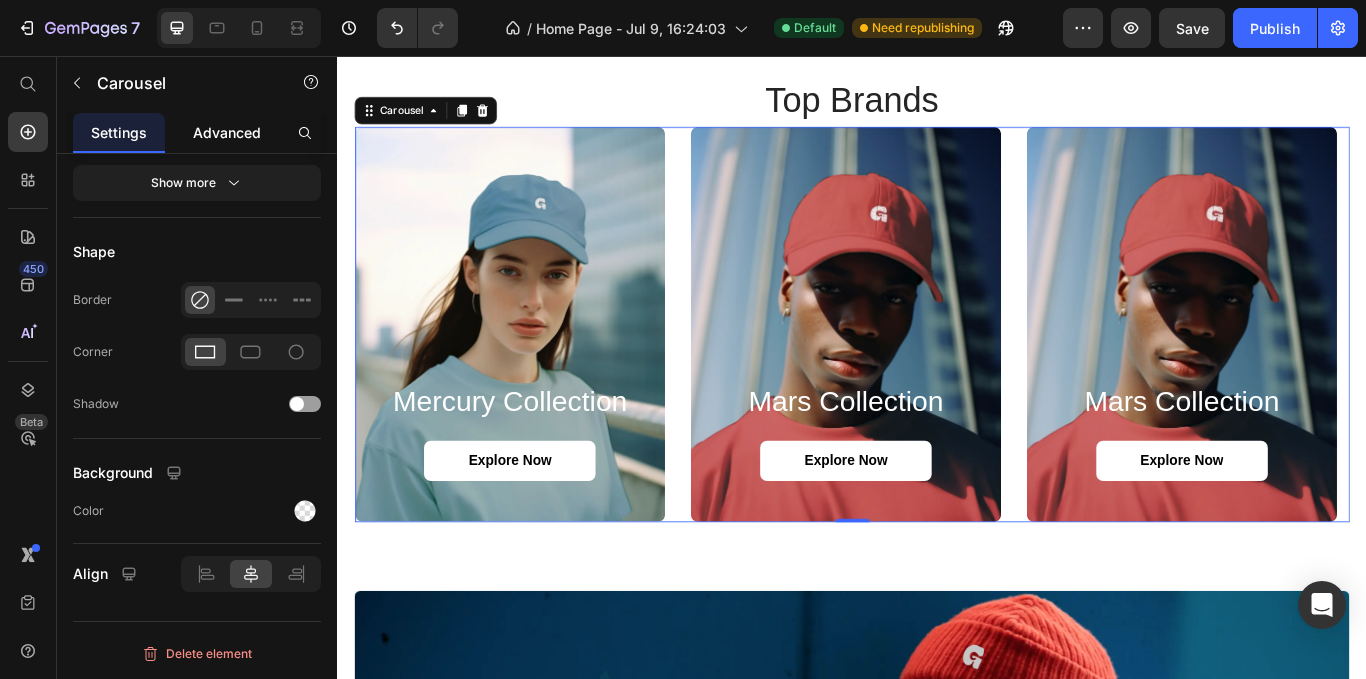 click on "Advanced" 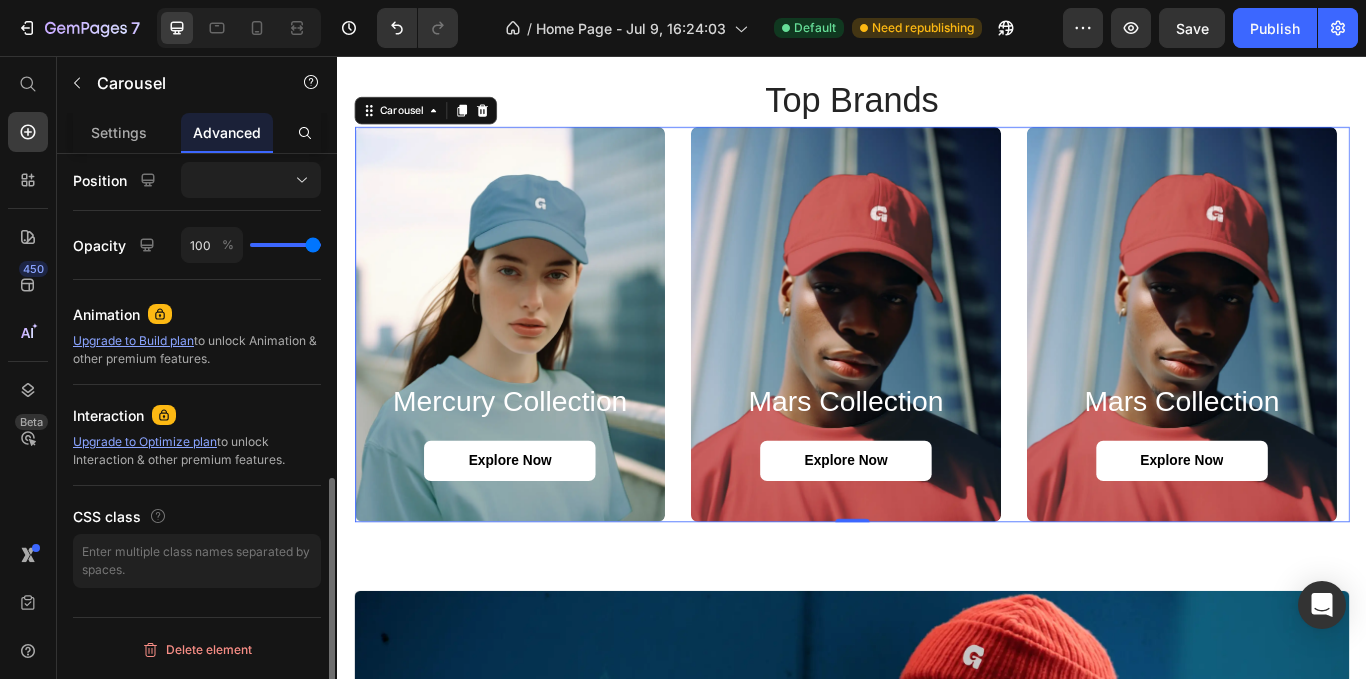 scroll, scrollTop: 0, scrollLeft: 0, axis: both 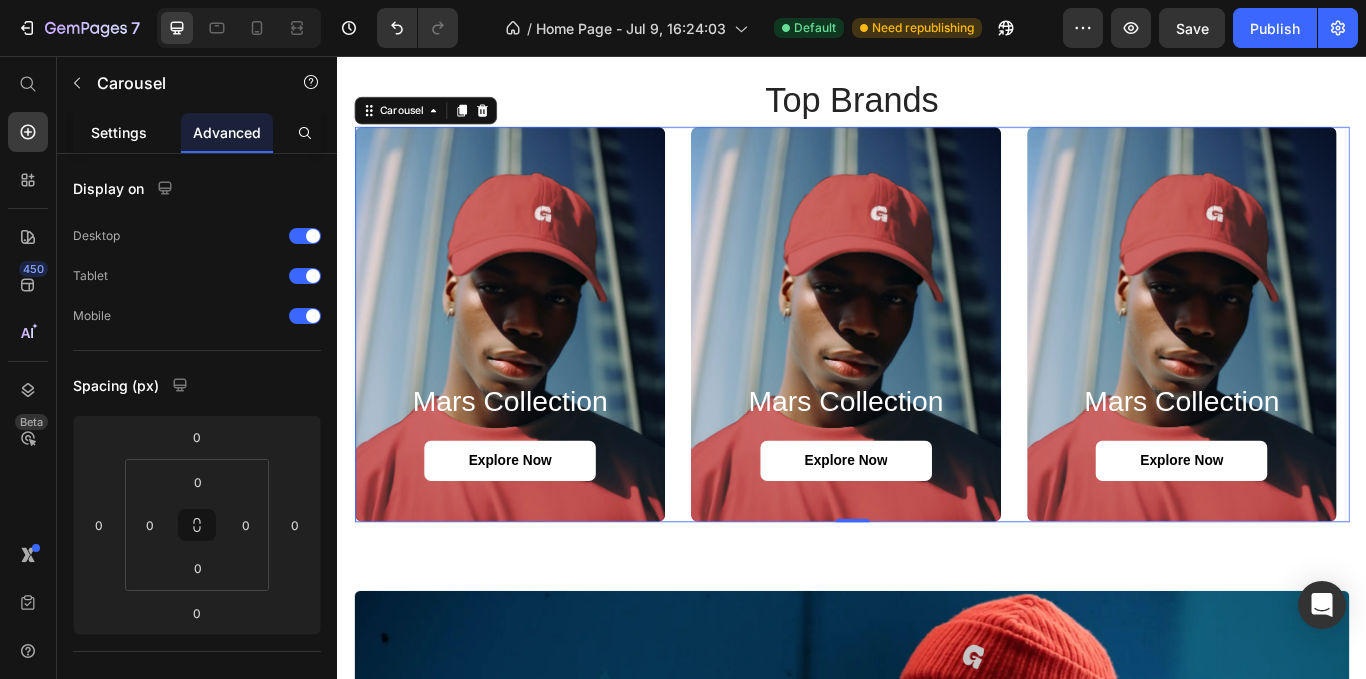 click on "Settings" at bounding box center [119, 132] 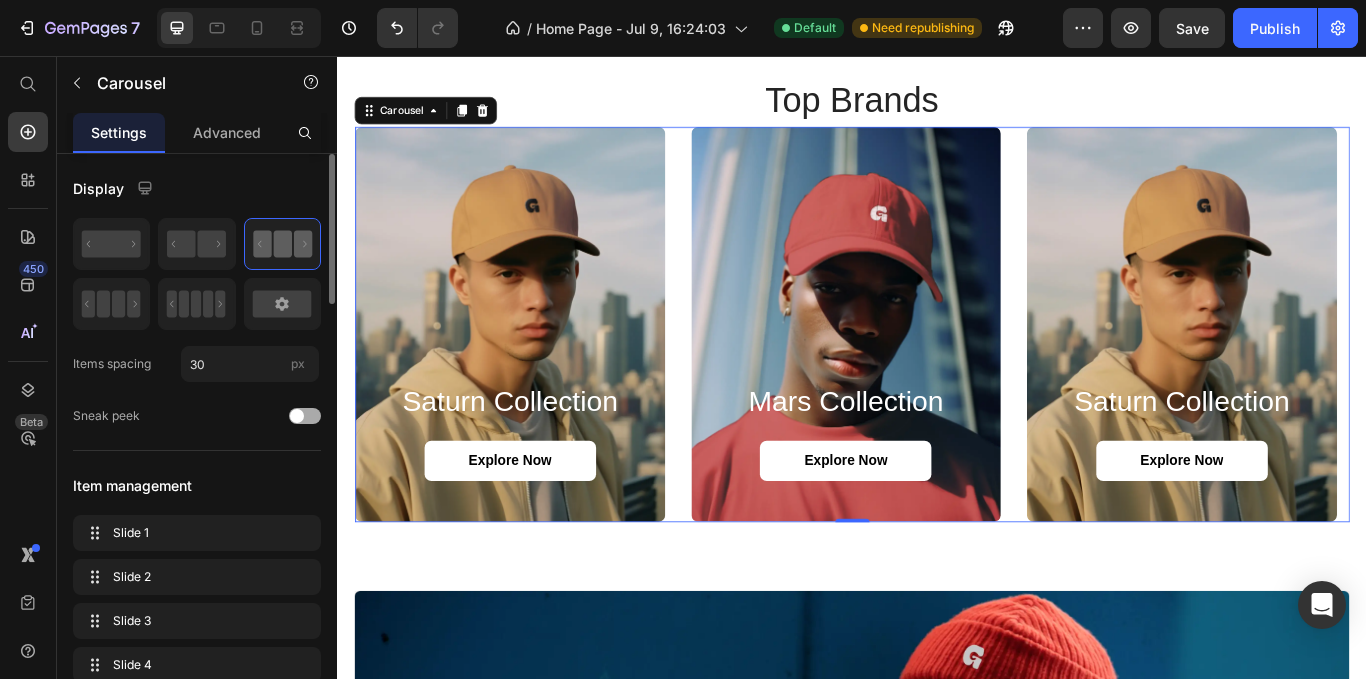 click at bounding box center [305, 416] 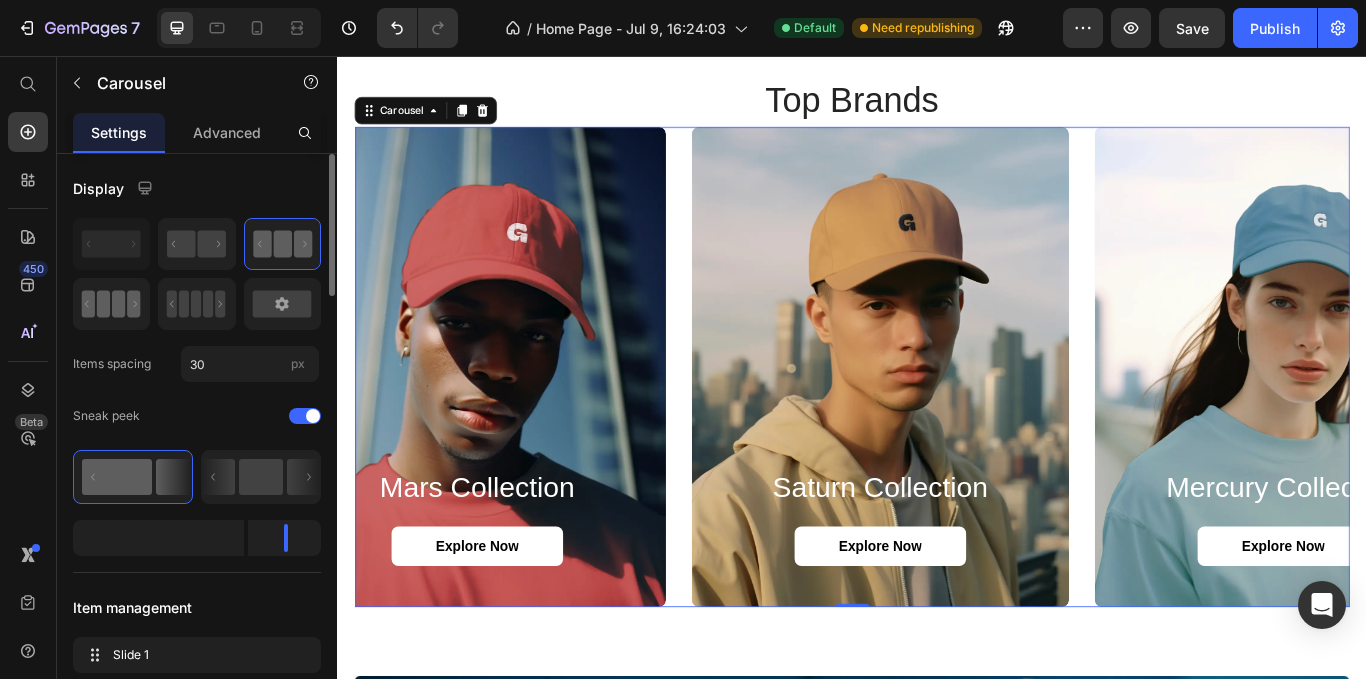 click 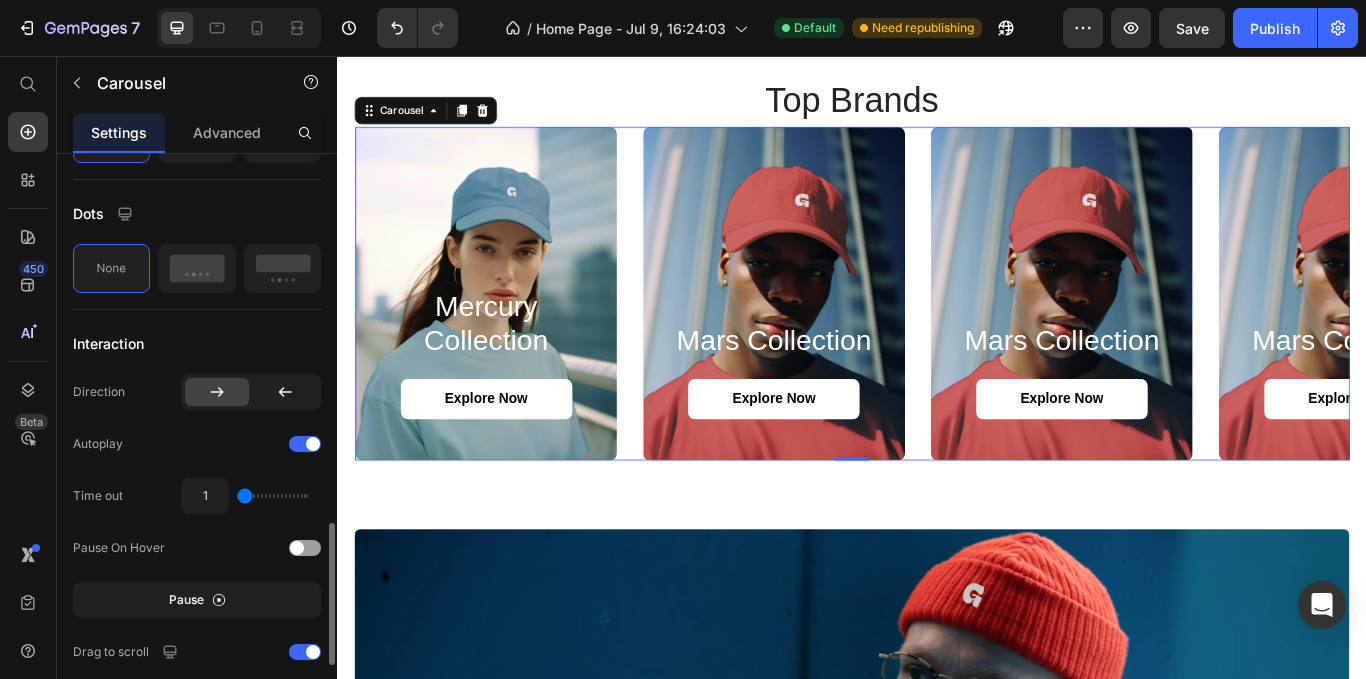 scroll, scrollTop: 1100, scrollLeft: 0, axis: vertical 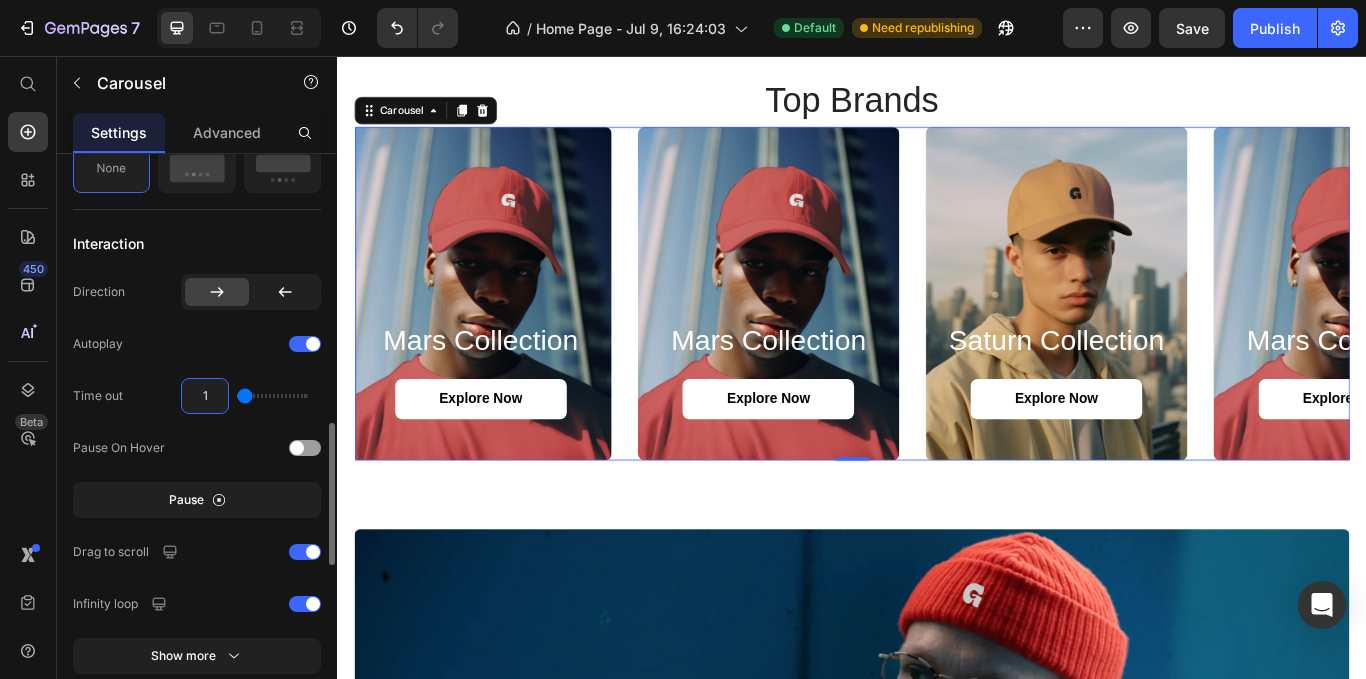 click on "1" at bounding box center [205, 396] 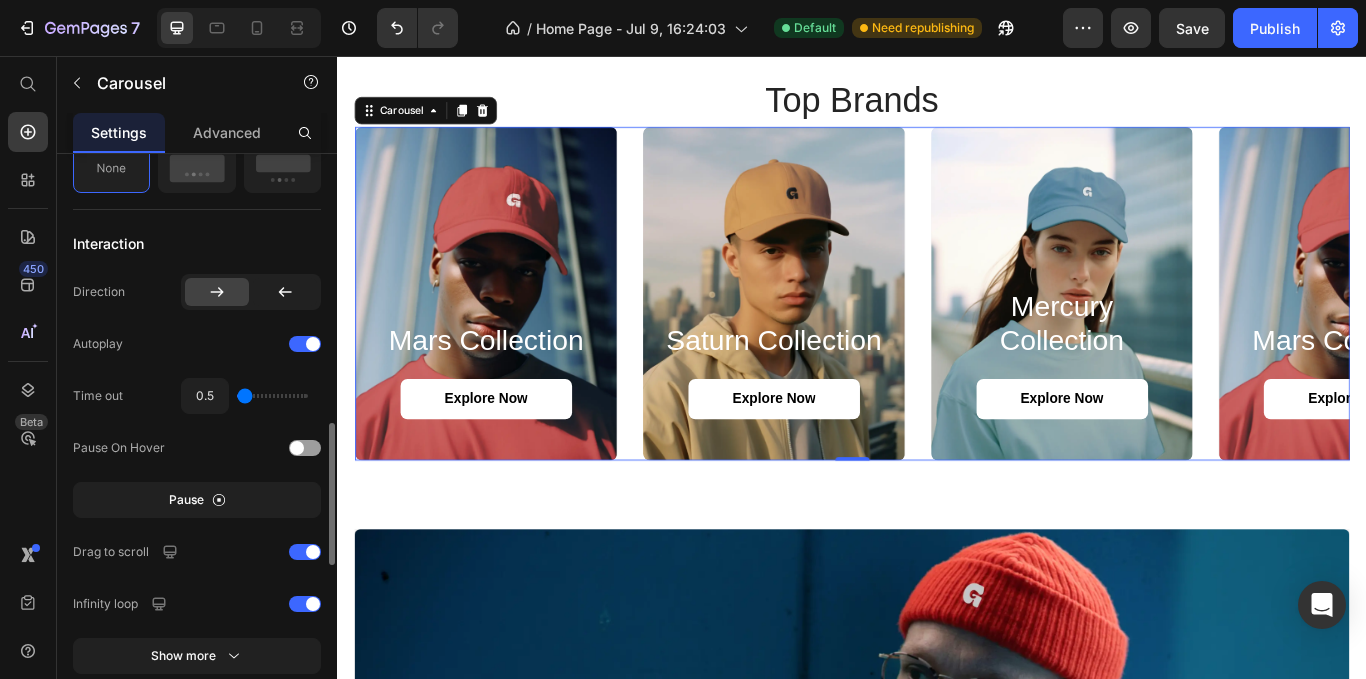 click on "Time out 0.5" 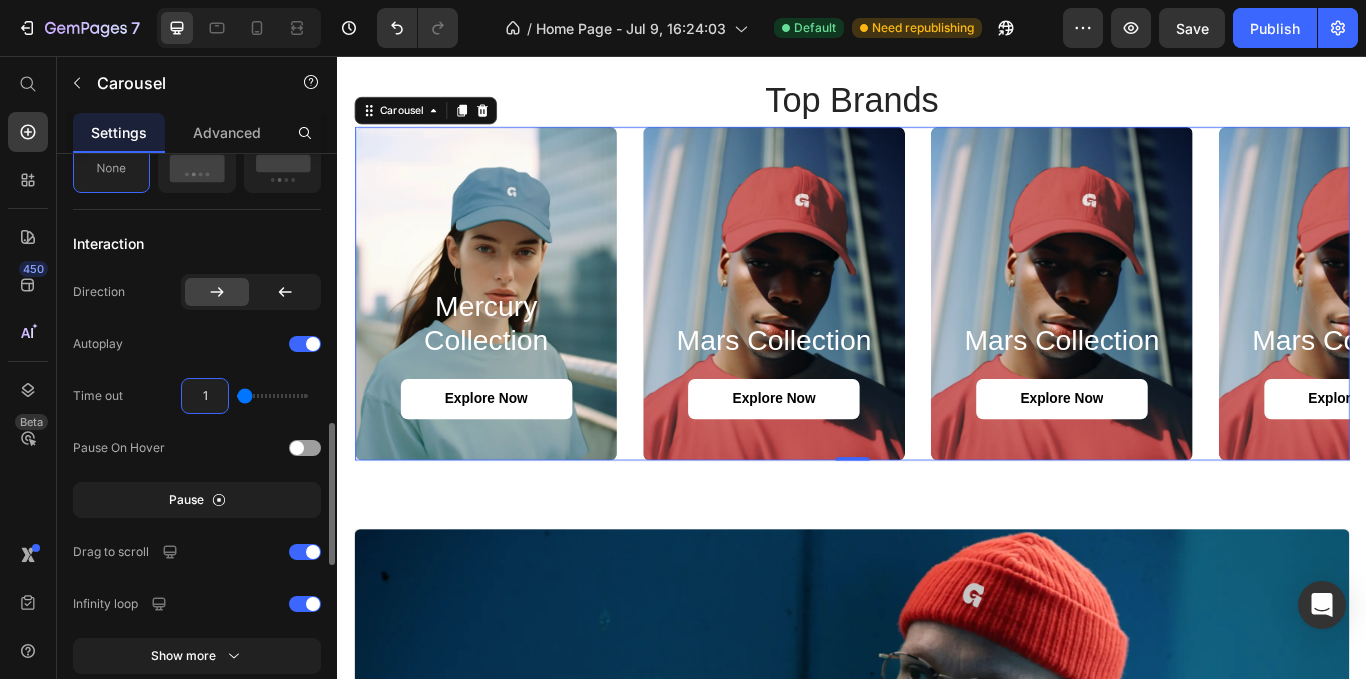 click on "1" at bounding box center (205, 396) 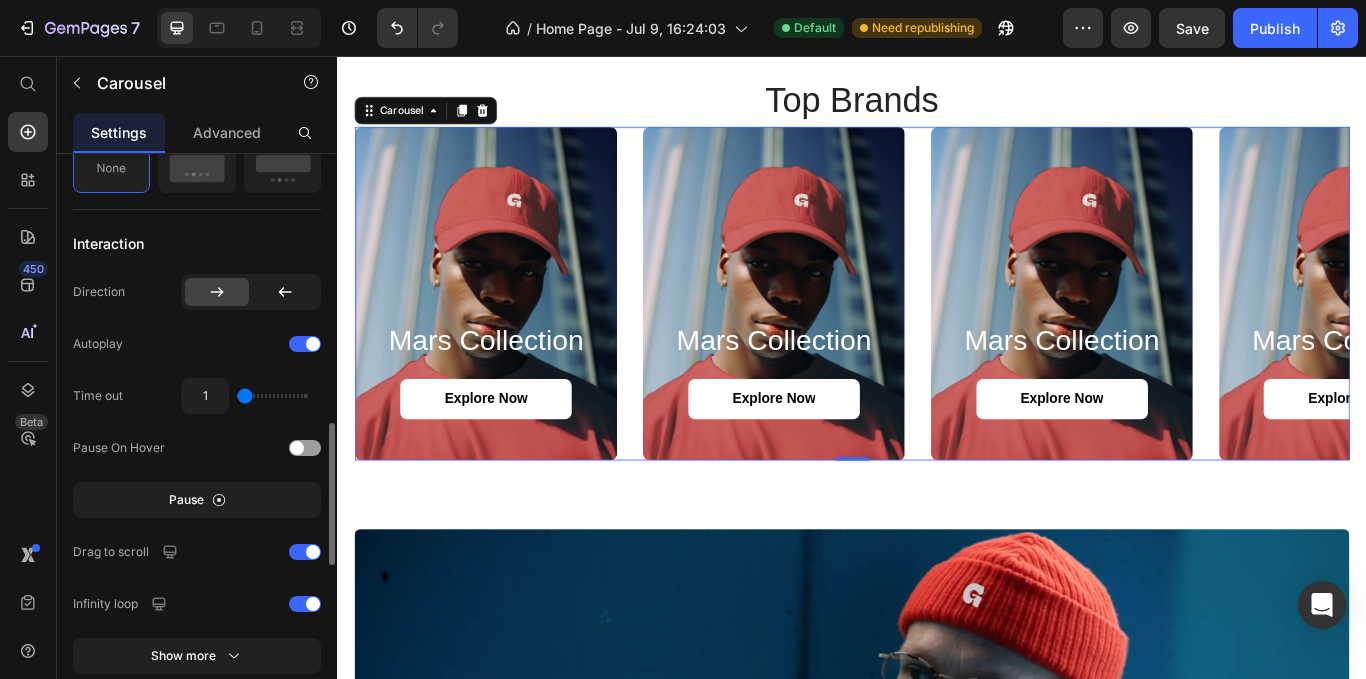 click on "Time out 1" 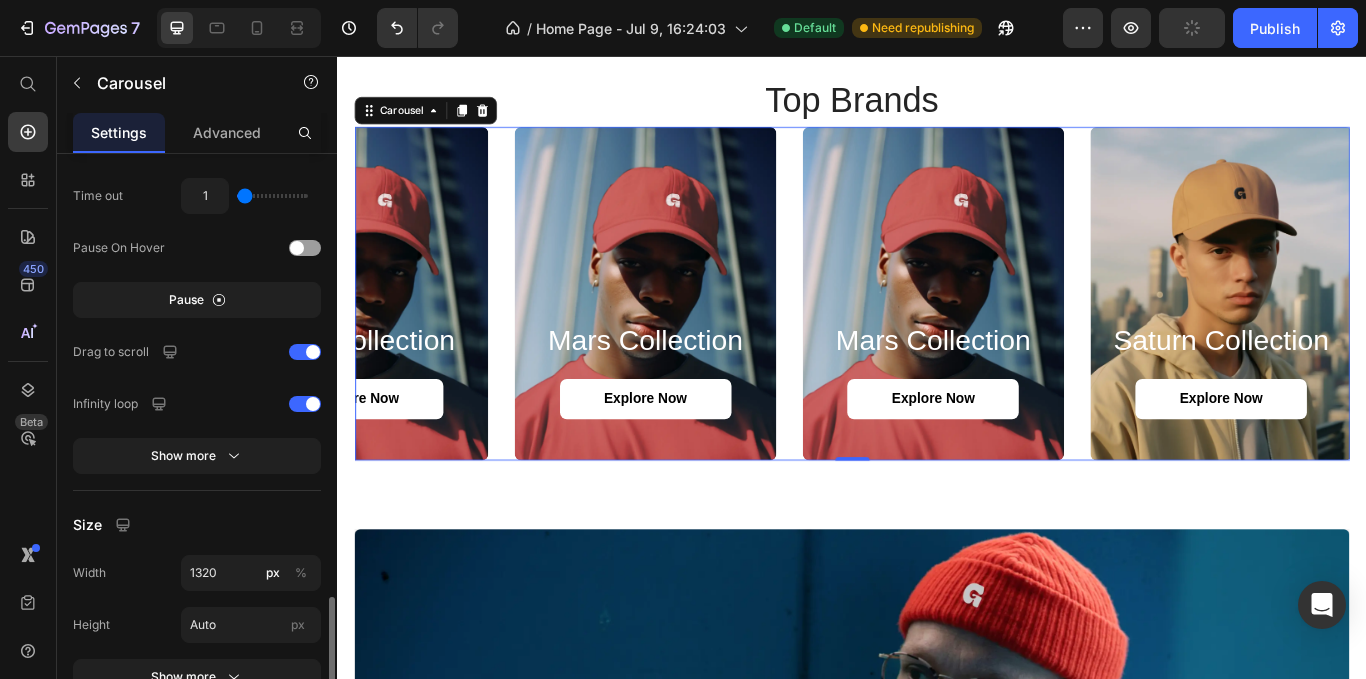 scroll, scrollTop: 1400, scrollLeft: 0, axis: vertical 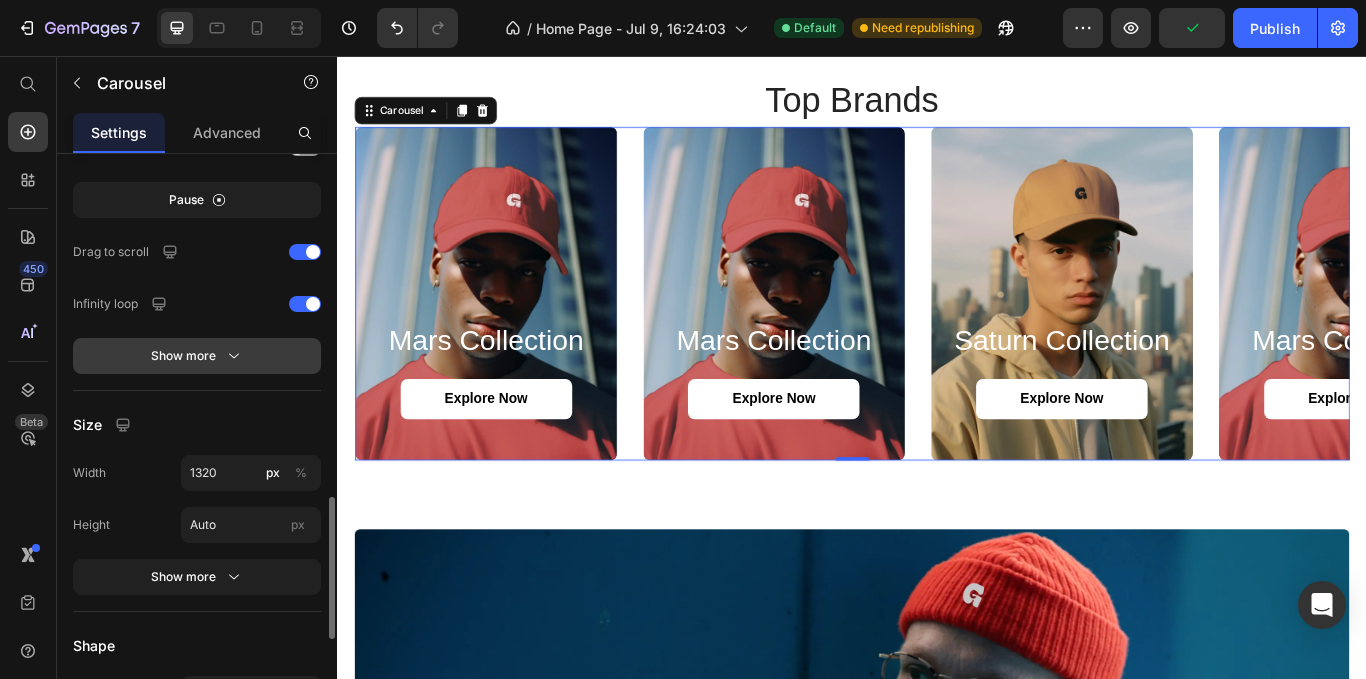 click on "Show more" at bounding box center [197, 356] 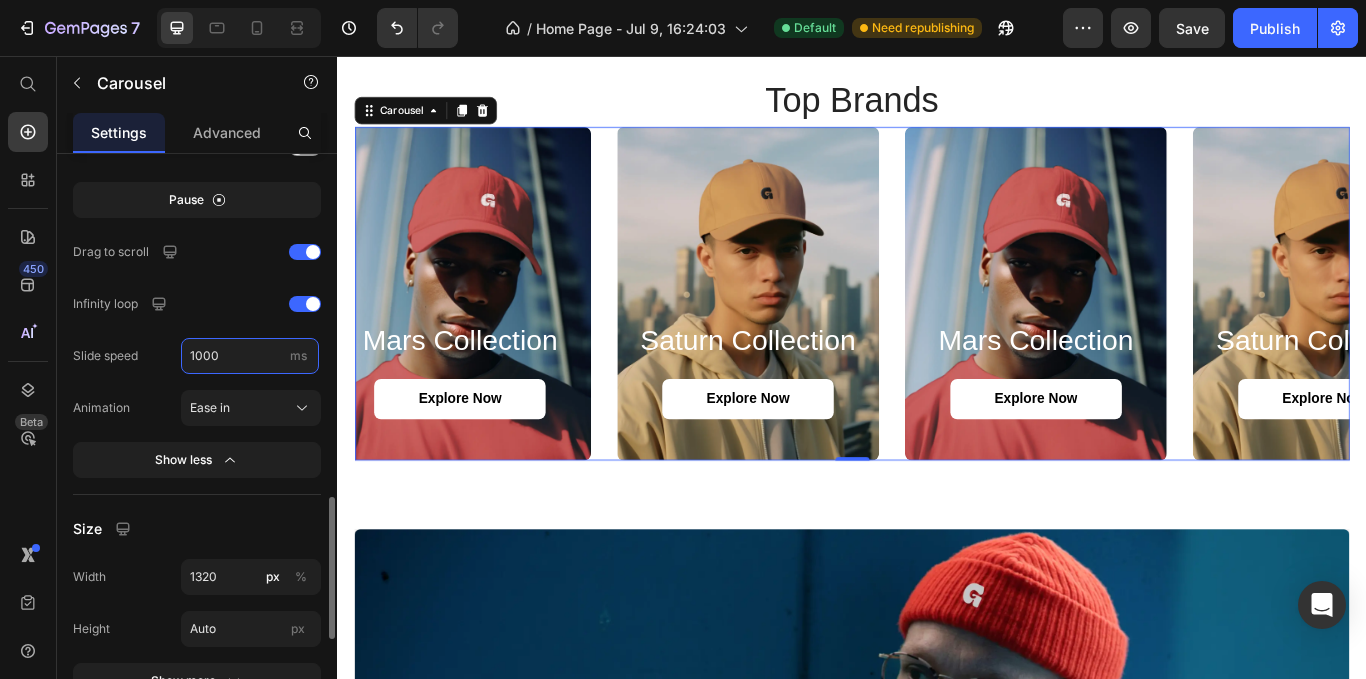 click on "1000" at bounding box center (250, 356) 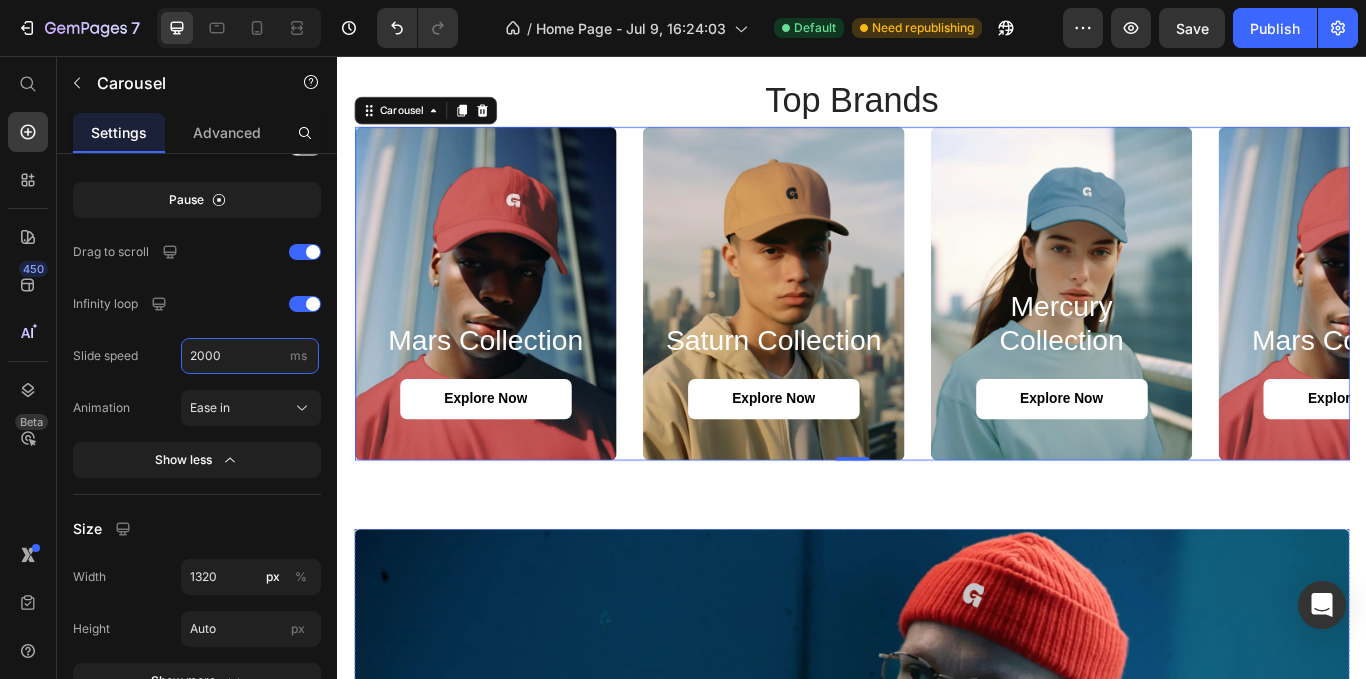 scroll, scrollTop: 2000, scrollLeft: 0, axis: vertical 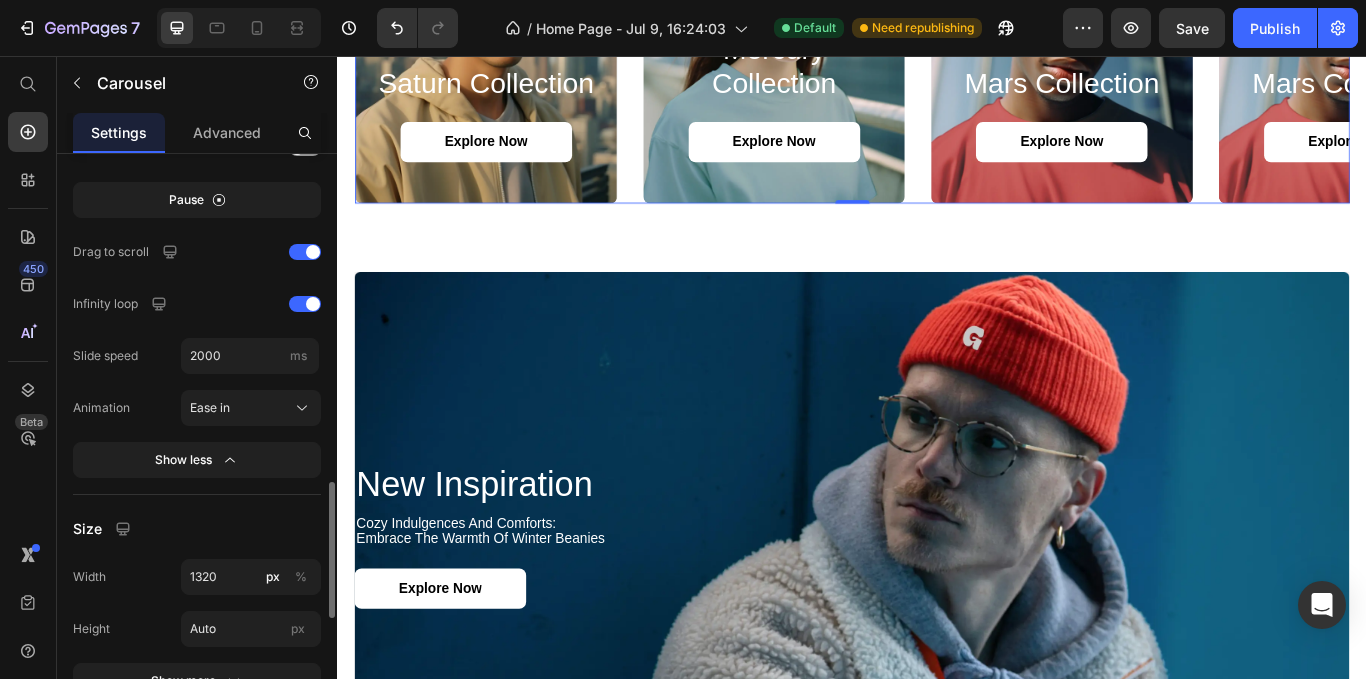 click on "Slide speed 2000 ms" 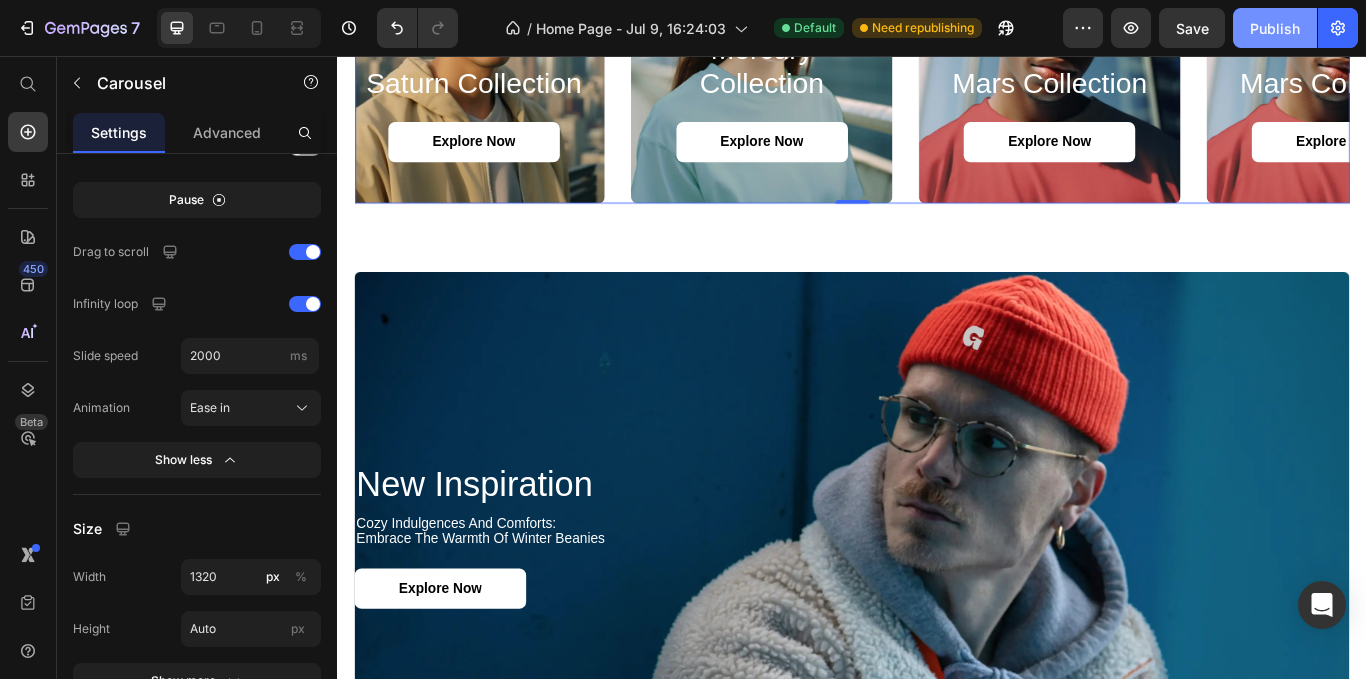 click on "Publish" at bounding box center [1275, 28] 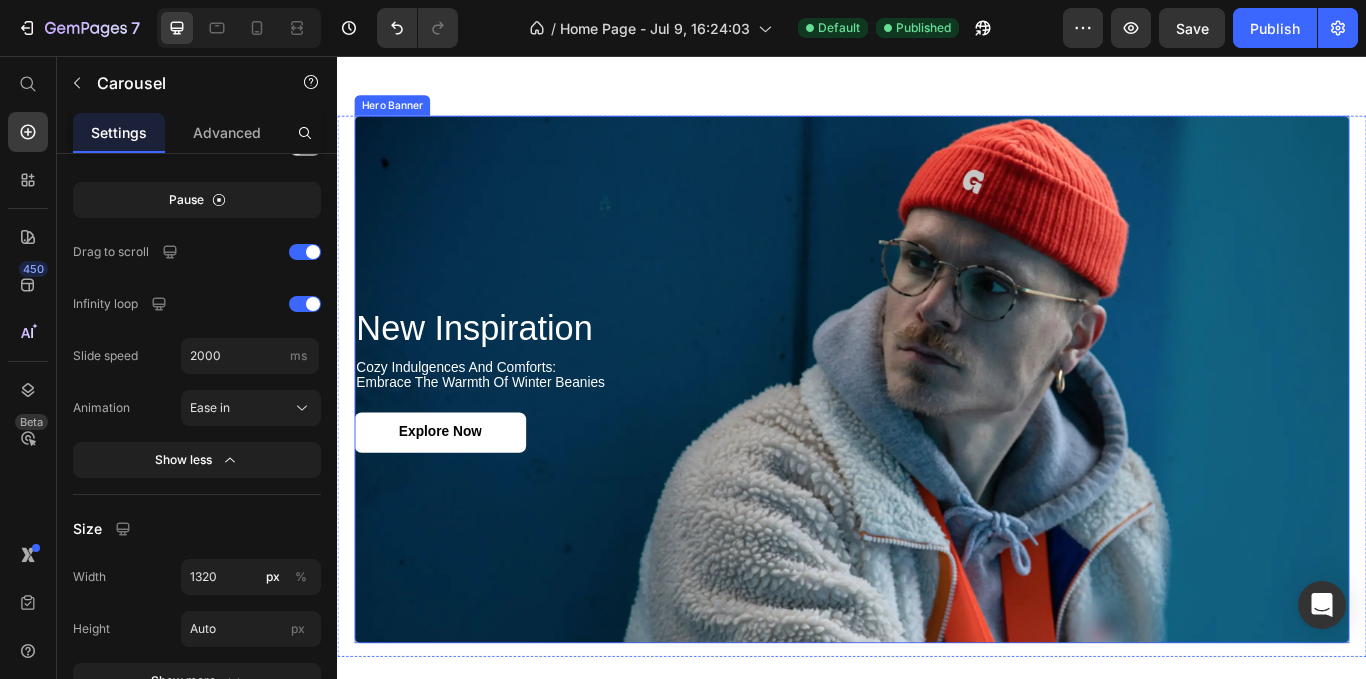 scroll, scrollTop: 2199, scrollLeft: 0, axis: vertical 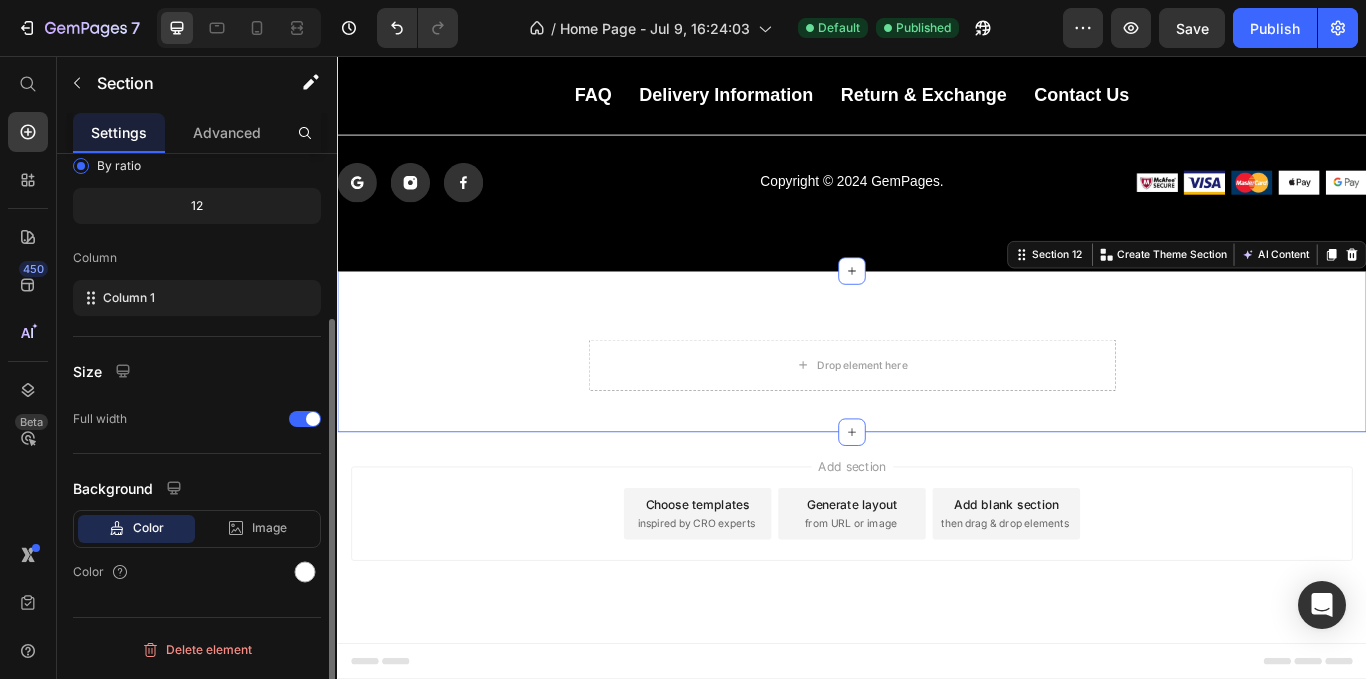 click on "Drop element here Row Section 12   You can create reusable sections Create Theme Section AI Content Write with GemAI What would you like to describe here? Tone and Voice Persuasive Product Girls & Teens Casual Purple Print Round Neck Short Sleeve T-Shirt, Summer Top Show more Generate" at bounding box center [937, 401] 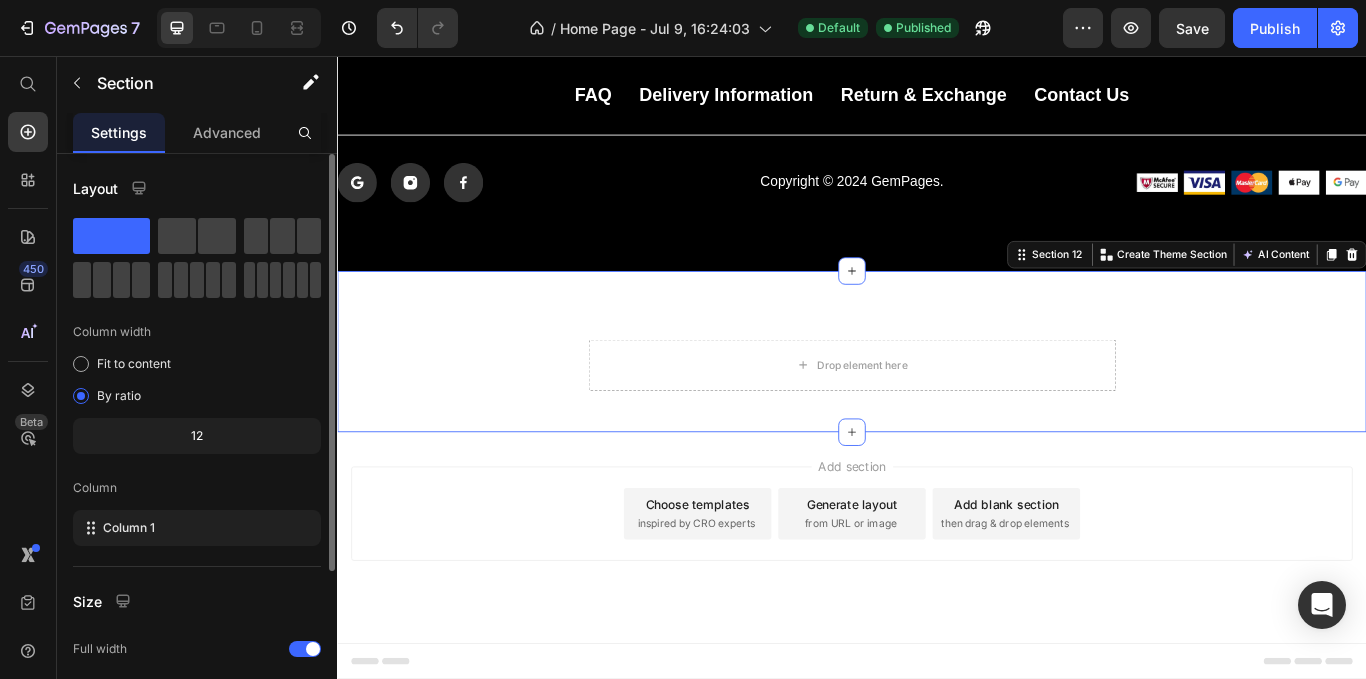 scroll, scrollTop: 226, scrollLeft: 0, axis: vertical 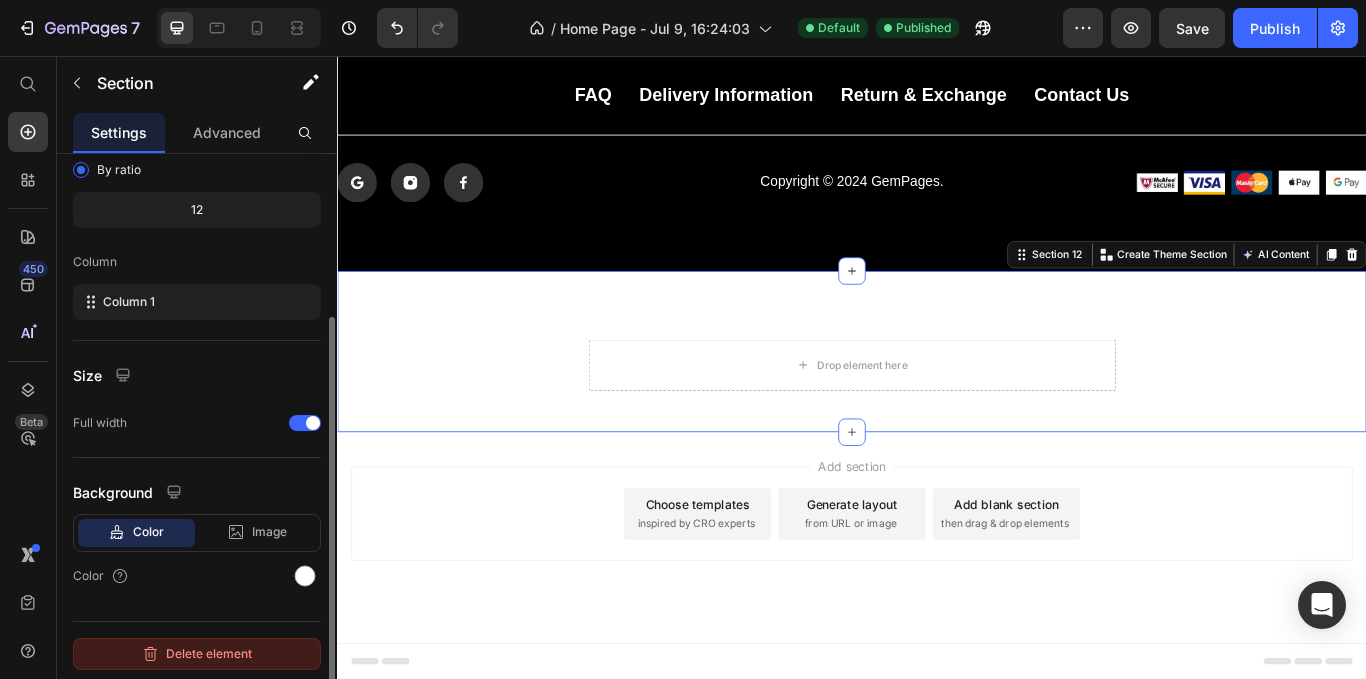 click on "Delete element" at bounding box center [197, 654] 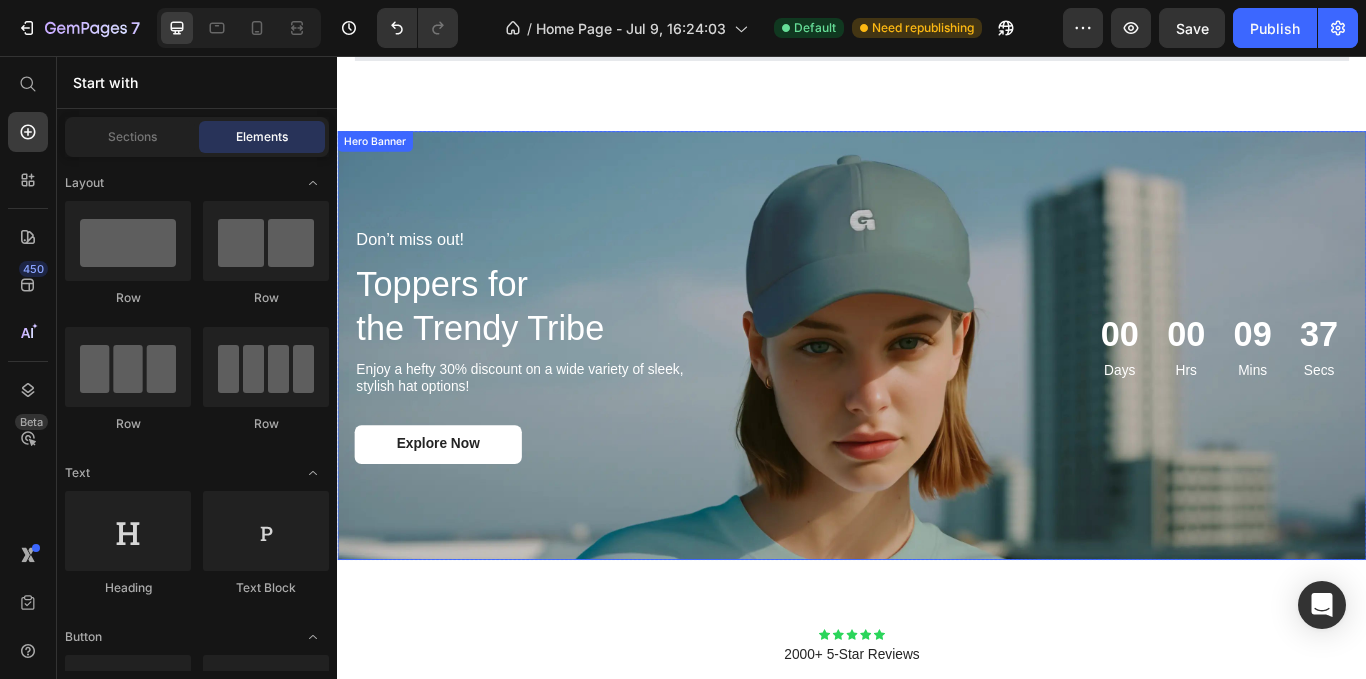 scroll, scrollTop: 2848, scrollLeft: 0, axis: vertical 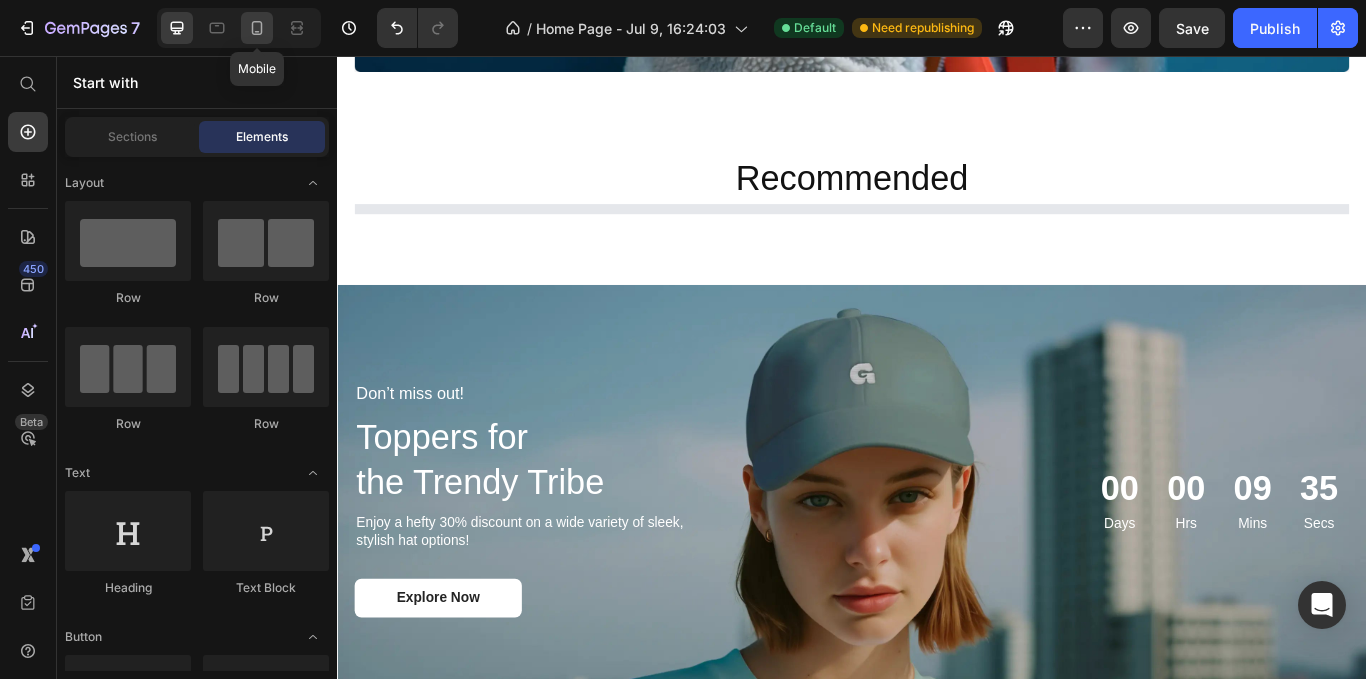 click 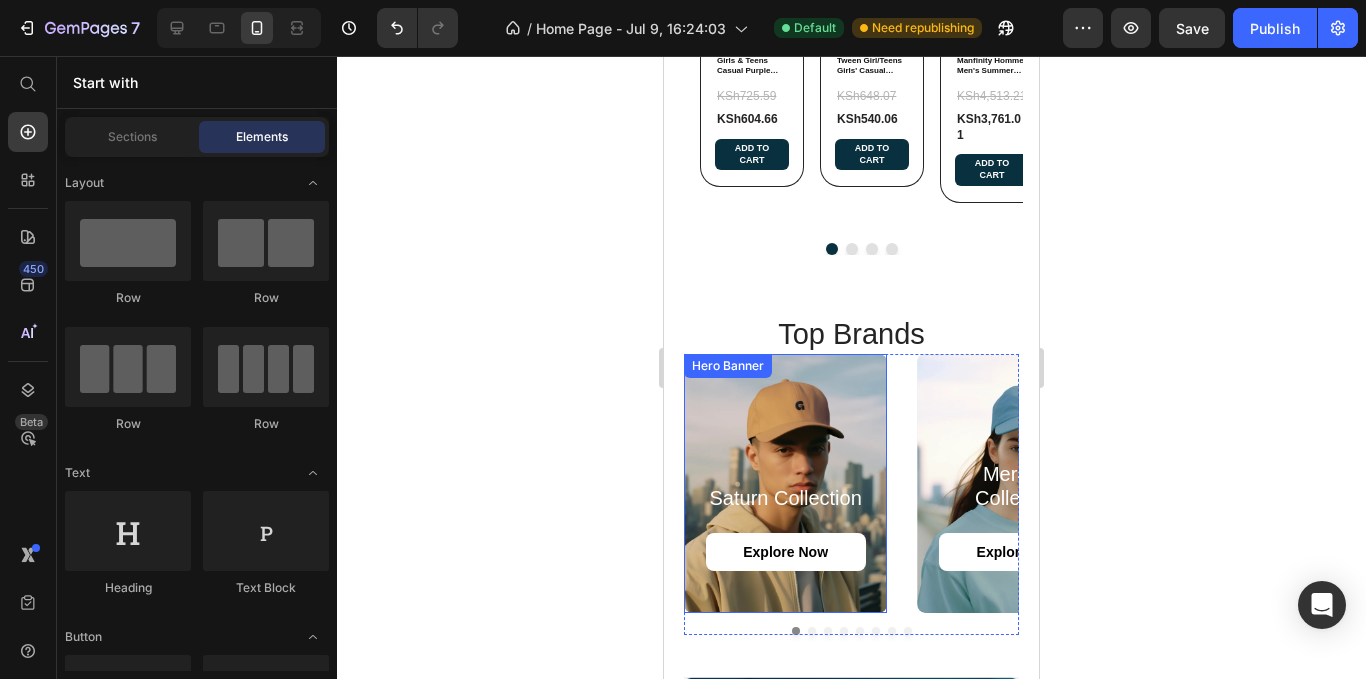 scroll, scrollTop: 760, scrollLeft: 0, axis: vertical 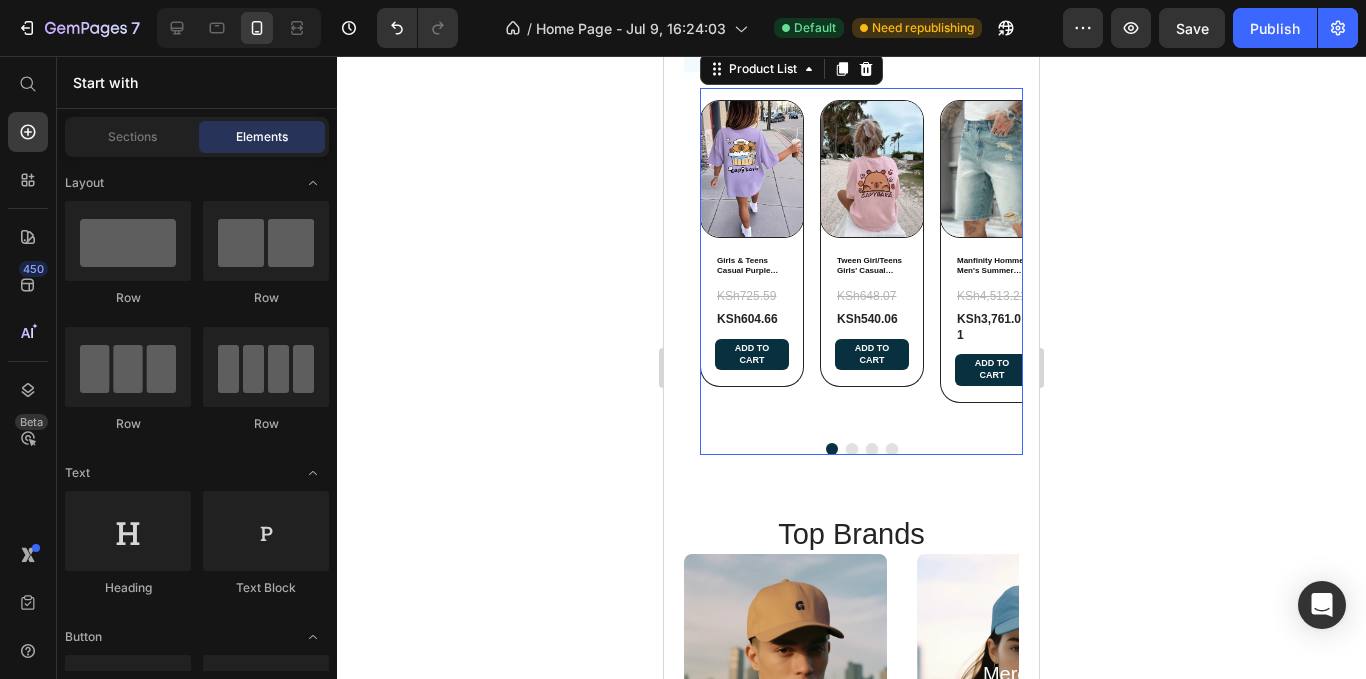 click on "Product Images Tween Girl/Teens Girls' Casual Printed Pink Round Neck Short Sleeve T-Shirt Tops For Summer Product Title KSh648.07 Product Price KSh540.06 Product Price Add to cart Add to Cart Row Row" at bounding box center (872, 263) 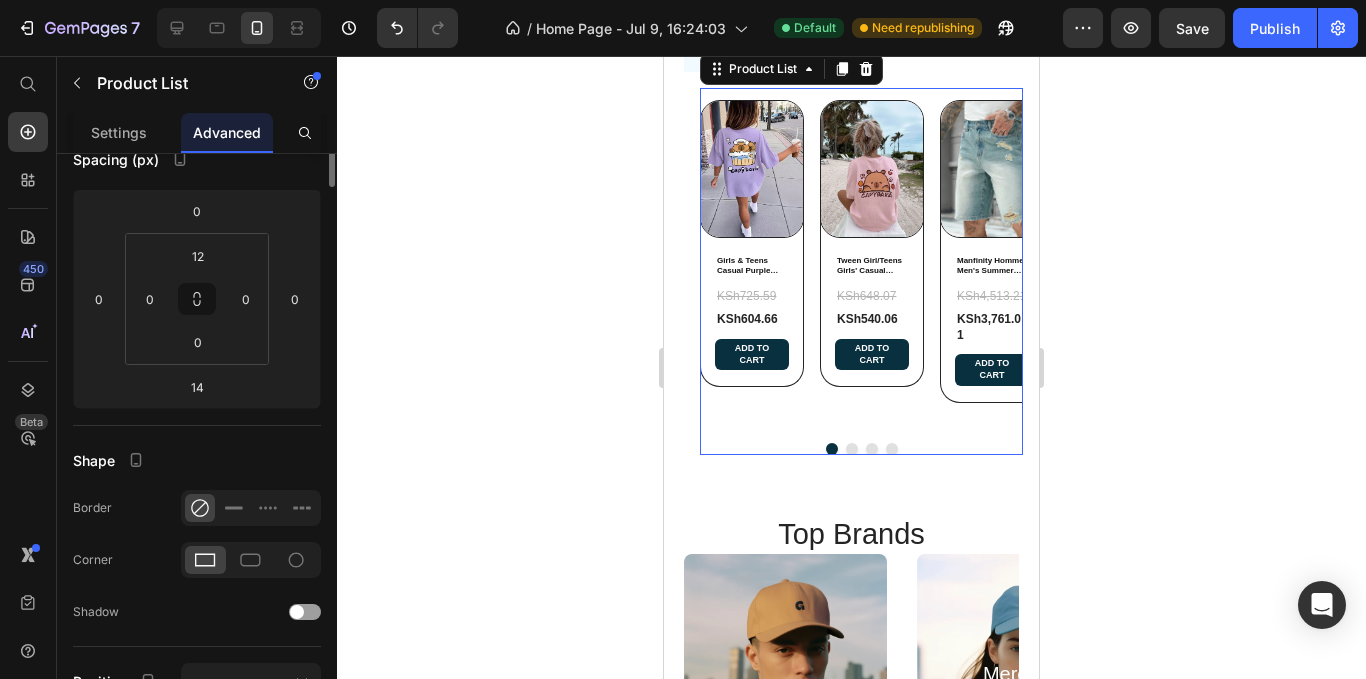 scroll, scrollTop: 0, scrollLeft: 0, axis: both 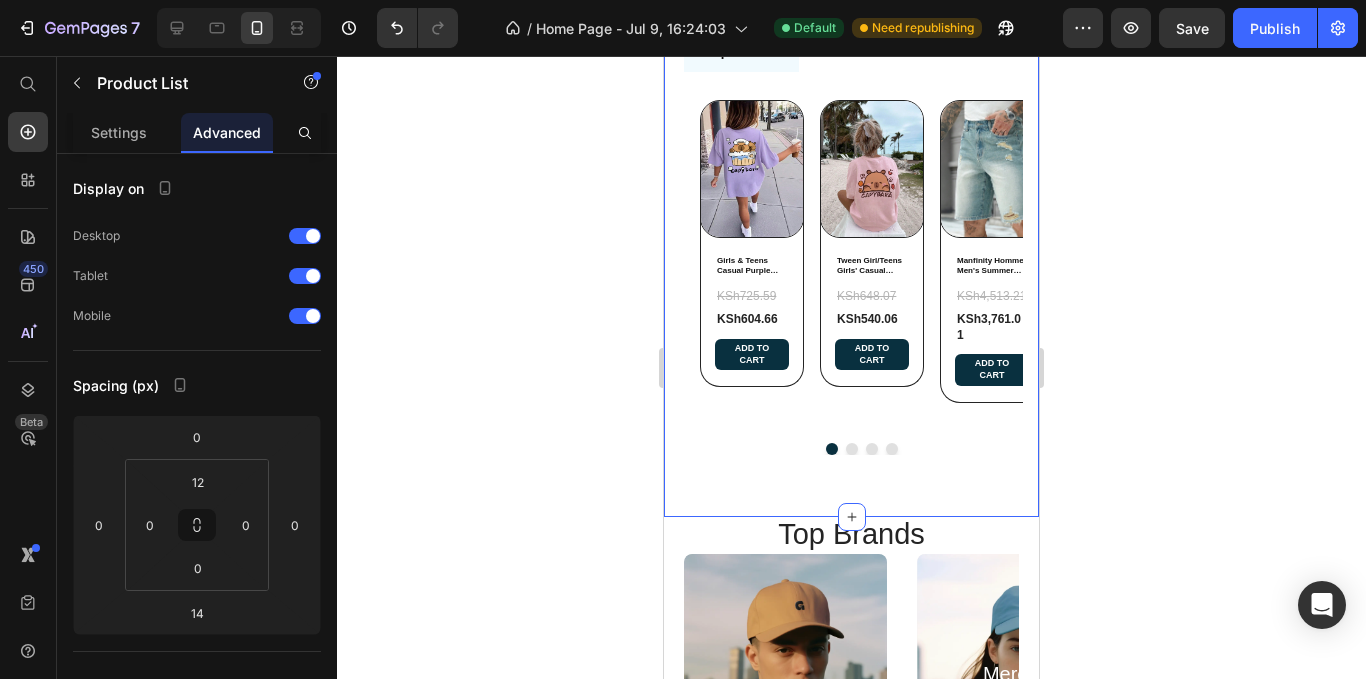 click on "Super Deals Under 300ksh New Arrivals Product Images Girls & Teens Casual Purple Print Round Neck Short Sleeve T-Shirt, Summer Top Product Title KSh725.59 Product Price KSh604.66 Product Price Add to cart Add to Cart Row Row Product Images Tween Girl/Teens Girls' Casual Printed Pink Round Neck Short Sleeve T-Shirt Tops For Summer Product Title KSh648.07 Product Price KSh540.06 Product Price Add to cart Add to Cart Row Row Product Images Manfinity Homme Men's Summer Casual Distressed Slant Pocket Denim Shorts Product Title KSh4,513.21 Product Price KSh3,761.01 Product Price Add to cart Add to Cart Row Row Product Images ROMWE MEN Street Life Men's Five-Pointed Star Frayed Pocket Casual Loose Fit Denim Shorts Jorts Product Title KSh3,742.67 Product Price KSh3,118.89 Product Price Add to cart Add to Cart Row Row Product List Product Images Girls & Teens Casual Purple Print Round Neck Short Sleeve T-Shirt, Summer Top Product Title KSh604.66 Product Price Add to cart Add to Cart Row Row Product Images KSh540.06" at bounding box center [861, 267] 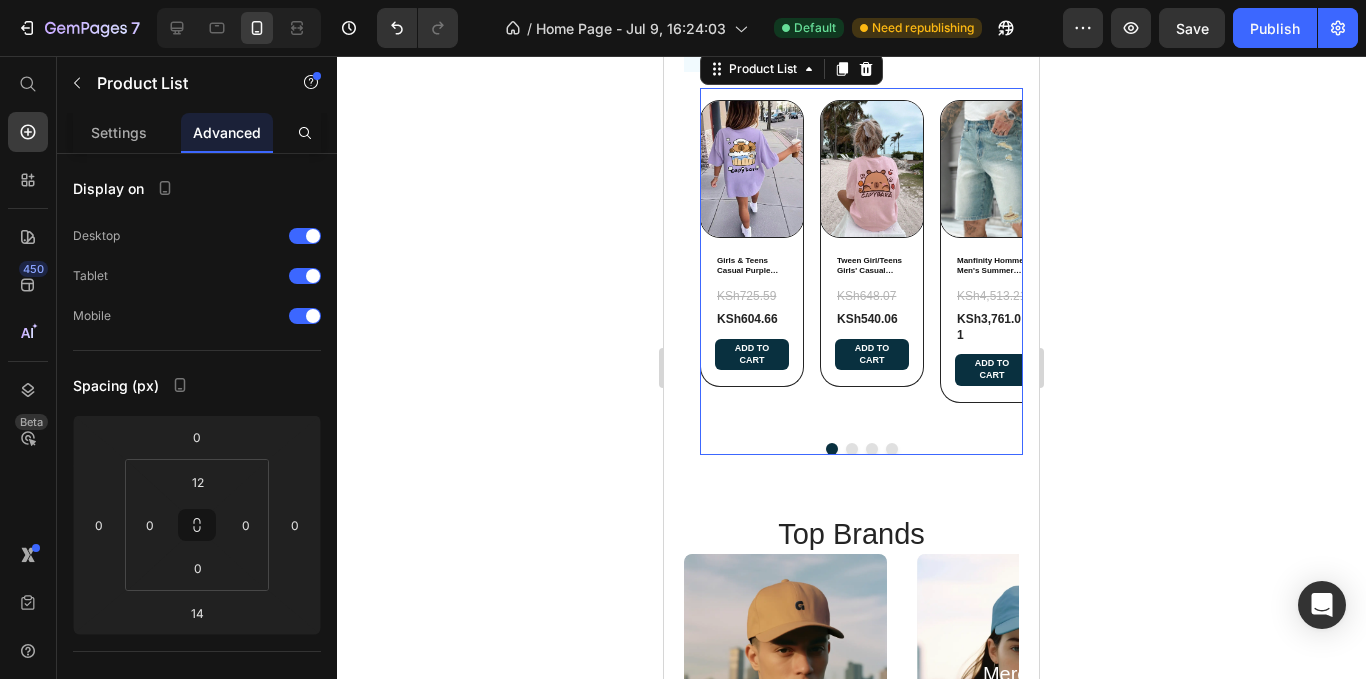 click on "Product Images Girls & Teens Casual Purple Print Round Neck Short Sleeve T-Shirt, Summer Top Product Title KSh725.59 Product Price KSh604.66 Product Price Add to cart Add to Cart Row Row" at bounding box center (752, 263) 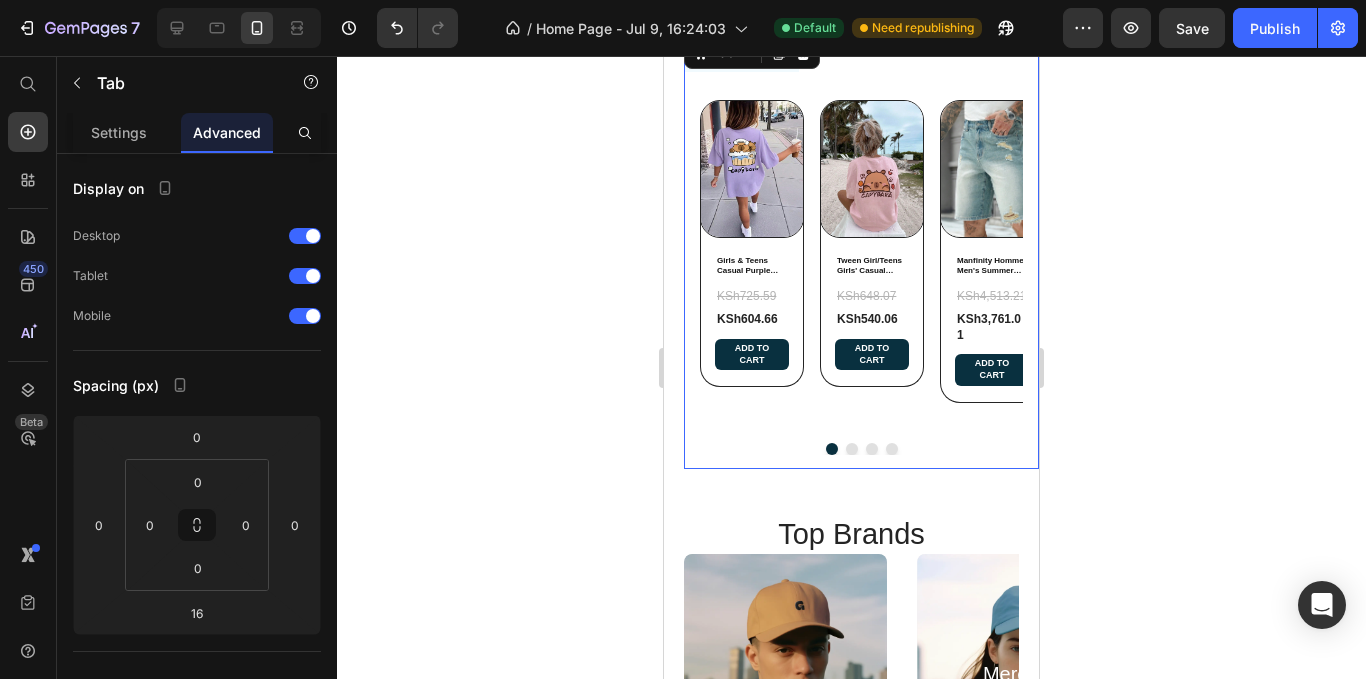 click on "Product Images Girls & Teens Casual Purple Print Round Neck Short Sleeve T-Shirt, Summer Top Product Title KSh725.59 Product Price KSh604.66 Product Price Add to cart Add to Cart Row Row Product Images Tween Girl/Teens Girls' Casual Printed Pink Round Neck Short Sleeve T-Shirt Tops For Summer Product Title KSh648.07 Product Price KSh540.06 Product Price Add to cart Add to Cart Row Row Product Images Manfinity Homme Men's Summer Casual Distressed Slant Pocket Denim Shorts Product Title KSh4,513.21 Product Price KSh3,761.01 Product Price Add to cart Add to Cart Row Row Product Images ROMWE MEN Street Life Men's Five-Pointed Star Frayed Pocket Casual Loose Fit Denim Shorts Jorts Product Title KSh3,742.67 Product Price KSh3,118.89 Product Price Add to cart Add to Cart Row Row Product List Product Images Girls & Teens Casual Purple Print Round Neck Short Sleeve T-Shirt, Summer Top Product Title KSh604.66 Product Price Add to cart Add to Cart Row Row Product Images Product Title KSh540.06 Product Price Add to cart" at bounding box center (861, 270) 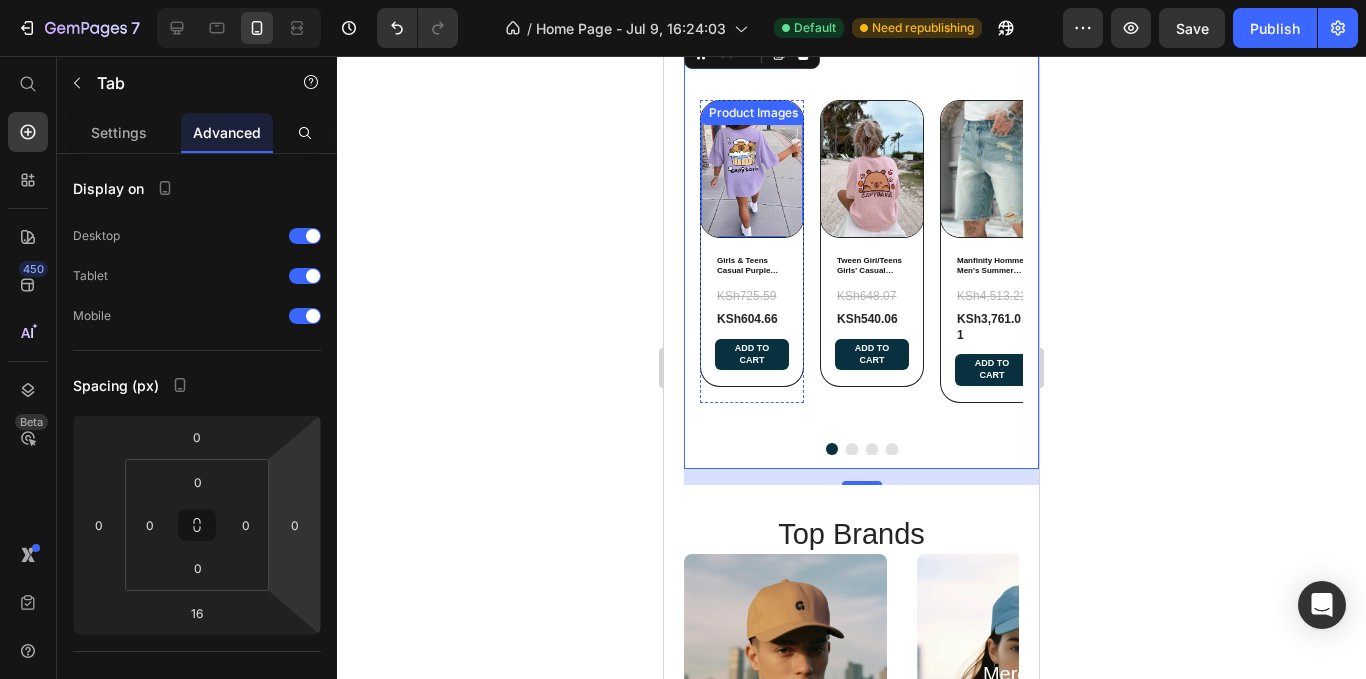 click on "Product Images" at bounding box center [753, 113] 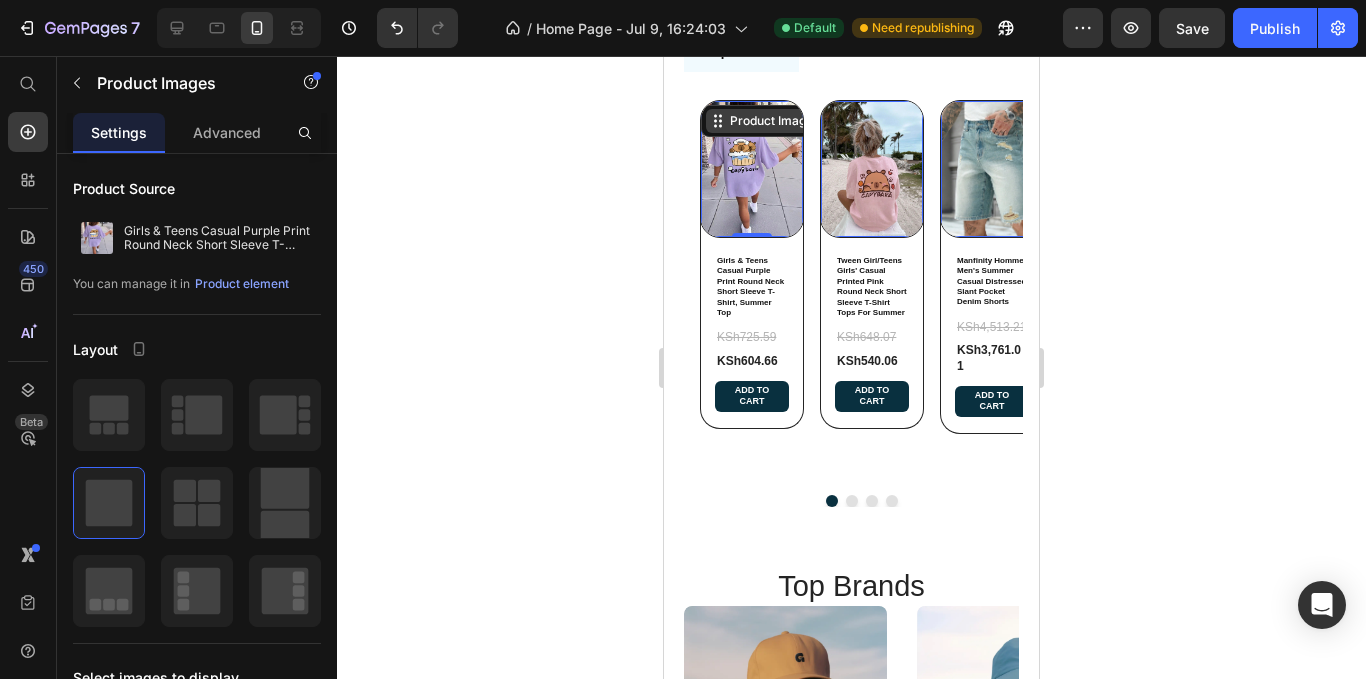 click on "Product Images" at bounding box center [774, 121] 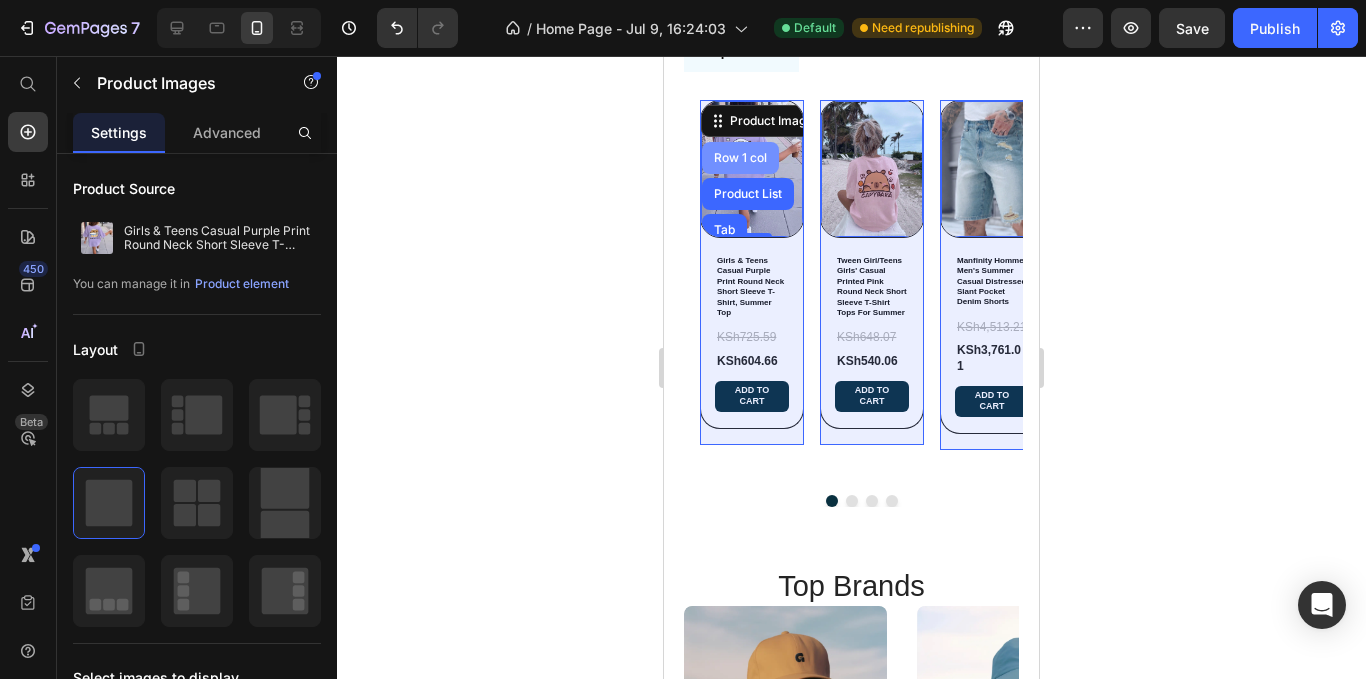 click on "Row 1 col" at bounding box center (740, 158) 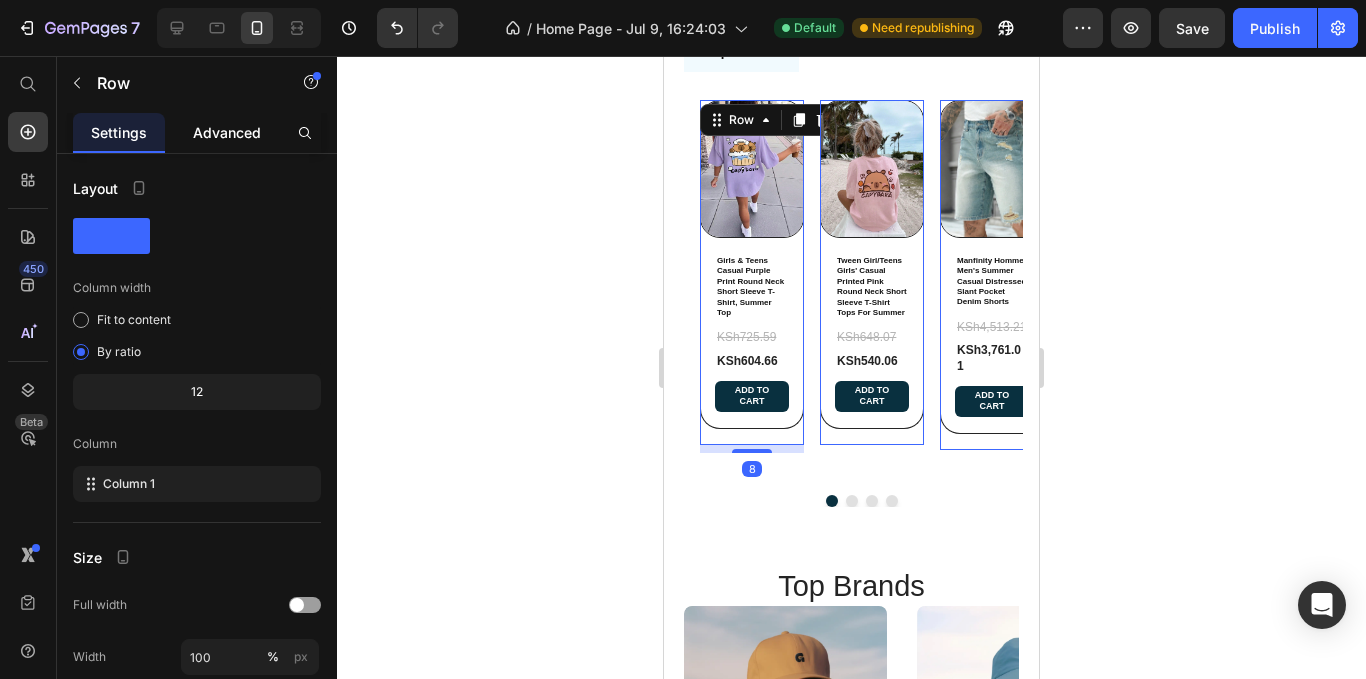 click on "Advanced" at bounding box center (227, 132) 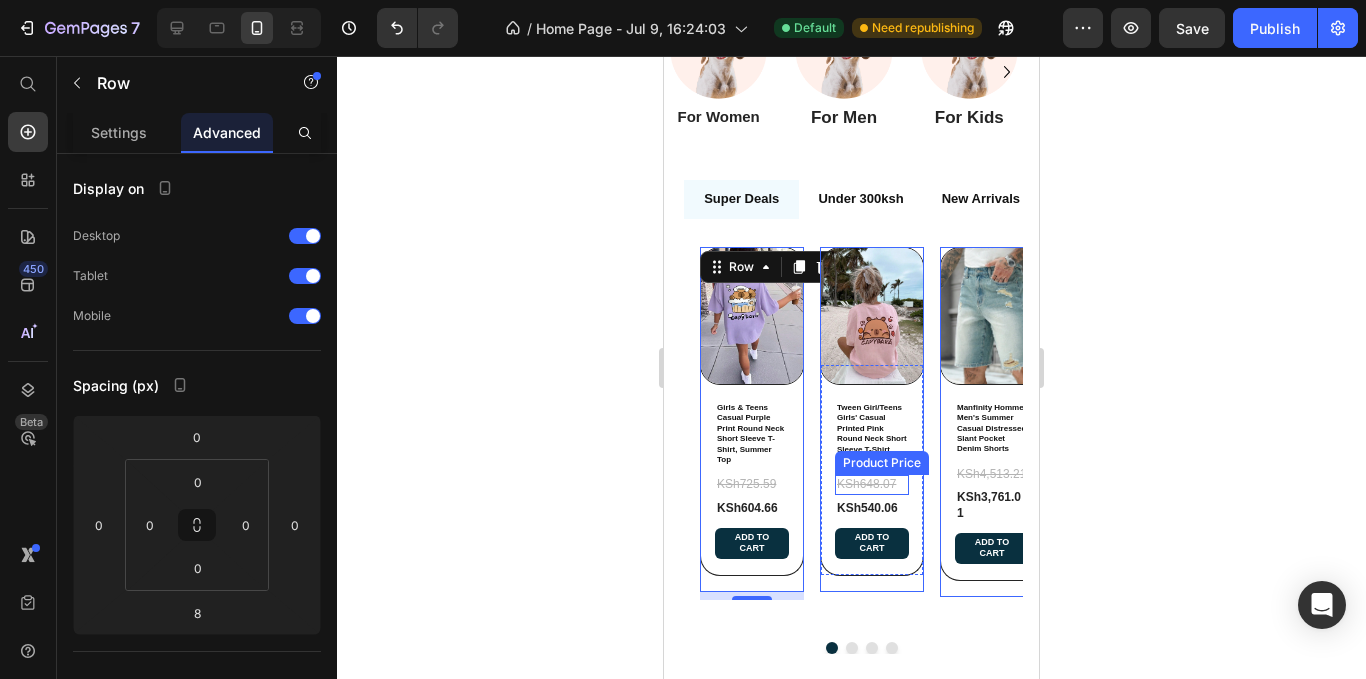 scroll, scrollTop: 460, scrollLeft: 0, axis: vertical 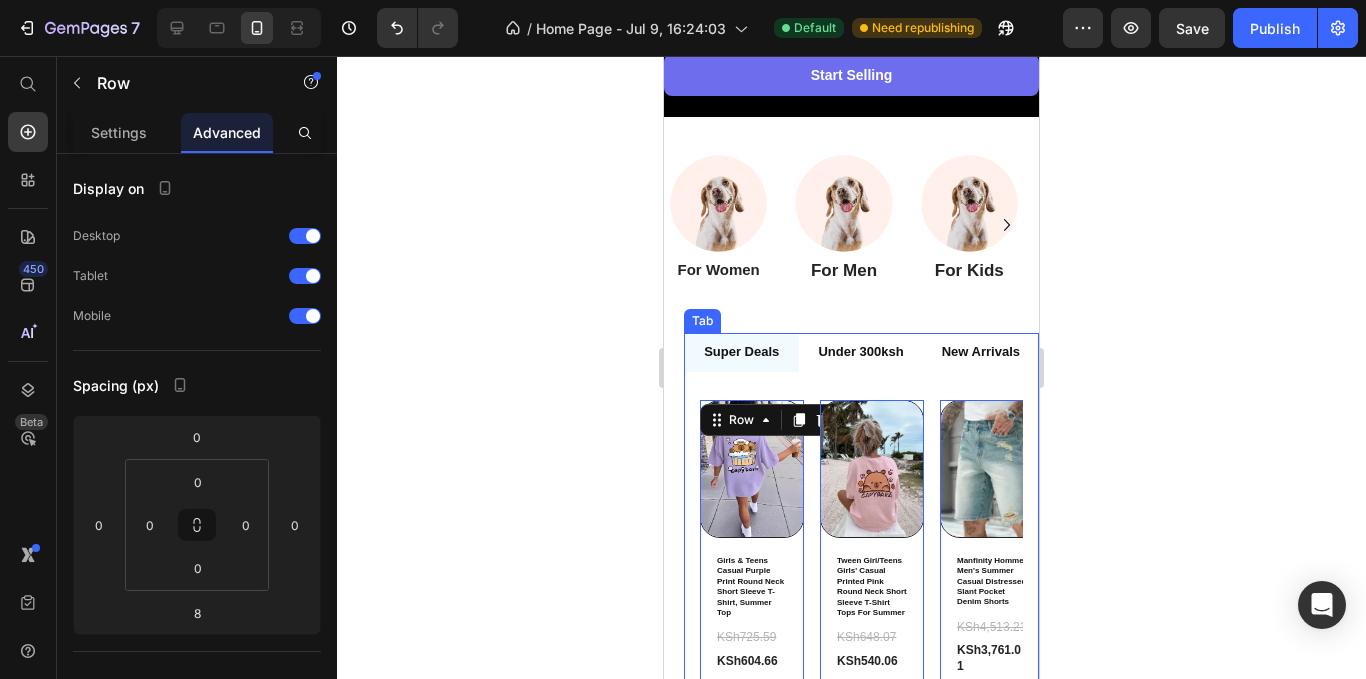 click on "New Arrivals" at bounding box center [981, 352] 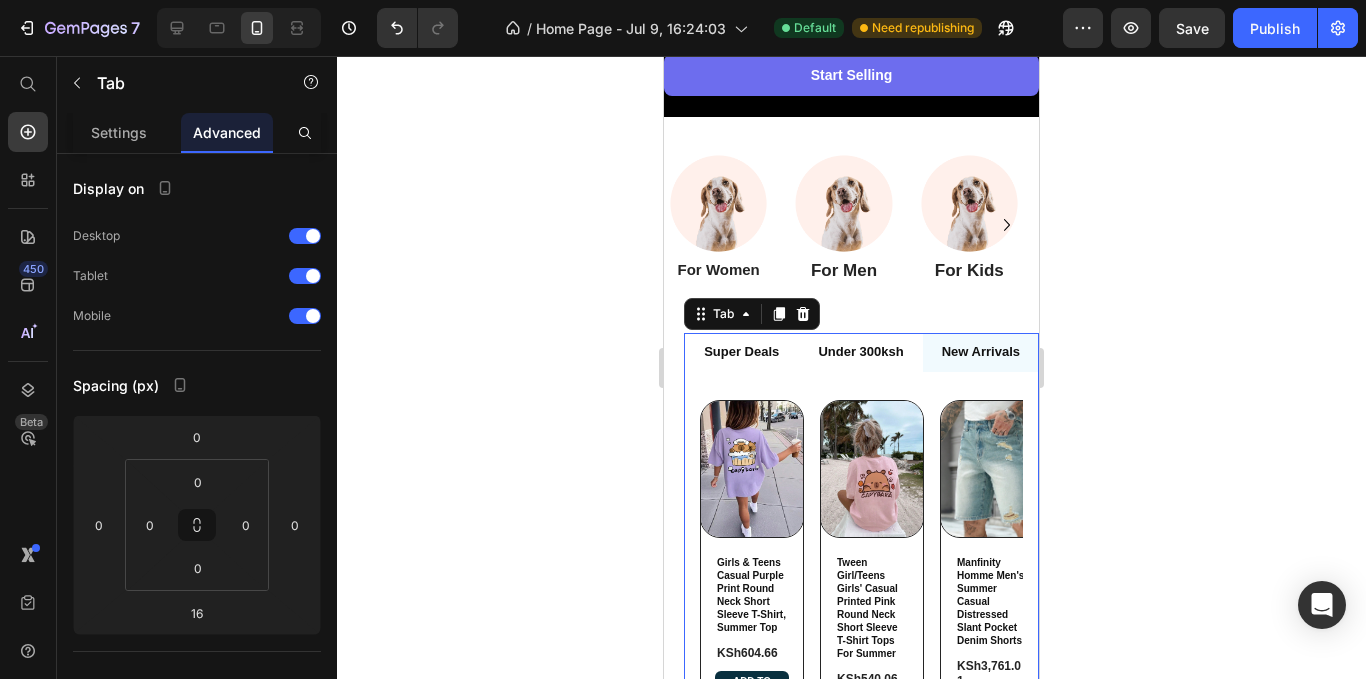 click on "Under 300ksh" at bounding box center [860, 352] 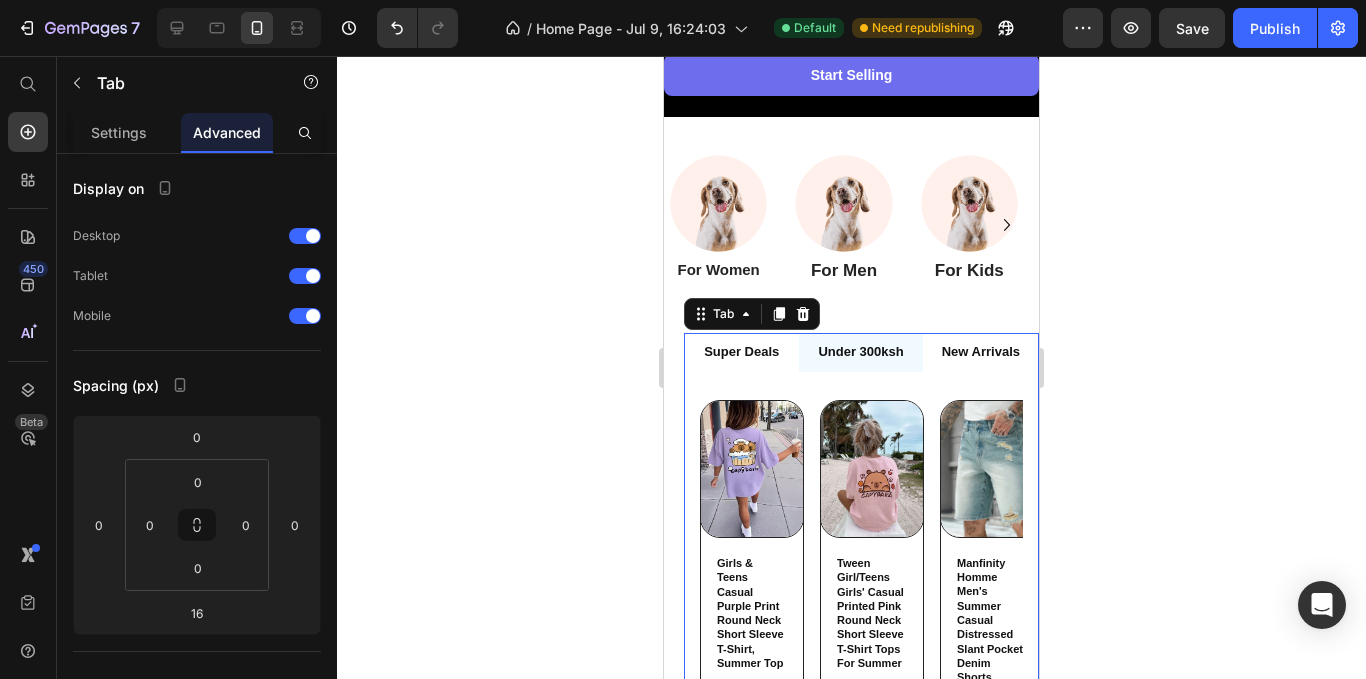click on "Super Deals" at bounding box center (741, 352) 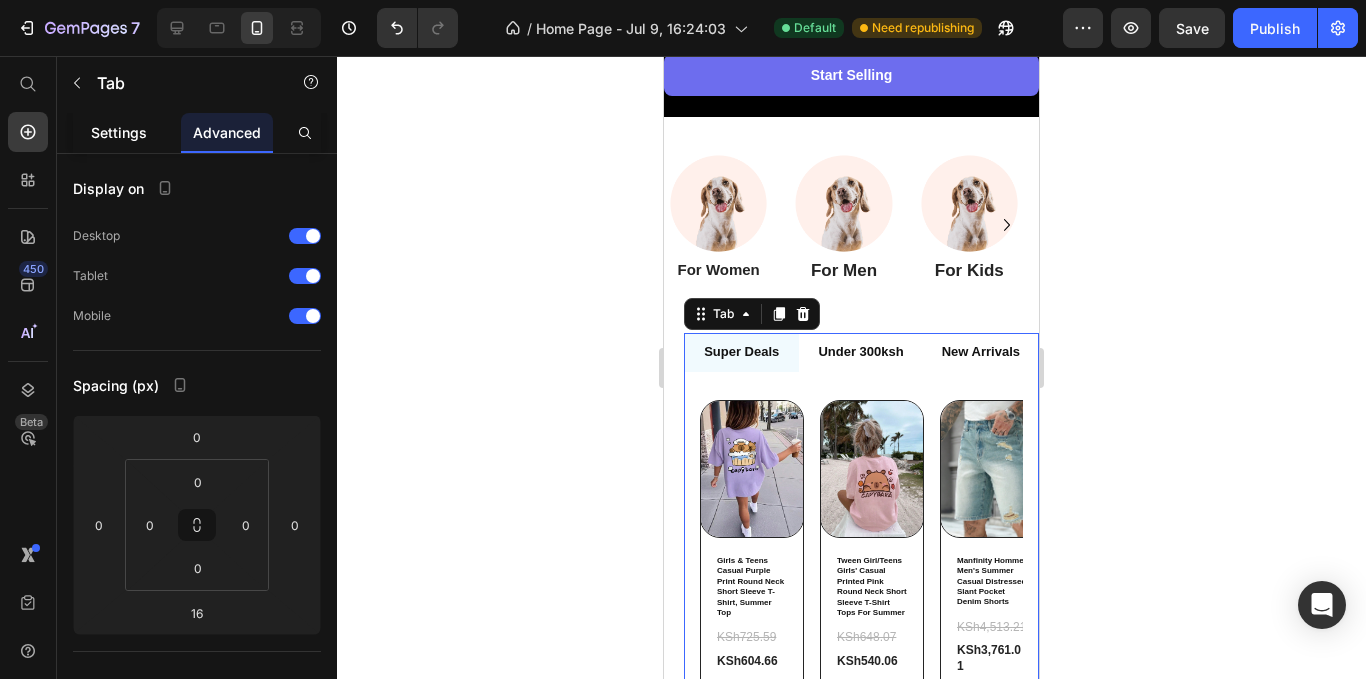 click on "Settings" 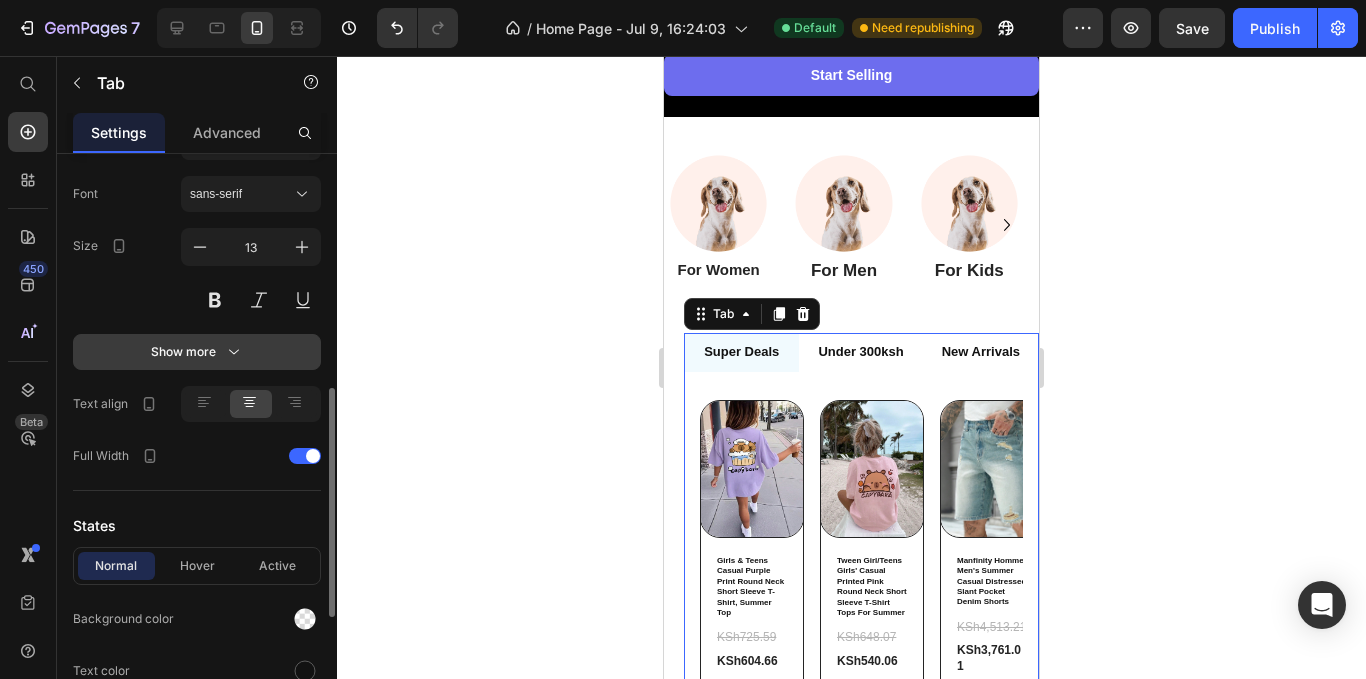 scroll, scrollTop: 495, scrollLeft: 0, axis: vertical 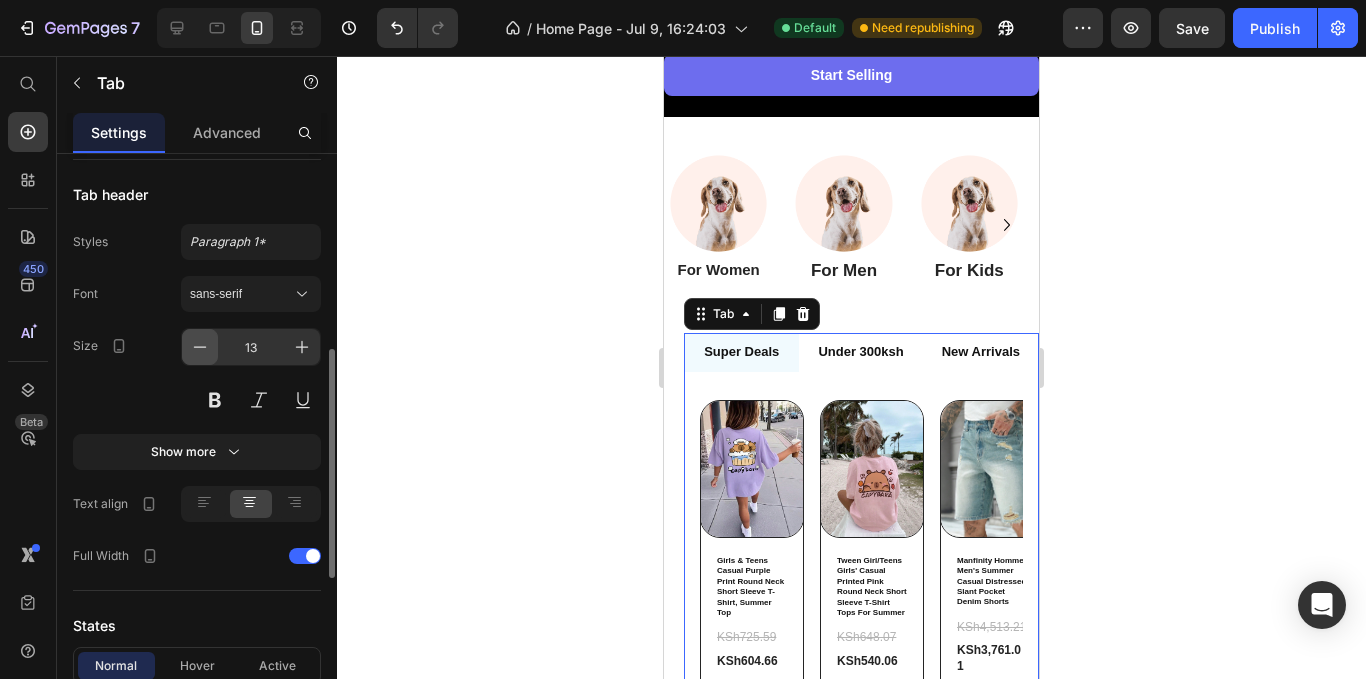 click 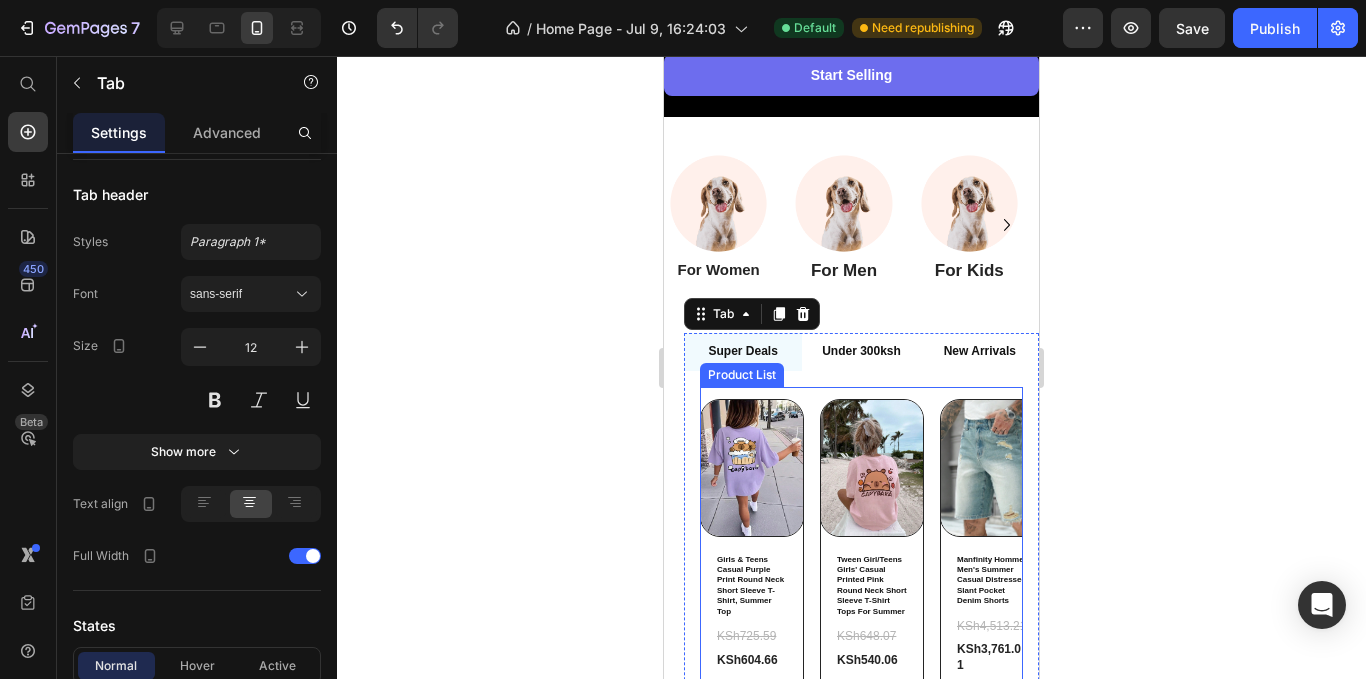 click on "Product Images Girls & Teens Casual Purple Print Round Neck Short Sleeve T-Shirt, Summer Top Product Title KSh725.59 Product Price KSh604.66 Product Price Add to cart Add to Cart Row Row Product Images Tween Girl/Teens Girls' Casual Printed Pink Round Neck Short Sleeve T-Shirt Tops For Summer Product Title KSh648.07 Product Price KSh540.06 Product Price Add to cart Add to Cart Row Row Product Images Manfinity Homme Men's Summer Casual Distressed Slant Pocket Denim Shorts Product Title KSh4,513.21 Product Price KSh3,761.01 Product Price Add to cart Add to Cart Row Row Product Images ROMWE MEN Street Life Men's Five-Pointed Star Frayed Pocket Casual Loose Fit Denim Shorts Jorts Product Title KSh3,742.67 Product Price KSh3,118.89 Product Price Add to cart Add to Cart Row Row" at bounding box center [861, 588] 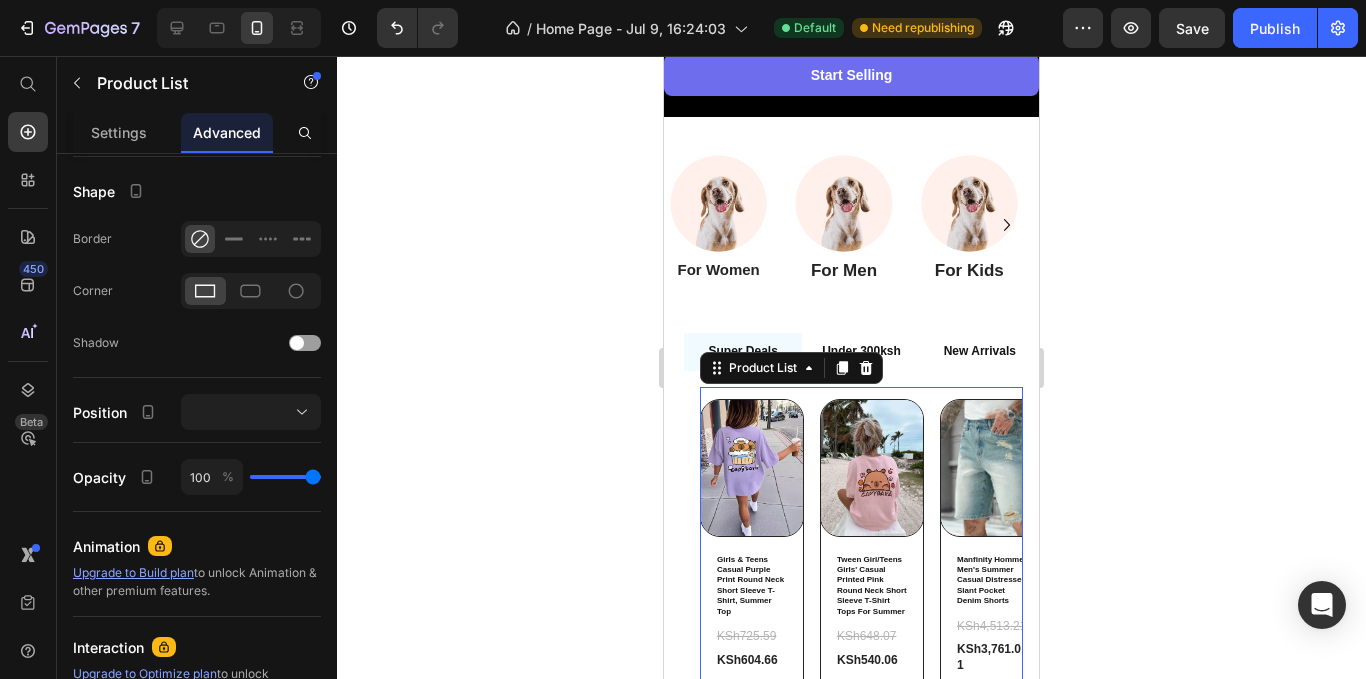 scroll, scrollTop: 0, scrollLeft: 0, axis: both 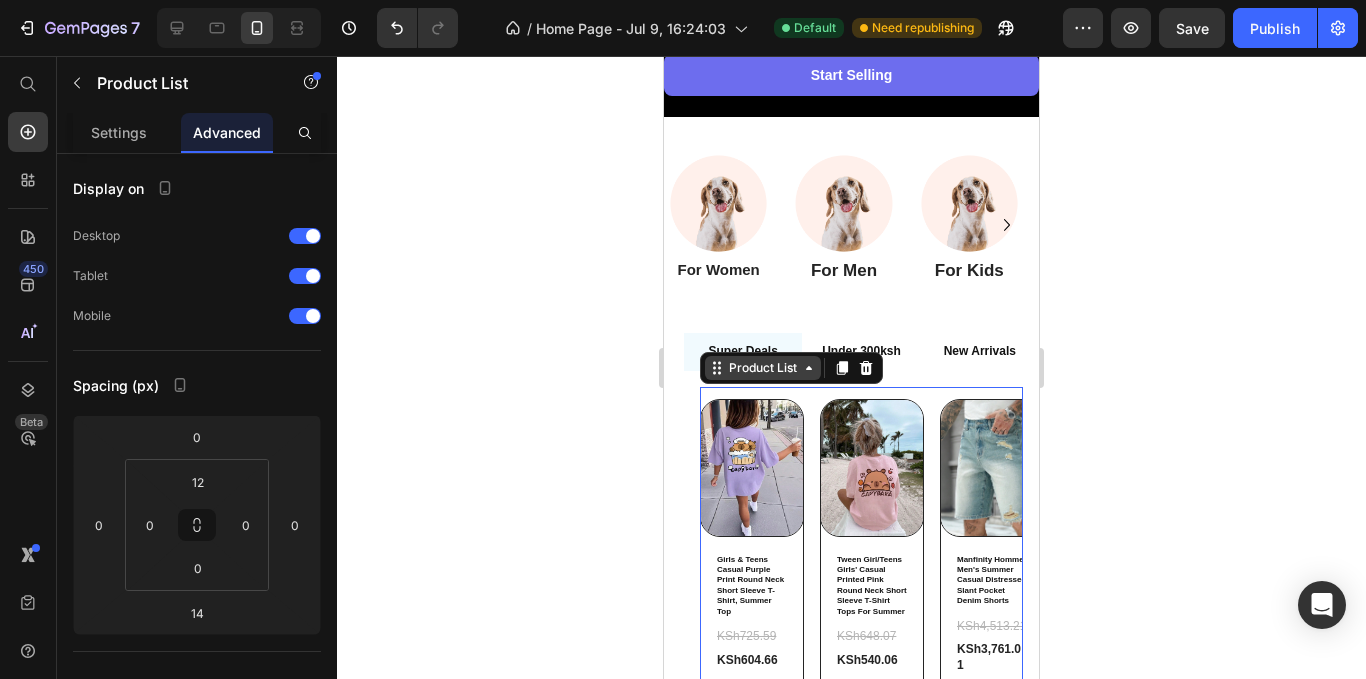 click on "Product List" at bounding box center (763, 368) 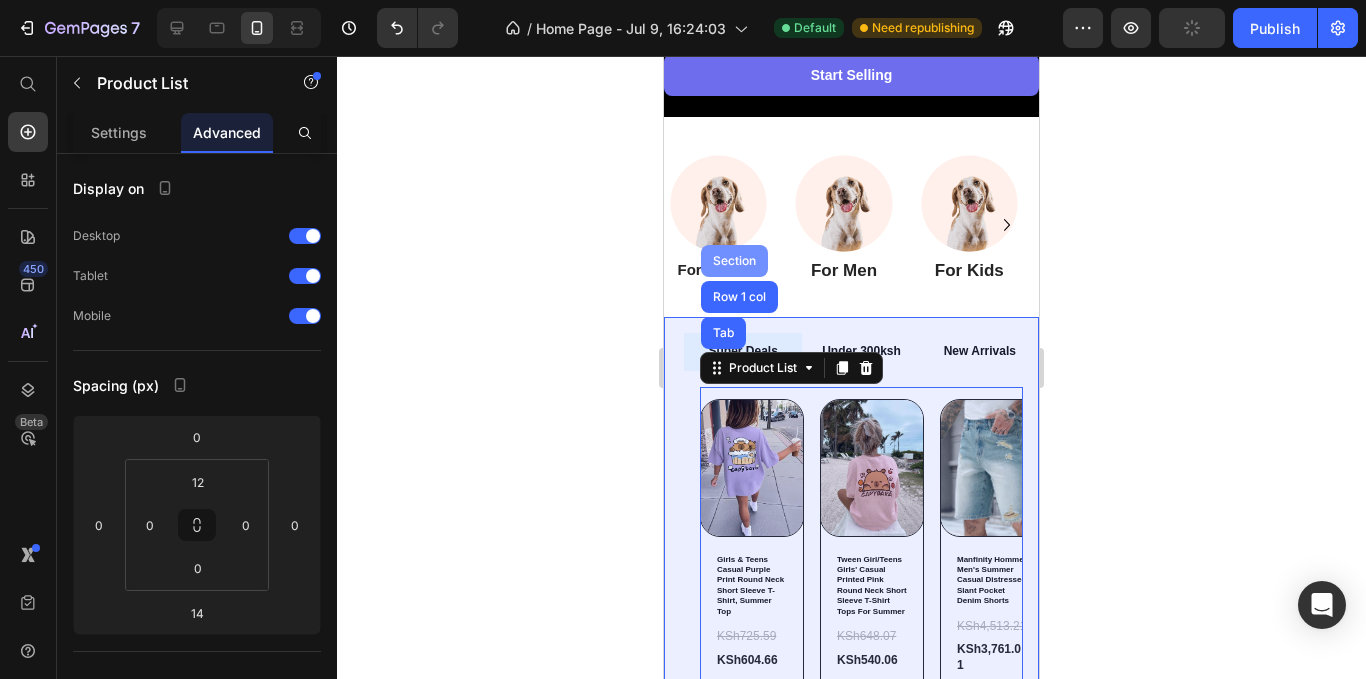 click on "Section" at bounding box center (734, 261) 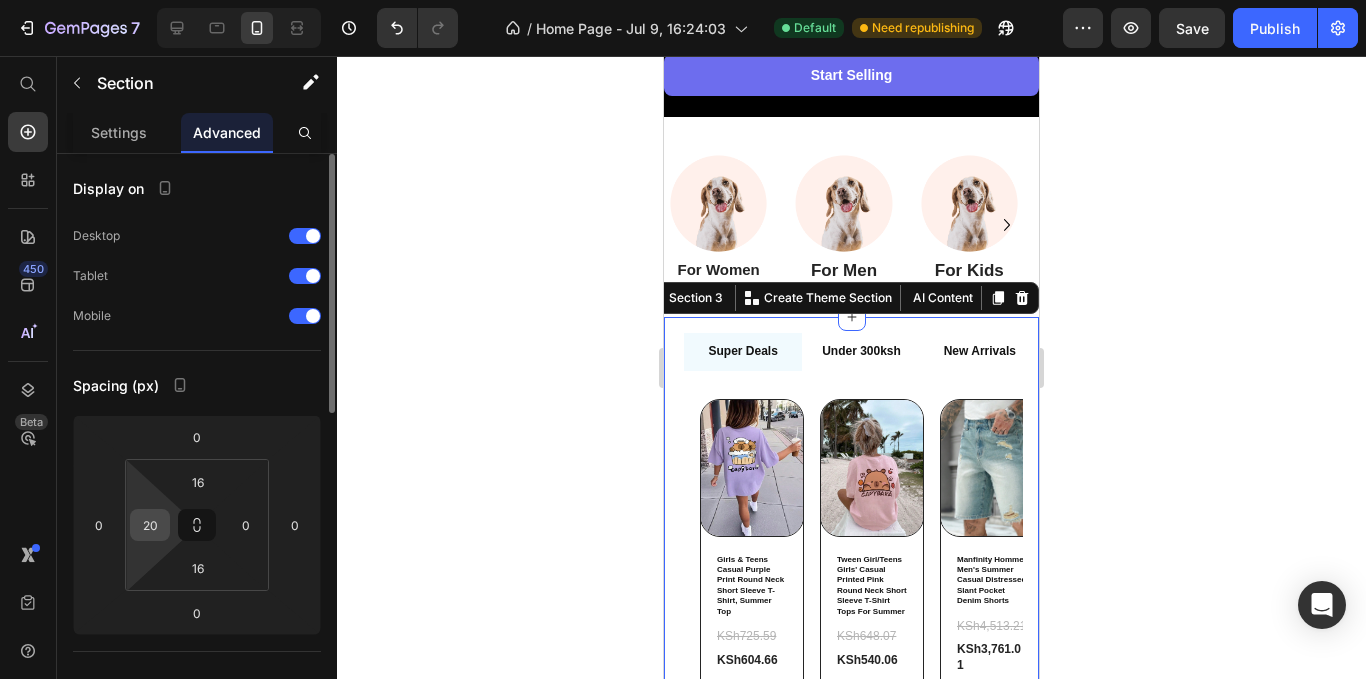 click on "20" at bounding box center [150, 525] 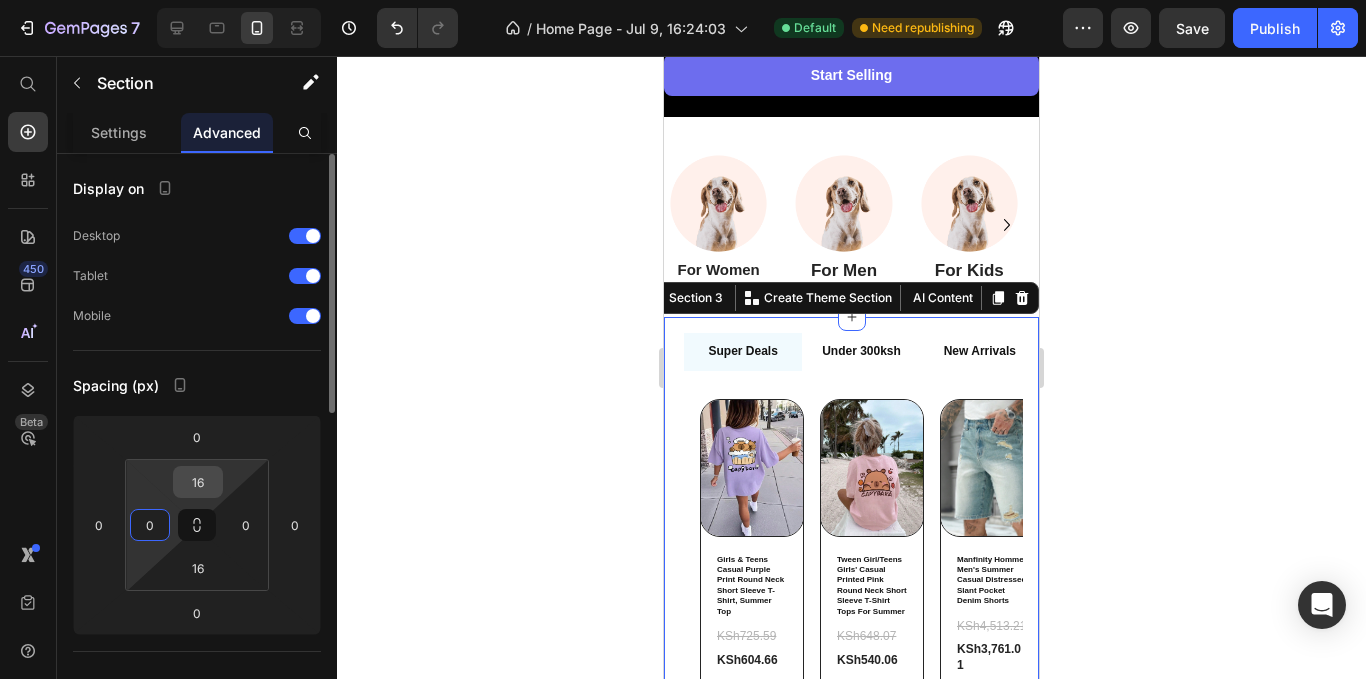 type on "0" 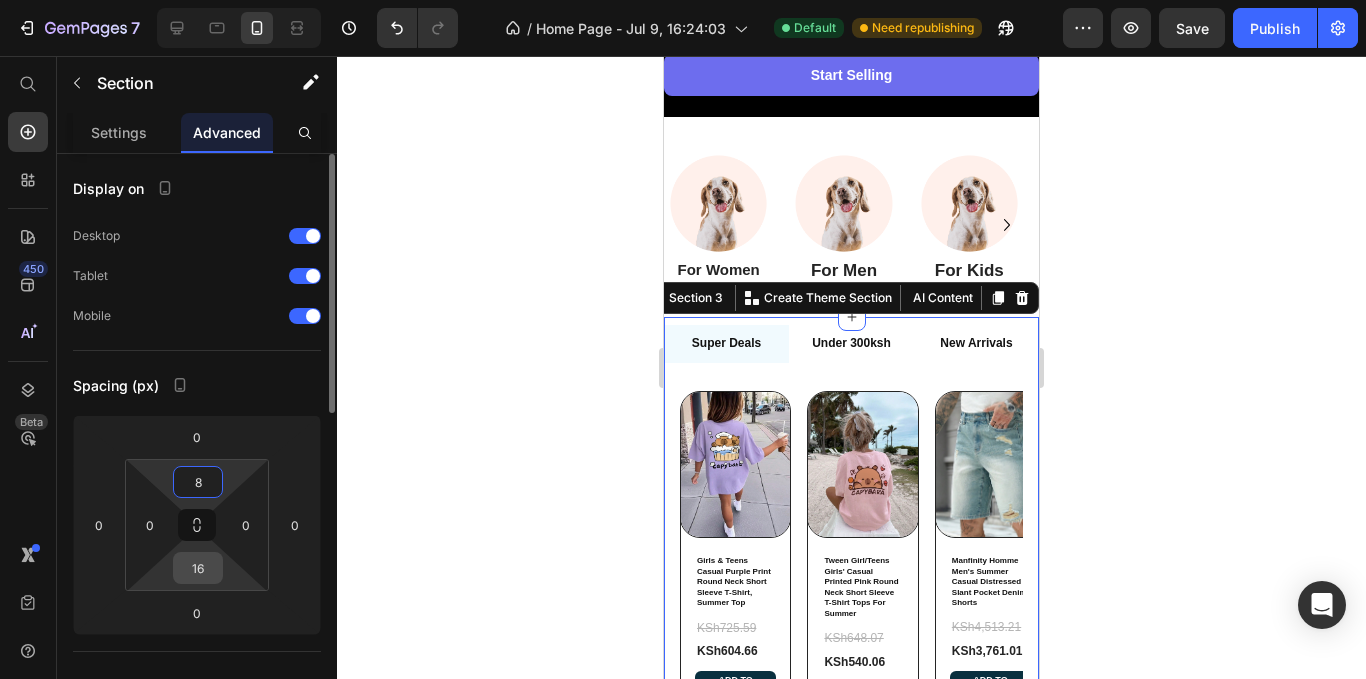 type on "8" 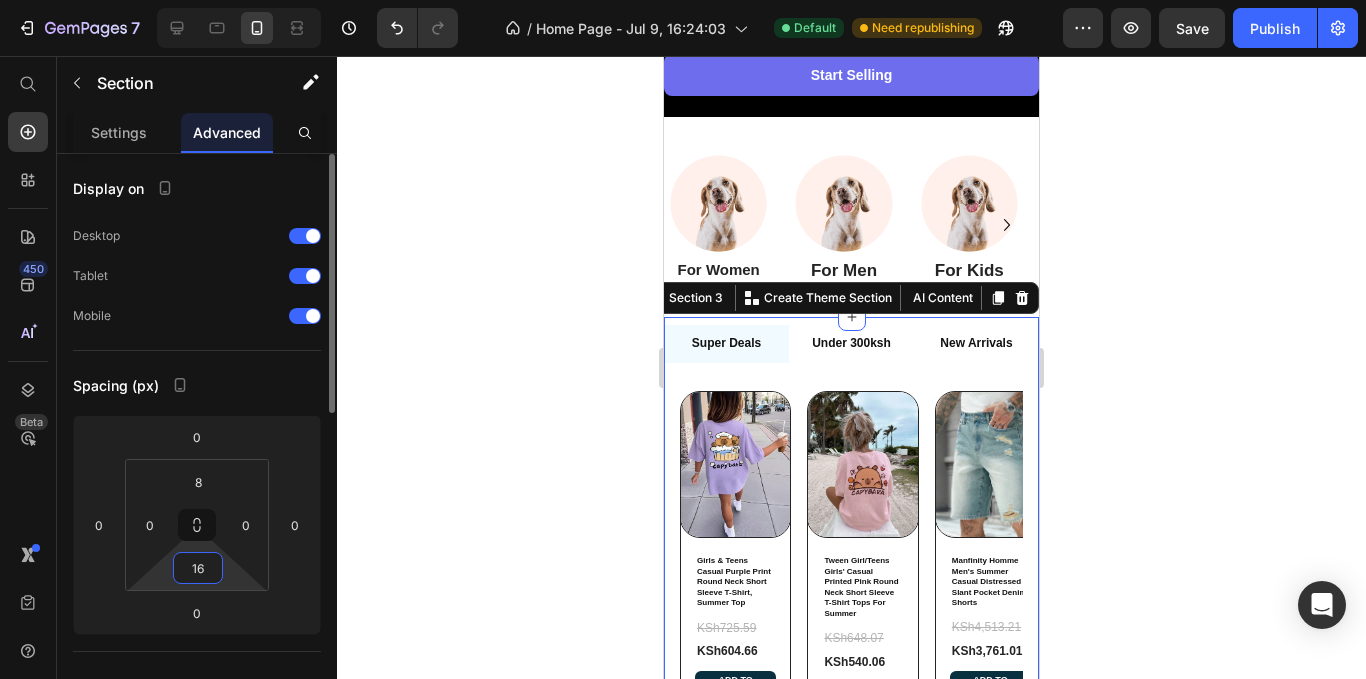 click on "16" at bounding box center [198, 568] 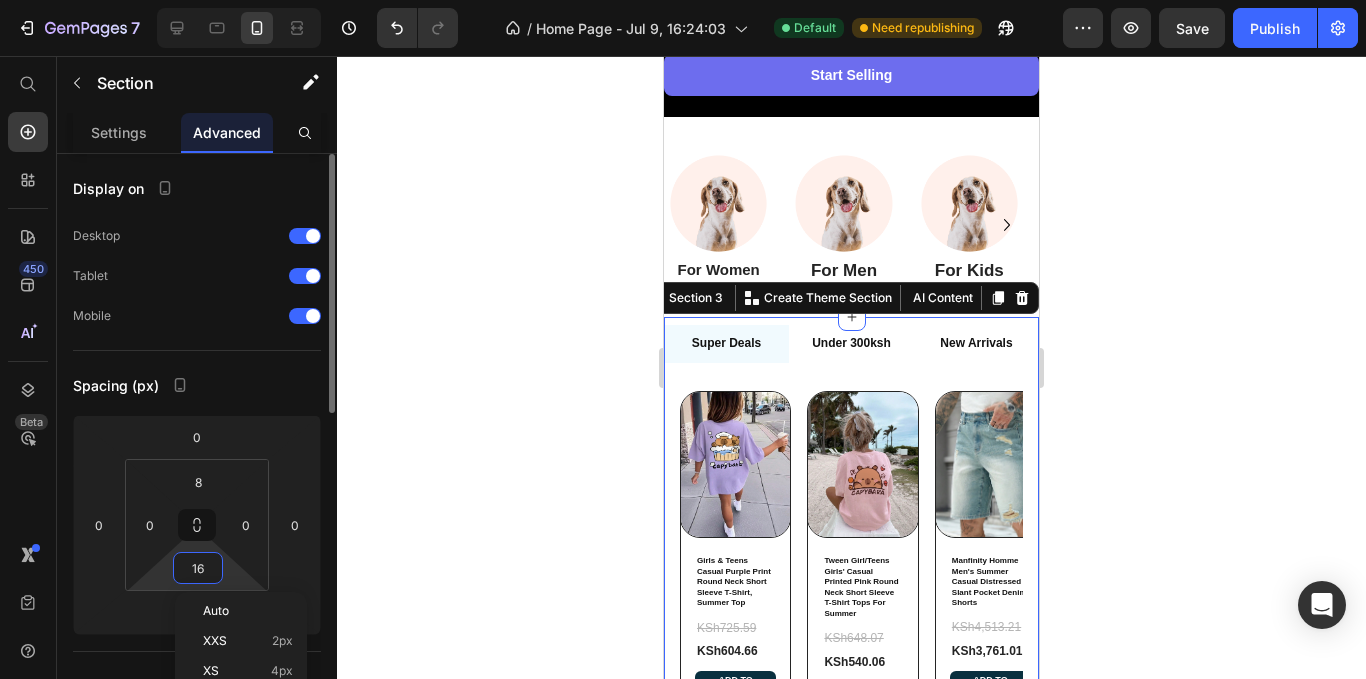 type on "8" 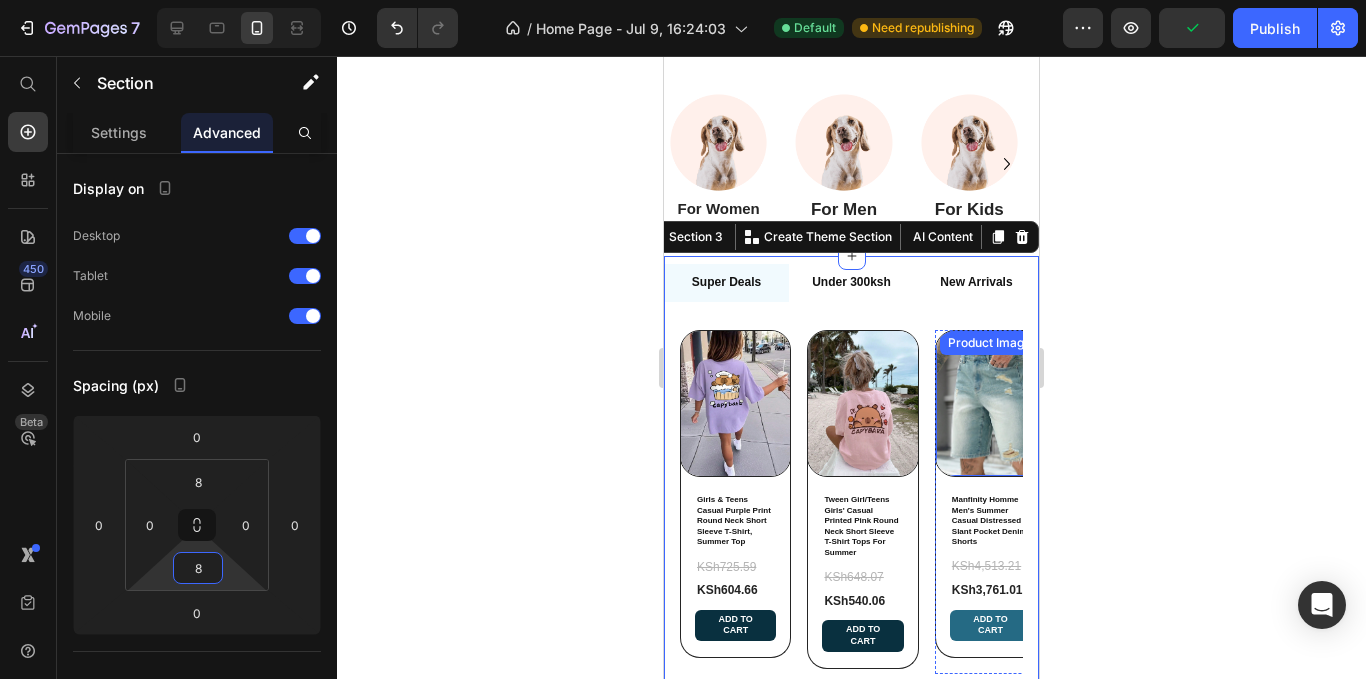scroll, scrollTop: 660, scrollLeft: 0, axis: vertical 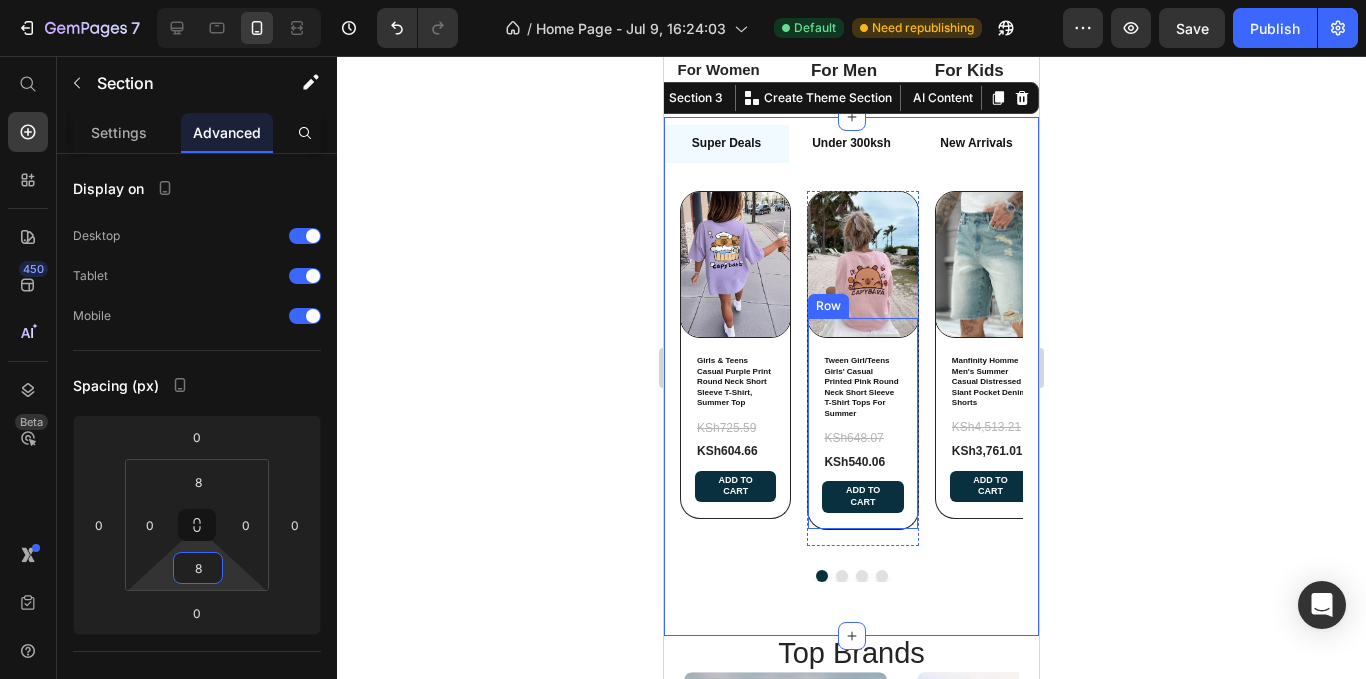 click on "Tween Girl/Teens Girls' Casual Printed Pink Round Neck Short Sleeve T-Shirt Tops For Summer Product Title KSh648.07 Product Price KSh540.06 Product Price Add to cart Add to Cart Row" at bounding box center [862, 423] 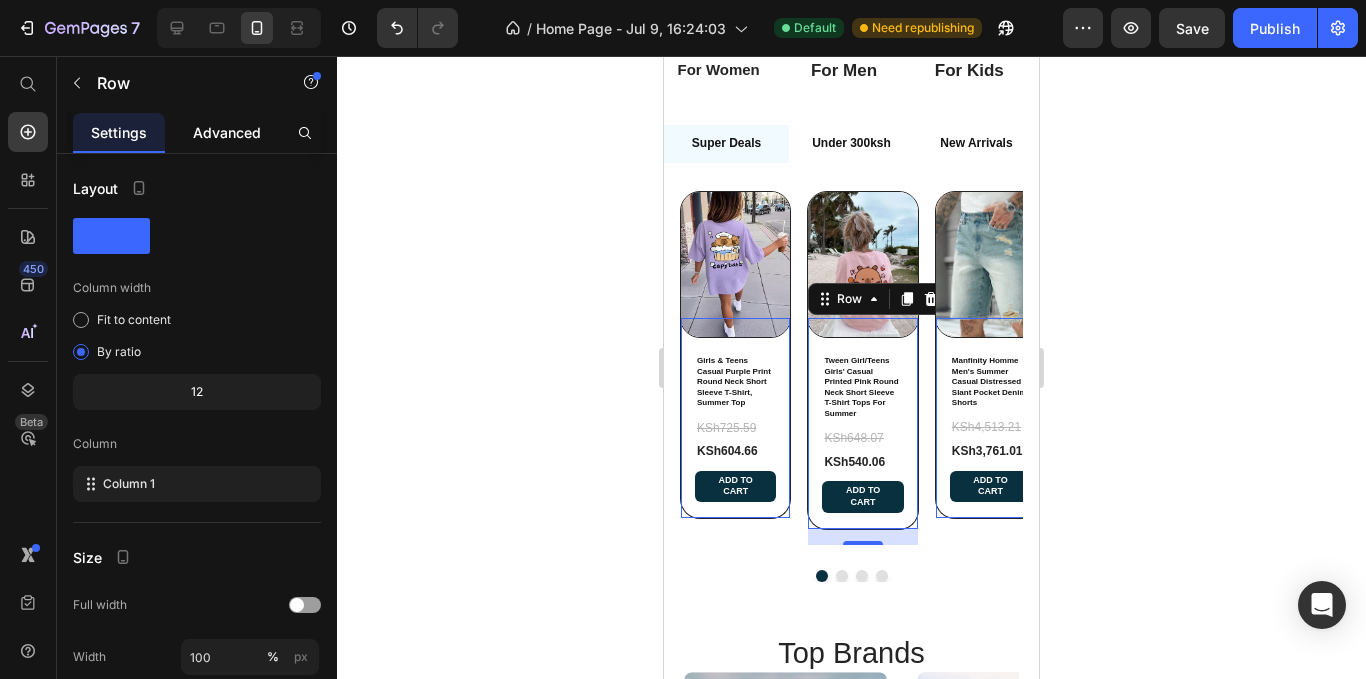 click on "Advanced" at bounding box center [227, 132] 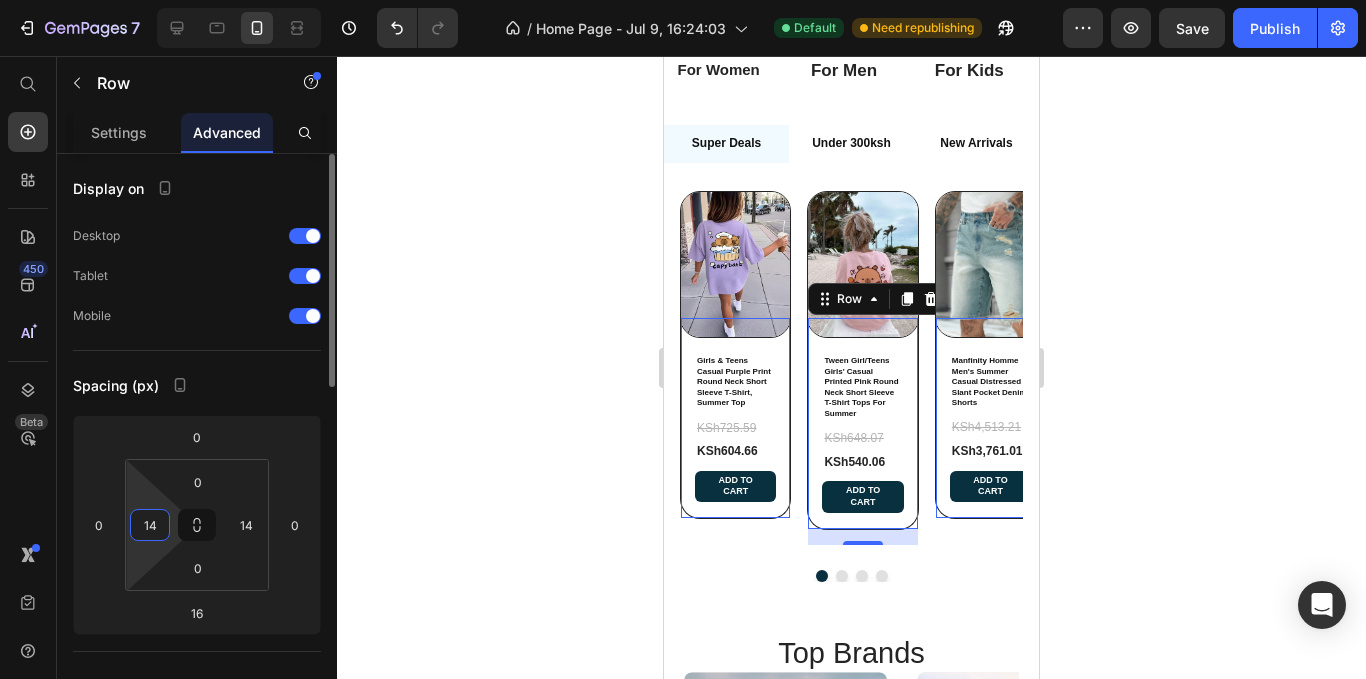 click on "14" at bounding box center (150, 525) 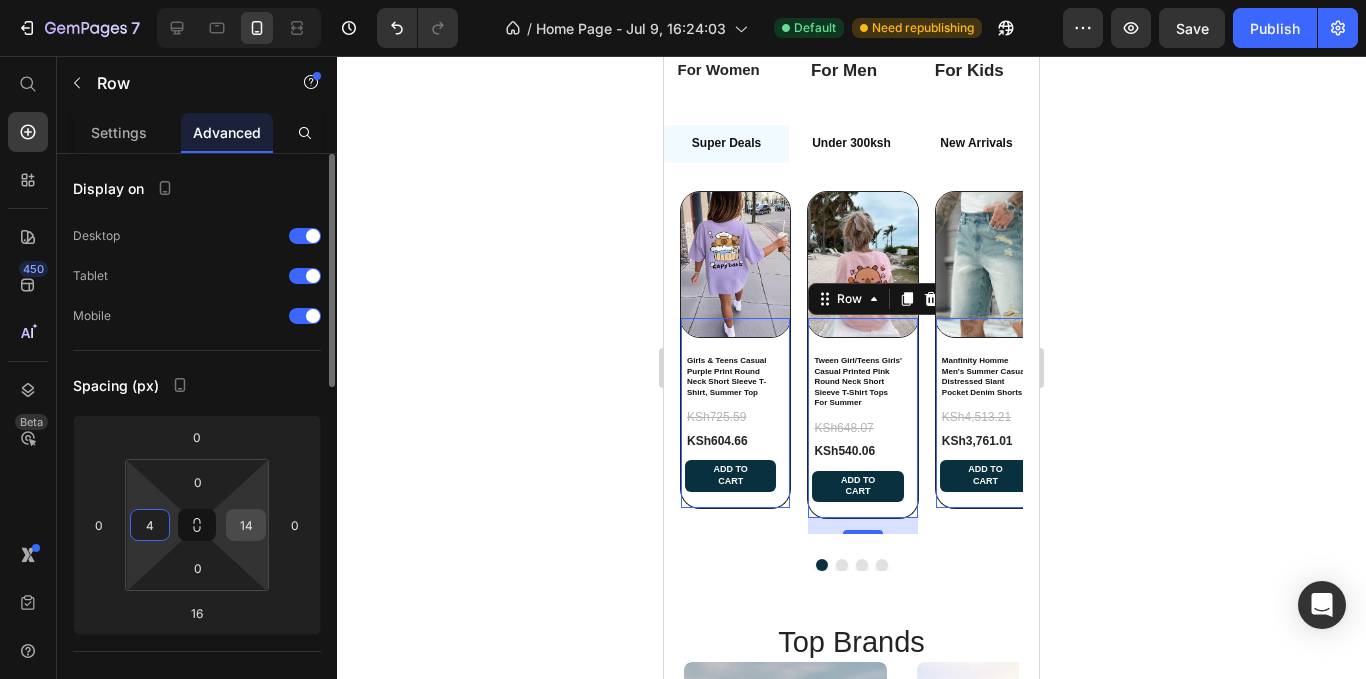 type on "4" 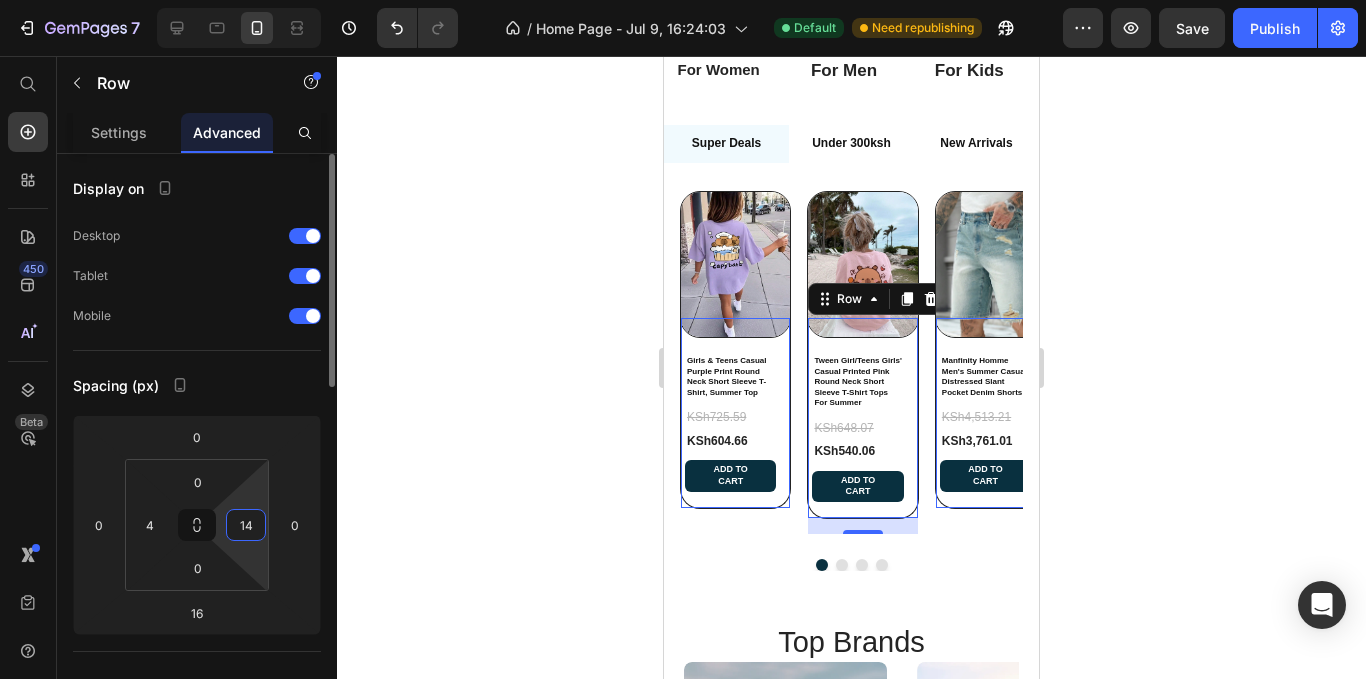 click on "14" at bounding box center (246, 525) 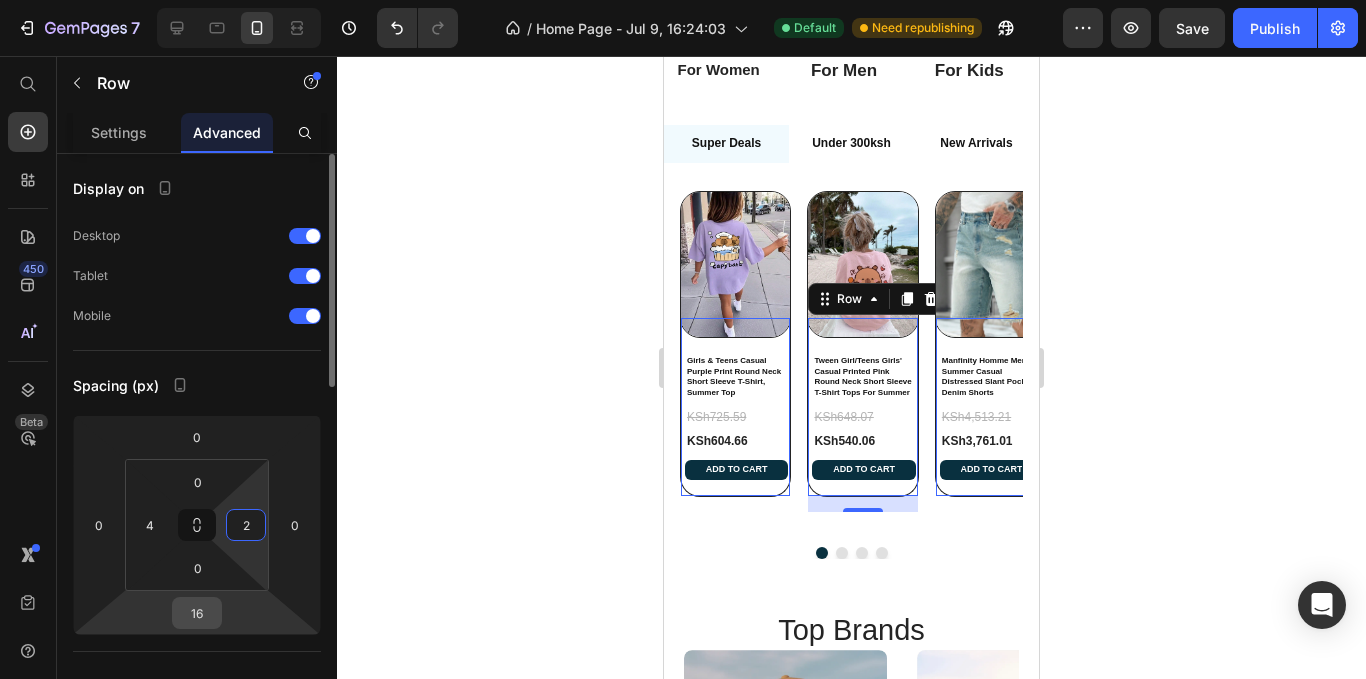 type on "2" 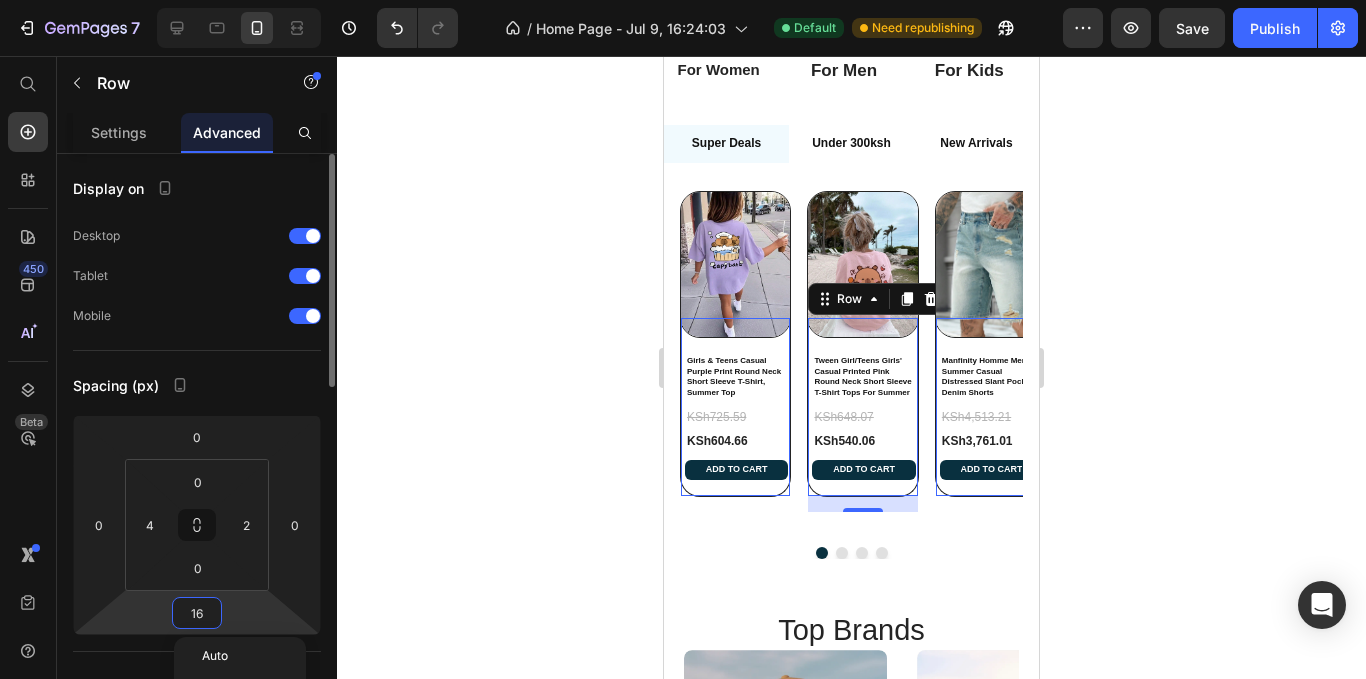 type on "8" 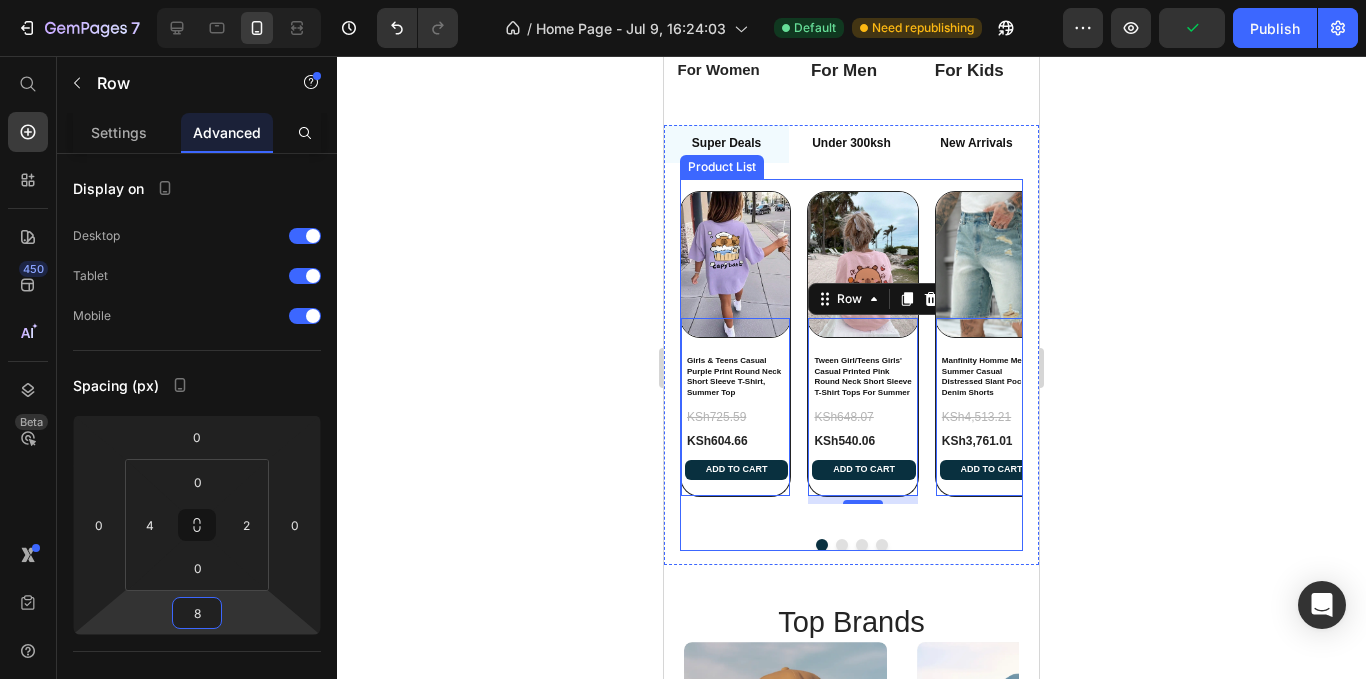 click on "Product Images Tween Girl/Teens Girls' Casual Printed Pink Round Neck Short Sleeve T-Shirt Tops For Summer Product Title KSh648.07 Product Price KSh540.06 Product Price Add to cart Add to Cart Row   8 Row" at bounding box center [862, 357] 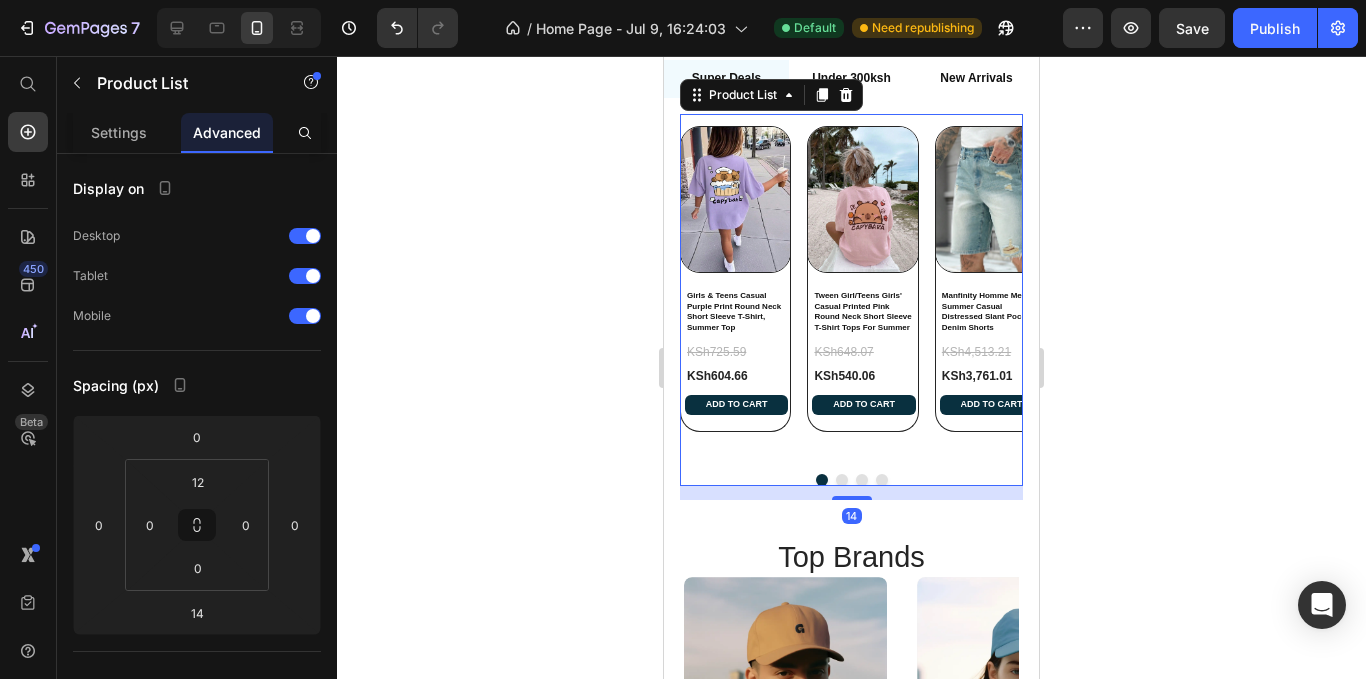 scroll, scrollTop: 760, scrollLeft: 0, axis: vertical 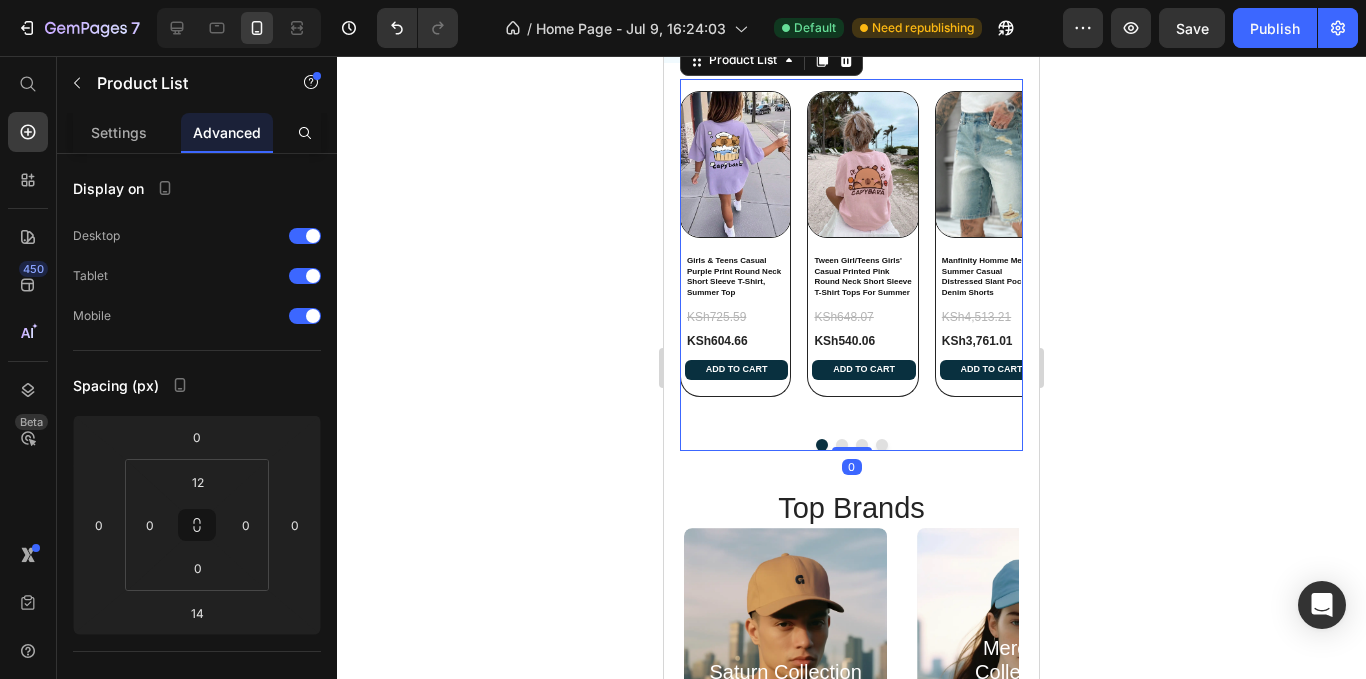 drag, startPoint x: 853, startPoint y: 480, endPoint x: 856, endPoint y: 459, distance: 21.213203 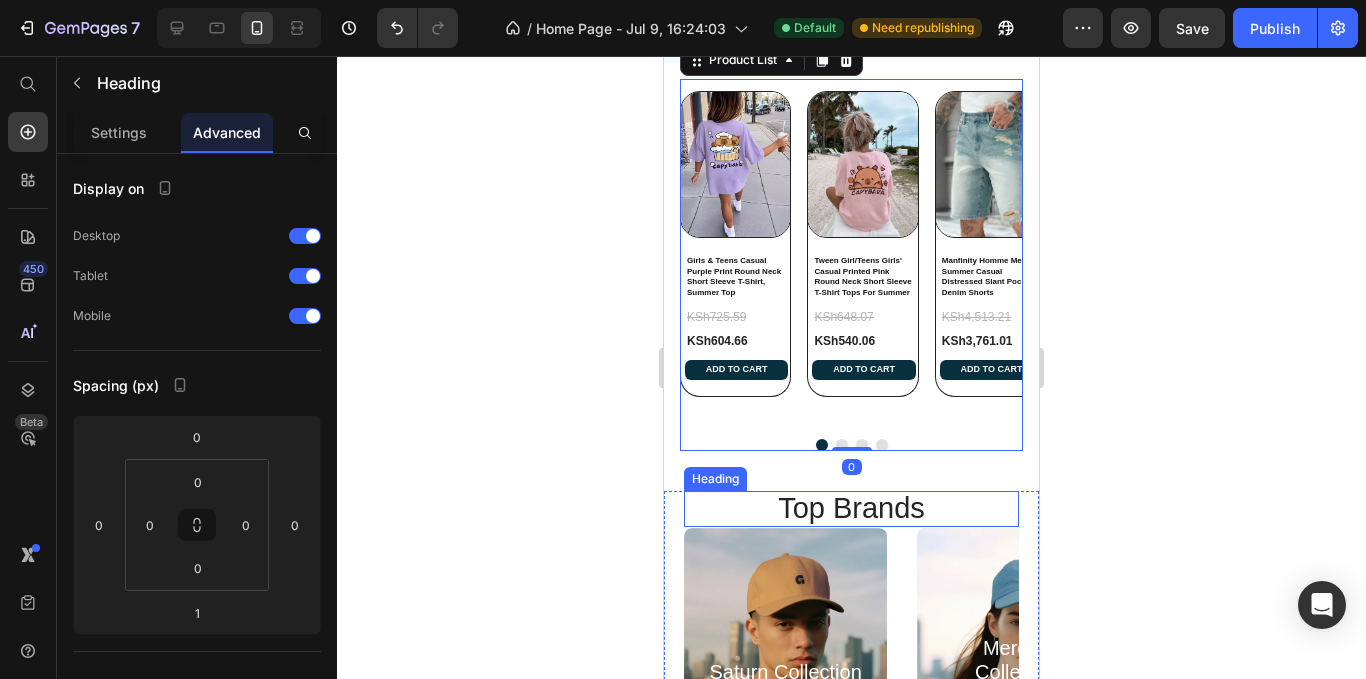click on "top Brands" at bounding box center [851, 509] 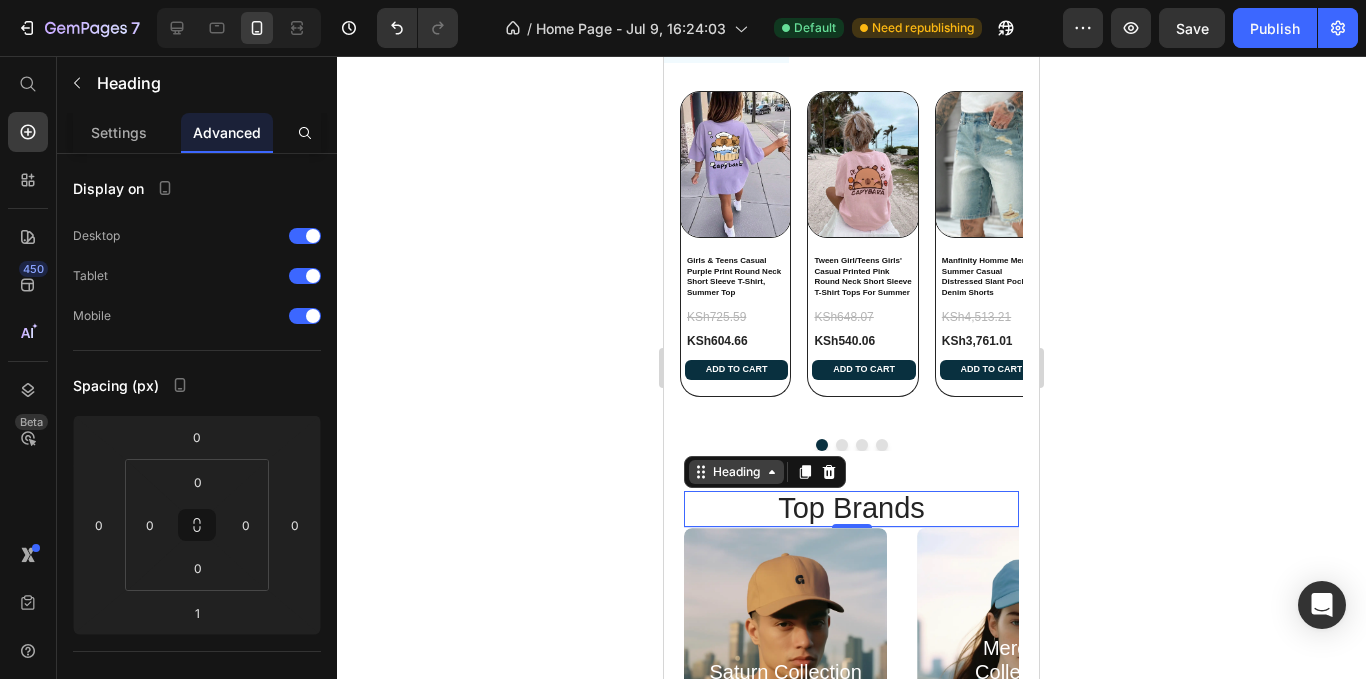 click 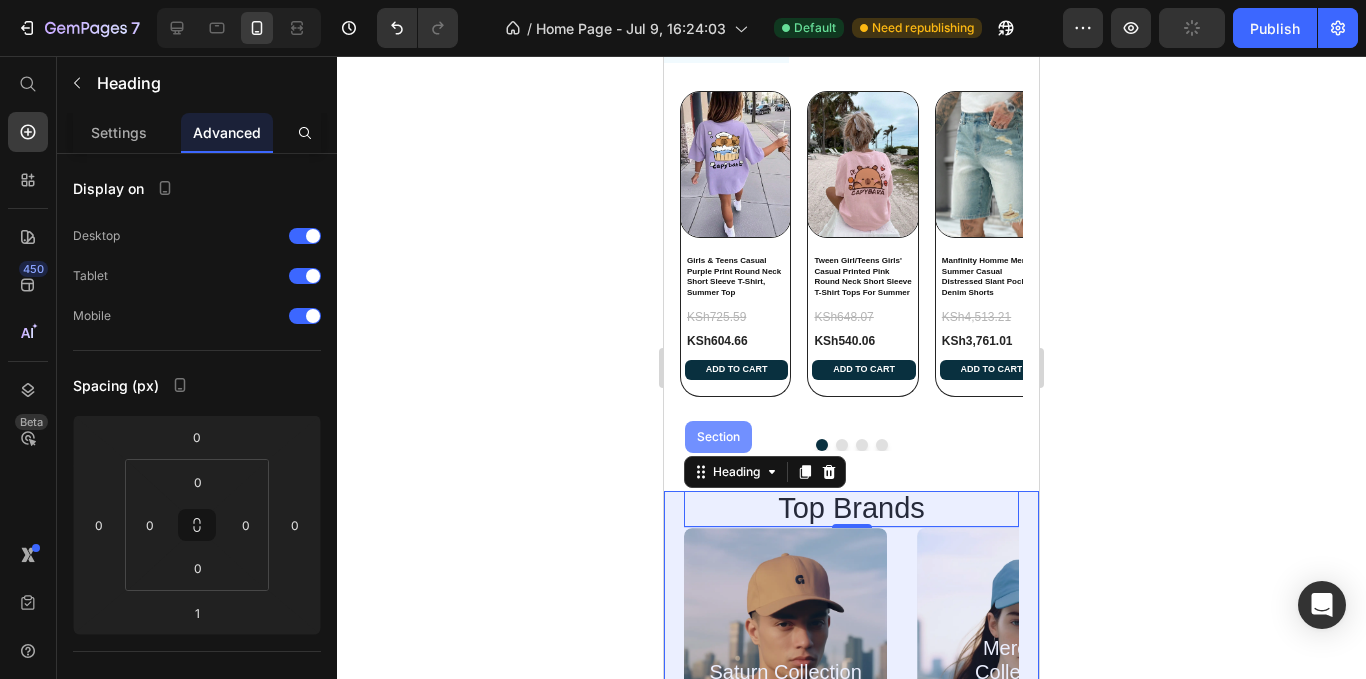 click on "Section" at bounding box center (718, 437) 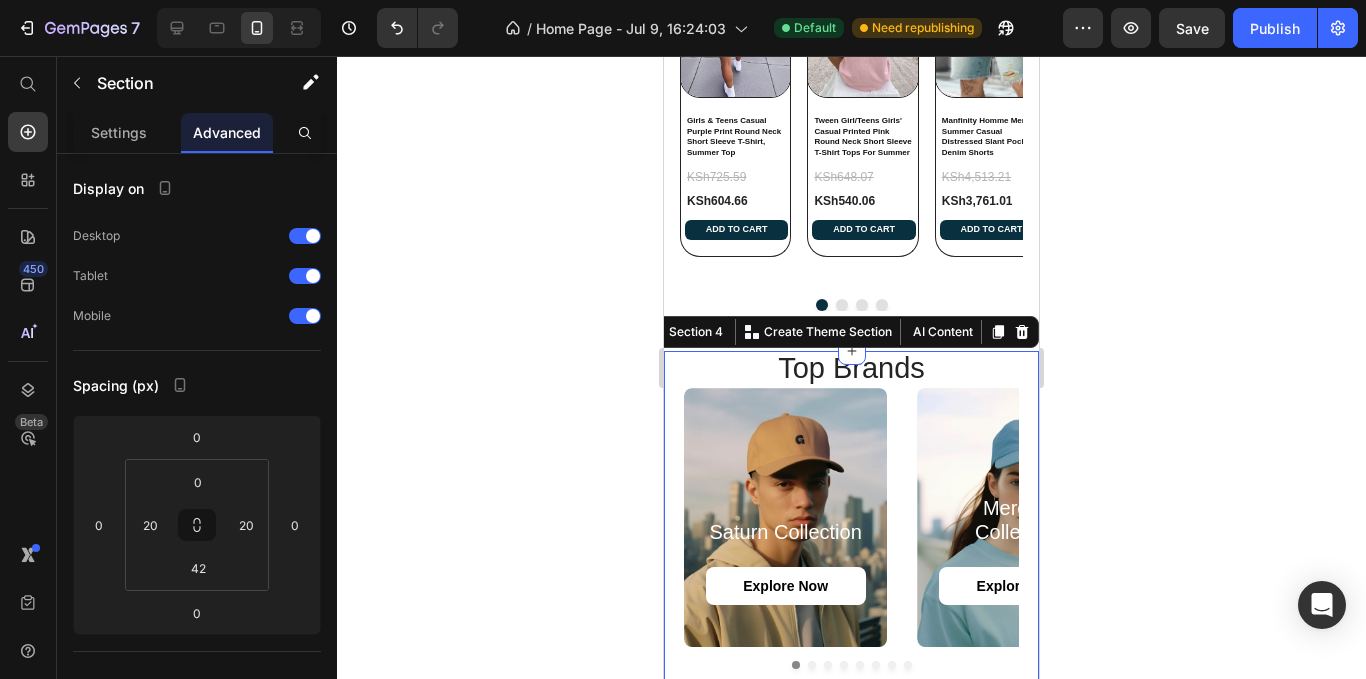 scroll, scrollTop: 760, scrollLeft: 0, axis: vertical 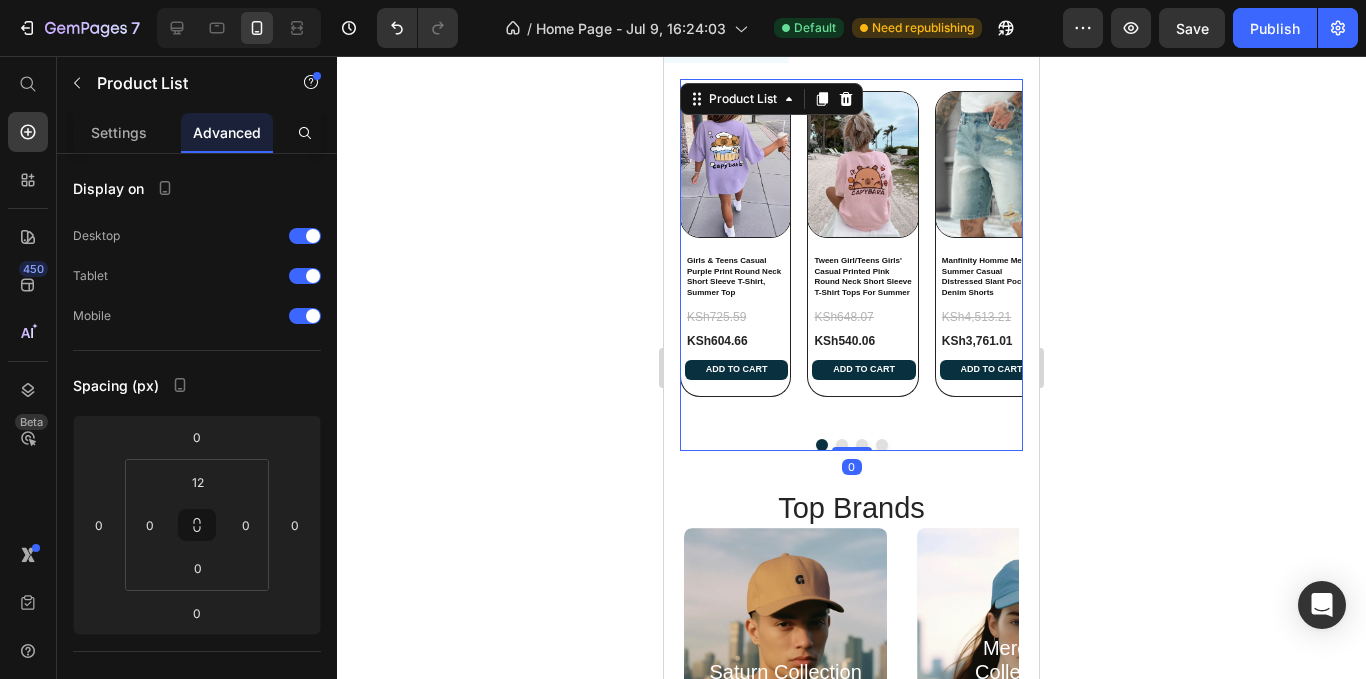 click on "Product Images Tween Girl/Teens Girls' Casual Printed Pink Round Neck Short Sleeve T-Shirt Tops For Summer Product Title KSh648.07 Product Price KSh540.06 Product Price Add to cart Add to Cart Row Row" at bounding box center (862, 257) 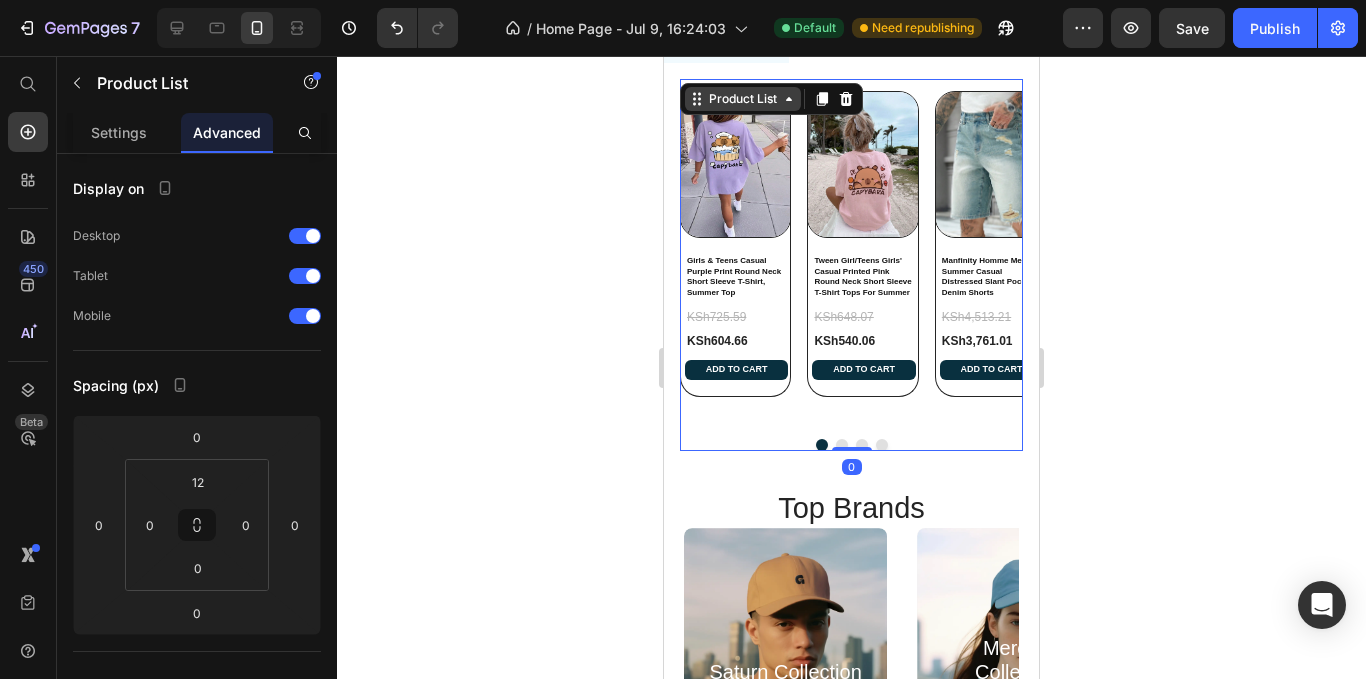 click on "Product List" at bounding box center (743, 99) 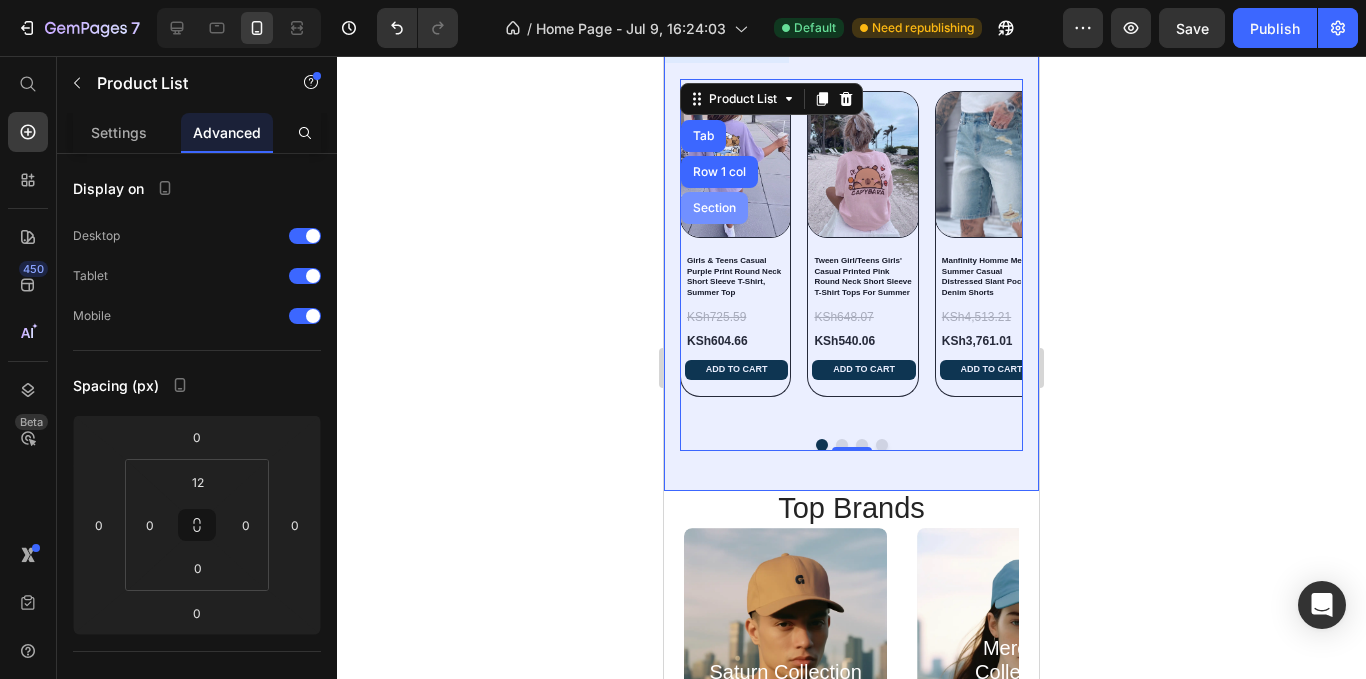click on "Section" at bounding box center [714, 208] 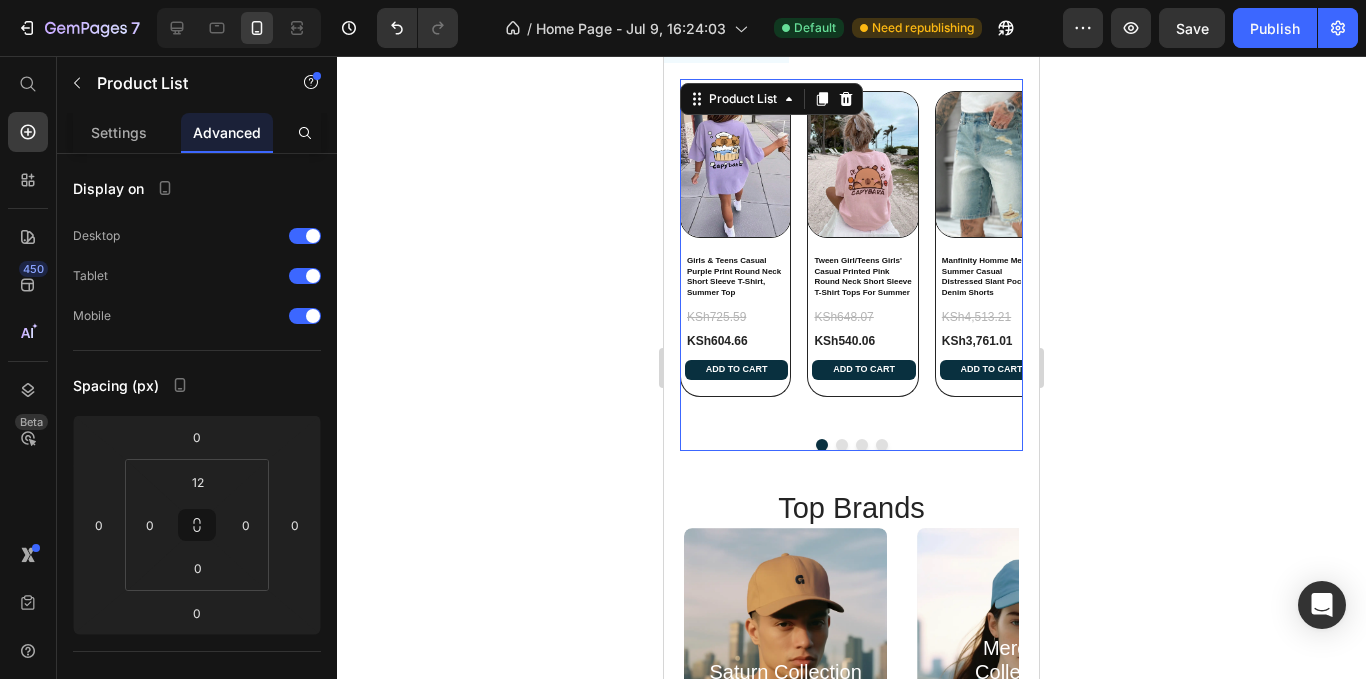 click on "Product Images Girls & Teens Casual Purple Print Round Neck Short Sleeve T-Shirt, Summer Top Product Title KSh725.59 Product Price KSh604.66 Product Price Add to cart Add to Cart Row Row Product Images Tween Girl/Teens Girls' Casual Printed Pink Round Neck Short Sleeve T-Shirt Tops For Summer Product Title KSh648.07 Product Price KSh540.06 Product Price Add to cart Add to Cart Row Row Product Images Manfinity Homme Men's Summer Casual Distressed Slant Pocket Denim Shorts Product Title KSh4,513.21 Product Price KSh3,761.01 Product Price Add to cart Add to Cart Row Row Product Images ROMWE MEN Street Life Men's Five-Pointed Star Frayed Pocket Casual Loose Fit Denim Shorts Jorts Product Title KSh3,742.67 Product Price KSh3,118.89 Product Price Add to cart Add to Cart Row Row" at bounding box center [851, 271] 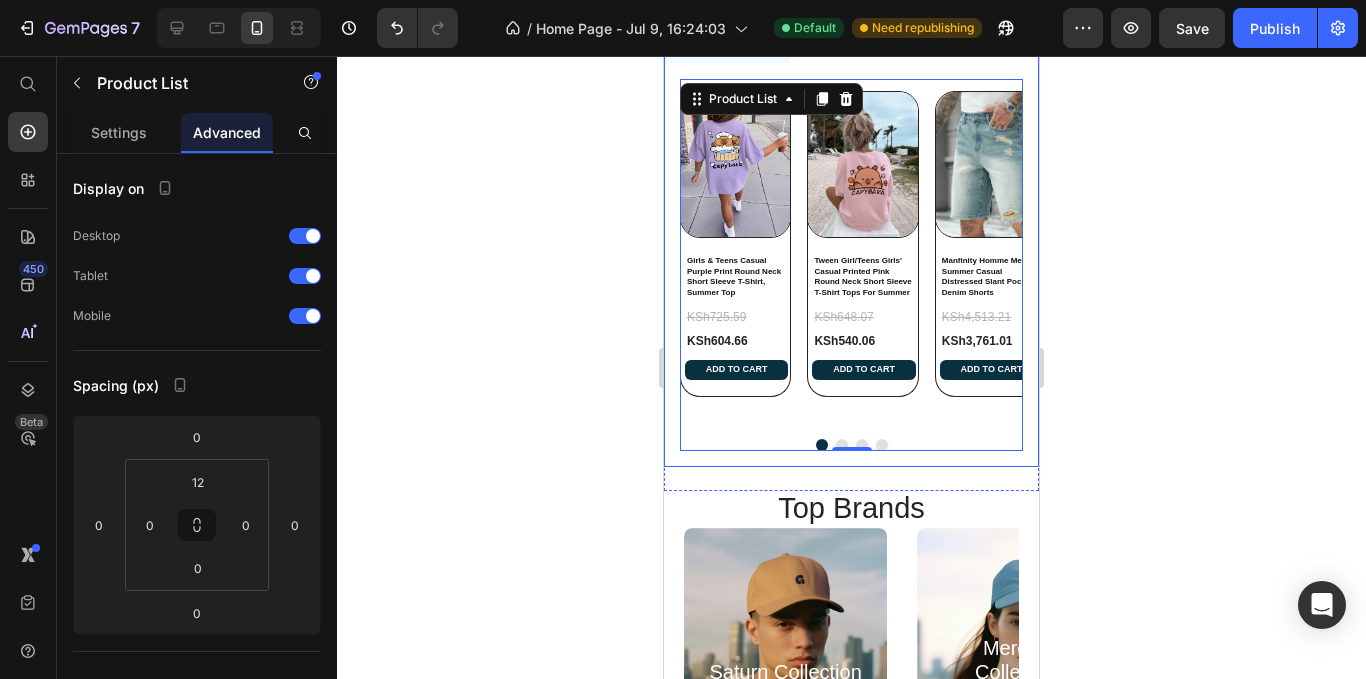 click on "Super Deals Under 300ksh New Arrivals Product Images Girls & Teens Casual Purple Print Round Neck Short Sleeve T-Shirt, Summer Top Product Title KSh725.59 Product Price KSh604.66 Product Price Add to cart Add to Cart Row Row Product Images Tween Girl/Teens Girls' Casual Printed Pink Round Neck Short Sleeve T-Shirt Tops For Summer Product Title KSh648.07 Product Price KSh540.06 Product Price Add to cart Add to Cart Row Row Product Images Manfinity Homme Men's Summer Casual Distressed Slant Pocket Denim Shorts Product Title KSh4,513.21 Product Price KSh3,761.01 Product Price Add to cart Add to Cart Row Row Product Images ROMWE MEN Street Life Men's Five-Pointed Star Frayed Pocket Casual Loose Fit Denim Shorts Jorts Product Title KSh3,742.67 Product Price KSh3,118.89 Product Price Add to cart Add to Cart Row Row Product List   0 Product Images Girls & Teens Casual Purple Print Round Neck Short Sleeve T-Shirt, Summer Top Product Title KSh604.66 Product Price Add to cart Add to Cart Row Row Product Images Row Row" at bounding box center [851, 246] 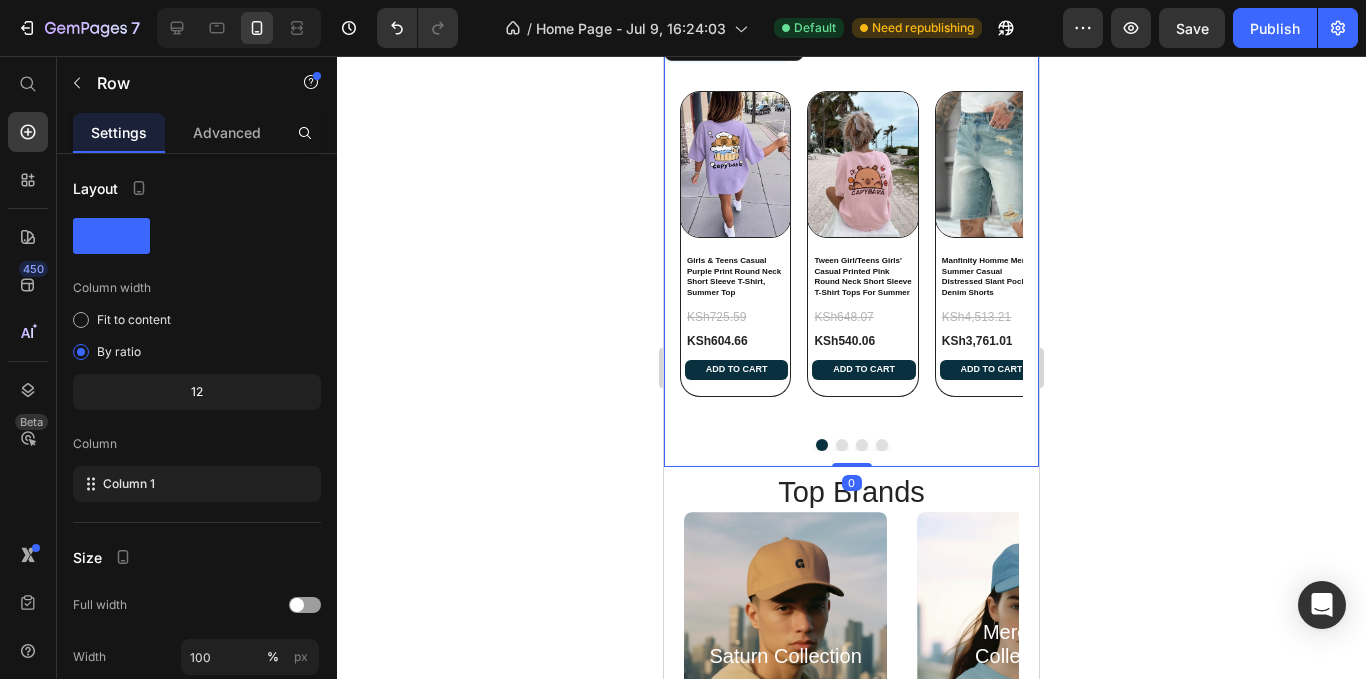drag, startPoint x: 853, startPoint y: 495, endPoint x: 852, endPoint y: 475, distance: 20.024984 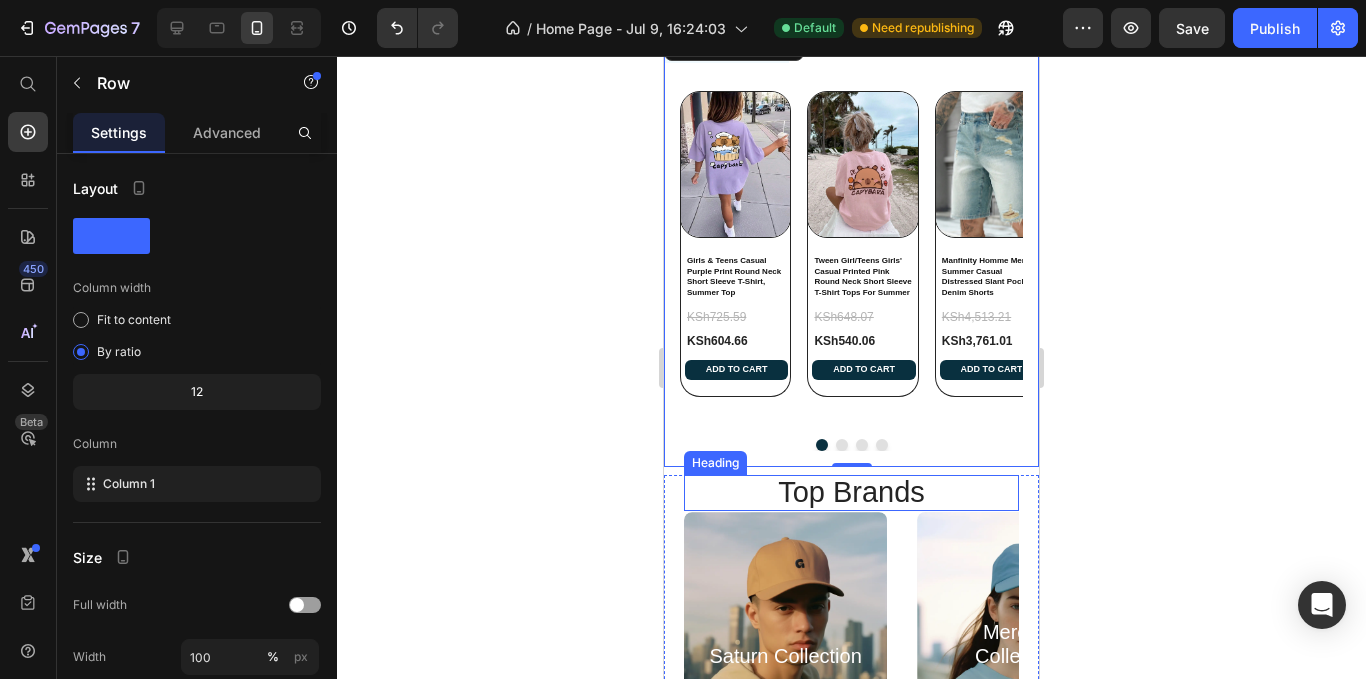 click on "top Brands" at bounding box center [851, 493] 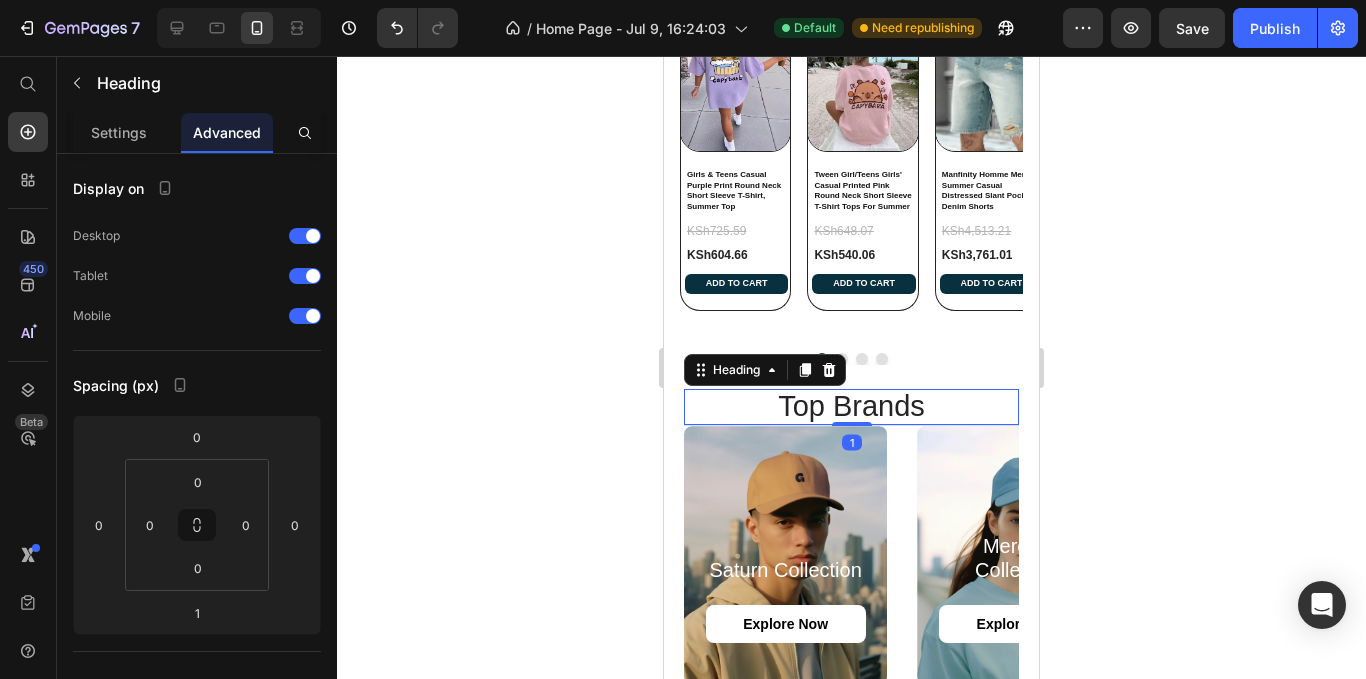 scroll, scrollTop: 960, scrollLeft: 0, axis: vertical 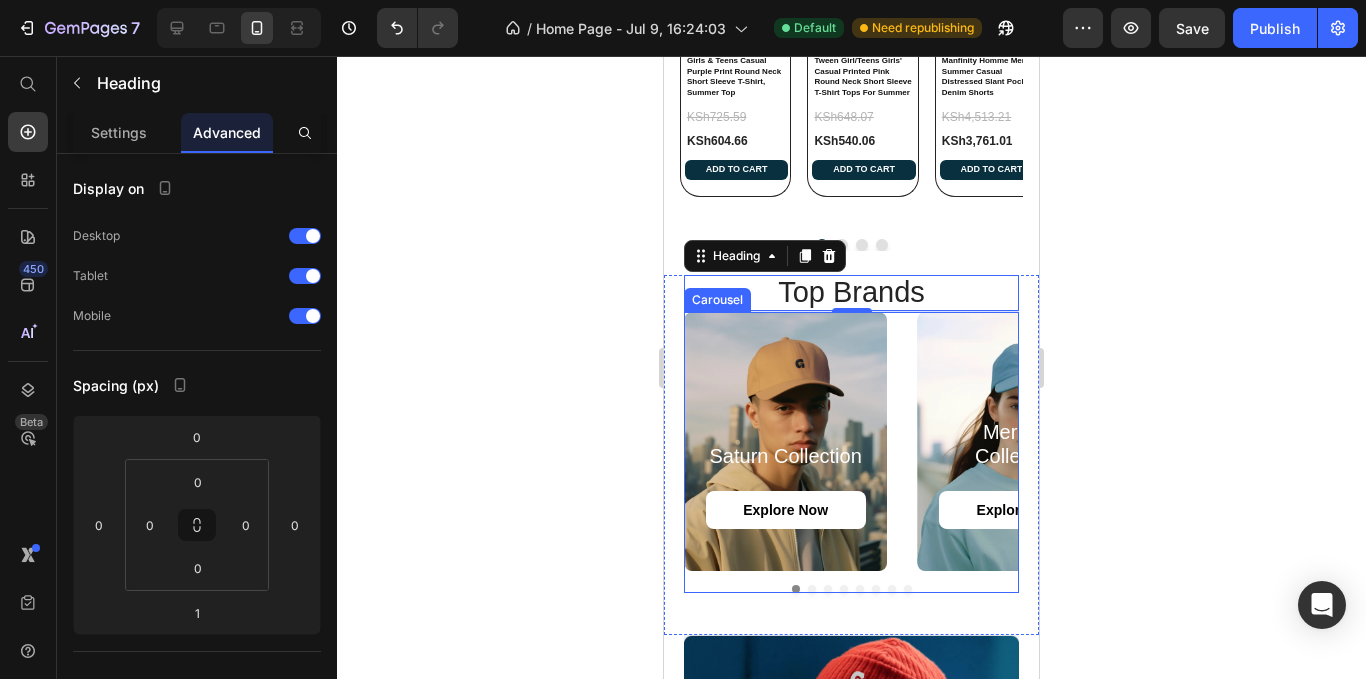 click on "Saturn Collection Heading explore now Button Hero Banner Mercury Collection Heading explore now Button Hero Banner Mars Collection Heading explore now Button Hero Banner Mars Collection Heading explore now Button Hero Banner Mars Collection Heading explore now Button Hero Banner Mars Collection Heading explore now Button Hero Banner Saturn Collection Heading explore now Button Hero Banner Mars Collection Heading explore now Button Hero Banner" at bounding box center [851, 441] 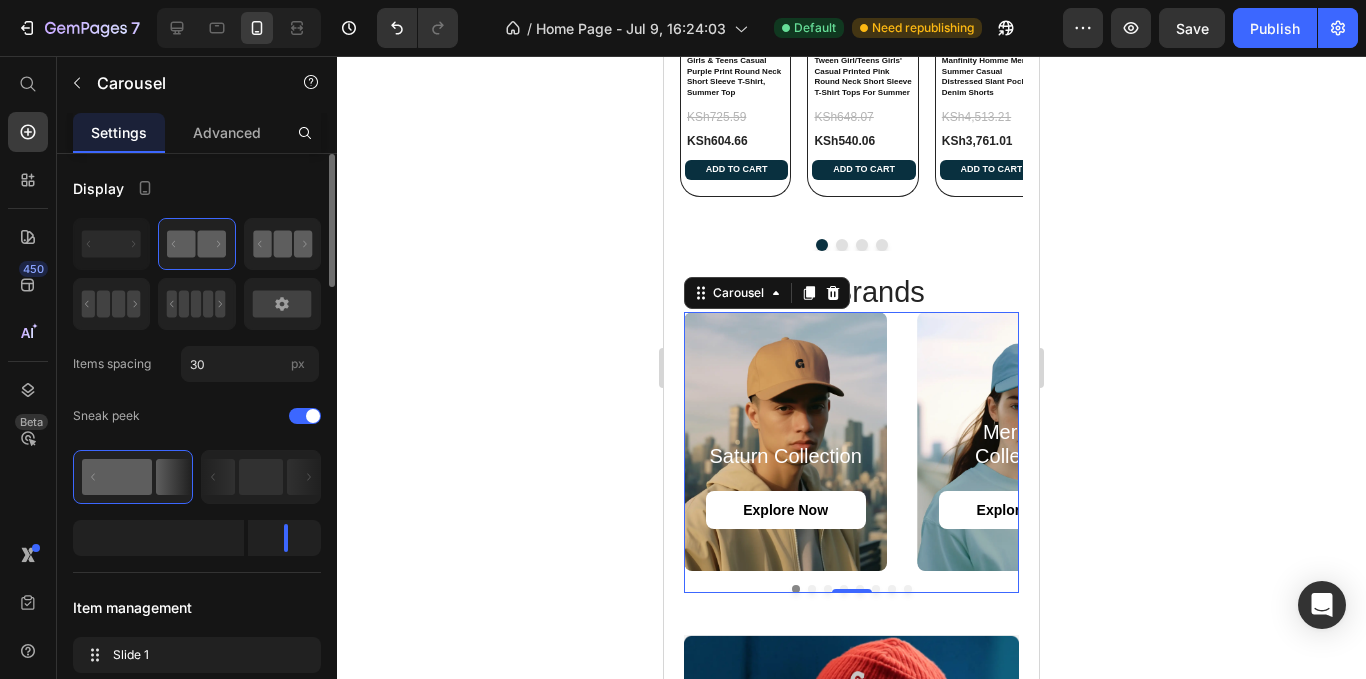 click 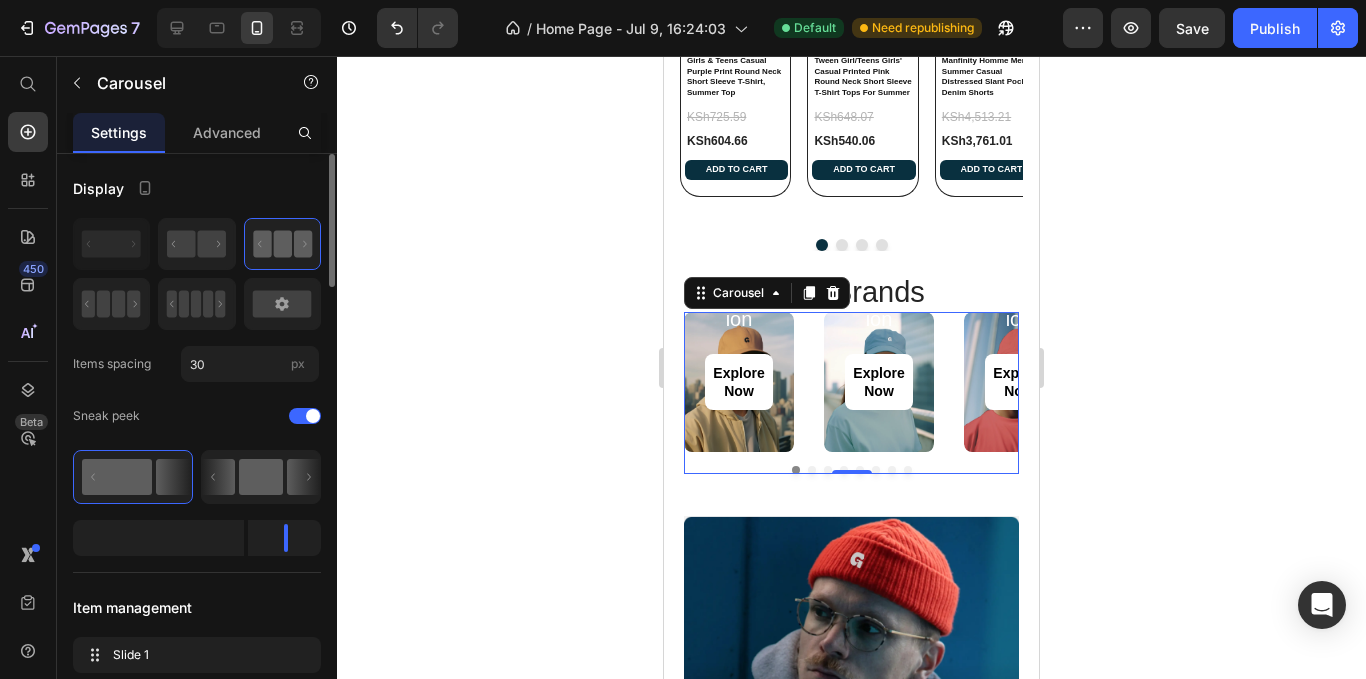click 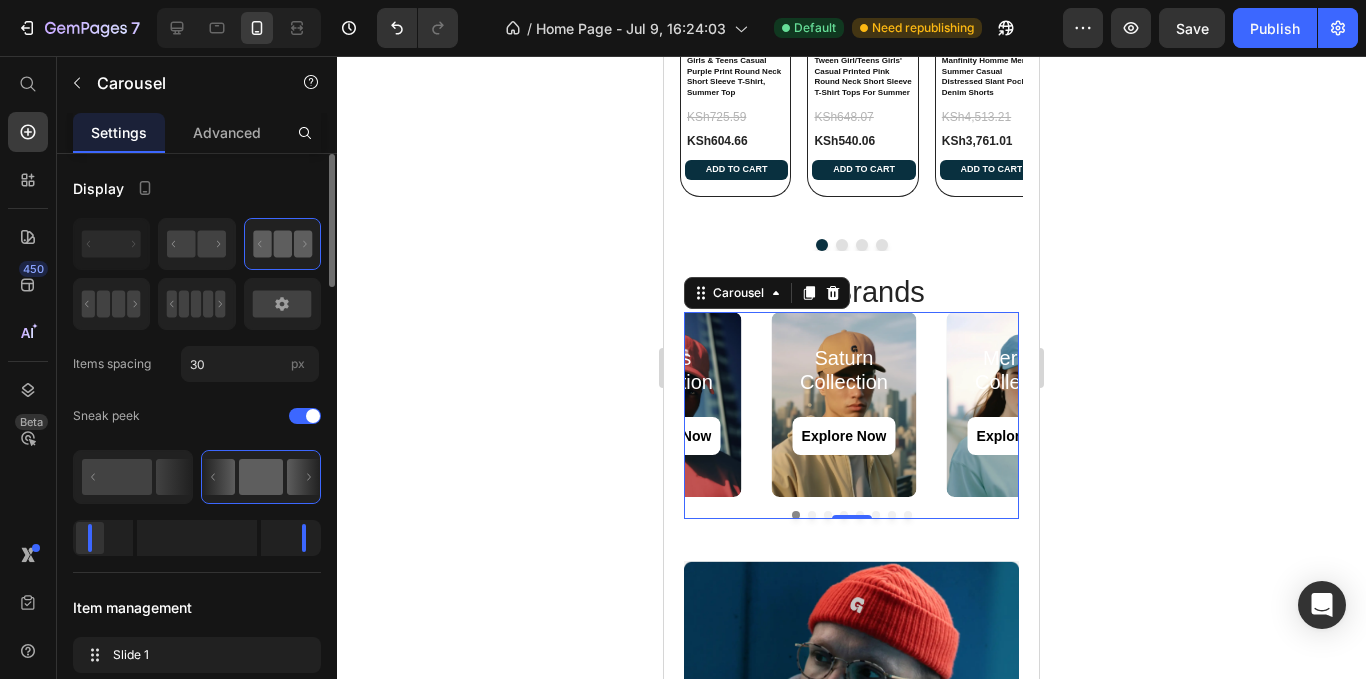 drag, startPoint x: 101, startPoint y: 538, endPoint x: 86, endPoint y: 535, distance: 15.297058 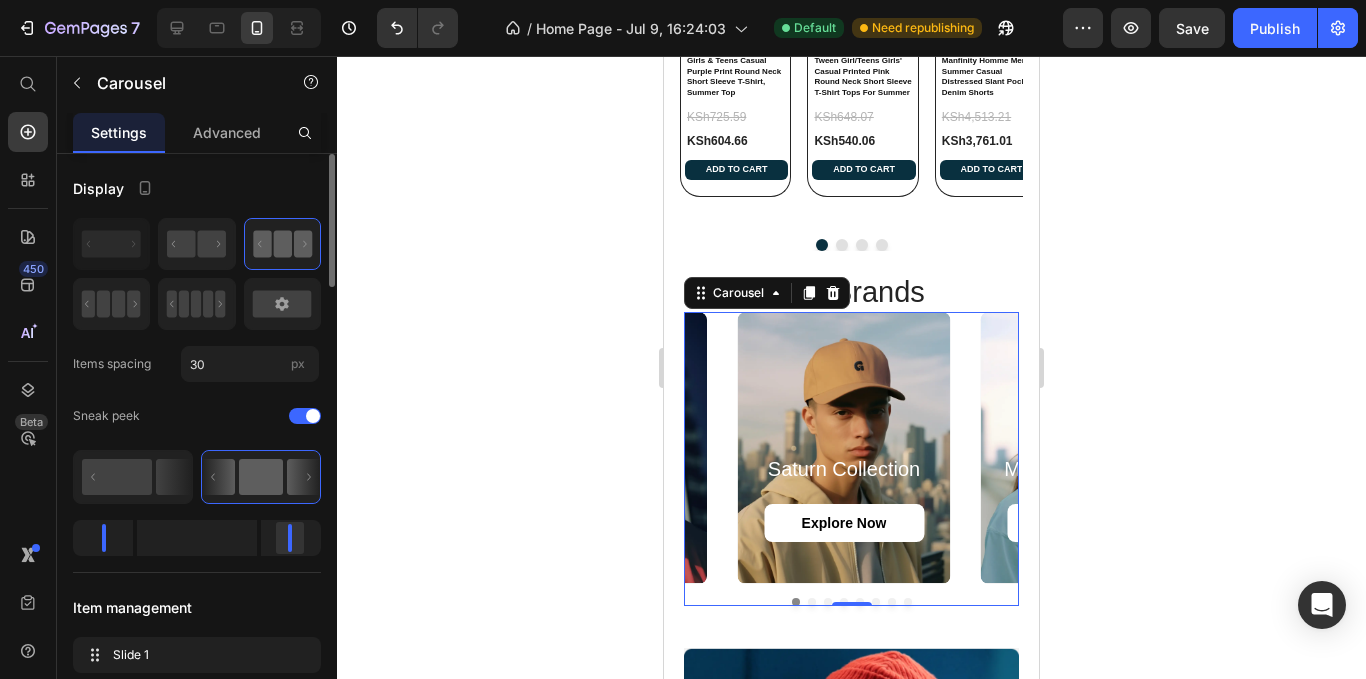 drag, startPoint x: 301, startPoint y: 537, endPoint x: 290, endPoint y: 537, distance: 11 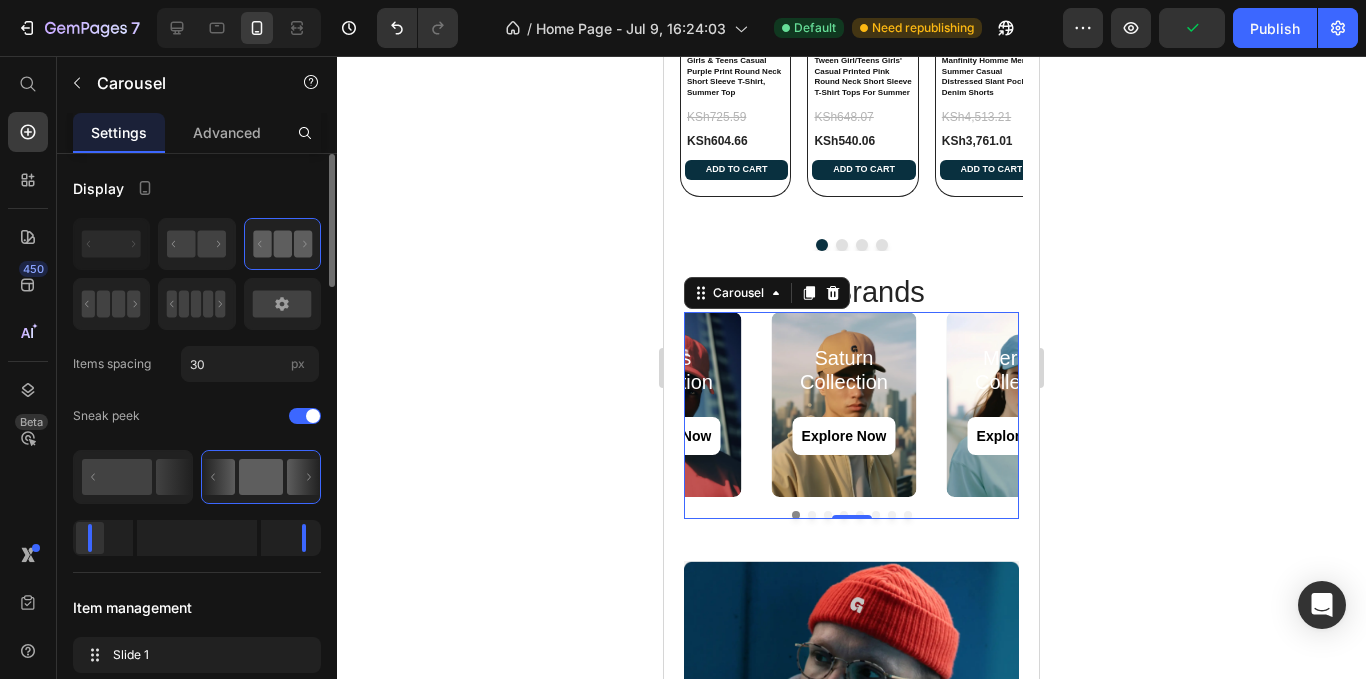 drag, startPoint x: 108, startPoint y: 536, endPoint x: 86, endPoint y: 536, distance: 22 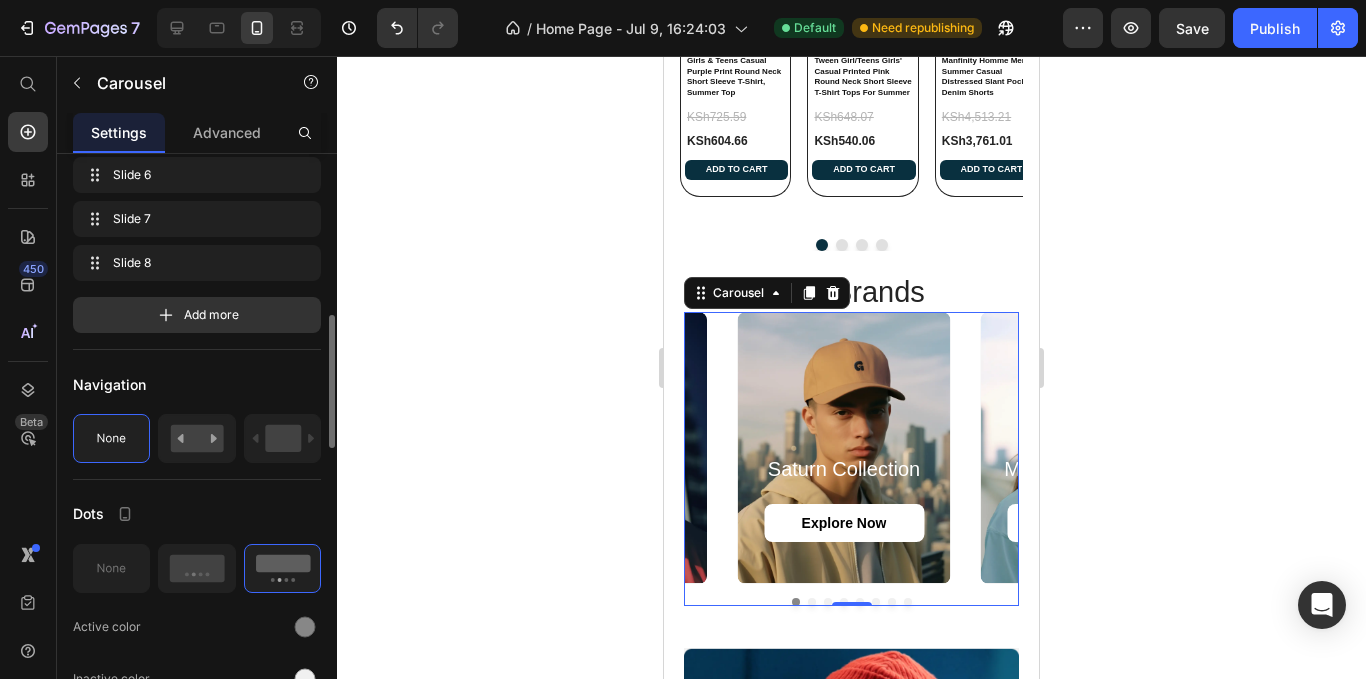 scroll, scrollTop: 900, scrollLeft: 0, axis: vertical 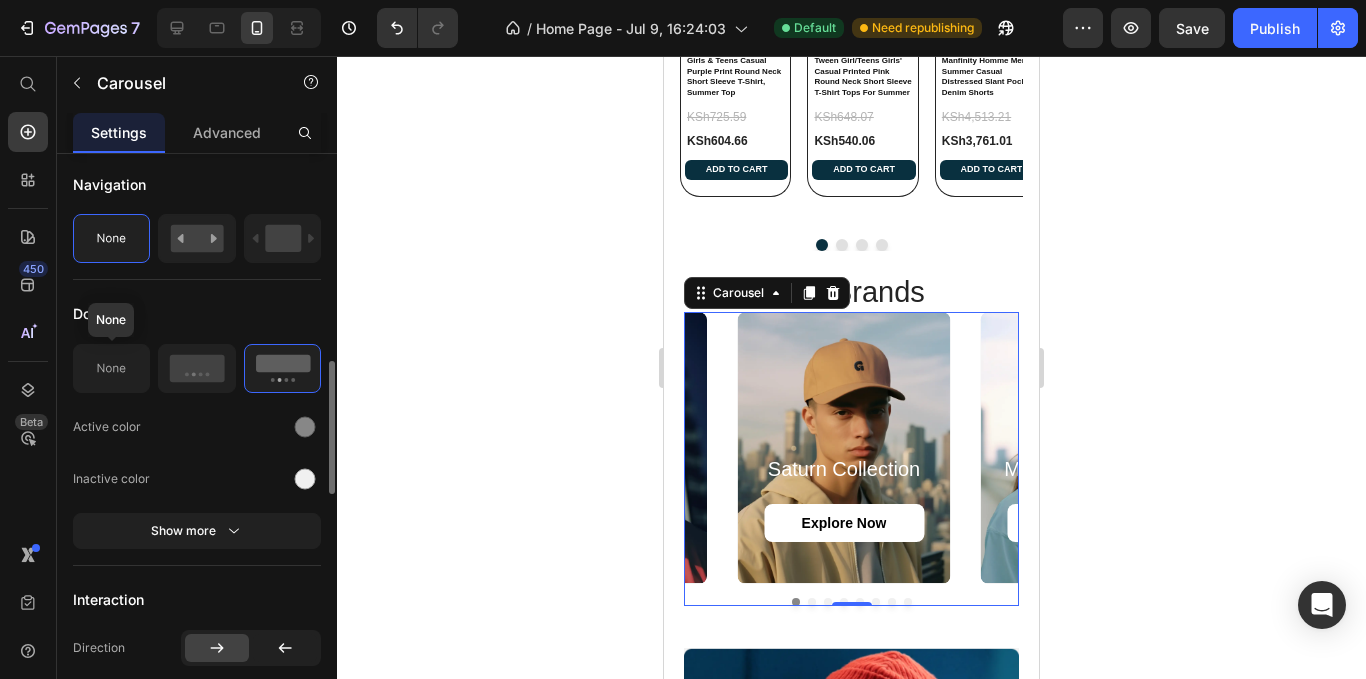 click 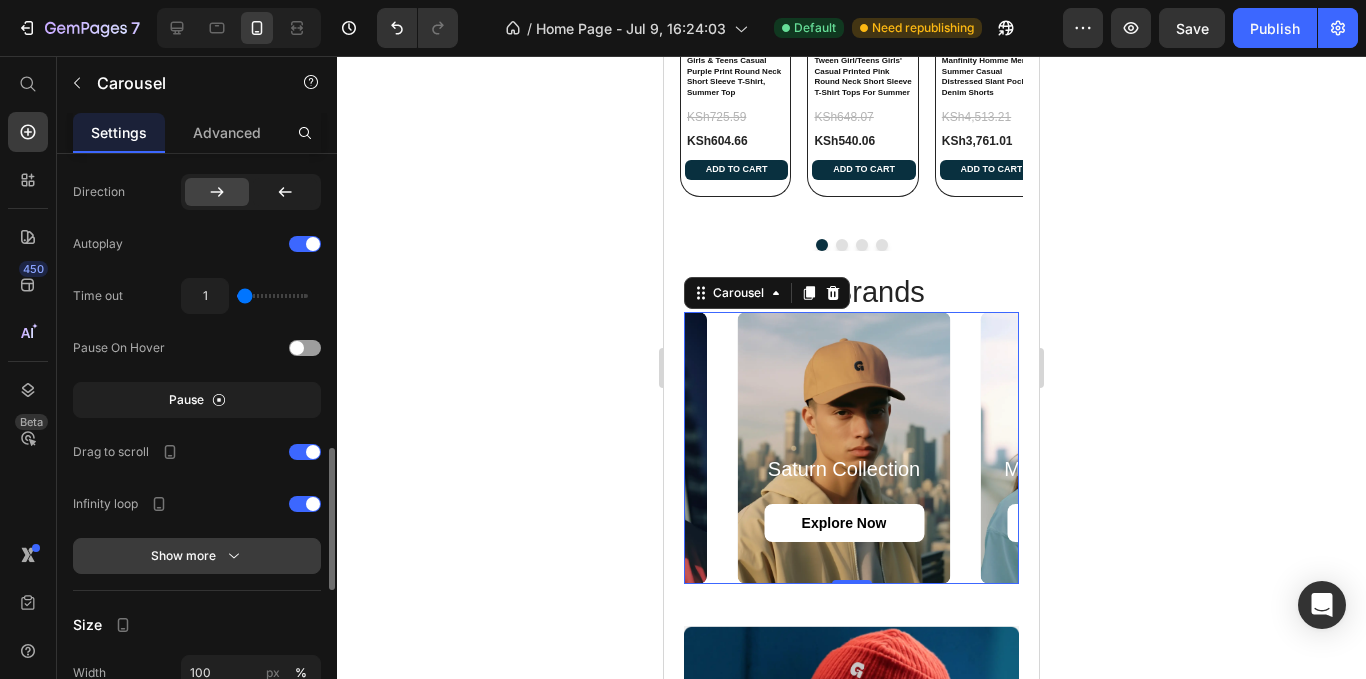 scroll, scrollTop: 1300, scrollLeft: 0, axis: vertical 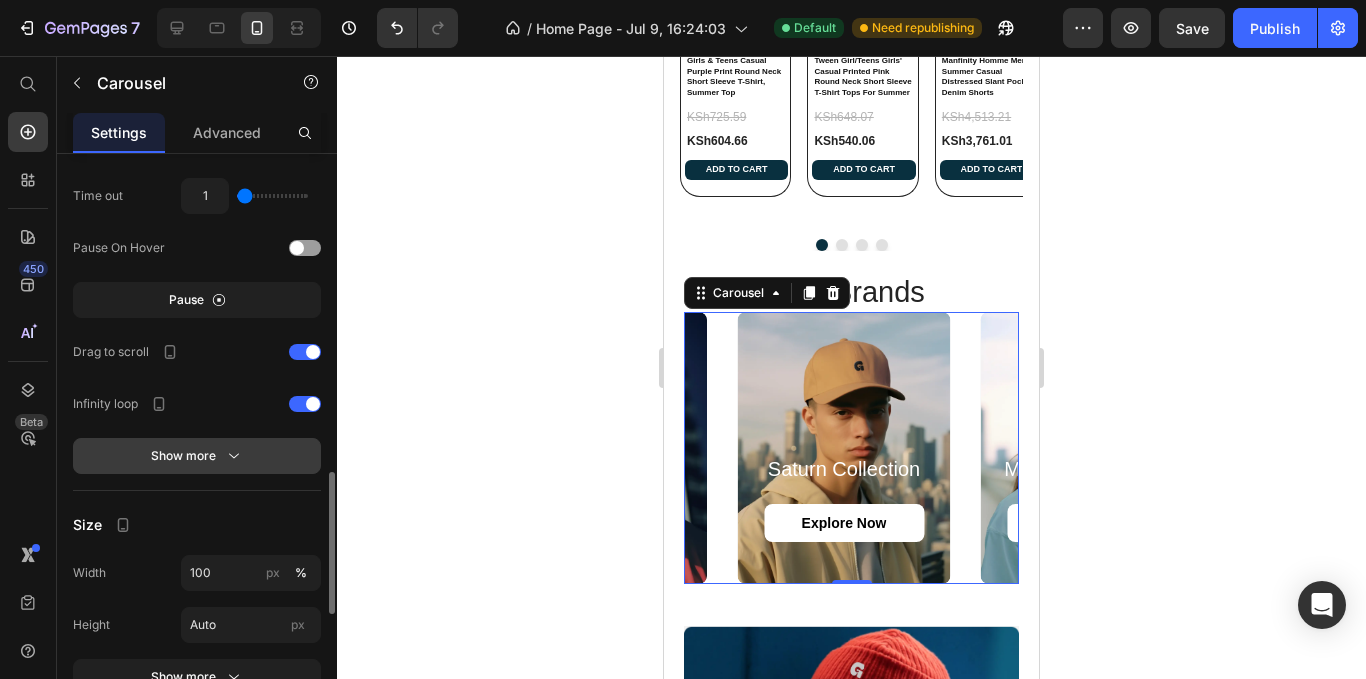 click on "Show more" at bounding box center [197, 456] 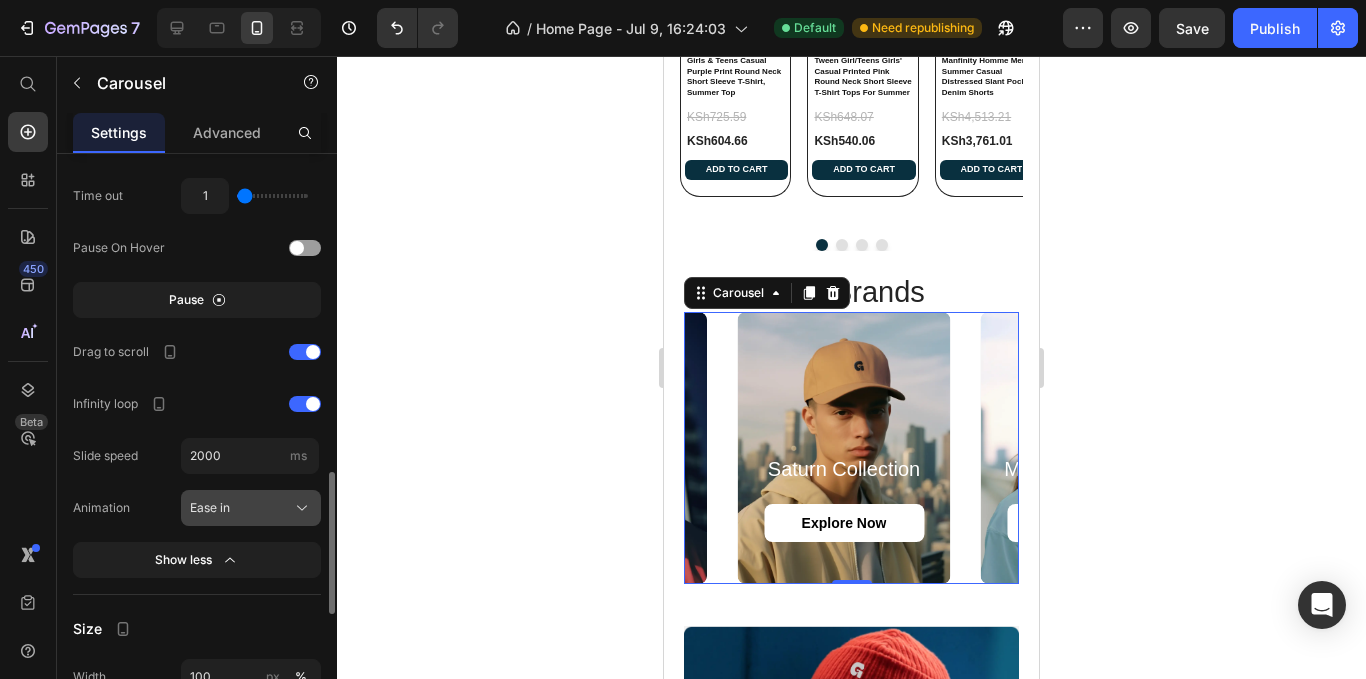 click on "Ease in" 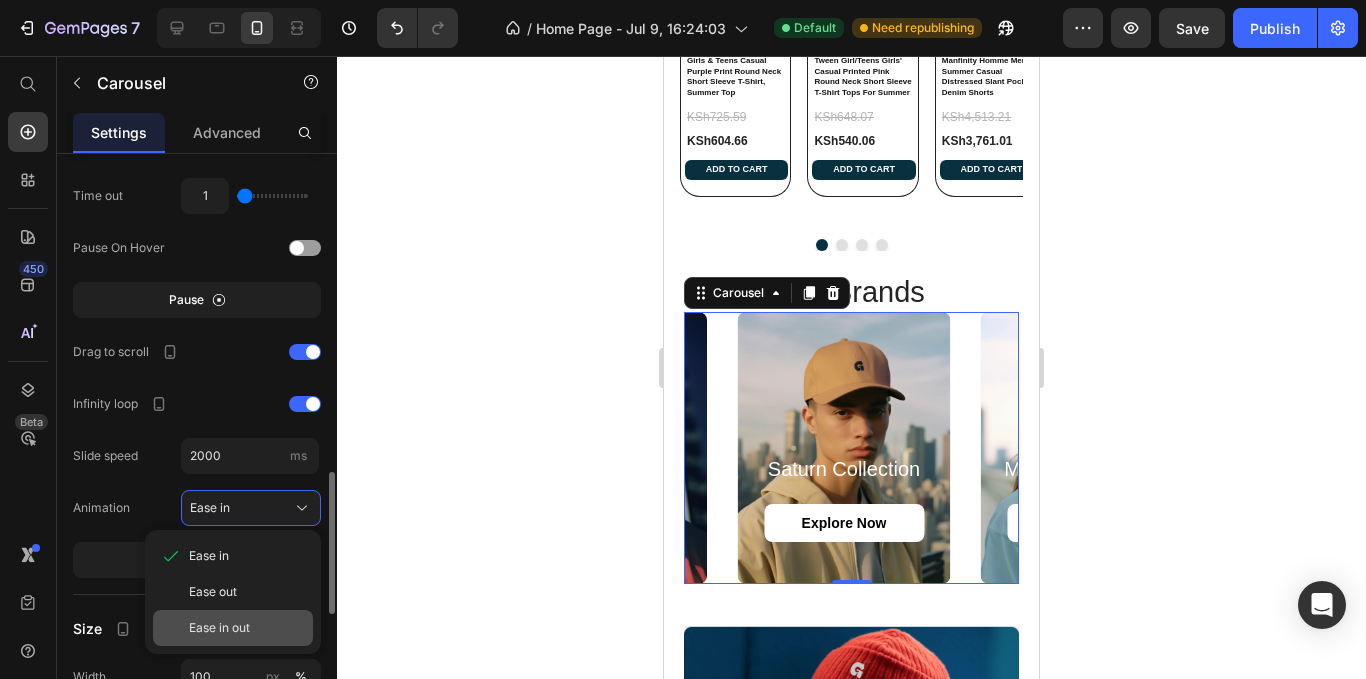 click on "Ease in out" at bounding box center [247, 628] 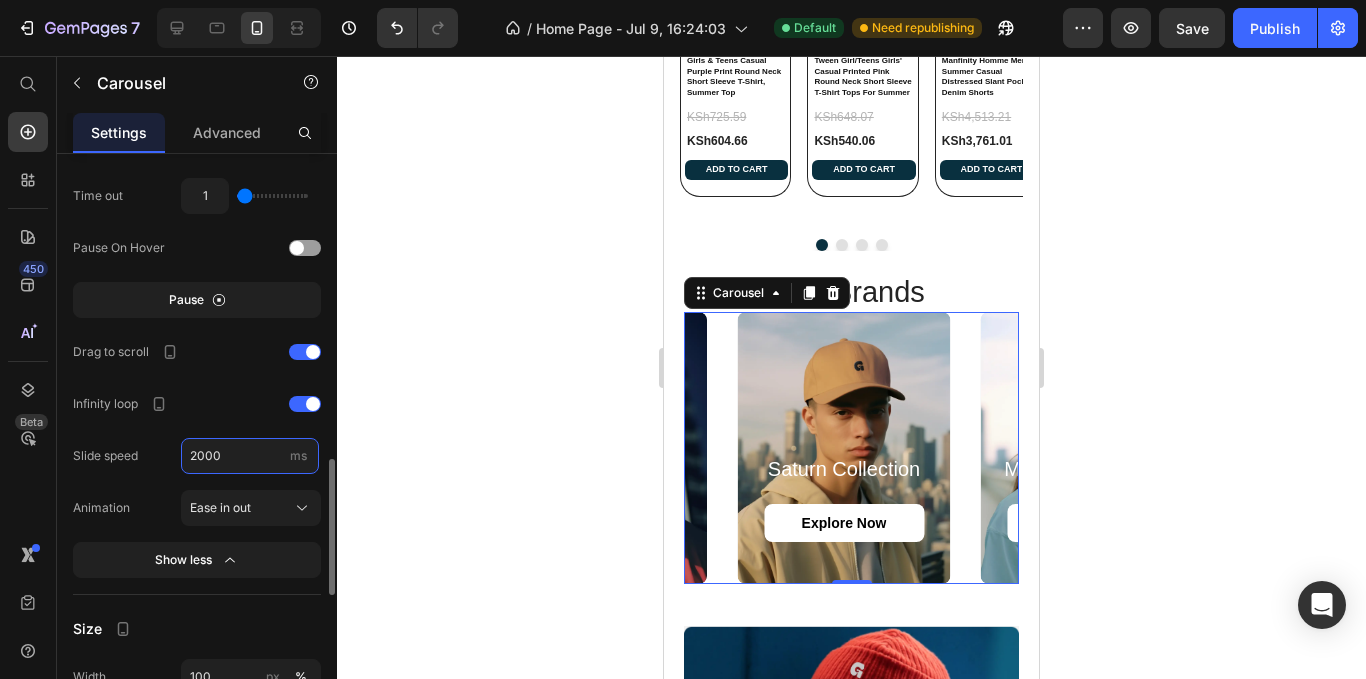 click on "2000" at bounding box center [250, 456] 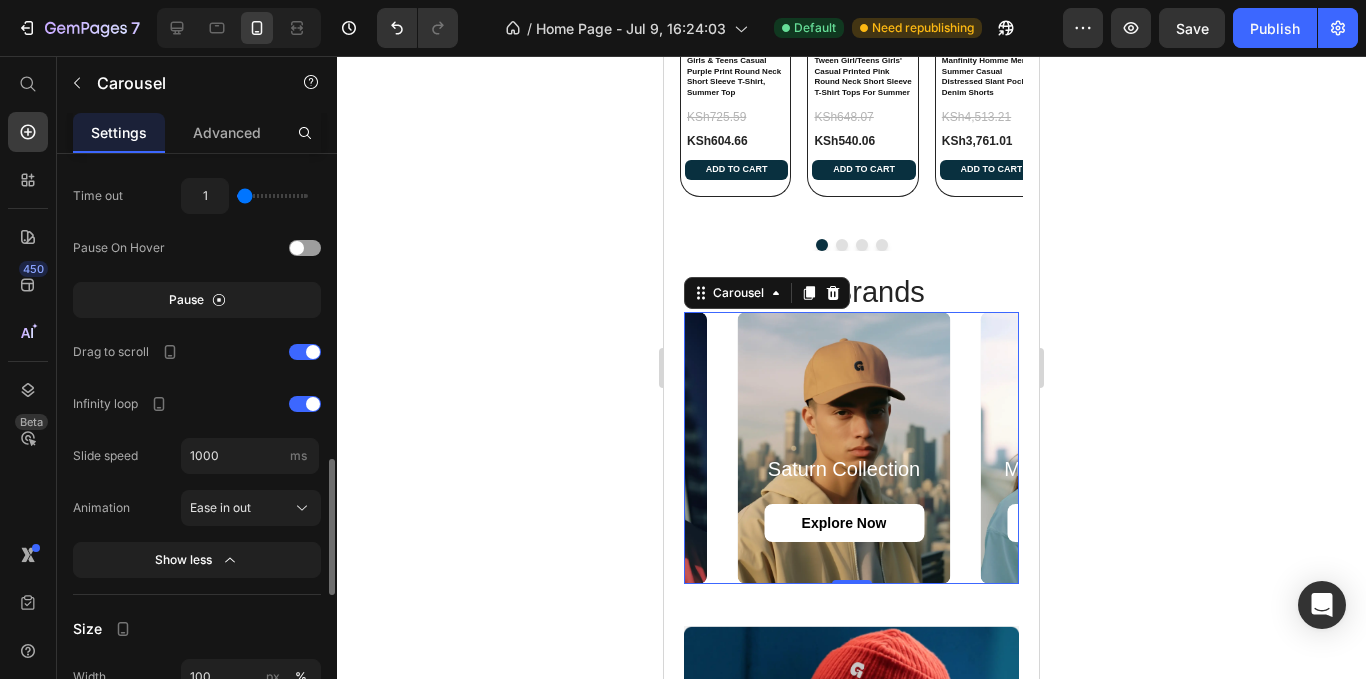 click on "Slide speed" at bounding box center [105, 456] 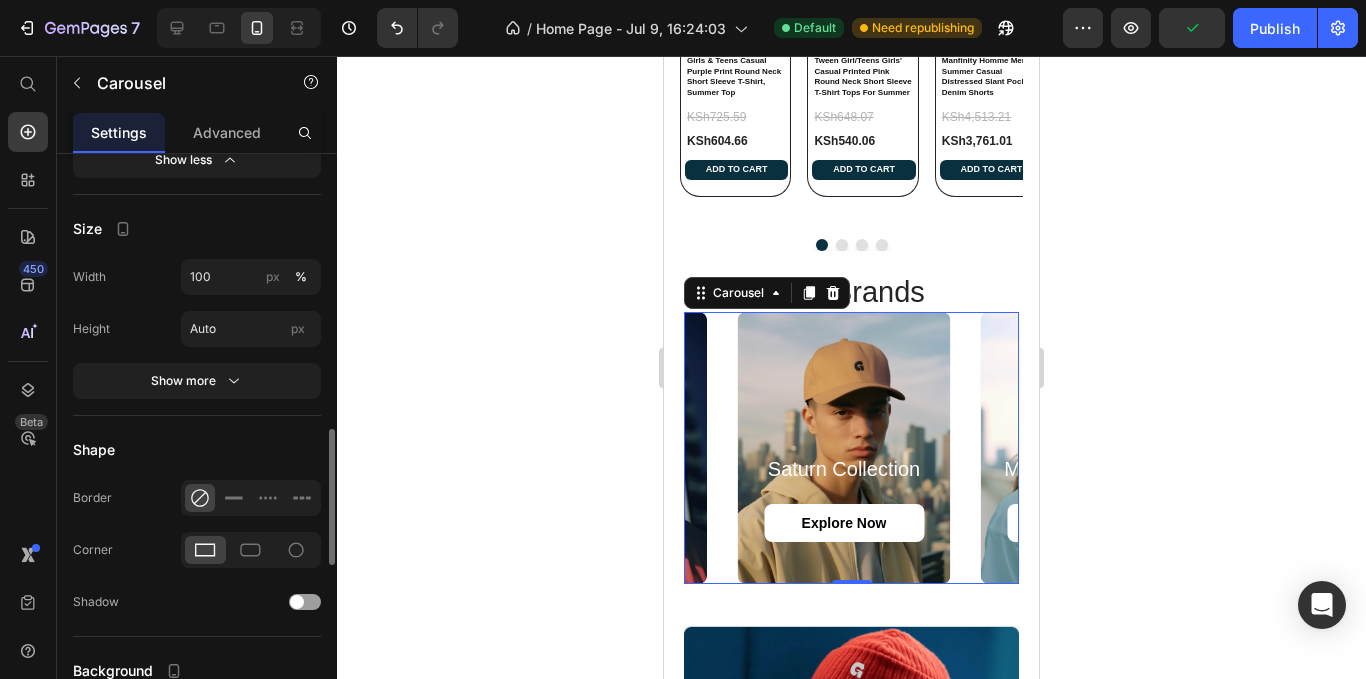 scroll, scrollTop: 1600, scrollLeft: 0, axis: vertical 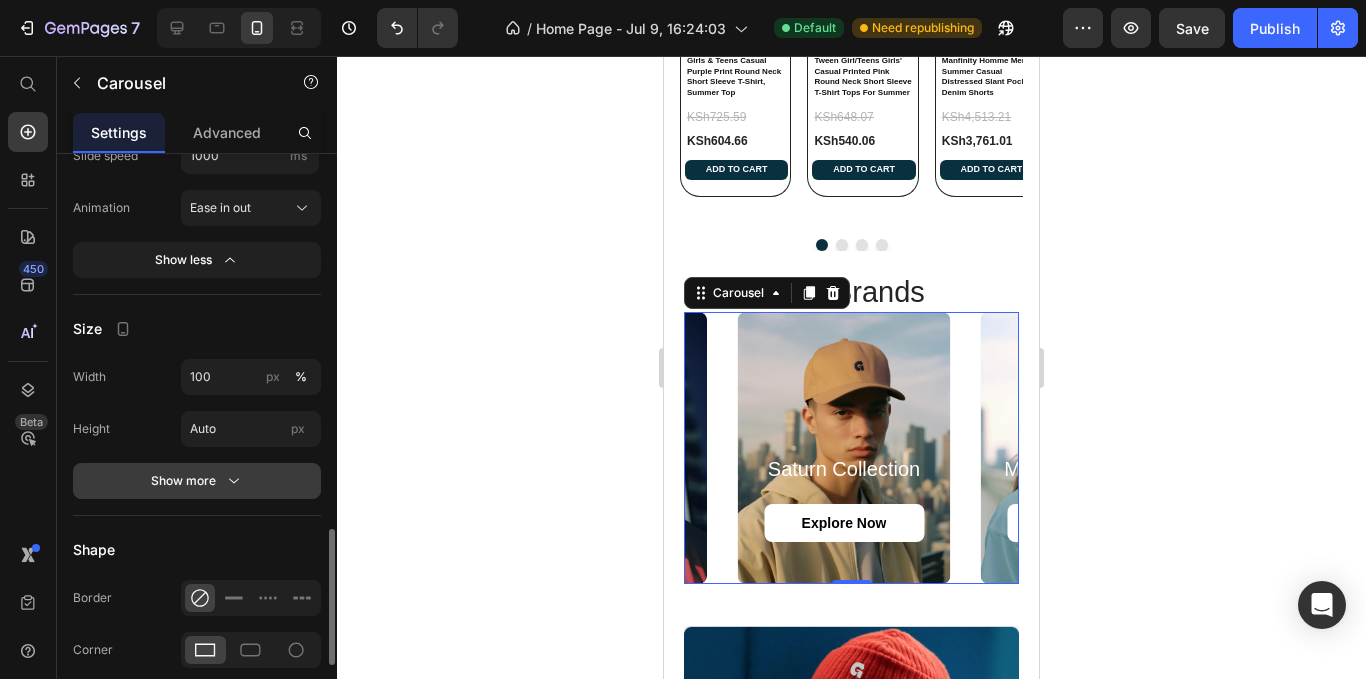 click on "Show more" at bounding box center (197, 481) 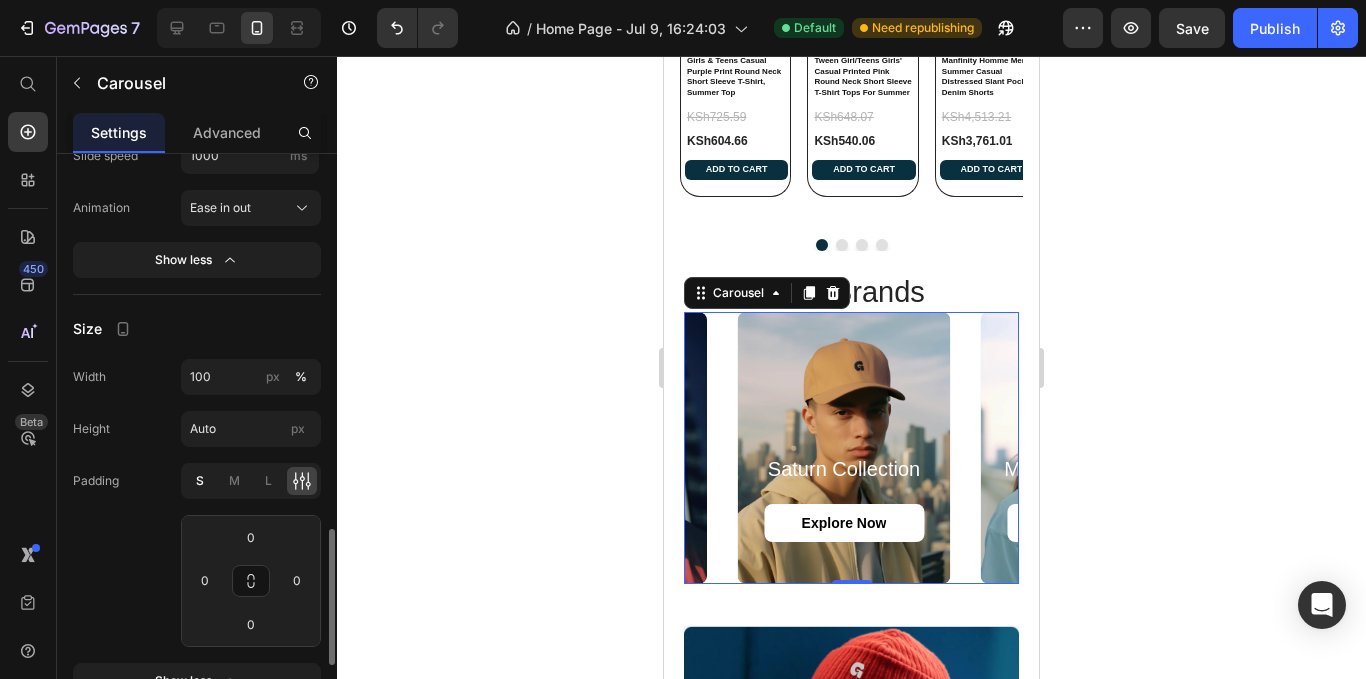 click on "S" 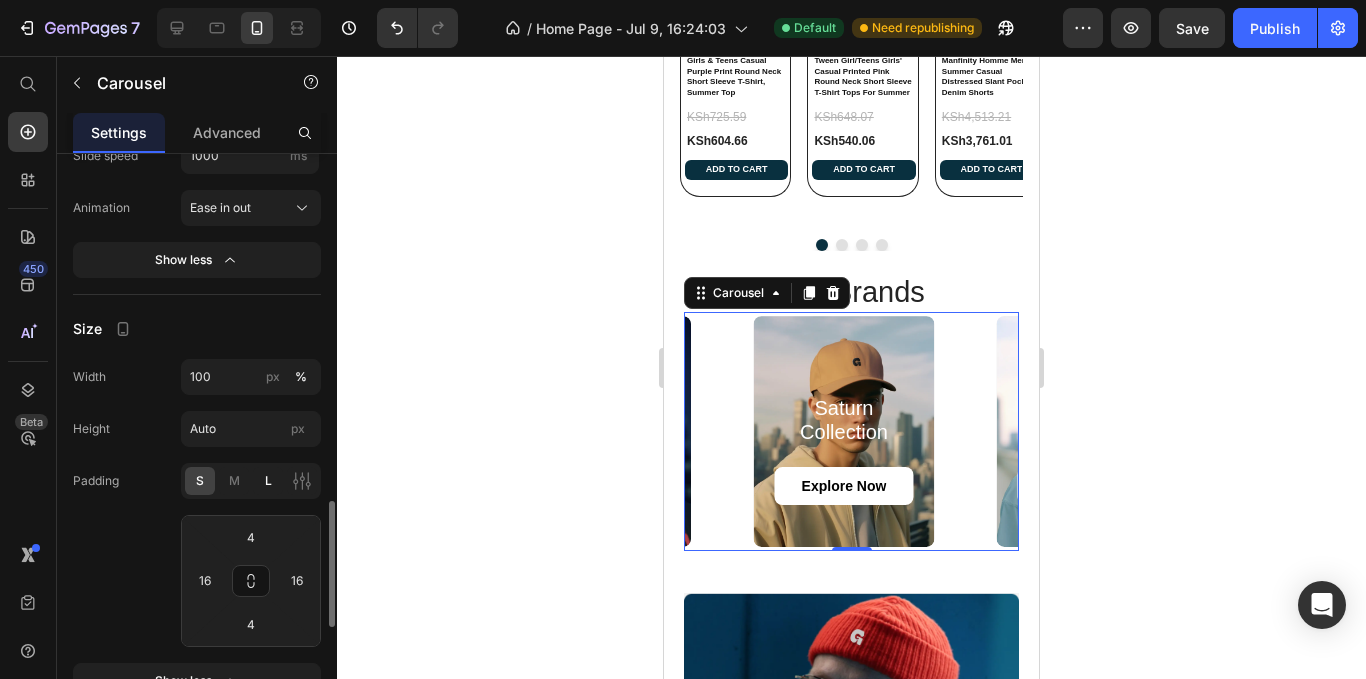 click on "L" 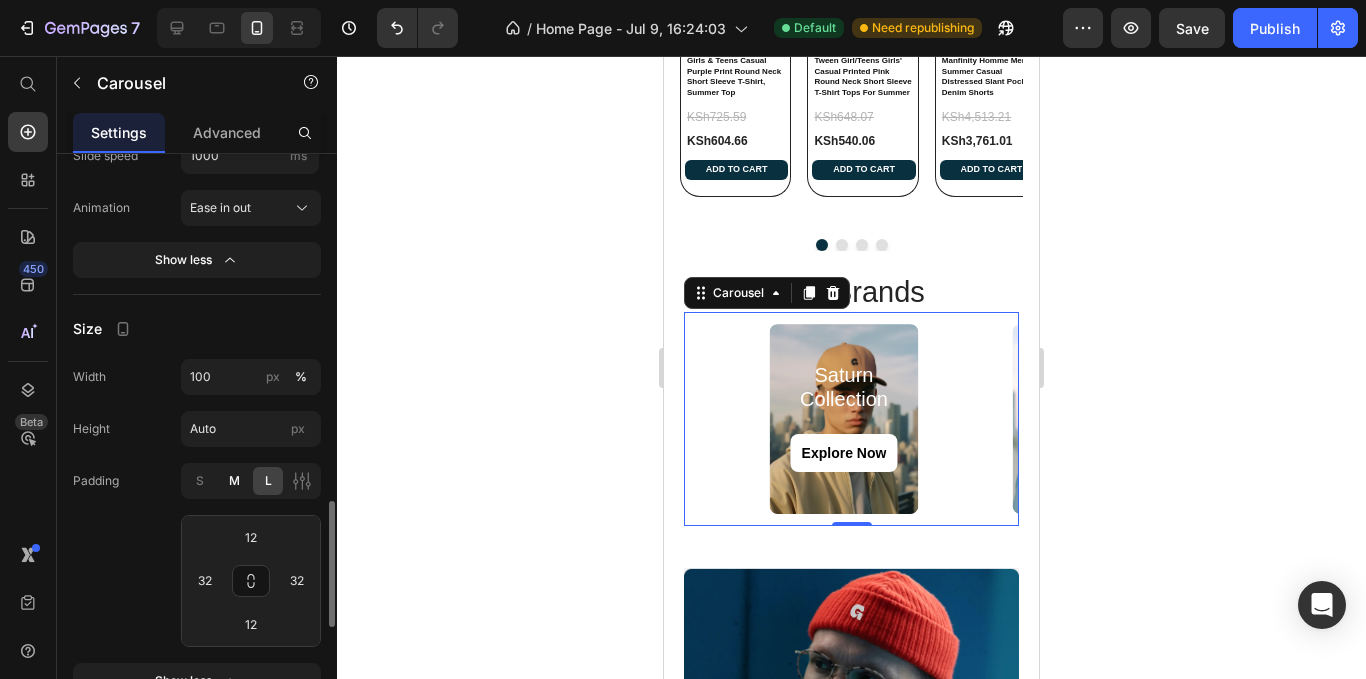 click on "M" 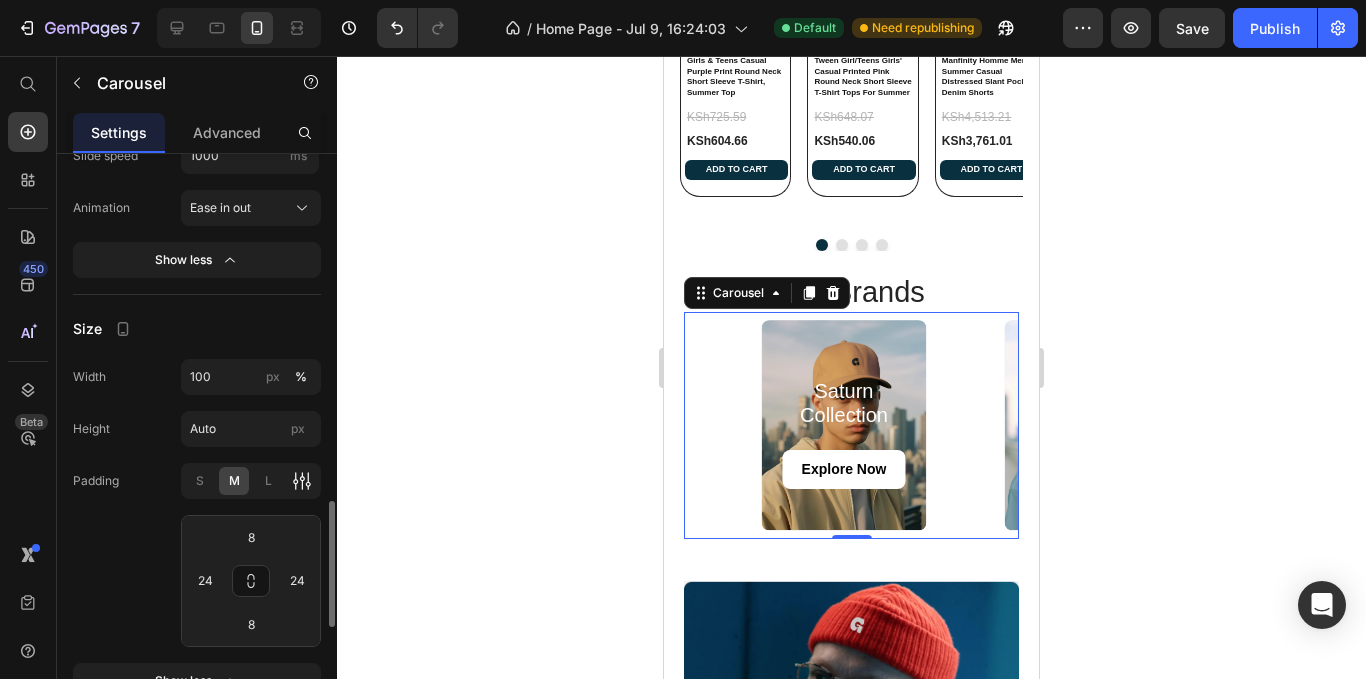 click 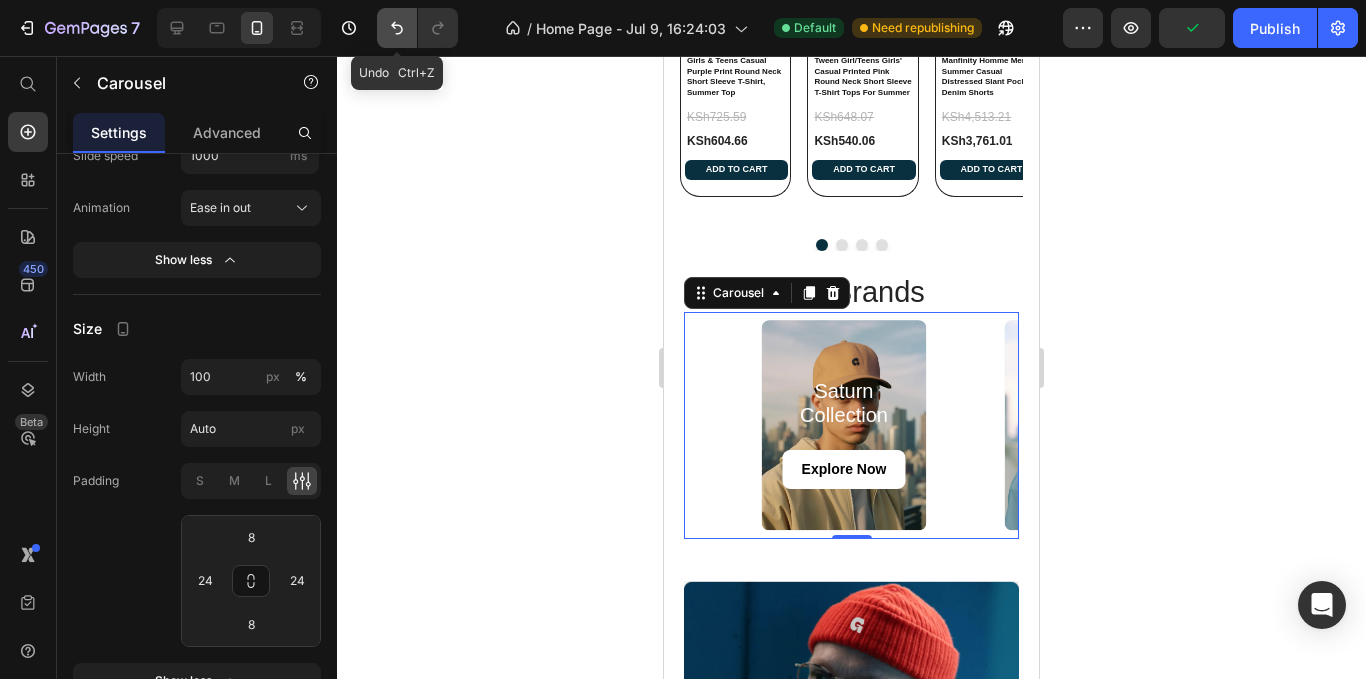 click 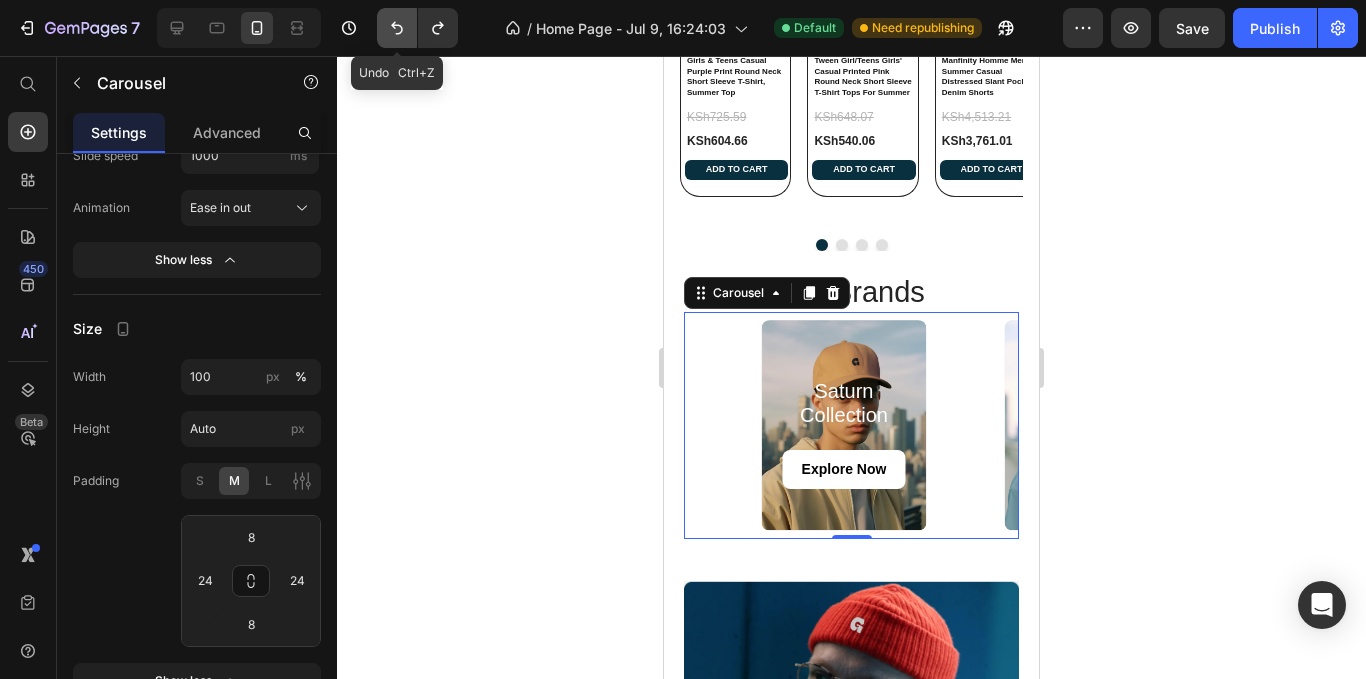 click 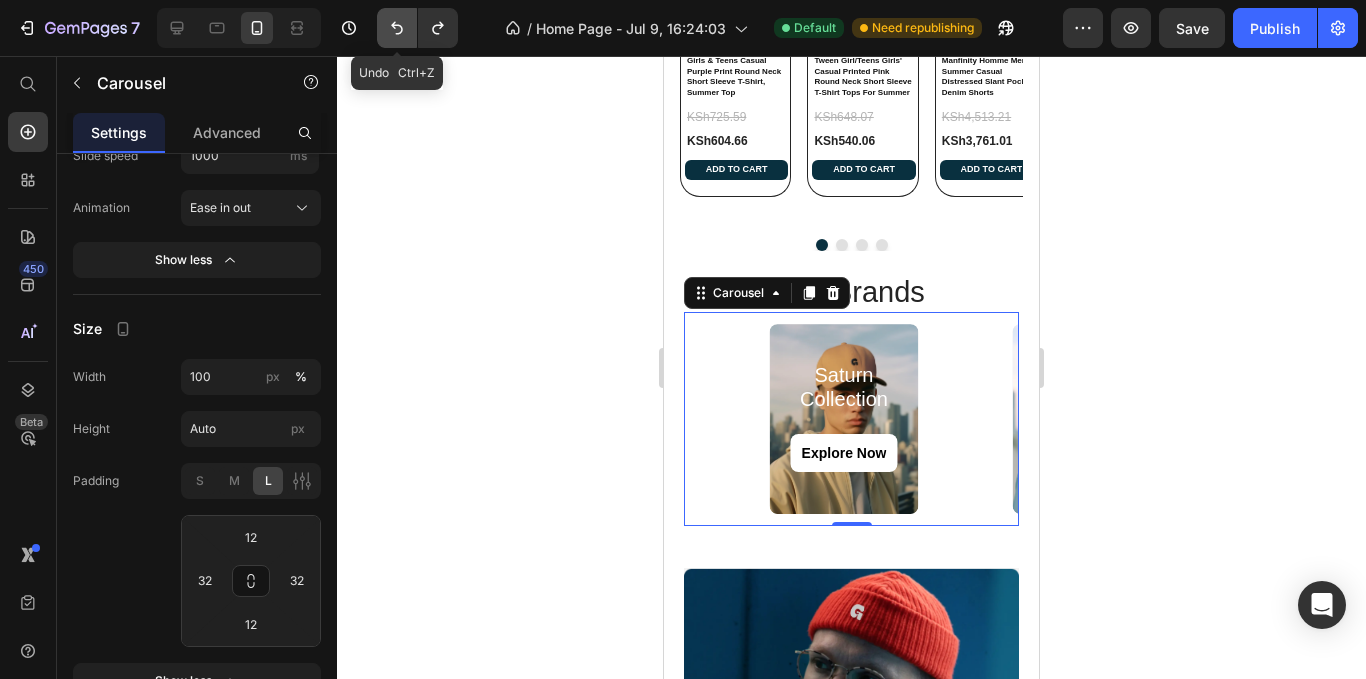 click 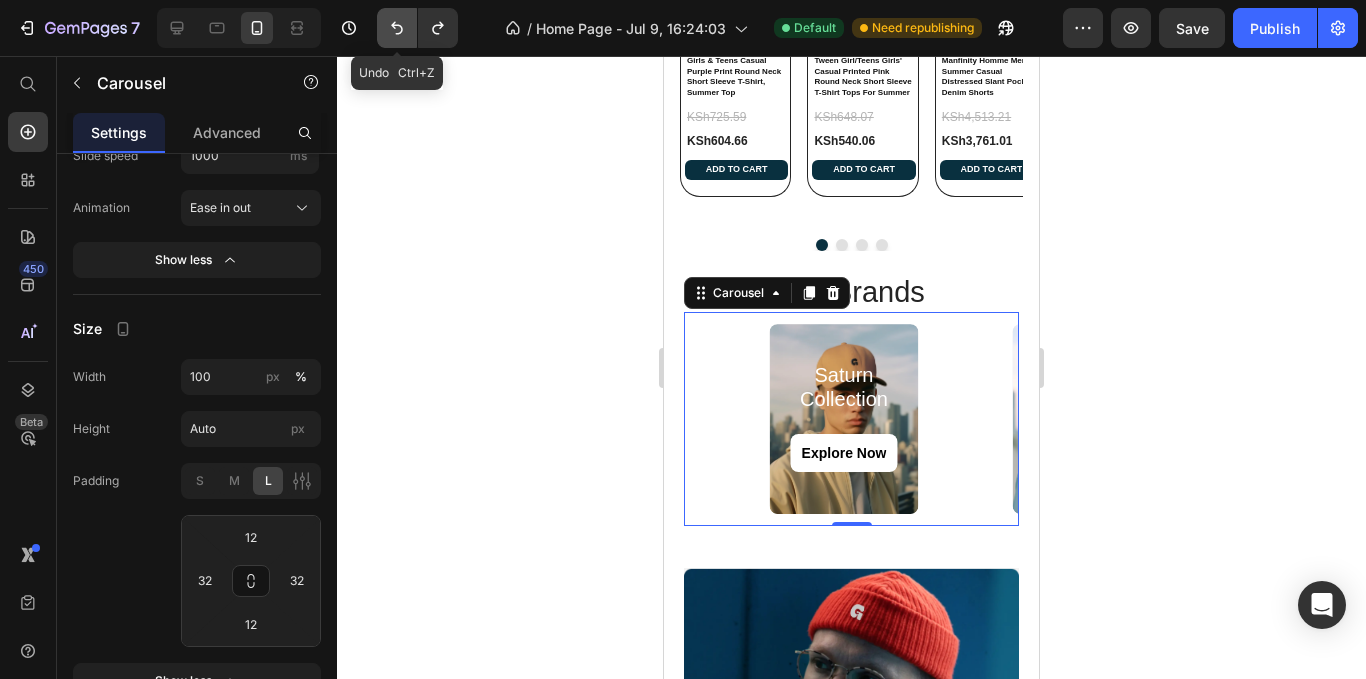 type on "4" 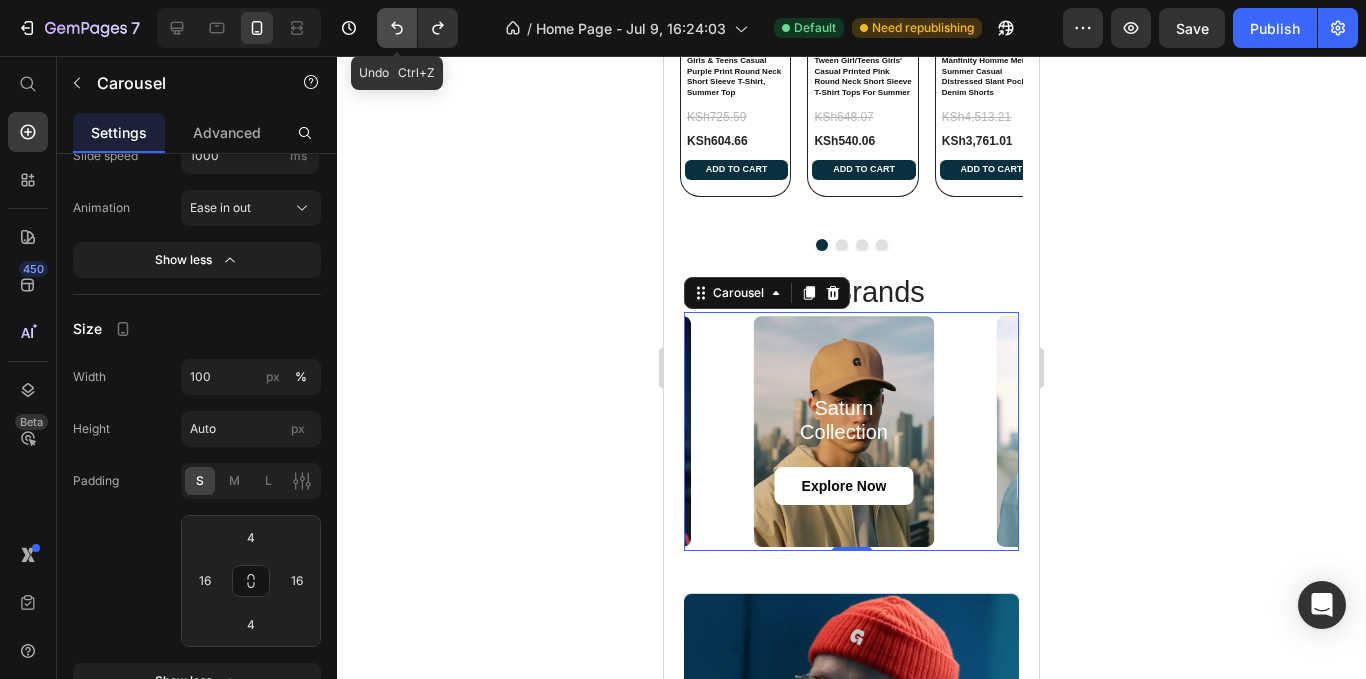 click 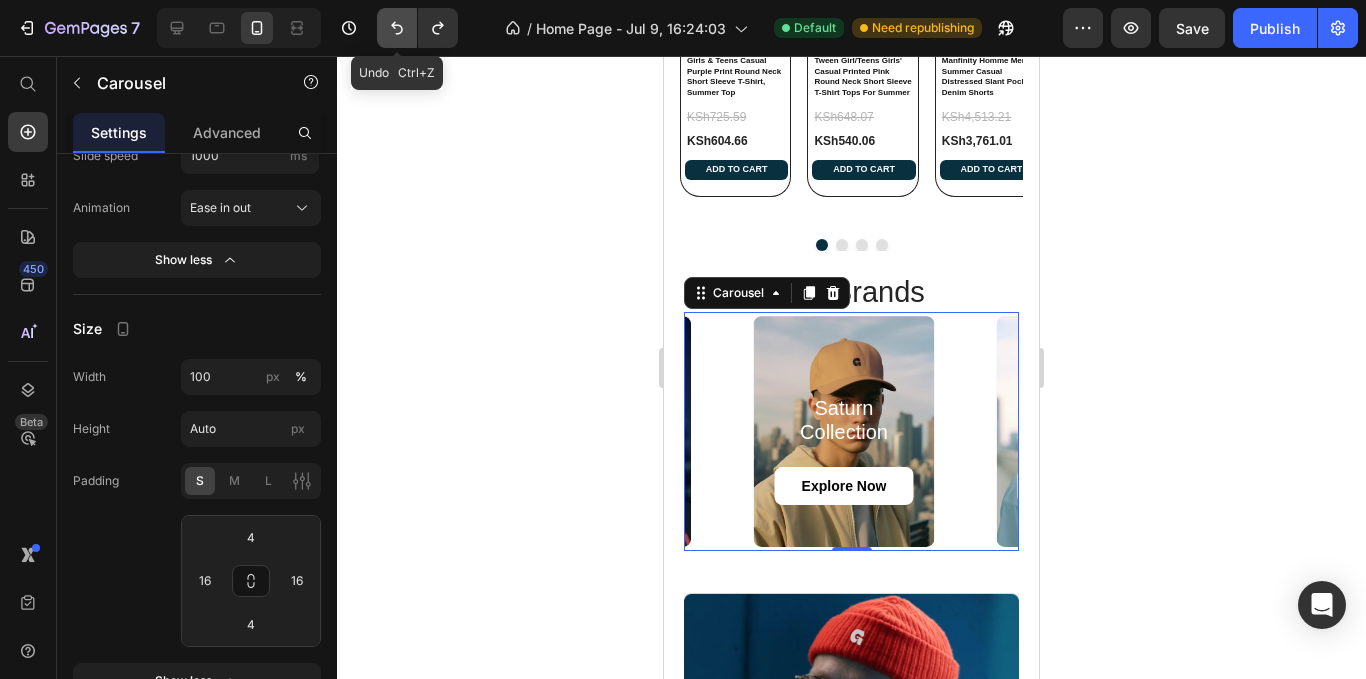 type on "0" 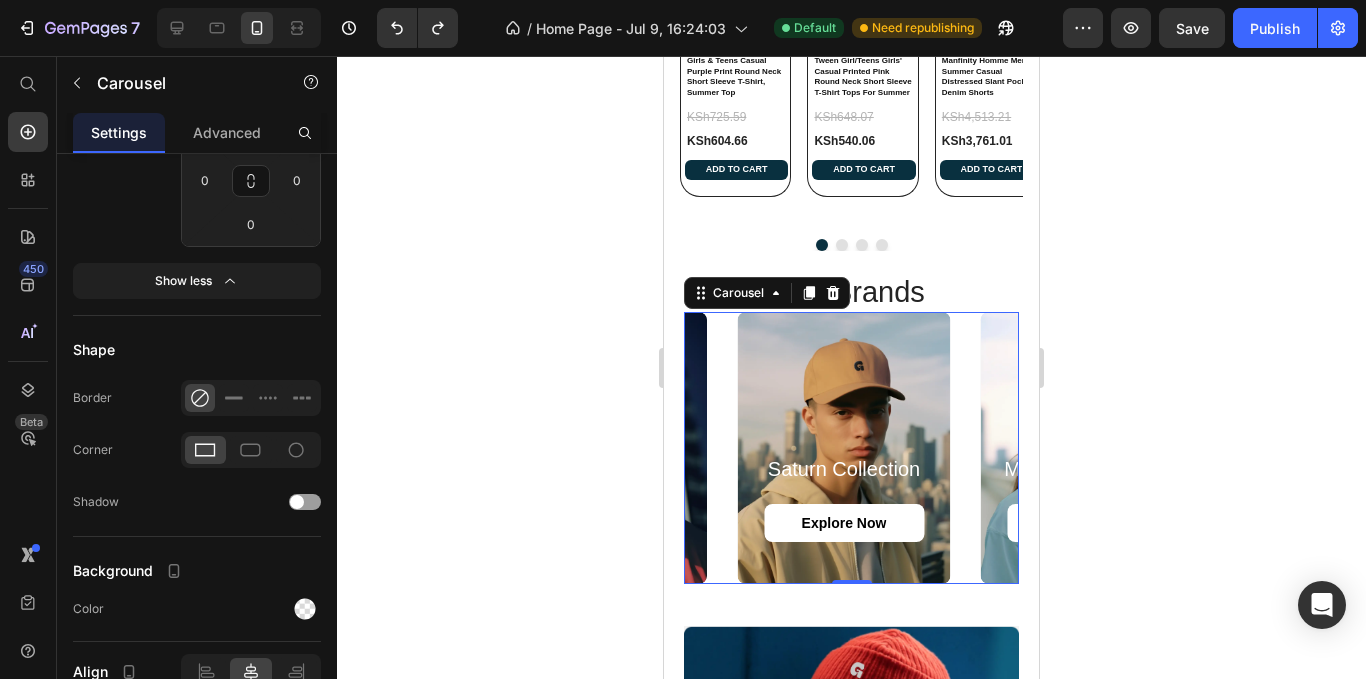 scroll, scrollTop: 2098, scrollLeft: 0, axis: vertical 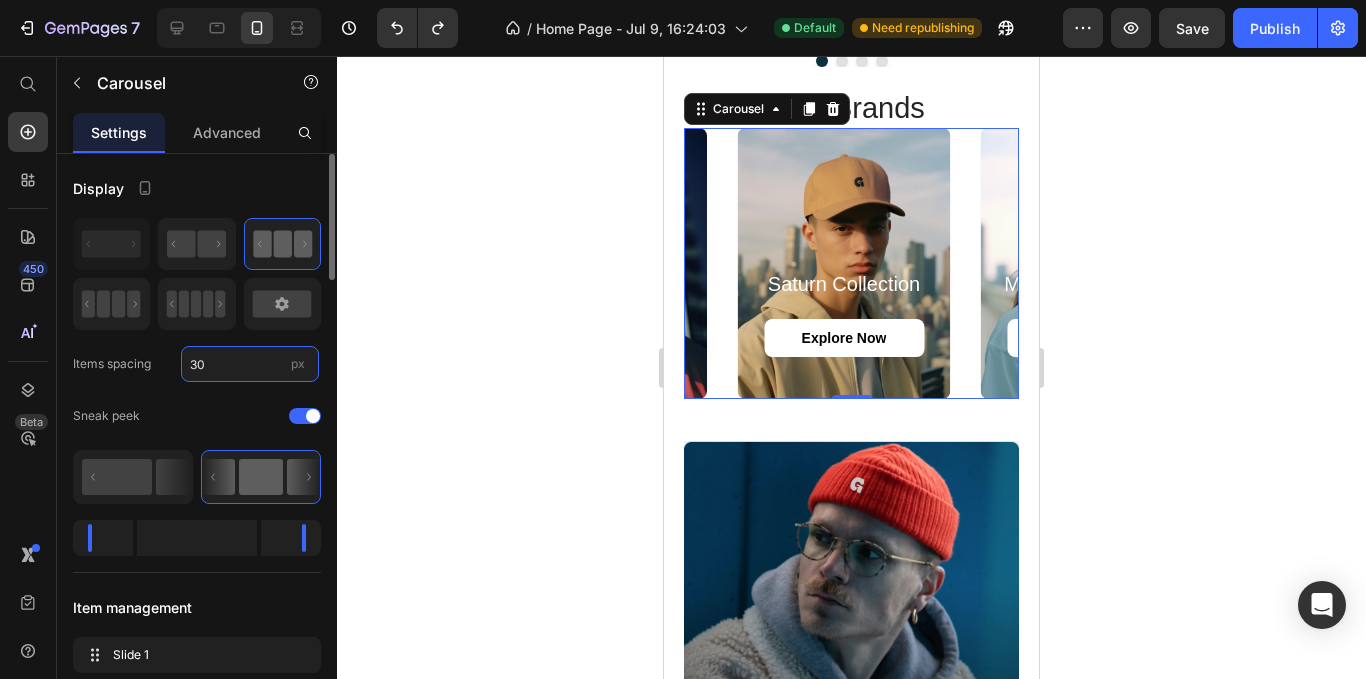 click on "30" at bounding box center (250, 364) 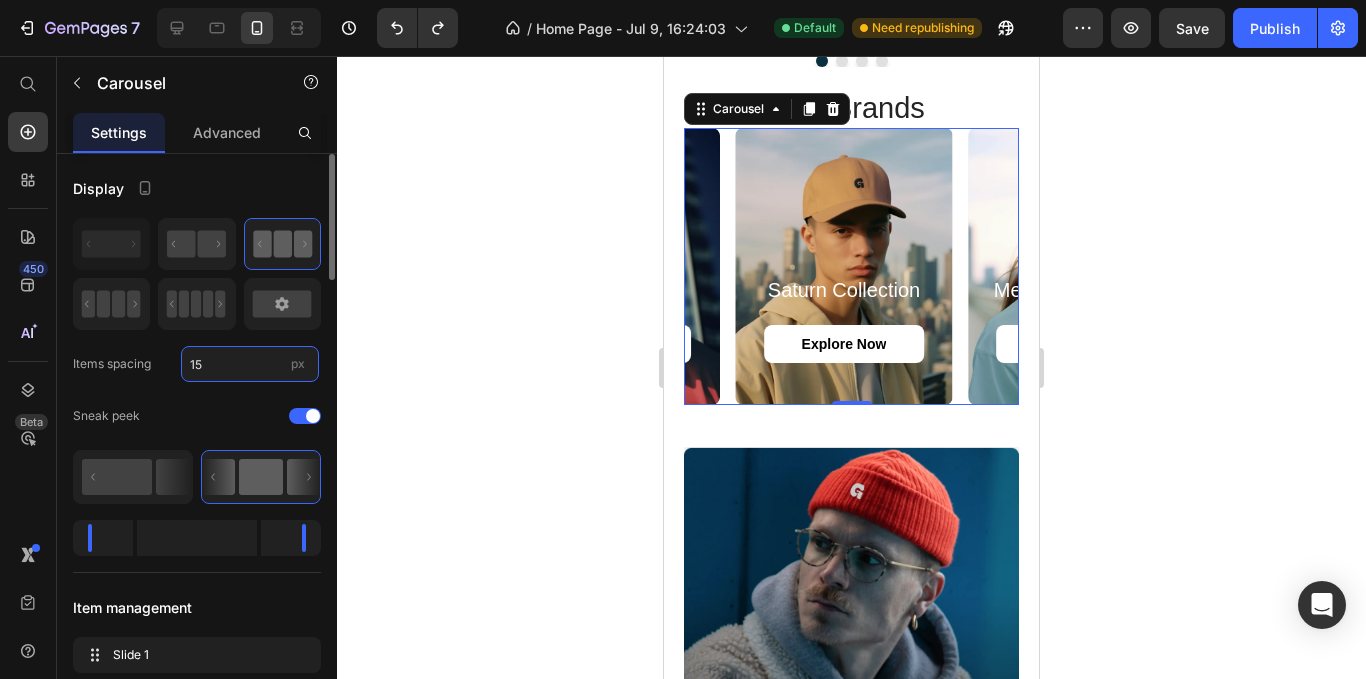 type on "15" 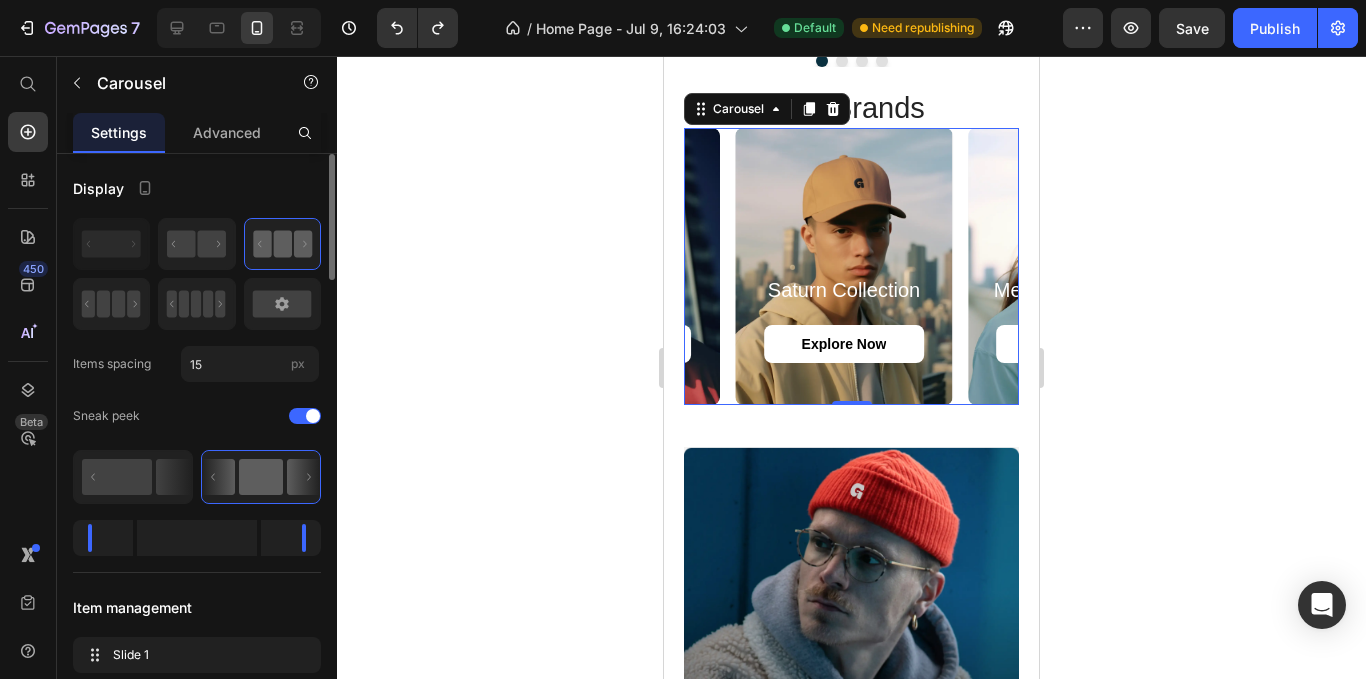 click on "Display Items spacing 15 px Sneak peek" 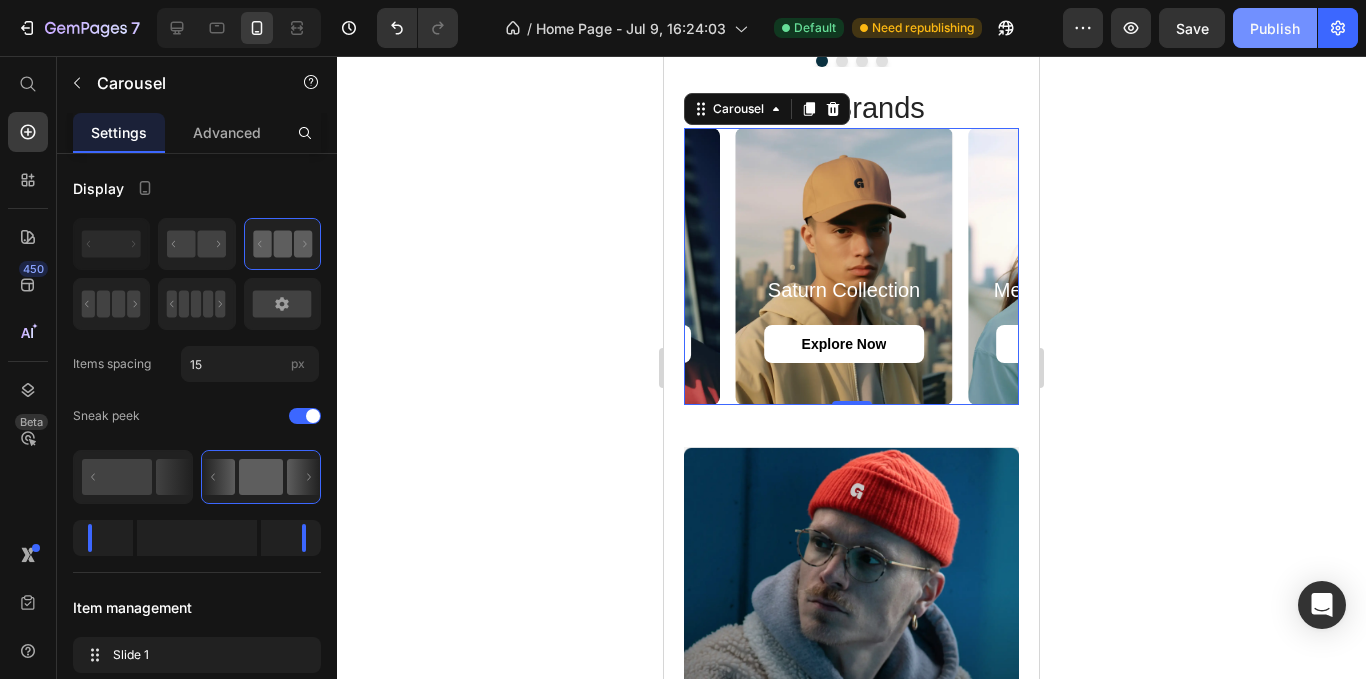click on "Publish" 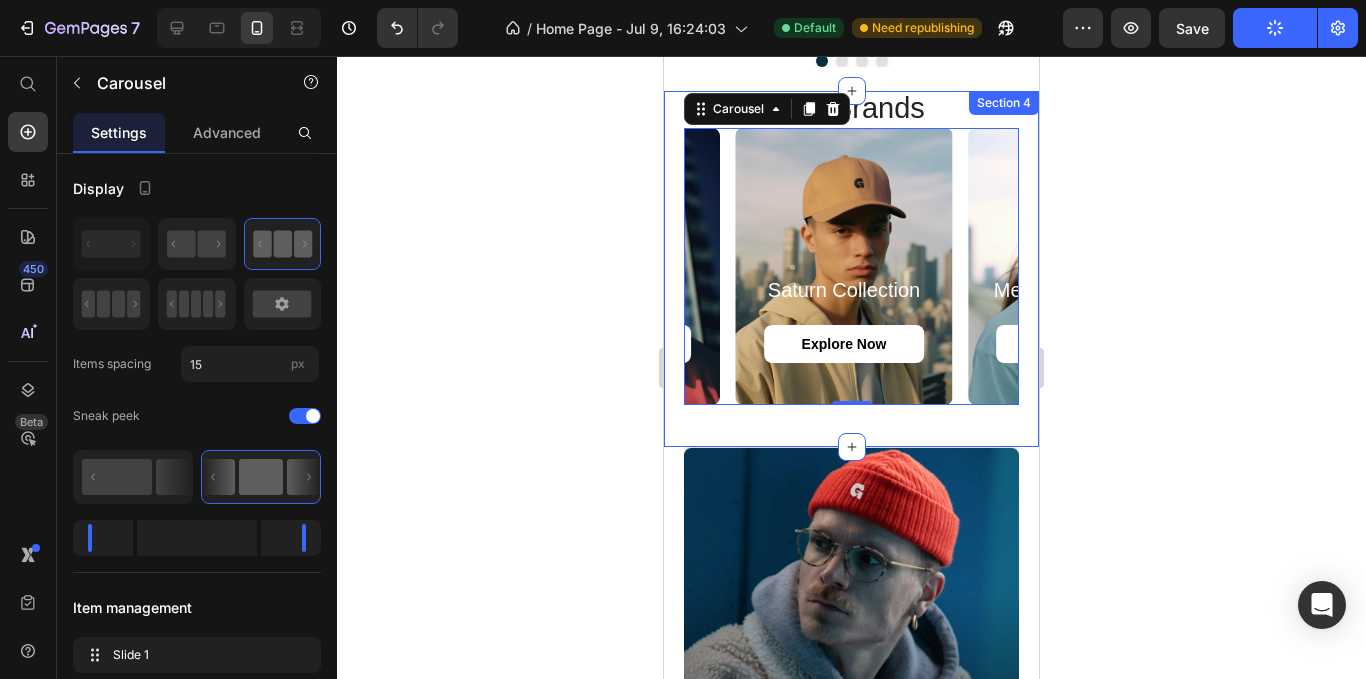 scroll, scrollTop: 1660, scrollLeft: 0, axis: vertical 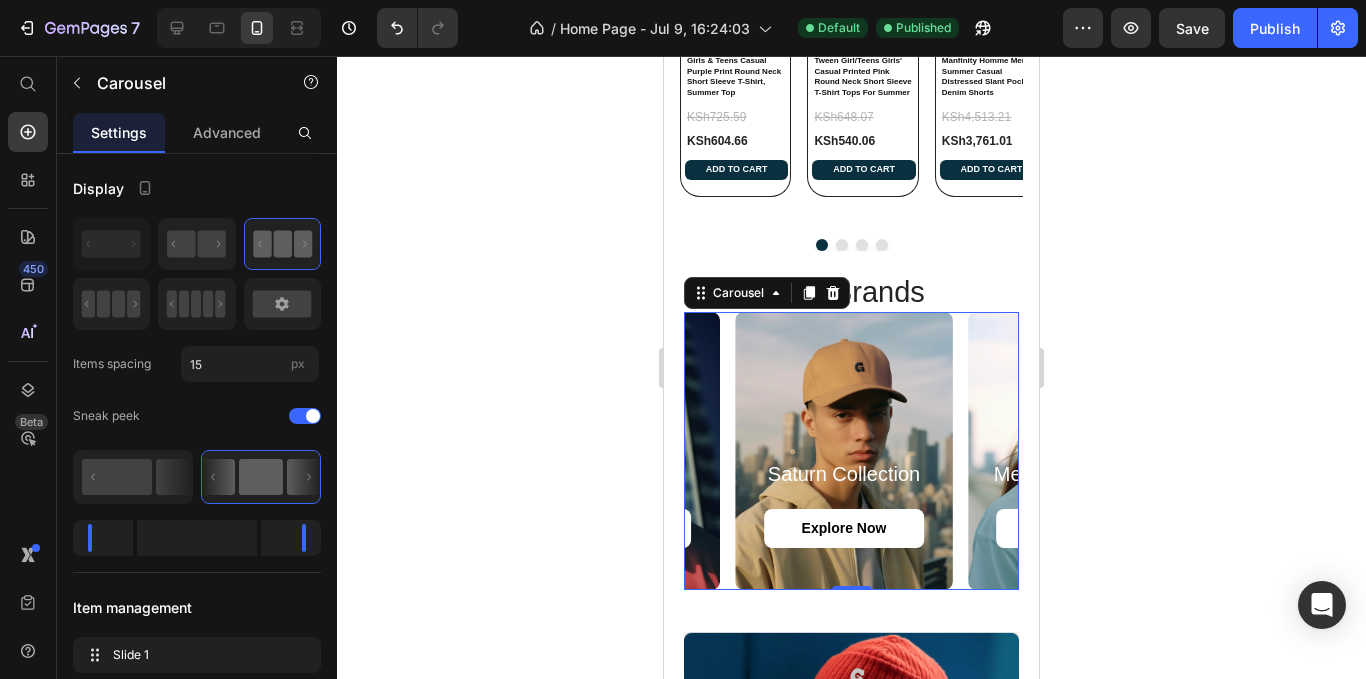 click on "Saturn Collection Heading explore now Button Hero Banner Mercury Collection Heading explore now Button Hero Banner Mars Collection Heading explore now Button Hero Banner Mars Collection Heading explore now Button Hero Banner Mars Collection Heading explore now Button Hero Banner Mars Collection Heading explore now Button Hero Banner Saturn Collection Heading explore now Button Hero Banner Mars Collection Heading explore now Button Hero Banner" at bounding box center [851, 450] 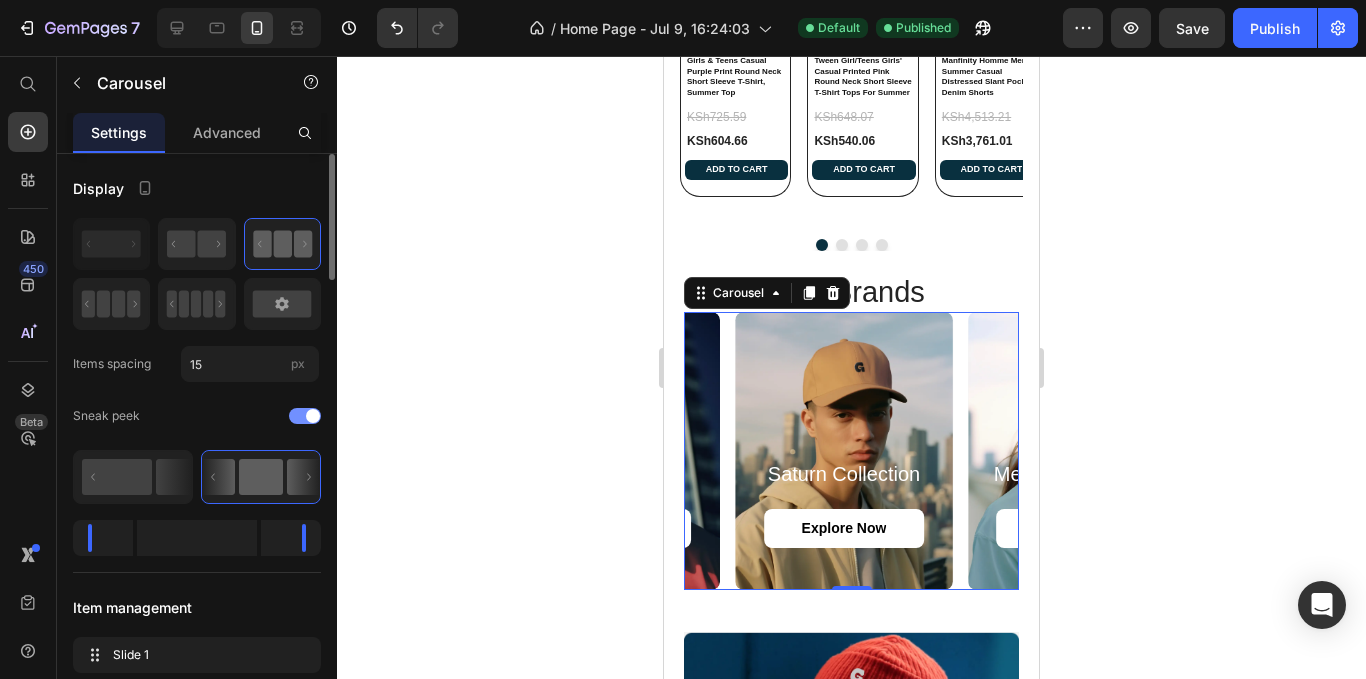 click at bounding box center [313, 416] 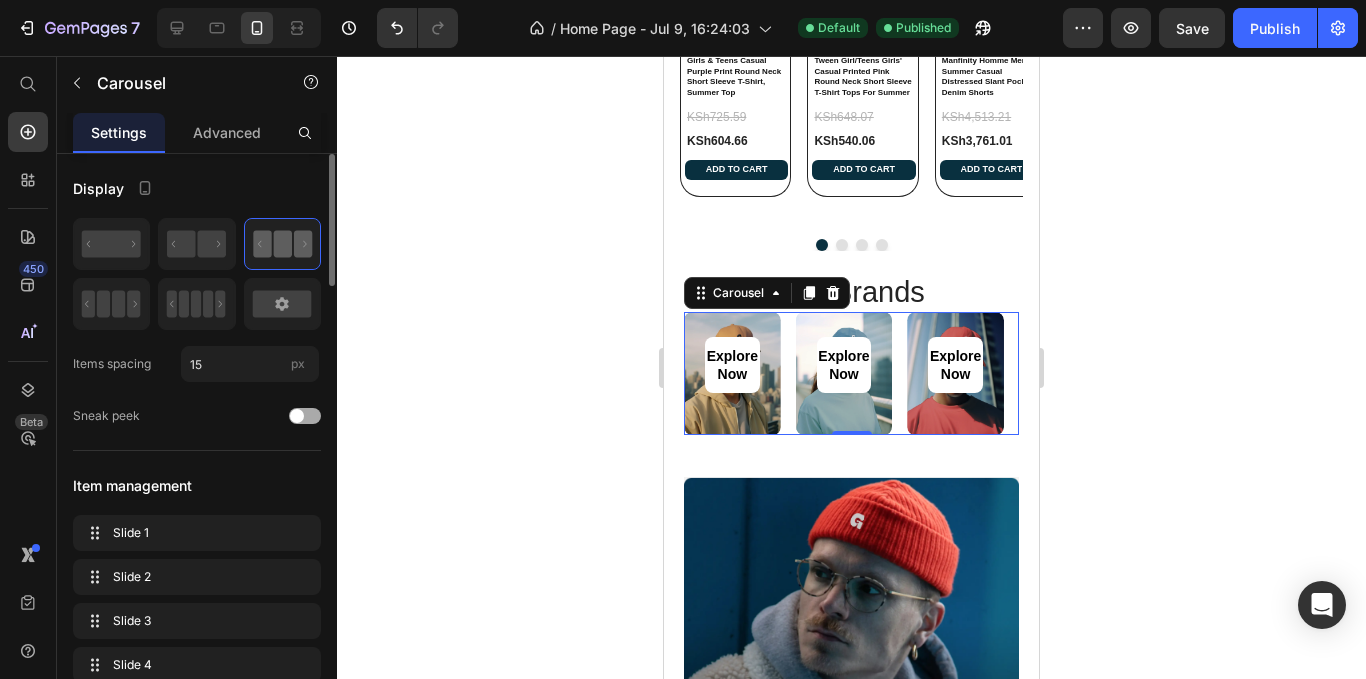 click at bounding box center (305, 416) 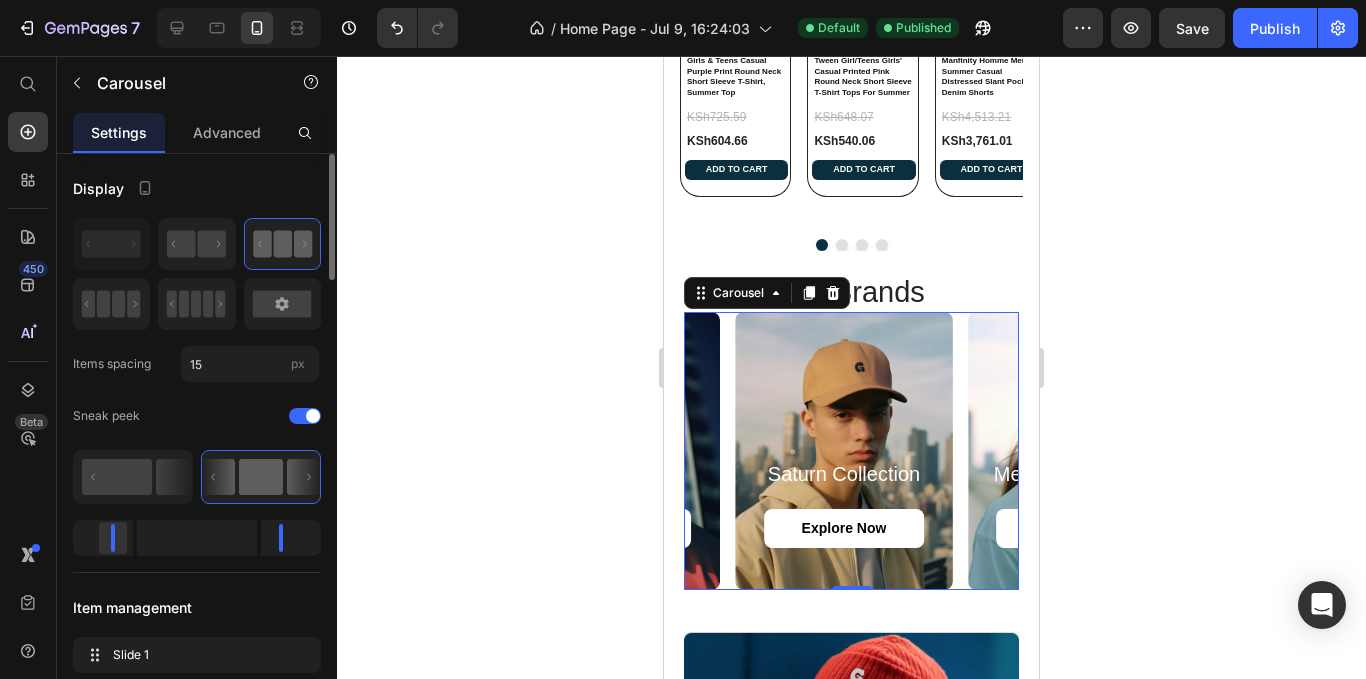 drag, startPoint x: 97, startPoint y: 537, endPoint x: 117, endPoint y: 543, distance: 20.880613 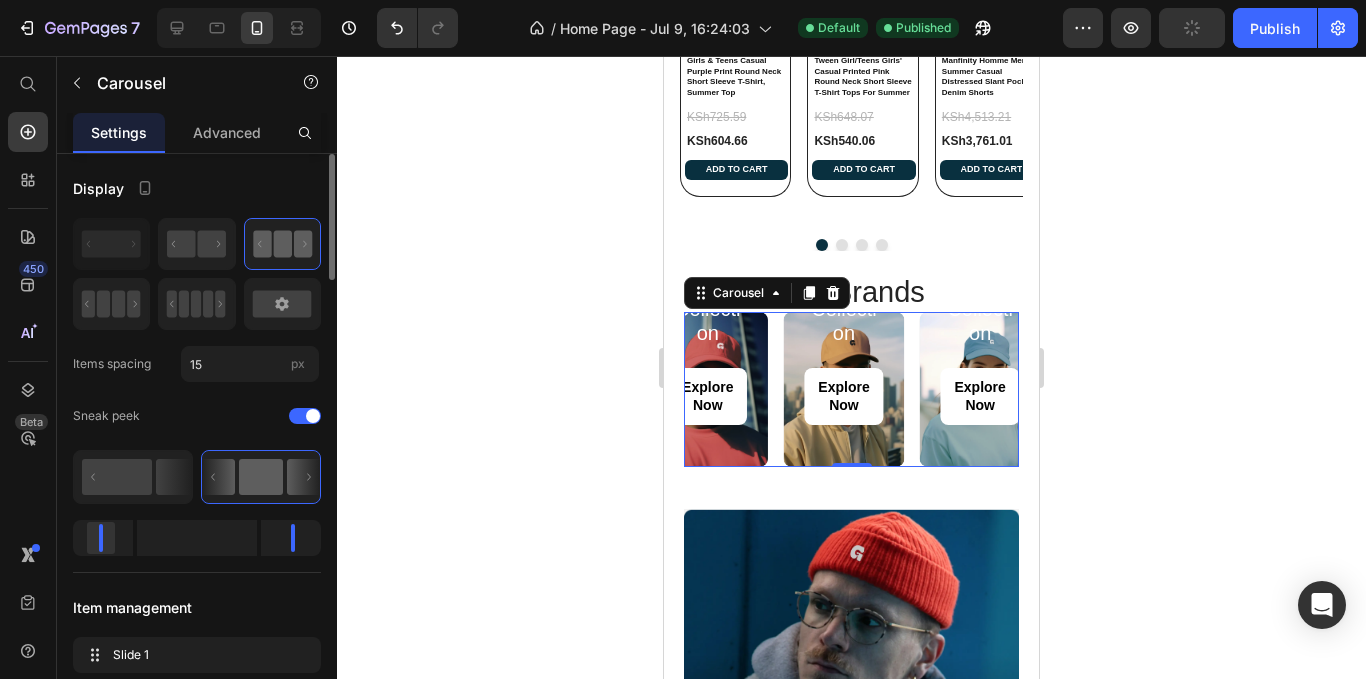 drag, startPoint x: 113, startPoint y: 544, endPoint x: 99, endPoint y: 543, distance: 14.035668 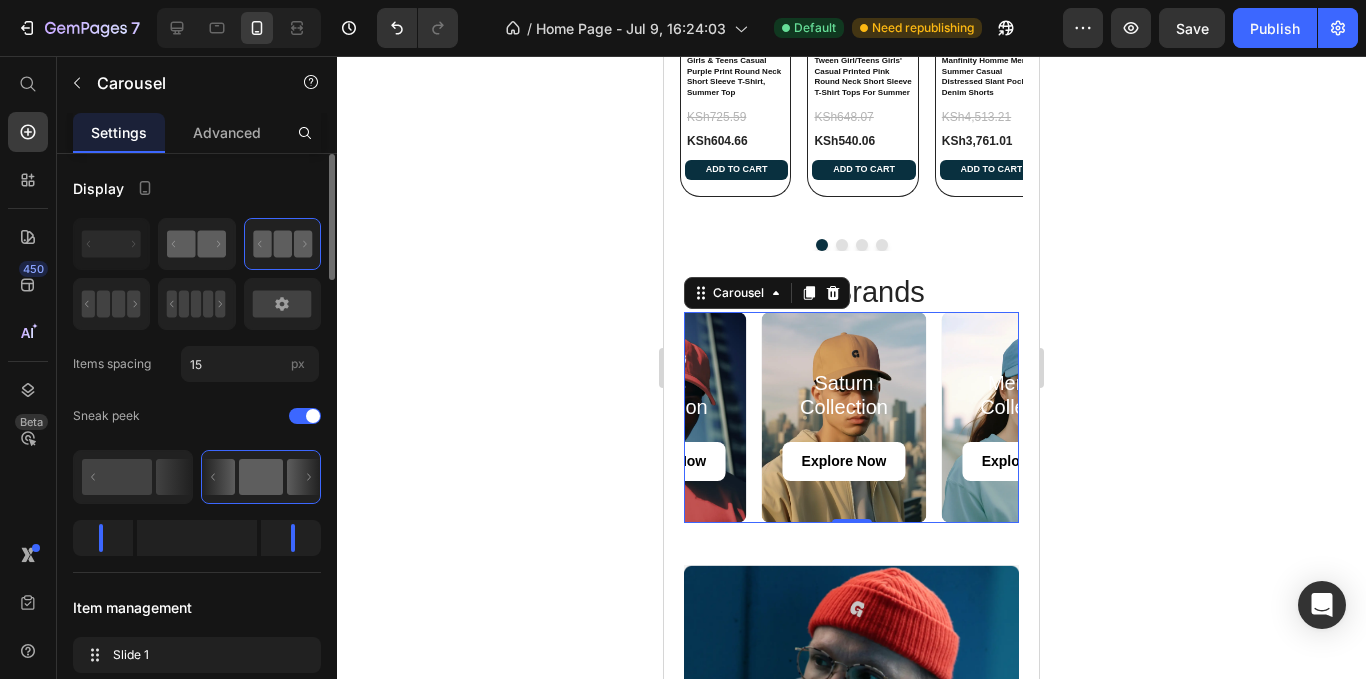 click 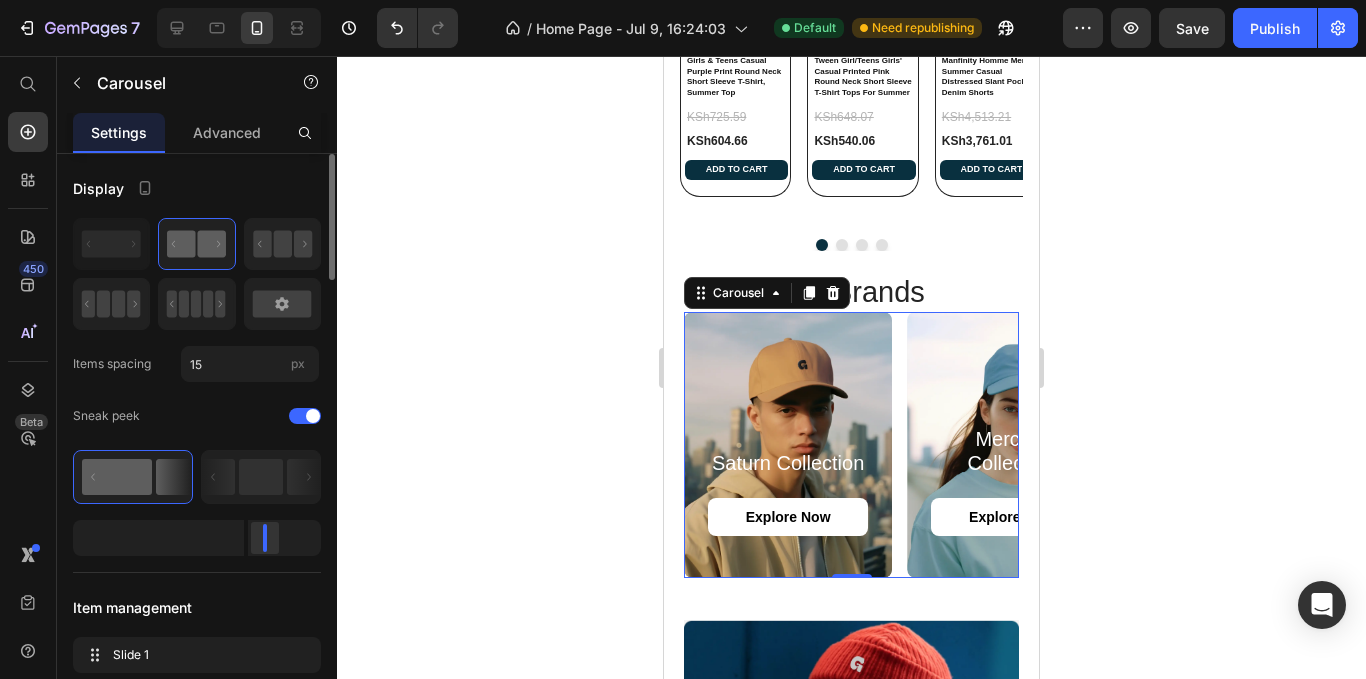 drag, startPoint x: 282, startPoint y: 540, endPoint x: 261, endPoint y: 534, distance: 21.84033 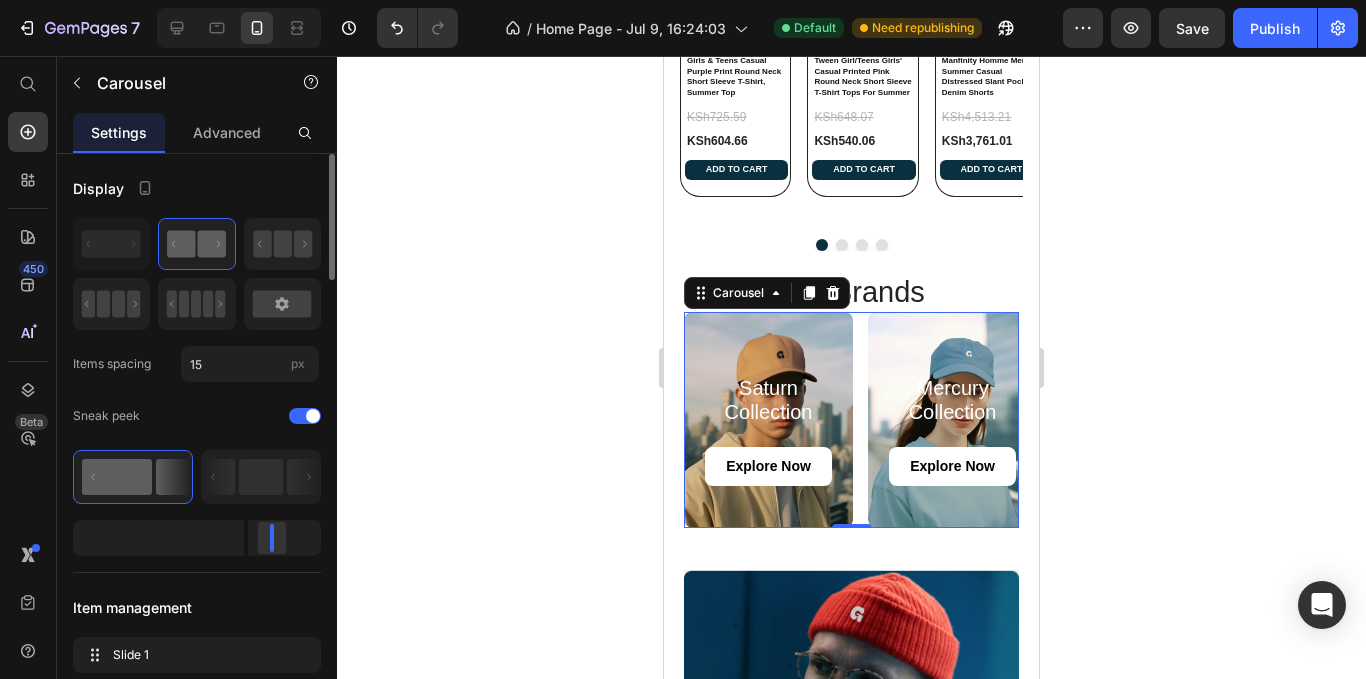 click at bounding box center (272, 538) 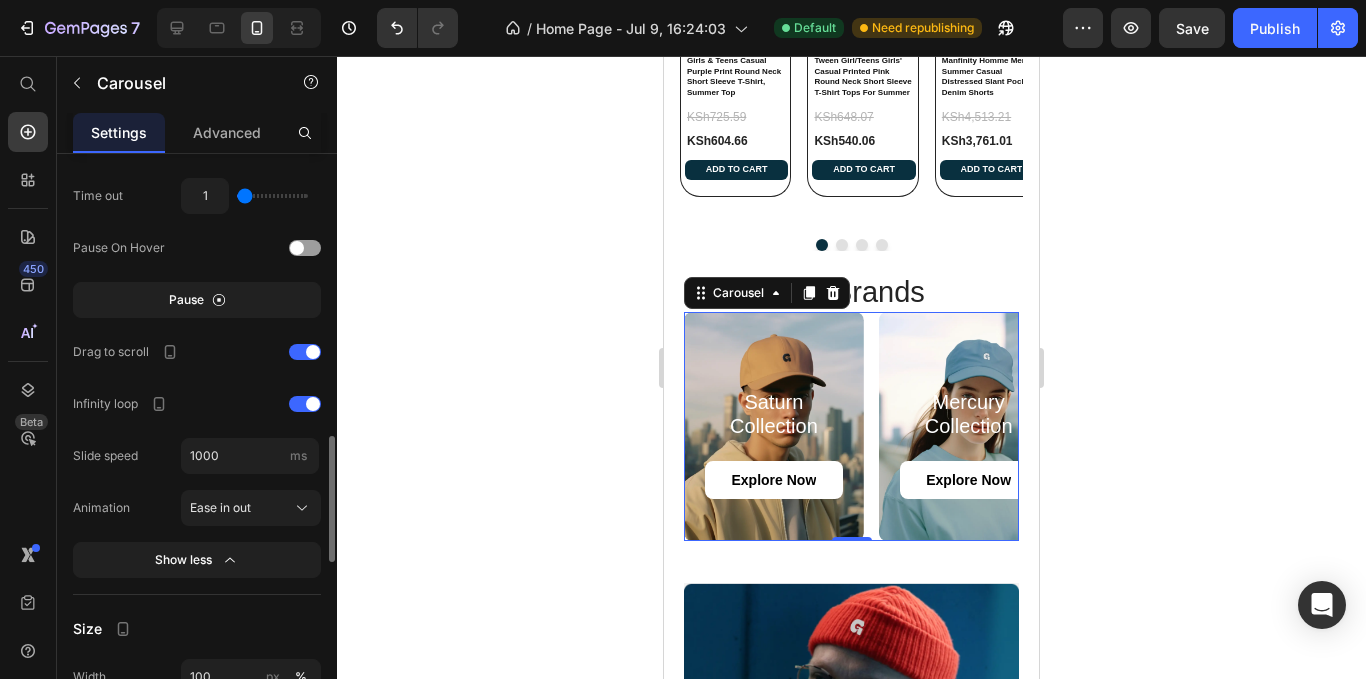 scroll, scrollTop: 1400, scrollLeft: 0, axis: vertical 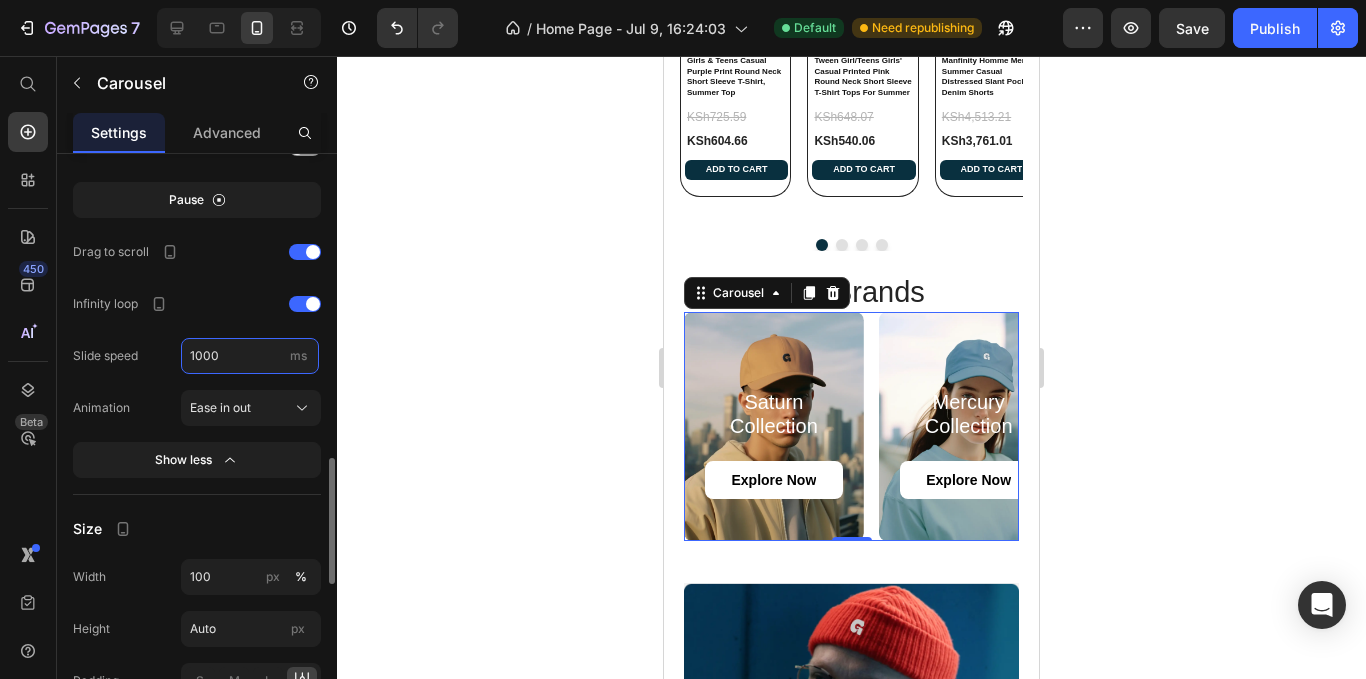 click on "1000" at bounding box center (250, 356) 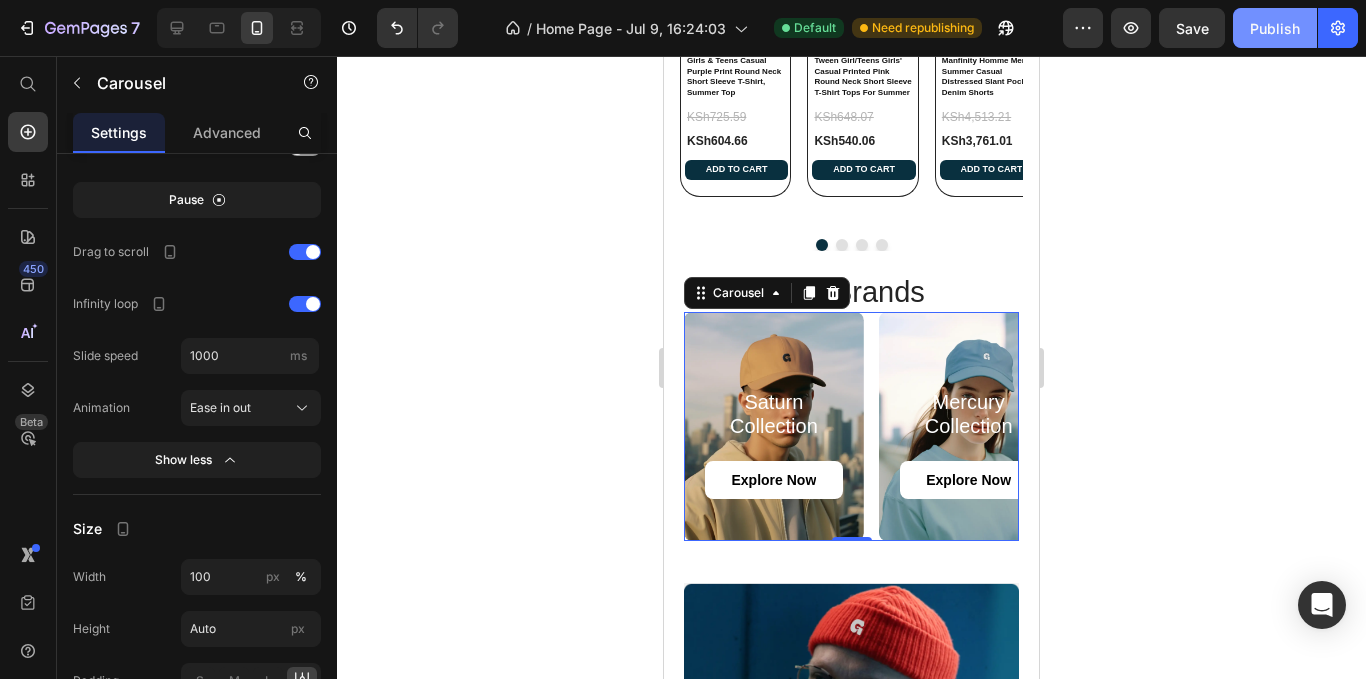 click on "Publish" at bounding box center (1275, 28) 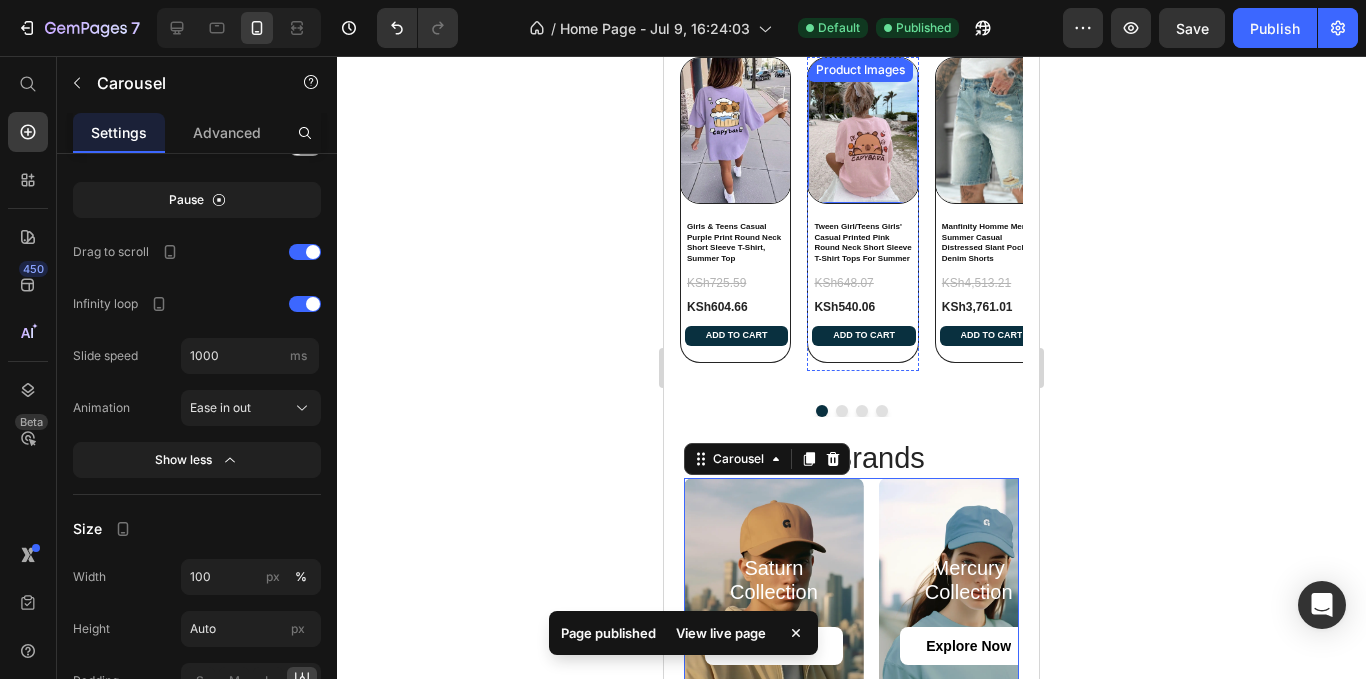 scroll, scrollTop: 760, scrollLeft: 0, axis: vertical 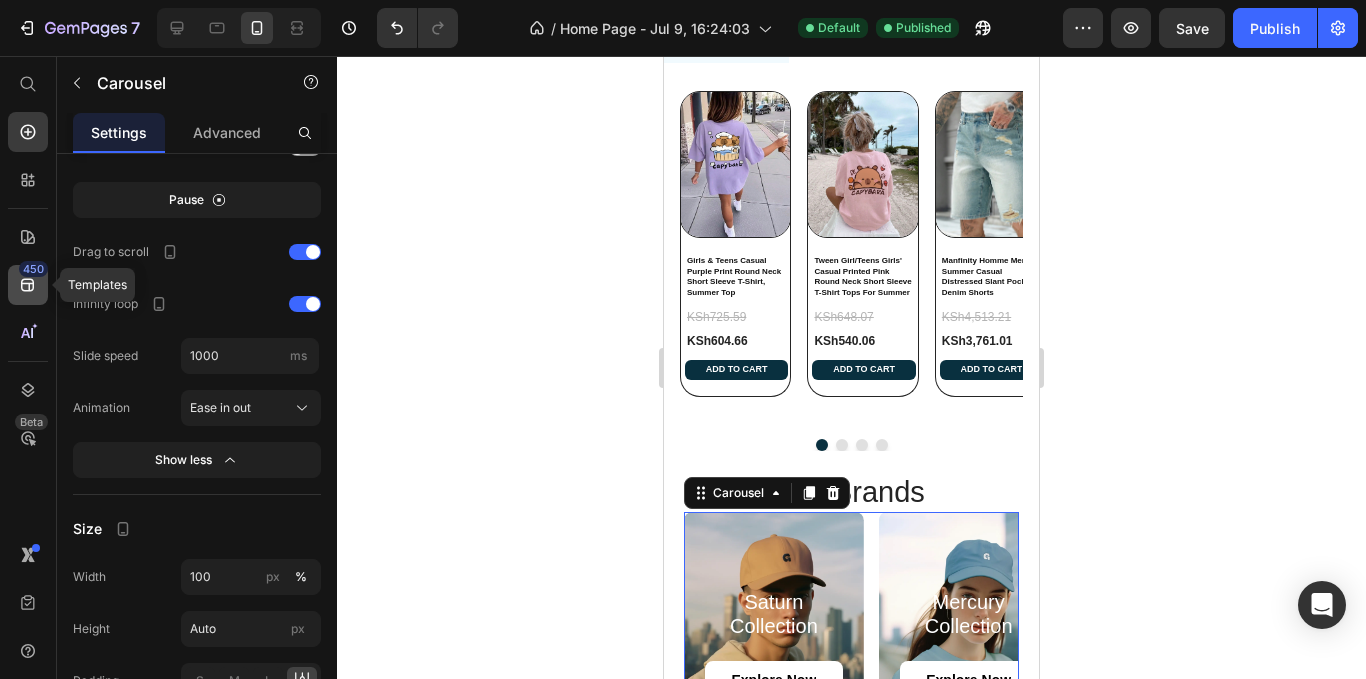 click 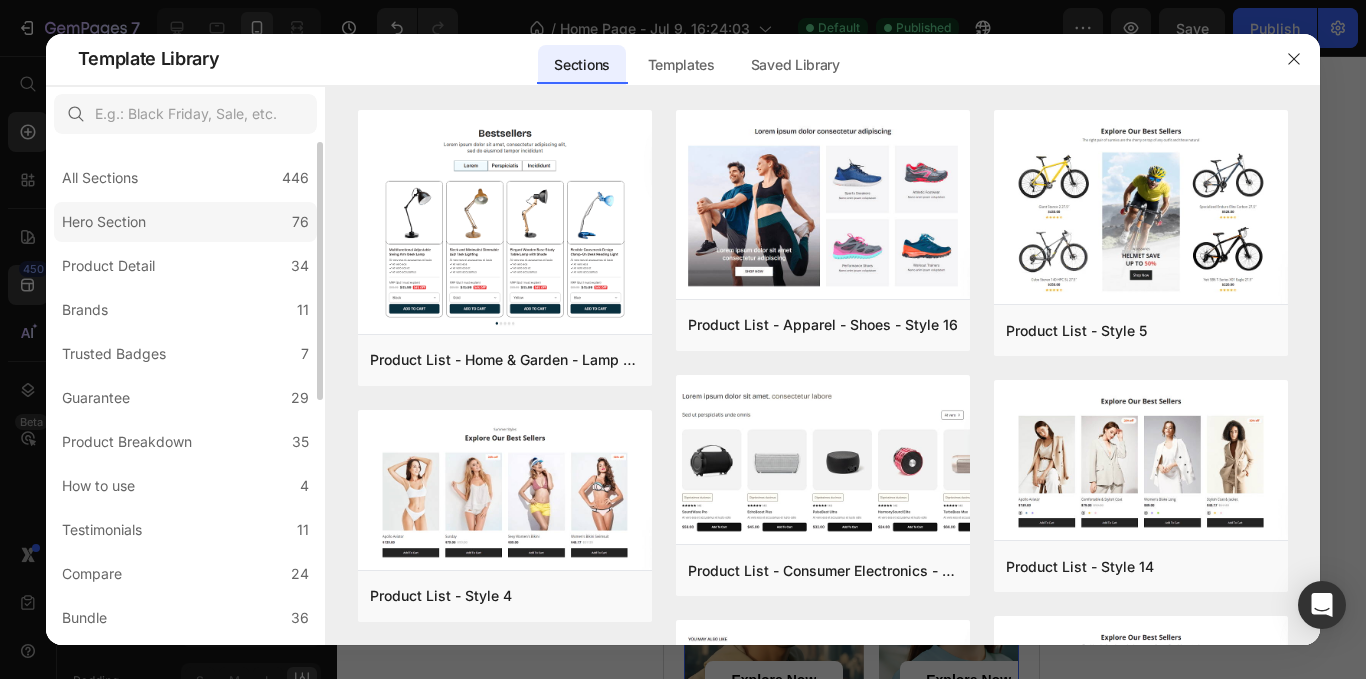 click on "Hero Section" at bounding box center [104, 222] 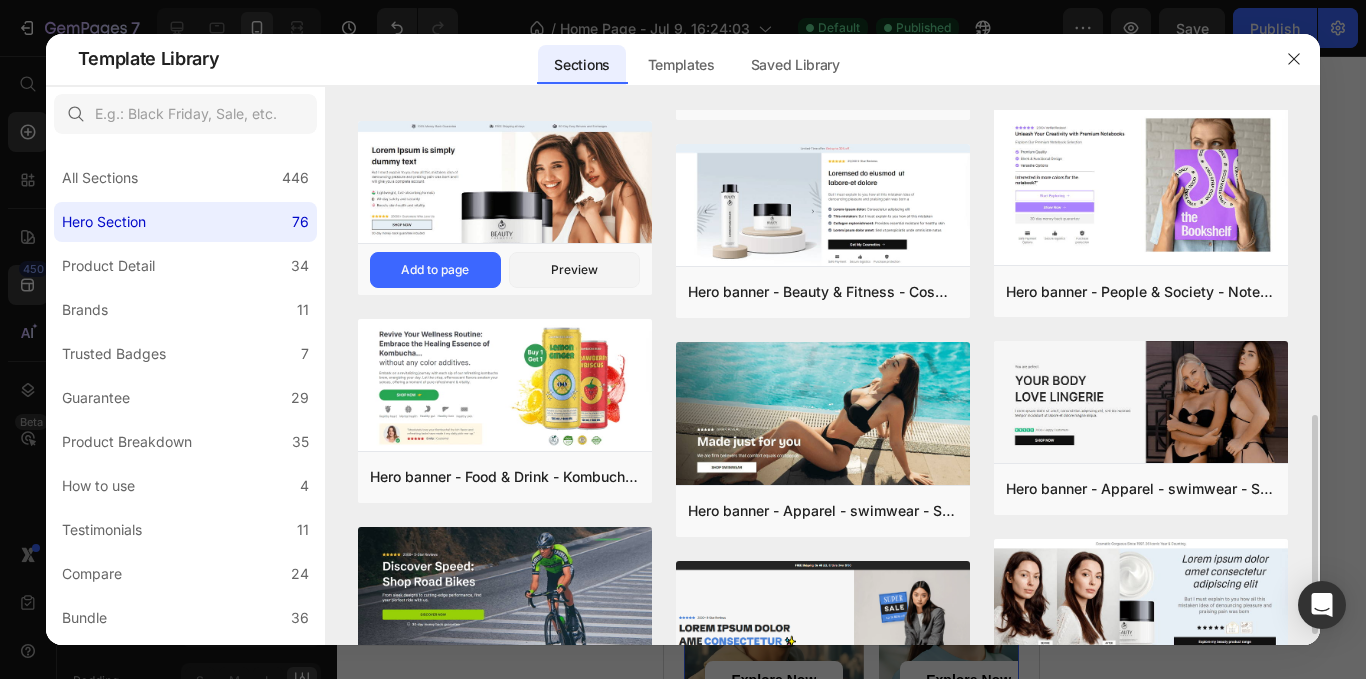 scroll, scrollTop: 500, scrollLeft: 0, axis: vertical 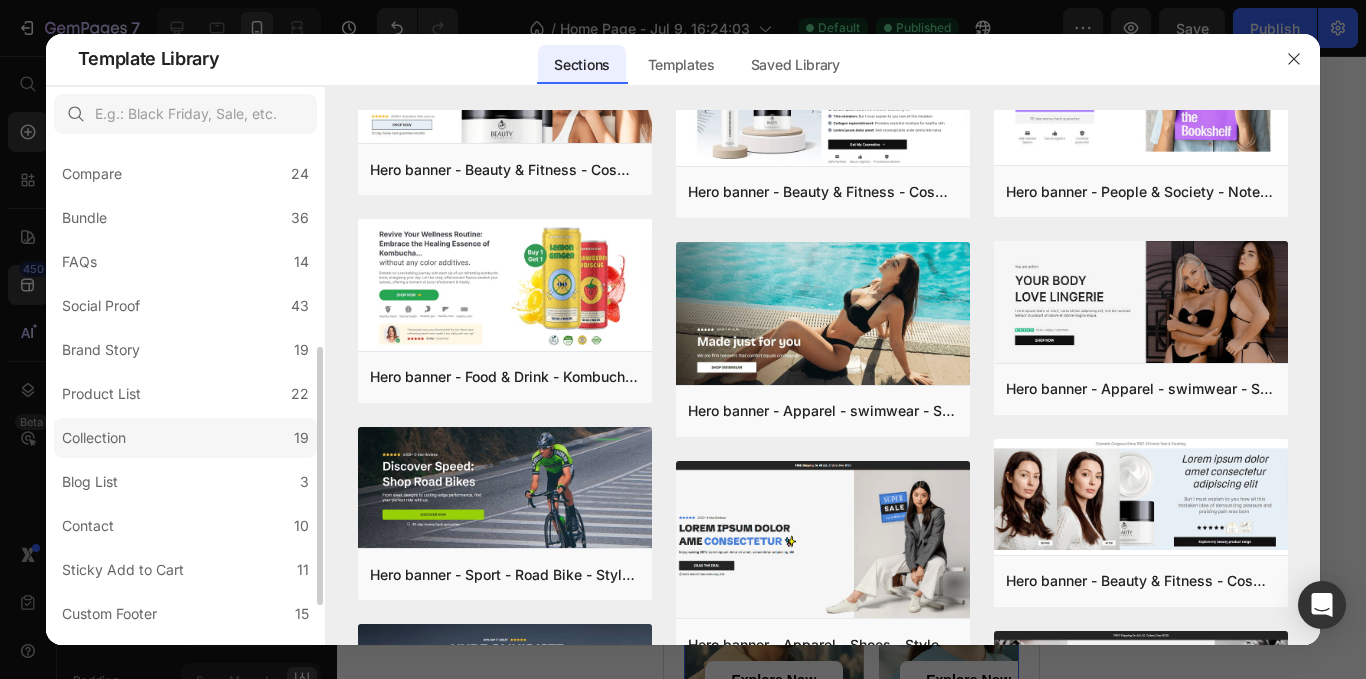 click on "Collection 19" 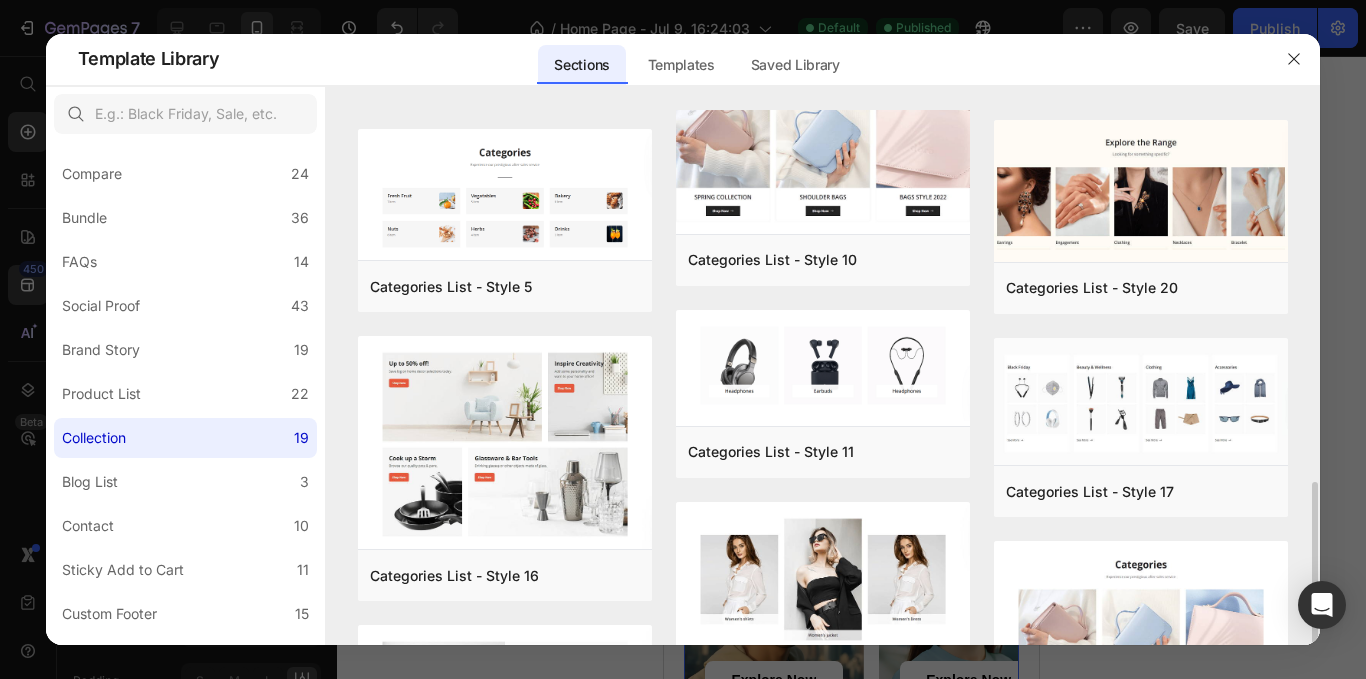 scroll, scrollTop: 1000, scrollLeft: 0, axis: vertical 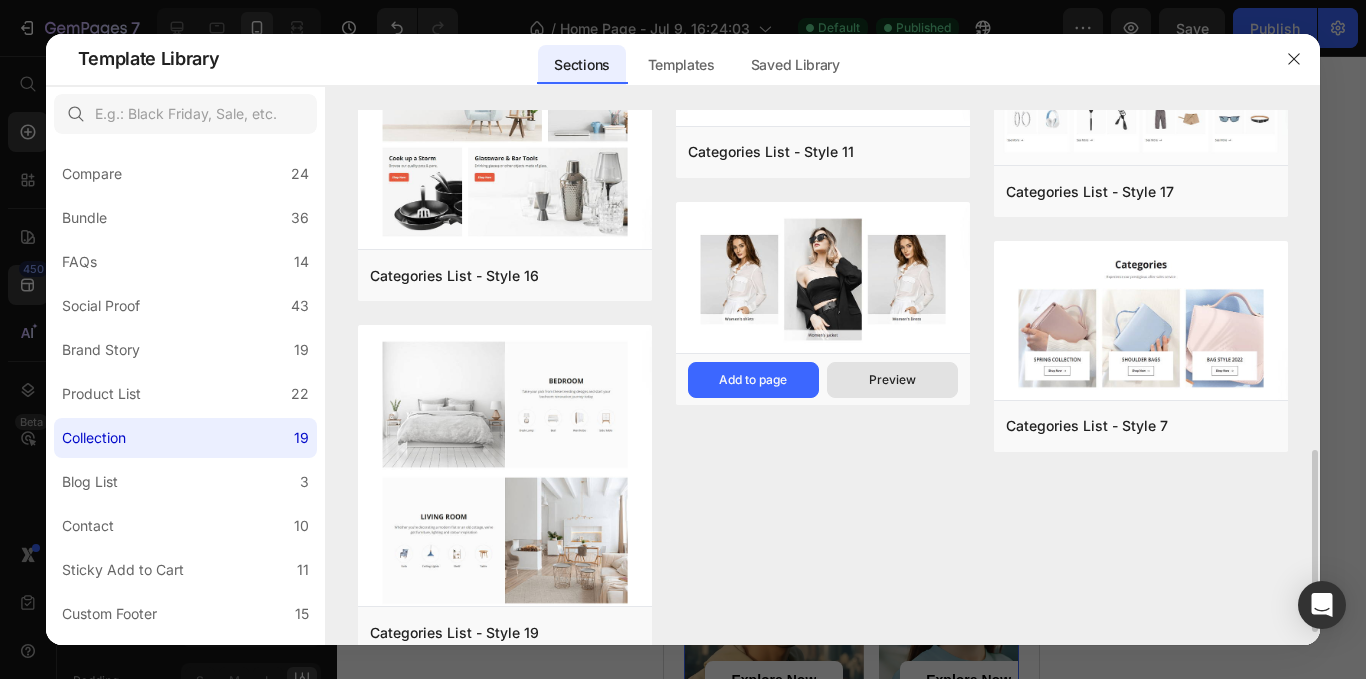 click on "Preview" at bounding box center (892, 380) 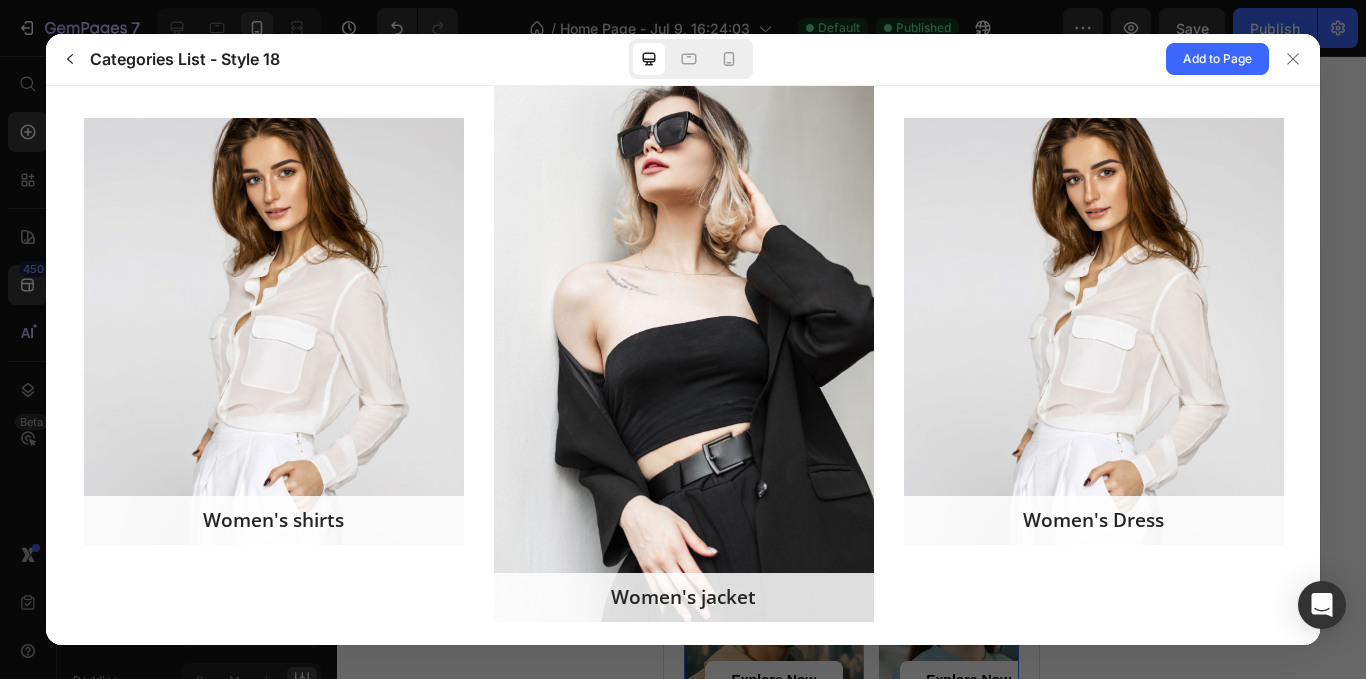 scroll, scrollTop: 0, scrollLeft: 0, axis: both 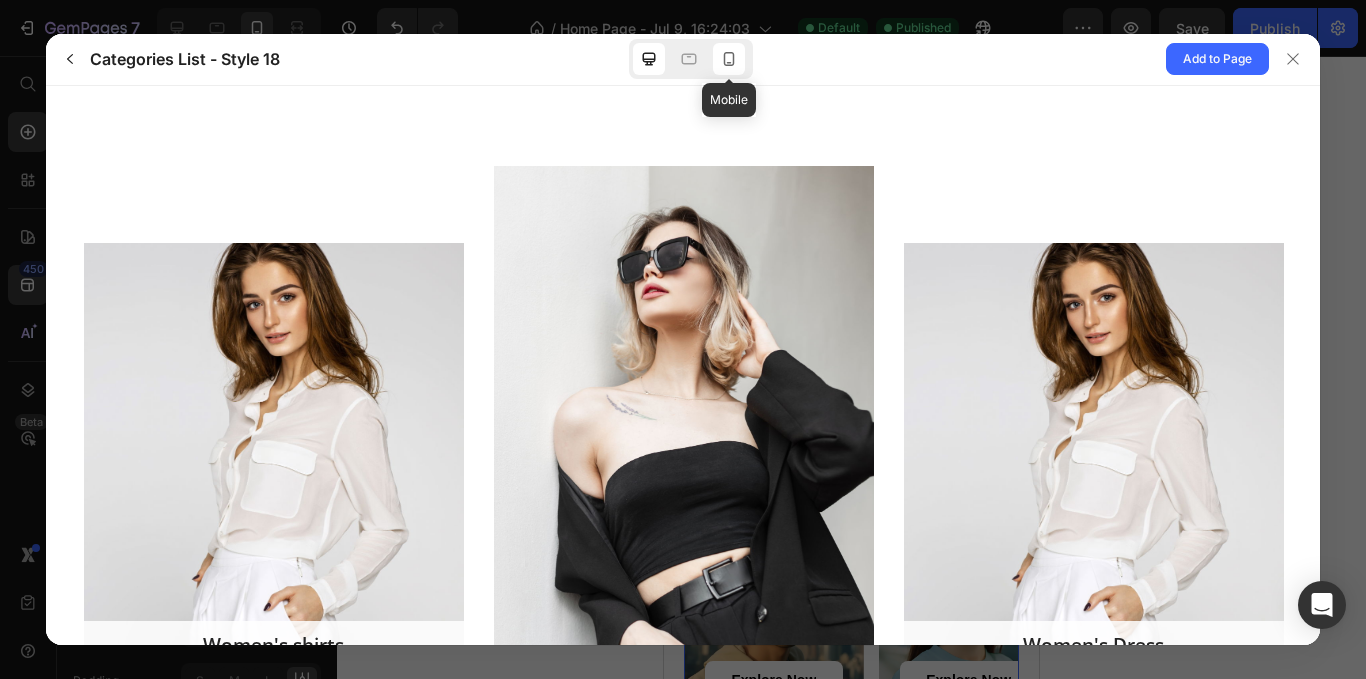 click 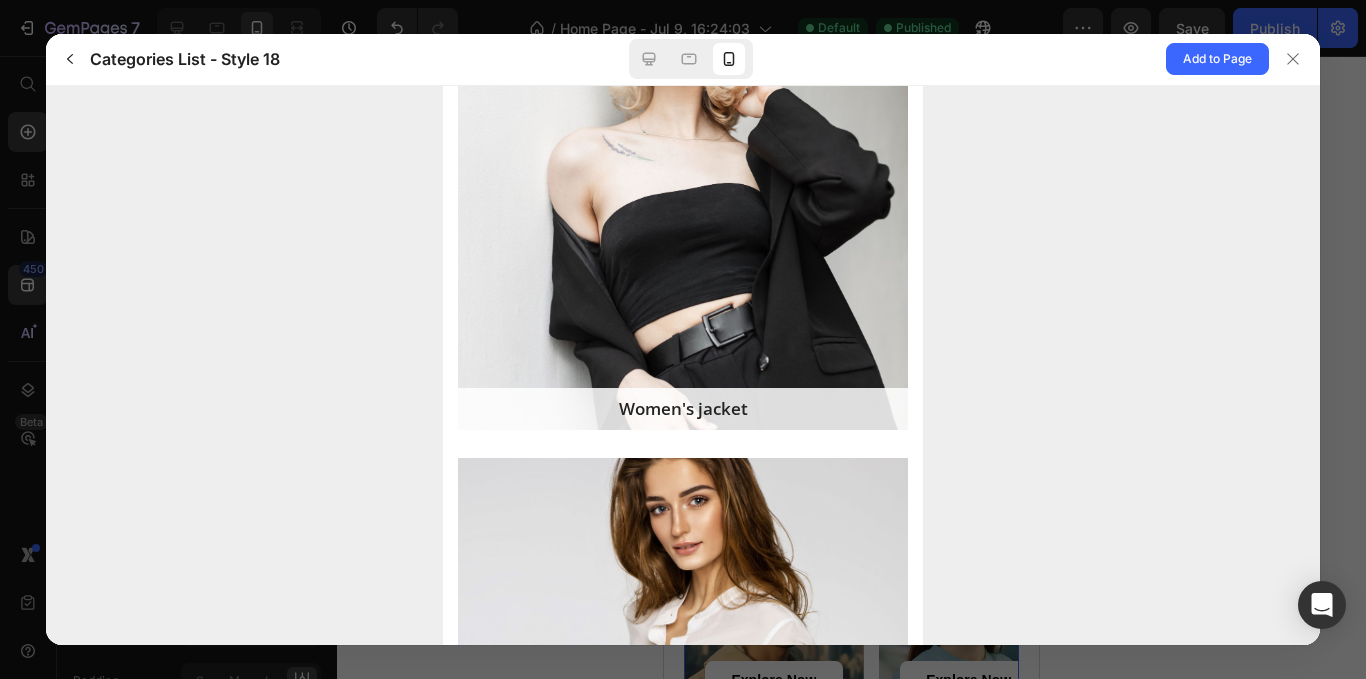 scroll, scrollTop: 123, scrollLeft: 0, axis: vertical 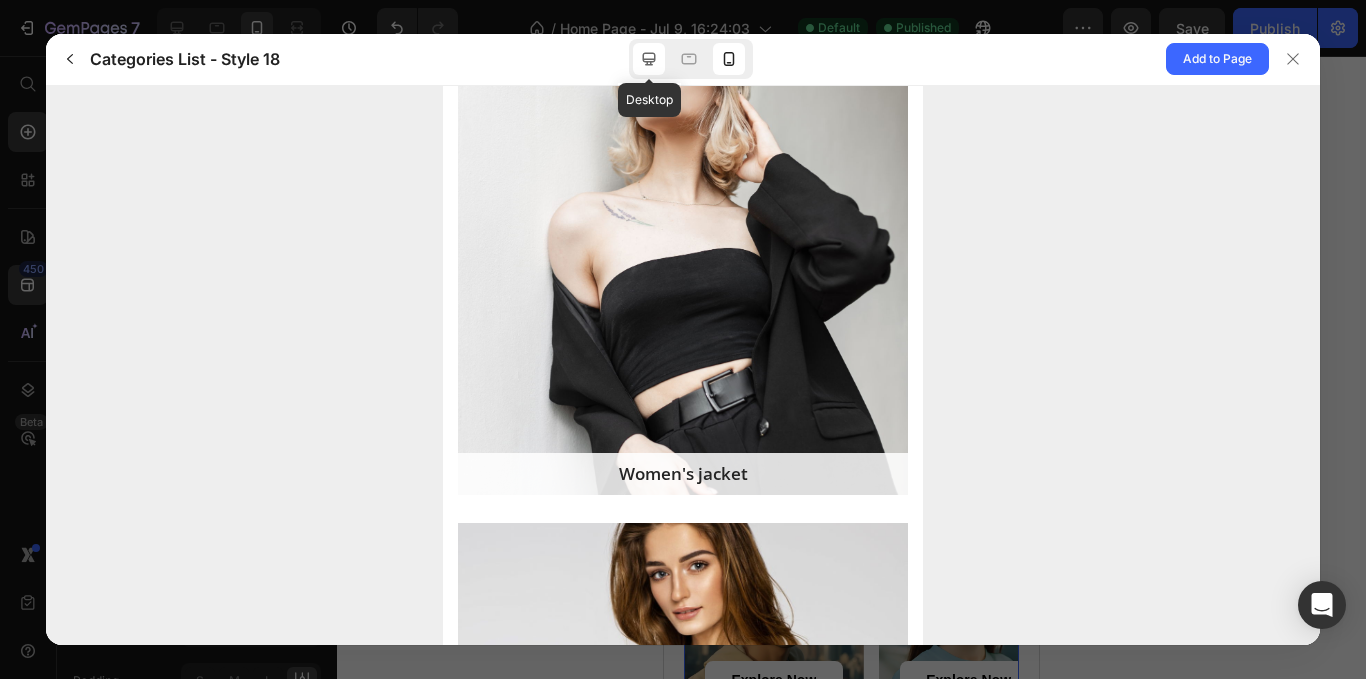 click 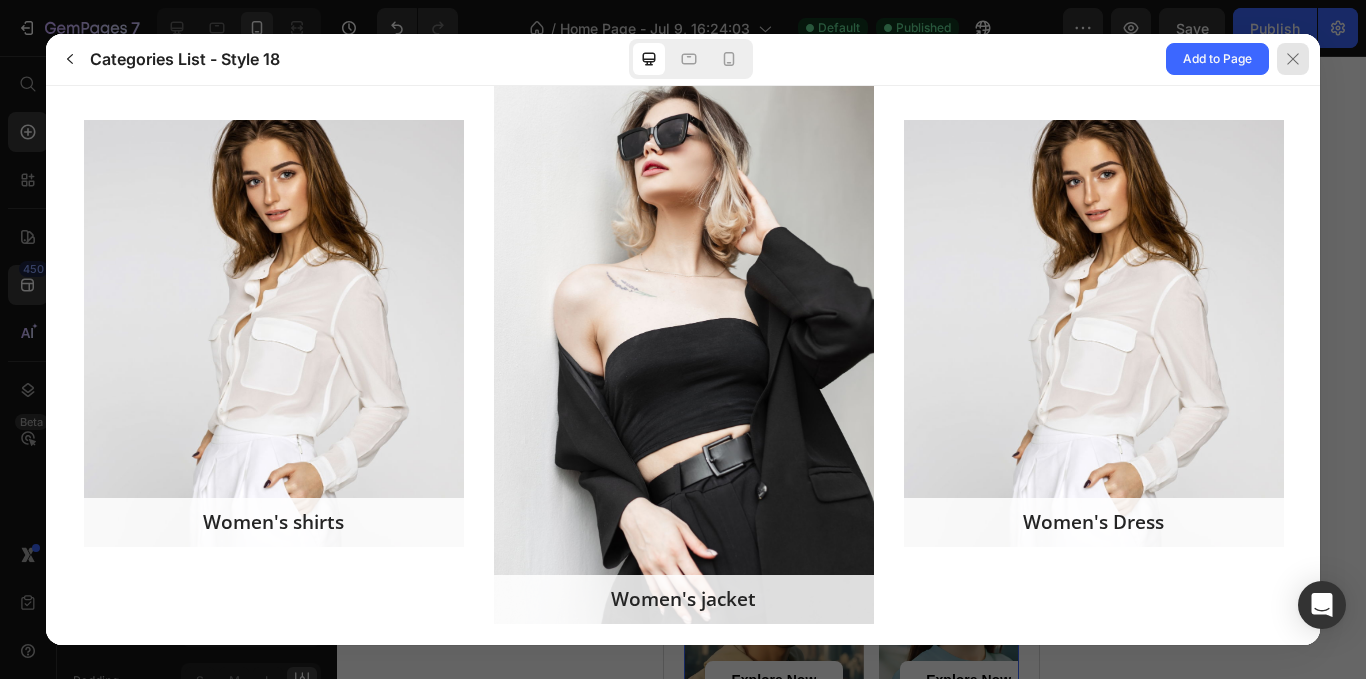 click 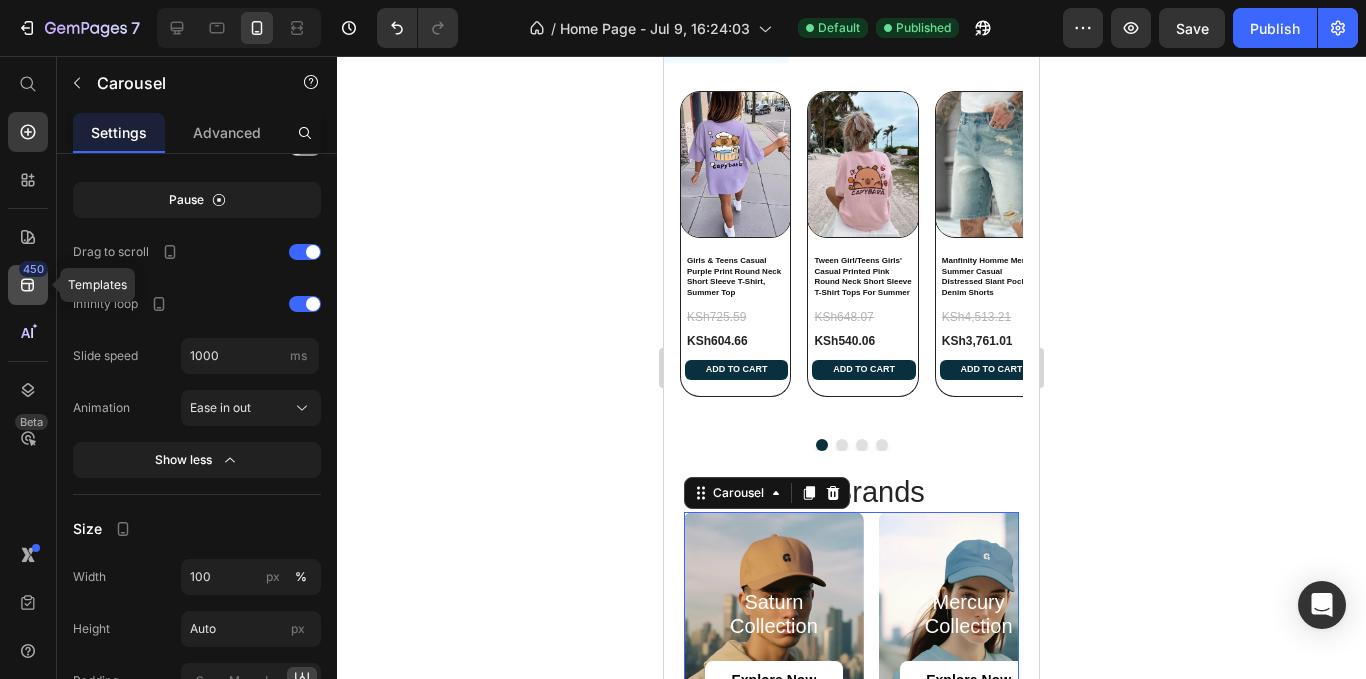 click 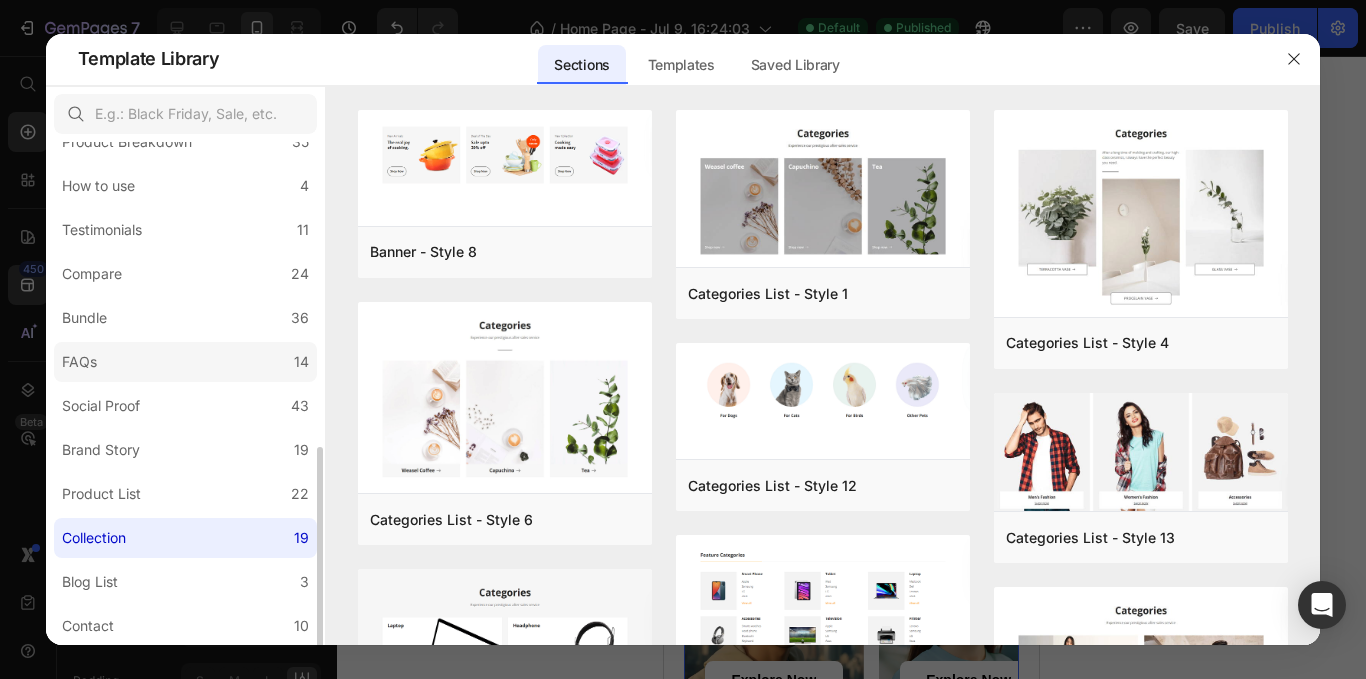 scroll, scrollTop: 400, scrollLeft: 0, axis: vertical 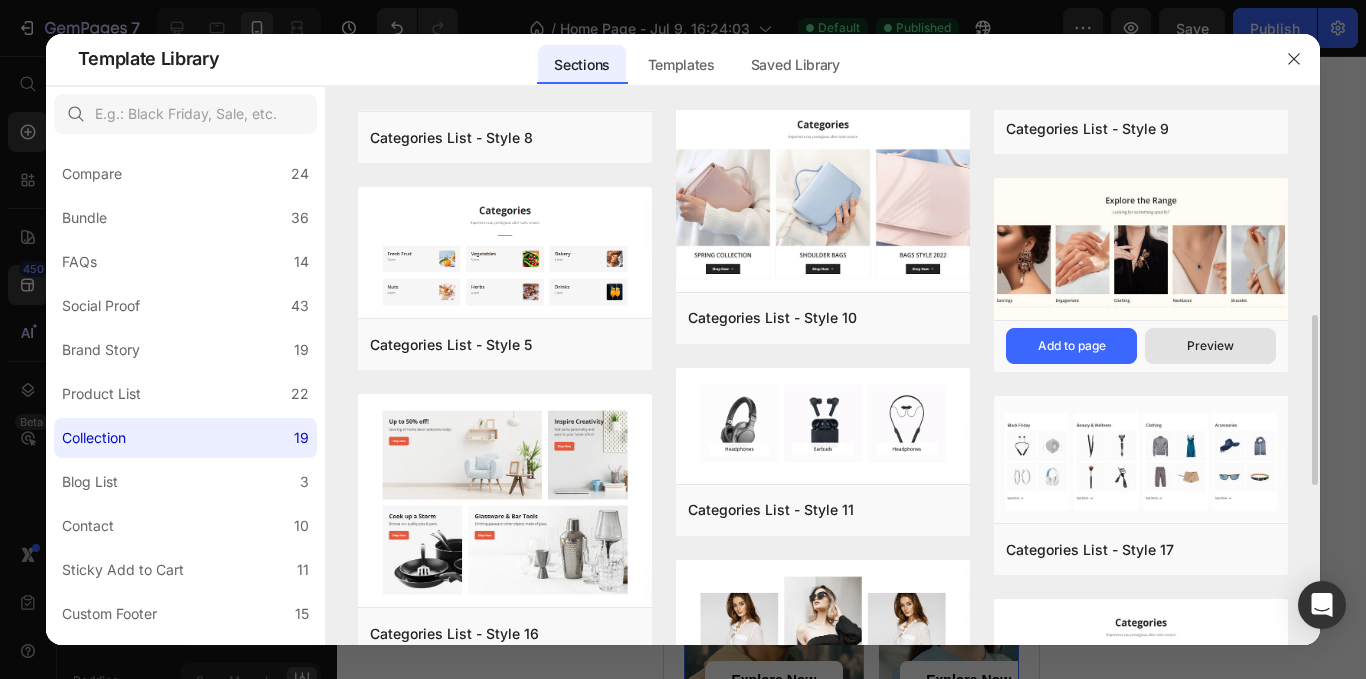 click on "Preview" at bounding box center [1210, 346] 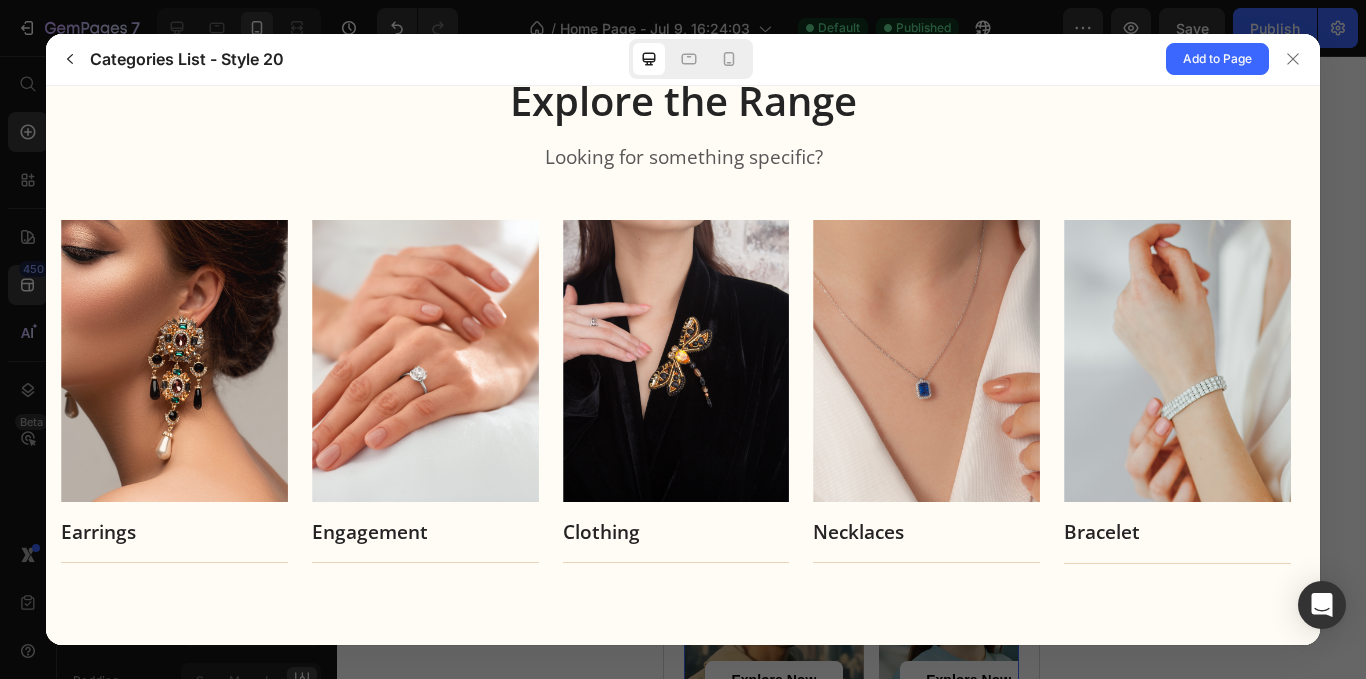 scroll, scrollTop: 0, scrollLeft: 0, axis: both 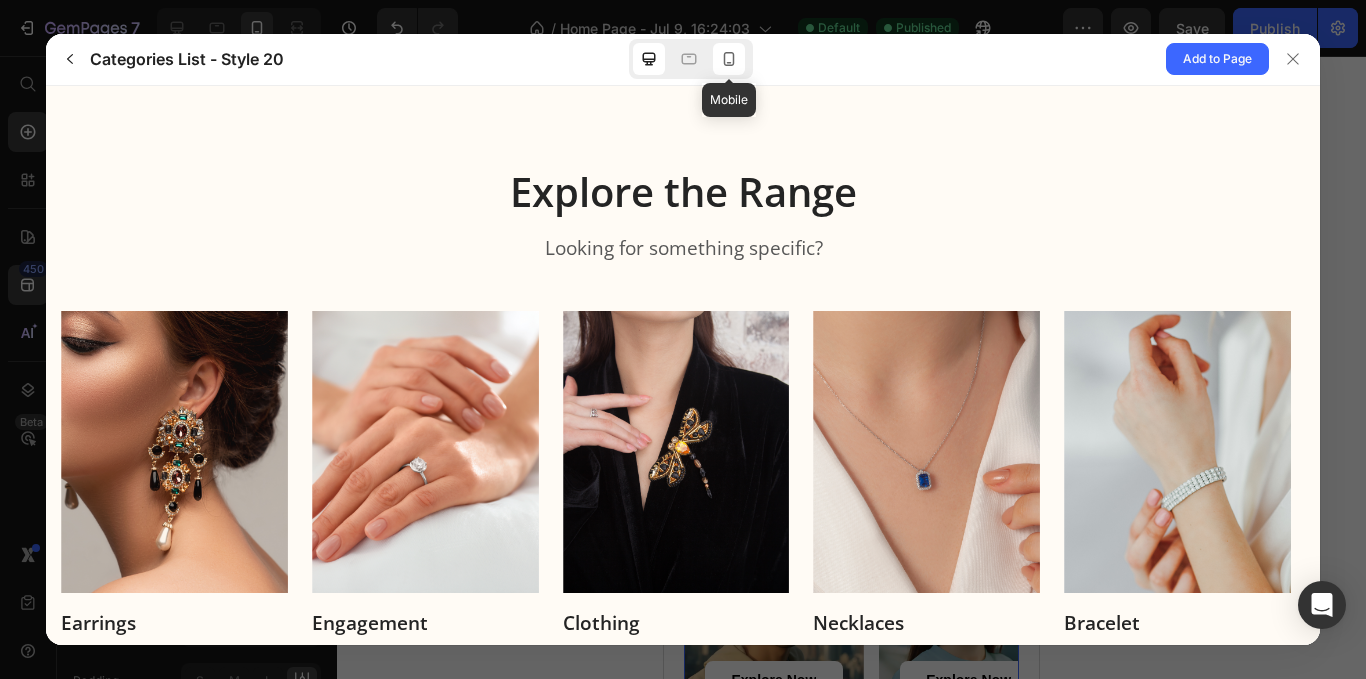 click 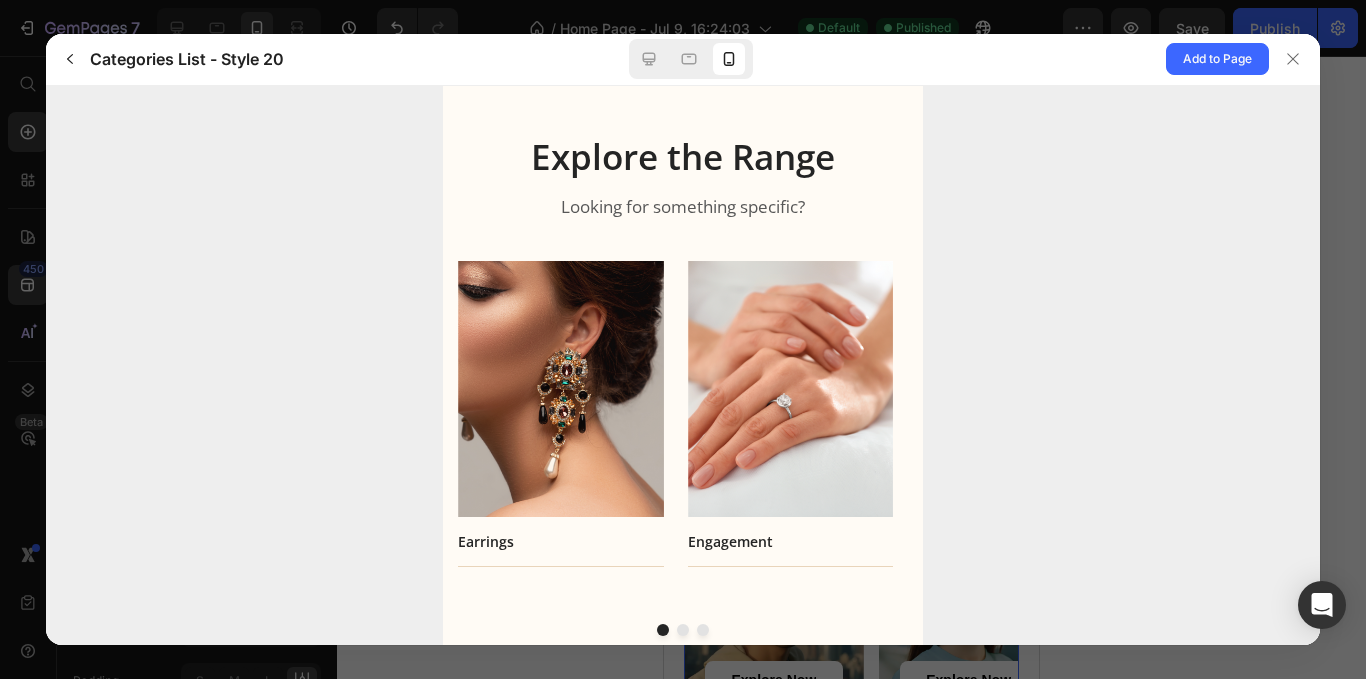scroll, scrollTop: 83, scrollLeft: 0, axis: vertical 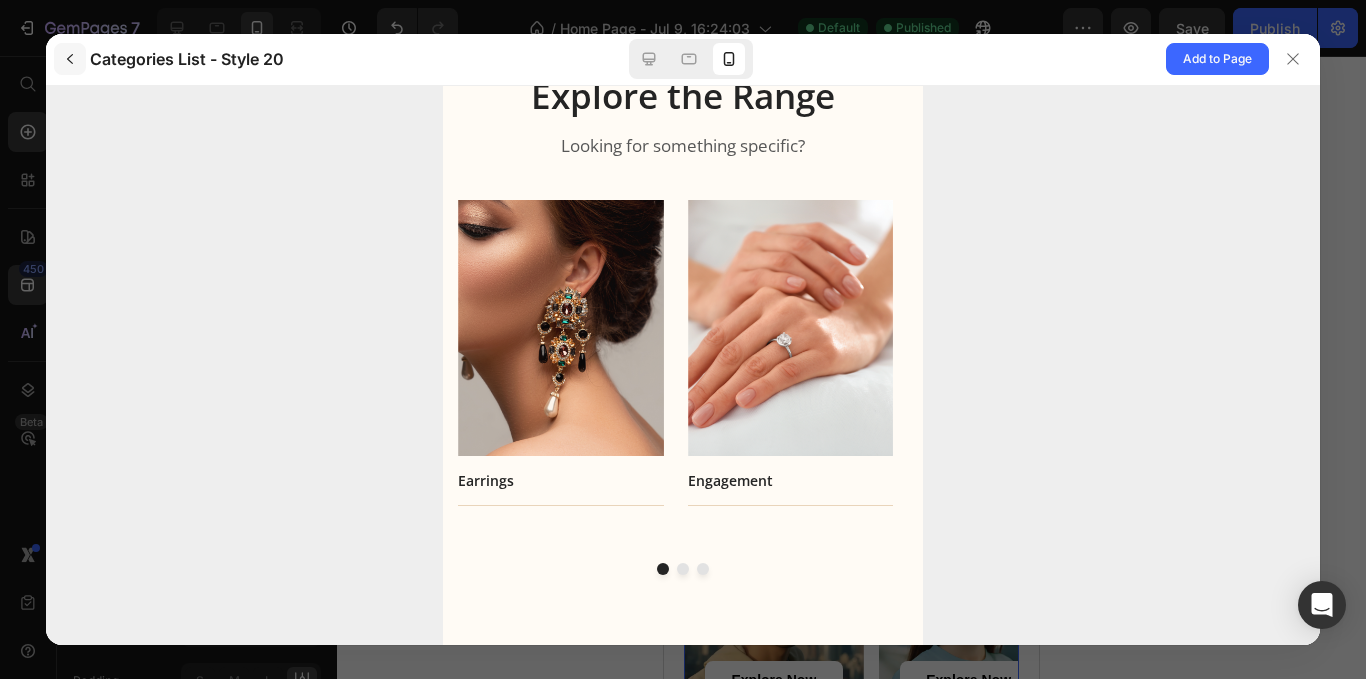 click 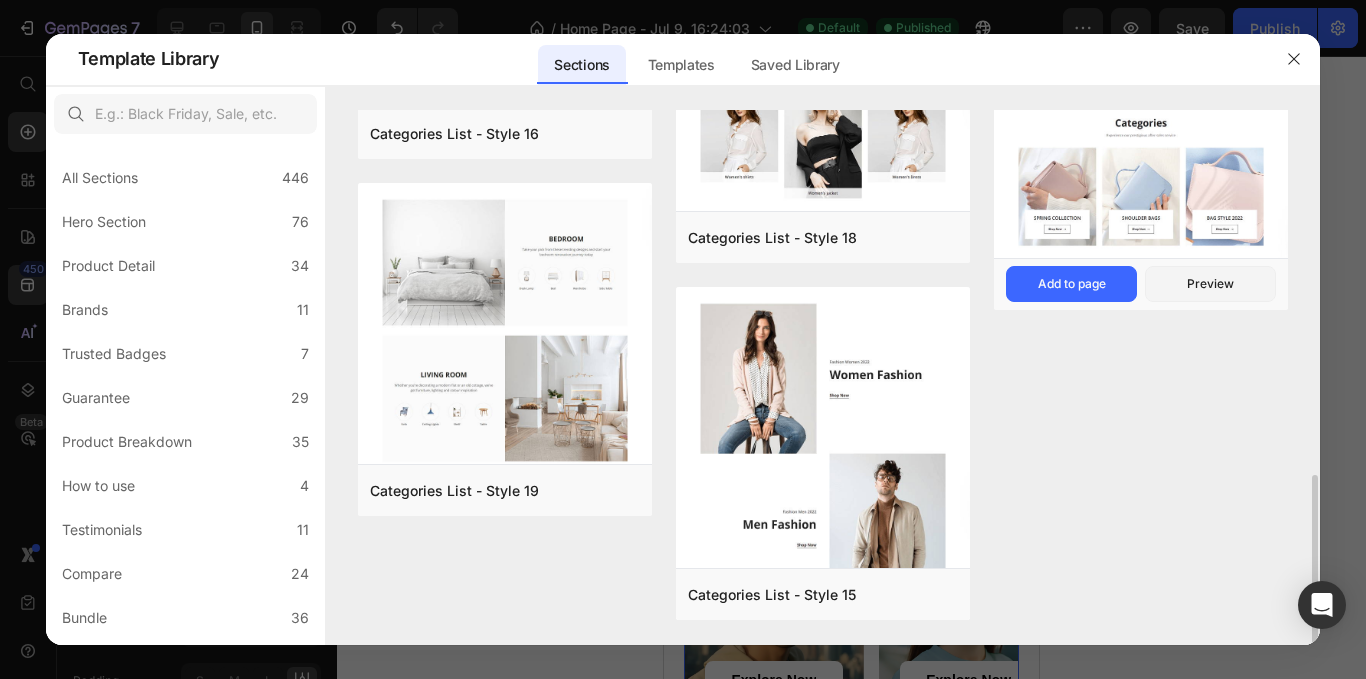 scroll, scrollTop: 942, scrollLeft: 0, axis: vertical 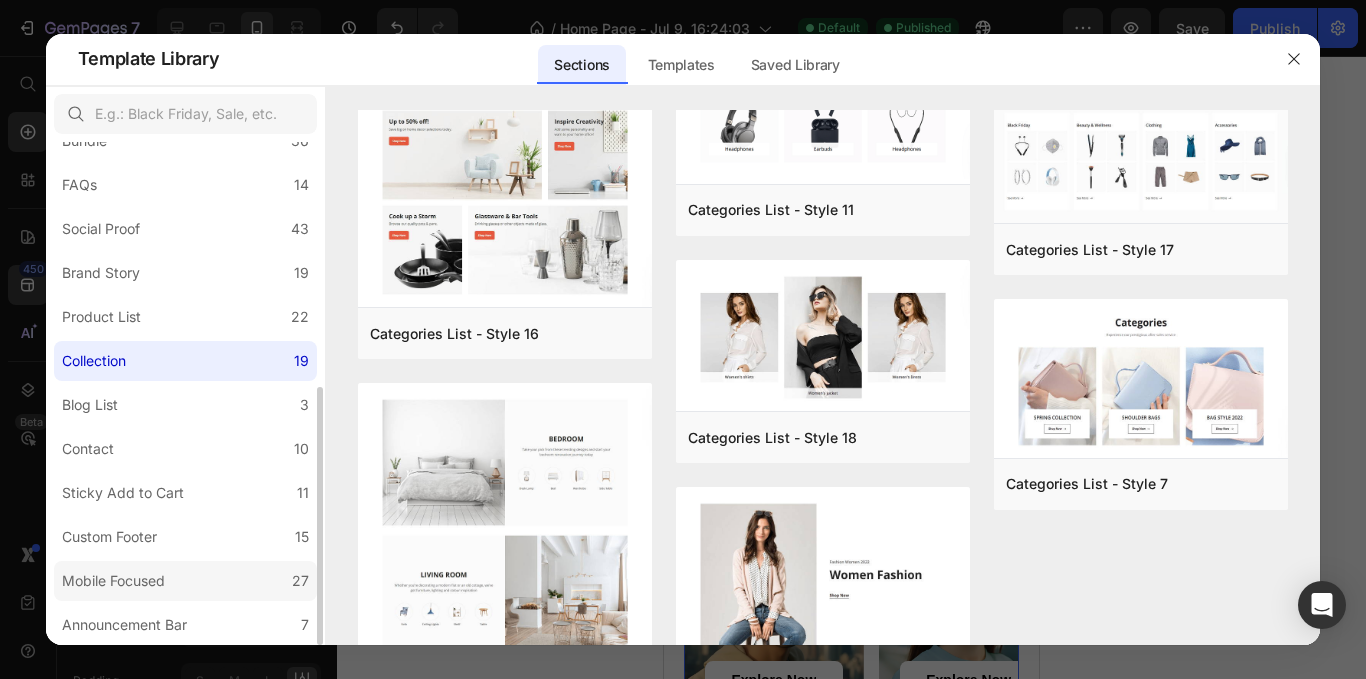 click on "Mobile Focused 27" 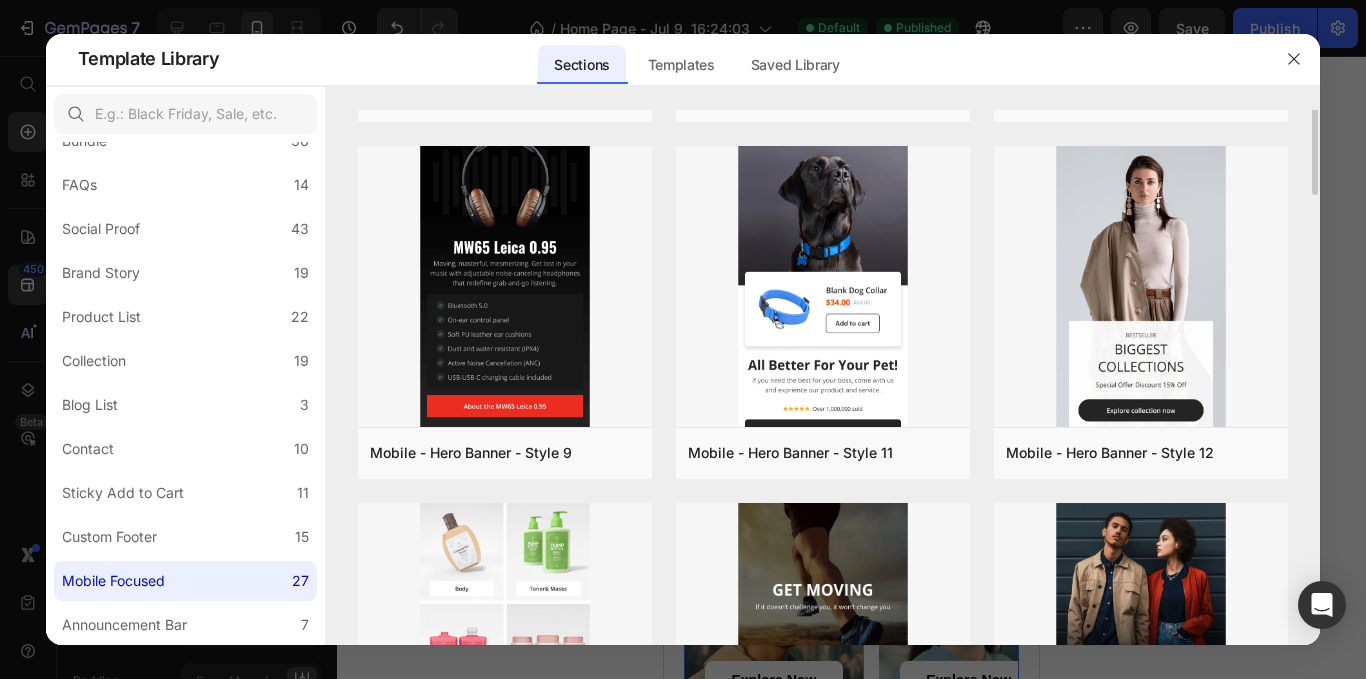scroll, scrollTop: 578, scrollLeft: 0, axis: vertical 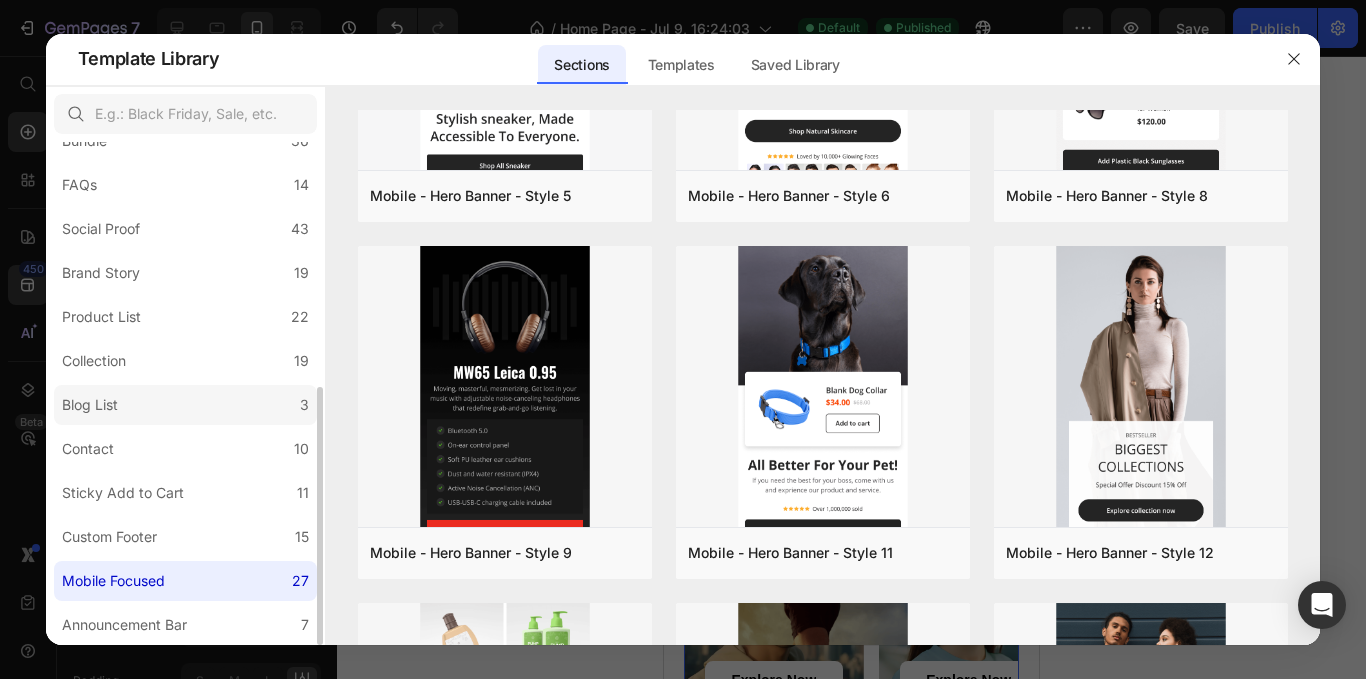 click on "Blog List 3" 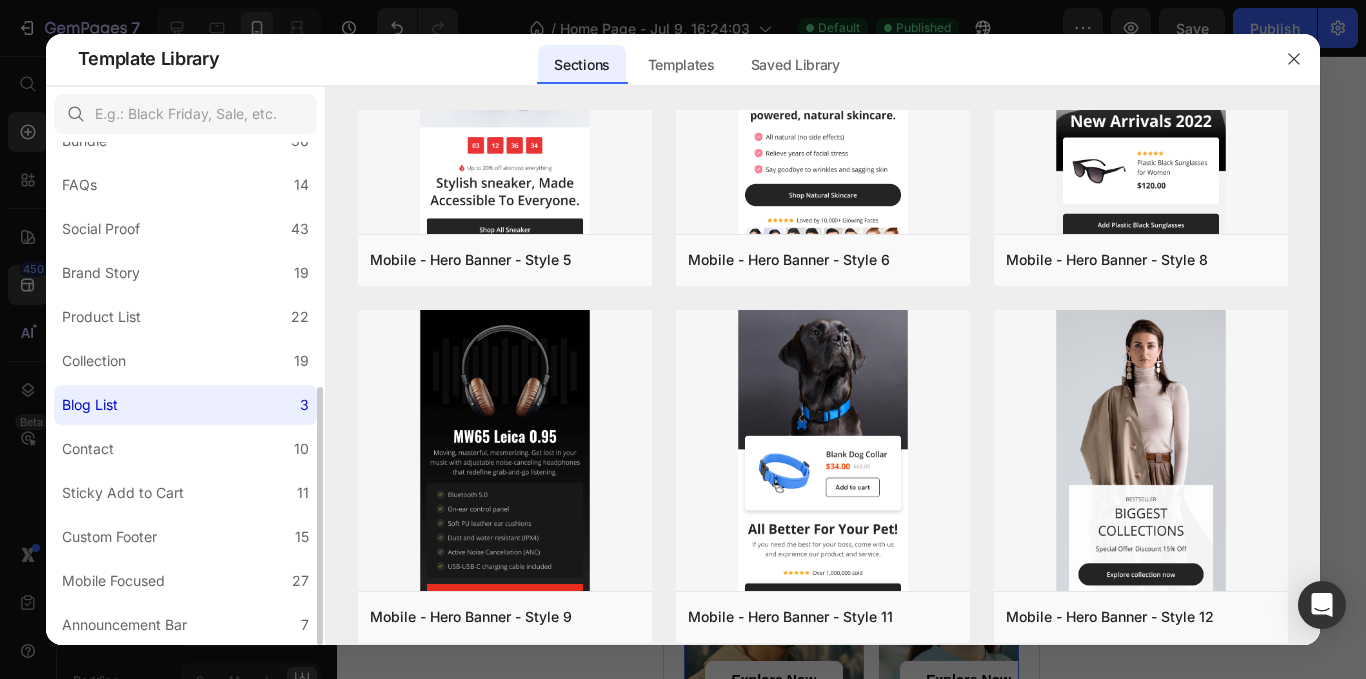 scroll, scrollTop: 0, scrollLeft: 0, axis: both 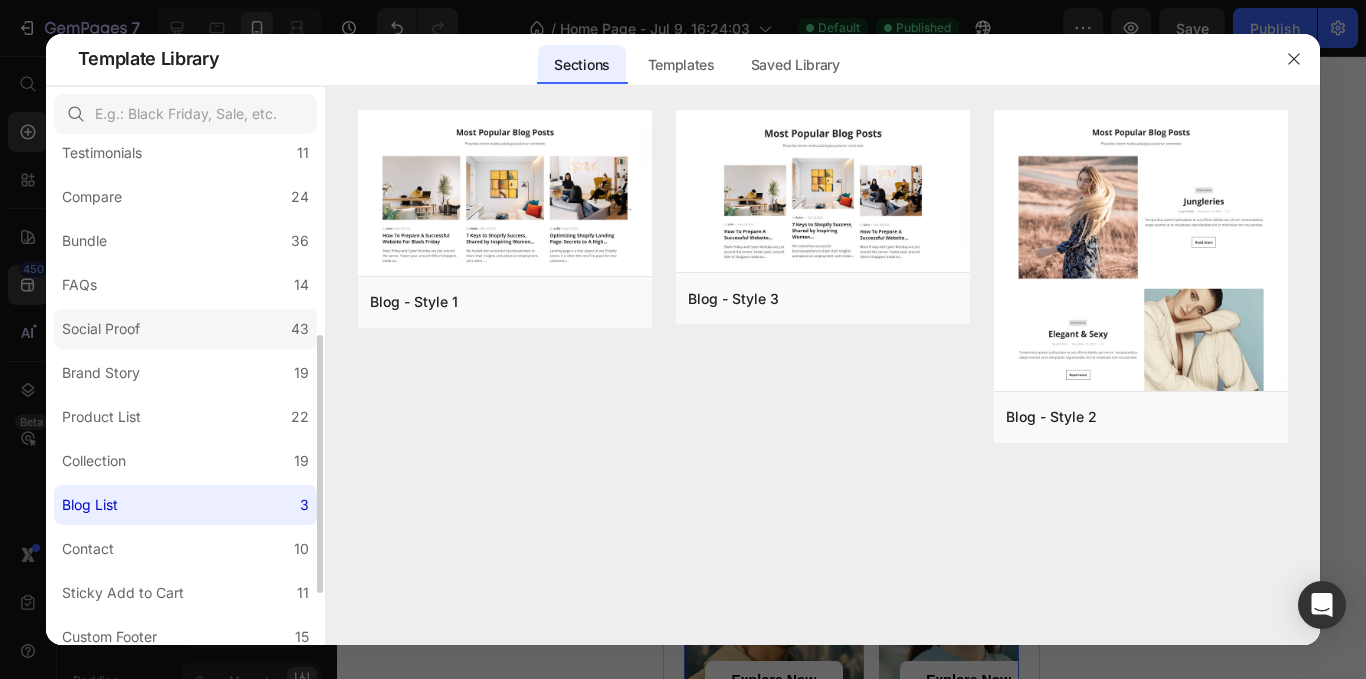 click on "Social Proof 43" 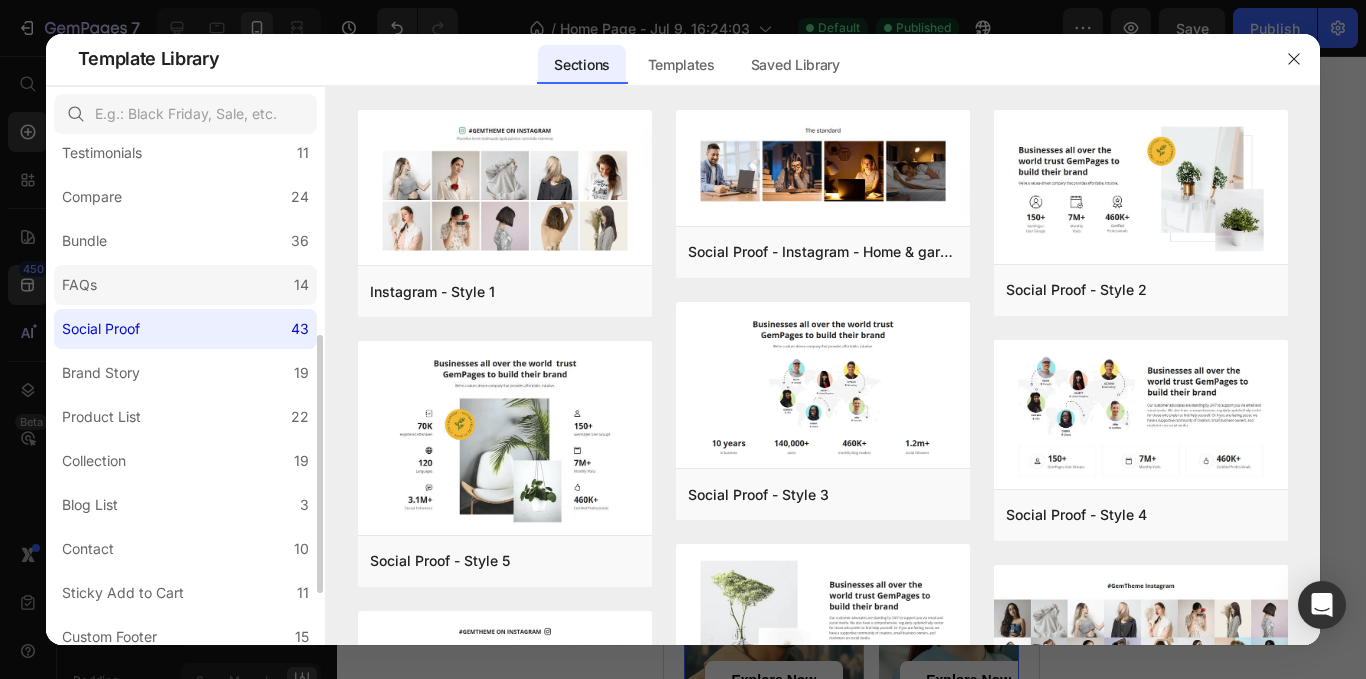 click on "FAQs 14" 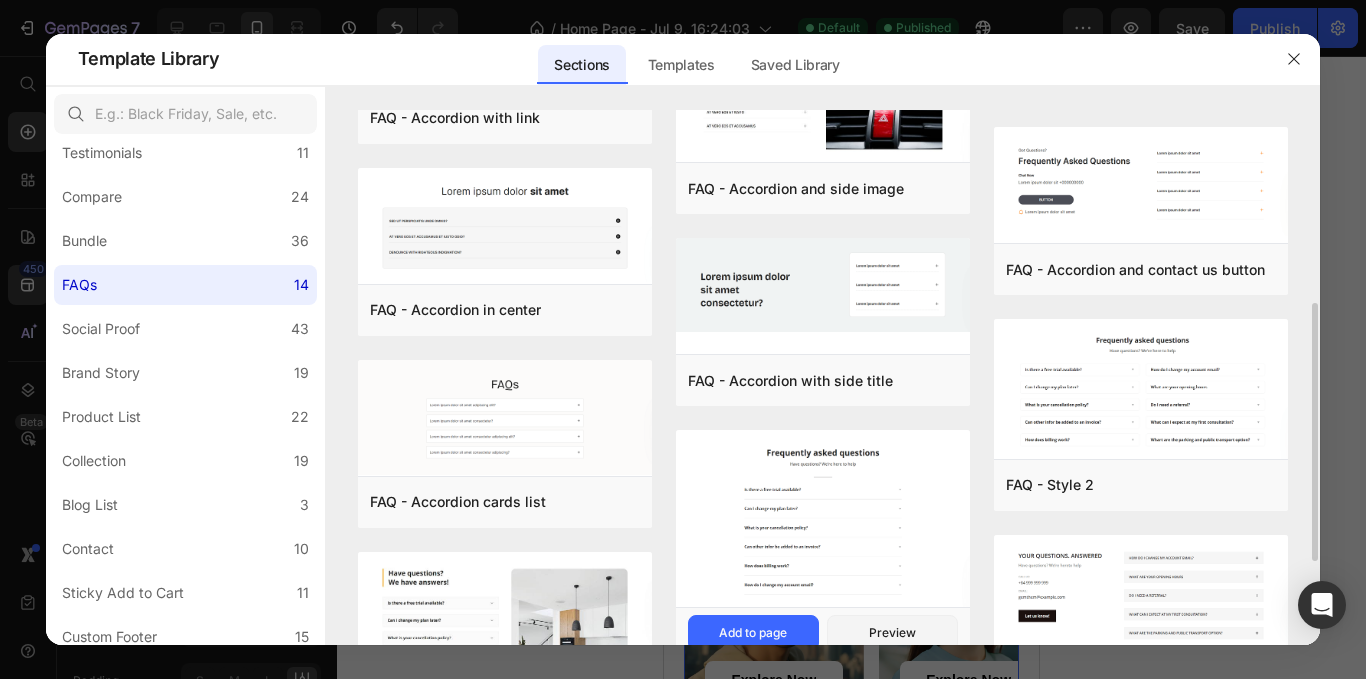 scroll, scrollTop: 572, scrollLeft: 0, axis: vertical 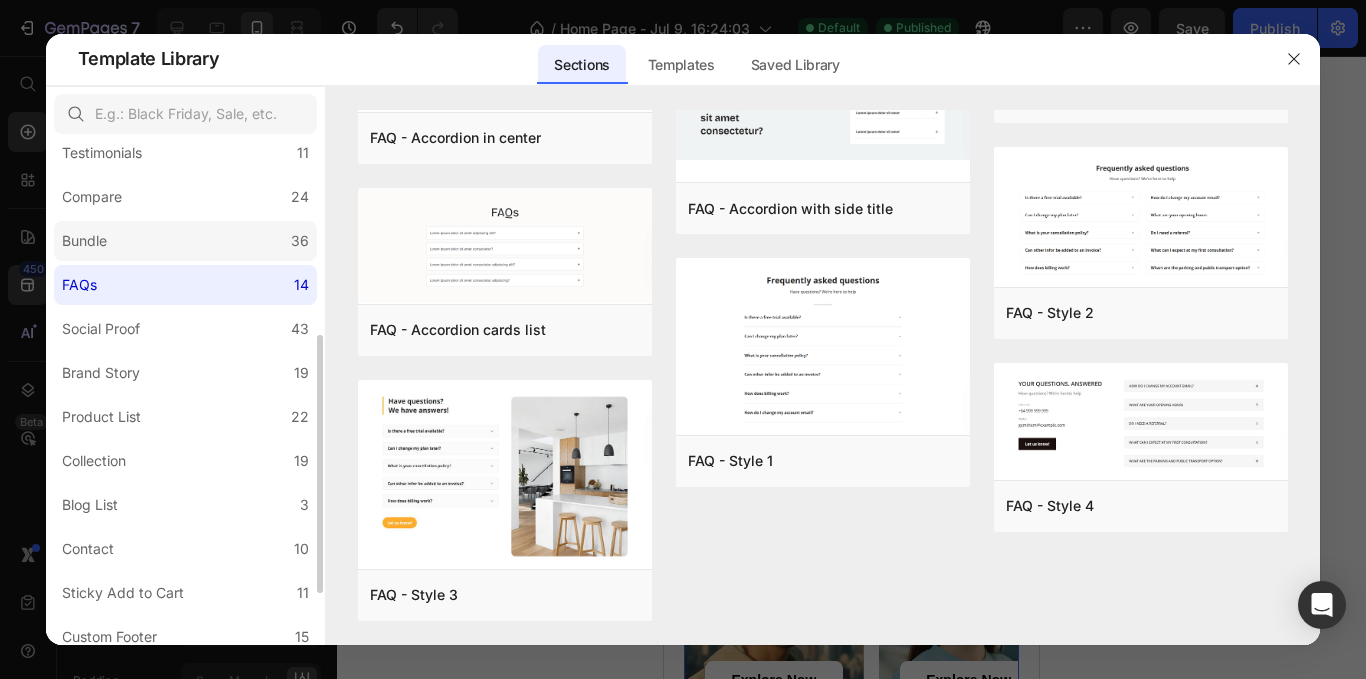 click on "Bundle 36" 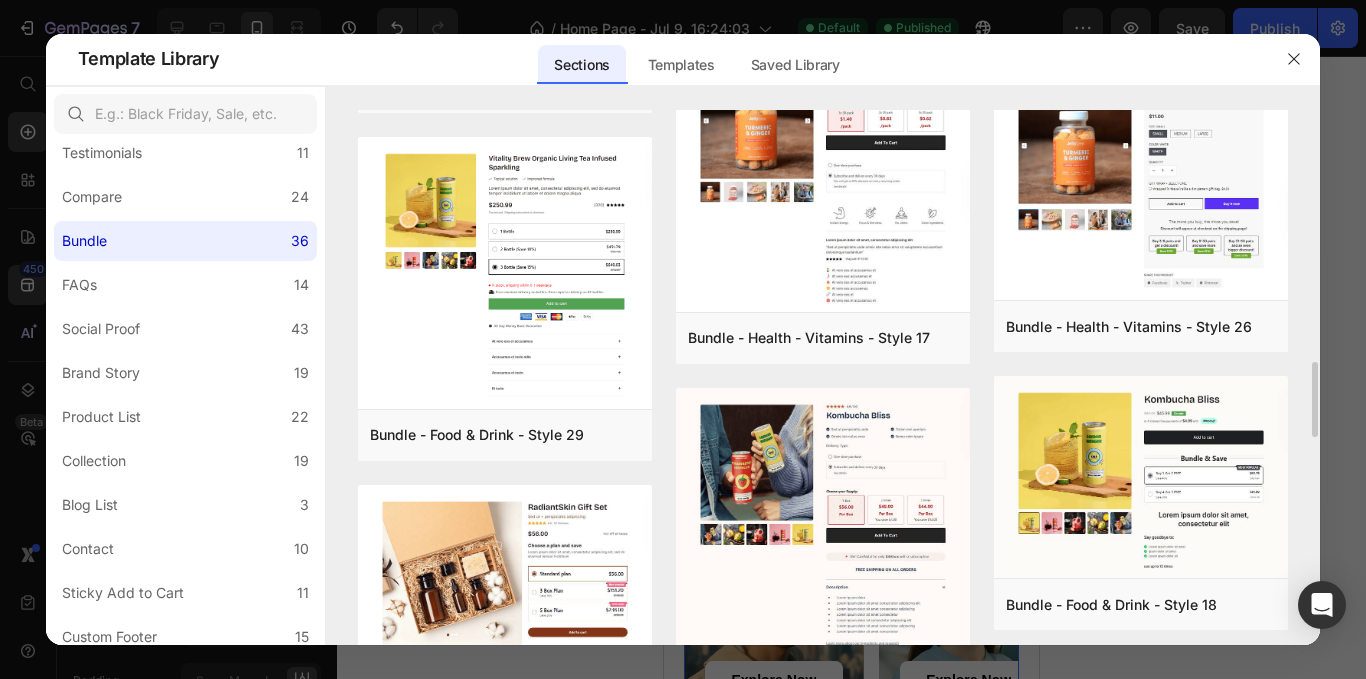 scroll, scrollTop: 1985, scrollLeft: 0, axis: vertical 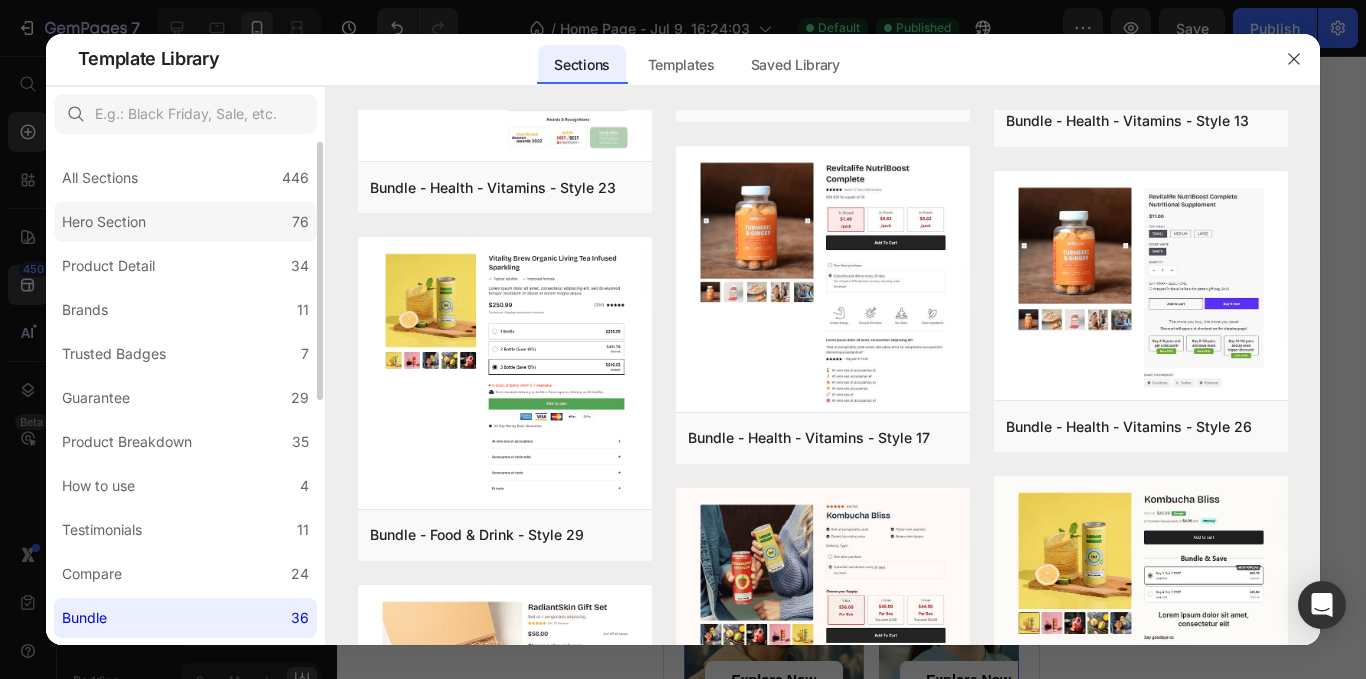 click on "Hero Section 76" 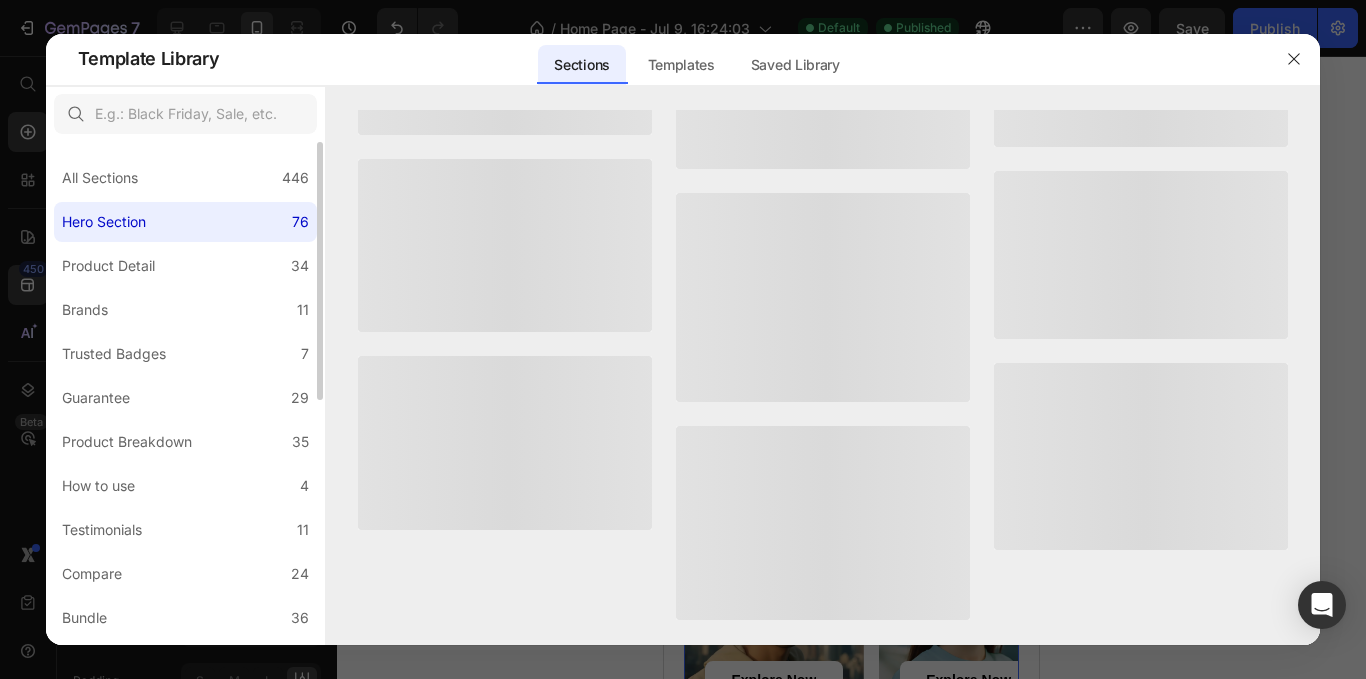 scroll, scrollTop: 0, scrollLeft: 0, axis: both 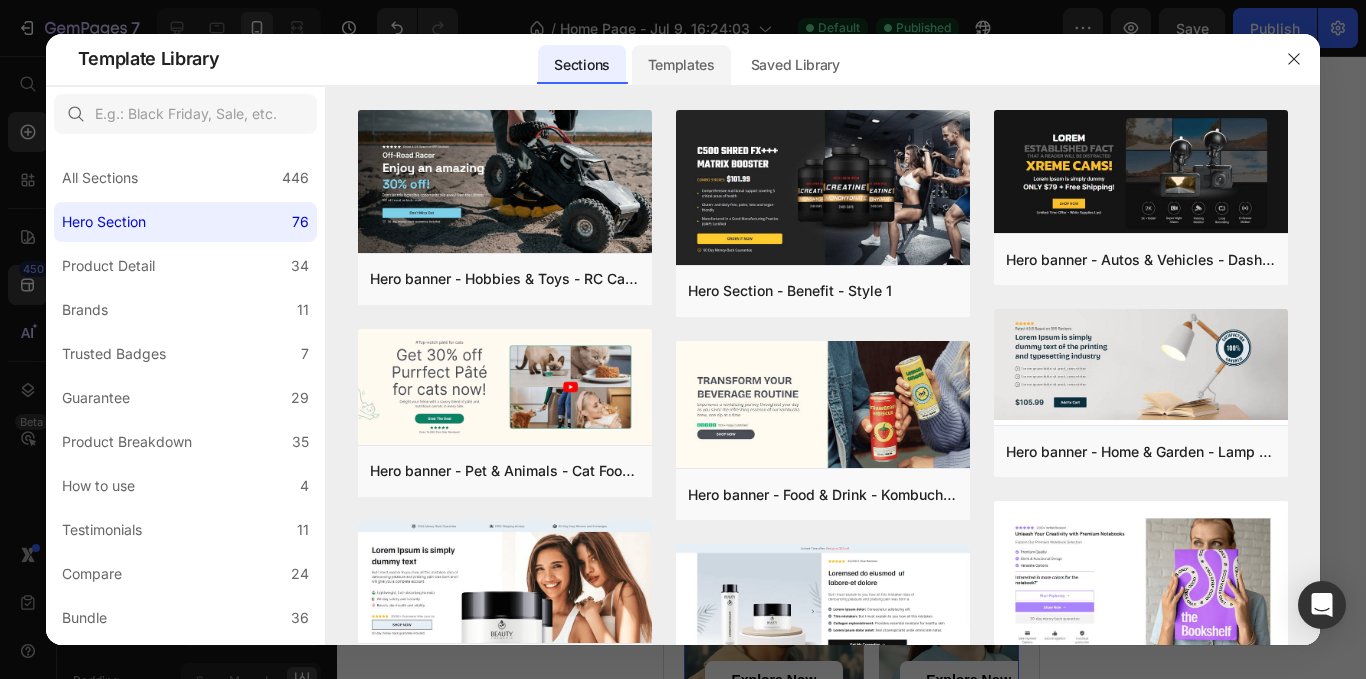 click on "Templates" 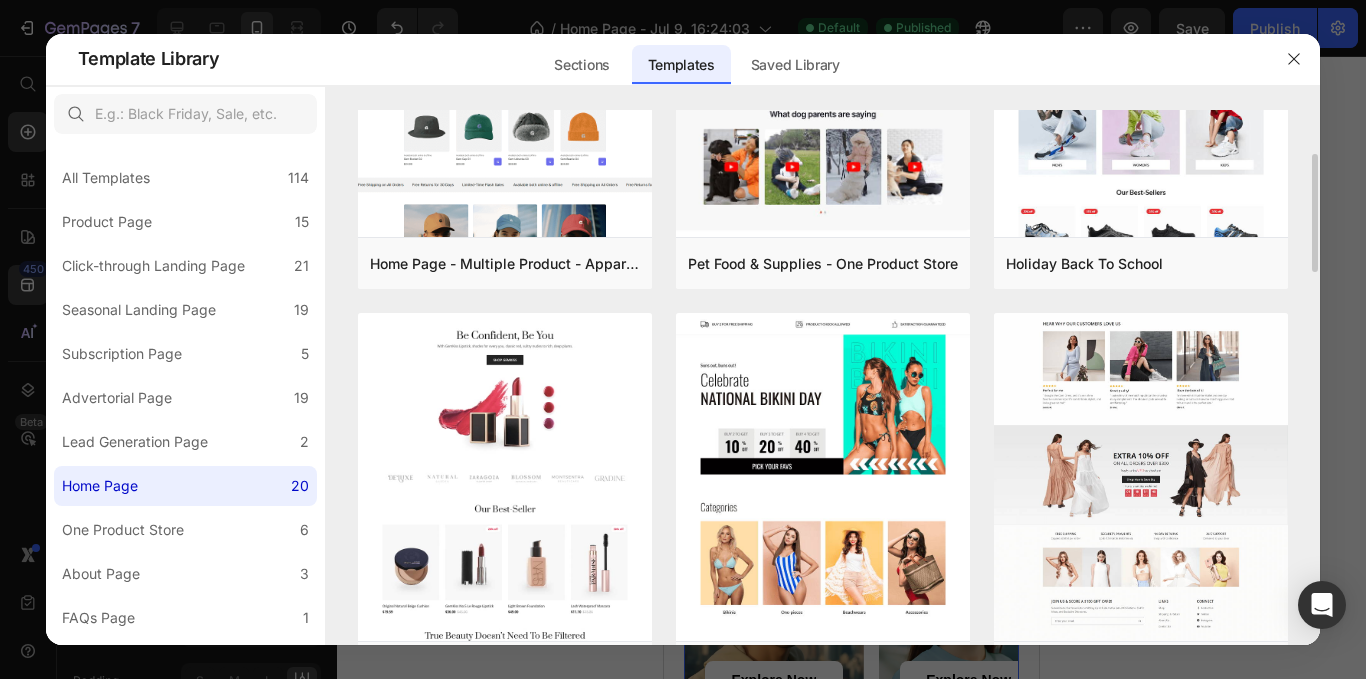 scroll, scrollTop: 400, scrollLeft: 0, axis: vertical 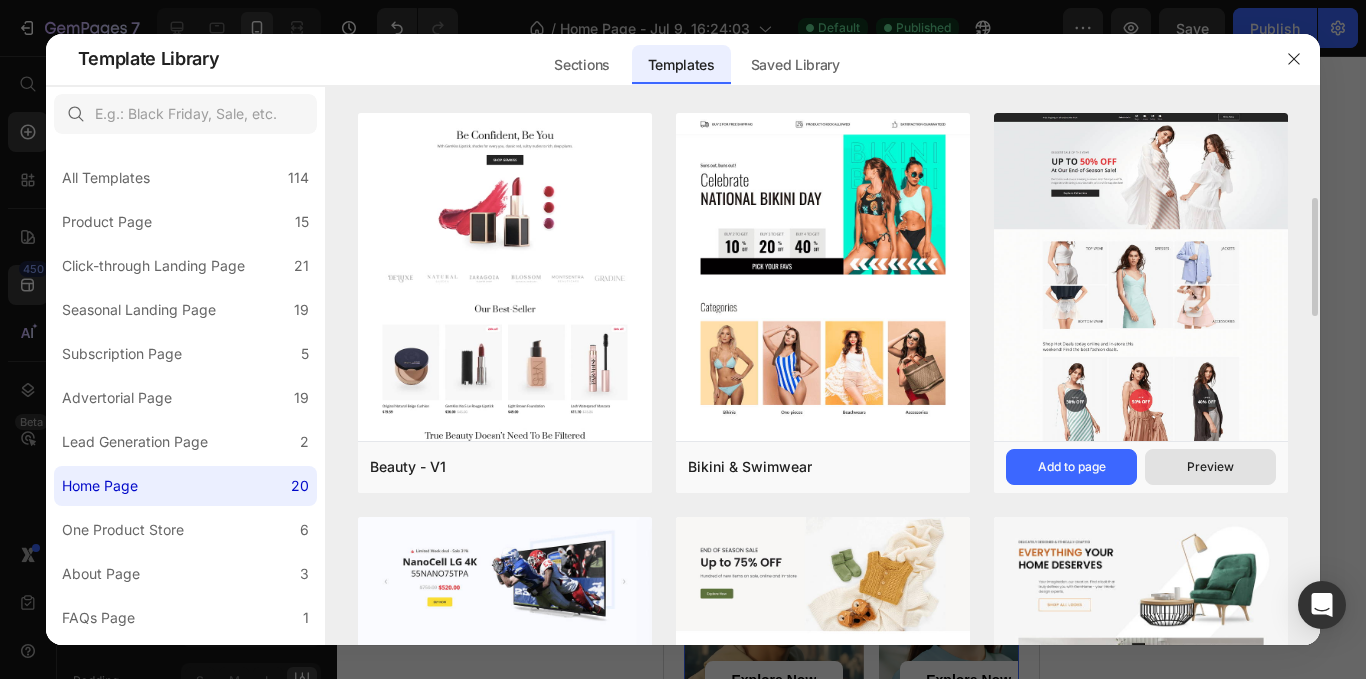 click on "Preview" at bounding box center [1210, 467] 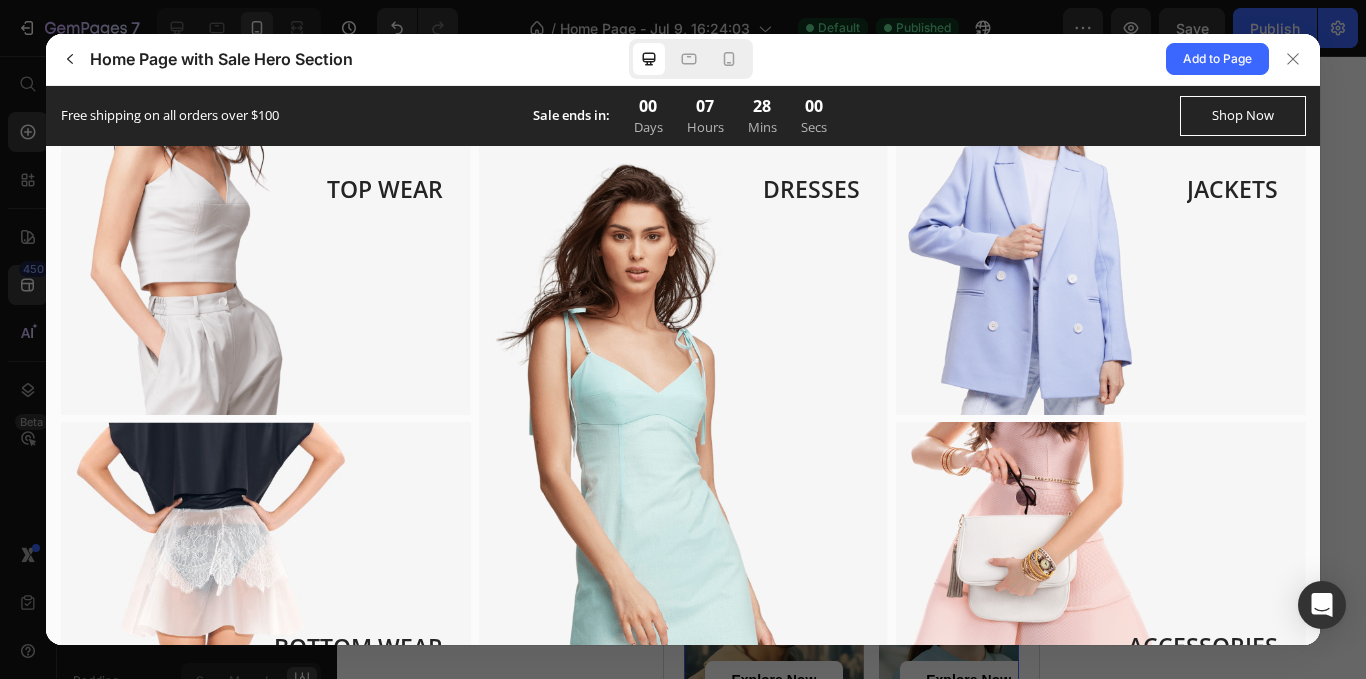 scroll, scrollTop: 800, scrollLeft: 0, axis: vertical 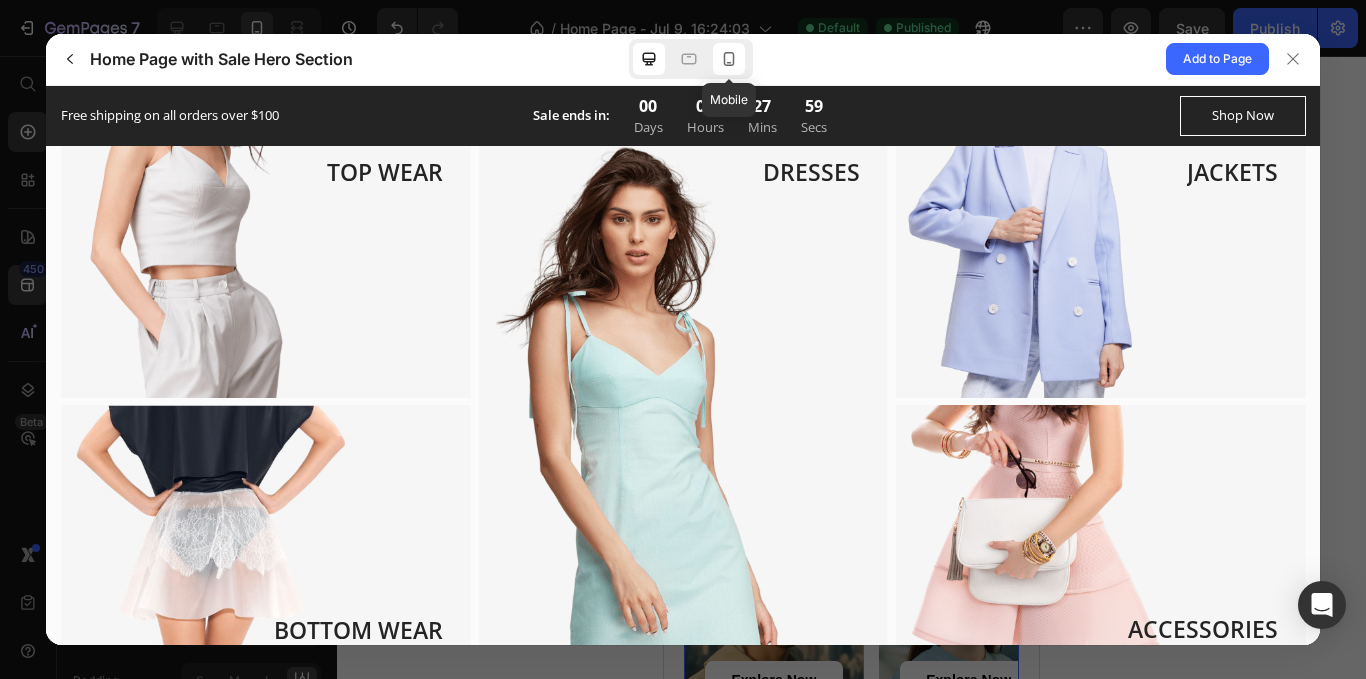 click 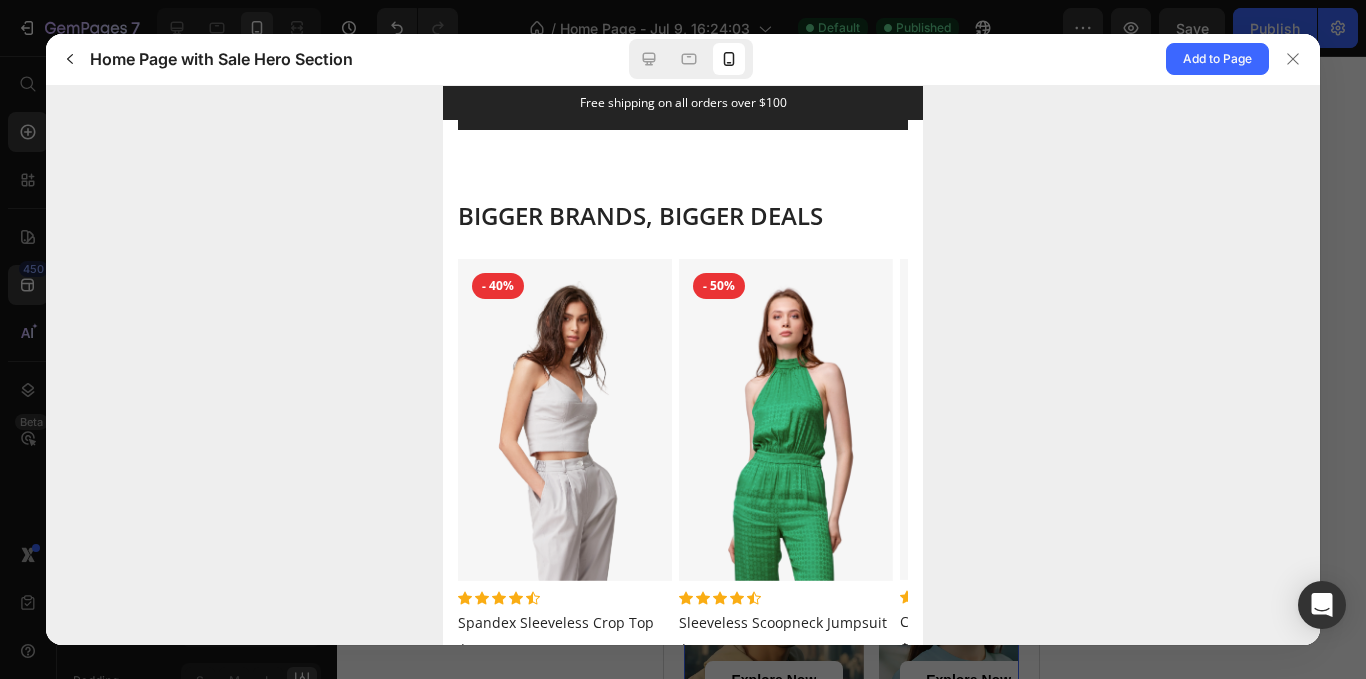 scroll, scrollTop: 3600, scrollLeft: 0, axis: vertical 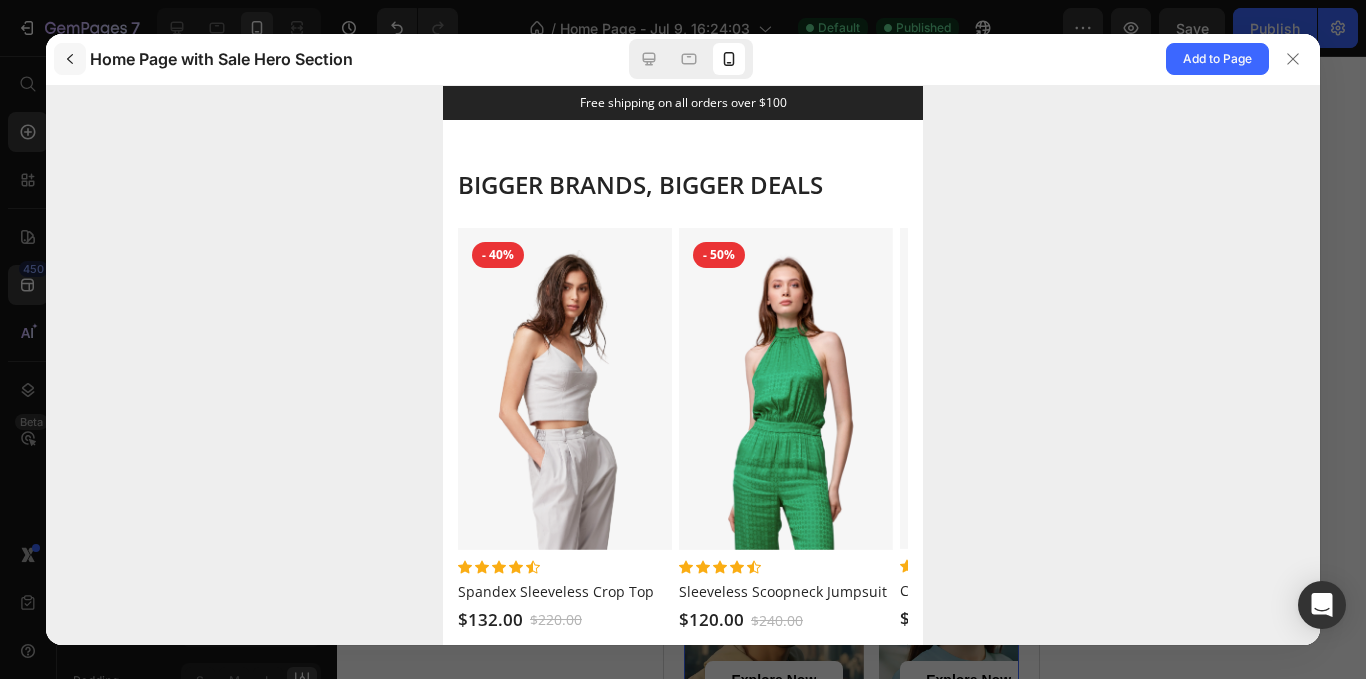 click 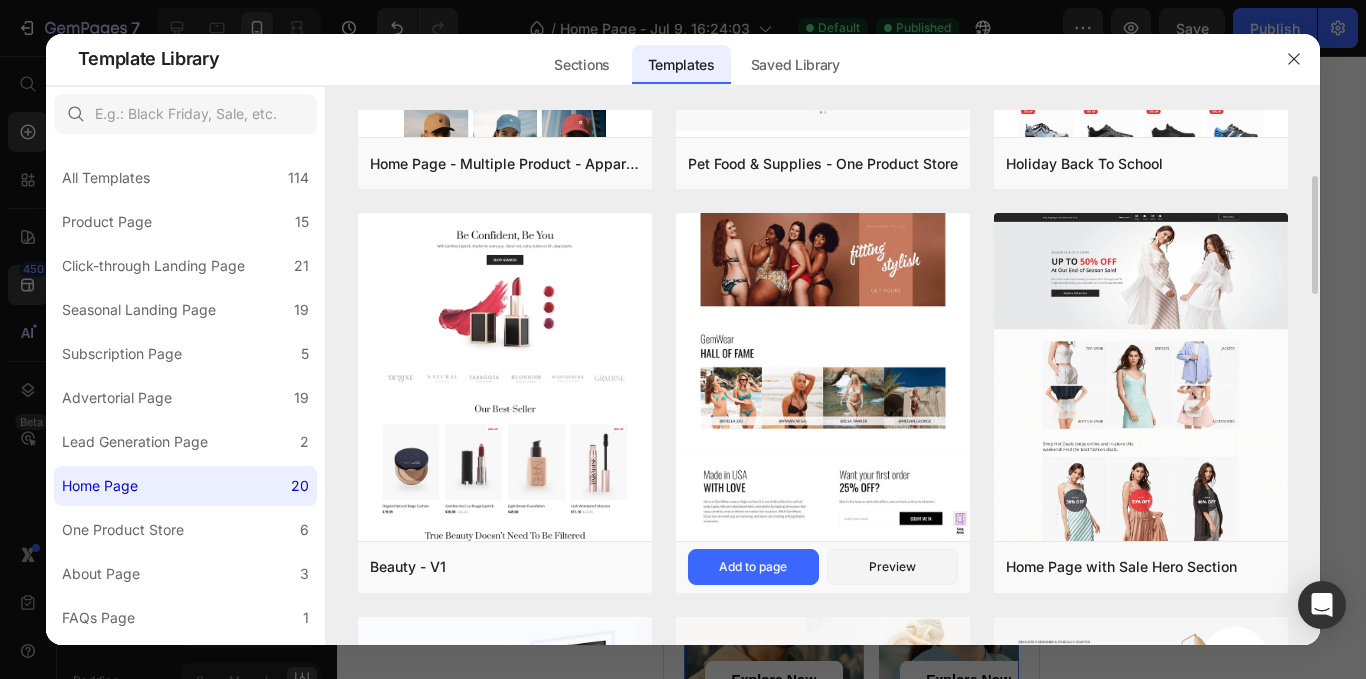 scroll, scrollTop: 400, scrollLeft: 0, axis: vertical 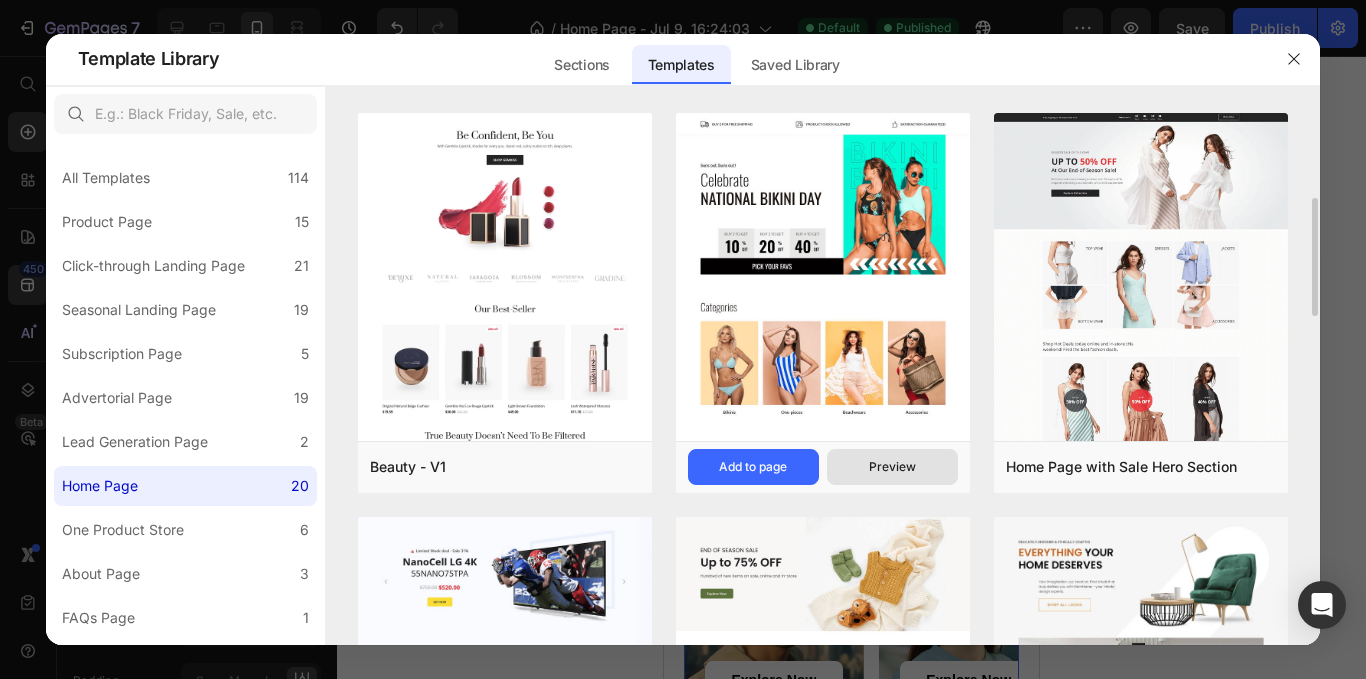 click on "Preview" at bounding box center (892, 467) 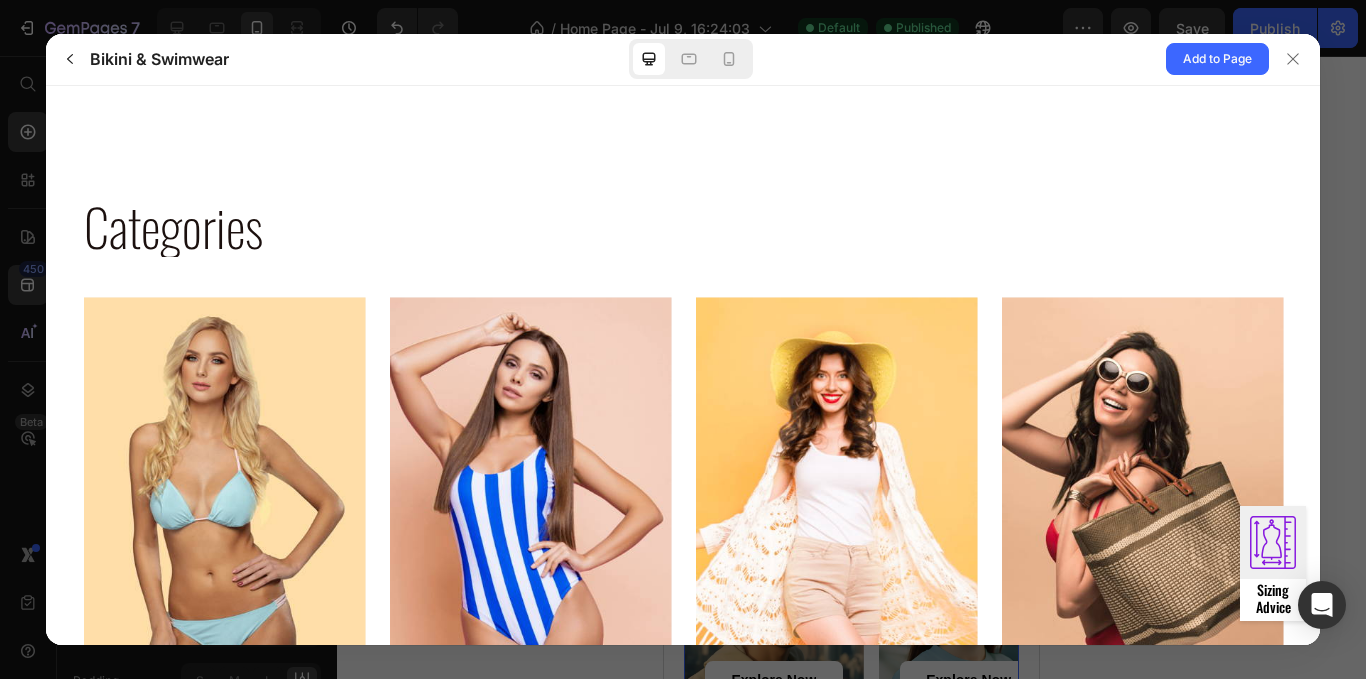 scroll, scrollTop: 1000, scrollLeft: 0, axis: vertical 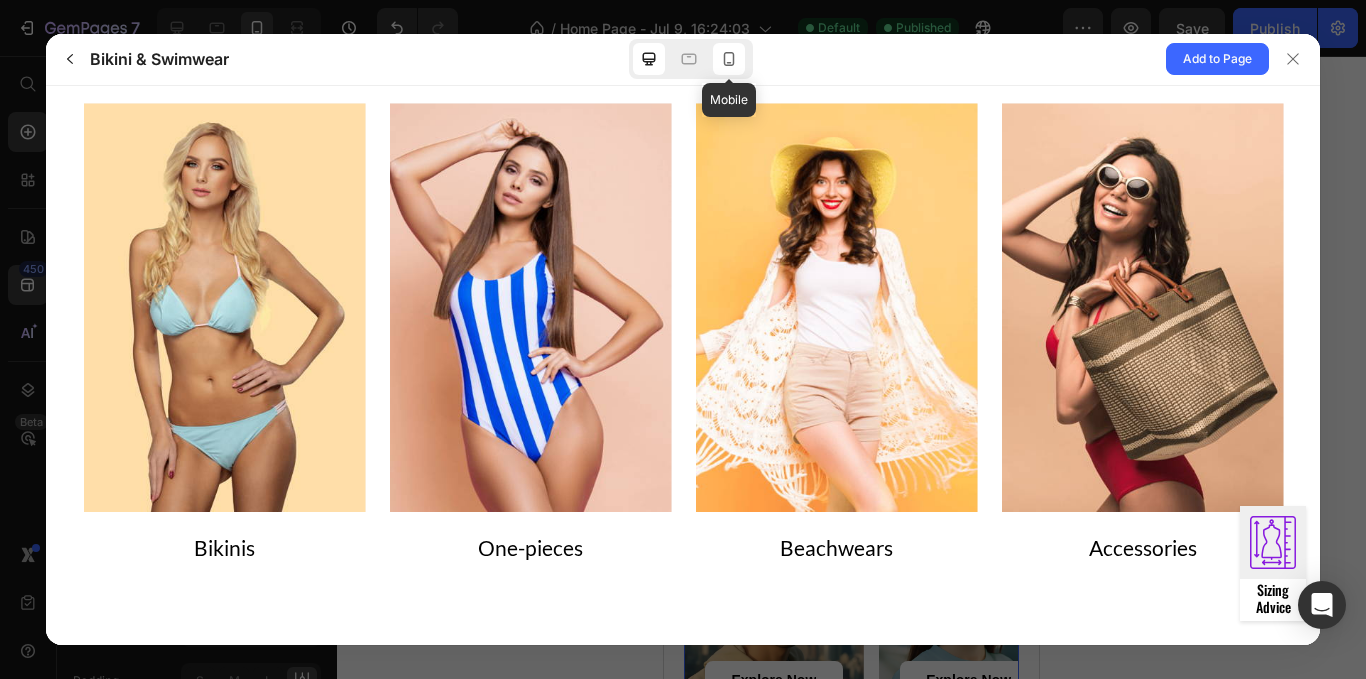 click 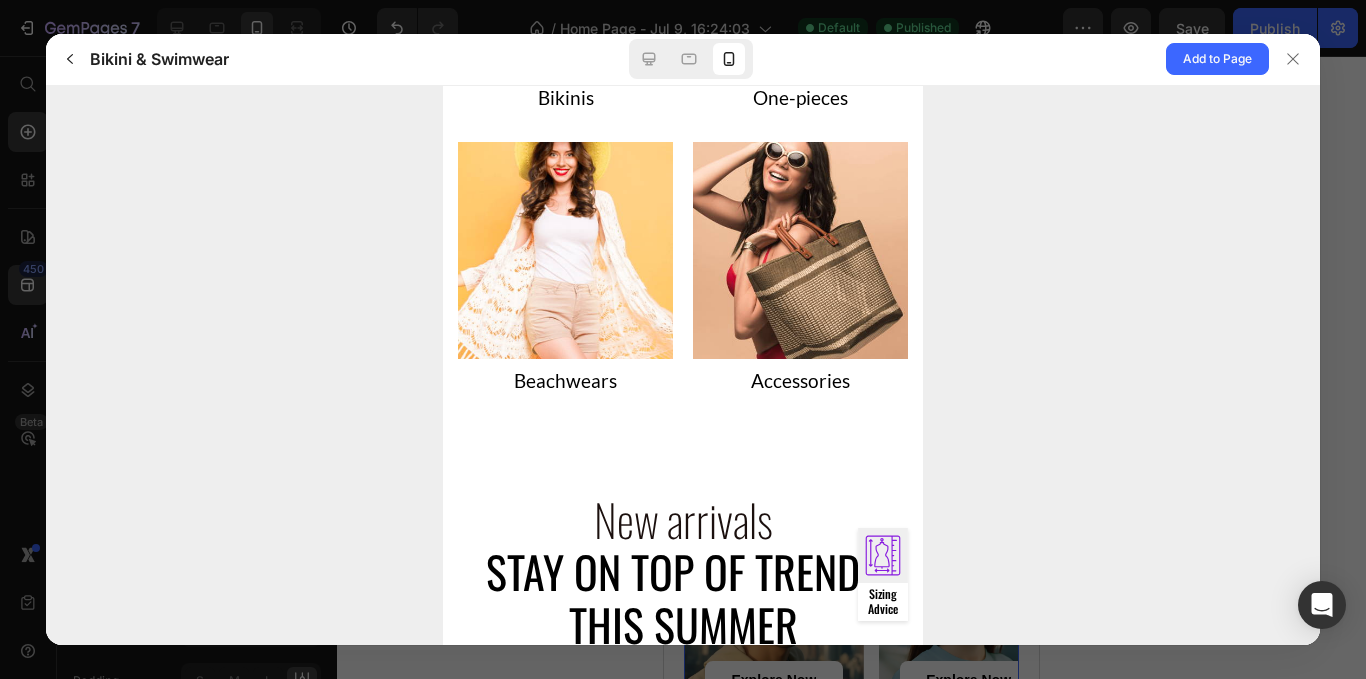 scroll, scrollTop: 1500, scrollLeft: 0, axis: vertical 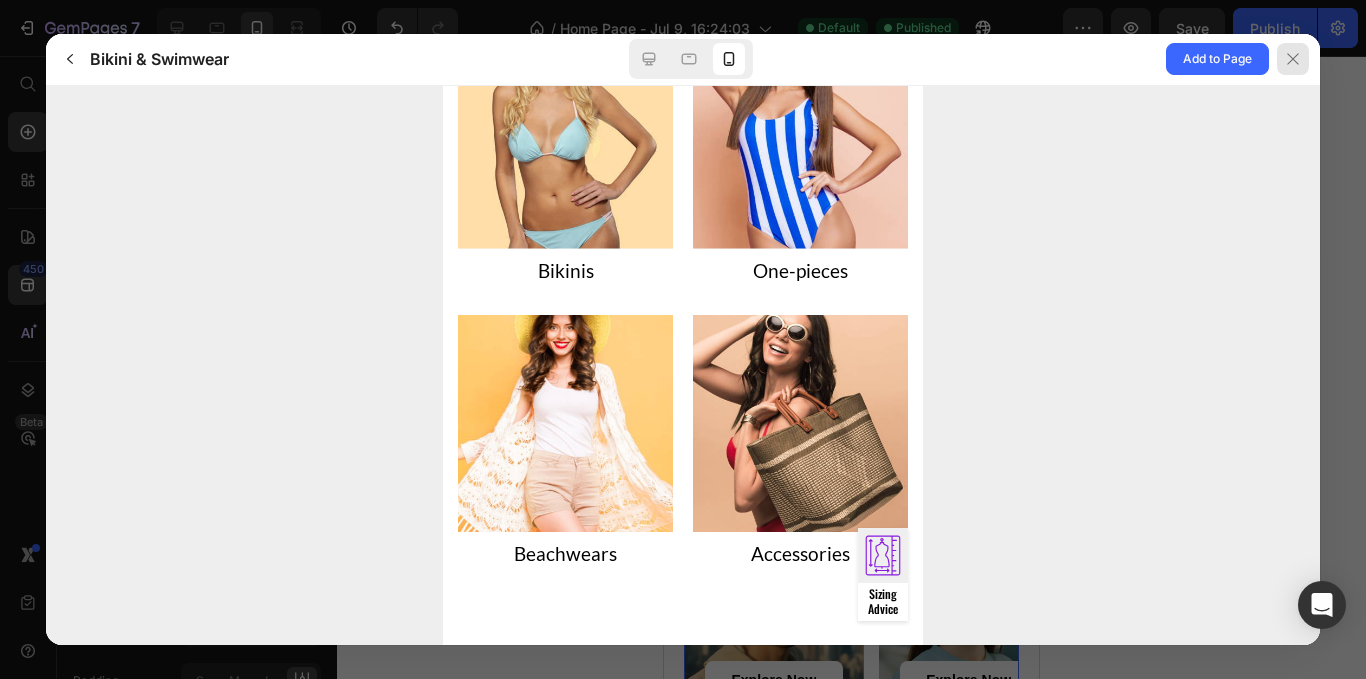click at bounding box center [1293, 59] 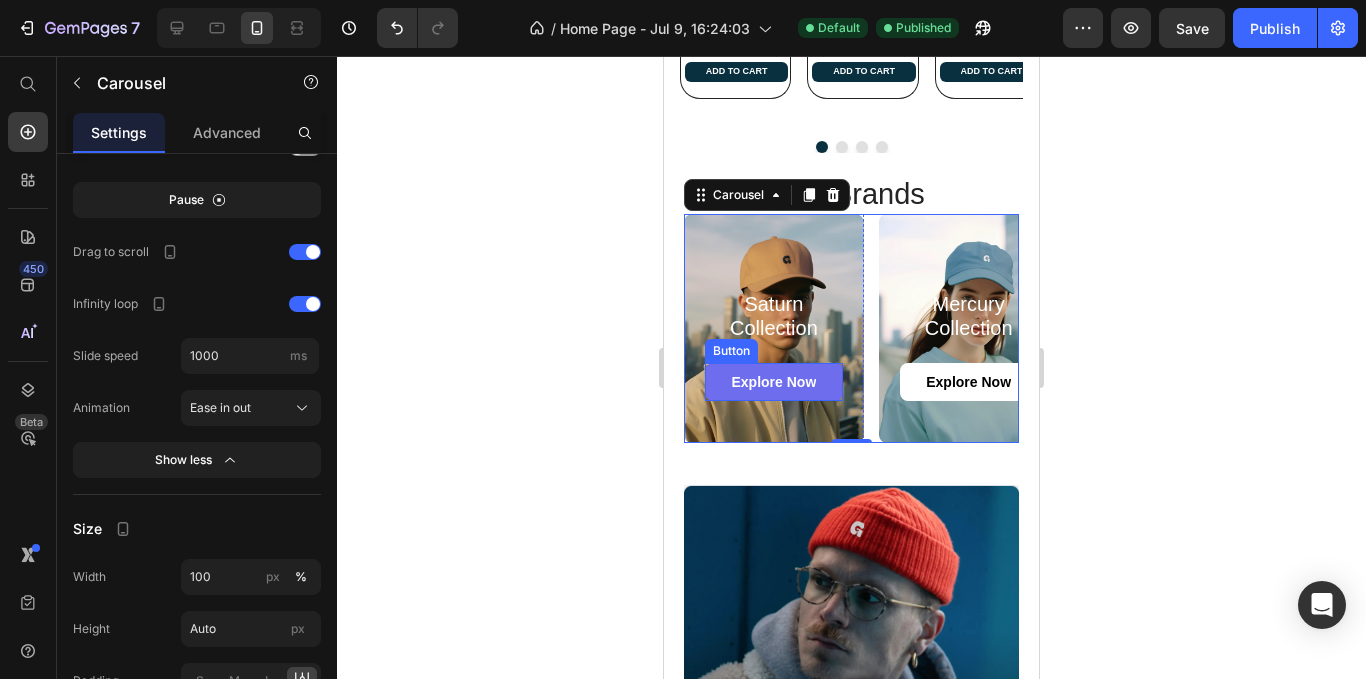 scroll, scrollTop: 960, scrollLeft: 0, axis: vertical 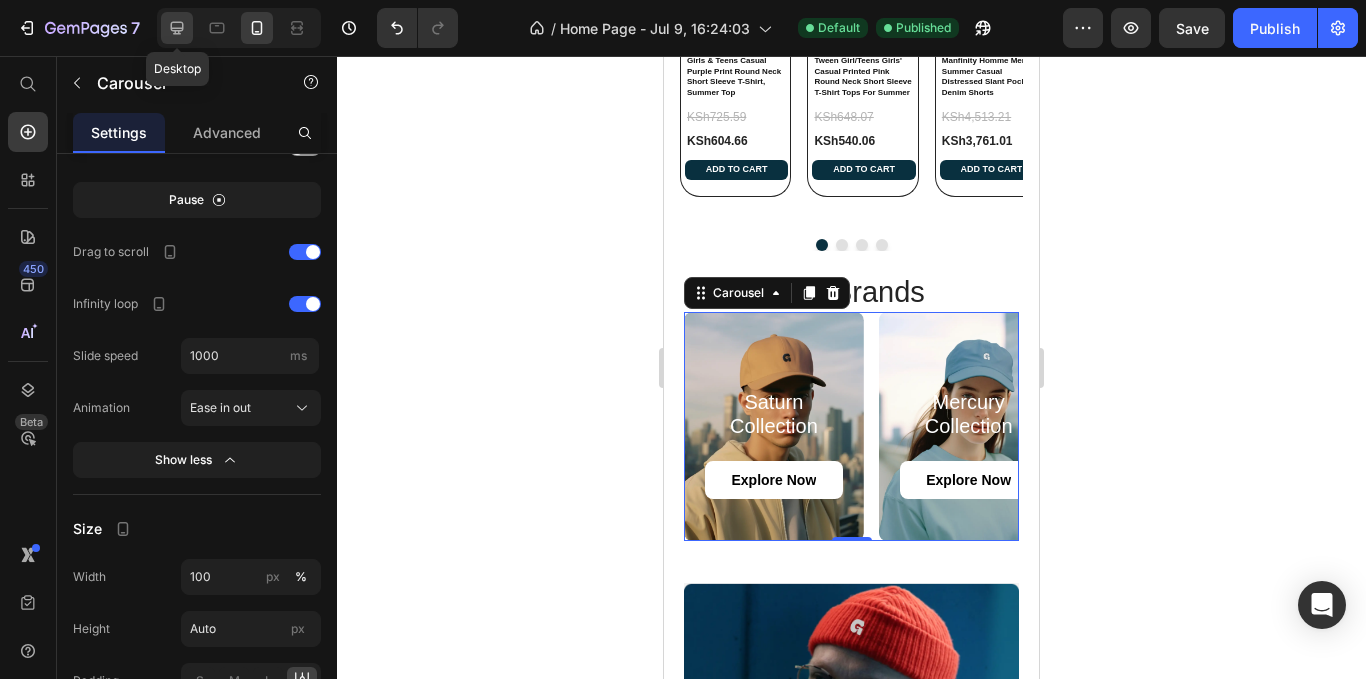 click 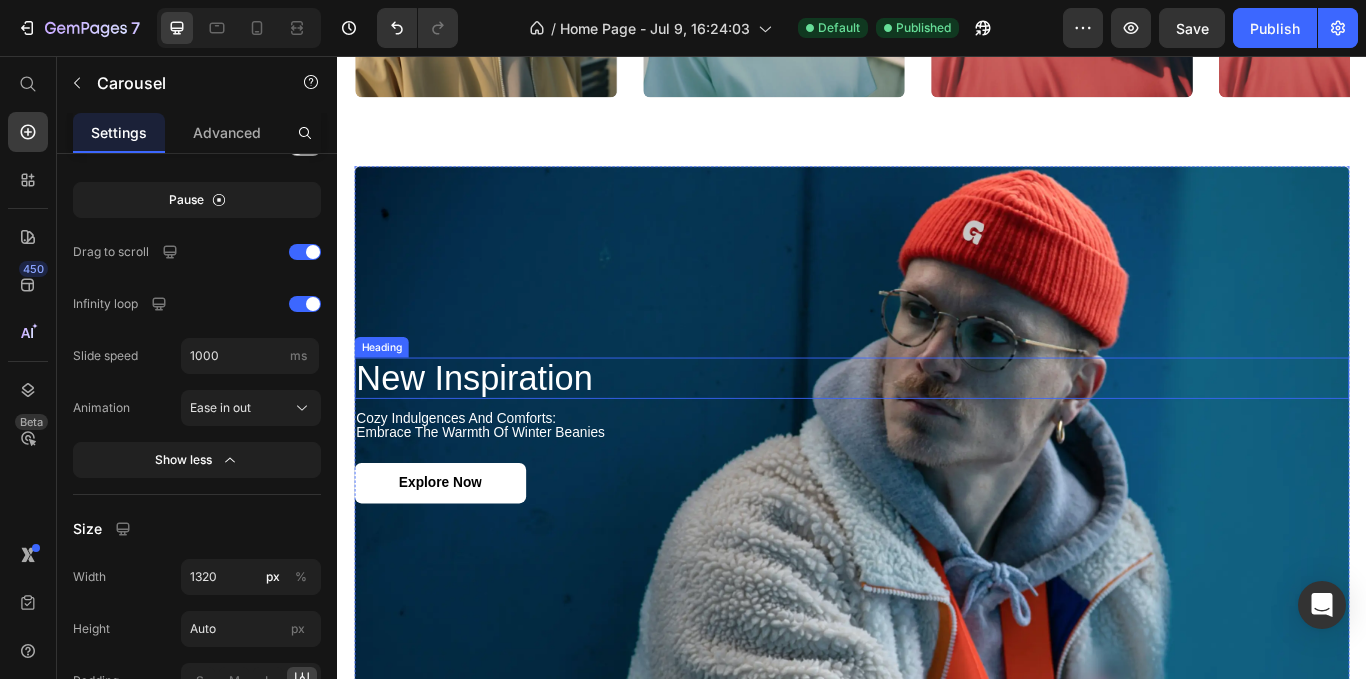 scroll, scrollTop: 2100, scrollLeft: 0, axis: vertical 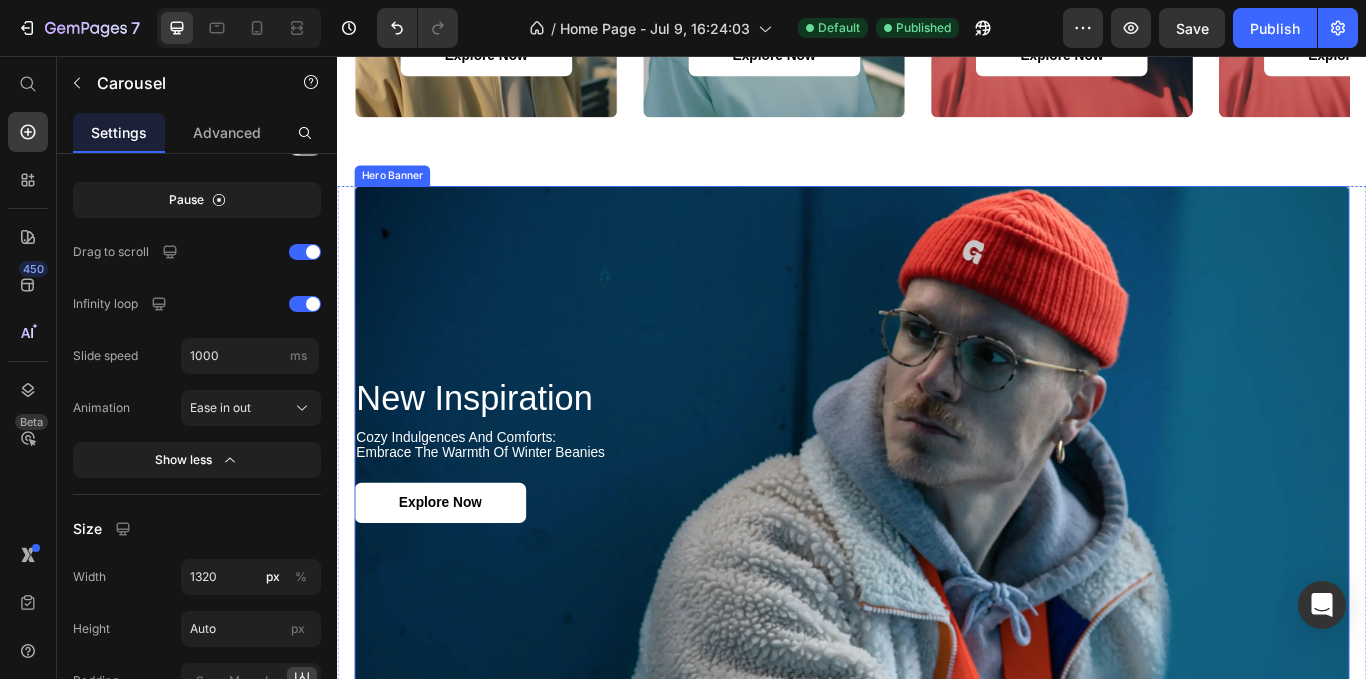 click at bounding box center (937, 515) 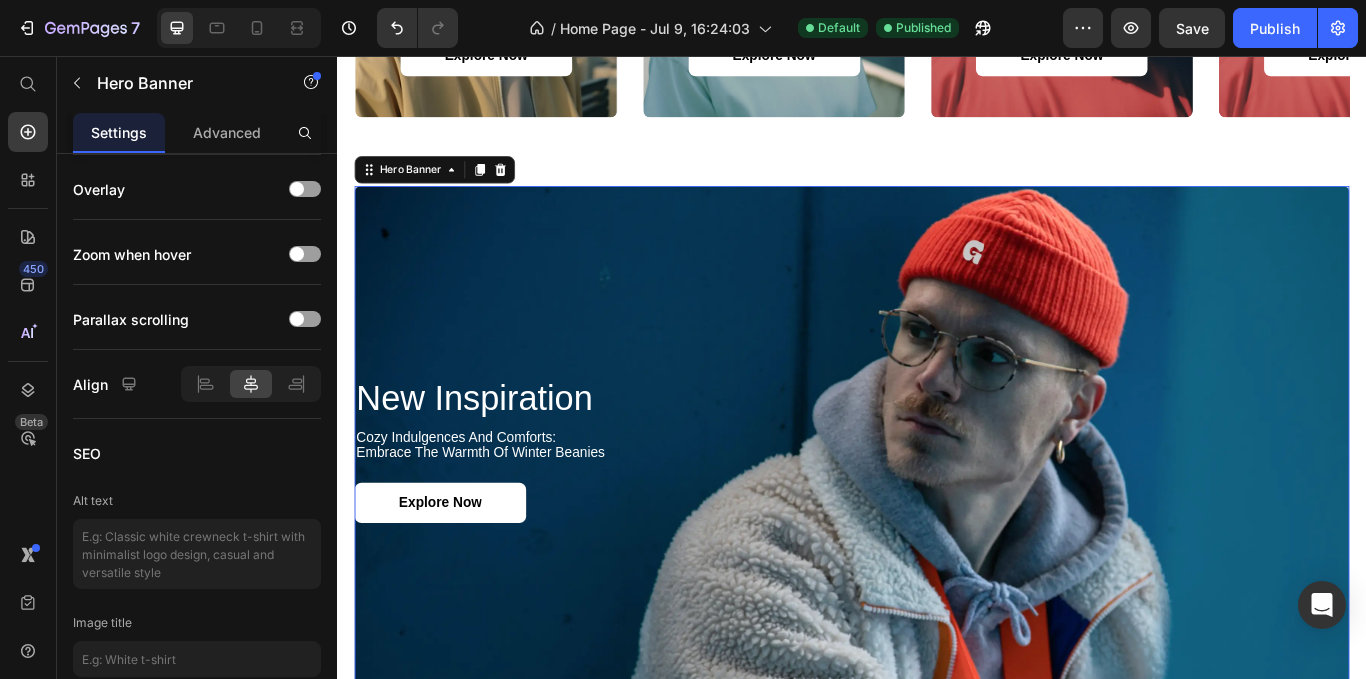 scroll, scrollTop: 0, scrollLeft: 0, axis: both 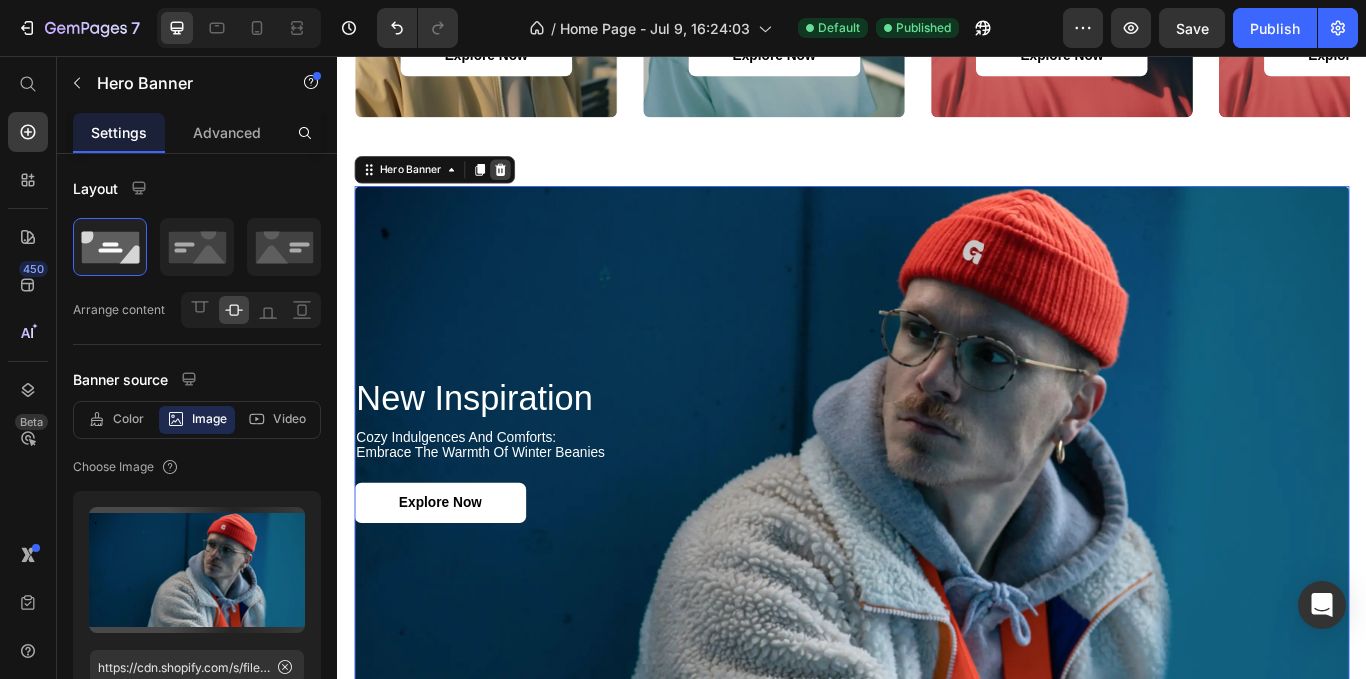 click 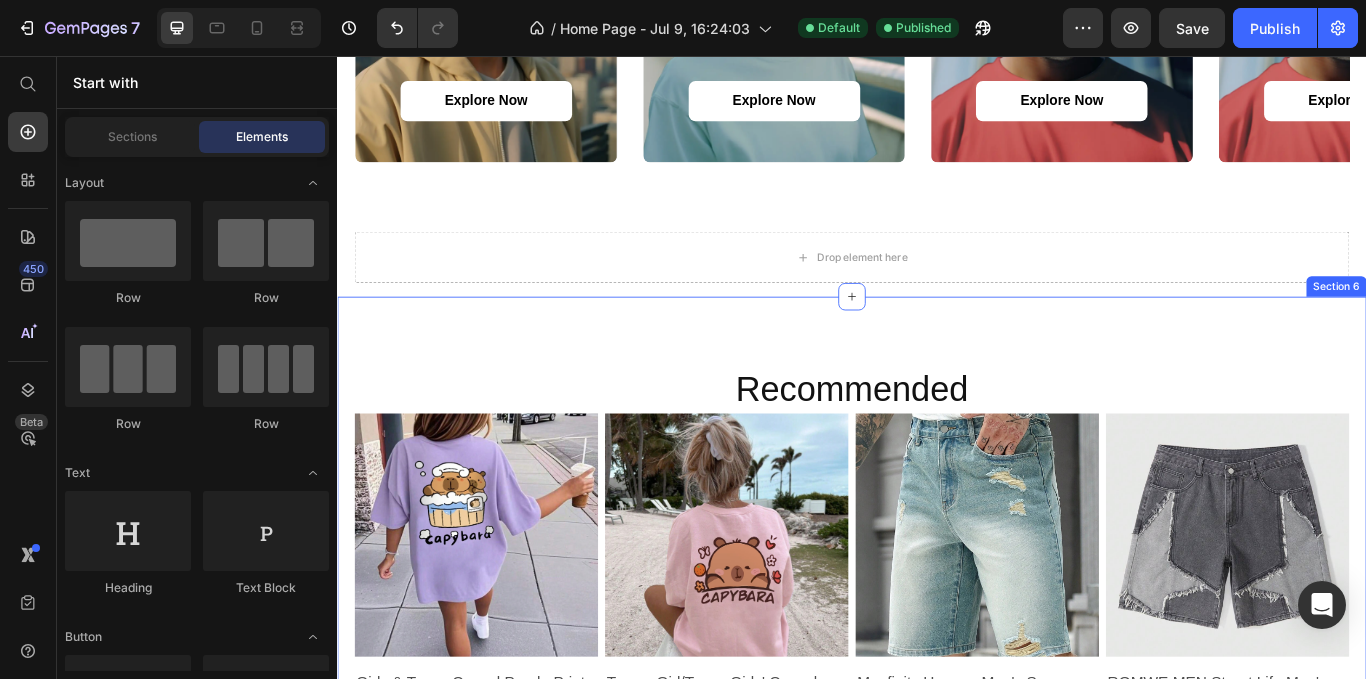 scroll, scrollTop: 2000, scrollLeft: 0, axis: vertical 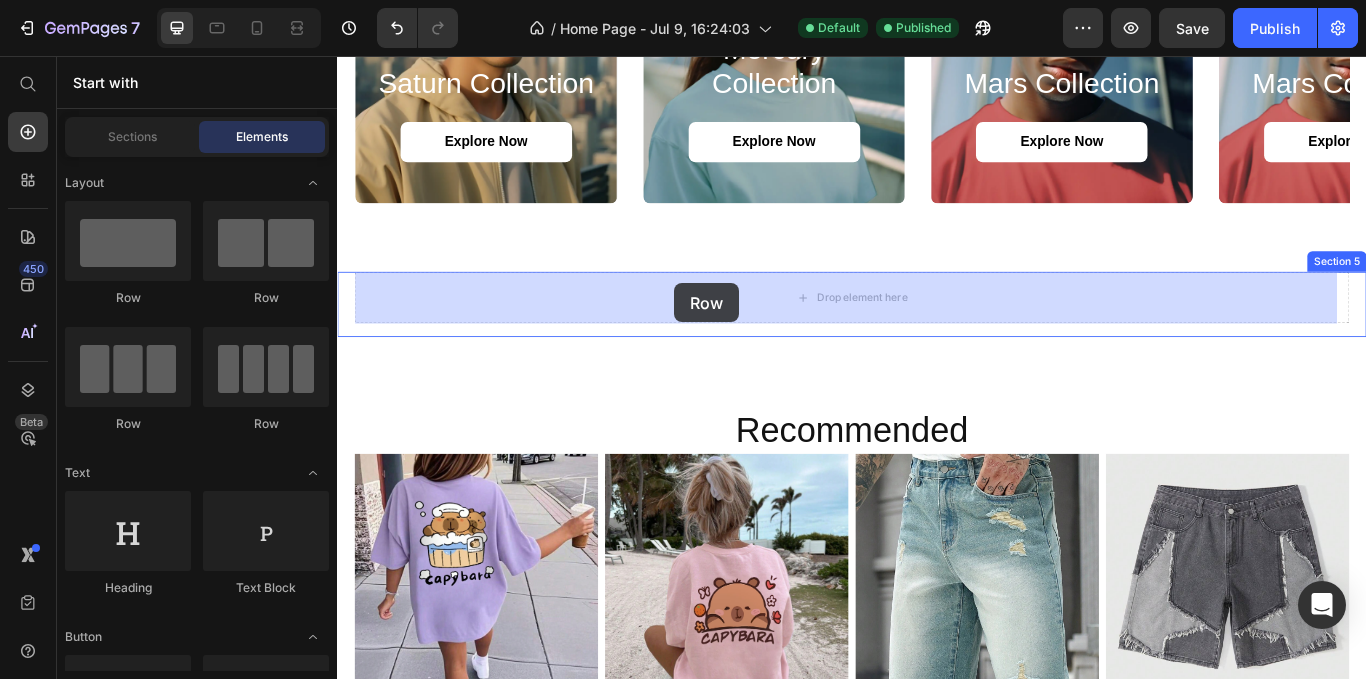 drag, startPoint x: 592, startPoint y: 313, endPoint x: 731, endPoint y: 321, distance: 139.23003 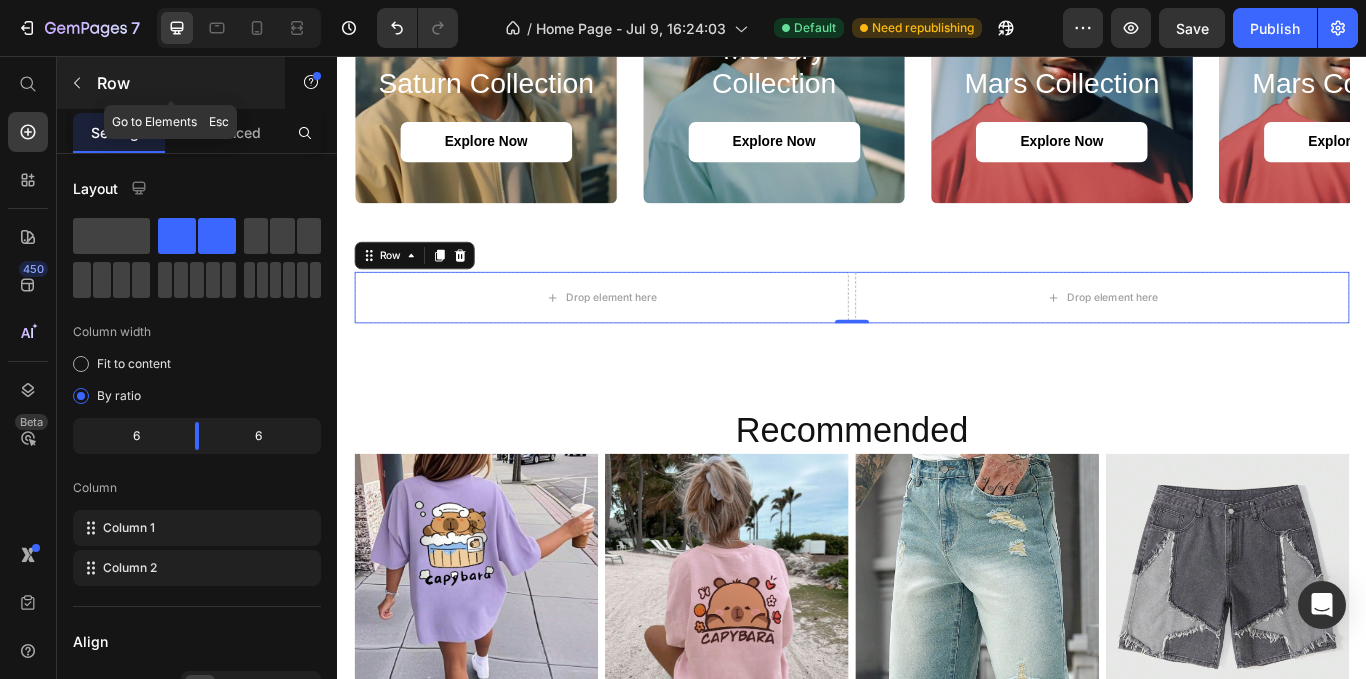click 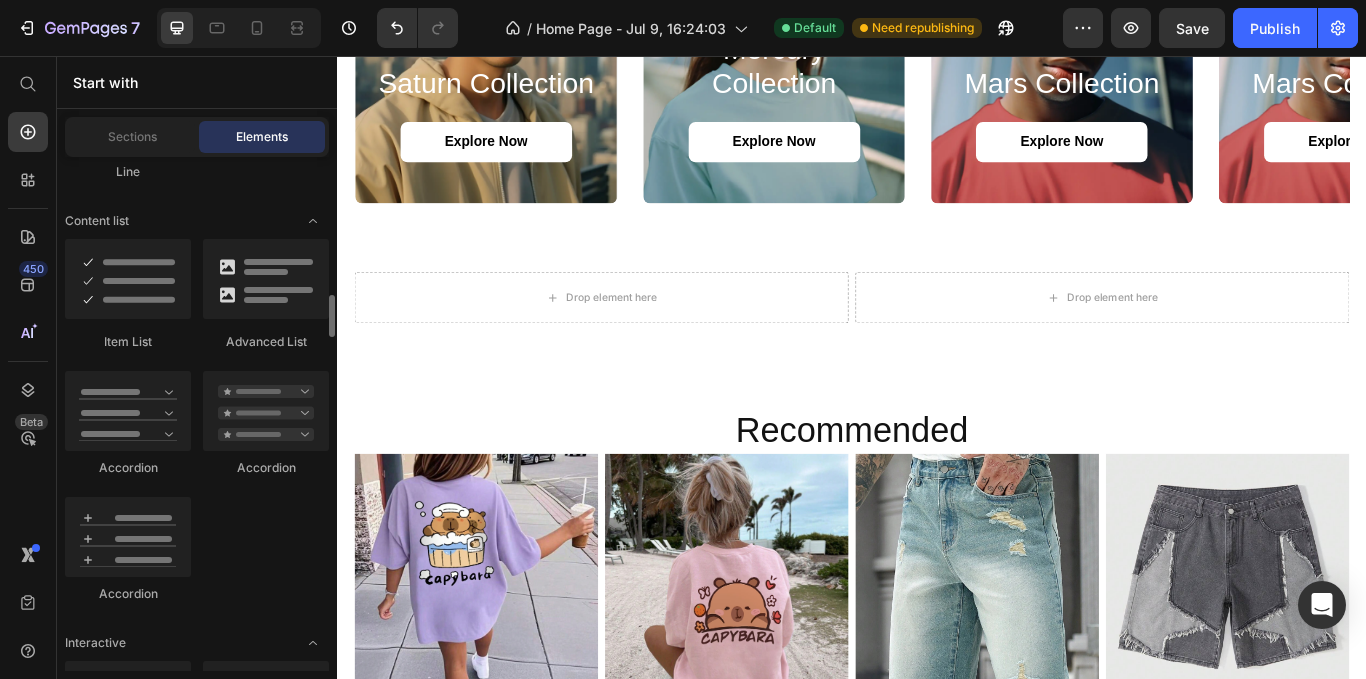 scroll, scrollTop: 1464, scrollLeft: 0, axis: vertical 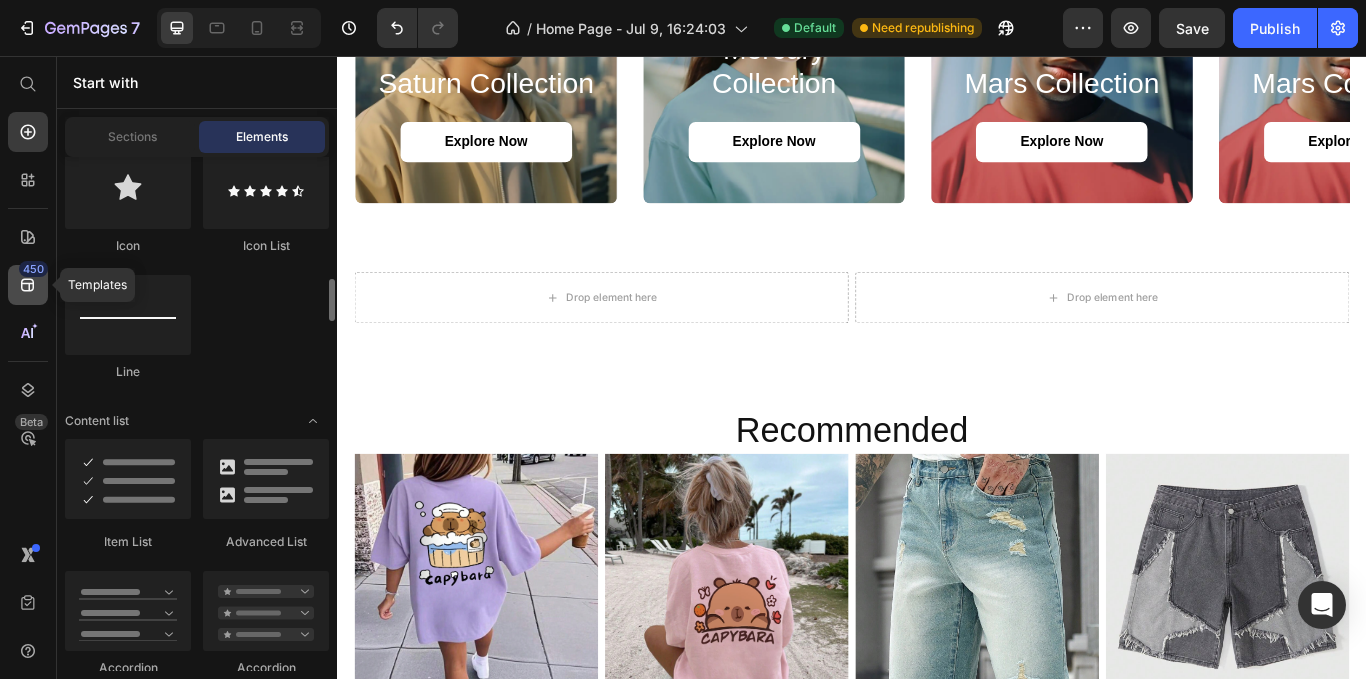 click on "450" 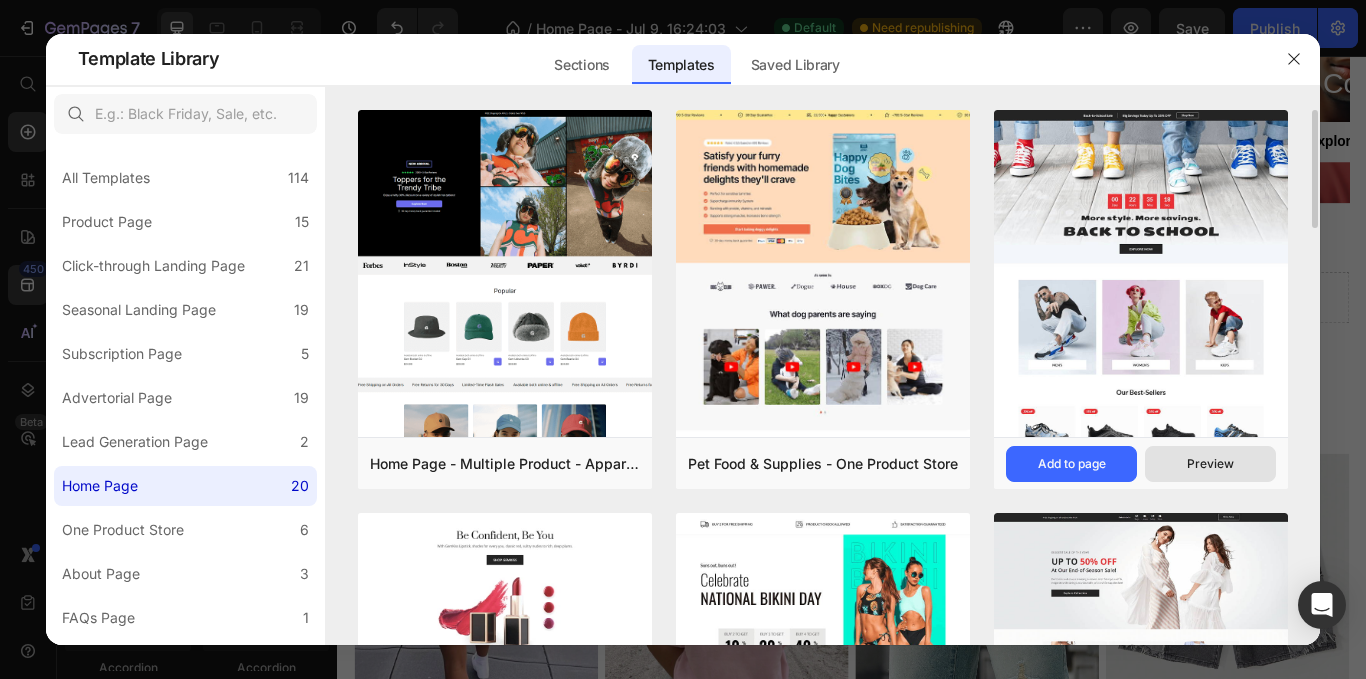 click on "Preview" at bounding box center (1210, 464) 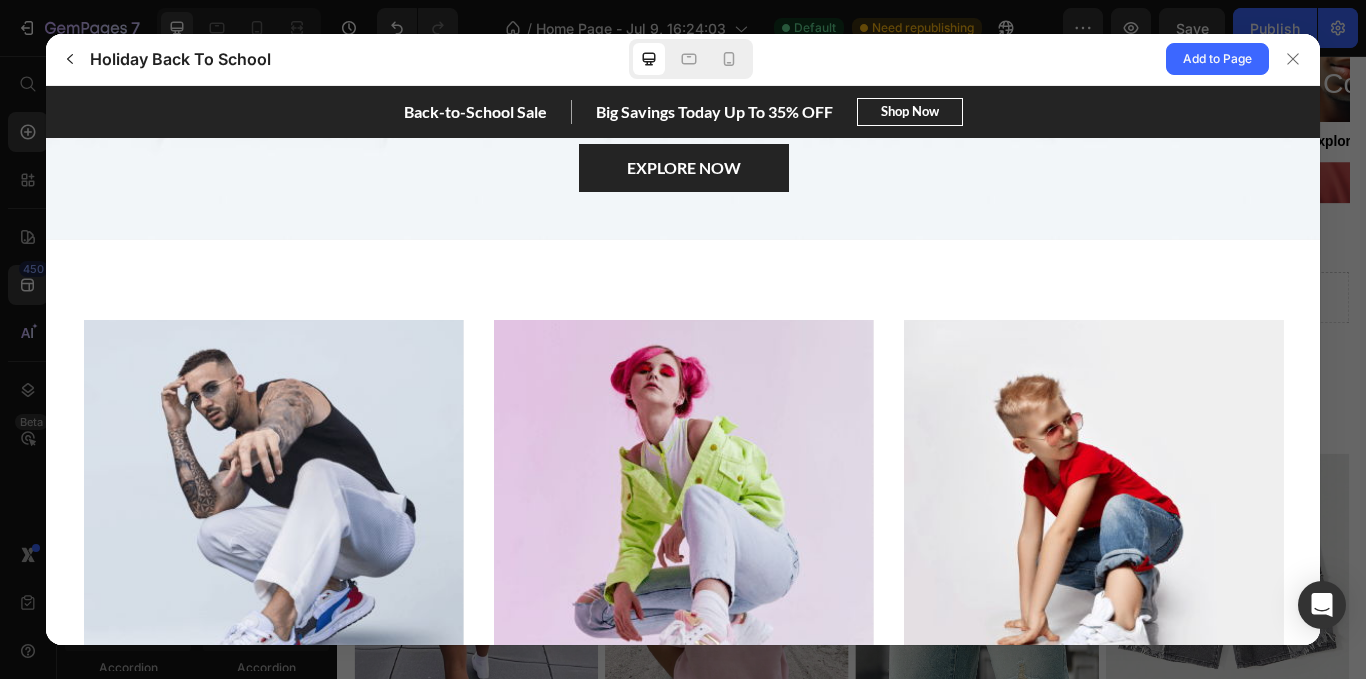 scroll, scrollTop: 600, scrollLeft: 0, axis: vertical 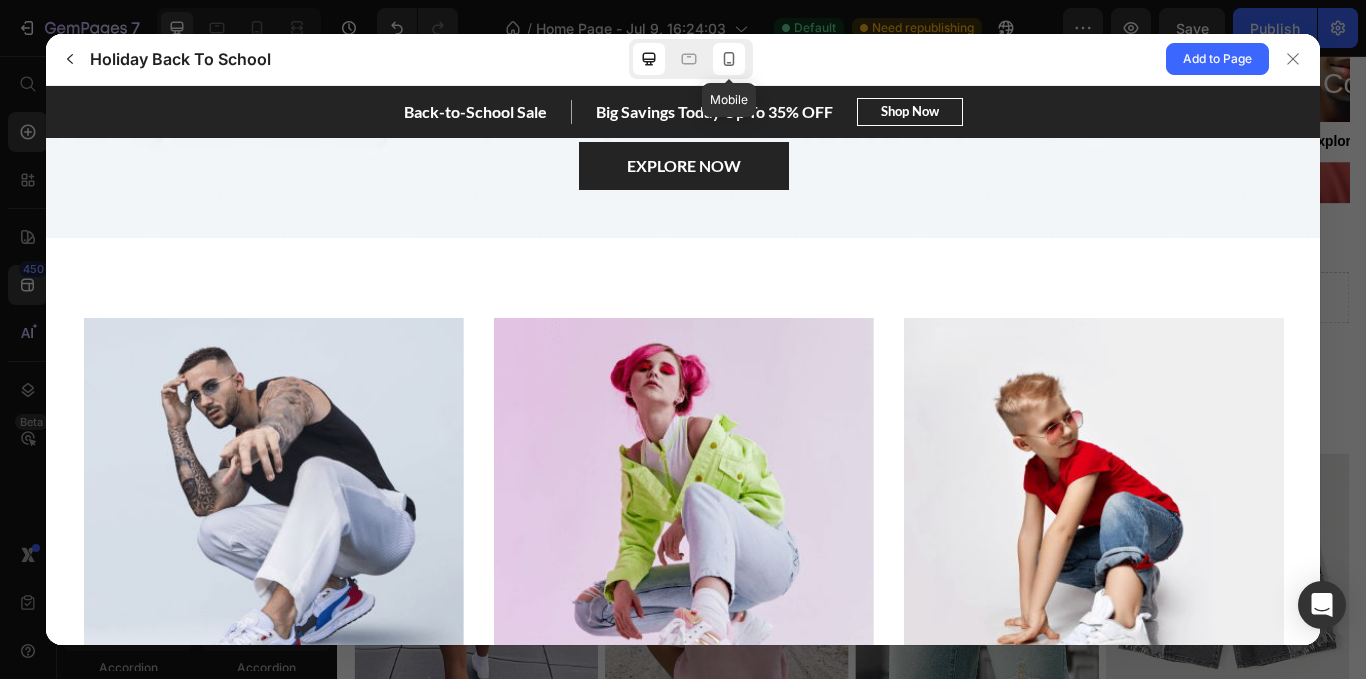 click 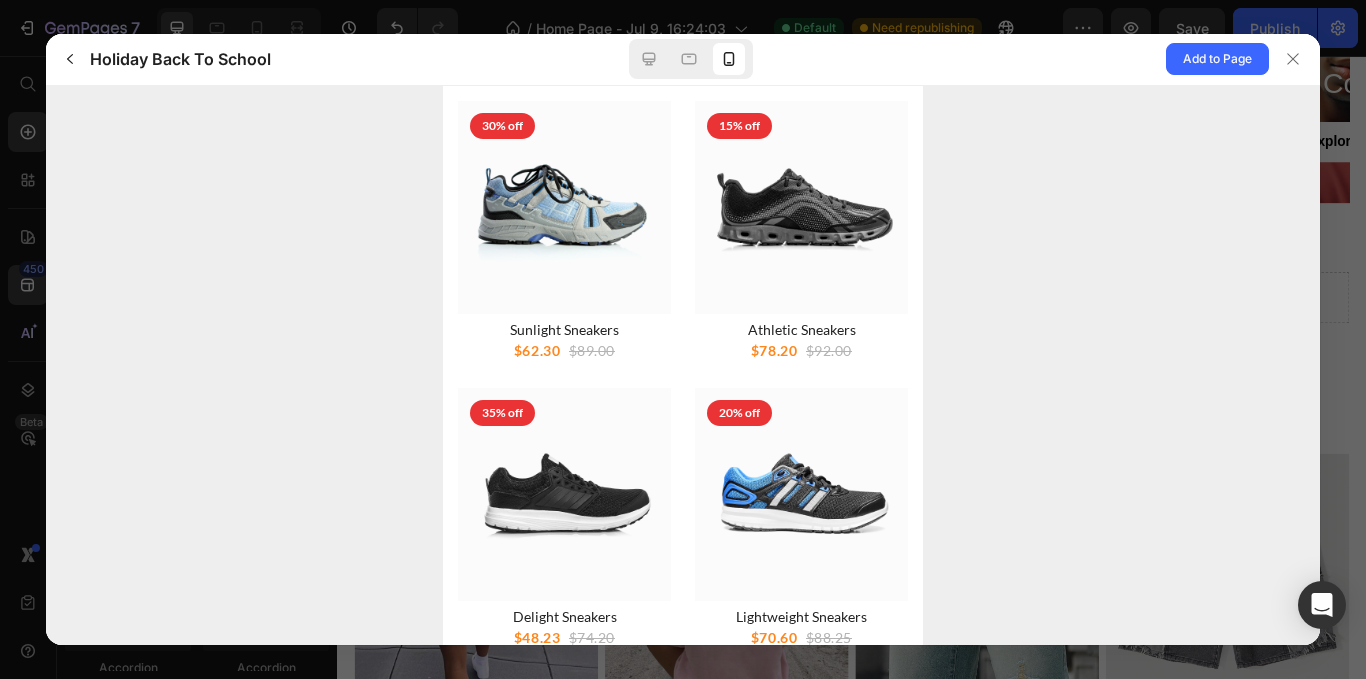 scroll, scrollTop: 2300, scrollLeft: 0, axis: vertical 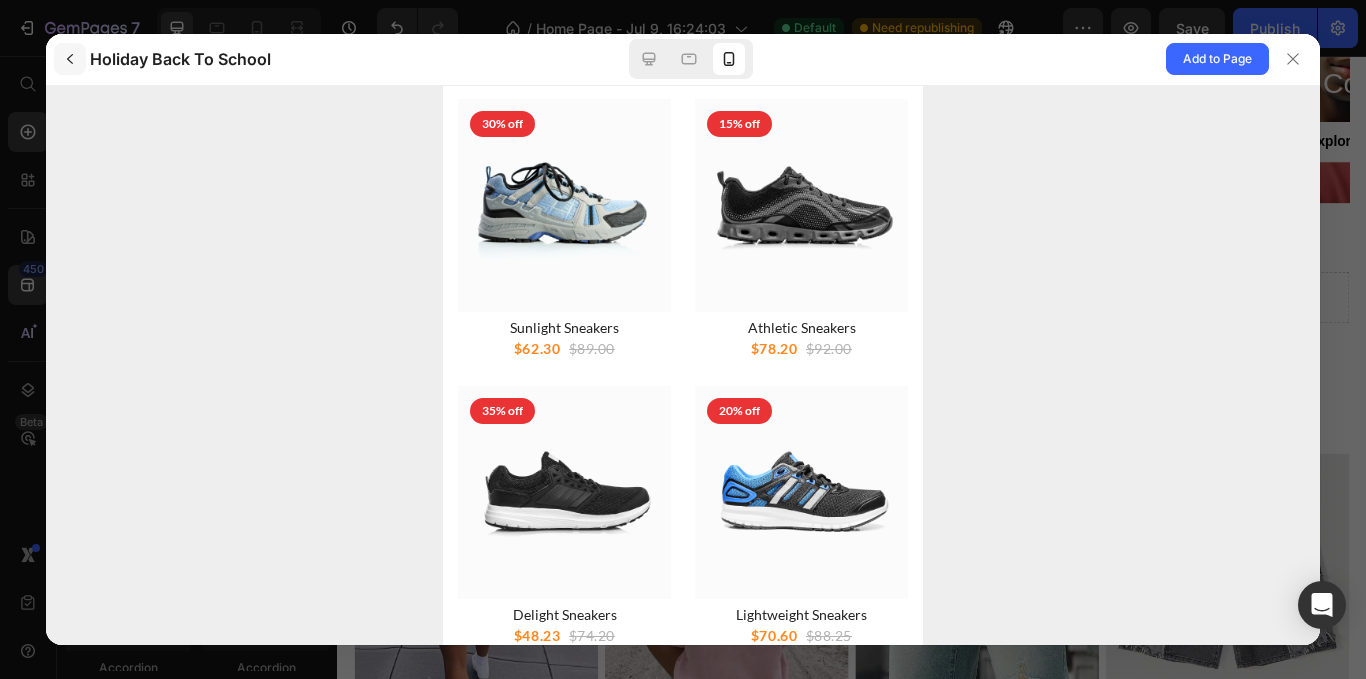 click at bounding box center [70, 59] 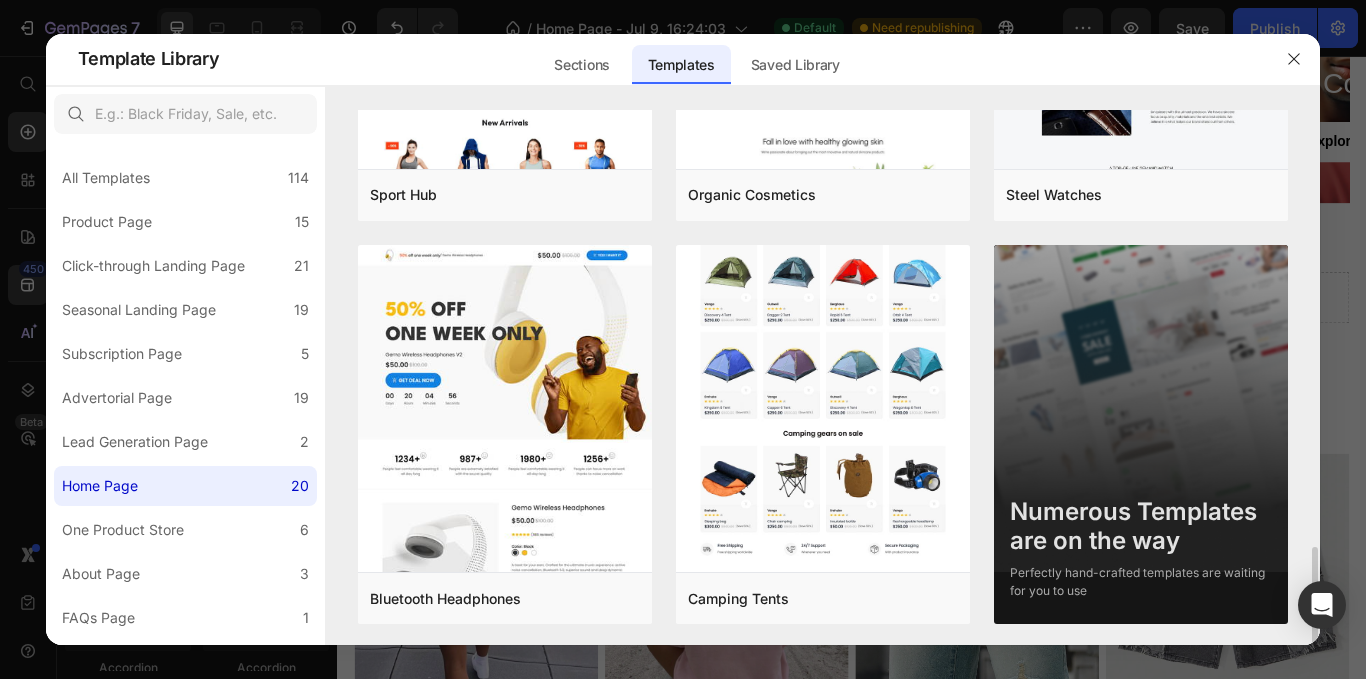 scroll, scrollTop: 2288, scrollLeft: 0, axis: vertical 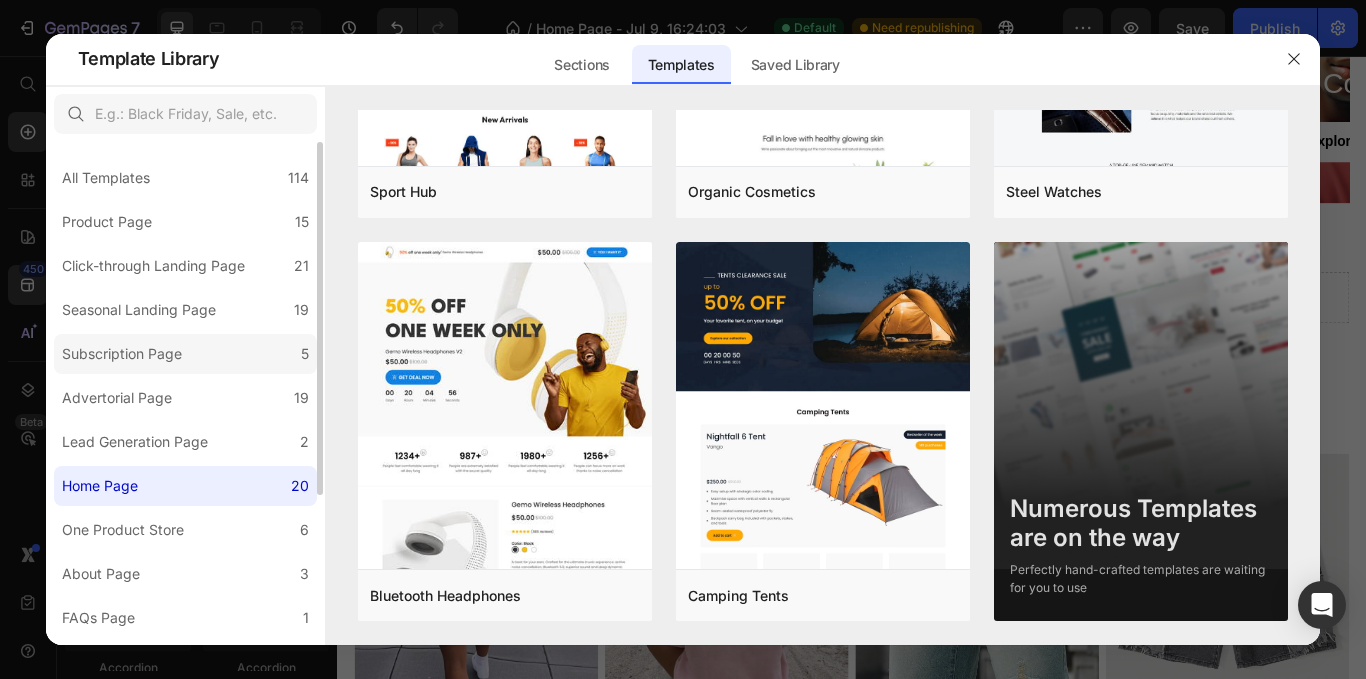 click on "Subscription Page 5" 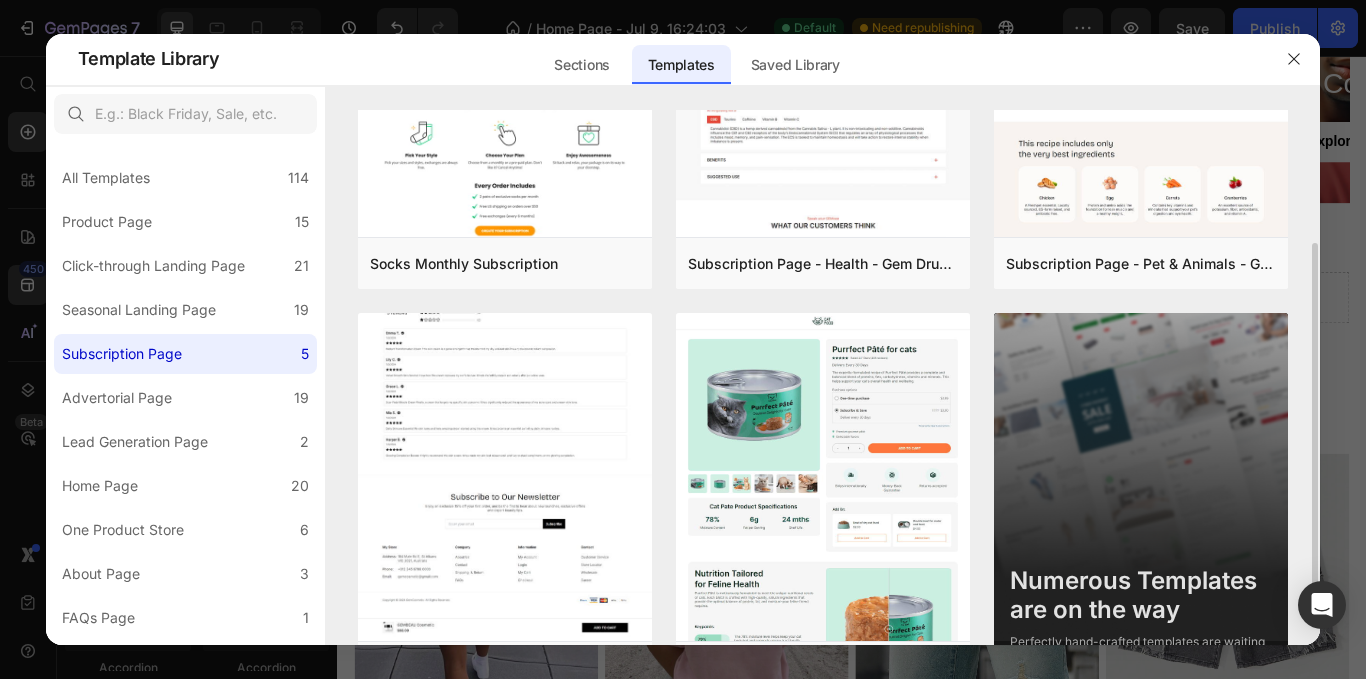 scroll, scrollTop: 272, scrollLeft: 0, axis: vertical 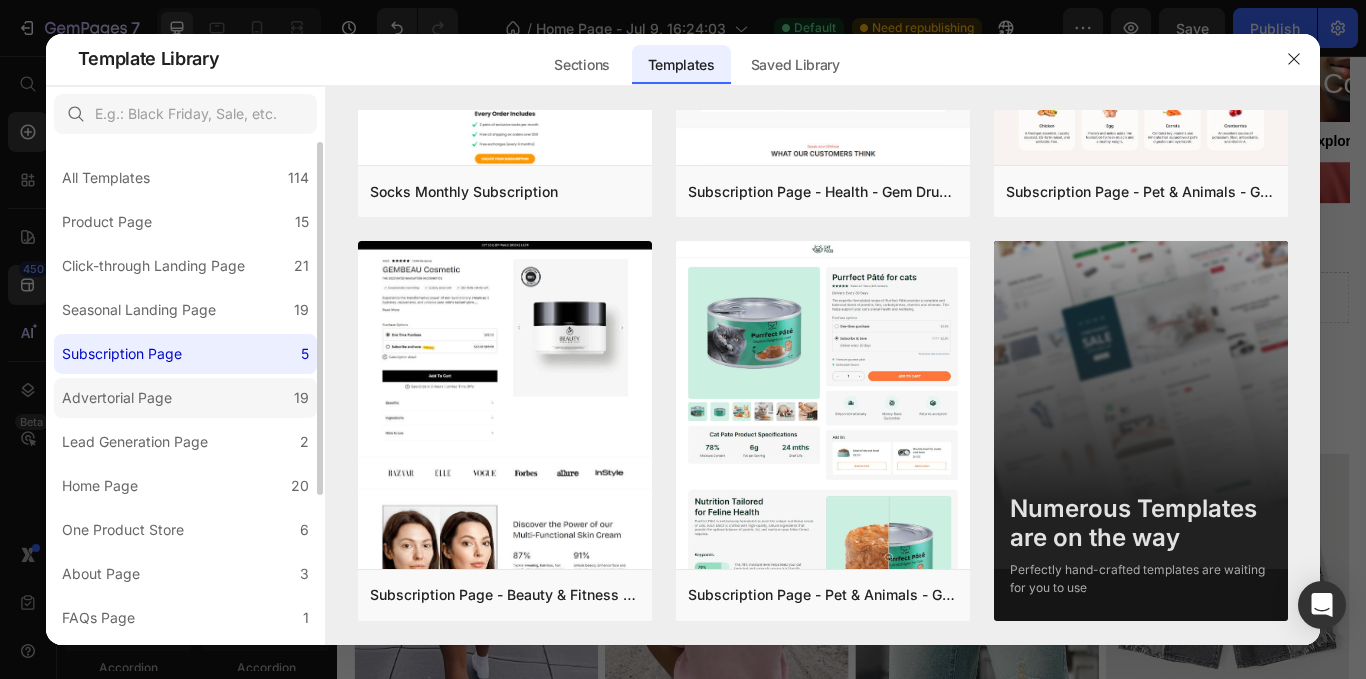 click on "Advertorial Page" at bounding box center (121, 398) 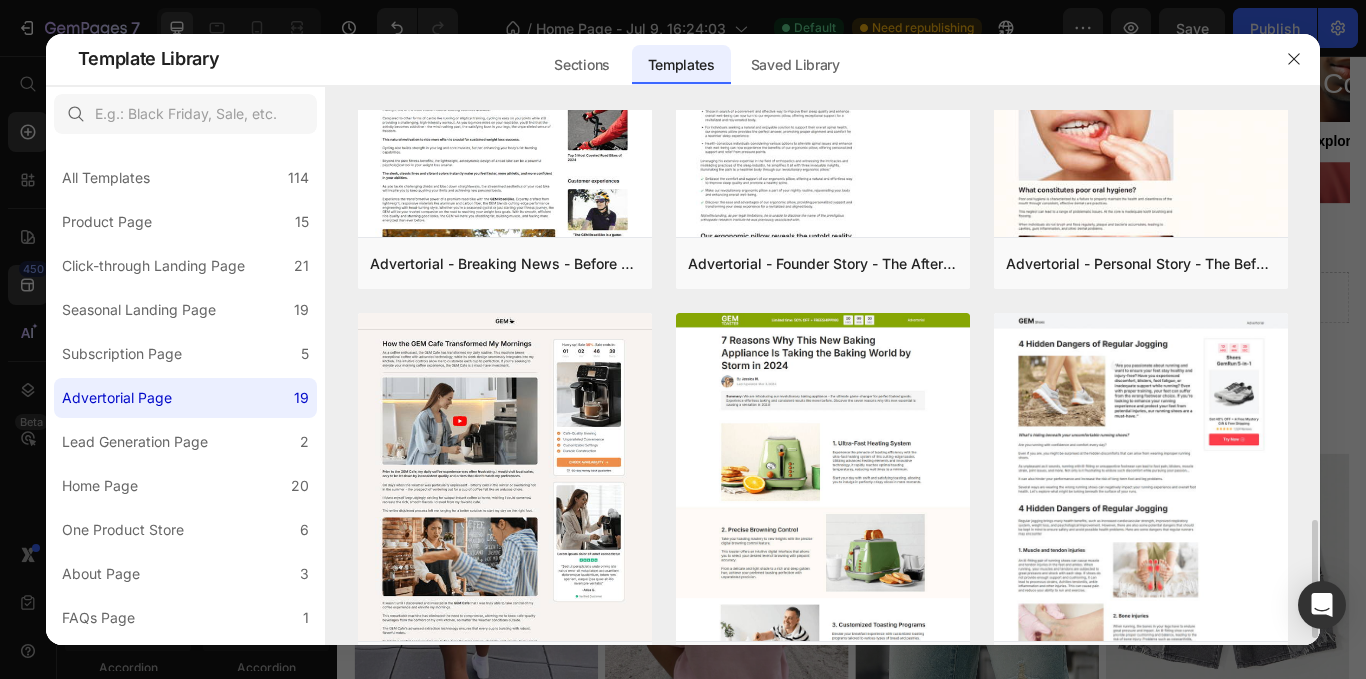 scroll, scrollTop: 500, scrollLeft: 0, axis: vertical 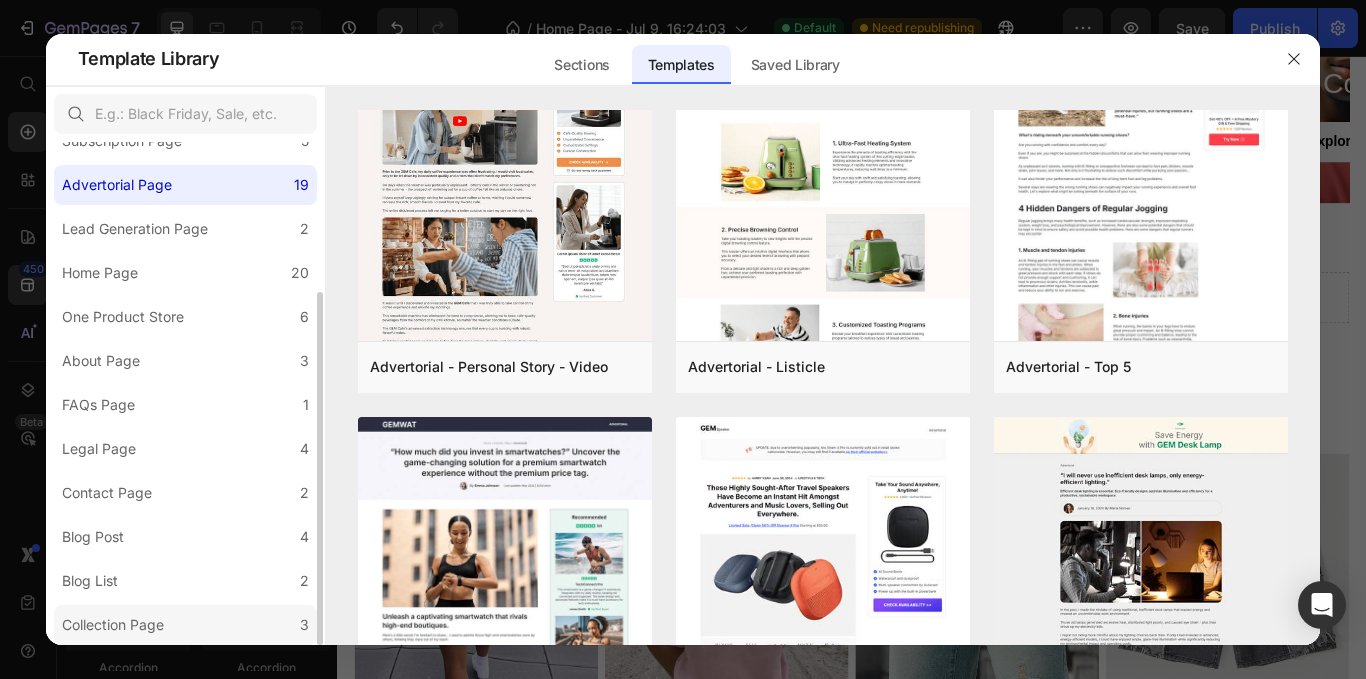 click on "Collection Page 3" 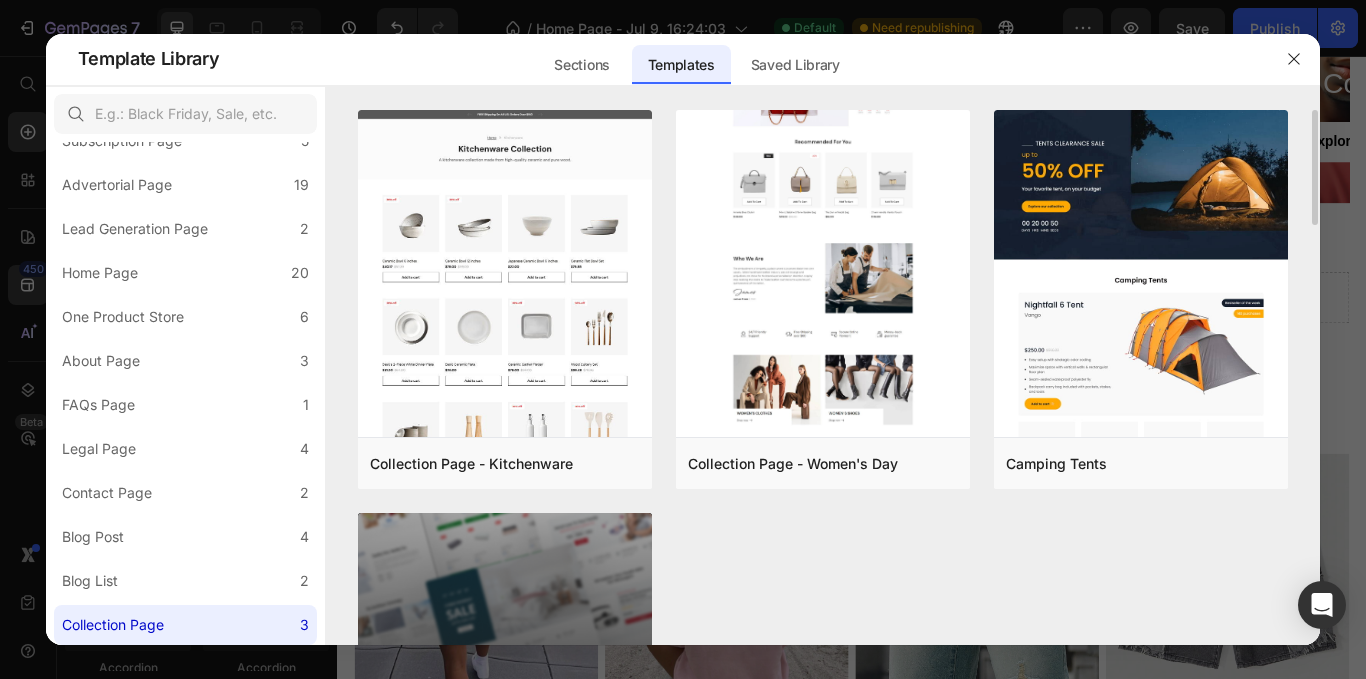 scroll, scrollTop: 270, scrollLeft: 0, axis: vertical 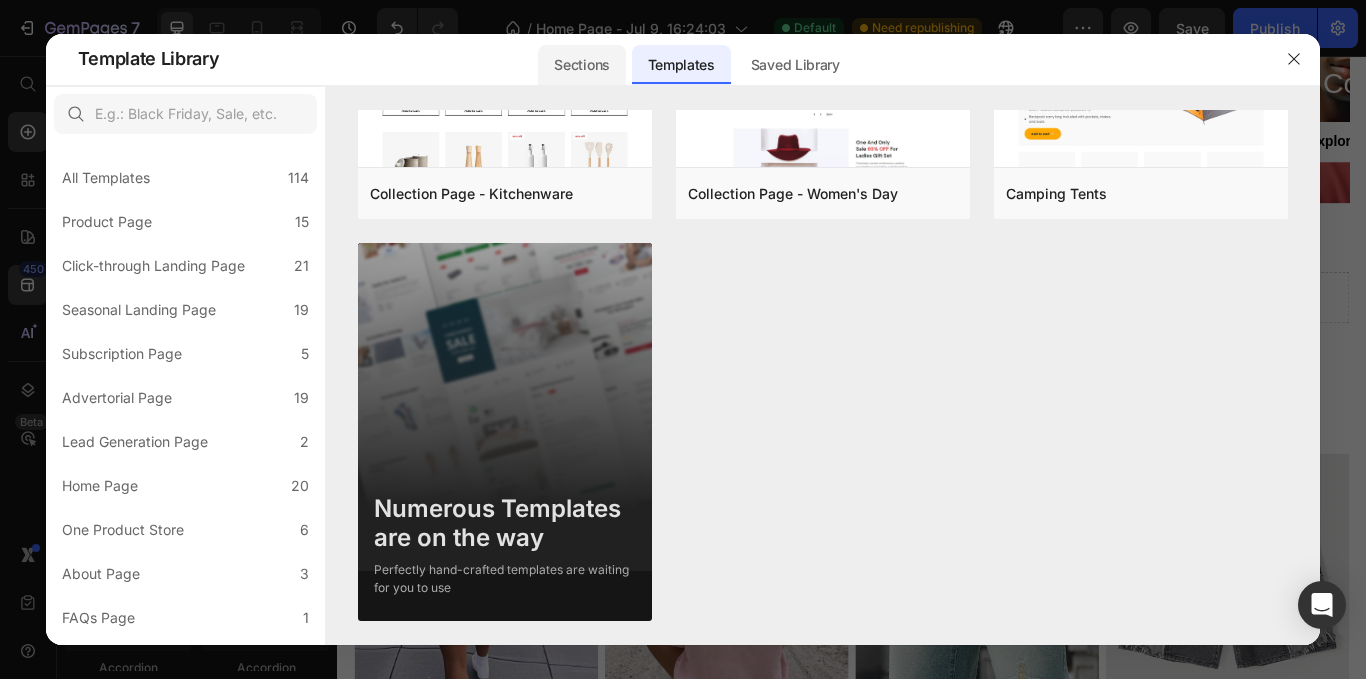 click on "Sections" 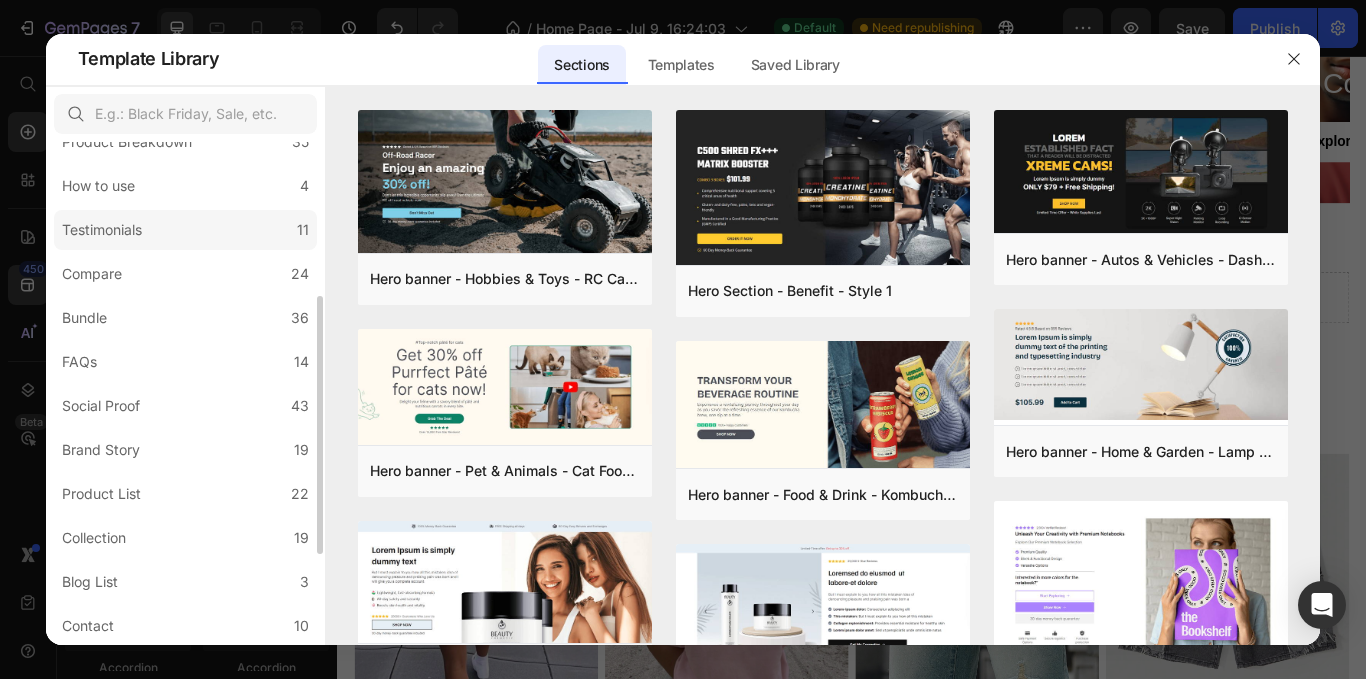 scroll, scrollTop: 400, scrollLeft: 0, axis: vertical 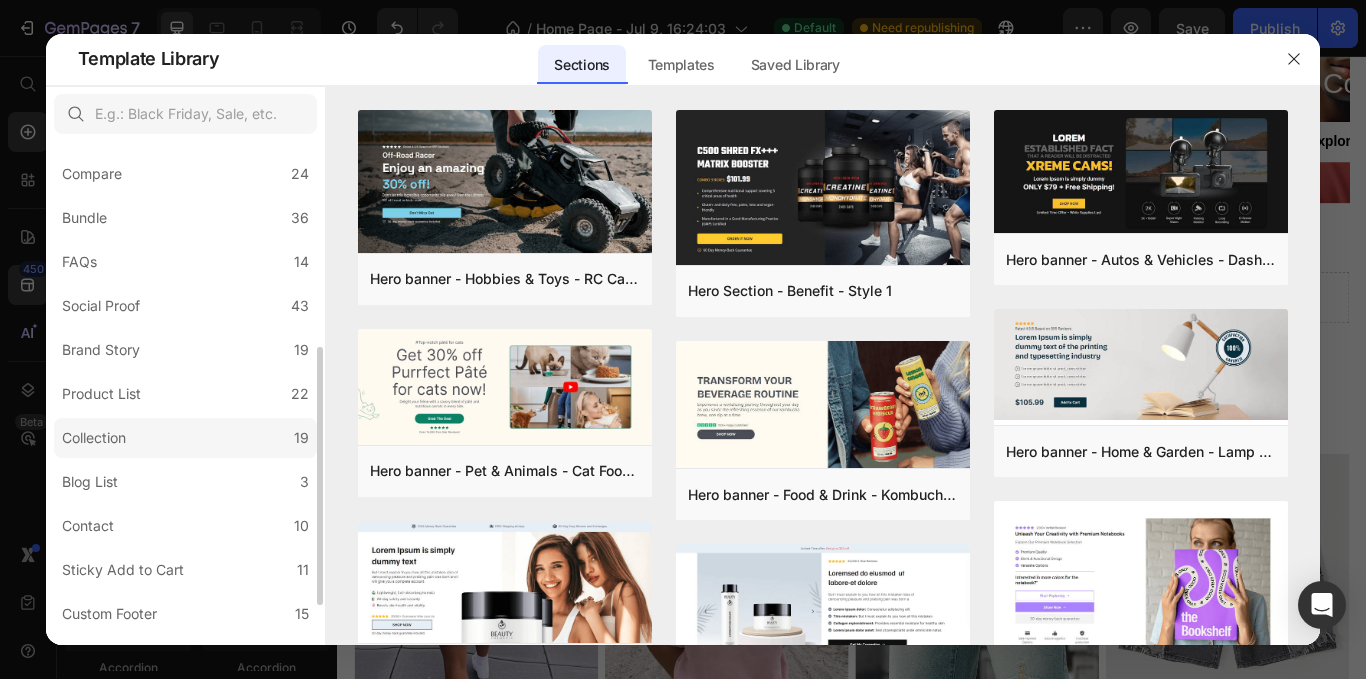 click on "Collection 19" 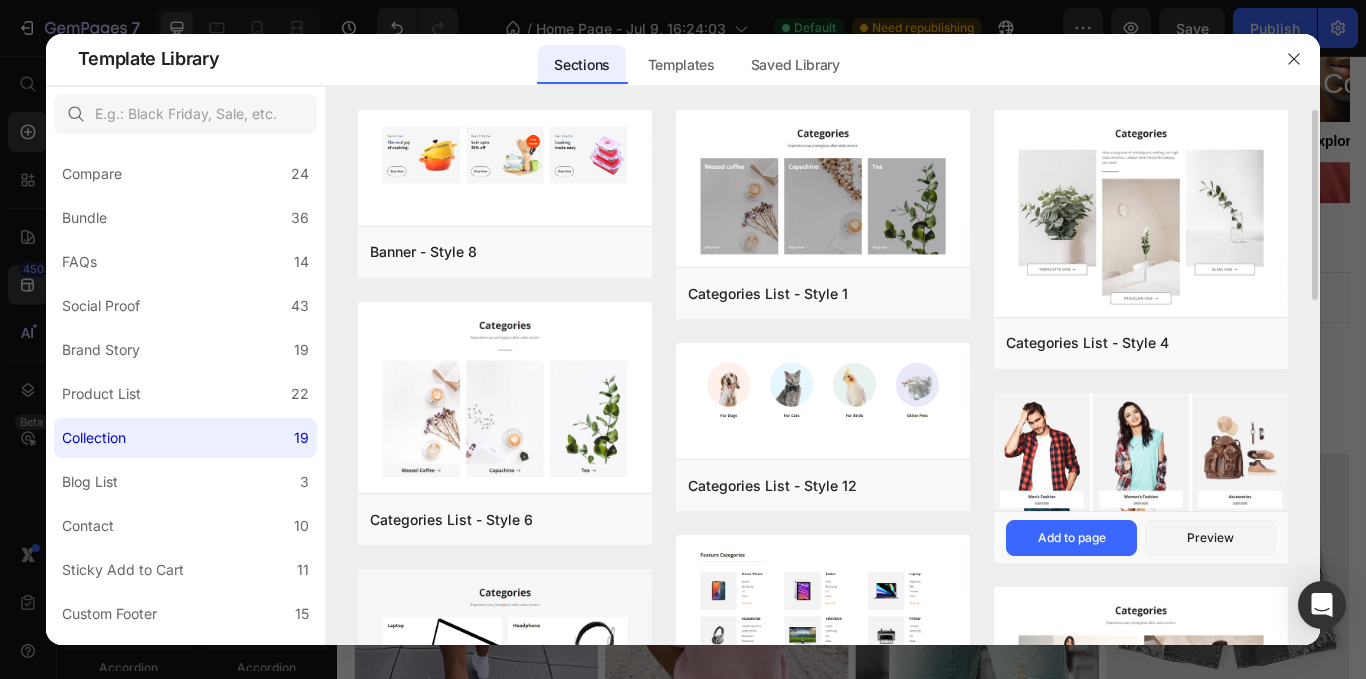 scroll, scrollTop: 100, scrollLeft: 0, axis: vertical 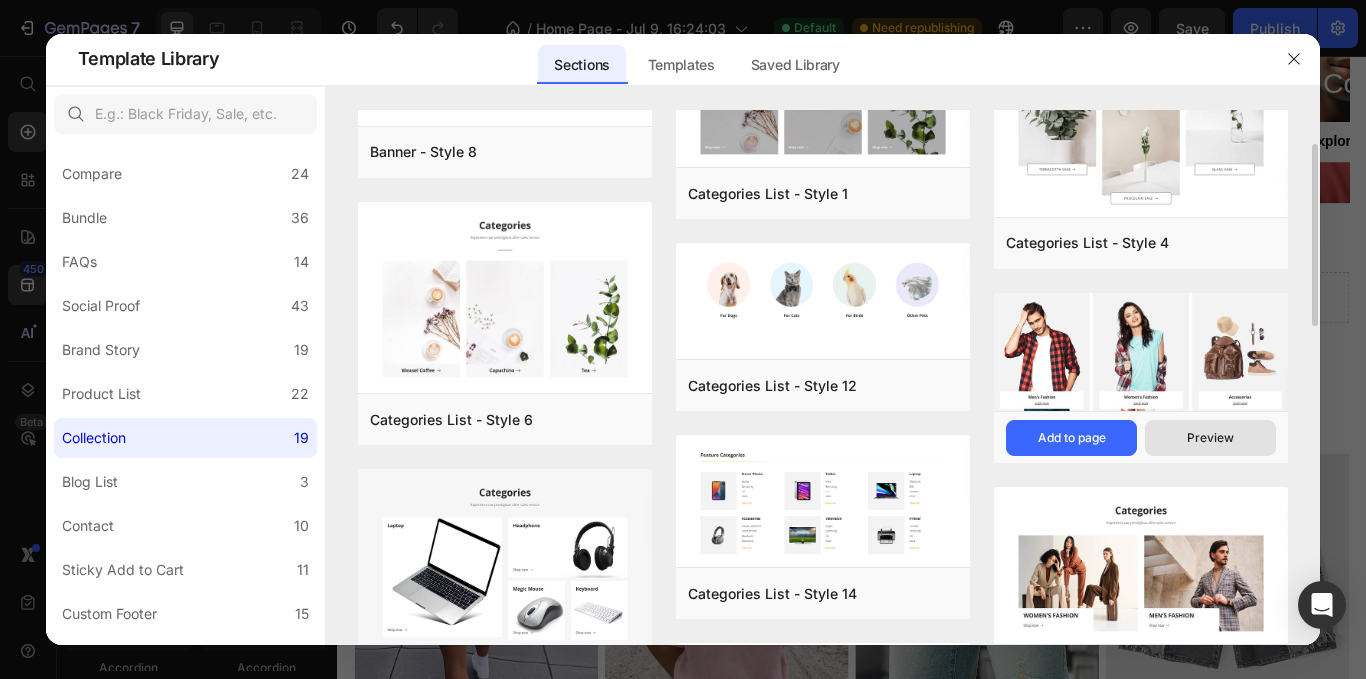 click on "Preview" at bounding box center [1210, 438] 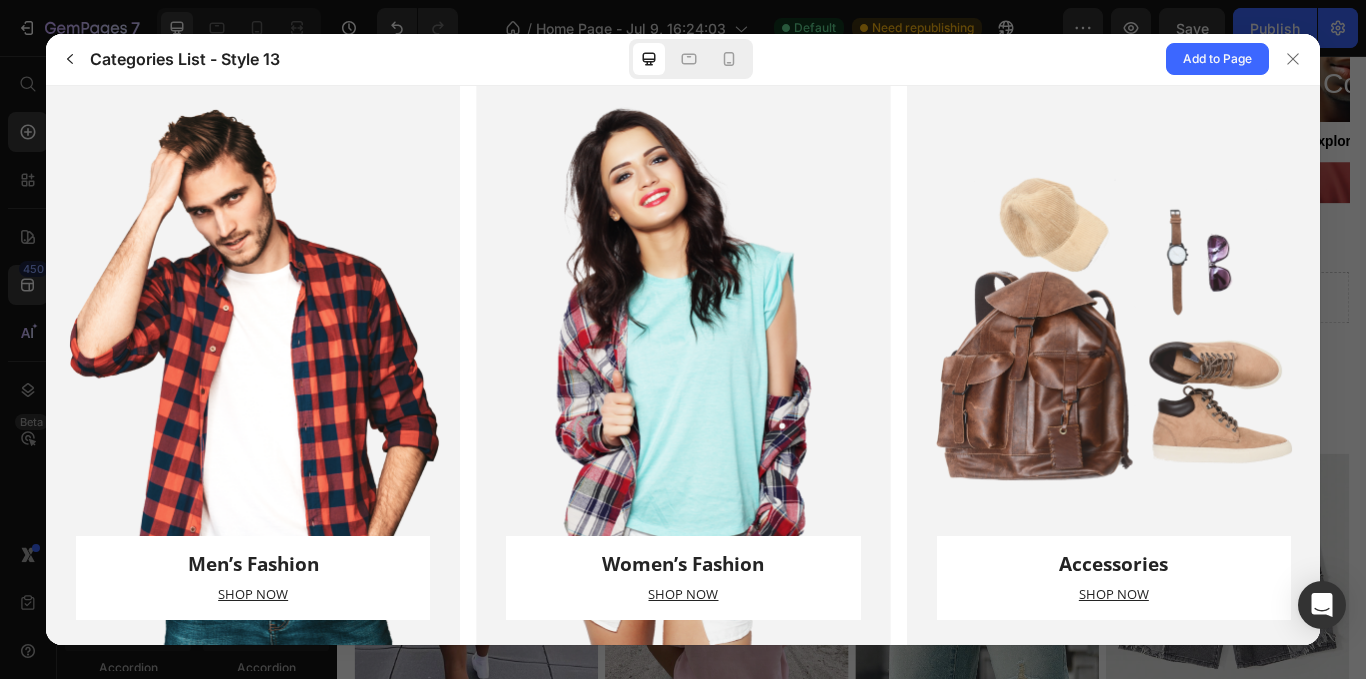 scroll, scrollTop: 25, scrollLeft: 0, axis: vertical 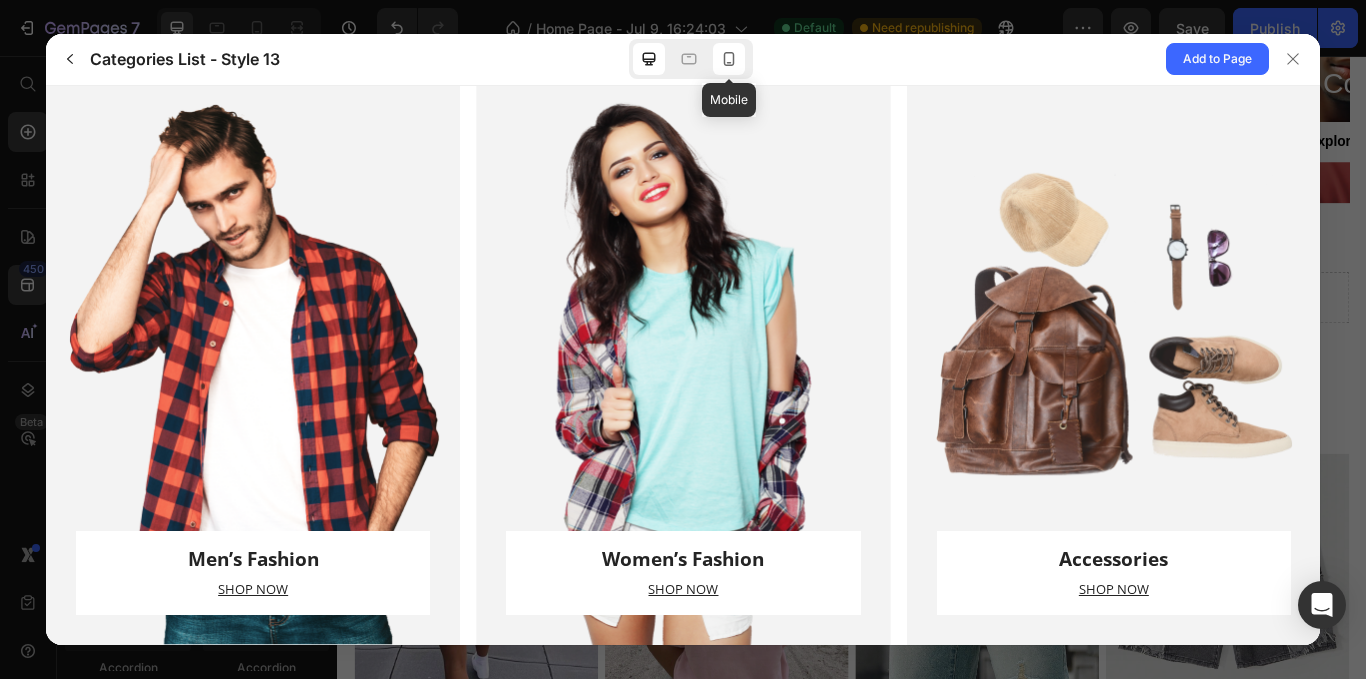 click 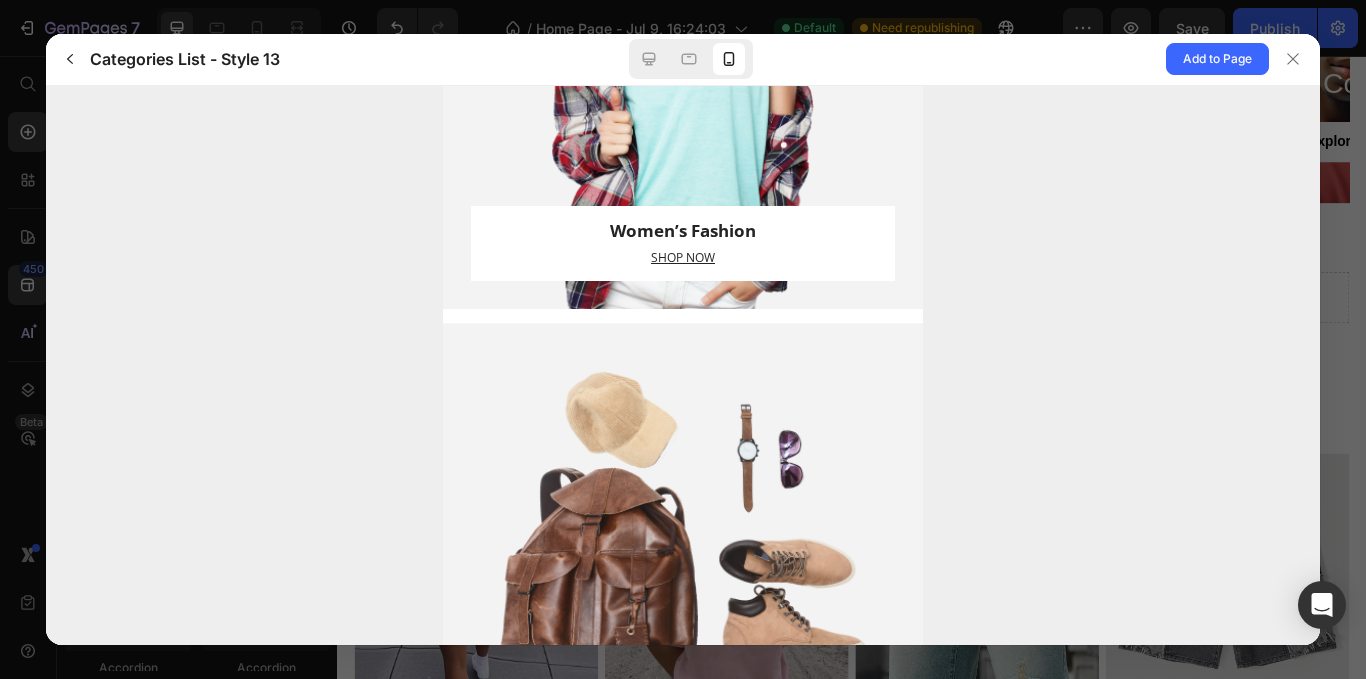 scroll, scrollTop: 870, scrollLeft: 0, axis: vertical 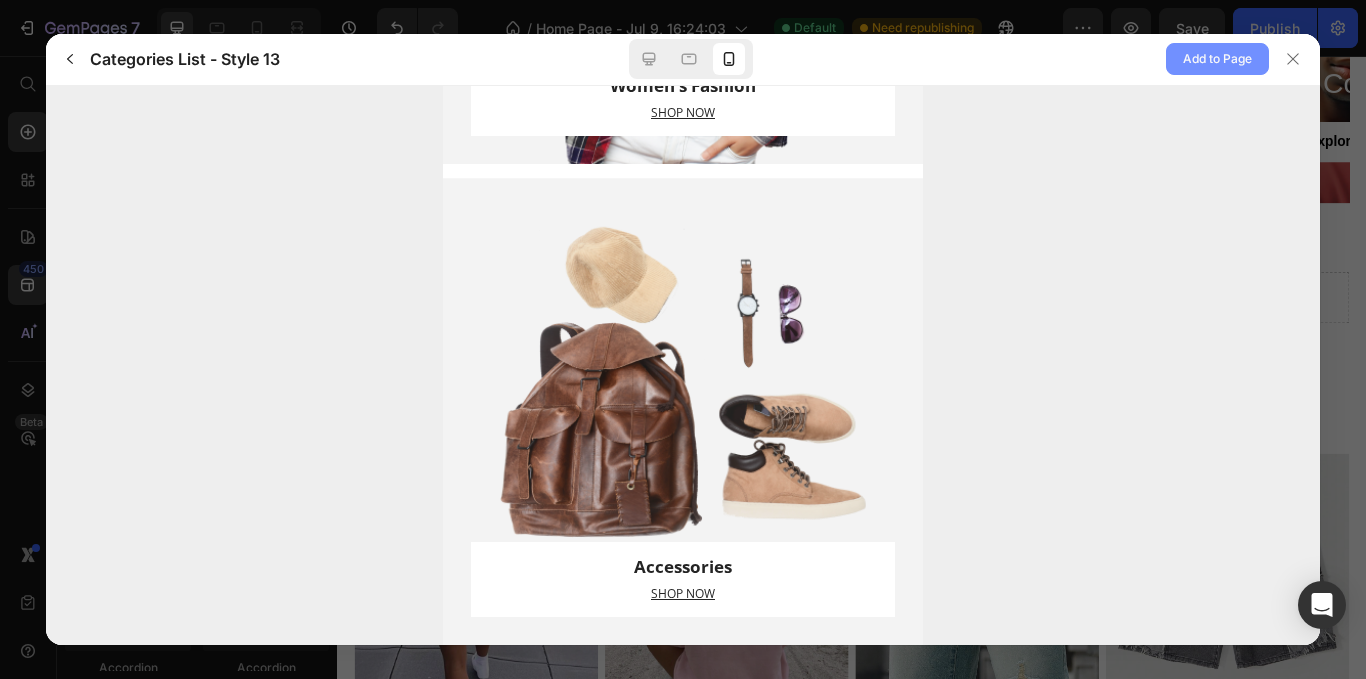 click on "Add to Page" 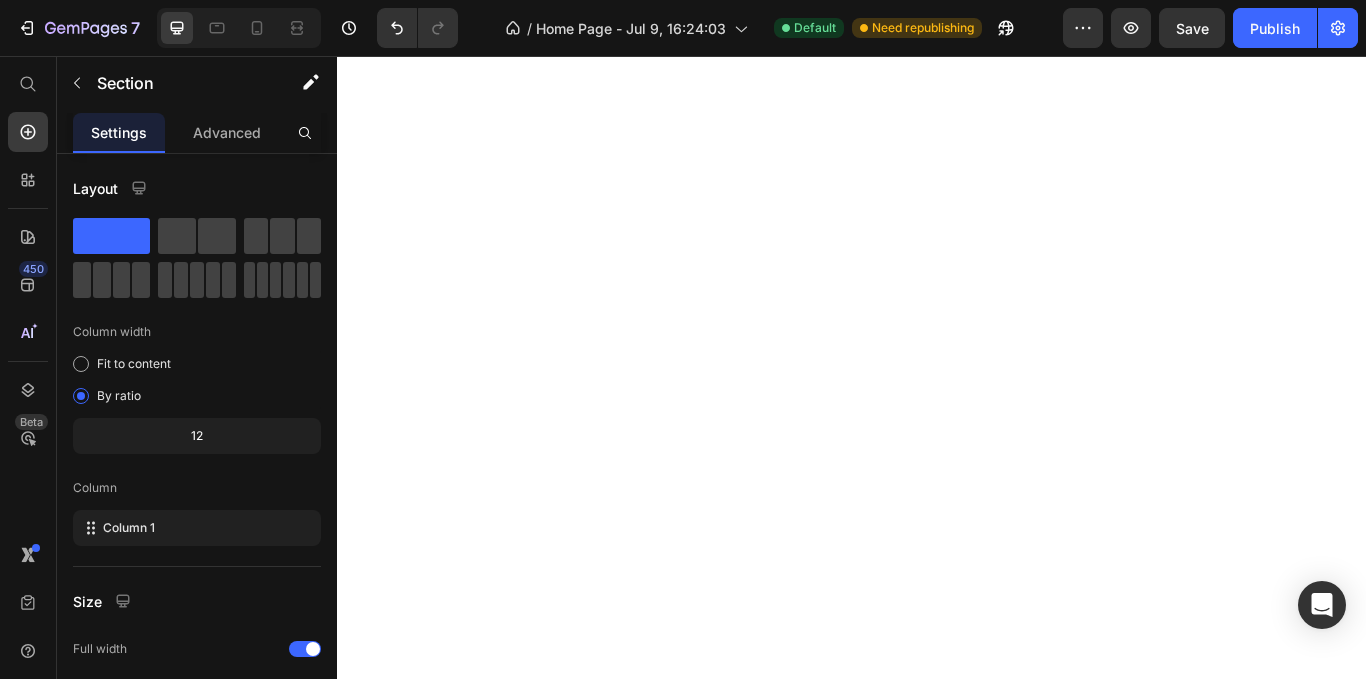 scroll, scrollTop: 6275, scrollLeft: 0, axis: vertical 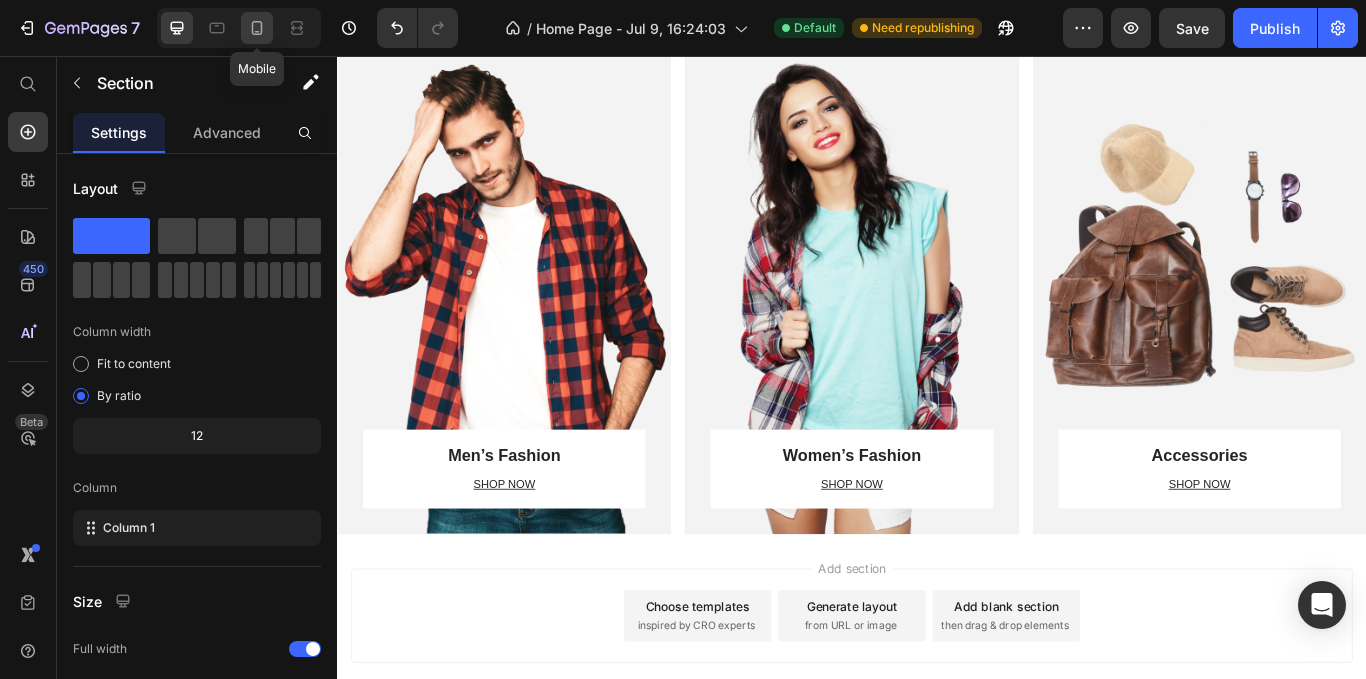 click 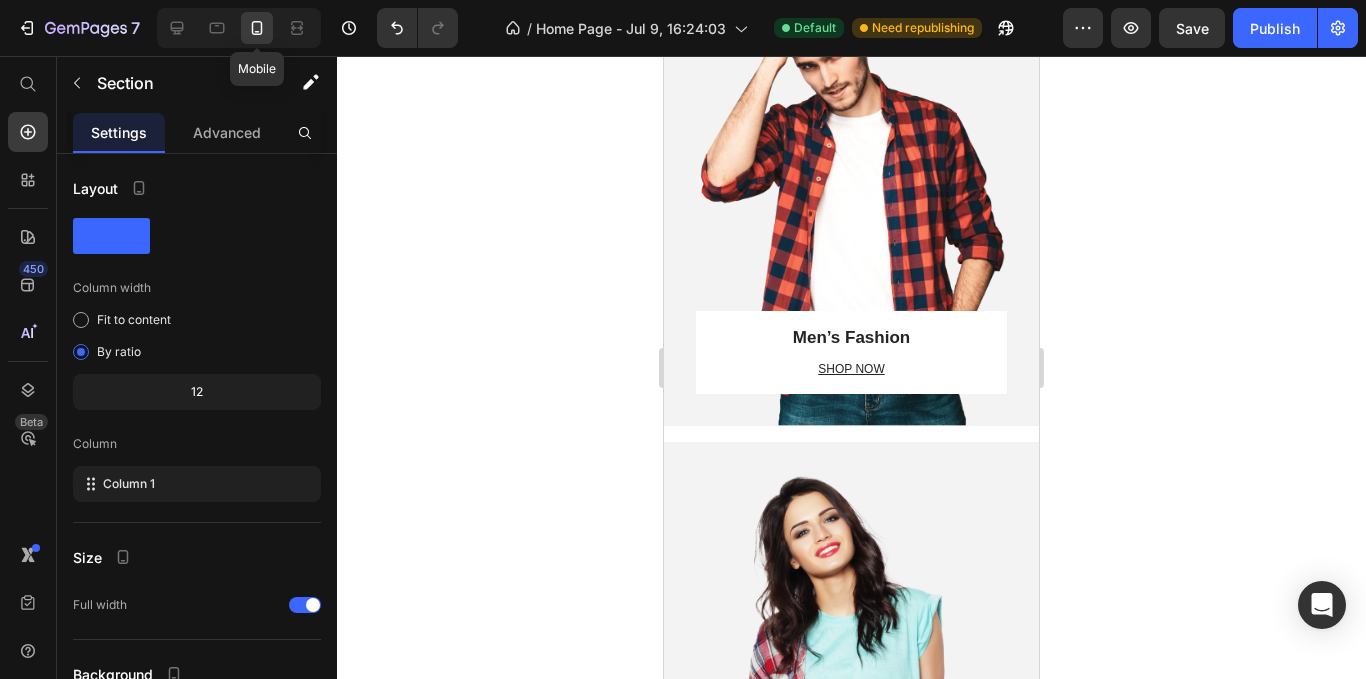 scroll, scrollTop: 5720, scrollLeft: 0, axis: vertical 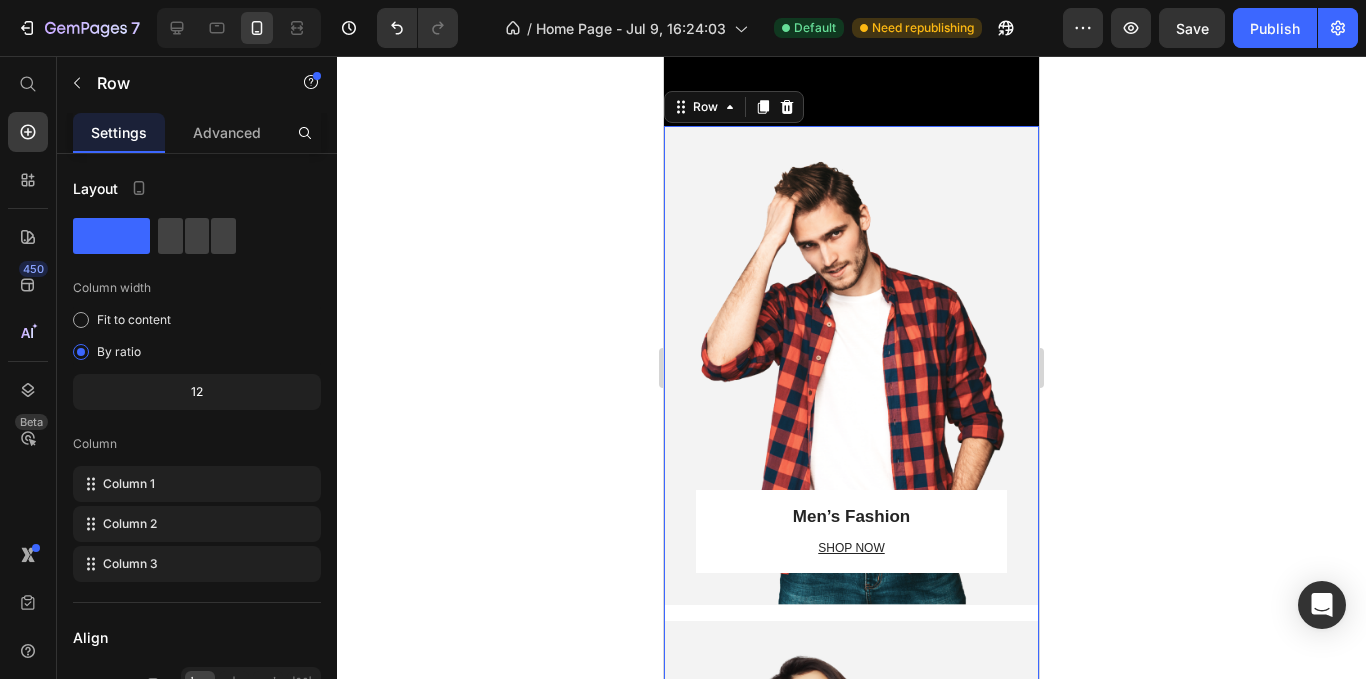 click on "Men’s Fashion Heading SHOP NOW Text block Row Row Hero Banner Row" at bounding box center (851, 373) 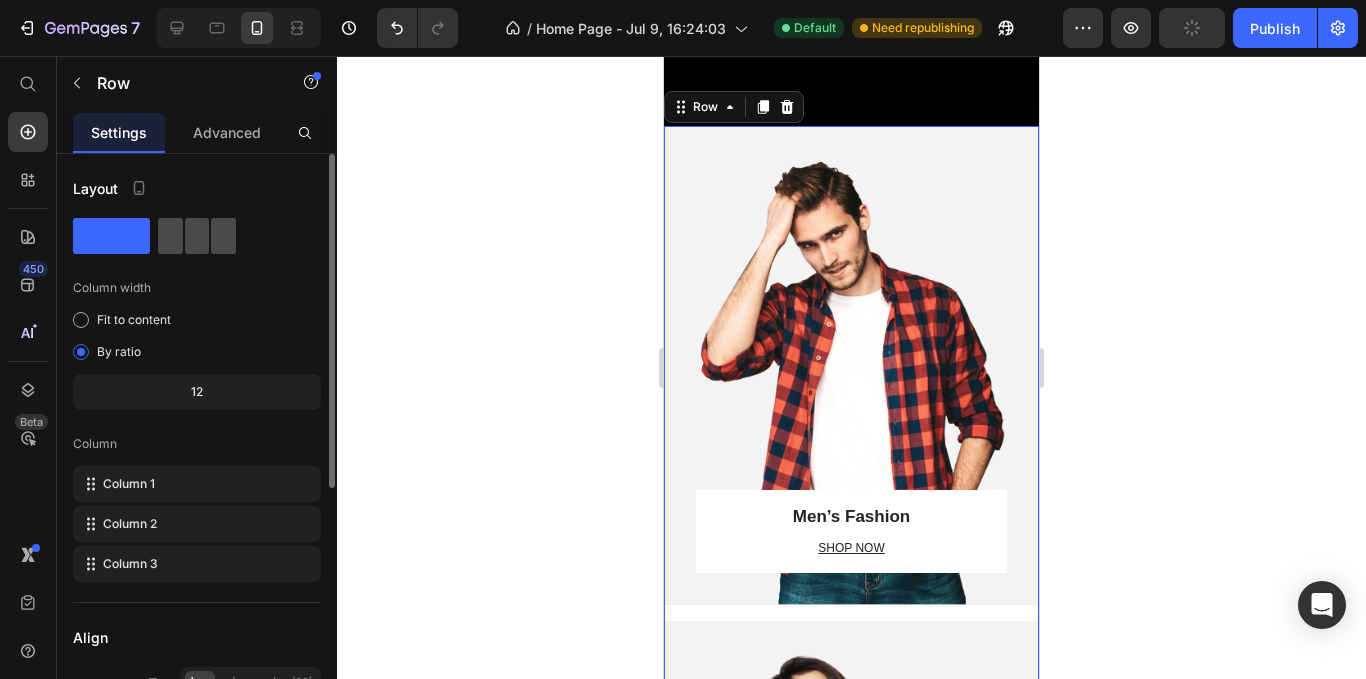 click 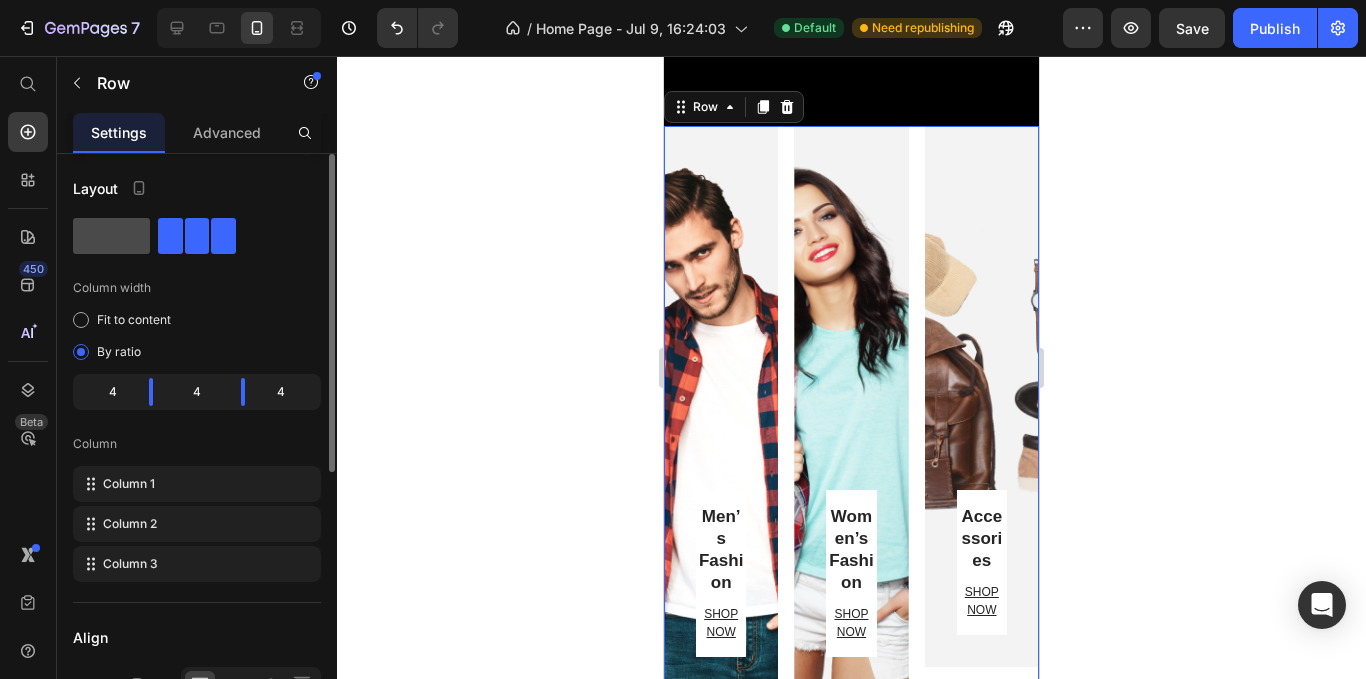click 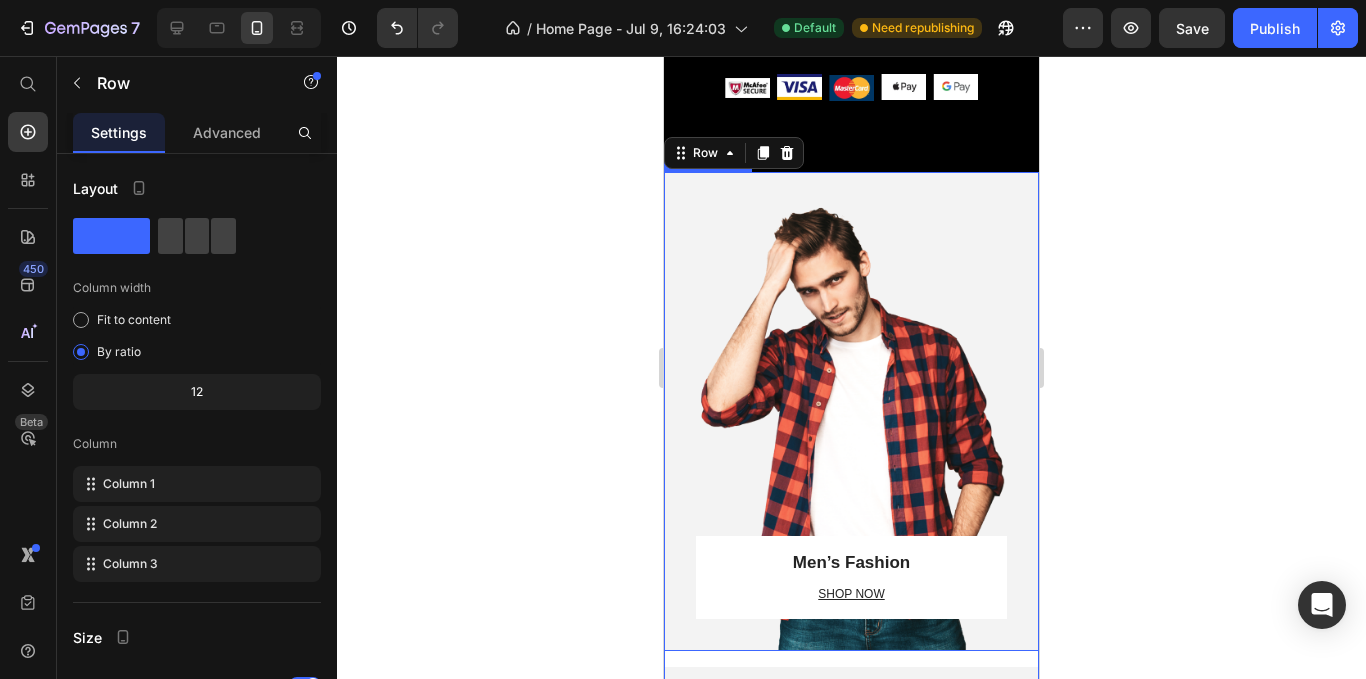 scroll, scrollTop: 5720, scrollLeft: 0, axis: vertical 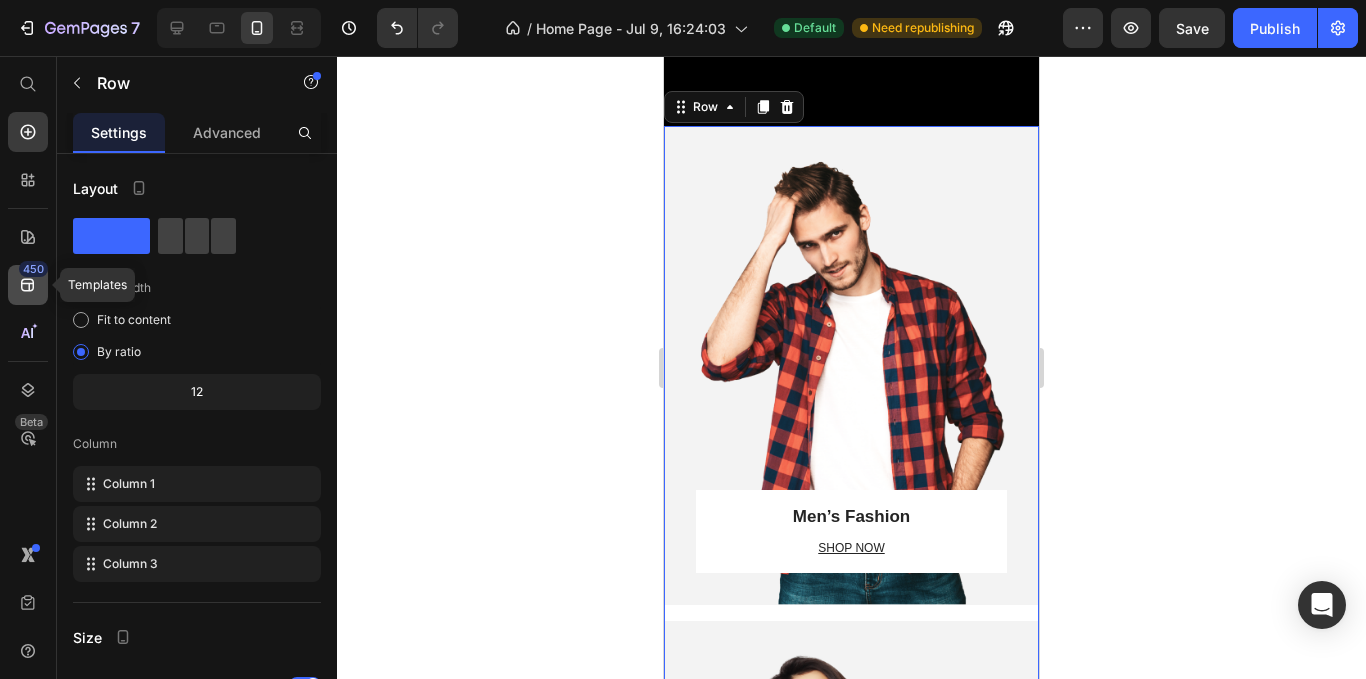 click 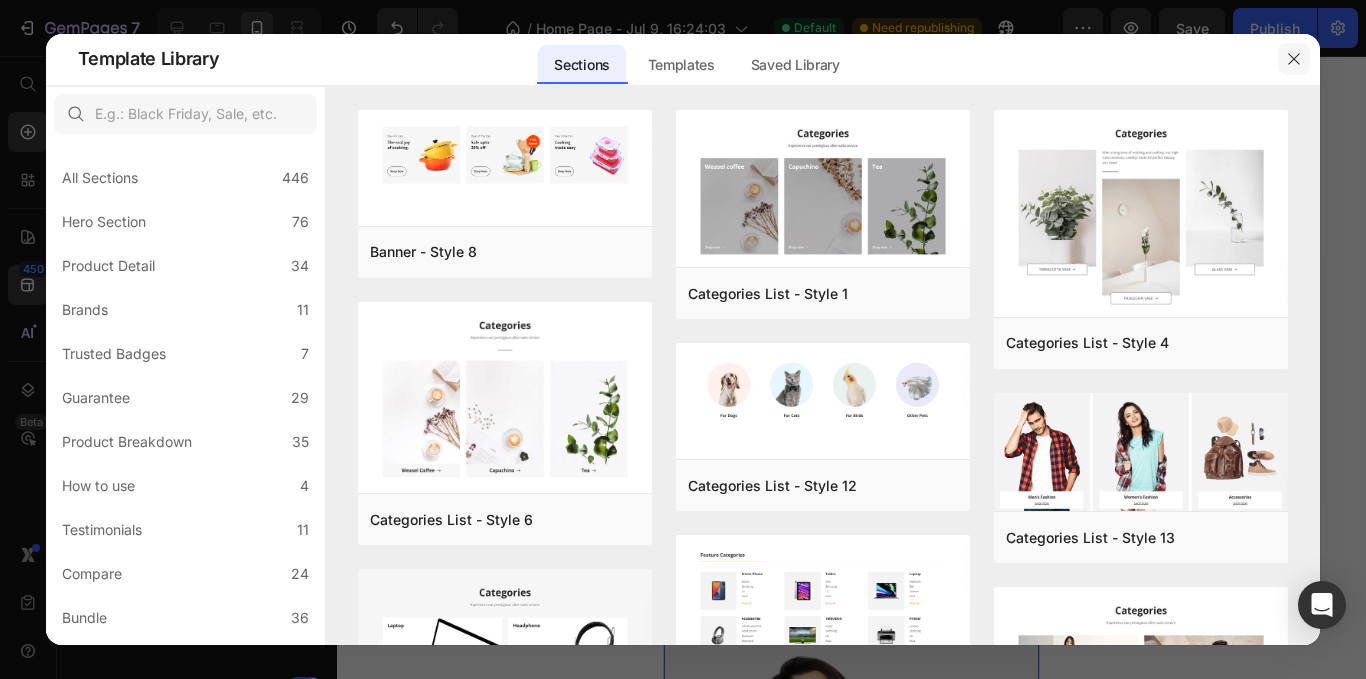 click 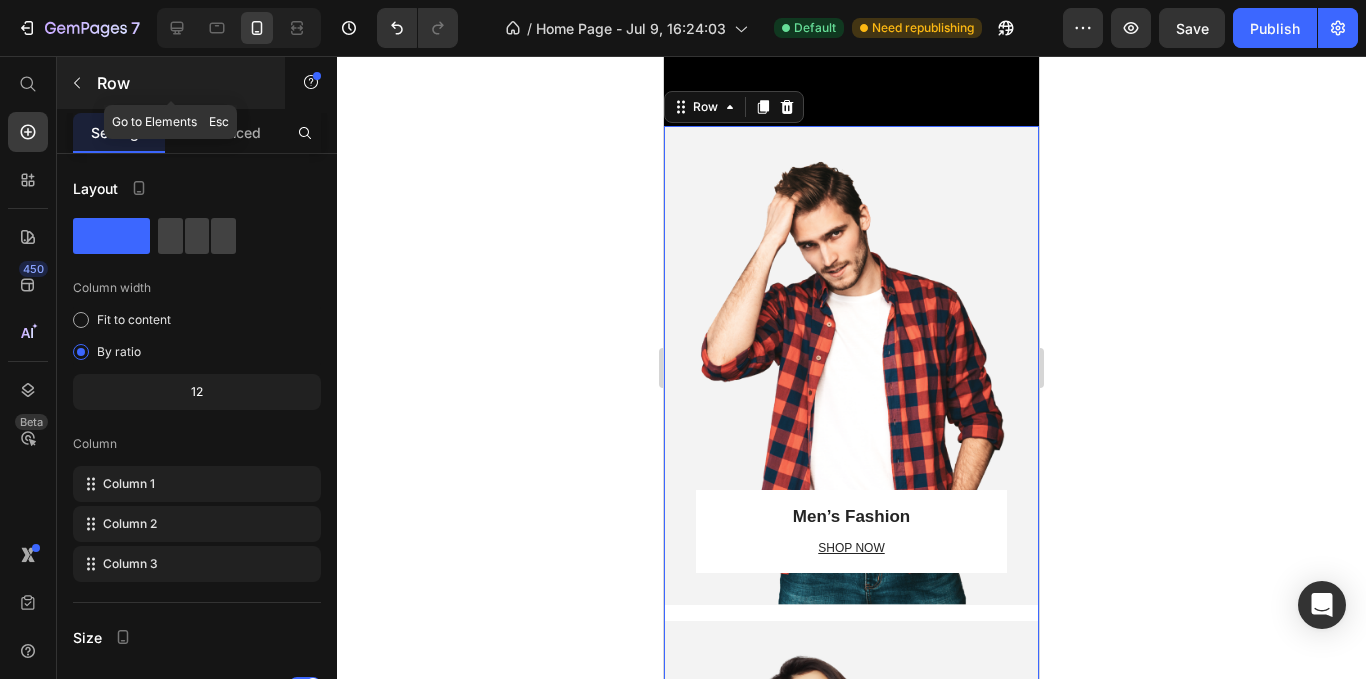 click at bounding box center (77, 83) 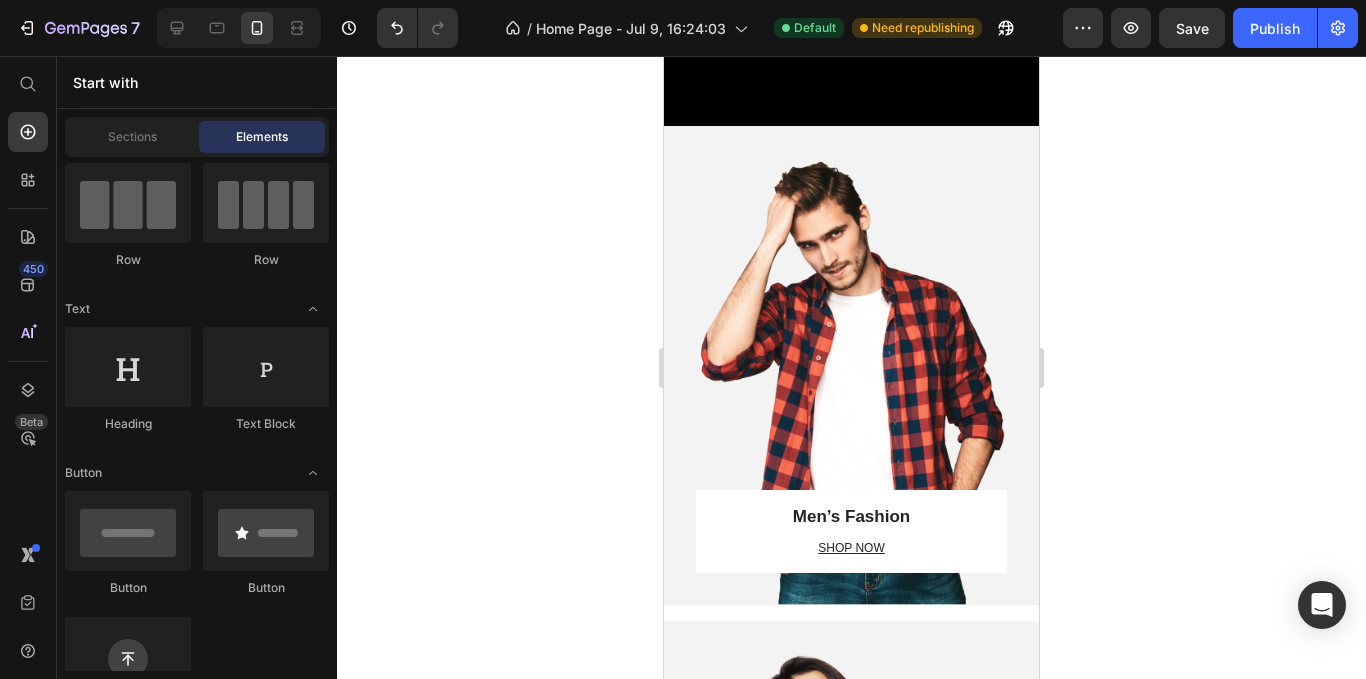 scroll, scrollTop: 0, scrollLeft: 0, axis: both 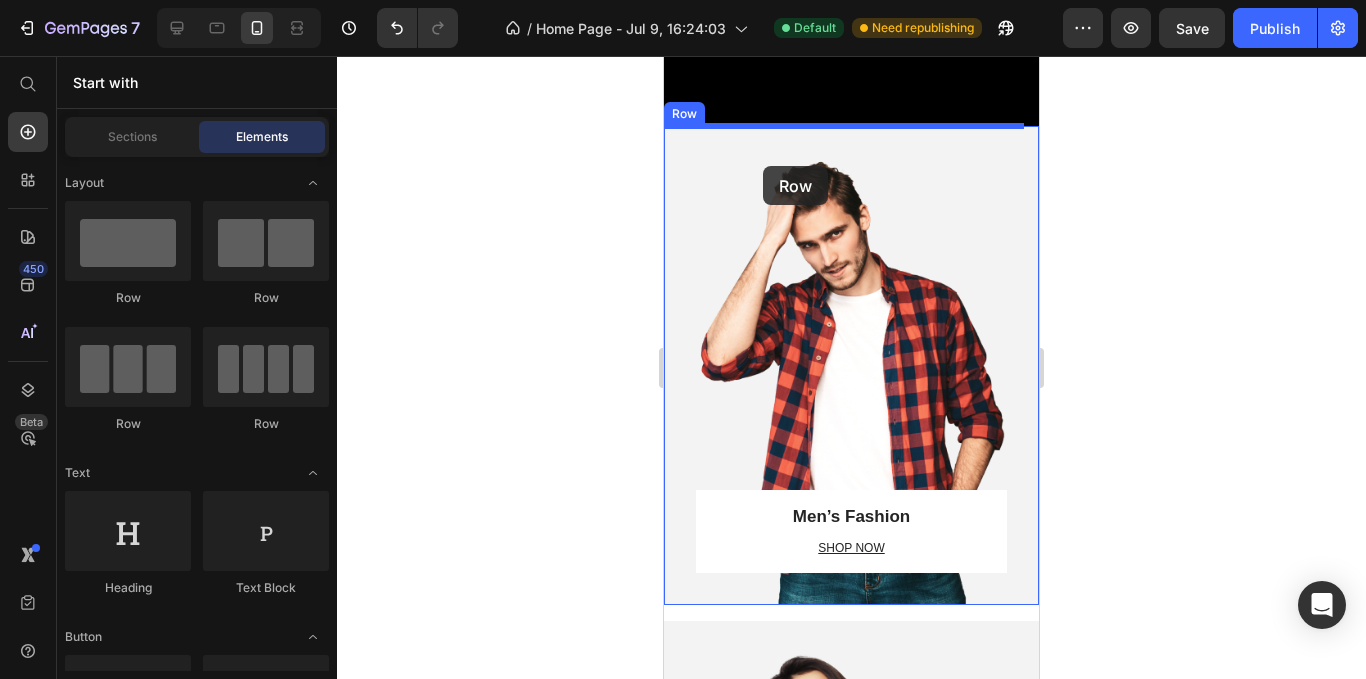 drag, startPoint x: 918, startPoint y: 307, endPoint x: 763, endPoint y: 166, distance: 209.53758 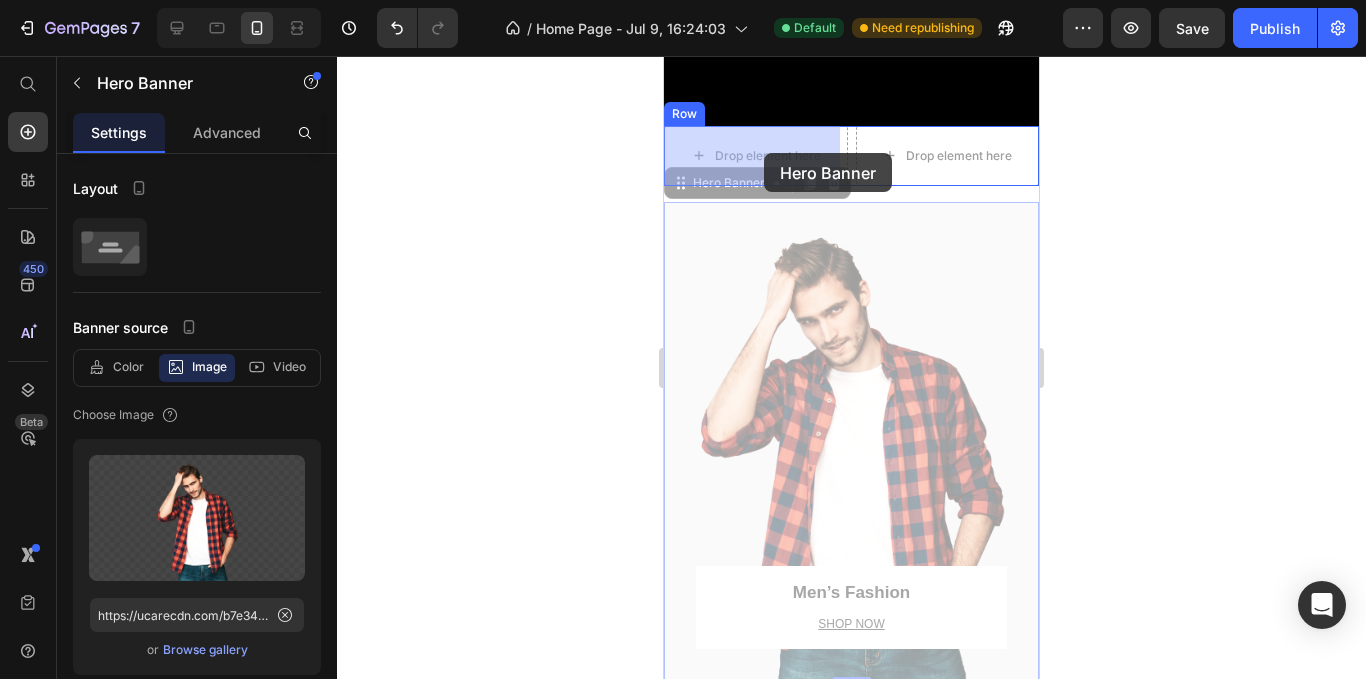drag, startPoint x: 824, startPoint y: 522, endPoint x: 764, endPoint y: 153, distance: 373.84622 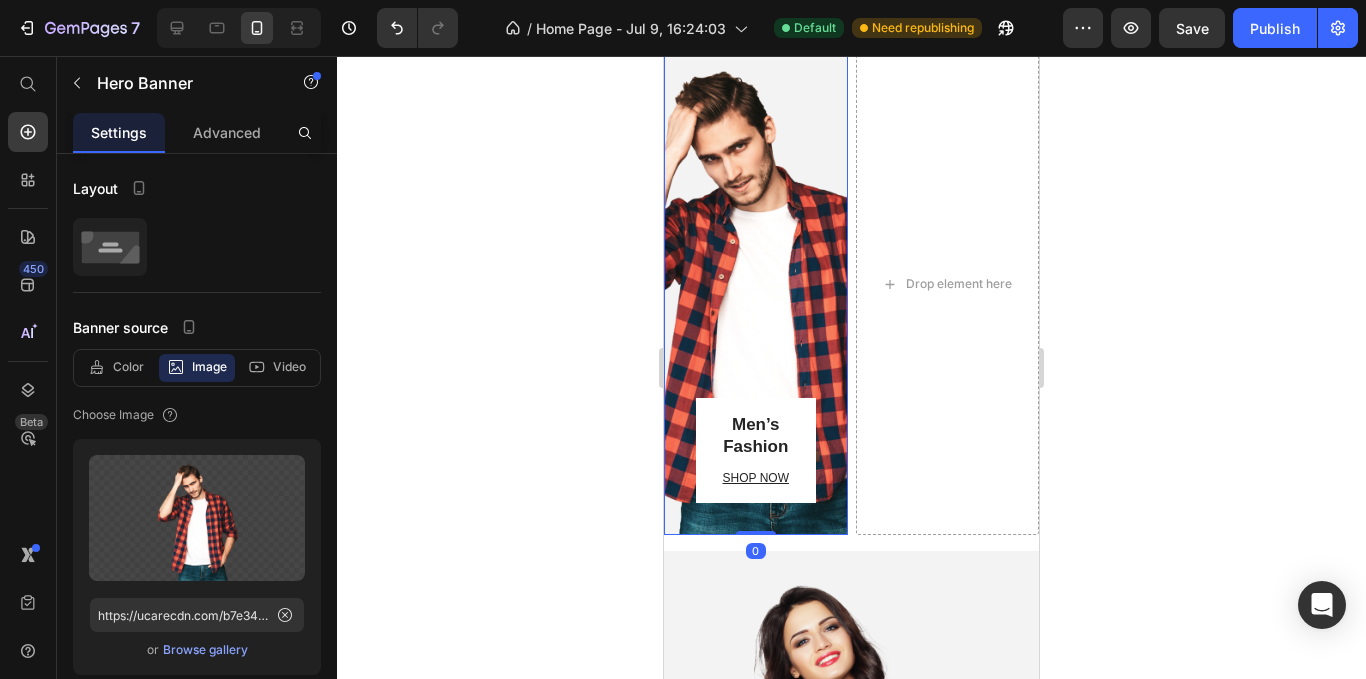 scroll, scrollTop: 5920, scrollLeft: 0, axis: vertical 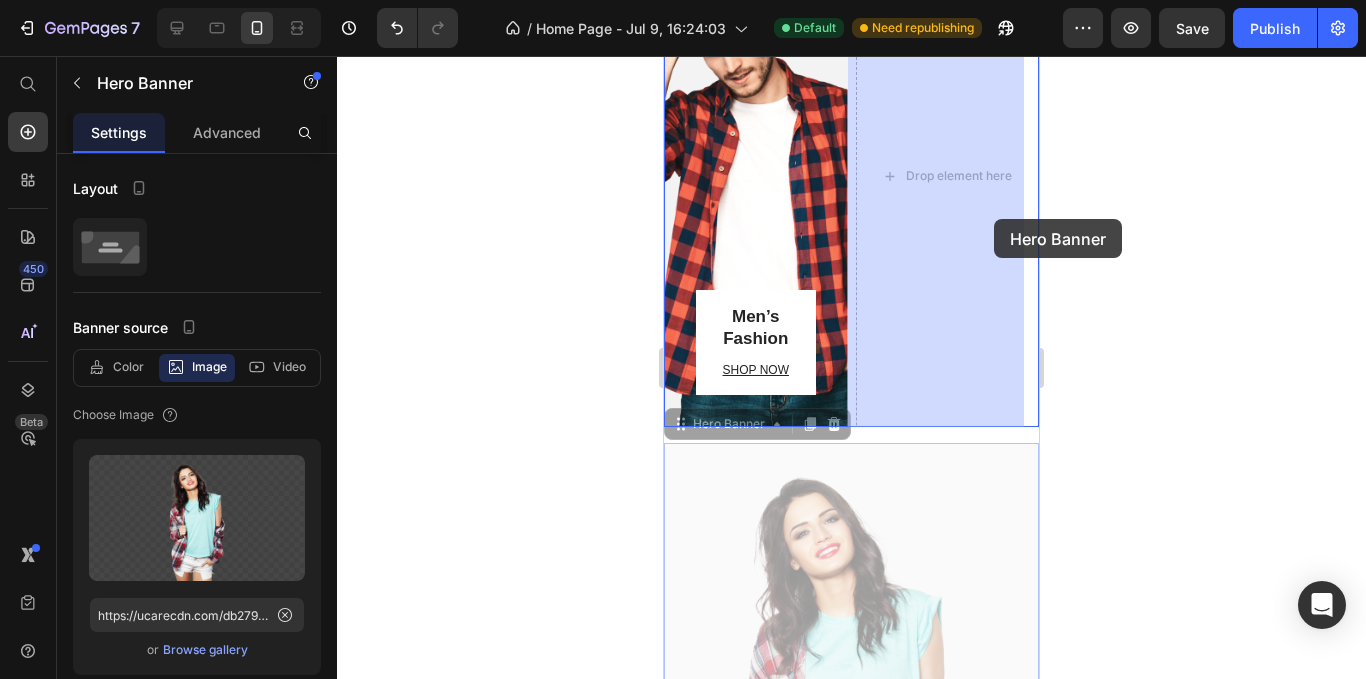 drag, startPoint x: 887, startPoint y: 478, endPoint x: 988, endPoint y: 219, distance: 277.9964 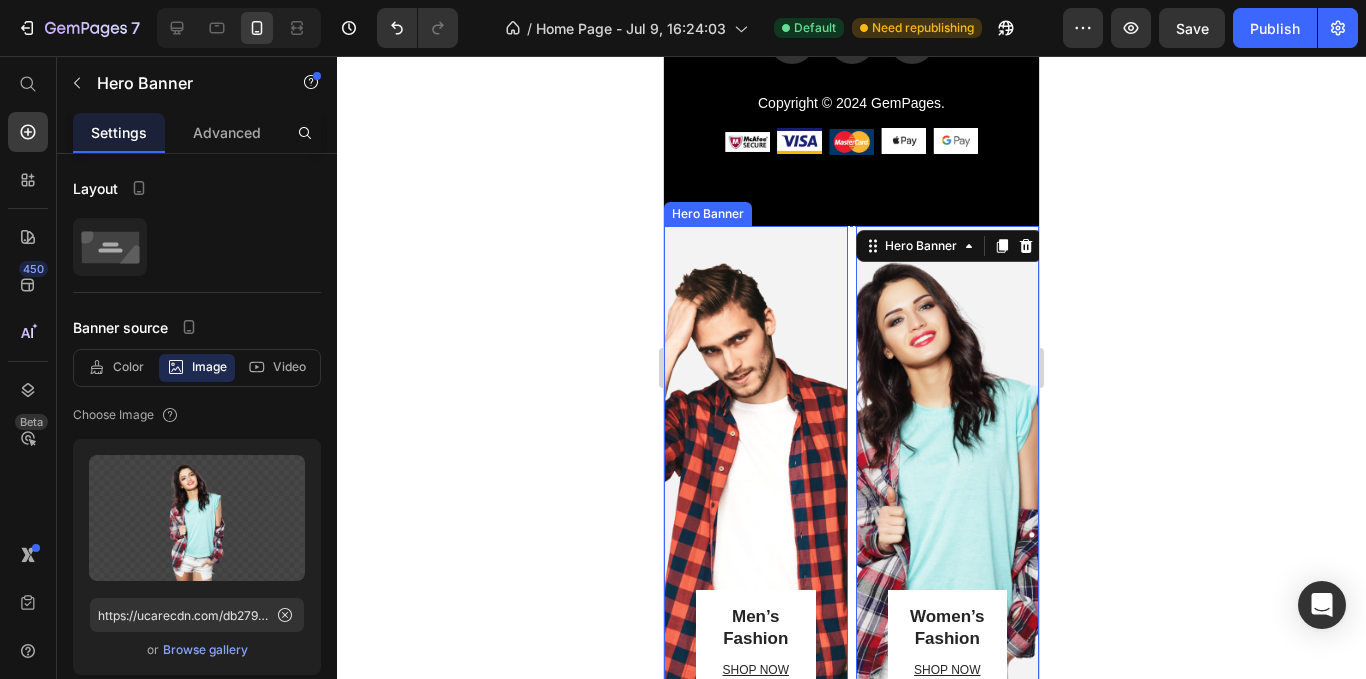 scroll, scrollTop: 5720, scrollLeft: 0, axis: vertical 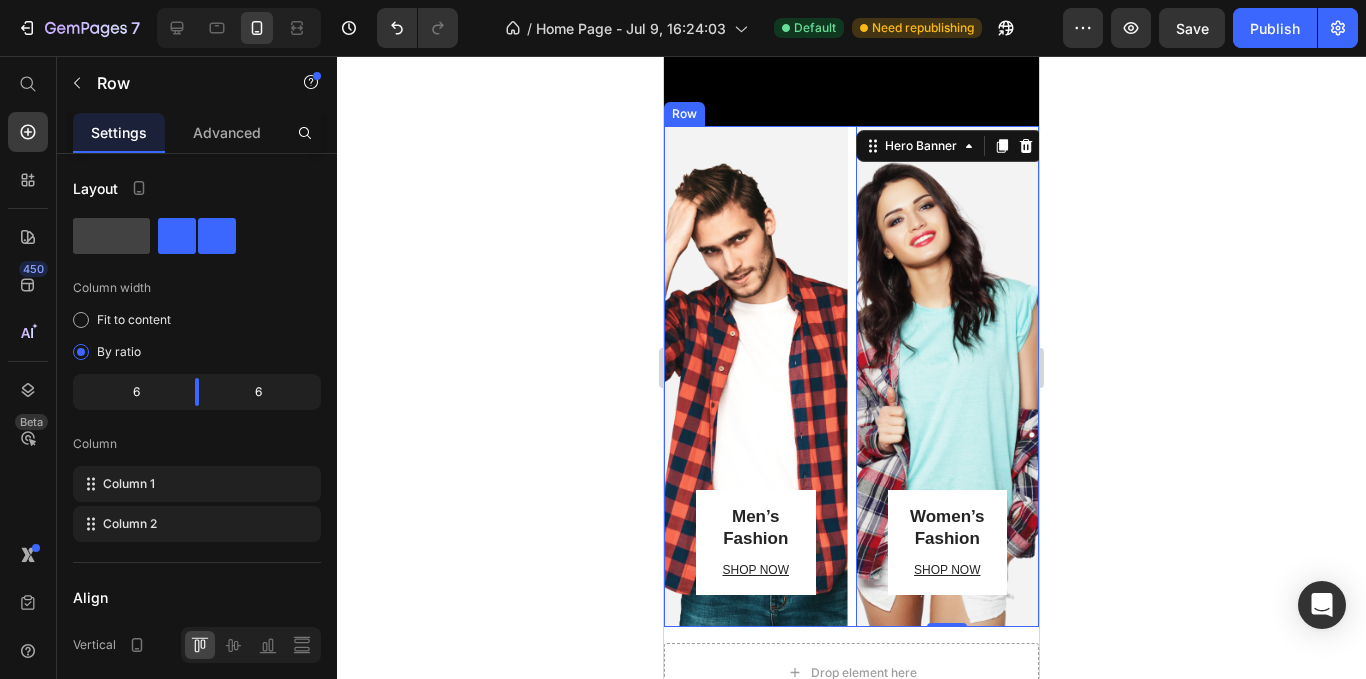 click on "Men’s Fashion Heading SHOP NOW Text block Row Row Hero Banner Women’s Fashion Heading SHOP NOW Text block Row Row Hero Banner   0 Row" at bounding box center [851, 376] 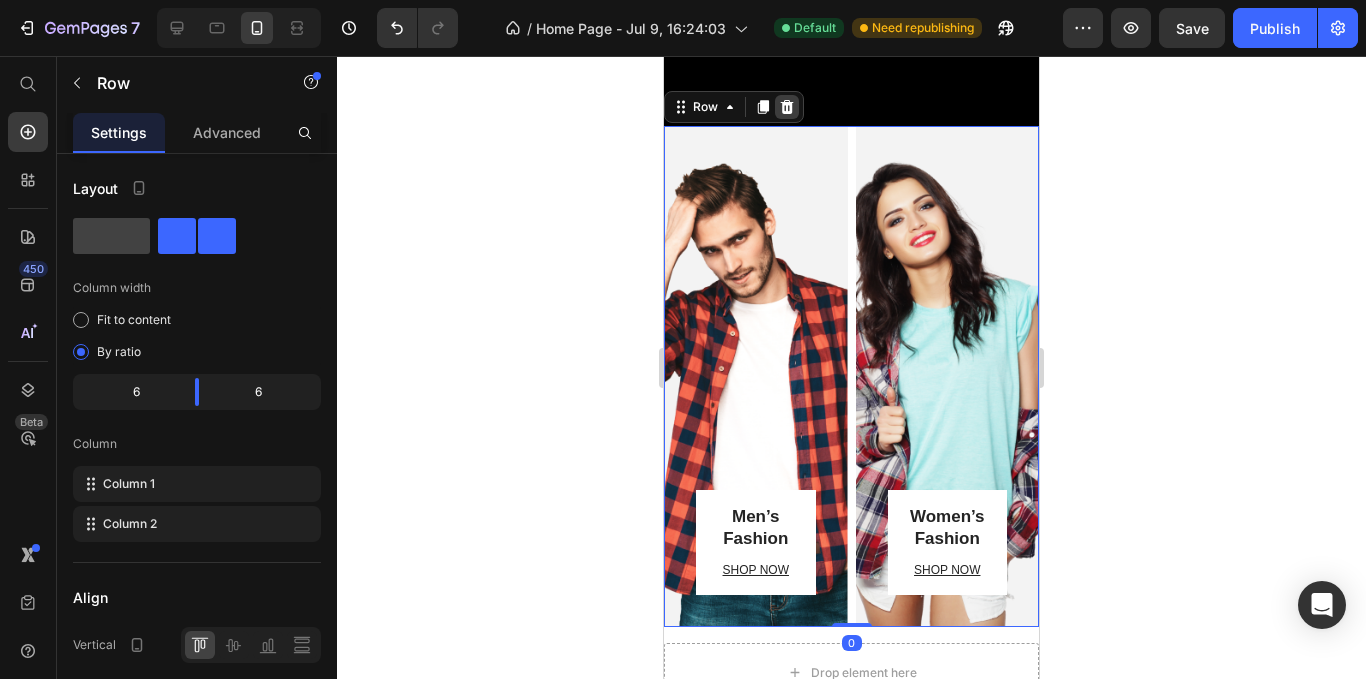 click 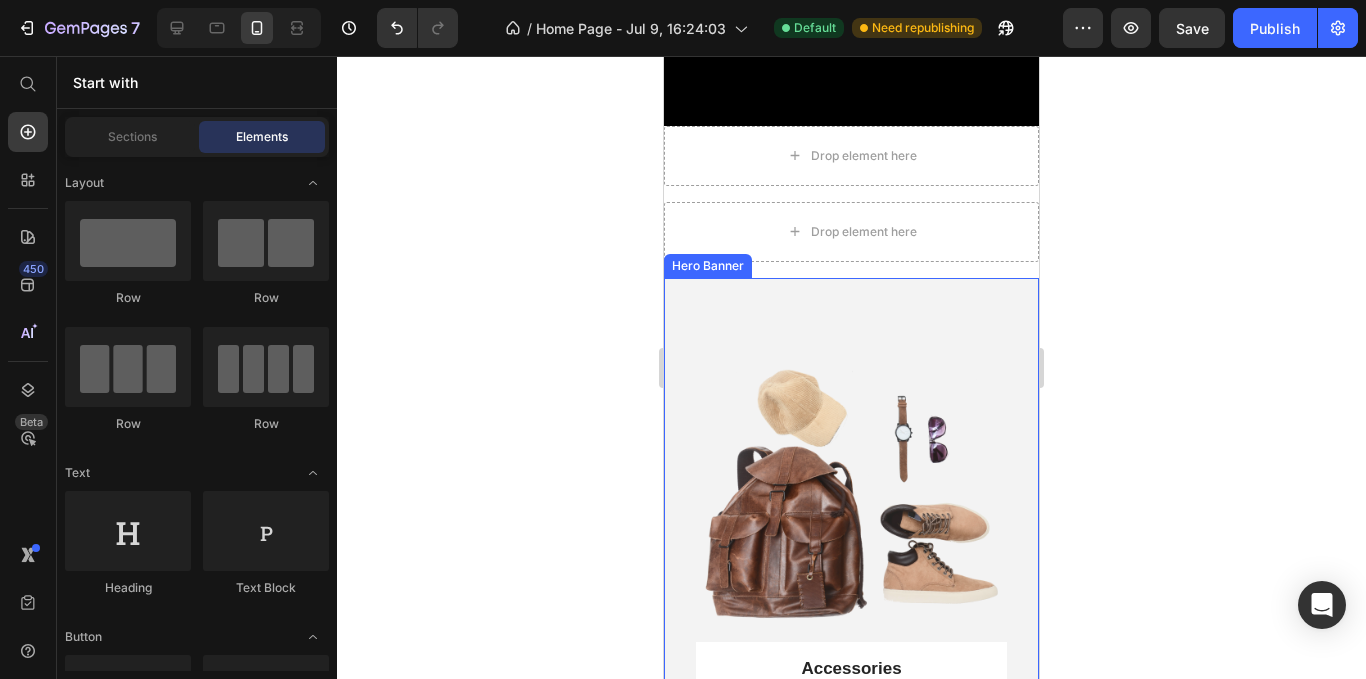 click on "Accessories Heading SHOP NOW Text block Row Row" at bounding box center (851, 517) 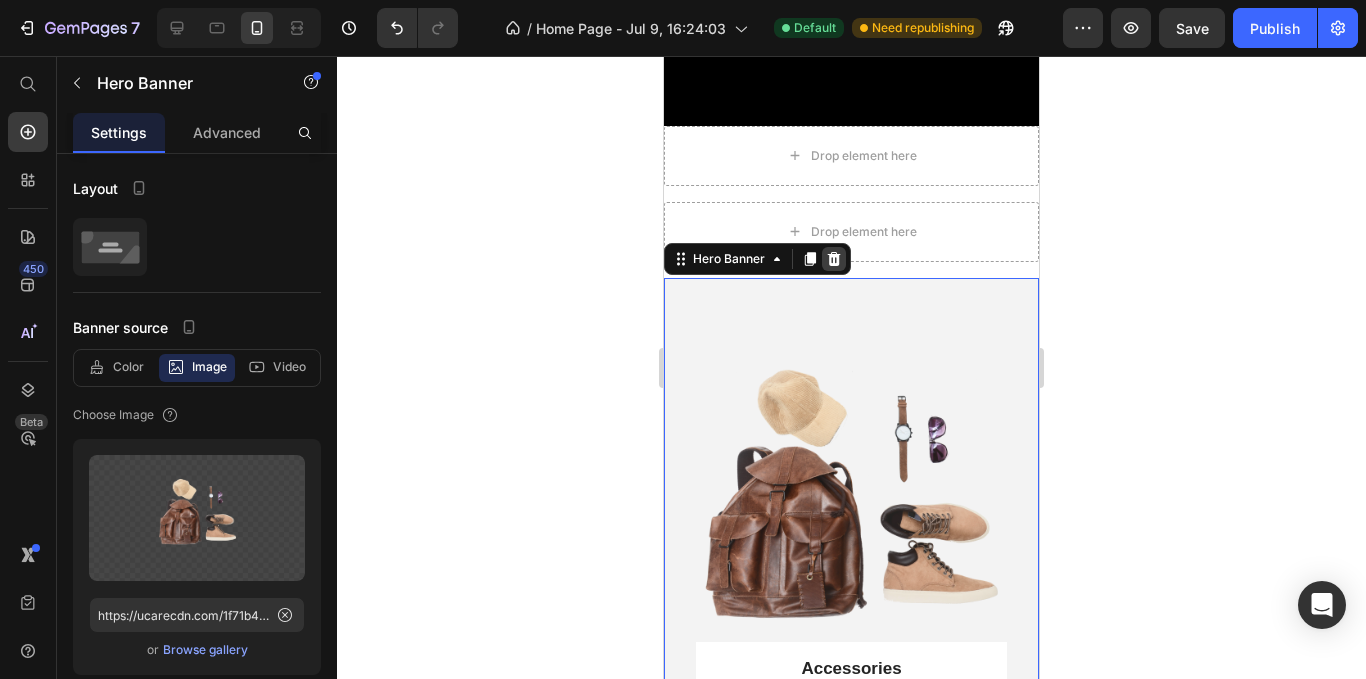 click 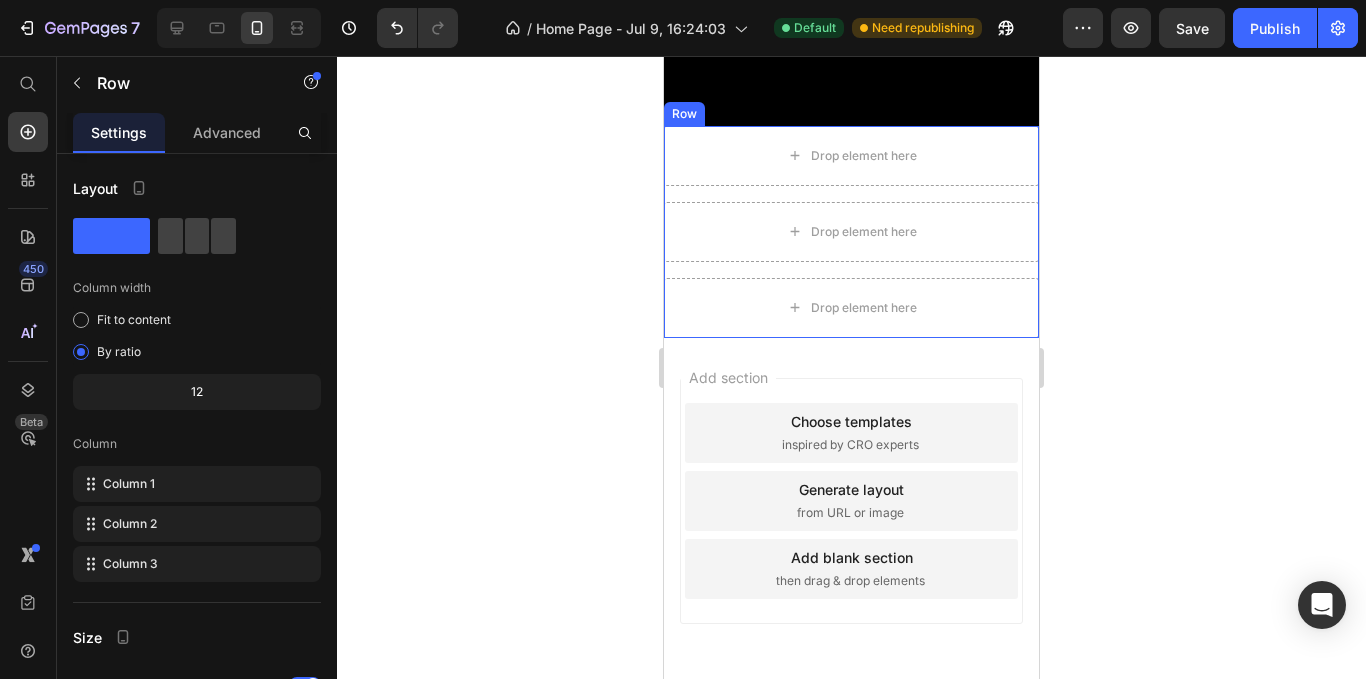 click on "Drop element here Row" at bounding box center (851, 164) 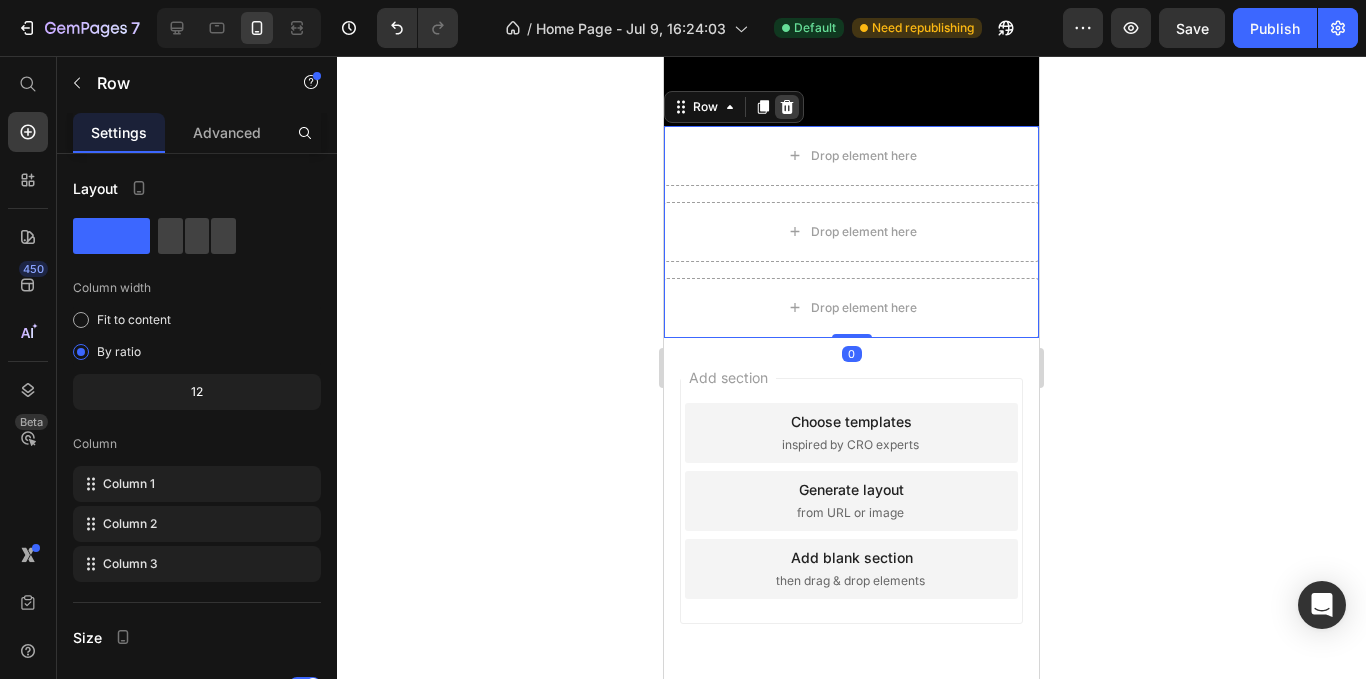 click 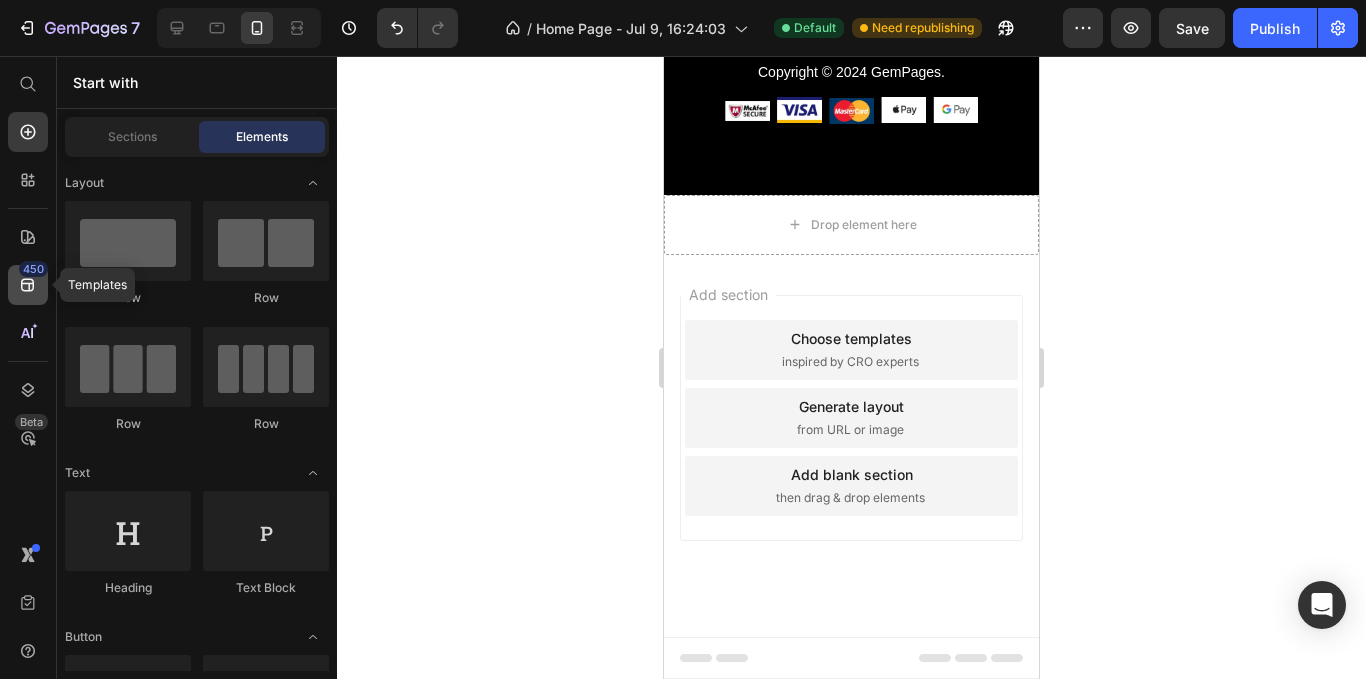 click 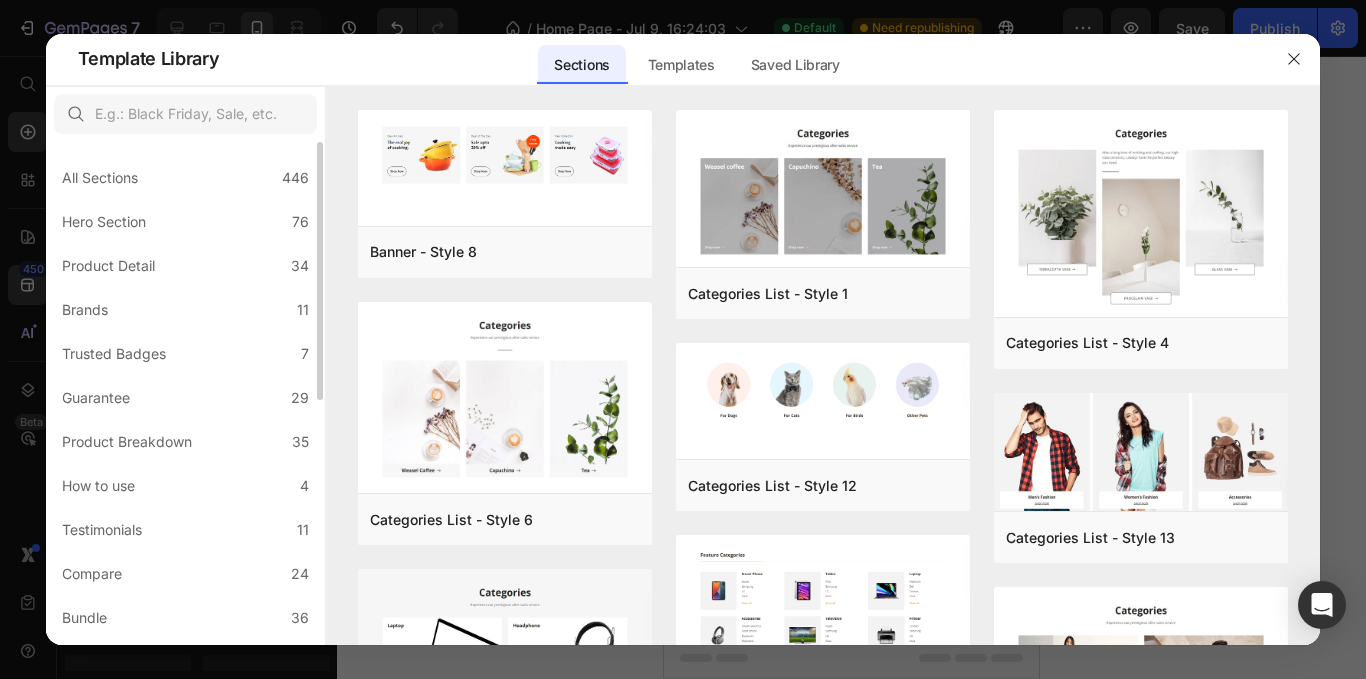scroll, scrollTop: 200, scrollLeft: 0, axis: vertical 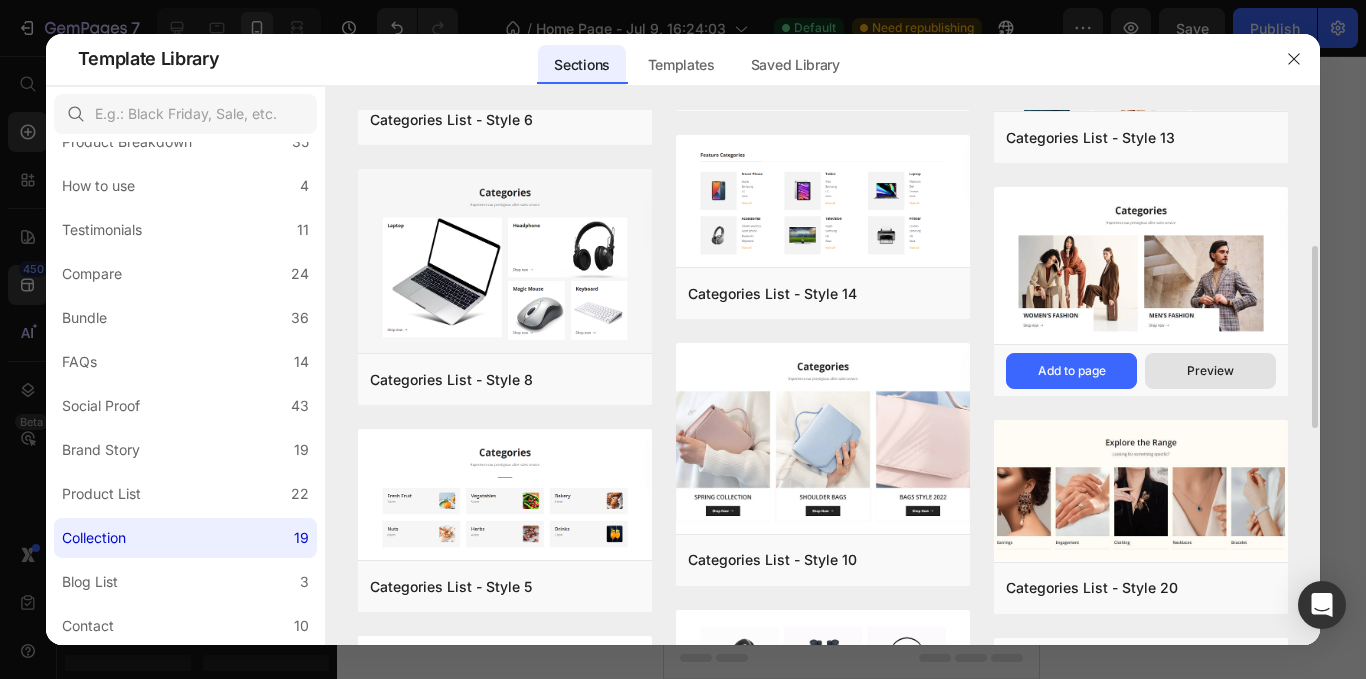 click on "Preview" at bounding box center (1210, 371) 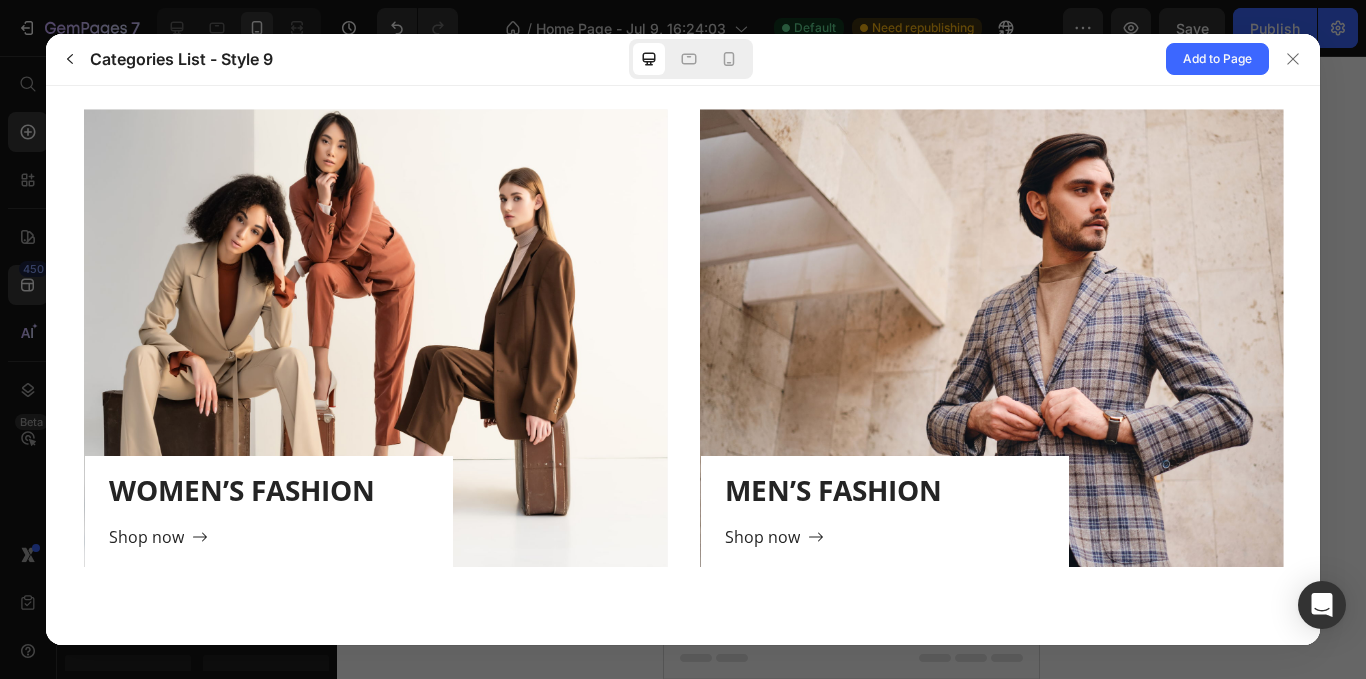 scroll, scrollTop: 208, scrollLeft: 0, axis: vertical 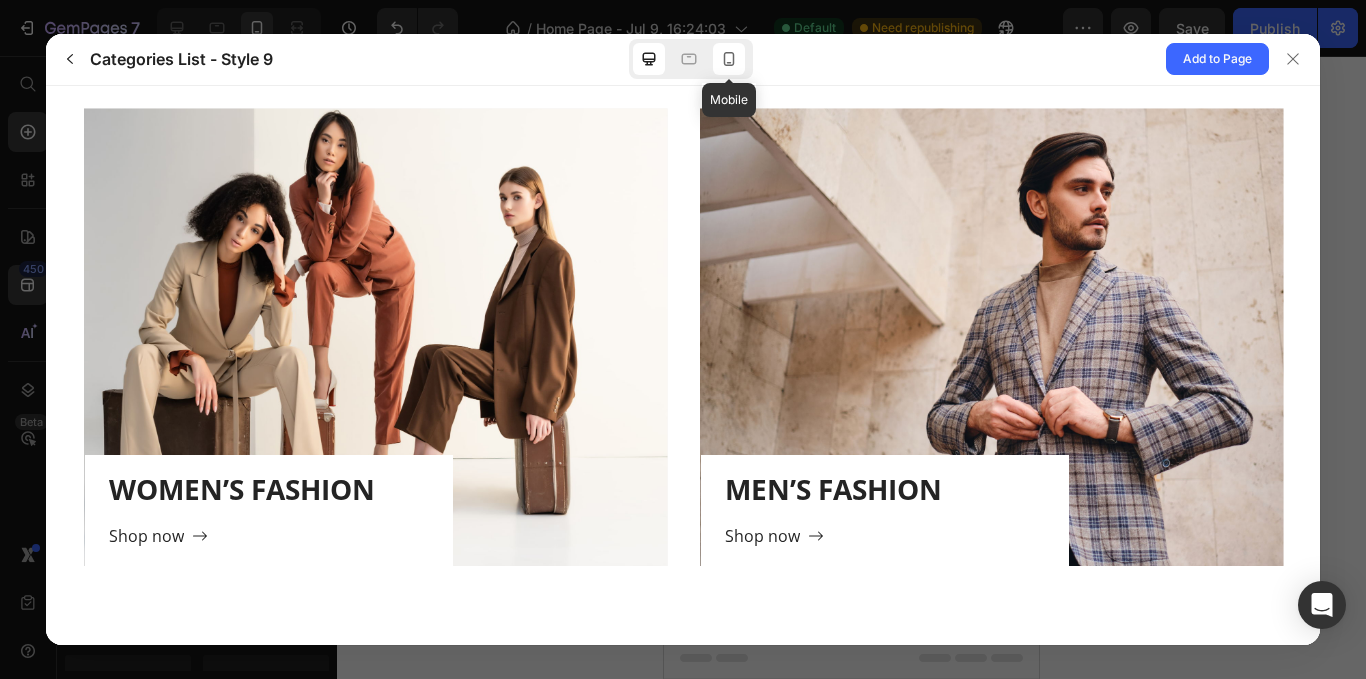 click 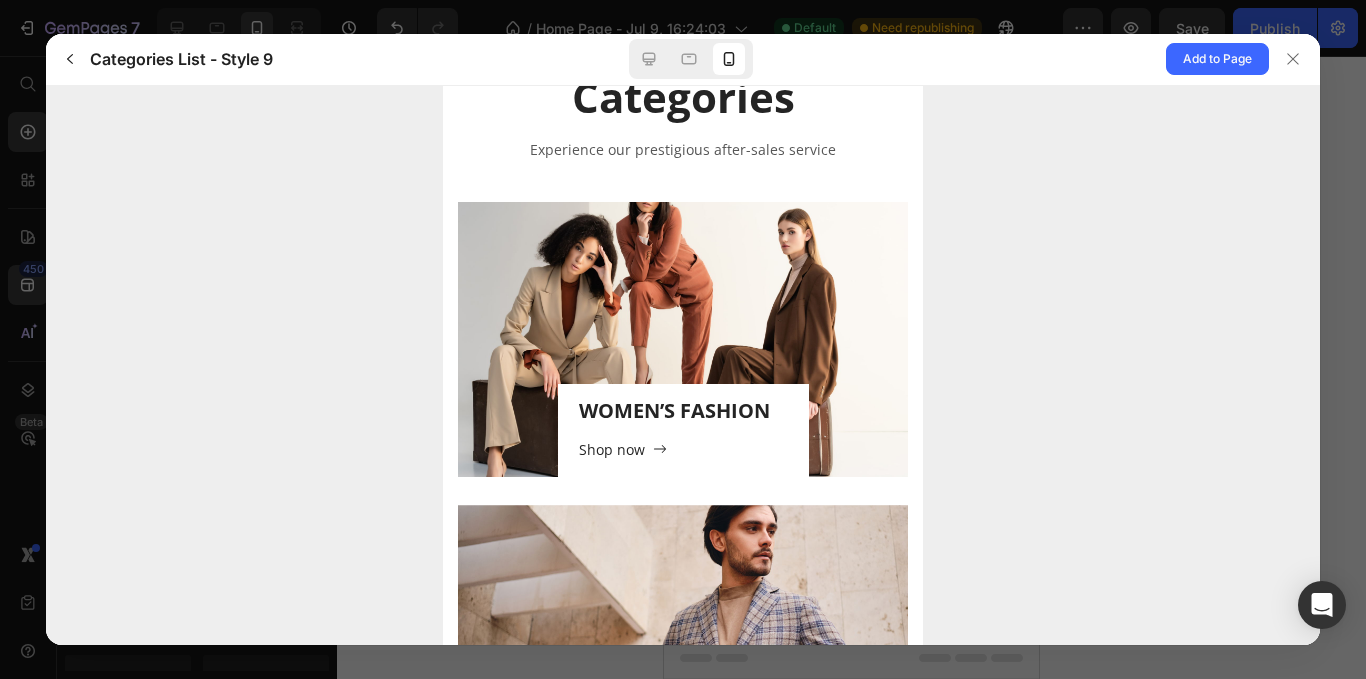 scroll, scrollTop: 0, scrollLeft: 0, axis: both 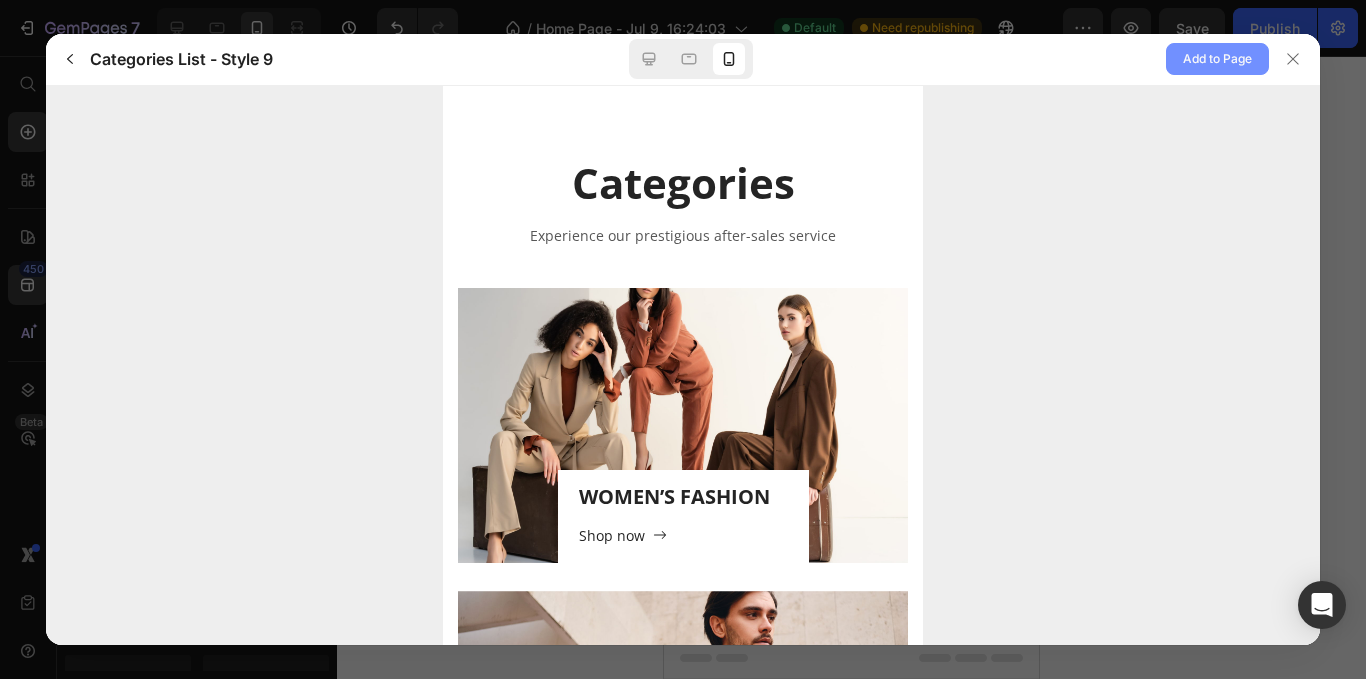 click on "Add to Page" 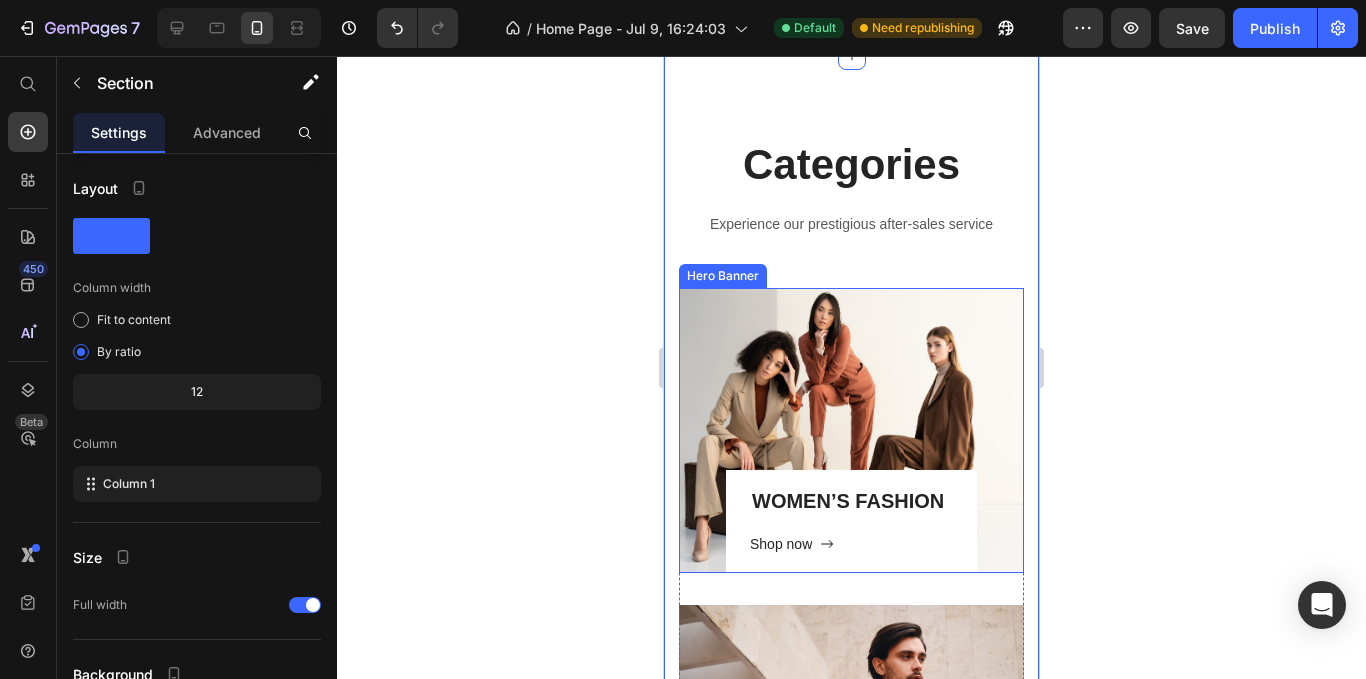 scroll, scrollTop: 5650, scrollLeft: 0, axis: vertical 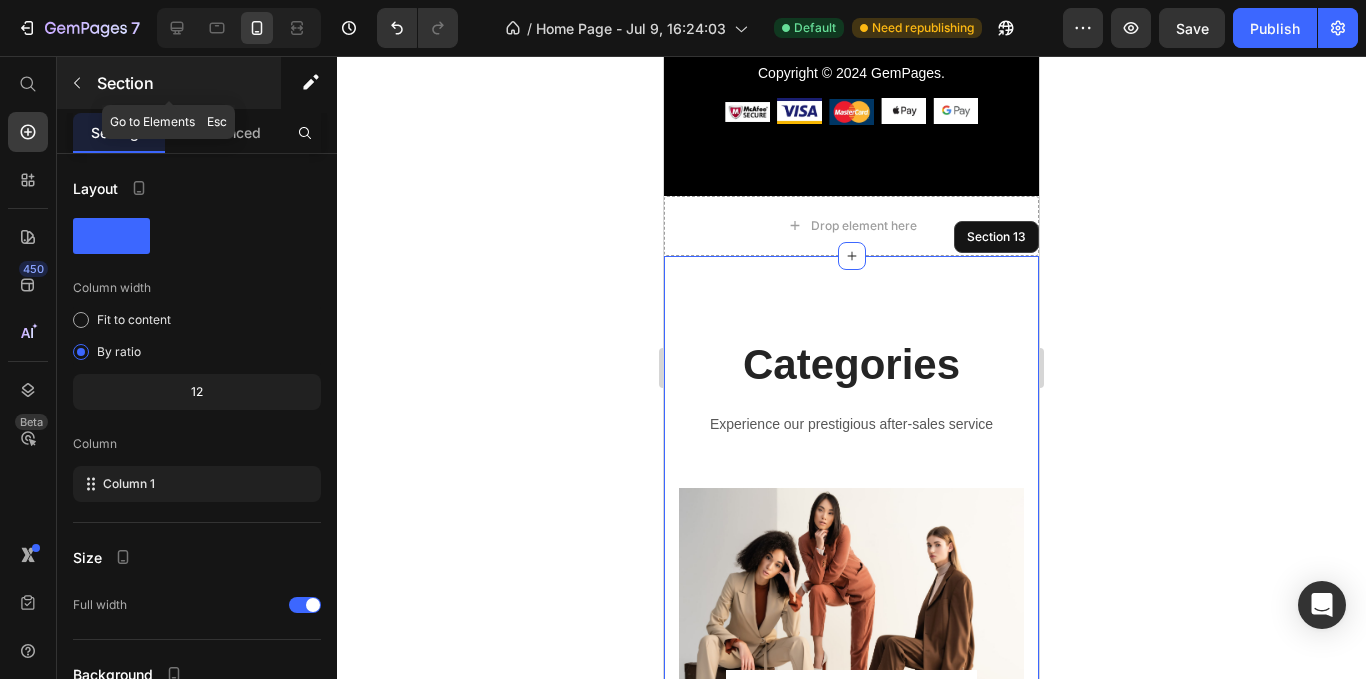 click 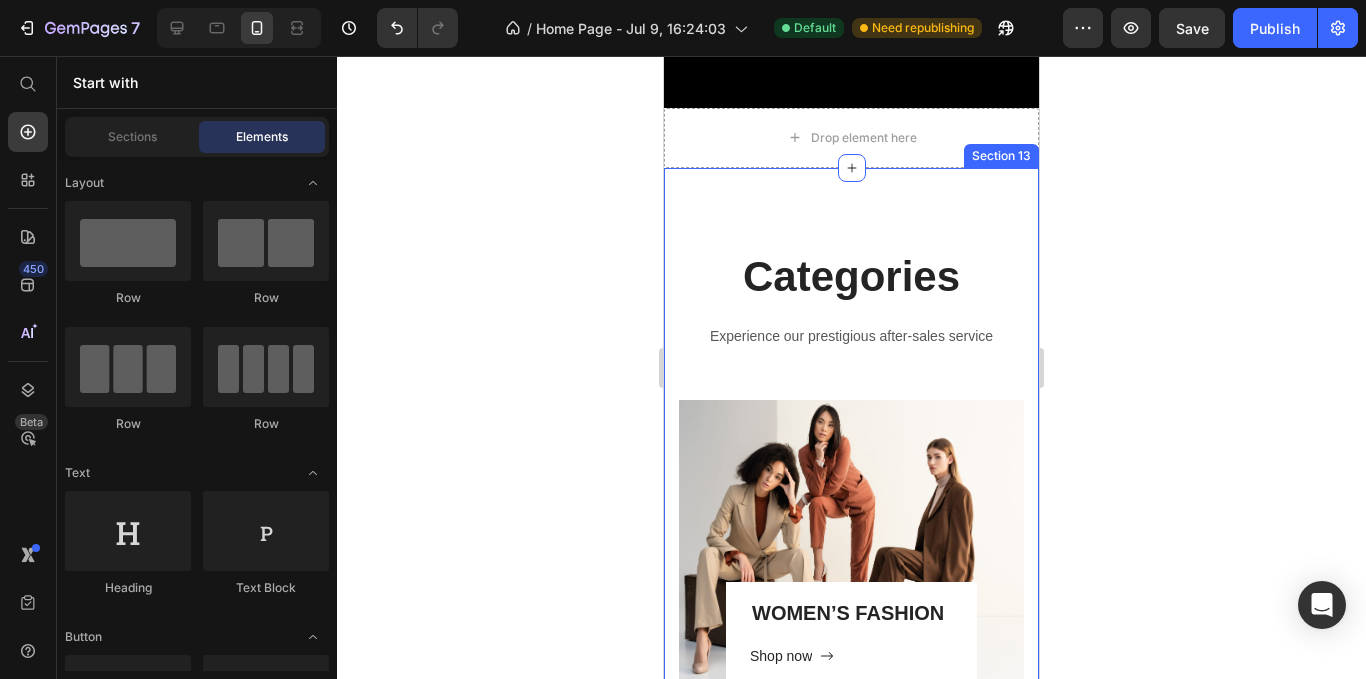 scroll, scrollTop: 5850, scrollLeft: 0, axis: vertical 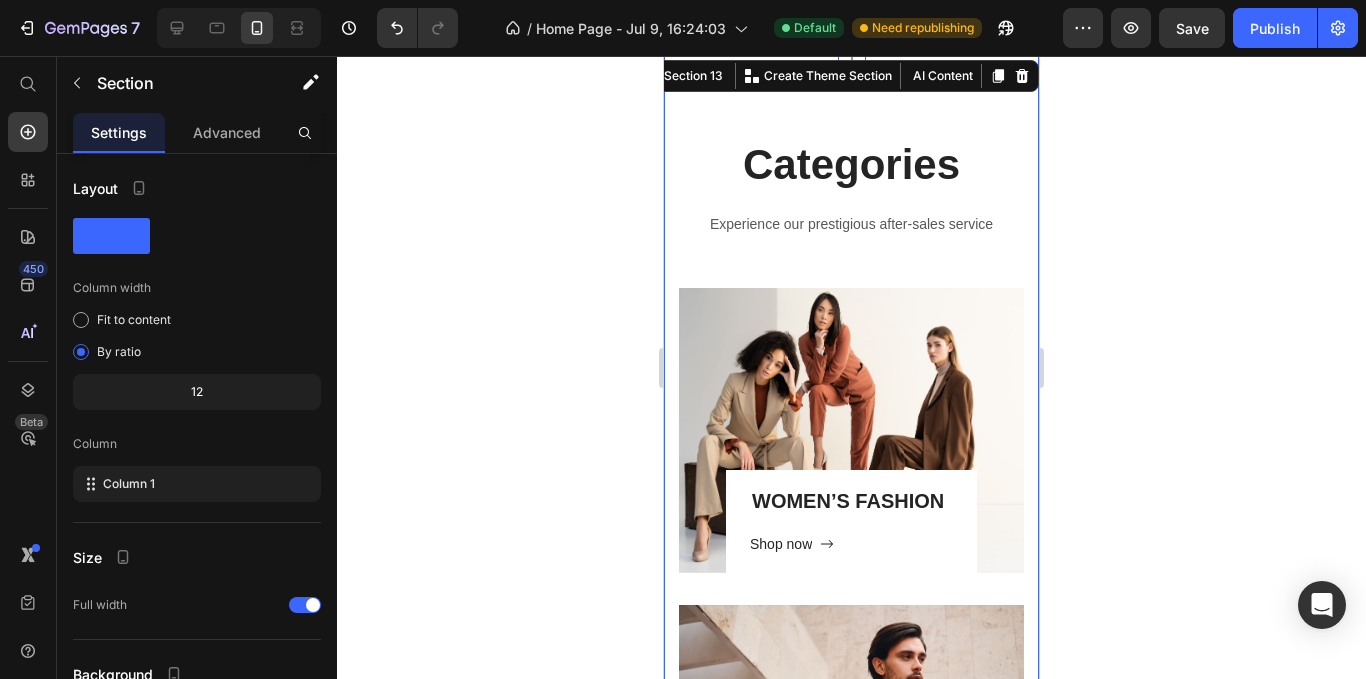 click on "Categories Heading Experience our prestigious after-sales service Text block Row WOMEN’S FASHION Heading
Shop now Button Row Hero Banner MEN’S FASHION Heading
Shop now Button Row Hero Banner Row Section 13   You can create reusable sections Create Theme Section AI Content Write with GemAI What would you like to describe here? Tone and Voice Persuasive Product Girls & Teens Casual Purple Print Round Neck Short Sleeve T-Shirt, Summer Top Show more Generate" at bounding box center (851, 513) 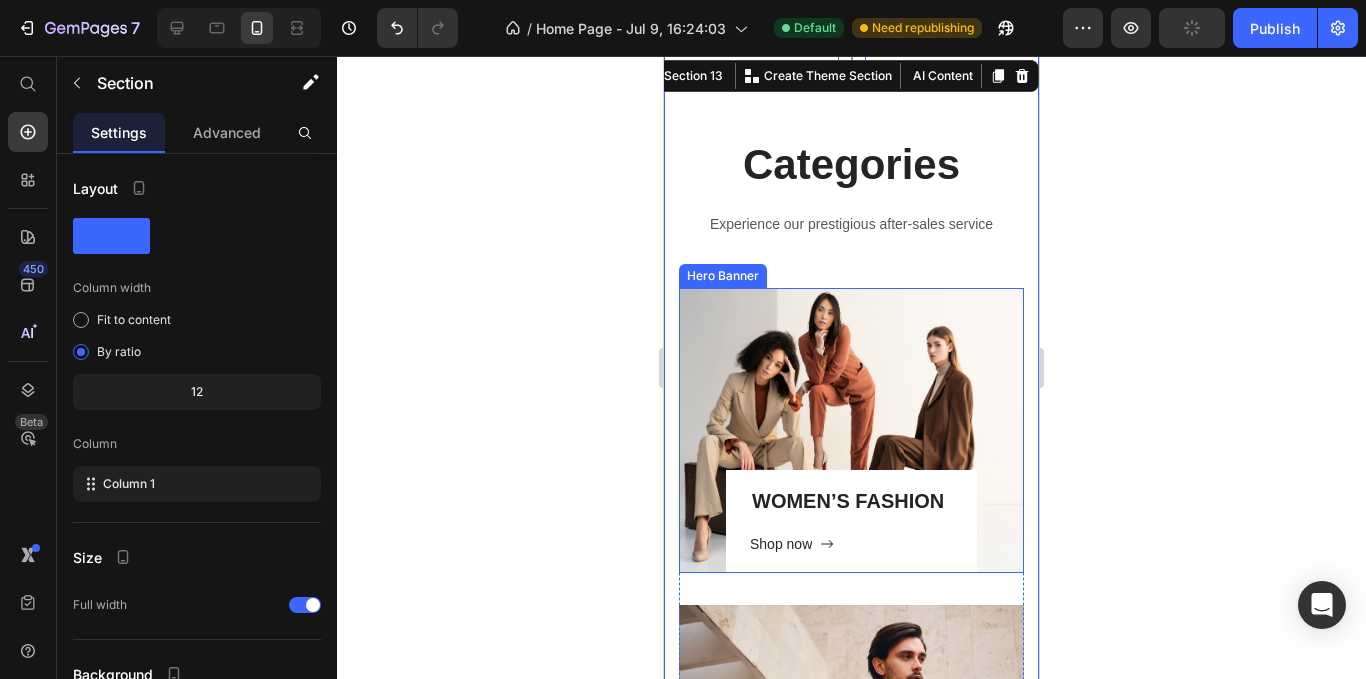click on "WOMEN’S FASHION Heading
Shop now Button Row" at bounding box center [851, 430] 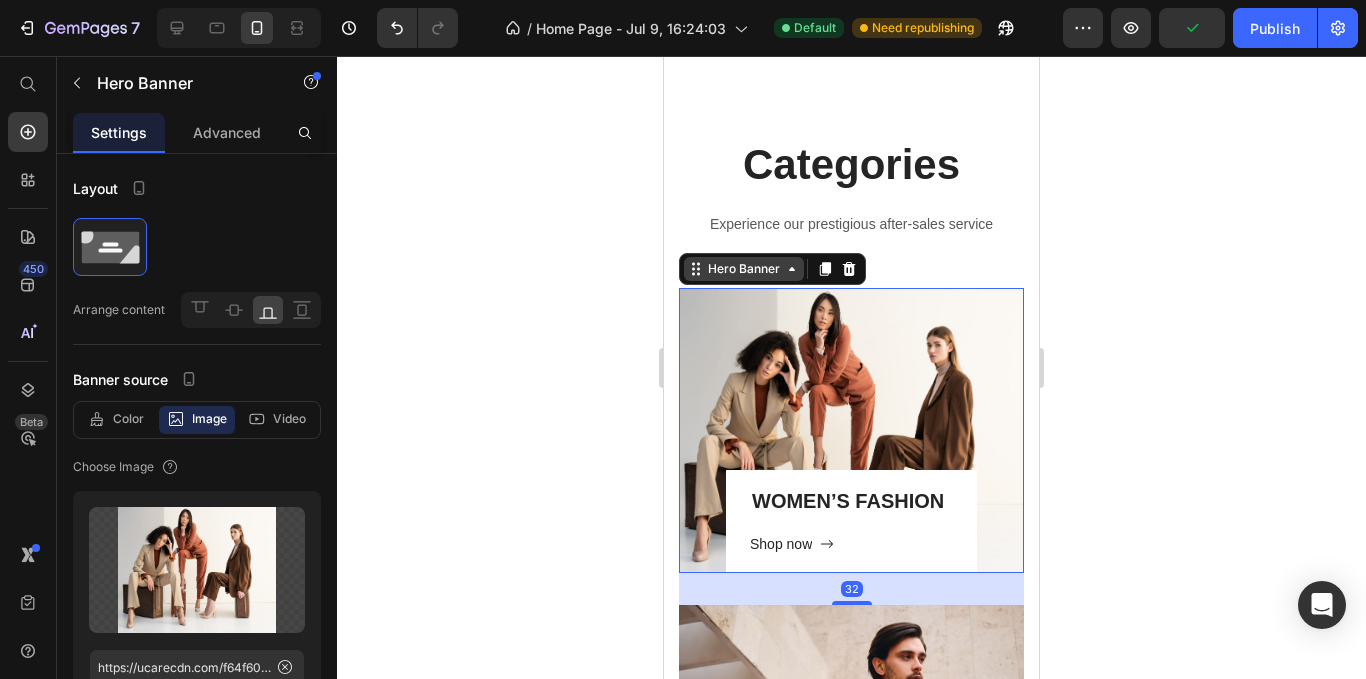 click on "Hero Banner" at bounding box center [744, 269] 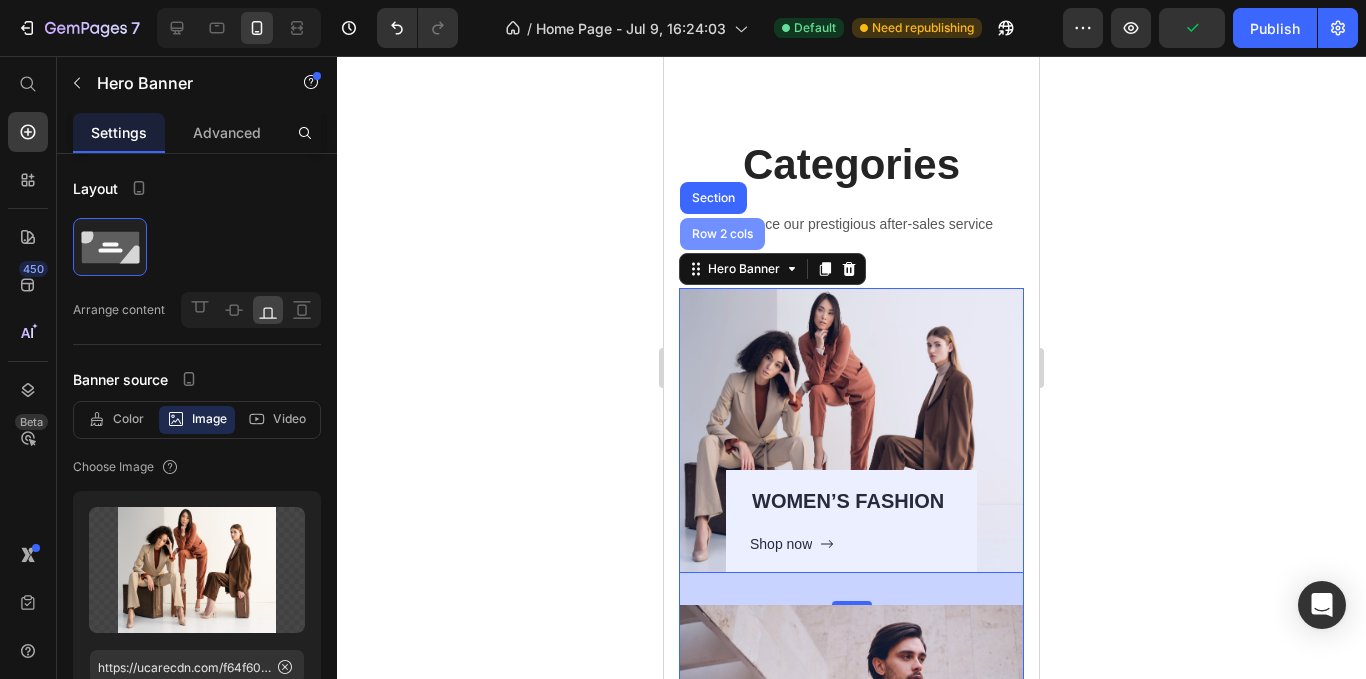 click on "Row 2 cols" at bounding box center (722, 234) 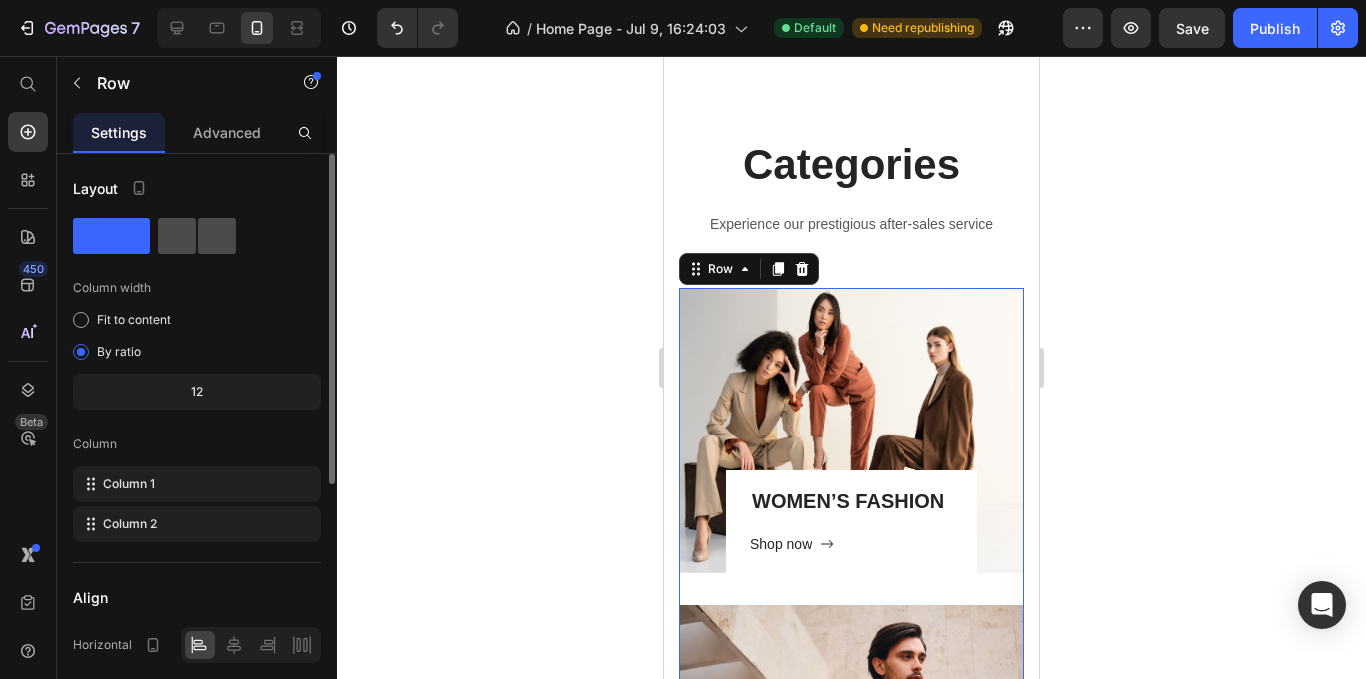 click 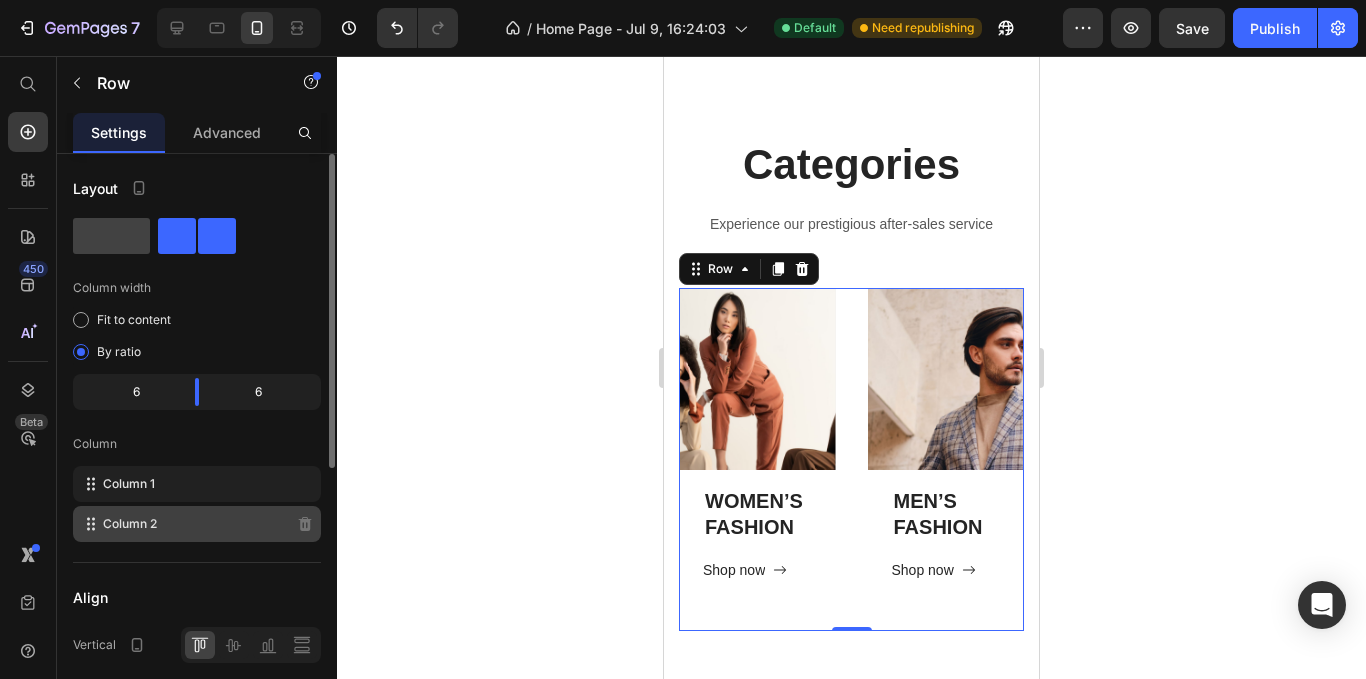 scroll, scrollTop: 200, scrollLeft: 0, axis: vertical 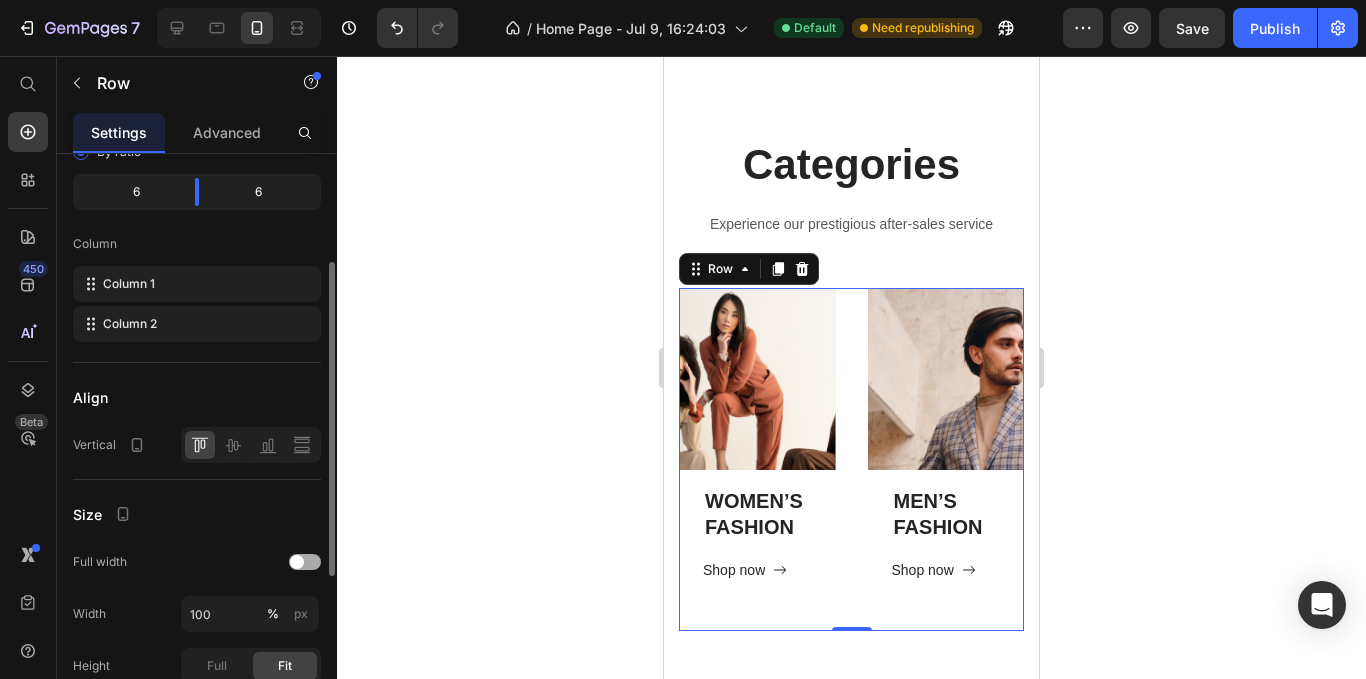 click at bounding box center [297, 562] 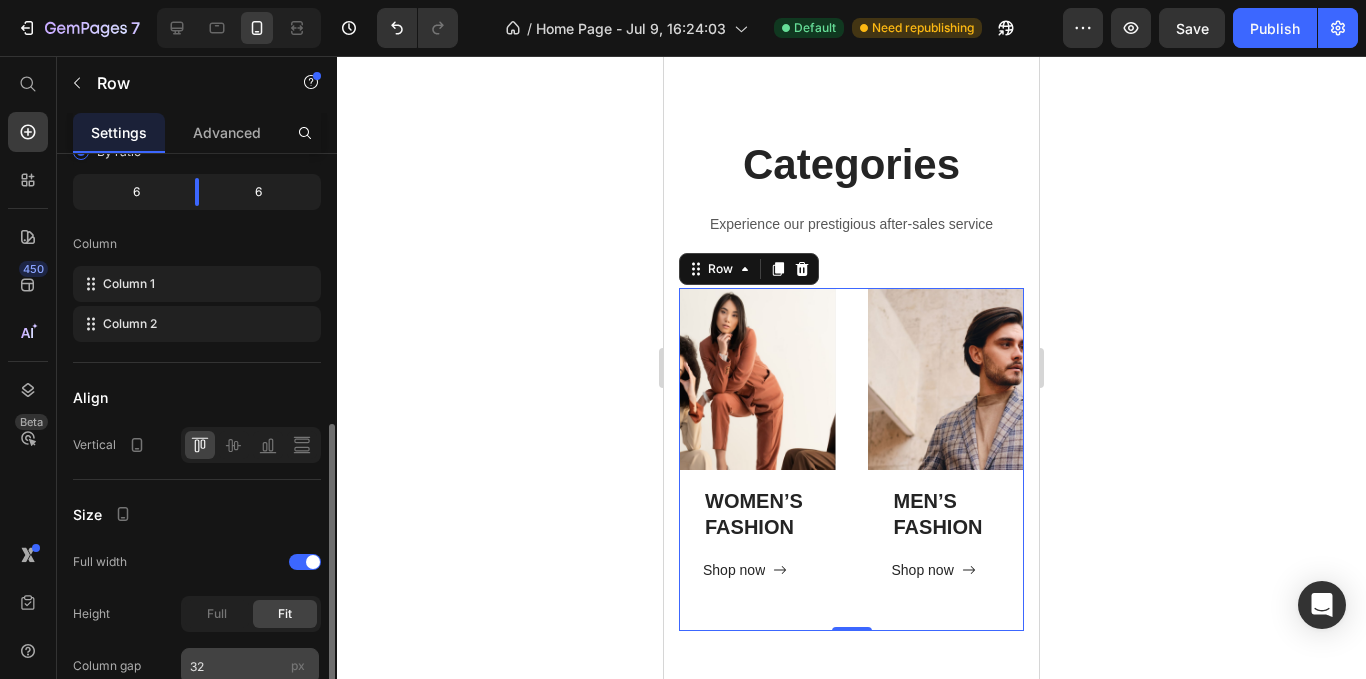 scroll, scrollTop: 300, scrollLeft: 0, axis: vertical 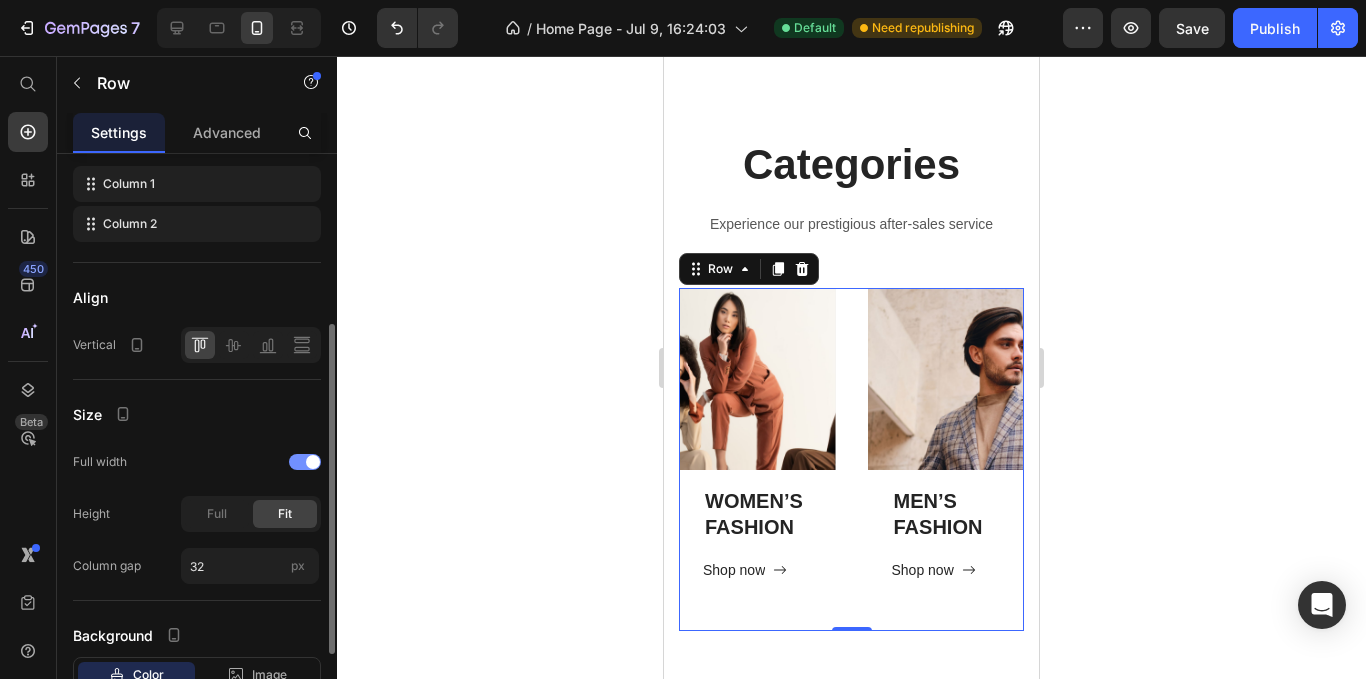 click at bounding box center [305, 462] 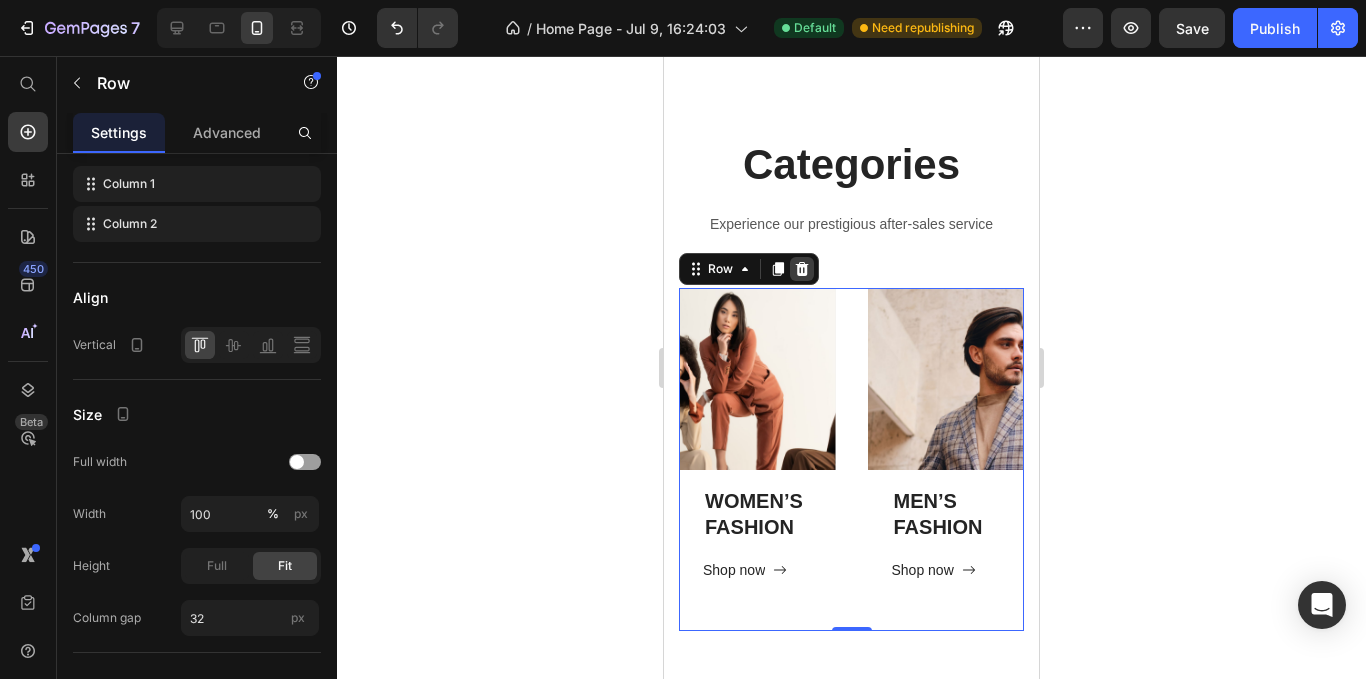 click 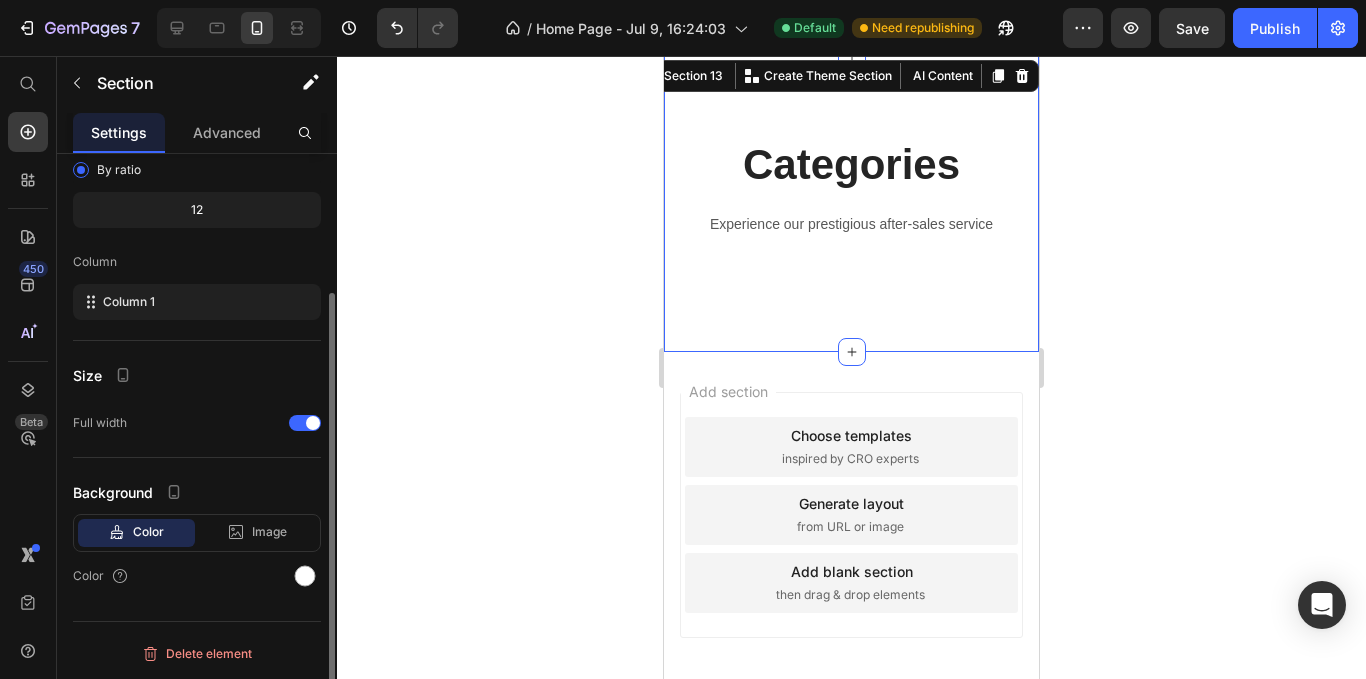 click on "Categories Heading Experience our prestigious after-sales service Text block Row Section 13   You can create reusable sections Create Theme Section AI Content Write with GemAI What would you like to describe here? Tone and Voice Persuasive Product Girls & Teens Casual Purple Print Round Neck Short Sleeve T-Shirt, Summer Top Show more Generate" at bounding box center [851, 204] 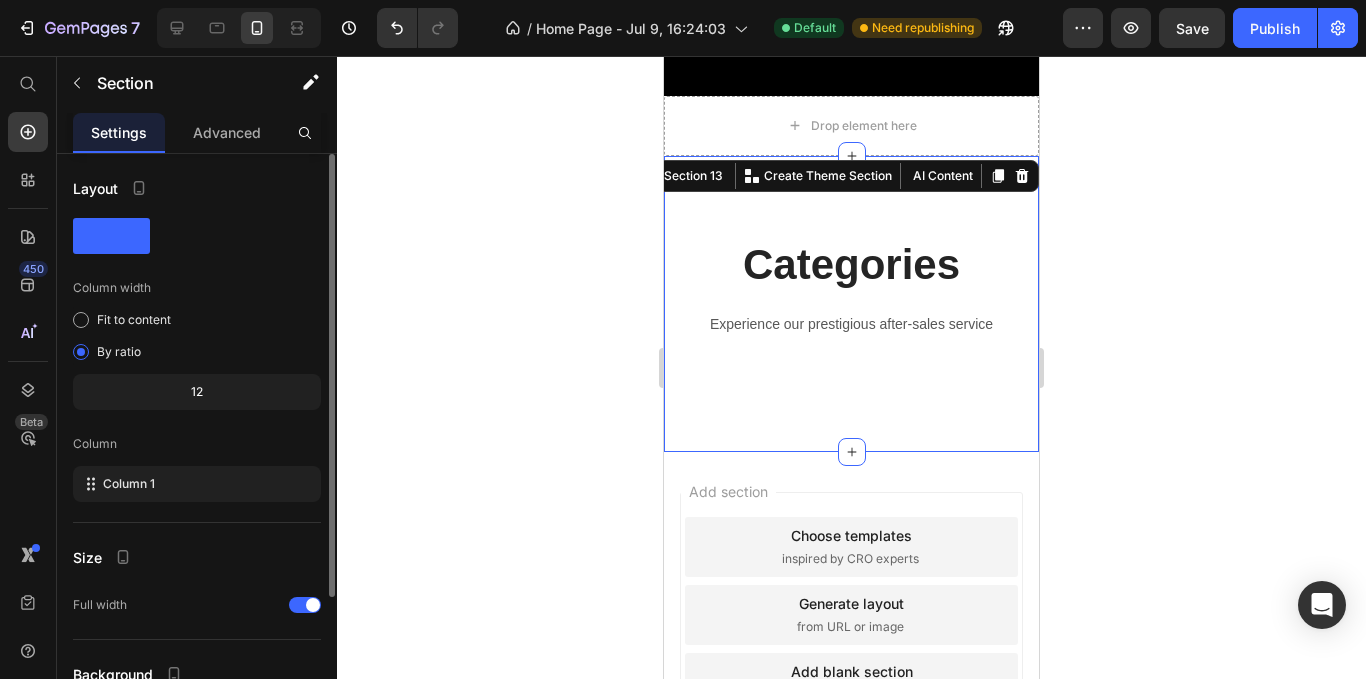 scroll, scrollTop: 5650, scrollLeft: 0, axis: vertical 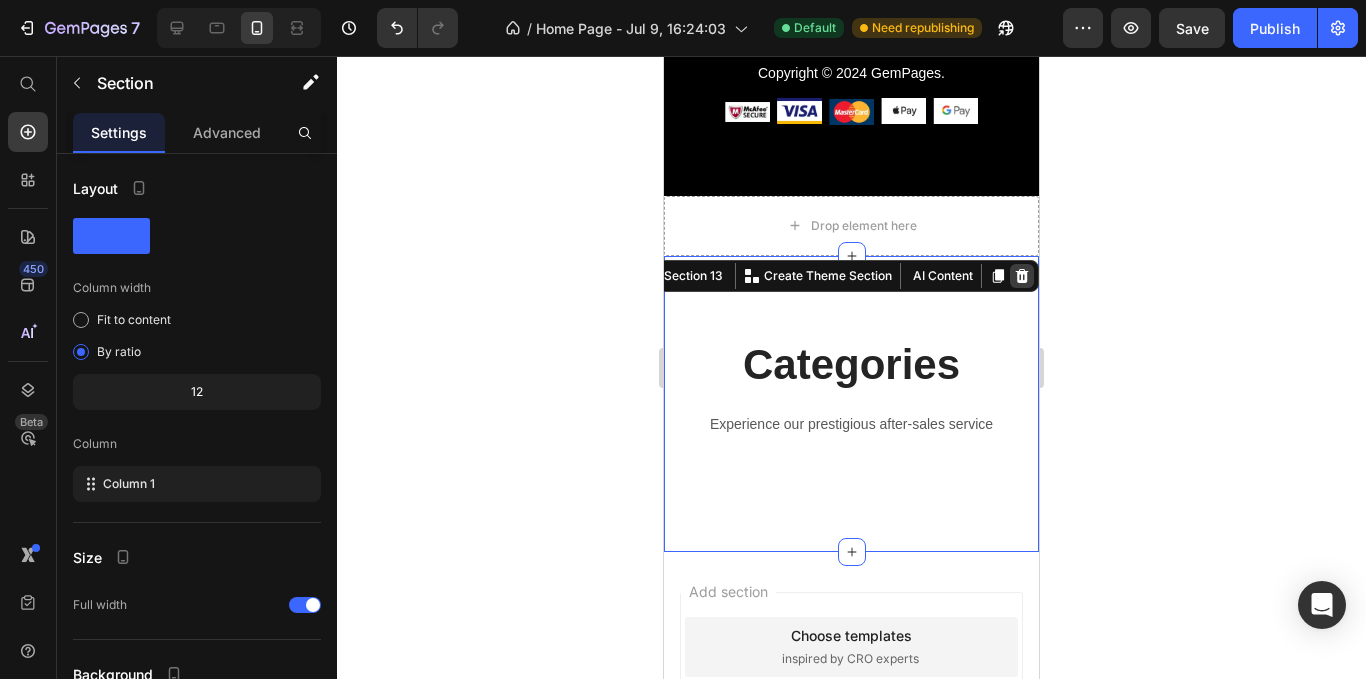 click 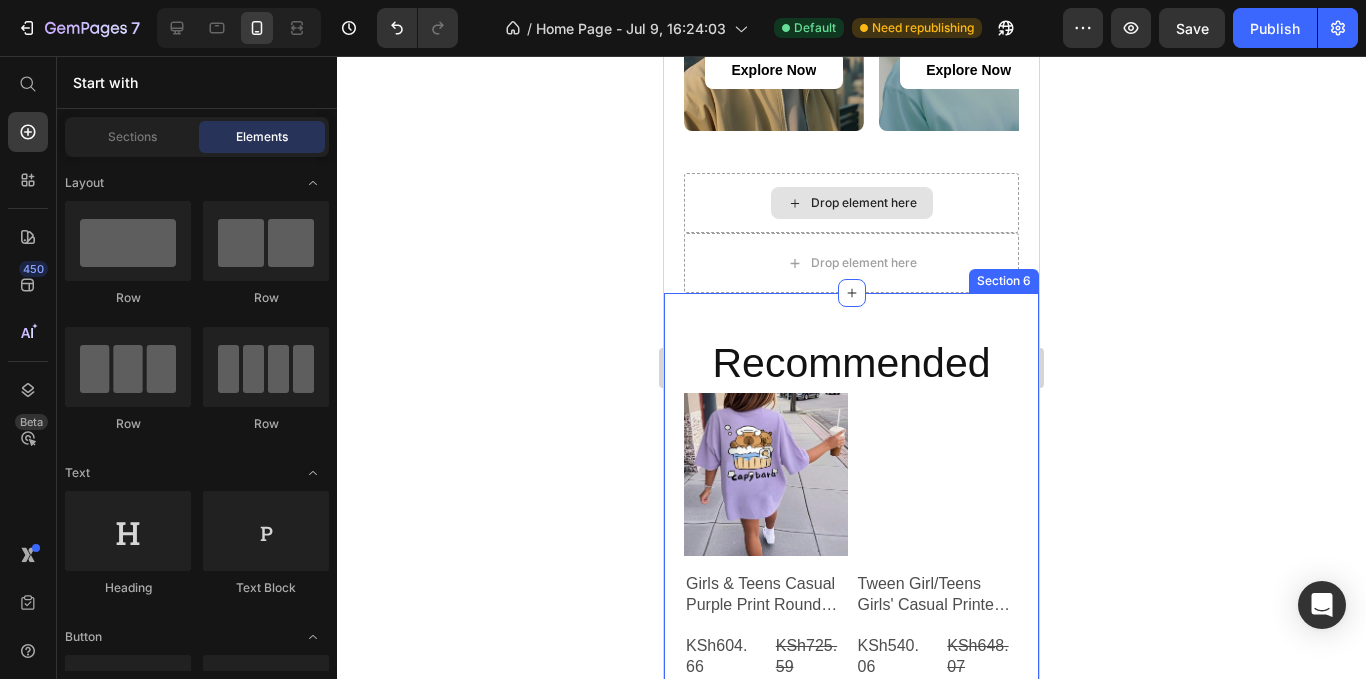 scroll, scrollTop: 1046, scrollLeft: 0, axis: vertical 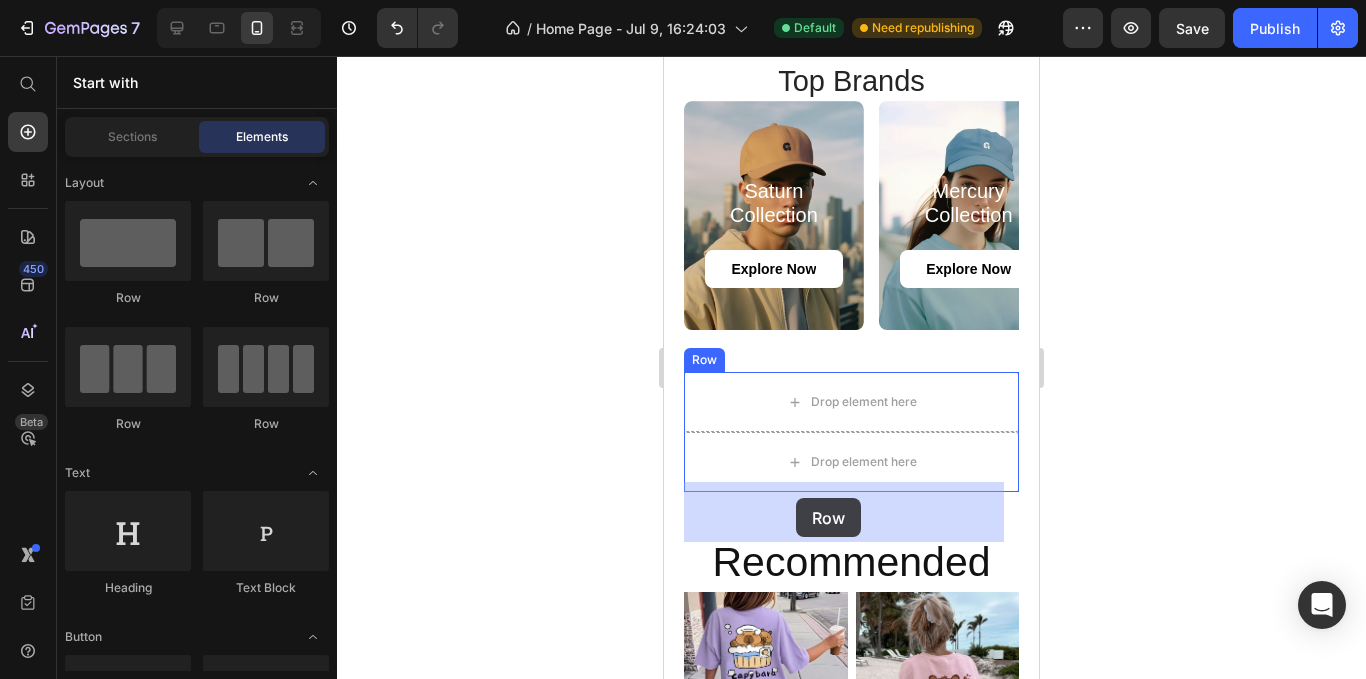 drag, startPoint x: 936, startPoint y: 320, endPoint x: 796, endPoint y: 498, distance: 226.45972 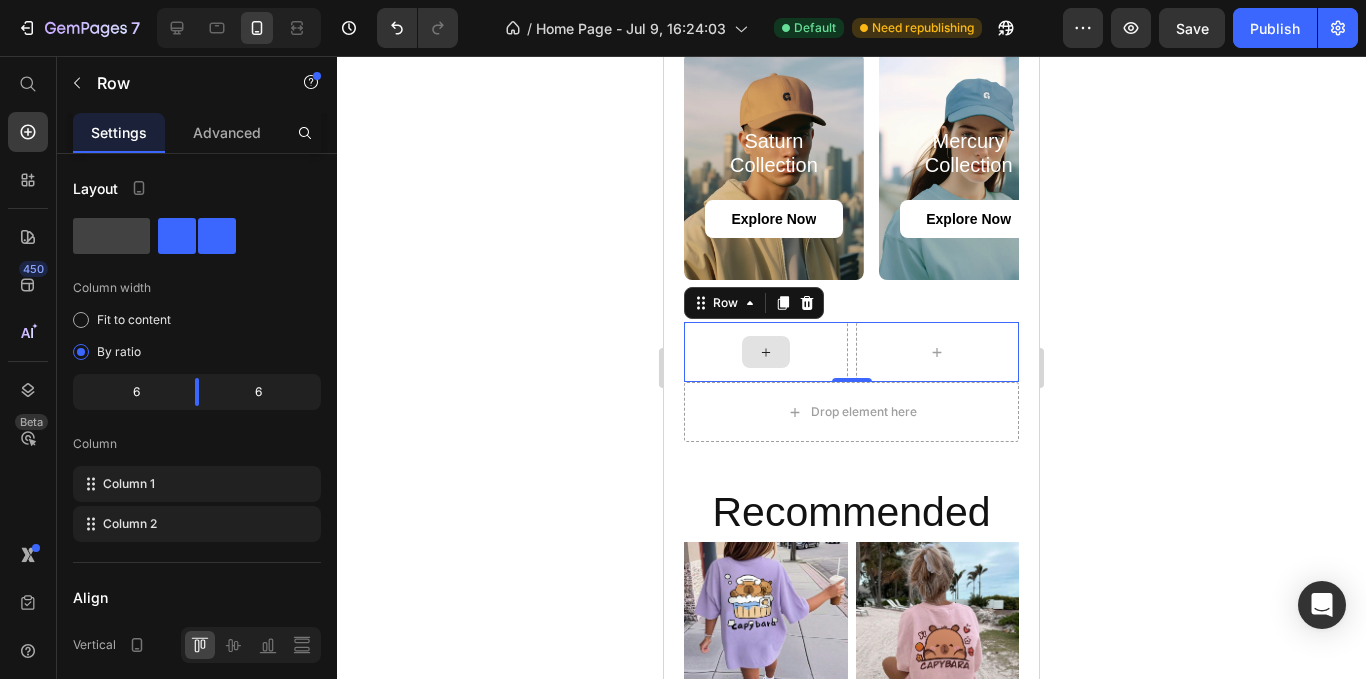 scroll, scrollTop: 1146, scrollLeft: 0, axis: vertical 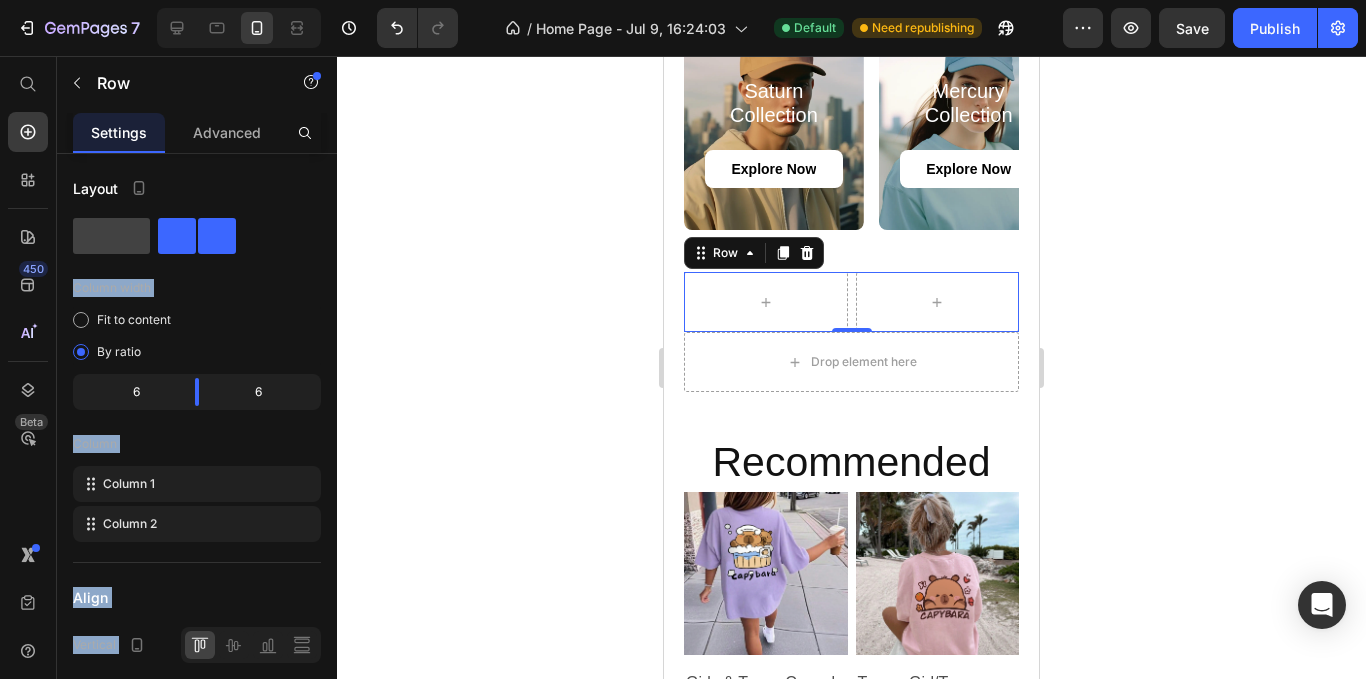 drag, startPoint x: 198, startPoint y: 236, endPoint x: 338, endPoint y: 320, distance: 163.26665 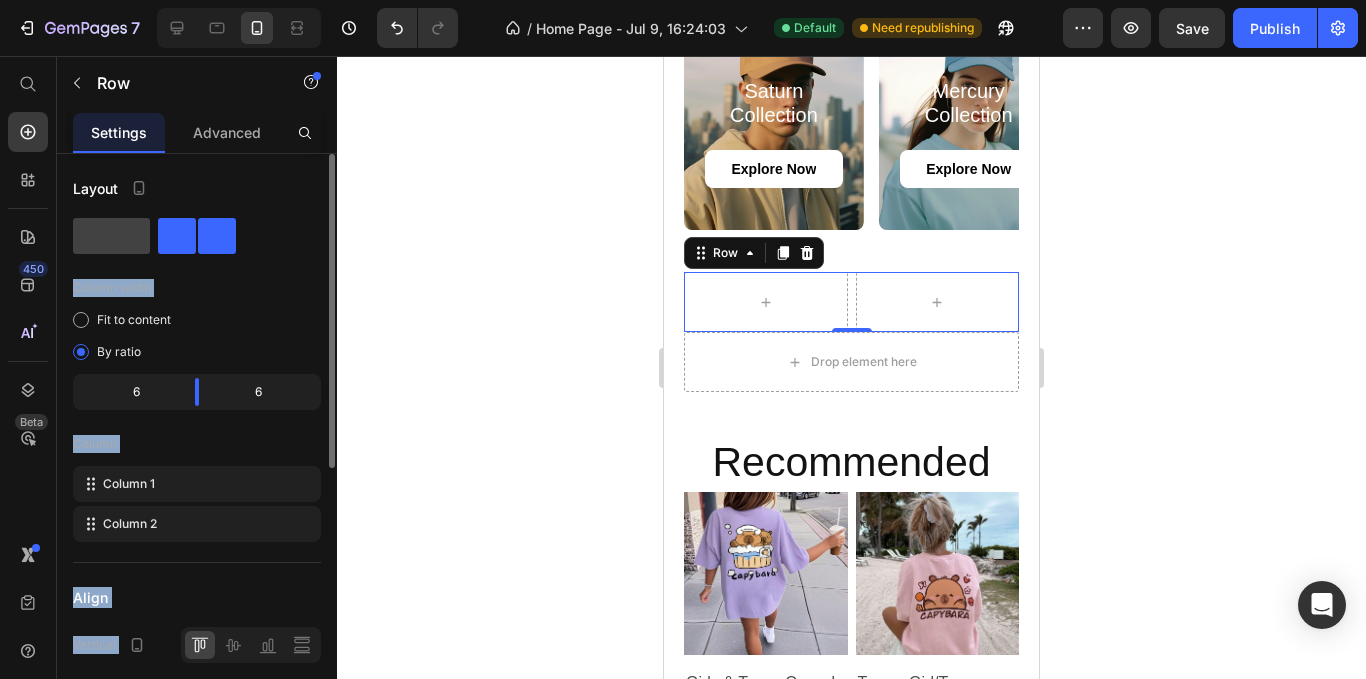 click on "Column width" at bounding box center (197, 288) 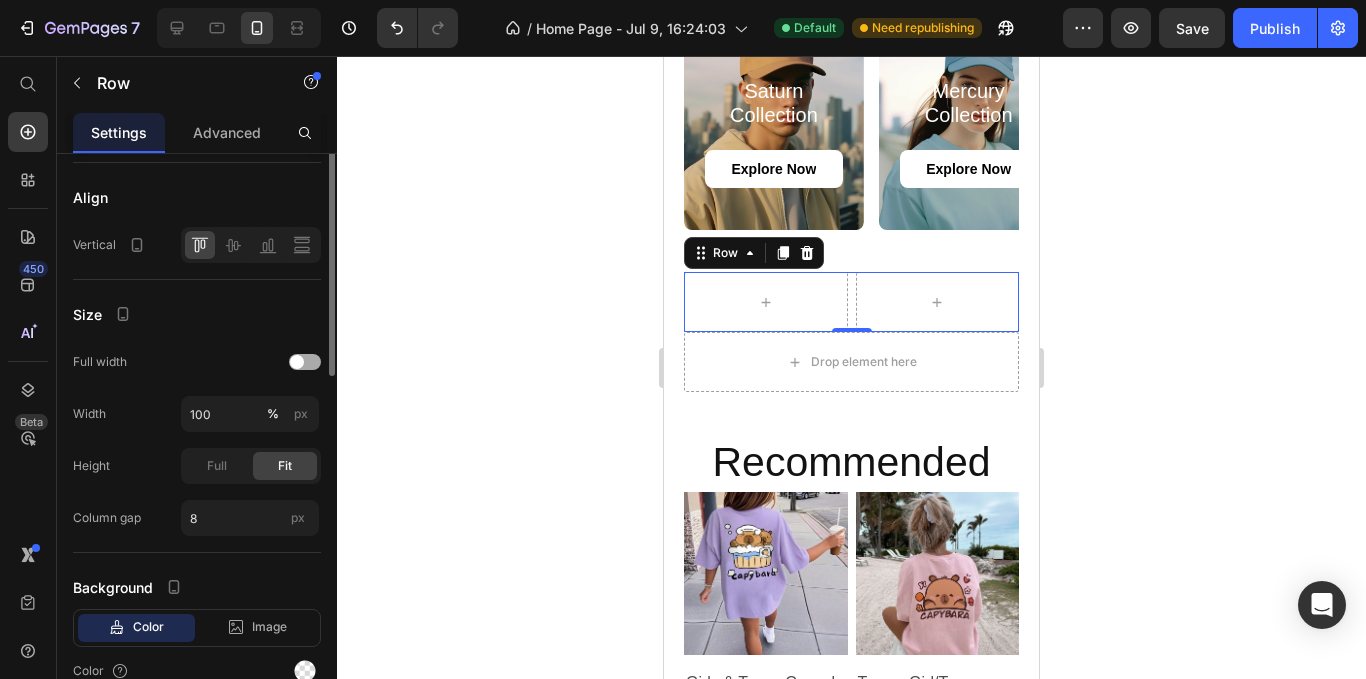 scroll, scrollTop: 0, scrollLeft: 0, axis: both 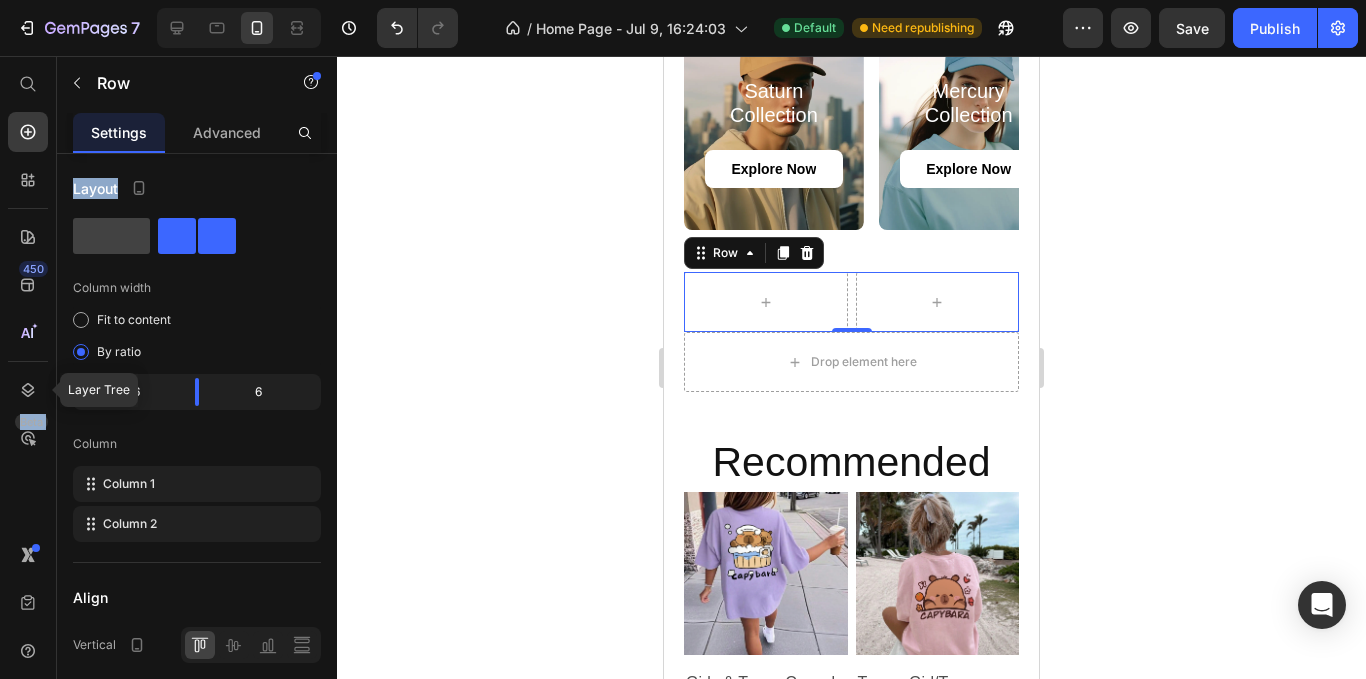 drag, startPoint x: 234, startPoint y: 276, endPoint x: 12, endPoint y: 359, distance: 237.00844 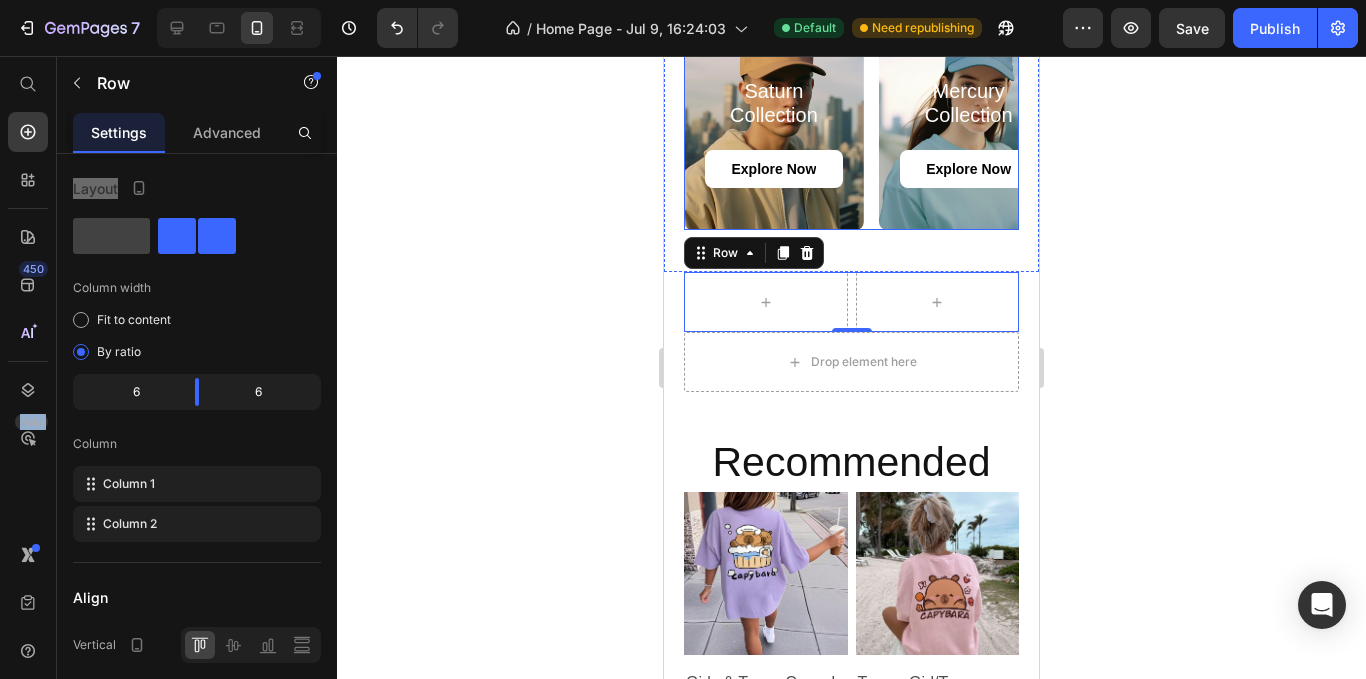 click on "Saturn Collection Heading explore now Button Hero Banner Mercury Collection Heading explore now Button Hero Banner Mars Collection Heading explore now Button Hero Banner Mars Collection Heading explore now Button Hero Banner Mars Collection Heading explore now Button Hero Banner Mars Collection Heading explore now Button Hero Banner Saturn Collection Heading explore now Button Hero Banner Mars Collection Heading explore now Button Hero Banner" at bounding box center [851, 115] 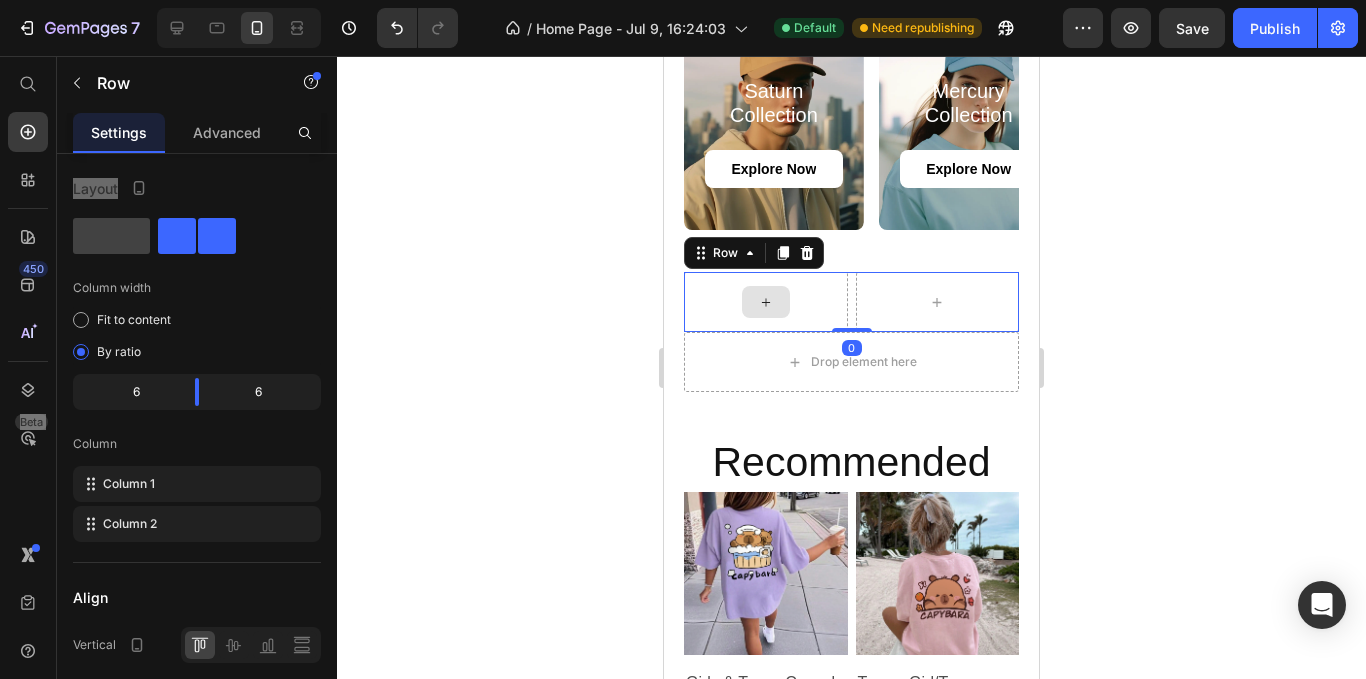 click at bounding box center (766, 302) 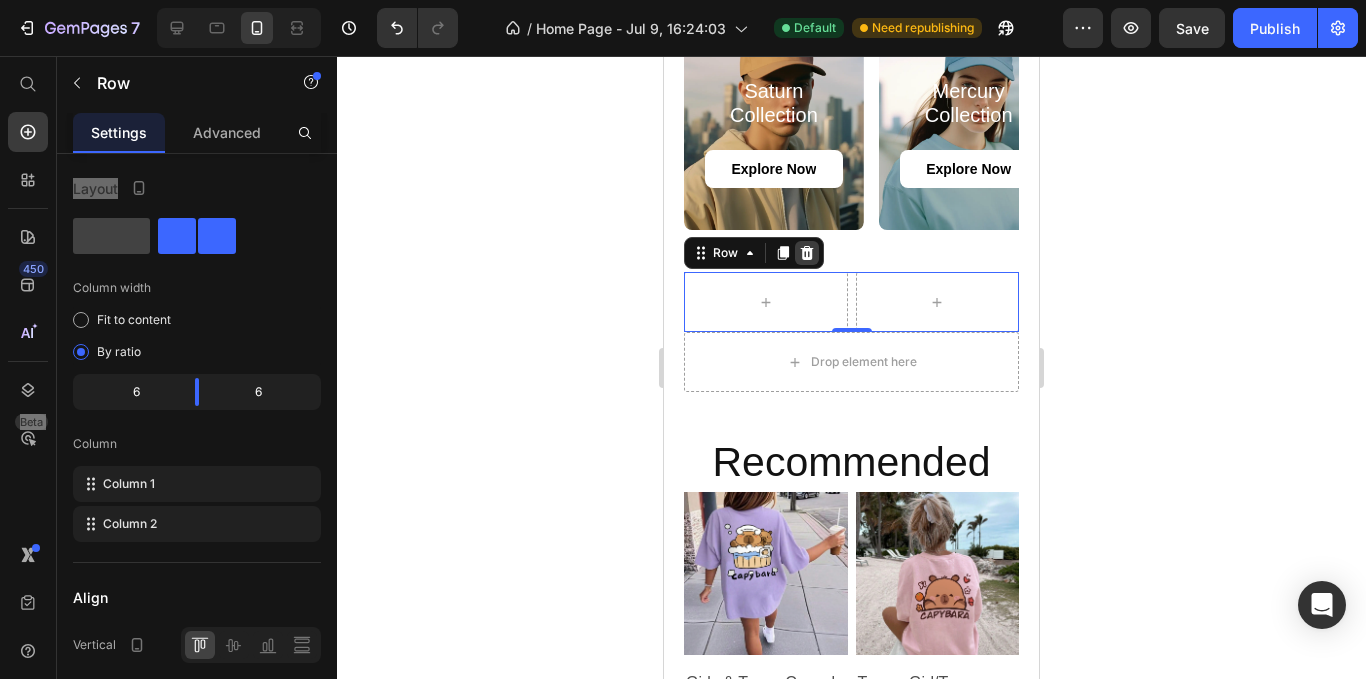 click 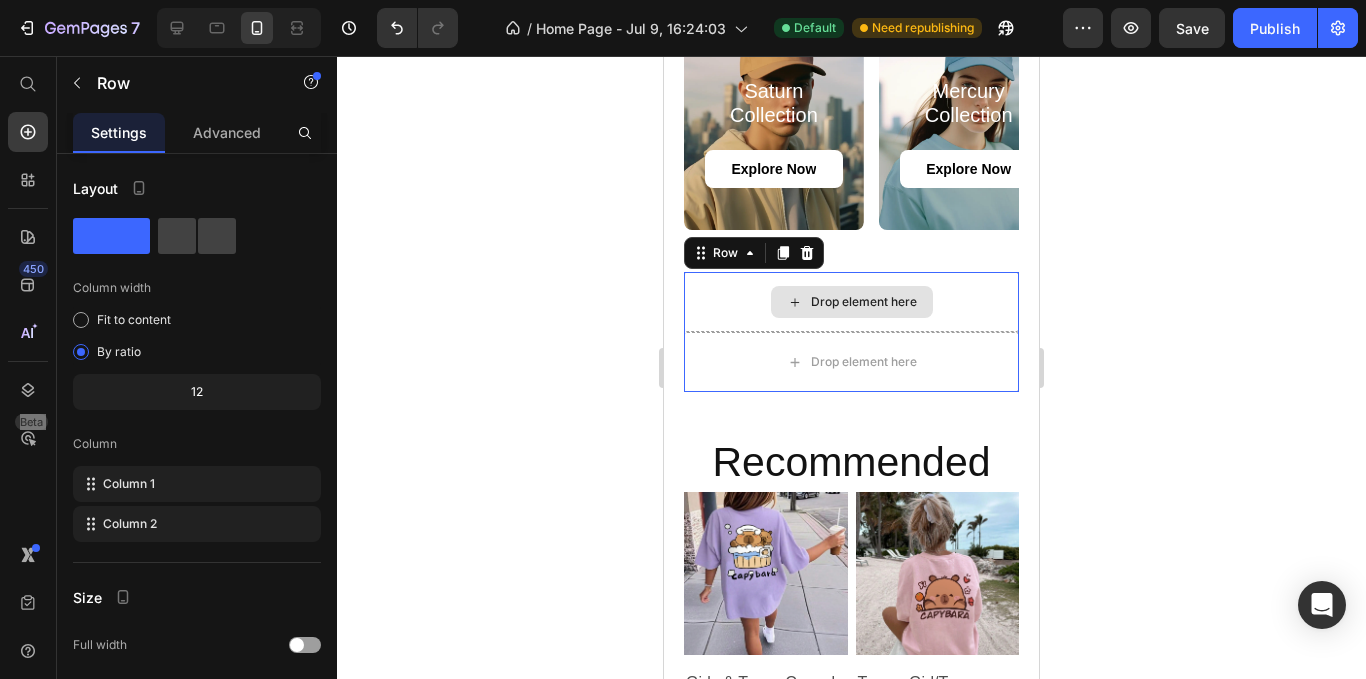 click on "Drop element here" at bounding box center [851, 302] 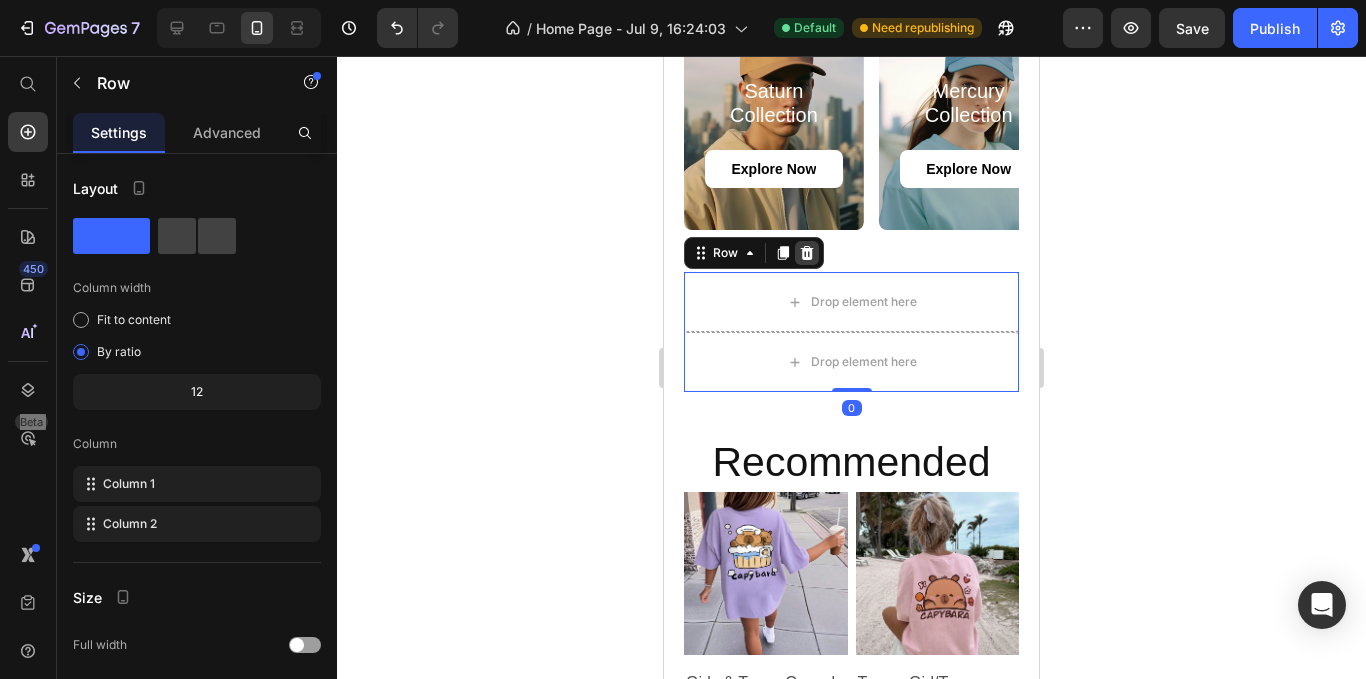 click 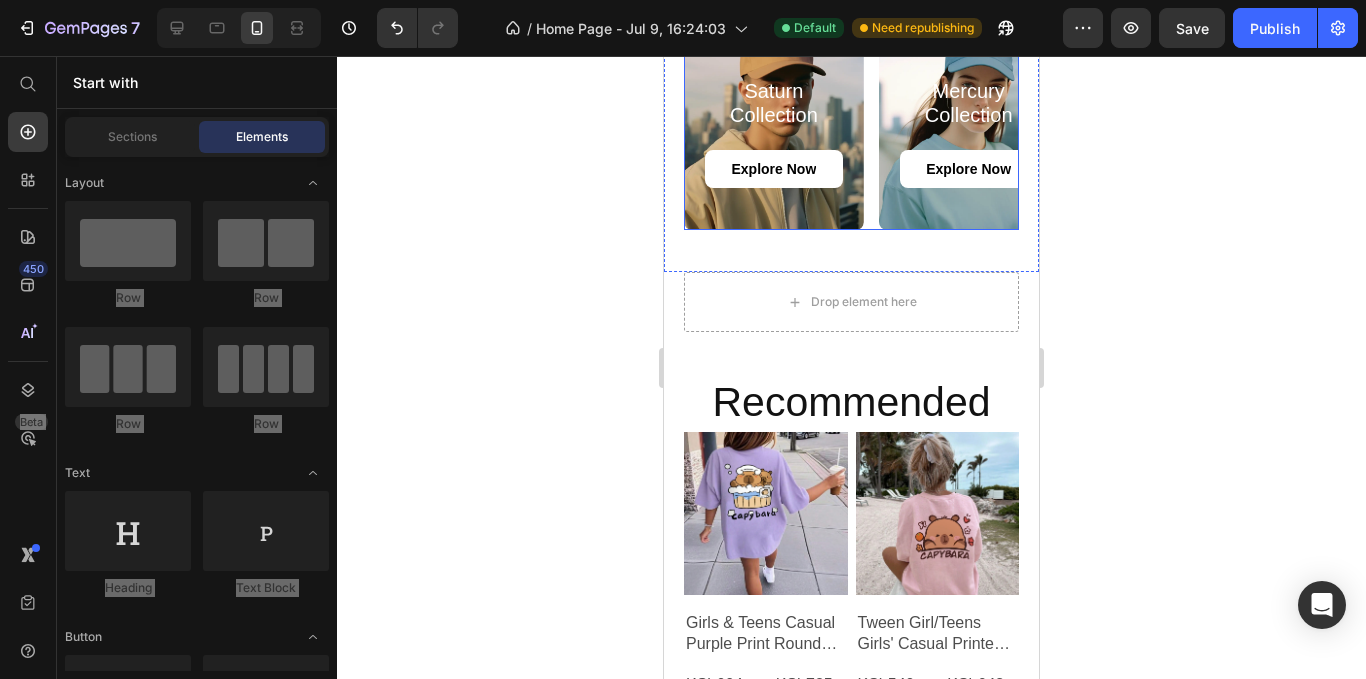 click on "Saturn Collection Heading explore now Button Hero Banner Mercury Collection Heading explore now Button Hero Banner Mars Collection Heading explore now Button Hero Banner Mars Collection Heading explore now Button Hero Banner Mars Collection Heading explore now Button Hero Banner Mars Collection Heading explore now Button Hero Banner Saturn Collection Heading explore now Button Hero Banner Mars Collection Heading explore now Button Hero Banner" at bounding box center [851, 115] 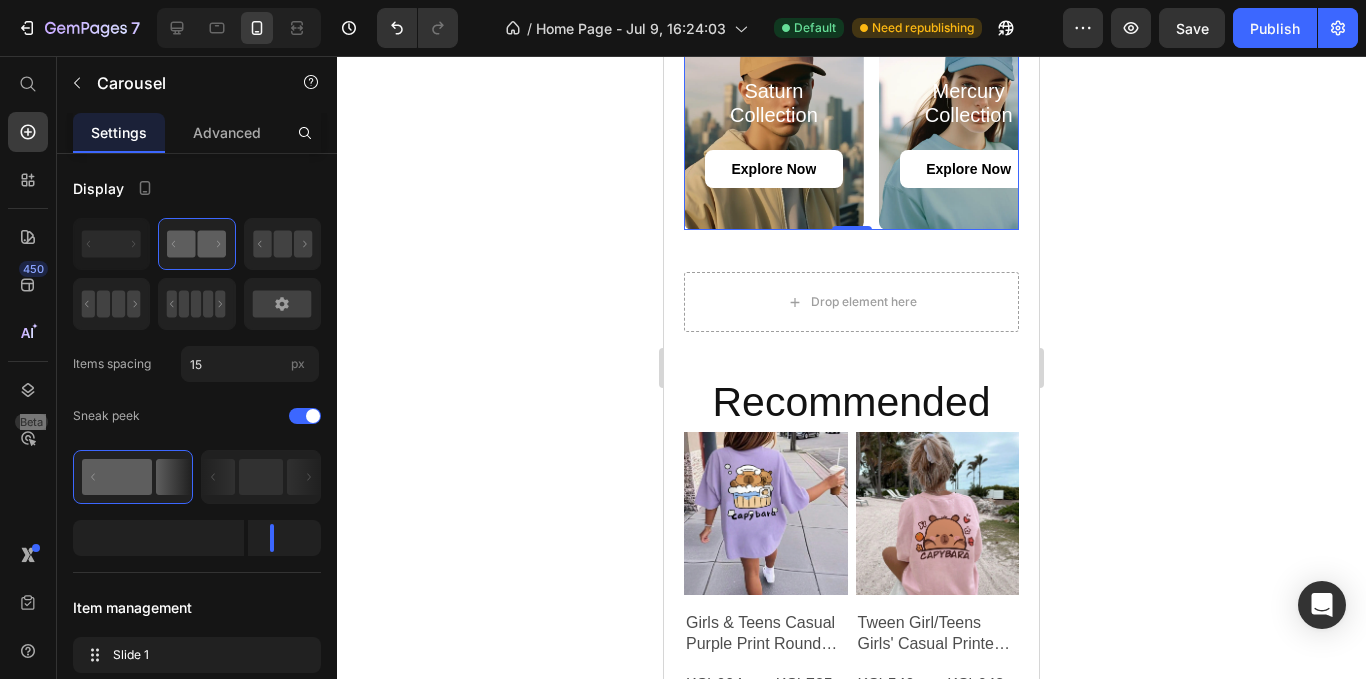 click 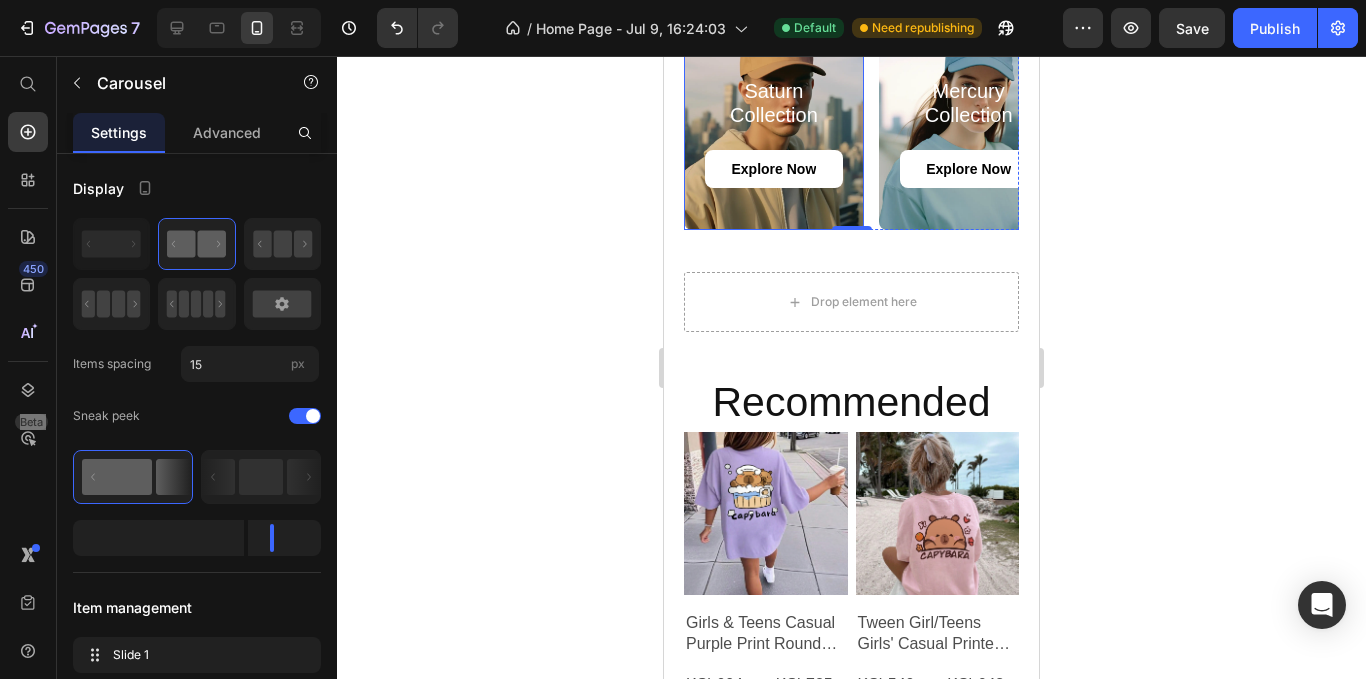 click on "Saturn Collection Heading explore now Button" at bounding box center (774, 153) 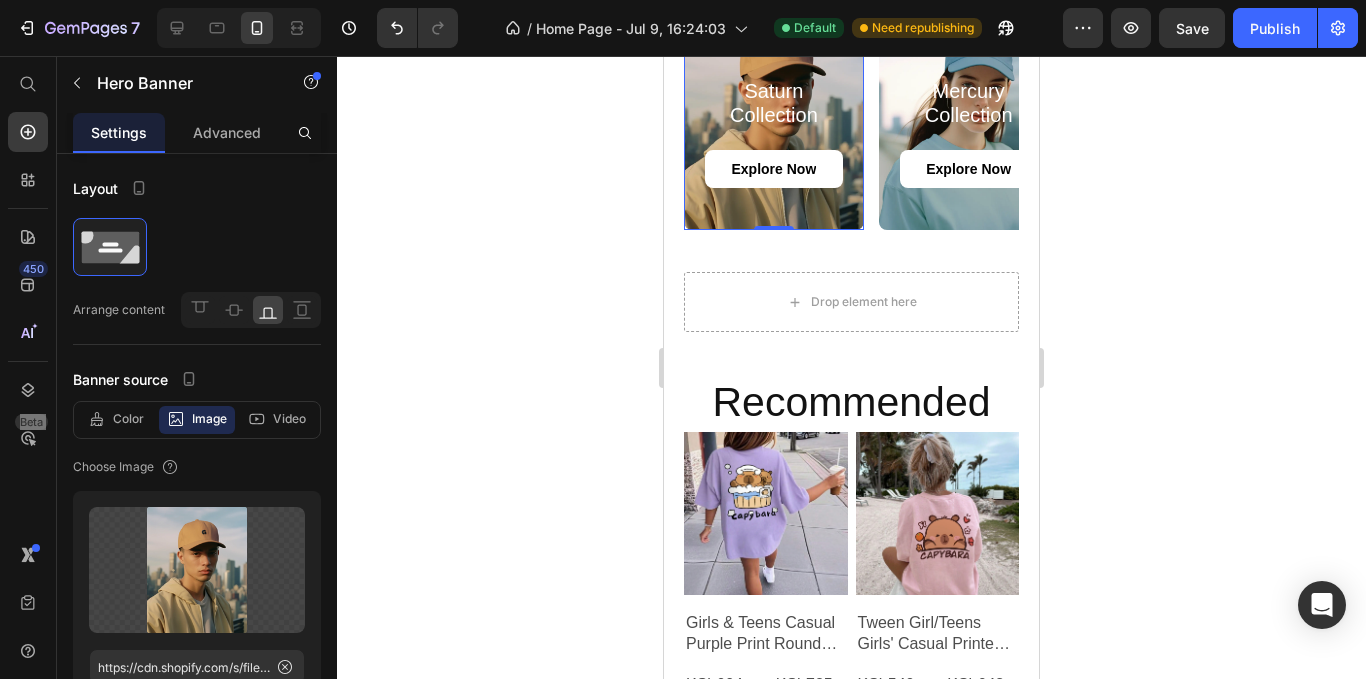 click 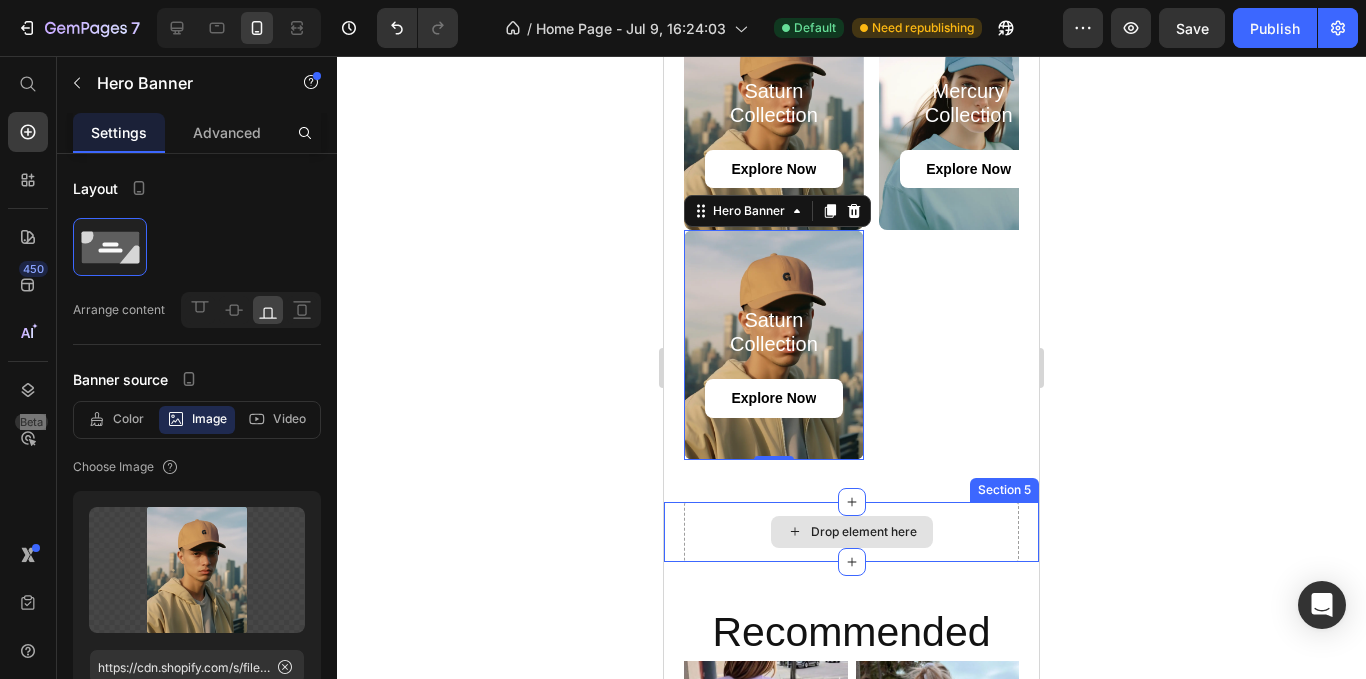 drag, startPoint x: 822, startPoint y: 321, endPoint x: 808, endPoint y: 600, distance: 279.35104 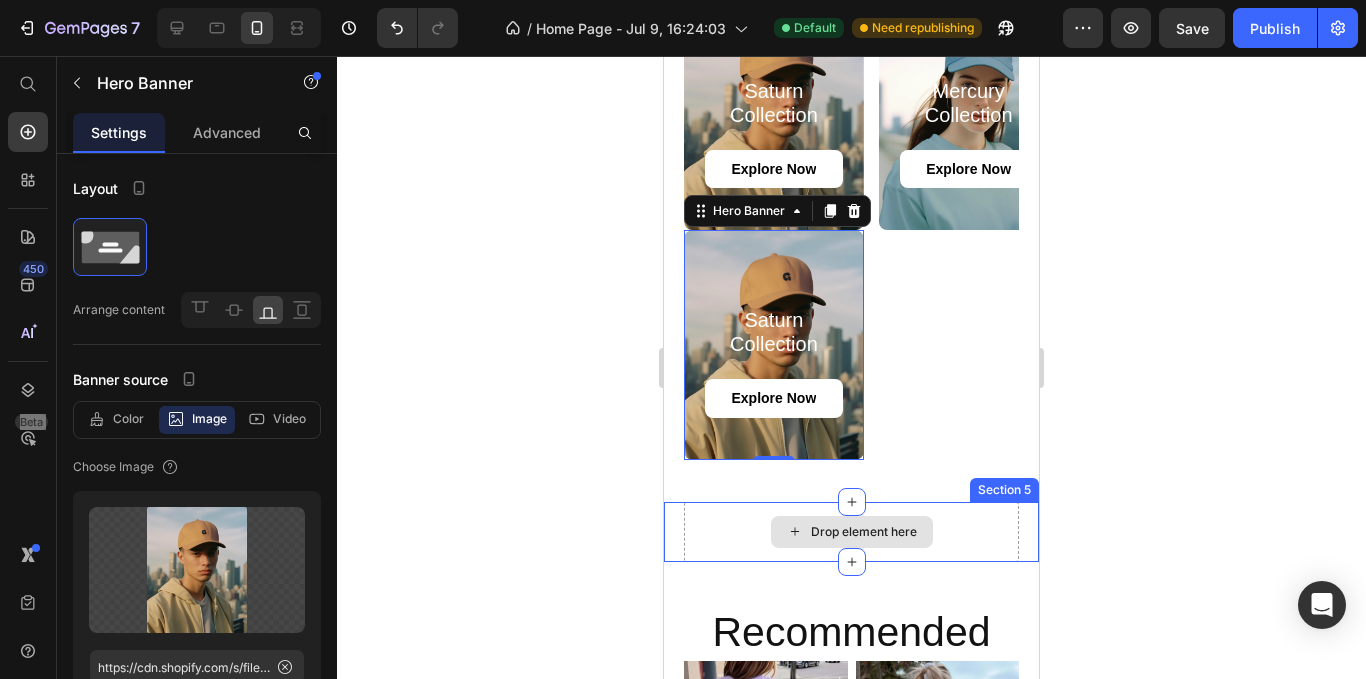drag, startPoint x: 827, startPoint y: 318, endPoint x: 822, endPoint y: 622, distance: 304.0411 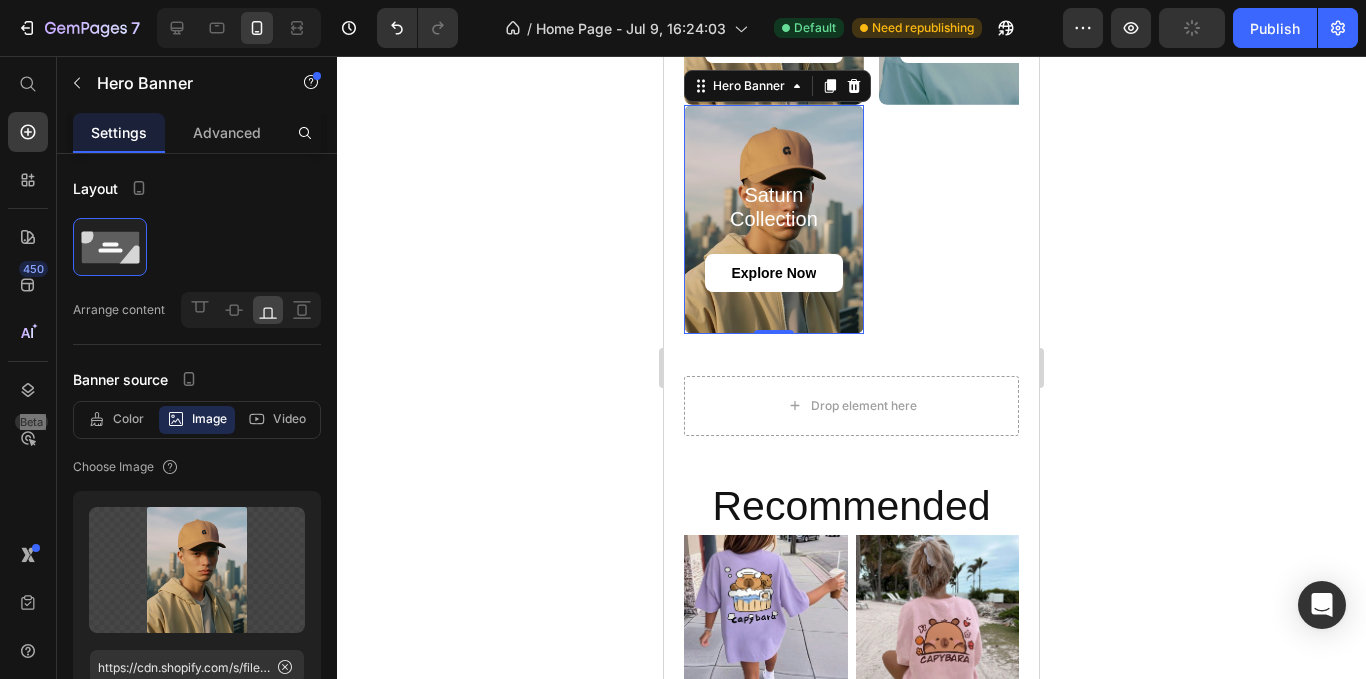 scroll, scrollTop: 1346, scrollLeft: 0, axis: vertical 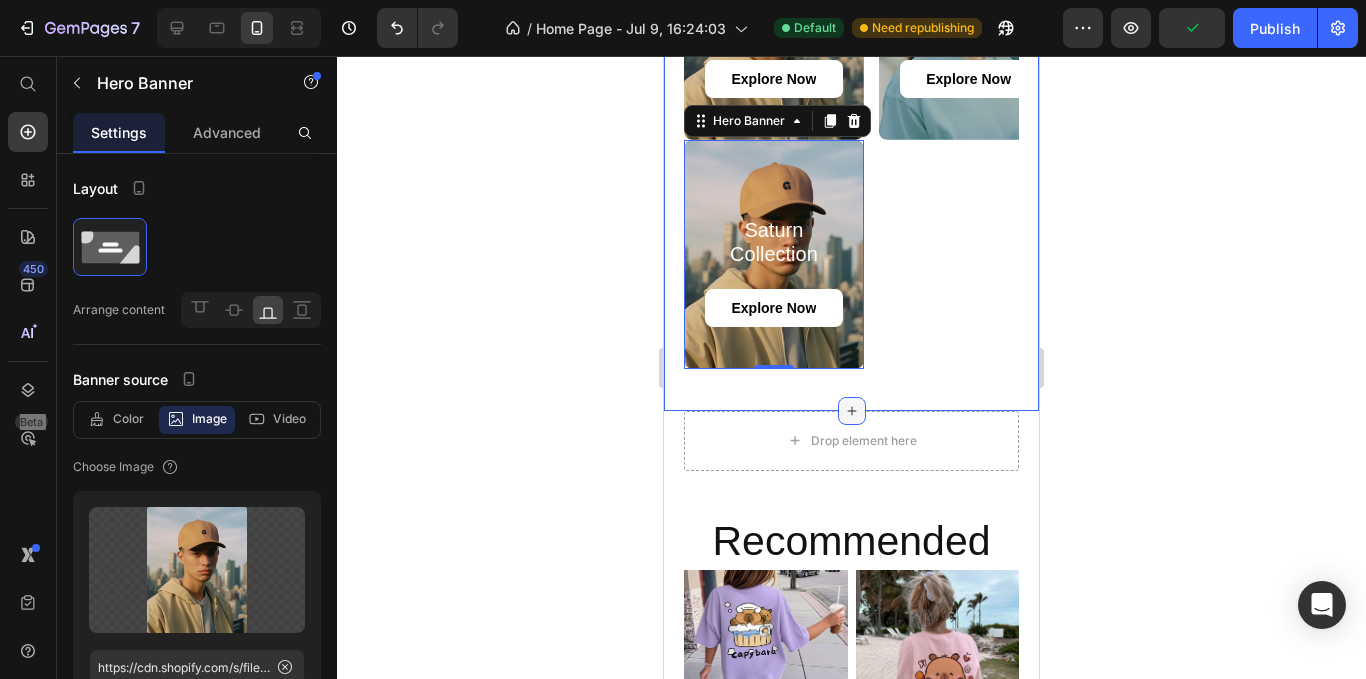 drag, startPoint x: 834, startPoint y: 151, endPoint x: 845, endPoint y: 383, distance: 232.26064 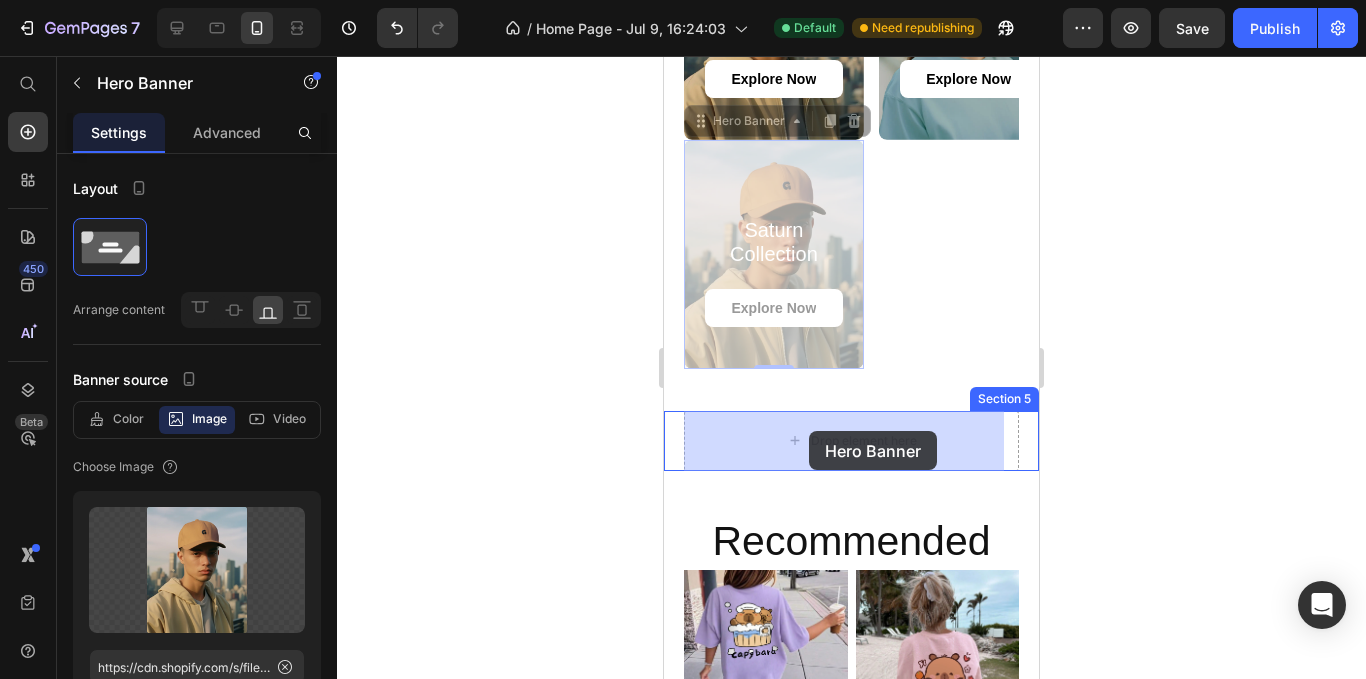 drag, startPoint x: 743, startPoint y: 134, endPoint x: 812, endPoint y: 428, distance: 301.9884 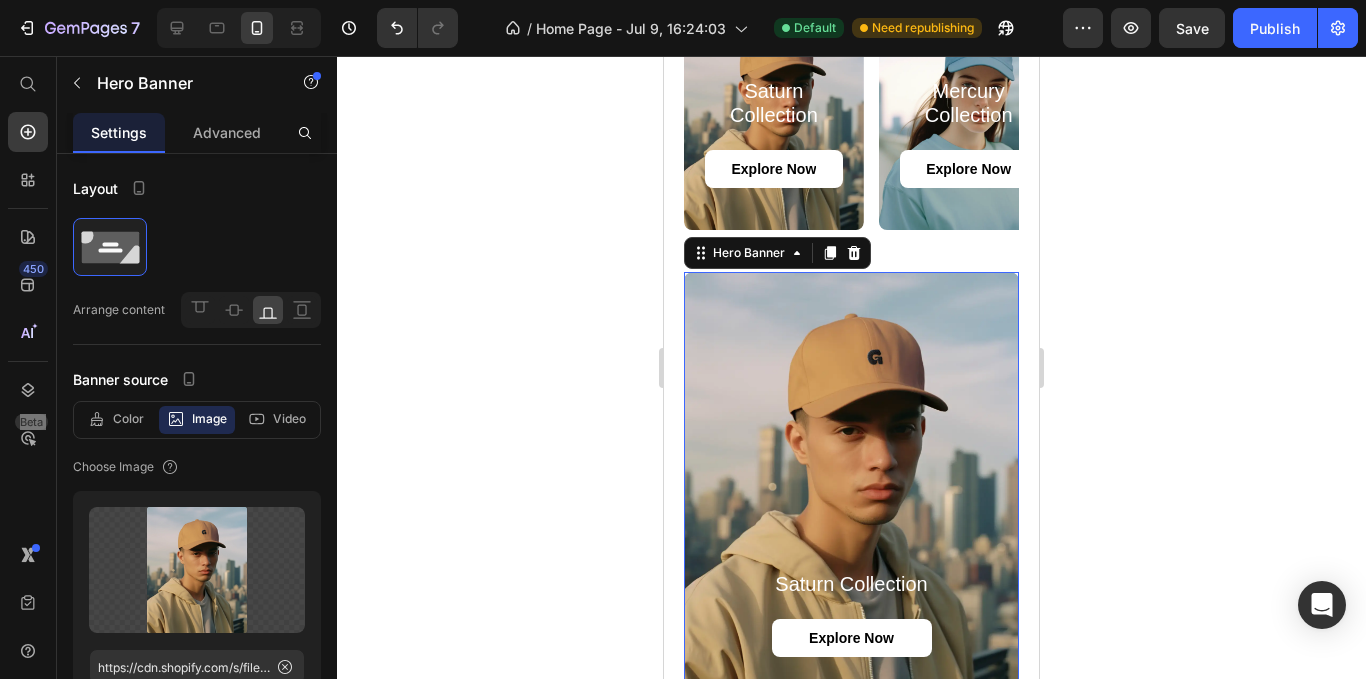 scroll, scrollTop: 1246, scrollLeft: 0, axis: vertical 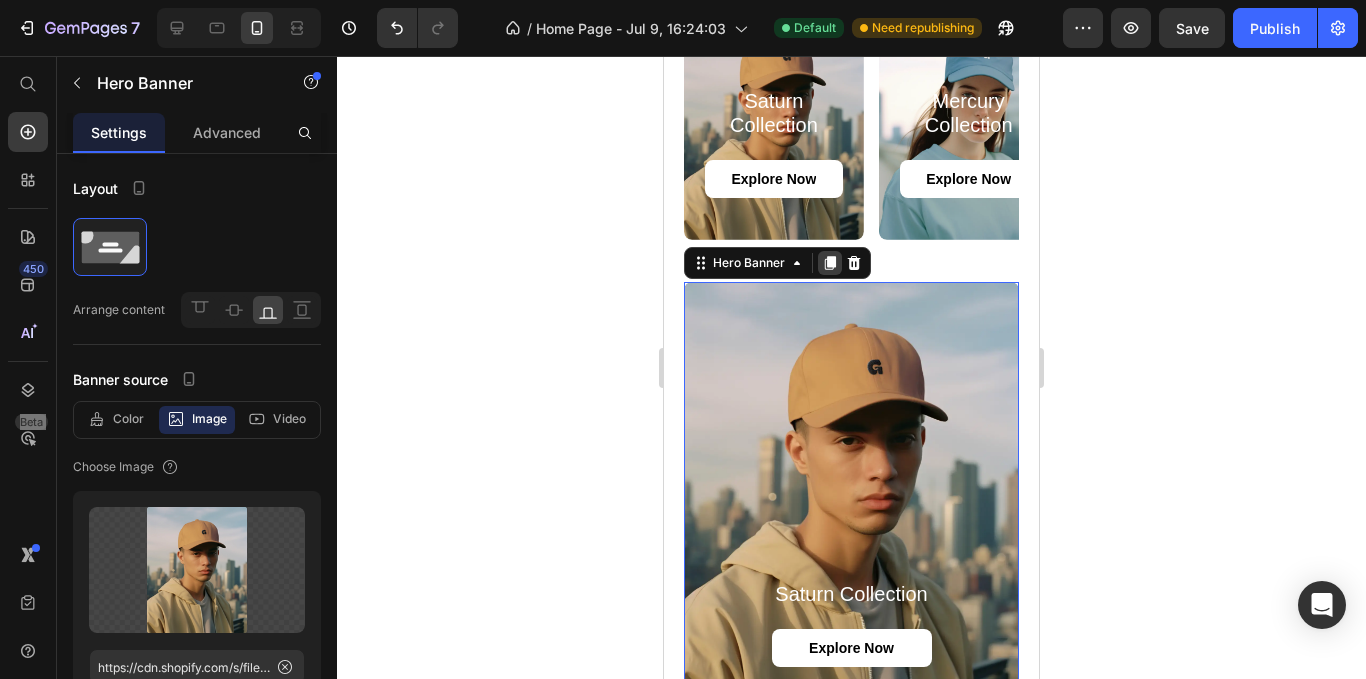 click 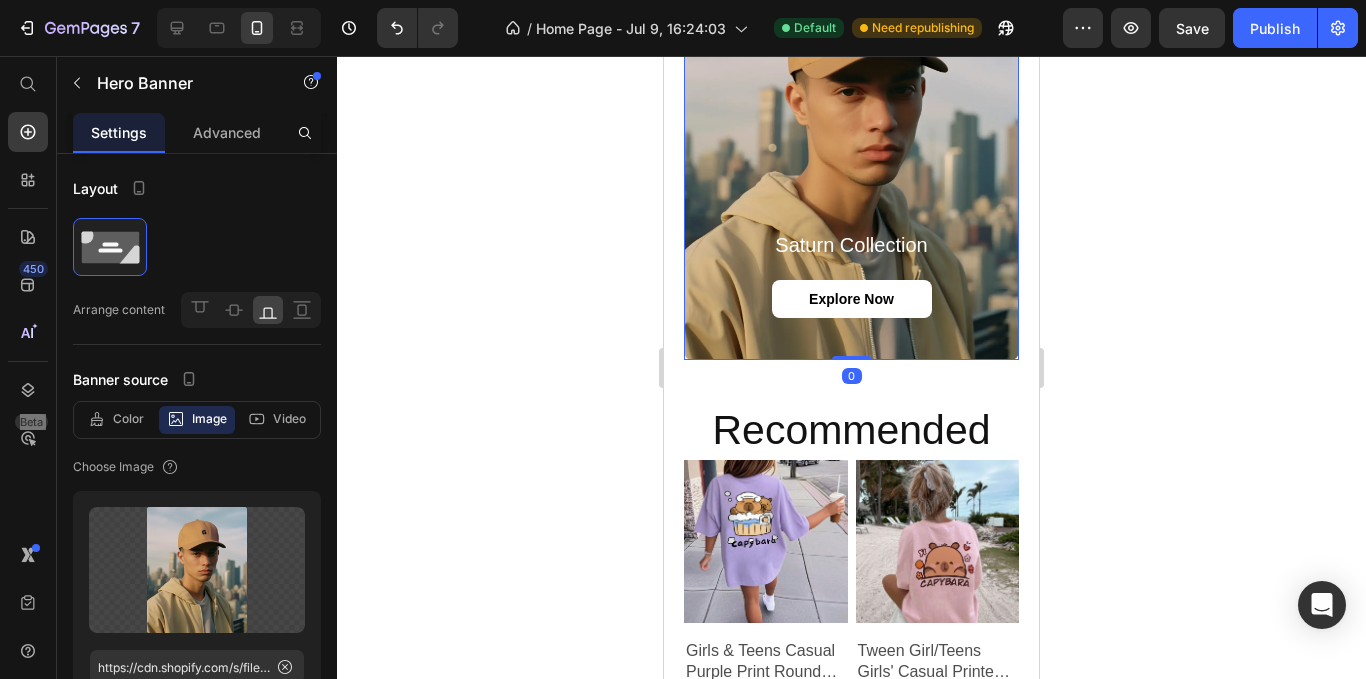 scroll, scrollTop: 1296, scrollLeft: 0, axis: vertical 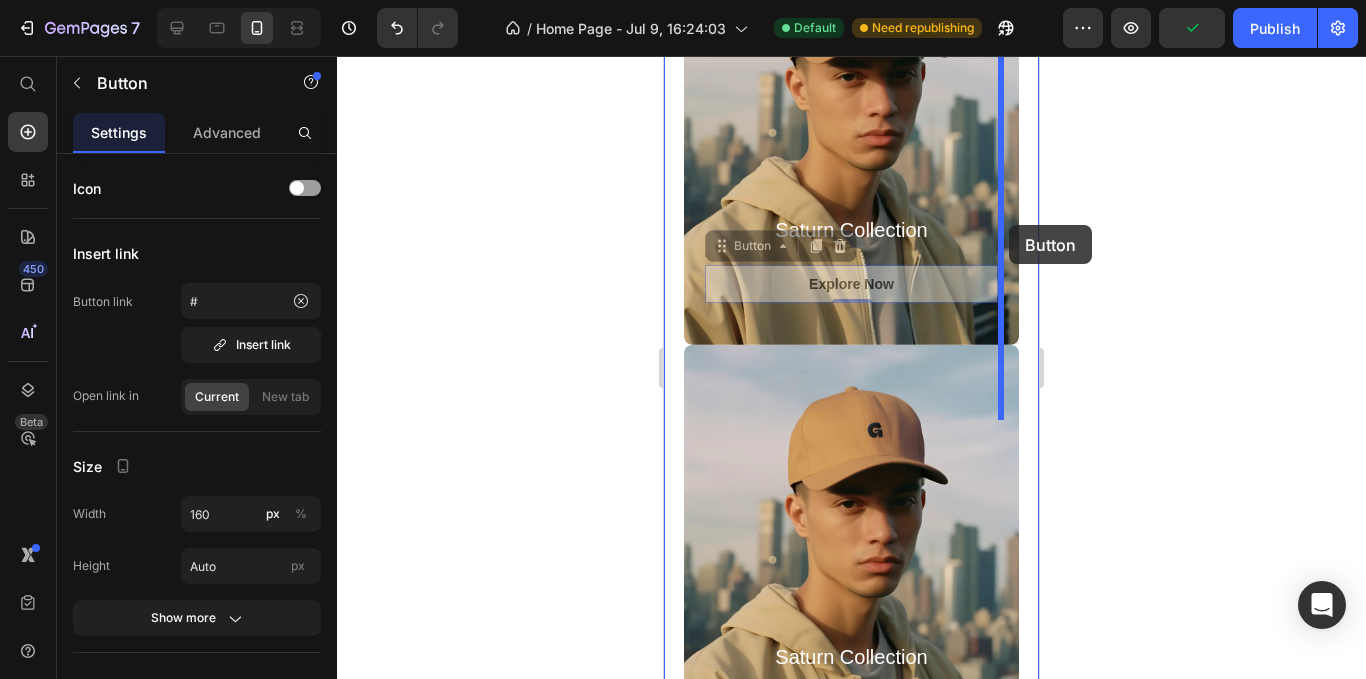drag, startPoint x: 737, startPoint y: 286, endPoint x: 1002, endPoint y: 224, distance: 272.15622 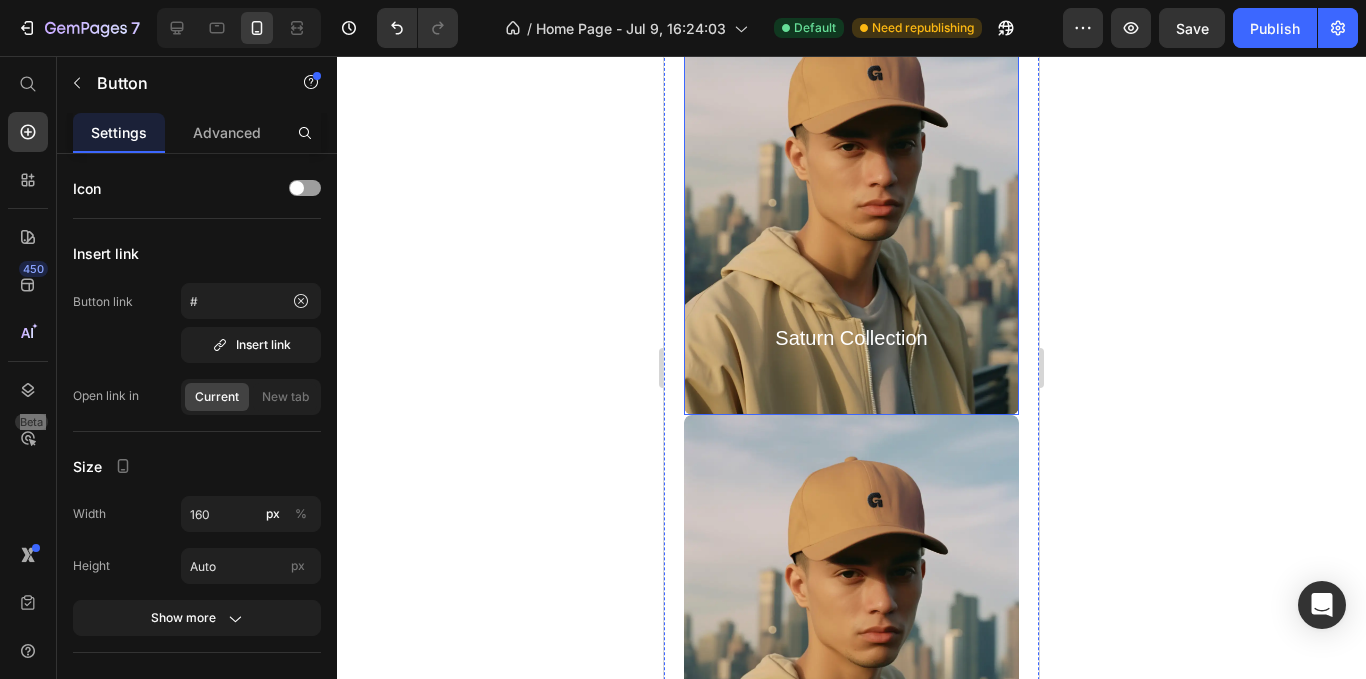scroll, scrollTop: 1410, scrollLeft: 0, axis: vertical 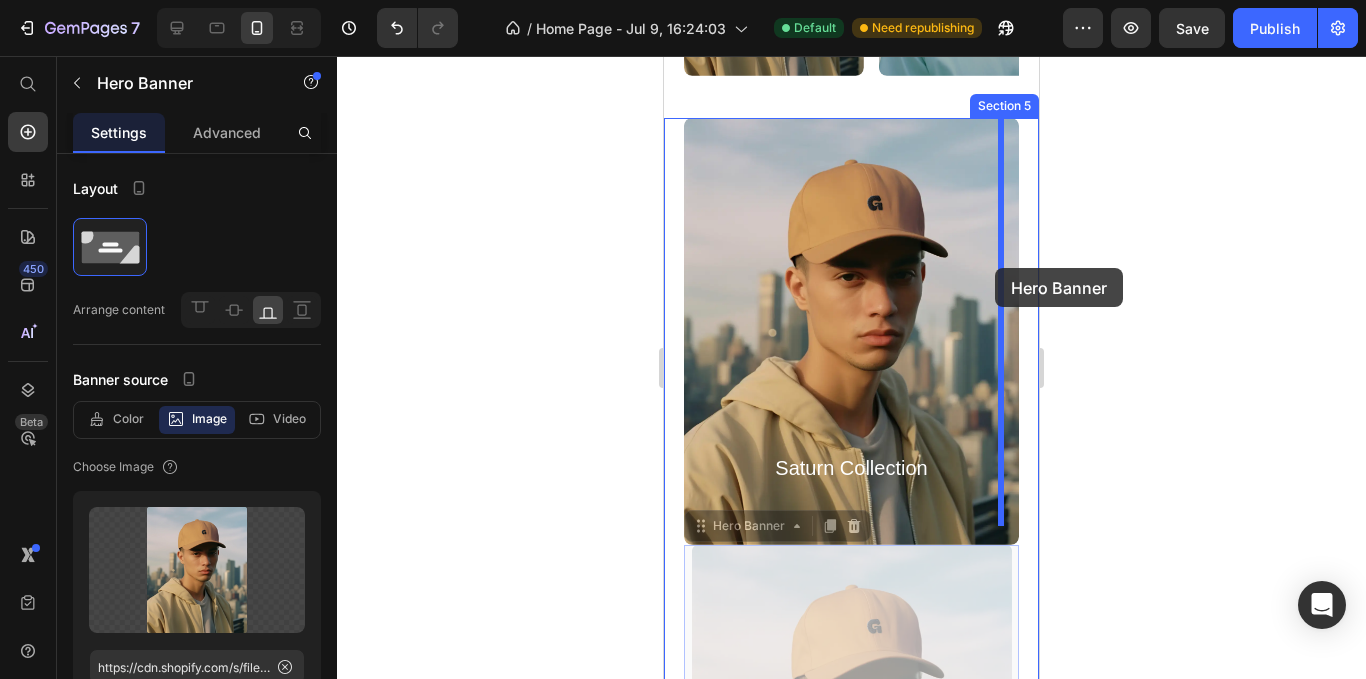drag, startPoint x: 703, startPoint y: 518, endPoint x: 995, endPoint y: 268, distance: 384.40082 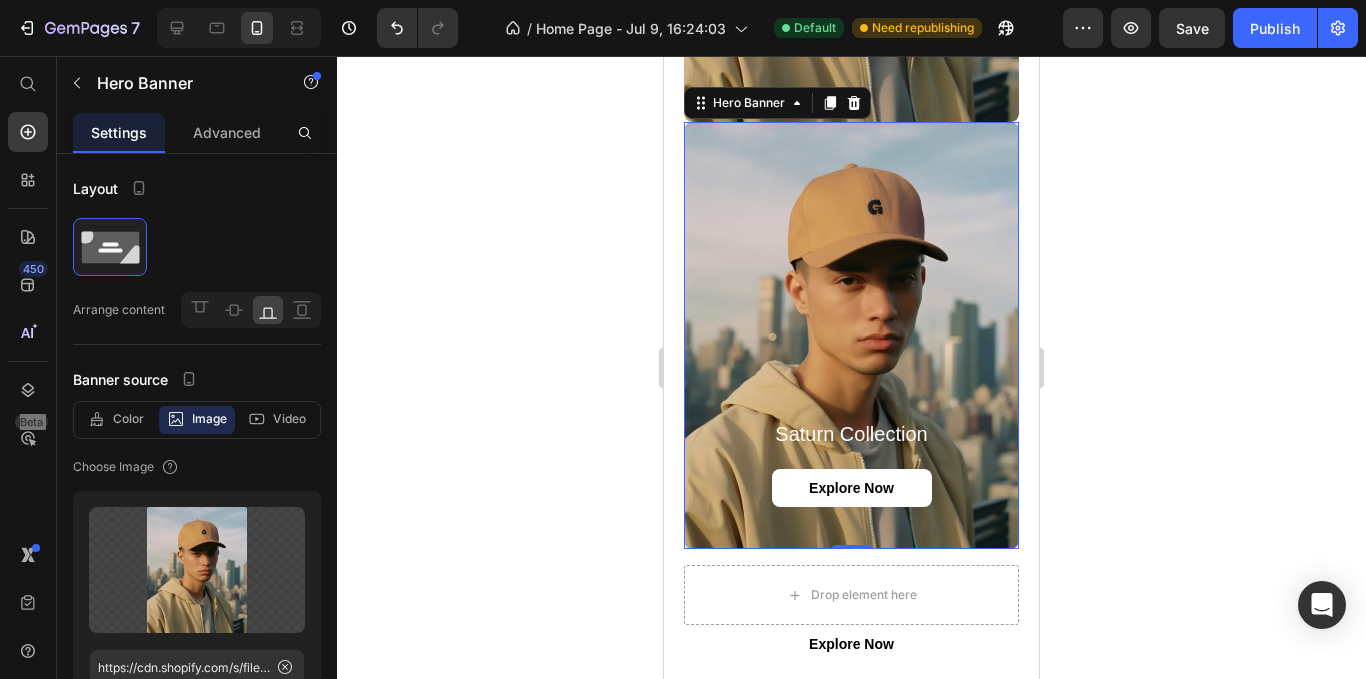 scroll, scrollTop: 1109, scrollLeft: 0, axis: vertical 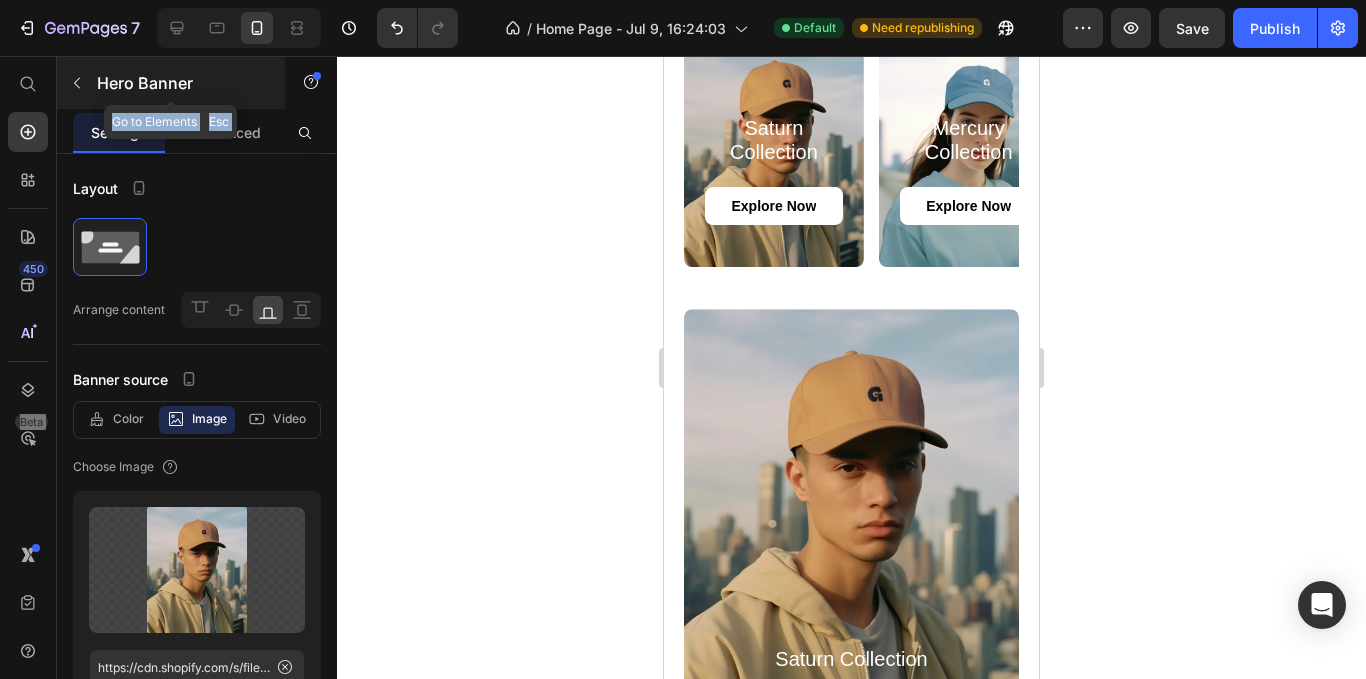 click 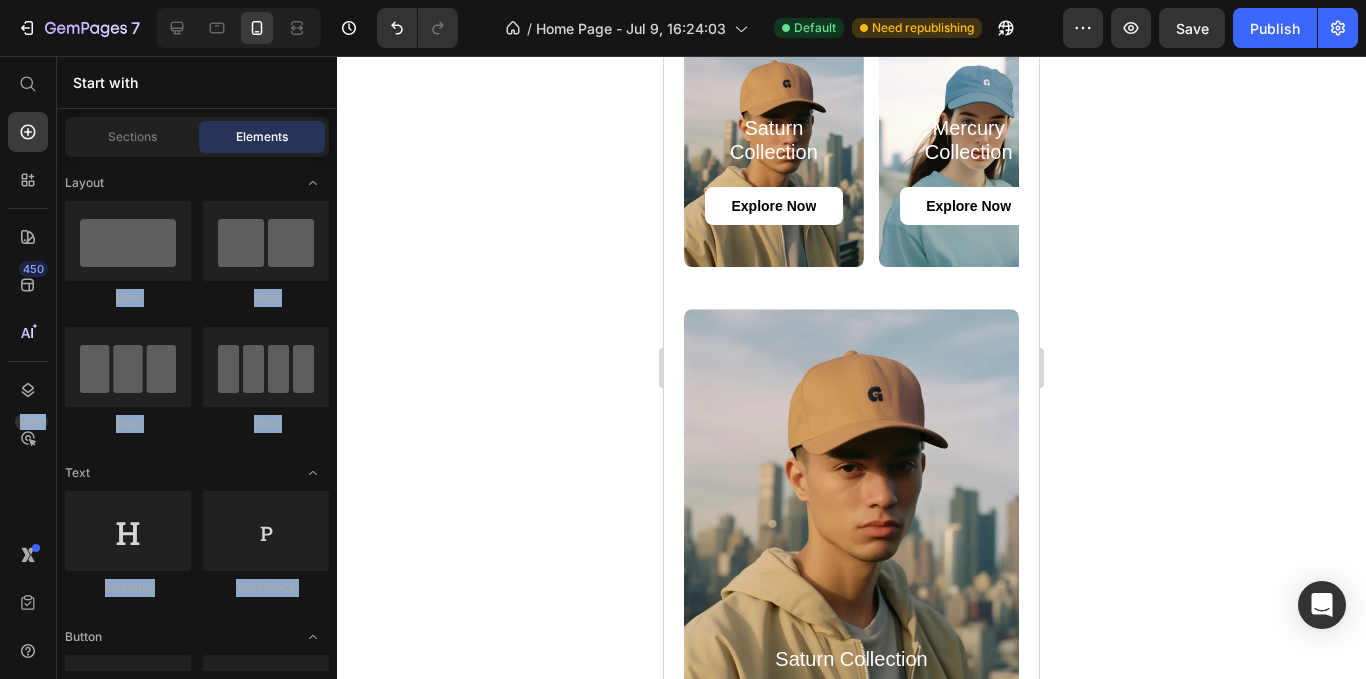click on "Row" 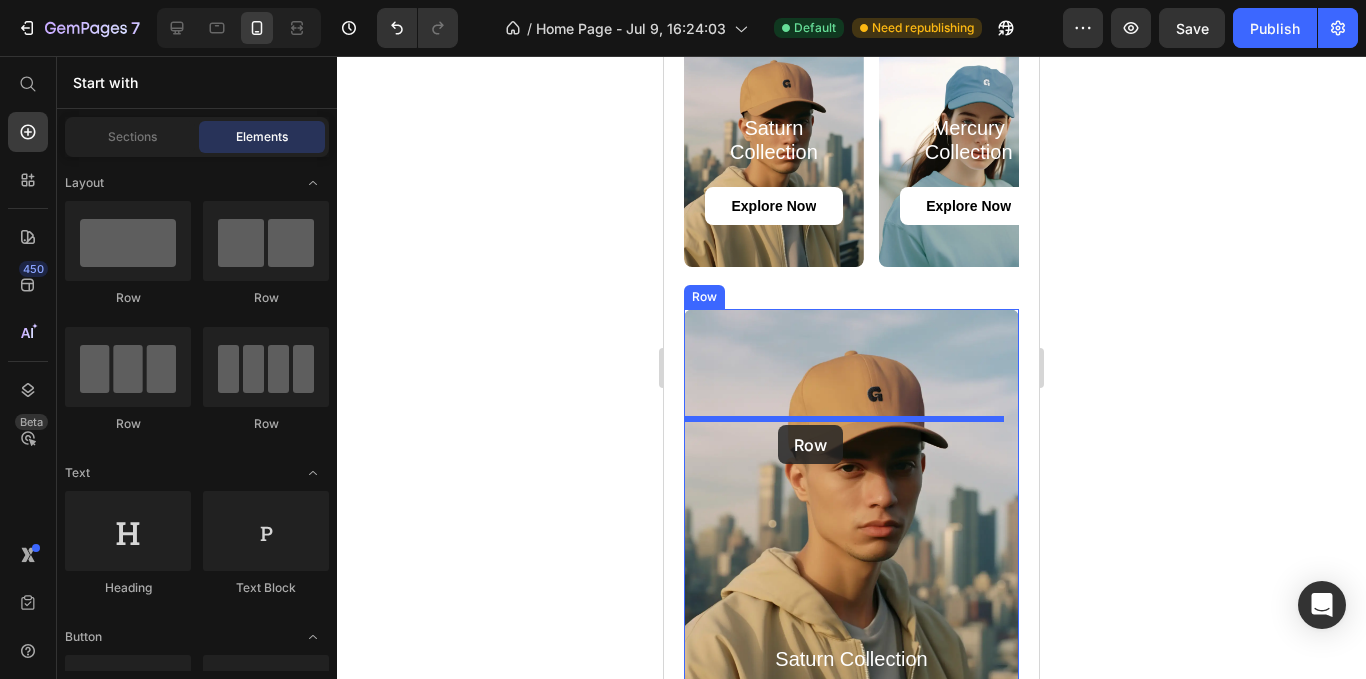 drag, startPoint x: 892, startPoint y: 313, endPoint x: 779, endPoint y: 422, distance: 157.00319 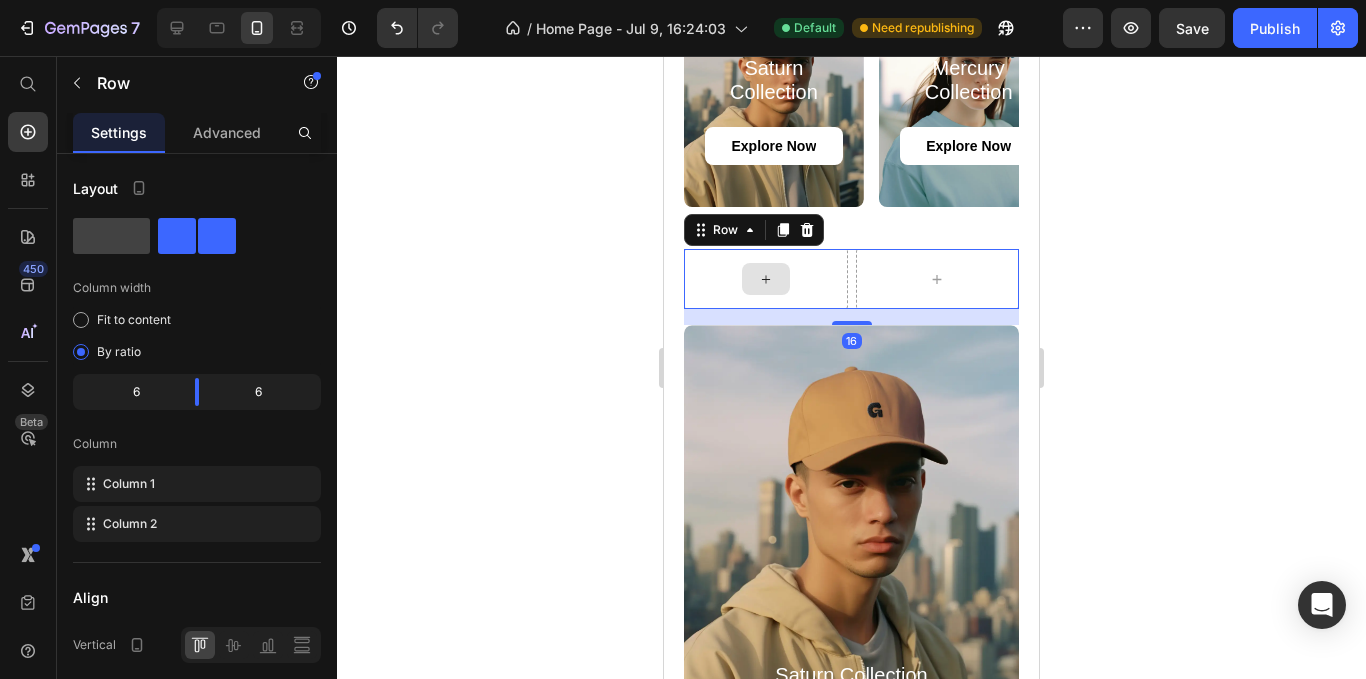scroll, scrollTop: 1309, scrollLeft: 0, axis: vertical 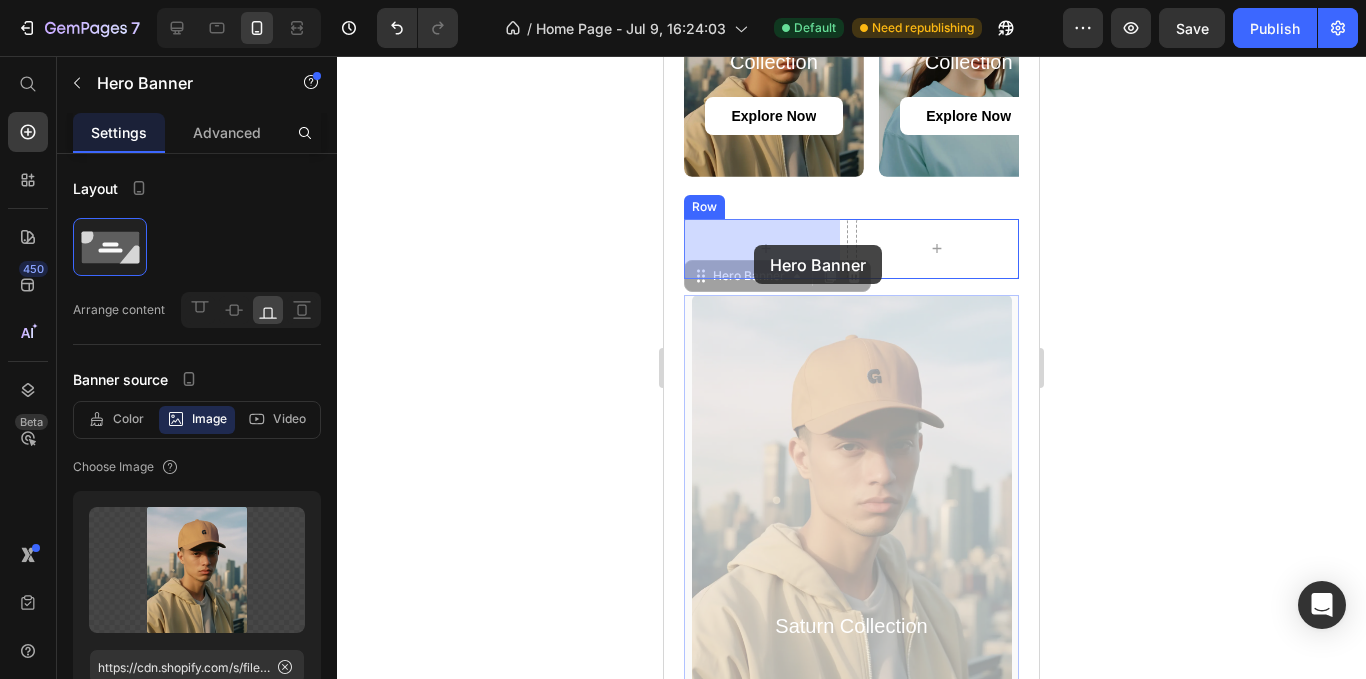 drag, startPoint x: 728, startPoint y: 288, endPoint x: 747, endPoint y: 247, distance: 45.188496 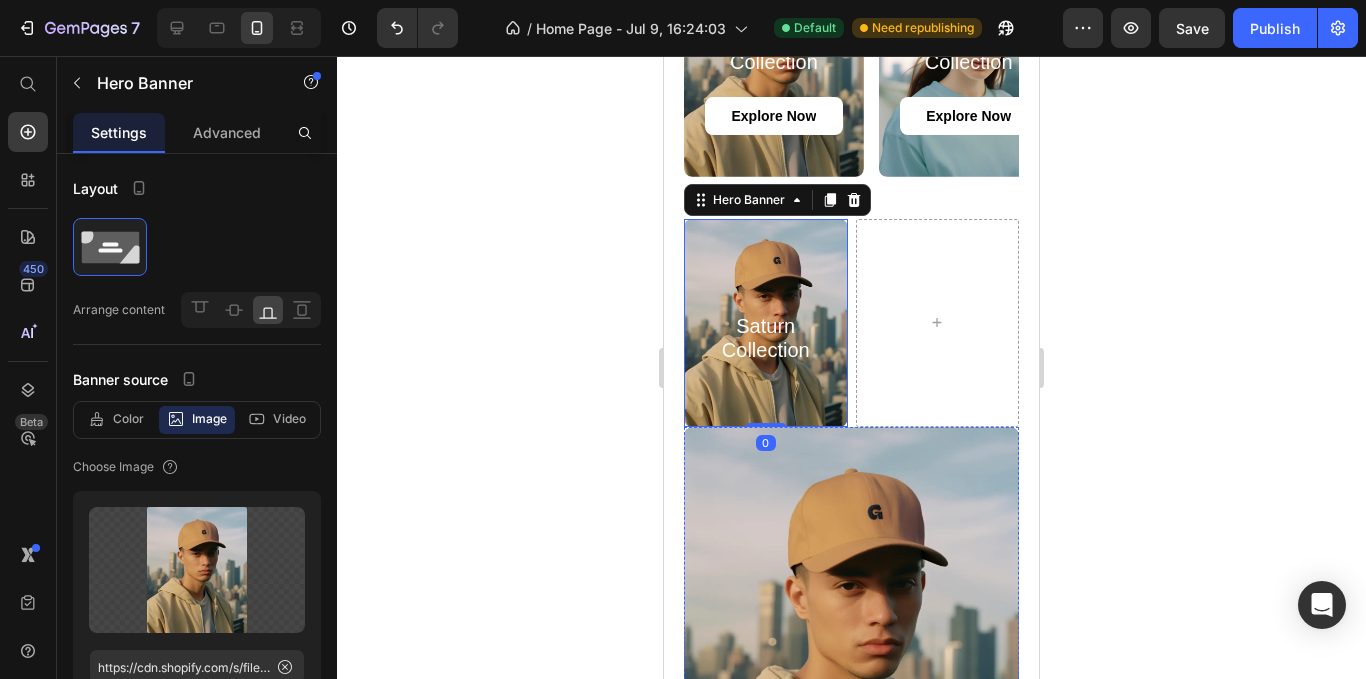 scroll, scrollTop: 1509, scrollLeft: 0, axis: vertical 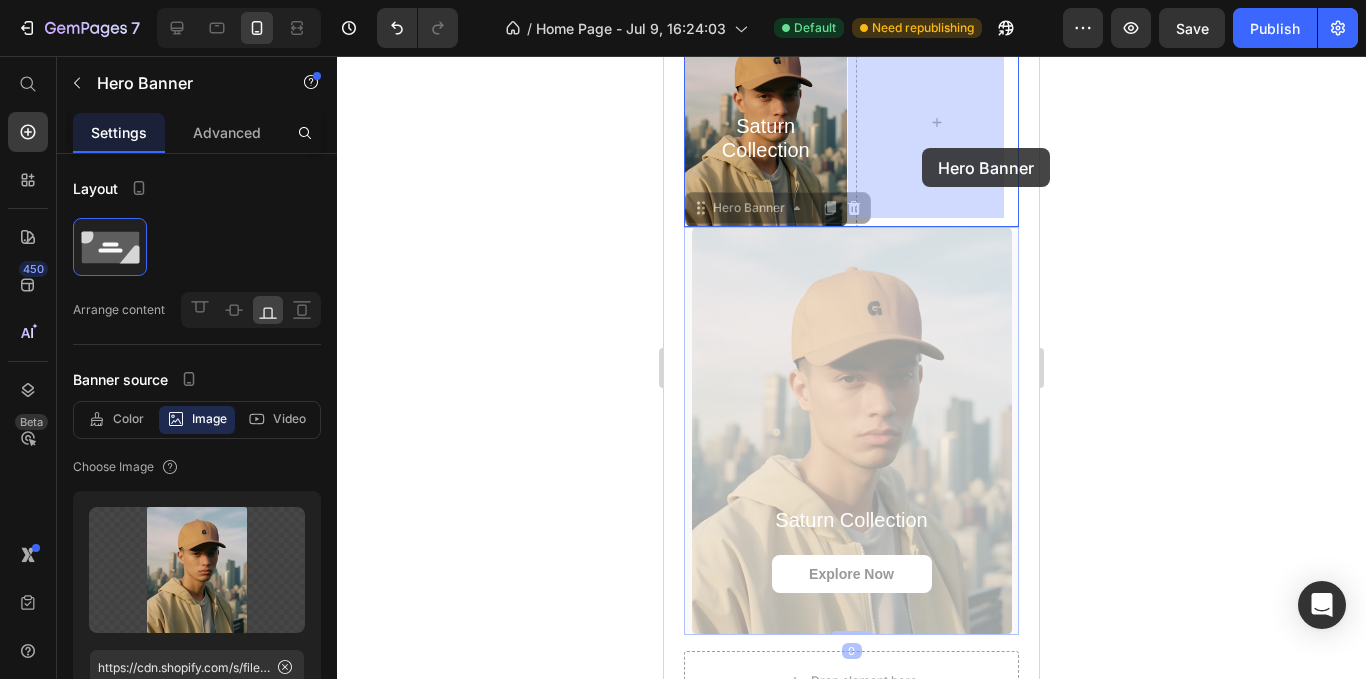 drag, startPoint x: 824, startPoint y: 430, endPoint x: 916, endPoint y: 148, distance: 296.62772 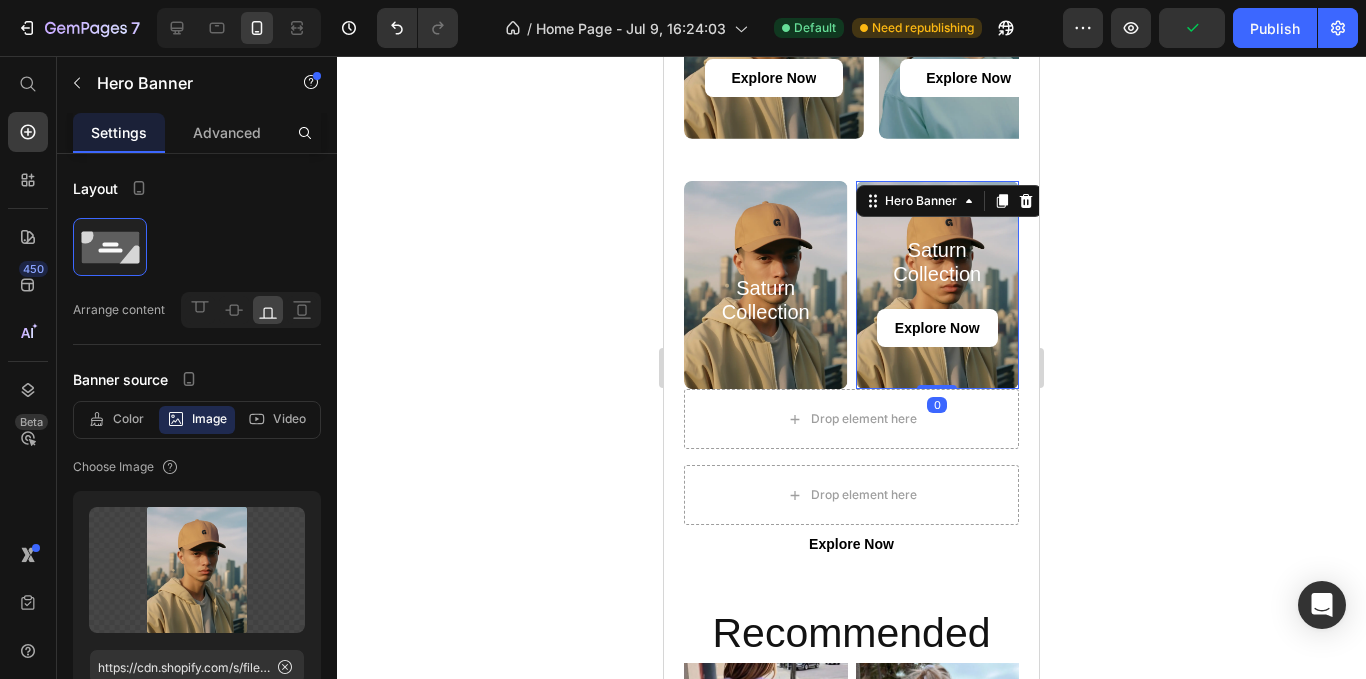 scroll, scrollTop: 1309, scrollLeft: 0, axis: vertical 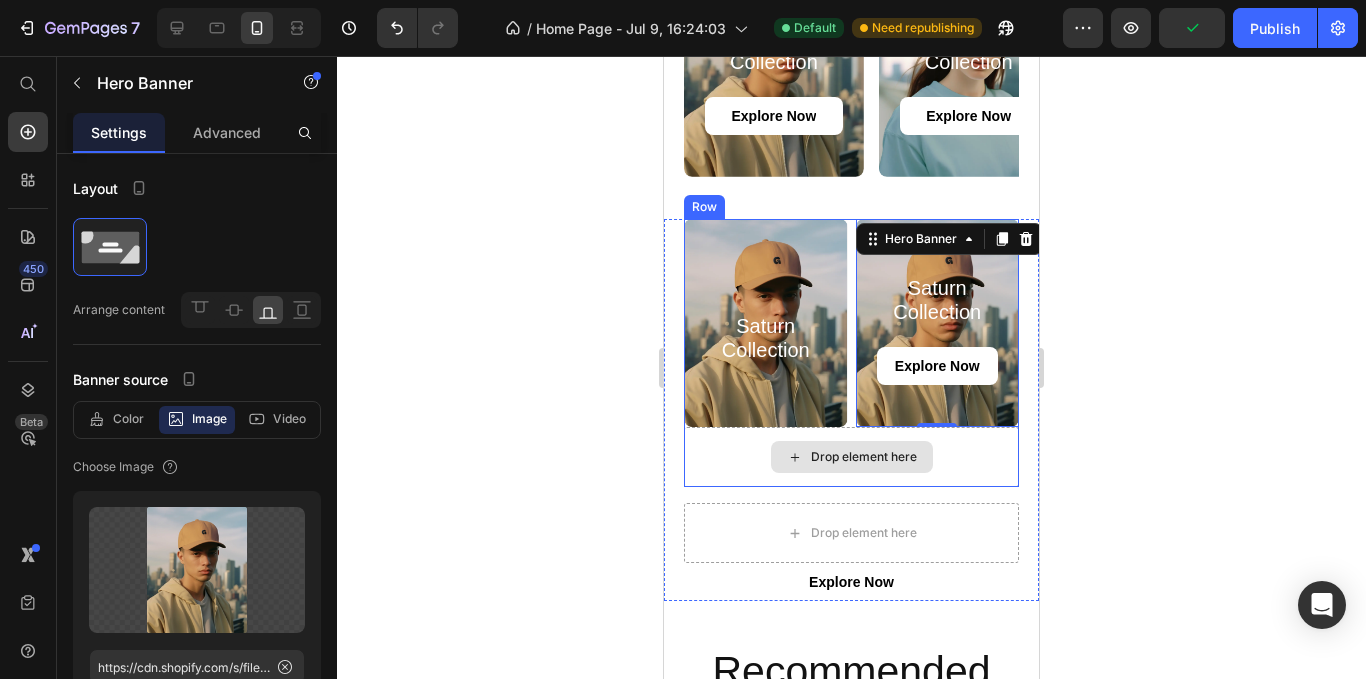 click on "Drop element here" at bounding box center [851, 457] 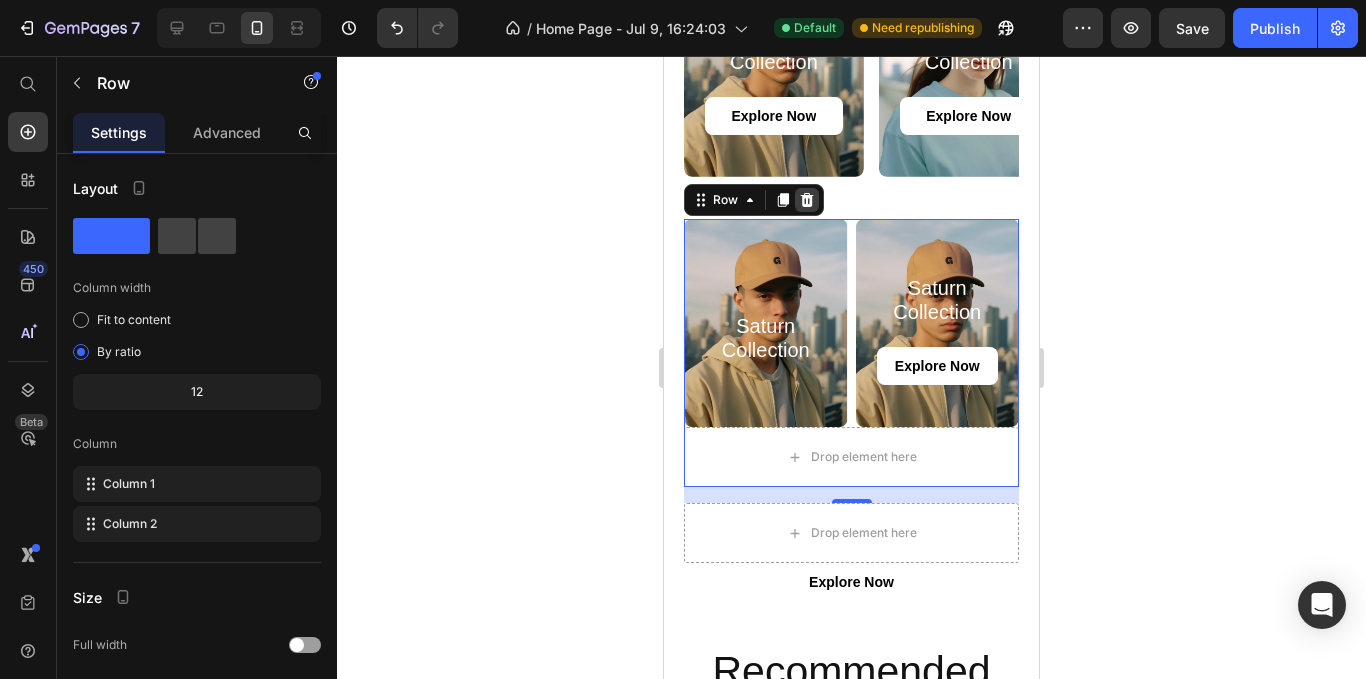 click 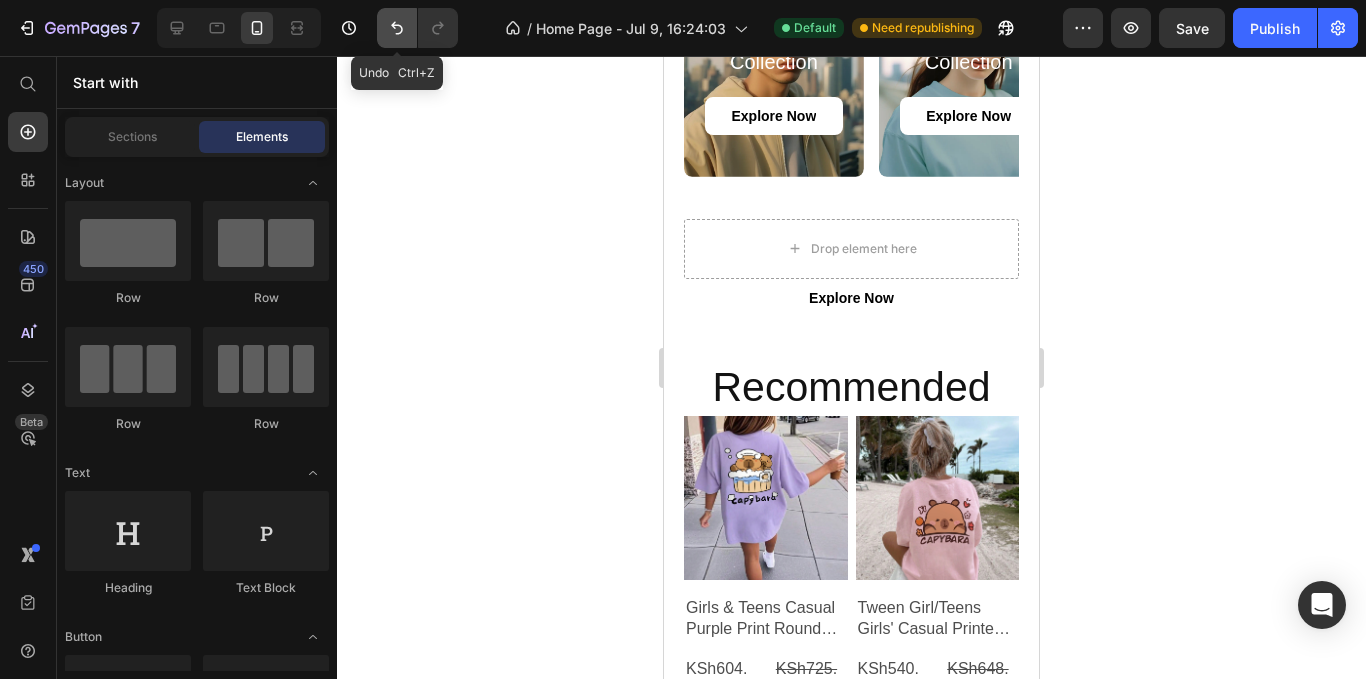 click 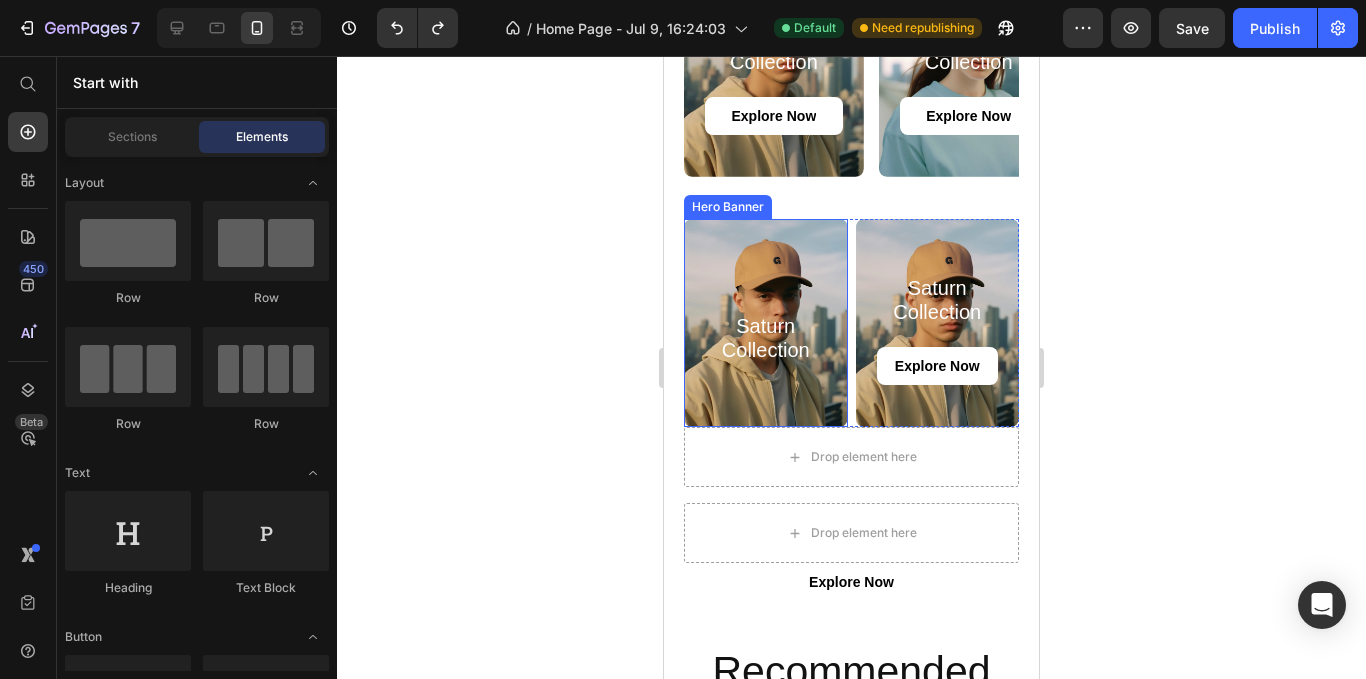 click at bounding box center (766, 323) 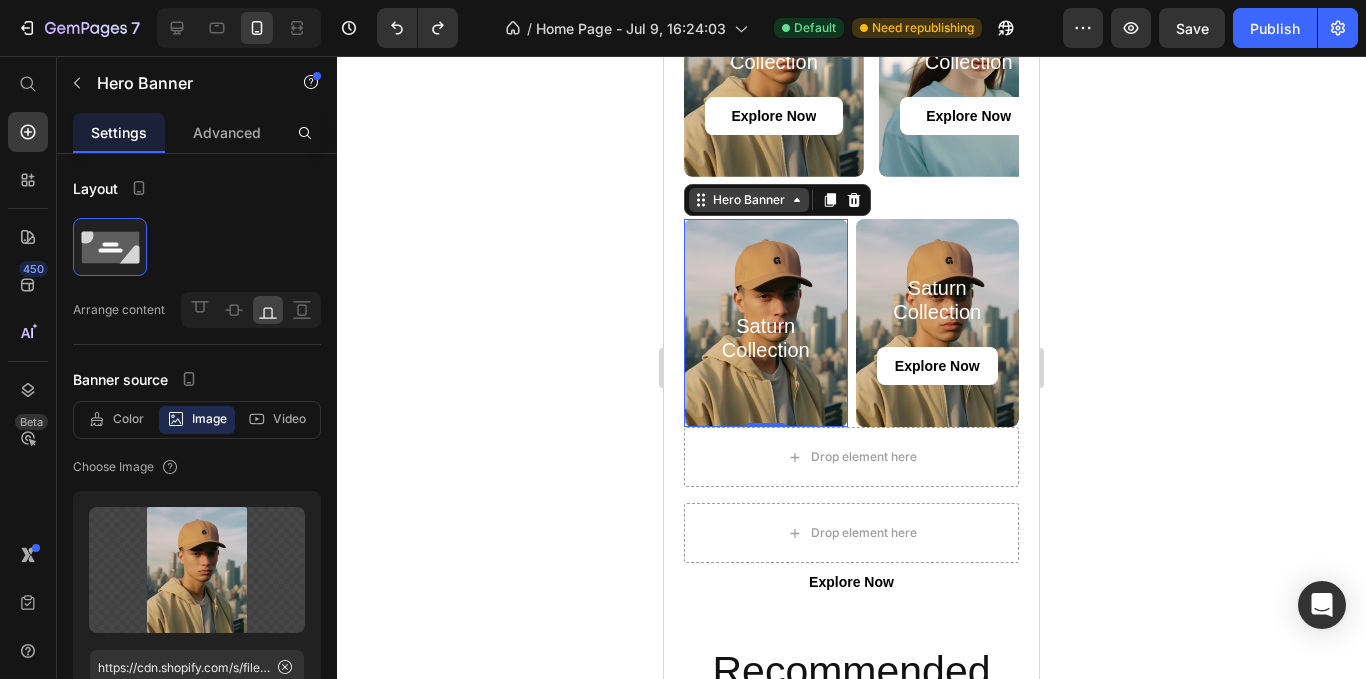 click on "Hero Banner" at bounding box center (749, 200) 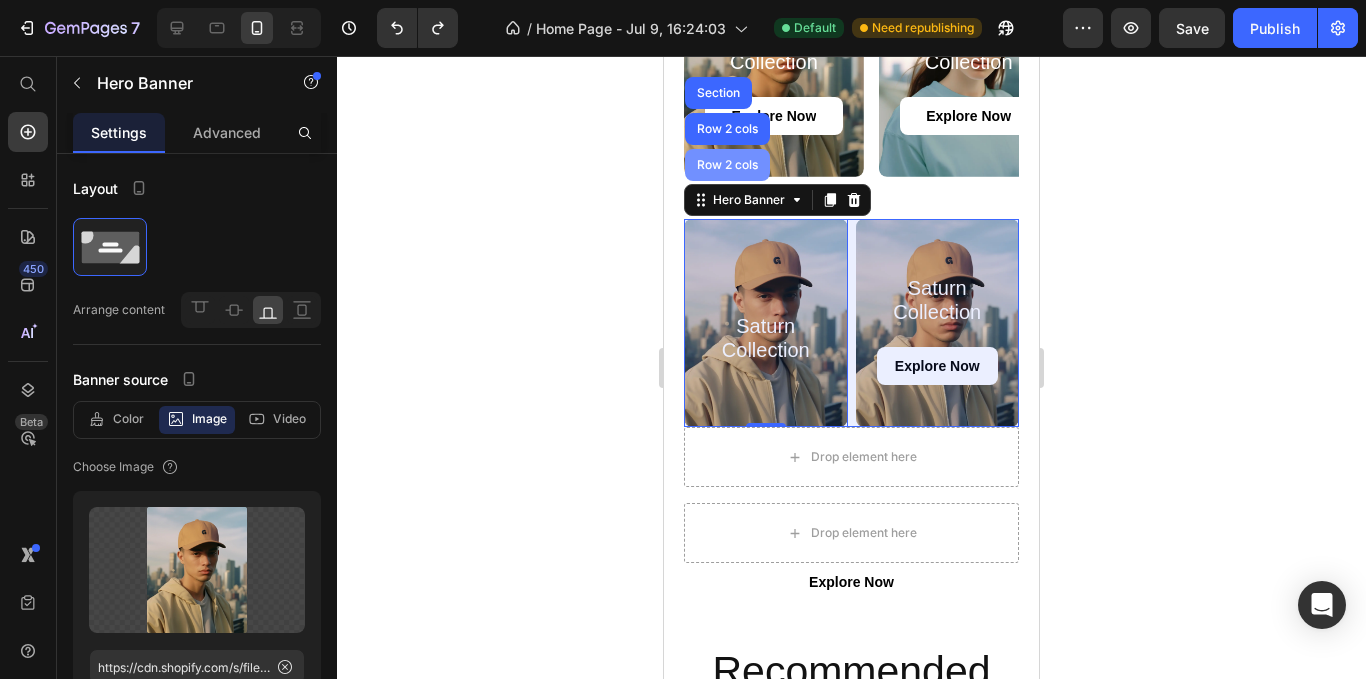 click on "Row 2 cols" at bounding box center [727, 165] 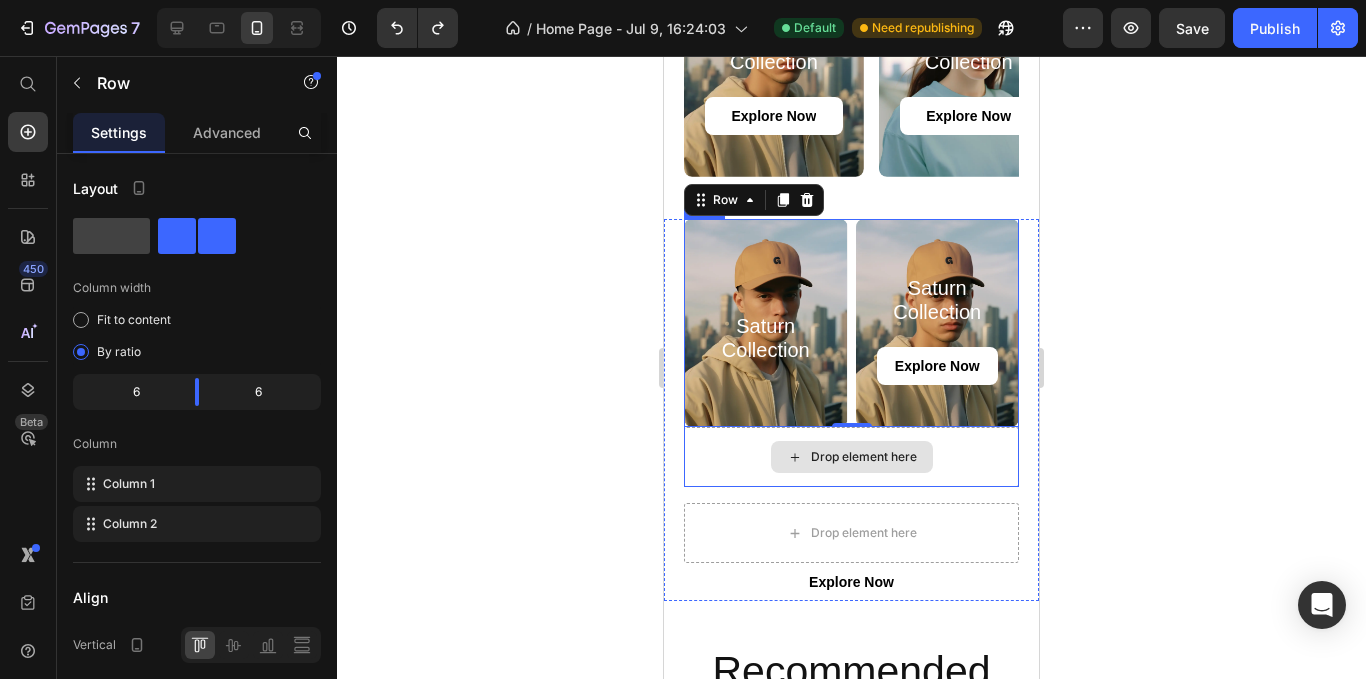 click on "Drop element here" at bounding box center [851, 457] 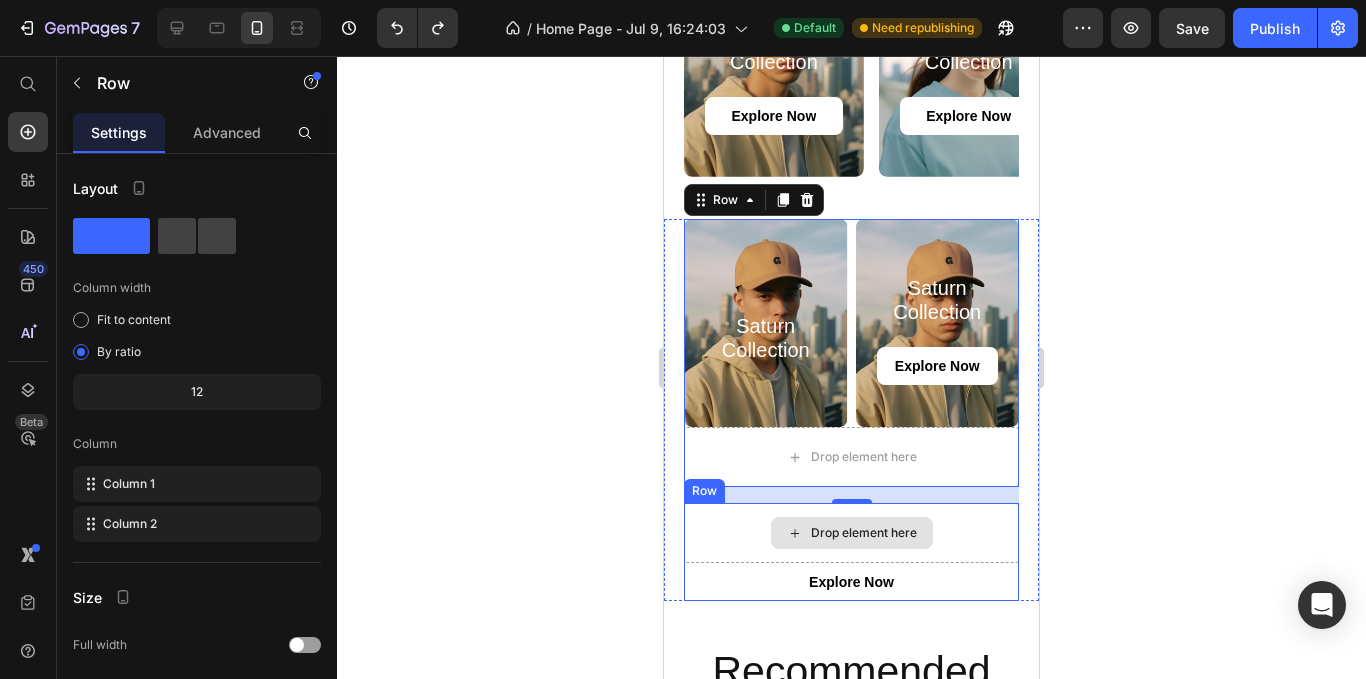 click on "Drop element here" at bounding box center (851, 533) 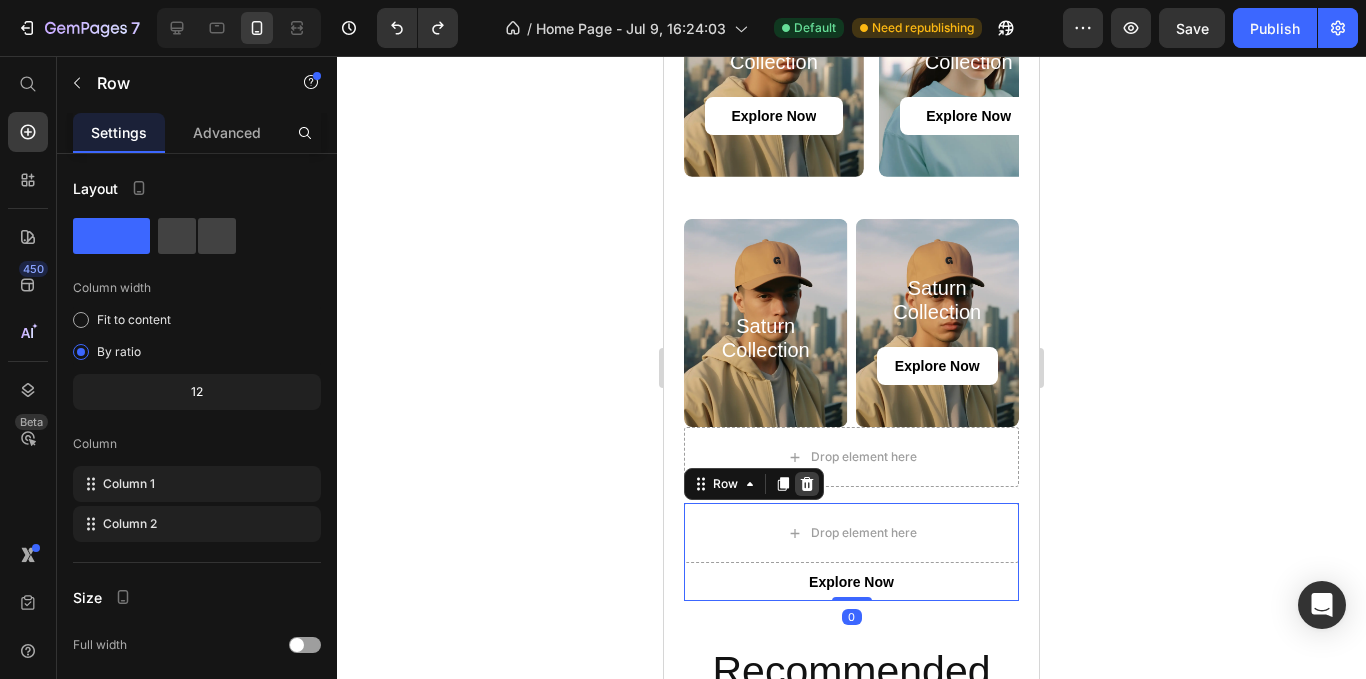 click 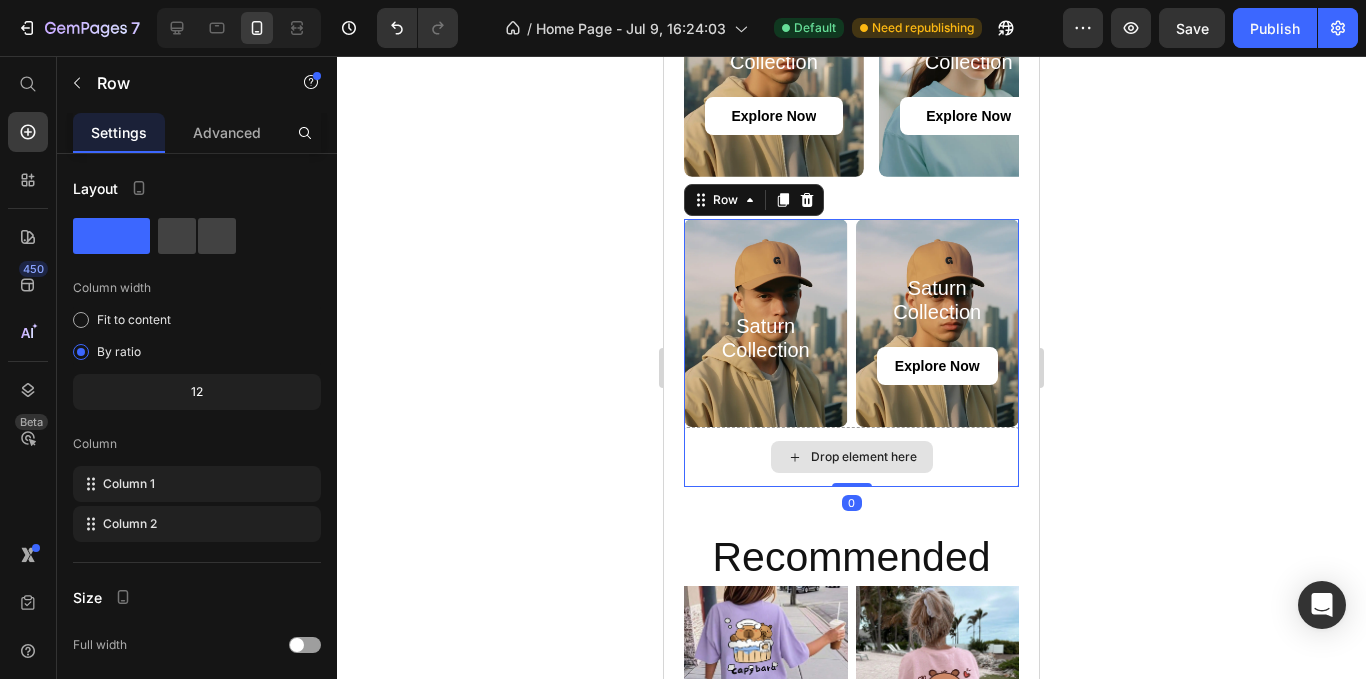 click on "Drop element here" at bounding box center (851, 457) 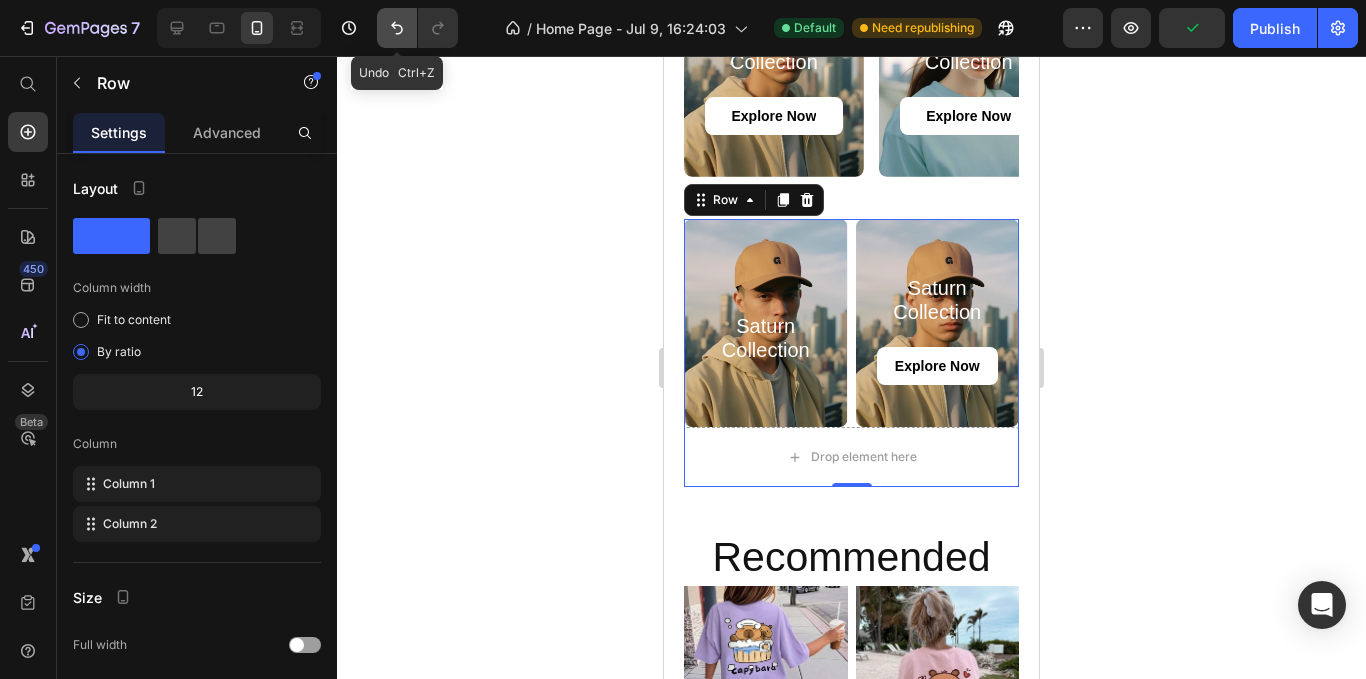 click 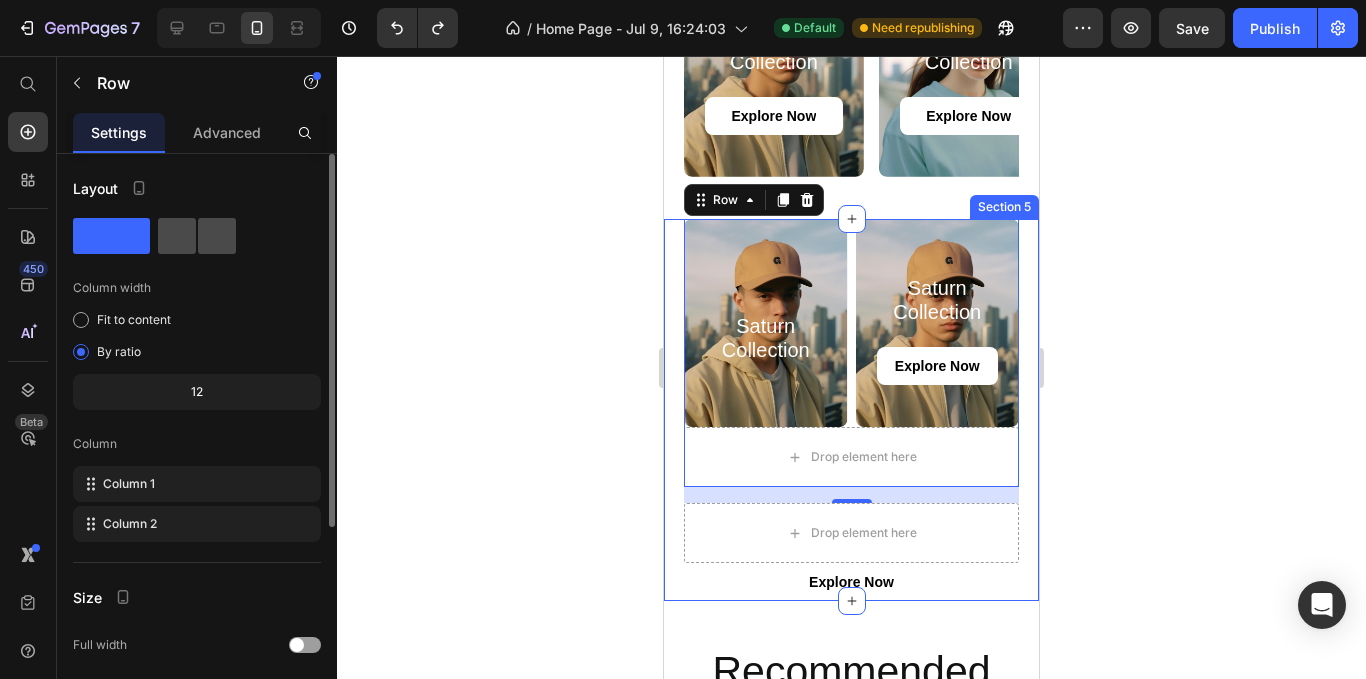 click 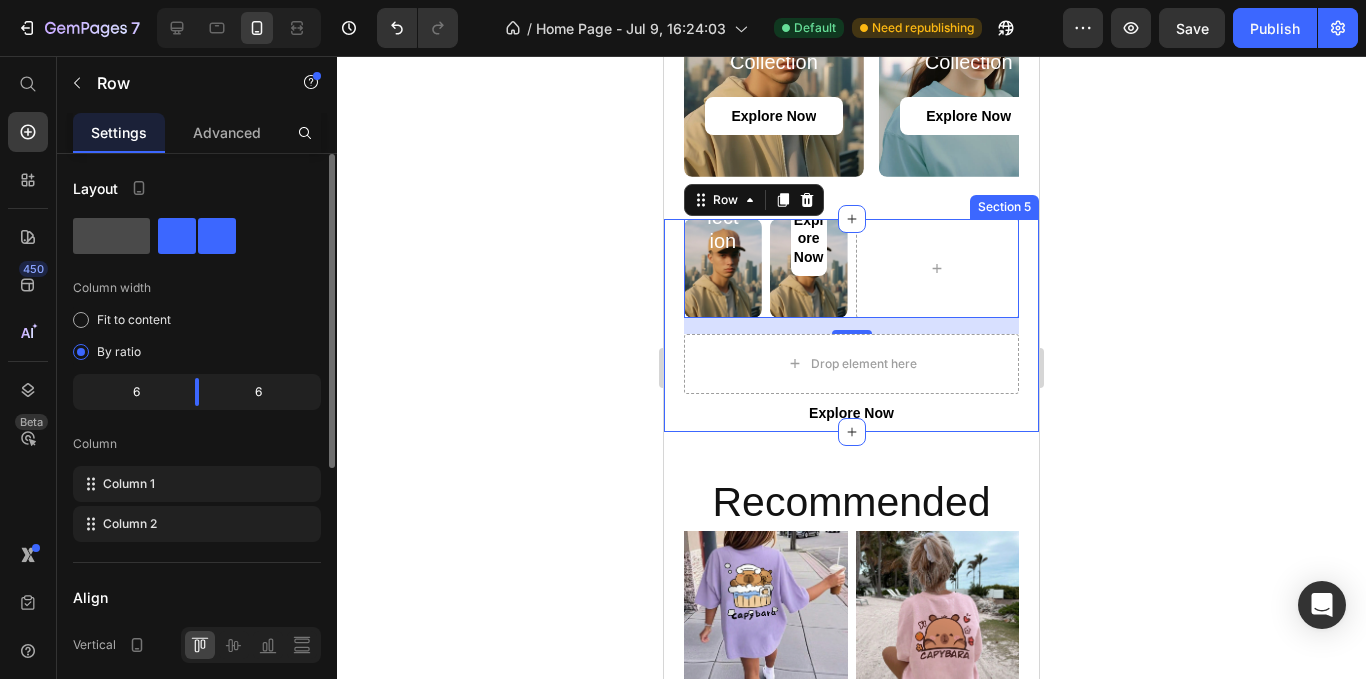 click 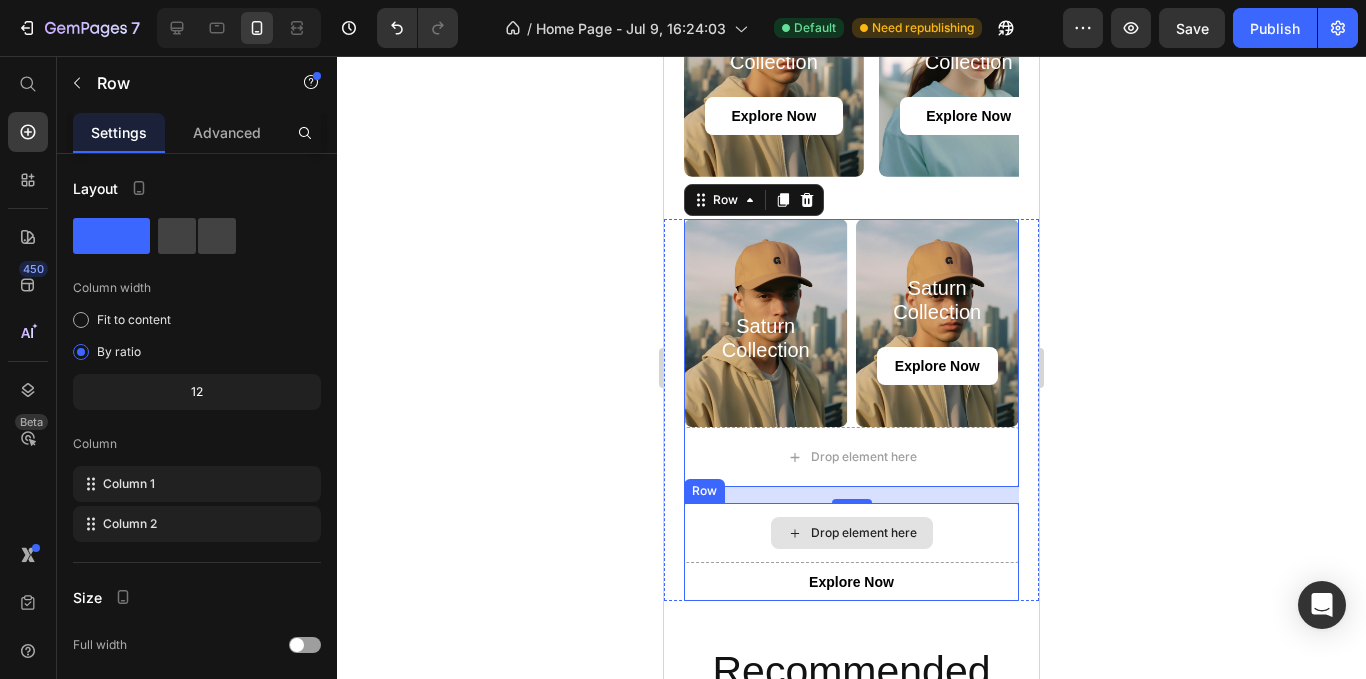 click 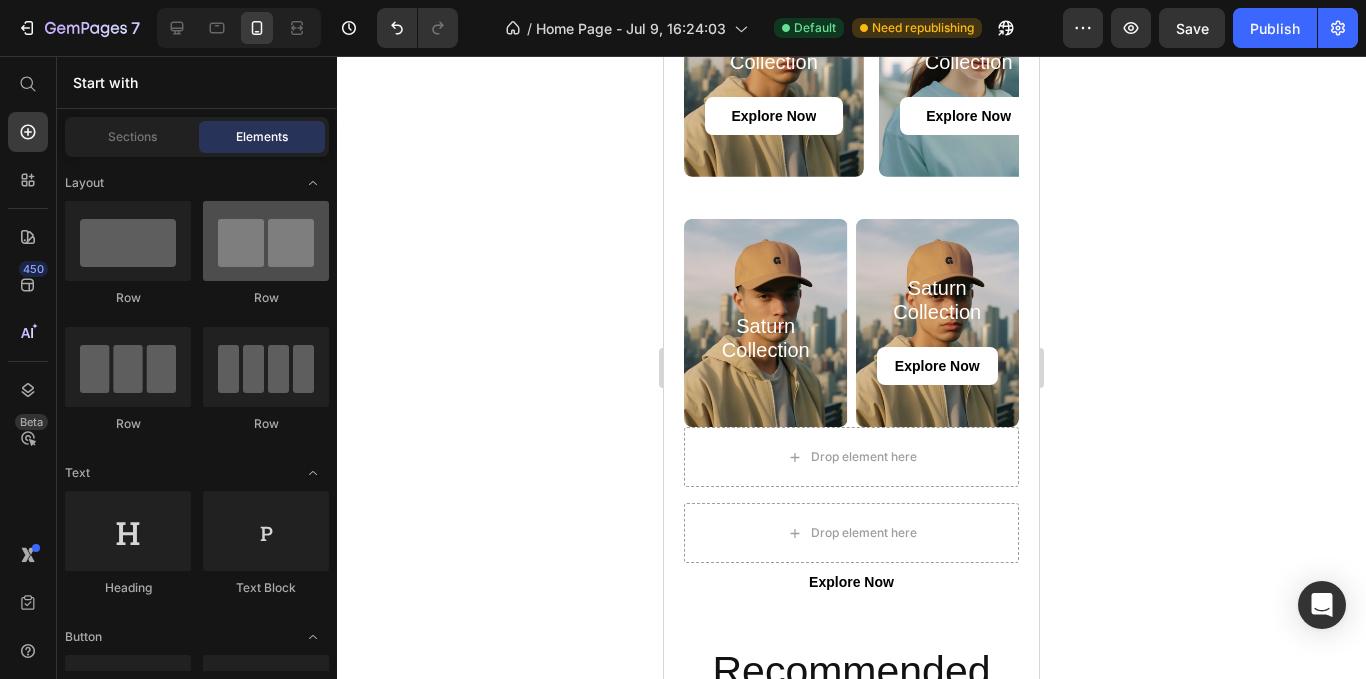 click at bounding box center (266, 241) 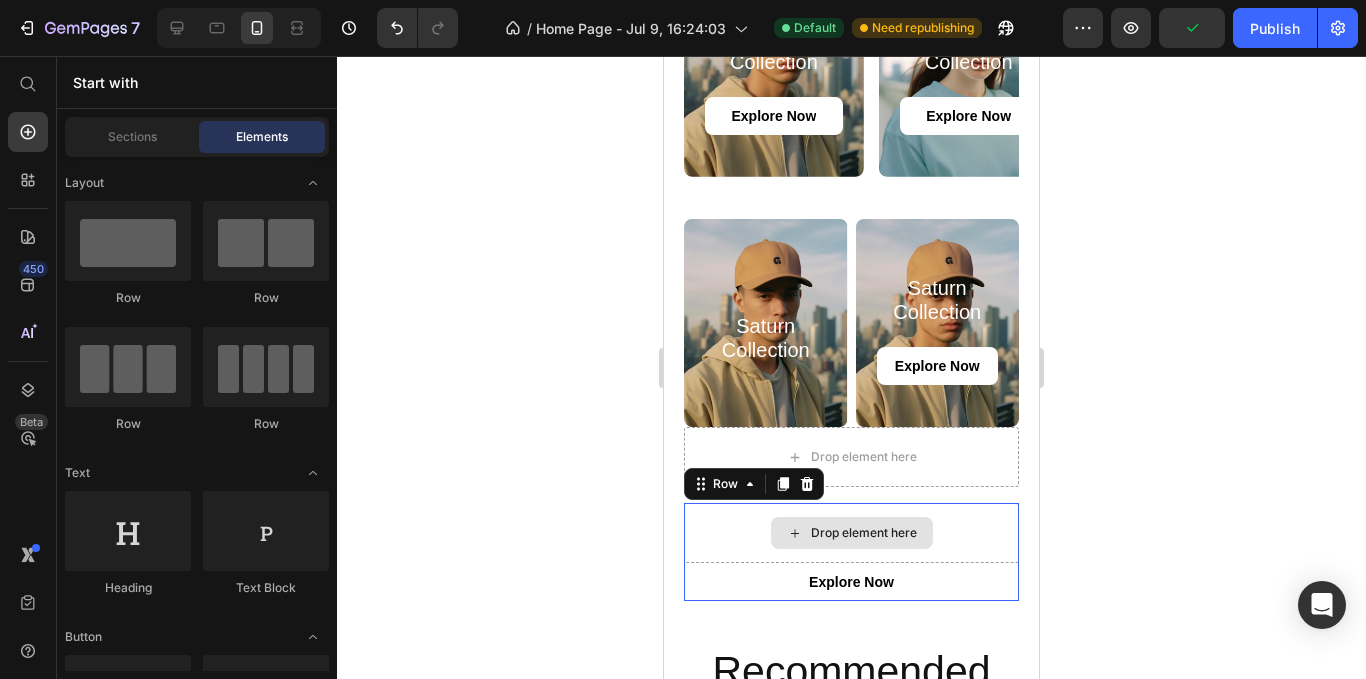 click on "Drop element here" at bounding box center [851, 533] 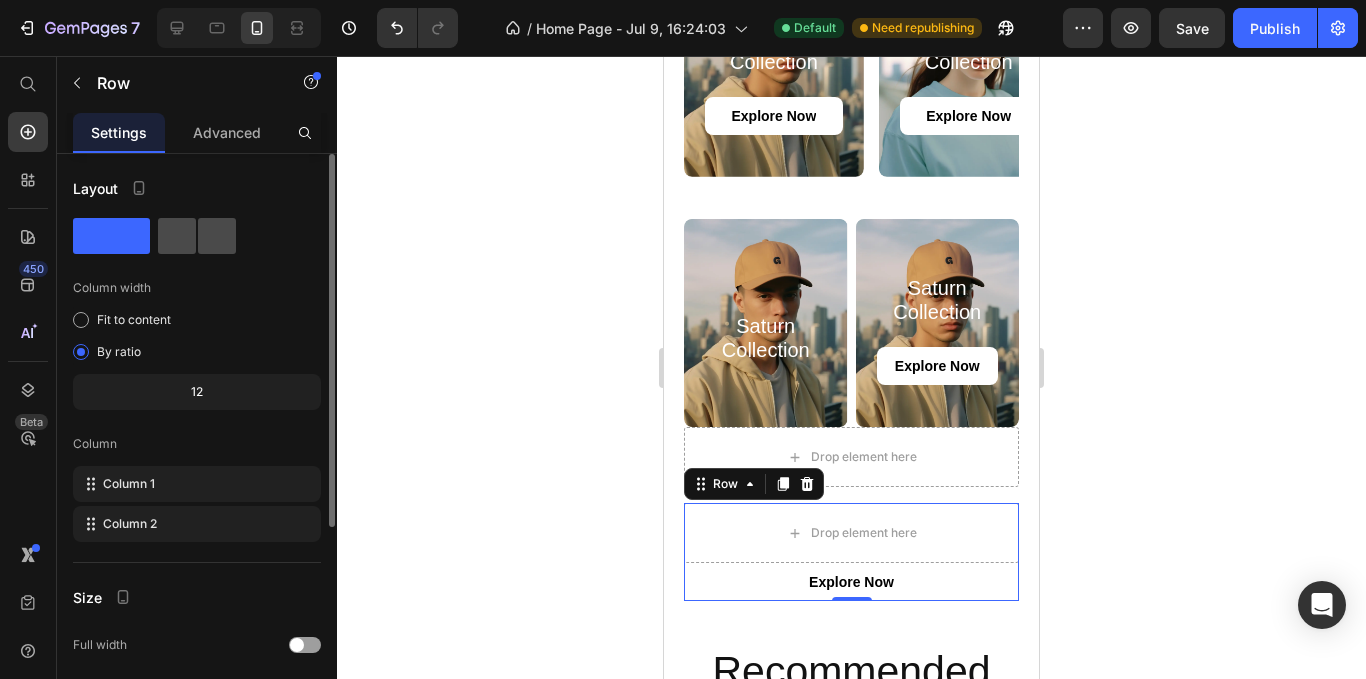 click 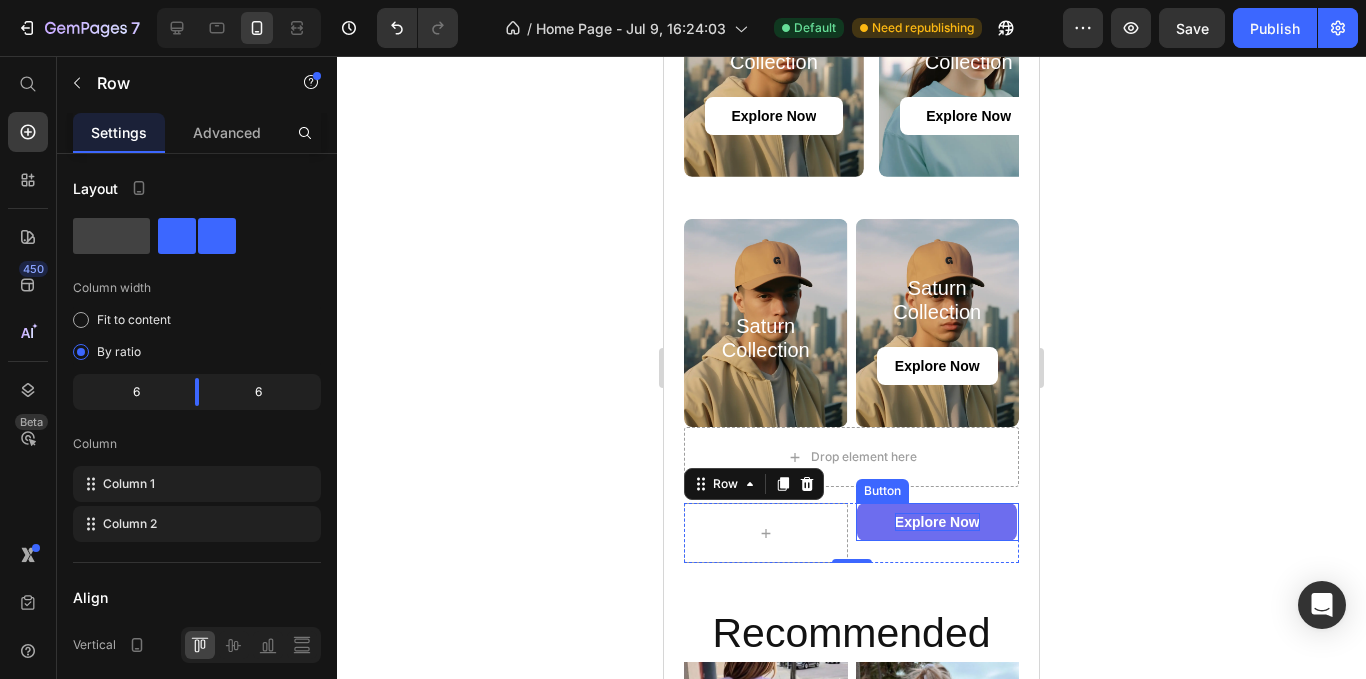 click on "explore now" at bounding box center (937, 522) 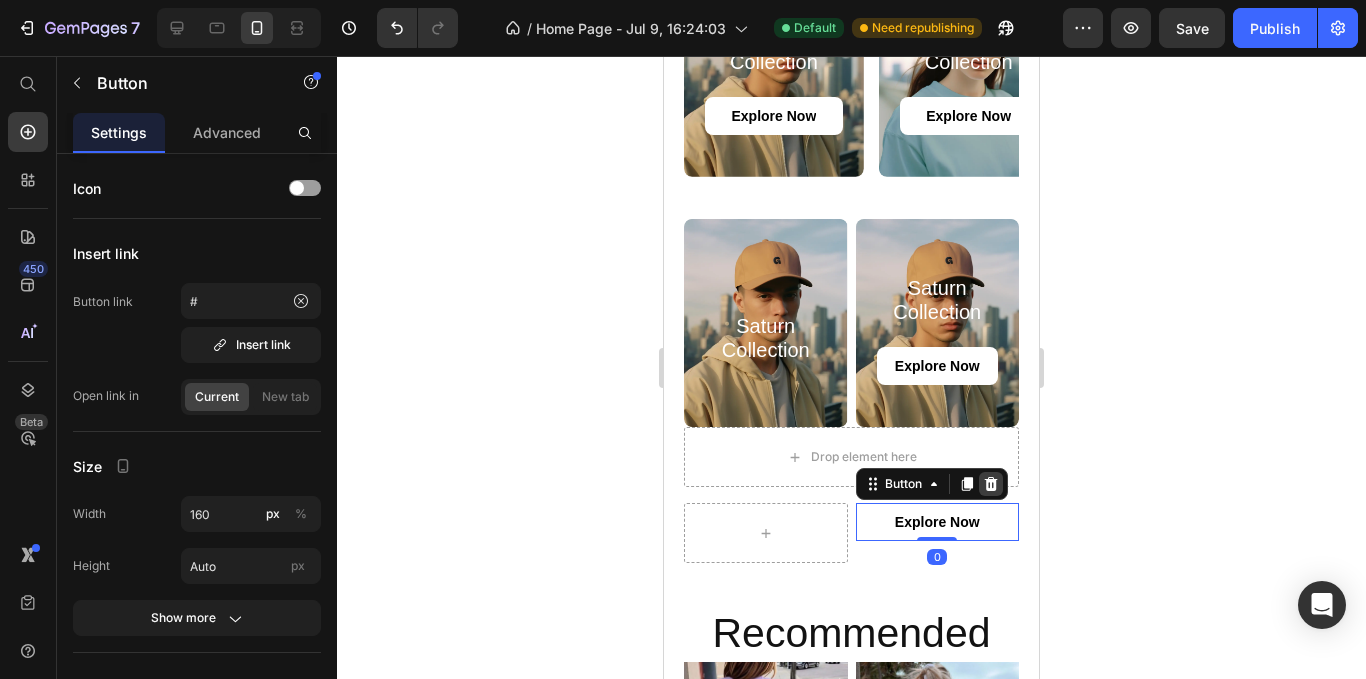 click 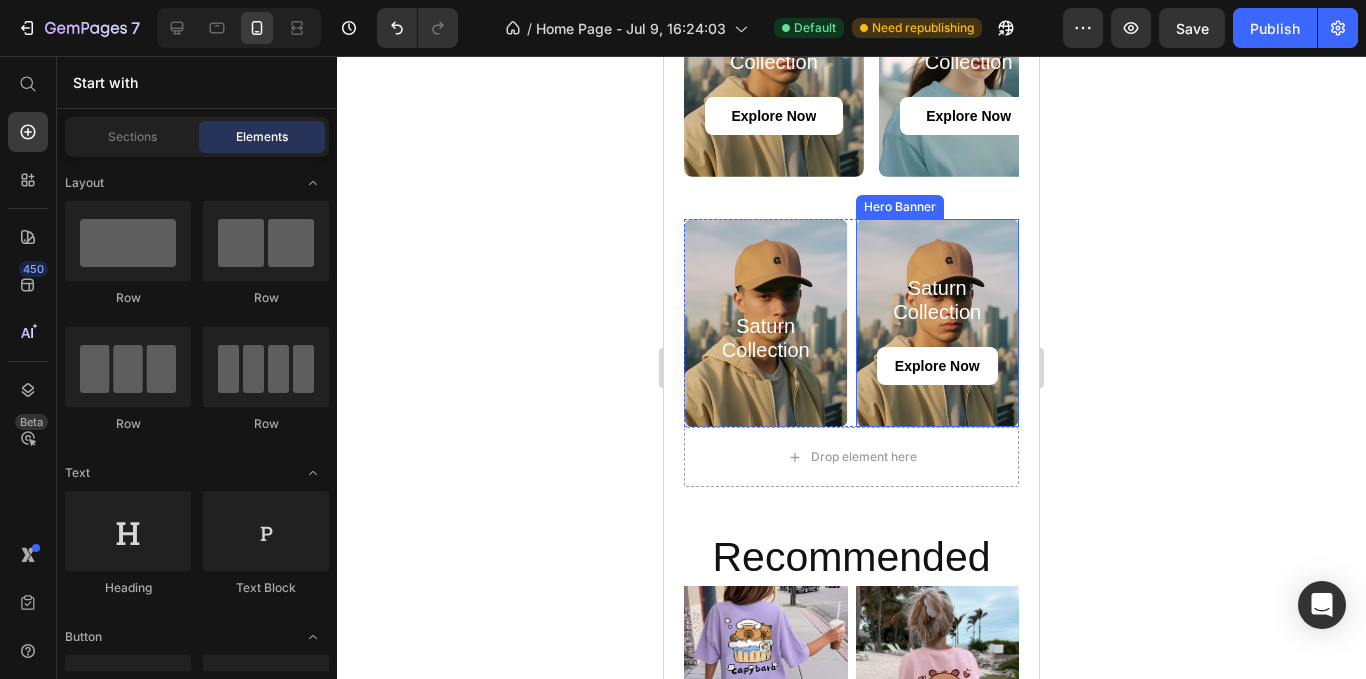 click at bounding box center (938, 323) 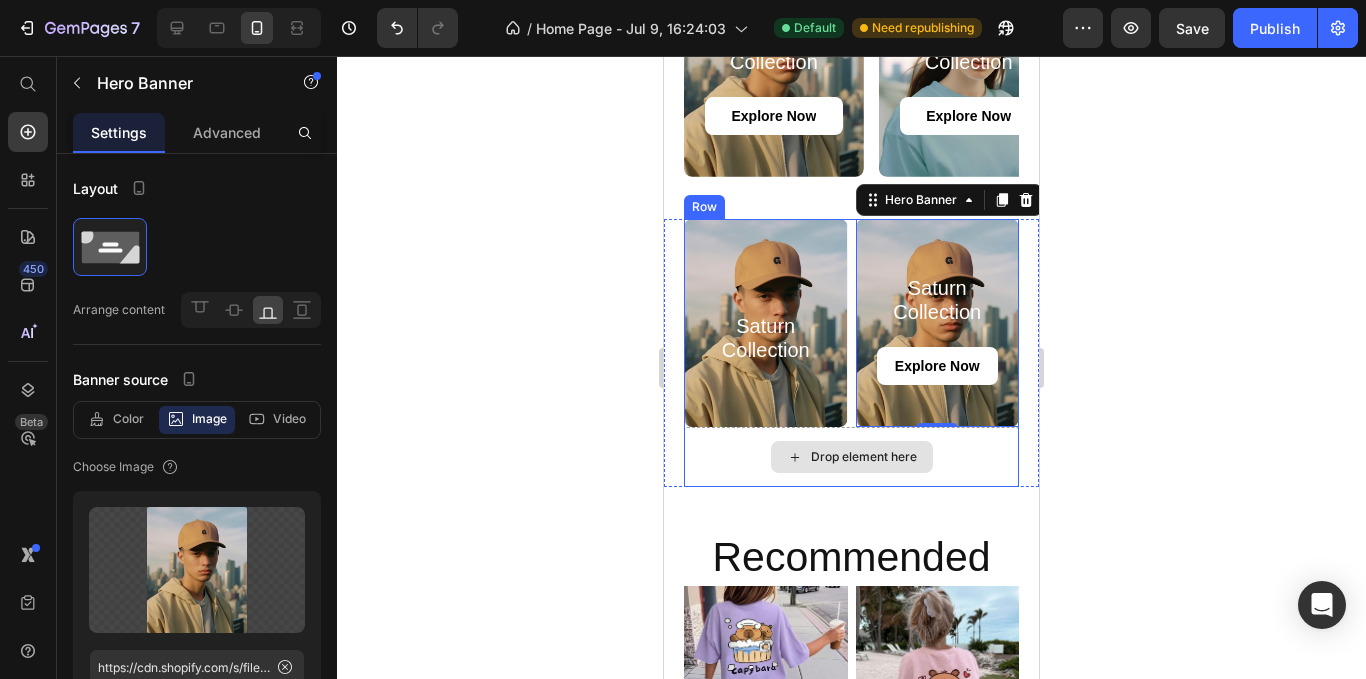click on "Drop element here" at bounding box center (851, 457) 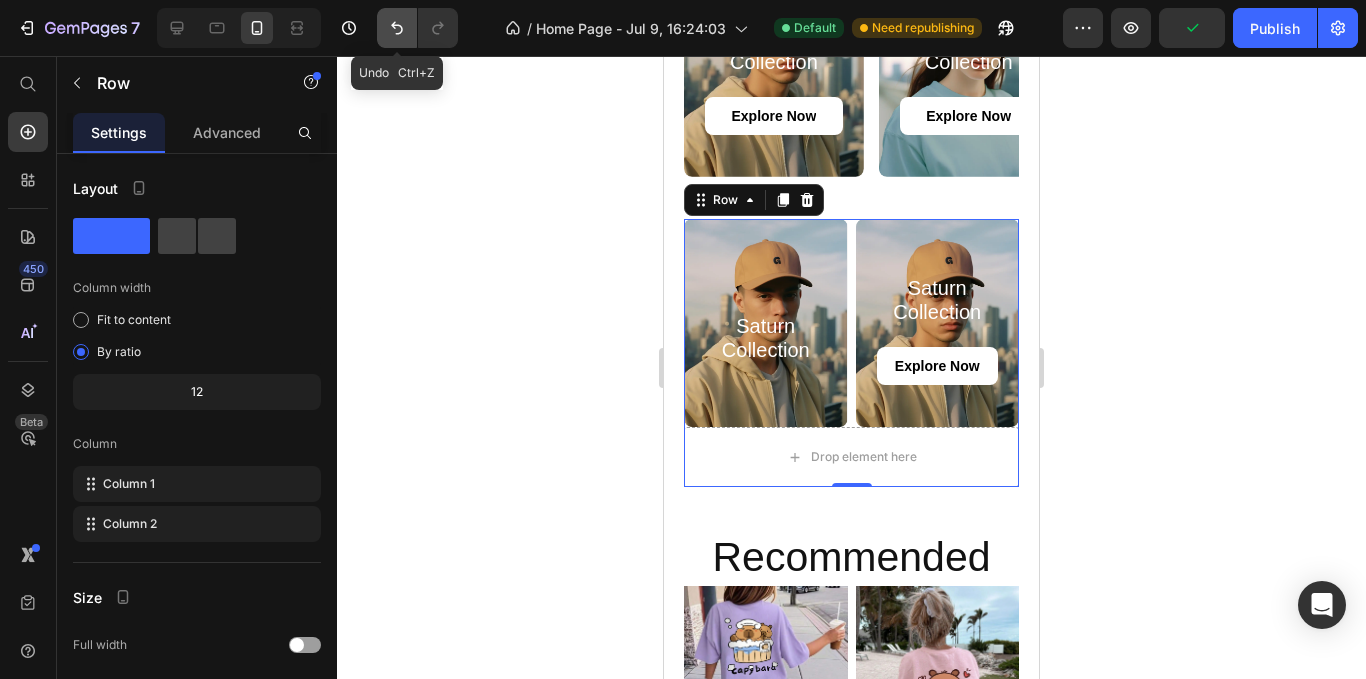 click 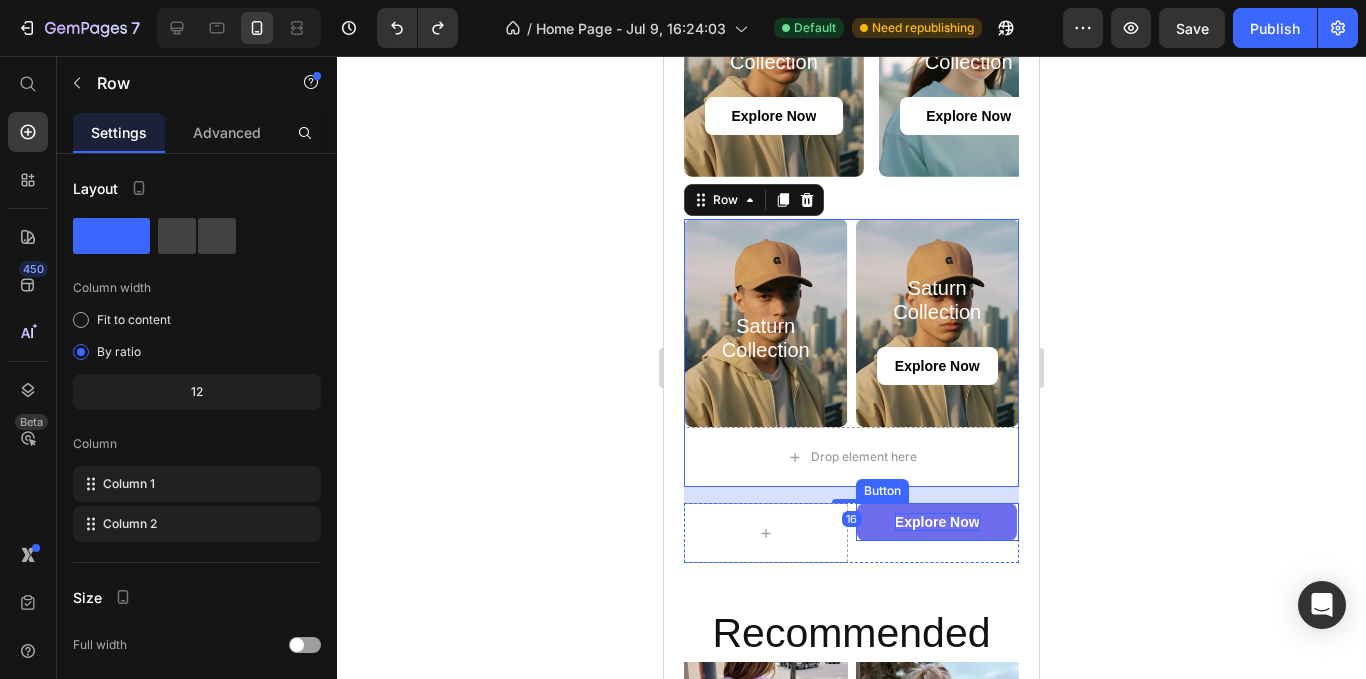 click on "explore now" at bounding box center [937, 522] 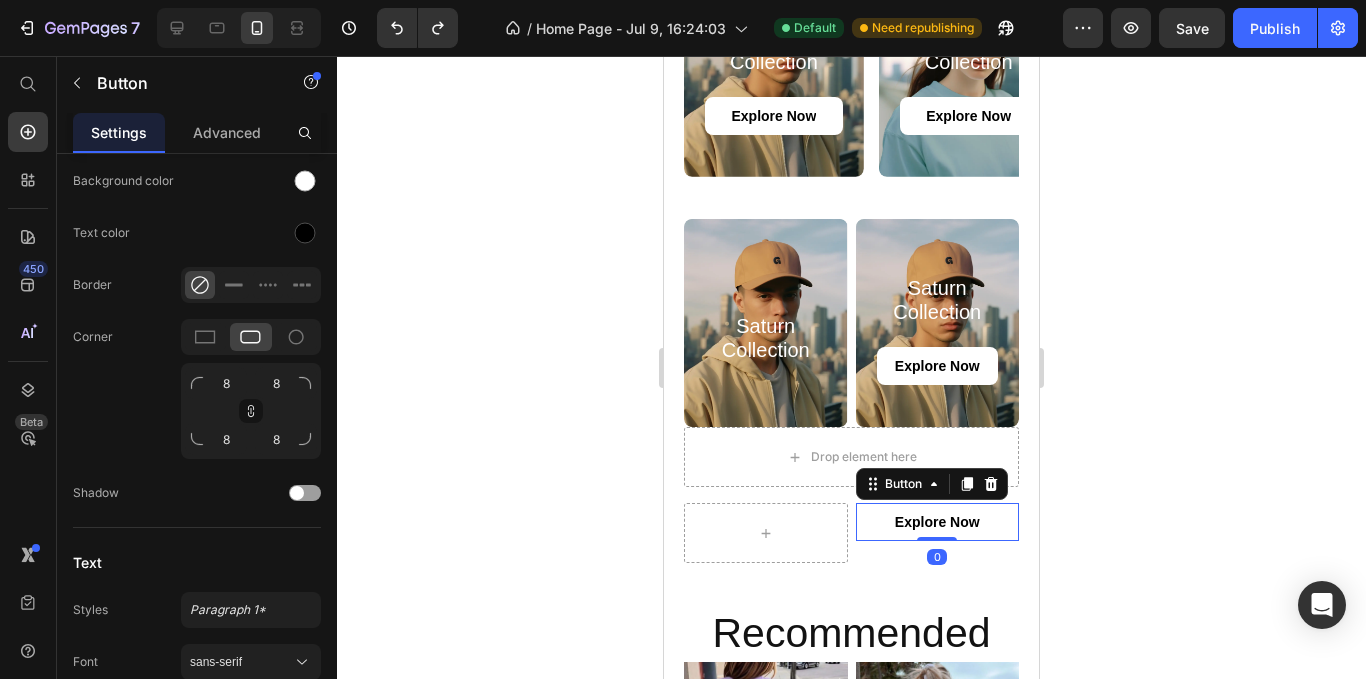 scroll, scrollTop: 915, scrollLeft: 0, axis: vertical 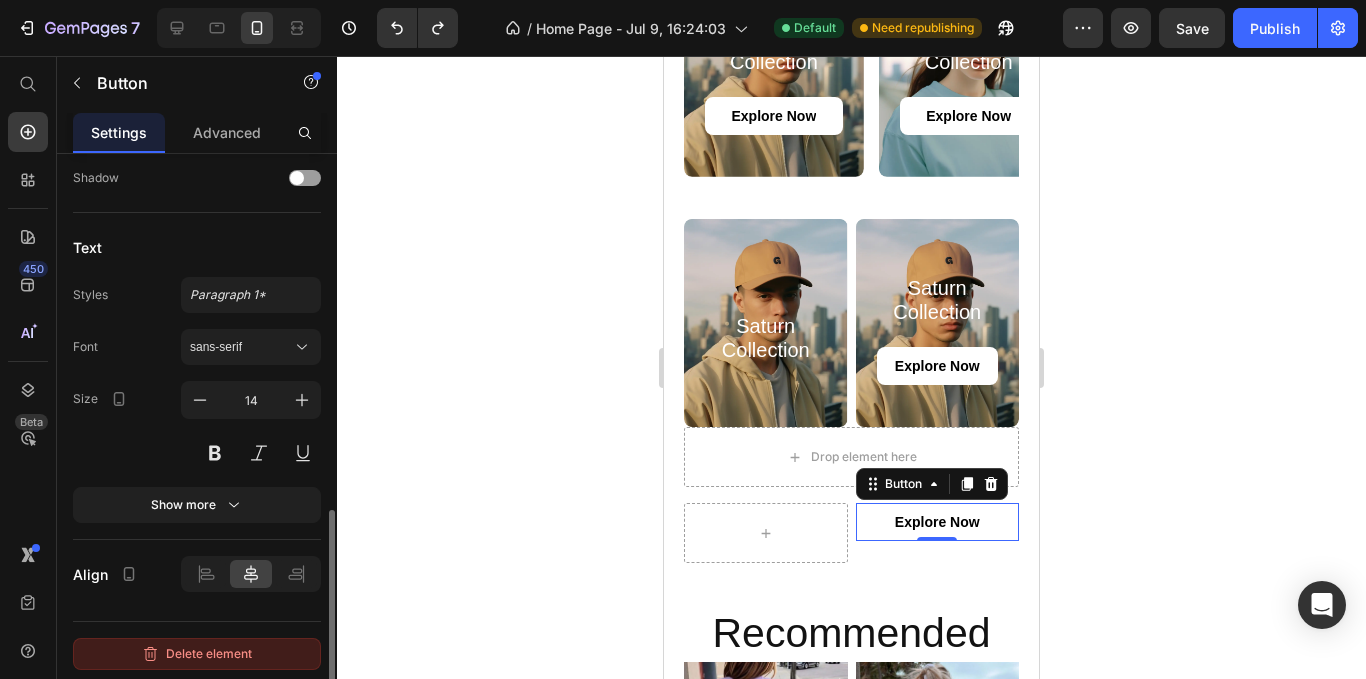 click on "Delete element" at bounding box center (197, 654) 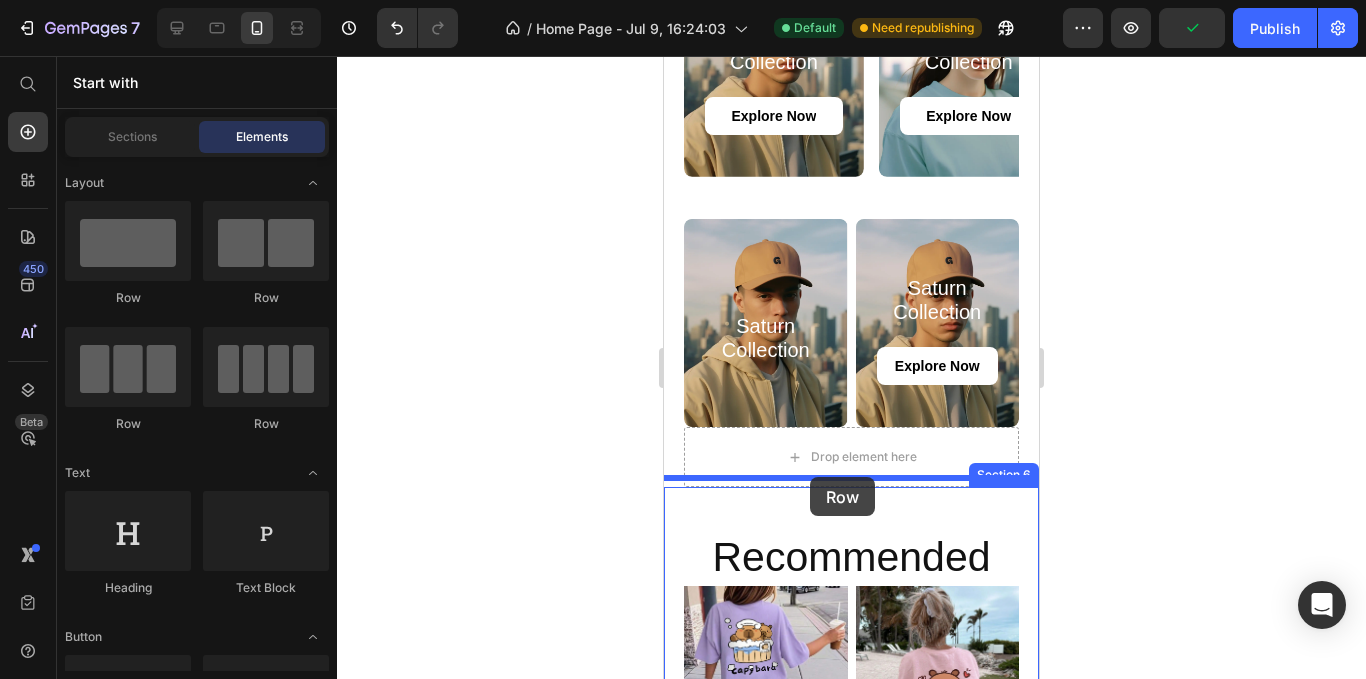 drag, startPoint x: 911, startPoint y: 306, endPoint x: 811, endPoint y: 475, distance: 196.36955 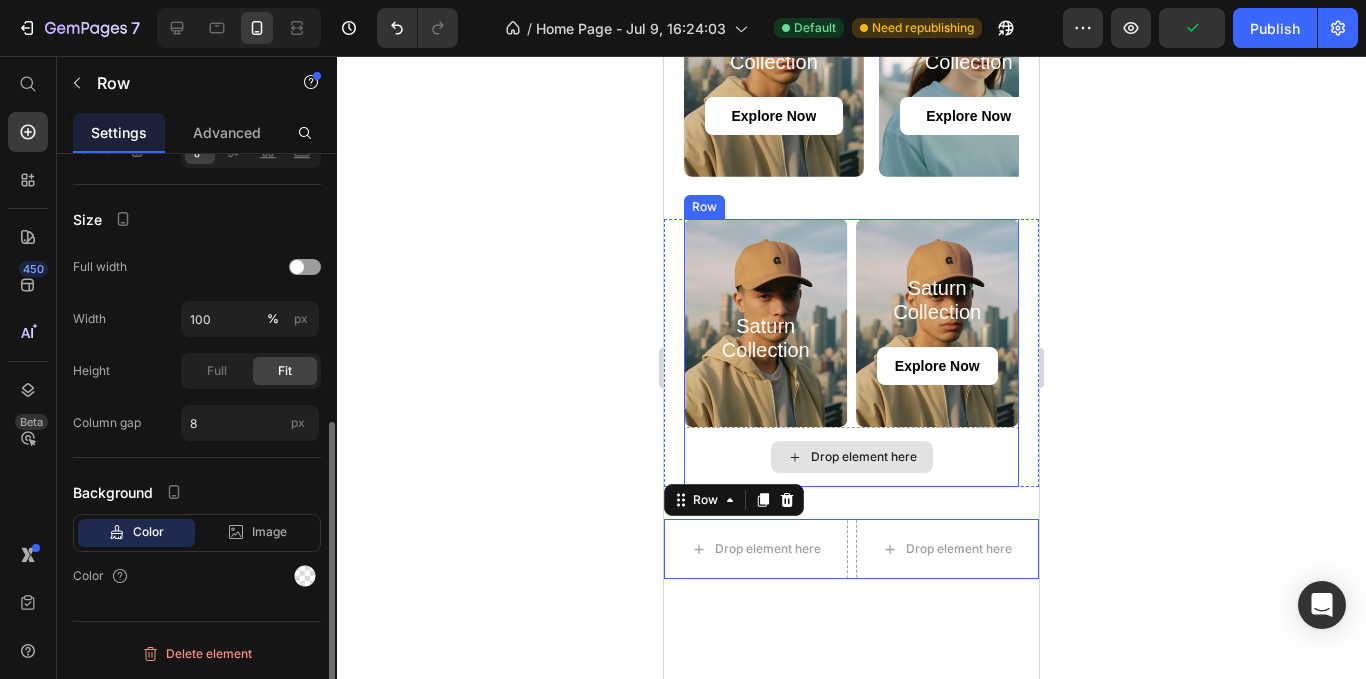 scroll, scrollTop: 0, scrollLeft: 0, axis: both 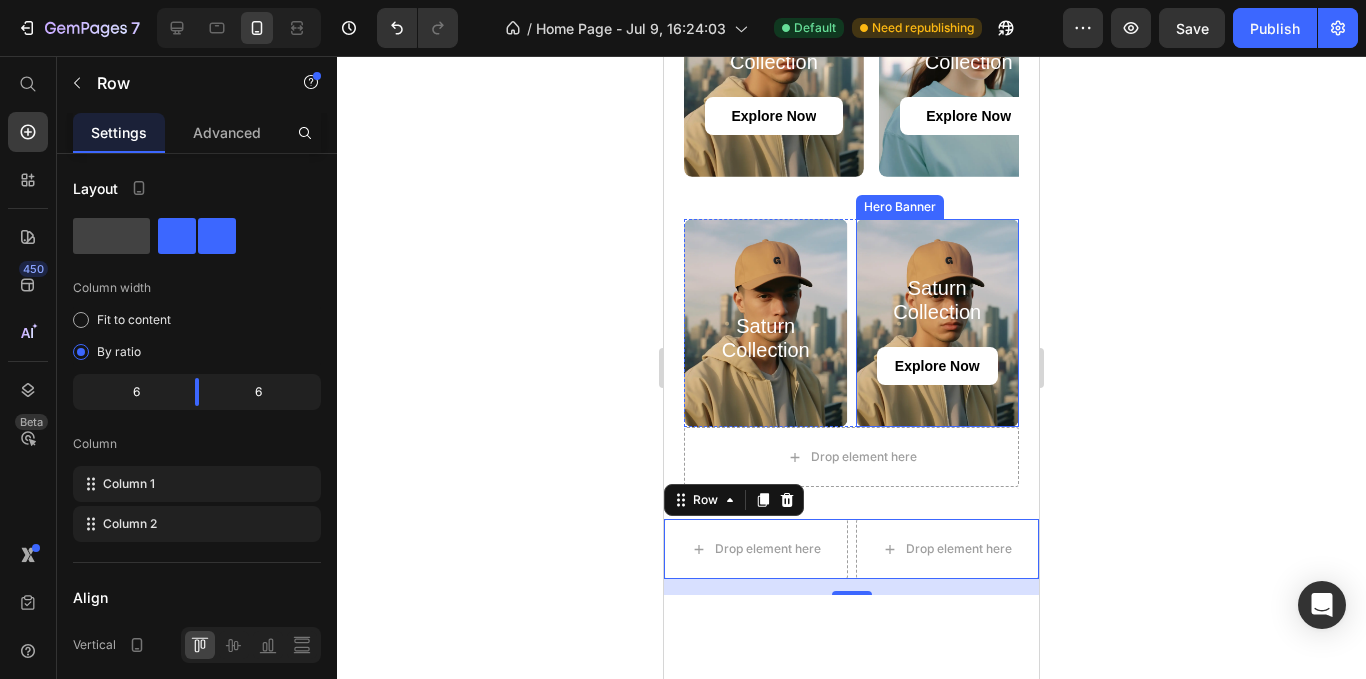 click at bounding box center (938, 323) 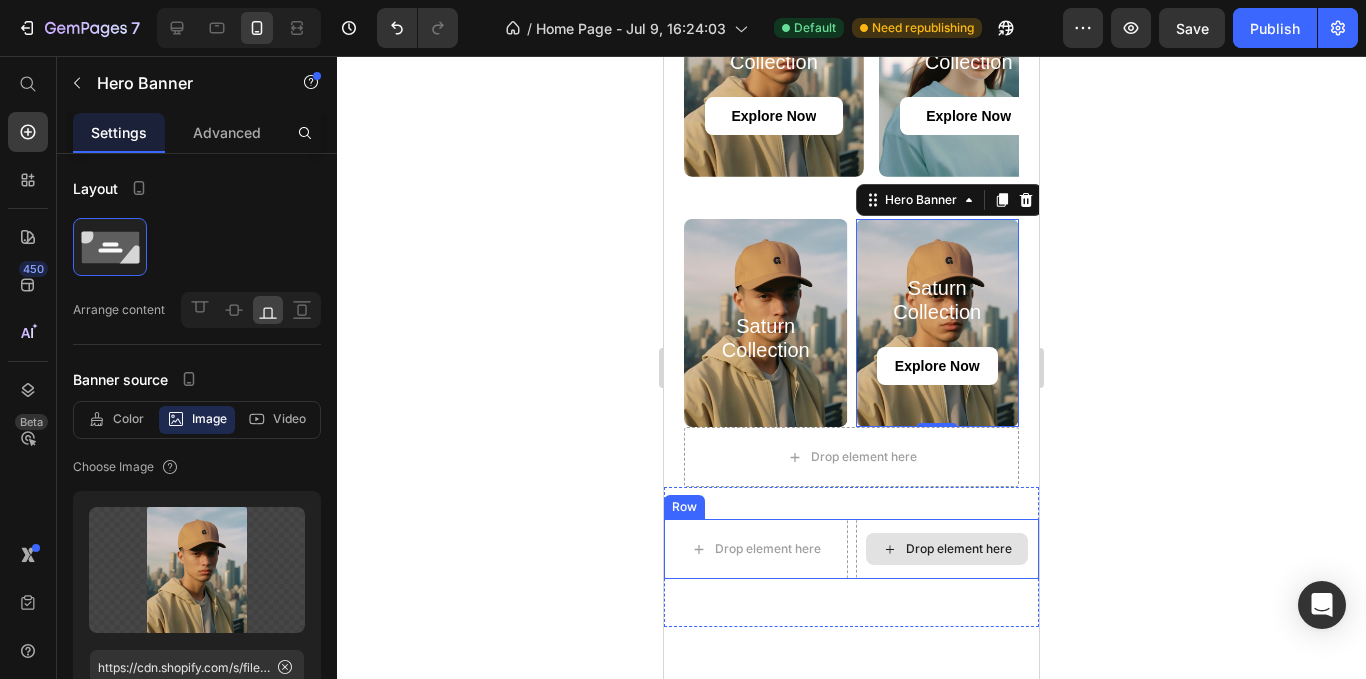 drag, startPoint x: 992, startPoint y: 193, endPoint x: 950, endPoint y: 536, distance: 345.56186 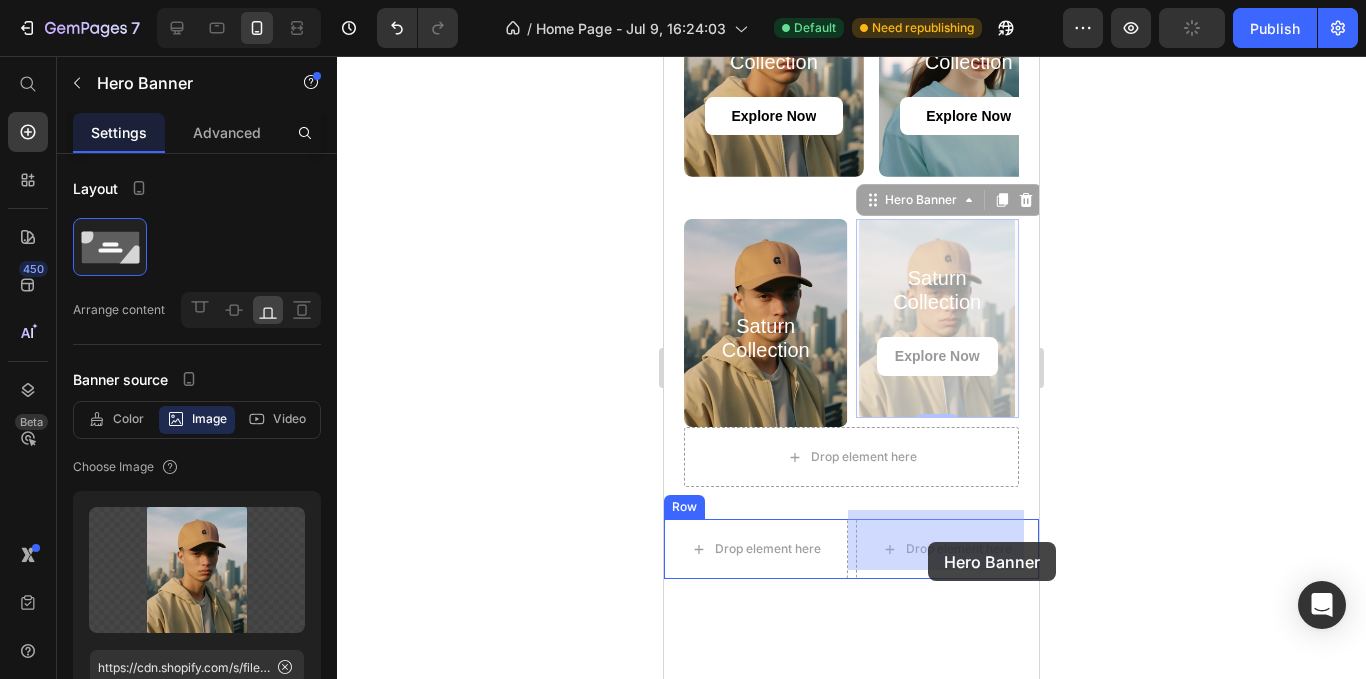 drag, startPoint x: 871, startPoint y: 203, endPoint x: 929, endPoint y: 539, distance: 340.9692 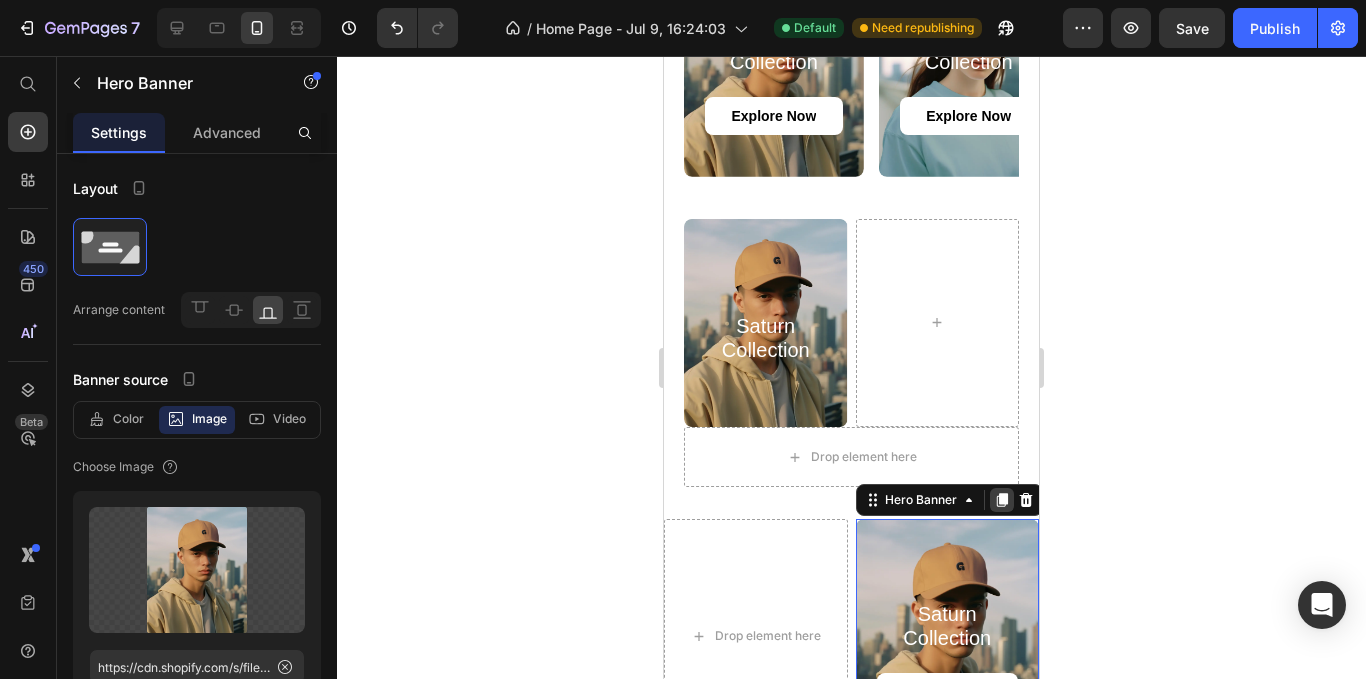 click 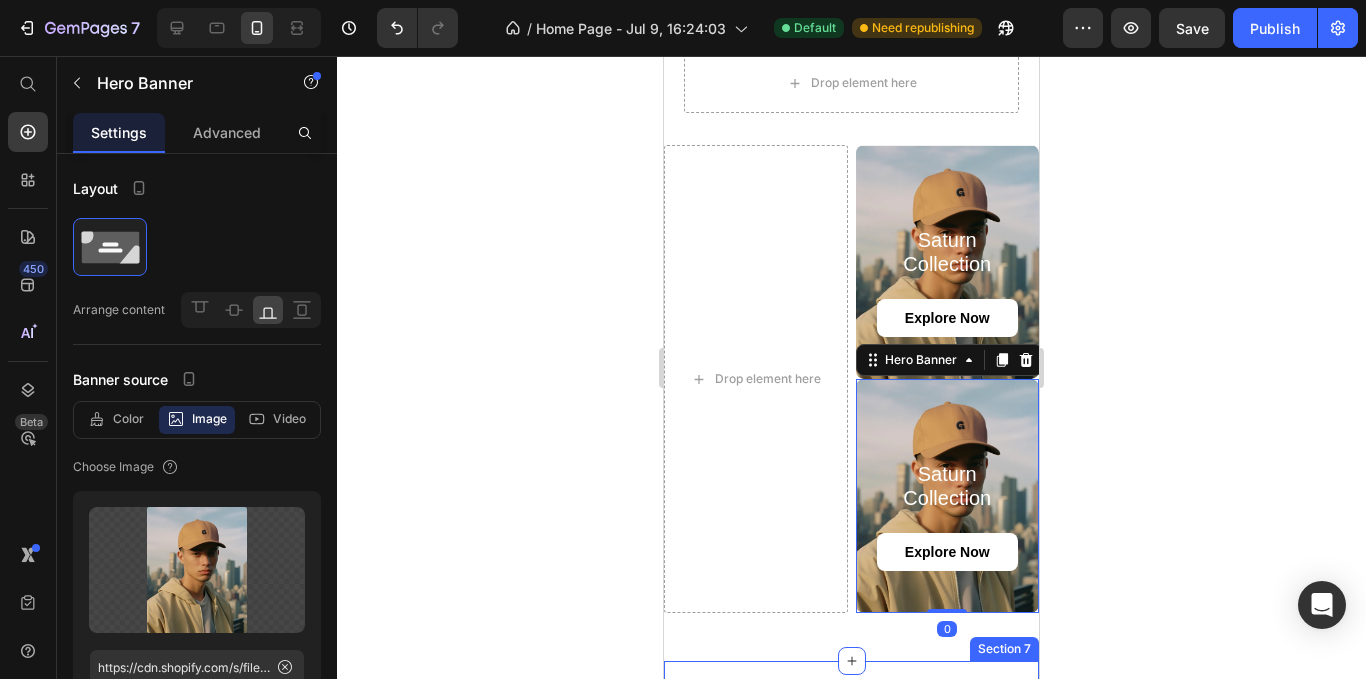 scroll, scrollTop: 1682, scrollLeft: 0, axis: vertical 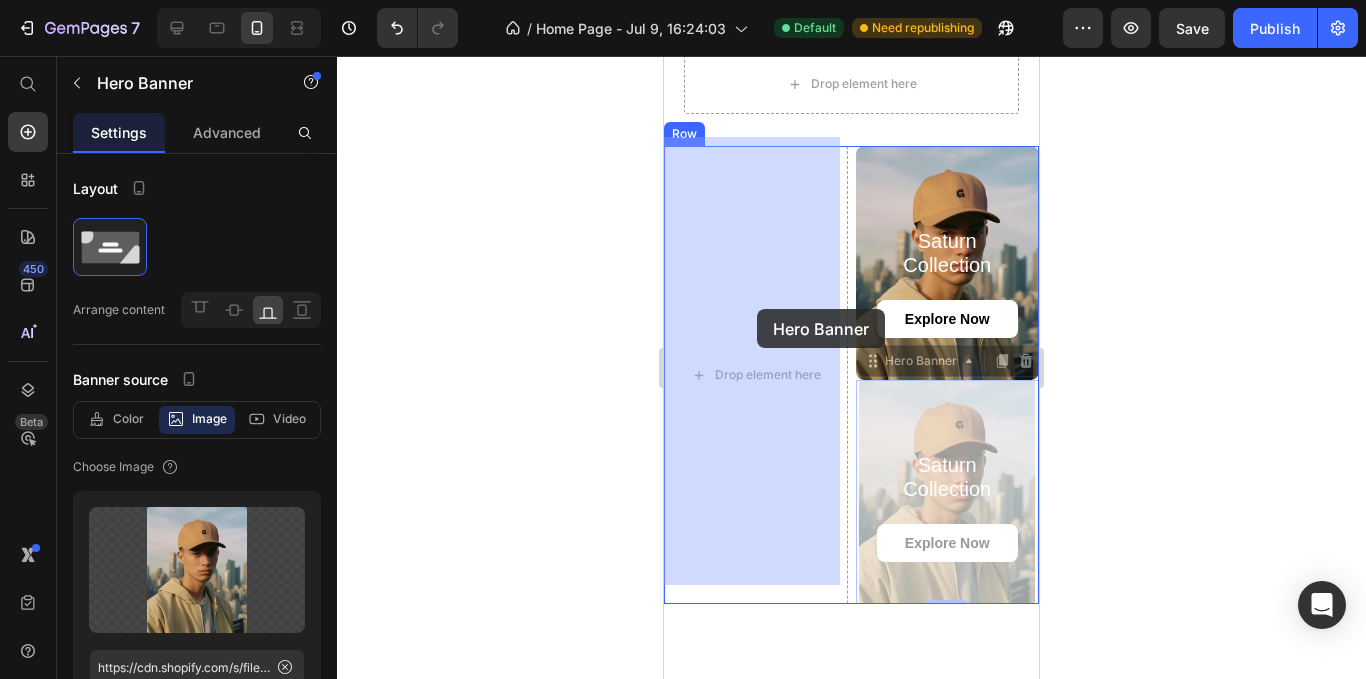drag, startPoint x: 874, startPoint y: 351, endPoint x: 757, endPoint y: 309, distance: 124.3101 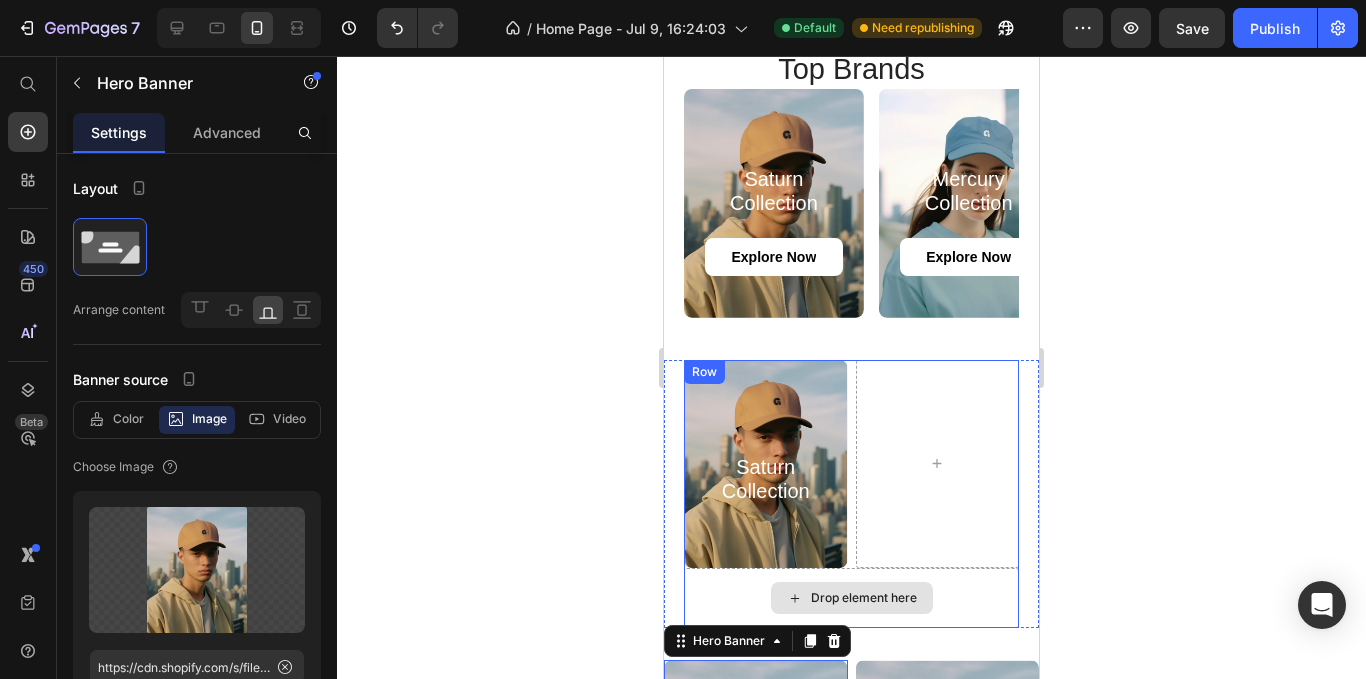 scroll, scrollTop: 1282, scrollLeft: 0, axis: vertical 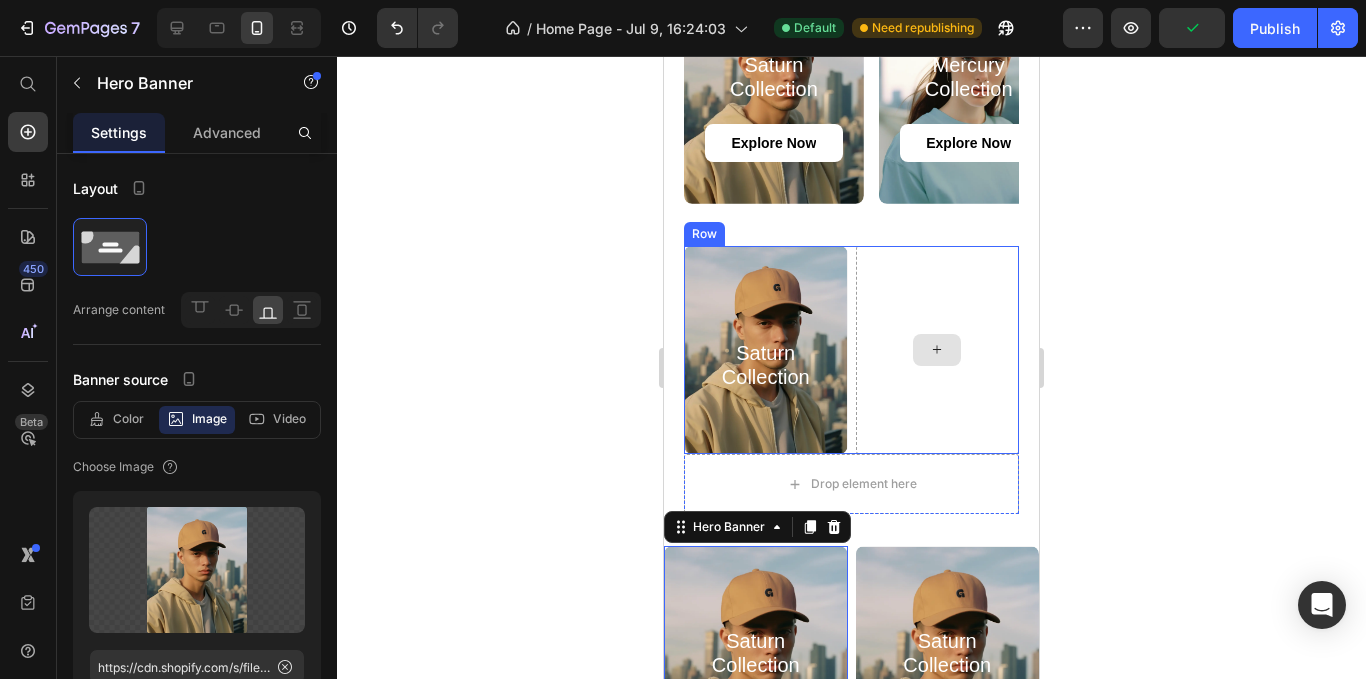 click at bounding box center [938, 350] 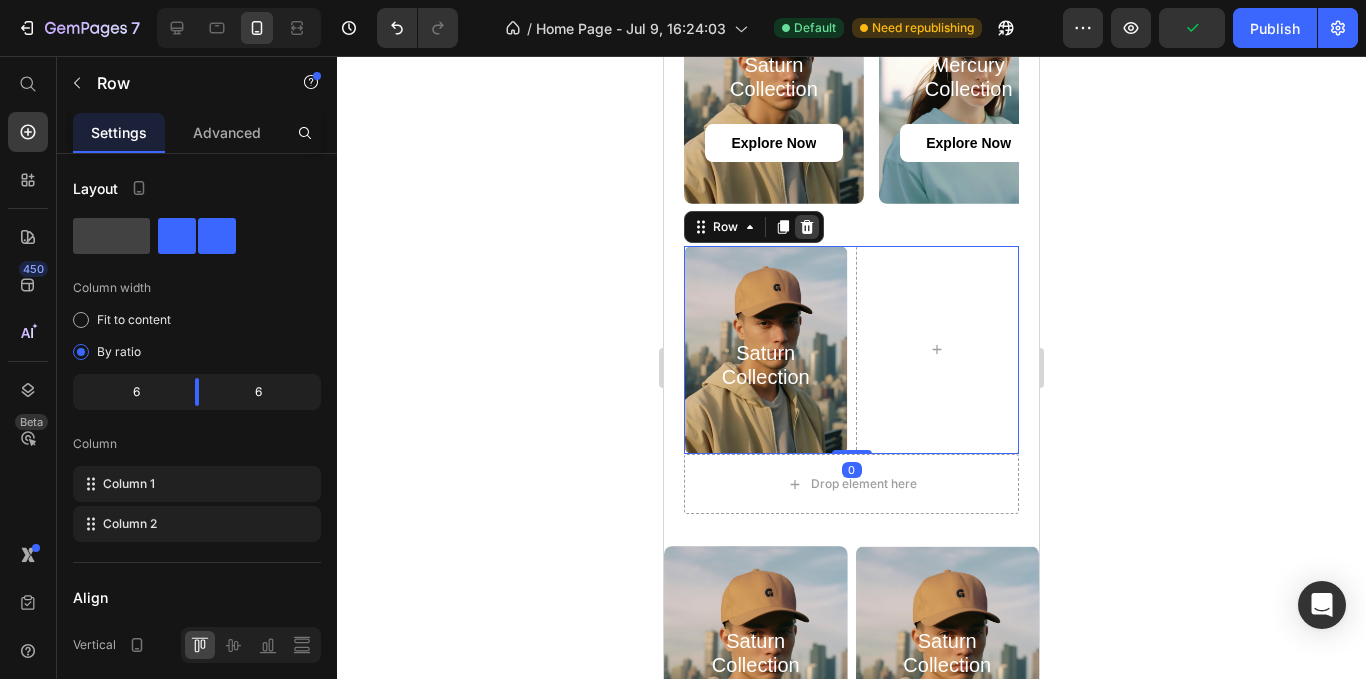 click 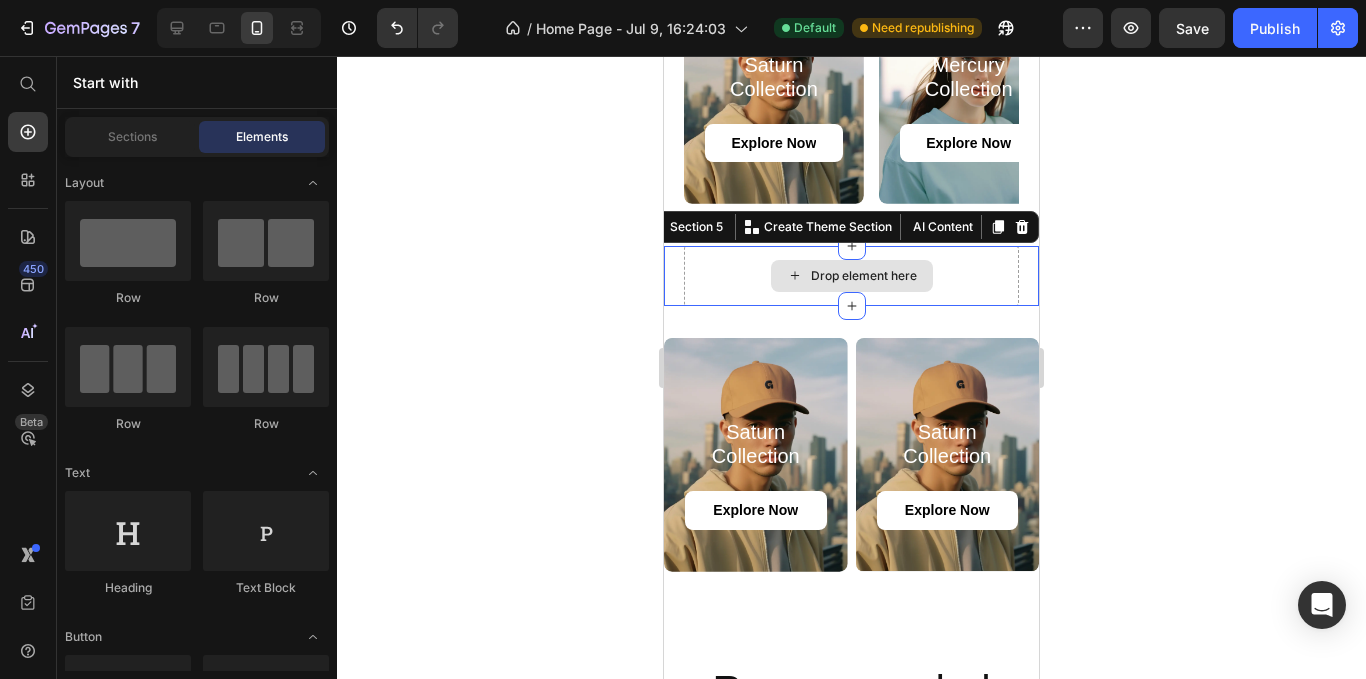click on "Drop element here" at bounding box center (851, 276) 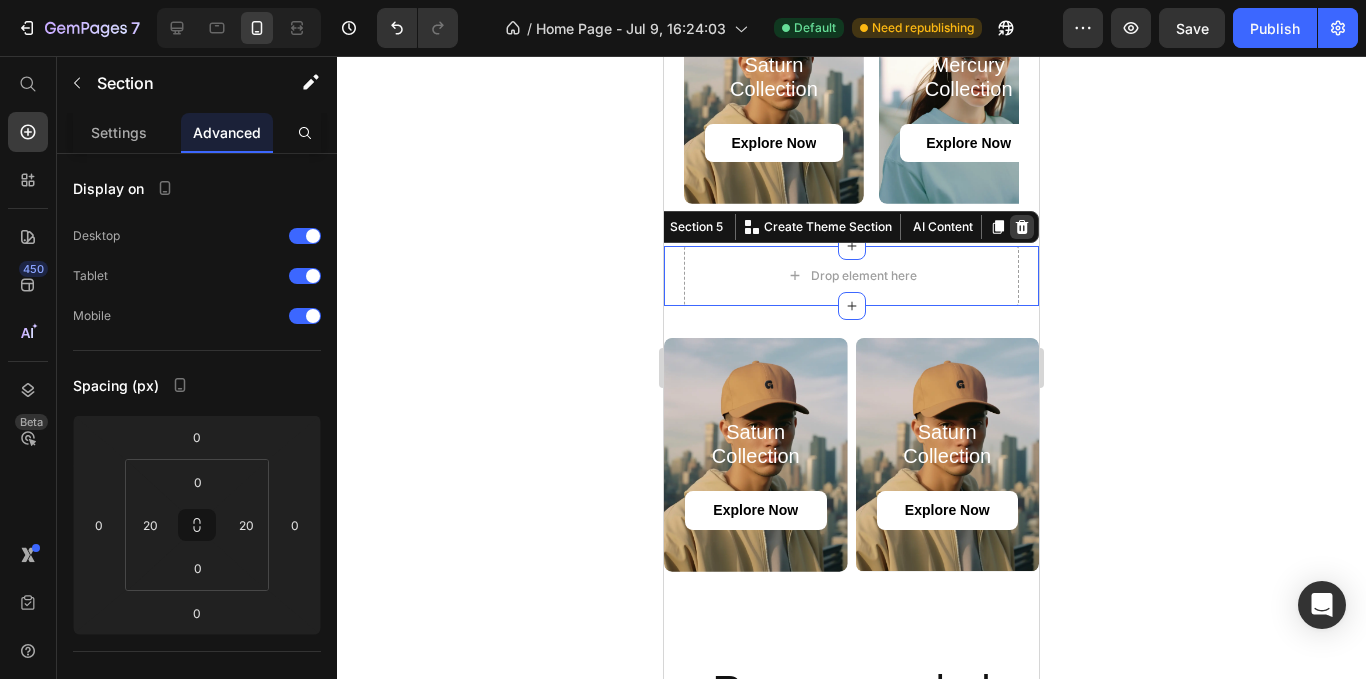 click 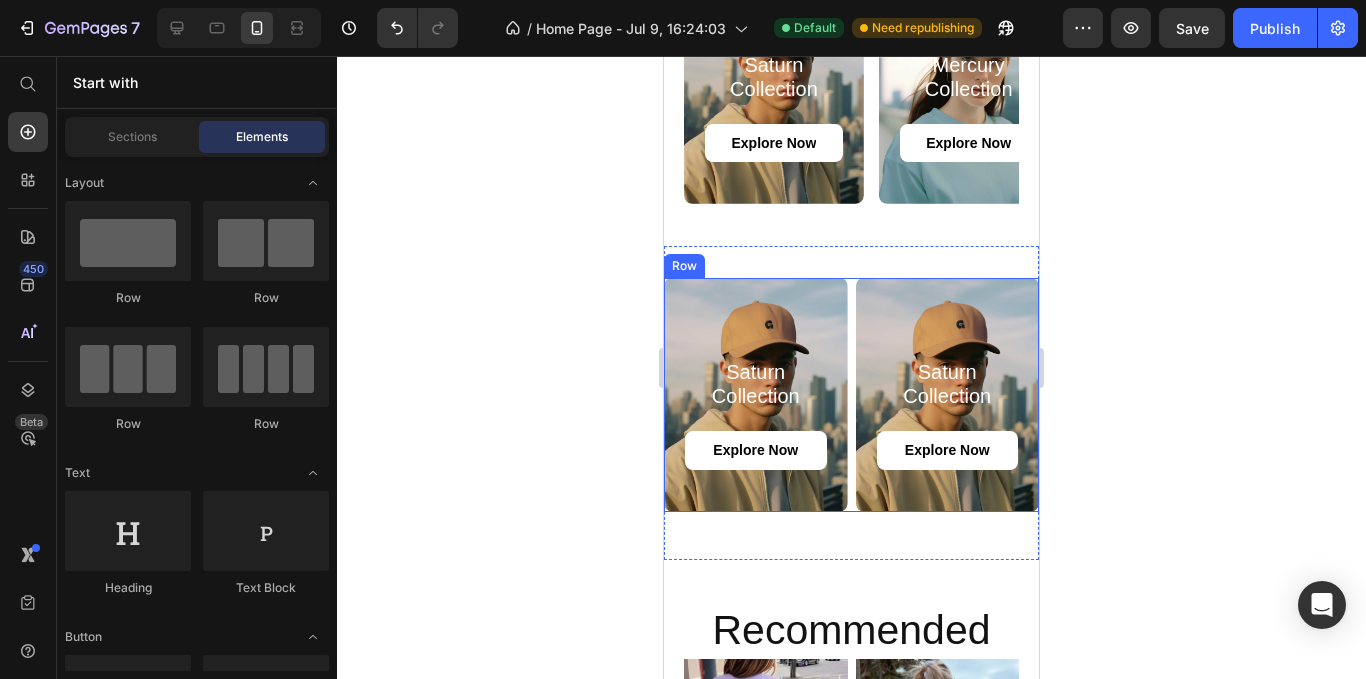 click on "Saturn Collection Heading explore now Button Hero Banner Saturn Collection Heading explore now Button Hero Banner Row" at bounding box center (851, 395) 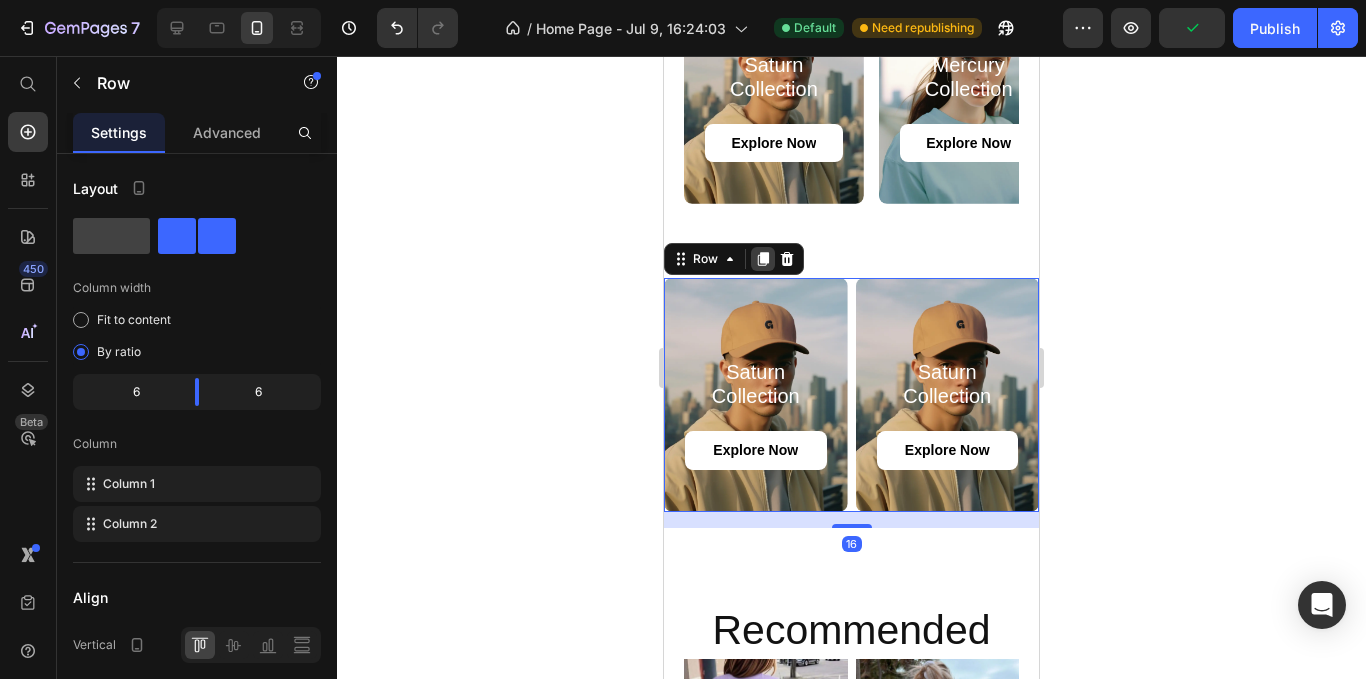 click 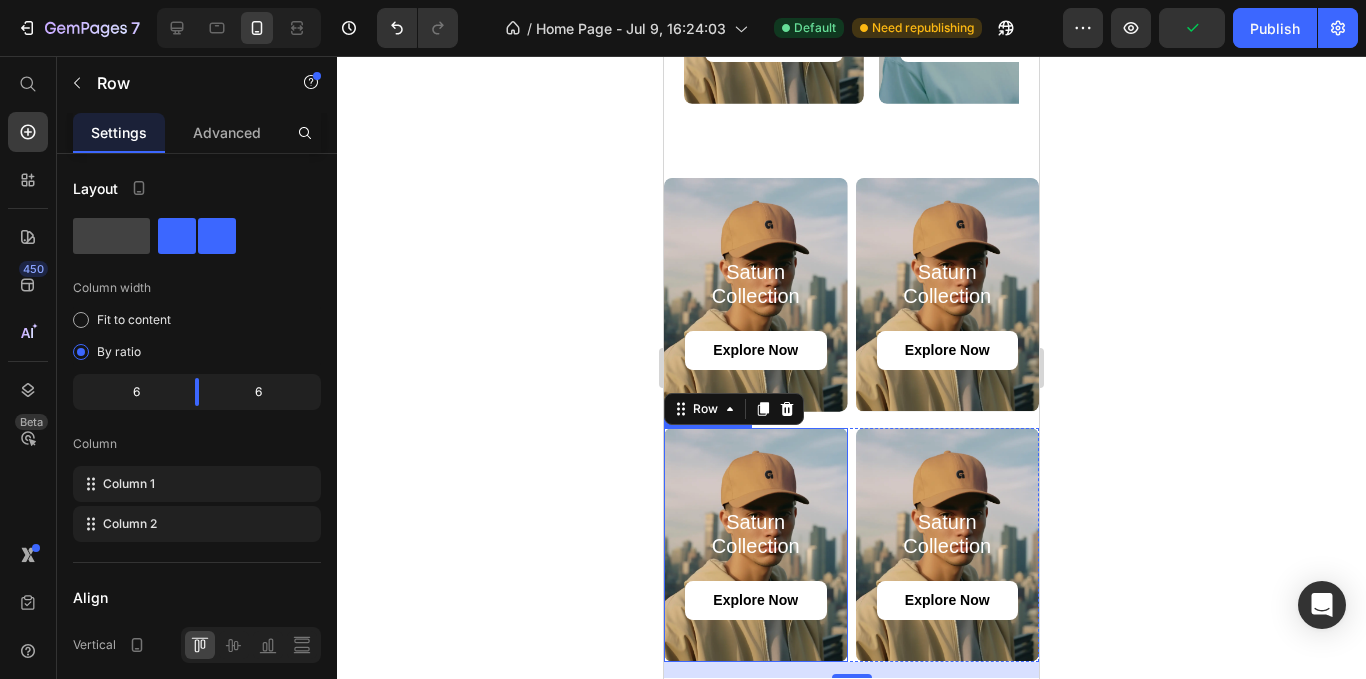 scroll, scrollTop: 1482, scrollLeft: 0, axis: vertical 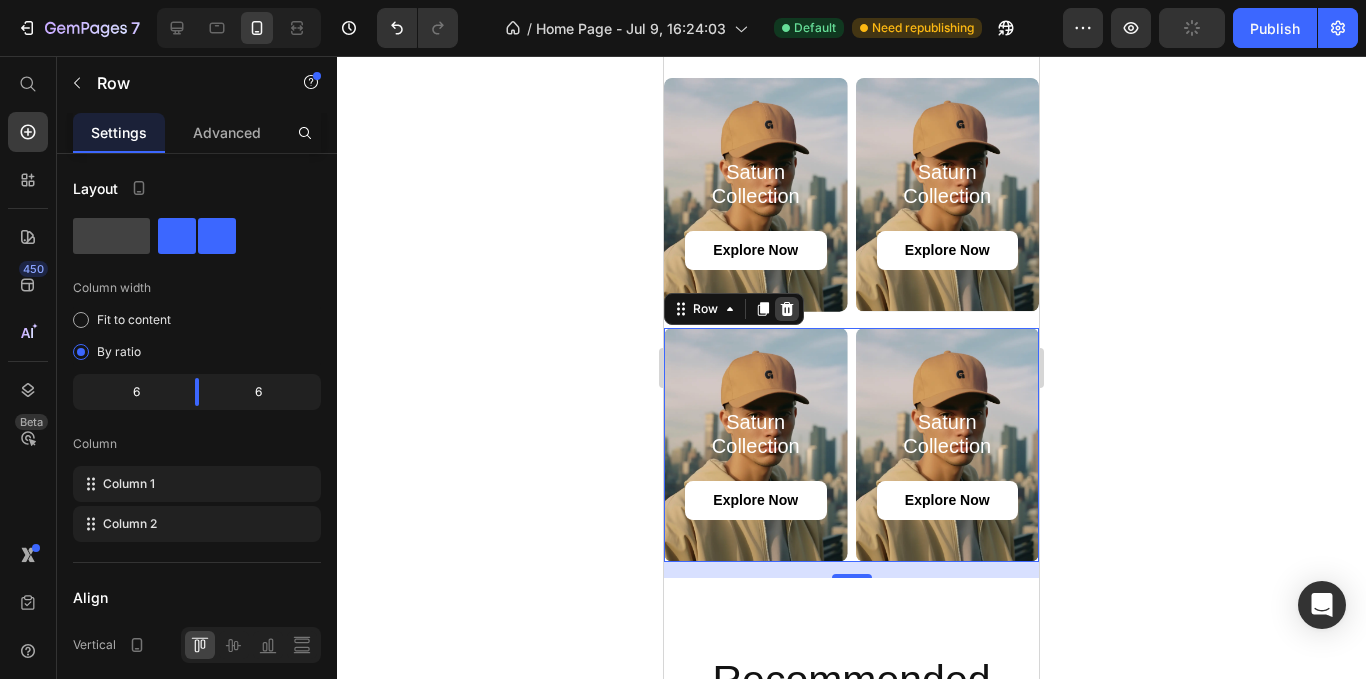 click 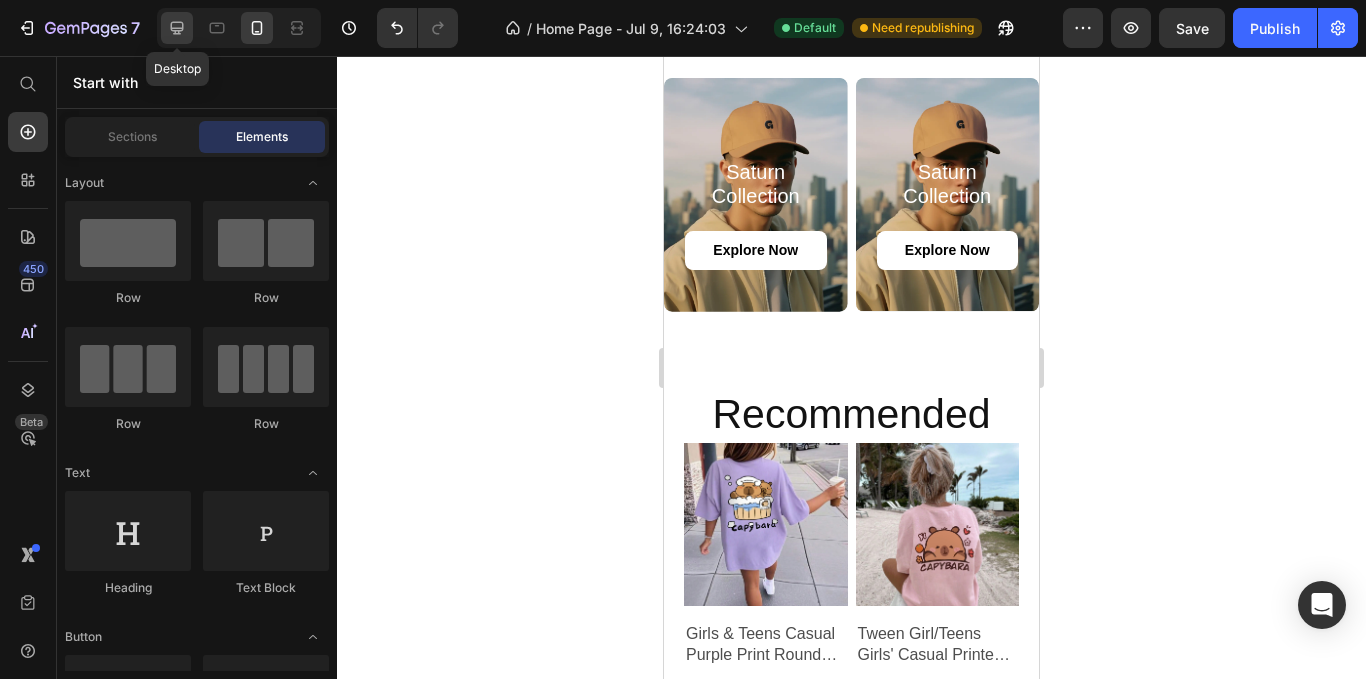 click 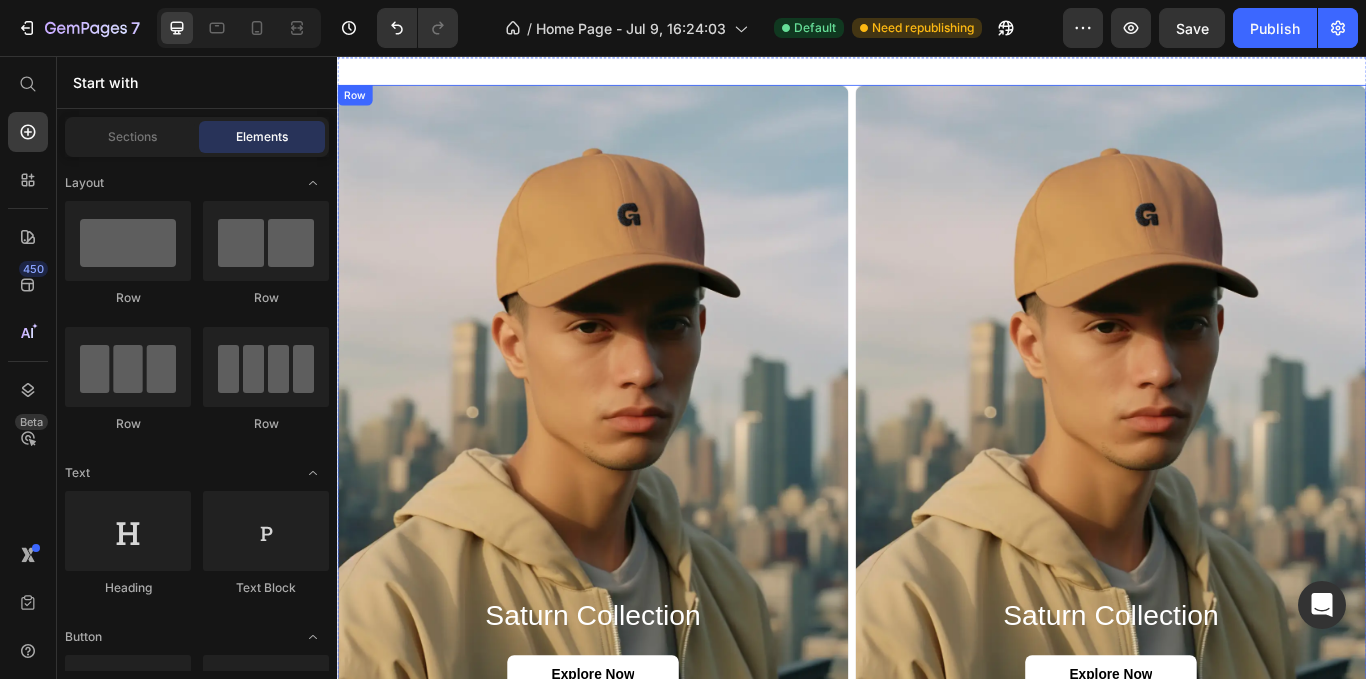 scroll, scrollTop: 2242, scrollLeft: 0, axis: vertical 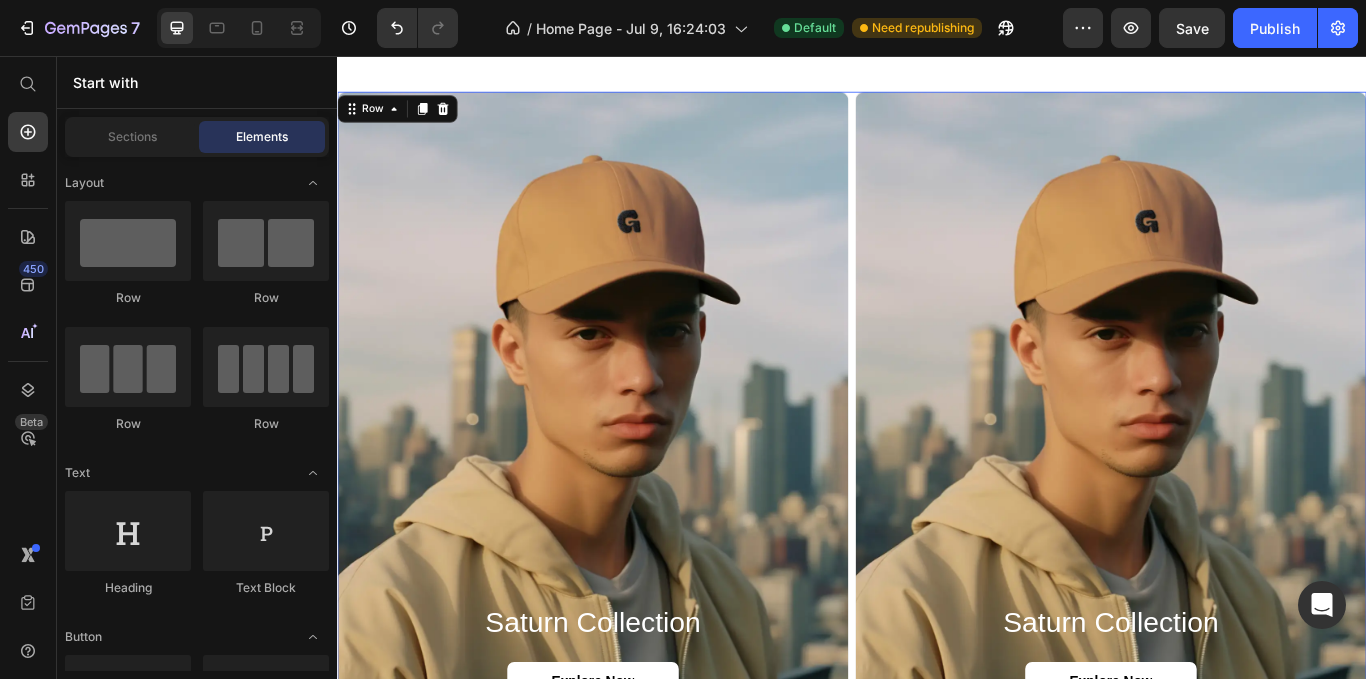 click on "Saturn Collection Heading explore now Button Hero Banner Saturn Collection Heading explore now Button Hero Banner Row   0" at bounding box center (937, 477) 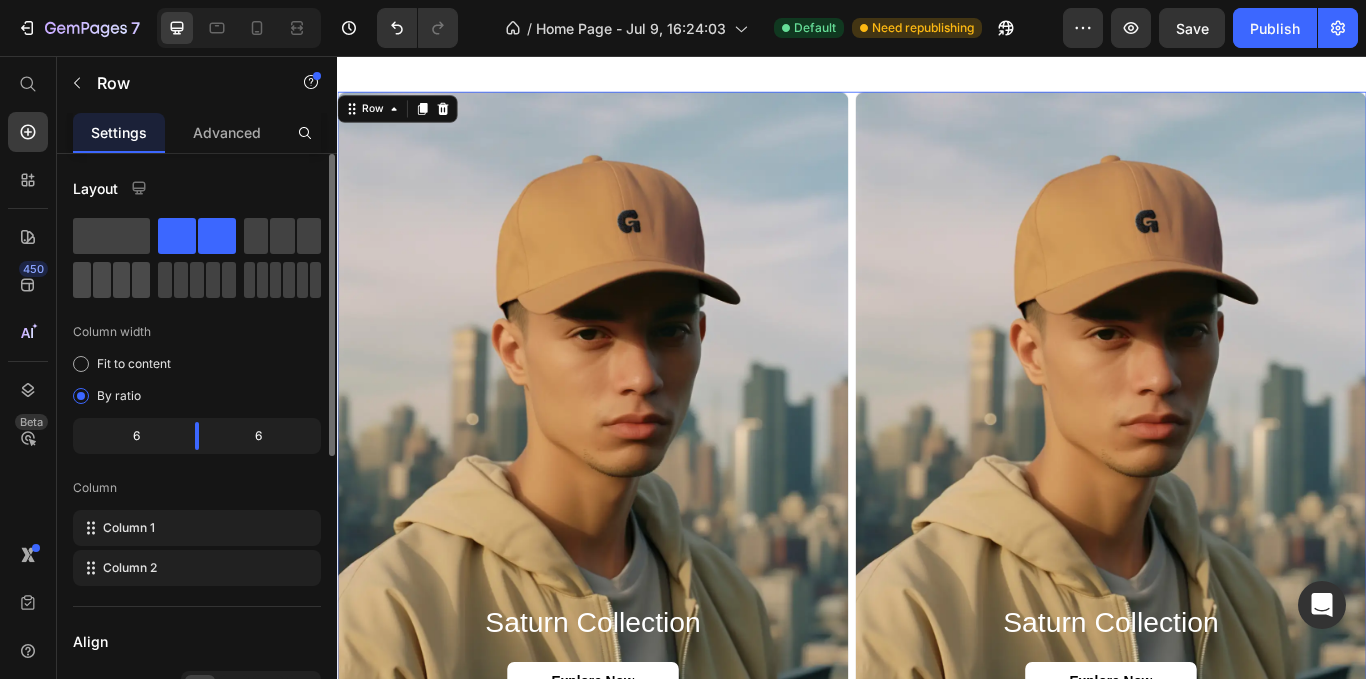 click 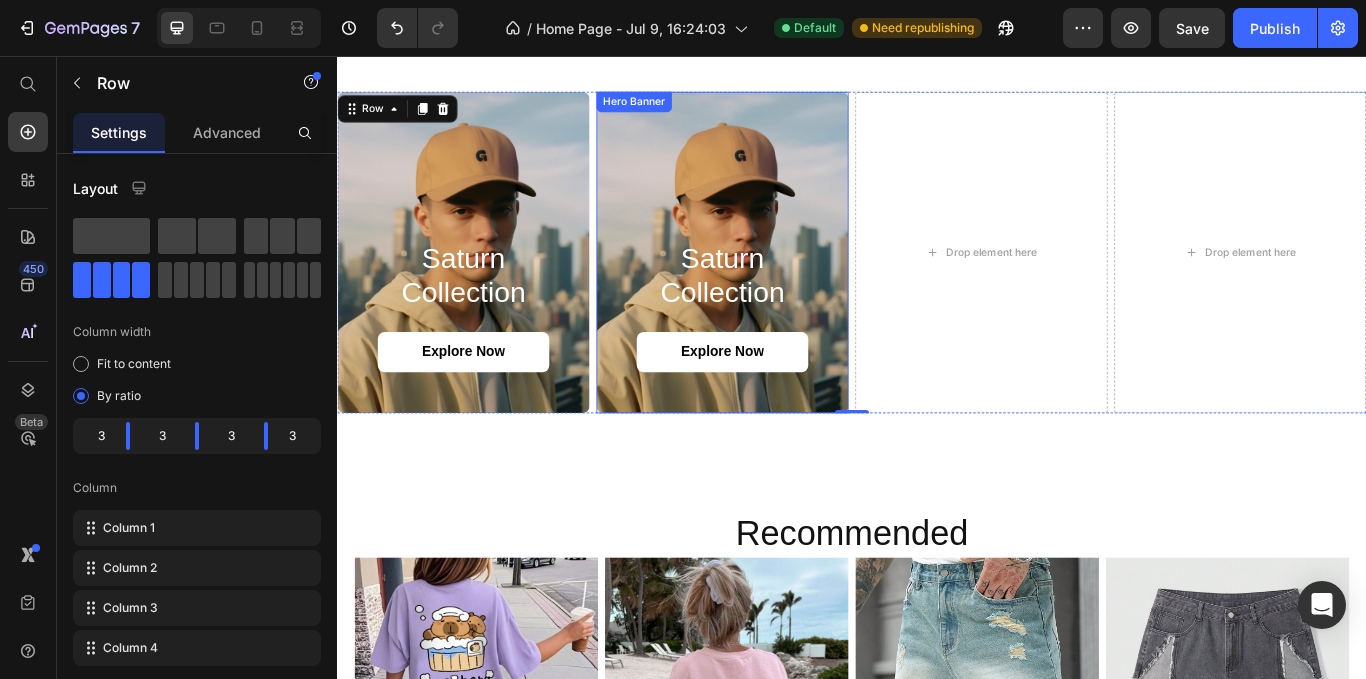 click on "Saturn Collection Heading explore now Button Hero Banner" at bounding box center (786, 285) 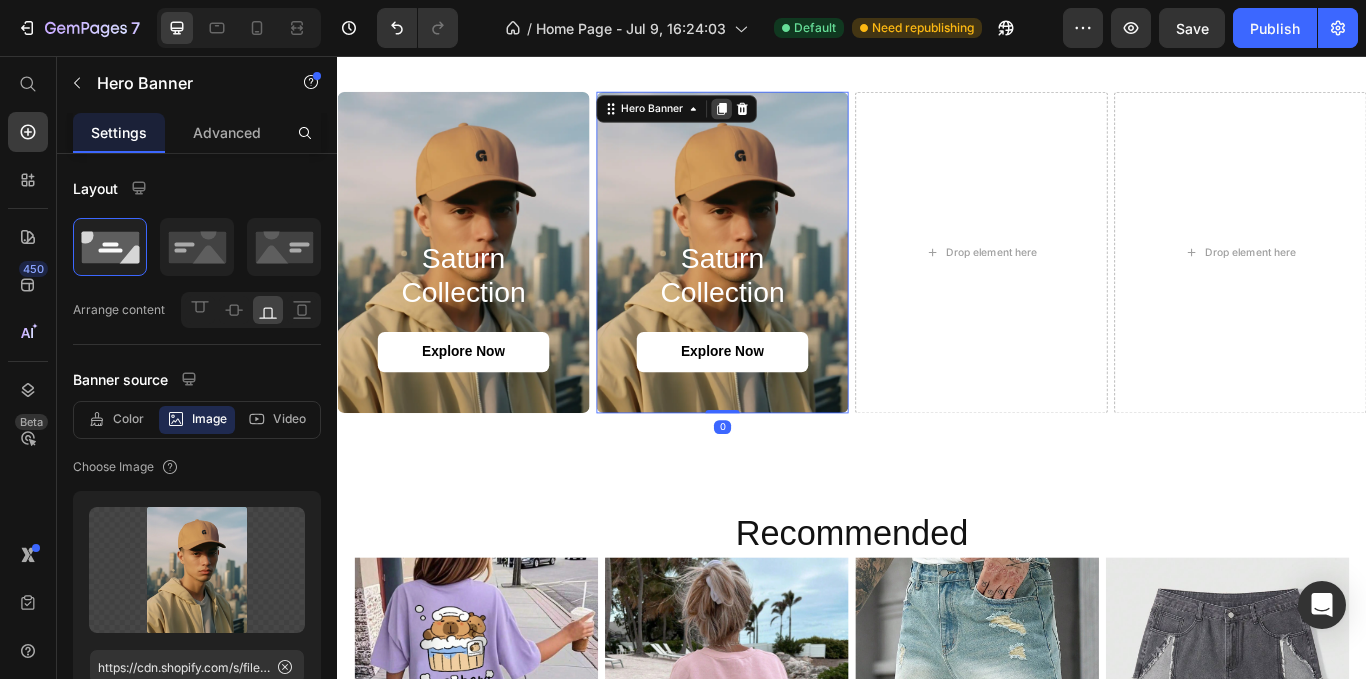 click 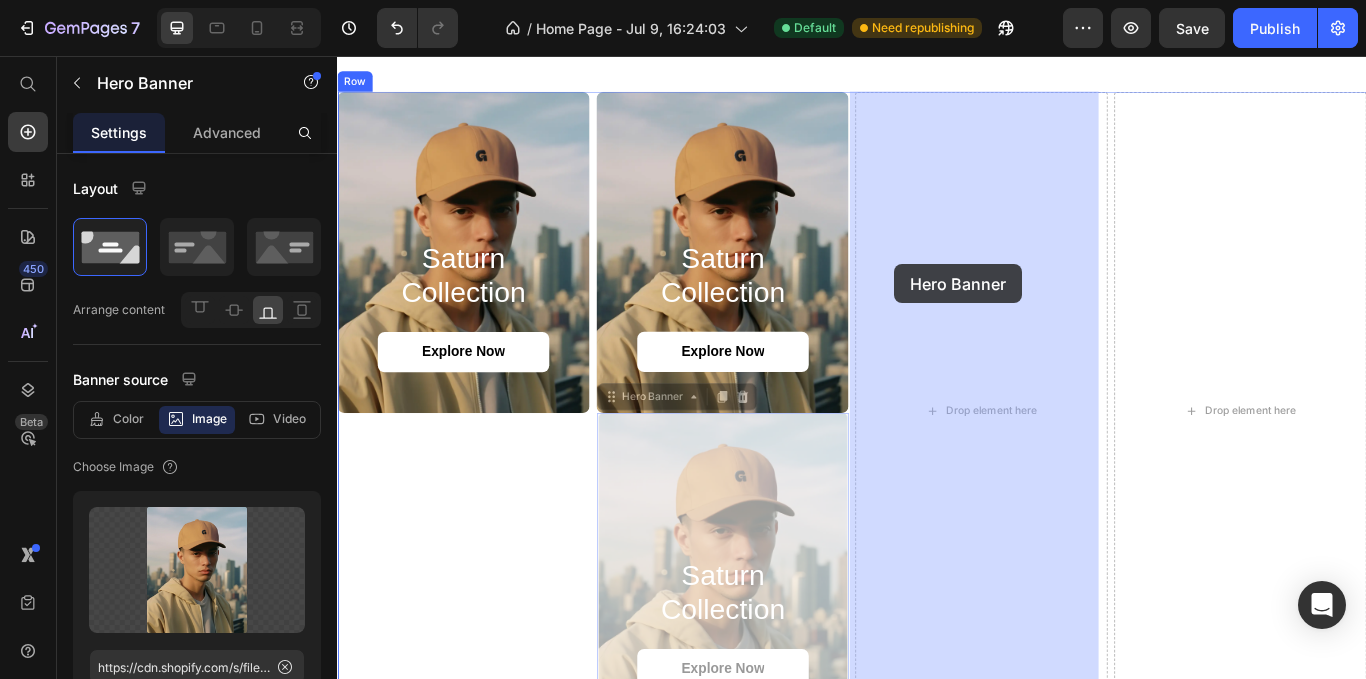 drag, startPoint x: 658, startPoint y: 453, endPoint x: 986, endPoint y: 300, distance: 361.92957 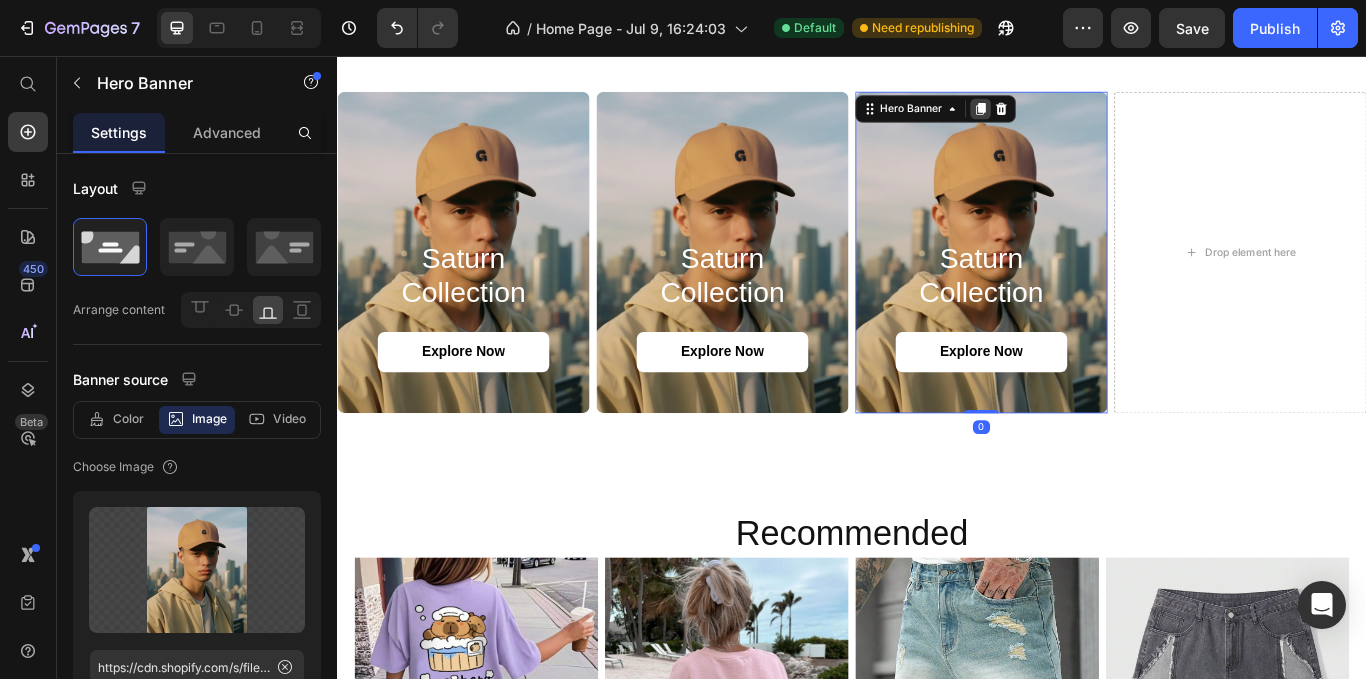 click 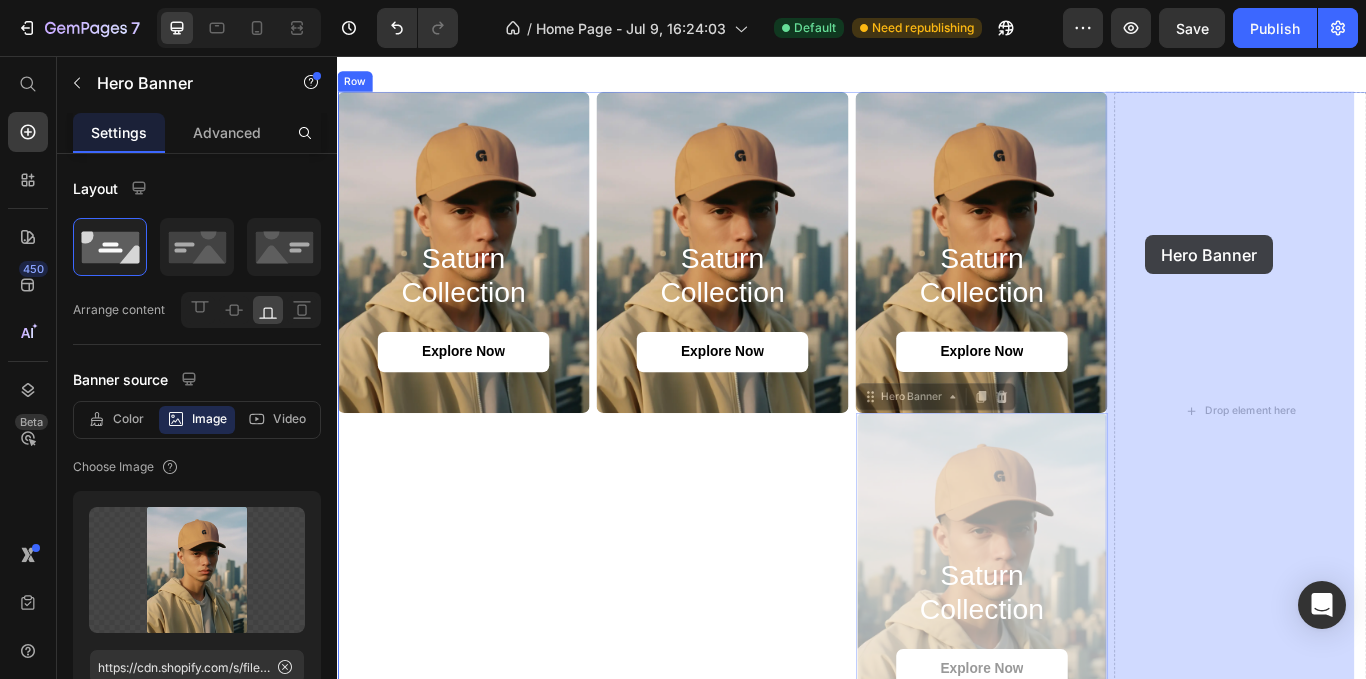drag, startPoint x: 983, startPoint y: 452, endPoint x: 1279, endPoint y: 265, distance: 350.1214 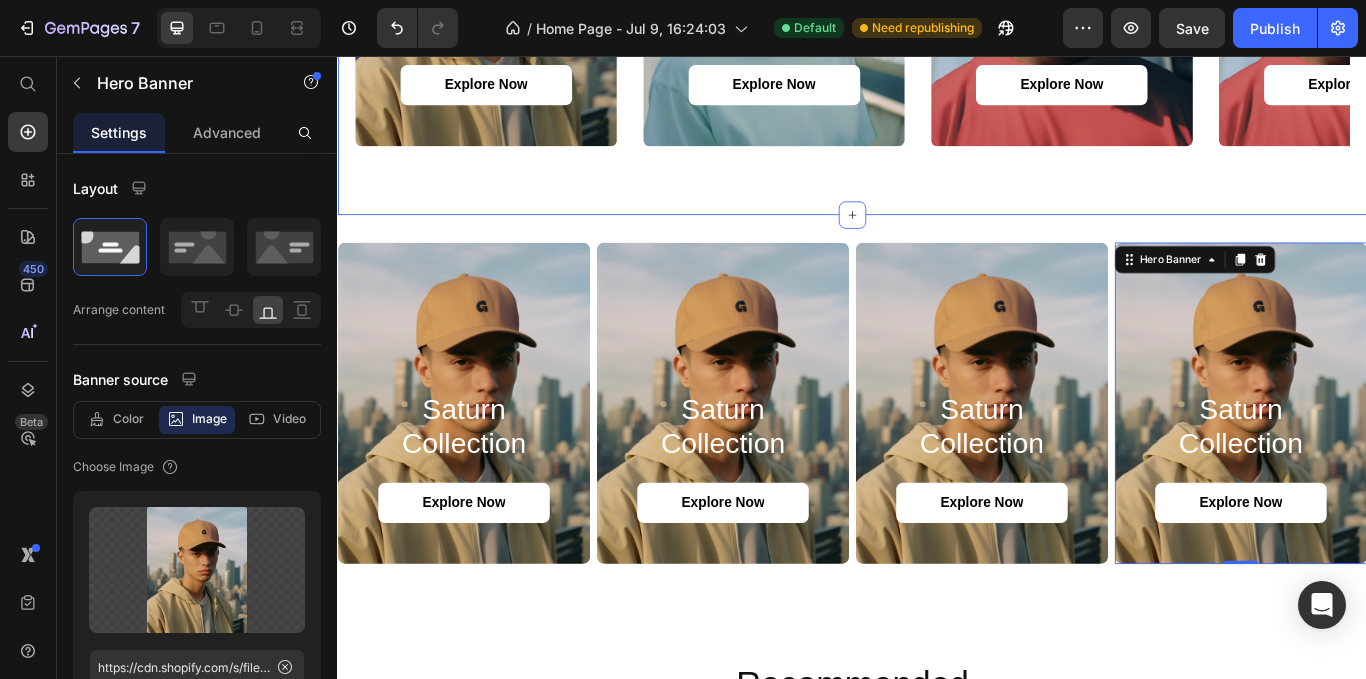 scroll, scrollTop: 2142, scrollLeft: 0, axis: vertical 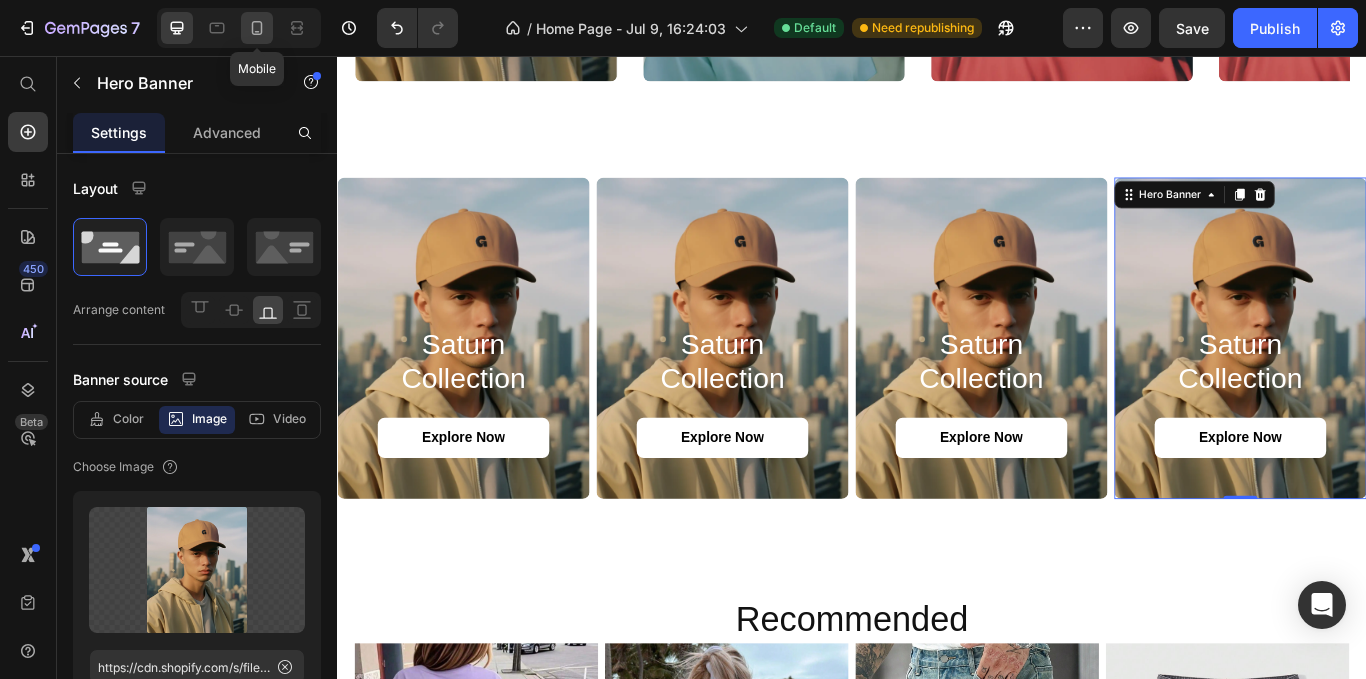 click 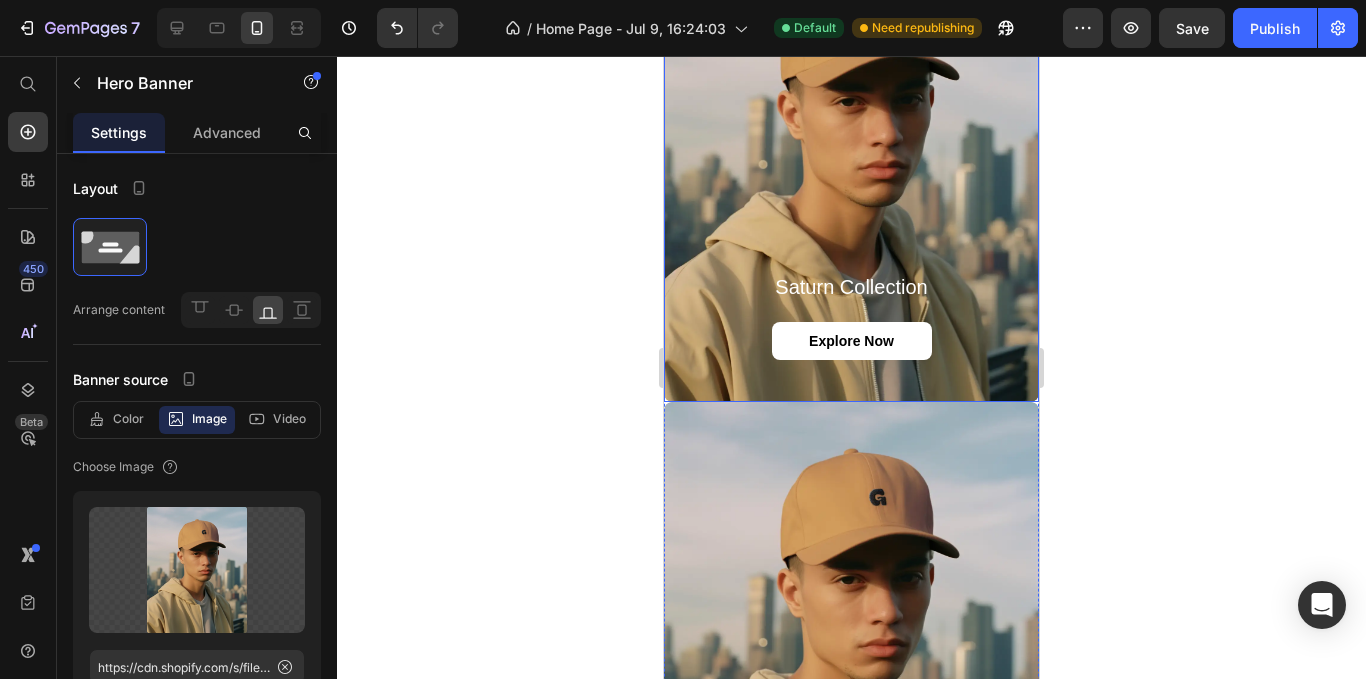 scroll, scrollTop: 1260, scrollLeft: 0, axis: vertical 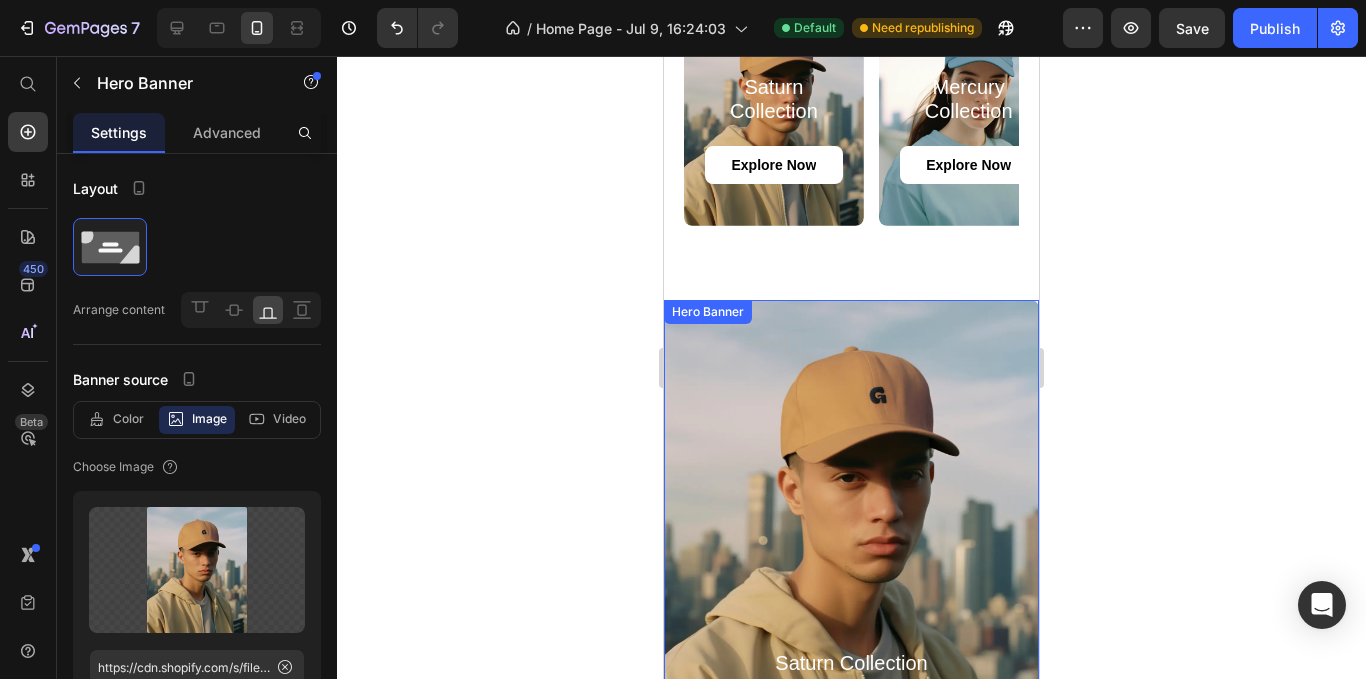 click at bounding box center (851, 539) 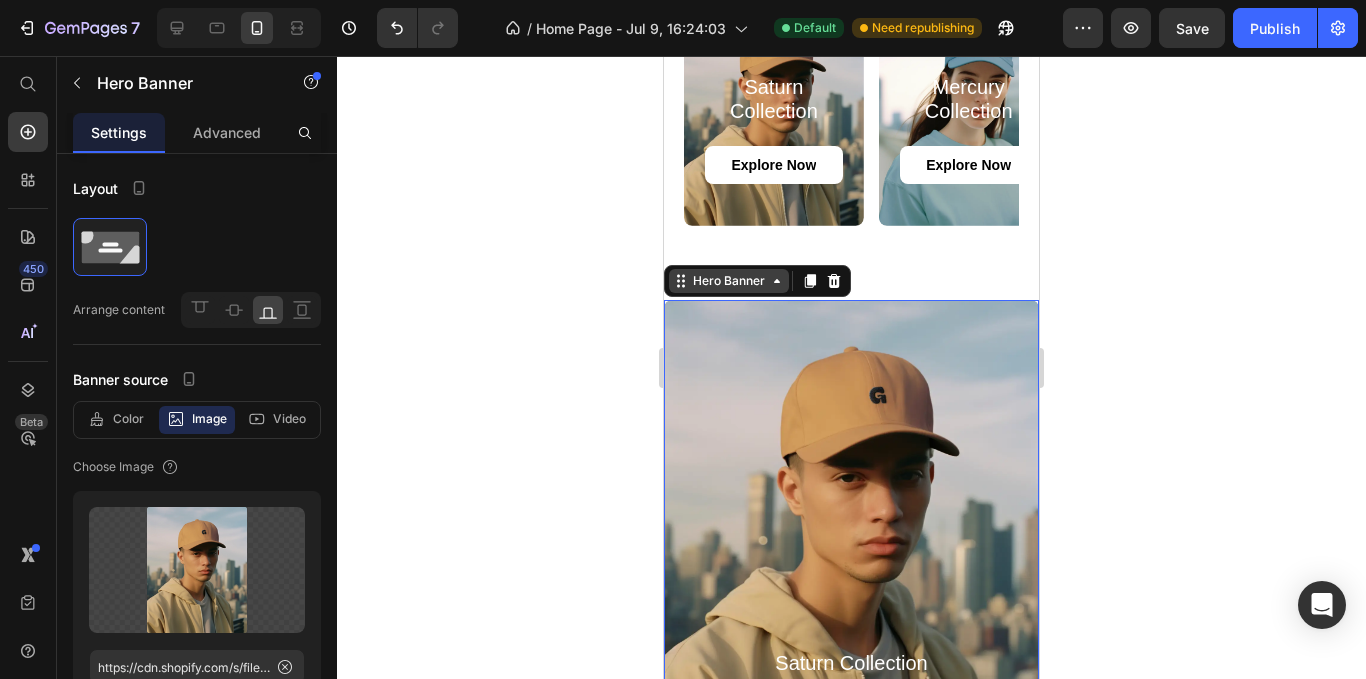 click on "Hero Banner" at bounding box center [729, 281] 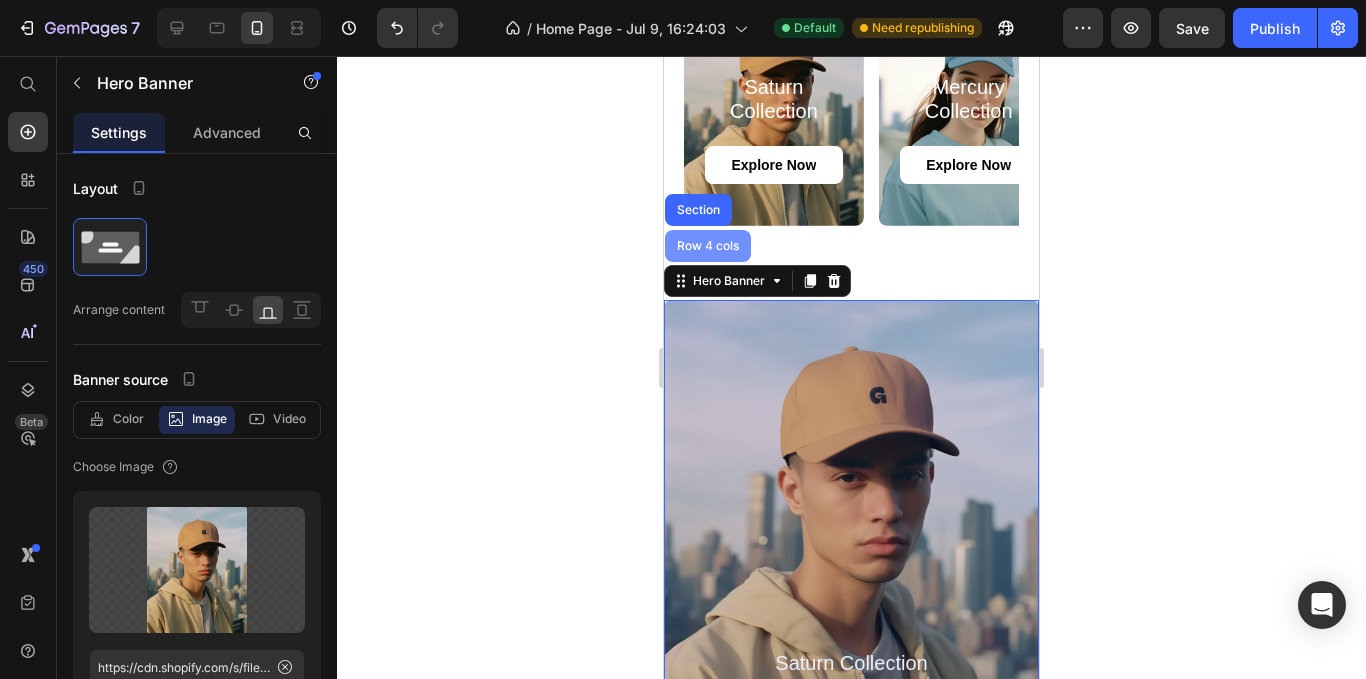 click on "Row 4 cols" at bounding box center [708, 246] 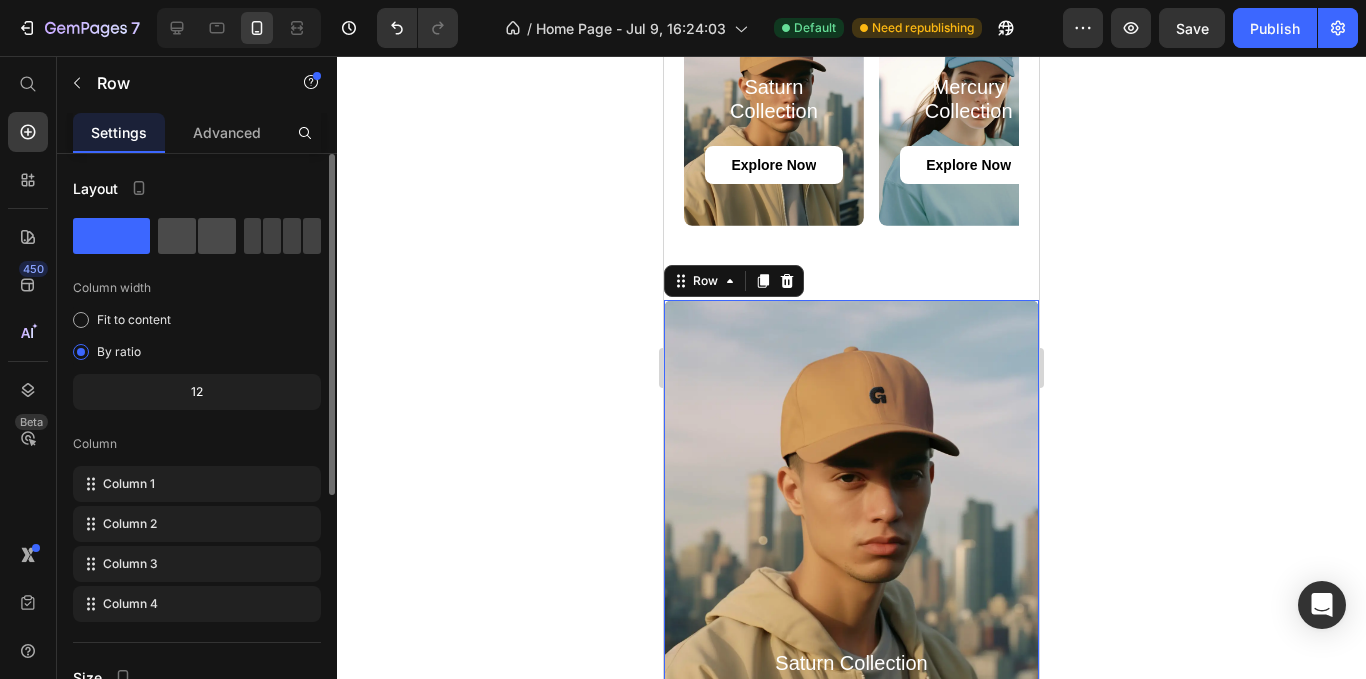 click 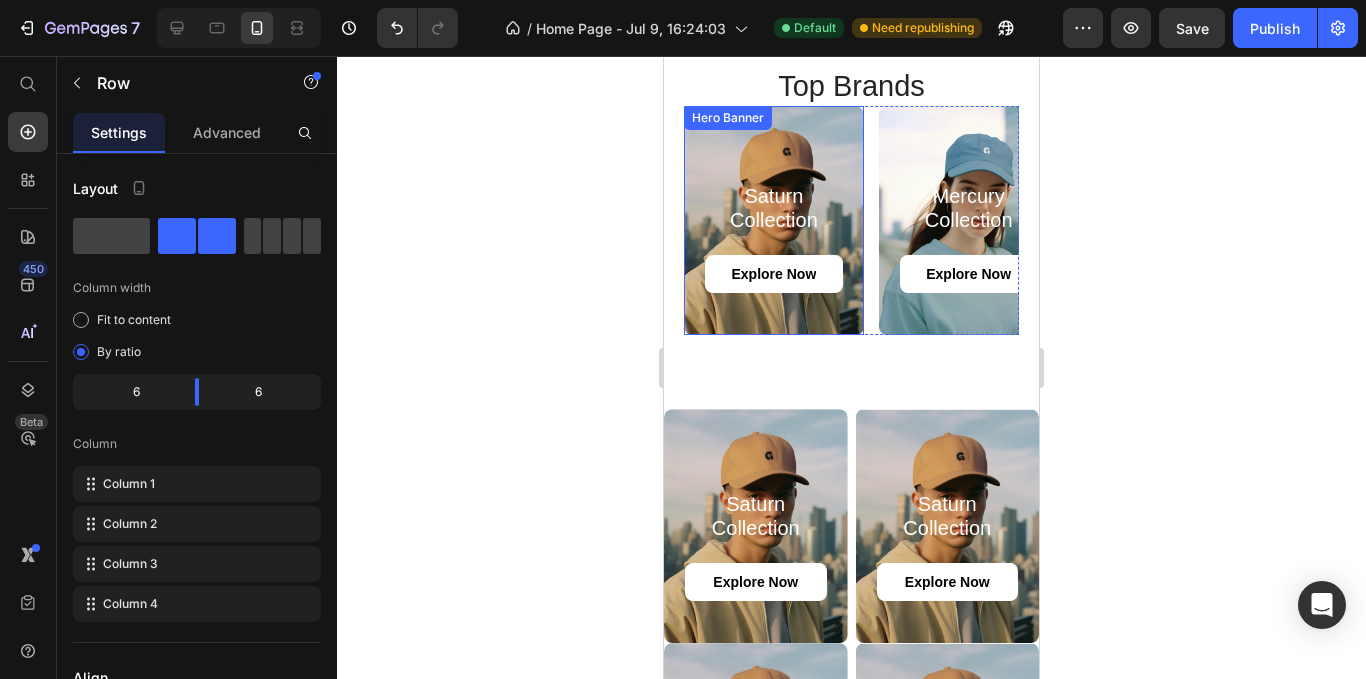 scroll, scrollTop: 1086, scrollLeft: 0, axis: vertical 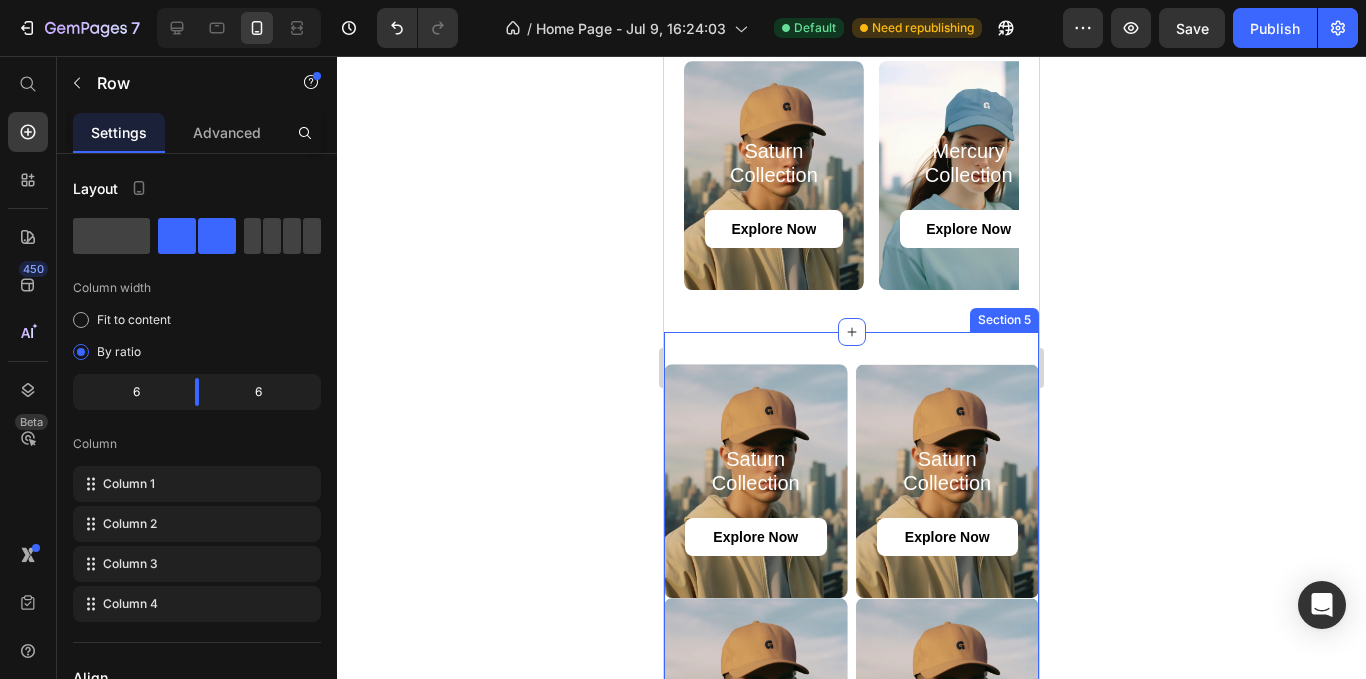 click on "Saturn Collection Heading explore now Button Hero Banner Saturn Collection Heading explore now Button Hero Banner Saturn Collection Heading explore now Button Hero Banner Saturn Collection Heading explore now Button Hero Banner Row Section 5" at bounding box center (851, 598) 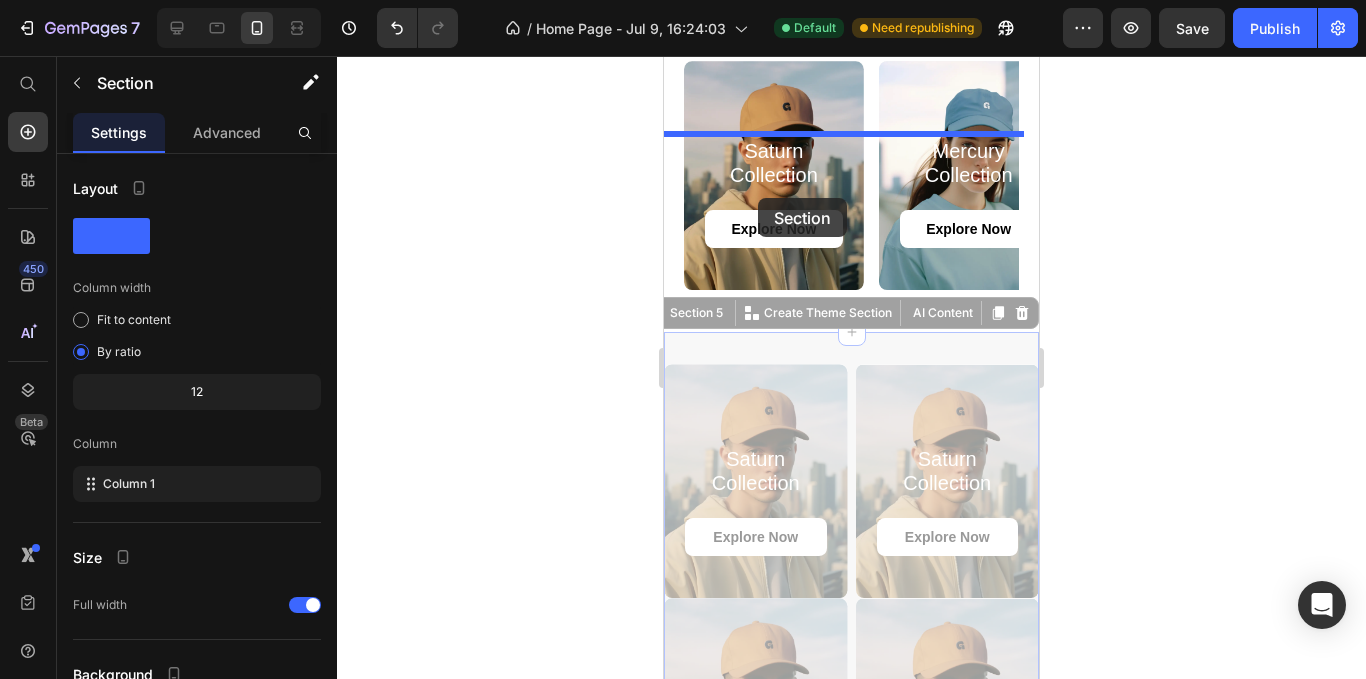 drag, startPoint x: 685, startPoint y: 431, endPoint x: 758, endPoint y: 198, distance: 244.16797 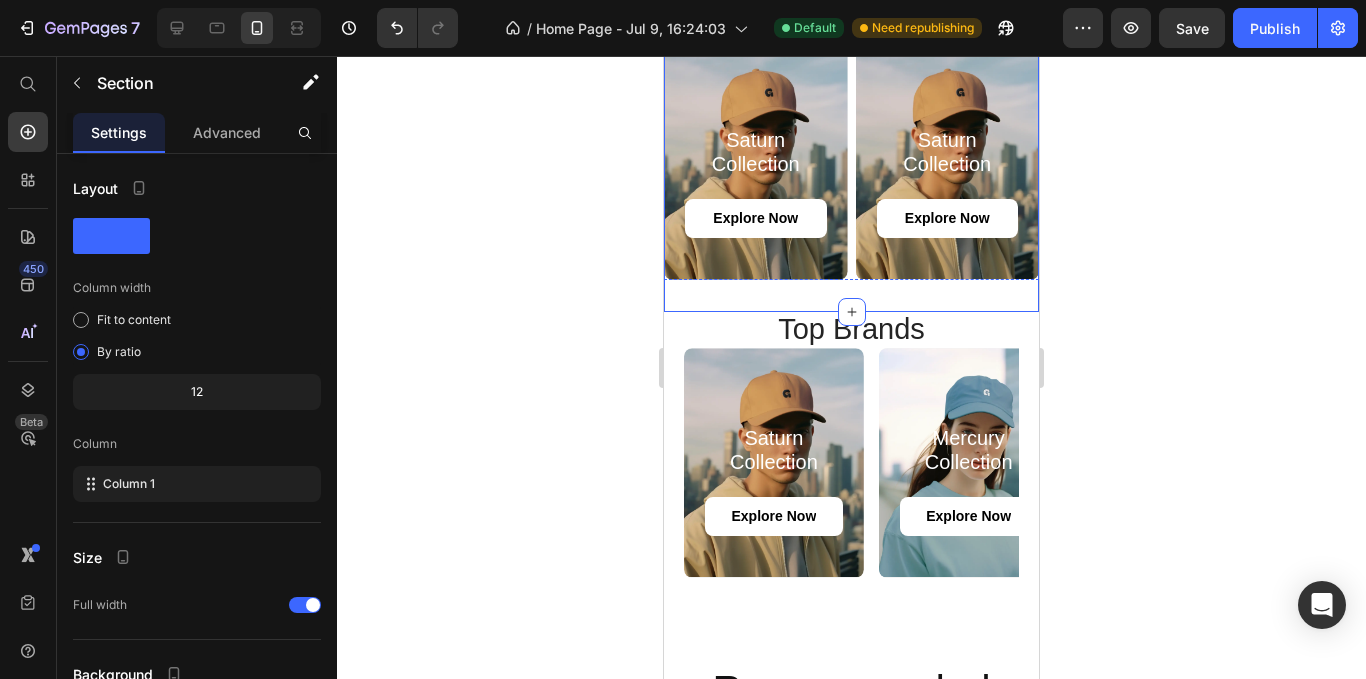 scroll, scrollTop: 1558, scrollLeft: 0, axis: vertical 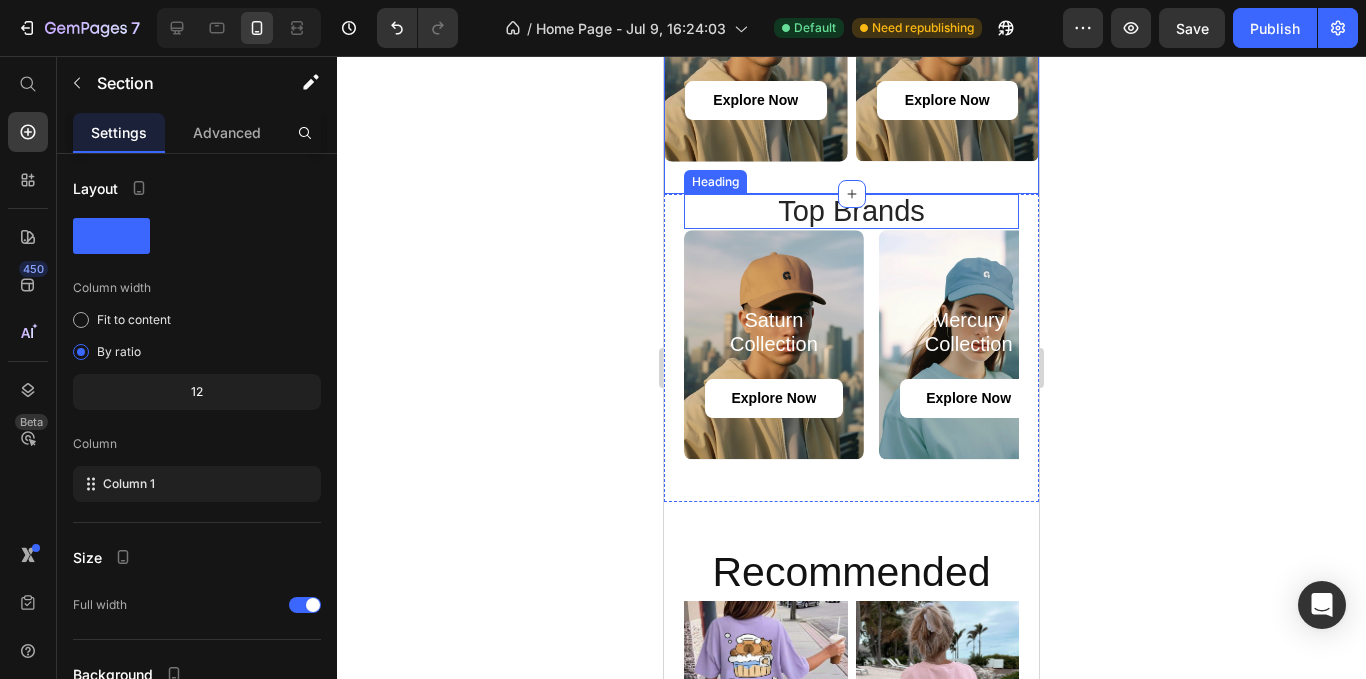 click on "top Brands" at bounding box center [851, 212] 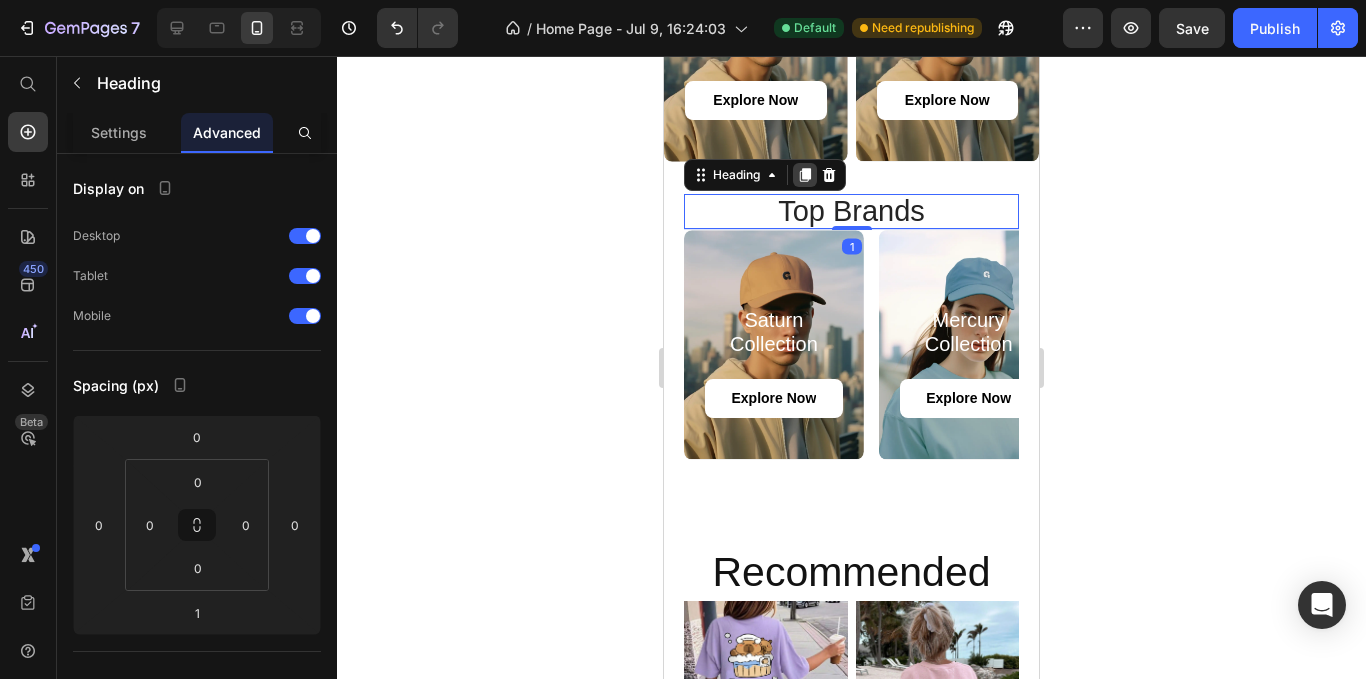click 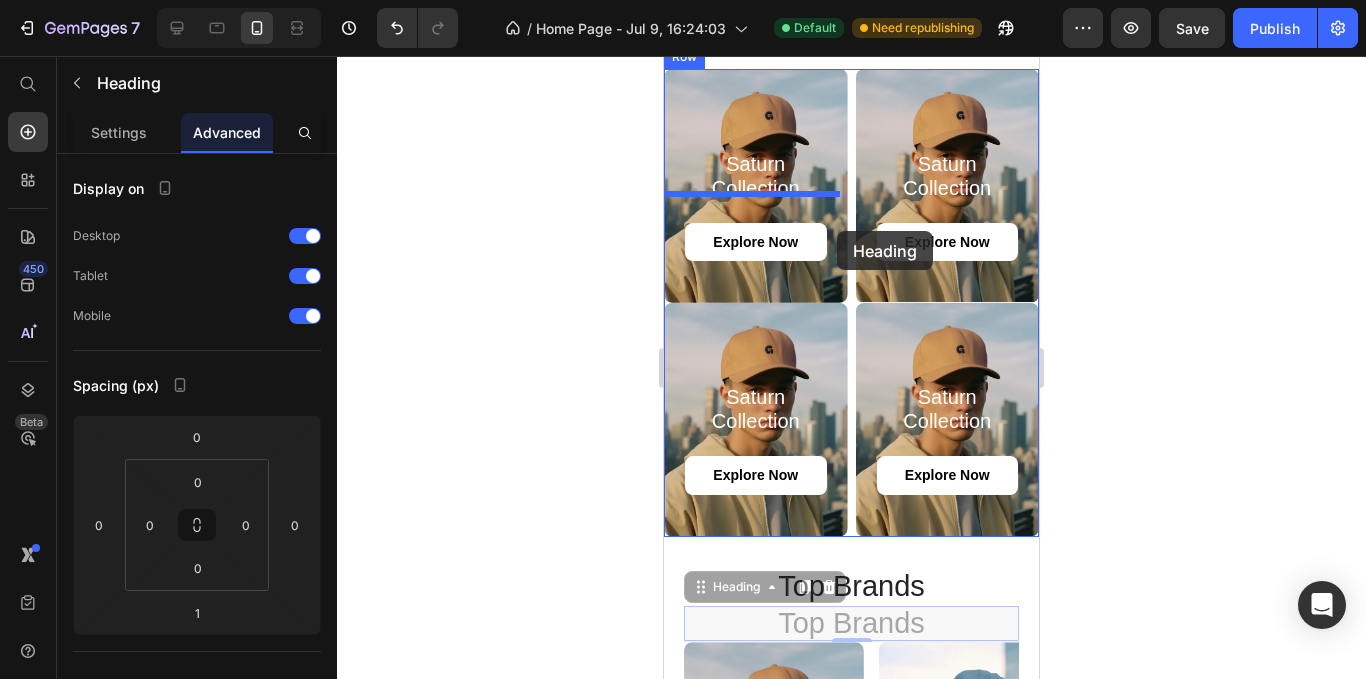 scroll, scrollTop: 958, scrollLeft: 0, axis: vertical 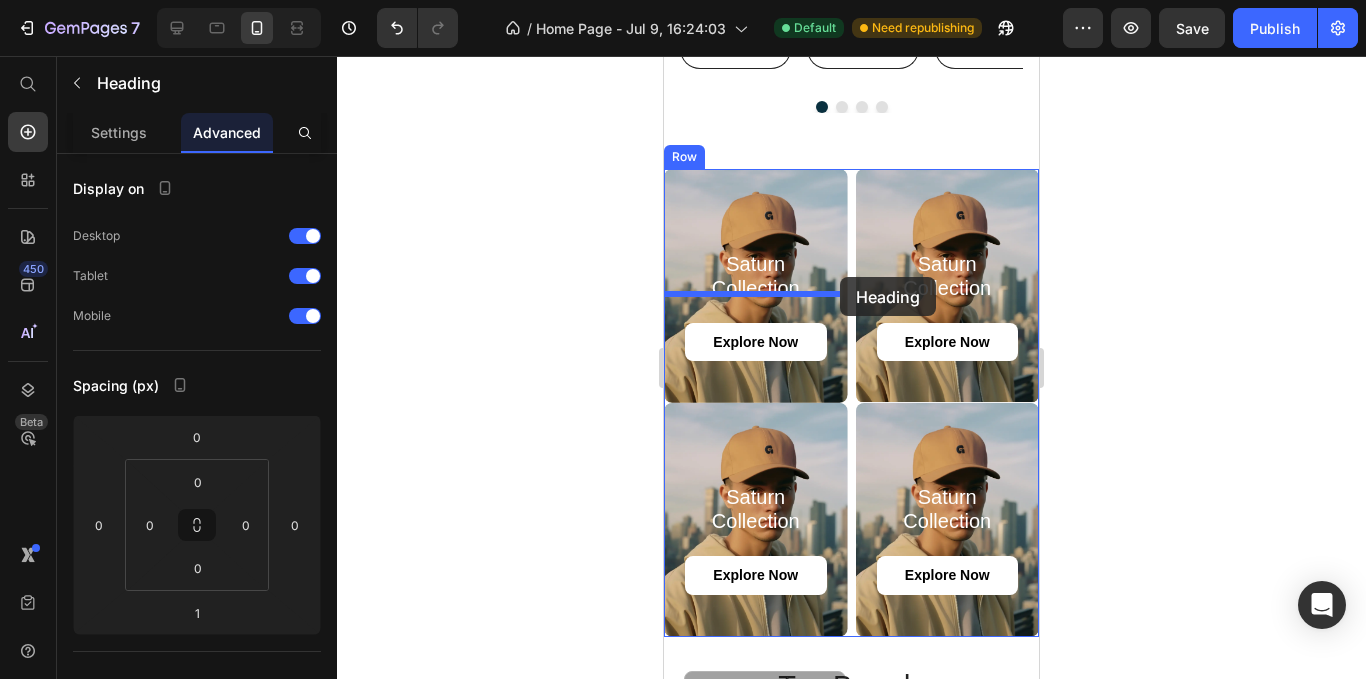 drag, startPoint x: 719, startPoint y: 202, endPoint x: 839, endPoint y: 277, distance: 141.50972 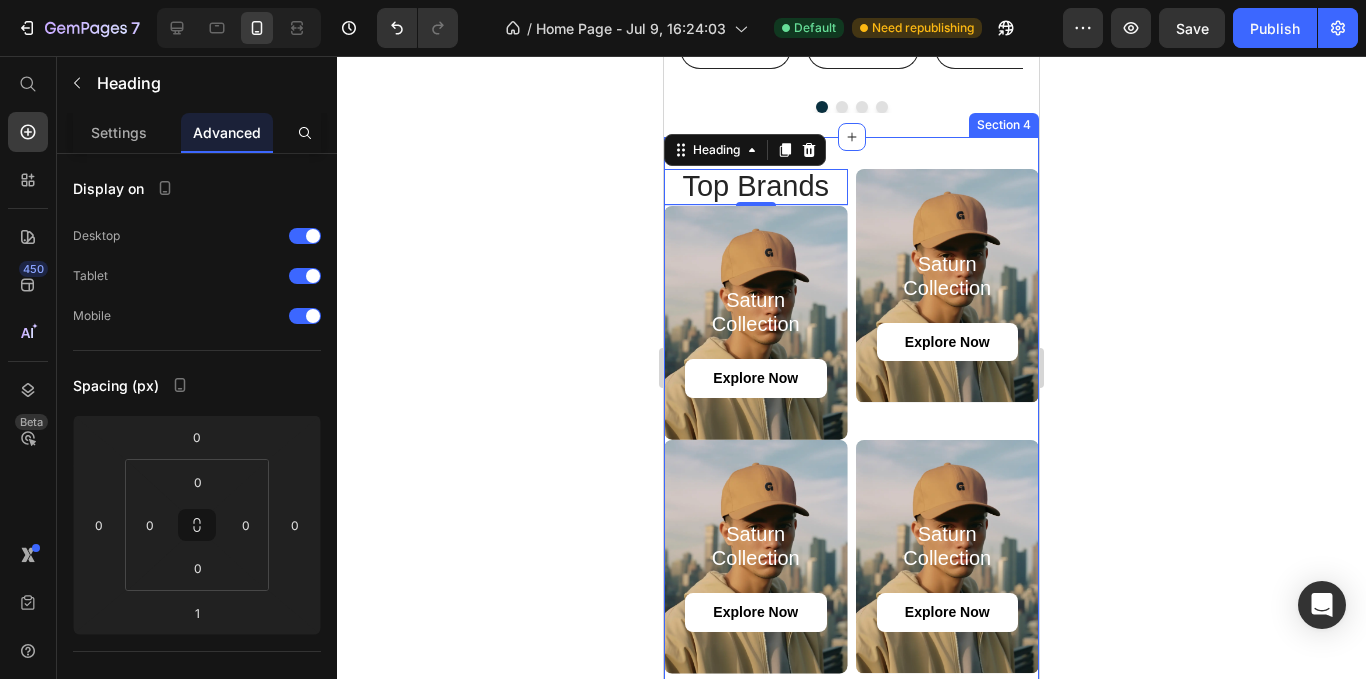 drag, startPoint x: 781, startPoint y: 272, endPoint x: 894, endPoint y: 275, distance: 113.03982 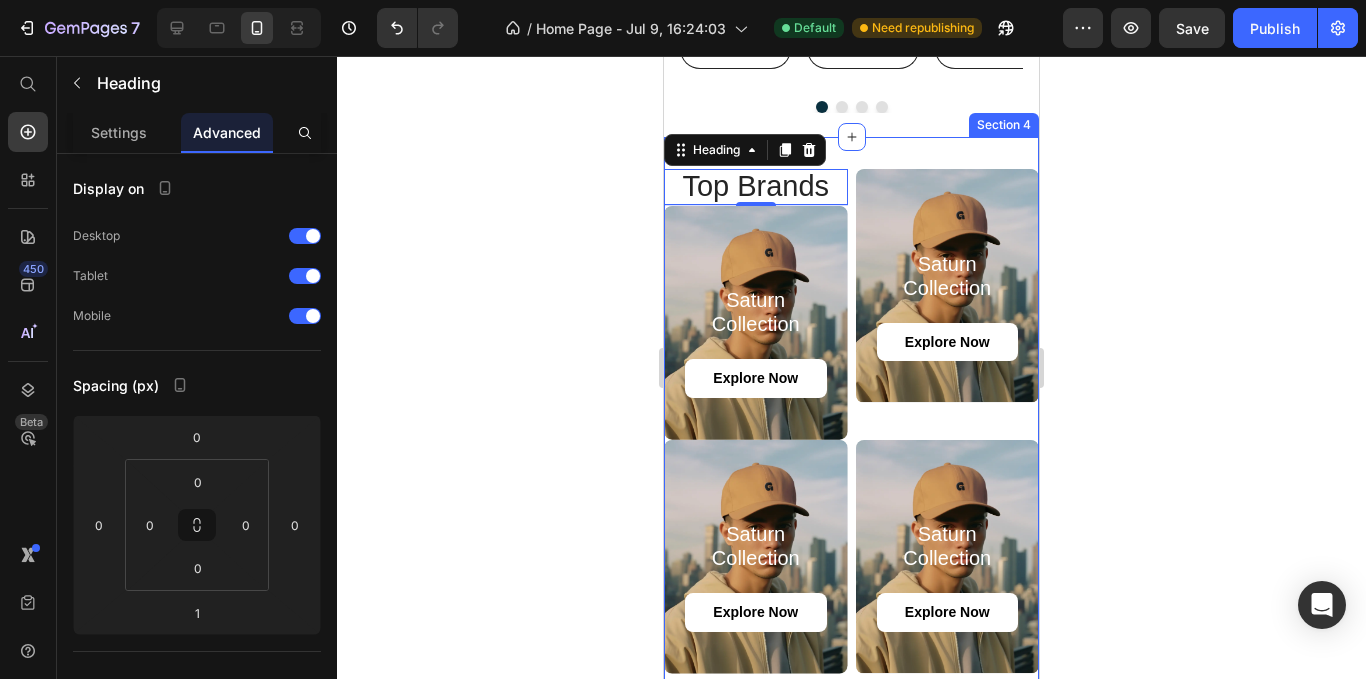 click on "top Brands Heading   1 Saturn Collection Heading explore now Button Hero Banner Saturn Collection Heading explore now Button Hero Banner Saturn Collection Heading explore now Button Hero Banner Saturn Collection Heading explore now Button Hero Banner Row Section 4" at bounding box center [851, 421] 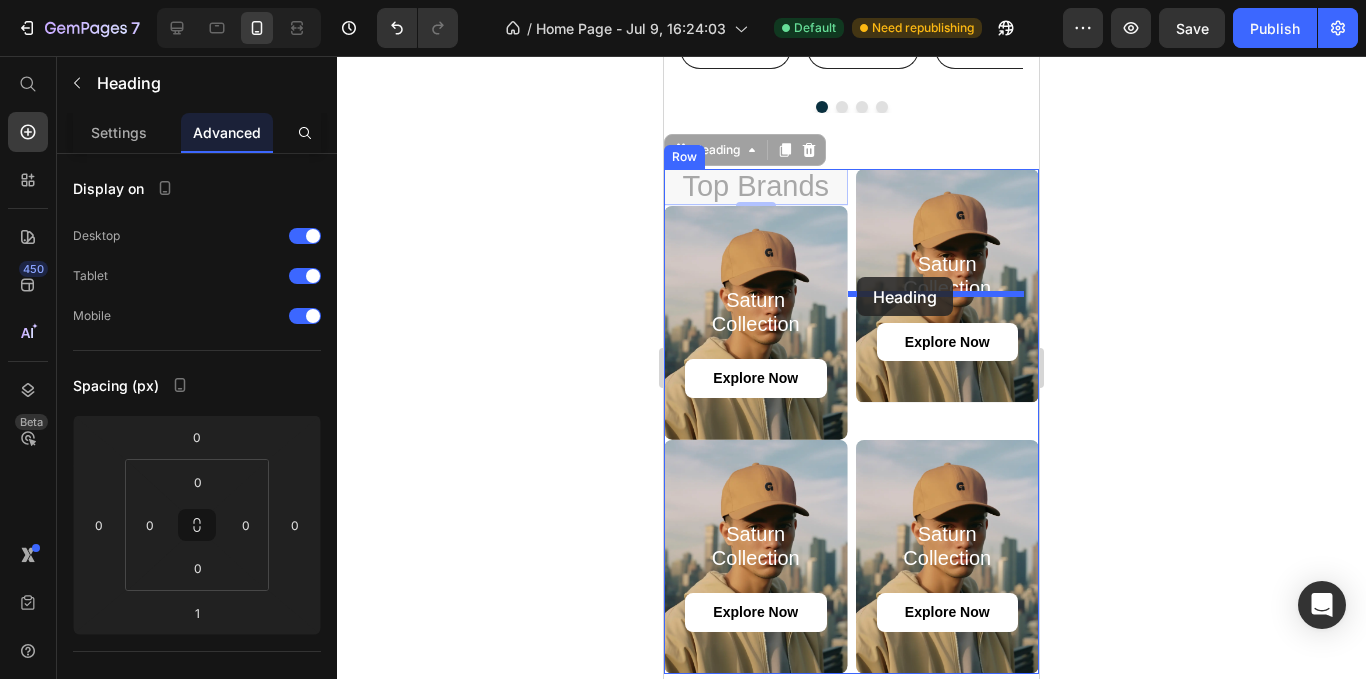 drag, startPoint x: 698, startPoint y: 280, endPoint x: 857, endPoint y: 277, distance: 159.0283 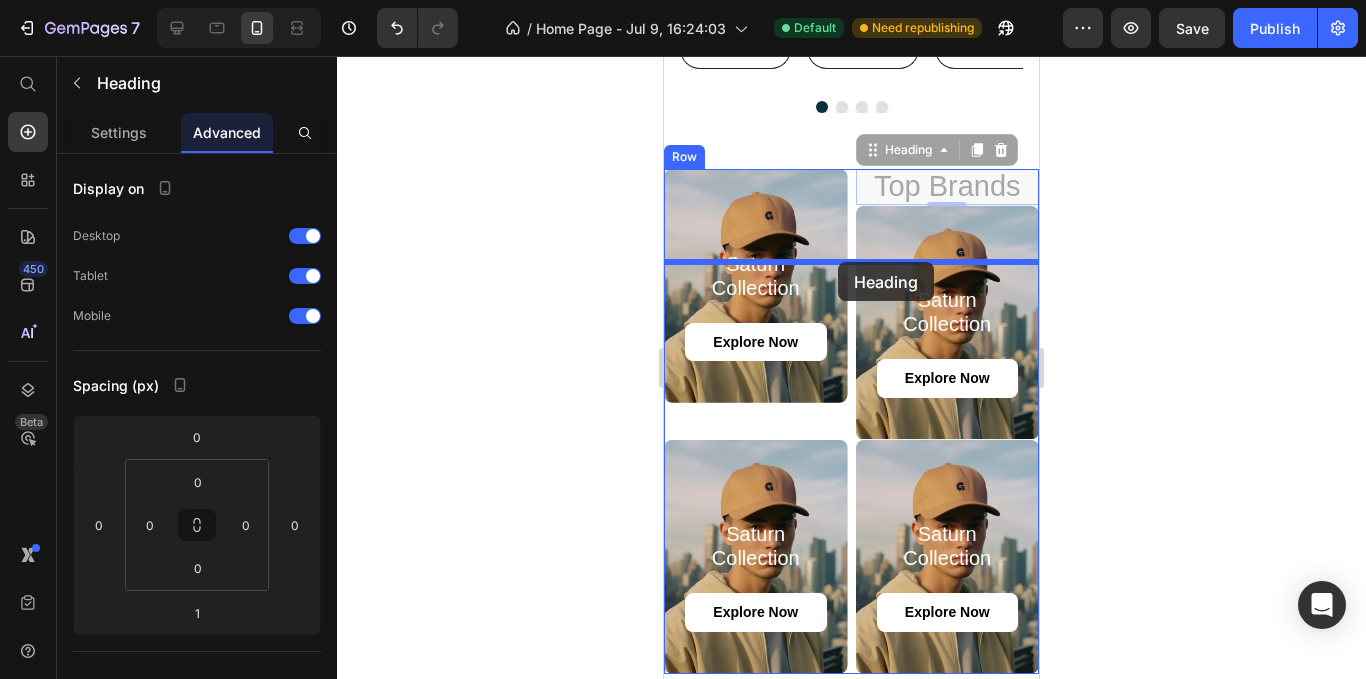drag, startPoint x: 876, startPoint y: 285, endPoint x: 838, endPoint y: 262, distance: 44.418465 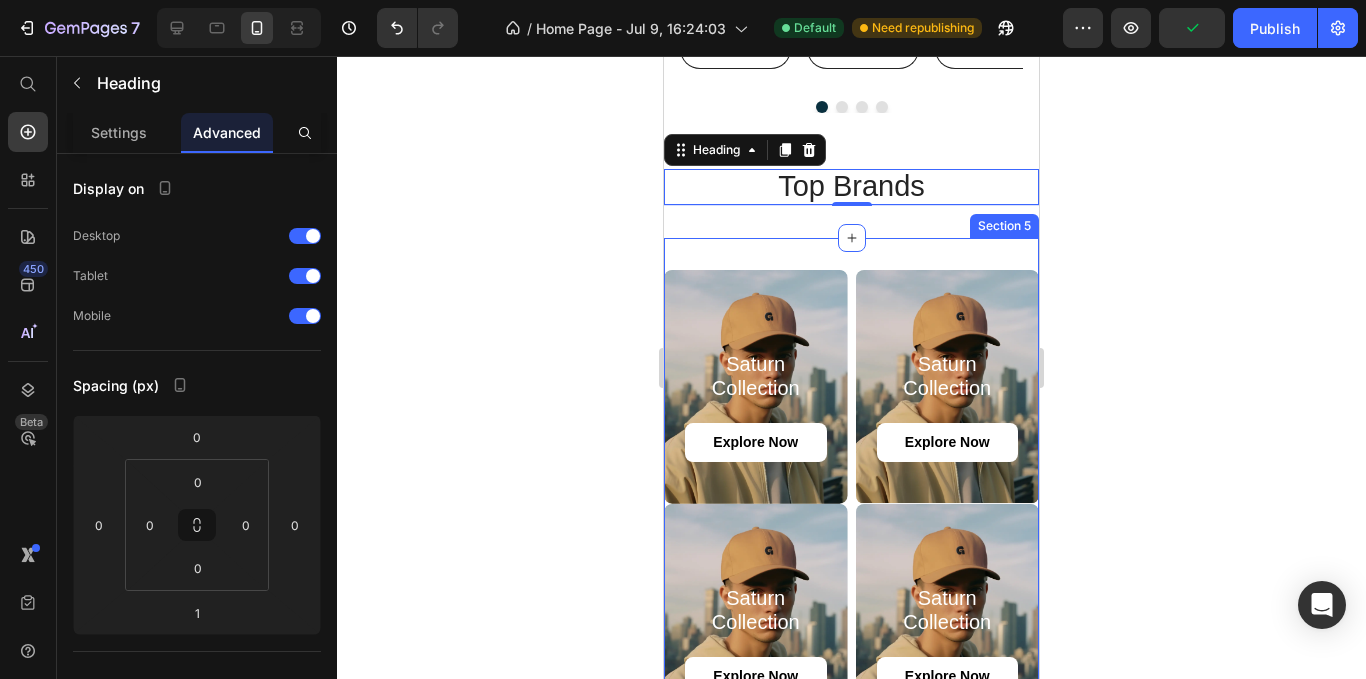 drag, startPoint x: 787, startPoint y: 274, endPoint x: 819, endPoint y: 364, distance: 95.51963 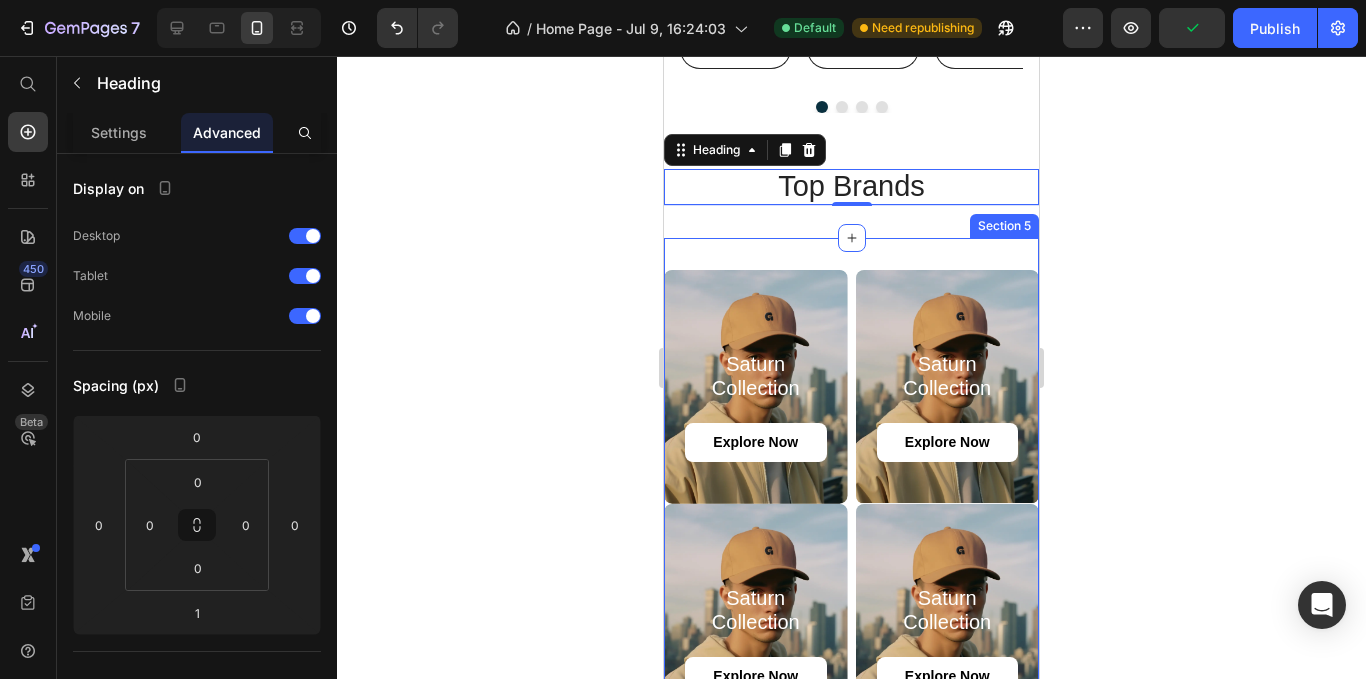 click on "Support Local. Shop Fast. Pick Up Anywhere or Get It Delivered.  Text Block
Icon
Icon
Icon
Icon
Icon Icon List 200+ 5-Star Brand Reviews Text Block Row YOU SEE IT! YOU LIKE IT! YOU BUY IT!  Heading One Stop for All Your Favourite Brands Text Block start selling Button Row
Image Image Image Image Image
Carousel Row Section 1
Image For Women Heading Image For Men Heading Image For Kids Heading Image Accessories Heading Image Home & Kitchen Heading Image Beauty & Health Heading
Carousel Section 2 Super Deals Under 300ksh New Arrivals Product Images Girls & Teens Casual Purple Print Round Neck Short Sleeve T-Shirt, Summer Top Product Title KSh725.59 Product Price KSh604.66 Product Price Add to cart Add to Cart Row Row Product Images" at bounding box center [851, 2128] 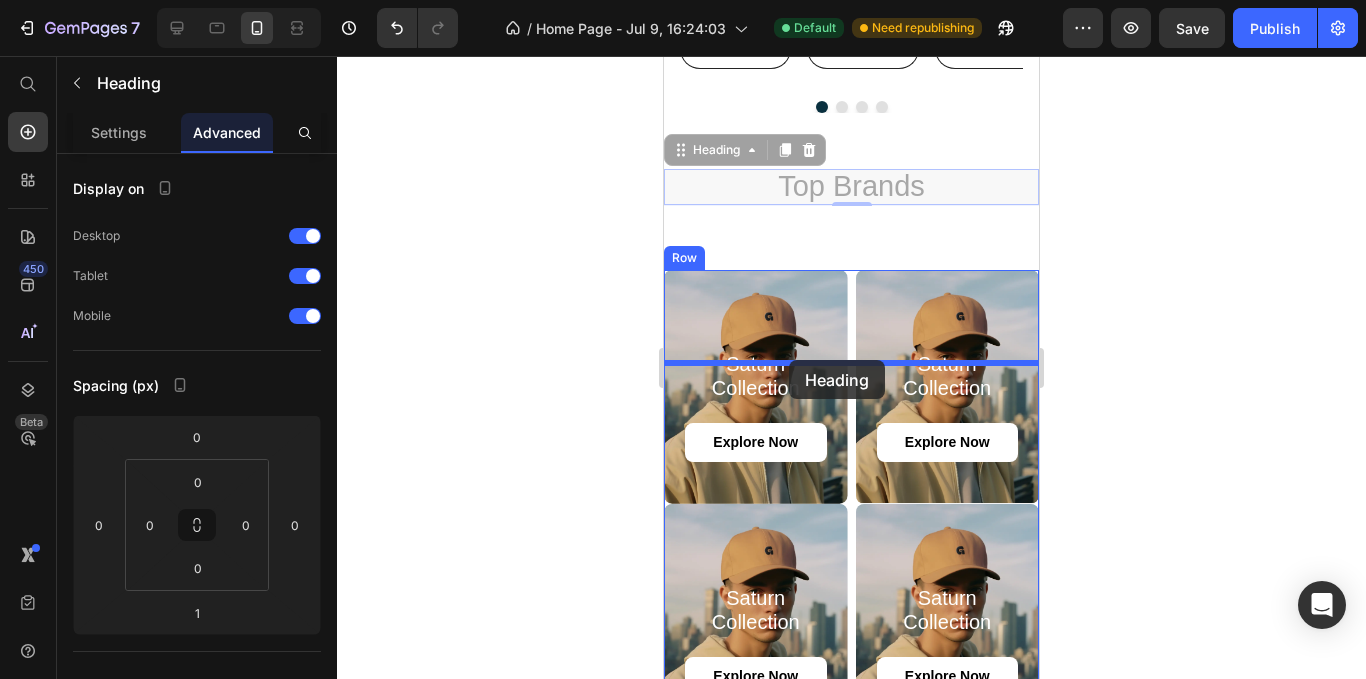 drag, startPoint x: 695, startPoint y: 280, endPoint x: 790, endPoint y: 359, distance: 123.55566 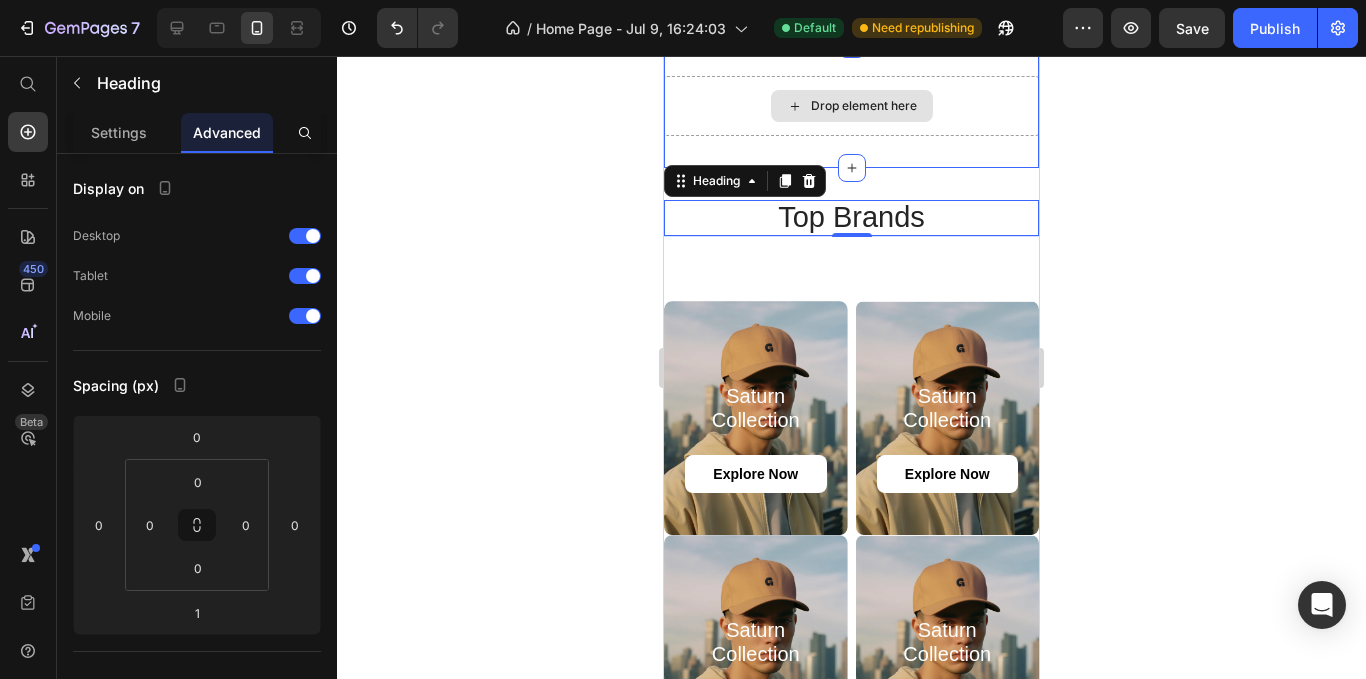 scroll, scrollTop: 1058, scrollLeft: 0, axis: vertical 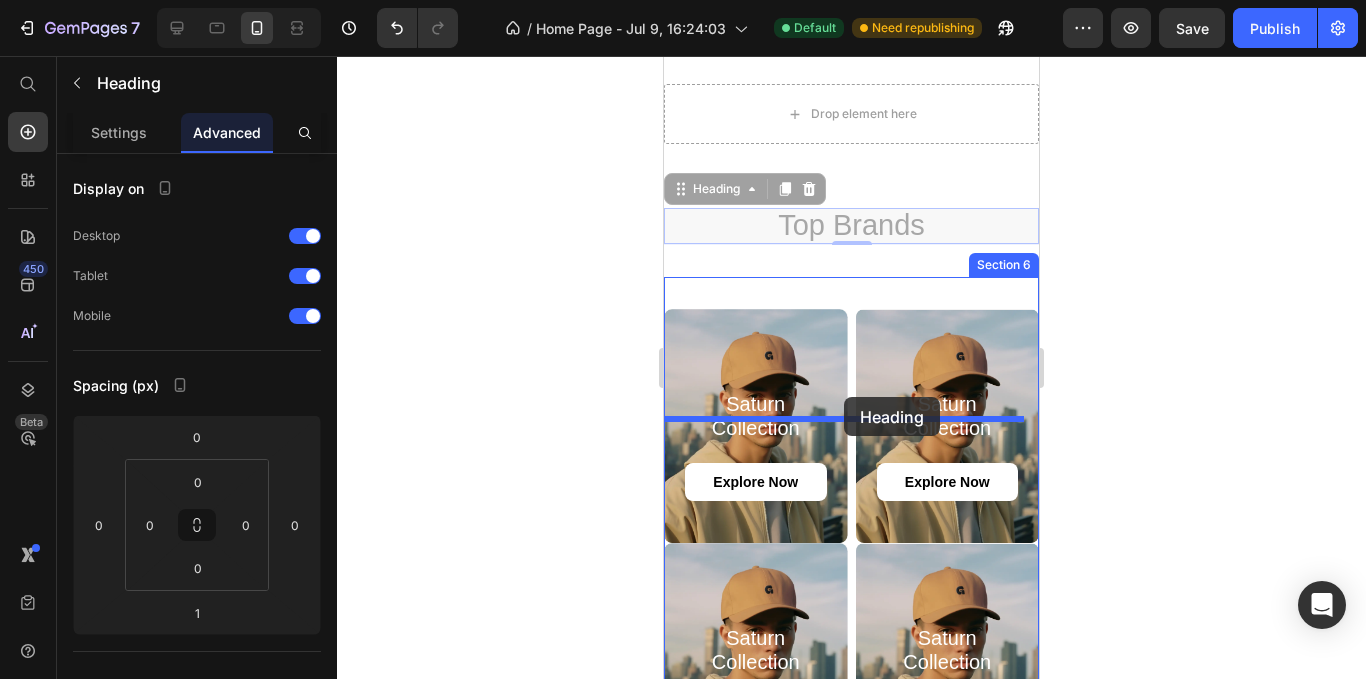 drag, startPoint x: 721, startPoint y: 305, endPoint x: 844, endPoint y: 397, distance: 153.60013 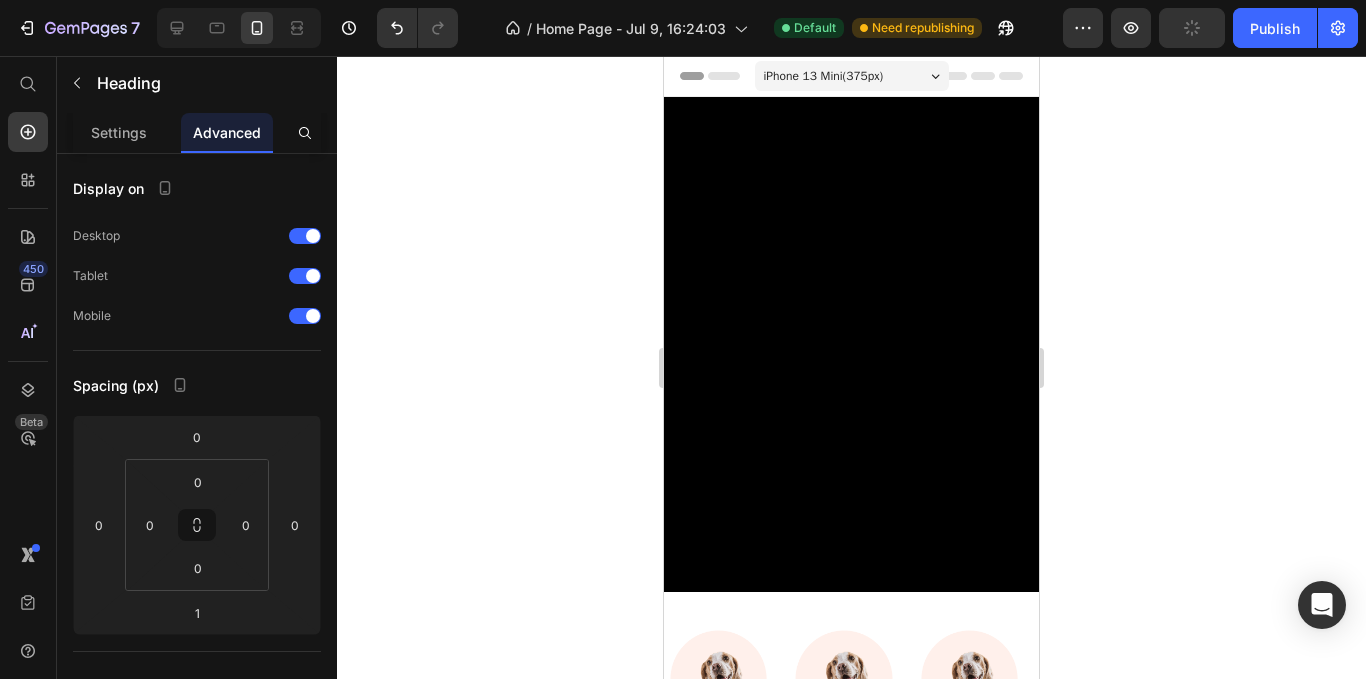scroll, scrollTop: 1058, scrollLeft: 0, axis: vertical 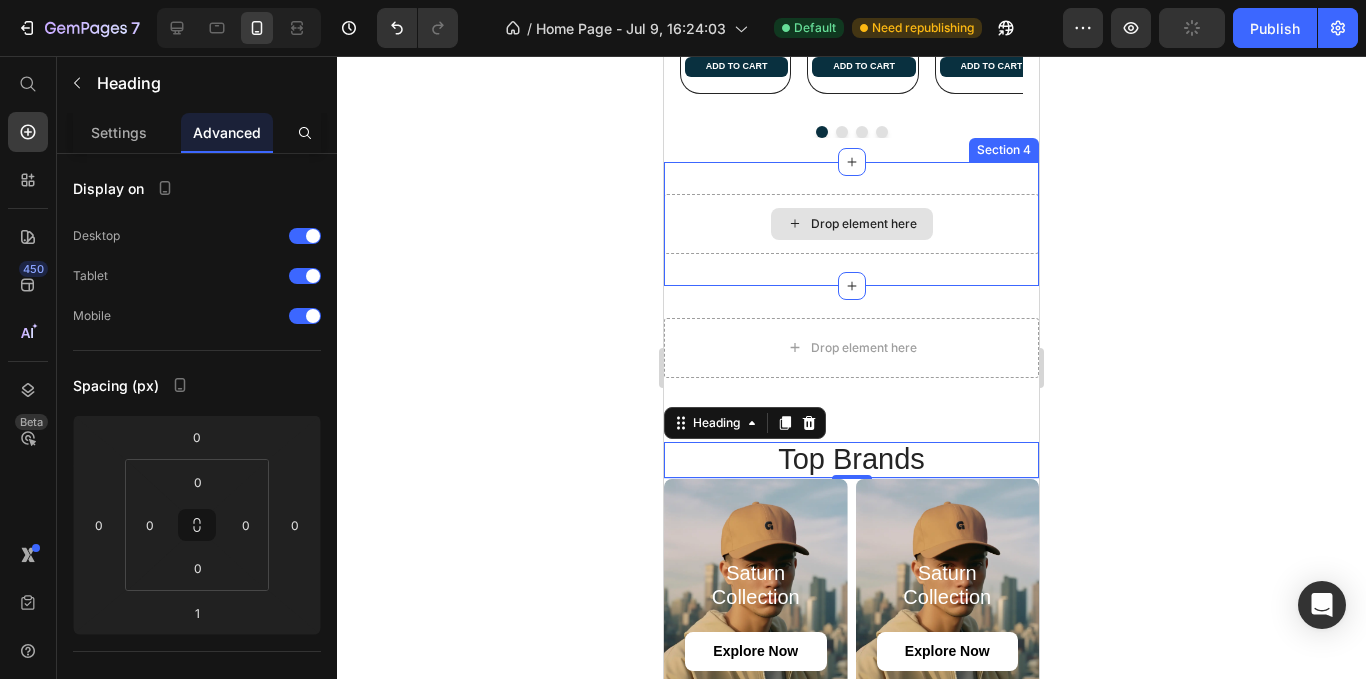 click on "Drop element here" at bounding box center (851, 224) 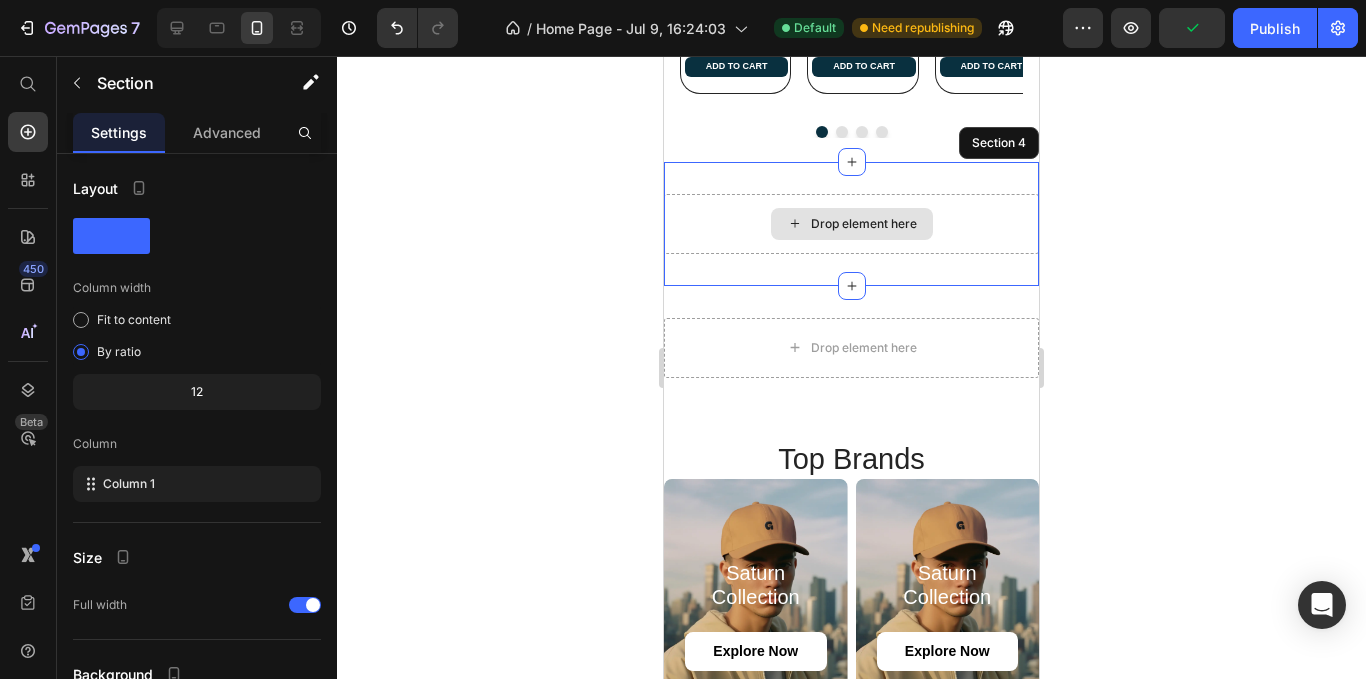scroll, scrollTop: 1058, scrollLeft: 0, axis: vertical 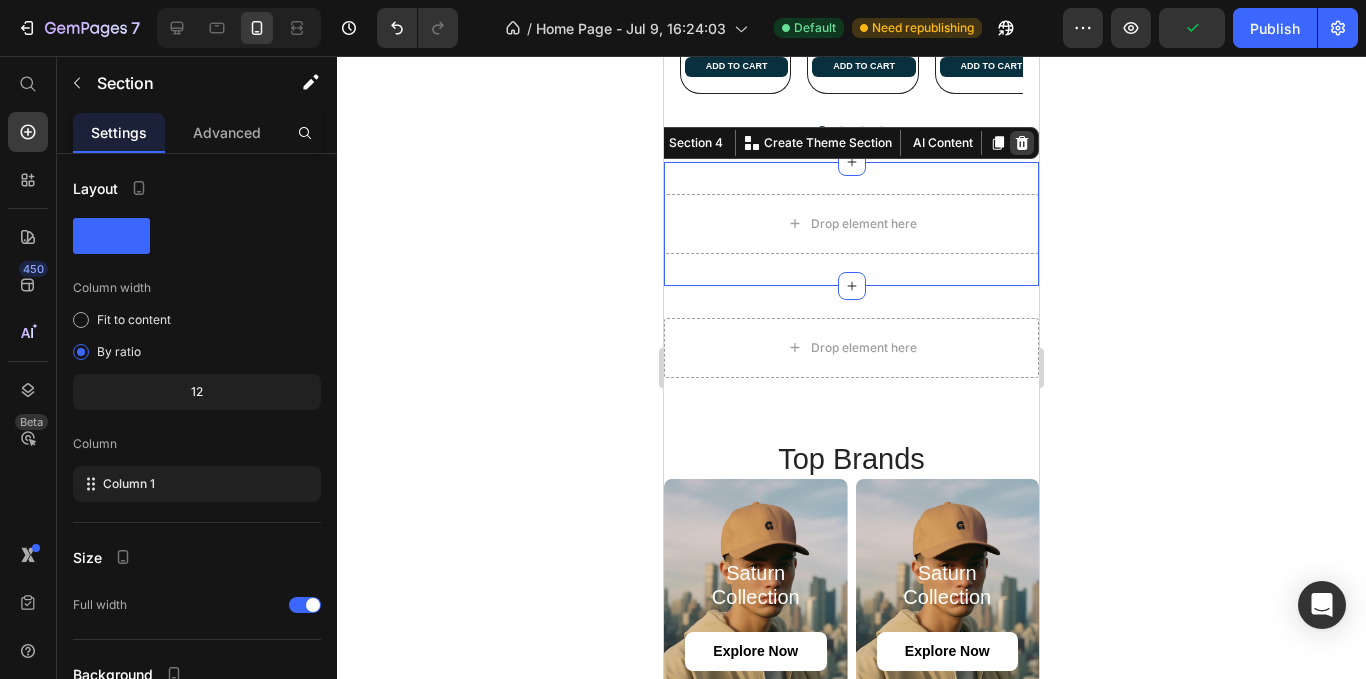 click 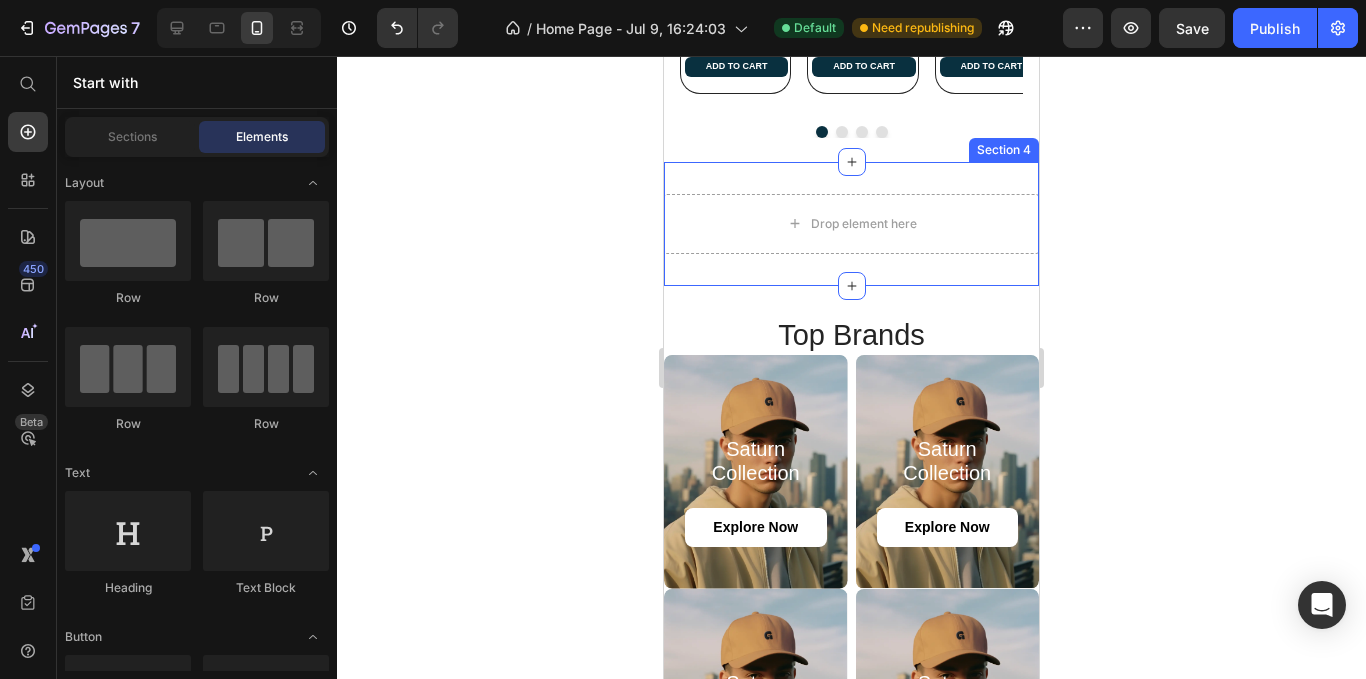 click on "Drop element here Section 4" at bounding box center (851, 224) 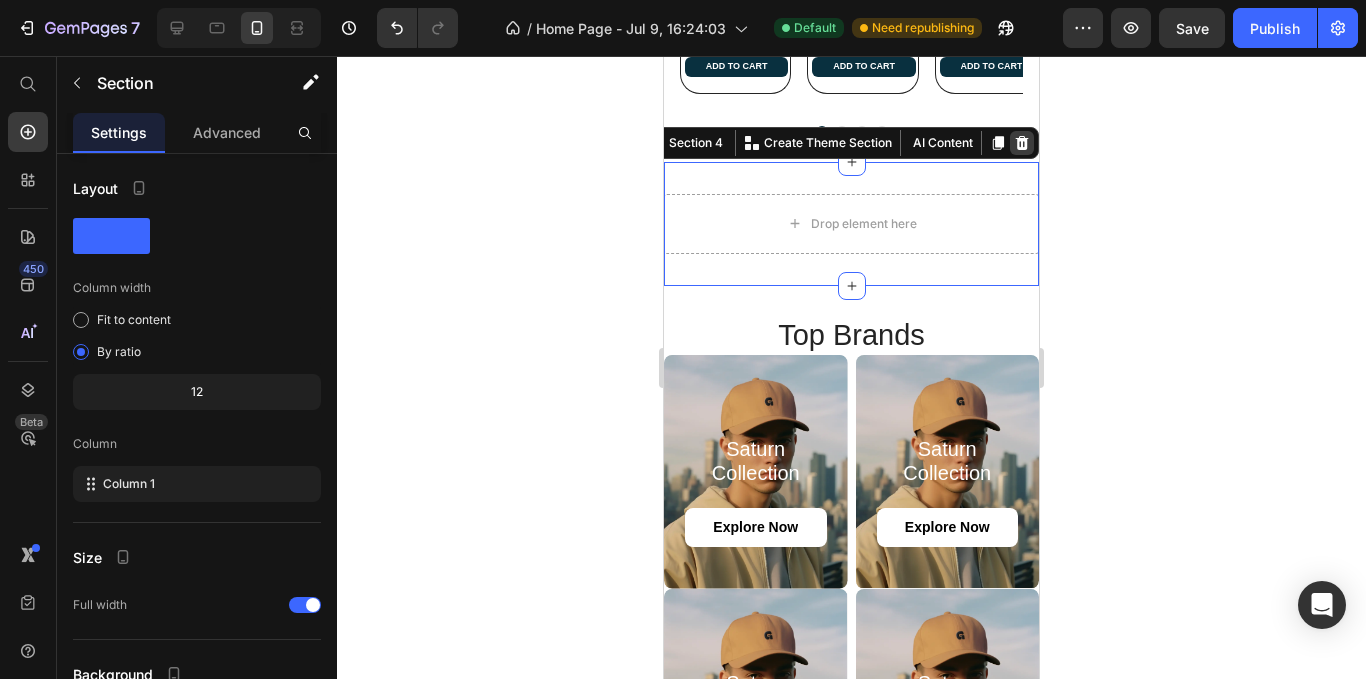 click 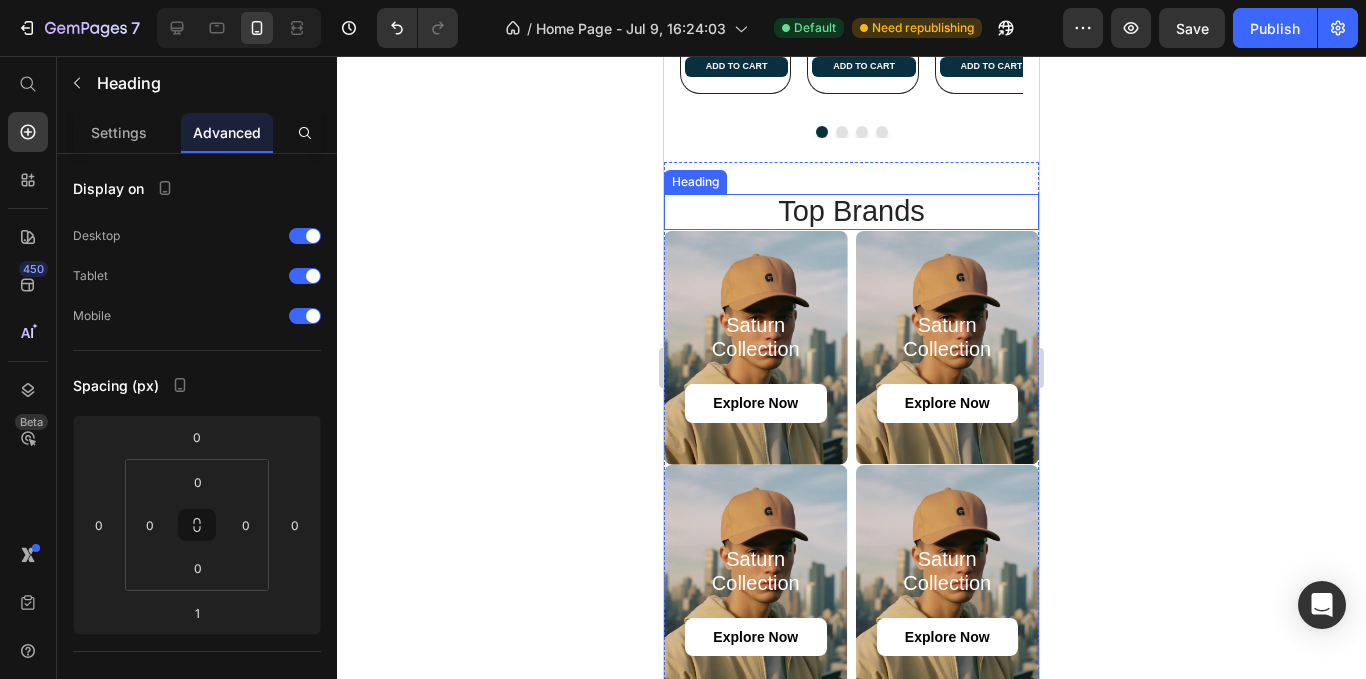 click on "top Brands" at bounding box center (851, 212) 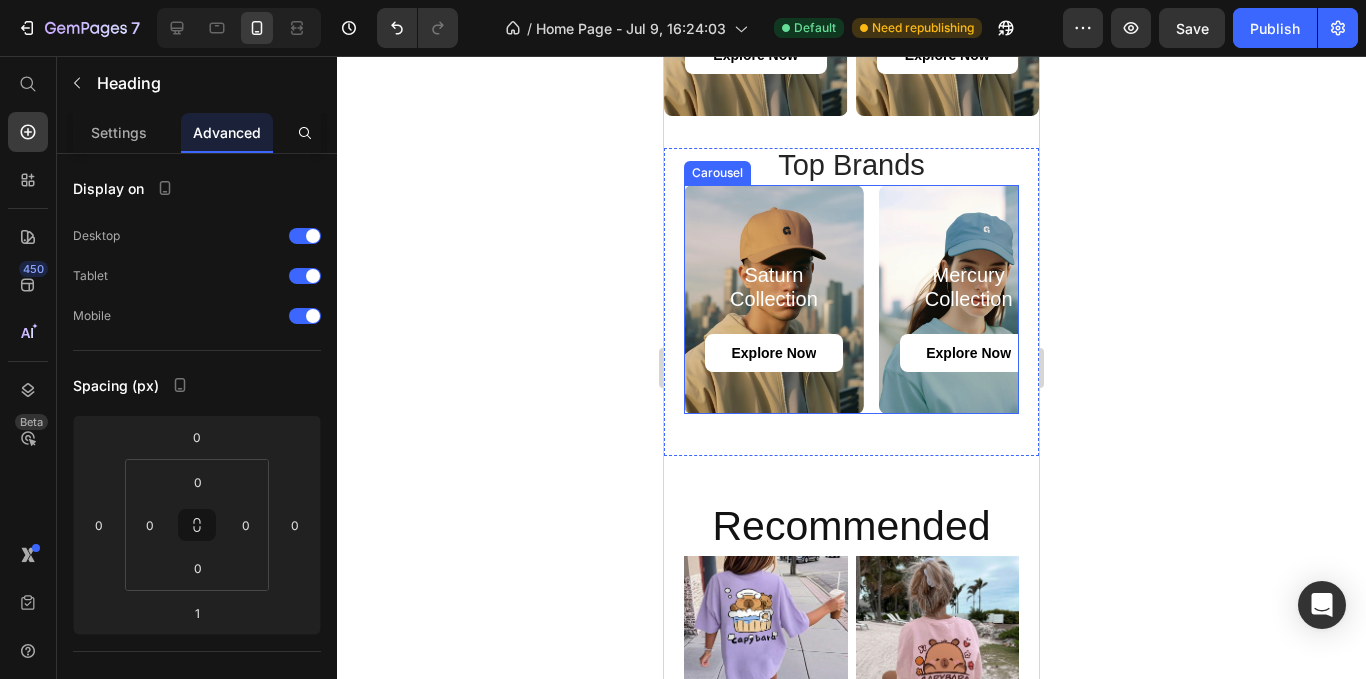 scroll, scrollTop: 1658, scrollLeft: 0, axis: vertical 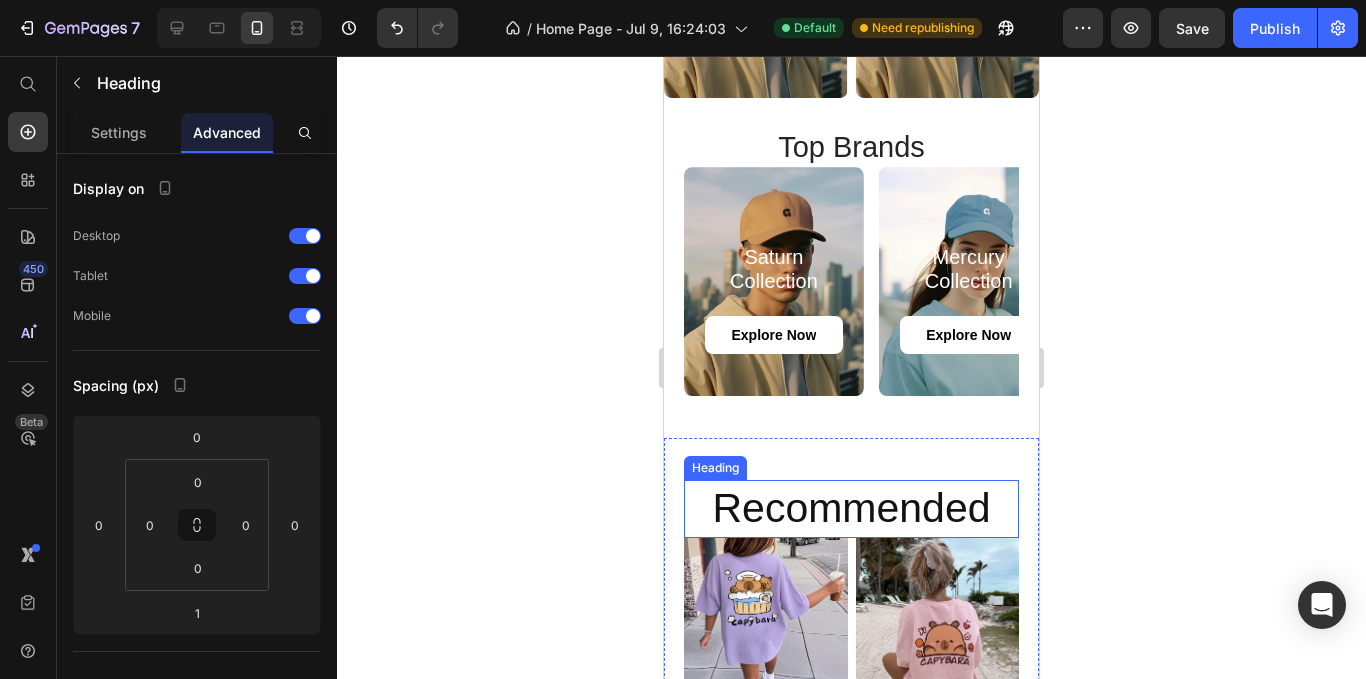 click on "Recommended" at bounding box center (851, 508) 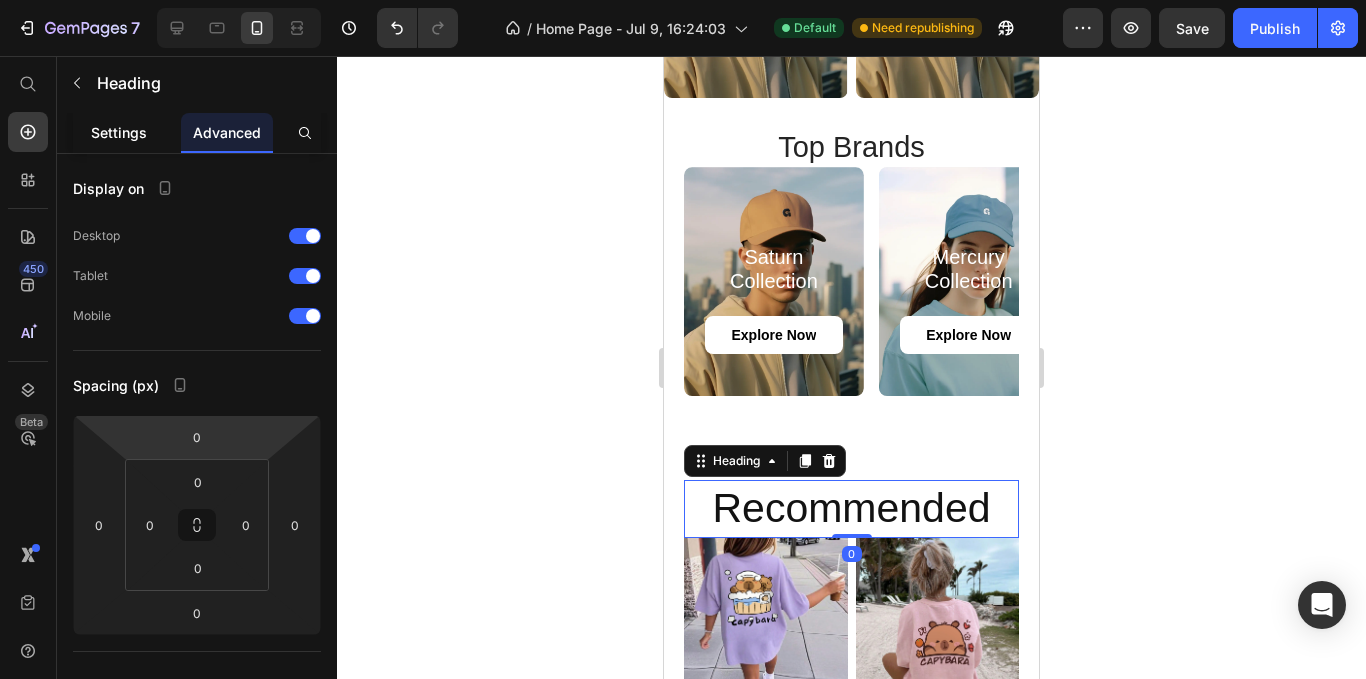 click on "Settings" 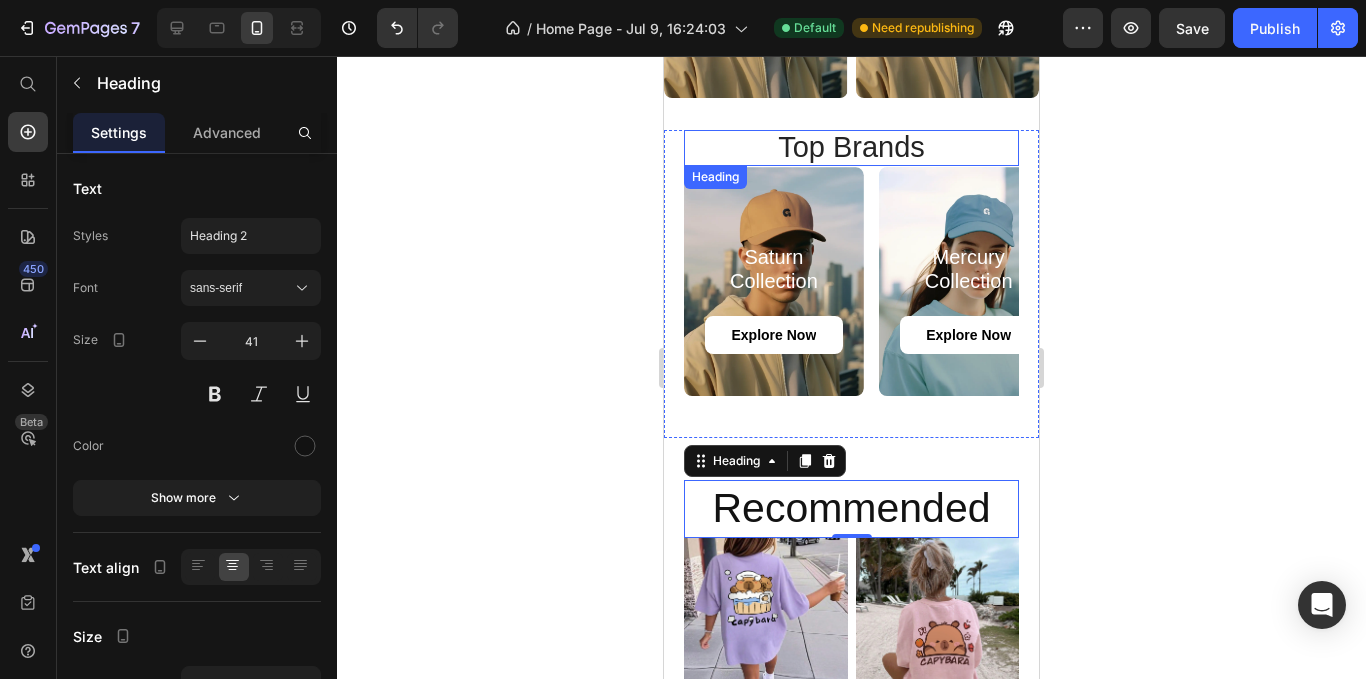 click on "top Brands" at bounding box center (851, 148) 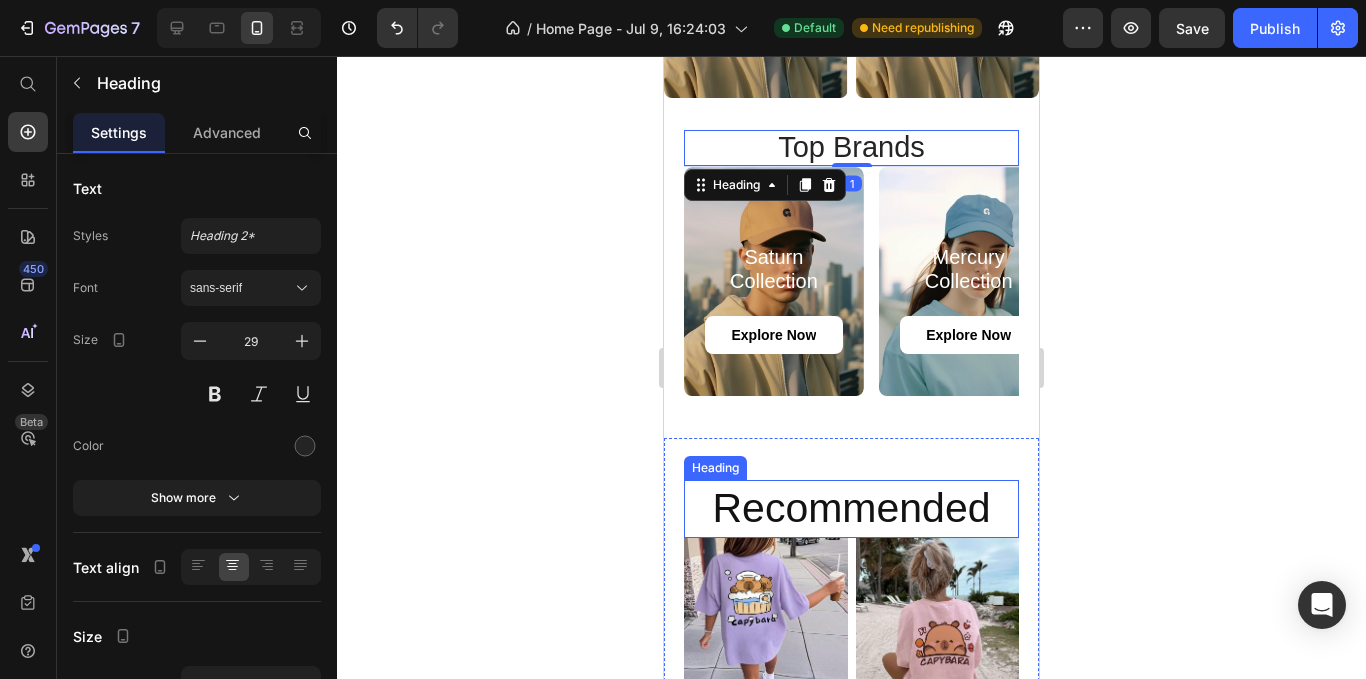 click on "Recommended" at bounding box center (851, 508) 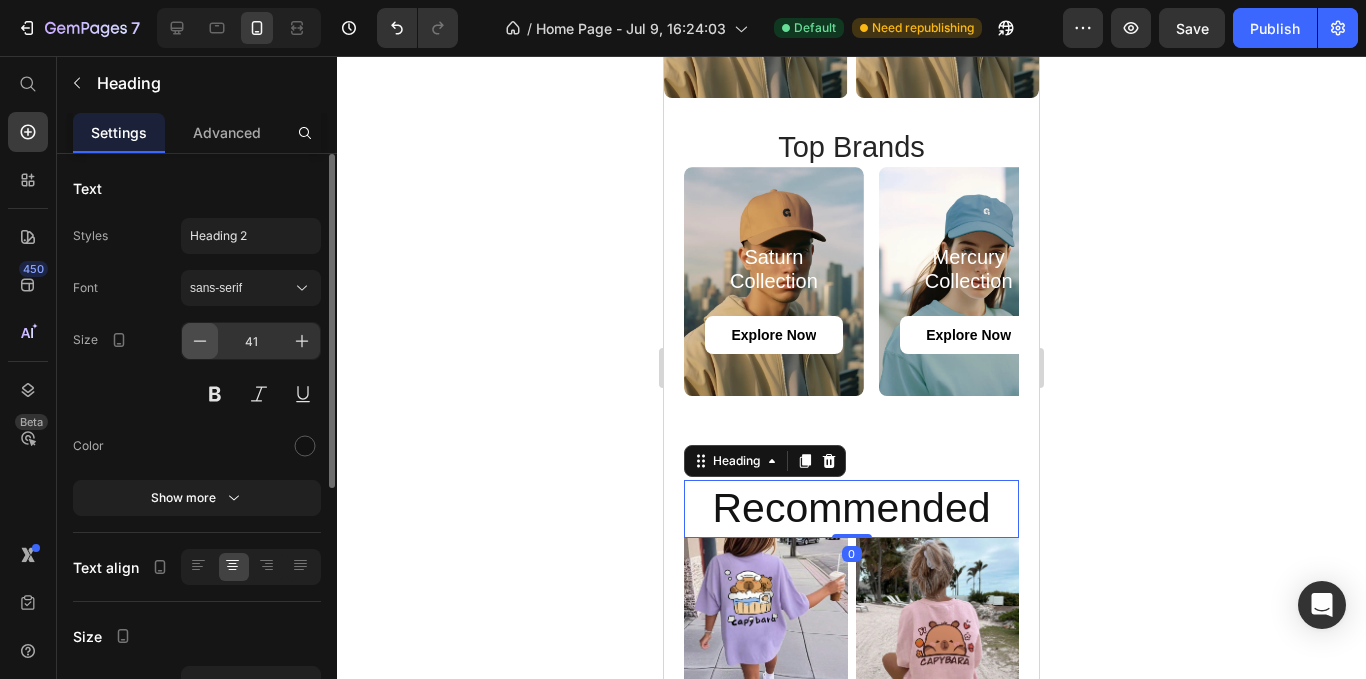 click at bounding box center [200, 341] 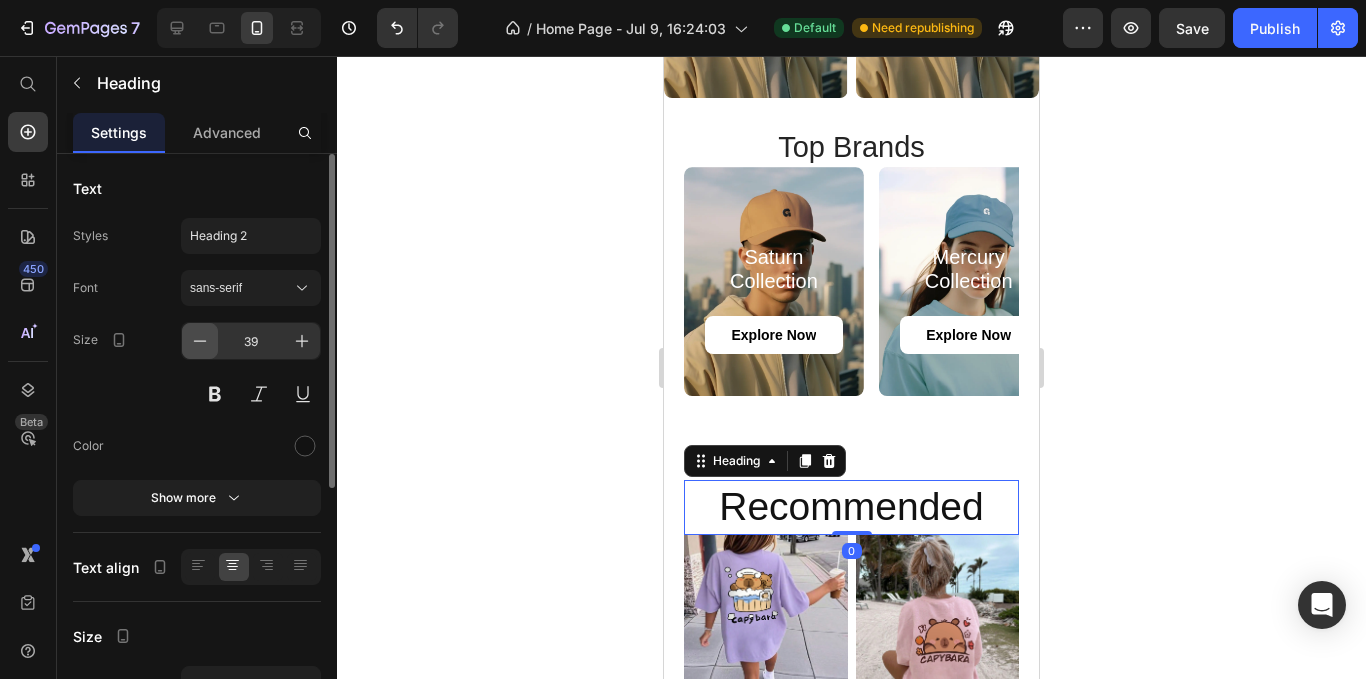 click at bounding box center [200, 341] 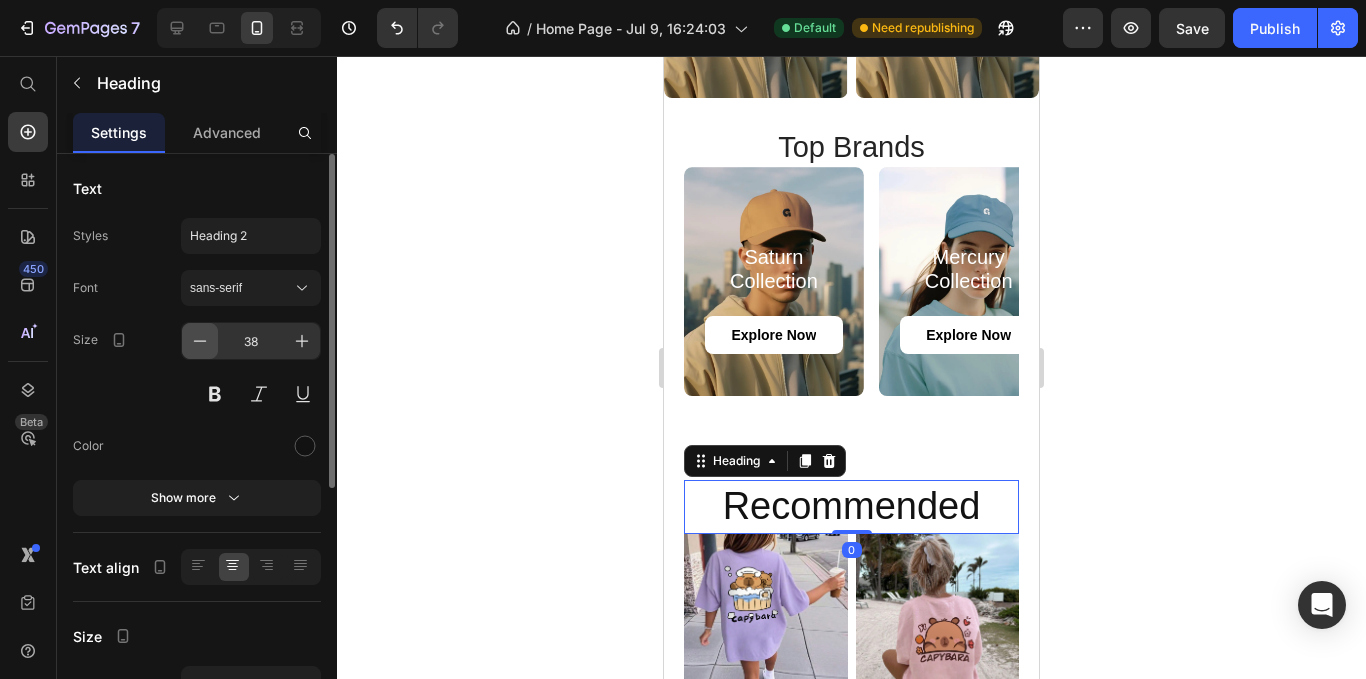 click at bounding box center [200, 341] 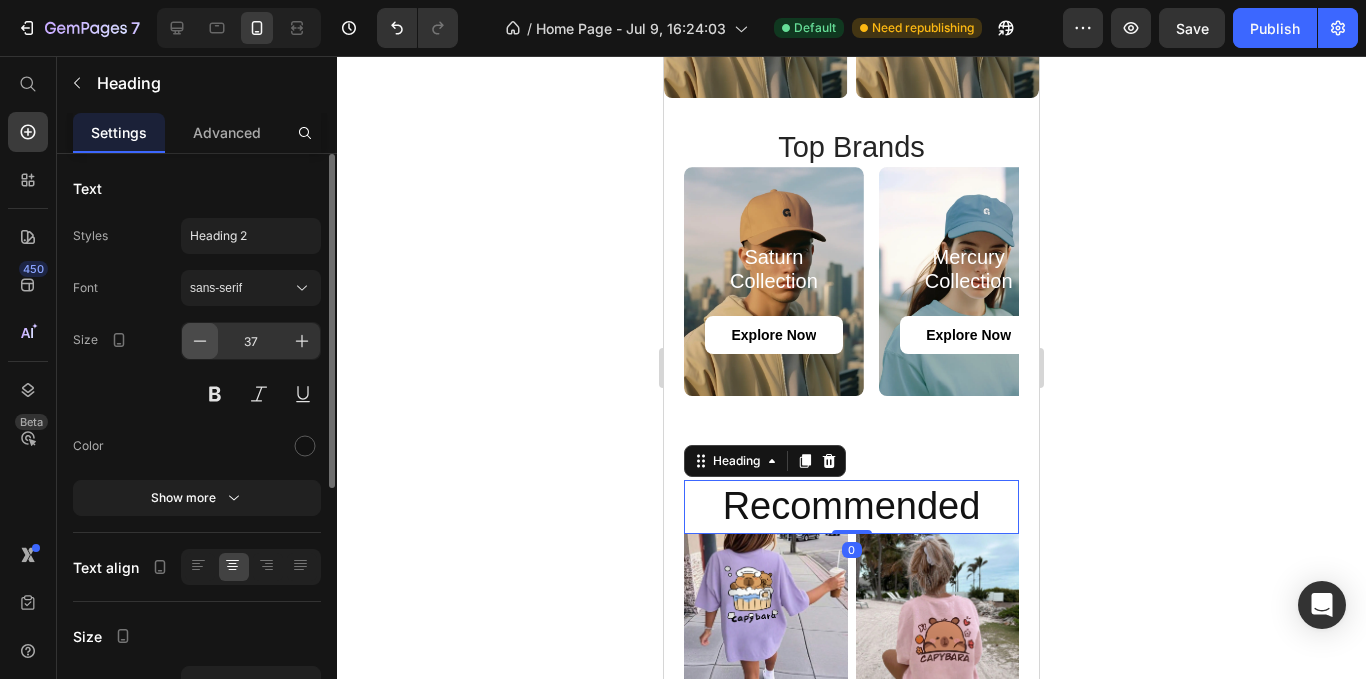 click at bounding box center (200, 341) 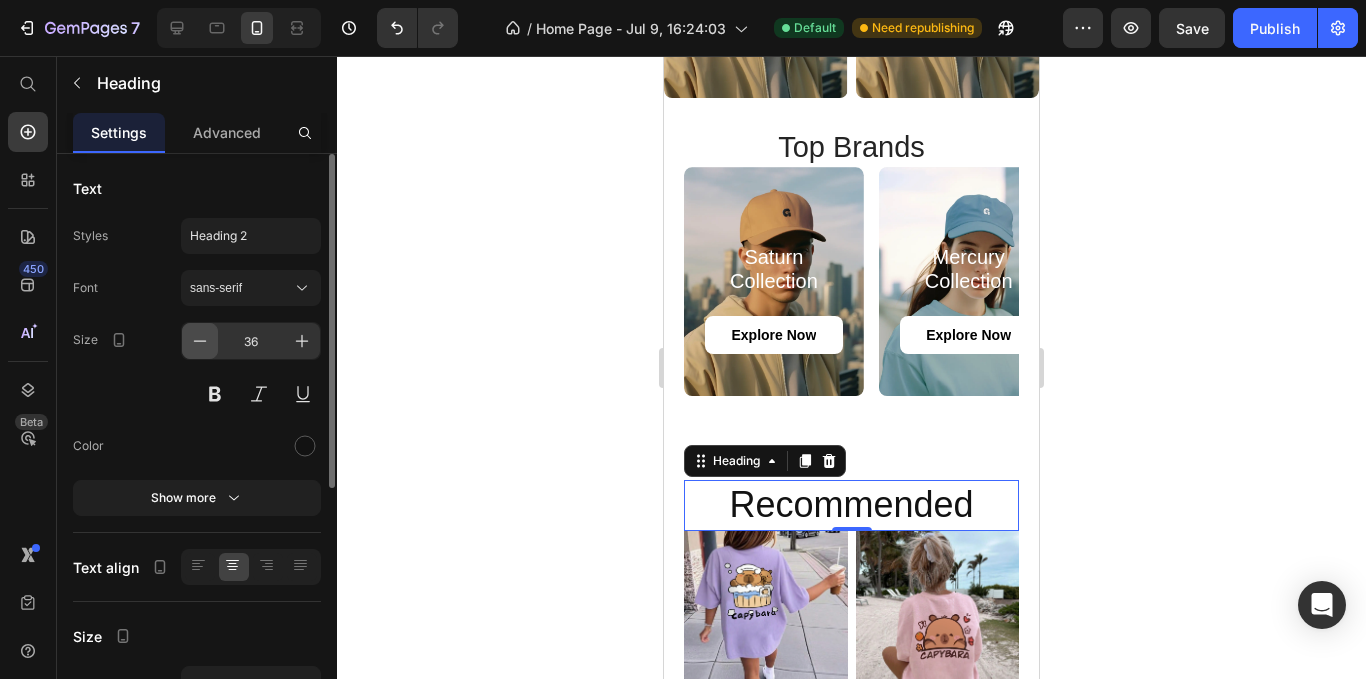click at bounding box center (200, 341) 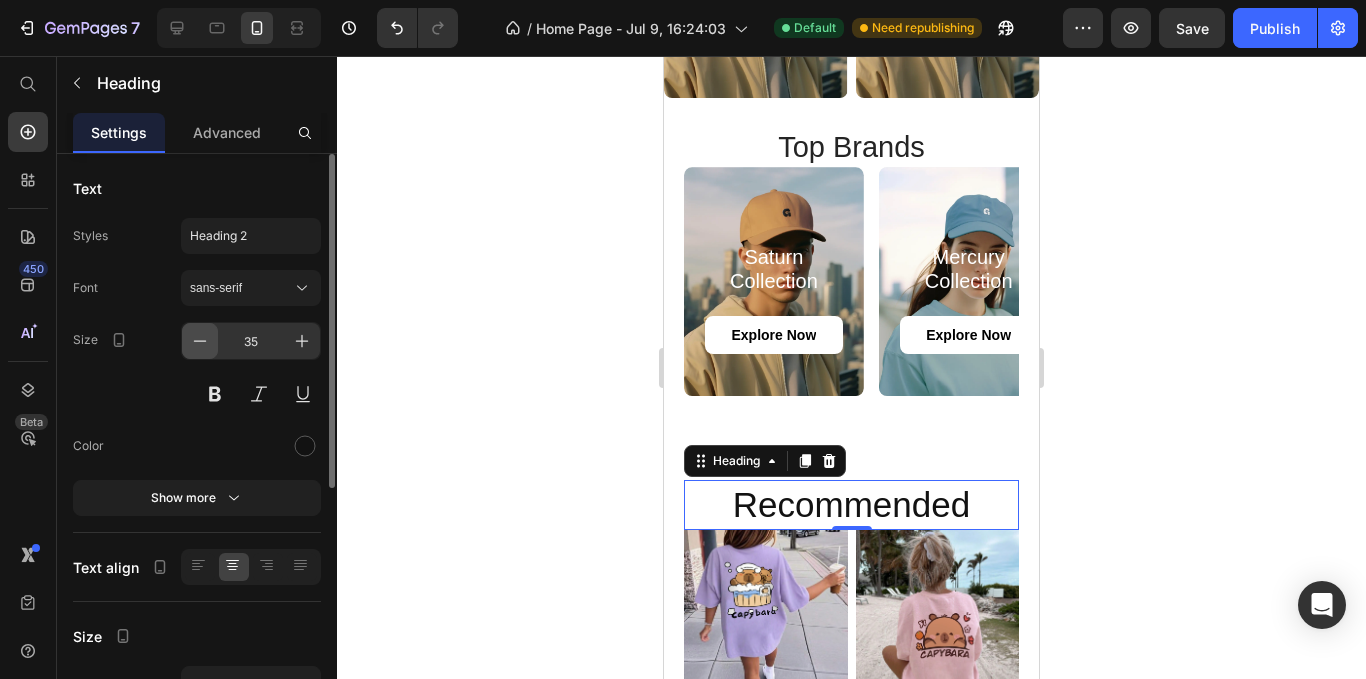 click at bounding box center (200, 341) 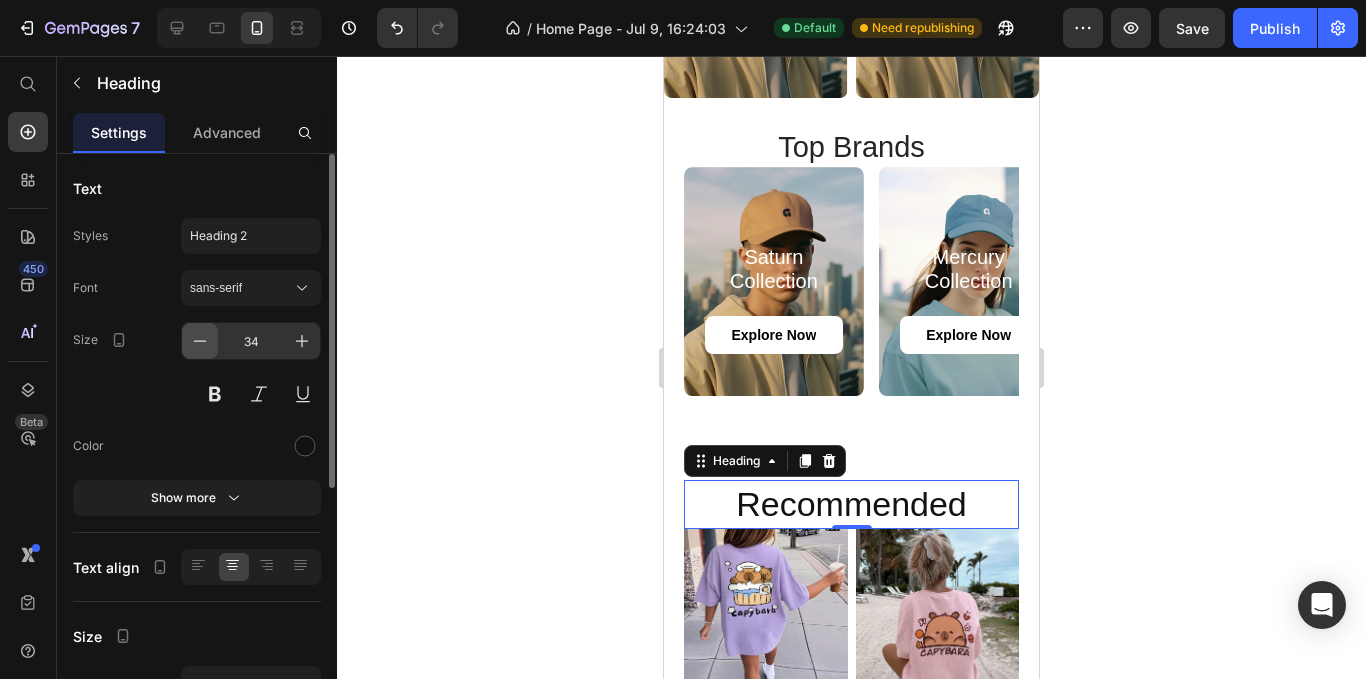 click at bounding box center (200, 341) 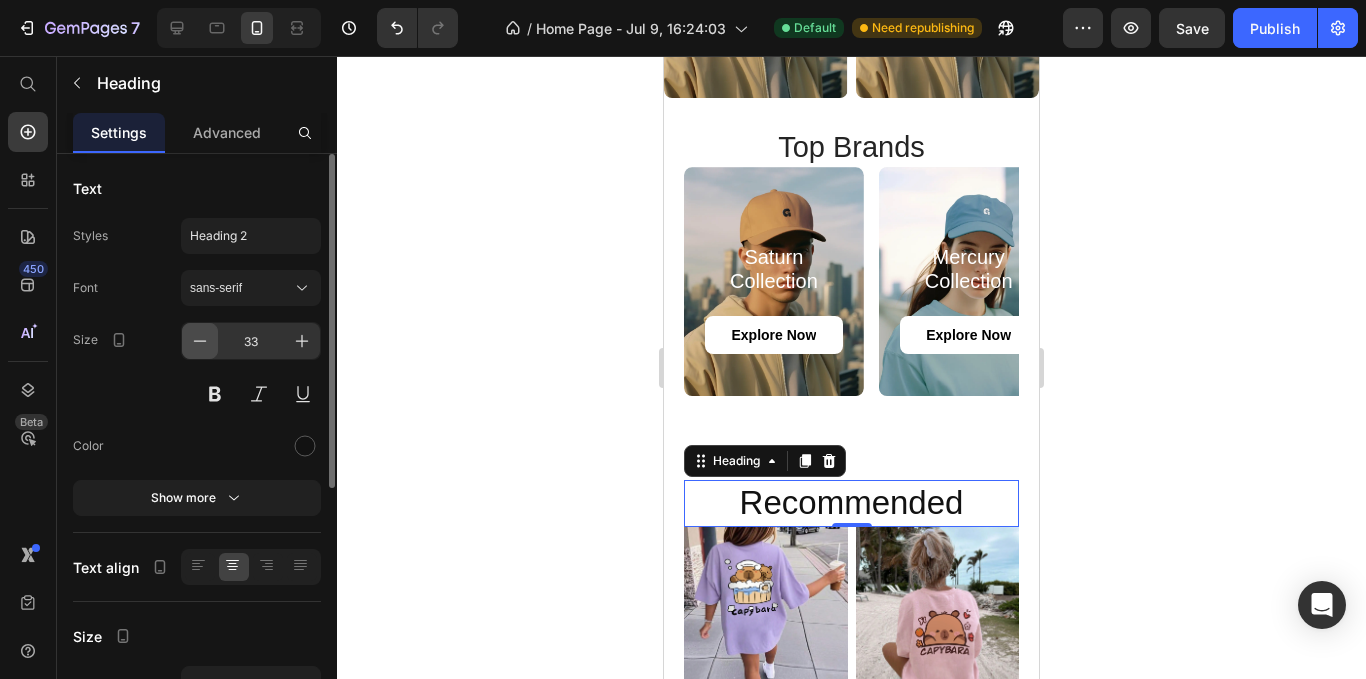 click at bounding box center (200, 341) 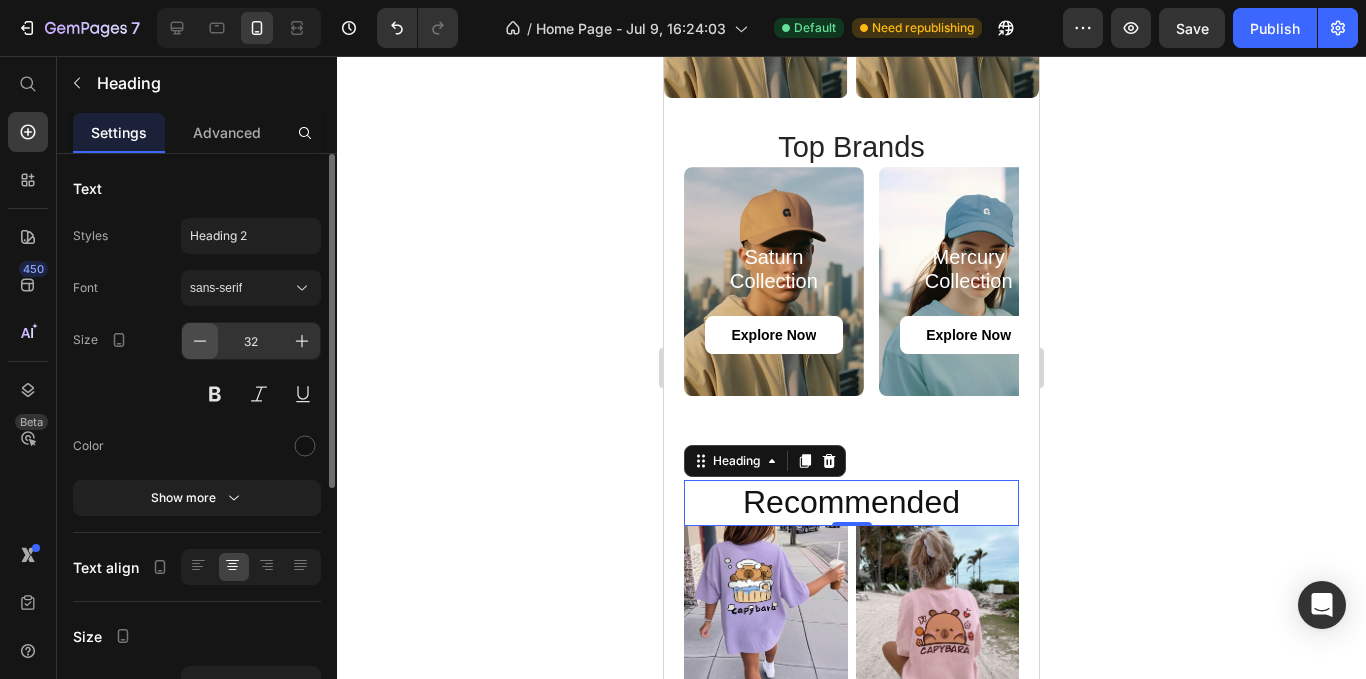 click at bounding box center (200, 341) 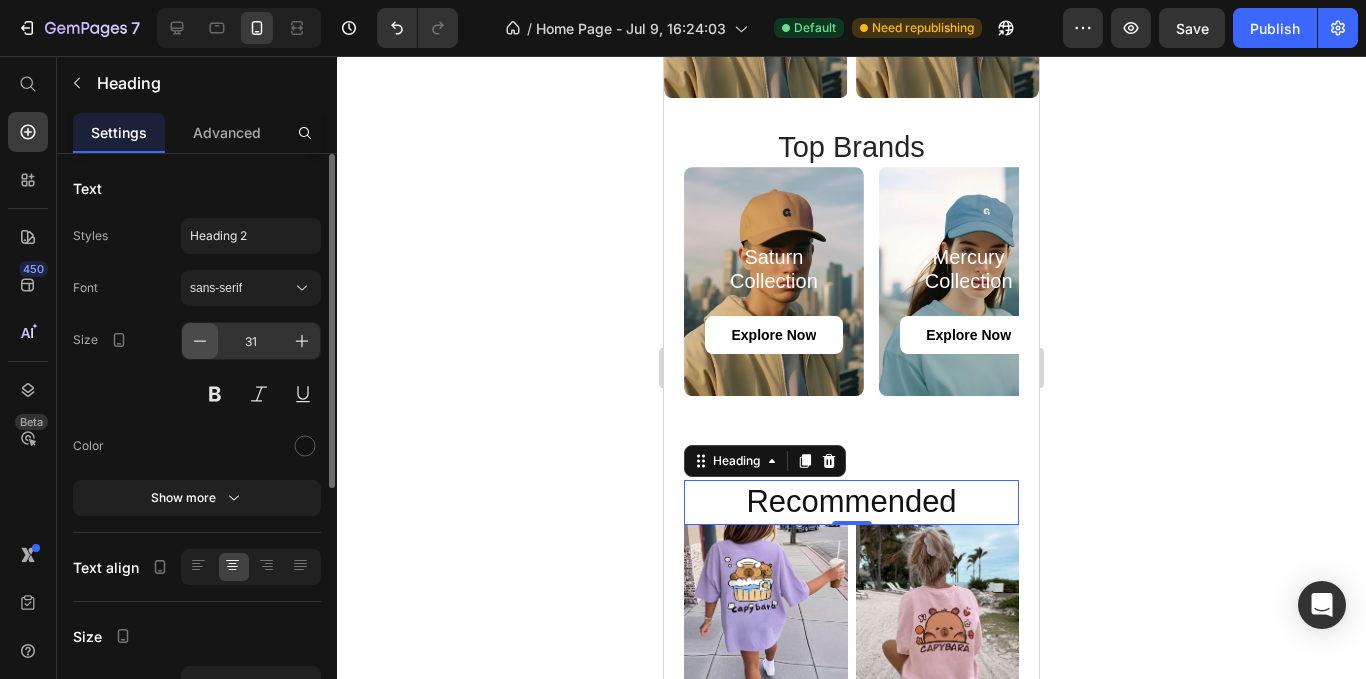 click at bounding box center (200, 341) 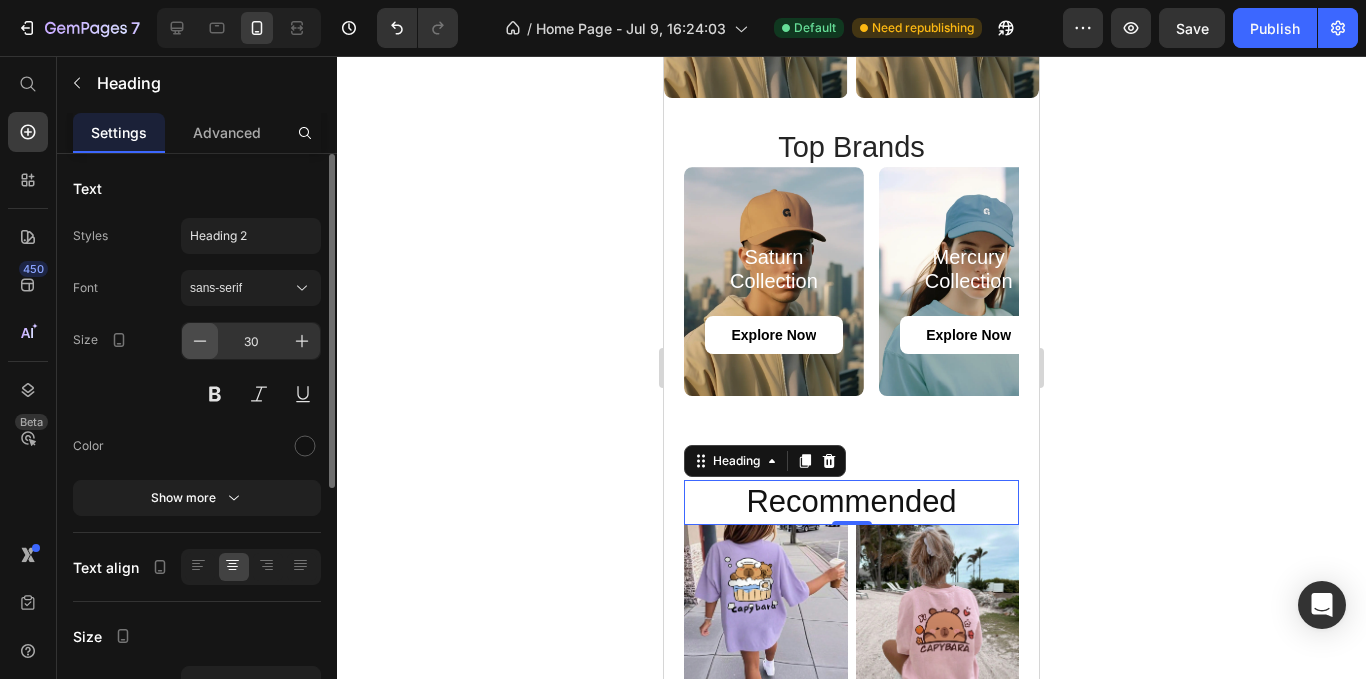 click at bounding box center (200, 341) 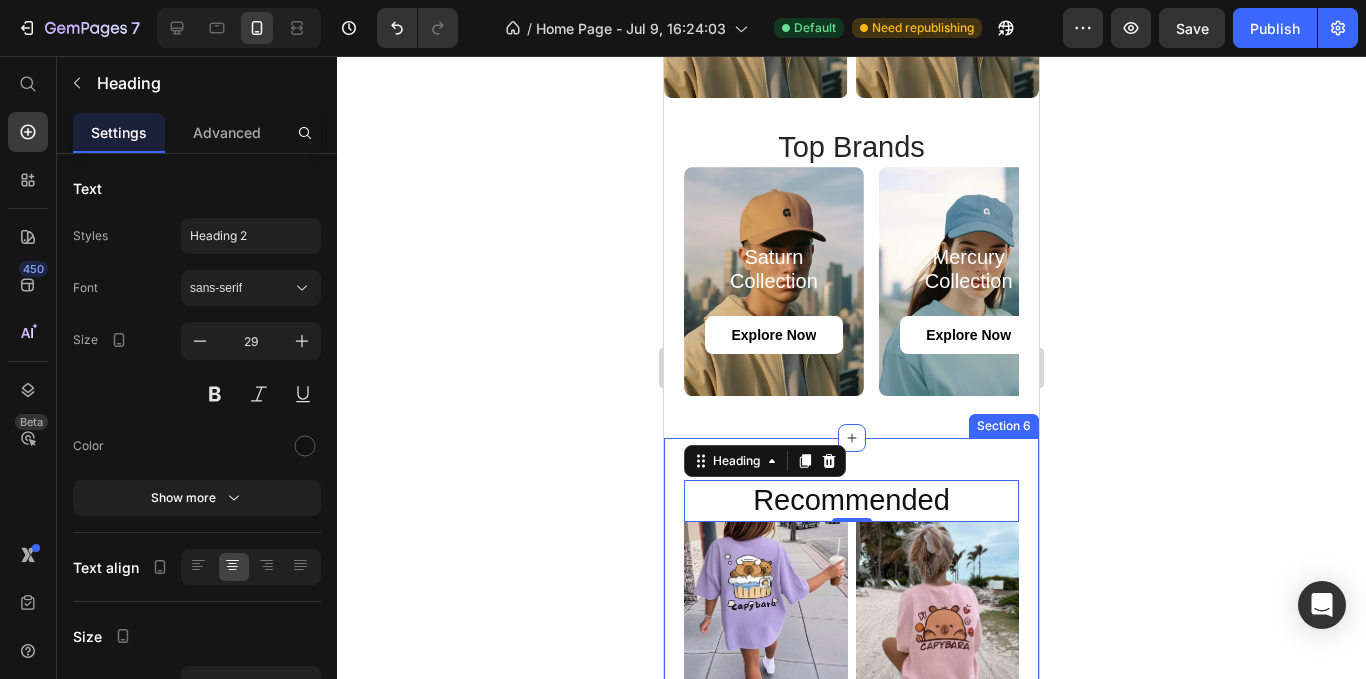 click on "Recommended Heading   0 Product Images Girls & Teens Casual Purple Print Round Neck Short Sleeve T-Shirt, Summer Top Product Title KSh604.66 Product Price KSh725.59 Product Price Row Add To cart Product Cart Button Row Product Images Tween Girl/Teens Girls' Casual Printed Pink Round Neck Short Sleeve T-Shirt Tops For Summer Product Title KSh540.06 Product Price KSh648.07 Product Price Row Add To cart Product Cart Button Row Product Images Manfinity Homme Men's Summer Casual Distressed Slant Pocket Denim Shorts Product Title KSh3,761.01 Product Price KSh4,513.21 Product Price Row Add To cart Product Cart Button Row Product Images ROMWE MEN Street Life Men's Five-Pointed Star Frayed Pocket Casual Loose Fit Denim Shorts Jorts Product Title KSh3,118.89 Product Price KSh3,742.67 Product Price Row Add To cart Product Cart Button Row Product Images SXY Solid Maxi Bodycon Dress Product Title KSh15.22 Product Price KSh18.26 Product Price Row Add To cart Product Cart Button Row Product Images Product Title KSh1,286.83" at bounding box center (851, 1244) 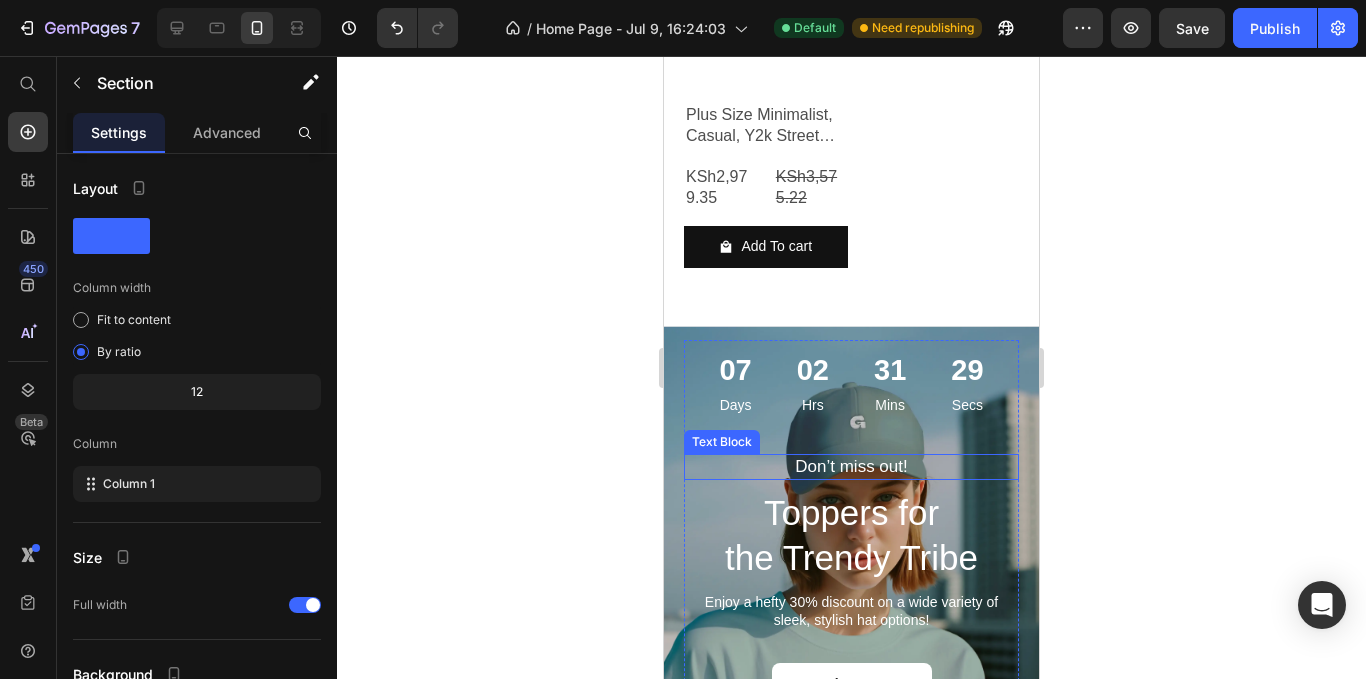scroll, scrollTop: 3500, scrollLeft: 0, axis: vertical 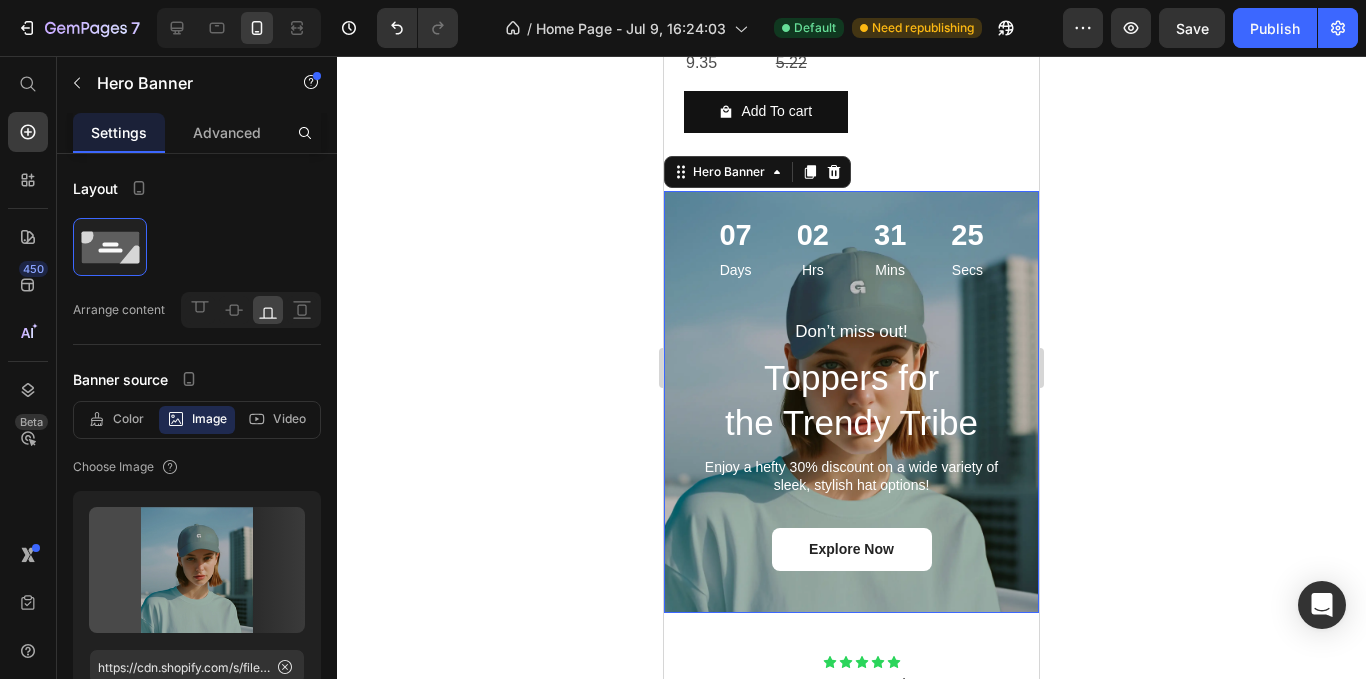 click on "Don’t miss out! Text Block Toppers for  the Trendy Tribe Heading Enjoy a hefty 30% discount on a wide variety of sleek, stylish hat options! Text Block Explore Now Button 07 Days 02 Hrs 31 Mins 25 Secs Countdown Timer Row" at bounding box center (851, 409) 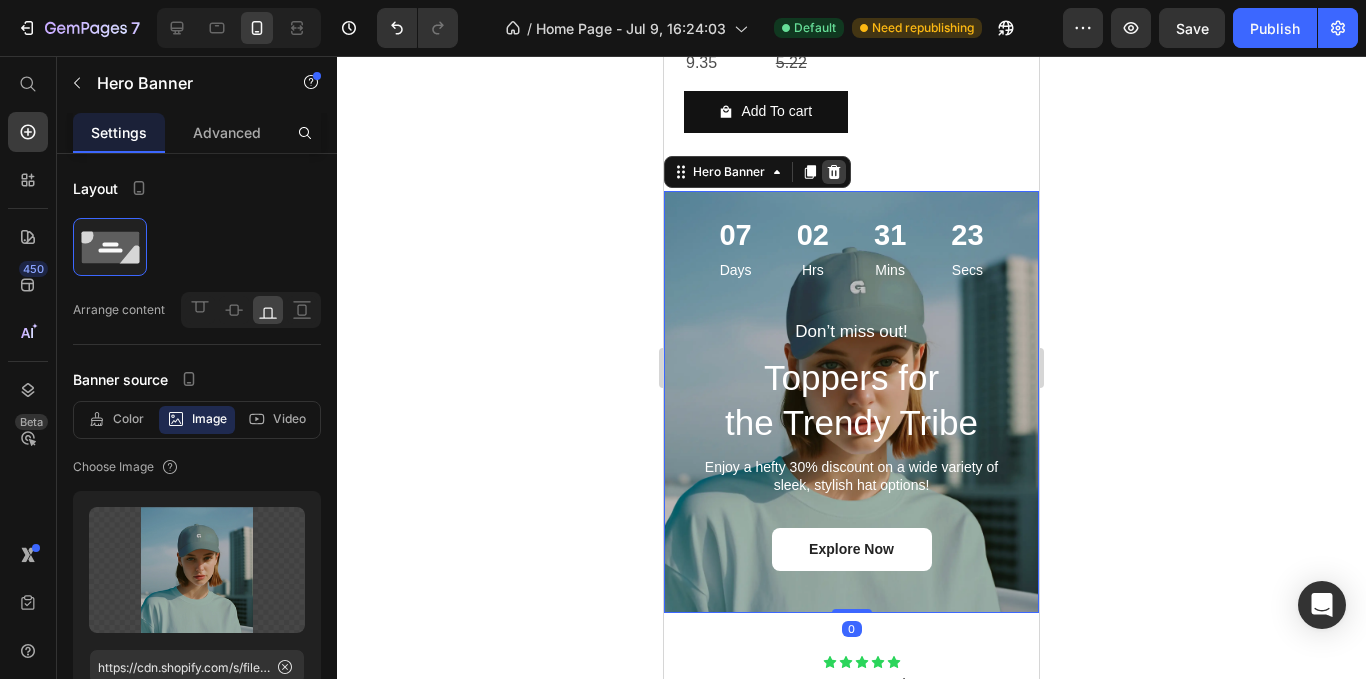 click 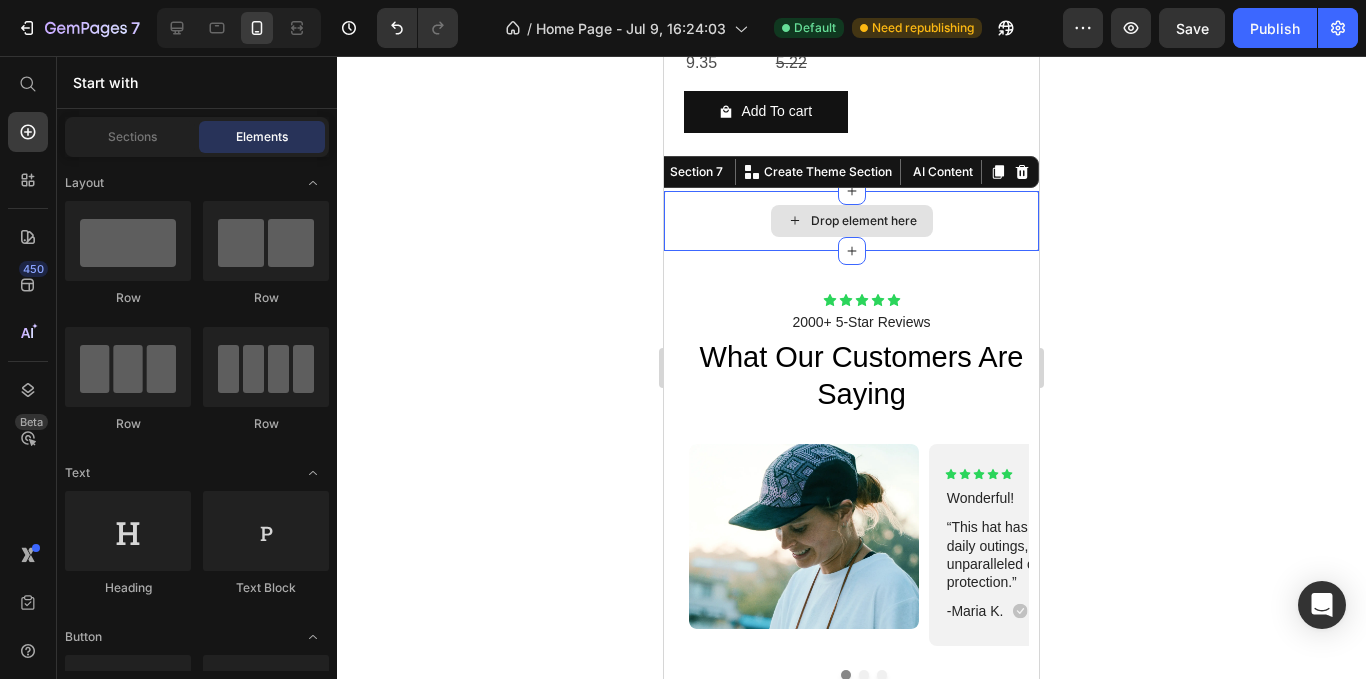 click on "Drop element here" at bounding box center [851, 221] 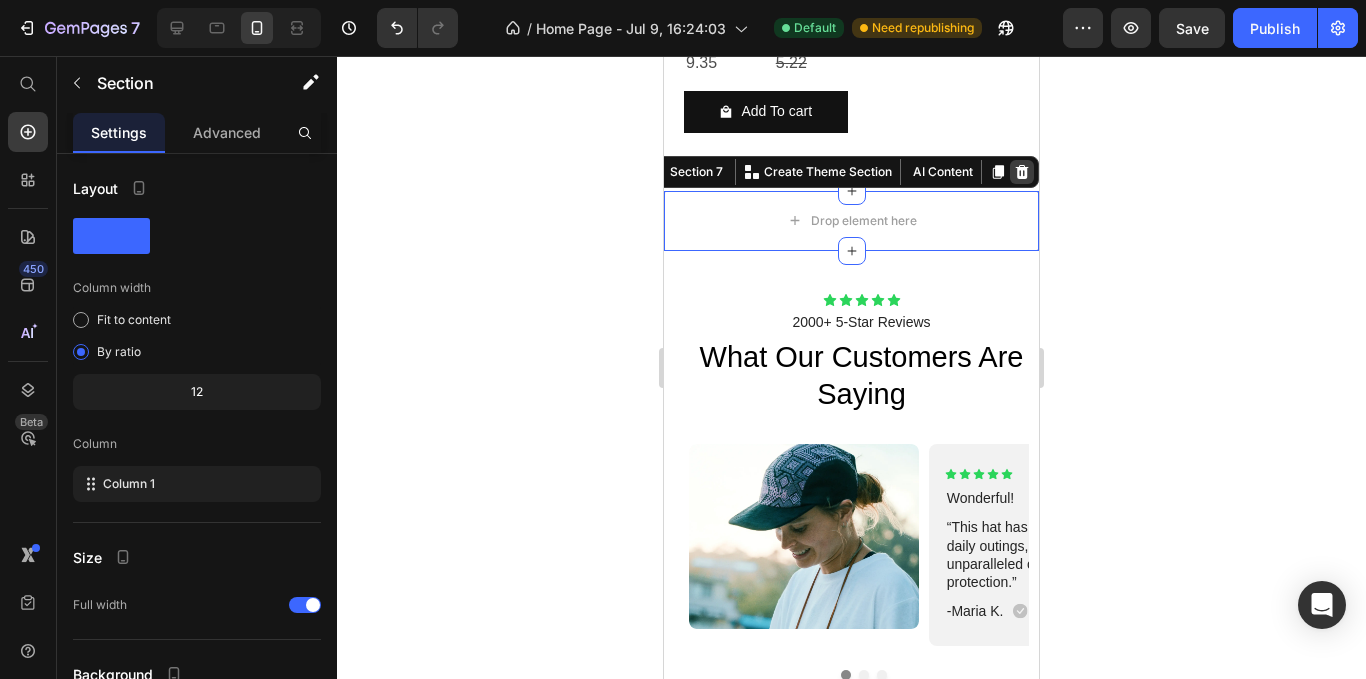 click 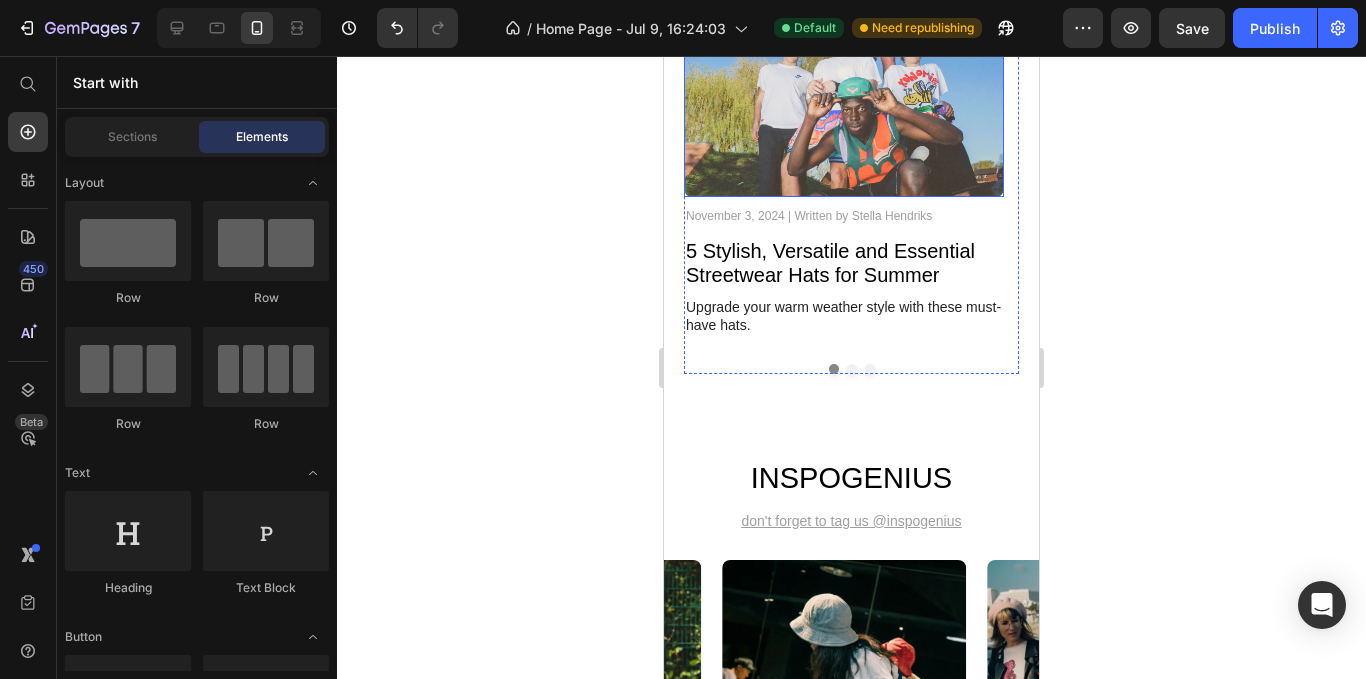 scroll, scrollTop: 4300, scrollLeft: 0, axis: vertical 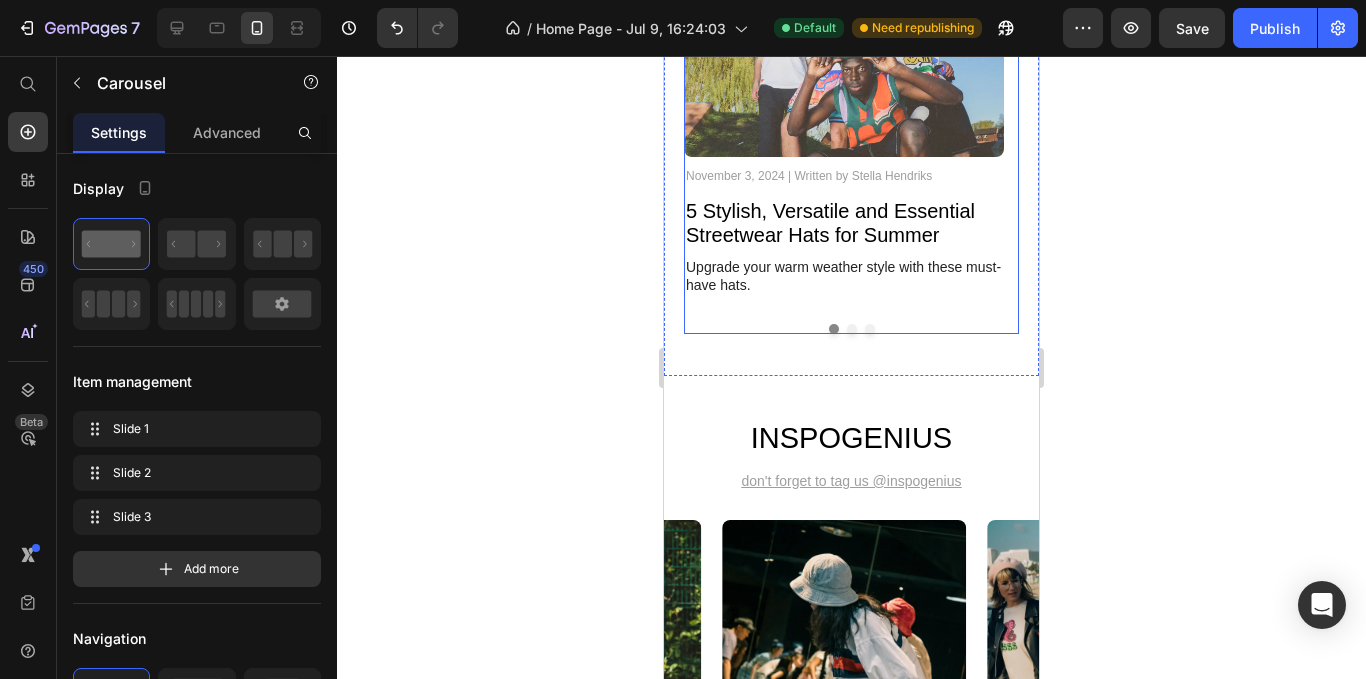 click on "Image November 3, 2024 | Written by [FIRST] [LAST] Text Block 5 Stylish, Versatile and Essential Streetwear Hats for Summer Heading Upgrade your warm weather style with these must-have hats. Text Block Image November 5, 2024 | Written by [FIRST] [LAST] Text Block How to Effortlessly Style Trendy Cap for Any Occasion Heading Professional expert tips and tricks to rock the classic snapback look. Text Block Image November 7, 2024 | Written by [FIRST] [LAST] Text Block The Captivating History of the Iconic and Timeless Beanie Hat Heading Exploring the origins and evolution of this timeless headwear. Text Block" at bounding box center (851, 118) 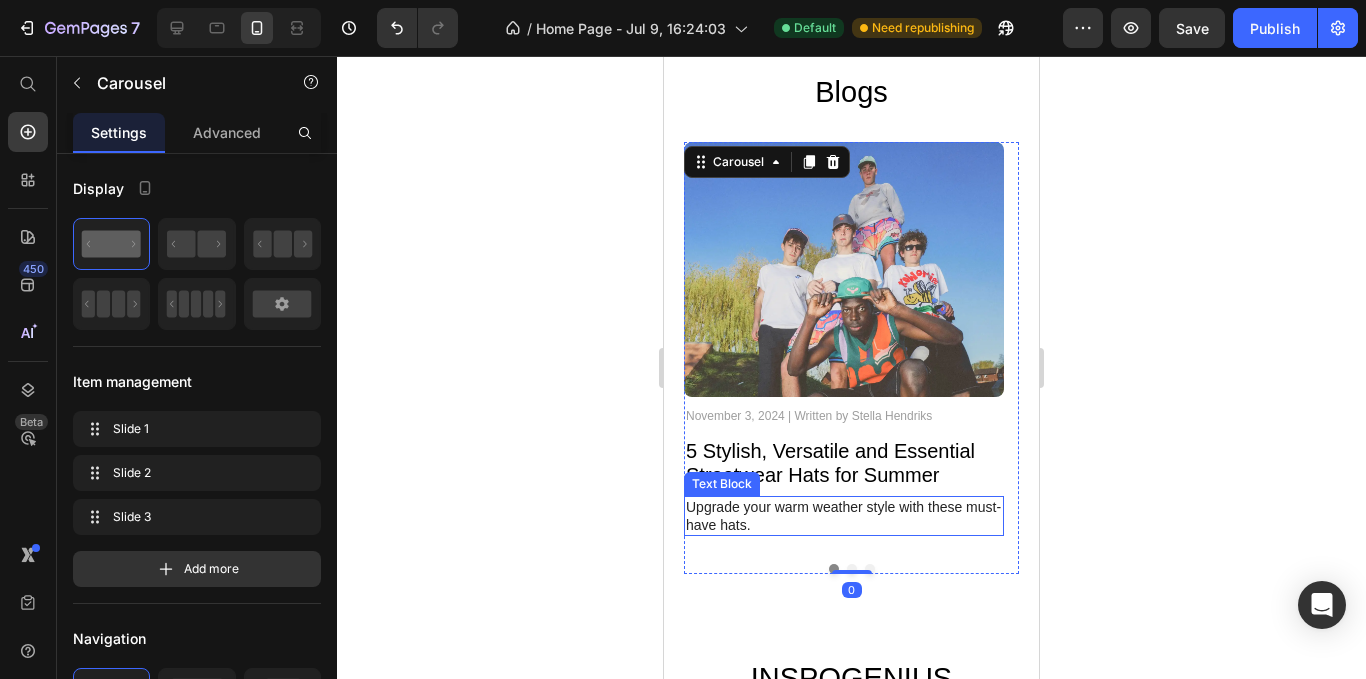 scroll, scrollTop: 4000, scrollLeft: 0, axis: vertical 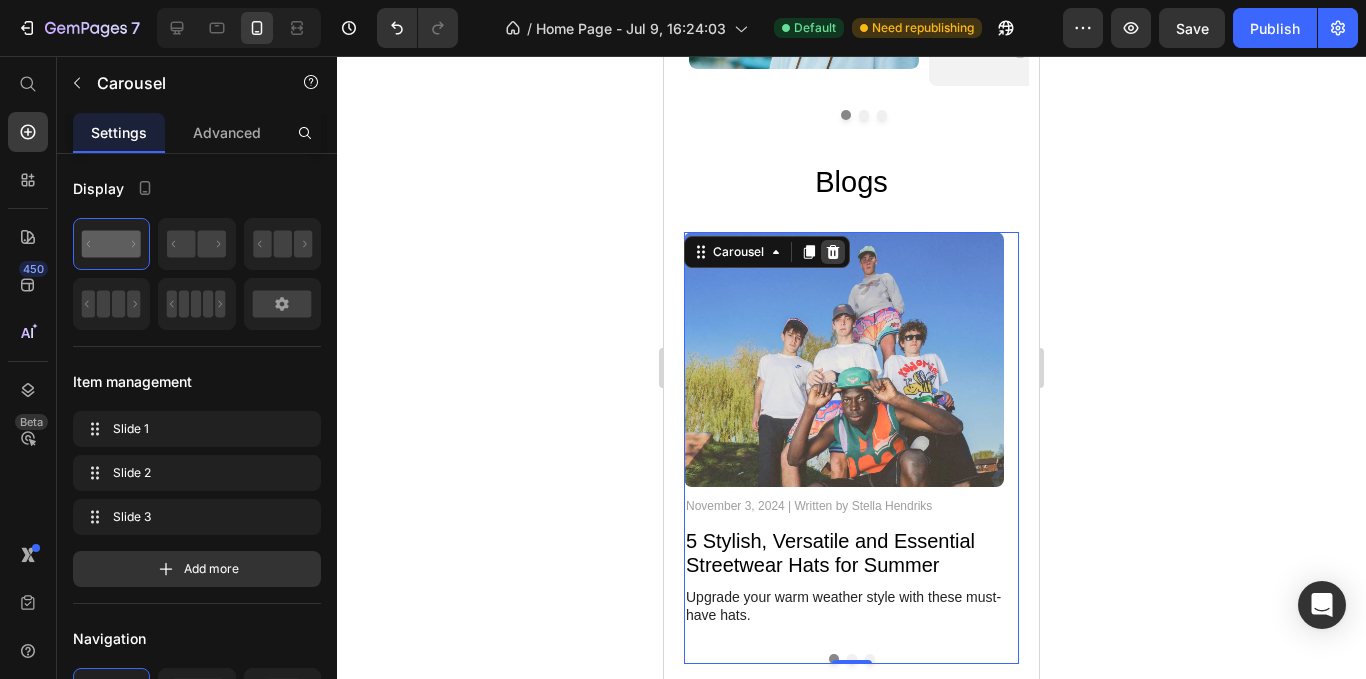 click 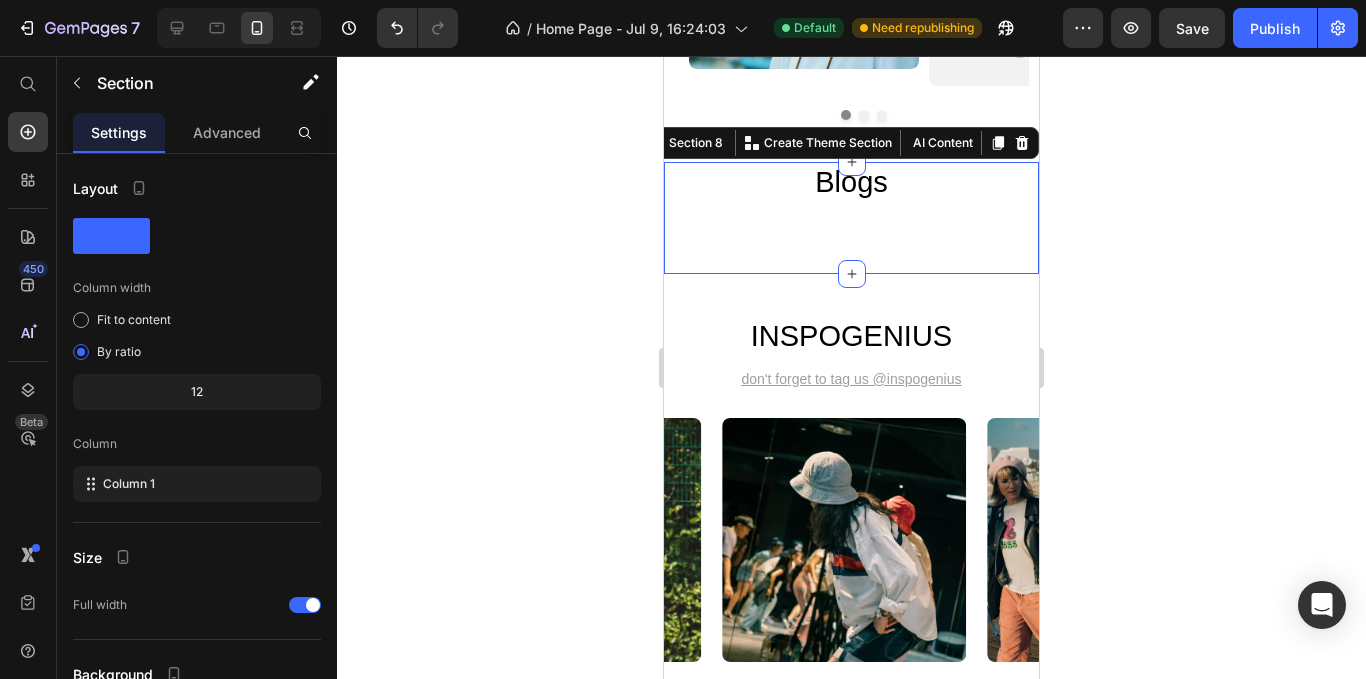 click on "Blogs Heading" at bounding box center [851, 197] 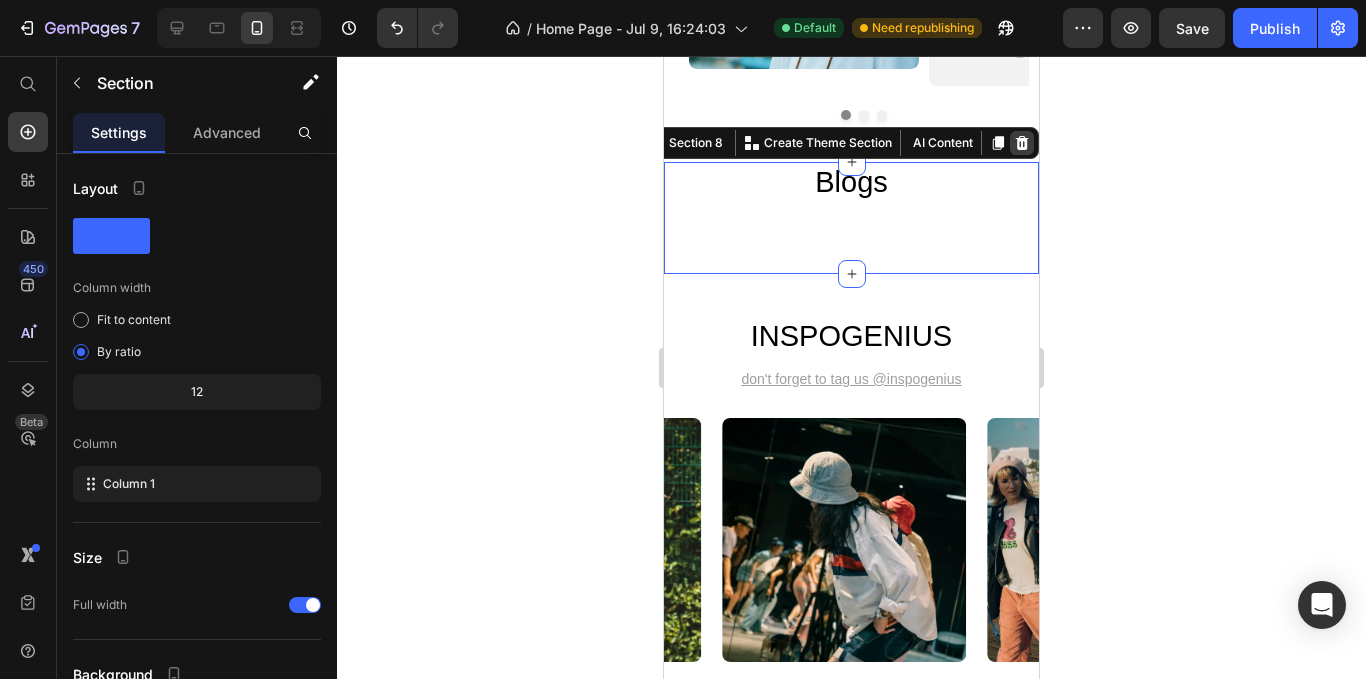 click 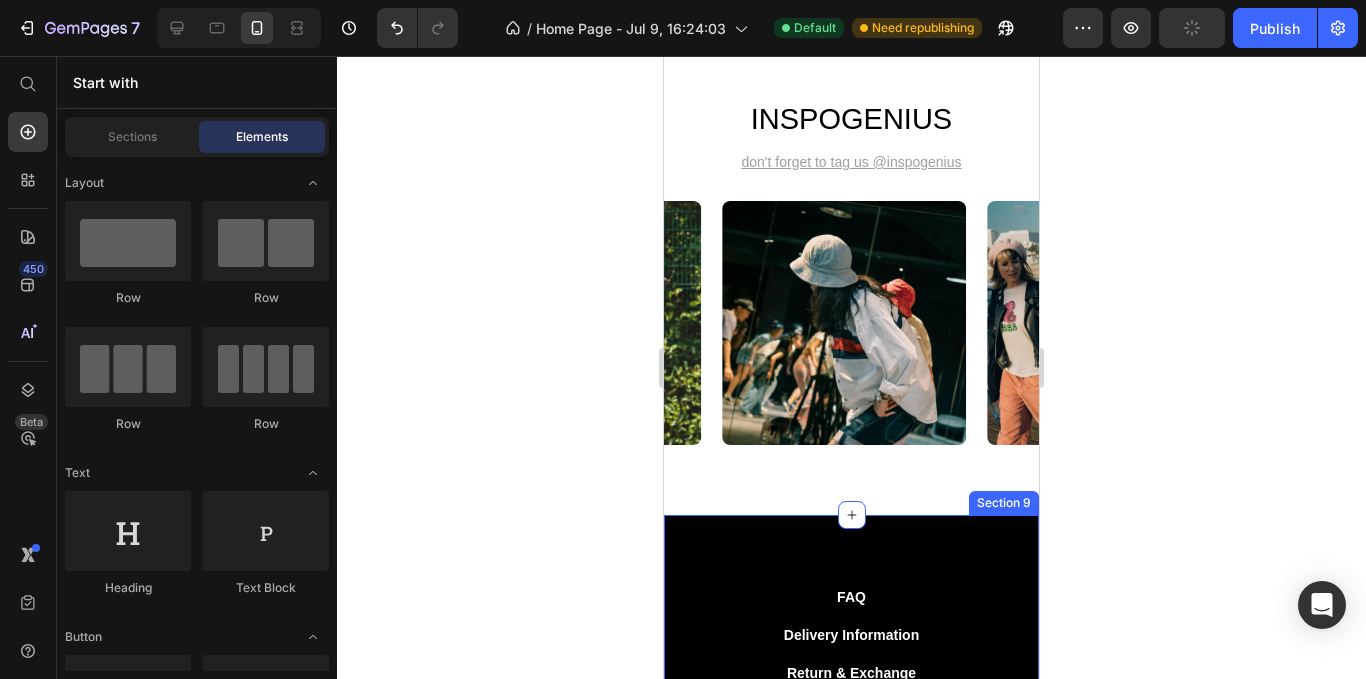 scroll, scrollTop: 4100, scrollLeft: 0, axis: vertical 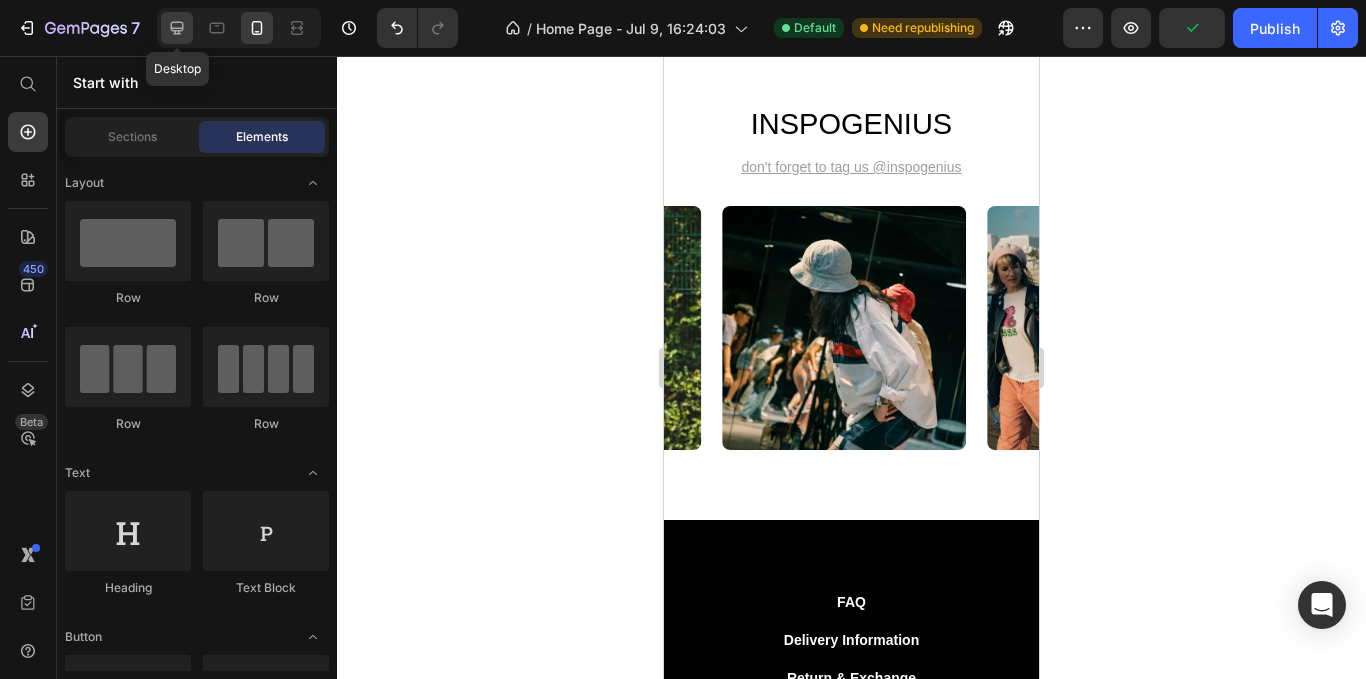 click 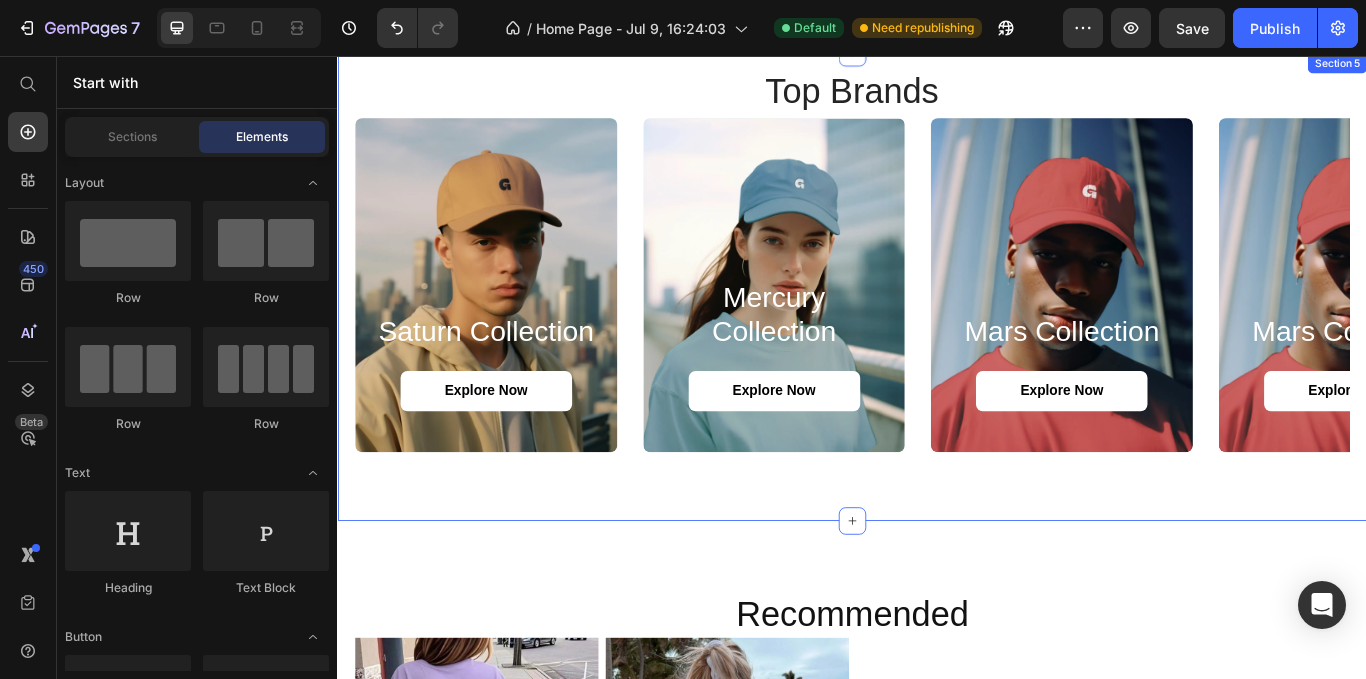 scroll, scrollTop: 2200, scrollLeft: 0, axis: vertical 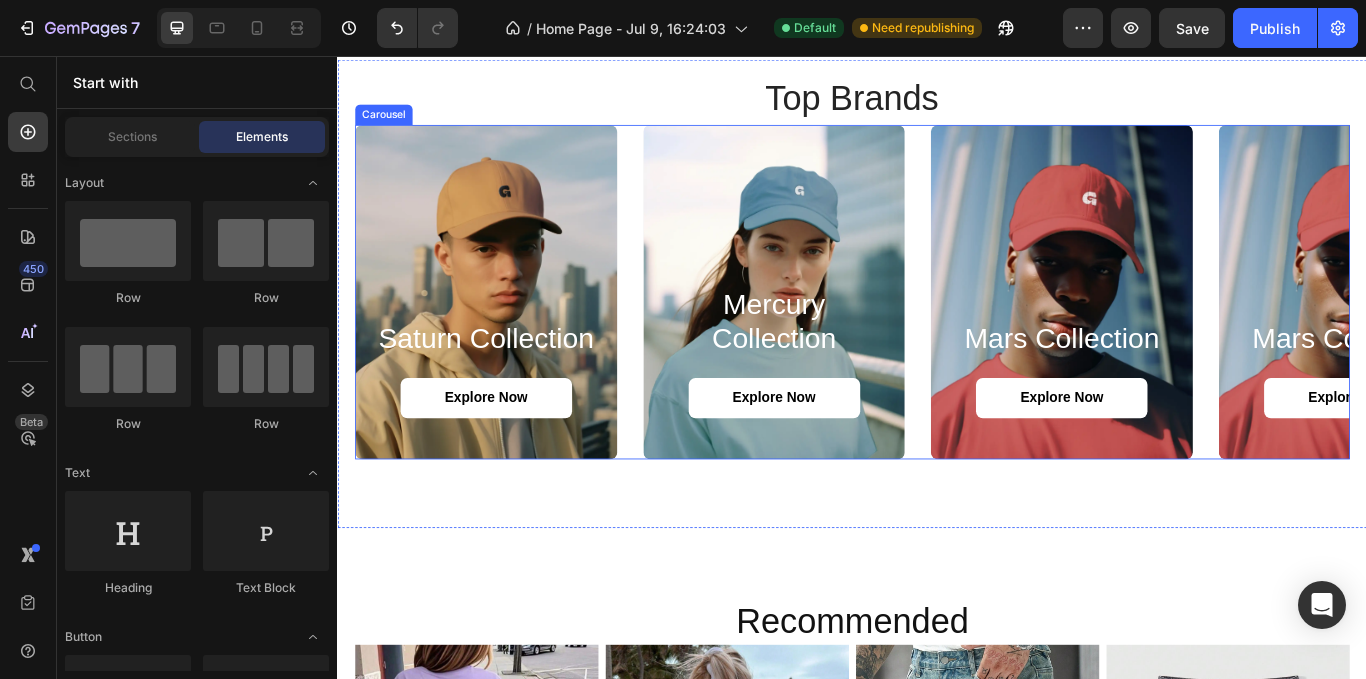 click on "Saturn Collection Heading explore now Button Hero Banner Mercury Collection Heading explore now Button Hero Banner Mars Collection Heading explore now Button Hero Banner Mars Collection Heading explore now Button Hero Banner Mars Collection Heading explore now Button Hero Banner Mars Collection Heading explore now Button Hero Banner Saturn Collection Heading explore now Button Hero Banner Mars Collection Heading explore now Button Hero Banner" at bounding box center (937, 331) 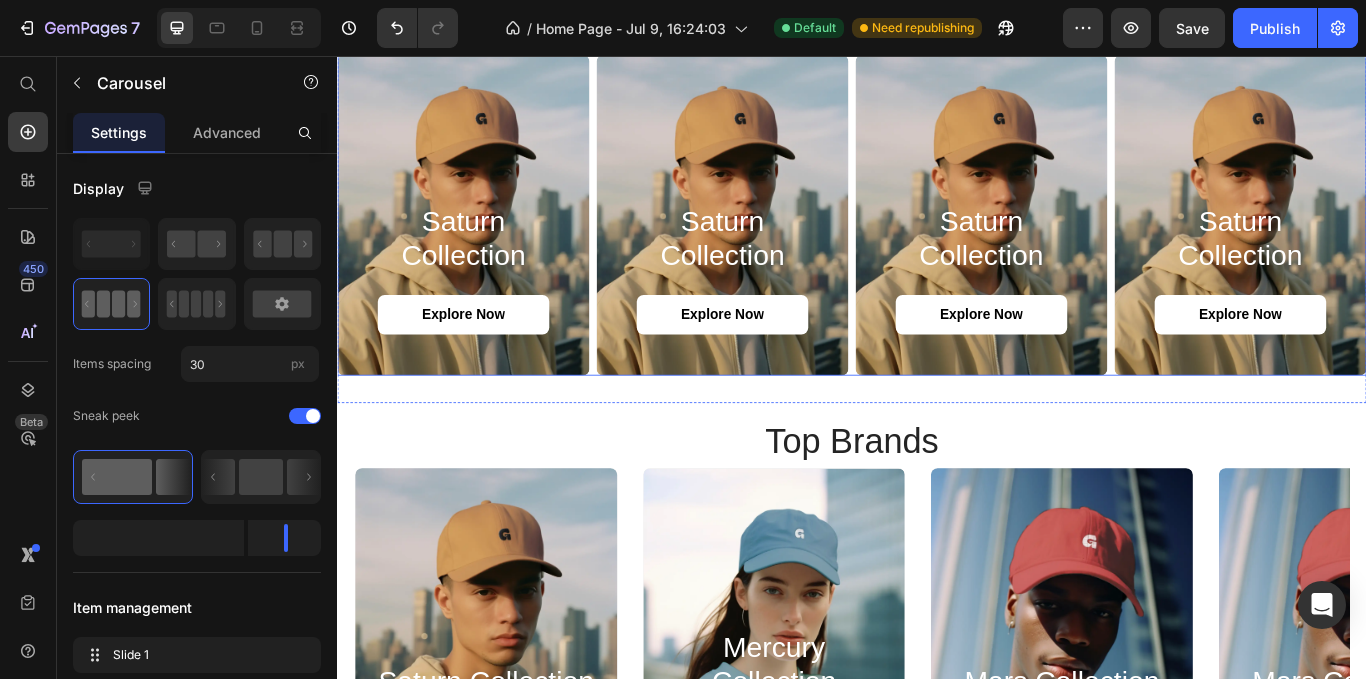 scroll, scrollTop: 1900, scrollLeft: 0, axis: vertical 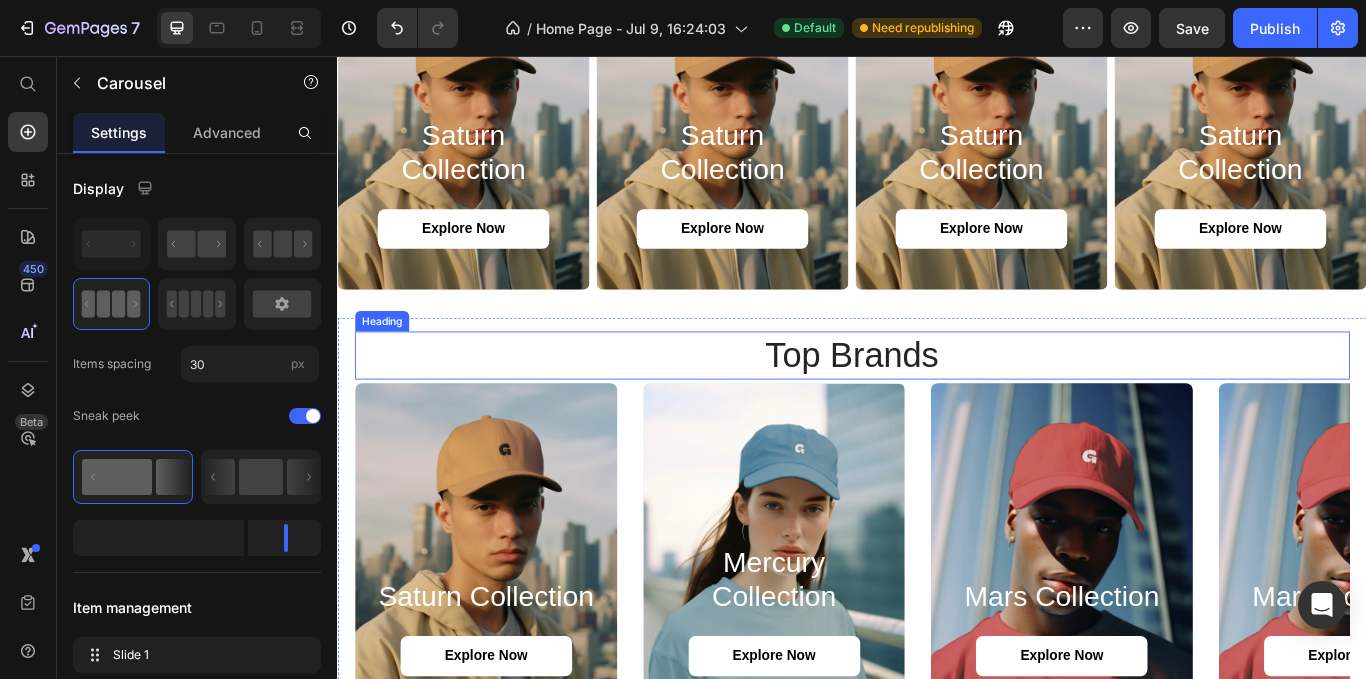click on "top Brands" at bounding box center [937, 405] 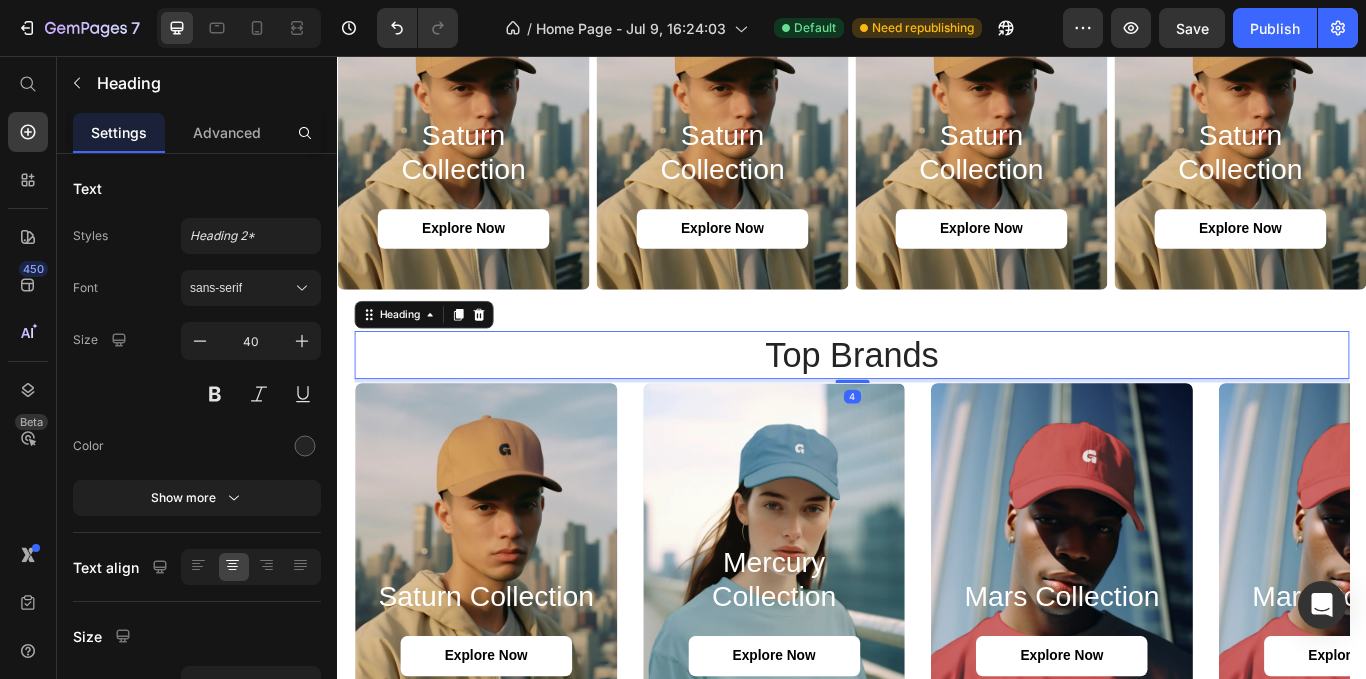 click on "top Brands" at bounding box center [937, 405] 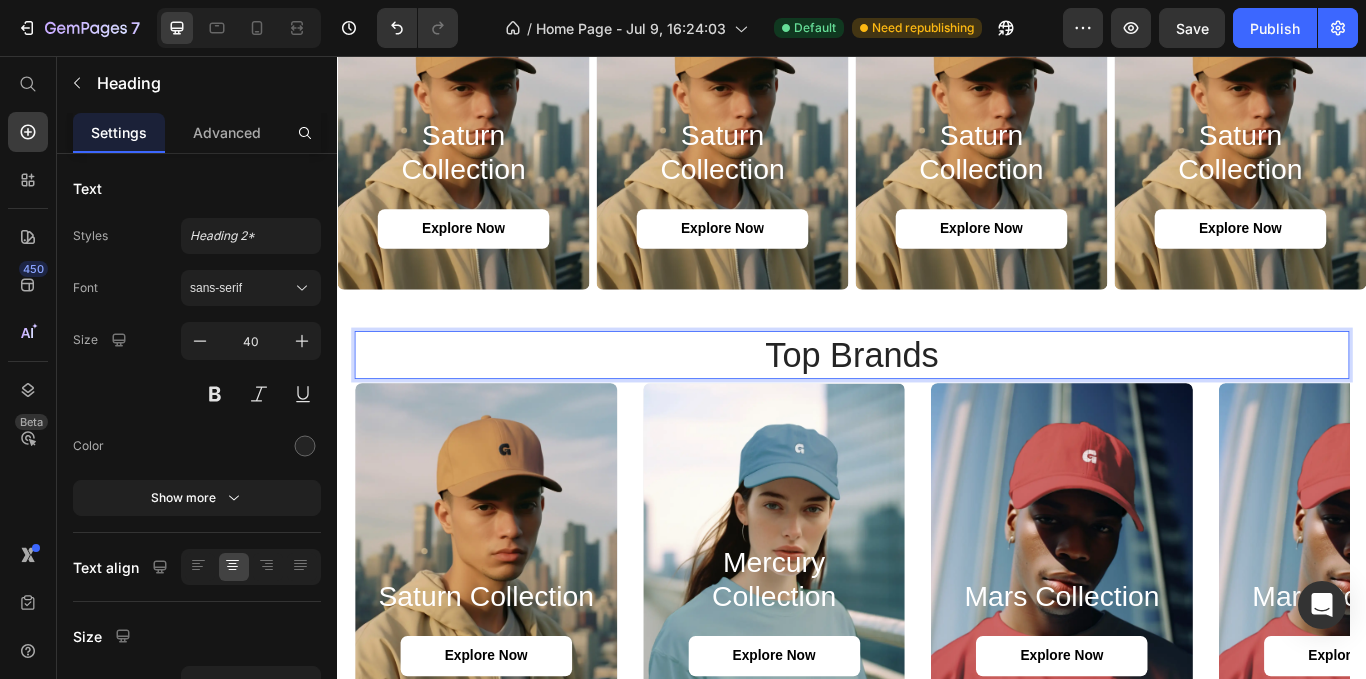click on "top Brands" at bounding box center [937, 405] 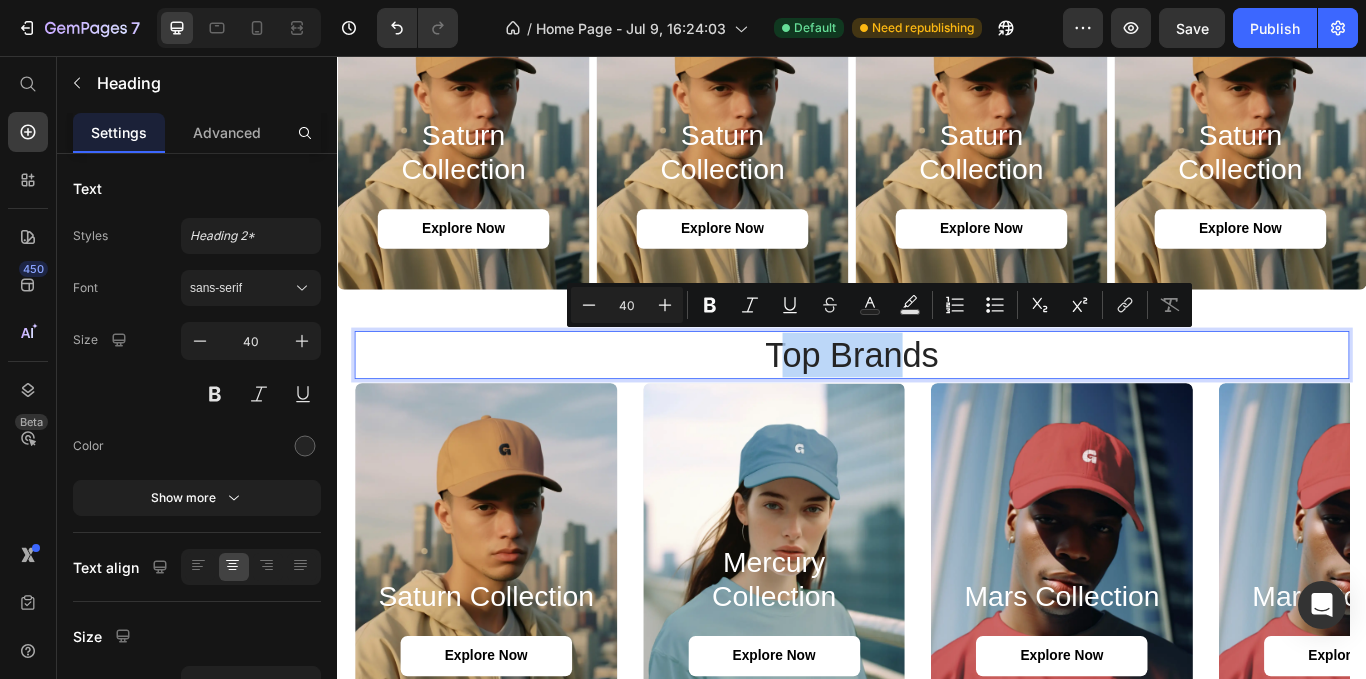 drag, startPoint x: 839, startPoint y: 394, endPoint x: 1006, endPoint y: 407, distance: 167.50522 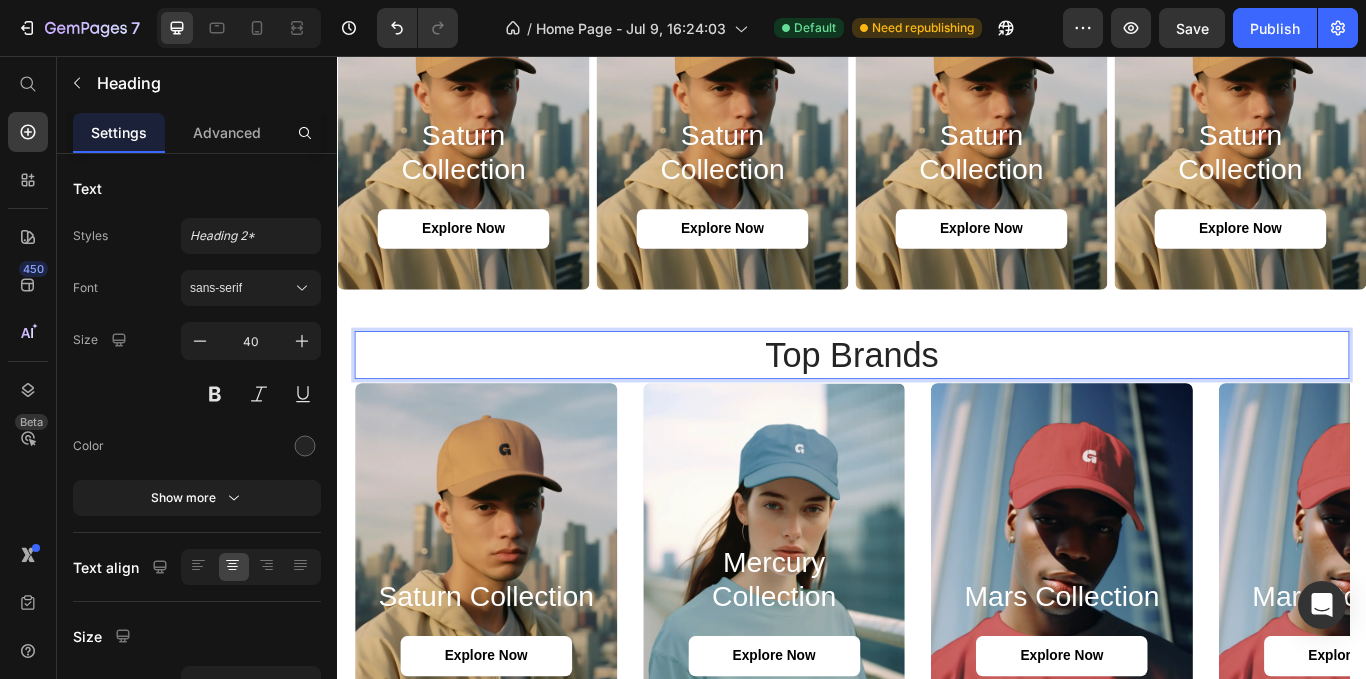 click on "top Brands" at bounding box center (937, 405) 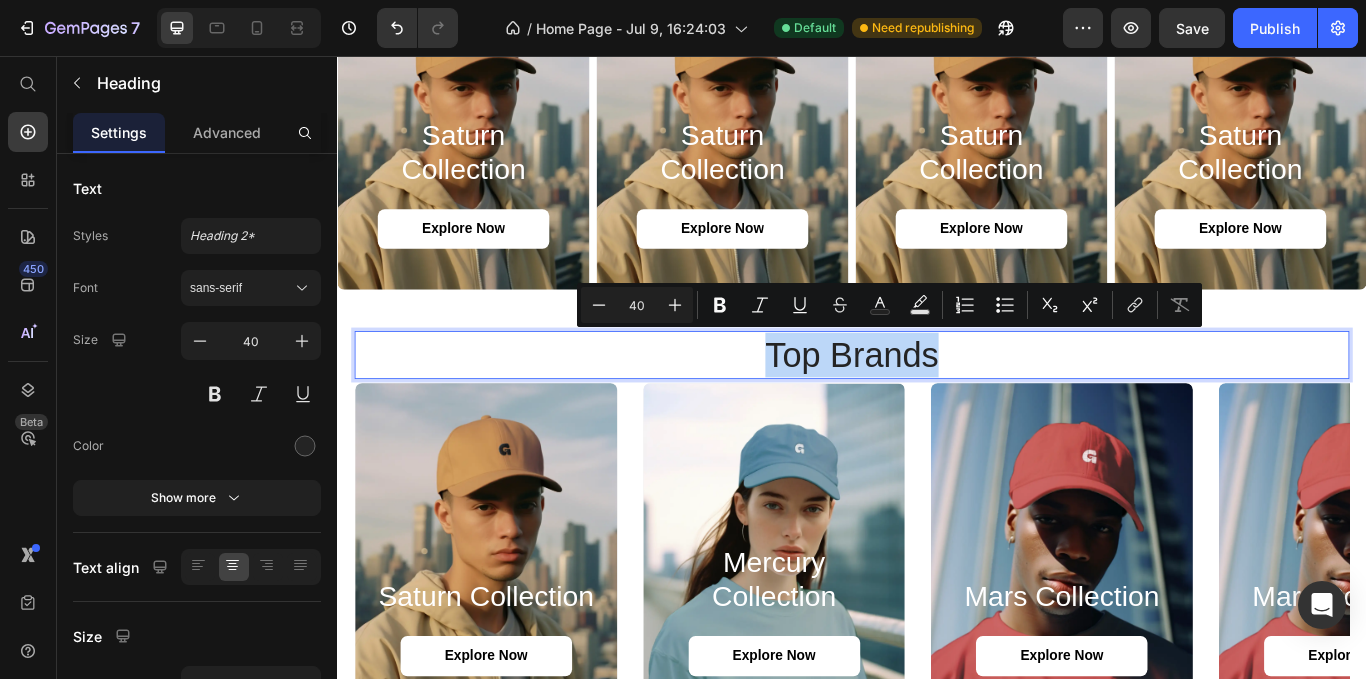 drag, startPoint x: 1032, startPoint y: 403, endPoint x: 824, endPoint y: 400, distance: 208.02164 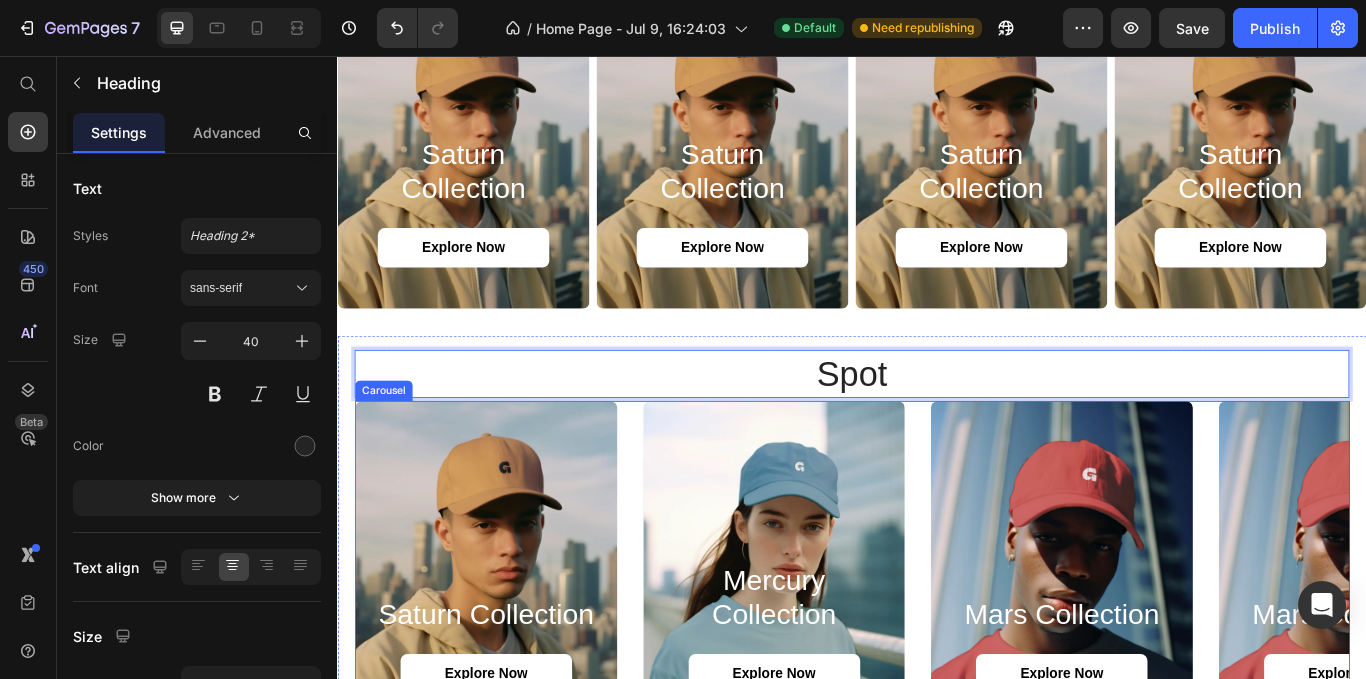scroll, scrollTop: 2000, scrollLeft: 0, axis: vertical 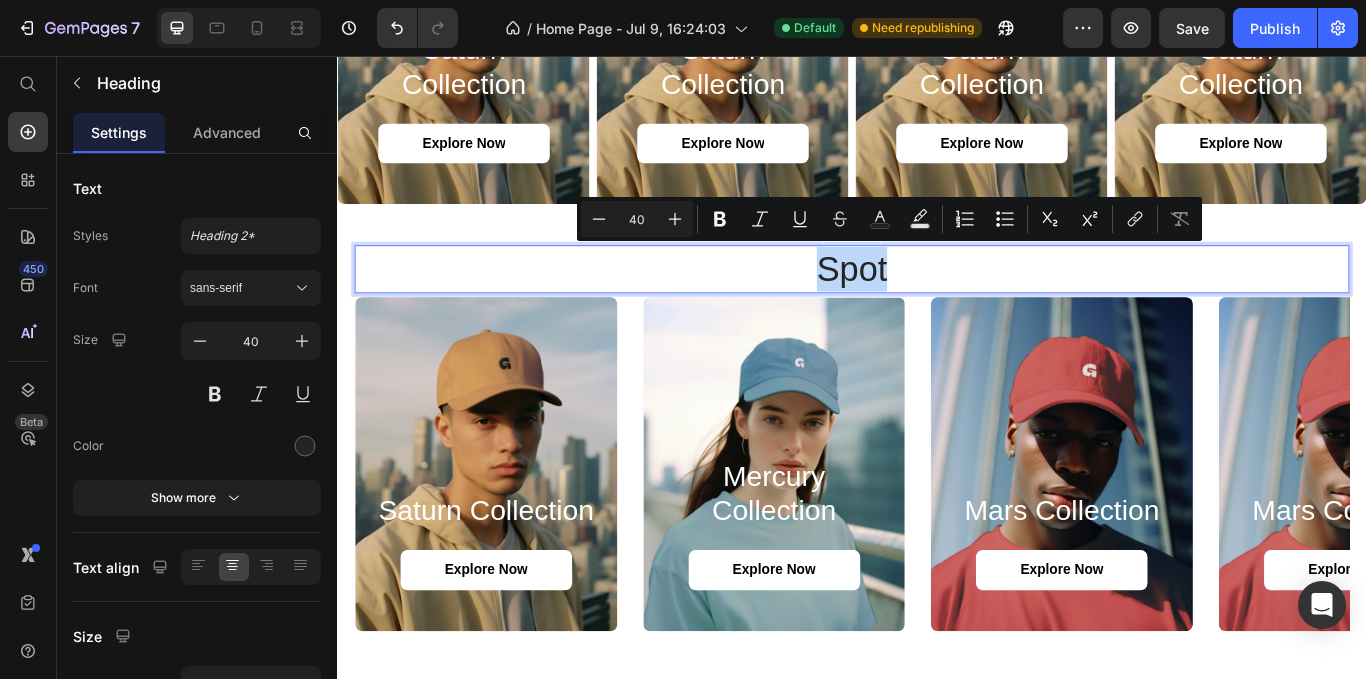 drag, startPoint x: 981, startPoint y: 296, endPoint x: 899, endPoint y: 298, distance: 82.02438 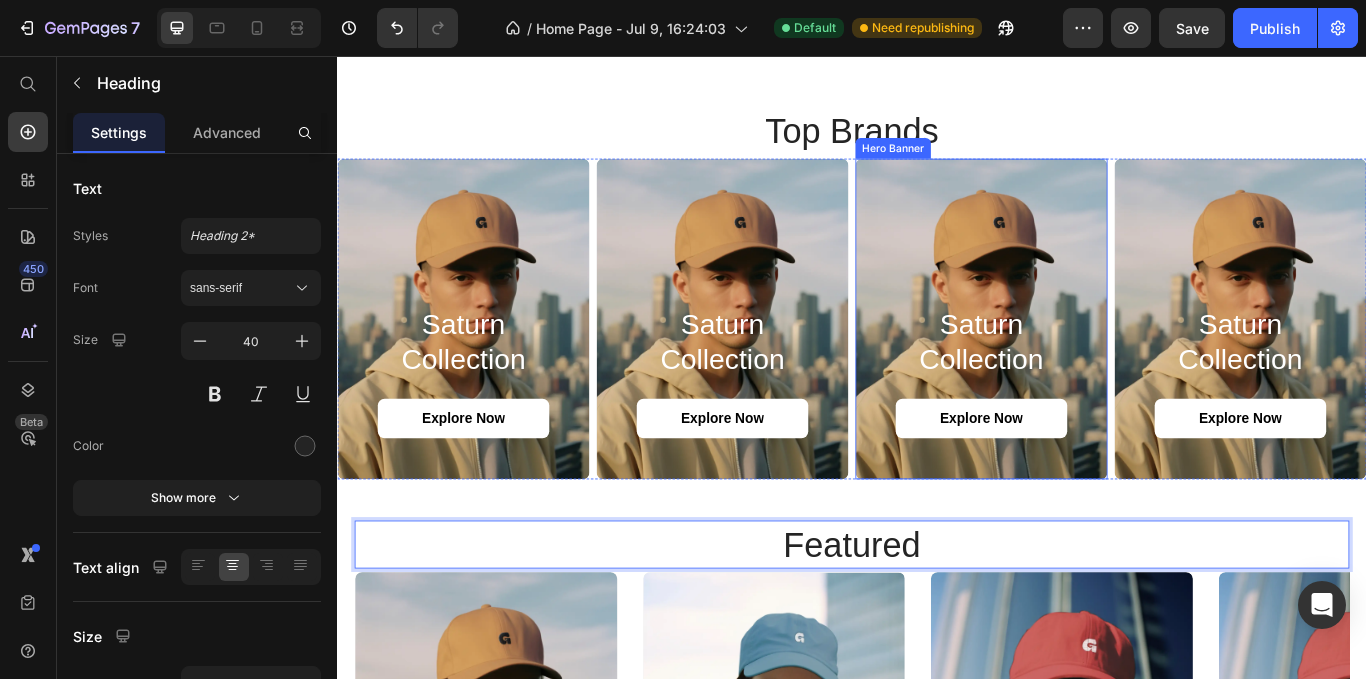 scroll, scrollTop: 1600, scrollLeft: 0, axis: vertical 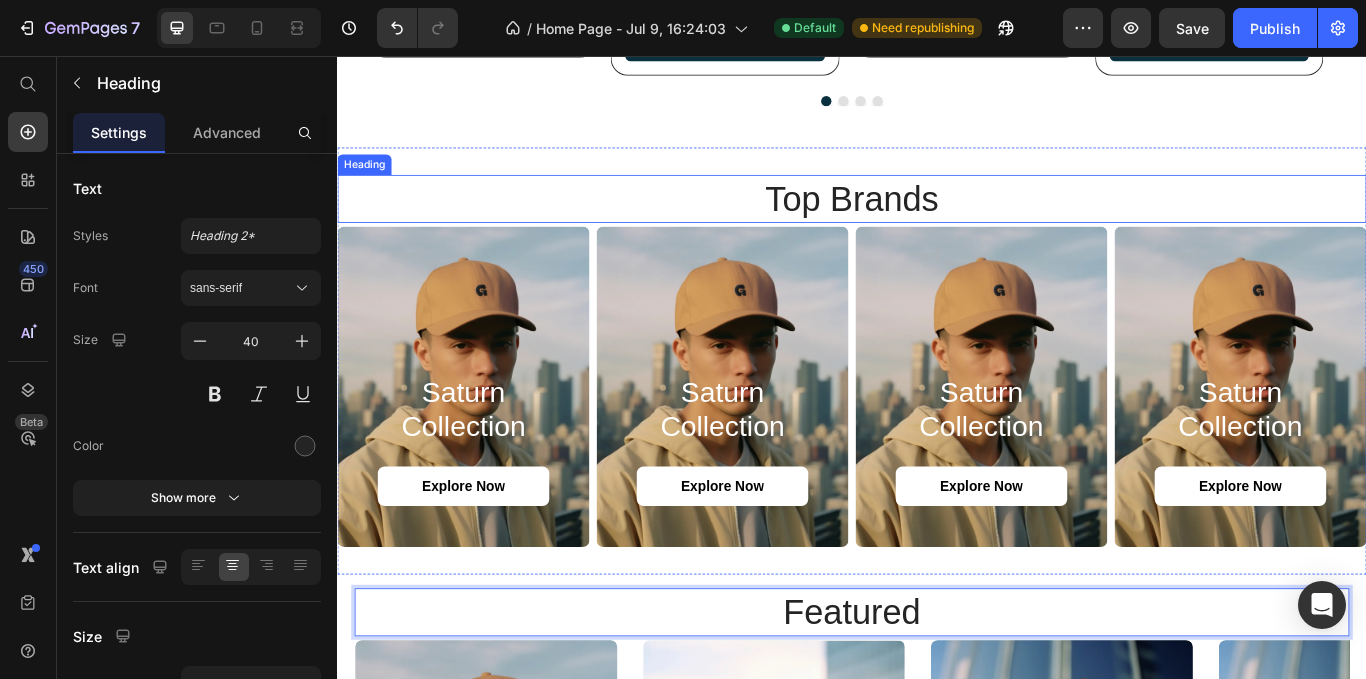 click on "top Brands" at bounding box center [937, 223] 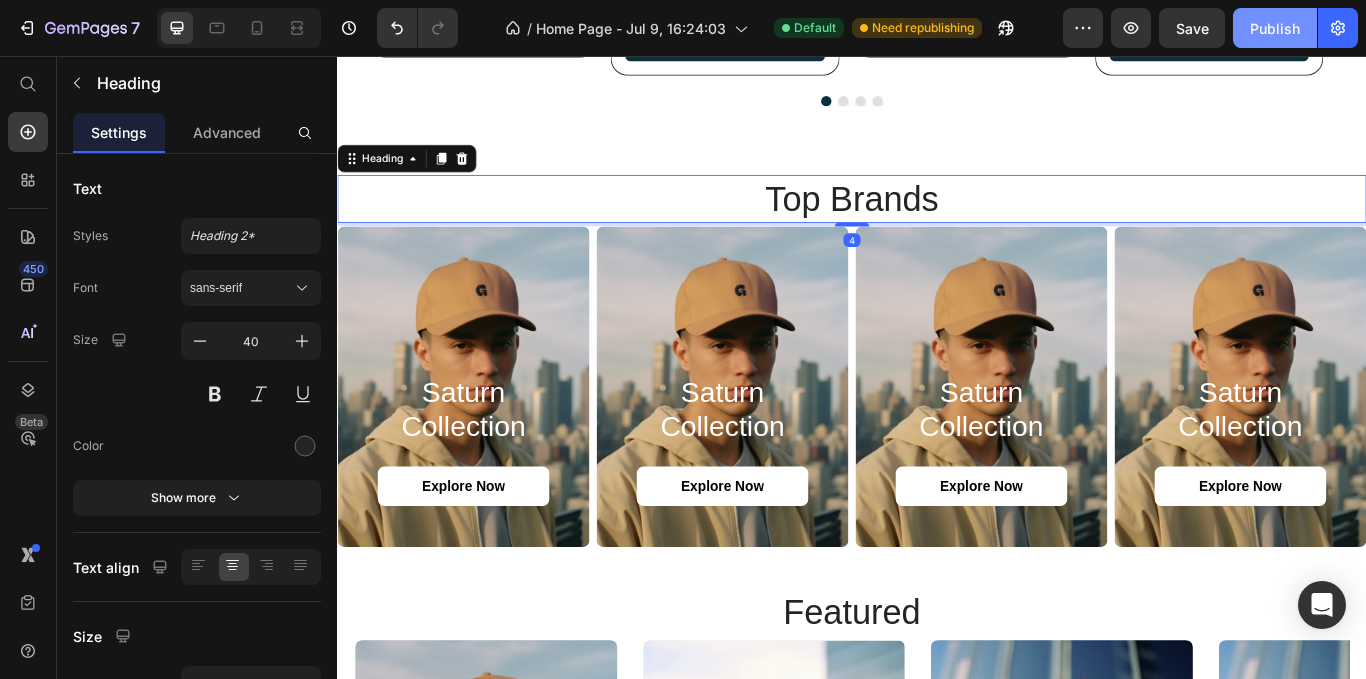 click on "Publish" at bounding box center [1275, 28] 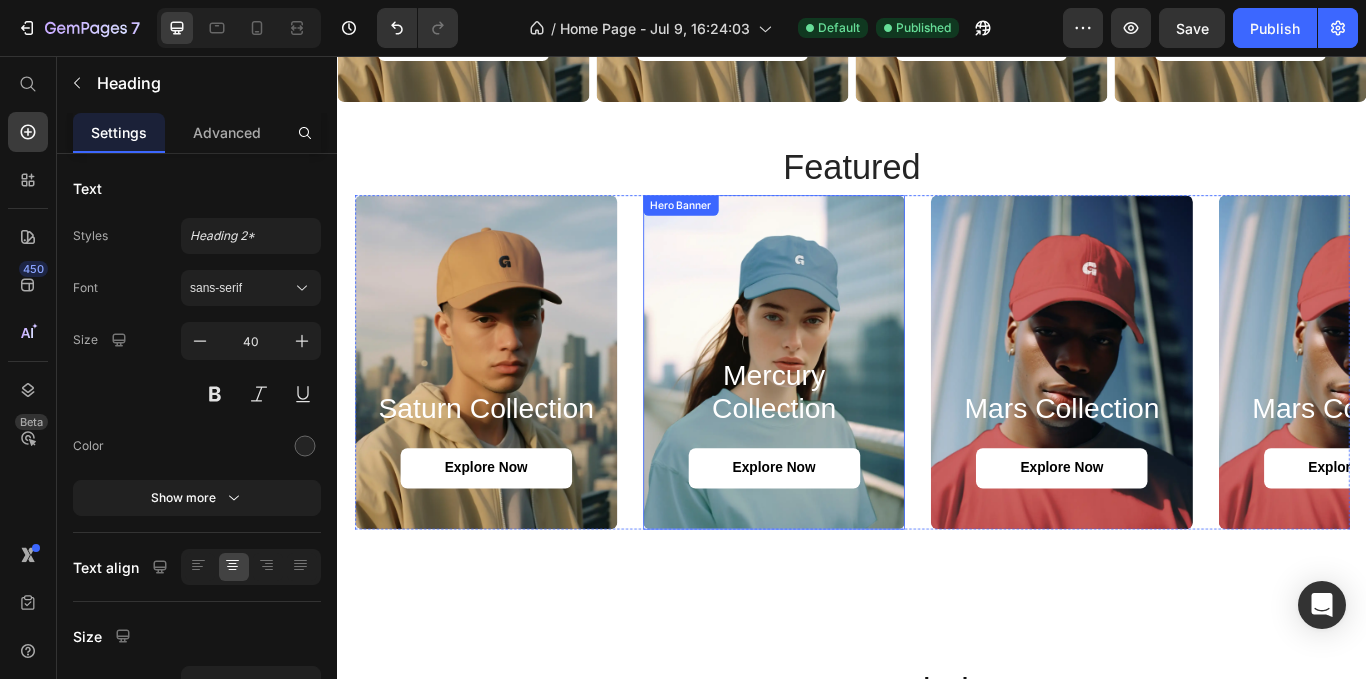 scroll, scrollTop: 2300, scrollLeft: 0, axis: vertical 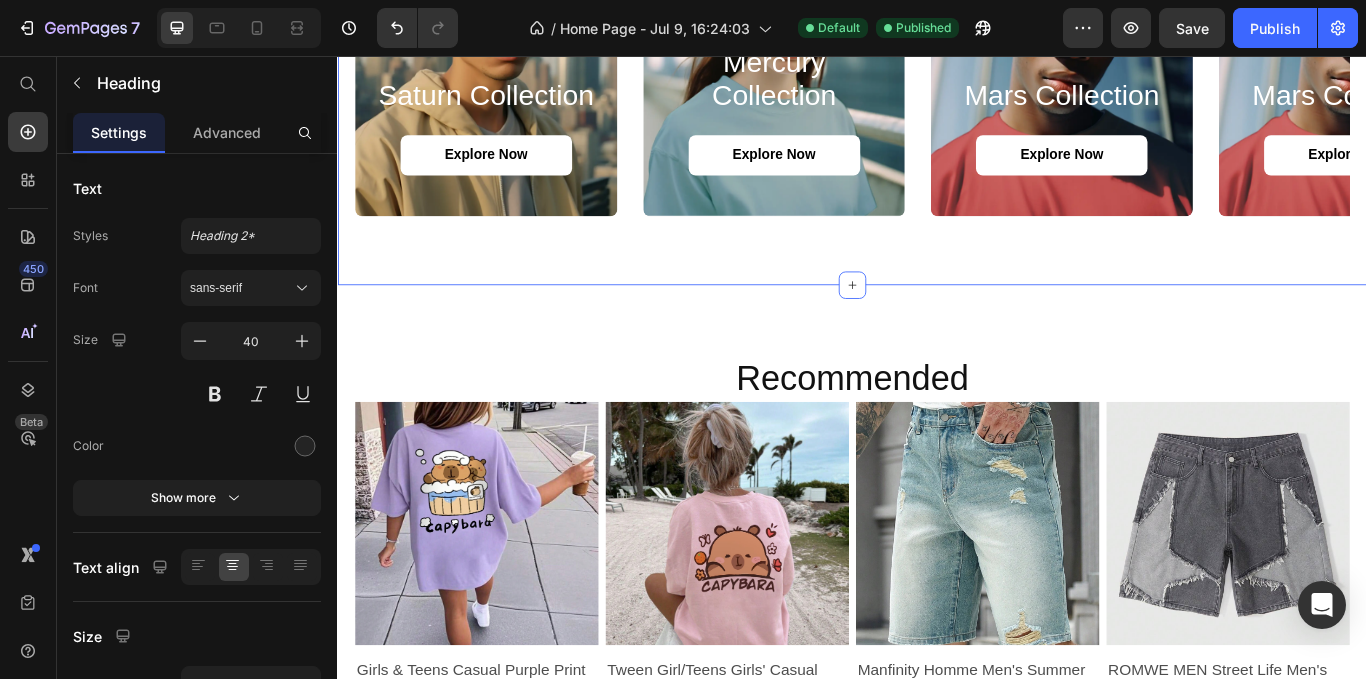 click on "Featured Heading Saturn Collection Heading explore now Button Hero Banner Mercury Collection Heading explore now Button Hero Banner Mars Collection Heading explore now Button Hero Banner Mars Collection Heading explore now Button Hero Banner Mars Collection Heading explore now Button Hero Banner Mars Collection Heading explore now Button Hero Banner Saturn Collection Heading explore now Button Hero Banner Mars Collection Heading explore now Button Hero Banner Carousel Section 5" at bounding box center (937, 49) 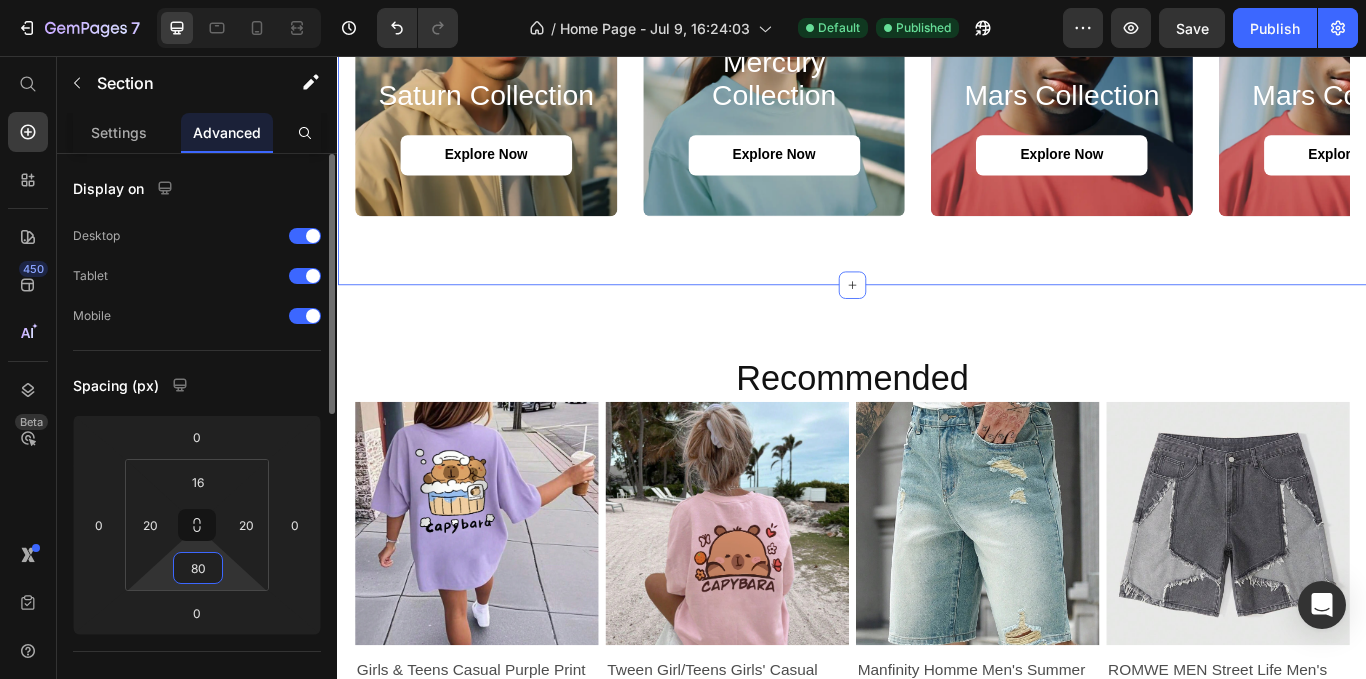 click on "80" at bounding box center [198, 568] 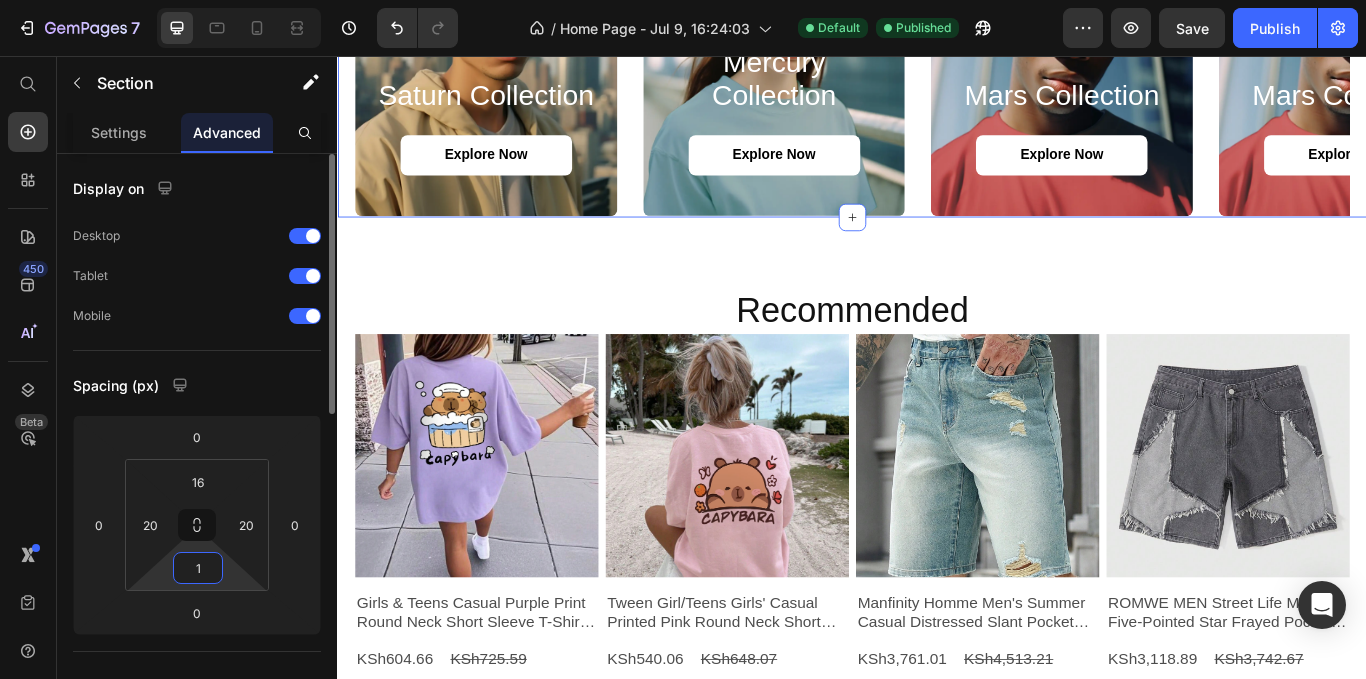 type on "16" 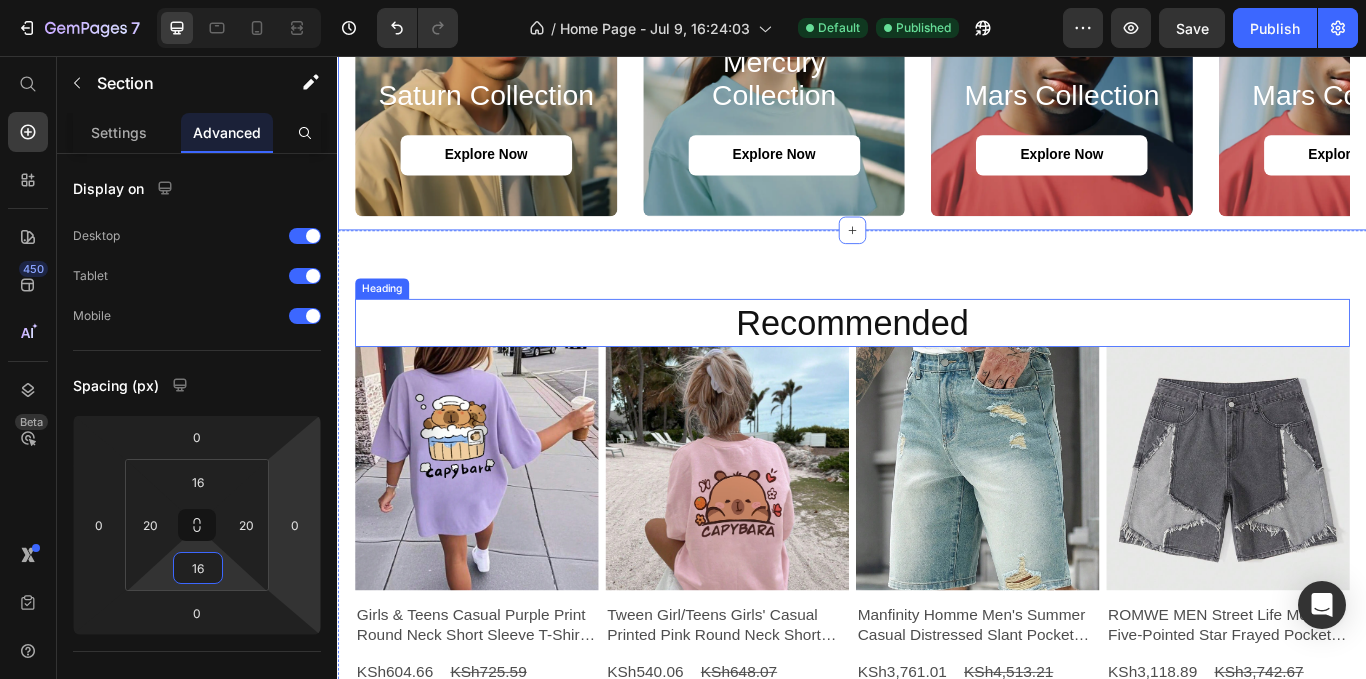 click on "Recommended" at bounding box center [937, 367] 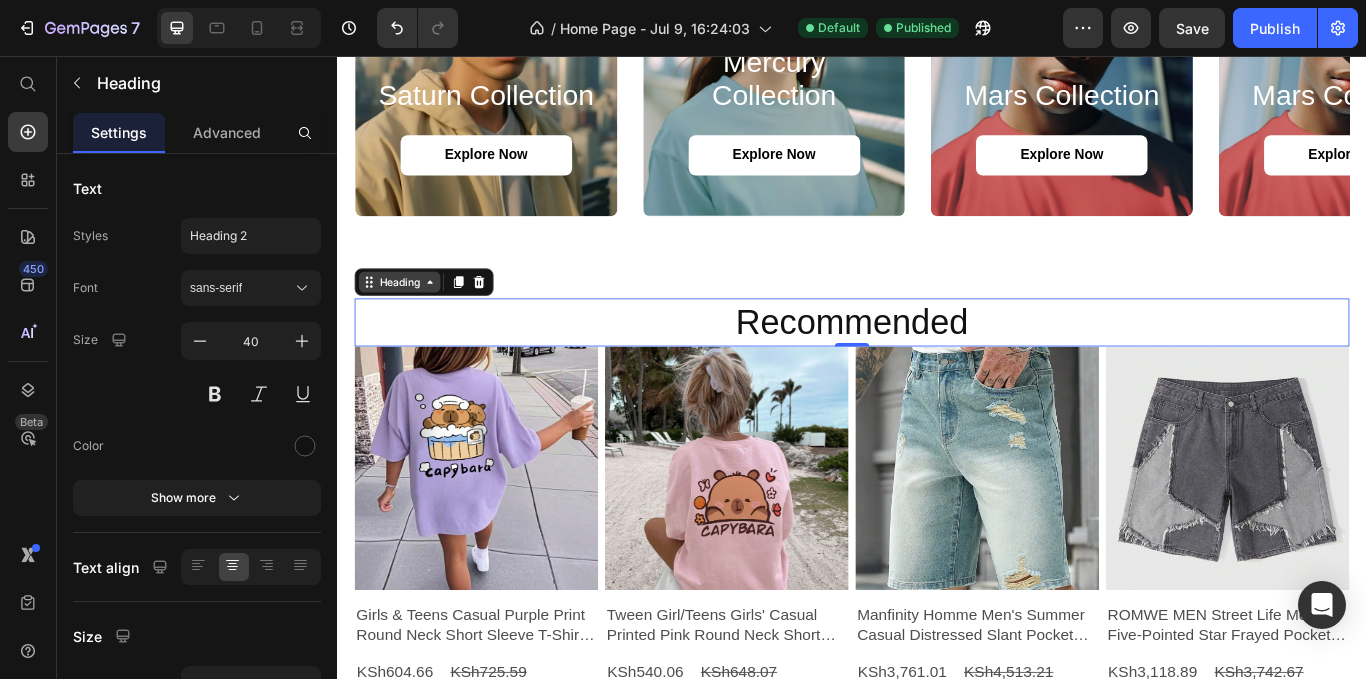 click 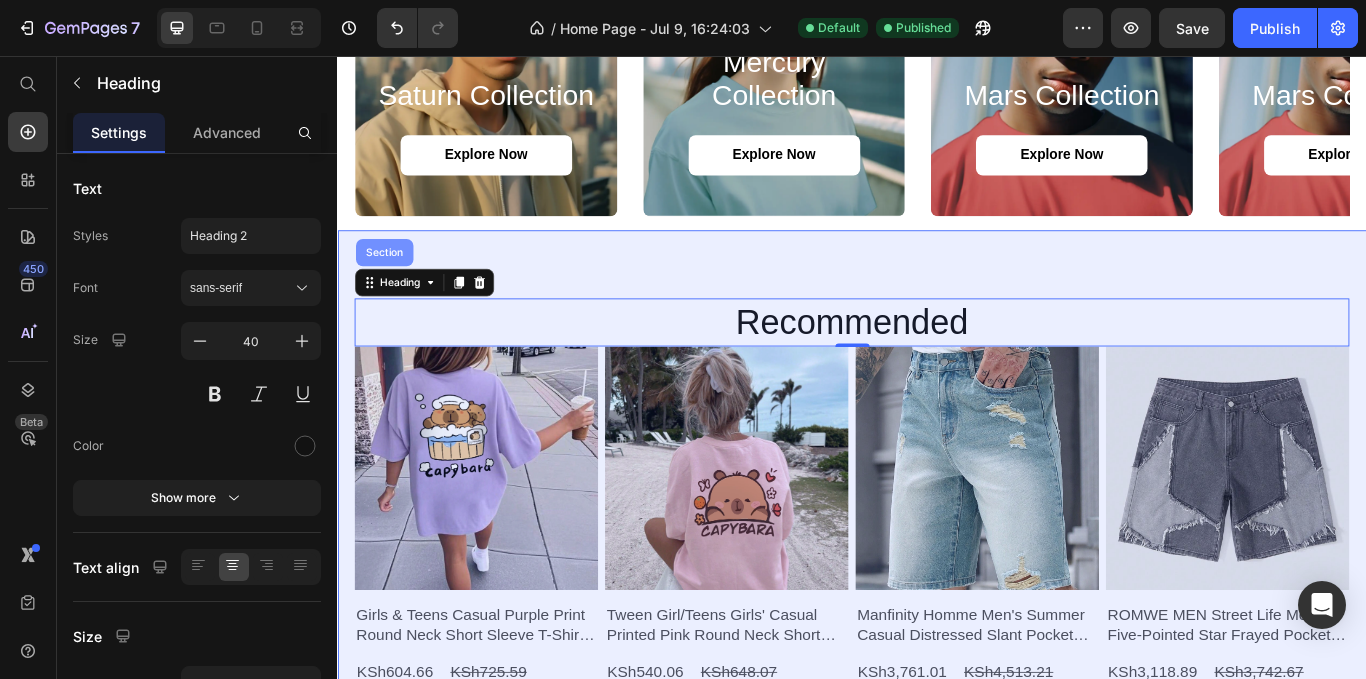 click on "Section" at bounding box center (391, 285) 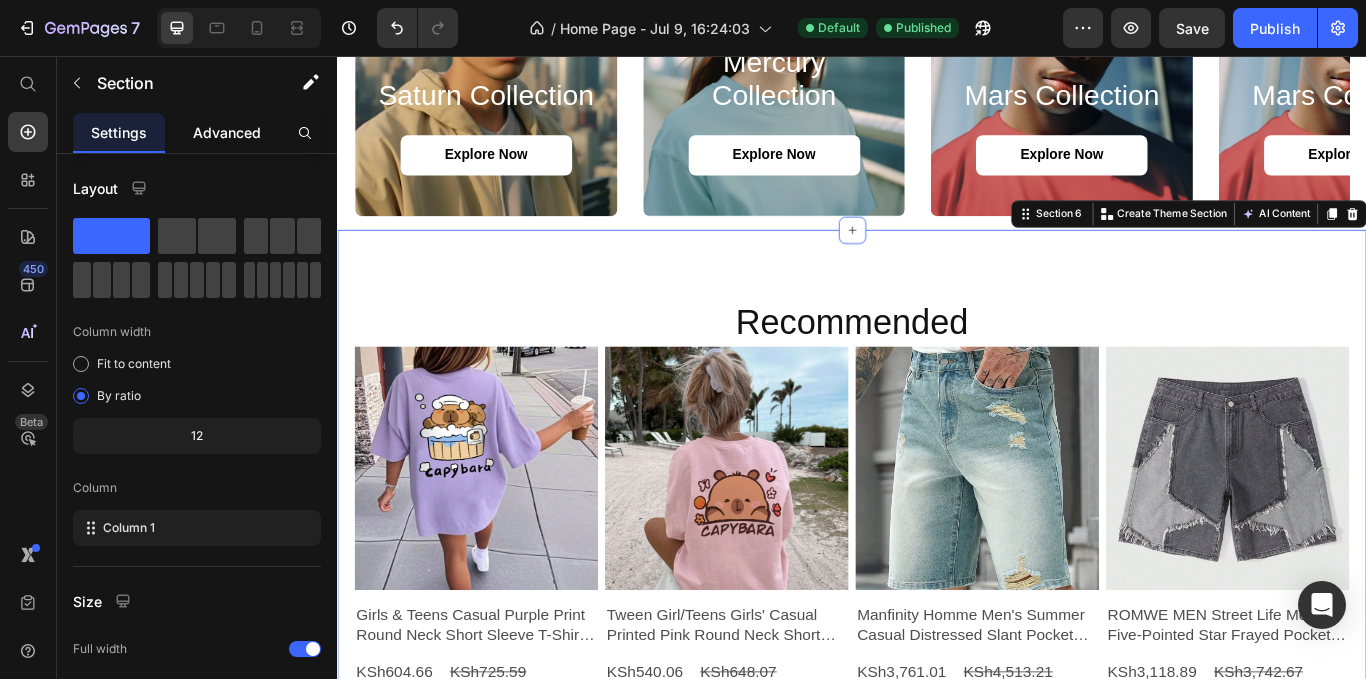 click on "Advanced" at bounding box center (227, 132) 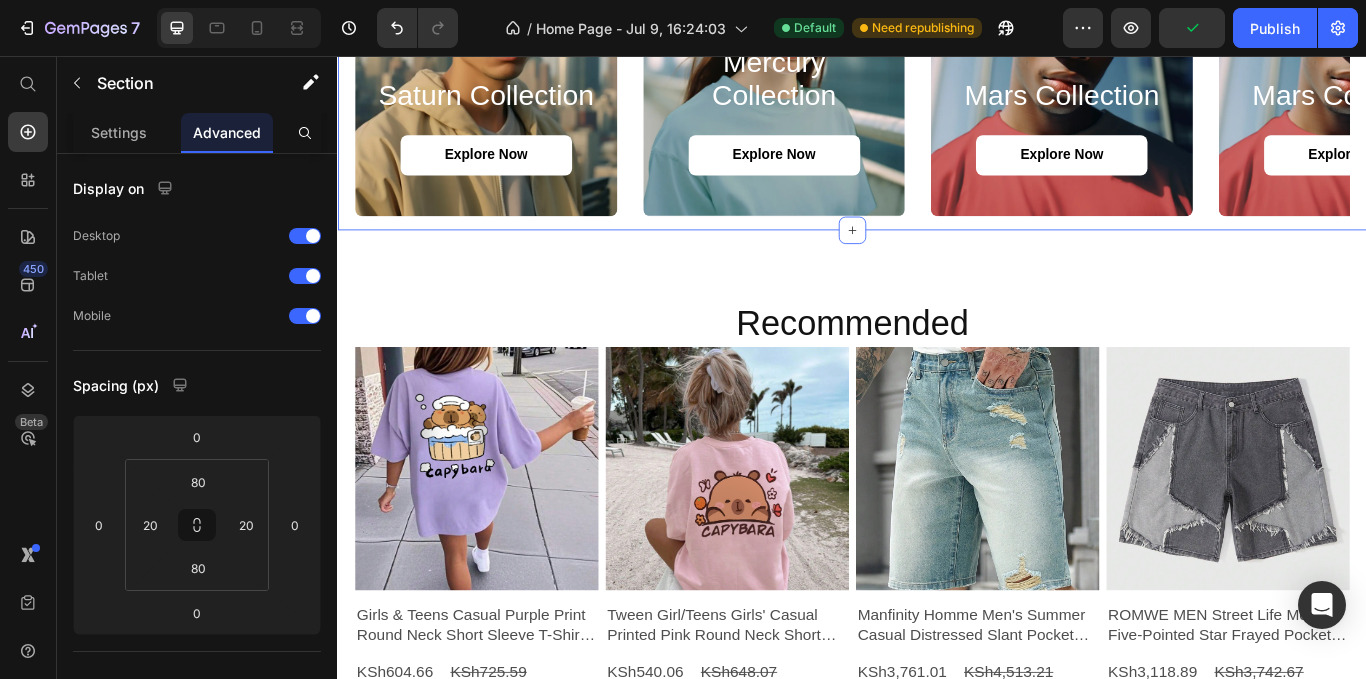 click on "Featured Heading Saturn Collection Heading explore now Button Hero Banner Mercury Collection Heading explore now Button Hero Banner Mars Collection Heading explore now Button Hero Banner Mars Collection Heading explore now Button Hero Banner Mars Collection Heading explore now Button Hero Banner Mars Collection Heading explore now Button Hero Banner Saturn Collection Heading explore now Button Hero Banner Mars Collection Heading explore now Button Hero Banner Carousel Section 5   You can create reusable sections Create Theme Section AI Content Write with GemAI What would you like to describe here? Tone and Voice Persuasive Product Show more Generate" at bounding box center [937, 17] 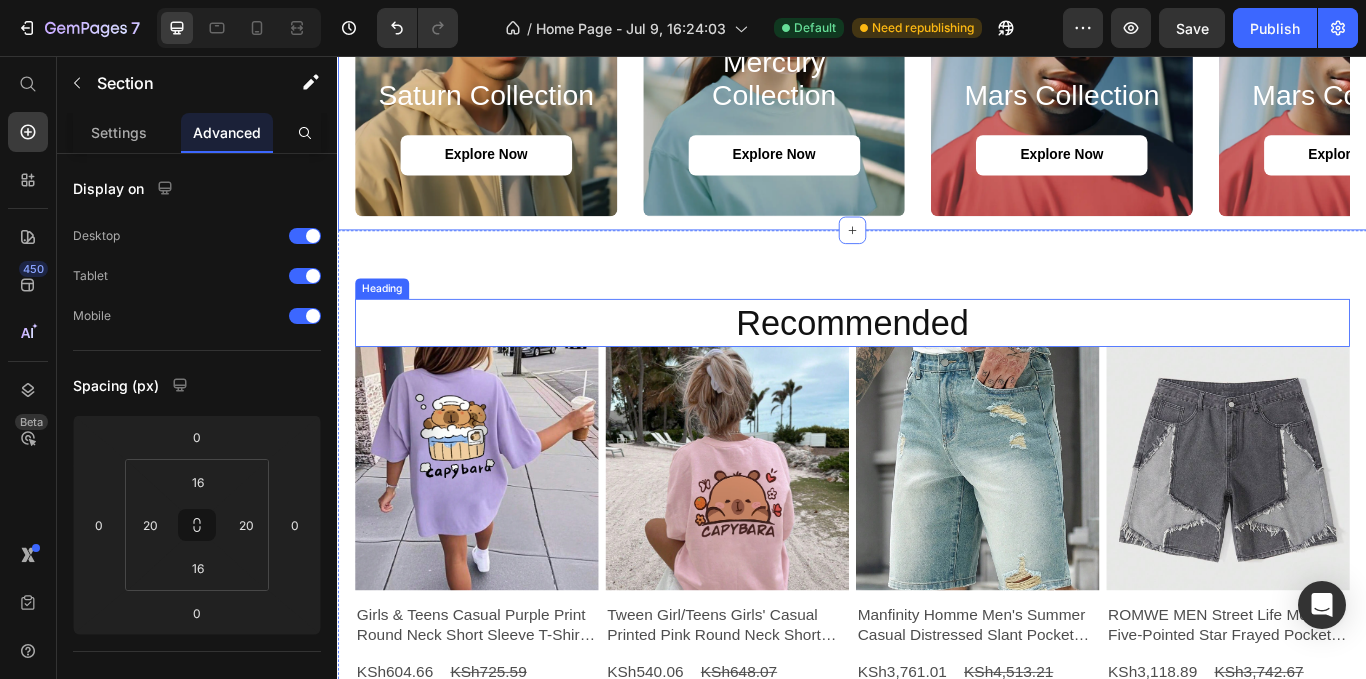 click on "Recommended" at bounding box center [937, 367] 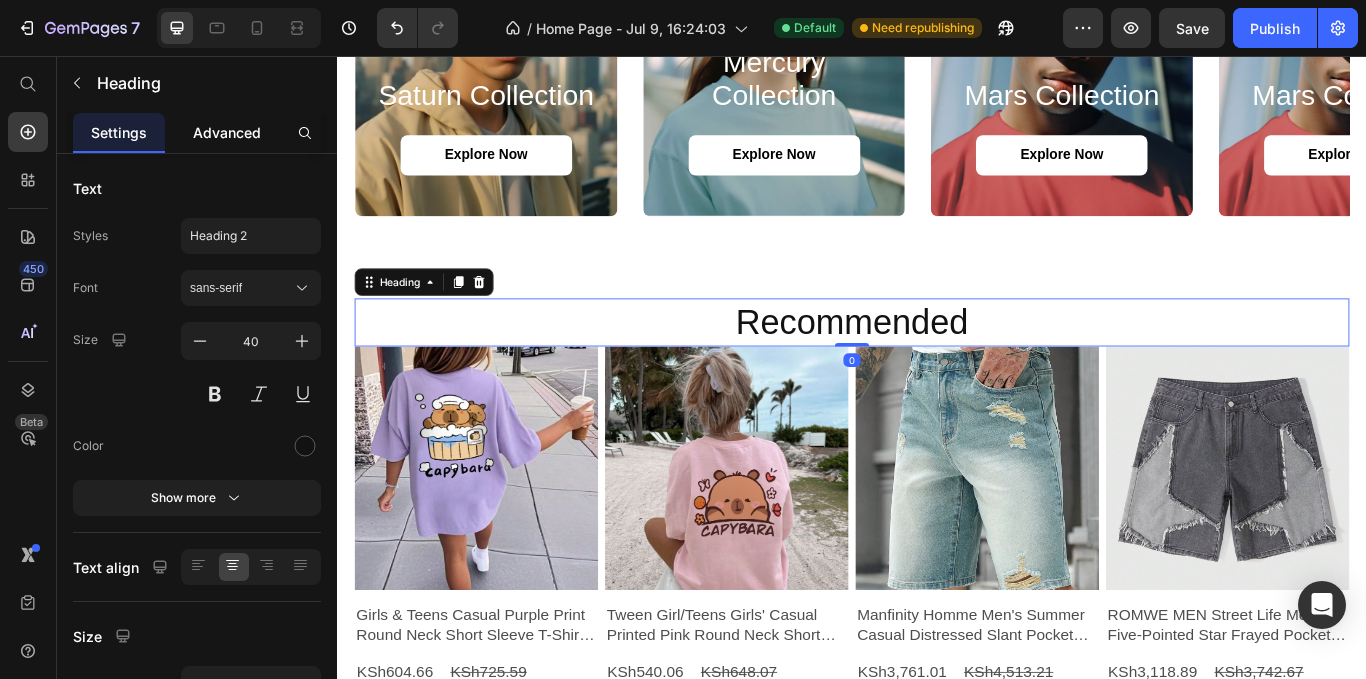 click on "Advanced" at bounding box center [227, 132] 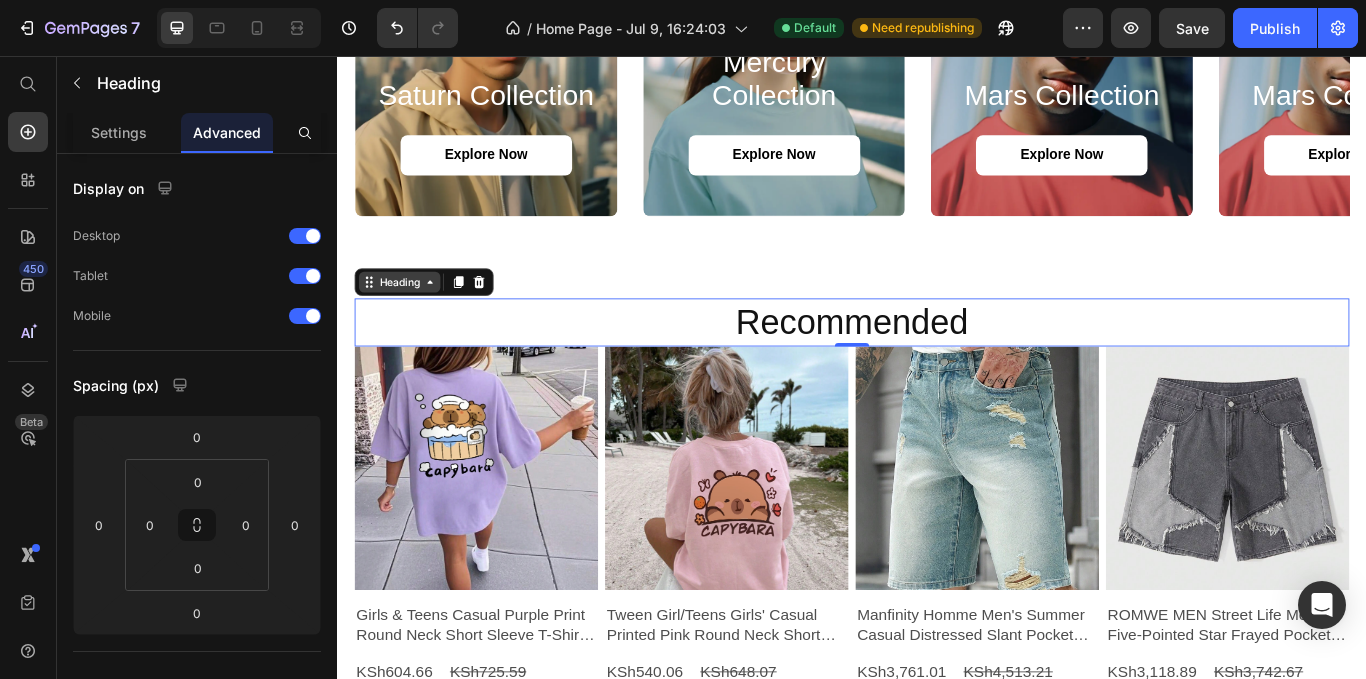 click on "Heading" at bounding box center [409, 320] 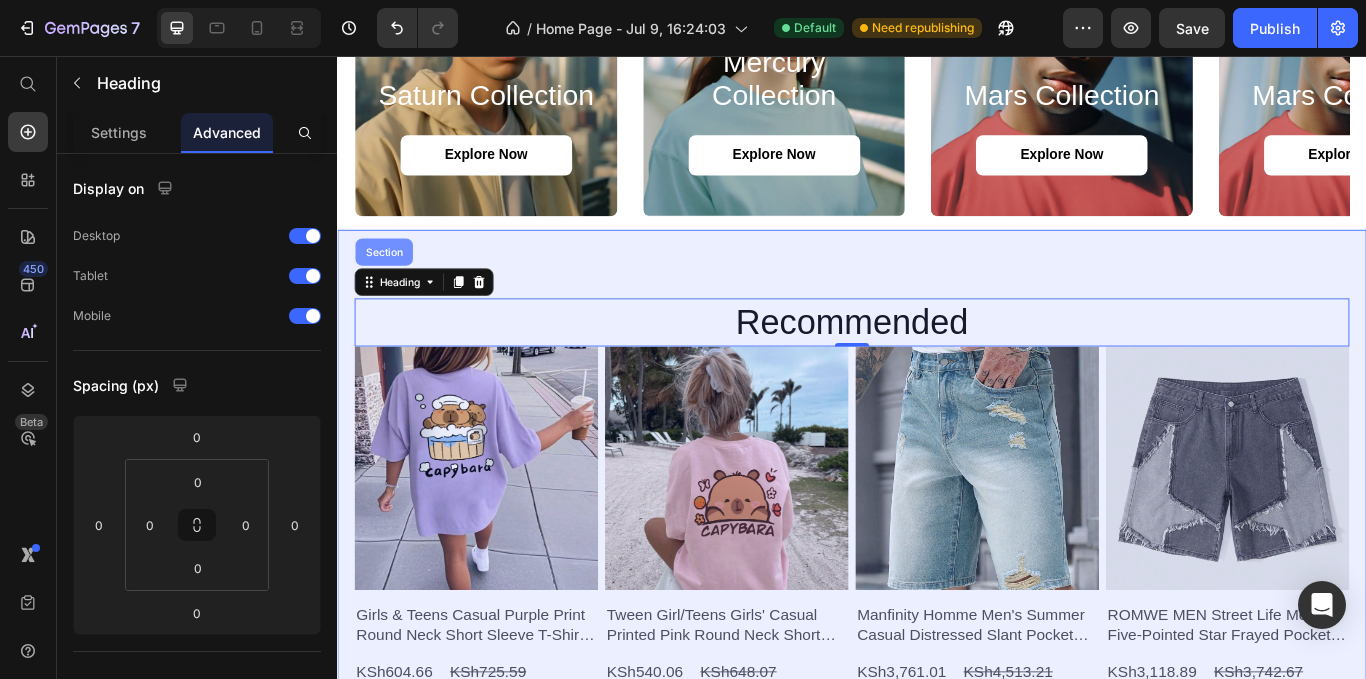 click on "Section" at bounding box center (391, 285) 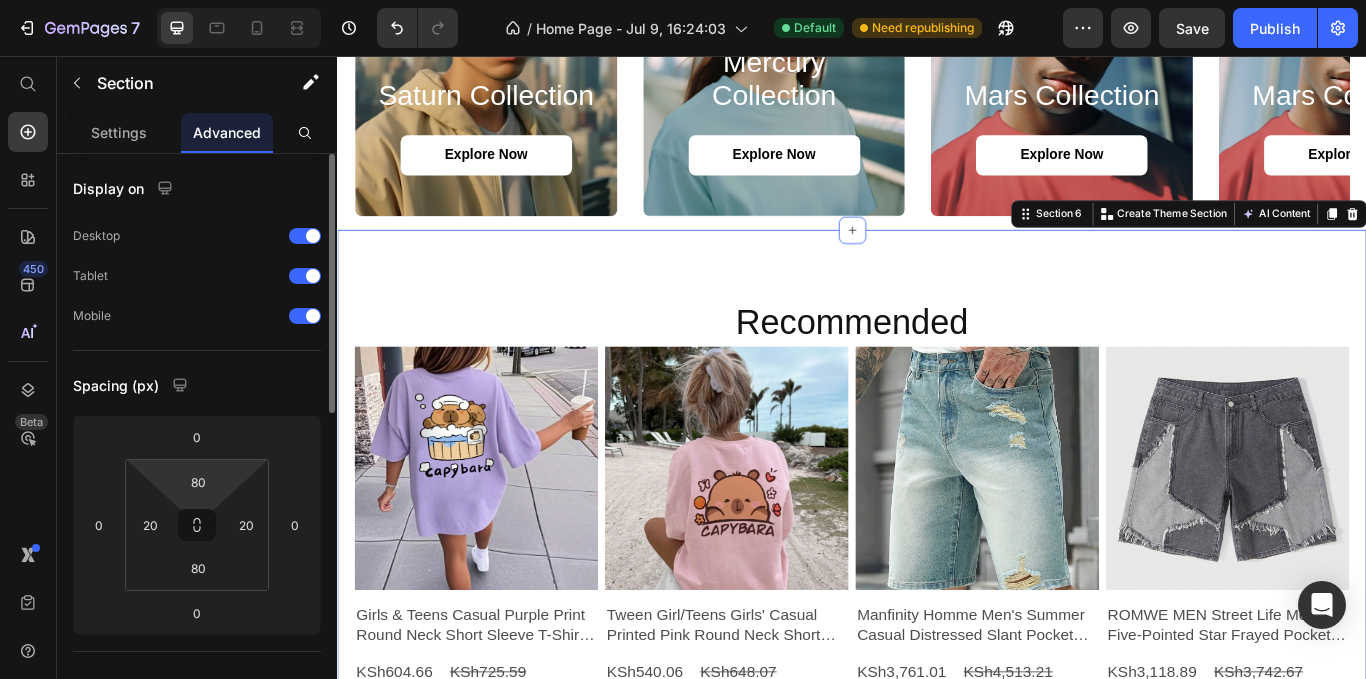 click on "7   /  Home Page - Jul 9, 16:24:03 Default Need republishing Preview  Save   Publish  450 Beta Start with Sections Elements Hero Section Product Detail Brands Trusted Badges Guarantee Product Breakdown How to use Testimonials Compare Bundle FAQs Social Proof Brand Story Product List Collection Blog List Contact Sticky Add to Cart Custom Footer Browse Library 450 Layout
Row
Row
Row
Row Text
Heading
Text Block Button
Button
Button
Sticky Back to top Media
Image Image" at bounding box center [683, 0] 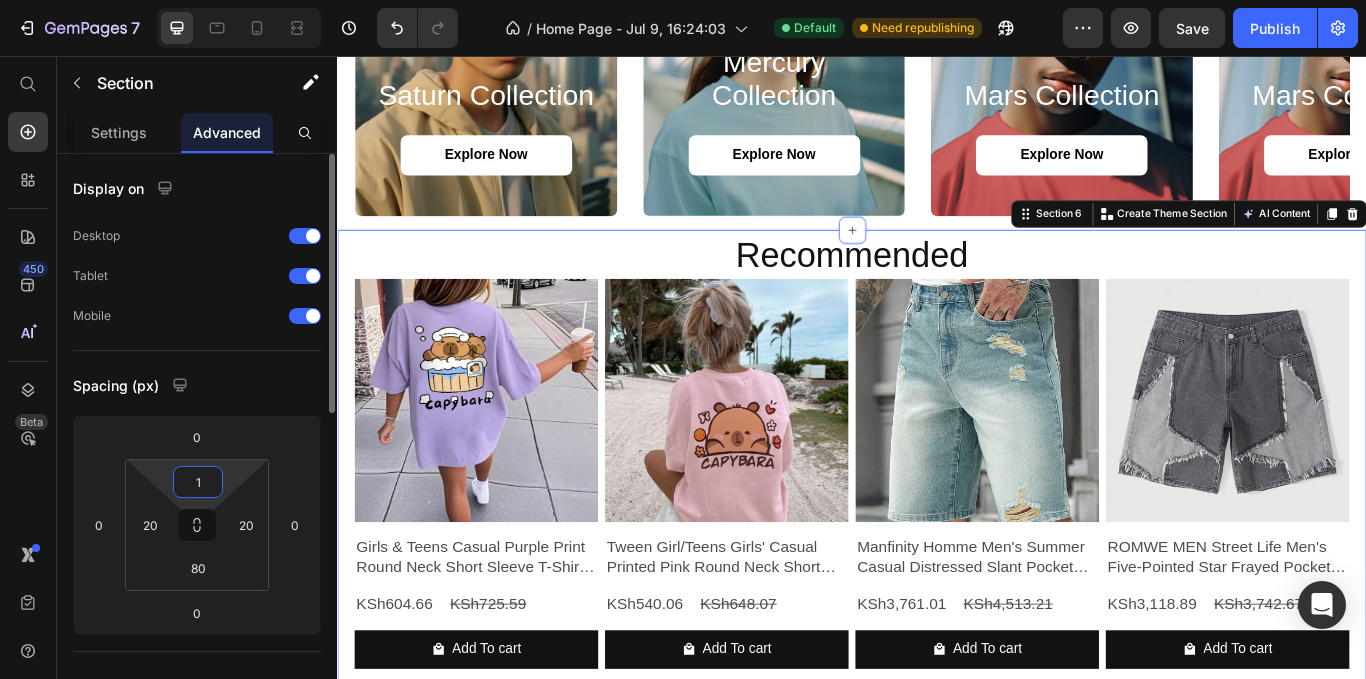type on "16" 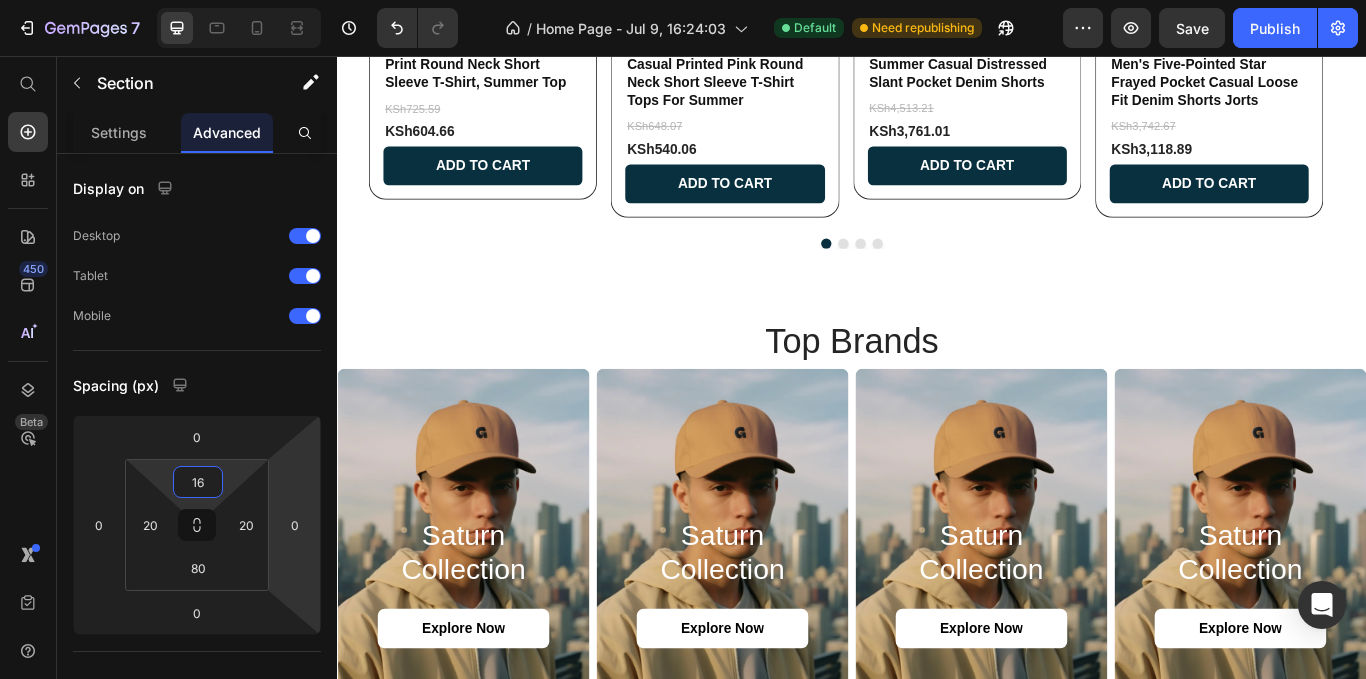 scroll, scrollTop: 1384, scrollLeft: 0, axis: vertical 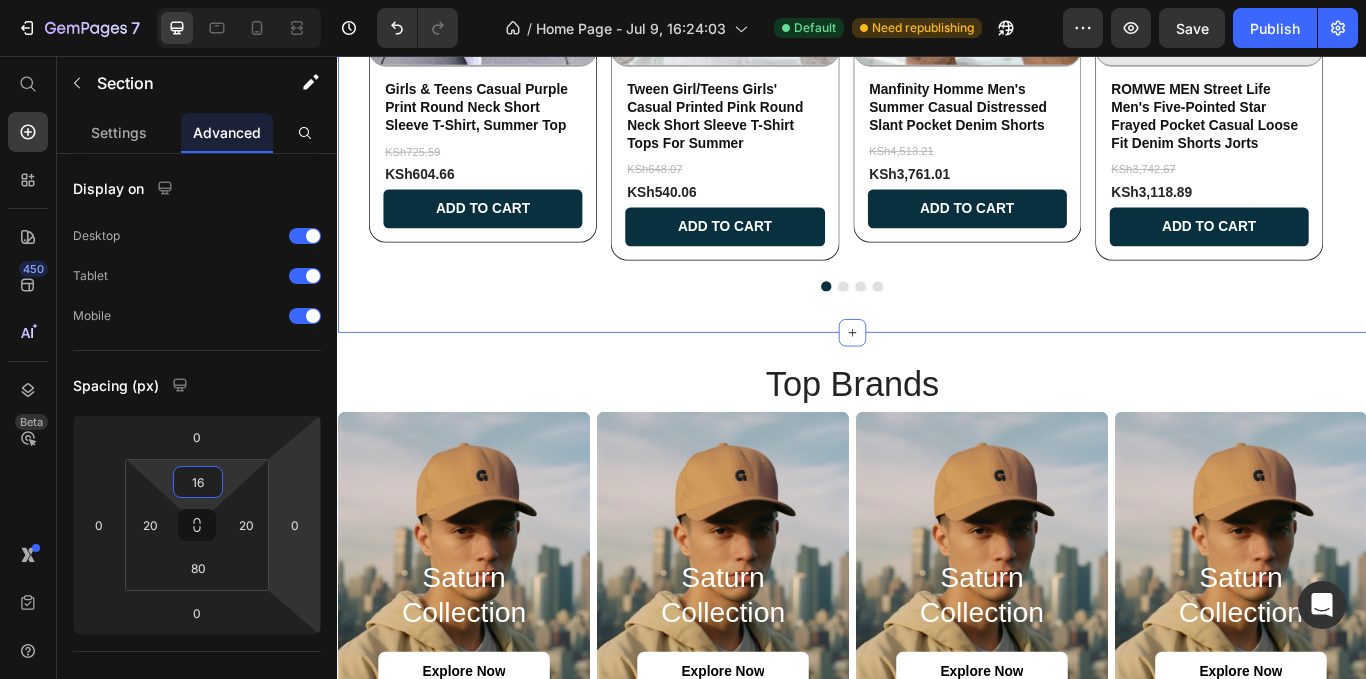 click on "Super Deals Under 300ksh New Arrivals Product Images Girls & Teens Casual Purple Print Round Neck Short Sleeve T-Shirt, Summer Top Product Title KSh725.59 Product Price KSh604.66 Product Price Add to cart Add to Cart Row Row Product Images Tween Girl/Teens Girls' Casual Printed Pink Round Neck Short Sleeve T-Shirt Tops For Summer Product Title KSh648.07 Product Price KSh540.06 Product Price Add to cart Add to Cart Row Row Product Images Manfinity Homme Men's Summer Casual Distressed Slant Pocket Denim Shorts Product Title KSh4,513.21 Product Price KSh3,761.01 Product Price Add to cart Add to Cart Row Row Product Images ROMWE MEN Street Life Men's Five-Pointed Star Frayed Pocket Casual Loose Fit Denim Shorts Jorts Product Title KSh3,742.67 Product Price KSh3,118.89 Product Price Add to cart Add to Cart Row Row Product List Product Images Girls & Teens Casual Purple Print Round Neck Short Sleeve T-Shirt, Summer Top Product Title KSh604.66 Product Price Add to cart Add to Cart Row Row Product Images KSh540.06" at bounding box center (937, -12) 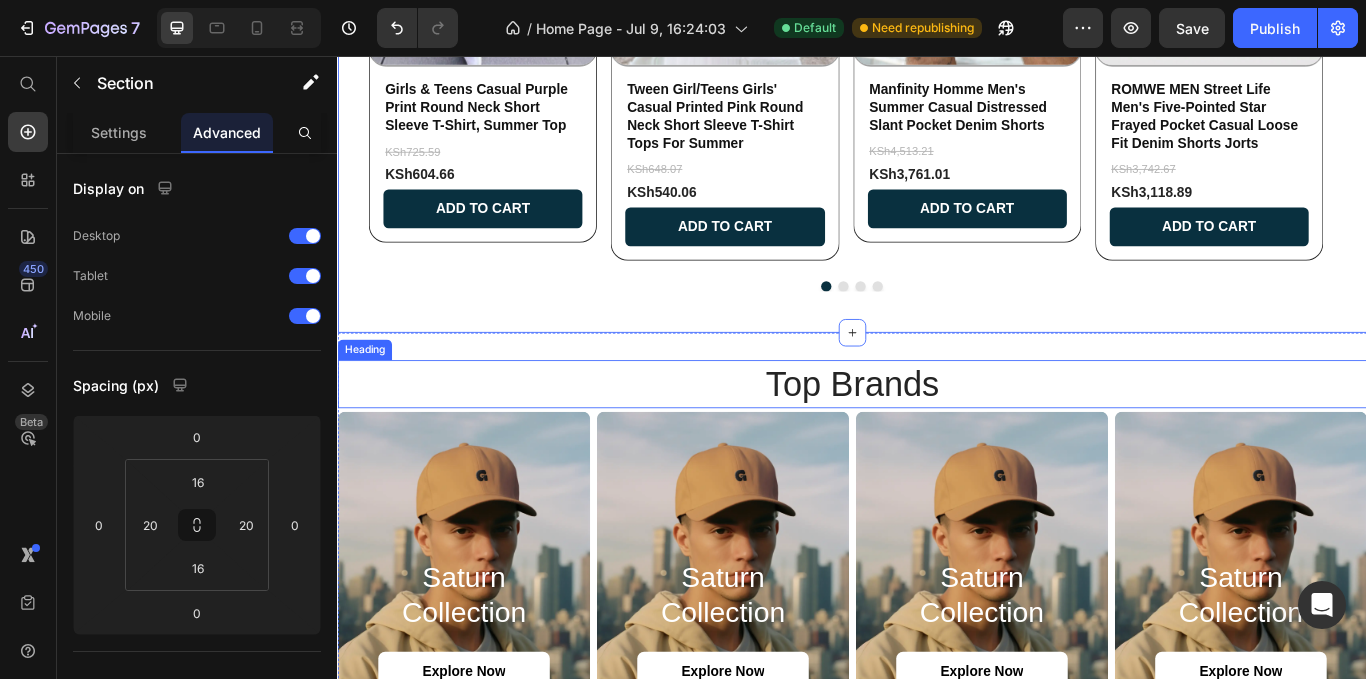 click on "top Brands" at bounding box center (937, 439) 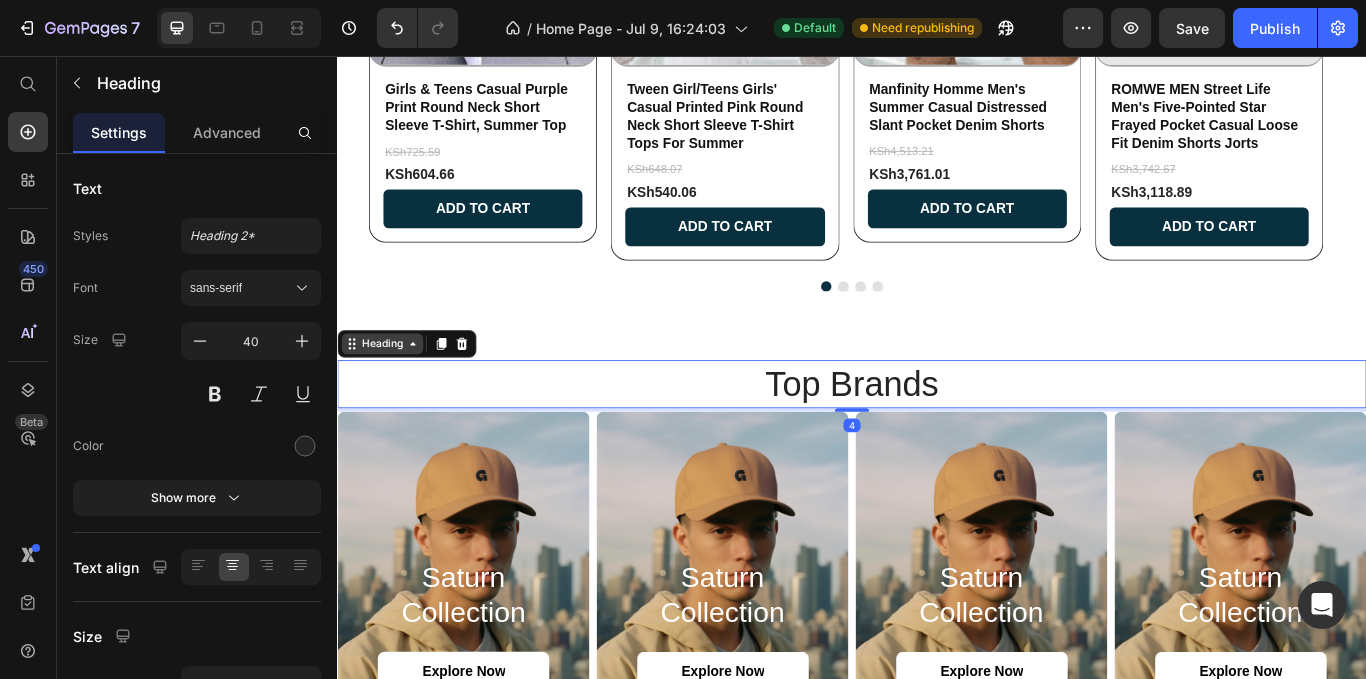 click on "Heading" at bounding box center (389, 392) 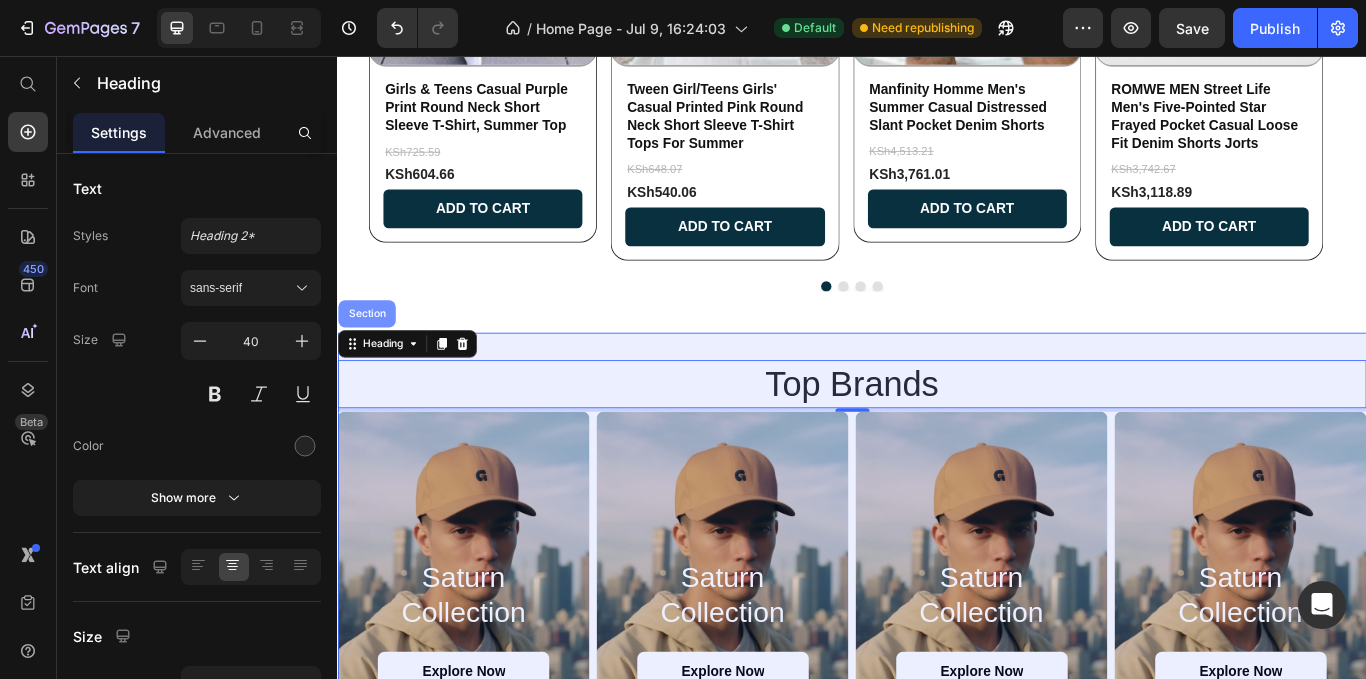 click on "Section" at bounding box center [371, 357] 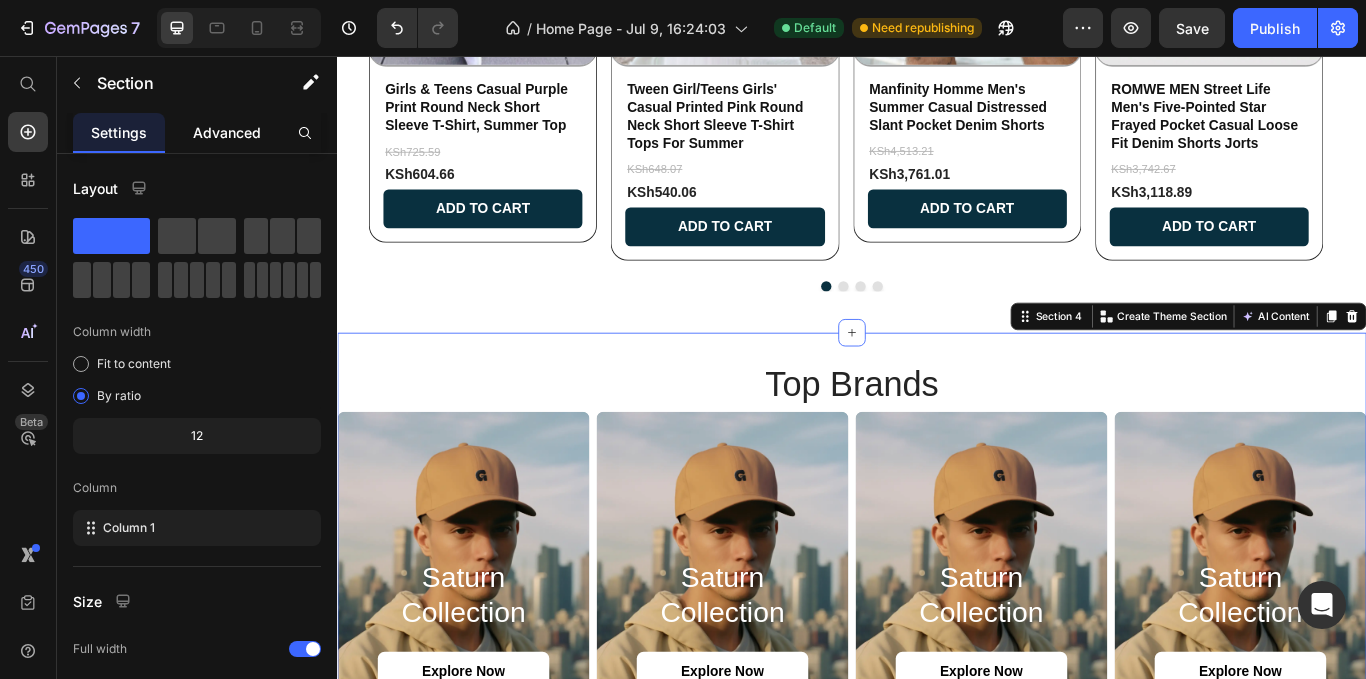 click on "Advanced" at bounding box center (227, 132) 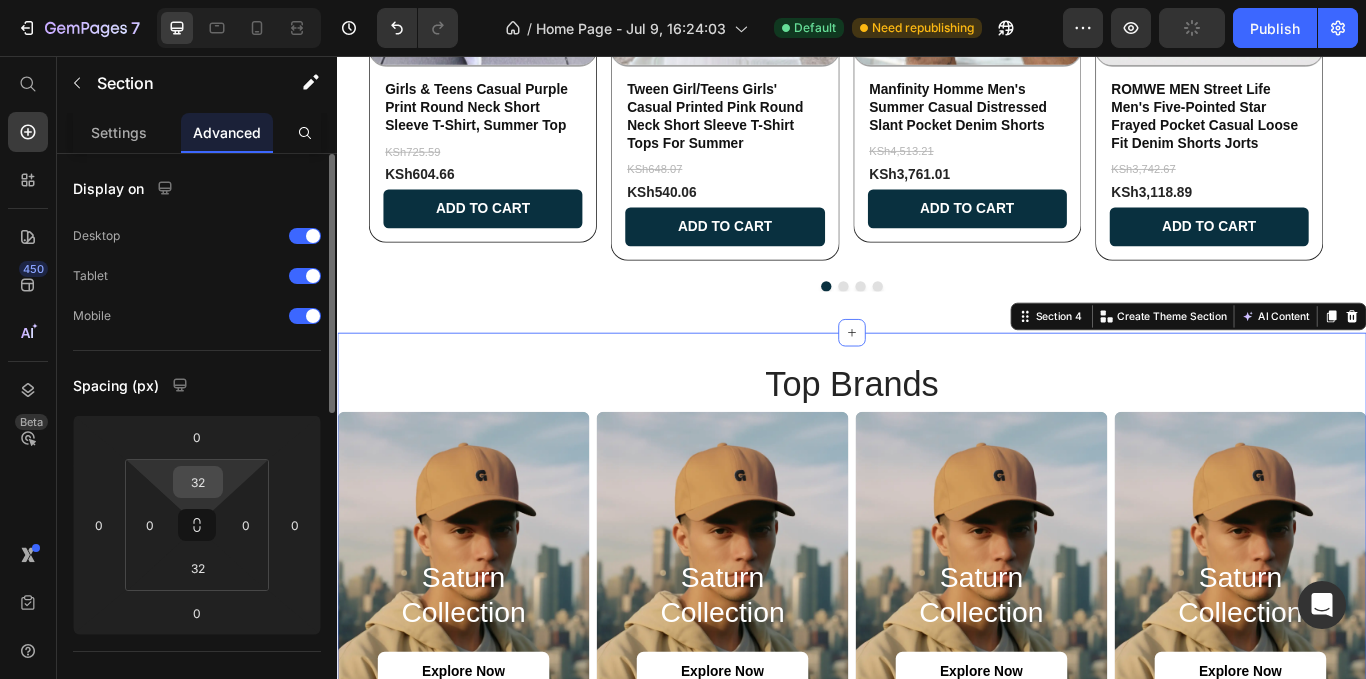 click on "32" at bounding box center (198, 482) 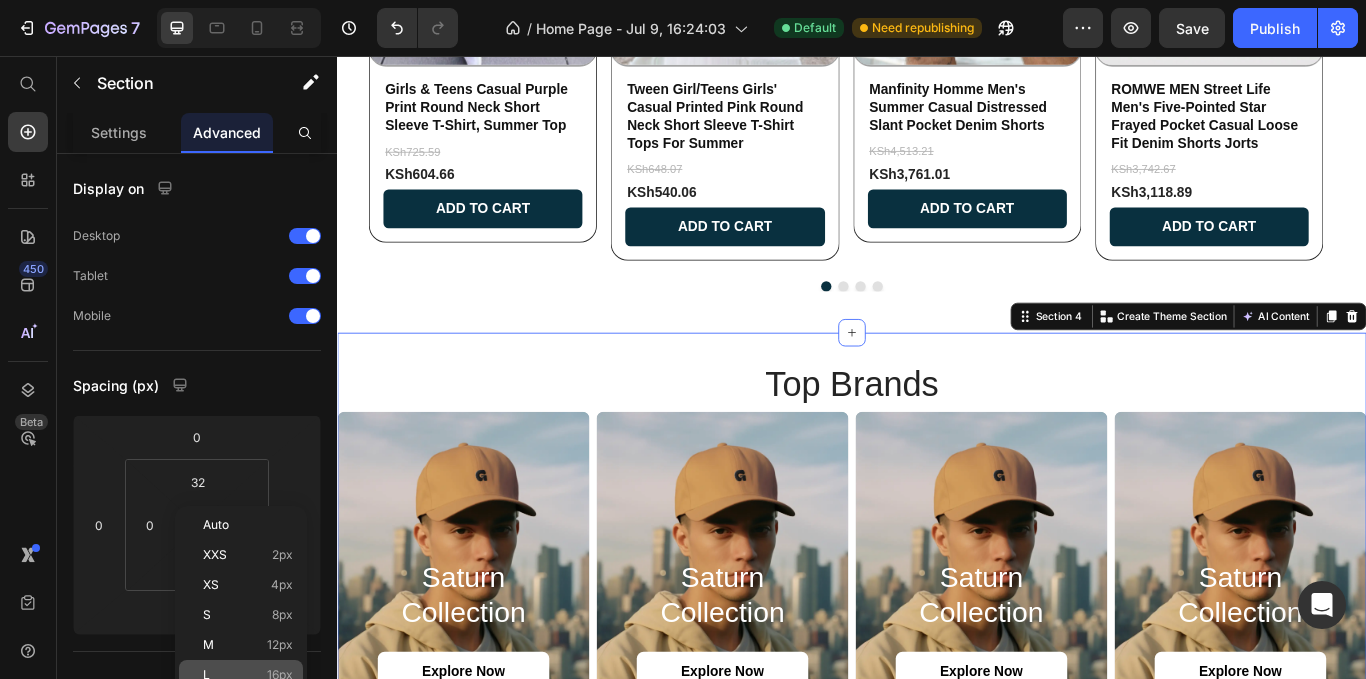 click on "L 16px" 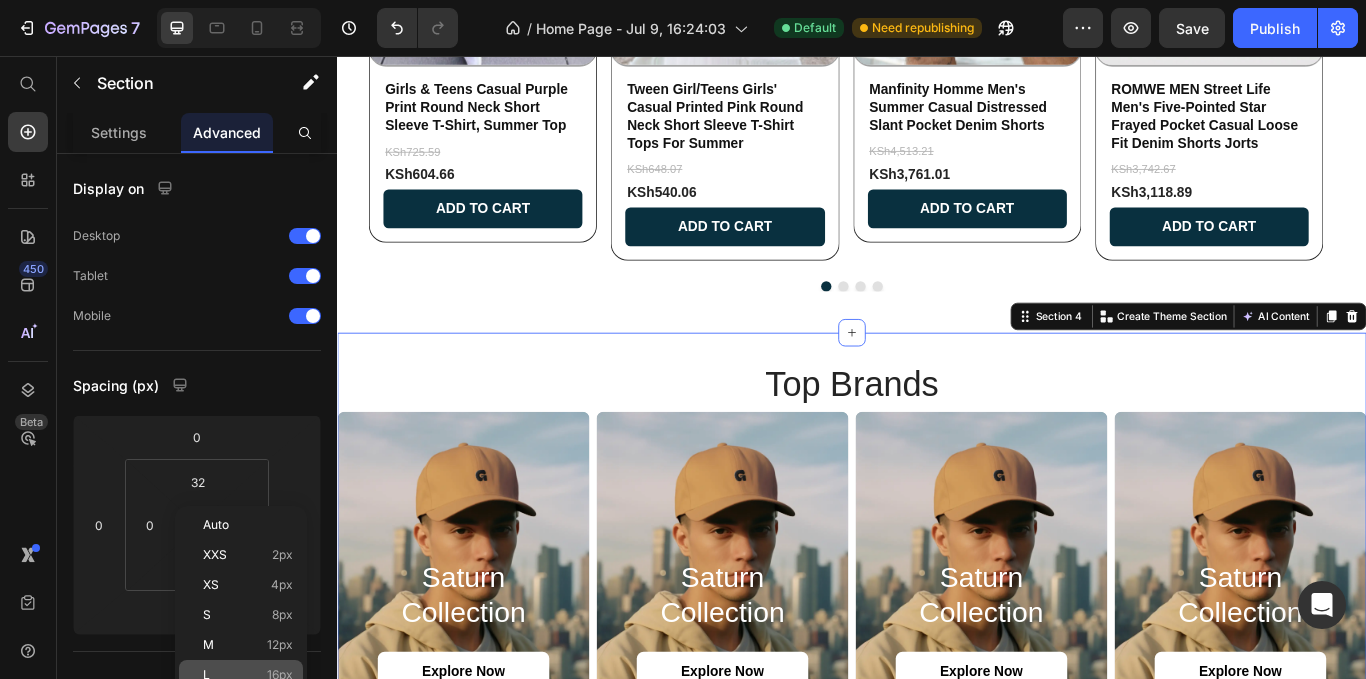 type on "16" 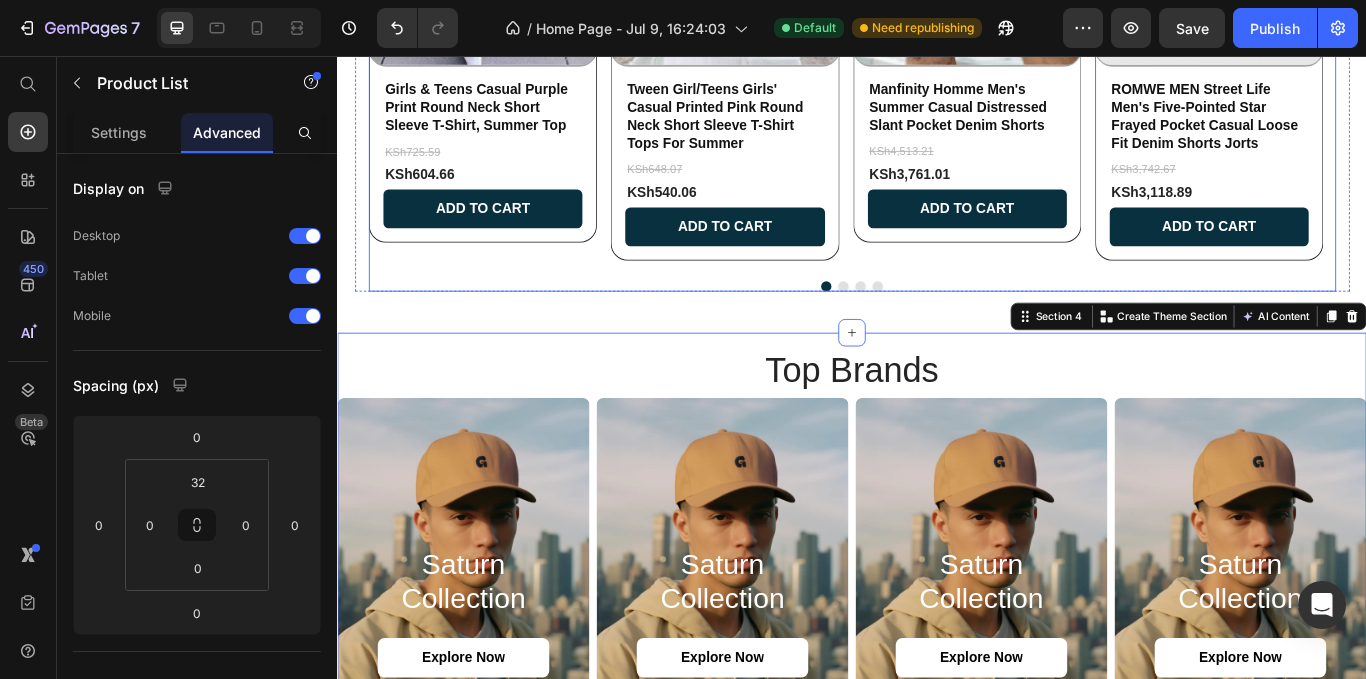 click on "Product Images Girls & Teens Casual Purple Print Round Neck Short Sleeve T-Shirt, Summer Top Product Title KSh725.59 Product Price KSh604.66 Product Price Add to cart Add to Cart Row Row Product Images Tween Girl/Teens Girls' Casual Printed Pink Round Neck Short Sleeve T-Shirt Tops For Summer Product Title KSh648.07 Product Price KSh540.06 Product Price Add to cart Add to Cart Row Row Product Images Manfinity Homme Men's Summer Casual Distressed Slant Pocket Denim Shorts Product Title KSh4,513.21 Product Price KSh3,761.01 Product Price Add to cart Add to Cart Row Row Product Images ROMWE MEN Street Life Men's Five-Pointed Star Frayed Pocket Casual Loose Fit Denim Shorts Jorts Product Title KSh3,742.67 Product Price KSh3,118.89 Product Price Add to cart Add to Cart Row Row" at bounding box center [937, 8] 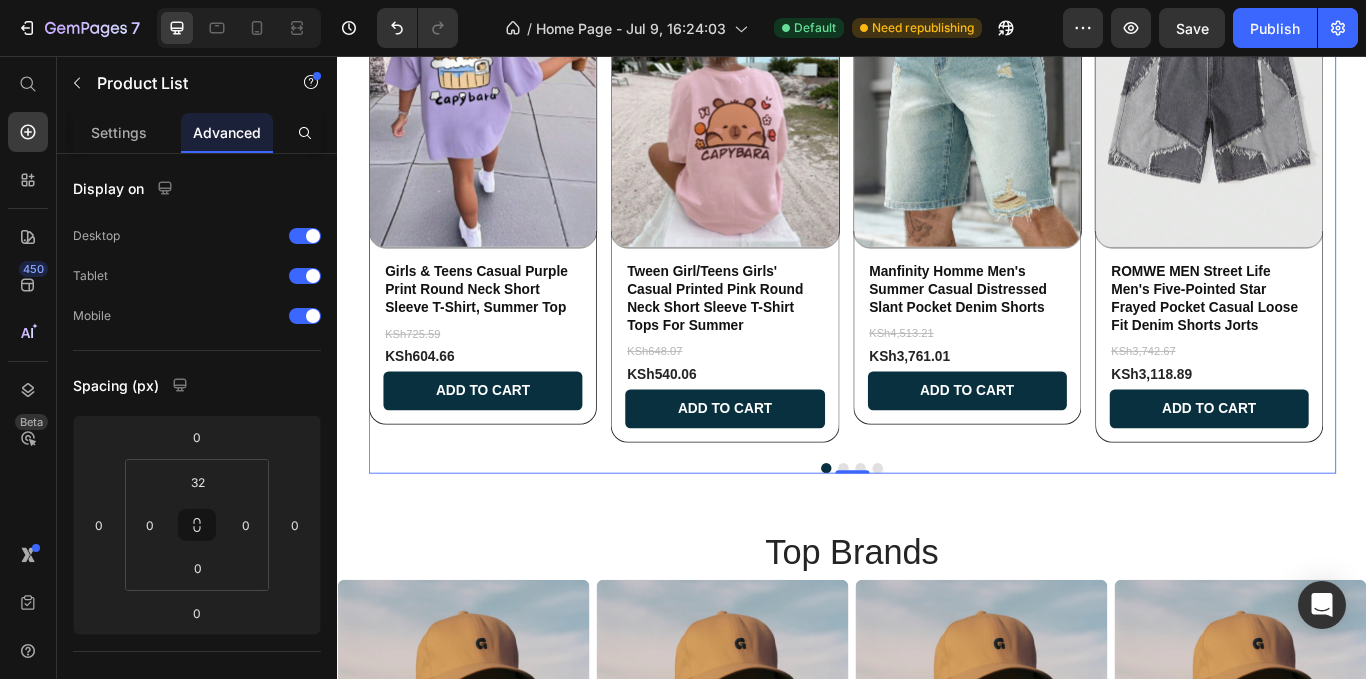 scroll, scrollTop: 1184, scrollLeft: 0, axis: vertical 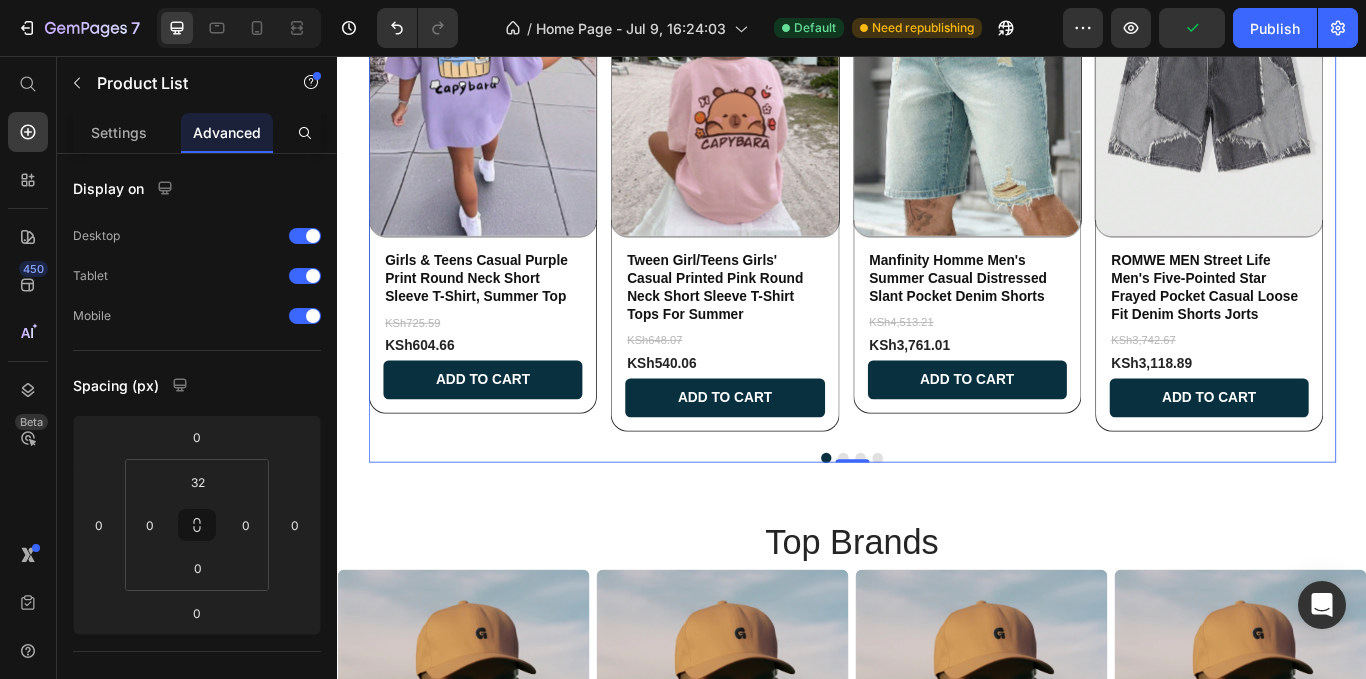 click on "Product Images Girls & Teens Casual Purple Print Round Neck Short Sleeve T-Shirt, Summer Top Product Title KSh725.59 Product Price KSh604.66 Product Price Add to cart Add to Cart Row Row Product Images Tween Girl/Teens Girls' Casual Printed Pink Round Neck Short Sleeve T-Shirt Tops For Summer Product Title KSh648.07 Product Price KSh540.06 Product Price Add to cart Add to Cart Row Row Product Images Manfinity Homme Men's Summer Casual Distressed Slant Pocket Denim Shorts Product Title KSh4,513.21 Product Price KSh3,761.01 Product Price Add to cart Add to Cart Row Row Product Images ROMWE MEN Street Life Men's Five-Pointed Star Frayed Pocket Casual Loose Fit Denim Shorts Jorts Product Title KSh3,742.67 Product Price KSh3,118.89 Product Price Add to cart Add to Cart Row Row" at bounding box center (937, 208) 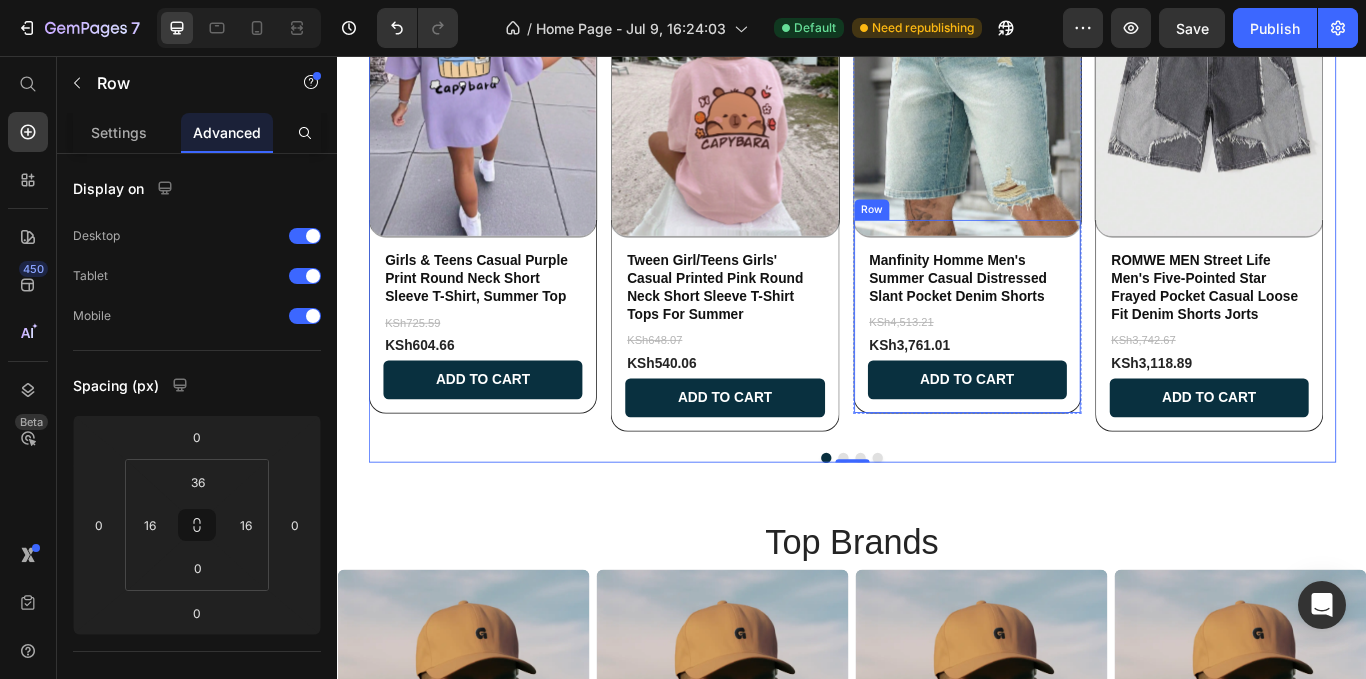 click on "Manfinity Homme Men's Summer Casual Distressed Slant Pocket Denim Shorts Product Title KSh4,513.21 Product Price KSh3,761.01 Product Price Add to cart Add to Cart" at bounding box center (1071, 378) 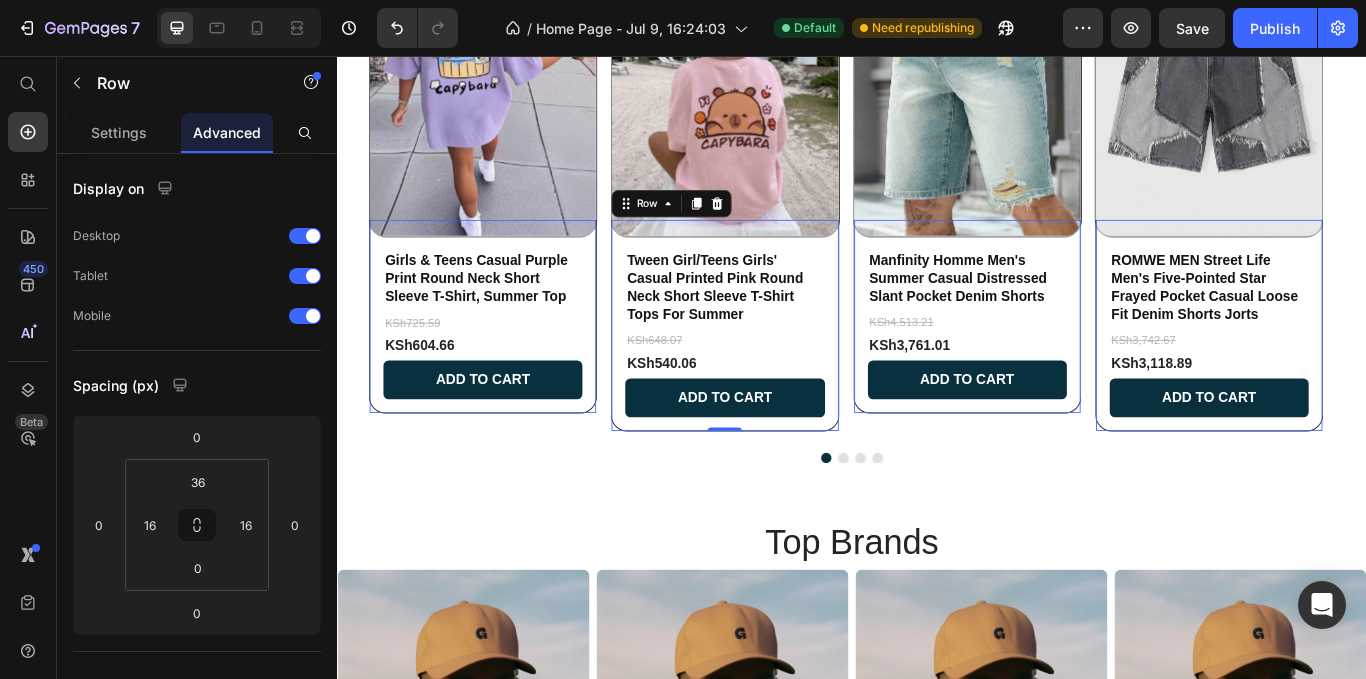 click on "Tween Girl/Teens Girls' Casual Printed Pink Round Neck Short Sleeve T-Shirt Tops For Summer Product Title KSh648.07 Product Price KSh540.06 Product Price Add to cart Add to Cart Row   0" at bounding box center [788, 371] 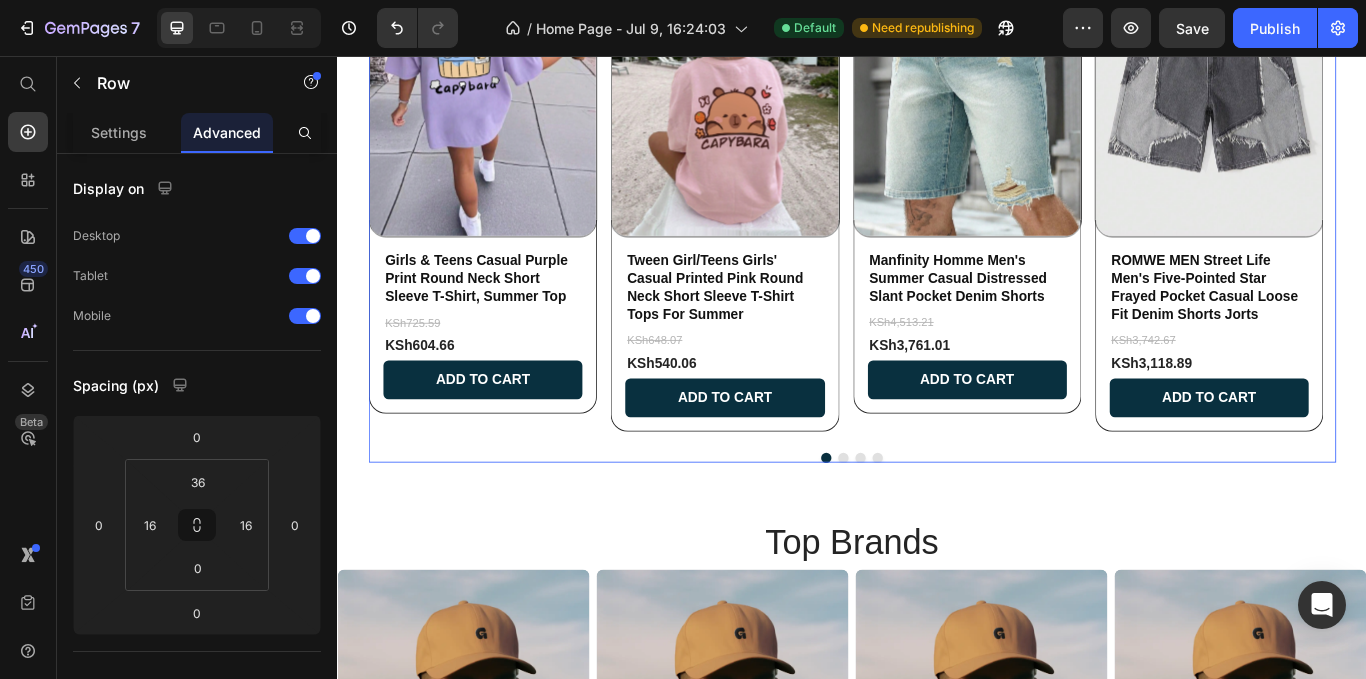 click on "Product Images Girls & Teens Casual Purple Print Round Neck Short Sleeve T-Shirt, Summer Top Product Title KSh725.59 Product Price KSh604.66 Product Price Add to cart Add to Cart Row Row Product Images Tween Girl/Teens Girls' Casual Printed Pink Round Neck Short Sleeve T-Shirt Tops For Summer Product Title KSh648.07 Product Price KSh540.06 Product Price Add to cart Add to Cart Row Row Product Images Manfinity Homme Men's Summer Casual Distressed Slant Pocket Denim Shorts Product Title KSh4,513.21 Product Price KSh3,761.01 Product Price Add to cart Add to Cart Row Row Product Images ROMWE MEN Street Life Men's Five-Pointed Star Frayed Pocket Casual Loose Fit Denim Shorts Jorts Product Title KSh3,742.67 Product Price KSh3,118.89 Product Price Add to cart Add to Cart Row Row" at bounding box center [937, 208] 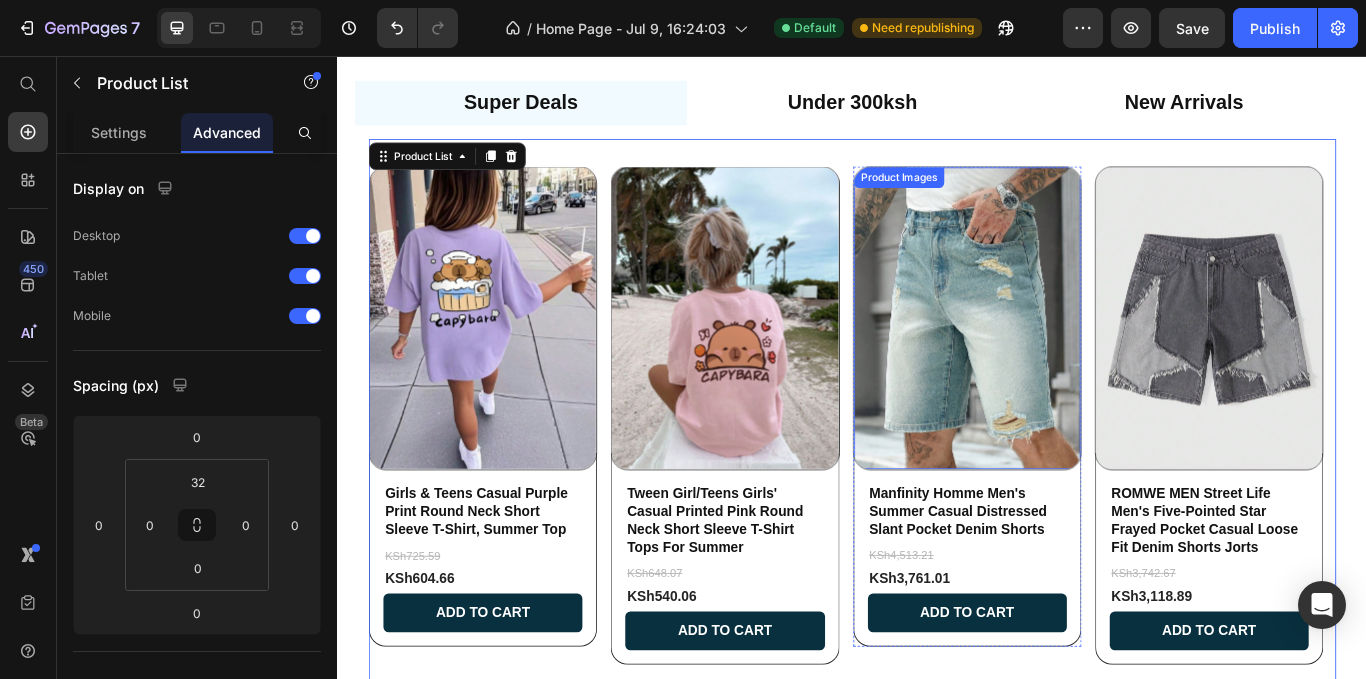 scroll, scrollTop: 784, scrollLeft: 0, axis: vertical 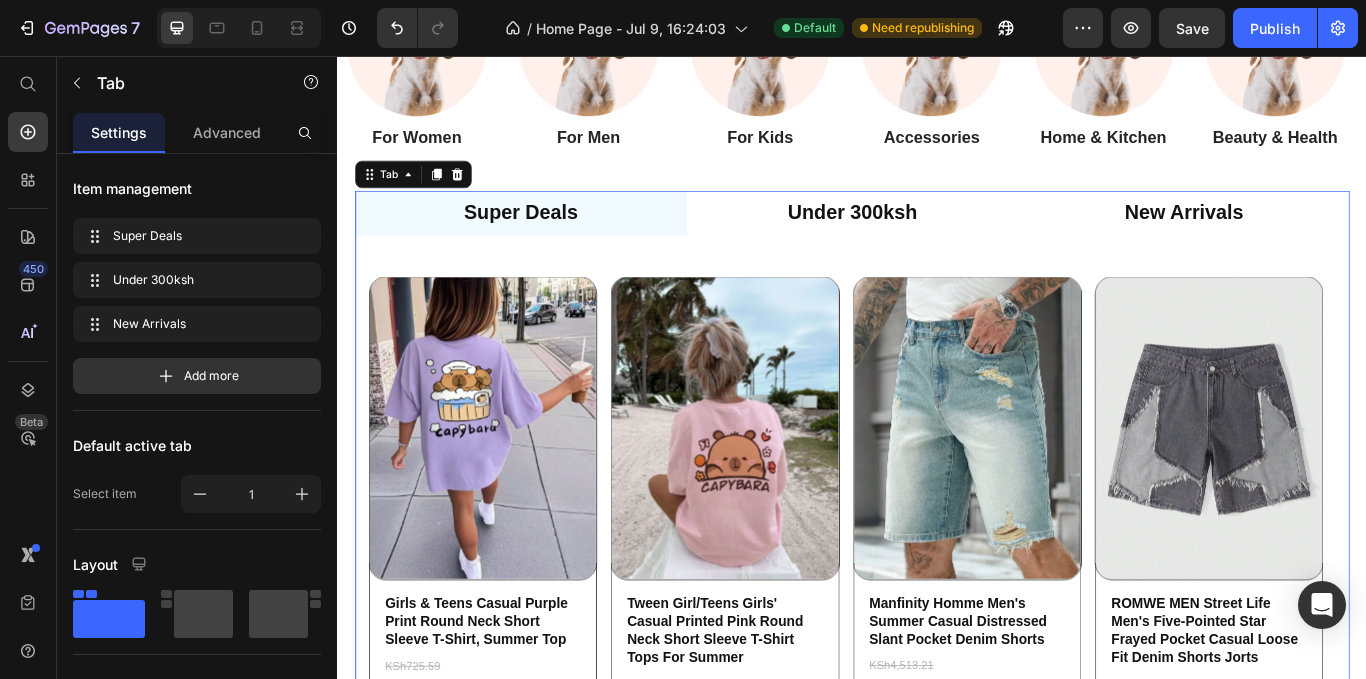 click on "Under 300ksh" at bounding box center (937, 240) 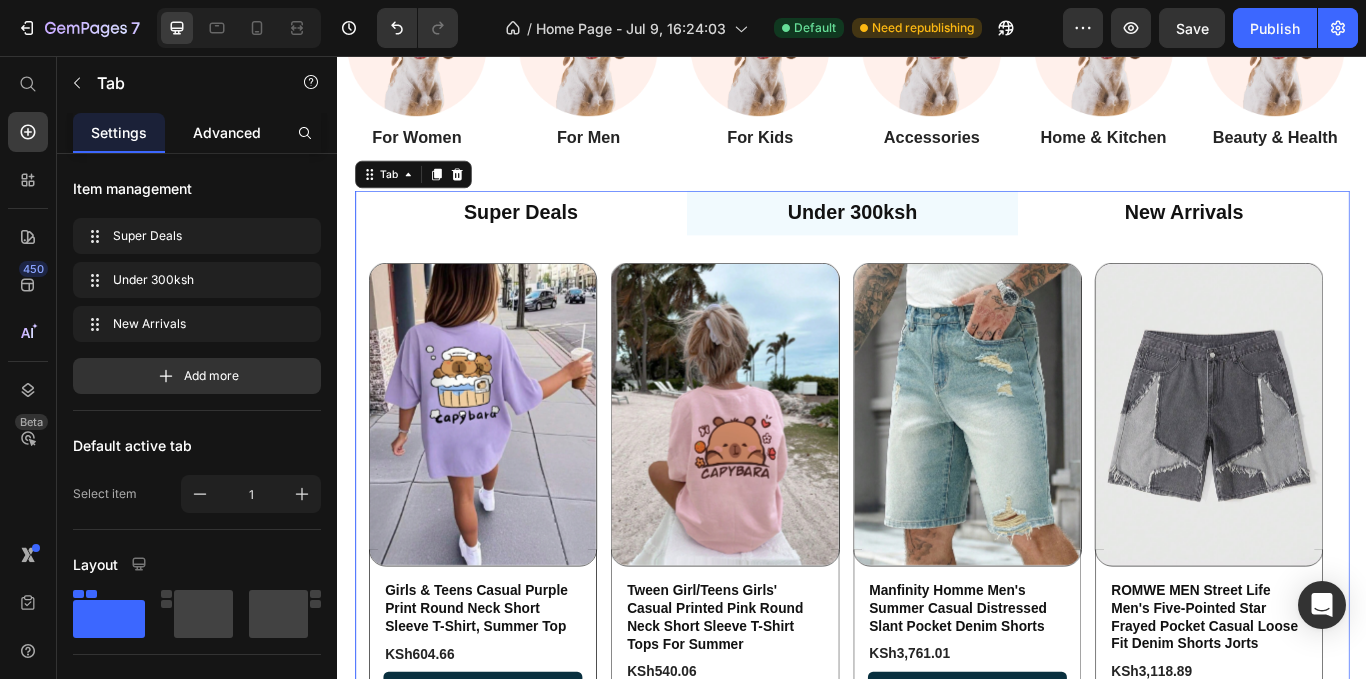 click on "Advanced" at bounding box center (227, 132) 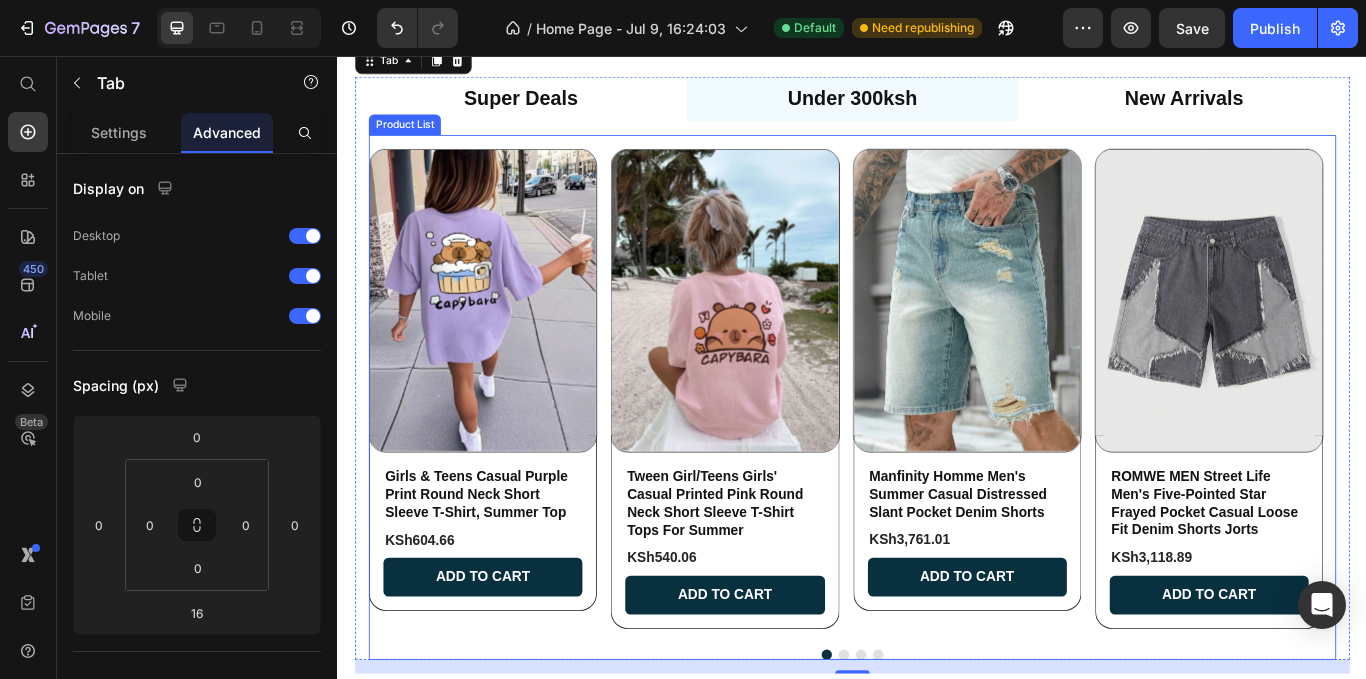 scroll, scrollTop: 1184, scrollLeft: 0, axis: vertical 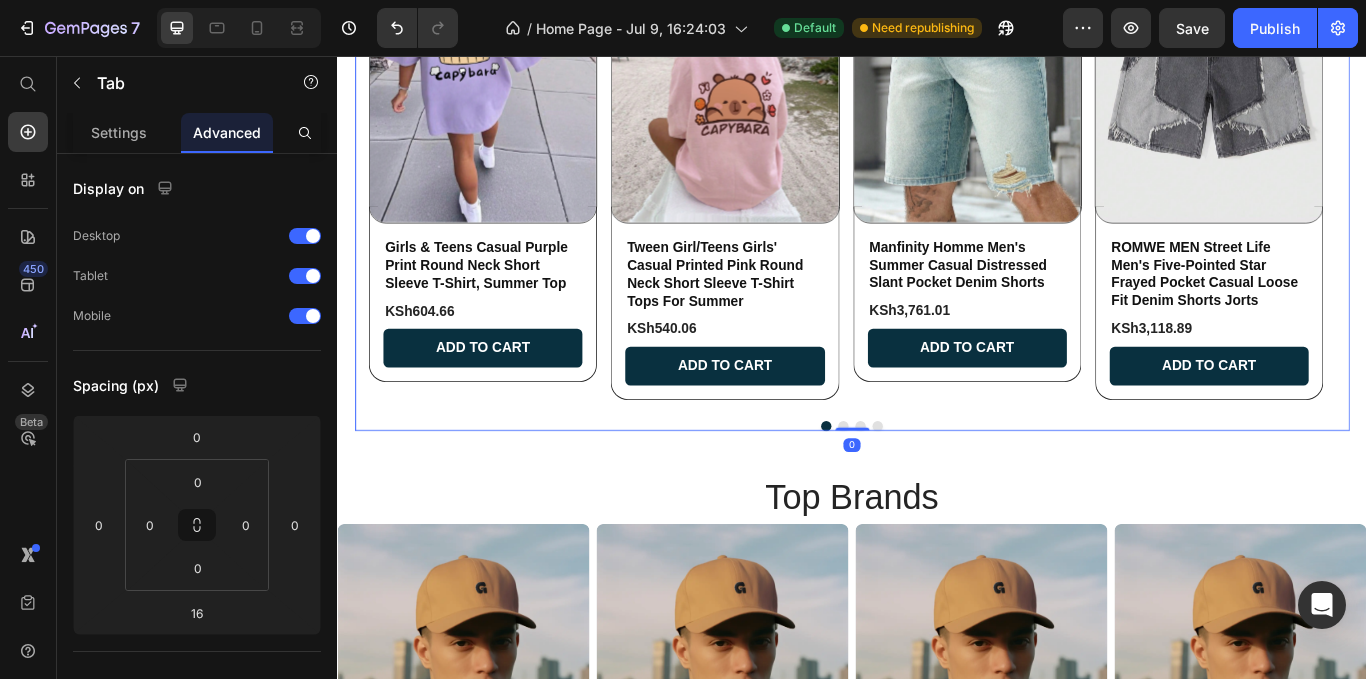 drag, startPoint x: 927, startPoint y: 503, endPoint x: 928, endPoint y: 483, distance: 20.024984 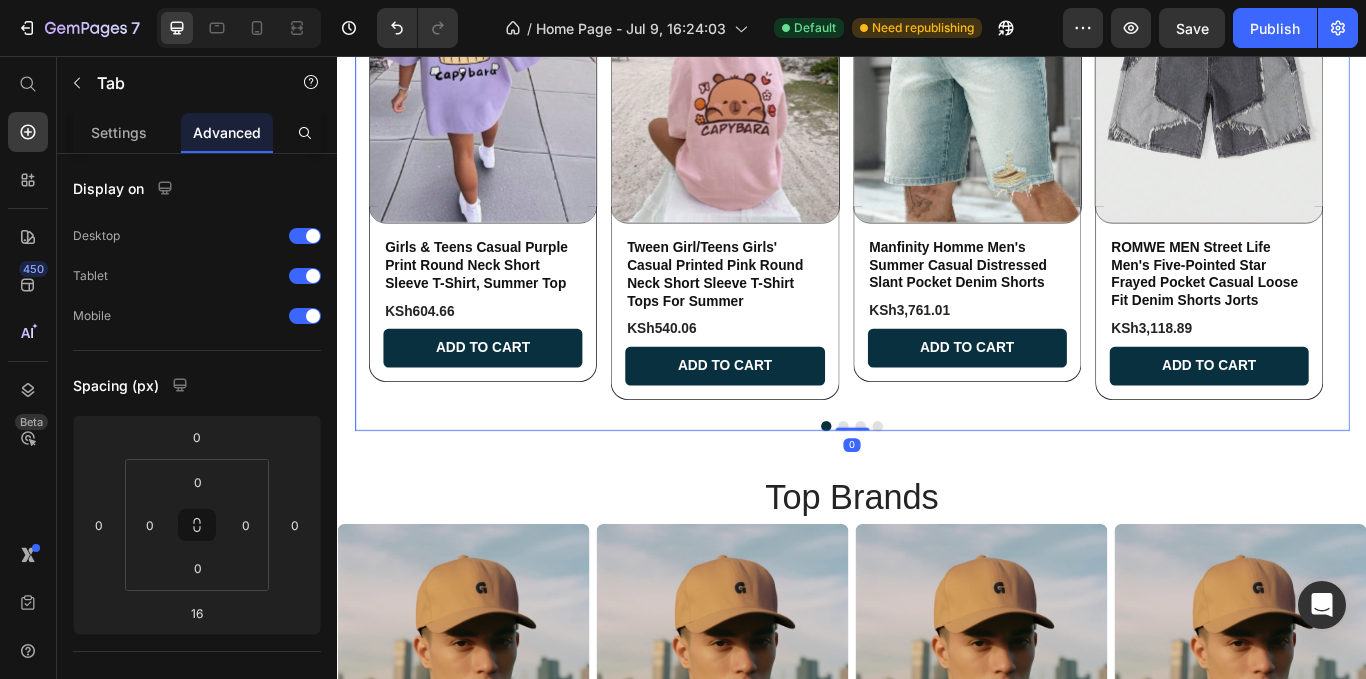 click on "Super Deals Under 300ksh New Arrivals Product Images Girls & Teens Casual Purple Print Round Neck Short Sleeve T-Shirt, Summer Top Product Title KSh725.59 Product Price KSh604.66 Product Price Add to cart Add to Cart Row Row Product Images Tween Girl/Teens Girls' Casual Printed Pink Round Neck Short Sleeve T-Shirt Tops For Summer Product Title KSh648.07 Product Price KSh540.06 Product Price Add to cart Add to Cart Row Row Product Images Manfinity Homme Men's Summer Casual Distressed Slant Pocket Denim Shorts Product Title KSh4,513.21 Product Price KSh3,761.01 Product Price Add to cart Add to Cart Row Row Product Images ROMWE MEN Street Life Men's Five-Pointed Star Frayed Pocket Casual Loose Fit Denim Shorts Jorts Product Title KSh3,742.67 Product Price KSh3,118.89 Product Price Add to cart Add to Cart Row Row Product List Product Images Girls & Teens Casual Purple Print Round Neck Short Sleeve T-Shirt, Summer Top Product Title KSh604.66 Product Price Add to cart Add to Cart Row Row Product Images KSh540.06" at bounding box center [937, 154] 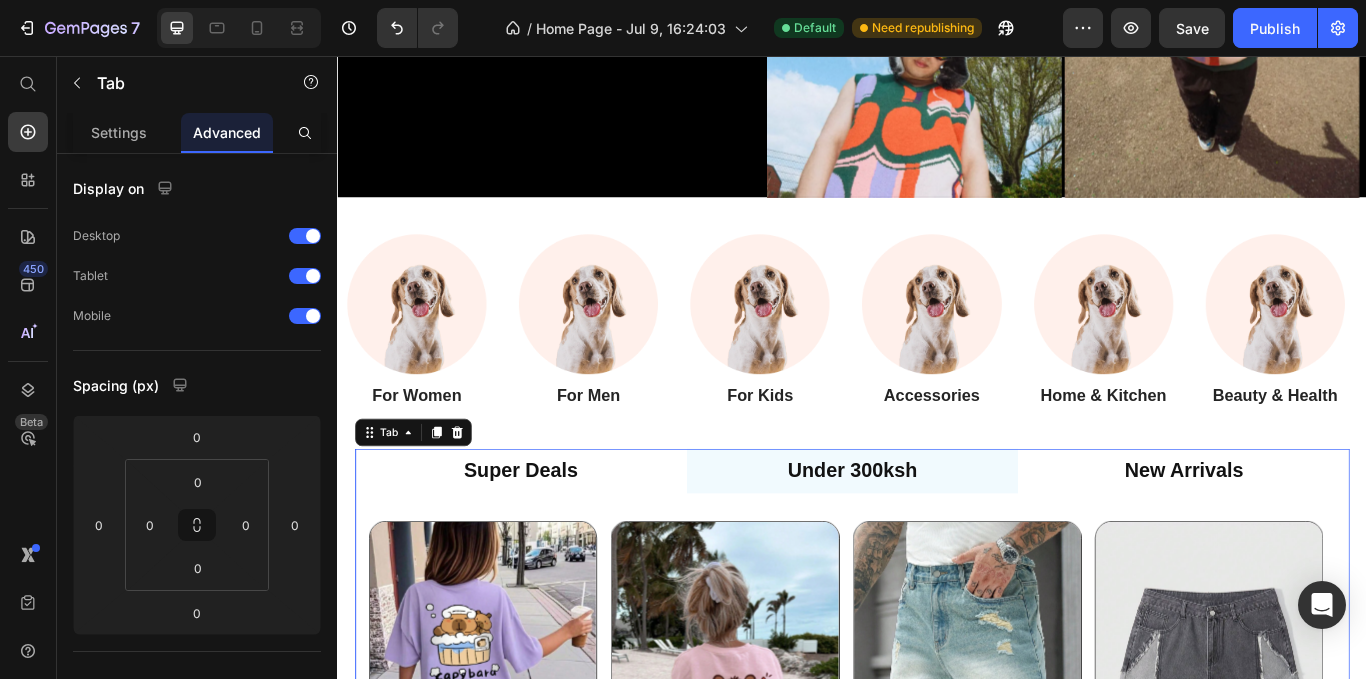 scroll, scrollTop: 384, scrollLeft: 0, axis: vertical 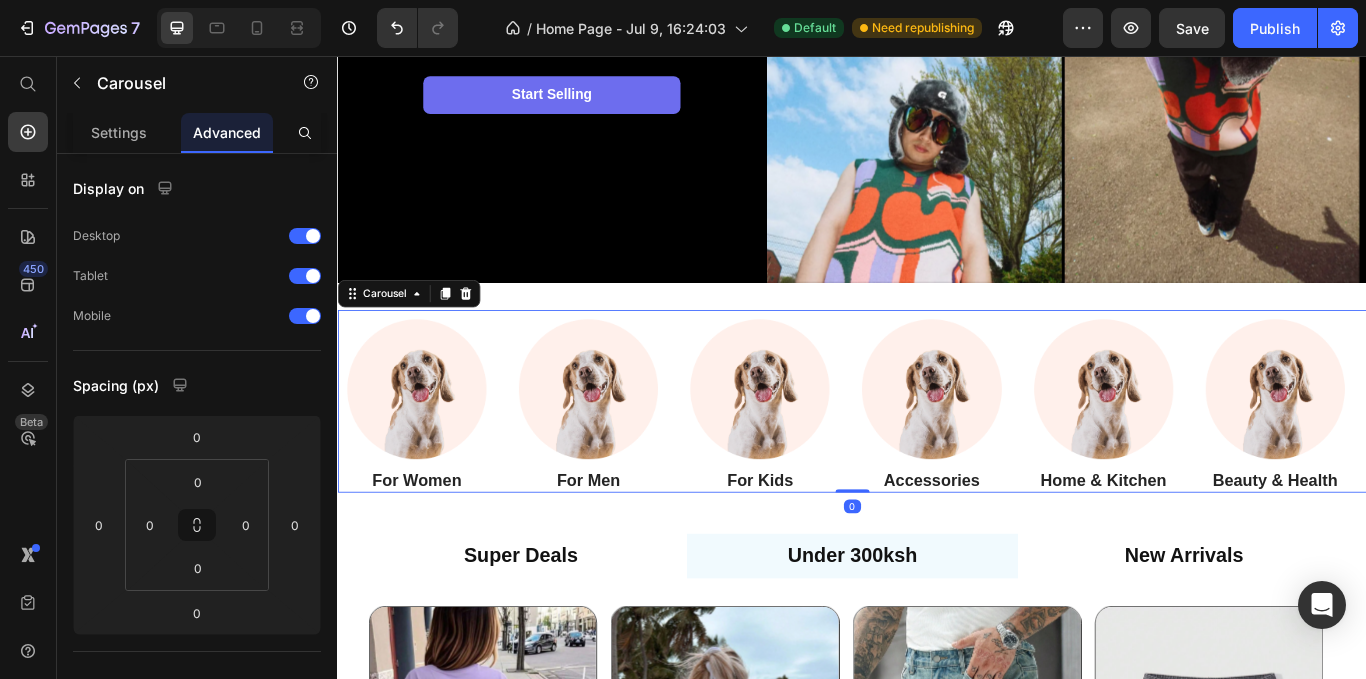 click on "Image For Women Heading Image For Men Heading Image For Kids Heading Image Accessories Heading Image Home & Kitchen Heading Image Beauty & Health Heading" at bounding box center [937, 459] 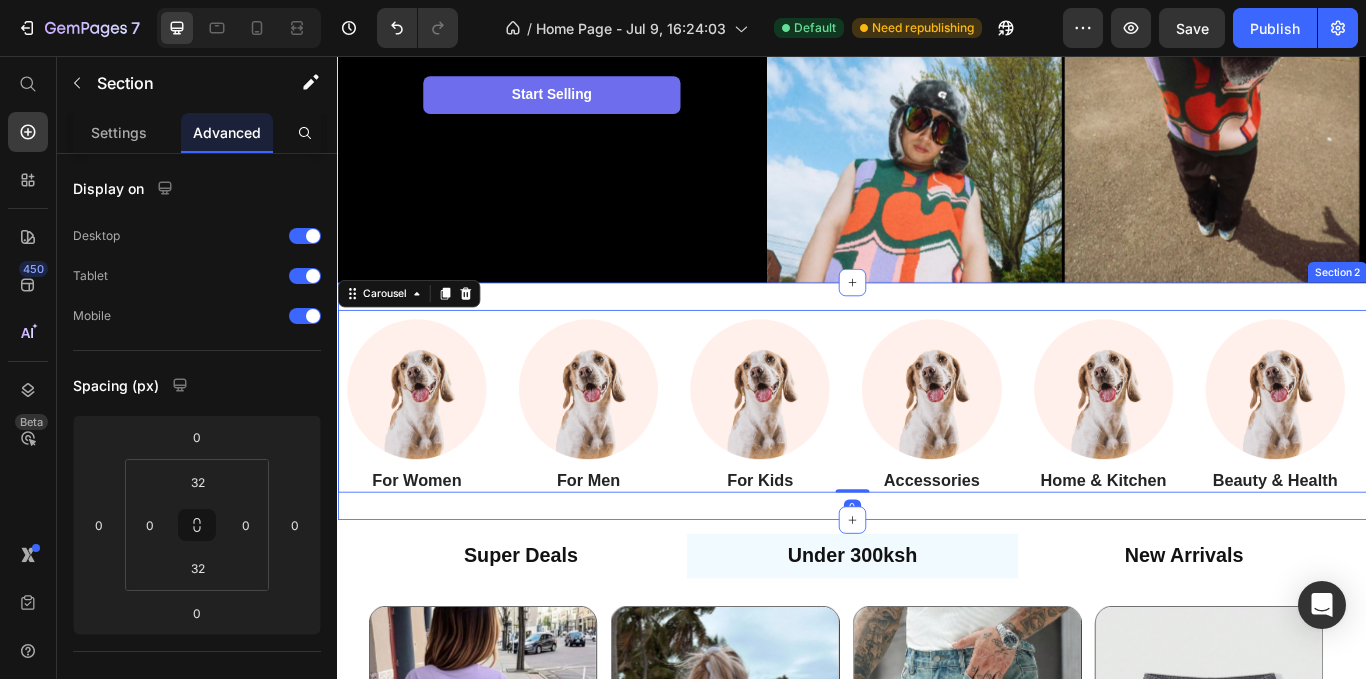 click on "Image For Women Heading Image For Men Heading Image For Kids Heading Image Accessories Heading Image Home & Kitchen Heading Image Beauty & Health Heading
Carousel   0 Section 2" at bounding box center [937, 459] 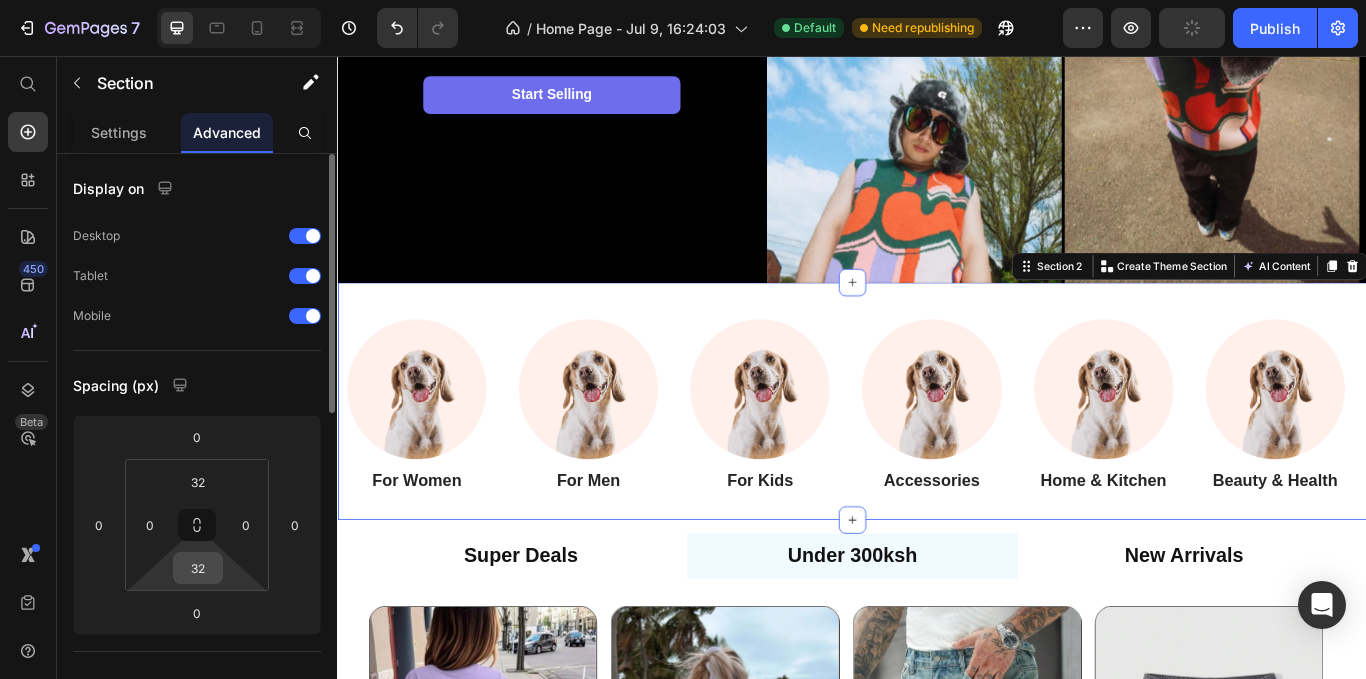 click on "32" at bounding box center (198, 568) 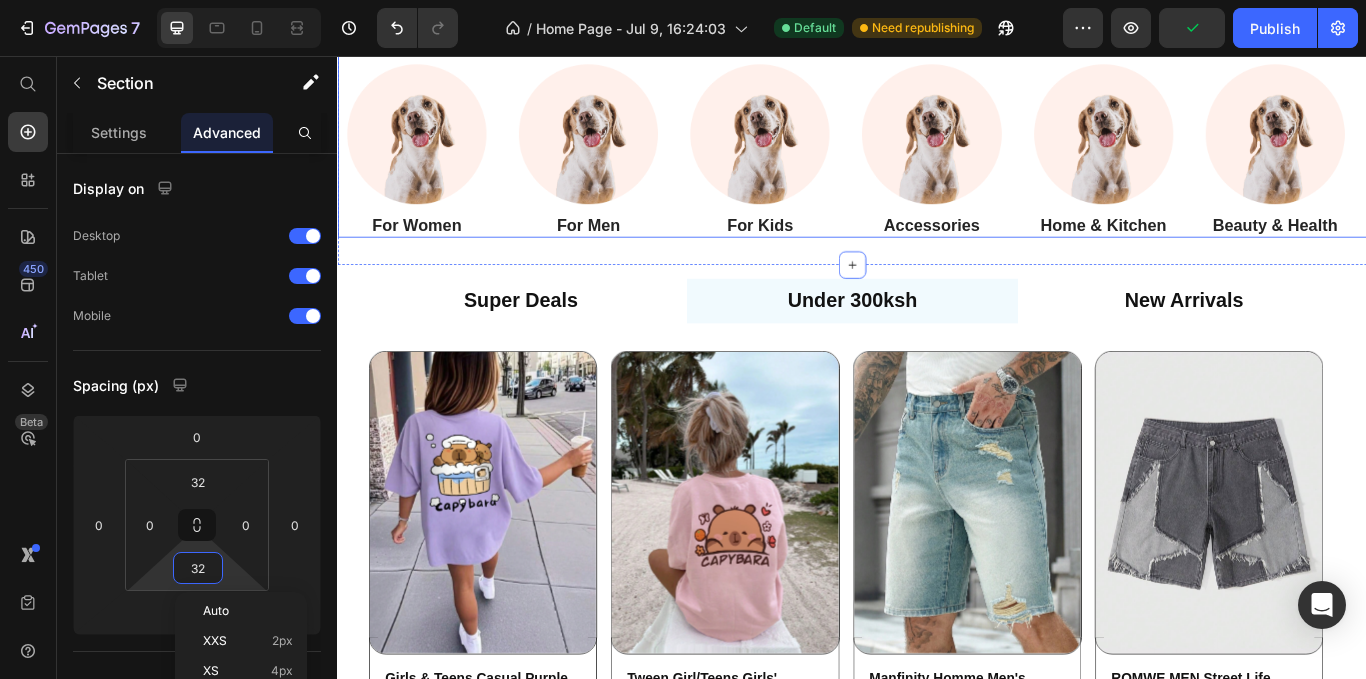 scroll, scrollTop: 684, scrollLeft: 0, axis: vertical 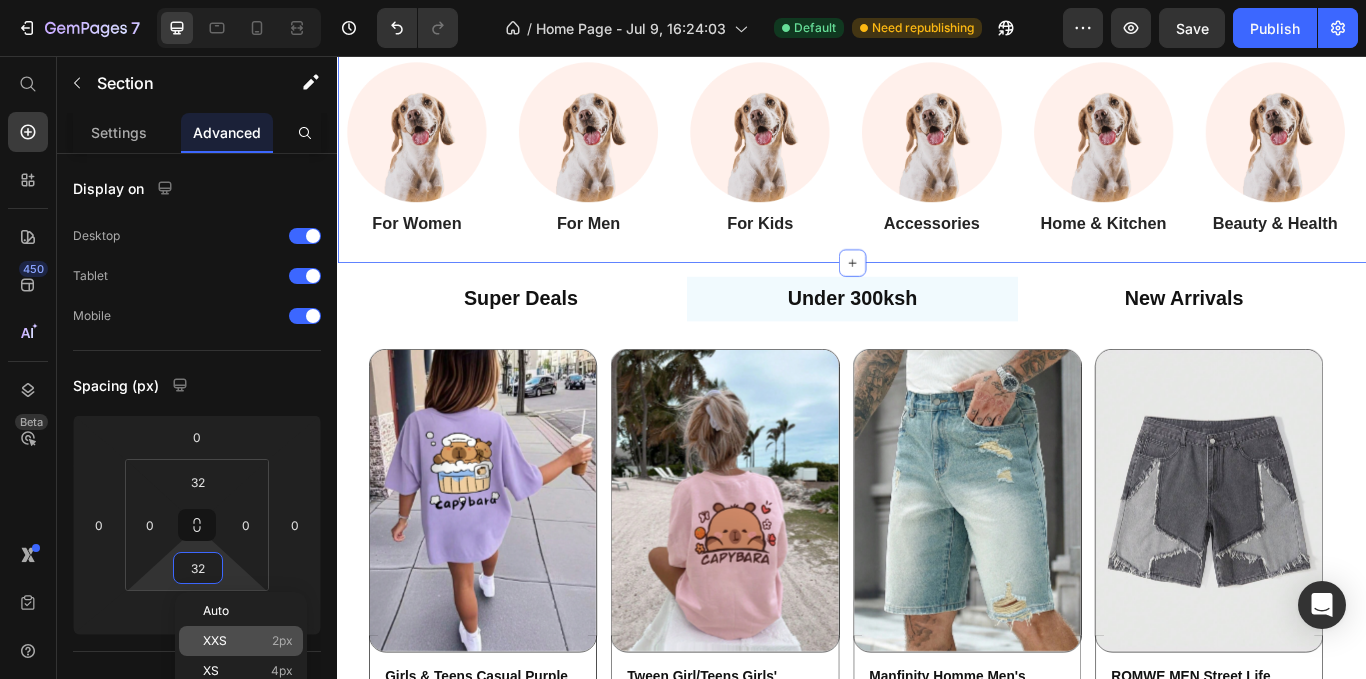 click on "XXS 2px" at bounding box center (248, 641) 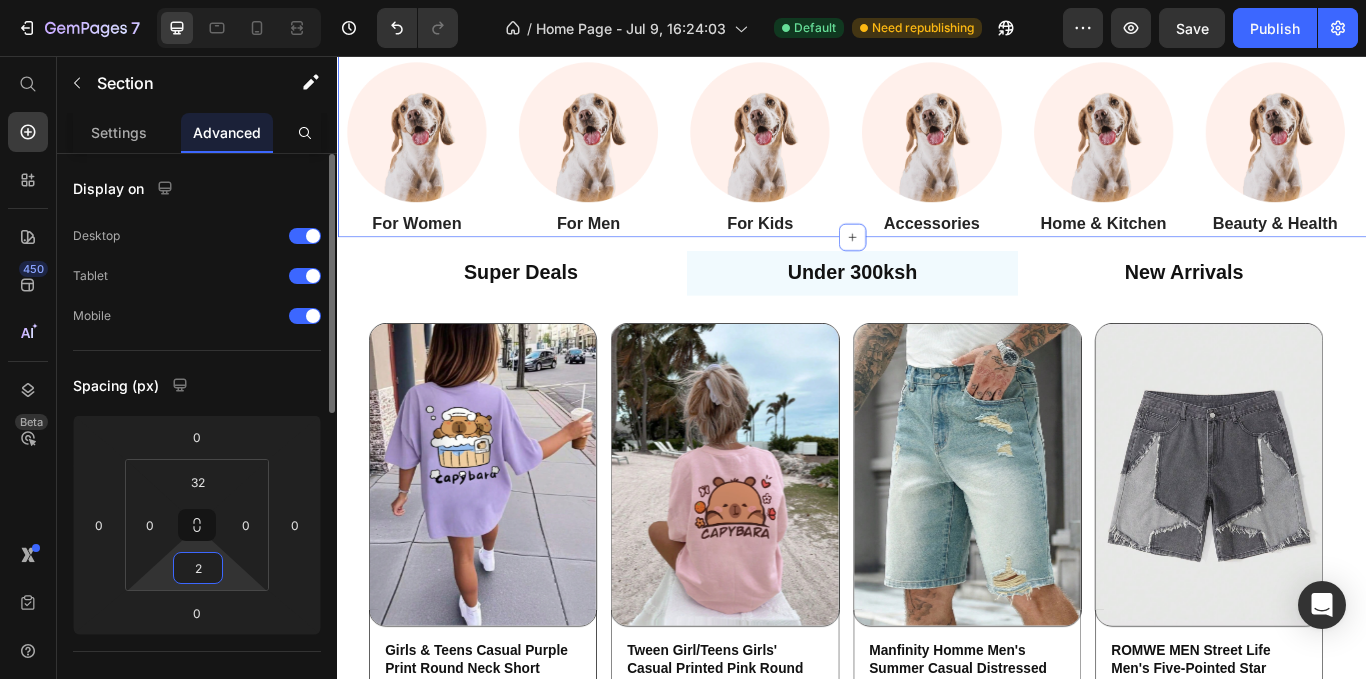 click on "2" at bounding box center [198, 568] 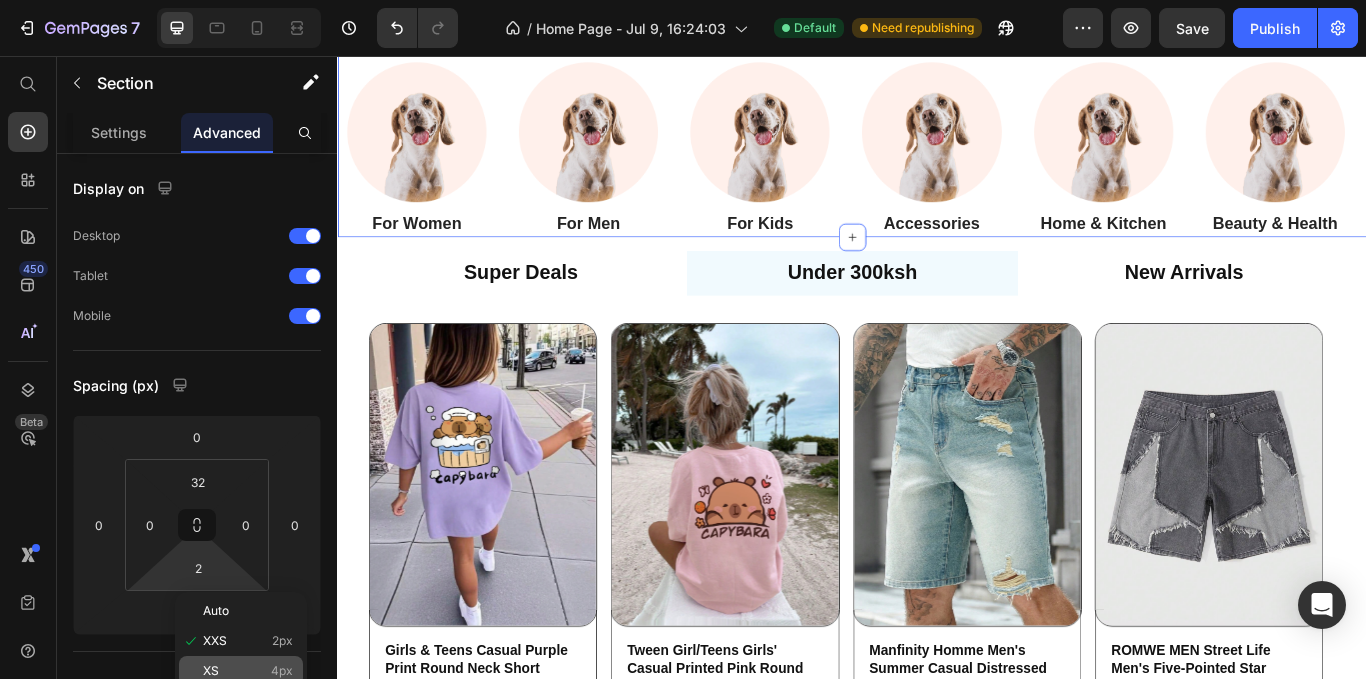 click on "XS 4px" at bounding box center [248, 671] 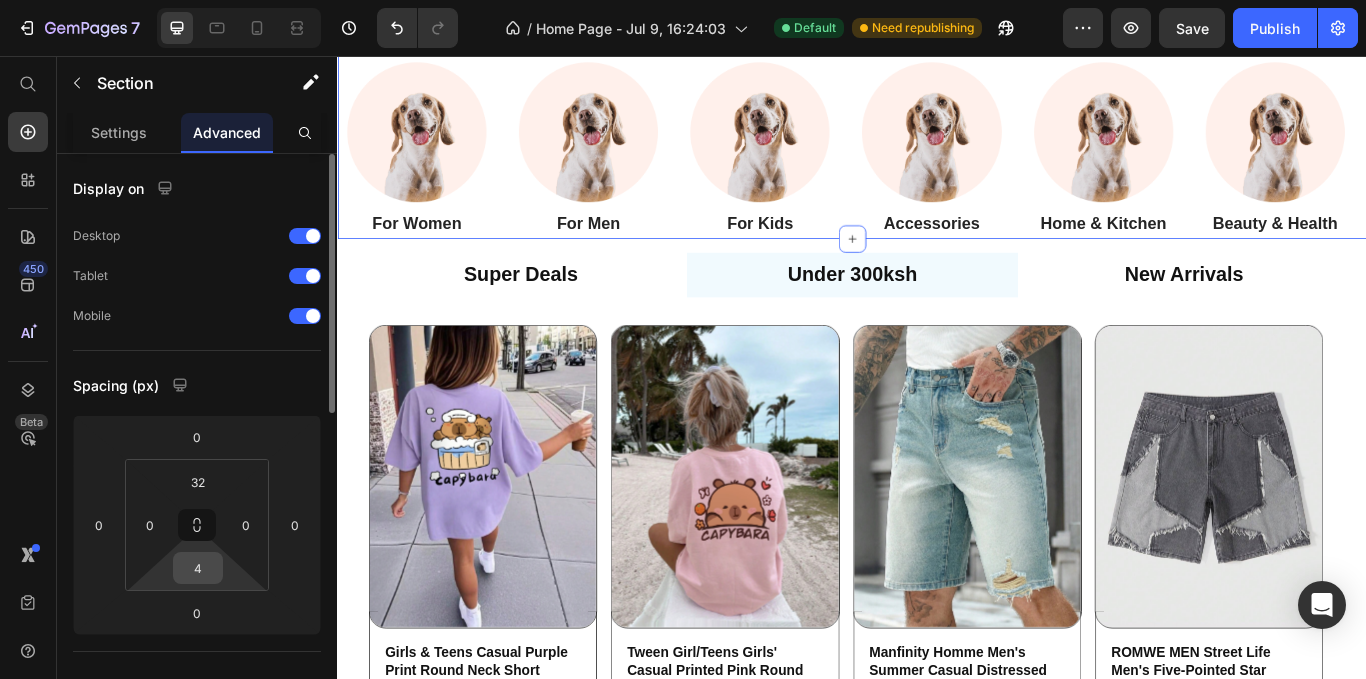 click on "4" at bounding box center (198, 568) 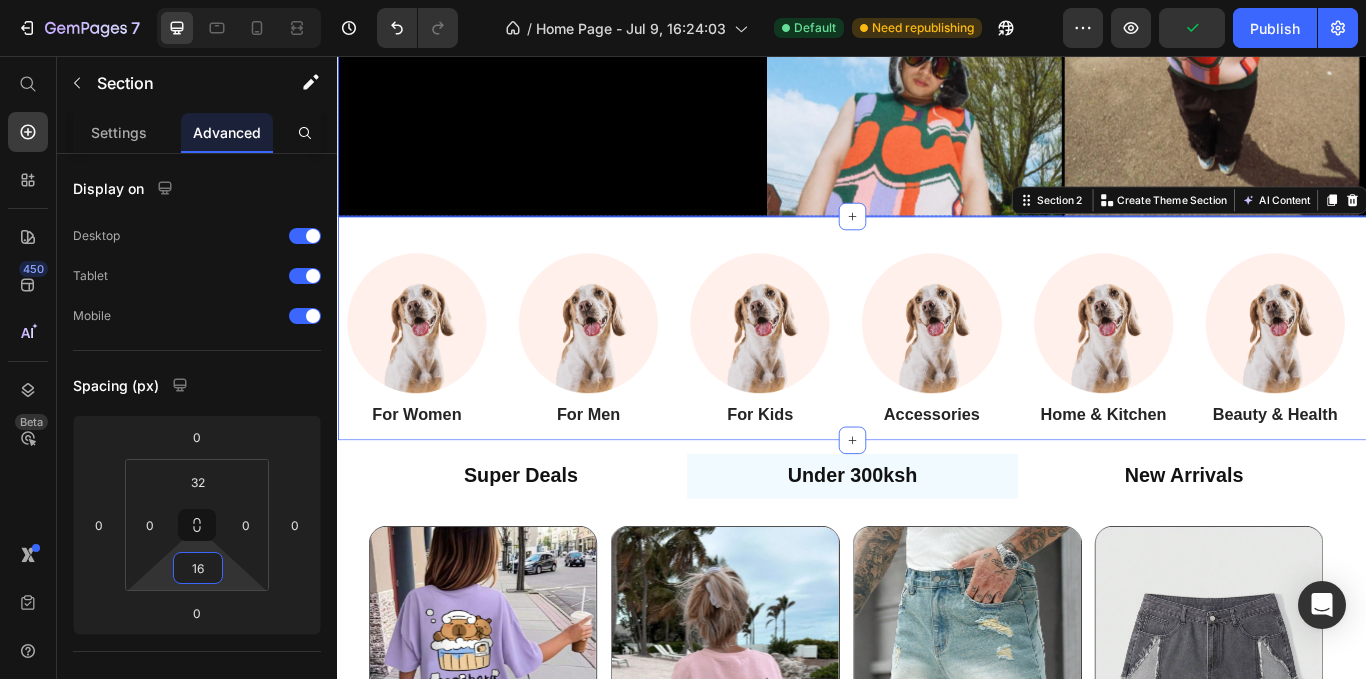 scroll, scrollTop: 384, scrollLeft: 0, axis: vertical 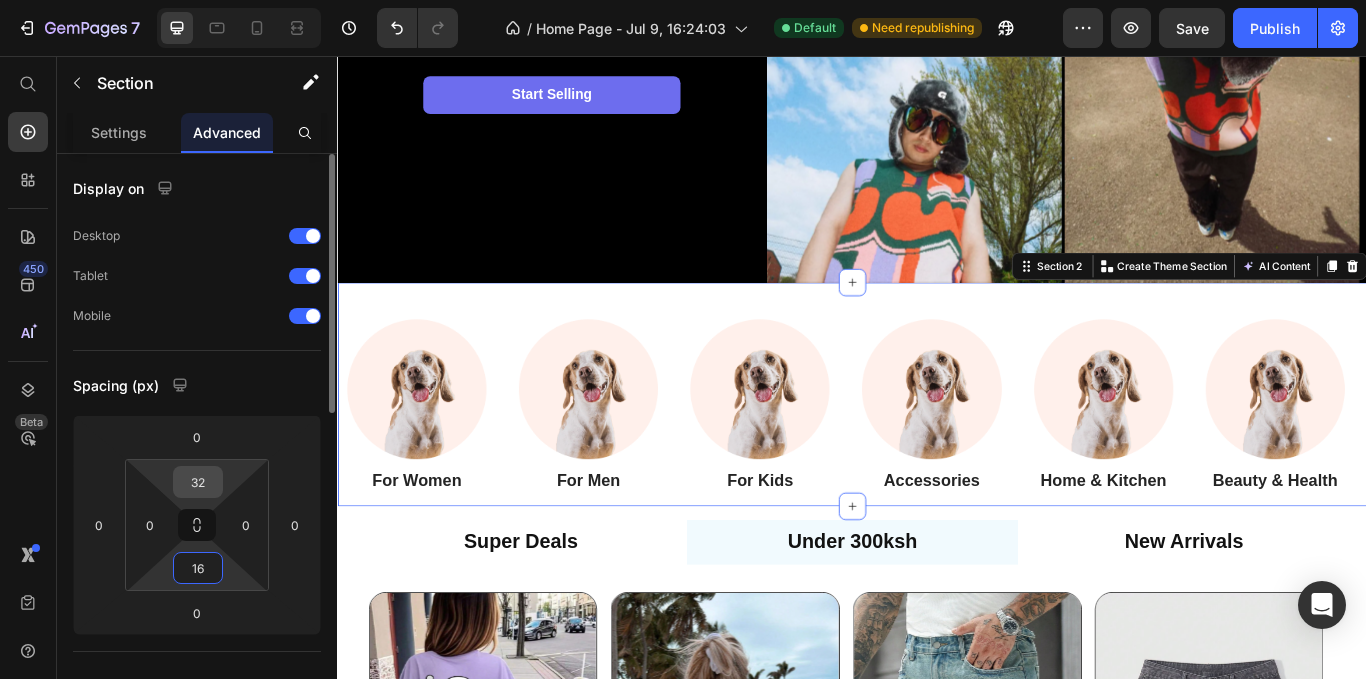 type on "16" 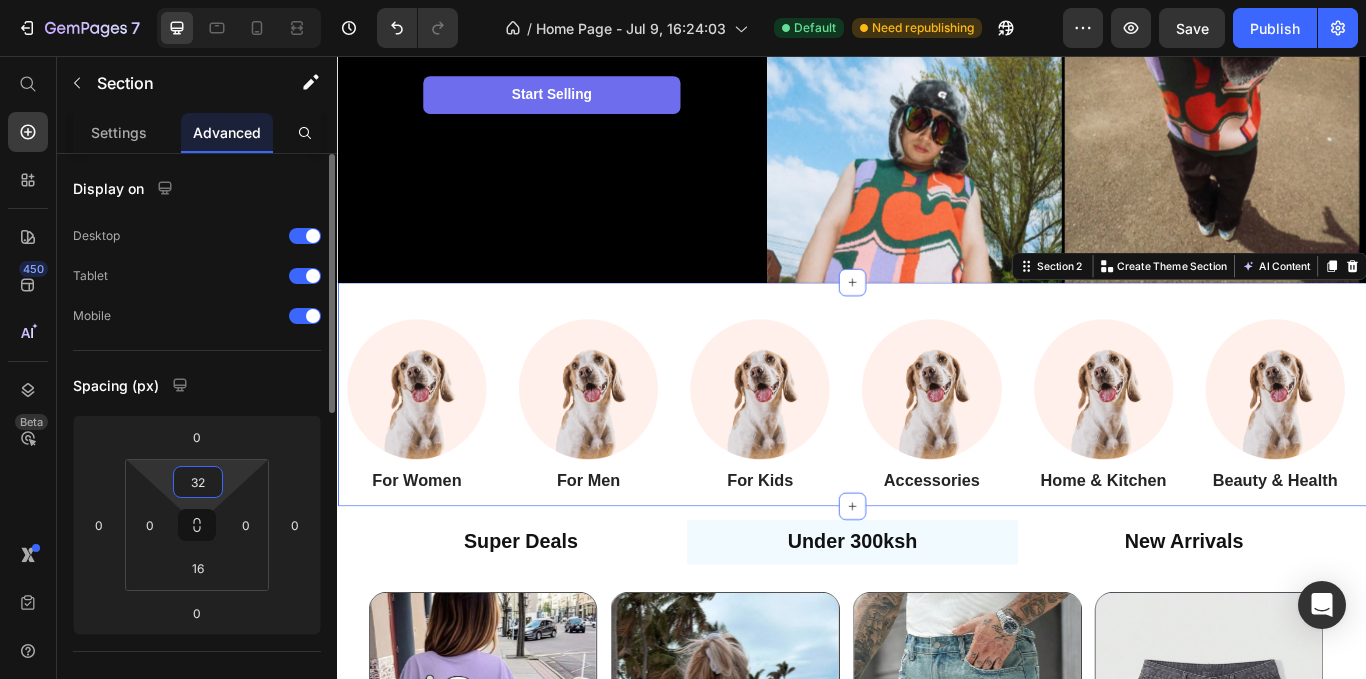 click on "32" at bounding box center [198, 482] 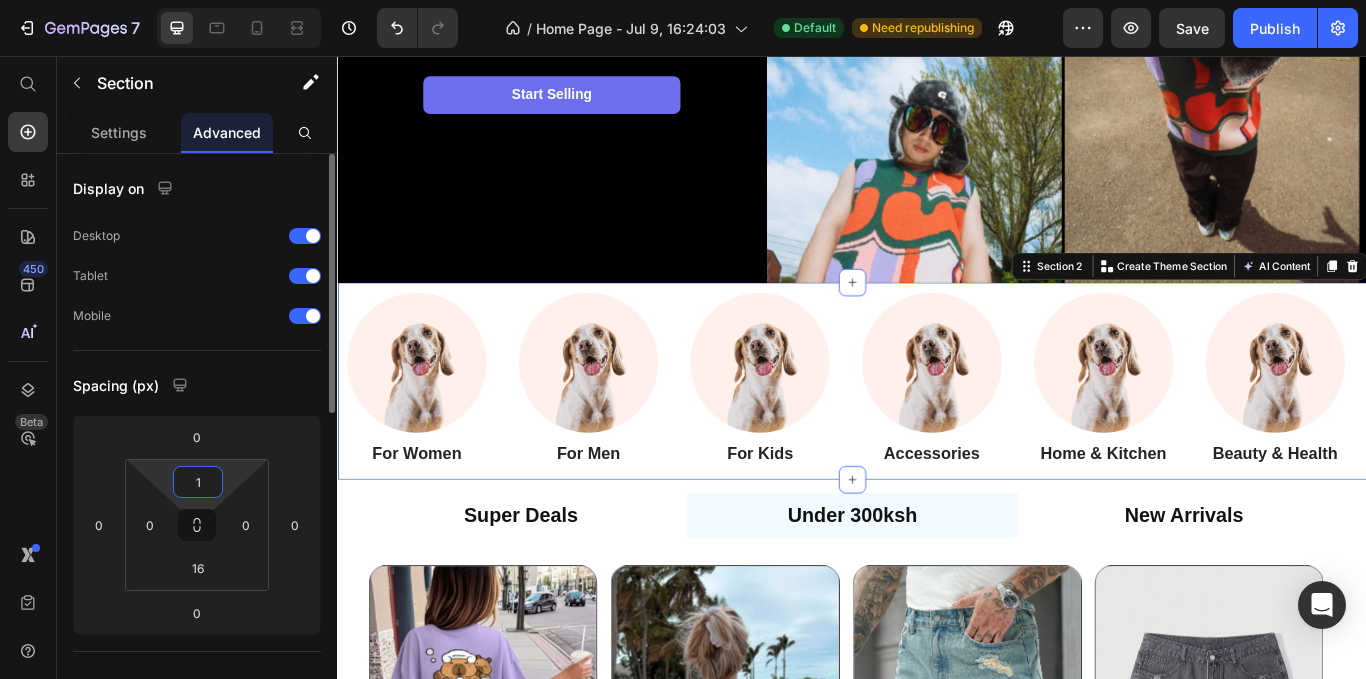 type on "16" 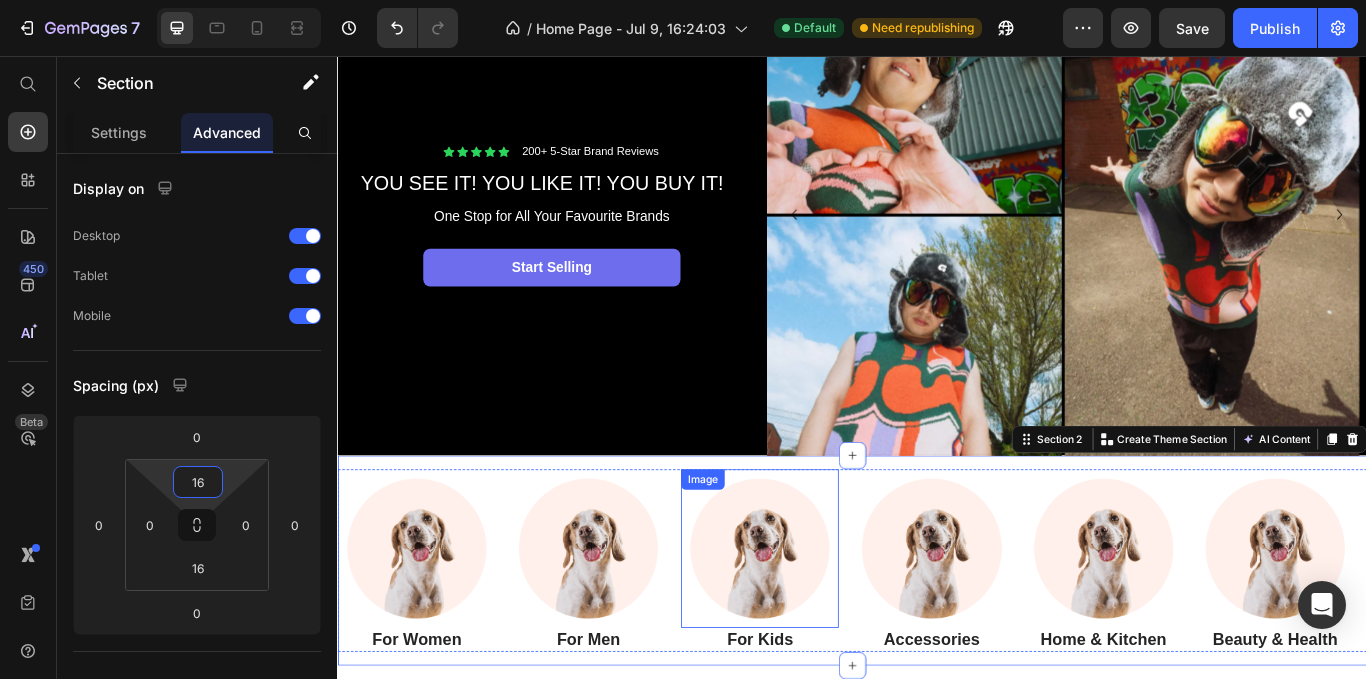 scroll, scrollTop: 84, scrollLeft: 0, axis: vertical 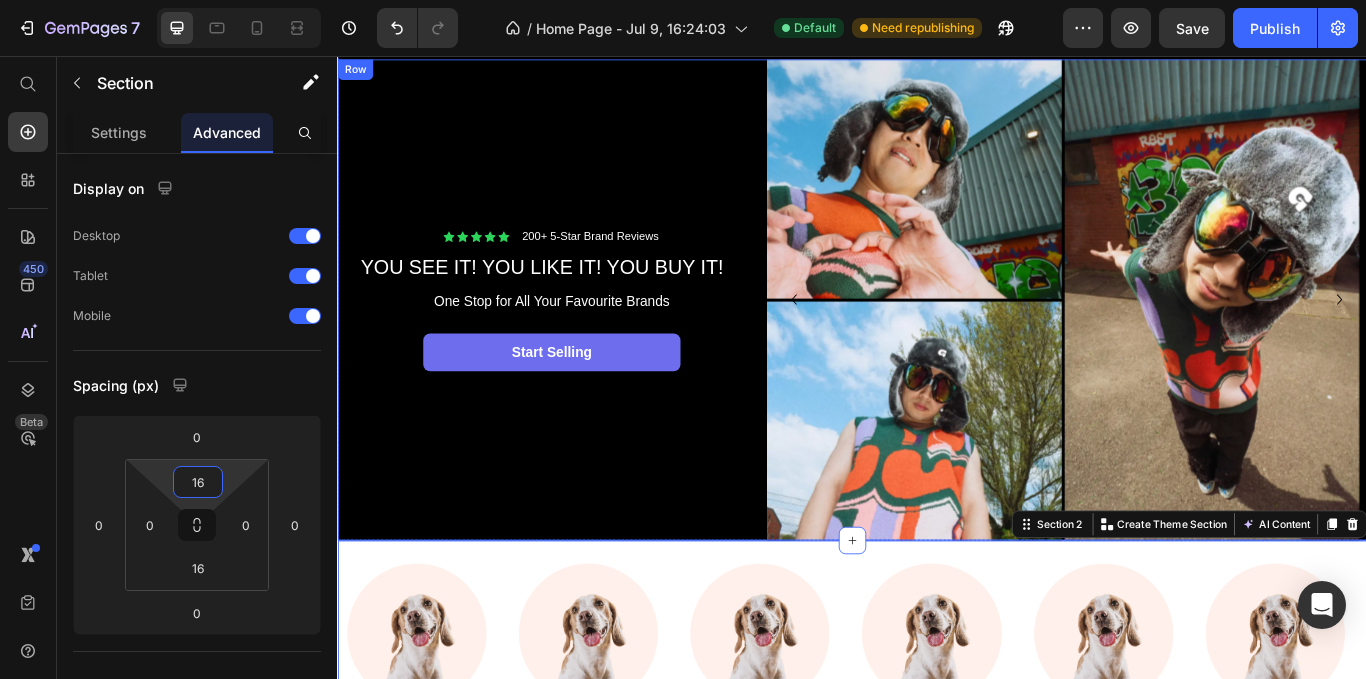 click on "Icon
Icon
Icon
Icon
Icon Icon List 200+ 5-Star Brand Reviews Text Block Row YOU SEE IT! YOU LIKE IT! YOU BUY IT!  Heading One Stop for All Your Favourite Brands Text Block start selling Button Row" at bounding box center (587, 341) 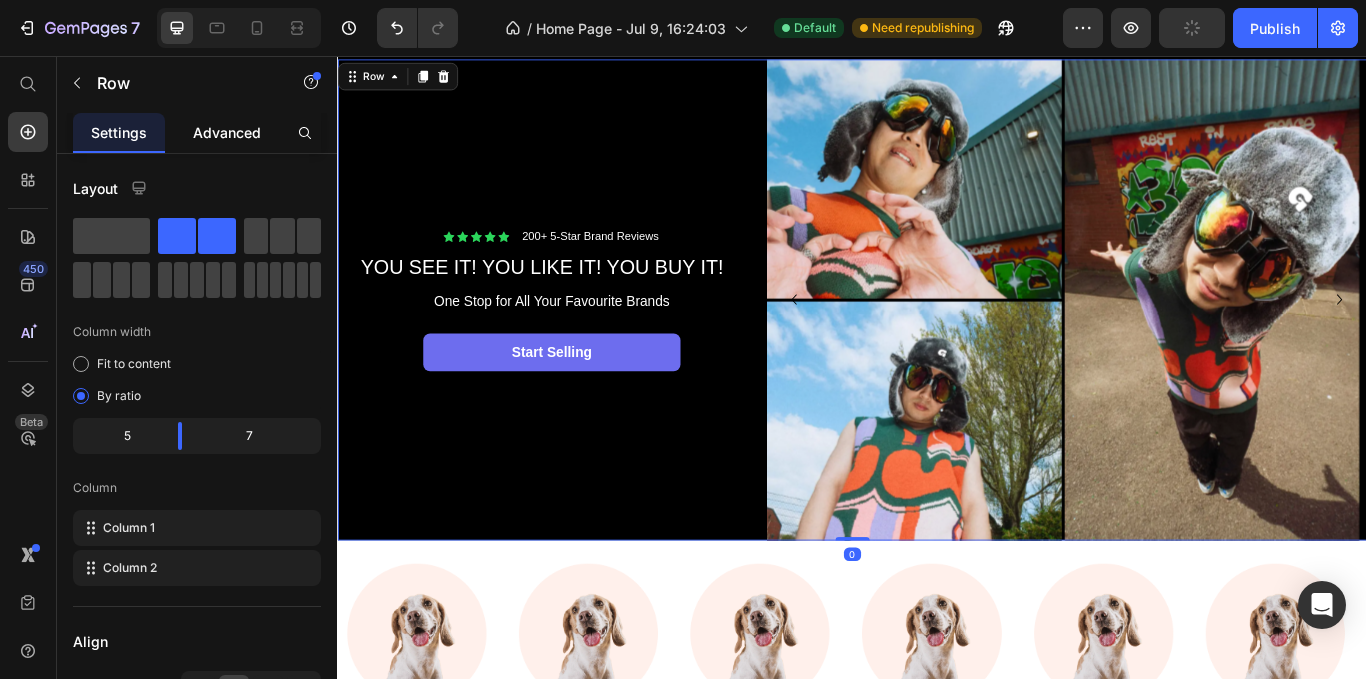 click on "Advanced" at bounding box center (227, 132) 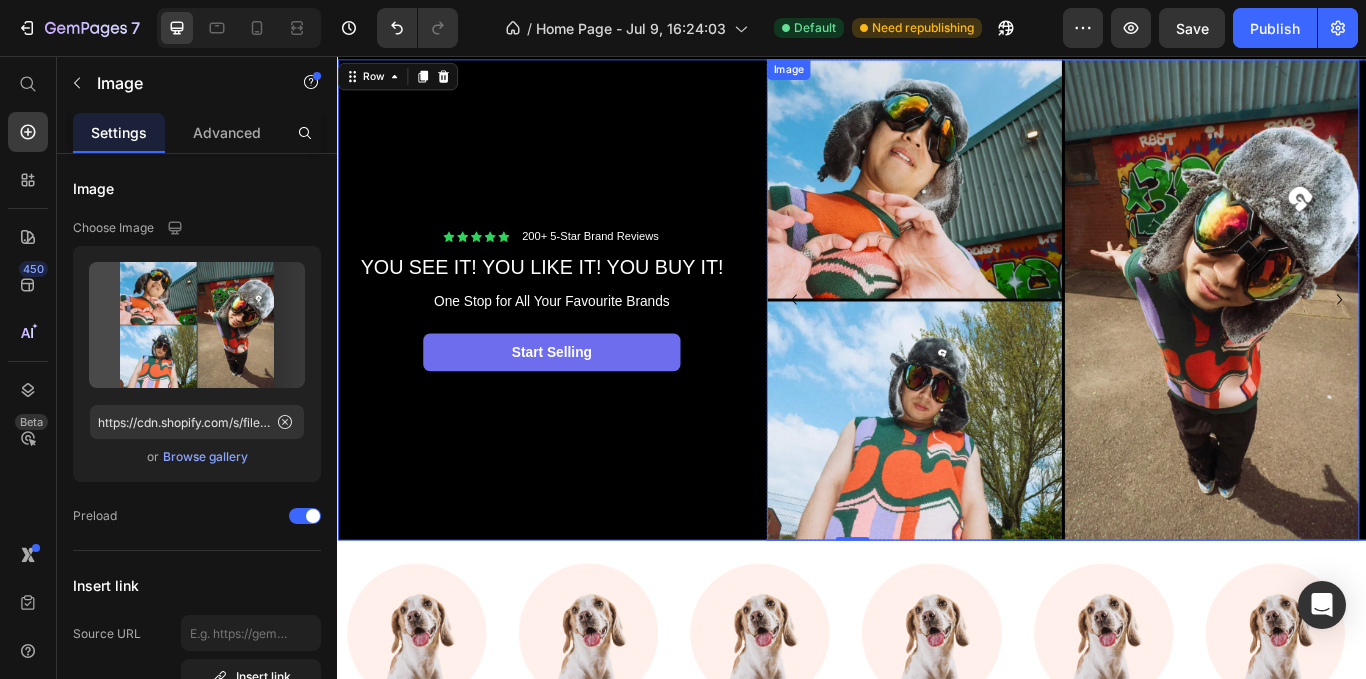 click at bounding box center (1182, 341) 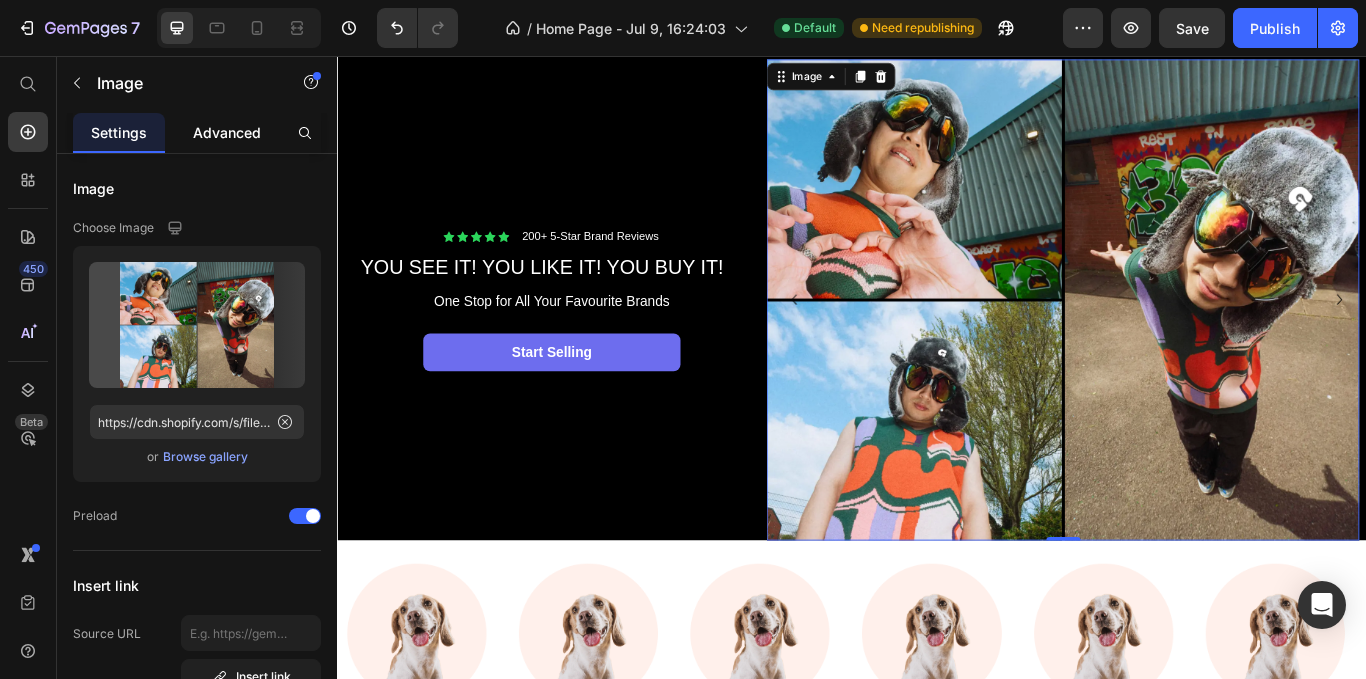 click on "Advanced" 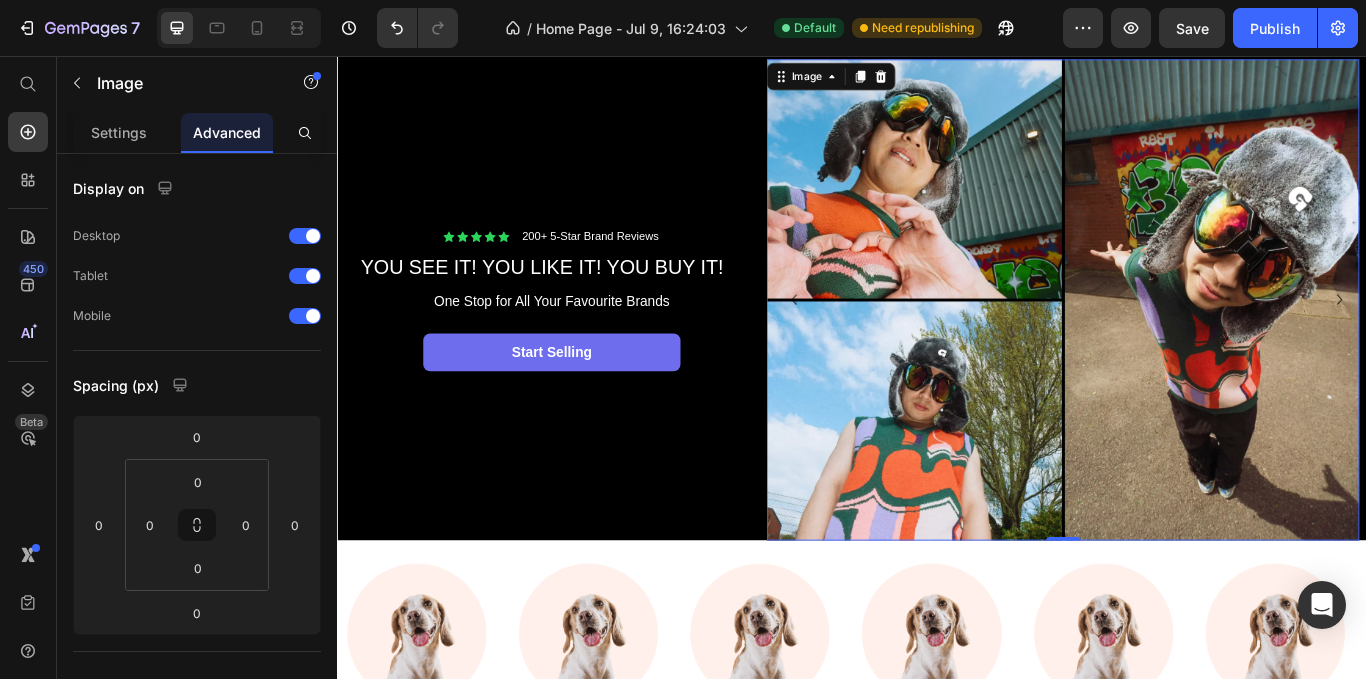 scroll, scrollTop: 0, scrollLeft: 0, axis: both 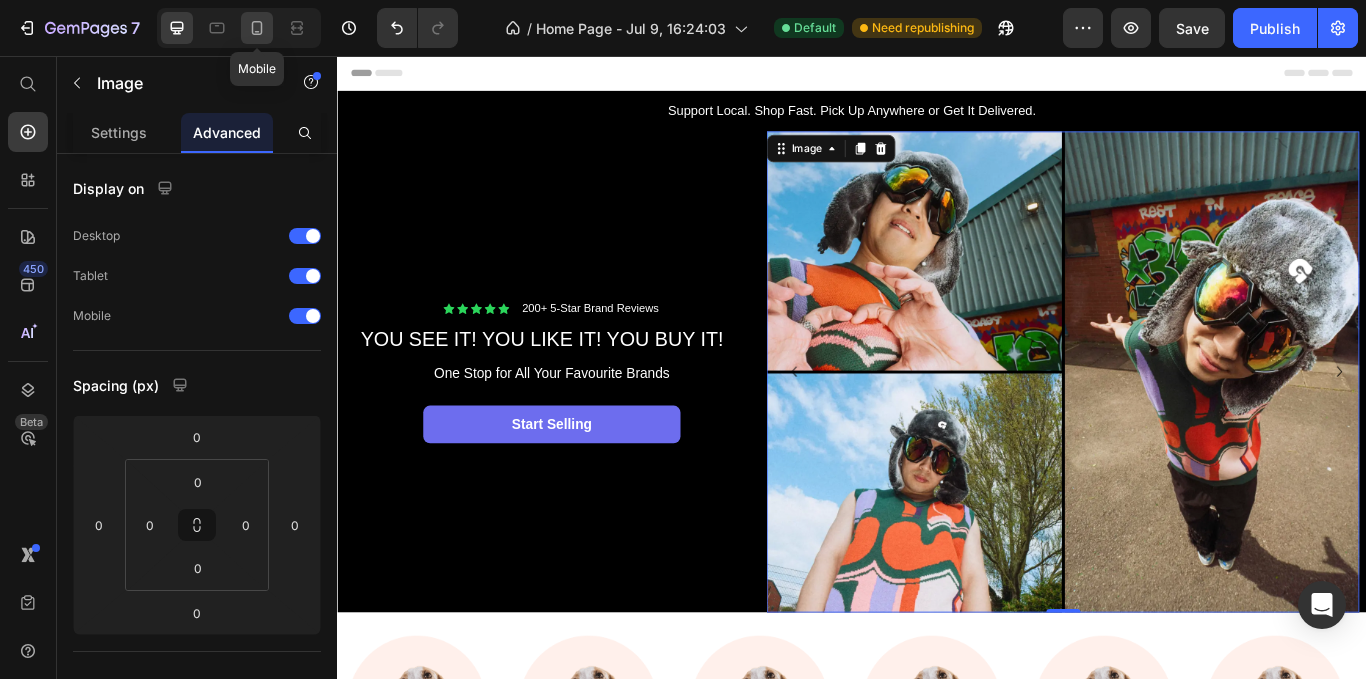 click 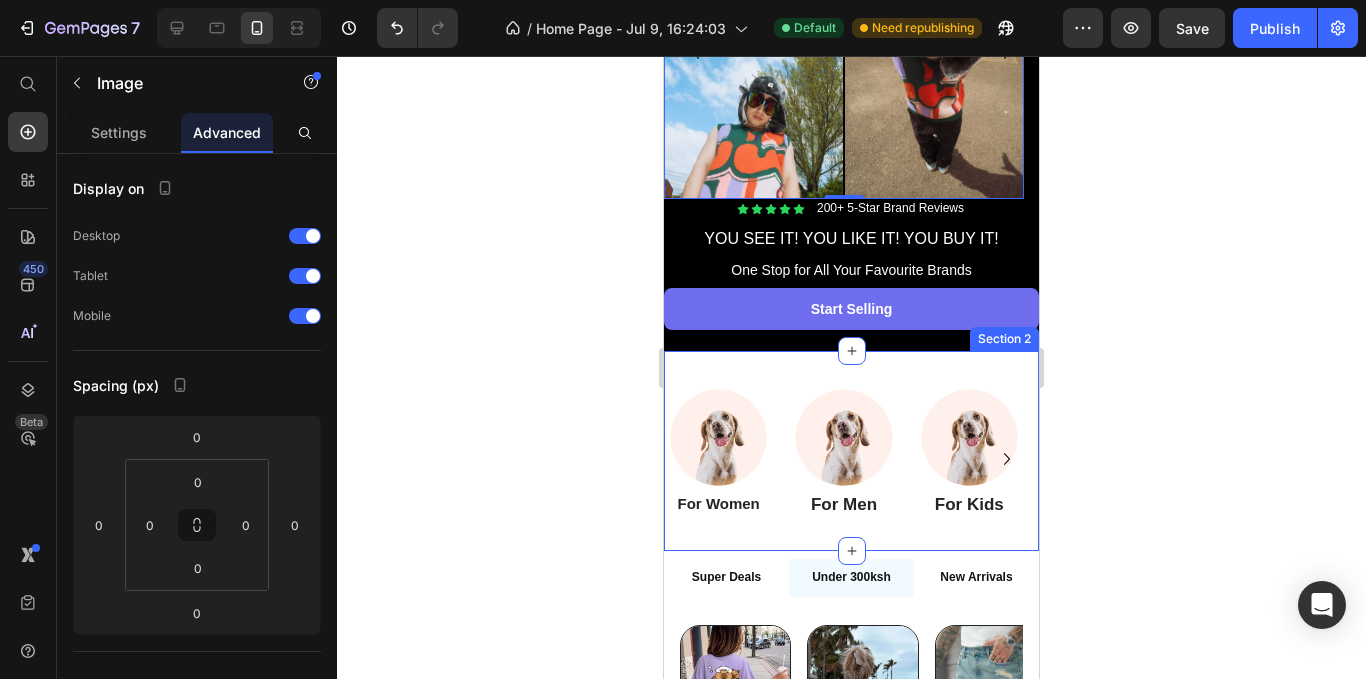 scroll, scrollTop: 322, scrollLeft: 0, axis: vertical 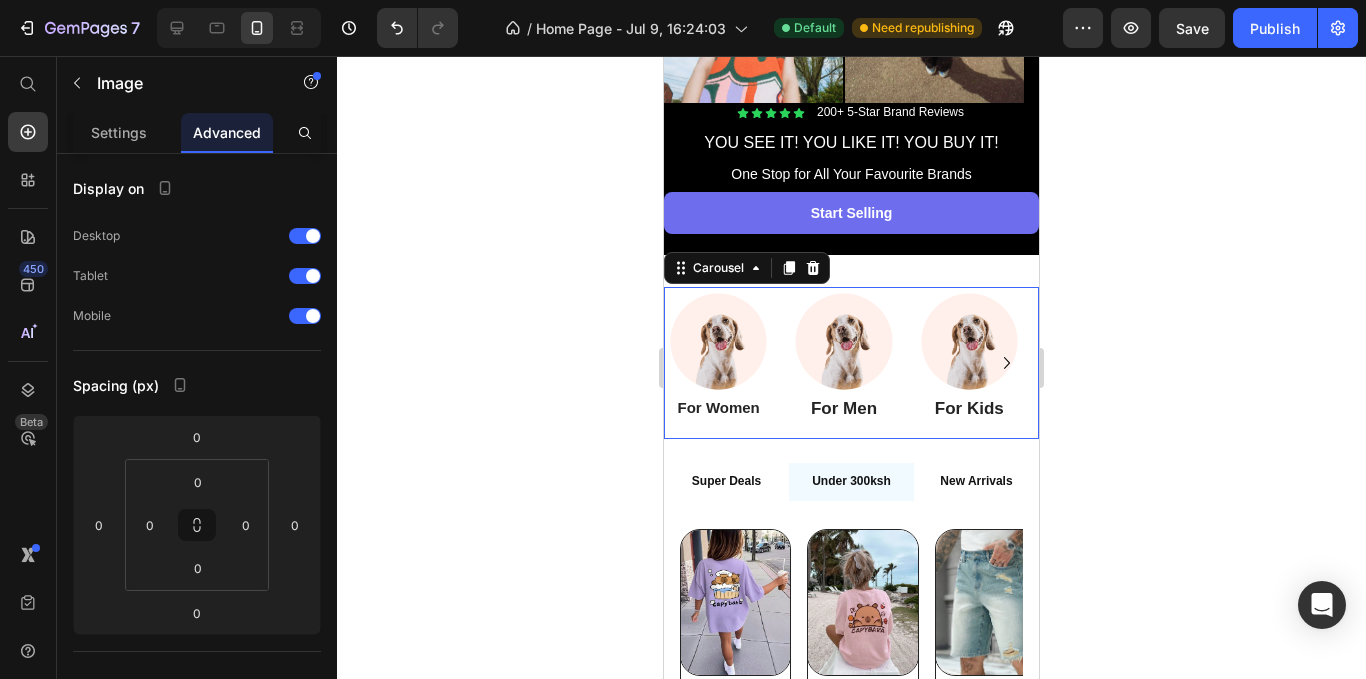 click on "Image For Women Heading Image For Men Heading Image For Kids Heading Image Accessories Heading Image Home & Kitchen Heading Image Beauty & Health Heading" at bounding box center (851, 363) 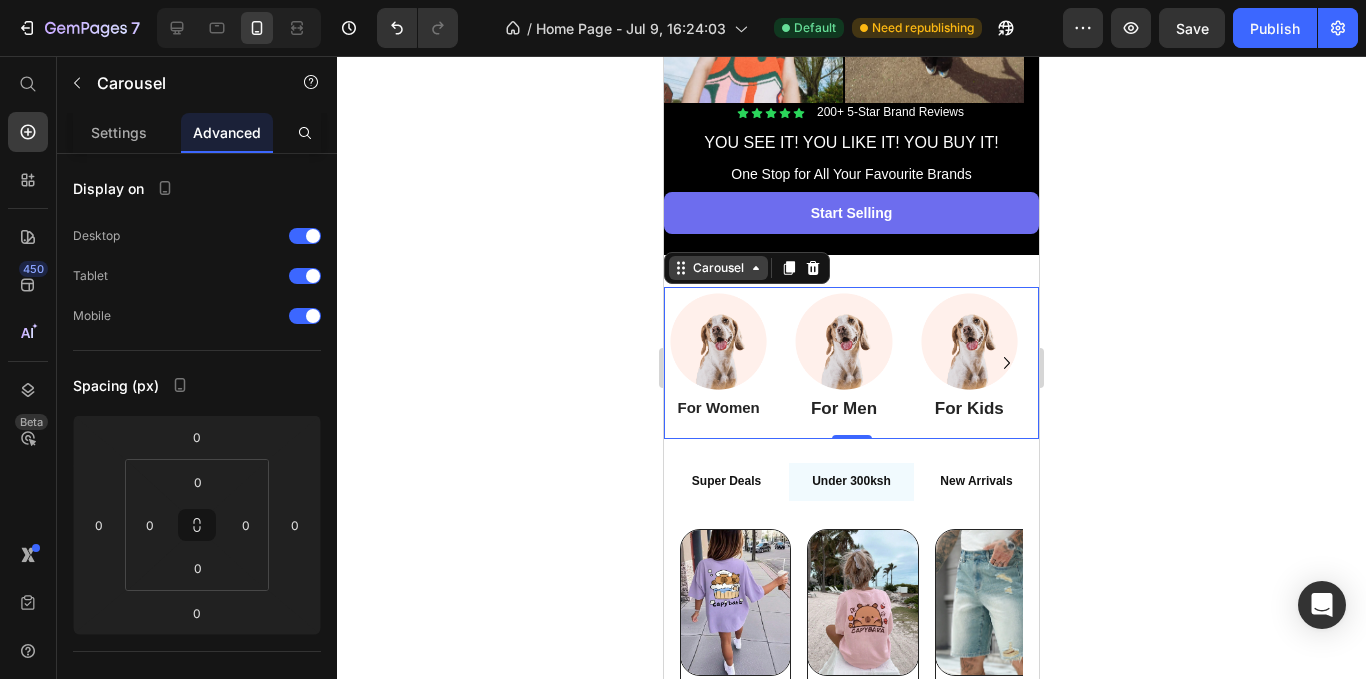 click on "Carousel" at bounding box center [718, 268] 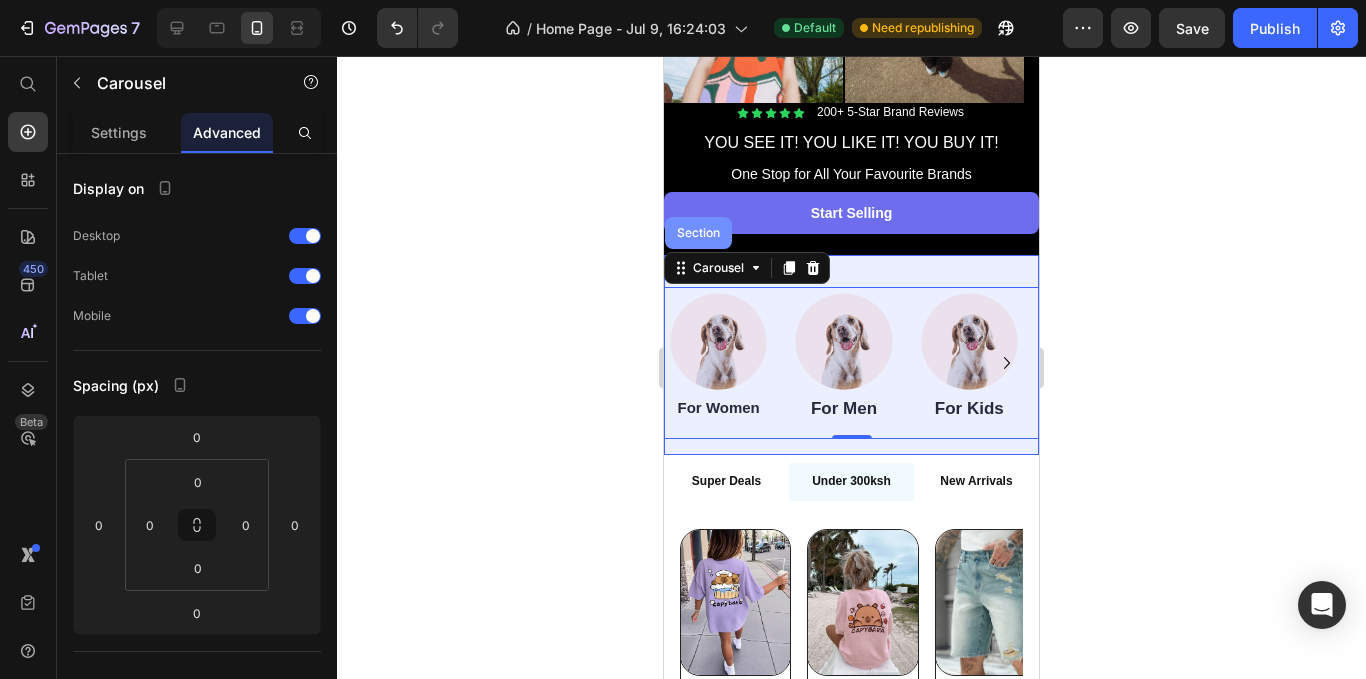 click on "Section" at bounding box center [698, 233] 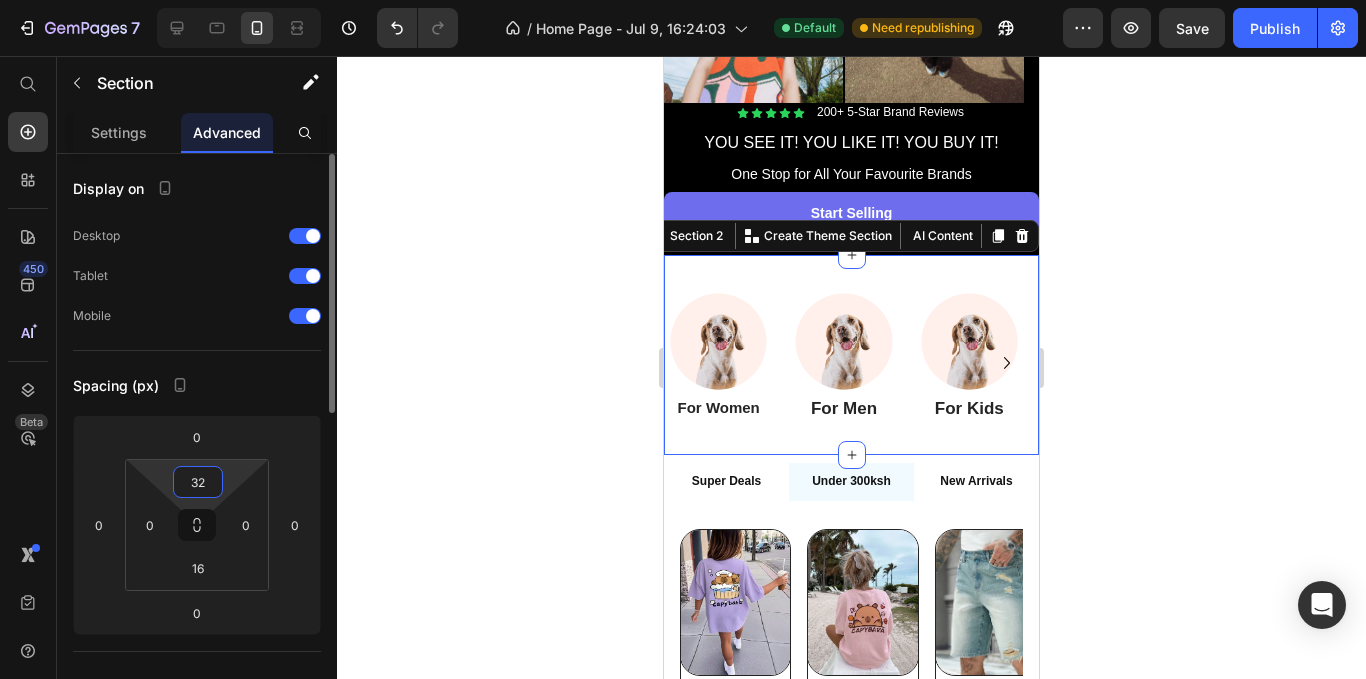 click on "32" at bounding box center (198, 482) 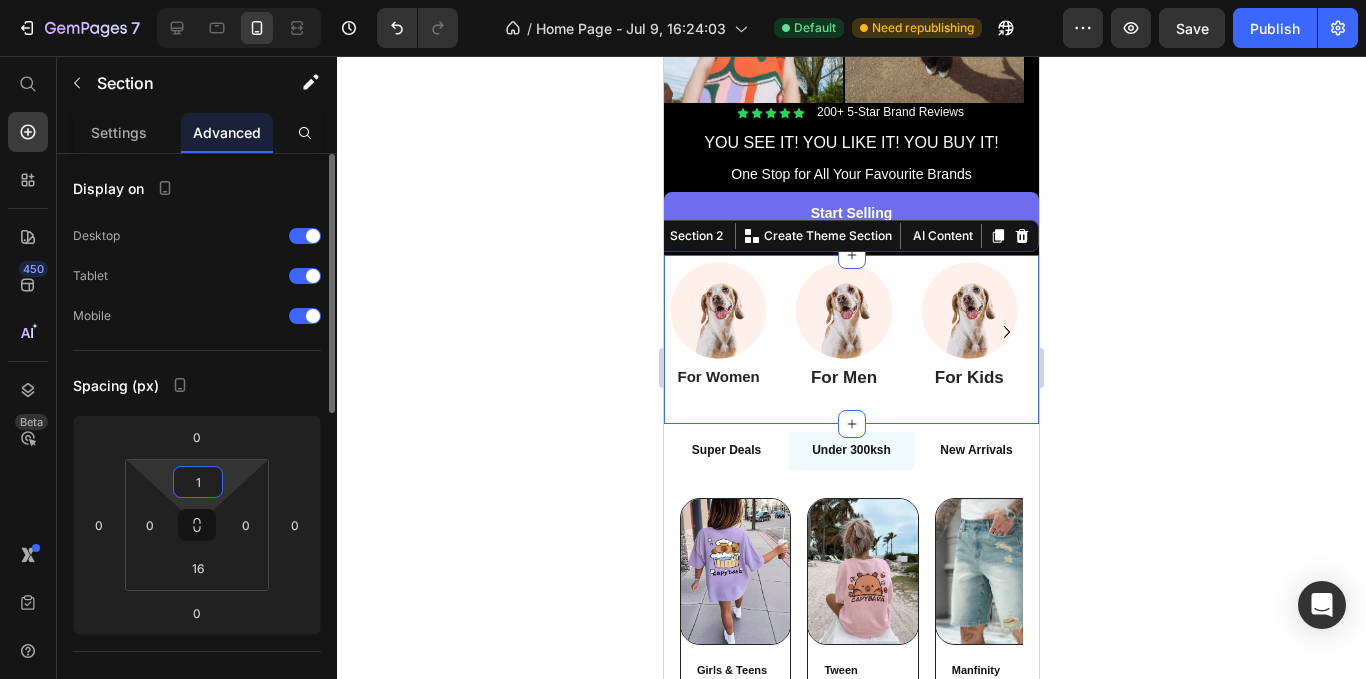 type on "16" 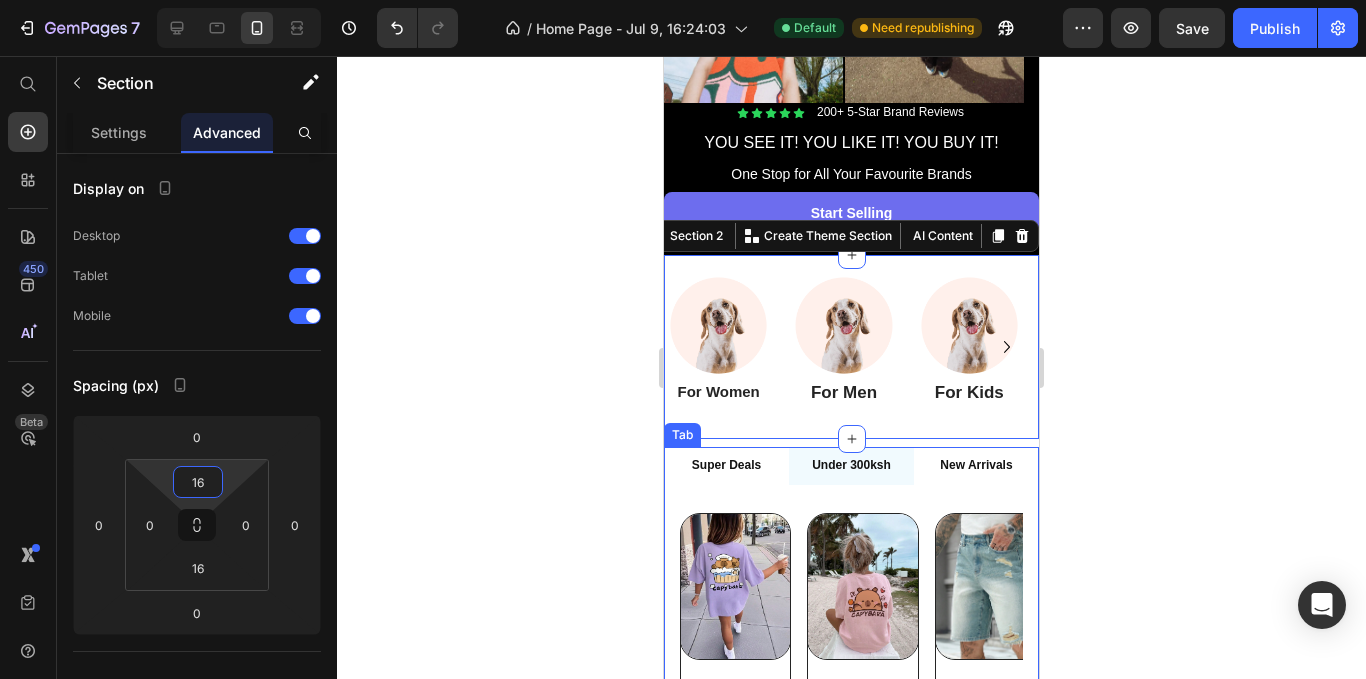 click on "Super Deals" at bounding box center [726, 466] 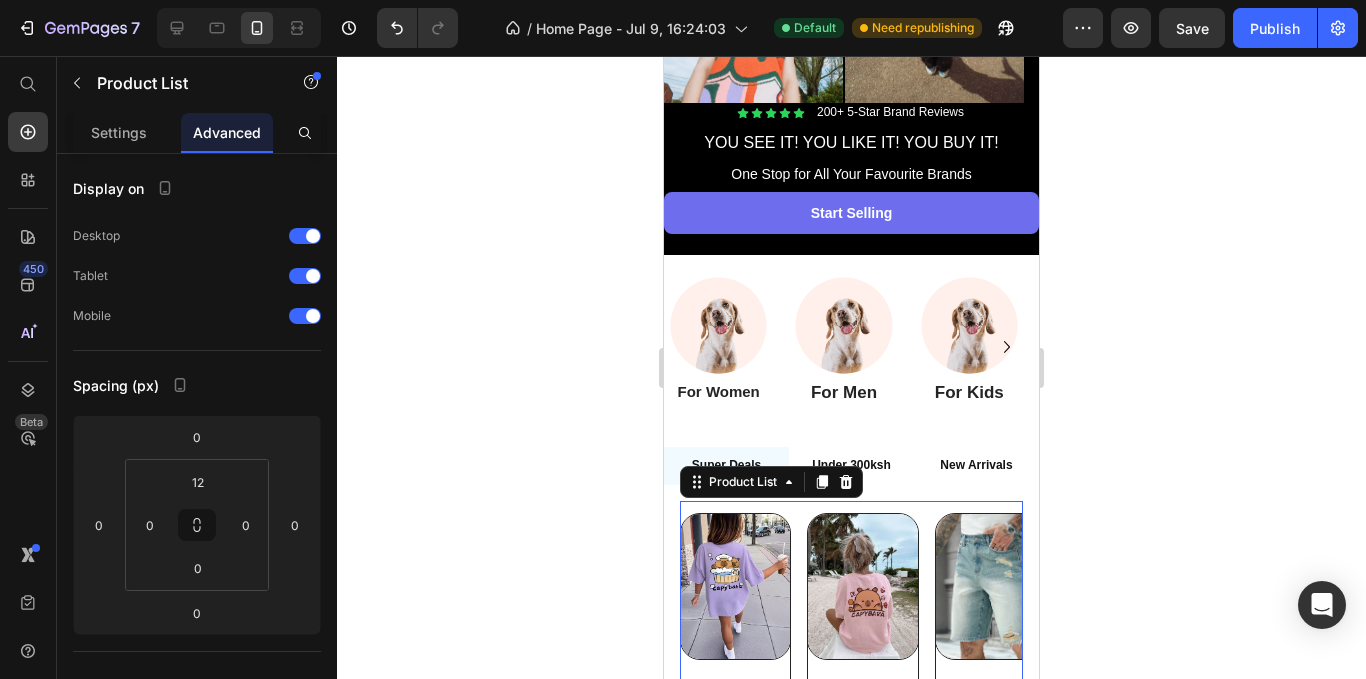 click on "Product Images Girls & Teens Casual Purple Print Round Neck Short Sleeve T-Shirt, Summer Top Product Title KSh725.59 Product Price KSh604.66 Product Price Add to cart Add to Cart Row Row Product Images Tween Girl/Teens Girls' Casual Printed Pink Round Neck Short Sleeve T-Shirt Tops For Summer Product Title KSh648.07 Product Price KSh540.06 Product Price Add to cart Add to Cart Row Row Product Images Manfinity Homme Men's Summer Casual Distressed Slant Pocket Denim Shorts Product Title KSh4,513.21 Product Price KSh3,761.01 Product Price Add to cart Add to Cart Row Row Product Images ROMWE MEN Street Life Men's Five-Pointed Star Frayed Pocket Casual Loose Fit Denim Shorts Jorts Product Title KSh3,742.67 Product Price KSh3,118.89 Product Price Add to cart Add to Cart Row Row" at bounding box center [851, 679] 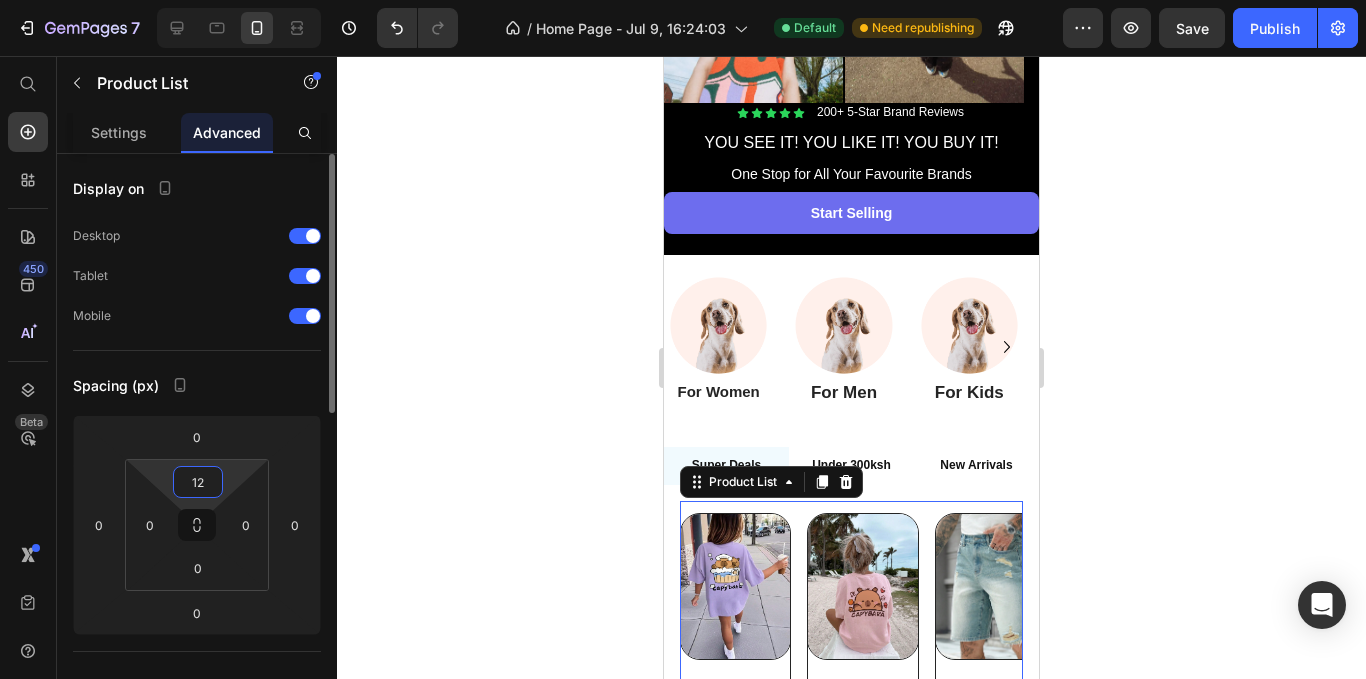 click on "12" at bounding box center (198, 482) 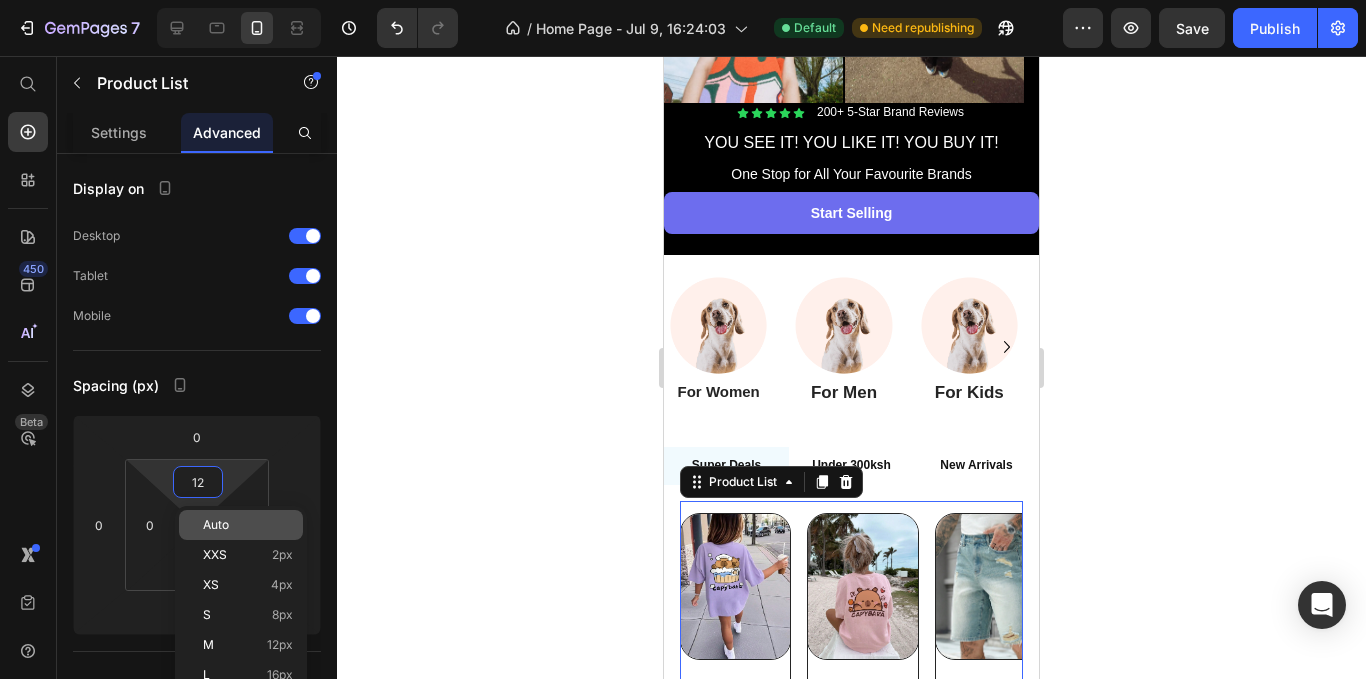 click on "Auto" at bounding box center [248, 525] 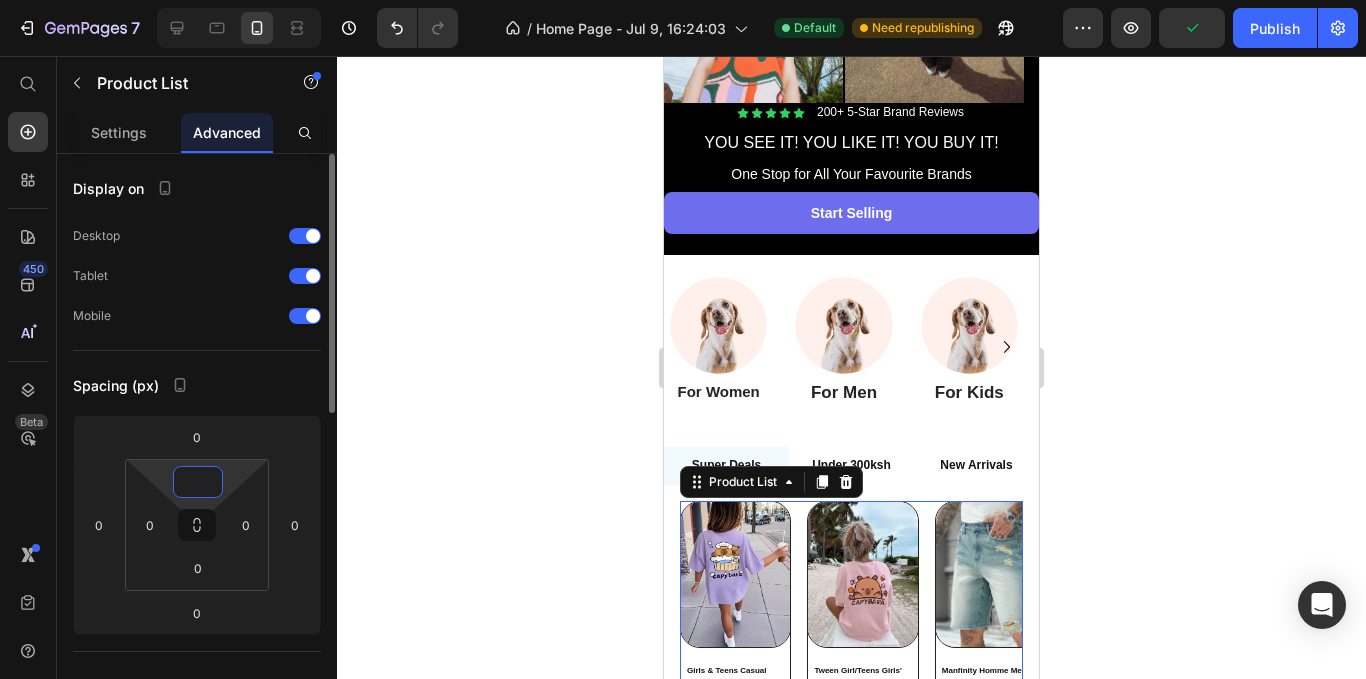 click at bounding box center [198, 482] 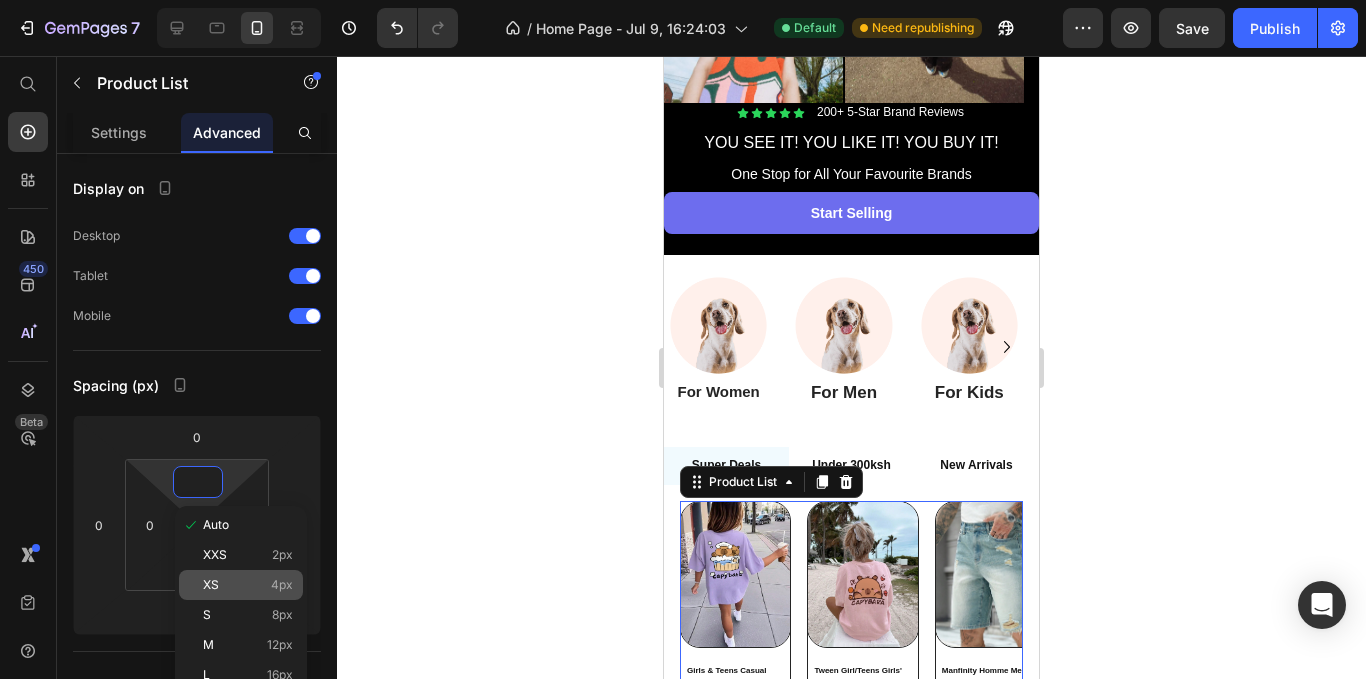 click on "XS 4px" 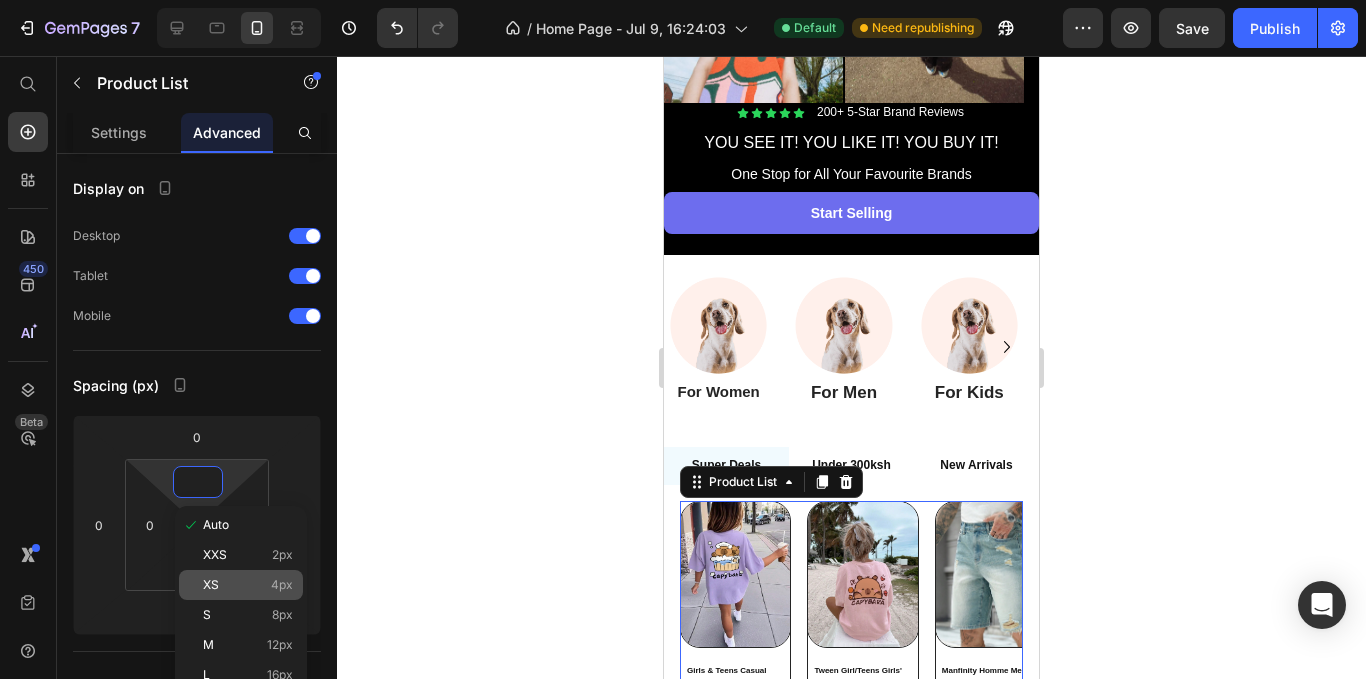 type on "4" 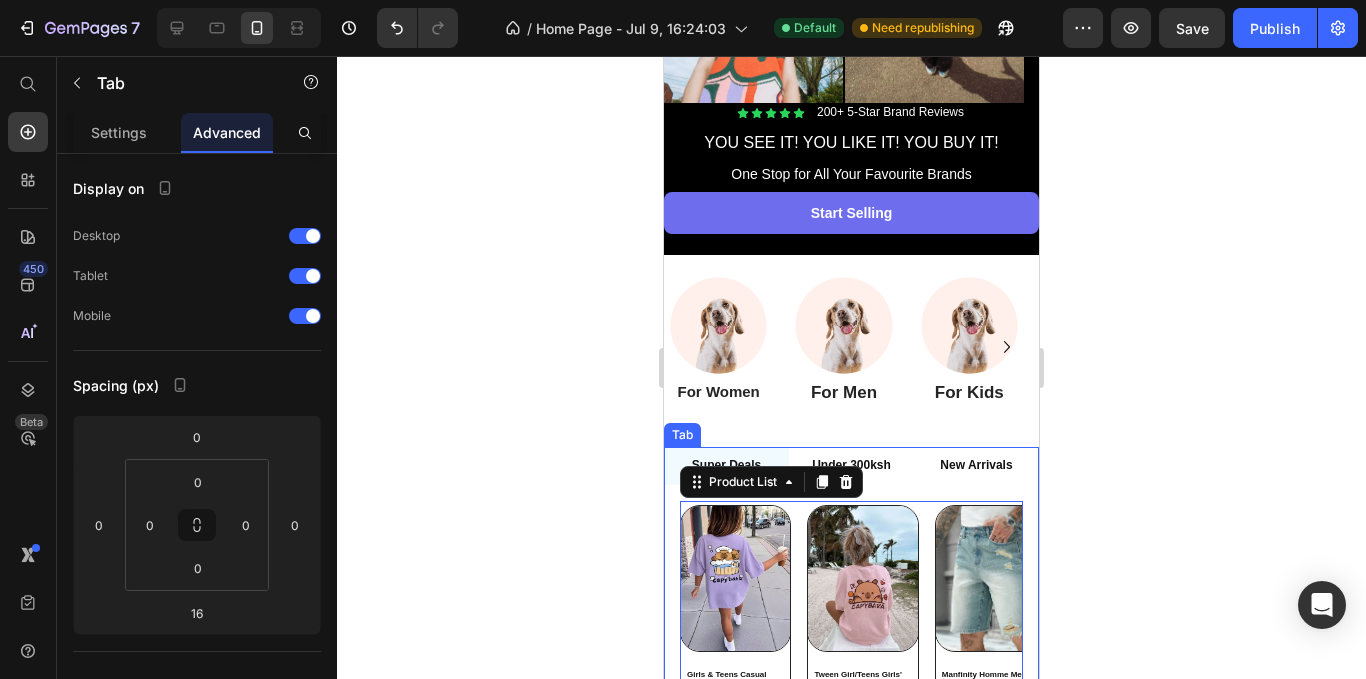 click on "Under 300ksh" at bounding box center (851, 466) 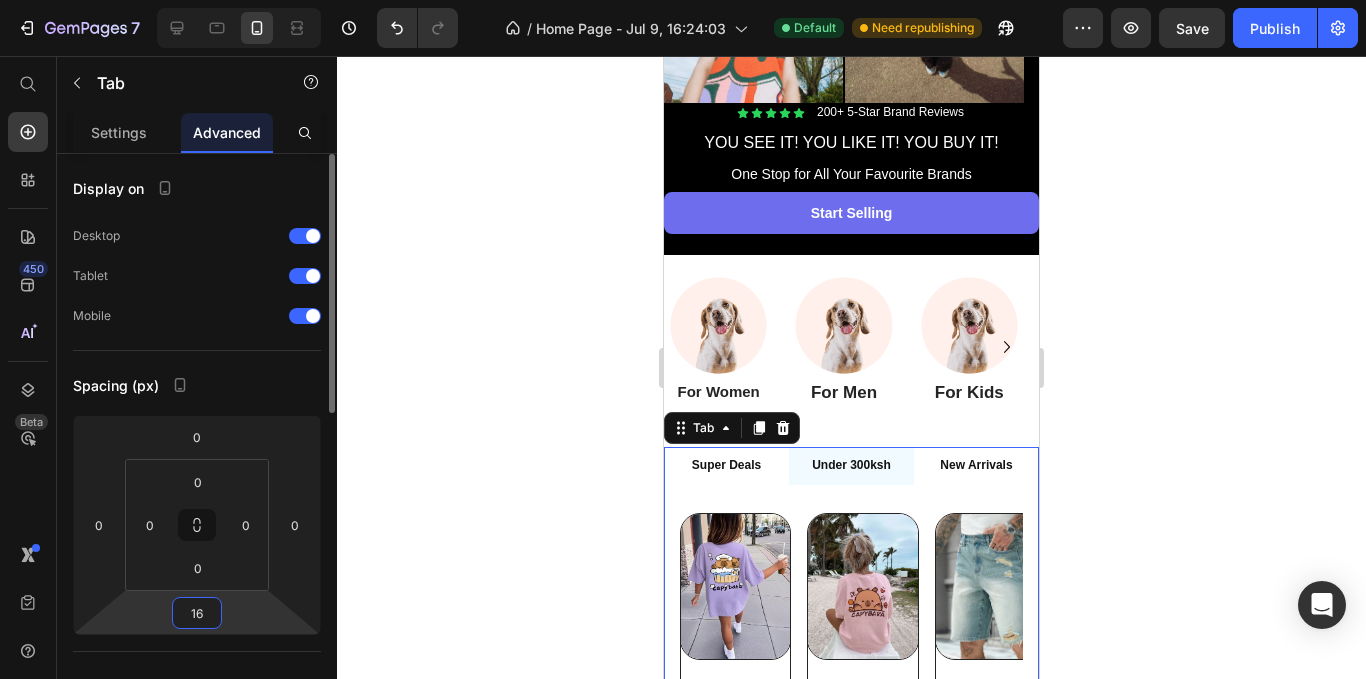 click on "16" at bounding box center (197, 613) 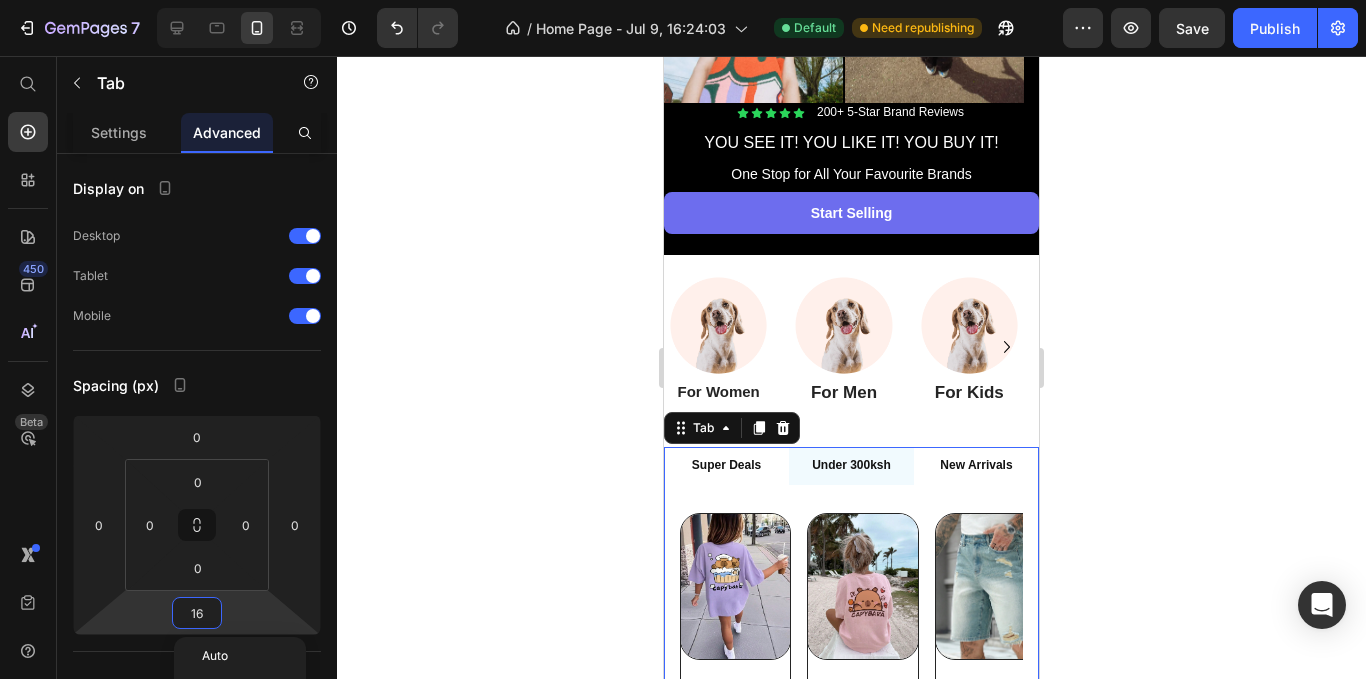 scroll, scrollTop: 100, scrollLeft: 0, axis: vertical 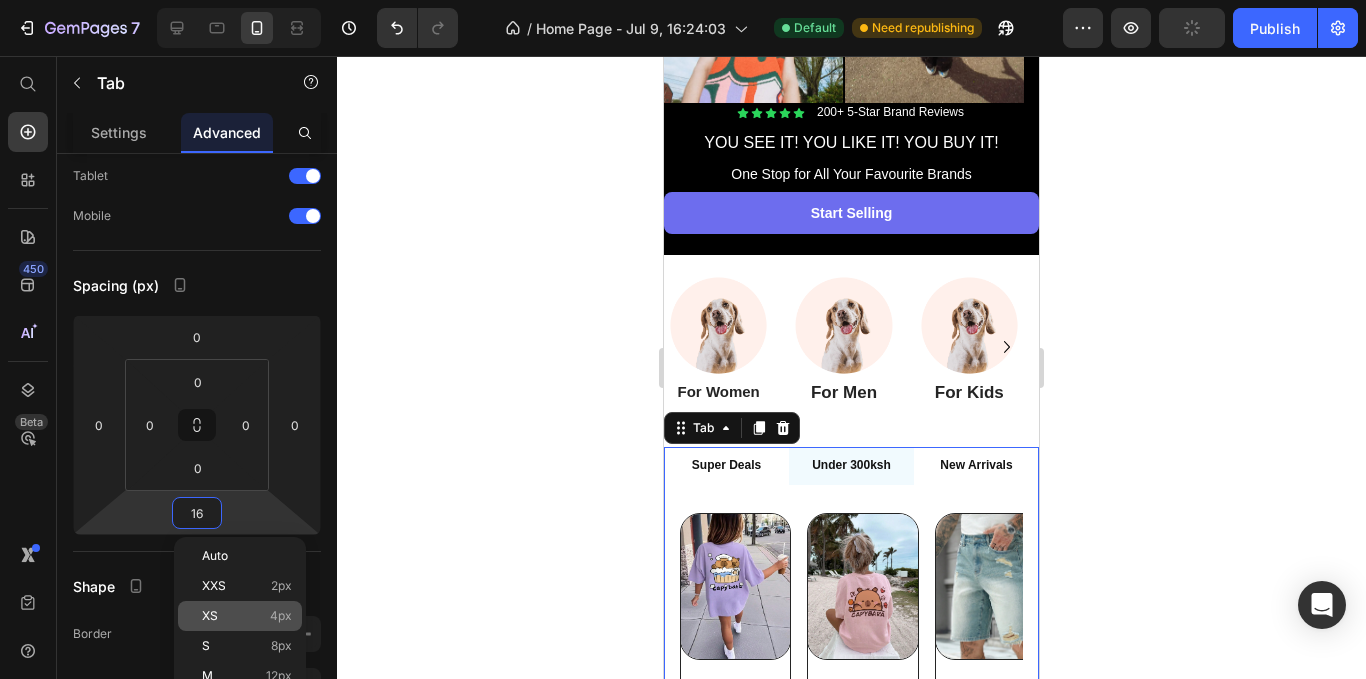 click on "XS 4px" 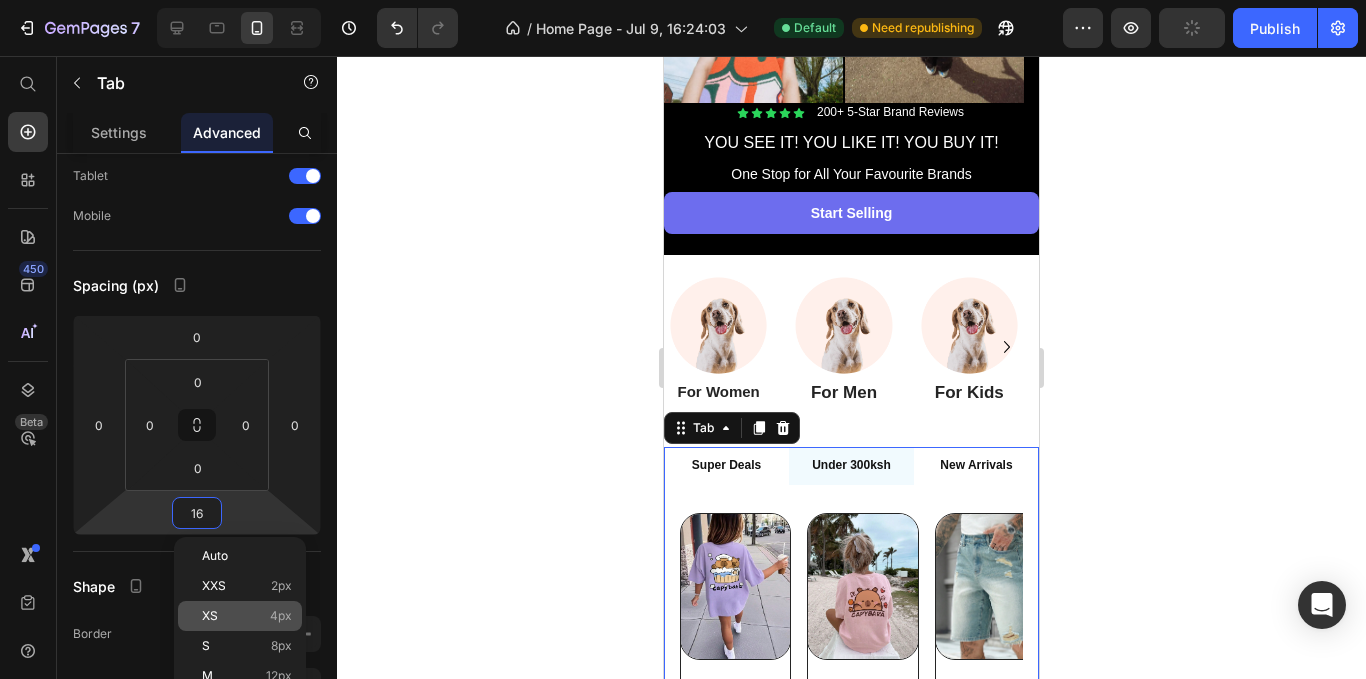 type on "4" 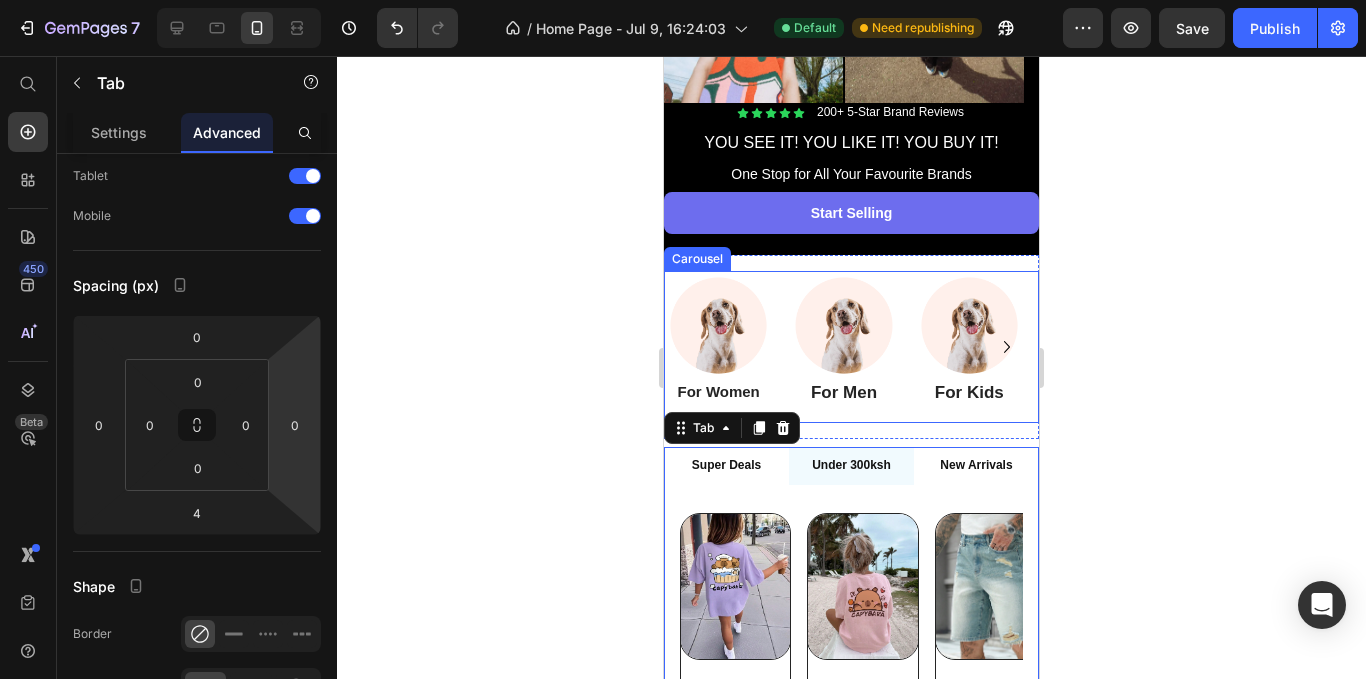 click on "Image For Women Heading Image For Men Heading Image For Kids Heading Image Accessories Heading Image Home & Kitchen Heading Image Beauty & Health Heading" at bounding box center [851, 347] 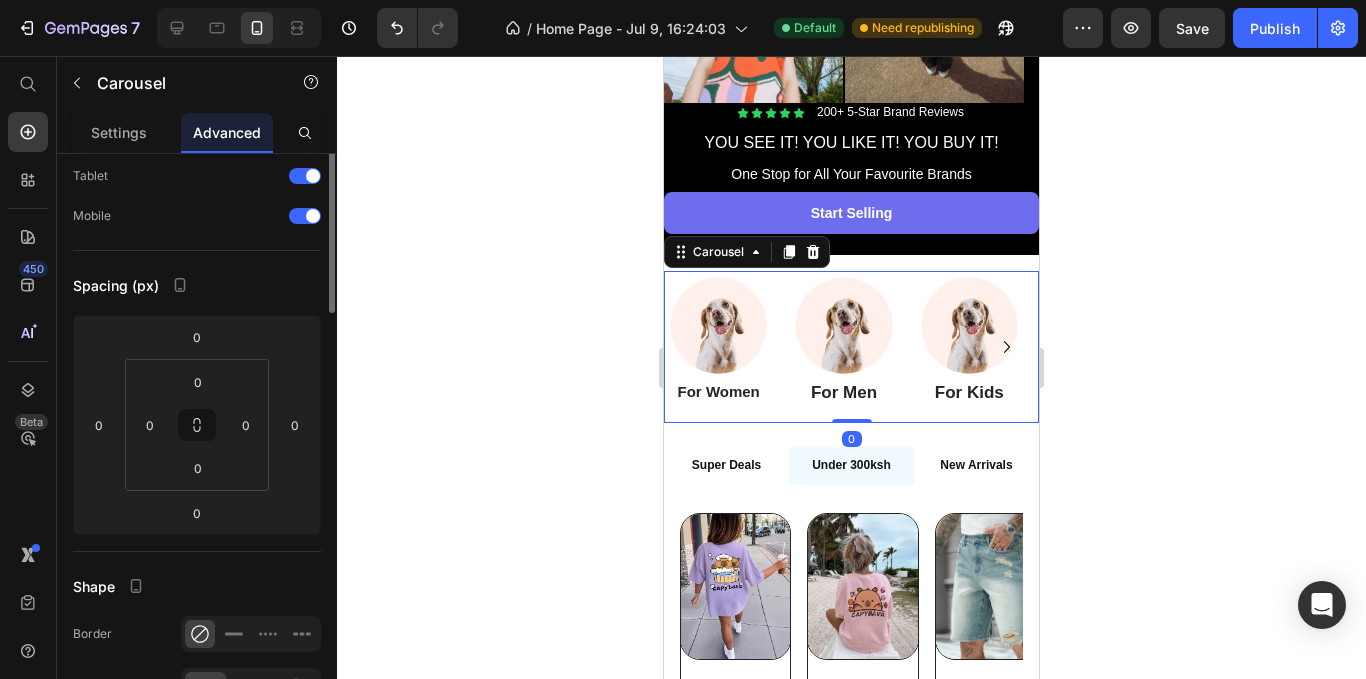 scroll, scrollTop: 0, scrollLeft: 0, axis: both 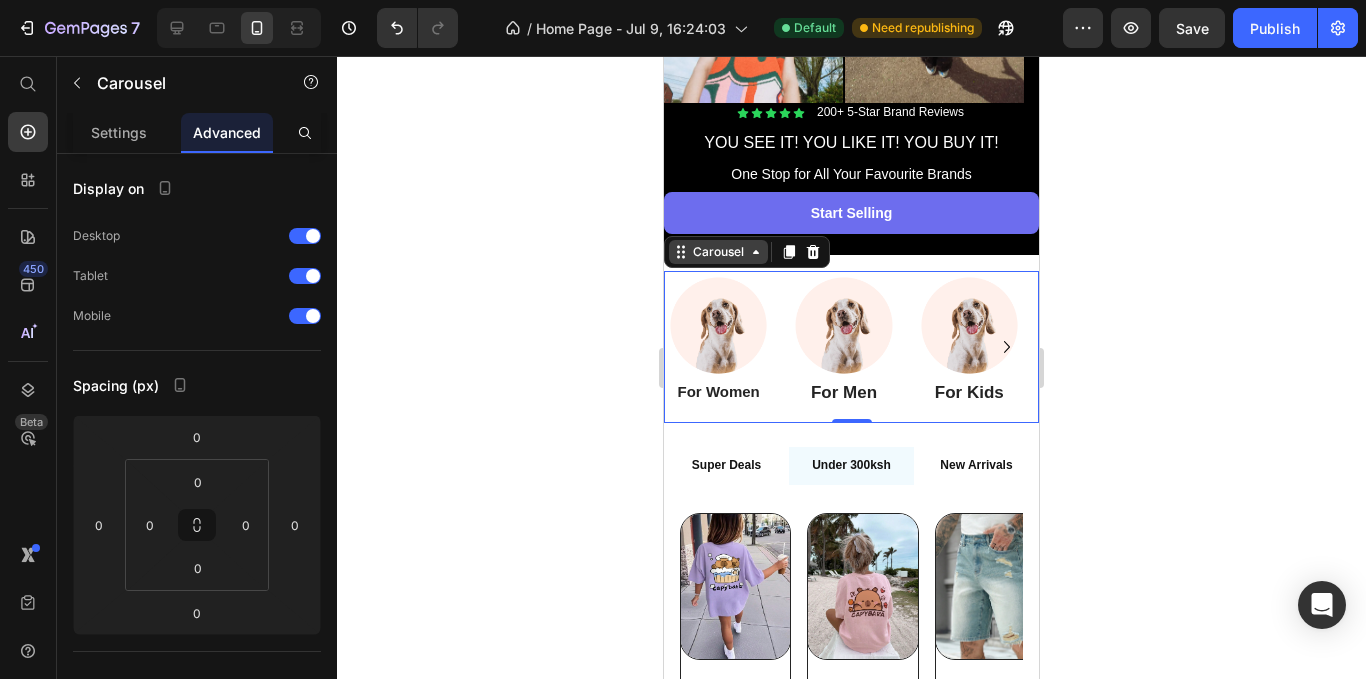 click on "Carousel" at bounding box center [718, 252] 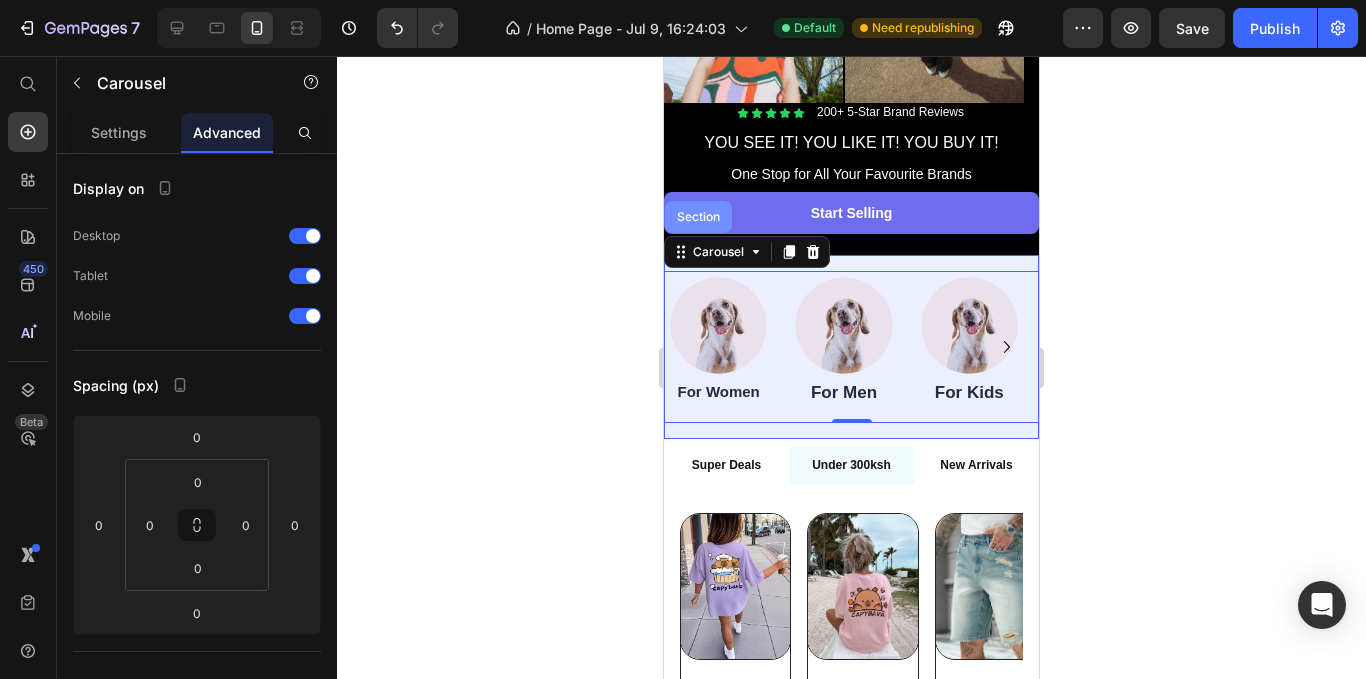 click on "Section" at bounding box center (698, 217) 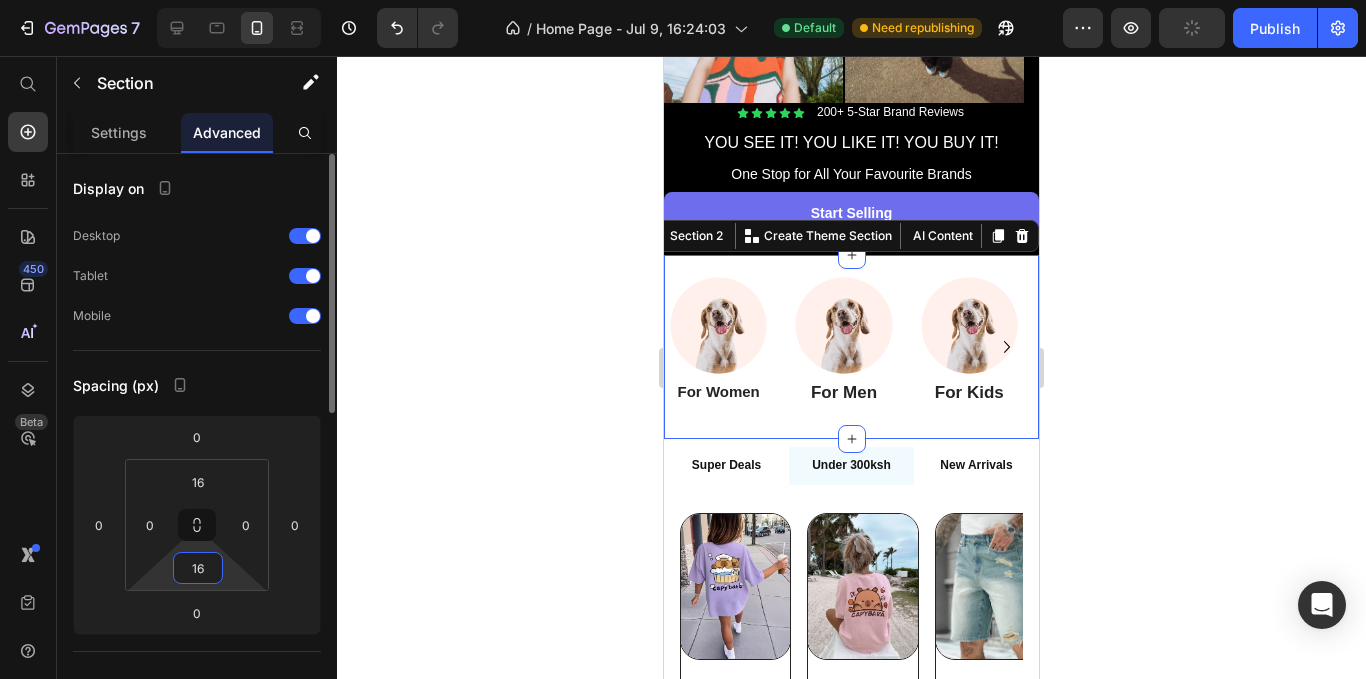 click on "16" at bounding box center (198, 568) 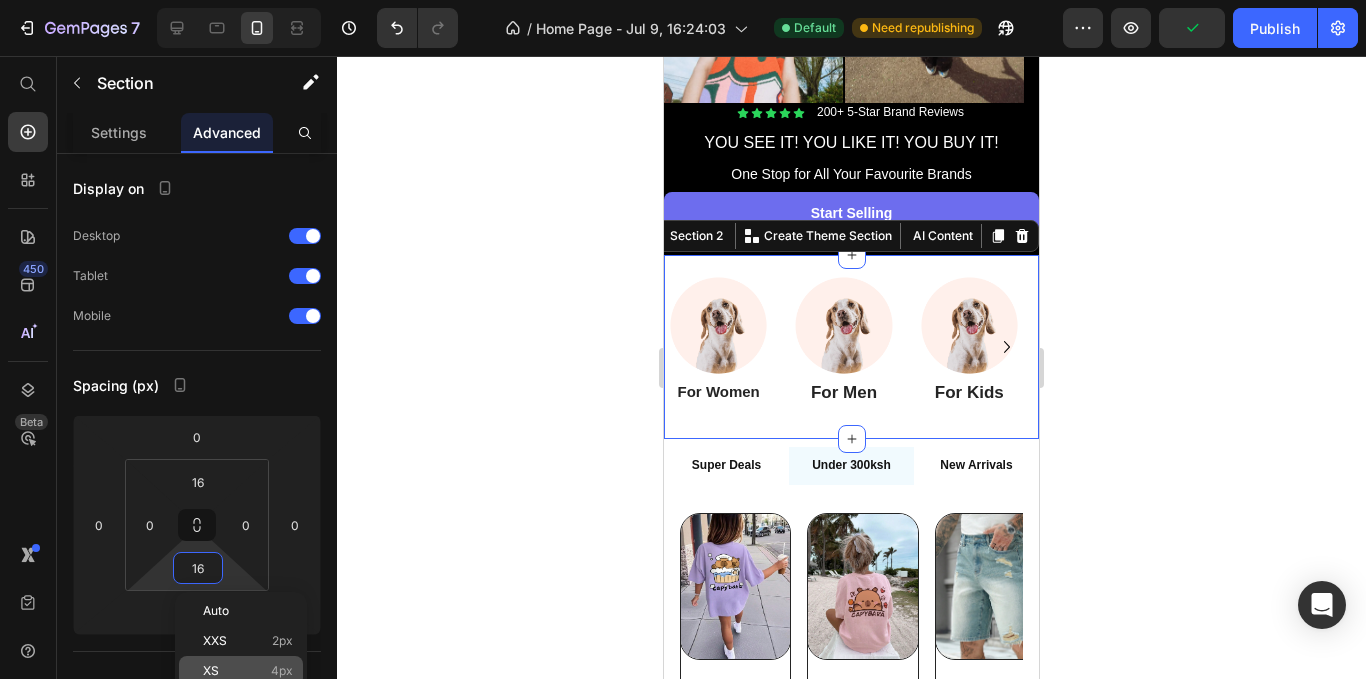 click on "XS 4px" at bounding box center [248, 671] 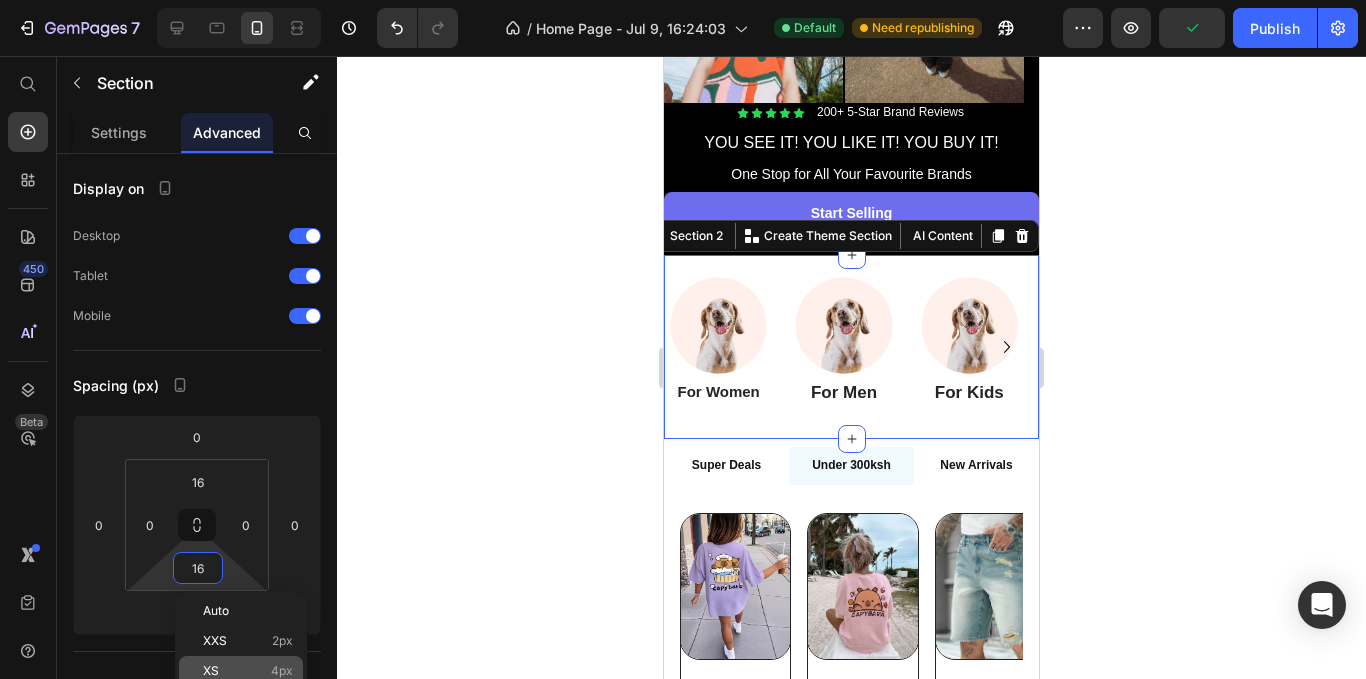 type on "4" 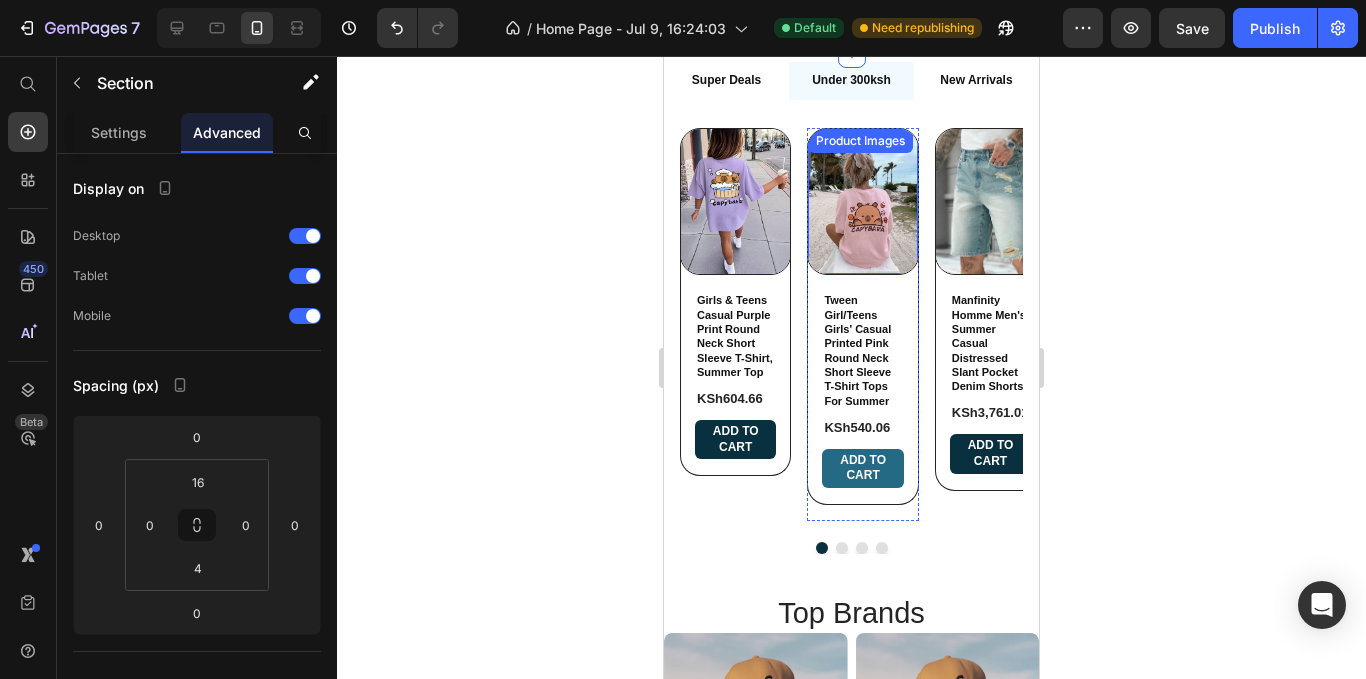 scroll, scrollTop: 722, scrollLeft: 0, axis: vertical 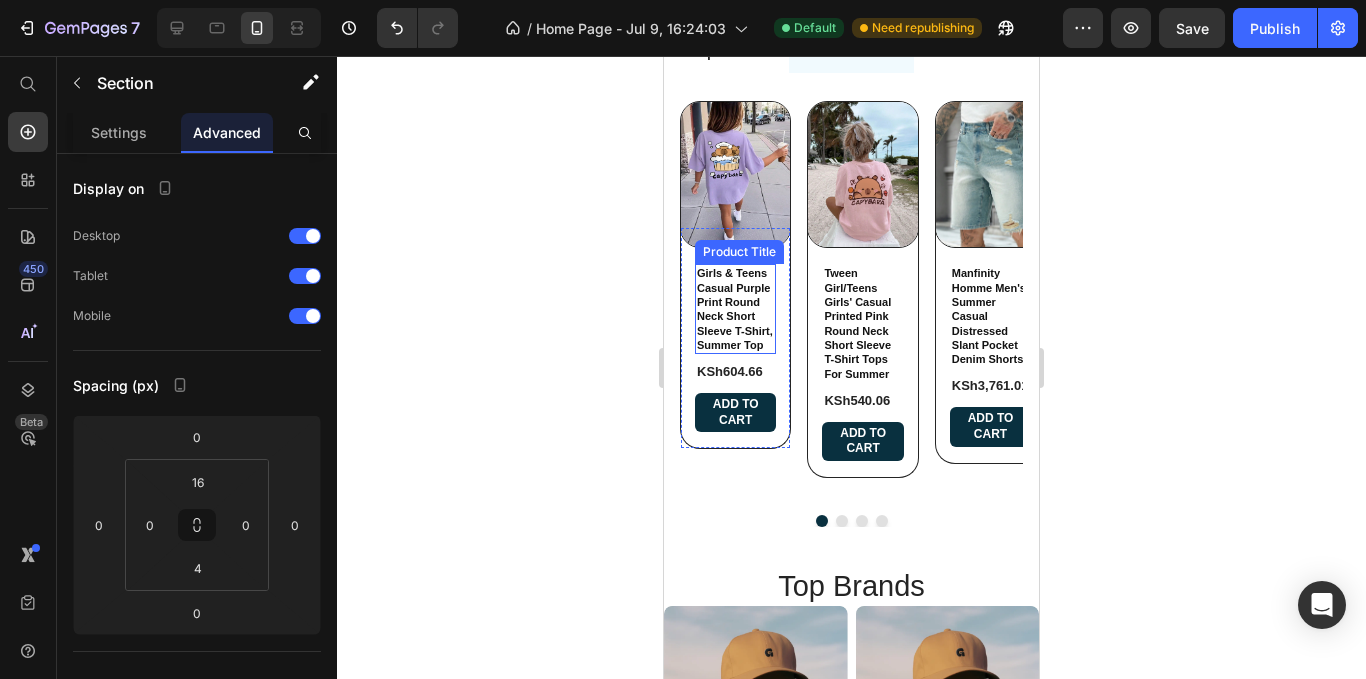 click on "Girls & Teens Casual Purple Print Round Neck Short Sleeve T-Shirt, Summer Top" at bounding box center [735, 309] 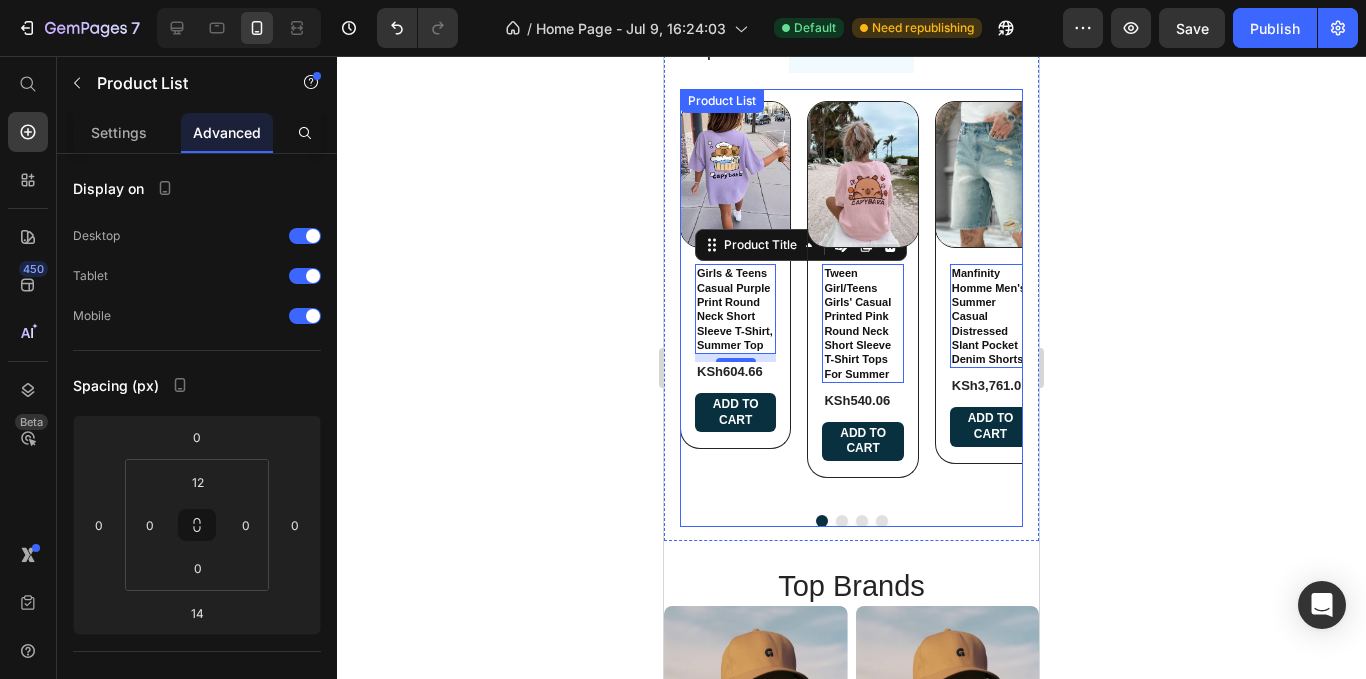 click on "Product Images Girls & Teens Casual Purple Print Round Neck Short Sleeve T-Shirt, Summer Top Product Title   Edit content in Shopify 8 KSh604.66 Product Price Add to cart Add to Cart Row Row Product Images Tween Girl/Teens Girls' Casual Printed Pink Round Neck Short Sleeve T-Shirt Tops For Summer Product Title   Edit content in Shopify 0 KSh540.06 Product Price Add to cart Add to Cart Row Row Product Images Manfinity Homme Men's Summer Casual Distressed Slant Pocket Denim Shorts Product Title   Edit content in Shopify 0 KSh3,761.01 Product Price Add to cart Add to Cart Row Row Product Images ROMWE MEN Street Life Men's Five-Pointed Star Frayed Pocket Casual Loose Fit Denim Shorts Jorts Product Title   Edit content in Shopify 0 KSh3,118.89 Product Price Add to cart Add to Cart Row Row" at bounding box center [851, 300] 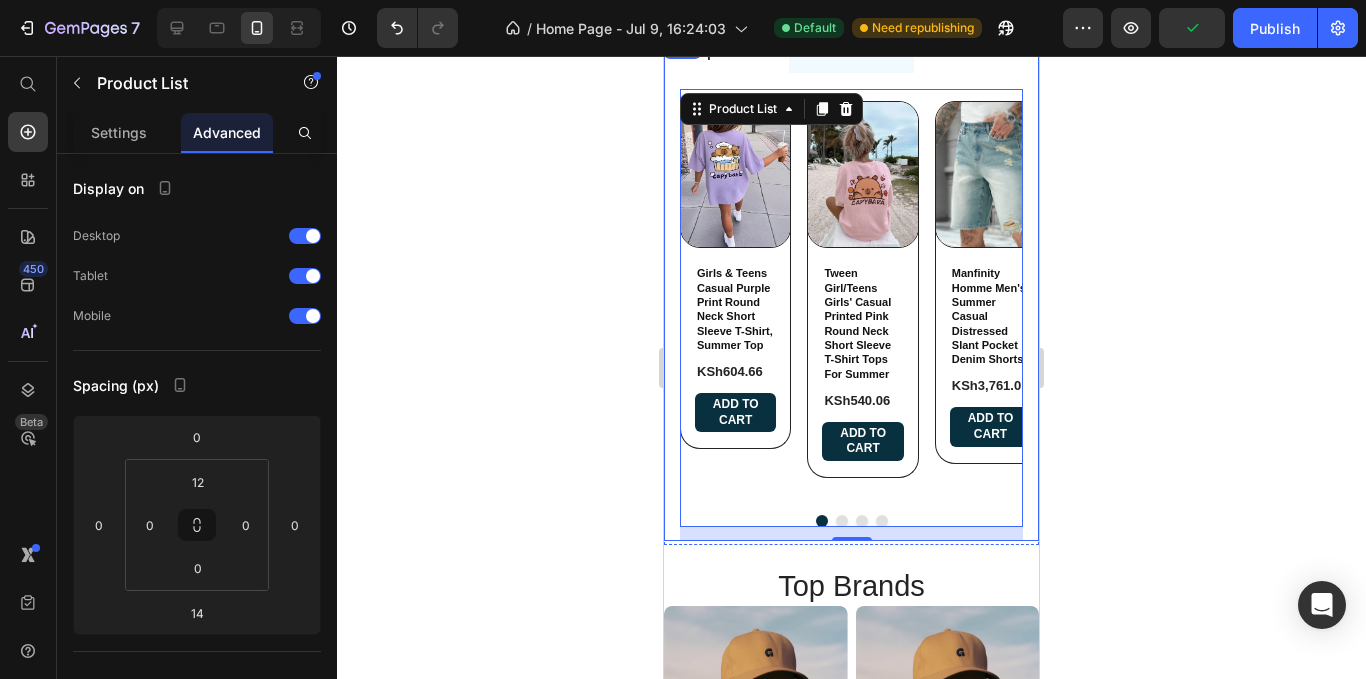 click on "Super Deals Under 300ksh New Arrivals Product Images Girls & Teens Casual Purple Print Round Neck Short Sleeve T-Shirt, Summer Top Product Title KSh725.59 Product Price KSh604.66 Product Price Add to cart Add to Cart Row Row Product Images Tween Girl/Teens Girls' Casual Printed Pink Round Neck Short Sleeve T-Shirt Tops For Summer Product Title KSh648.07 Product Price KSh540.06 Product Price Add to cart Add to Cart Row Row Product Images Manfinity Homme Men's Summer Casual Distressed Slant Pocket Denim Shorts Product Title KSh4,513.21 Product Price KSh3,761.01 Product Price Add to cart Add to Cart Row Row Product Images ROMWE MEN Street Life Men's Five-Pointed Star Frayed Pocket Casual Loose Fit Denim Shorts Jorts Product Title KSh3,742.67 Product Price KSh3,118.89 Product Price Add to cart Add to Cart Row Row Product List Product Images Girls & Teens Casual Purple Print Round Neck Short Sleeve T-Shirt, Summer Top Product Title KSh604.66 Product Price Add to cart Add to Cart Row Row Product Images KSh540.06" at bounding box center [851, 288] 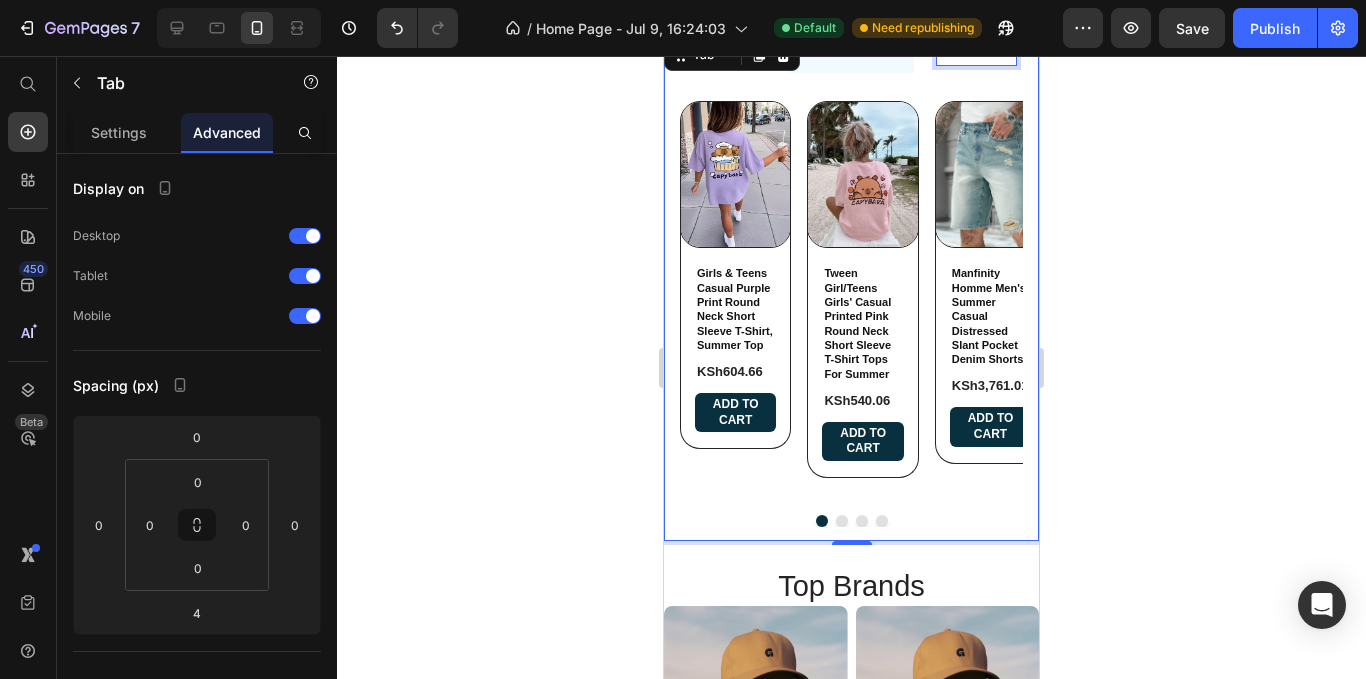 click on "New Arrivals" at bounding box center [976, 54] 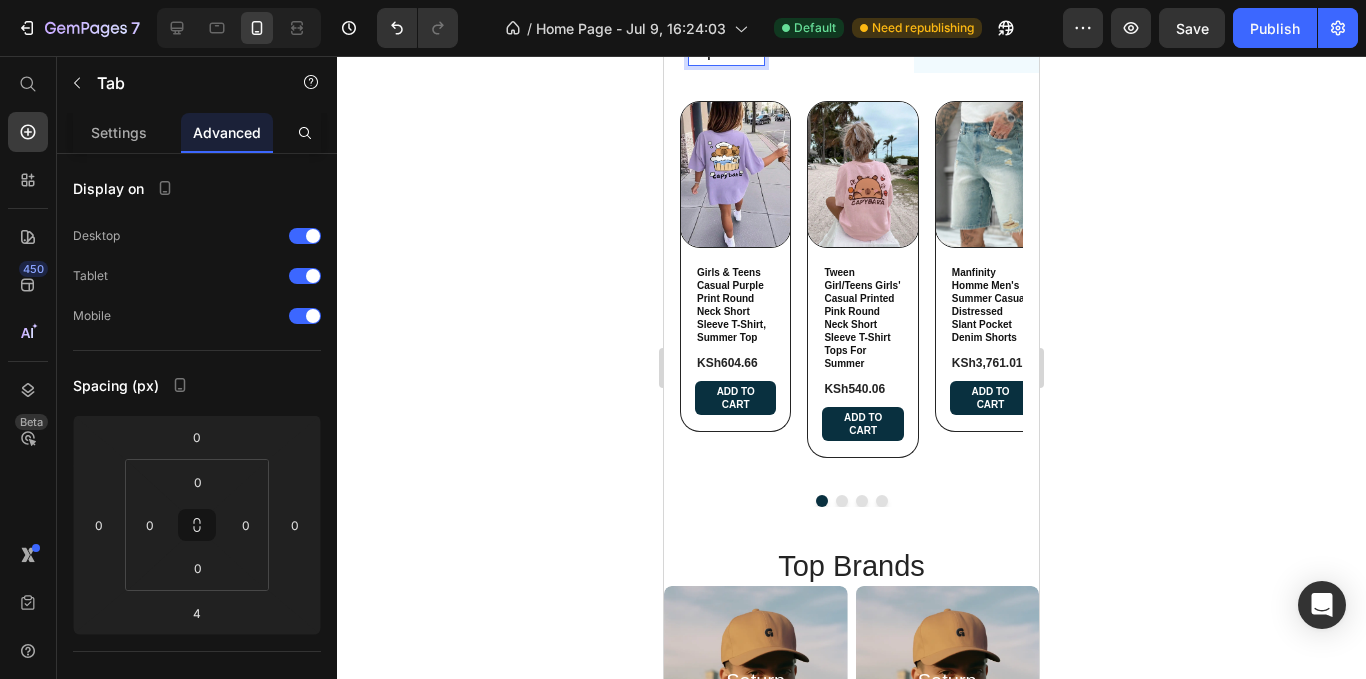 click on "Super Deals" at bounding box center [726, 54] 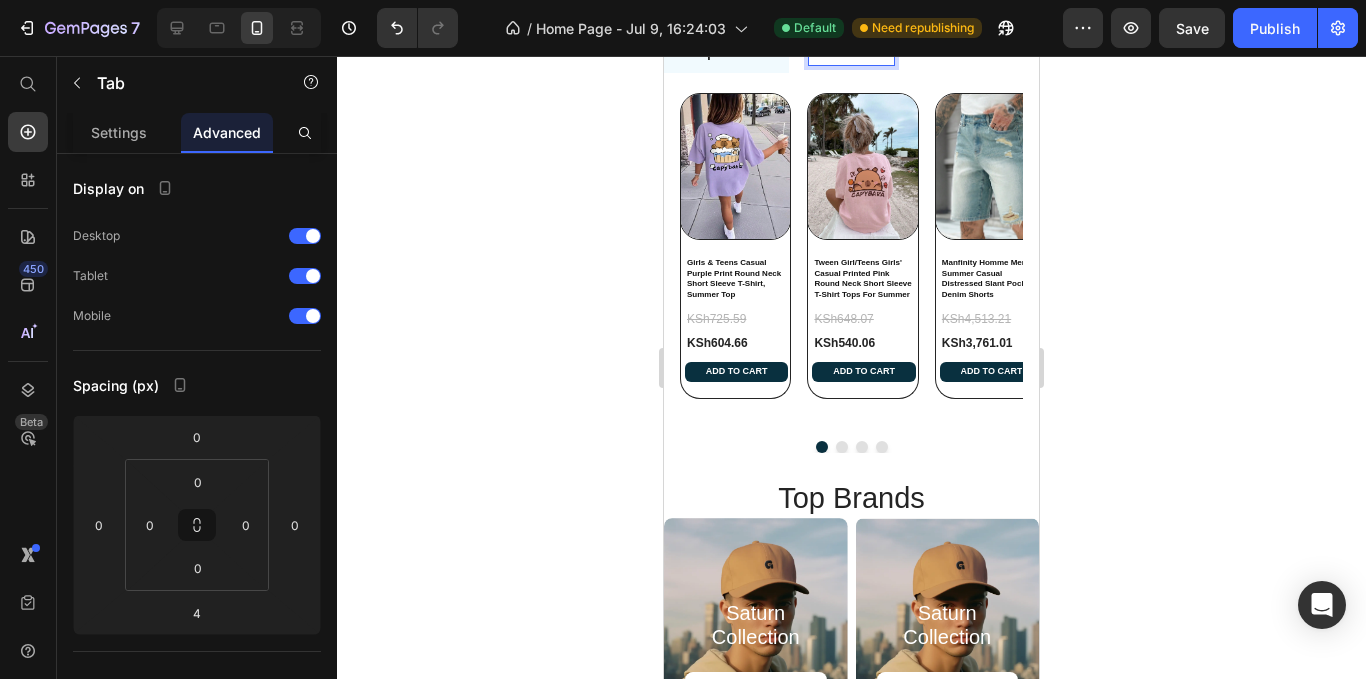 click on "Under 300ksh" at bounding box center [851, 54] 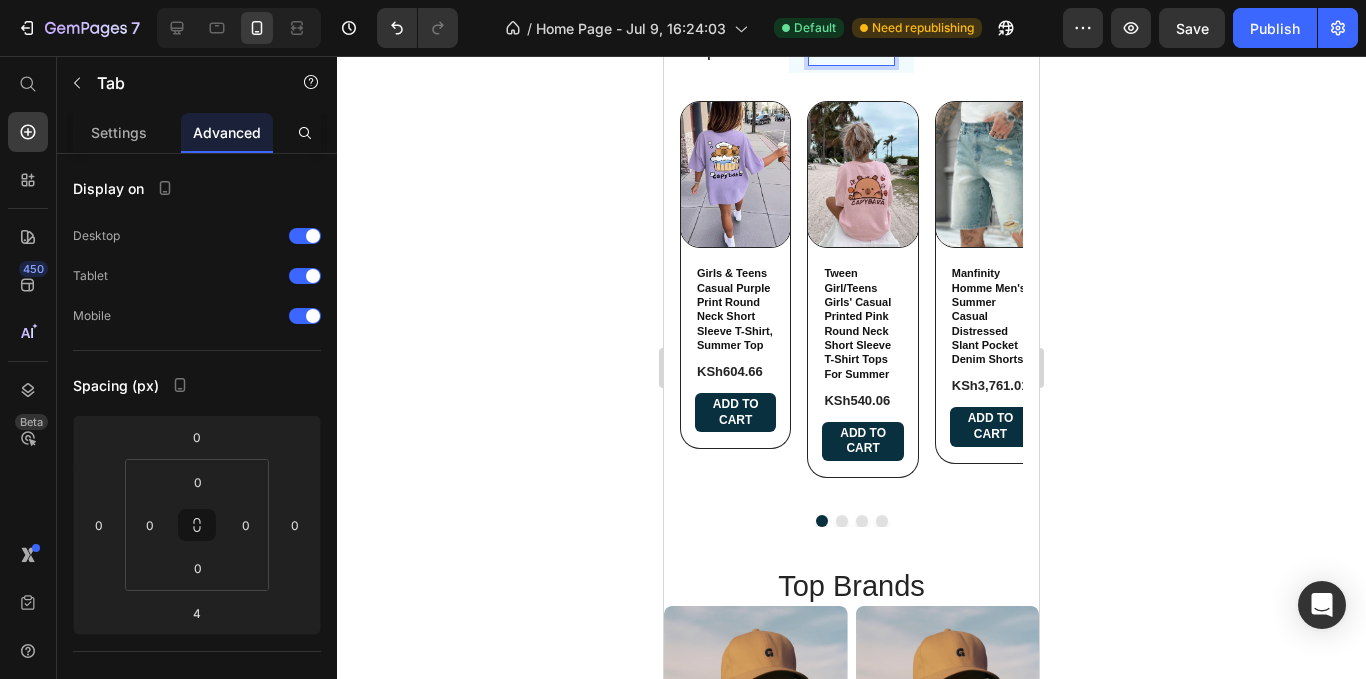 click on "Super Deals" at bounding box center (726, 54) 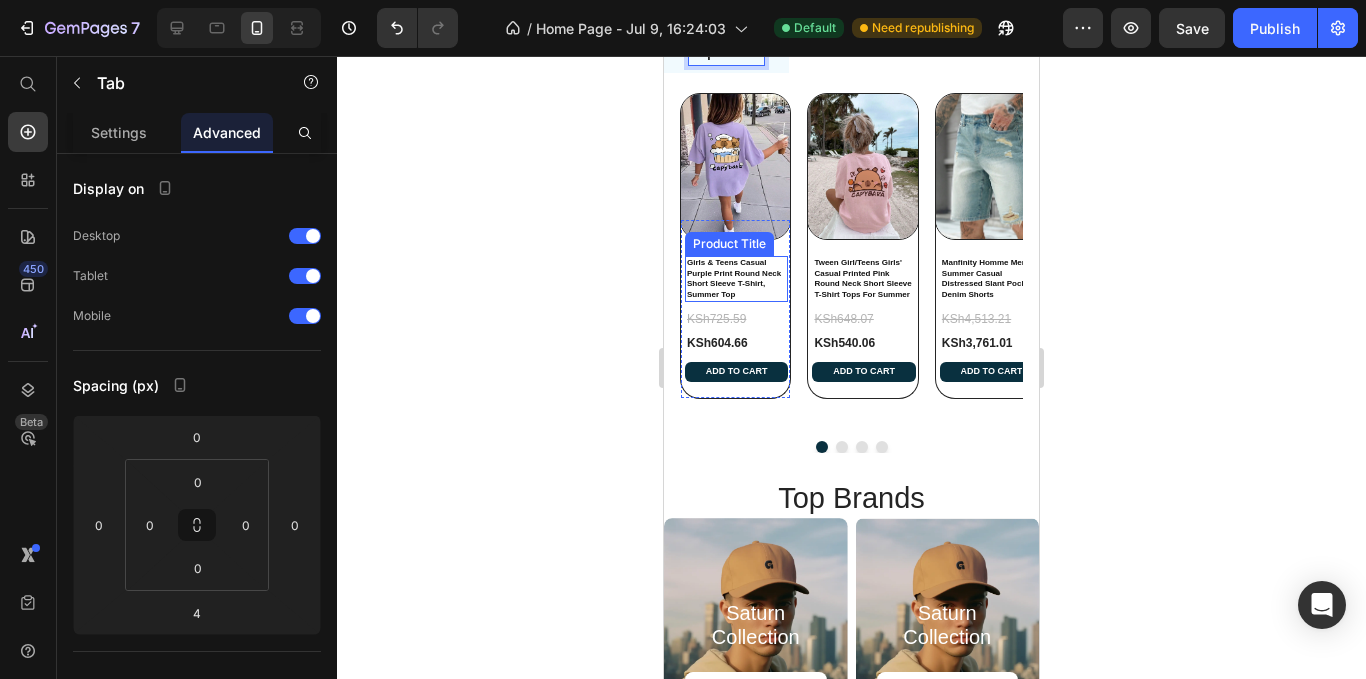 click on "Girls & Teens Casual Purple Print Round Neck Short Sleeve T-Shirt, Summer Top" at bounding box center (736, 279) 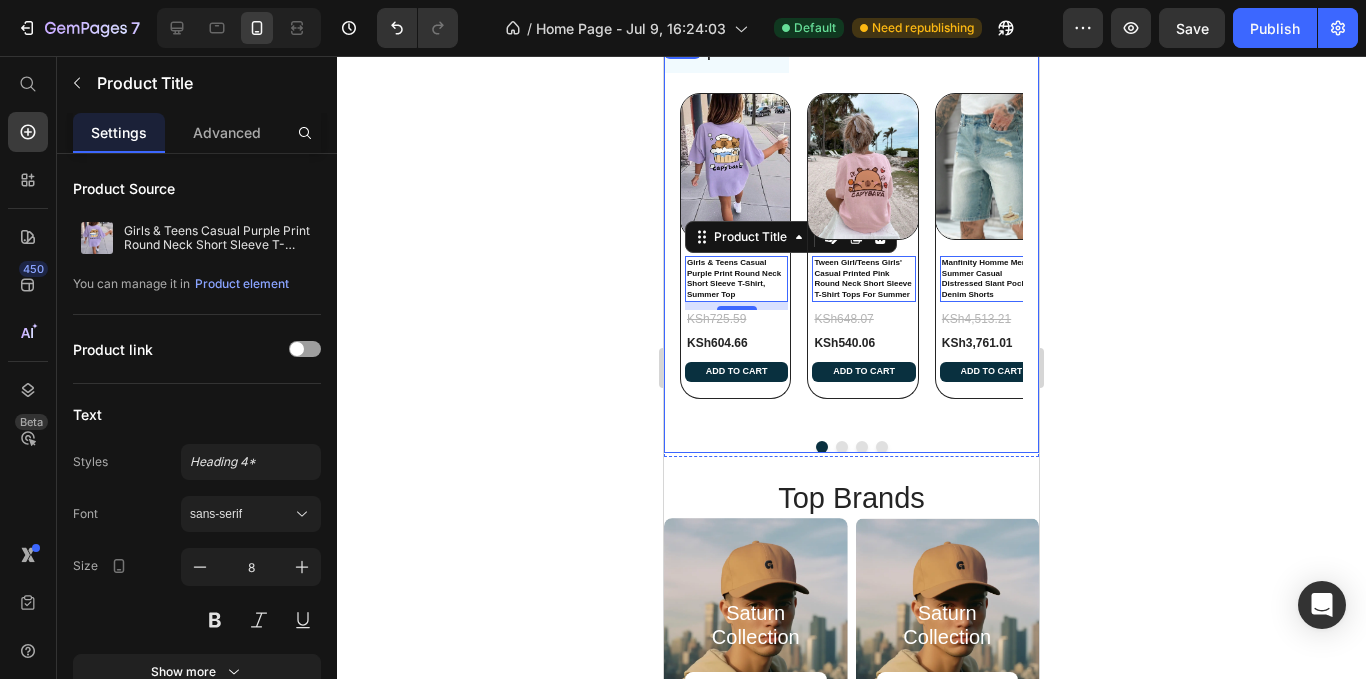 click on "Under 300ksh" at bounding box center [851, 54] 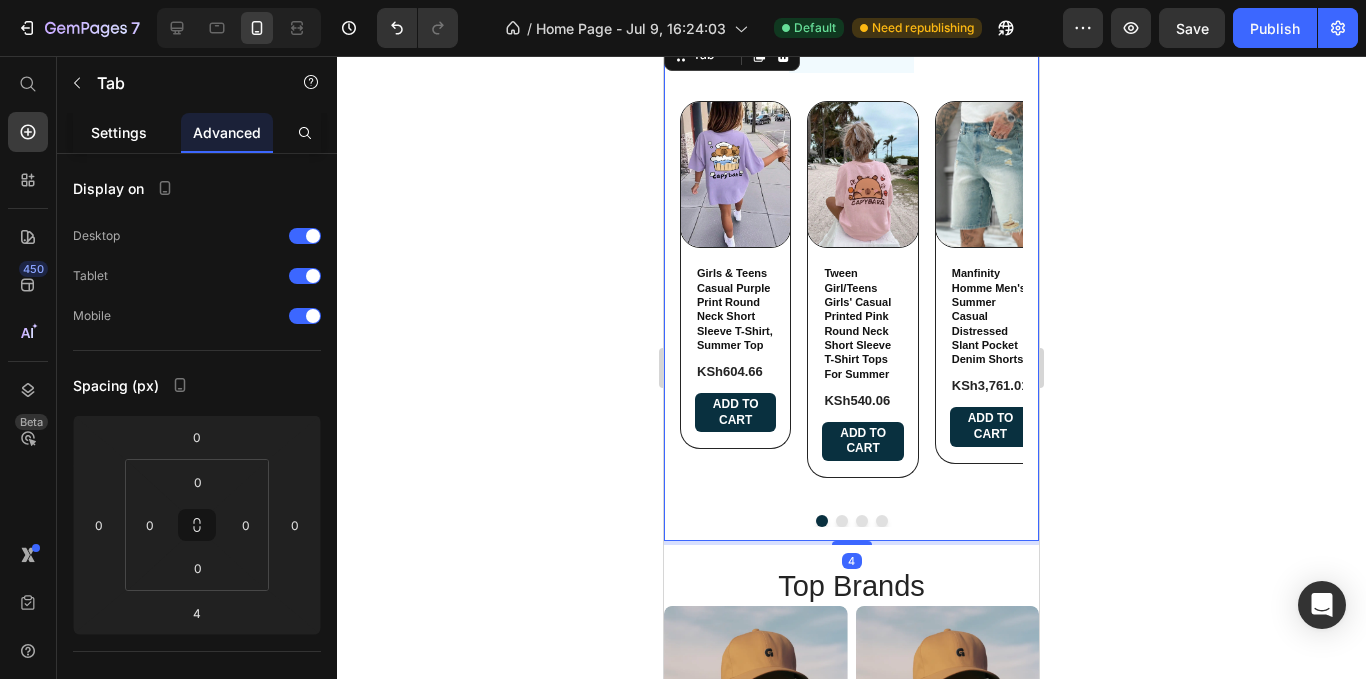 click on "Settings" 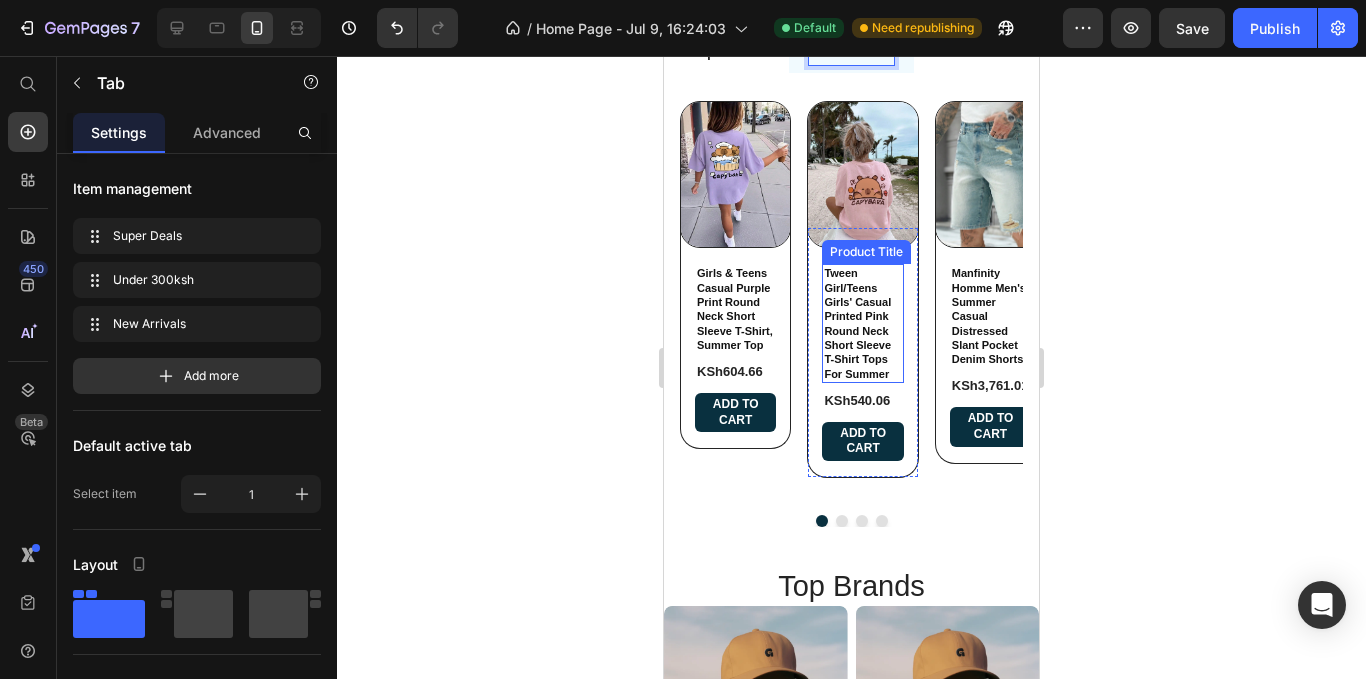 click on "Tween Girl/Teens Girls' Casual Printed Pink Round Neck Short Sleeve T-Shirt Tops For Summer" at bounding box center [862, 323] 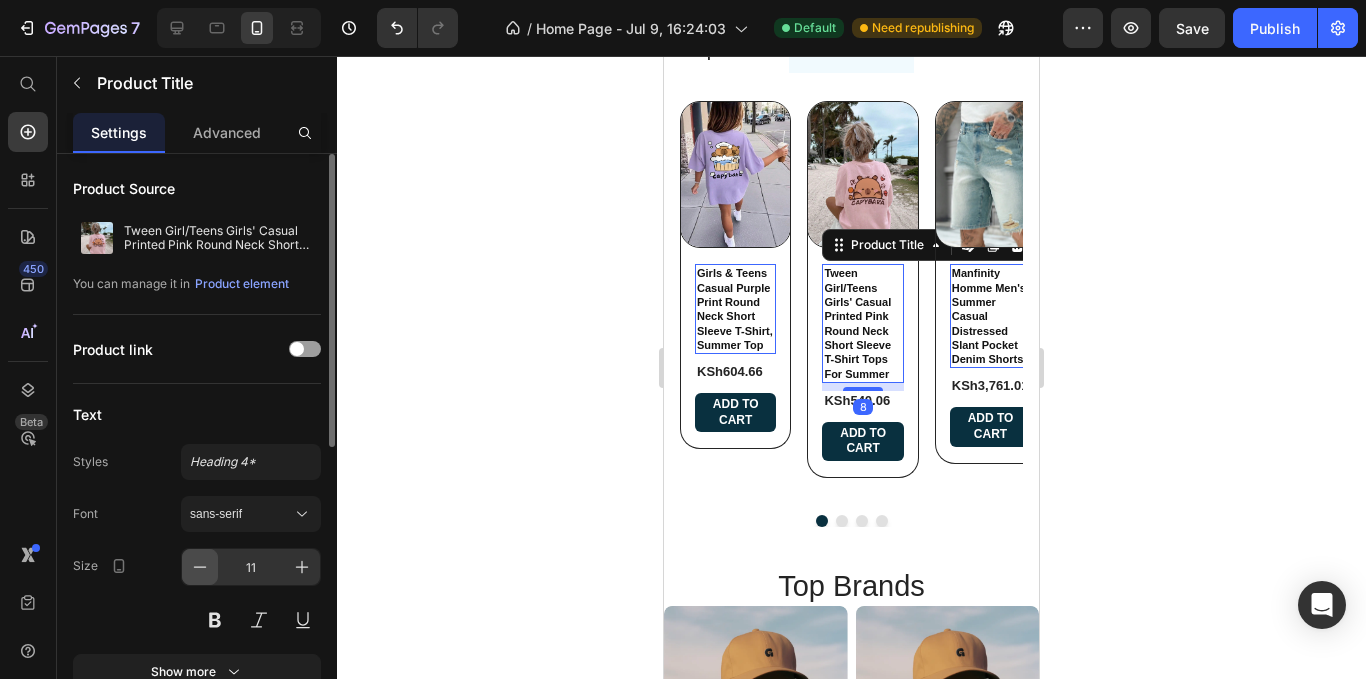 click 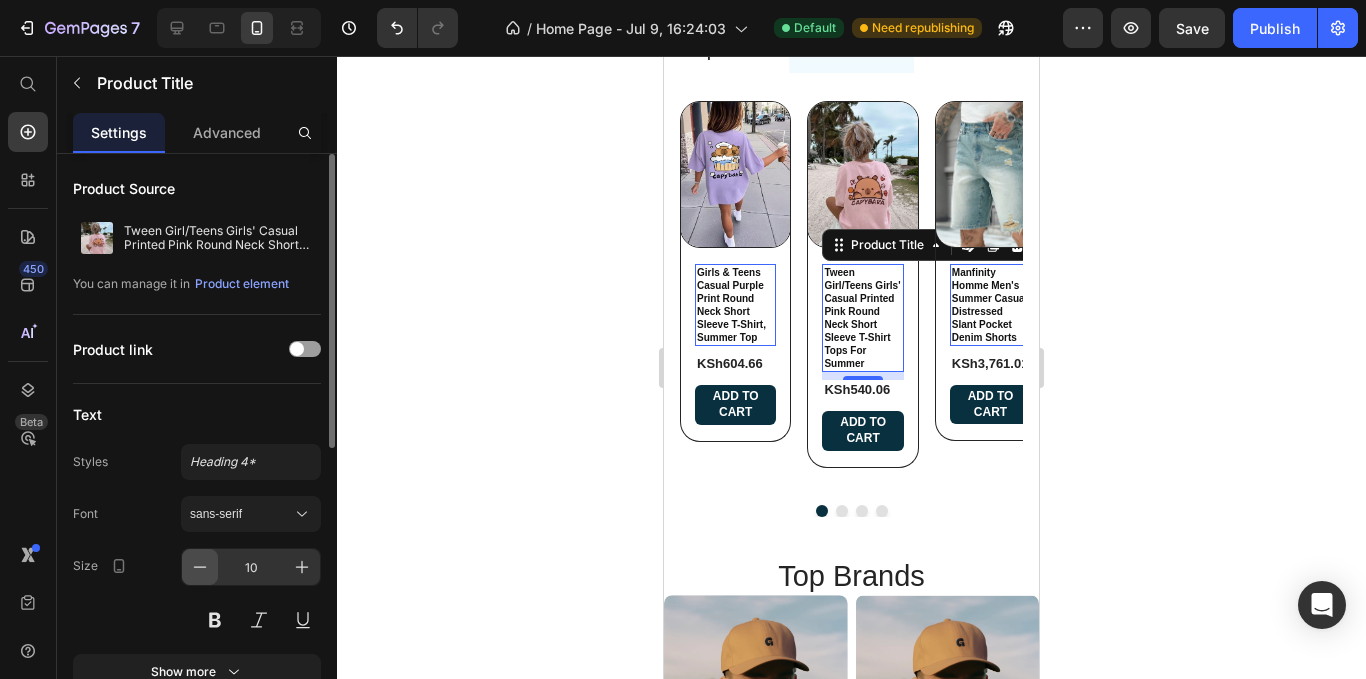 click 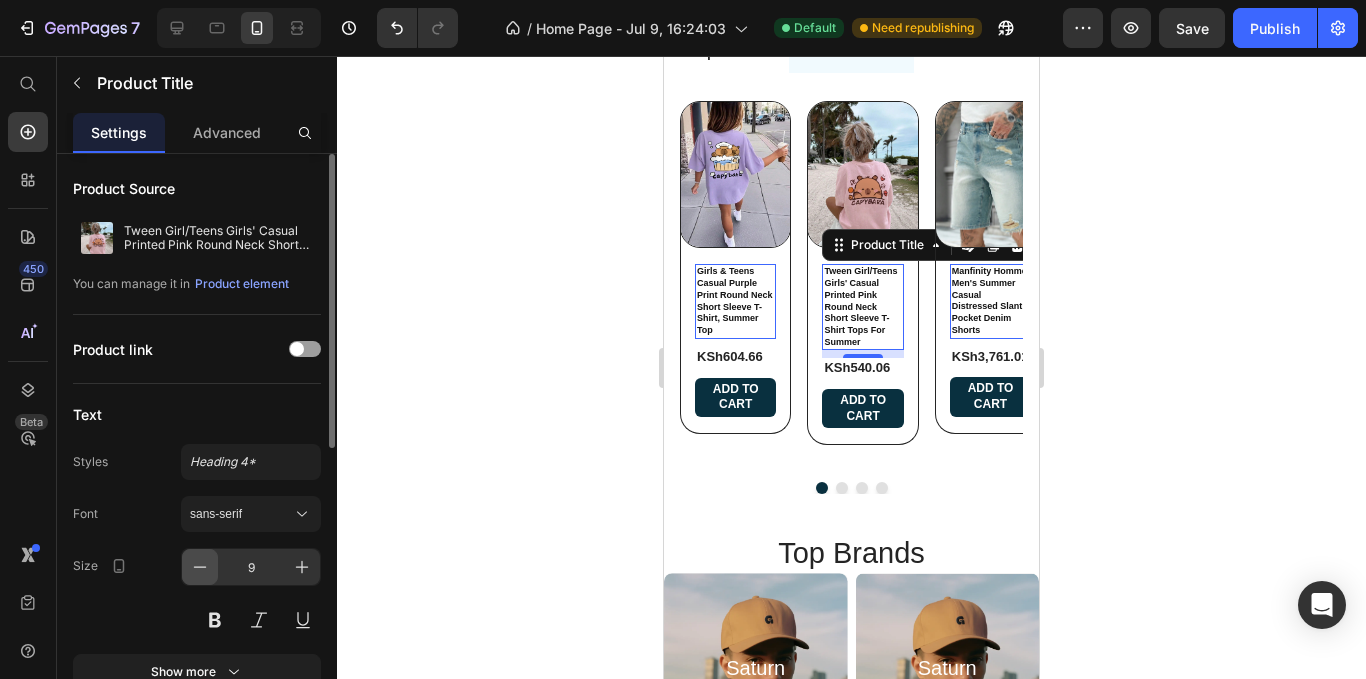 click 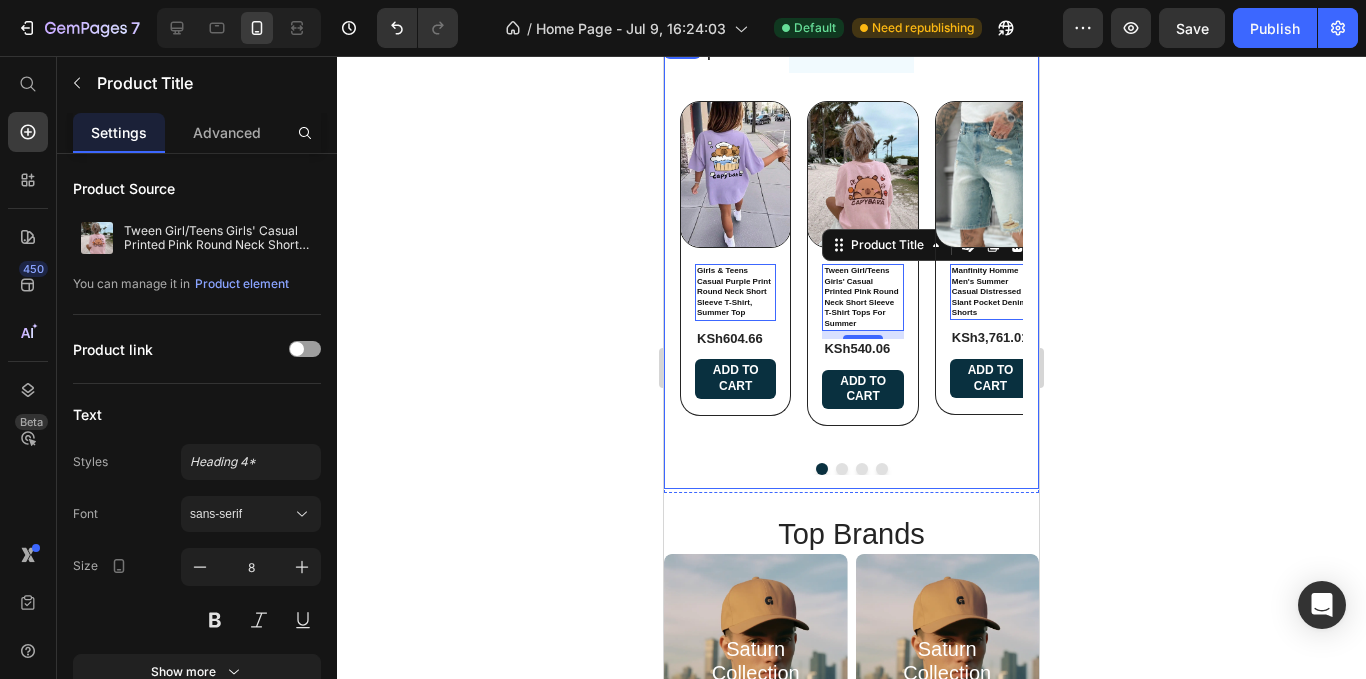 click on "New Arrivals" at bounding box center (976, 54) 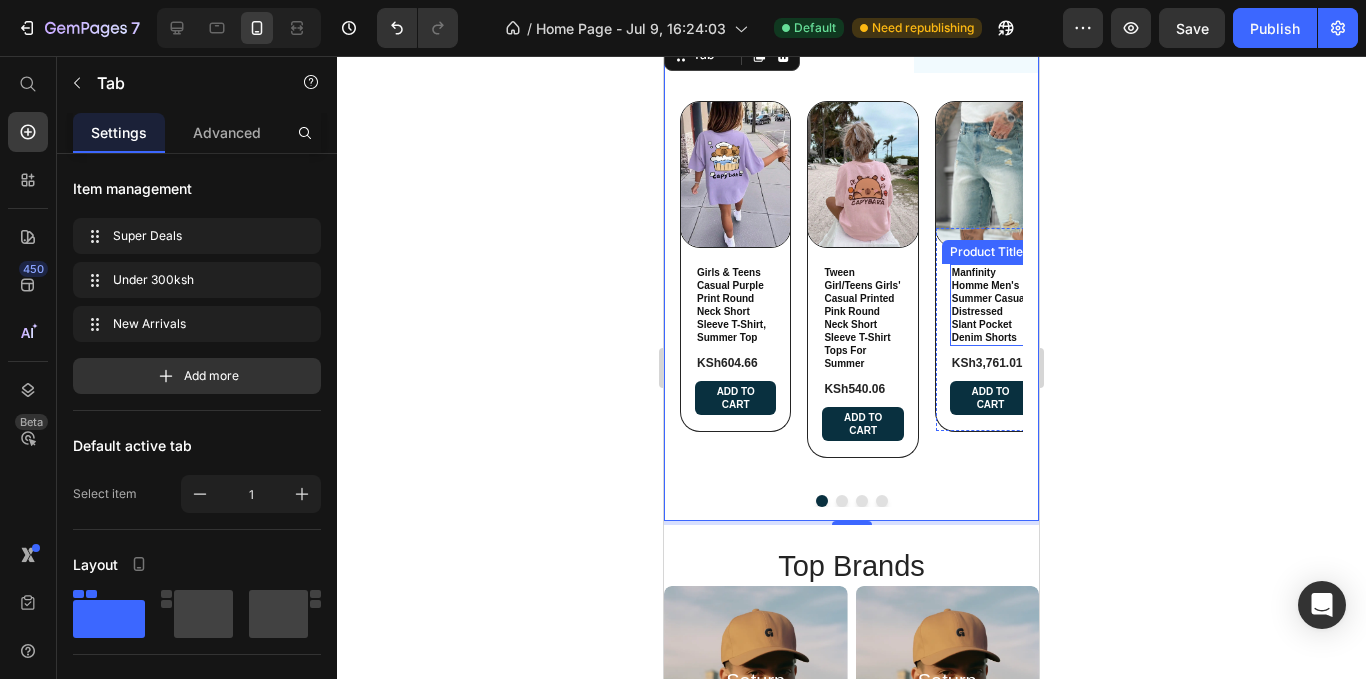 click on "Manfinity Homme Men's Summer Casual Distressed Slant Pocket Denim Shorts" at bounding box center (990, 305) 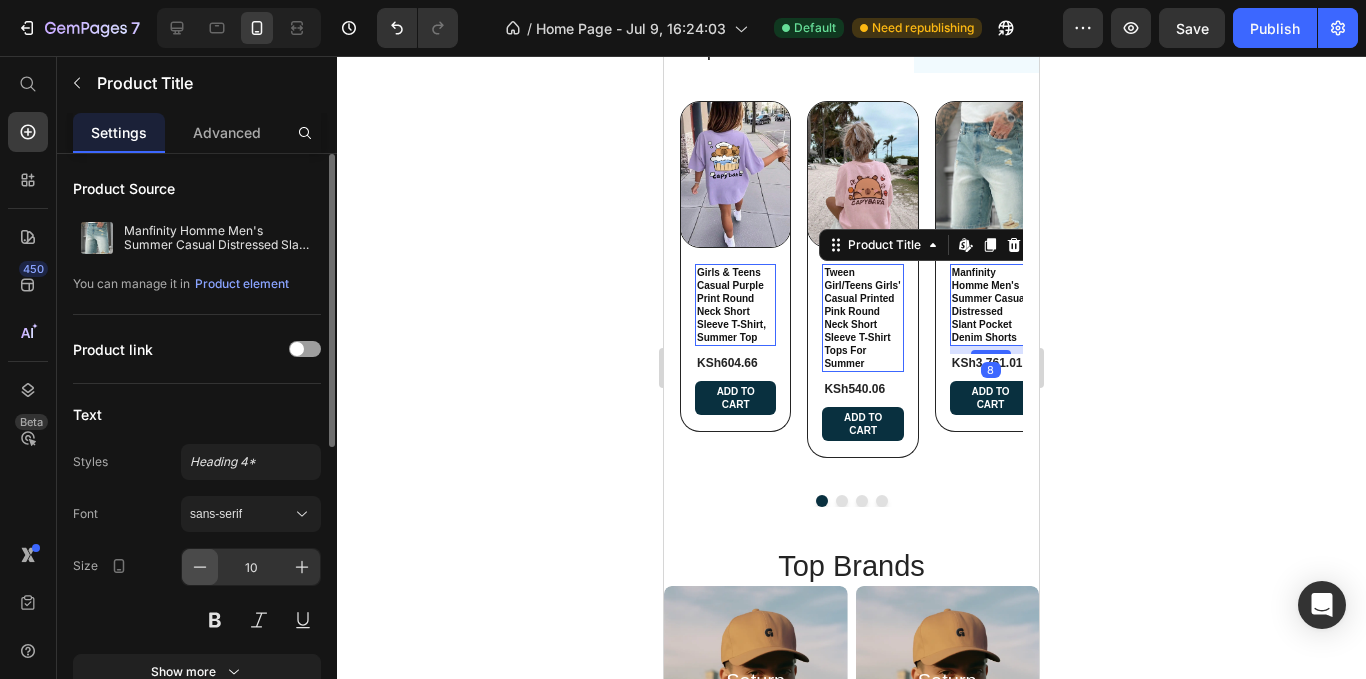 click at bounding box center (200, 567) 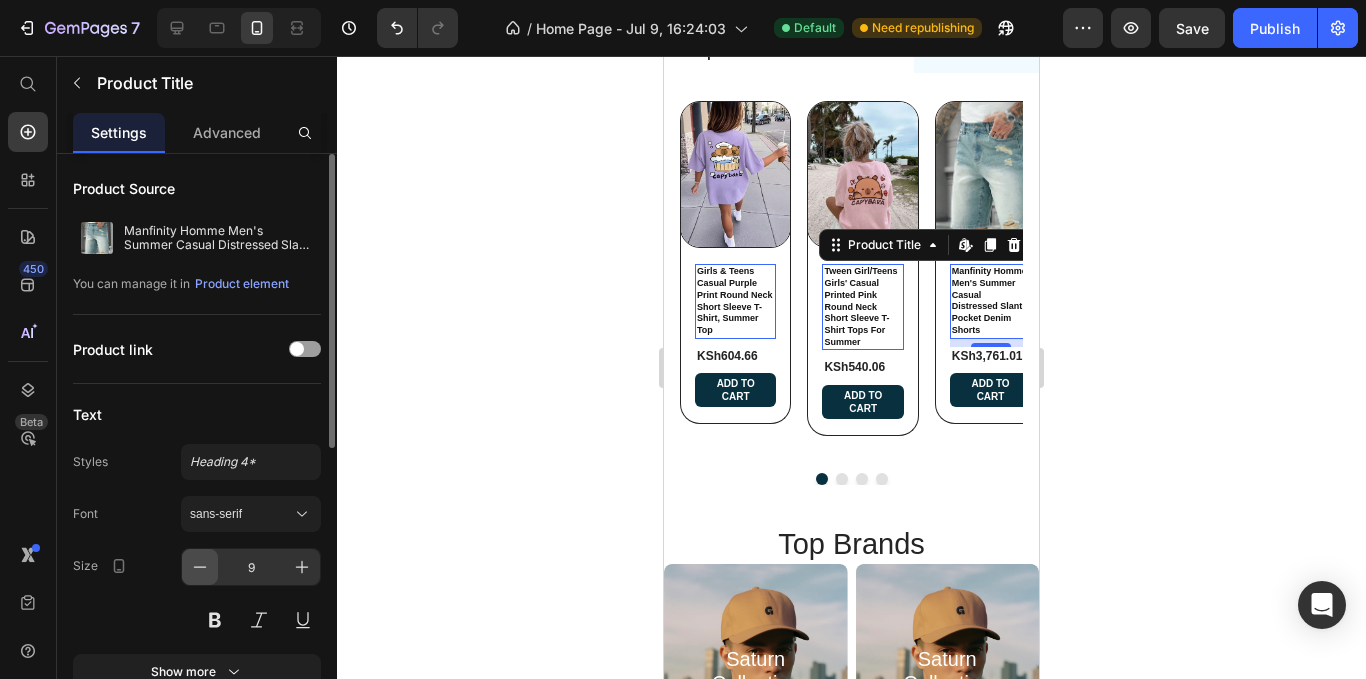 click at bounding box center [200, 567] 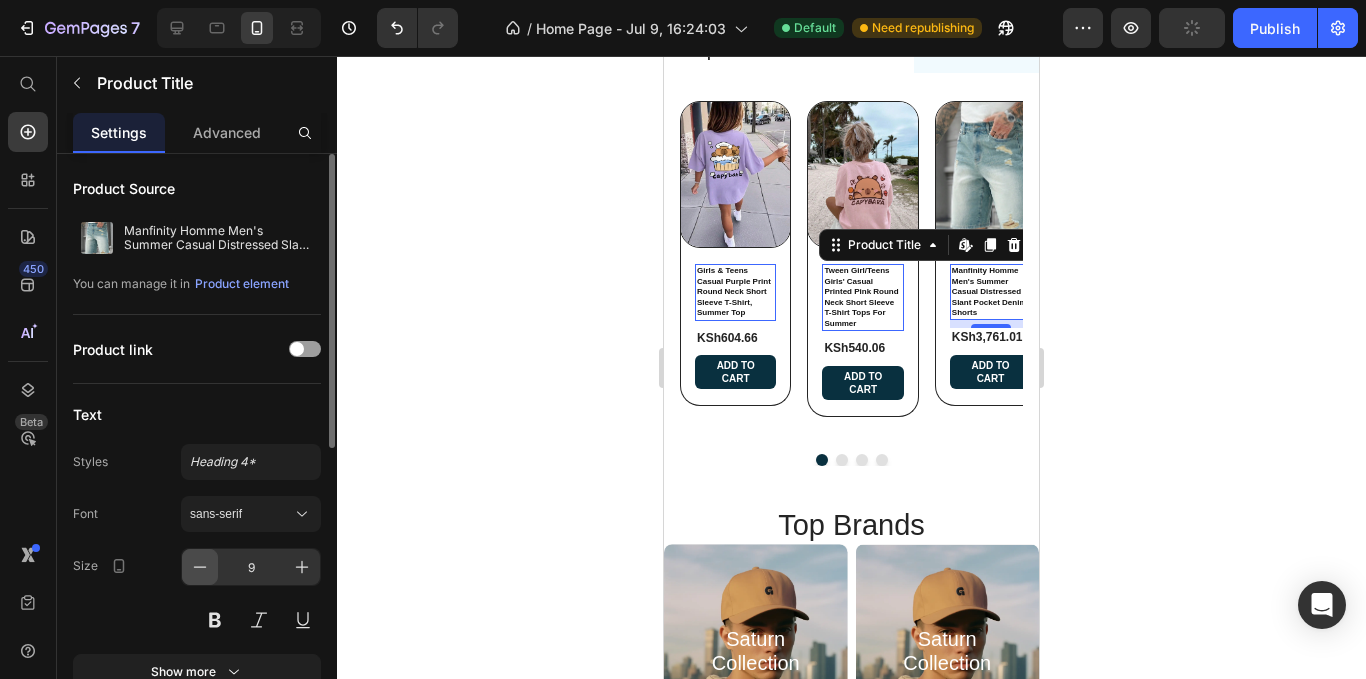 type on "8" 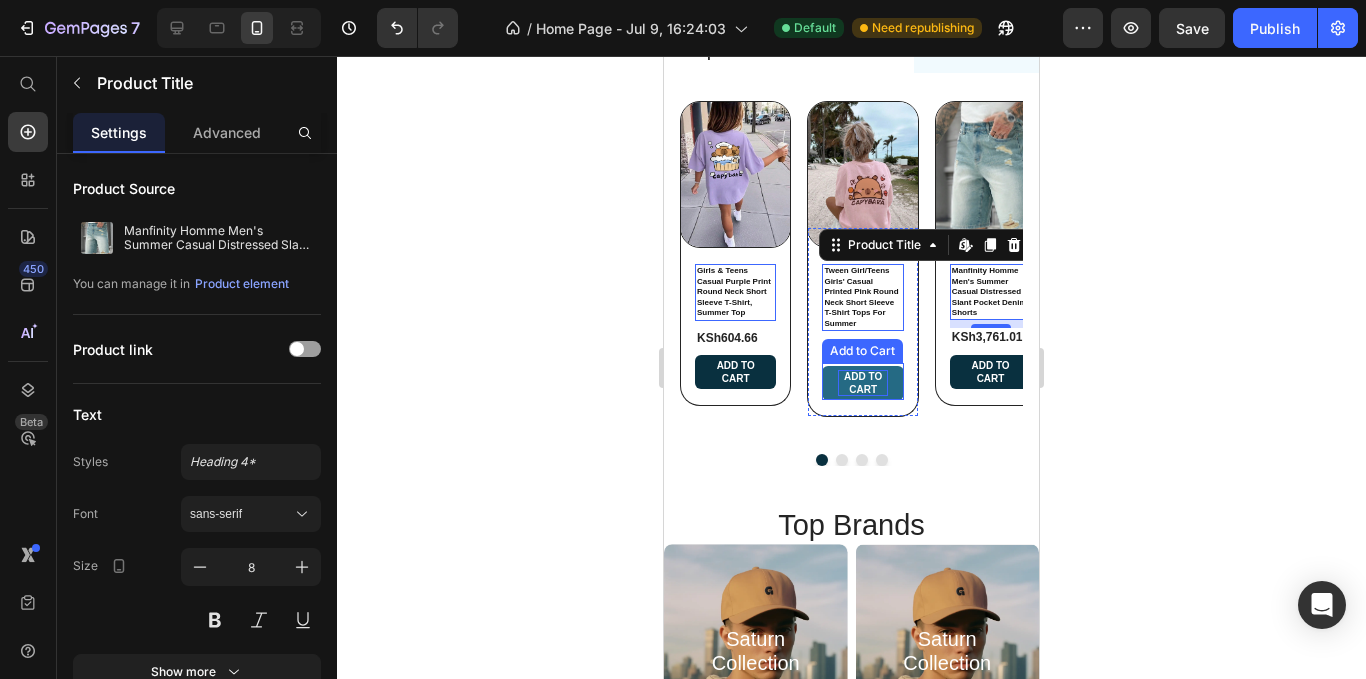 click on "Add to cart" at bounding box center (862, 383) 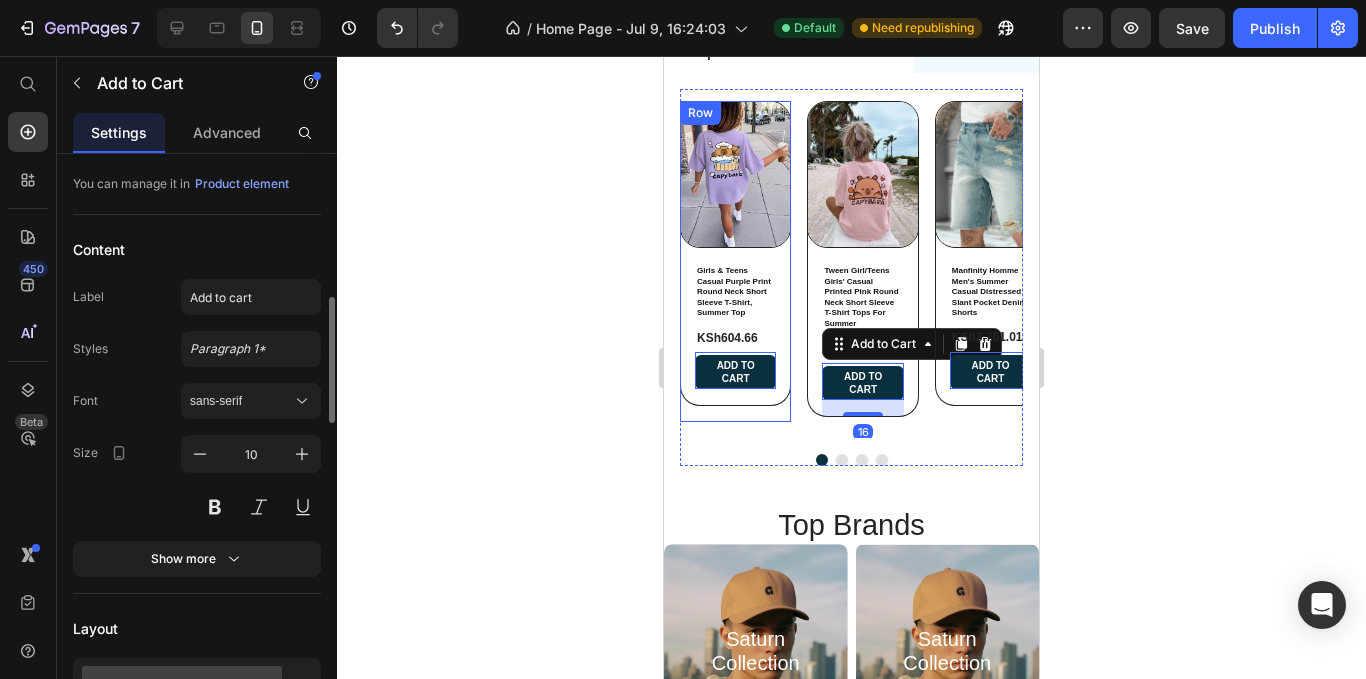 scroll, scrollTop: 200, scrollLeft: 0, axis: vertical 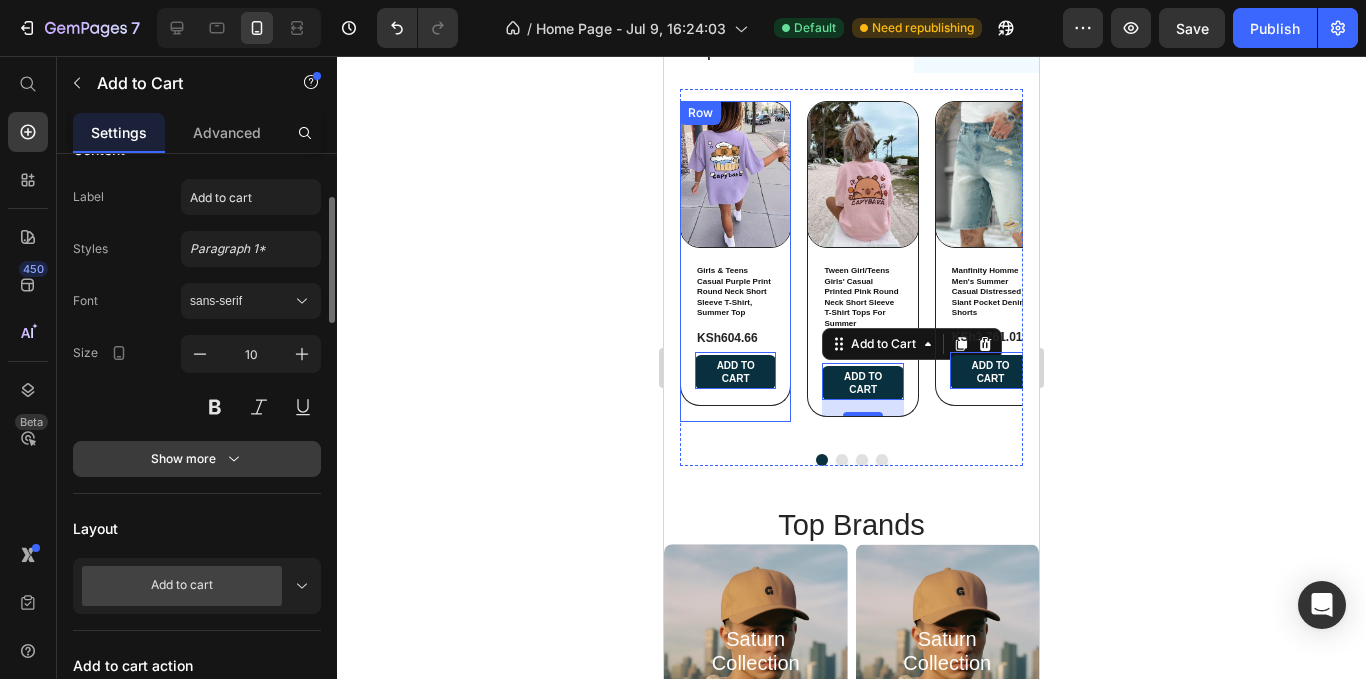 click on "Show more" at bounding box center [197, 459] 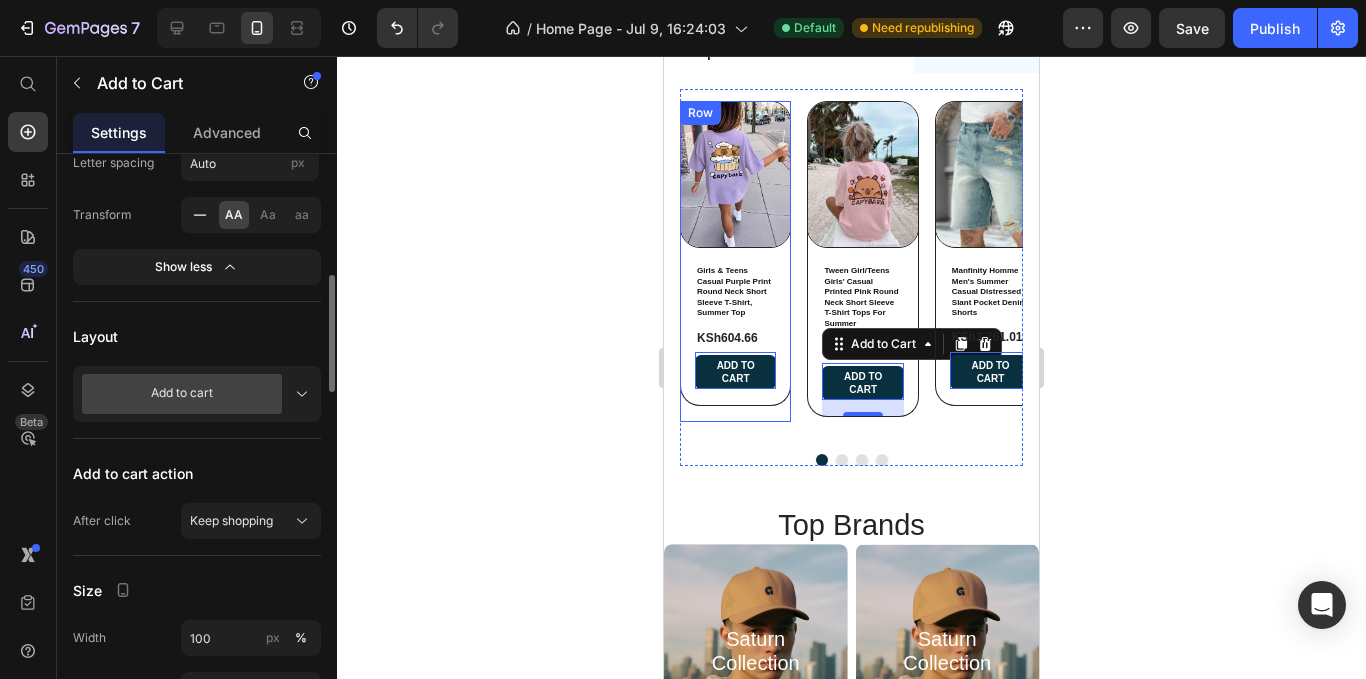 scroll, scrollTop: 800, scrollLeft: 0, axis: vertical 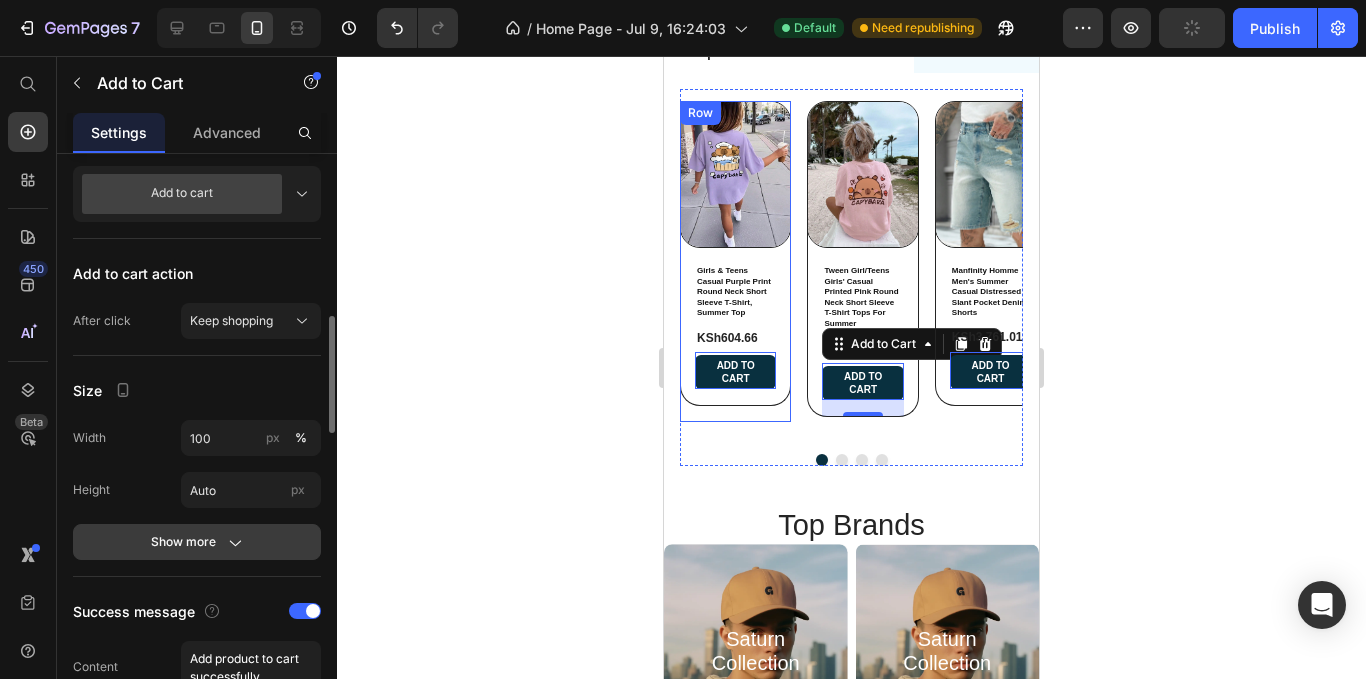 click on "Show more" at bounding box center (197, 542) 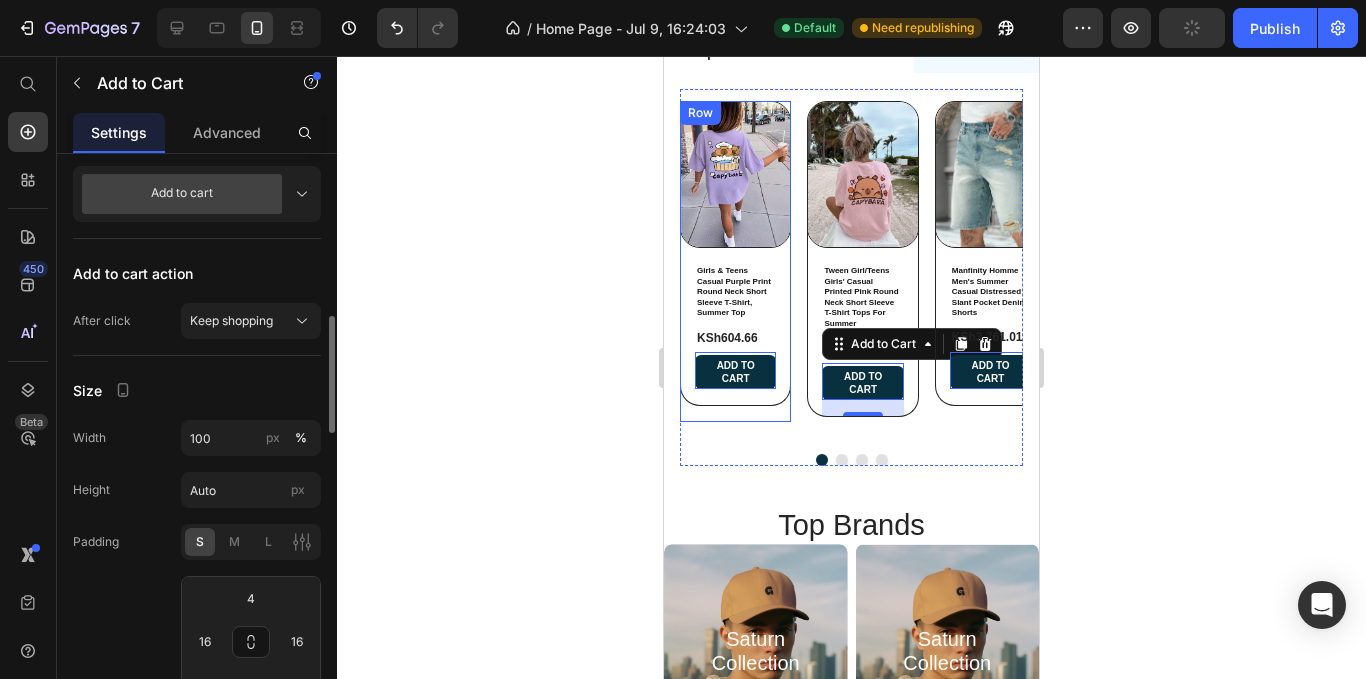 scroll, scrollTop: 1000, scrollLeft: 0, axis: vertical 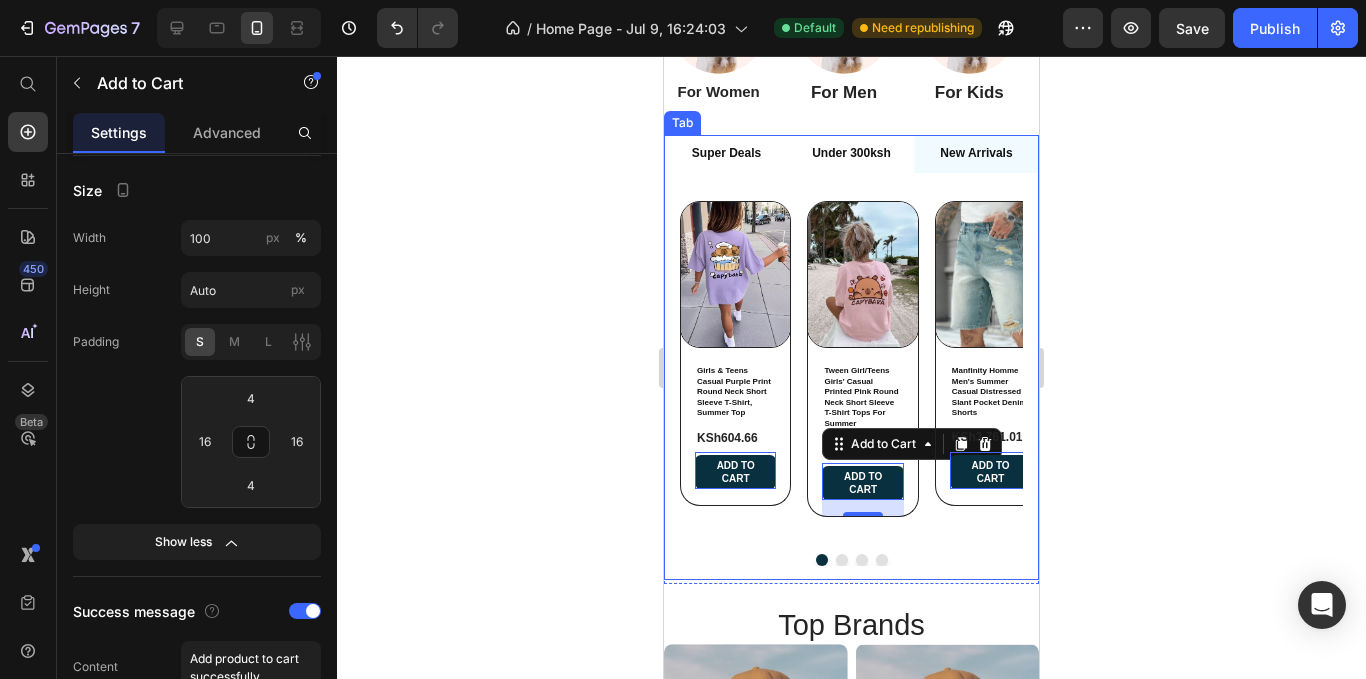 click on "Under 300ksh" at bounding box center (851, 154) 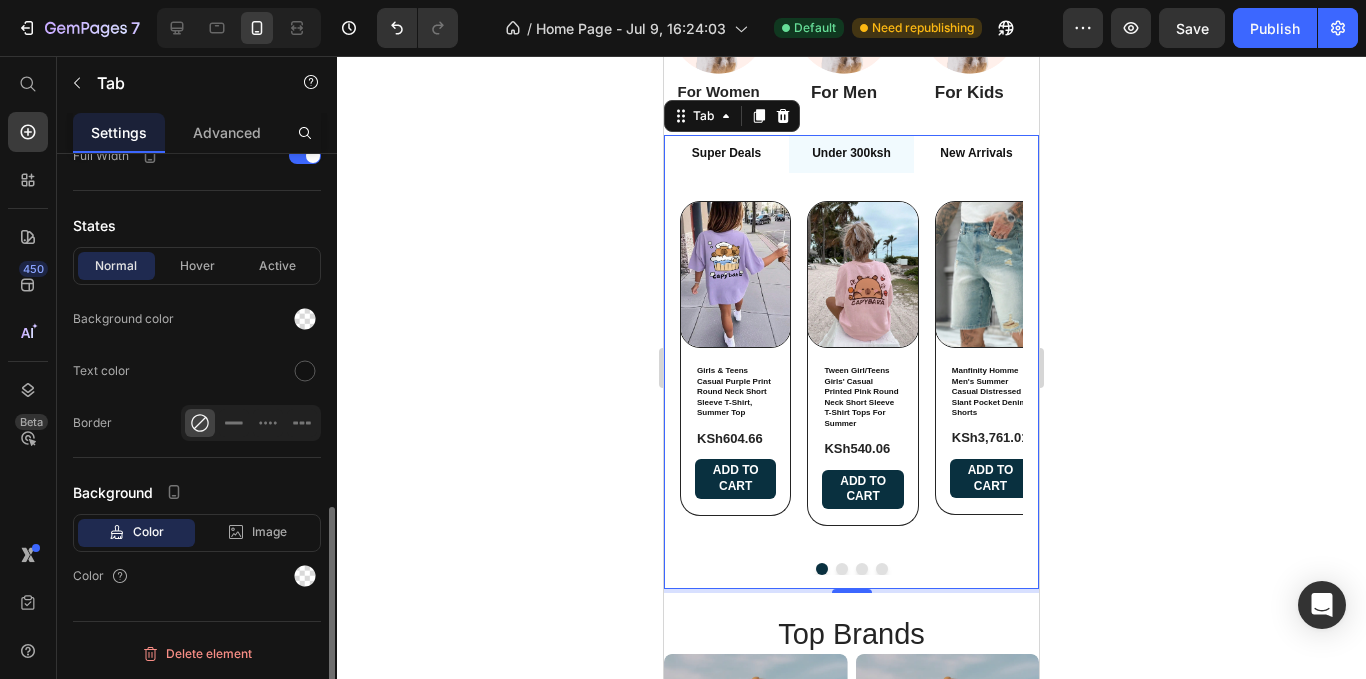 scroll, scrollTop: 0, scrollLeft: 0, axis: both 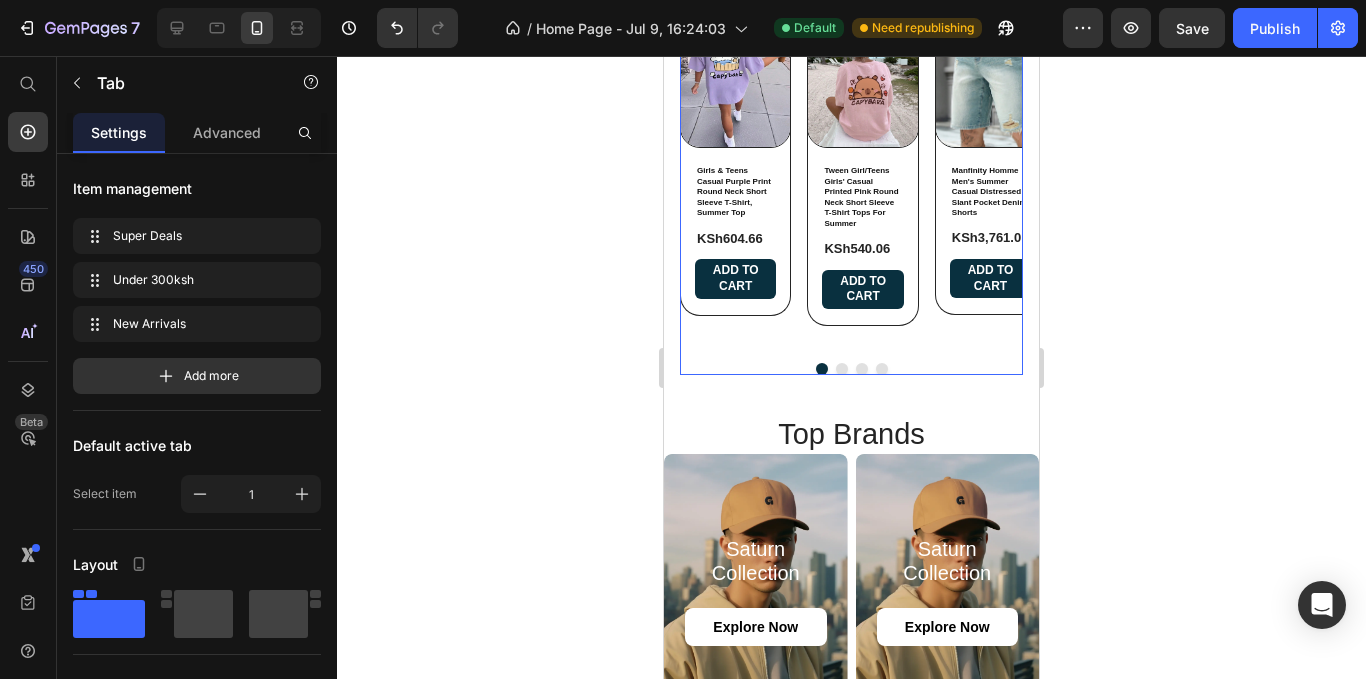 click on "Product Images Girls & Teens Casual Purple Print Round Neck Short Sleeve T-Shirt, Summer Top Product Title KSh604.66 Product Price Add to cart Add to Cart Row Row Product Images Tween Girl/Teens Girls' Casual Printed Pink Round Neck Short Sleeve T-Shirt Tops For Summer Product Title KSh540.06 Product Price Add to cart Add to Cart Row Row Product Images Manfinity Homme Men's Summer Casual Distressed Slant Pocket Denim Shorts Product Title KSh3,761.01 Product Price Add to cart Add to Cart Row Row Product Images ROMWE MEN Street Life Men's Five-Pointed Star Frayed Pocket Casual Loose Fit Denim Shorts Jorts Product Title KSh3,118.89 Product Price Add to cart Add to Cart Row Row" at bounding box center (851, 188) 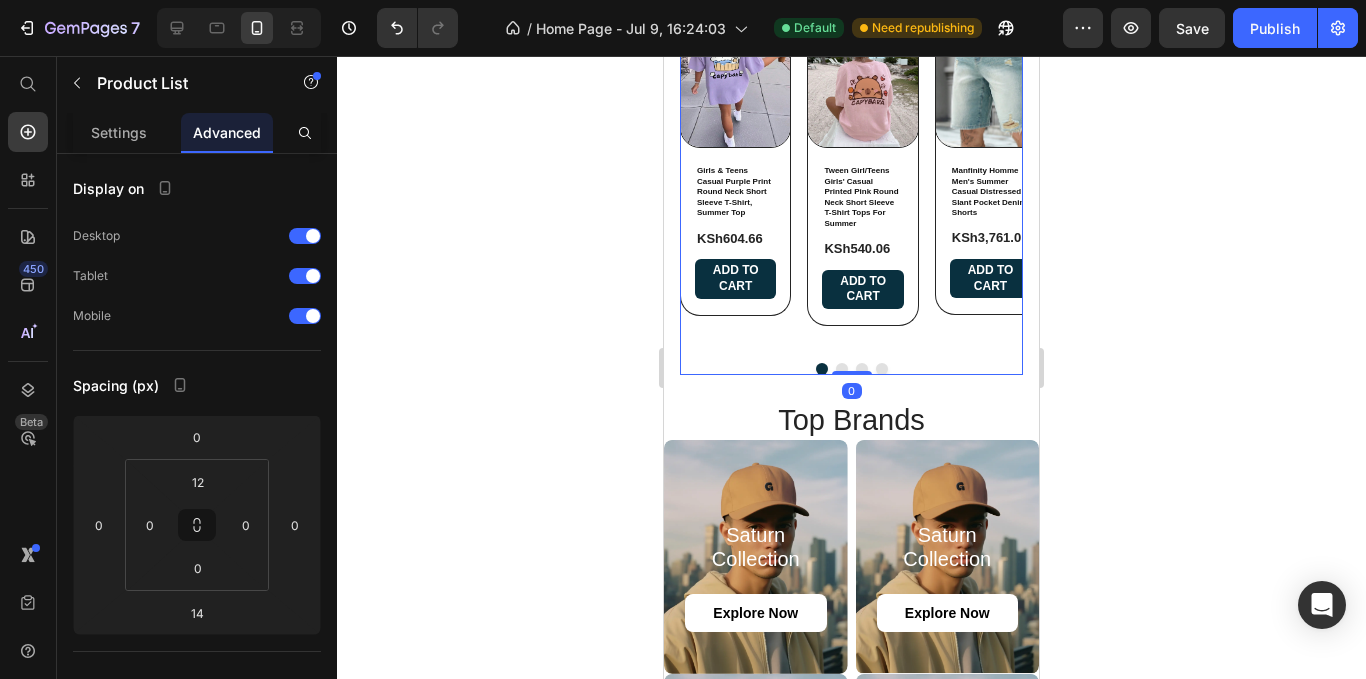 drag, startPoint x: 849, startPoint y: 401, endPoint x: 849, endPoint y: 378, distance: 23 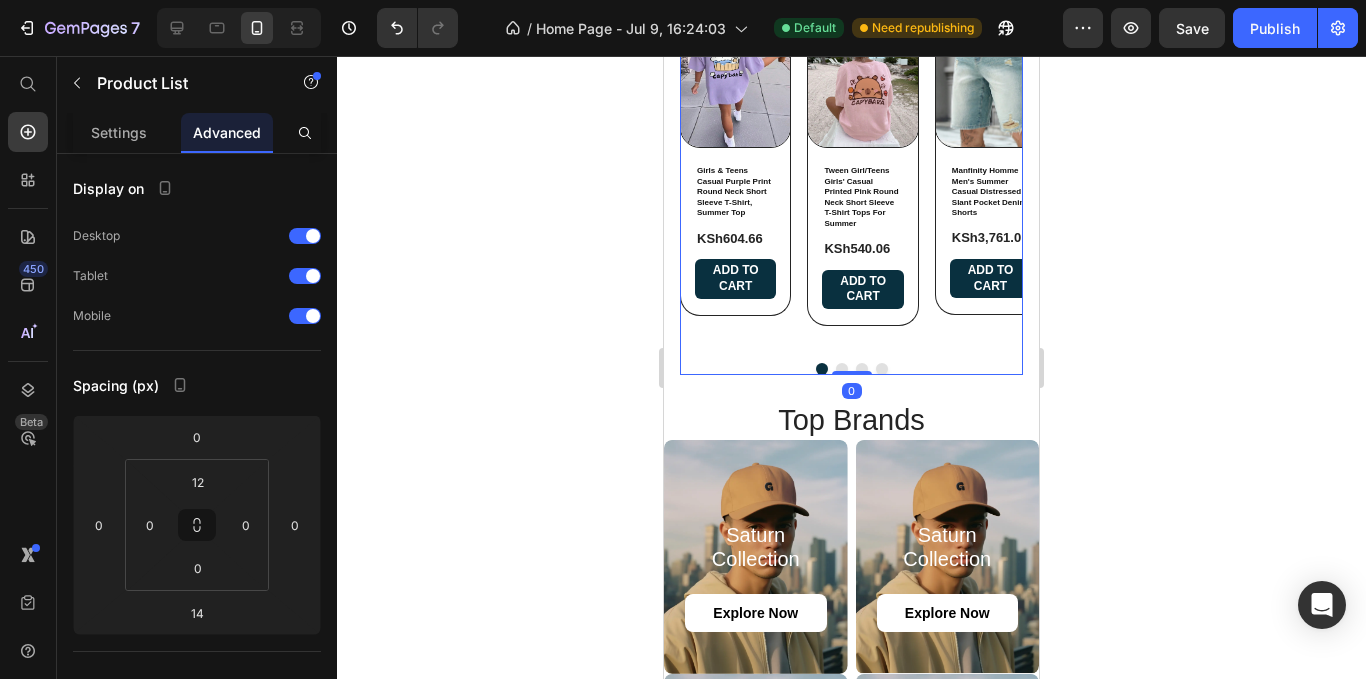 click on "Product Images Girls & Teens Casual Purple Print Round Neck Short Sleeve T-Shirt, Summer Top Product Title KSh604.66 Product Price Add to cart Add to Cart Row Row Product Images Tween Girl/Teens Girls' Casual Printed Pink Round Neck Short Sleeve T-Shirt Tops For Summer Product Title KSh540.06 Product Price Add to cart Add to Cart Row Row Product Images Manfinity Homme Men's Summer Casual Distressed Slant Pocket Denim Shorts Product Title KSh3,761.01 Product Price Add to cart Add to Cart Row Row Product Images ROMWE MEN Street Life Men's Five-Pointed Star Frayed Pocket Casual Loose Fit Denim Shorts Jorts Product Title KSh3,118.89 Product Price Add to cart Add to Cart Row Row Product List   0" at bounding box center [851, 182] 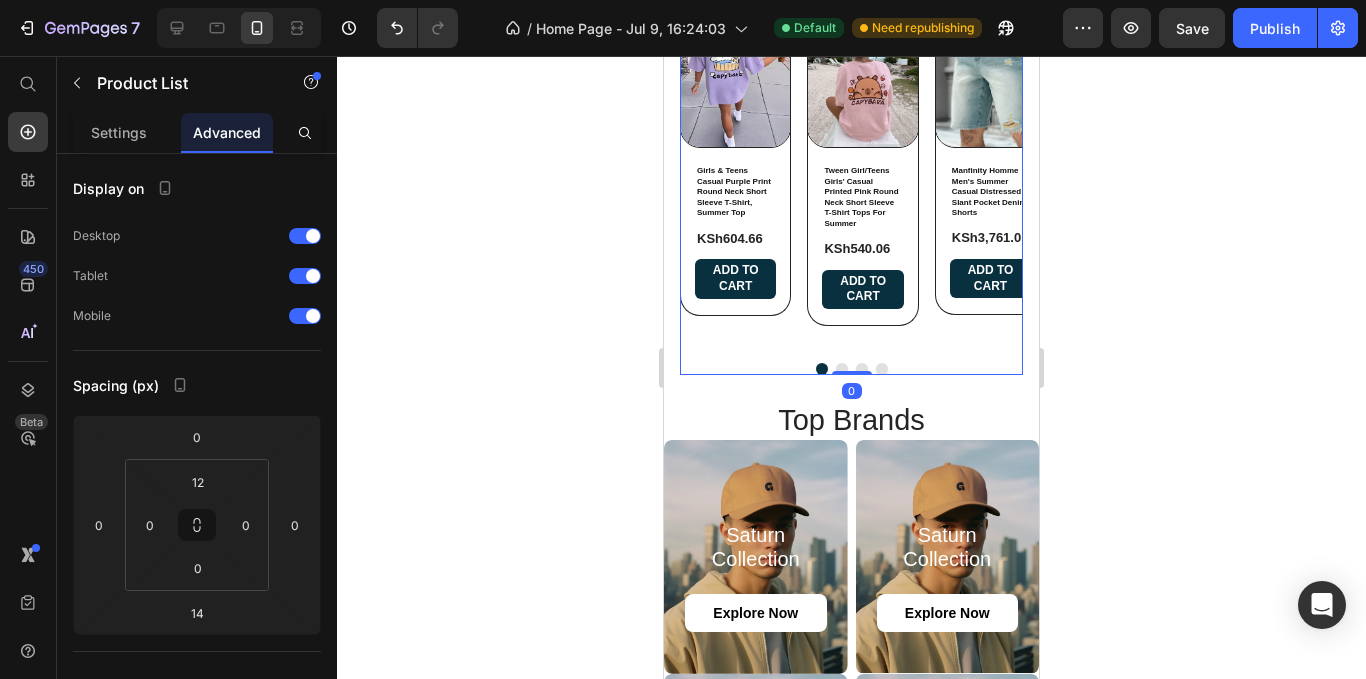 type on "0" 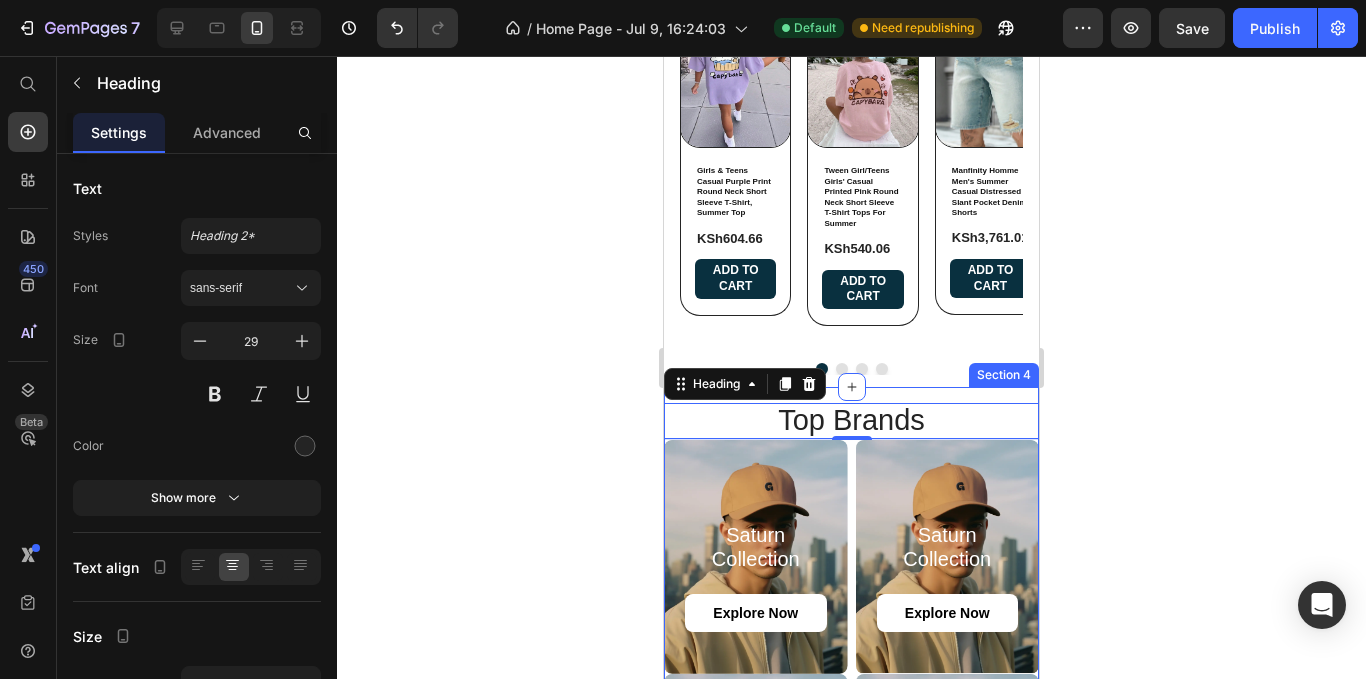 click on "top Brands Heading   1 Saturn Collection Heading explore now Button Hero Banner Saturn Collection Heading explore now Button Hero Banner Saturn Collection Heading explore now Button Hero Banner Saturn Collection Heading explore now Button Hero Banner Row Section 4" at bounding box center (851, 663) 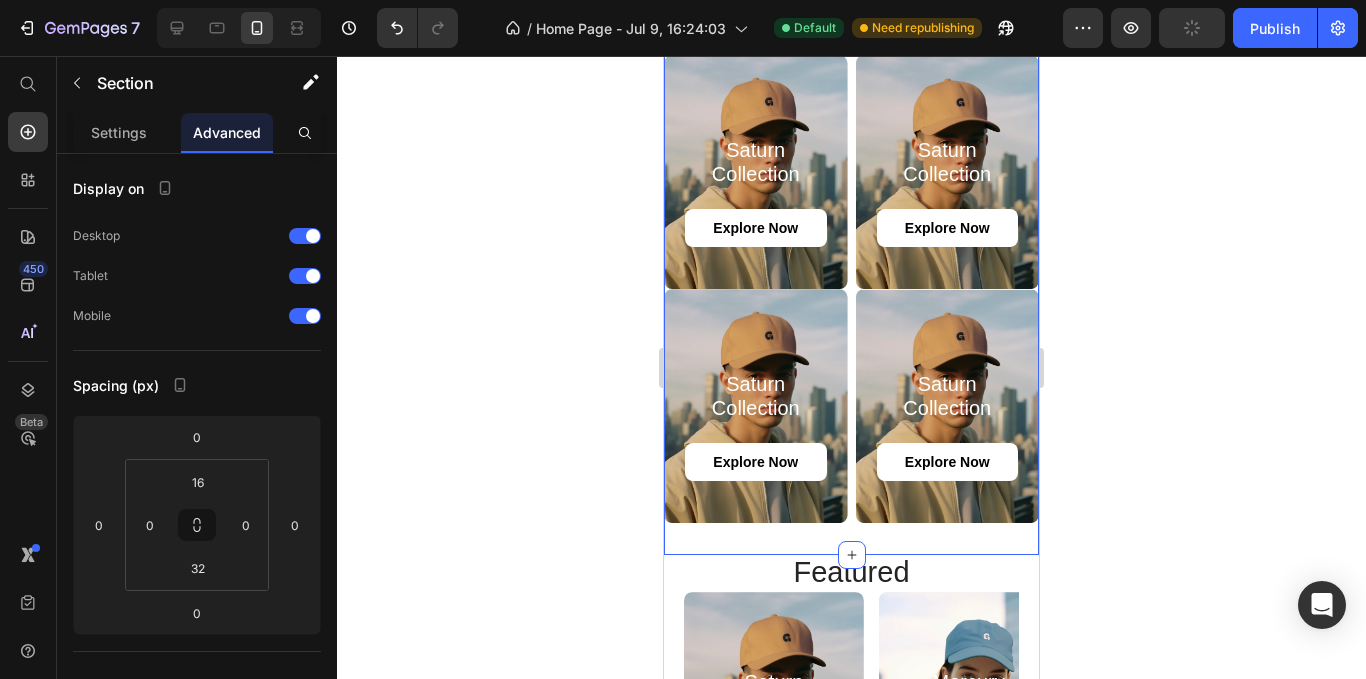 scroll, scrollTop: 1322, scrollLeft: 0, axis: vertical 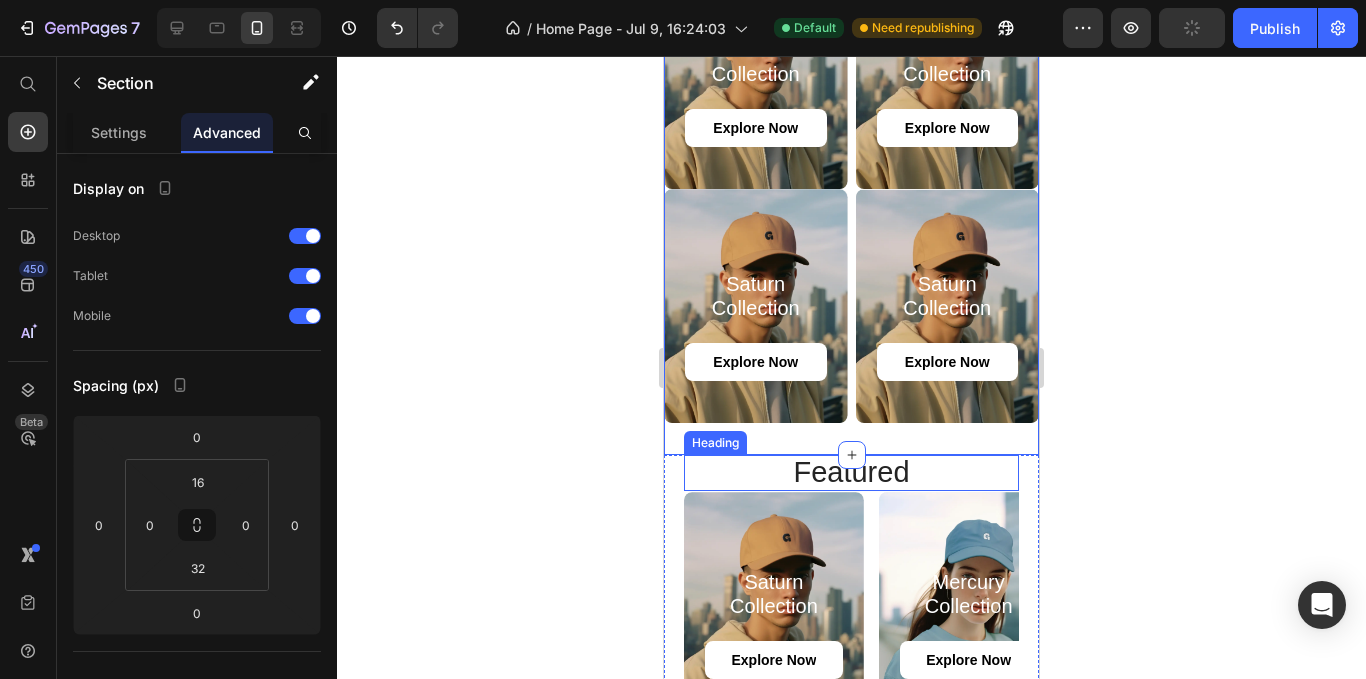 click on "Featured" at bounding box center (851, 473) 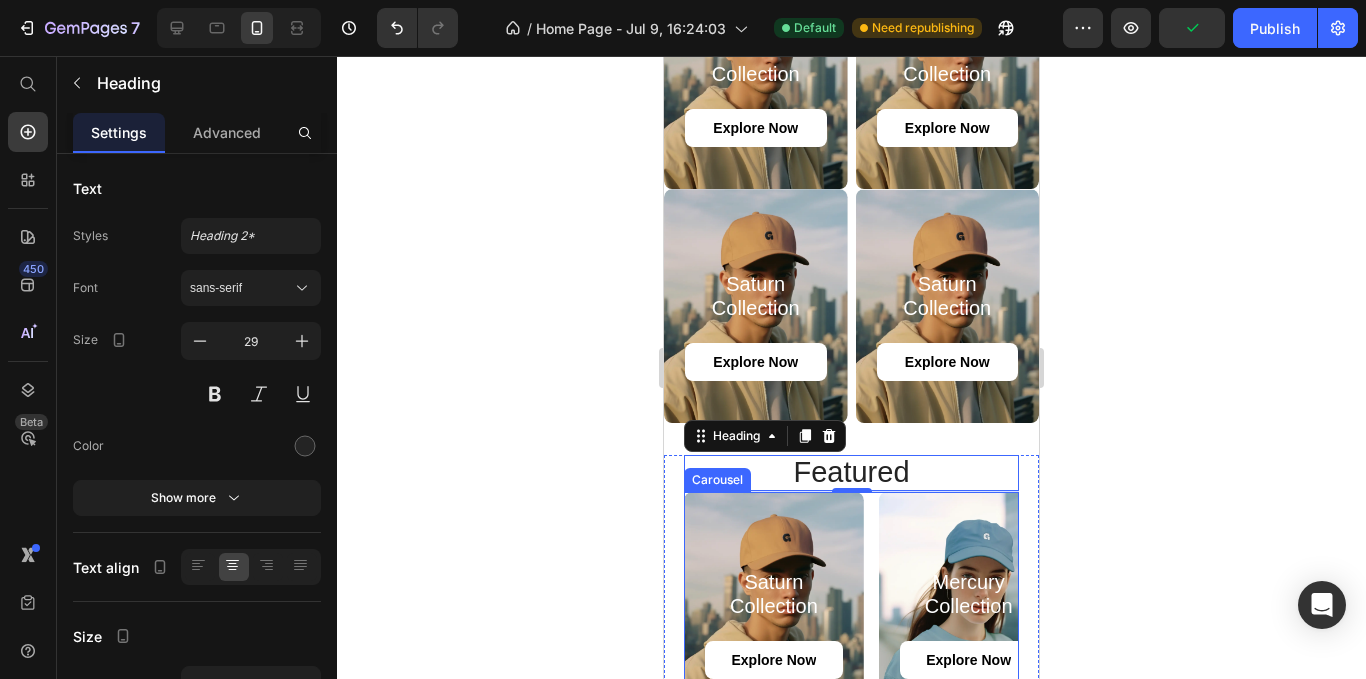 click on "Saturn Collection Heading explore now Button Hero Banner Mercury Collection Heading explore now Button Hero Banner Mars Collection Heading explore now Button Hero Banner Mars Collection Heading explore now Button Hero Banner Mars Collection Heading explore now Button Hero Banner Mars Collection Heading explore now Button Hero Banner Saturn Collection Heading explore now Button Hero Banner Mars Collection Heading explore now Button Hero Banner" at bounding box center (851, 606) 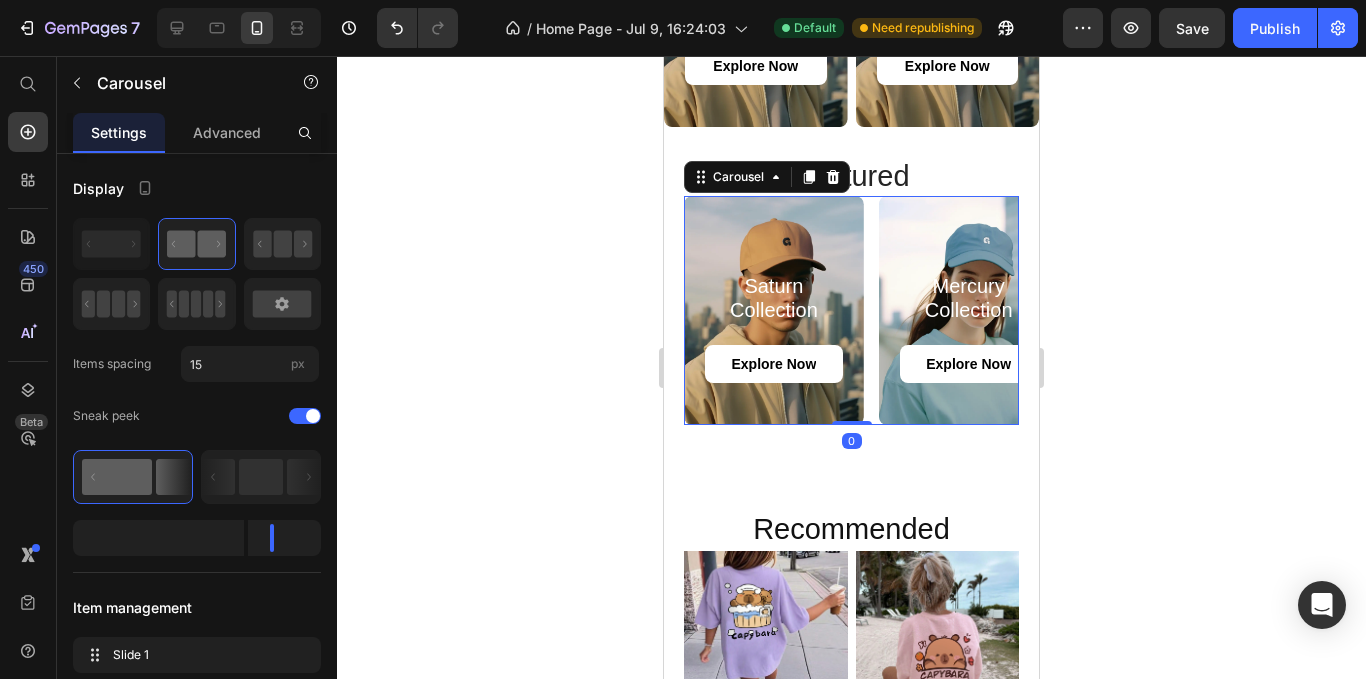 scroll, scrollTop: 1622, scrollLeft: 0, axis: vertical 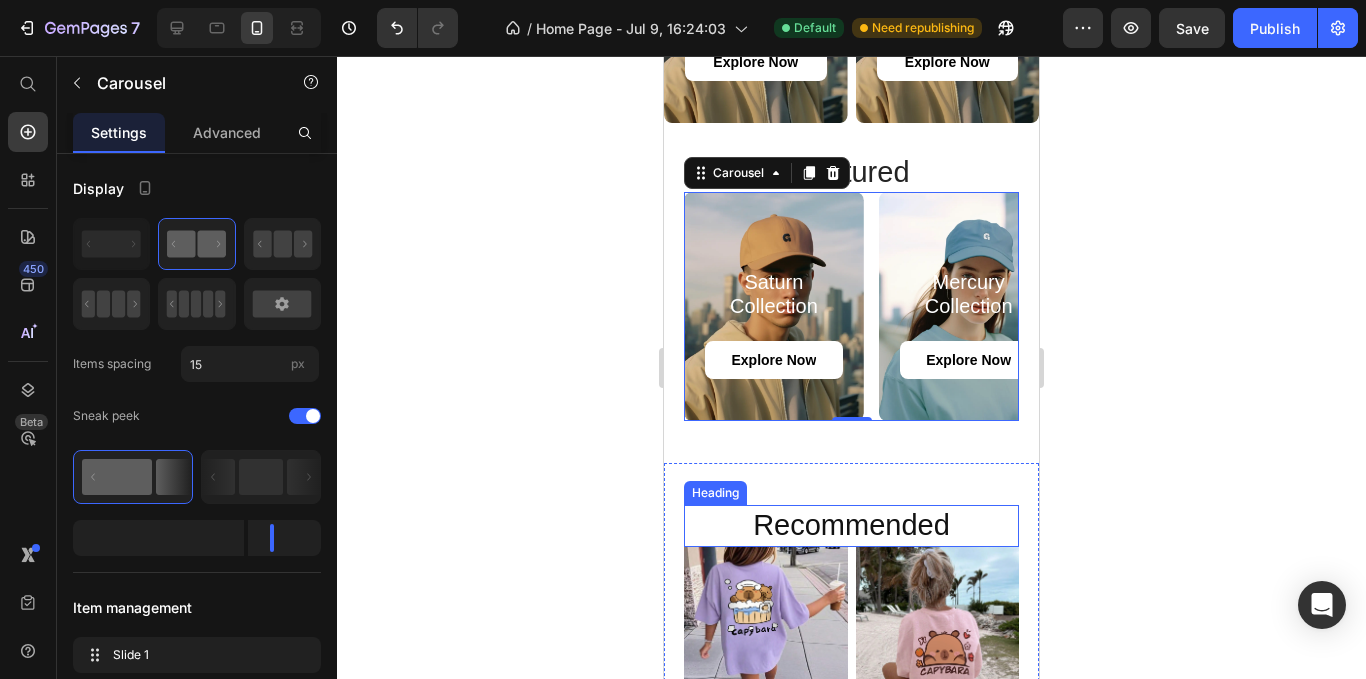 click on "Recommended" at bounding box center [851, 526] 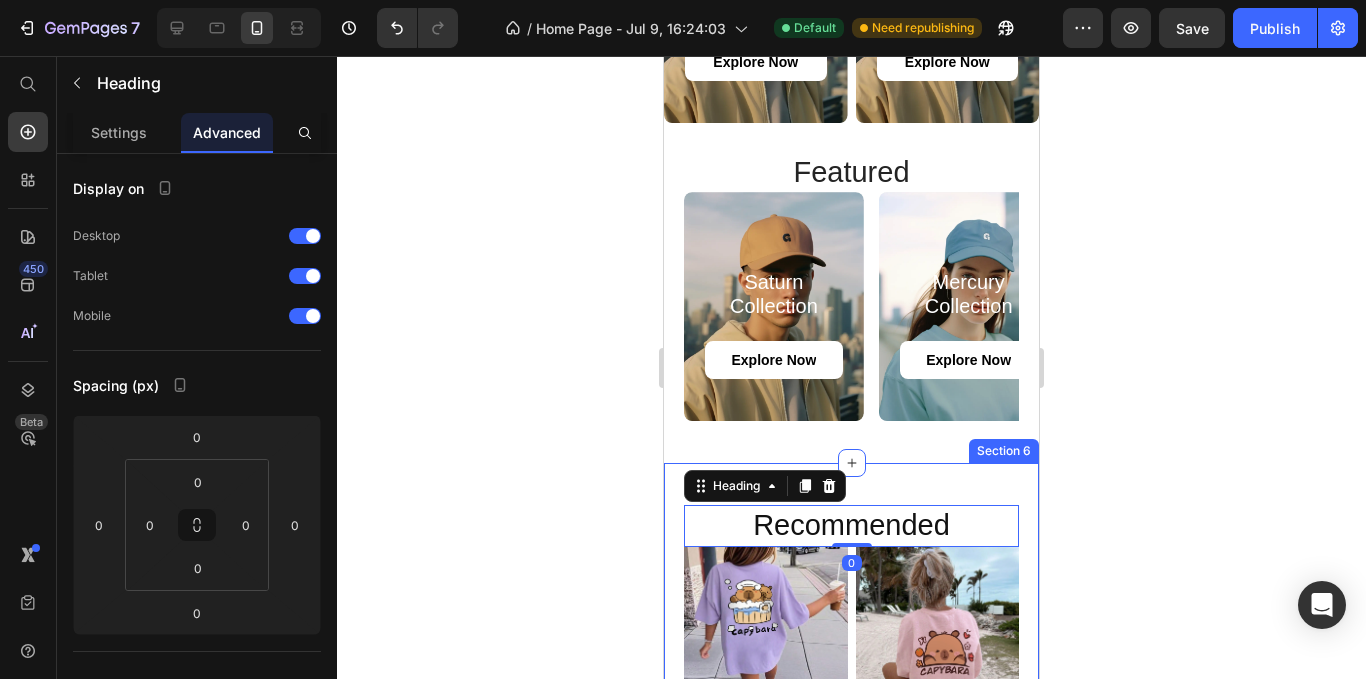 click on "Recommended Heading   0 Product Images Girls & Teens Casual Purple Print Round Neck Short Sleeve T-Shirt, Summer Top Product Title KSh604.66 Product Price KSh725.59 Product Price Row Add To cart Product Cart Button Row Product Images Tween Girl/Teens Girls' Casual Printed Pink Round Neck Short Sleeve T-Shirt Tops For Summer Product Title KSh540.06 Product Price KSh648.07 Product Price Row Add To cart Product Cart Button Row Product Images Manfinity Homme Men's Summer Casual Distressed Slant Pocket Denim Shorts Product Title KSh3,761.01 Product Price KSh4,513.21 Product Price Row Add To cart Product Cart Button Row Product Images ROMWE MEN Street Life Men's Five-Pointed Star Frayed Pocket Casual Loose Fit Denim Shorts Jorts Product Title KSh3,118.89 Product Price KSh3,742.67 Product Price Row Add To cart Product Cart Button Row Product Images SXY Solid Maxi Bodycon Dress Product Title KSh15.22 Product Price KSh18.26 Product Price Row Add To cart Product Cart Button Row Product Images Product Title KSh1,286.83" at bounding box center (851, 1269) 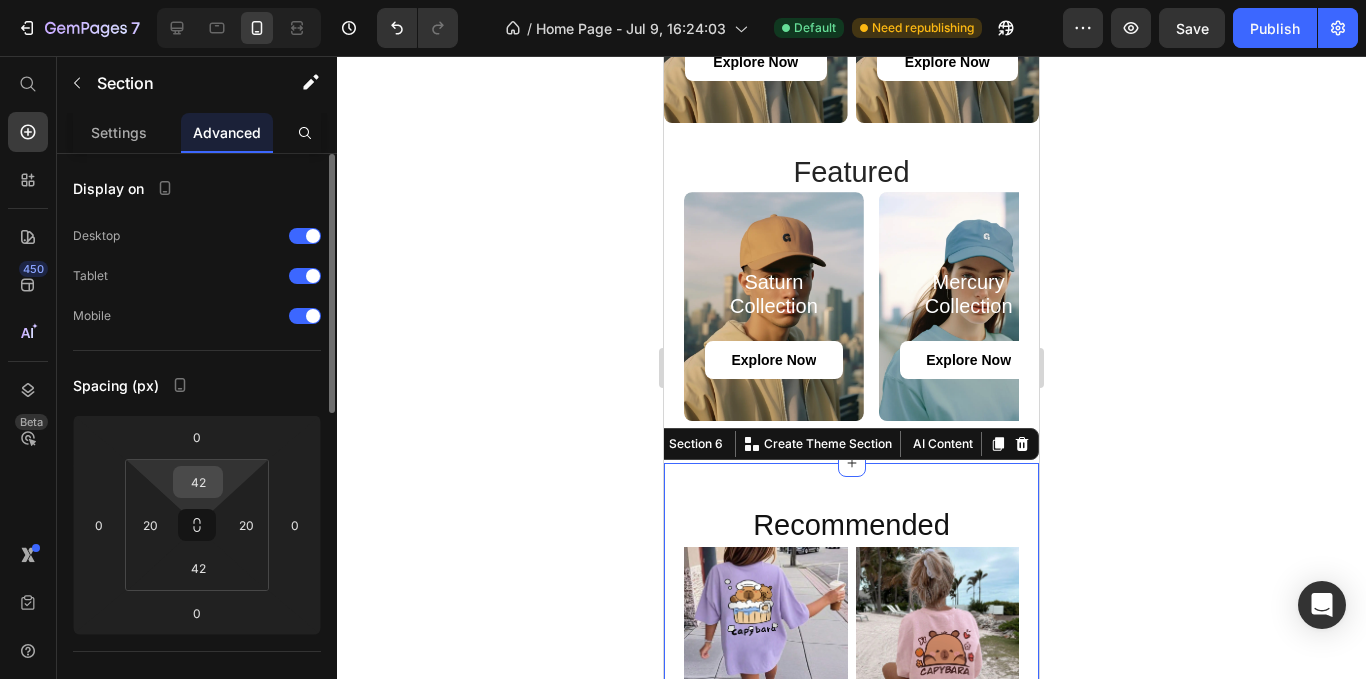 click on "42" at bounding box center [198, 482] 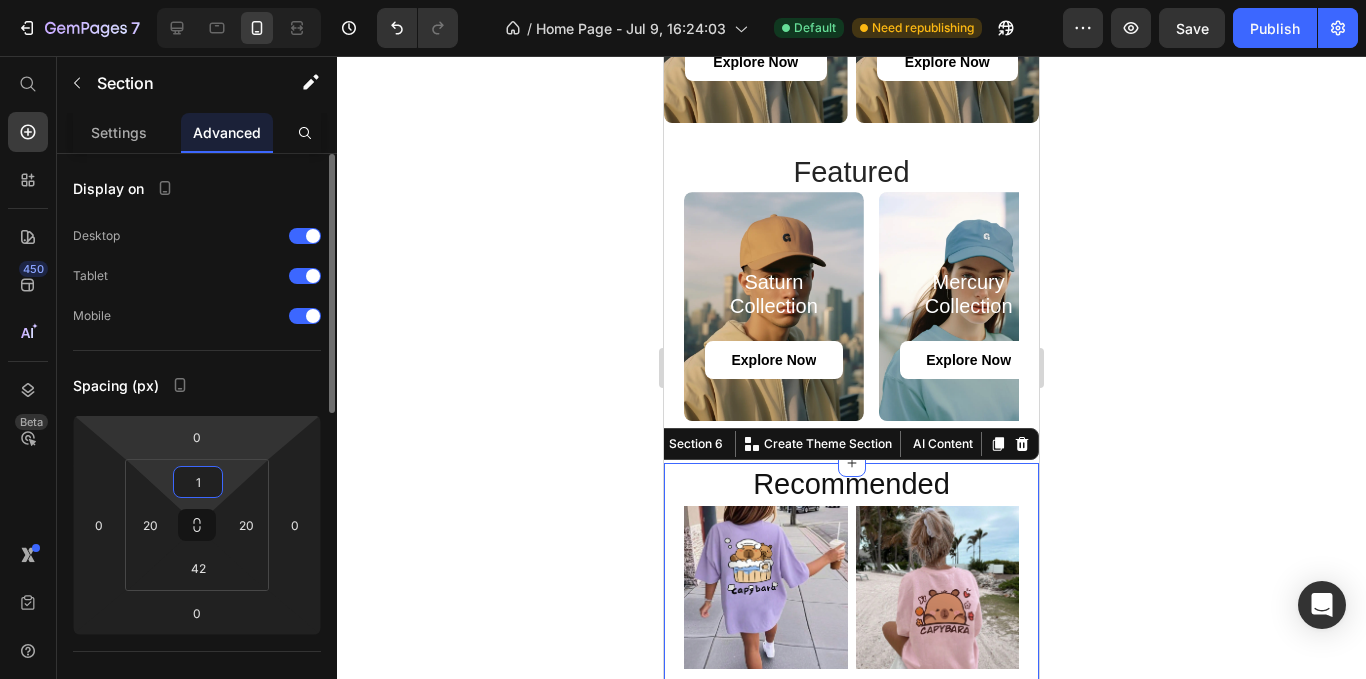 type on "16" 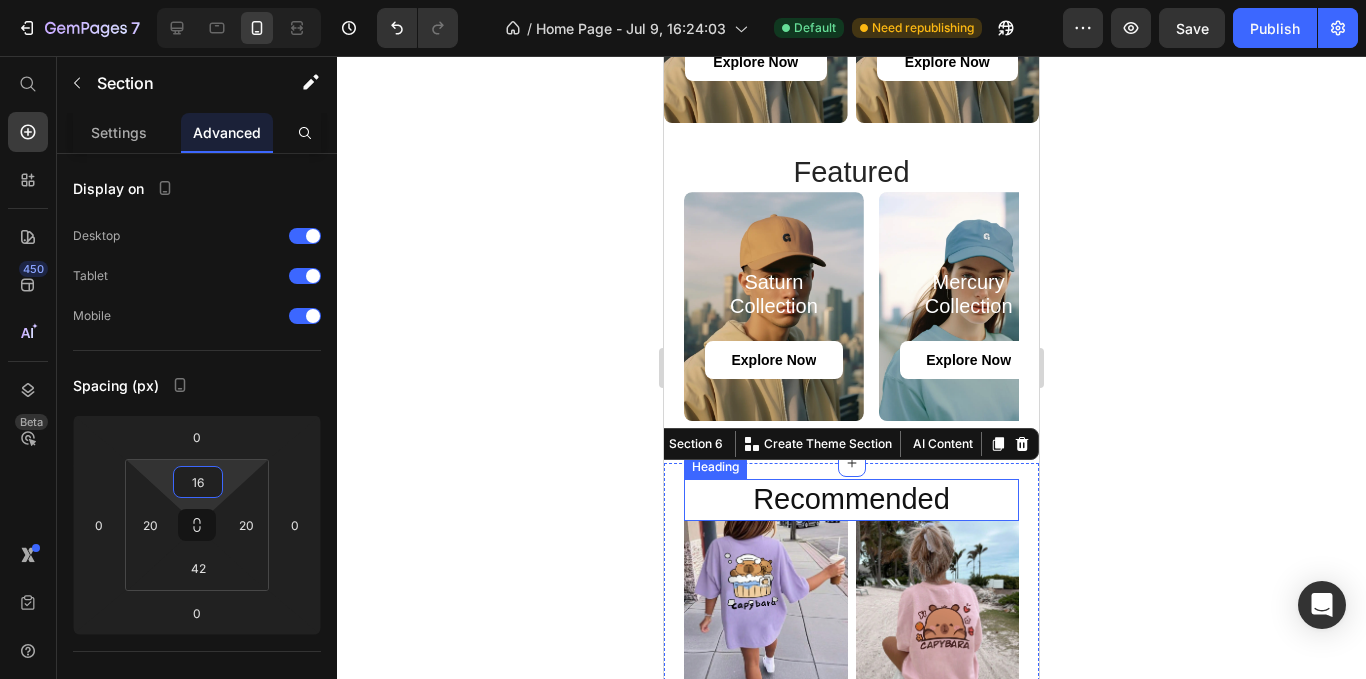 click on "Recommended" at bounding box center (851, 500) 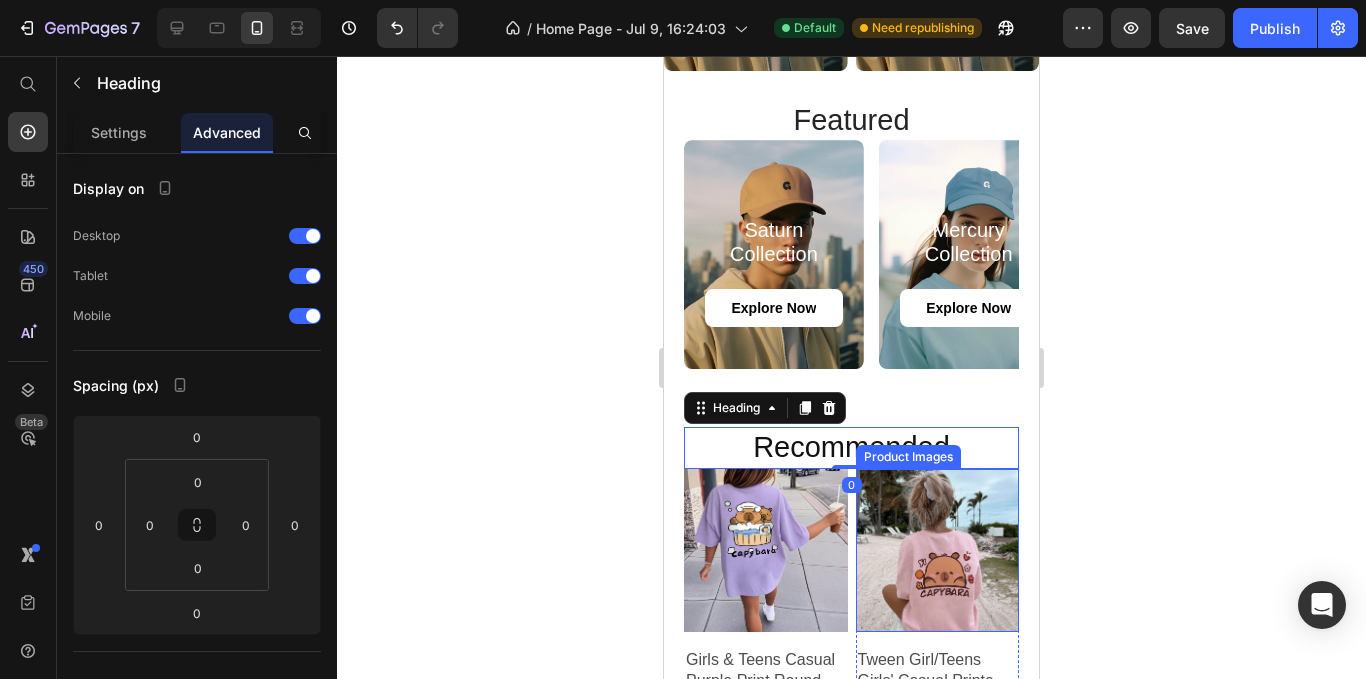 scroll, scrollTop: 1822, scrollLeft: 0, axis: vertical 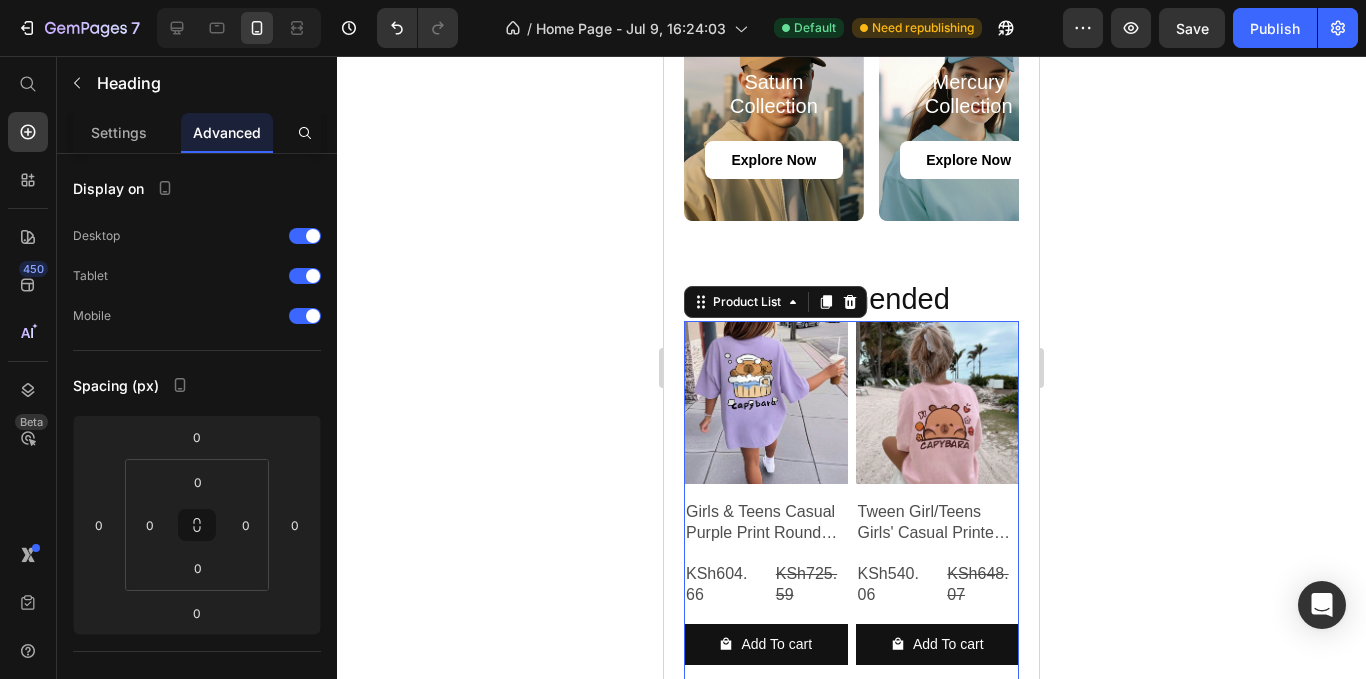 click on "Product Images Girls & Teens Casual Purple Print Round Neck Short Sleeve T-Shirt, Summer Top Product Title KSh604.66 Product Price KSh725.59 Product Price Row Add To cart Product Cart Button Row Product Images Tween Girl/Teens Girls' Casual Printed Pink Round Neck Short Sleeve T-Shirt Tops For Summer Product Title KSh540.06 Product Price KSh648.07 Product Price Row Add To cart Product Cart Button Row Product Images Manfinity Homme Men's Summer Casual Distressed Slant Pocket Denim Shorts Product Title KSh3,761.01 Product Price KSh4,513.21 Product Price Row Add To cart Product Cart Button Row Product Images ROMWE MEN Street Life Men's Five-Pointed Star Frayed Pocket Casual Loose Fit Denim Shorts Jorts Product Title KSh3,118.89 Product Price KSh3,742.67 Product Price Row Add To cart Product Cart Button Row Product Images SXY Solid Maxi Bodycon Dress Product Title KSh15.22 Product Price KSh18.26 Product Price Row Add To cart Product Cart Button Row Product Images Summer Beach Solid Color Women Bikini Swimwear Row" at bounding box center [851, 1065] 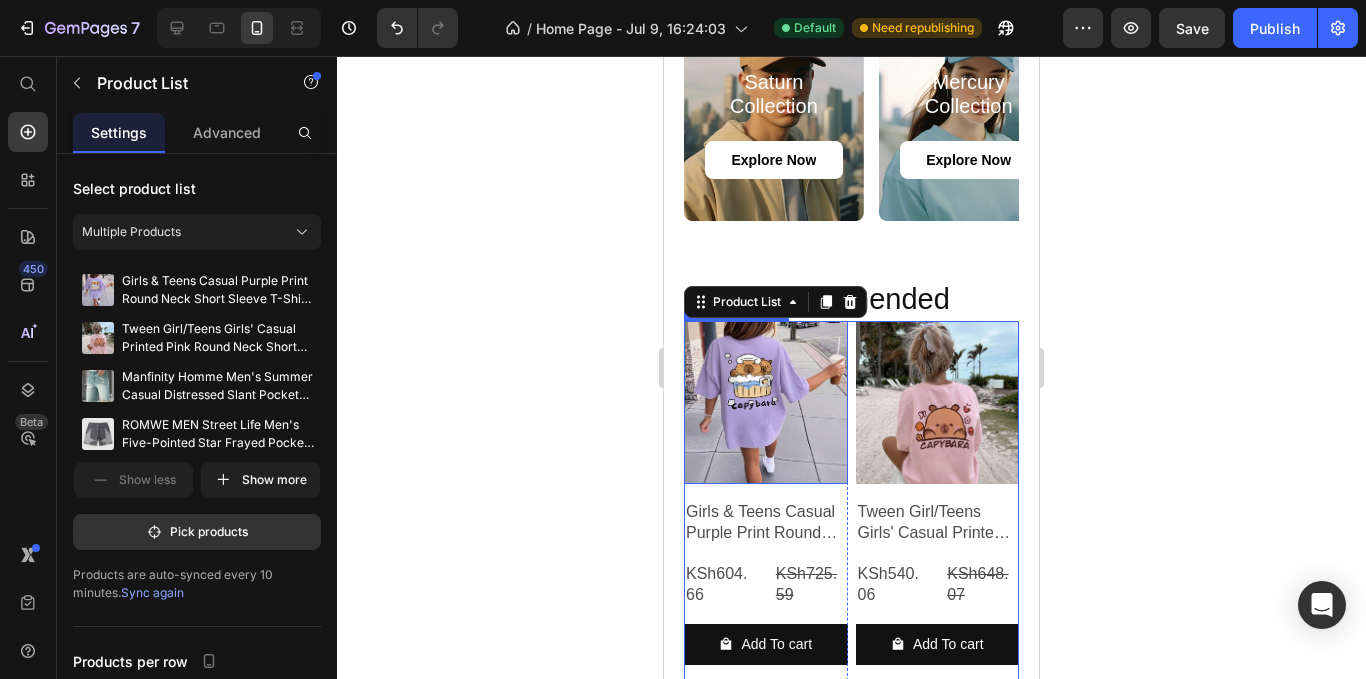 scroll, scrollTop: 1922, scrollLeft: 0, axis: vertical 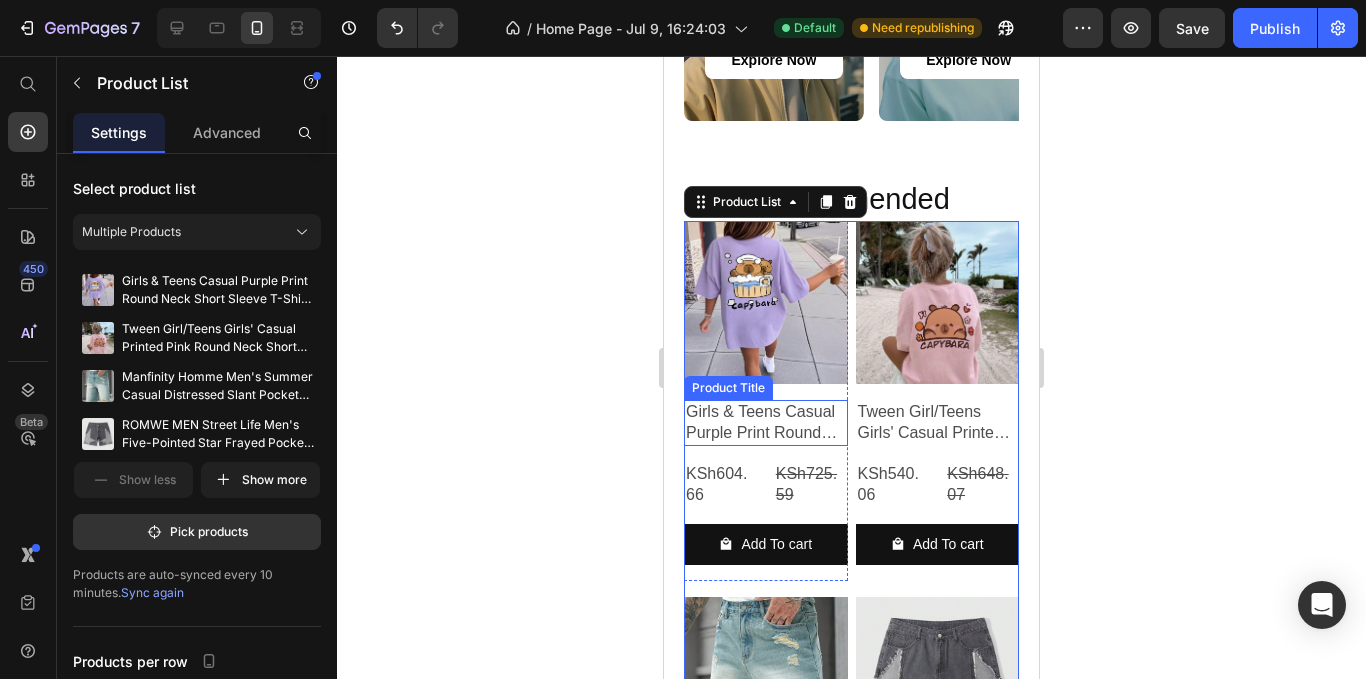 click on "Girls & Teens Casual Purple Print Round Neck Short Sleeve T-Shirt, Summer Top" at bounding box center (766, 423) 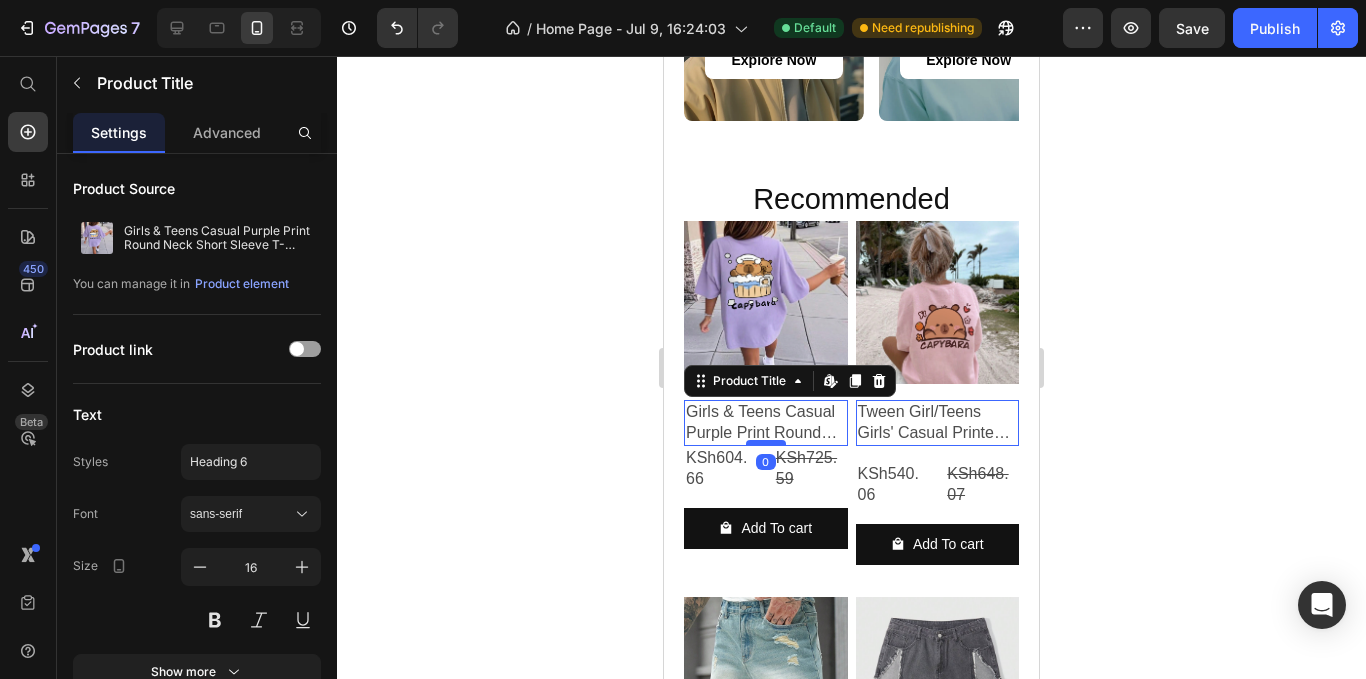 drag, startPoint x: 765, startPoint y: 433, endPoint x: 769, endPoint y: 414, distance: 19.416489 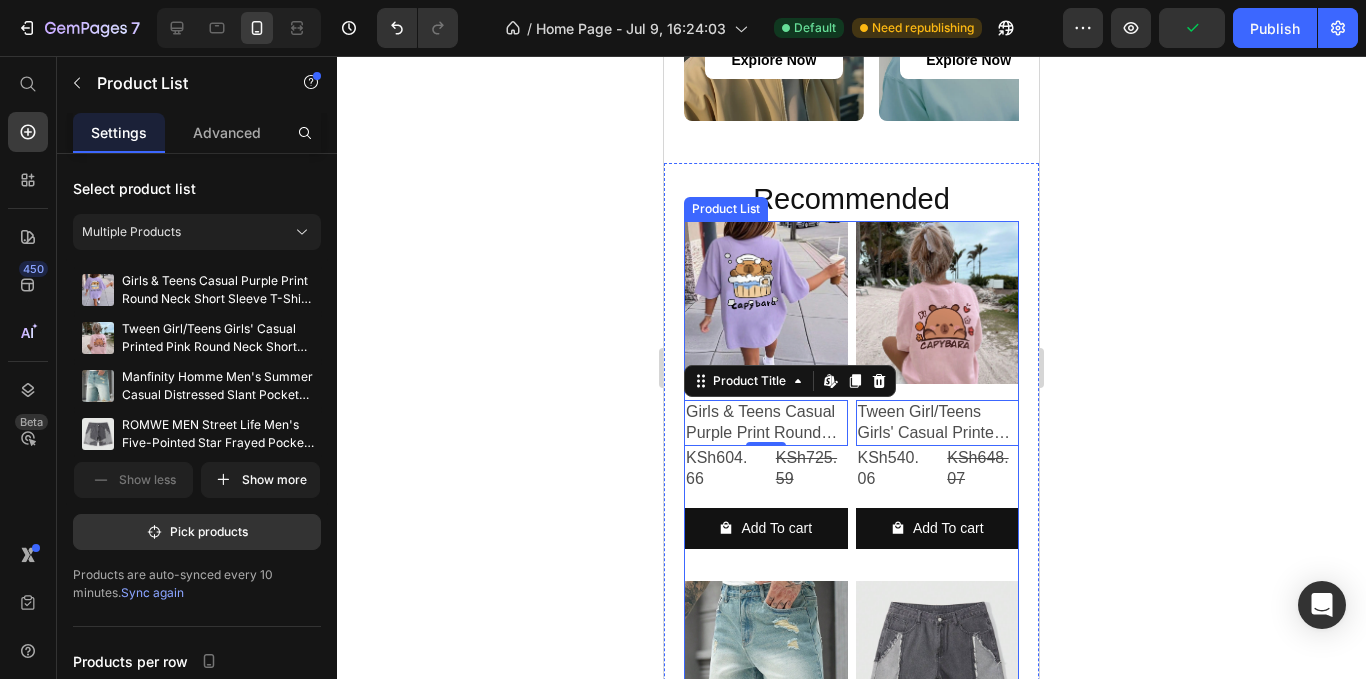 click on "Product Images Girls & Teens Casual Purple Print Round Neck Short Sleeve T-Shirt, Summer Top Product Title   Edit content in Shopify 0 KSh604.66 Product Price KSh725.59 Product Price Row Add To cart Product Cart Button Row Product Images Tween Girl/Teens Girls' Casual Printed Pink Round Neck Short Sleeve T-Shirt Tops For Summer Product Title   Edit content in Shopify 0 KSh540.06 Product Price KSh648.07 Product Price Row Add To cart Product Cart Button Row Product Images Manfinity Homme Men's Summer Casual Distressed Slant Pocket Denim Shorts Product Title   Edit content in Shopify 0 KSh3,761.01 Product Price KSh4,513.21 Product Price Row Add To cart Product Cart Button Row Product Images ROMWE MEN Street Life Men's Five-Pointed Star Frayed Pocket Casual Loose Fit Denim Shorts Jorts Product Title   Edit content in Shopify 0 KSh3,118.89 Product Price KSh3,742.67 Product Price Row Add To cart Product Cart Button Row Product Images SXY Solid Maxi Bodycon Dress Product Title   Edit content in Shopify 0 KSh15.22" at bounding box center [851, 933] 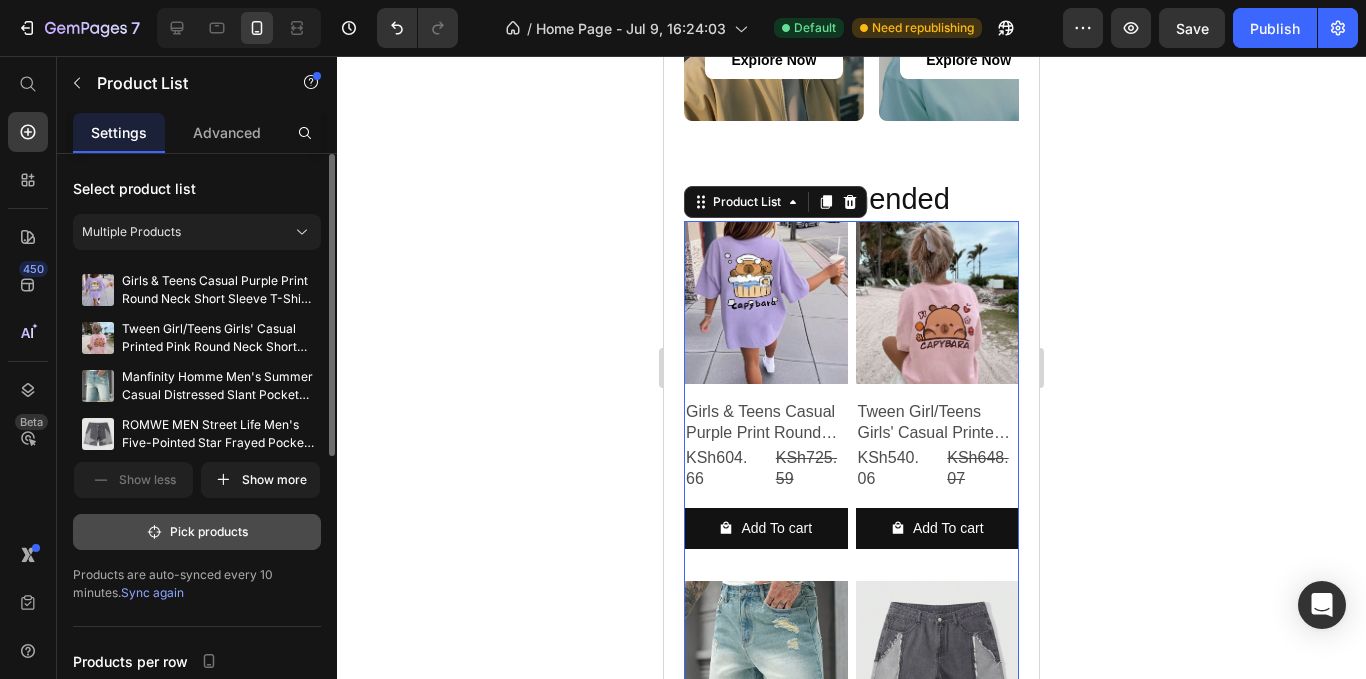 scroll, scrollTop: 200, scrollLeft: 0, axis: vertical 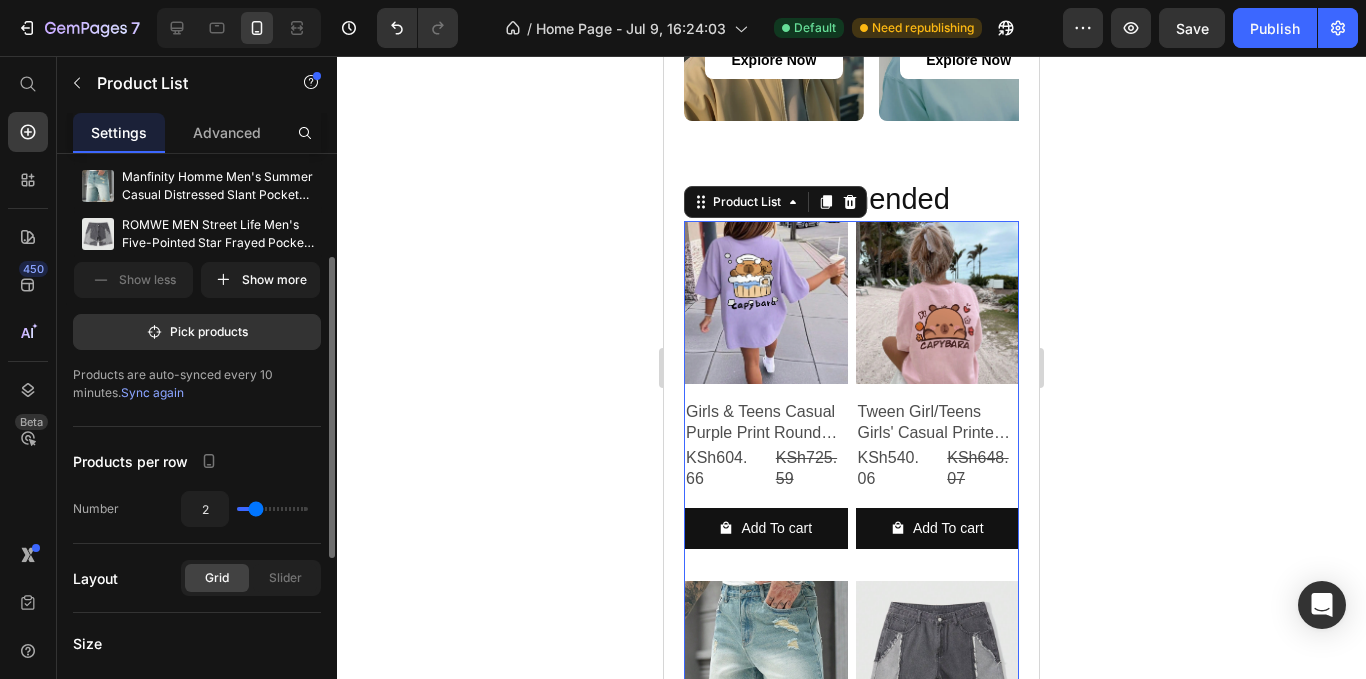 type on "3" 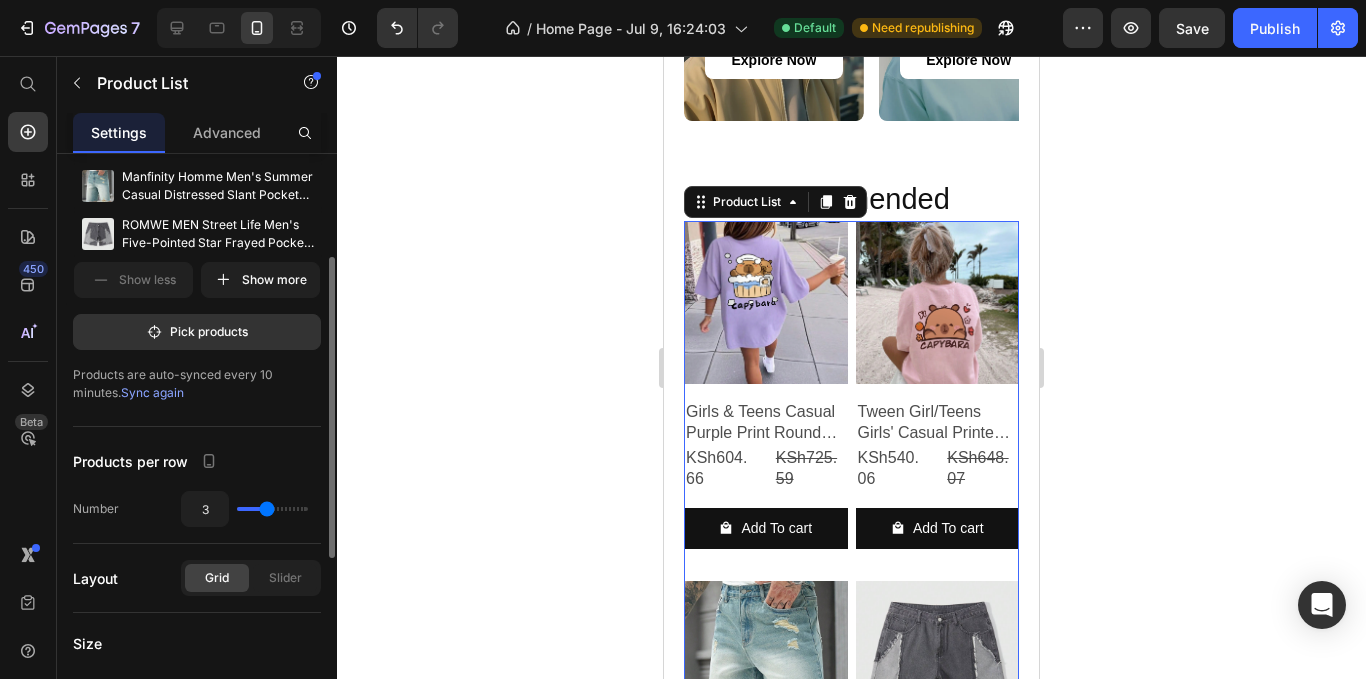 type on "3" 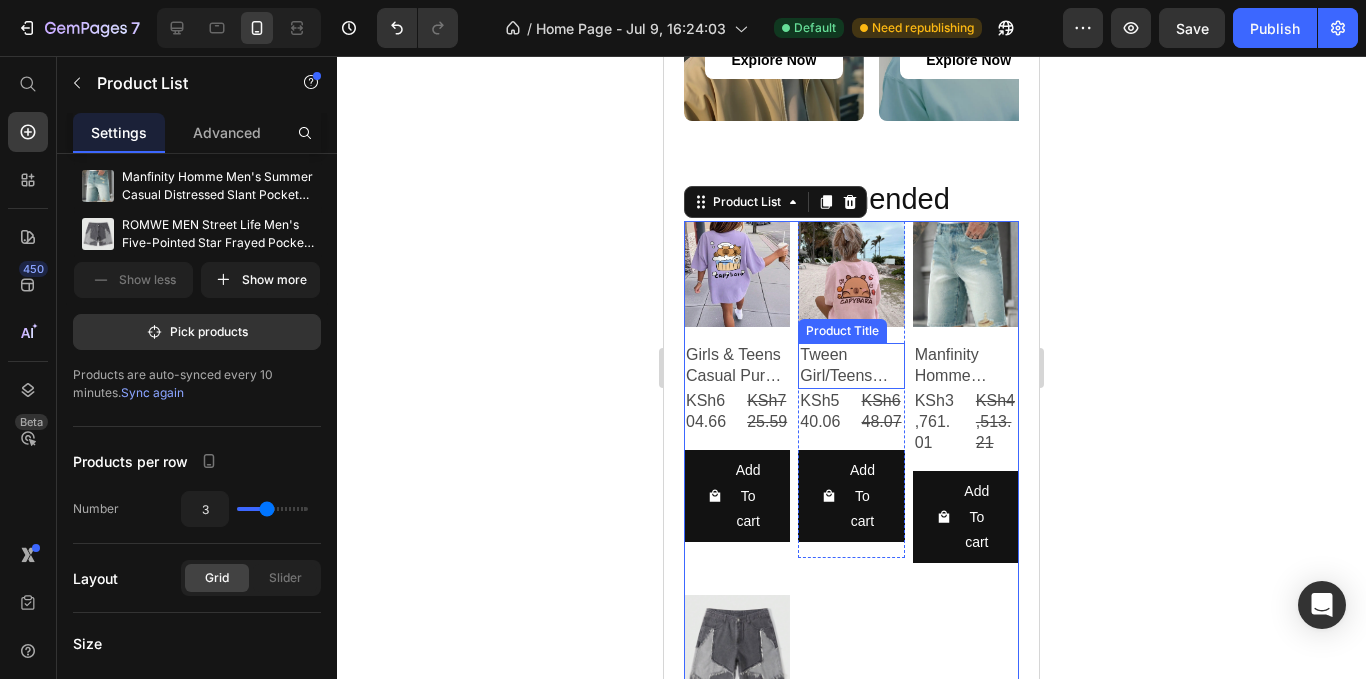 click on "Tween Girl/Teens Girls' Casual Printed Pink Round Neck Short Sleeve T-Shirt Tops For Summer" at bounding box center [737, 366] 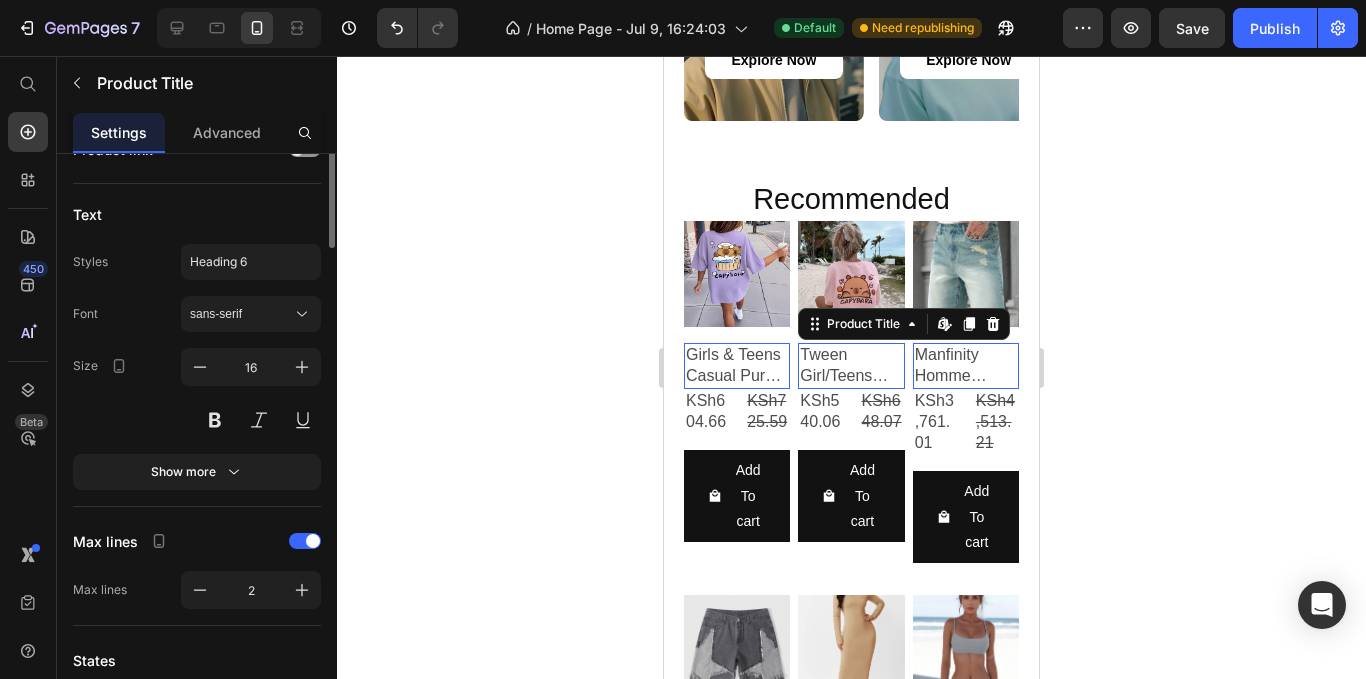 scroll, scrollTop: 0, scrollLeft: 0, axis: both 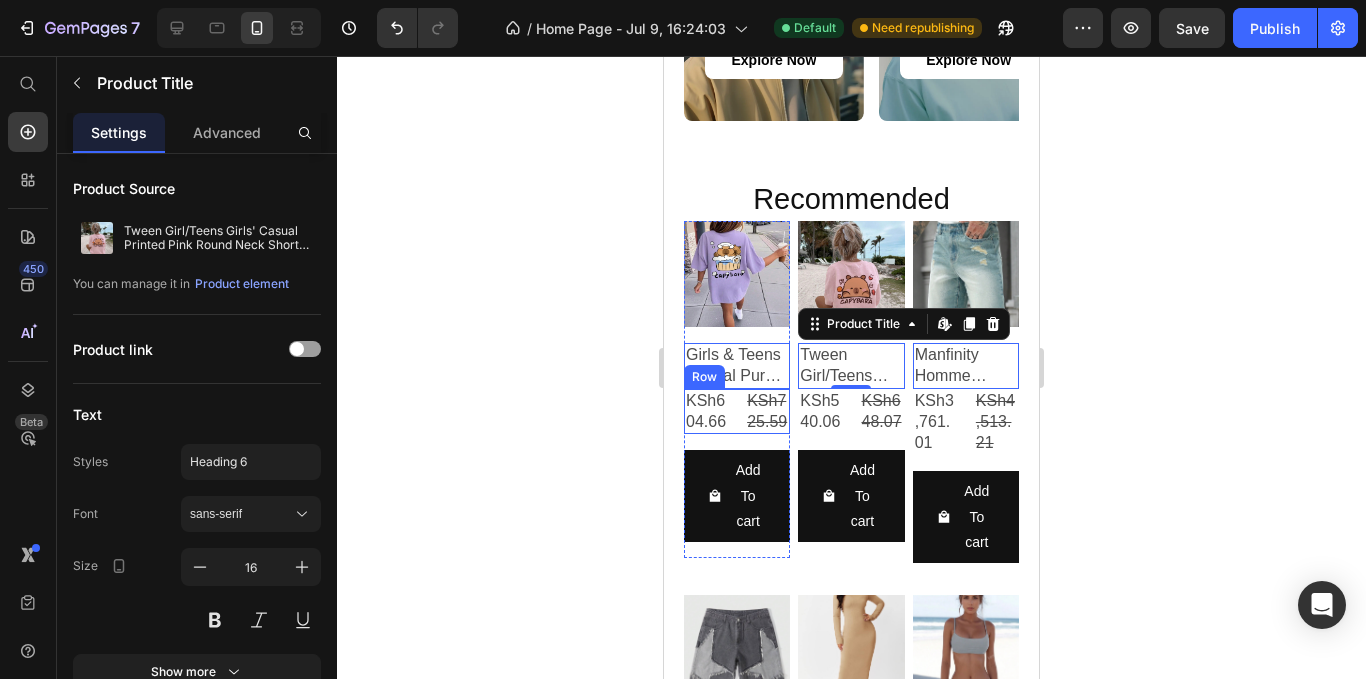 click on "KSh604.66 Product Price KSh725.59 Product Price Row" at bounding box center (737, 412) 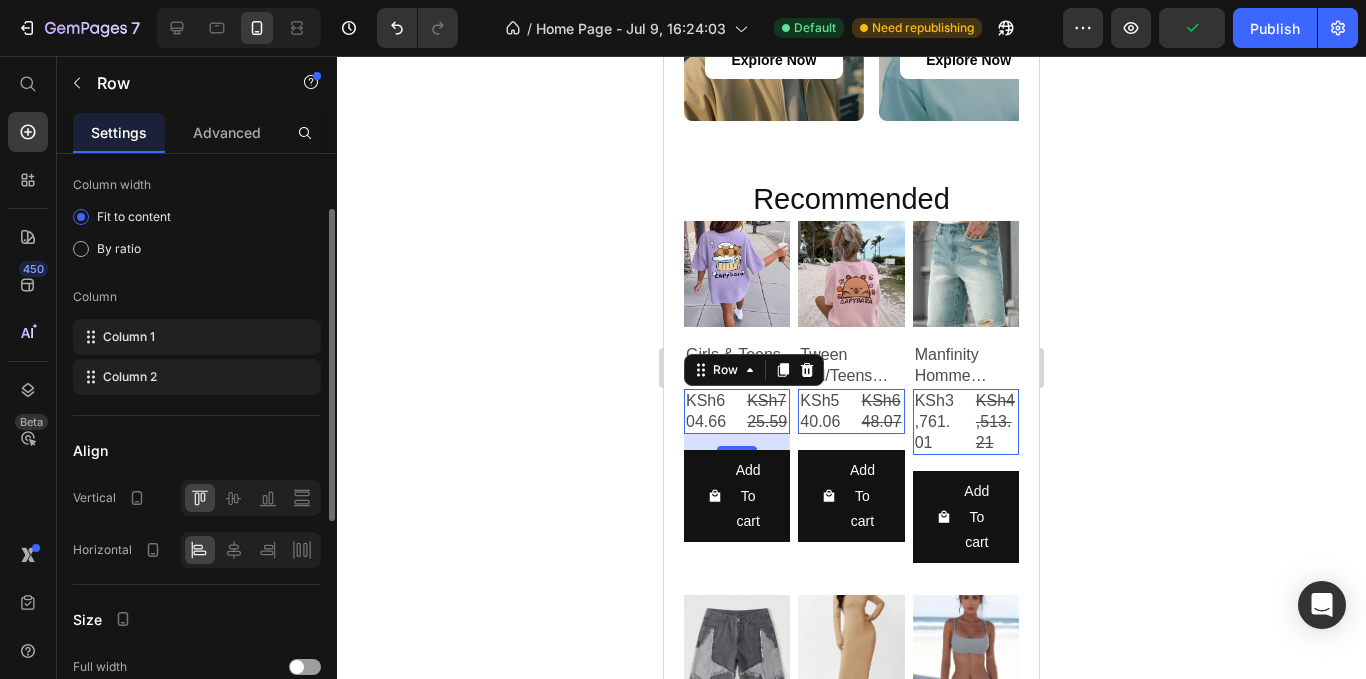 scroll, scrollTop: 0, scrollLeft: 0, axis: both 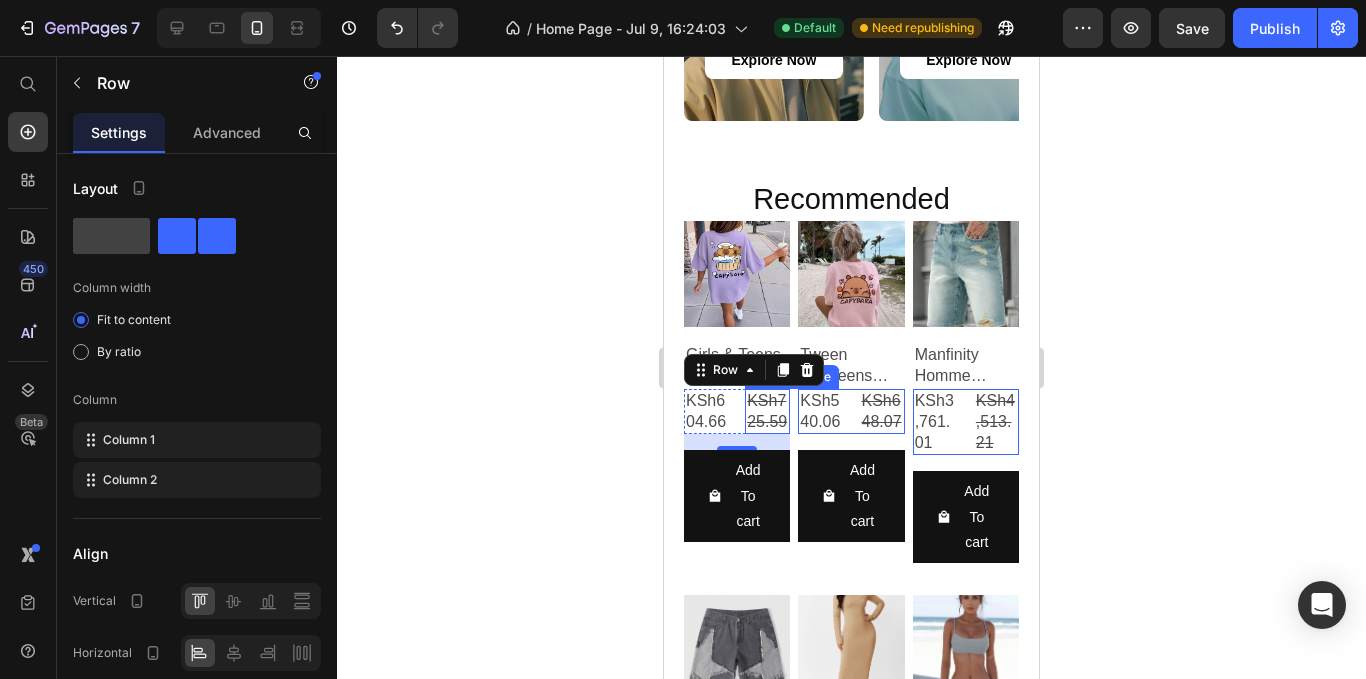 click on "KSh725.59" at bounding box center (767, 412) 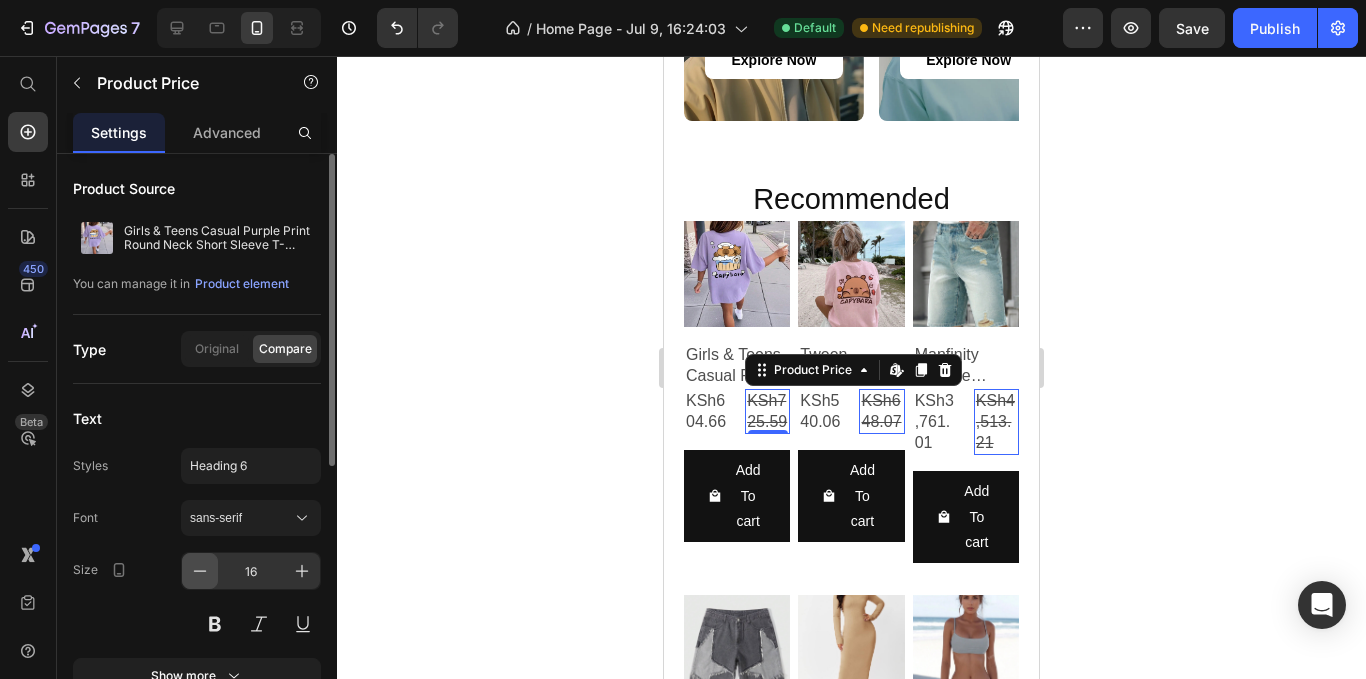 click 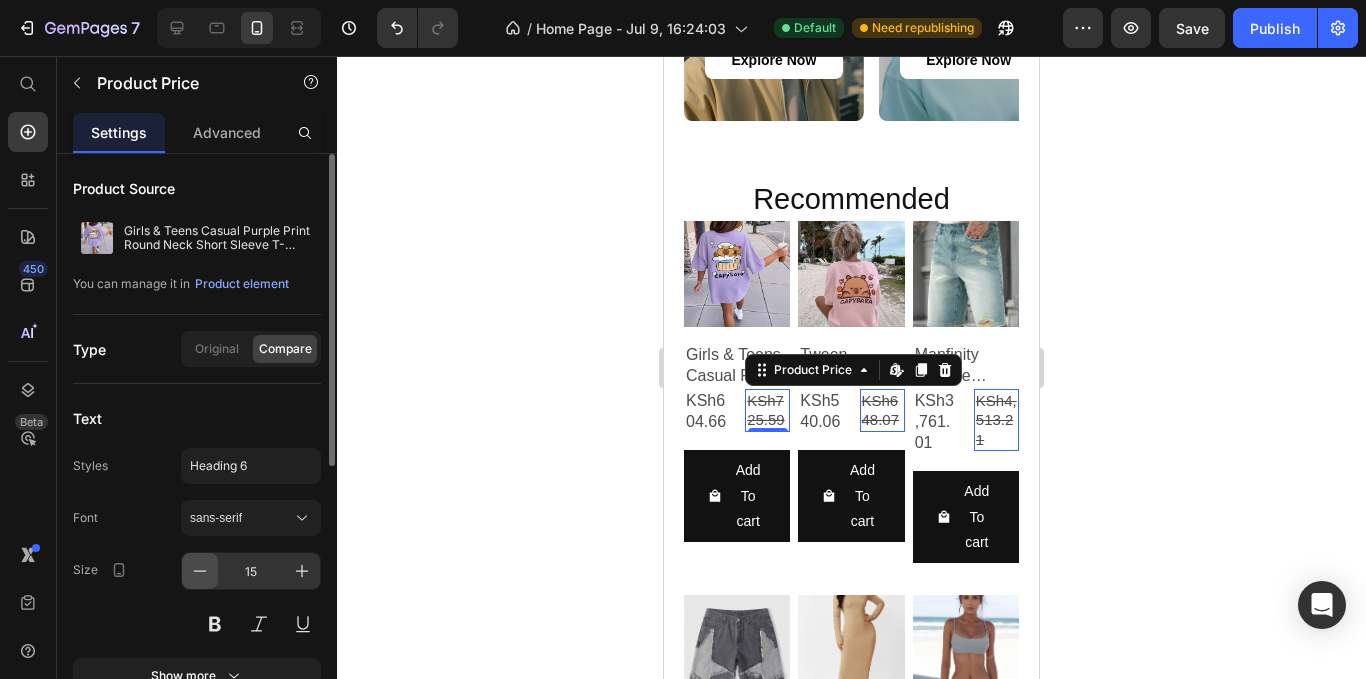 click 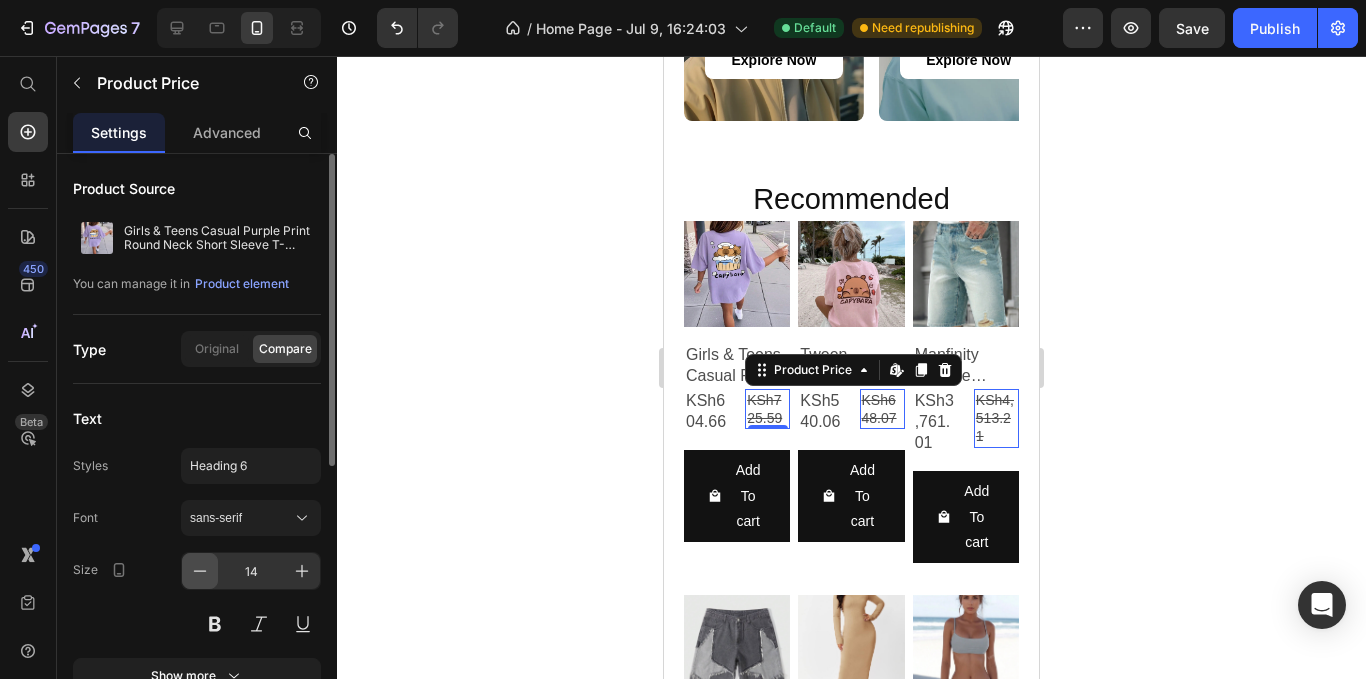 click 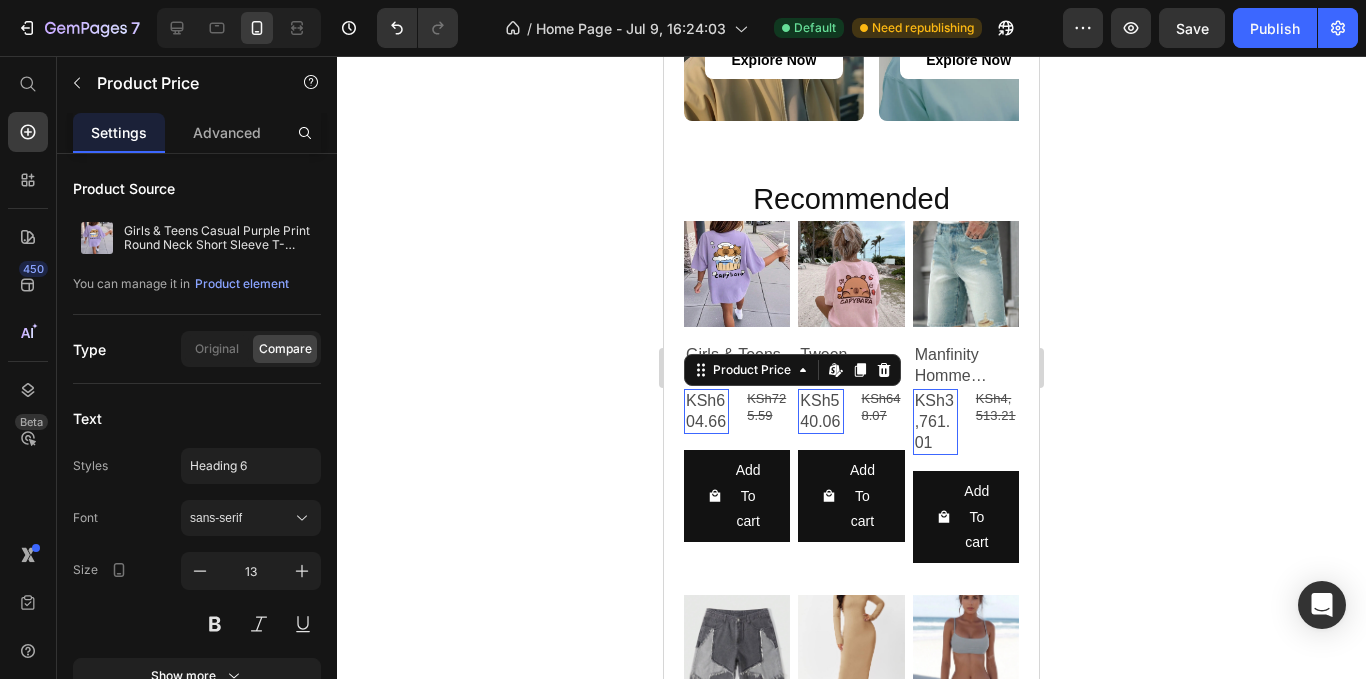 click on "KSh604.66" at bounding box center (706, 412) 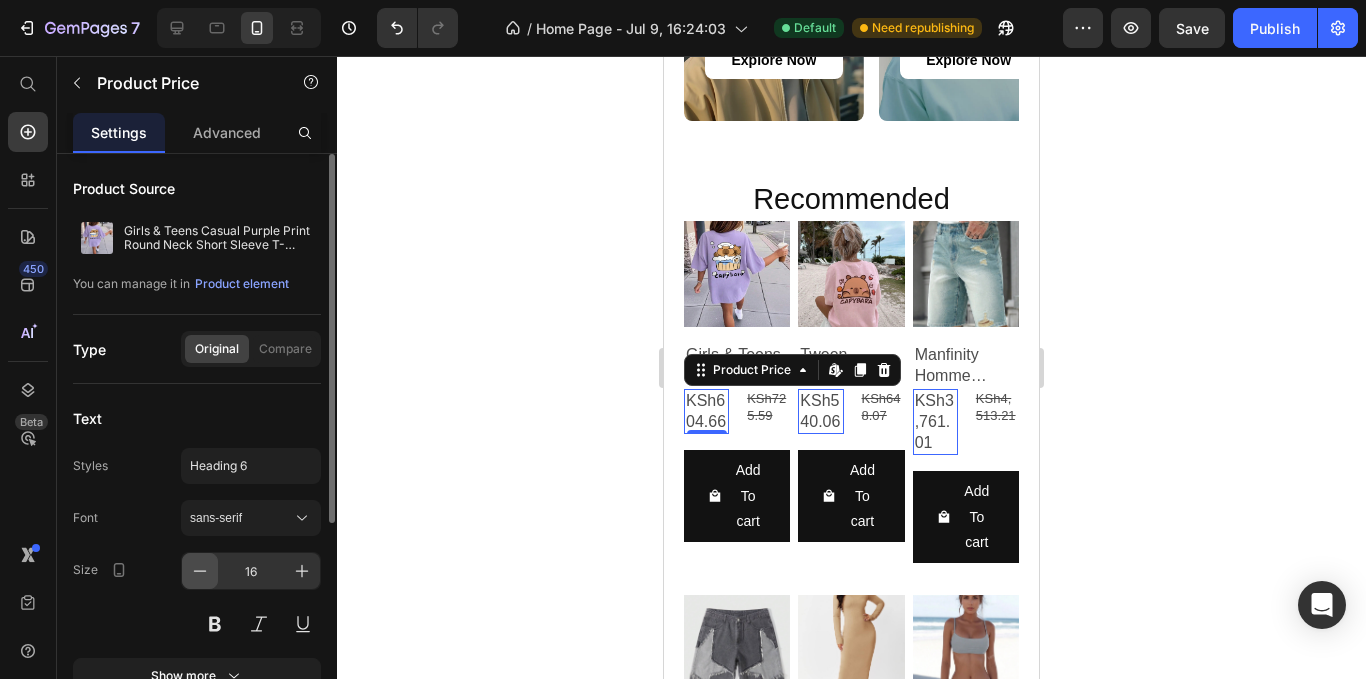 click at bounding box center [200, 571] 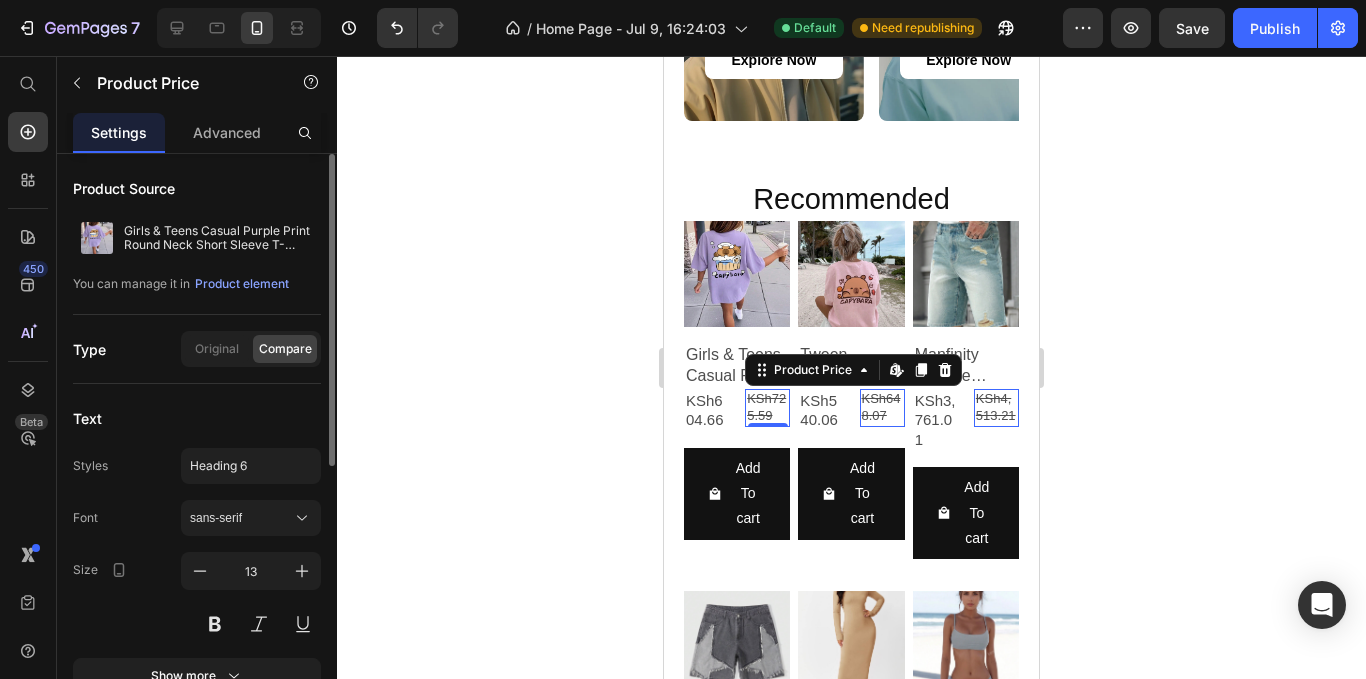 click on "KSh725.59" at bounding box center [767, 408] 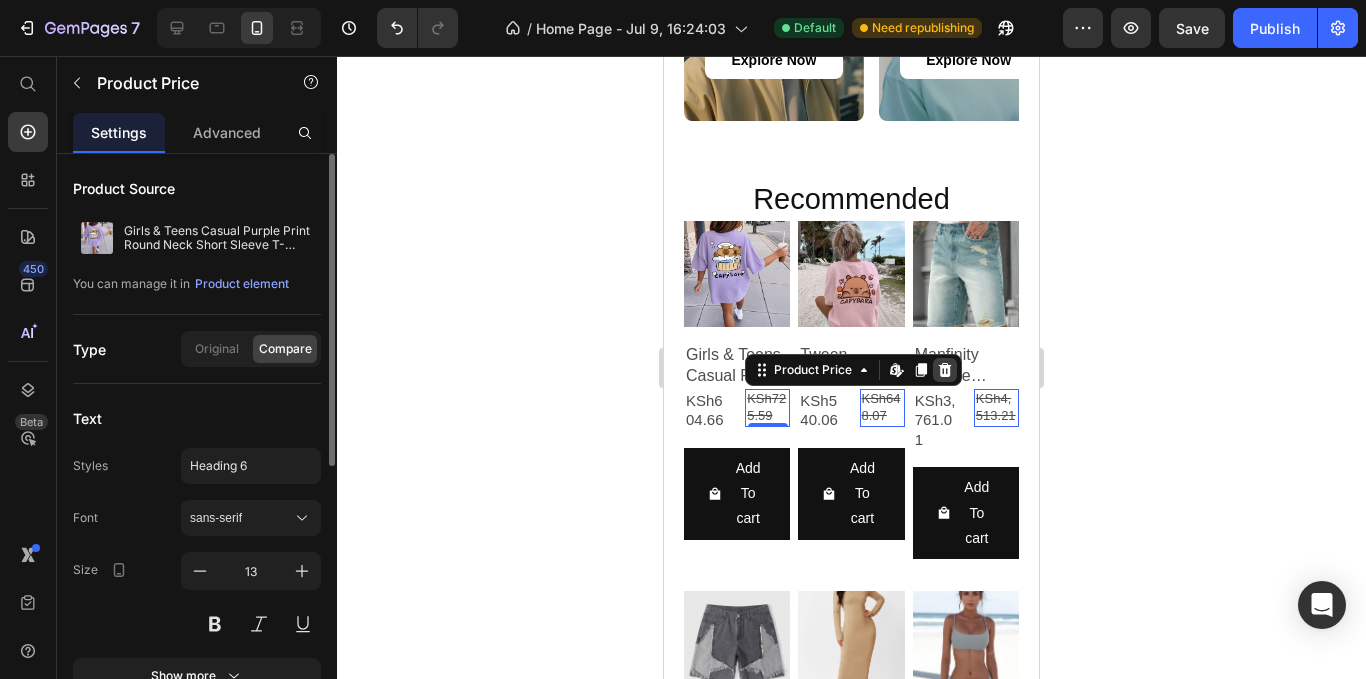 click 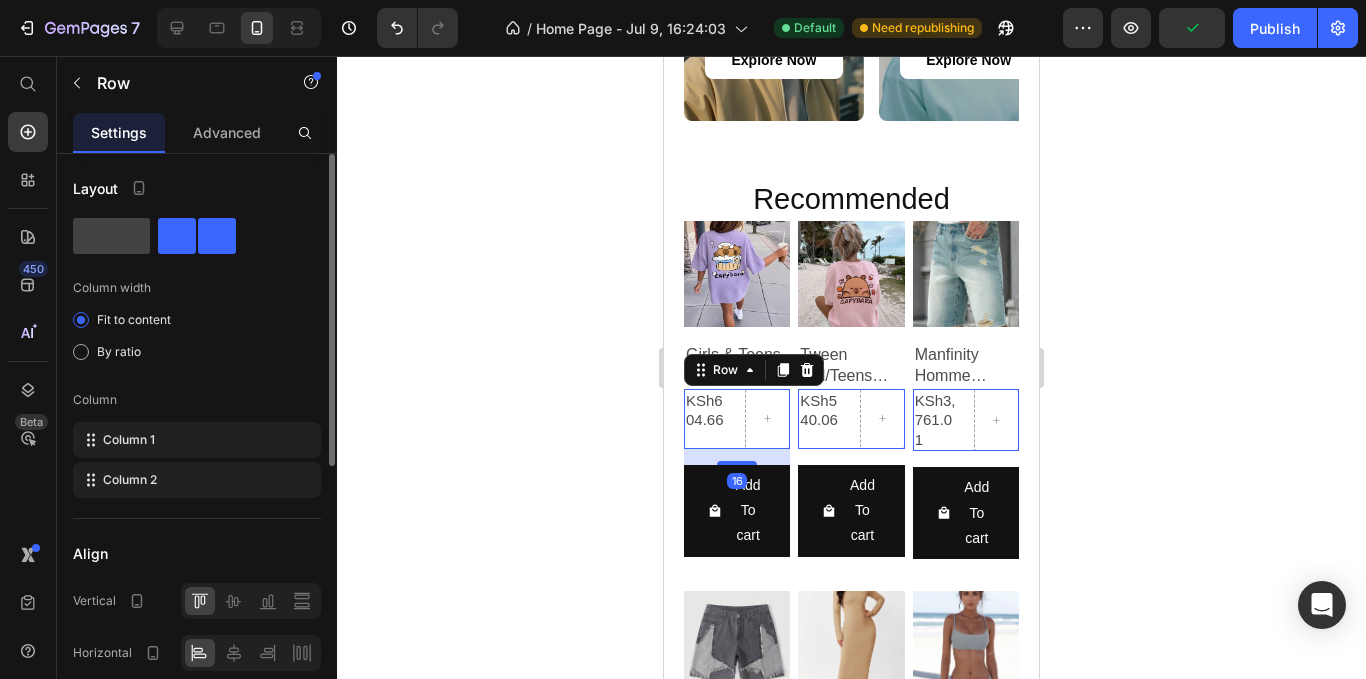 click on "KSh604.66 Product Price
Row   16" at bounding box center [737, 419] 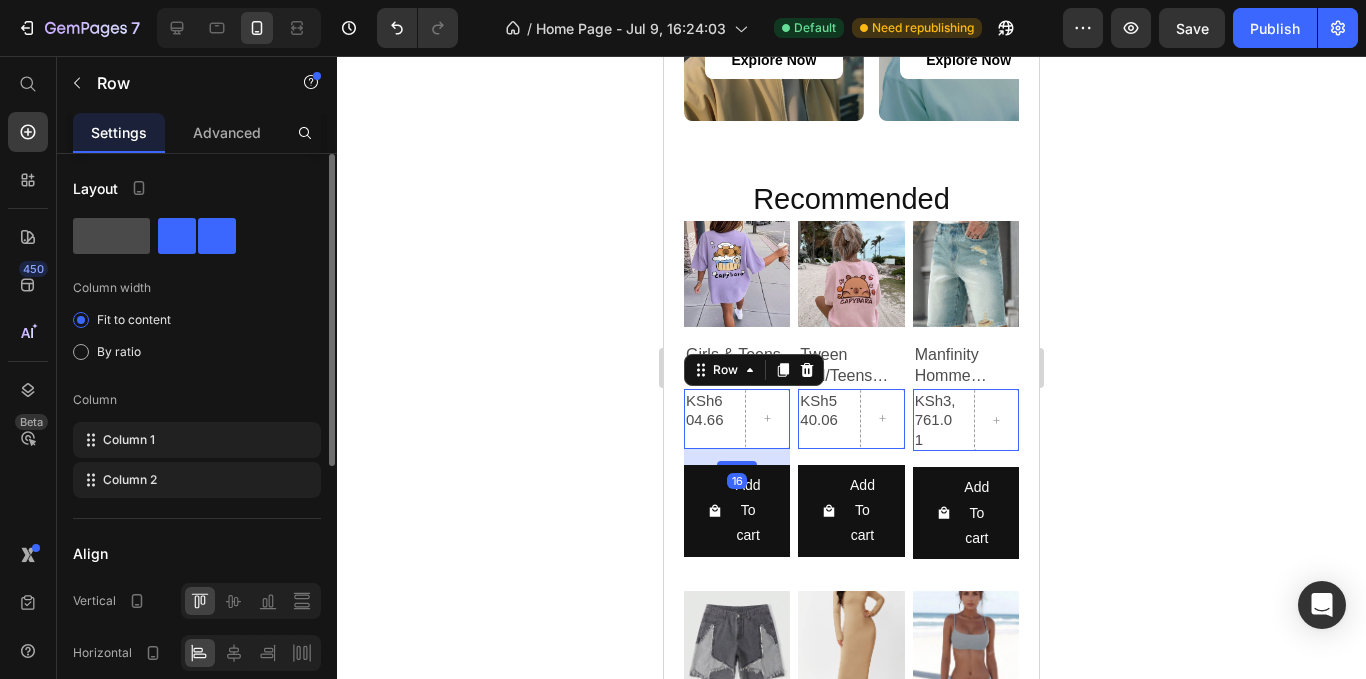 click 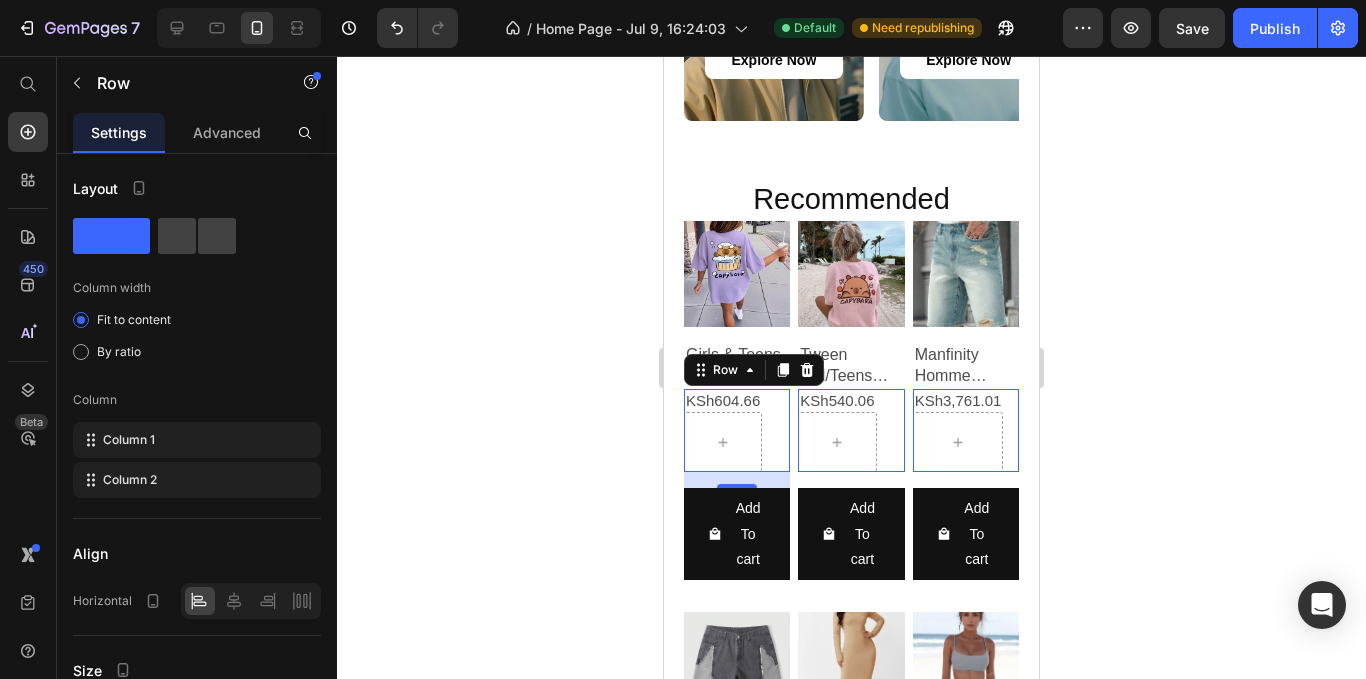 click on "KSh604.66 Product Price
Row   16" at bounding box center (737, 431) 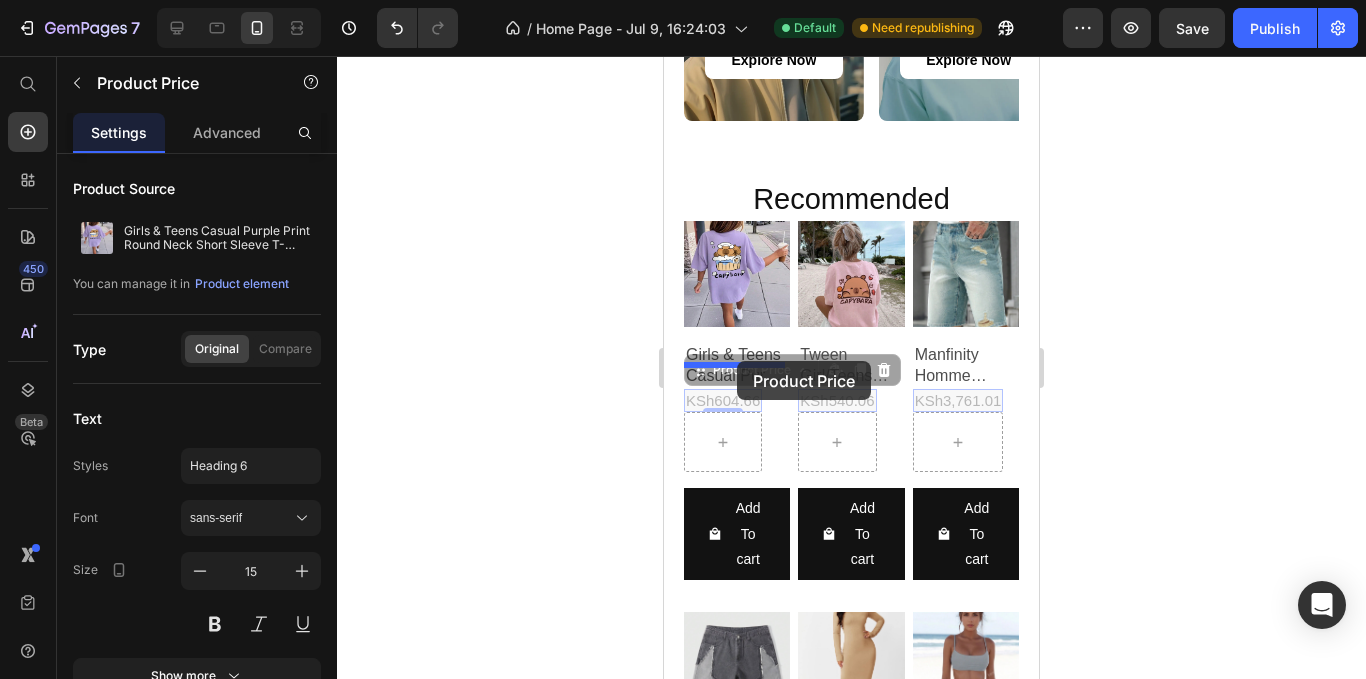 drag, startPoint x: 731, startPoint y: 380, endPoint x: 737, endPoint y: 361, distance: 19.924858 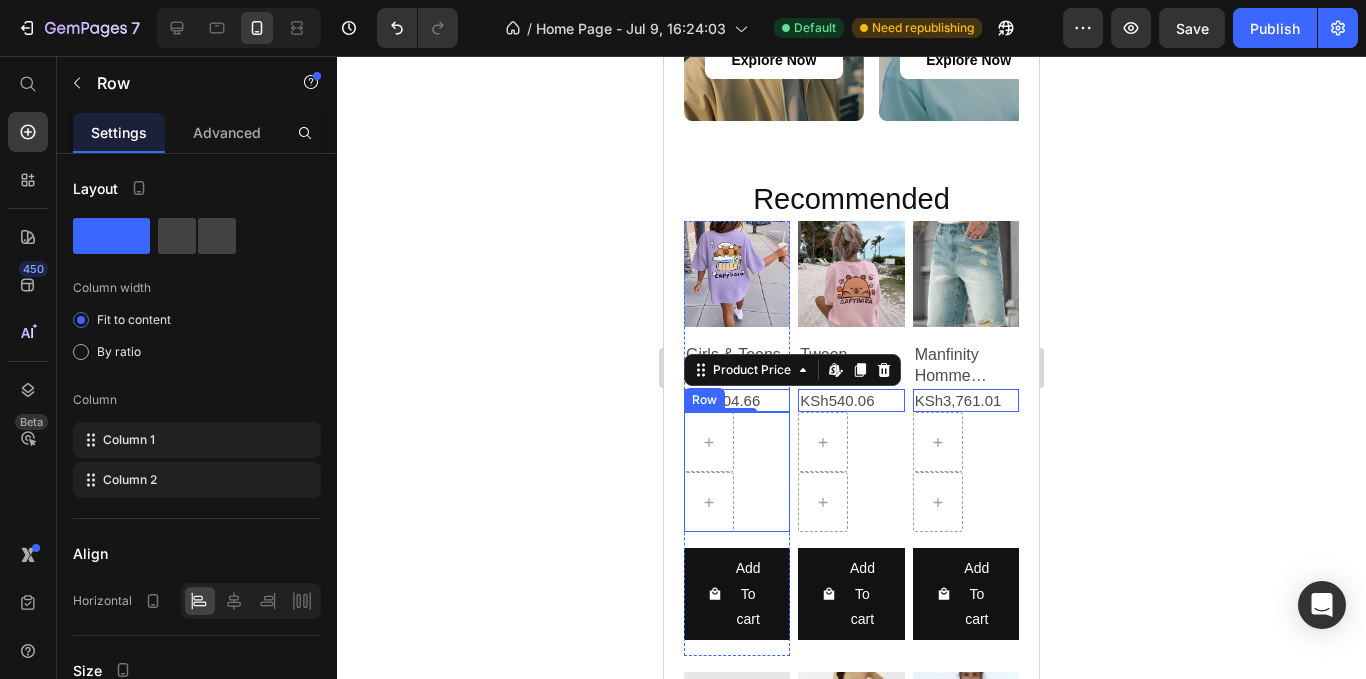click on "Row" at bounding box center [737, 472] 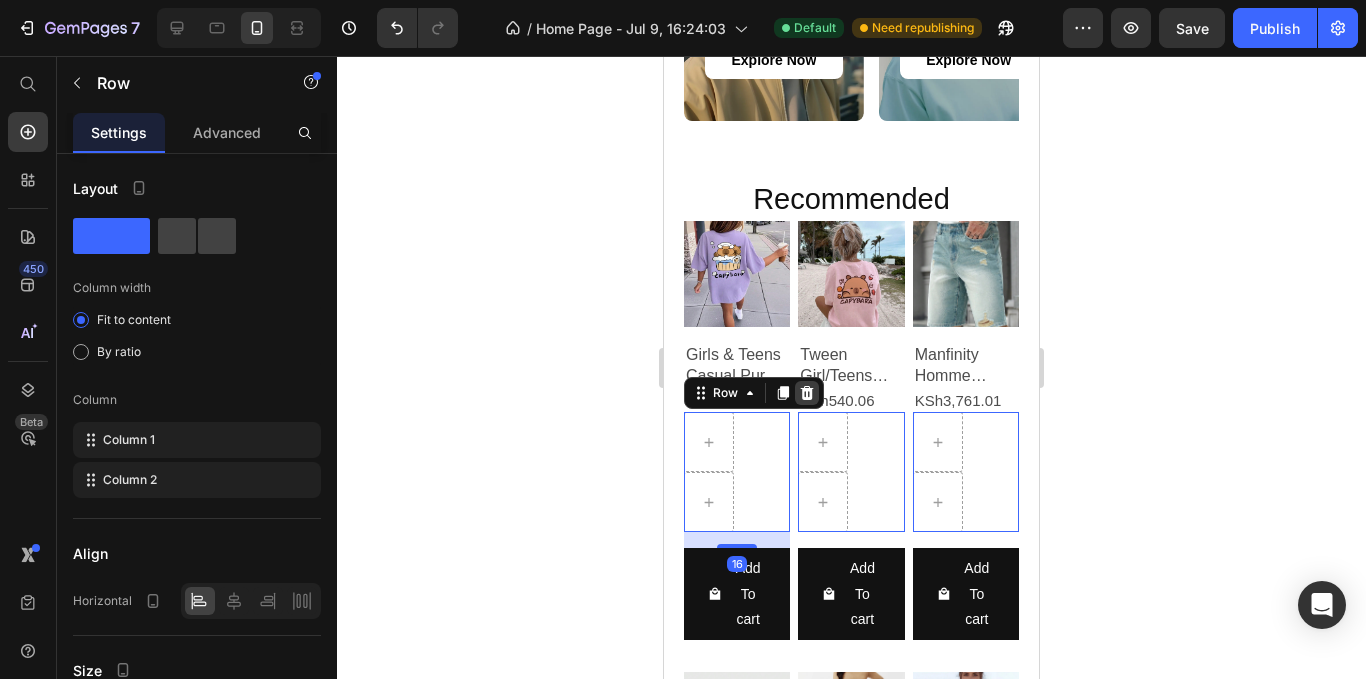 click 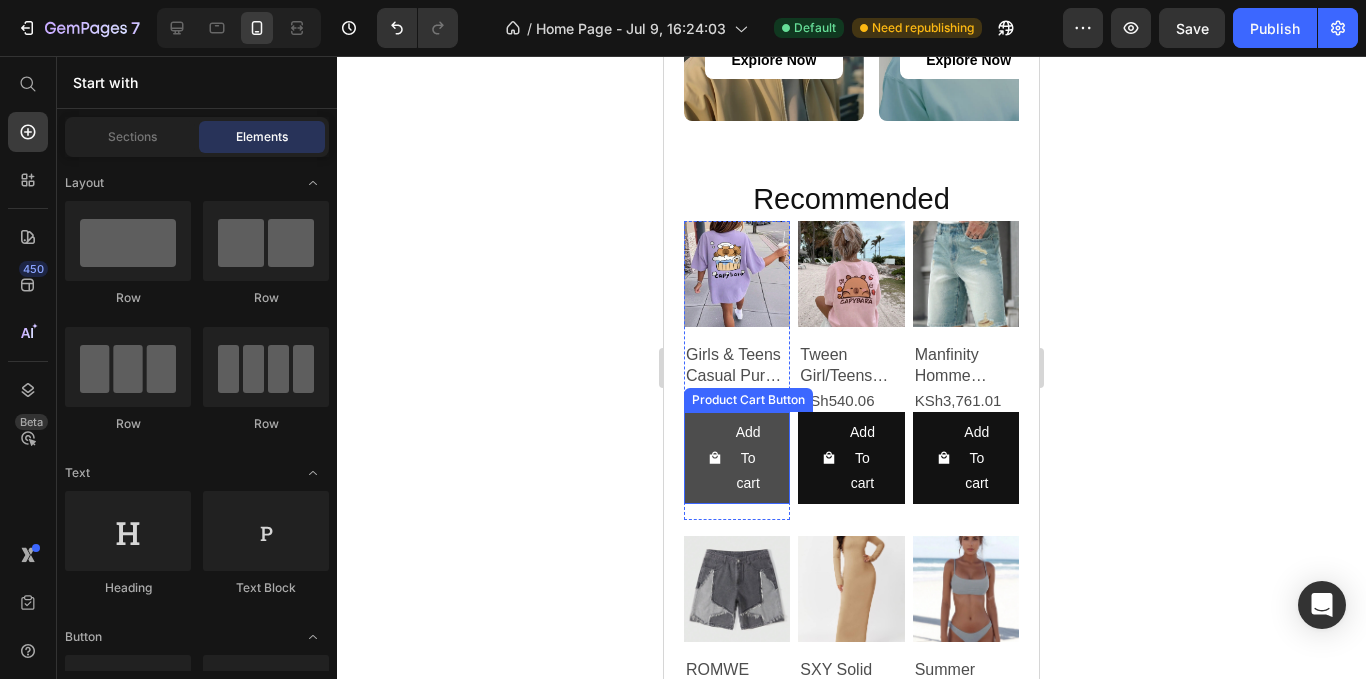 click on "Add To cart" at bounding box center [737, 458] 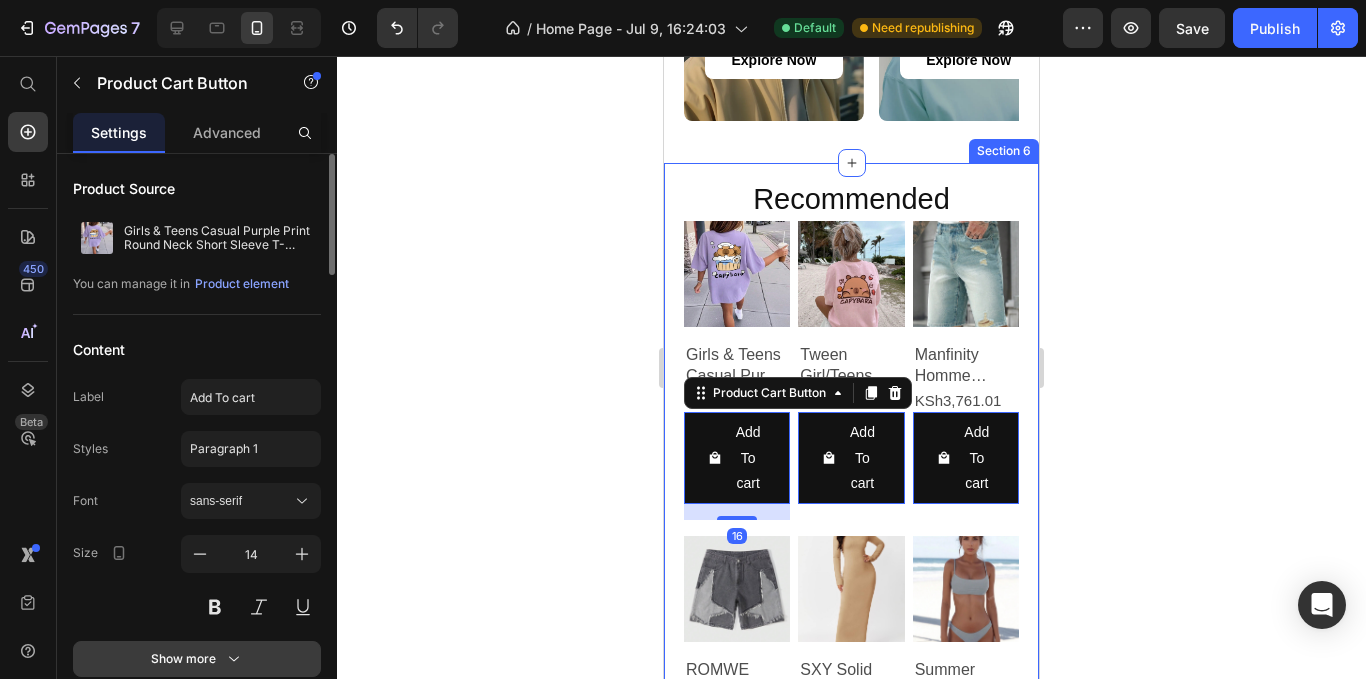 scroll, scrollTop: 200, scrollLeft: 0, axis: vertical 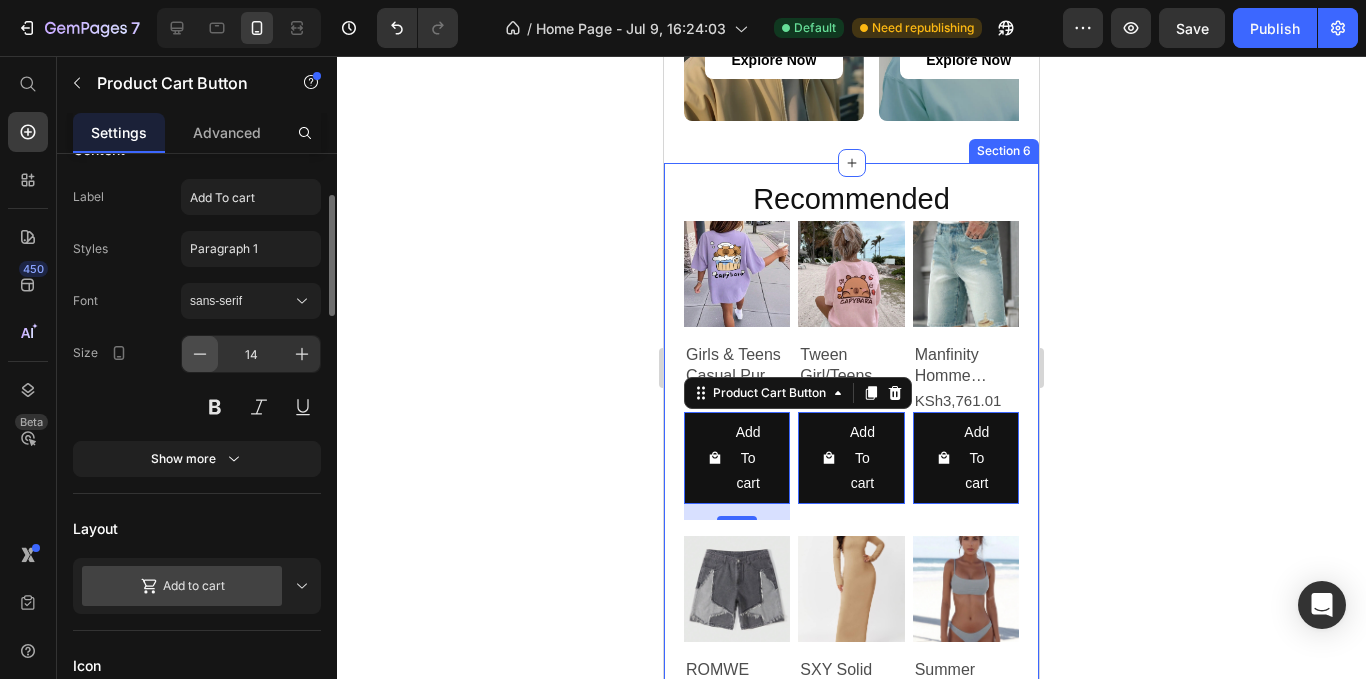 click 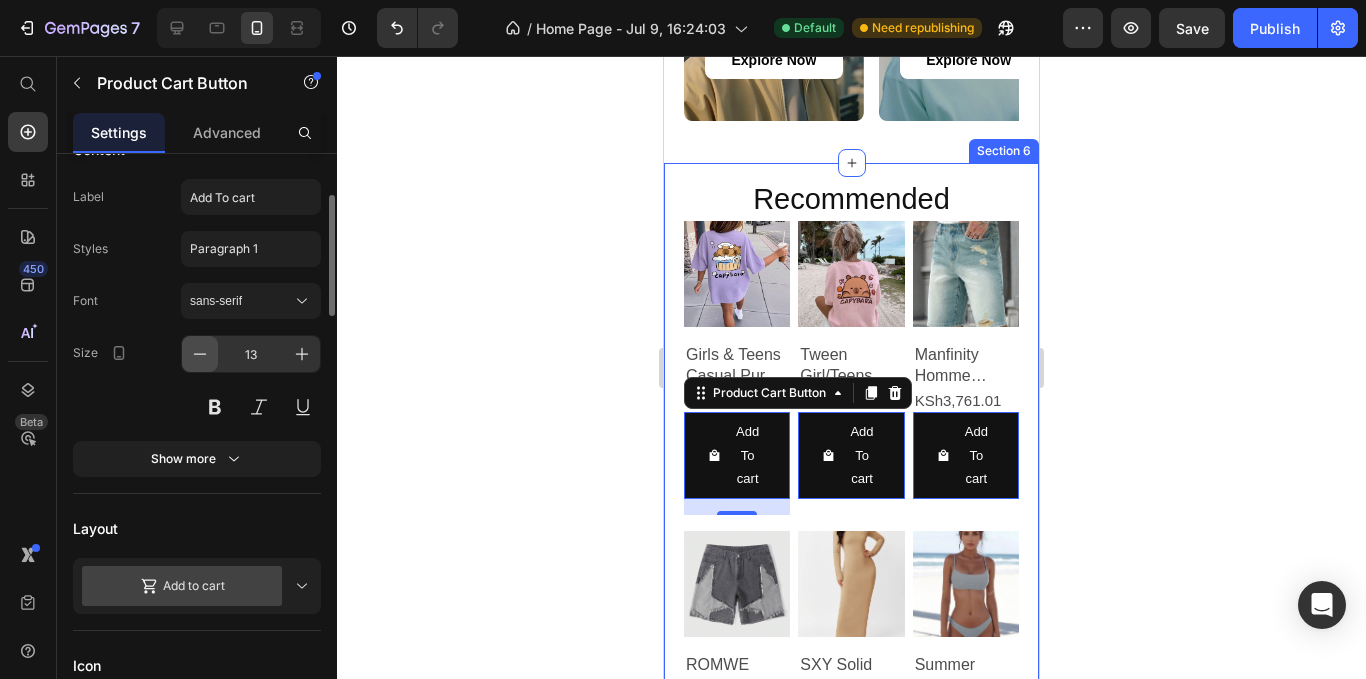 click 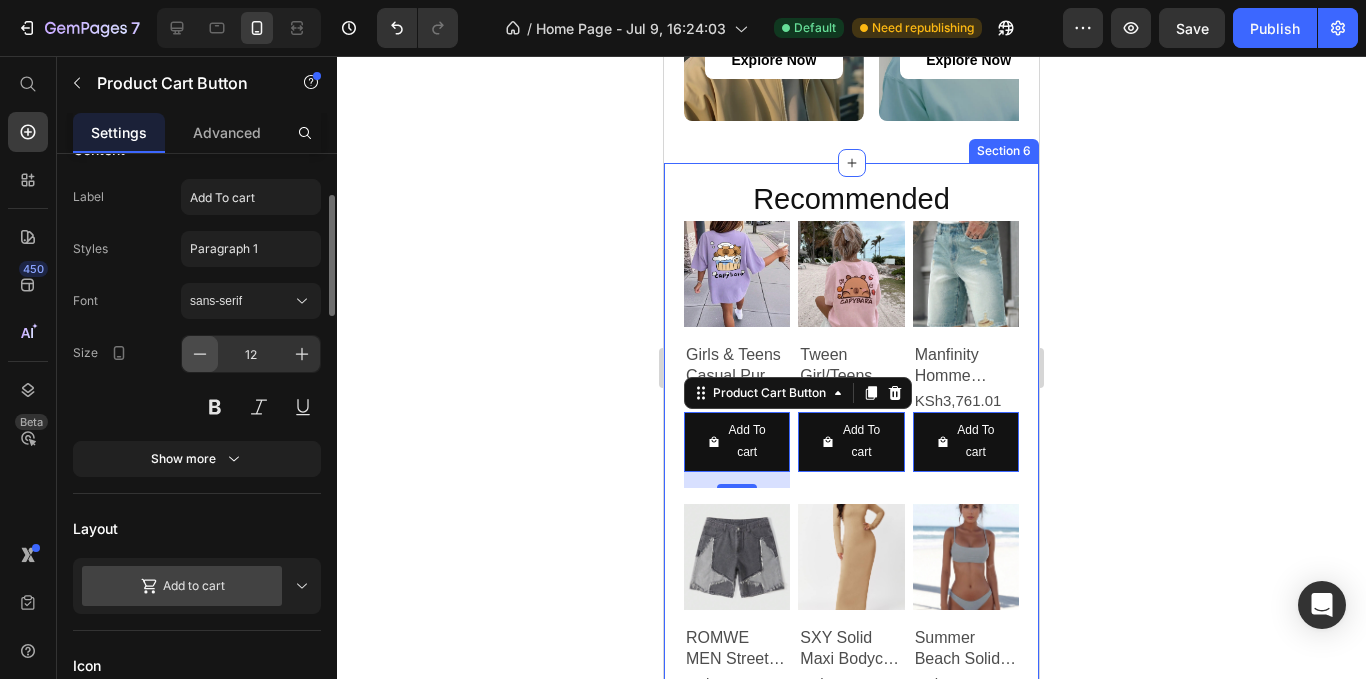 click 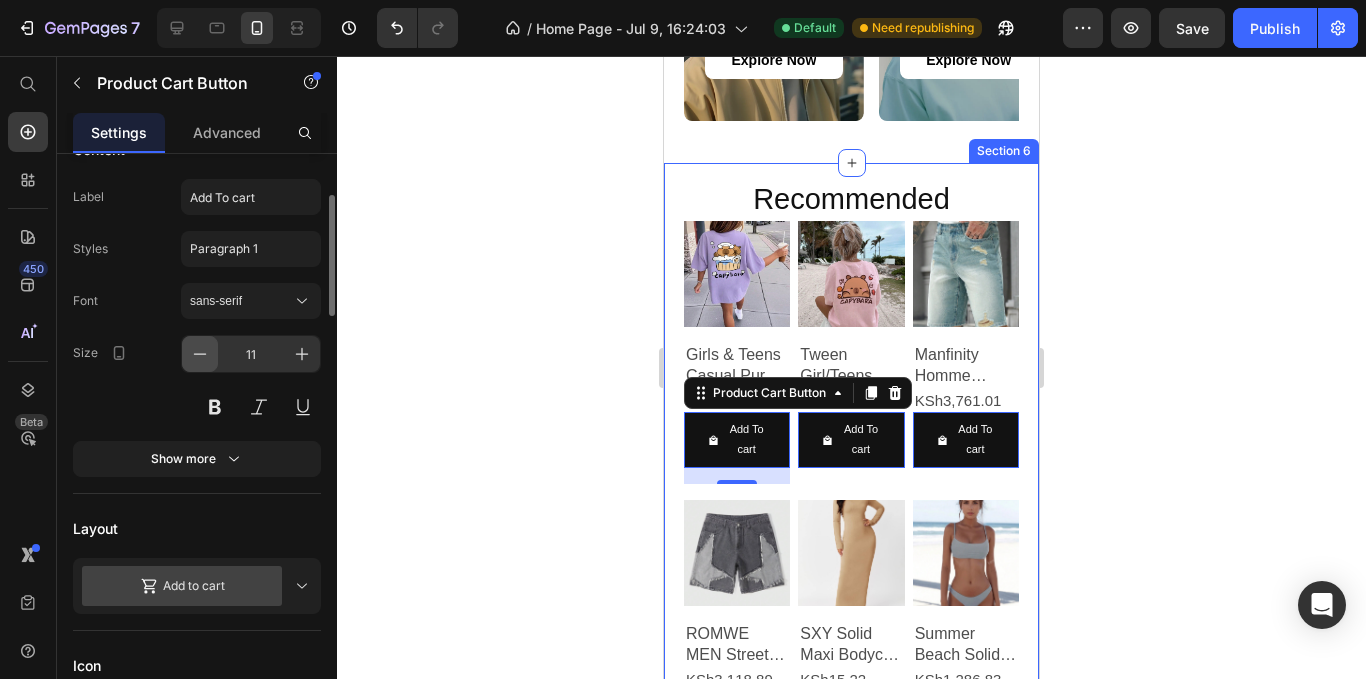 click 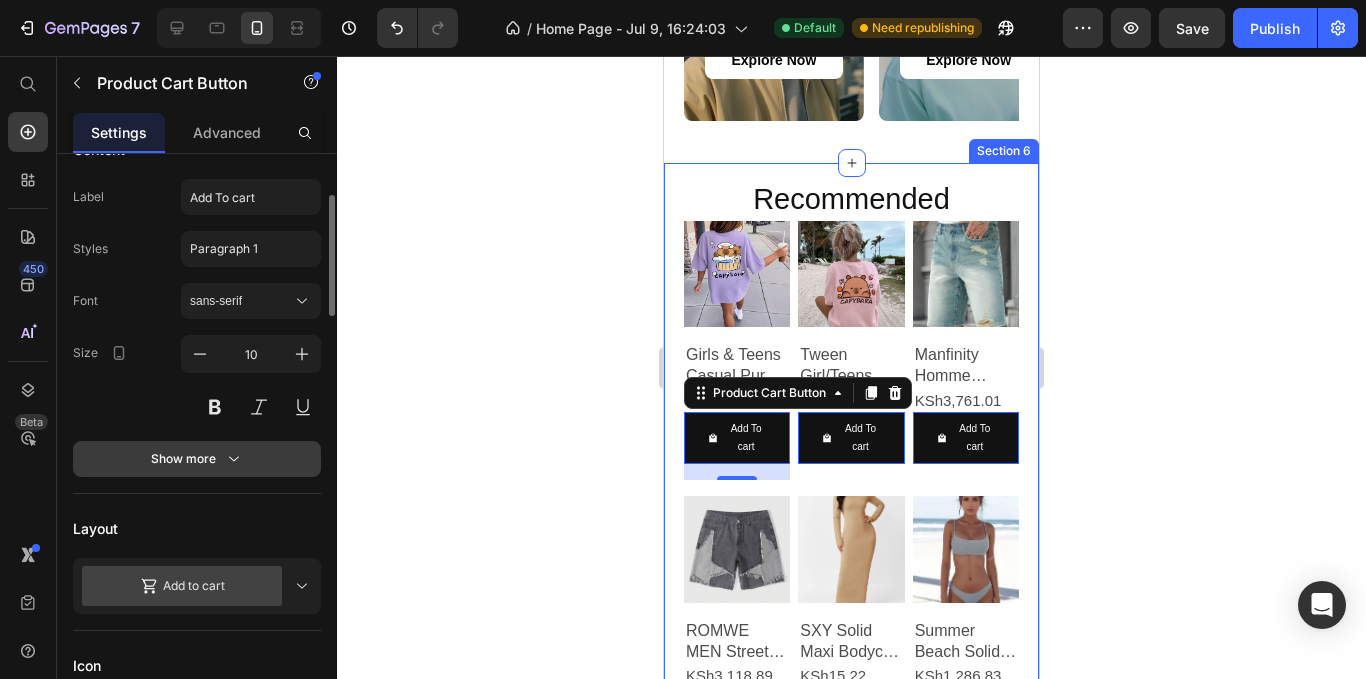 click 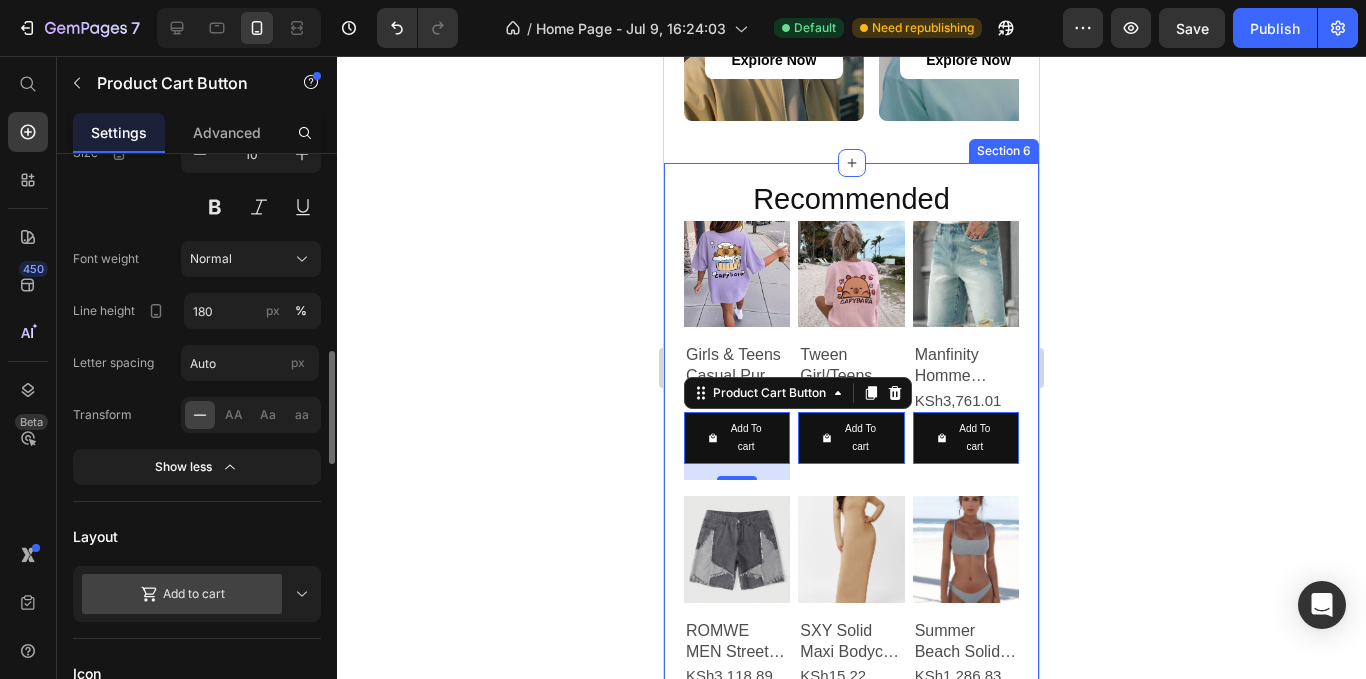 scroll, scrollTop: 500, scrollLeft: 0, axis: vertical 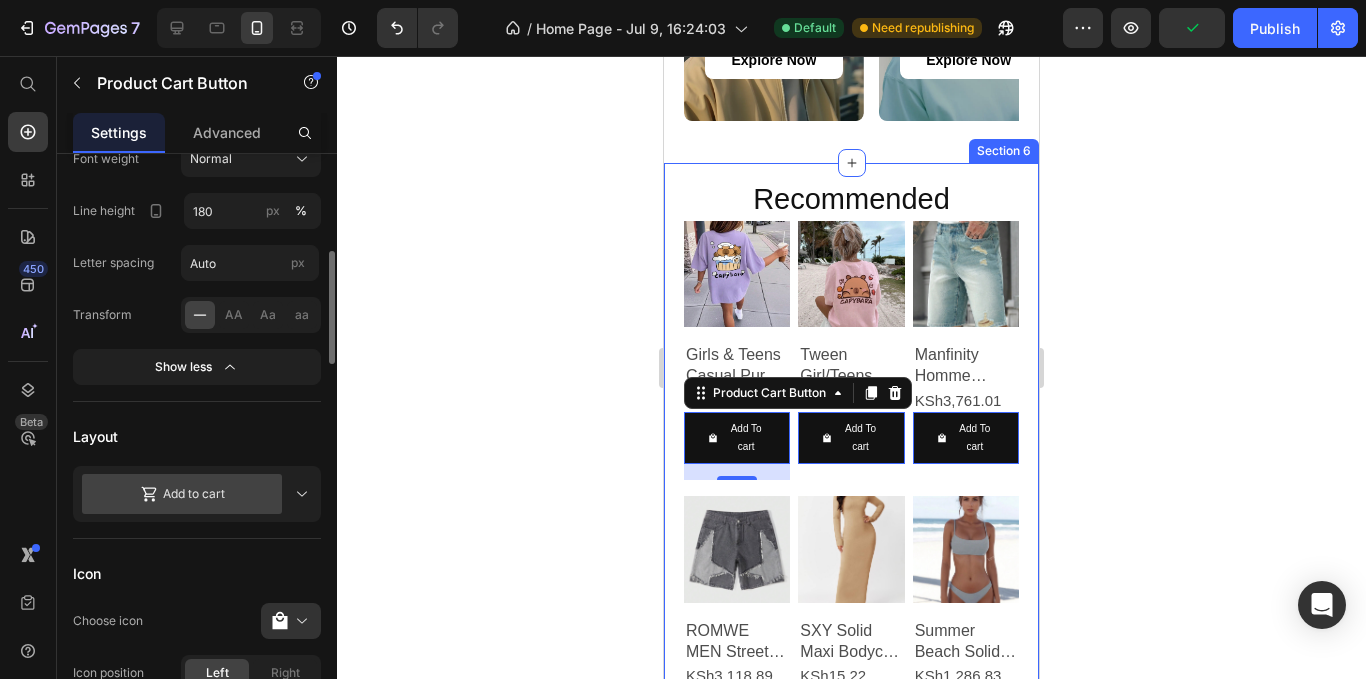 click on "Add to cart" at bounding box center [197, 494] 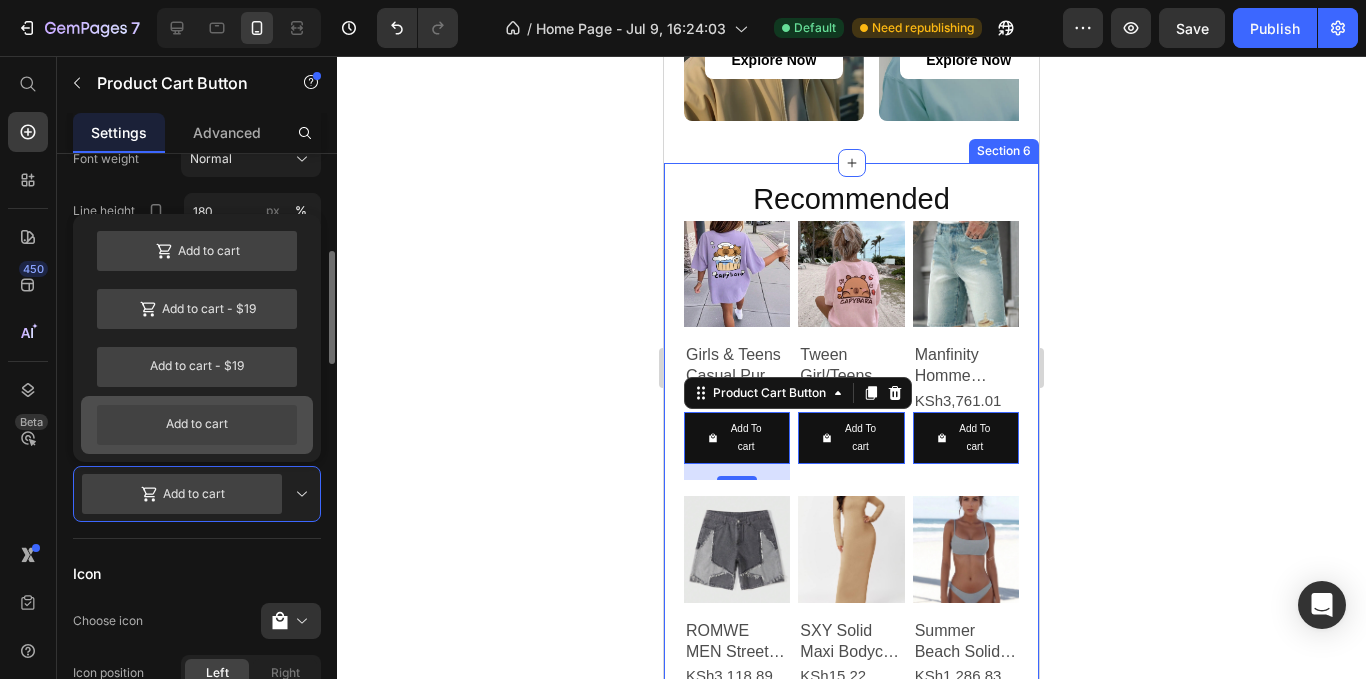 click on "Add to cart" at bounding box center (197, 425) 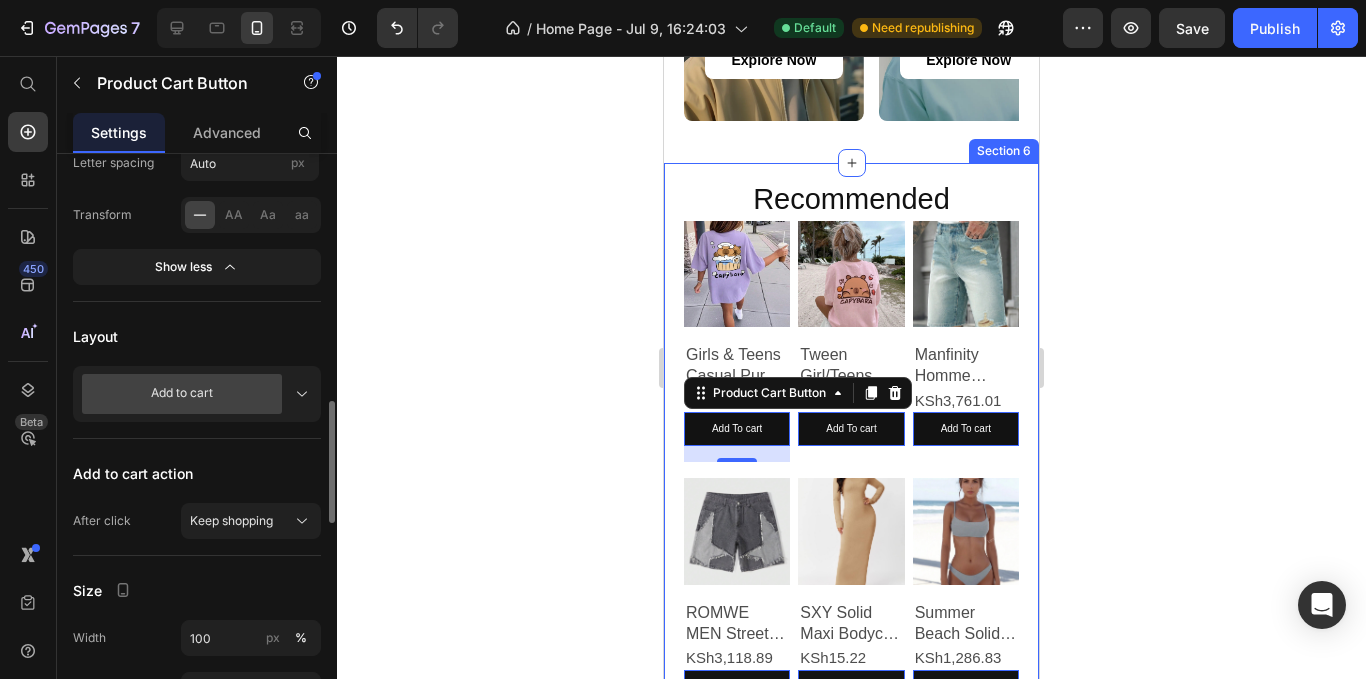 scroll, scrollTop: 700, scrollLeft: 0, axis: vertical 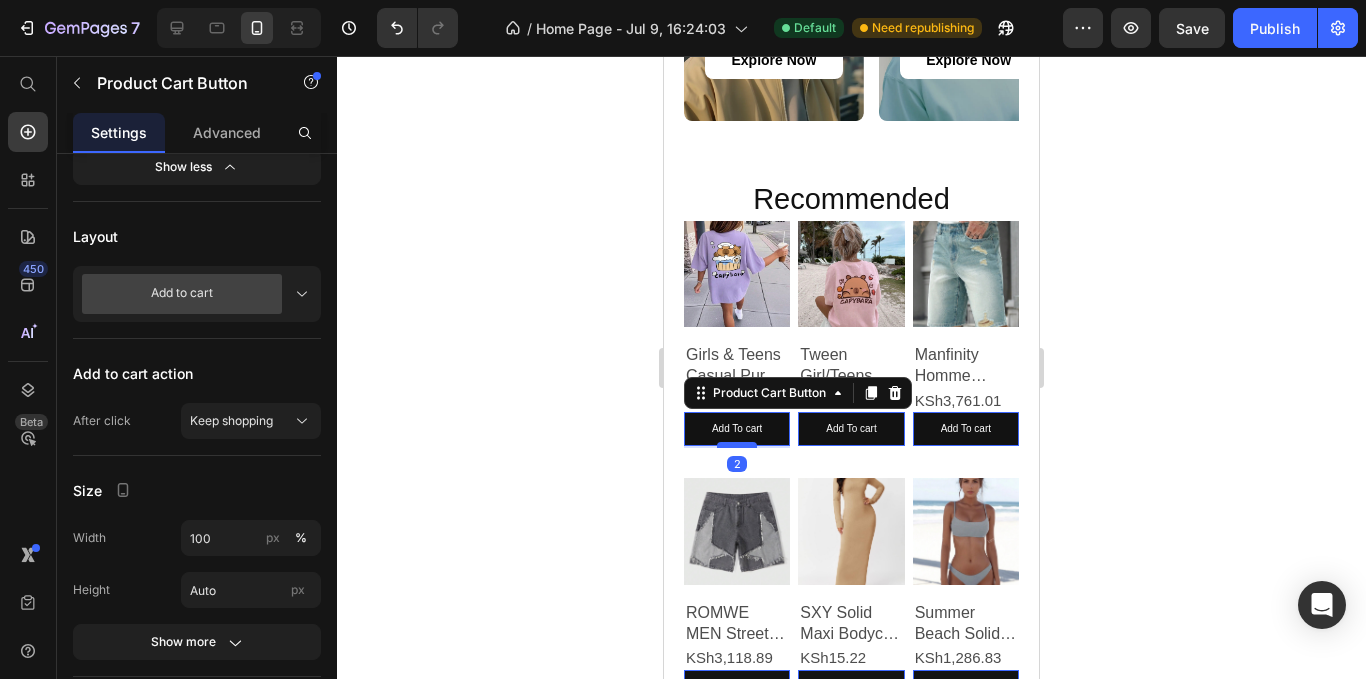 drag, startPoint x: 741, startPoint y: 434, endPoint x: 746, endPoint y: 420, distance: 14.866069 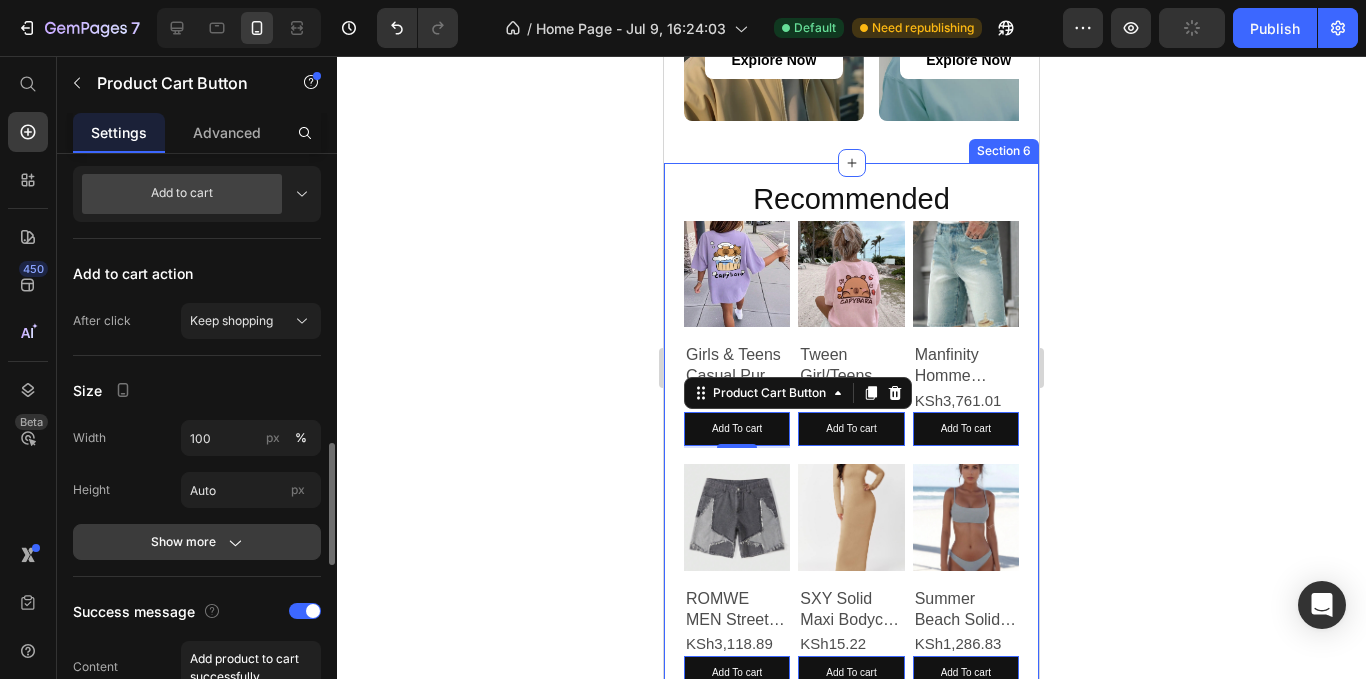 scroll, scrollTop: 1000, scrollLeft: 0, axis: vertical 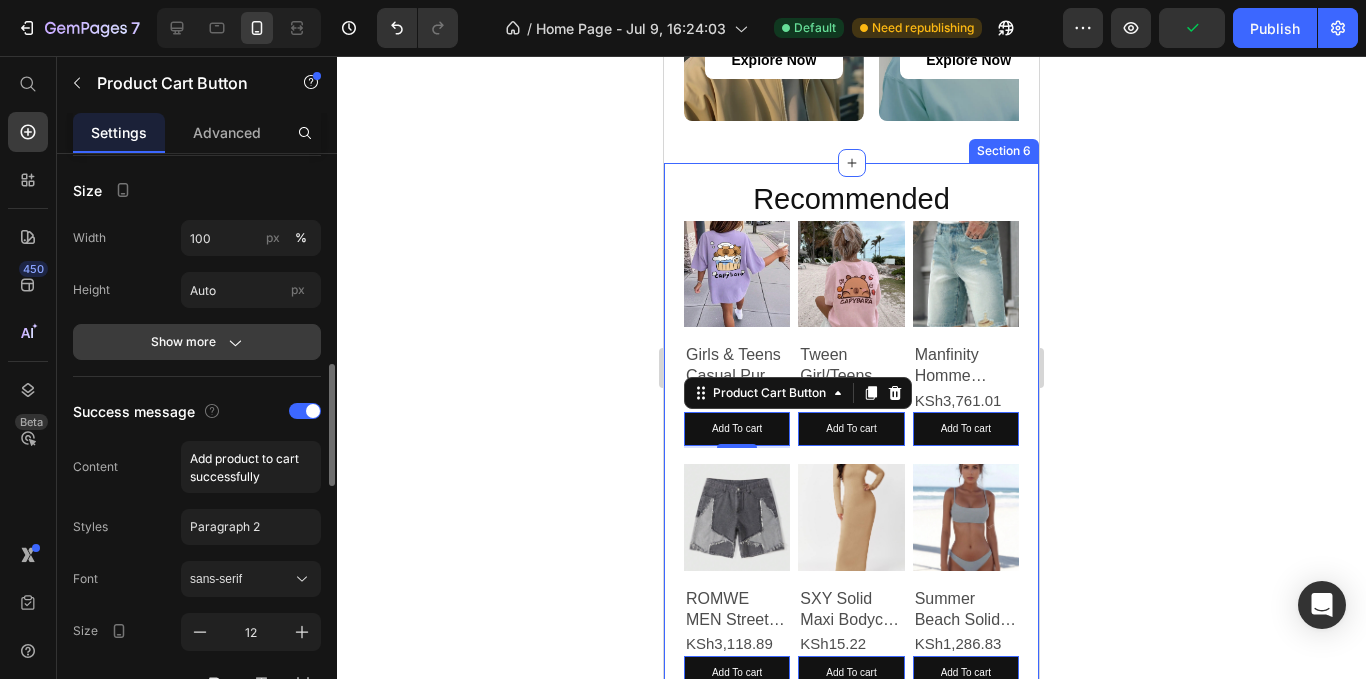 click 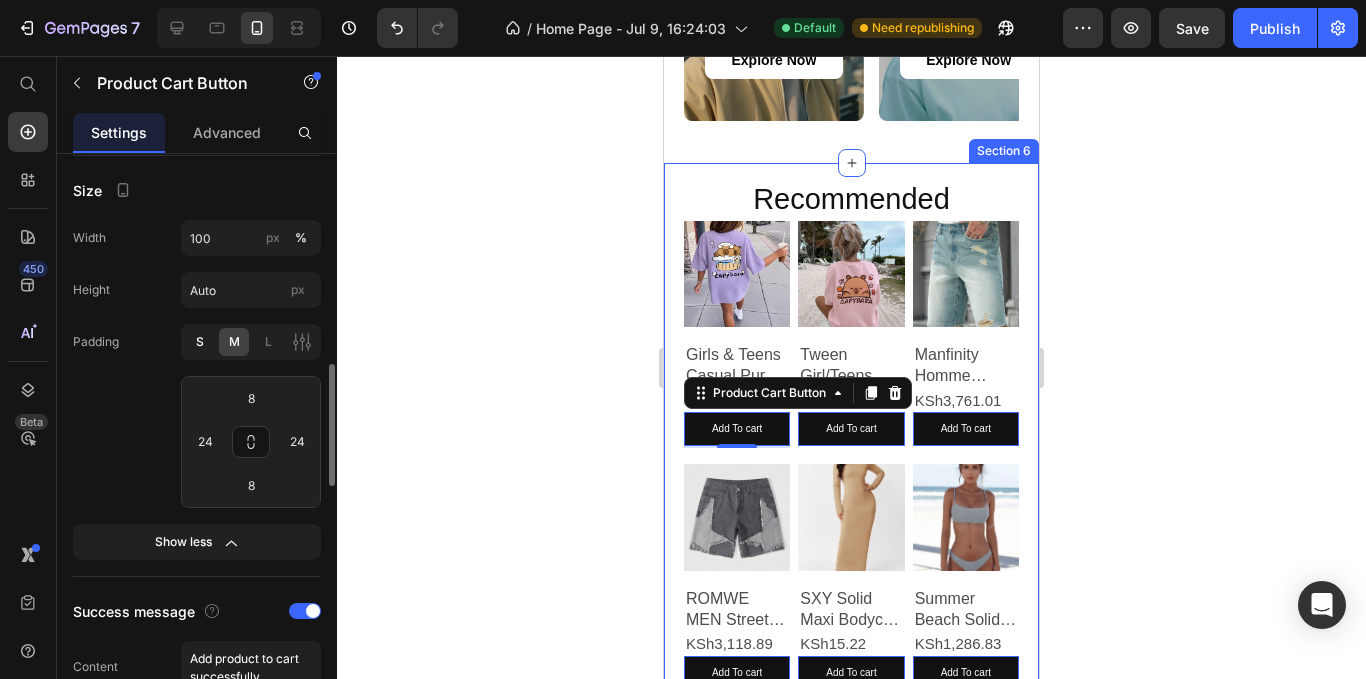 click on "S" 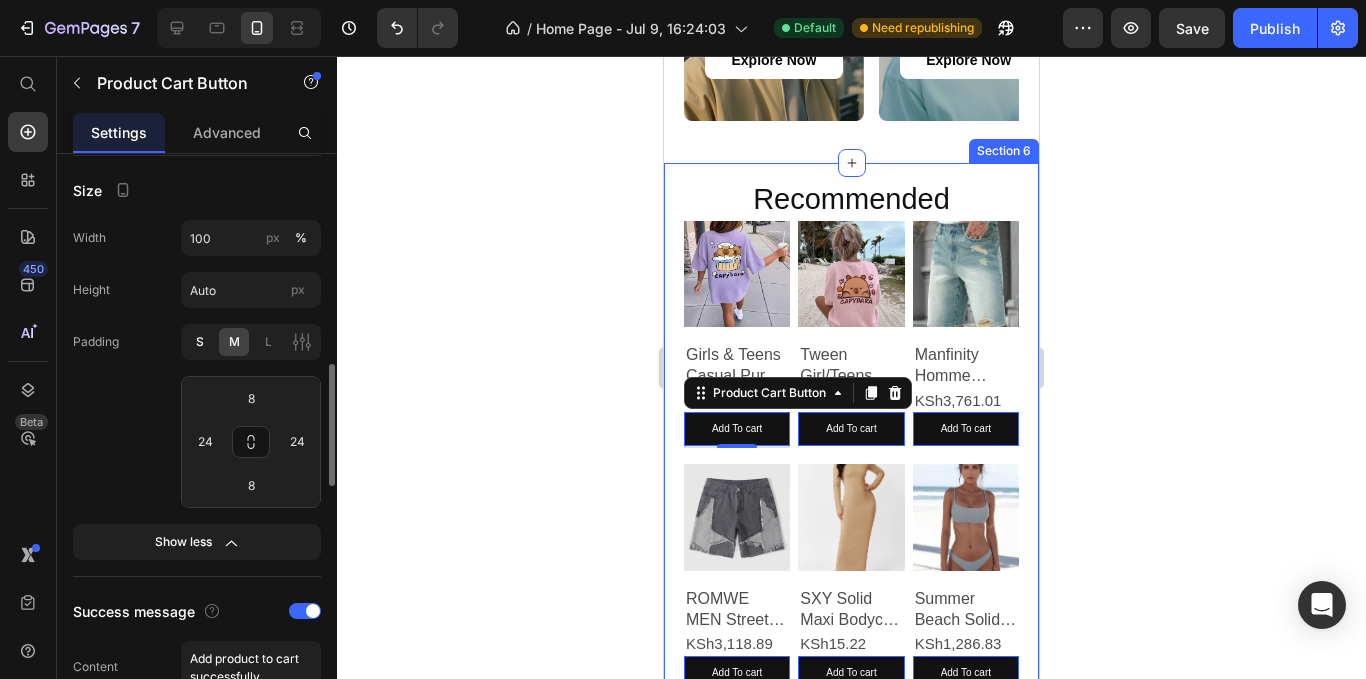 type on "4" 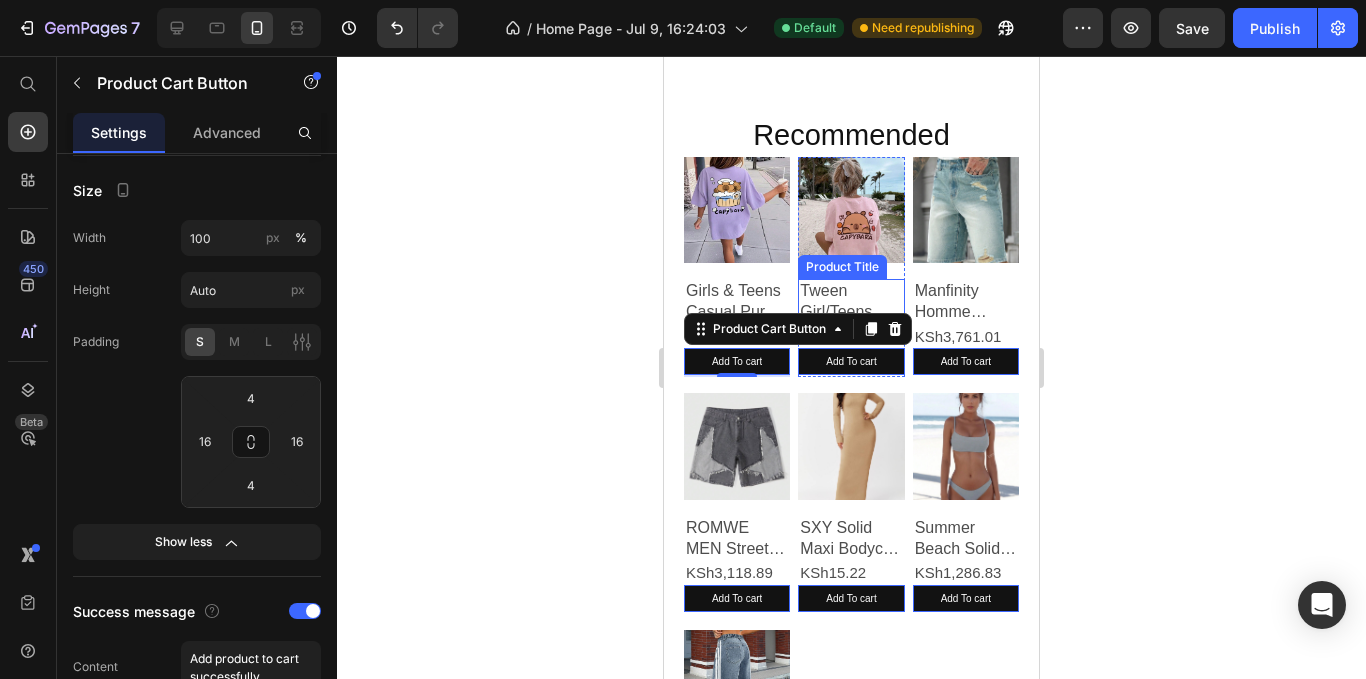 scroll, scrollTop: 2022, scrollLeft: 0, axis: vertical 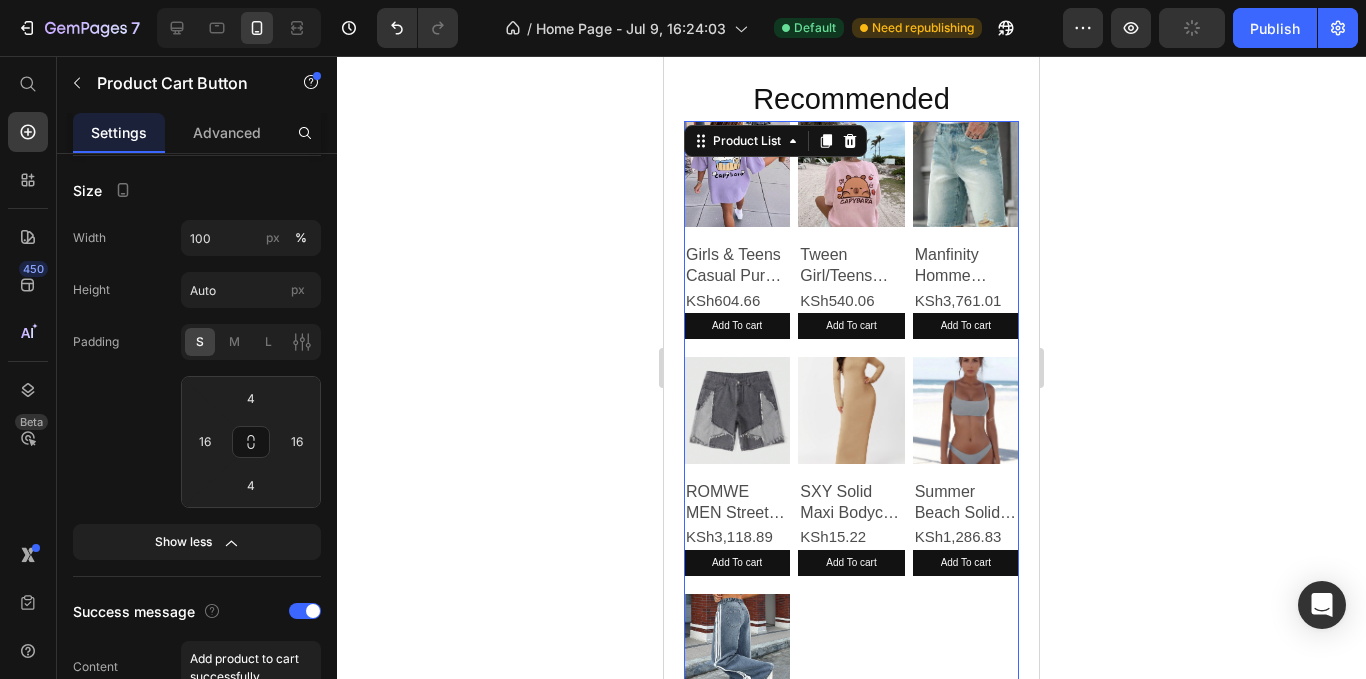 click on "Product Images Girls & Teens Casual Purple Print Round Neck Short Sleeve T-Shirt, Summer Top Product Title KSh604.66 Product Price Add To cart Product Cart Button Row Product Images Tween Girl/Teens Girls' Casual Printed Pink Round Neck Short Sleeve T-Shirt Tops For Summer Product Title KSh540.06 Product Price Add To cart Product Cart Button Row Product Images Manfinity Homme Men's Summer Casual Distressed Slant Pocket Denim Shorts Product Title KSh3,761.01 Product Price Add To cart Product Cart Button Row Product Images ROMWE MEN Street Life Men's Five-Pointed Star Frayed Pocket Casual Loose Fit Denim Shorts Jorts Product Title KSh3,118.89 Product Price Add To cart Product Cart Button Row Product Images SXY Solid Maxi Bodycon Dress Product Title KSh15.22 Product Price Add To cart Product Cart Button Row Product Images Summer Beach Solid Color Women Bikini Swimwear Product Title KSh1,286.83 Product Price Add To cart Product Cart Button Row Product Images Product Title KSh2,979.35 Product Price Add To cart Row" at bounding box center (851, 467) 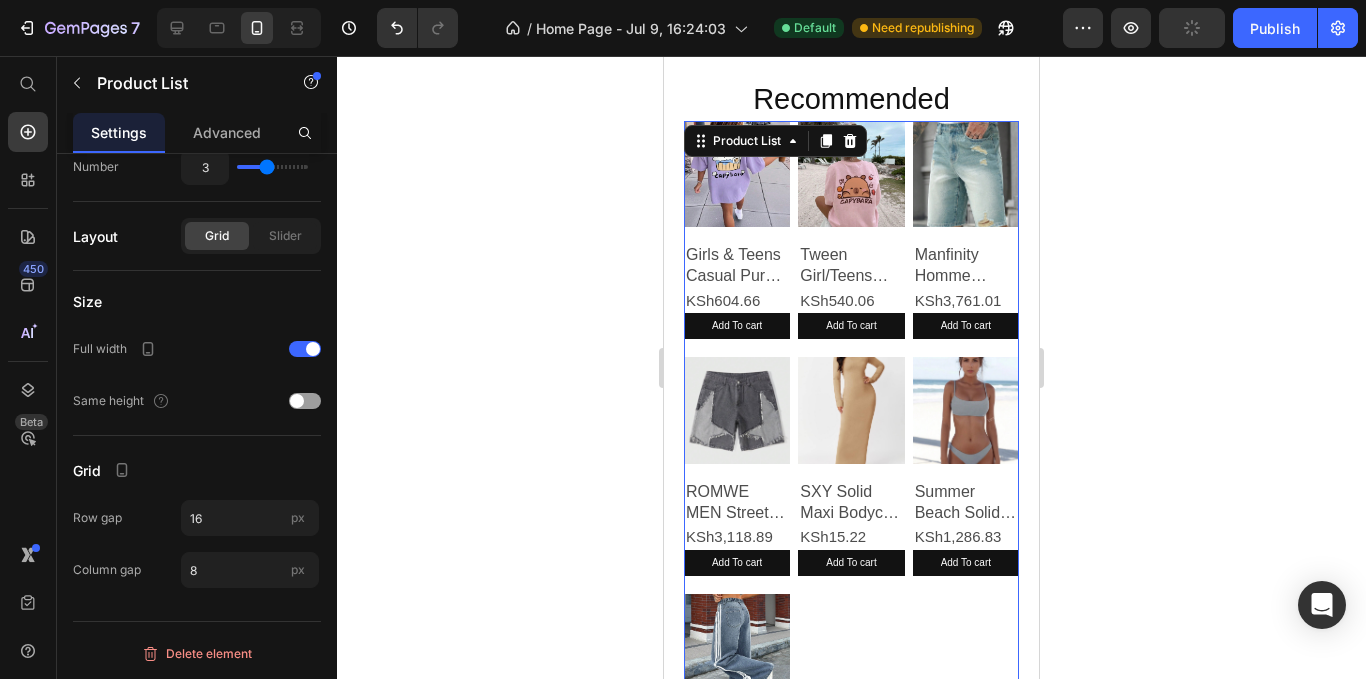 scroll, scrollTop: 0, scrollLeft: 0, axis: both 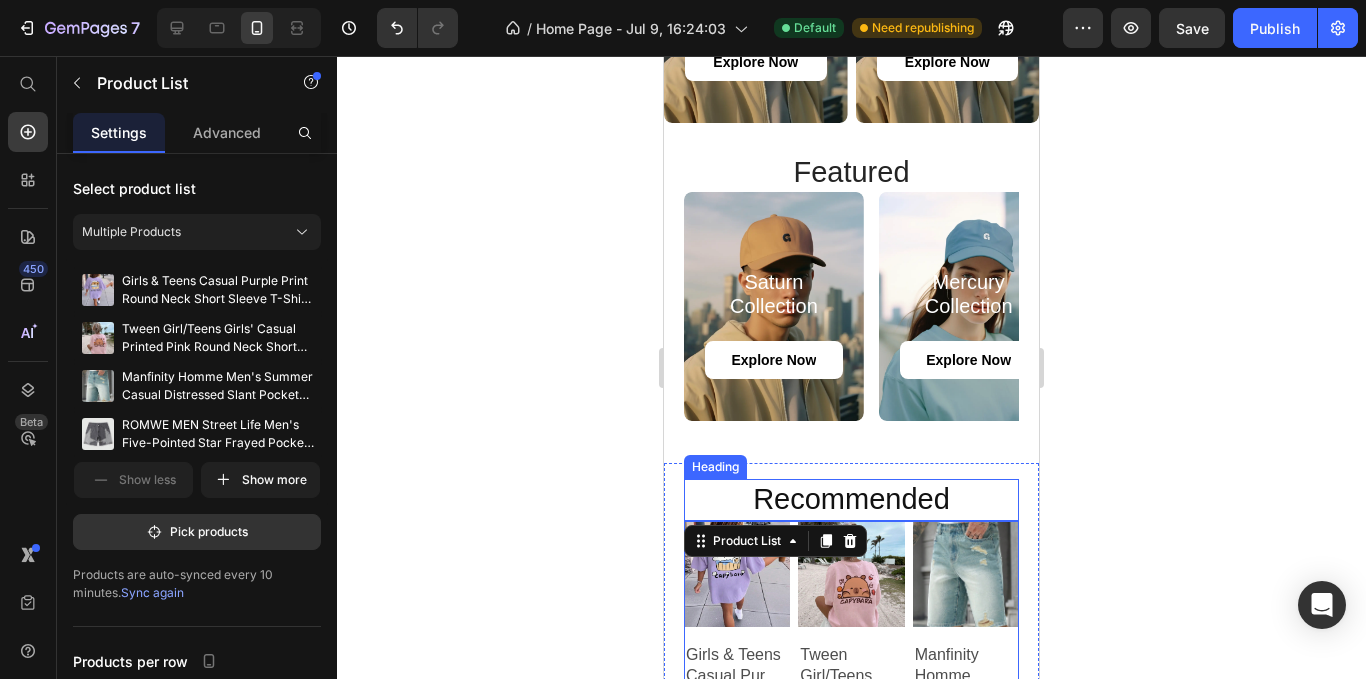 click on "Recommended" at bounding box center [851, 500] 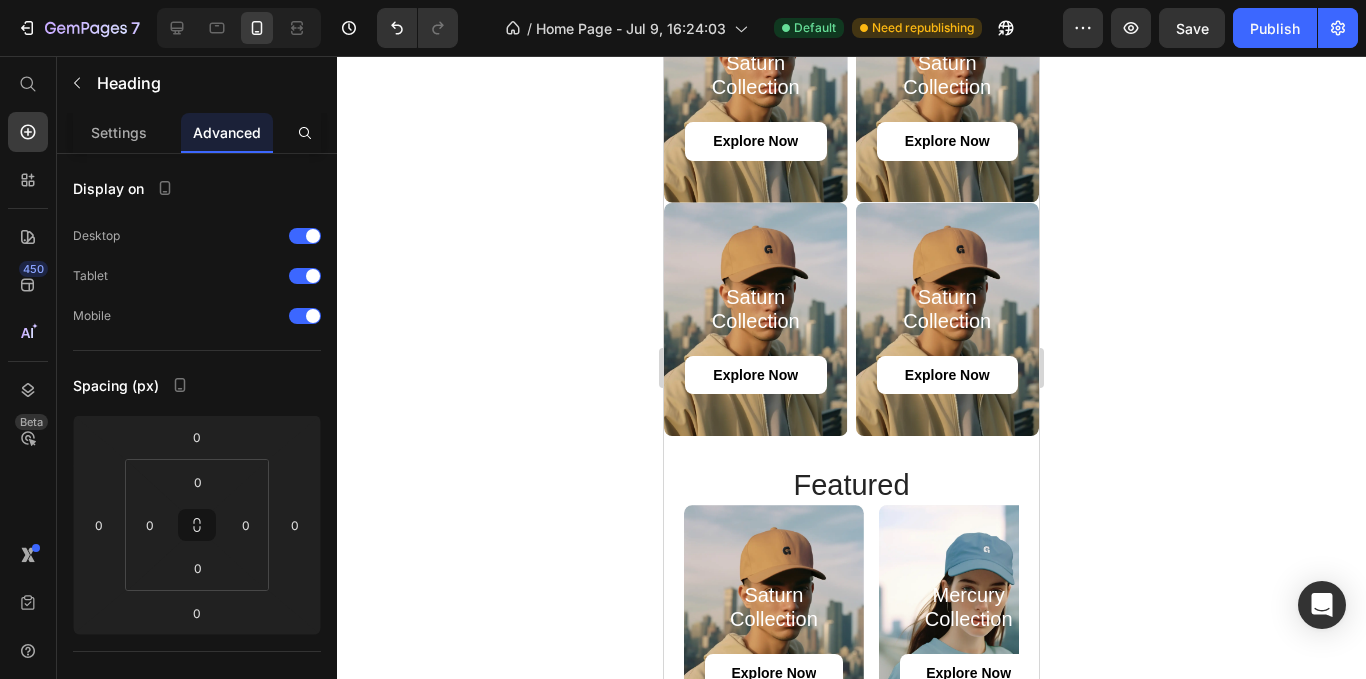 scroll, scrollTop: 1569, scrollLeft: 0, axis: vertical 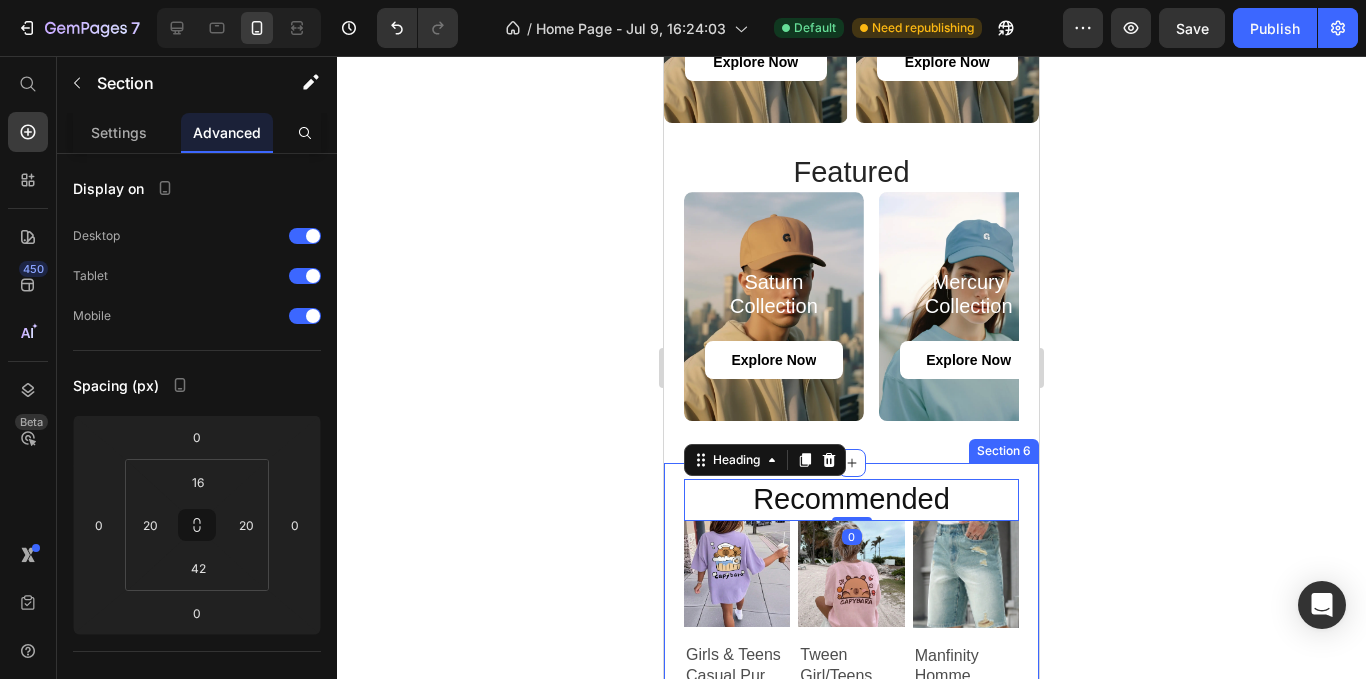 click on "Recommended Heading   0 Product Images Girls & Teens Casual Purple Print Round Neck Short Sleeve T-Shirt, Summer Top Product Title KSh604.66 Product Price Add To cart Product Cart Button Row Product Images Tween Girl/Teens Girls' Casual Printed Pink Round Neck Short Sleeve T-Shirt Tops For Summer Product Title KSh540.06 Product Price Add To cart Product Cart Button Row Product Images Manfinity Homme Men's Summer Casual Distressed Slant Pocket Denim Shorts Product Title KSh3,761.01 Product Price Add To cart Product Cart Button Row Product Images ROMWE MEN Street Life Men's Five-Pointed Star Frayed Pocket Casual Loose Fit Denim Shorts Jorts Product Title KSh3,118.89 Product Price Add To cart Product Cart Button Row Product Images SXY Solid Maxi Bodycon Dress Product Title KSh15.22 Product Price Add To cart Product Cart Button Row Product Images Summer Beach Solid Color Women Bikini Swimwear Product Title KSh1,286.83 Product Price Add To cart Product Cart Button Row Product Images Product Title KSh2,979.35 Row" at bounding box center (851, 859) 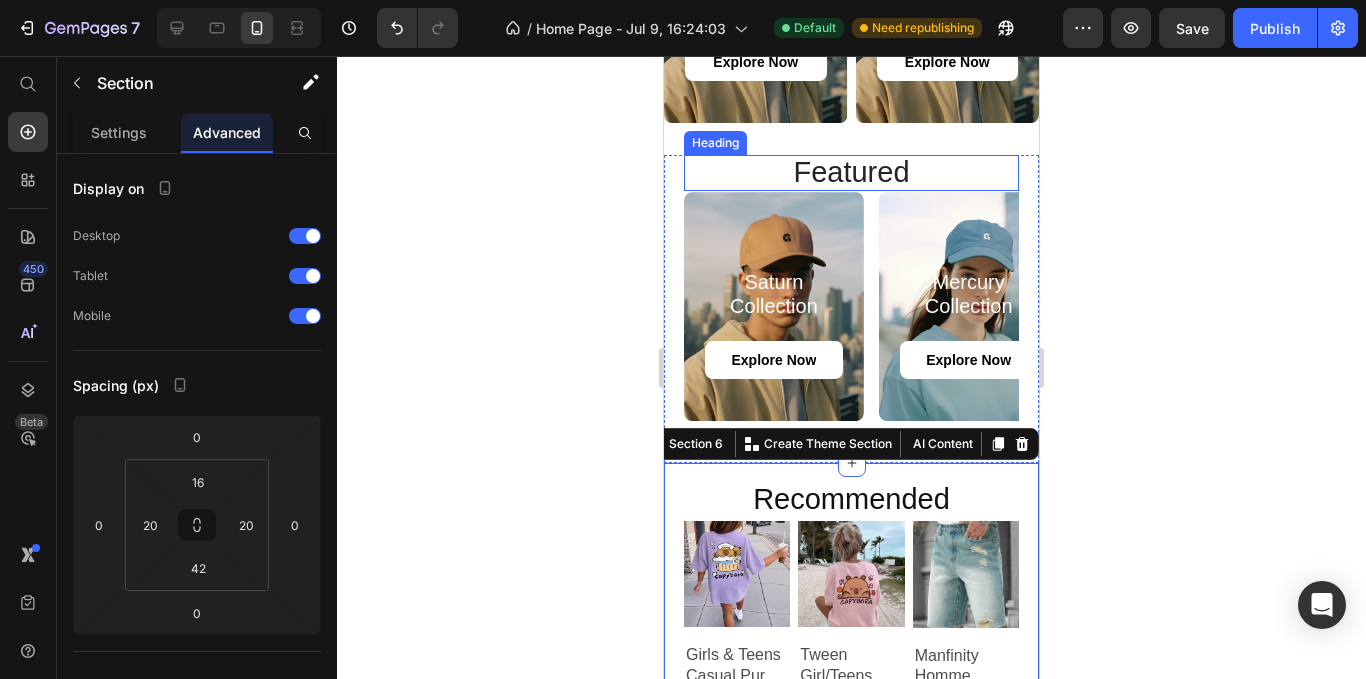 click on "Featured" at bounding box center [851, 173] 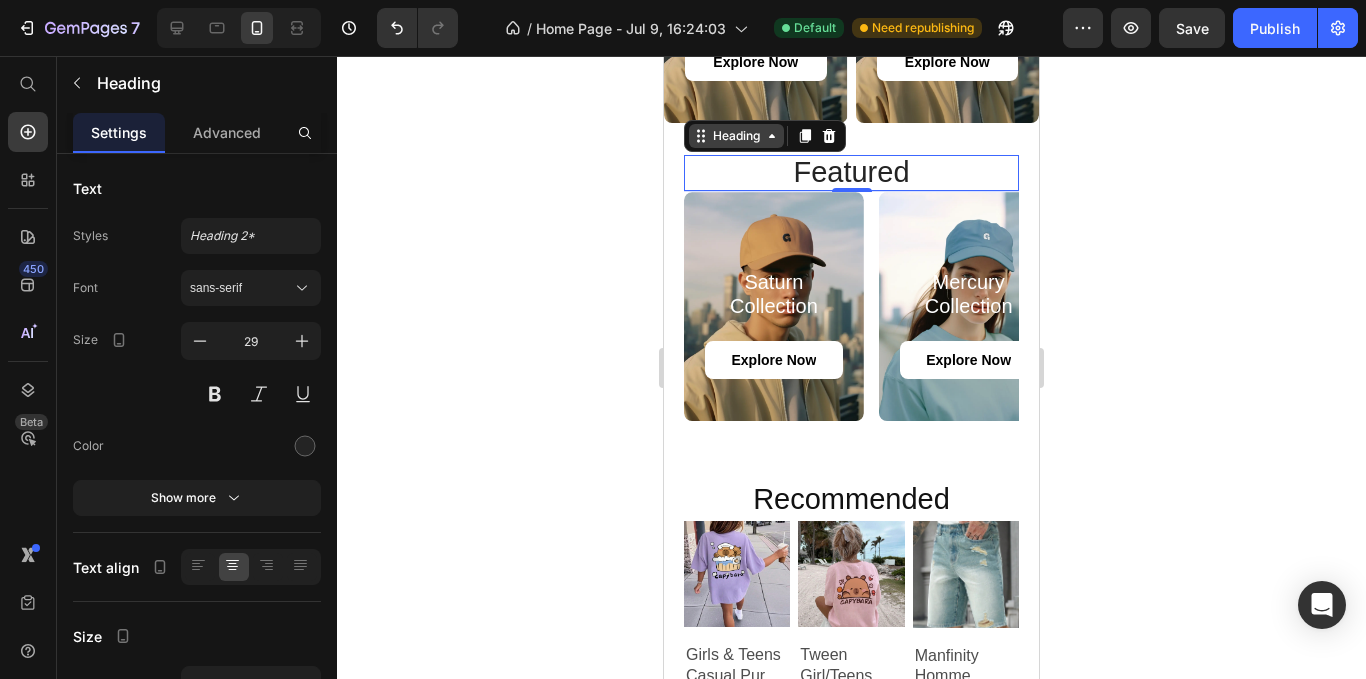 click on "Heading" at bounding box center (736, 136) 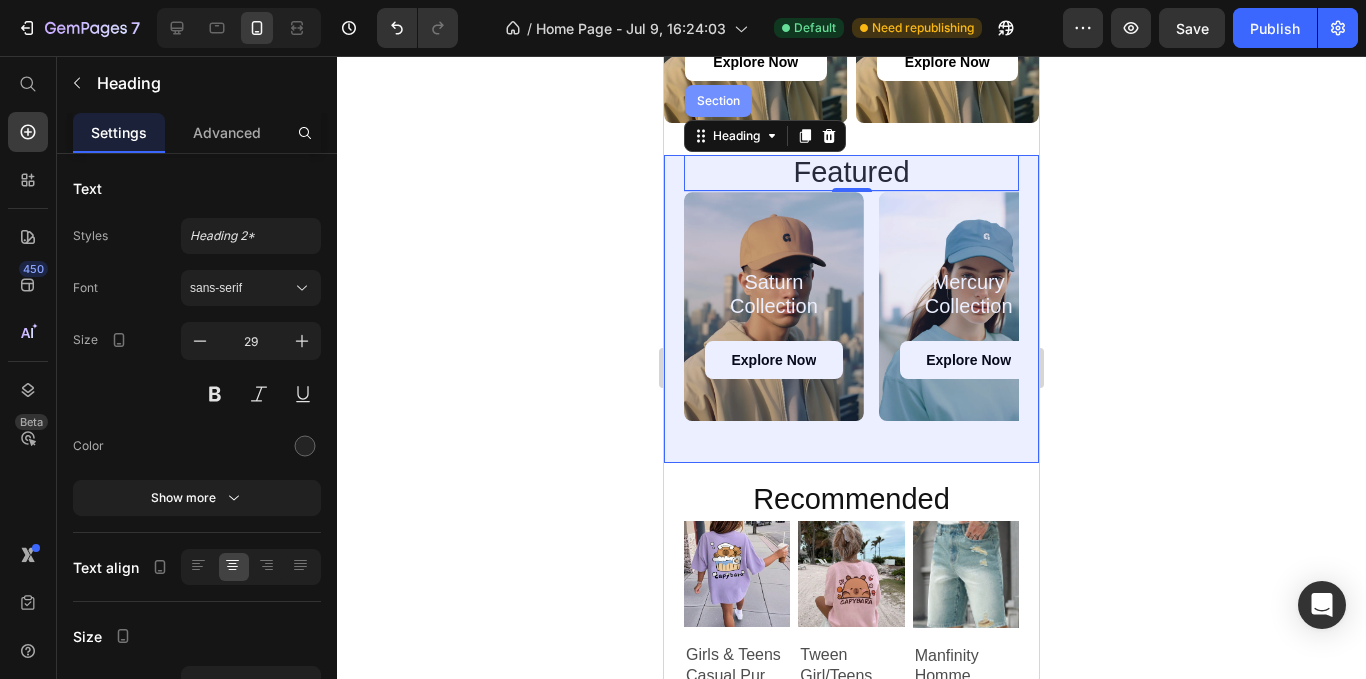 click on "Section" at bounding box center (718, 101) 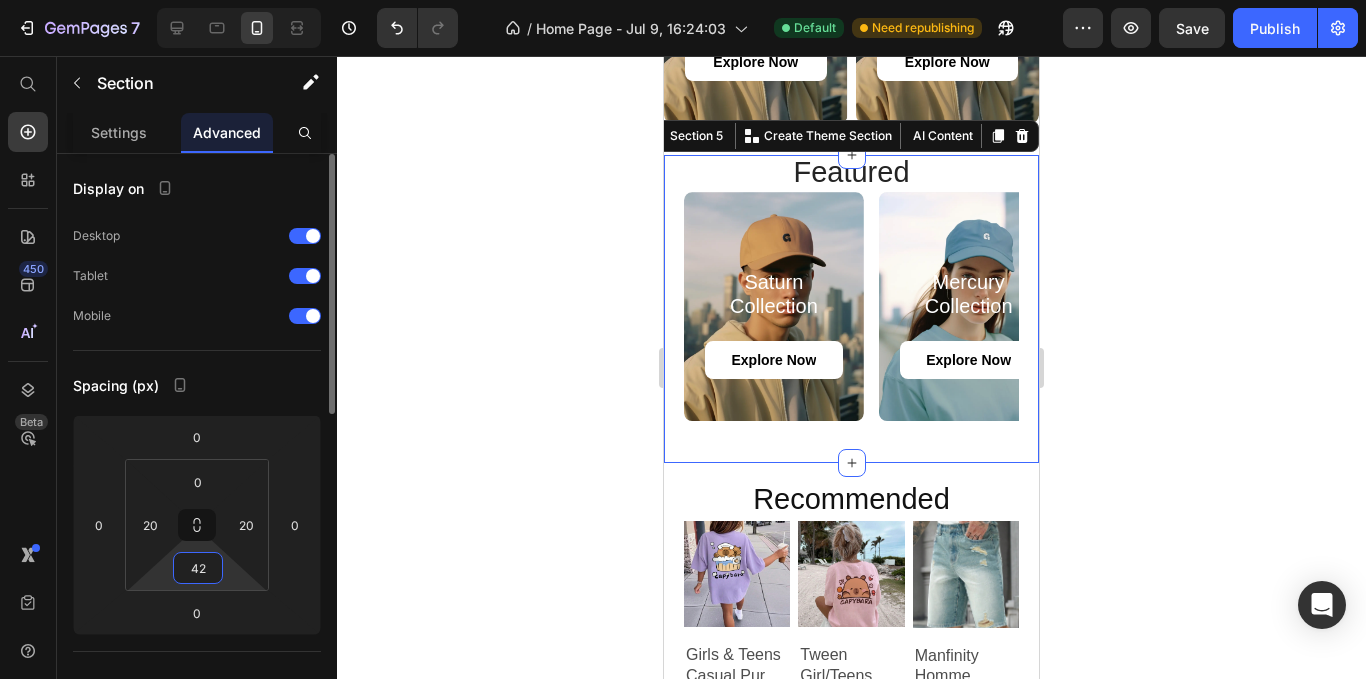 click on "42" at bounding box center [198, 568] 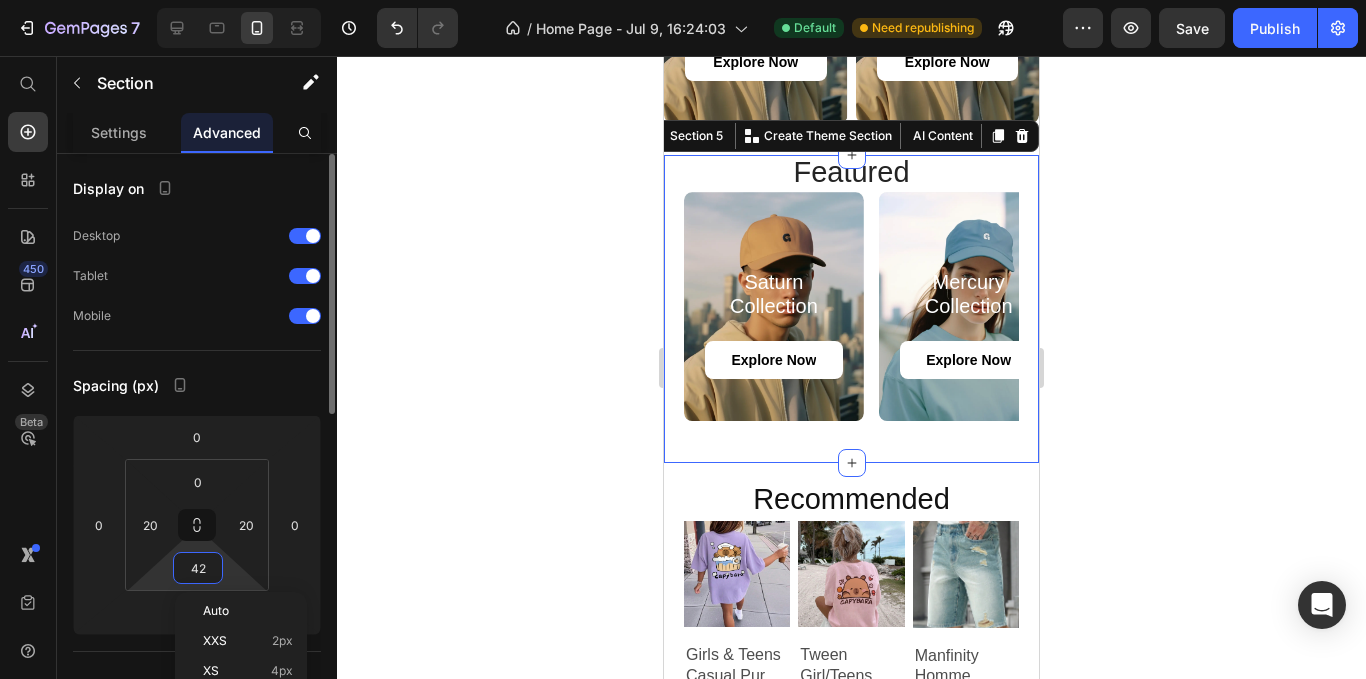 type on "4" 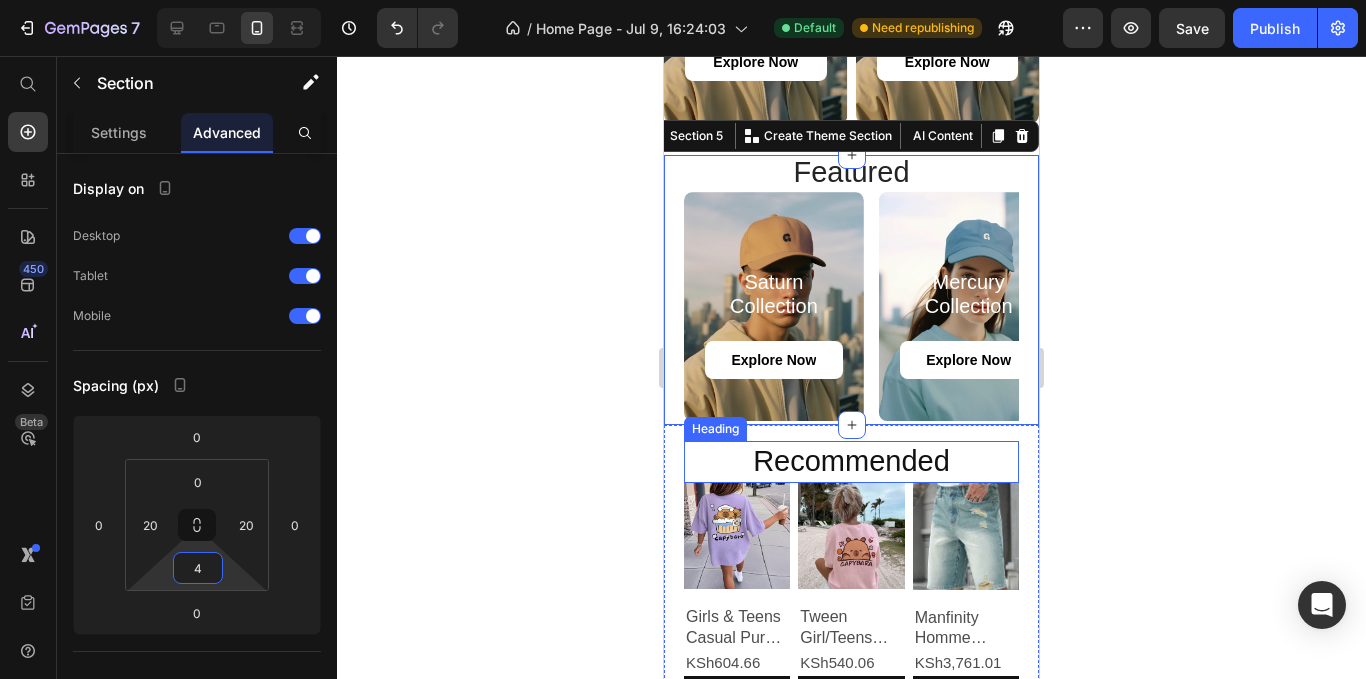 click on "Recommended" at bounding box center [851, 462] 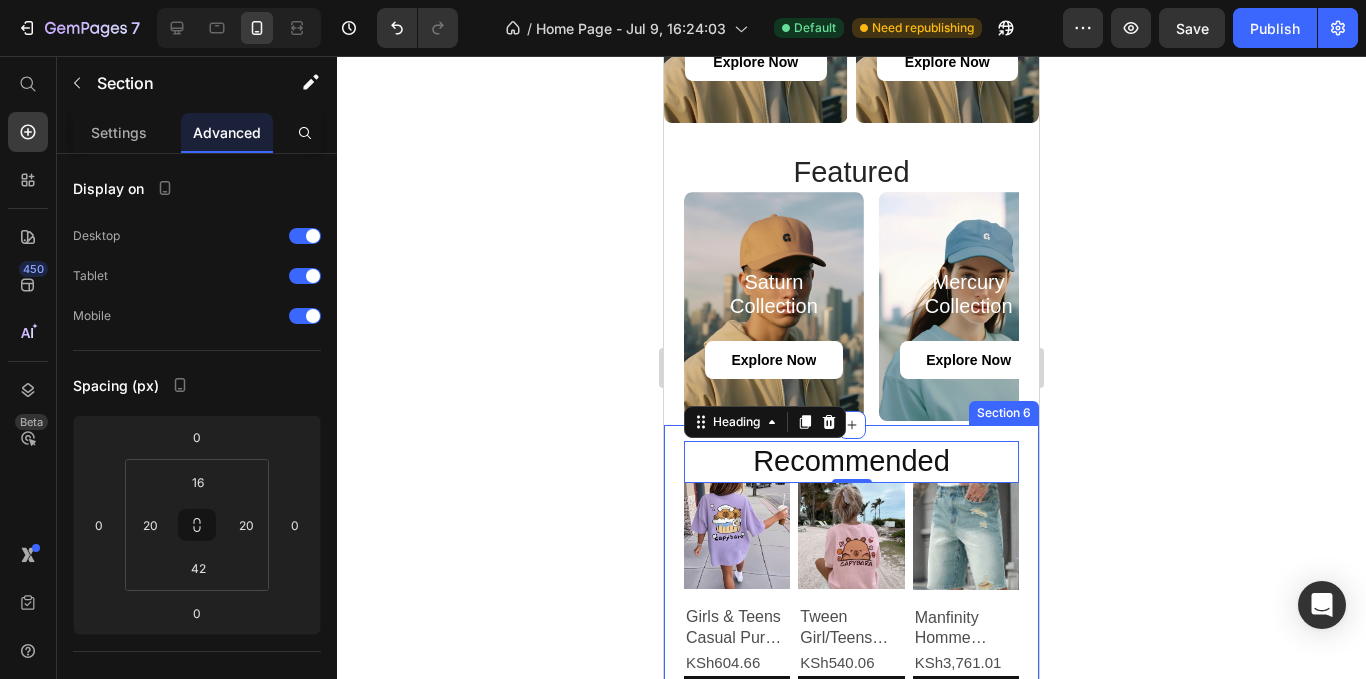 click on "Recommended Heading   0 Product Images Girls & Teens Casual Purple Print Round Neck Short Sleeve T-Shirt, Summer Top Product Title KSh604.66 Product Price Add To cart Product Cart Button Row Product Images Tween Girl/Teens Girls' Casual Printed Pink Round Neck Short Sleeve T-Shirt Tops For Summer Product Title KSh540.06 Product Price Add To cart Product Cart Button Row Product Images Manfinity Homme Men's Summer Casual Distressed Slant Pocket Denim Shorts Product Title KSh3,761.01 Product Price Add To cart Product Cart Button Row Product Images ROMWE MEN Street Life Men's Five-Pointed Star Frayed Pocket Casual Loose Fit Denim Shorts Jorts Product Title KSh3,118.89 Product Price Add To cart Product Cart Button Row Product Images SXY Solid Maxi Bodycon Dress Product Title KSh15.22 Product Price Add To cart Product Cart Button Row Product Images Summer Beach Solid Color Women Bikini Swimwear Product Title KSh1,286.83 Product Price Add To cart Product Cart Button Row Product Images Product Title KSh2,979.35 Row" at bounding box center [851, 821] 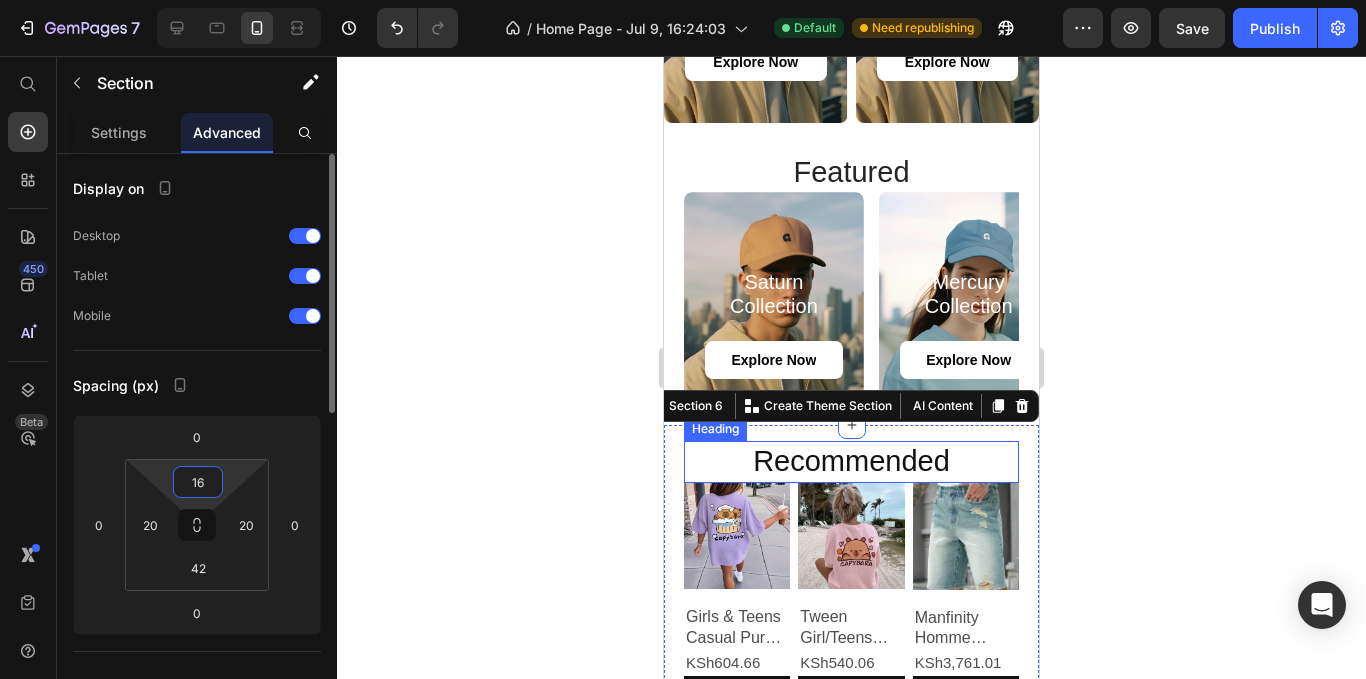 click on "16" at bounding box center [198, 482] 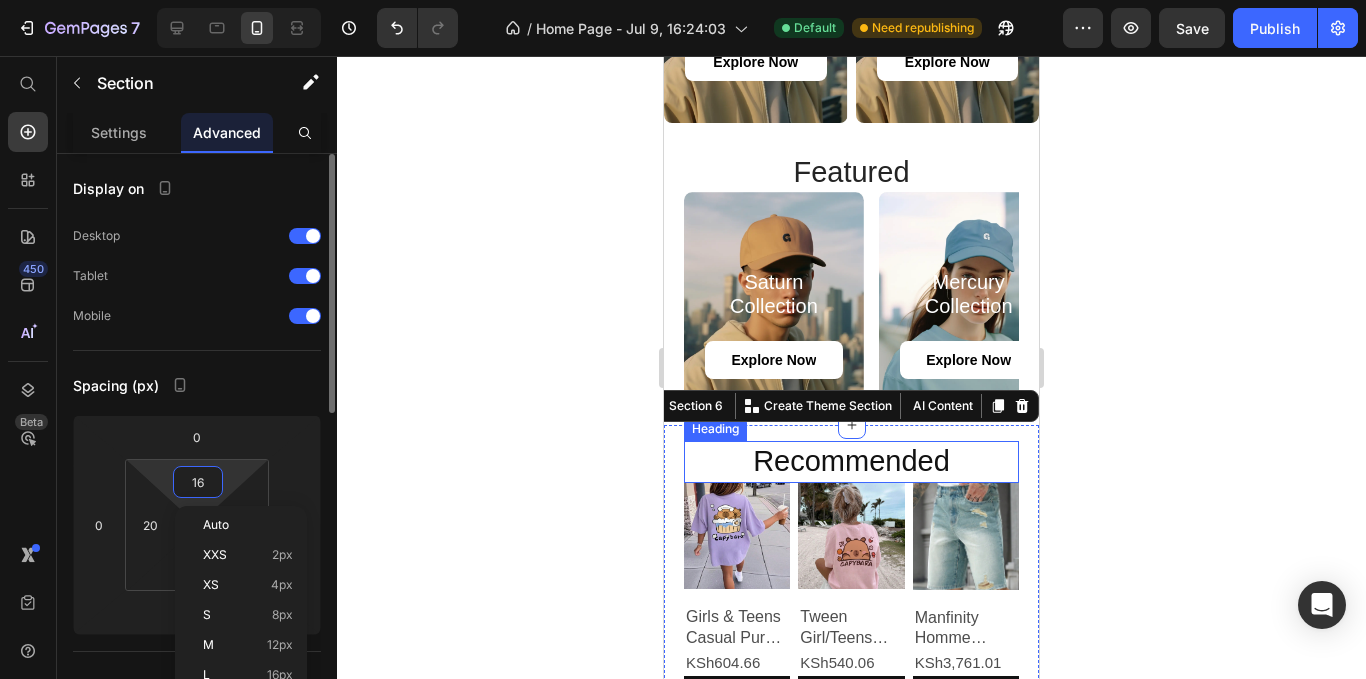 type on "4" 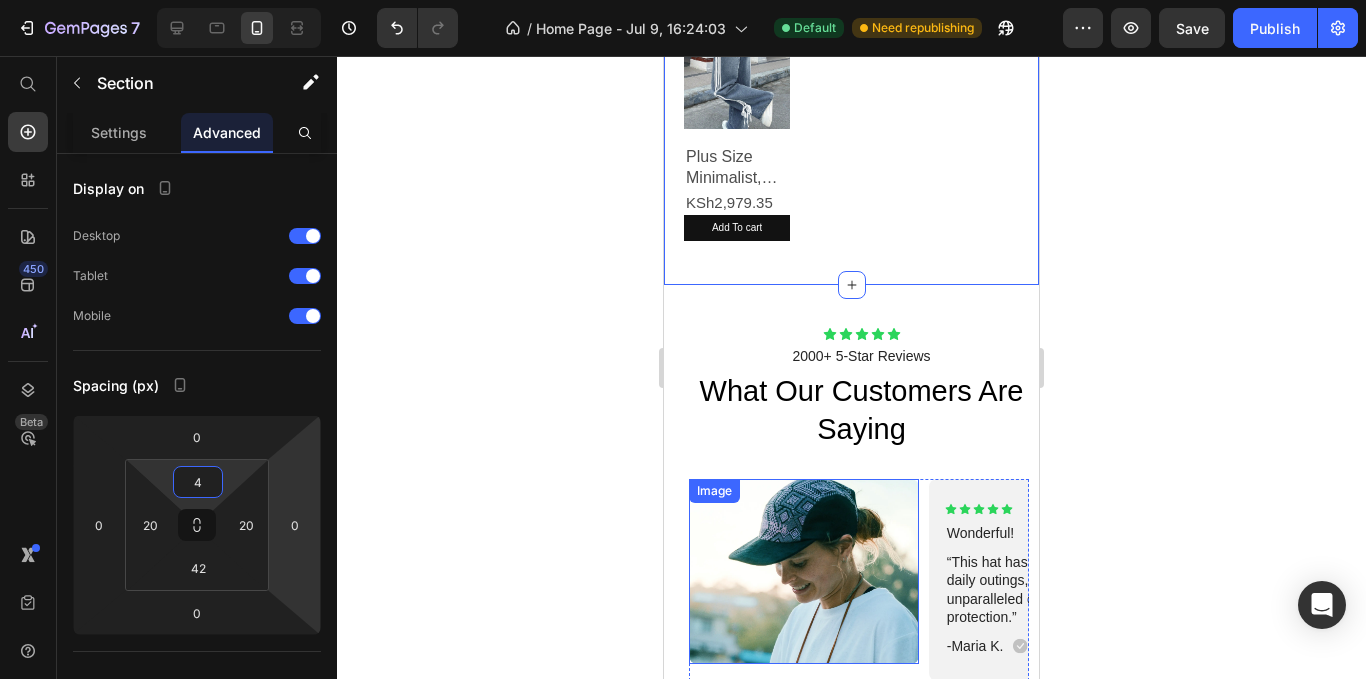scroll, scrollTop: 2469, scrollLeft: 0, axis: vertical 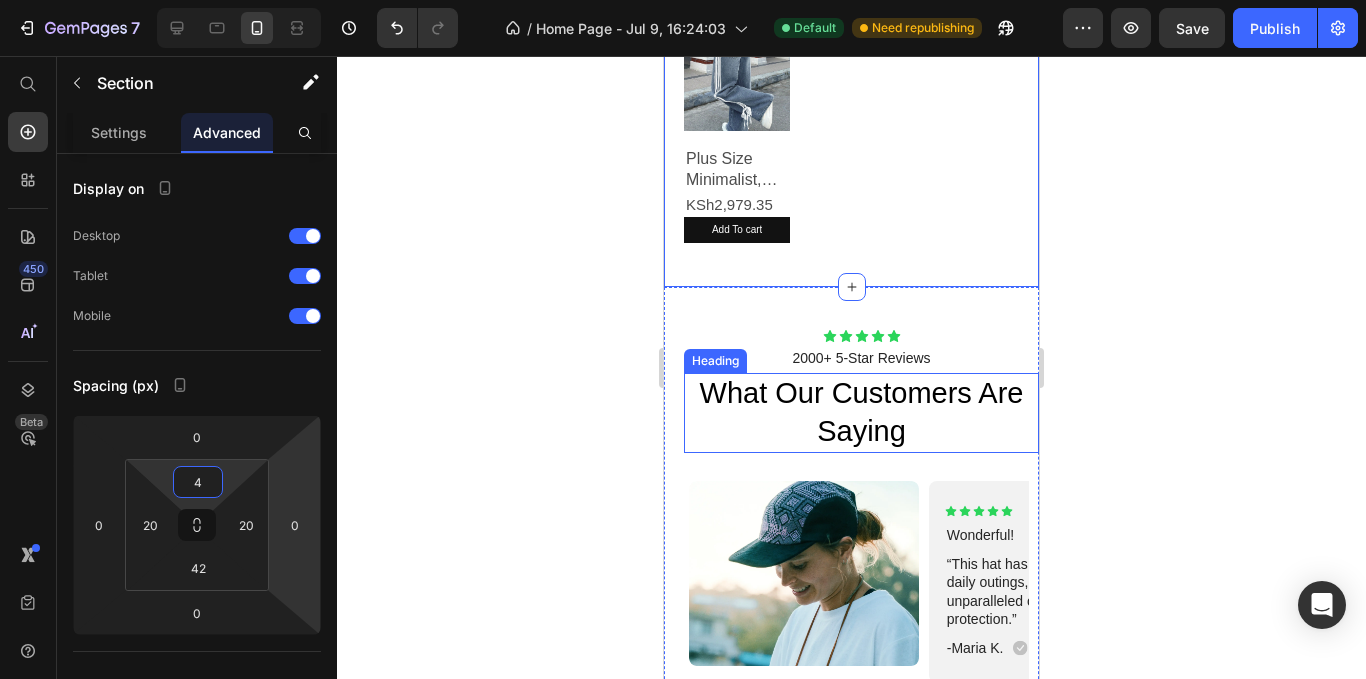 click on "What Our Customers Are Saying" at bounding box center [861, 412] 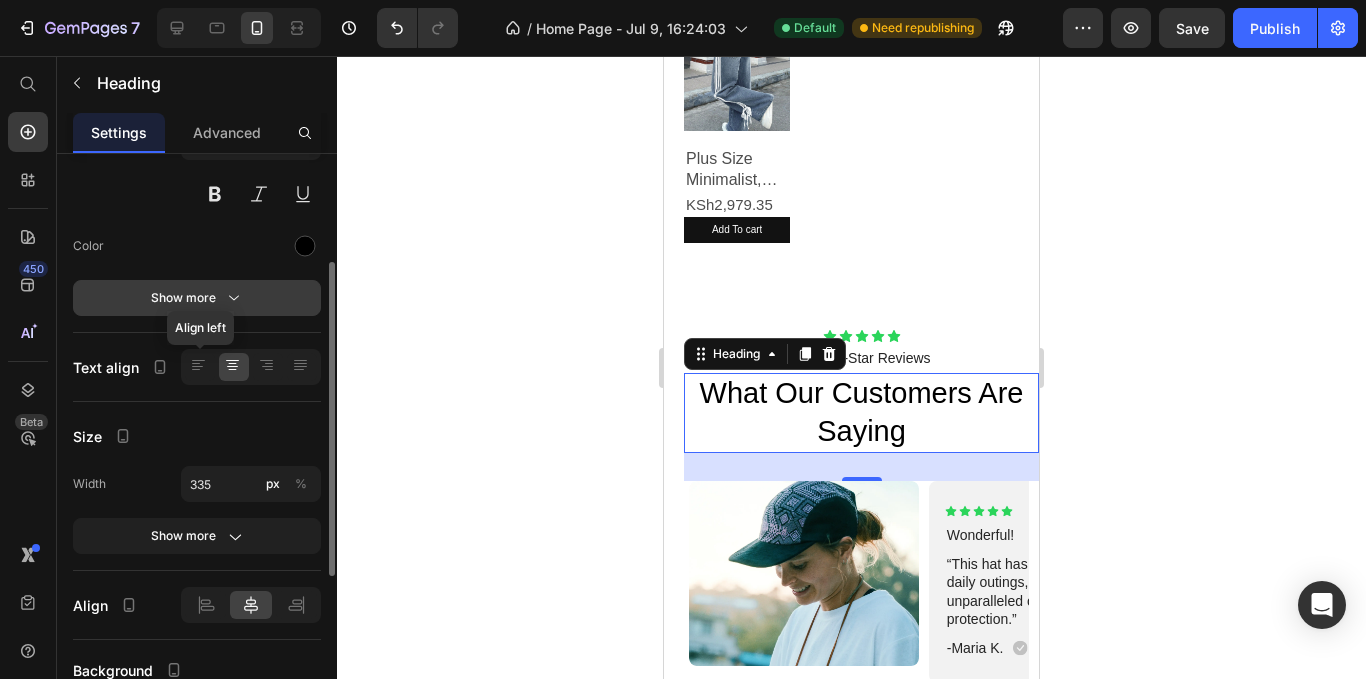 scroll, scrollTop: 0, scrollLeft: 0, axis: both 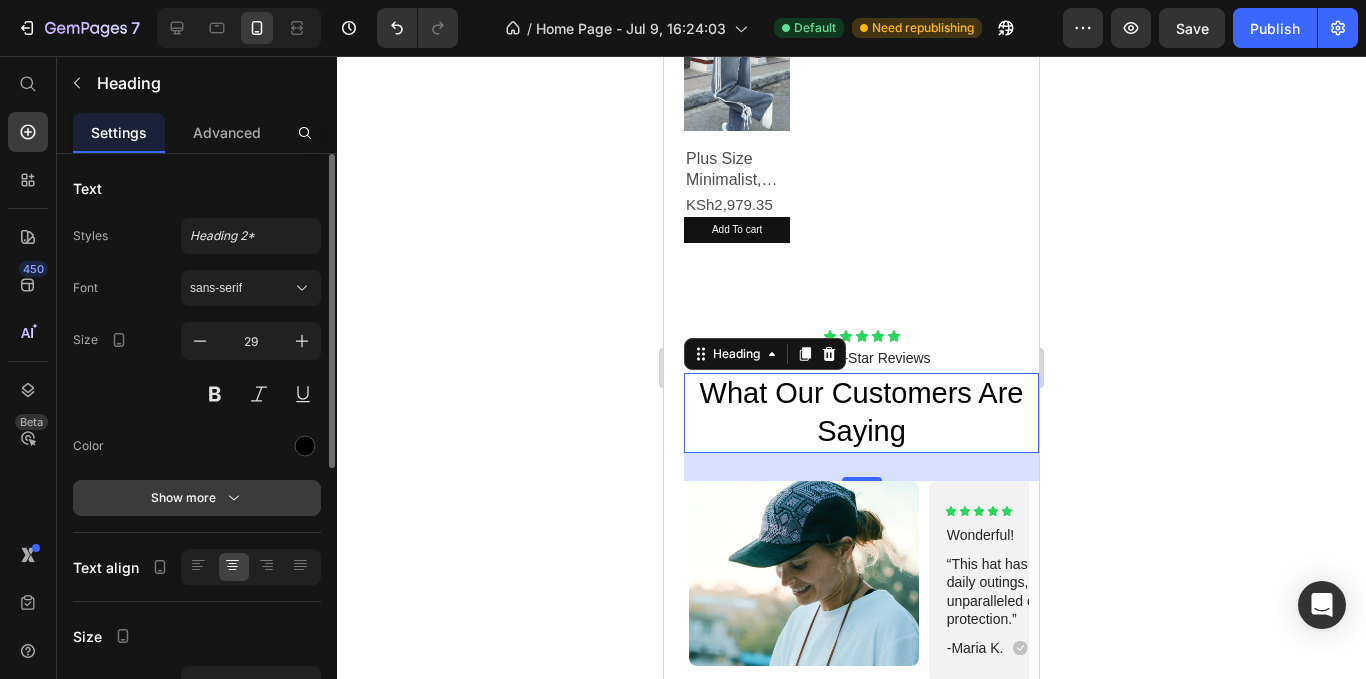 click 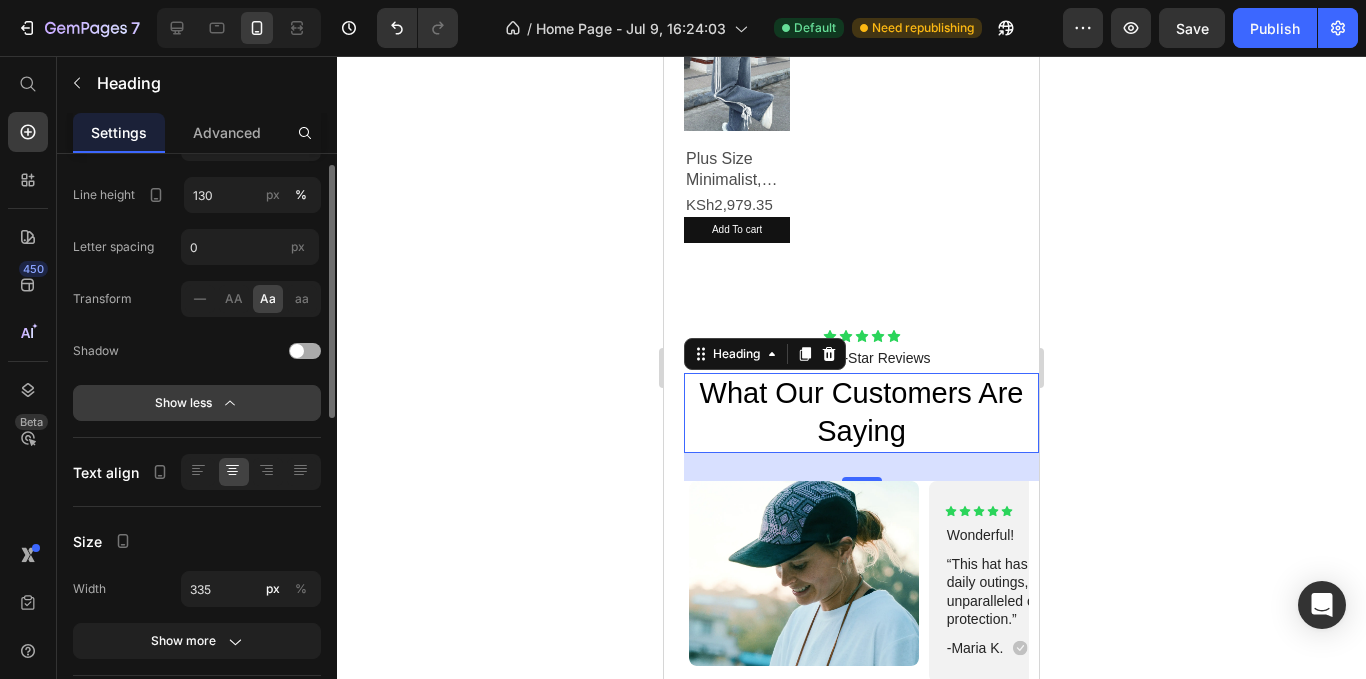 scroll, scrollTop: 0, scrollLeft: 0, axis: both 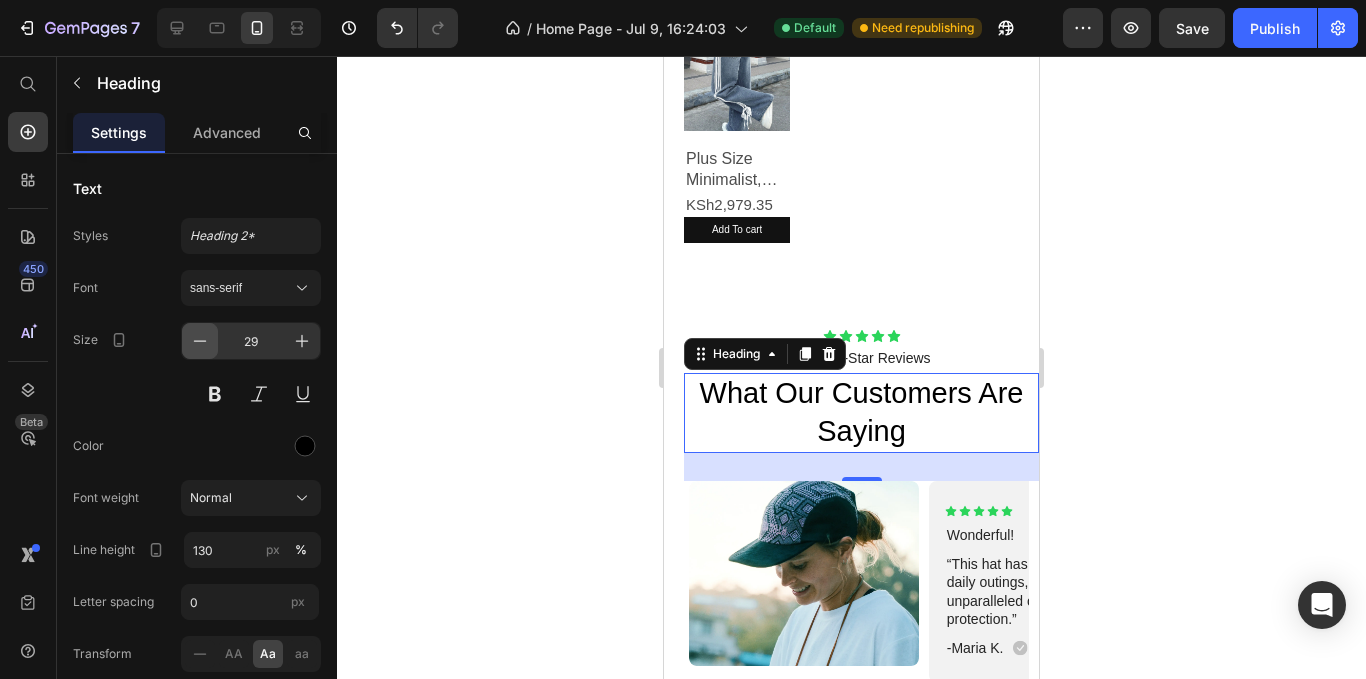 click 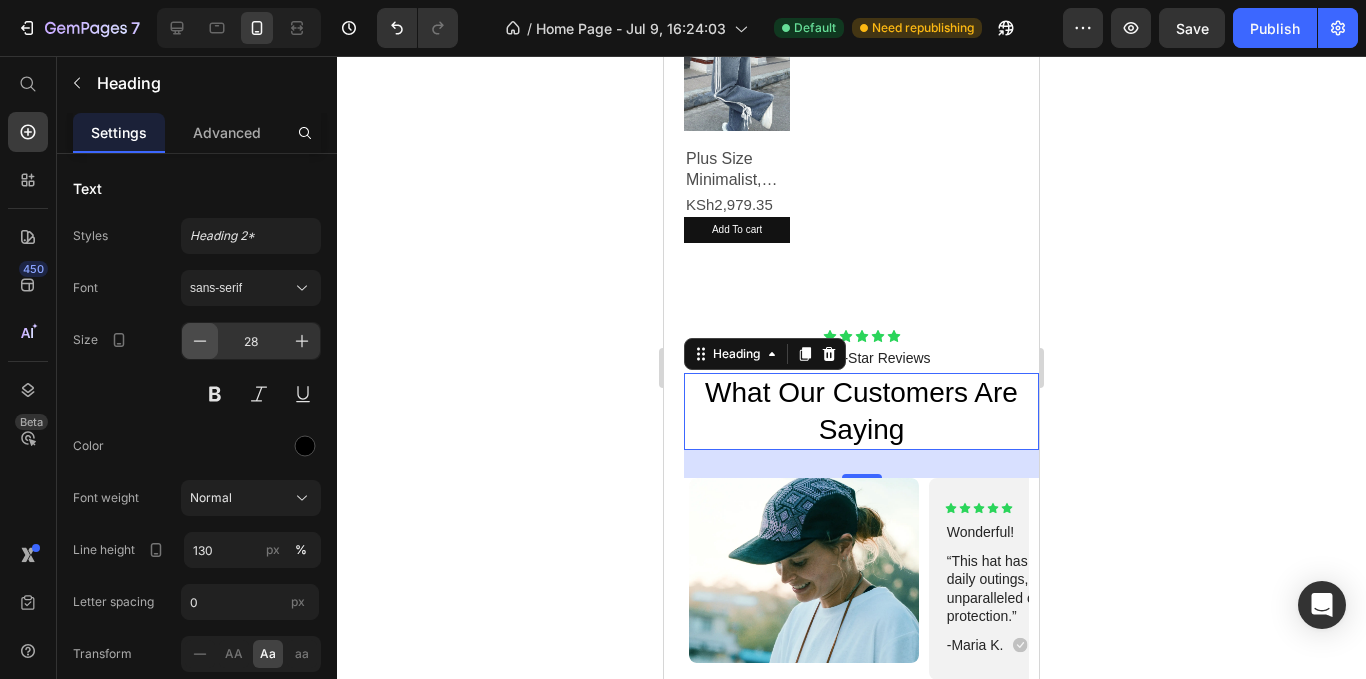 click 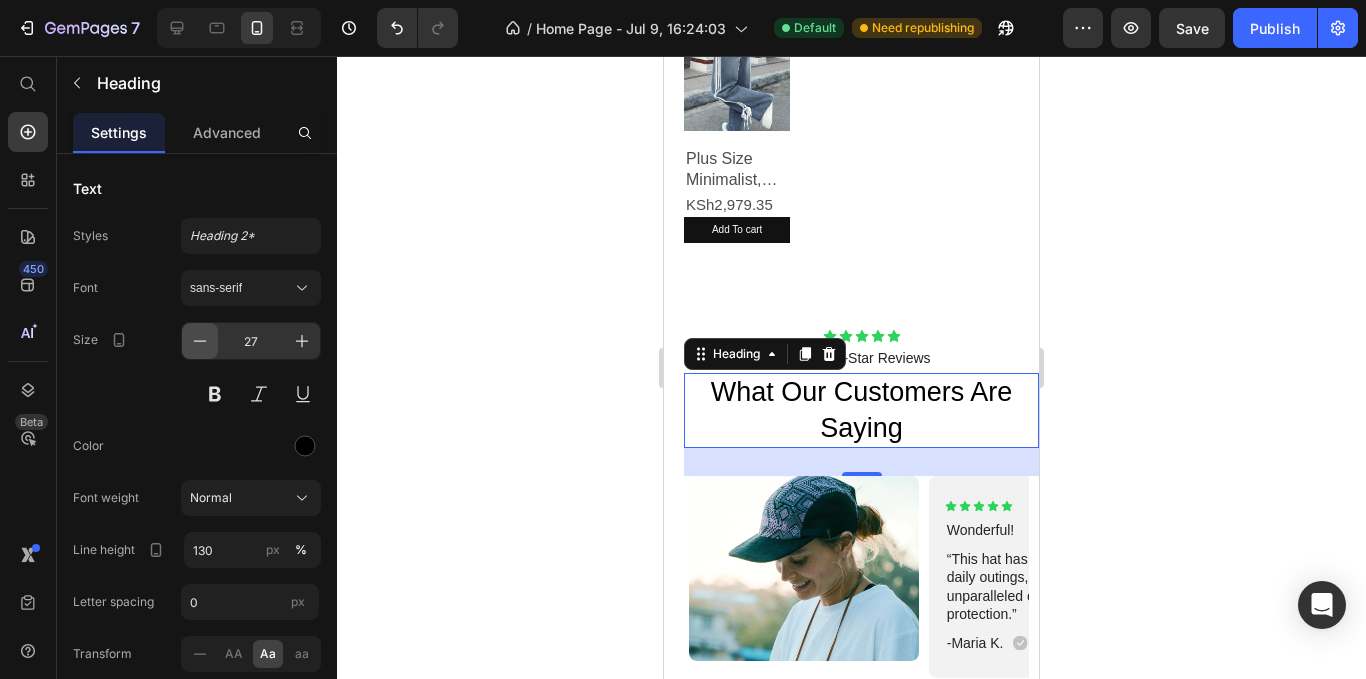 click 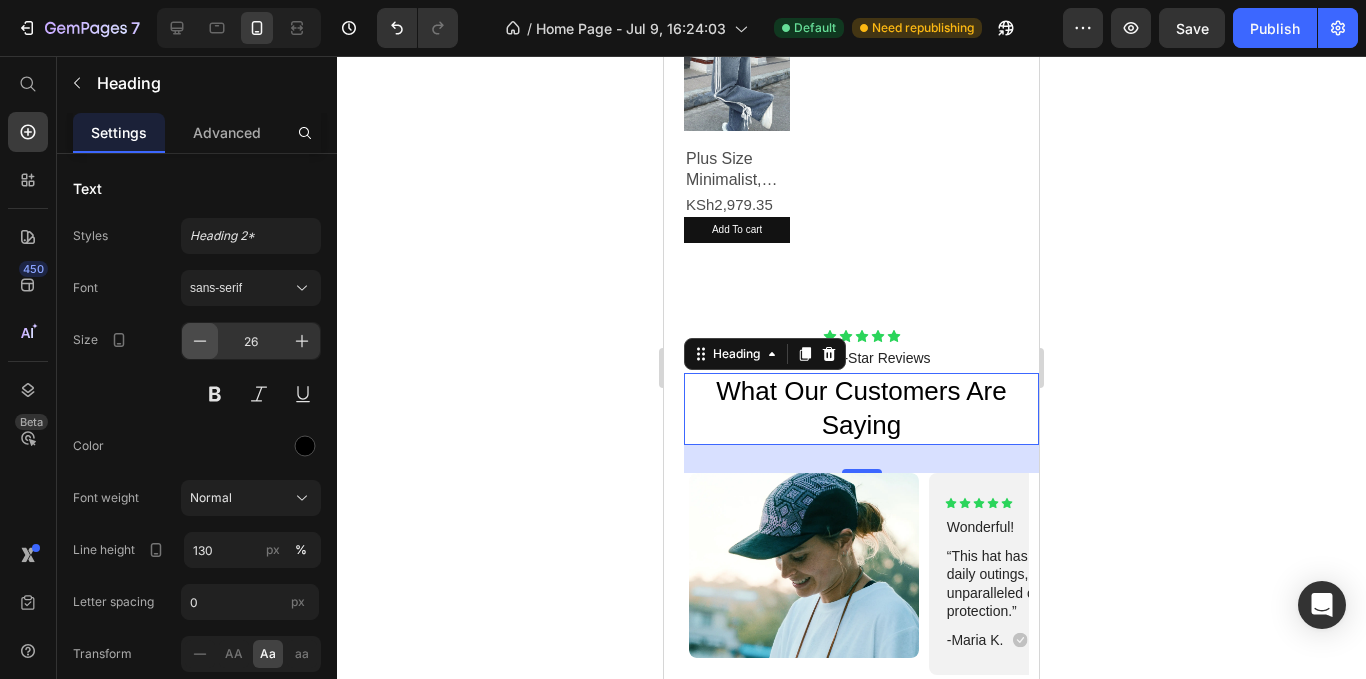 click 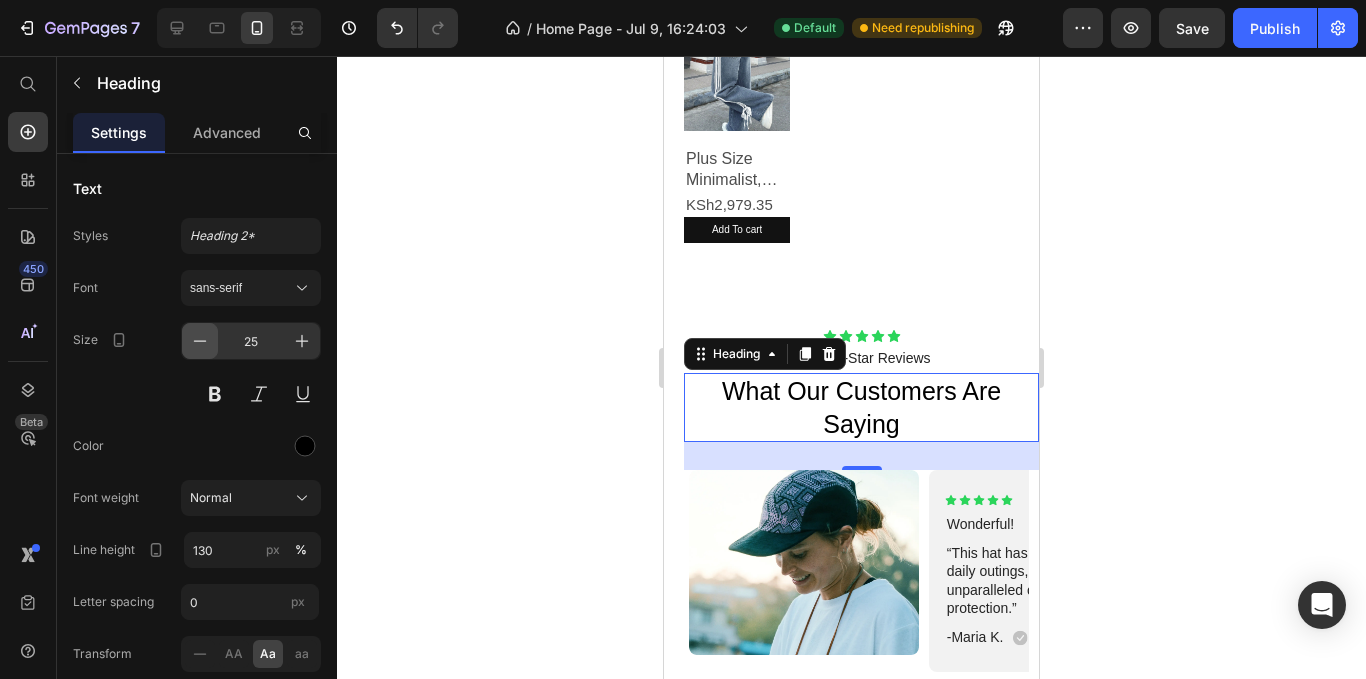 click 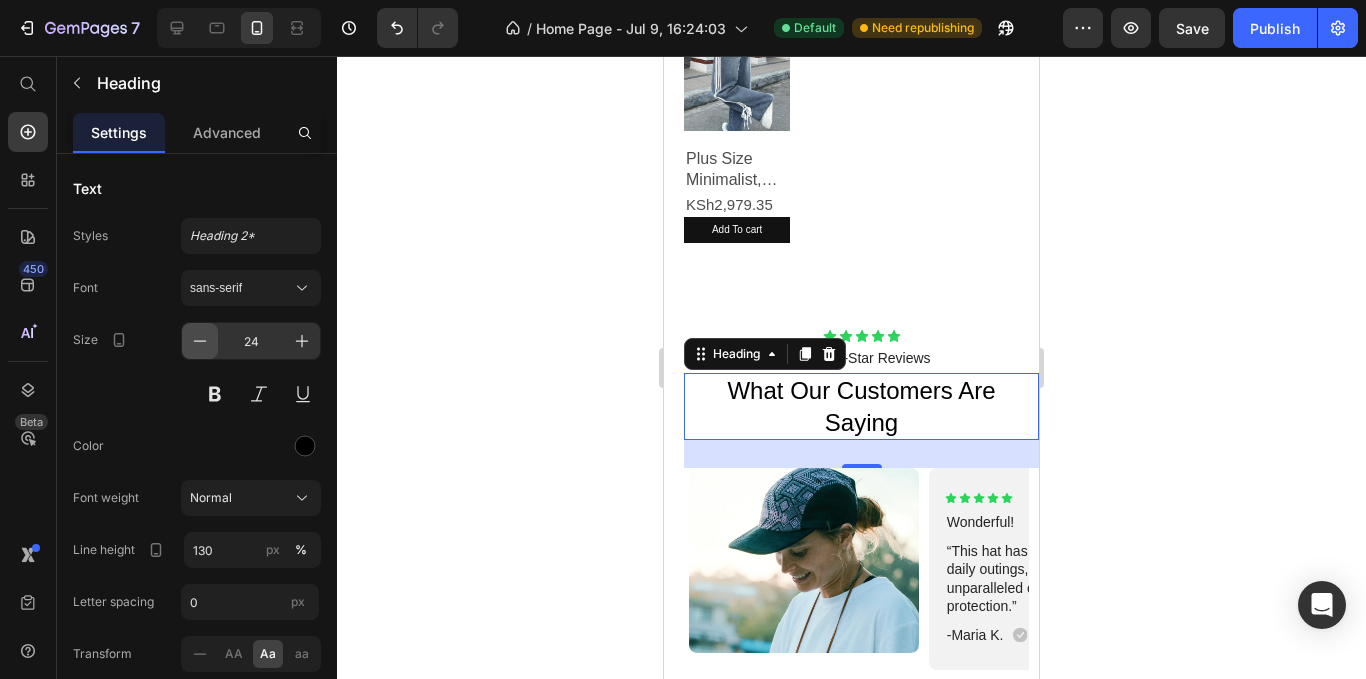 click 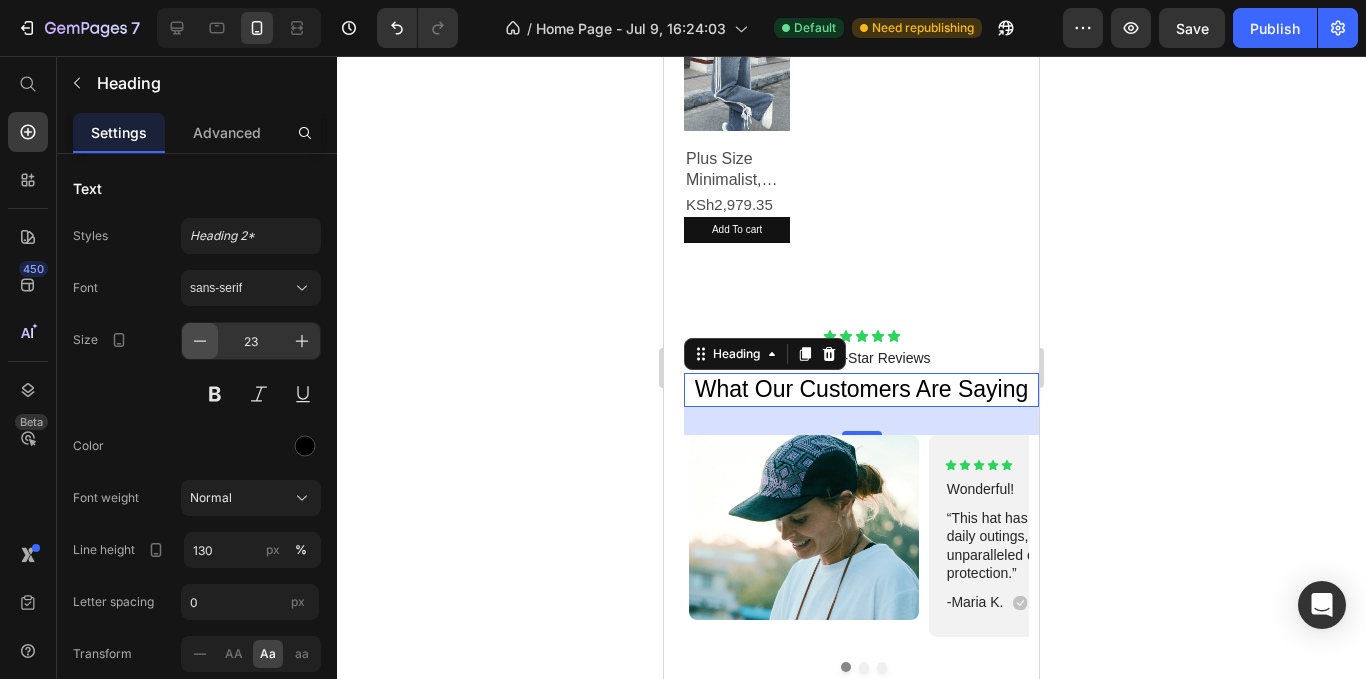 click 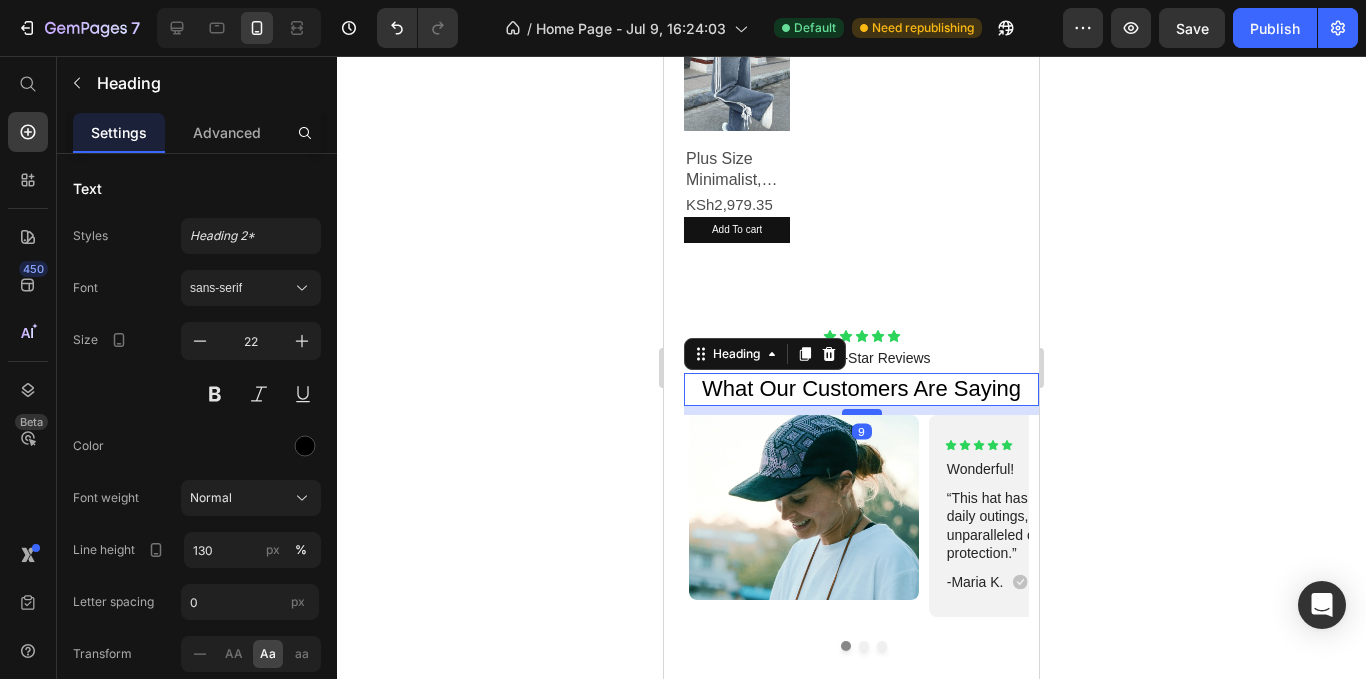 drag, startPoint x: 849, startPoint y: 415, endPoint x: 849, endPoint y: 396, distance: 19 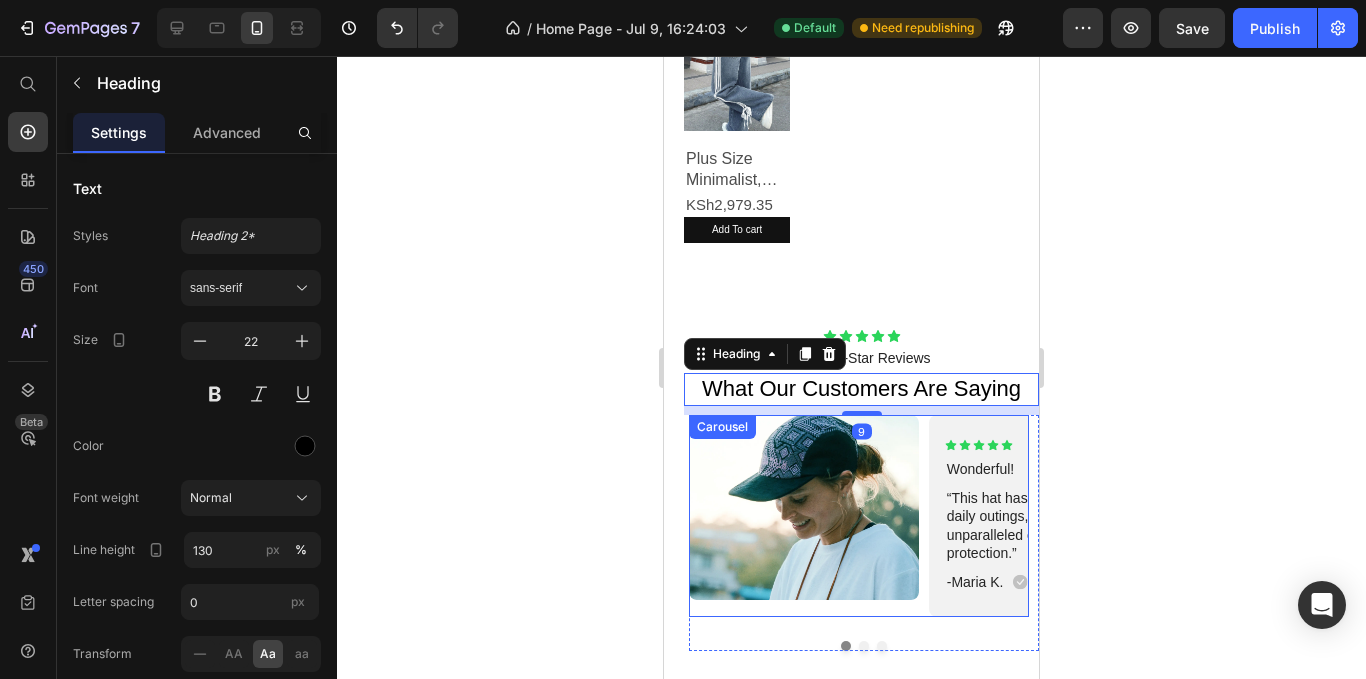 click on "Image
Icon
Icon
Icon
Icon
Icon Icon List Wonderful! Text Block “This hat has transformed my daily outings, providing unparalleled comfort and protection.” Text Block -Maria K. Text Block
Icon Row Row" at bounding box center [859, 516] 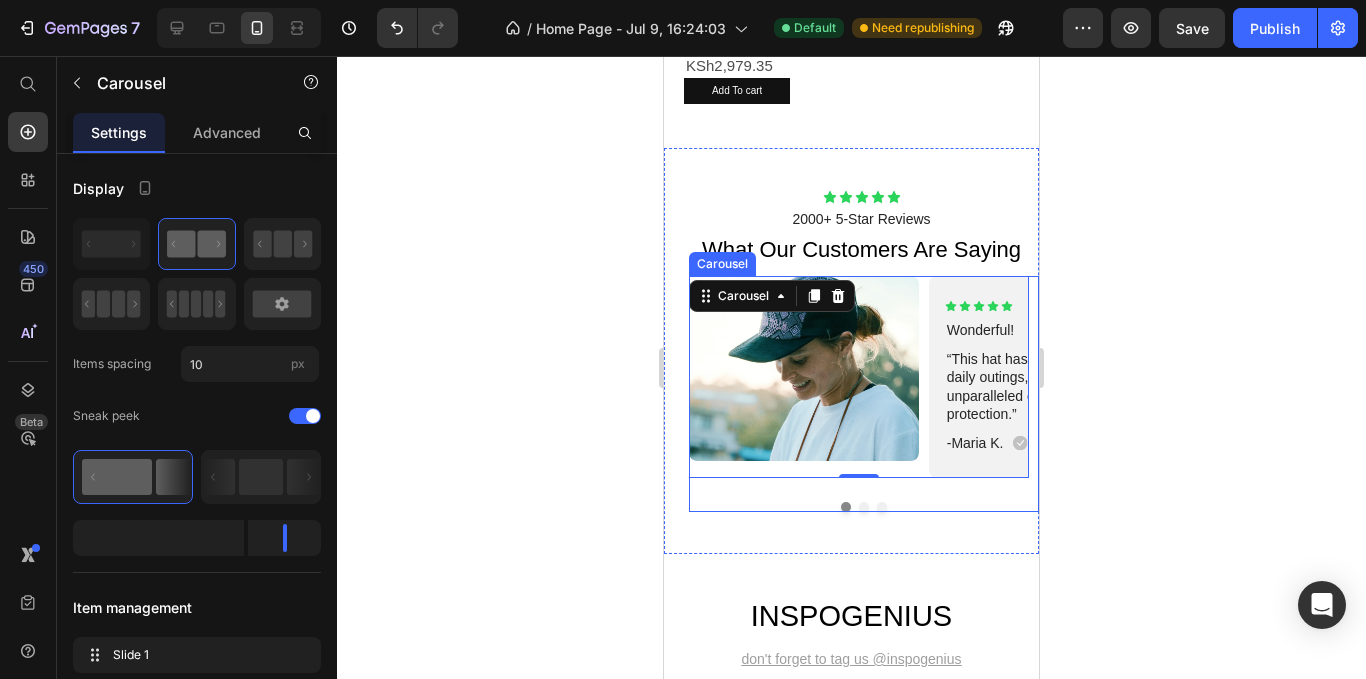 scroll, scrollTop: 2669, scrollLeft: 0, axis: vertical 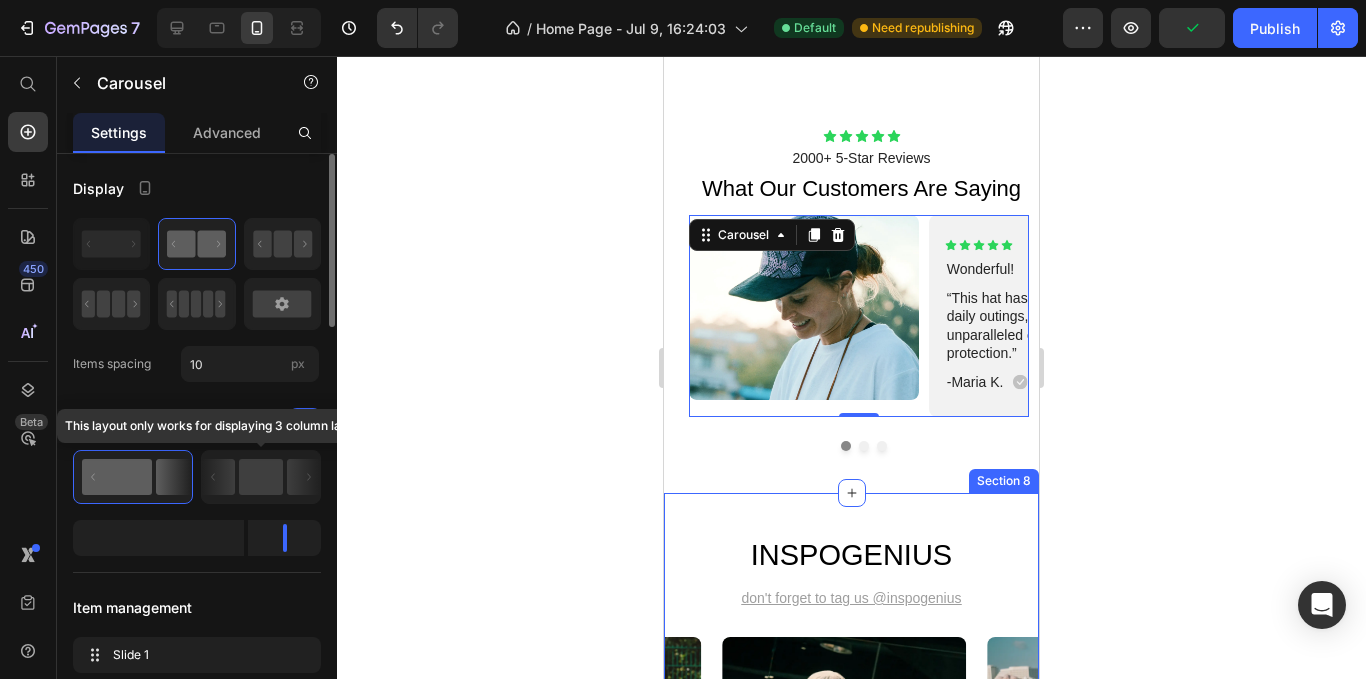 click 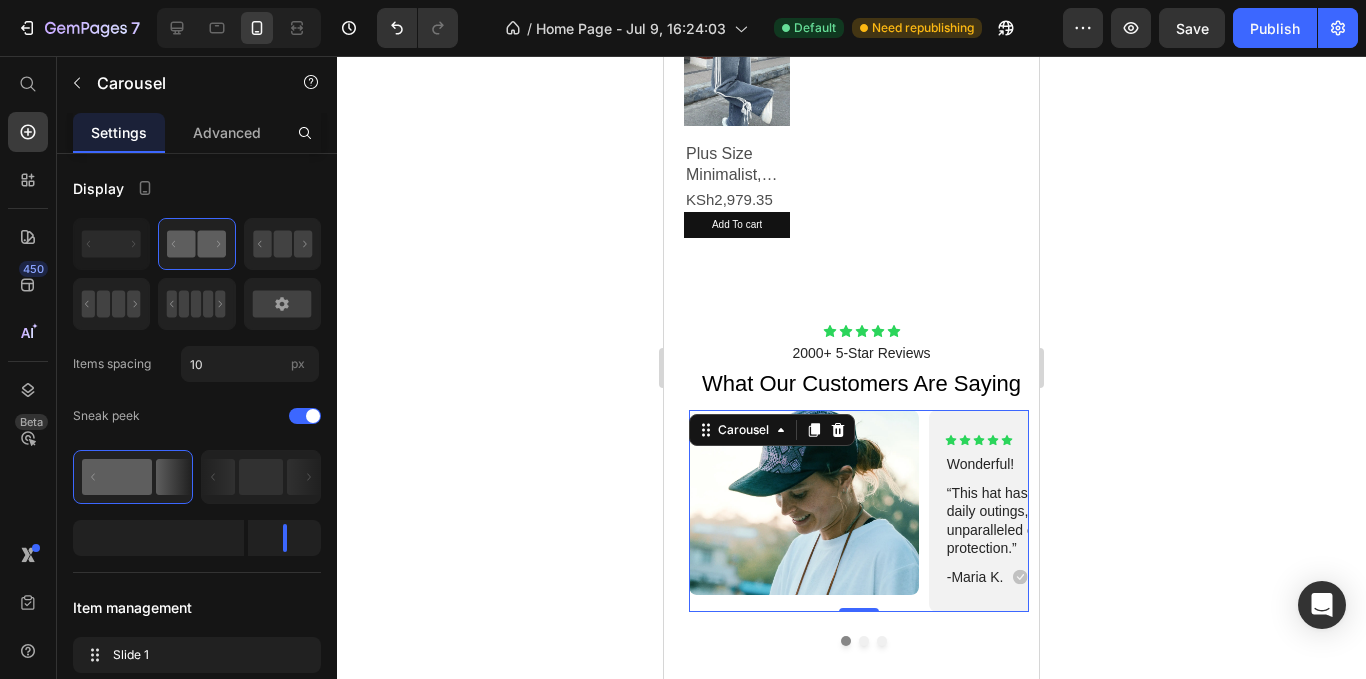 scroll, scrollTop: 2469, scrollLeft: 0, axis: vertical 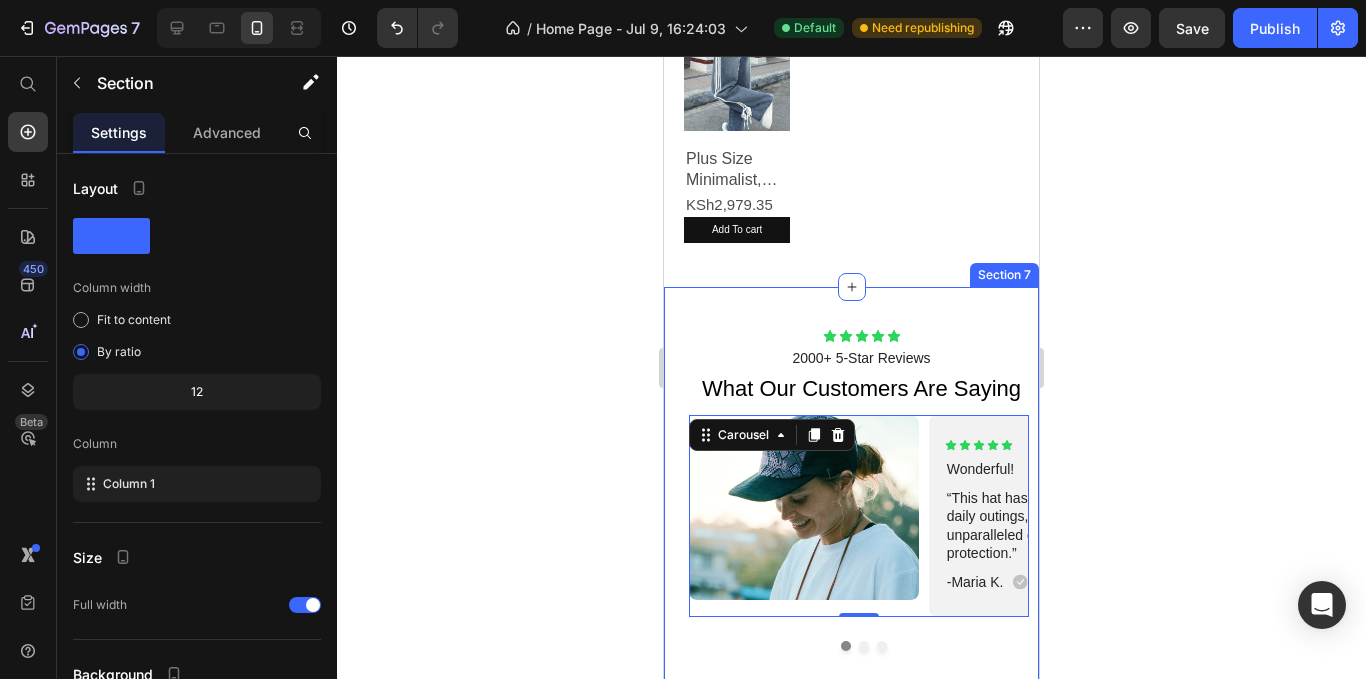click on "Icon
Icon
Icon
Icon
Icon Icon List 2000+ 5-Star Reviews Text Block What Our Customers Are Saying Heading Image
Icon
Icon
Icon
Icon
Icon Icon List Wonderful! Text Block “This hat has transformed my daily outings, providing unparalleled comfort and protection.” Text Block -Maria K. Text Block
Icon Row Row Carousel   0 Image
Icon
Icon
Icon
Icon
Icon Icon List Fantastic! Text Block Wearing this exceptional hat has been a true game-changer, significantly elevating my style. Text Block -Jonh L. Text Block
Icon Row Row Carousel Image
Icon
Icon
Icon
Icon
Icon Icon List Fantastic! Text Block Text Block -Ken K. Text Block" at bounding box center (851, 490) 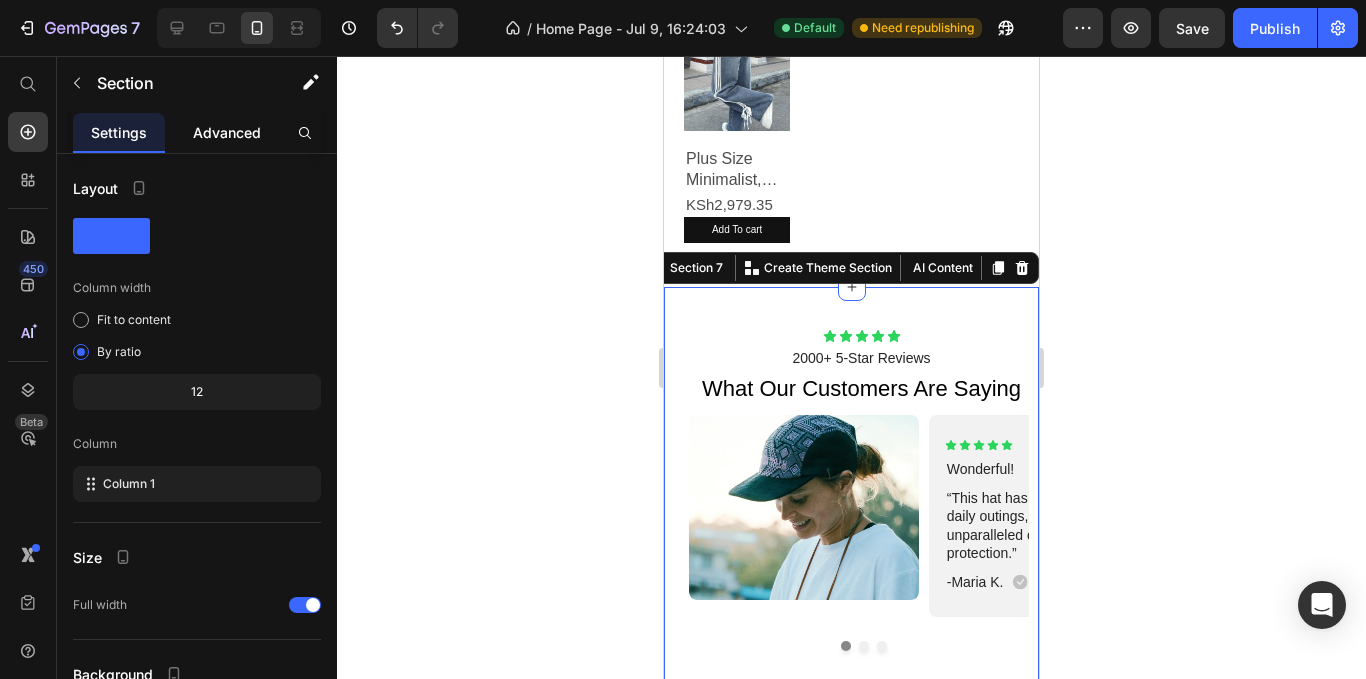 click on "Advanced" at bounding box center (227, 132) 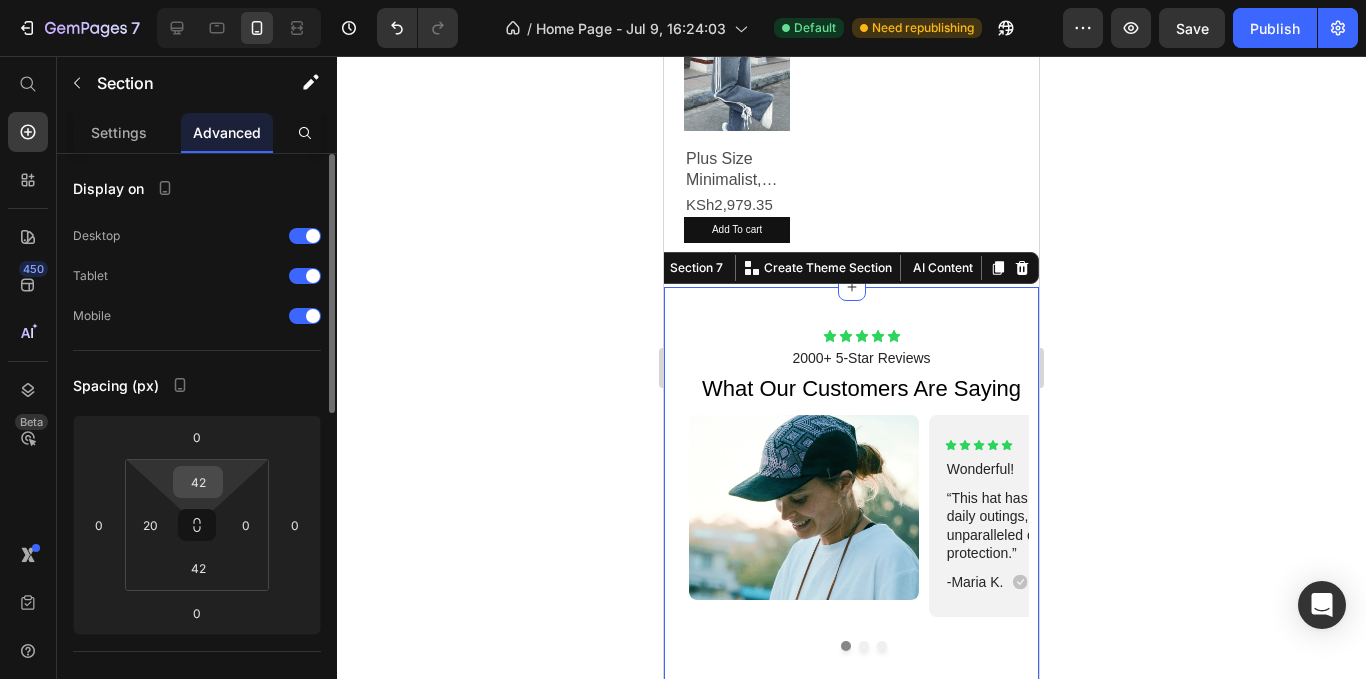 click on "42" at bounding box center (198, 482) 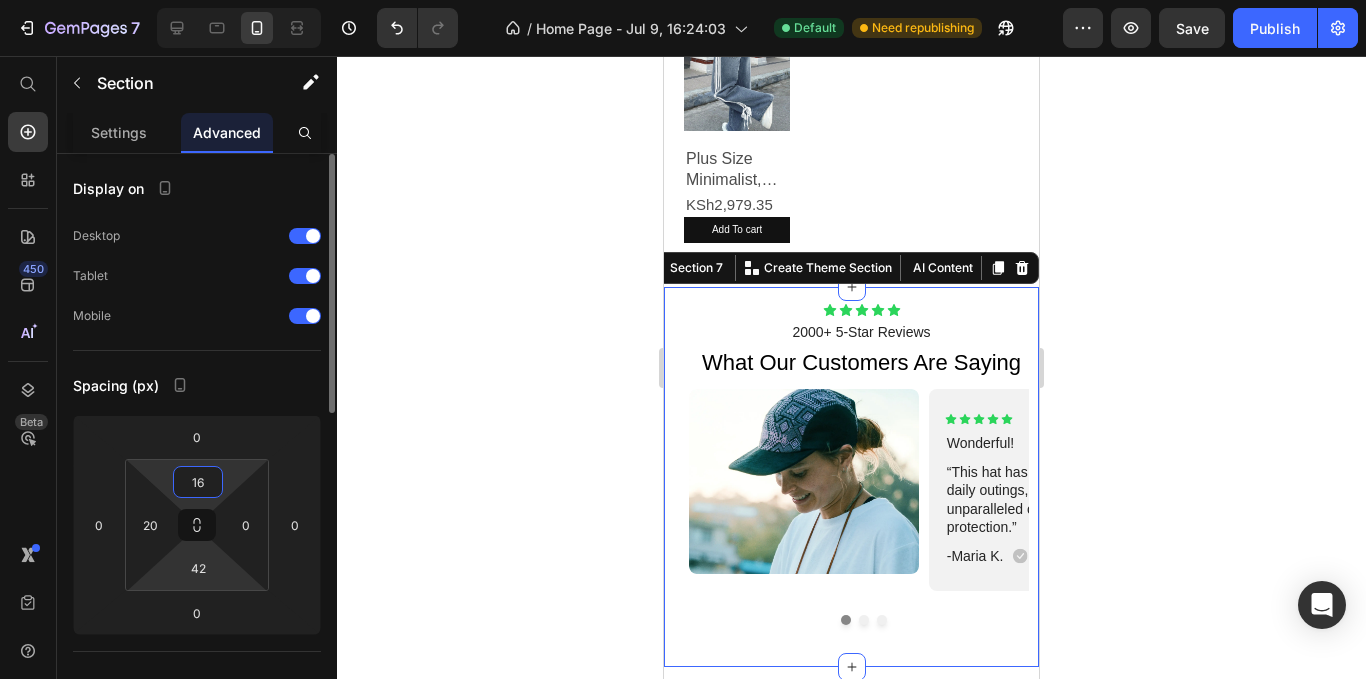 type on "16" 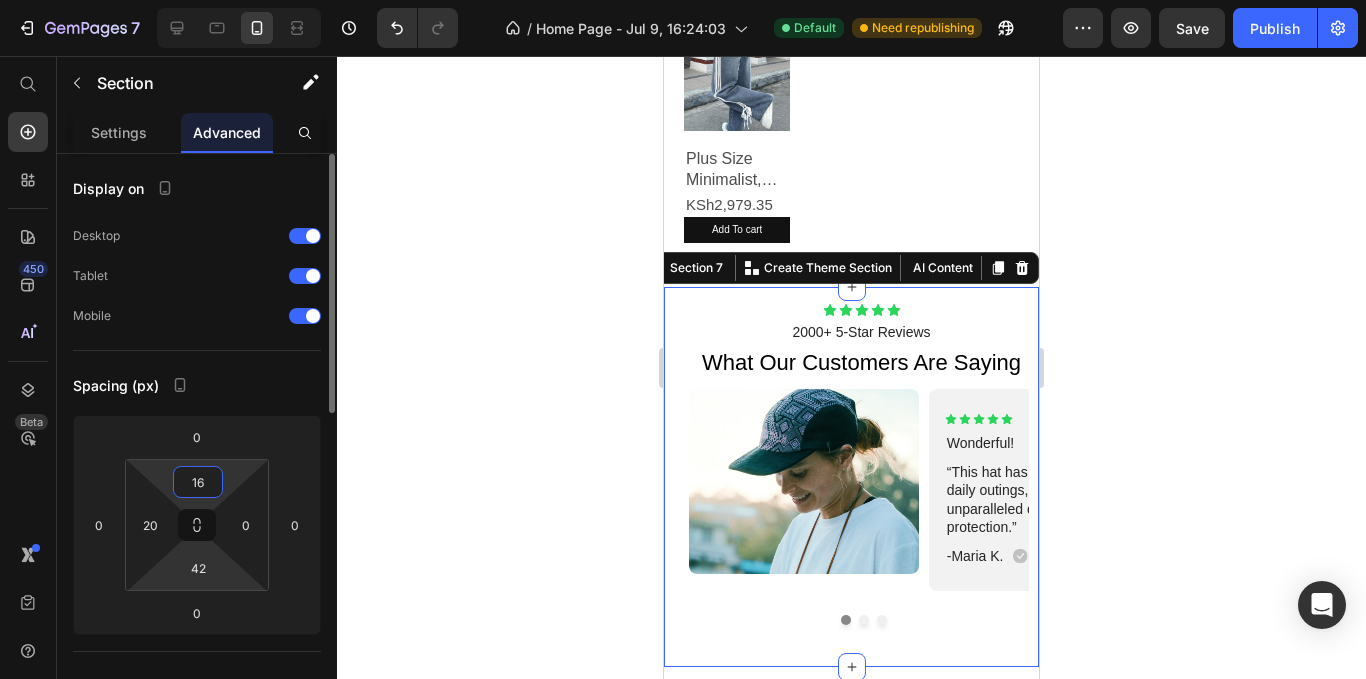 click on "7   /  Home Page - Jul 9, 16:24:03 Default Need republishing Preview  Save   Publish  450 Beta Start with Sections Elements Hero Section Product Detail Brands Trusted Badges Guarantee Product Breakdown How to use Testimonials Compare Bundle FAQs Social Proof Brand Story Product List Collection Blog List Contact Sticky Add to Cart Custom Footer Browse Library 450 Layout
Row
Row
Row
Row Text
Heading
Text Block Button
Button
Button
Sticky Back to top Media
Image Image" at bounding box center [683, 0] 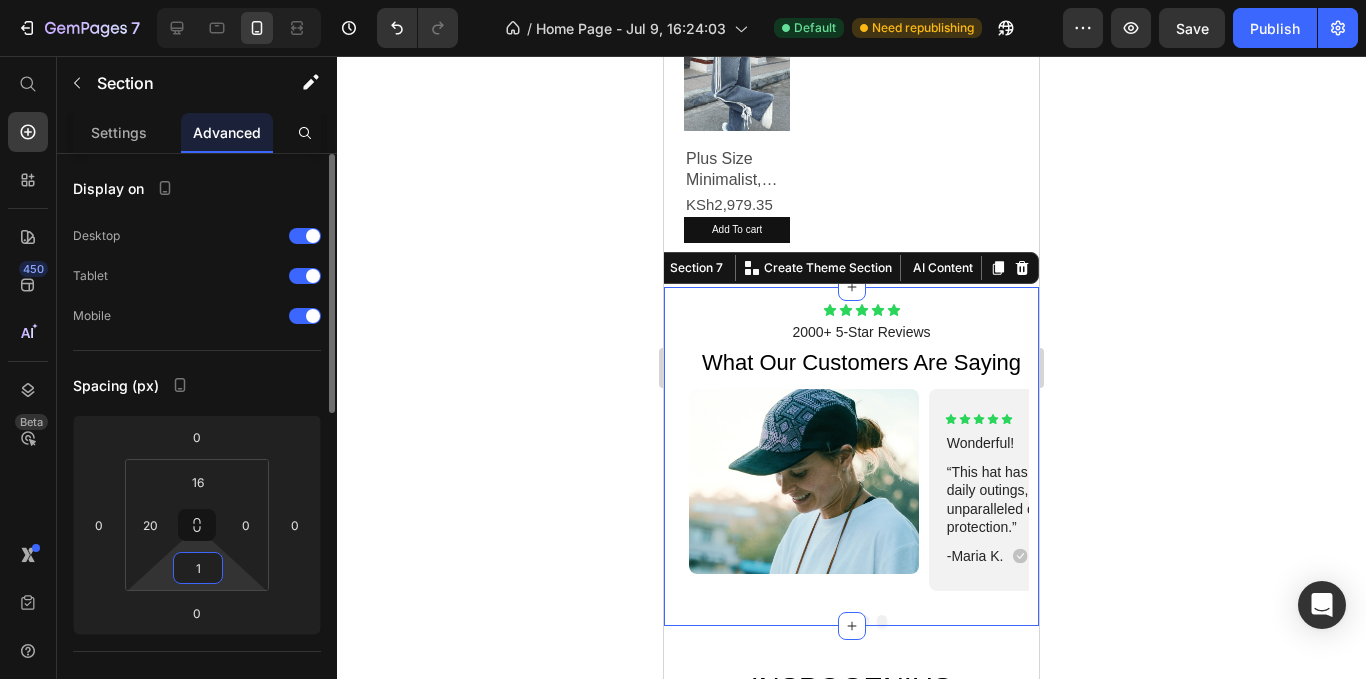 type on "16" 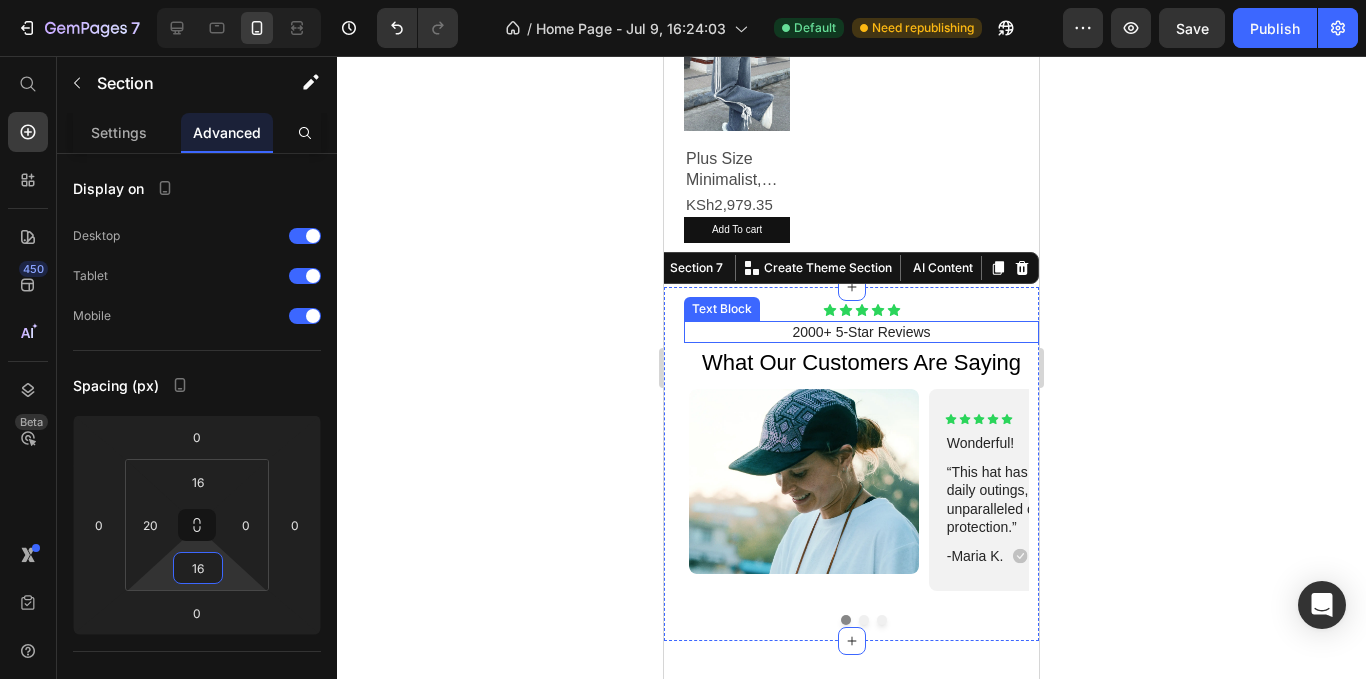 click on "2000+ 5-Star Reviews" at bounding box center (861, 332) 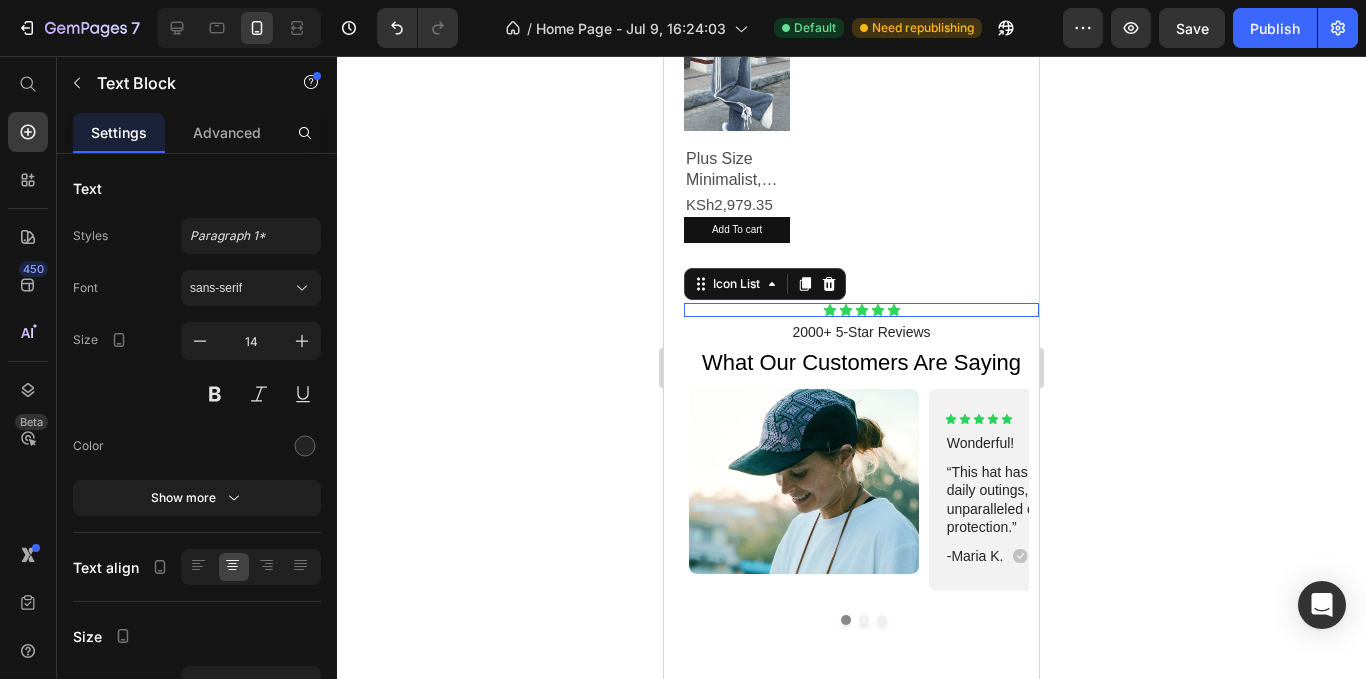 click on "Icon
Icon
Icon
Icon
Icon" at bounding box center [861, 310] 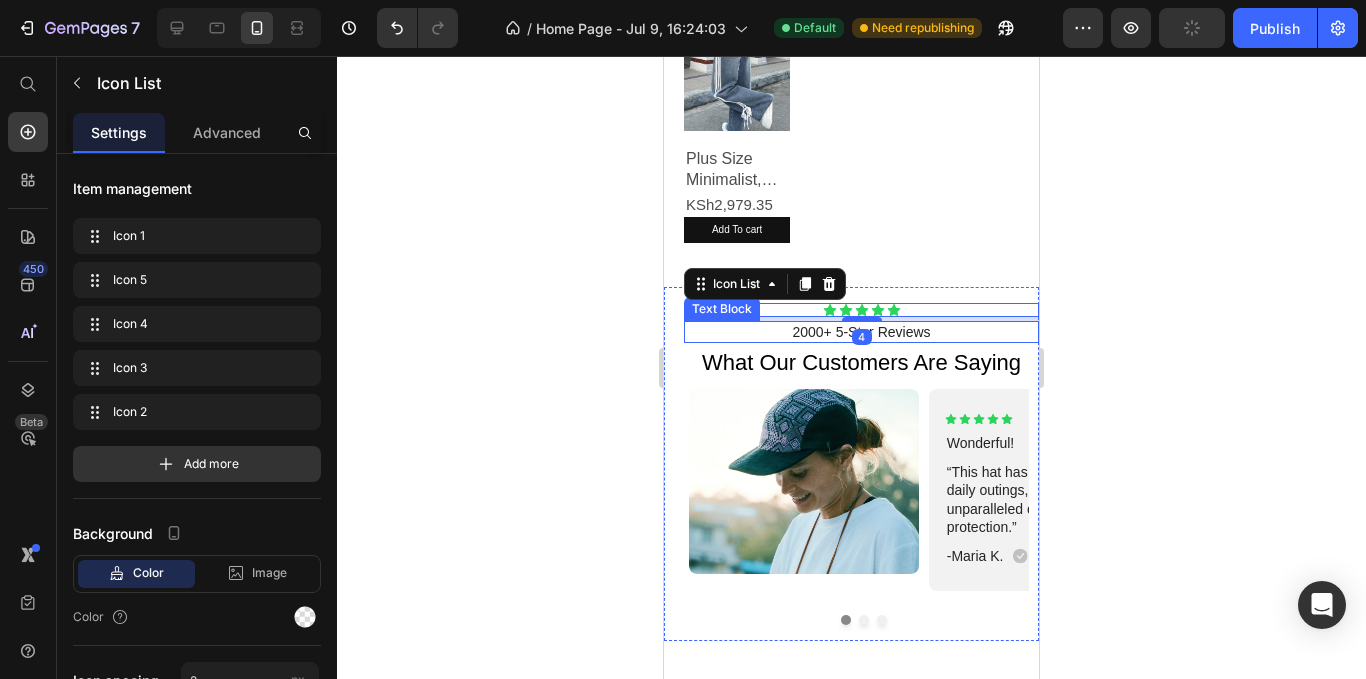 click on "2000+ 5-Star Reviews" at bounding box center (861, 332) 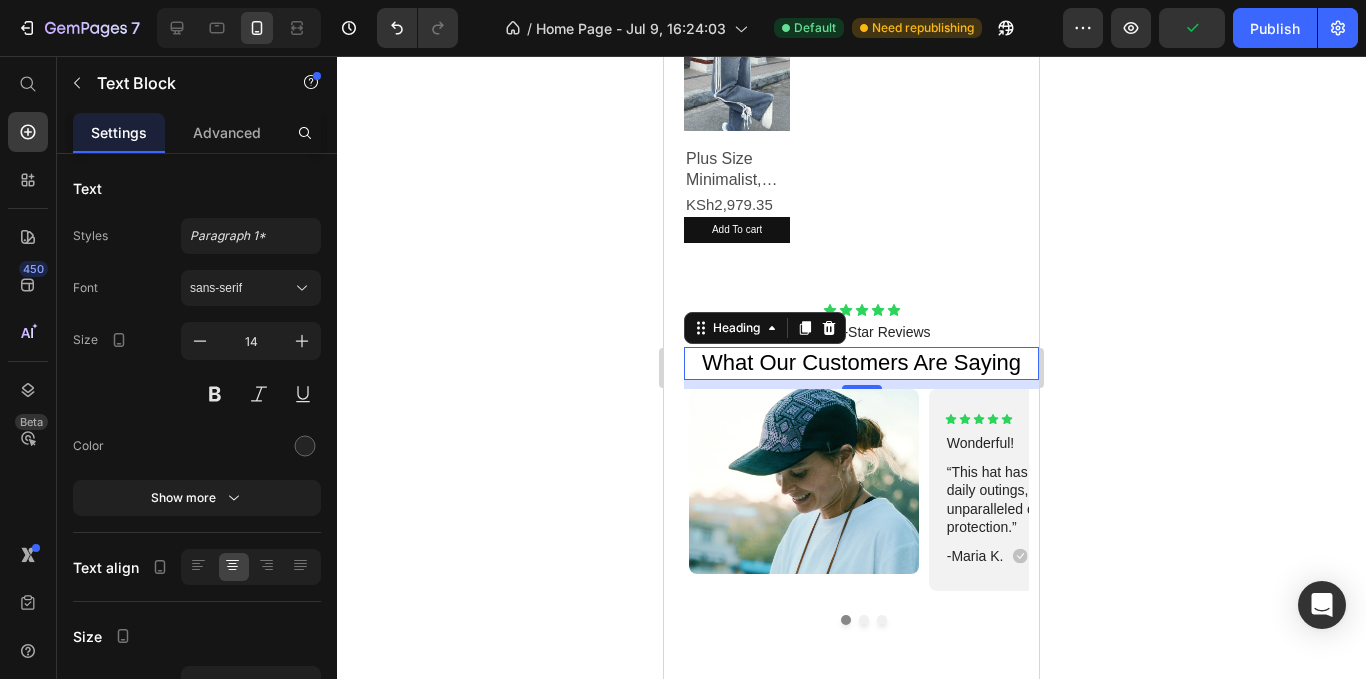click on "What Our Customers Are Saying" at bounding box center (861, 363) 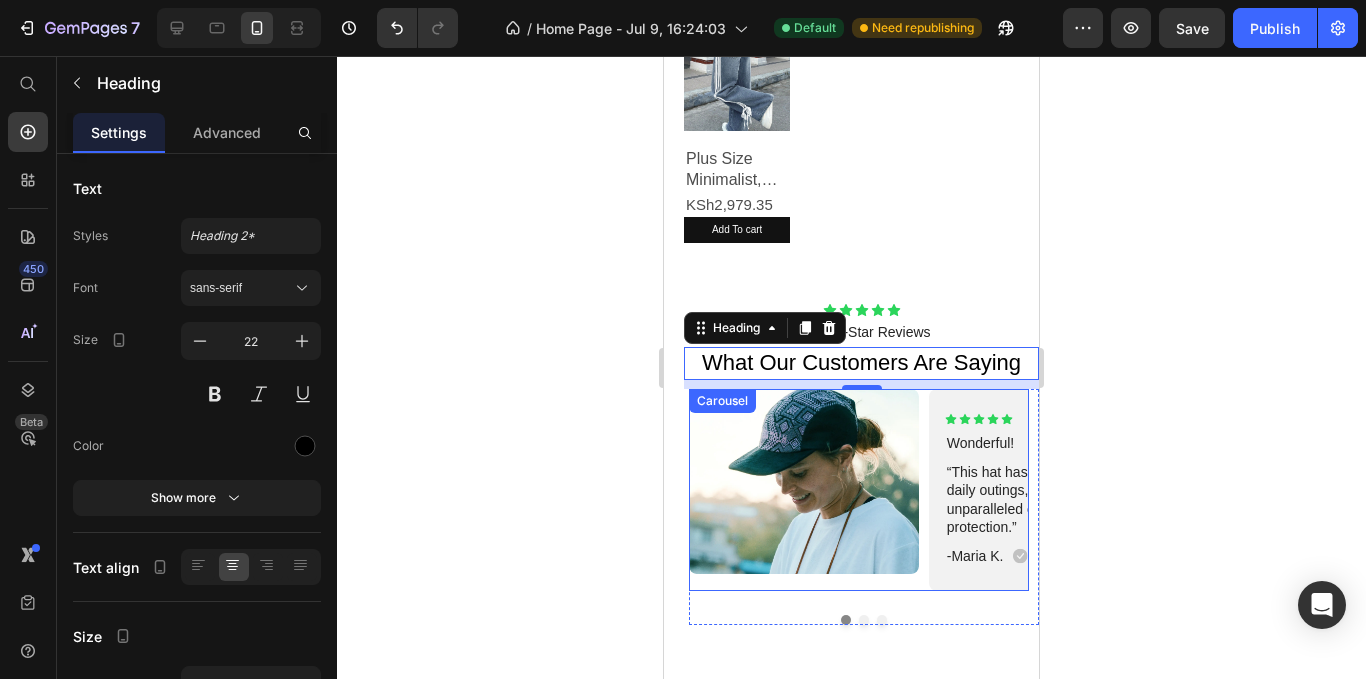 click on "Image
Icon
Icon
Icon
Icon
Icon Icon List Wonderful! Text Block “This hat has transformed my daily outings, providing unparalleled comfort and protection.” Text Block -Maria K. Text Block
Icon Row Row" at bounding box center (859, 490) 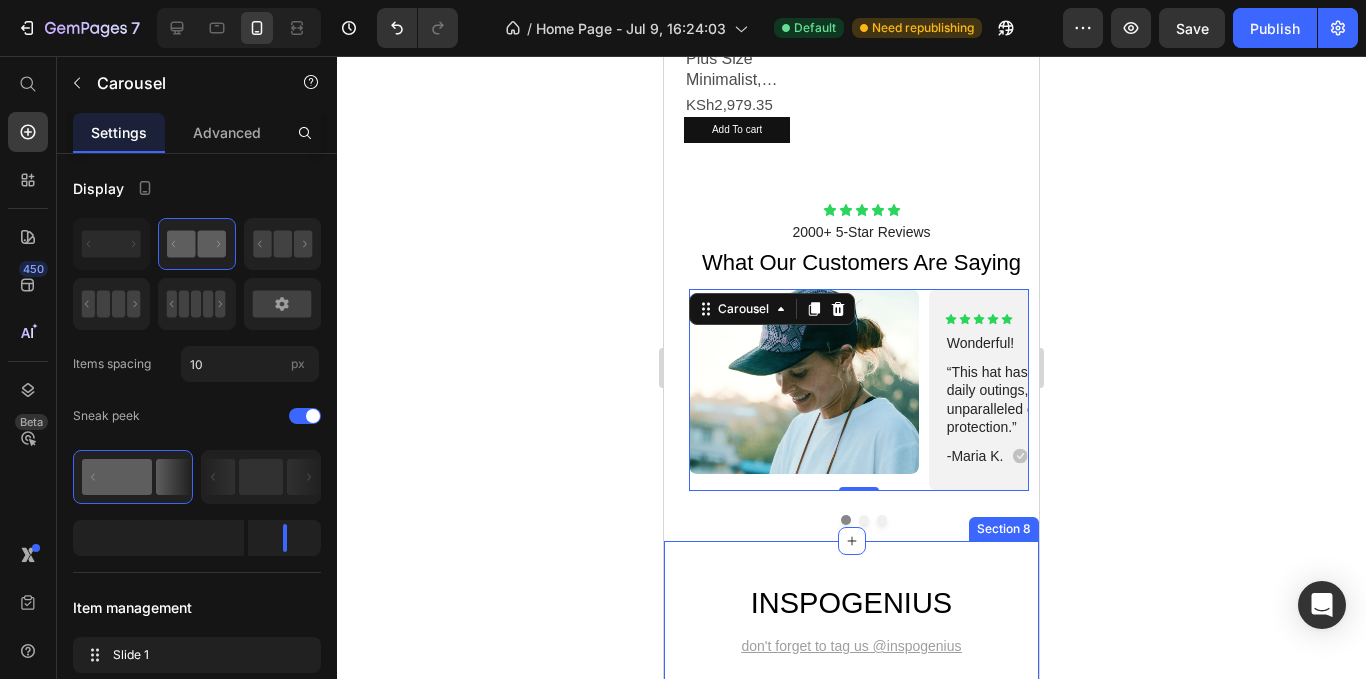 scroll, scrollTop: 2769, scrollLeft: 0, axis: vertical 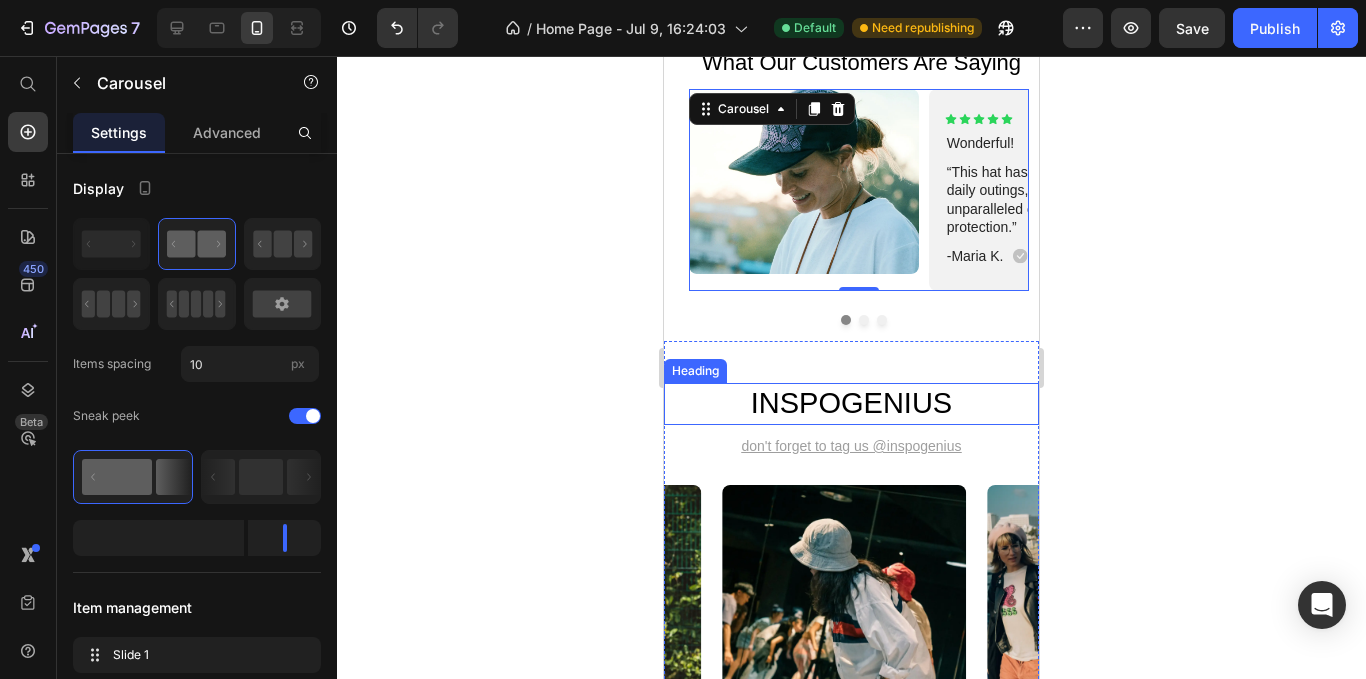 click on "INSPOGENIUS" at bounding box center (851, 404) 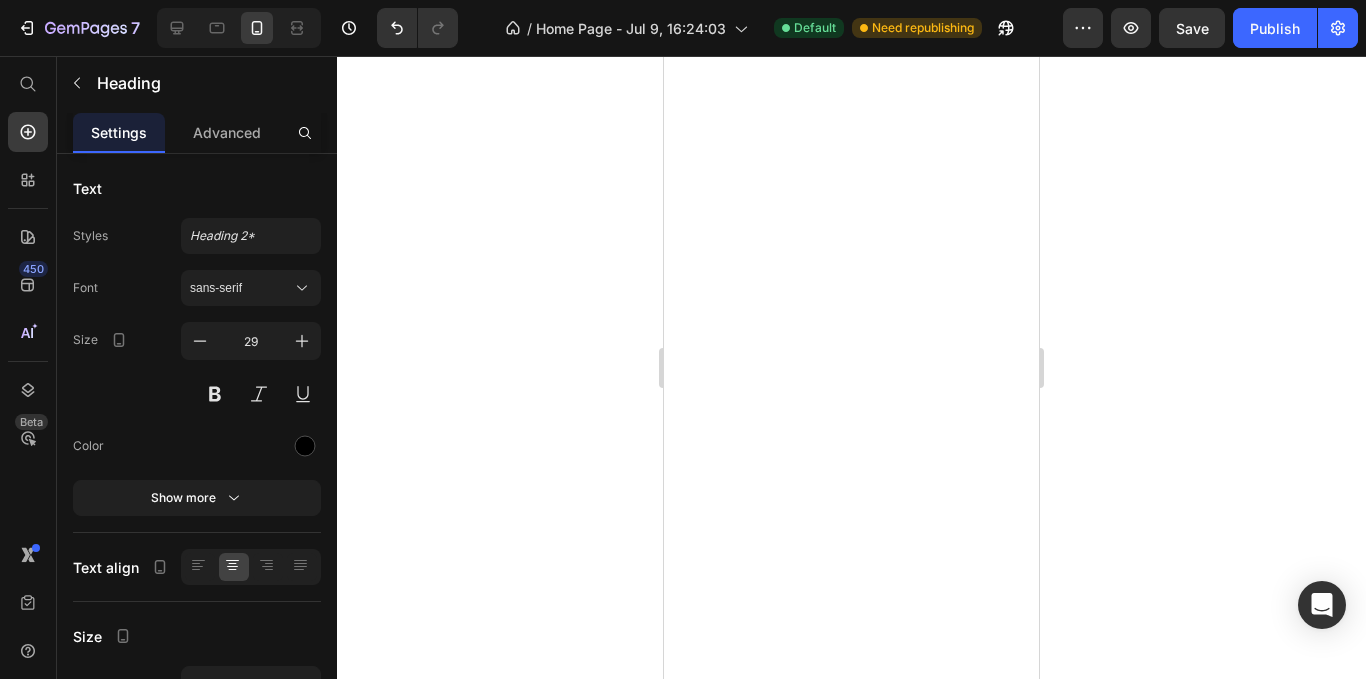 scroll, scrollTop: 0, scrollLeft: 0, axis: both 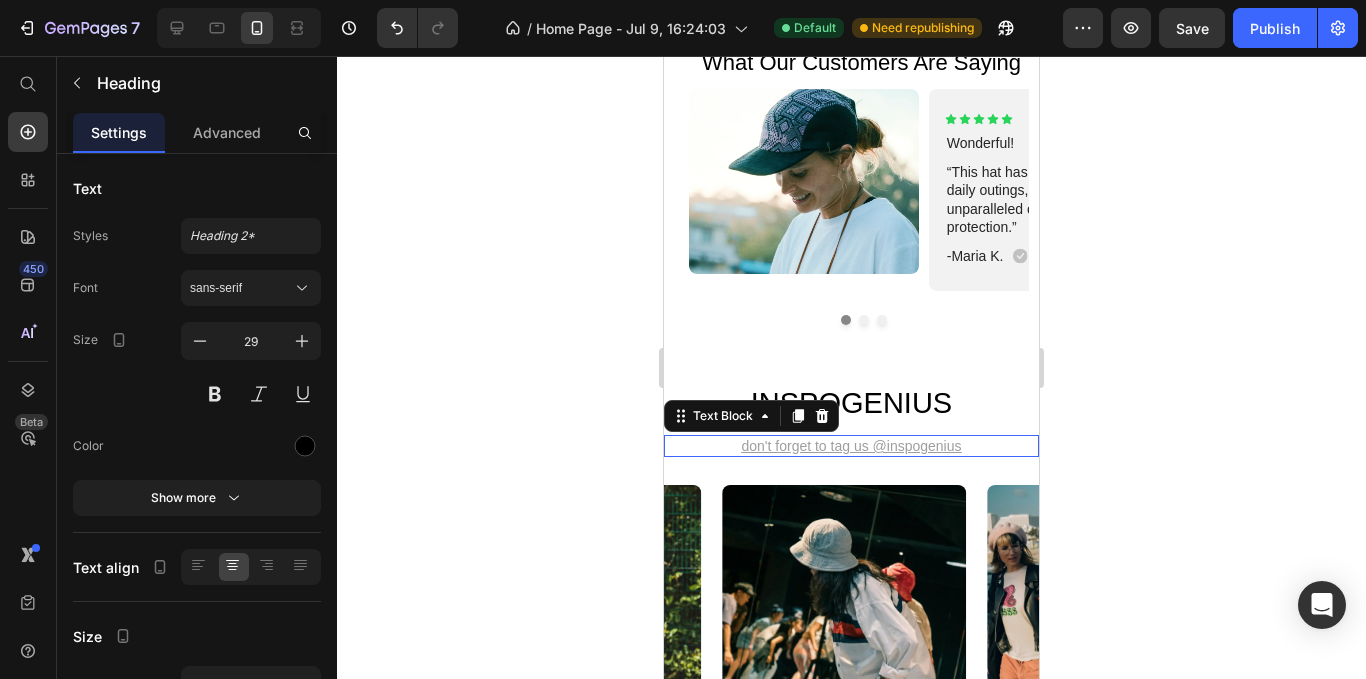 click on "Don't forget to tag us @inspogenius" at bounding box center (851, 446) 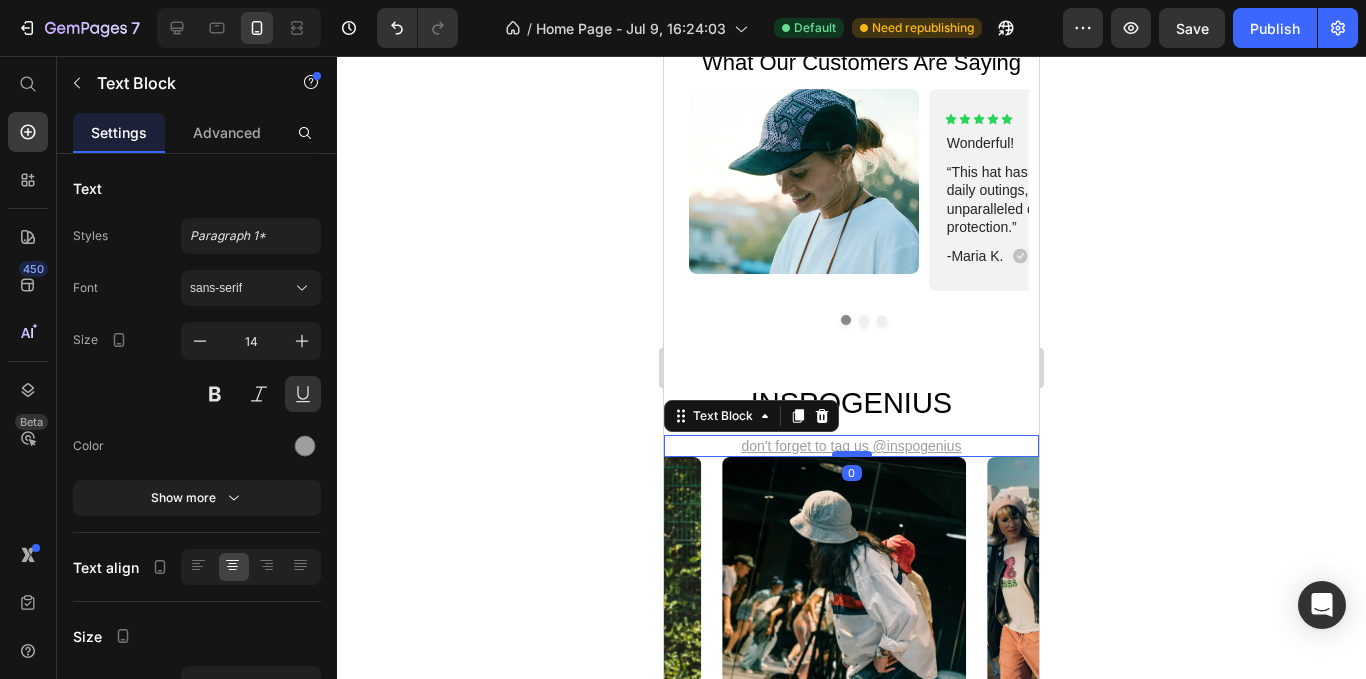 drag, startPoint x: 848, startPoint y: 468, endPoint x: 851, endPoint y: 438, distance: 30.149628 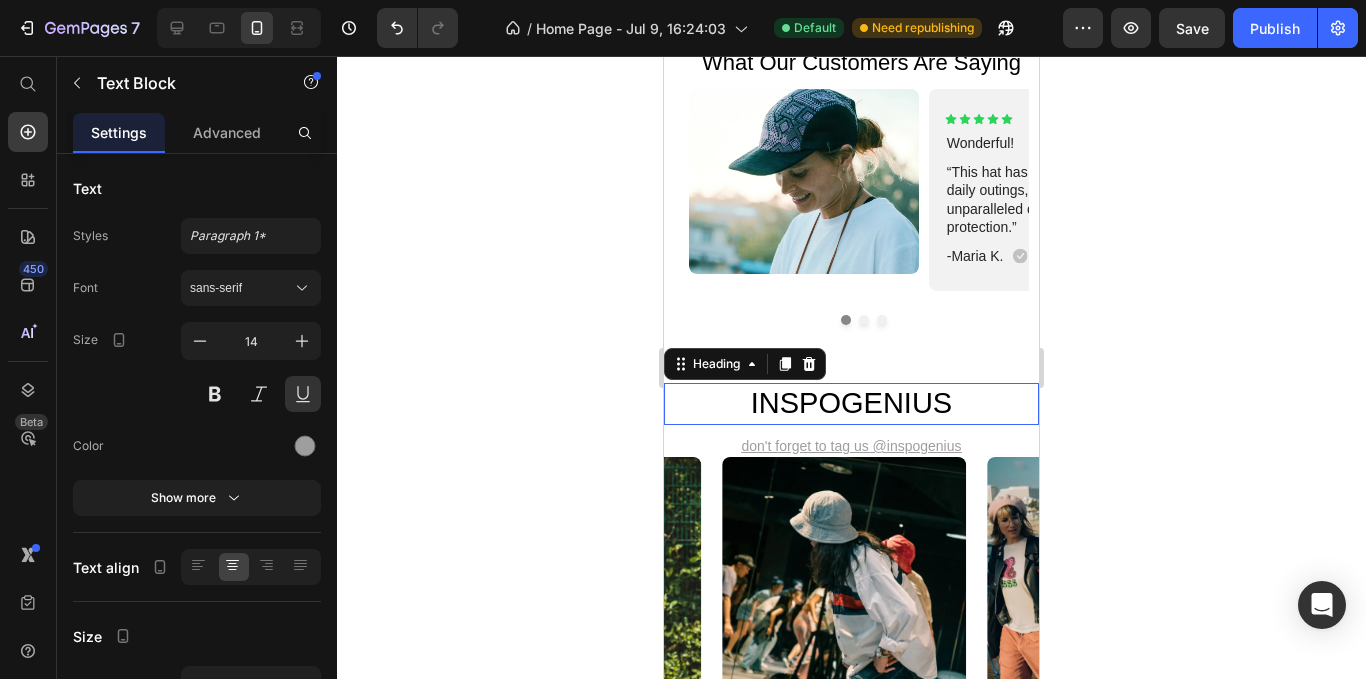 click on "INSPOGENIUS" at bounding box center (851, 404) 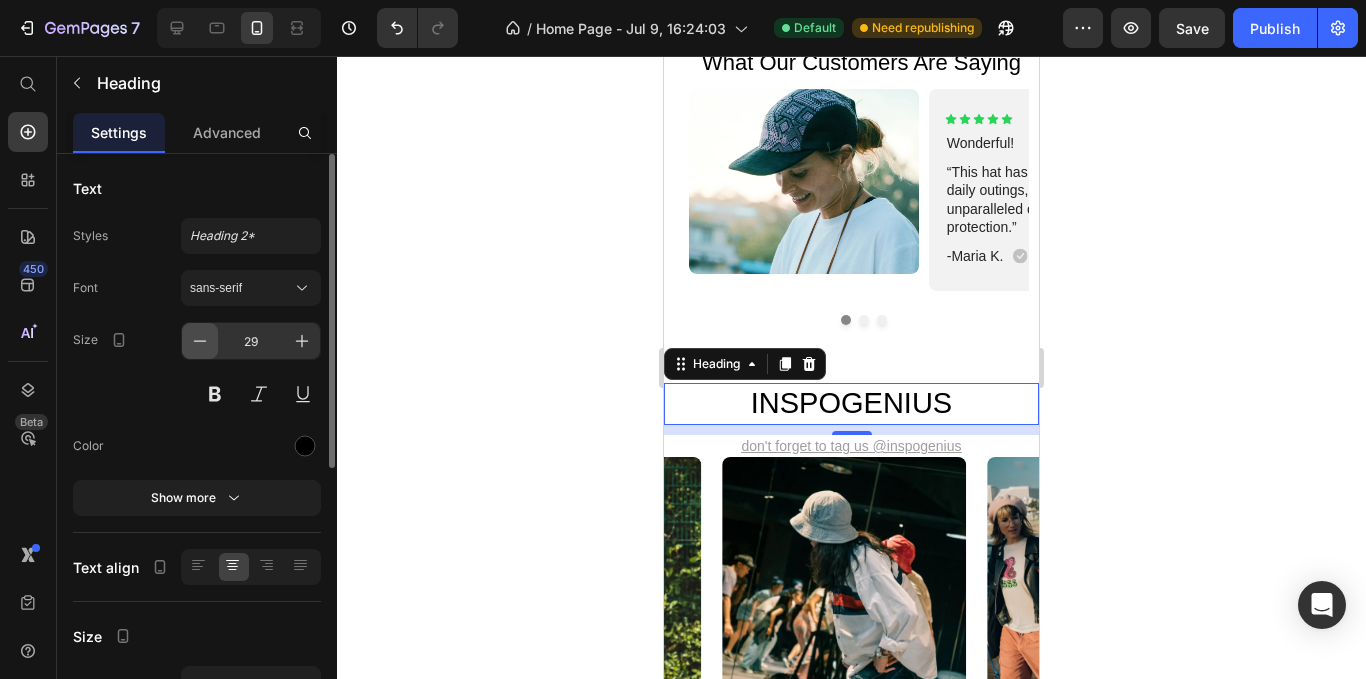 click 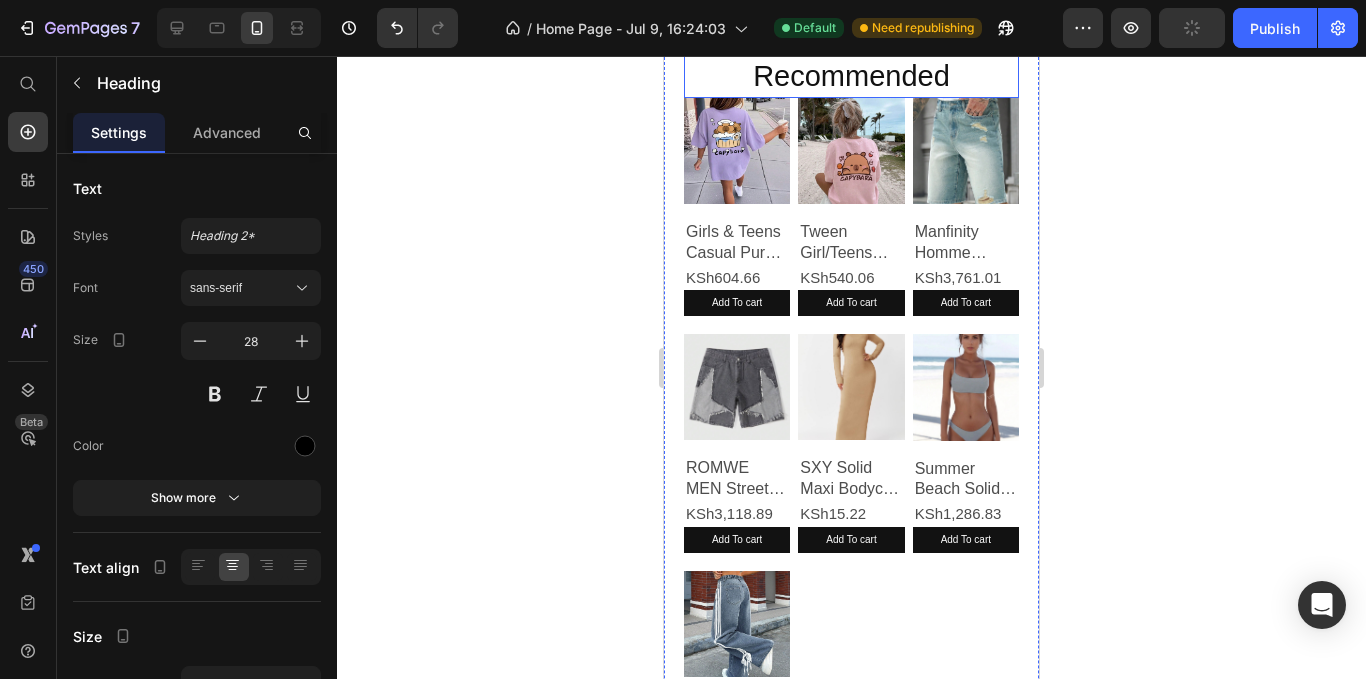scroll, scrollTop: 1256, scrollLeft: 0, axis: vertical 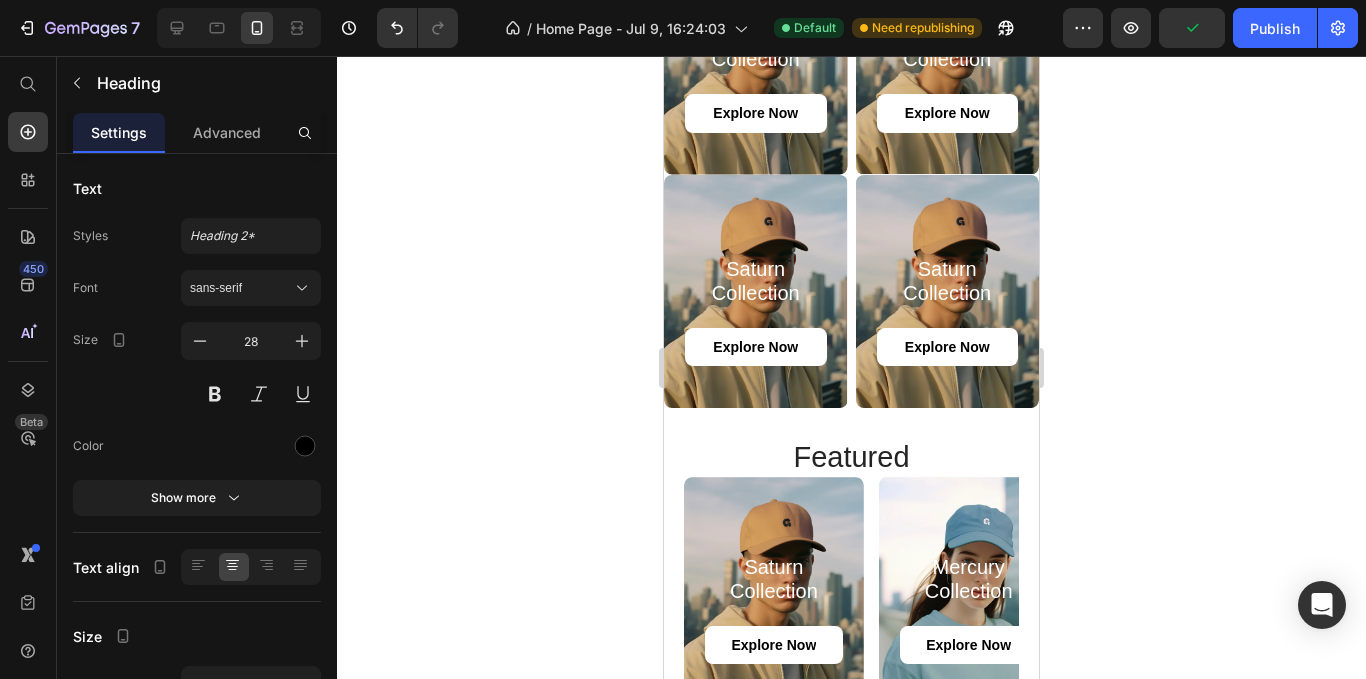 click on "Recommended" at bounding box center [851, 735] 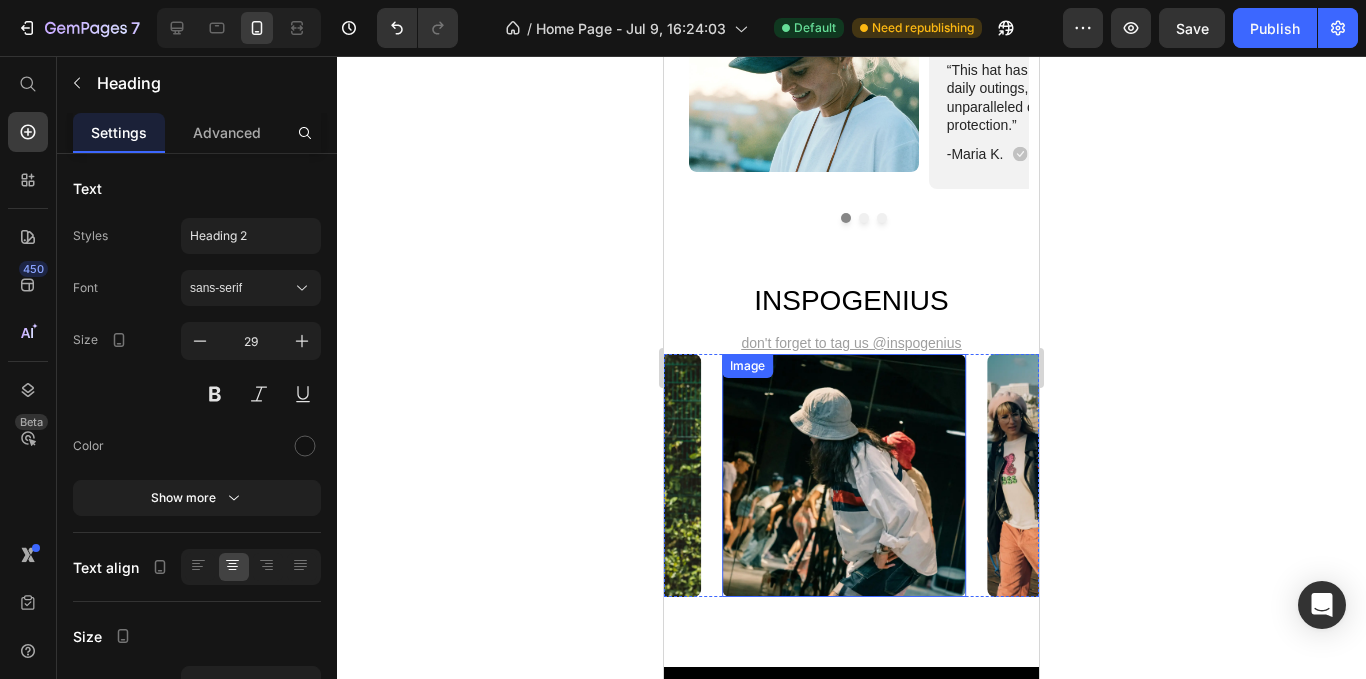 scroll, scrollTop: 2869, scrollLeft: 0, axis: vertical 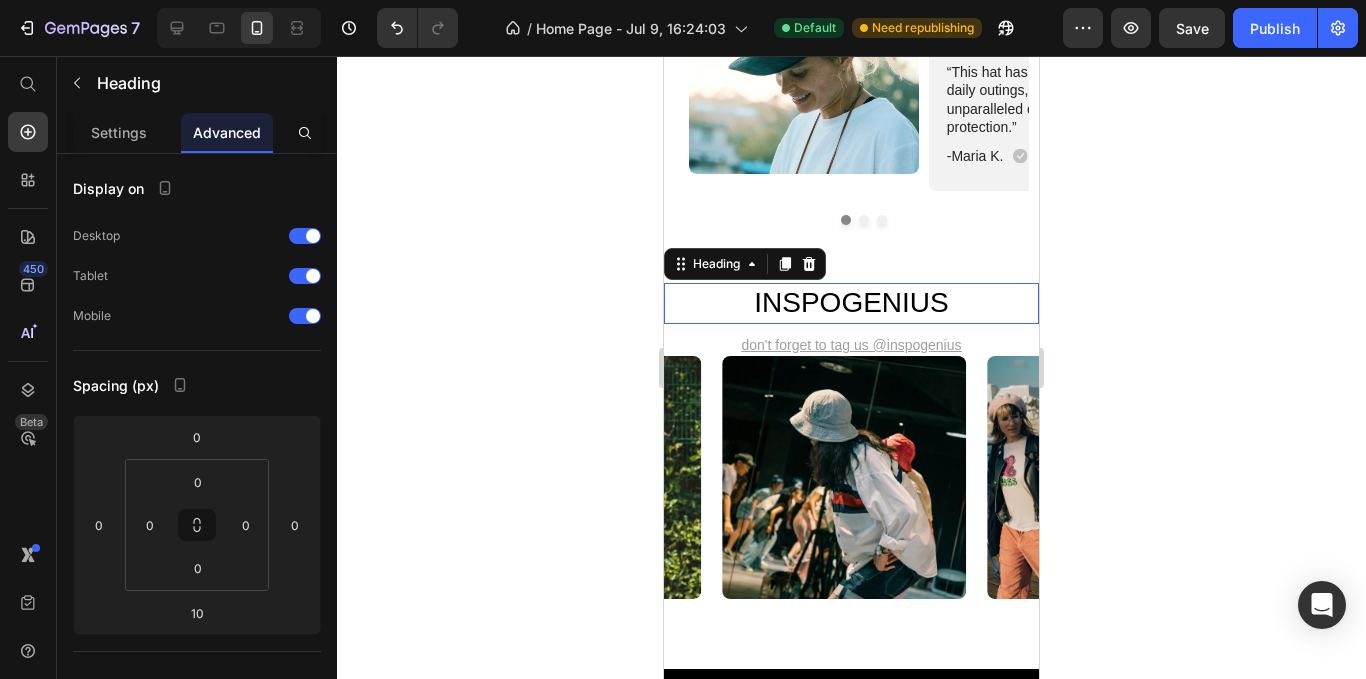 click on "INSPOGENIUS" at bounding box center (851, 303) 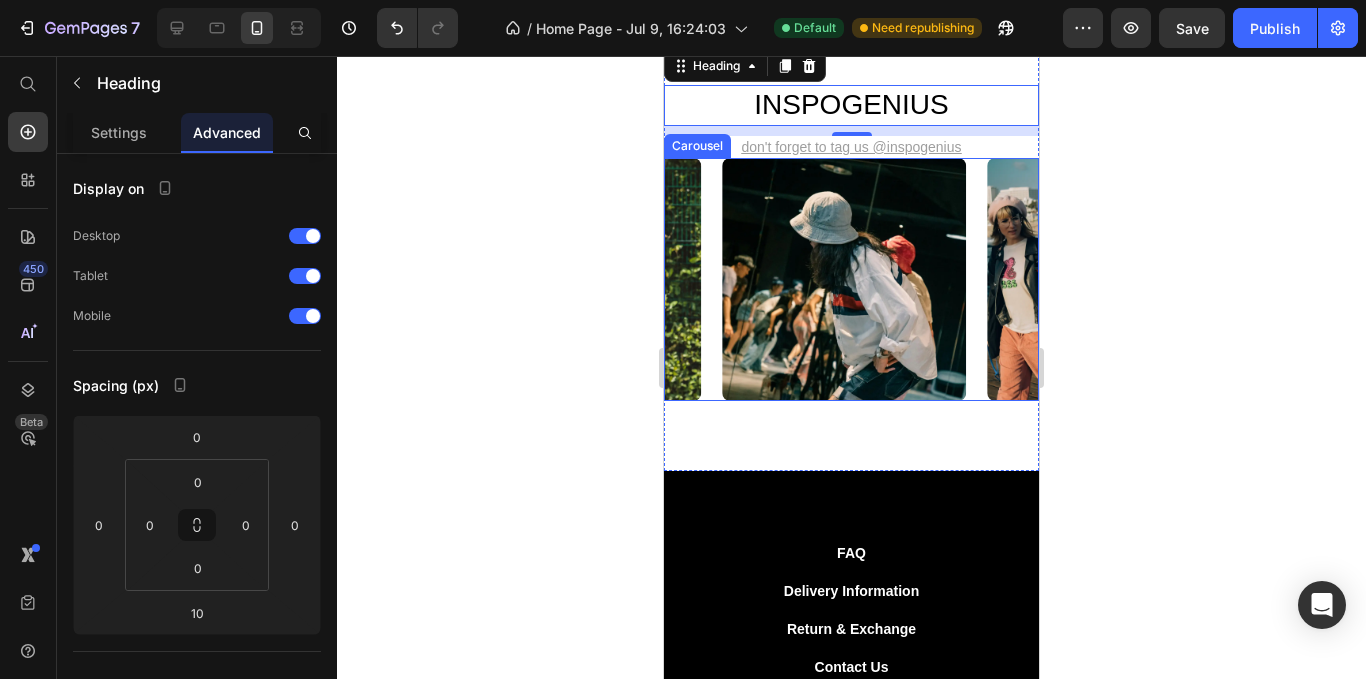 scroll, scrollTop: 3069, scrollLeft: 0, axis: vertical 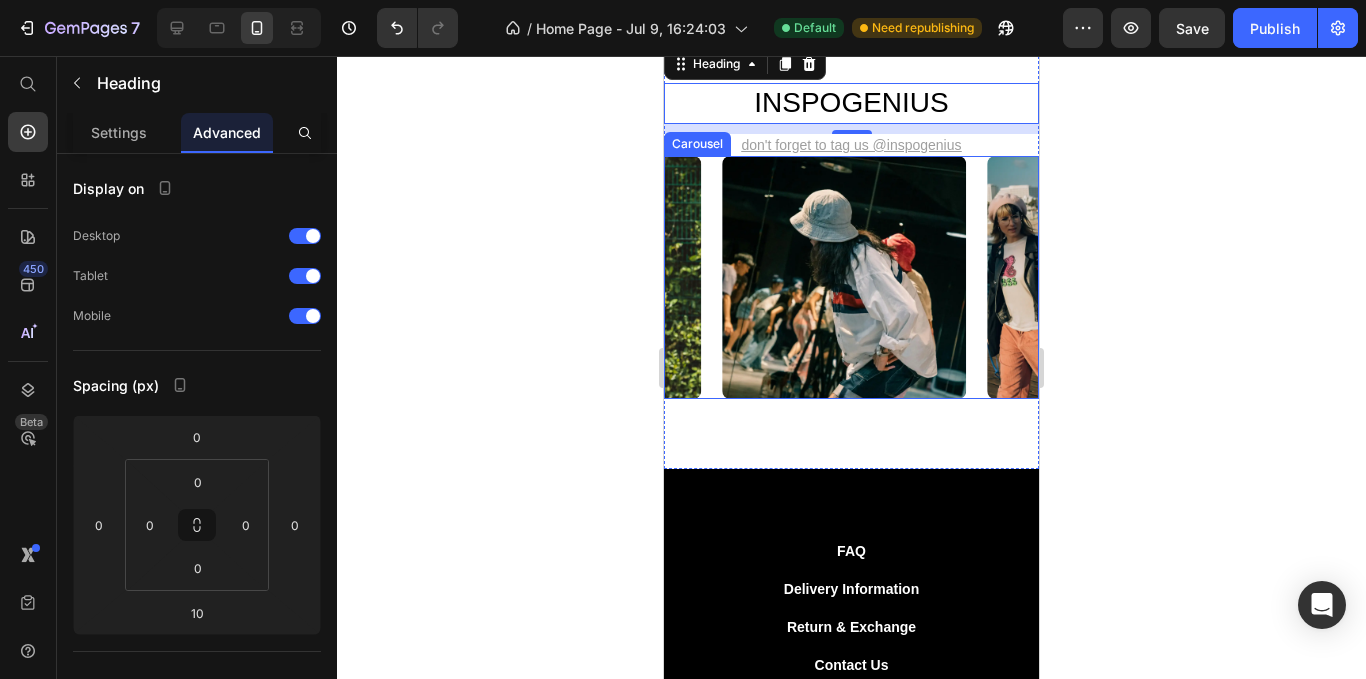 click on "Image Image Image Image Image" at bounding box center (851, 278) 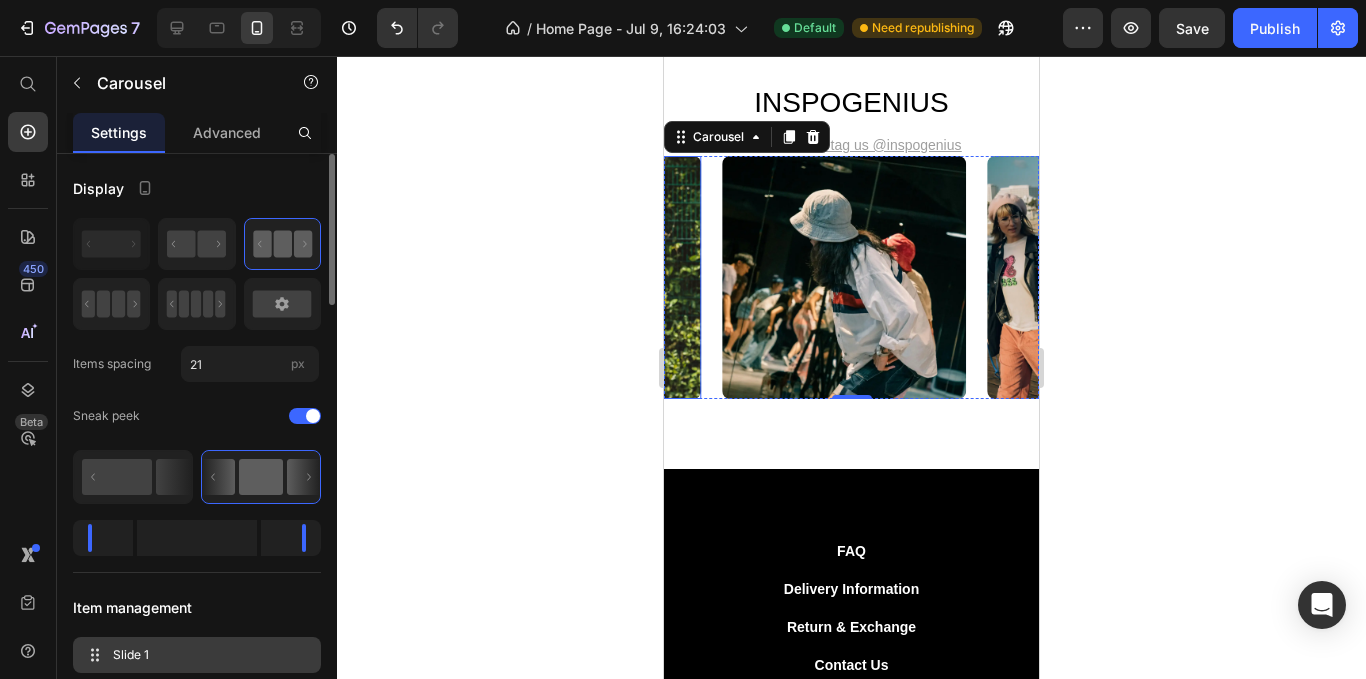scroll, scrollTop: 200, scrollLeft: 0, axis: vertical 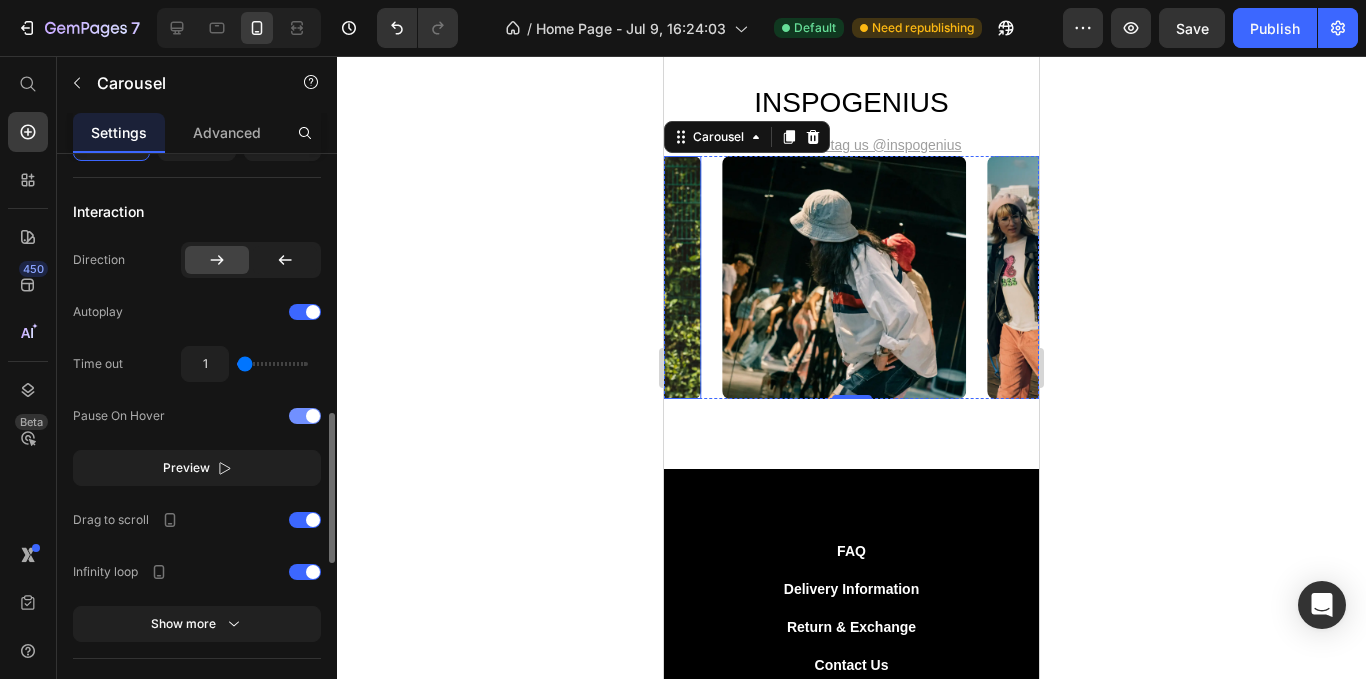 click at bounding box center [305, 416] 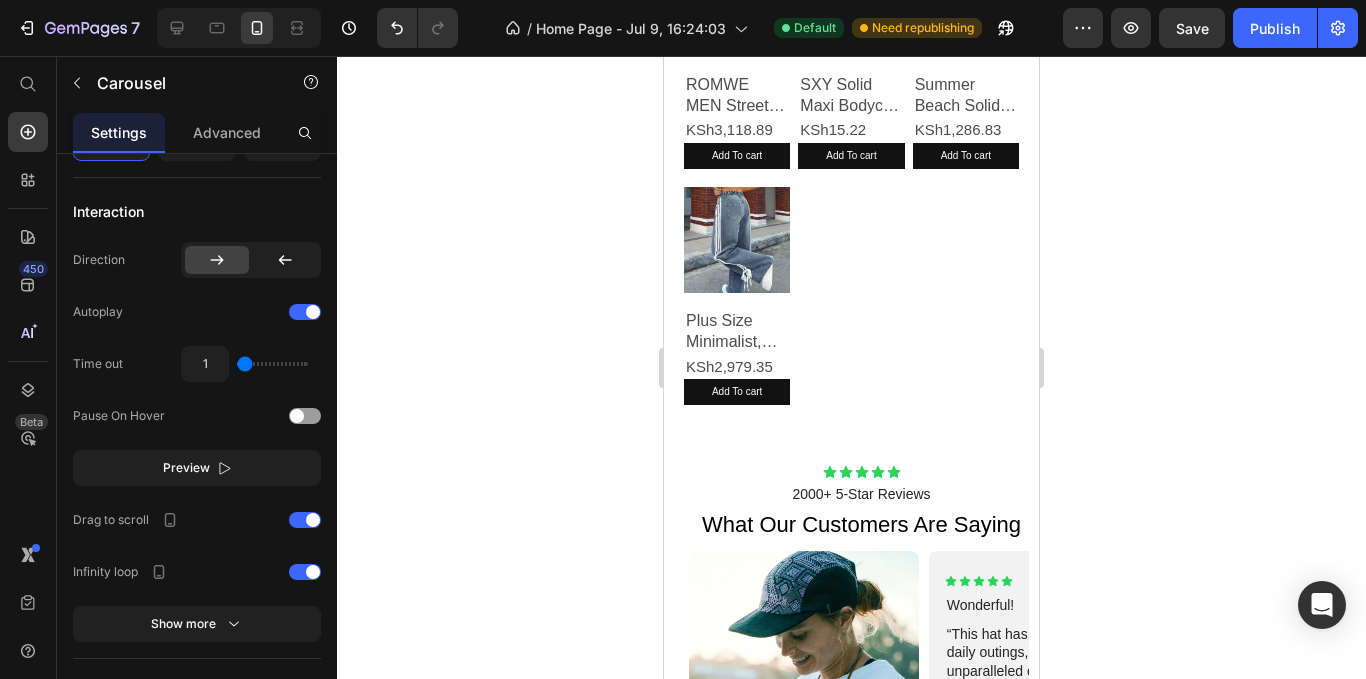 scroll, scrollTop: 2969, scrollLeft: 0, axis: vertical 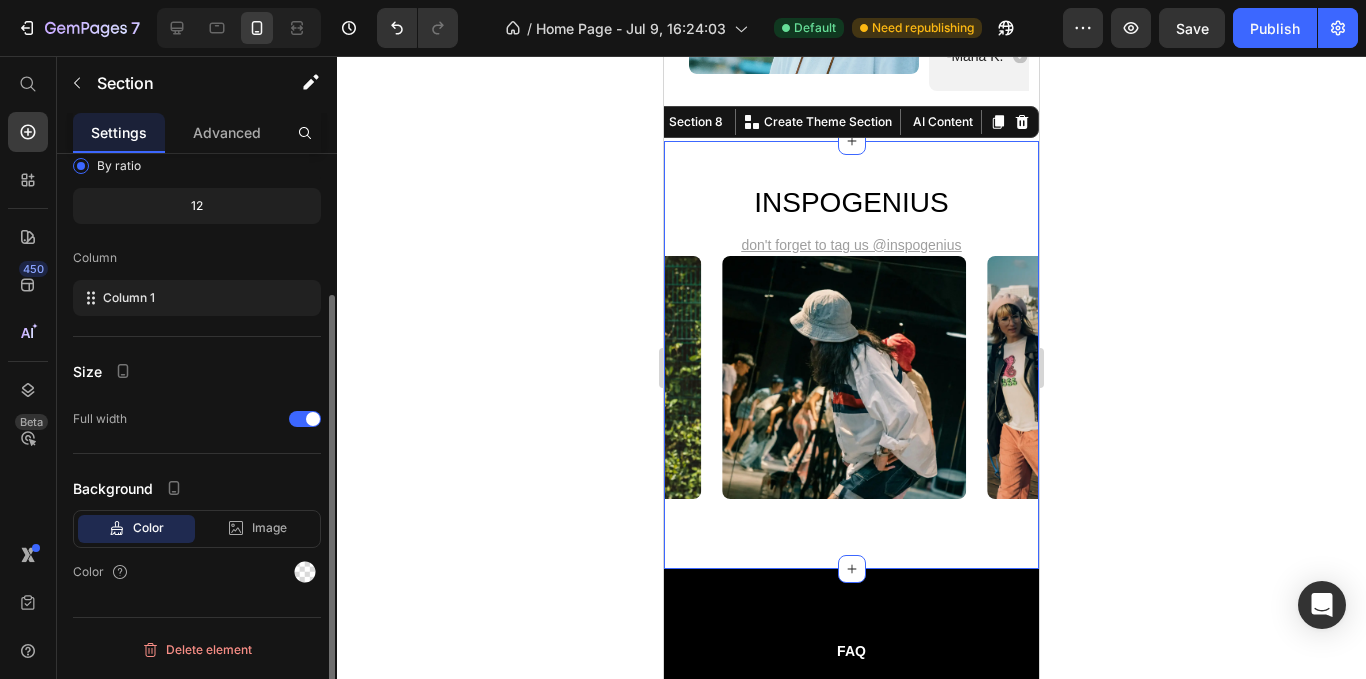 click on "INSPOGENIUS Heading Don't forget to tag us @inspogenius Text Block Image Image Image Image Image Carousel Section 8   You can create reusable sections Create Theme Section AI Content Write with GemAI What would you like to describe here? Tone and Voice Persuasive Product Girls & Teens Casual Purple Print Round Neck Short Sleeve T-Shirt, Summer Top Show more Generate" at bounding box center (851, 355) 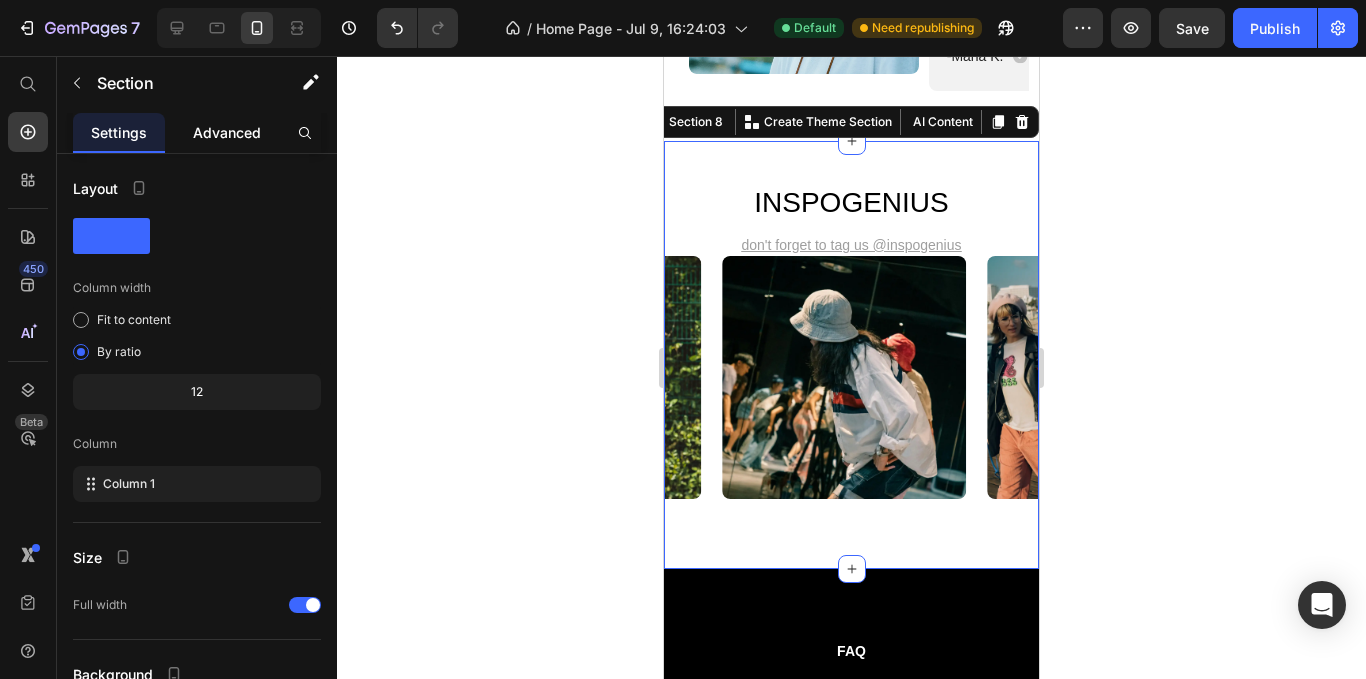click on "Advanced" at bounding box center (227, 132) 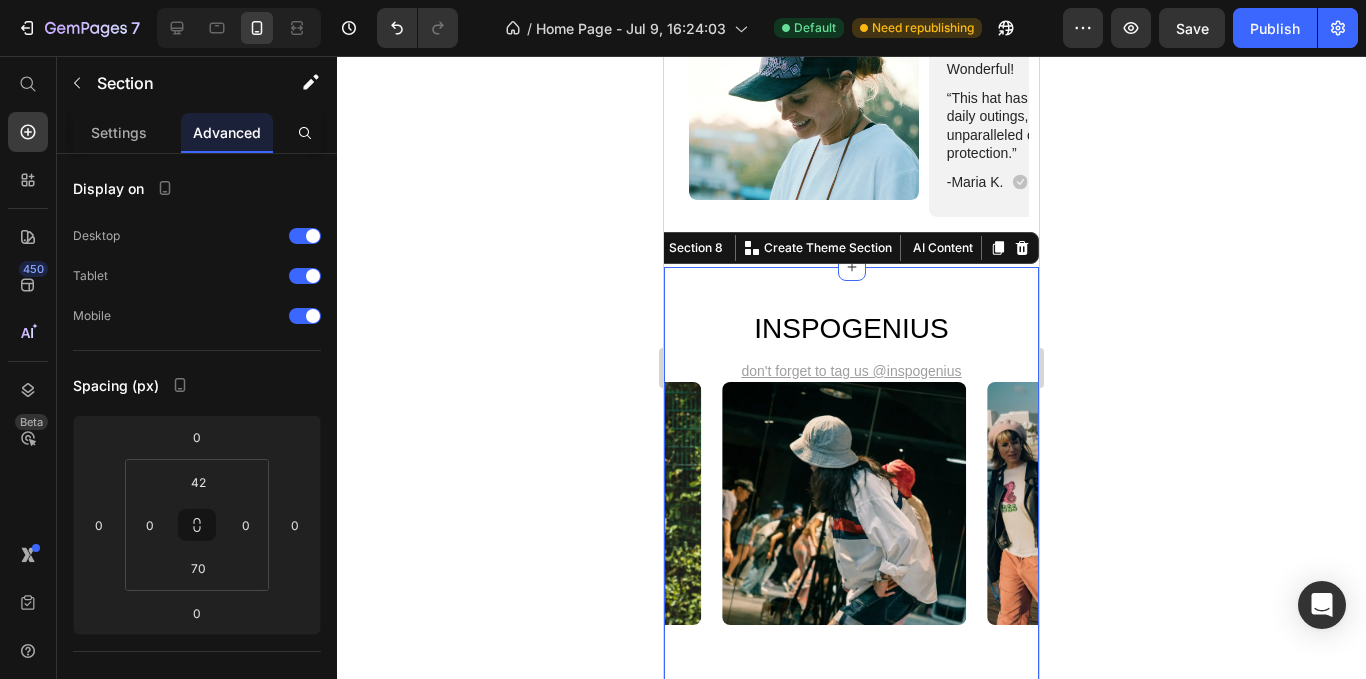 scroll, scrollTop: 2769, scrollLeft: 0, axis: vertical 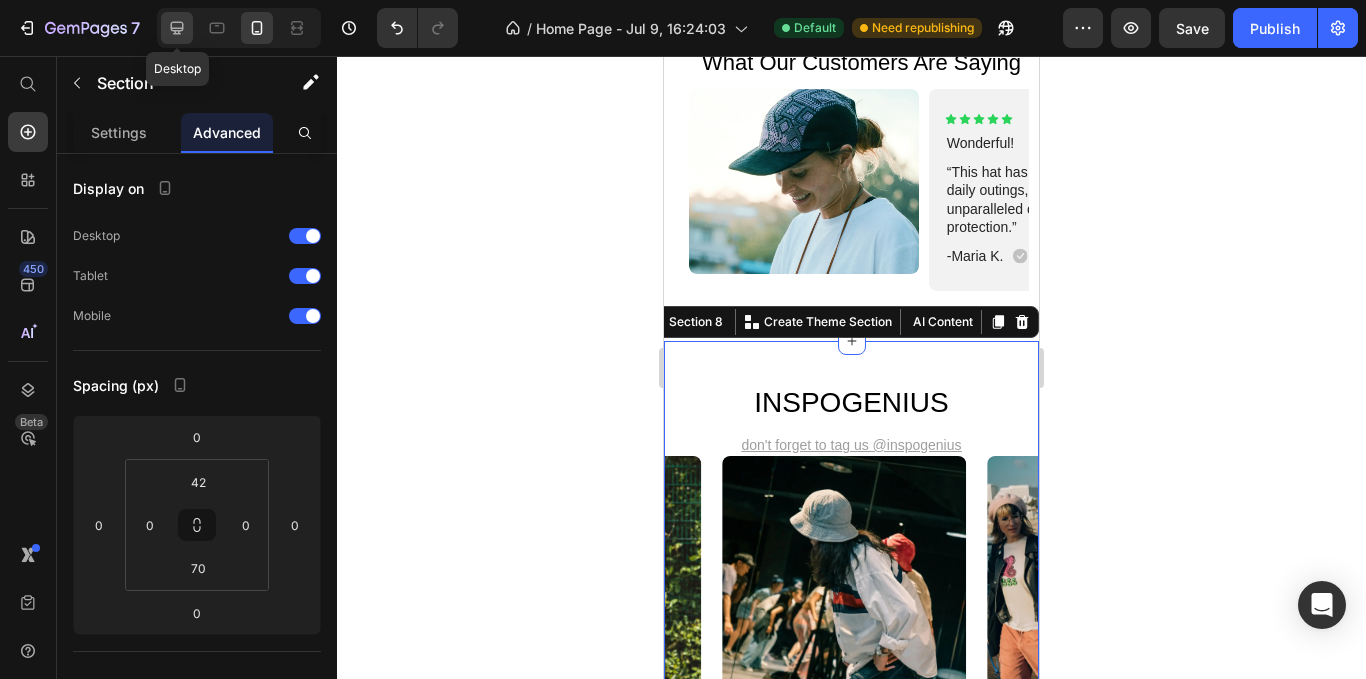 click 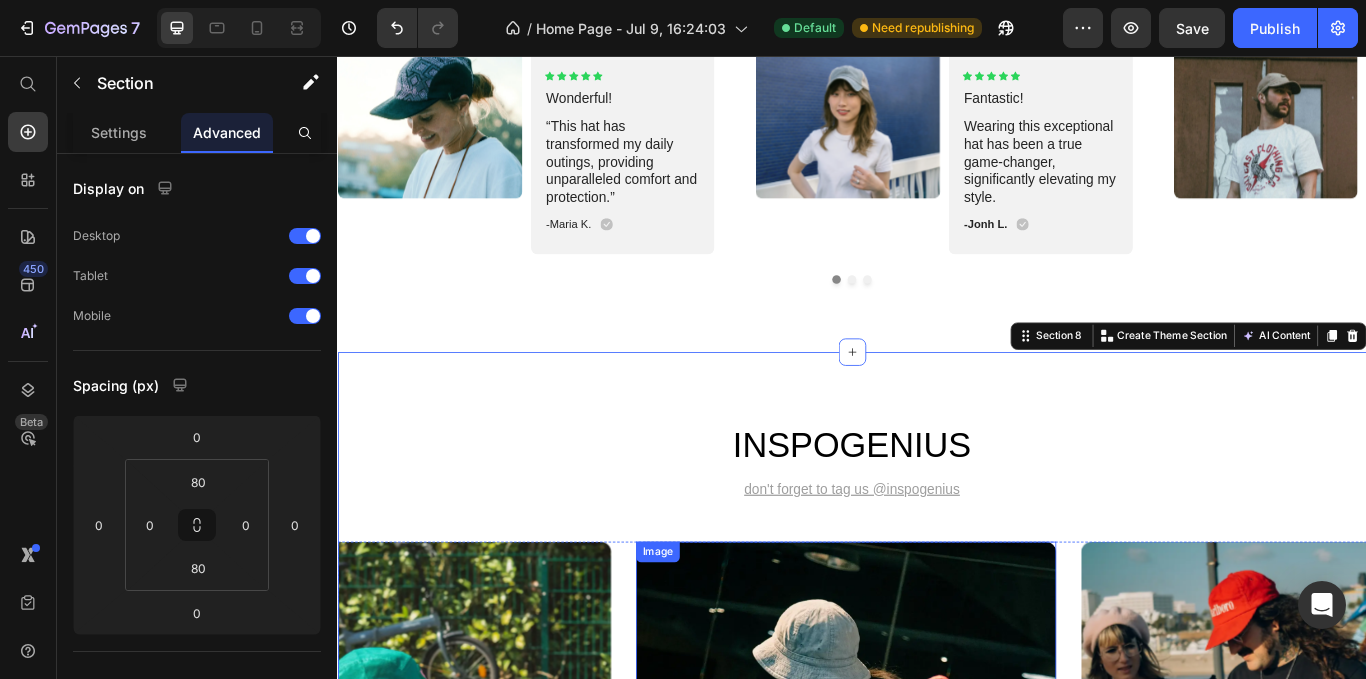scroll, scrollTop: 3242, scrollLeft: 0, axis: vertical 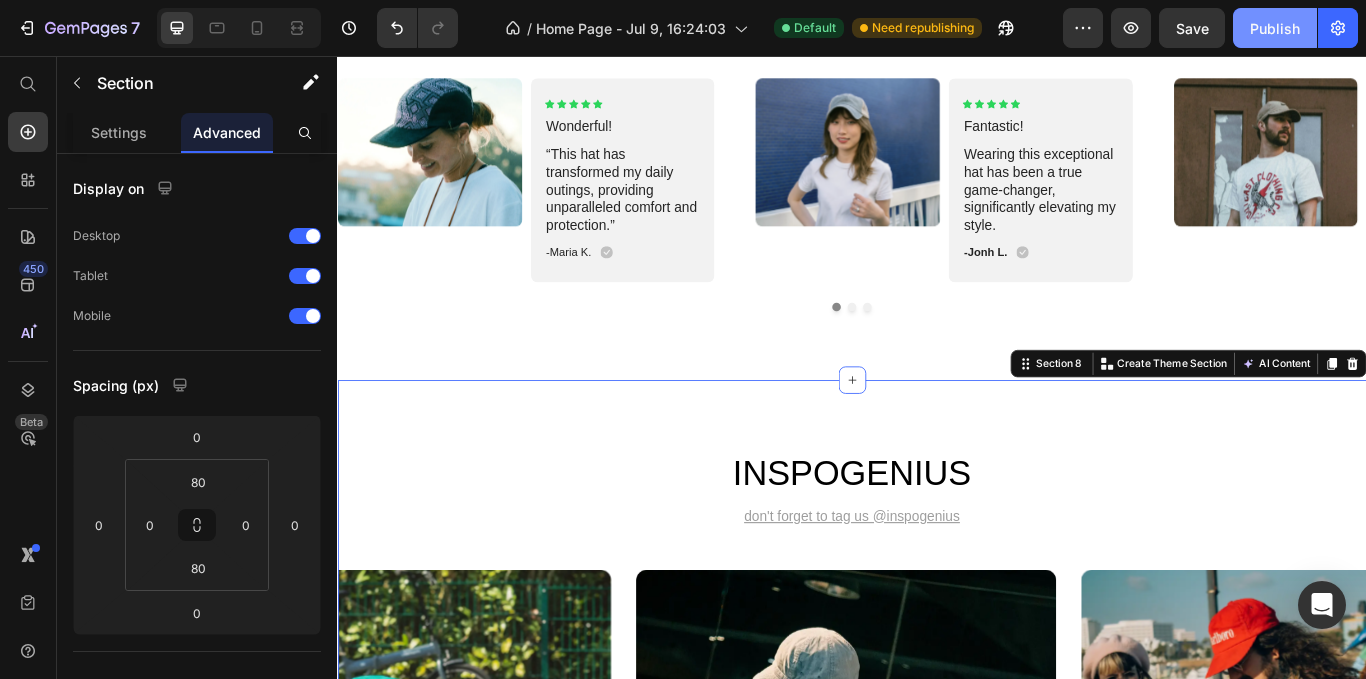 click on "Publish" at bounding box center [1275, 28] 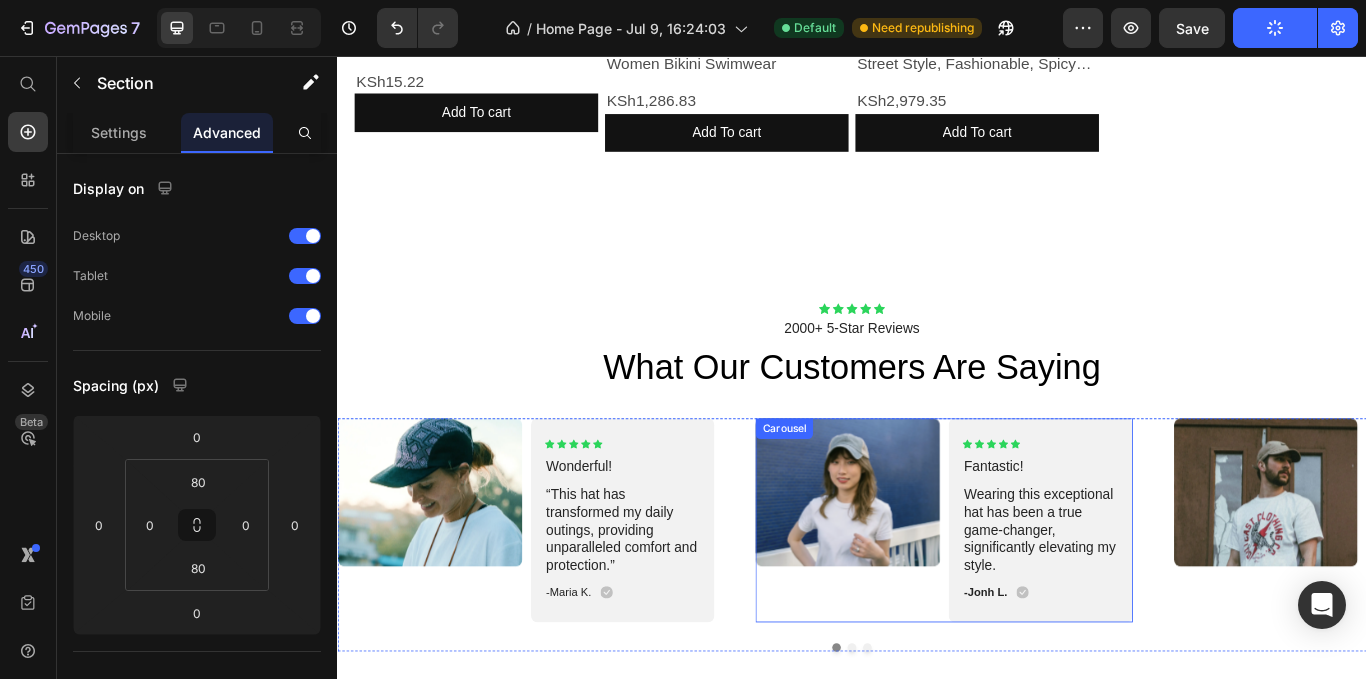 scroll, scrollTop: 2842, scrollLeft: 0, axis: vertical 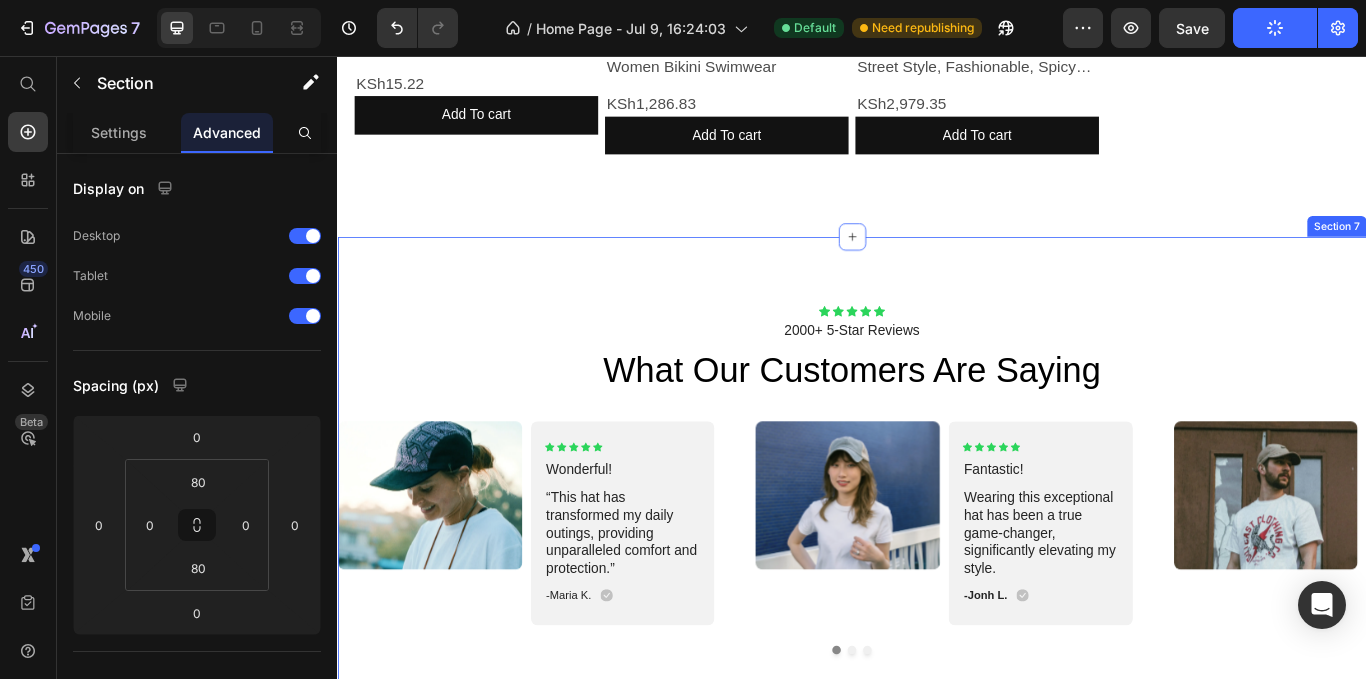 click on "Icon
Icon
Icon
Icon
Icon Icon List 2000+ 5-Star Reviews Text Block What Our Customers Are Saying Heading Image
Icon
Icon
Icon
Icon
Icon Icon List Wonderful! Text Block “This hat has transformed my daily outings, providing unparalleled comfort and protection.” Text Block -[FIRST] [LAST]. Text Block
Icon Row Row Carousel Image
Icon
Icon
Icon
Icon
Icon Icon List Fantastic! Text Block Wearing this exceptional hat has been a true game-changer, significantly elevating my style. Text Block -[FIRST] [LAST]. Text Block
Icon Row Row Carousel Image
Icon
Icon
Icon
Icon
Icon Icon List Fantastic! Text Block Text Block -[FIRST] [LAST]. Text Block" at bounding box center (937, 550) 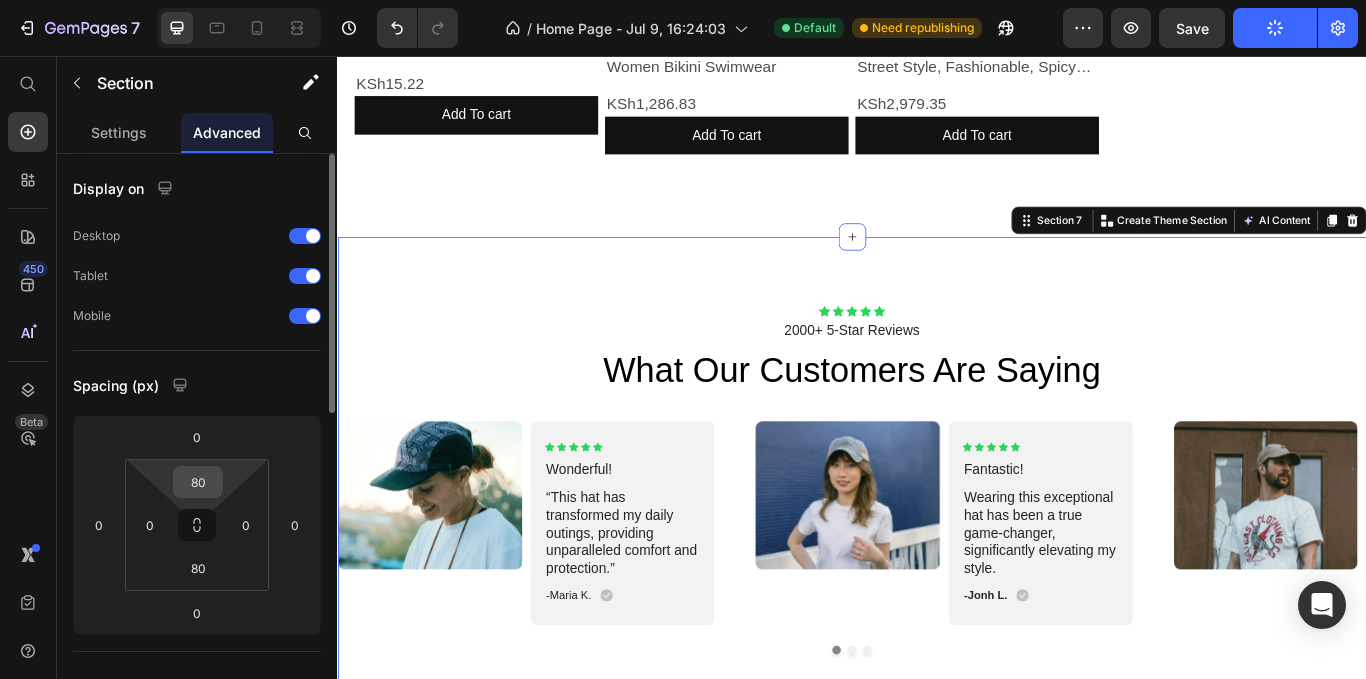 click on "80" at bounding box center [198, 482] 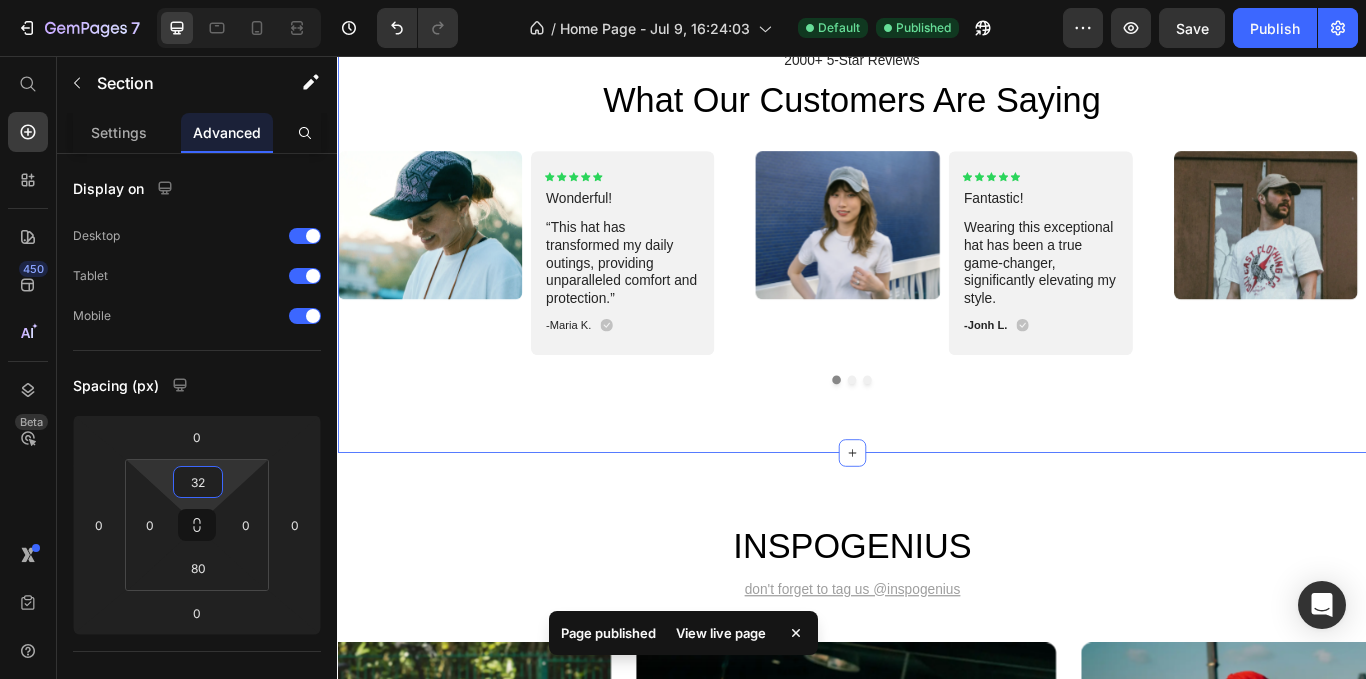 scroll, scrollTop: 3242, scrollLeft: 0, axis: vertical 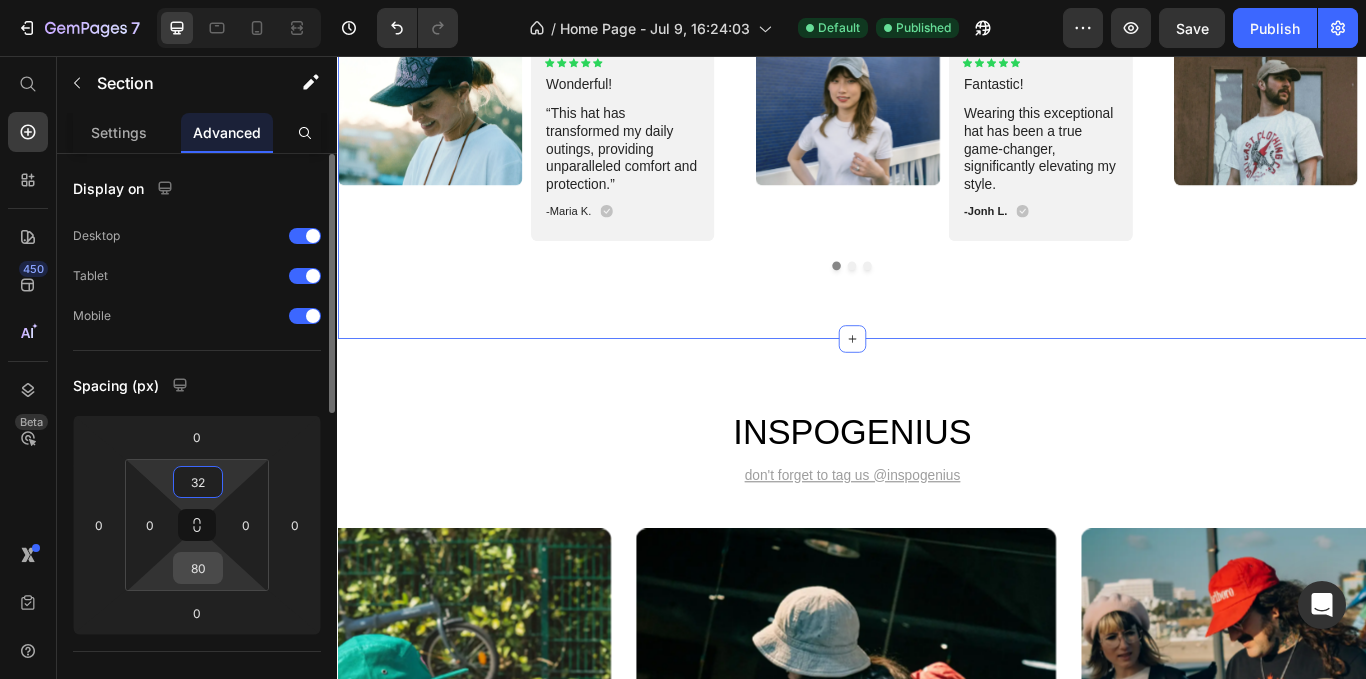 type on "32" 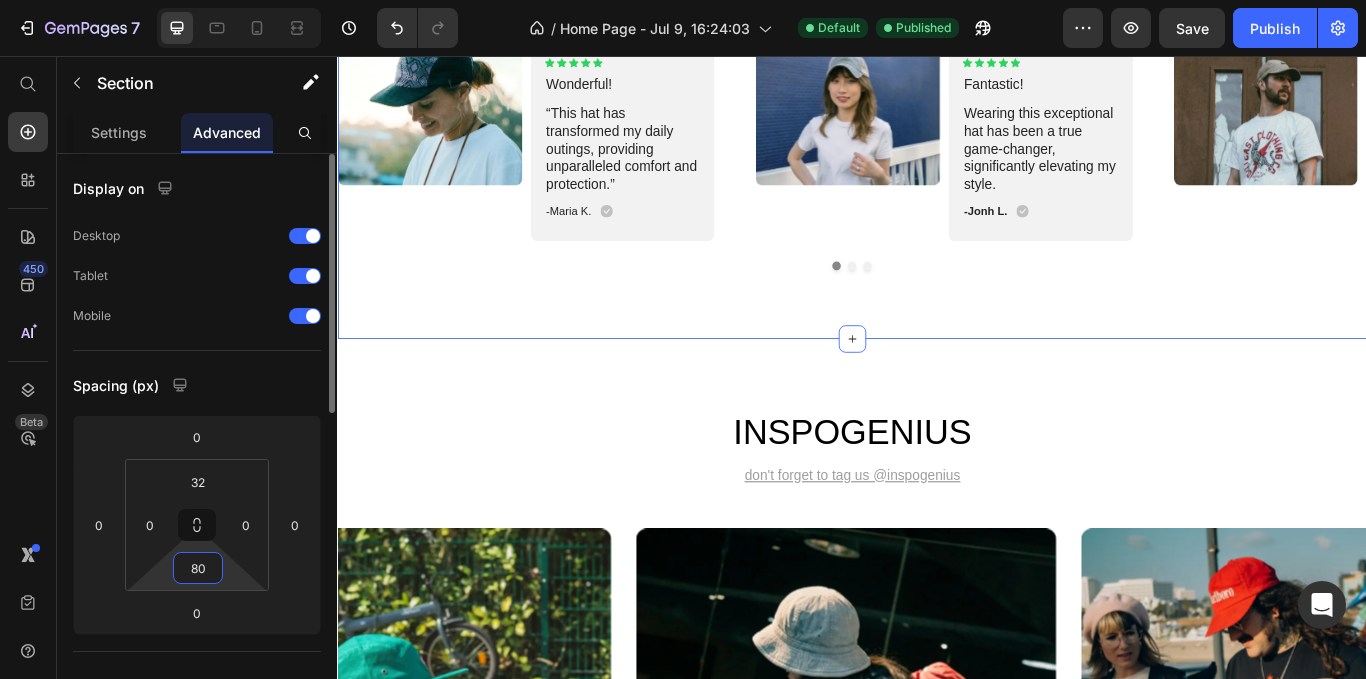 click on "80" at bounding box center [198, 568] 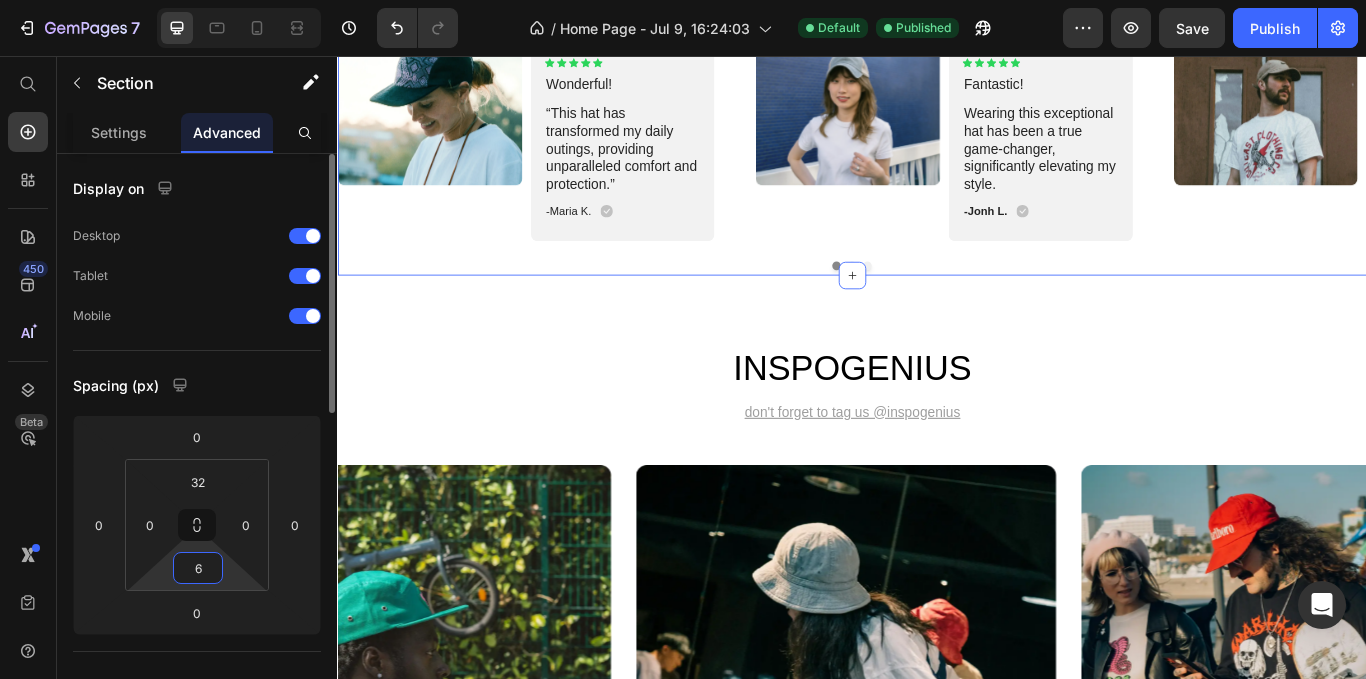 type on "64" 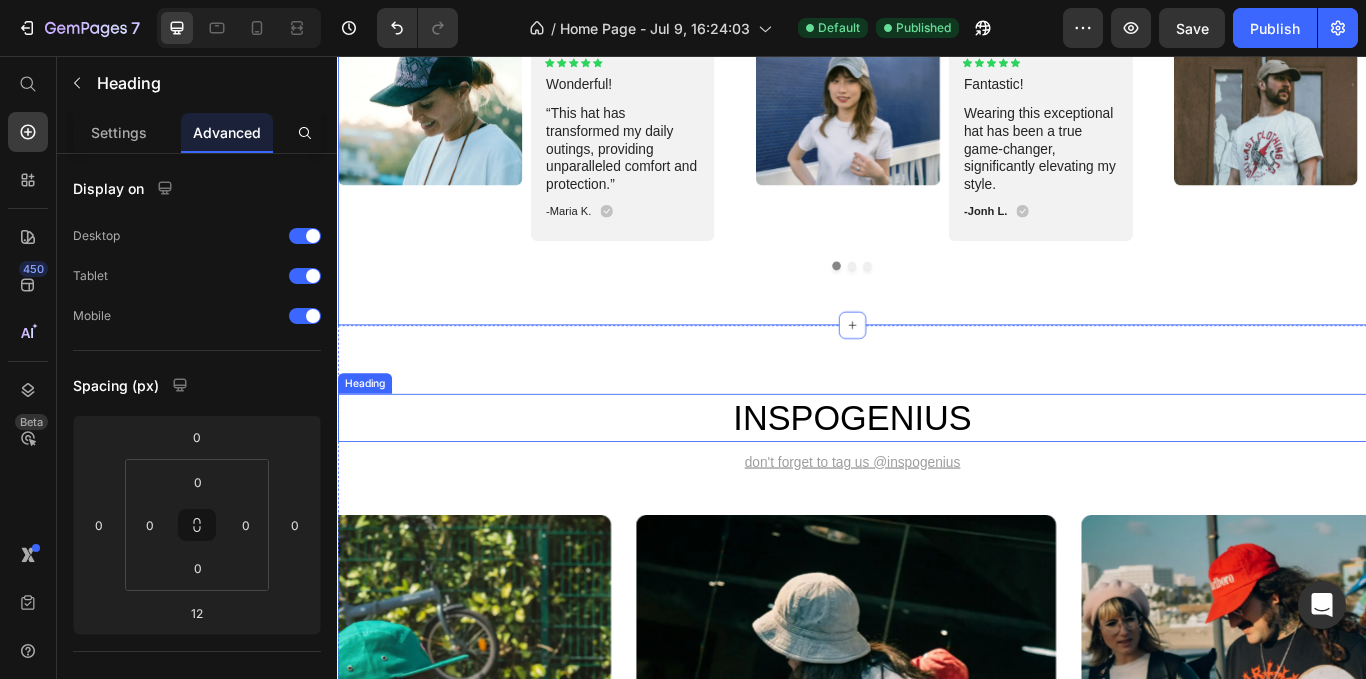 click on "INSPOGENIUS" at bounding box center (937, 478) 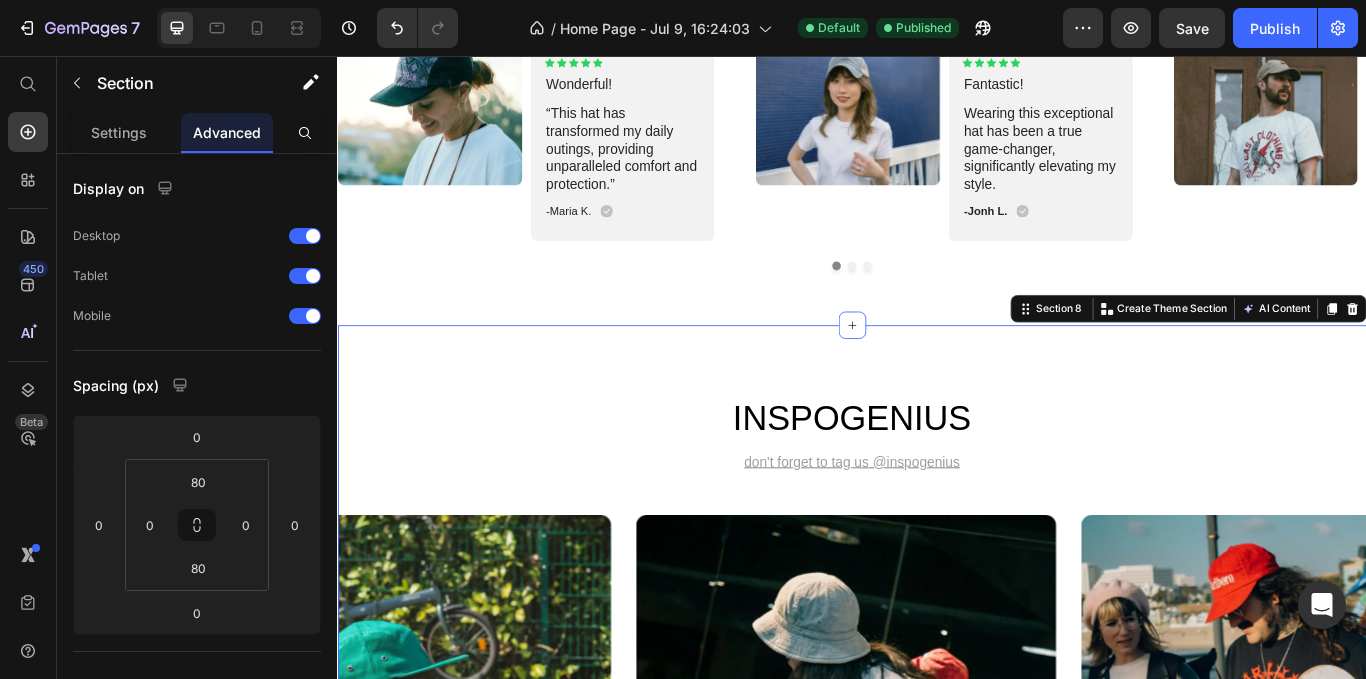 click on "INSPOGENIUS Heading Don't forget to tag us @inspogenius Text Block Image Image Image Image Image Carousel" at bounding box center [937, 765] 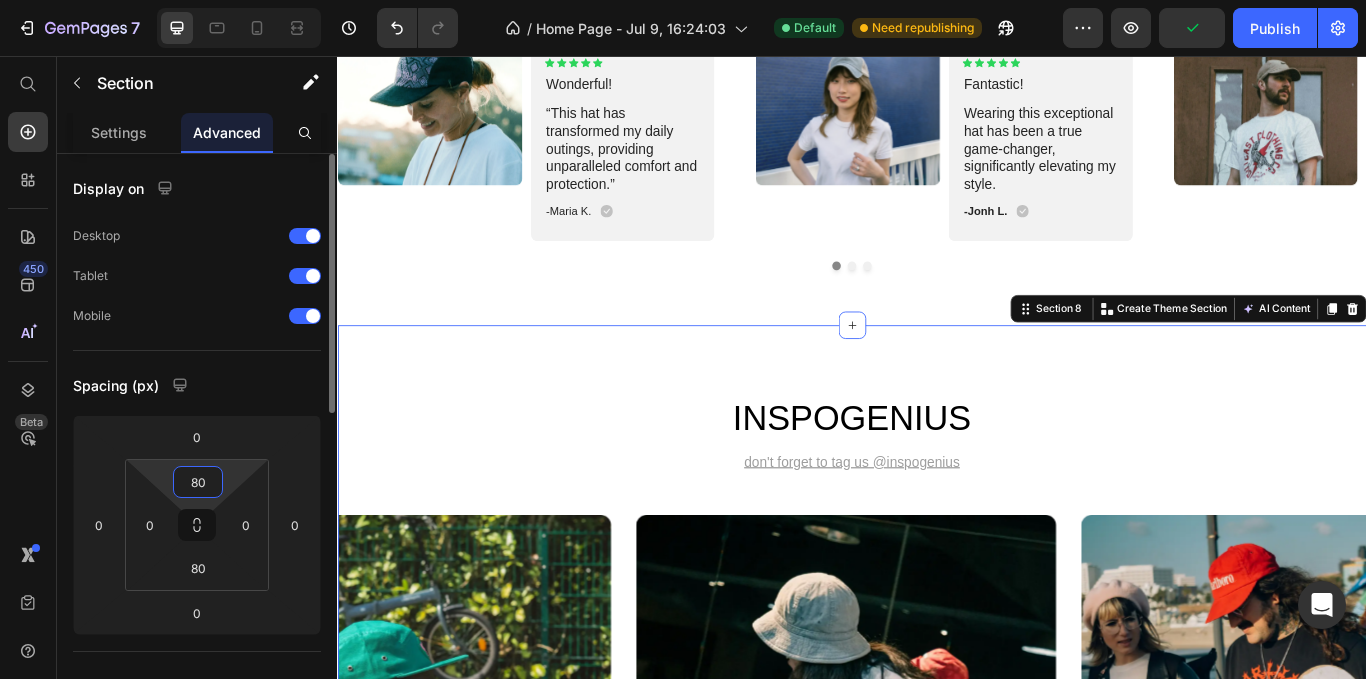 click on "80" at bounding box center (198, 482) 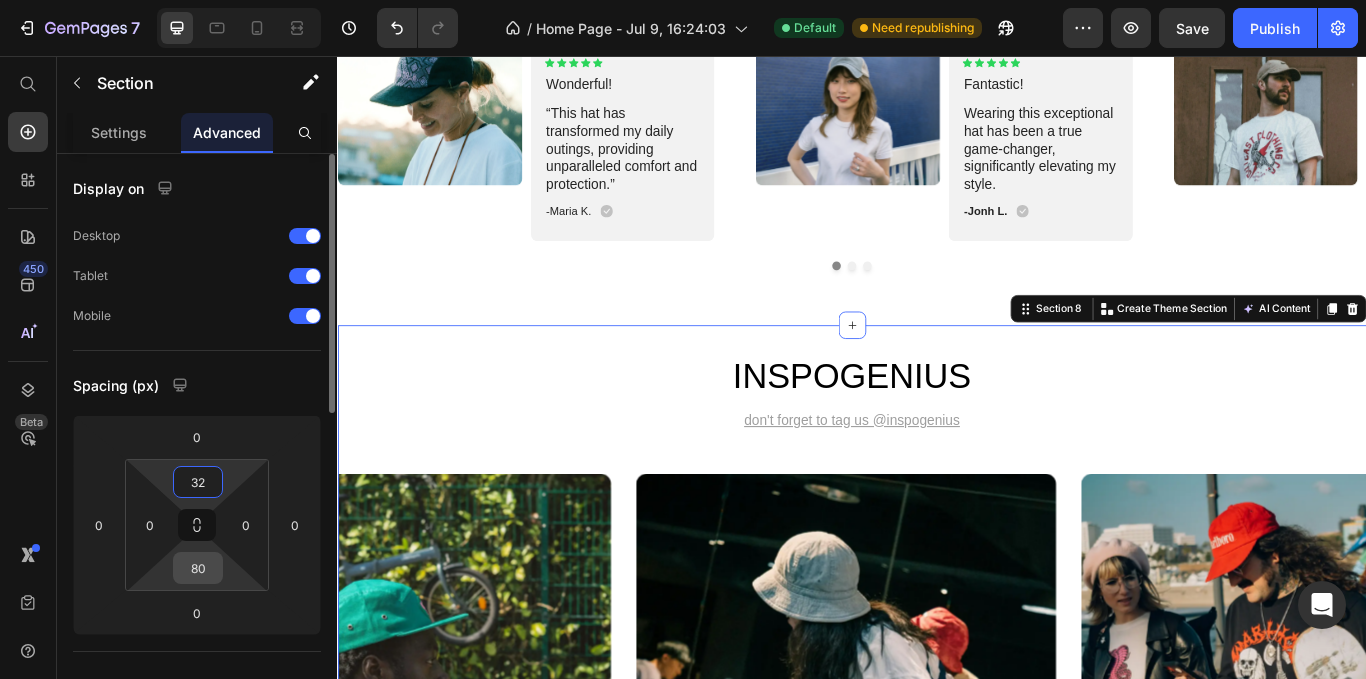 type on "32" 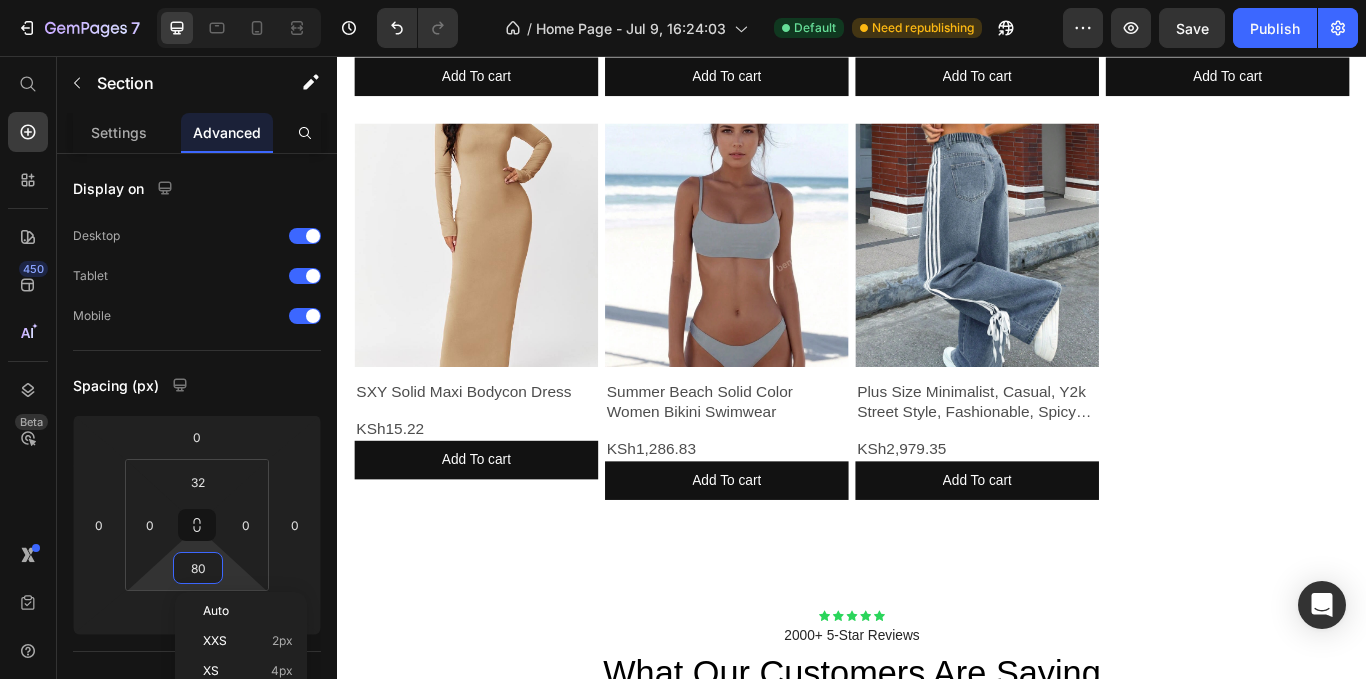 scroll, scrollTop: 3525, scrollLeft: 0, axis: vertical 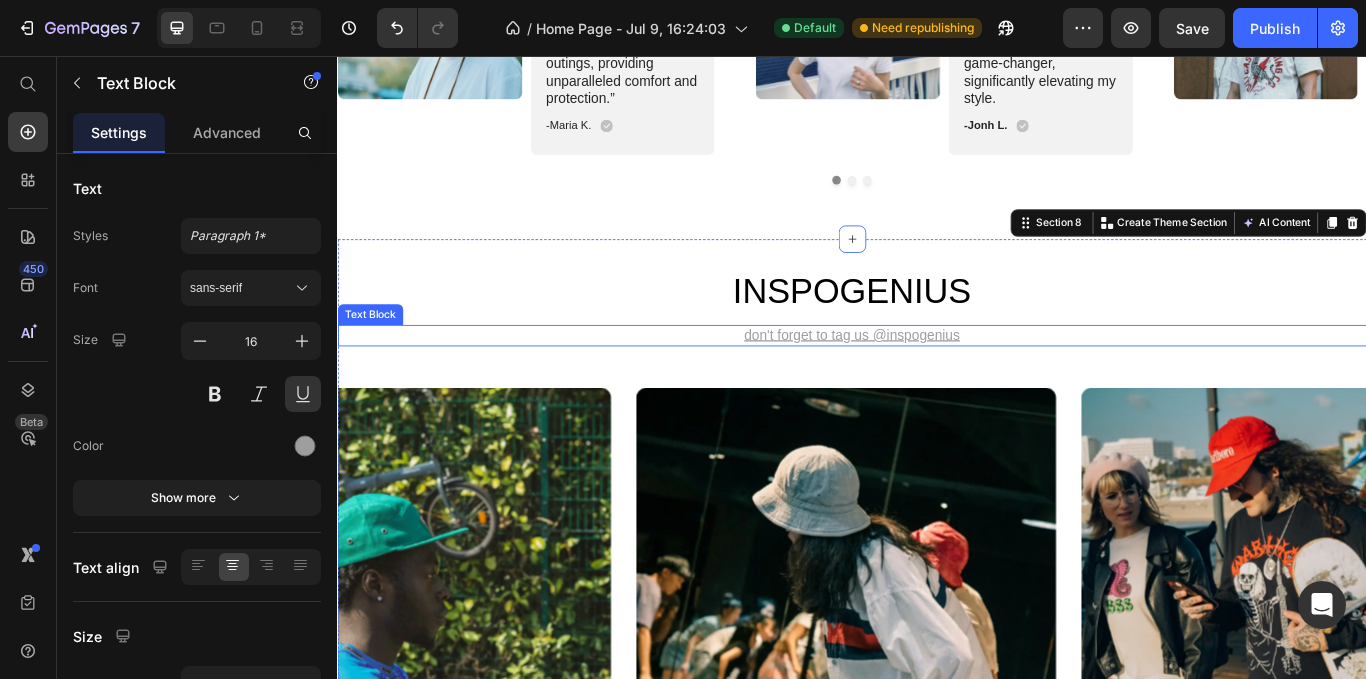 click on "Don't forget to tag us @inspogenius" at bounding box center [937, 382] 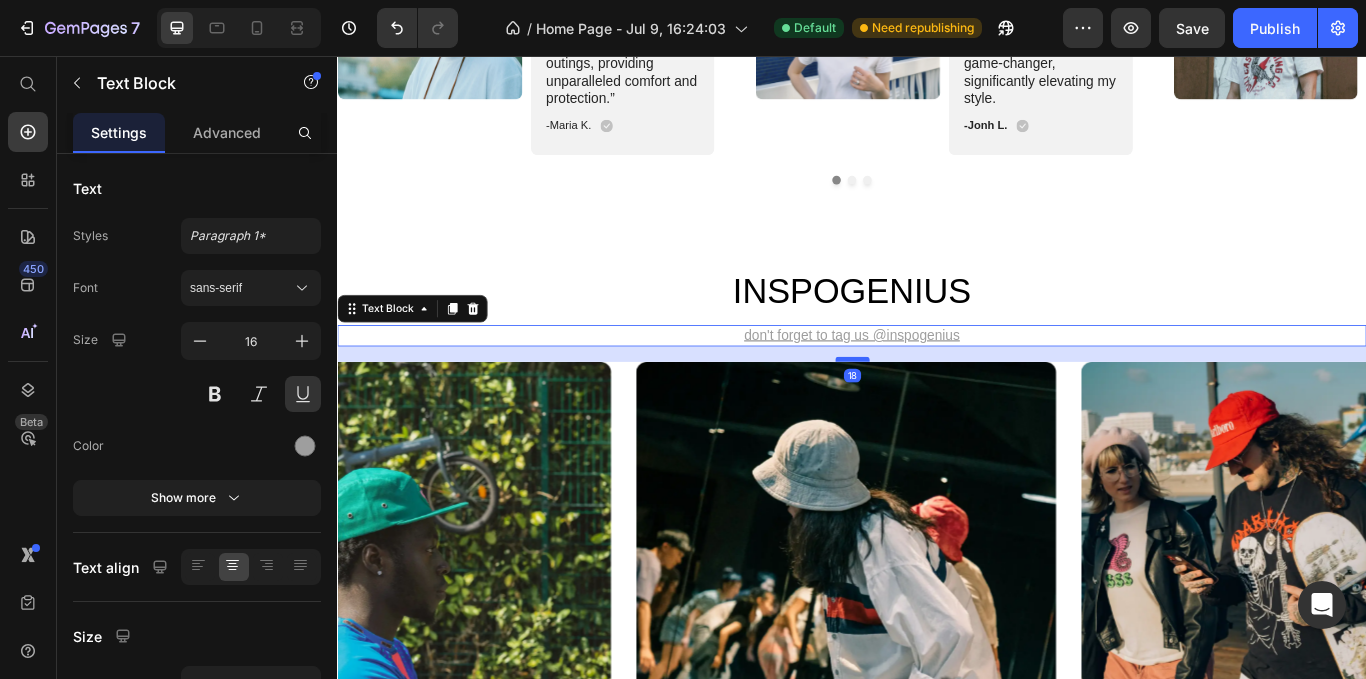 drag, startPoint x: 930, startPoint y: 434, endPoint x: 936, endPoint y: 404, distance: 30.594116 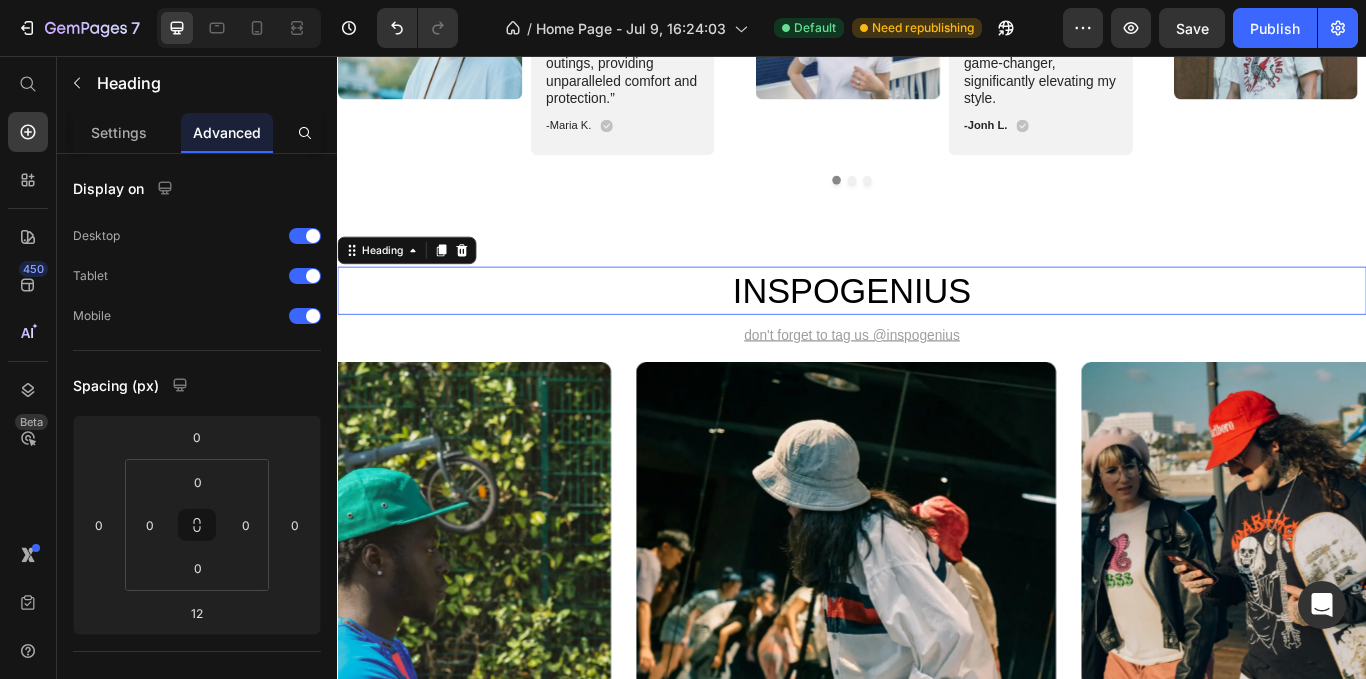 click on "INSPOGENIUS" at bounding box center (937, 330) 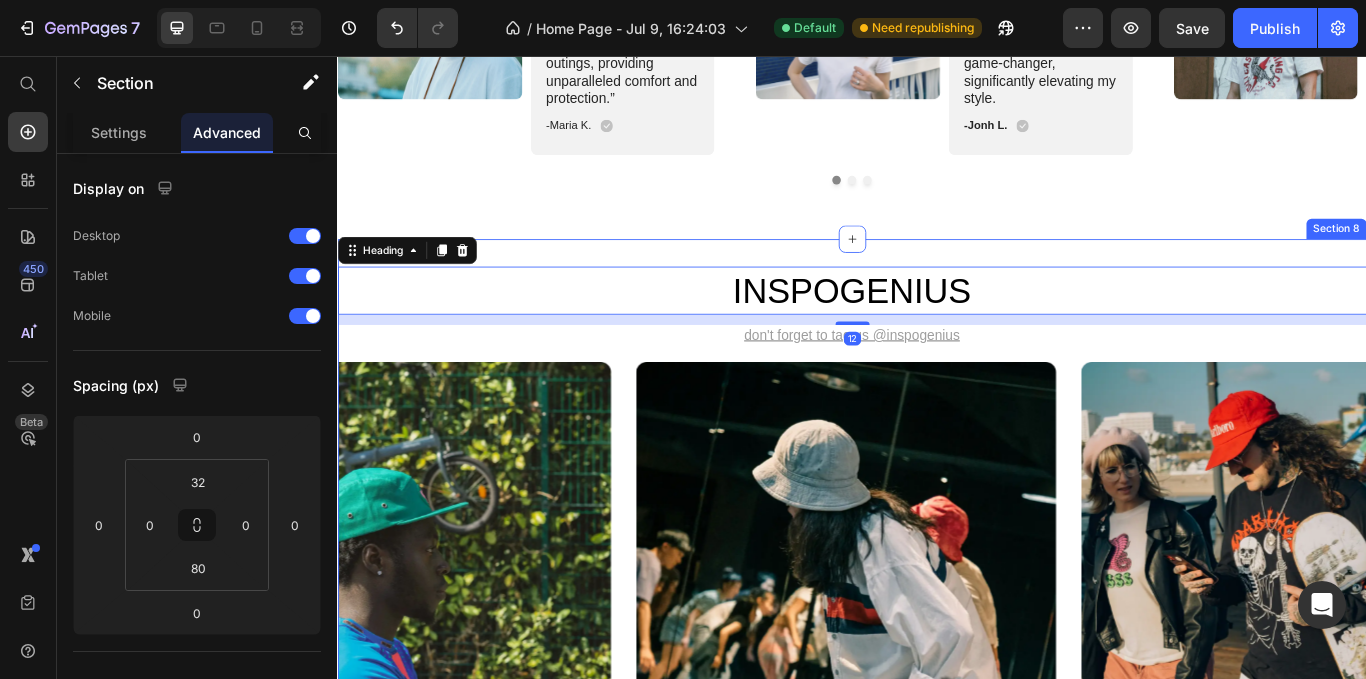 click on "INSPOGENIUS Heading   12 Don't forget to tag us @inspogenius Text Block Image Image Image Image Image Carousel Section 8" at bounding box center [937, 626] 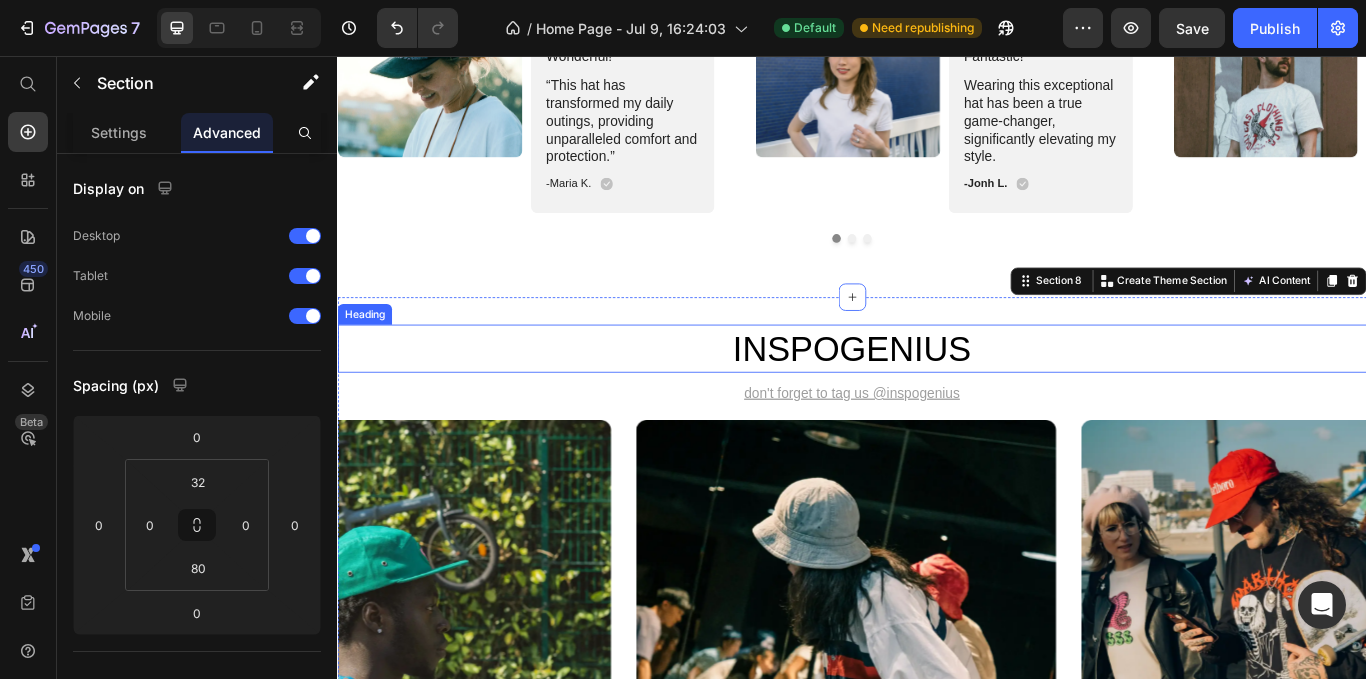 scroll, scrollTop: 3425, scrollLeft: 0, axis: vertical 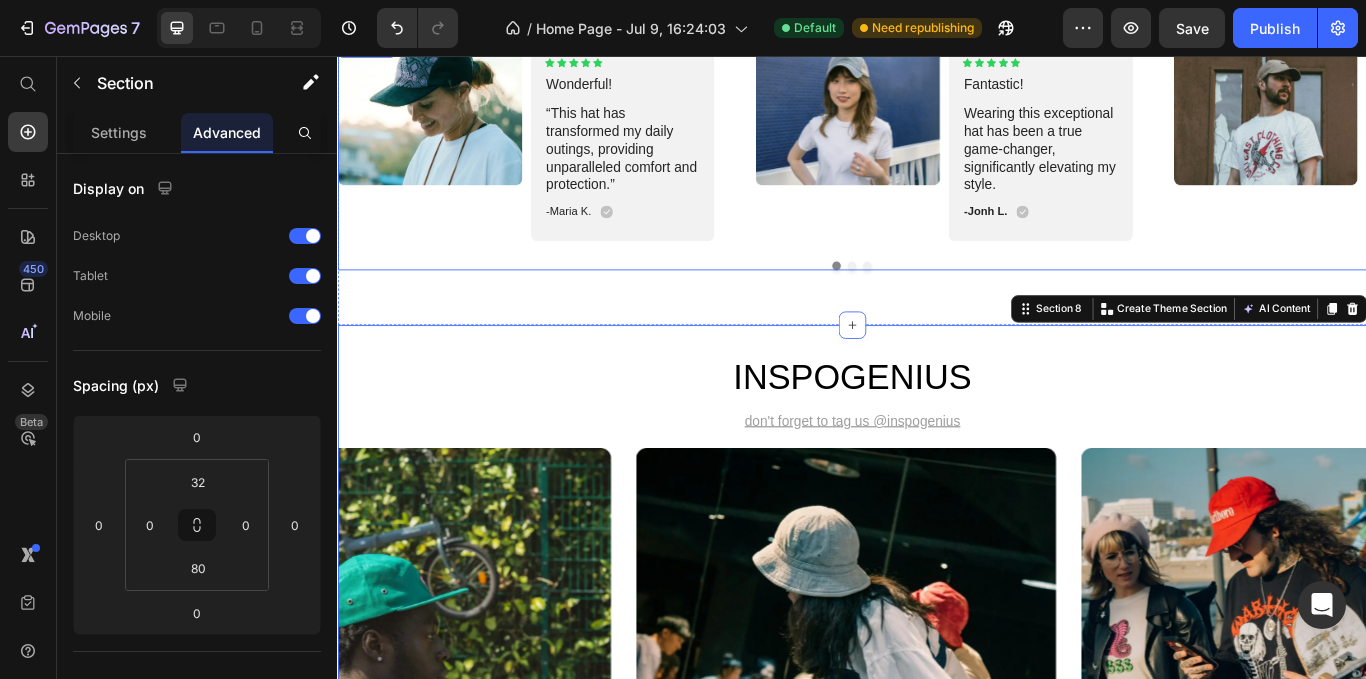 click on "Image
Icon
Icon
Icon
Icon
Icon Icon List Wonderful! Text Block “This hat has transformed my daily outings, providing unparalleled comfort and protection.” Text Block -Maria K. Text Block
Icon Row Row Carousel Image
Icon
Icon
Icon
Icon
Icon Icon List Fantastic! Text Block Wearing this exceptional hat has been a true game-changer, significantly elevating my style. Text Block -Jonh L. Text Block
Icon Row Row Carousel Image
Icon
Icon
Icon
Icon
Icon Icon List Fantastic! Text Block “This hat has become an indispensable part of my everyday look, delivering both function and fashion.” Text Block -Ken K. Text Block
Icon Row Row Carousel" at bounding box center [937, 170] 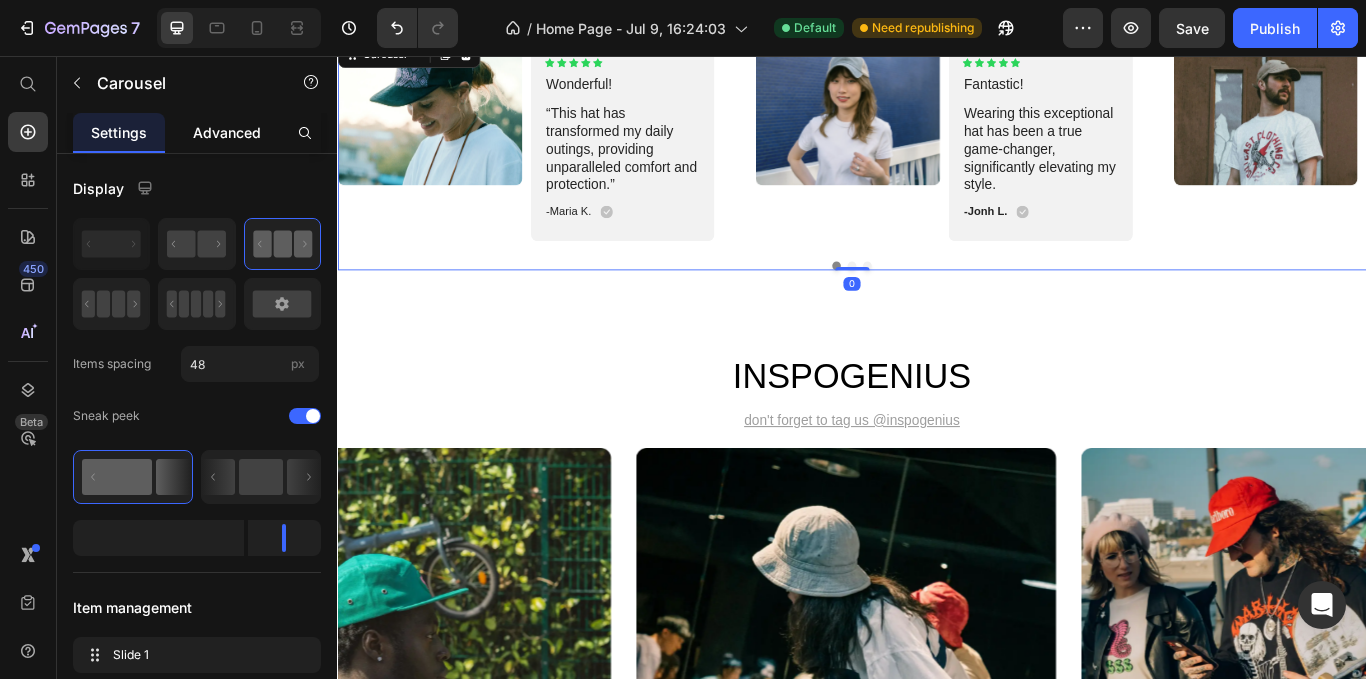click on "Advanced" at bounding box center (227, 132) 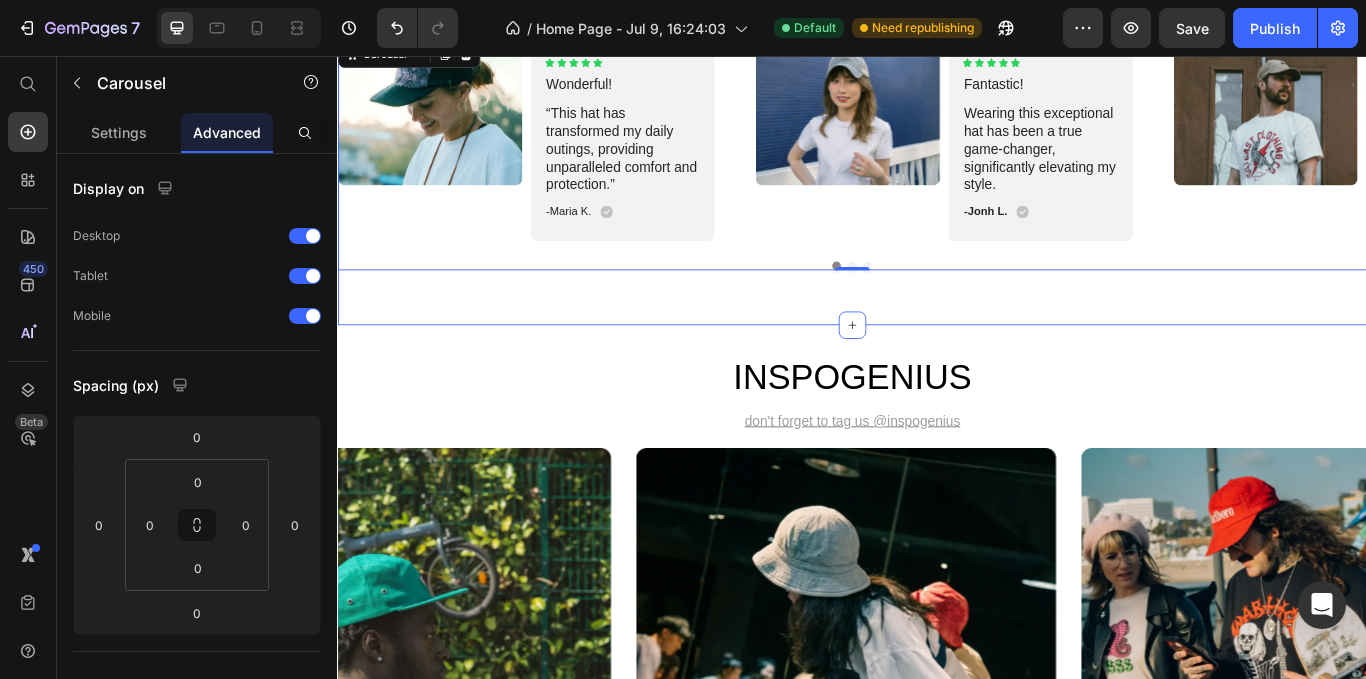 click on "Icon
Icon
Icon
Icon
Icon Icon List 2000+ 5-Star Reviews Text Block What Our Customers Are Saying Heading Image
Icon
Icon
Icon
Icon
Icon Icon List Wonderful! Text Block “This hat has transformed my daily outings, providing unparalleled comfort and protection.” Text Block -Maria K. Text Block
Icon Row Row Carousel Image
Icon
Icon
Icon
Icon
Icon Icon List Fantastic! Text Block Wearing this exceptional hat has been a true game-changer, significantly elevating my style. Text Block -Jonh L. Text Block
Icon Row Row Carousel Image
Icon
Icon
Icon
Icon
Icon Icon List Fantastic! Text Block Text Block -Ken K. Text Block" at bounding box center (937, 119) 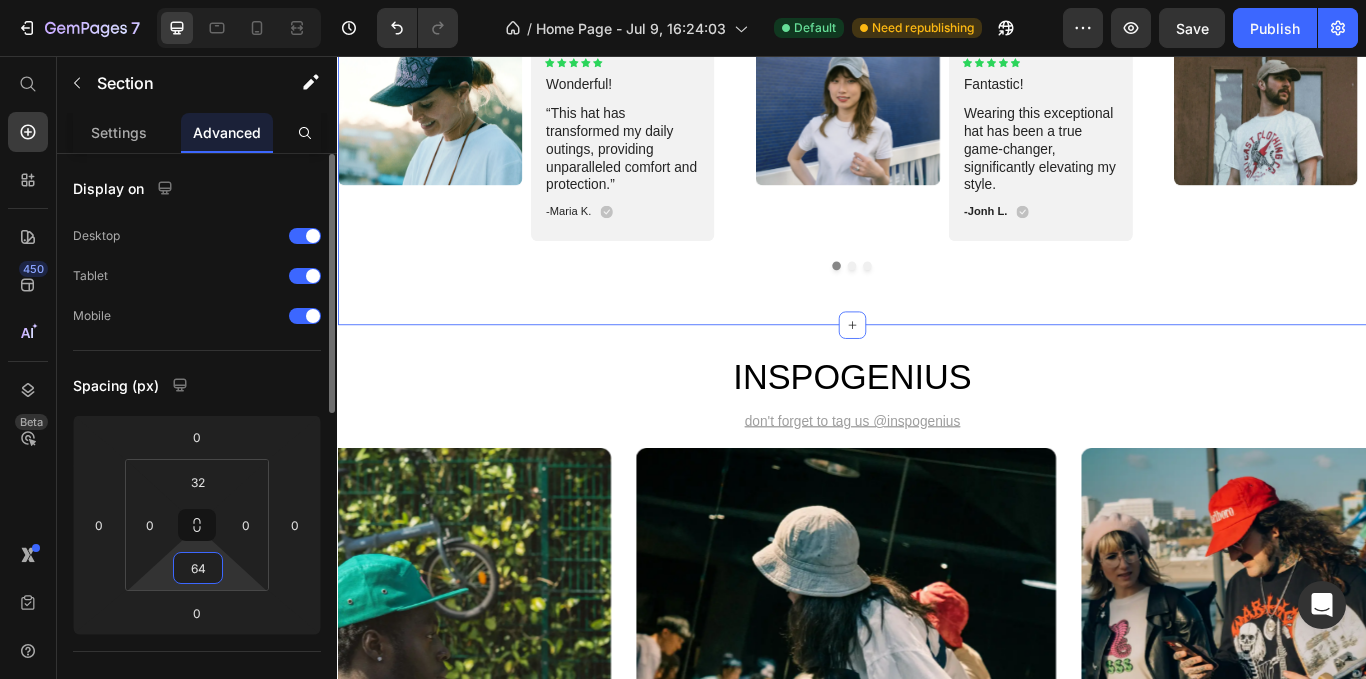 click on "64" at bounding box center (198, 568) 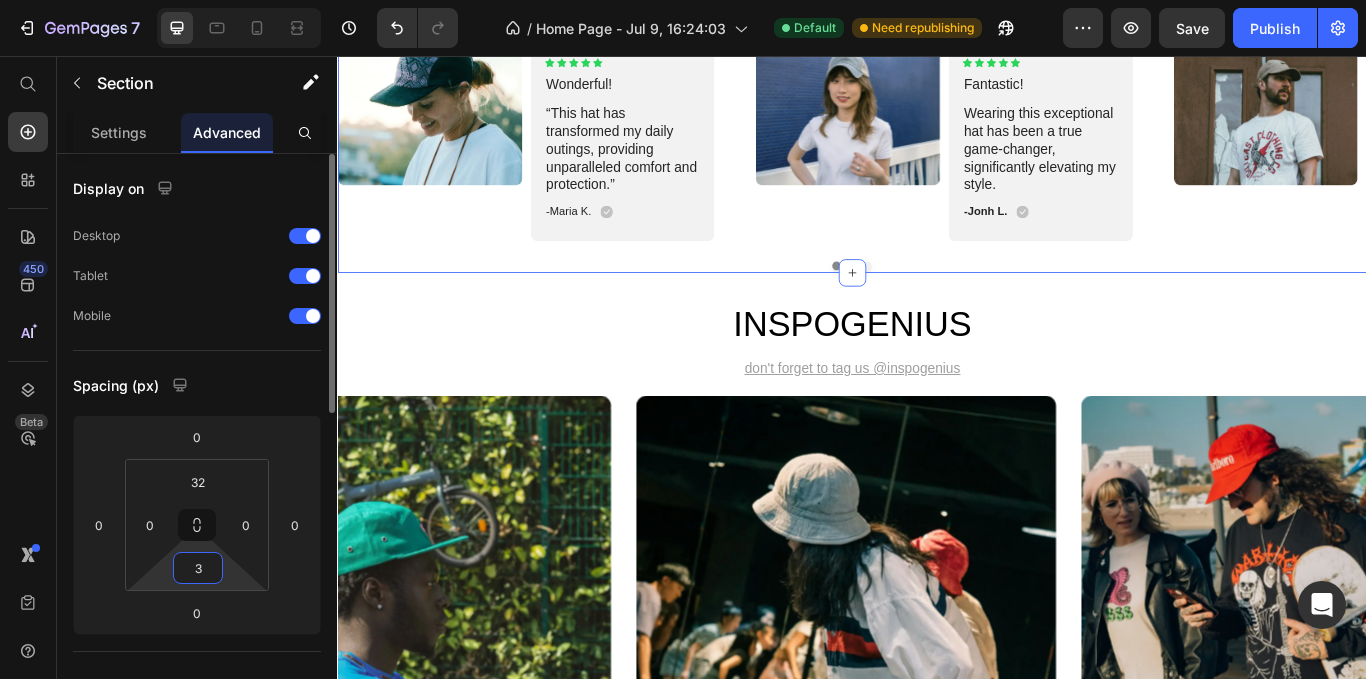 type on "32" 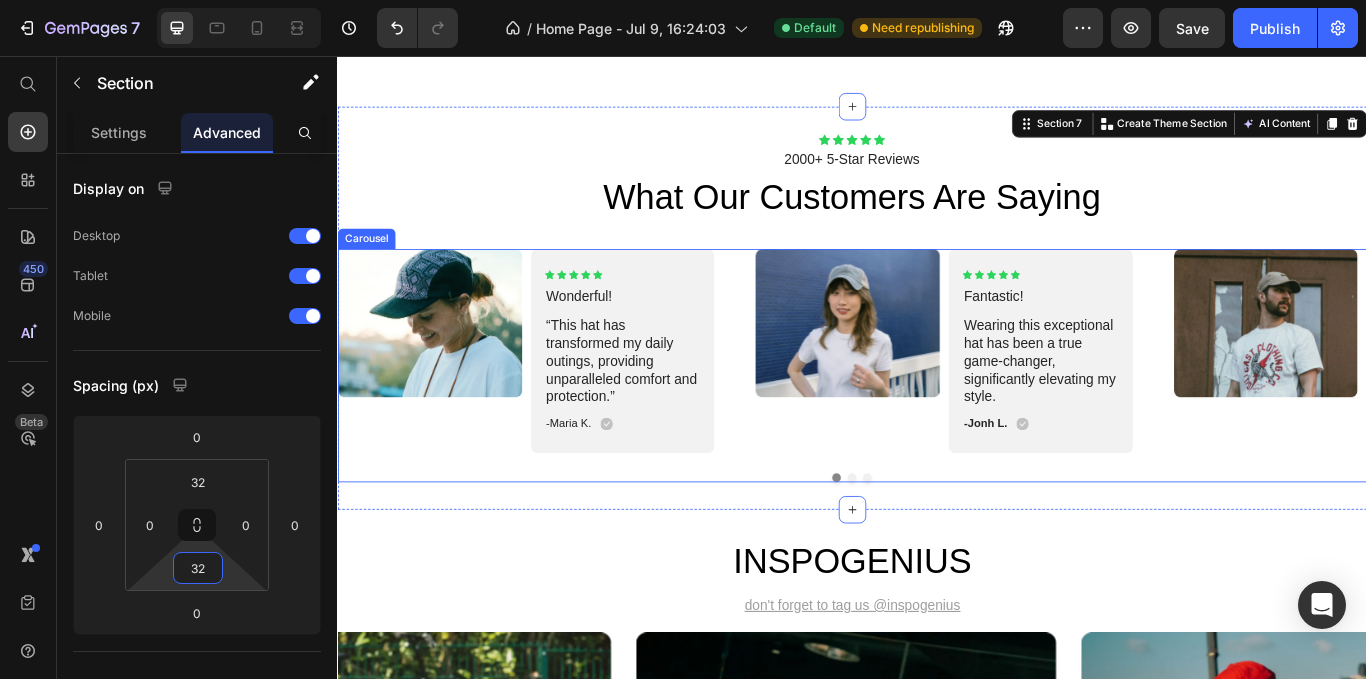 scroll, scrollTop: 3025, scrollLeft: 0, axis: vertical 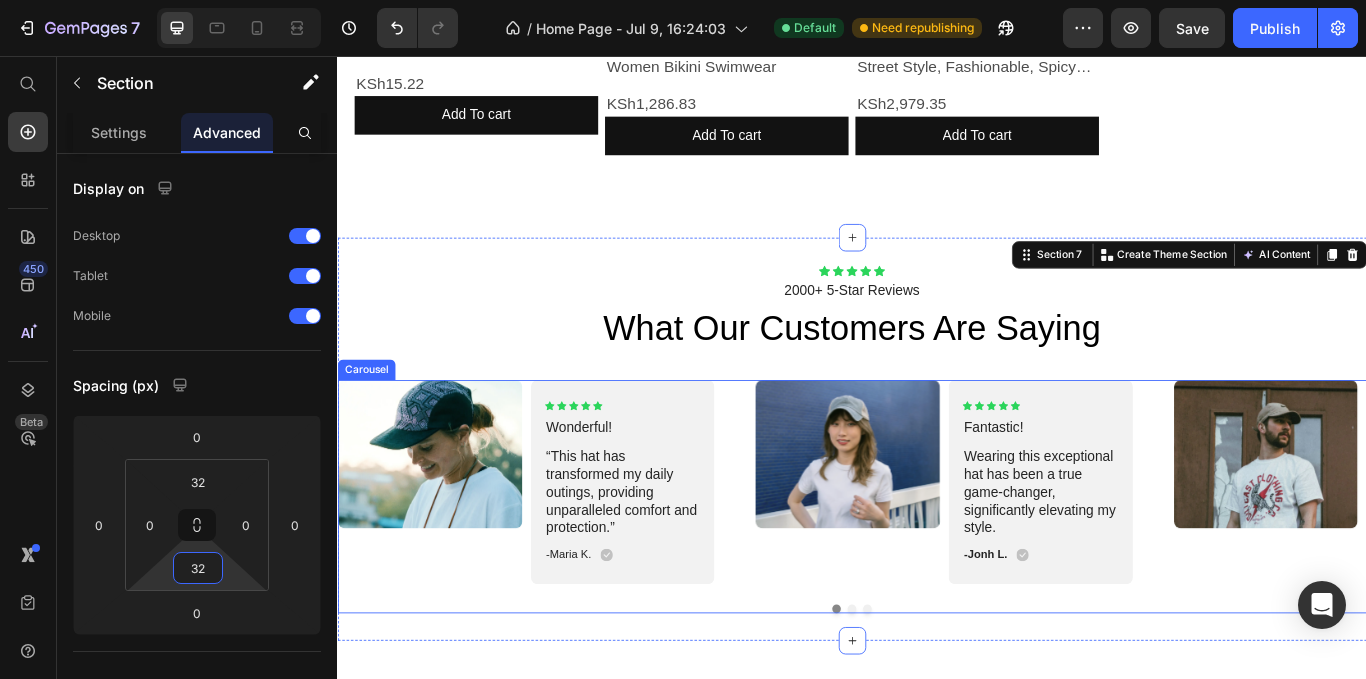 click at bounding box center [937, 701] 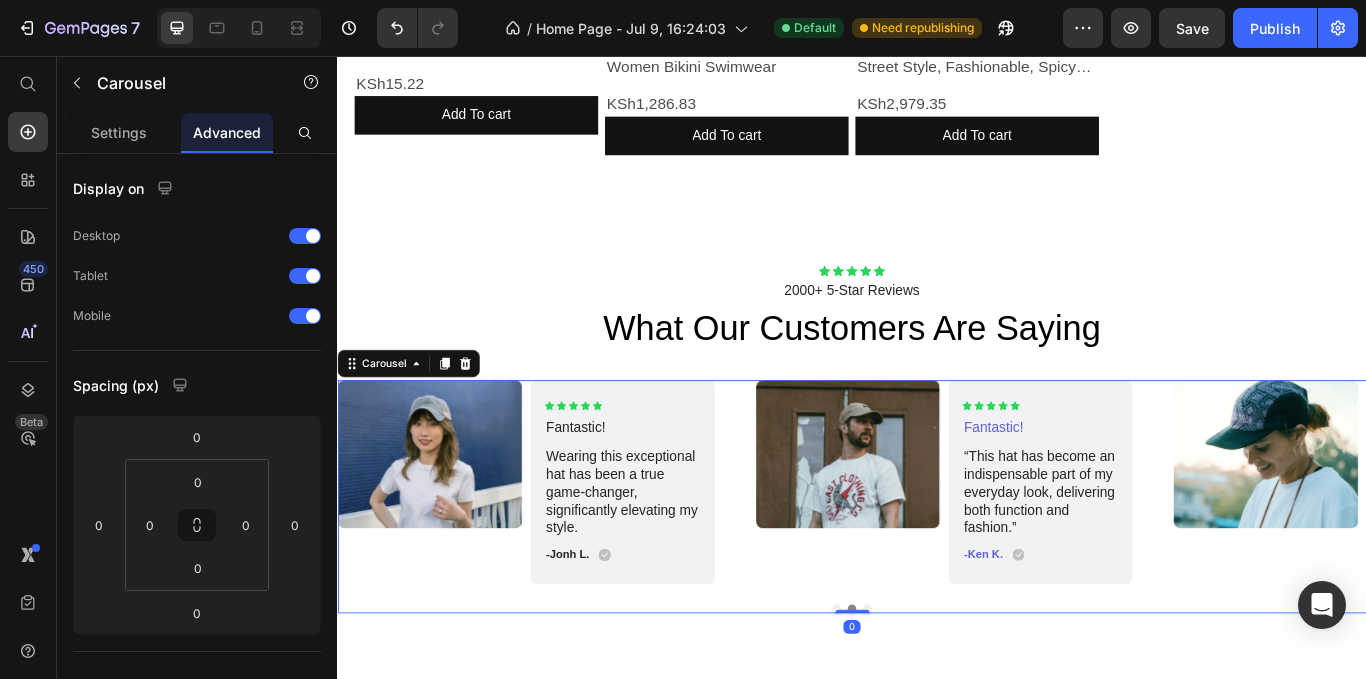 click at bounding box center (955, 701) 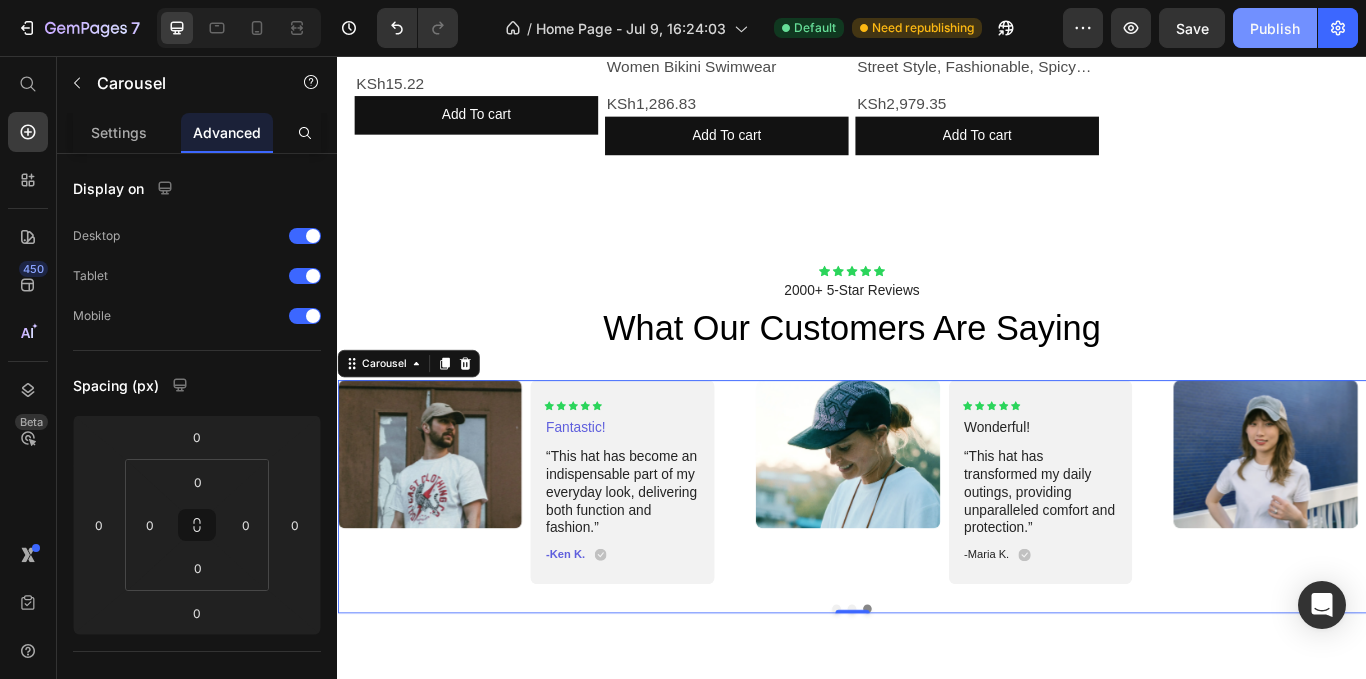 click on "Publish" at bounding box center (1275, 28) 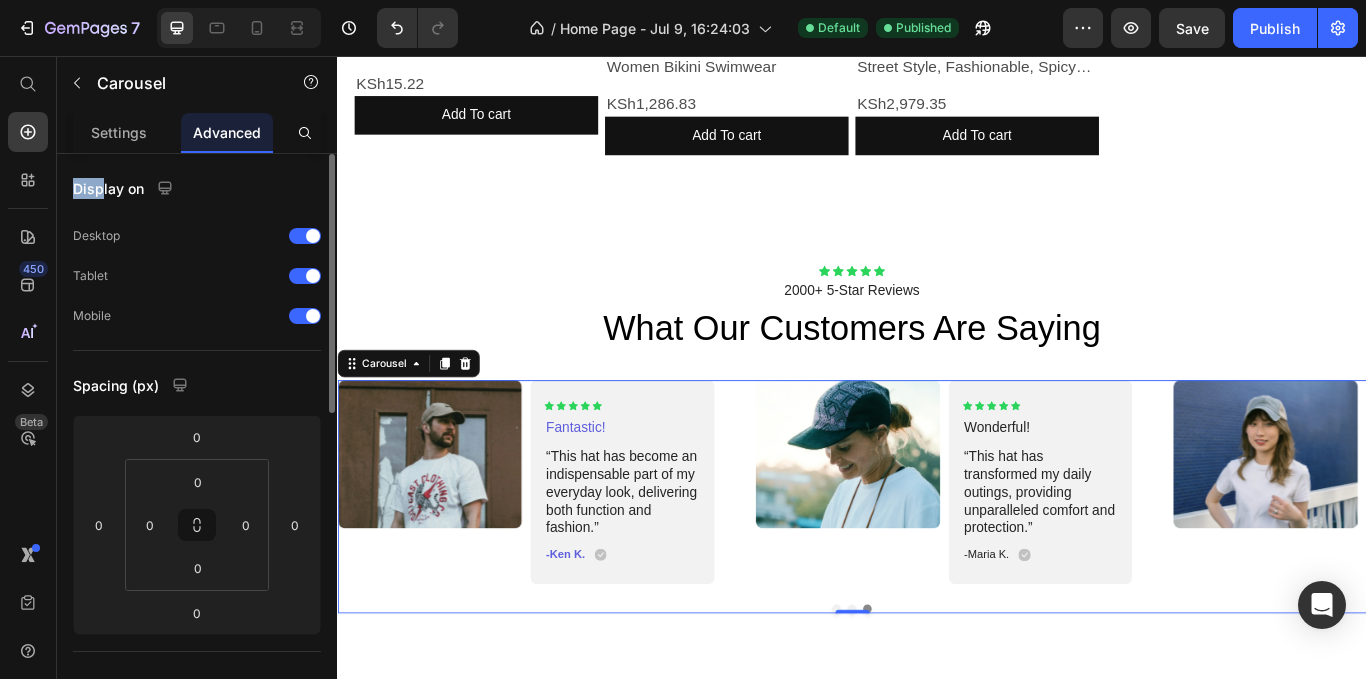 drag, startPoint x: 70, startPoint y: 73, endPoint x: 100, endPoint y: 159, distance: 91.08238 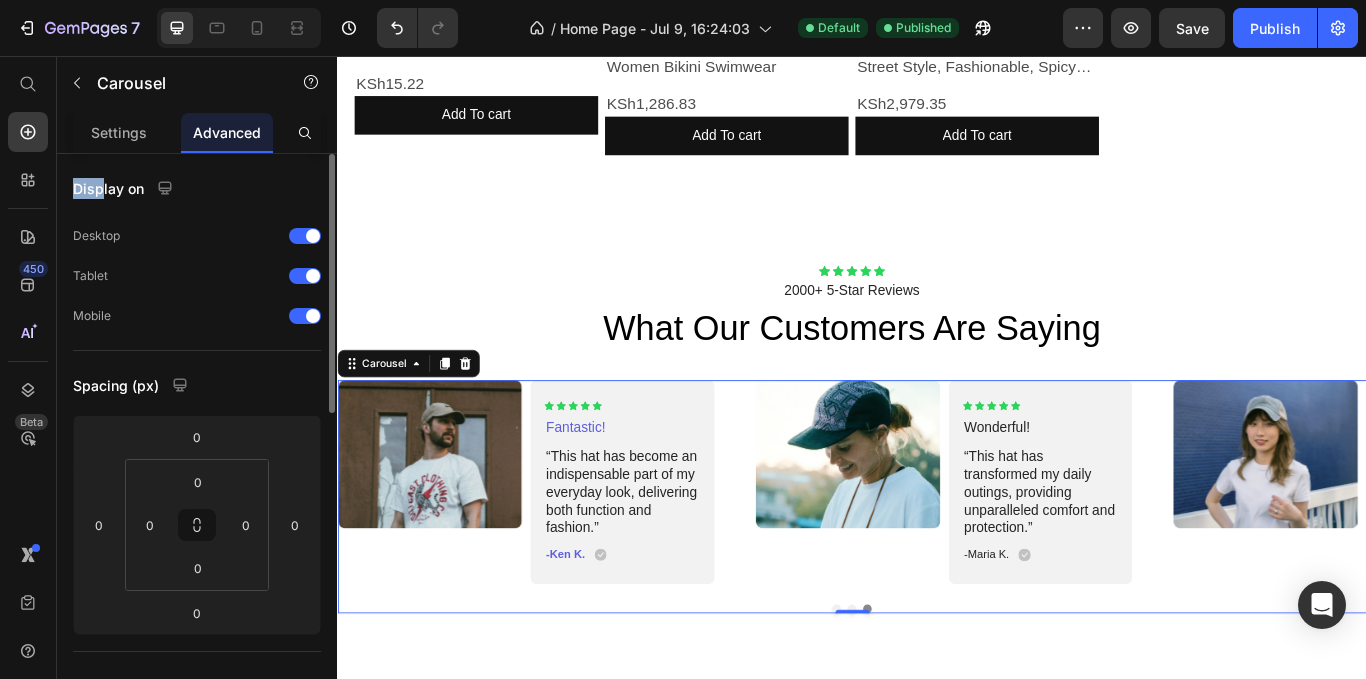 click on "Carousel Settings Advanced Display on Desktop Tablet Mobile Spacing (px) 0 0 0 0 0 0 0 0 Shape Border Corner Shadow Position Opacity 100 % Animation Upgrade to Build plan  to unlock Animation & other premium features. Interaction Upgrade to Optimize plan  to unlock Interaction & other premium features. CSS class  Delete element" at bounding box center [197, 367] 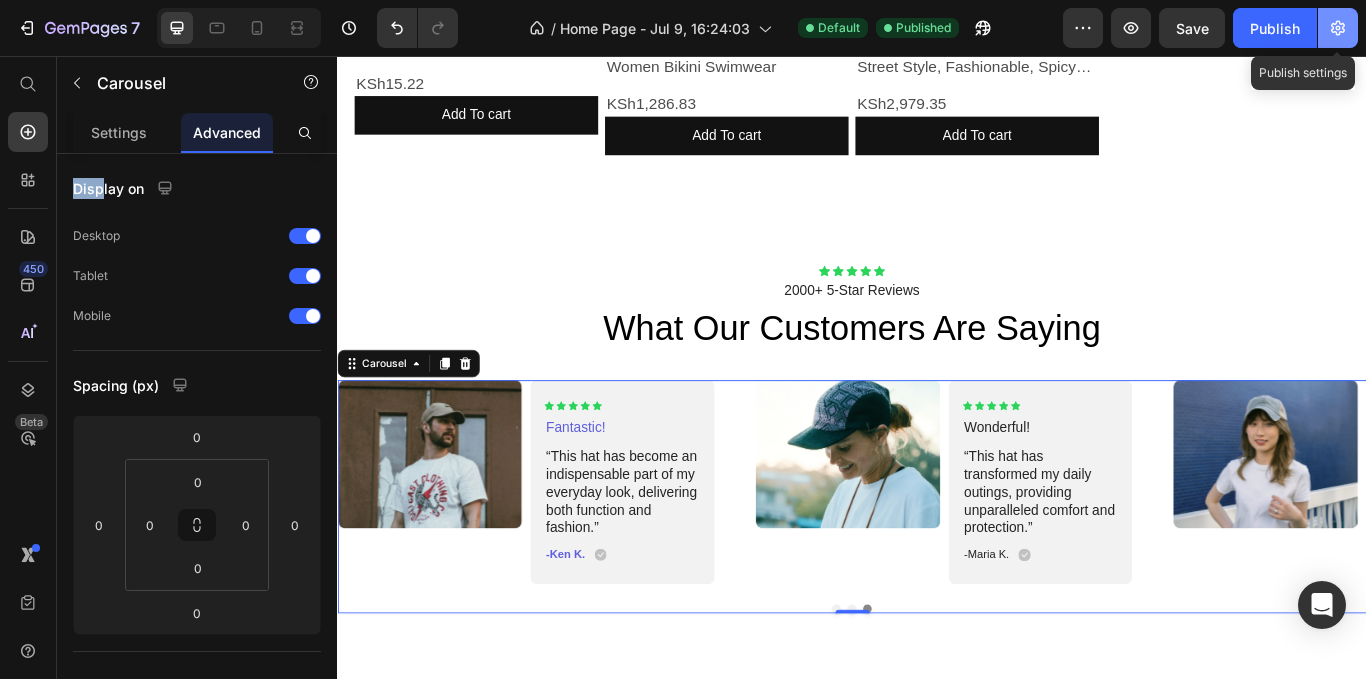 click 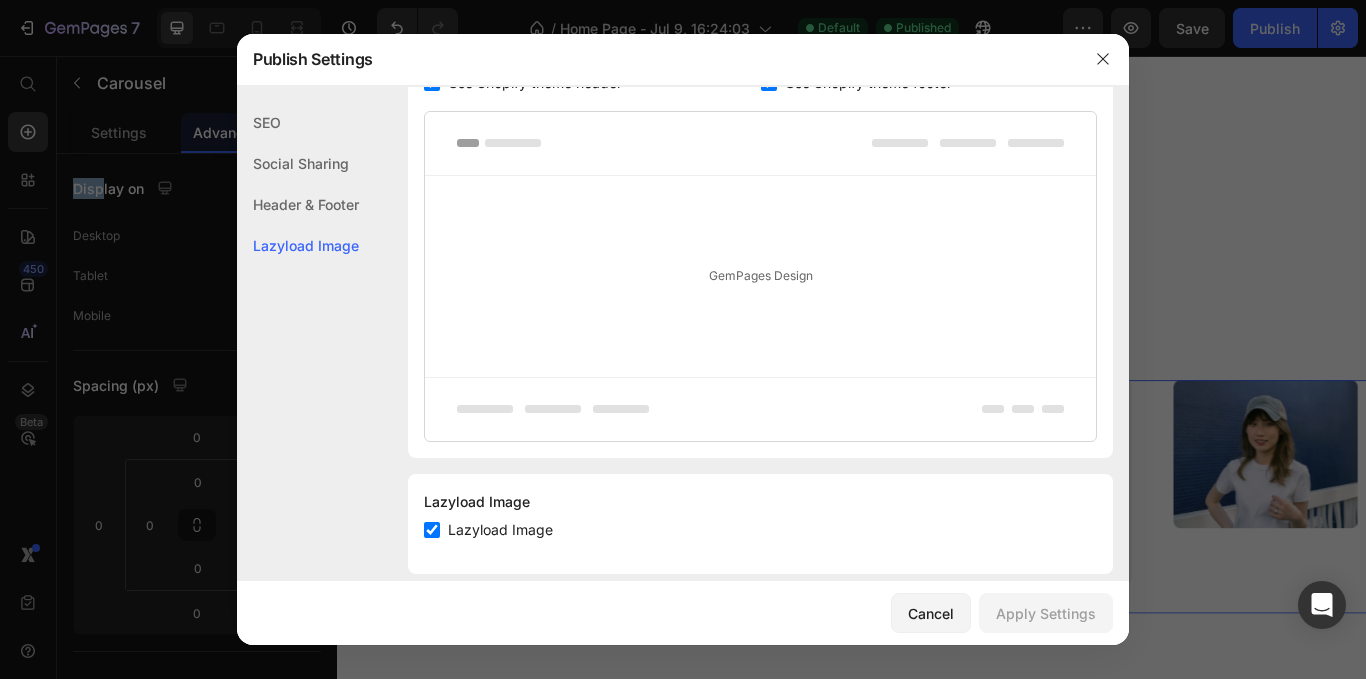 scroll, scrollTop: 200, scrollLeft: 0, axis: vertical 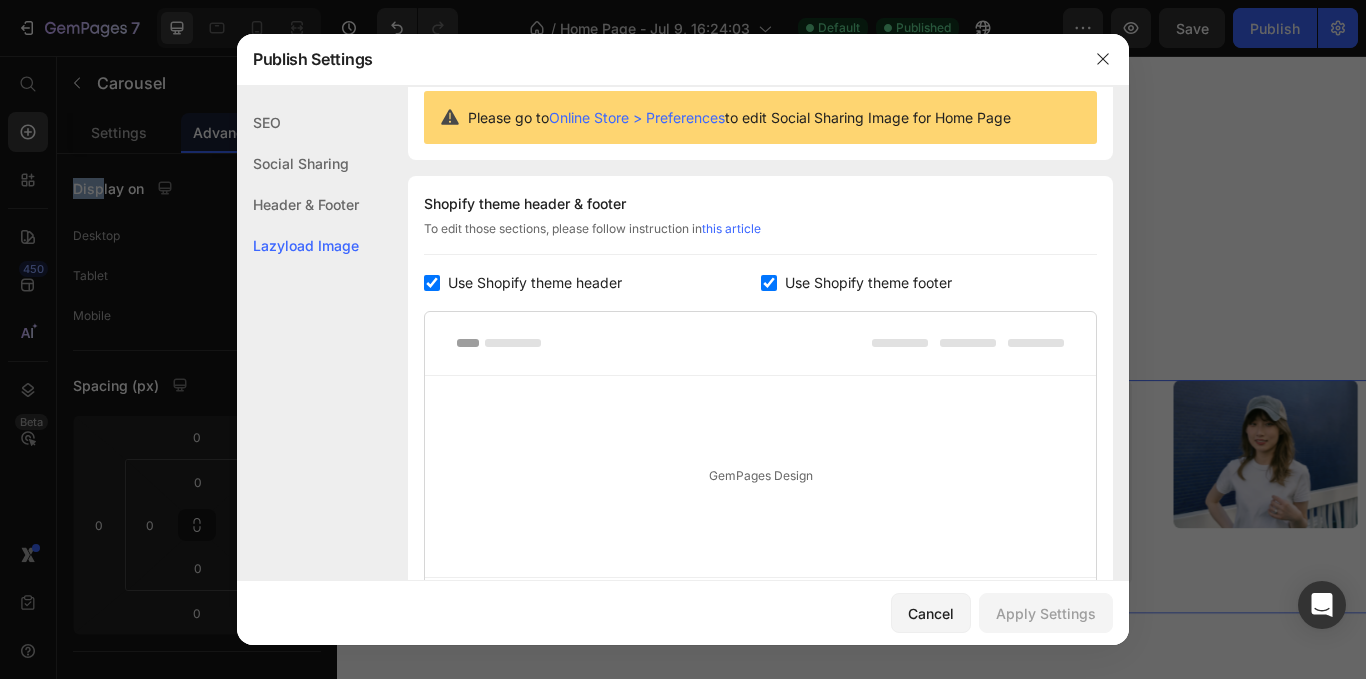 click at bounding box center [769, 283] 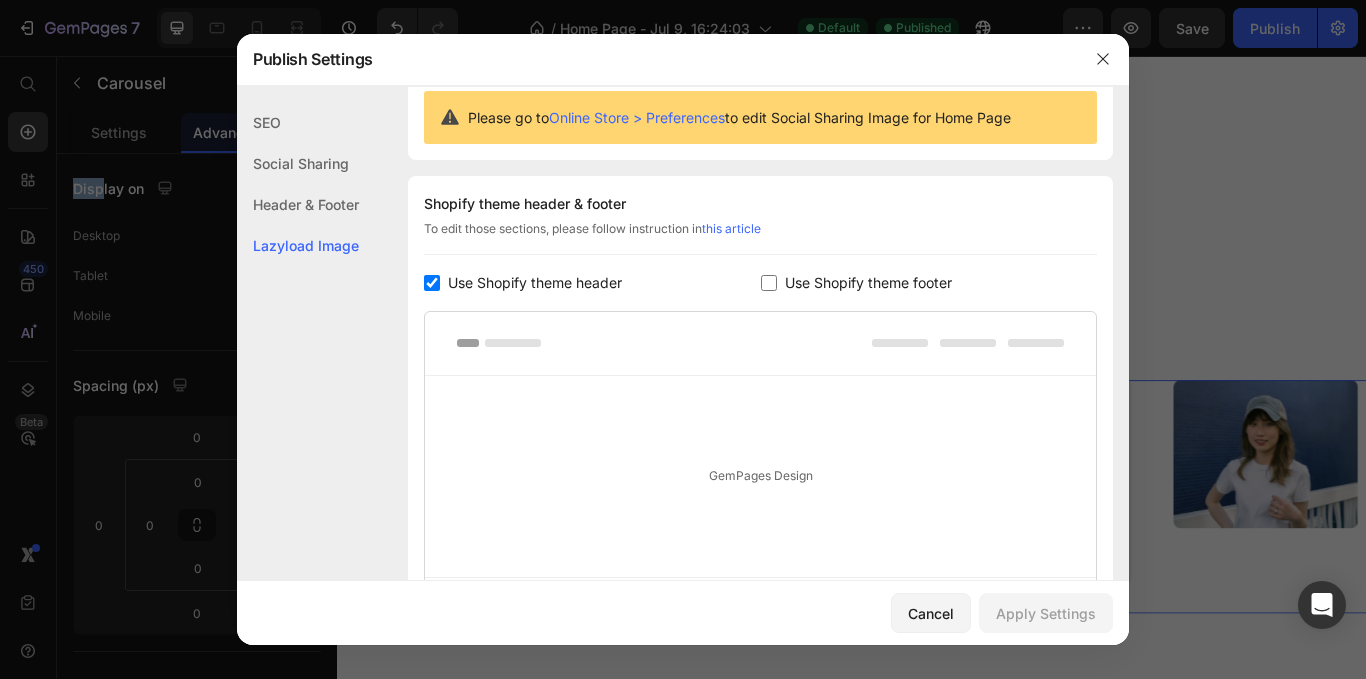 checkbox on "false" 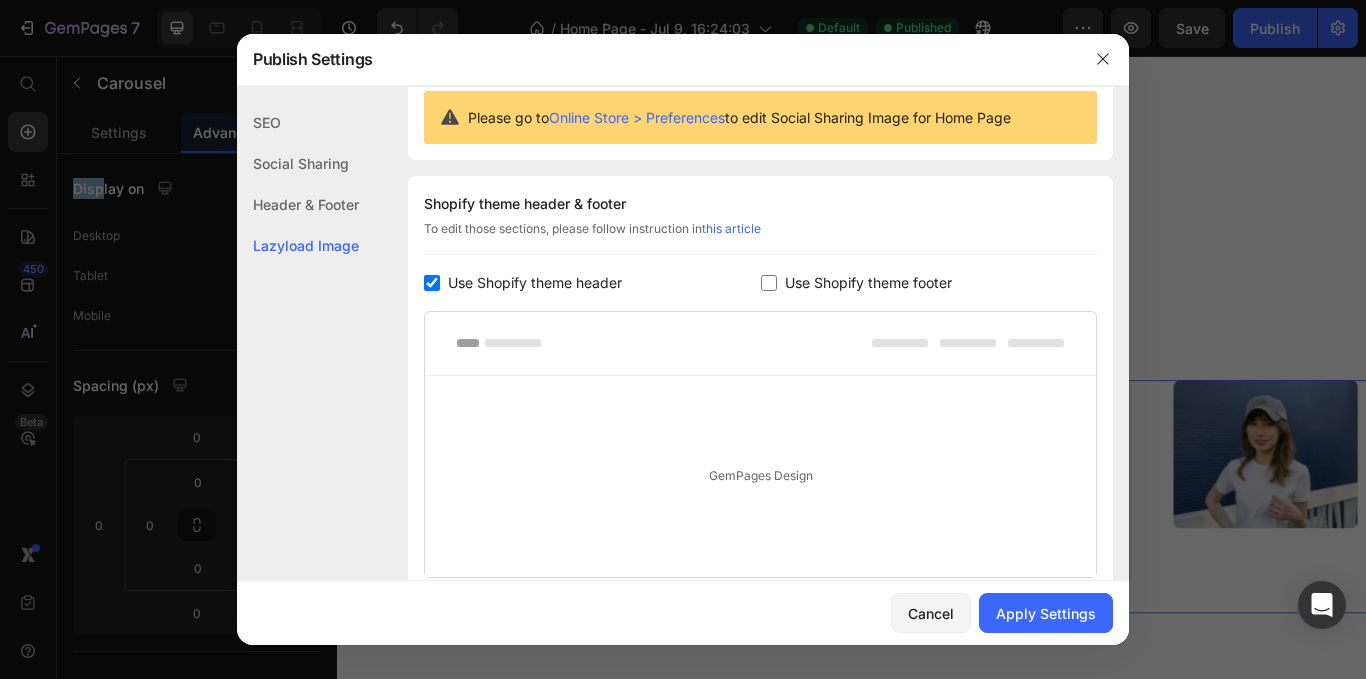 scroll, scrollTop: 361, scrollLeft: 0, axis: vertical 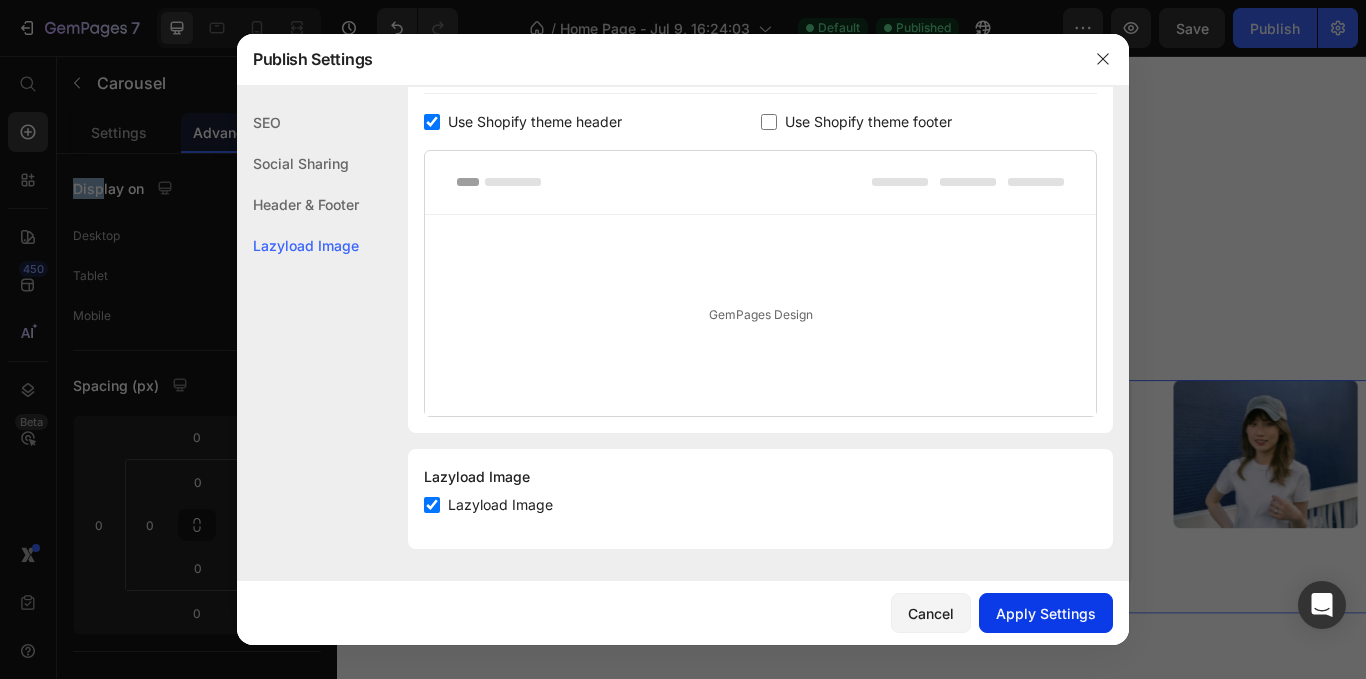 click on "Apply Settings" at bounding box center (1046, 613) 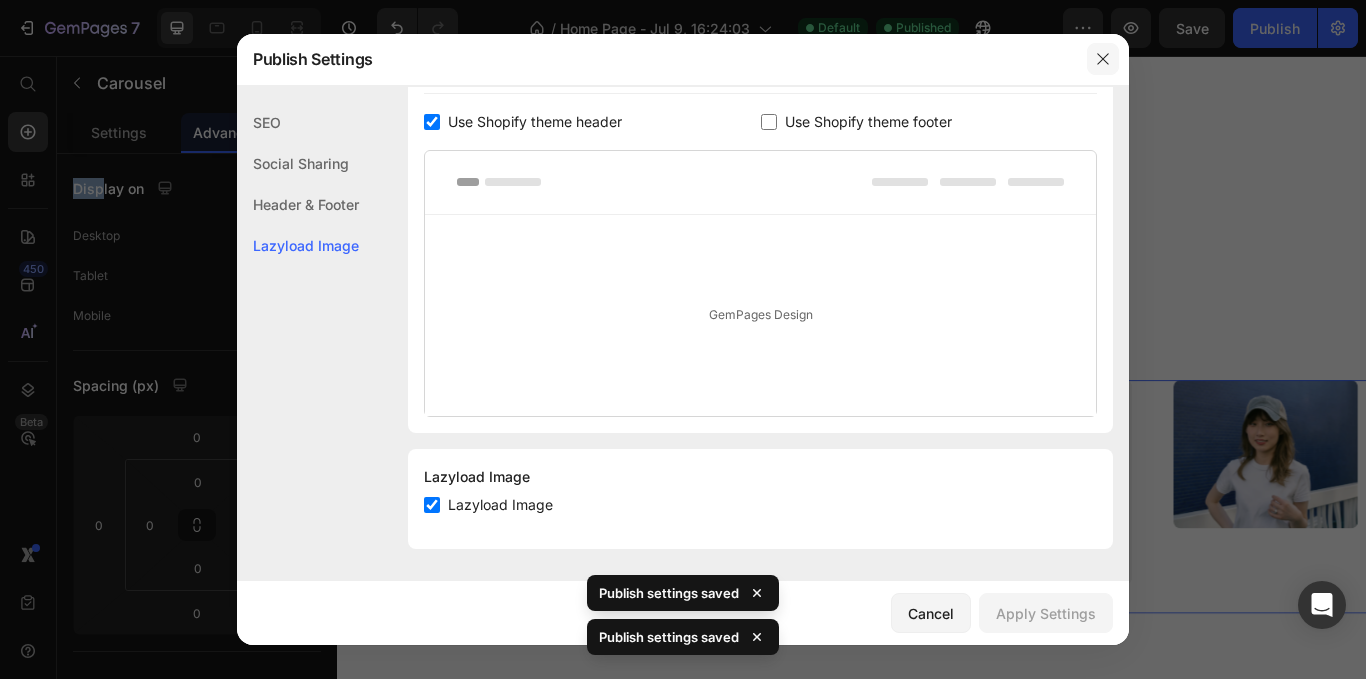 click 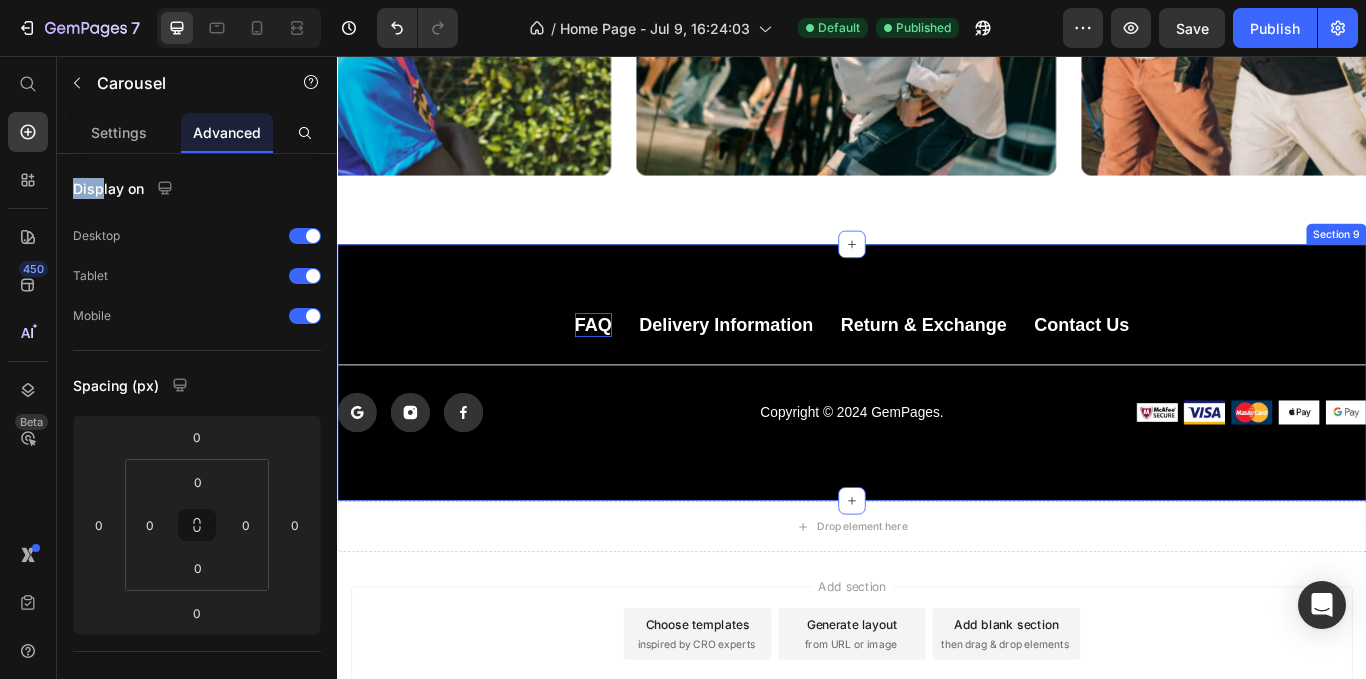scroll, scrollTop: 4084, scrollLeft: 0, axis: vertical 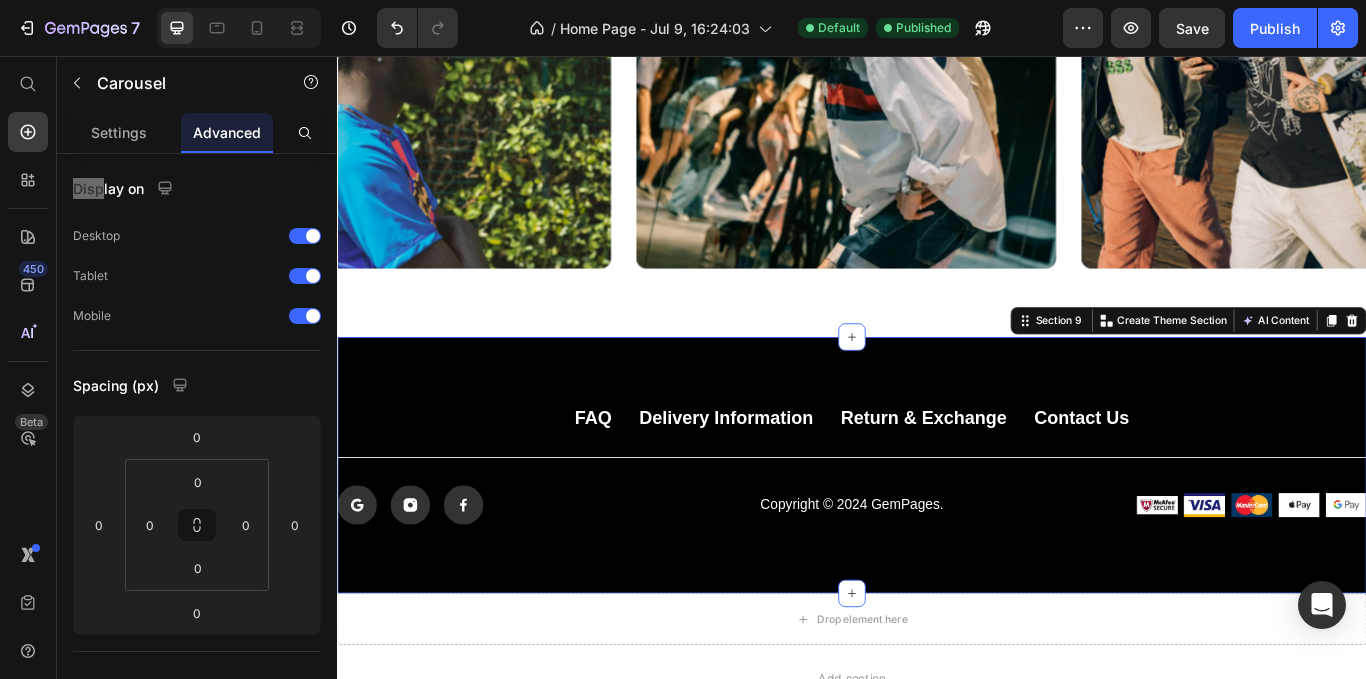 click on "FAQ Button delivery information Button return & exchange   Button contact us Button Row                Title Line
Icon
Icon
Icon Row Copyright © 2024 GemPages.  Text Block Image Image Image Image Image Row Row Section 9   You can create reusable sections Create Theme Section AI Content Write with GemAI What would you like to describe here? Tone and Voice Persuasive Product Show more Generate" at bounding box center (937, 533) 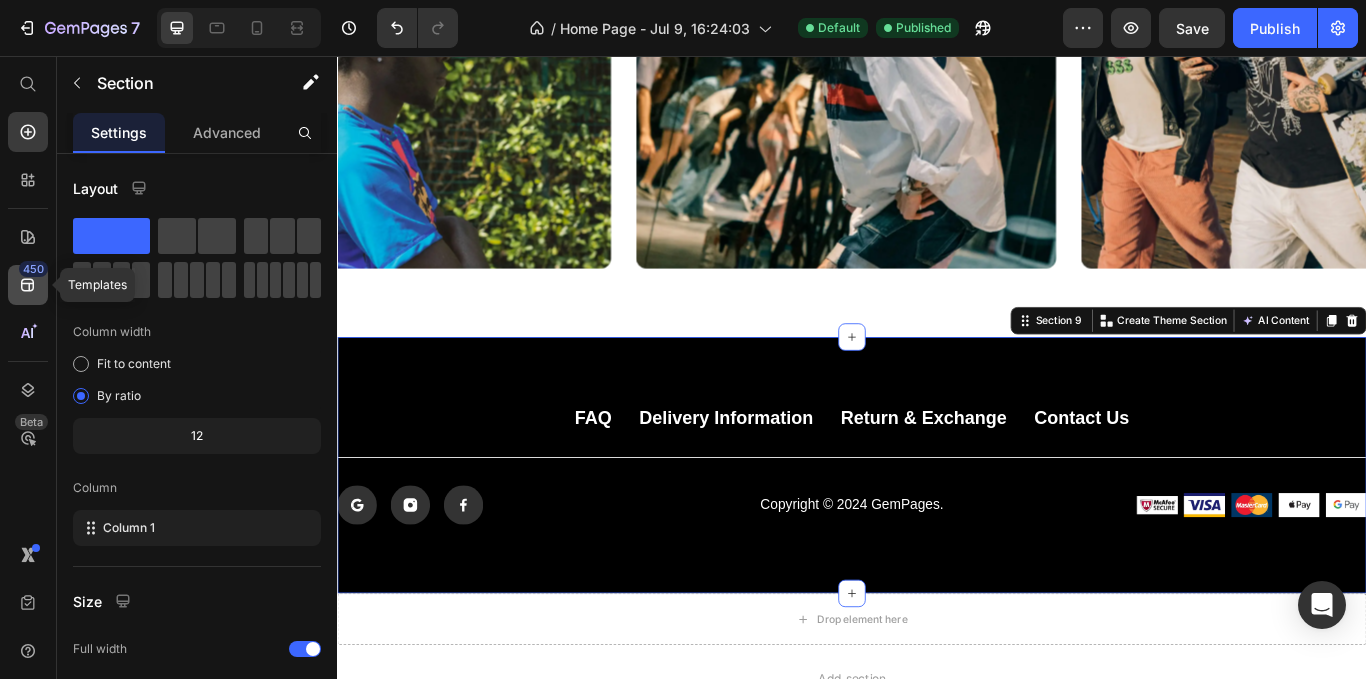 click 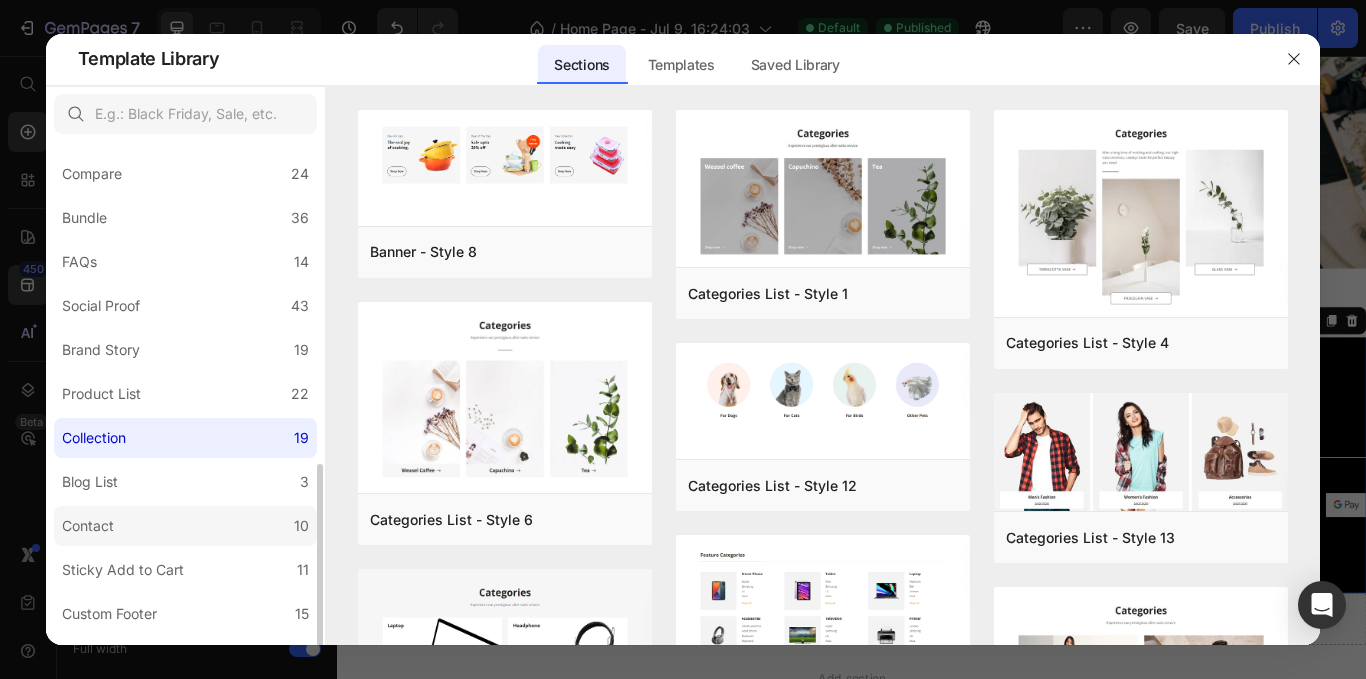 scroll, scrollTop: 477, scrollLeft: 0, axis: vertical 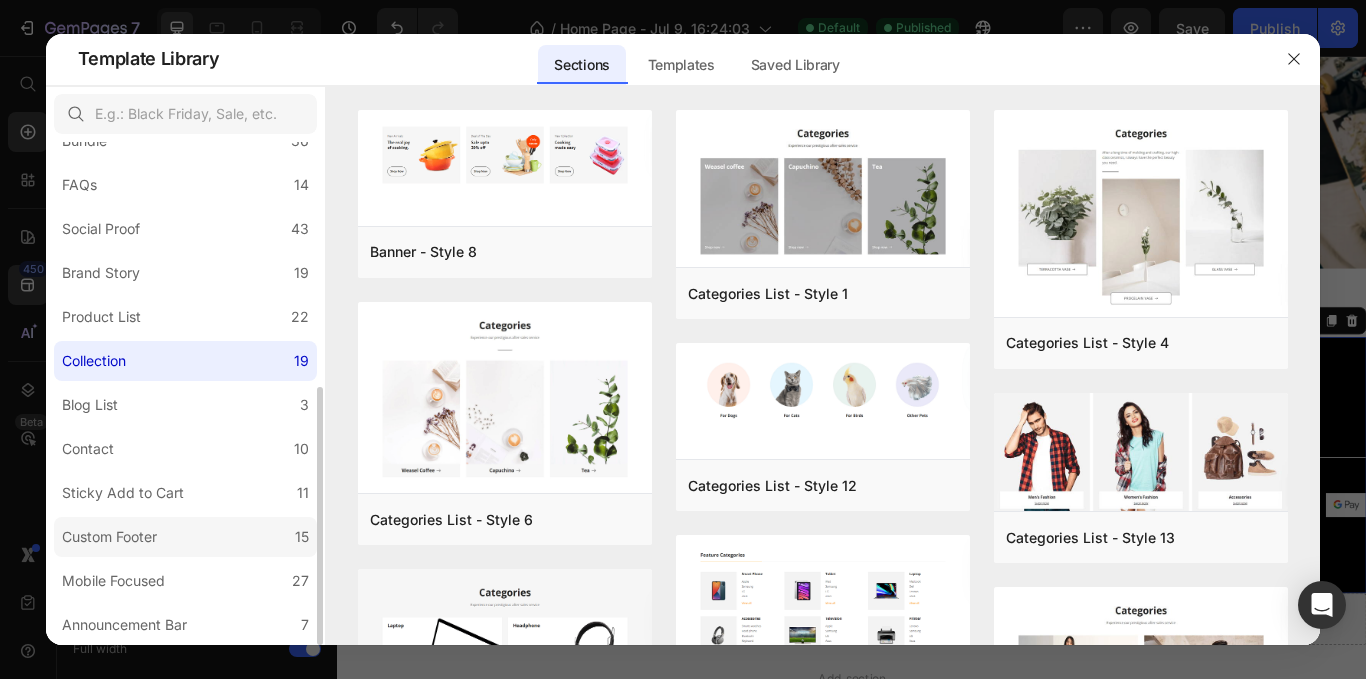click on "Custom Footer" at bounding box center (113, 537) 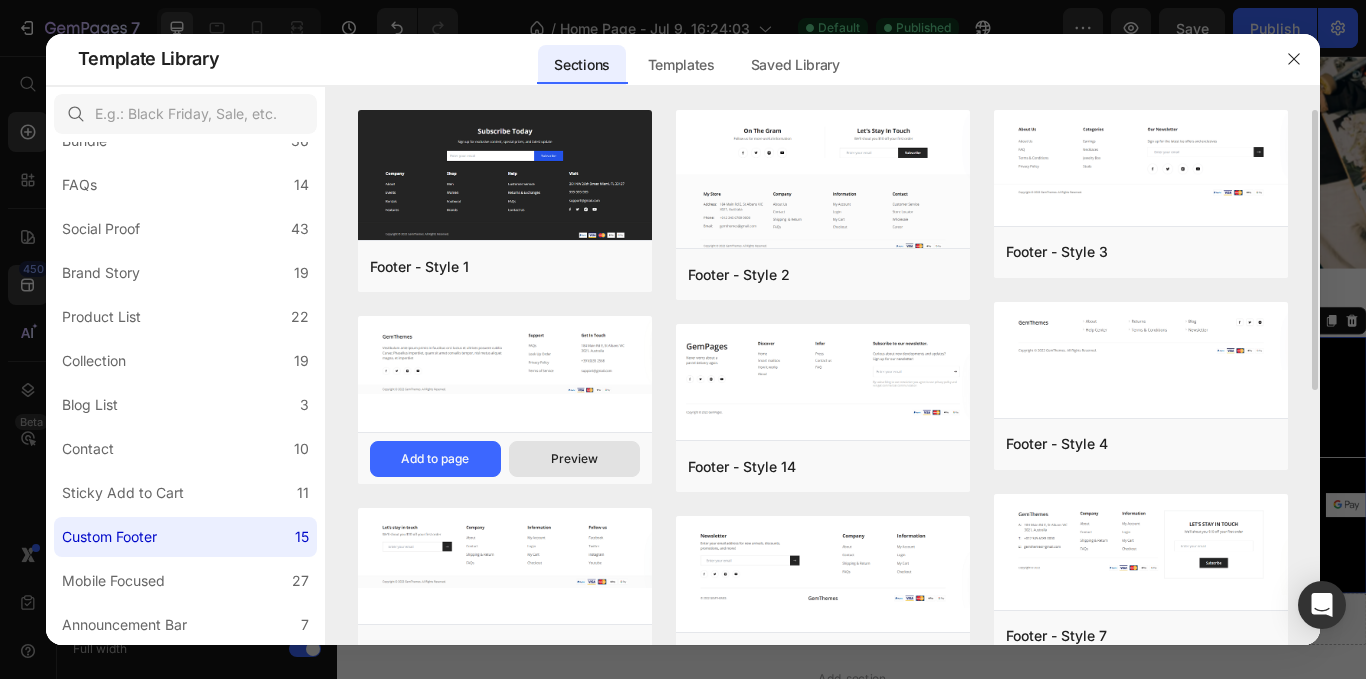 scroll, scrollTop: 200, scrollLeft: 0, axis: vertical 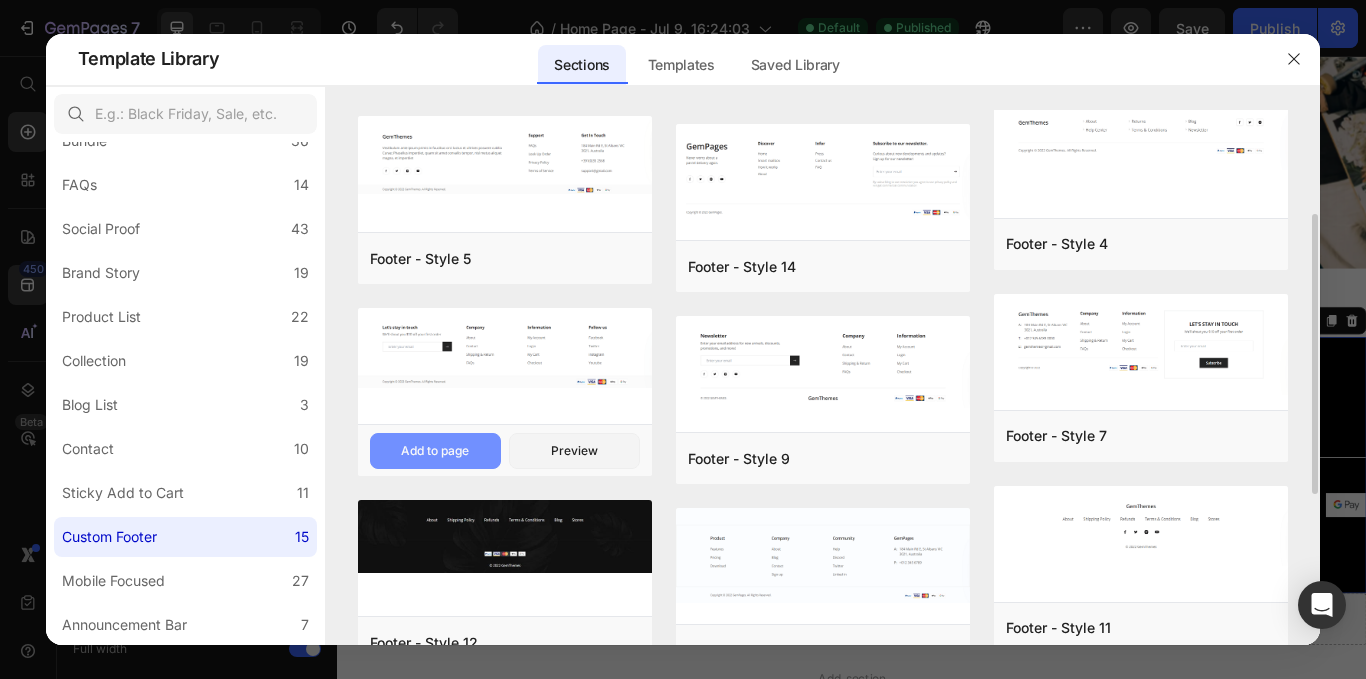 click on "Add to page" at bounding box center (435, 451) 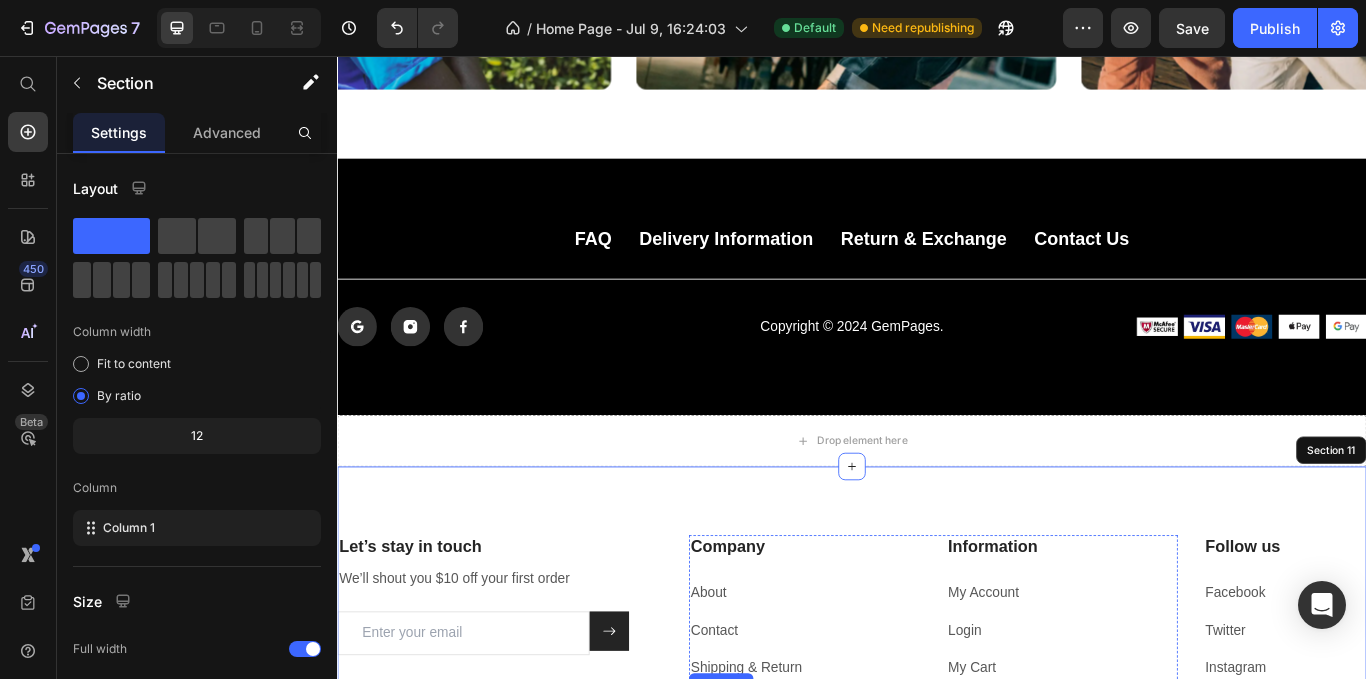 scroll, scrollTop: 4284, scrollLeft: 0, axis: vertical 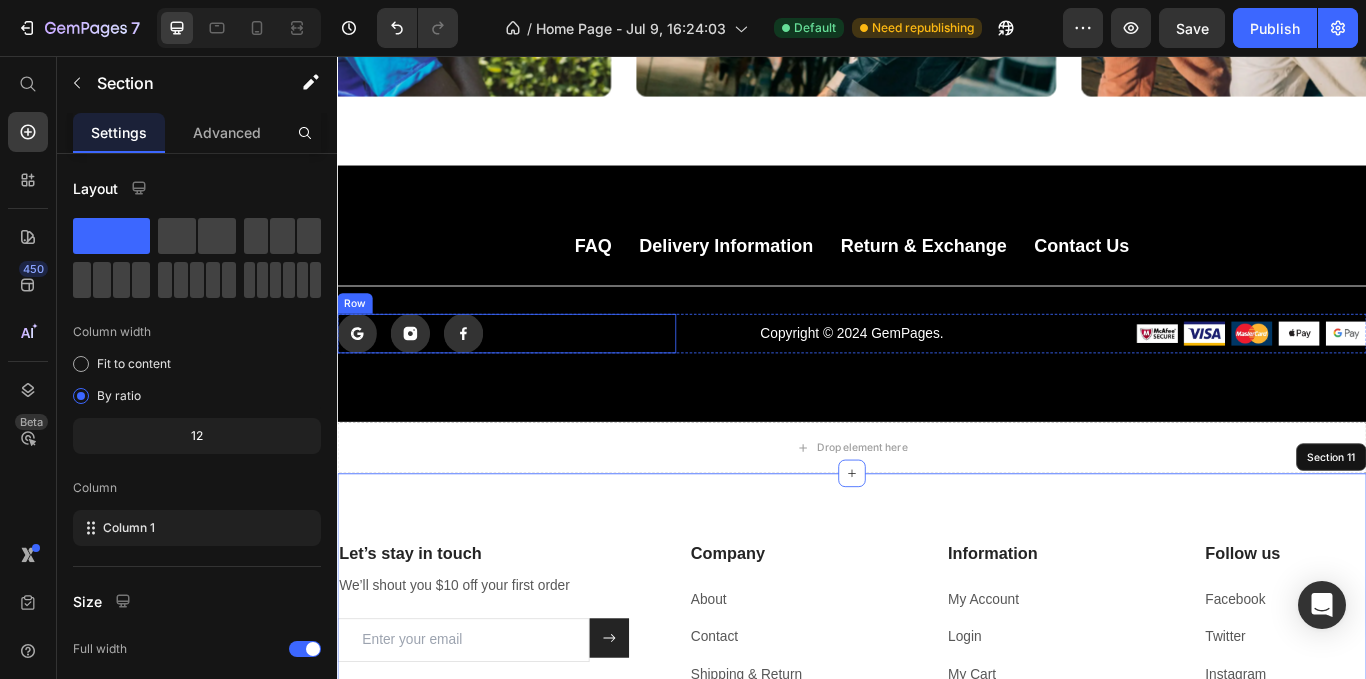 click on "Icon
Icon
Icon Row" at bounding box center [534, 380] 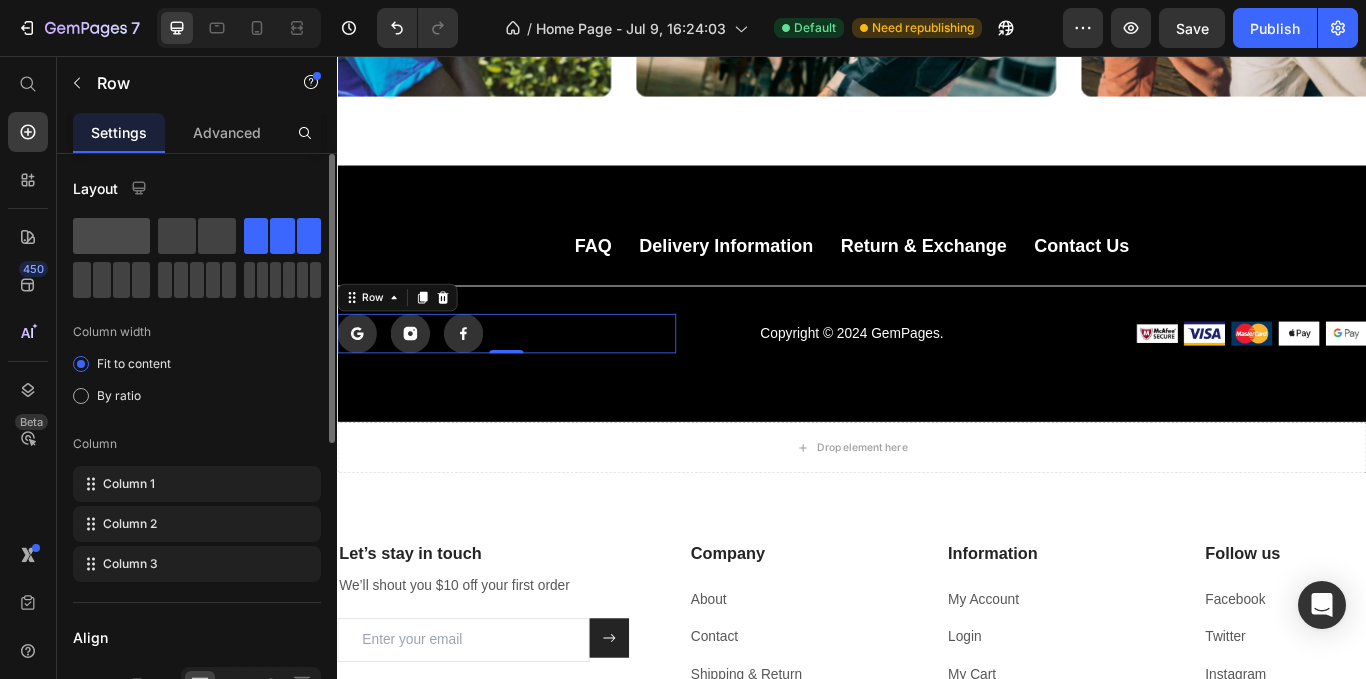 click 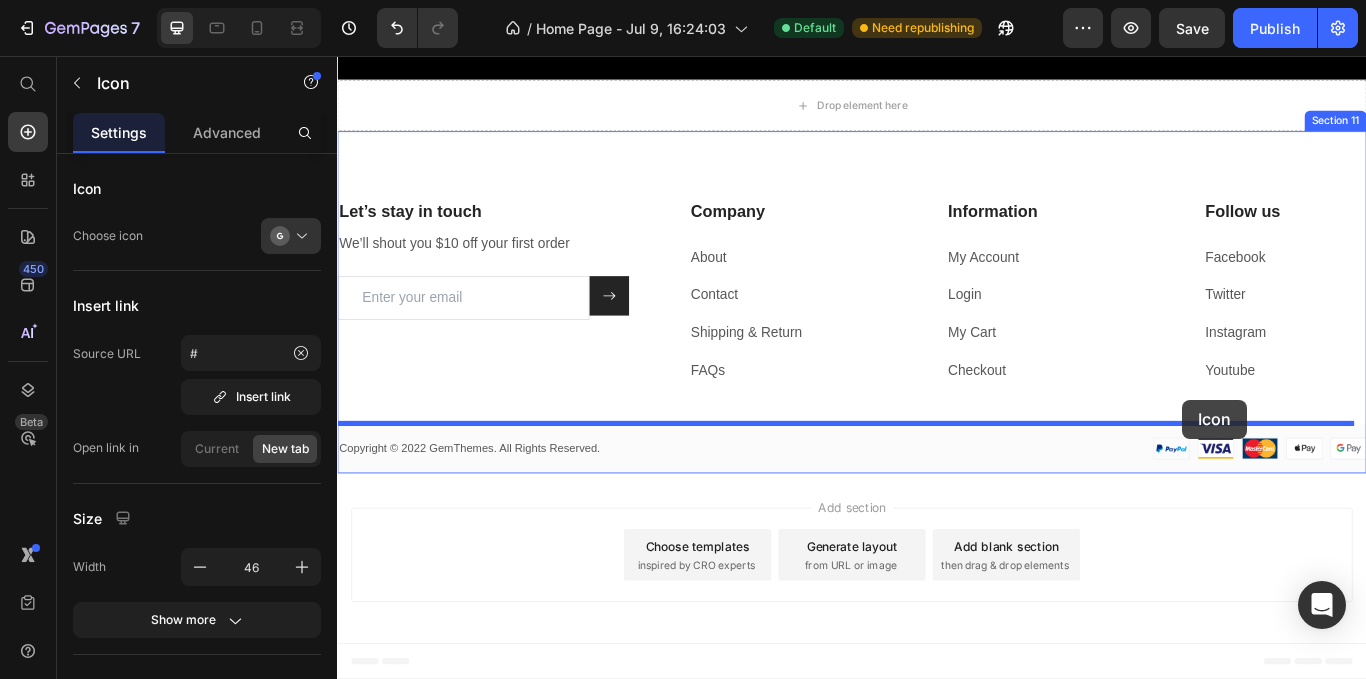 scroll, scrollTop: 4676, scrollLeft: 0, axis: vertical 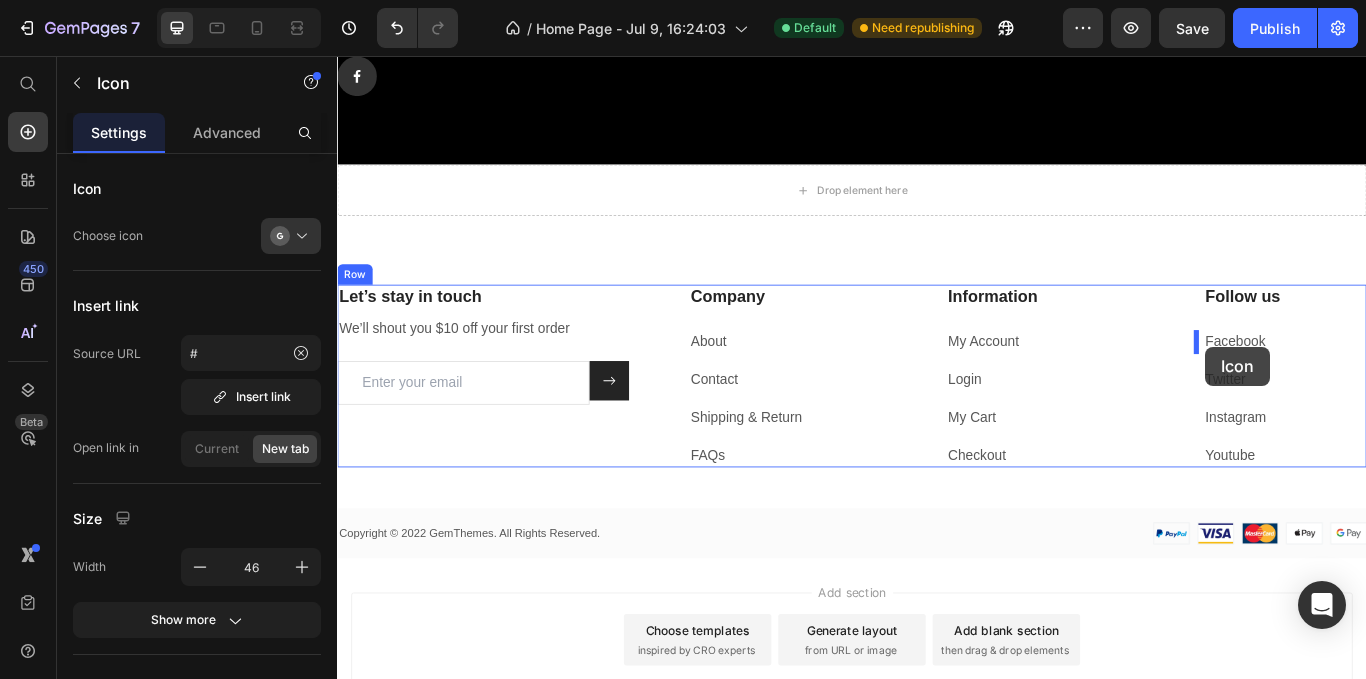 drag, startPoint x: 368, startPoint y: 380, endPoint x: 1349, endPoint y: 394, distance: 981.0999 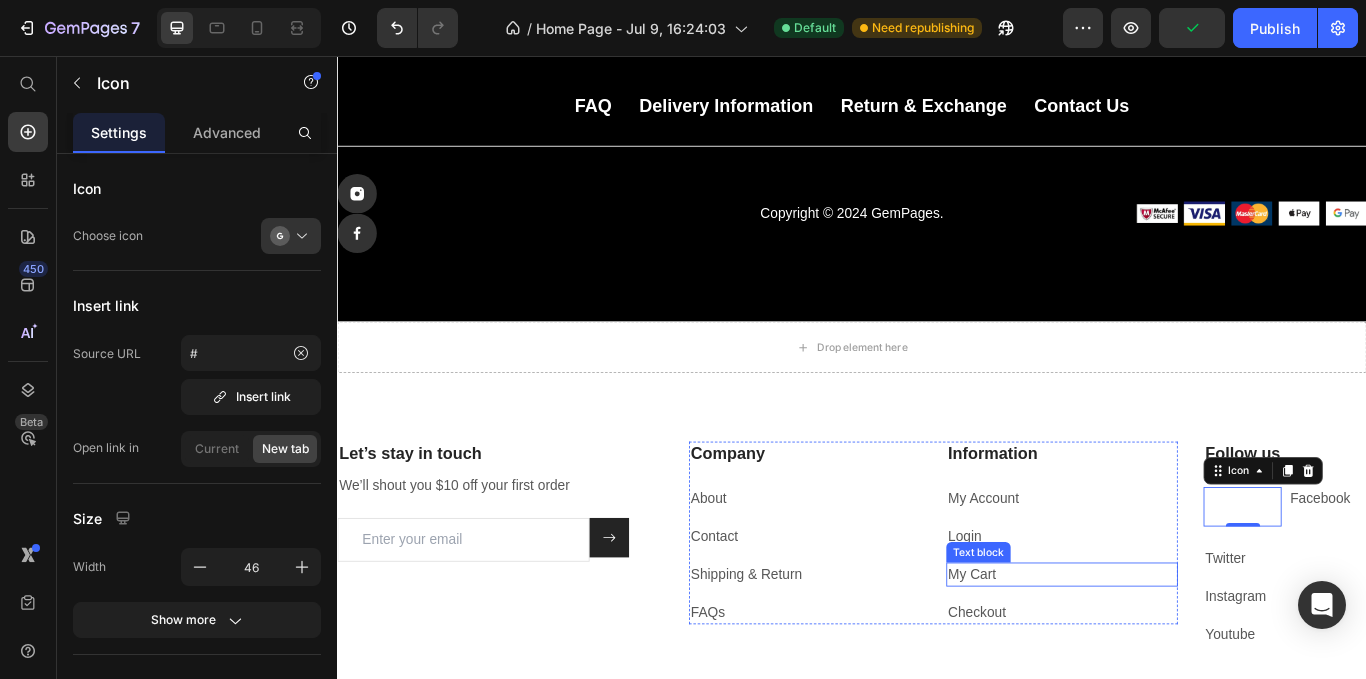 scroll, scrollTop: 4430, scrollLeft: 0, axis: vertical 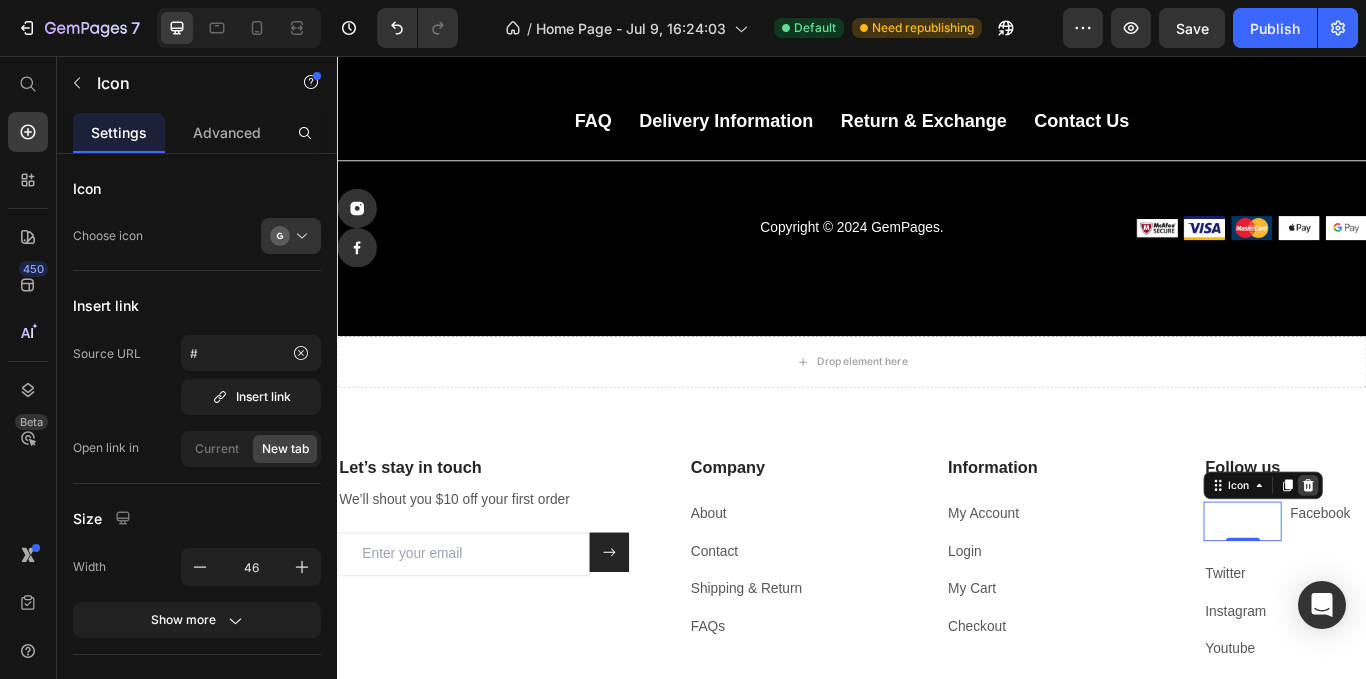 click 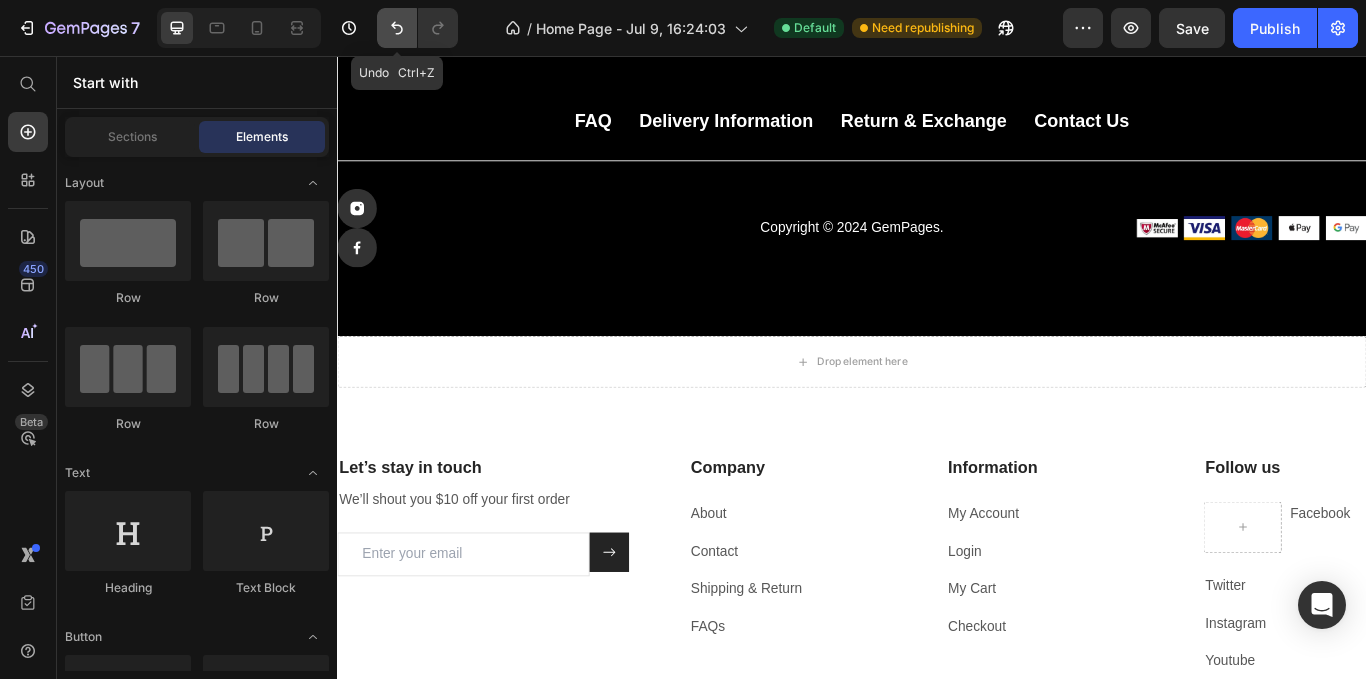 click 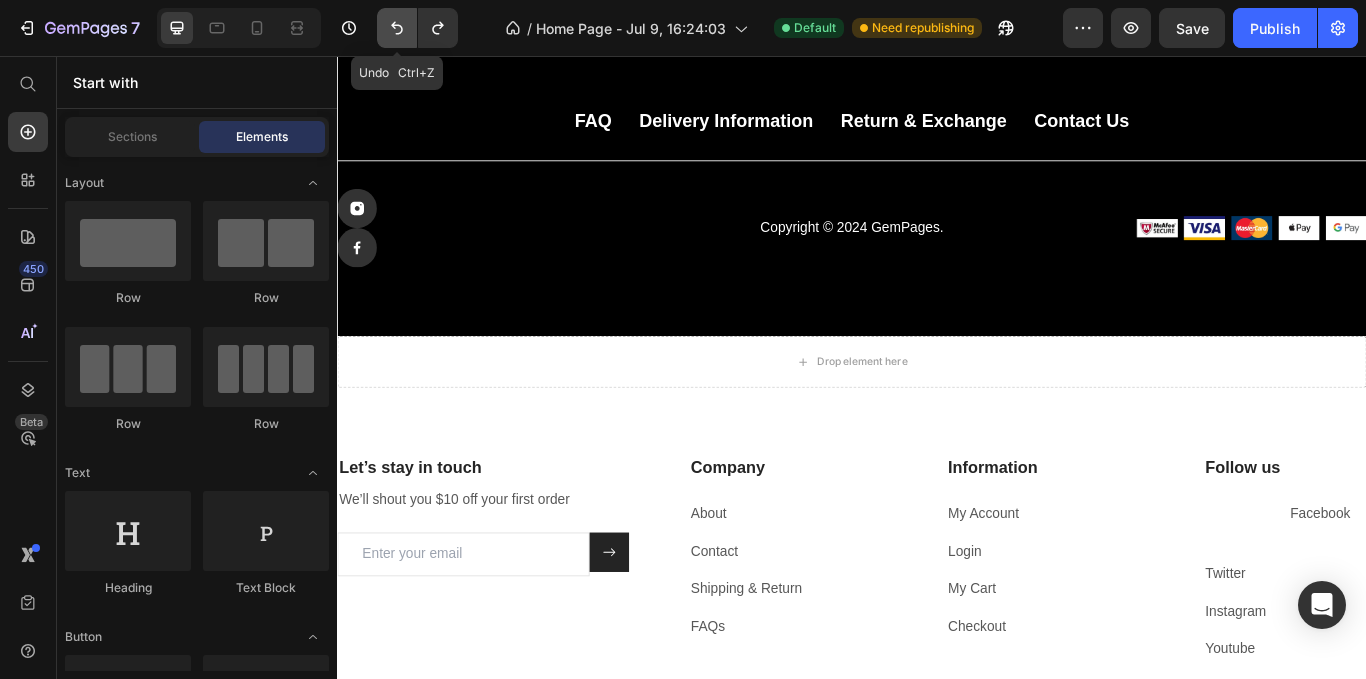 click 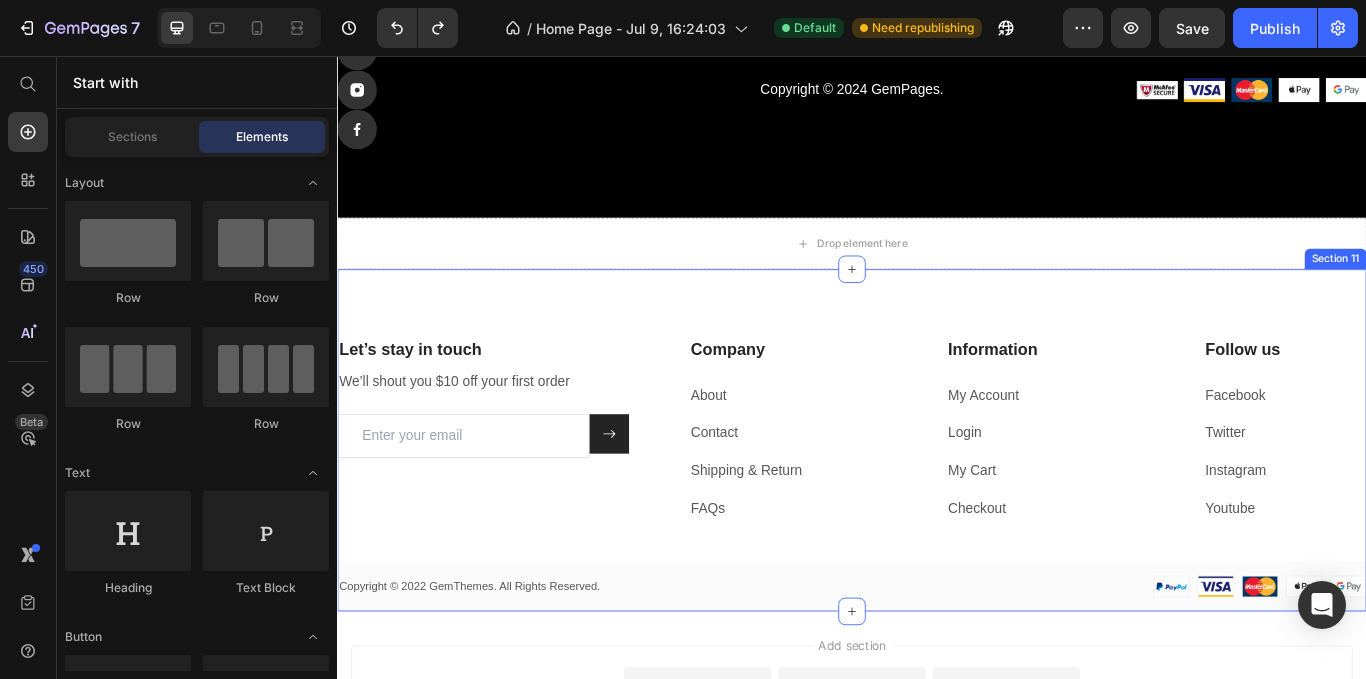 scroll, scrollTop: 4630, scrollLeft: 0, axis: vertical 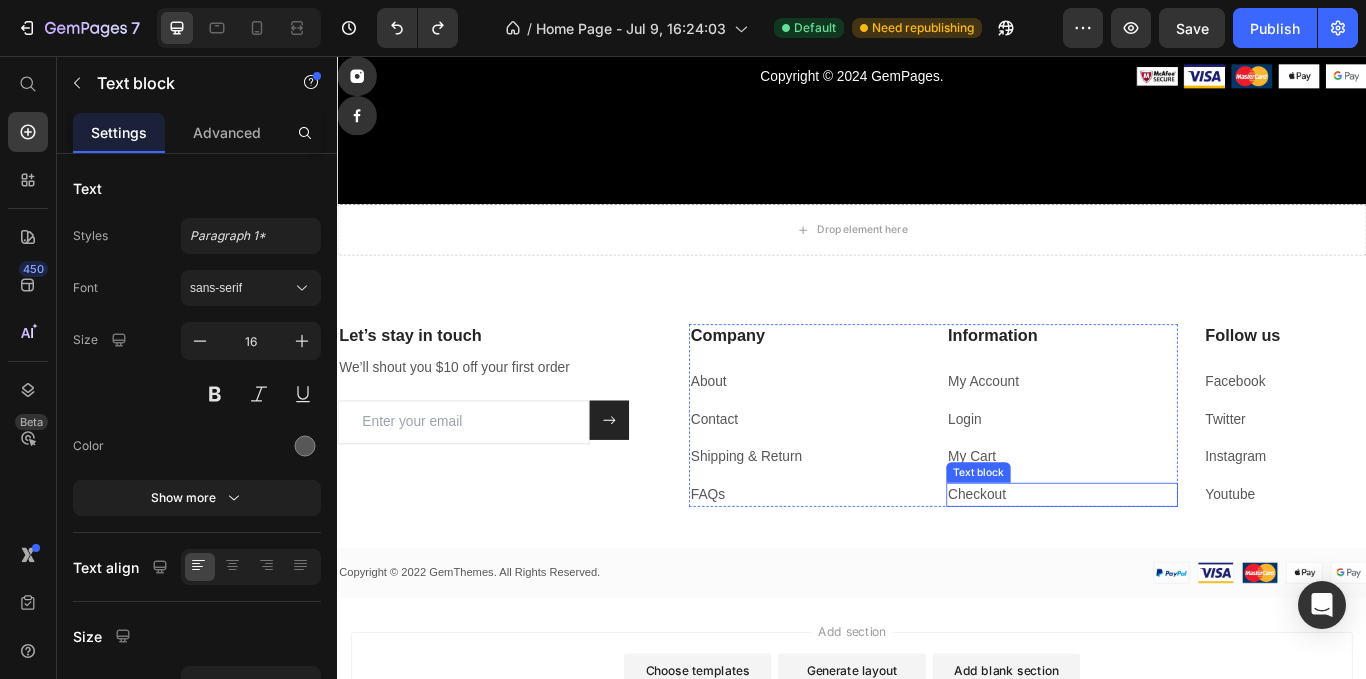 click on "Checkout" at bounding box center [1182, 568] 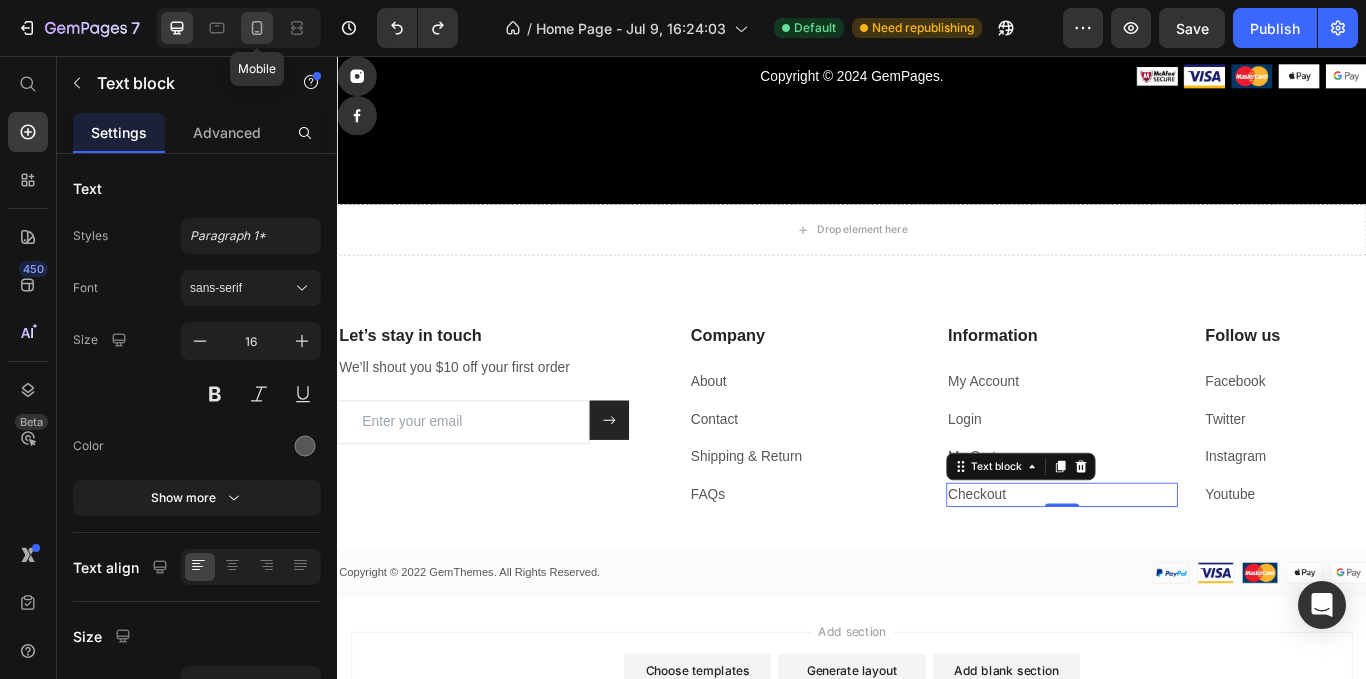 click 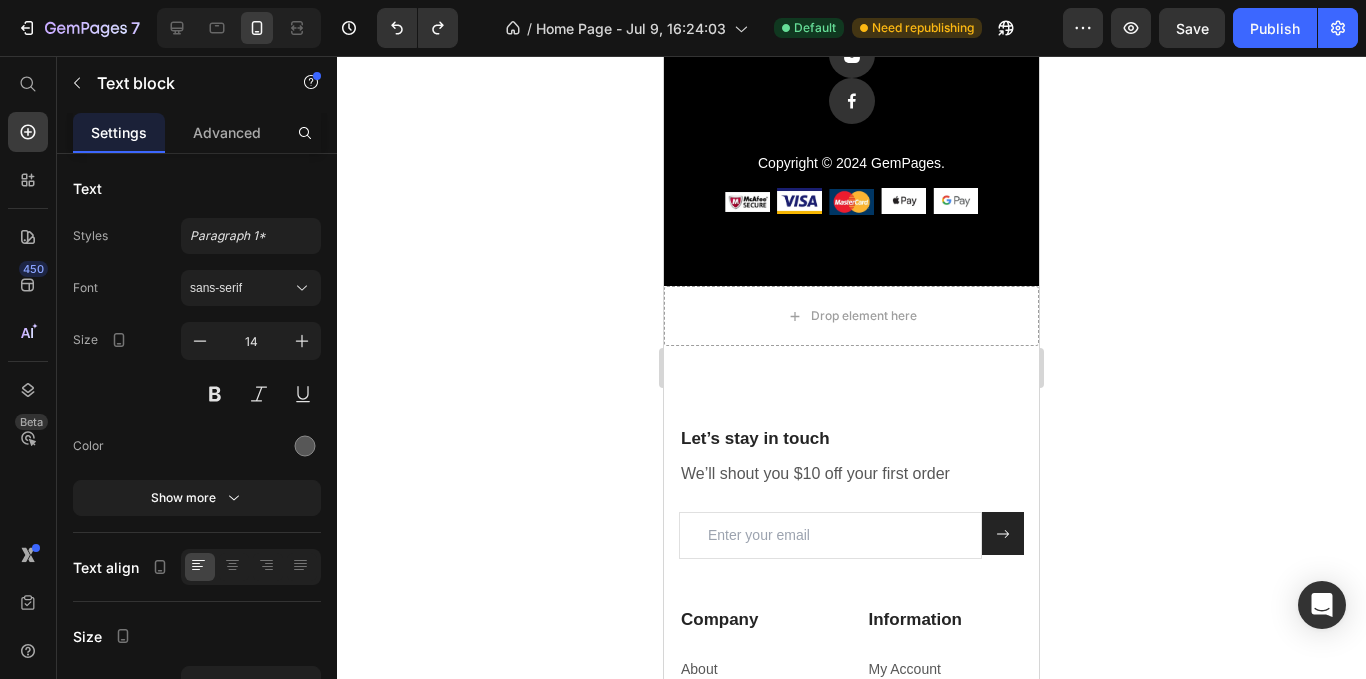 scroll, scrollTop: 4321, scrollLeft: 0, axis: vertical 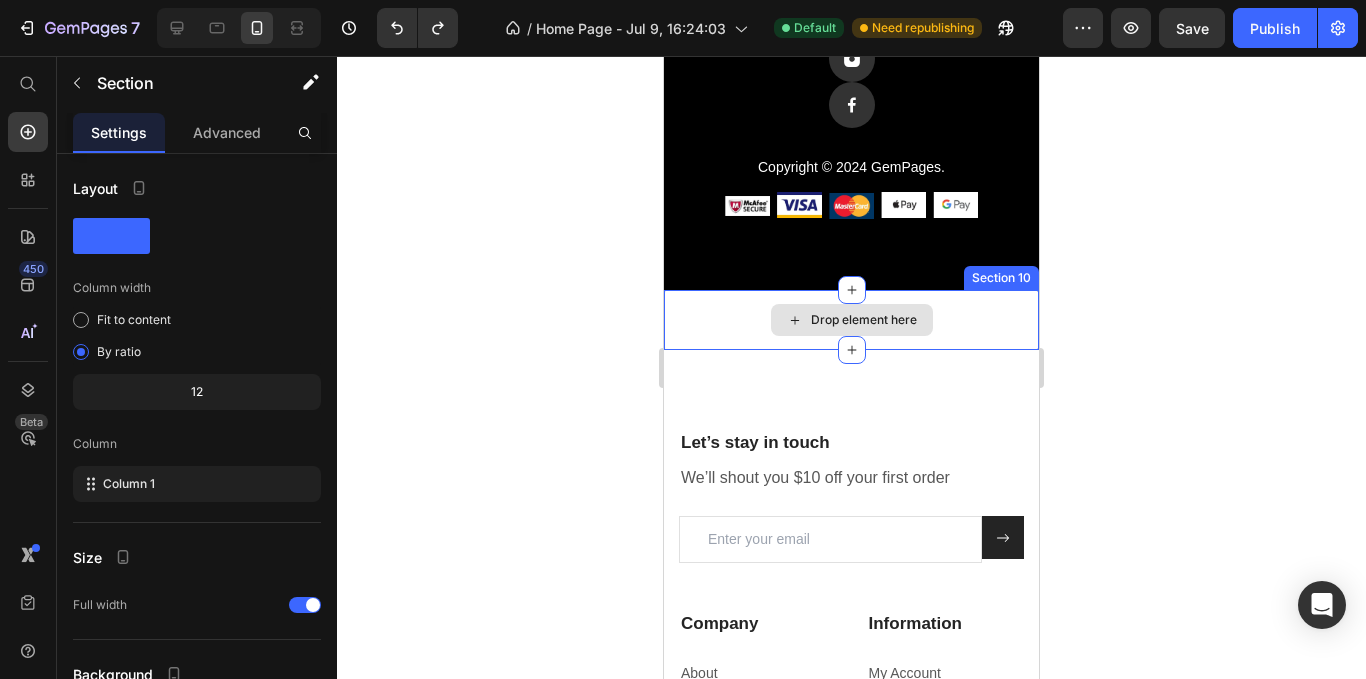 click on "Drop element here" at bounding box center [851, 320] 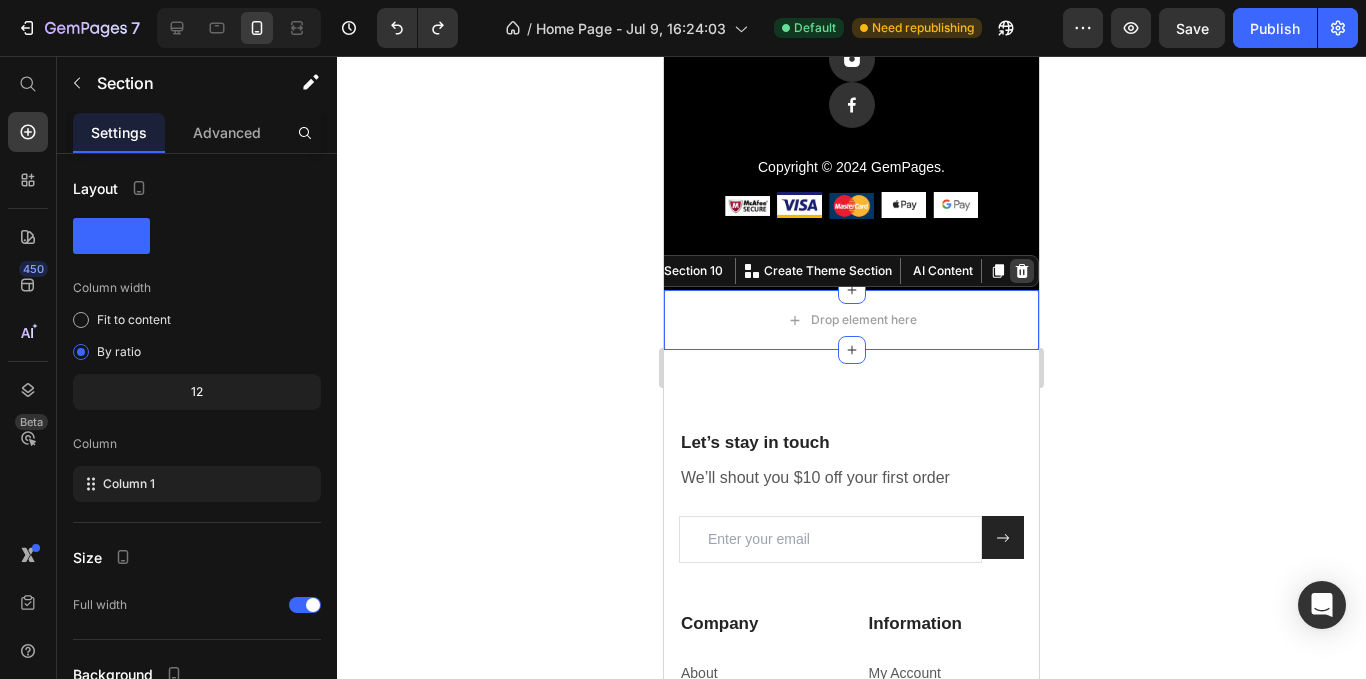 click 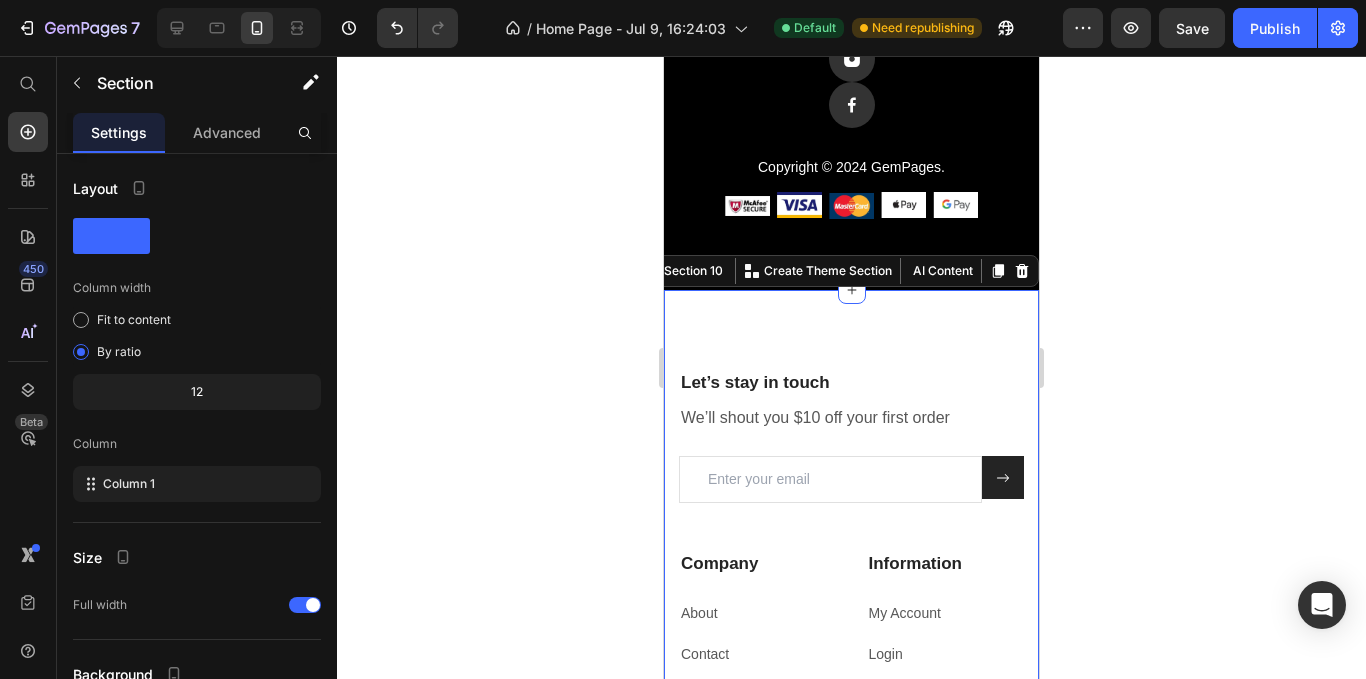 click on "Let’s stay in touch Heading We’ll shout you $10 off your first order Text block Email Field
Submit Button Row Newsletter Row Company Heading About Text block Contact Text block Shipping & Return Text block FAQs Text block Information Heading My Account Text block Login Text block My Cart Text block Checkout Text block Row Follow us Heading Facebook Text block Twitter Text block Instagram Text block Youtube Text block Row Copyright © 2022 GemThemes. All Rights Reserved. Text block Image Row Row Section 10   You can create reusable sections Create Theme Section AI Content Write with GemAI What would you like to describe here? Tone and Voice Persuasive Product Girls & Teens Casual Purple Print Round Neck Short Sleeve T-Shirt, Summer Top Show more Generate" at bounding box center [851, 706] 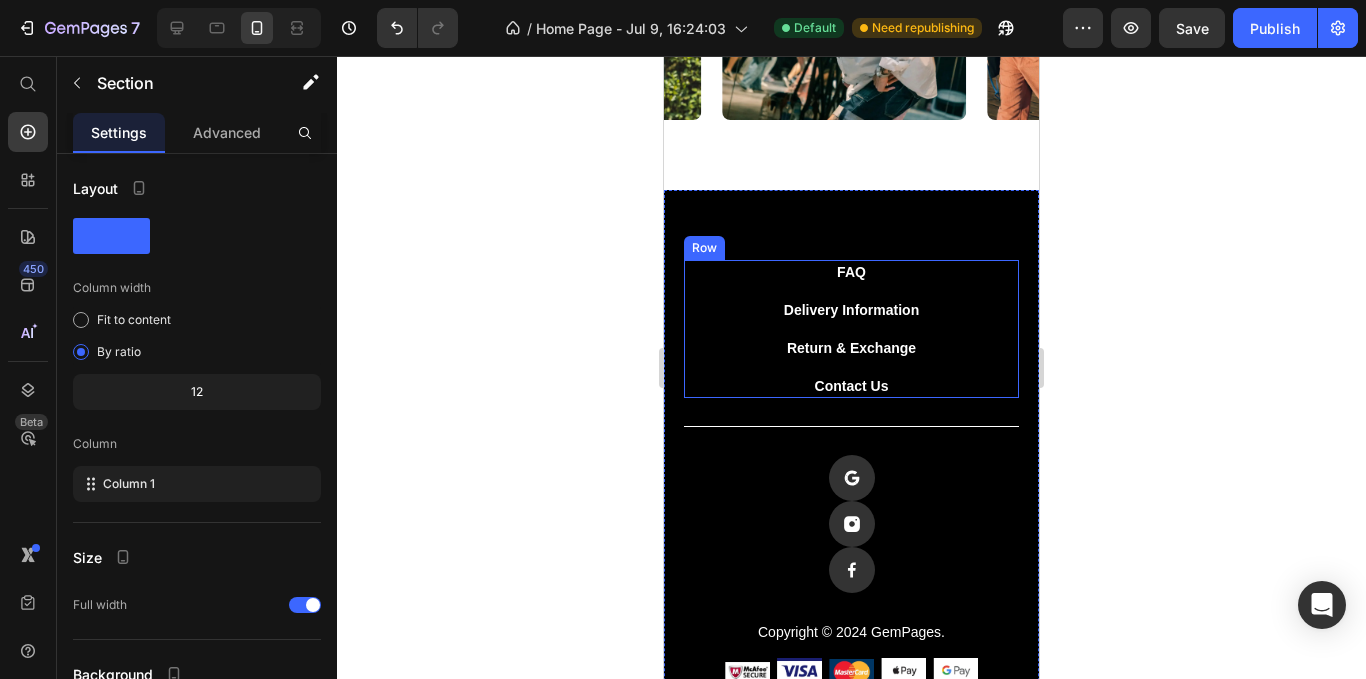 scroll, scrollTop: 3736, scrollLeft: 0, axis: vertical 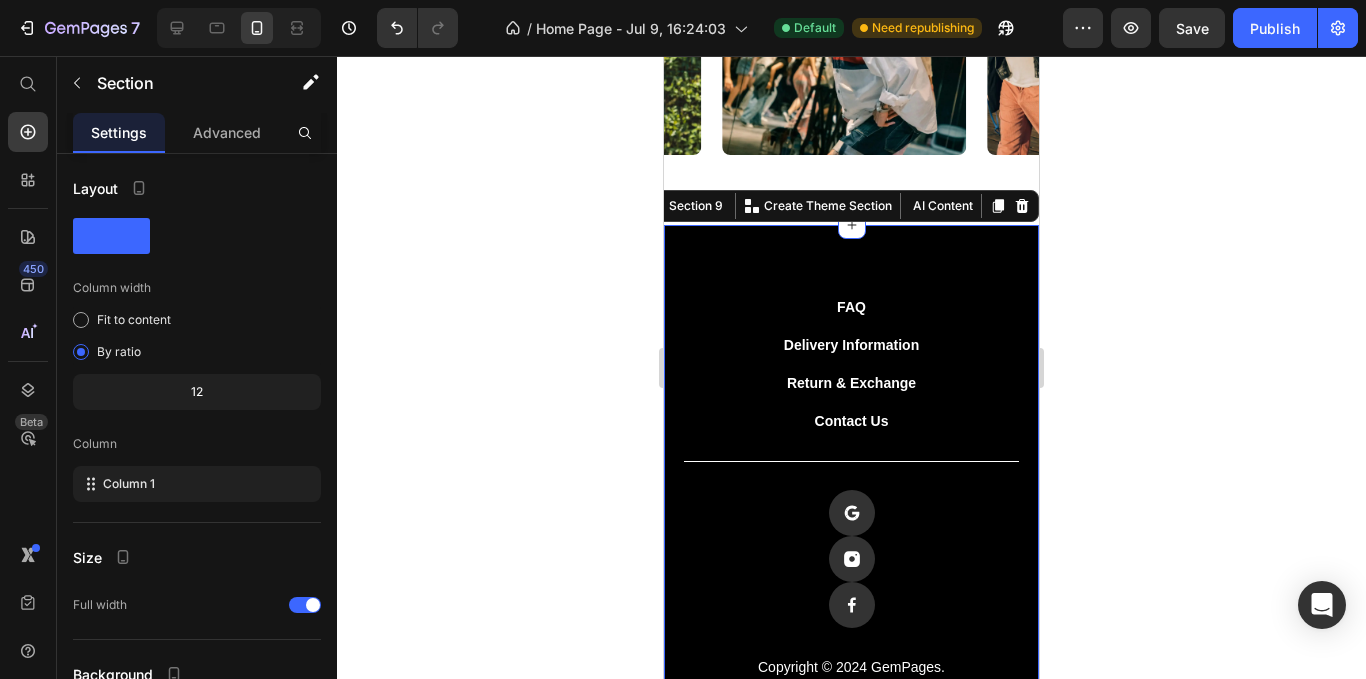 click on "FAQ Button delivery information Button return & exchange   Button contact us Button Row                Title Line
Icon
Icon
Icon Row Copyright © 2024 GemPages.  Text Block Image Image Image Image Image Row Row Section 9   You can create reusable sections Create Theme Section AI Content Write with GemAI What would you like to describe here? Tone and Voice Persuasive Product Girls & Teens Casual Purple Print Round Neck Short Sleeve T-Shirt, Summer Top Show more Generate" at bounding box center [851, 507] 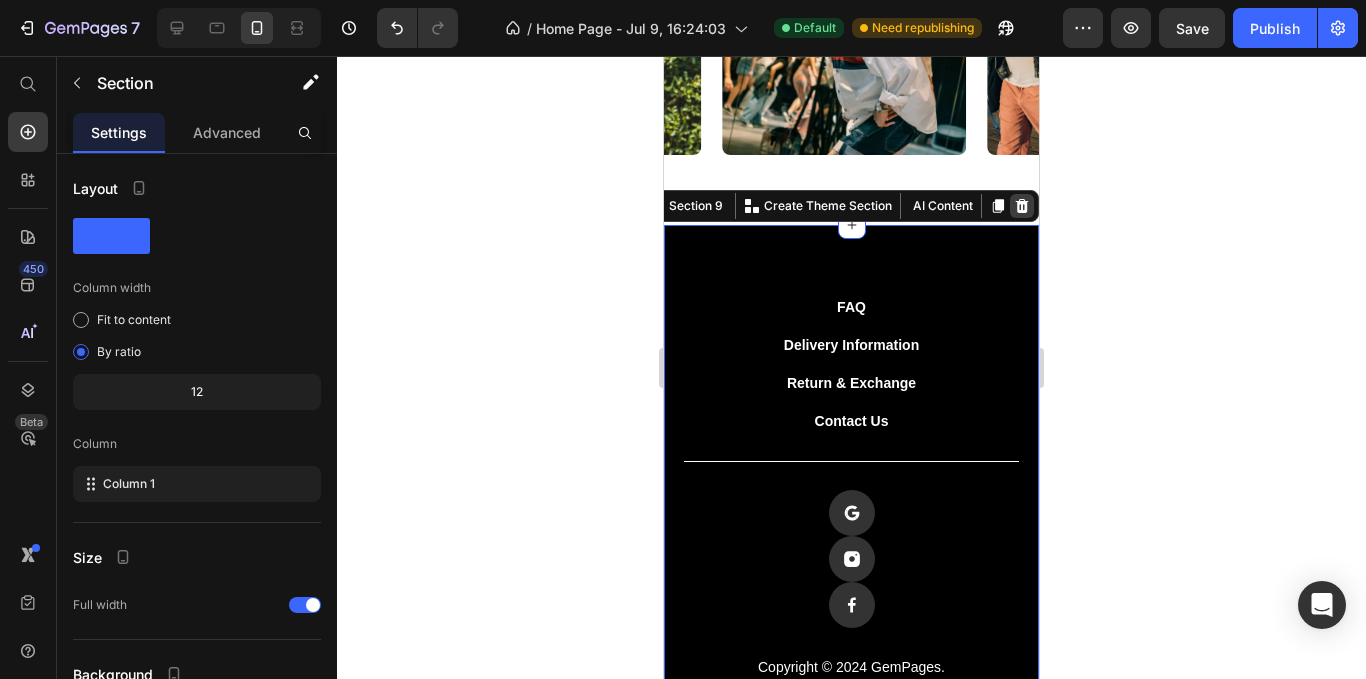 click 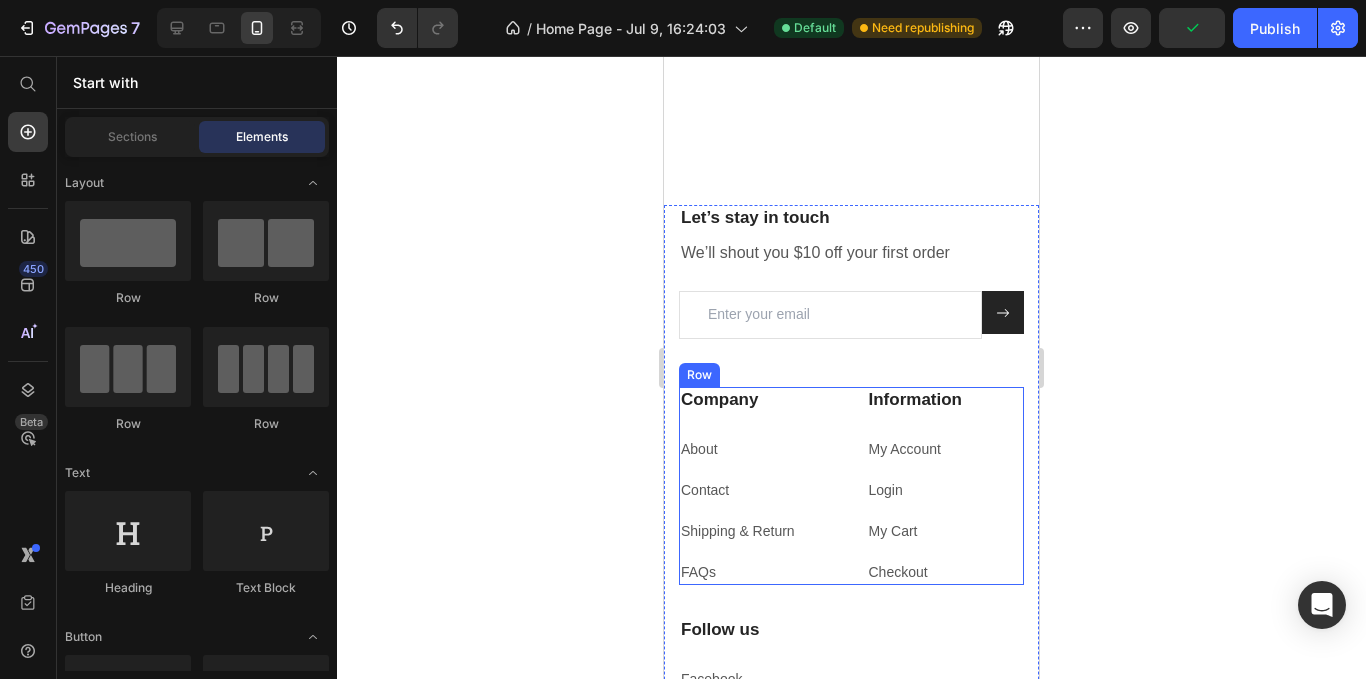 scroll, scrollTop: 3936, scrollLeft: 0, axis: vertical 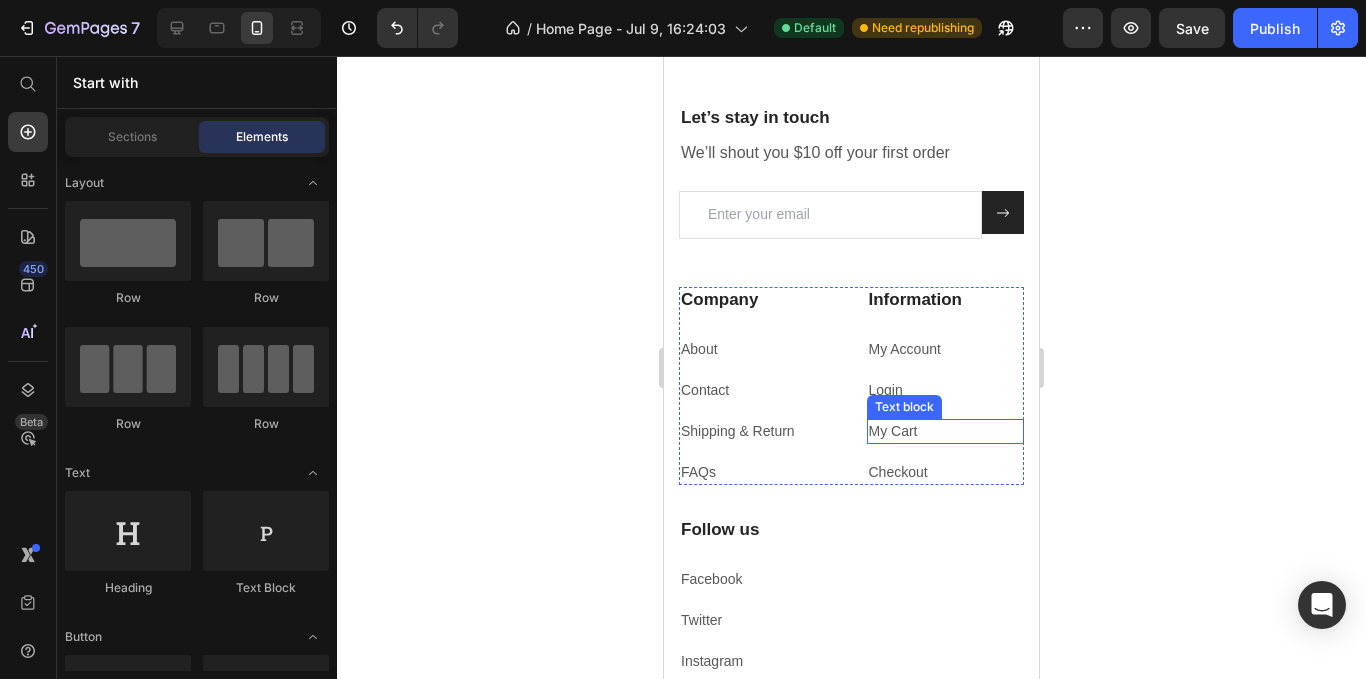 click on "My Cart" at bounding box center [946, 431] 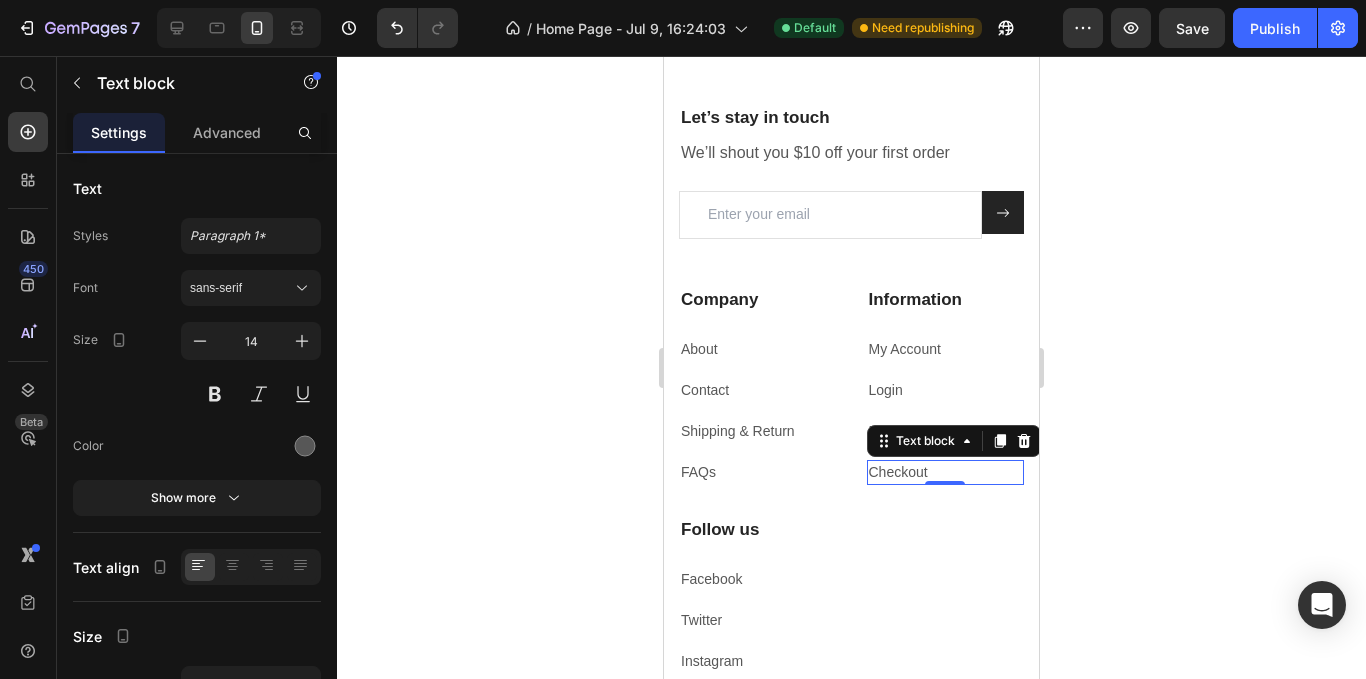 click on "Checkout" at bounding box center (898, 472) 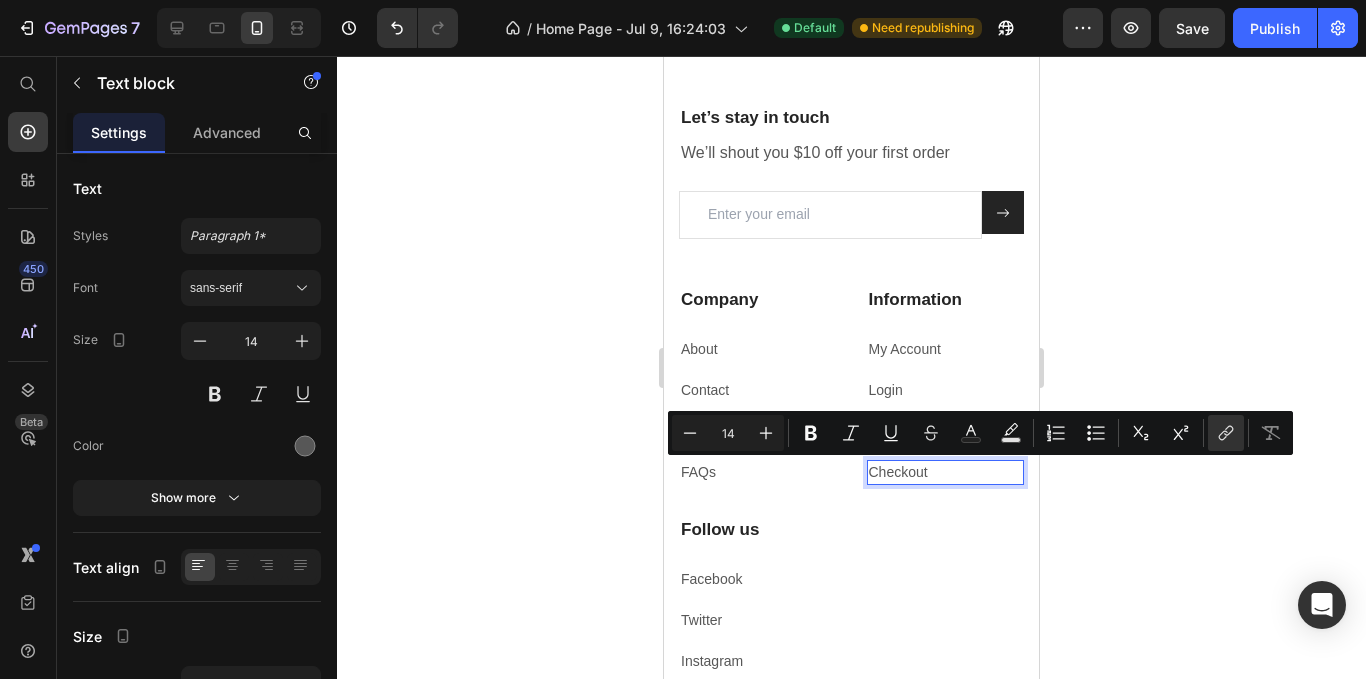 drag, startPoint x: 922, startPoint y: 469, endPoint x: 889, endPoint y: 468, distance: 33.01515 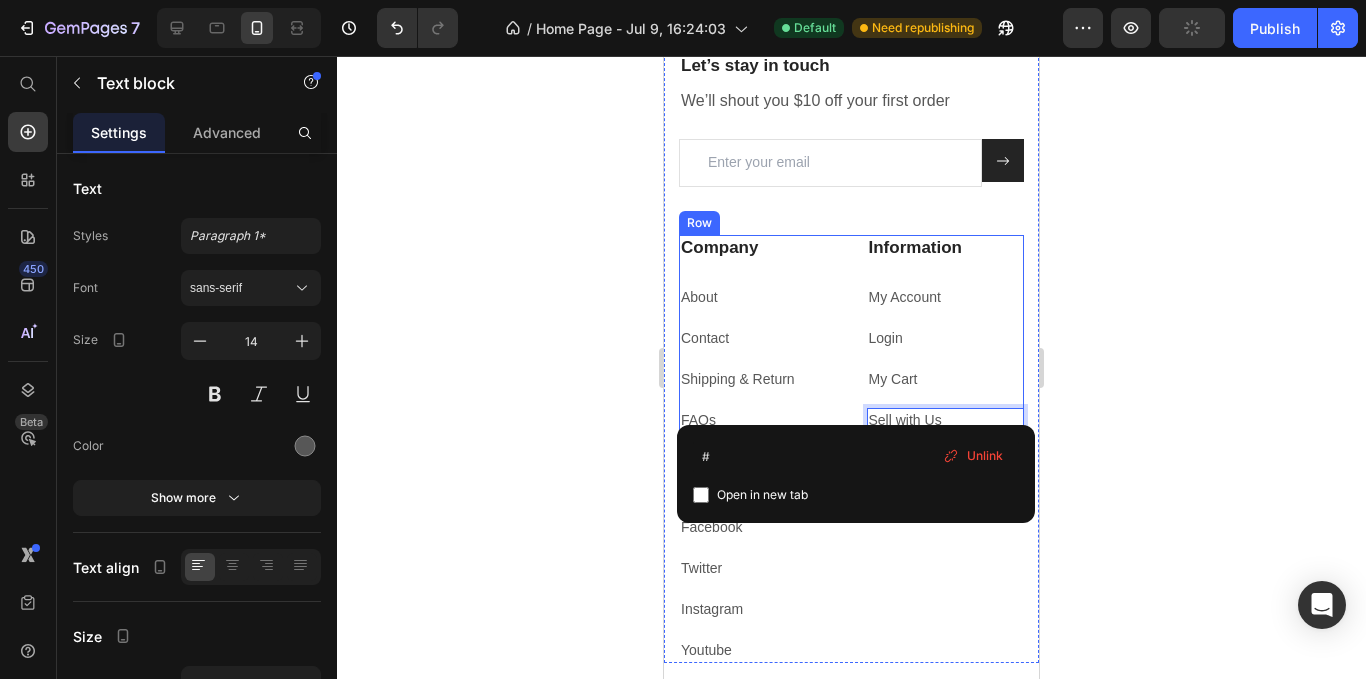 scroll, scrollTop: 4136, scrollLeft: 0, axis: vertical 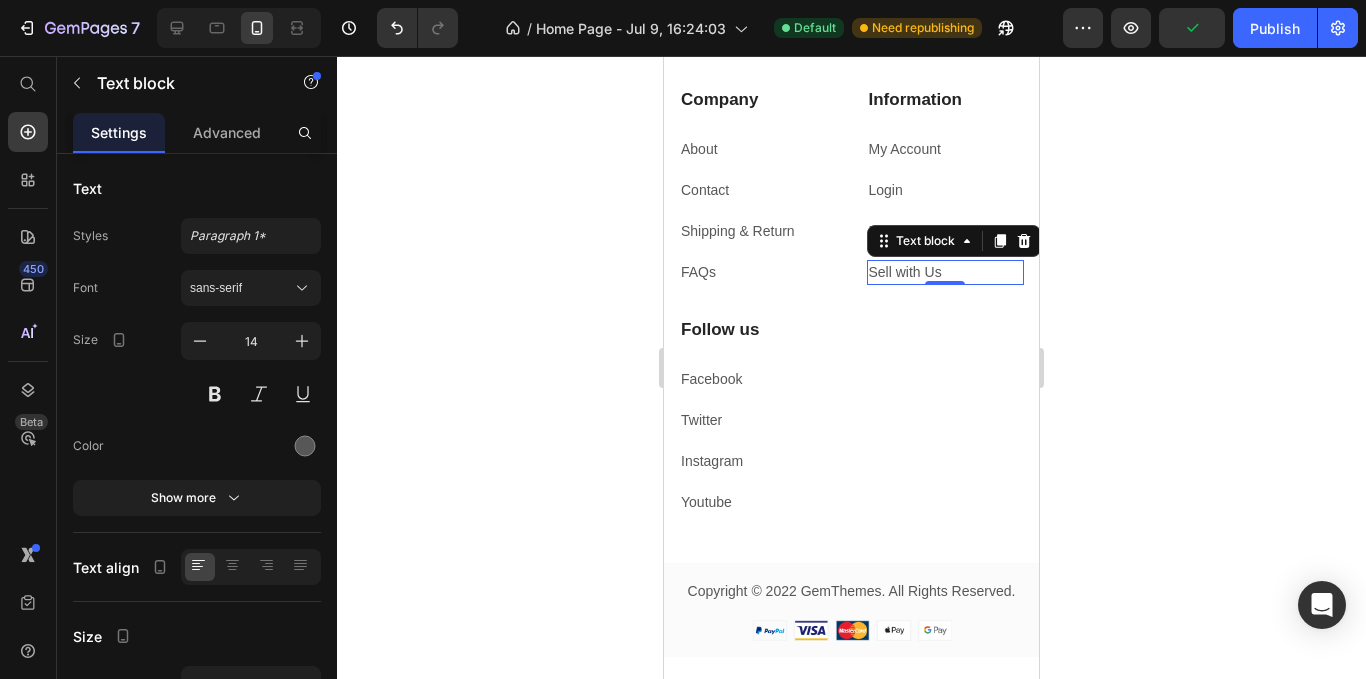 click 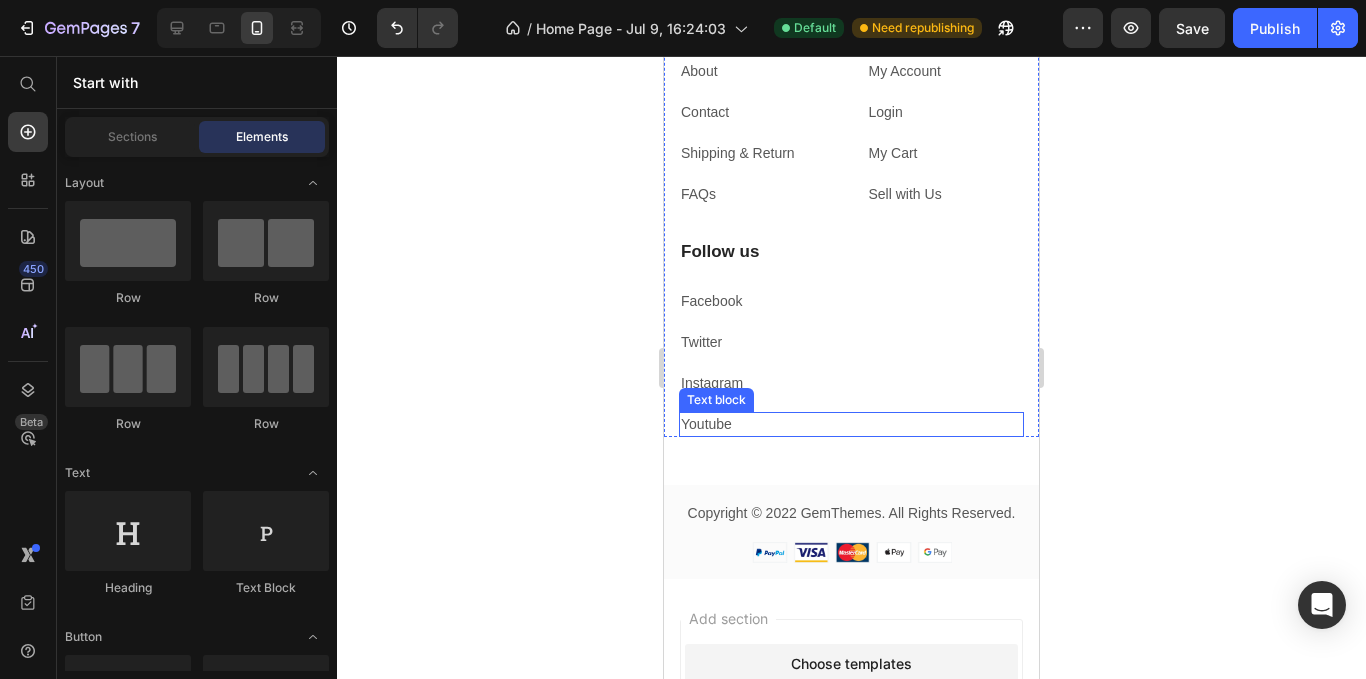 scroll, scrollTop: 4336, scrollLeft: 0, axis: vertical 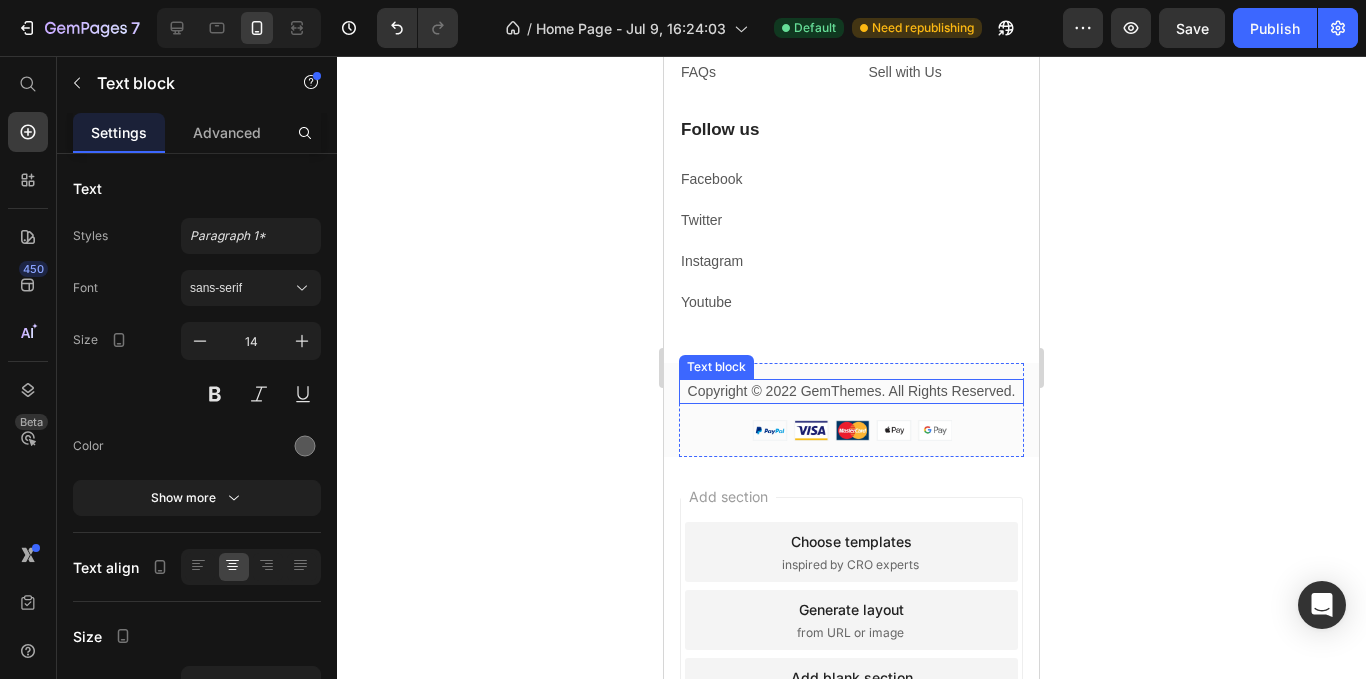 click on "Copyright © 2022 GemThemes. All Rights Reserved." at bounding box center (851, 391) 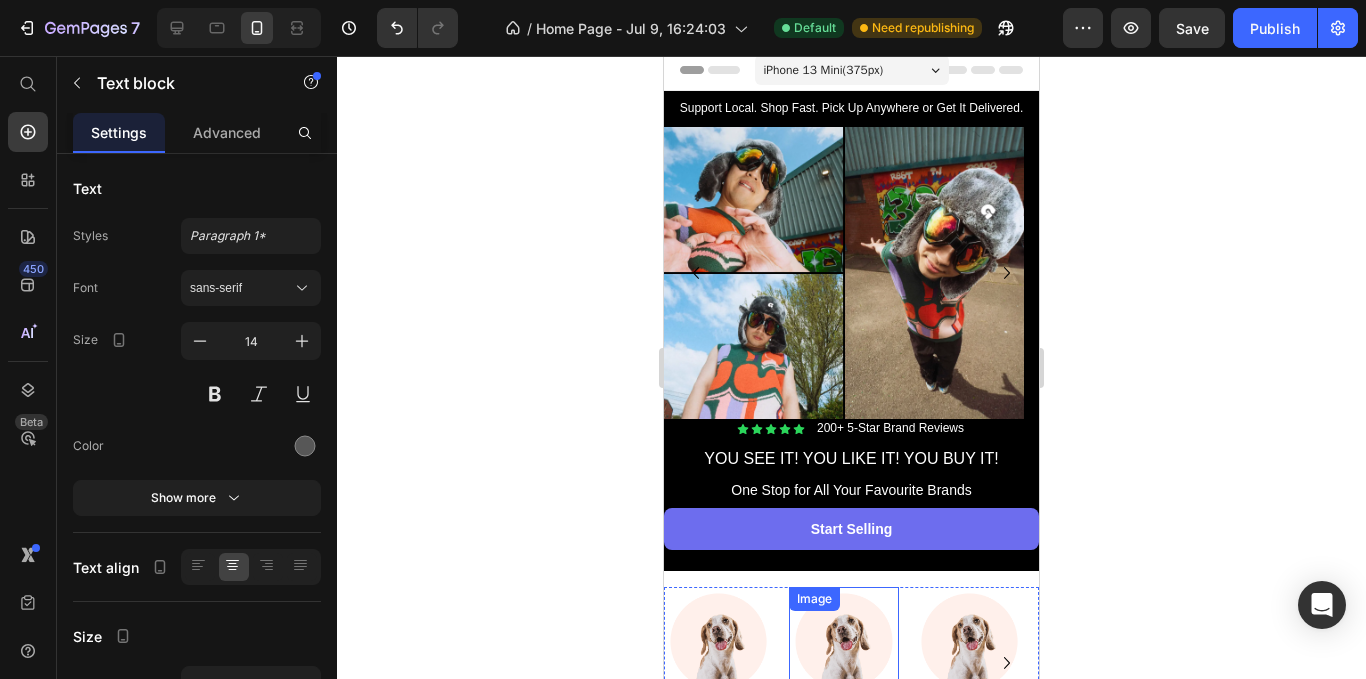 scroll, scrollTop: 0, scrollLeft: 0, axis: both 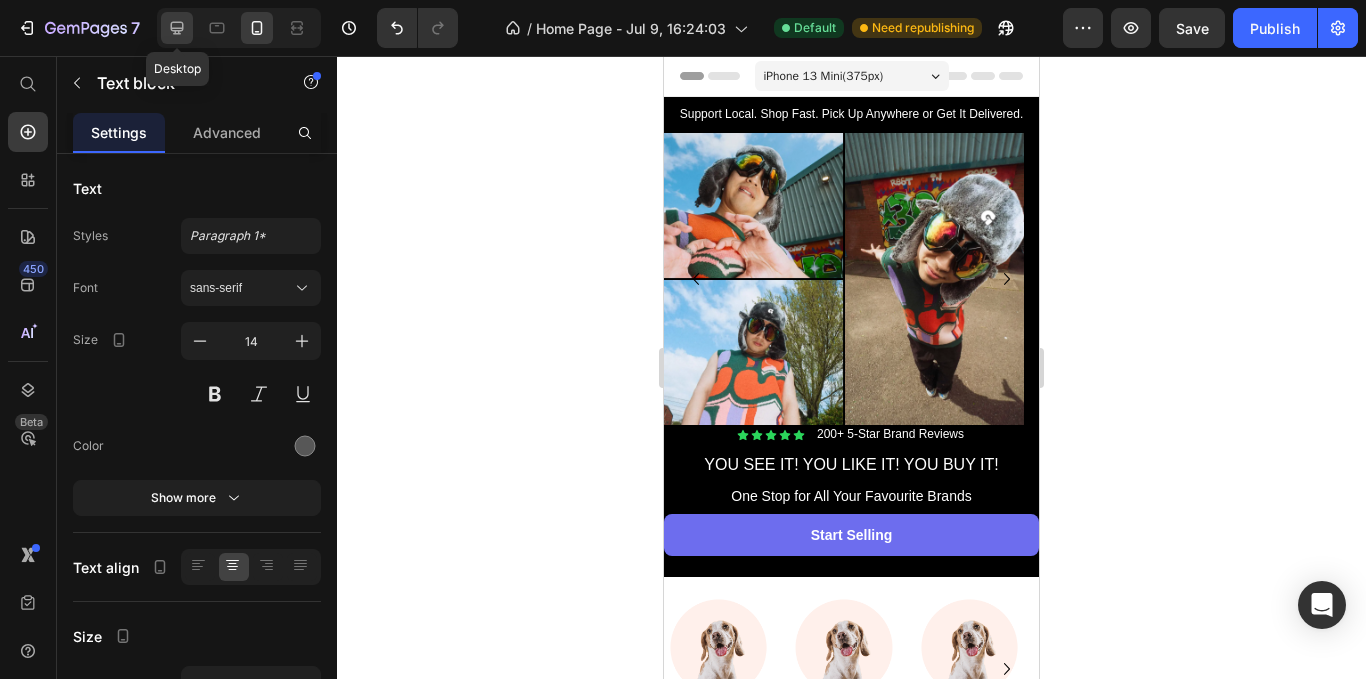click 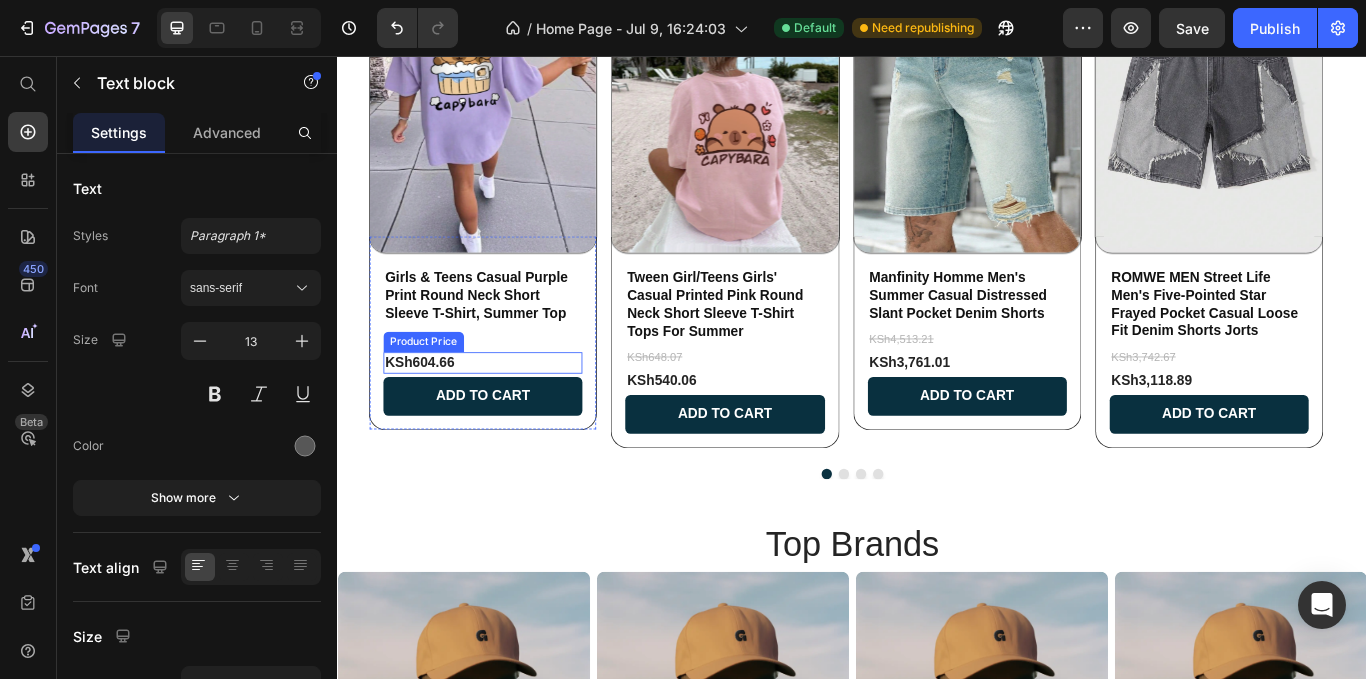 scroll, scrollTop: 1100, scrollLeft: 0, axis: vertical 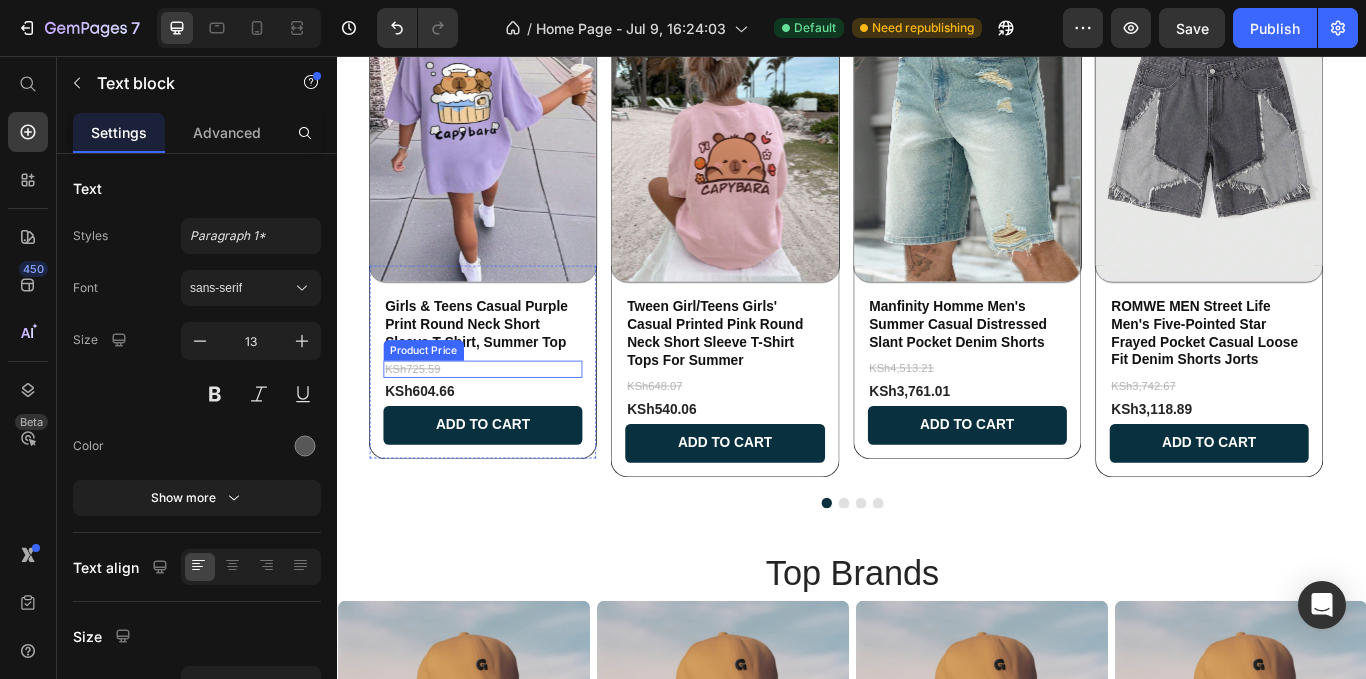 click on "KSh725.59" at bounding box center (506, 421) 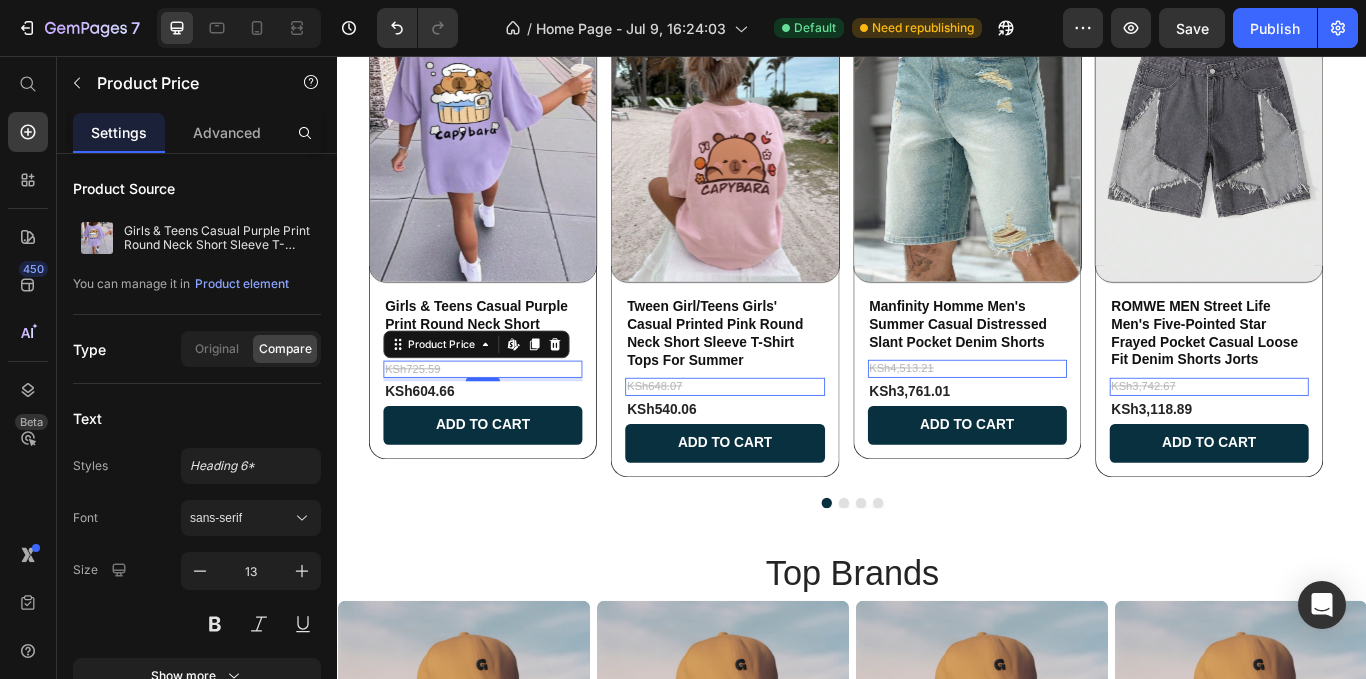 click on "KSh725.59" at bounding box center (506, 421) 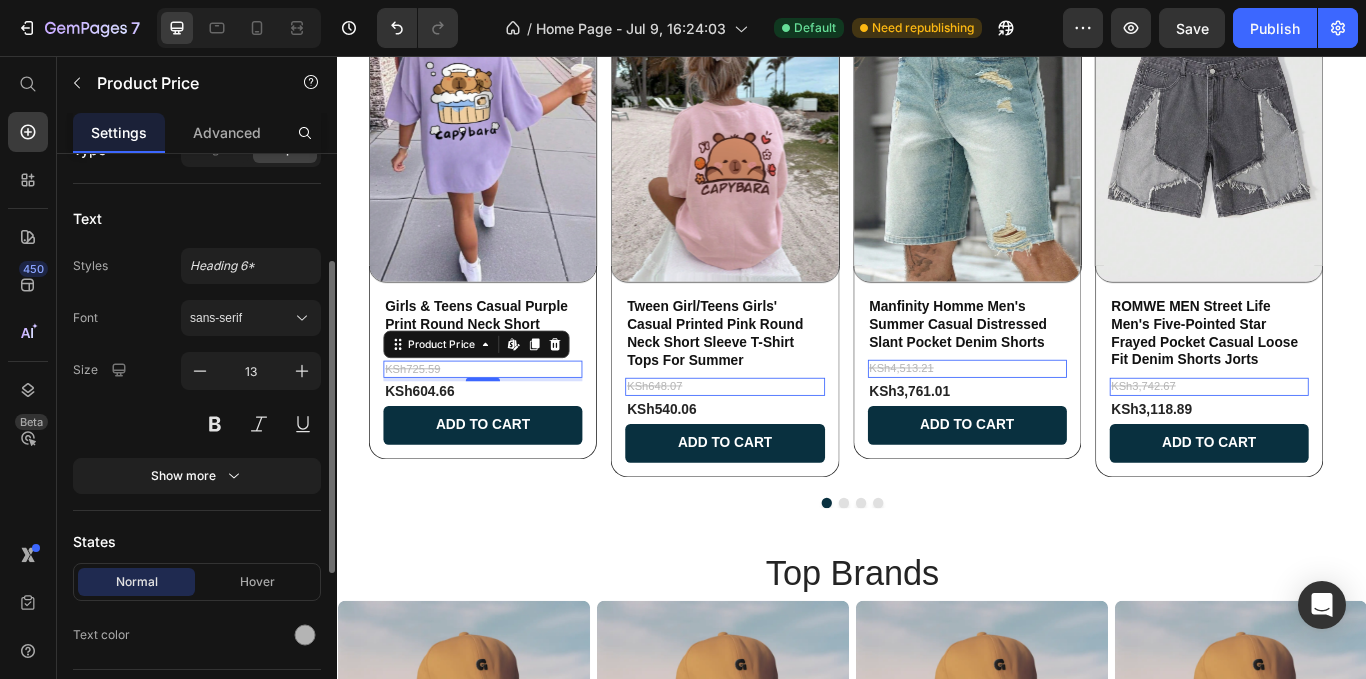 scroll, scrollTop: 300, scrollLeft: 0, axis: vertical 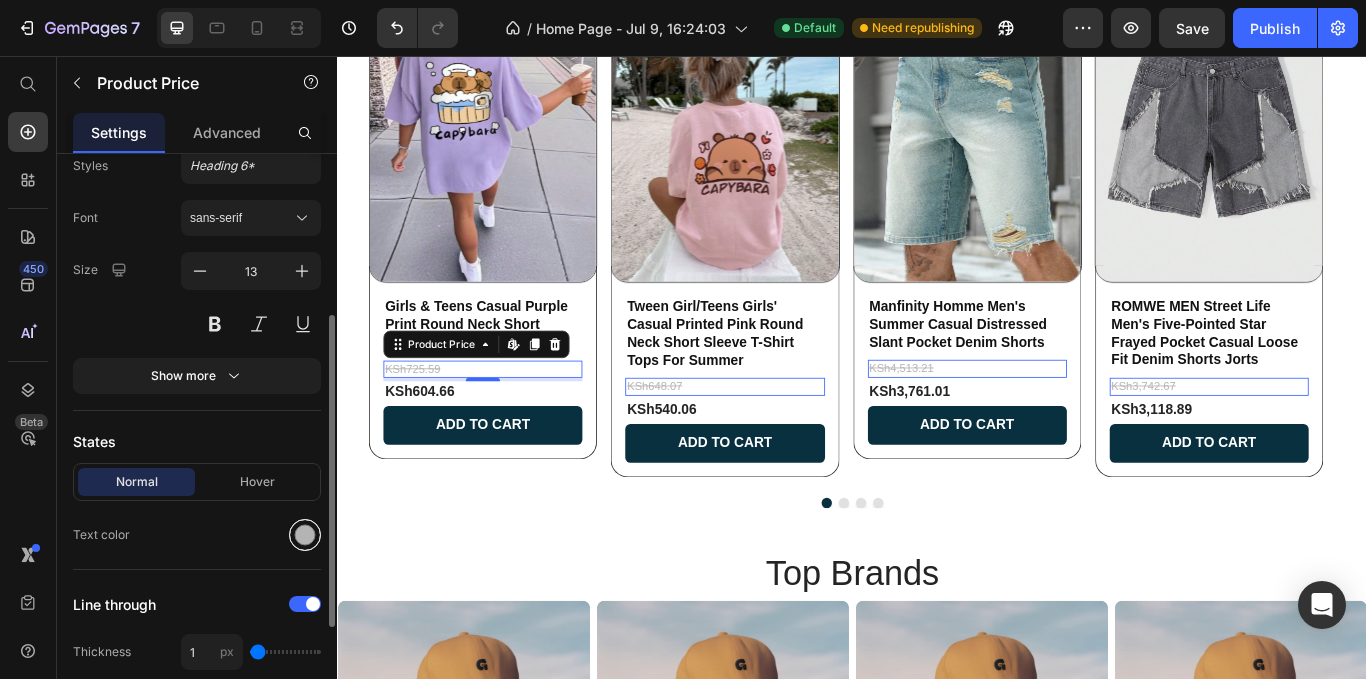 click at bounding box center [305, 535] 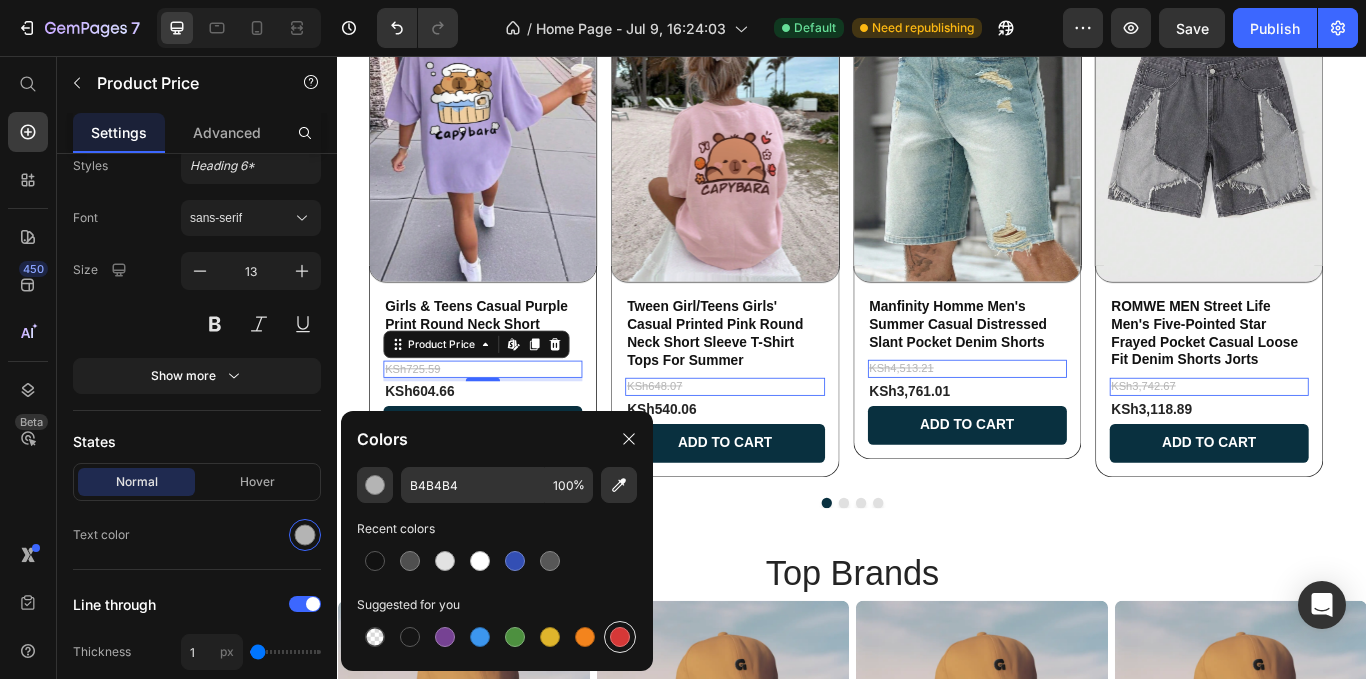 click at bounding box center [620, 637] 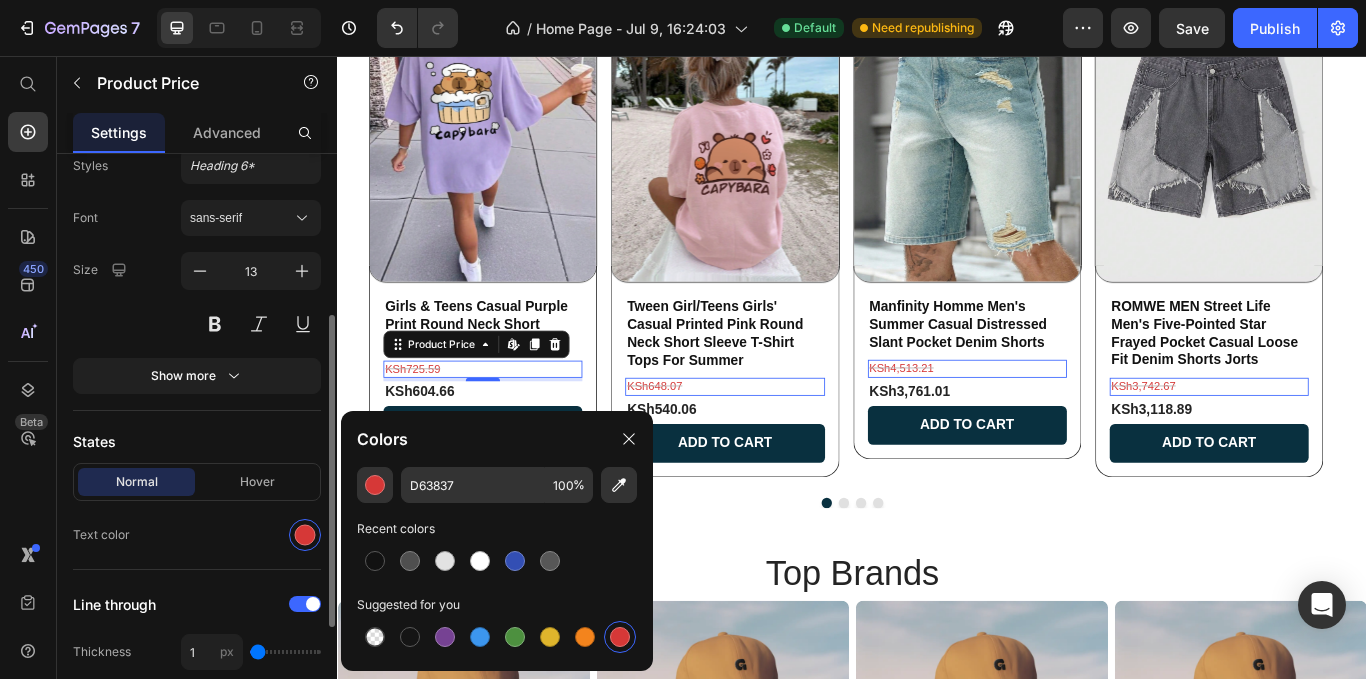 click on "Text color" 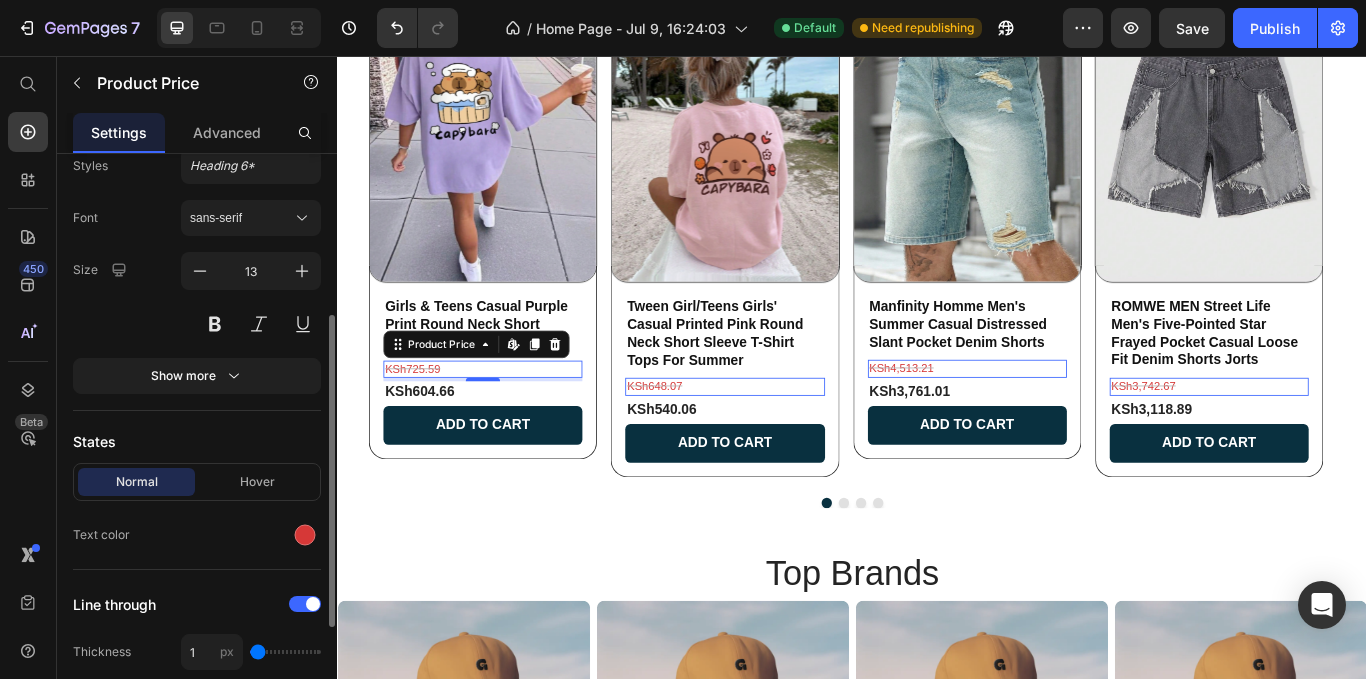 scroll, scrollTop: 400, scrollLeft: 0, axis: vertical 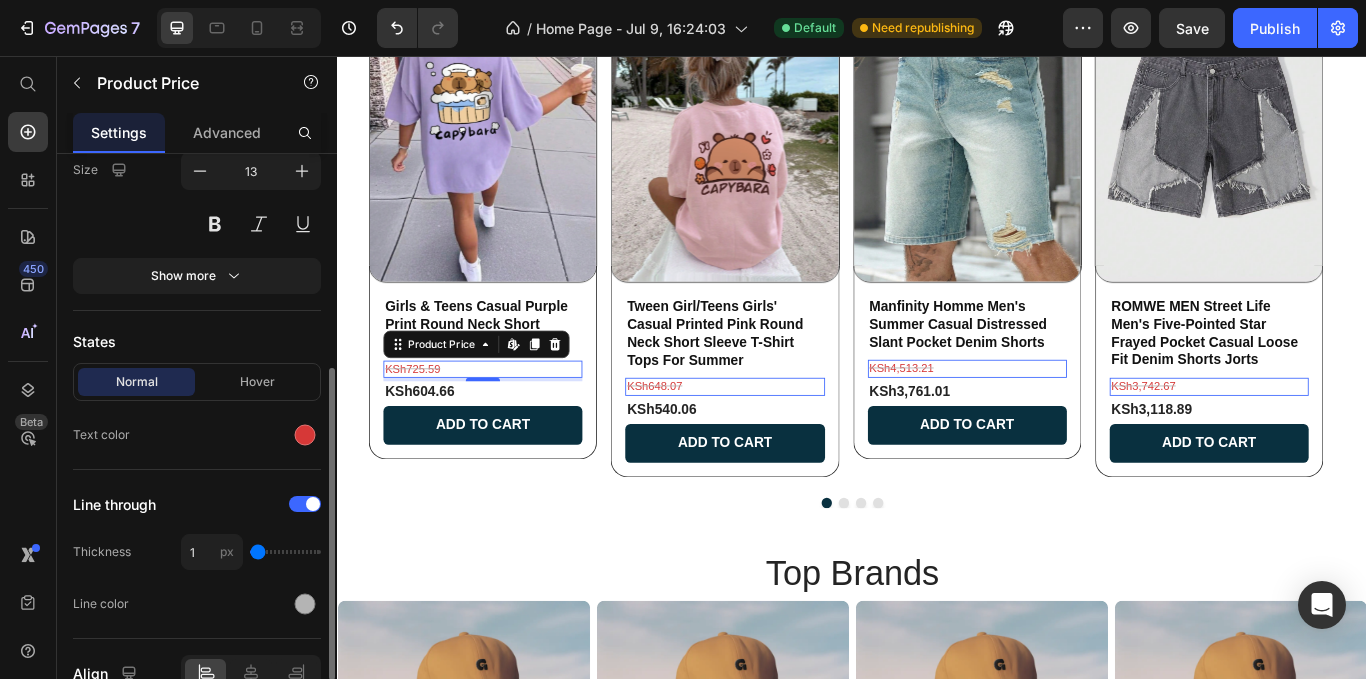 type on "2" 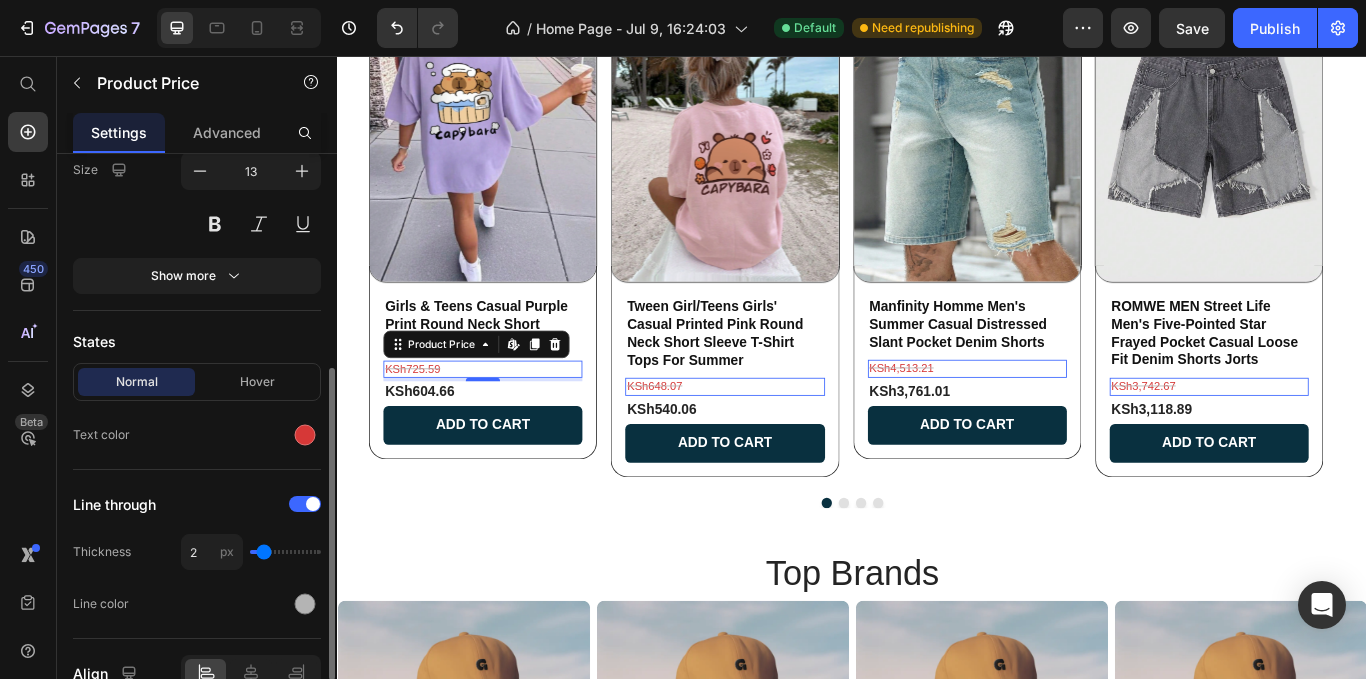 drag, startPoint x: 254, startPoint y: 551, endPoint x: 264, endPoint y: 553, distance: 10.198039 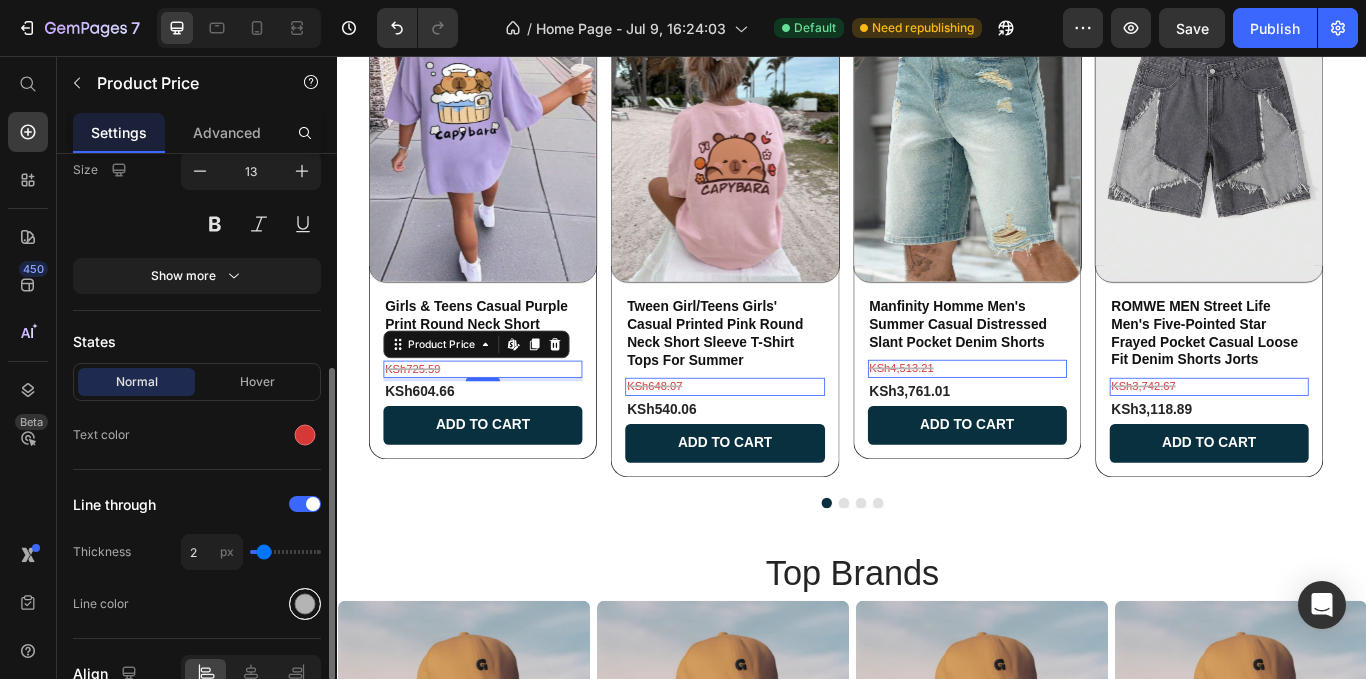 click at bounding box center [305, 604] 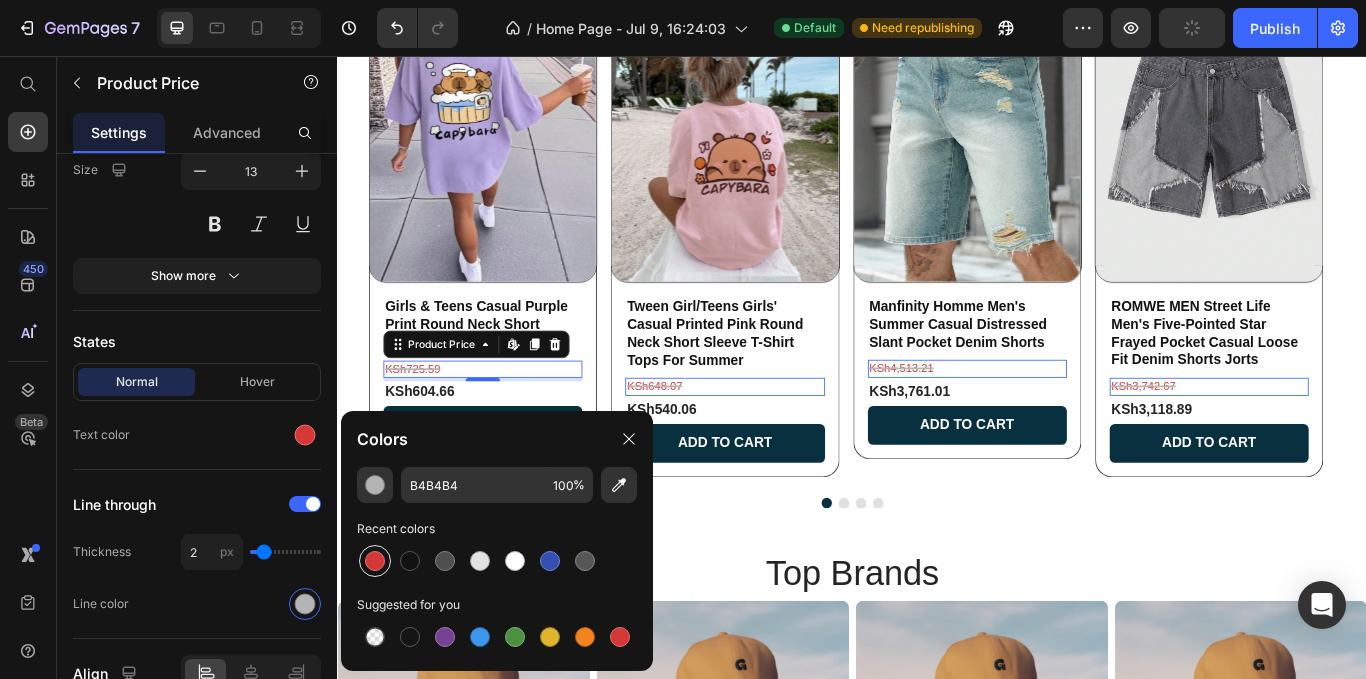 click at bounding box center (375, 561) 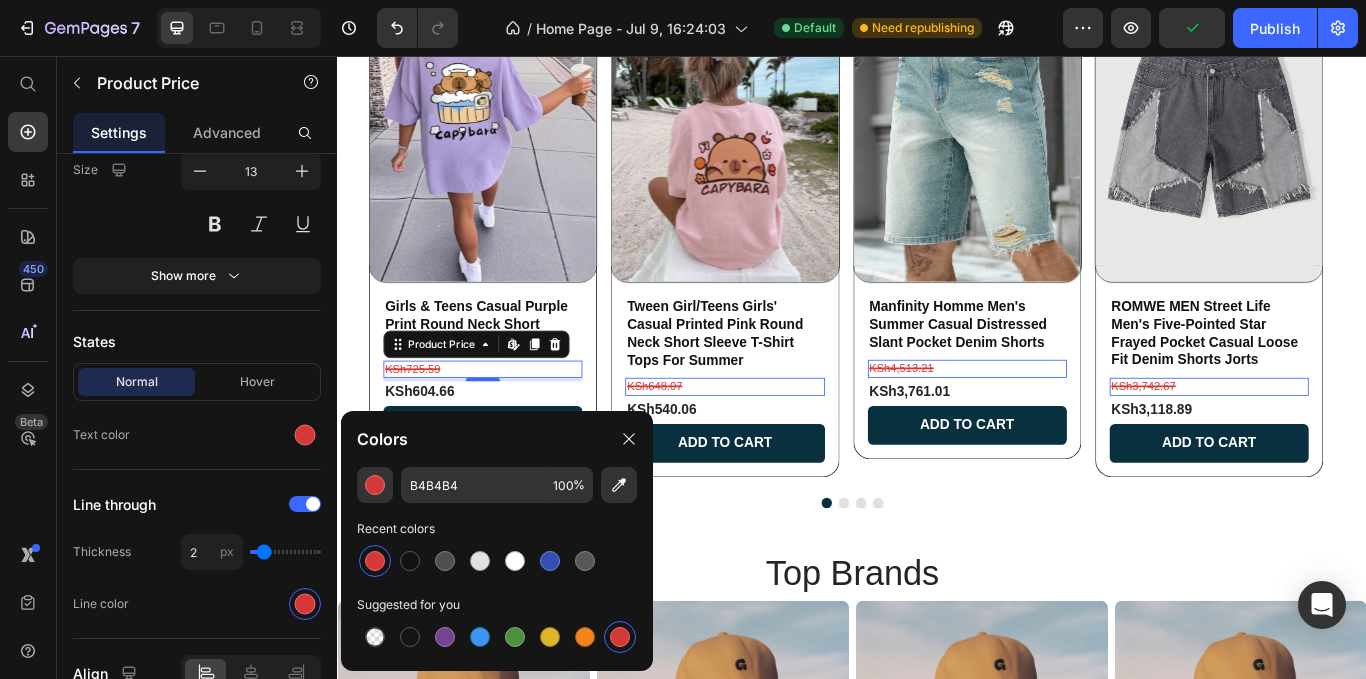 type on "D63837" 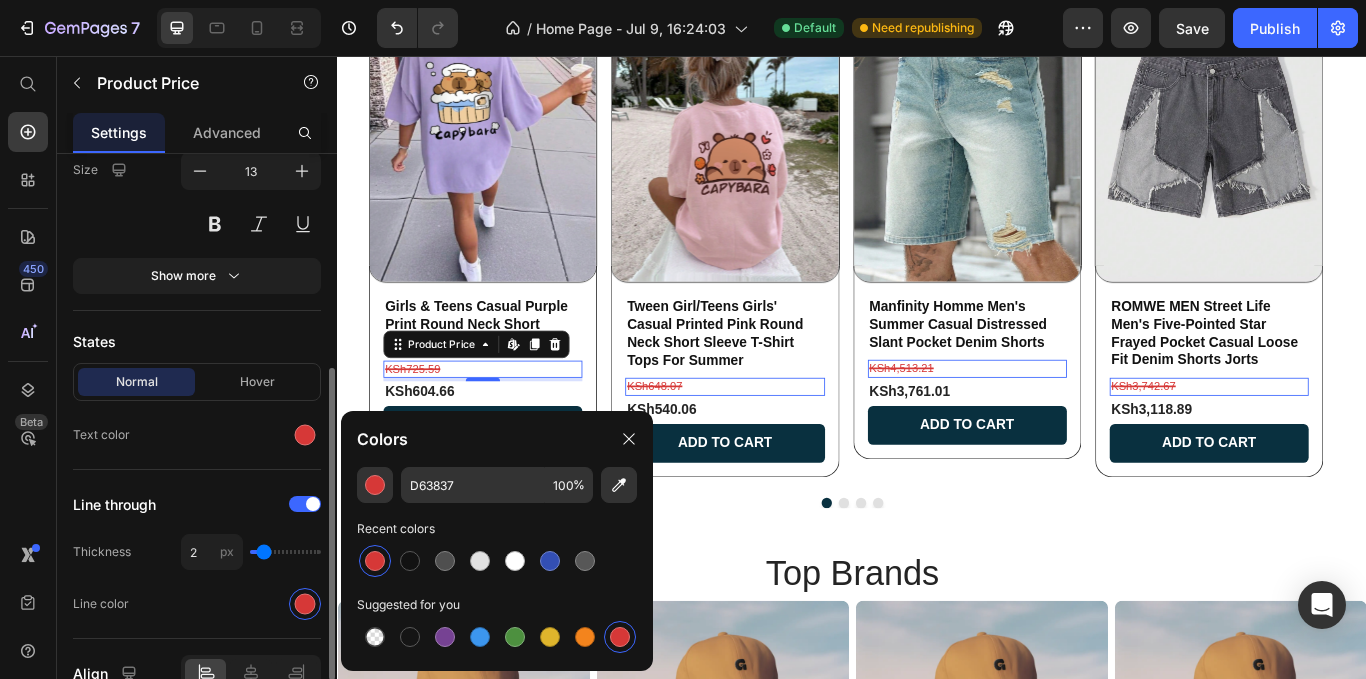 click on "Line color" 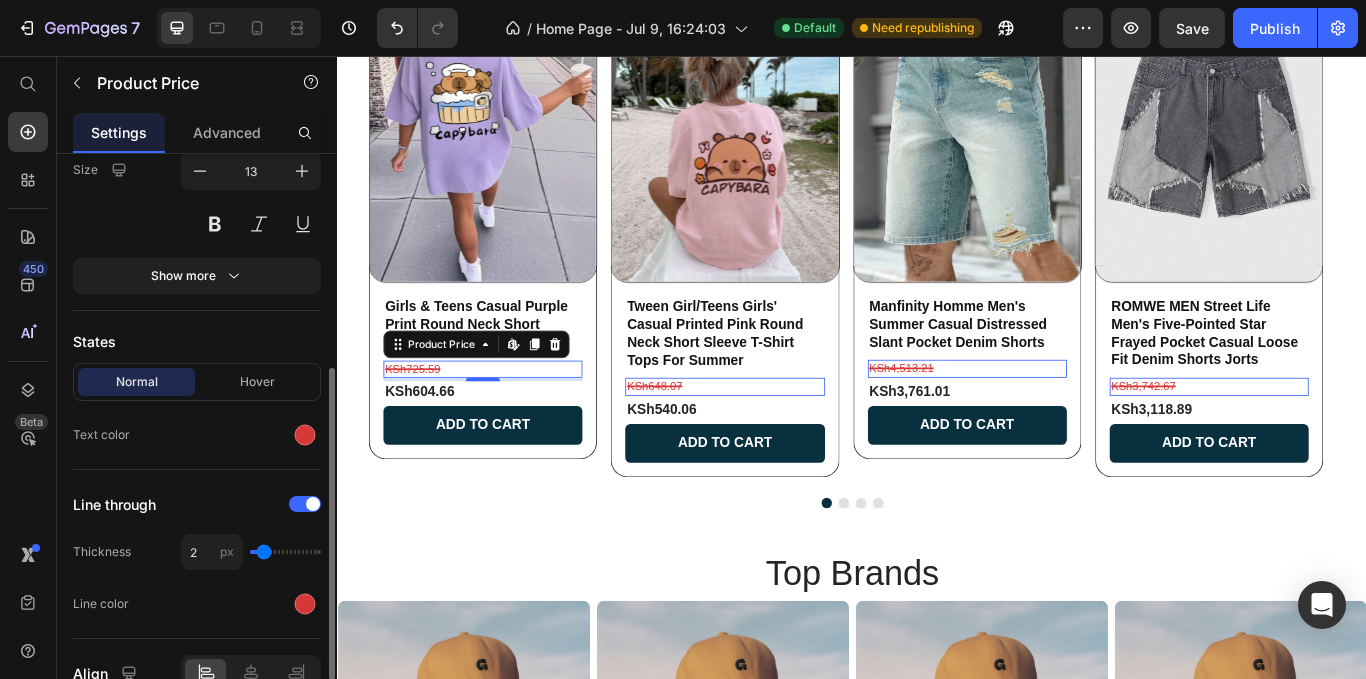 scroll, scrollTop: 503, scrollLeft: 0, axis: vertical 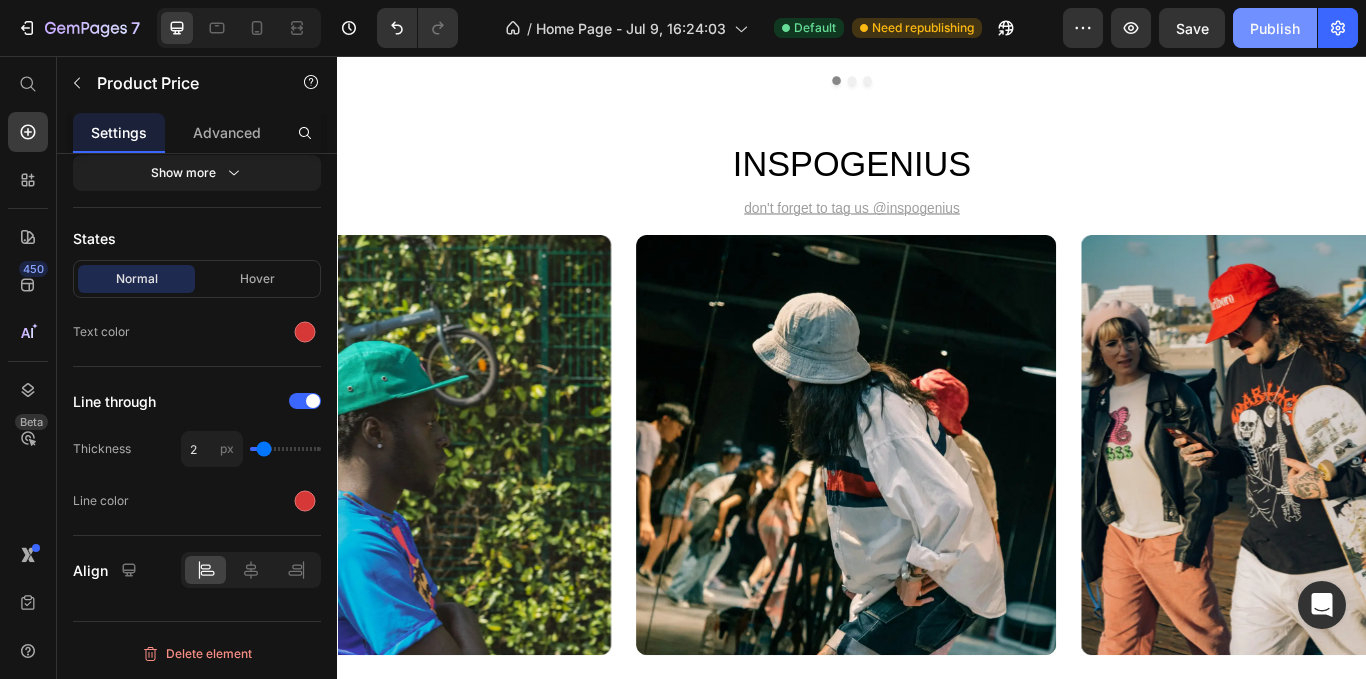 click on "Publish" at bounding box center [1275, 28] 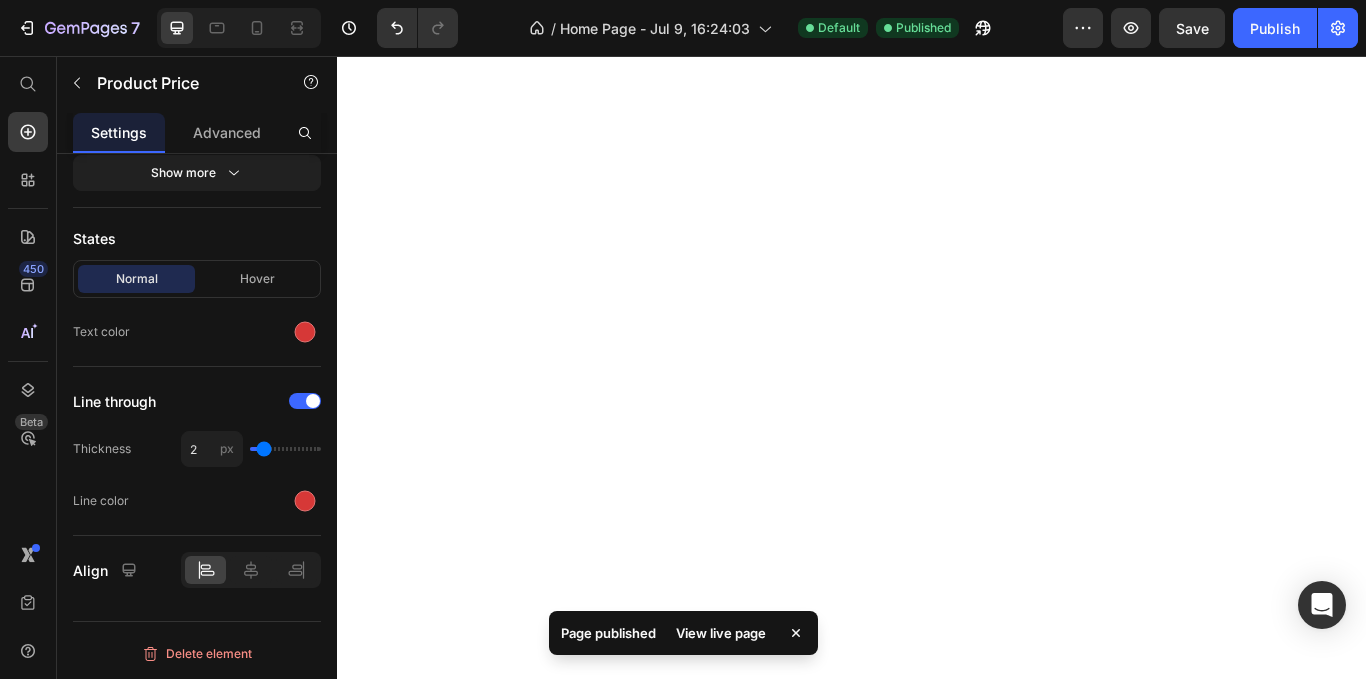 scroll, scrollTop: 699, scrollLeft: 0, axis: vertical 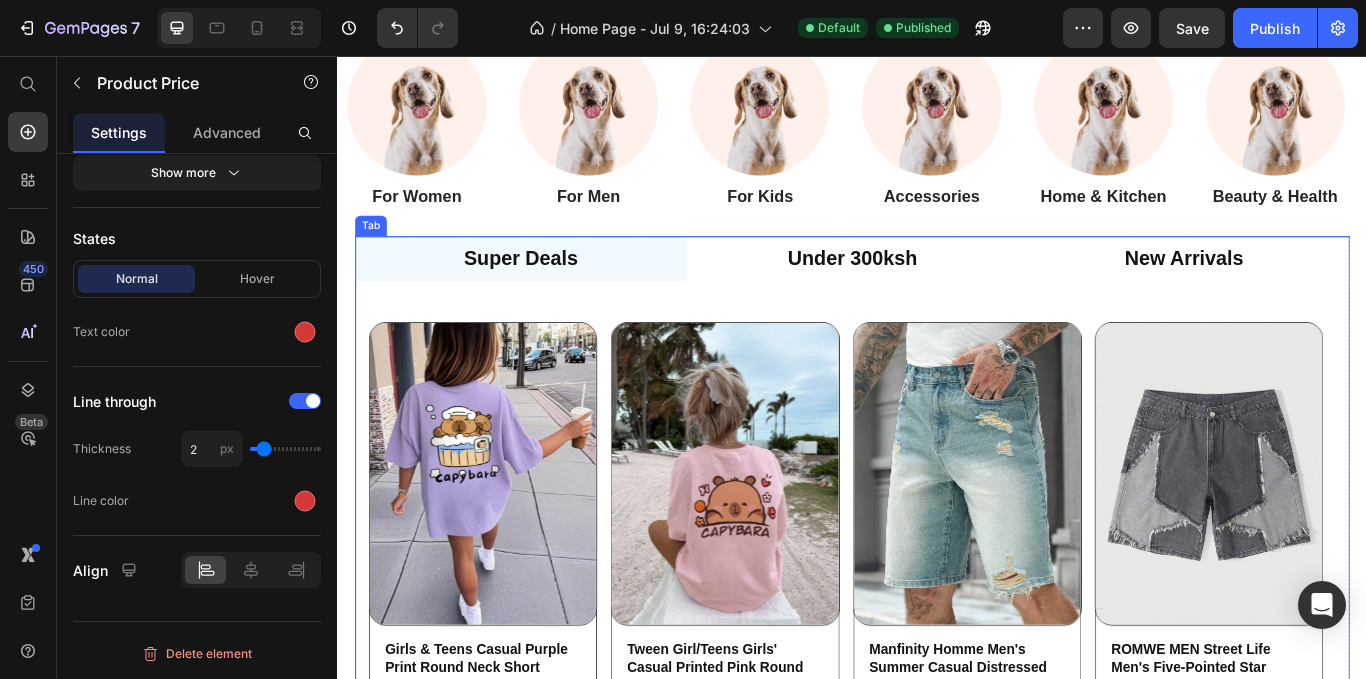 click on "Under 300ksh" at bounding box center [937, 293] 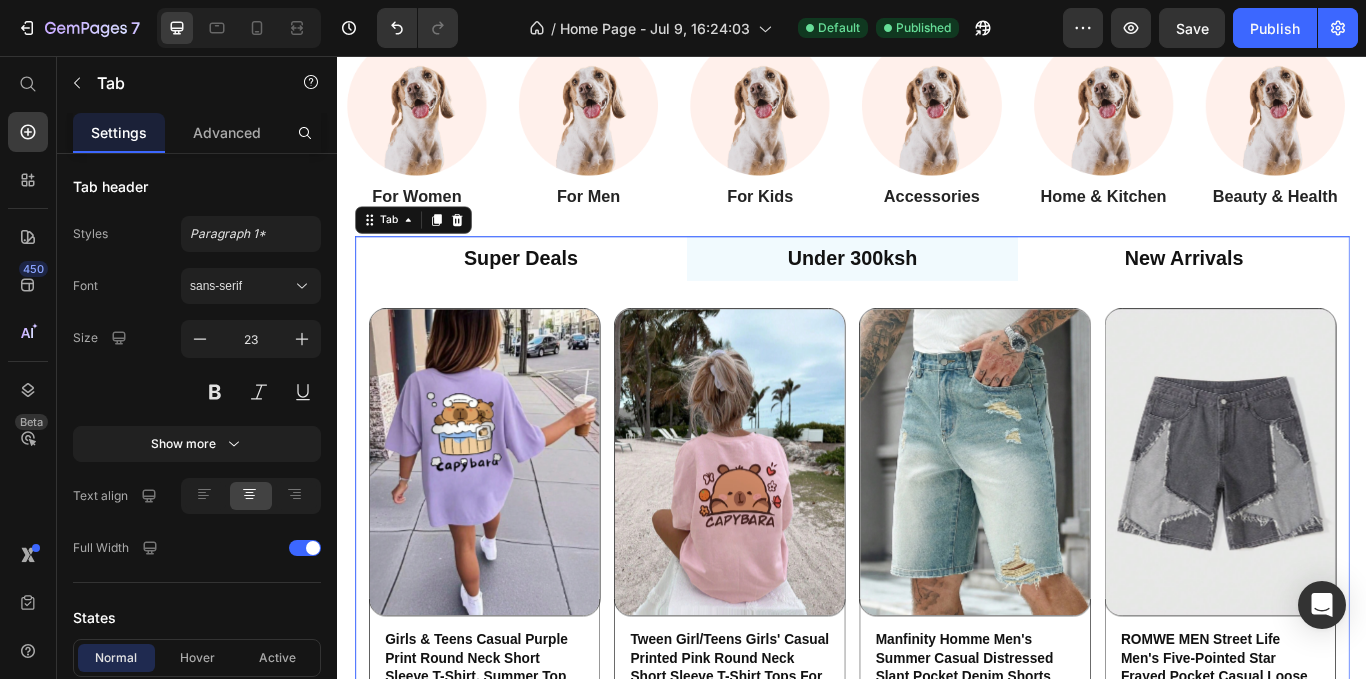 scroll, scrollTop: 0, scrollLeft: 0, axis: both 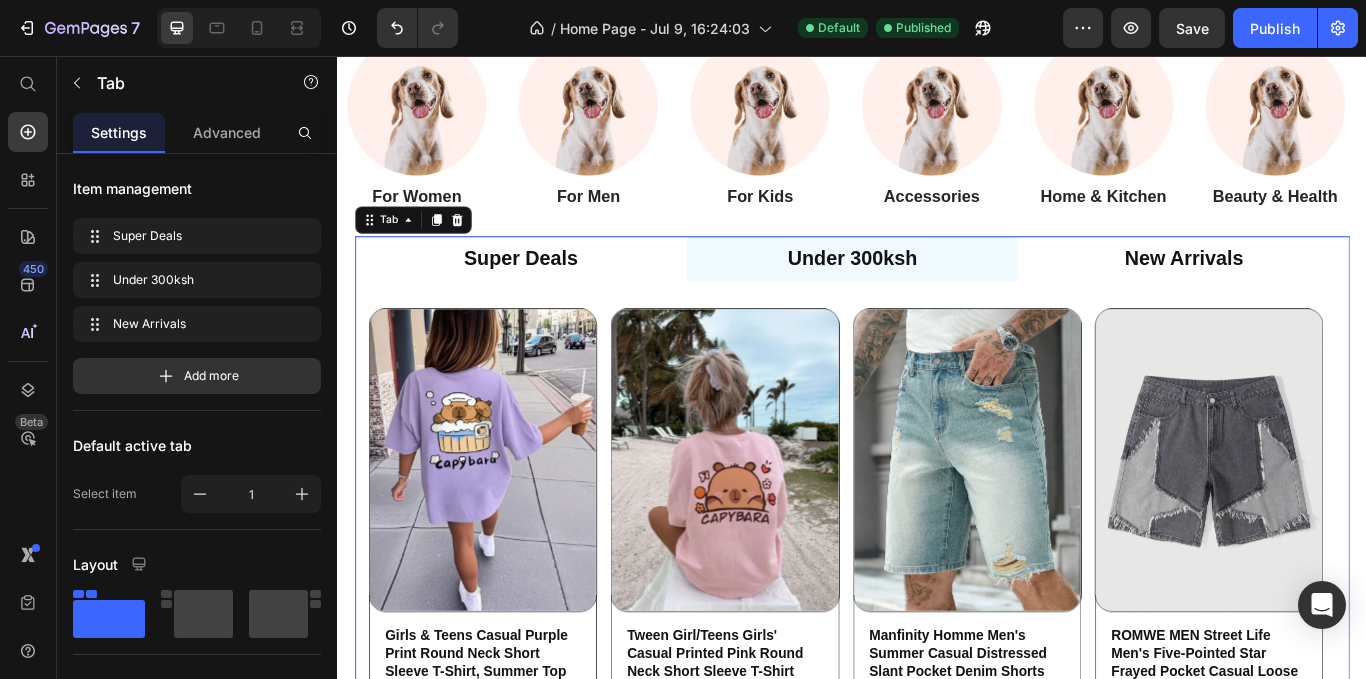 click on "New Arrivals" at bounding box center (1323, 293) 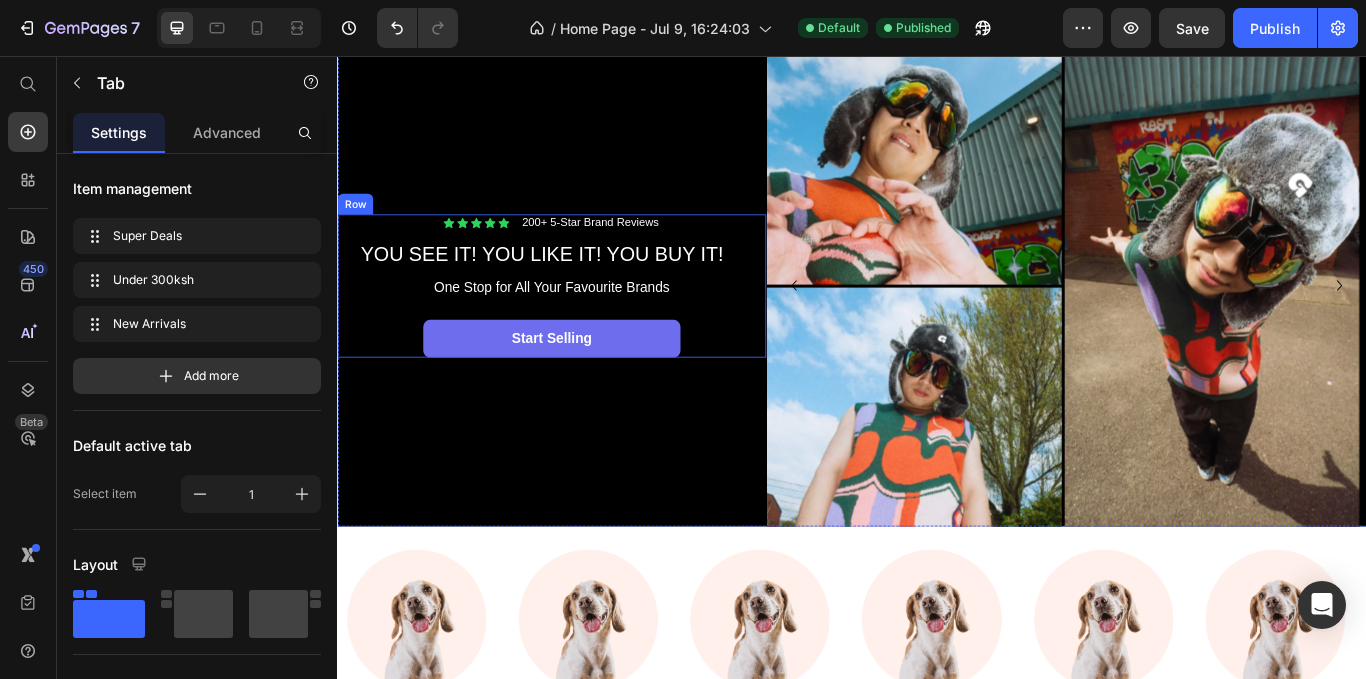 scroll, scrollTop: 0, scrollLeft: 0, axis: both 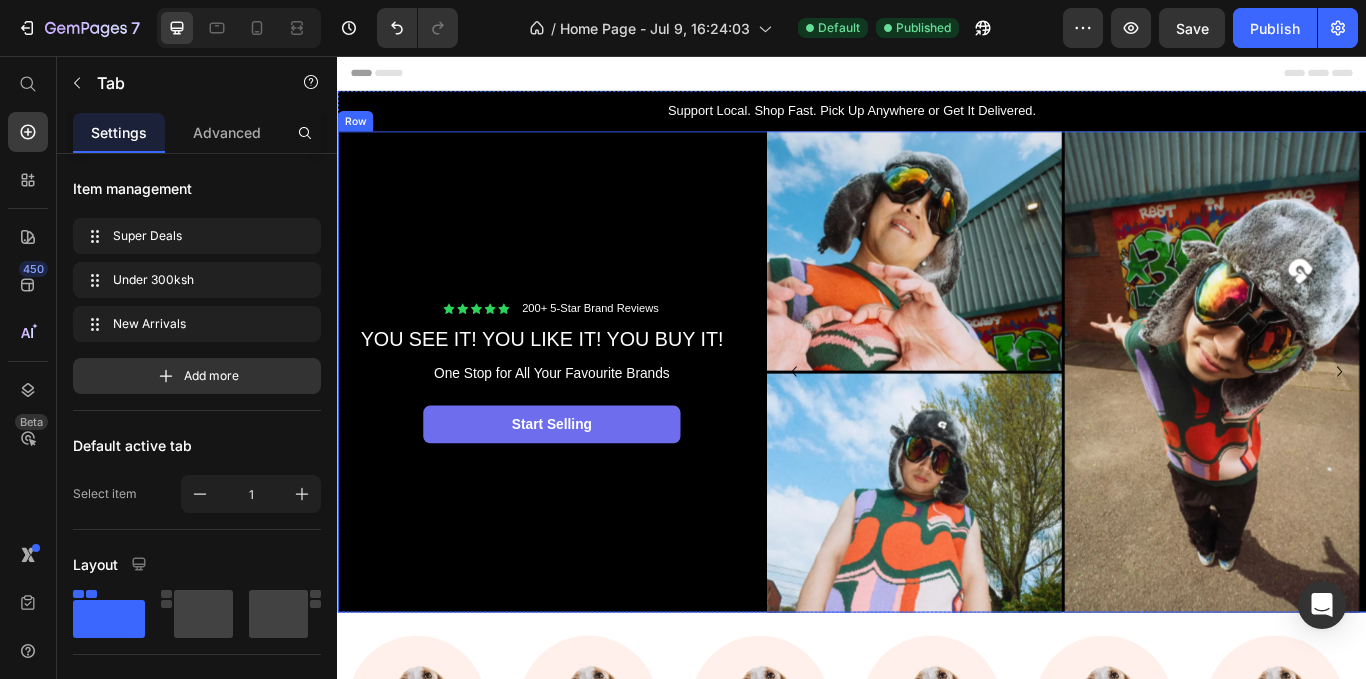 click on "Icon
Icon
Icon
Icon
Icon Icon List 200+ 5-Star Brand Reviews Text Block Row YOU SEE IT! YOU LIKE IT! YOU BUY IT!  Heading One Stop for All Your Favourite Brands Text Block start selling Button Row" at bounding box center [587, 425] 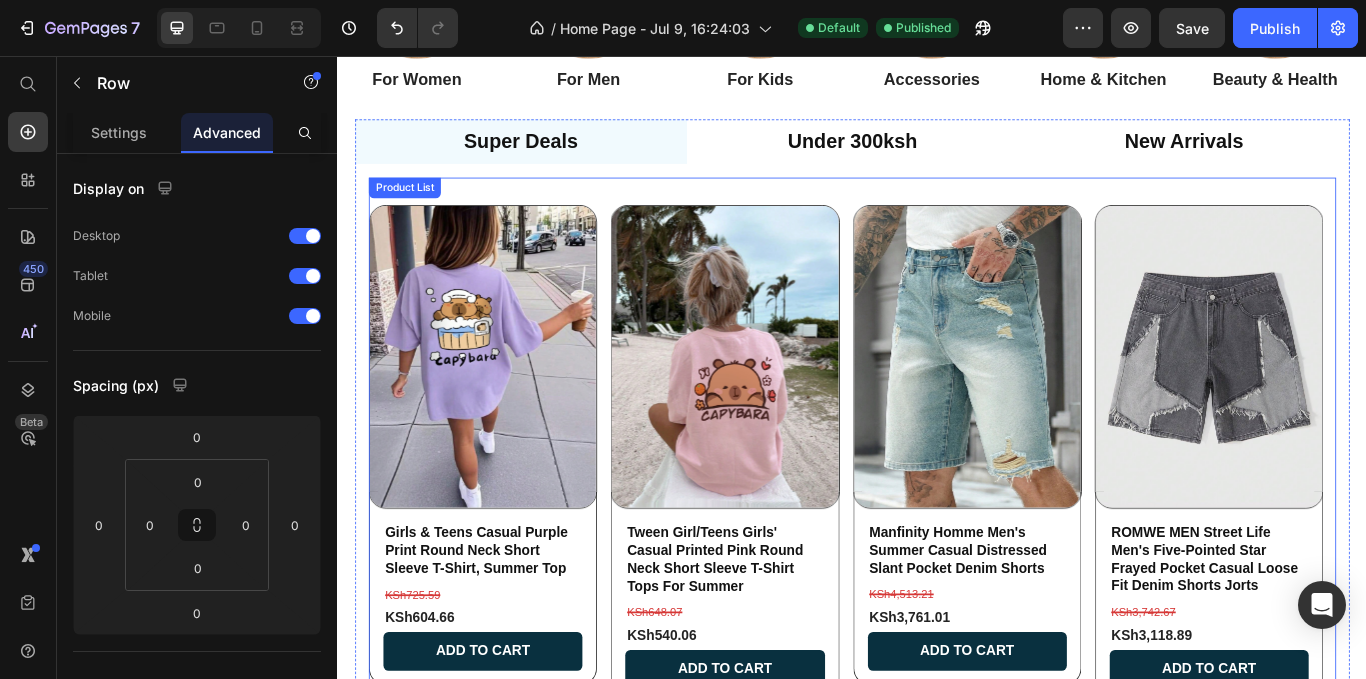 scroll, scrollTop: 700, scrollLeft: 0, axis: vertical 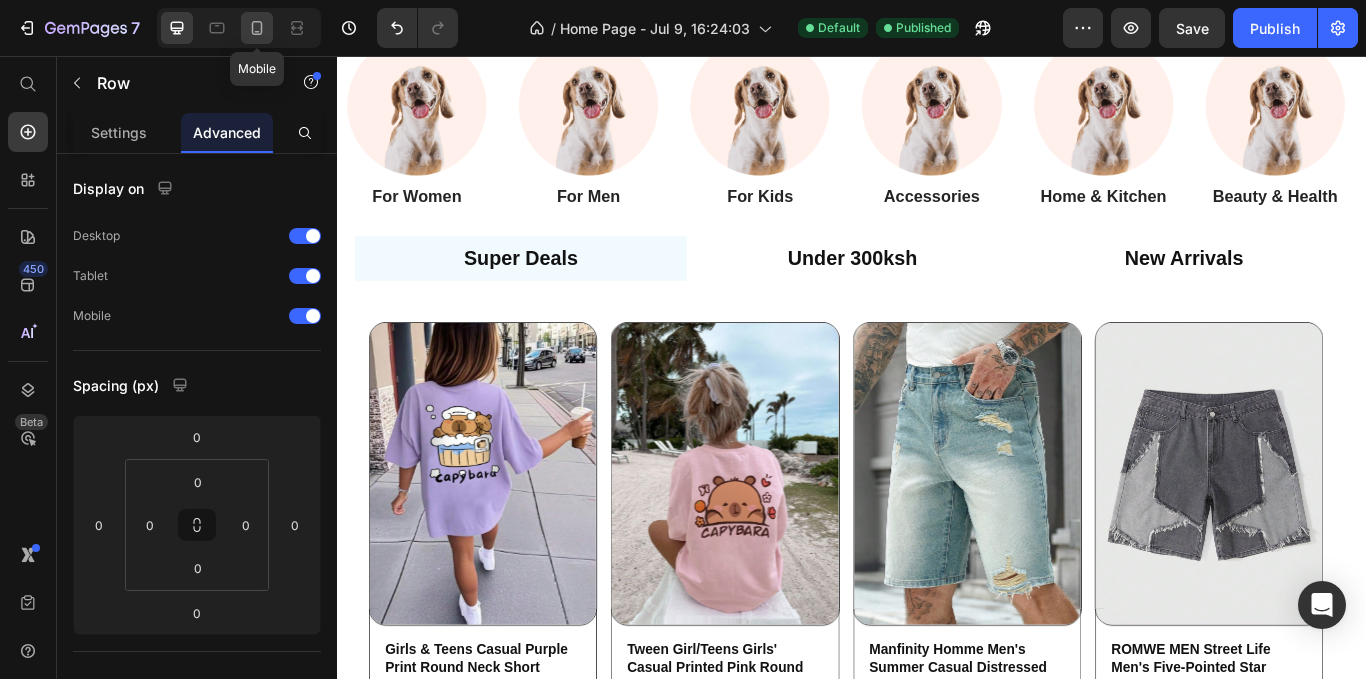 click 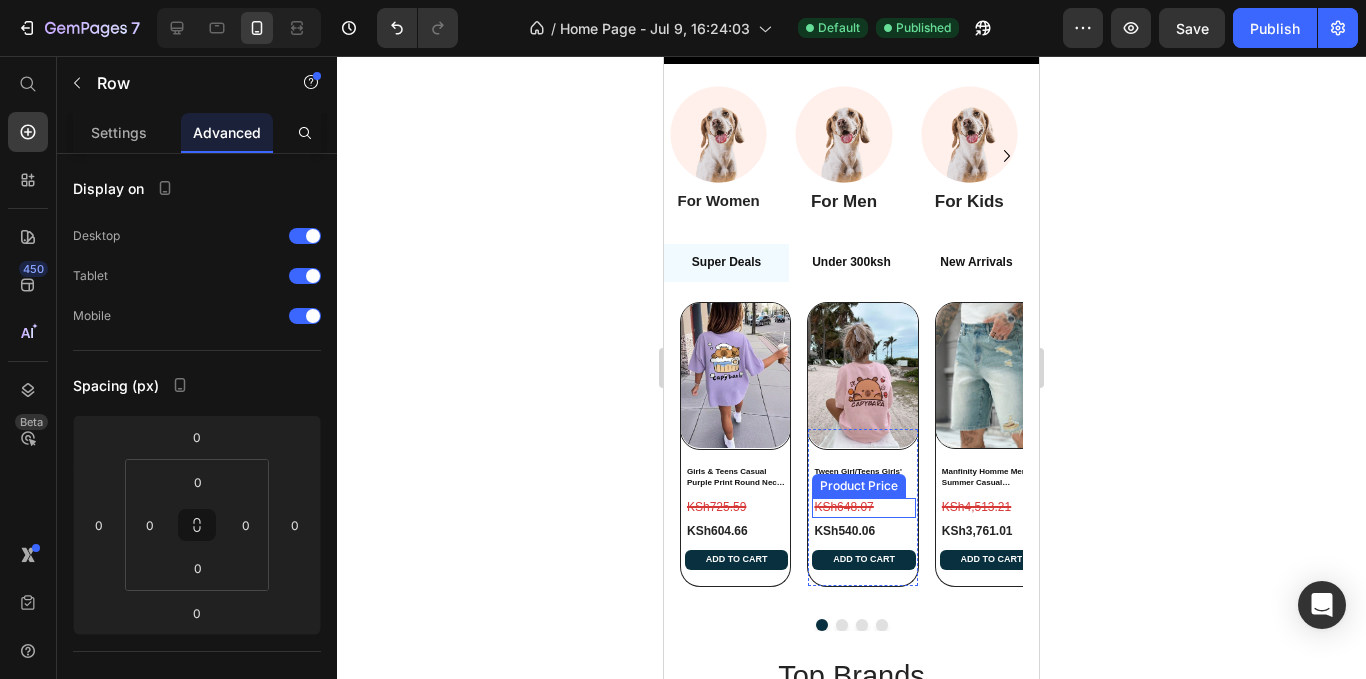 scroll, scrollTop: 522, scrollLeft: 0, axis: vertical 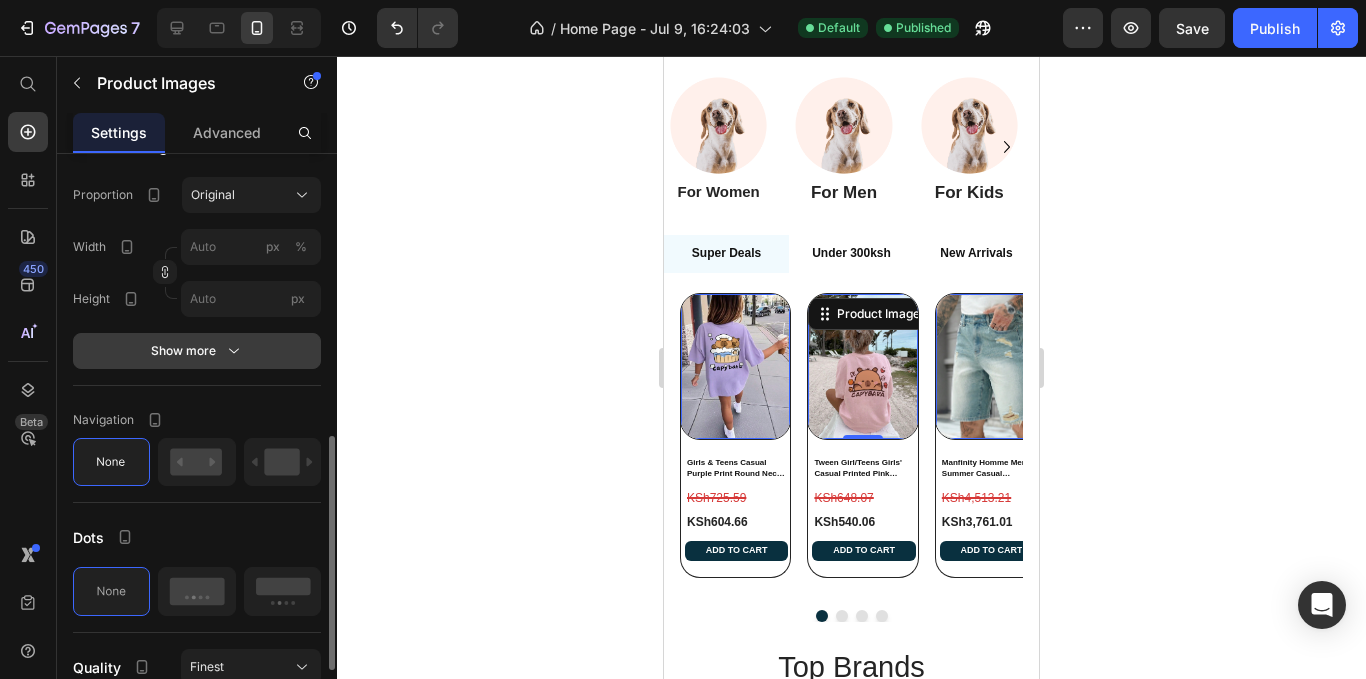 click 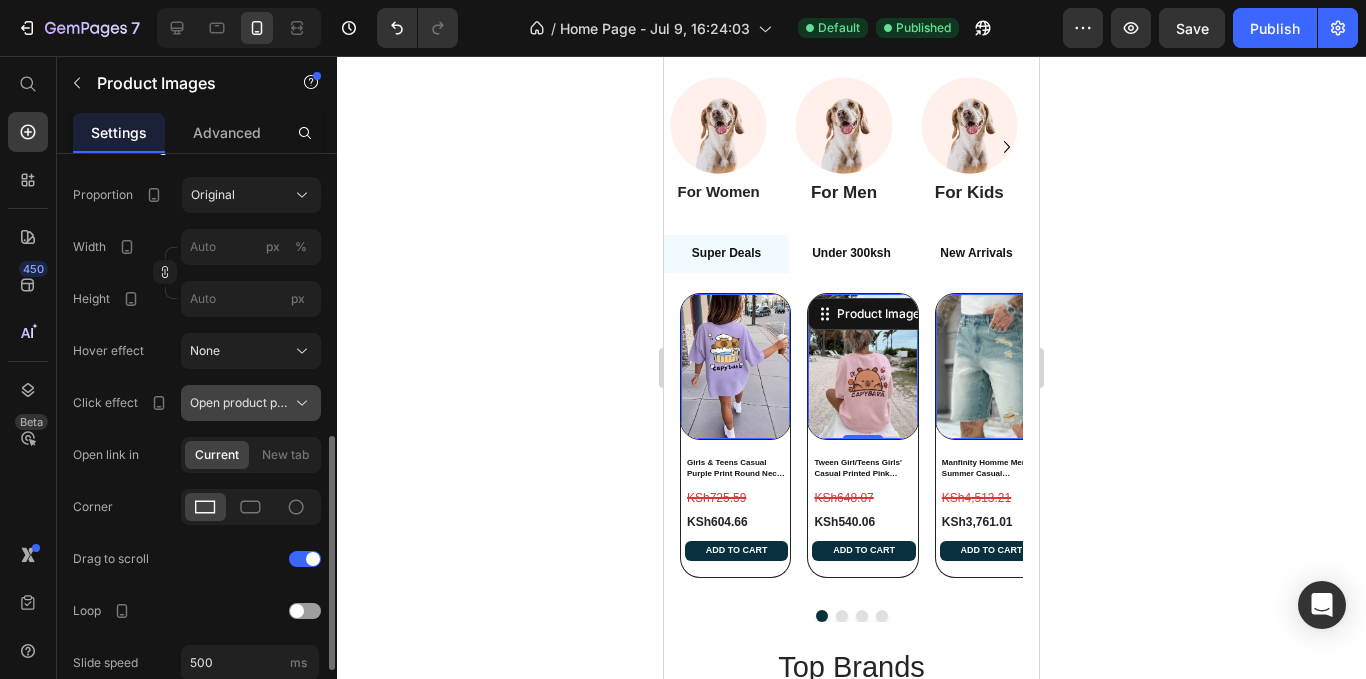 click on "Open product page" at bounding box center (239, 403) 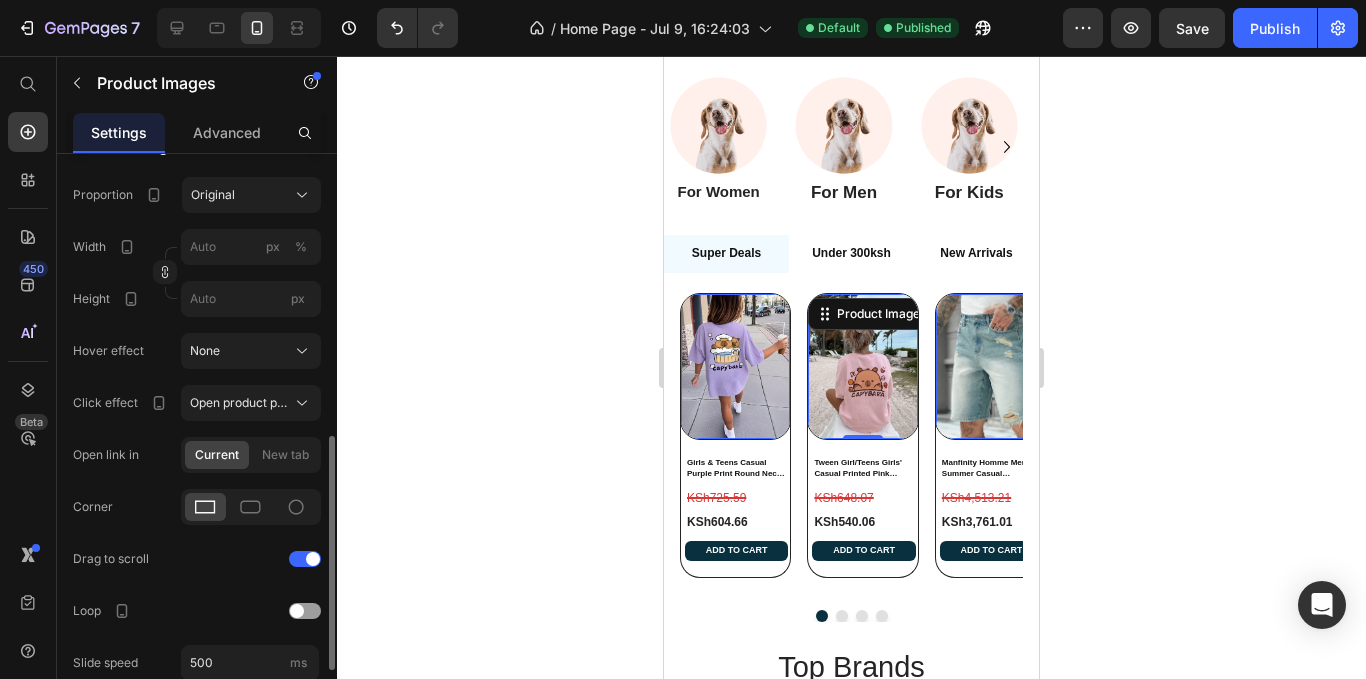 click on "Featured image Proportion Original Width px % Height px Hover effect None Click effect Open product page Open link in Current New tab Corner Drag to scroll Loop Slide speed 500 ms Animation Ease out Show less" 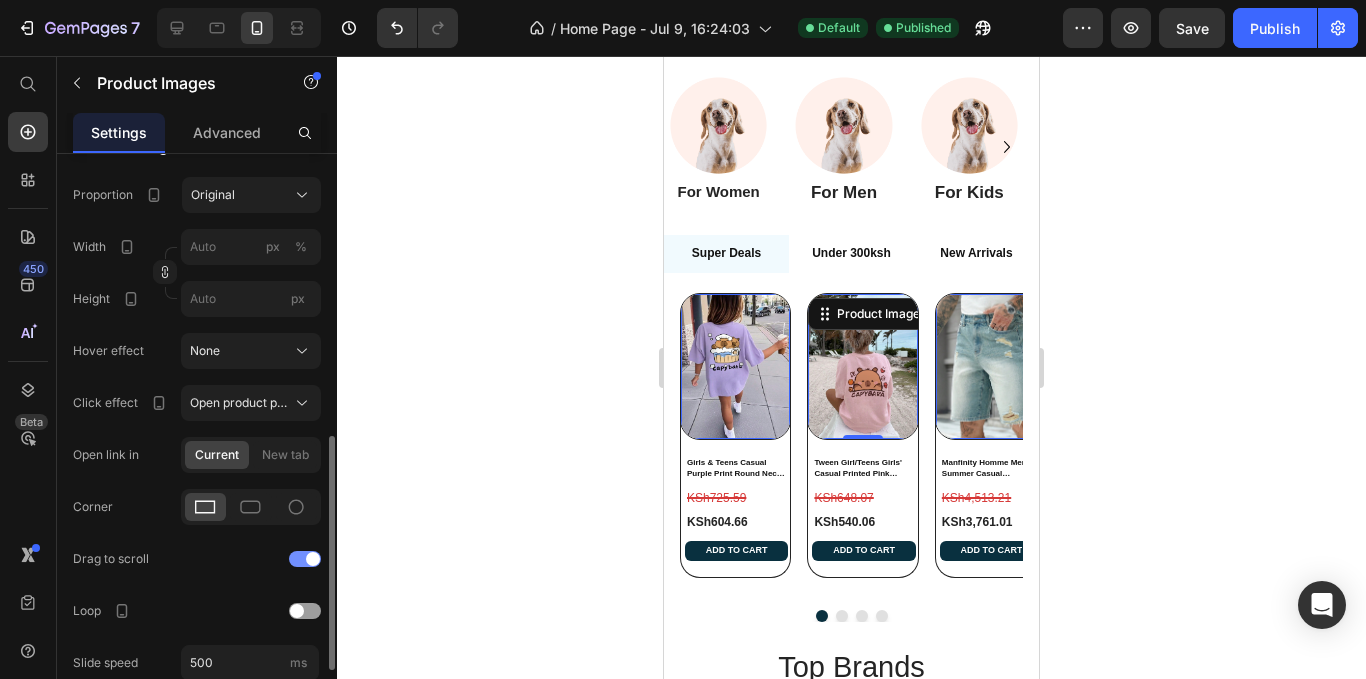 scroll, scrollTop: 800, scrollLeft: 0, axis: vertical 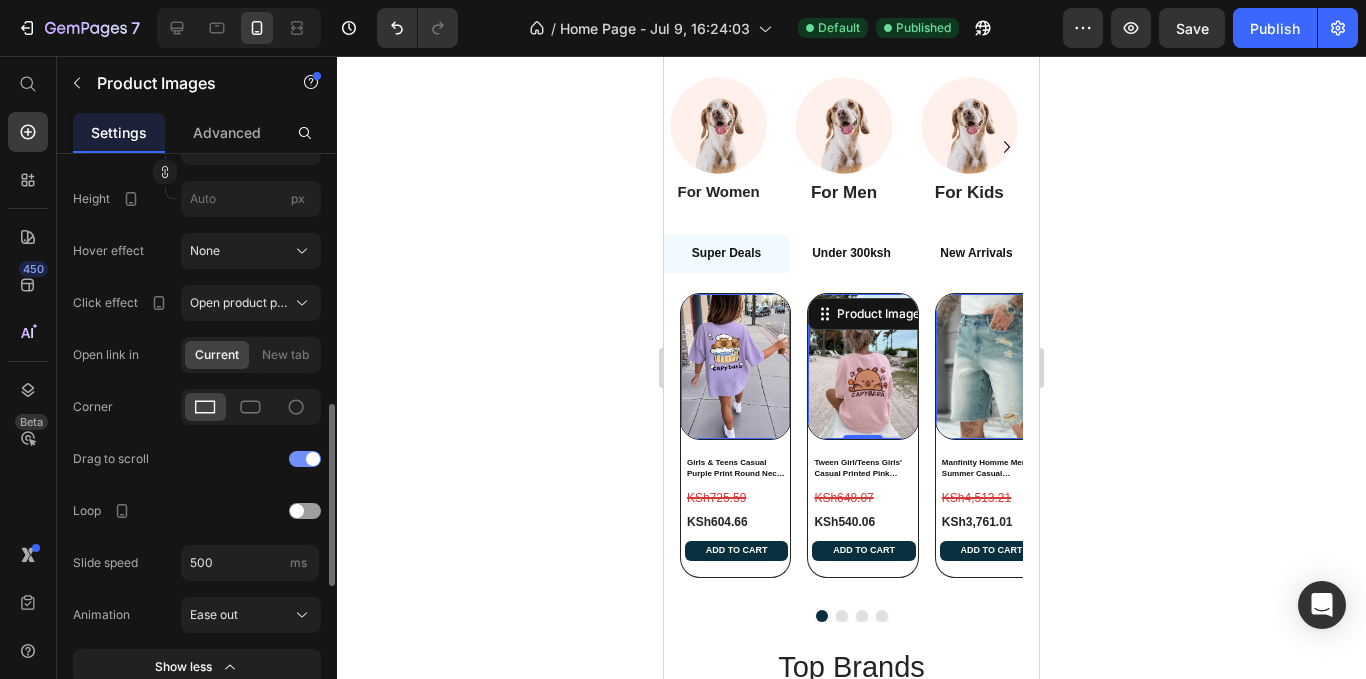 click at bounding box center (305, 459) 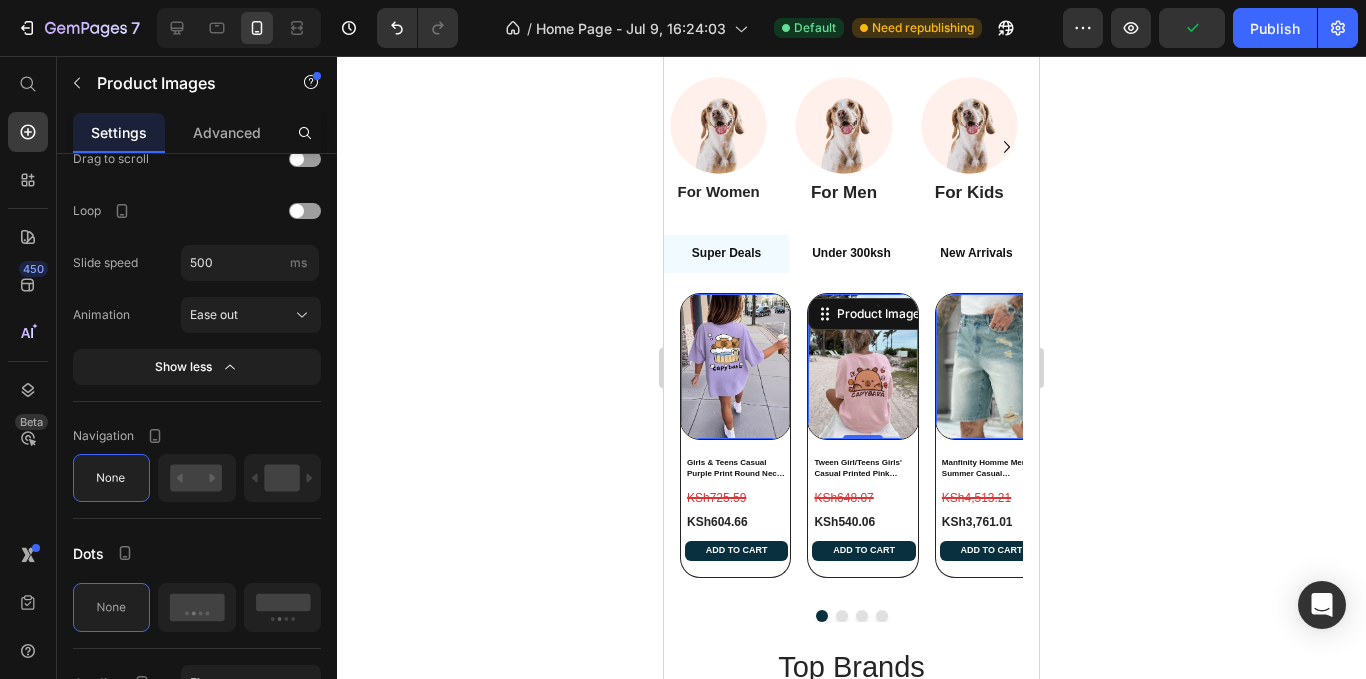 scroll, scrollTop: 1278, scrollLeft: 0, axis: vertical 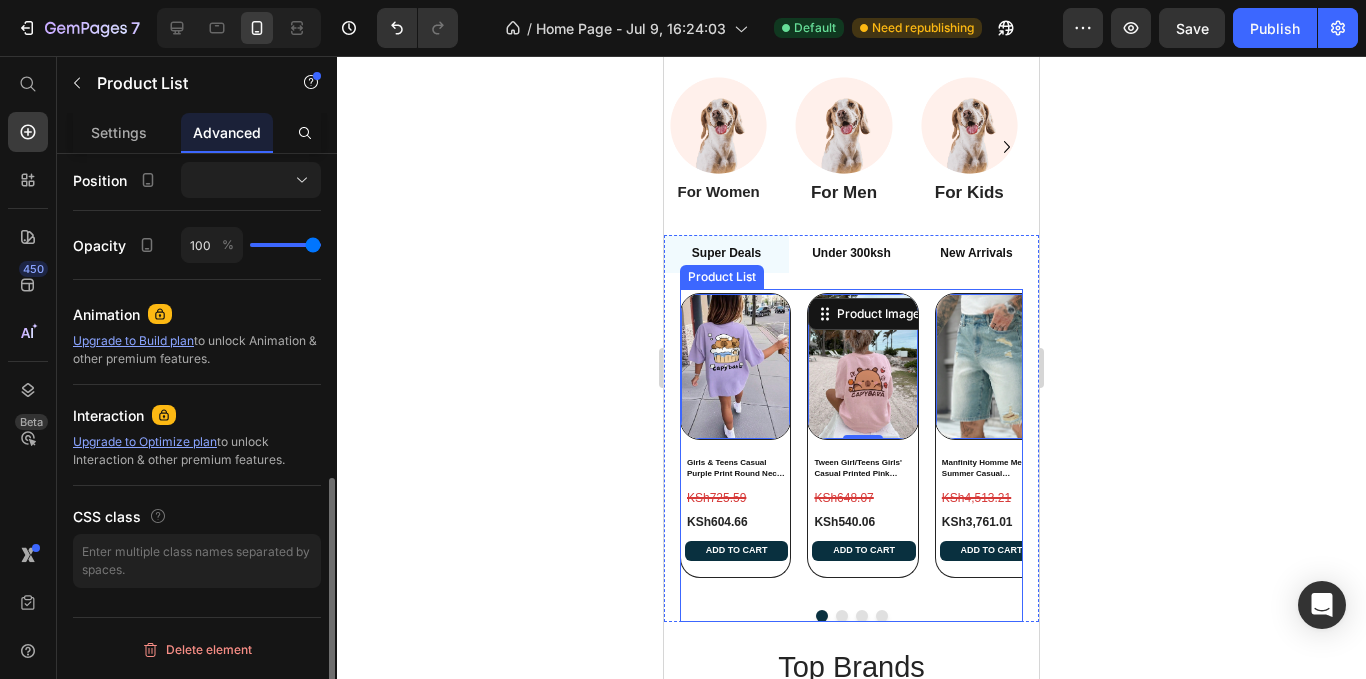 click on "Product Images   0 Girls & Teens Casual Purple Print Round Neck Short Sleeve T-Shirt, Summer Top Product Title KSh725.59 Product Price KSh604.66 Product Price Add to cart Add to Cart Row Row Product Images   -20 Tween Girl/Teens Girls' Casual Printed Pink Round Neck Short Sleeve T-Shirt Tops For Summer Product Title KSh648.07 Product Price KSh540.06 Product Price Add to cart Add to Cart Row Row Product Images   0 Manfinity Homme Men's Summer Casual Distressed Slant Pocket Denim Shorts Product Title KSh4,513.21 Product Price KSh3,761.01 Product Price Add to cart Add to Cart Row Row Product Images   0 ROMWE MEN Street Life Men's Five-Pointed Star Frayed Pocket Casual Loose Fit Denim Shorts Jorts Product Title KSh3,742.67 Product Price KSh3,118.89 Product Price Add to cart Add to Cart Row Row" at bounding box center [851, 443] 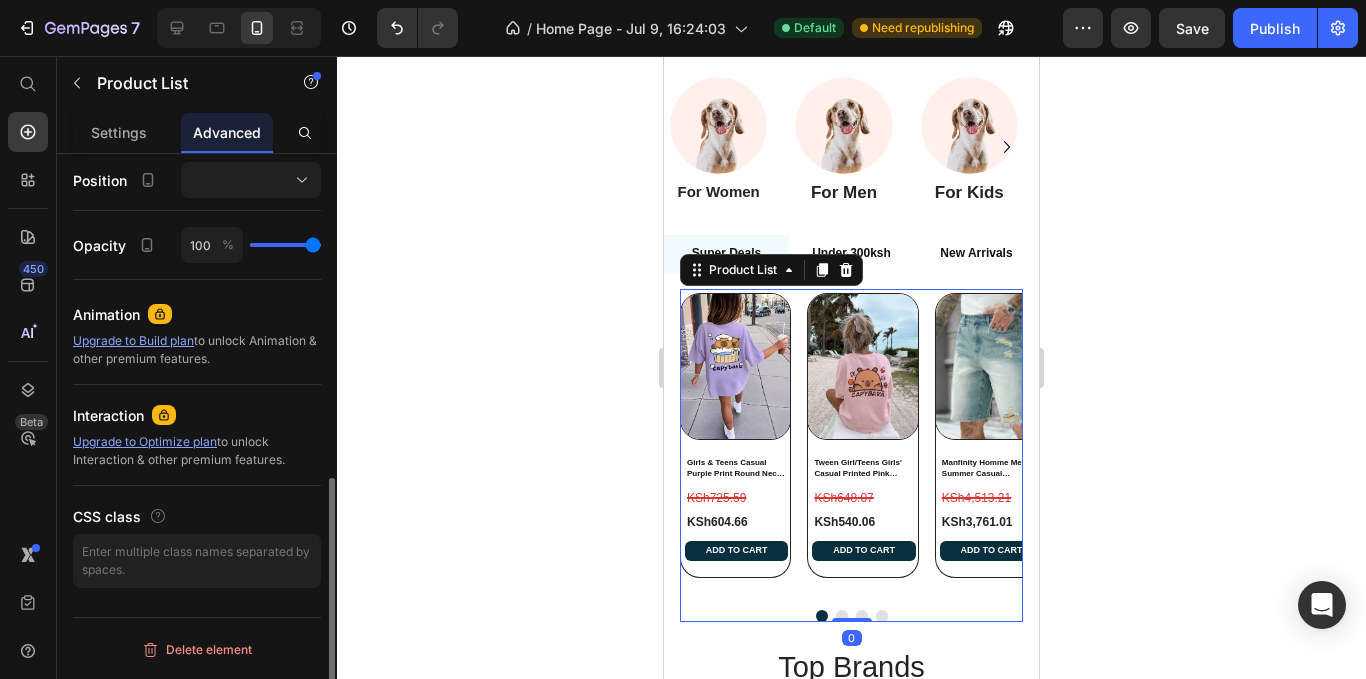 scroll, scrollTop: 0, scrollLeft: 0, axis: both 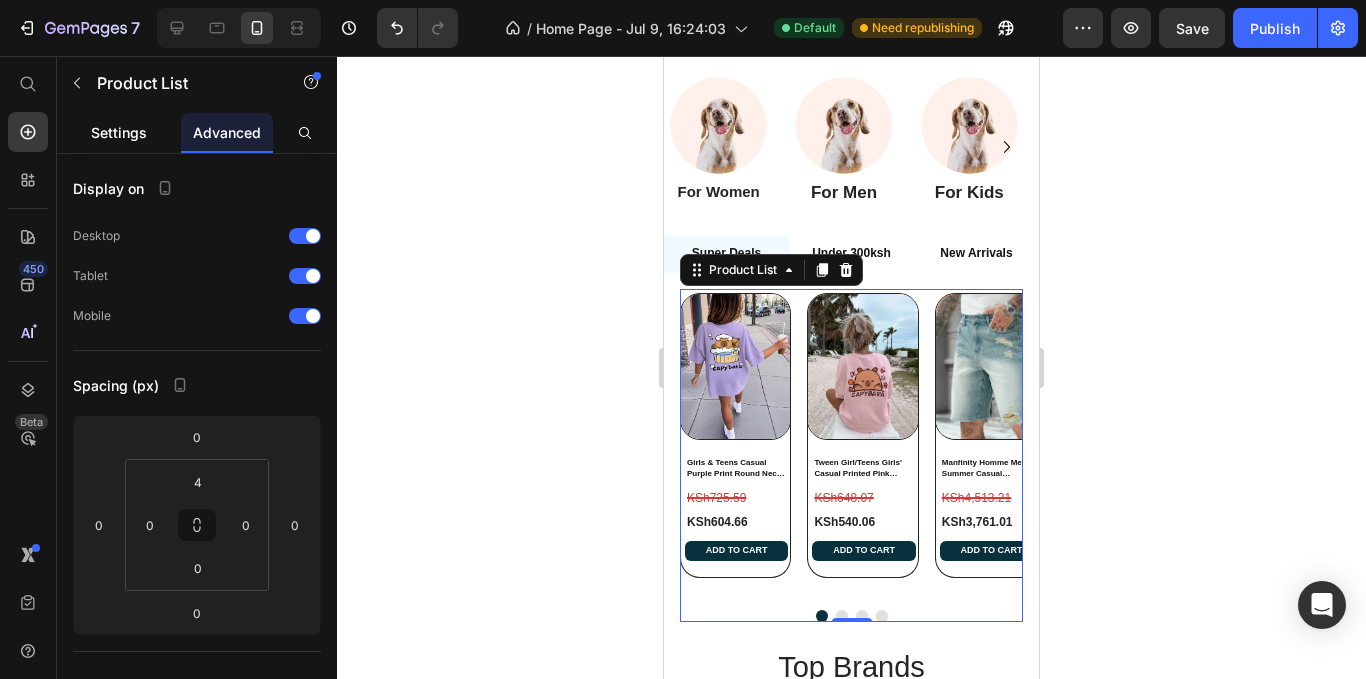 click on "Settings" 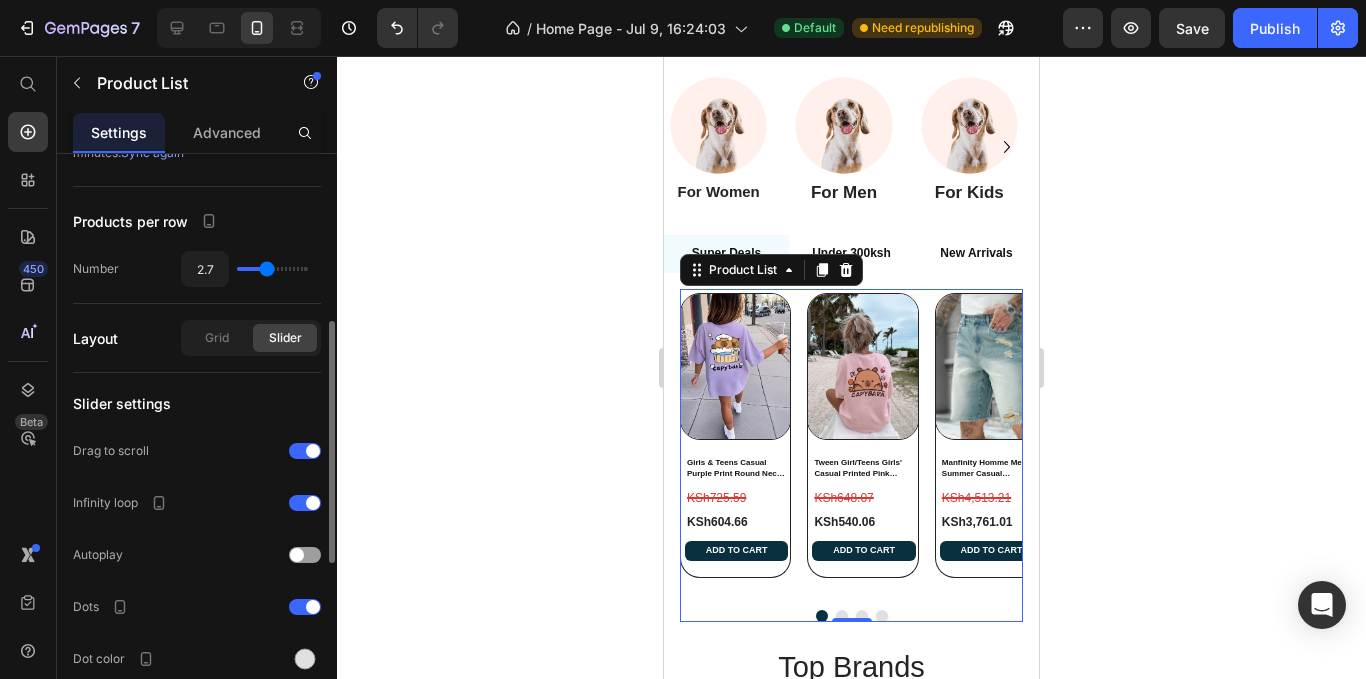 scroll, scrollTop: 500, scrollLeft: 0, axis: vertical 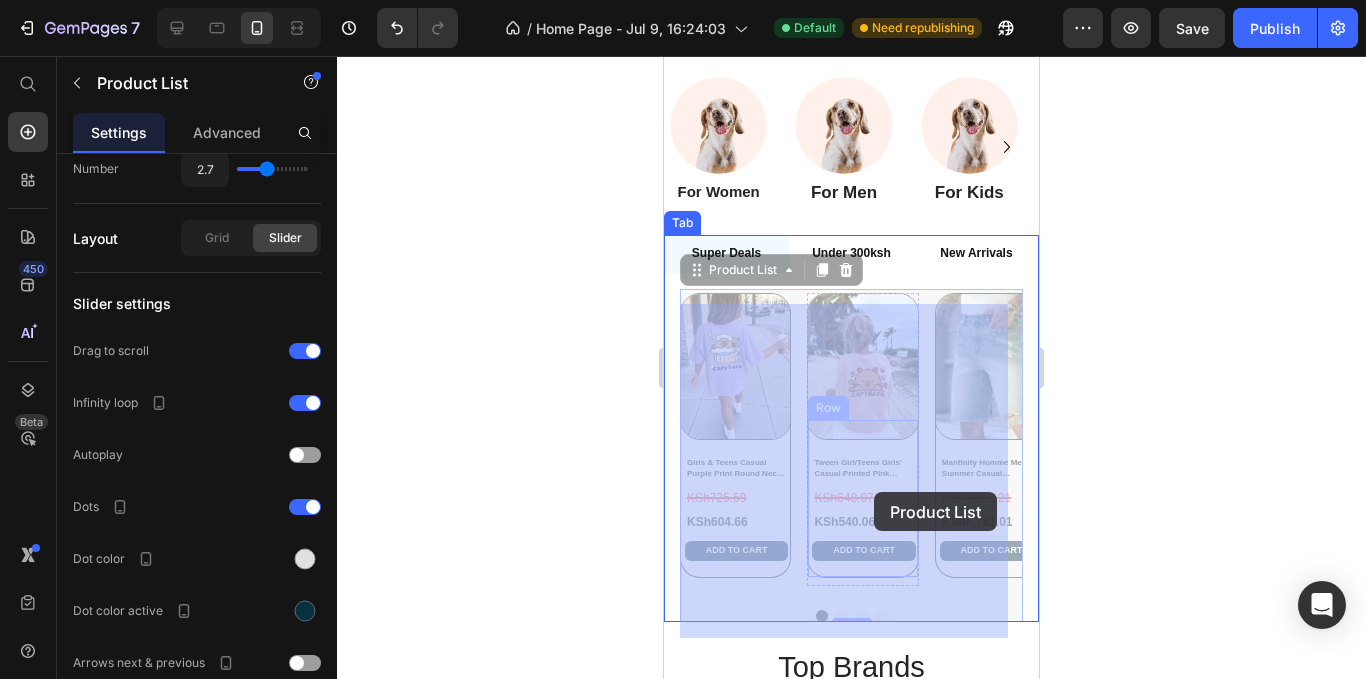 drag, startPoint x: 931, startPoint y: 489, endPoint x: 710, endPoint y: 507, distance: 221.73183 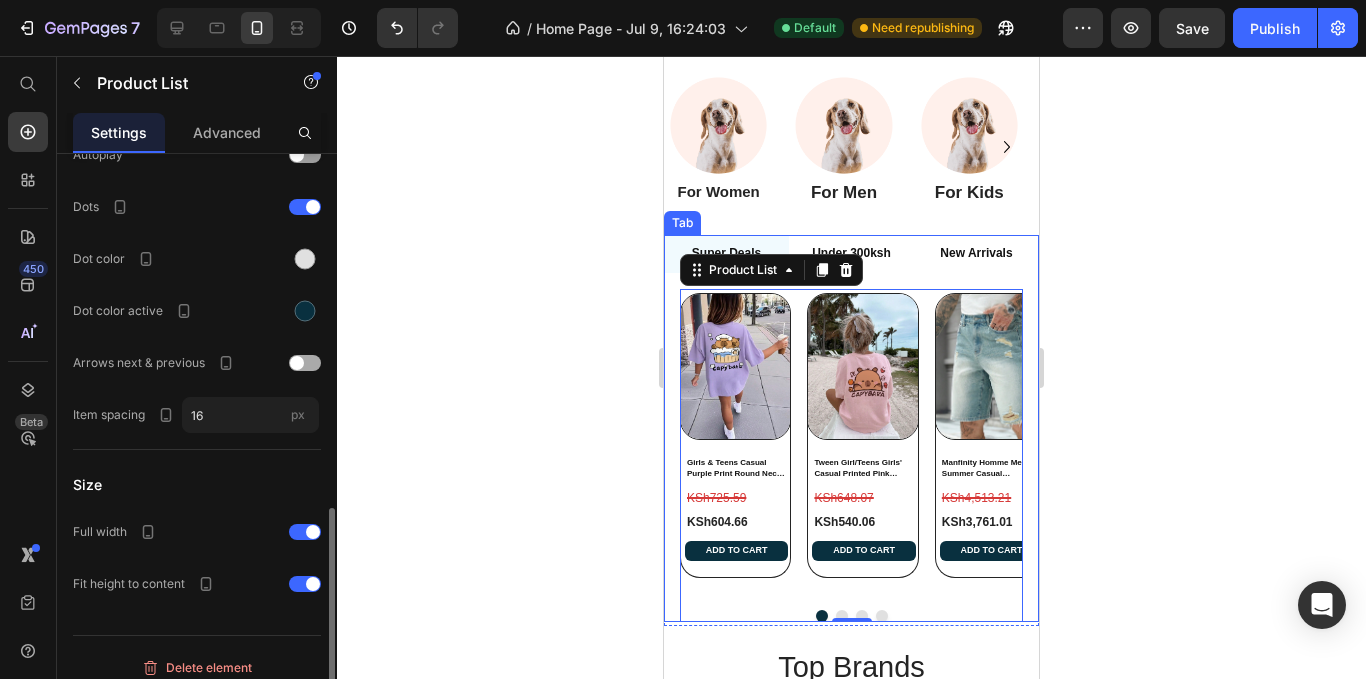 scroll, scrollTop: 814, scrollLeft: 0, axis: vertical 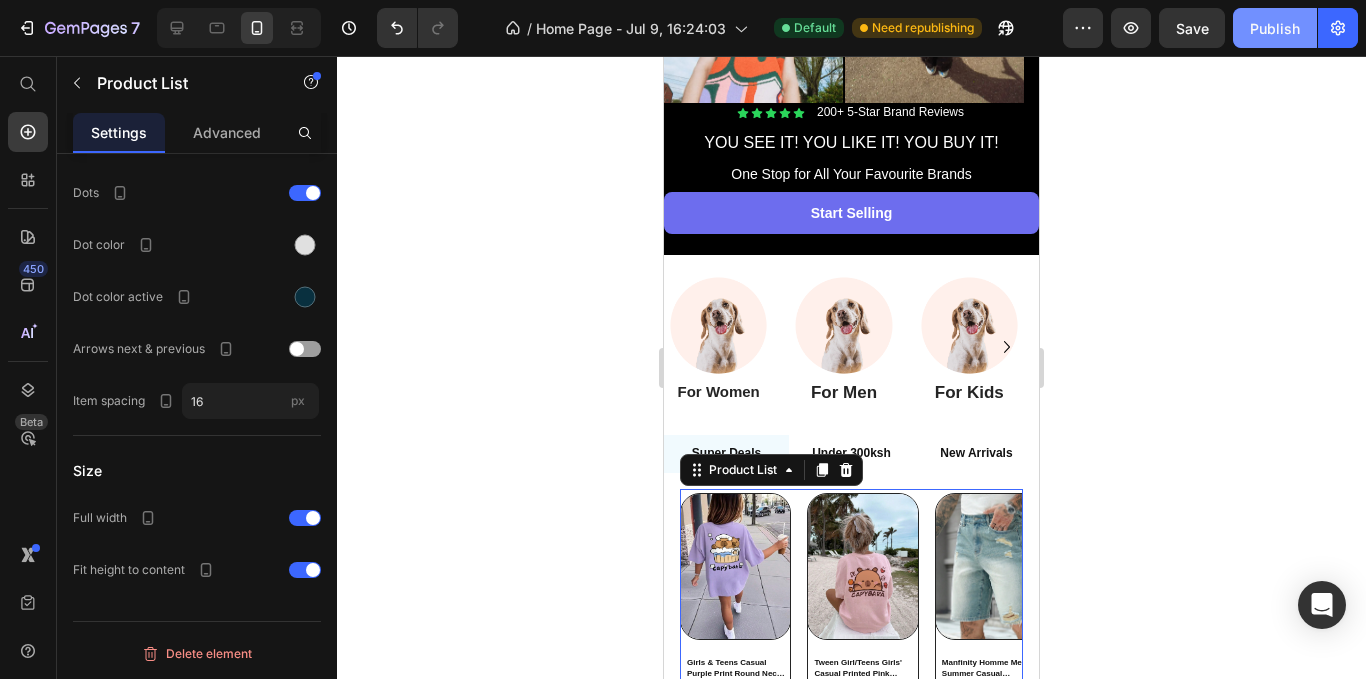 click on "Publish" at bounding box center (1275, 28) 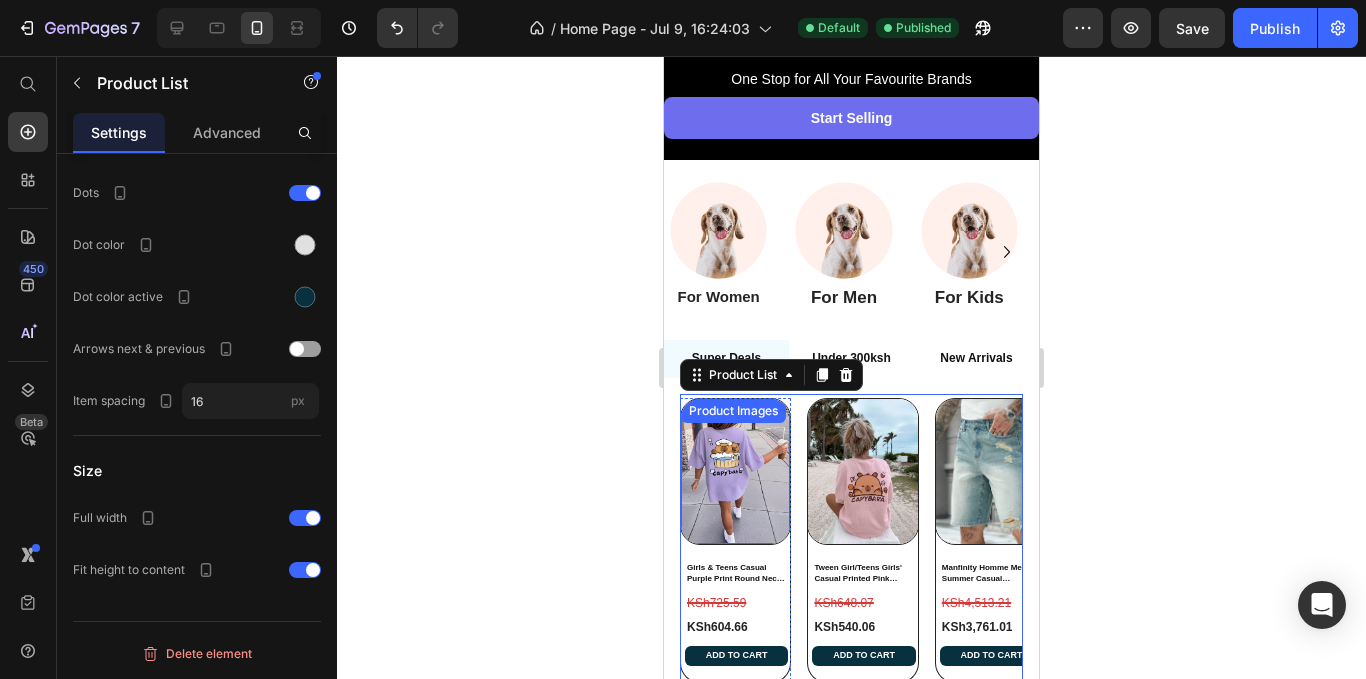 scroll, scrollTop: 622, scrollLeft: 0, axis: vertical 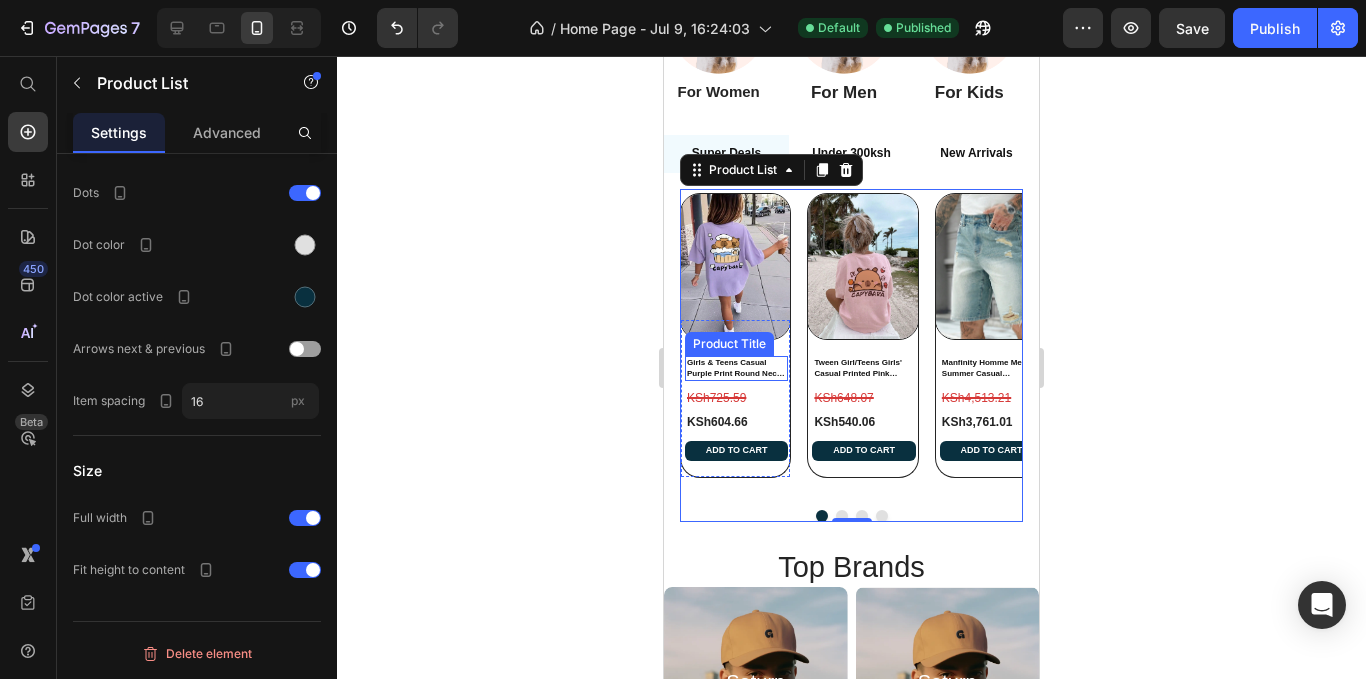 click on "Girls & Teens Casual Purple Print Round Neck Short Sleeve T-Shirt, Summer Top" at bounding box center [736, 368] 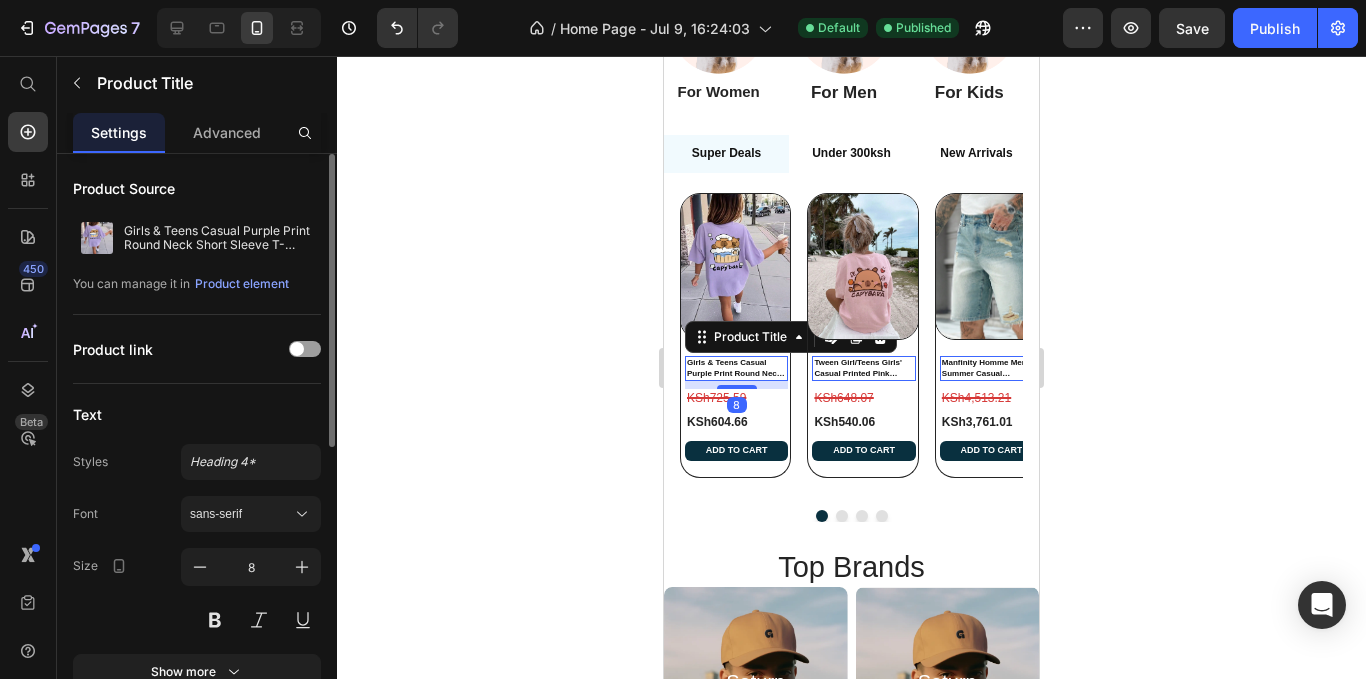 scroll, scrollTop: 300, scrollLeft: 0, axis: vertical 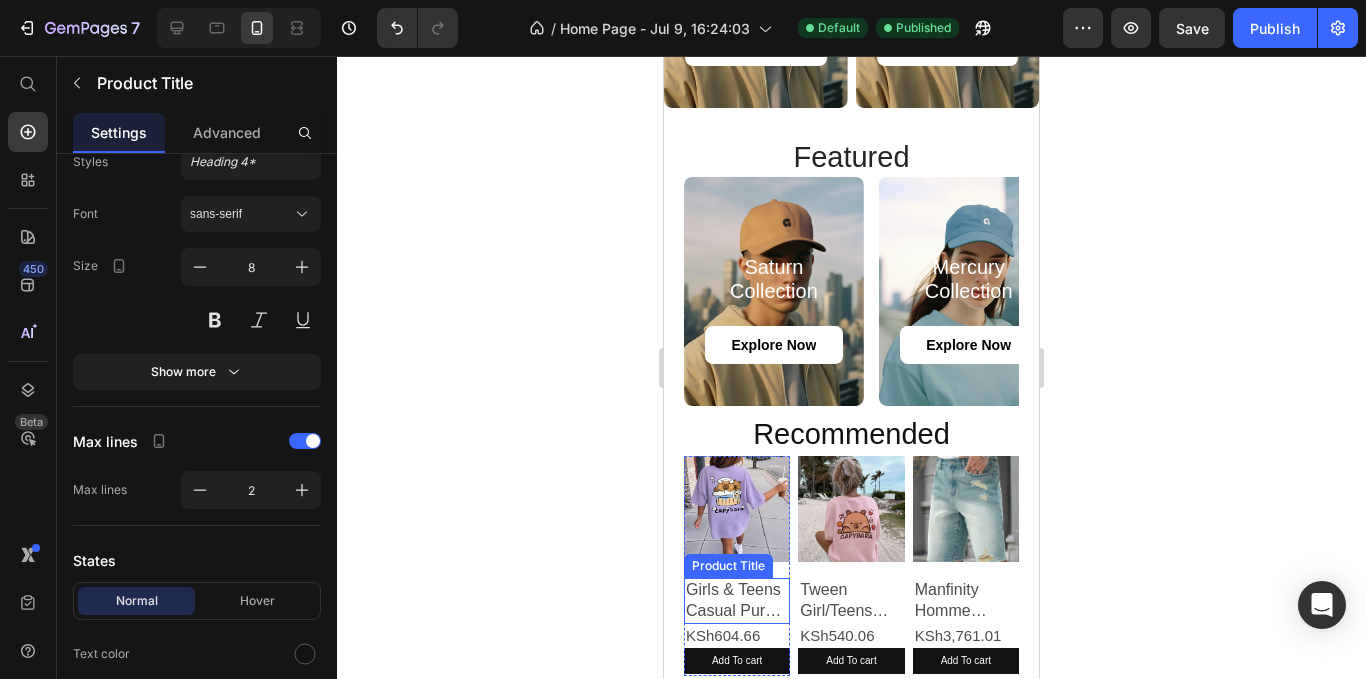 click on "Girls & Teens Casual Purple Print Round Neck Short Sleeve T-Shirt, Summer Top" at bounding box center [737, 601] 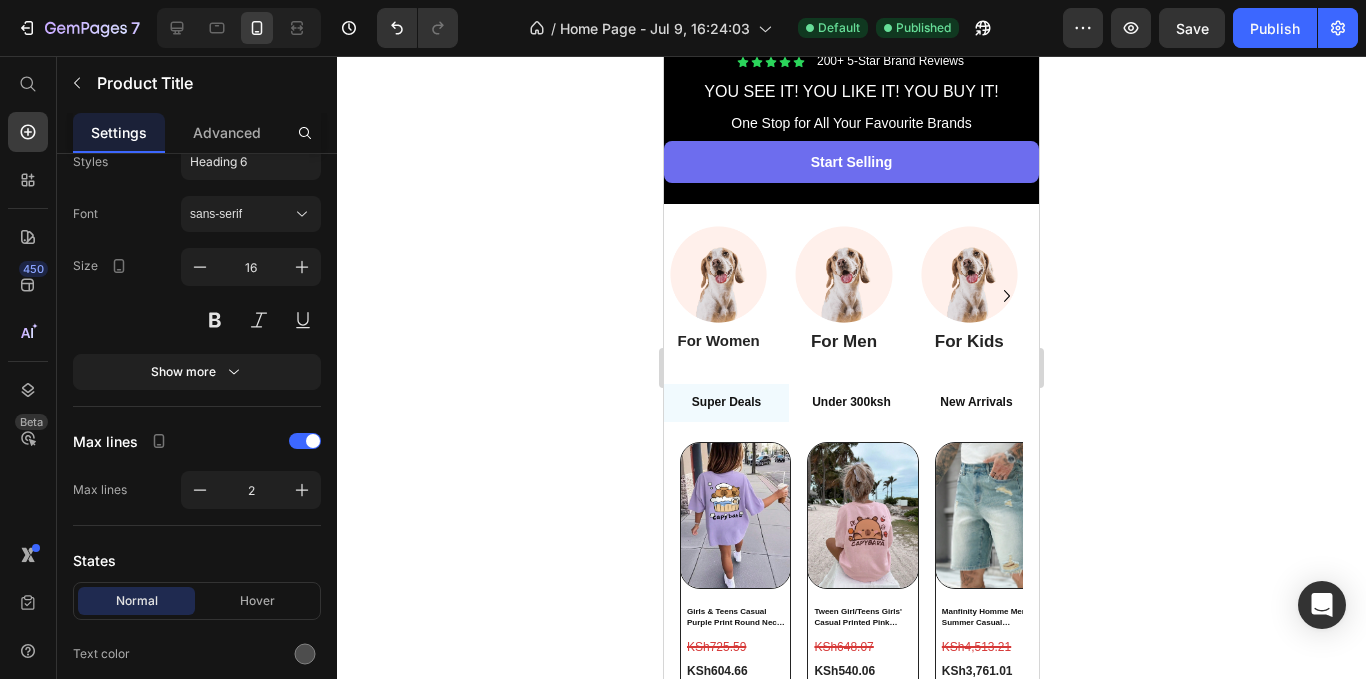scroll, scrollTop: 400, scrollLeft: 0, axis: vertical 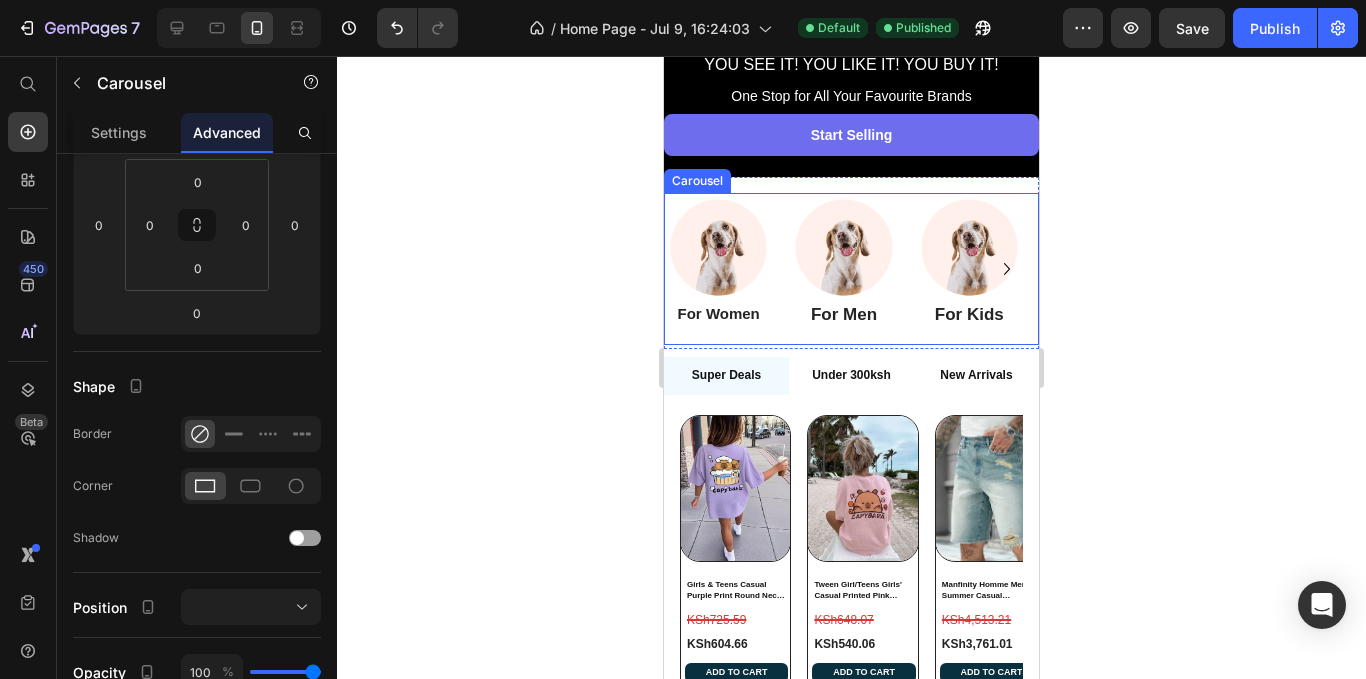 click 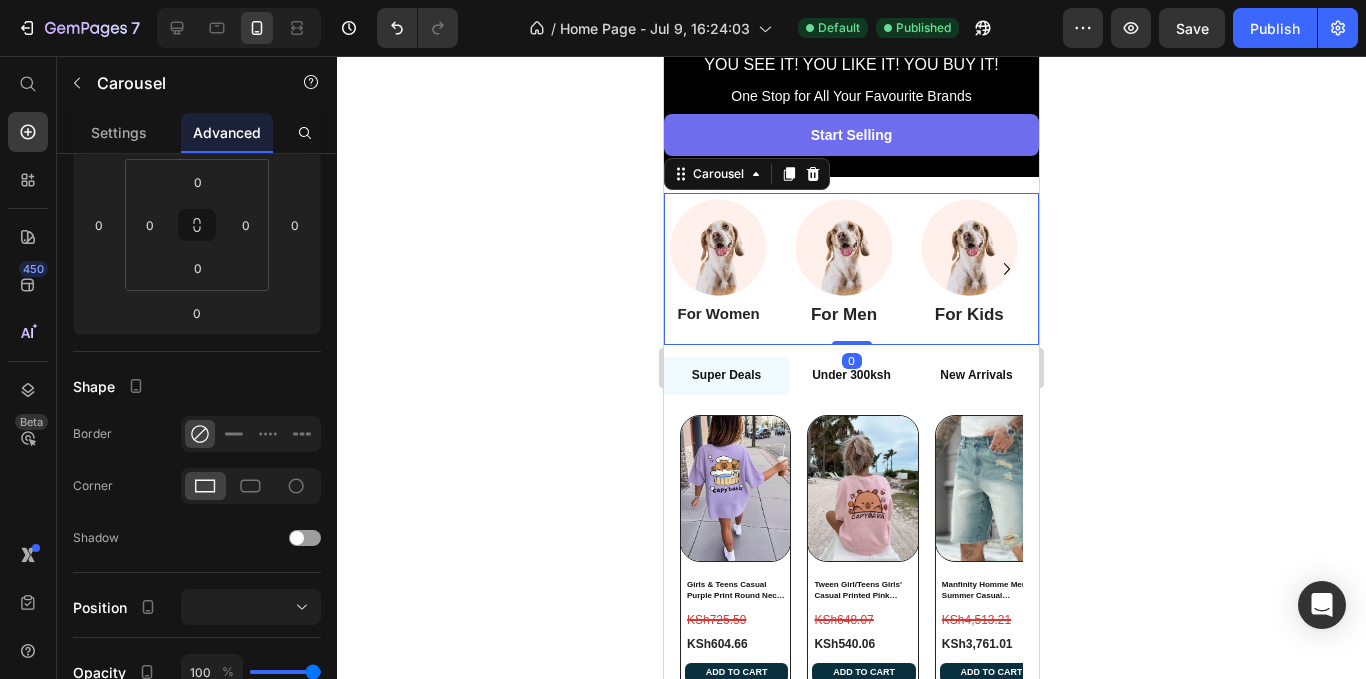 scroll, scrollTop: 0, scrollLeft: 0, axis: both 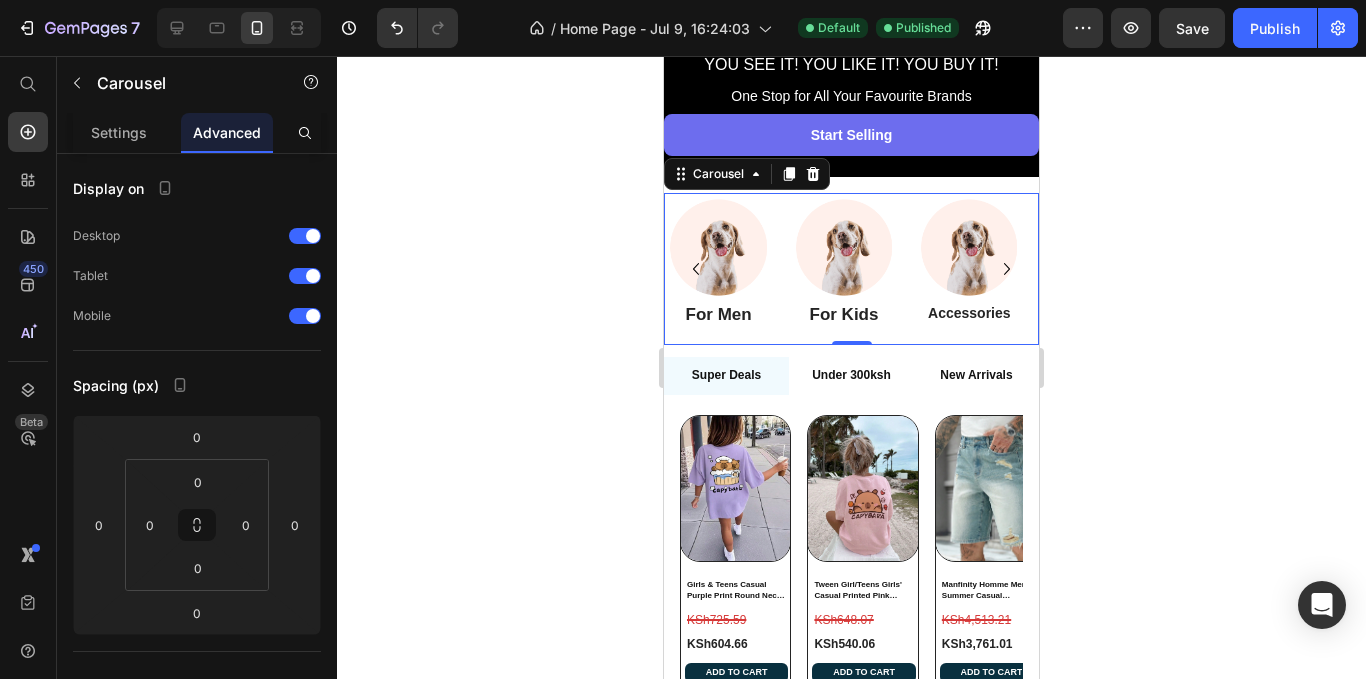 click 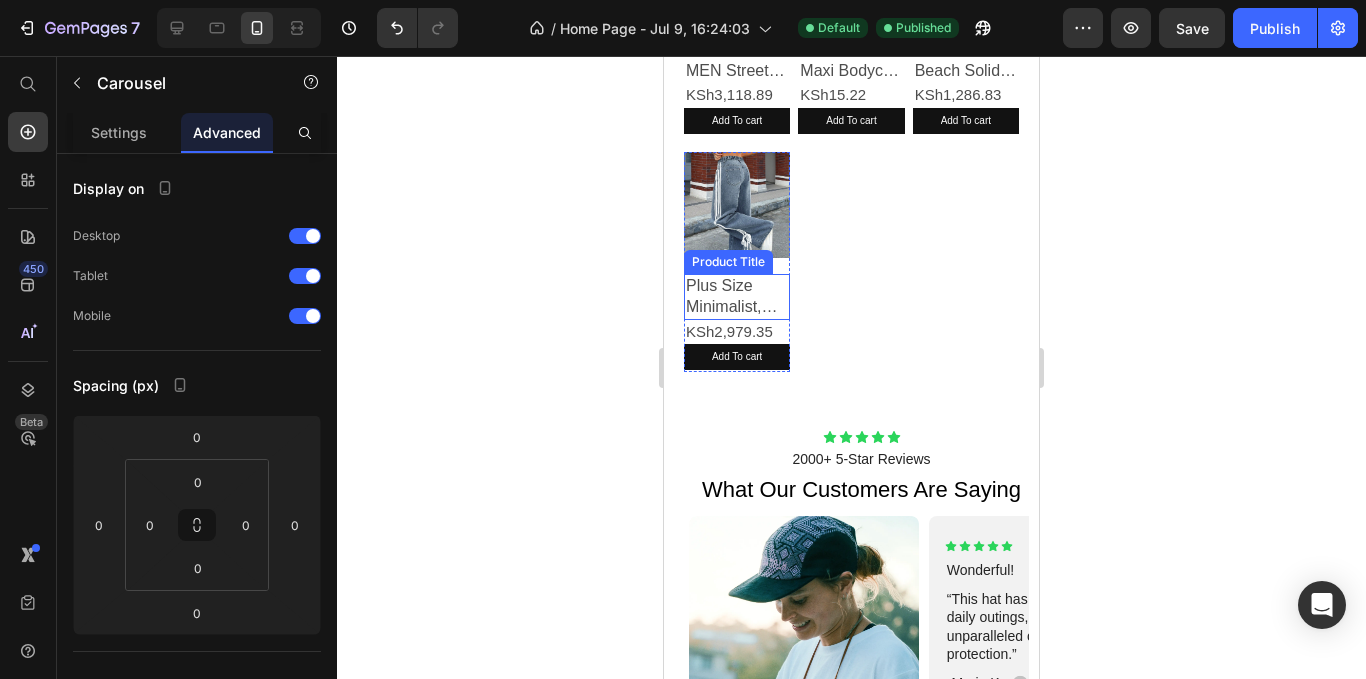 scroll, scrollTop: 2500, scrollLeft: 0, axis: vertical 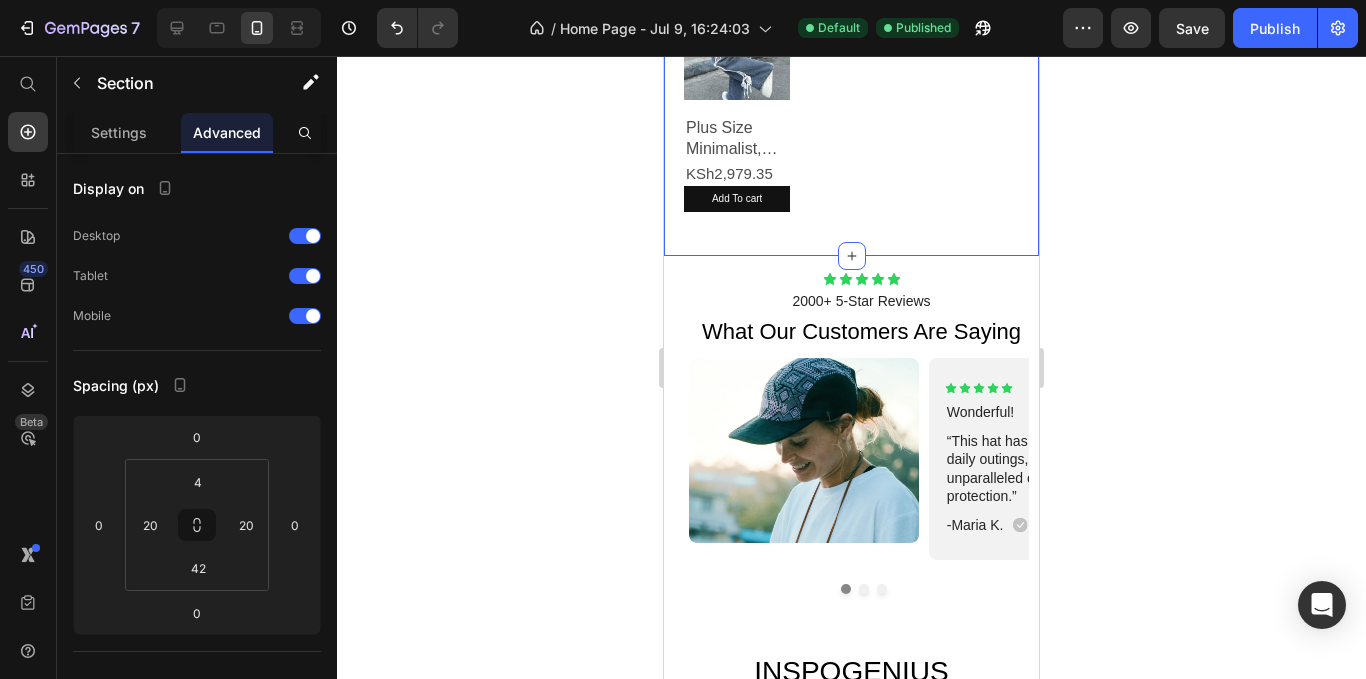 click on "Recommended Heading Product Images Girls & Teens Casual Purple Print Round Neck Short Sleeve T-Shirt, Summer Top Product Title KSh604.66 Product Price Add To cart Product Cart Button Row Product Images Tween Girl/Teens Girls' Casual Printed Pink Round Neck Short Sleeve T-Shirt Tops For Summer Product Title KSh540.06 Product Price Add To cart Product Cart Button Row Product Images Manfinity Homme Men's Summer Casual Distressed Slant Pocket Denim Shorts Product Title KSh3,761.01 Product Price Add To cart Product Cart Button Row Product Images ROMWE MEN Street Life Men's Five-Pointed Star Frayed Pocket Casual Loose Fit Denim Shorts Jorts Product Title KSh3,118.89 Product Price Add To cart Product Cart Button Row Product Images SXY Solid Maxi Bodycon Dress Product Title KSh15.22 Product Price Add To cart Product Cart Button Row Product Images Summer Beach Solid Color Women Bikini Swimwear Product Title KSh1,286.83 Product Price Add To cart Product Cart Button Row Product Images Product Title KSh2,979.35 Row" at bounding box center (851, -135) 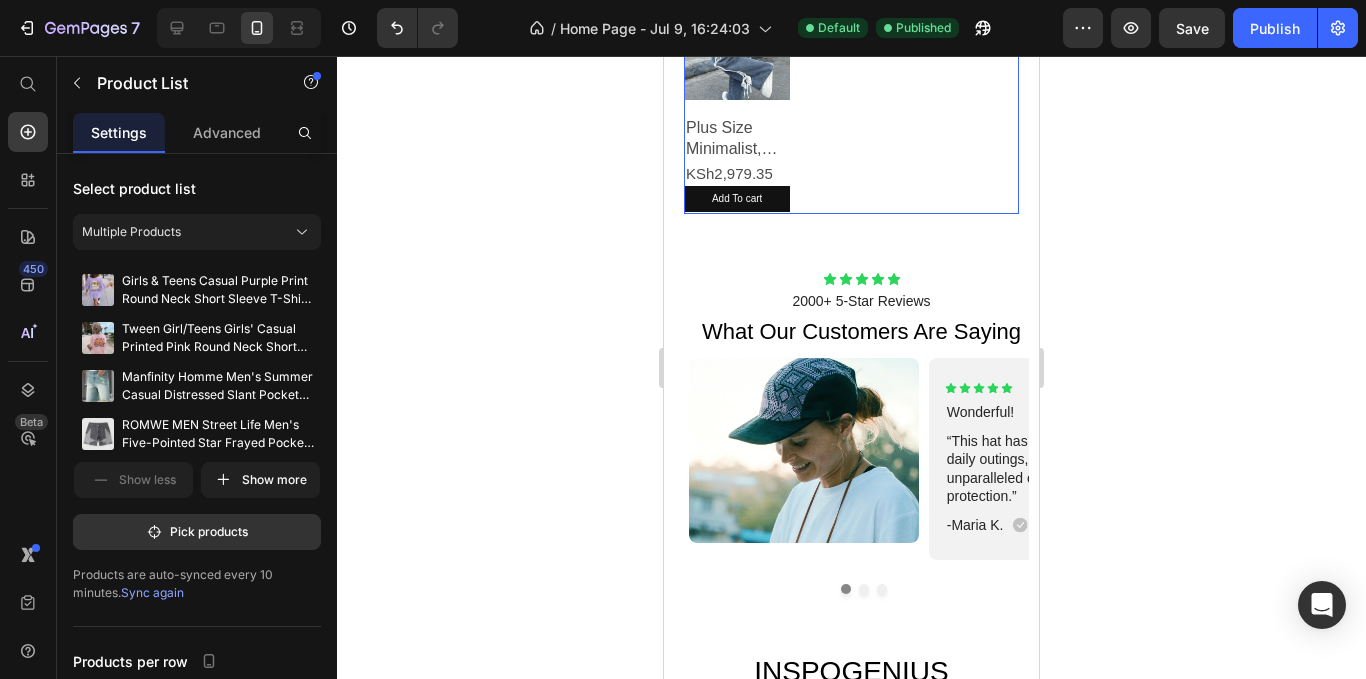 click on "Product Images Girls & Teens Casual Purple Print Round Neck Short Sleeve T-Shirt, Summer Top Product Title KSh604.66 Product Price Add To cart Product Cart Button Row Product Images Tween Girl/Teens Girls' Casual Printed Pink Round Neck Short Sleeve T-Shirt Tops For Summer Product Title KSh540.06 Product Price Add To cart Product Cart Button Row Product Images Manfinity Homme Men's Summer Casual Distressed Slant Pocket Denim Shorts Product Title KSh3,761.01 Product Price Add To cart Product Cart Button Row Product Images ROMWE MEN Street Life Men's Five-Pointed Star Frayed Pocket Casual Loose Fit Denim Shorts Jorts Product Title KSh3,118.89 Product Price Add To cart Product Cart Button Row Product Images SXY Solid Maxi Bodycon Dress Product Title KSh15.22 Product Price Add To cart Product Cart Button Row Product Images Summer Beach Solid Color Women Bikini Swimwear Product Title KSh1,286.83 Product Price Add To cart Product Cart Button Row Product Images Product Title KSh2,979.35 Product Price Add To cart Row" at bounding box center (851, -133) 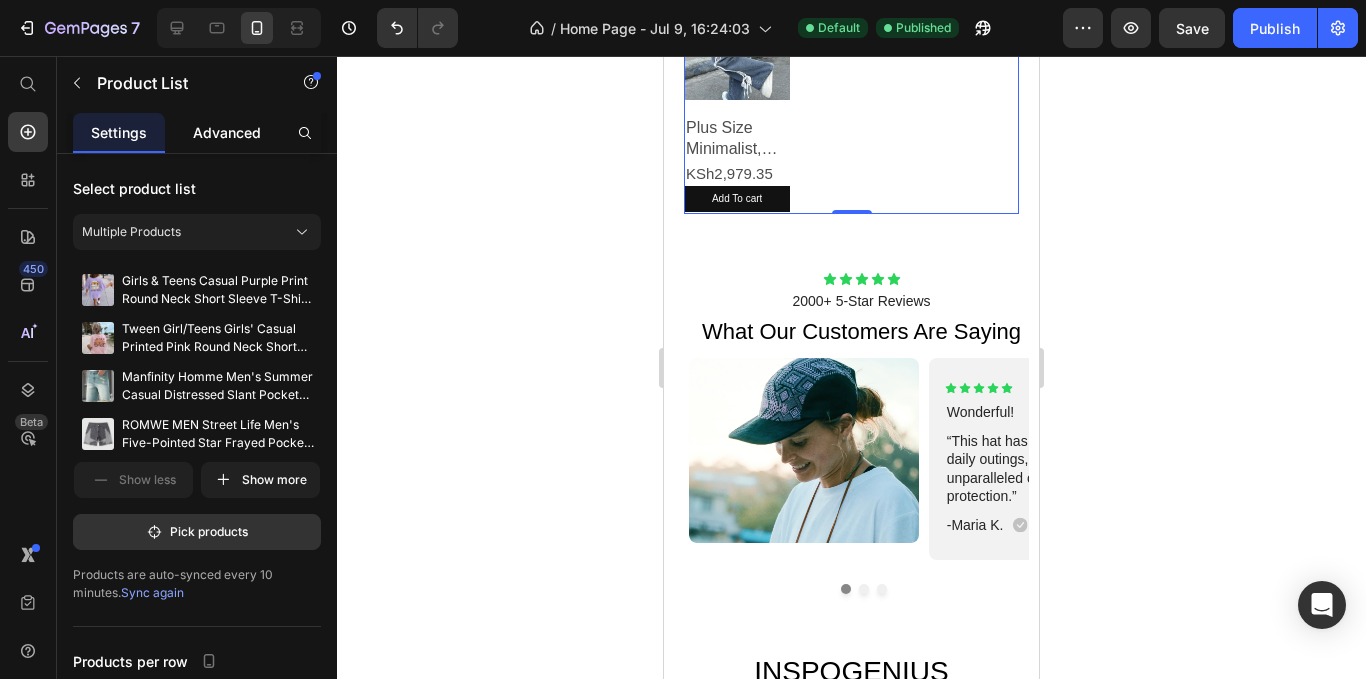 click on "Advanced" at bounding box center [227, 132] 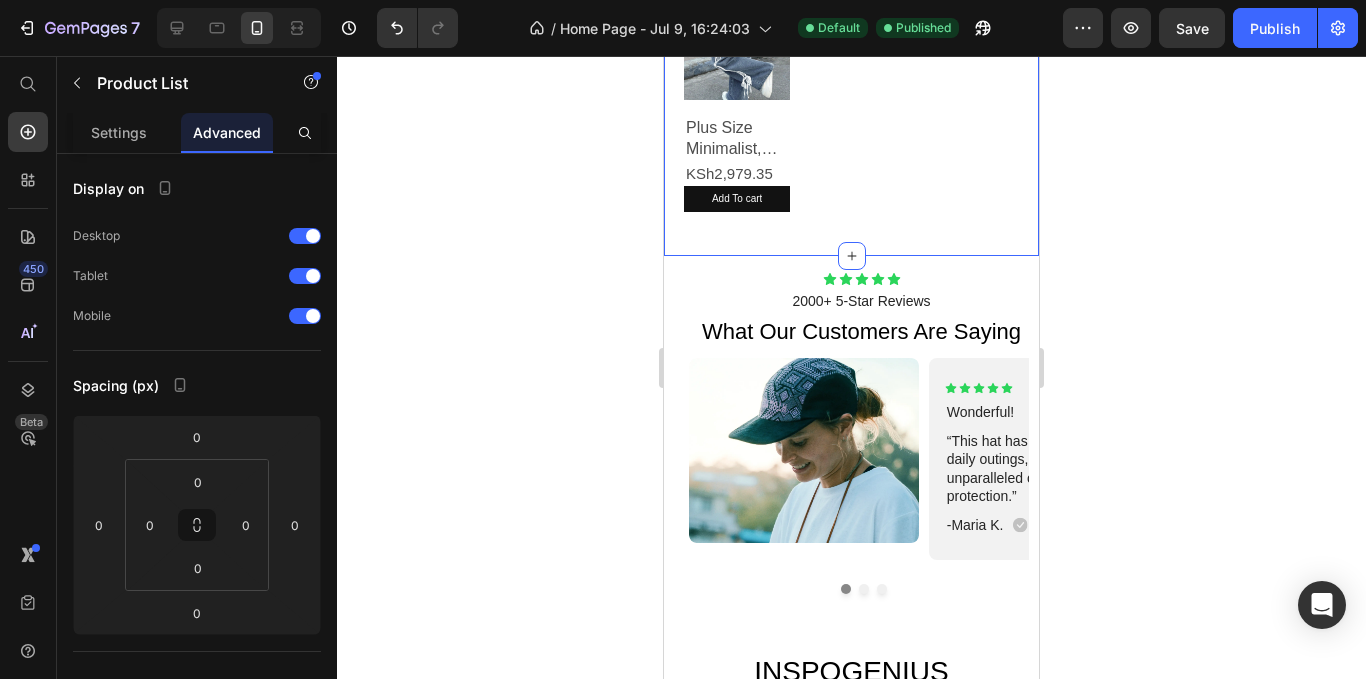 click on "Recommended Heading Product Images Girls & Teens Casual Purple Print Round Neck Short Sleeve T-Shirt, Summer Top Product Title KSh604.66 Product Price Add To cart Product Cart Button Row Product Images Tween Girl/Teens Girls' Casual Printed Pink Round Neck Short Sleeve T-Shirt Tops For Summer Product Title KSh540.06 Product Price Add To cart Product Cart Button Row Product Images Manfinity Homme Men's Summer Casual Distressed Slant Pocket Denim Shorts Product Title KSh3,761.01 Product Price Add To cart Product Cart Button Row Product Images ROMWE MEN Street Life Men's Five-Pointed Star Frayed Pocket Casual Loose Fit Denim Shorts Jorts Product Title KSh3,118.89 Product Price Add To cart Product Cart Button Row Product Images SXY Solid Maxi Bodycon Dress Product Title KSh15.22 Product Price Add To cart Product Cart Button Row Product Images Summer Beach Solid Color Women Bikini Swimwear Product Title KSh1,286.83 Product Price Add To cart Product Cart Button Row Product Images Product Title KSh2,979.35 Row" at bounding box center (851, -135) 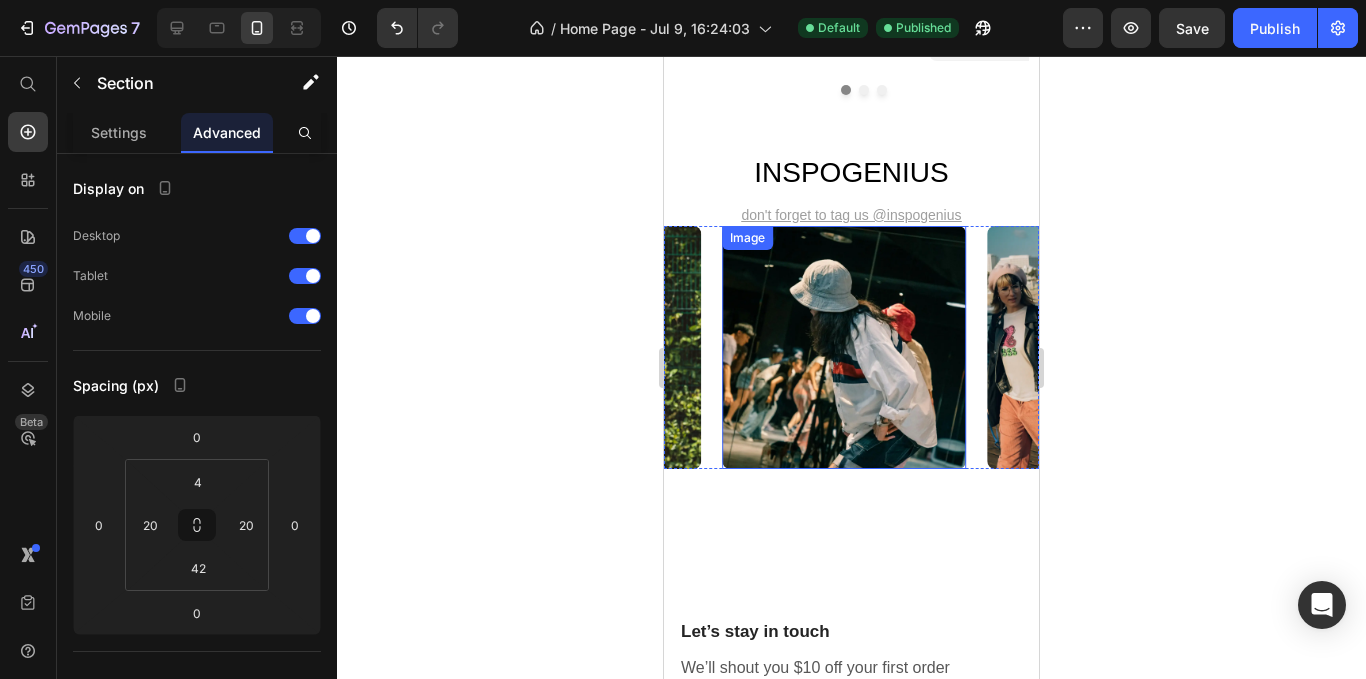 scroll, scrollTop: 3000, scrollLeft: 0, axis: vertical 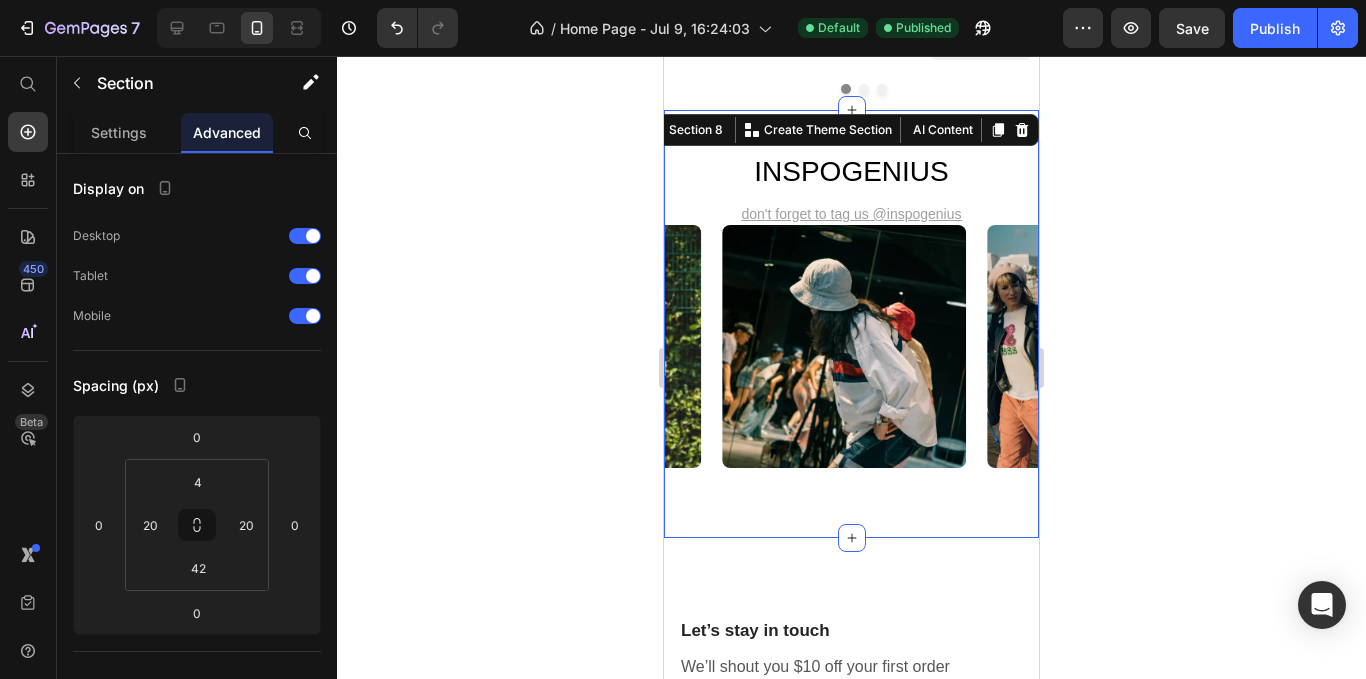 click on "INSPOGENIUS Heading Don't forget to tag us @inspogenius Text Block Image Image Image Image Image Carousel Section 8   You can create reusable sections Create Theme Section AI Content Write with GemAI What would you like to describe here? Tone and Voice Persuasive Product Show more Generate" at bounding box center [851, 324] 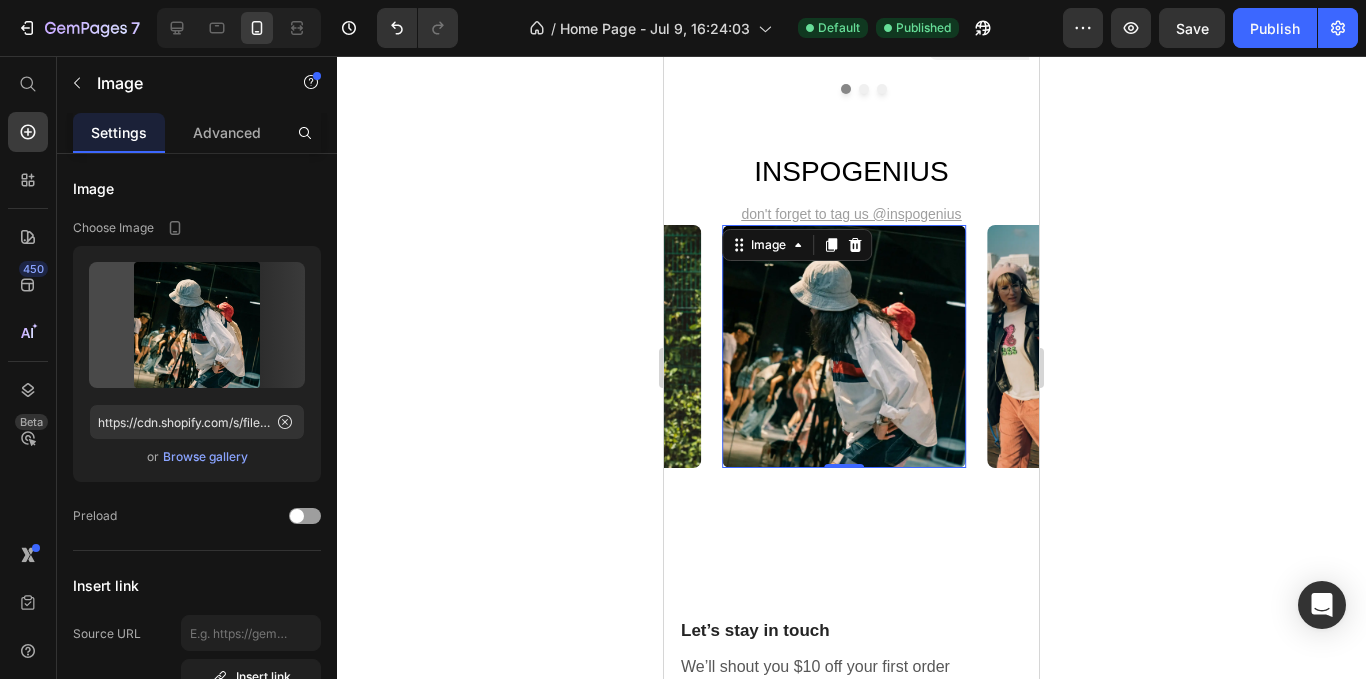 click at bounding box center (844, 347) 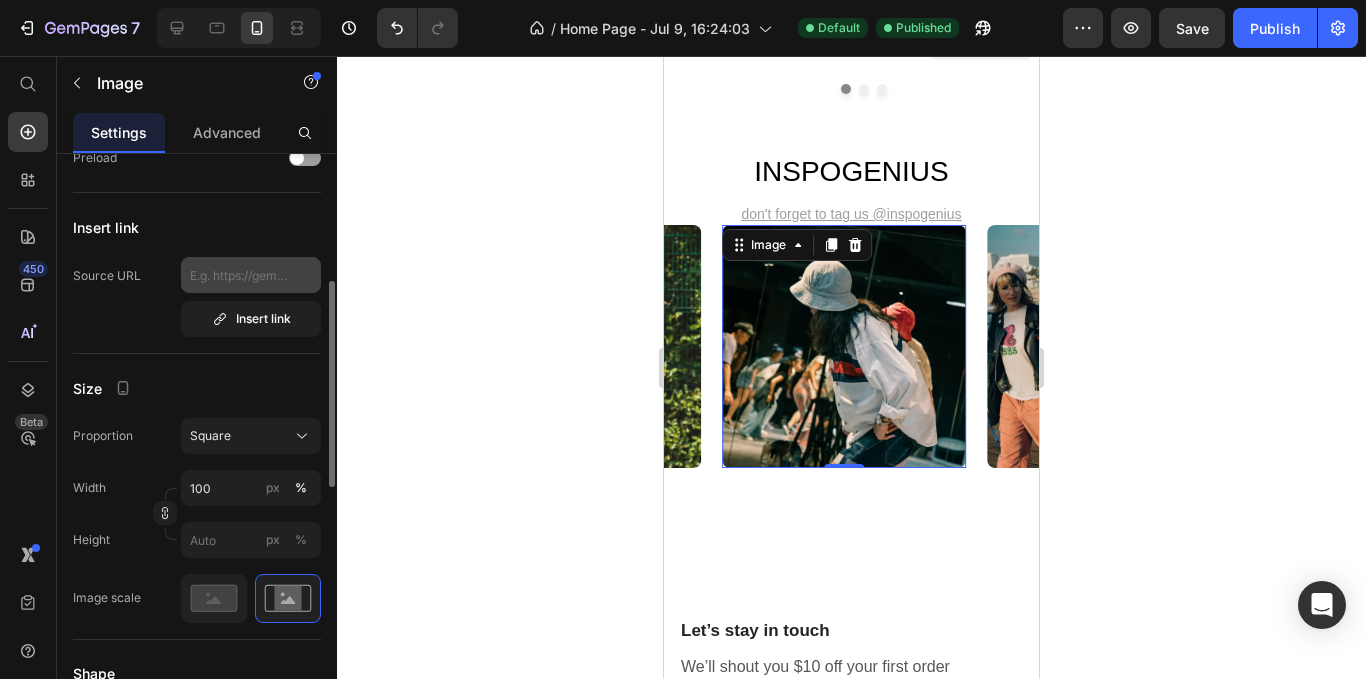 scroll, scrollTop: 158, scrollLeft: 0, axis: vertical 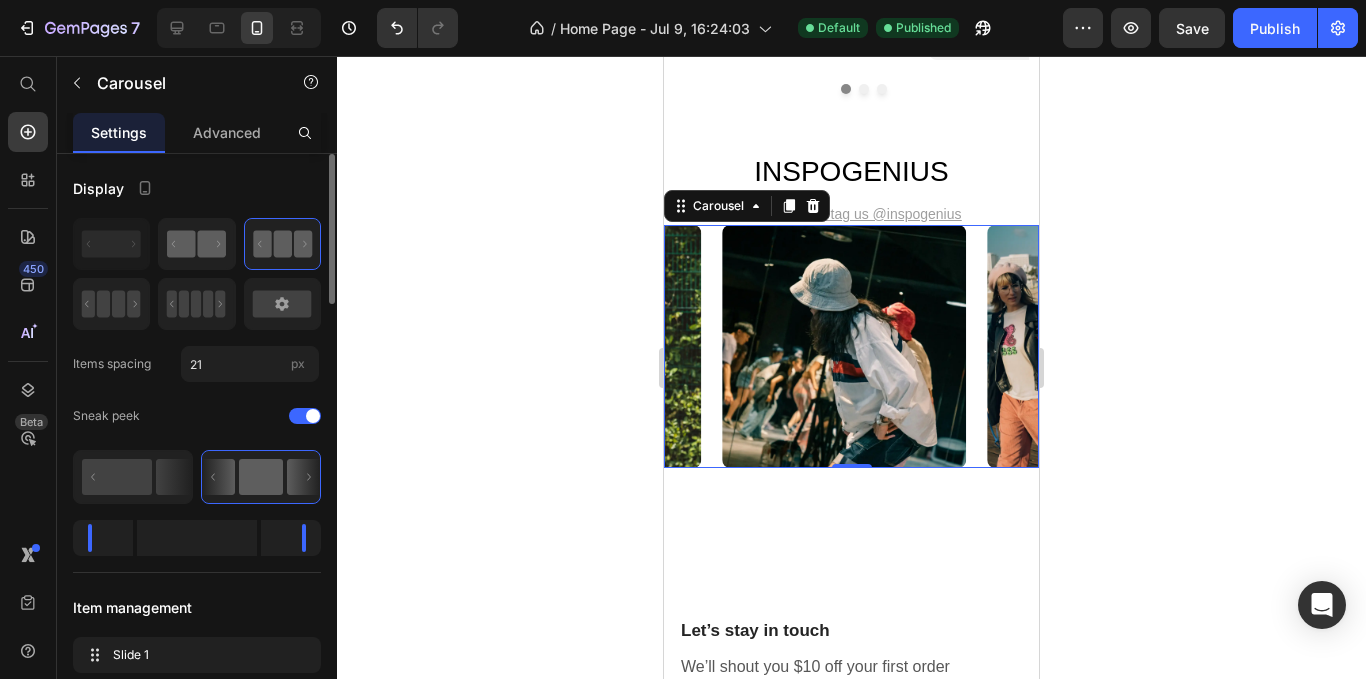 click 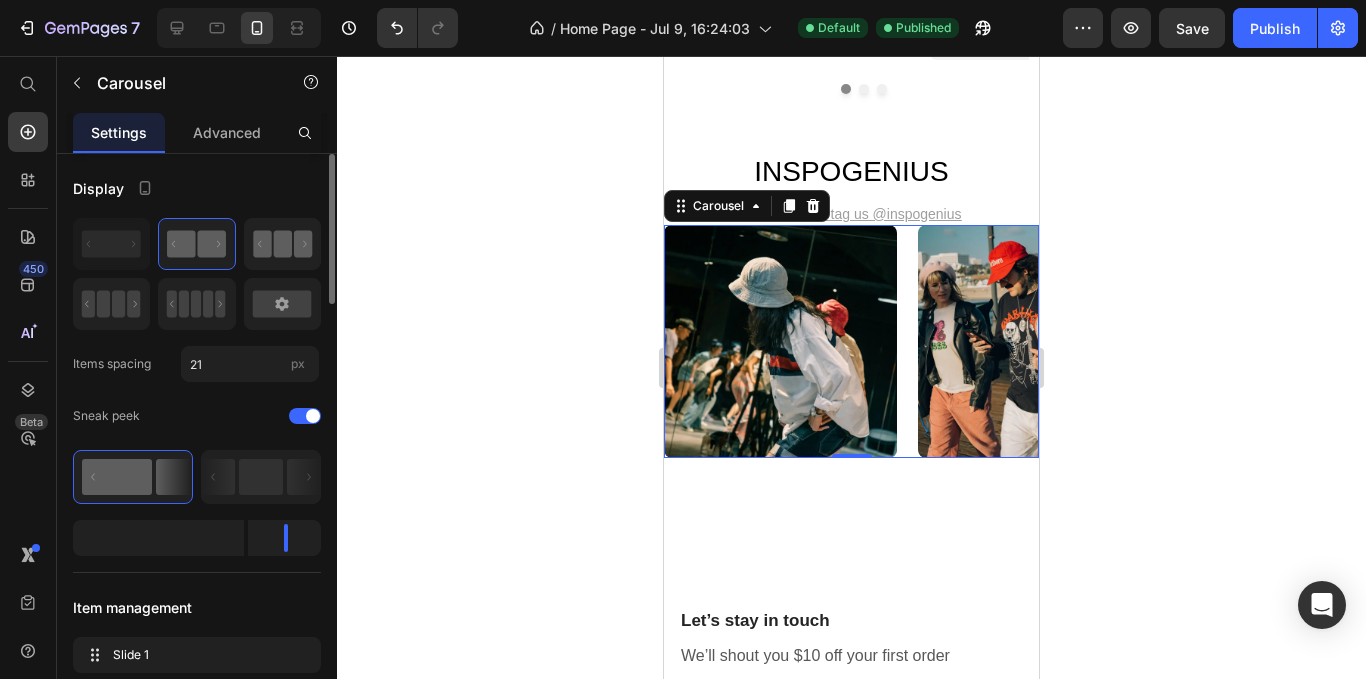 click 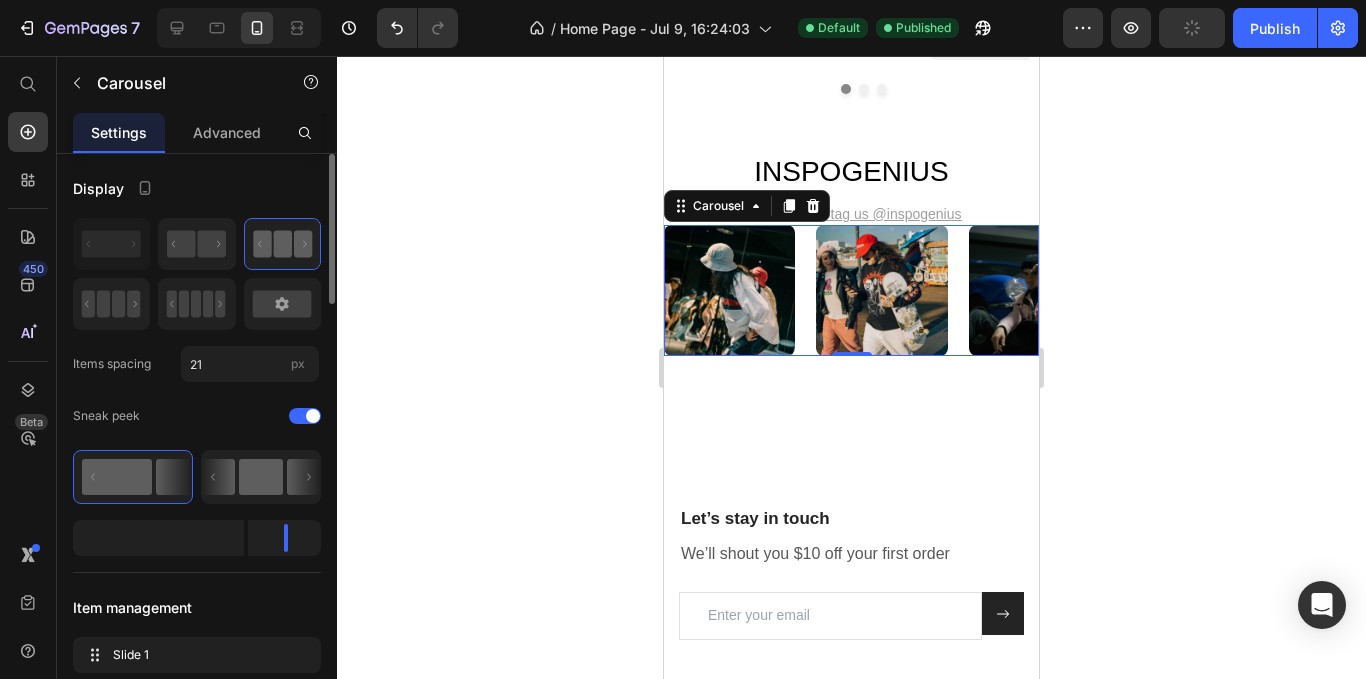 click 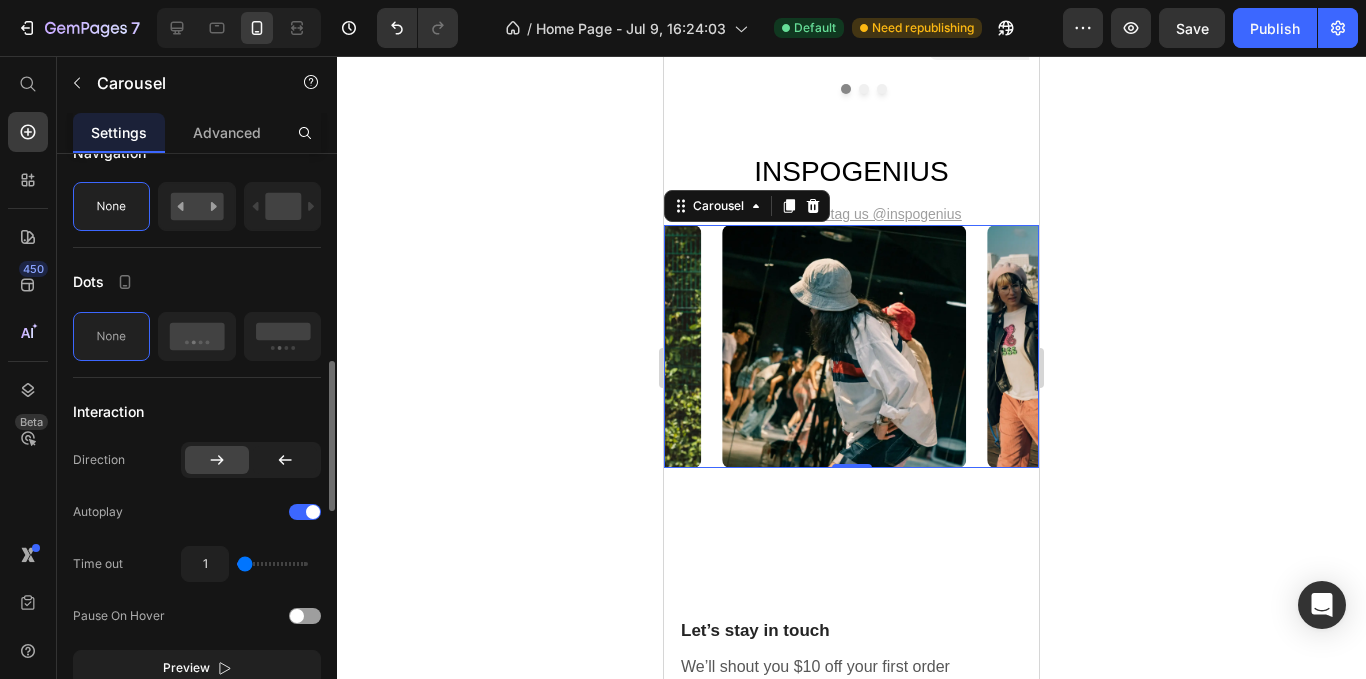 scroll, scrollTop: 1000, scrollLeft: 0, axis: vertical 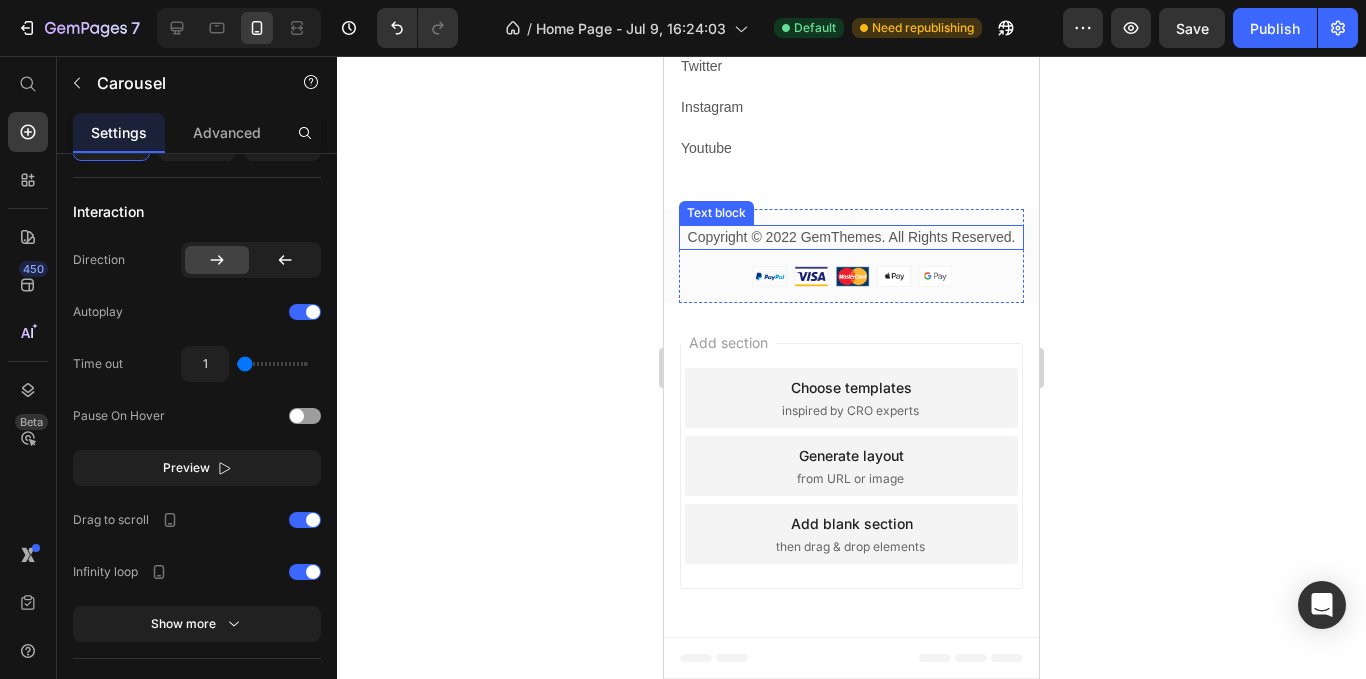 click on "Copyright © 2022 GemThemes. All Rights Reserved." at bounding box center [851, 237] 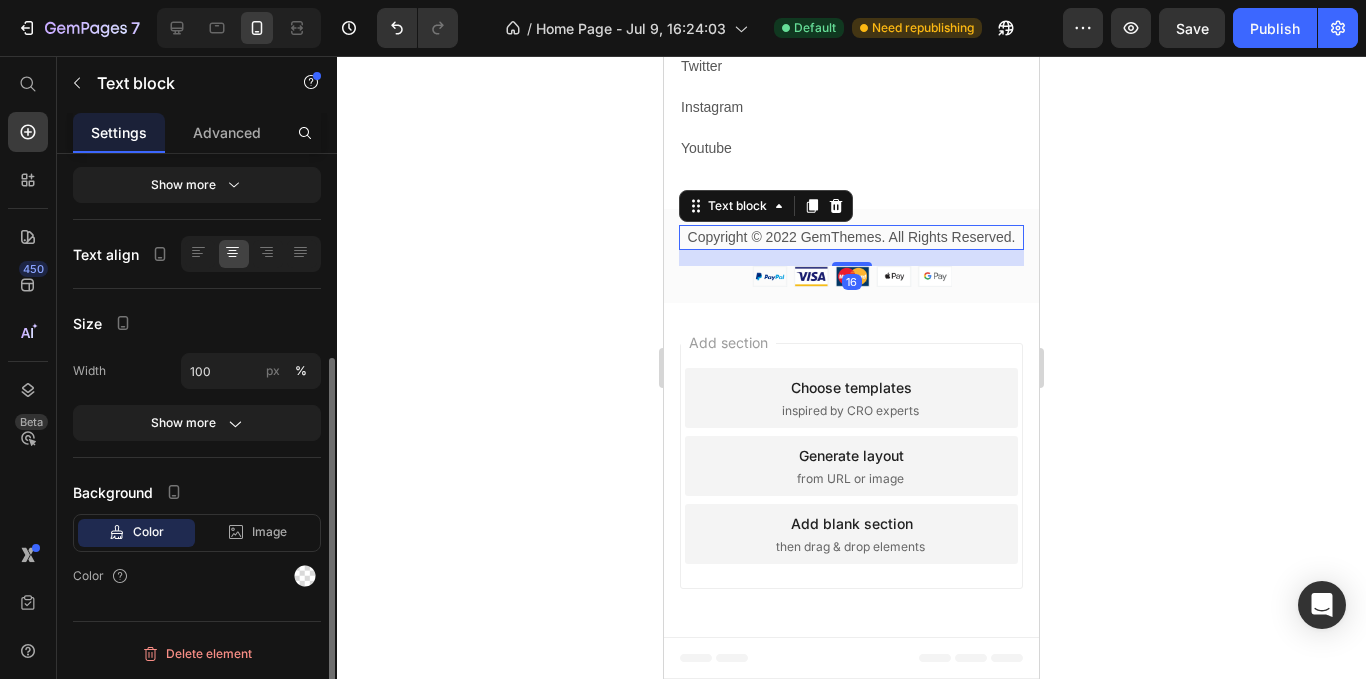 scroll, scrollTop: 0, scrollLeft: 0, axis: both 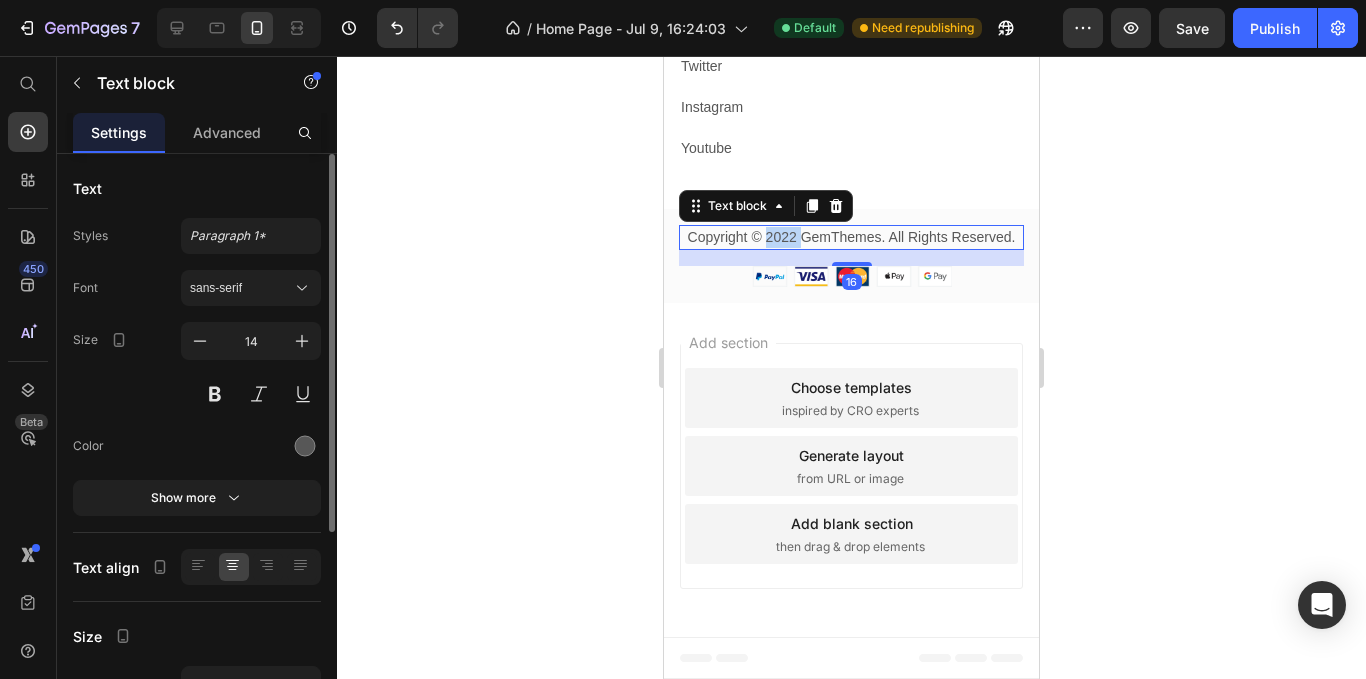 click on "Copyright © 2022 GemThemes. All Rights Reserved." at bounding box center (851, 237) 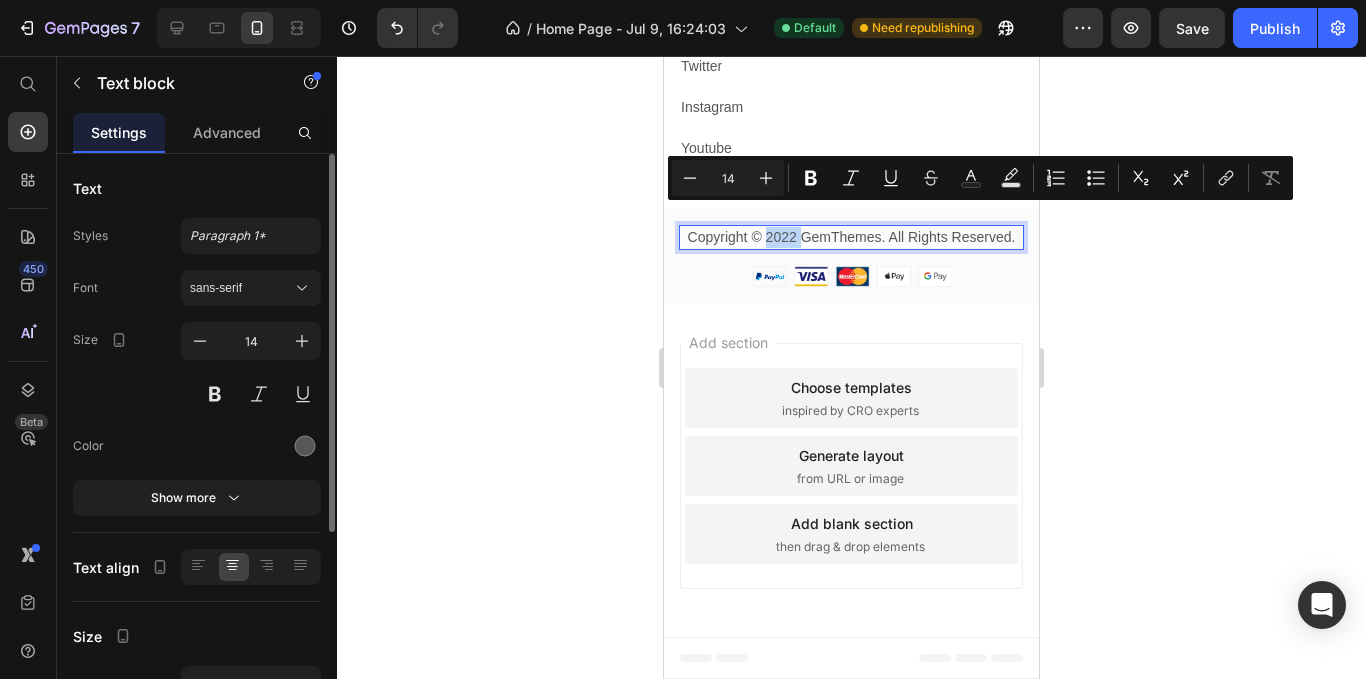 click on "Copyright © 2022 GemThemes. All Rights Reserved." at bounding box center [851, 237] 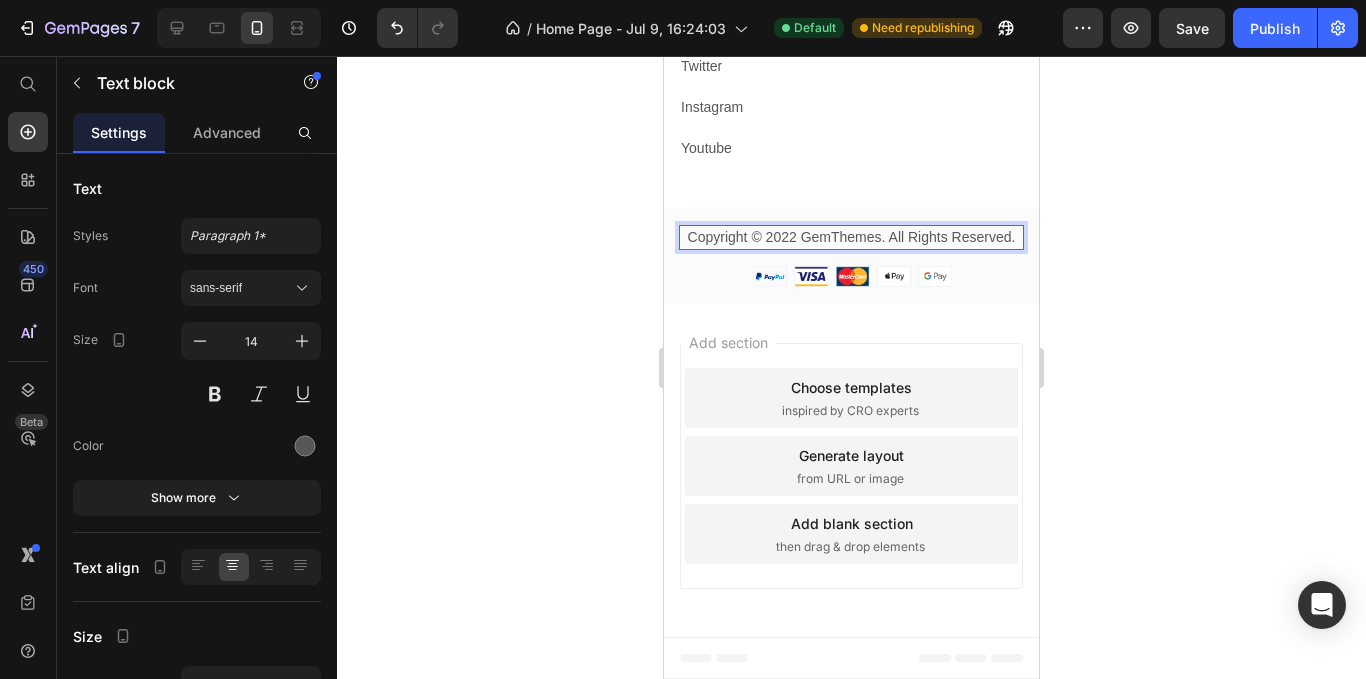 click on "Copyright © 2022 GemThemes. All Rights Reserved." at bounding box center [851, 237] 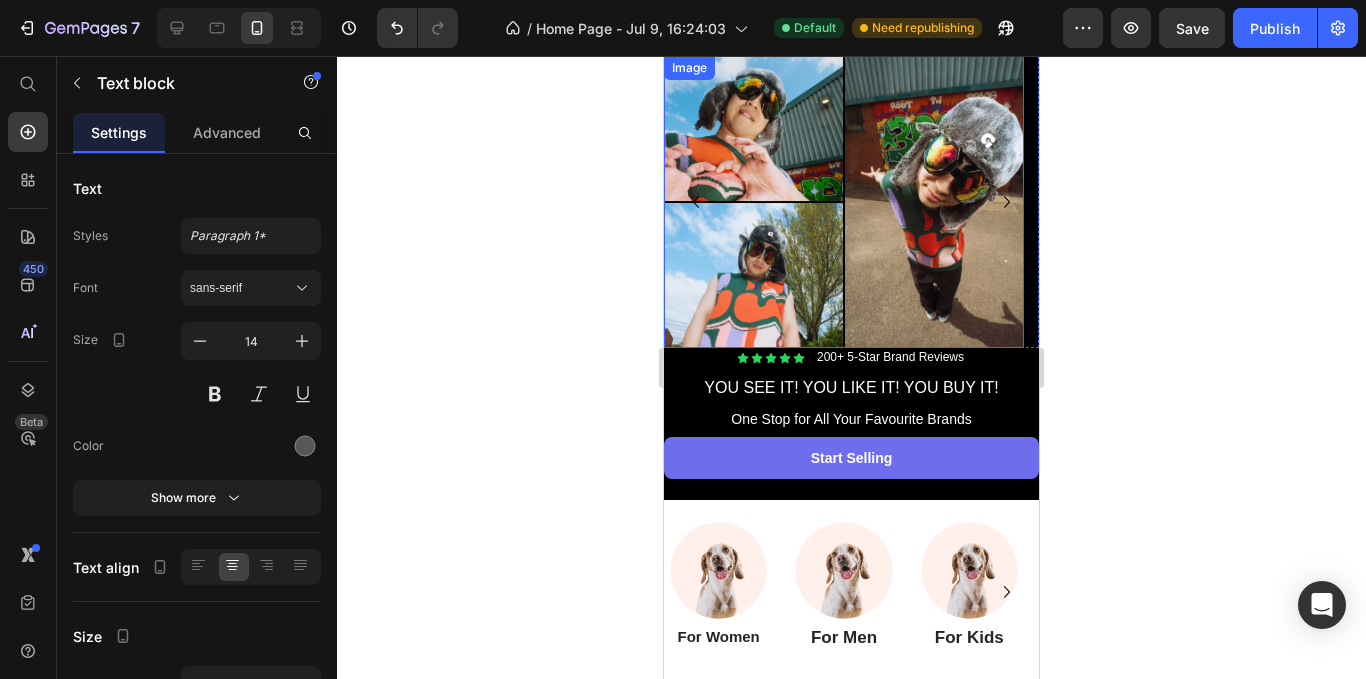 scroll, scrollTop: 100, scrollLeft: 0, axis: vertical 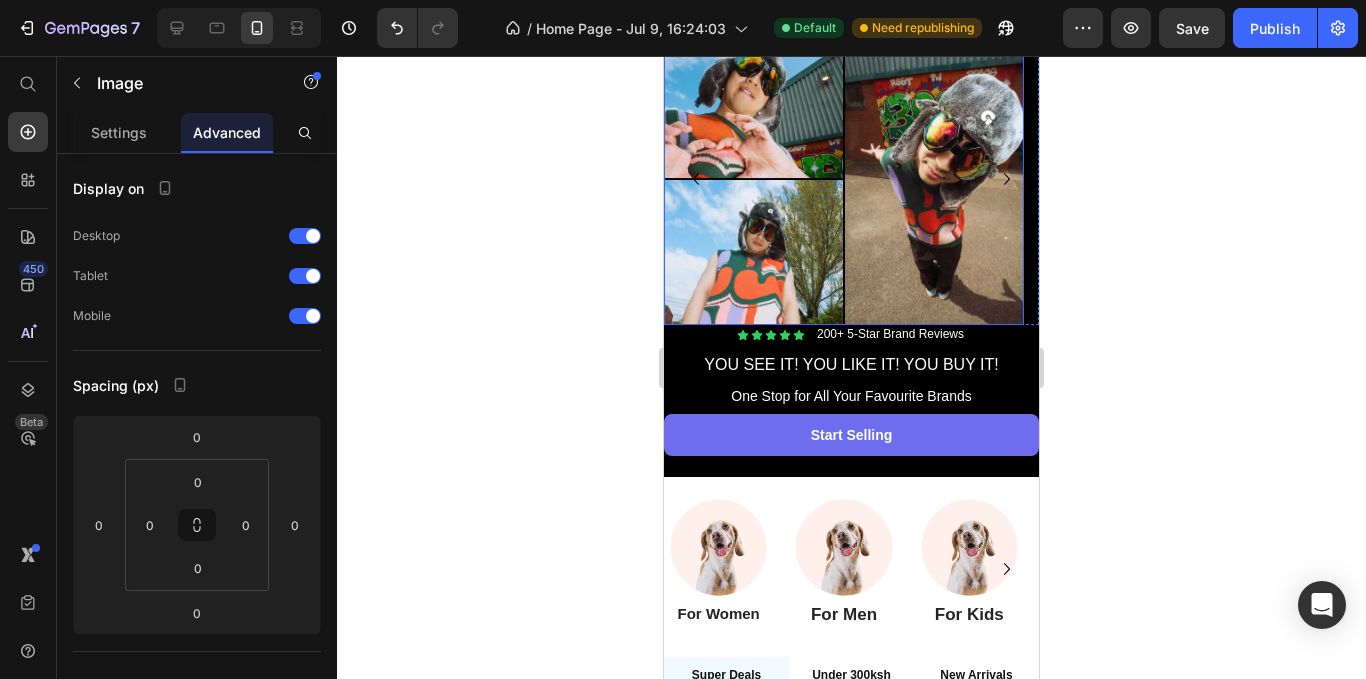 click at bounding box center [844, 179] 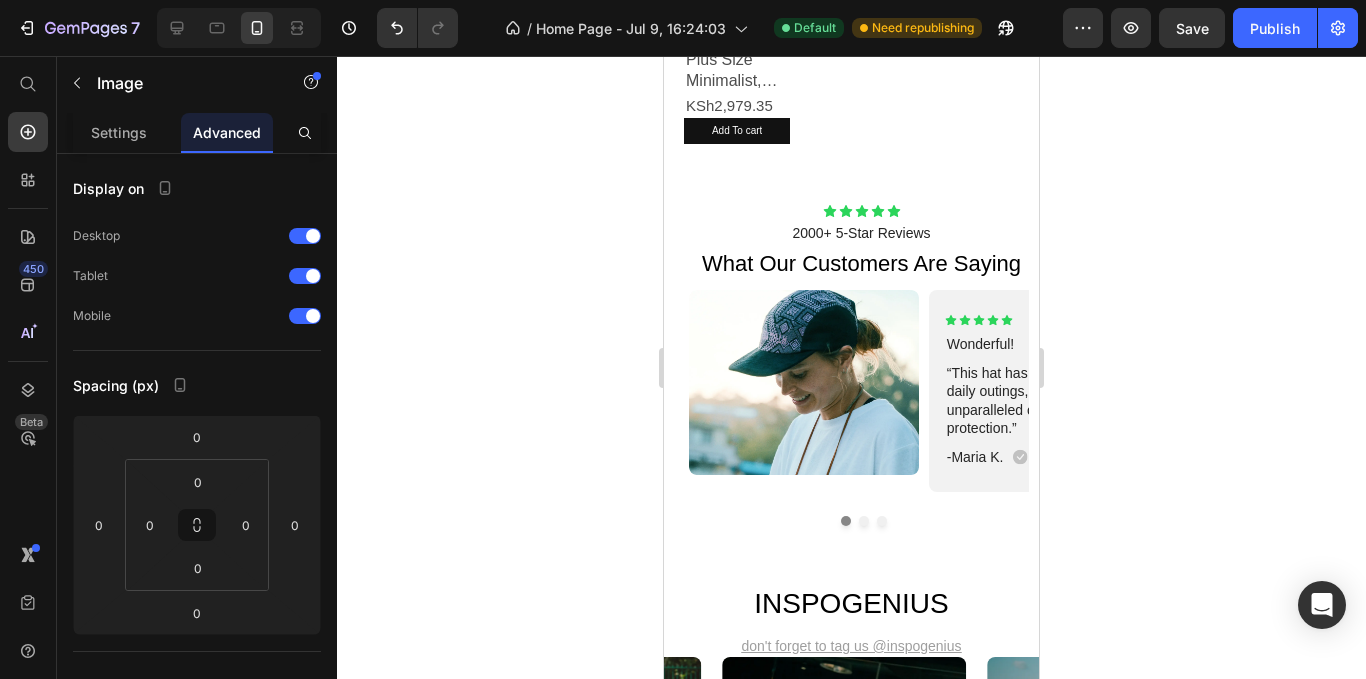 scroll, scrollTop: 2600, scrollLeft: 0, axis: vertical 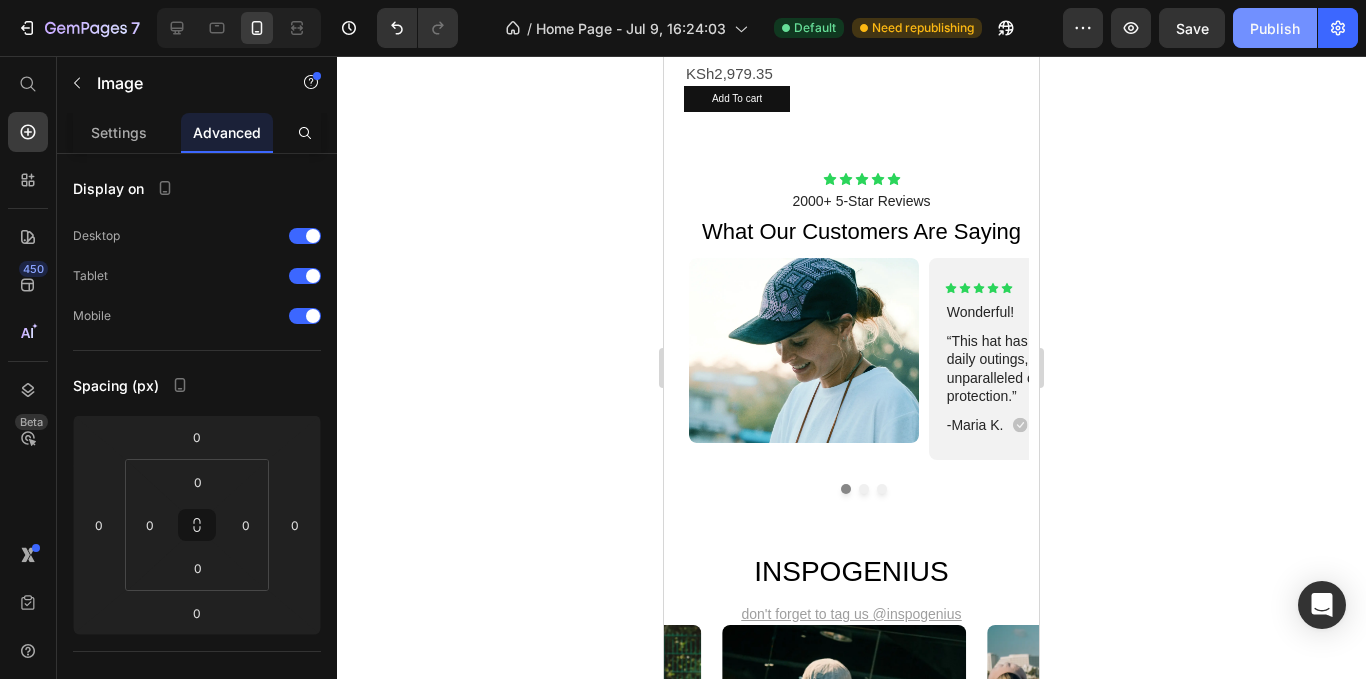 click on "Publish" at bounding box center (1275, 28) 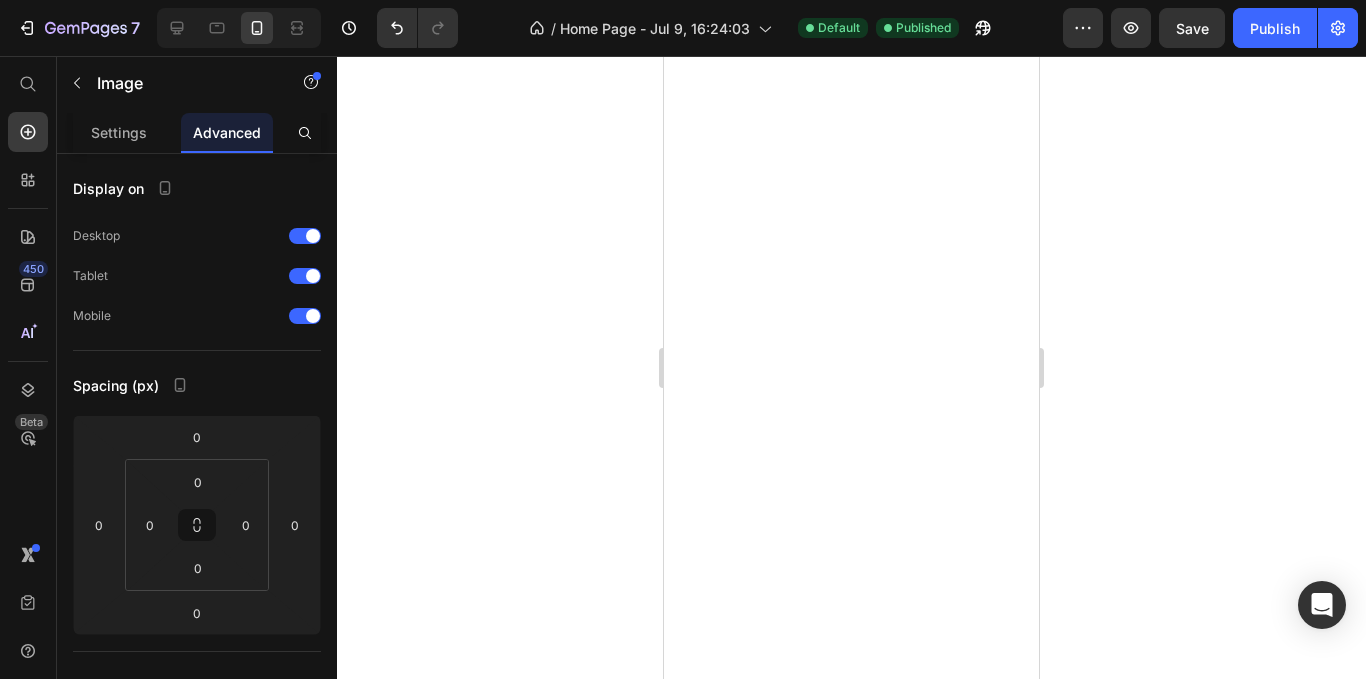 scroll, scrollTop: 0, scrollLeft: 0, axis: both 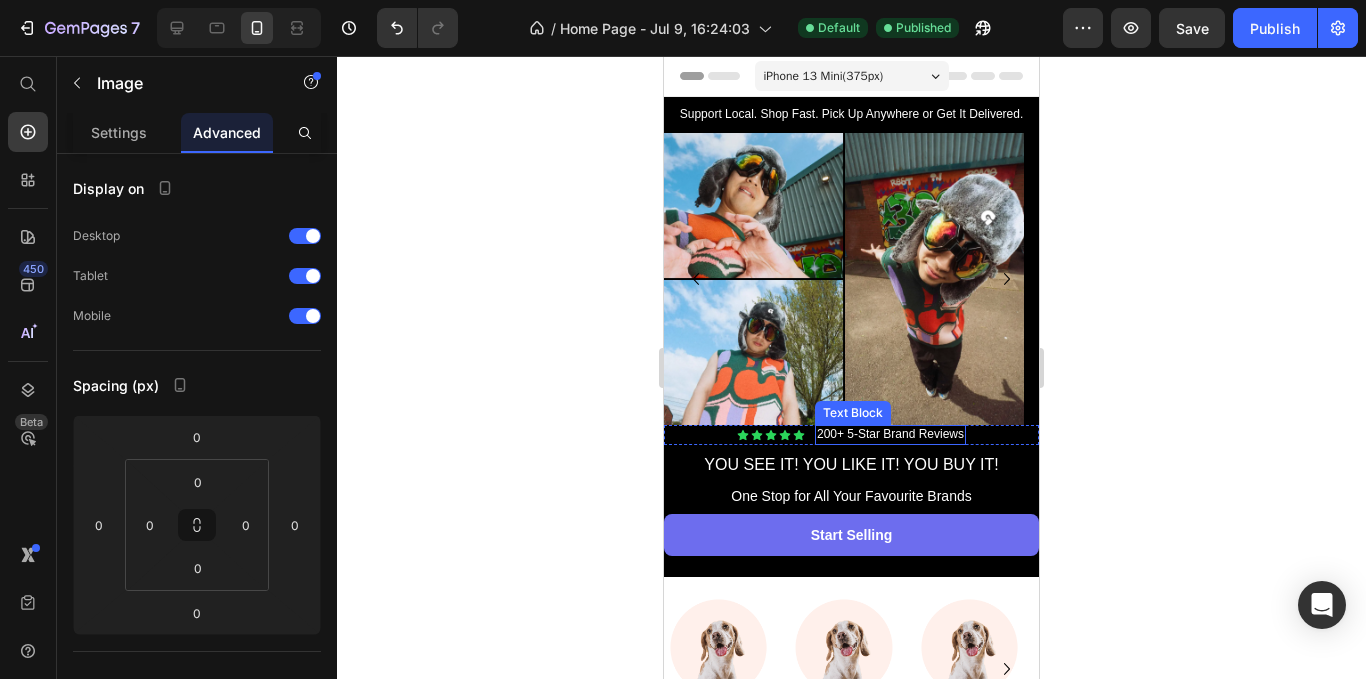 click on "200+ 5-Star Brand Reviews" at bounding box center (890, 435) 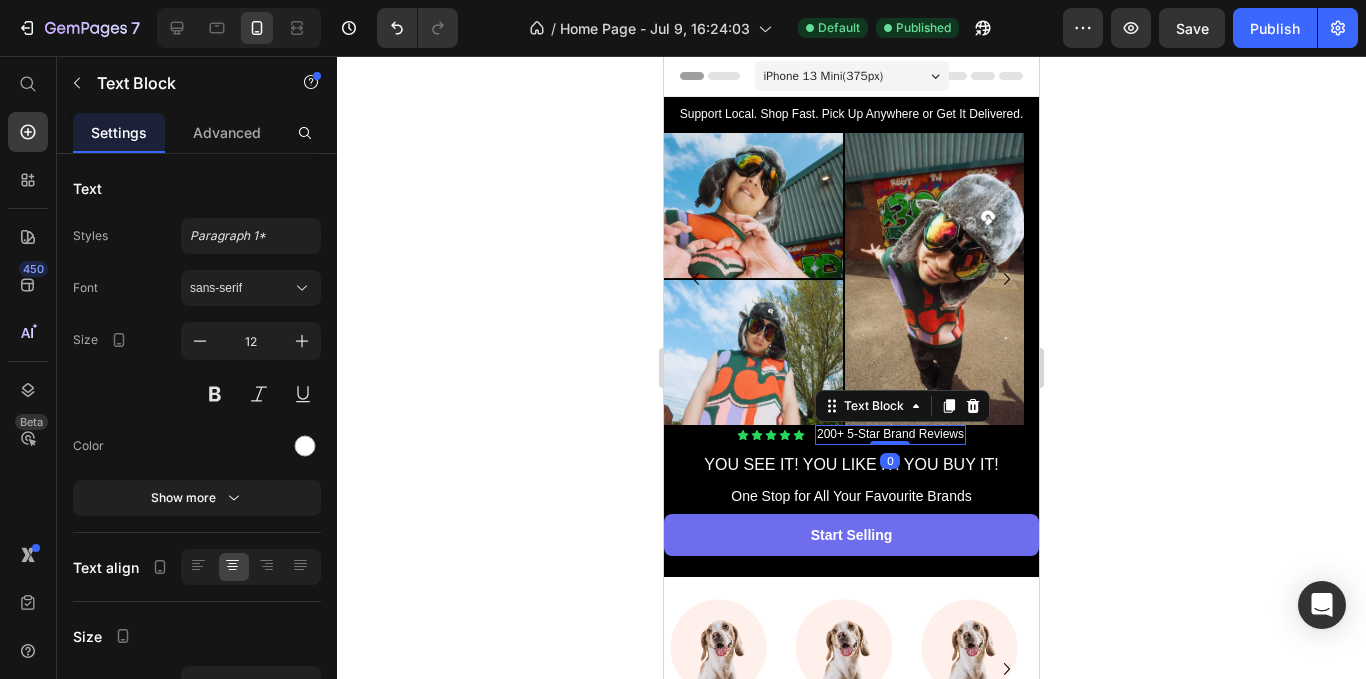 click on "200+ 5-Star Brand Reviews" at bounding box center [890, 435] 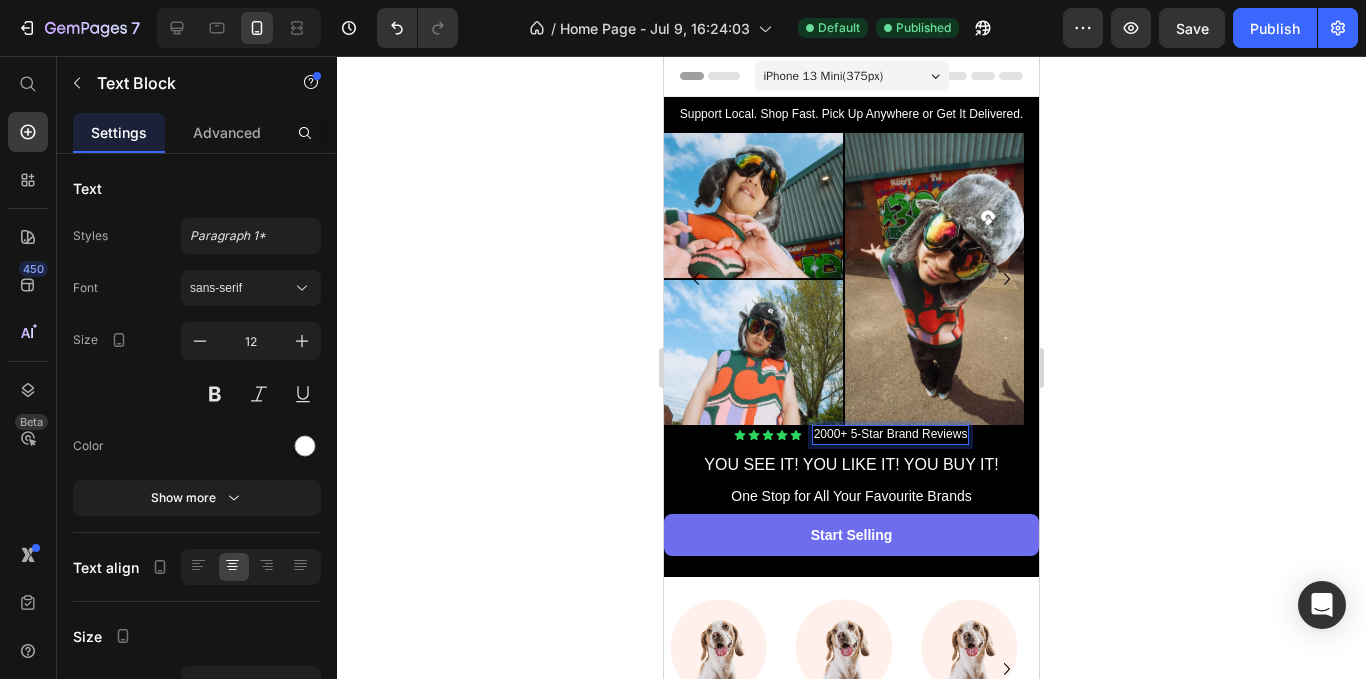 click on "2000+ 5-Star Brand Reviews" at bounding box center (891, 435) 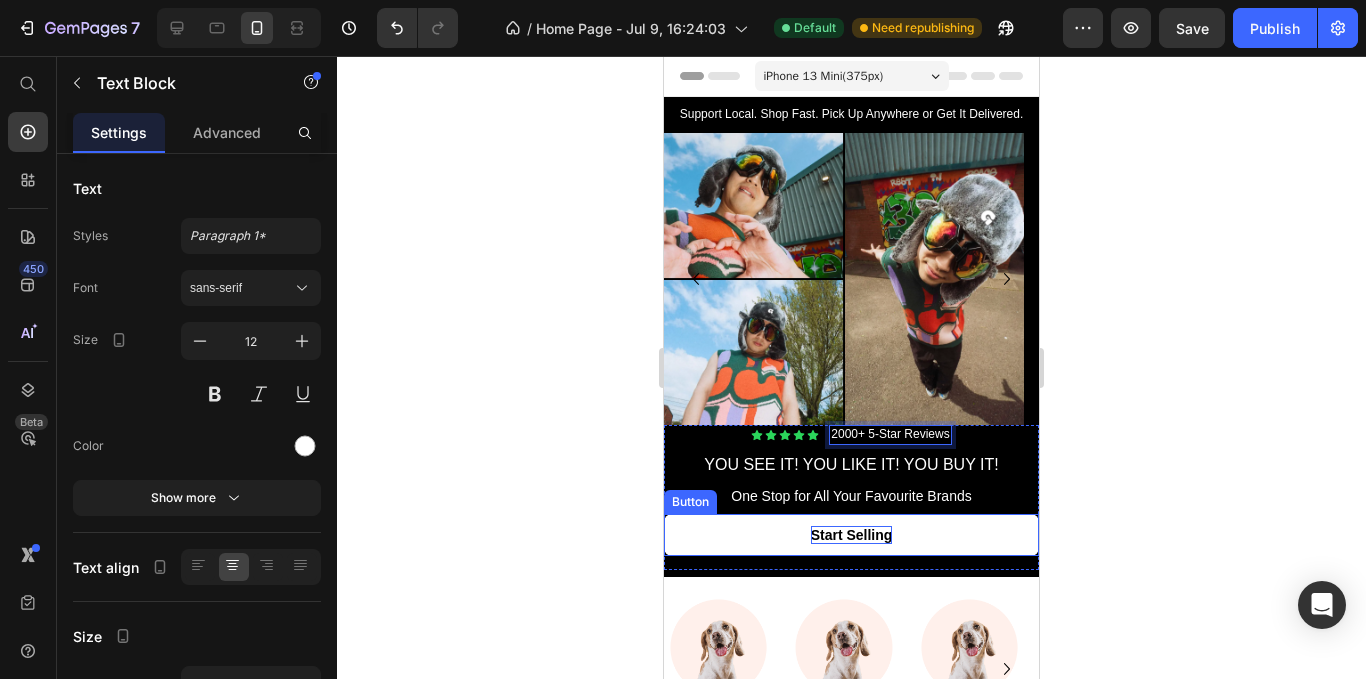 click on "start selling" at bounding box center (852, 535) 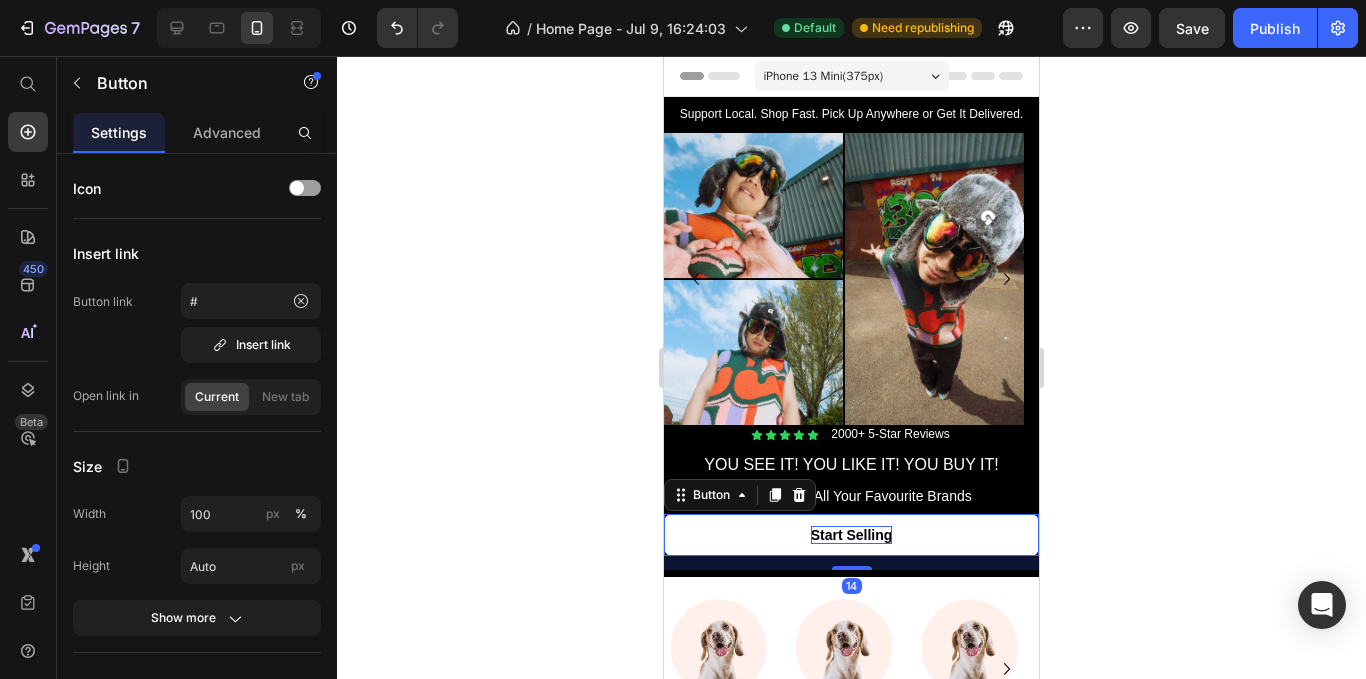 click on "start selling" at bounding box center [852, 535] 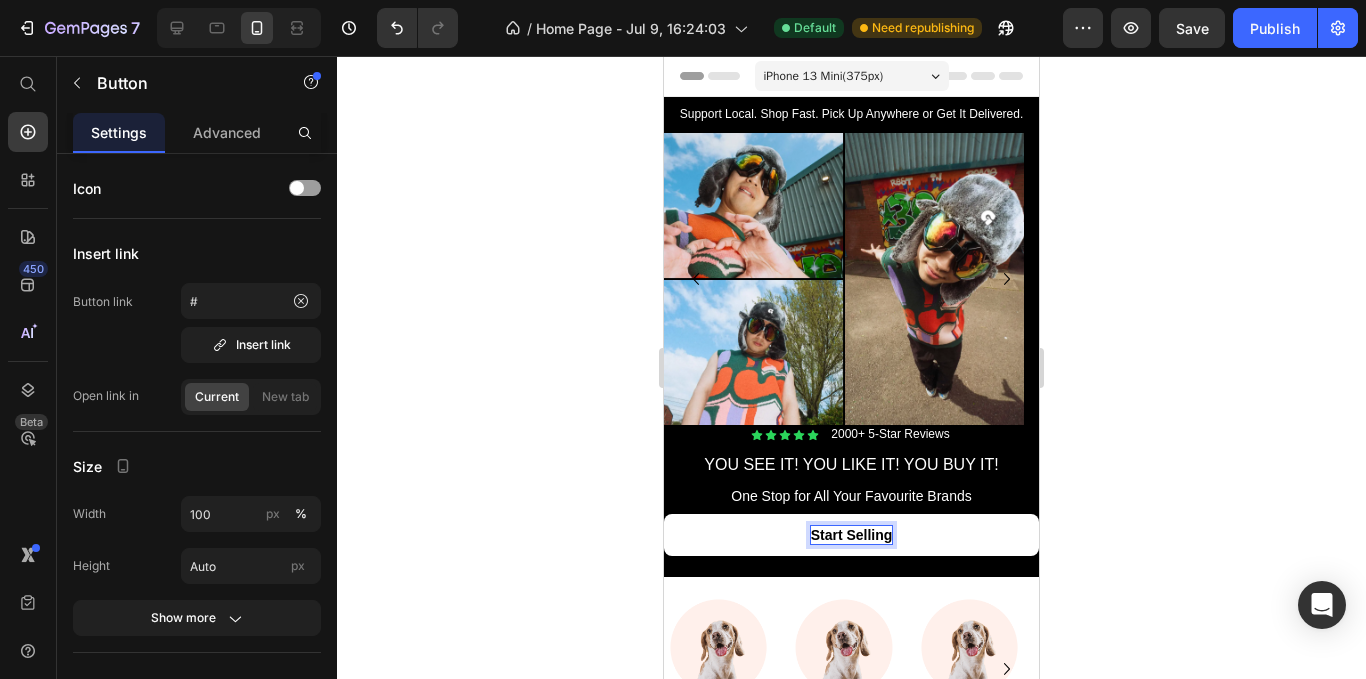 click on "start selling" at bounding box center [852, 535] 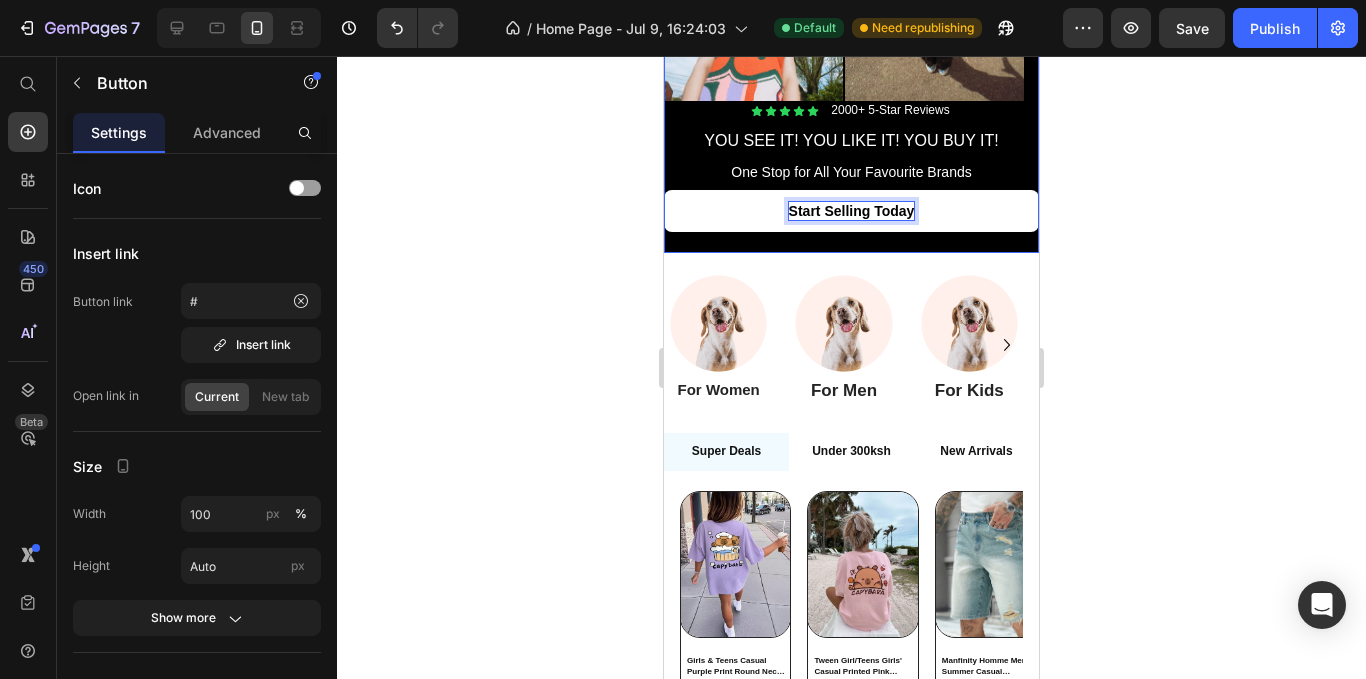 scroll, scrollTop: 500, scrollLeft: 0, axis: vertical 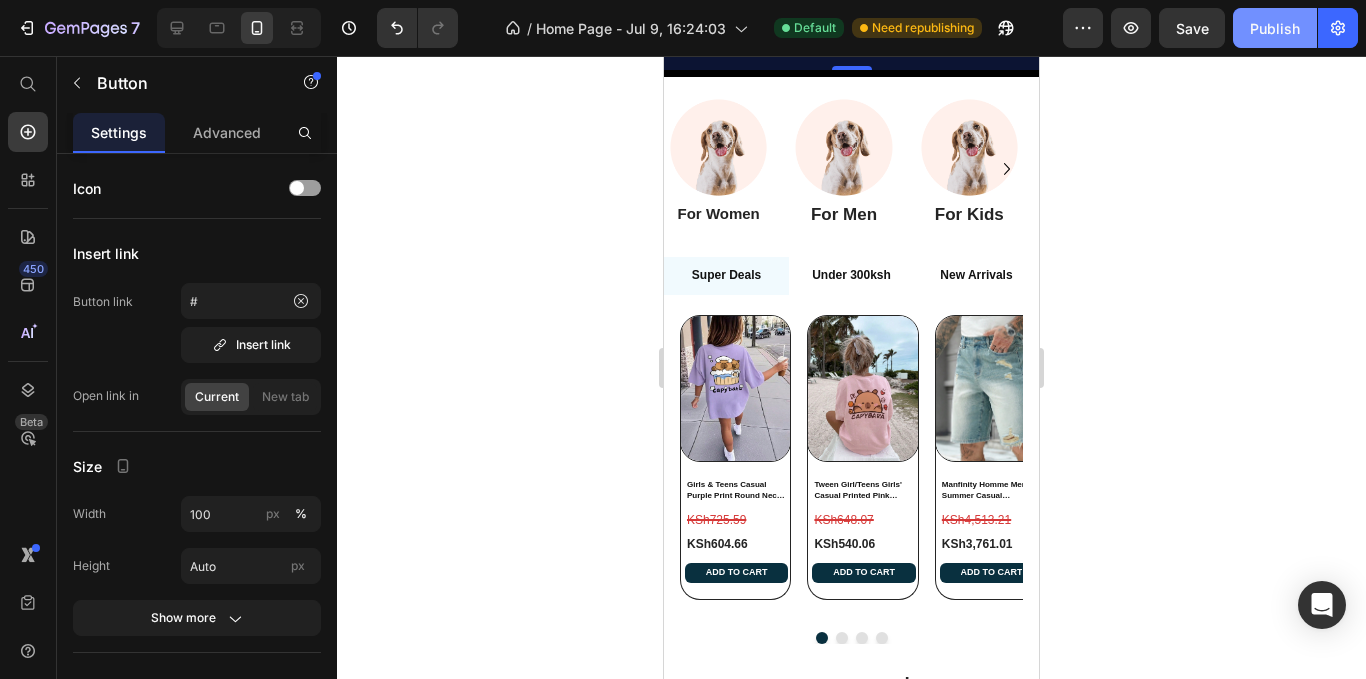 click on "Publish" at bounding box center [1275, 28] 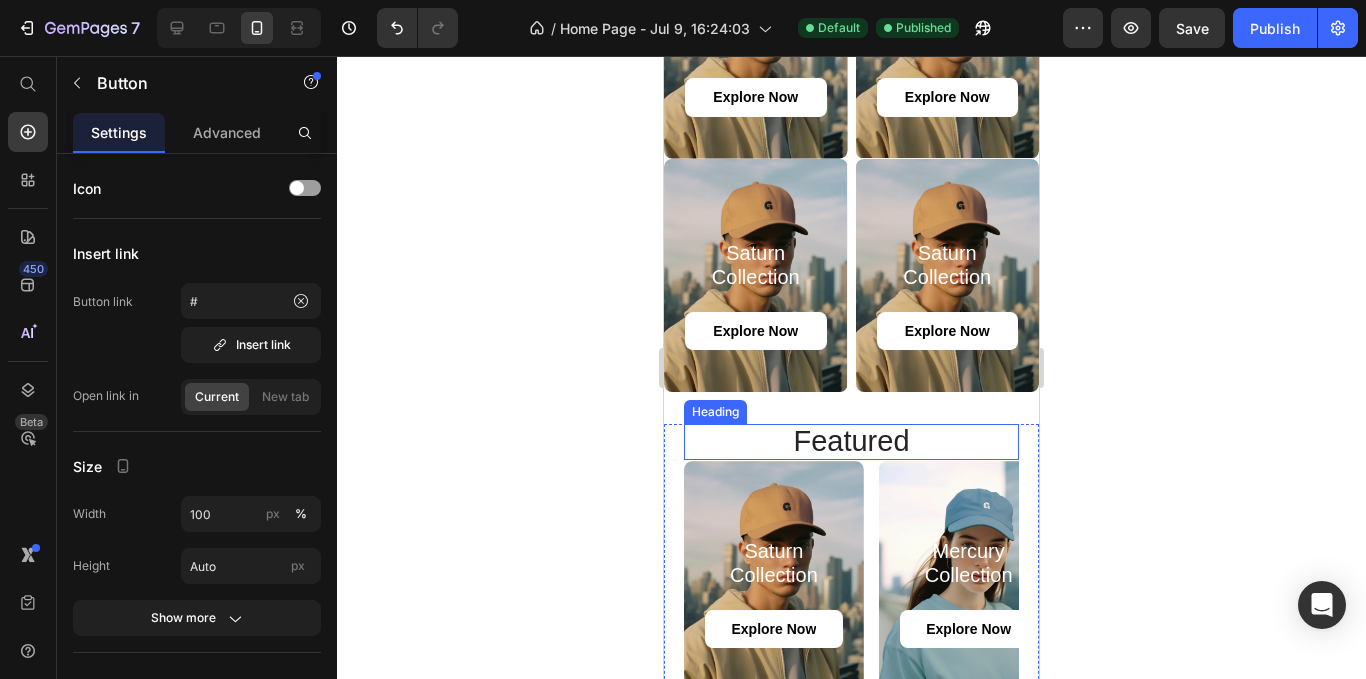 scroll, scrollTop: 1500, scrollLeft: 0, axis: vertical 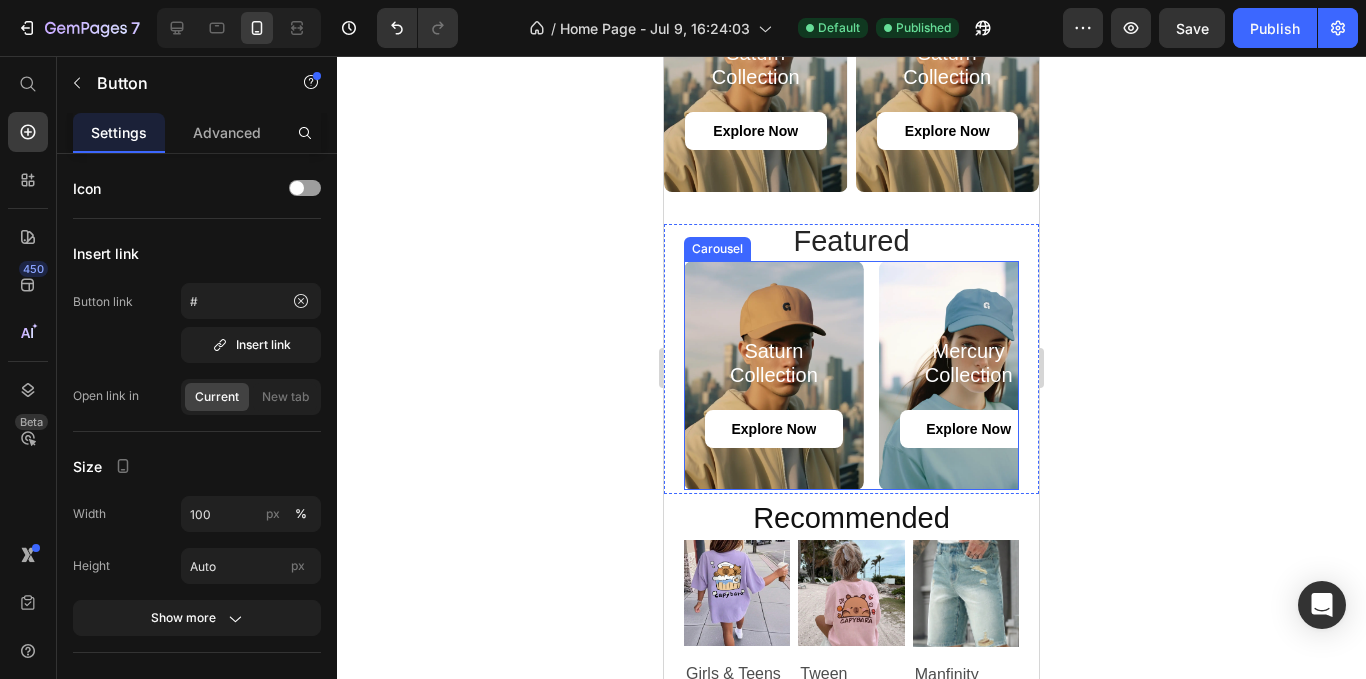 click on "Saturn Collection Heading explore now Button Hero Banner Mercury Collection Heading explore now Button Hero Banner Mars Collection Heading explore now Button Hero Banner Mars Collection Heading explore now Button Hero Banner Mars Collection Heading explore now Button Hero Banner Mars Collection Heading explore now Button Hero Banner Saturn Collection Heading explore now Button Hero Banner Mars Collection Heading explore now Button Hero Banner" at bounding box center (851, 375) 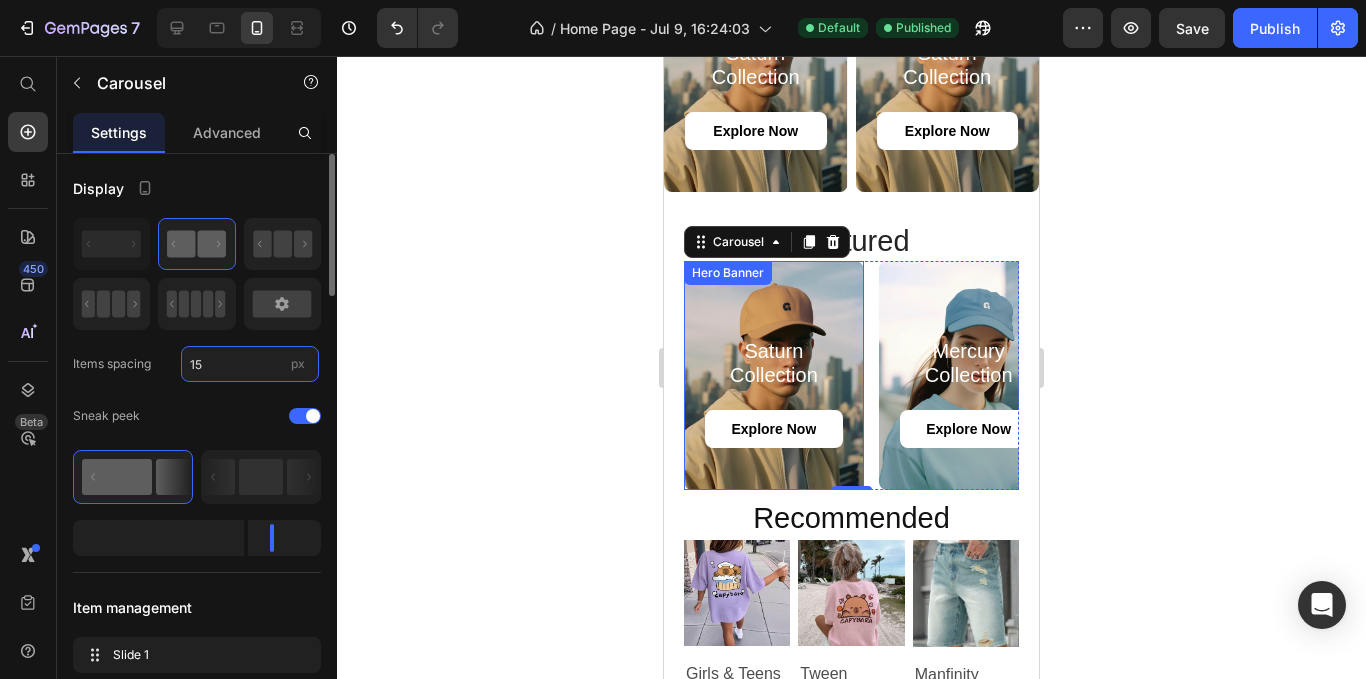 type on "5" 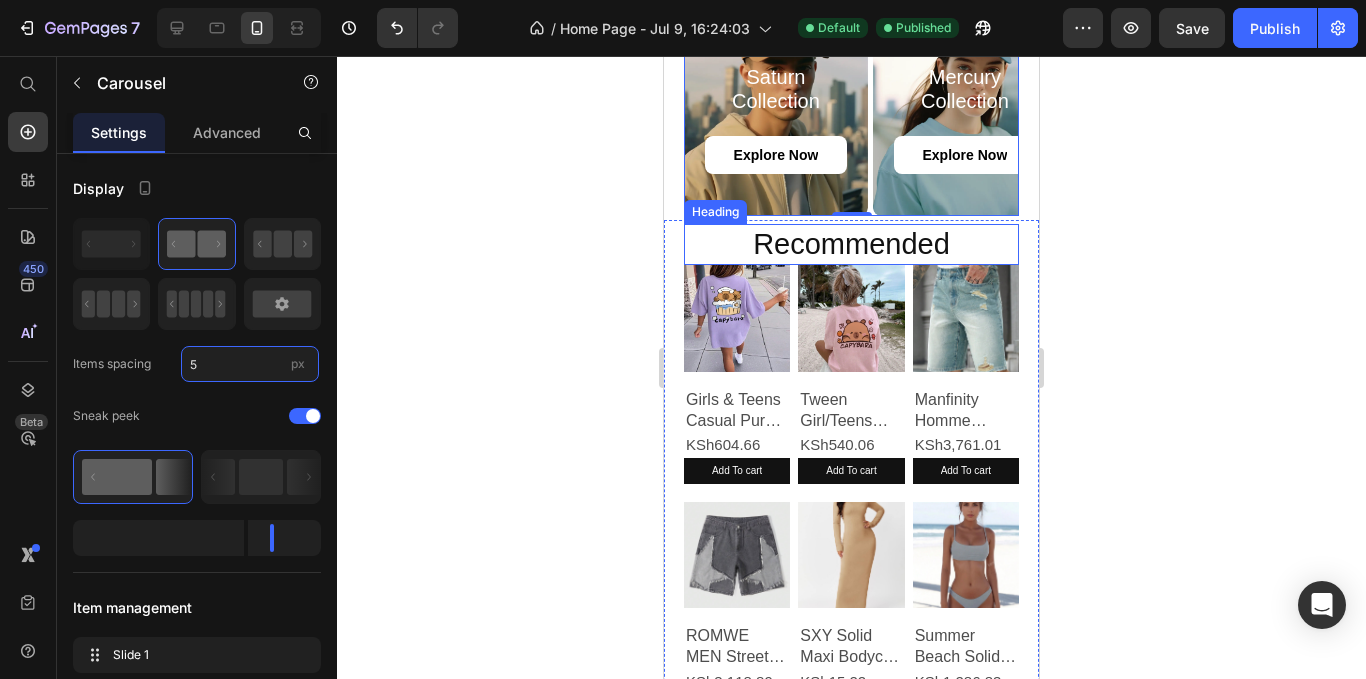 scroll, scrollTop: 1800, scrollLeft: 0, axis: vertical 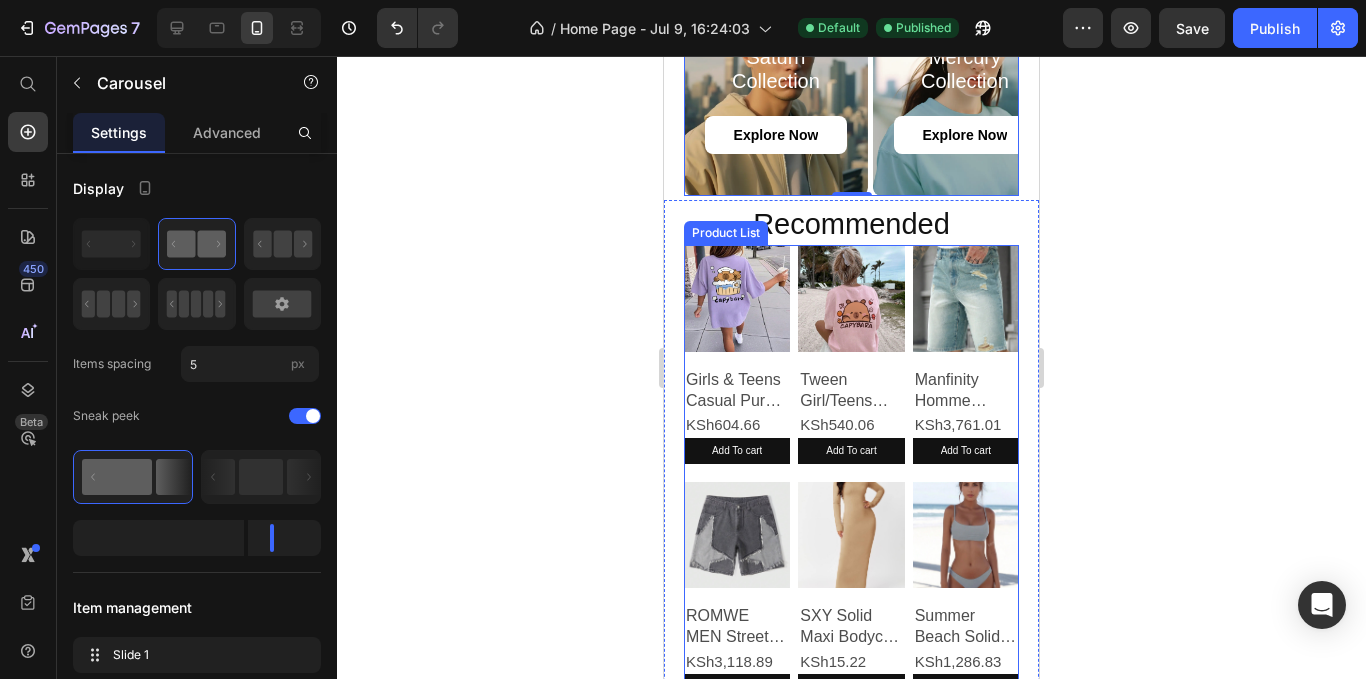 click on "Product Images Girls & Teens Casual Purple Print Round Neck Short Sleeve T-Shirt, Summer Top Product Title KSh604.66 Product Price Add To cart Product Cart Button Row Product Images Tween Girl/Teens Girls' Casual Printed Pink Round Neck Short Sleeve T-Shirt Tops For Summer Product Title KSh540.06 Product Price Add To cart Product Cart Button Row Product Images Manfinity Homme Men's Summer Casual Distressed Slant Pocket Denim Shorts Product Title KSh3,761.01 Product Price Add To cart Product Cart Button Row Product Images ROMWE MEN Street Life Men's Five-Pointed Star Frayed Pocket Casual Loose Fit Denim Shorts Jorts Product Title KSh3,118.89 Product Price Add To cart Product Cart Button Row Product Images SXY Solid Maxi Bodycon Dress Product Title KSh15.22 Product Price Add To cart Product Cart Button Row Product Images Summer Beach Solid Color Women Bikini Swimwear Product Title KSh1,286.83 Product Price Add To cart Product Cart Button Row Product Images Product Title KSh2,979.35 Product Price Add To cart Row" at bounding box center [851, 591] 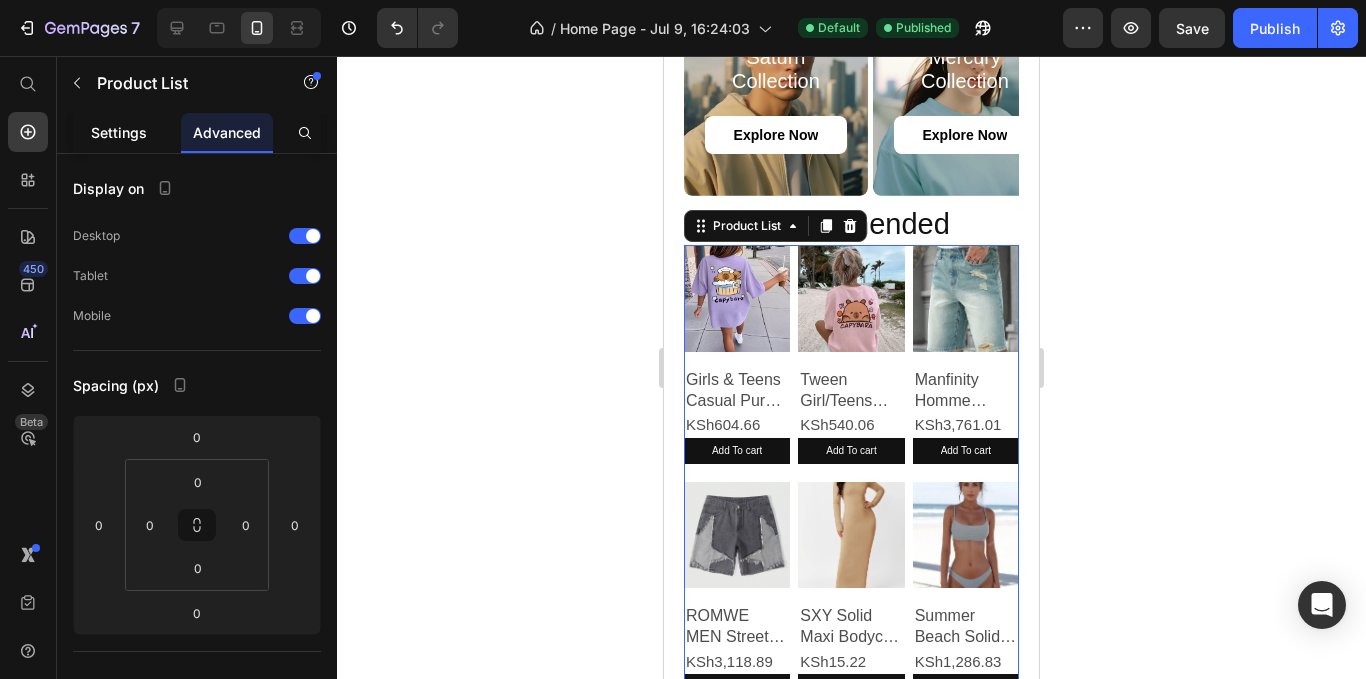 click on "Settings" at bounding box center [119, 132] 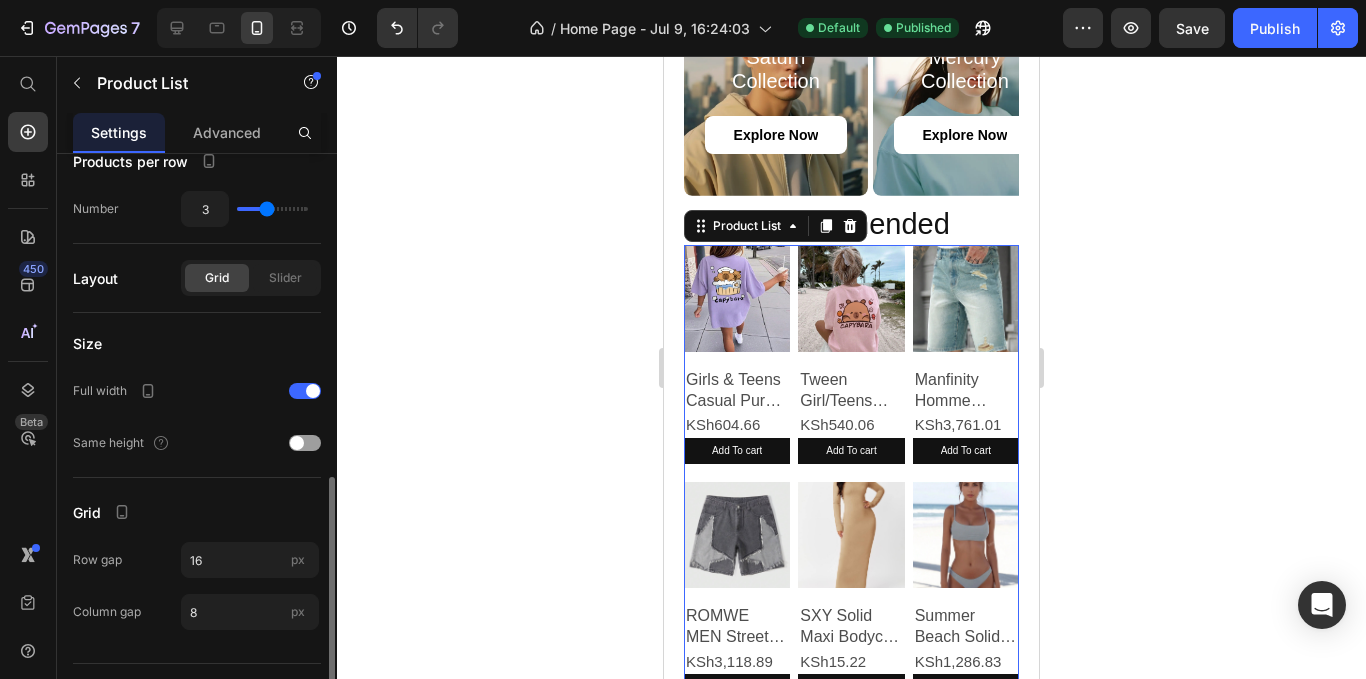 scroll, scrollTop: 542, scrollLeft: 0, axis: vertical 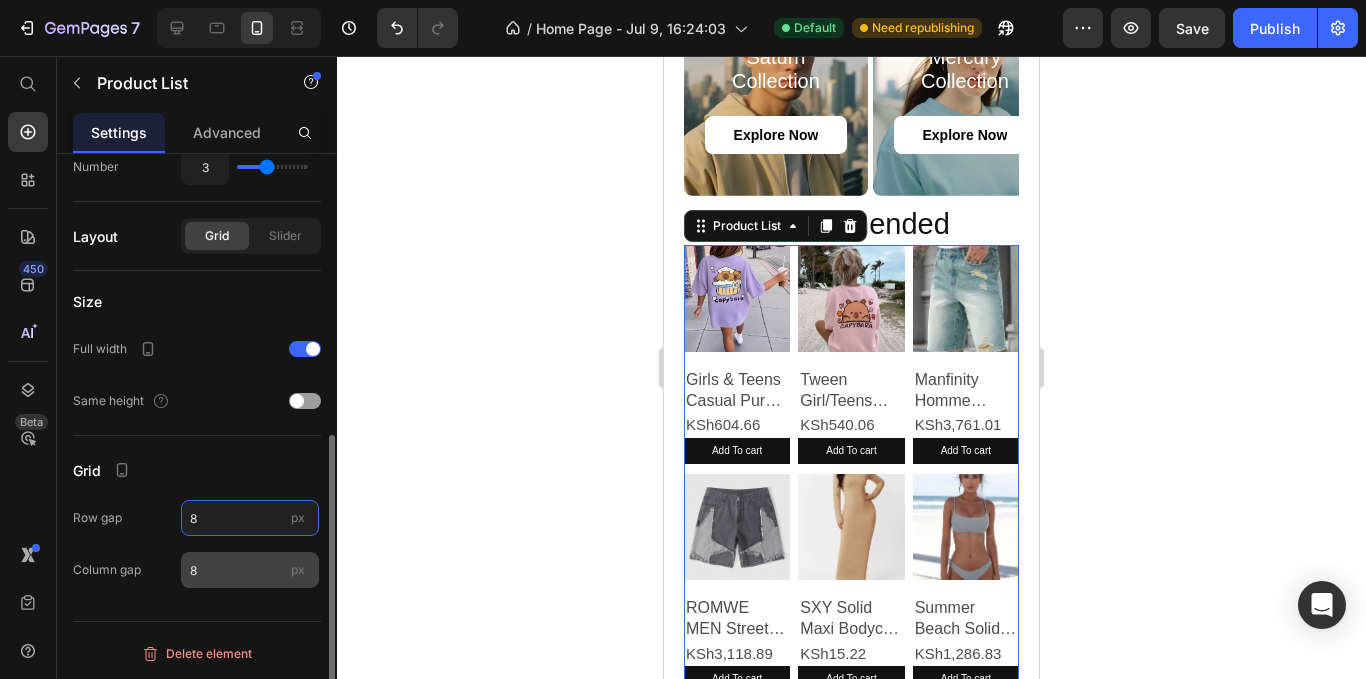type on "8" 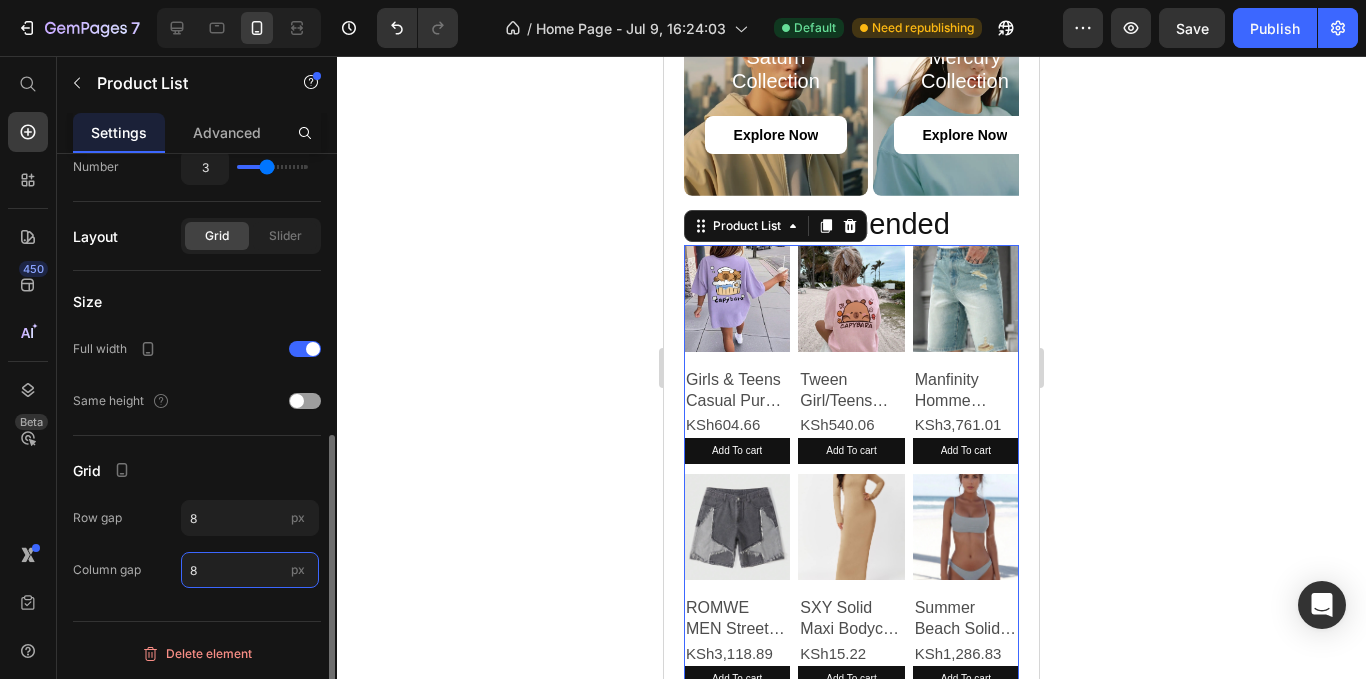 type on "4" 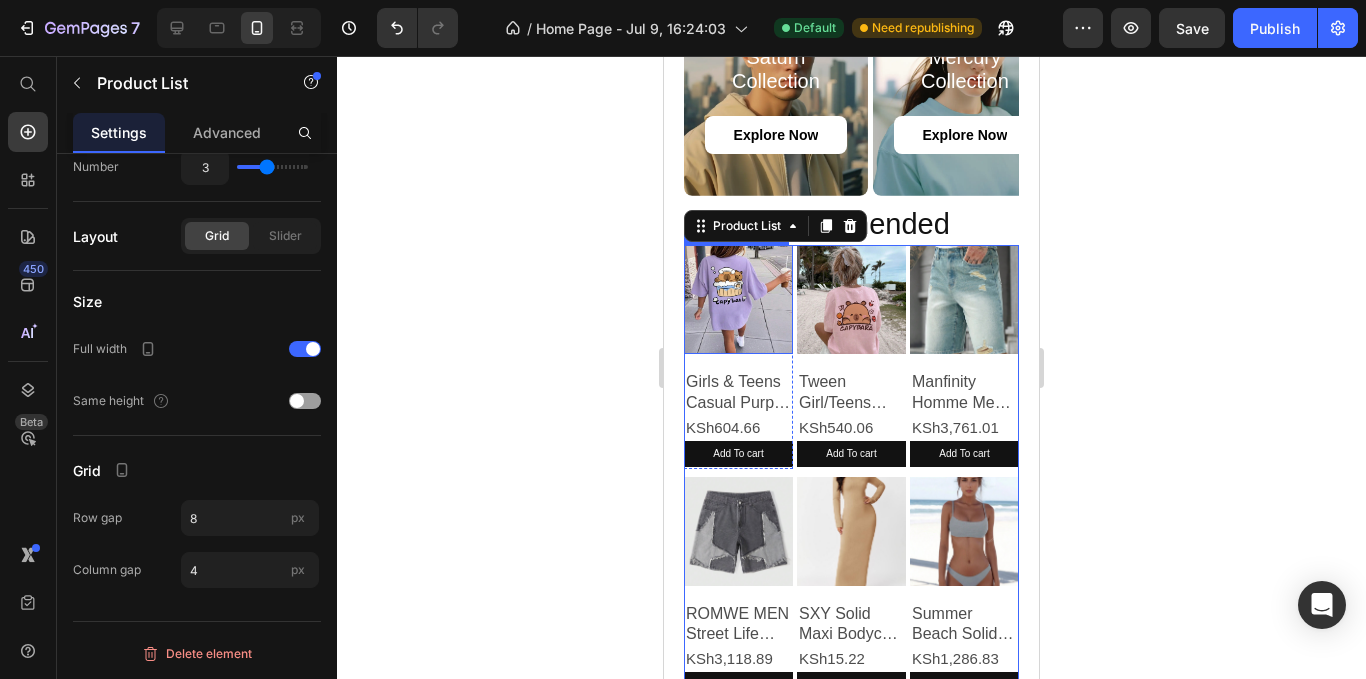 click at bounding box center (738, 299) 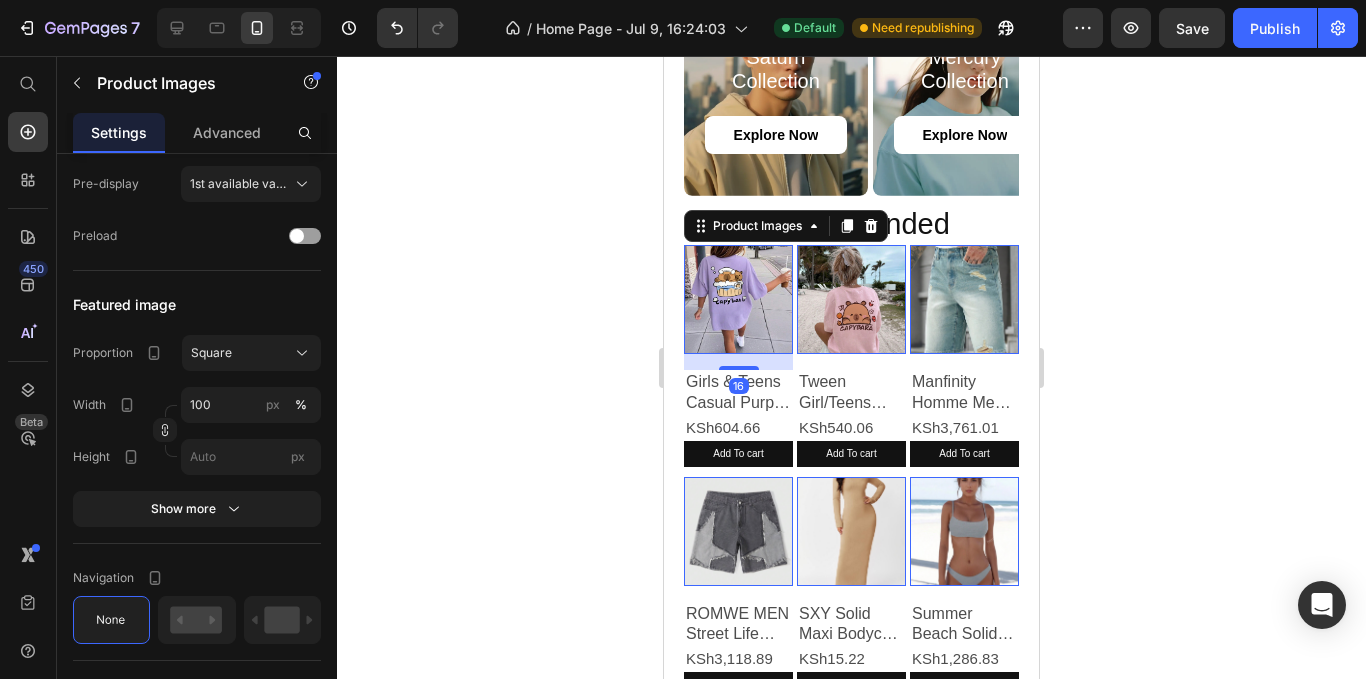 scroll, scrollTop: 0, scrollLeft: 0, axis: both 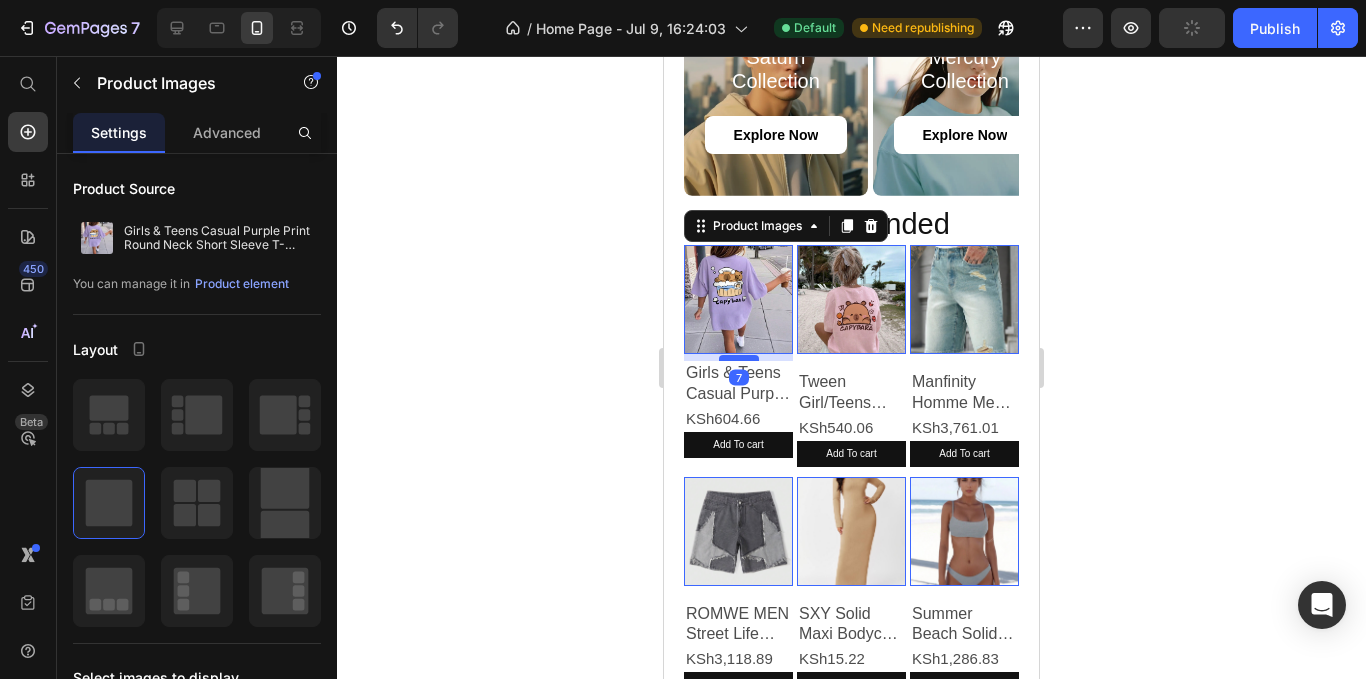 click at bounding box center (739, 358) 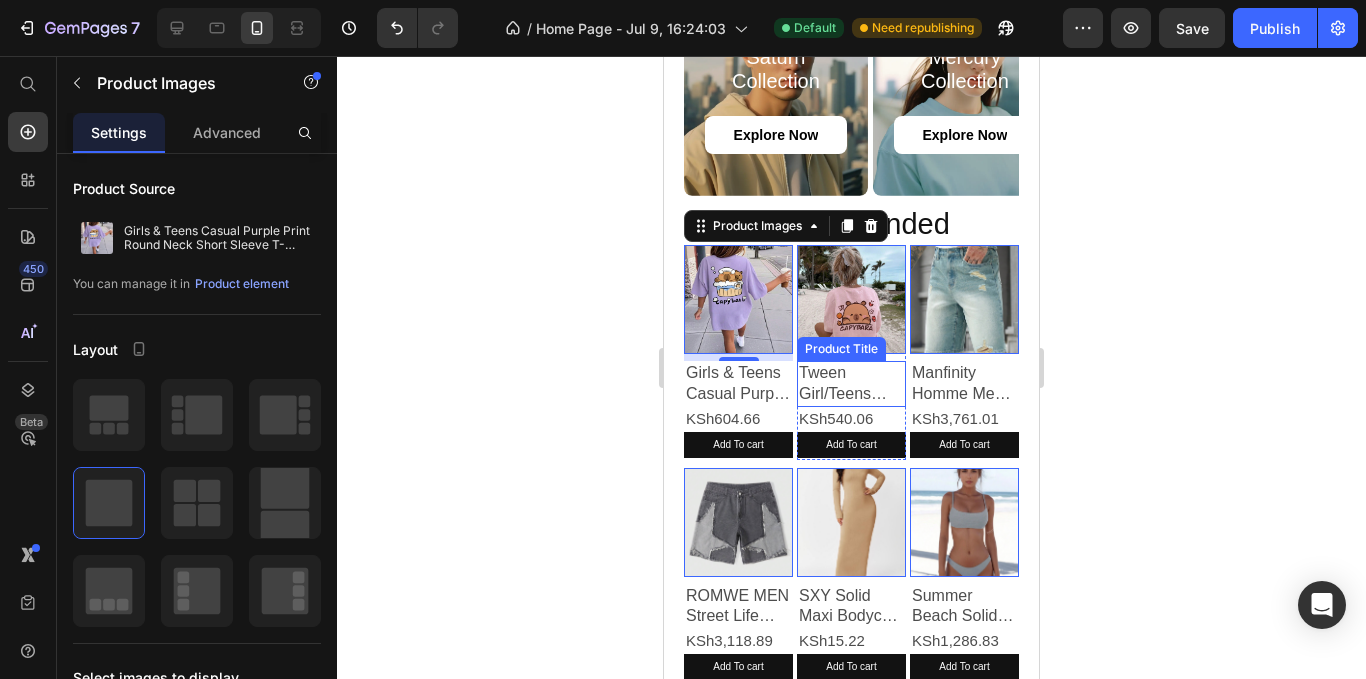 click on "Tween Girl/Teens Girls' Casual Printed Pink Round Neck Short Sleeve T-Shirt Tops For Summer" at bounding box center (738, 384) 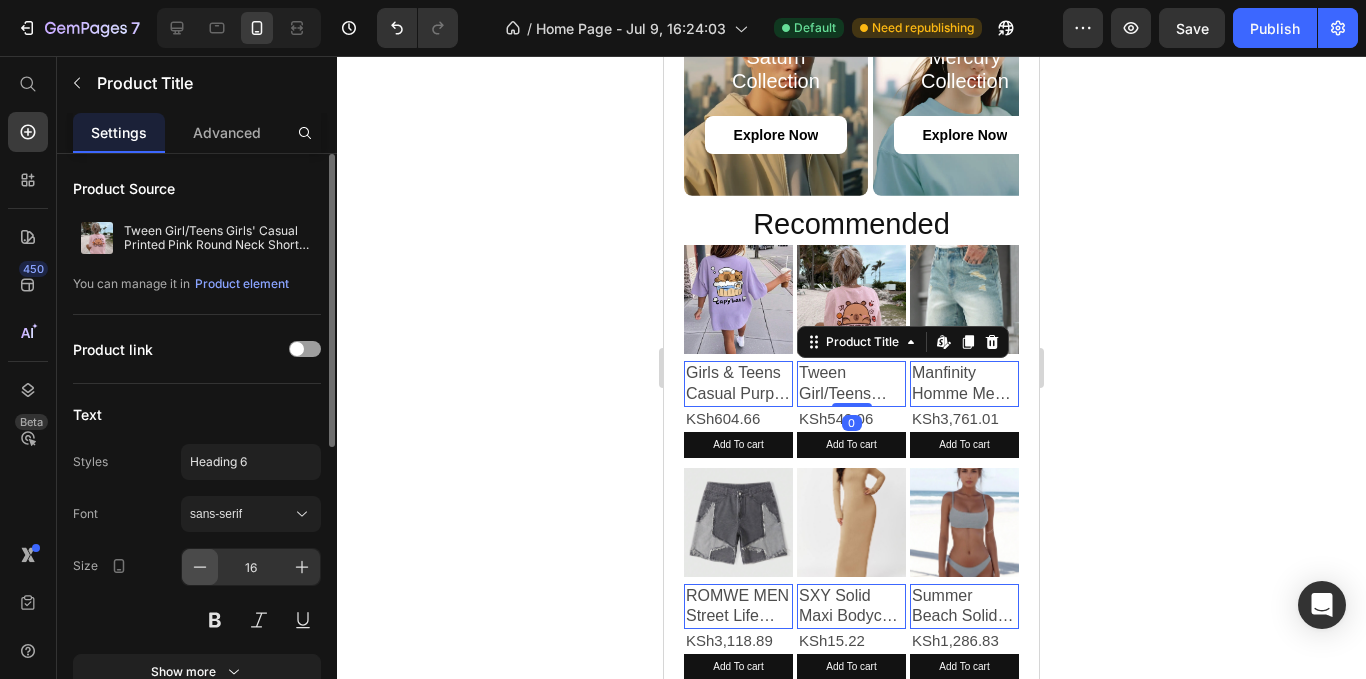 click 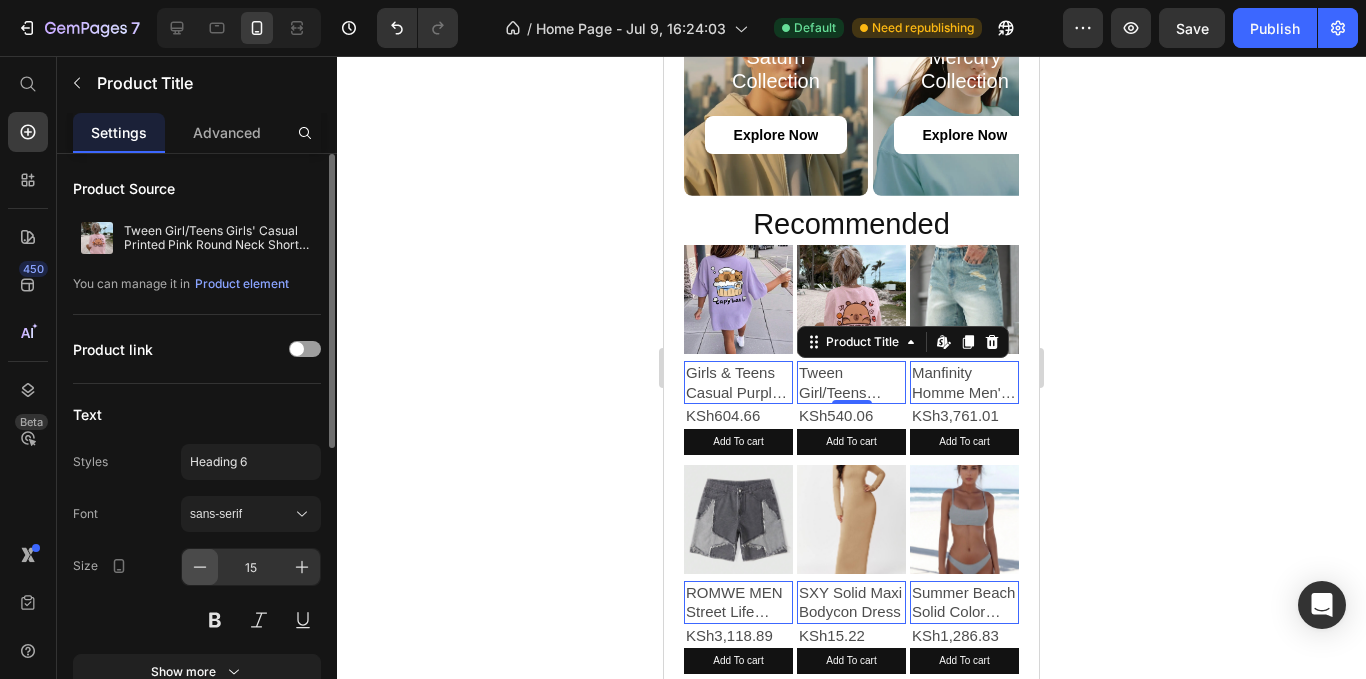 click 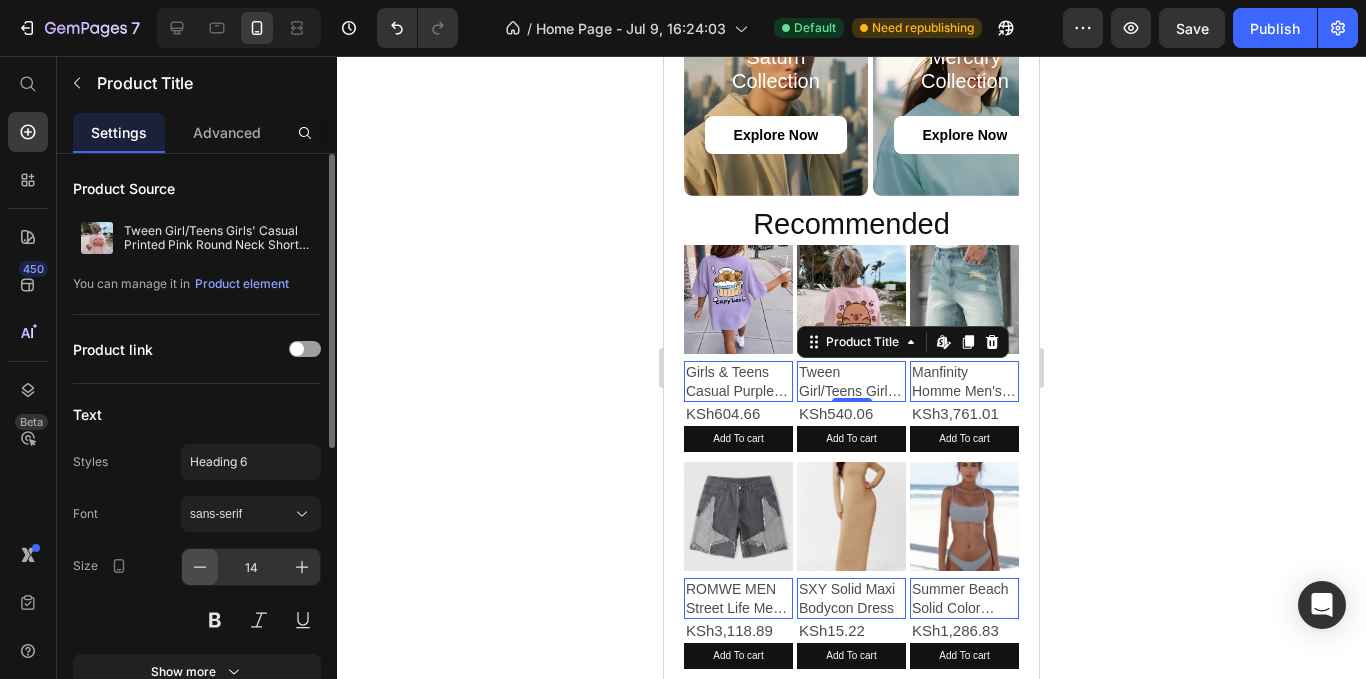 click 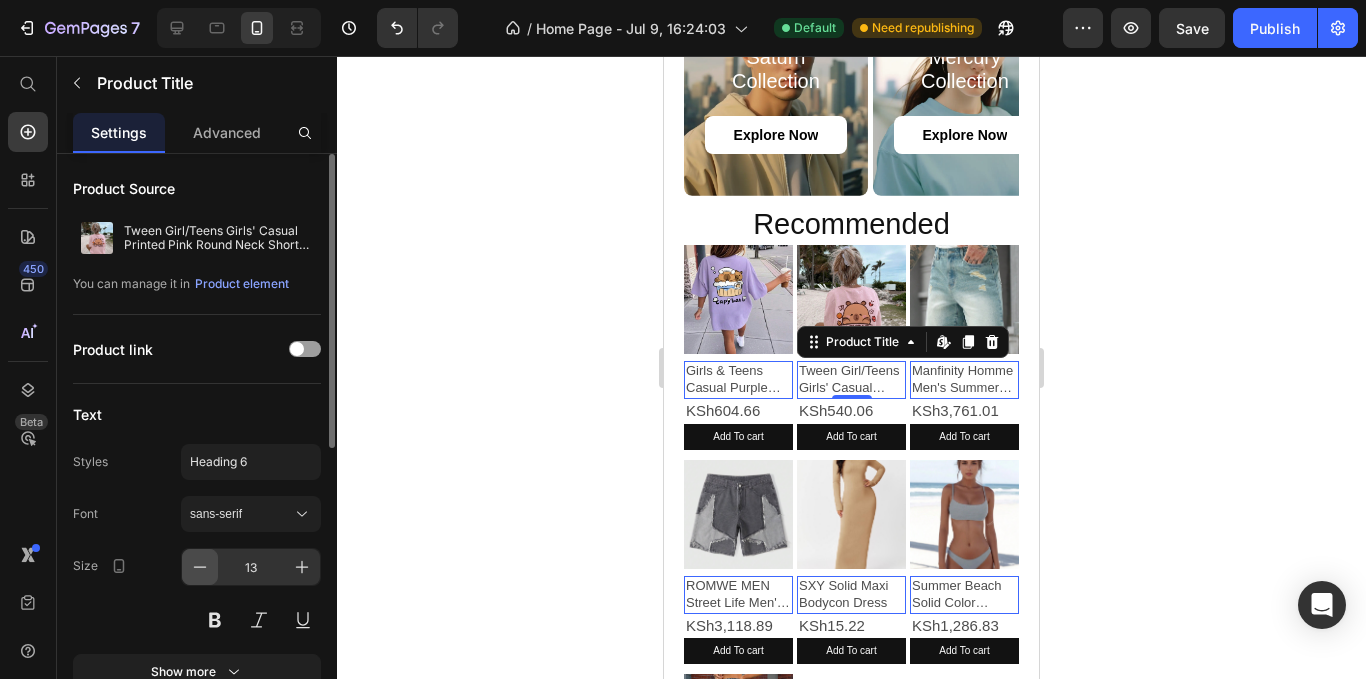 click 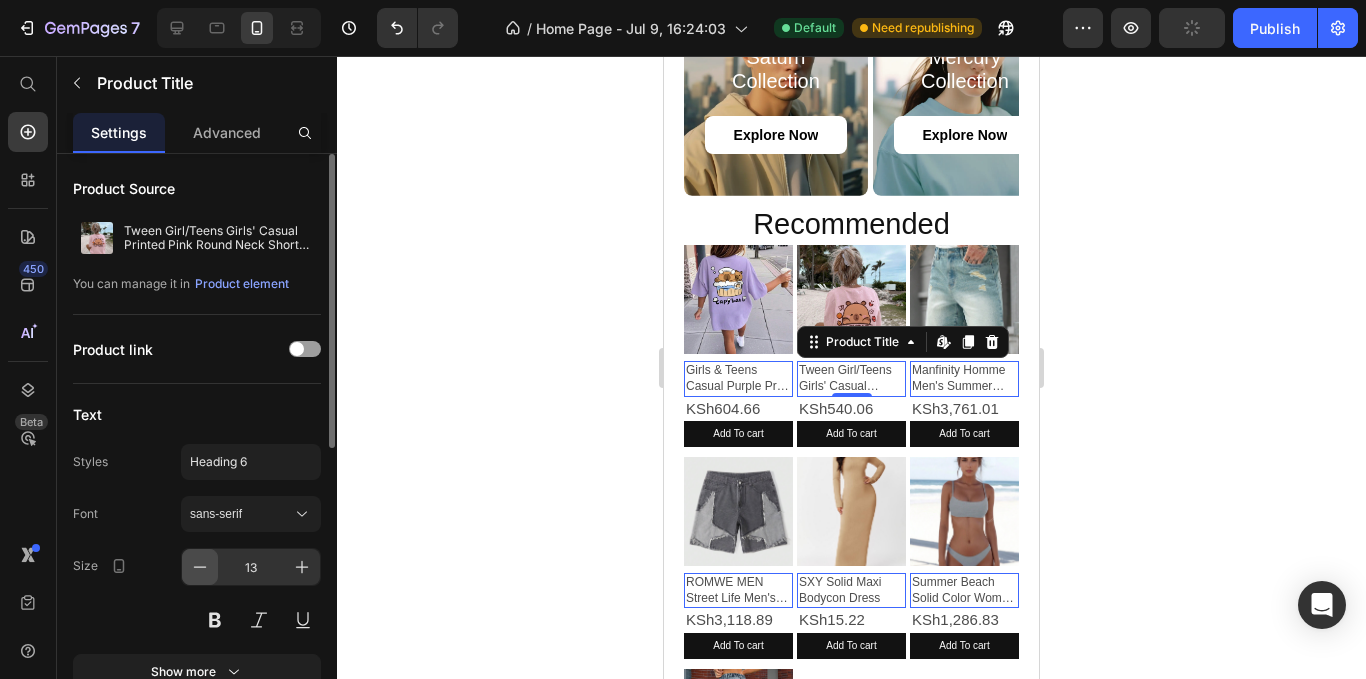 type on "12" 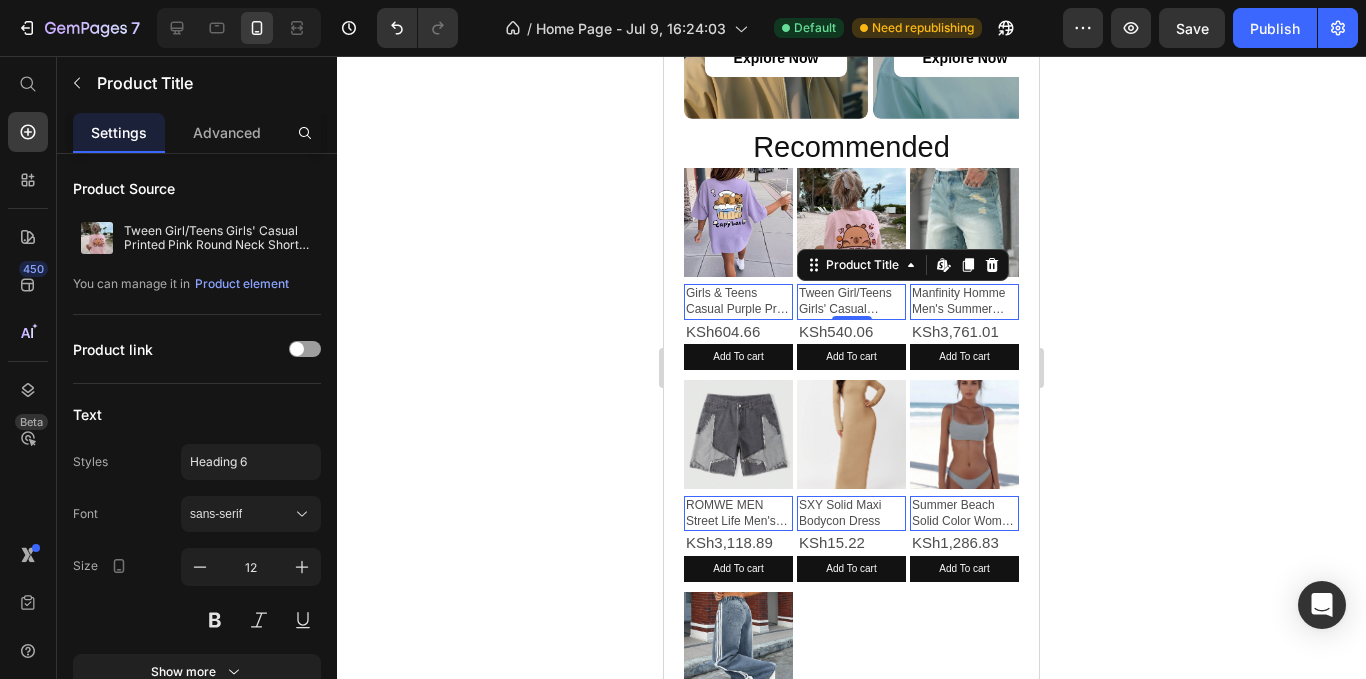 scroll, scrollTop: 2100, scrollLeft: 0, axis: vertical 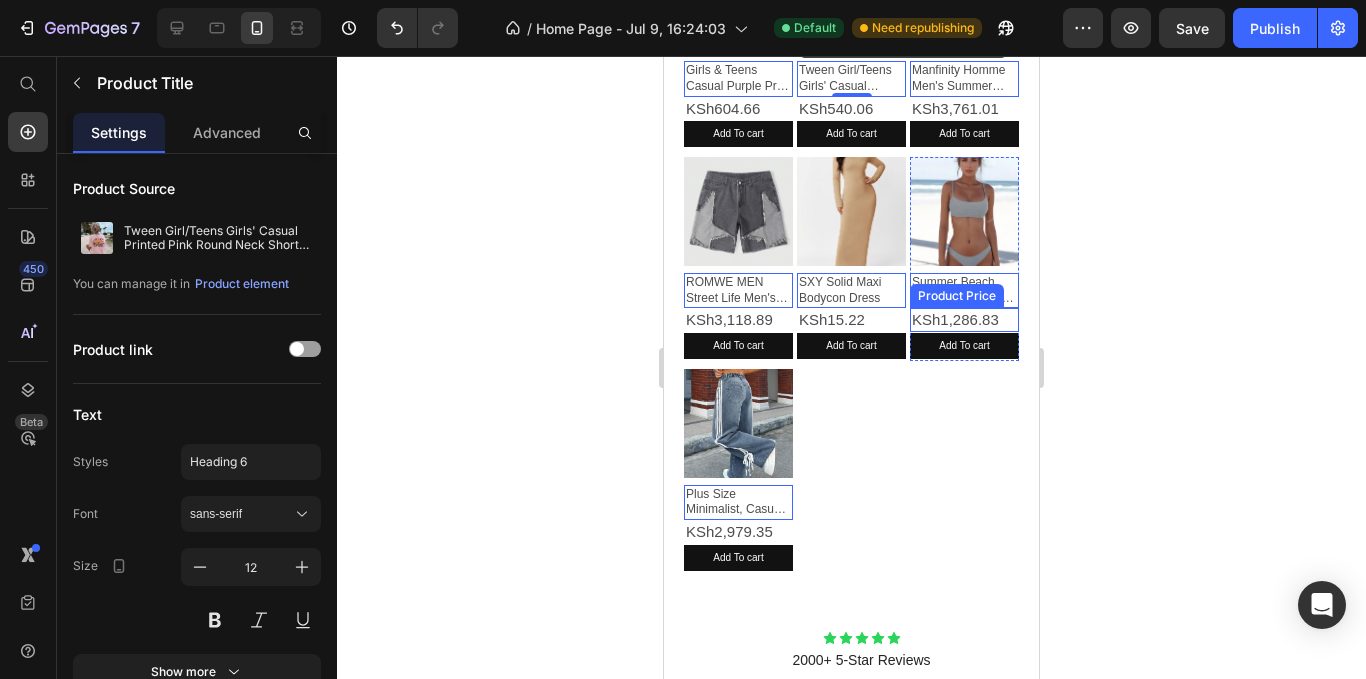 click on "KSh1,286.83" at bounding box center (738, 109) 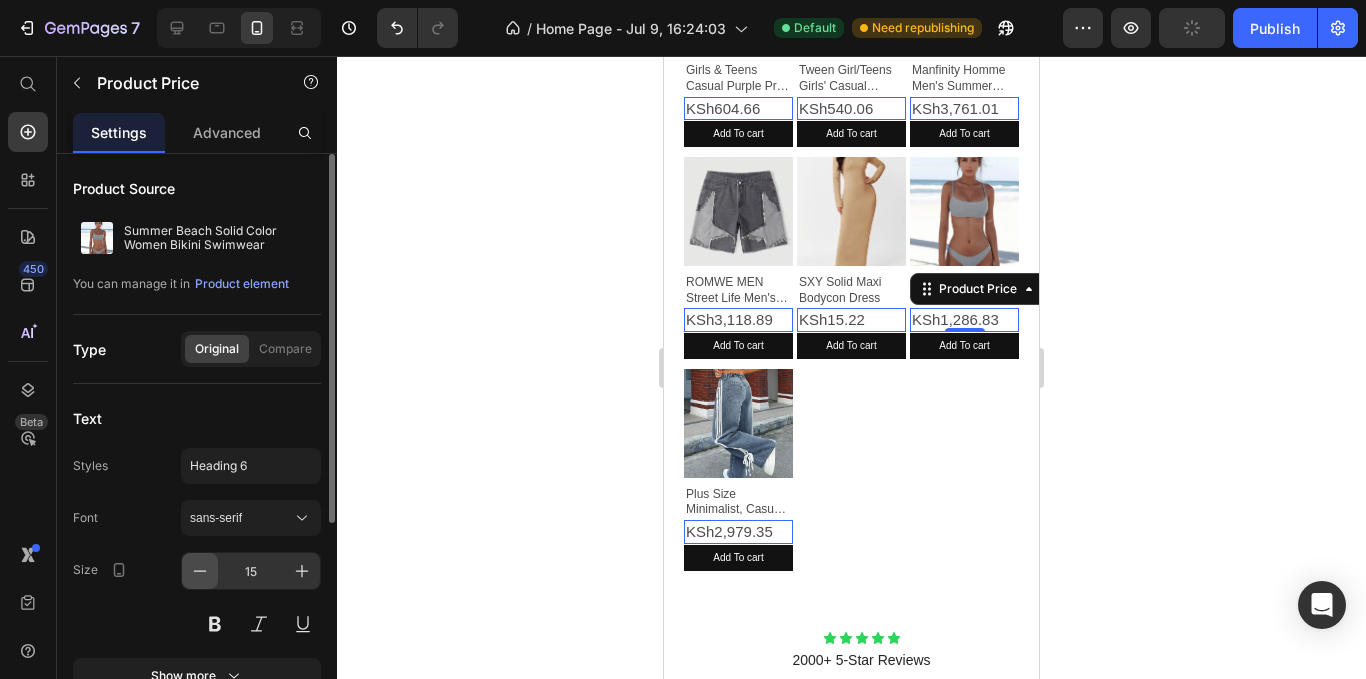 click 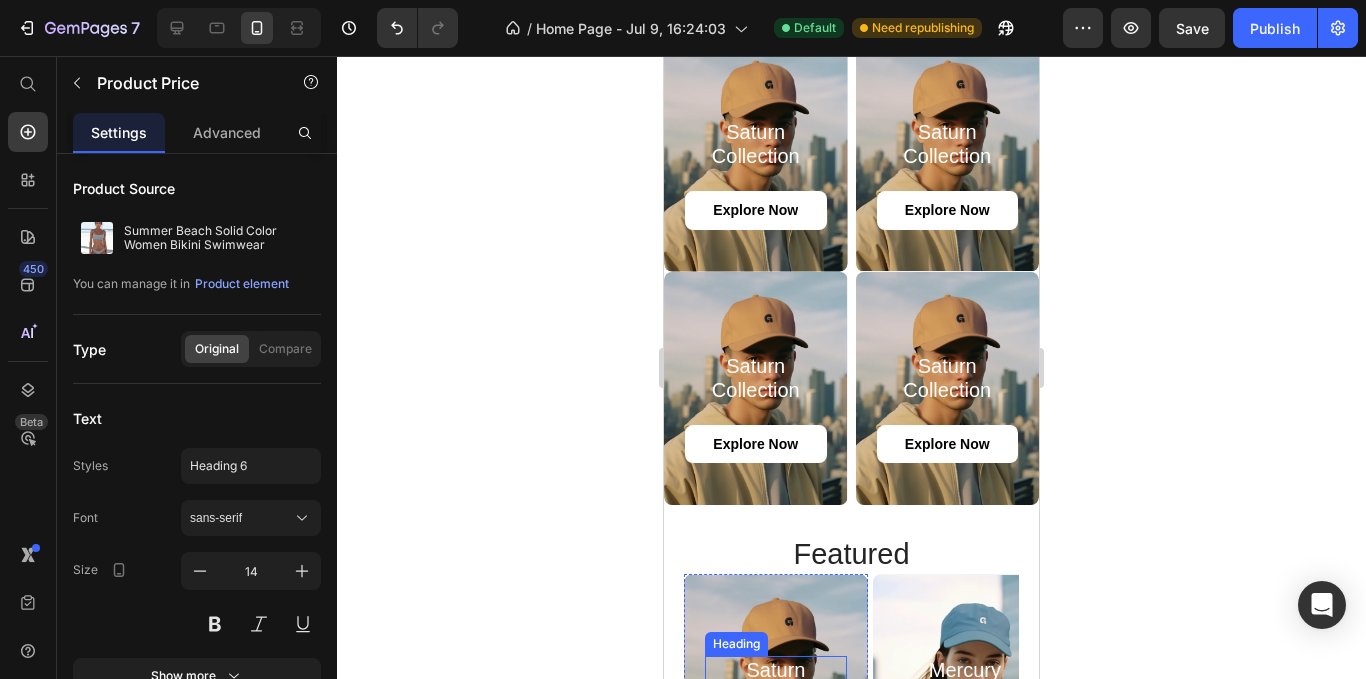 scroll, scrollTop: 1500, scrollLeft: 0, axis: vertical 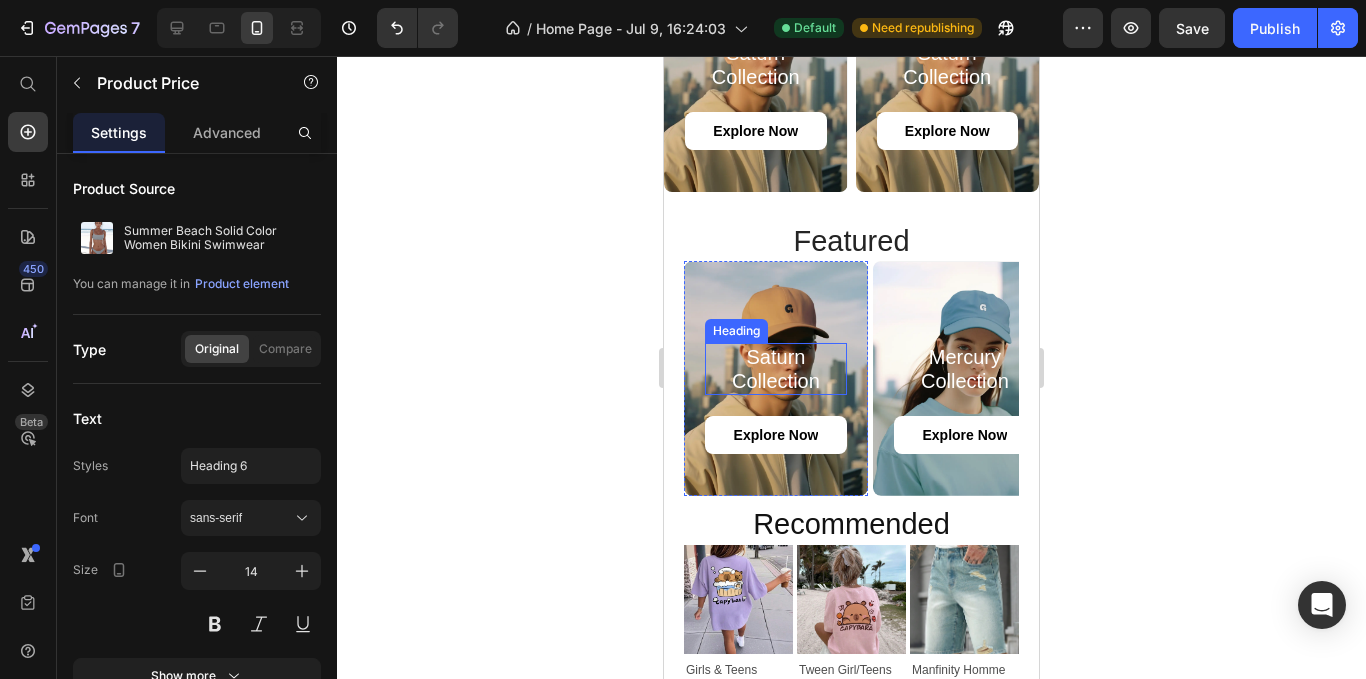 click on "Saturn Collection" at bounding box center (776, 369) 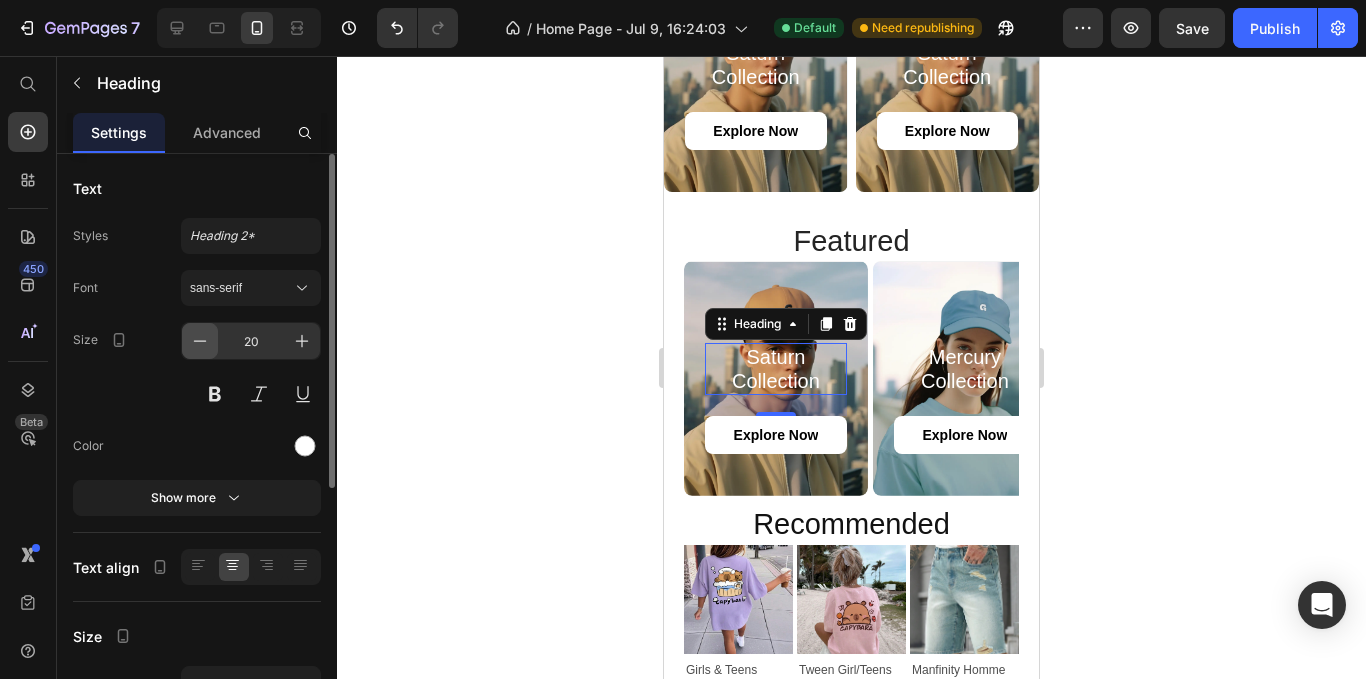 click 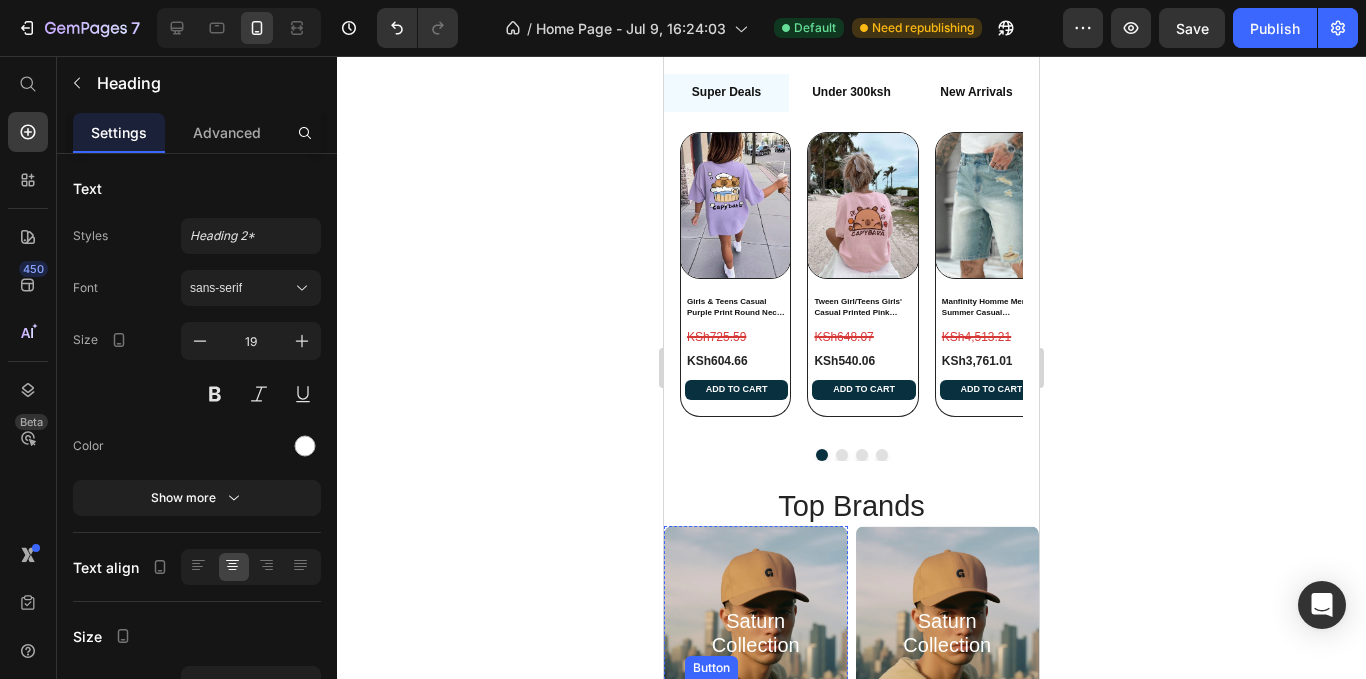 scroll, scrollTop: 600, scrollLeft: 0, axis: vertical 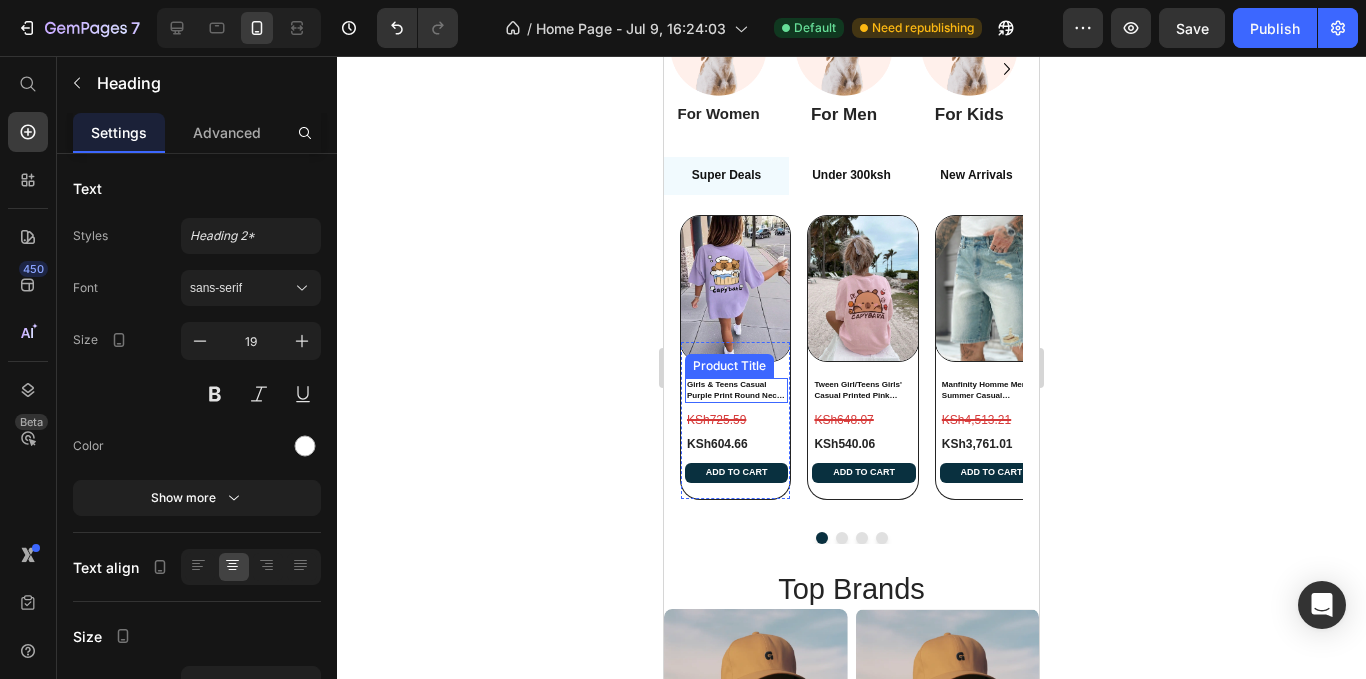 click on "Girls & Teens Casual Purple Print Round Neck Short Sleeve T-Shirt, Summer Top" at bounding box center [736, 390] 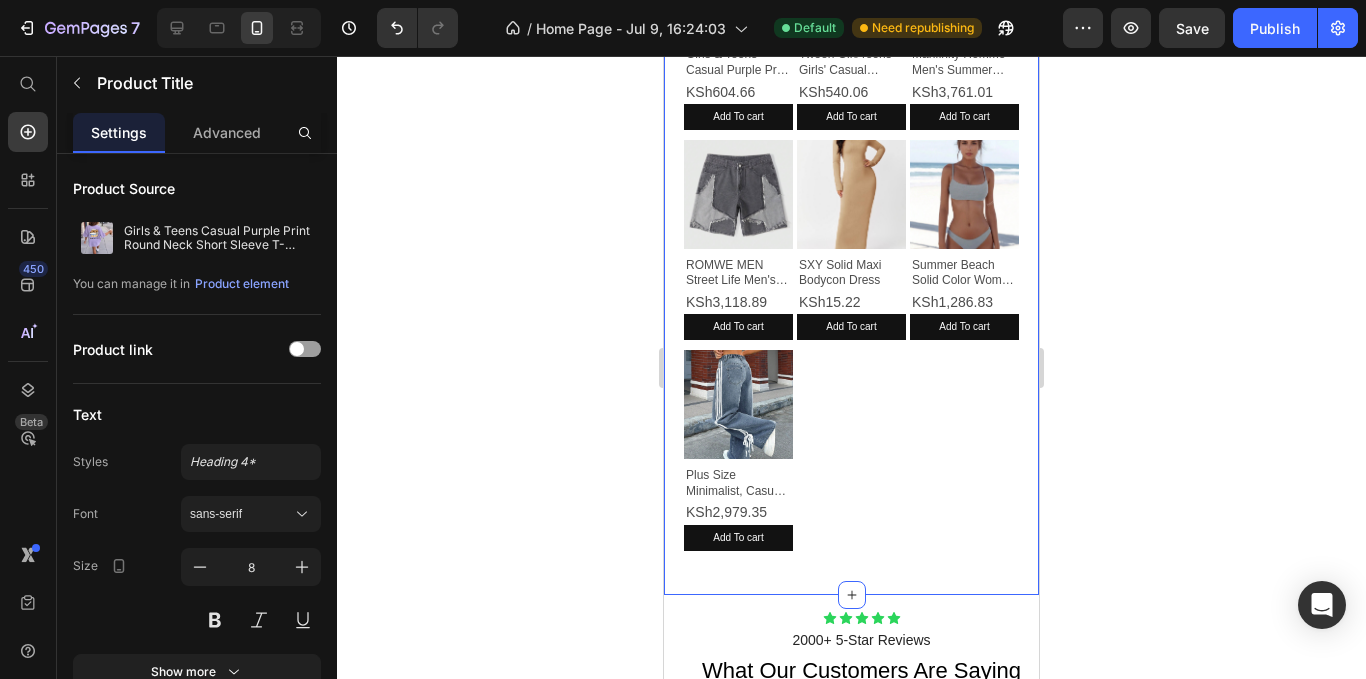 scroll, scrollTop: 2108, scrollLeft: 0, axis: vertical 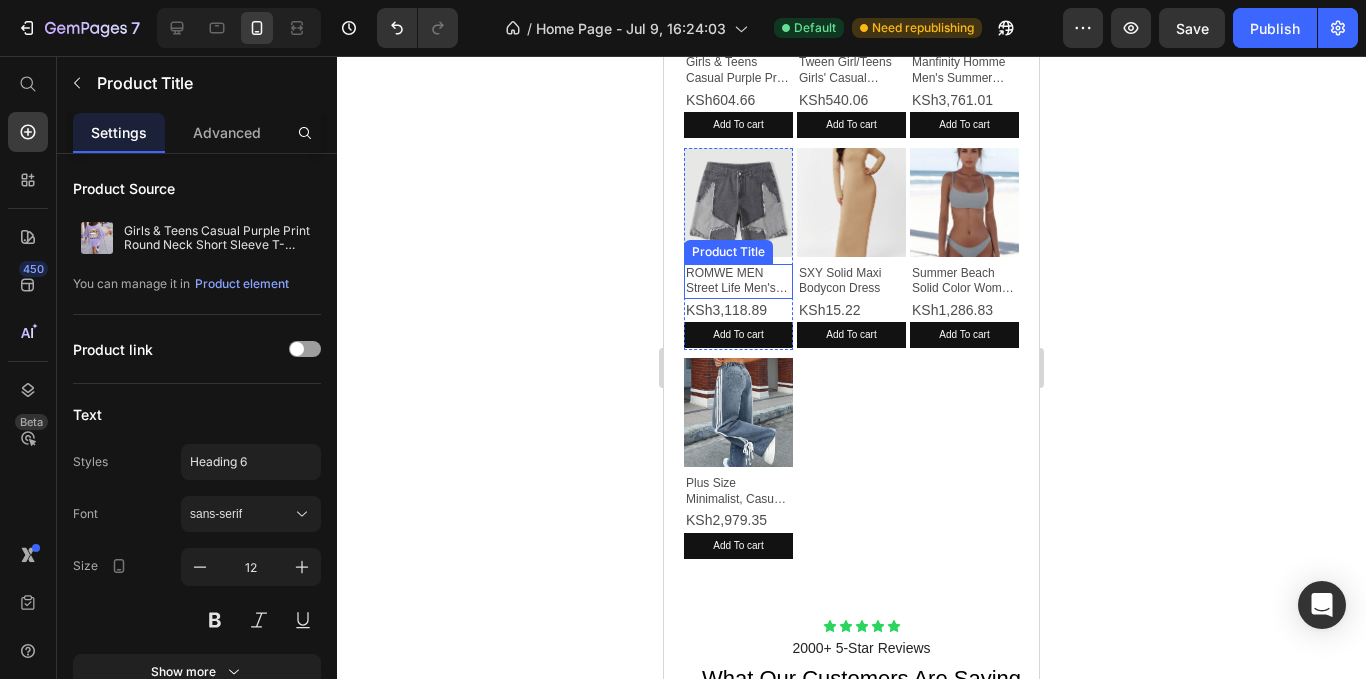 click on "ROMWE MEN Street Life Men's Five-Pointed Star Frayed Pocket Casual Loose Fit Denim Shorts Jorts" at bounding box center (738, 70) 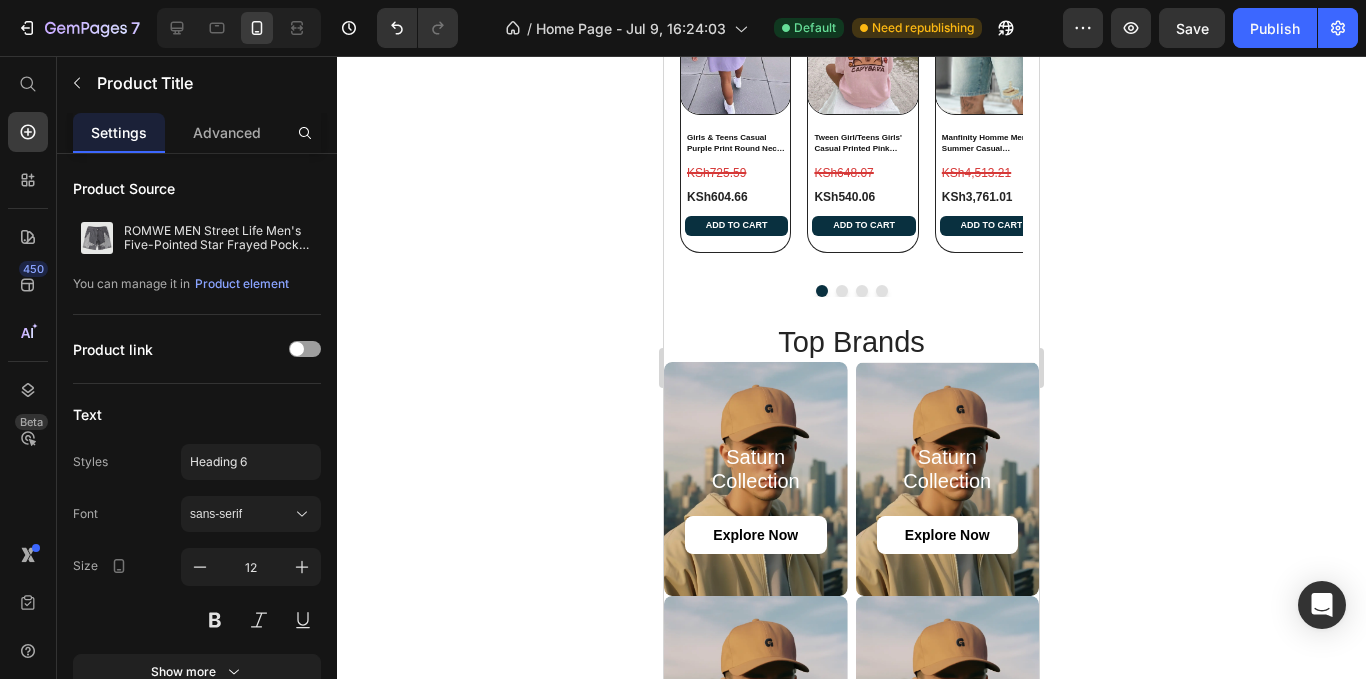 scroll, scrollTop: 736, scrollLeft: 0, axis: vertical 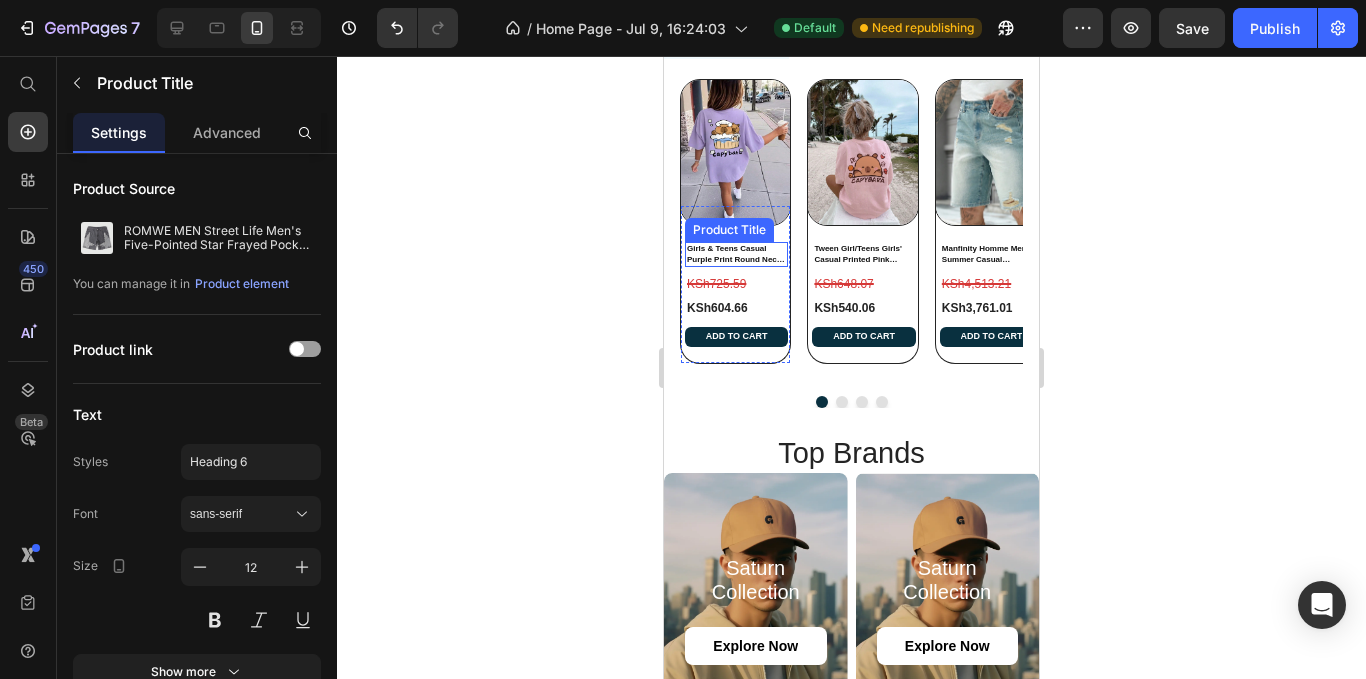 click on "Girls & Teens Casual Purple Print Round Neck Short Sleeve T-Shirt, Summer Top" at bounding box center [736, 254] 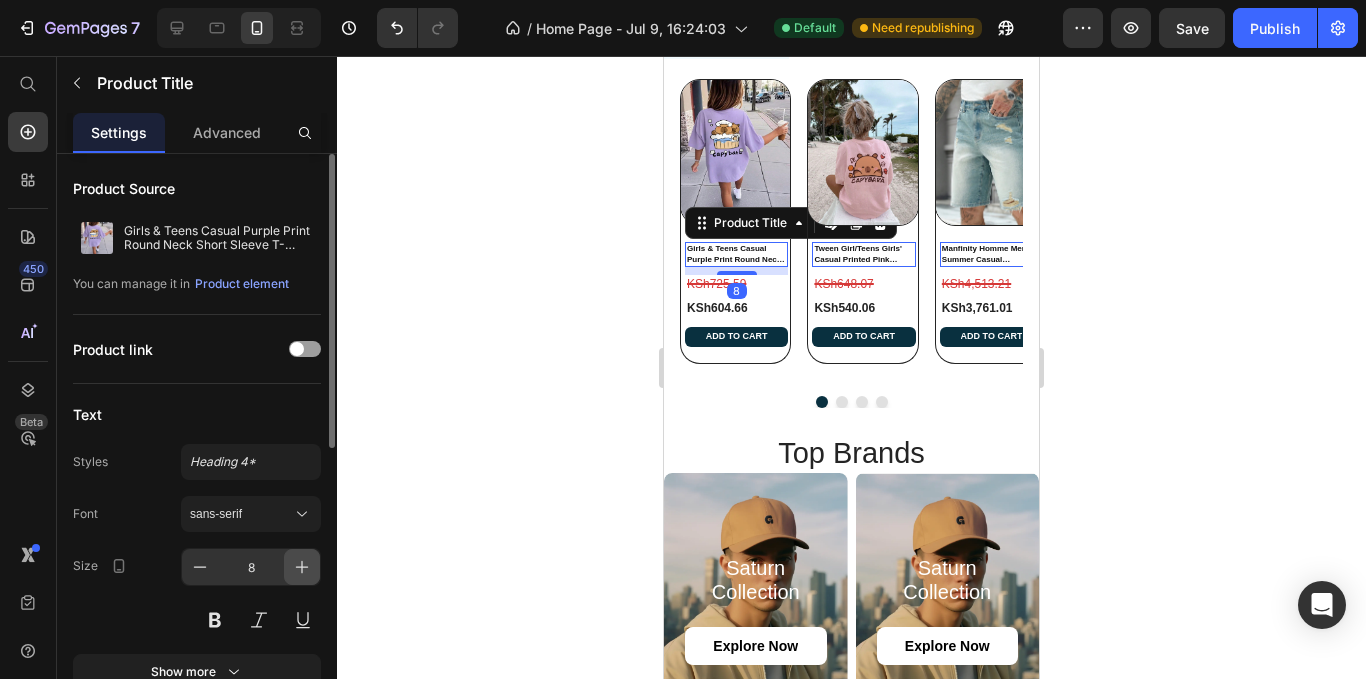 click at bounding box center [302, 567] 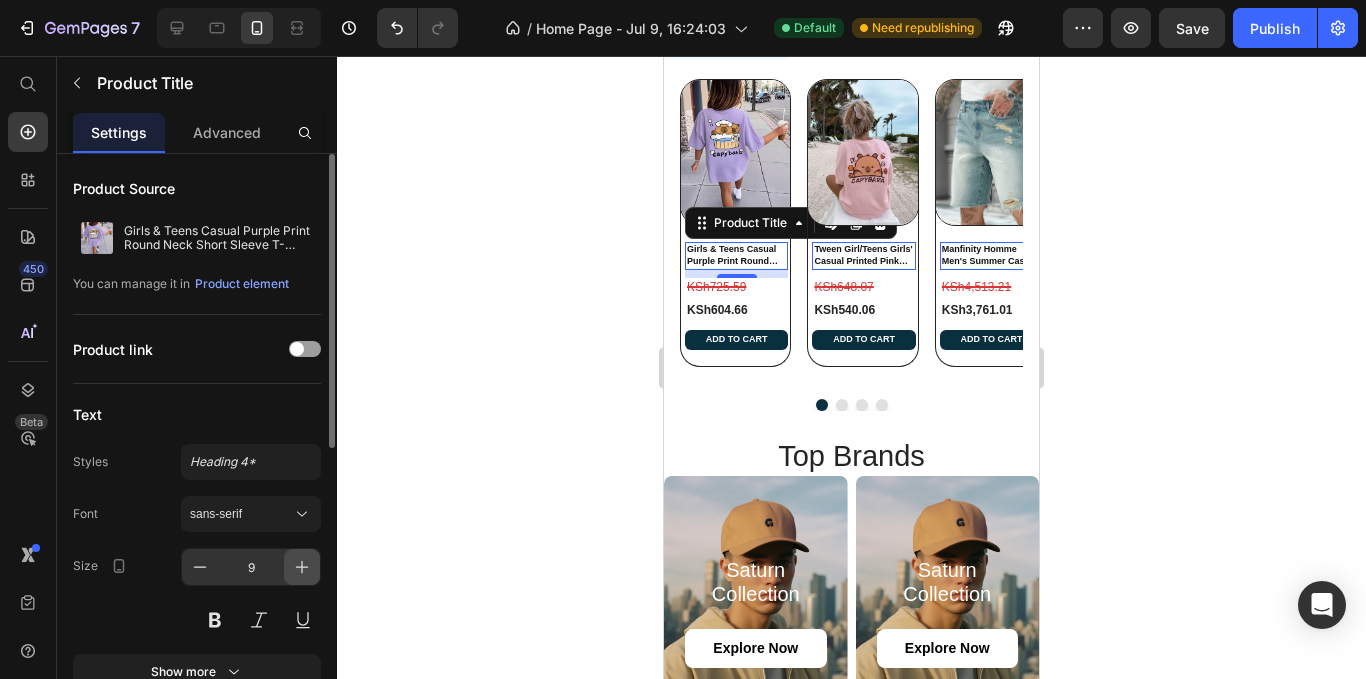 click 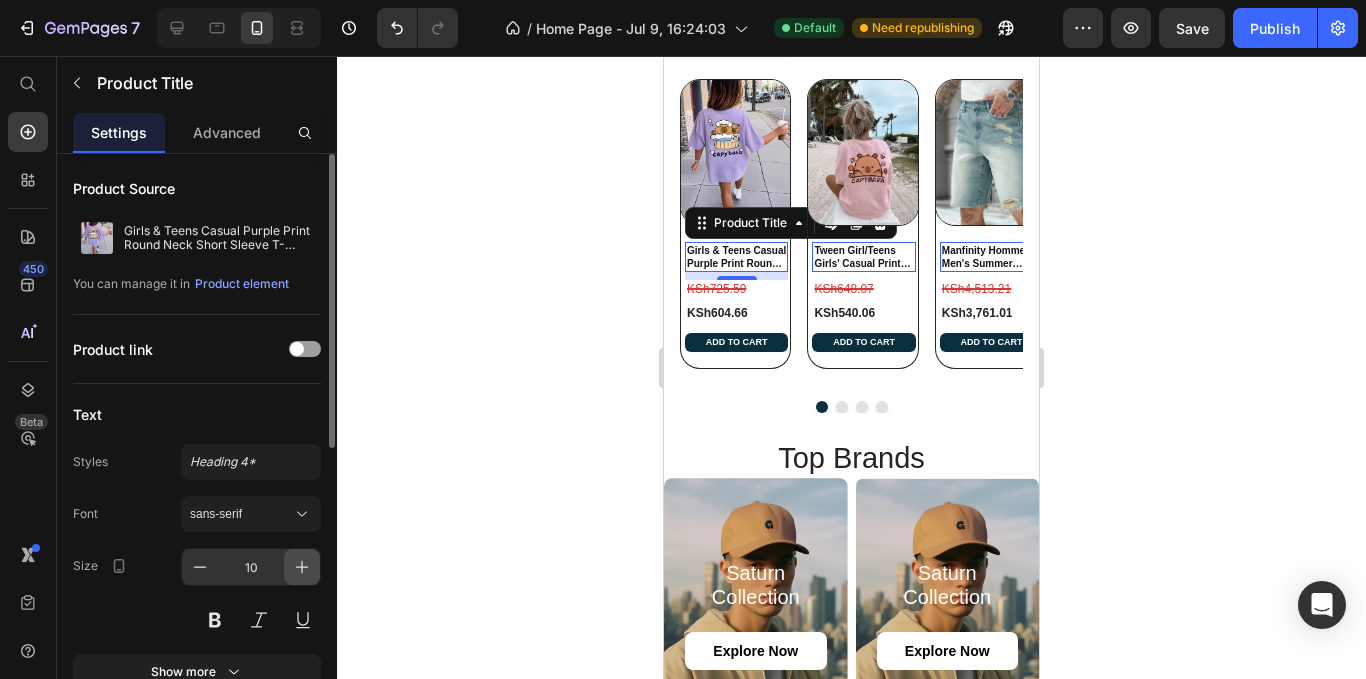click 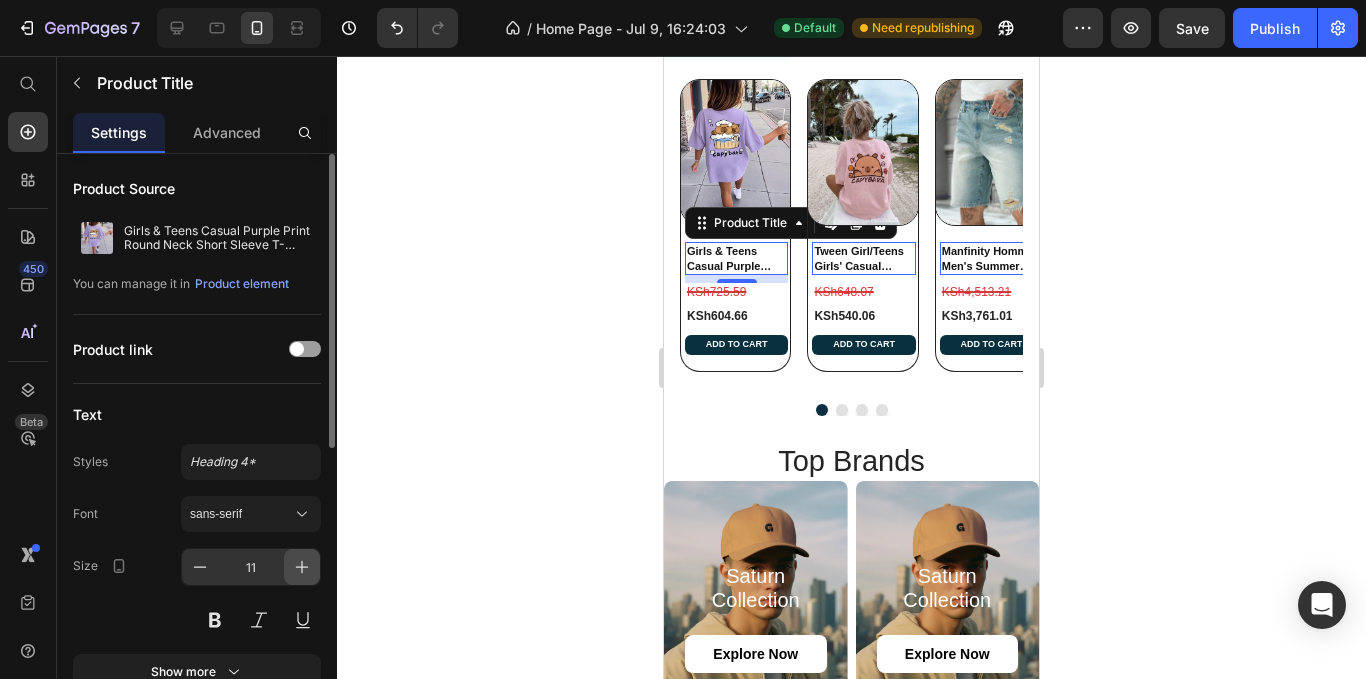 click 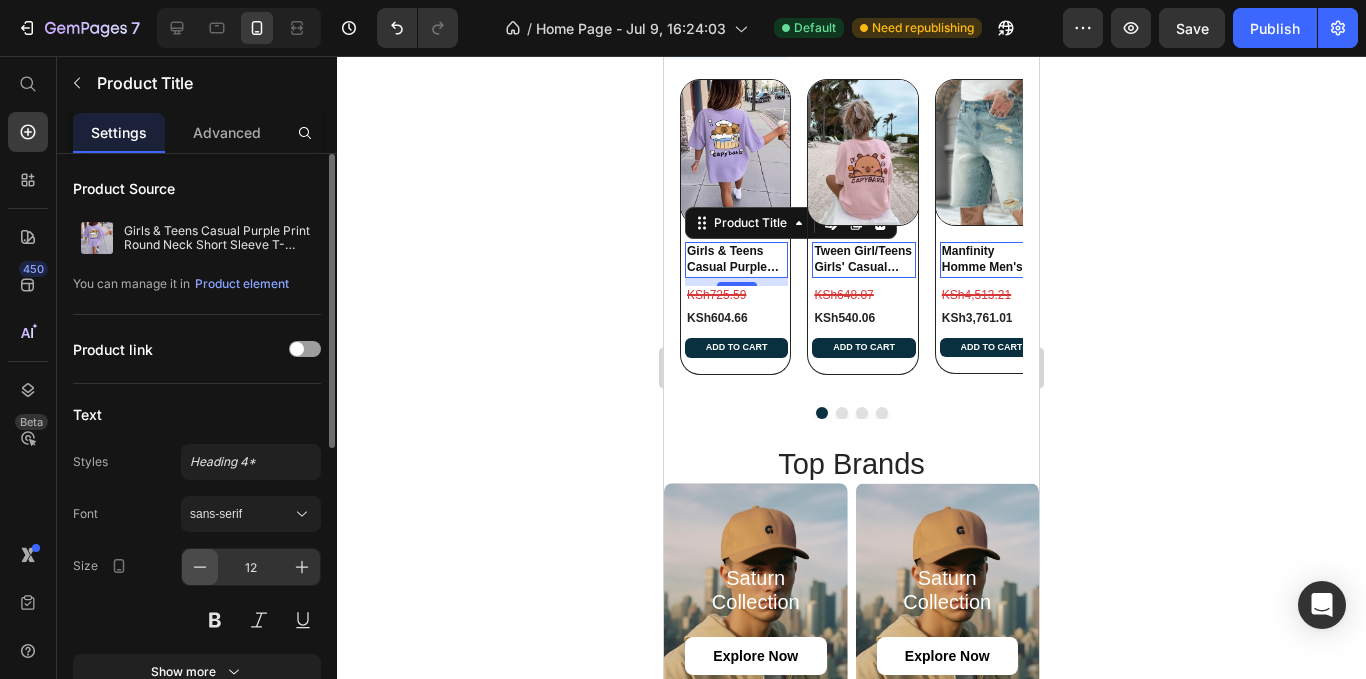 click 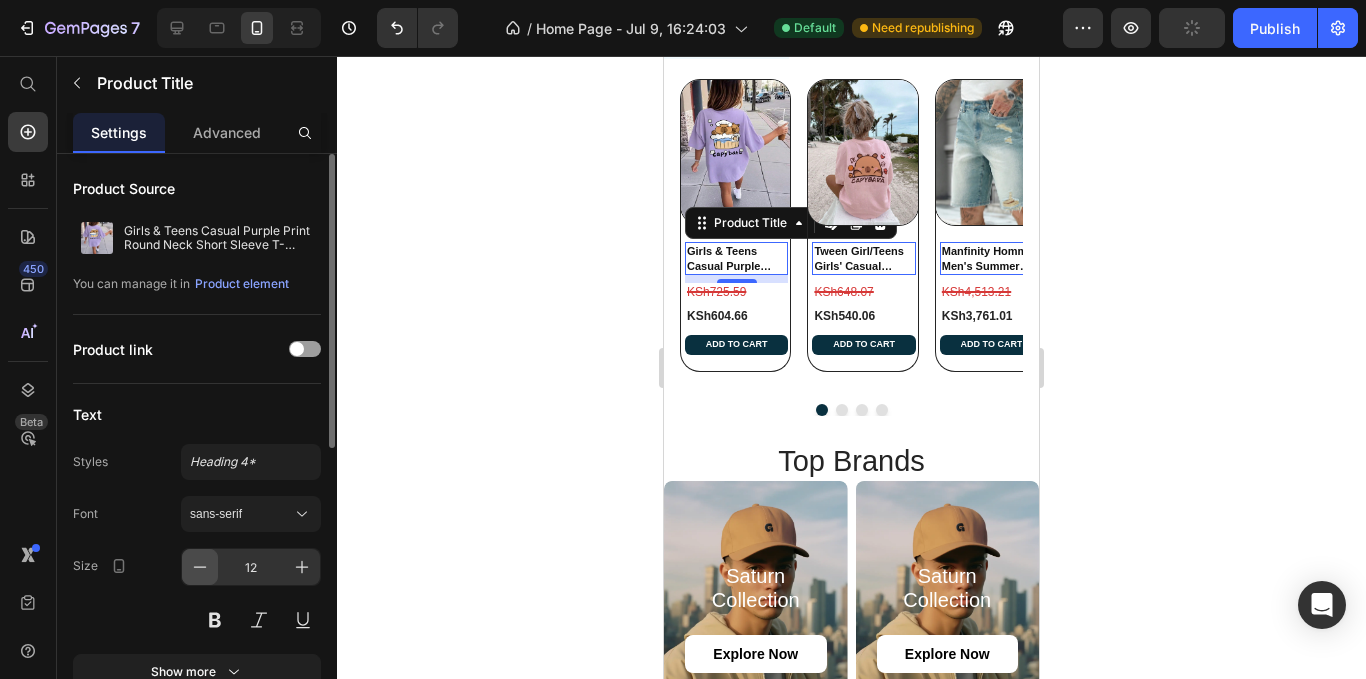 type on "11" 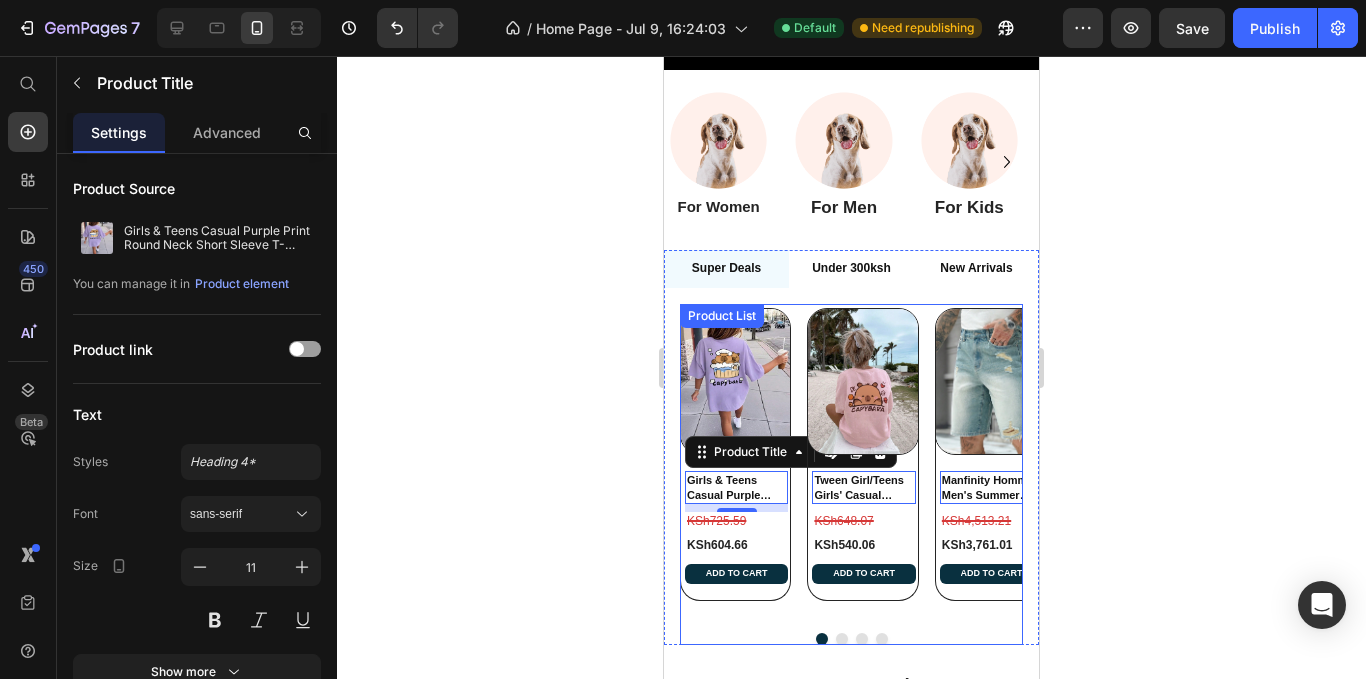 scroll, scrollTop: 436, scrollLeft: 0, axis: vertical 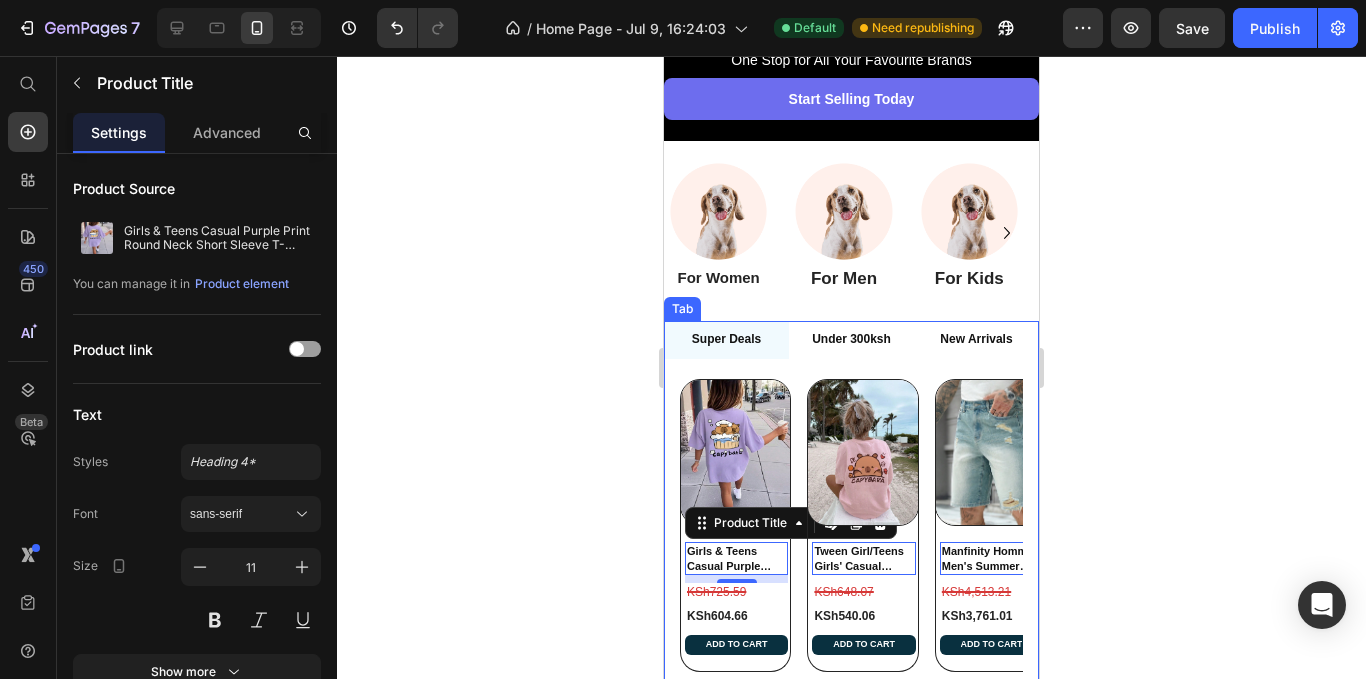 click on "Under 300ksh" at bounding box center (851, 340) 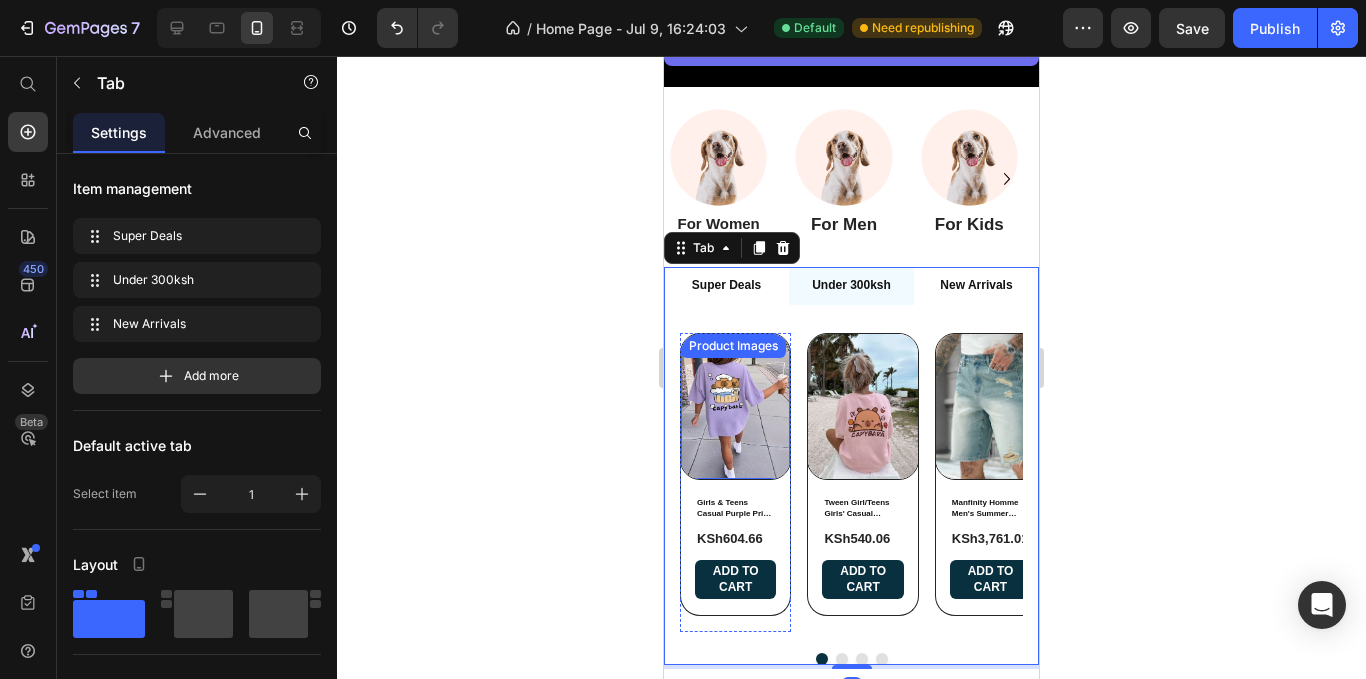 scroll, scrollTop: 536, scrollLeft: 0, axis: vertical 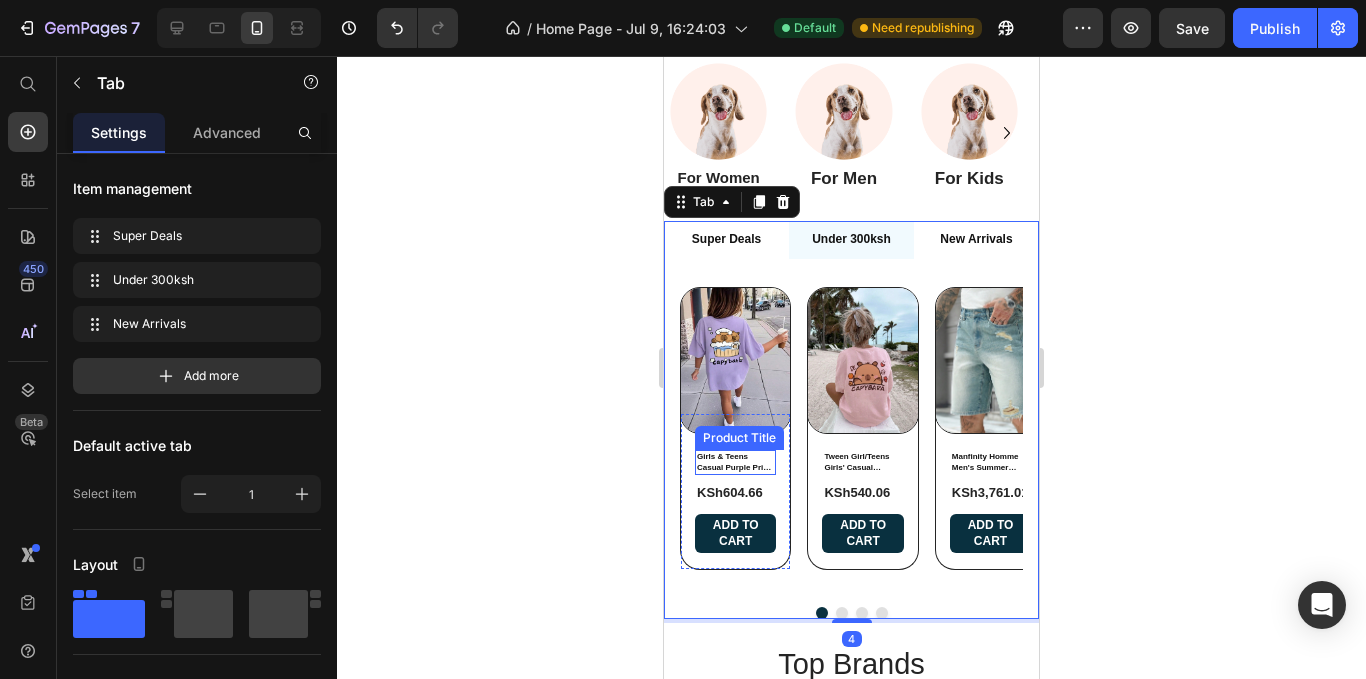 click on "Girls & Teens Casual Purple Print Round Neck Short Sleeve T-Shirt, Summer Top" at bounding box center [735, 462] 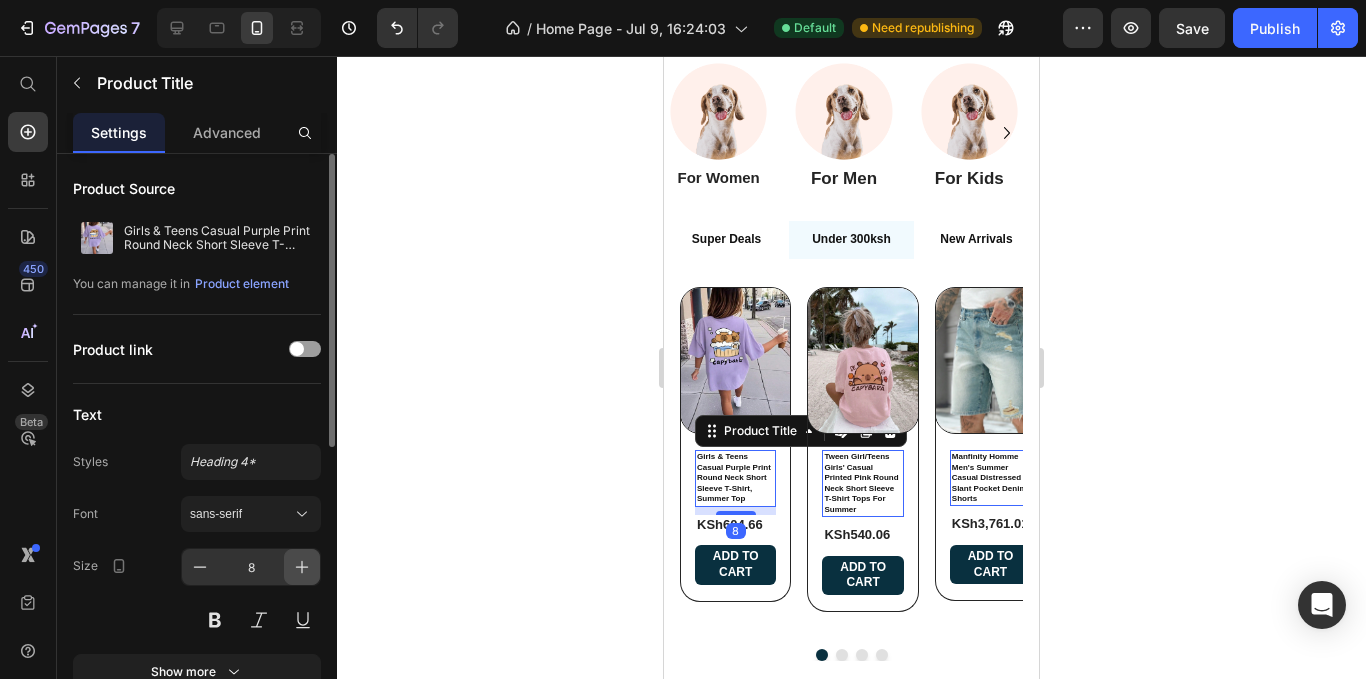 click 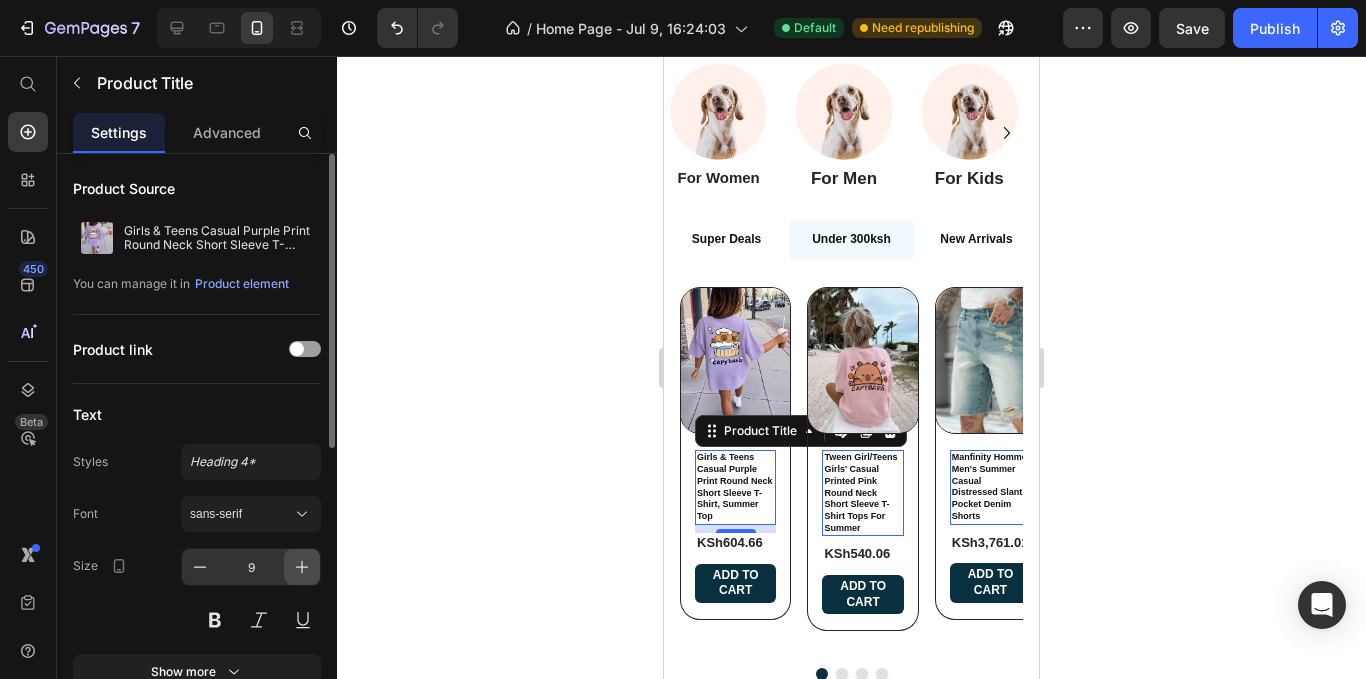 click 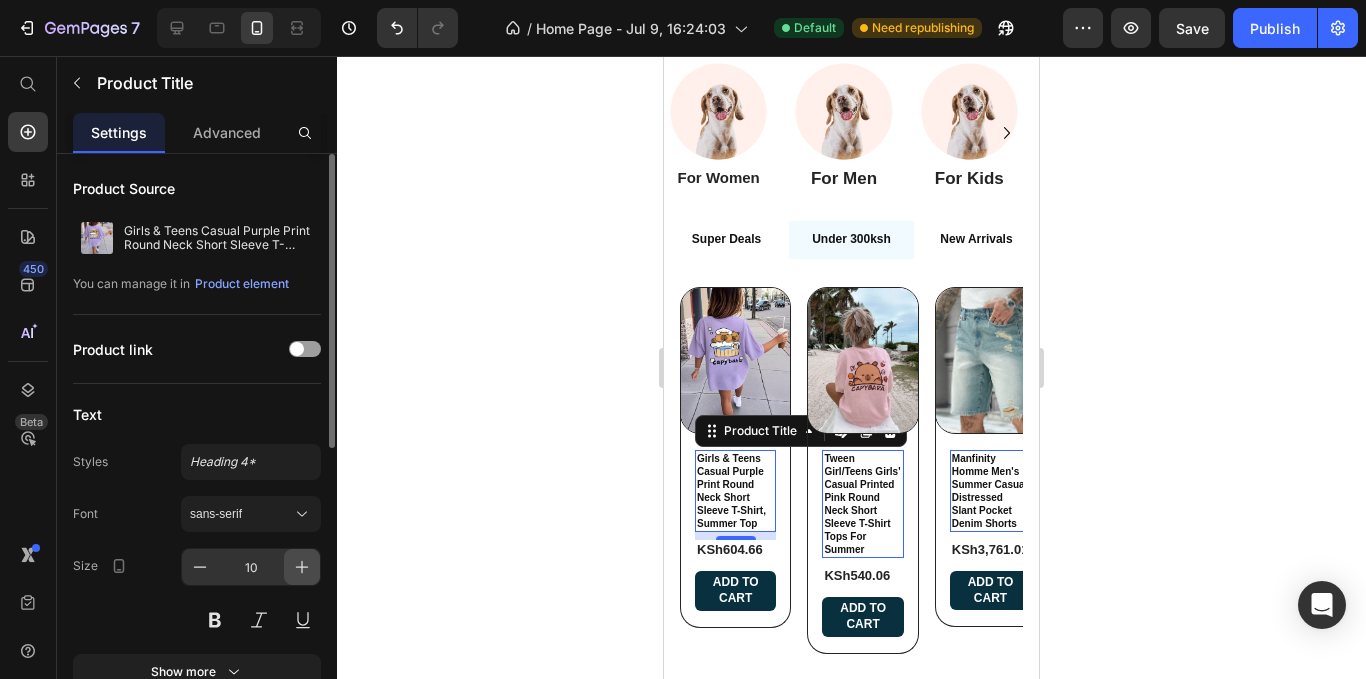 click 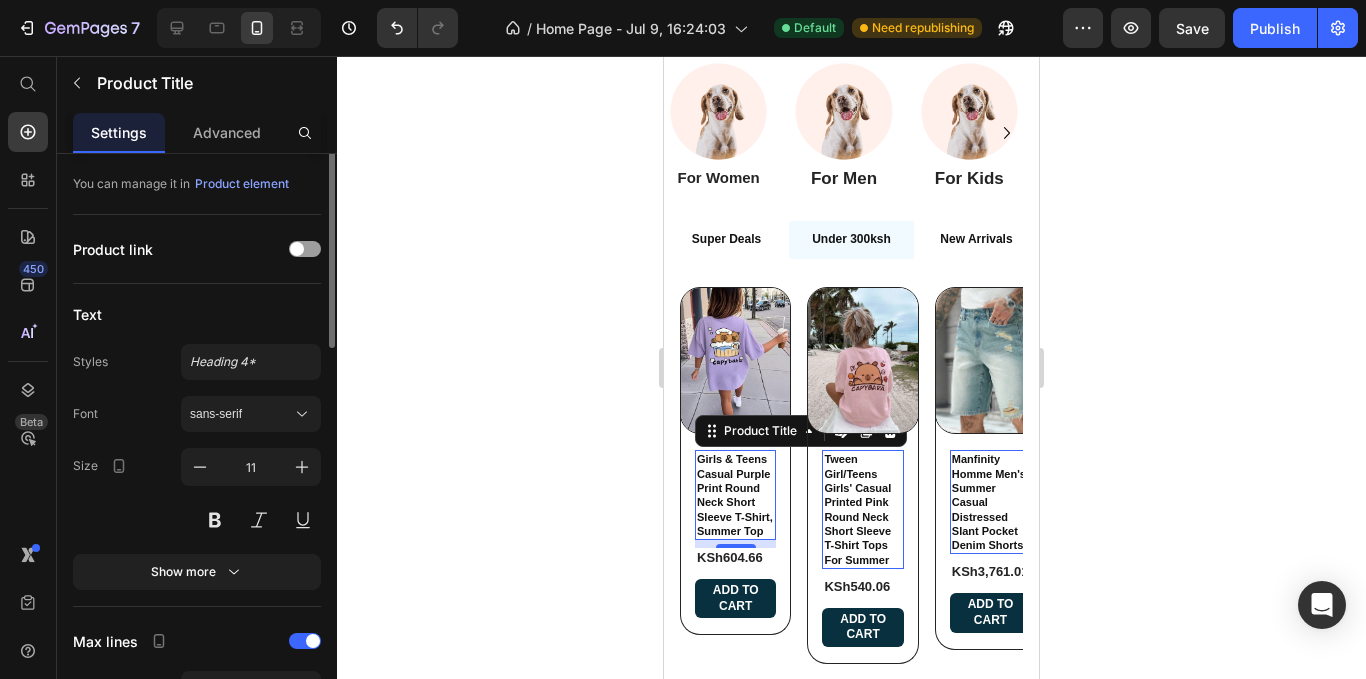scroll, scrollTop: 0, scrollLeft: 0, axis: both 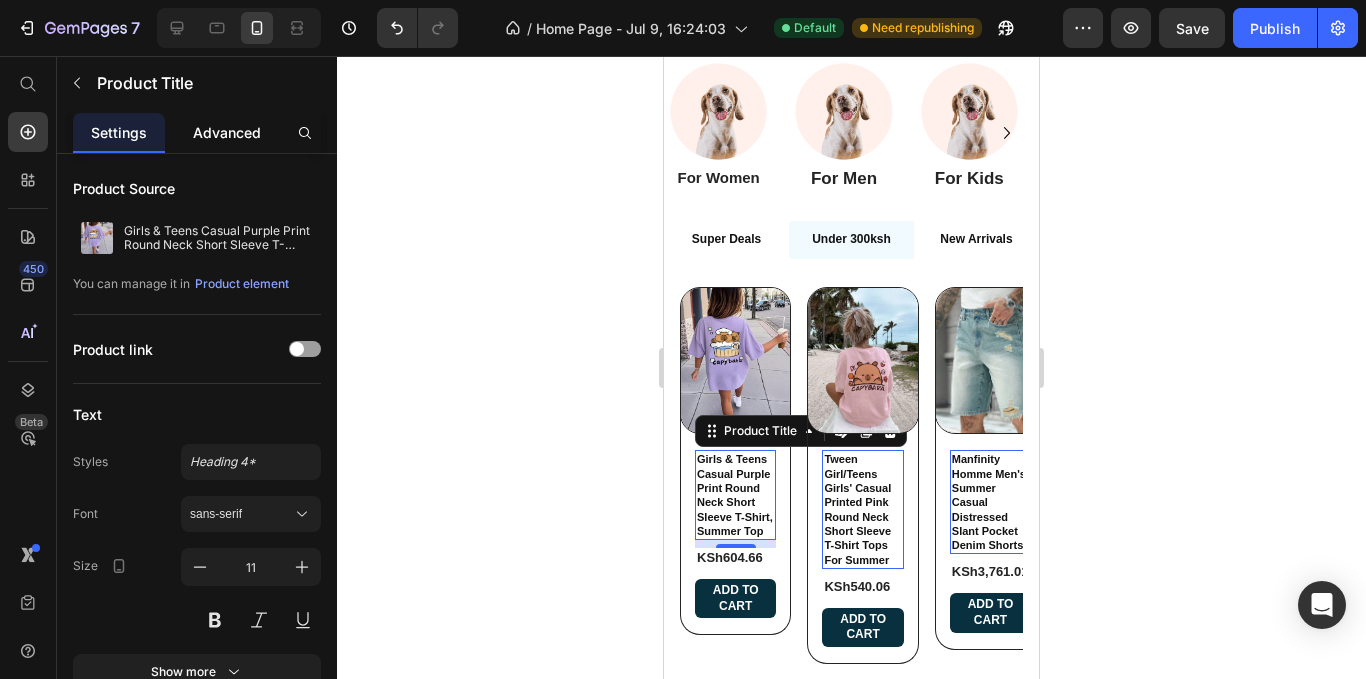 click on "Advanced" at bounding box center [227, 132] 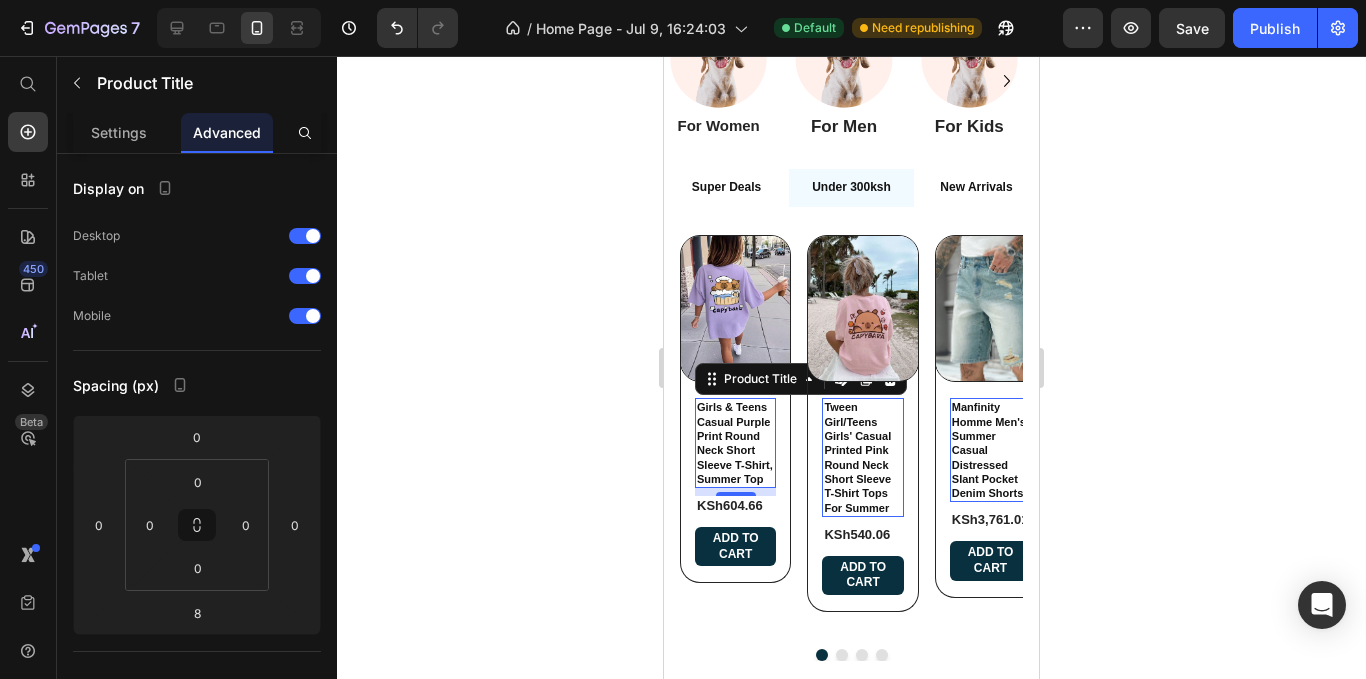 scroll, scrollTop: 636, scrollLeft: 0, axis: vertical 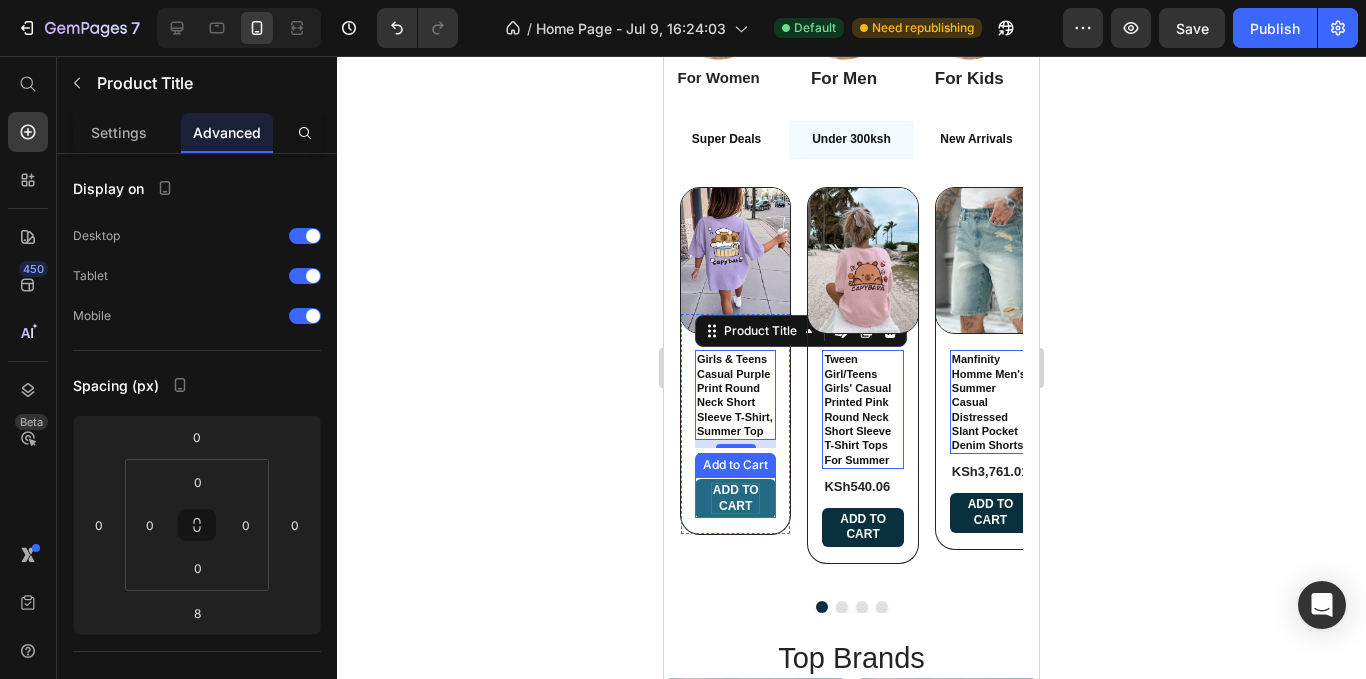click on "Add to cart" at bounding box center [735, 498] 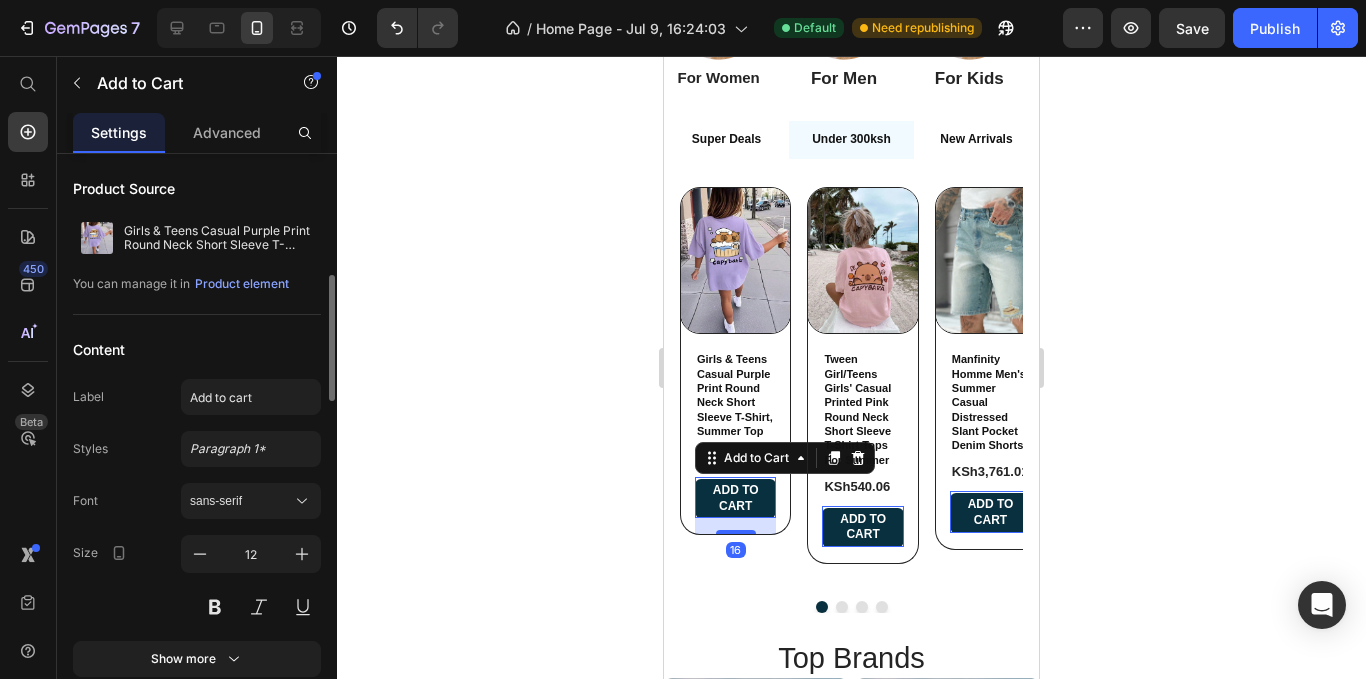 scroll, scrollTop: 200, scrollLeft: 0, axis: vertical 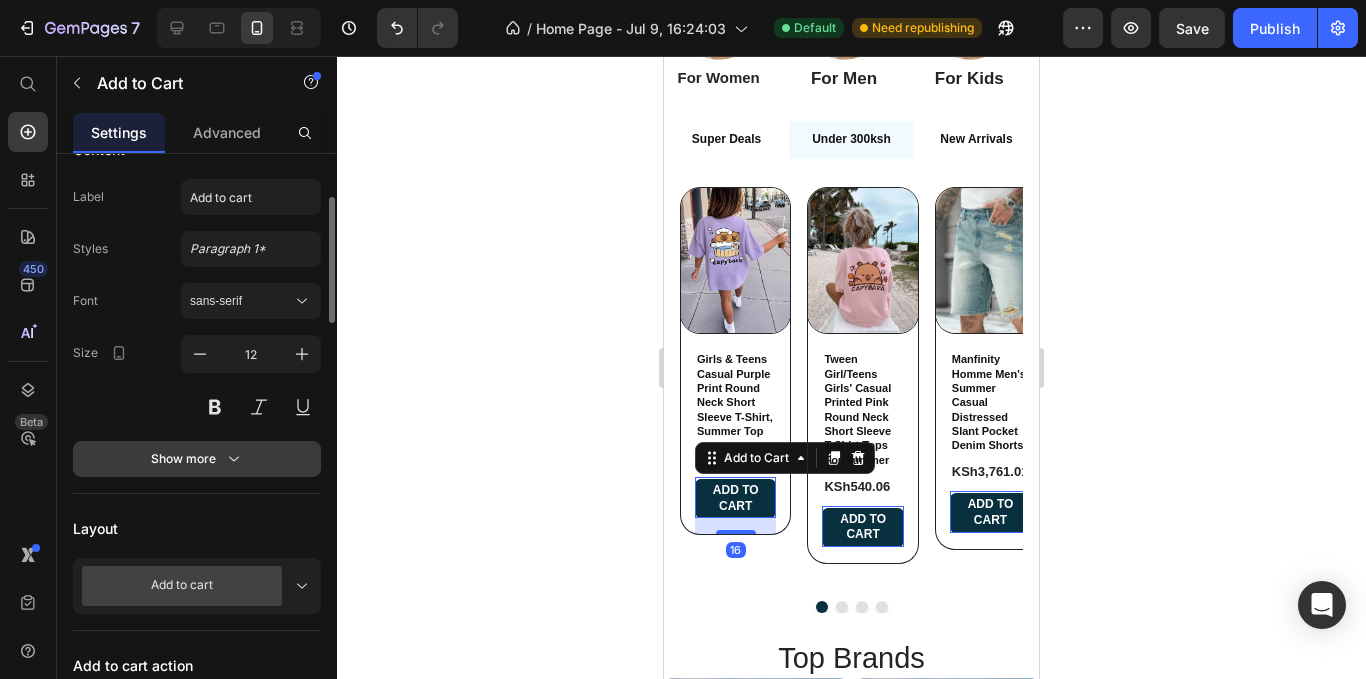 click on "Show more" at bounding box center (197, 459) 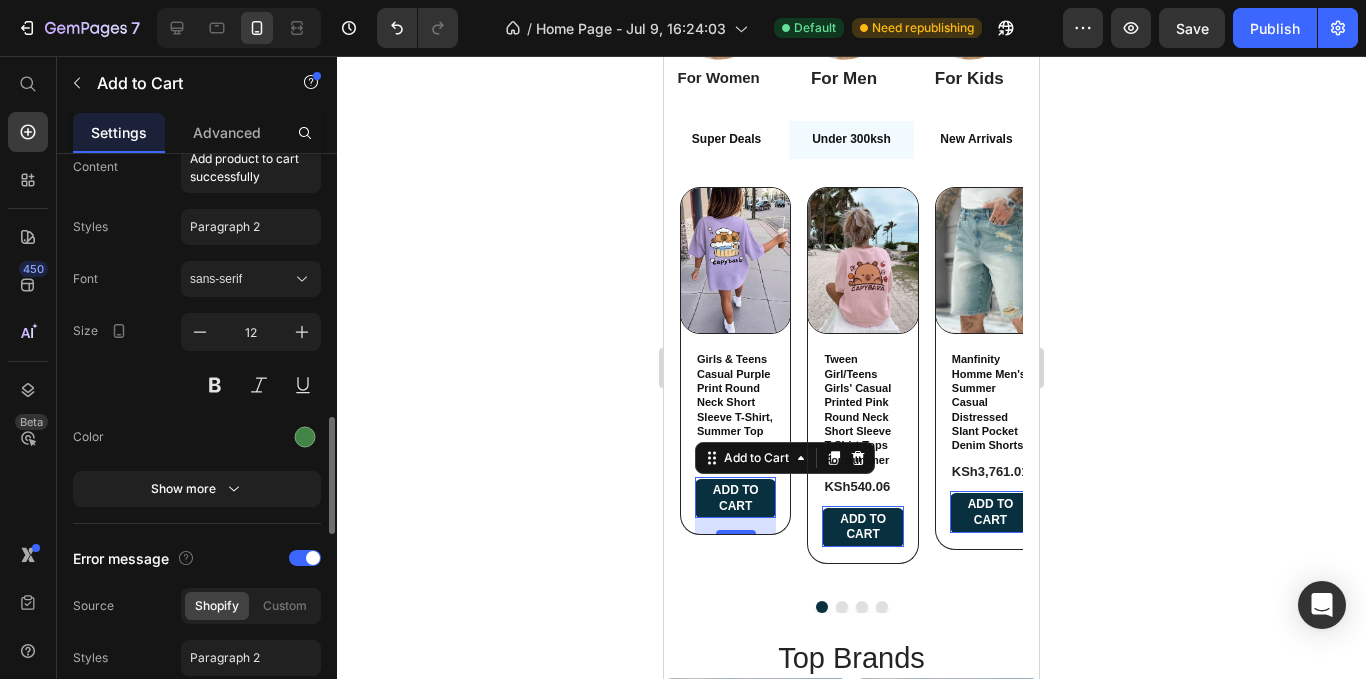 scroll, scrollTop: 1500, scrollLeft: 0, axis: vertical 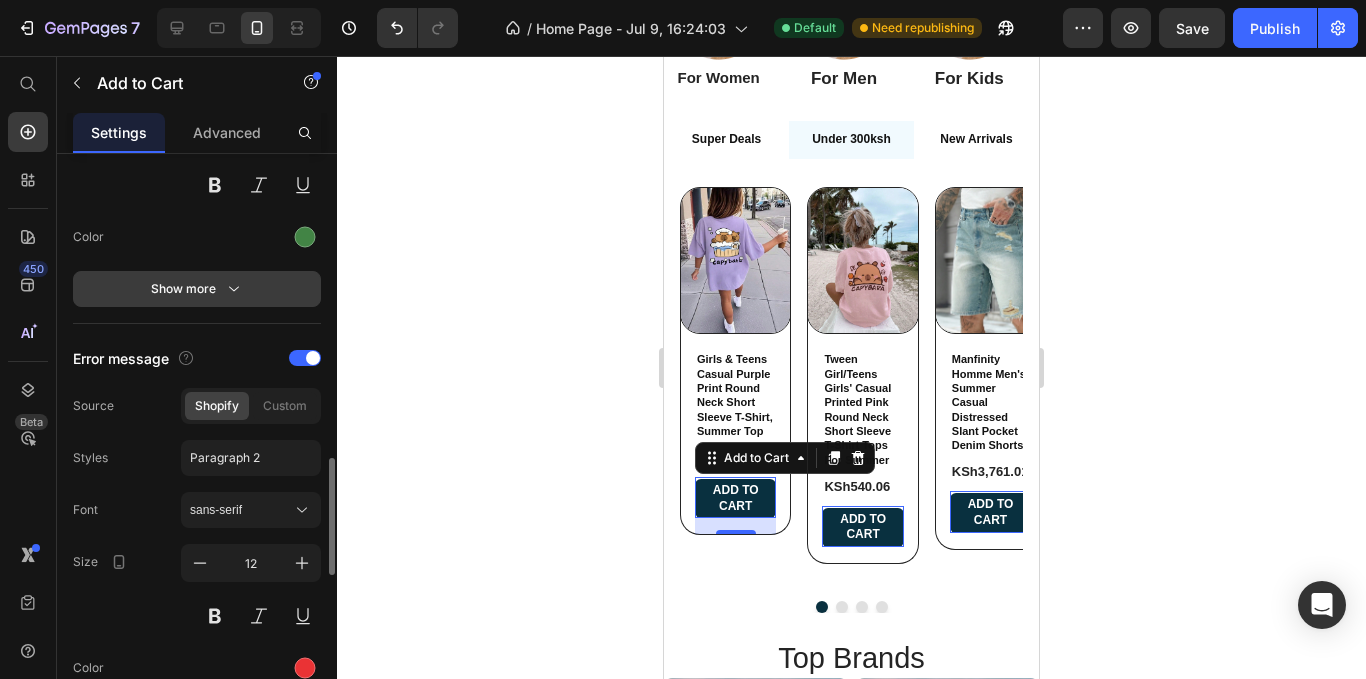 click 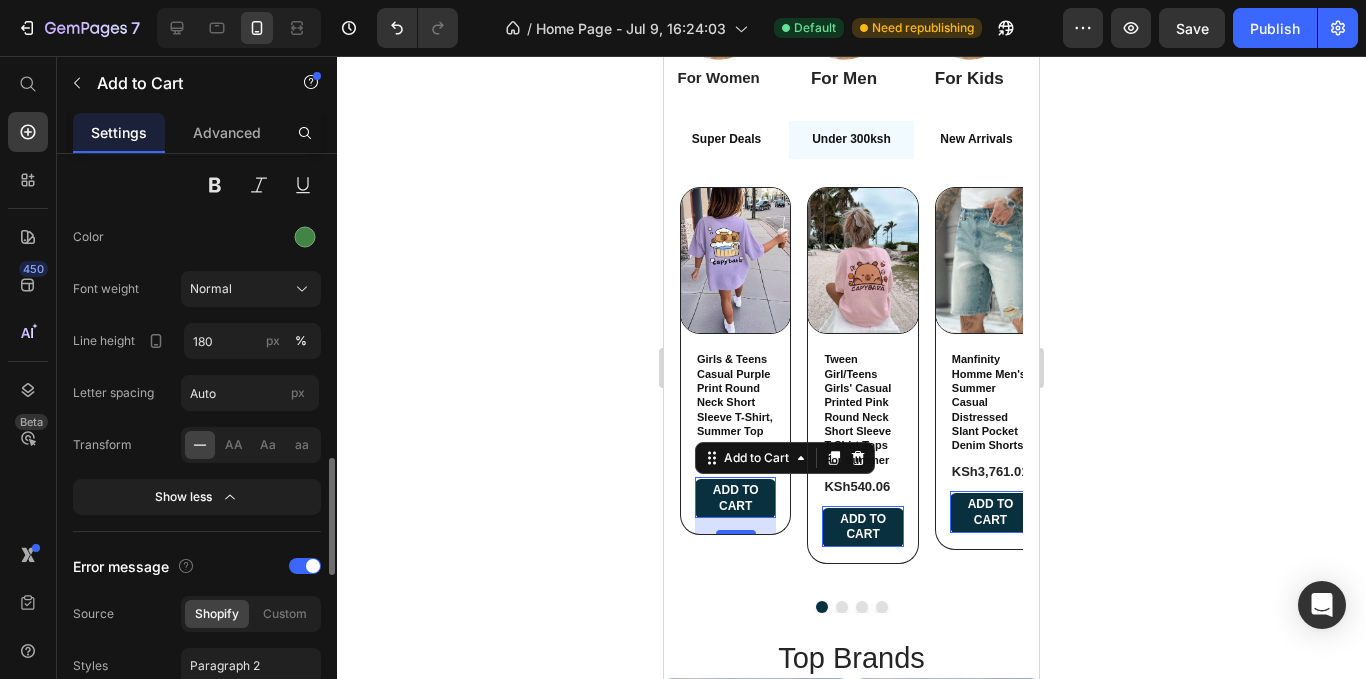 scroll, scrollTop: 1700, scrollLeft: 0, axis: vertical 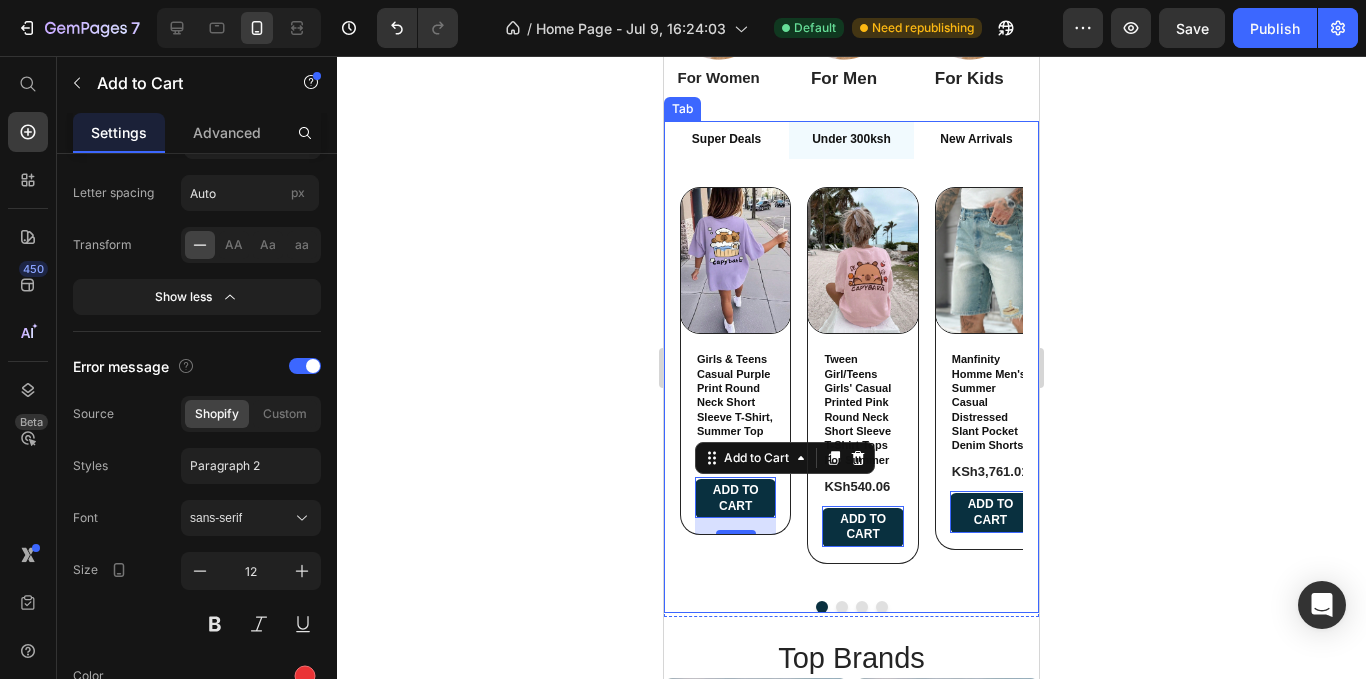 click on "New Arrivals" at bounding box center [976, 140] 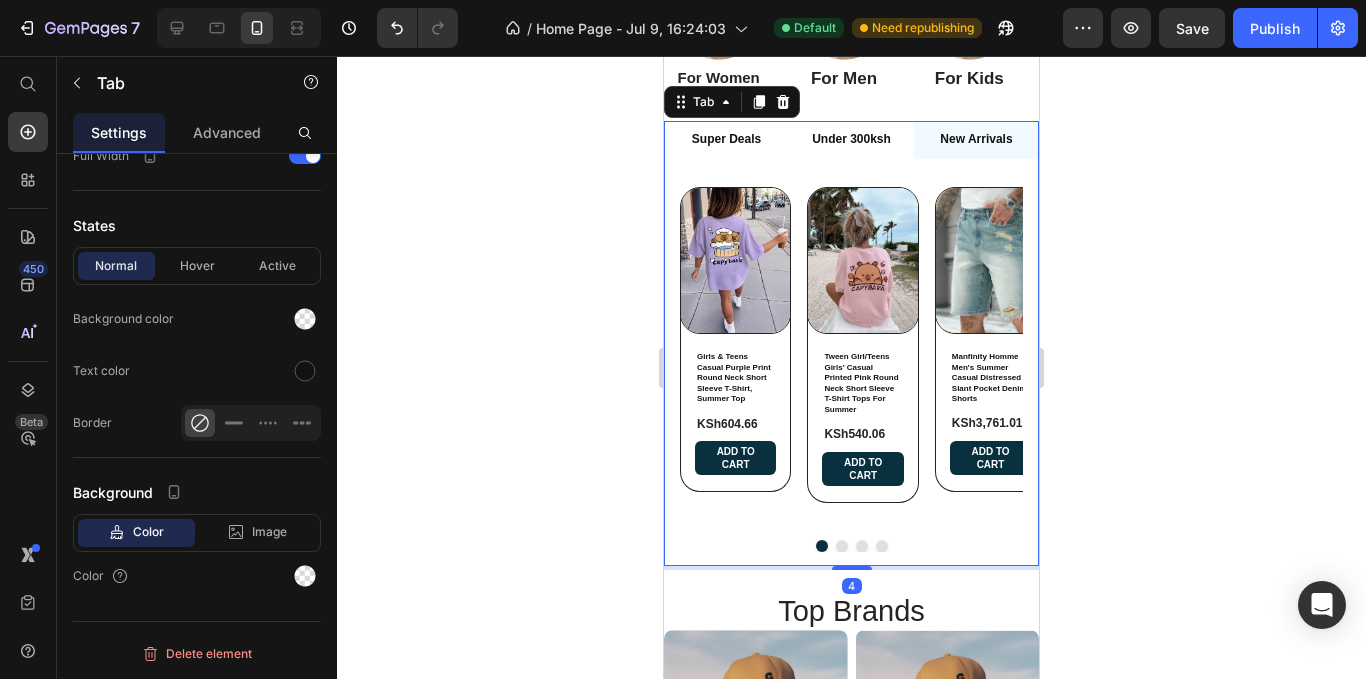 scroll, scrollTop: 0, scrollLeft: 0, axis: both 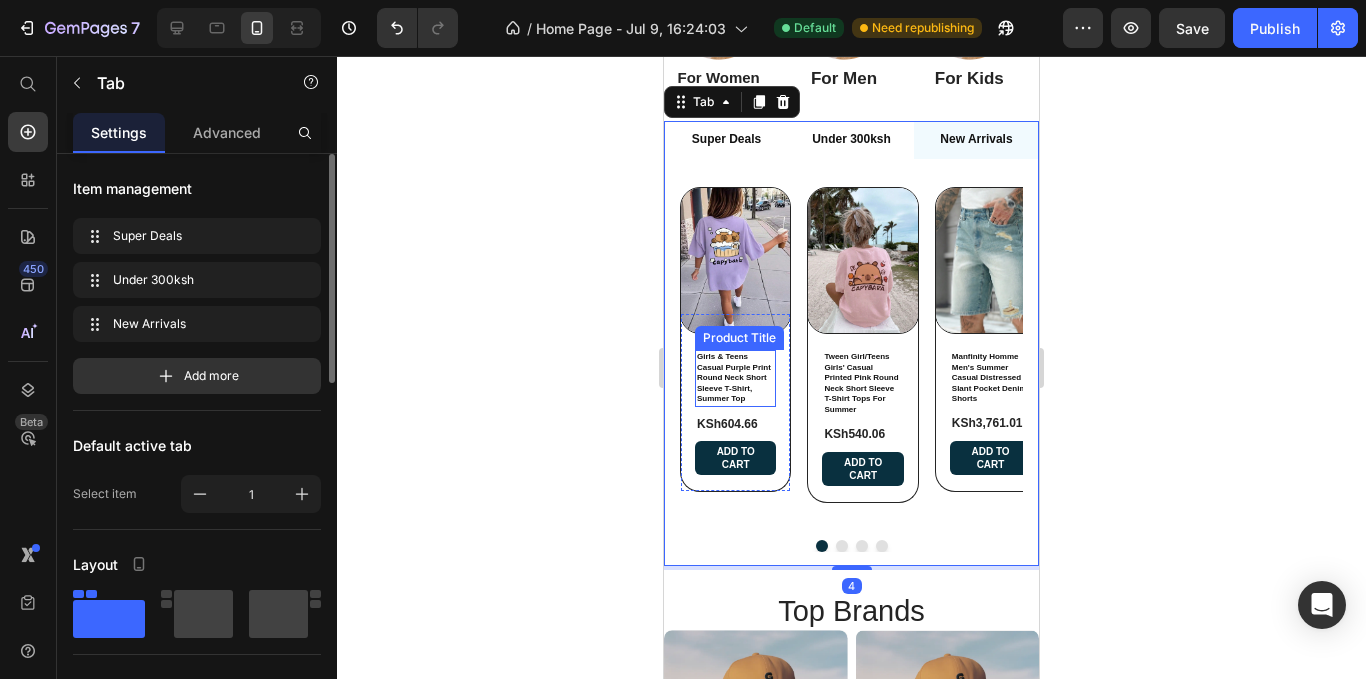click on "Girls & Teens Casual Purple Print Round Neck Short Sleeve T-Shirt, Summer Top" at bounding box center [735, 378] 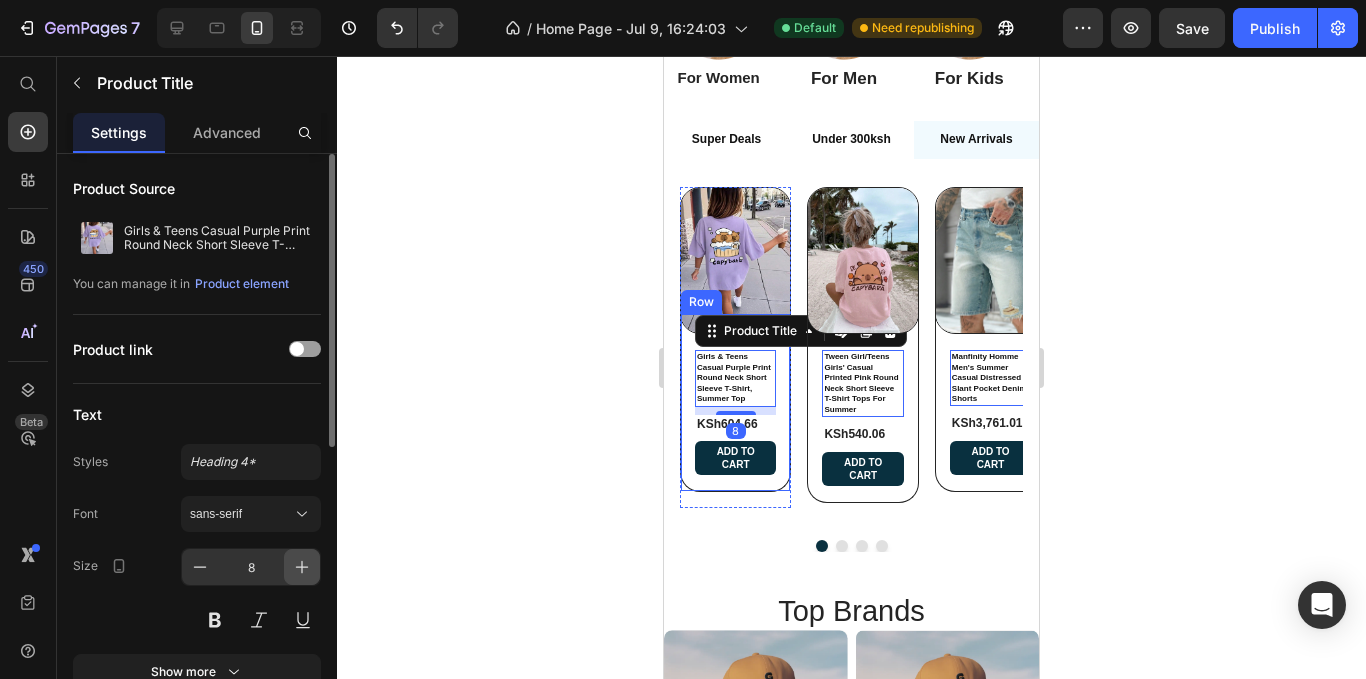 click 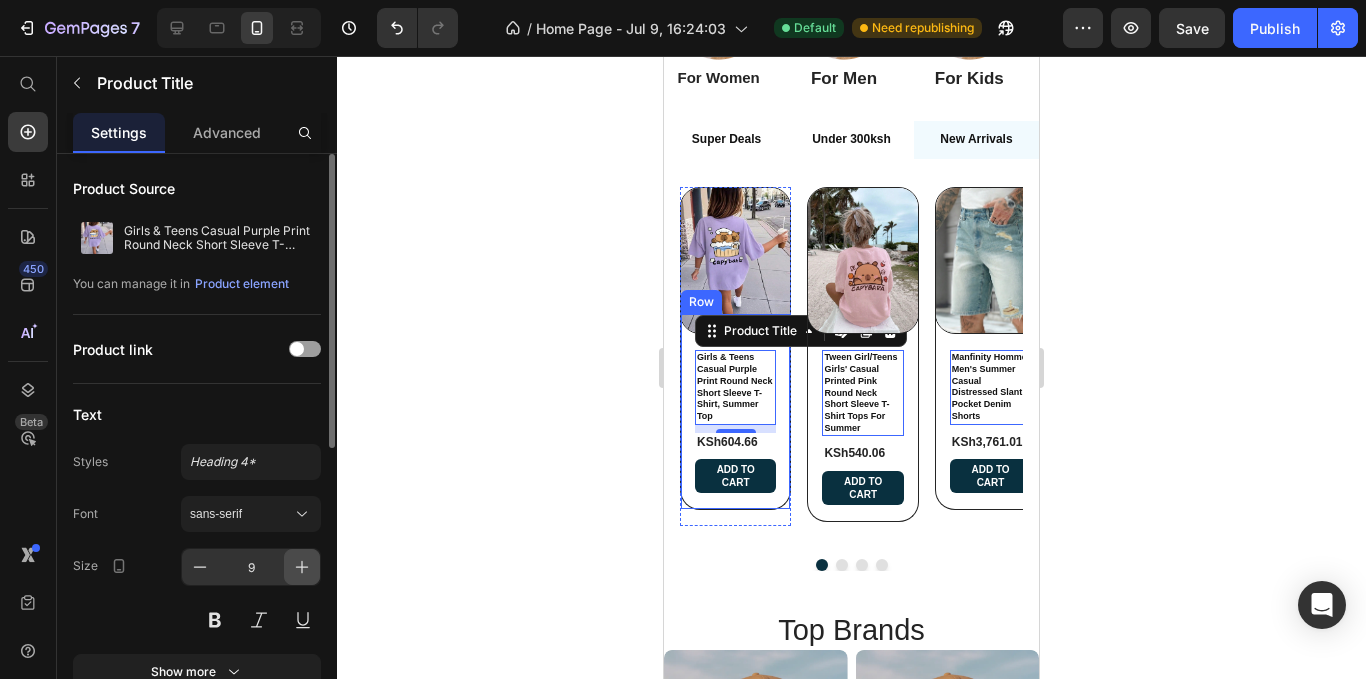 click 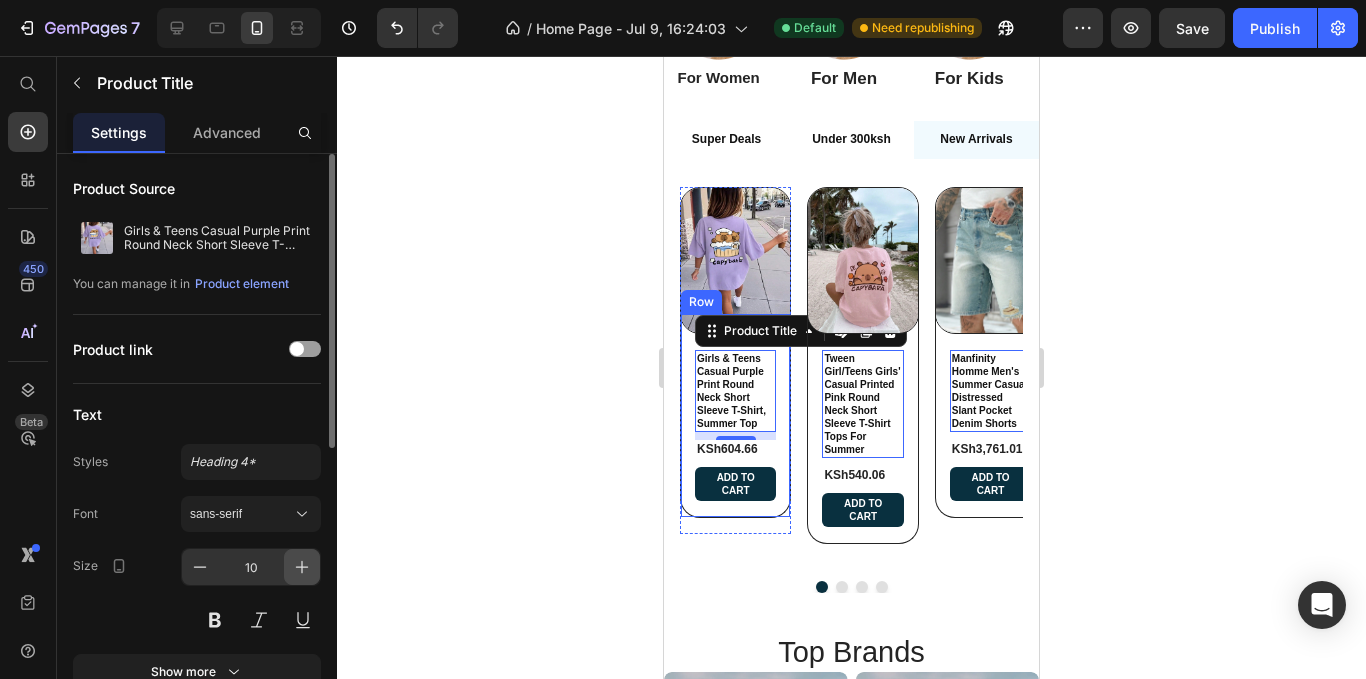 click 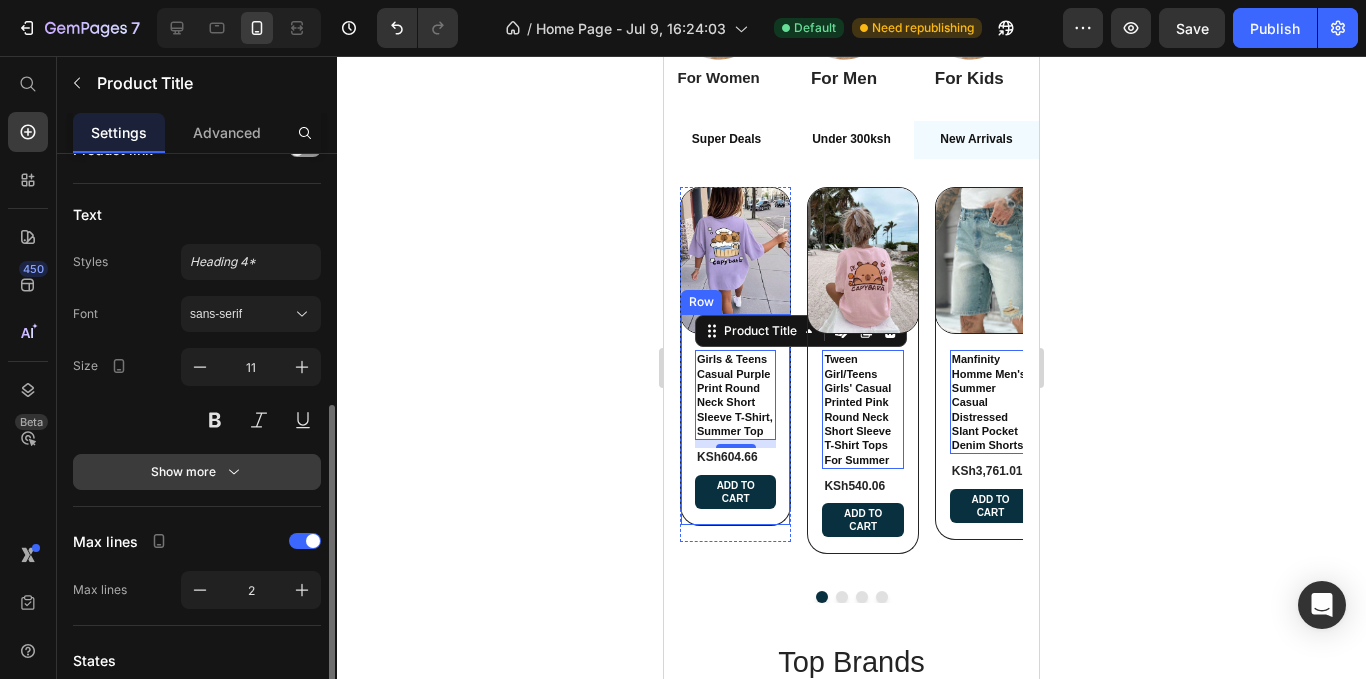 scroll, scrollTop: 300, scrollLeft: 0, axis: vertical 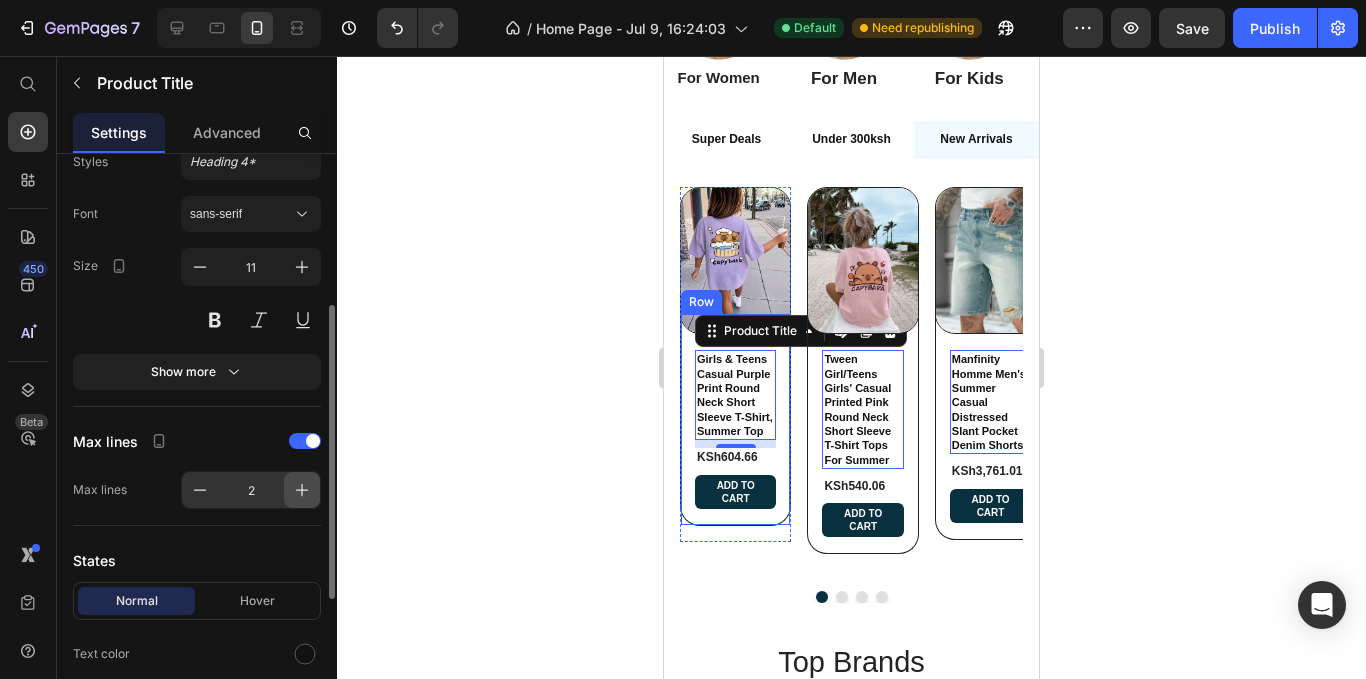 click 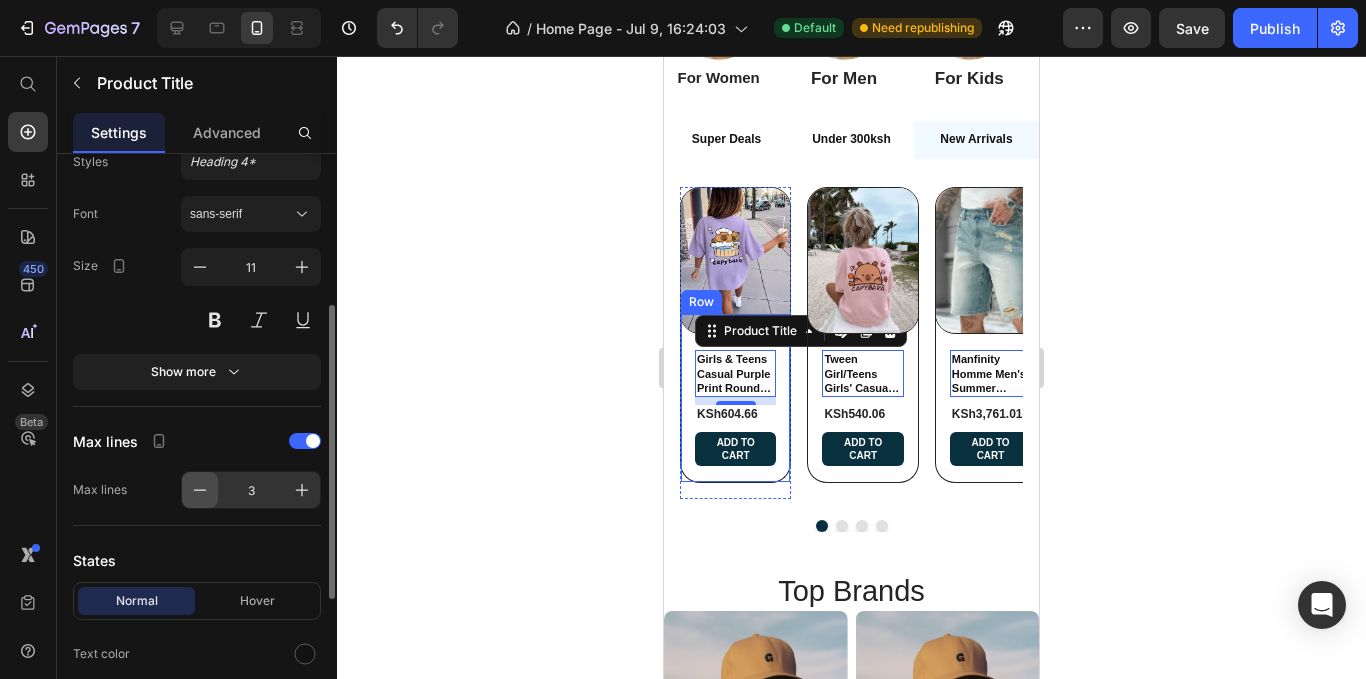 click 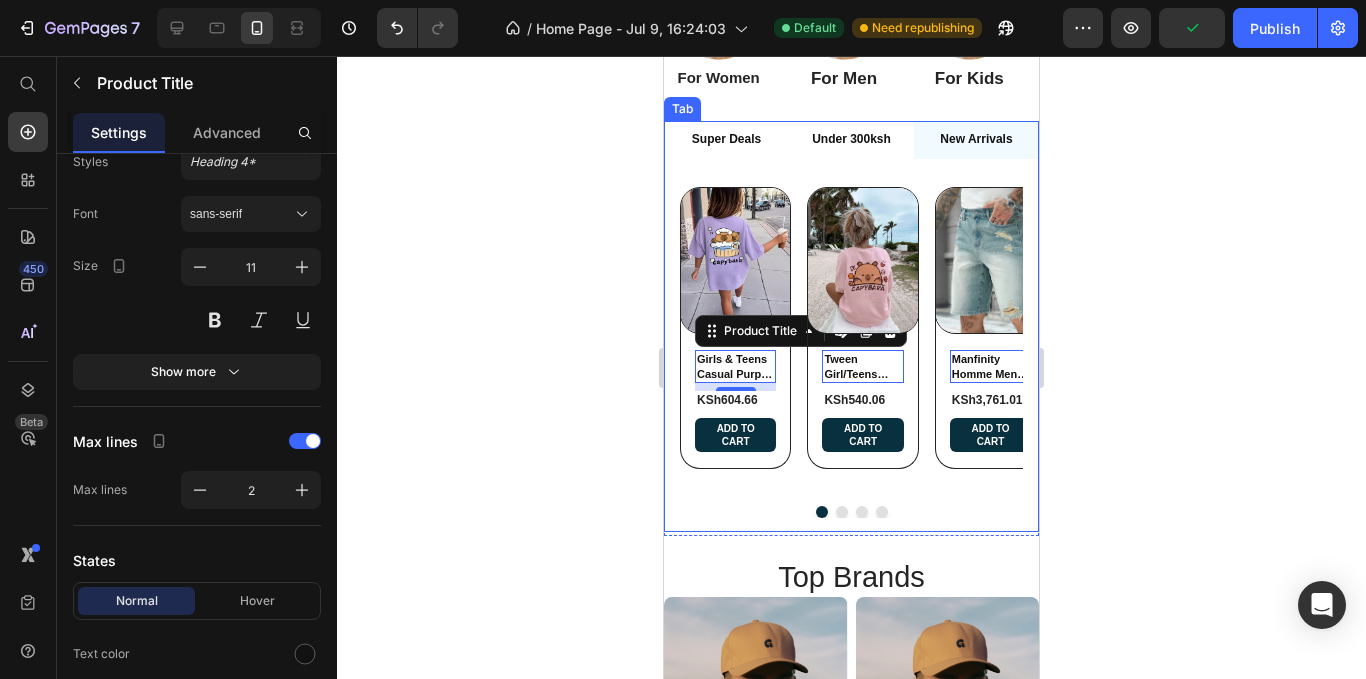 click on "Under 300ksh" at bounding box center [851, 140] 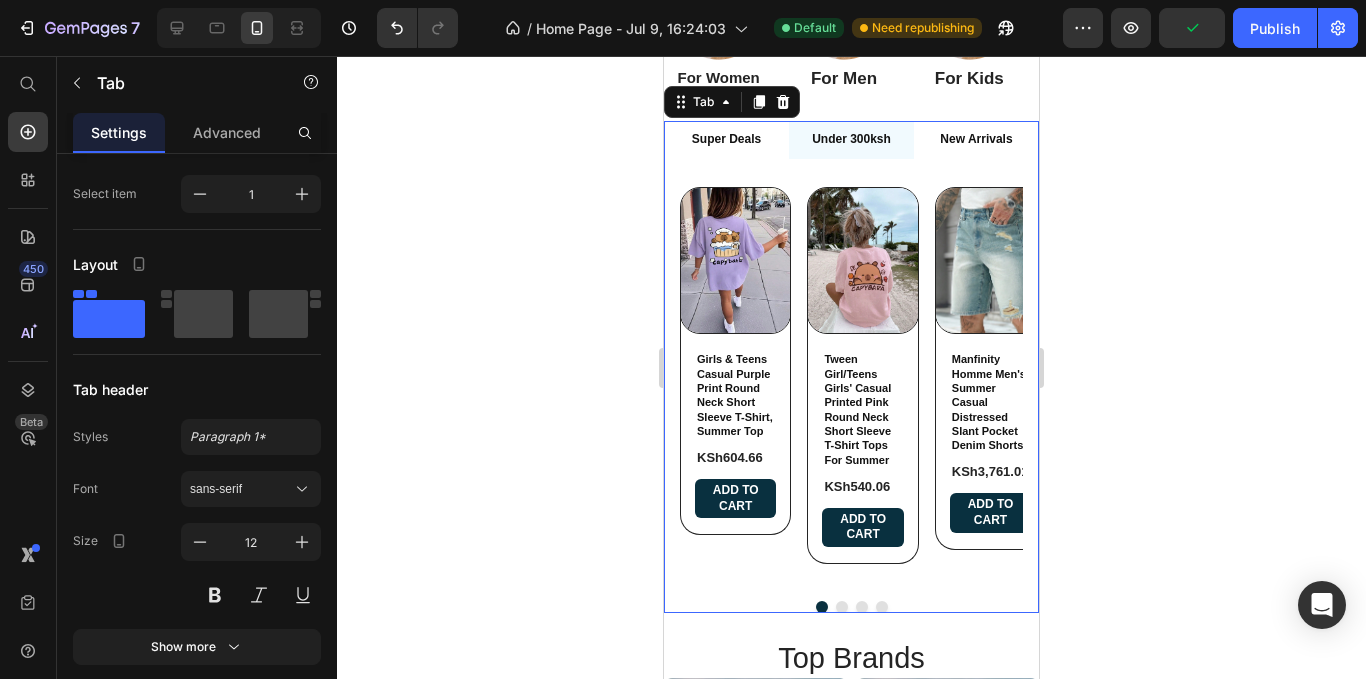 scroll, scrollTop: 0, scrollLeft: 0, axis: both 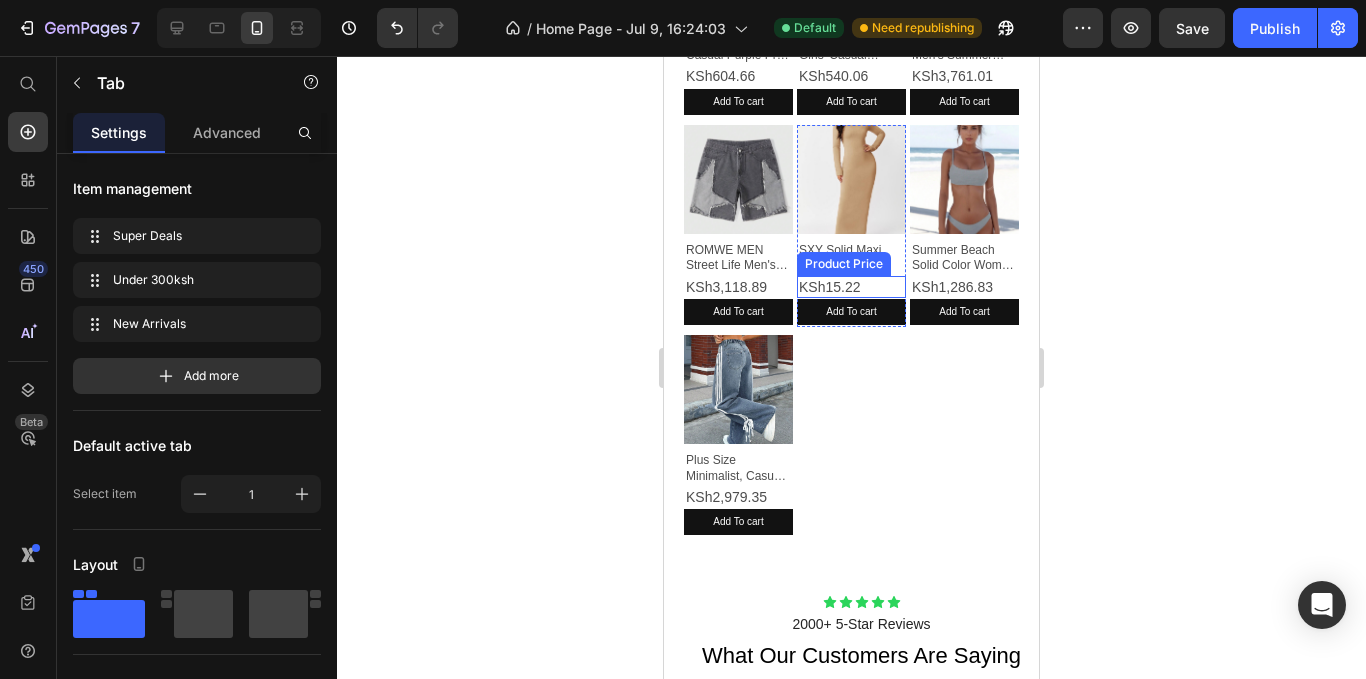 click on "KSh15.22" at bounding box center [738, 76] 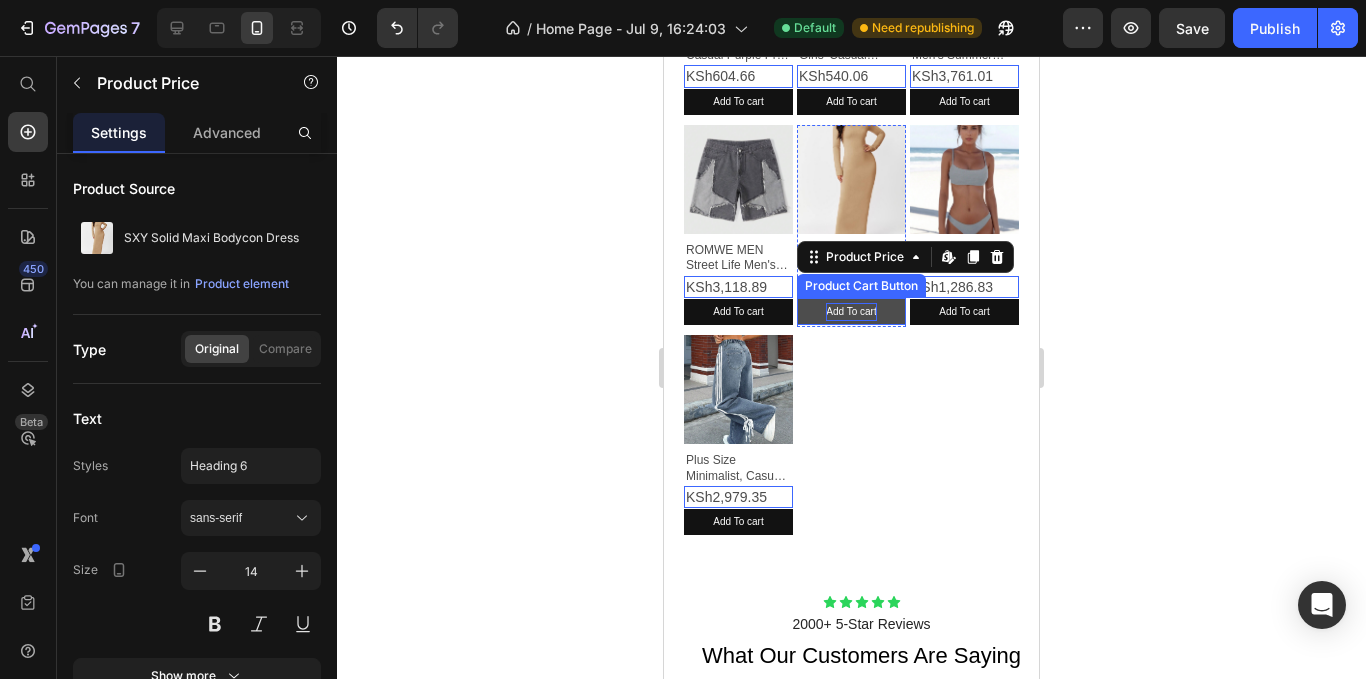 click on "Add To cart" at bounding box center [738, 102] 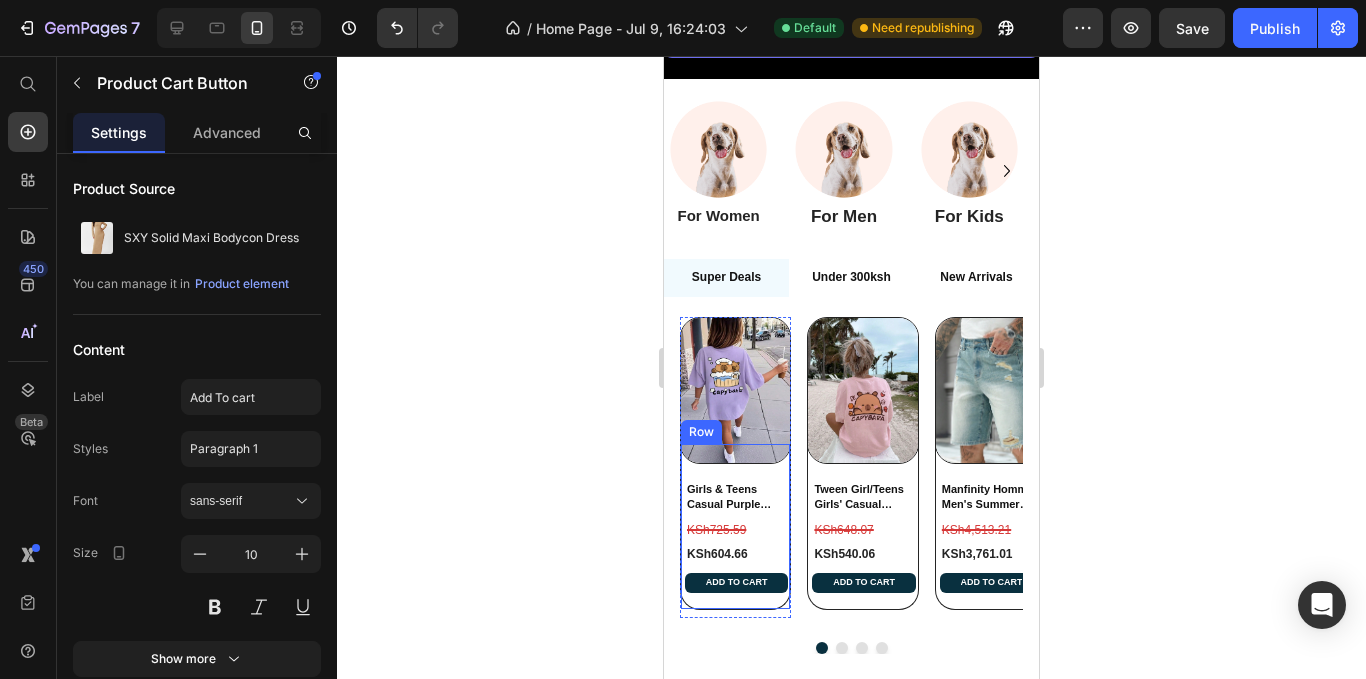scroll, scrollTop: 618, scrollLeft: 0, axis: vertical 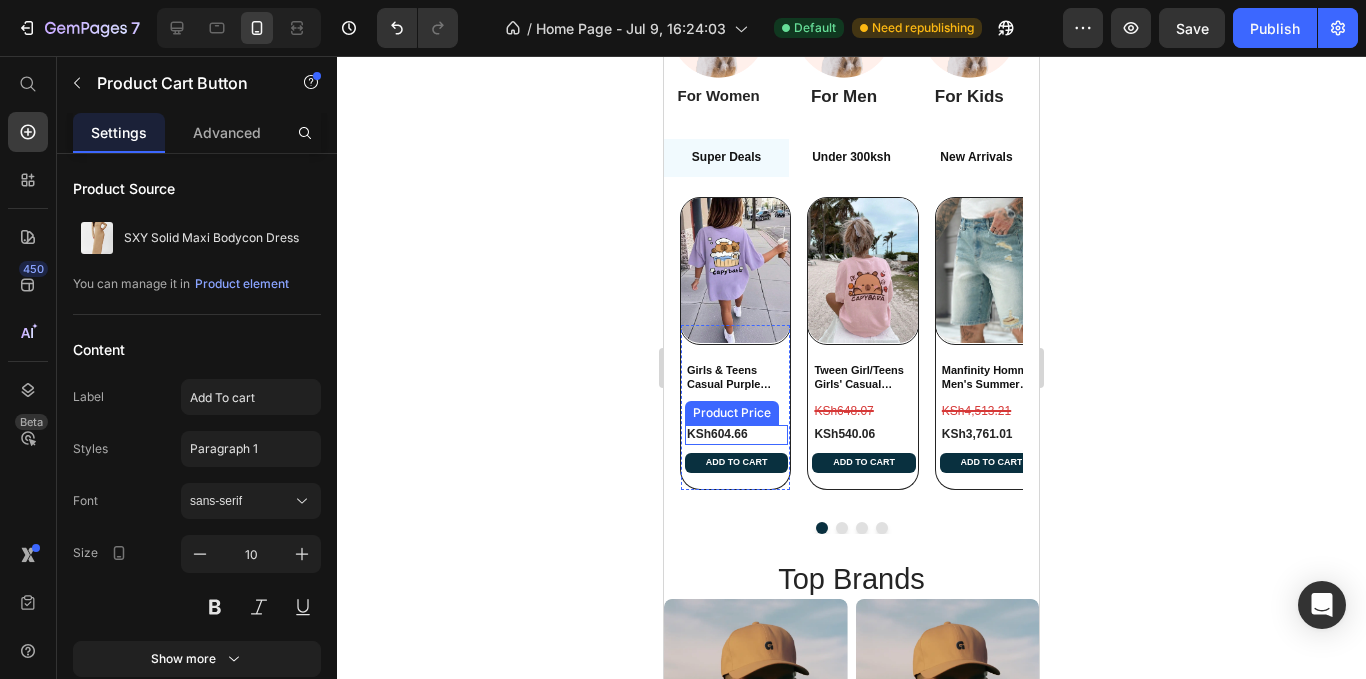 click on "KSh604.66" at bounding box center (736, 435) 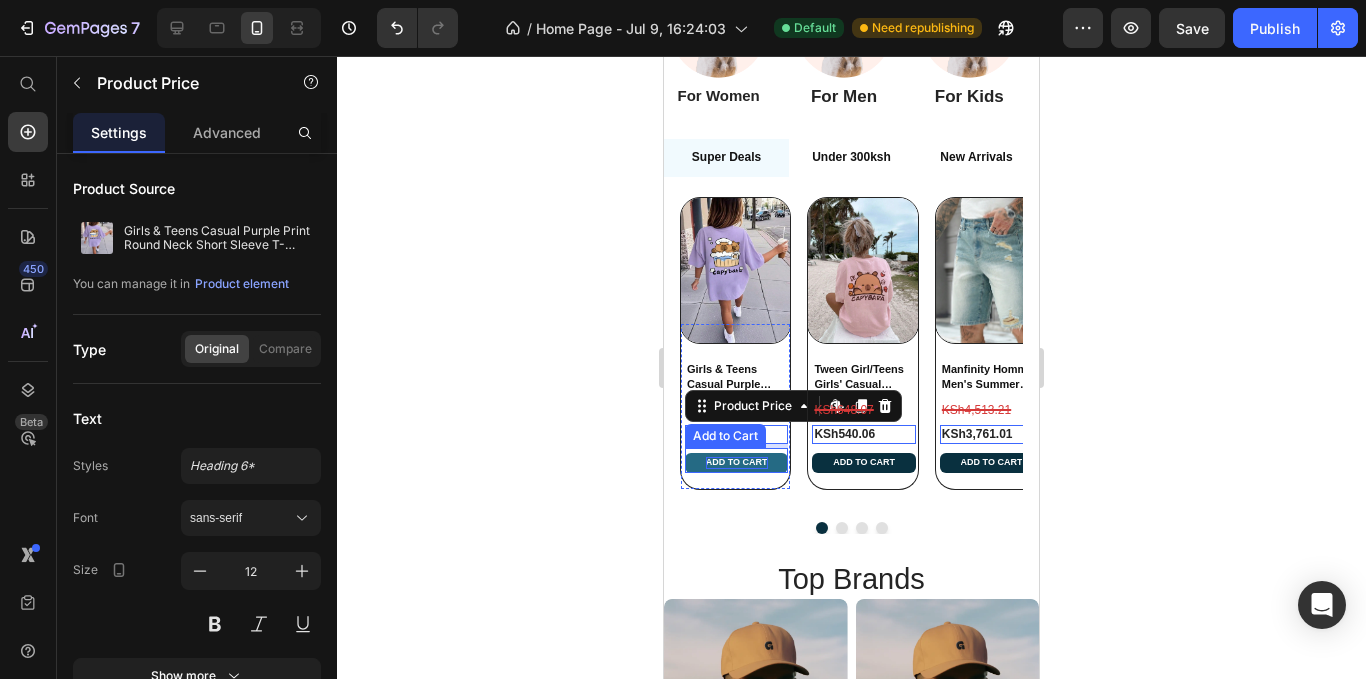 click on "Add to cart" at bounding box center [737, 463] 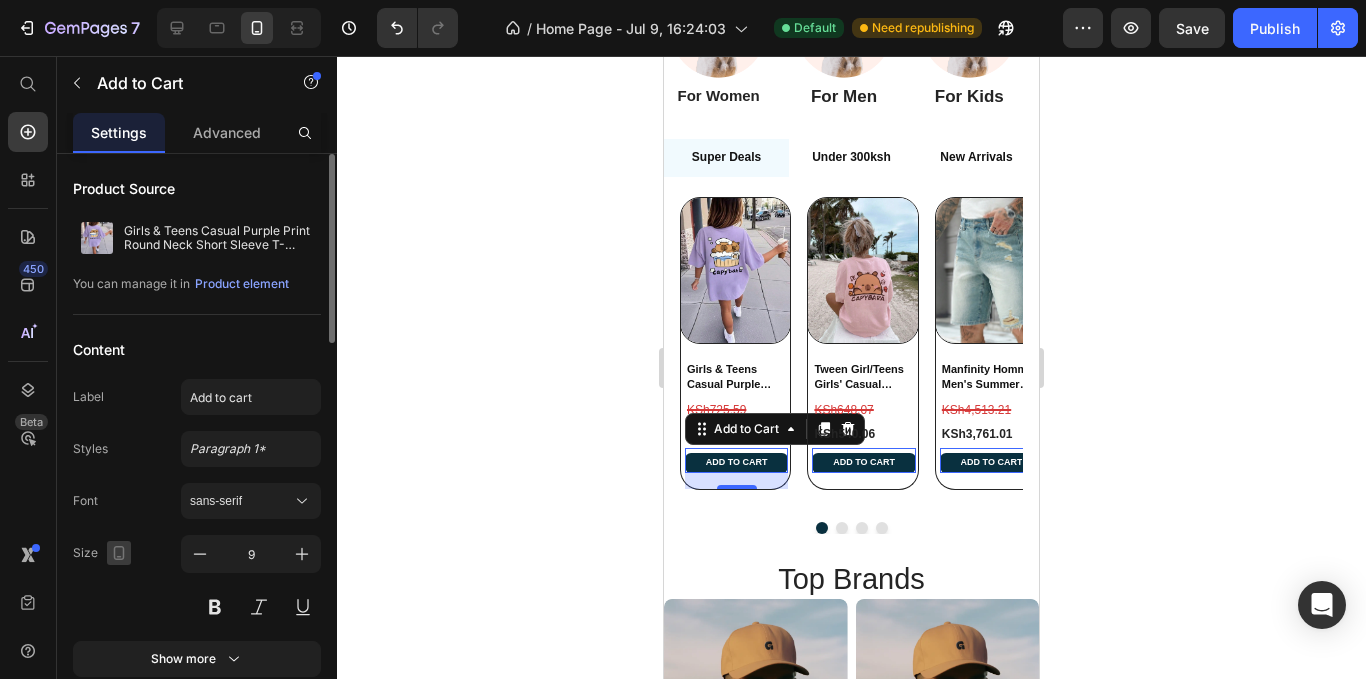 scroll, scrollTop: 200, scrollLeft: 0, axis: vertical 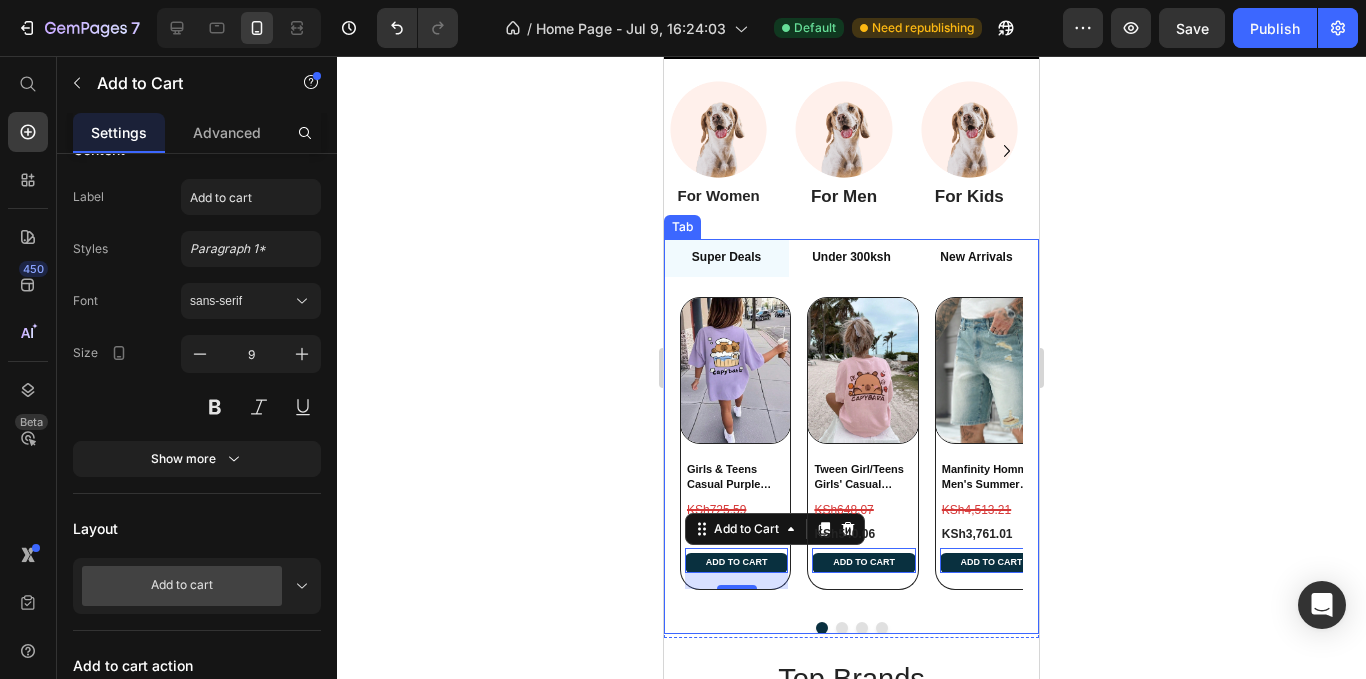 click on "Under 300ksh" at bounding box center [851, 258] 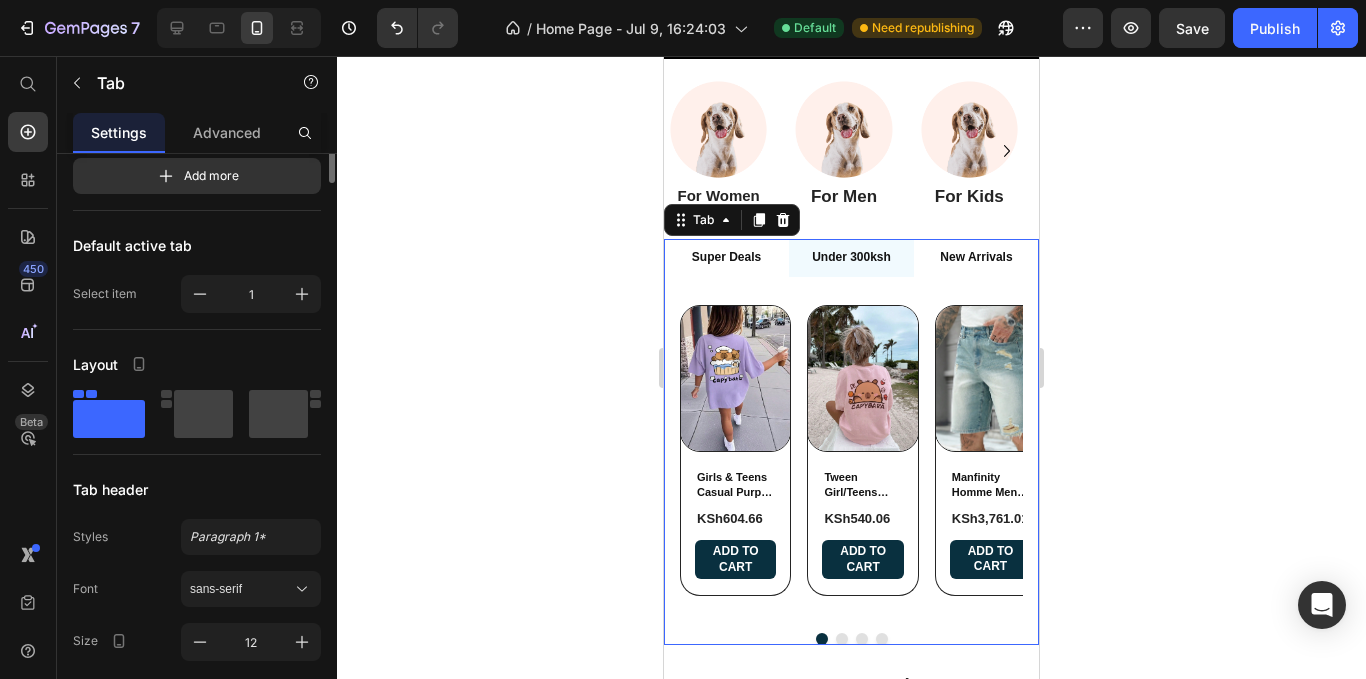 scroll, scrollTop: 0, scrollLeft: 0, axis: both 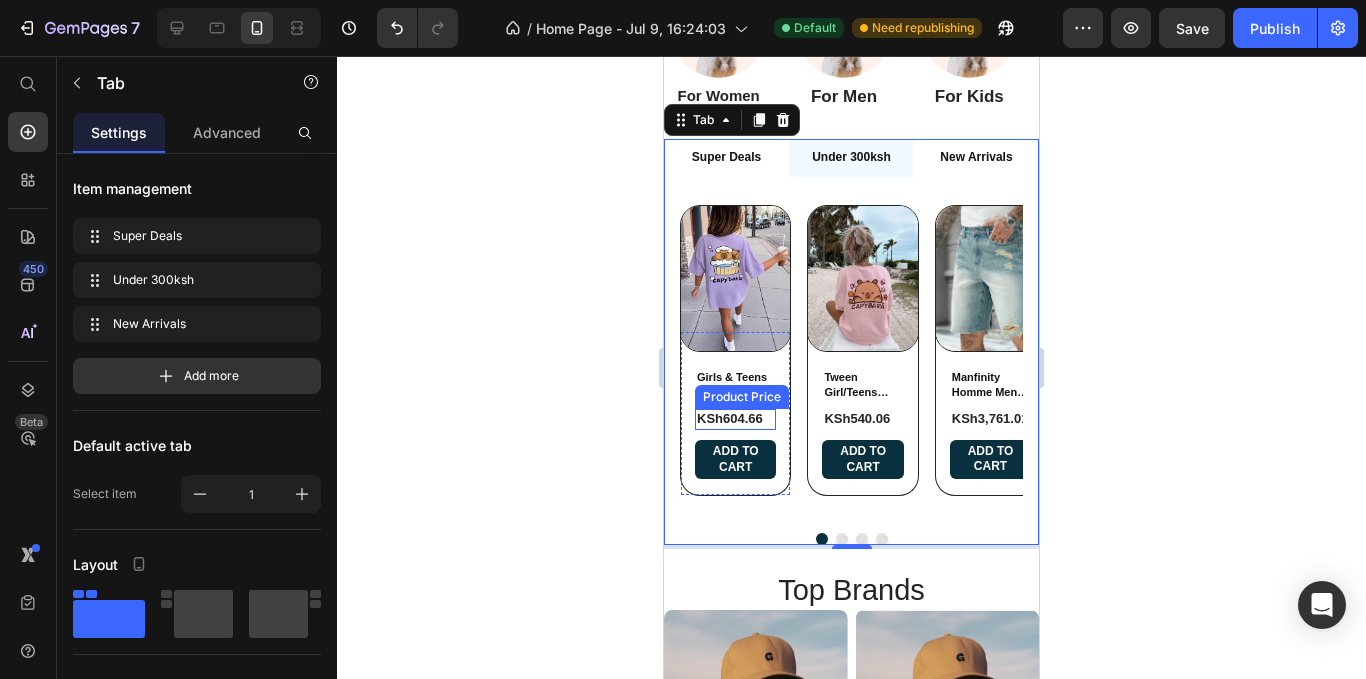 click on "Girls & Teens Casual Purple Print Round Neck Short Sleeve T-Shirt, Summer Top Product Title KSh604.66 Product Price Add to cart Add to Cart" at bounding box center (735, 431) 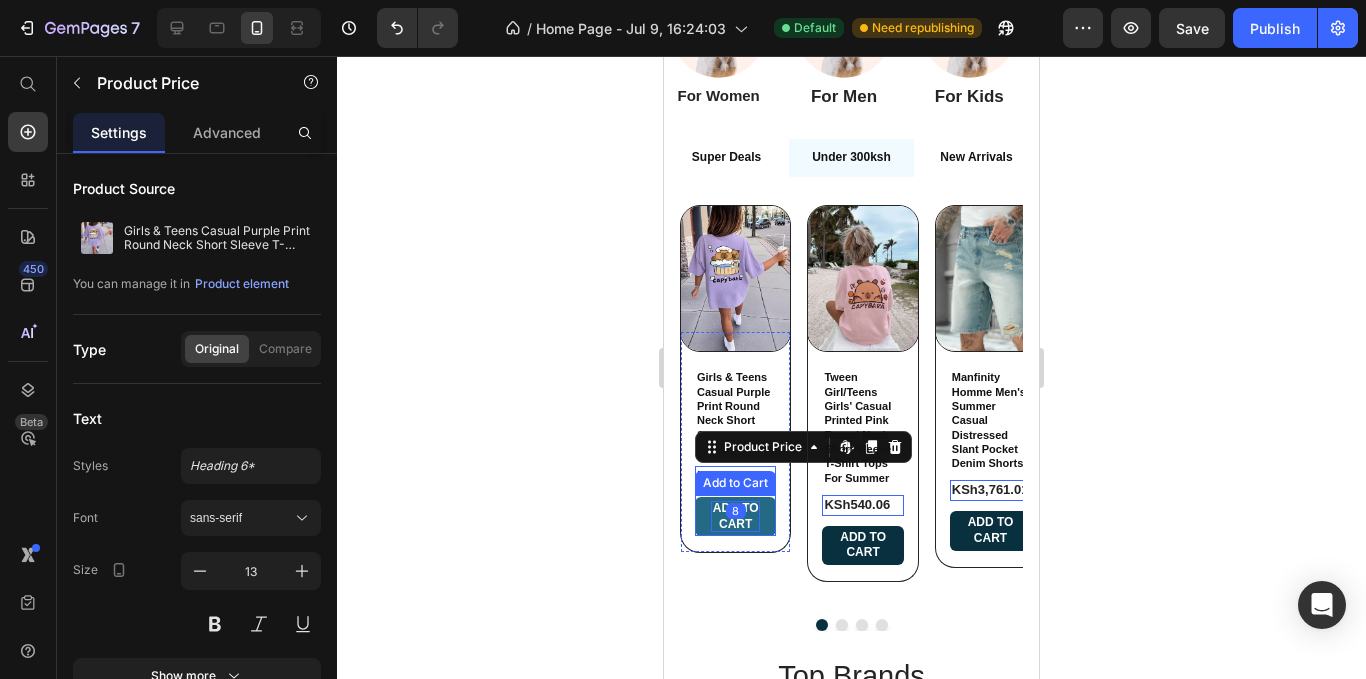 click on "Add to cart" at bounding box center (735, 516) 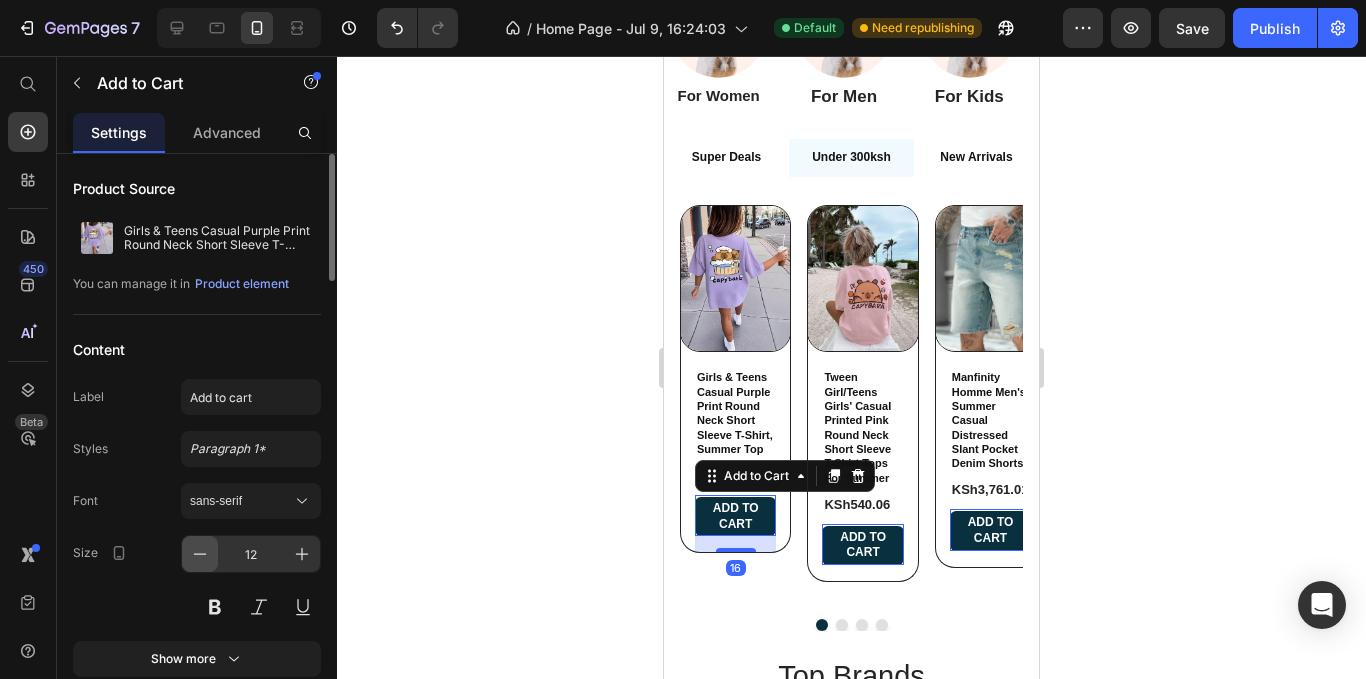 click 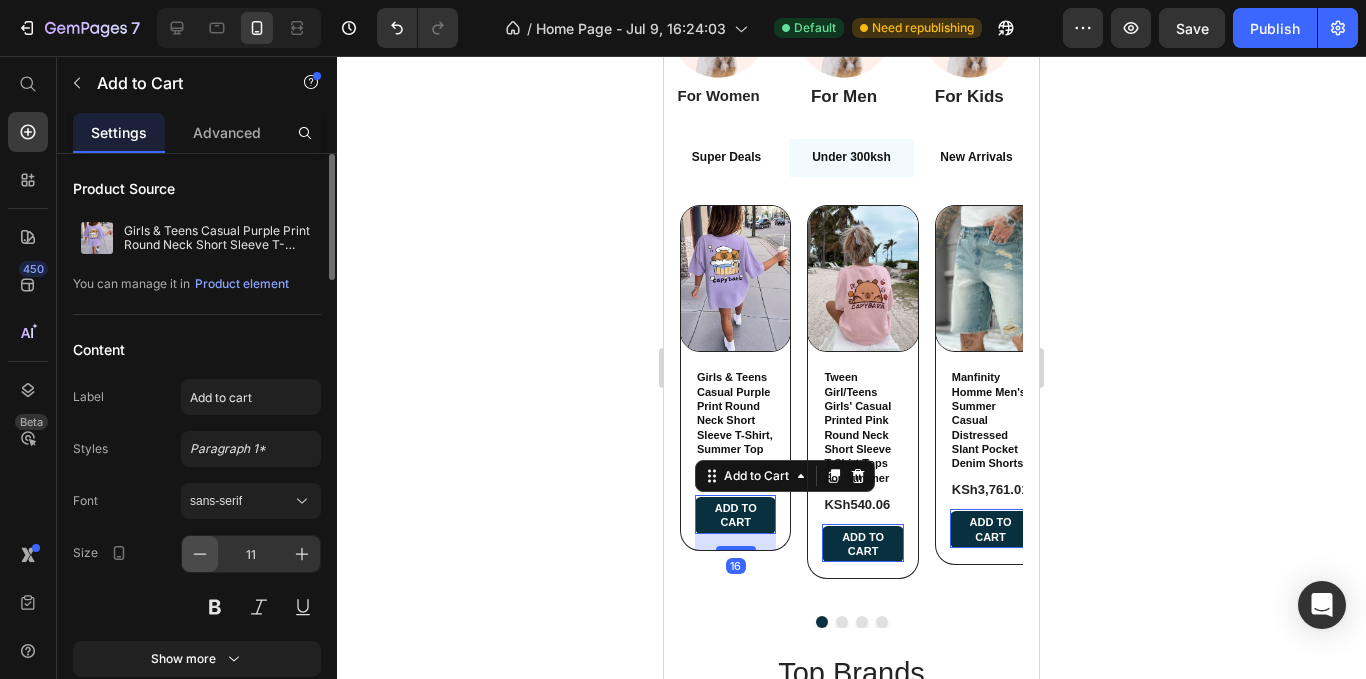 click 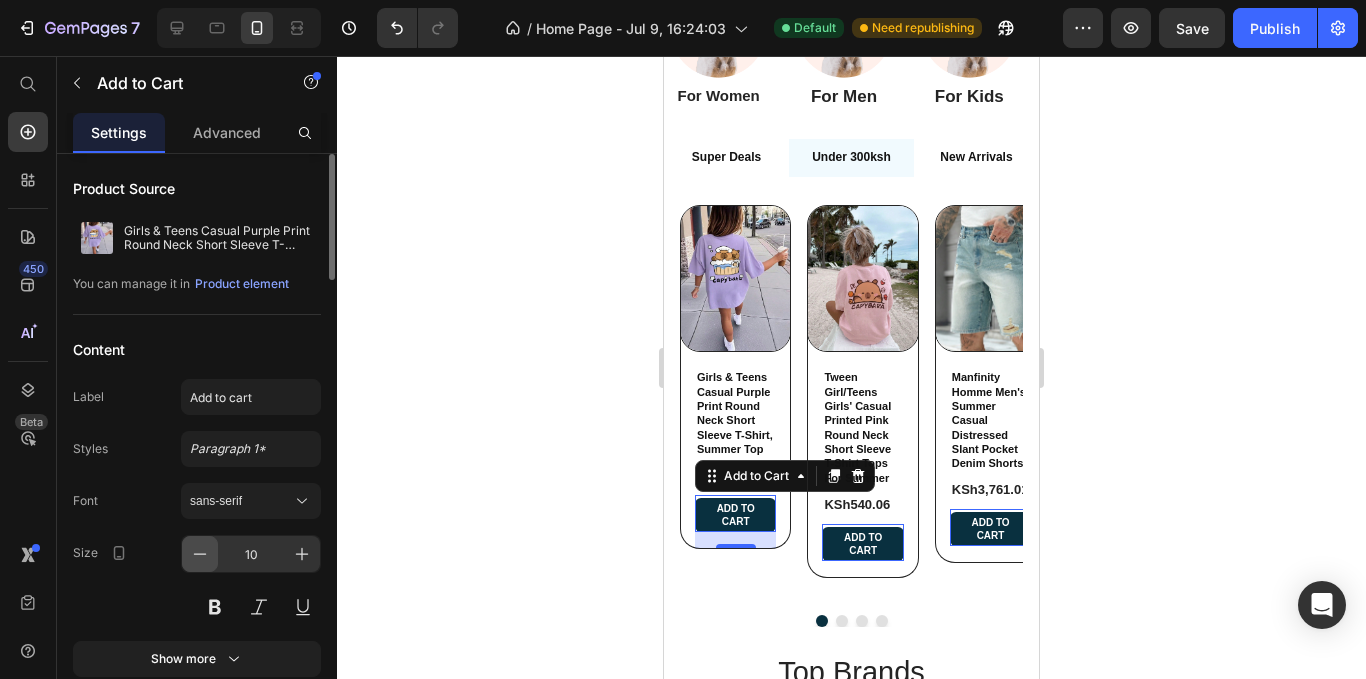 click 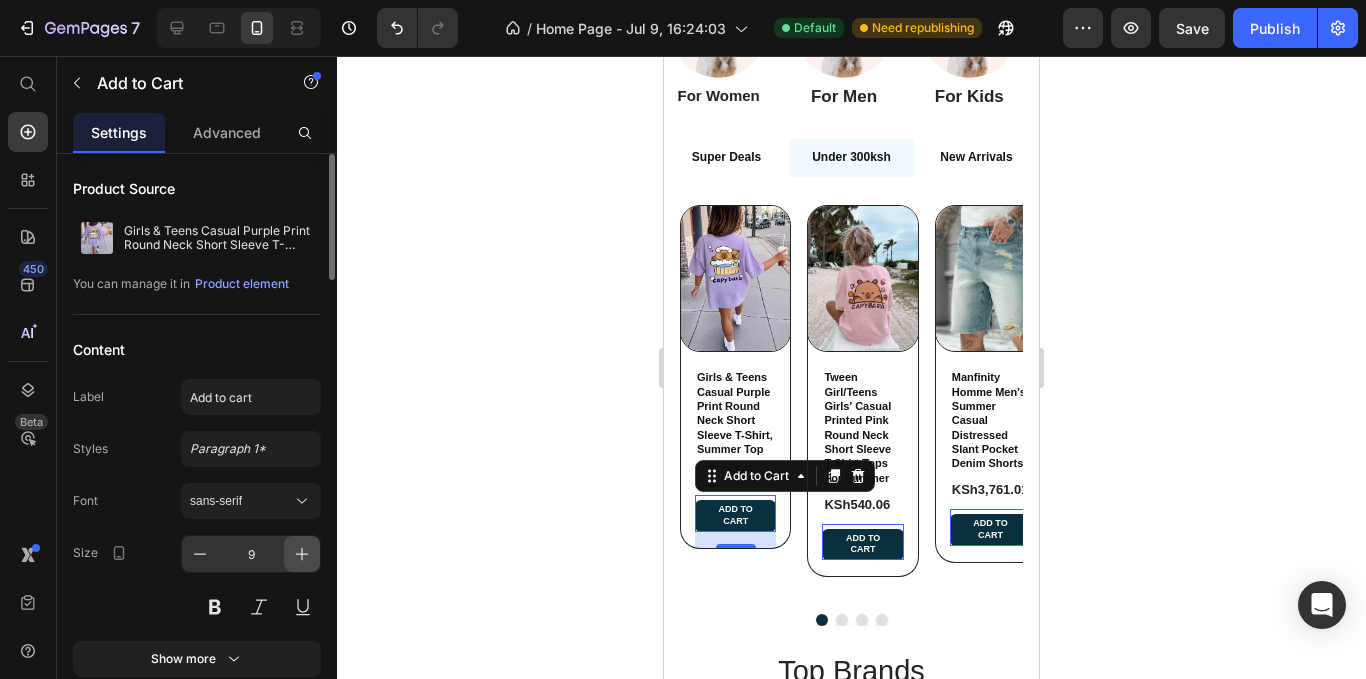 click 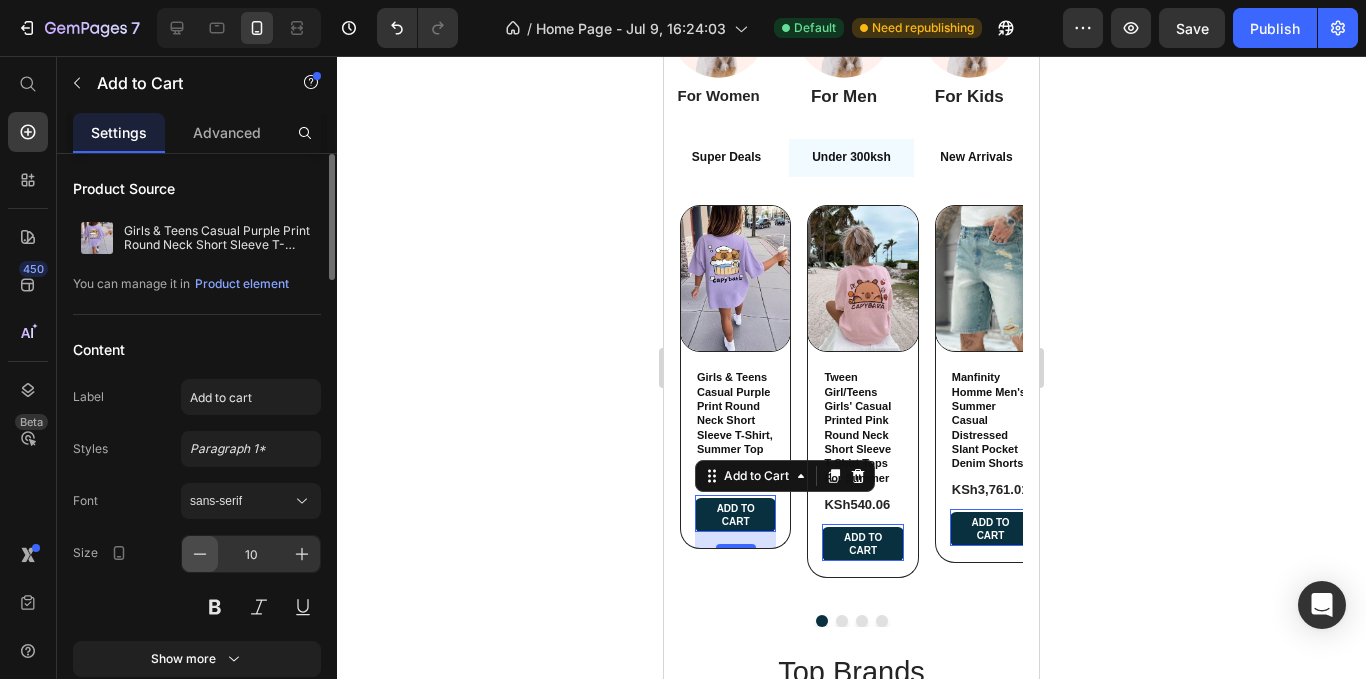scroll, scrollTop: 100, scrollLeft: 0, axis: vertical 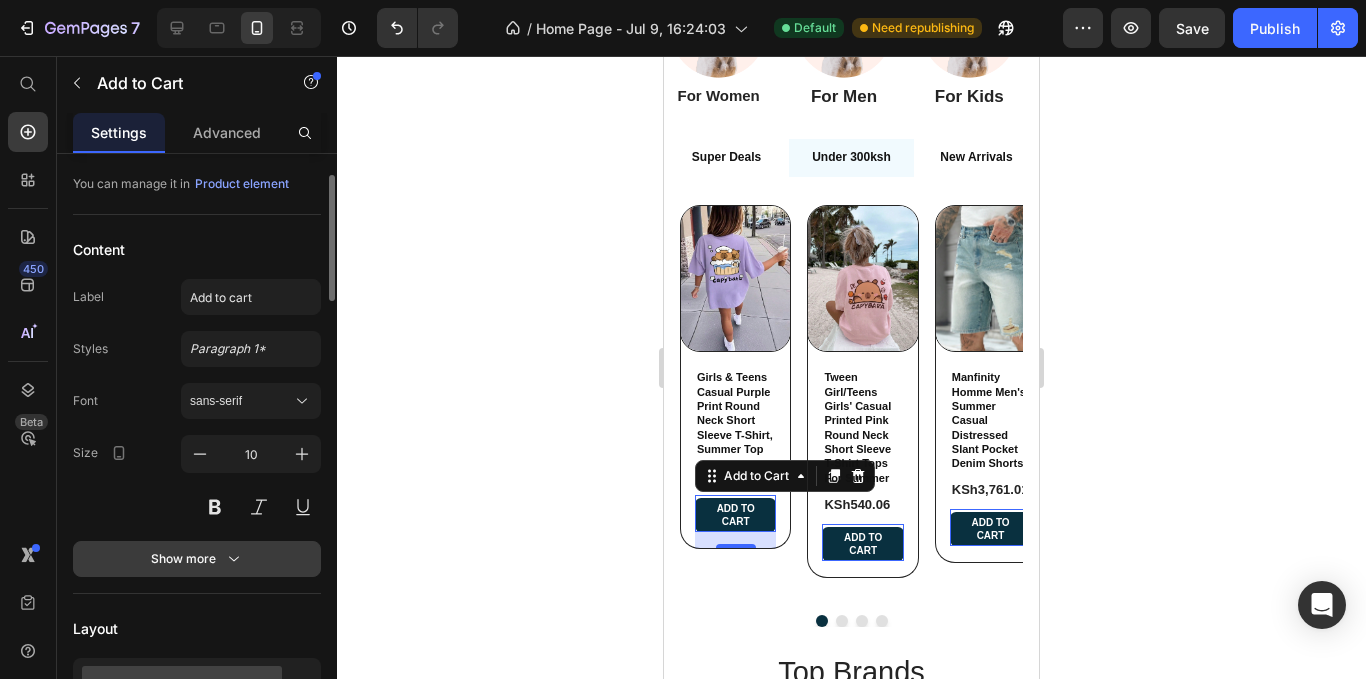 click on "Show more" at bounding box center [197, 559] 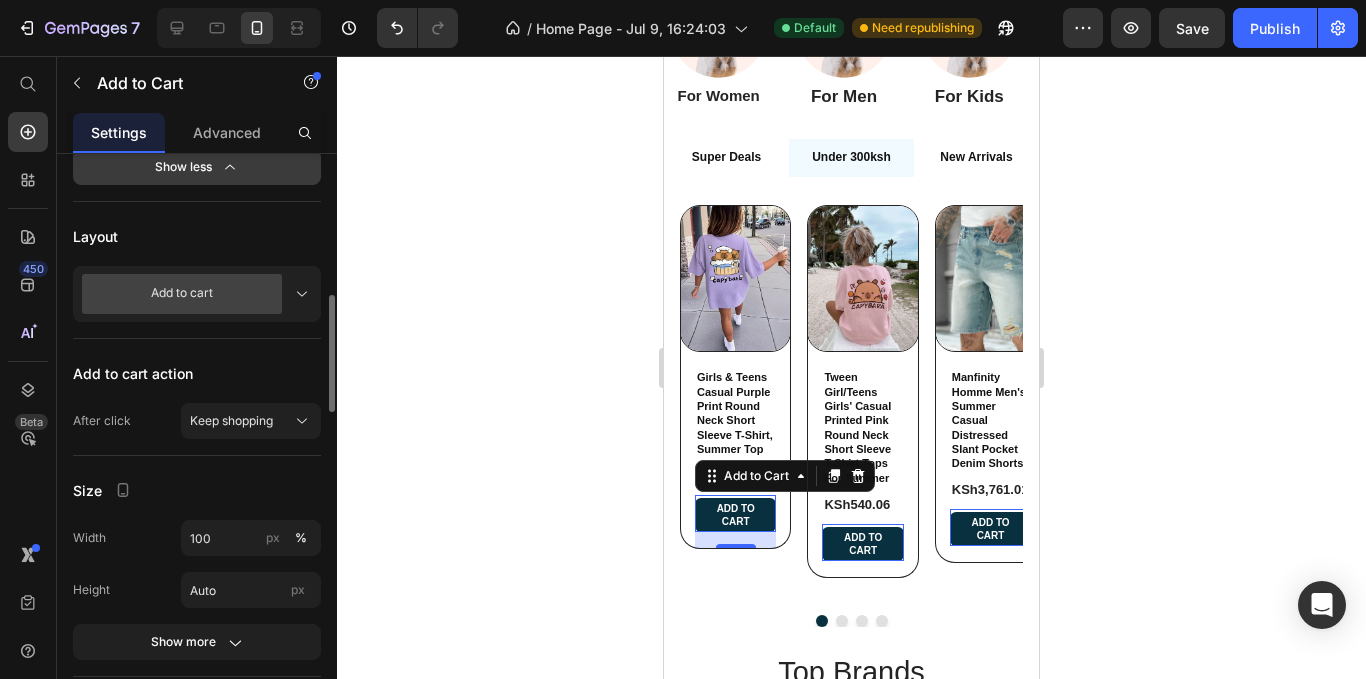 scroll, scrollTop: 800, scrollLeft: 0, axis: vertical 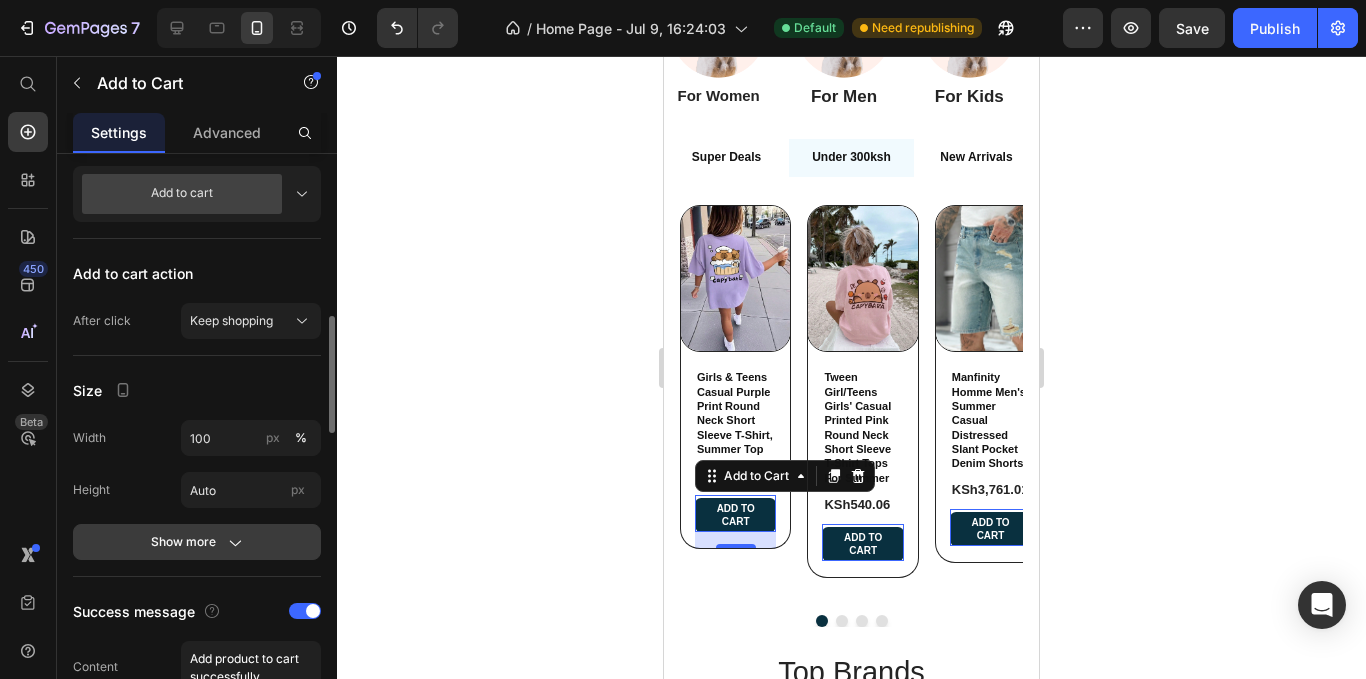 click on "Show more" at bounding box center [197, 542] 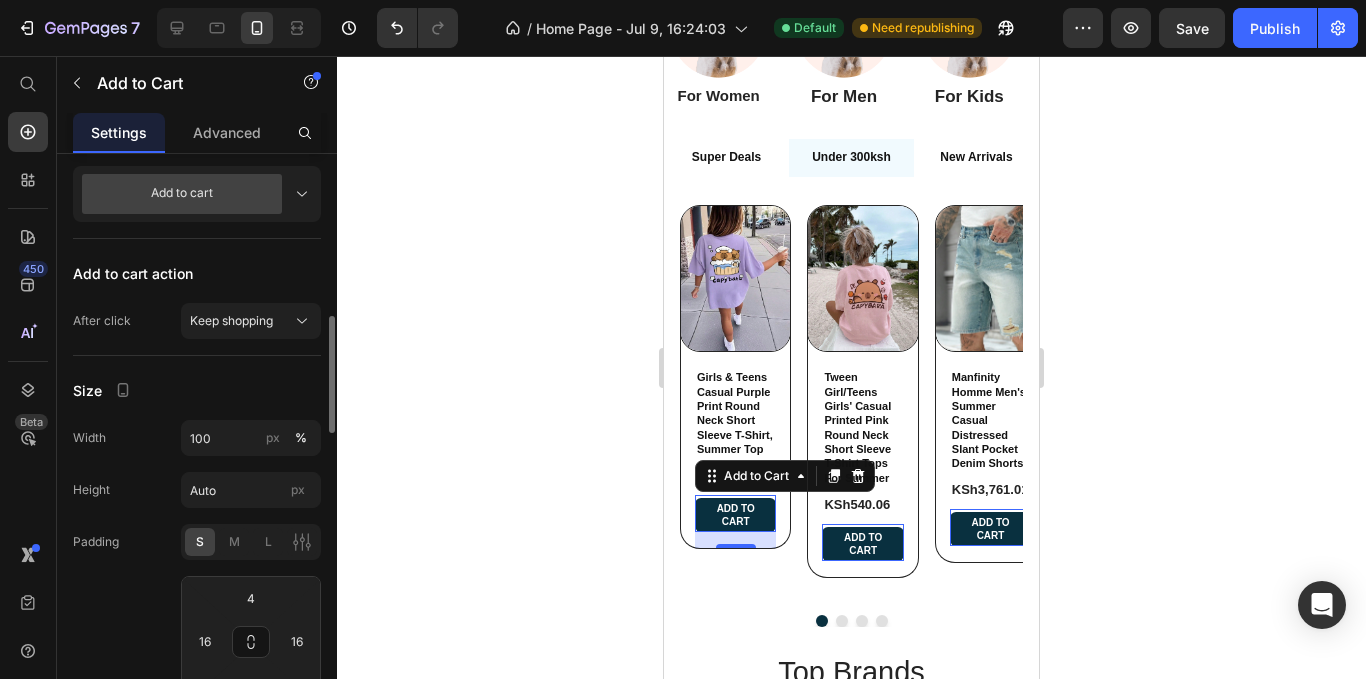 scroll, scrollTop: 1000, scrollLeft: 0, axis: vertical 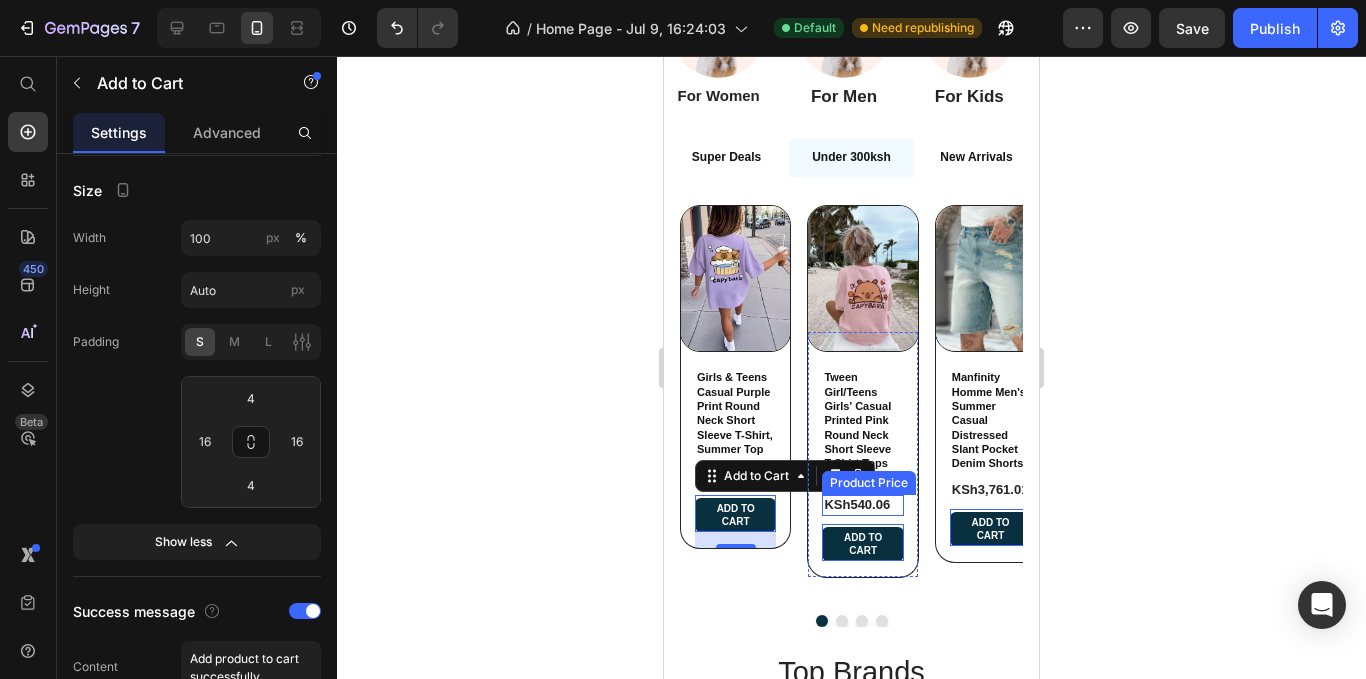 click on "KSh540.06" at bounding box center (862, 505) 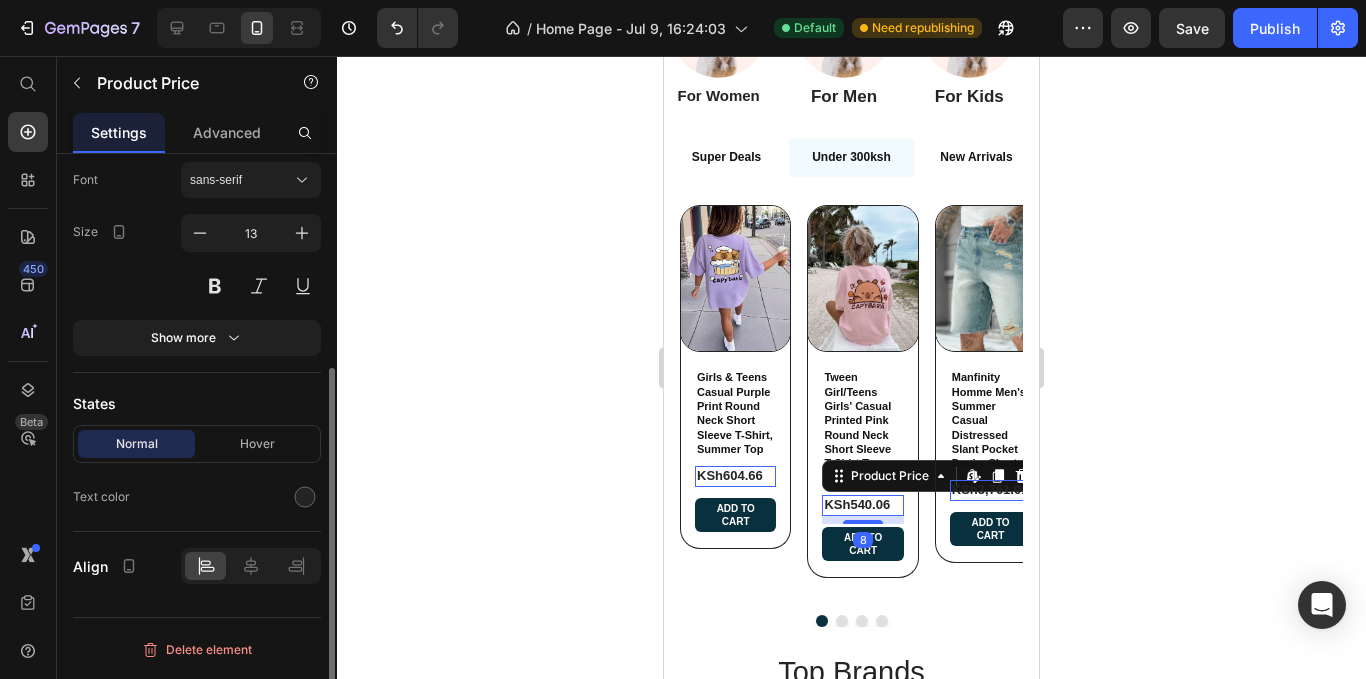 scroll, scrollTop: 0, scrollLeft: 0, axis: both 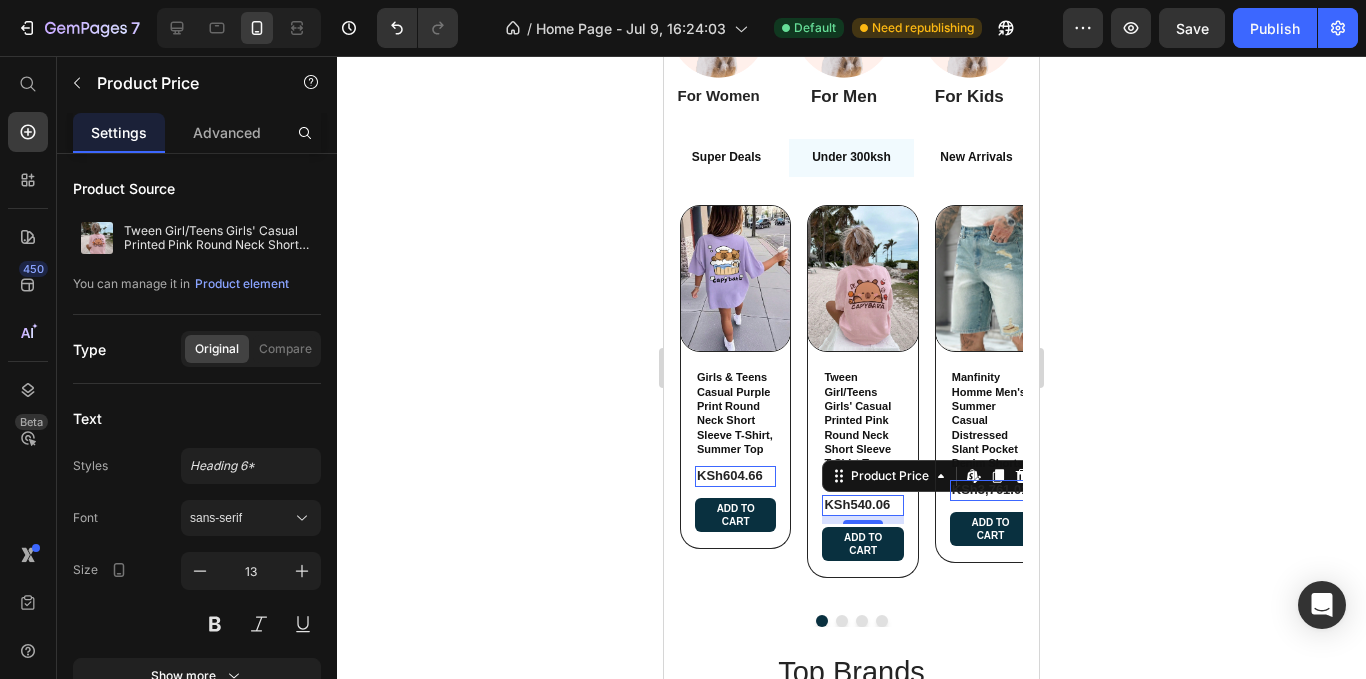 click on "8" at bounding box center [863, 540] 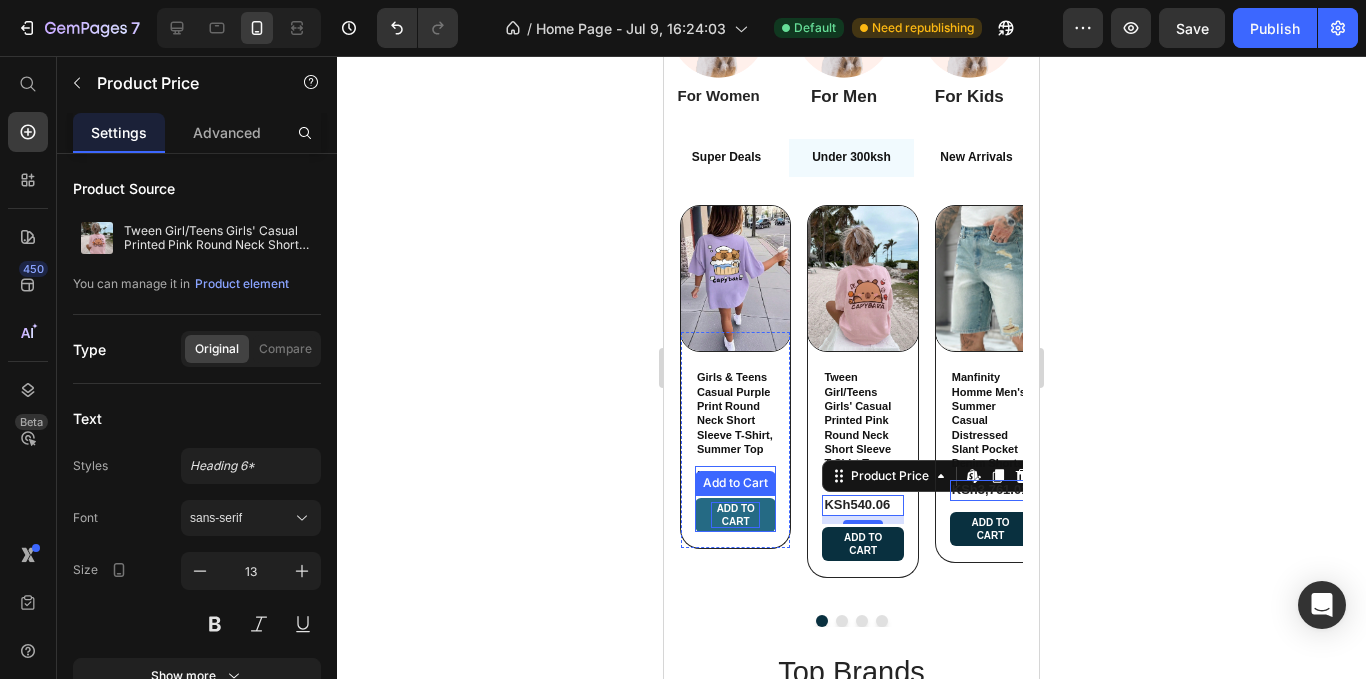 click on "Add to cart" at bounding box center (735, 515) 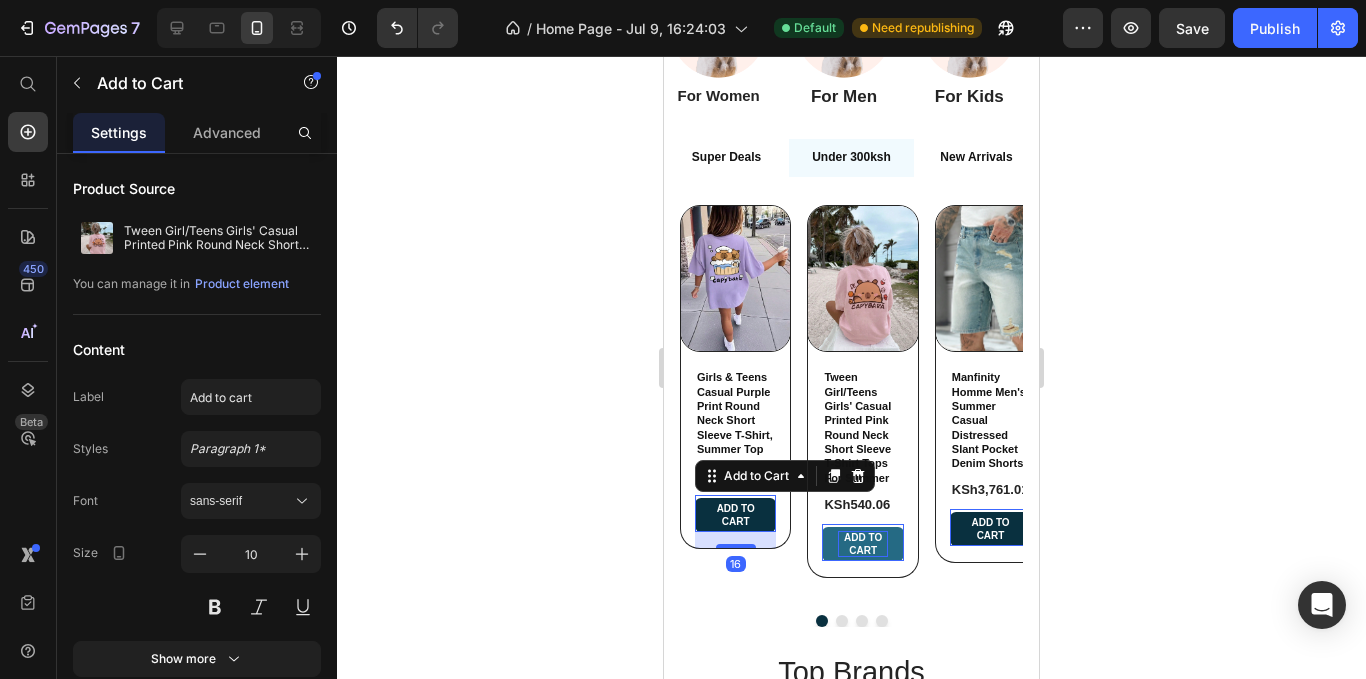 click on "Add to cart" at bounding box center (862, 544) 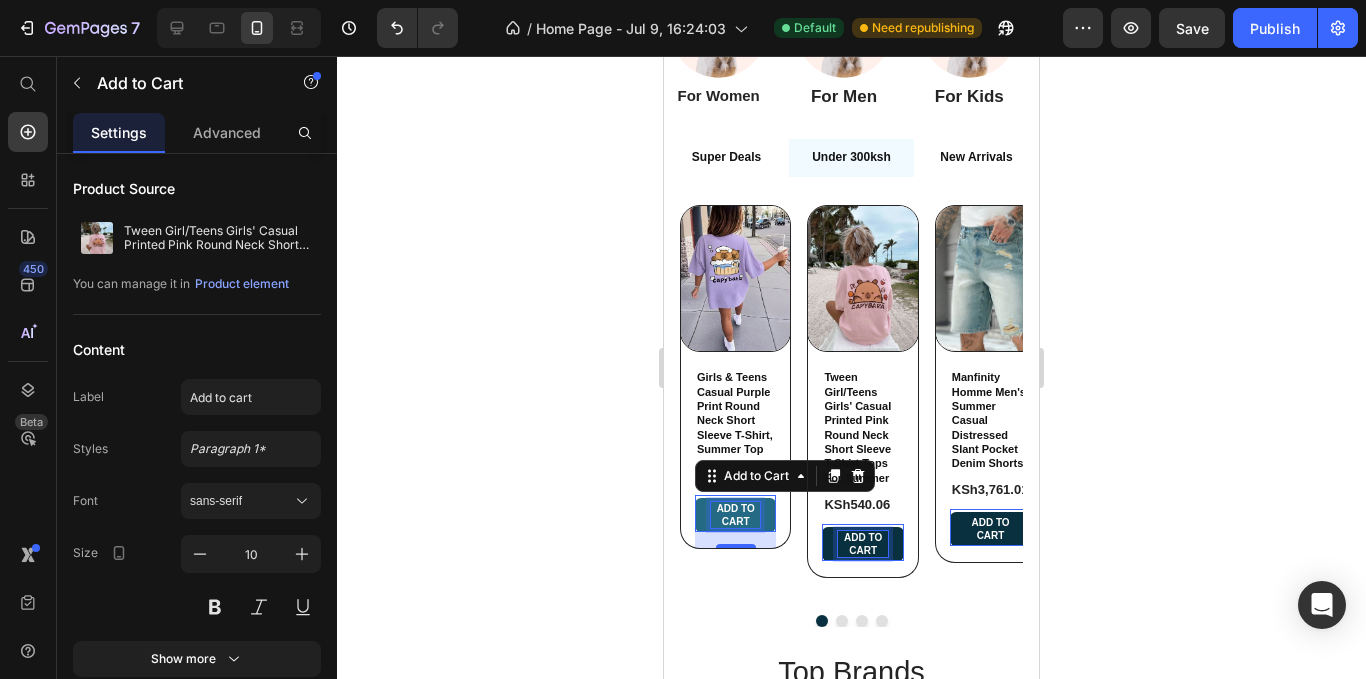 click on "Add to cart" at bounding box center [735, 515] 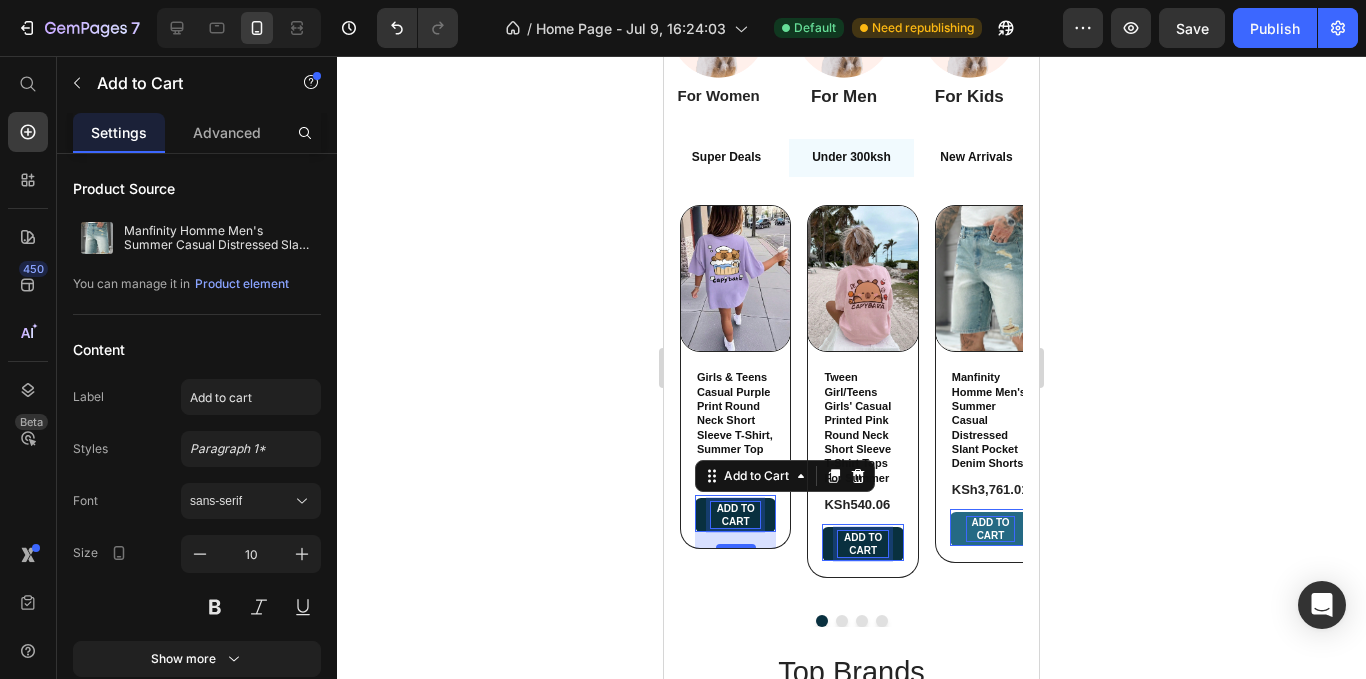 click on "Add to cart" at bounding box center [990, 529] 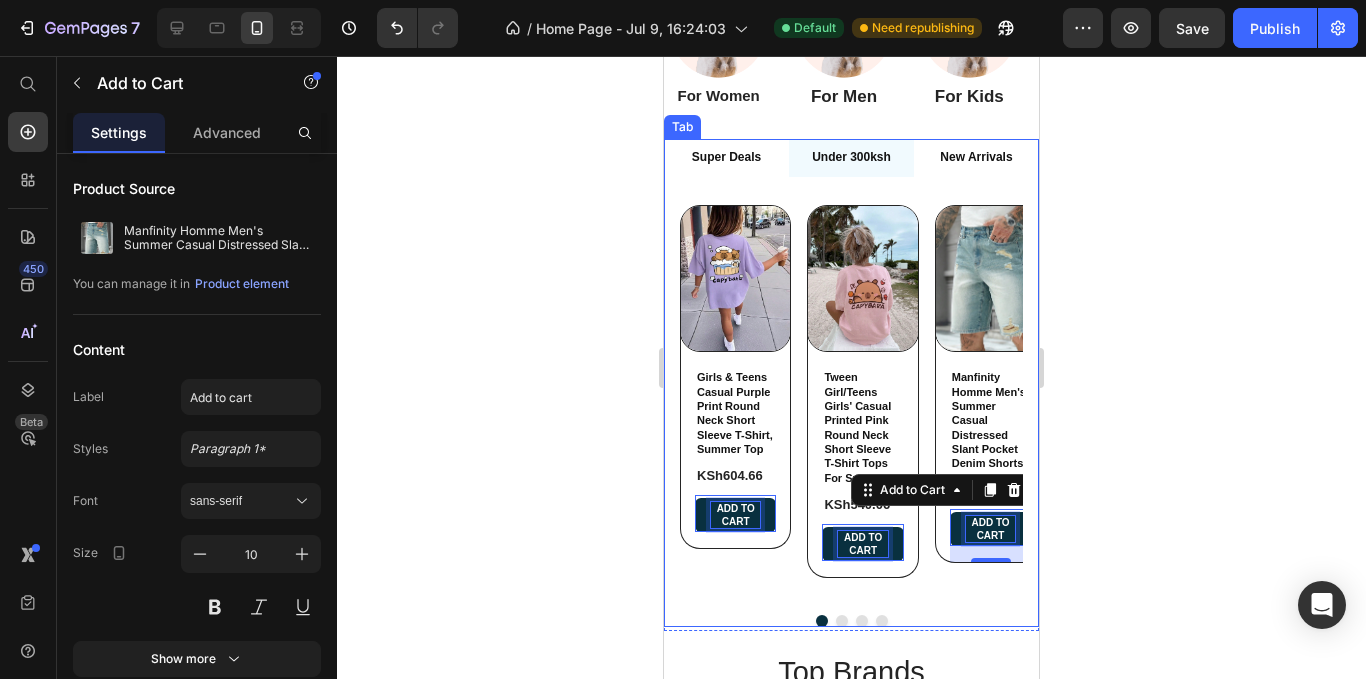 click on "New Arrivals" at bounding box center [976, 158] 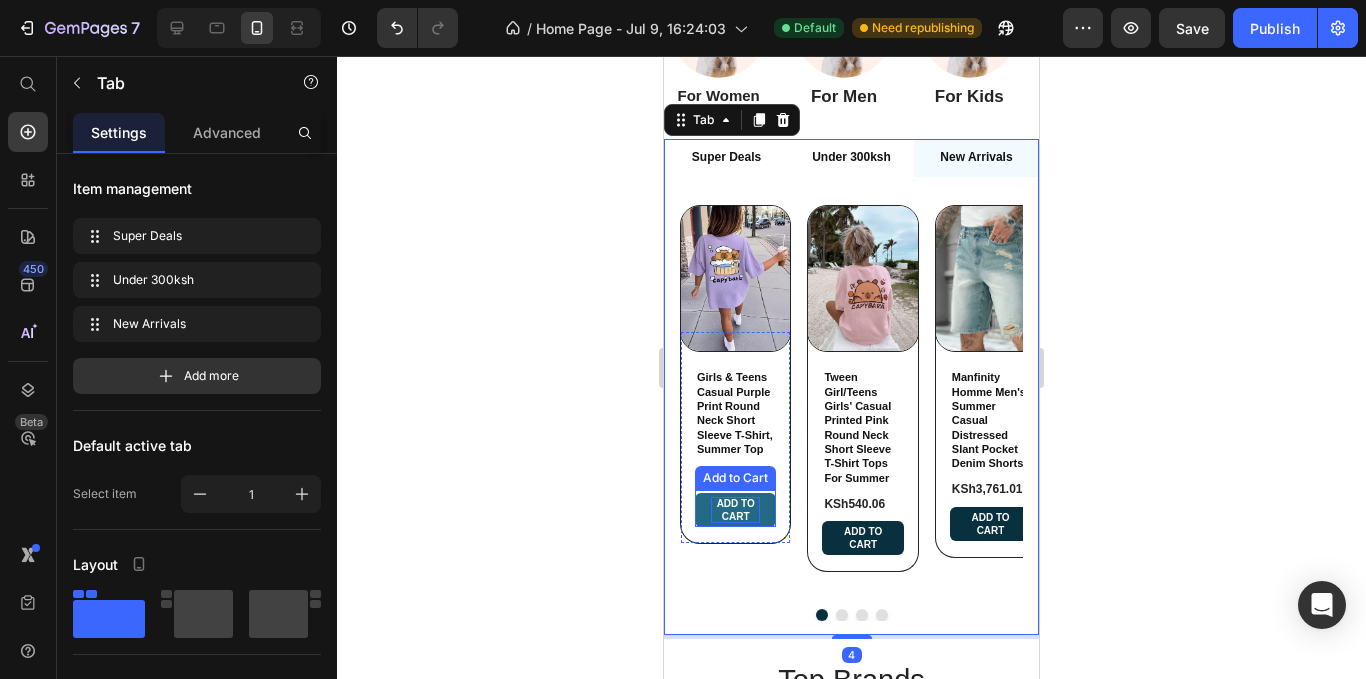 click on "Add to cart" at bounding box center (735, 510) 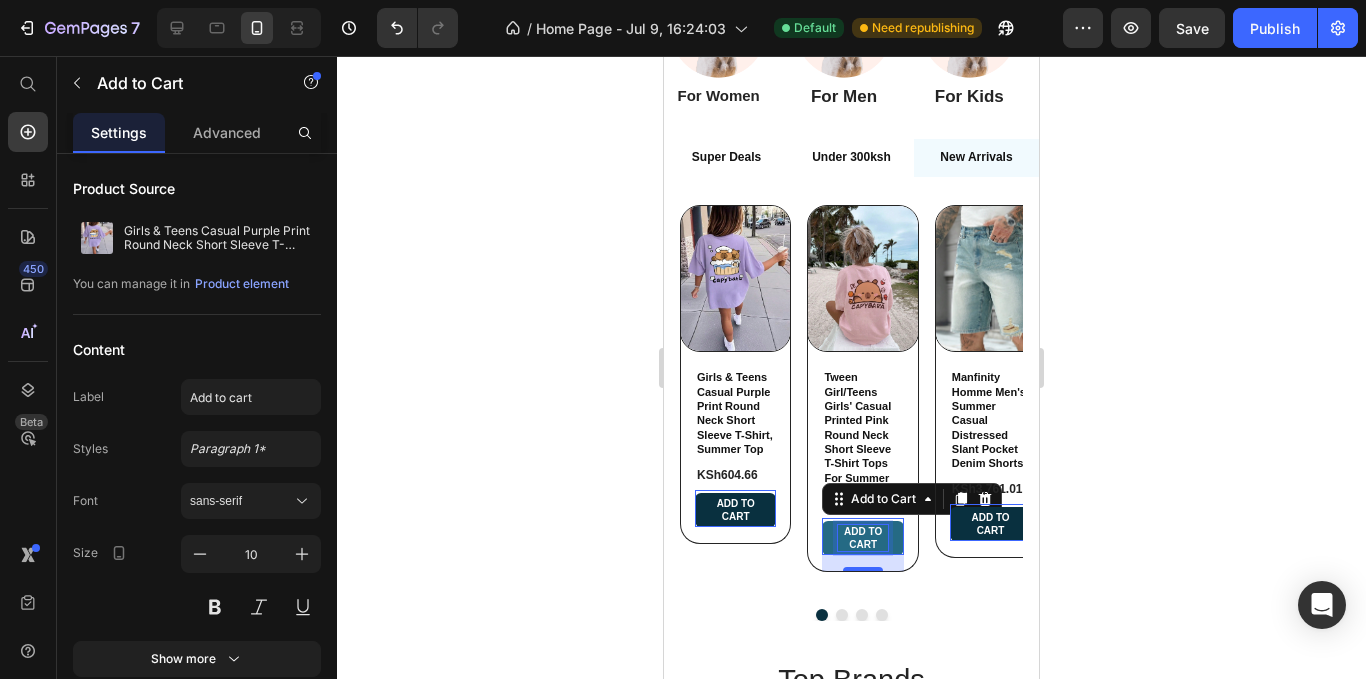 click on "Add to cart" at bounding box center [862, 538] 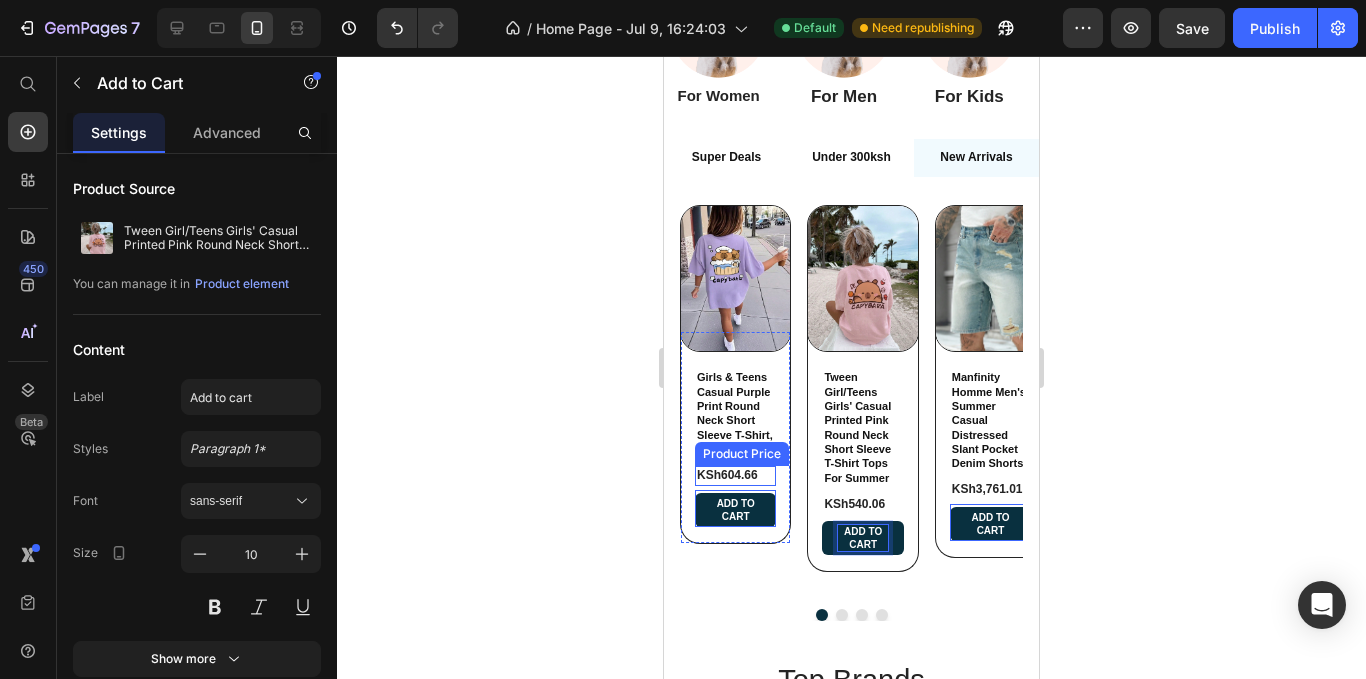 click on "KSh604.66" at bounding box center [735, 476] 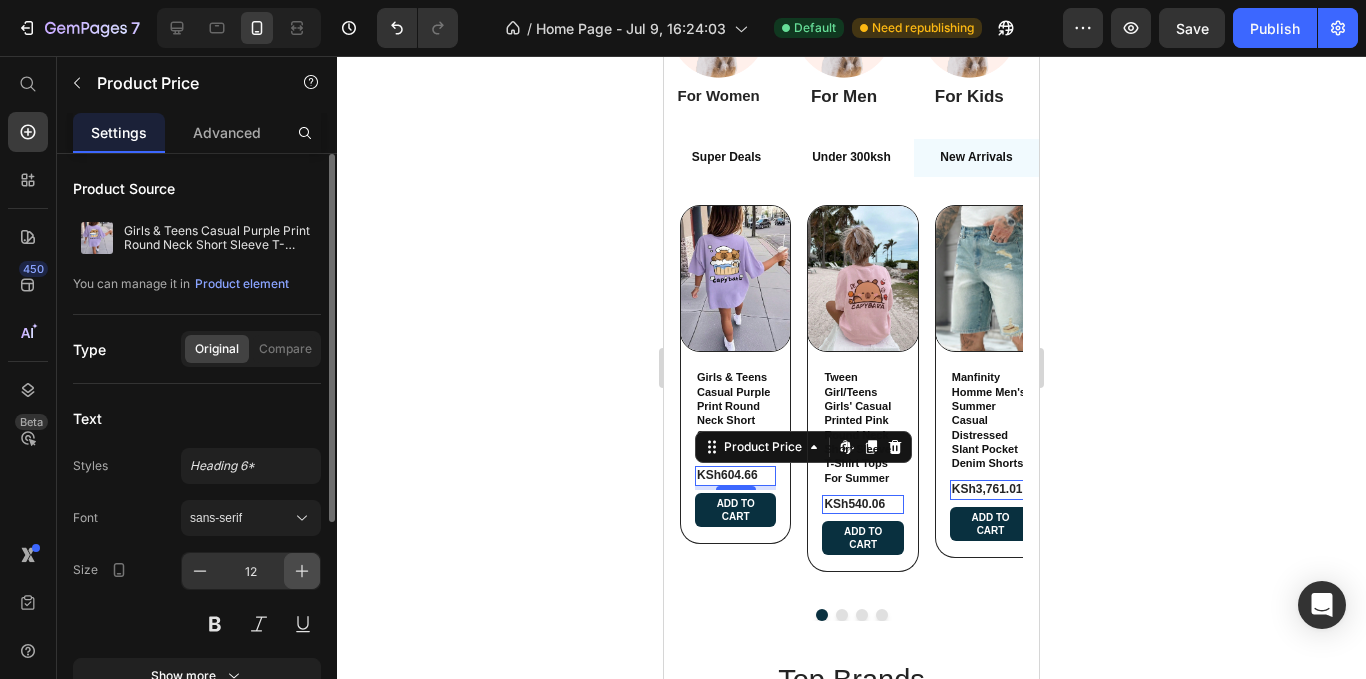 click 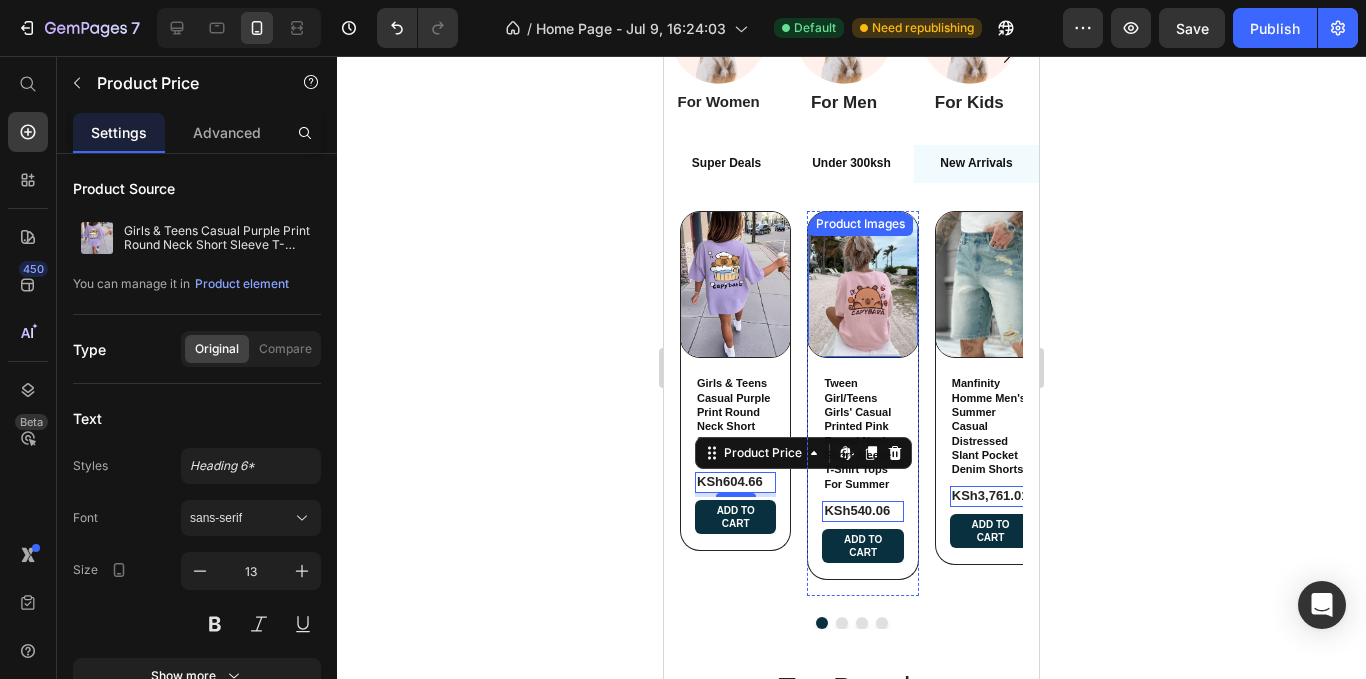 scroll, scrollTop: 418, scrollLeft: 0, axis: vertical 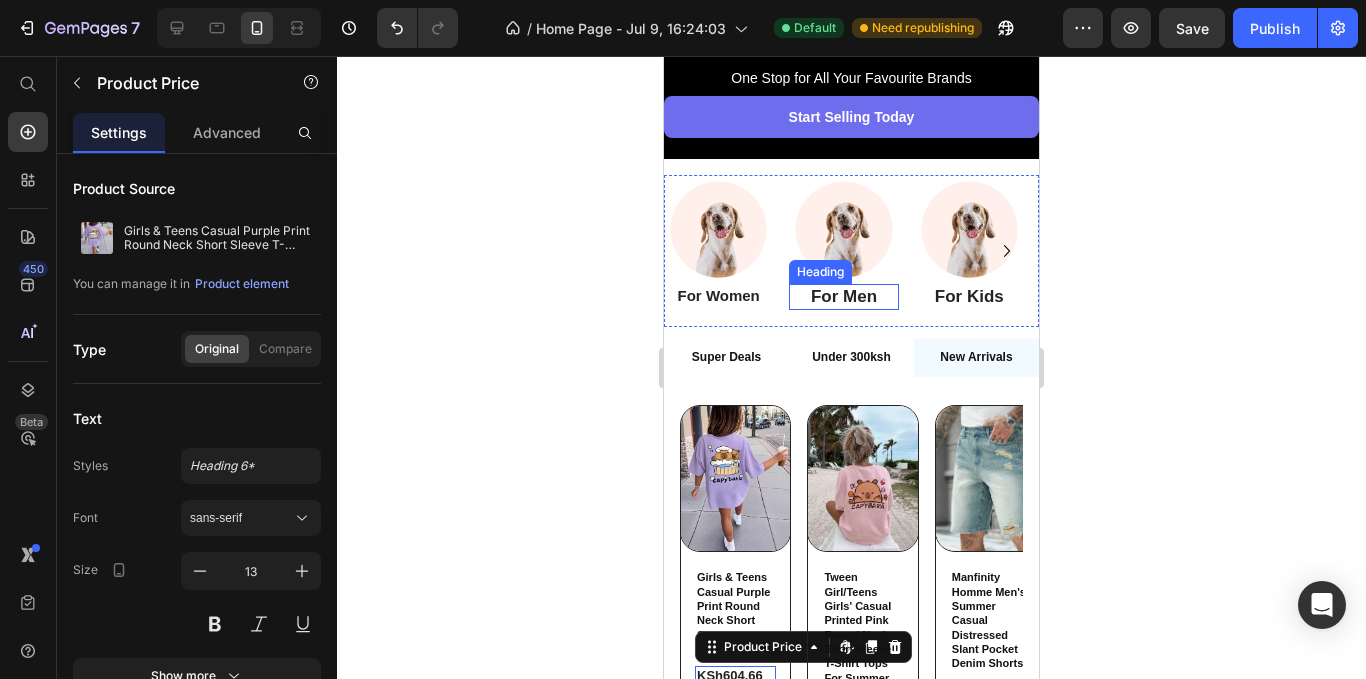 click on "For Men" at bounding box center [843, 297] 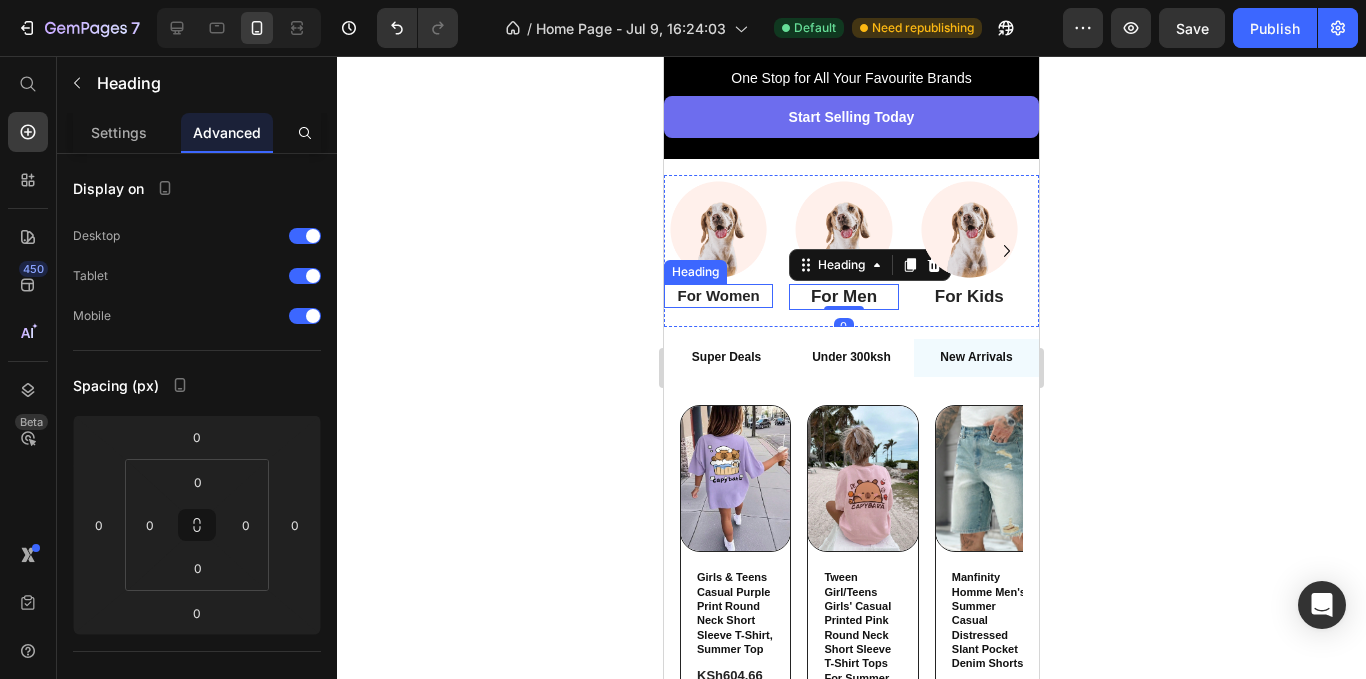 click on "For Women" at bounding box center (718, 296) 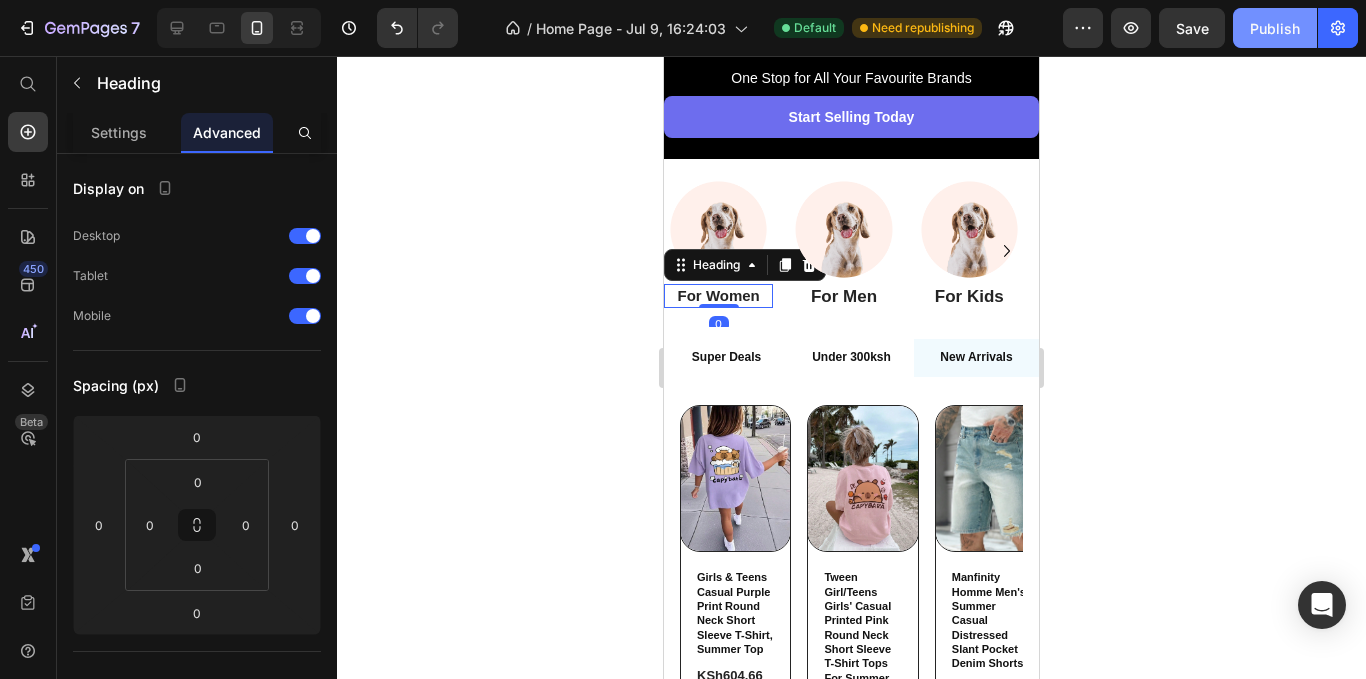 click on "Publish" at bounding box center (1275, 28) 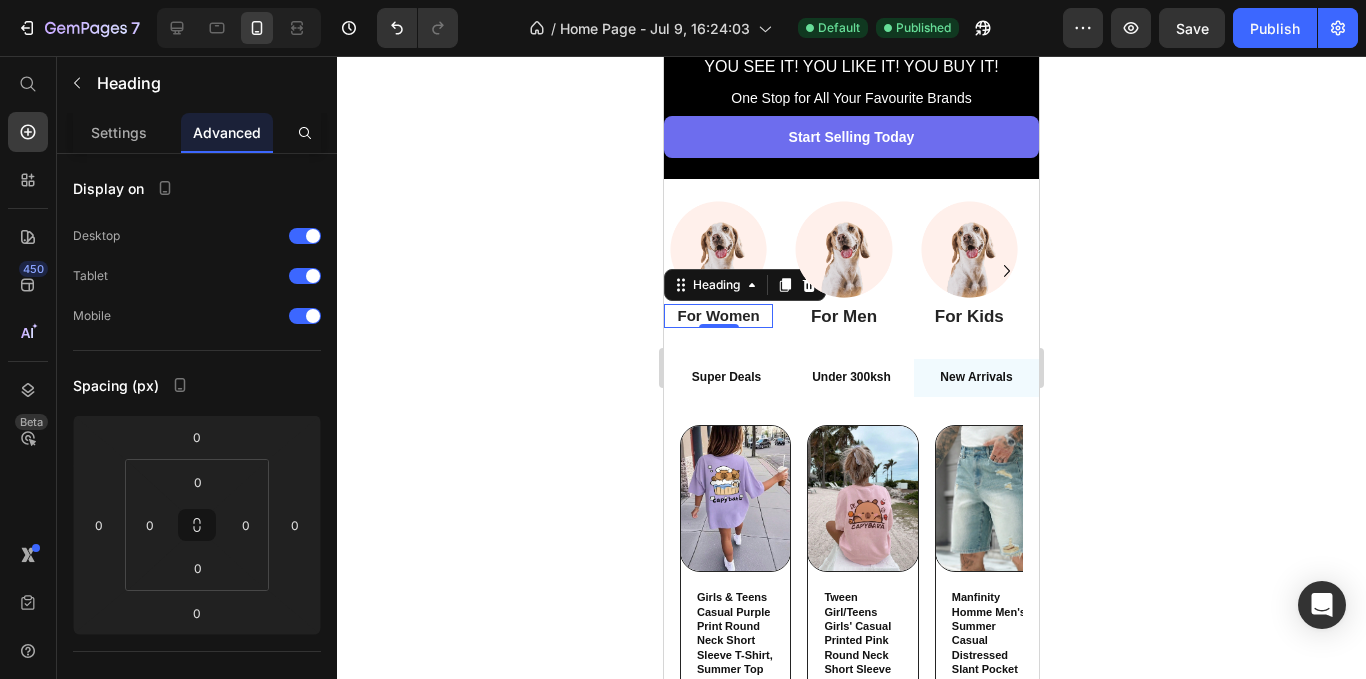 scroll, scrollTop: 400, scrollLeft: 0, axis: vertical 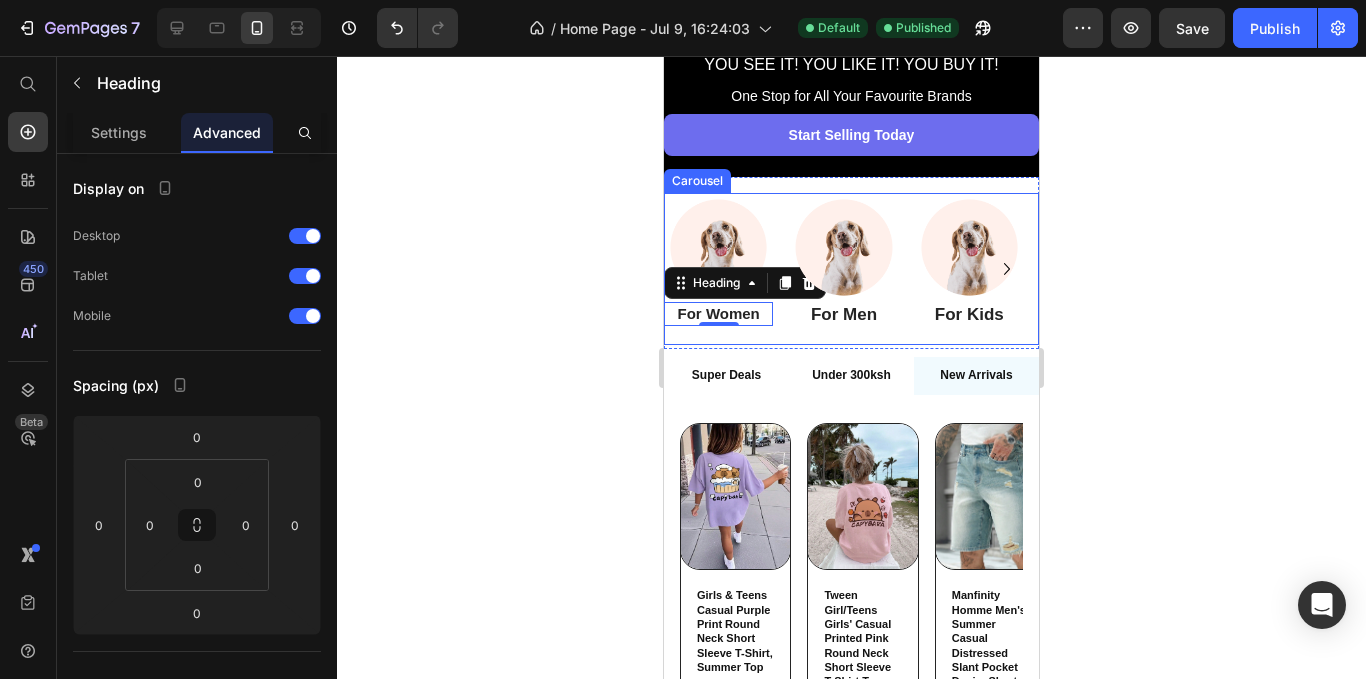 click 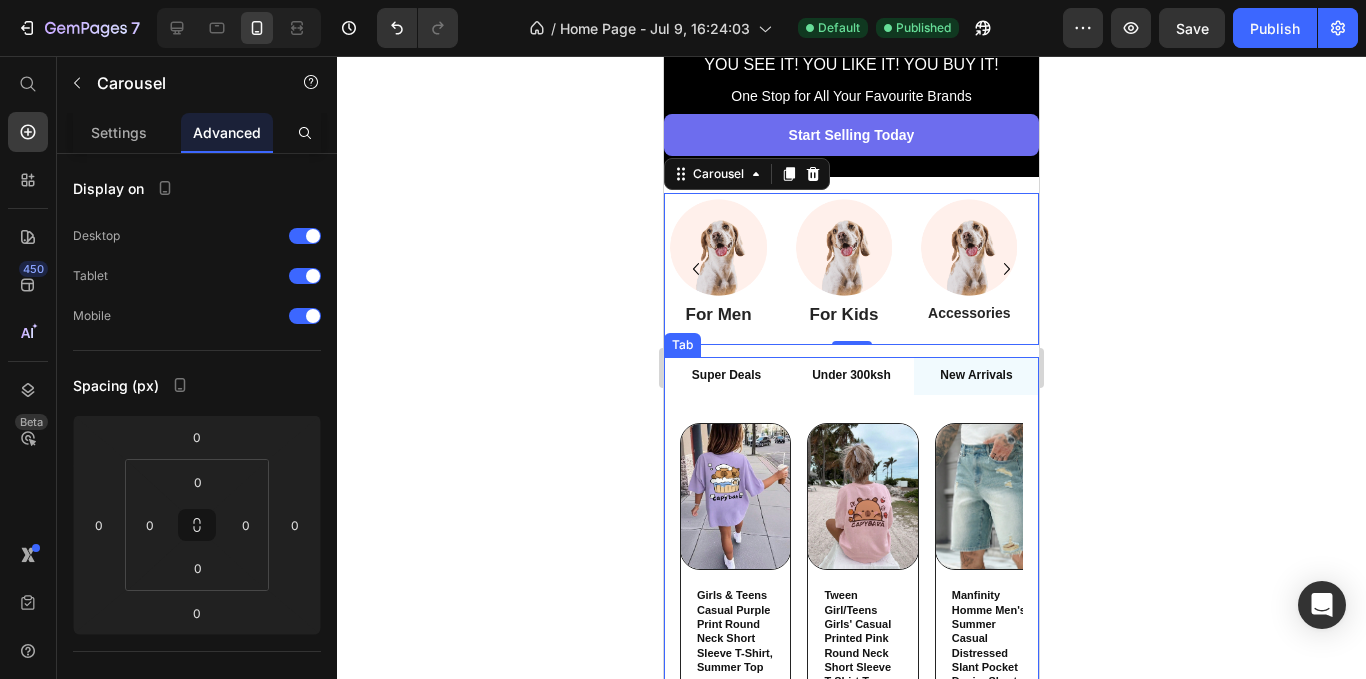 click on "Under 300ksh" at bounding box center (851, 376) 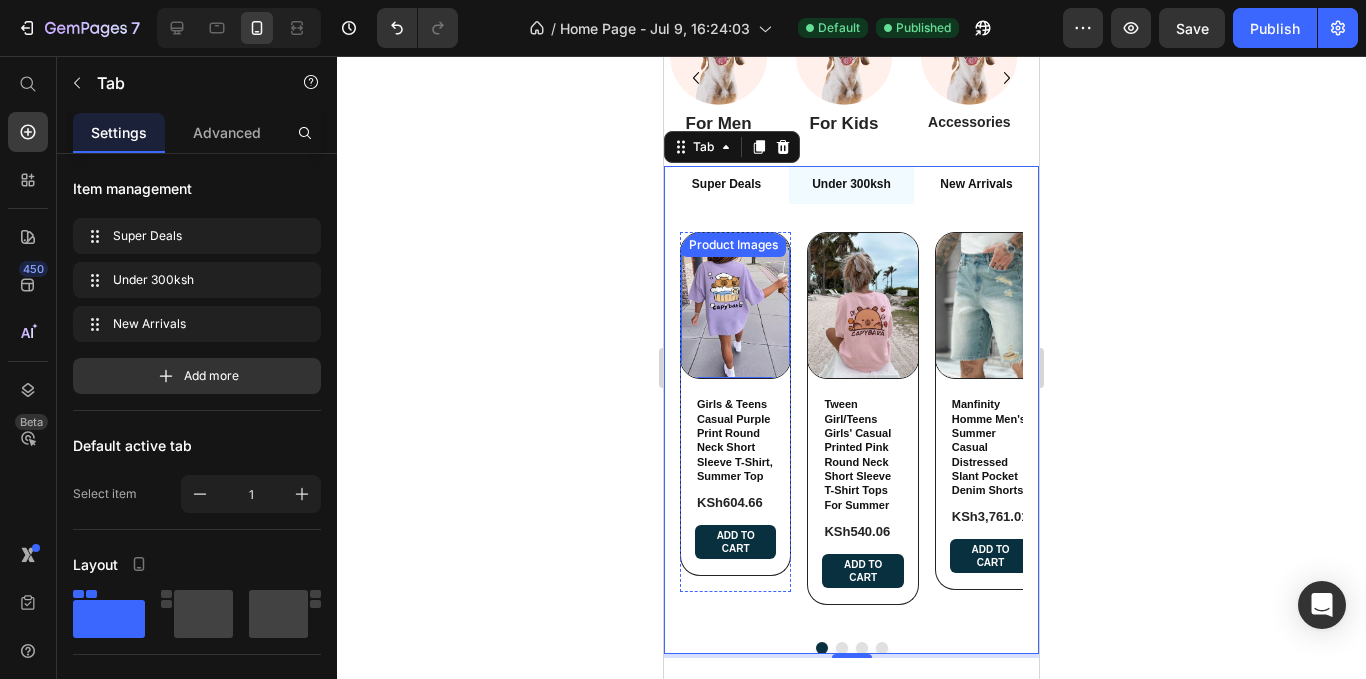 scroll, scrollTop: 600, scrollLeft: 0, axis: vertical 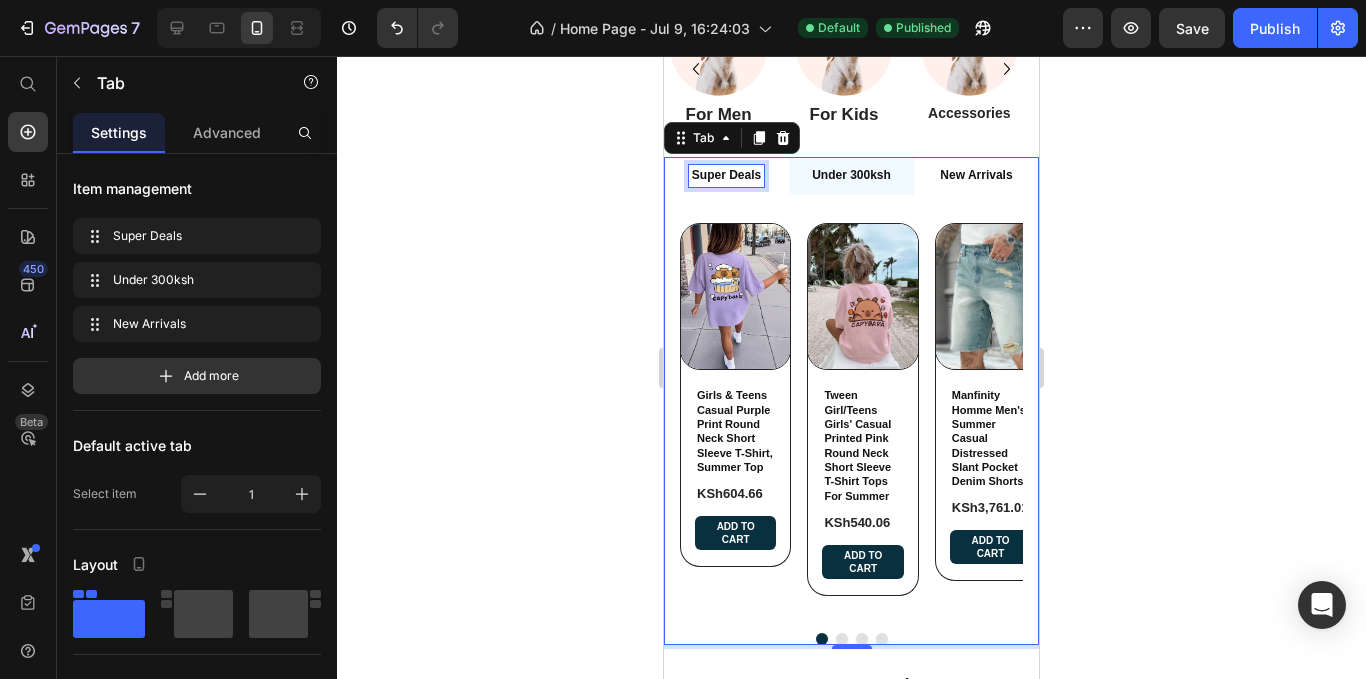 click on "Super Deals" at bounding box center [726, 176] 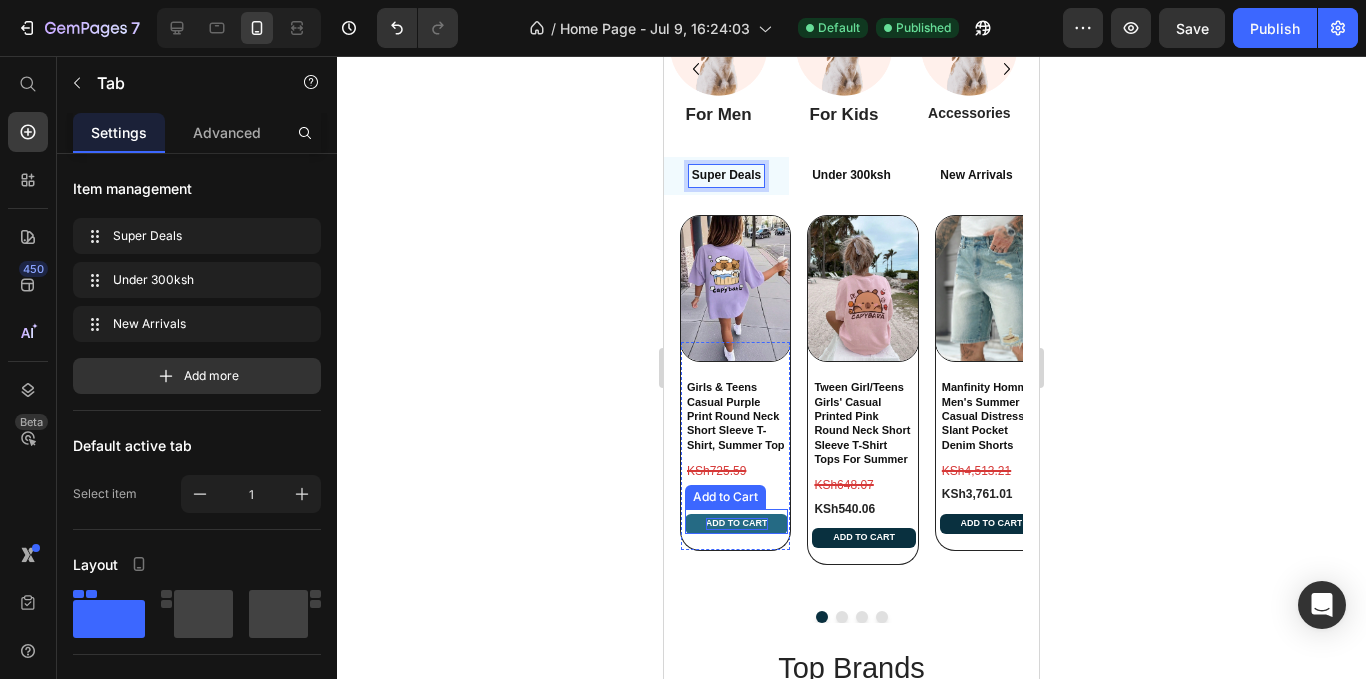click on "Add to cart" at bounding box center (737, 524) 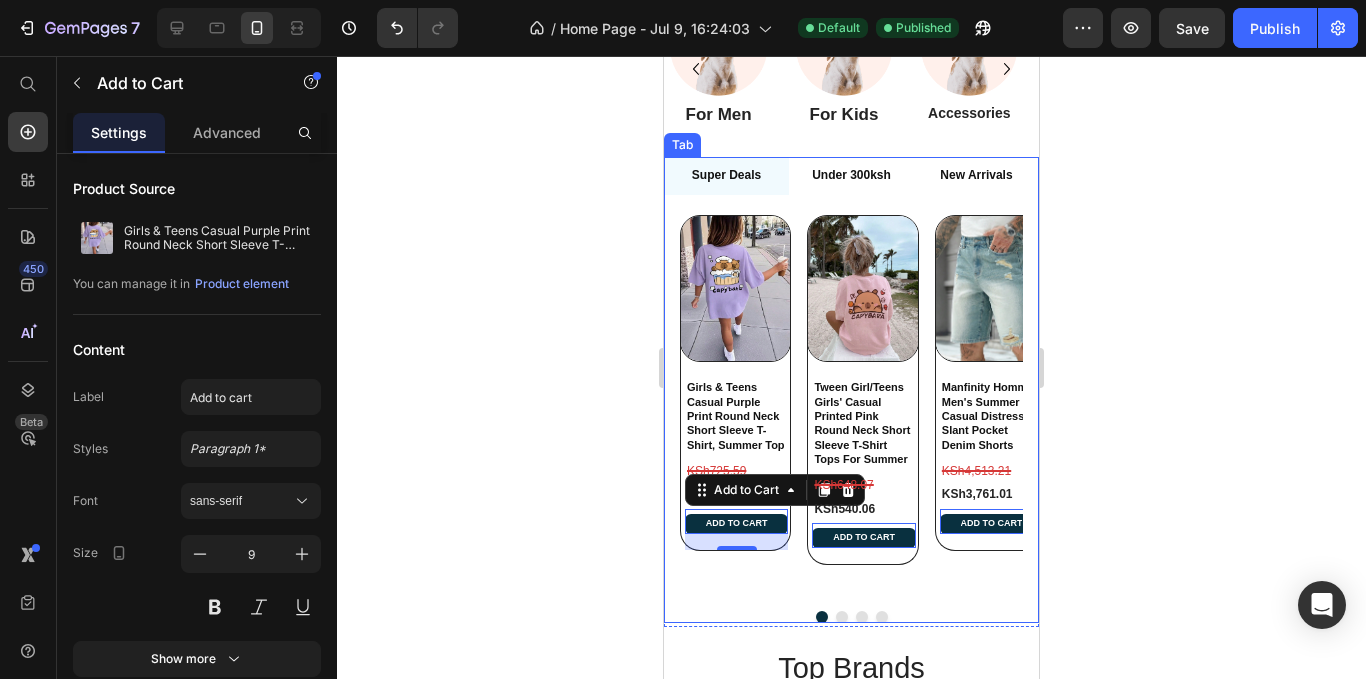 click on "Under 300ksh" at bounding box center (851, 176) 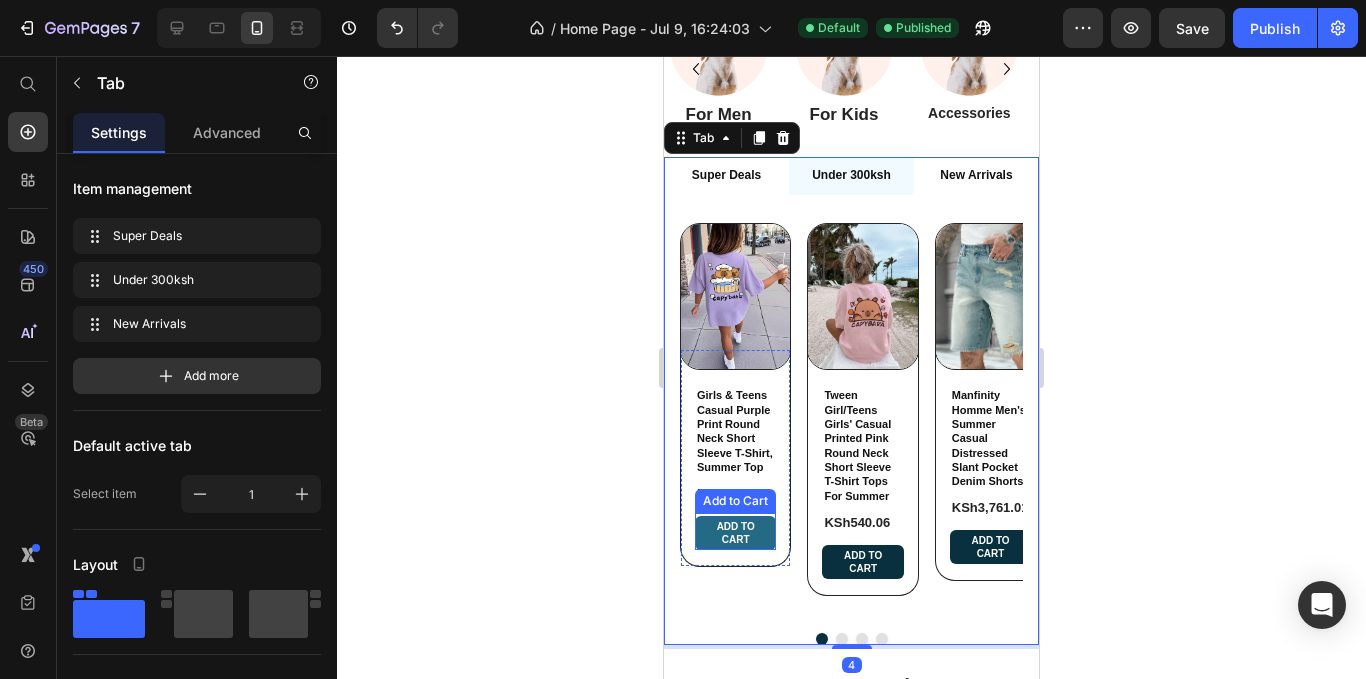 click on "Add to cart" at bounding box center [735, 533] 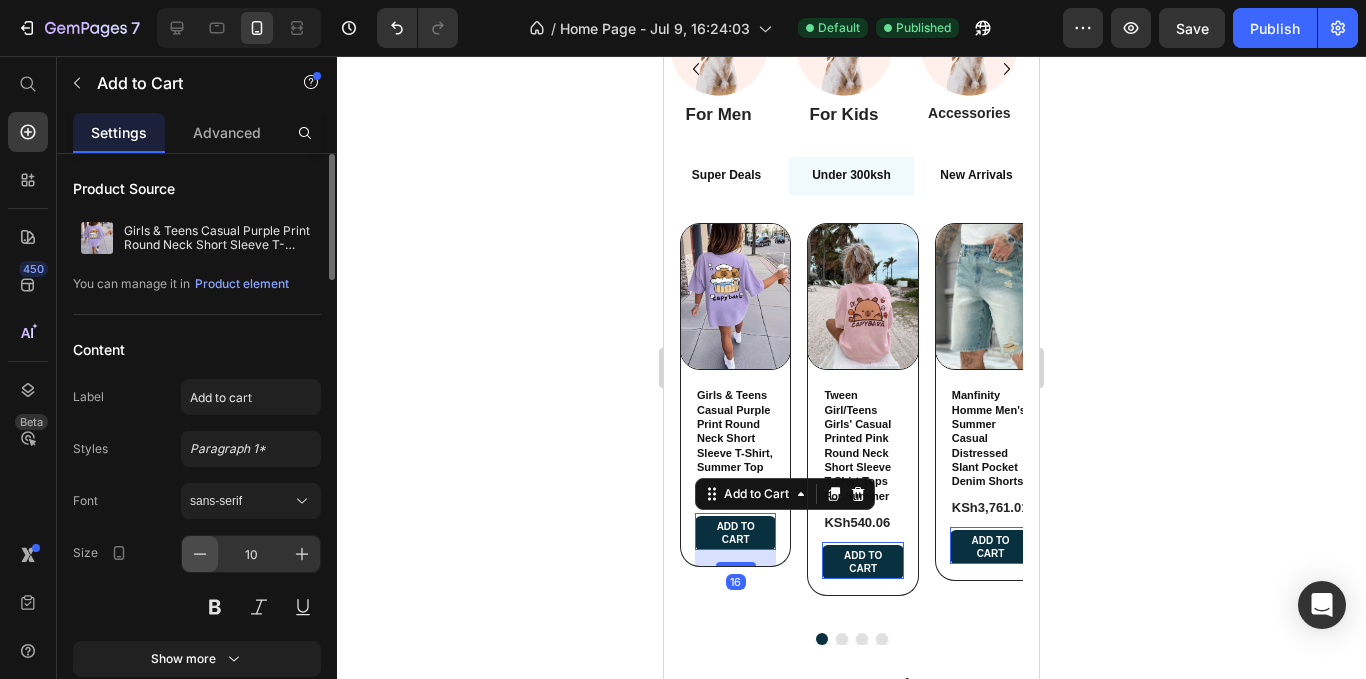 click 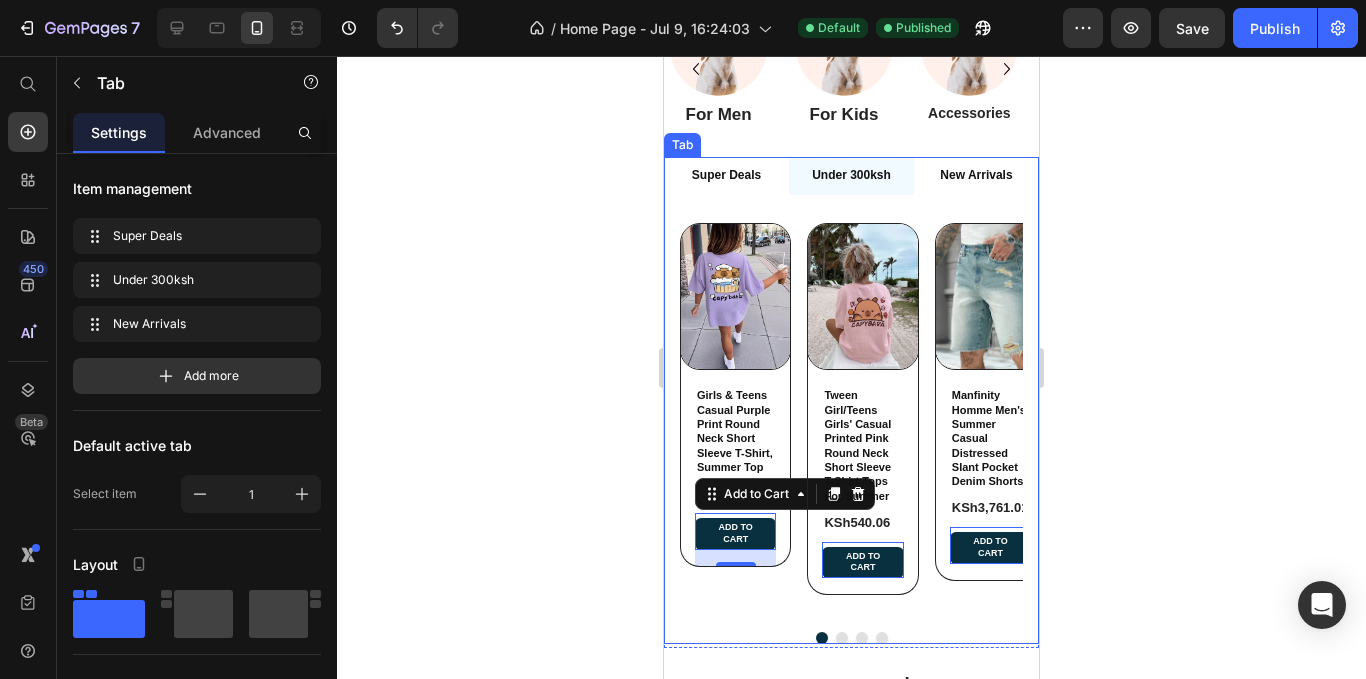 click on "Super Deals" at bounding box center [726, 176] 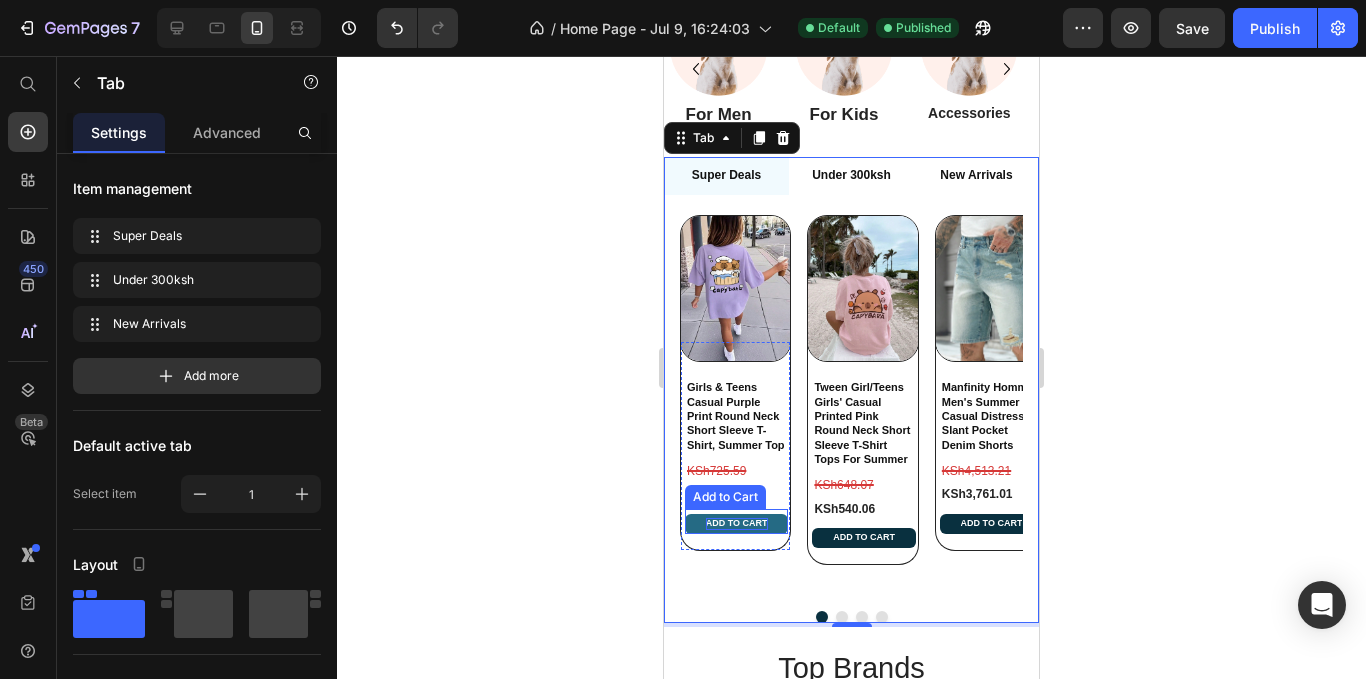 click on "Add to cart" at bounding box center [737, 524] 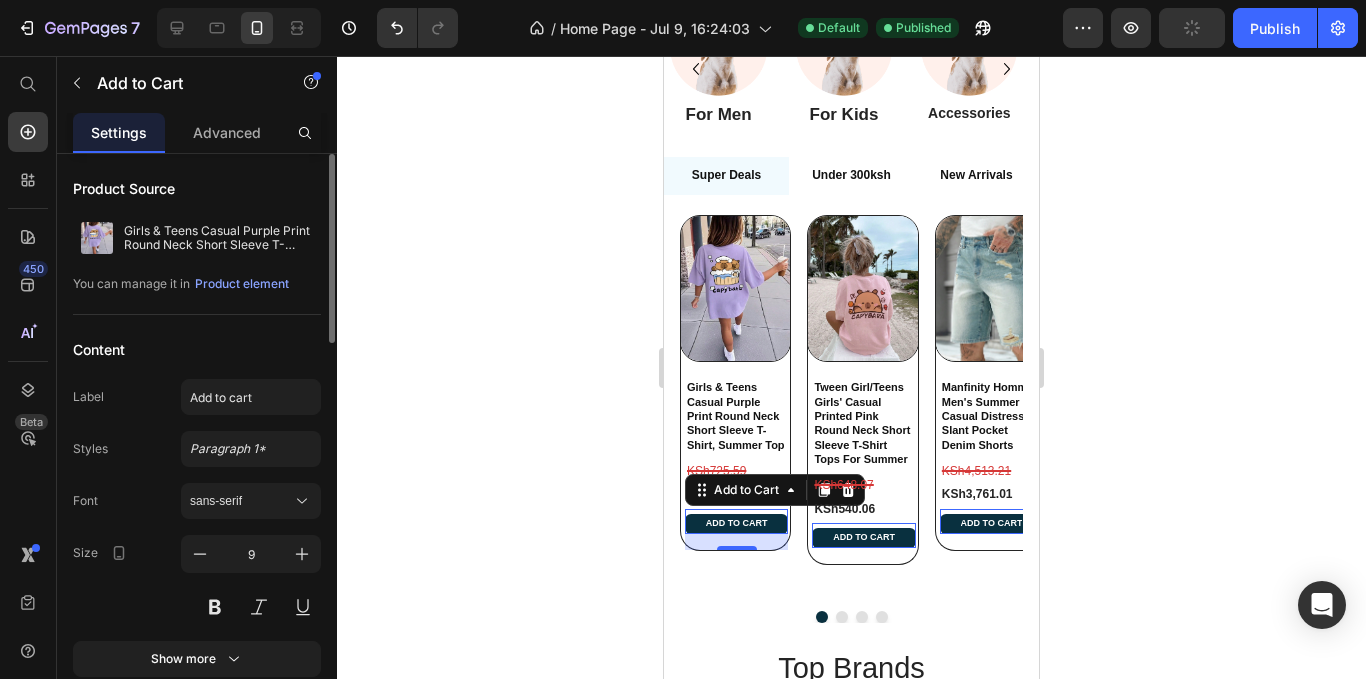 scroll, scrollTop: 100, scrollLeft: 0, axis: vertical 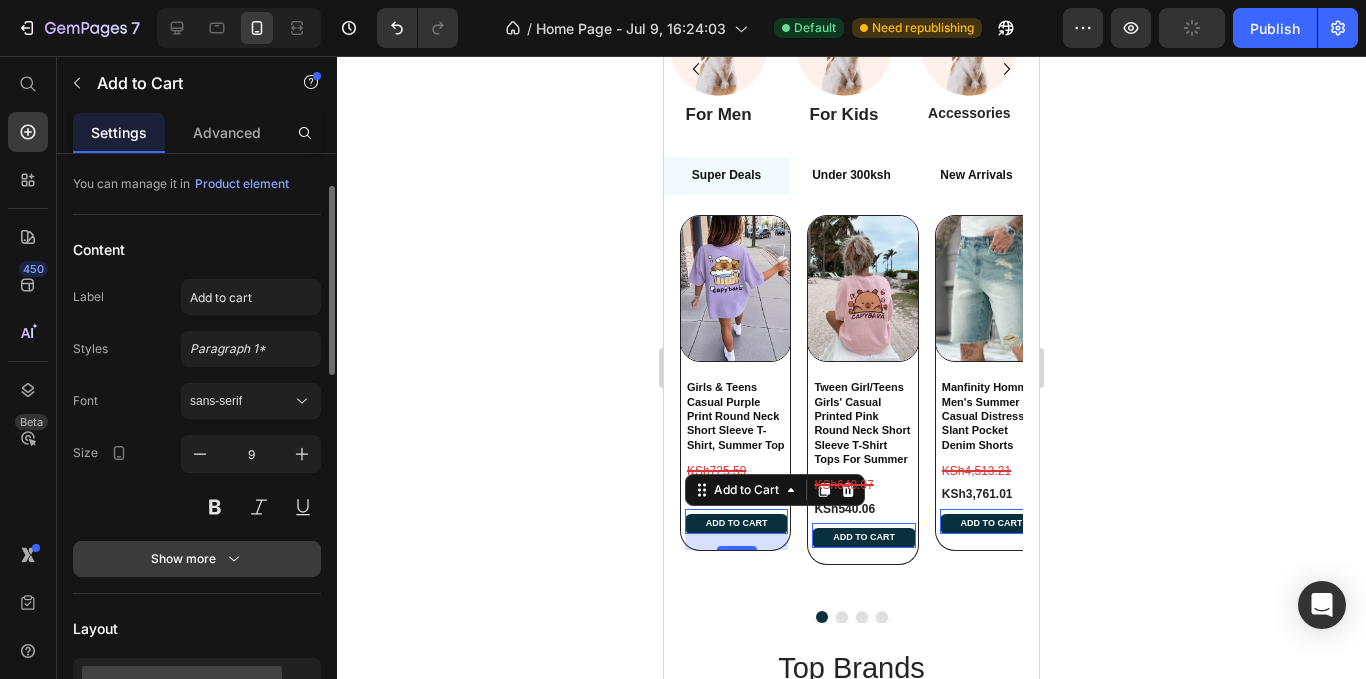 click on "Show more" at bounding box center (197, 559) 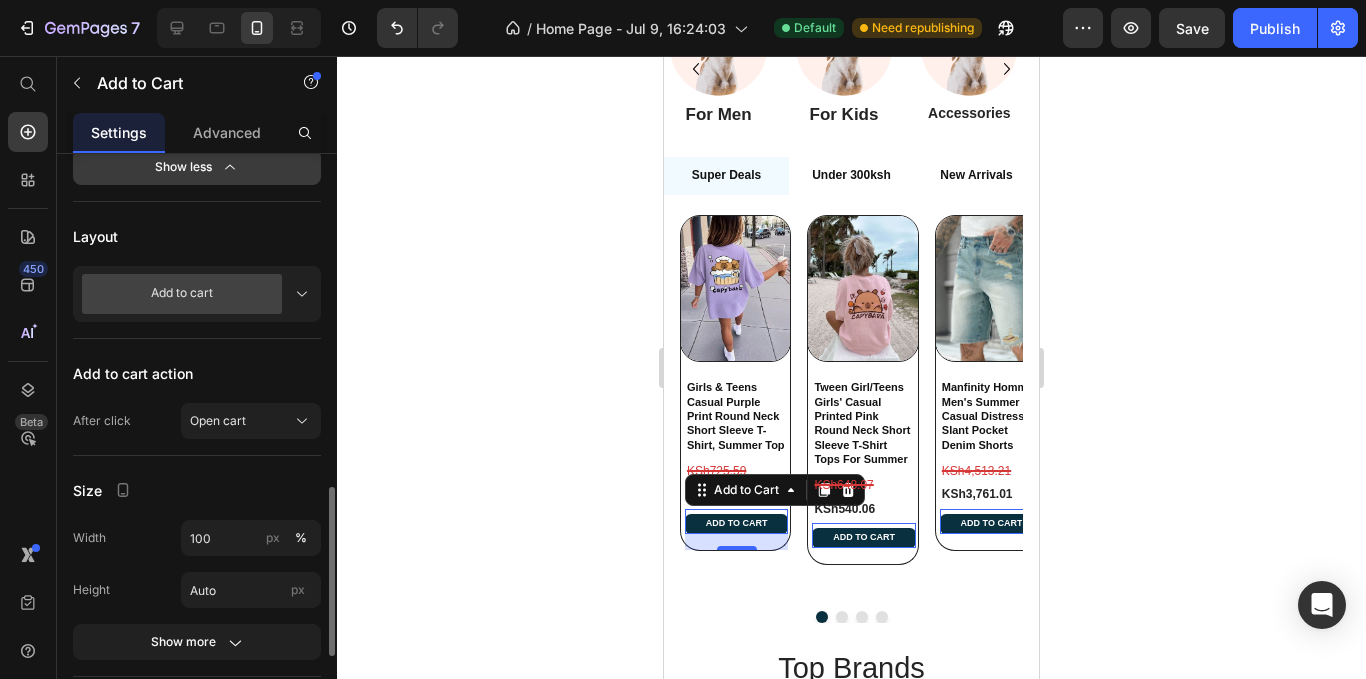 scroll, scrollTop: 800, scrollLeft: 0, axis: vertical 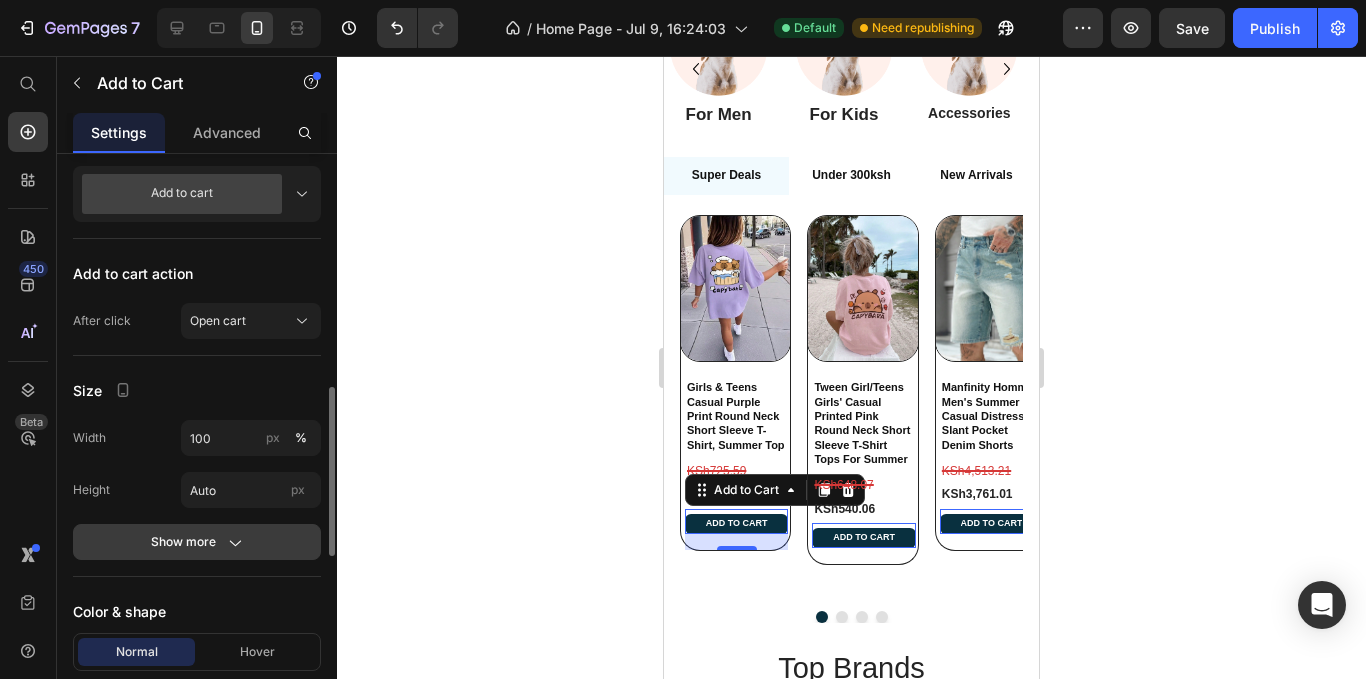 click on "Show more" at bounding box center [197, 542] 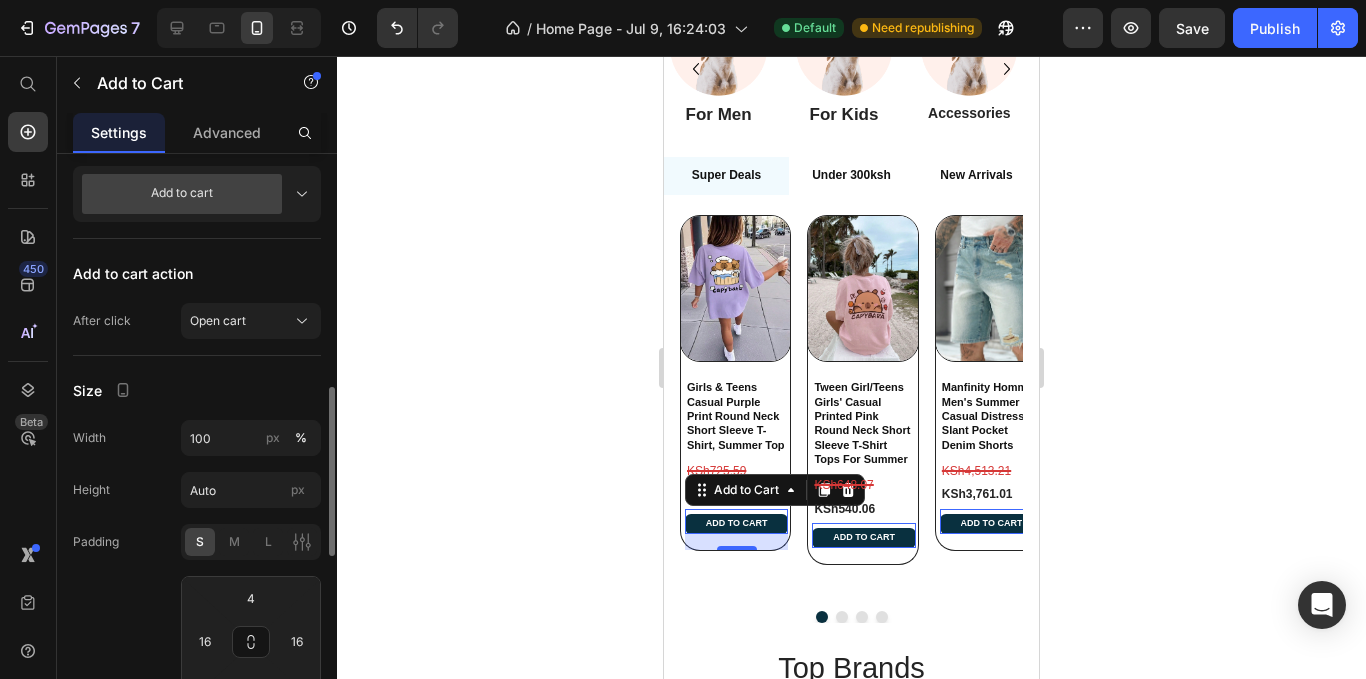 scroll, scrollTop: 900, scrollLeft: 0, axis: vertical 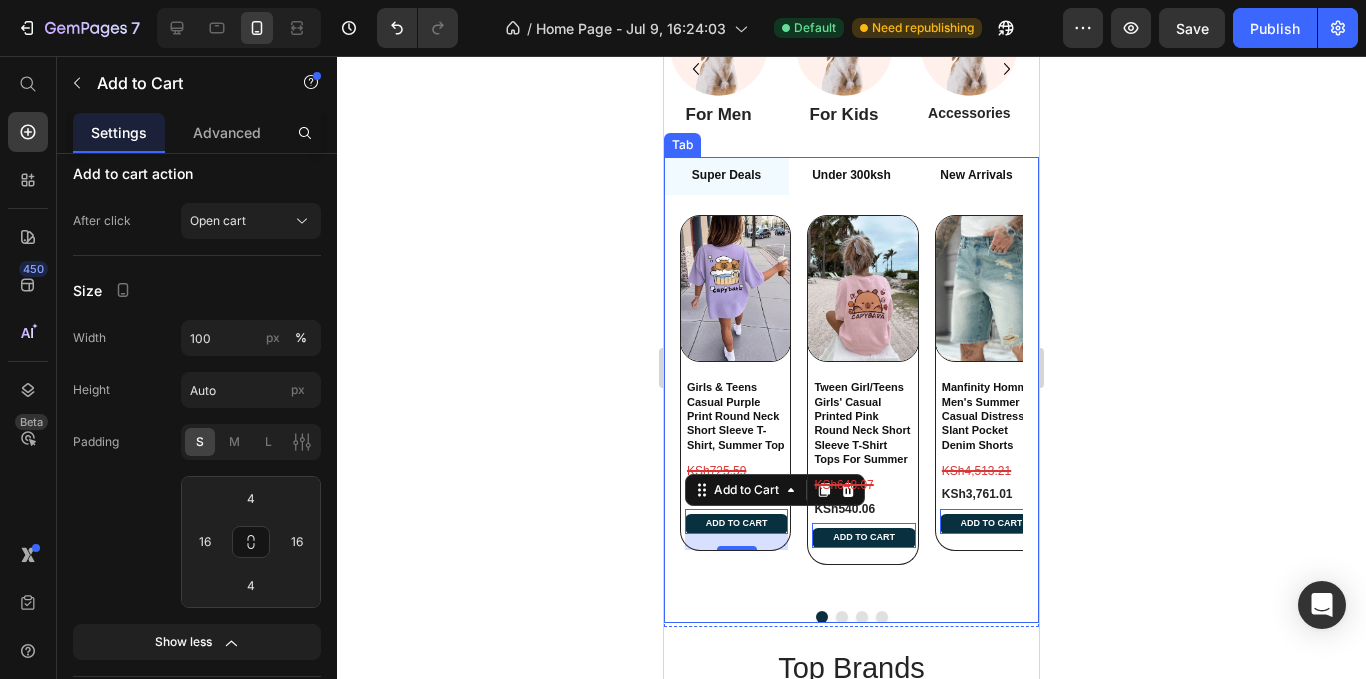 click on "Under 300ksh" at bounding box center (851, 176) 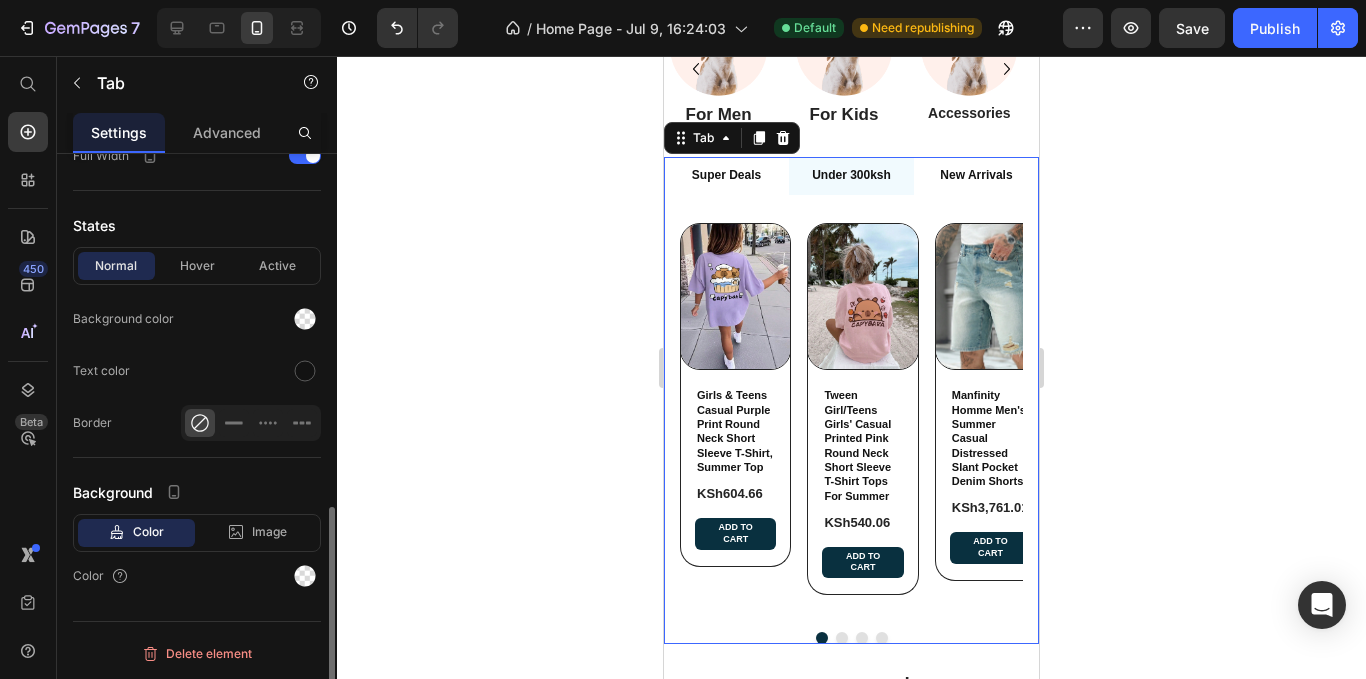 scroll, scrollTop: 0, scrollLeft: 0, axis: both 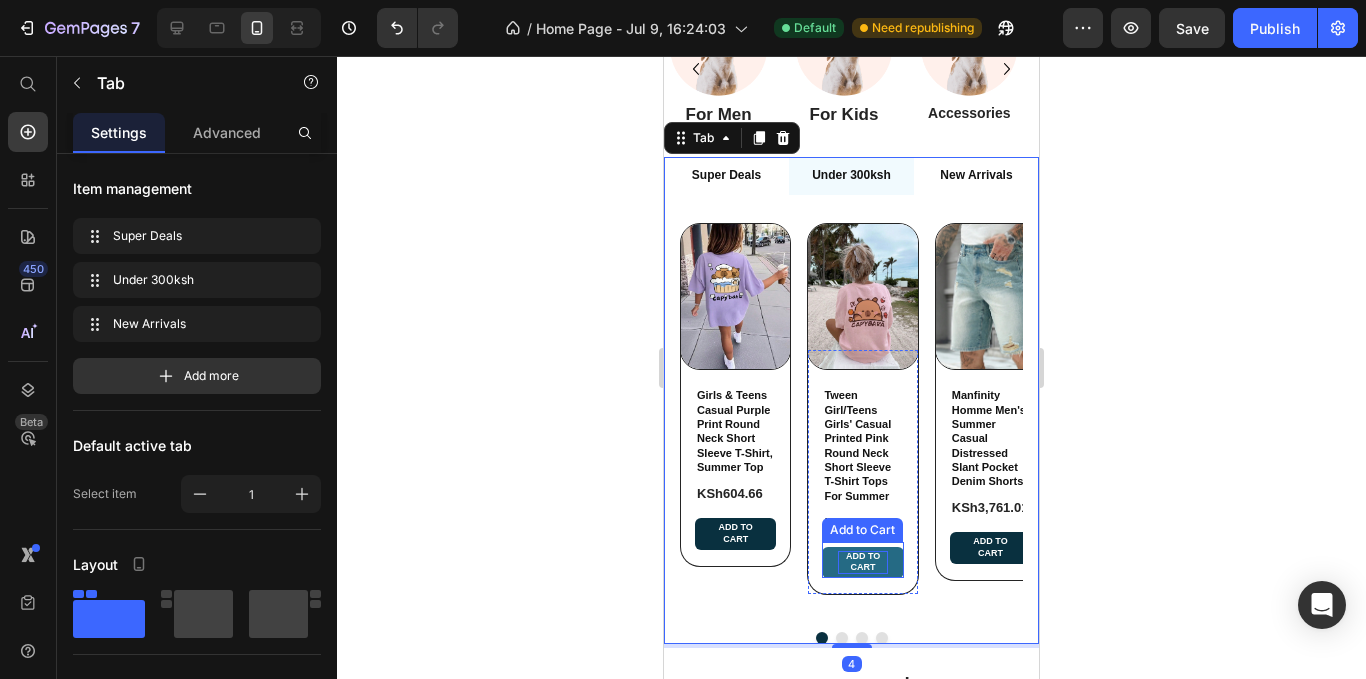 click on "Add to cart" at bounding box center [862, 562] 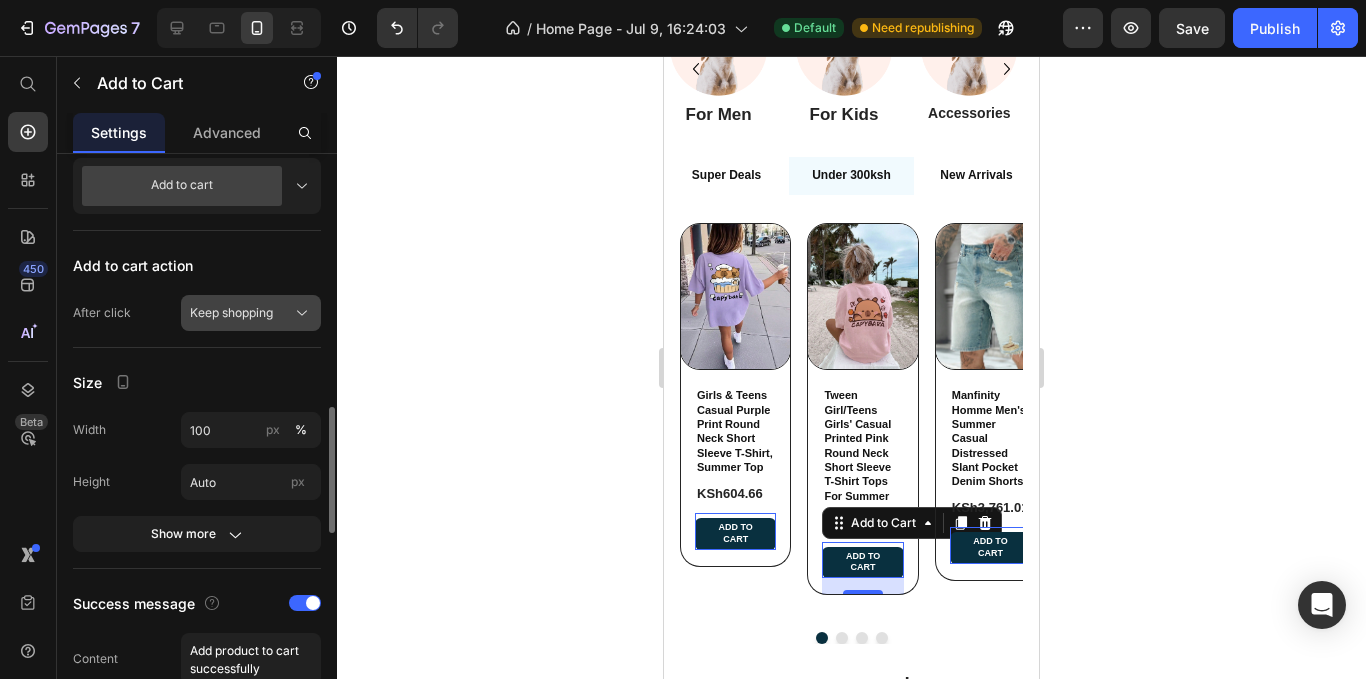 scroll, scrollTop: 700, scrollLeft: 0, axis: vertical 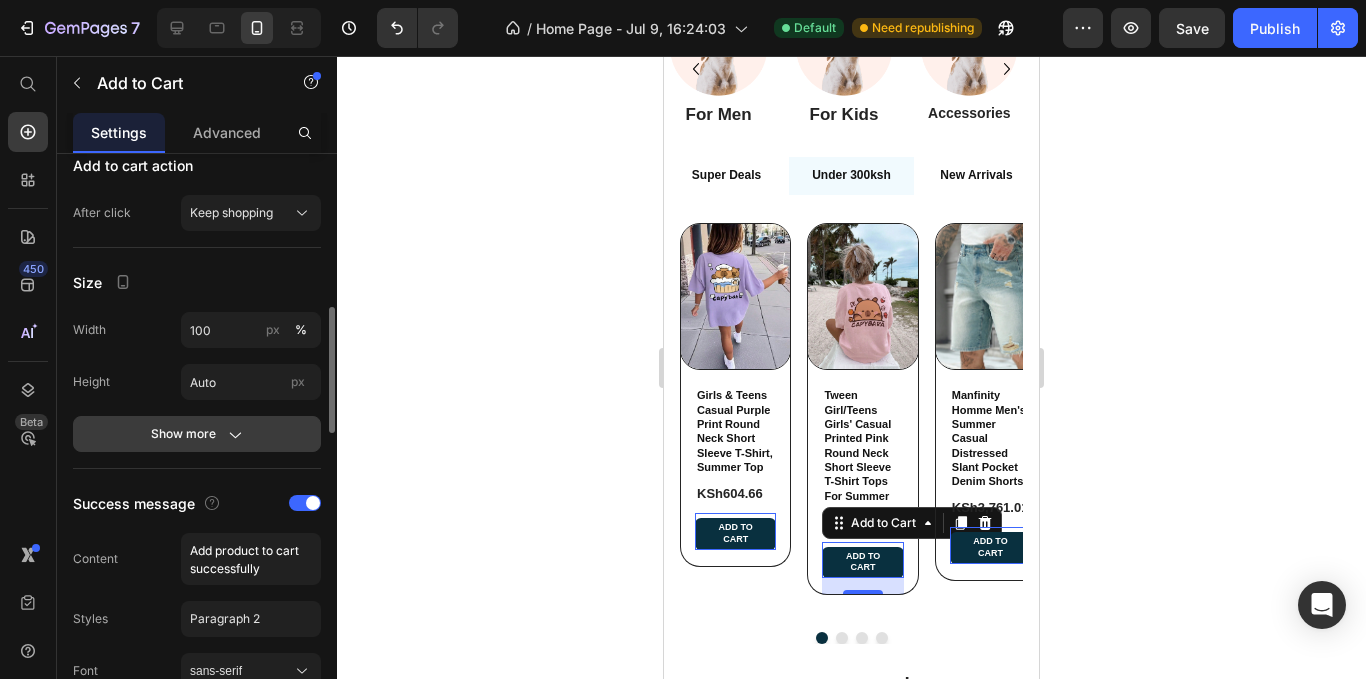 click on "Show more" 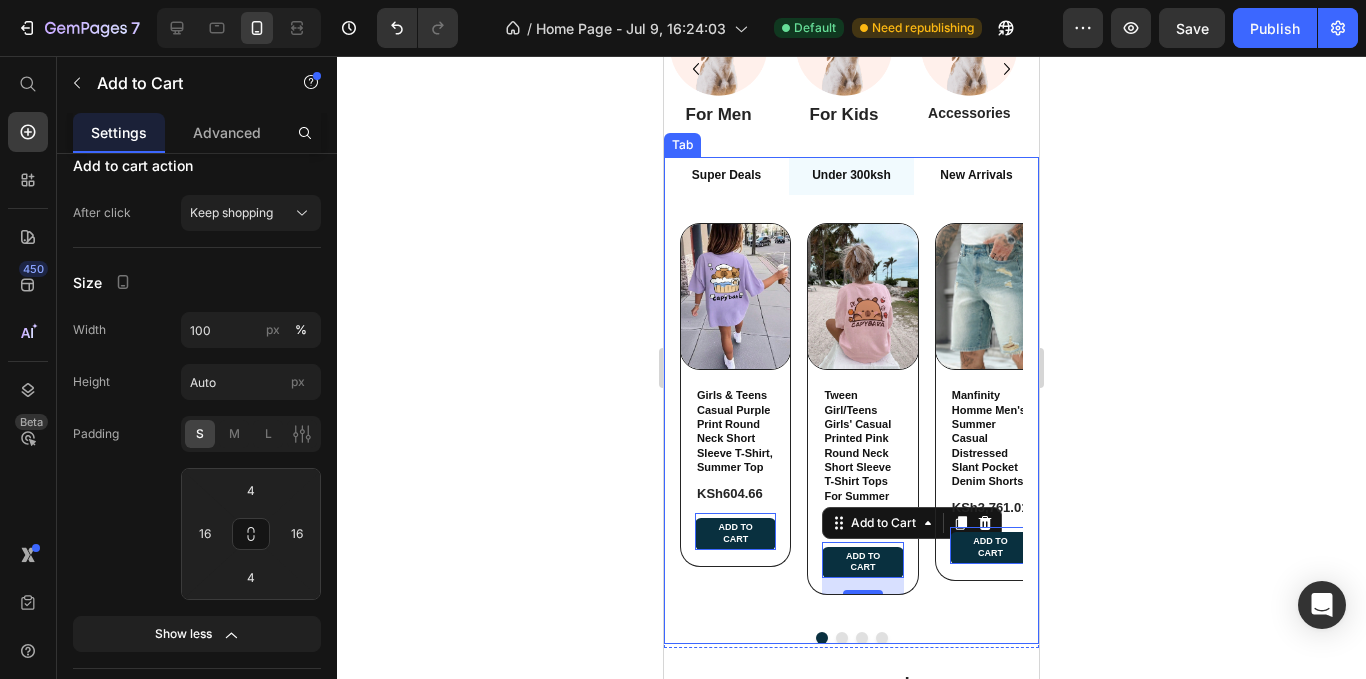 click on "New Arrivals" at bounding box center [976, 176] 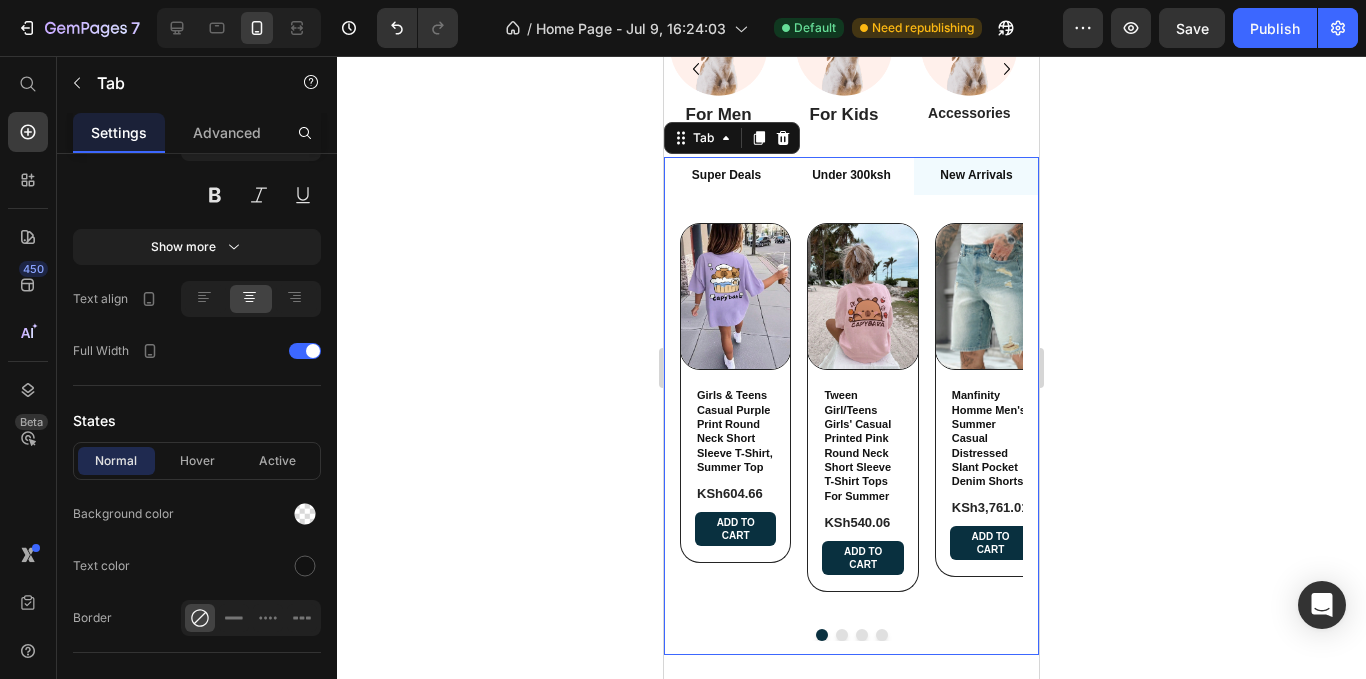 scroll, scrollTop: 0, scrollLeft: 0, axis: both 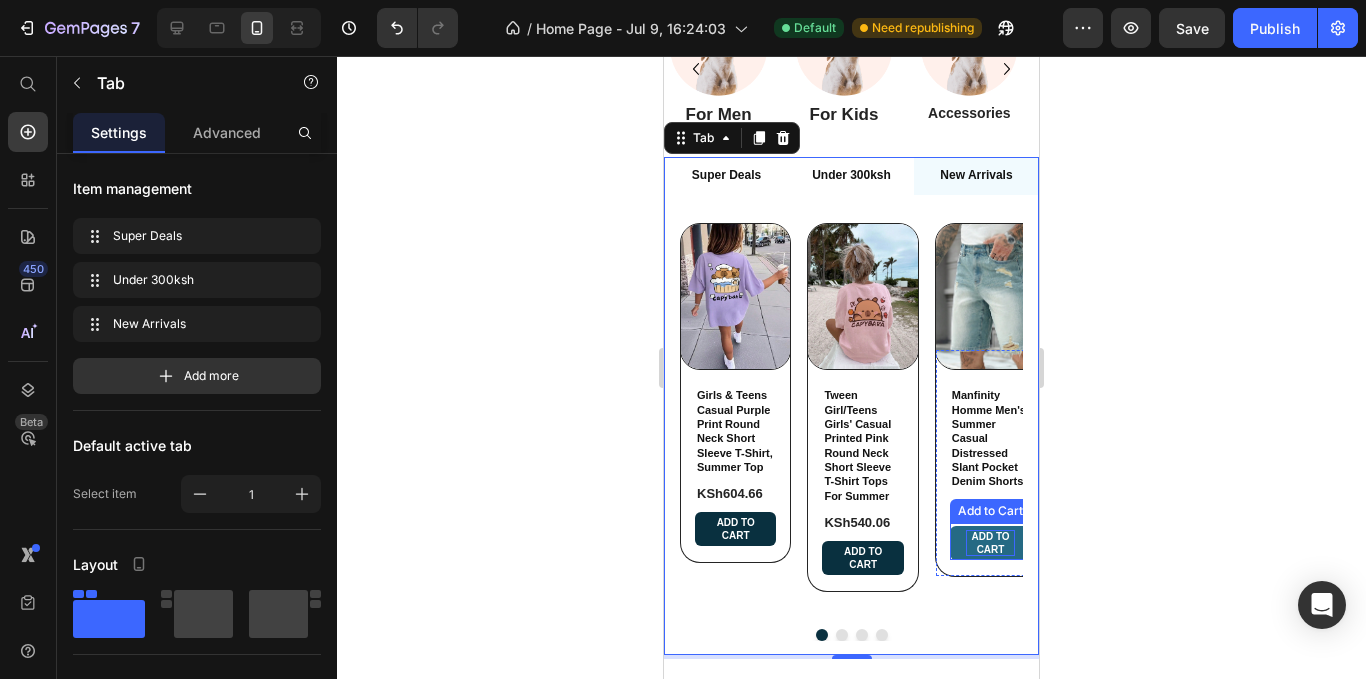 click on "Add to cart" at bounding box center [990, 543] 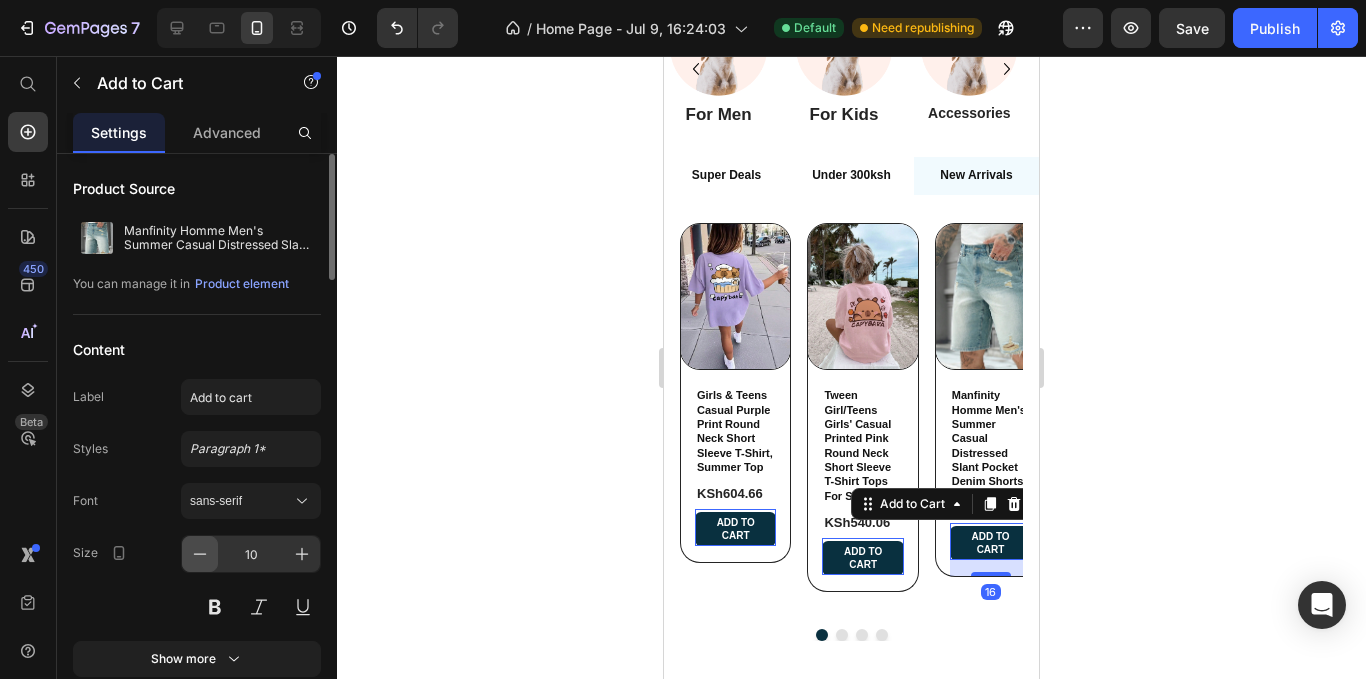 click 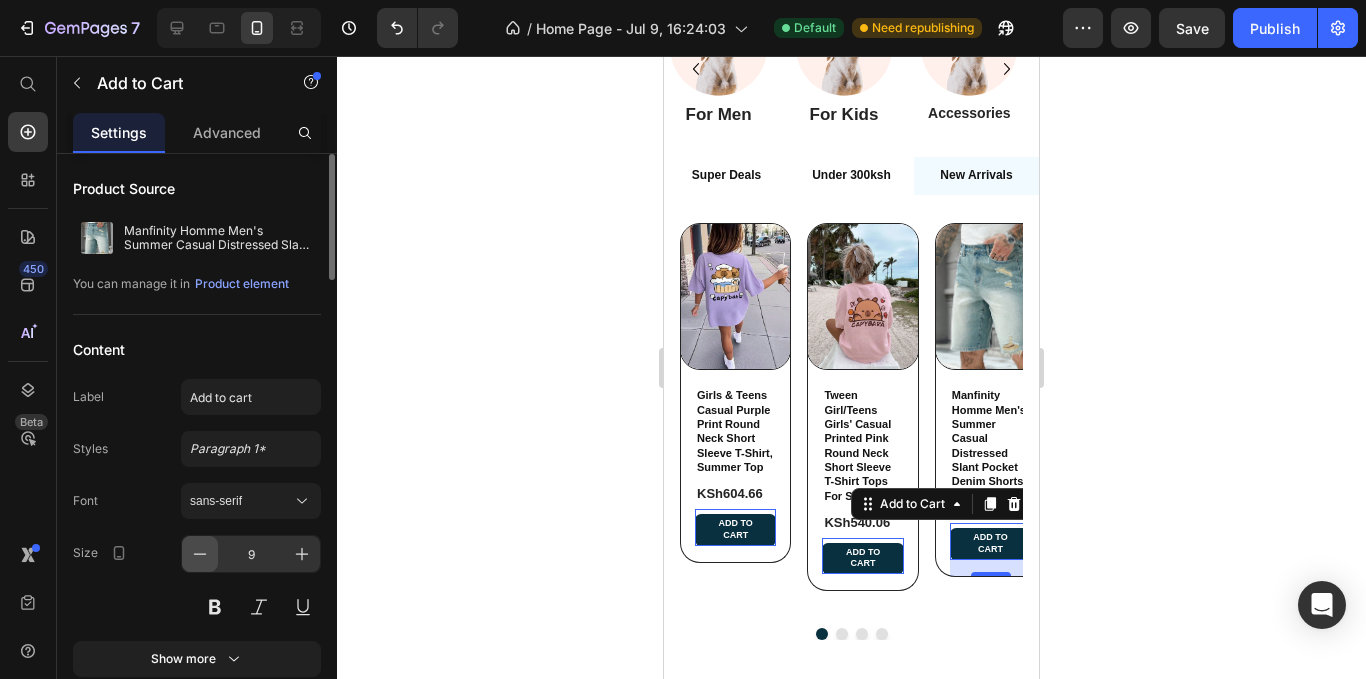 scroll, scrollTop: 100, scrollLeft: 0, axis: vertical 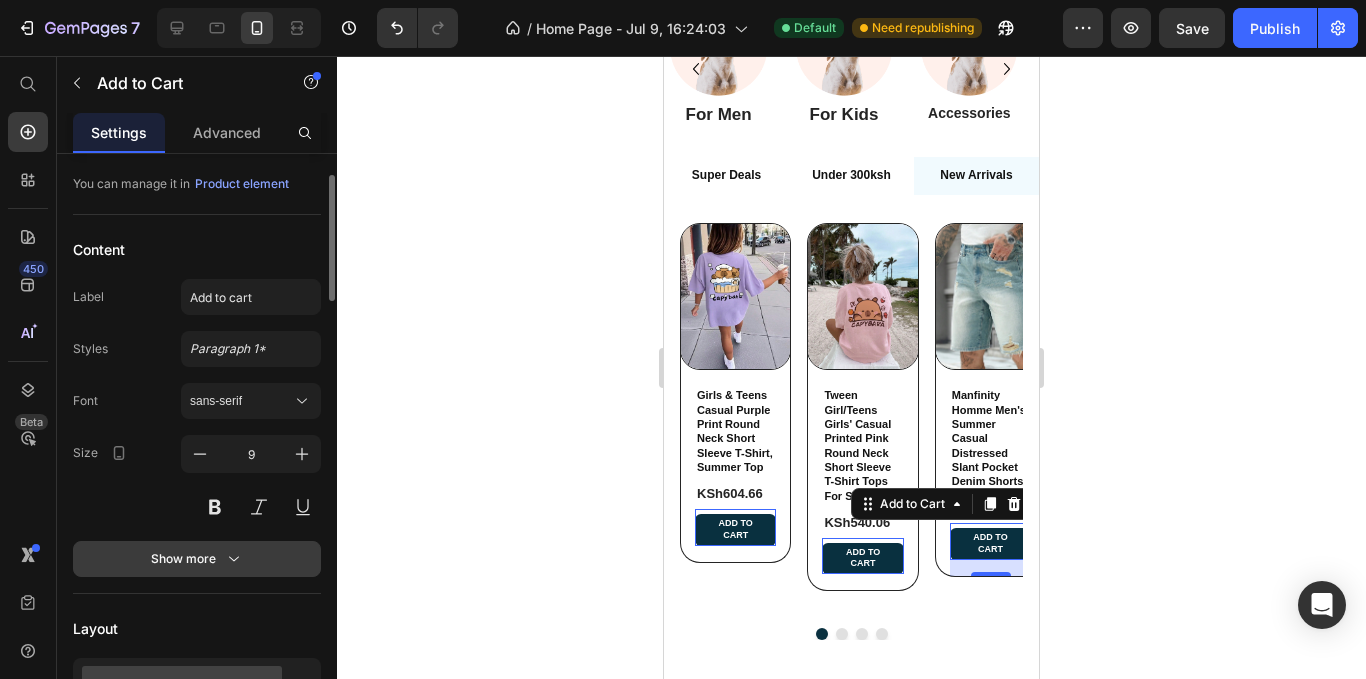 click on "Show more" at bounding box center [197, 559] 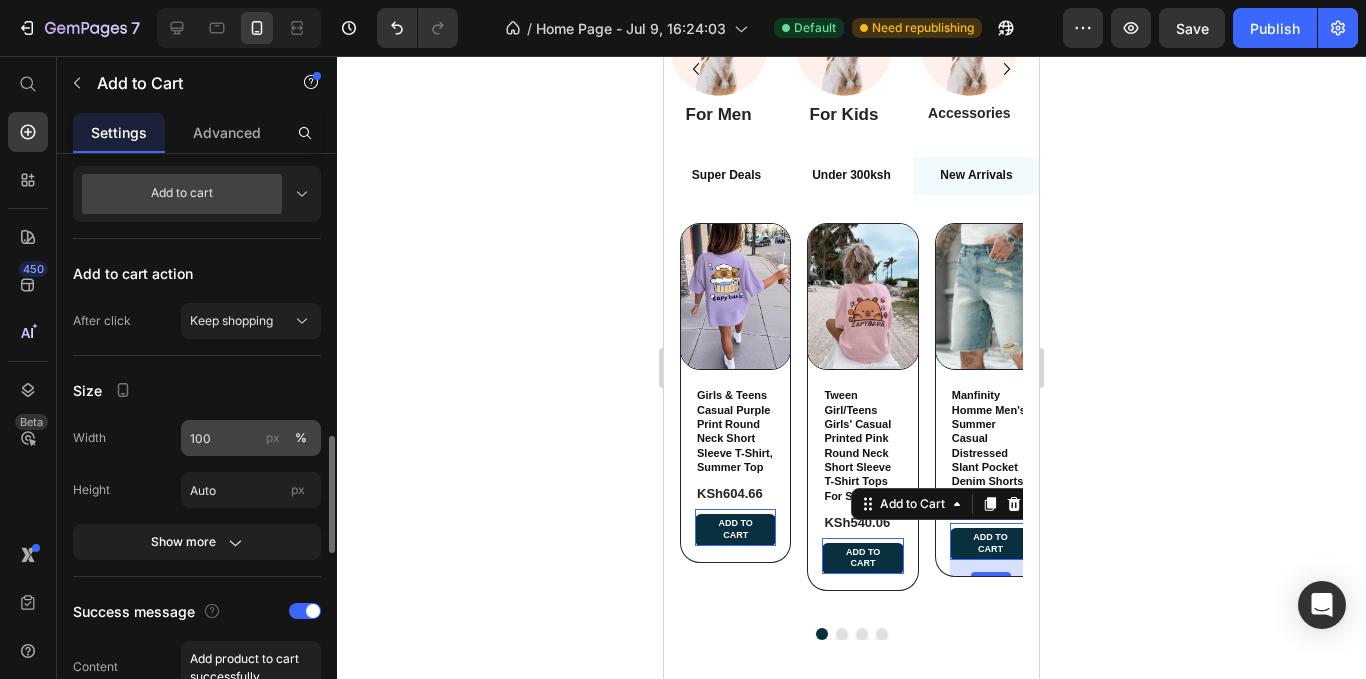scroll, scrollTop: 900, scrollLeft: 0, axis: vertical 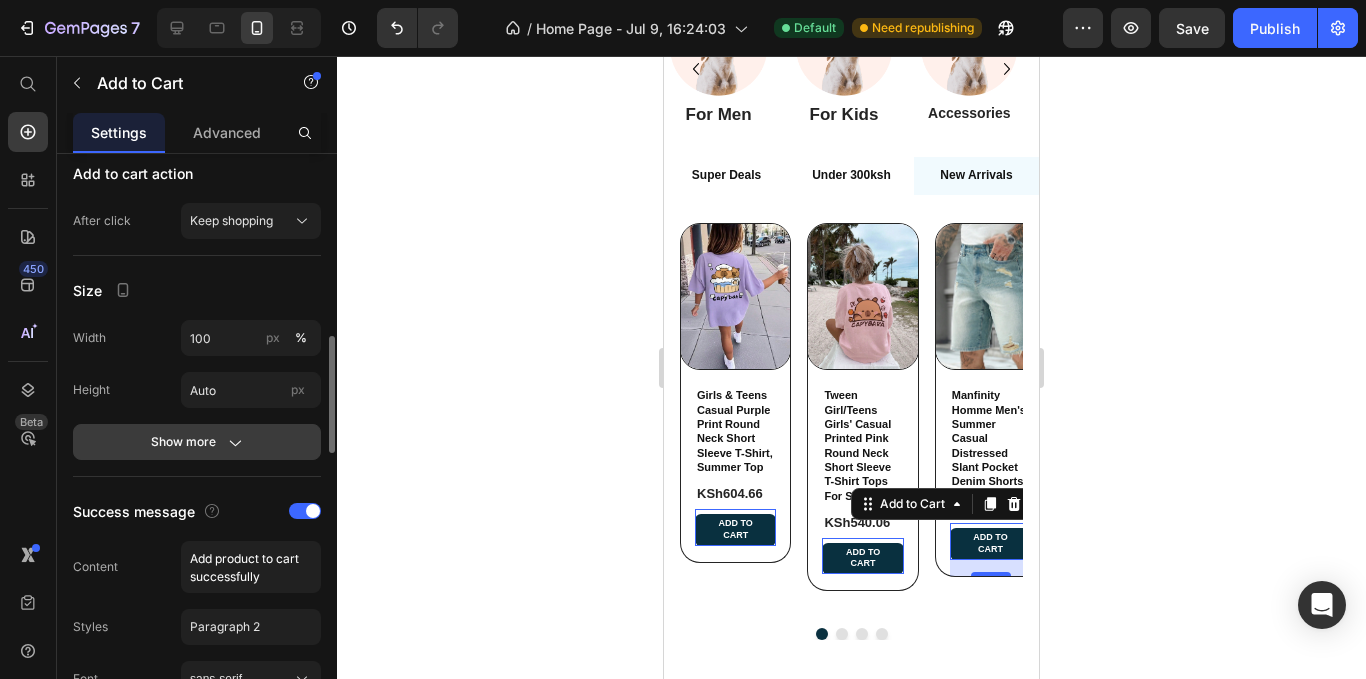 click on "Show more" 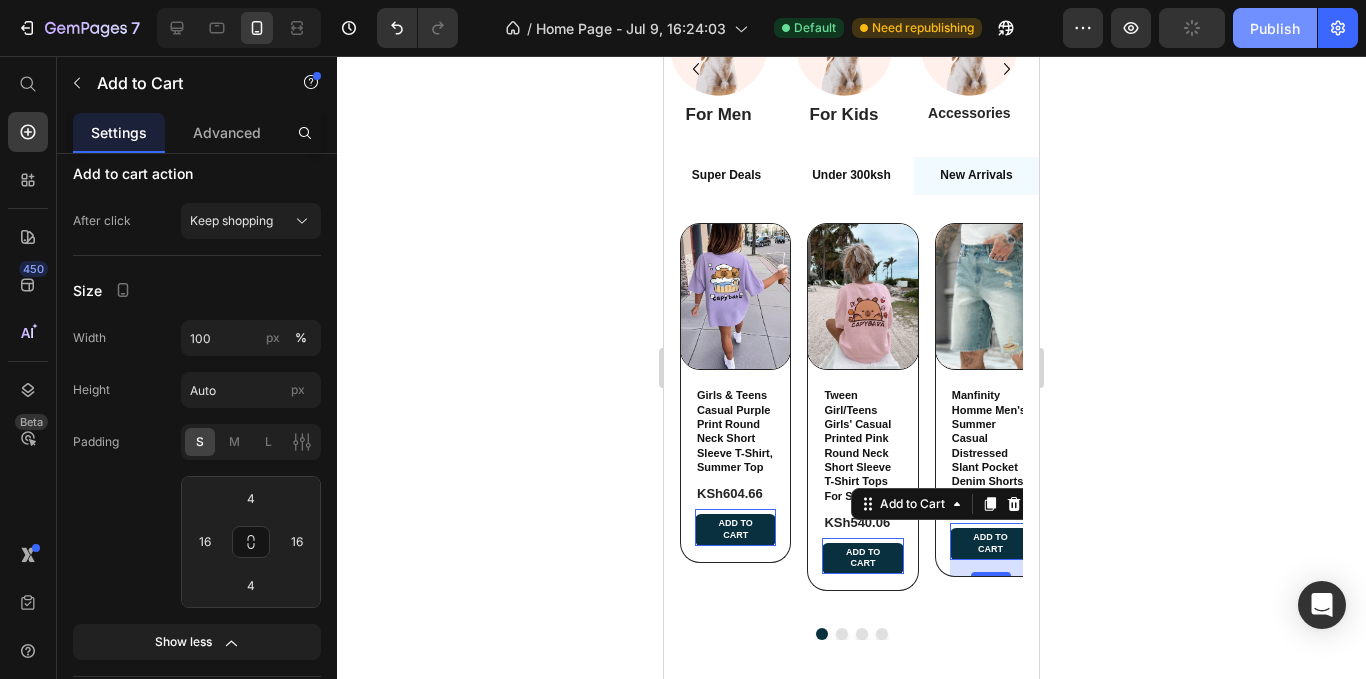 click on "Publish" at bounding box center [1275, 28] 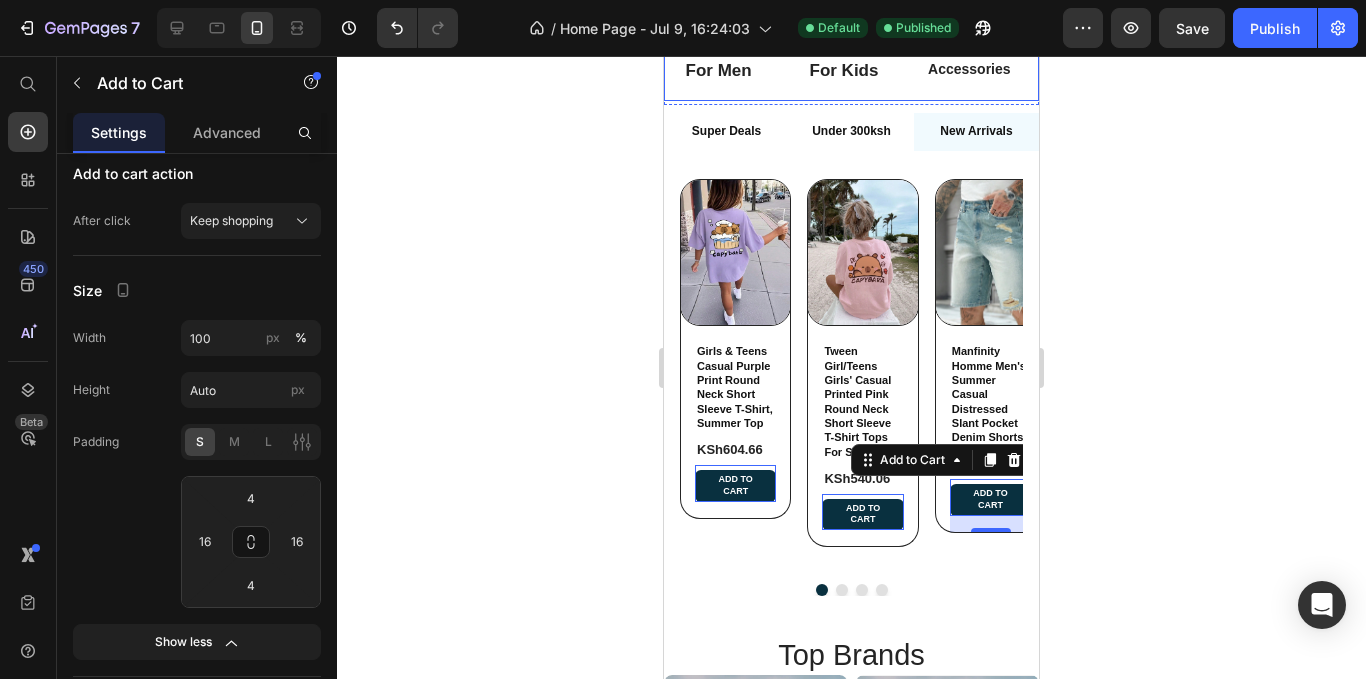 scroll, scrollTop: 1000, scrollLeft: 0, axis: vertical 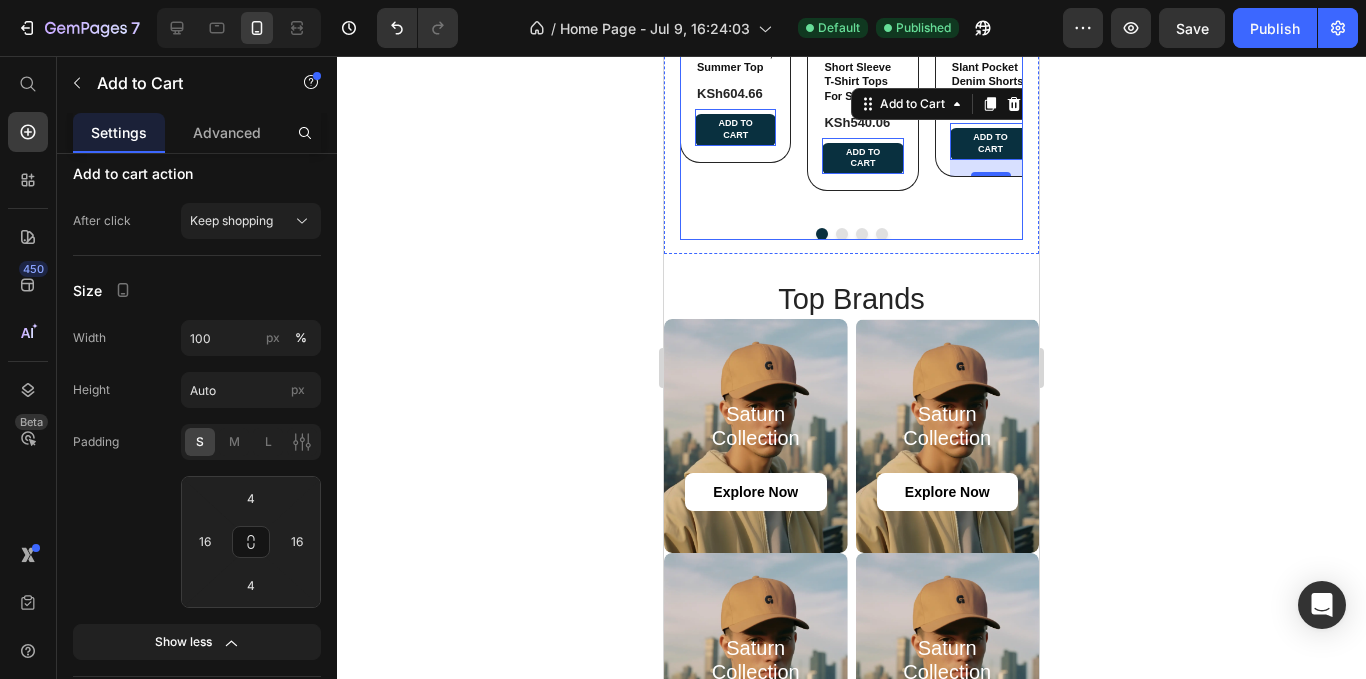 click on "Product Images Girls & Teens Casual Purple Print Round Neck Short Sleeve T-Shirt, Summer Top Product Title KSh604.66 Product Price Add to cart Add to Cart   0 Row Row Product Images Tween Girl/Teens Girls' Casual Printed Pink Round Neck Short Sleeve T-Shirt Tops For Summer Product Title KSh540.06 Product Price Add to cart Add to Cart   0 Row Row Product Images Manfinity Homme Men's Summer Casual Distressed Slant Pocket Denim Shorts Product Title KSh3,761.01 Product Price Add to cart Add to Cart   16 Row Row Product Images ROMWE MEN Street Life Men's Five-Pointed Star Frayed Pocket Casual Loose Fit Denim Shorts Jorts Product Title KSh3,118.89 Product Price Add to cart Add to Cart   0 Row Row" at bounding box center (851, 31) 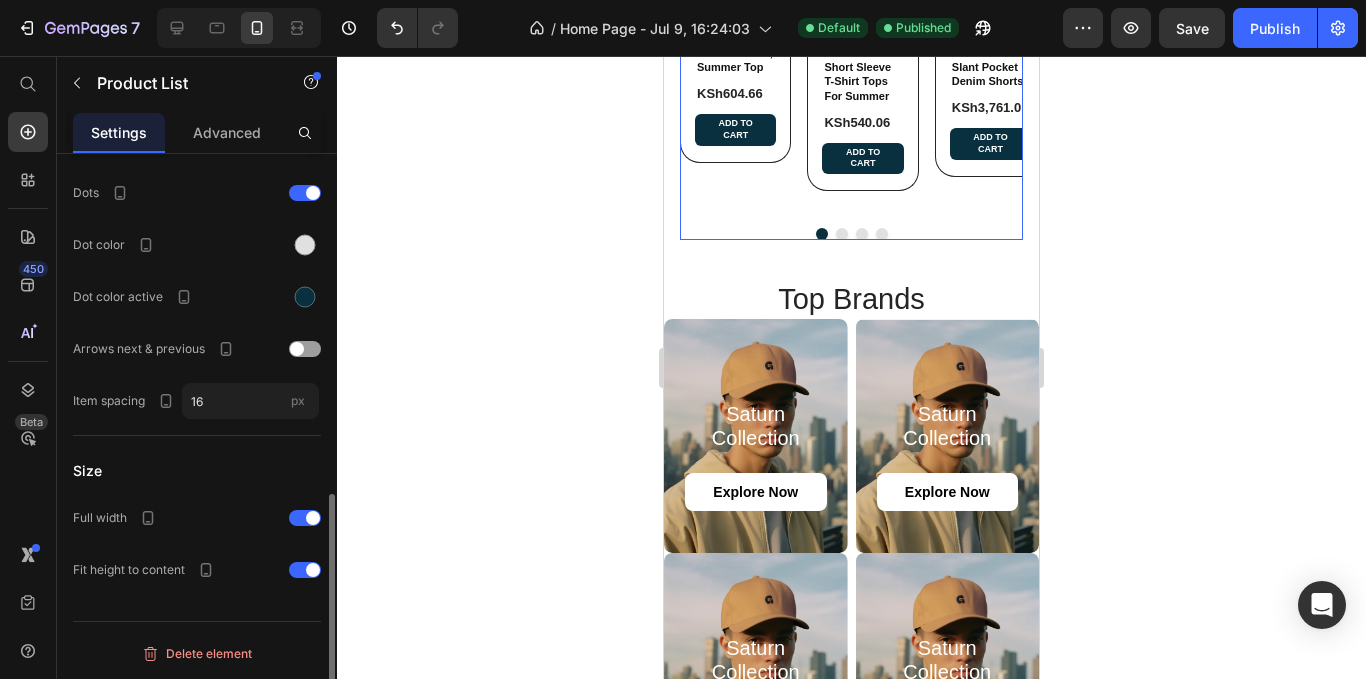 scroll, scrollTop: 0, scrollLeft: 0, axis: both 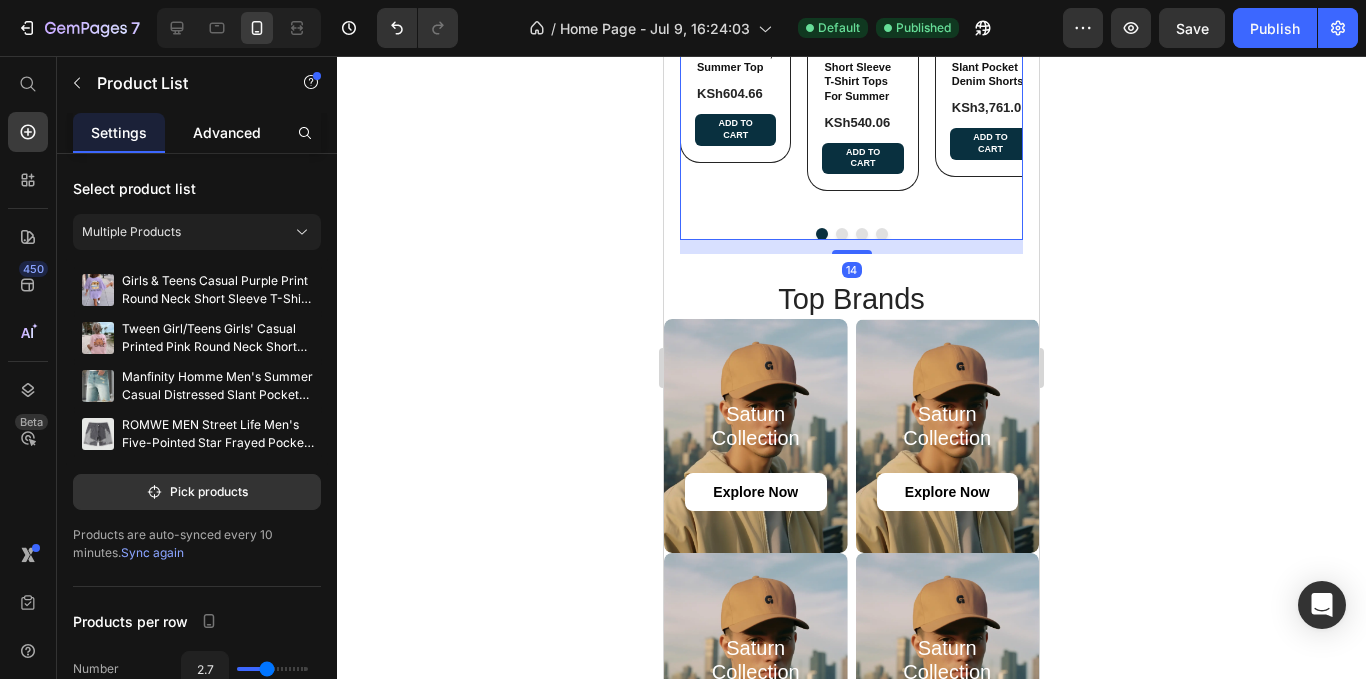 click on "Advanced" at bounding box center [227, 132] 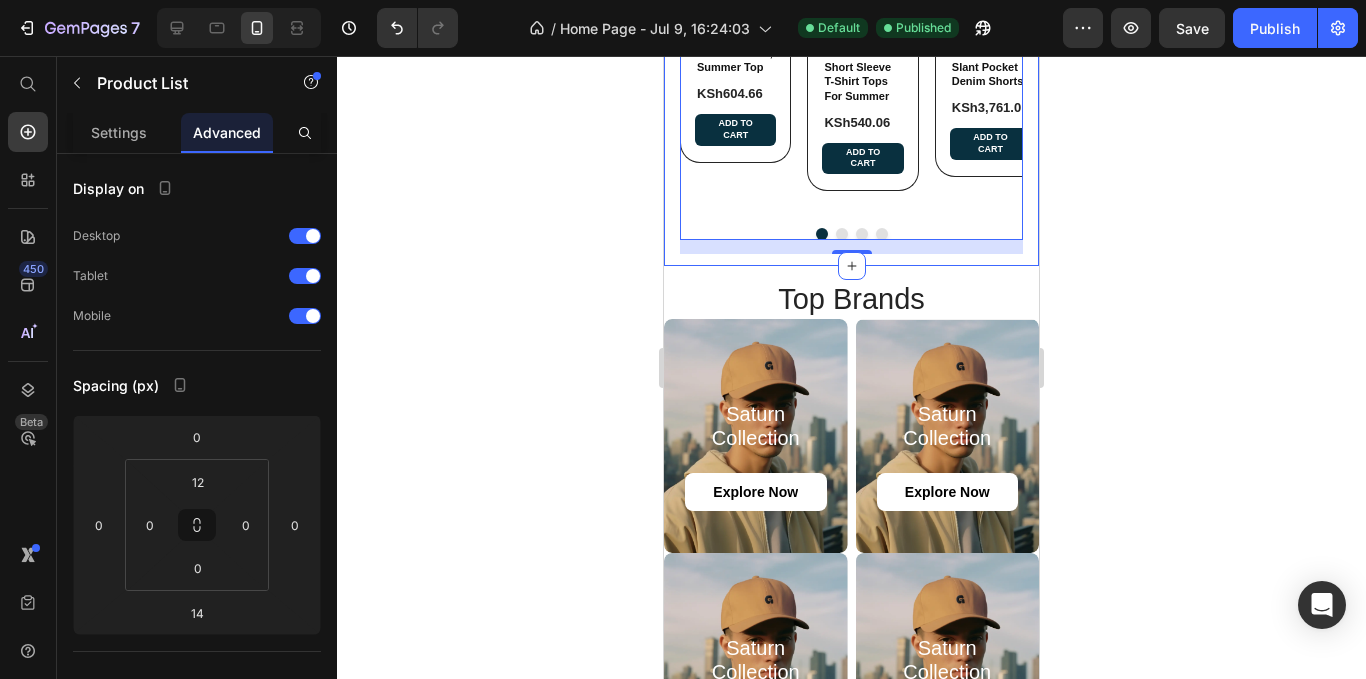 click on "Super Deals Under 300ksh New Arrivals Product Images Girls & Teens Casual Purple Print Round Neck Short Sleeve T-Shirt, Summer Top Product Title KSh725.59 Product Price KSh604.66 Product Price Add to cart Add to Cart Row Row Product Images Tween Girl/Teens Girls' Casual Printed Pink Round Neck Short Sleeve T-Shirt Tops For Summer Product Title KSh648.07 Product Price KSh540.06 Product Price Add to cart Add to Cart Row Row Product Images Manfinity Homme Men's Summer Casual Distressed Slant Pocket Denim Shorts Product Title KSh4,513.21 Product Price KSh3,761.01 Product Price Add to cart Add to Cart Row Row Product Images ROMWE MEN Street Life Men's Five-Pointed Star Frayed Pocket Casual Loose Fit Denim Shorts Jorts Product Title KSh3,742.67 Product Price KSh3,118.89 Product Price Add to cart Add to Cart Row Row Product List Product Images Girls & Teens Casual Purple Print Round Neck Short Sleeve T-Shirt, Summer Top Product Title KSh604.66 Product Price Add to cart Add to Cart Row Row Product Images KSh540.06" at bounding box center [851, 7] 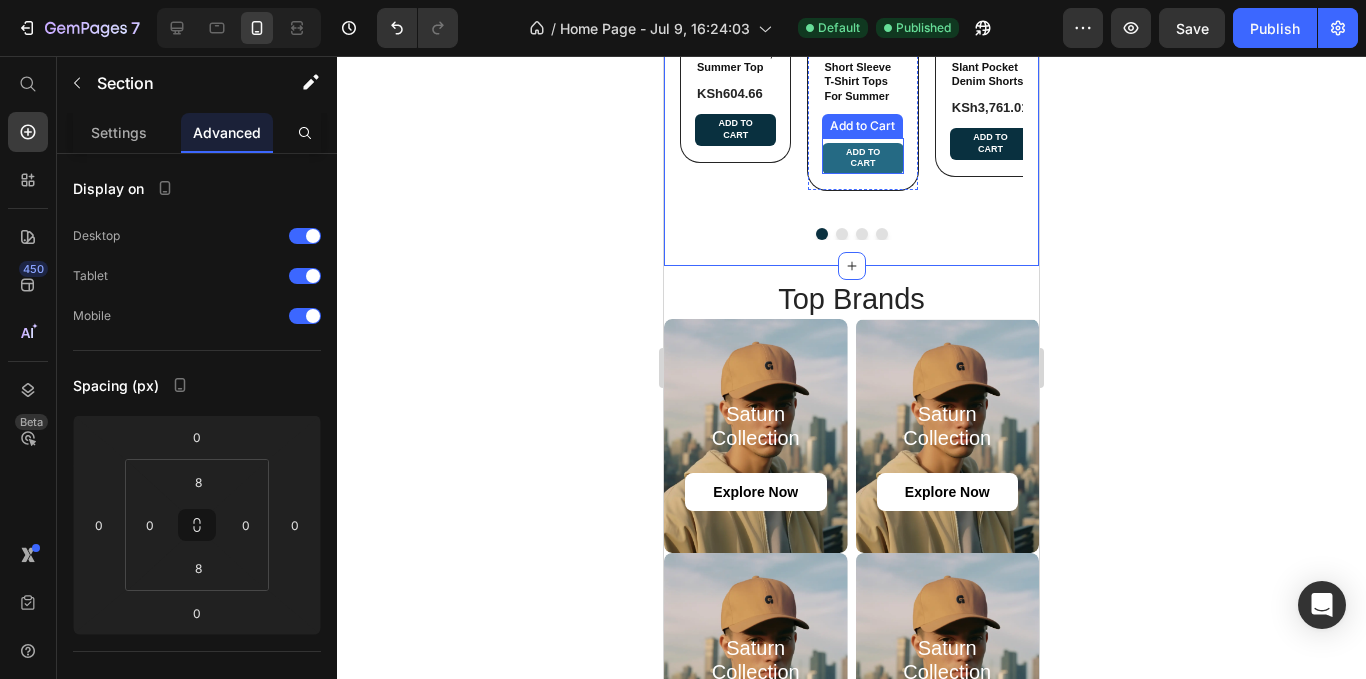 click on "Add to cart" at bounding box center [862, 158] 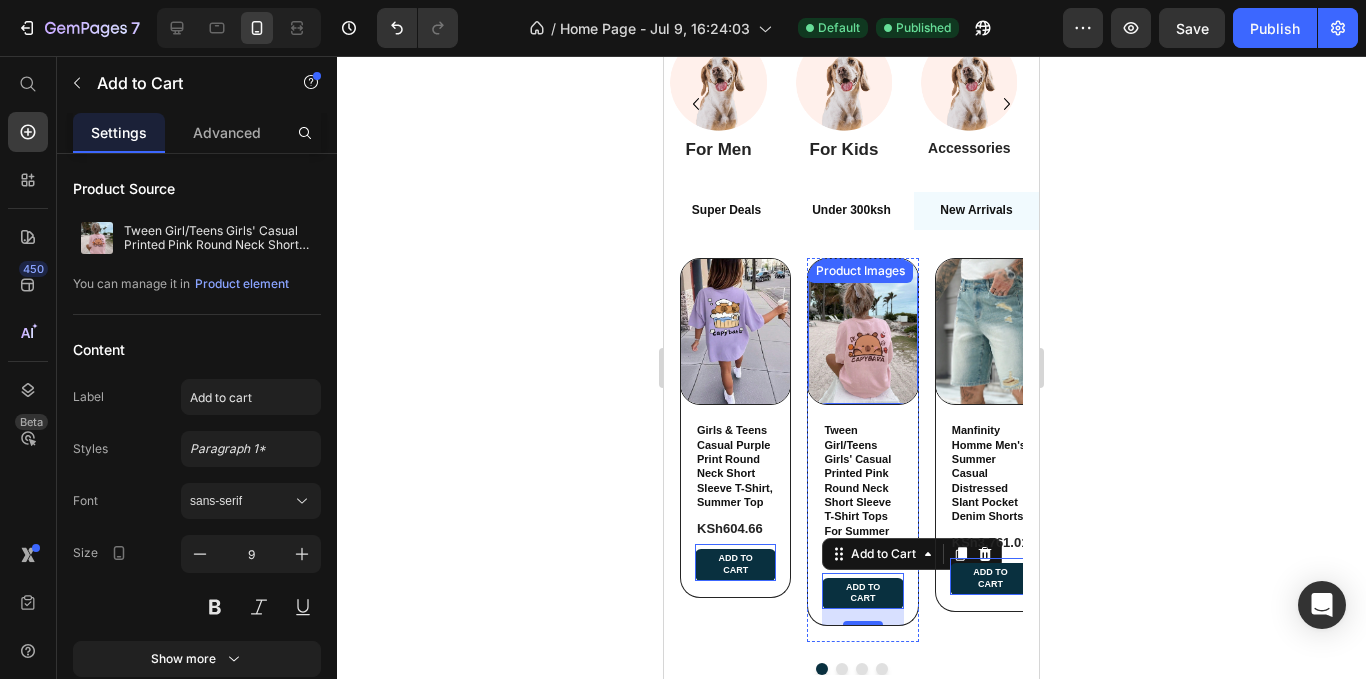 scroll, scrollTop: 900, scrollLeft: 0, axis: vertical 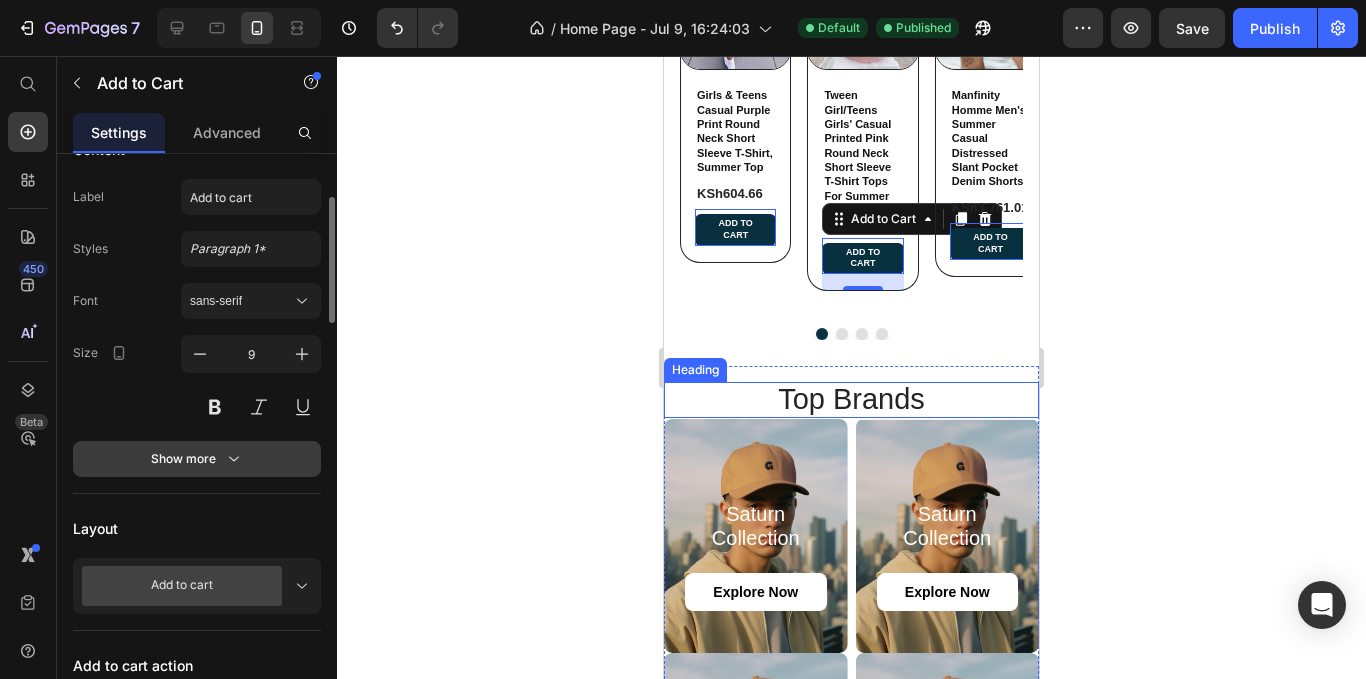 click on "Show more" at bounding box center [197, 459] 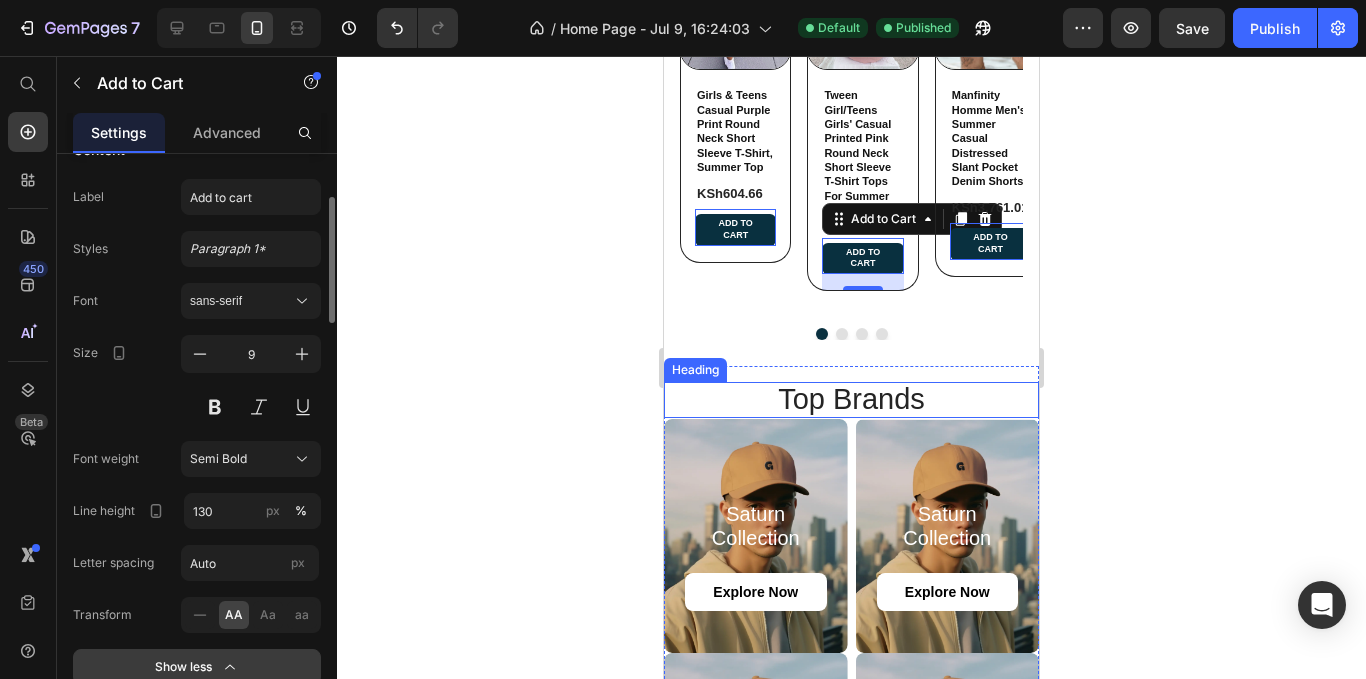scroll, scrollTop: 300, scrollLeft: 0, axis: vertical 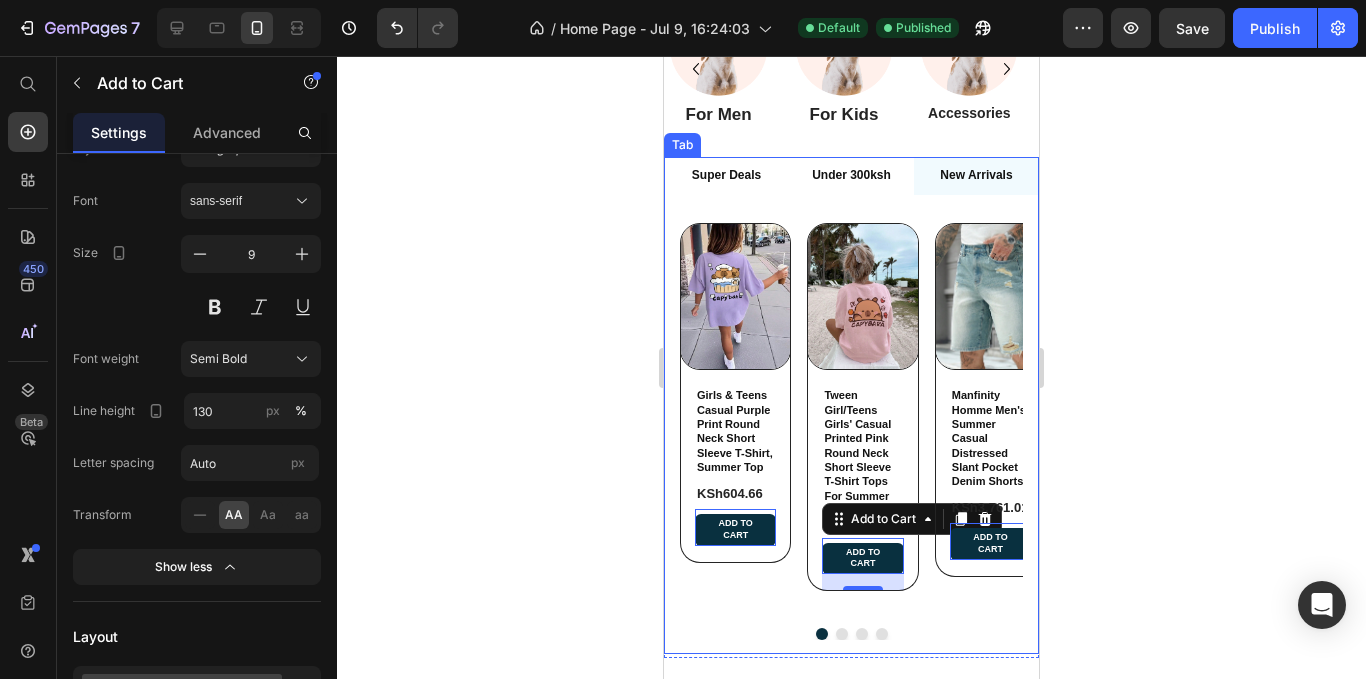 click on "Super Deals" at bounding box center [726, 176] 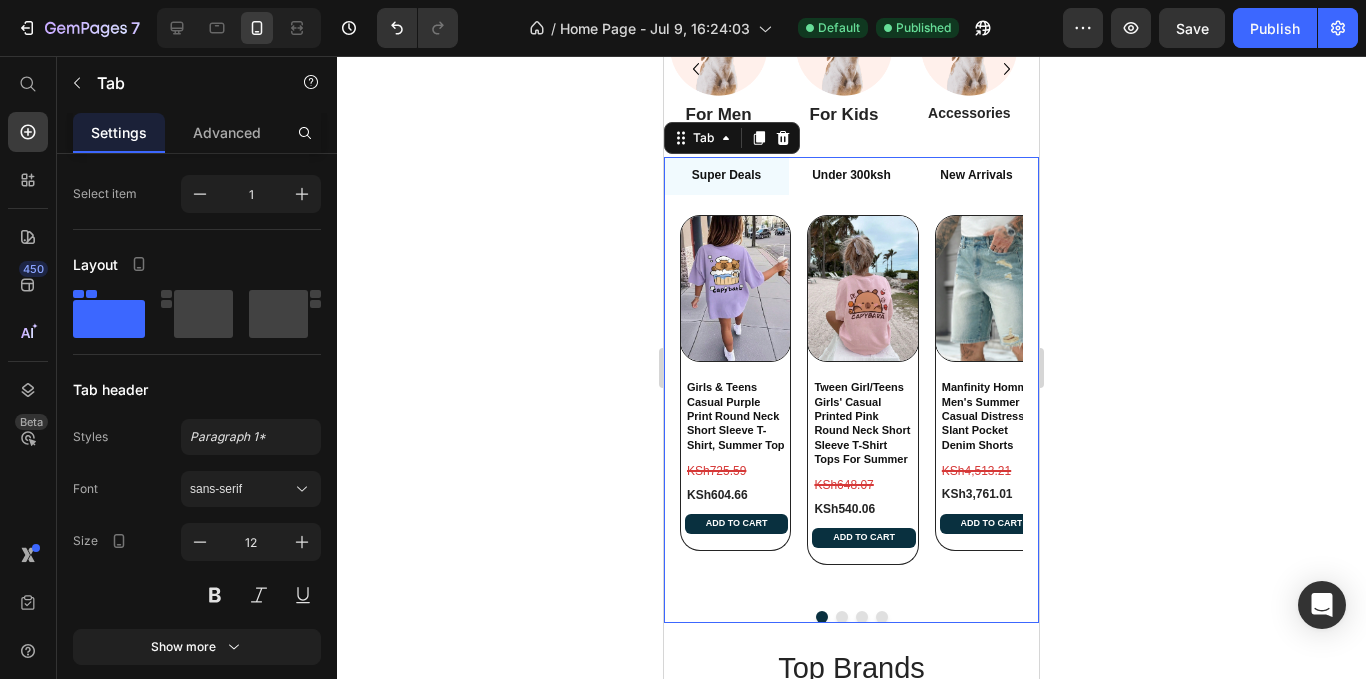 scroll, scrollTop: 0, scrollLeft: 0, axis: both 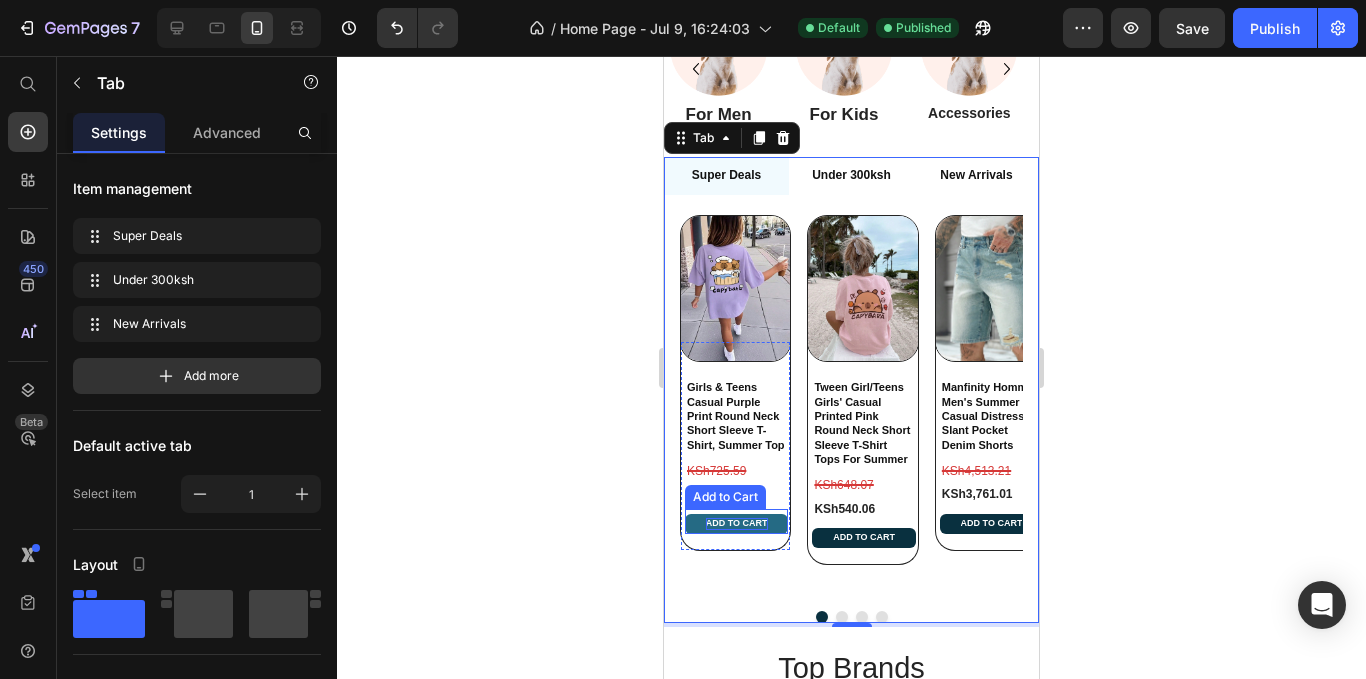 click on "Add to cart" at bounding box center (737, 524) 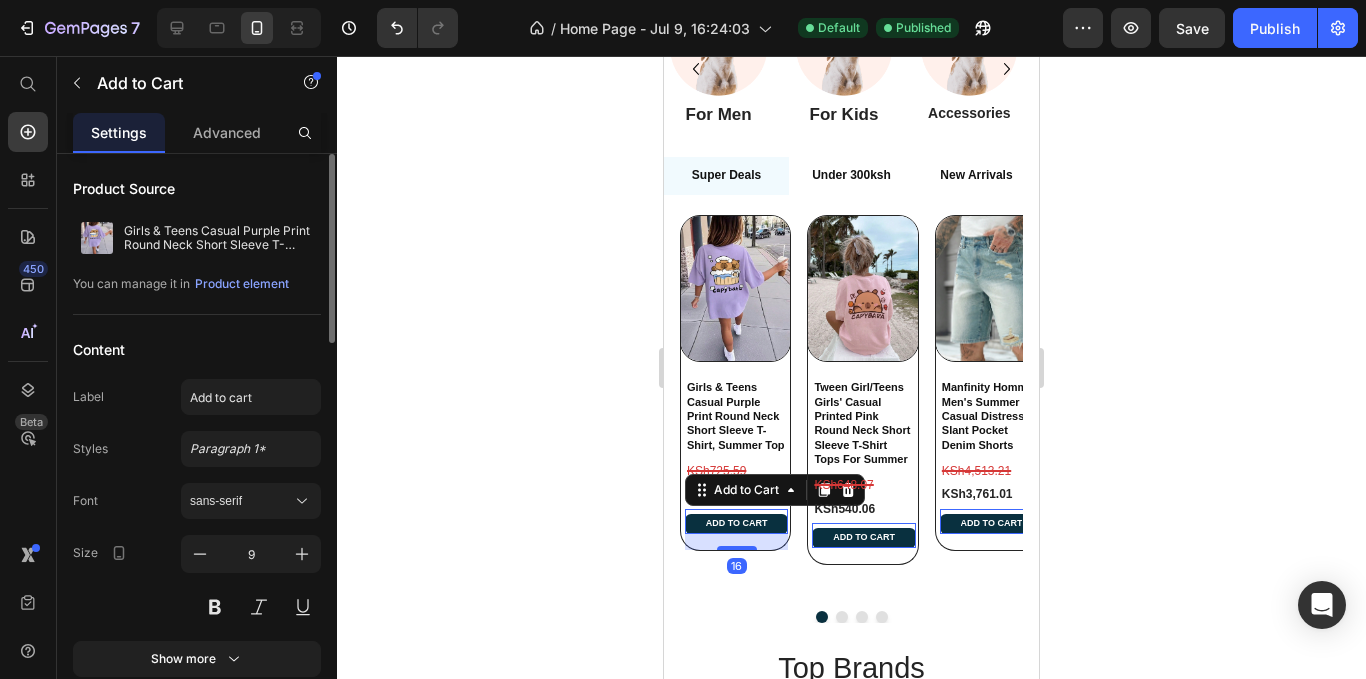 scroll, scrollTop: 100, scrollLeft: 0, axis: vertical 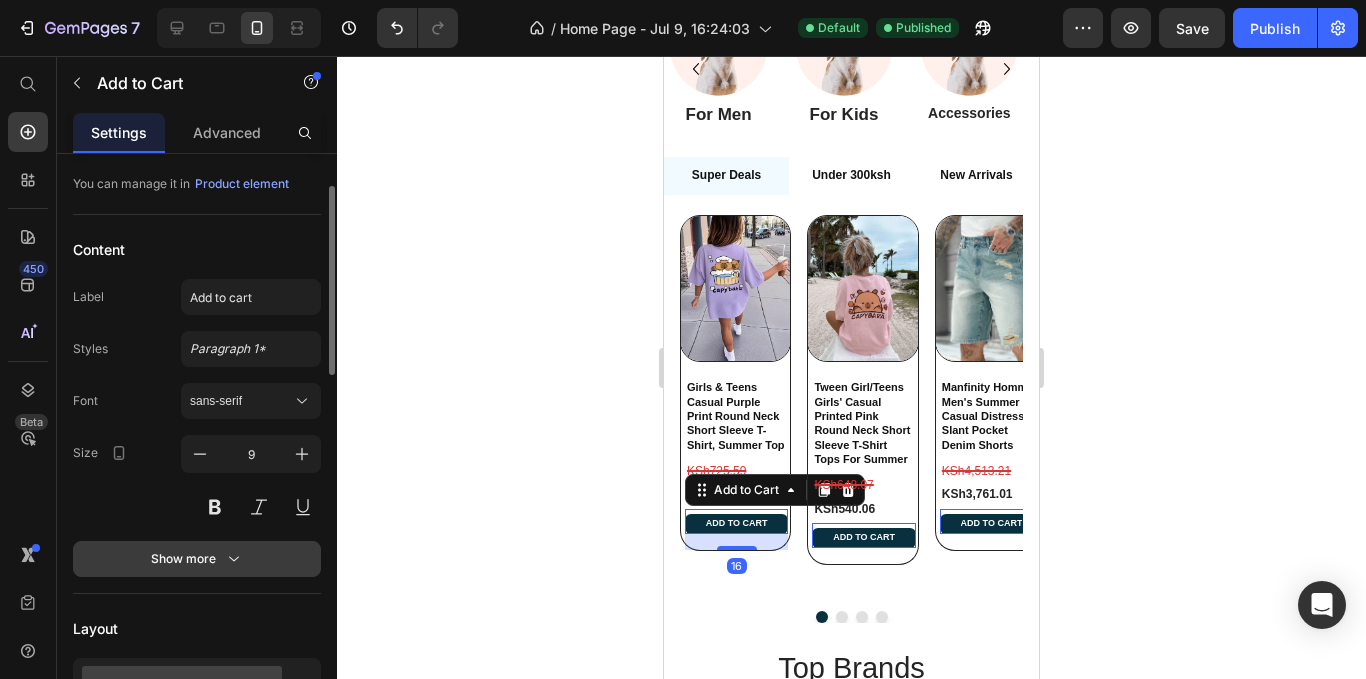 click on "Show more" at bounding box center (197, 559) 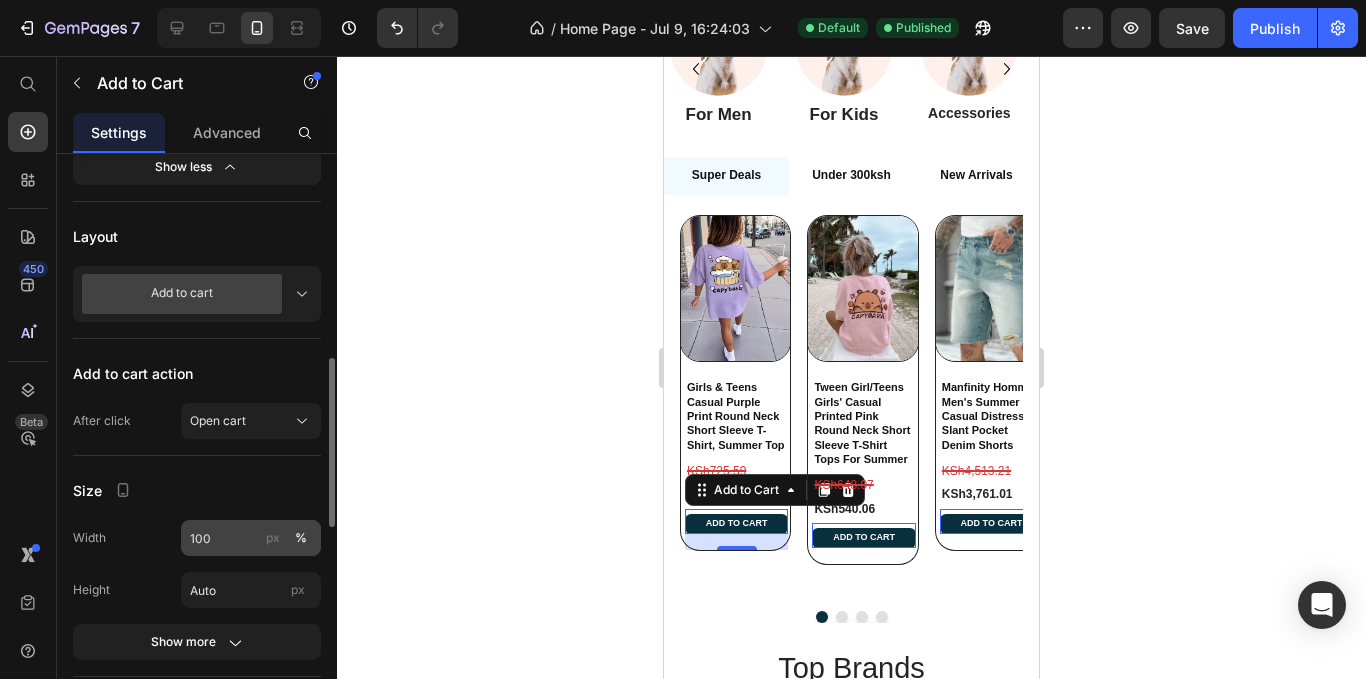 scroll, scrollTop: 800, scrollLeft: 0, axis: vertical 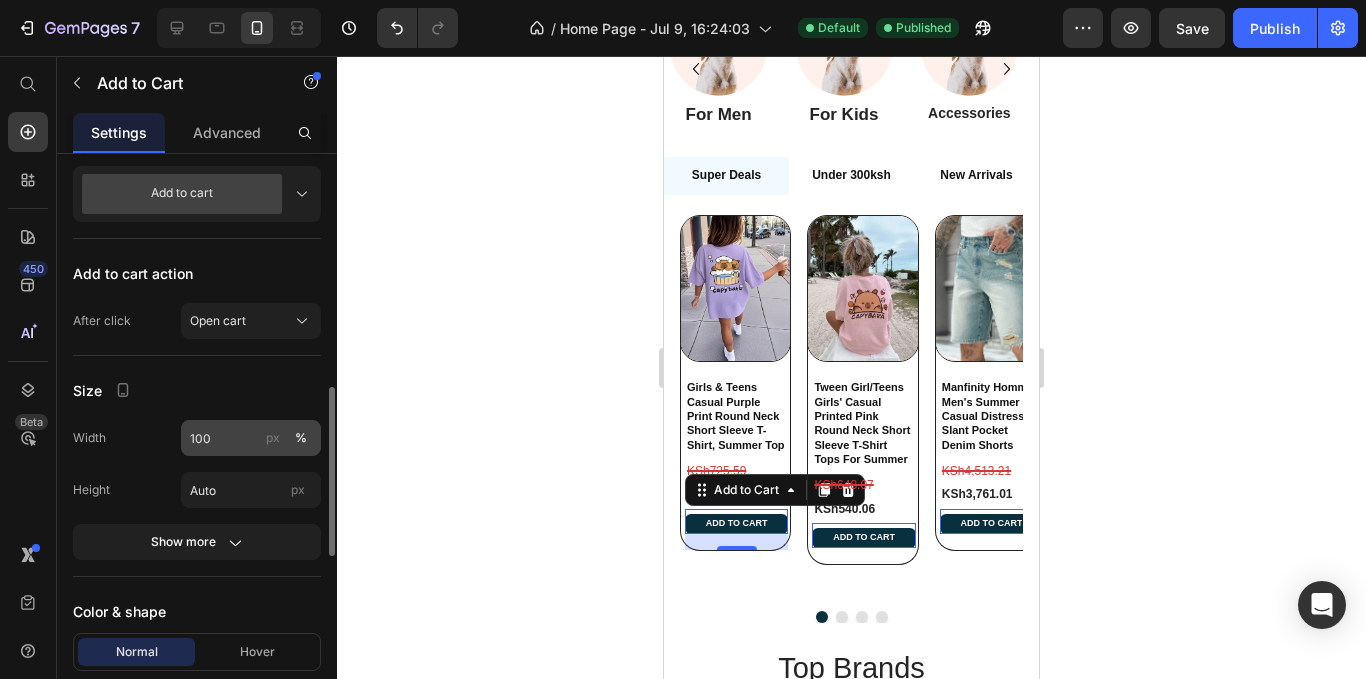 click on "Show more" at bounding box center [197, 542] 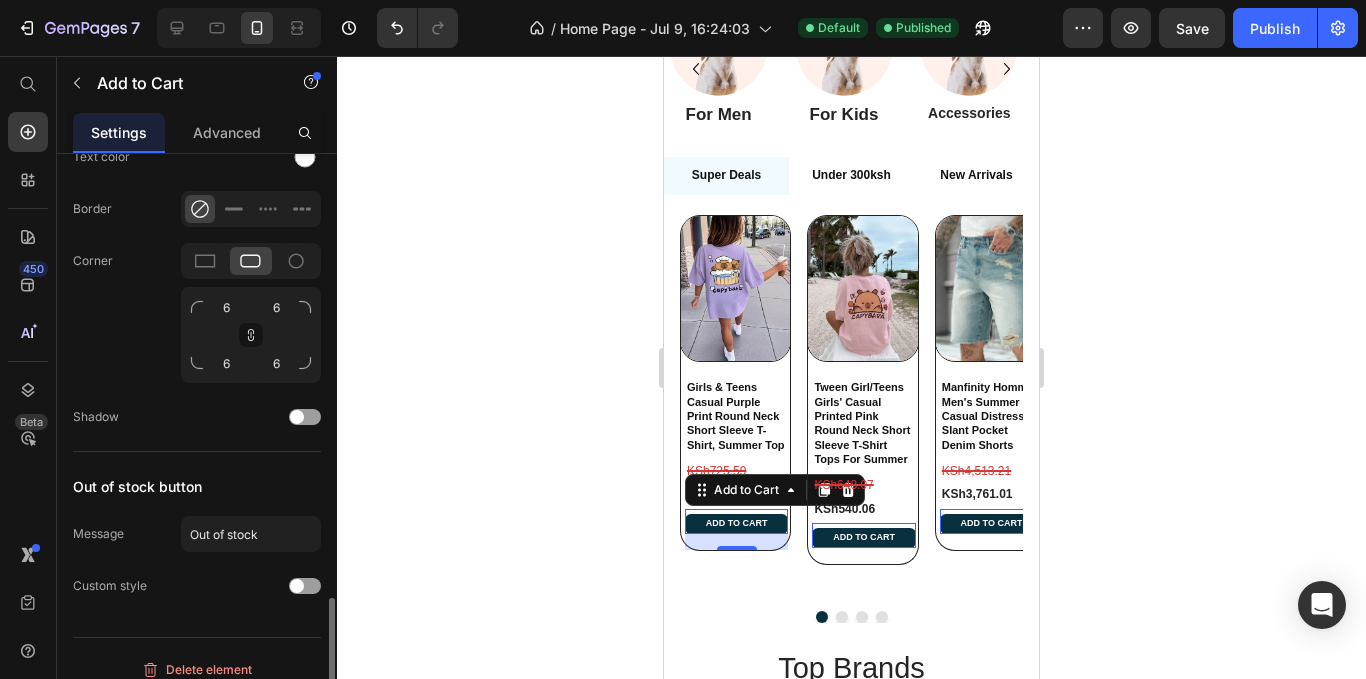 scroll, scrollTop: 1616, scrollLeft: 0, axis: vertical 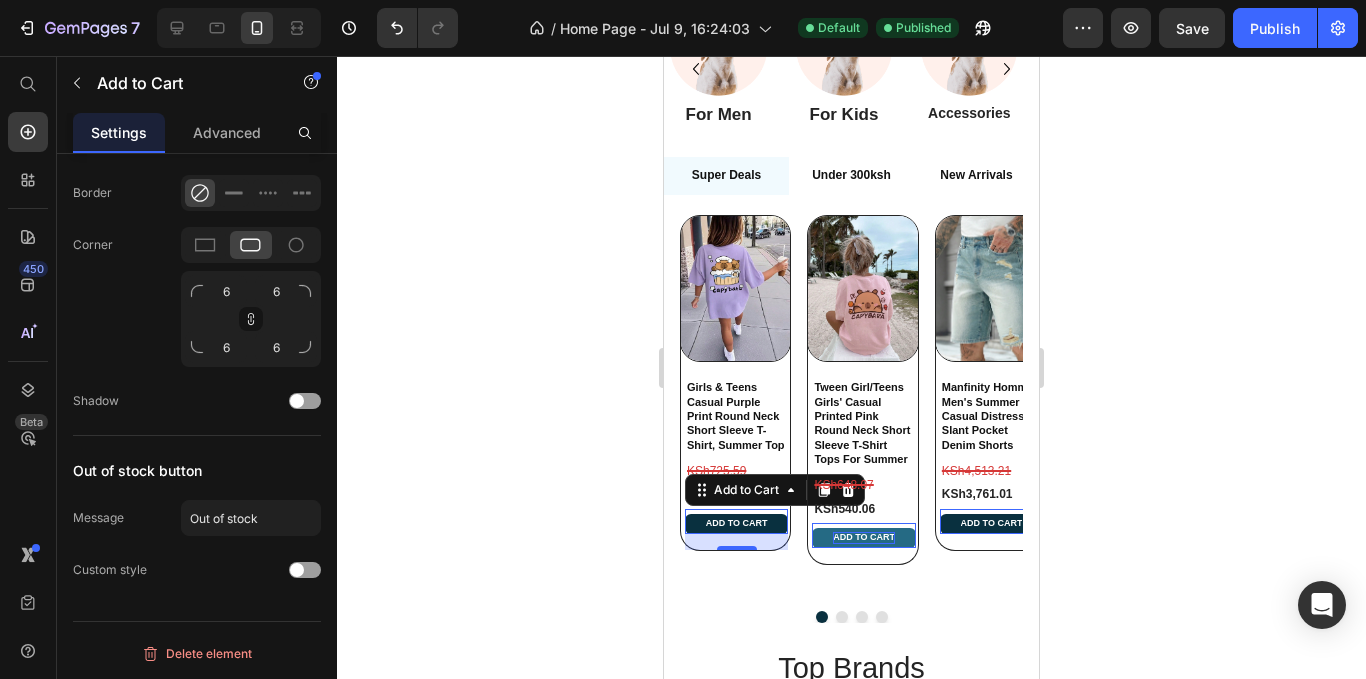 click on "Add to cart" at bounding box center (864, 538) 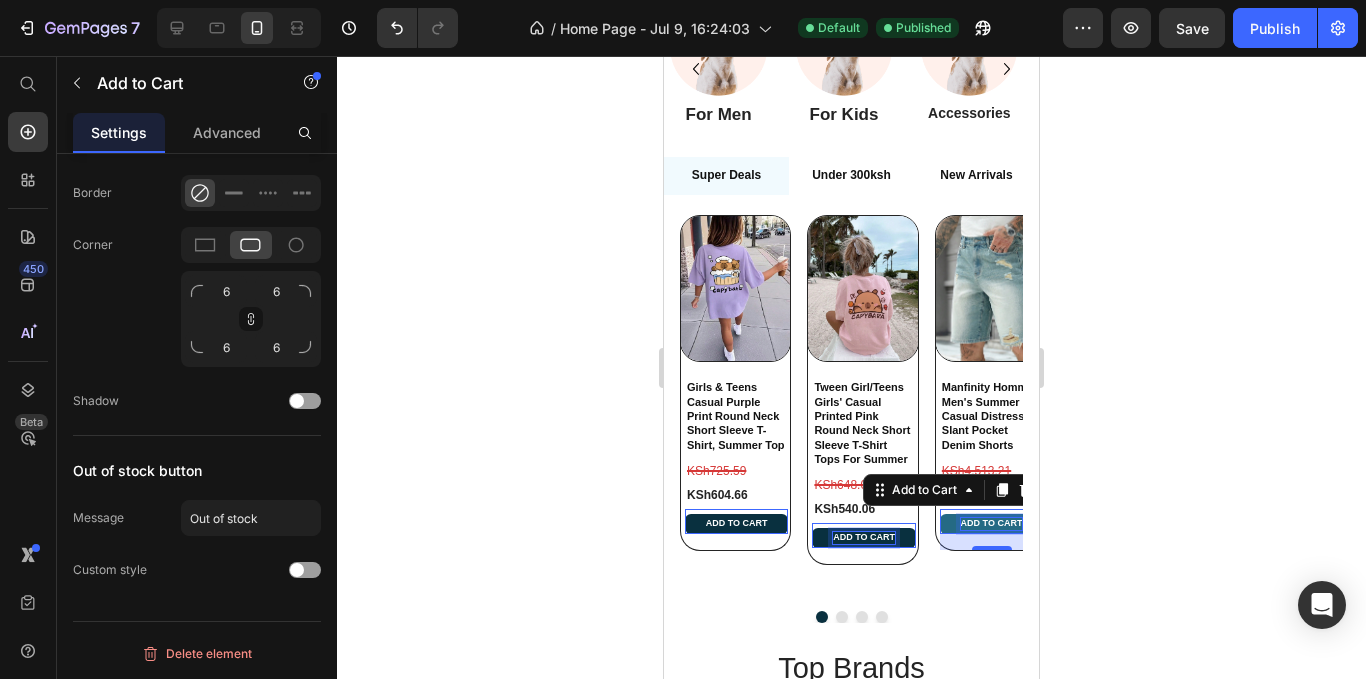 click on "Add to cart" at bounding box center [992, 524] 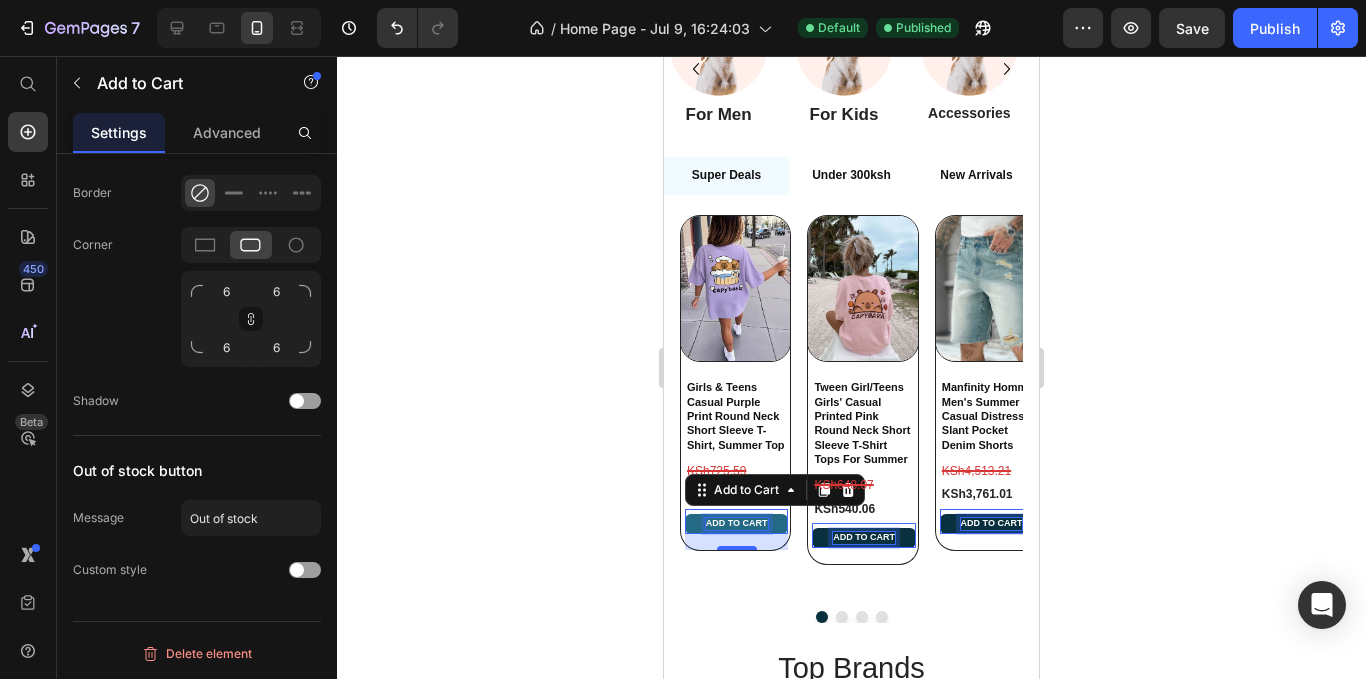 click on "Add to cart" at bounding box center [737, 524] 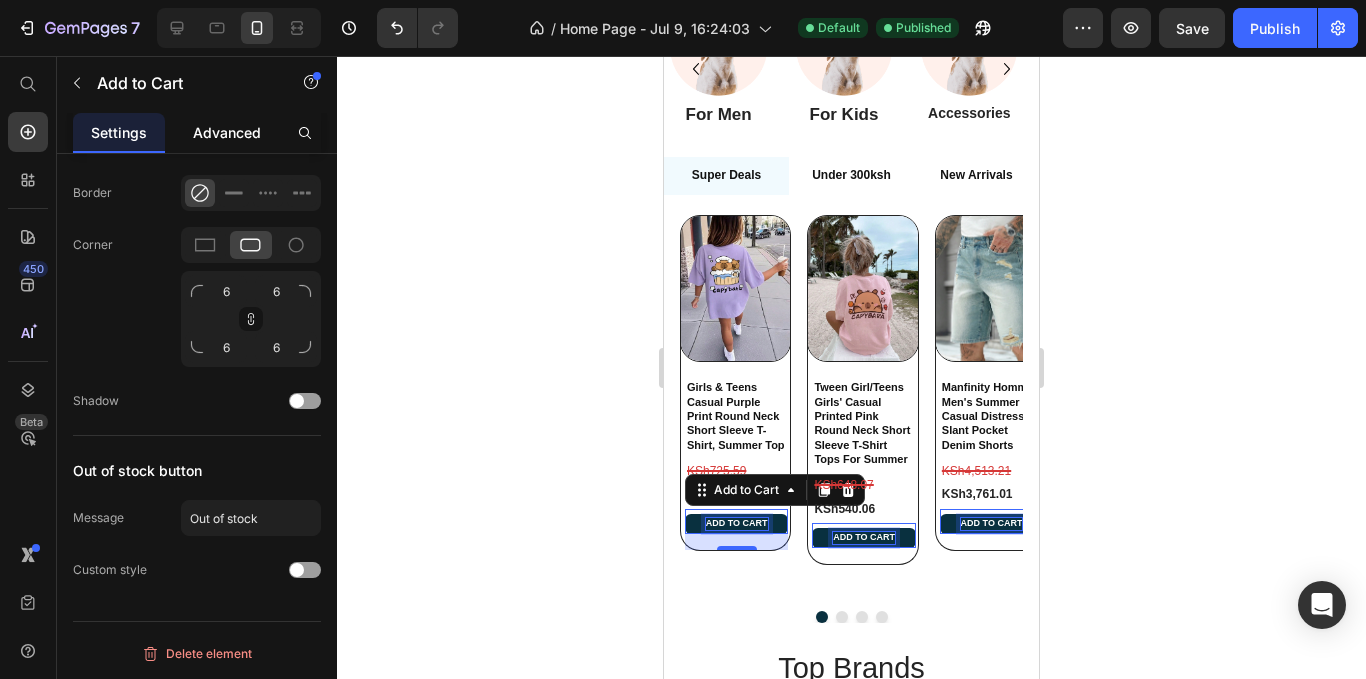 click on "Advanced" at bounding box center [227, 132] 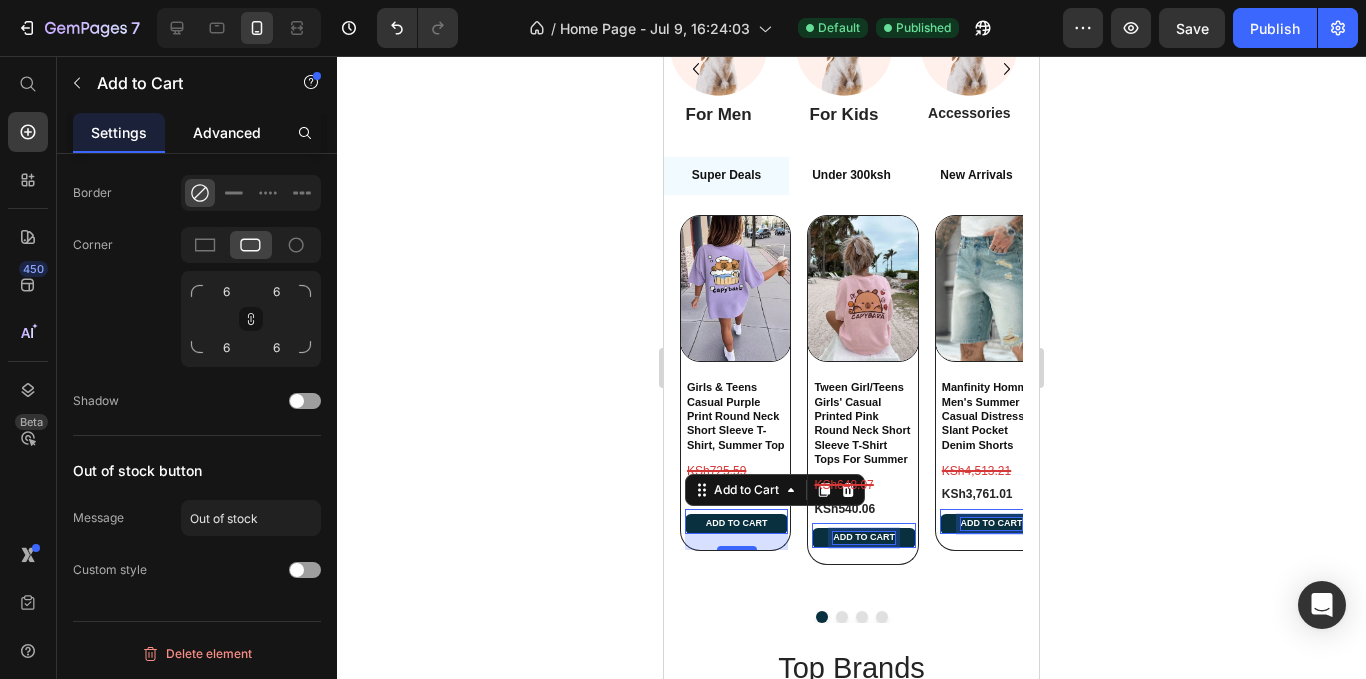 scroll, scrollTop: 0, scrollLeft: 0, axis: both 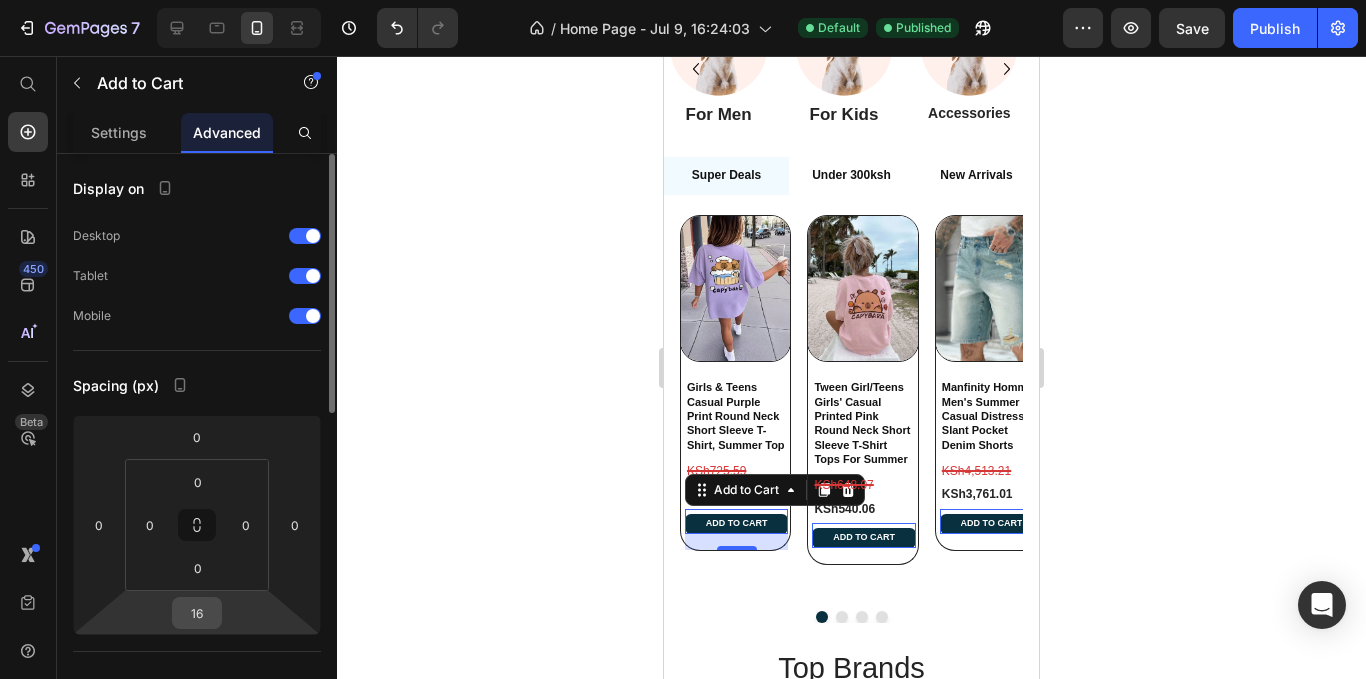 click on "16" at bounding box center (197, 613) 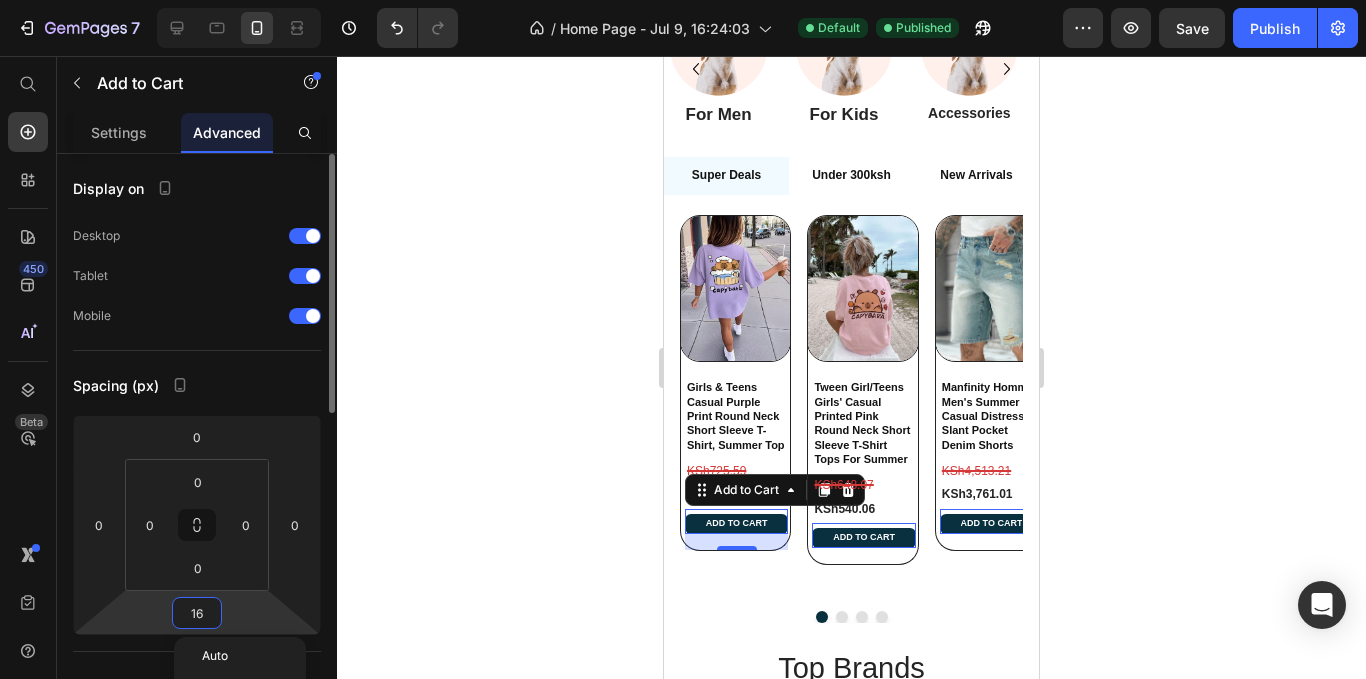 type on "4" 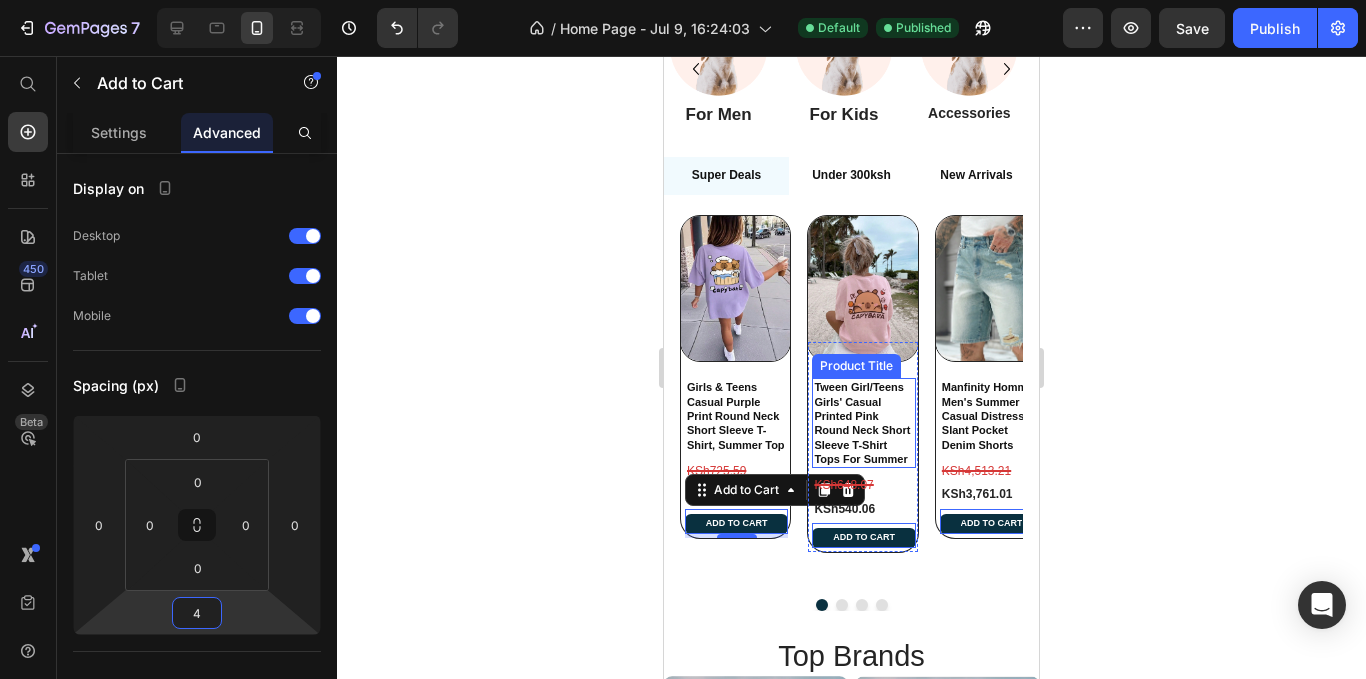 click on "Tween Girl/Teens Girls' Casual Printed Pink Round Neck Short Sleeve T-Shirt Tops For Summer" at bounding box center [863, 423] 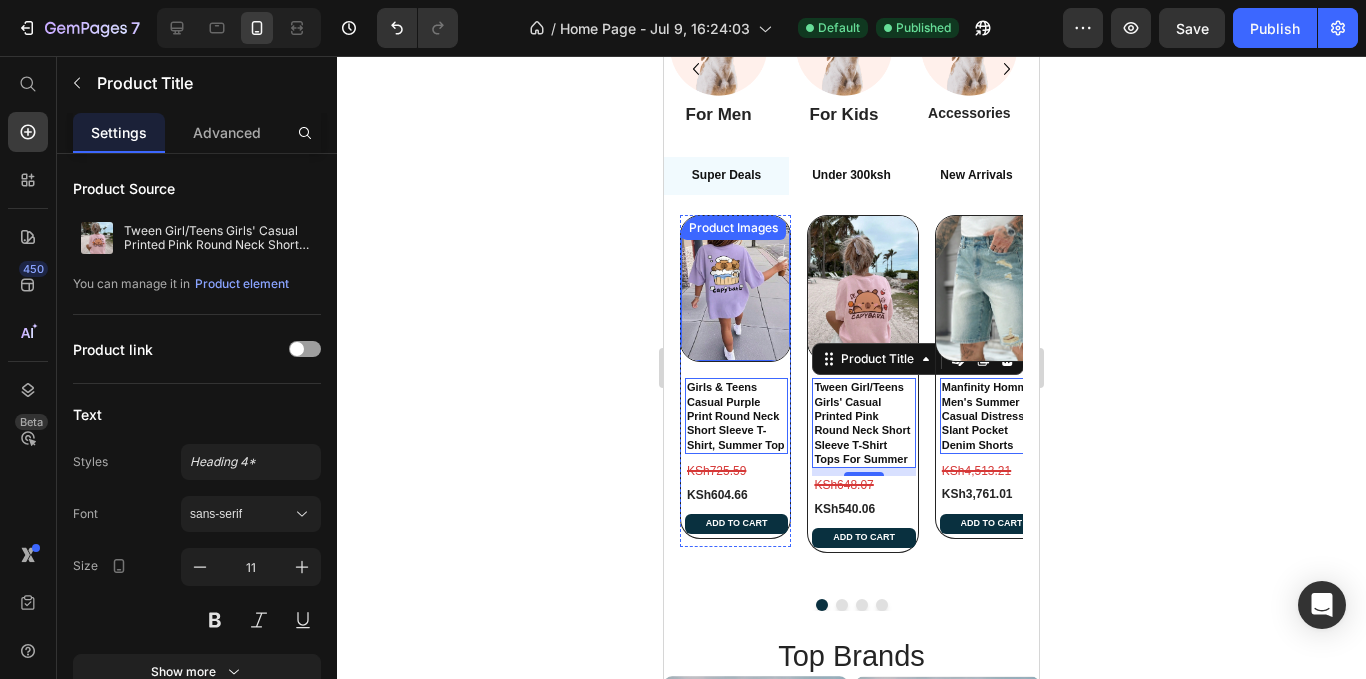 click at bounding box center [735, 289] 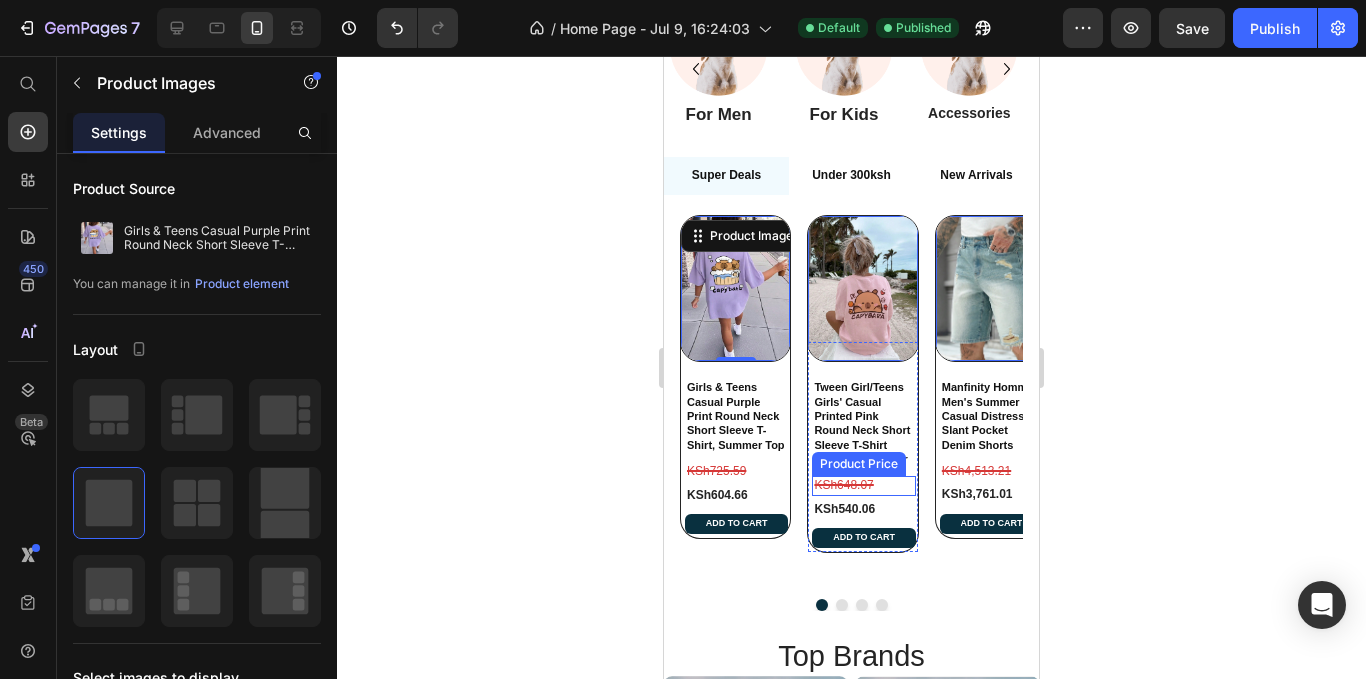 click on "KSh648.07" at bounding box center [863, 486] 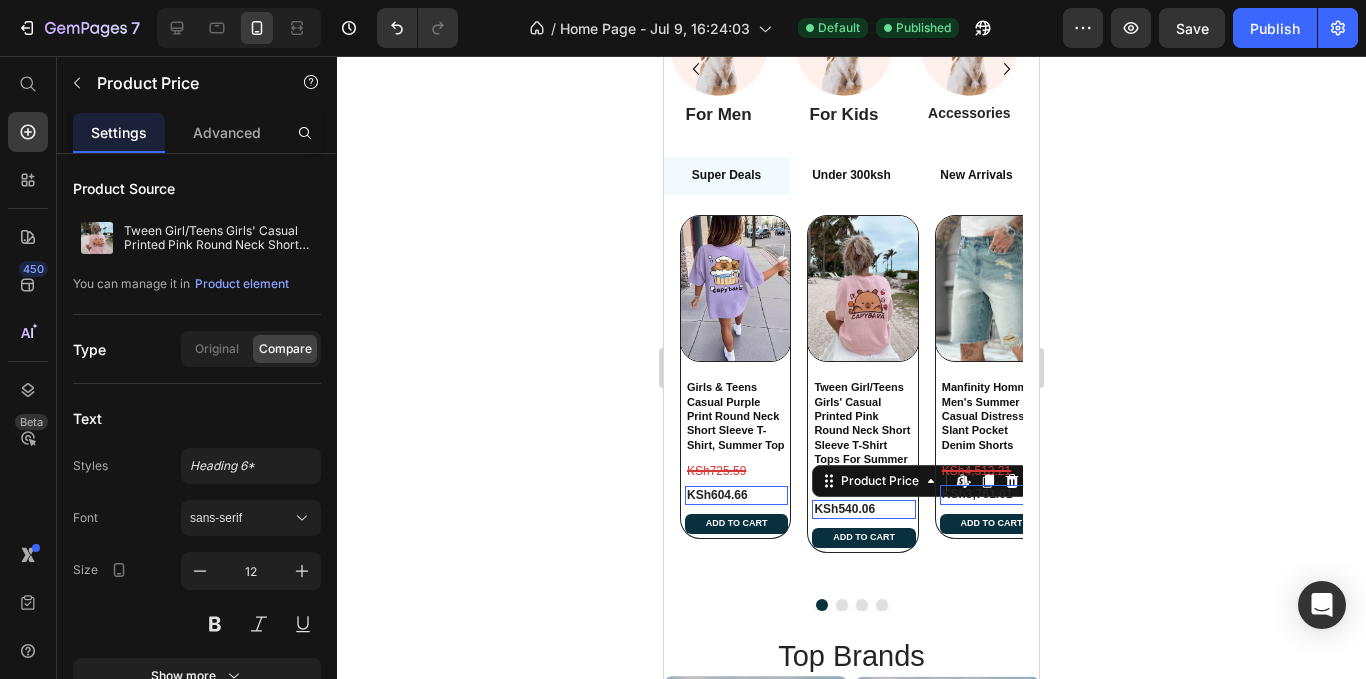 click on "KSh540.06" at bounding box center [863, 510] 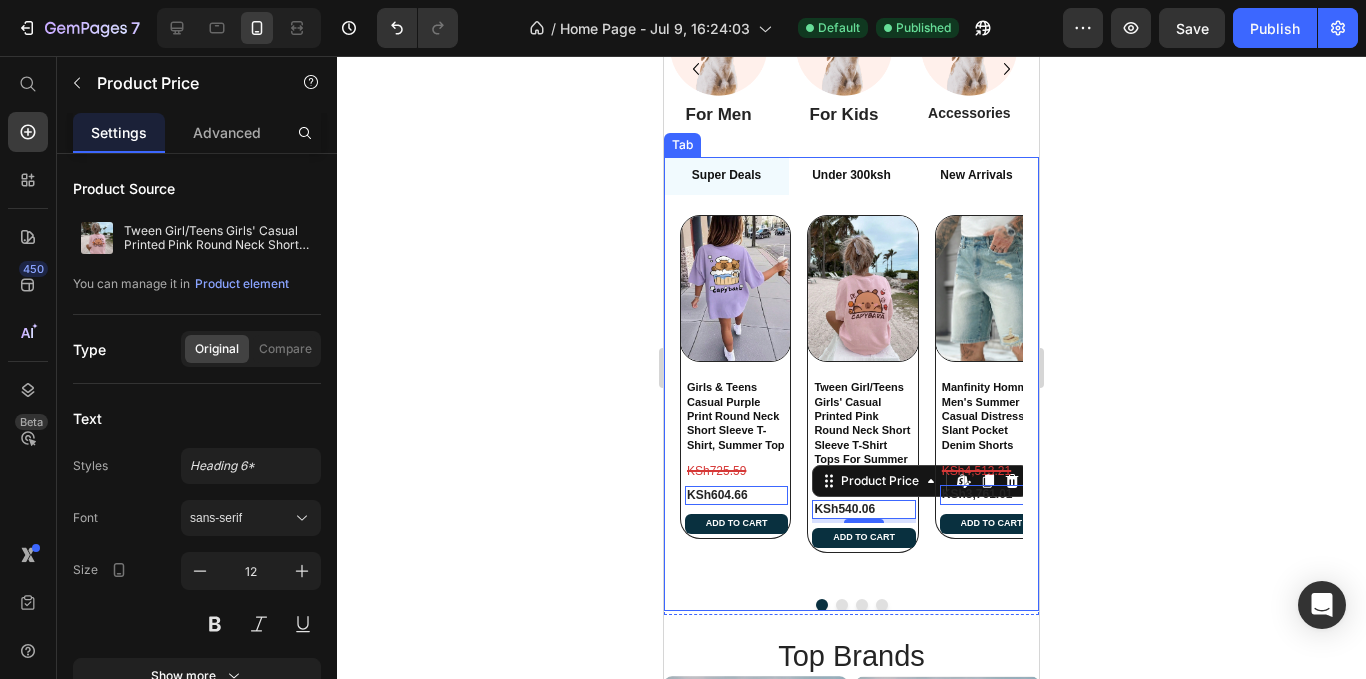 click on "Under 300ksh" at bounding box center (851, 176) 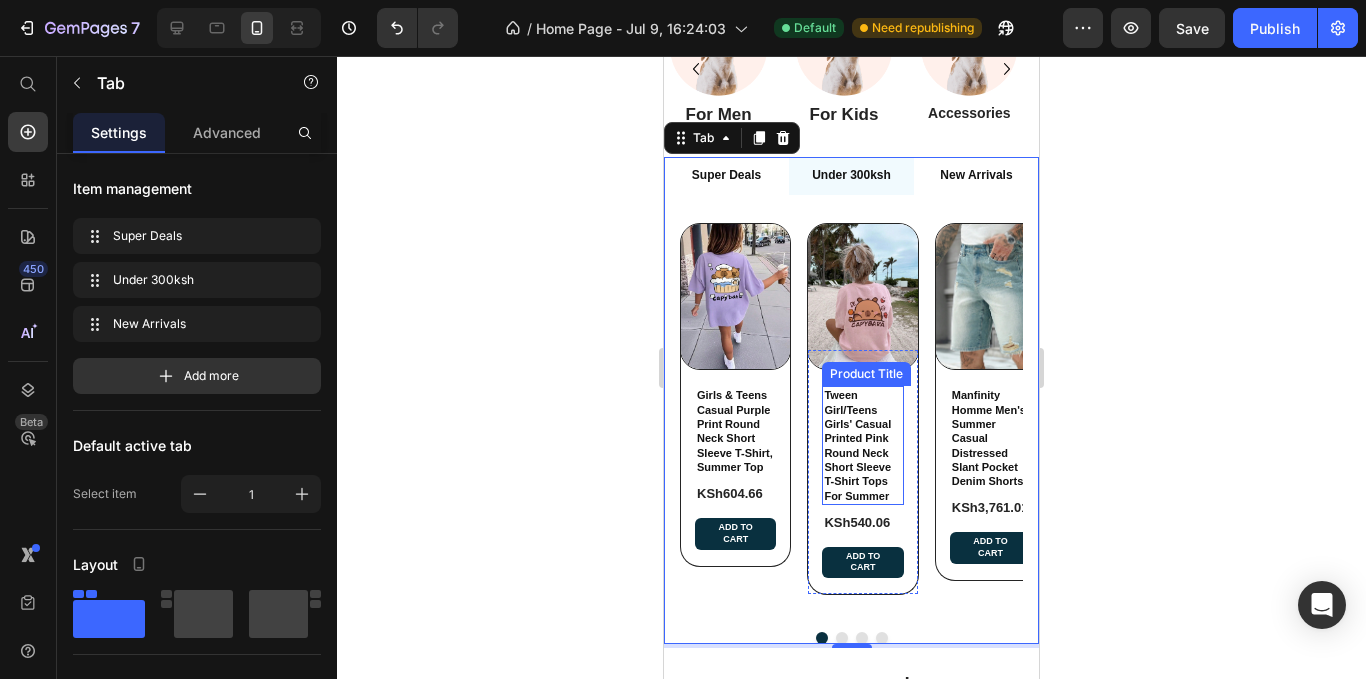 click on "Tween Girl/Teens Girls' Casual Printed Pink Round Neck Short Sleeve T-Shirt Tops For Summer" at bounding box center [862, 445] 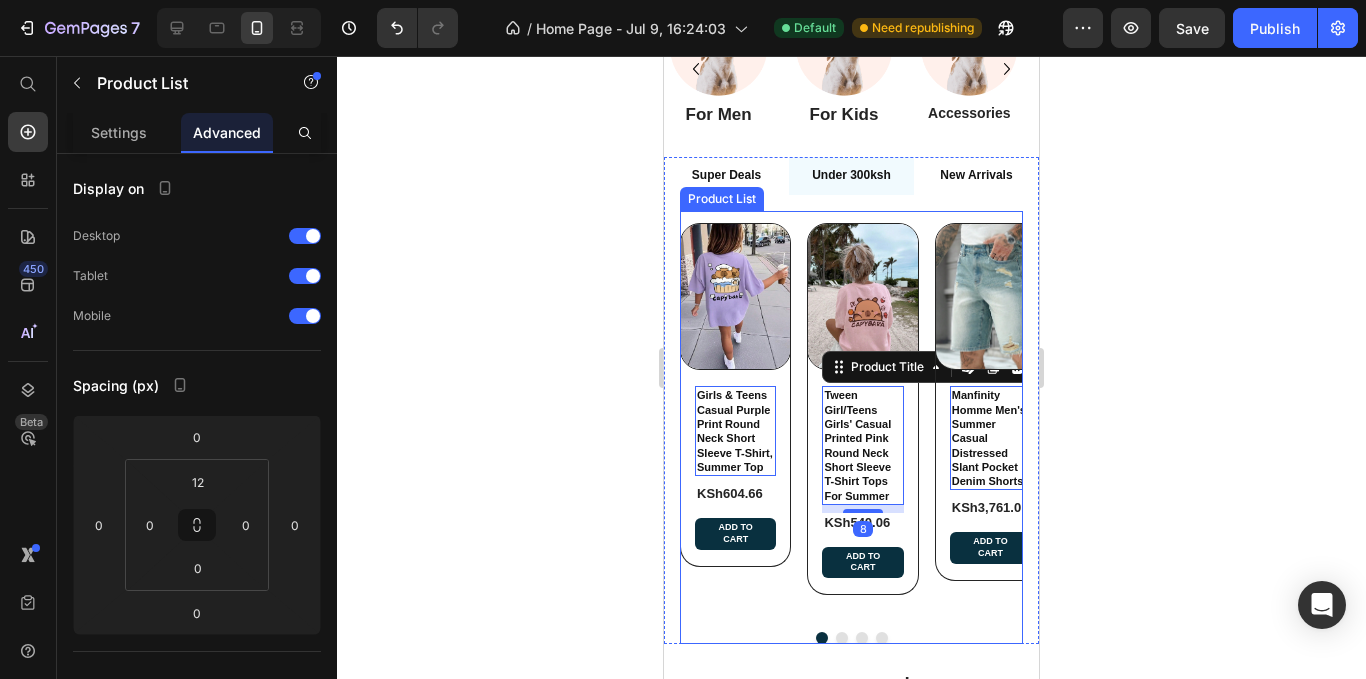 click on "Product Images Girls & Teens Casual Purple Print Round Neck Short Sleeve T-Shirt, Summer Top Product Title   Edit content in Shopify 0 KSh604.66 Product Price Add to cart Add to Cart Row Row Product Images Tween Girl/Teens Girls' Casual Printed Pink Round Neck Short Sleeve T-Shirt Tops For Summer Product Title   Edit content in Shopify 8 KSh540.06 Product Price Add to cart Add to Cart Row Row Product Images Manfinity Homme Men's Summer Casual Distressed Slant Pocket Denim Shorts Product Title   Edit content in Shopify 0 KSh3,761.01 Product Price Add to cart Add to Cart Row Row Product Images ROMWE MEN Street Life Men's Five-Pointed Star Frayed Pocket Casual Loose Fit Denim Shorts Jorts Product Title   Edit content in Shopify 0 KSh3,118.89 Product Price Add to cart Add to Cart Row Row" at bounding box center (851, 419) 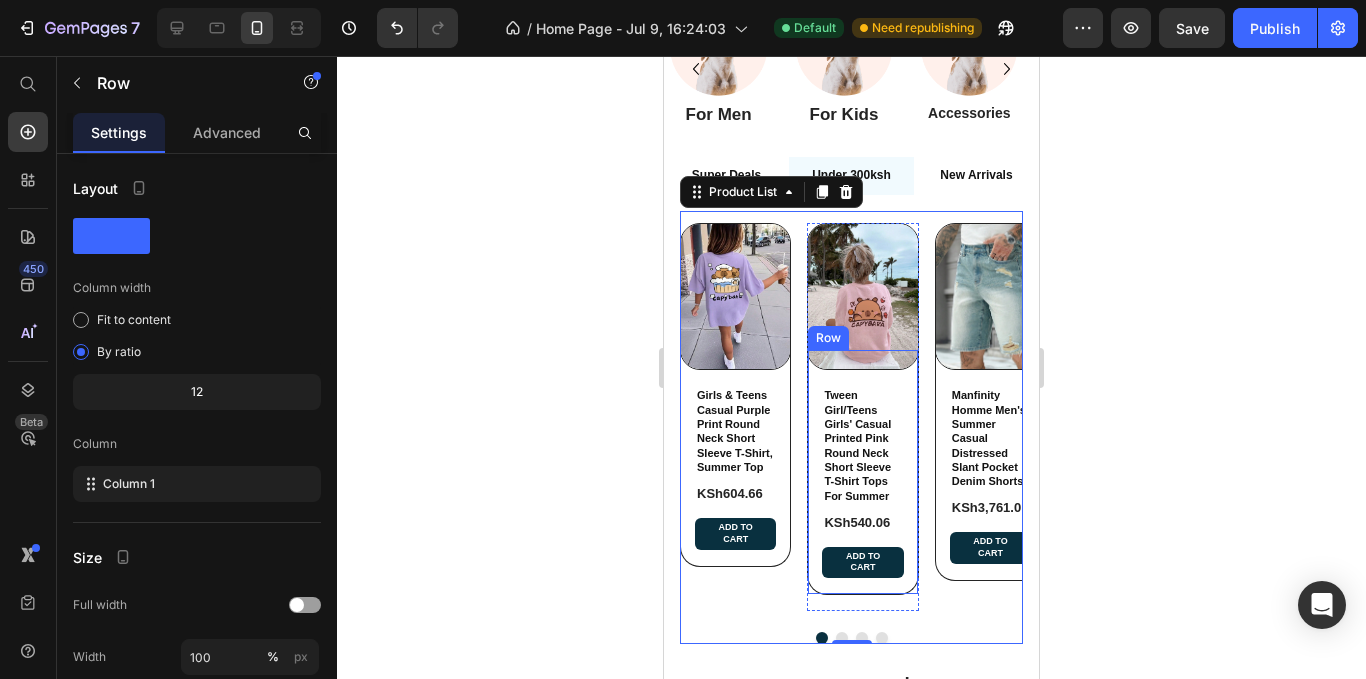 click on "Tween Girl/Teens Girls' Casual Printed Pink Round Neck Short Sleeve T-Shirt Tops For Summer Product Title KSh540.06 Product Price Add to cart Add to Cart Row" at bounding box center [862, 472] 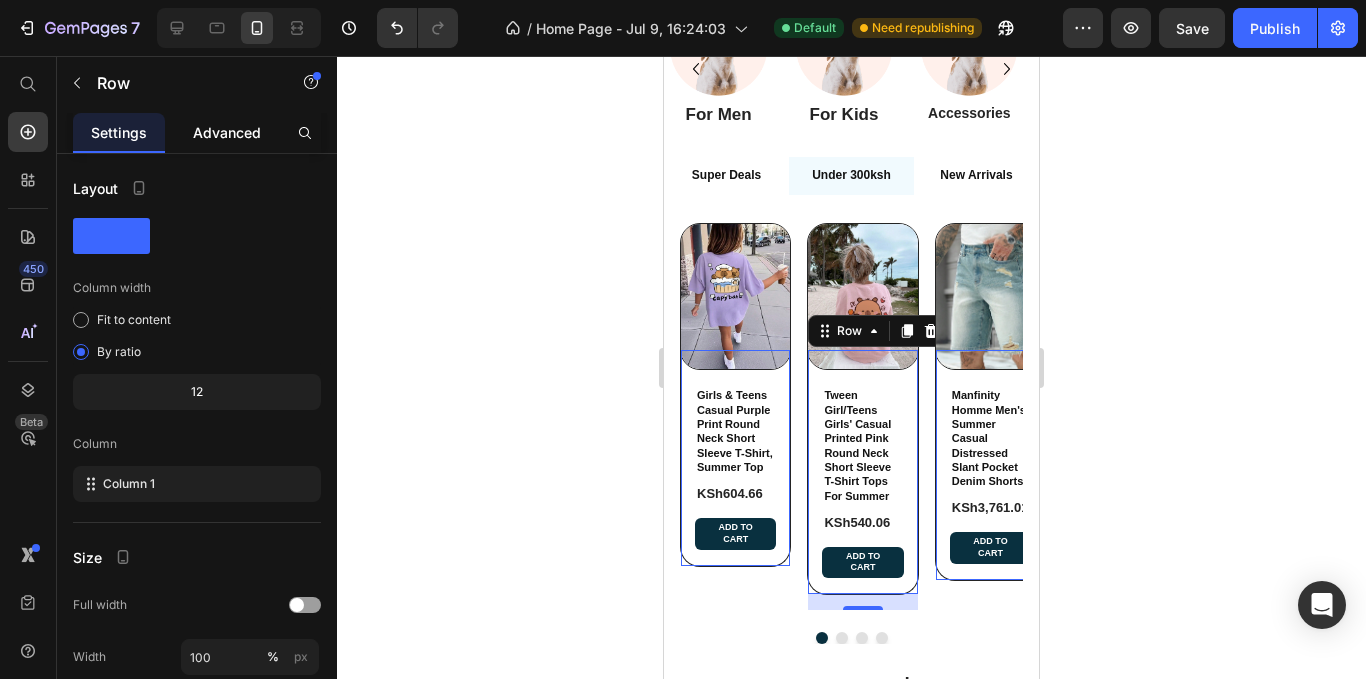 click on "Advanced" at bounding box center (227, 132) 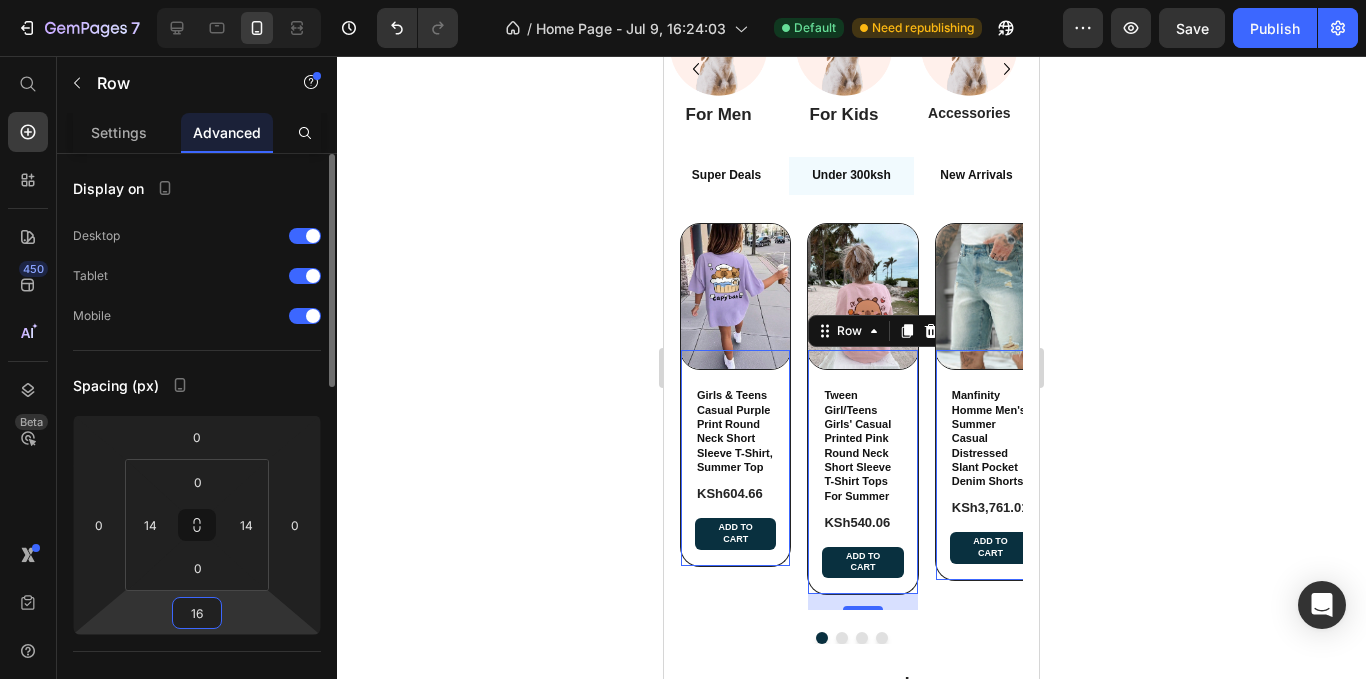 click on "16" at bounding box center [197, 613] 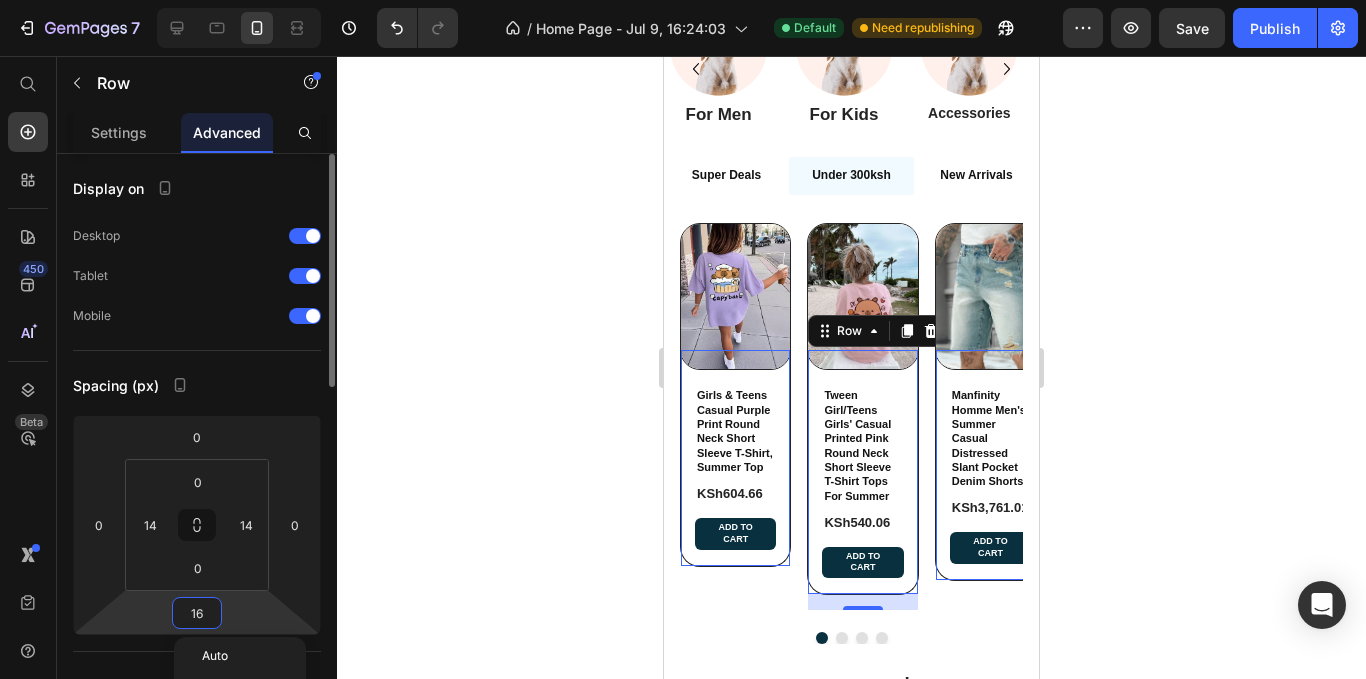 type on "8" 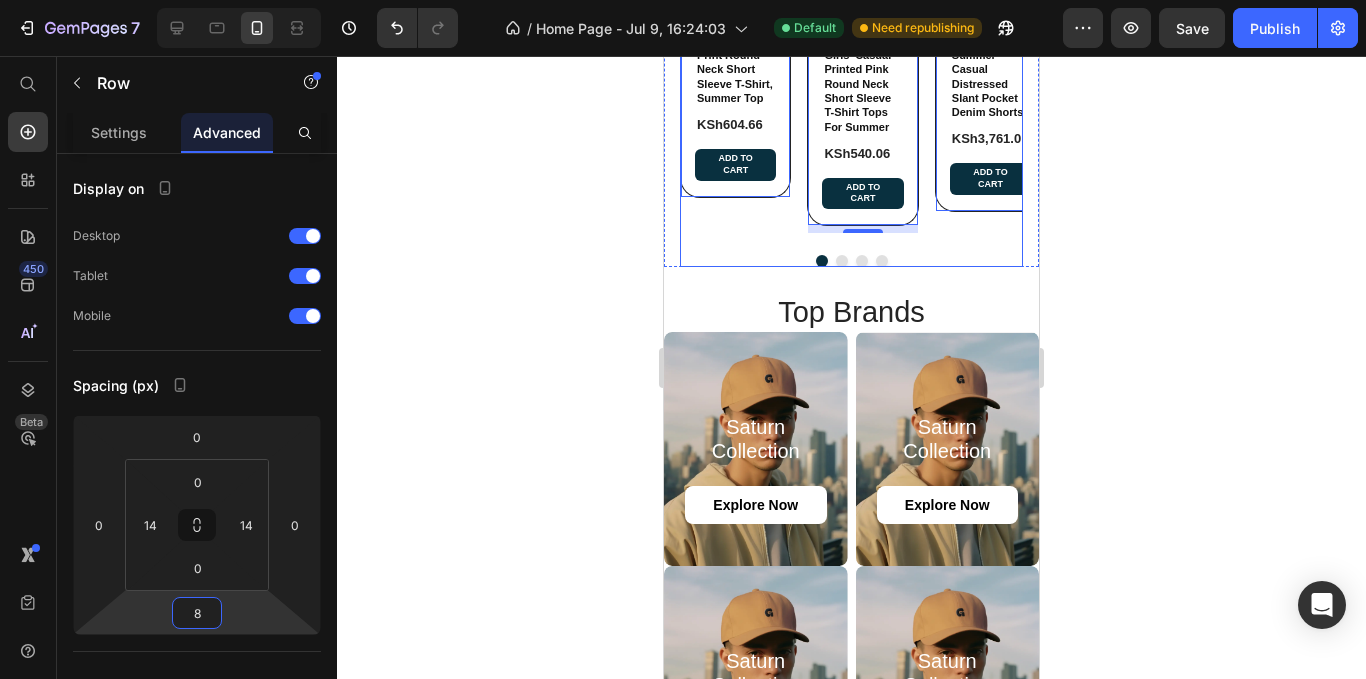 scroll, scrollTop: 1000, scrollLeft: 0, axis: vertical 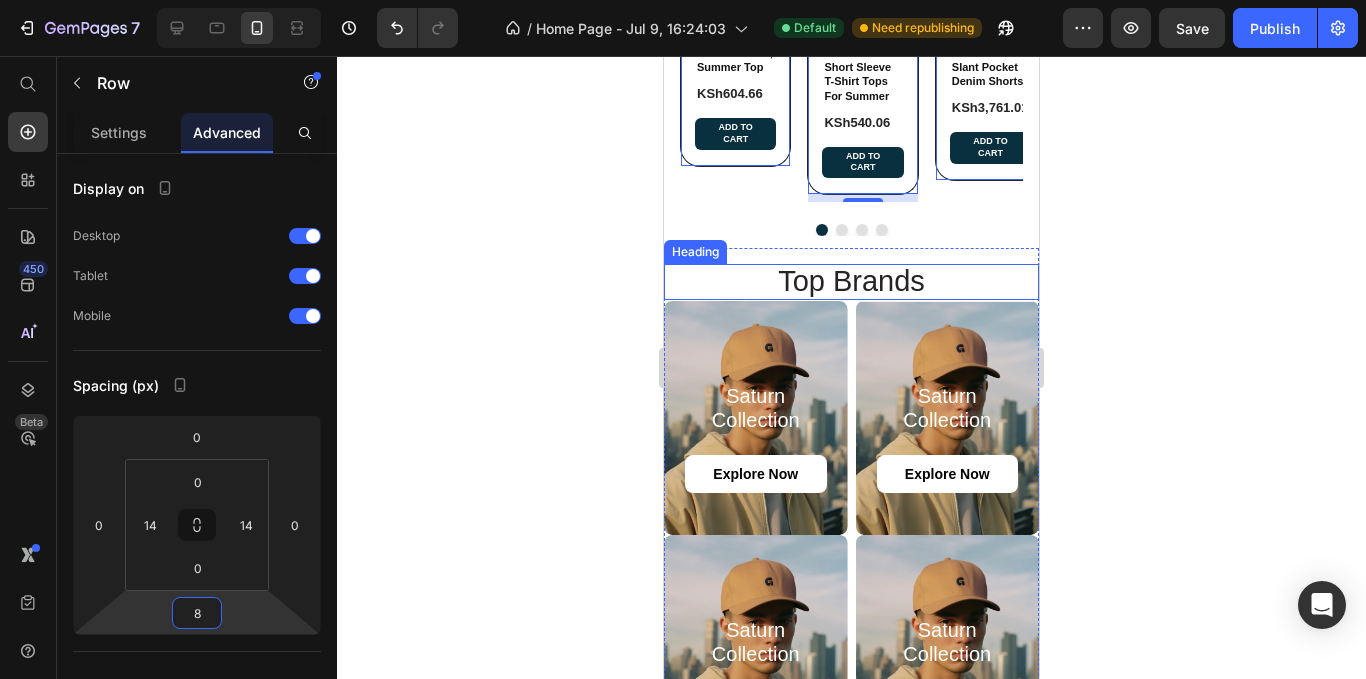 click on "top Brands" at bounding box center [851, 282] 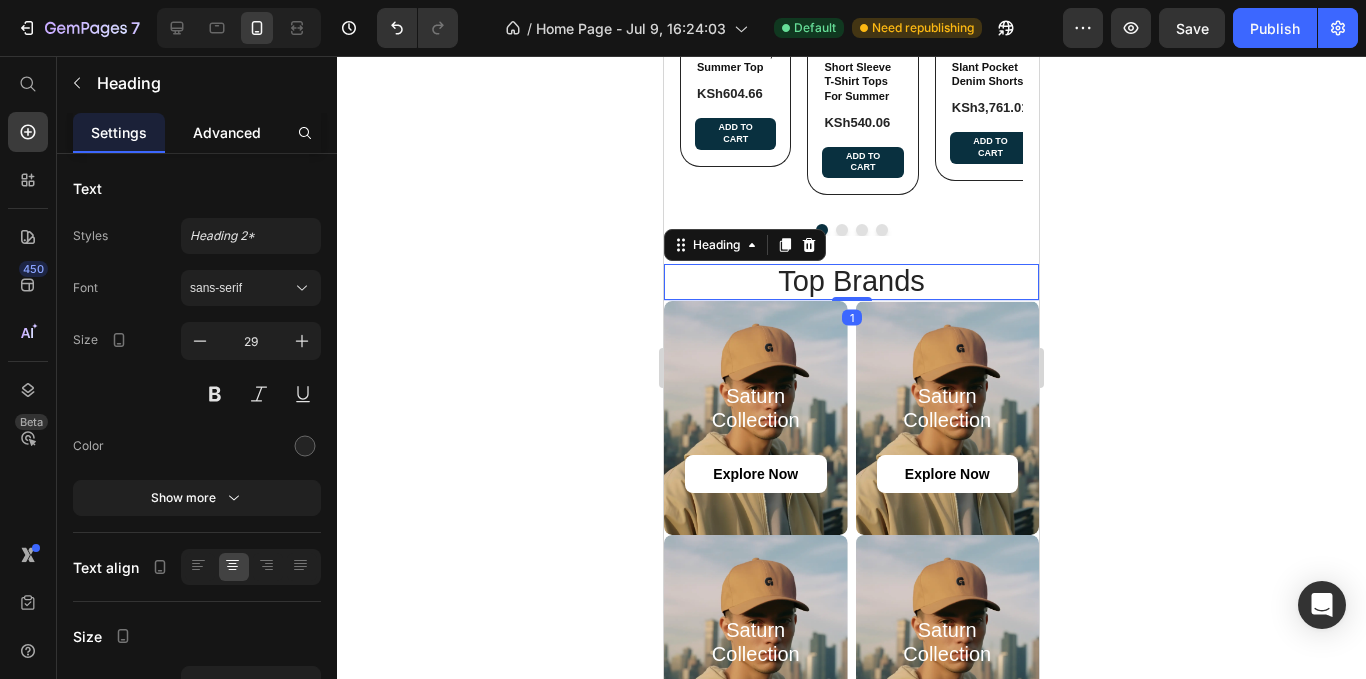 click on "Advanced" 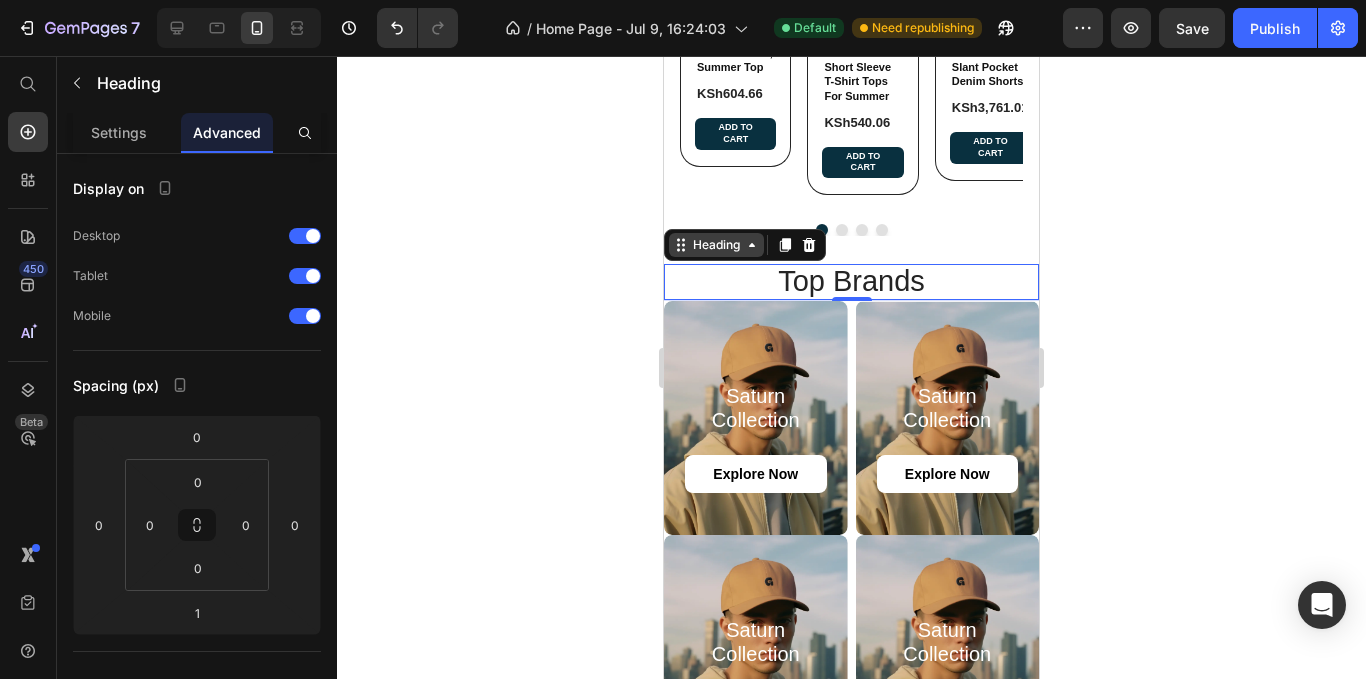 click on "Heading" at bounding box center (716, 245) 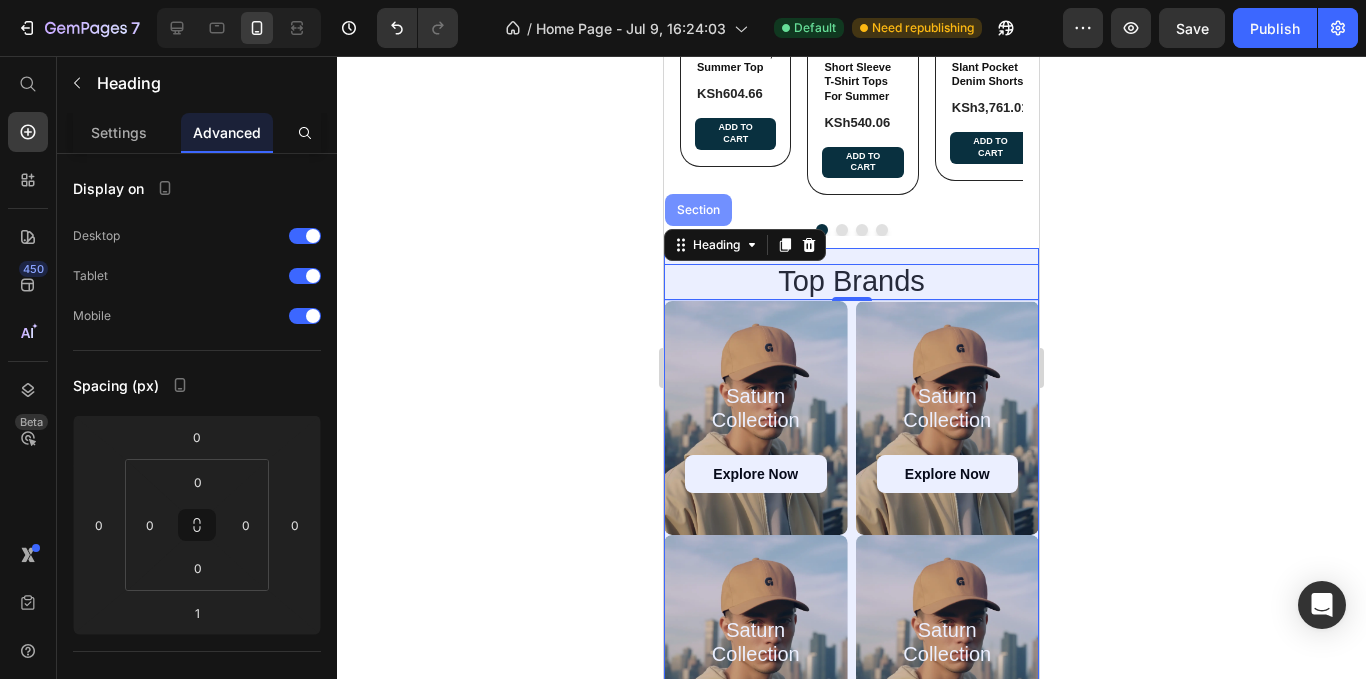 click on "Section" at bounding box center (698, 210) 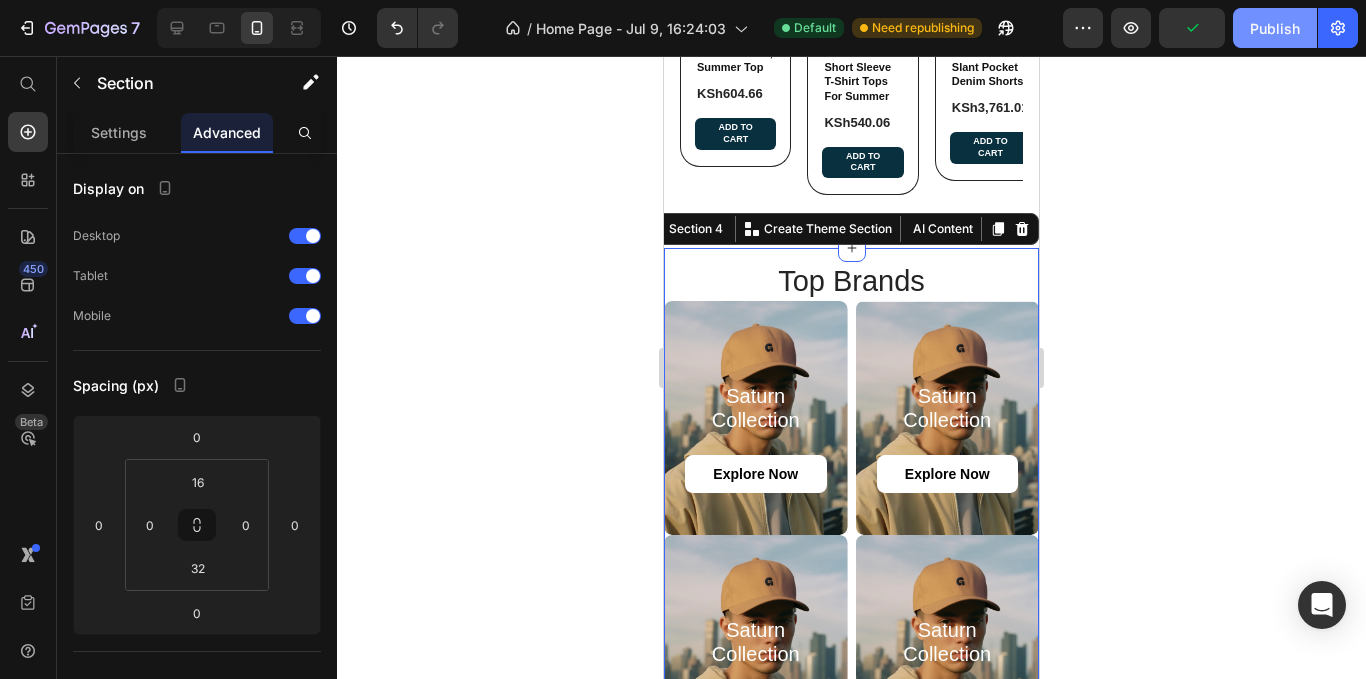 click on "Publish" at bounding box center (1275, 28) 